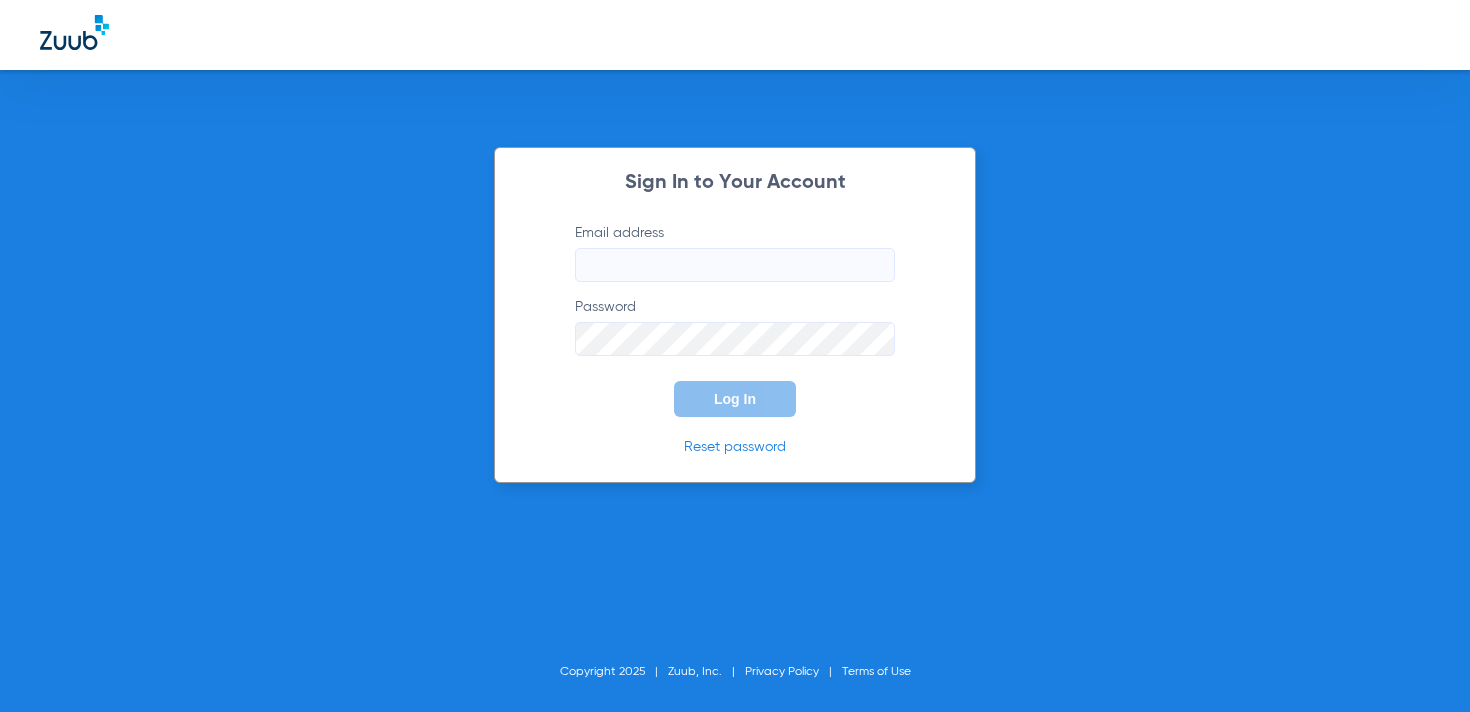 scroll, scrollTop: 0, scrollLeft: 0, axis: both 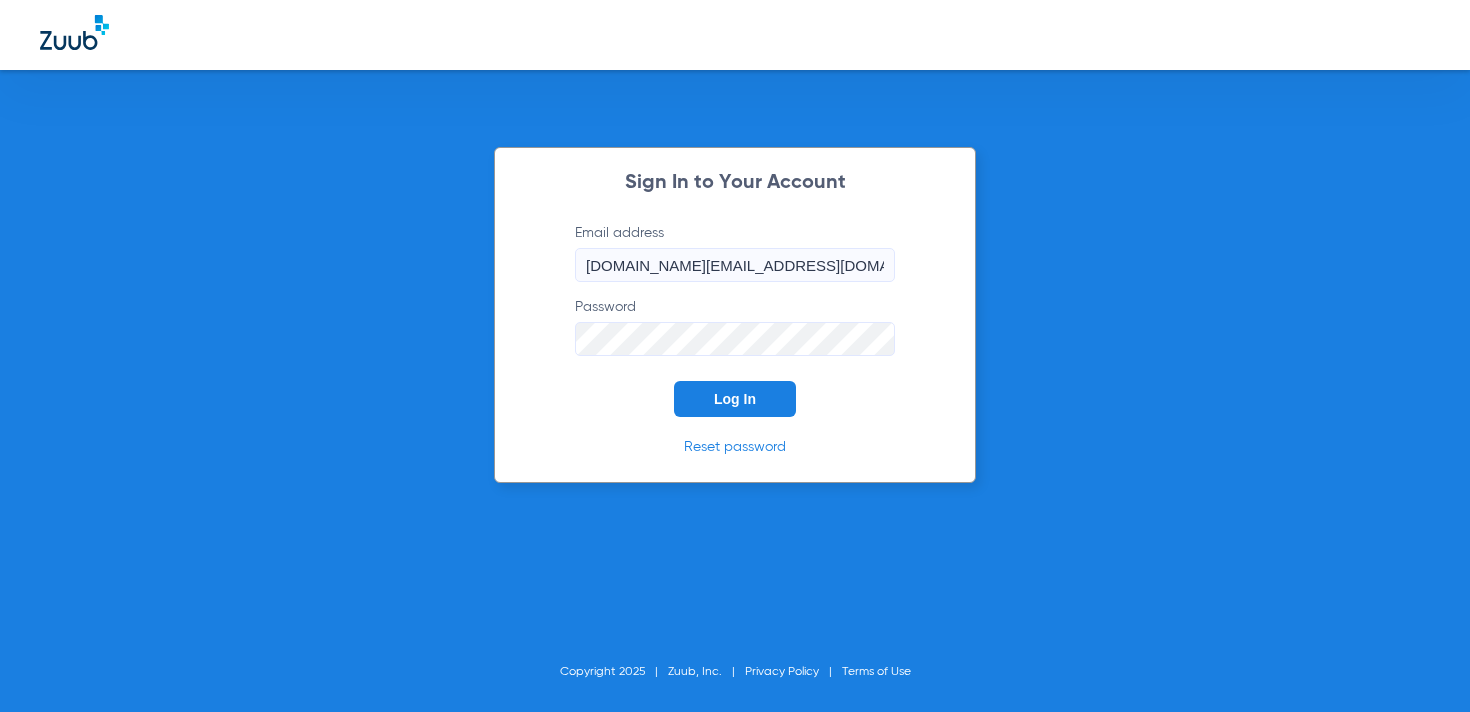 click on "Sign In to Your Account  Email address  courtney.best@zuub.com  Password  Log In Reset password" 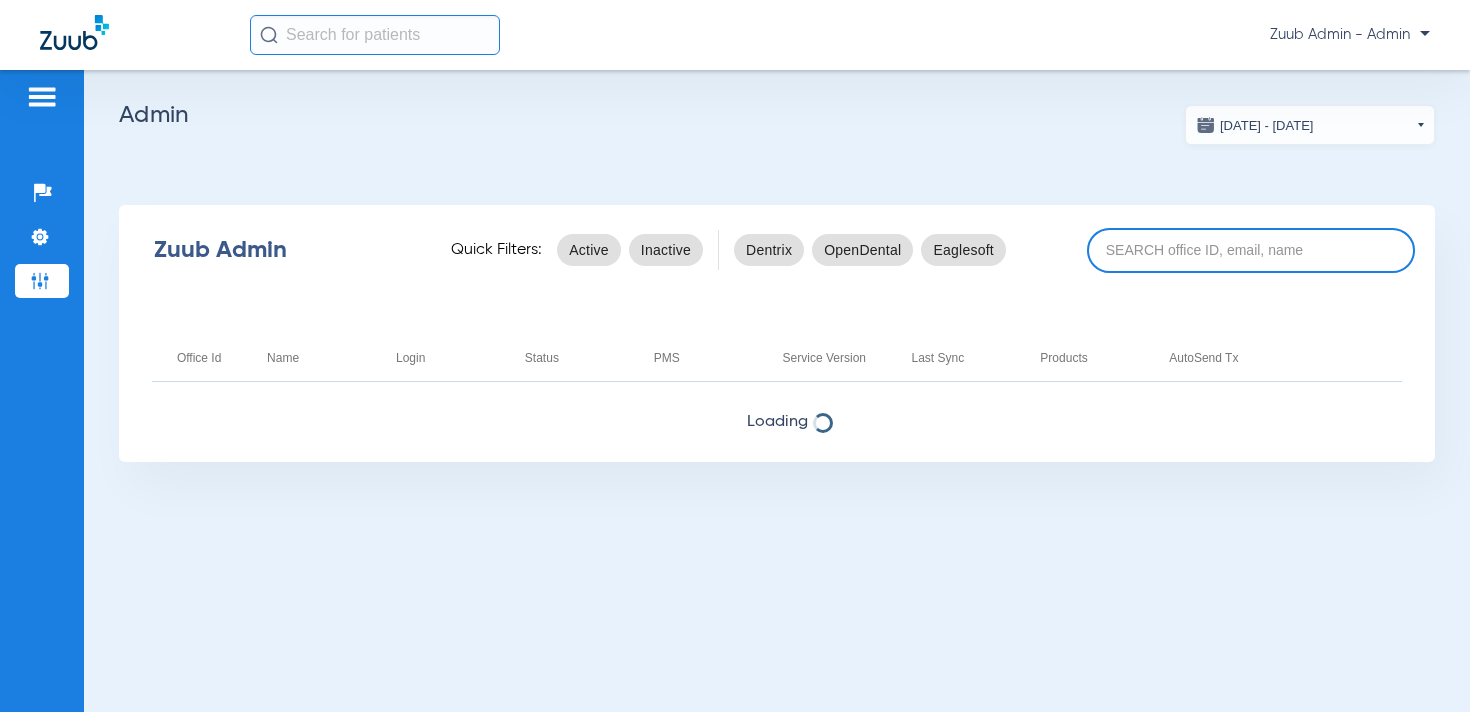 click at bounding box center [1251, 250] 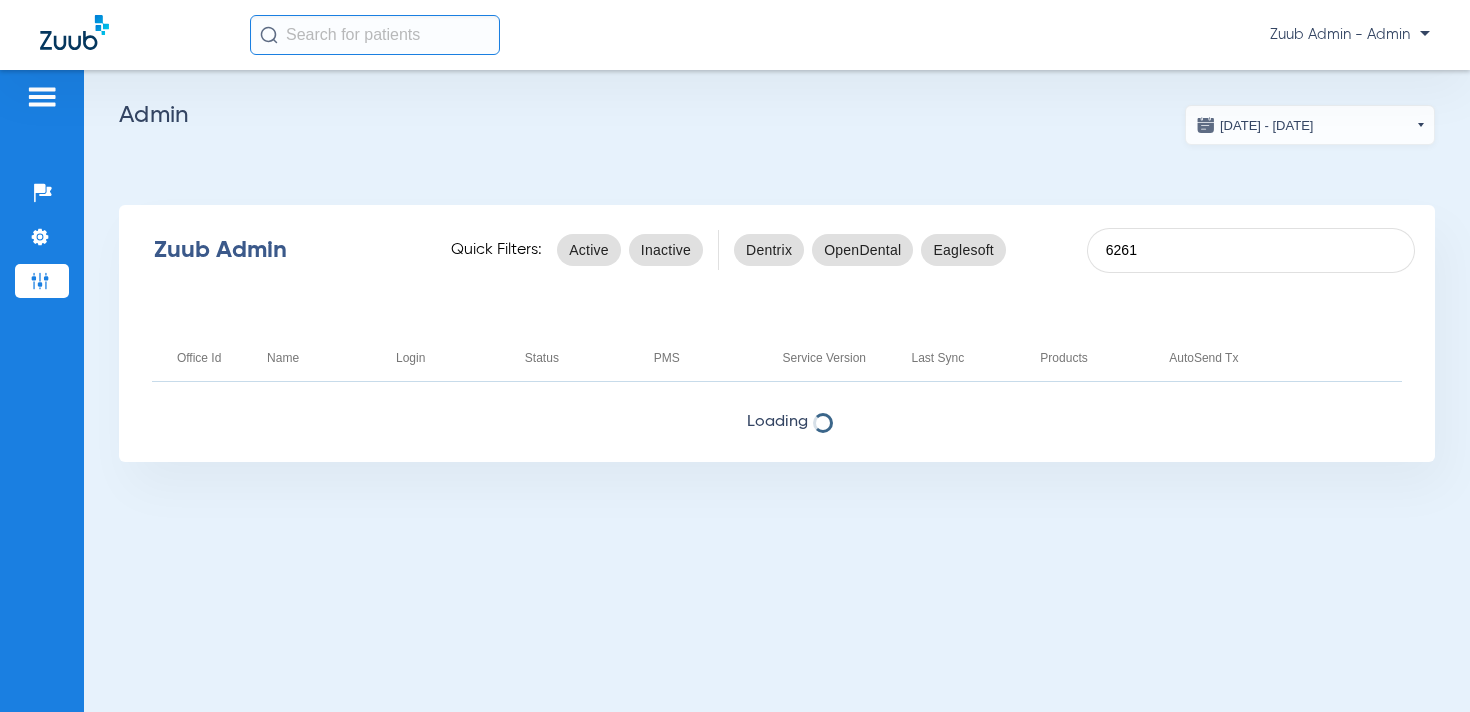type on "6261" 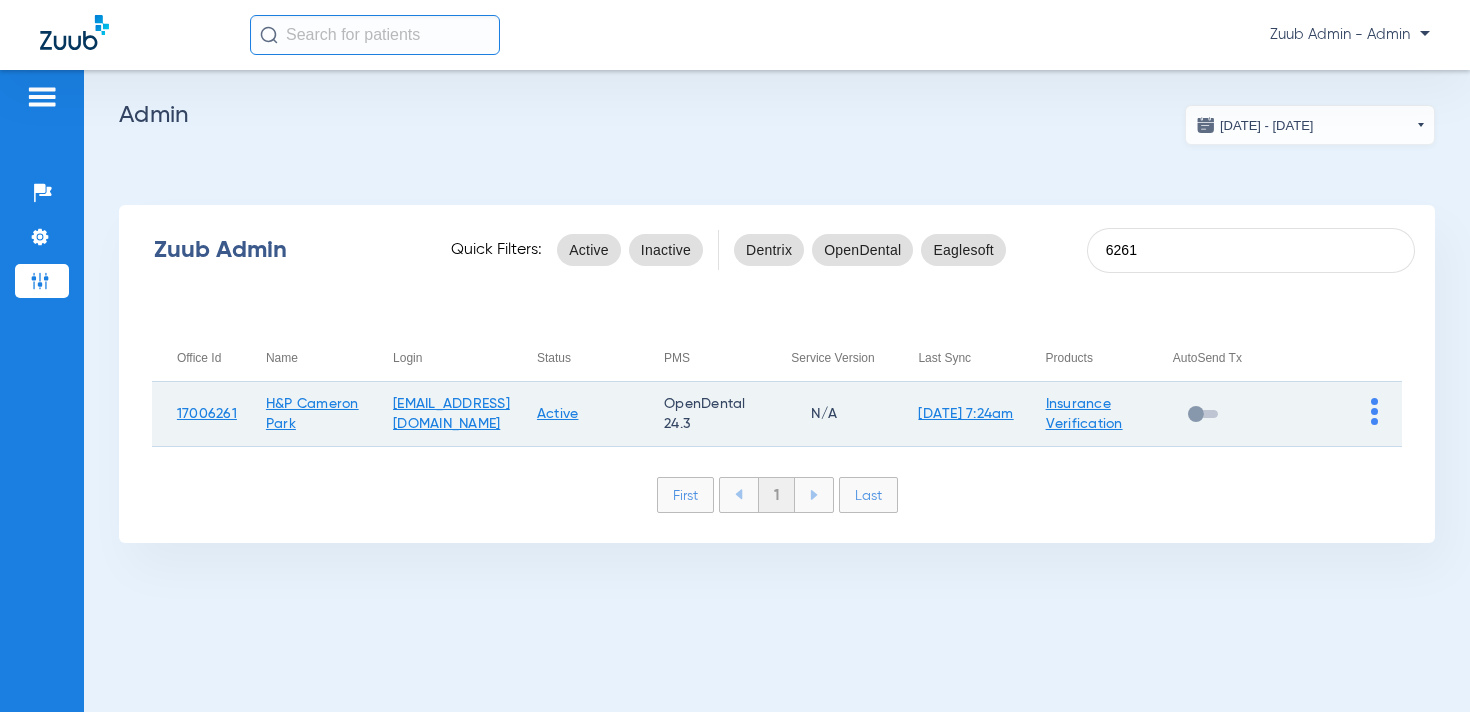 click 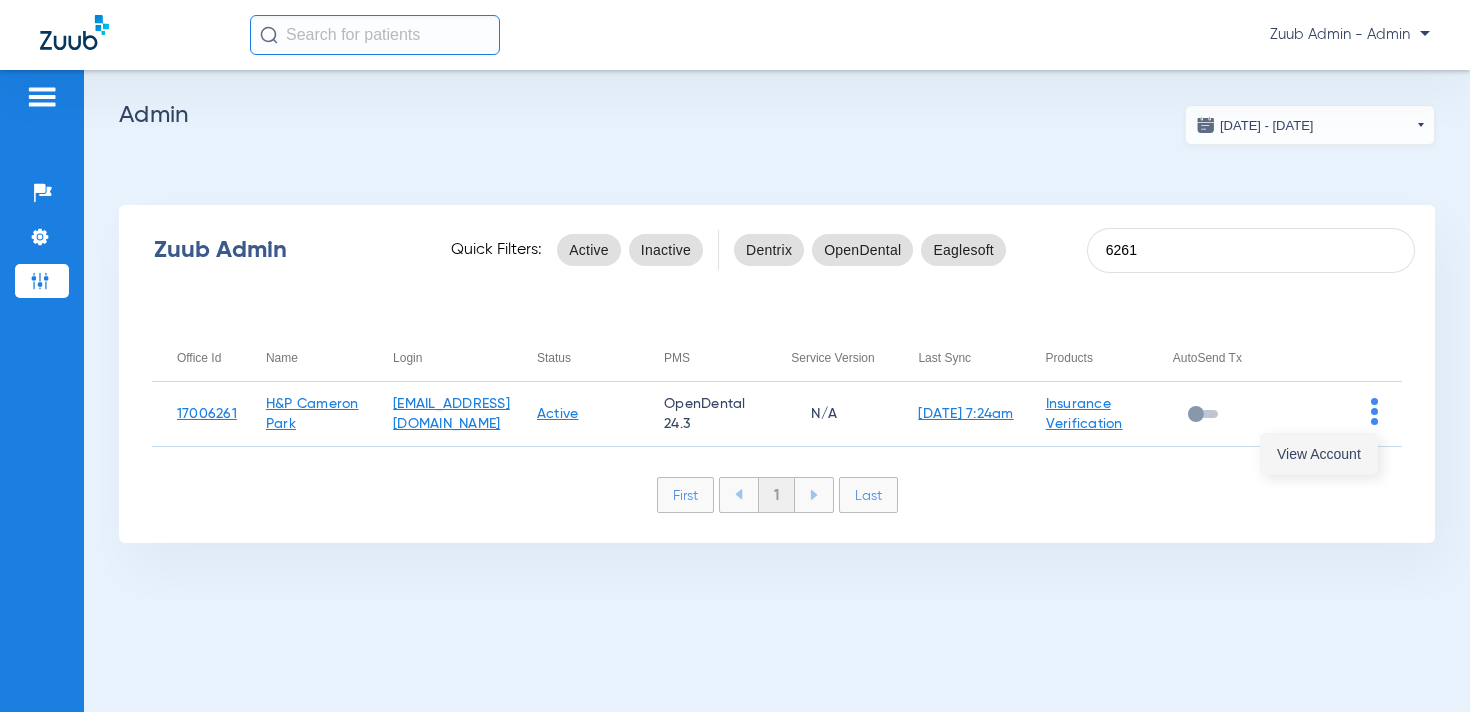 click on "View Account" at bounding box center [1319, 454] 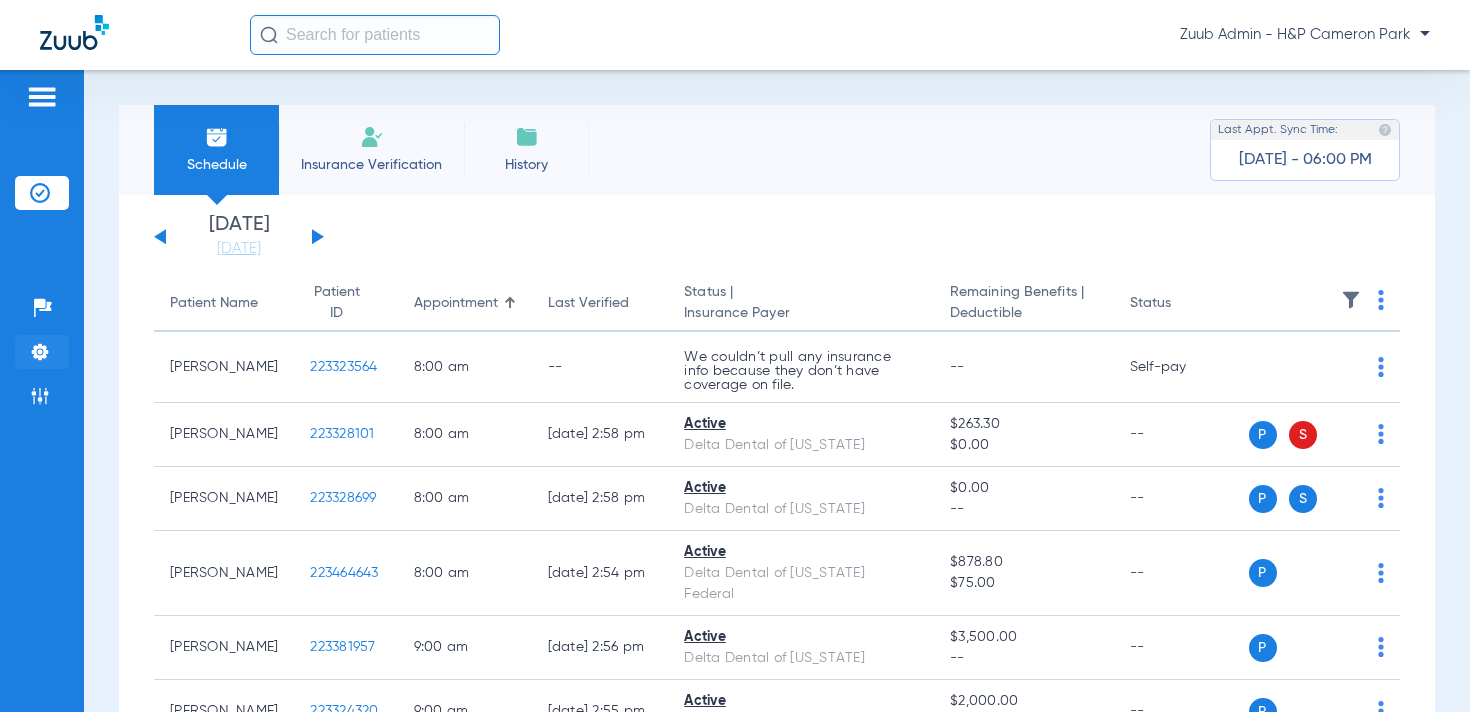 click on "Settings" 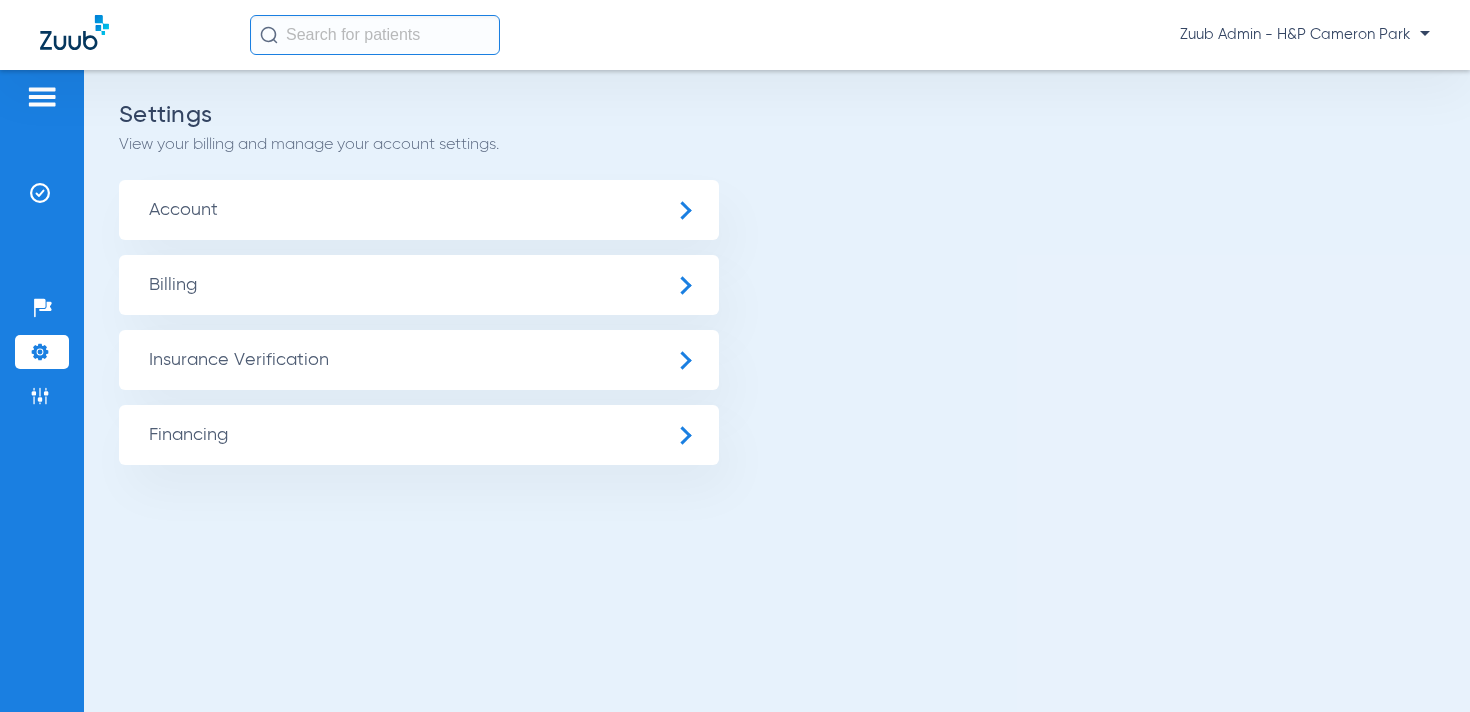 click on "Insurance Verification" 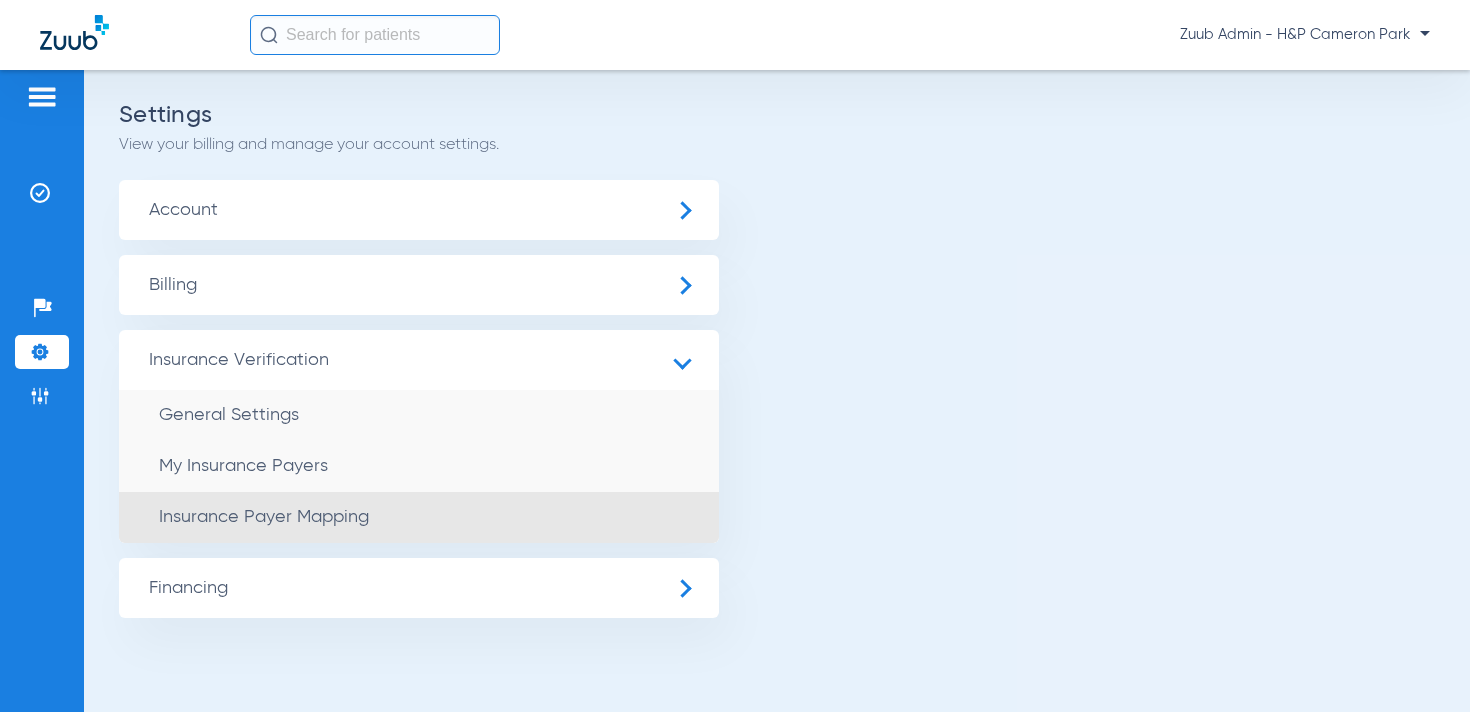 click on "Insurance Payer Mapping" 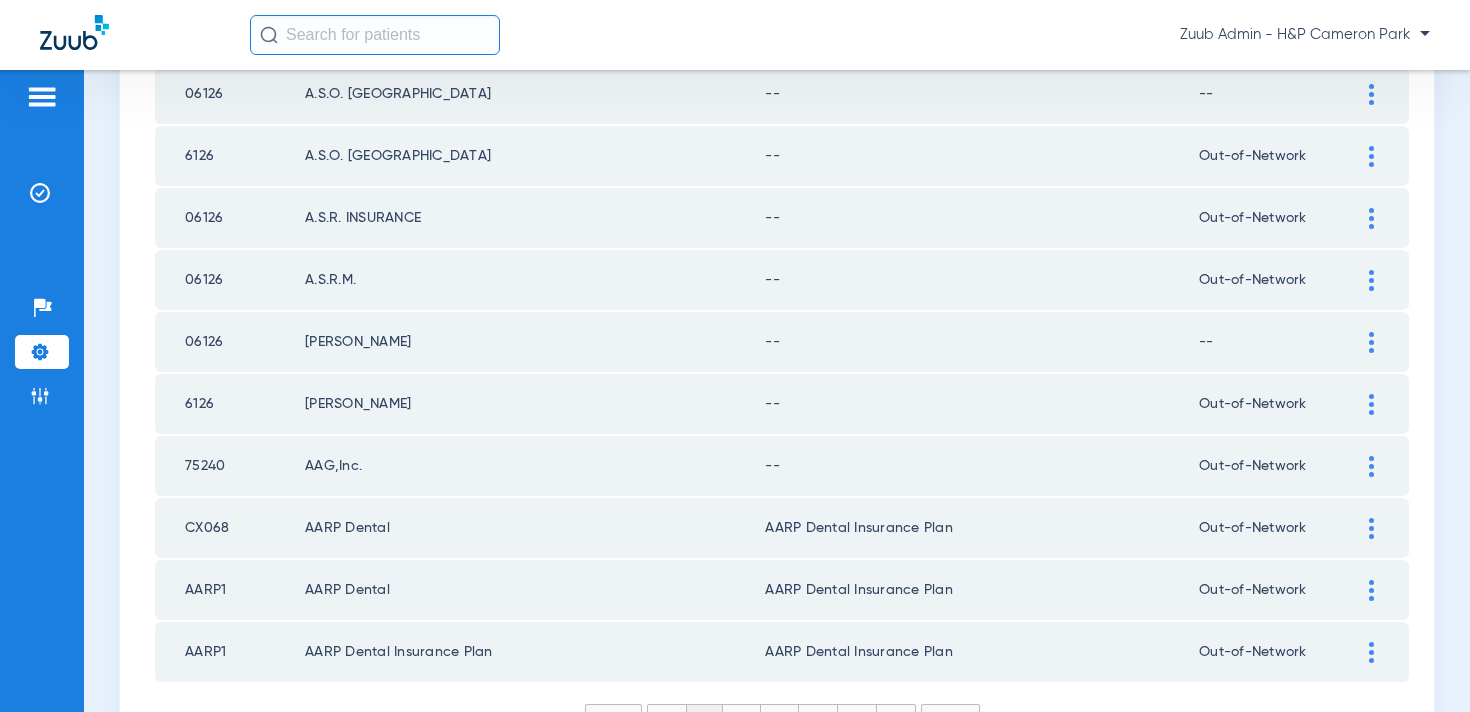scroll, scrollTop: 2923, scrollLeft: 0, axis: vertical 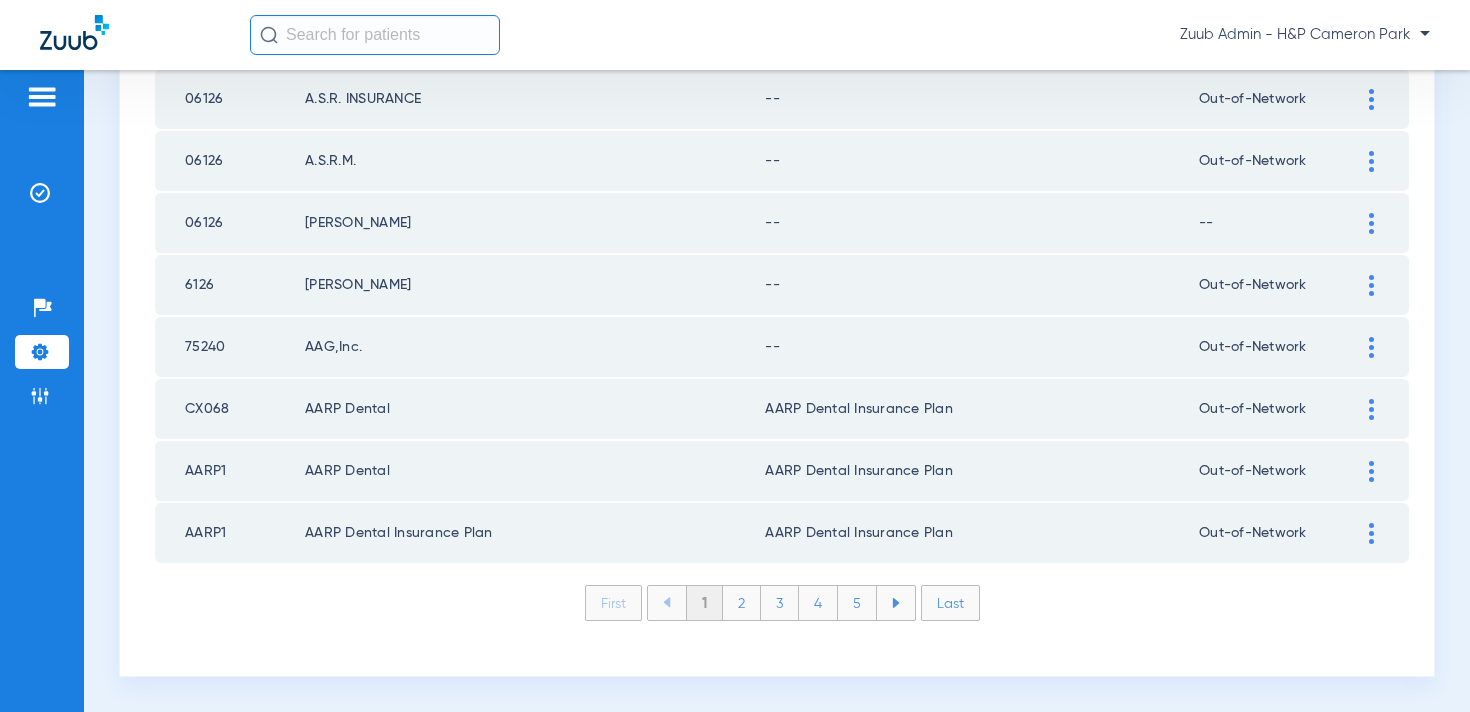 click on "5" 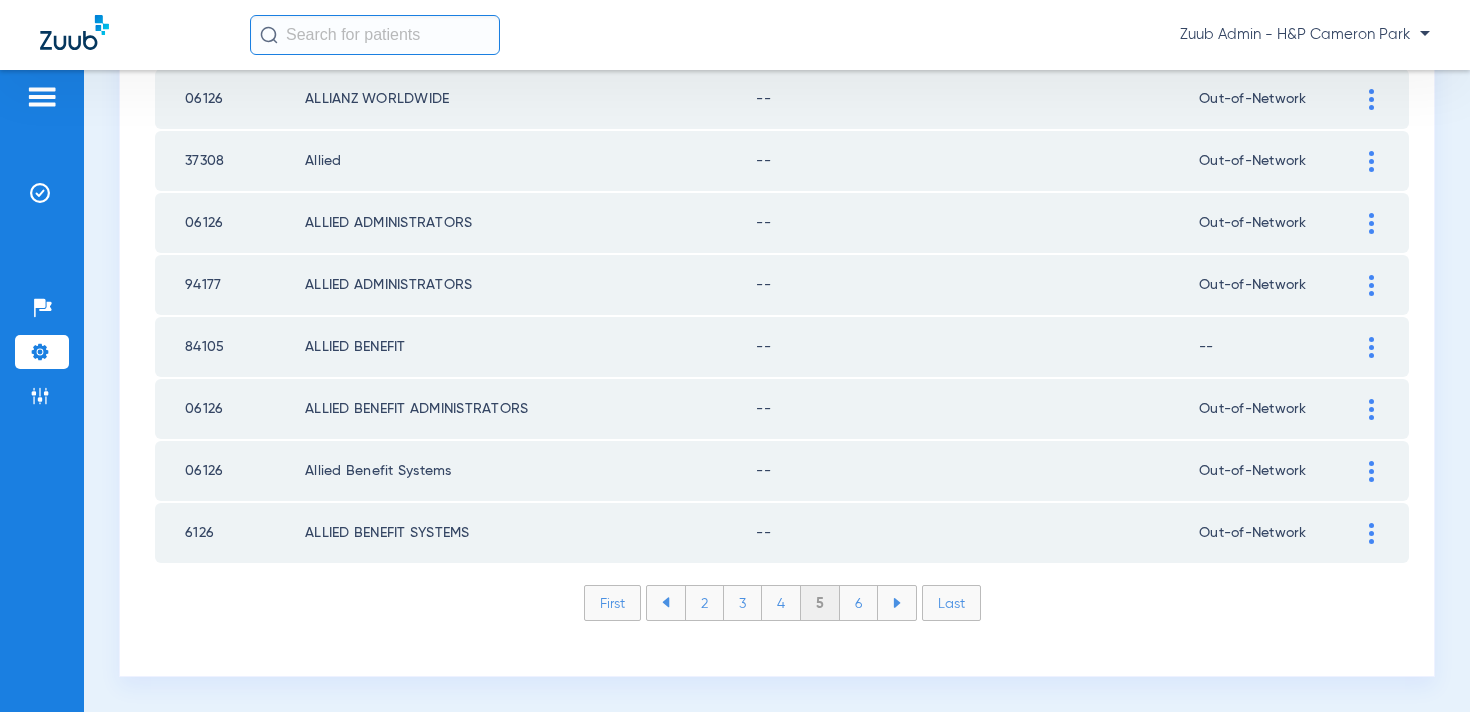 click on "6" 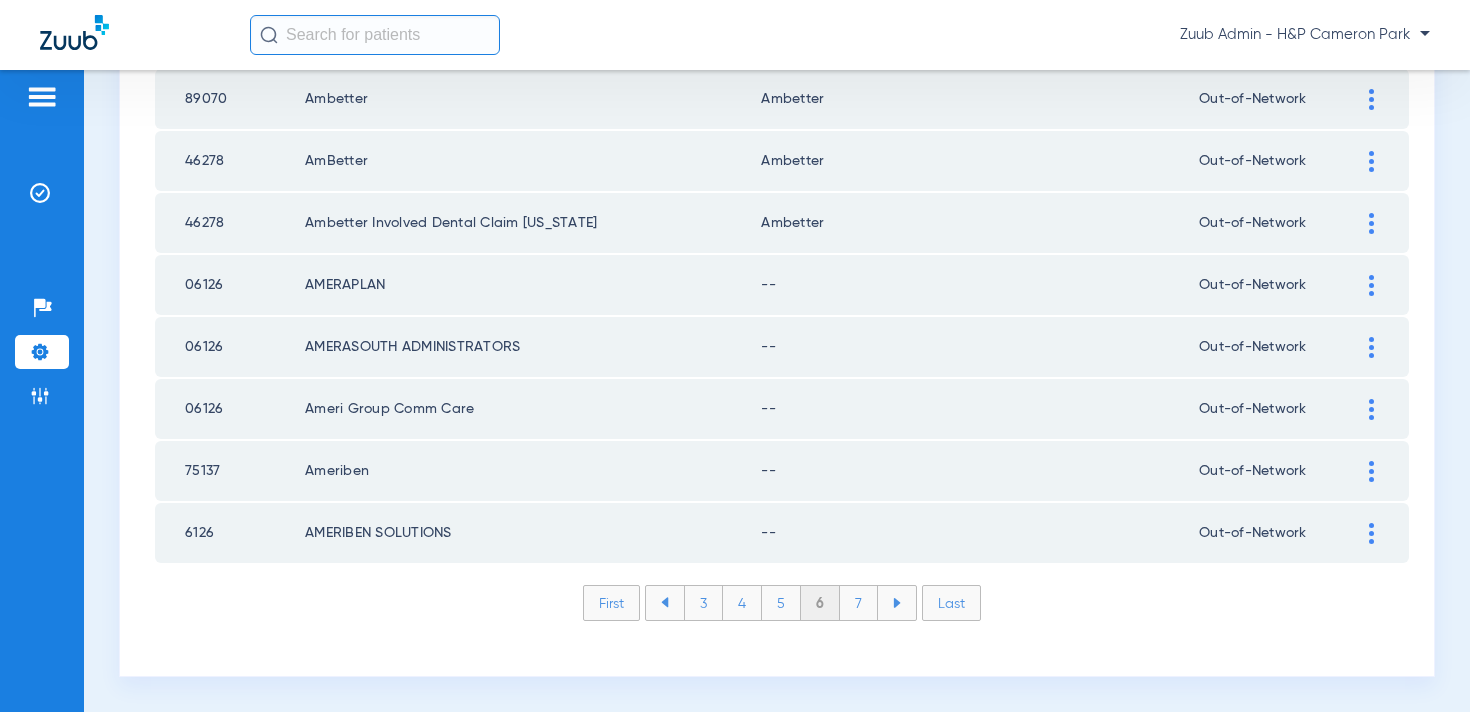 click on "7" 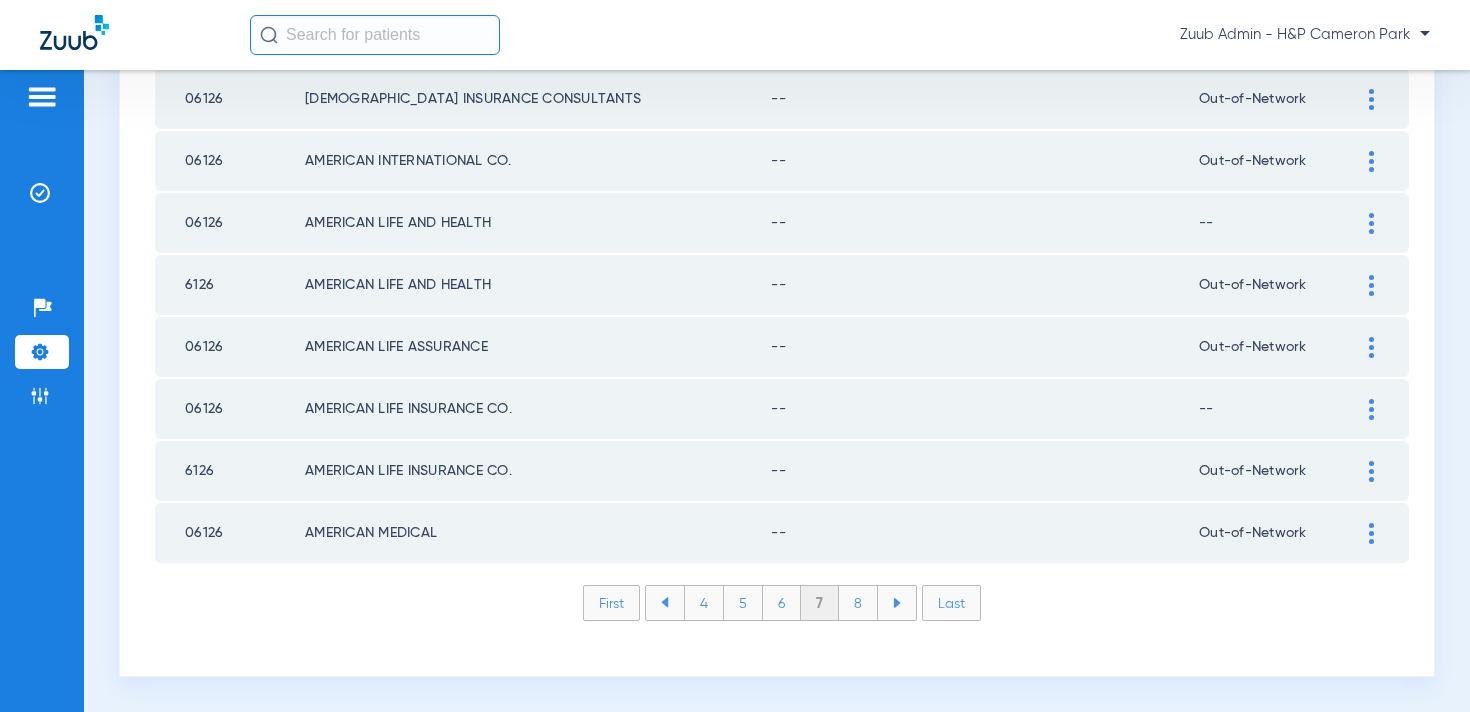 click on "8" 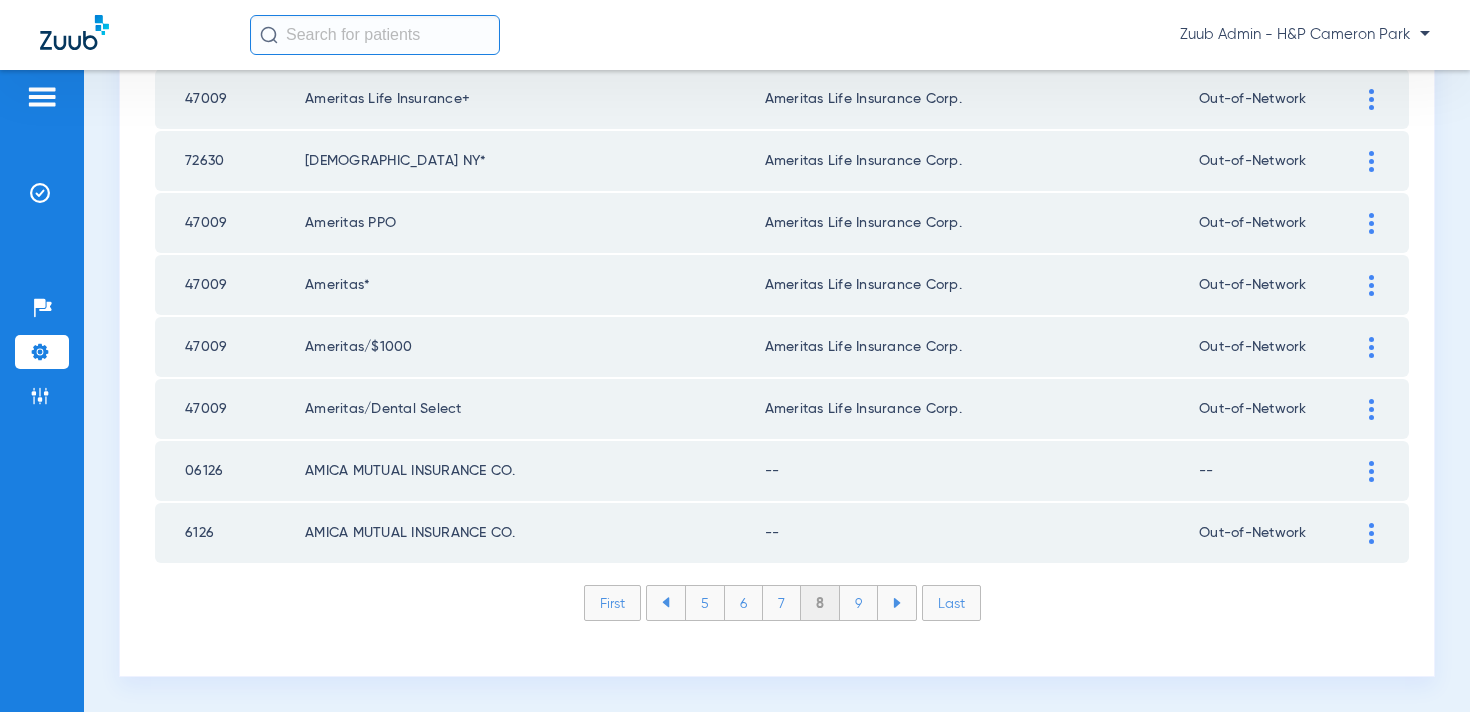 click on "9" 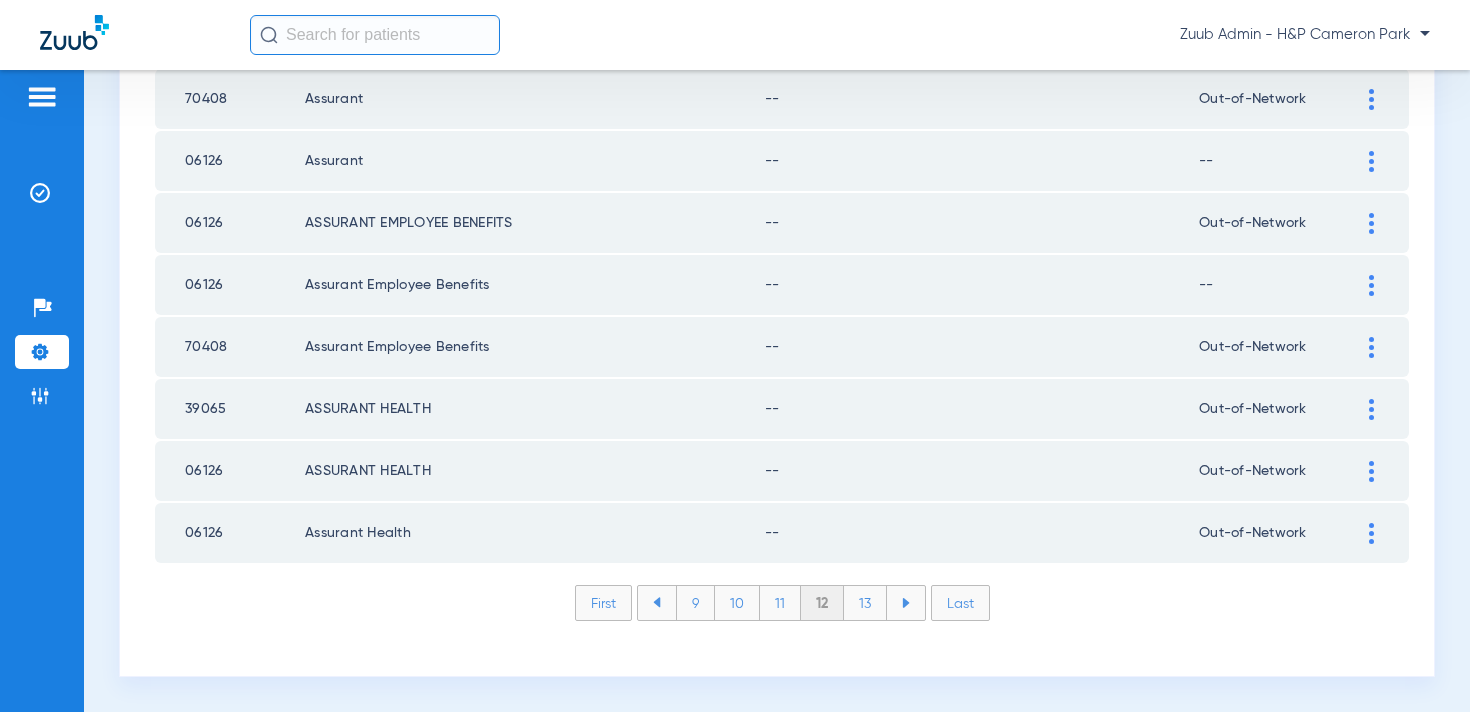click on "13" 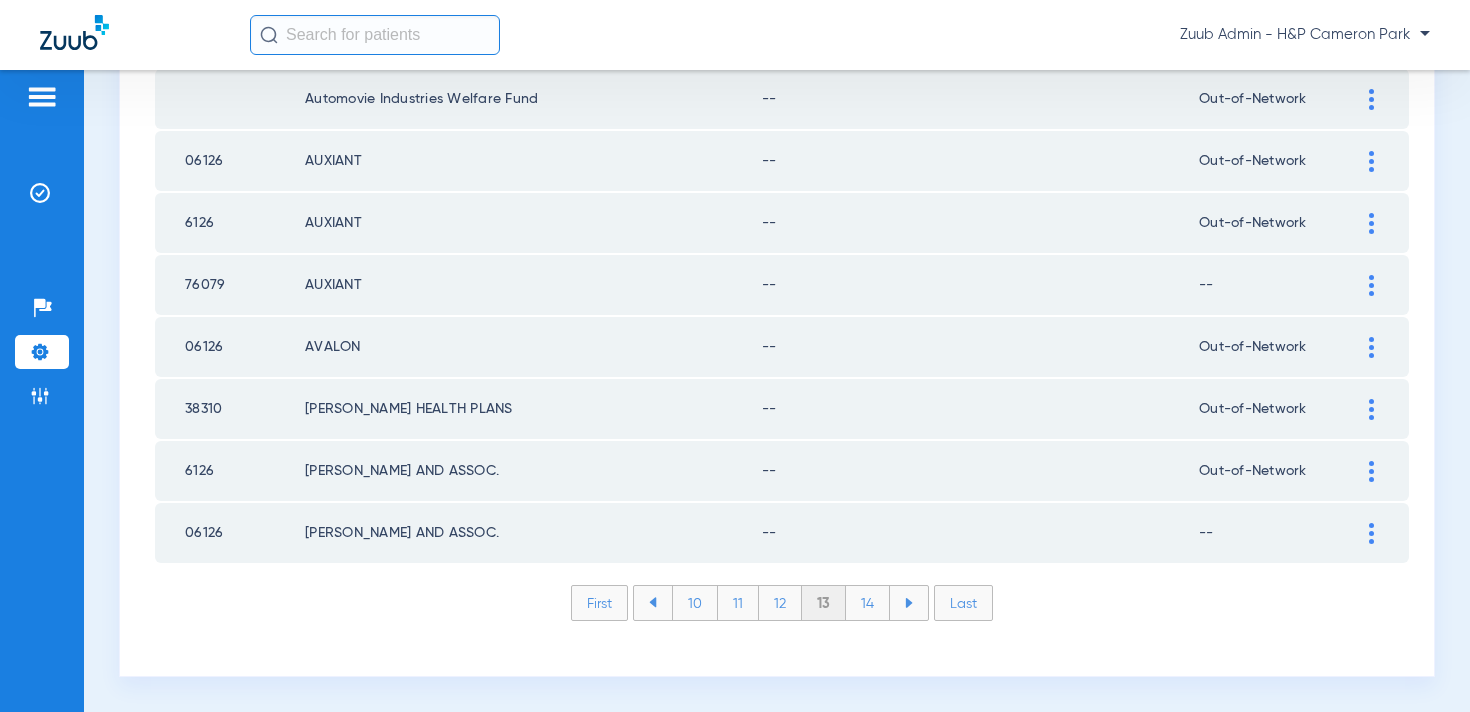 click on "14" 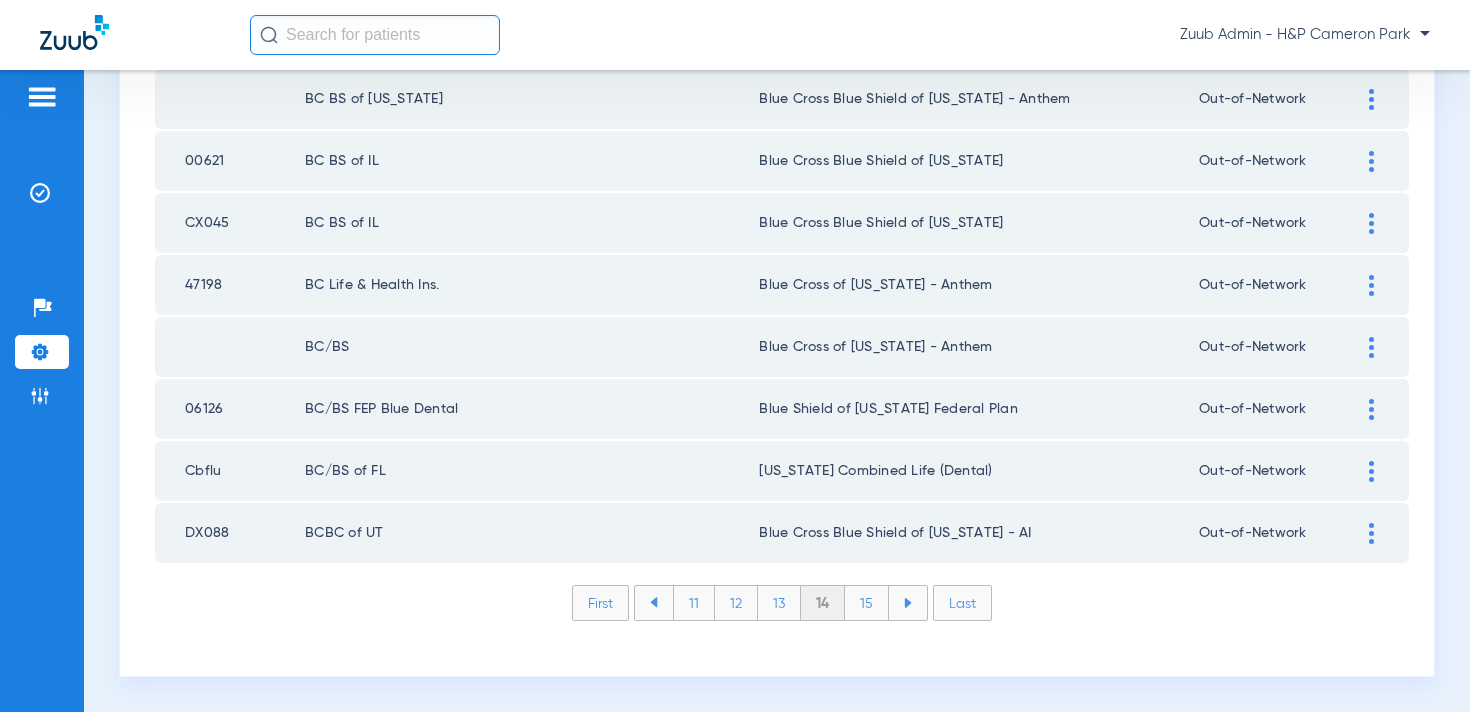 click on "15" 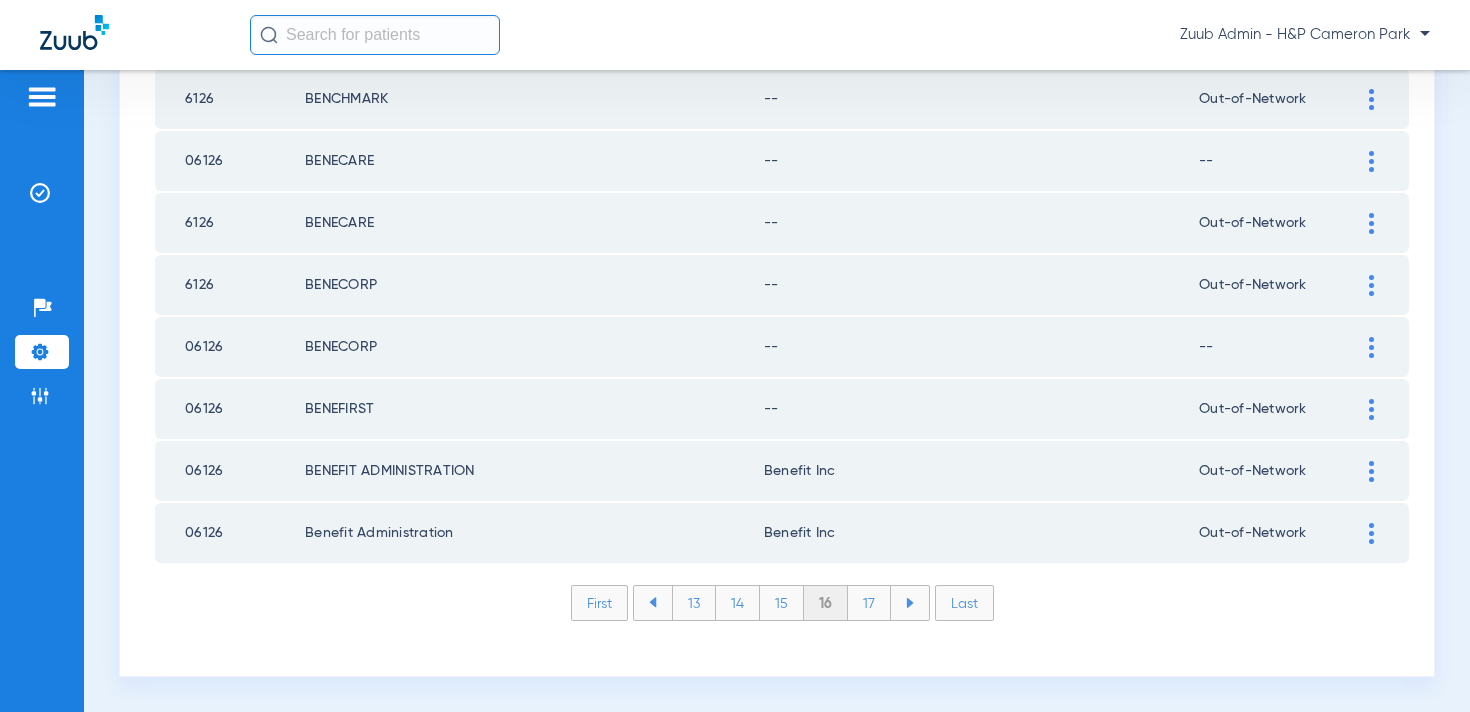 click on "17" 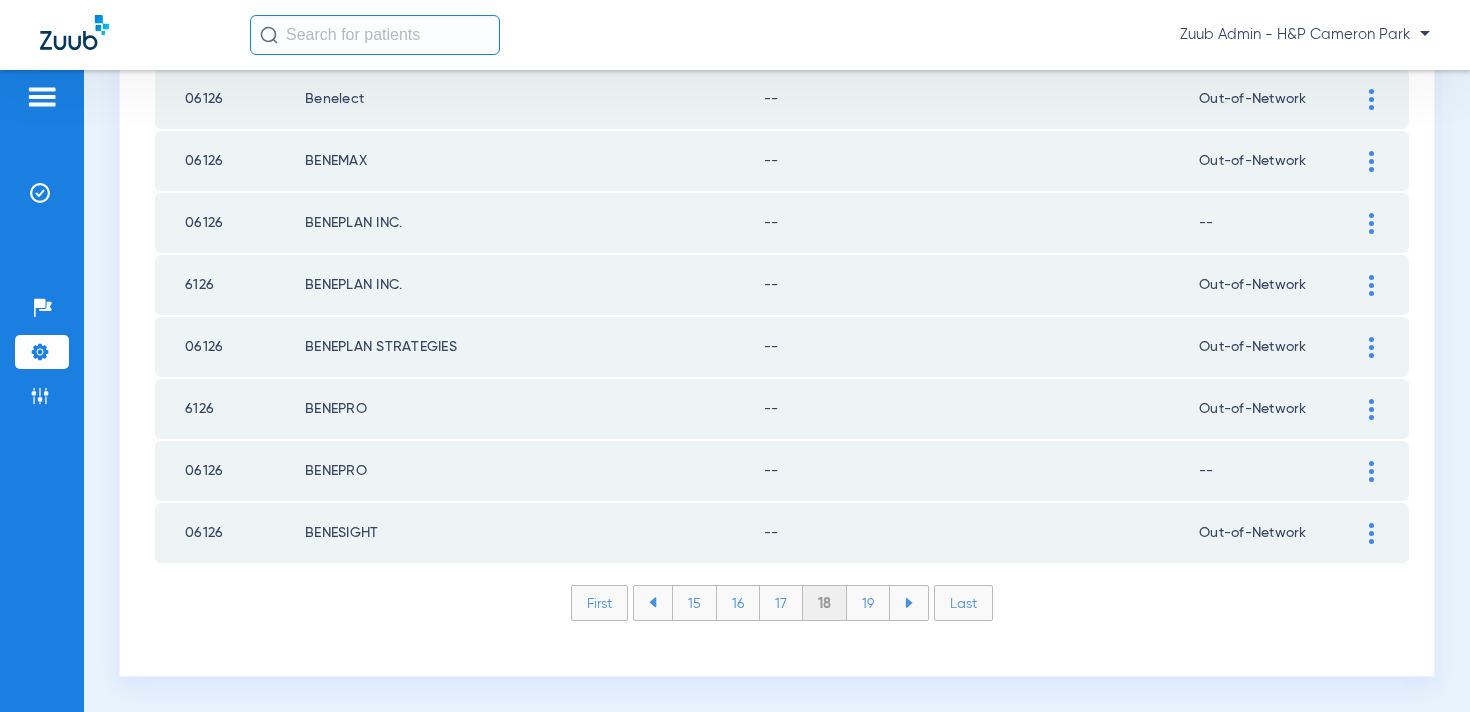 click on "19" 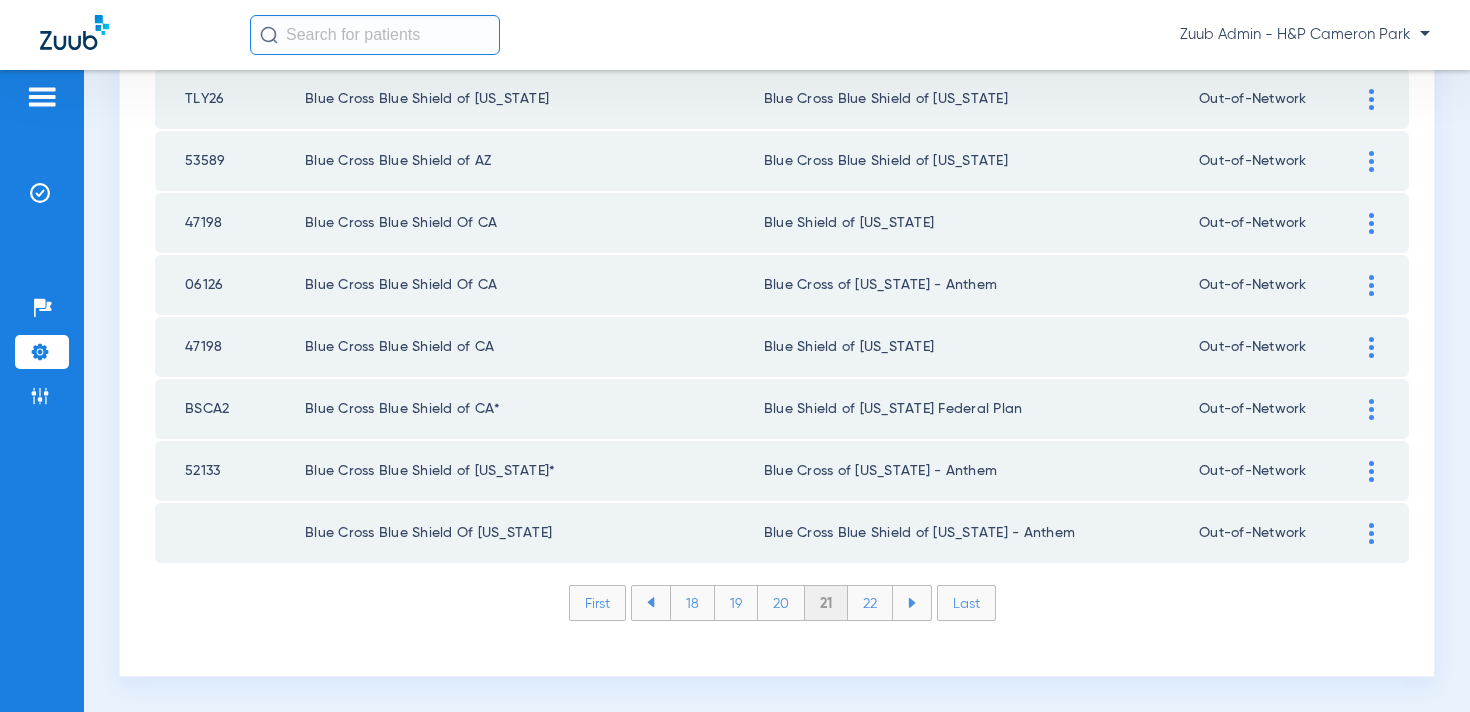 click on "22" 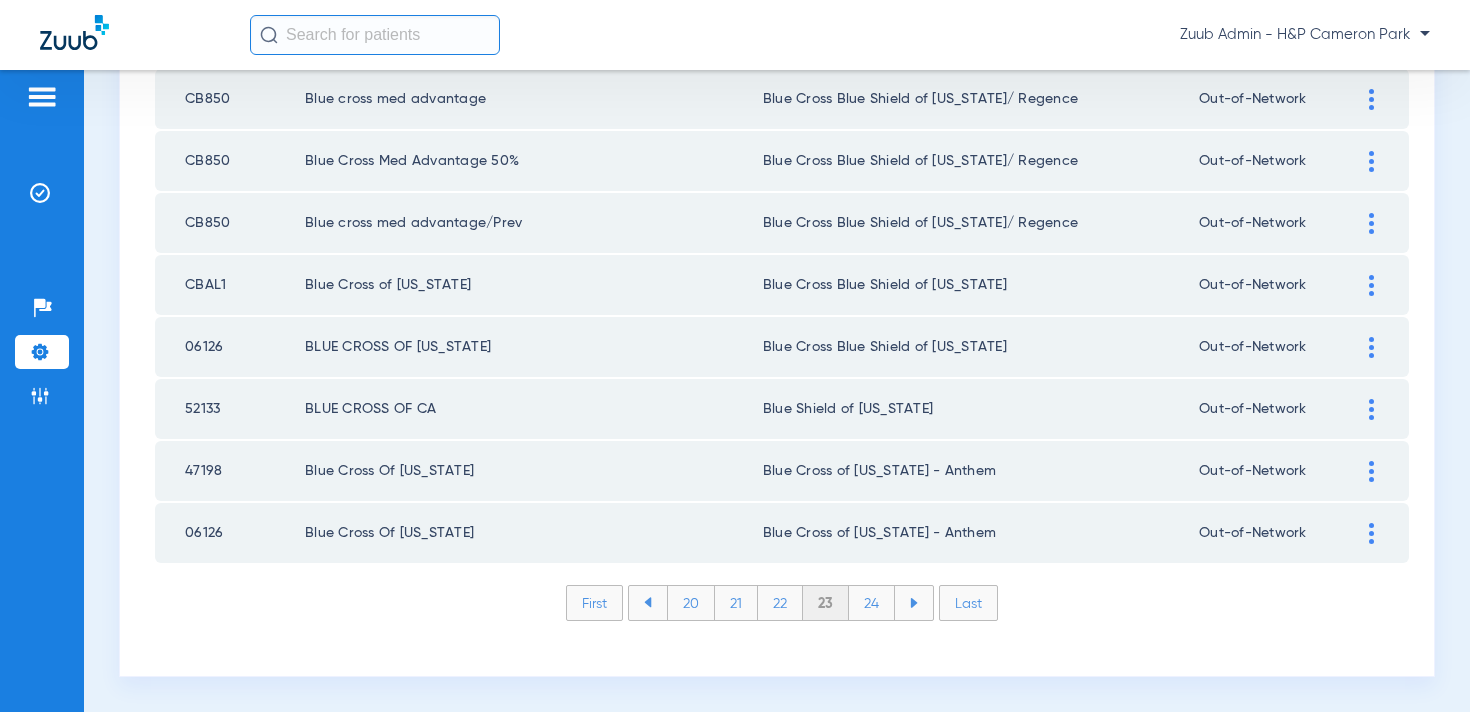 click on "24" 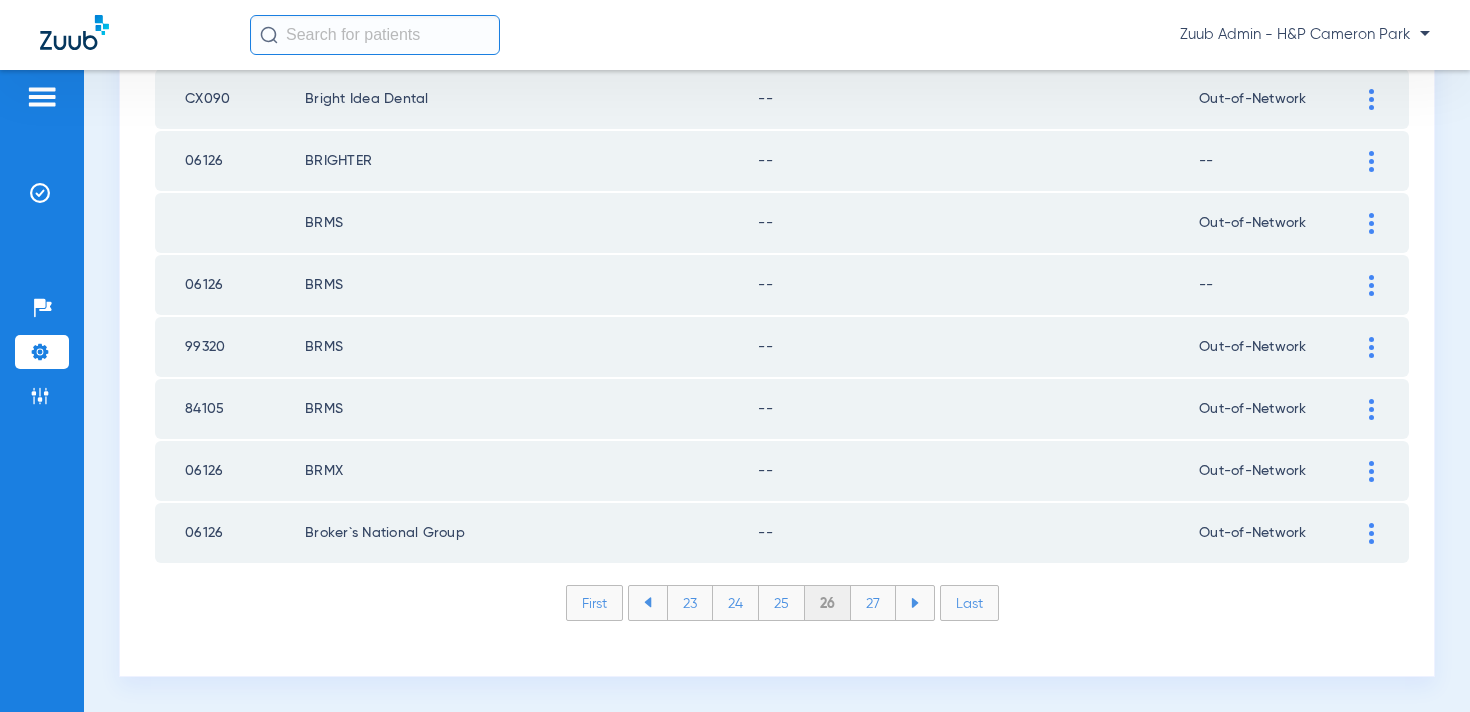 click on "27" 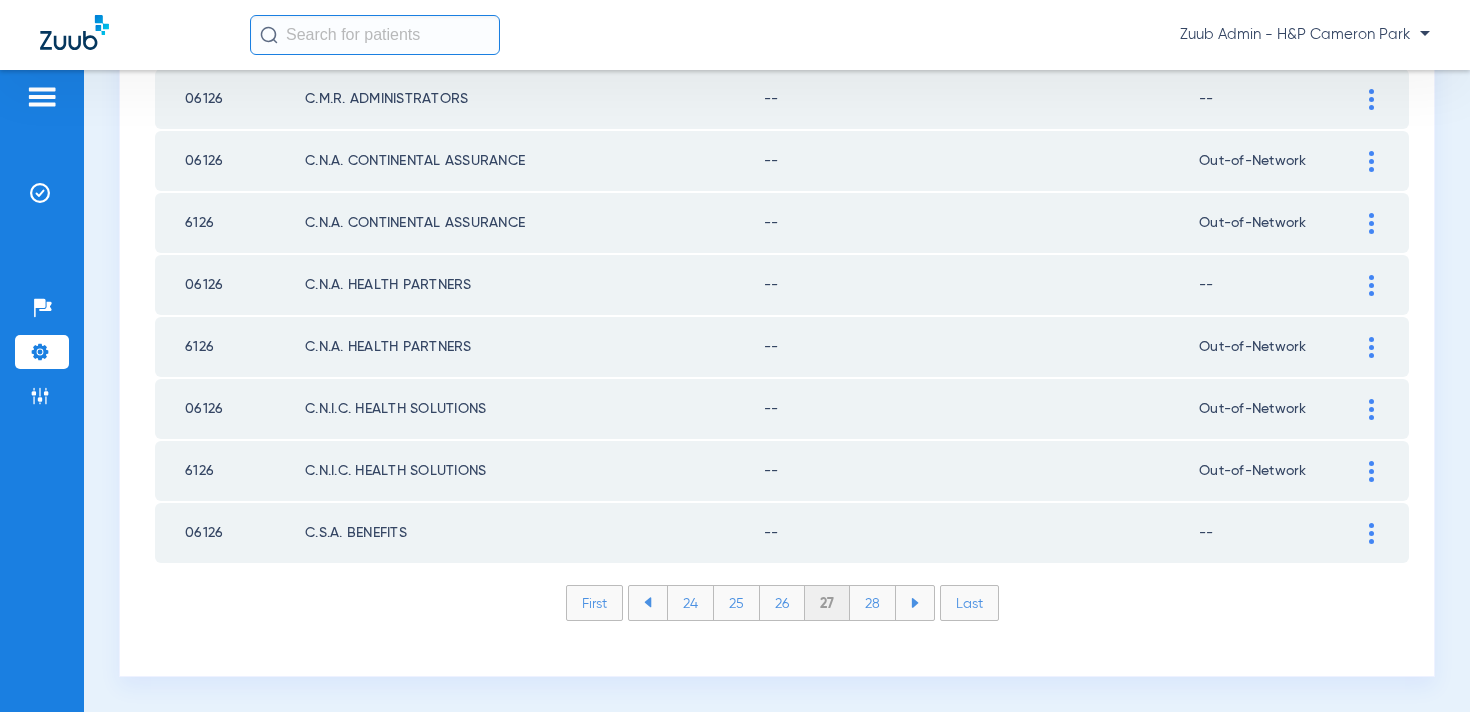click on "28" 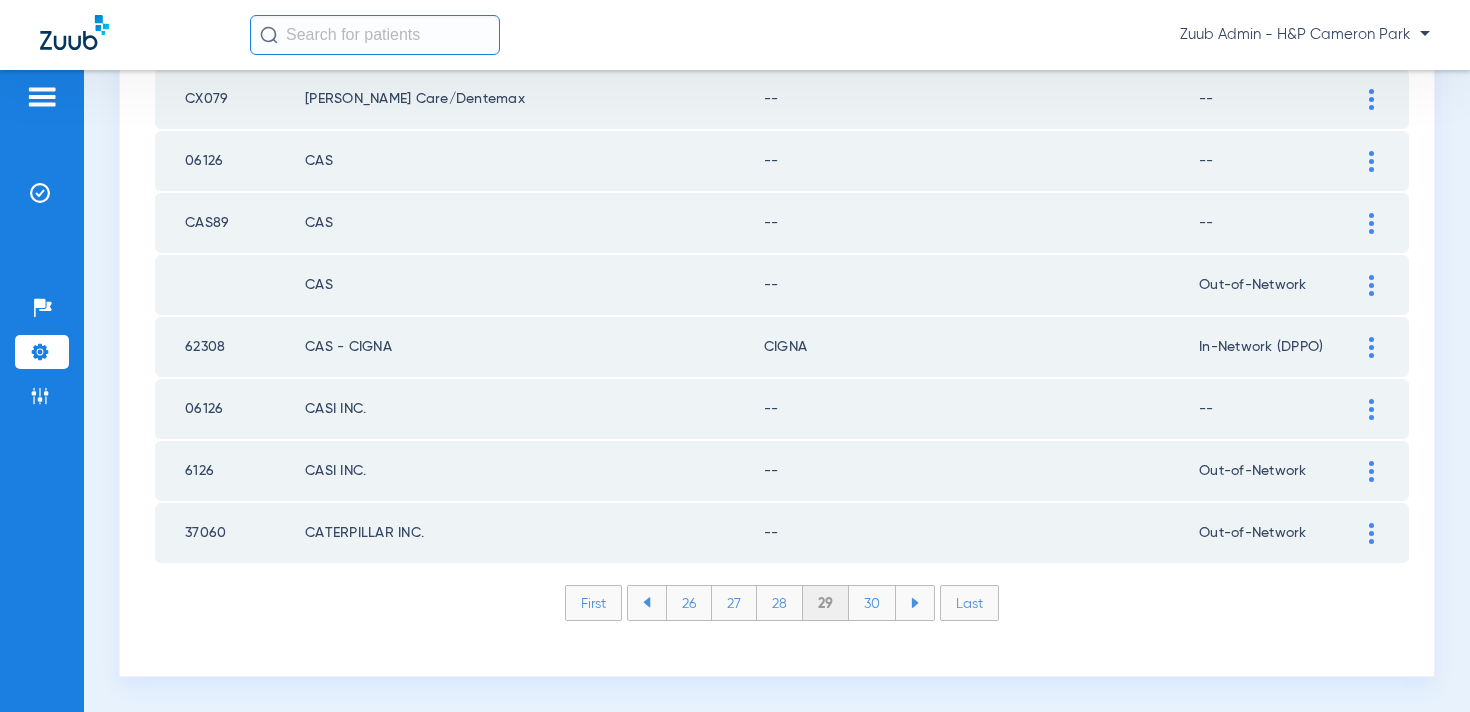 click on "30" 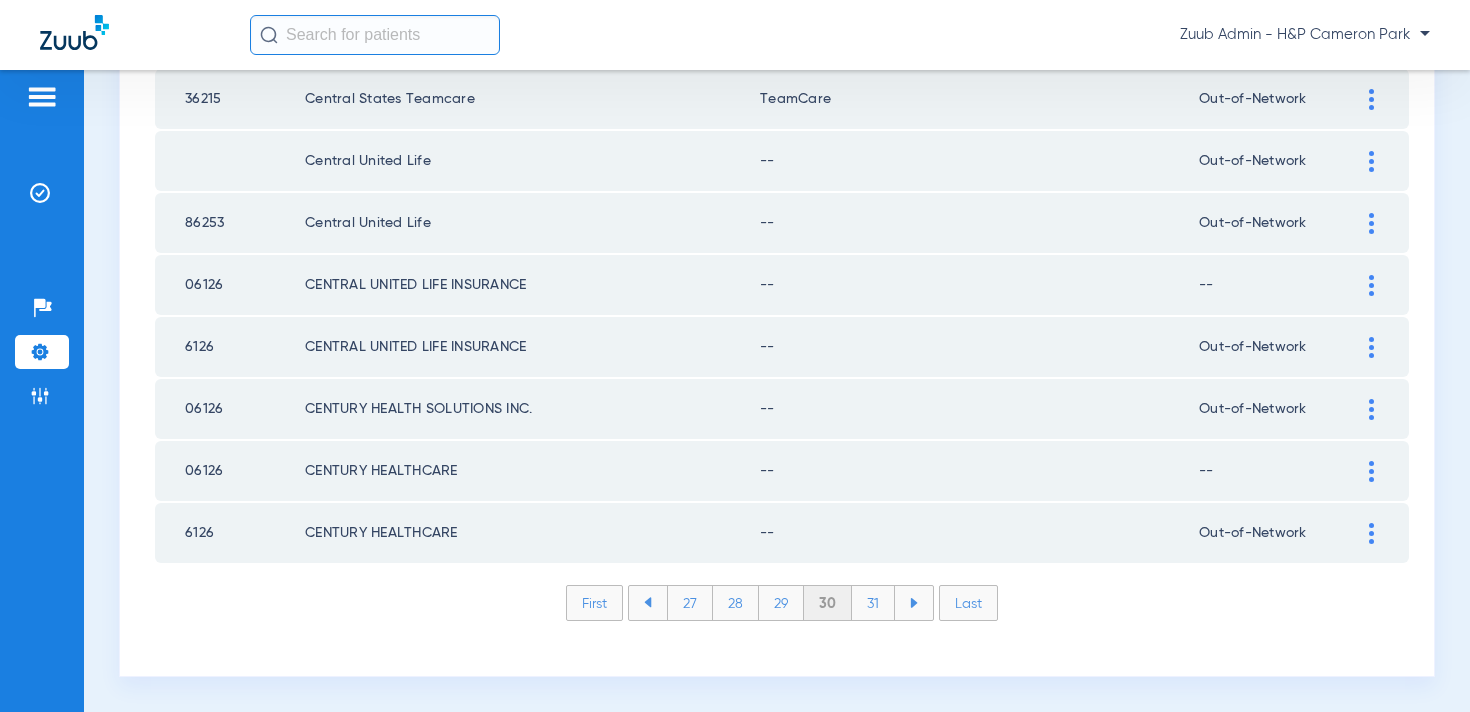 click on "31" 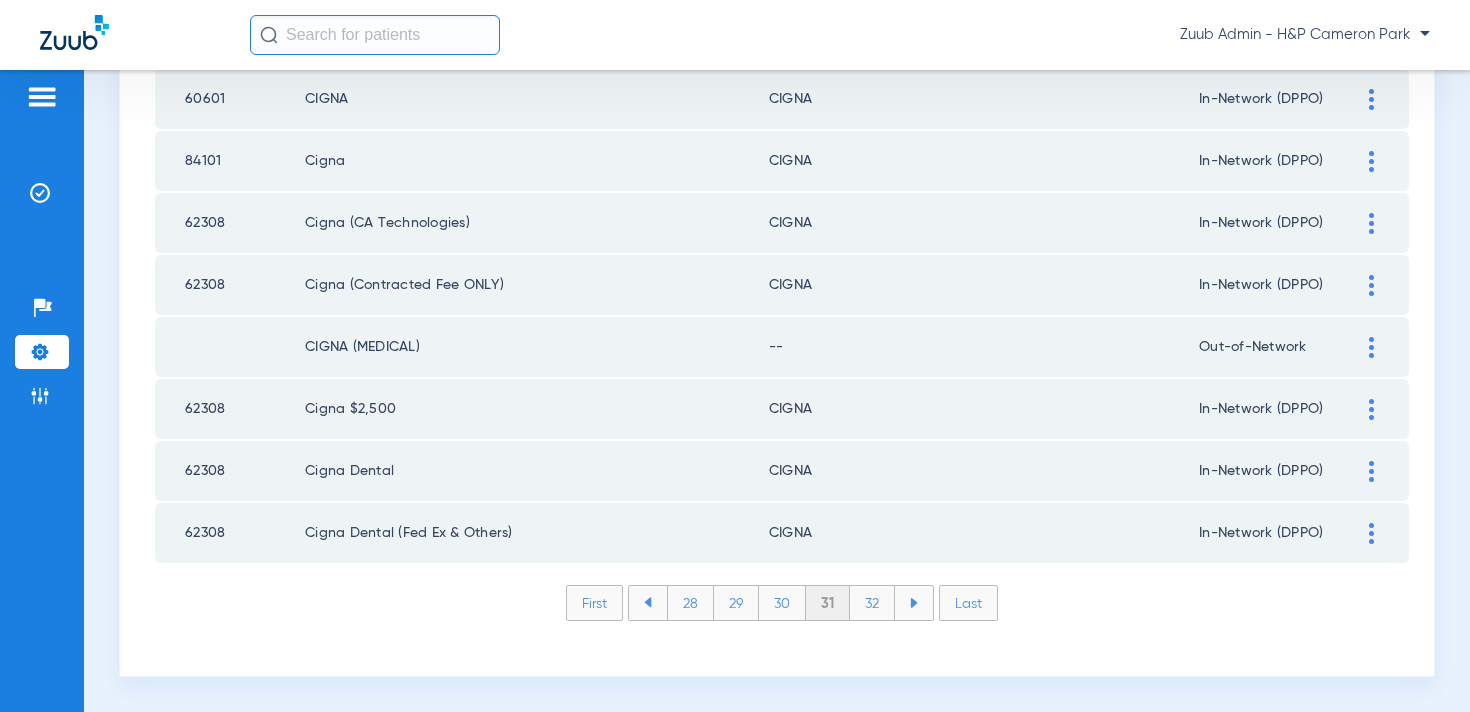 click on "32" 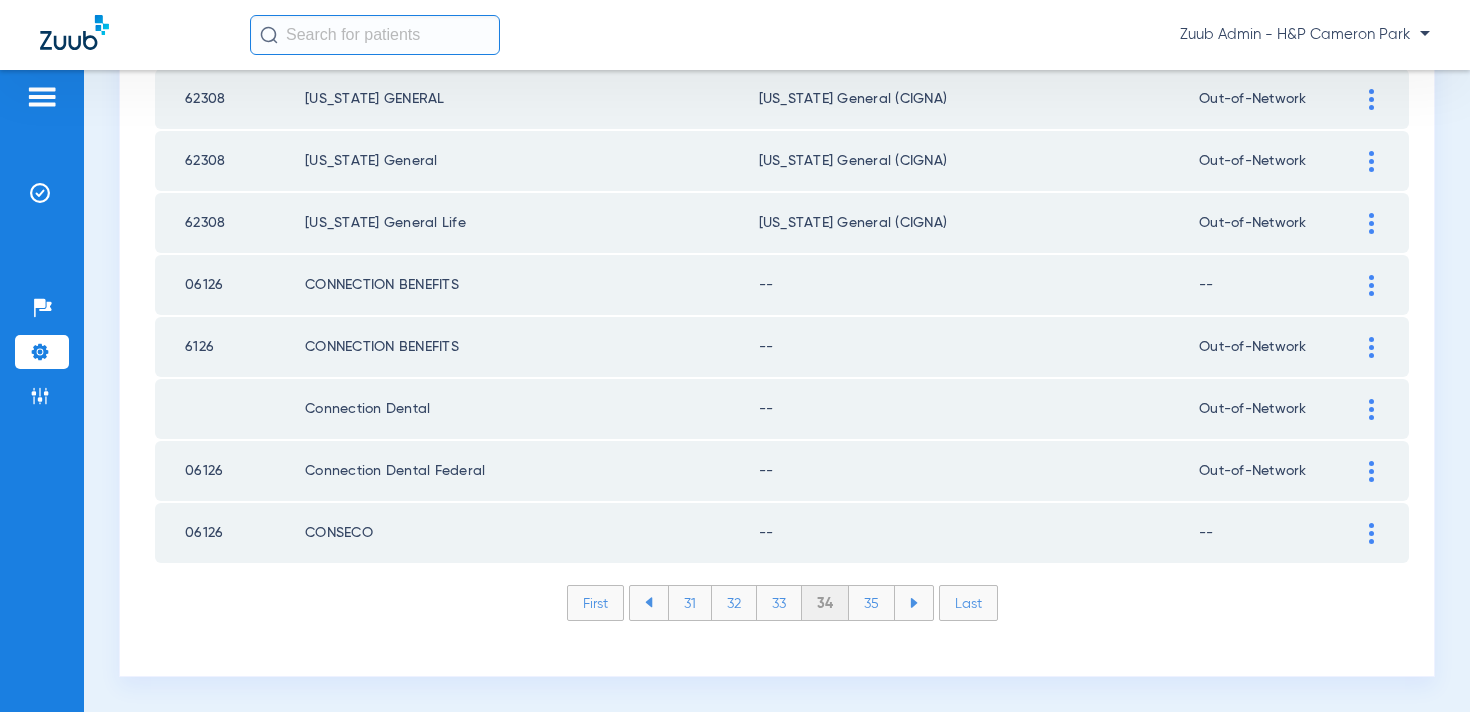 click on "35" 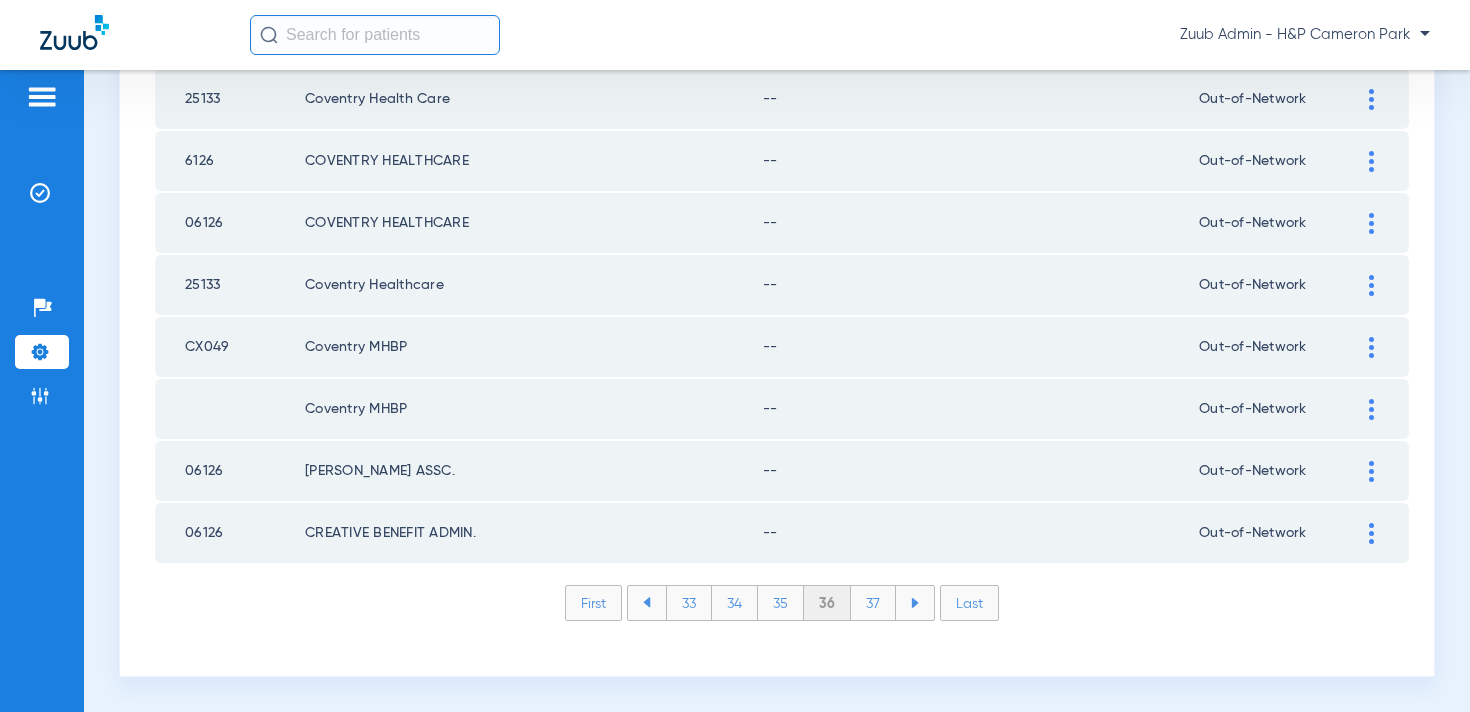 click on "37" 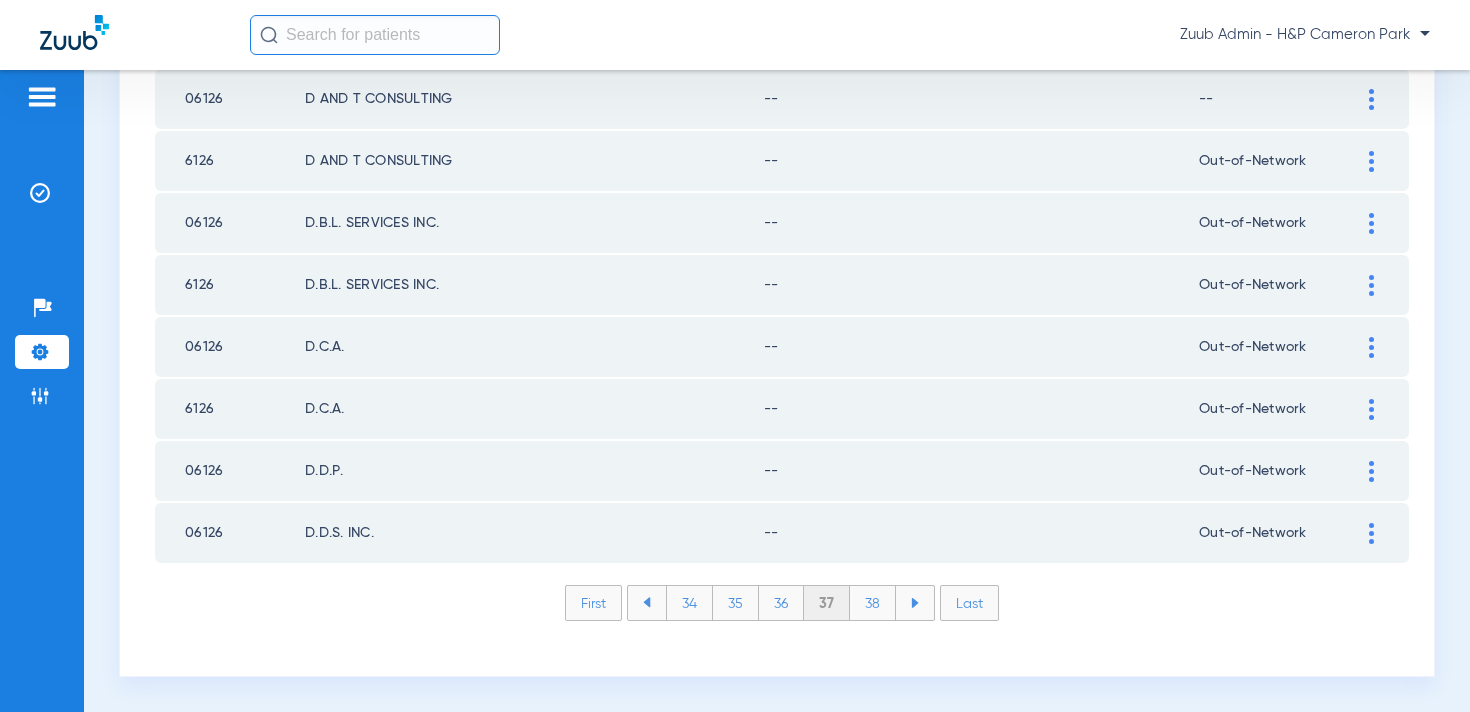 click on "38" 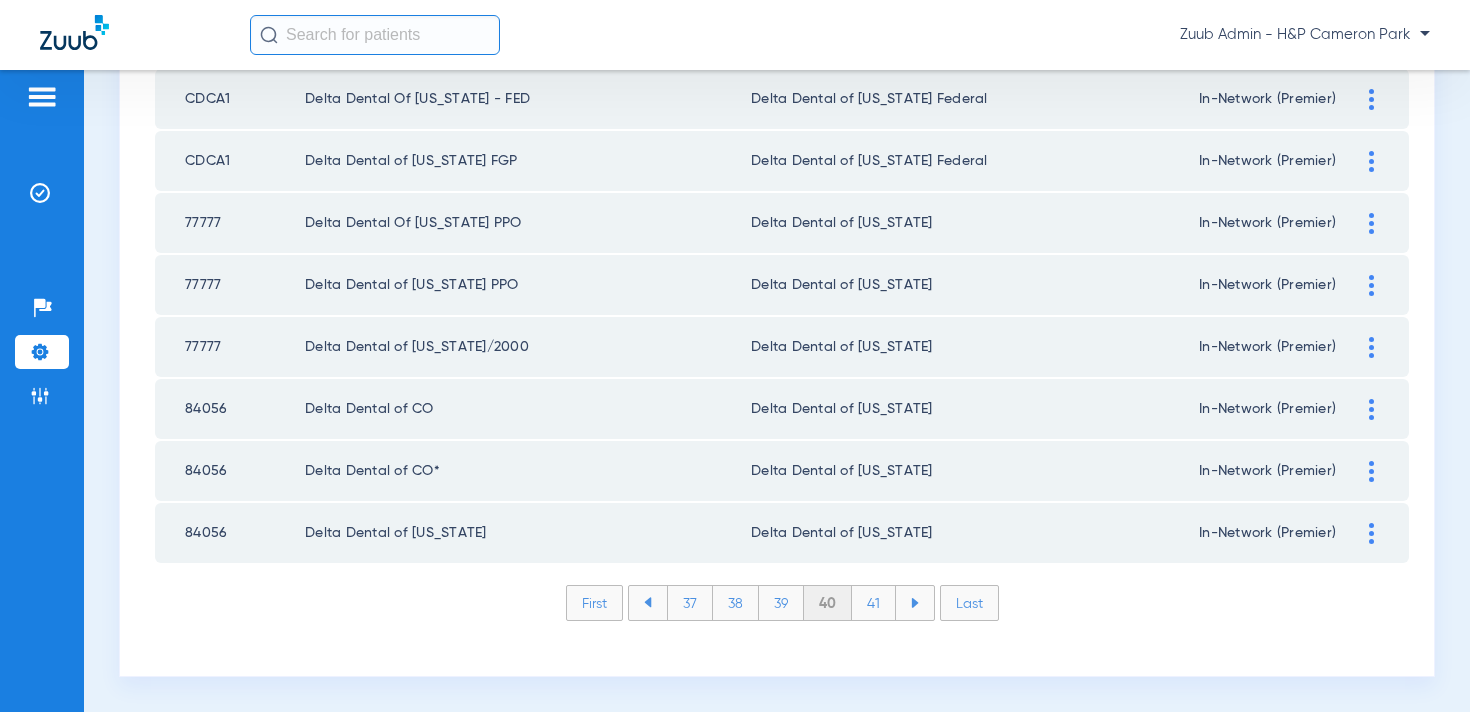 click on "41" 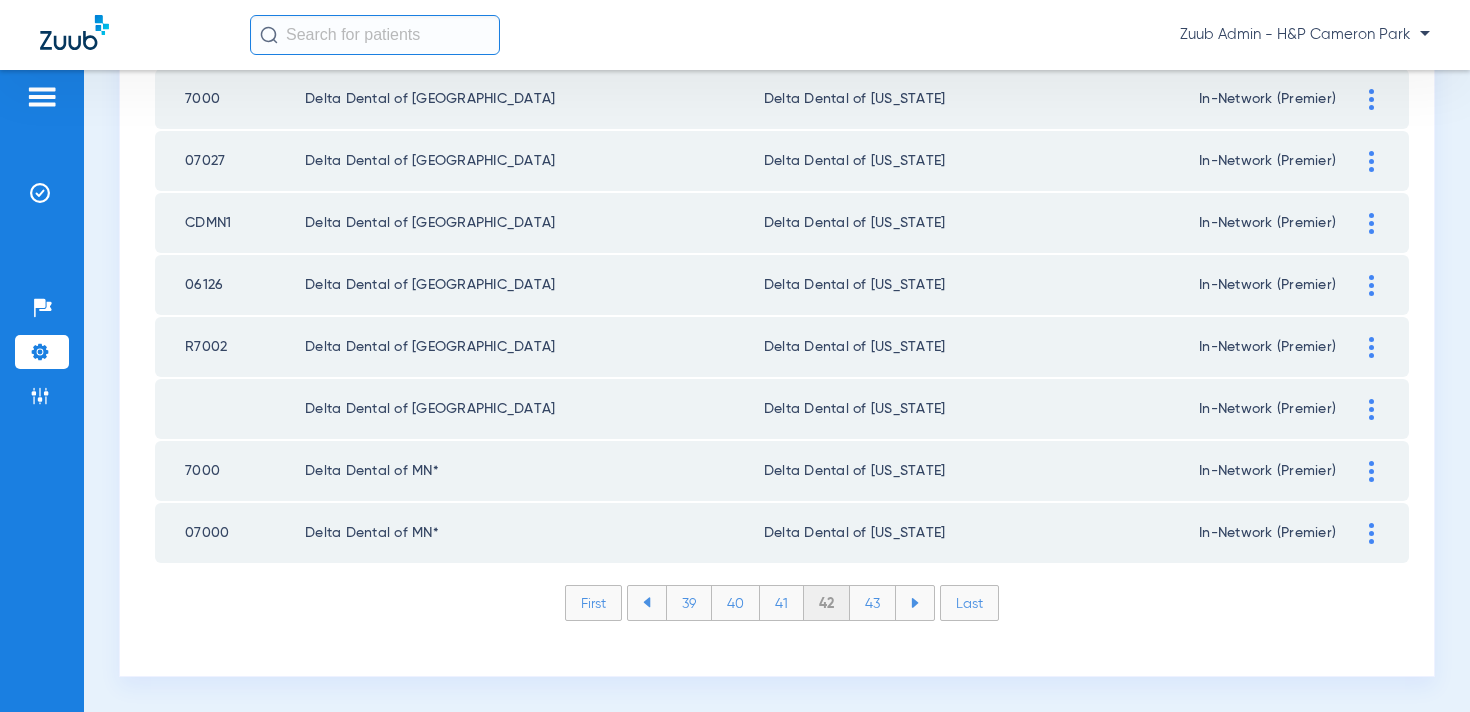click on "43" 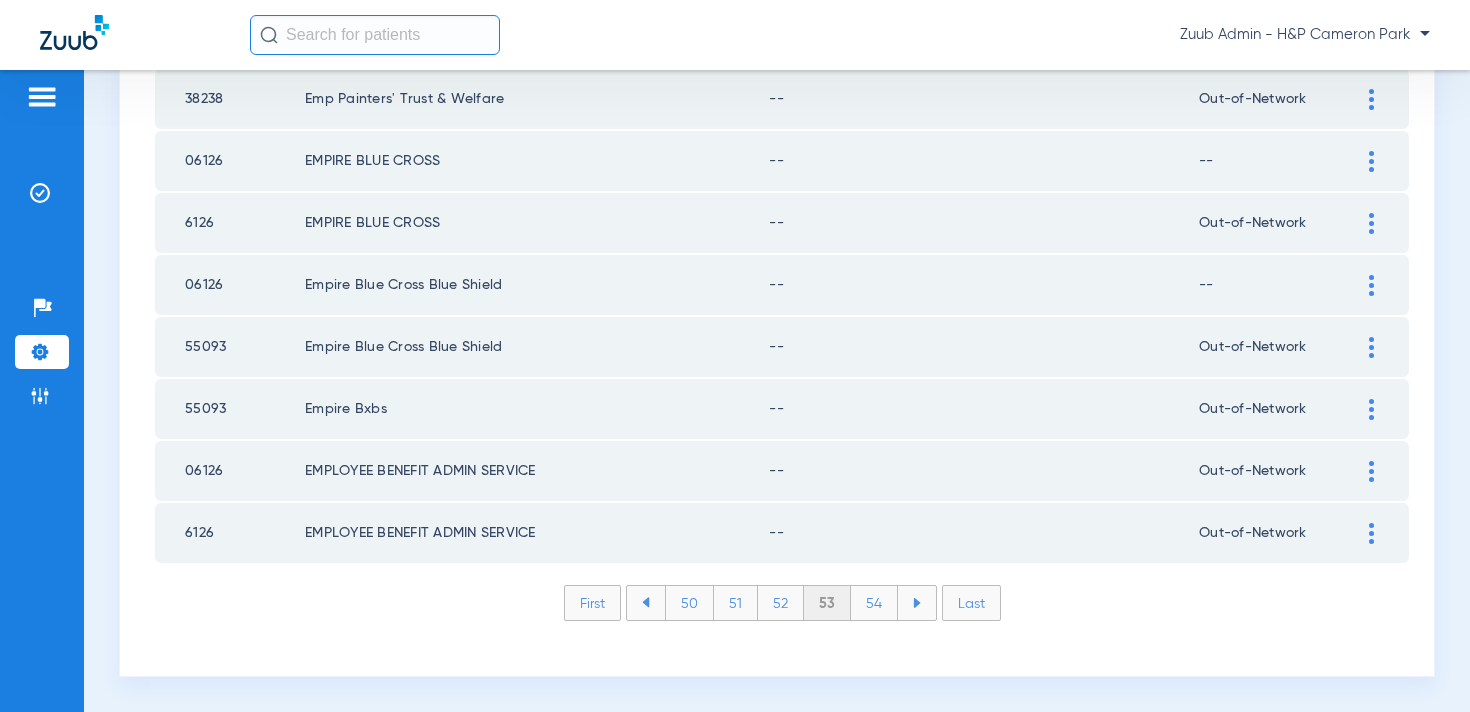 click on "54" 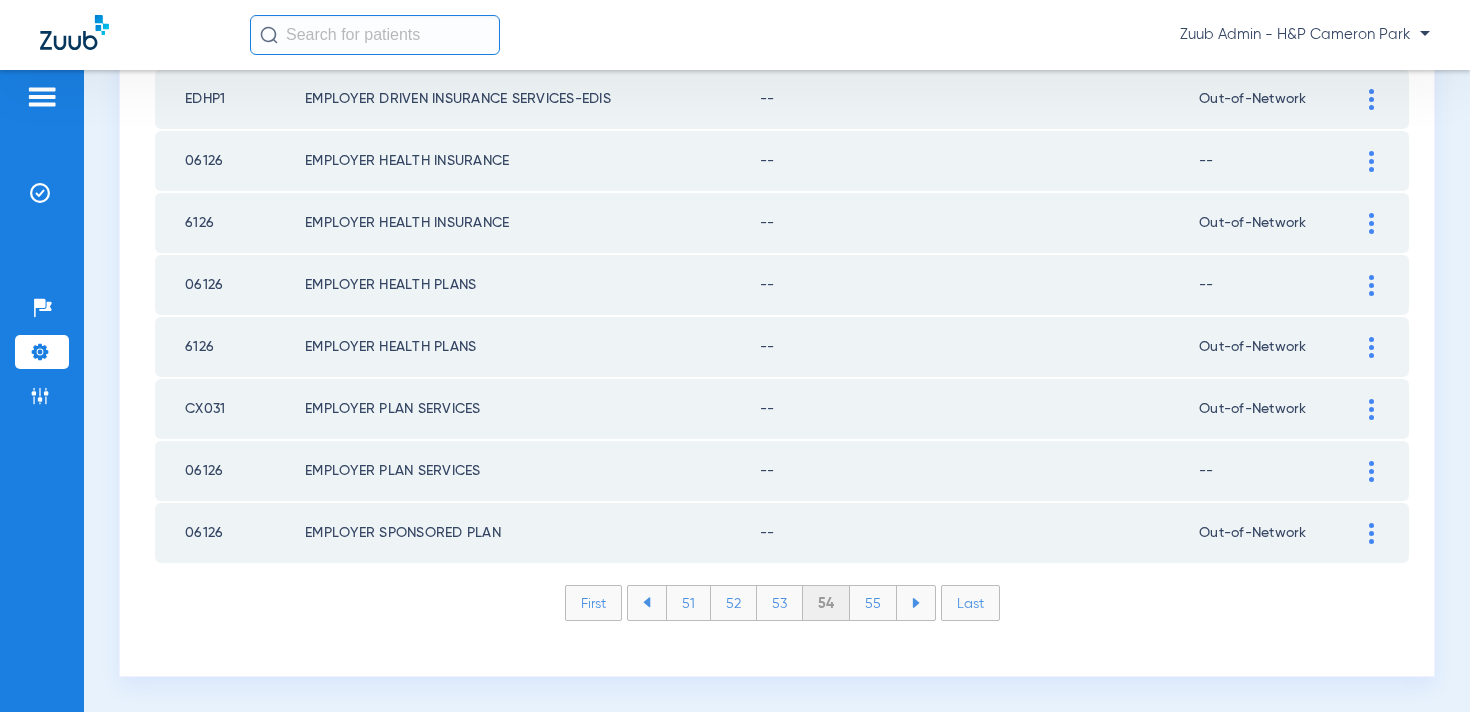click on "55" 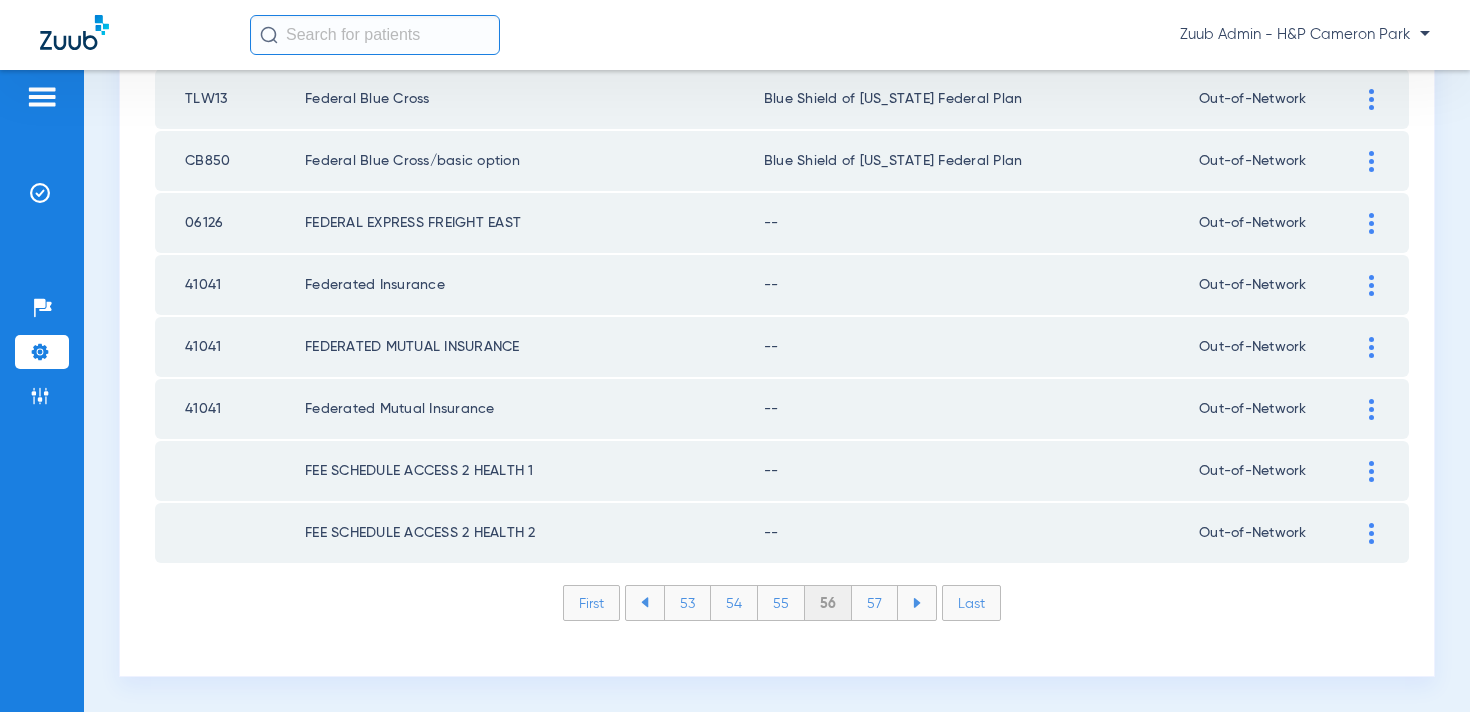 click on "57" 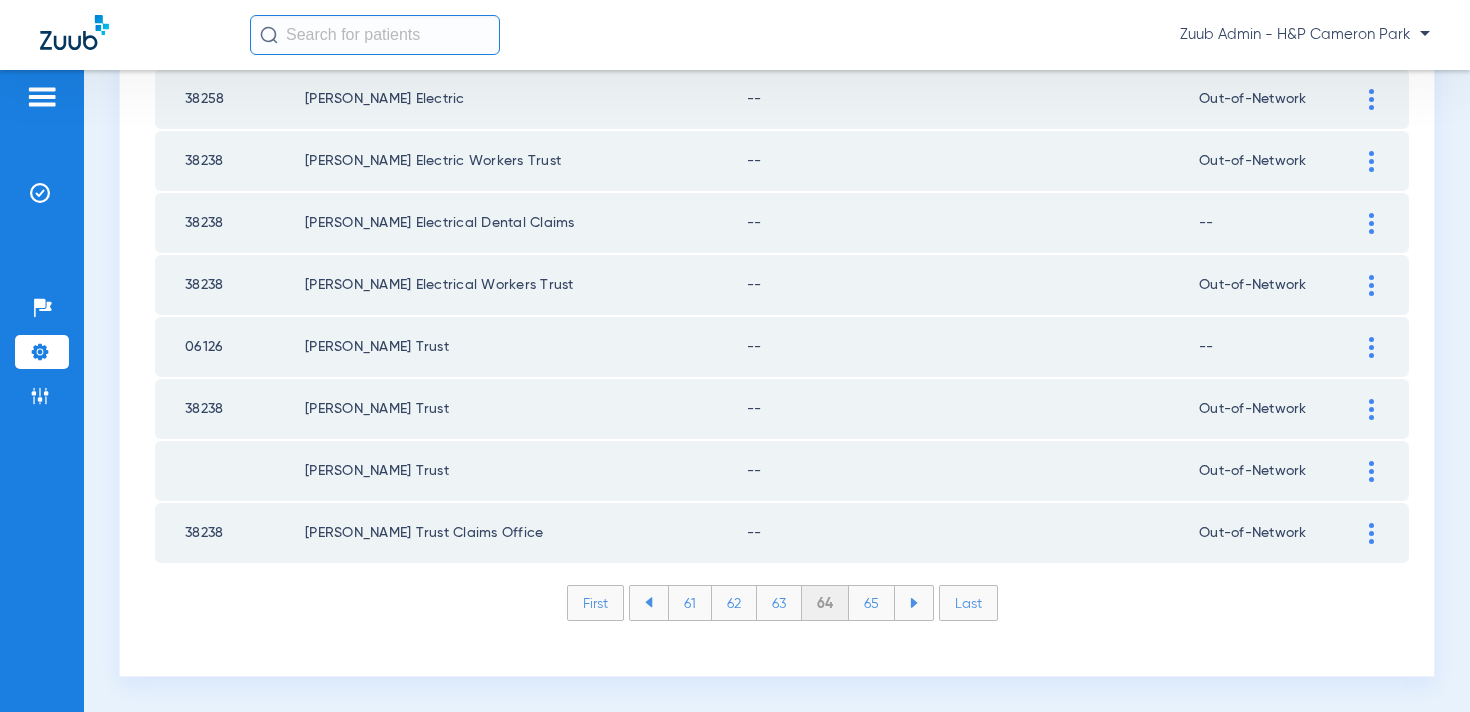 click on "65" 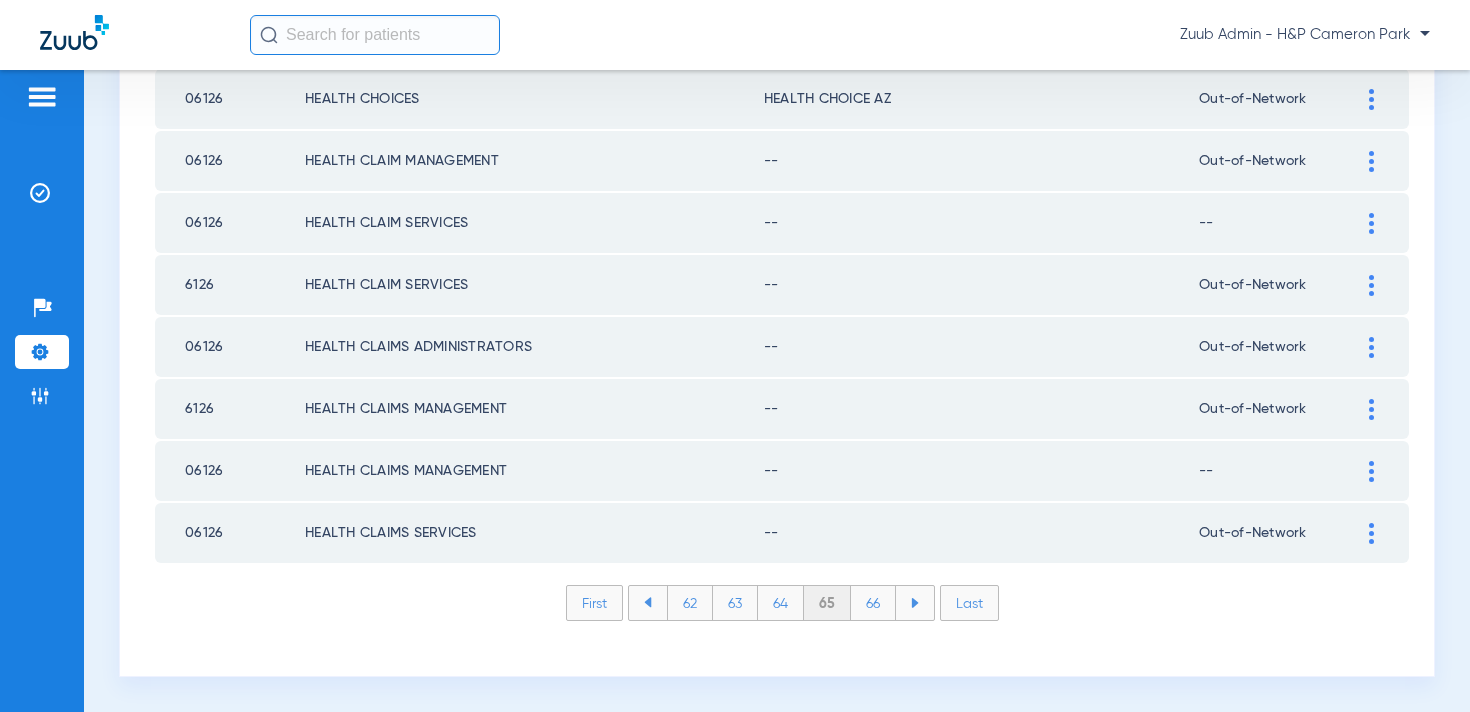 click on "66" 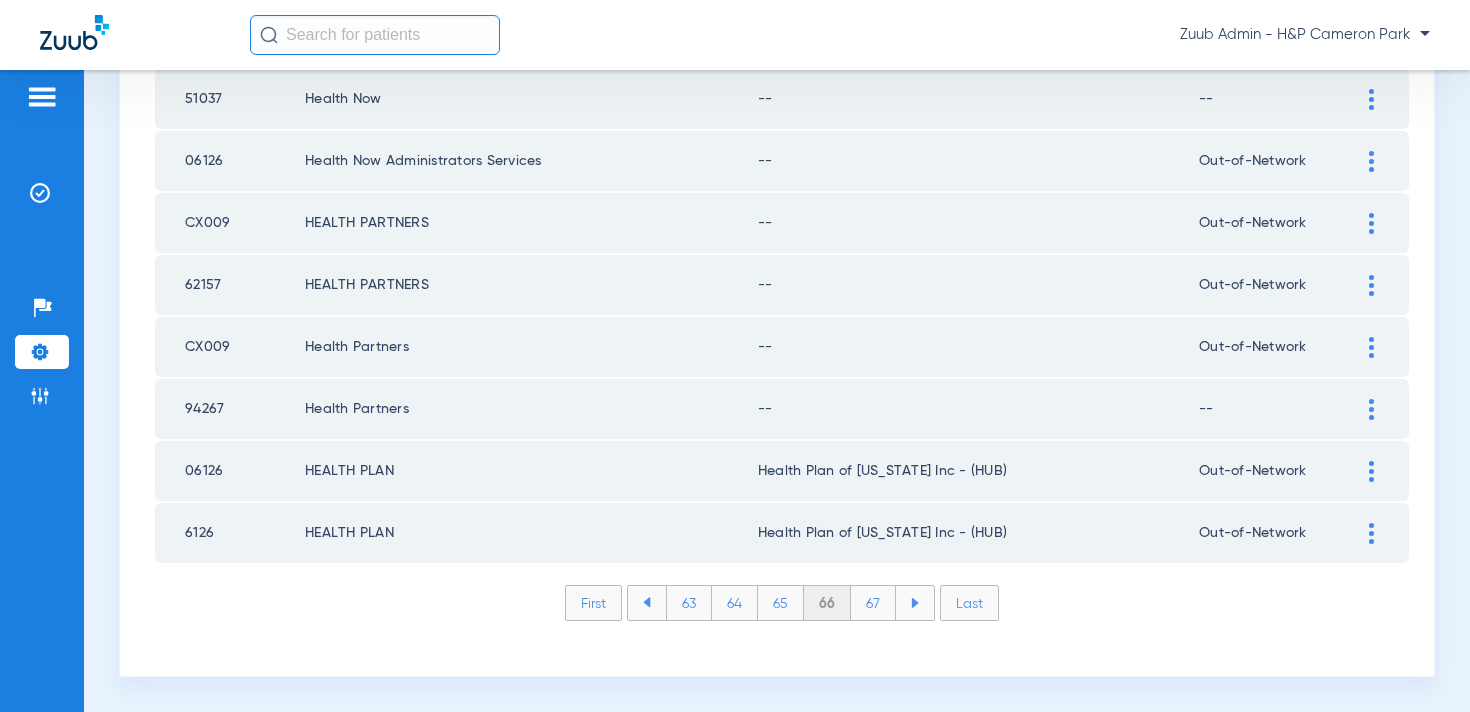 click on "67" 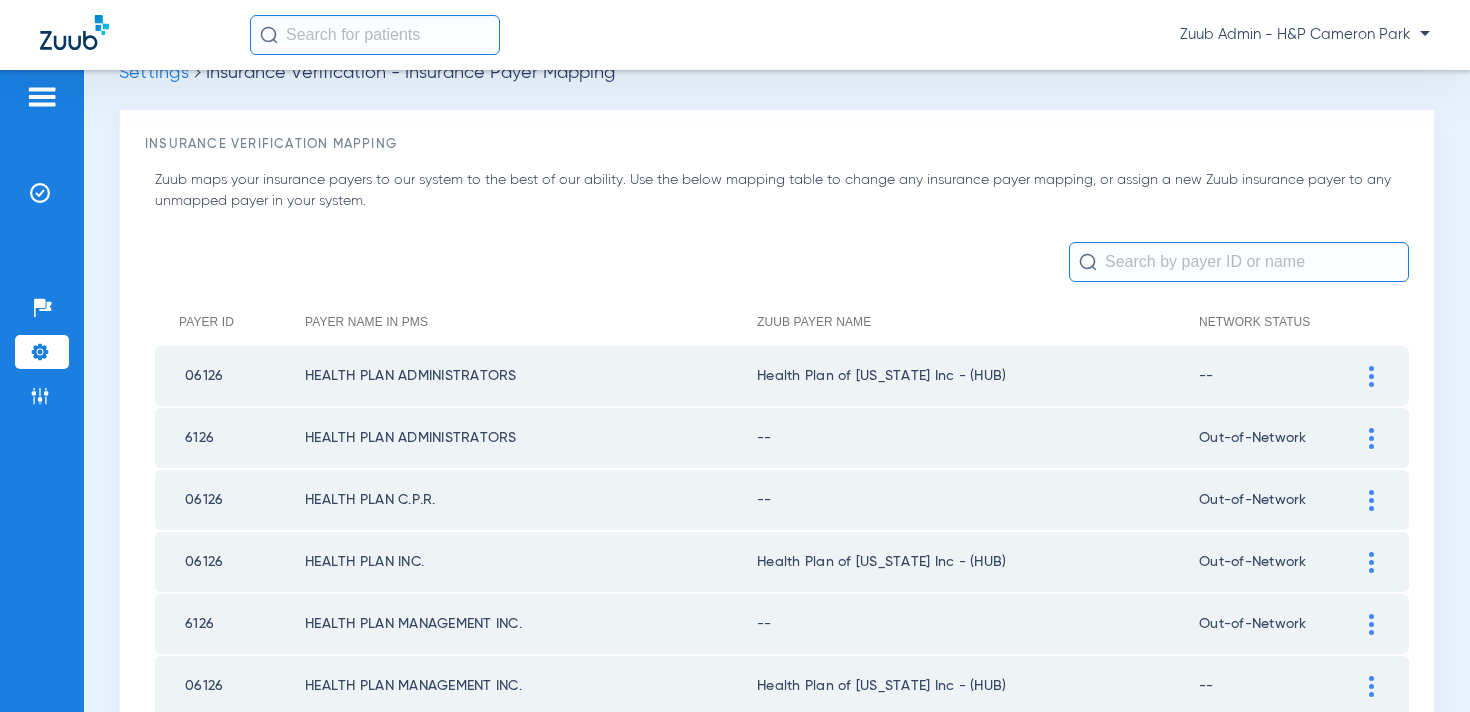 scroll, scrollTop: 50, scrollLeft: 0, axis: vertical 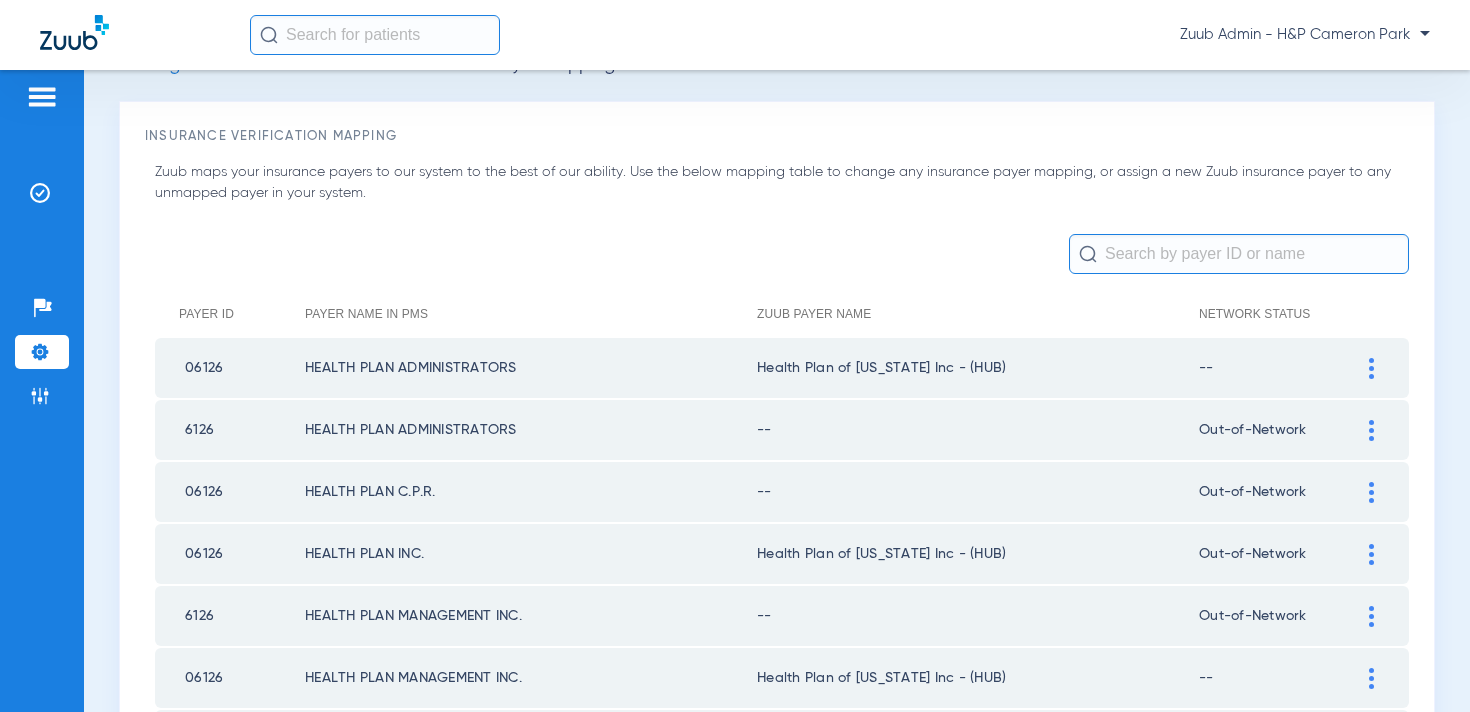 click 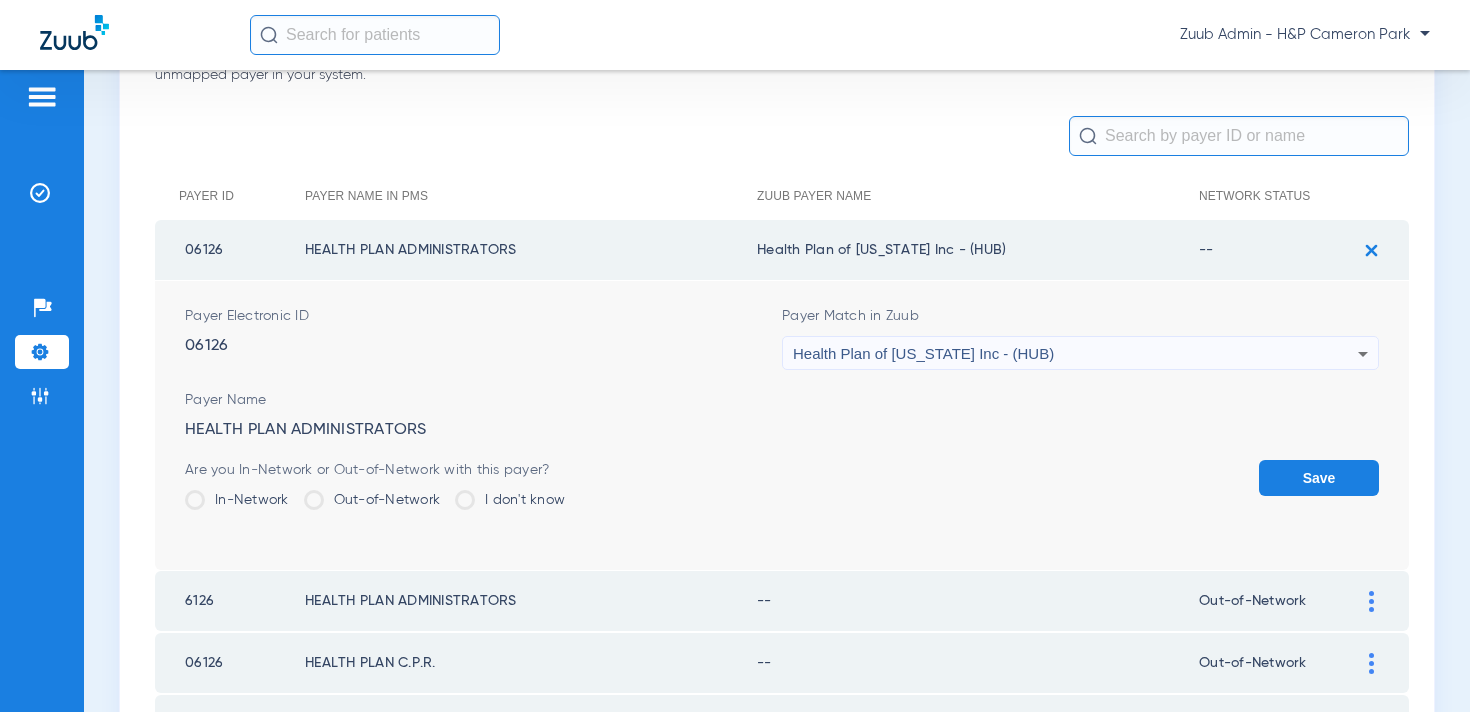 scroll, scrollTop: 198, scrollLeft: 0, axis: vertical 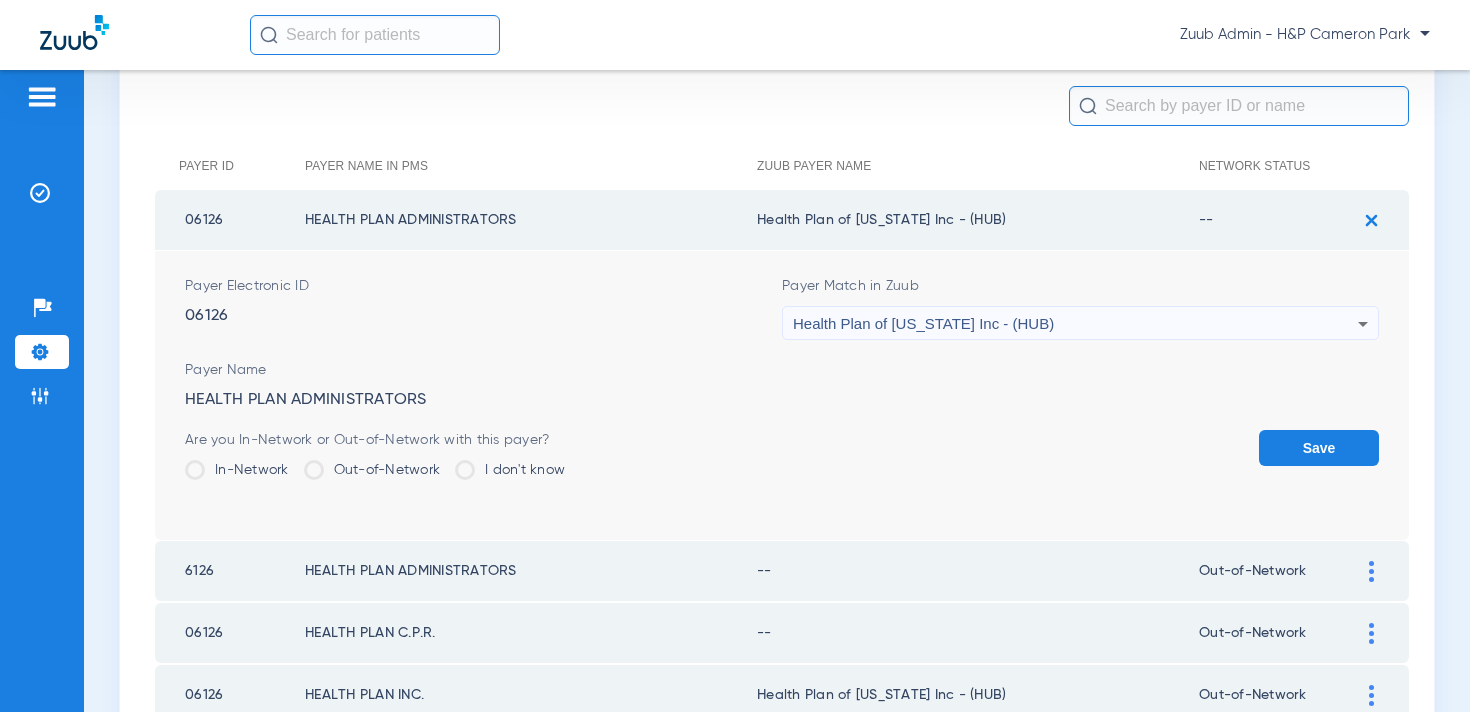 click on "Are you In-Network or Out-of-Network with this payer?  In-Network   Out-of-Network   I don't know" 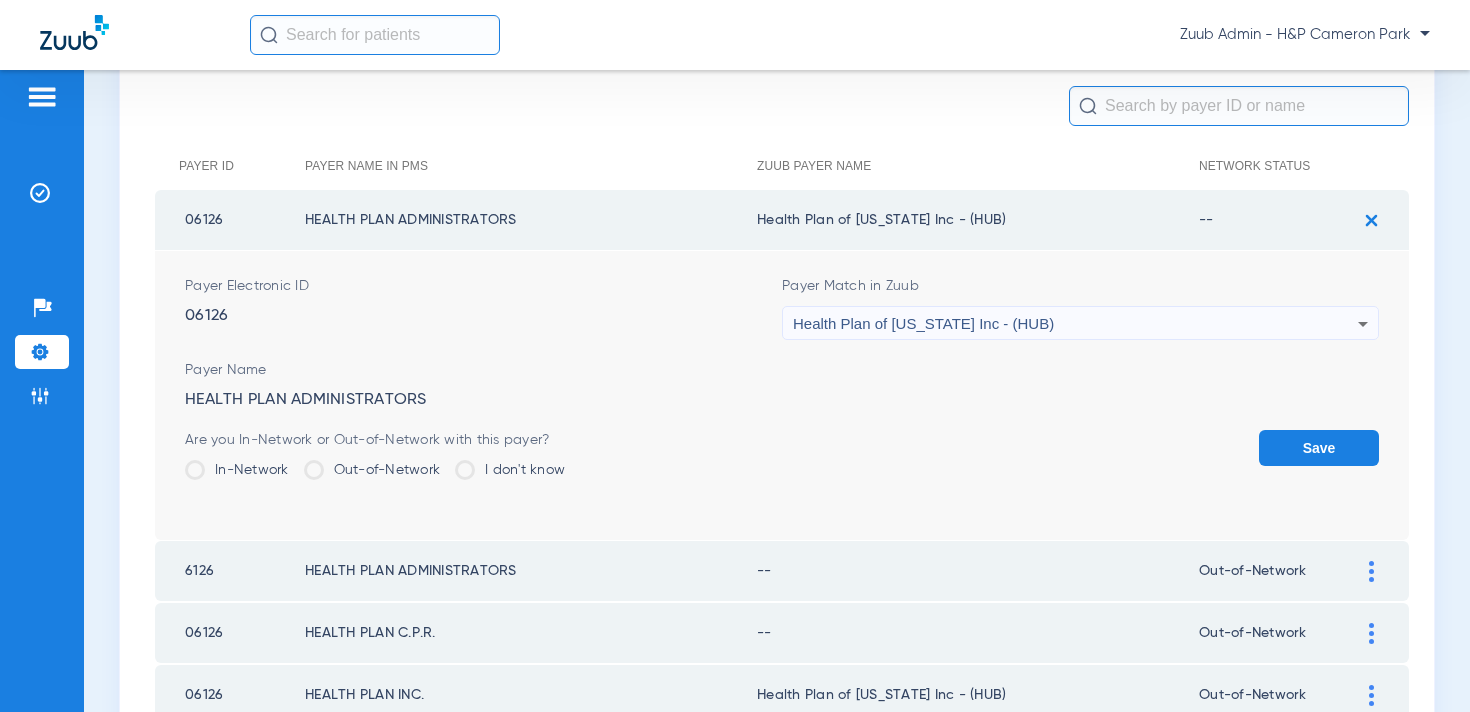 click on "Out-of-Network" 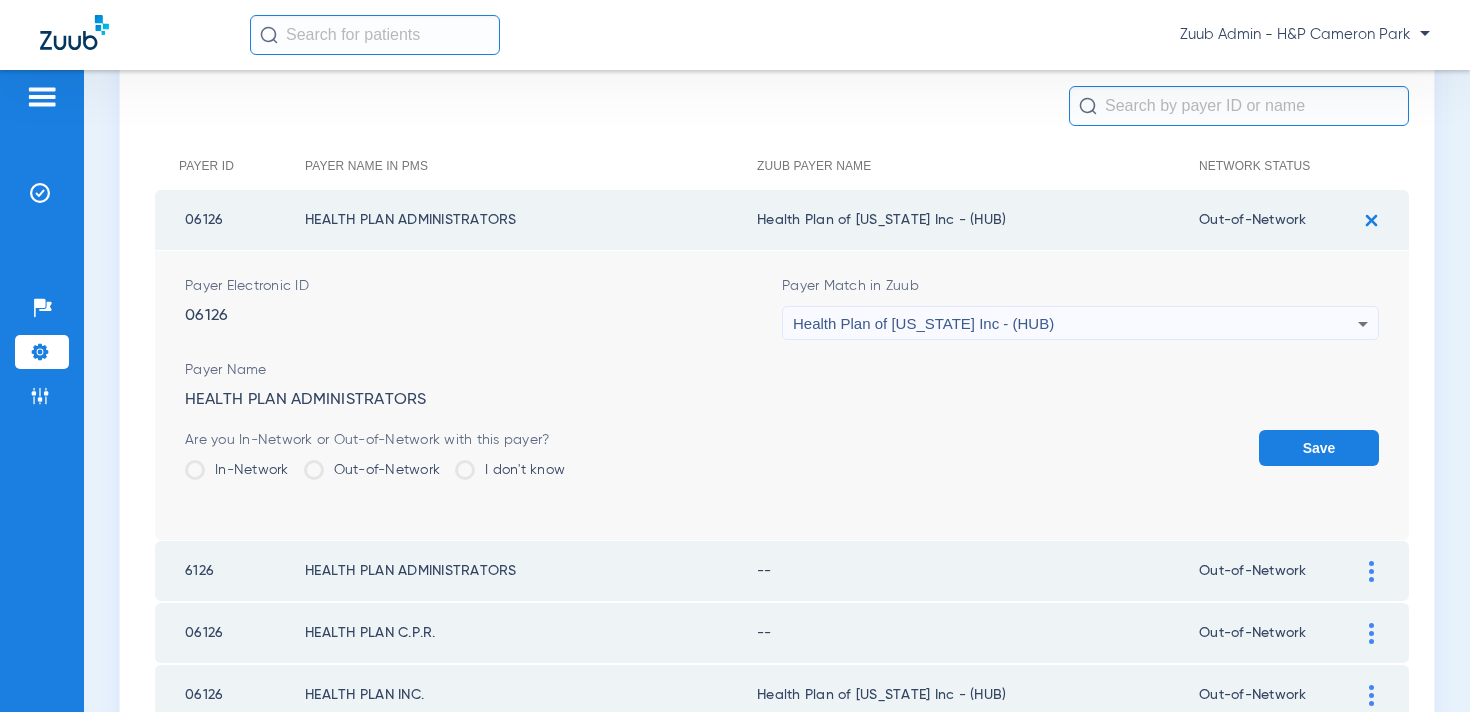 click on "Save" 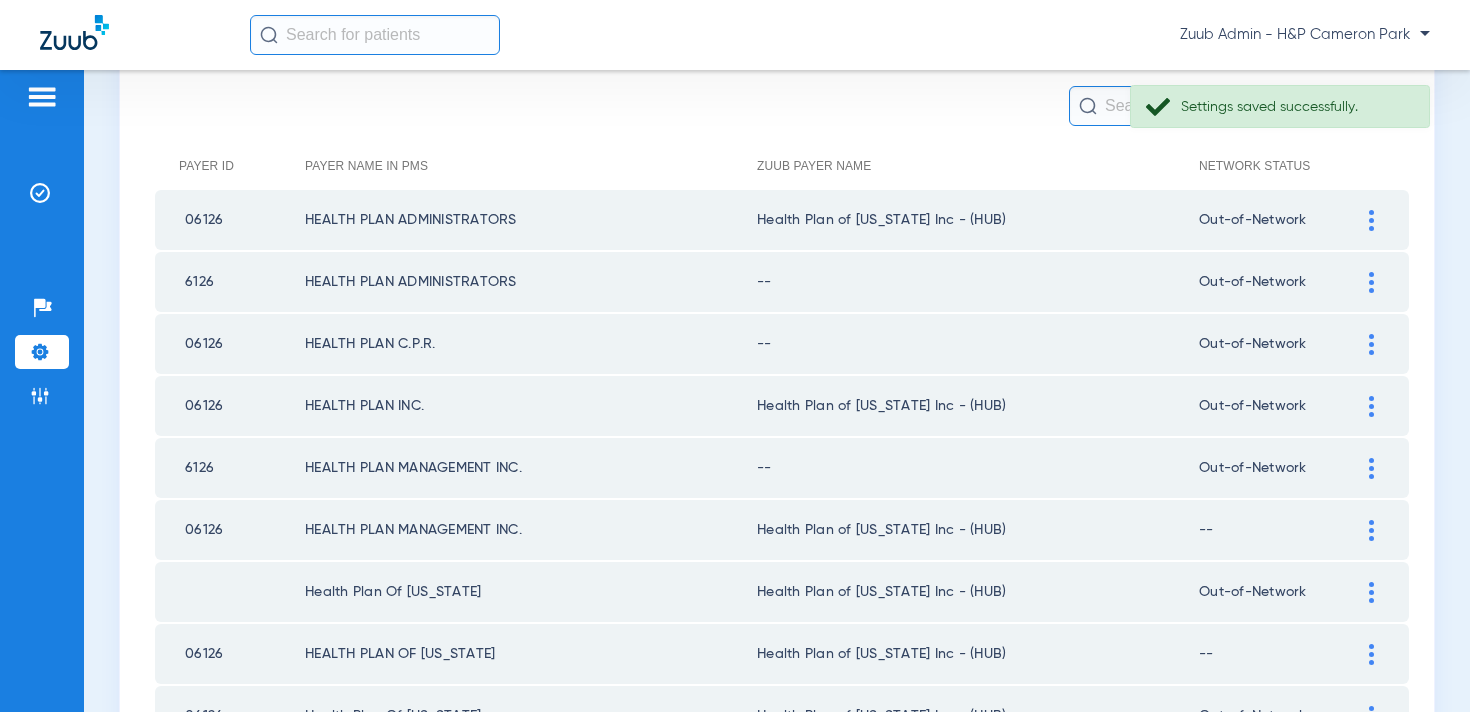 click 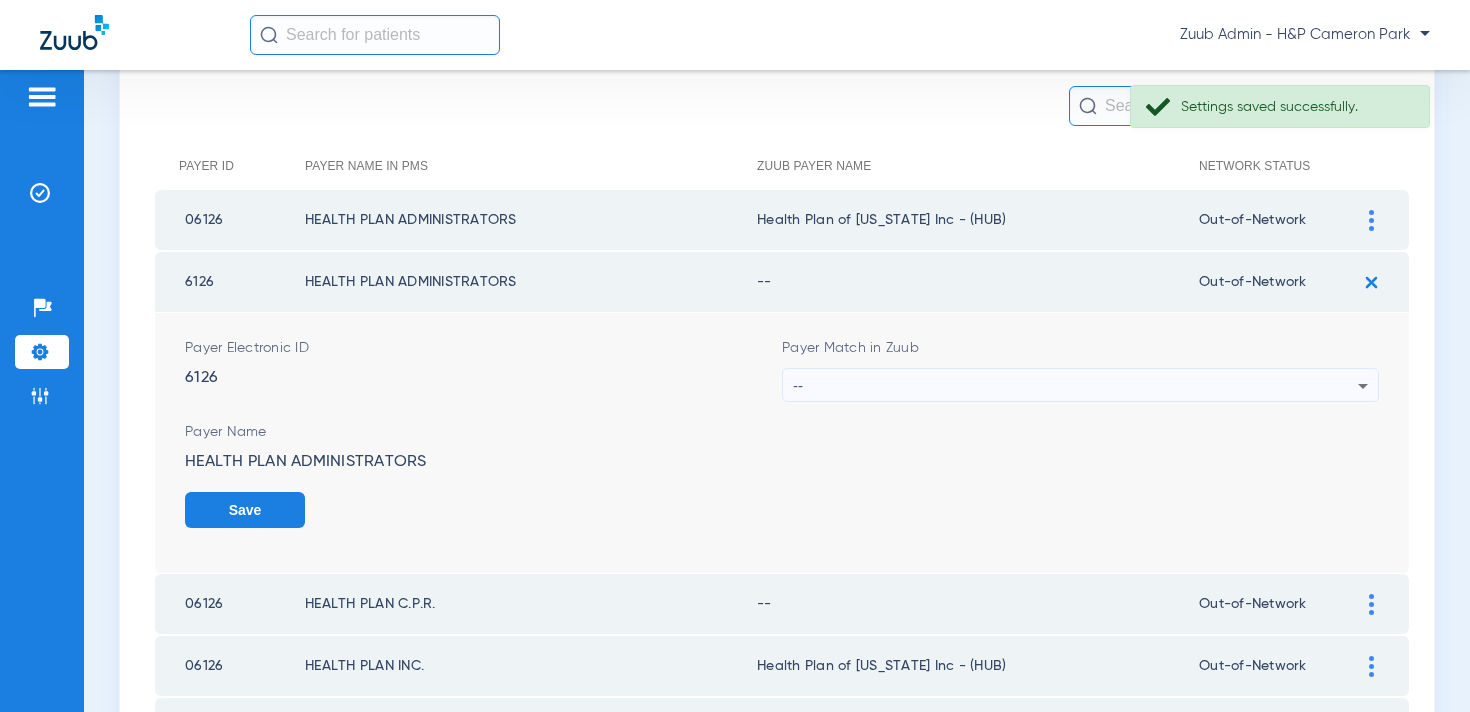 click on "--" at bounding box center (1075, 386) 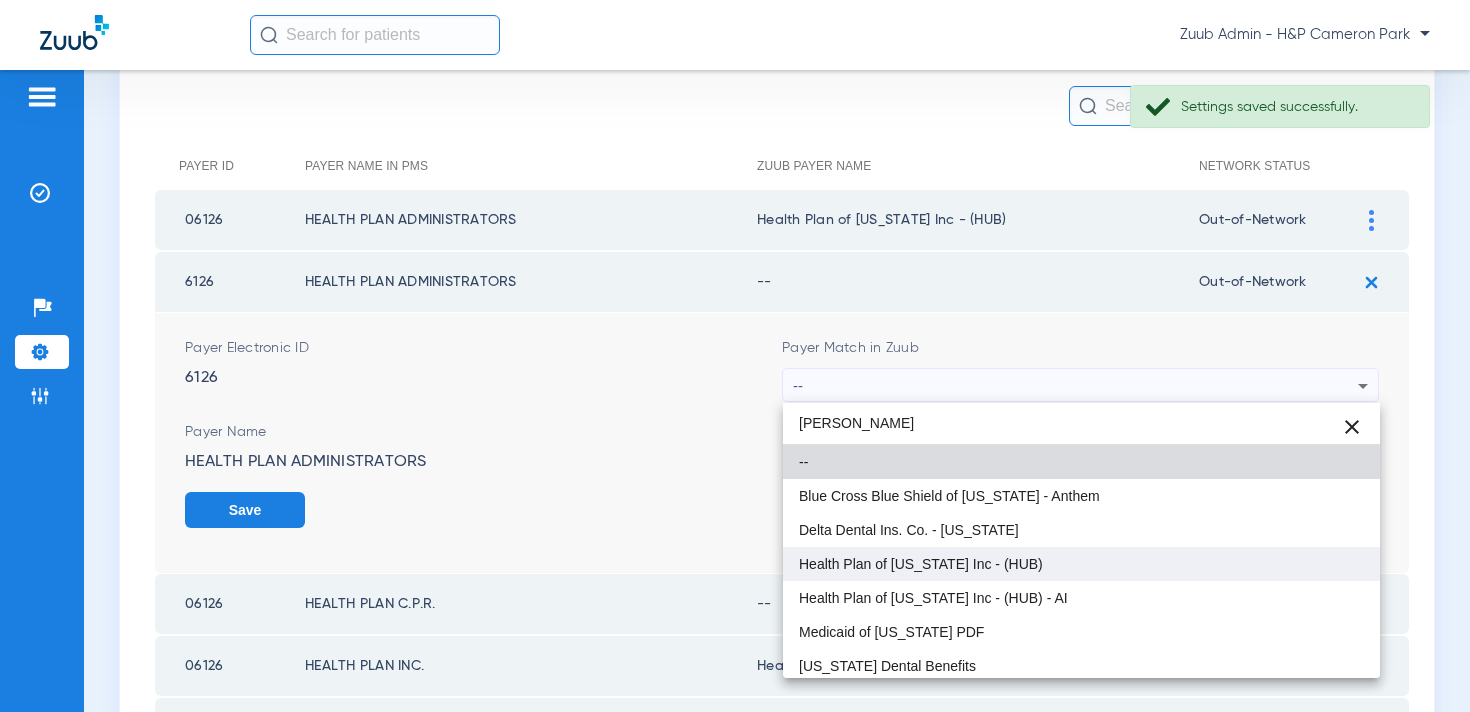 type on "neva" 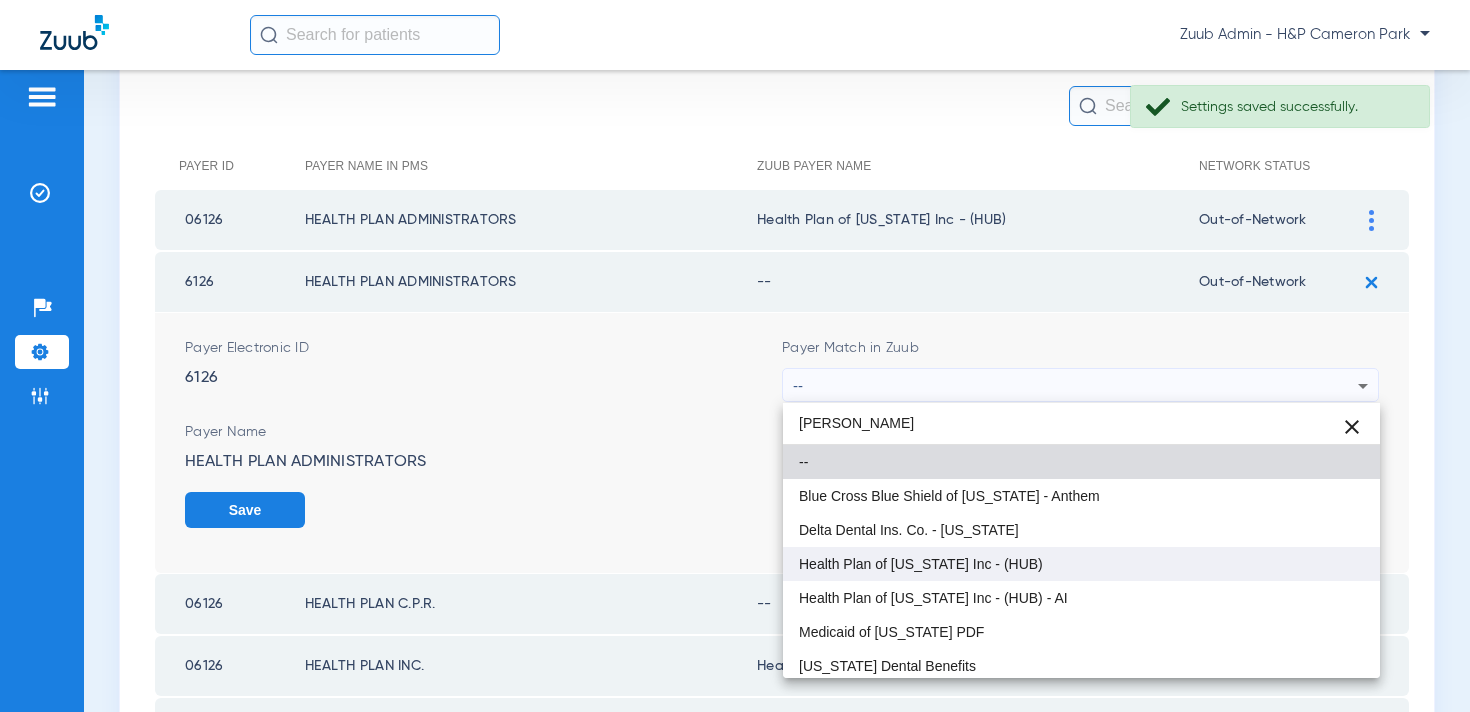 click on "Health Plan of [US_STATE] Inc - (HUB)" at bounding box center [921, 564] 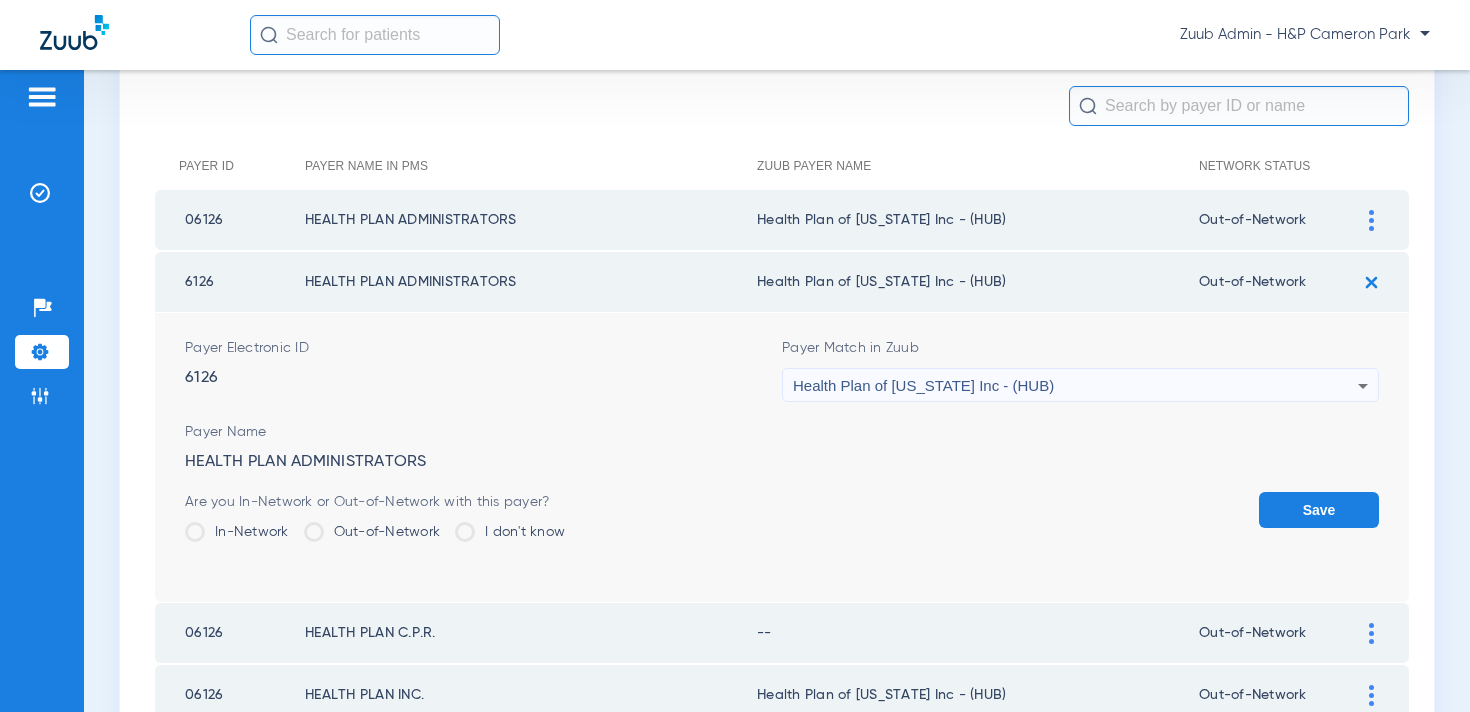 click on "Save" 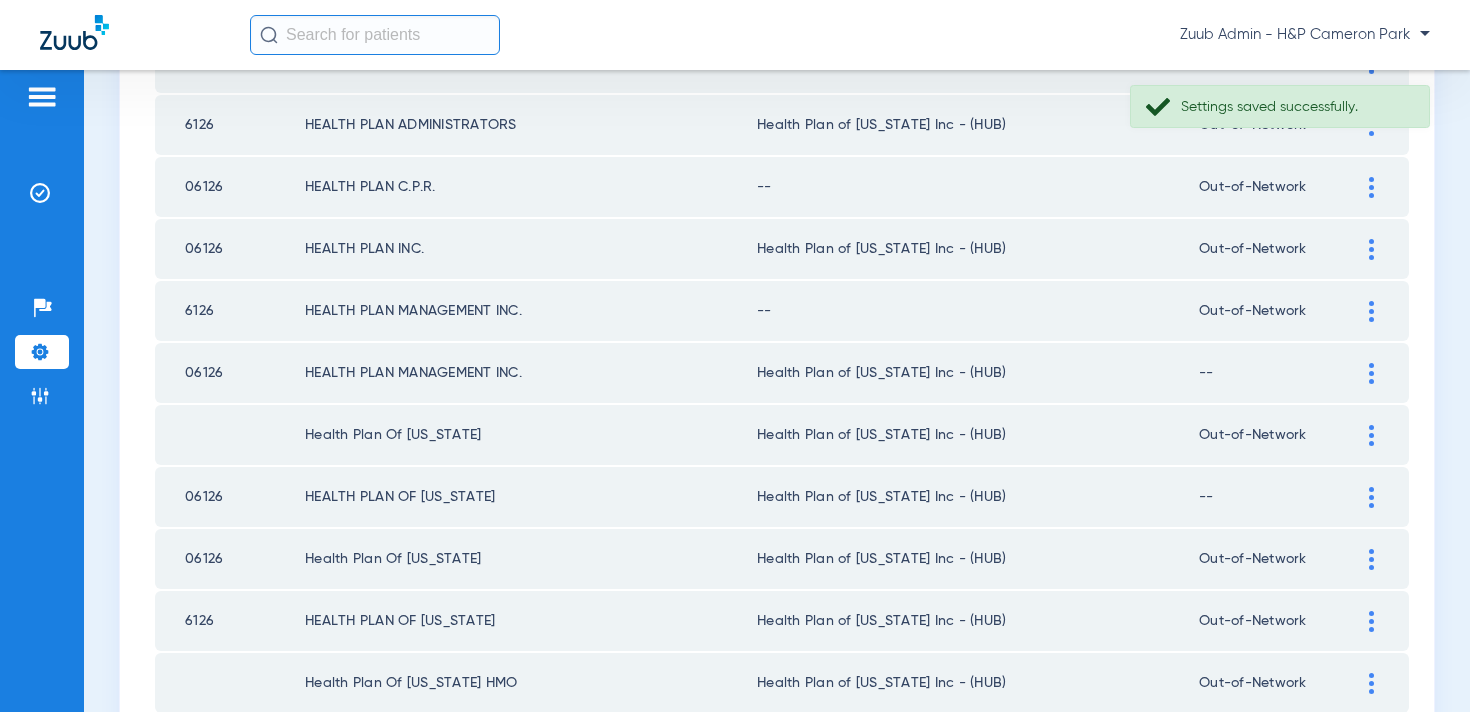 scroll, scrollTop: 358, scrollLeft: 0, axis: vertical 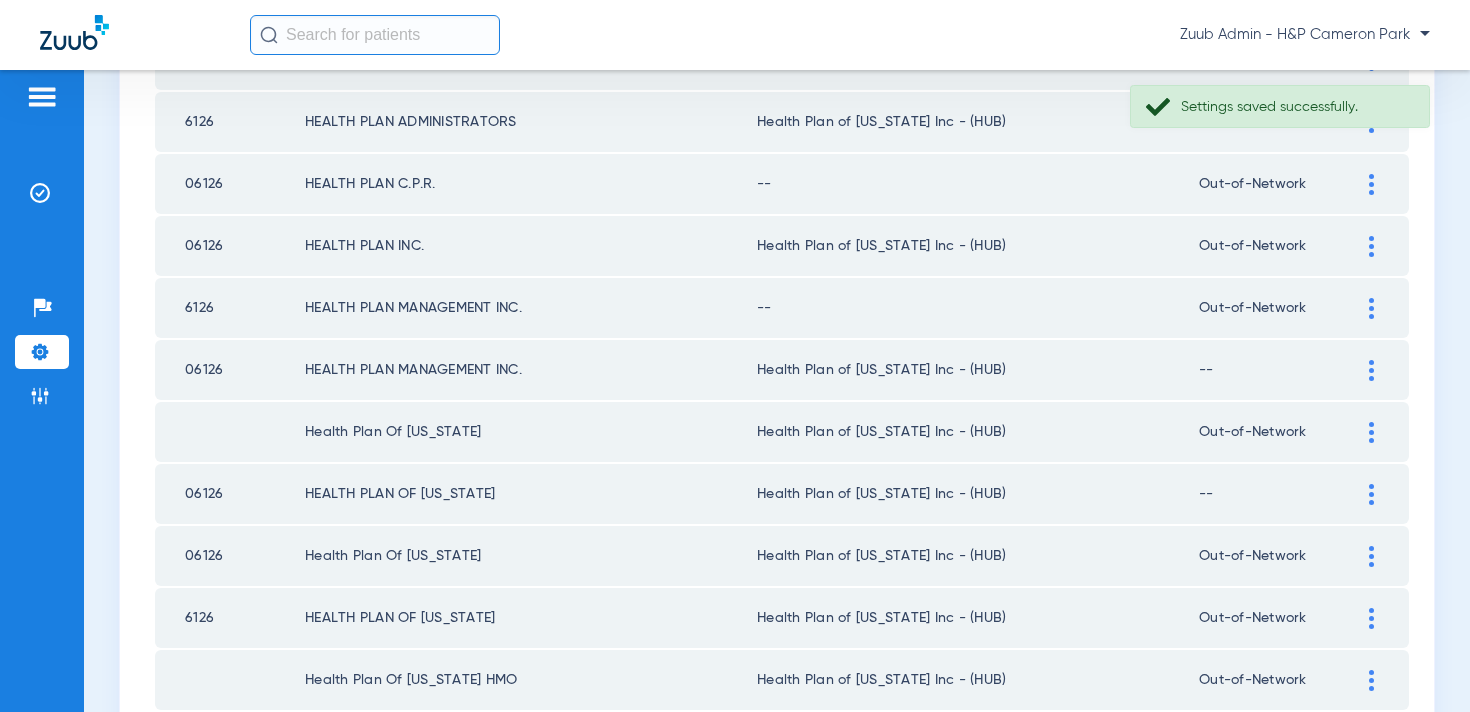 click 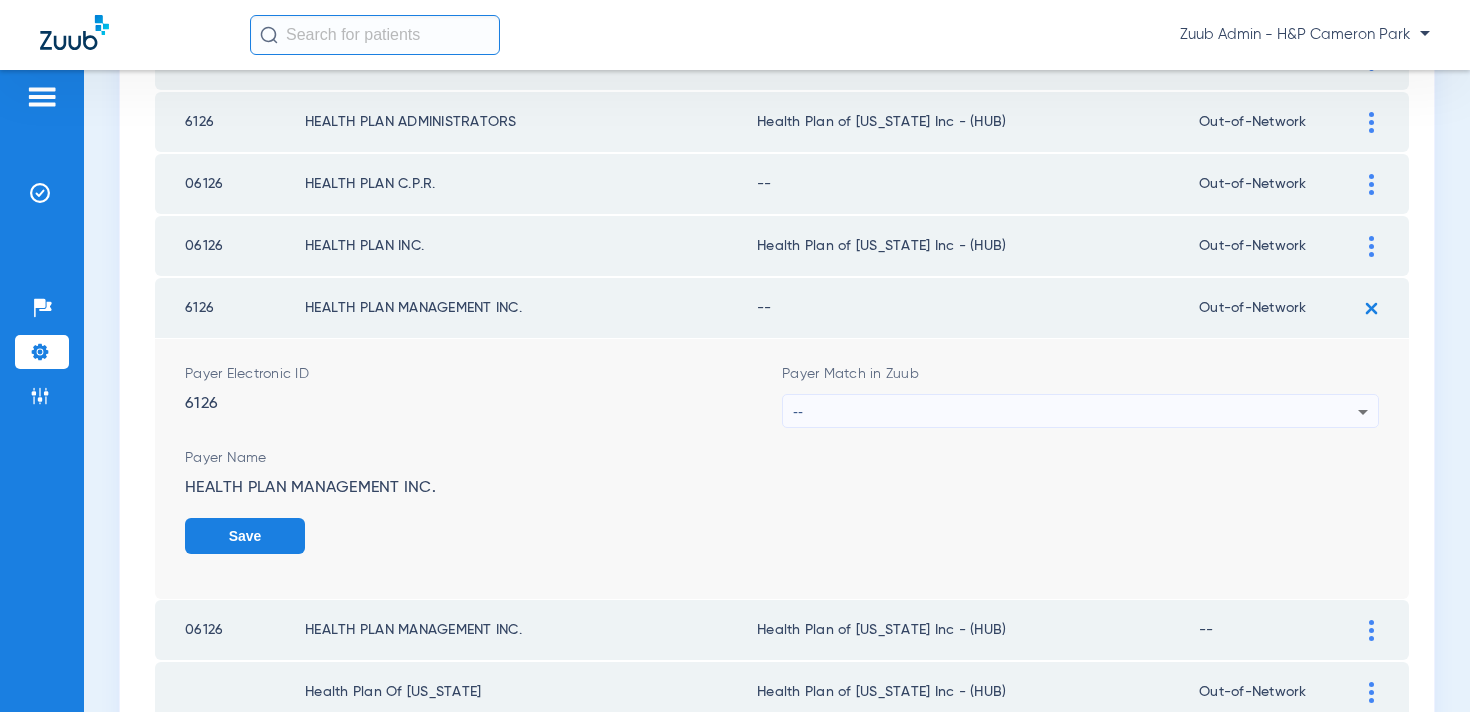 click on "--" at bounding box center [1075, 412] 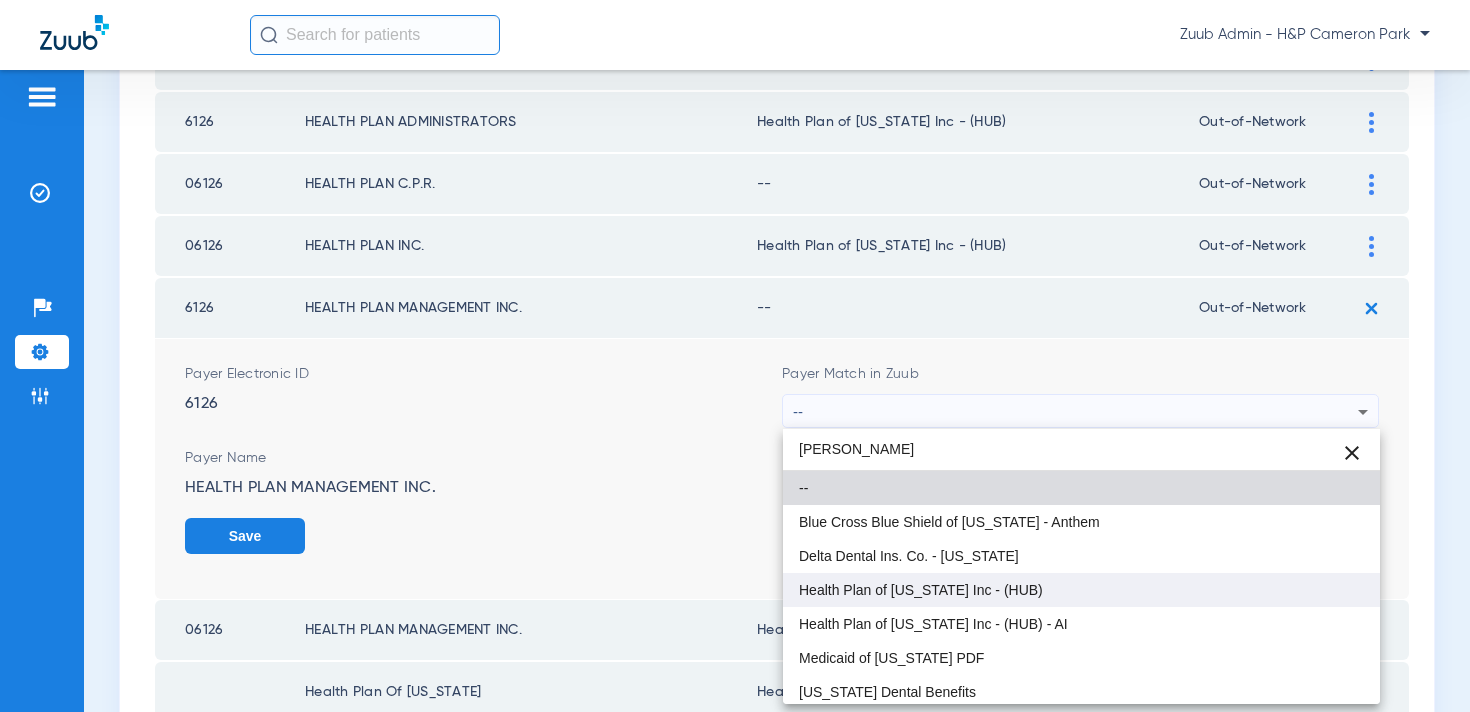 type on "neva" 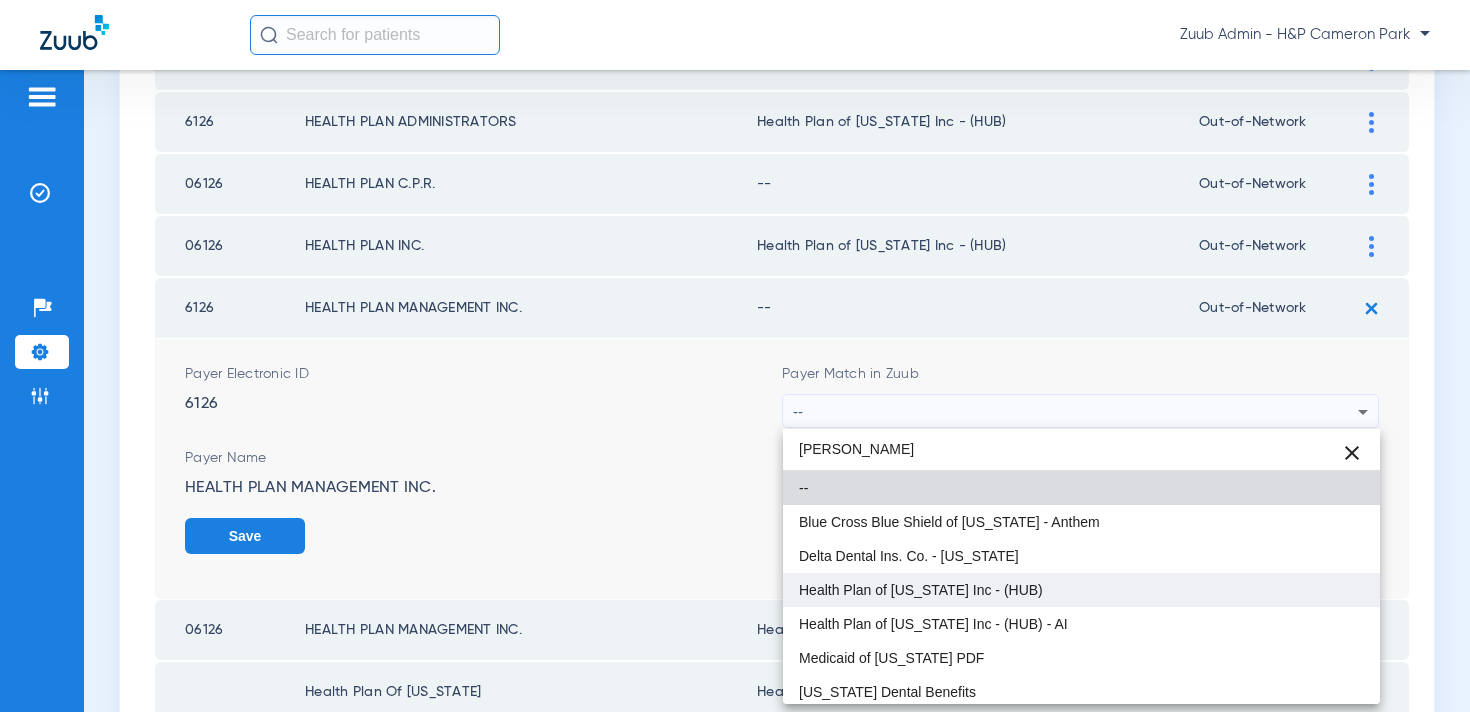 click on "Health Plan of [US_STATE] Inc - (HUB)" at bounding box center (921, 590) 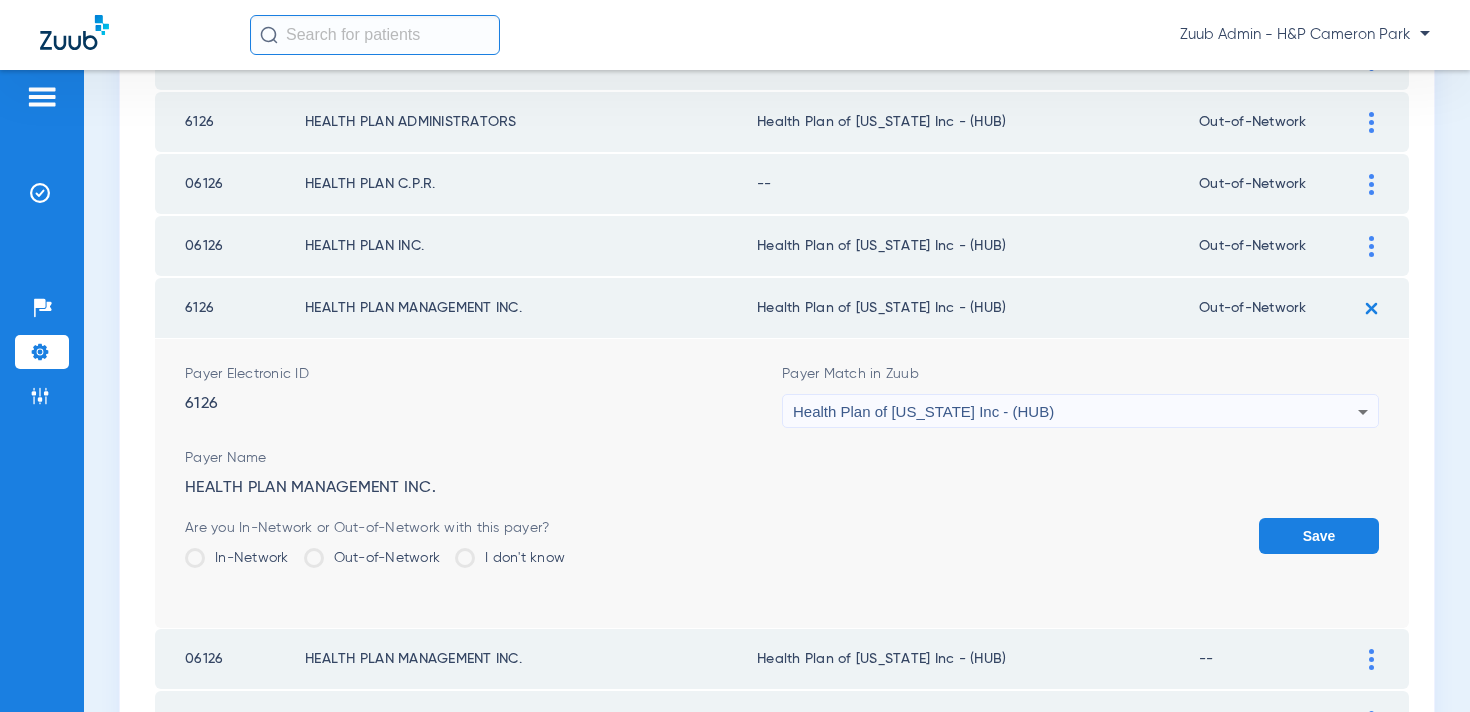 click on "Save" 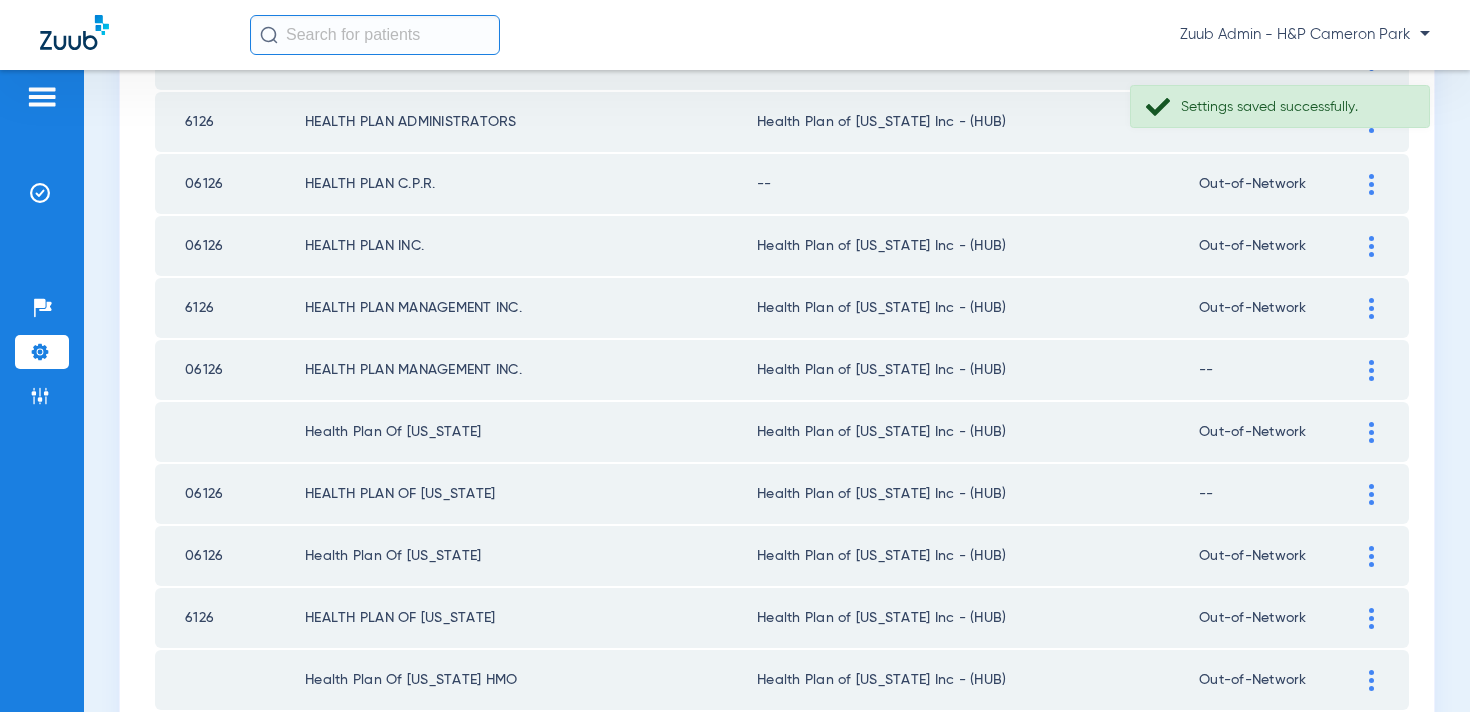 scroll, scrollTop: 371, scrollLeft: 0, axis: vertical 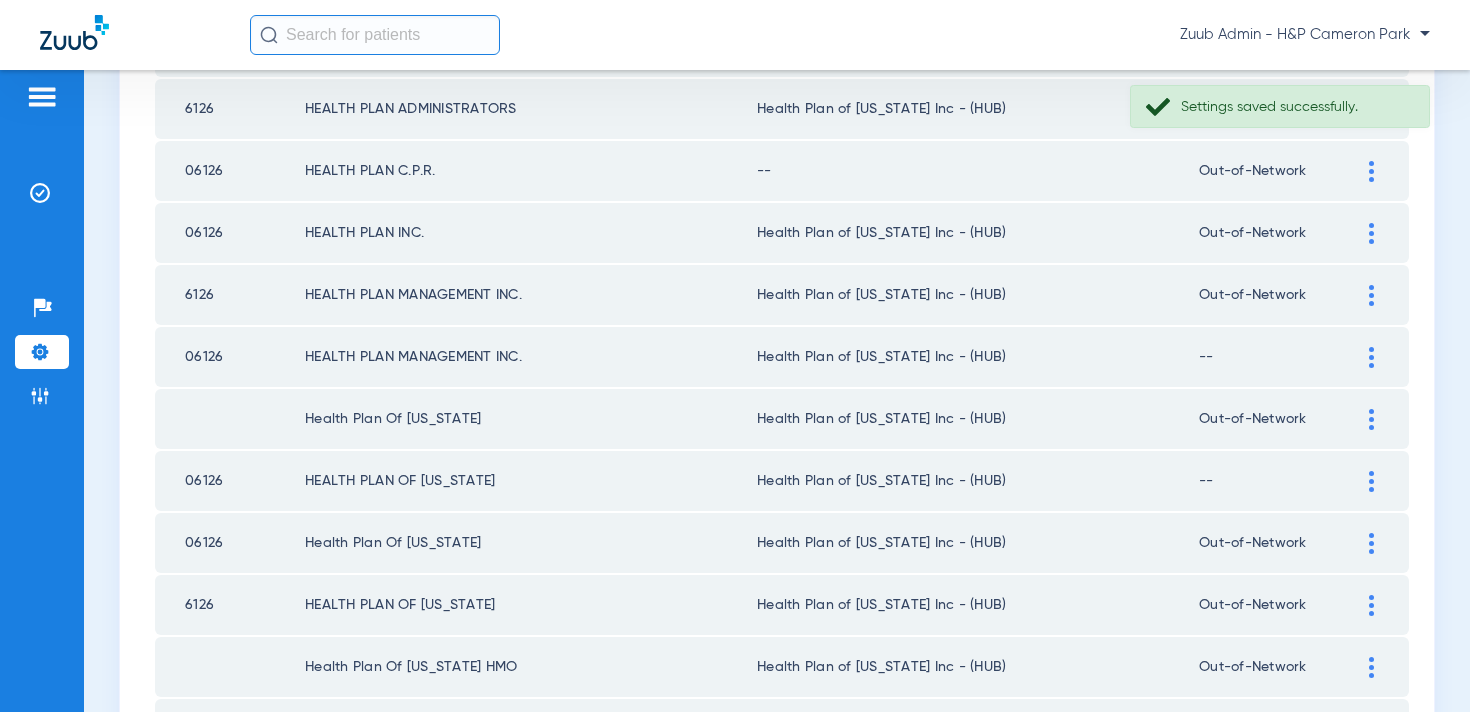 click 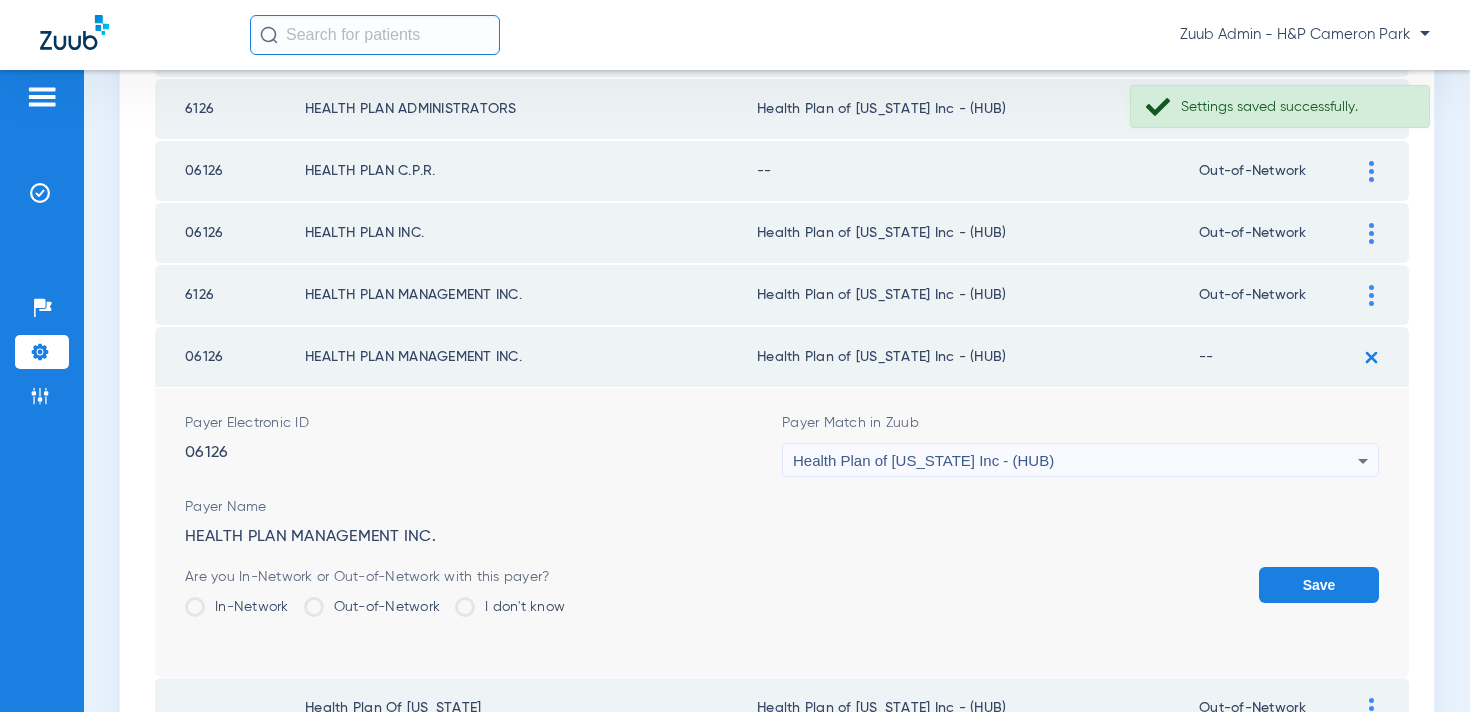 click on "Out-of-Network" 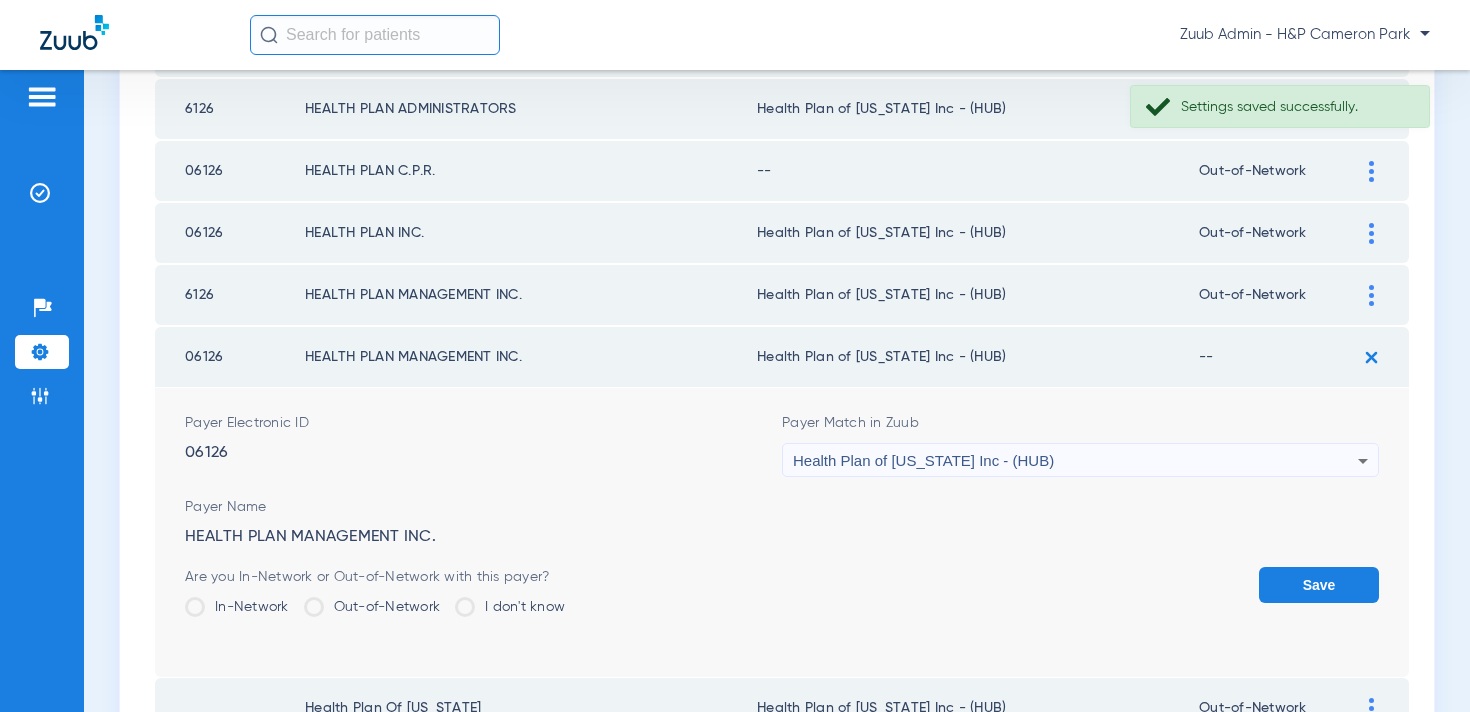 click on "Out-of-Network" 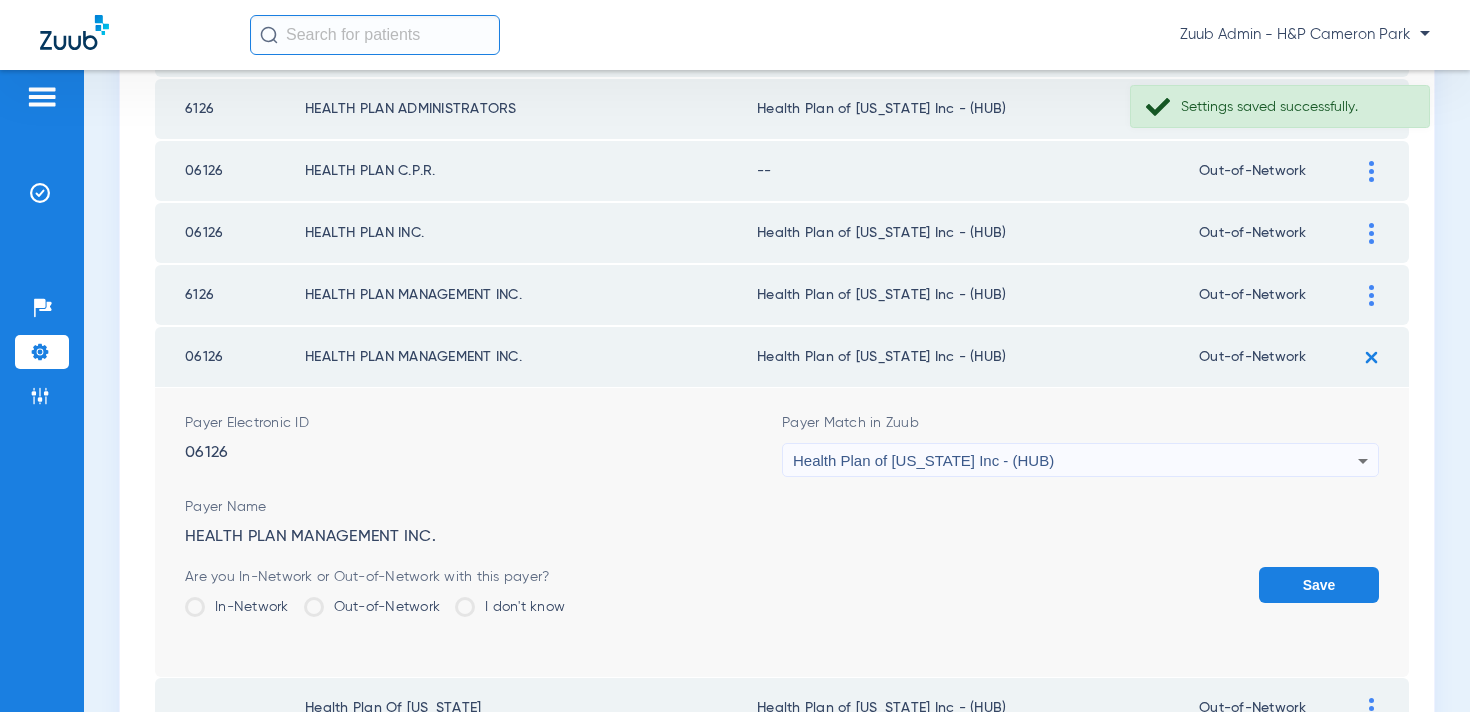 click on "Save" 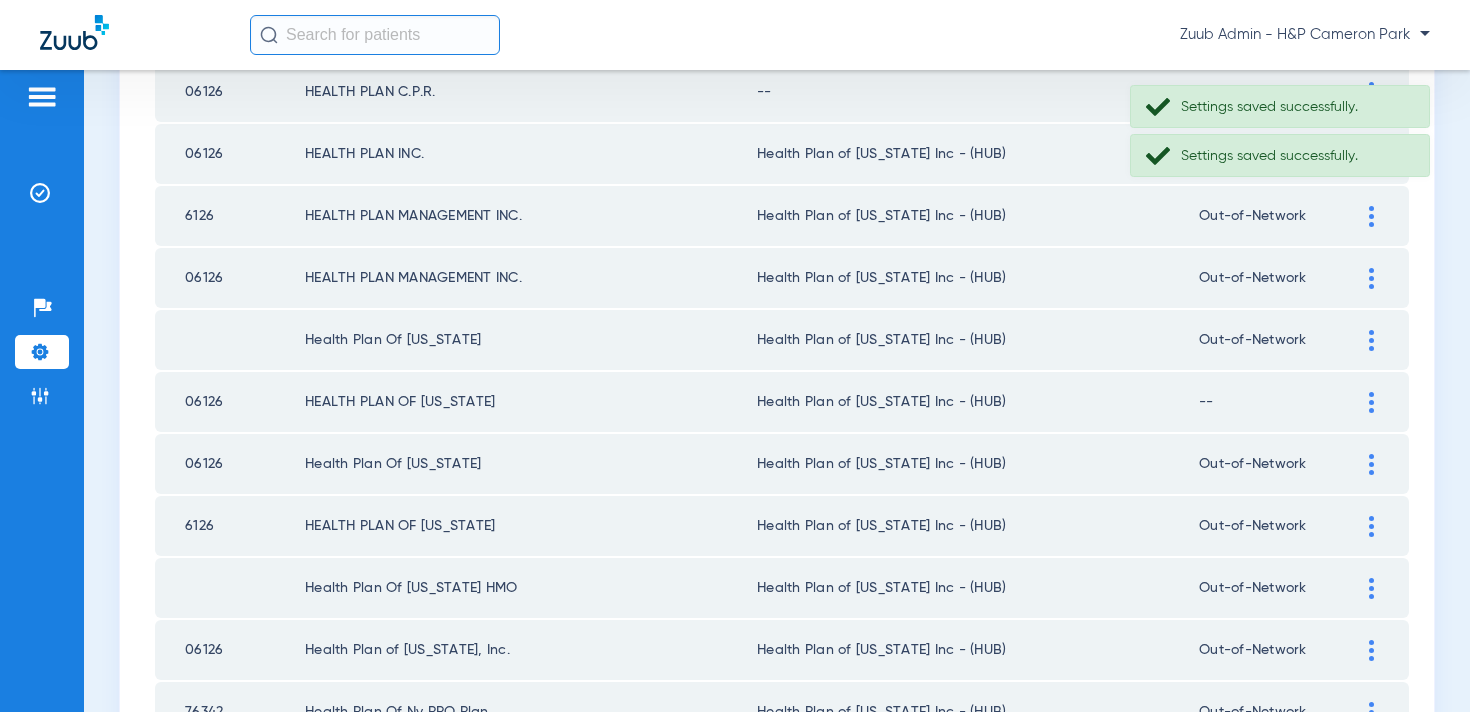 scroll, scrollTop: 497, scrollLeft: 0, axis: vertical 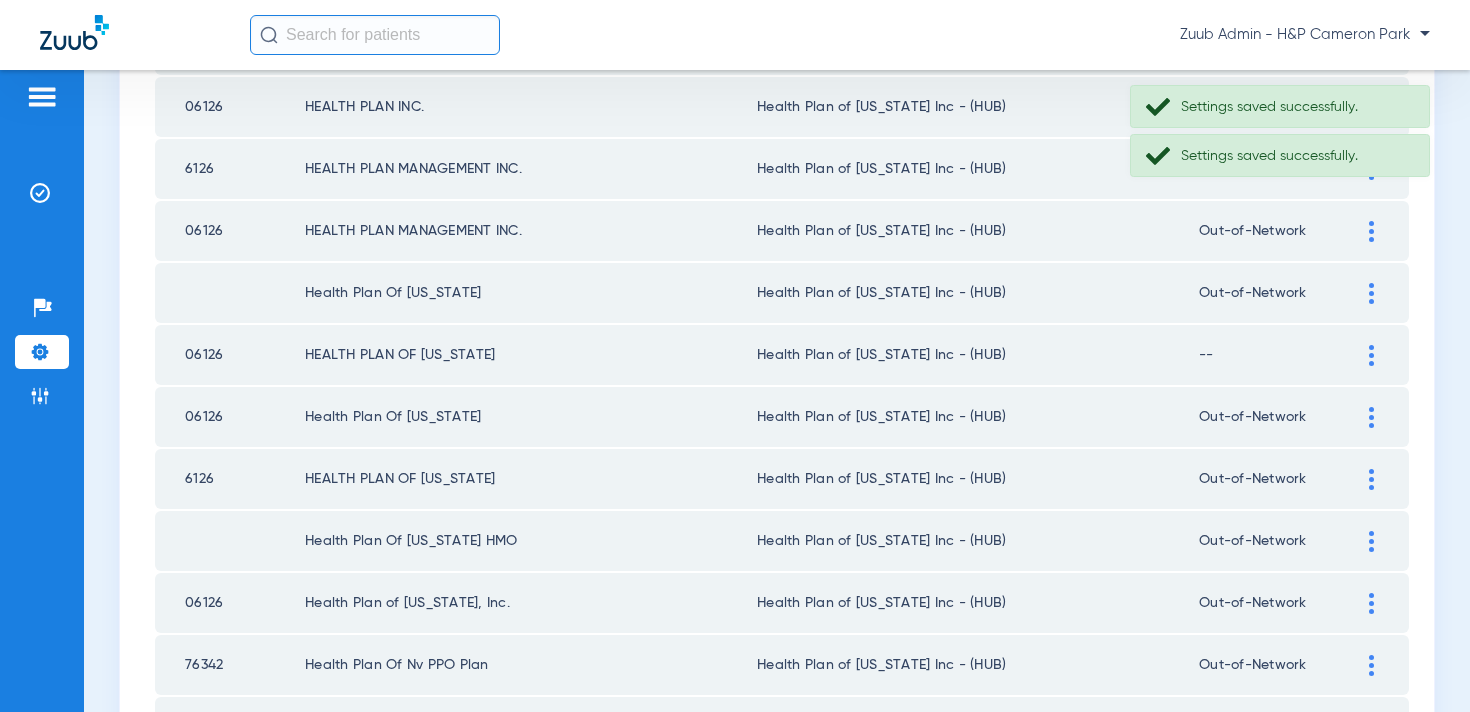 click 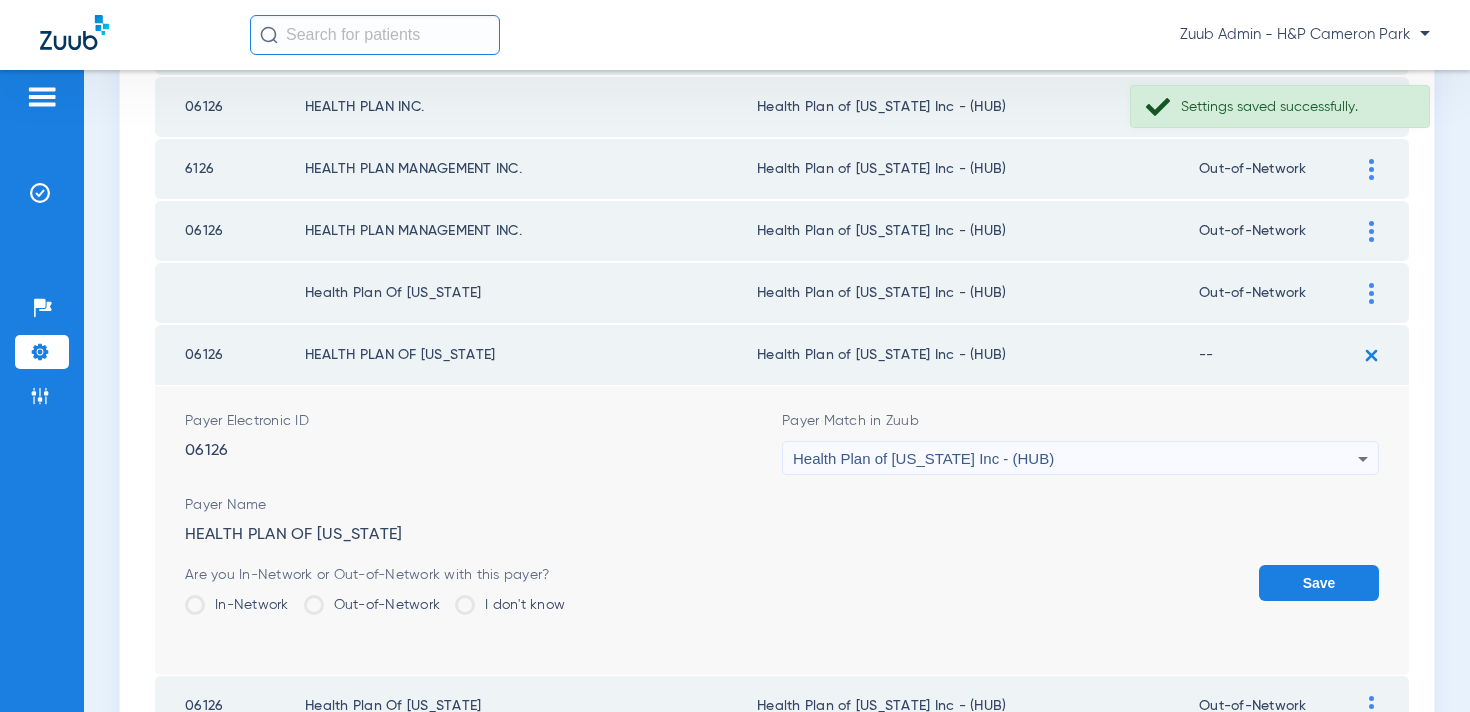 click on "Out-of-Network" 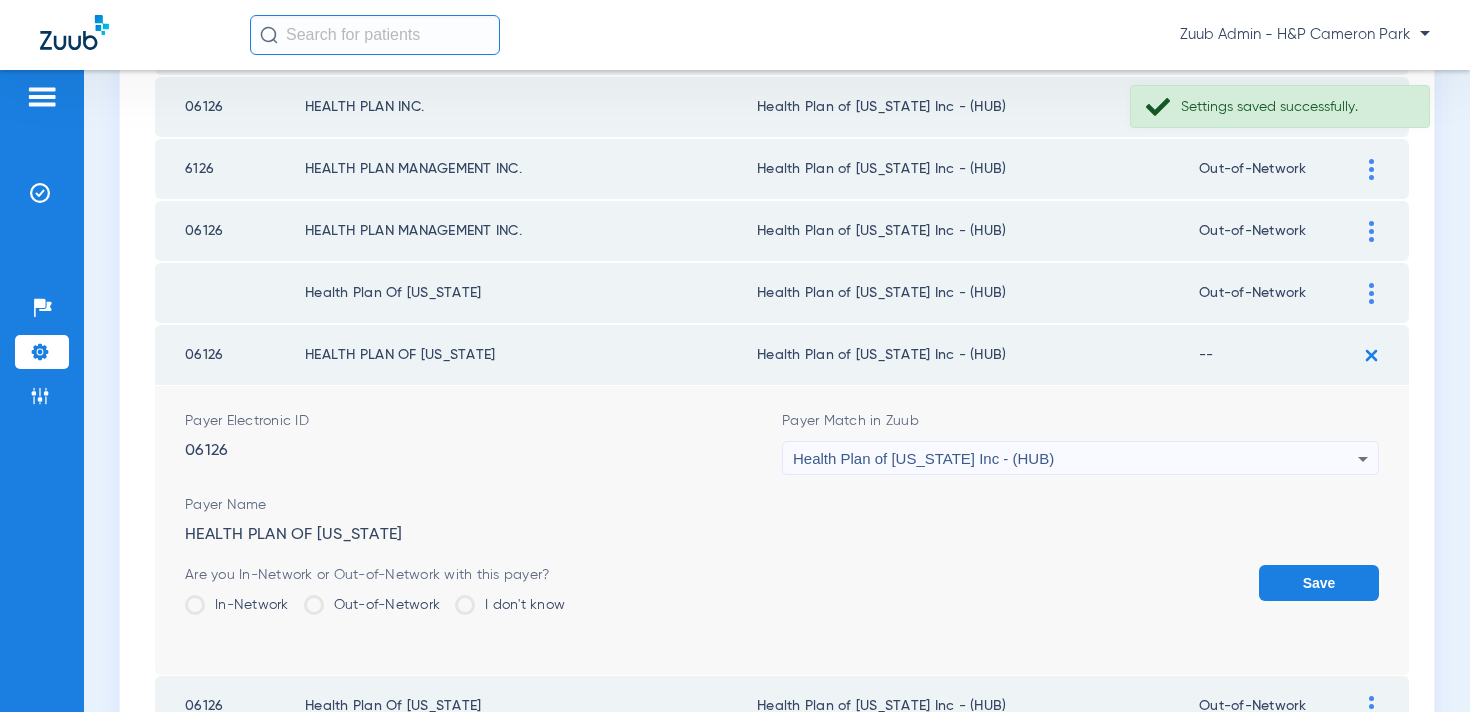 click on "Out-of-Network" 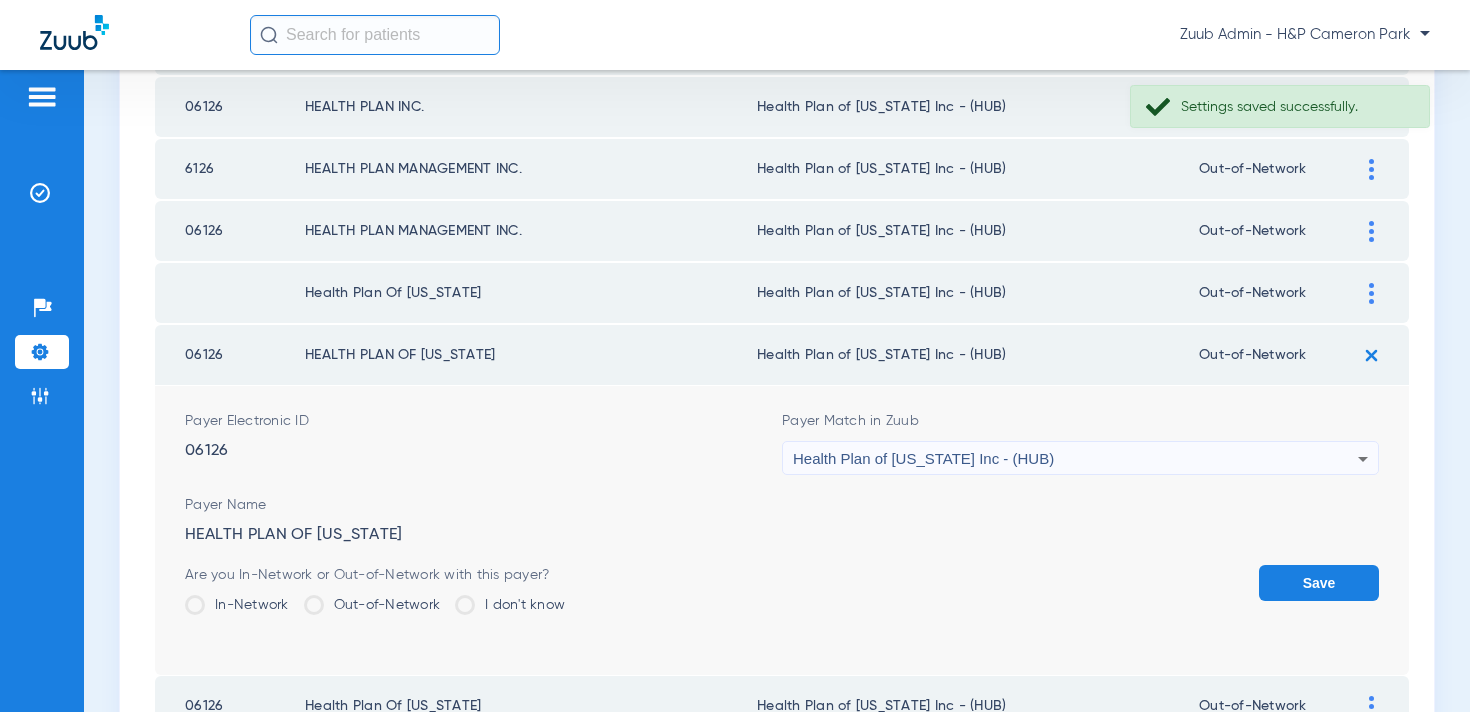 click on "Save" 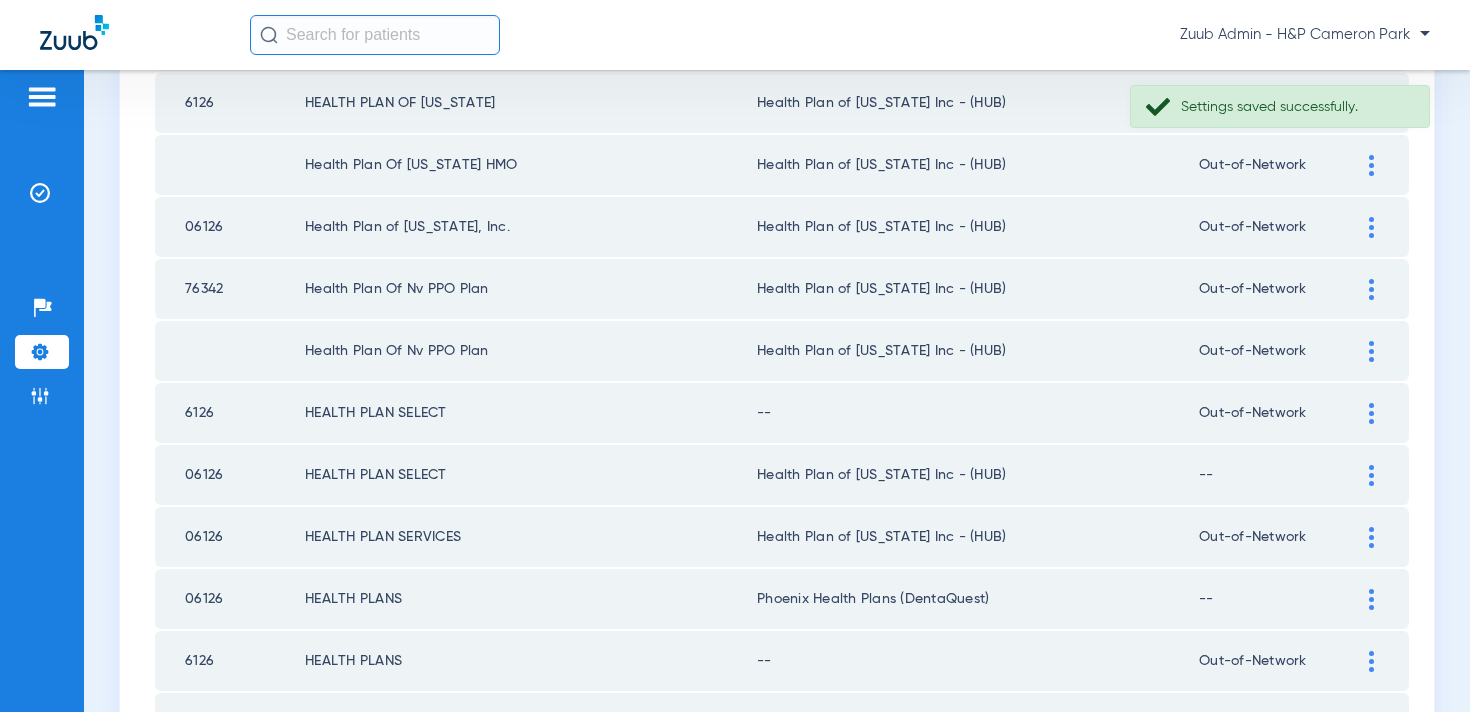 scroll, scrollTop: 875, scrollLeft: 0, axis: vertical 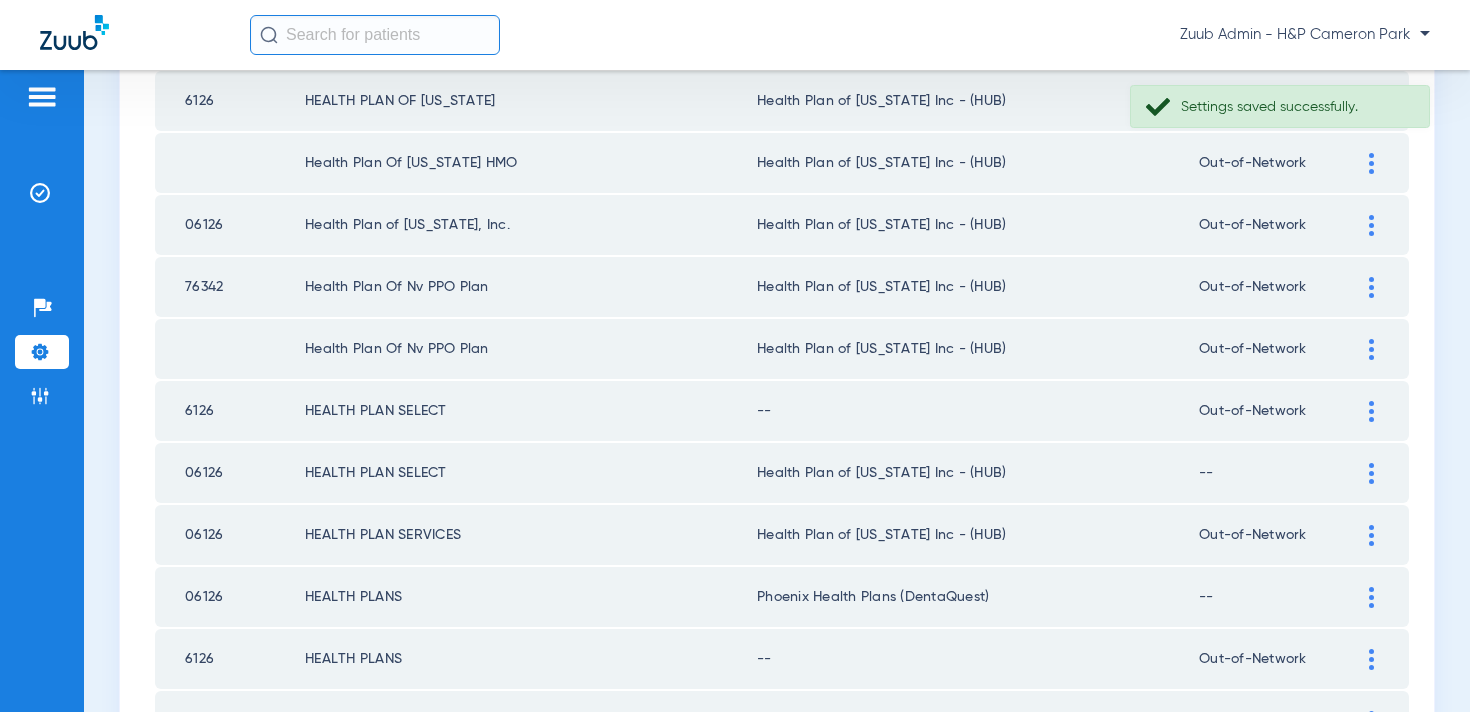 click 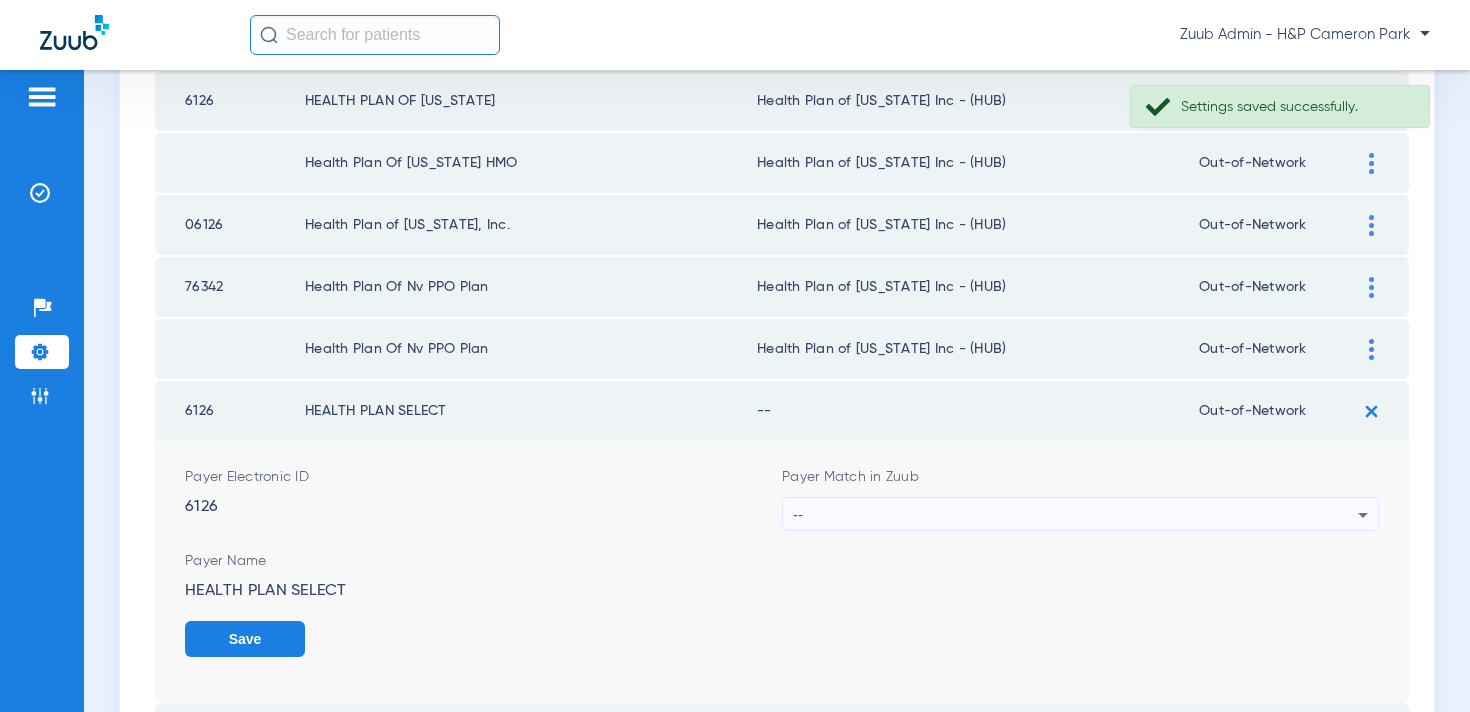 click on "--" at bounding box center (1075, 515) 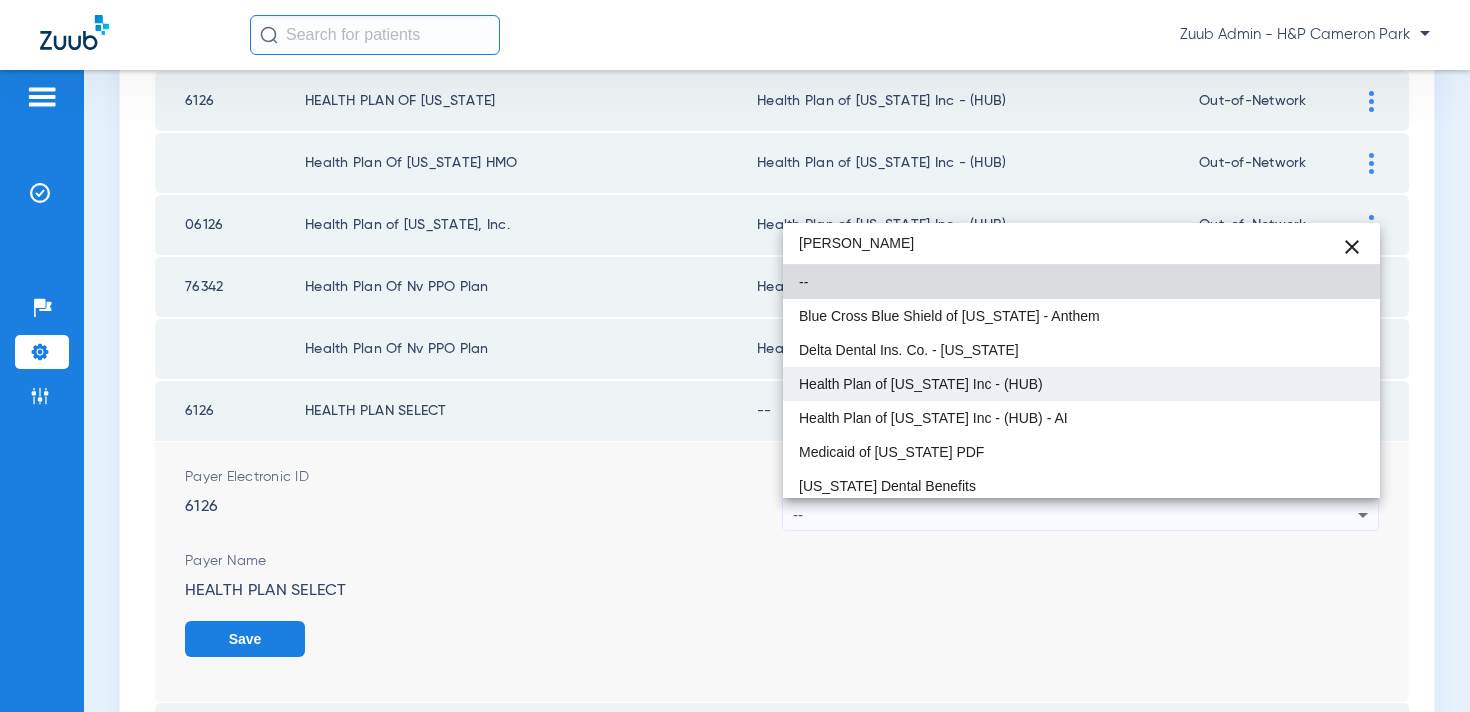 type on "neva" 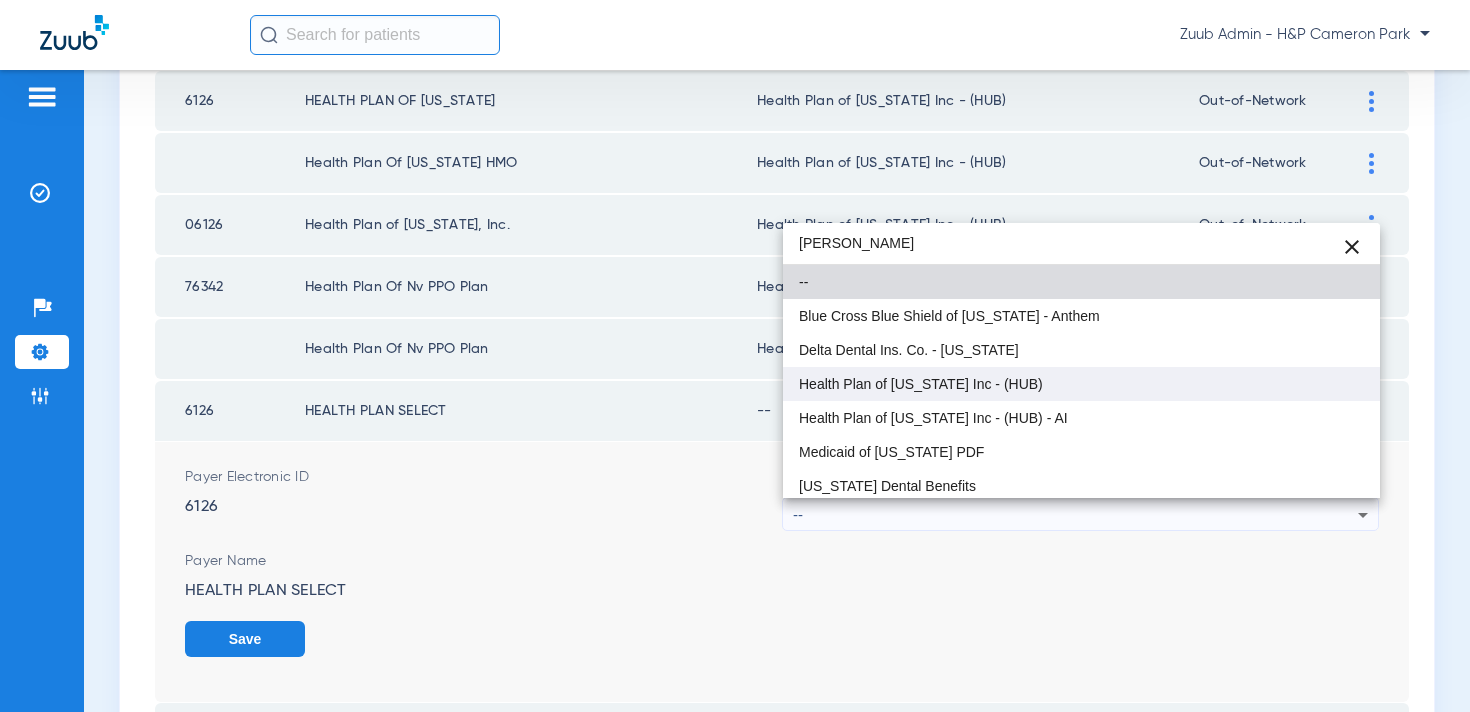 click on "Health Plan of [US_STATE] Inc - (HUB)" at bounding box center [1081, 384] 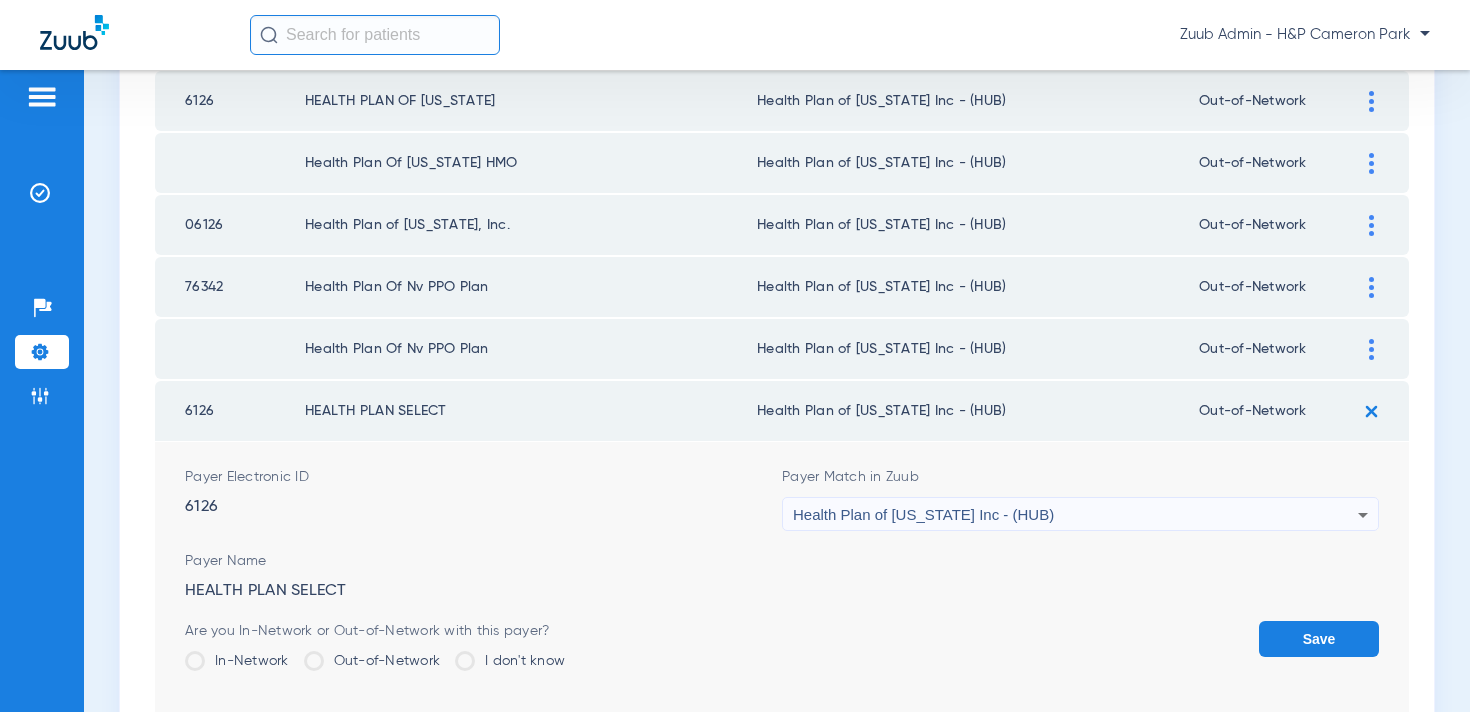 click on "Save" 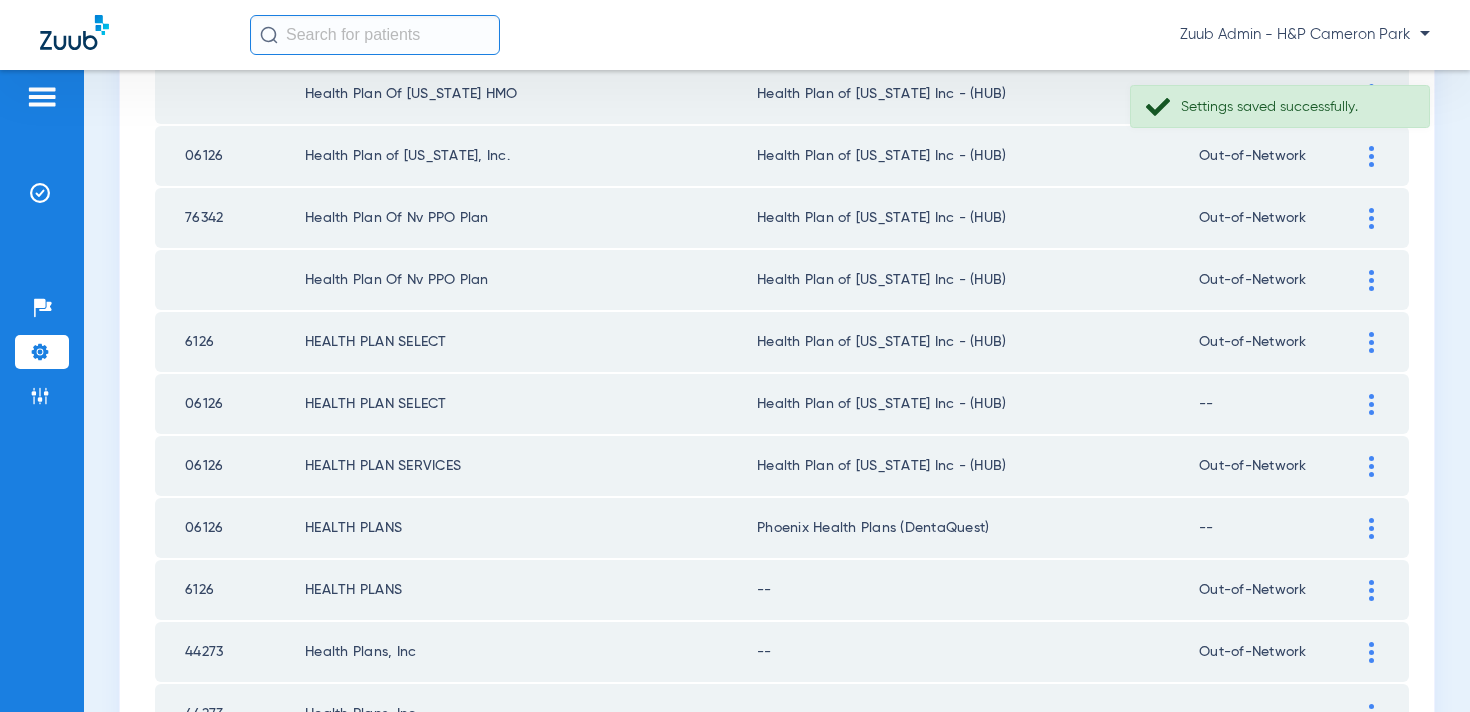 scroll, scrollTop: 958, scrollLeft: 0, axis: vertical 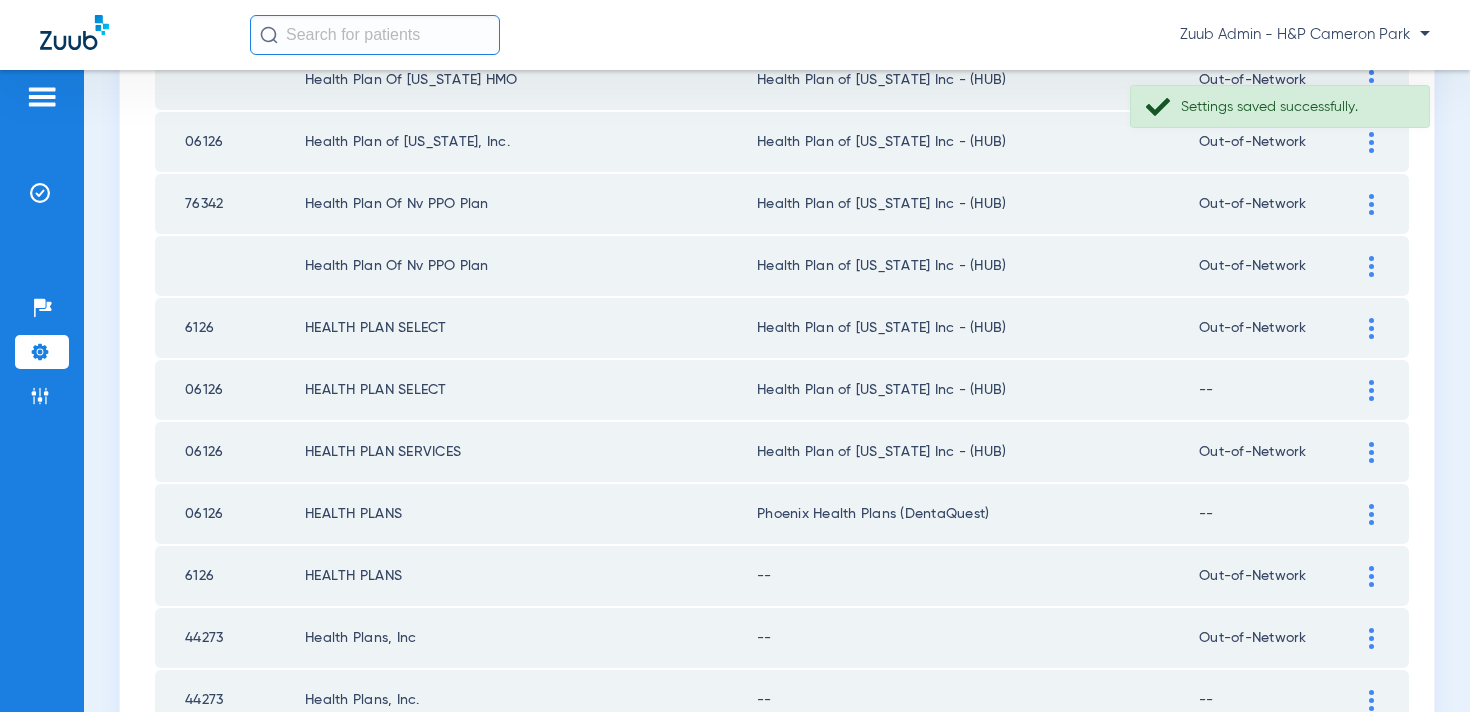 click 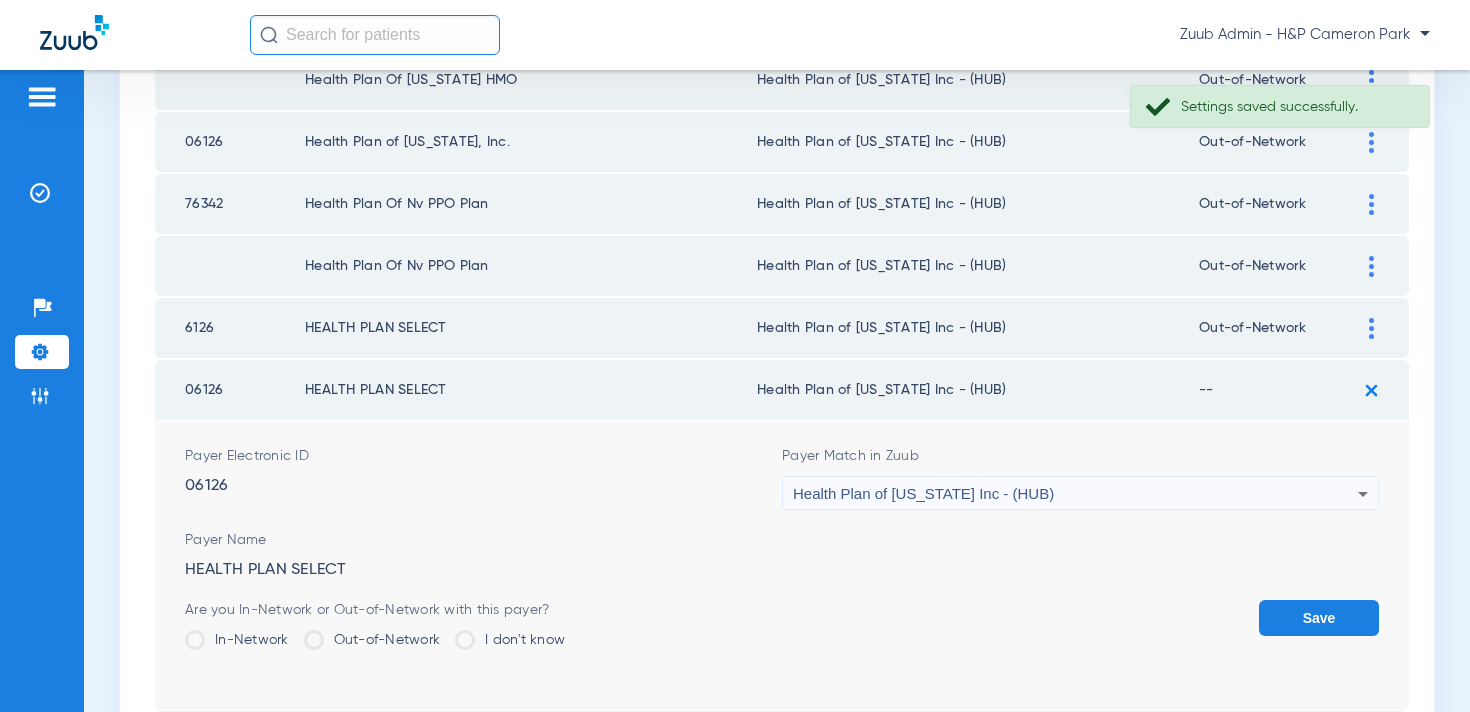 click on "Out-of-Network" 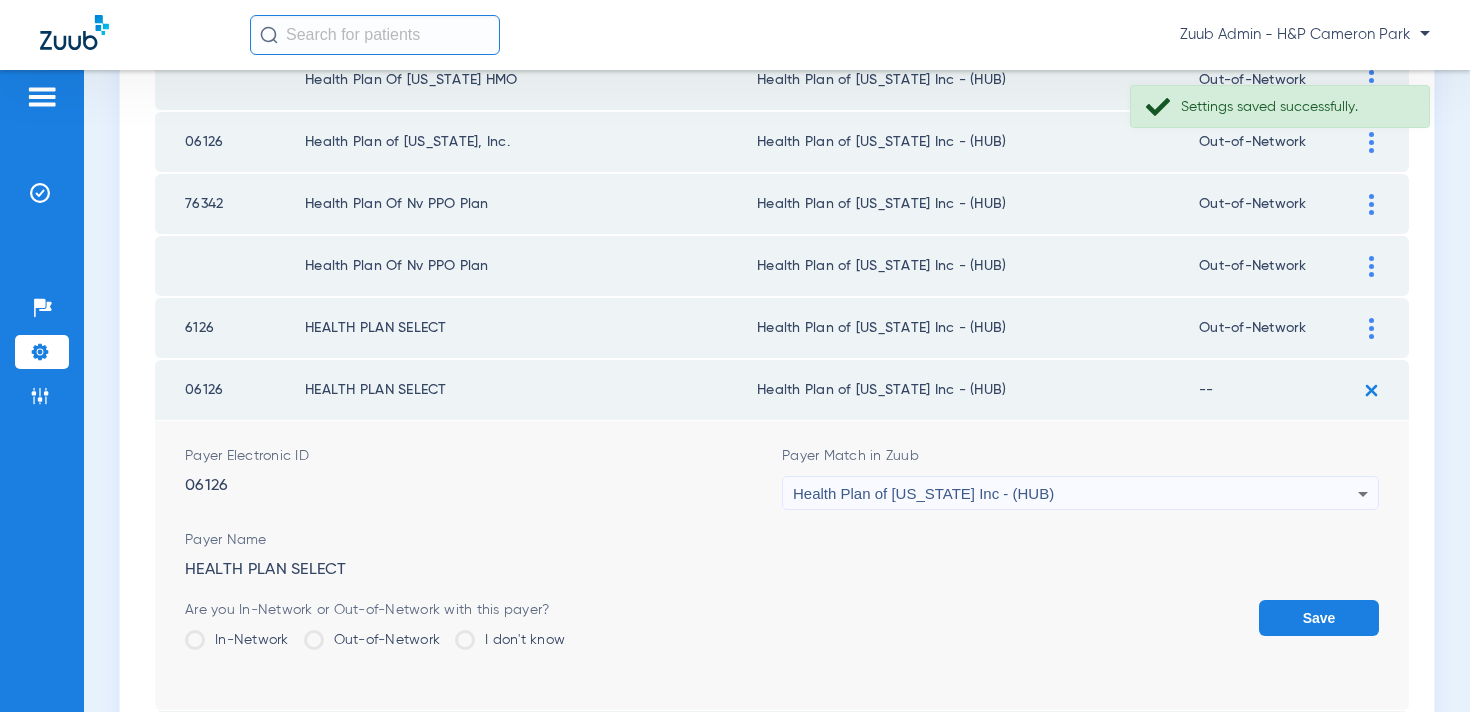 click on "Out-of-Network" 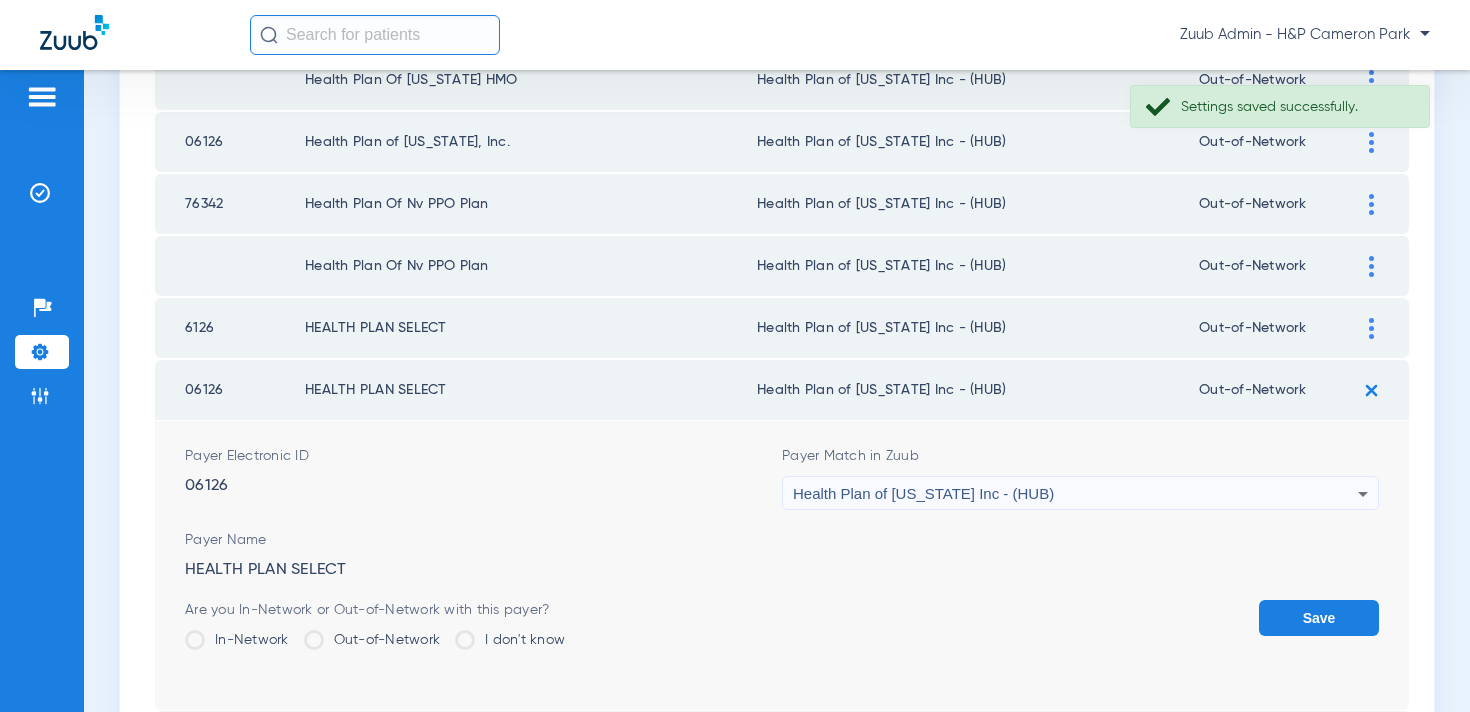 click on "Save" 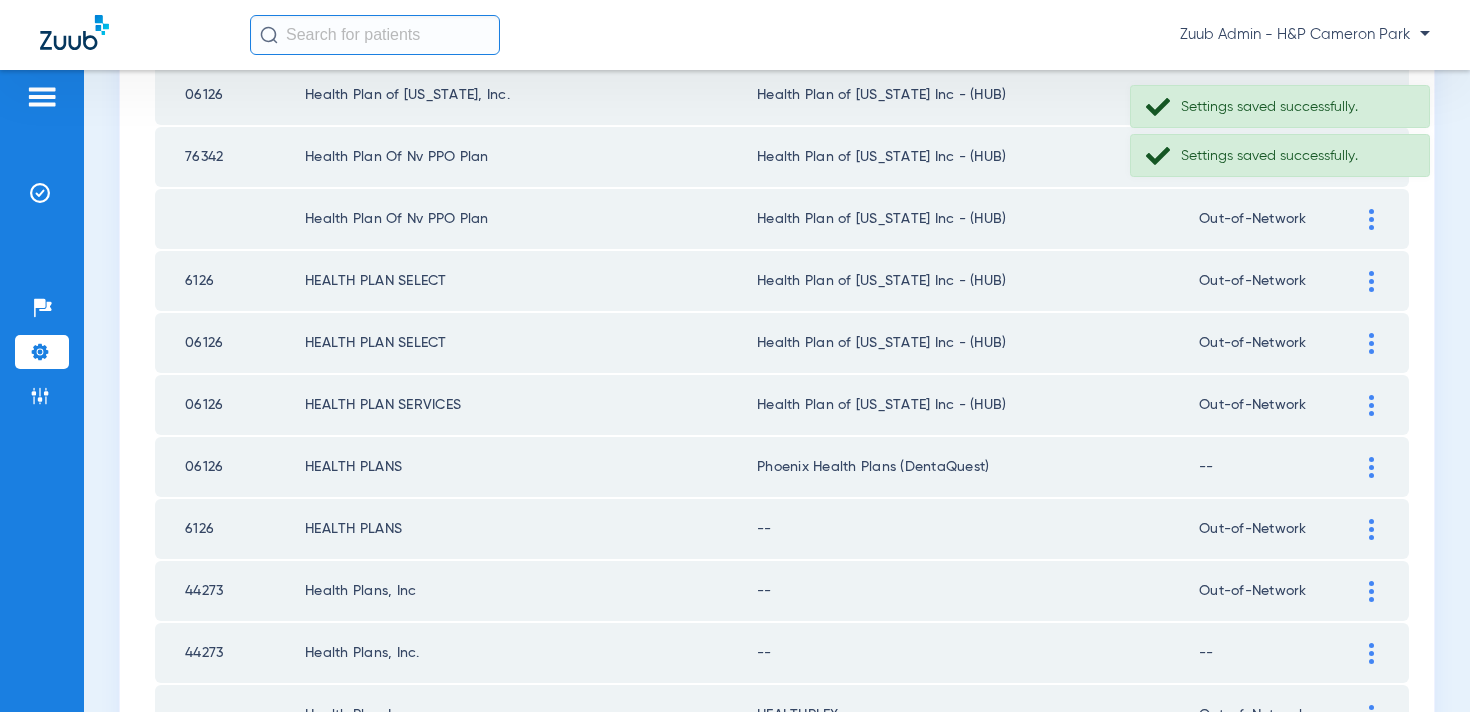 scroll, scrollTop: 1034, scrollLeft: 0, axis: vertical 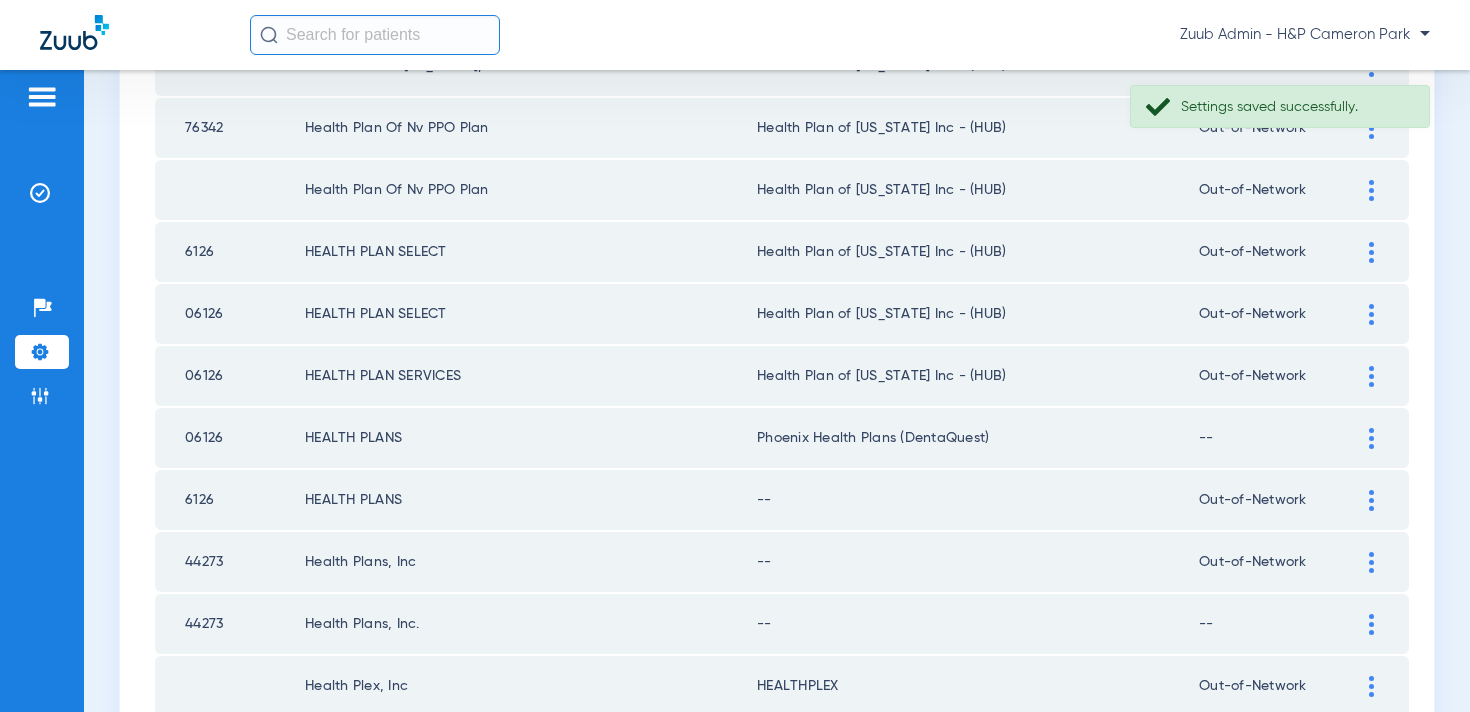 click 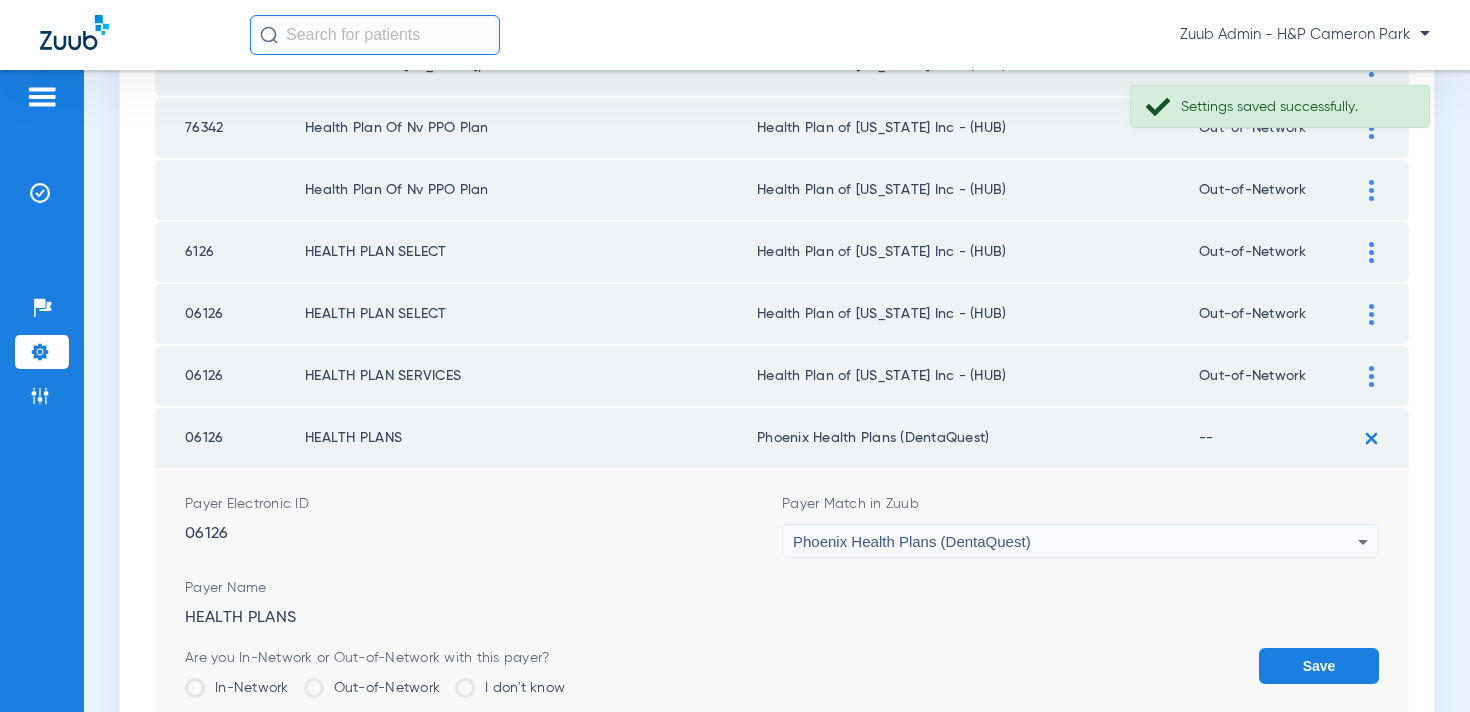 click on "Phoenix Health Plans (DentaQuest)" at bounding box center (912, 541) 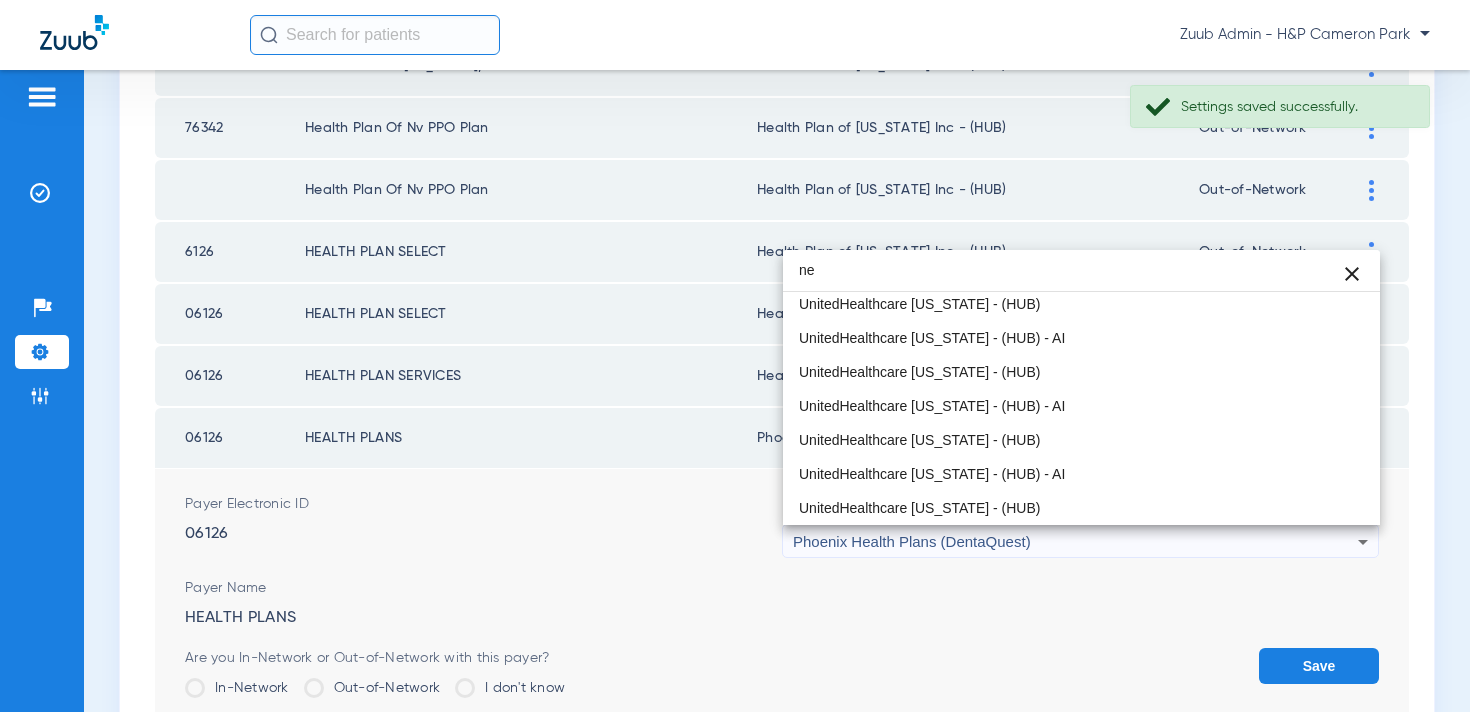 scroll, scrollTop: 42, scrollLeft: 0, axis: vertical 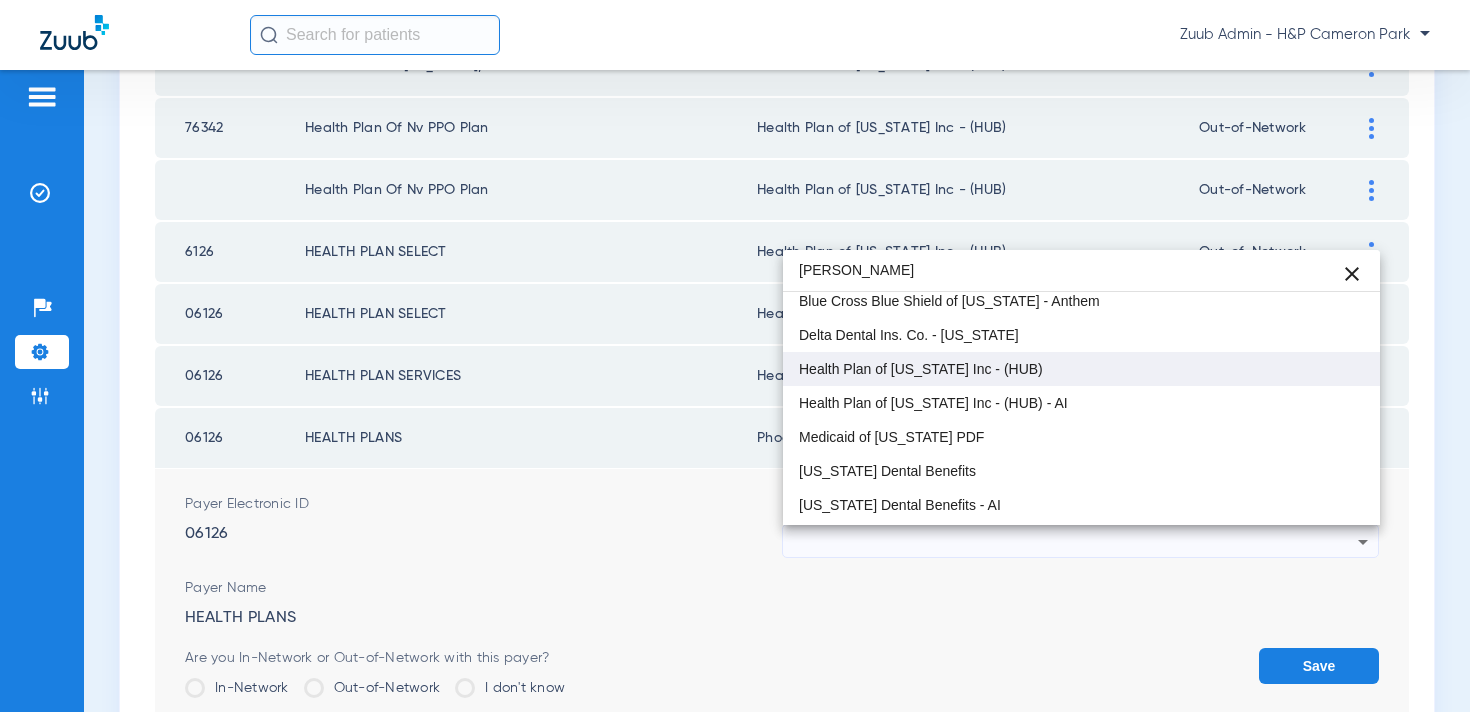 type on "neva" 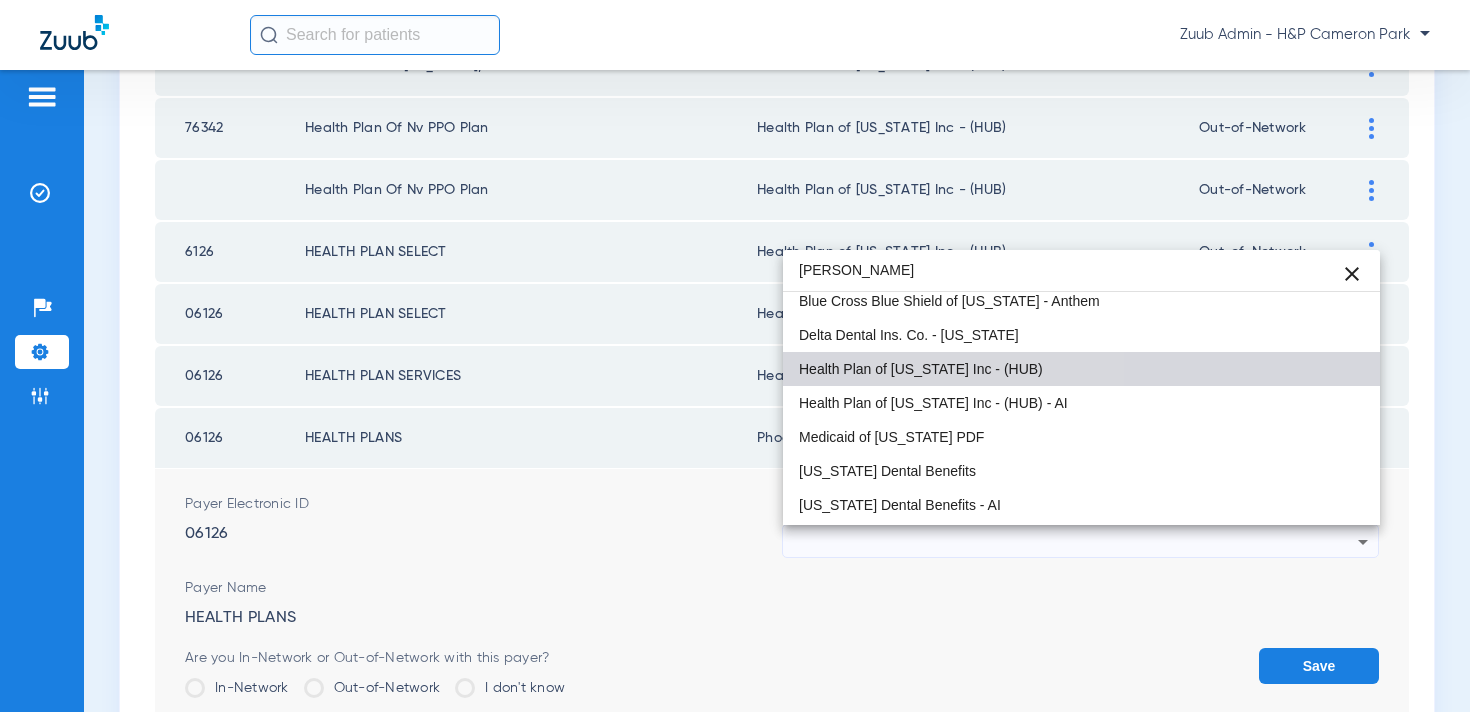 click on "Health Plan of [US_STATE] Inc - (HUB)" at bounding box center [921, 369] 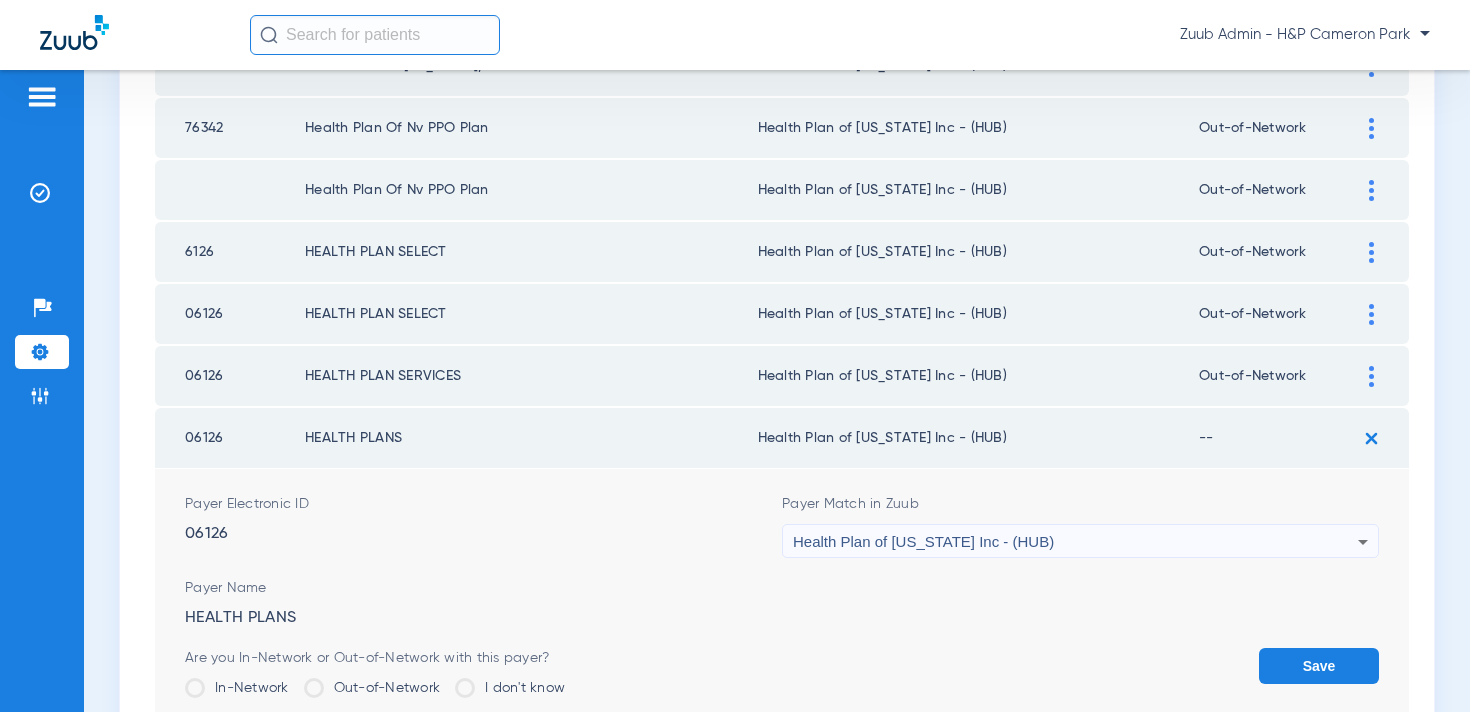 click on "Out-of-Network" 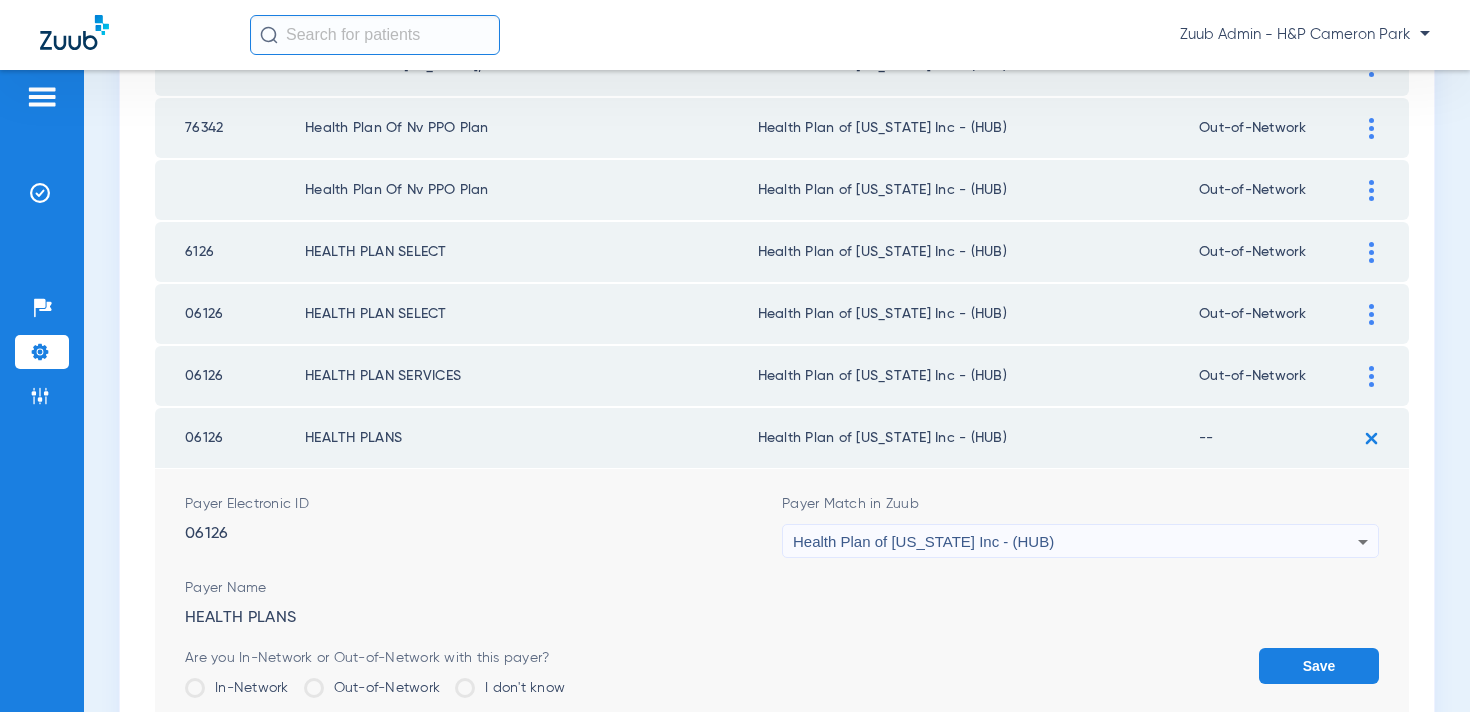 click on "Out-of-Network" 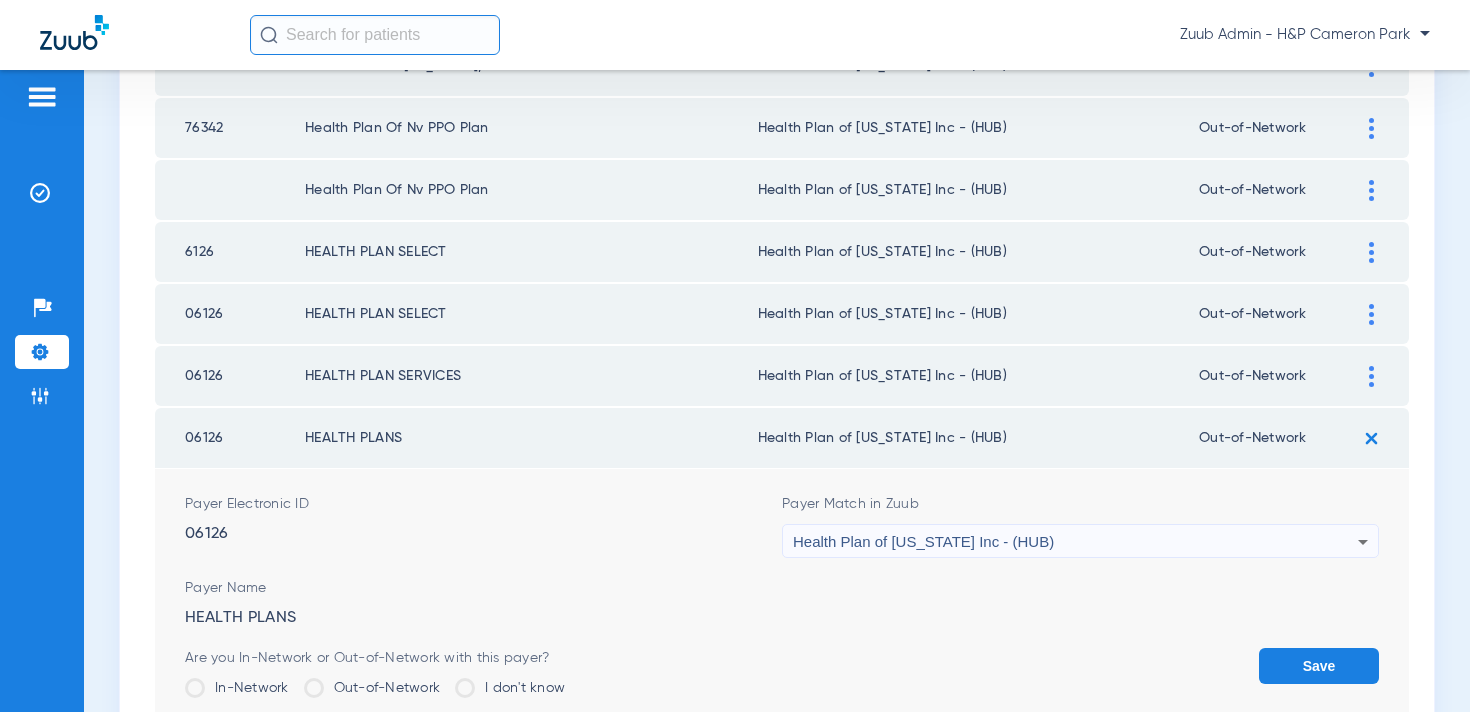 click on "Save" 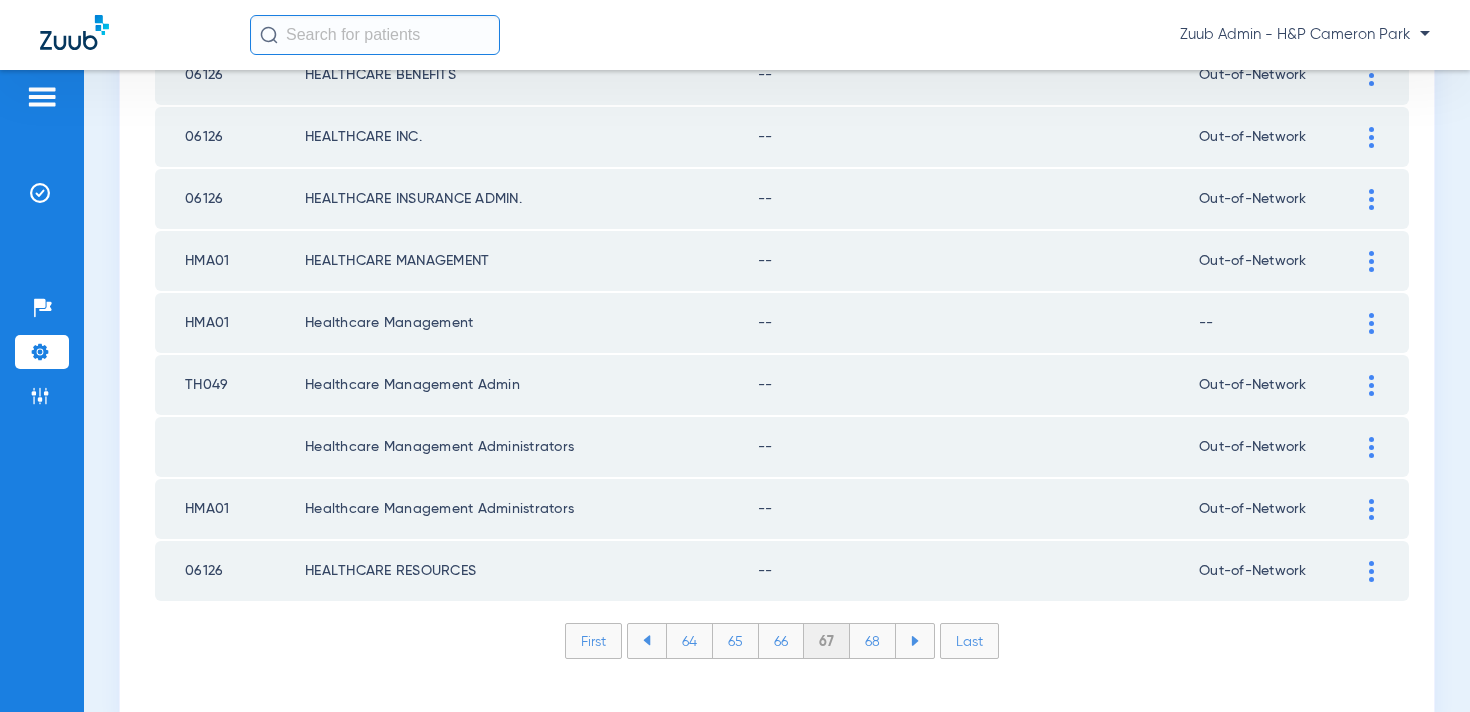 scroll, scrollTop: 2889, scrollLeft: 0, axis: vertical 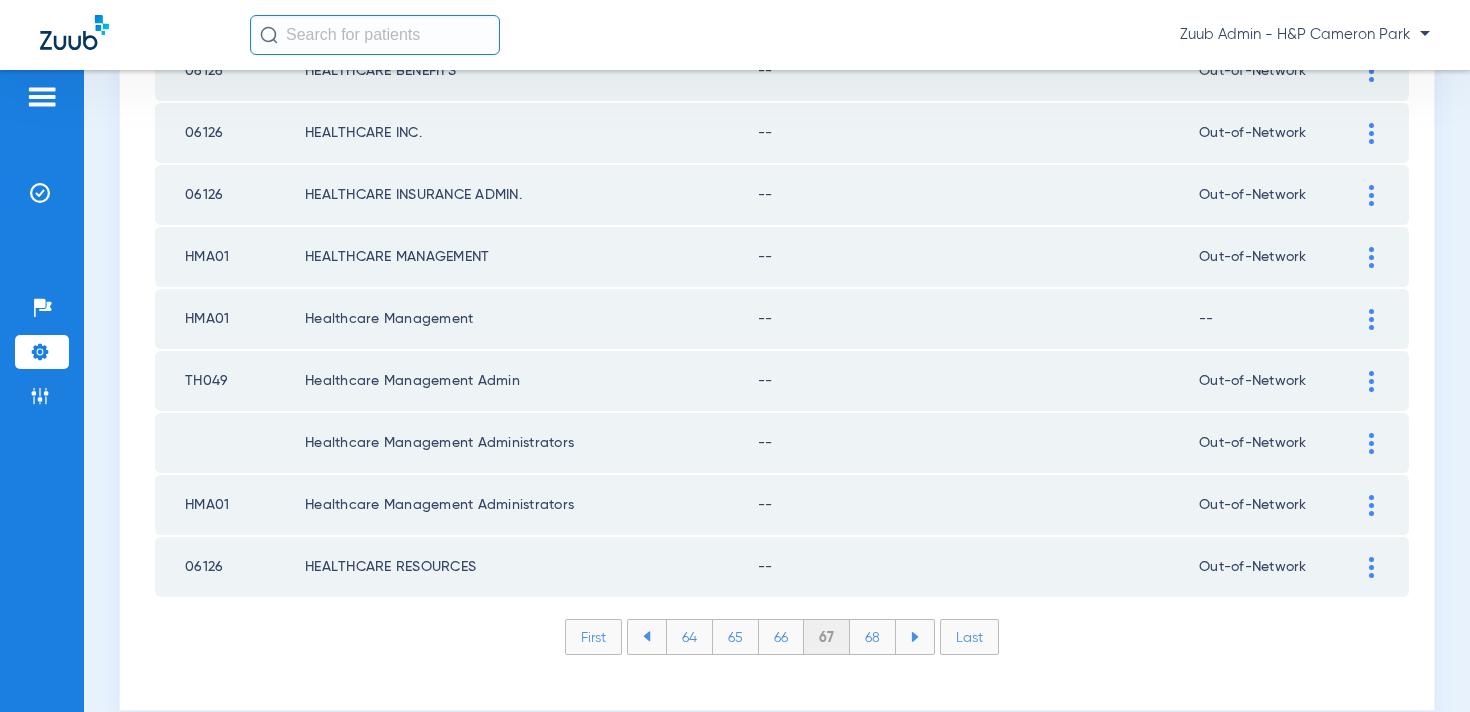 click on "68" 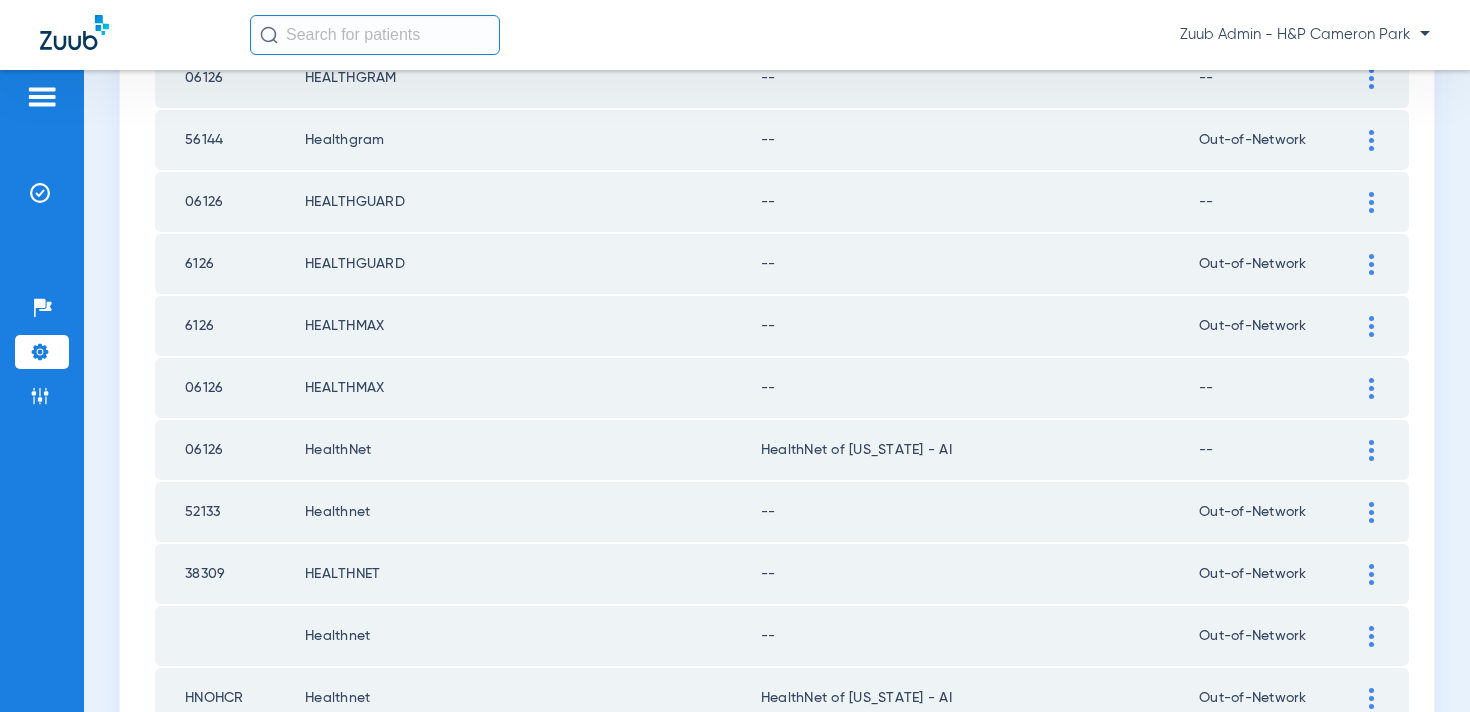 scroll, scrollTop: 1711, scrollLeft: 0, axis: vertical 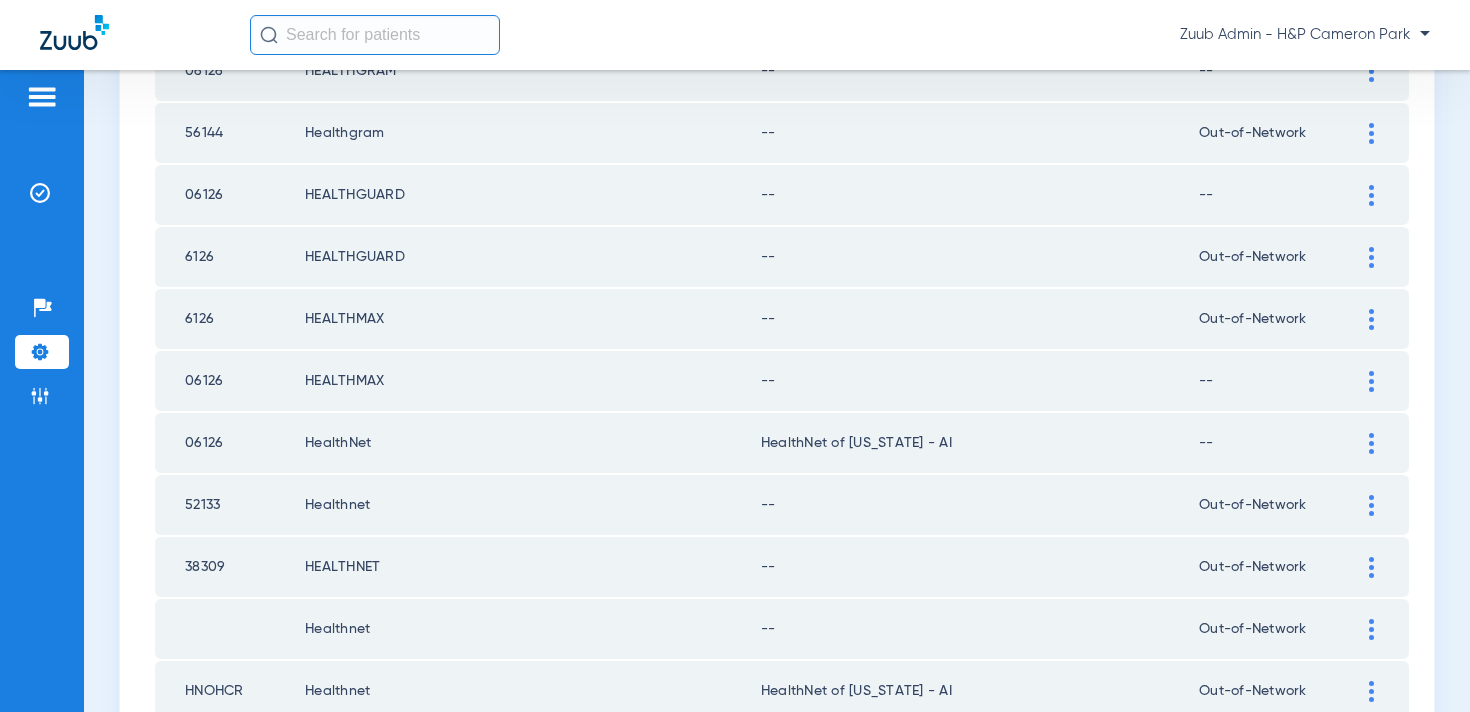 click 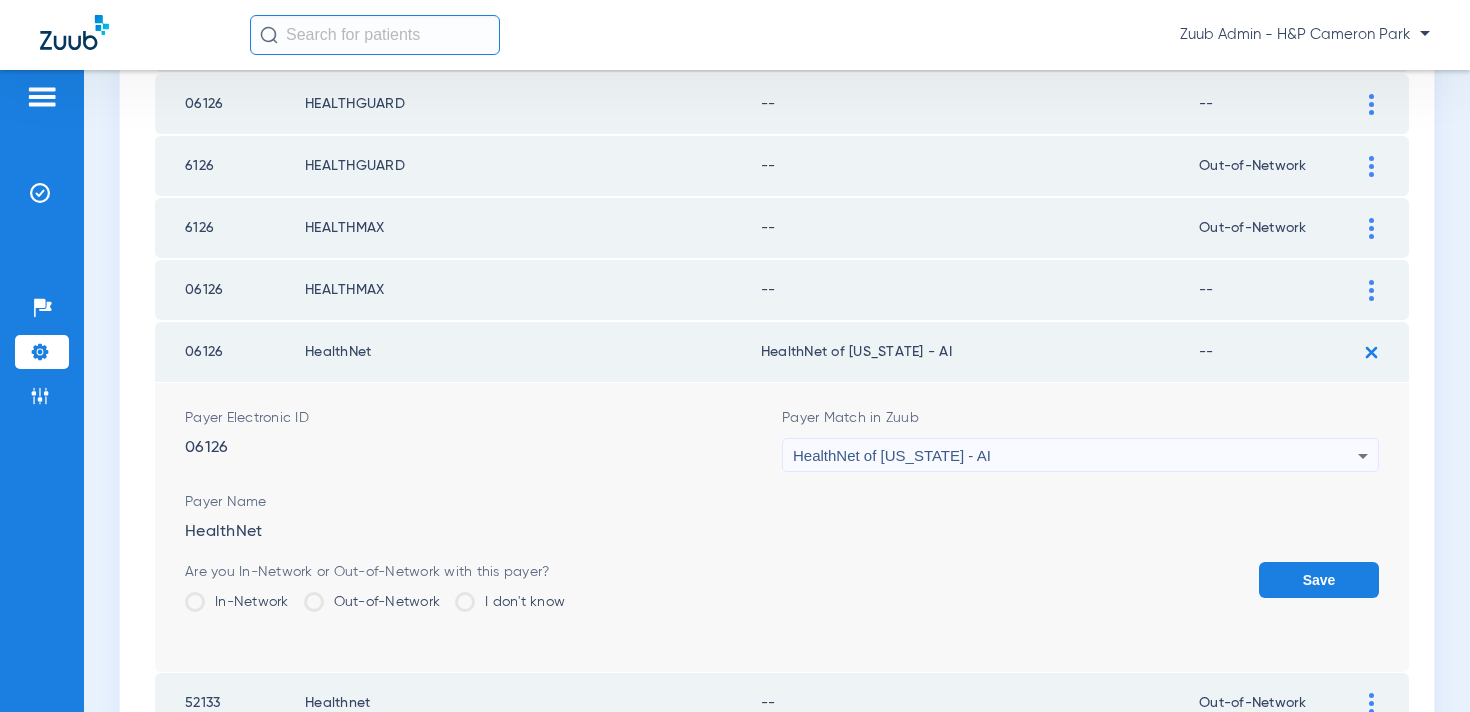 scroll, scrollTop: 1818, scrollLeft: 0, axis: vertical 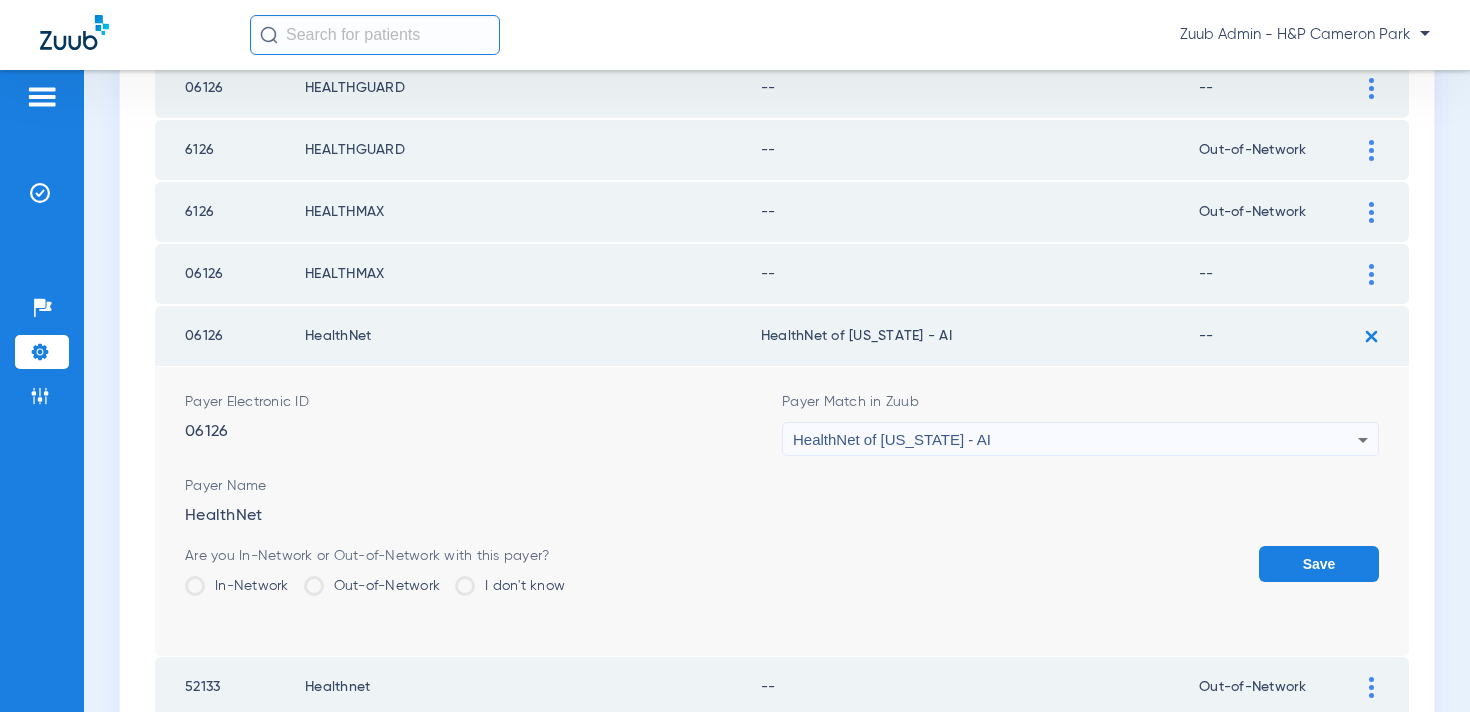 click on "HealthNet of [US_STATE] - AI" at bounding box center [892, 439] 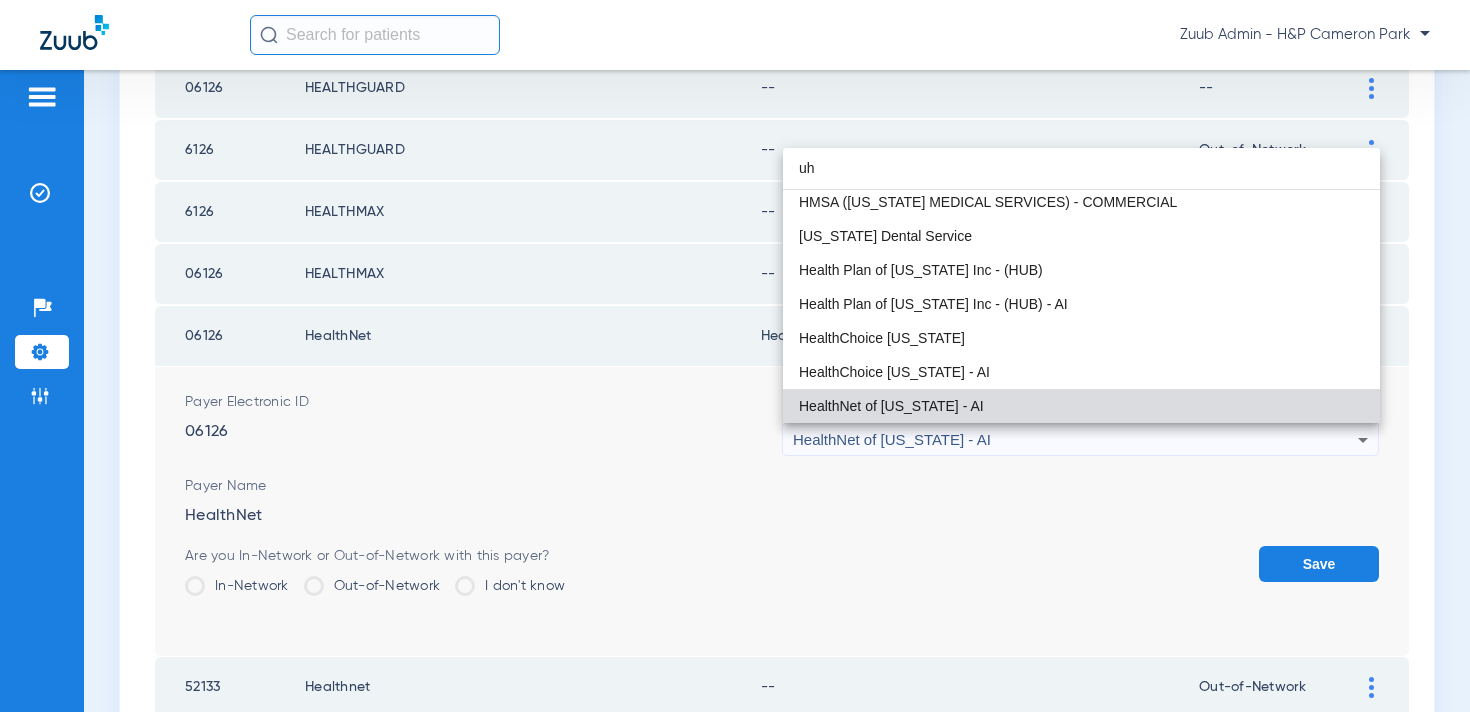 scroll, scrollTop: 0, scrollLeft: 0, axis: both 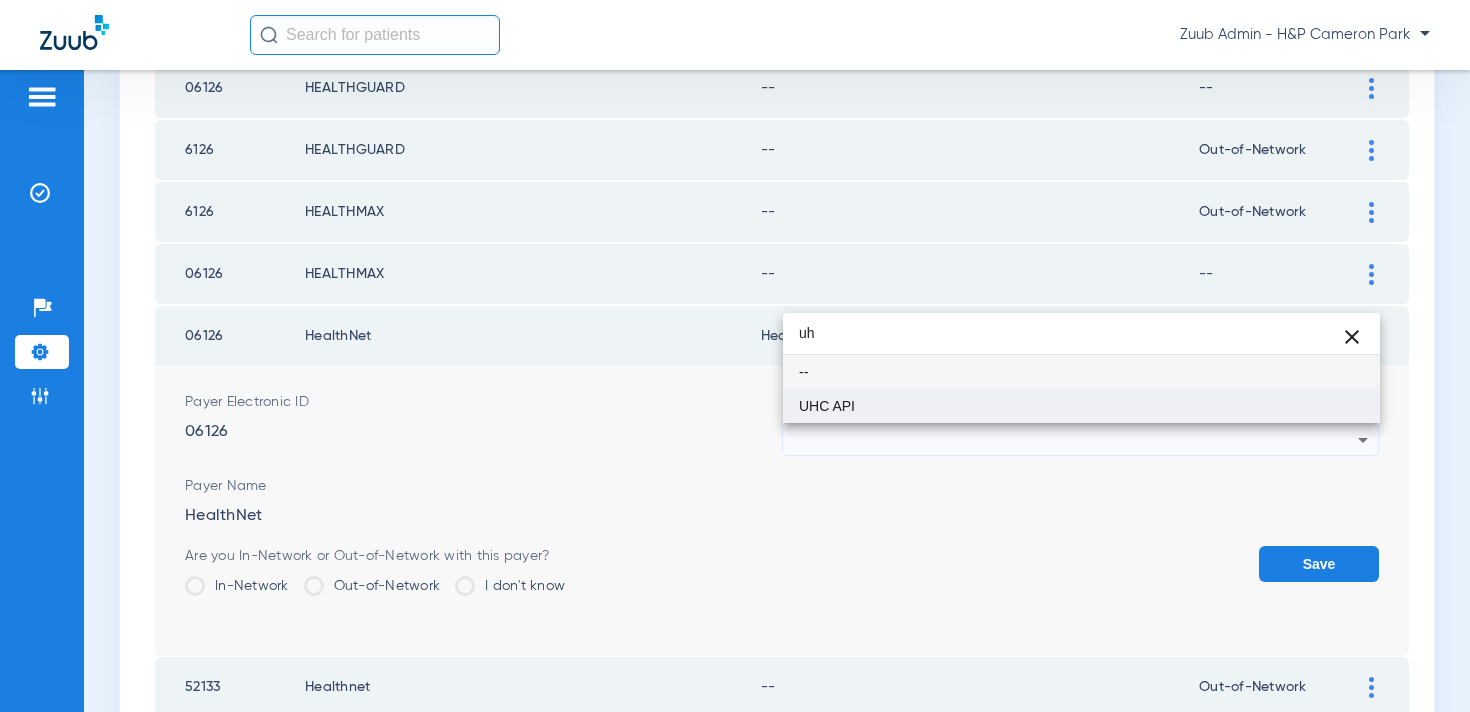 type on "uh" 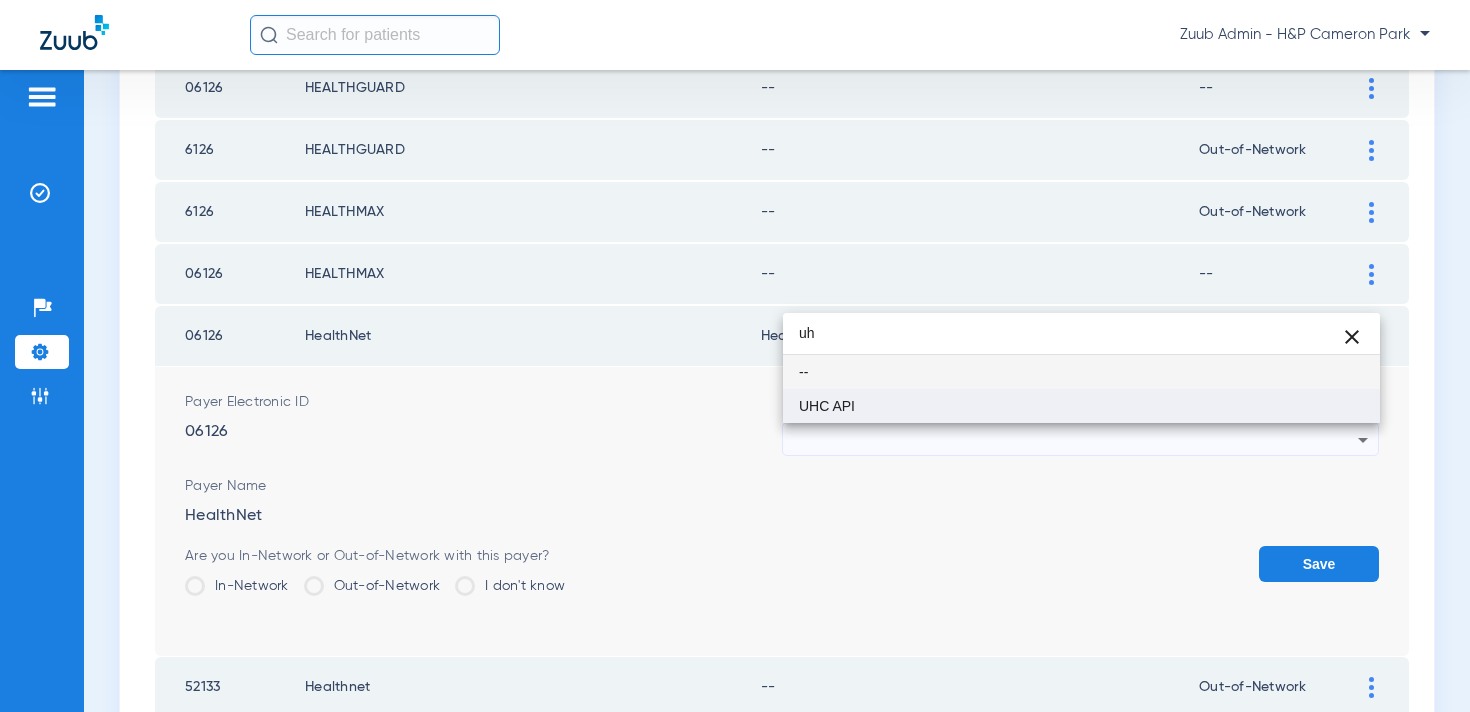 click on "UHC API" at bounding box center (1081, 406) 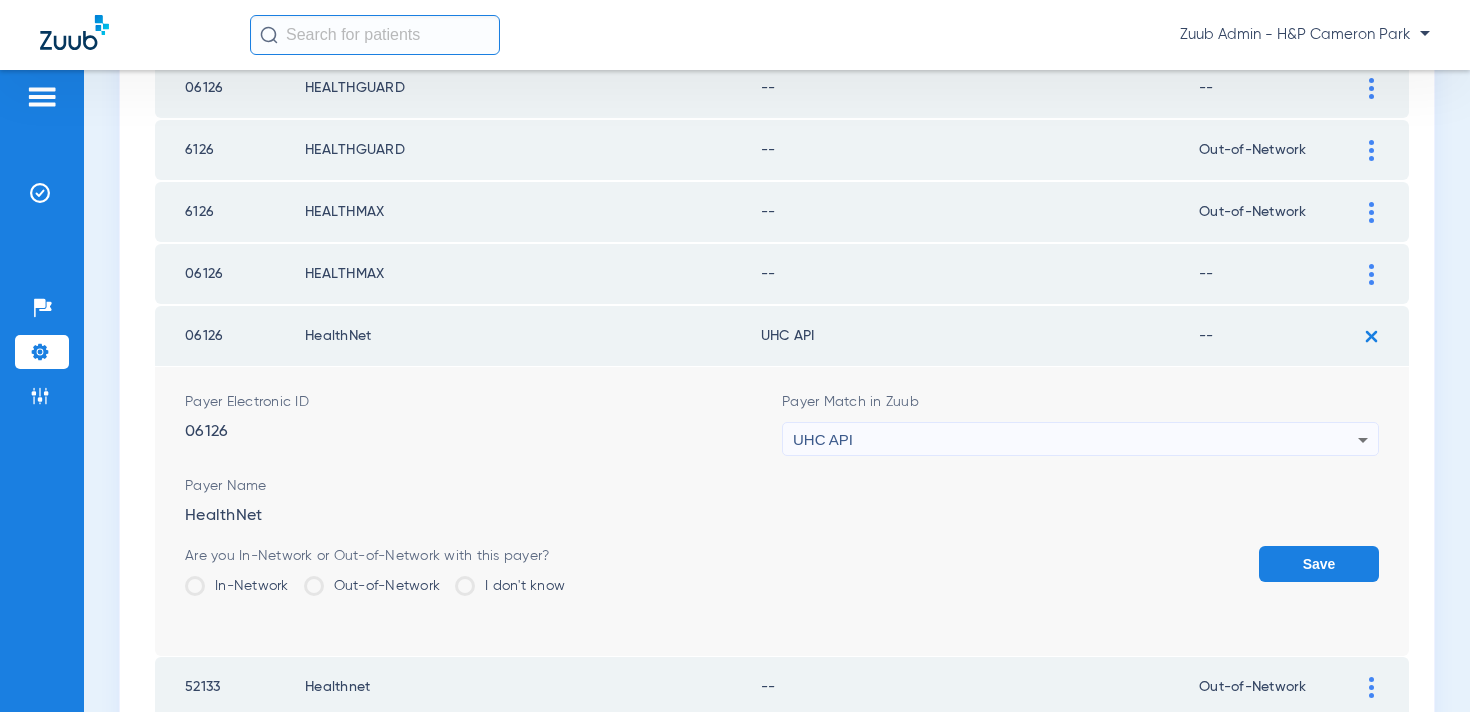 click on "Out-of-Network" 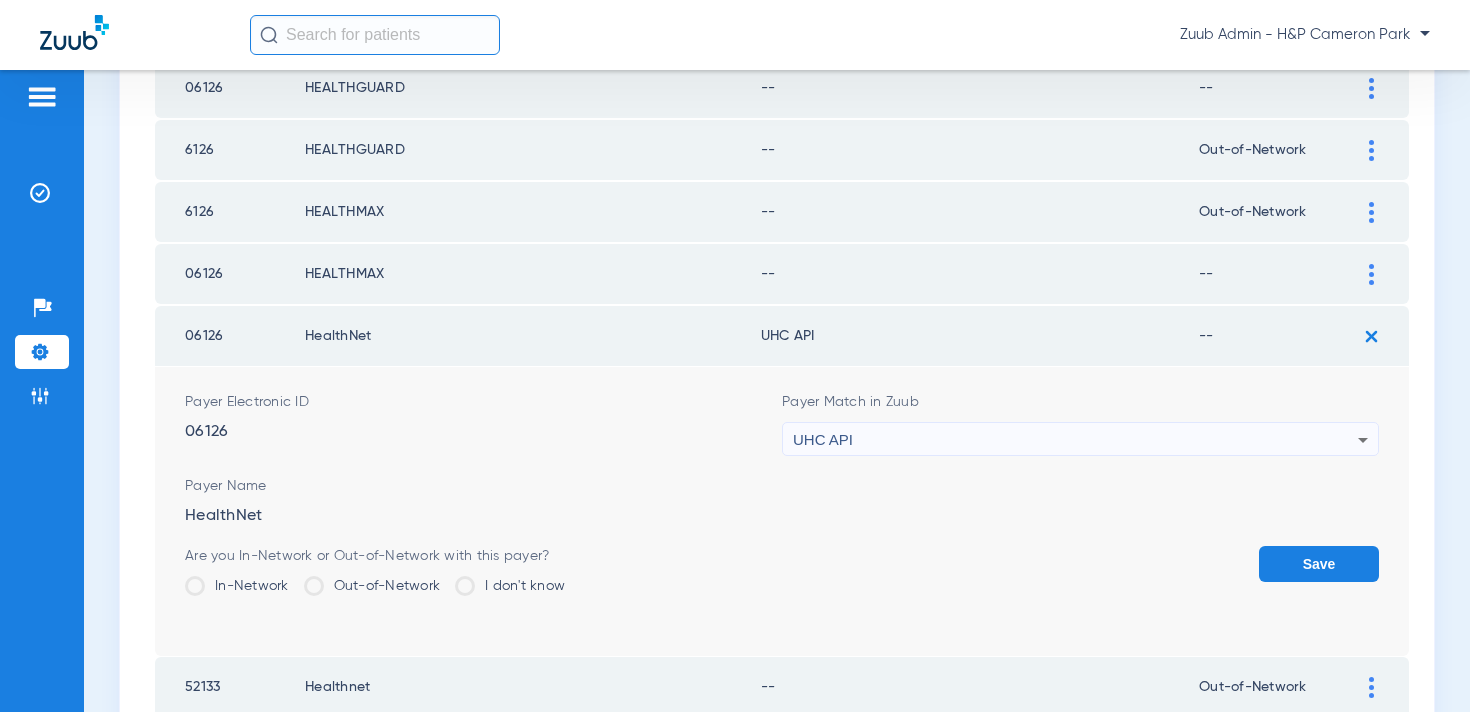 click on "Out-of-Network" 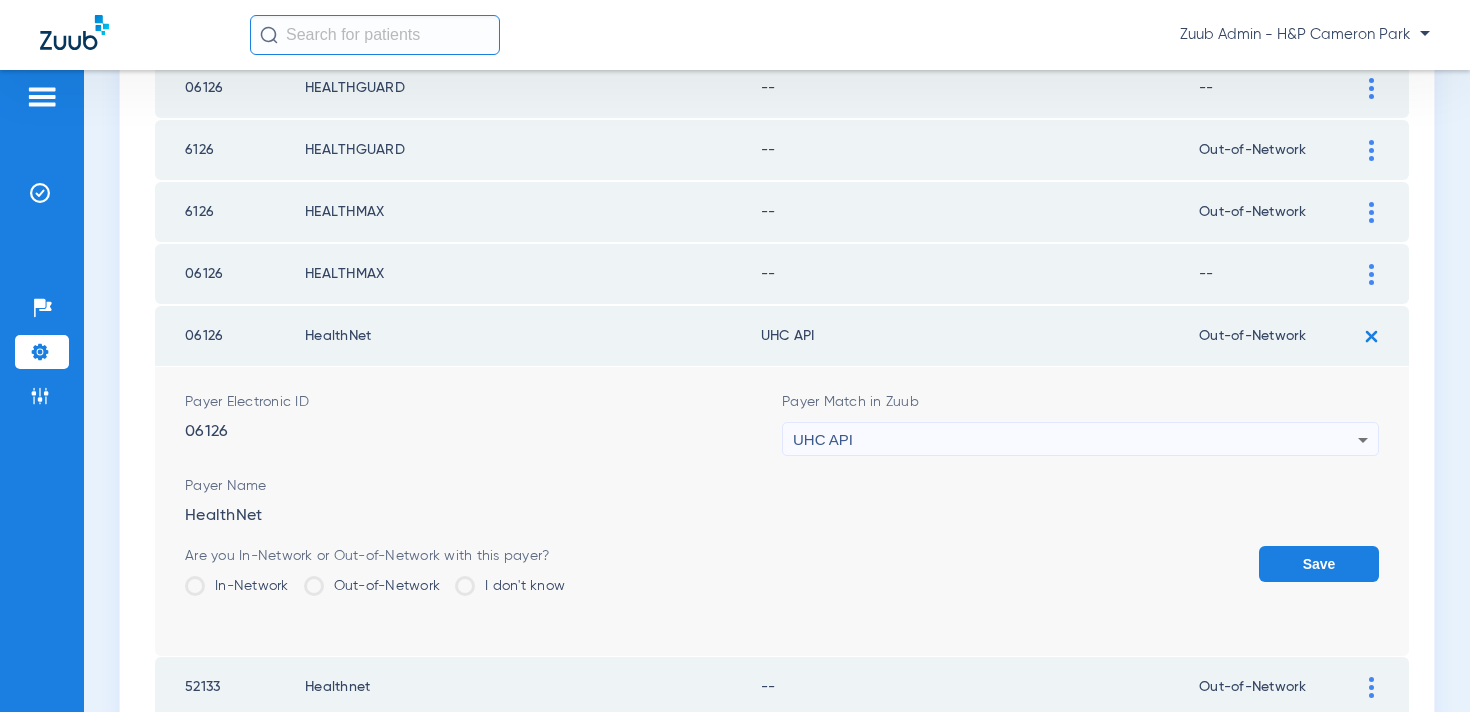 click on "Save" 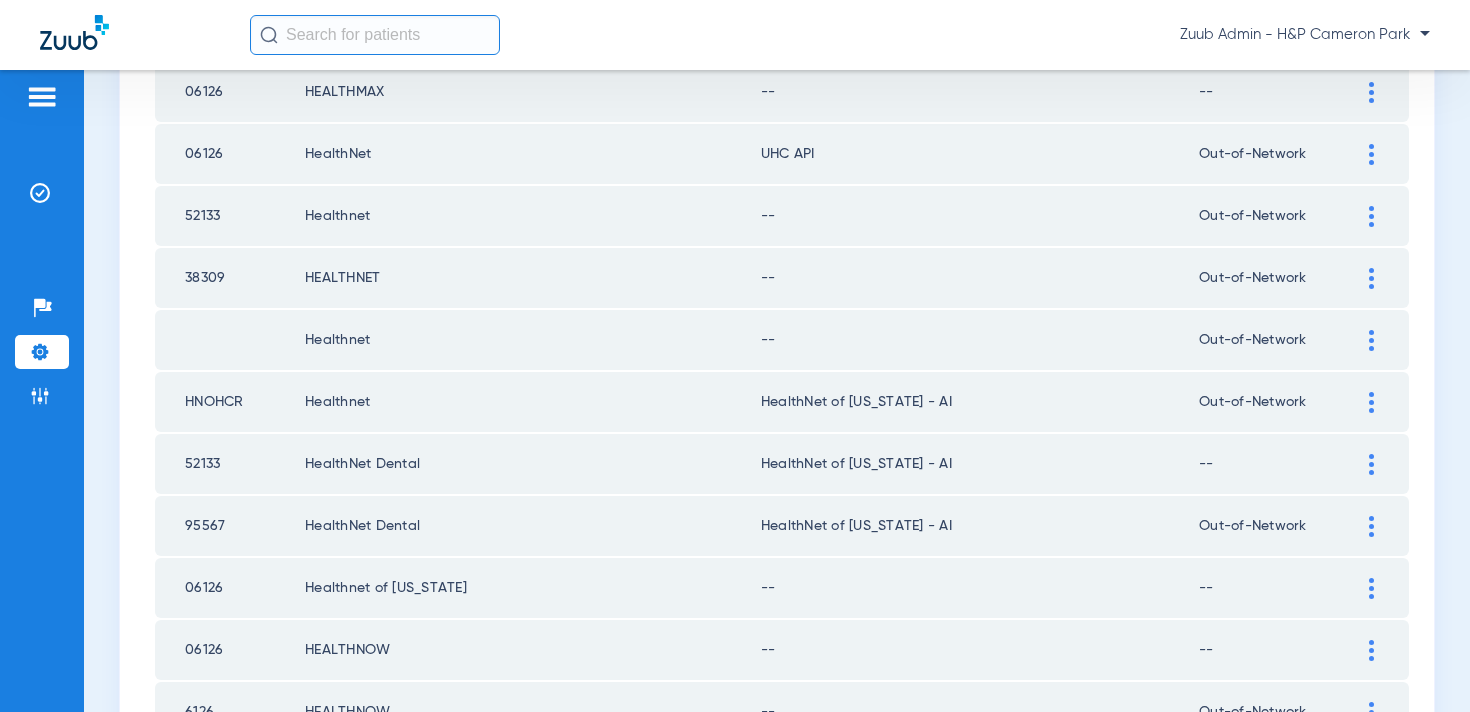 scroll, scrollTop: 2001, scrollLeft: 0, axis: vertical 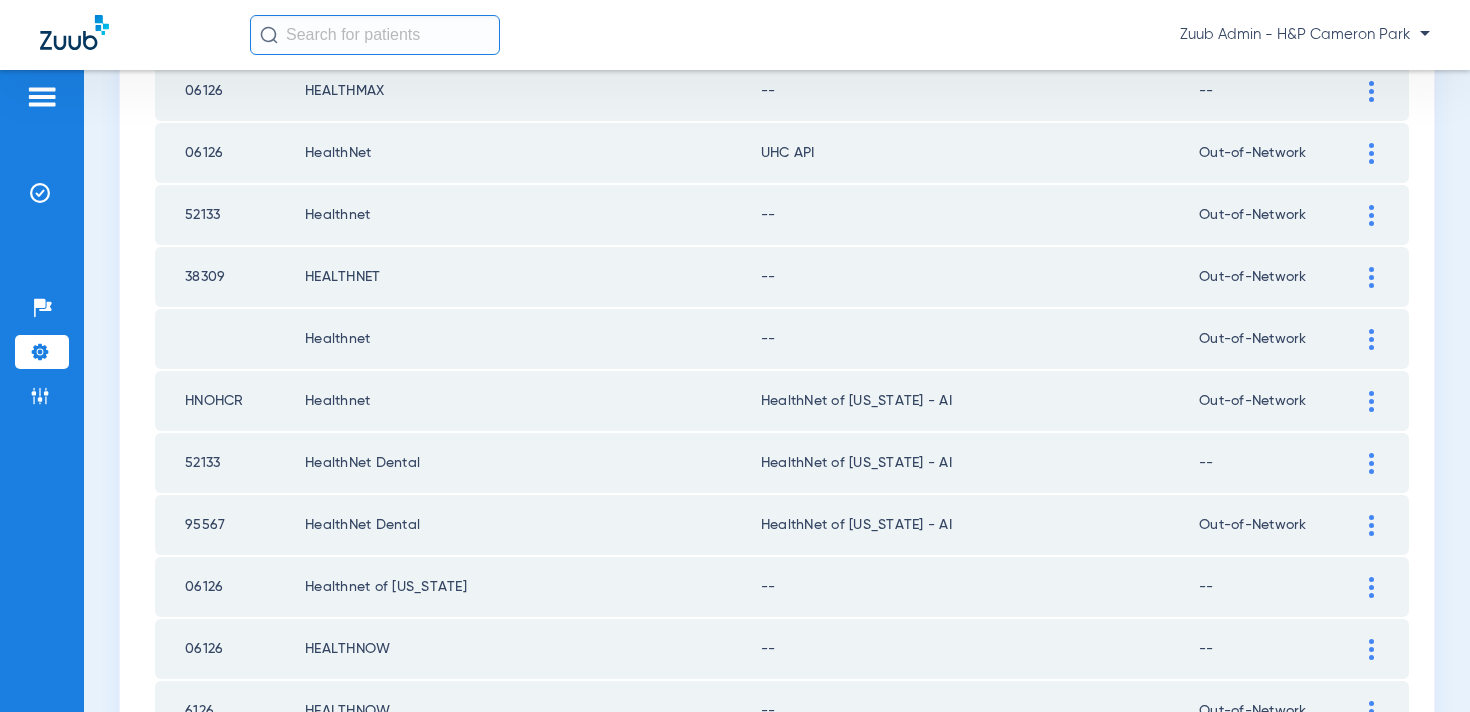 click 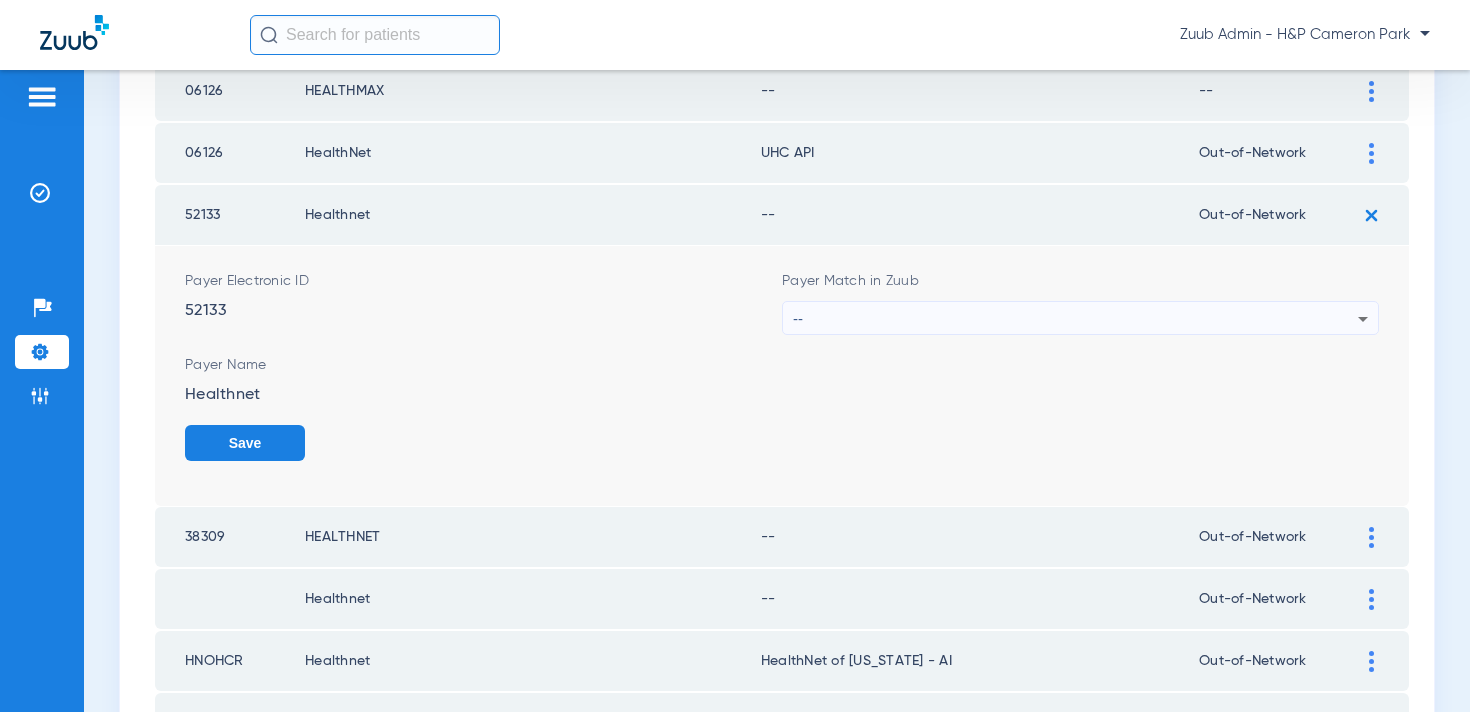 click on "Payer Electronic ID  52133  Payer Match in Zuub -- Payer Name  Healthnet   Save" 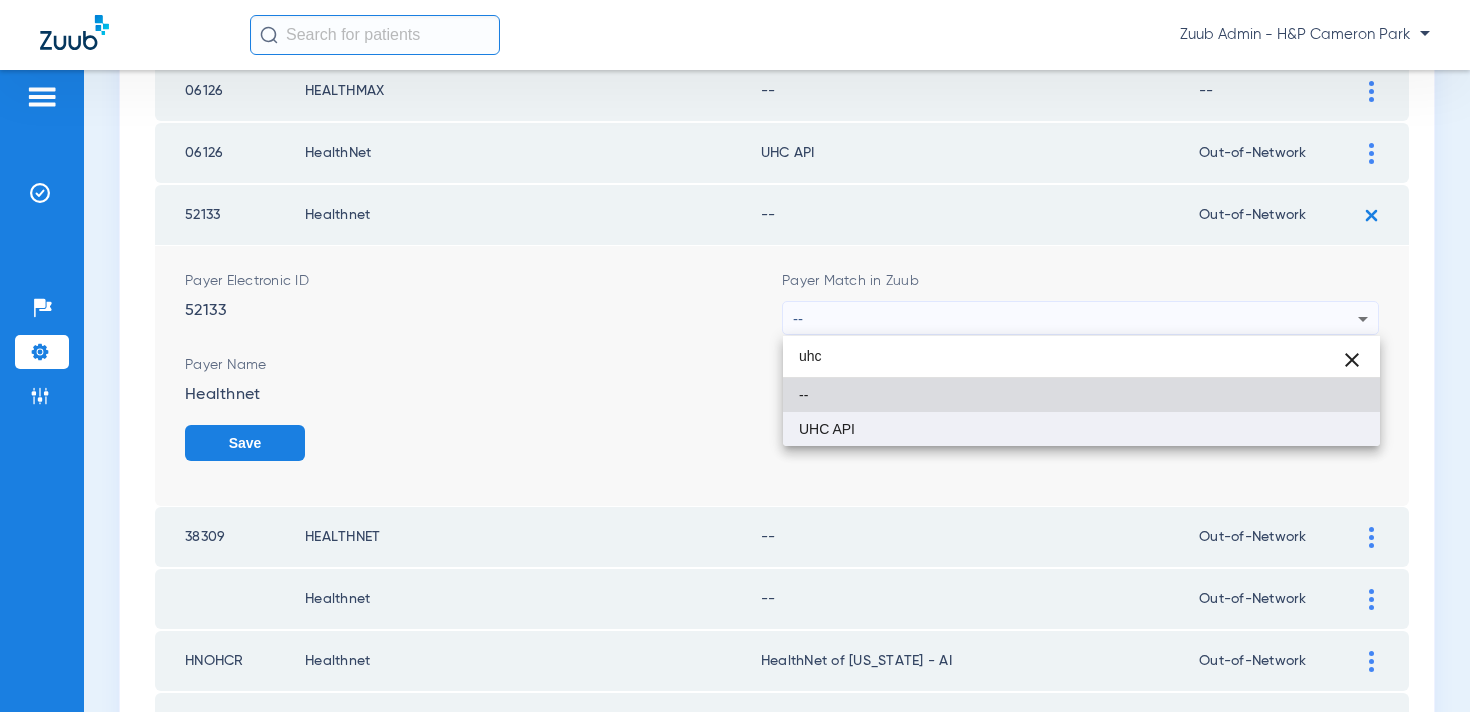 type on "uhc" 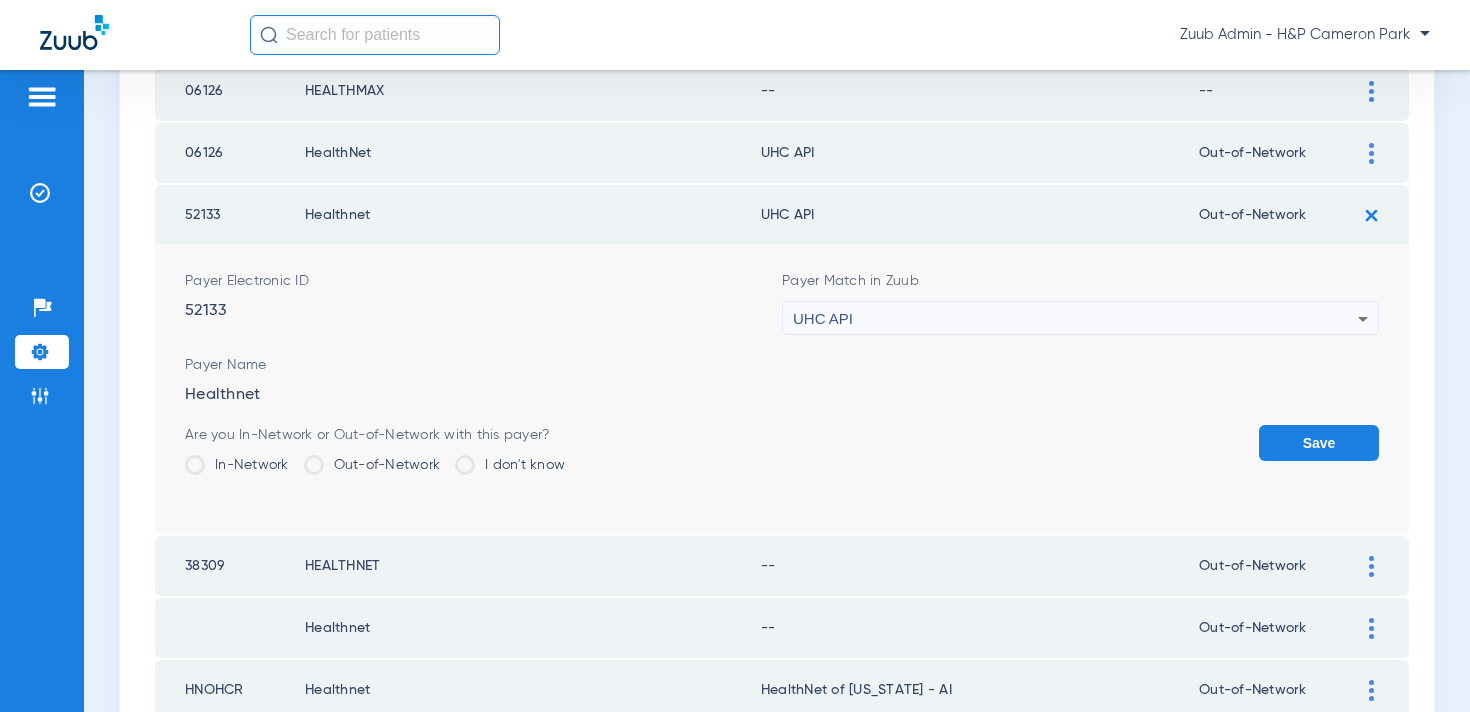 click on "Save" 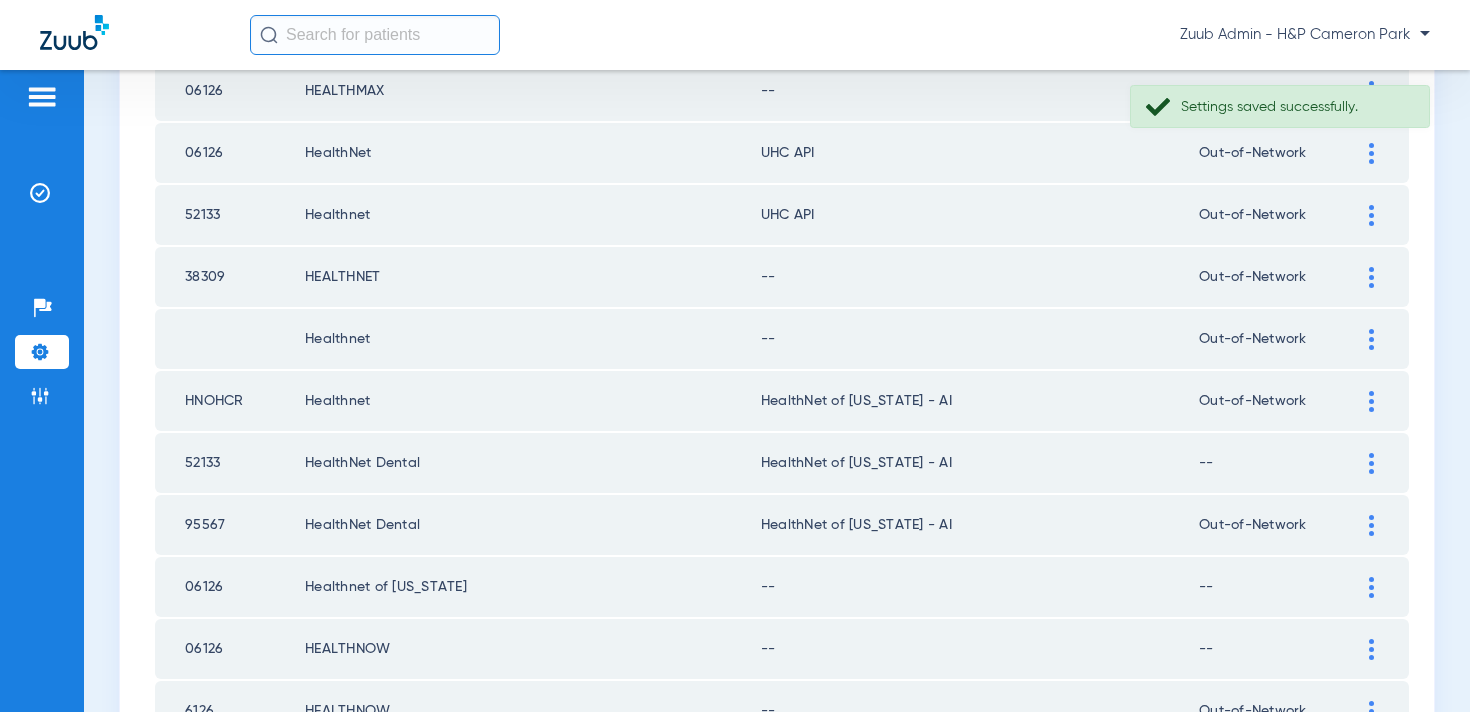 click 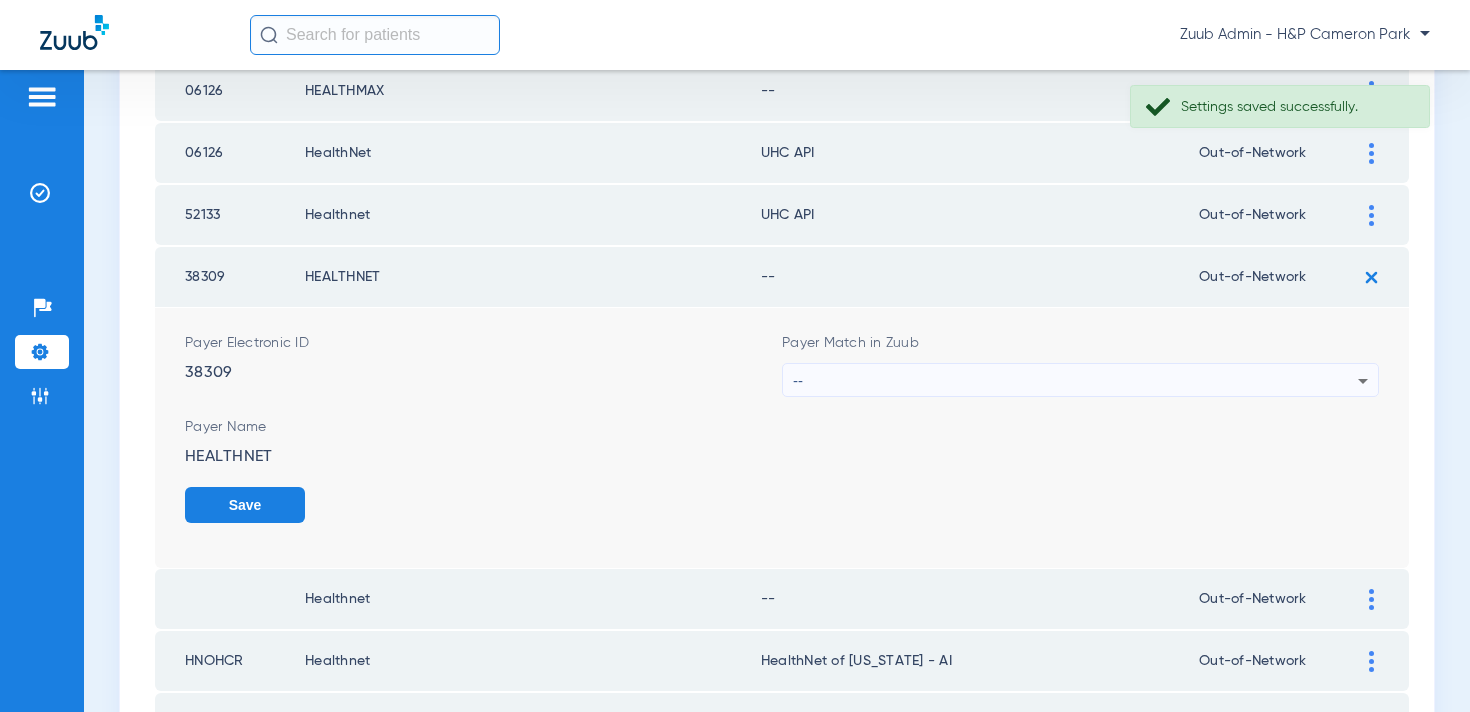 click on "--" at bounding box center [1075, 381] 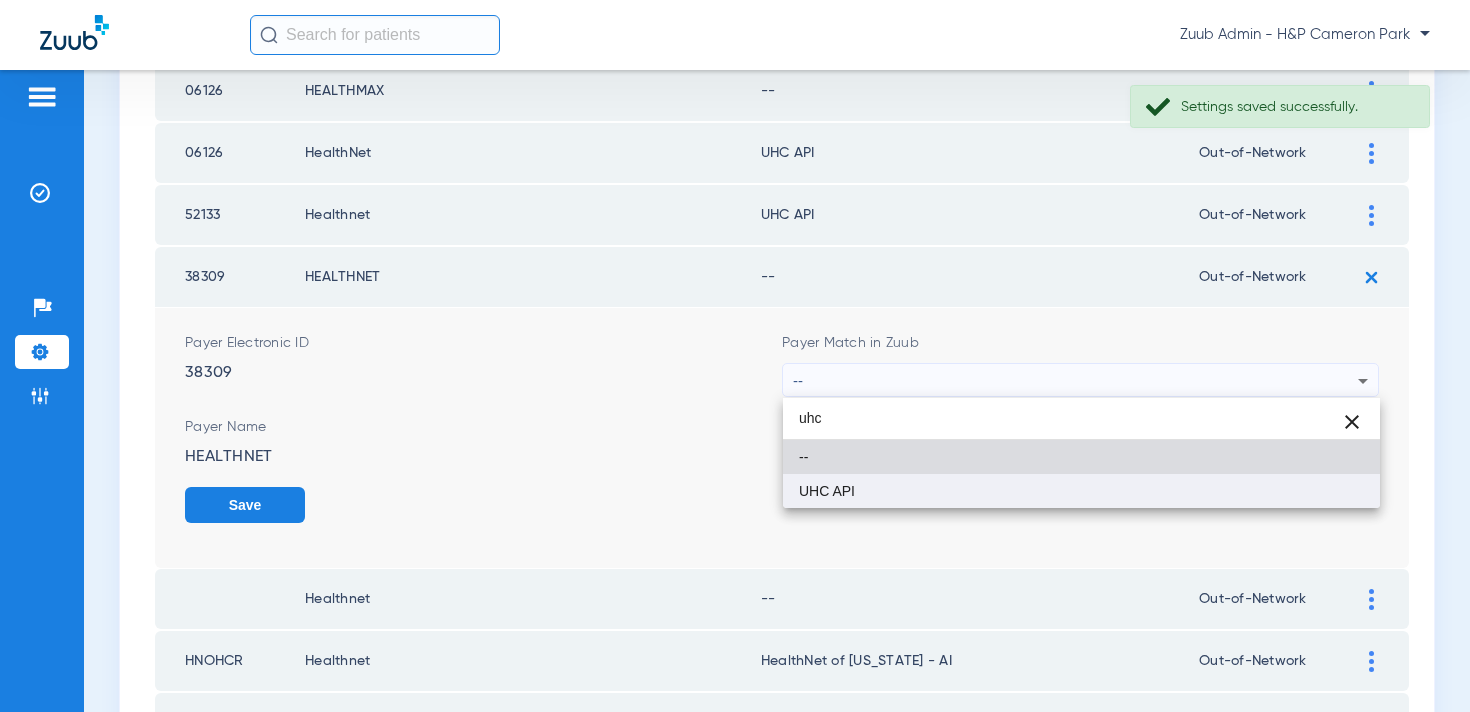 type on "uhc" 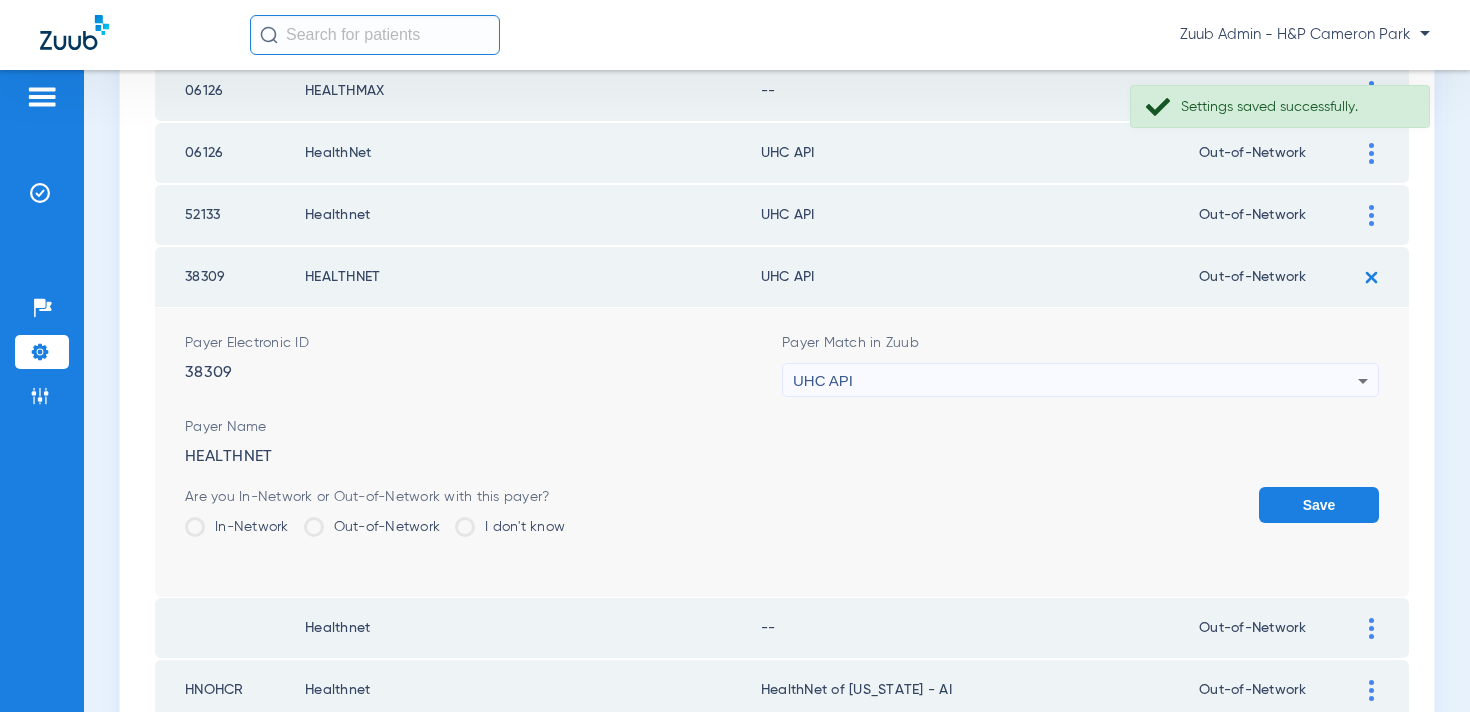 click on "Save" 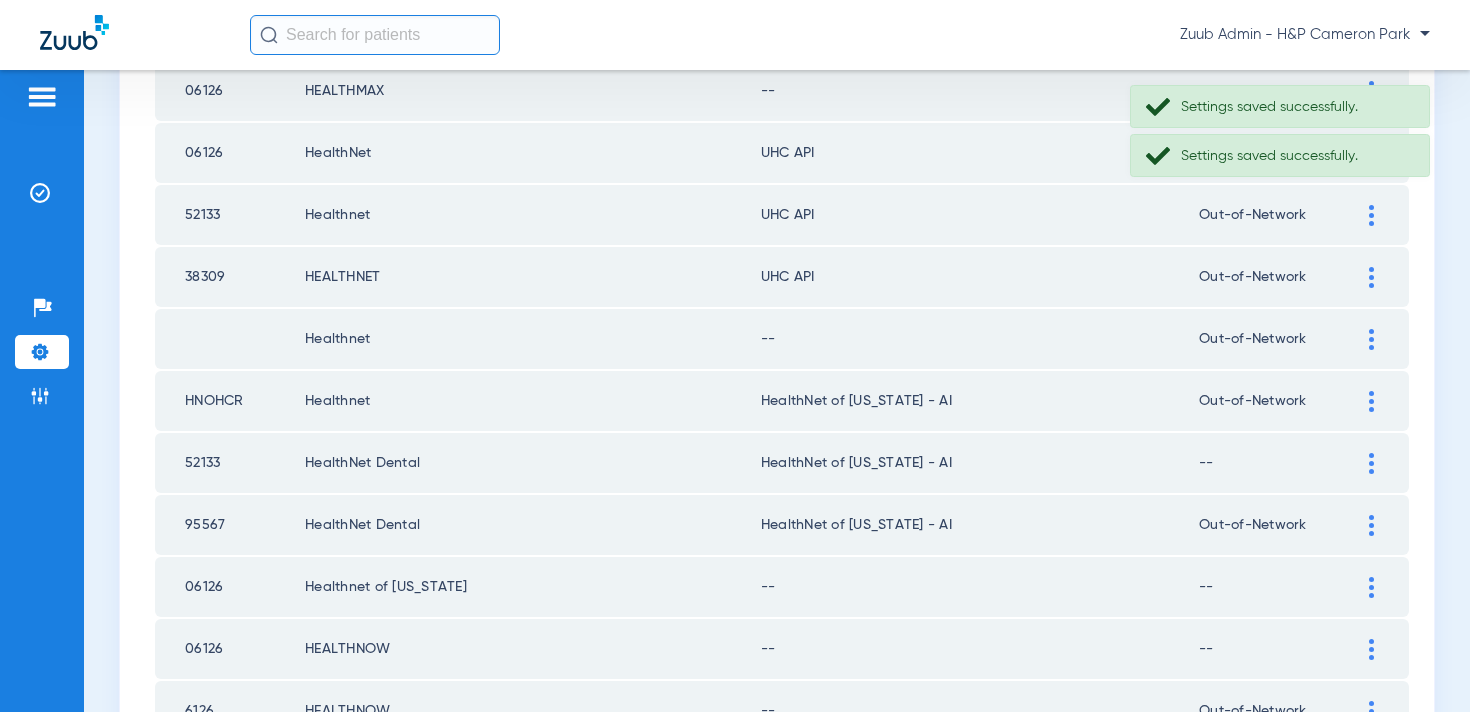 click 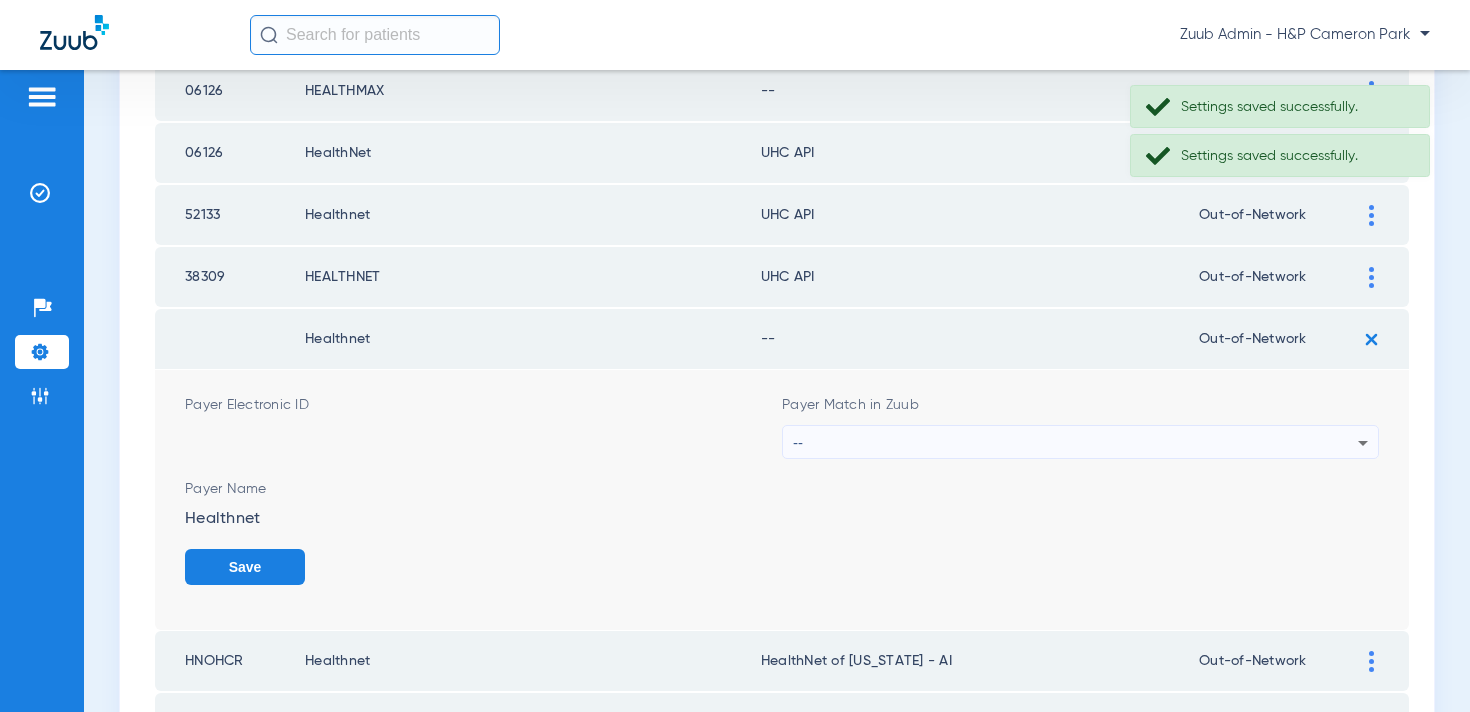 click on "--" at bounding box center [1075, 443] 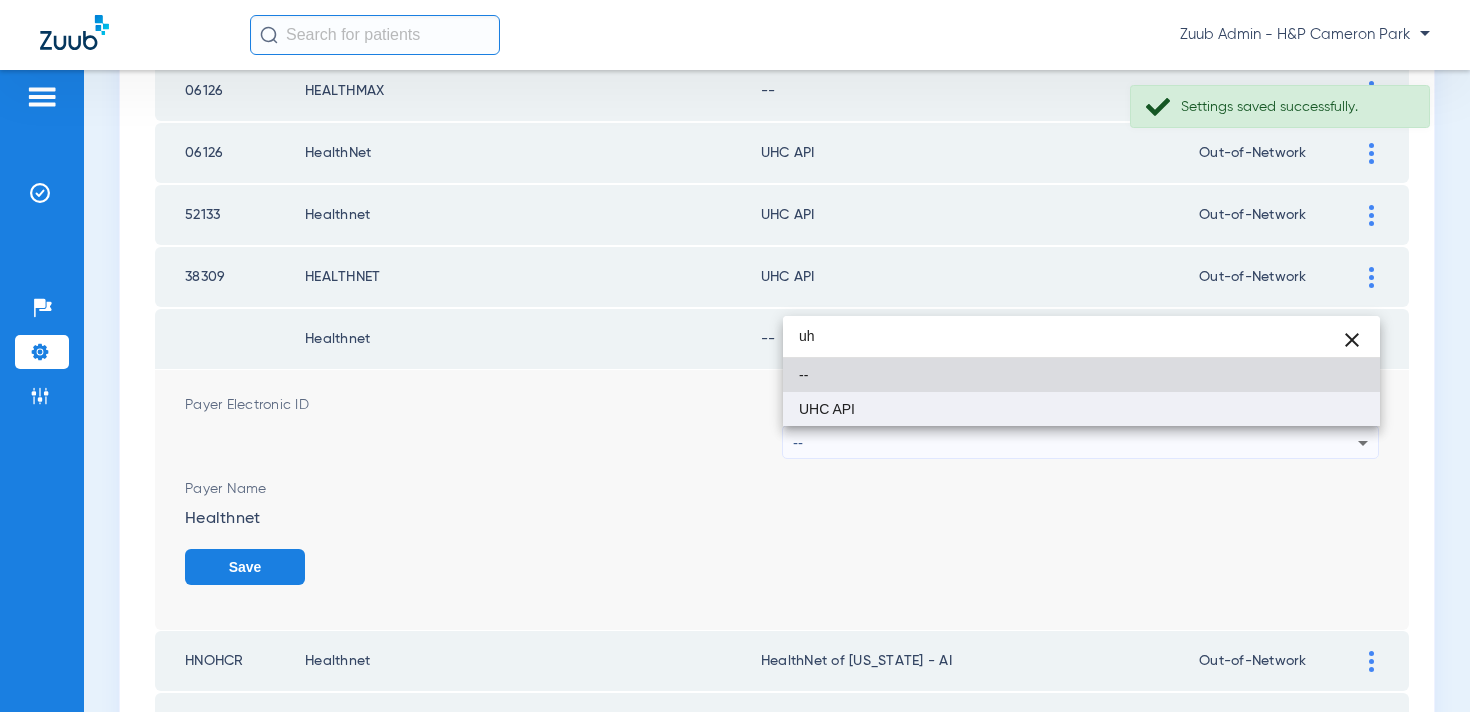 type on "uh" 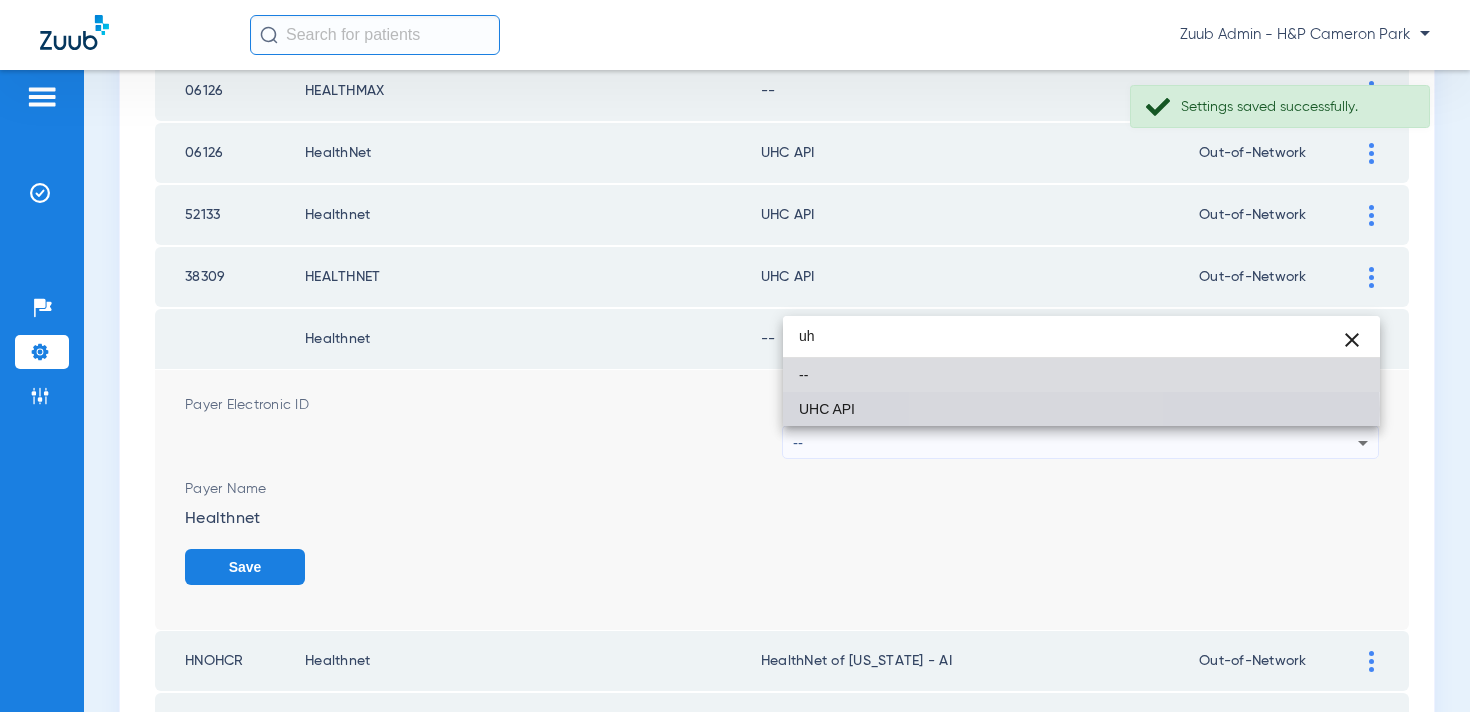 click on "UHC API" at bounding box center [1081, 409] 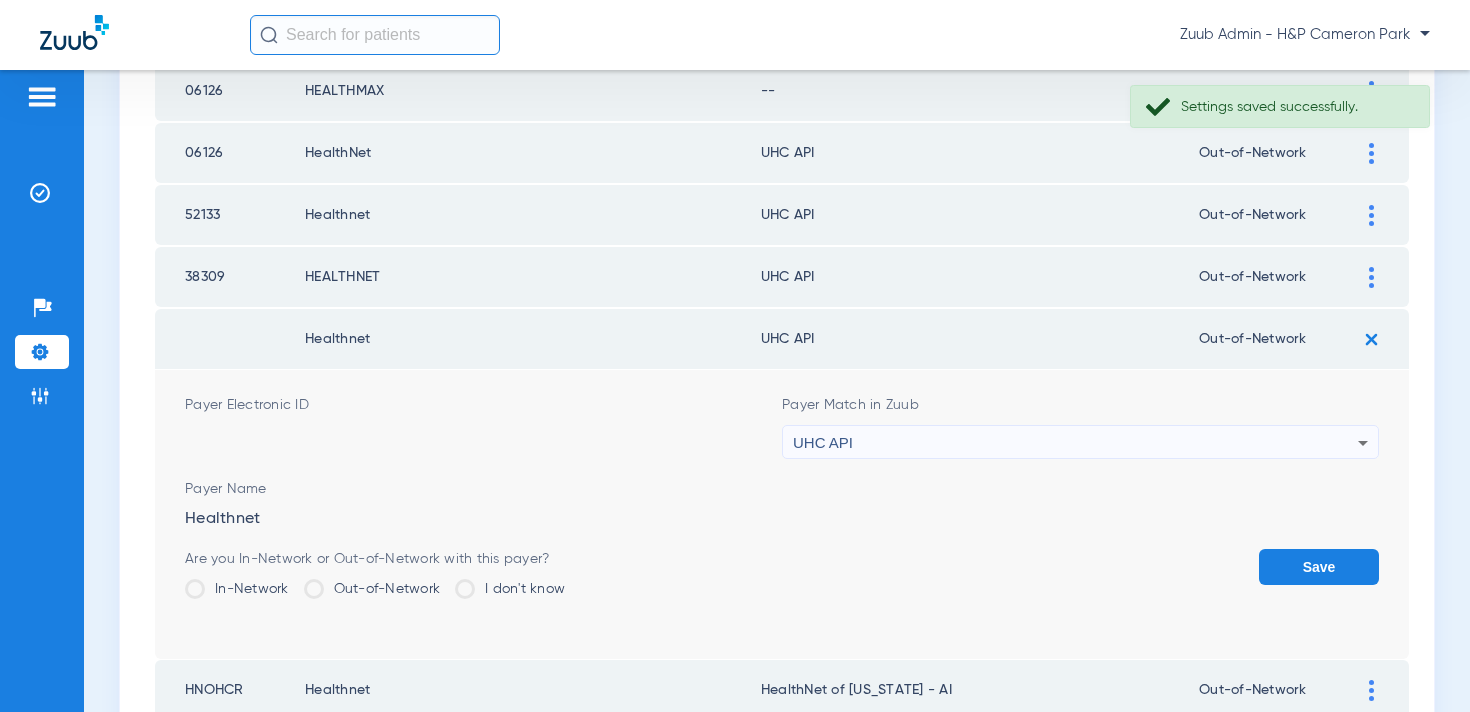 click on "Save" 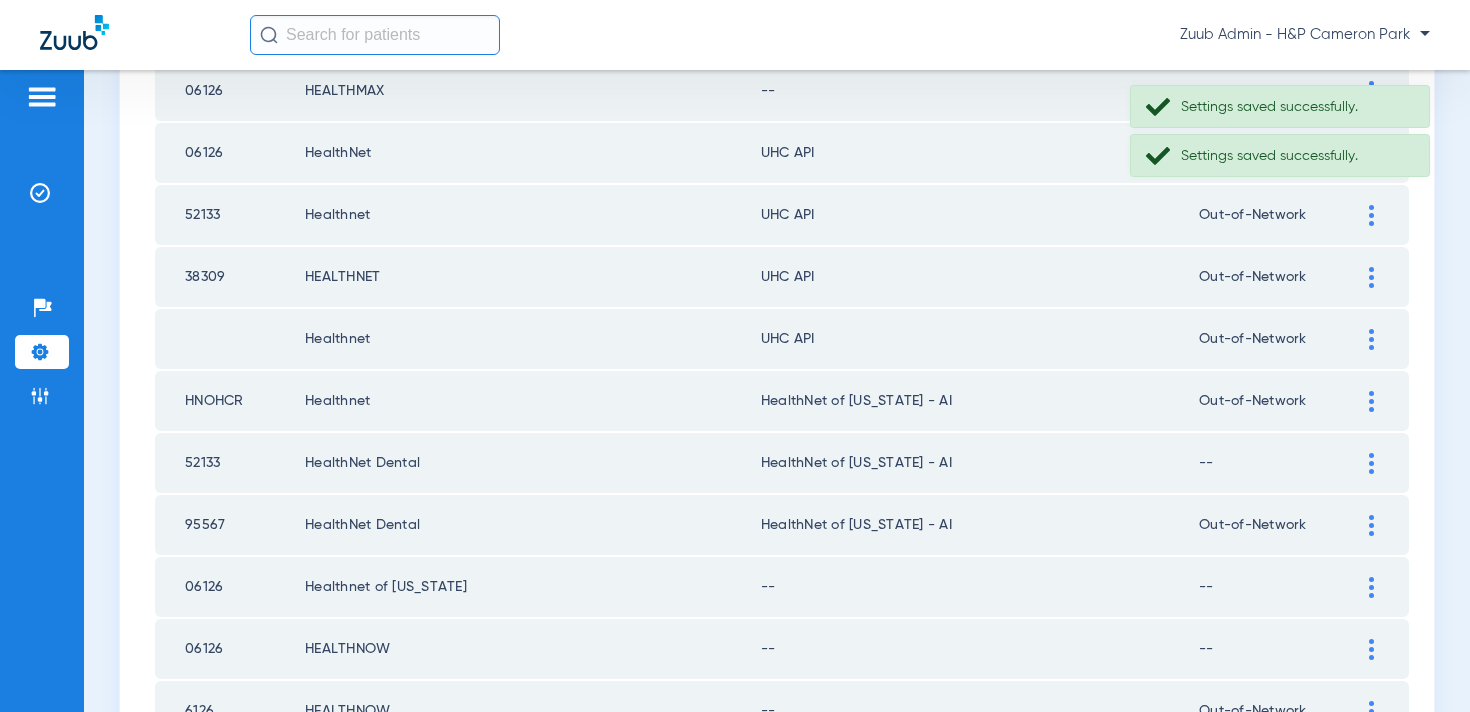 click 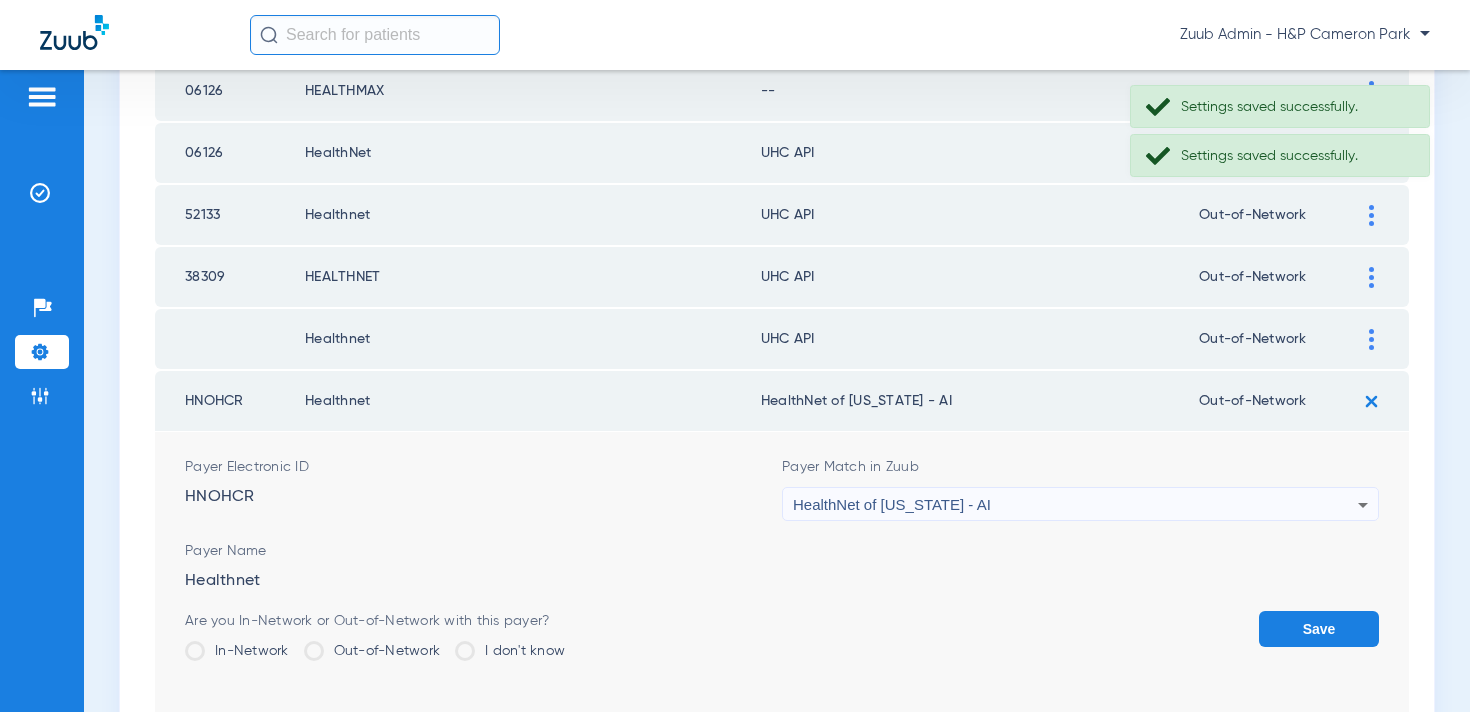 click on "HealthNet of [US_STATE] - AI" at bounding box center [1075, 505] 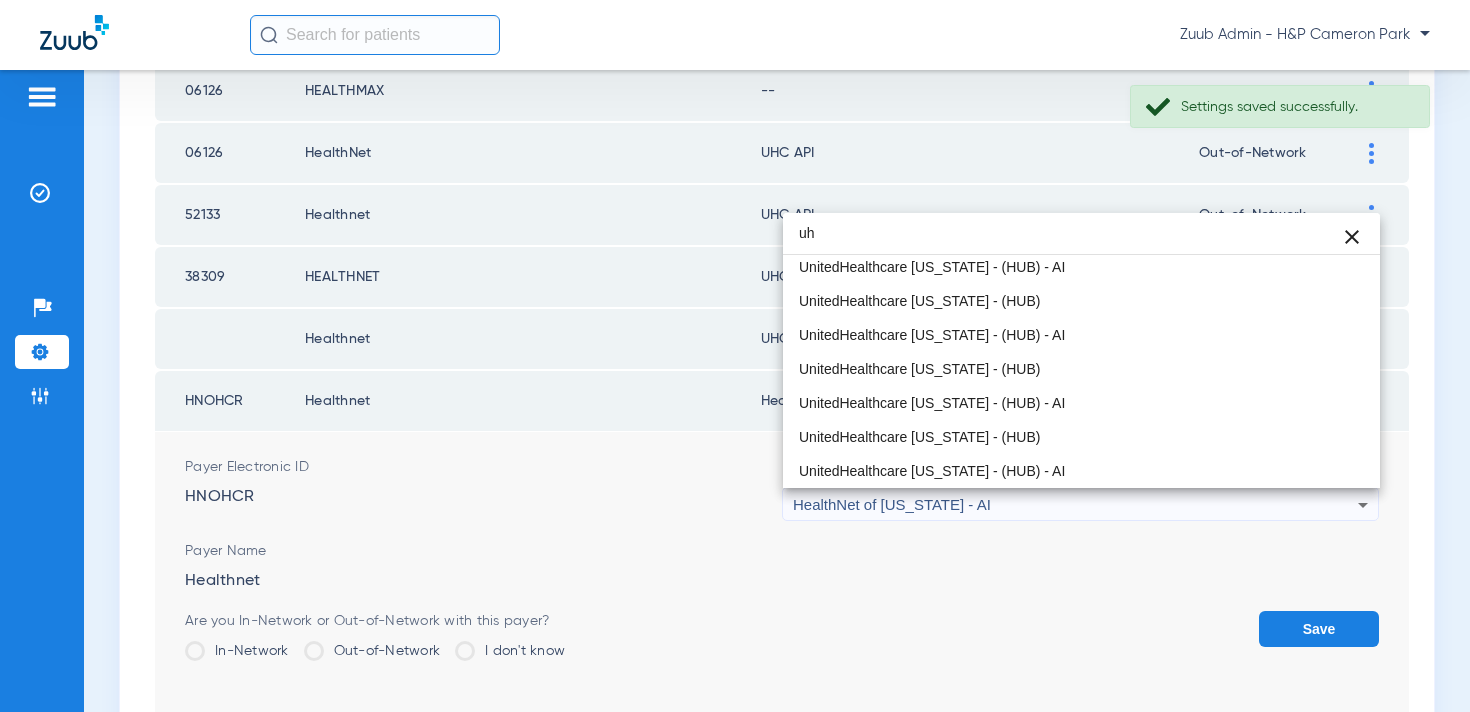 scroll, scrollTop: 0, scrollLeft: 0, axis: both 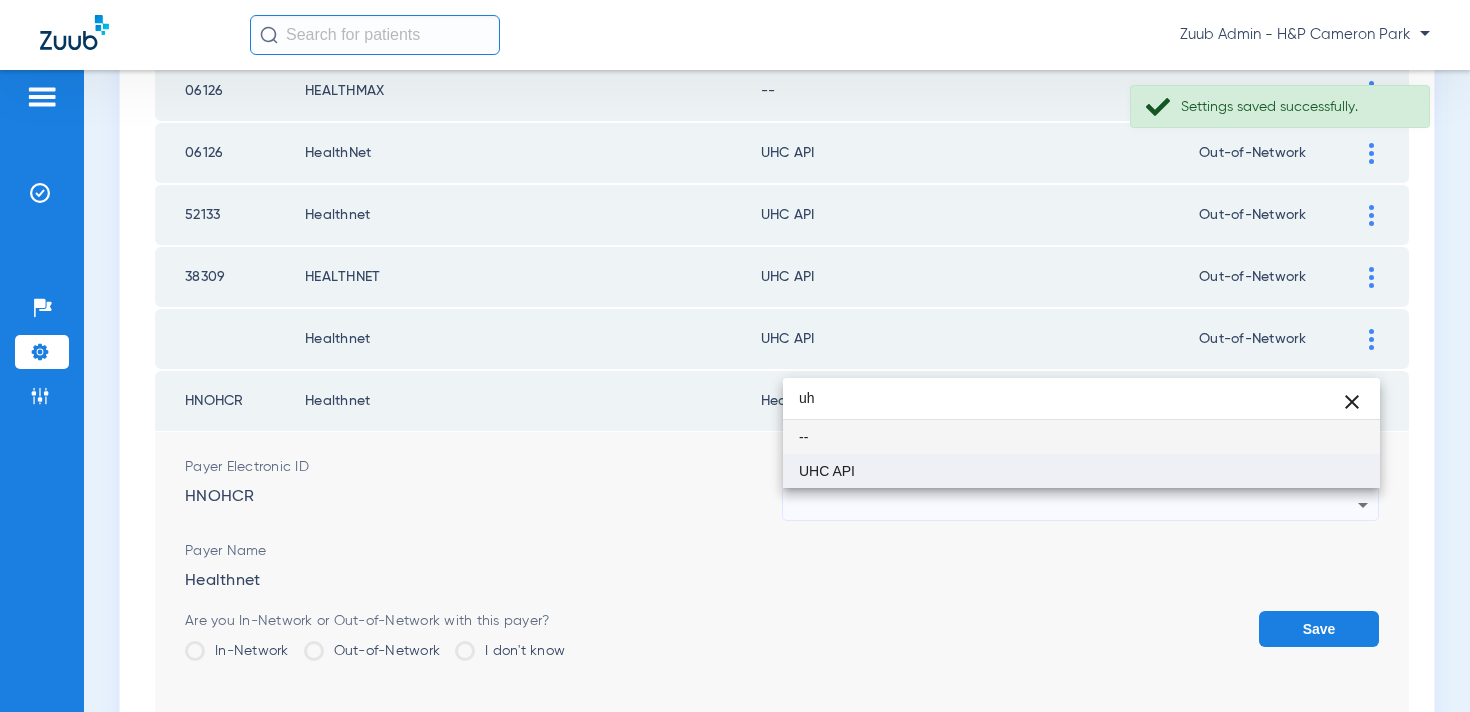 type on "uh" 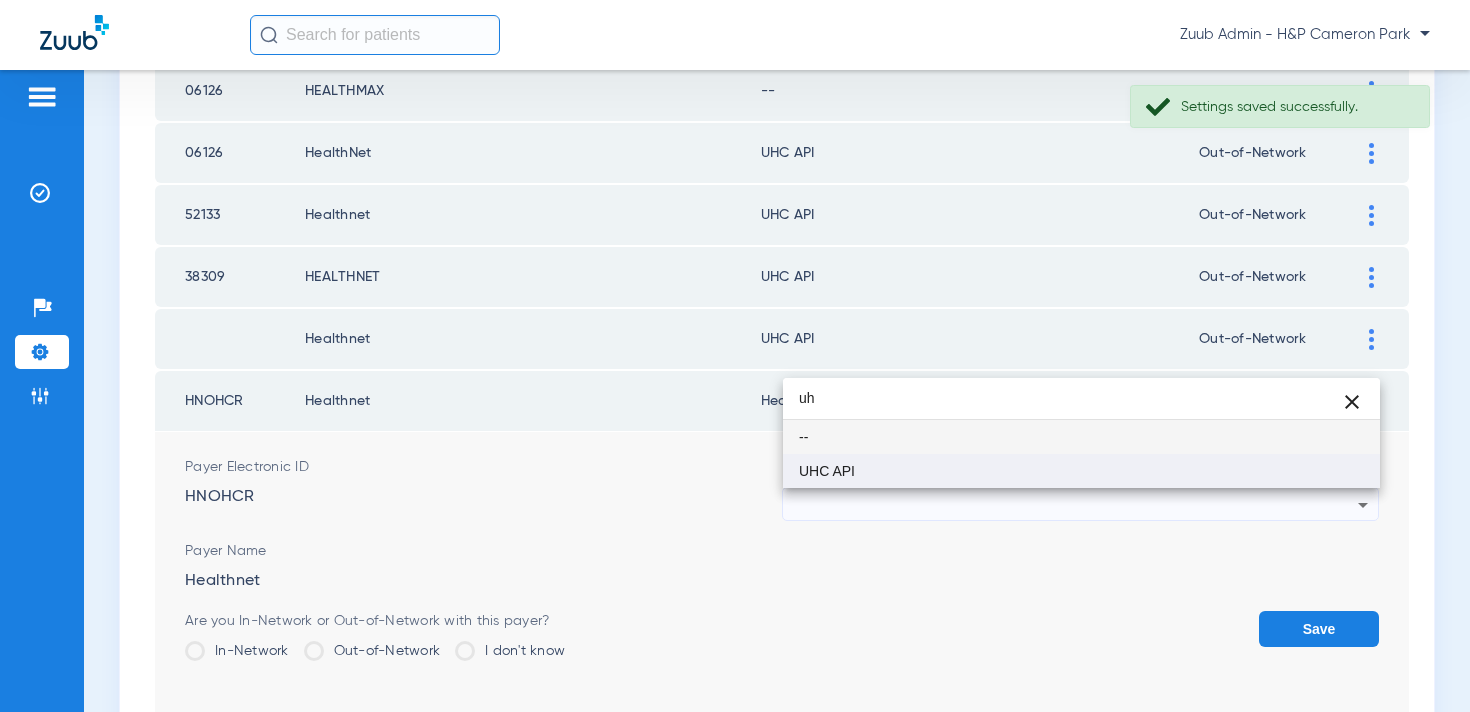 click on "UHC API" at bounding box center (1081, 471) 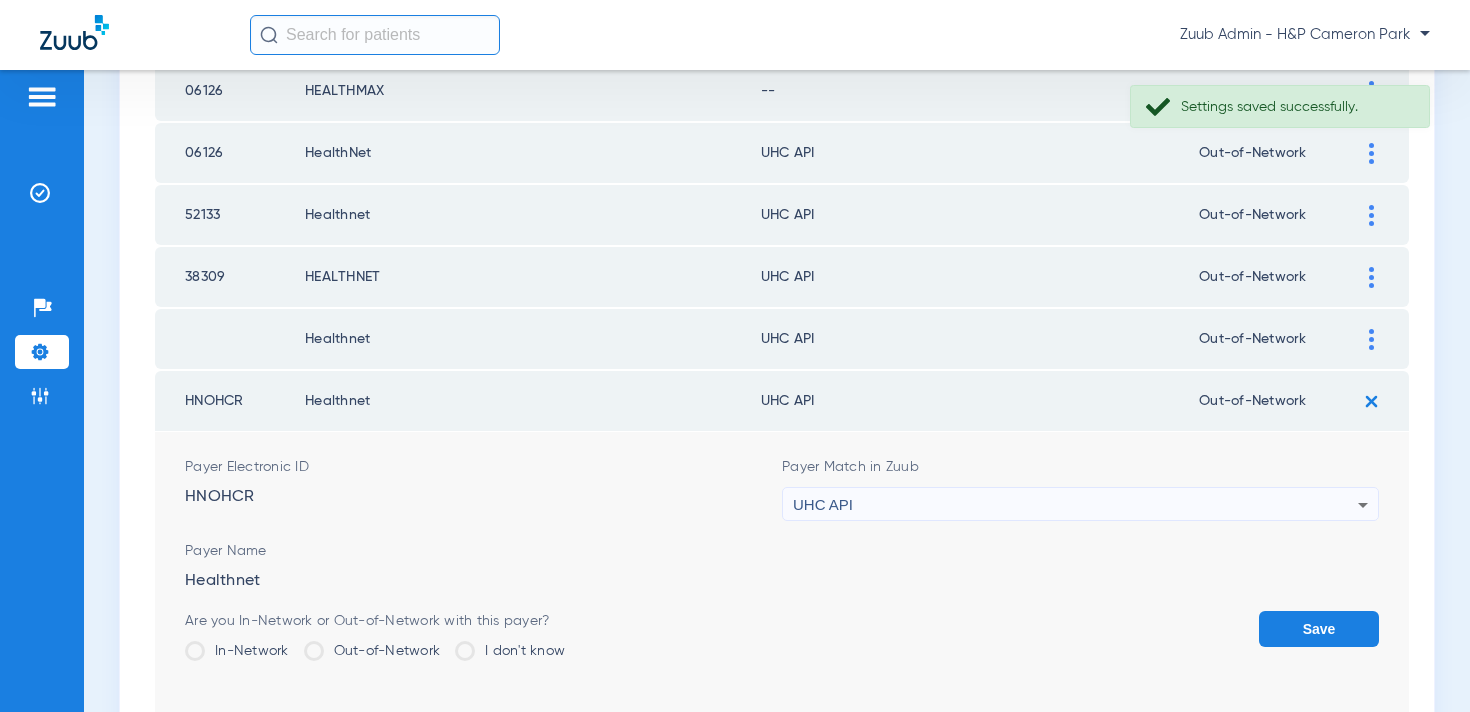 click on "Save" 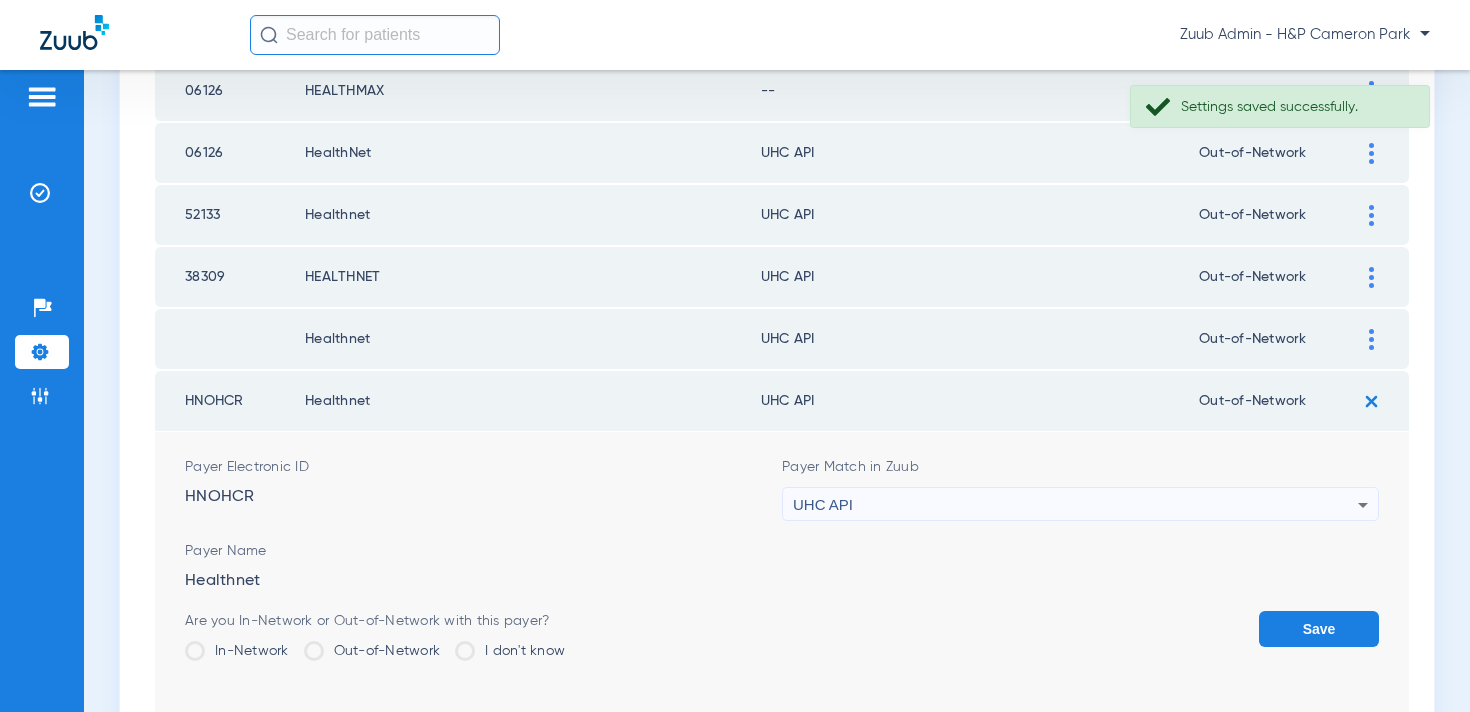 click on "Save" 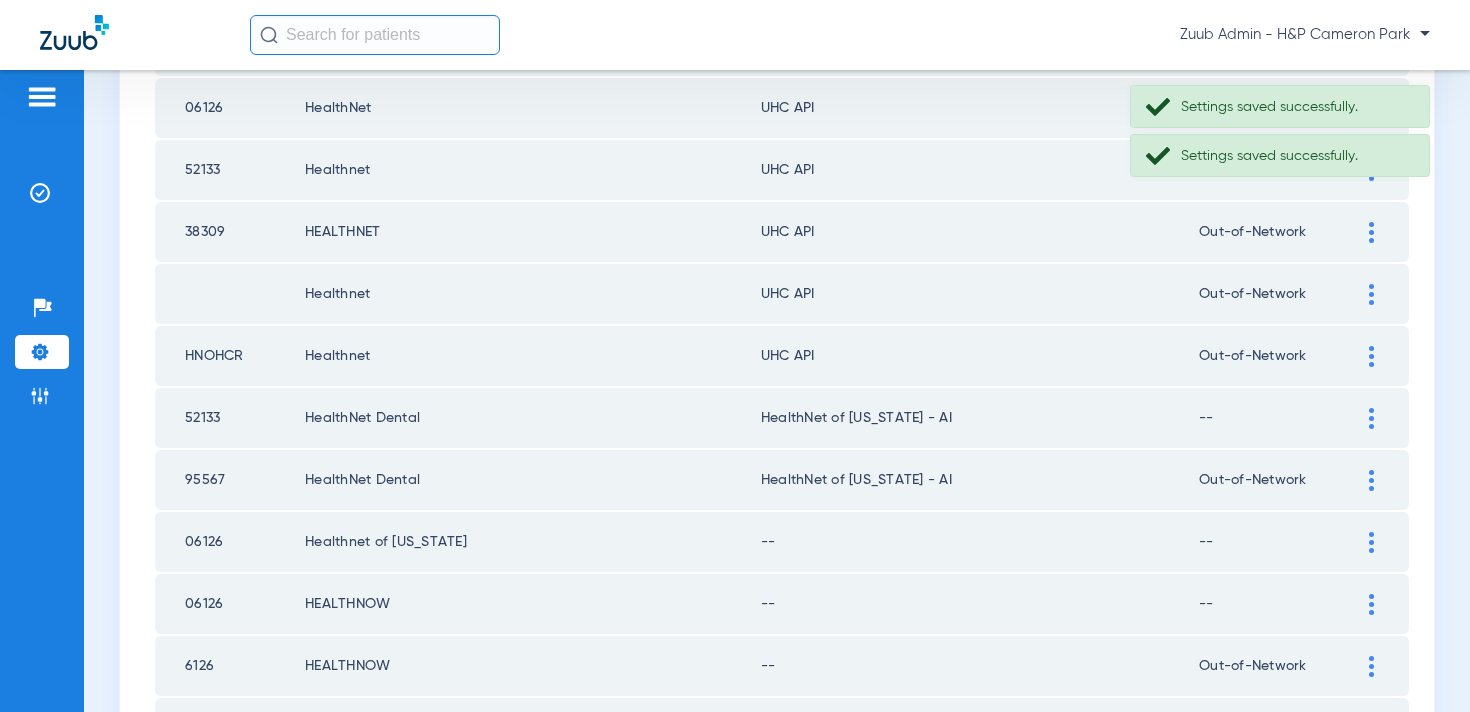 scroll, scrollTop: 2077, scrollLeft: 0, axis: vertical 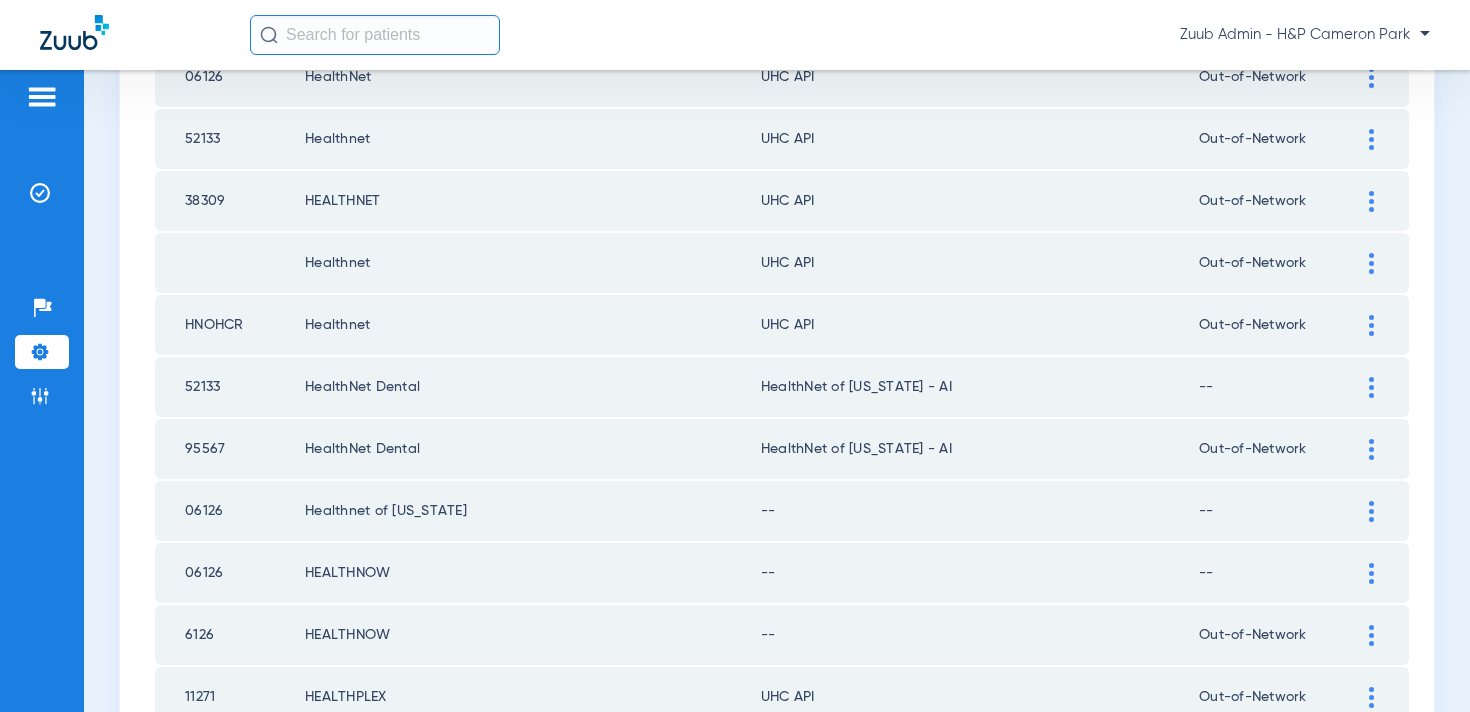 click 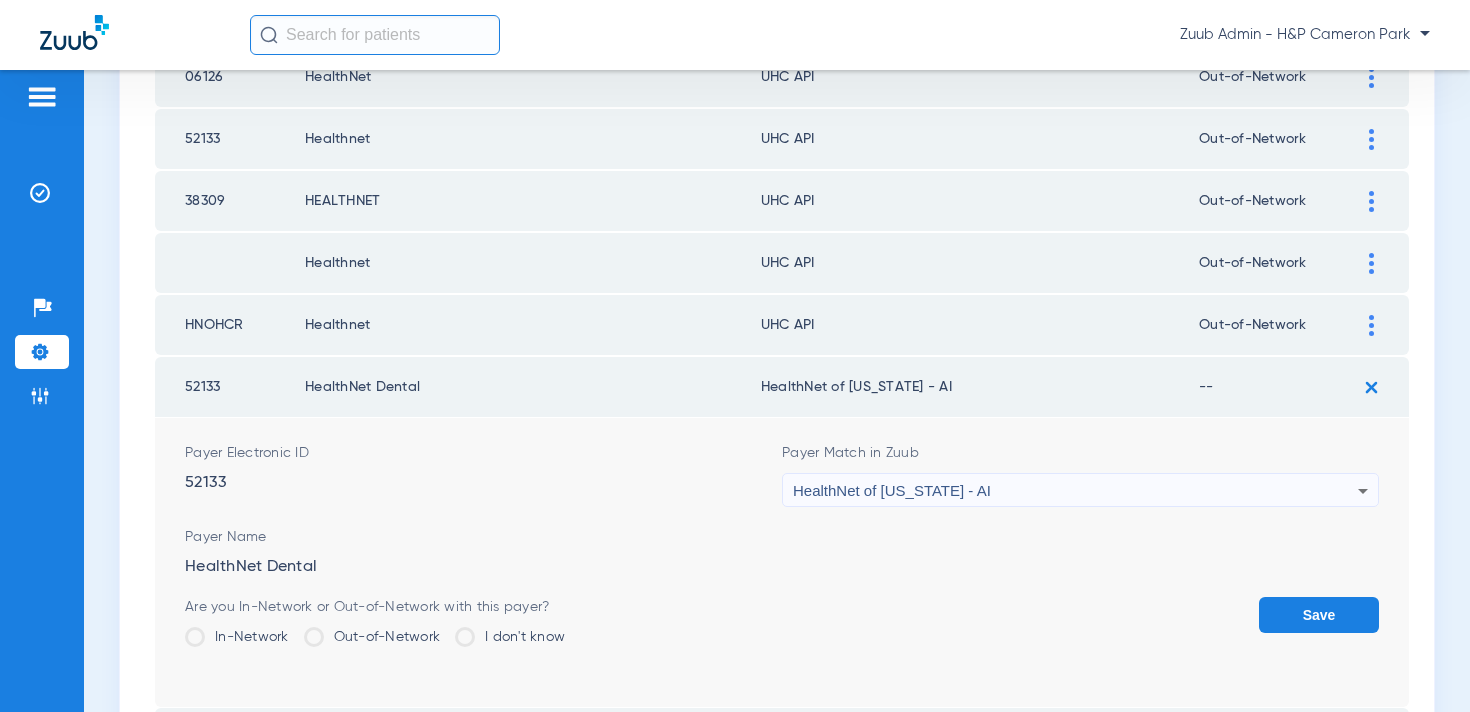 click on "HealthNet of [US_STATE] - AI" at bounding box center (1075, 491) 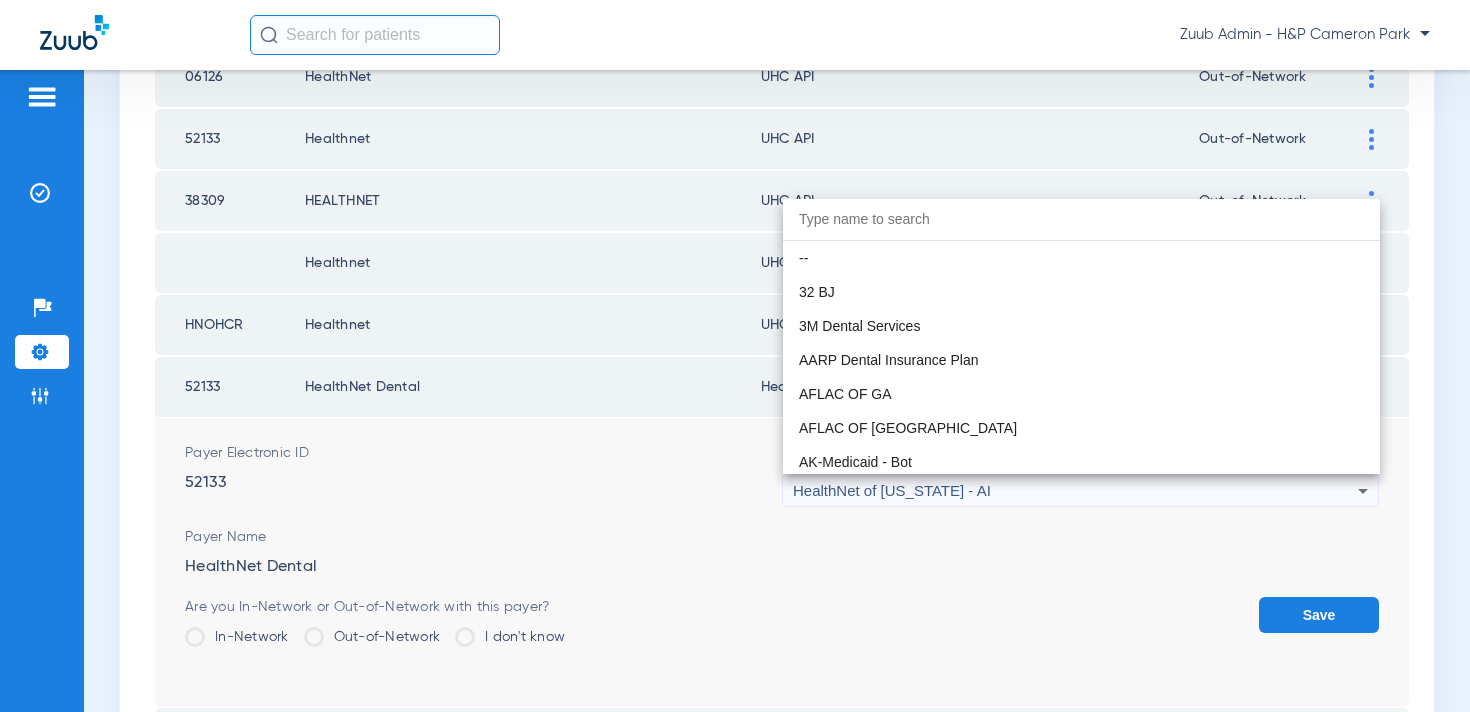 scroll, scrollTop: 7383, scrollLeft: 0, axis: vertical 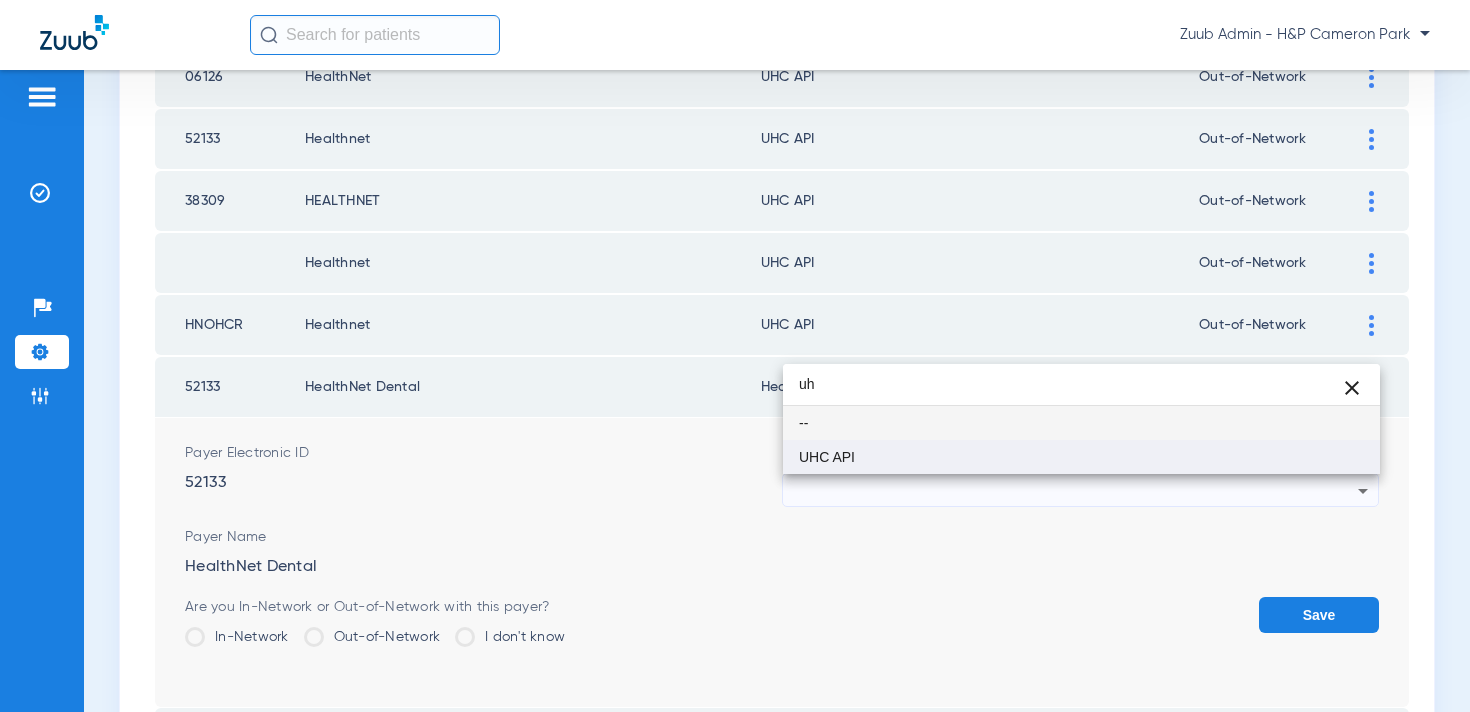 type on "uh" 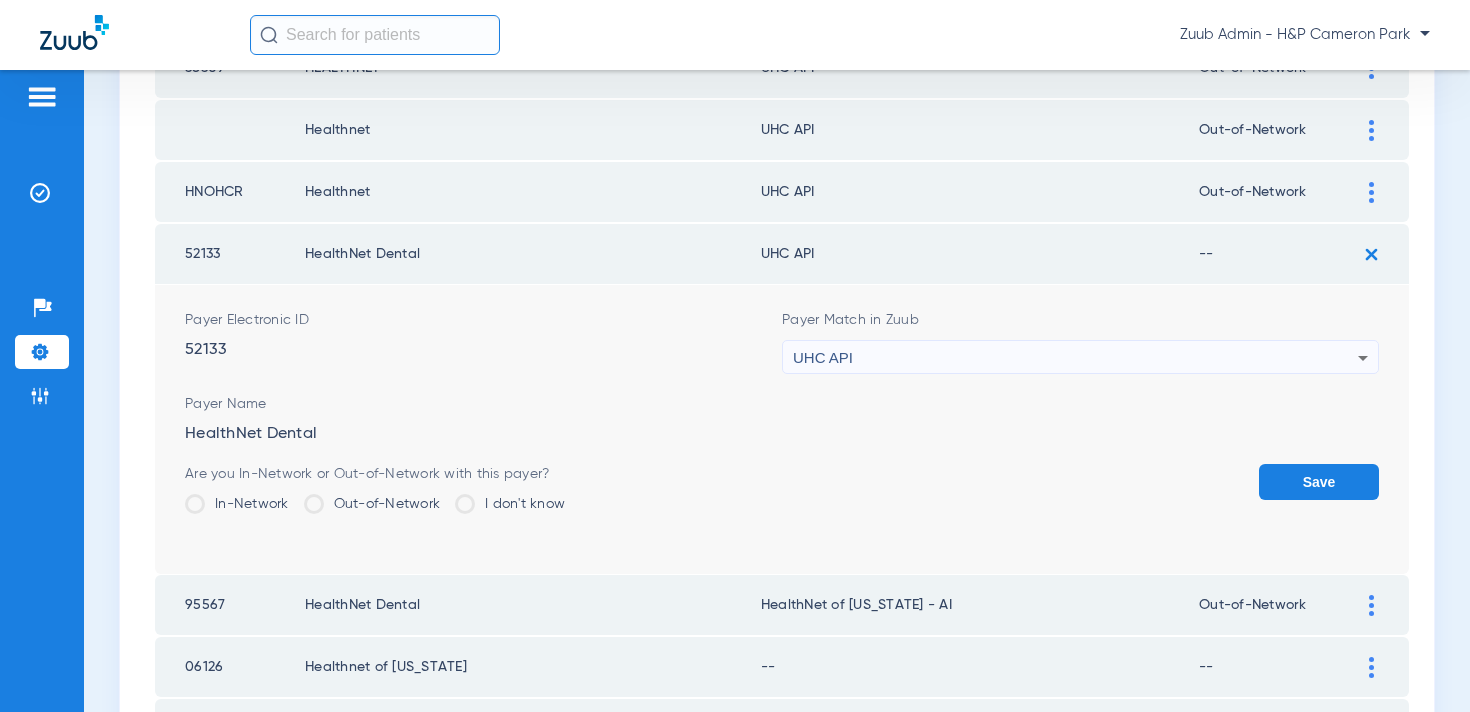 scroll, scrollTop: 2255, scrollLeft: 0, axis: vertical 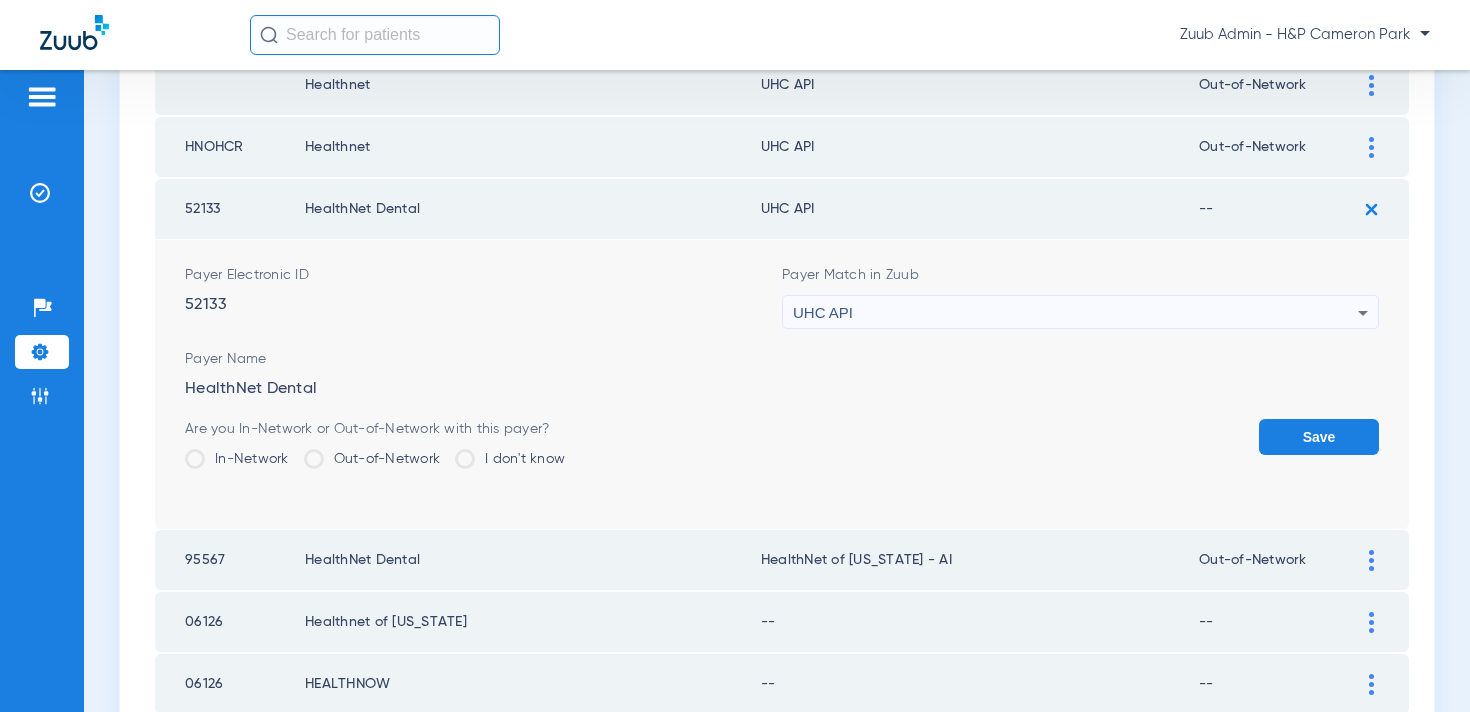 click on "Out-of-Network" 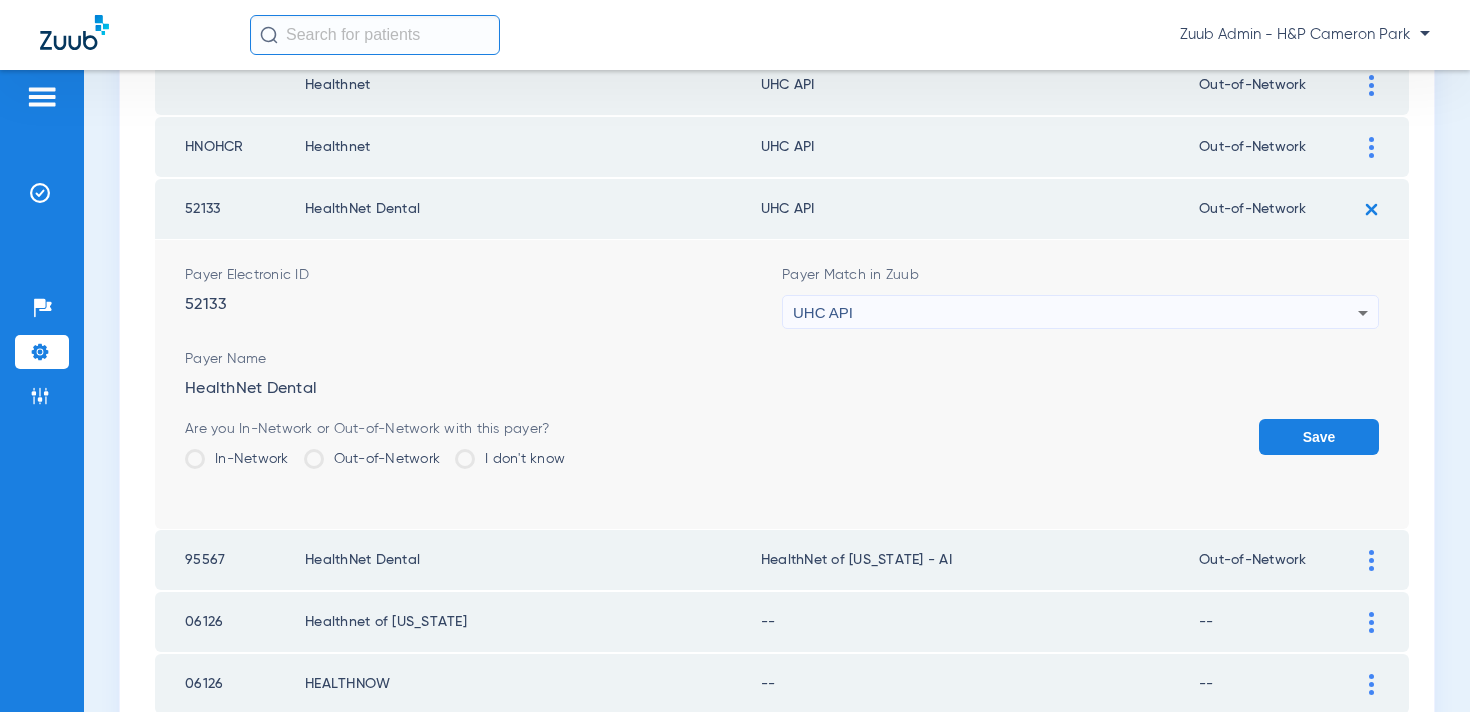 click on "Save" 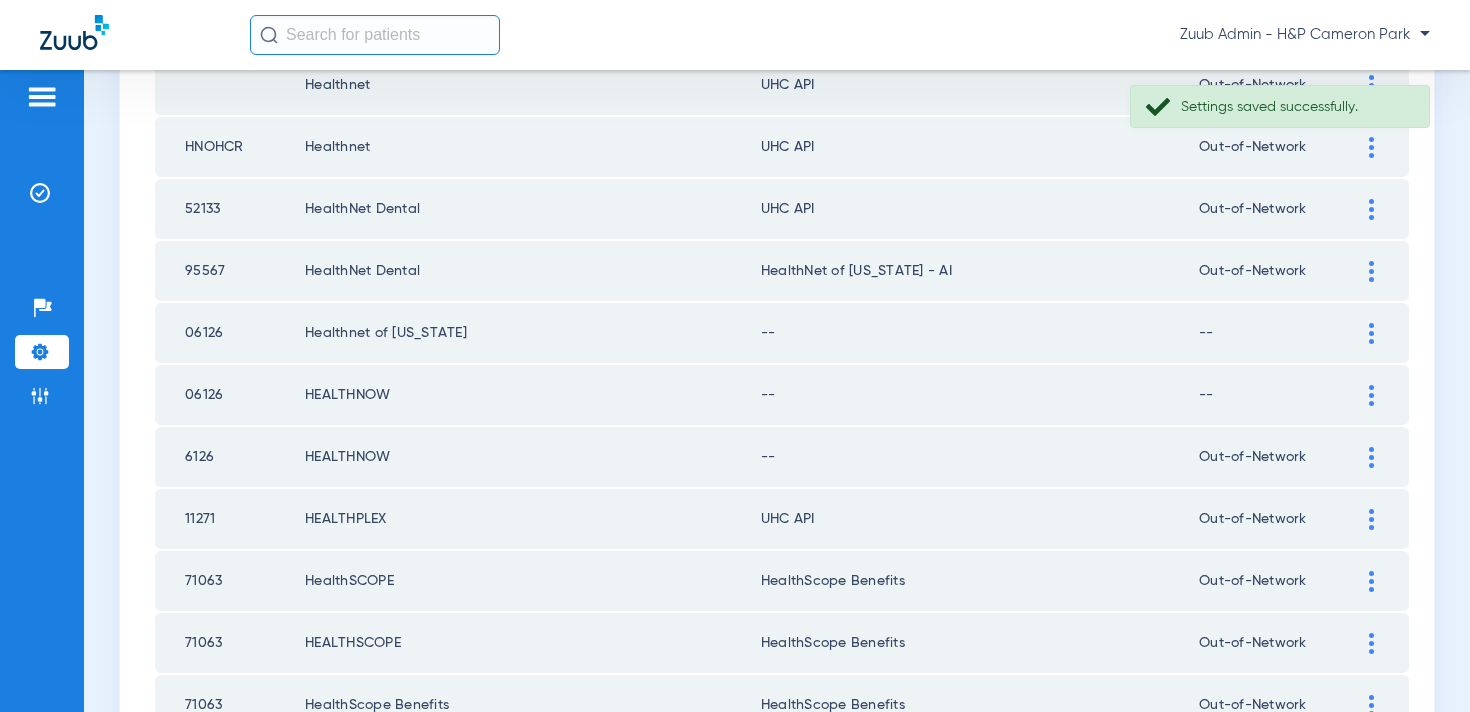 click 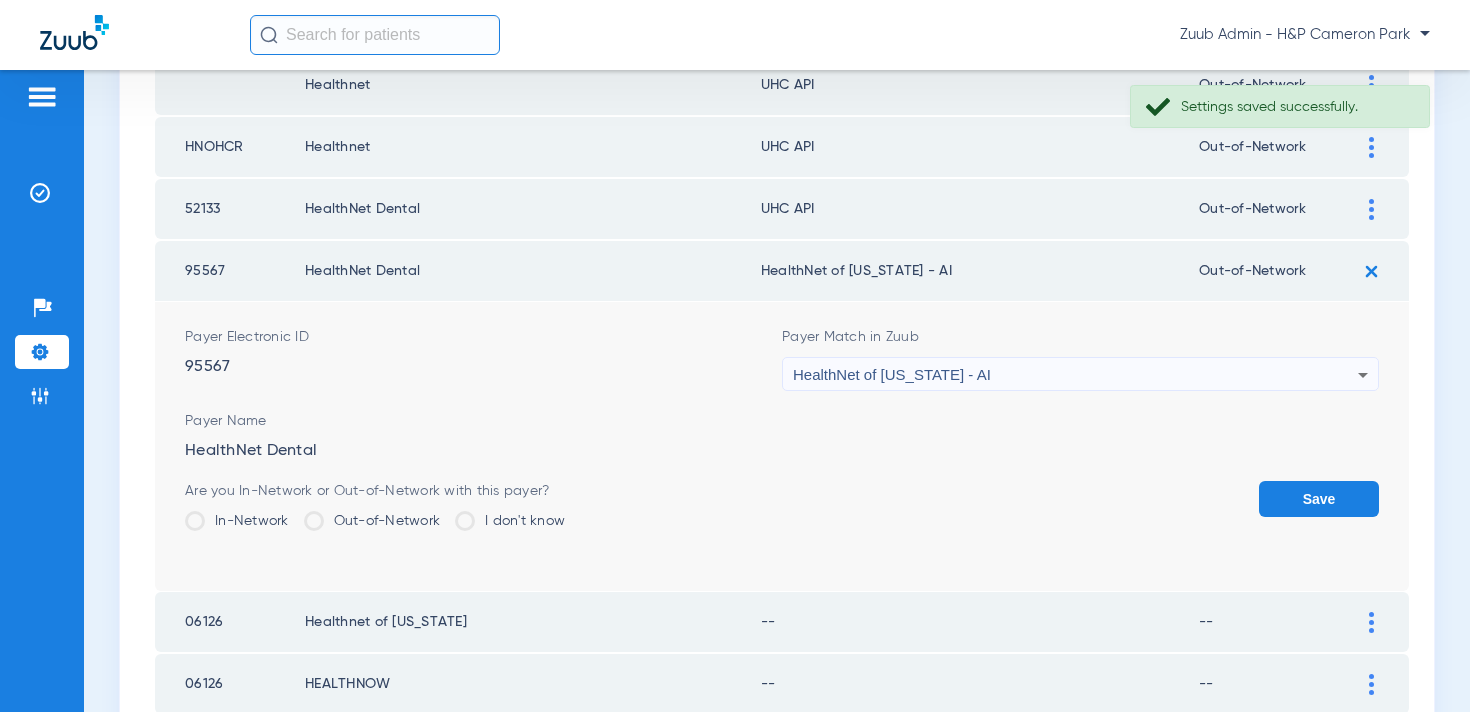click on "HealthNet of [US_STATE] - AI" at bounding box center (892, 374) 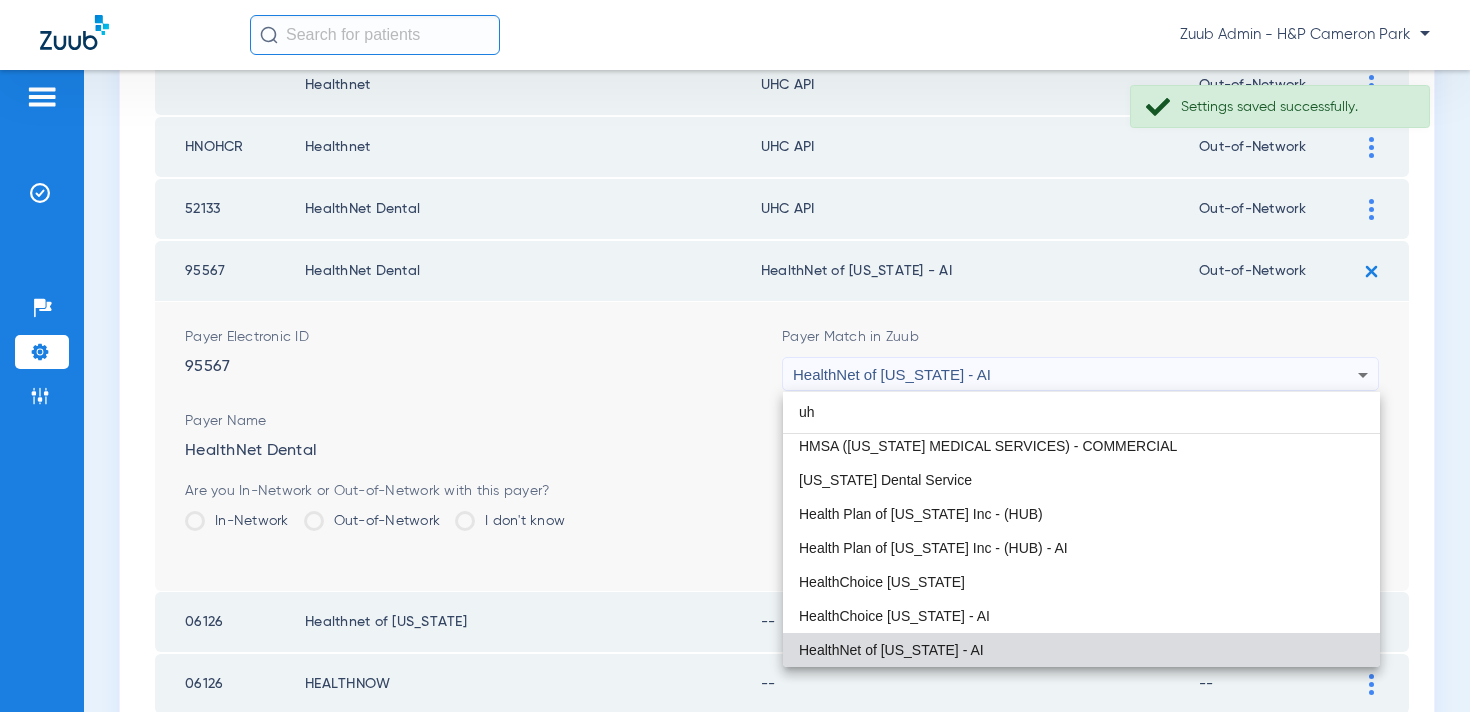 scroll, scrollTop: 0, scrollLeft: 0, axis: both 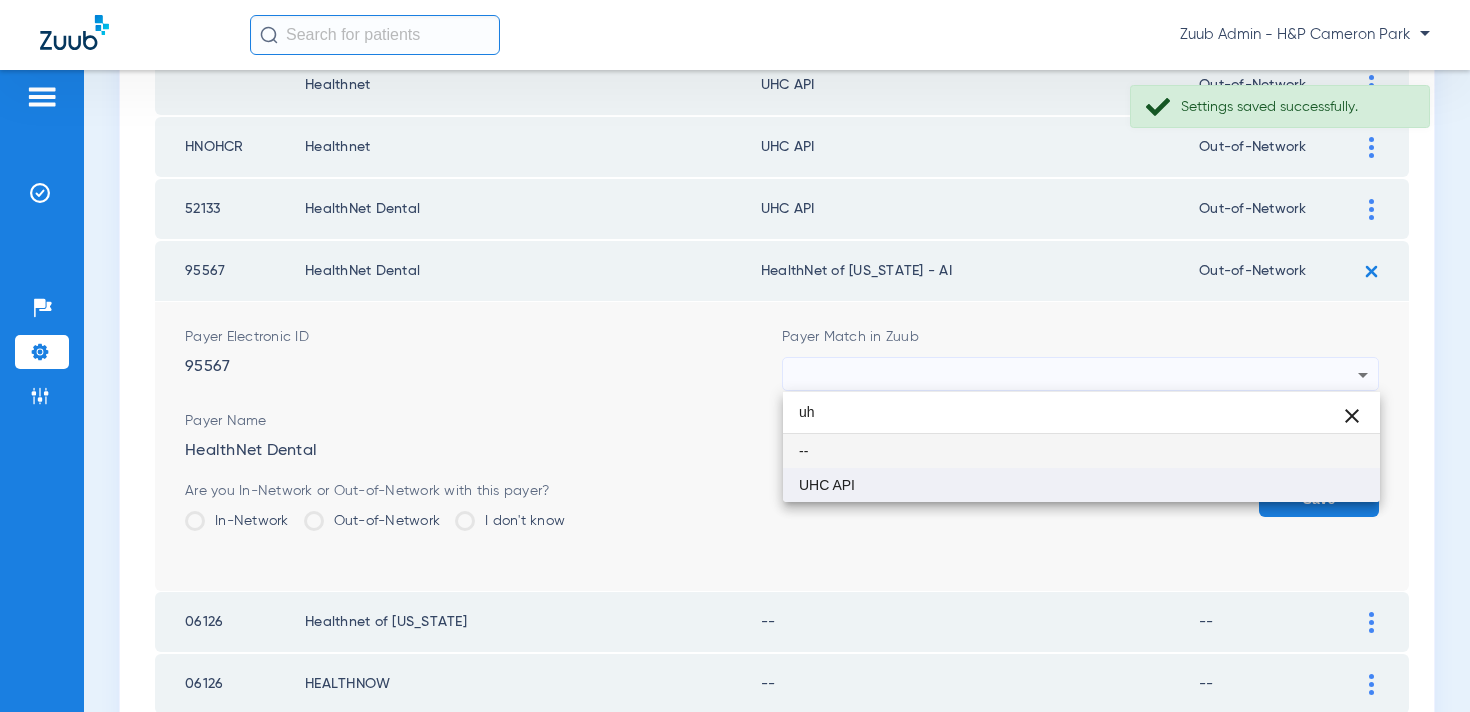 type on "uh" 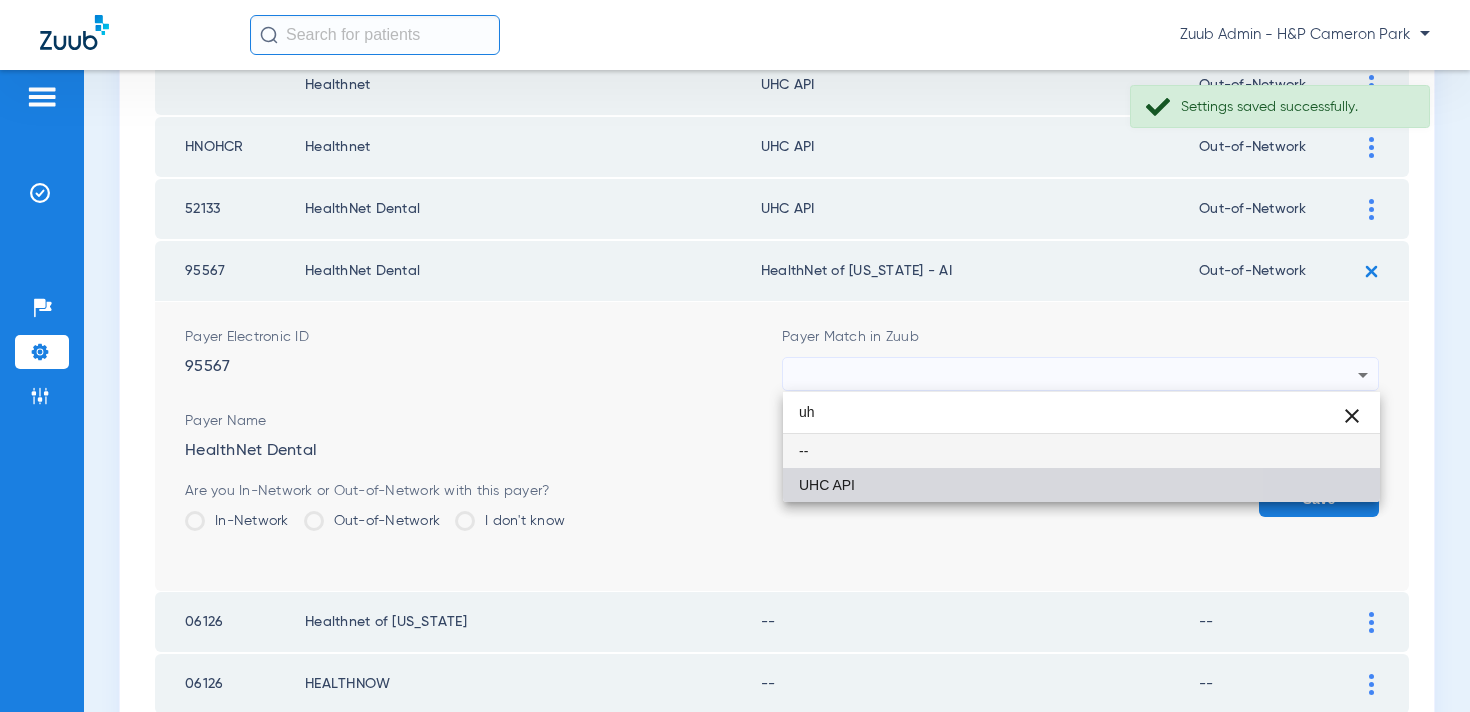 click on "UHC API" at bounding box center [1081, 485] 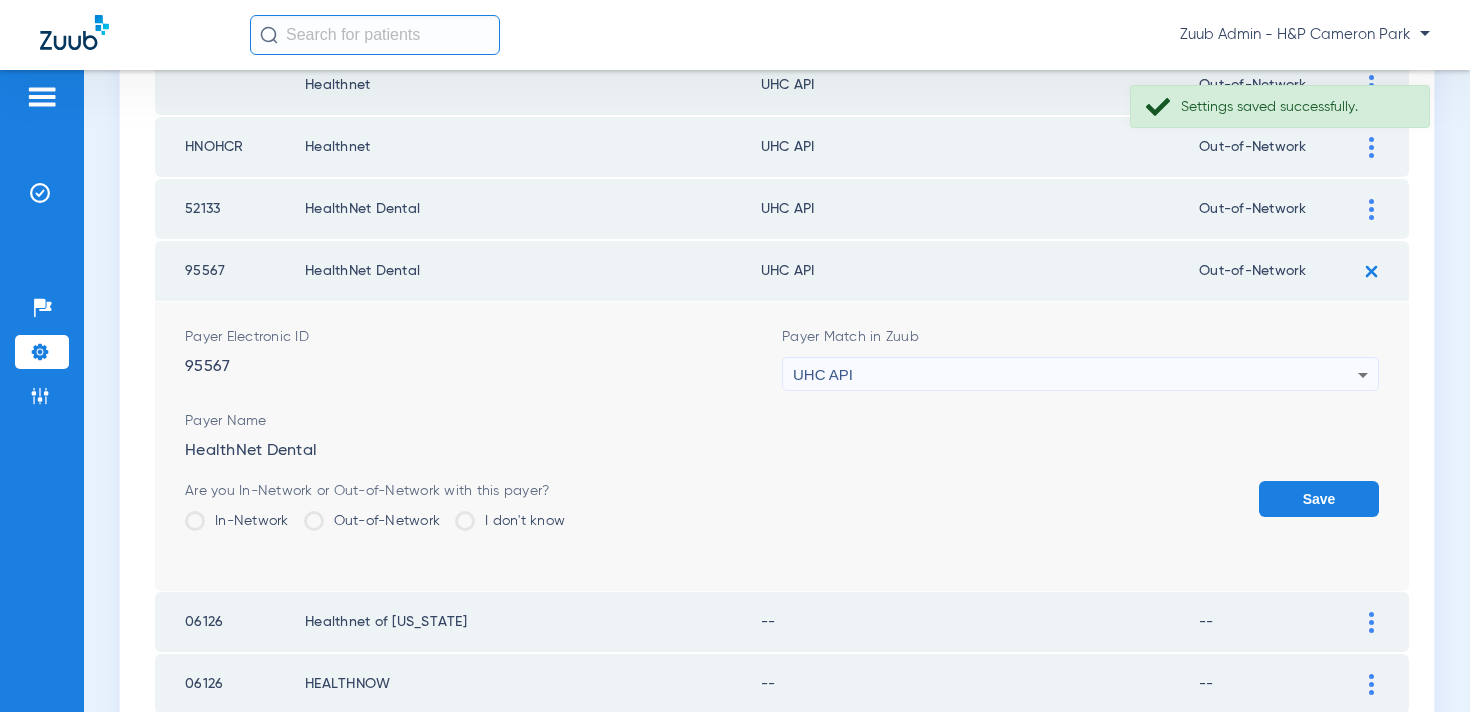click on "Save" 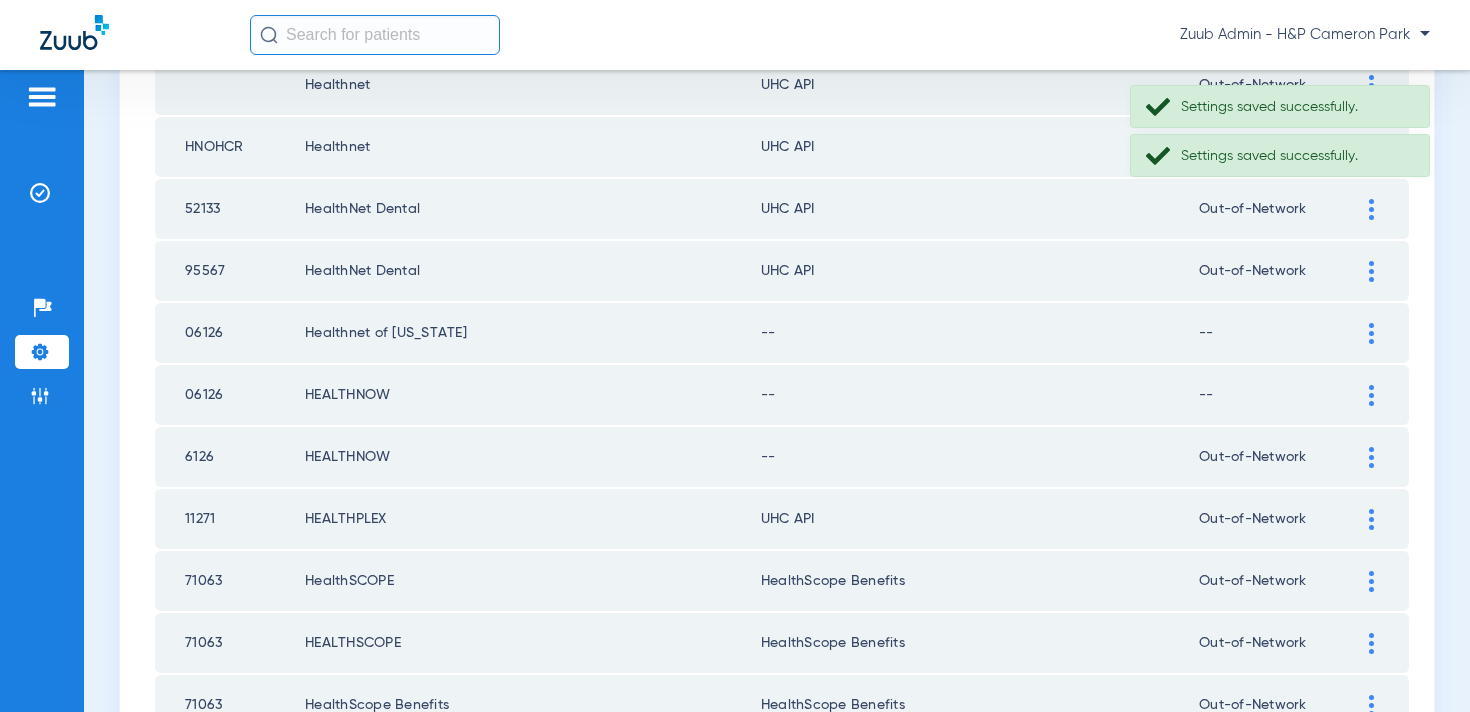 click 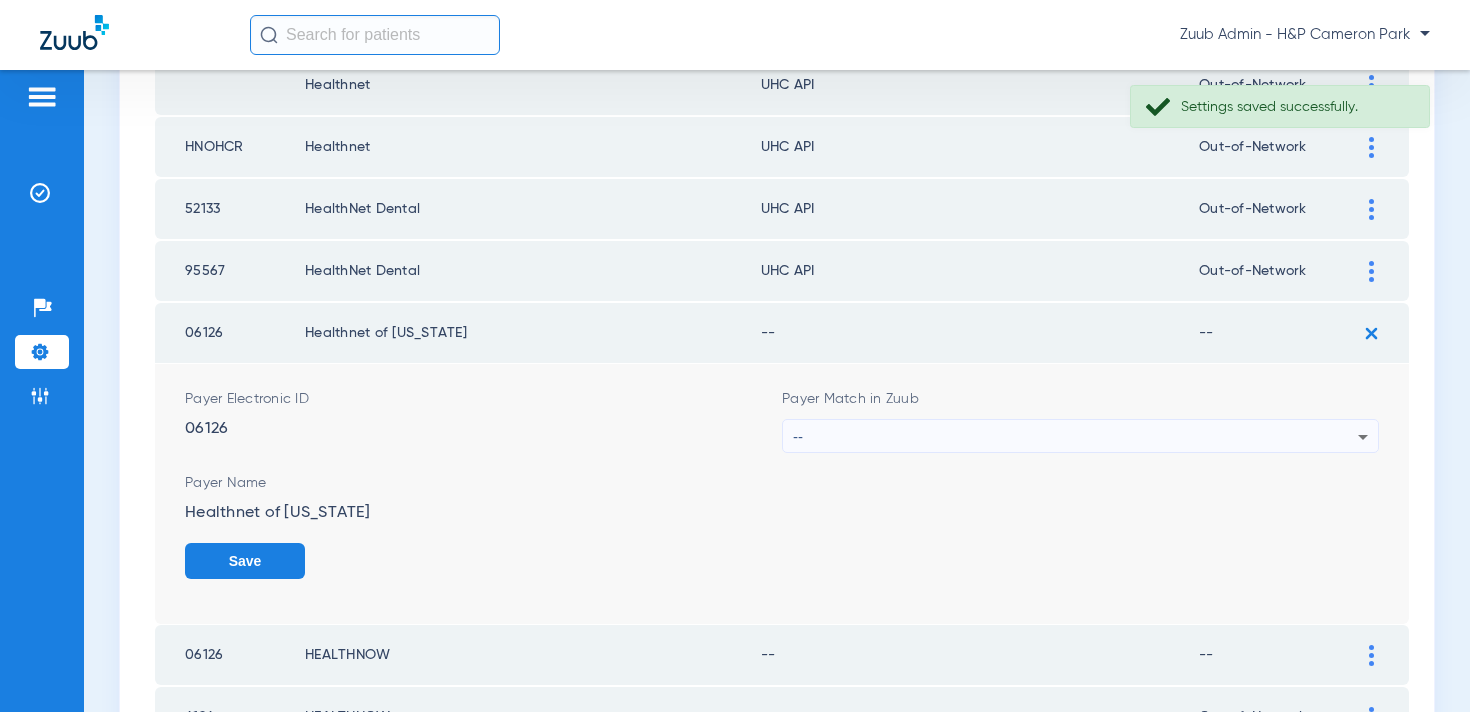 click on "--" at bounding box center (1075, 437) 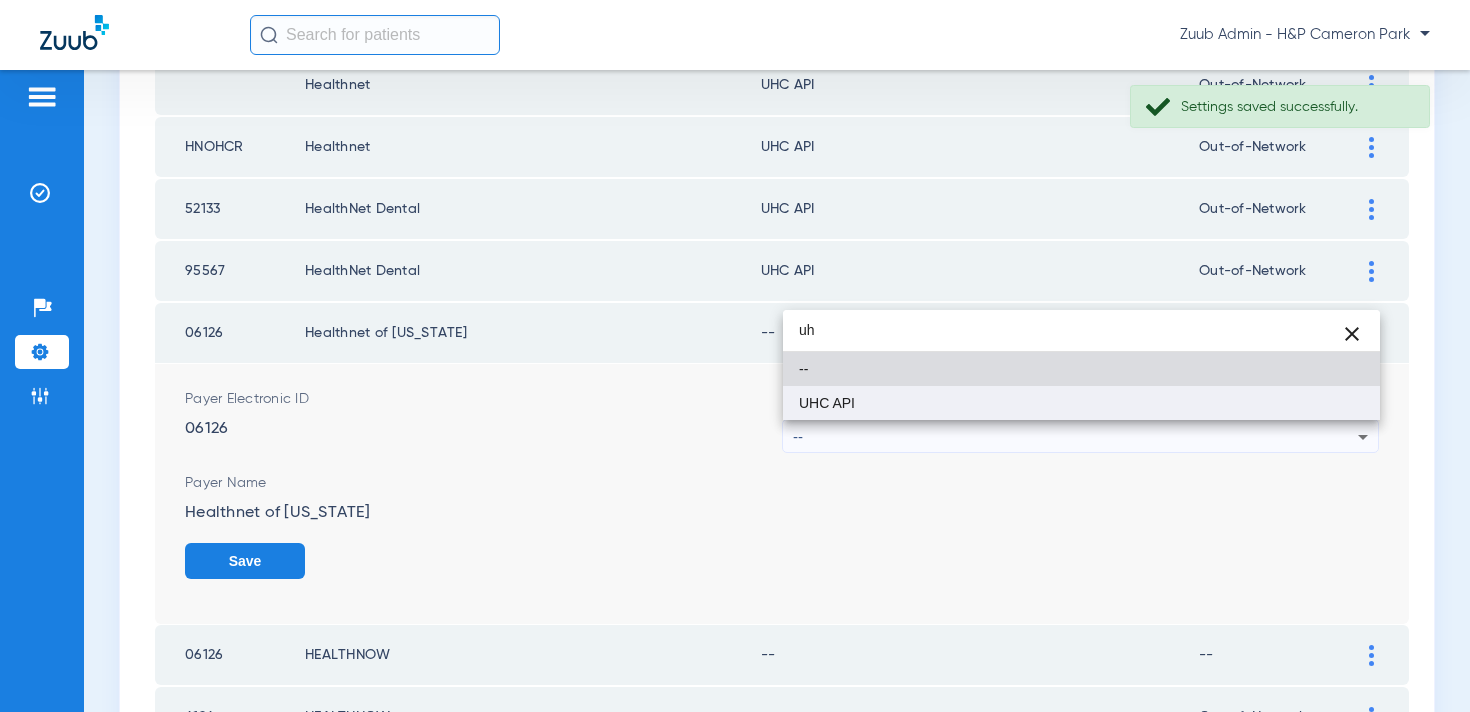 type on "uh" 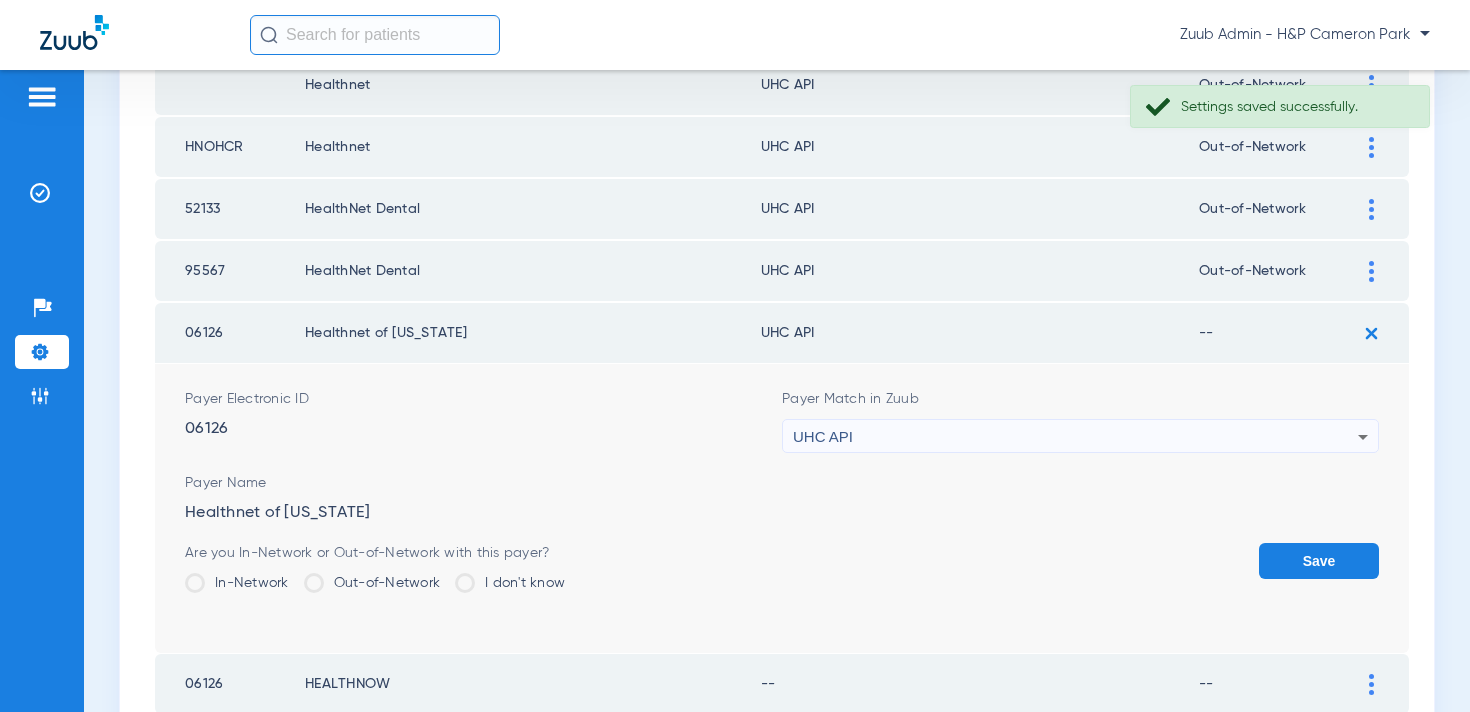 click on "Out-of-Network" 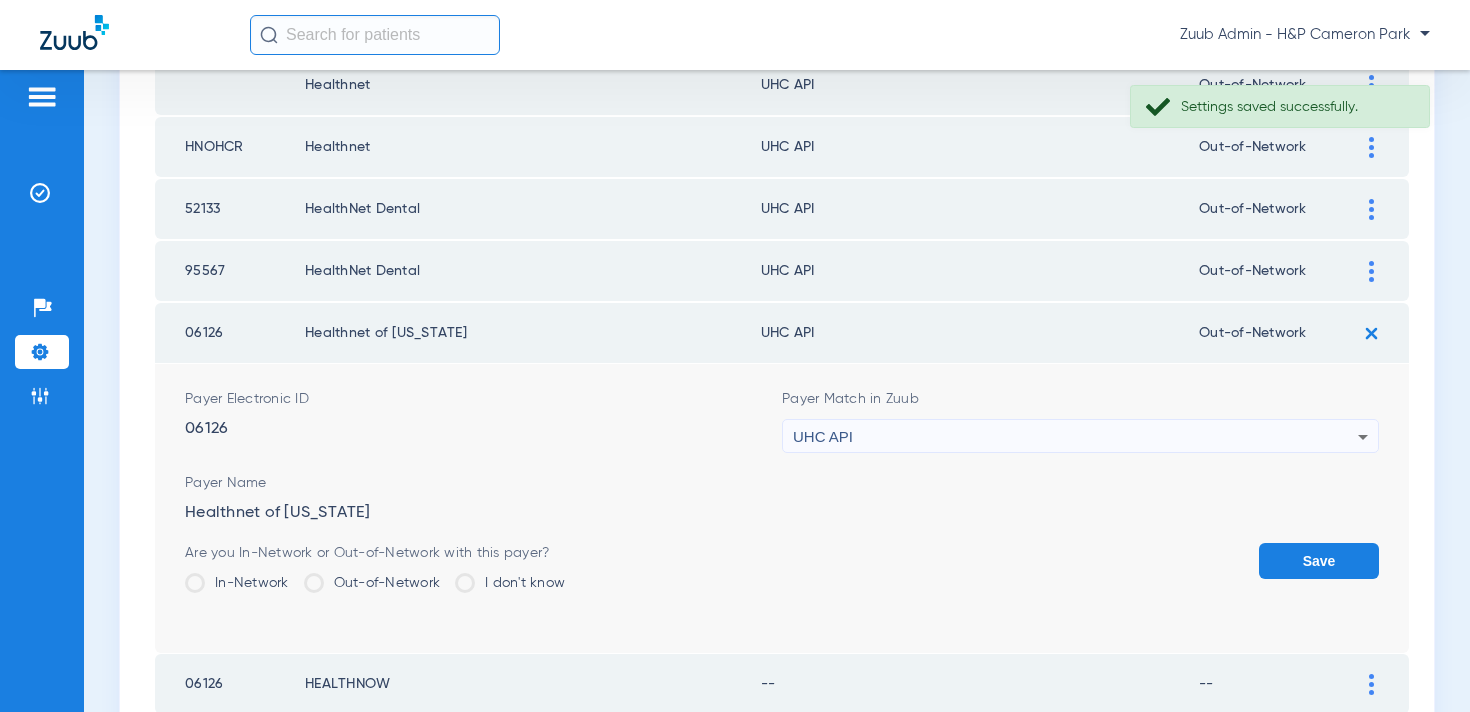 click on "Save" 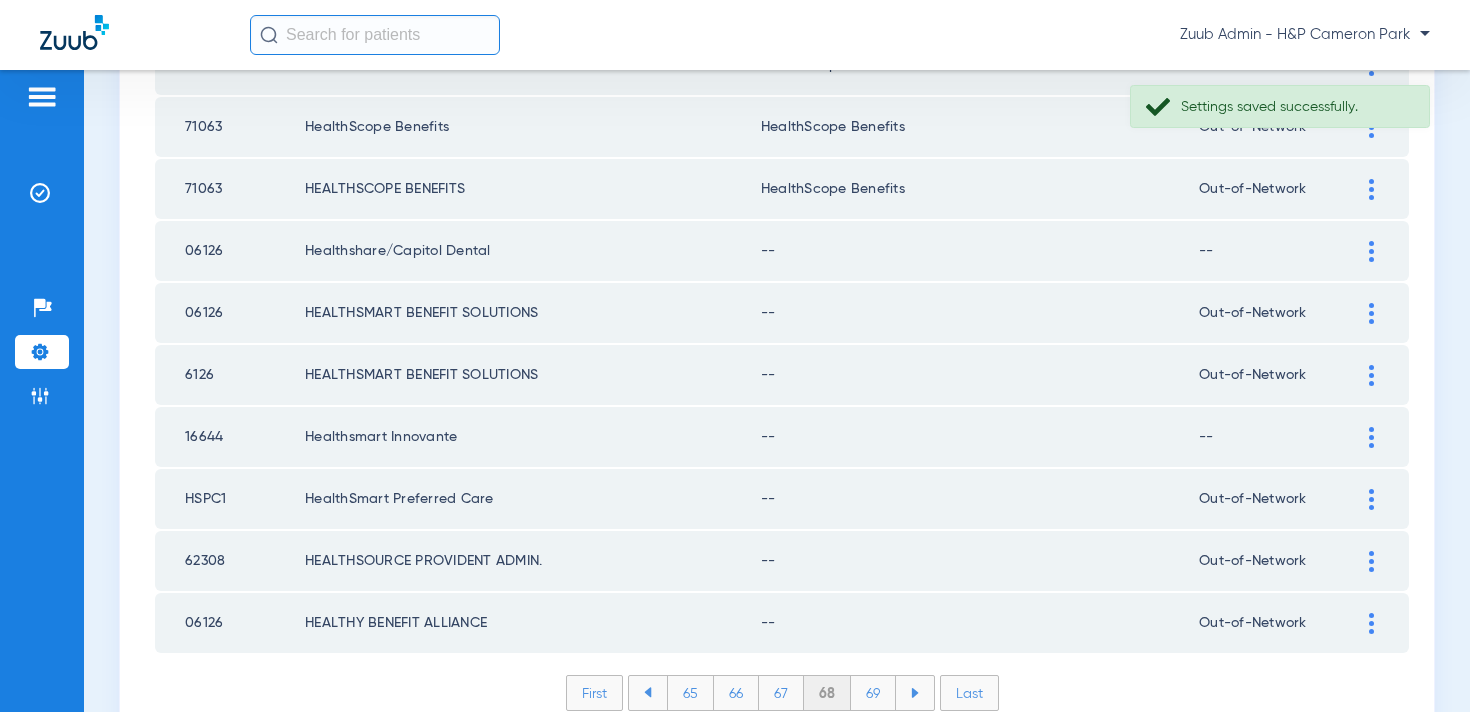 scroll, scrollTop: 2923, scrollLeft: 0, axis: vertical 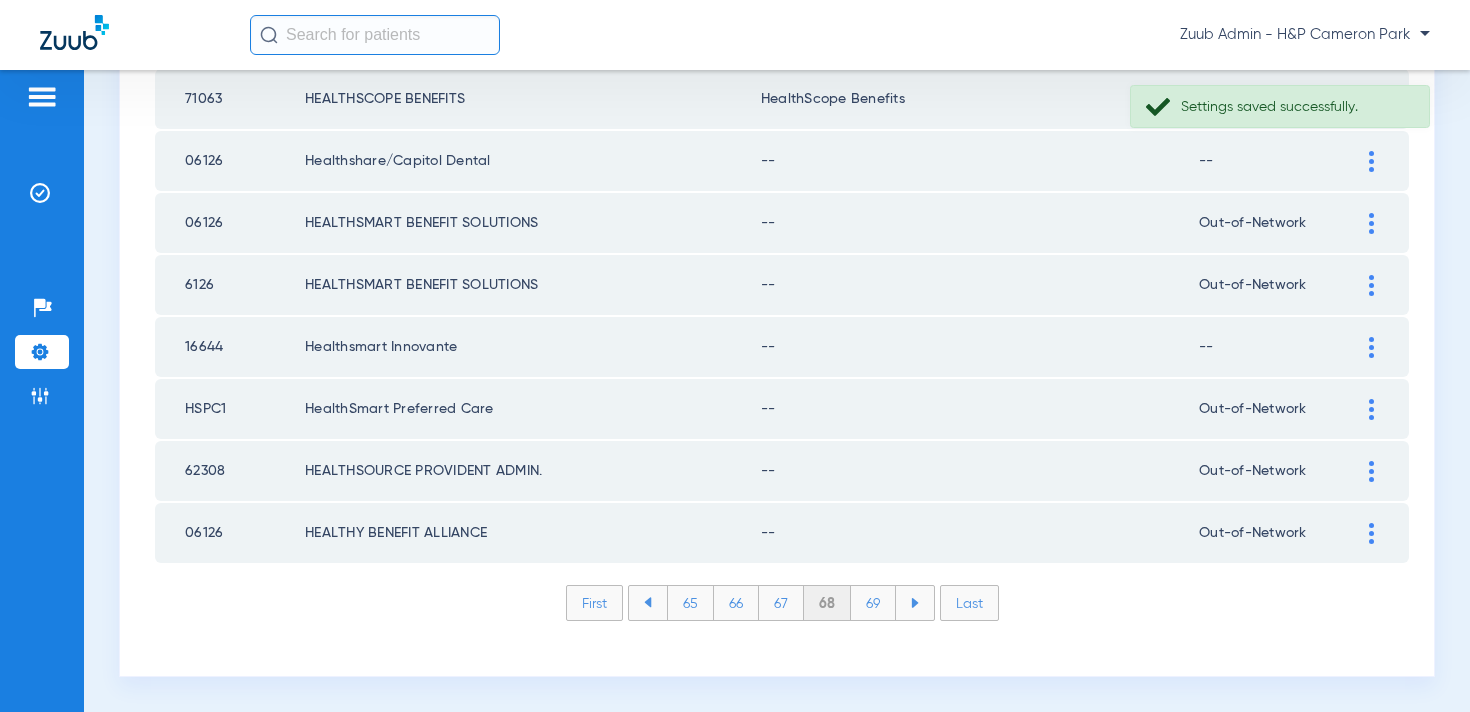 click on "69" 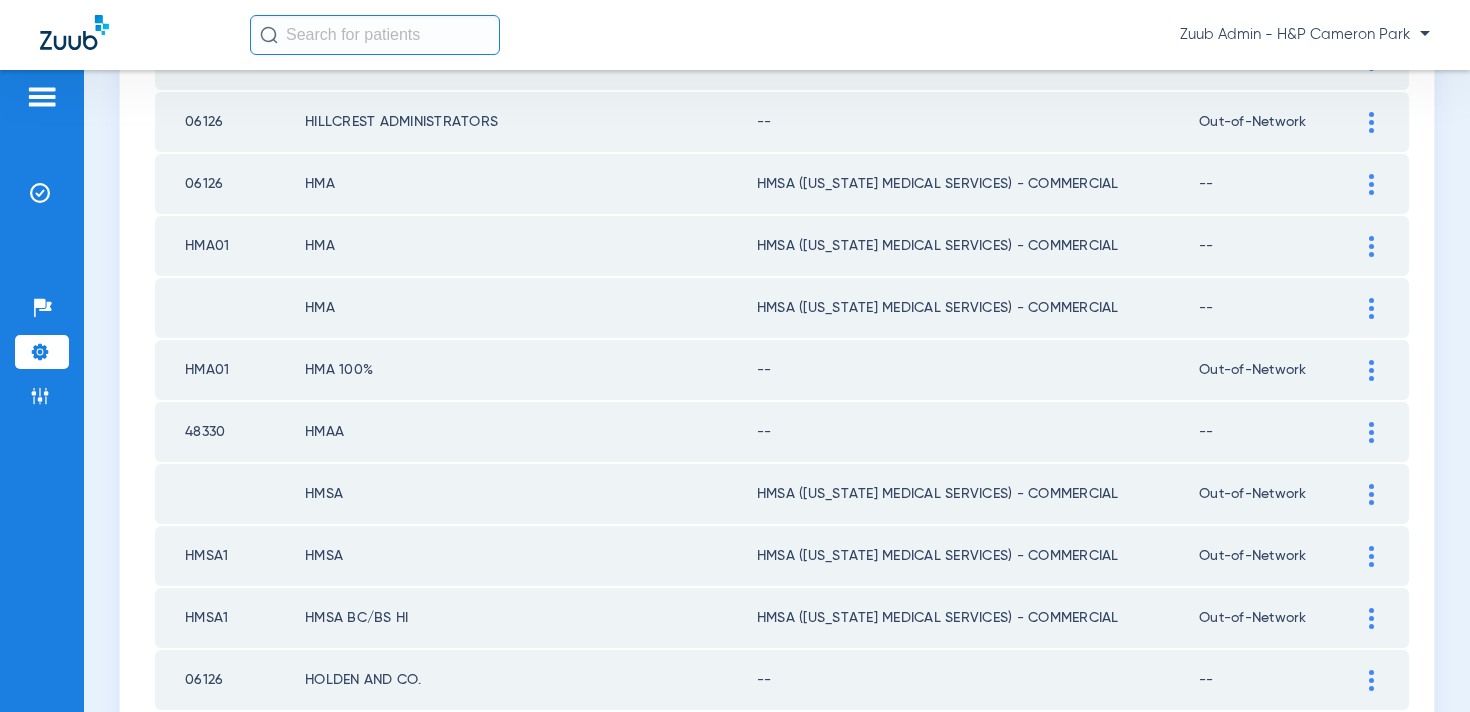 scroll, scrollTop: 2337, scrollLeft: 0, axis: vertical 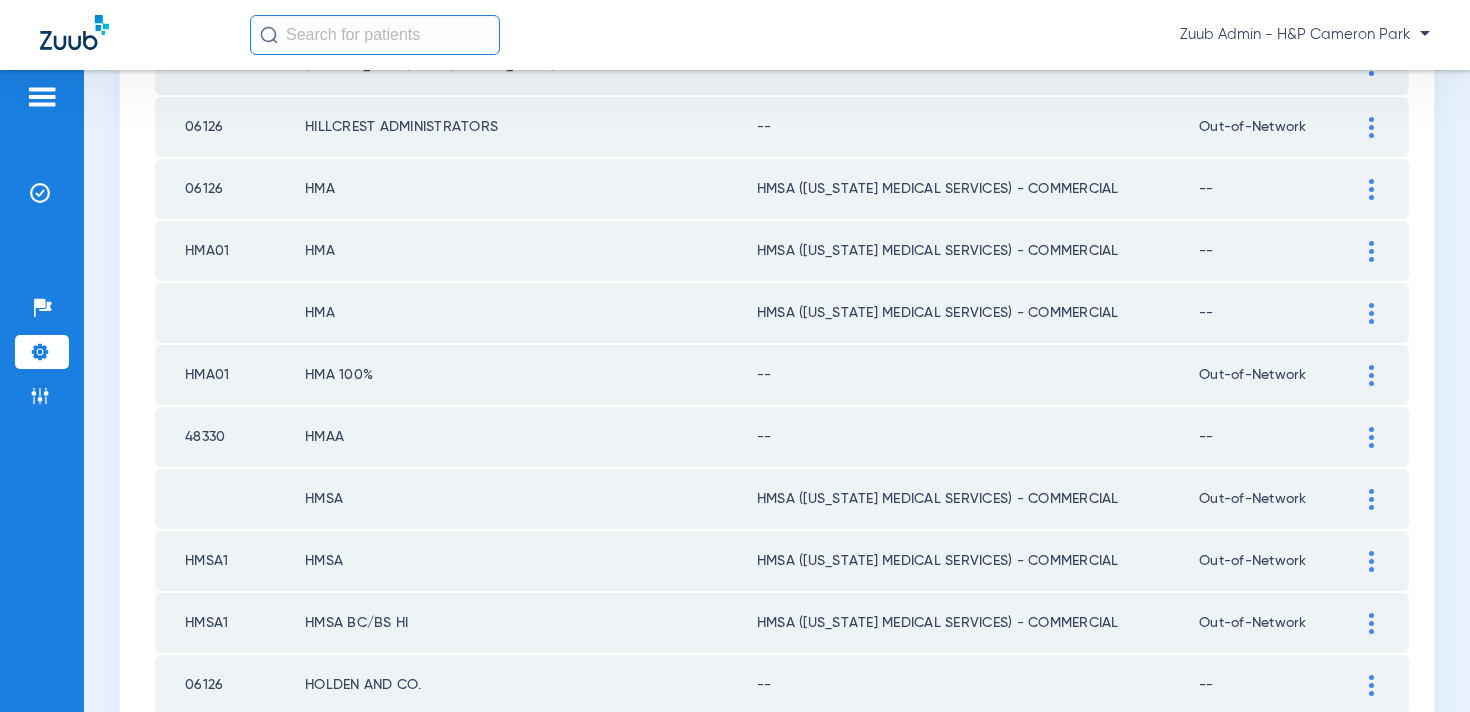 click 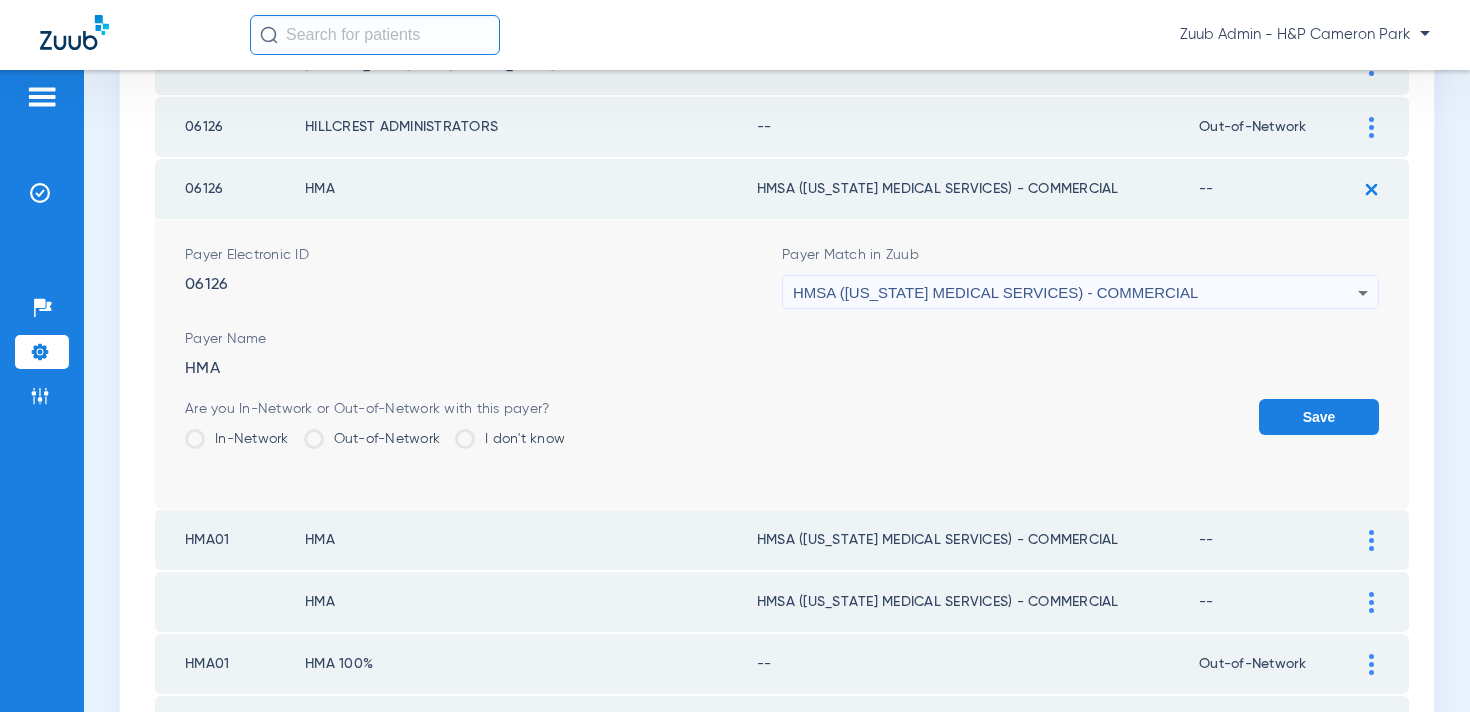 click on "Out-of-Network" 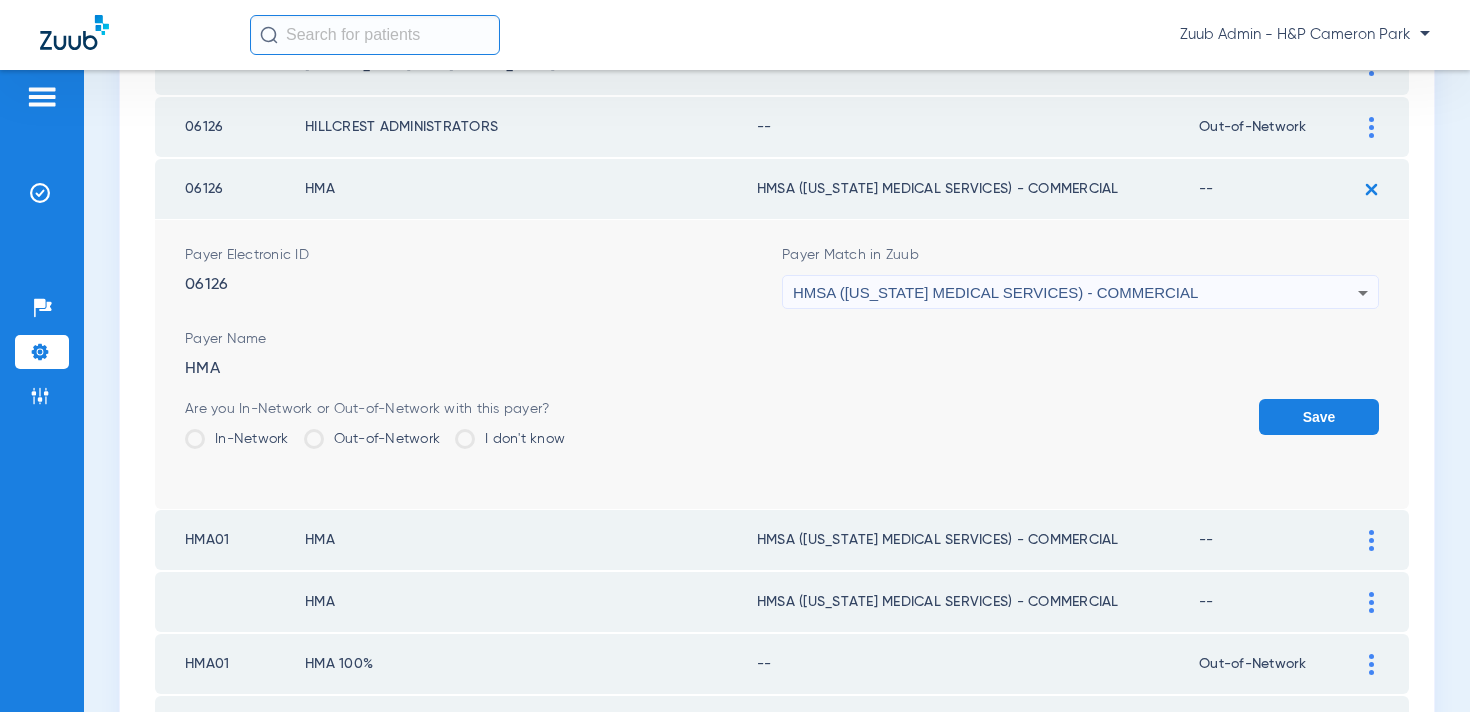 click on "Out-of-Network" 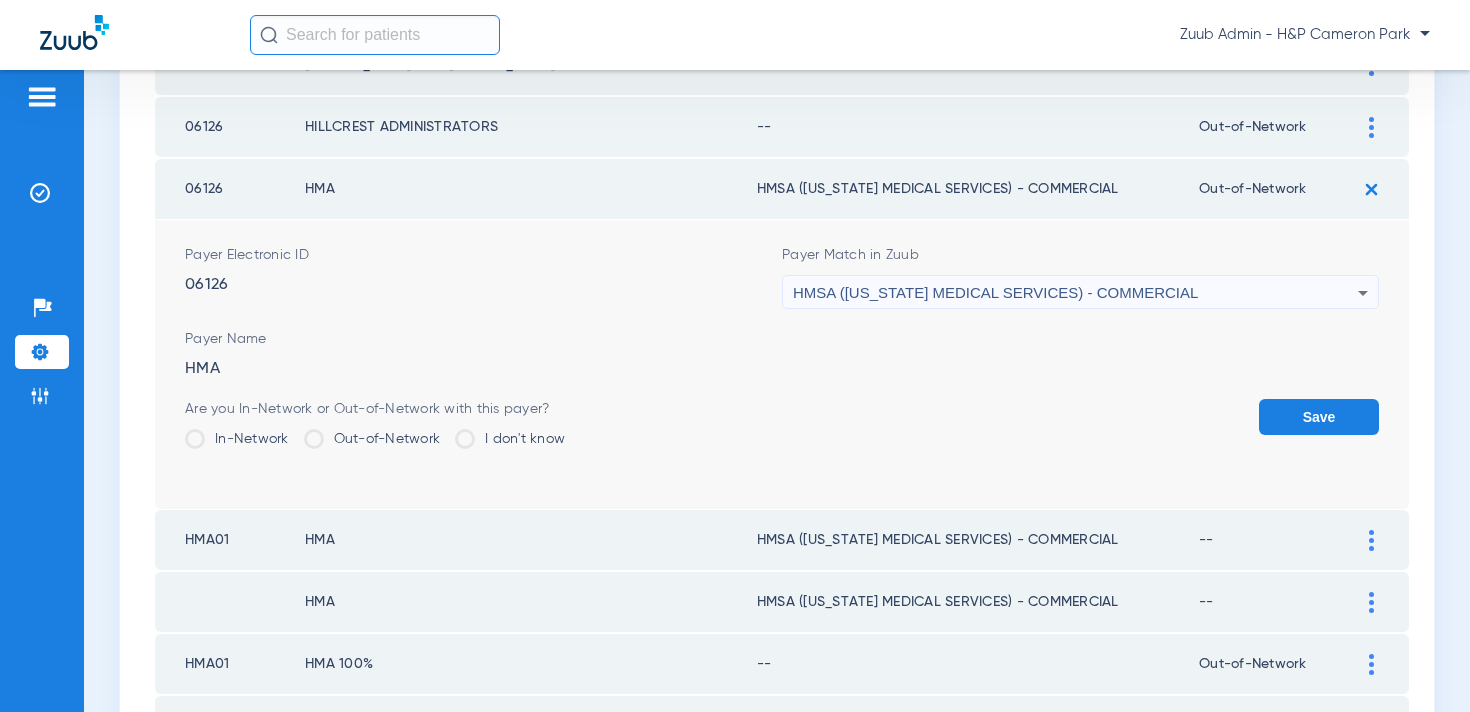 click on "Save" 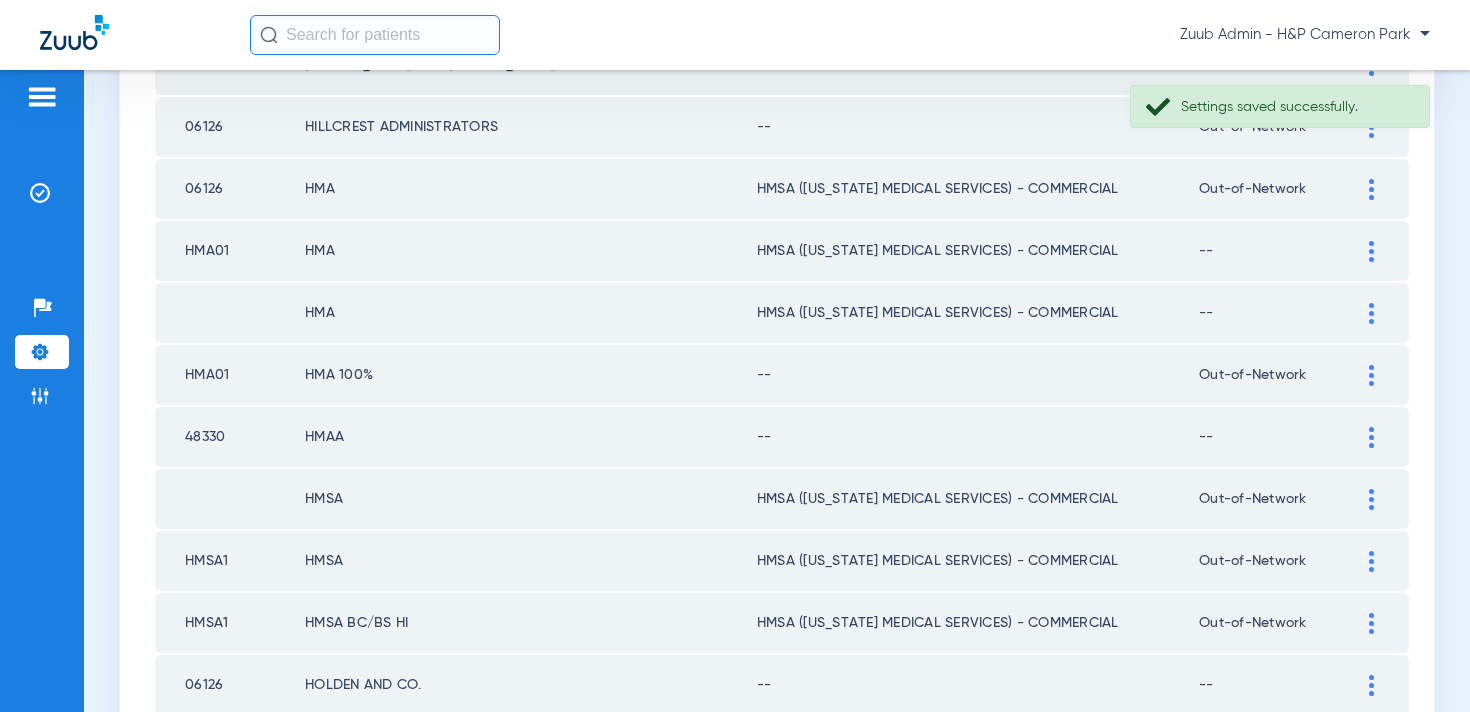 click 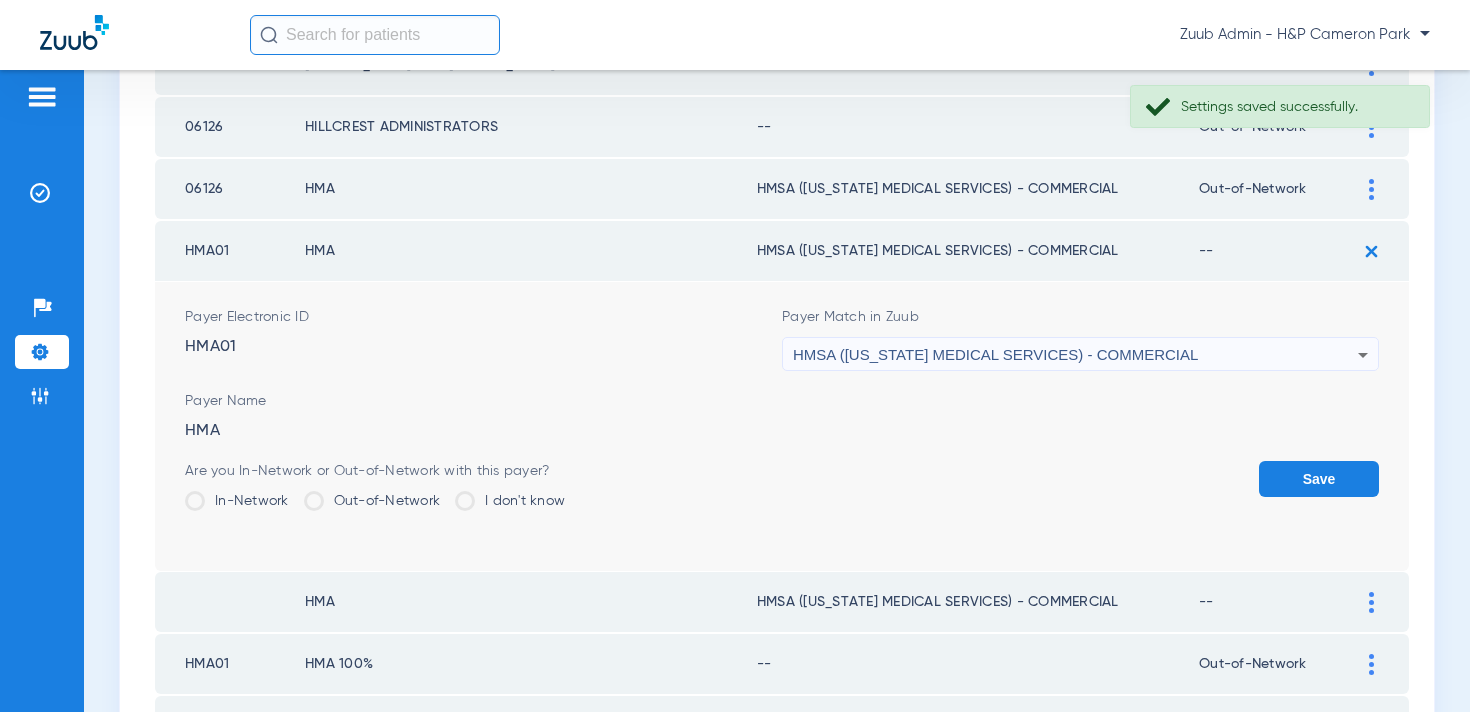 click on "Out-of-Network" 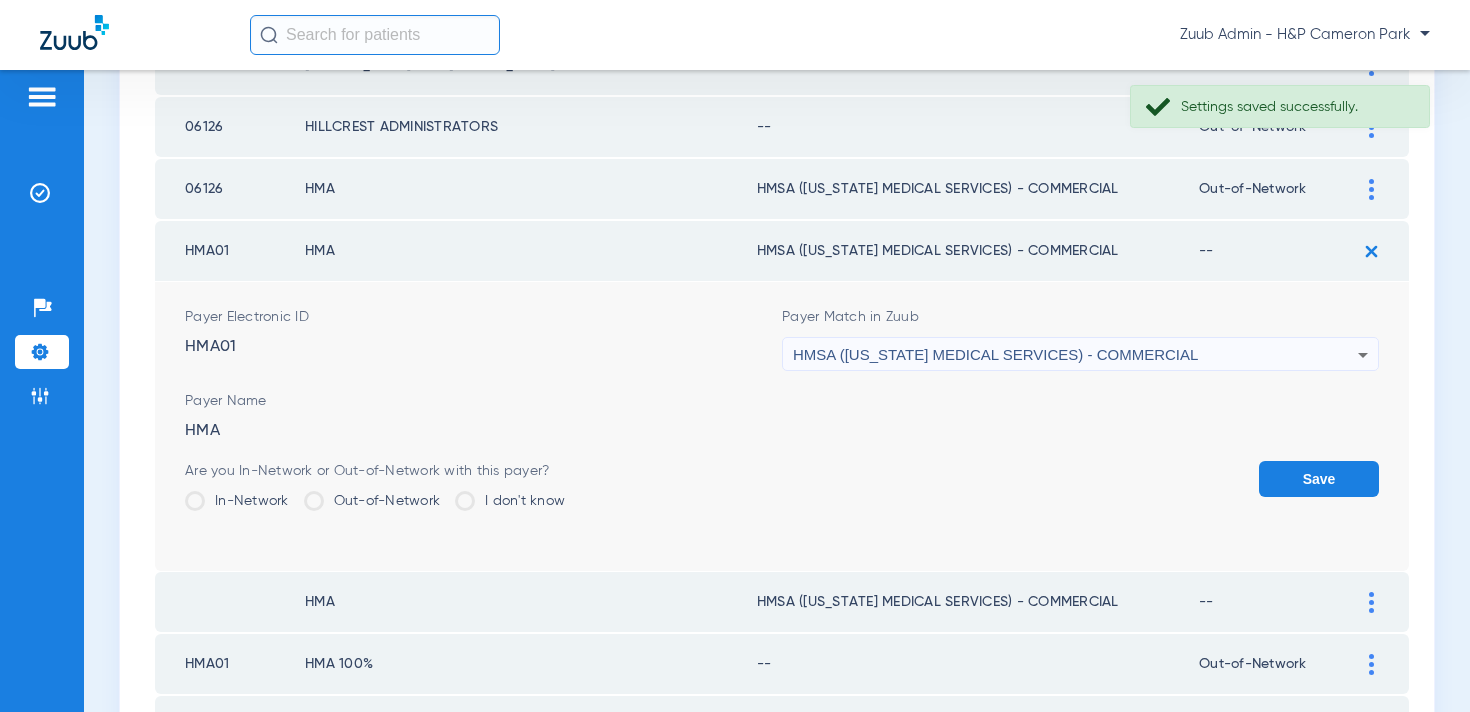 click on "Out-of-Network" 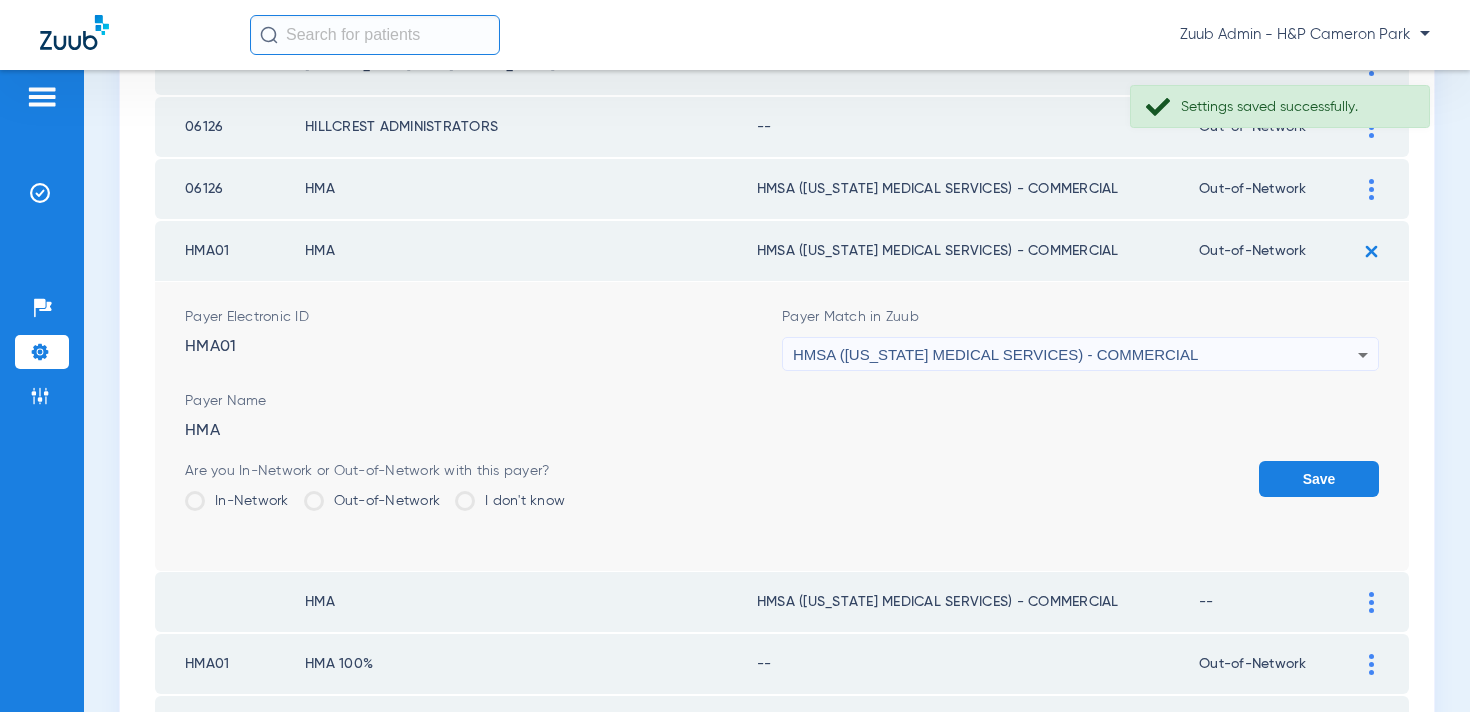 click on "Save" 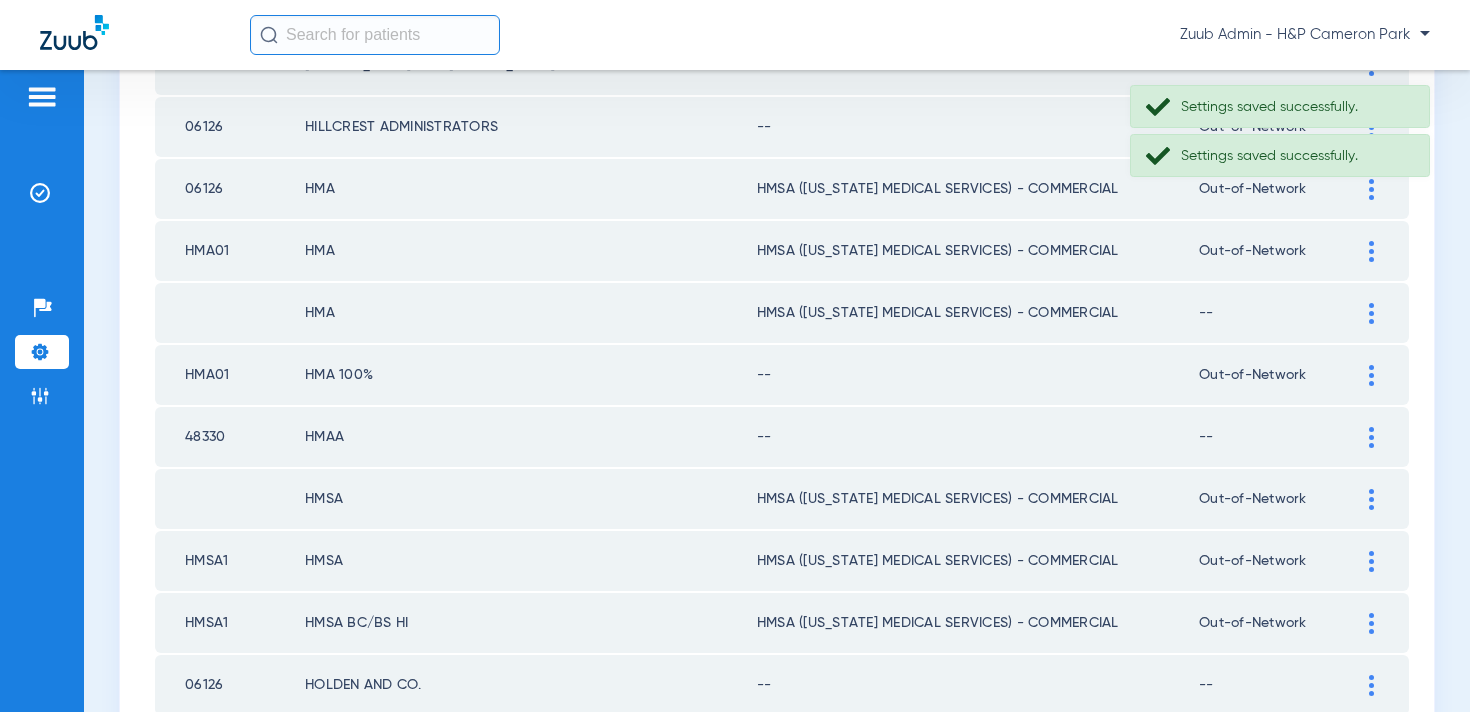 click 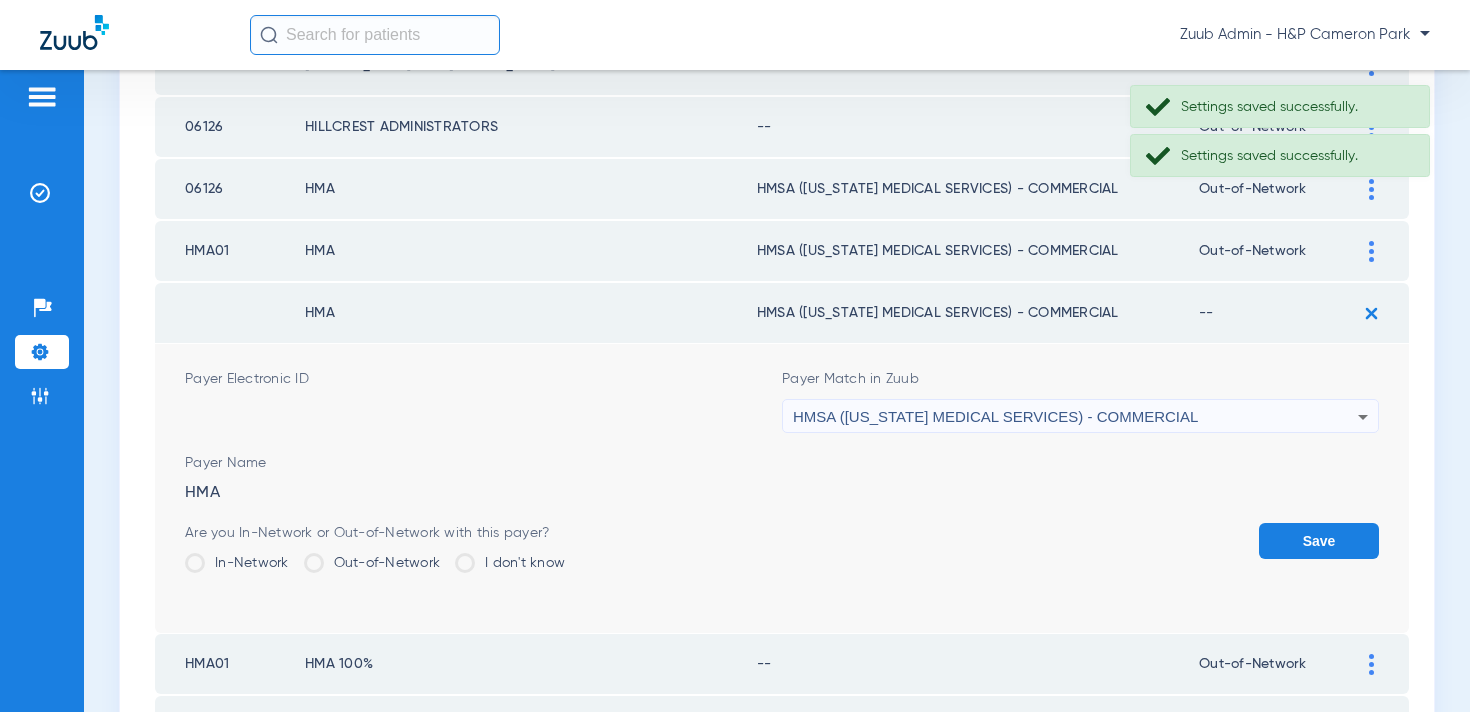 click on "Out-of-Network" 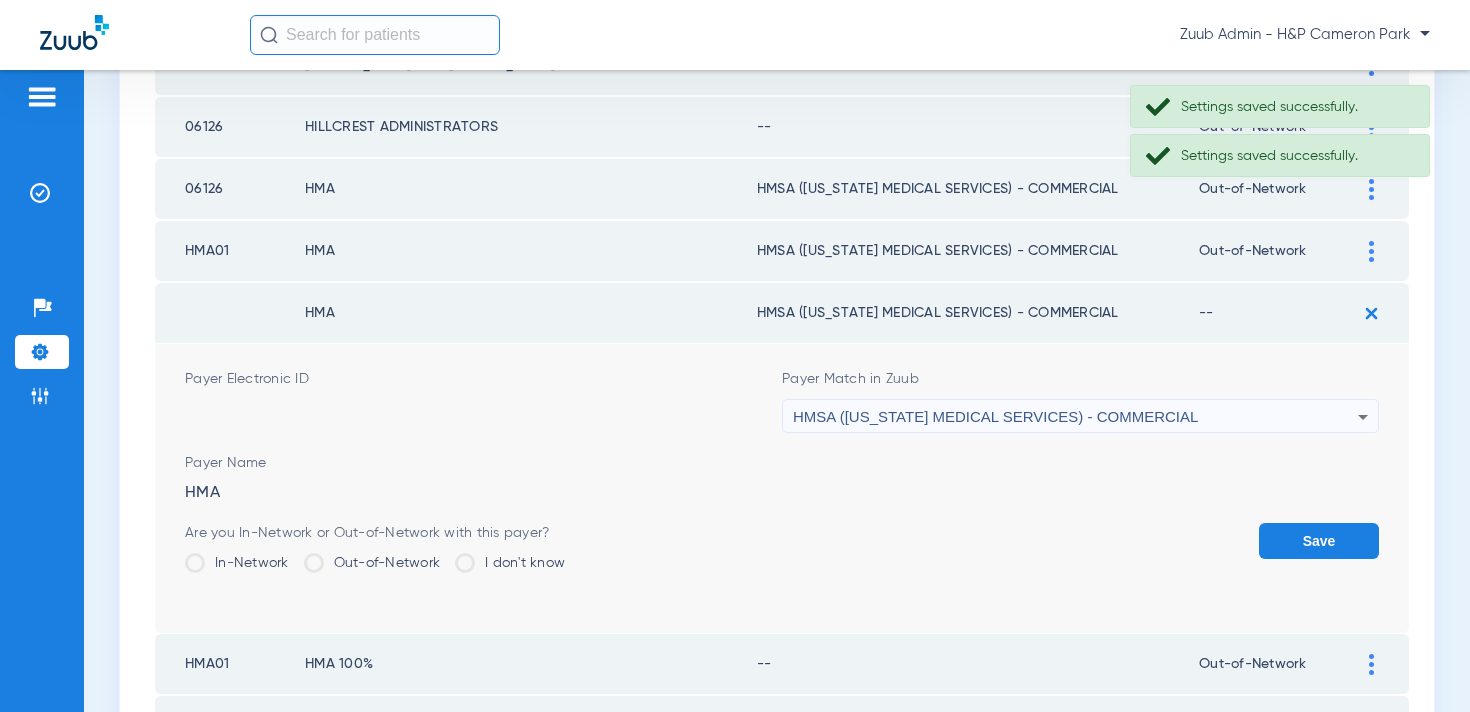 click on "Out-of-Network" 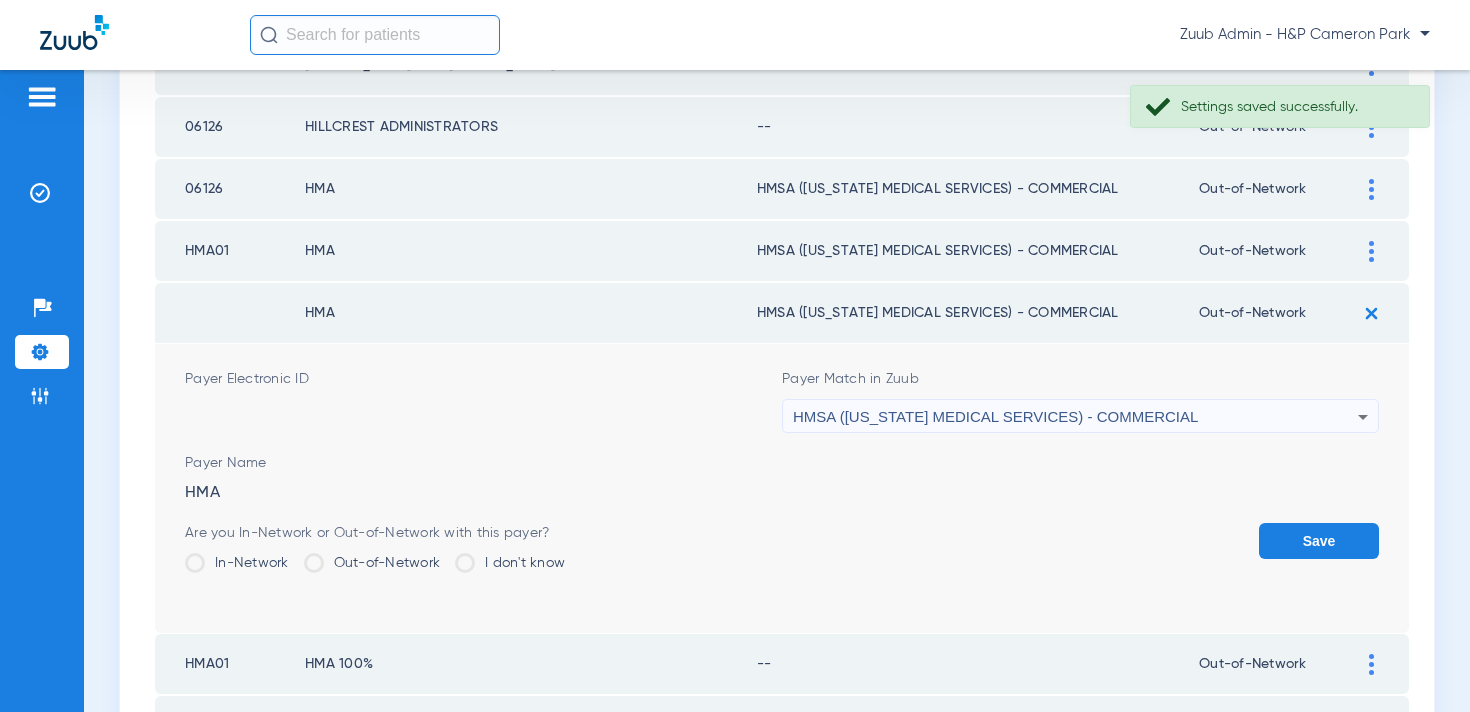 click on "Save" 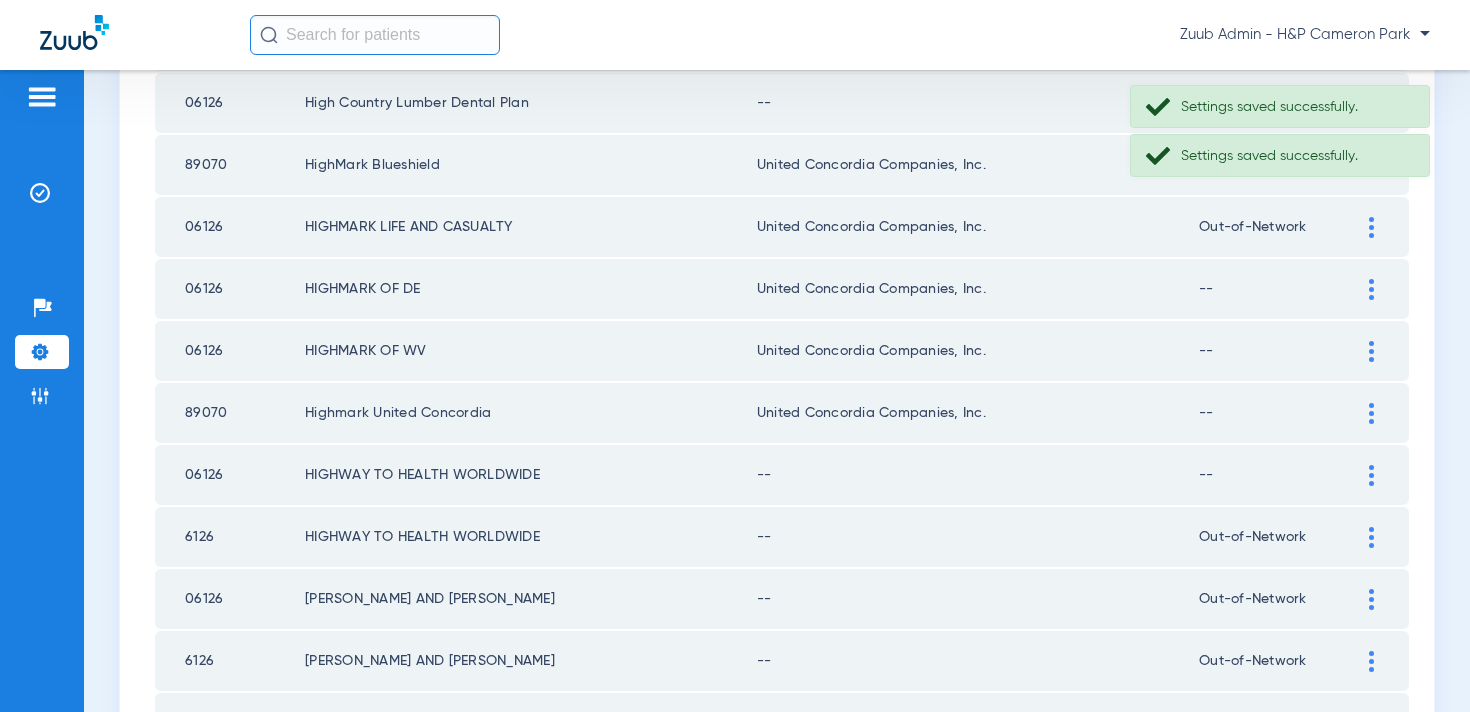 scroll, scrollTop: 1722, scrollLeft: 0, axis: vertical 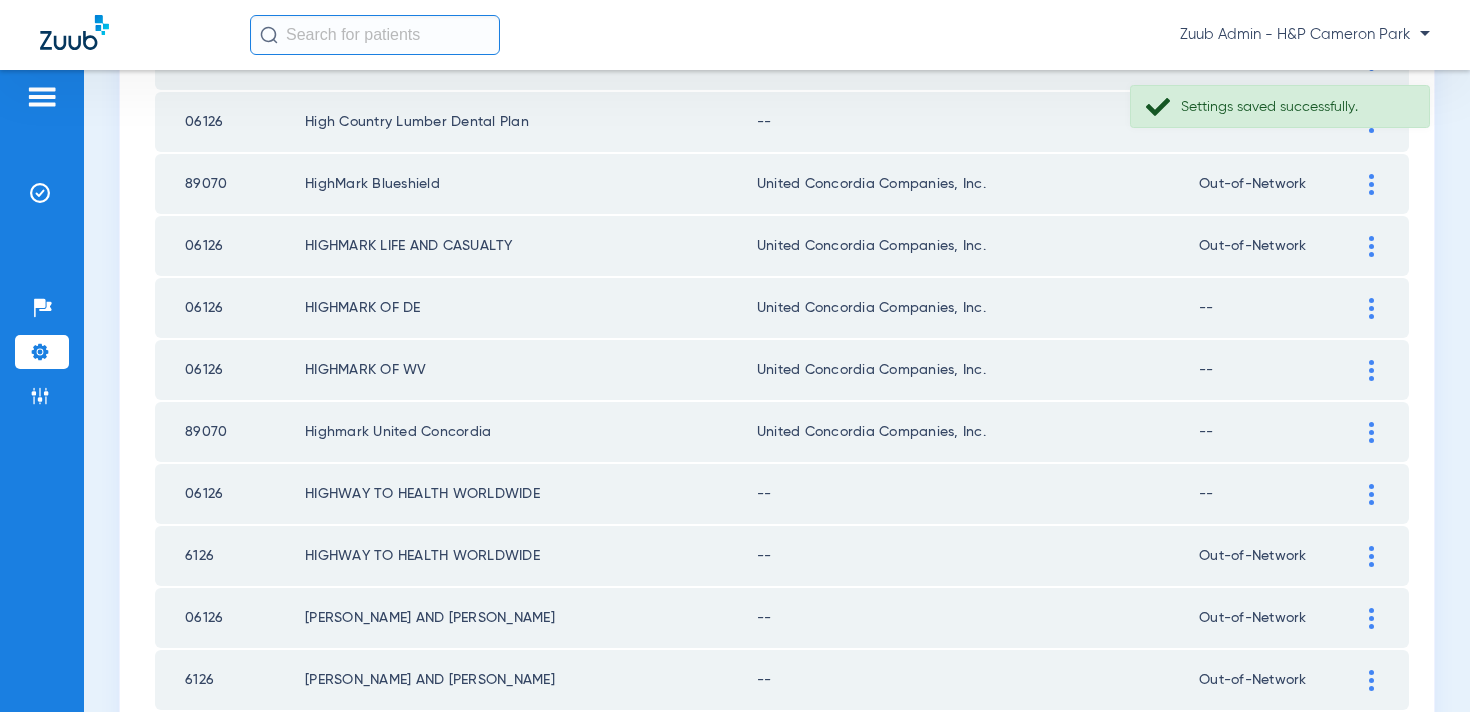 click 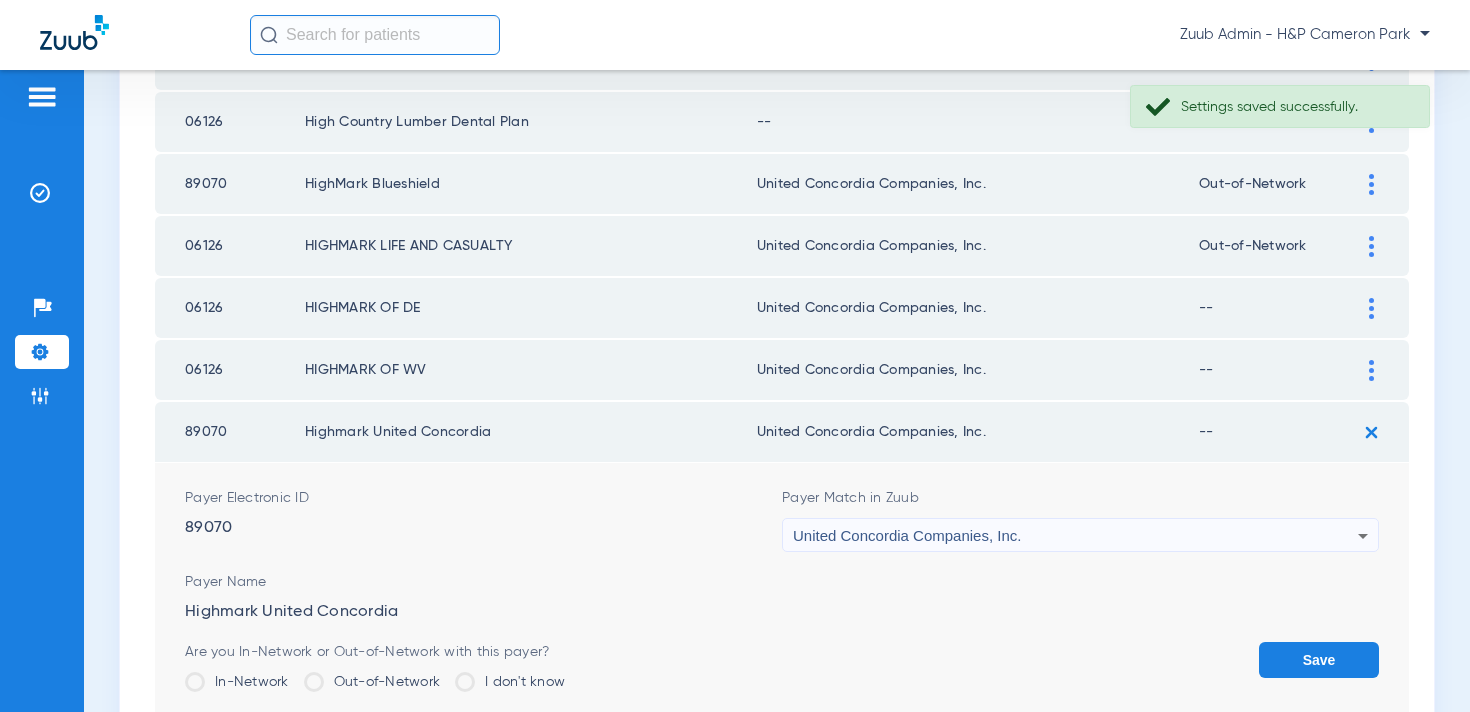 click on "Out-of-Network" 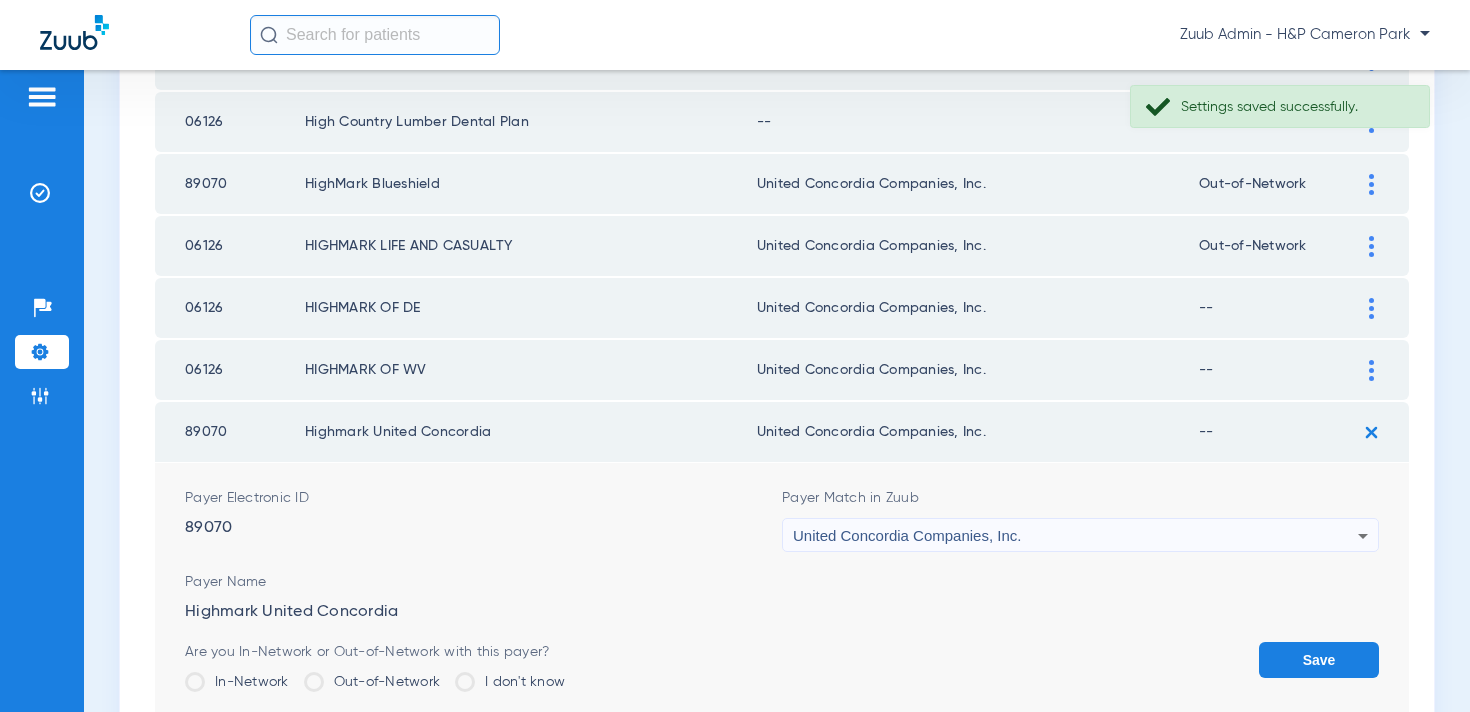 click on "Out-of-Network" 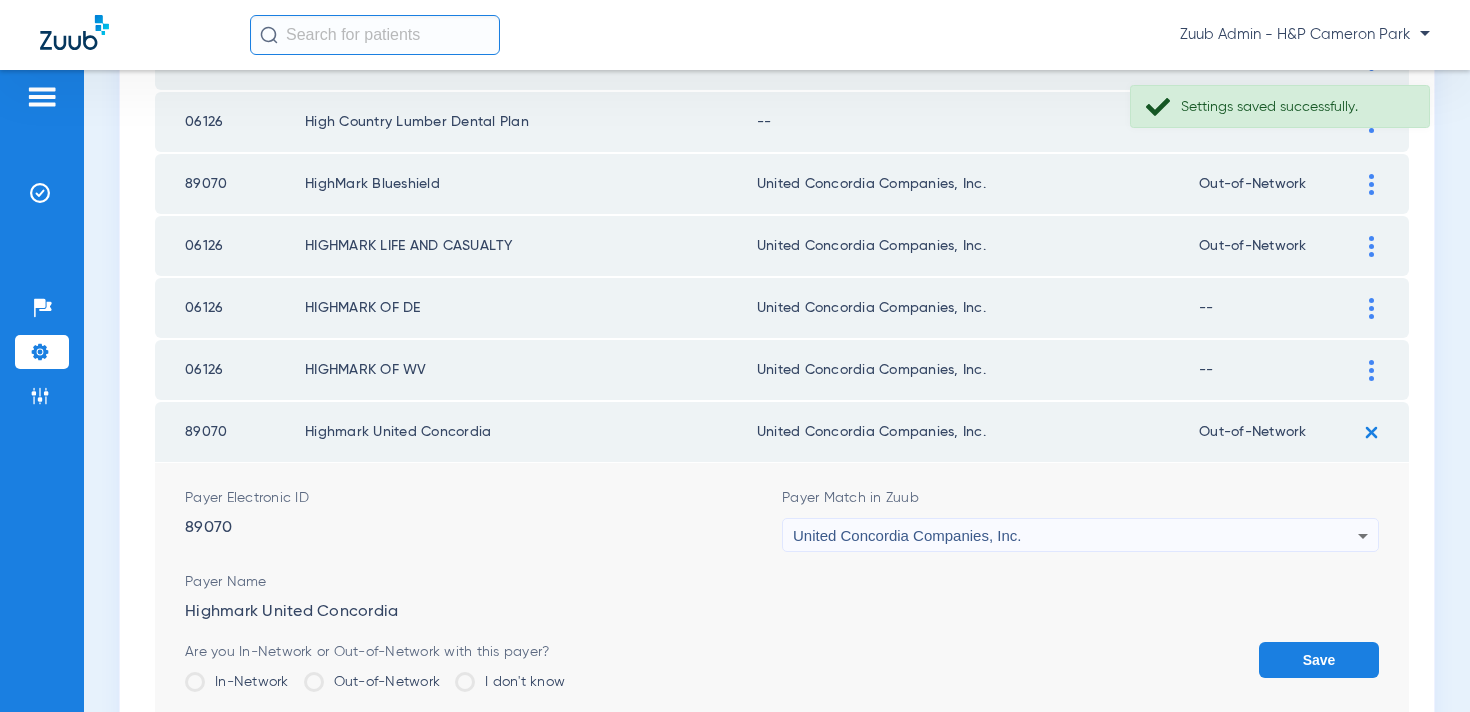 click on "Save" 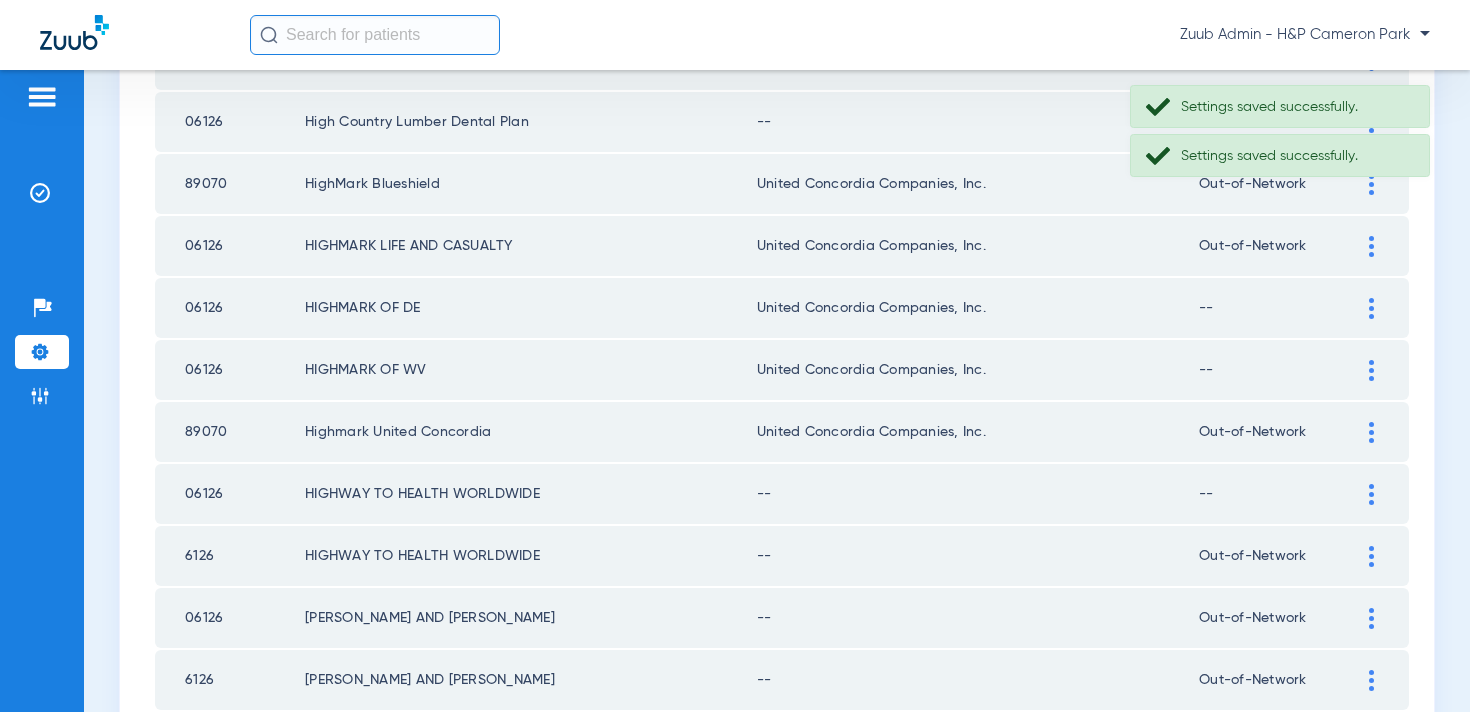 click 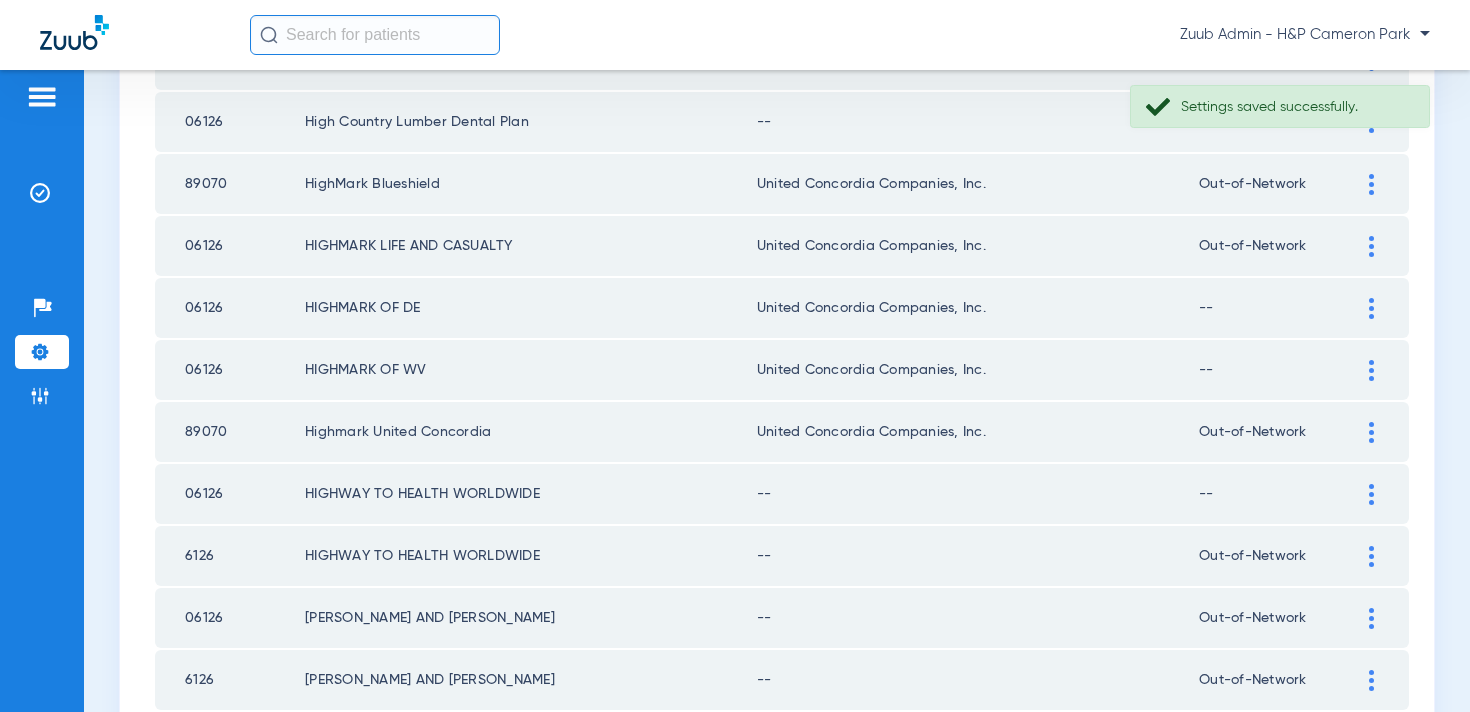 click 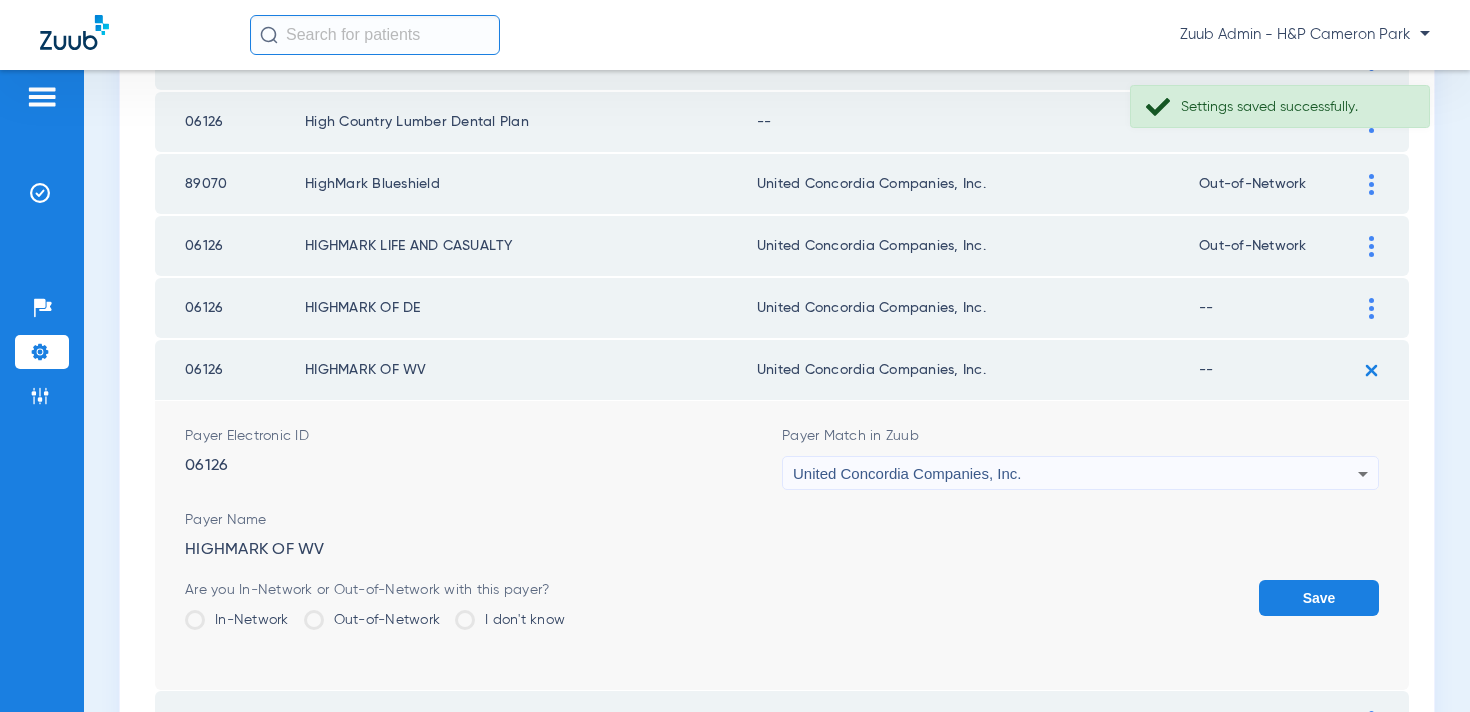 click on "Are you In-Network or Out-of-Network with this payer?  In-Network   Out-of-Network   I don't know" 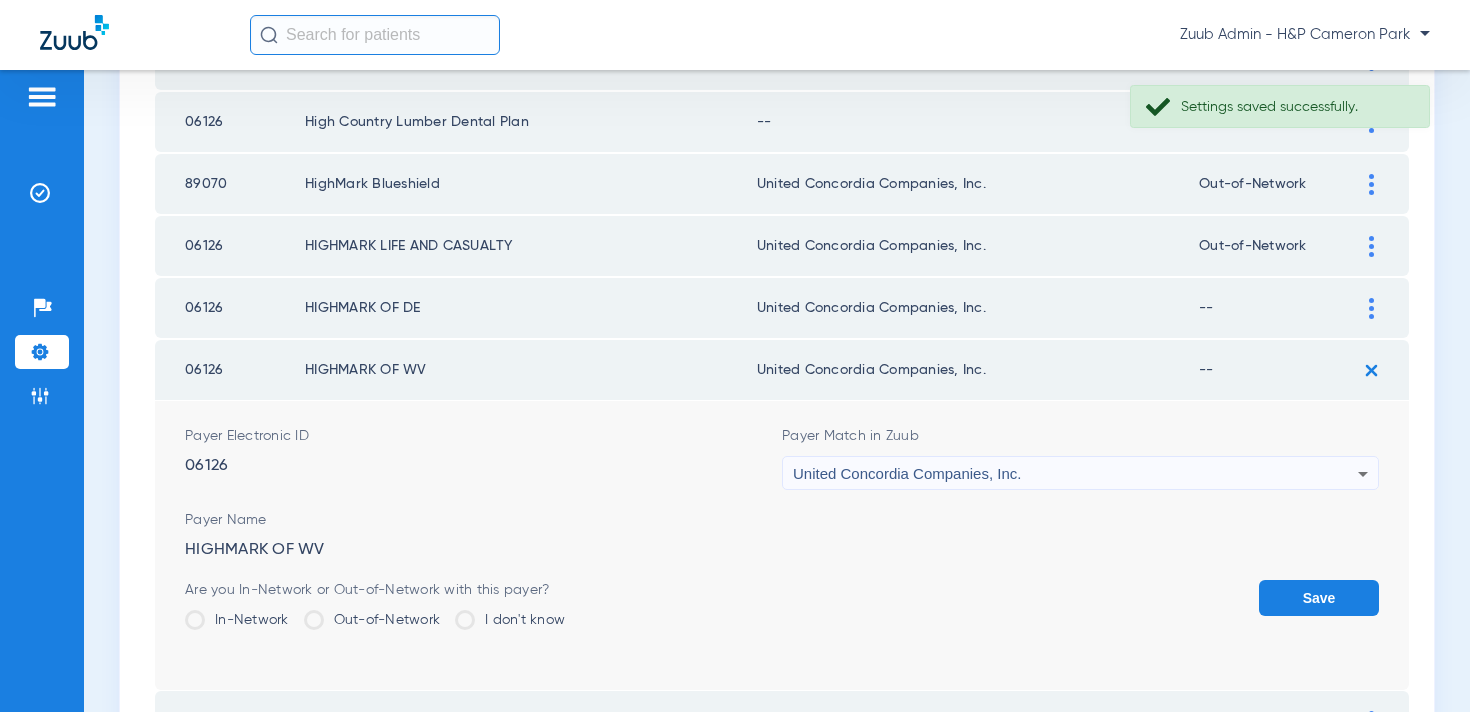 click on "Out-of-Network" 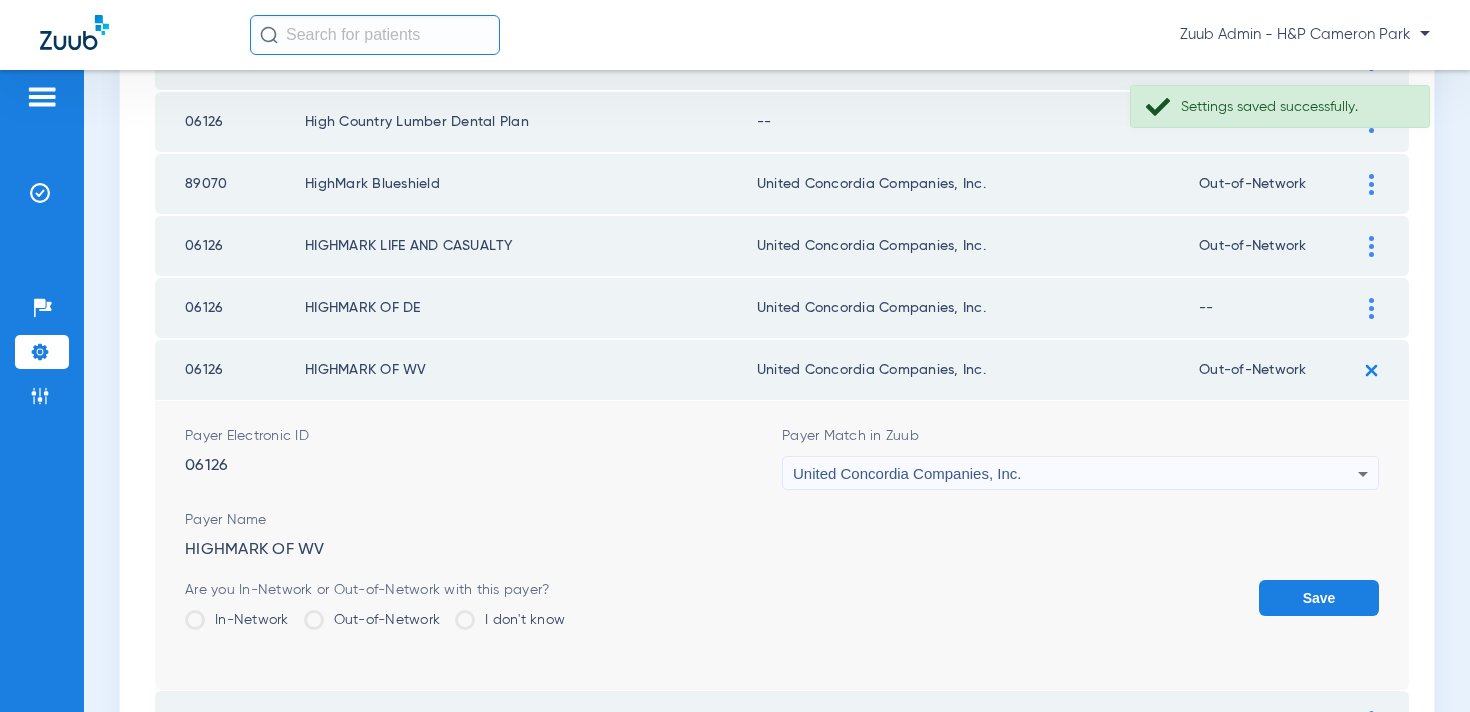 click on "Save" 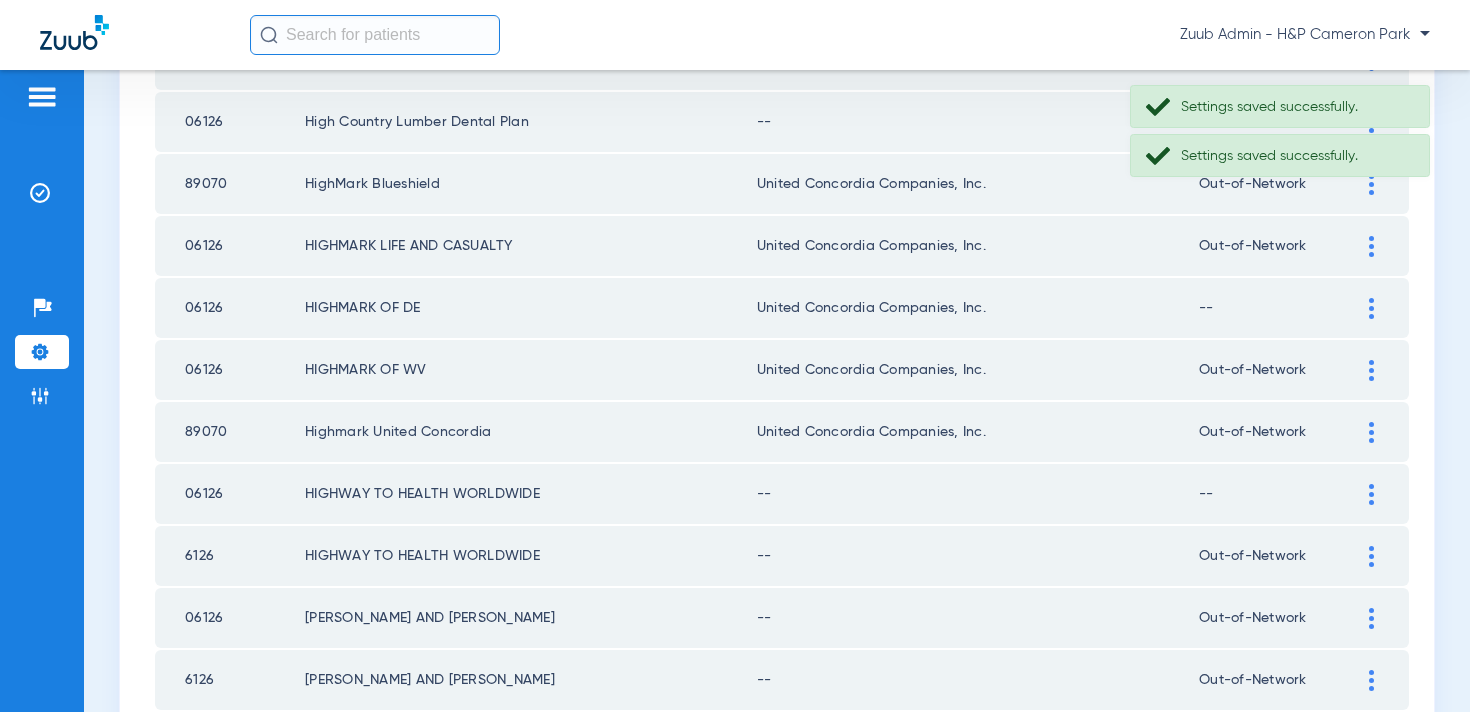 click 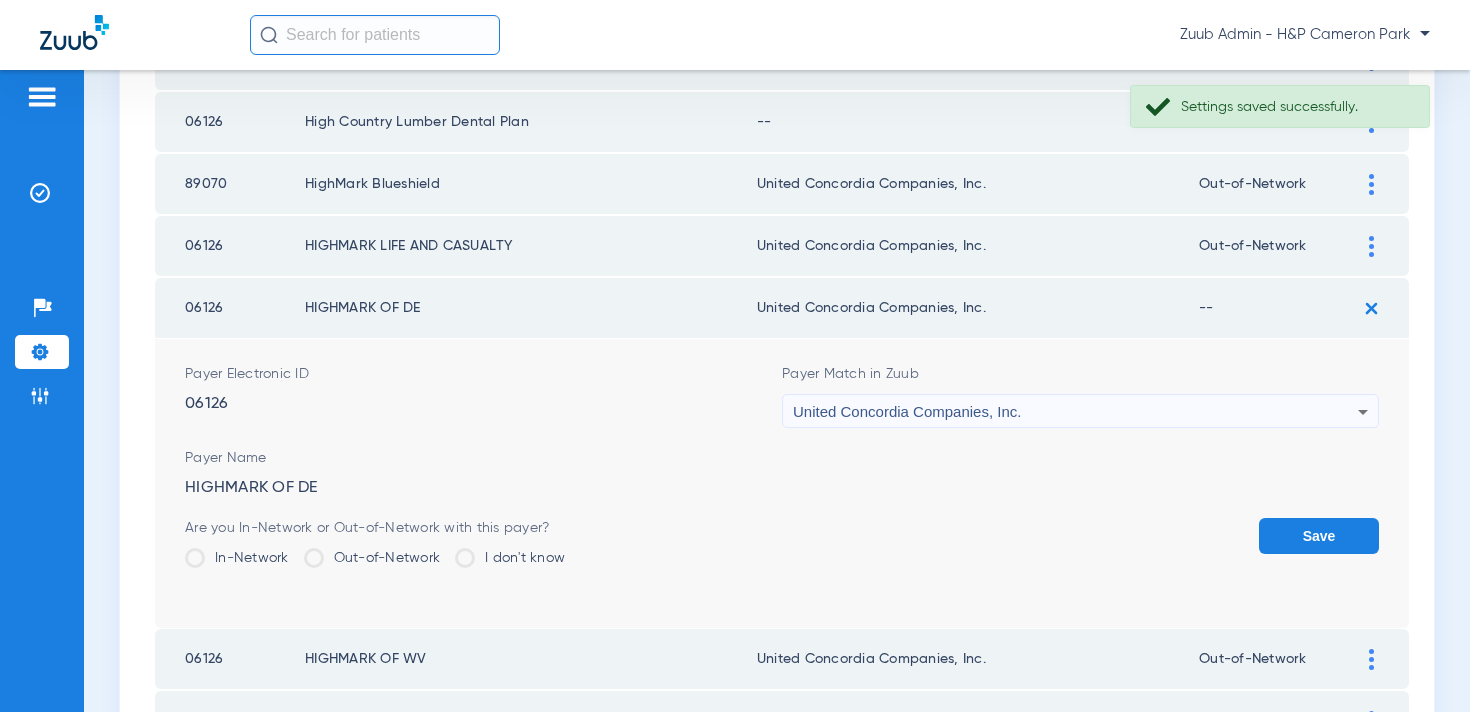 click on "Out-of-Network" 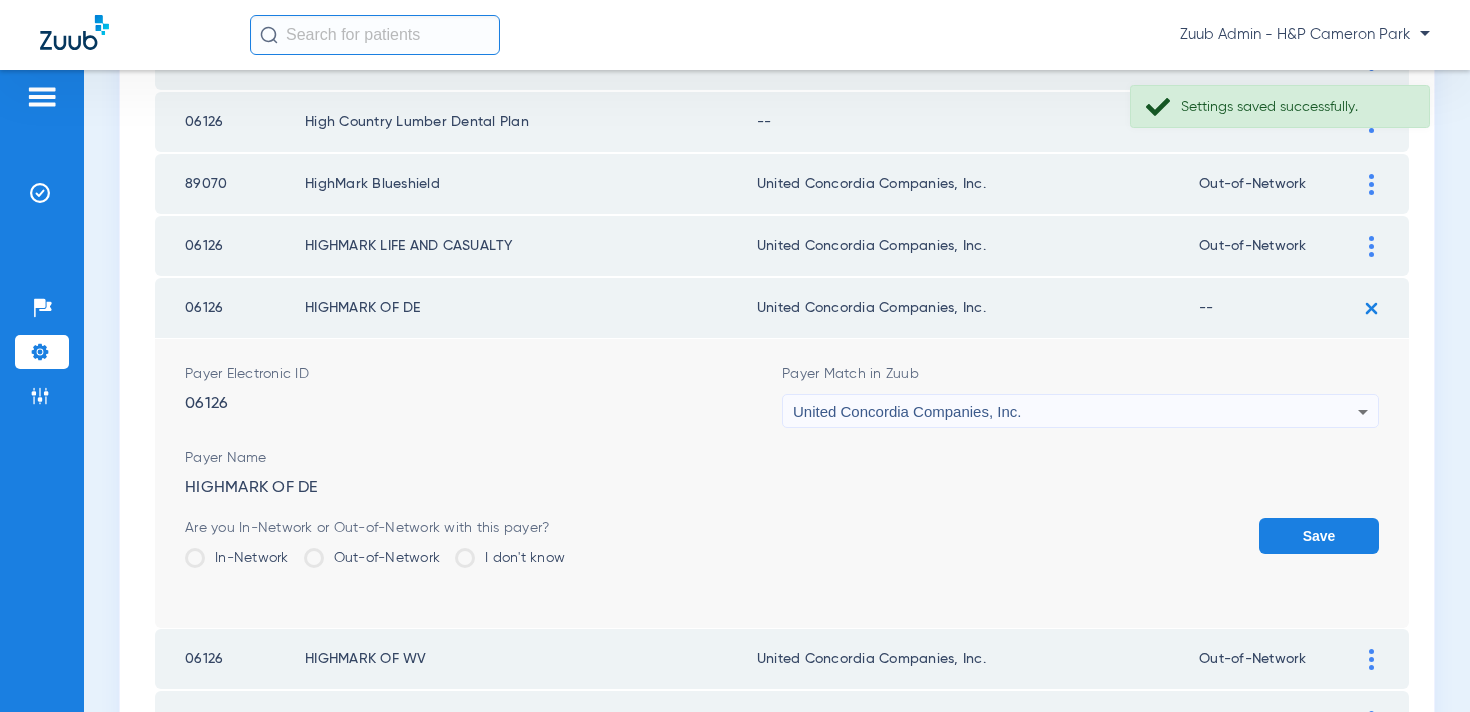 click on "Out-of-Network" 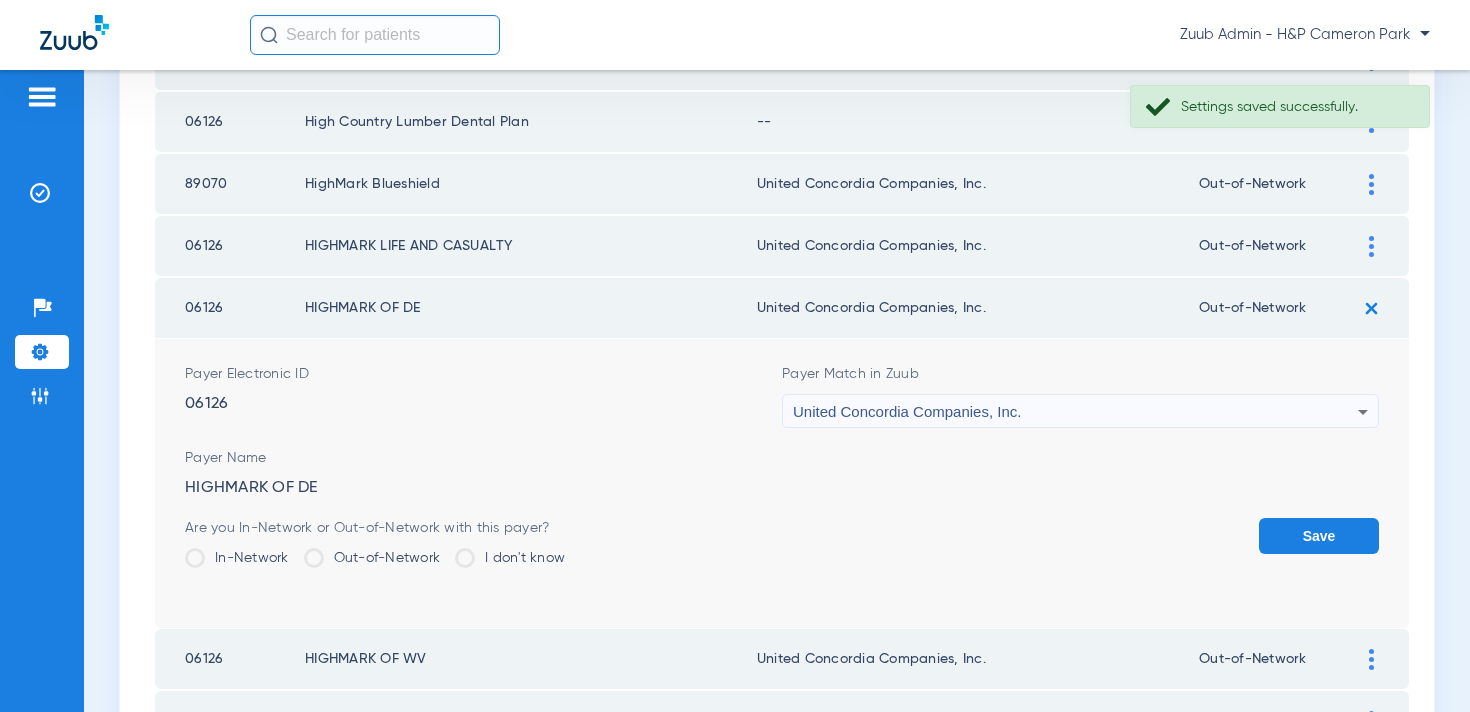 click on "Save" 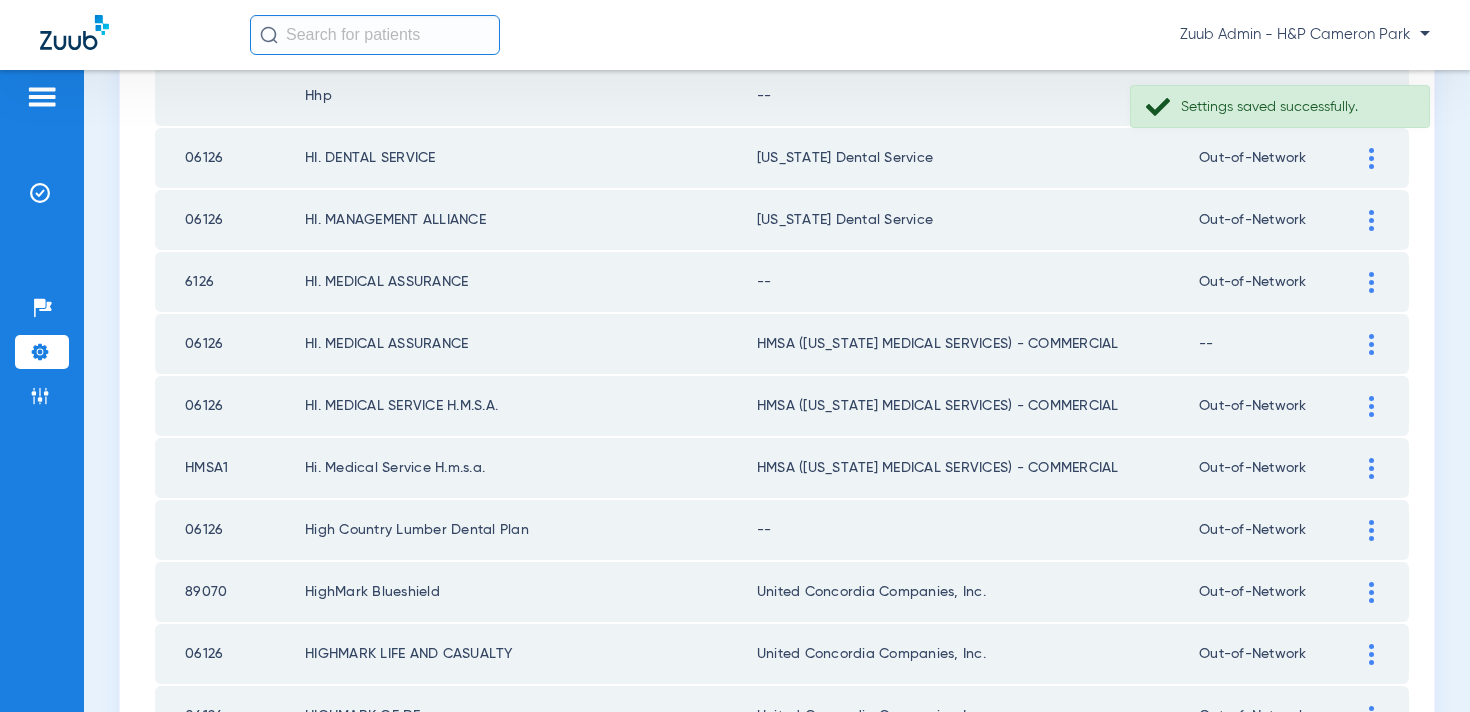 scroll, scrollTop: 1311, scrollLeft: 0, axis: vertical 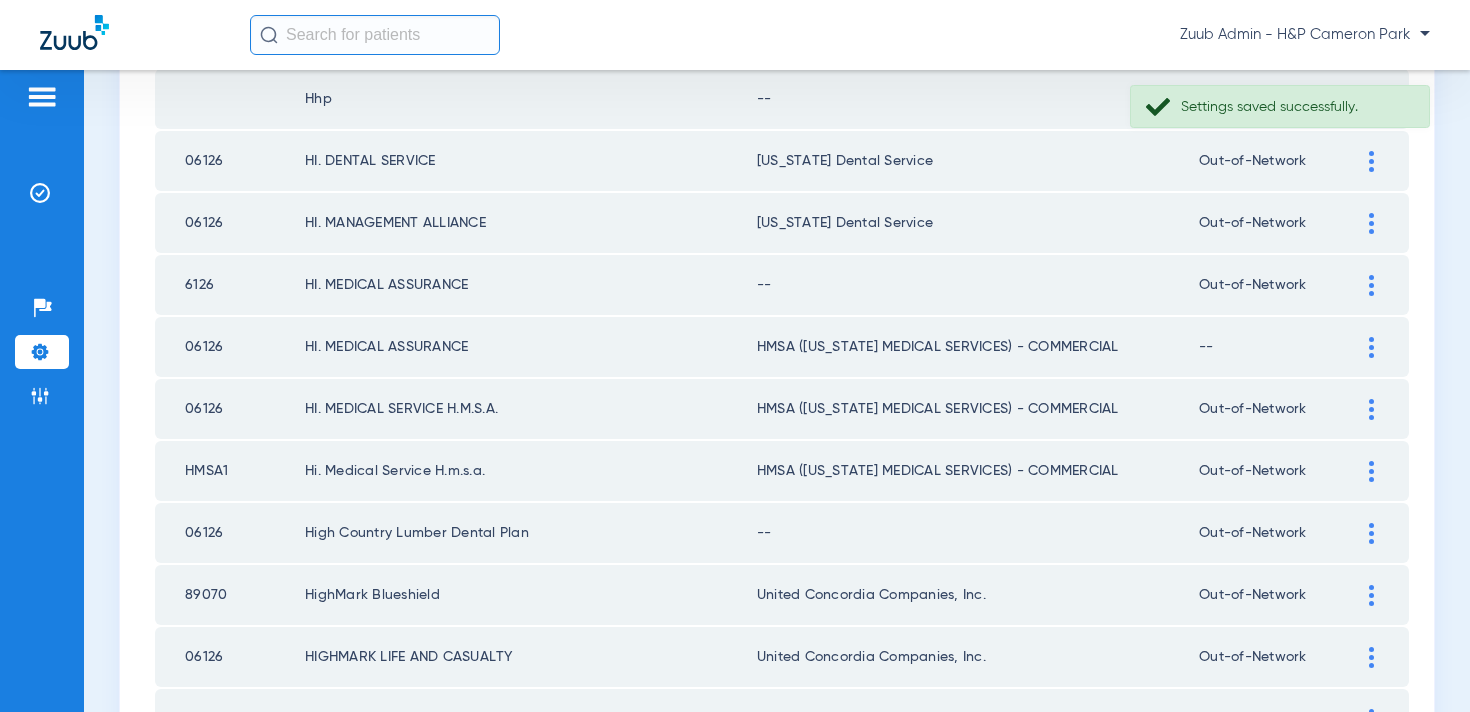 click 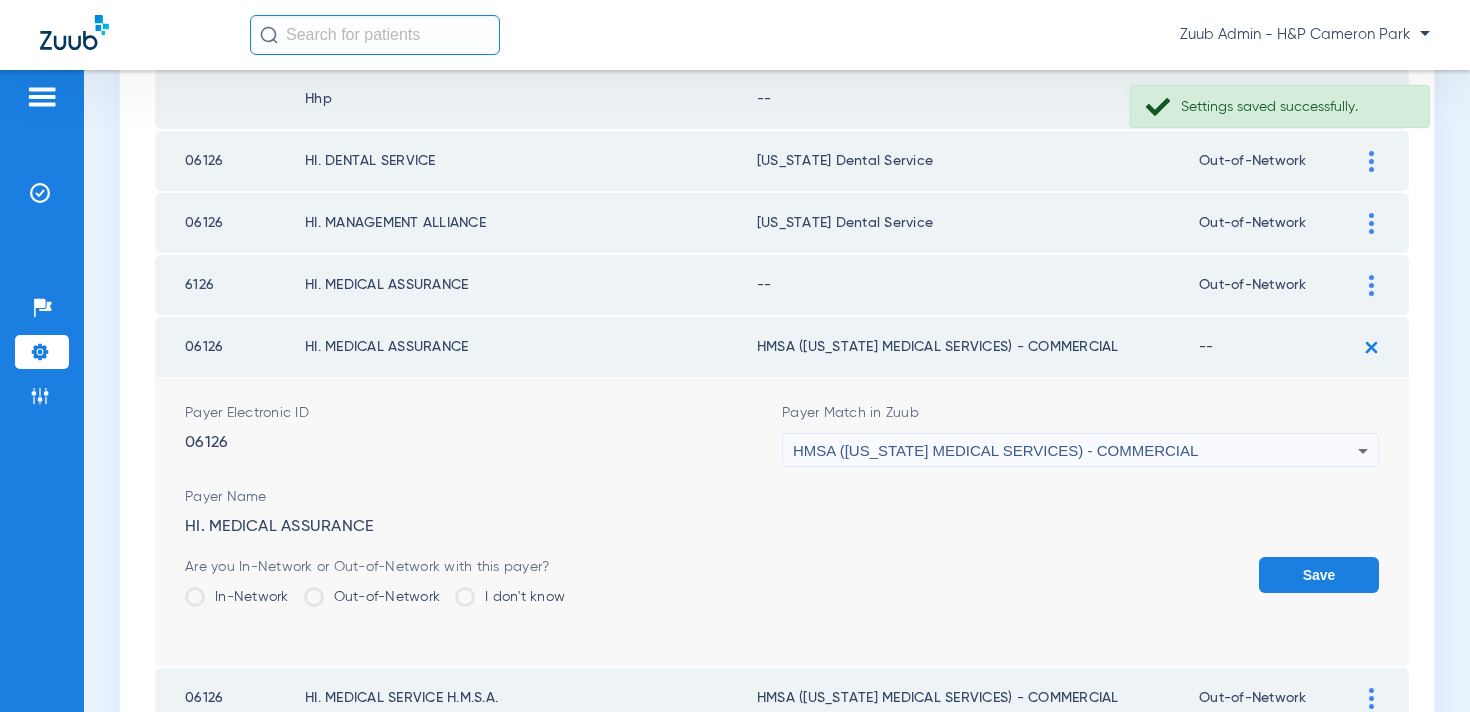 click on "Out-of-Network" 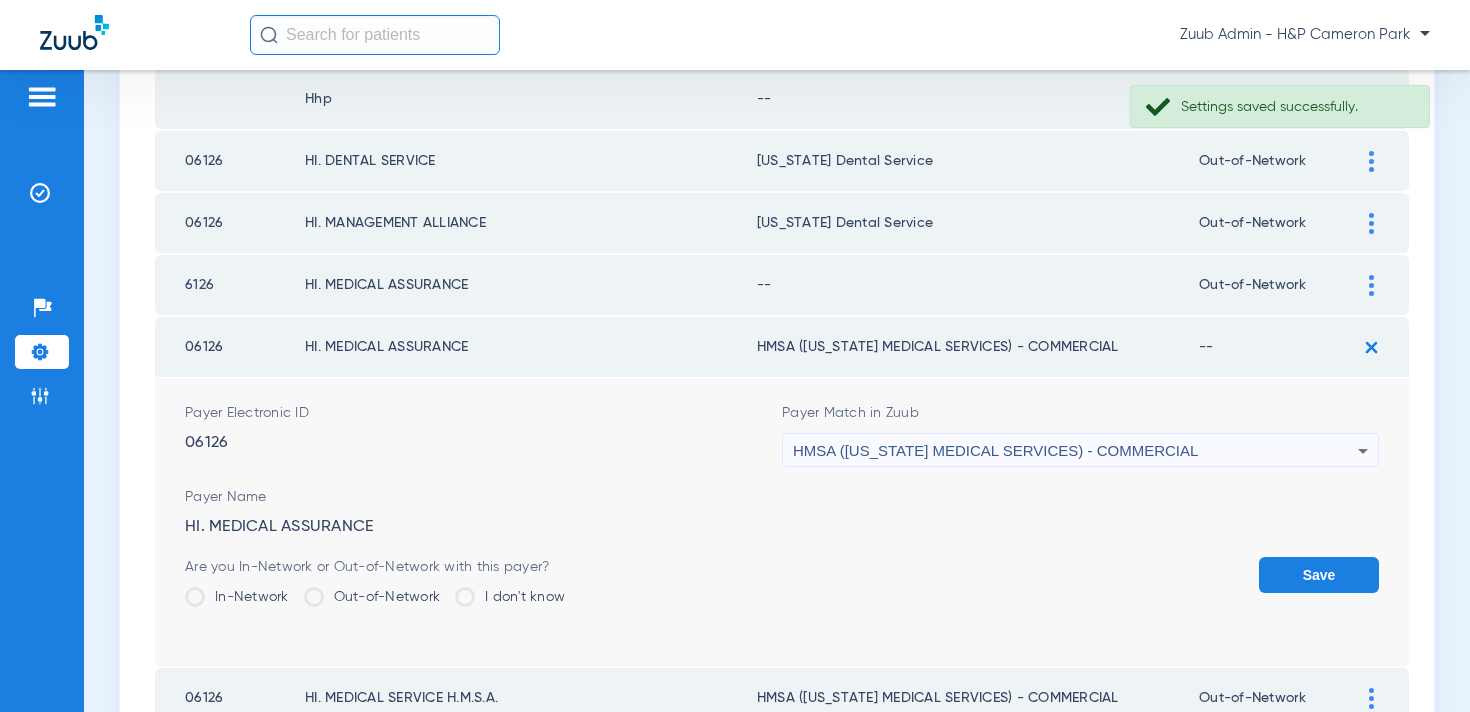 click on "Out-of-Network" 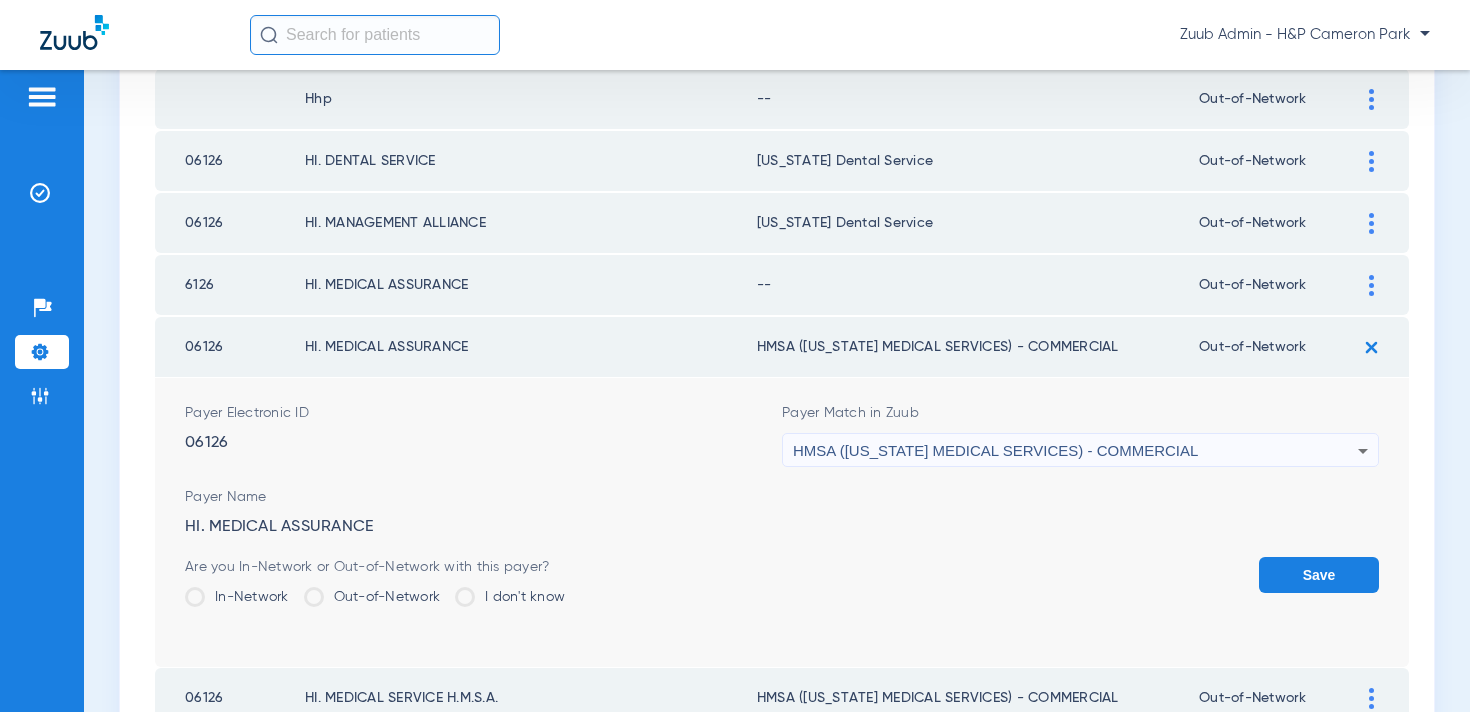 click on "Save" 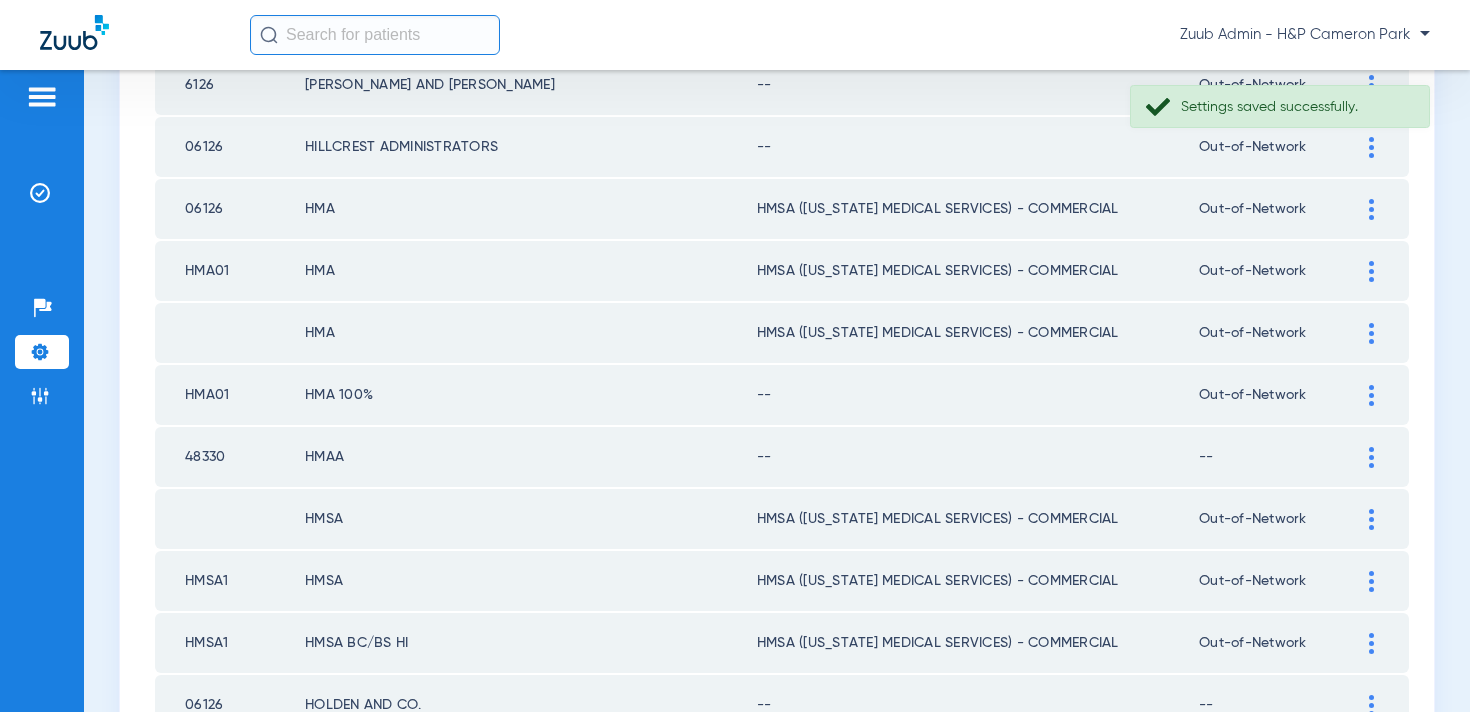scroll, scrollTop: 2923, scrollLeft: 0, axis: vertical 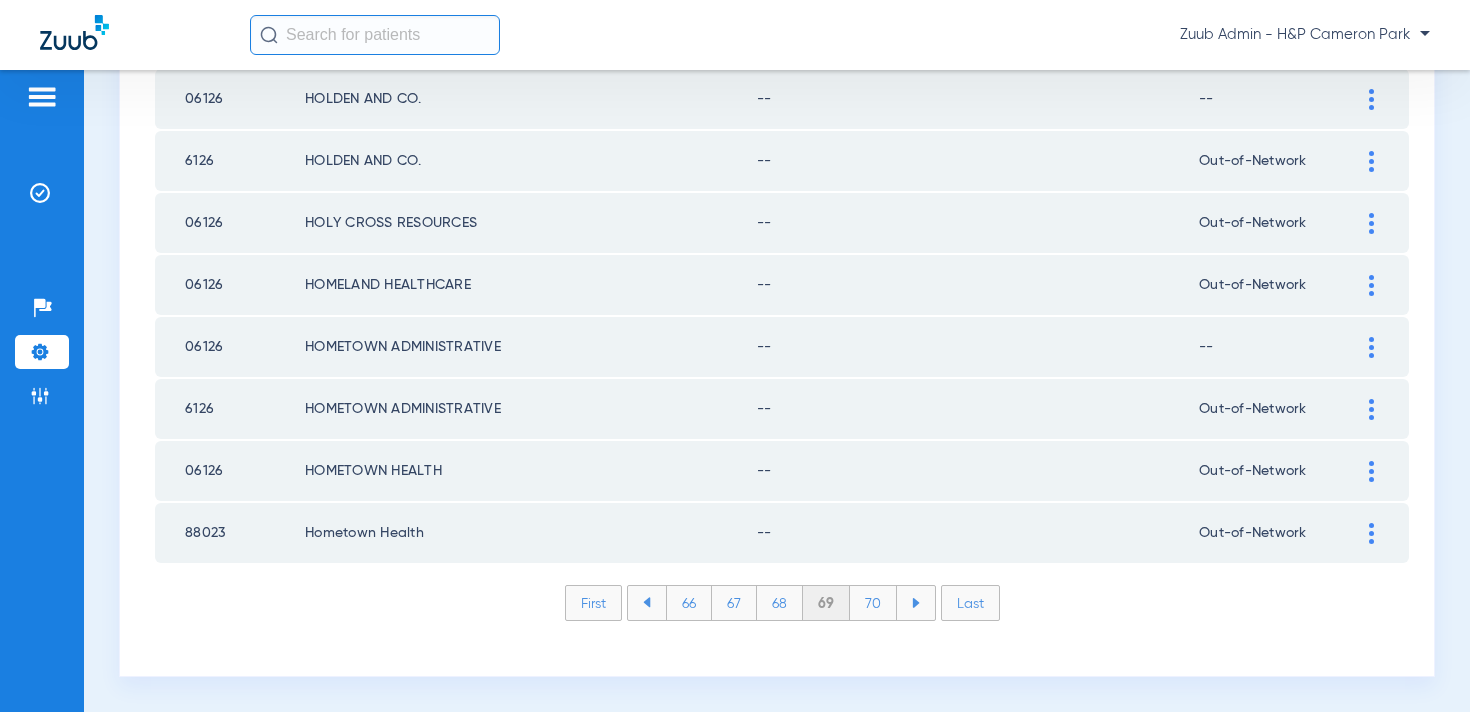 click on "70" 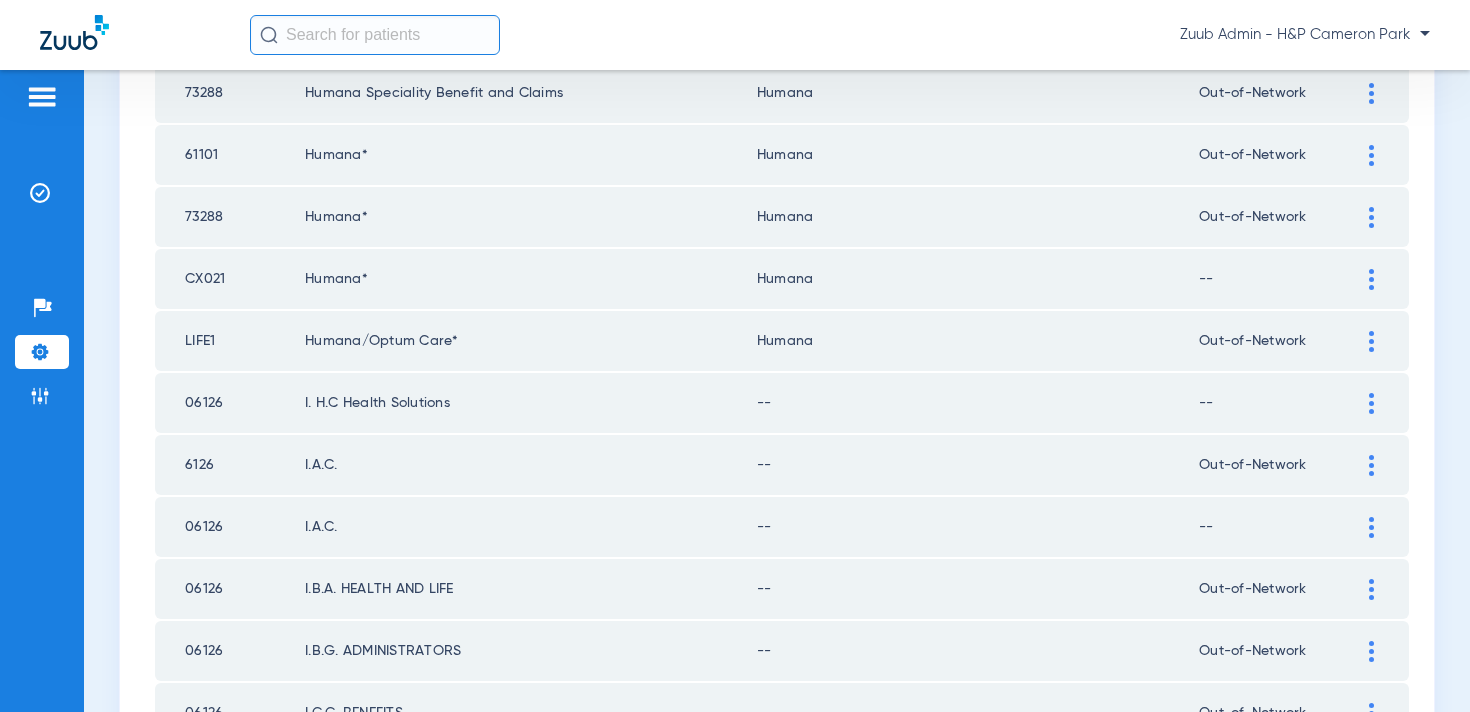 scroll, scrollTop: 2741, scrollLeft: 0, axis: vertical 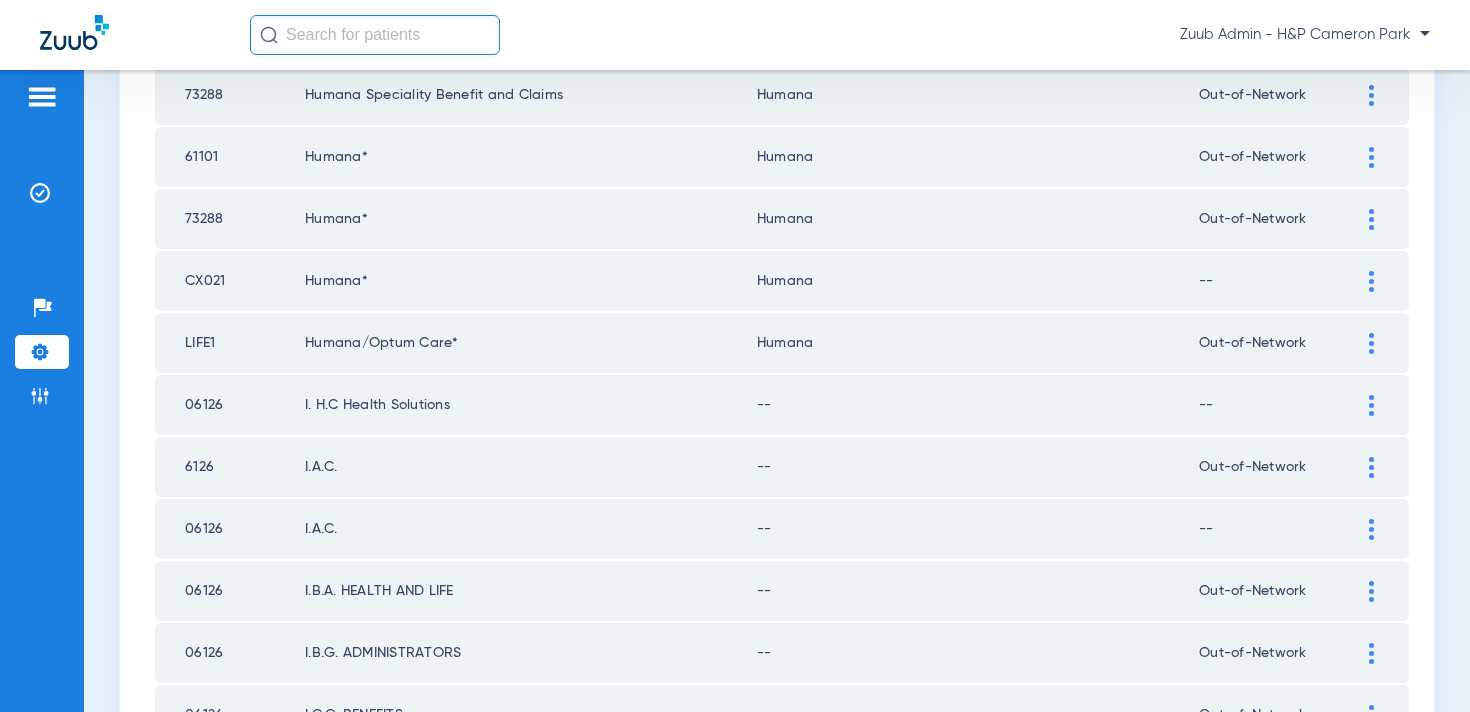 click 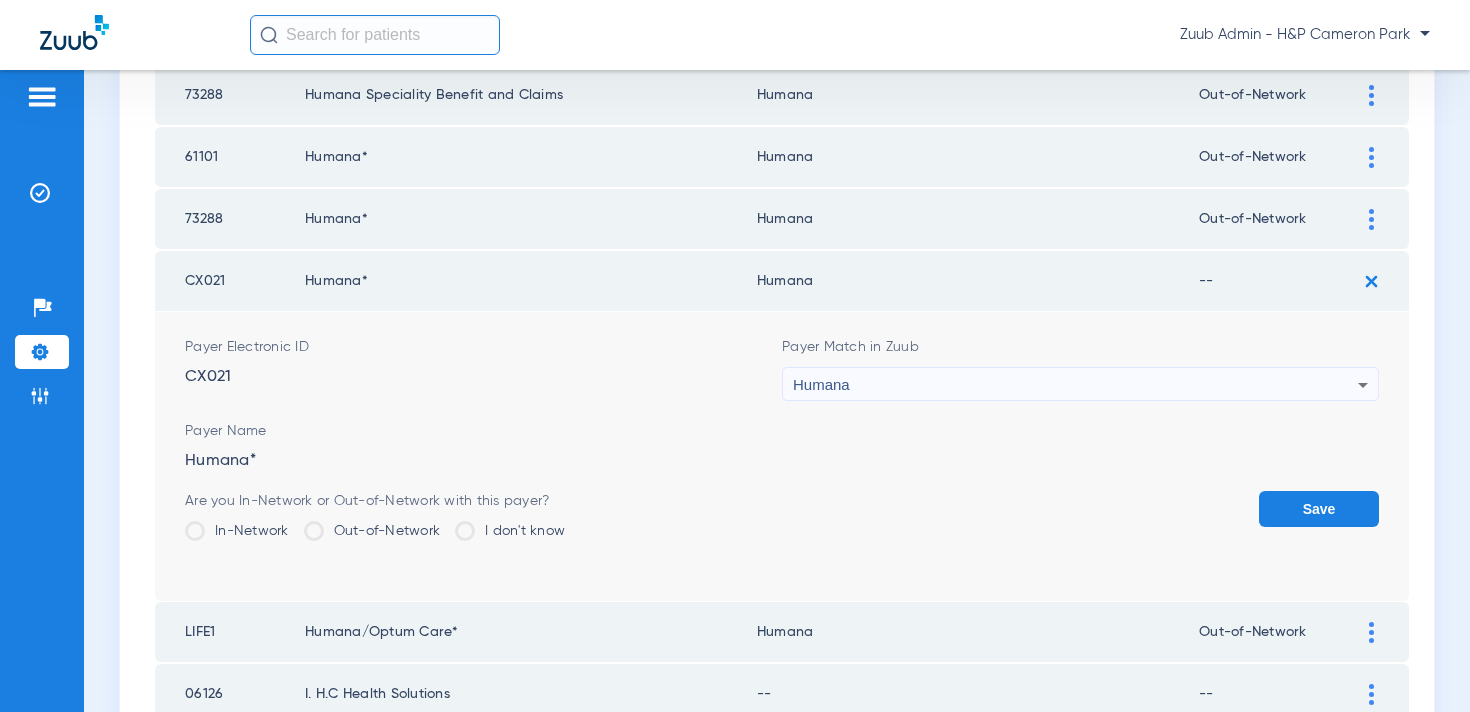 click on "Out-of-Network" 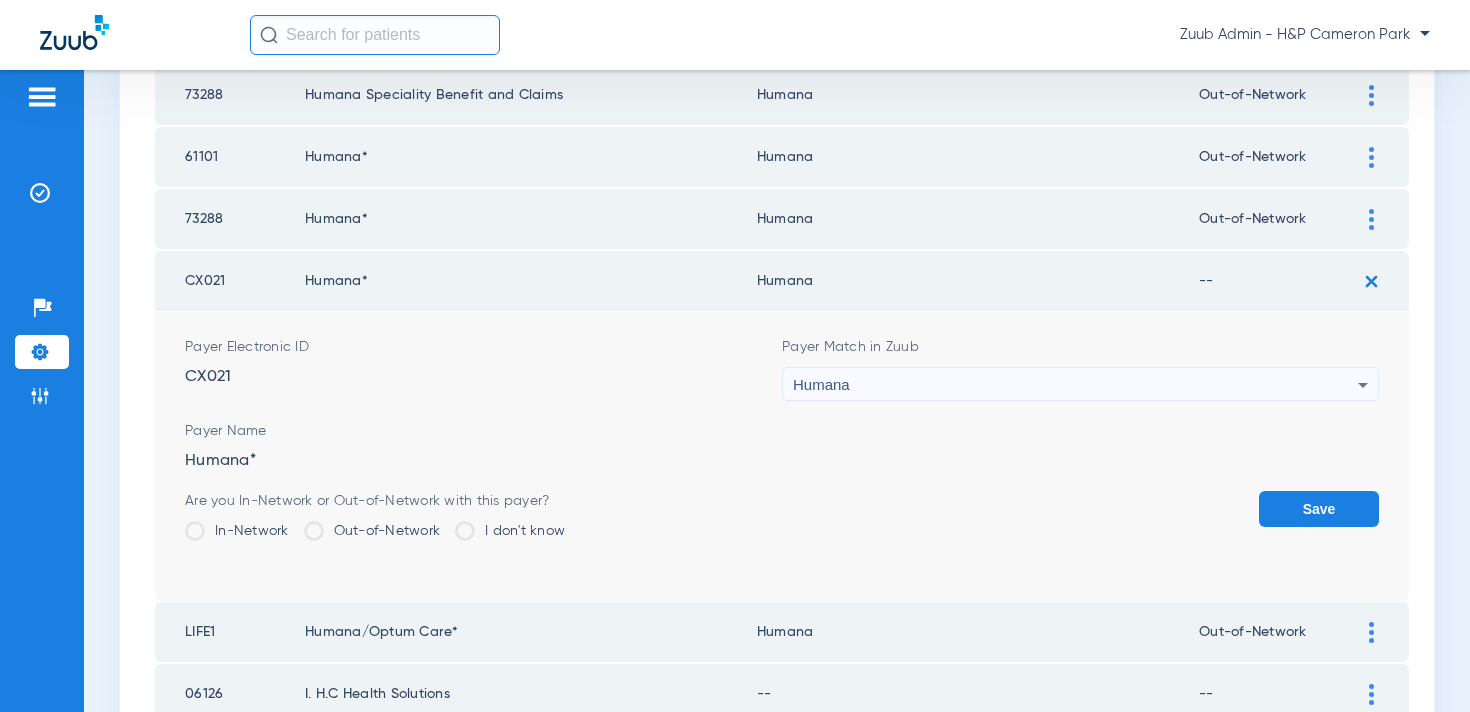 click on "Out-of-Network" 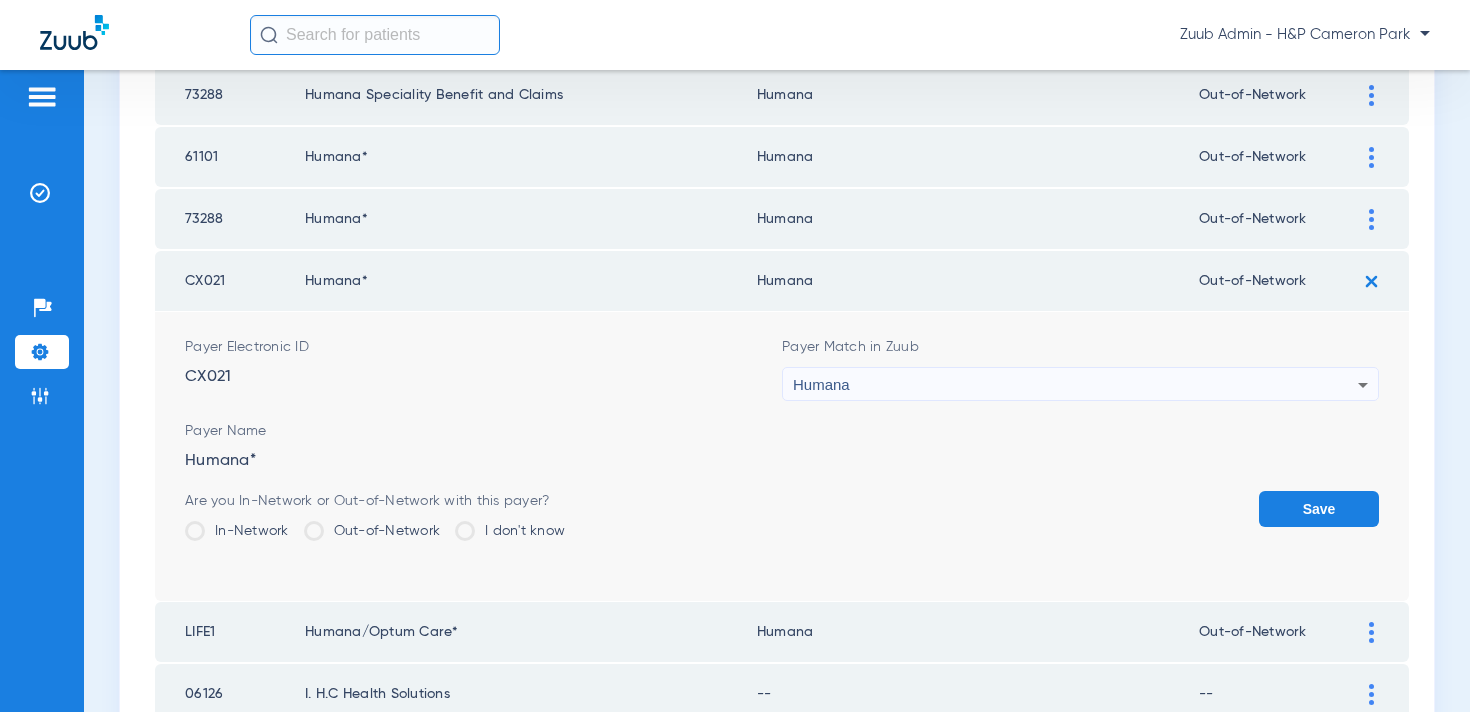 click on "Save" 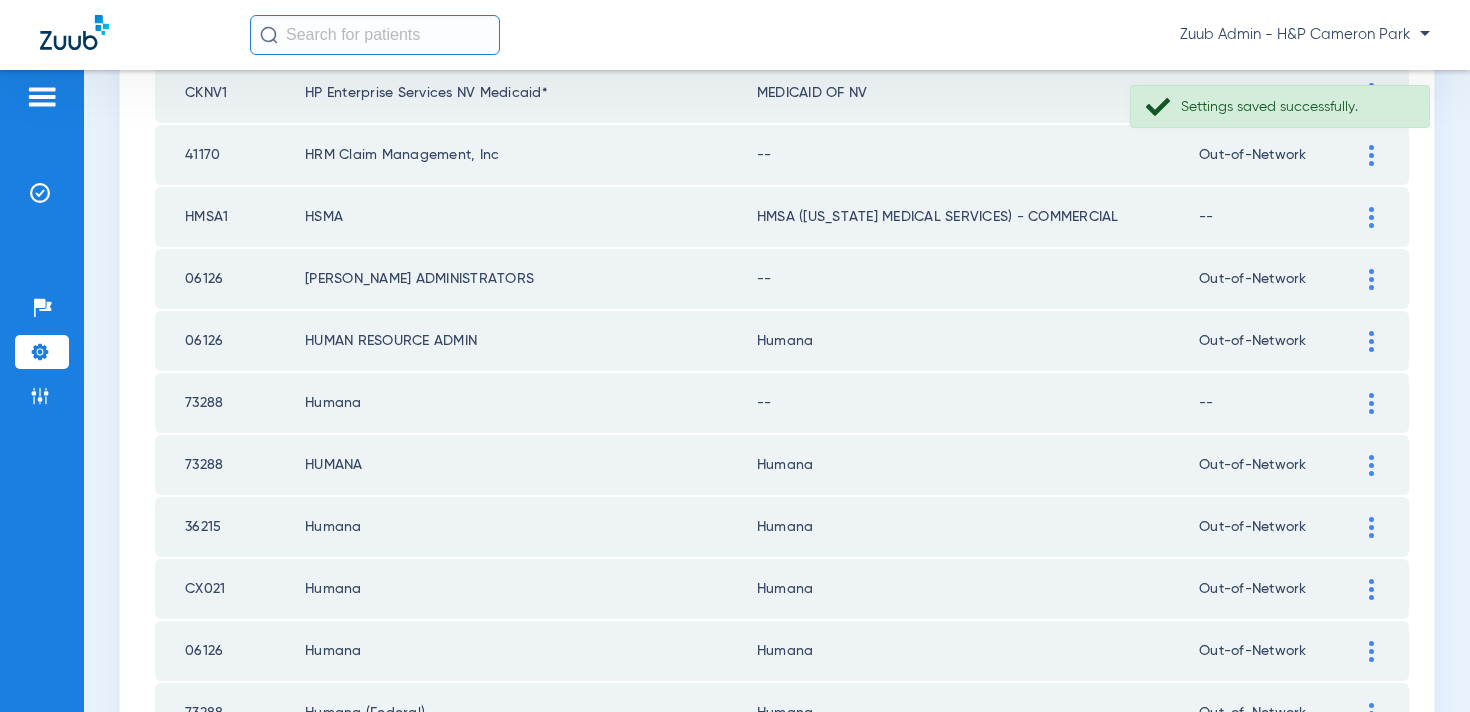 scroll, scrollTop: 1590, scrollLeft: 0, axis: vertical 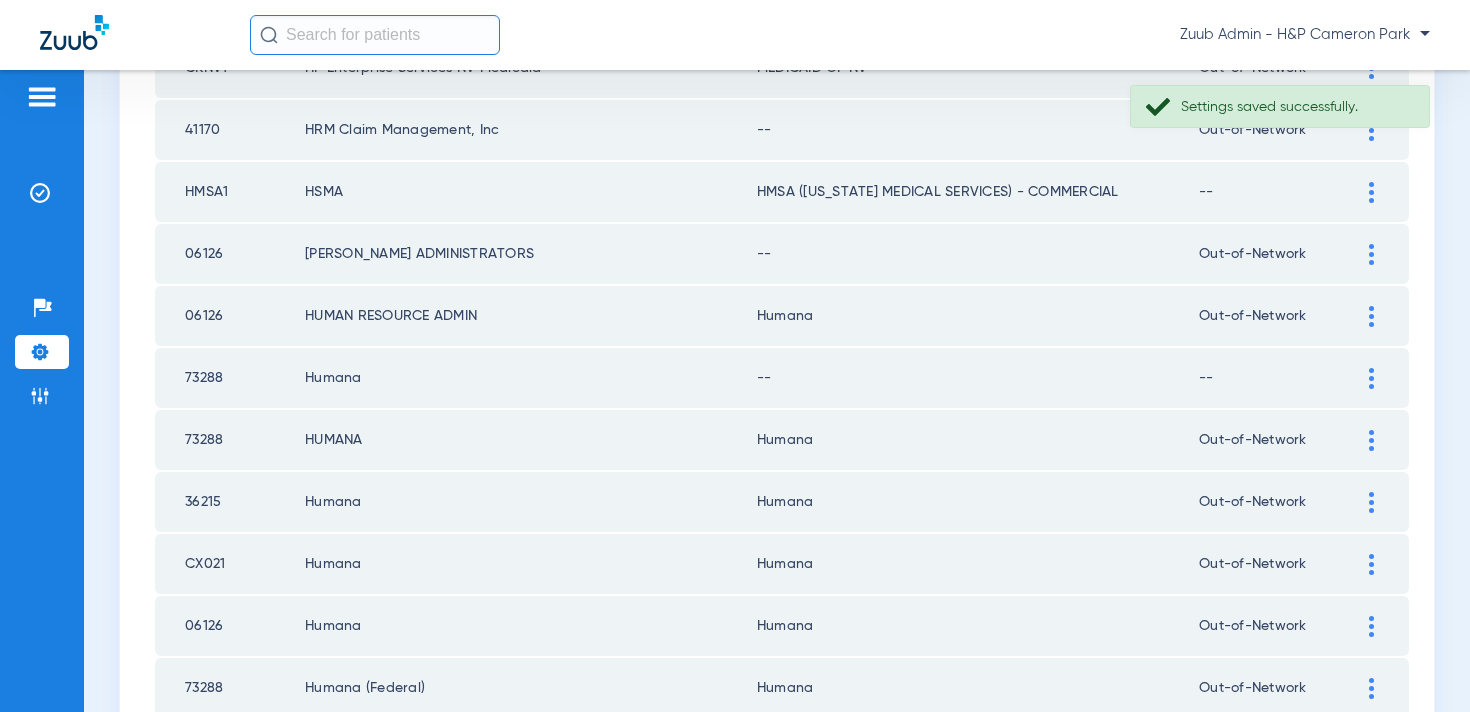 click 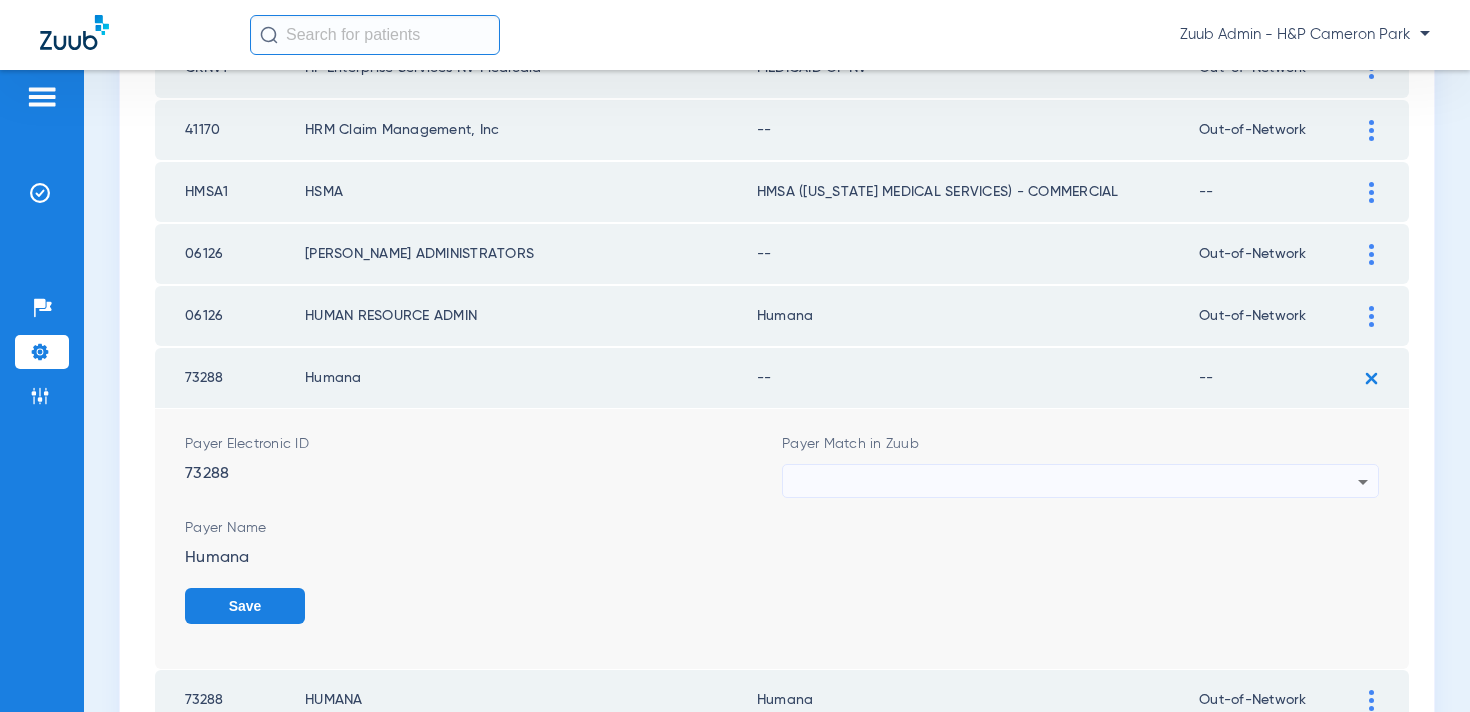click at bounding box center (1075, 482) 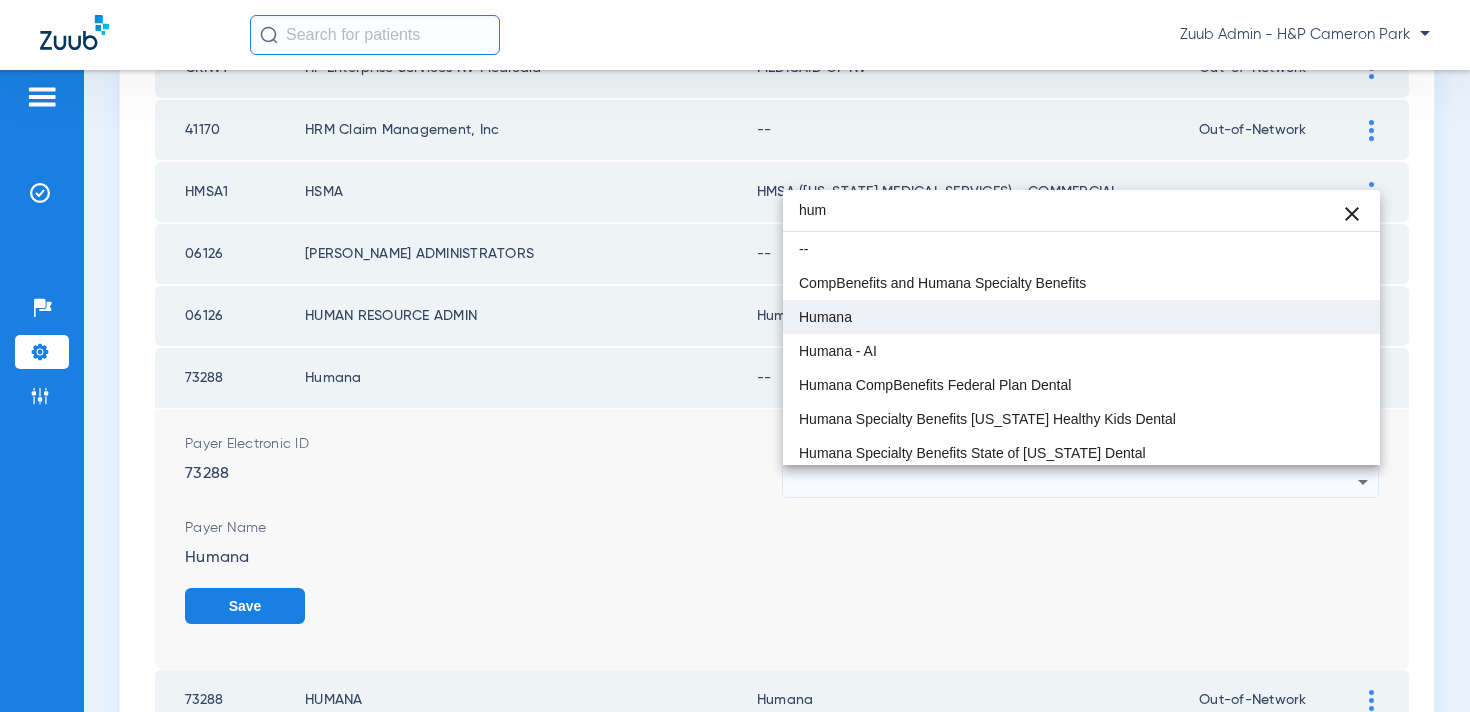 type on "hum" 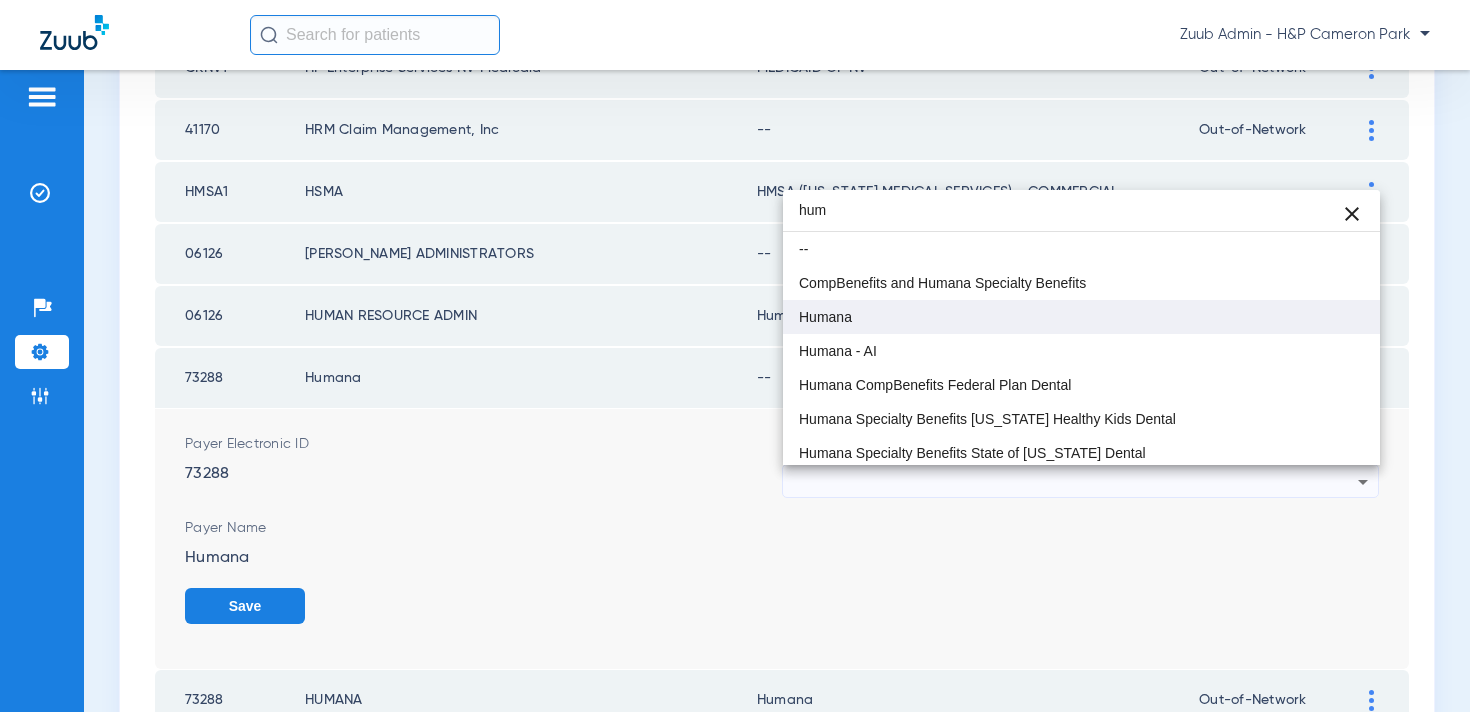 click on "Humana" at bounding box center [825, 317] 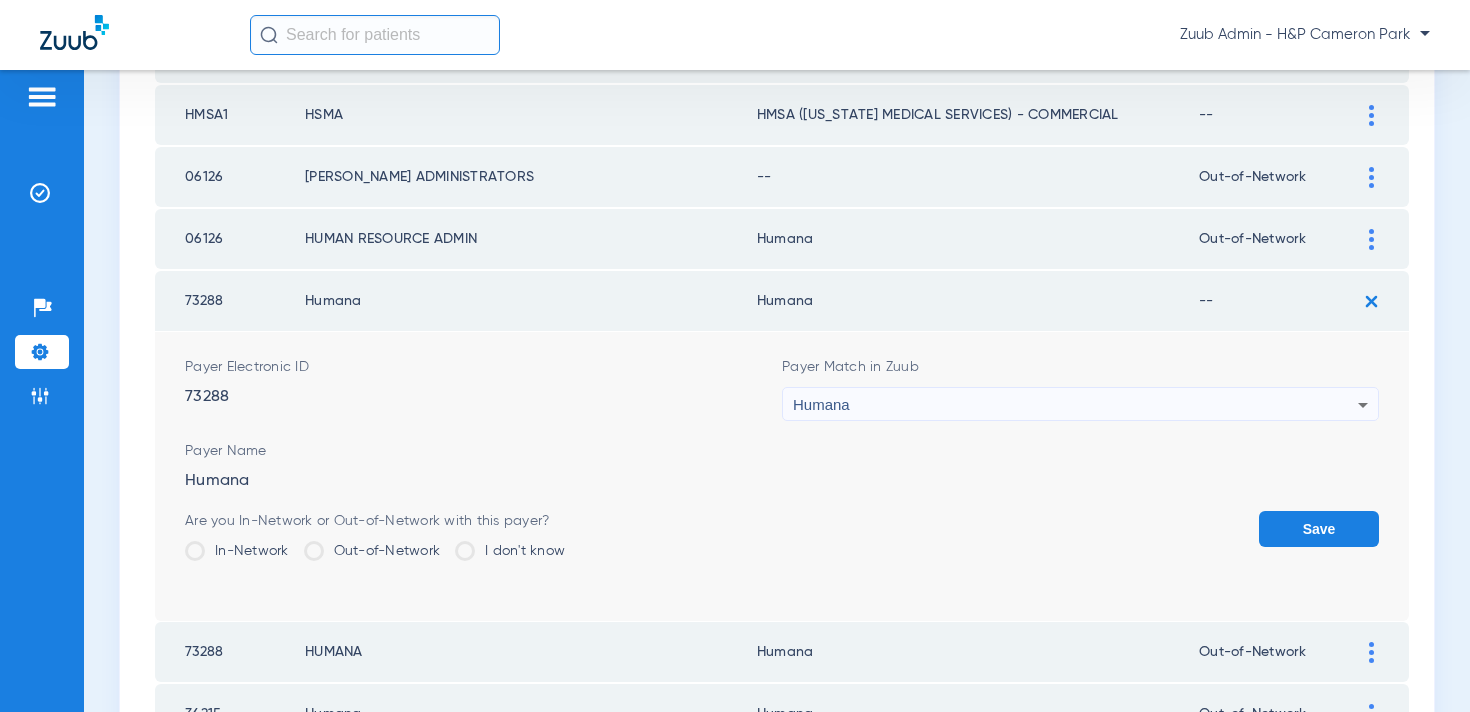 scroll, scrollTop: 1686, scrollLeft: 0, axis: vertical 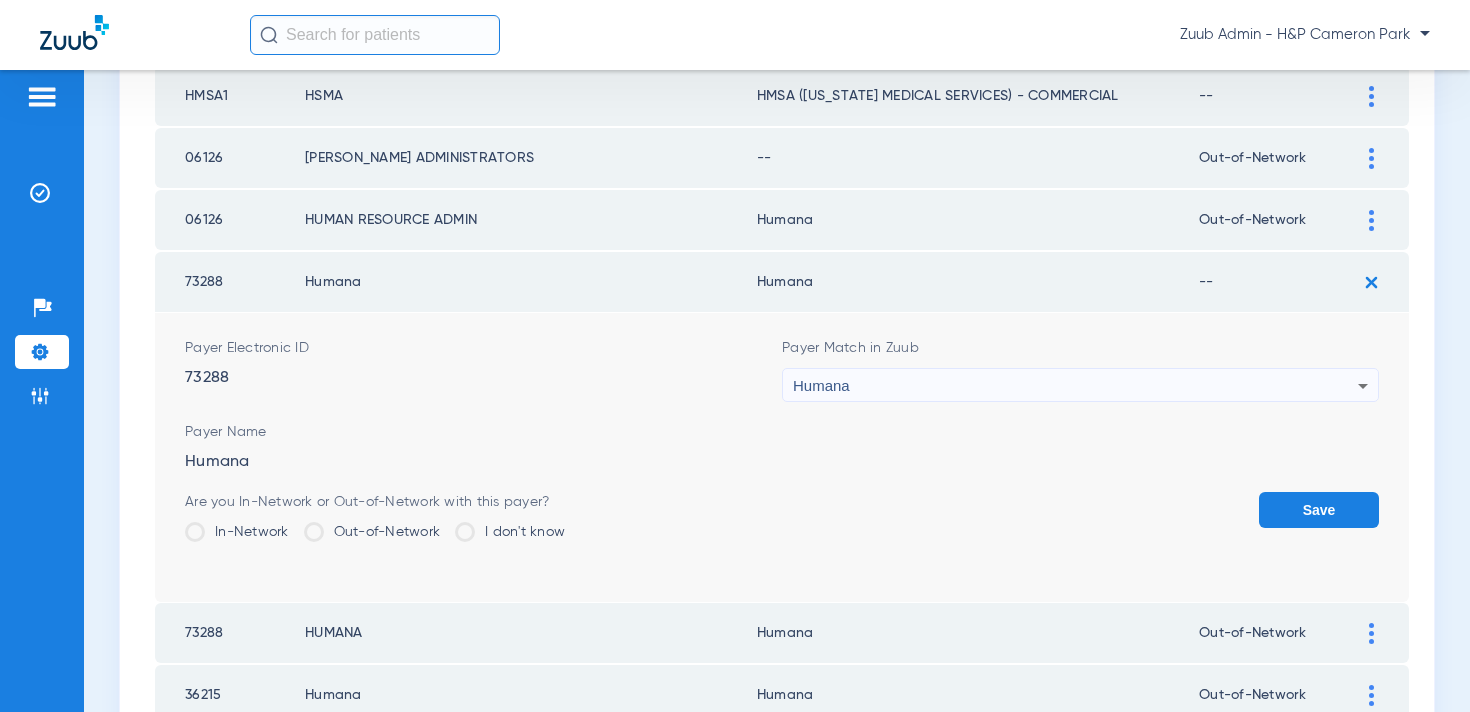 click on "Out-of-Network" 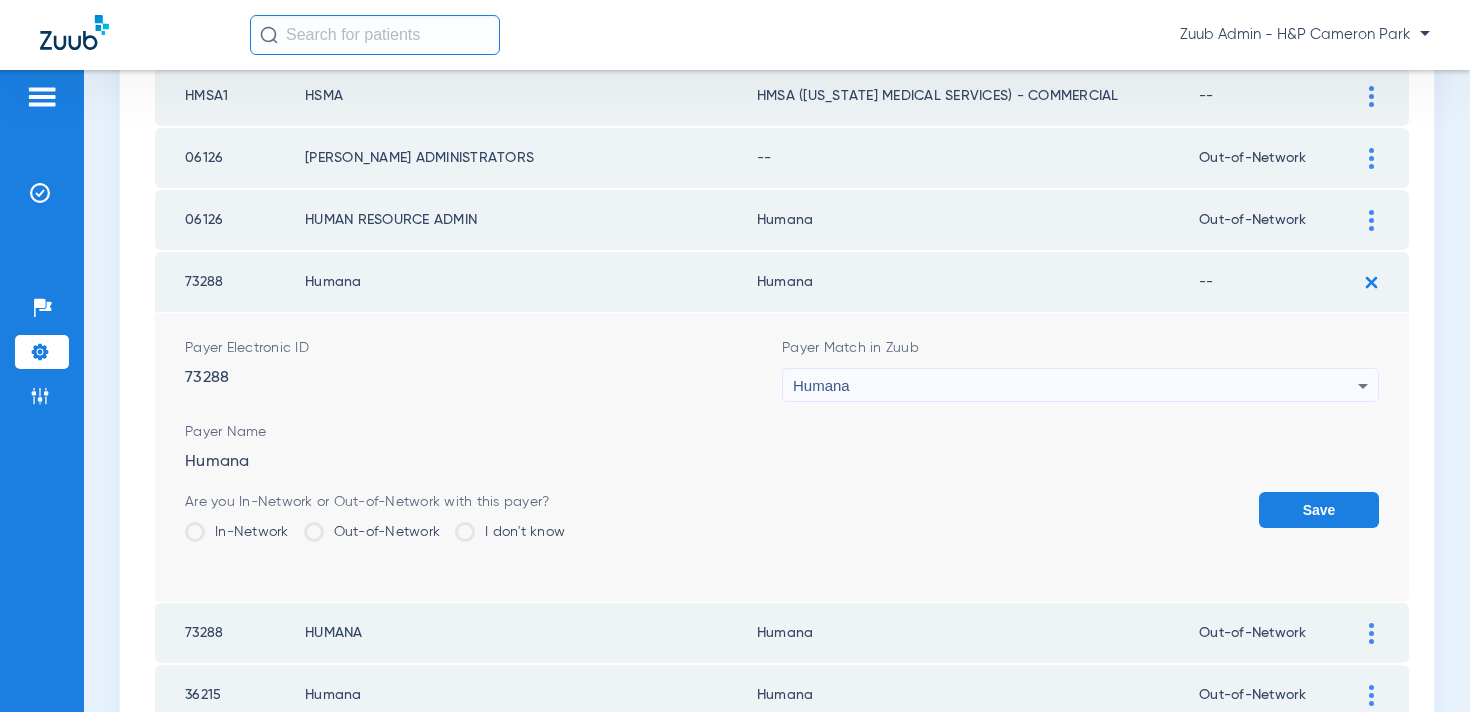 click on "Out-of-Network" 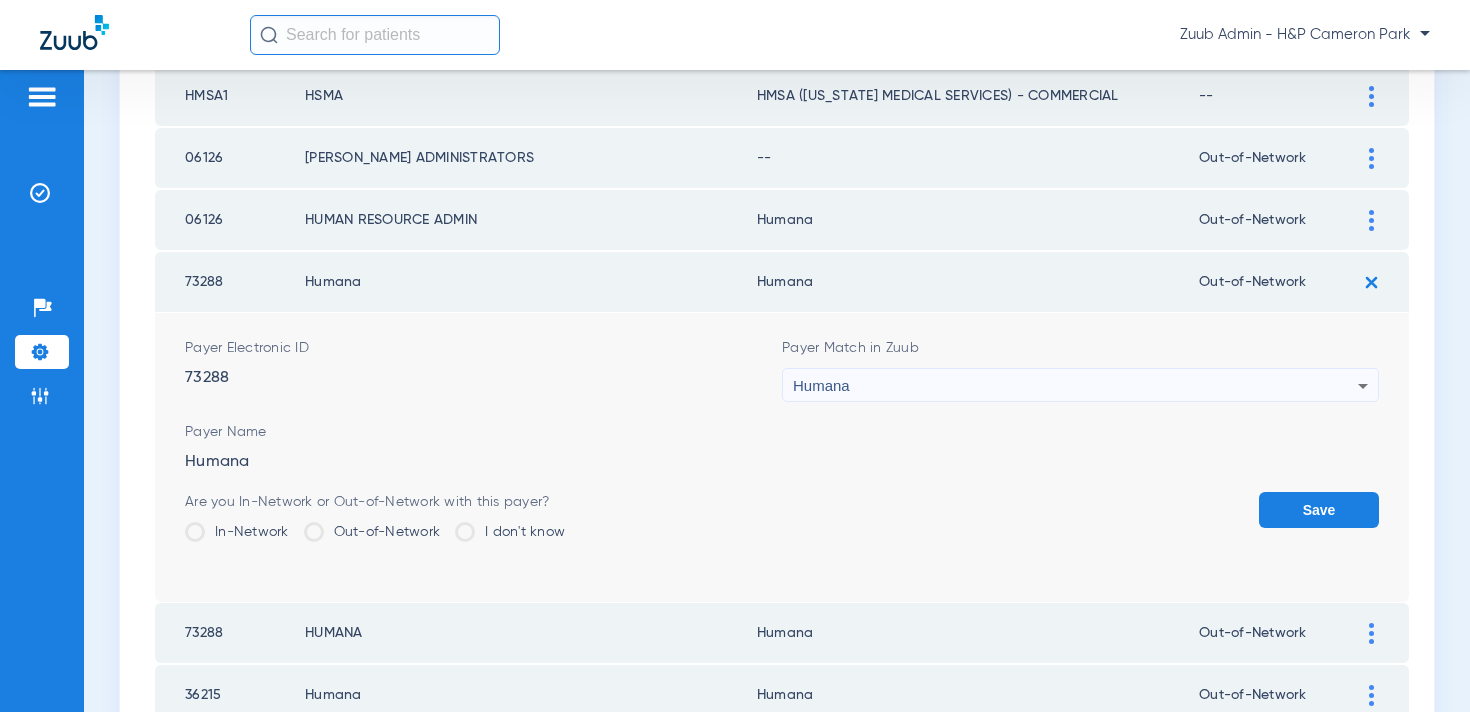 click on "Save" 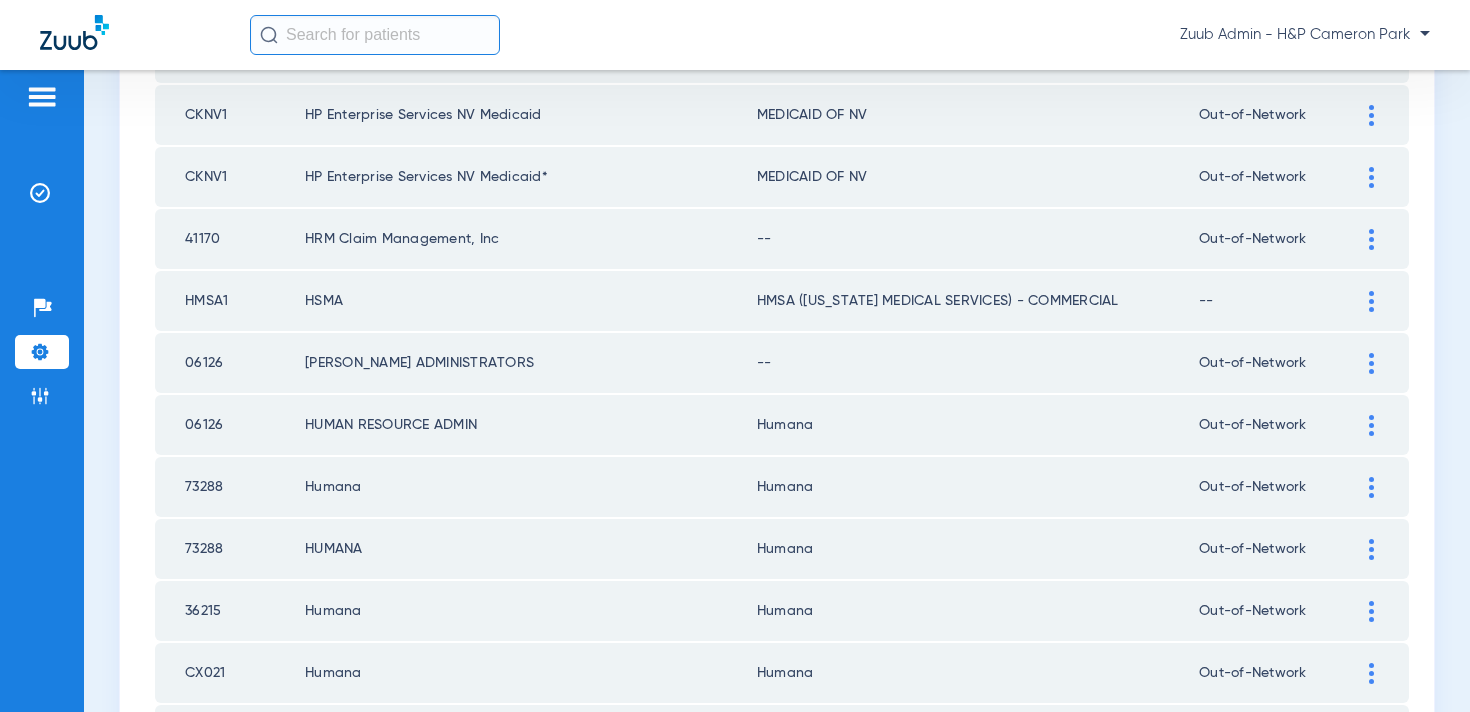 scroll, scrollTop: 1477, scrollLeft: 0, axis: vertical 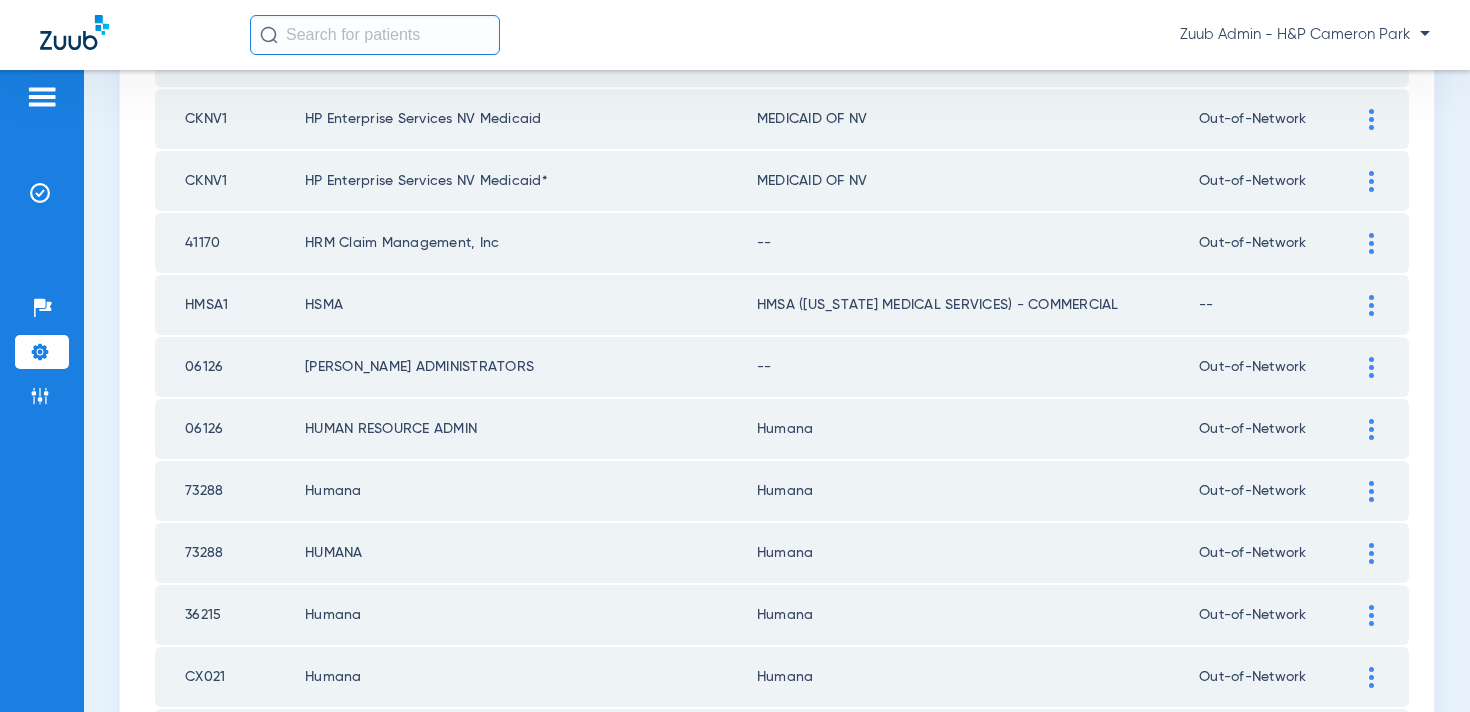 click 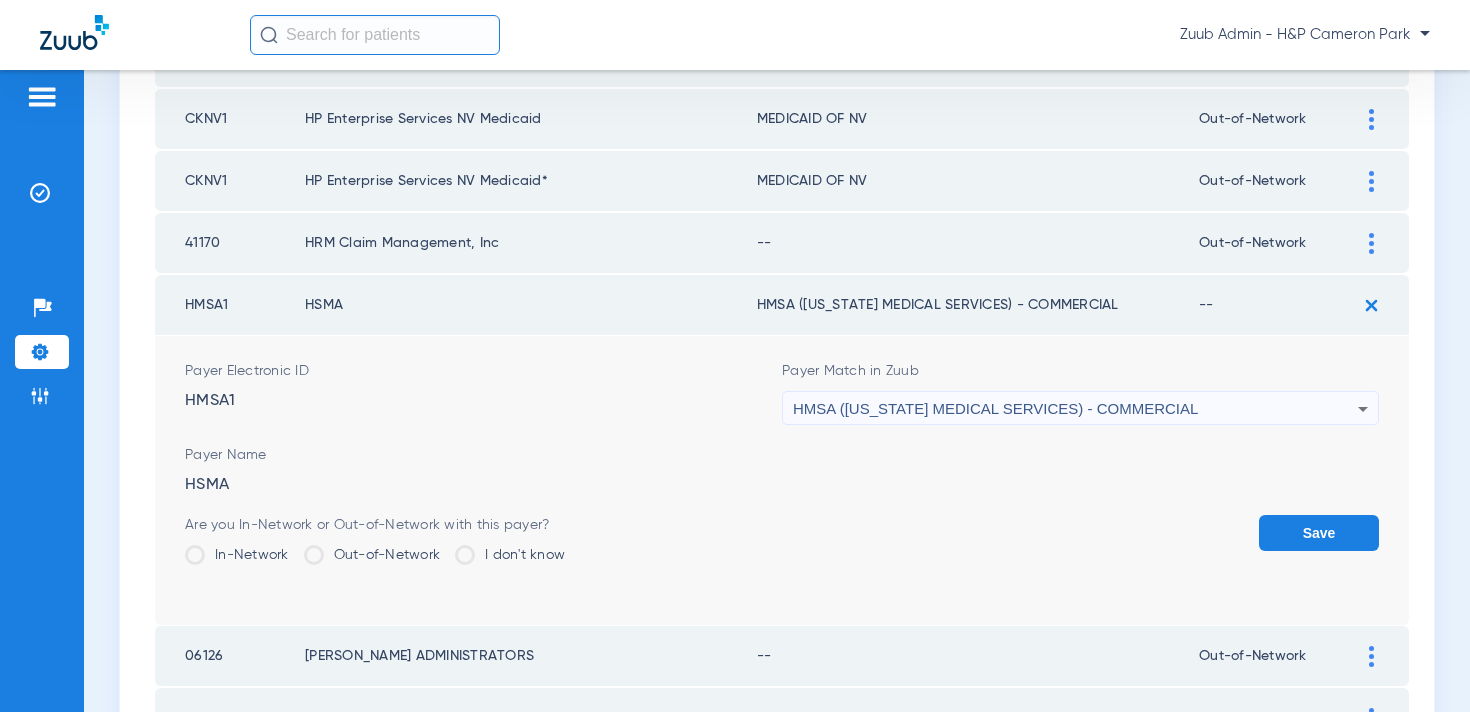 click on "Out-of-Network" 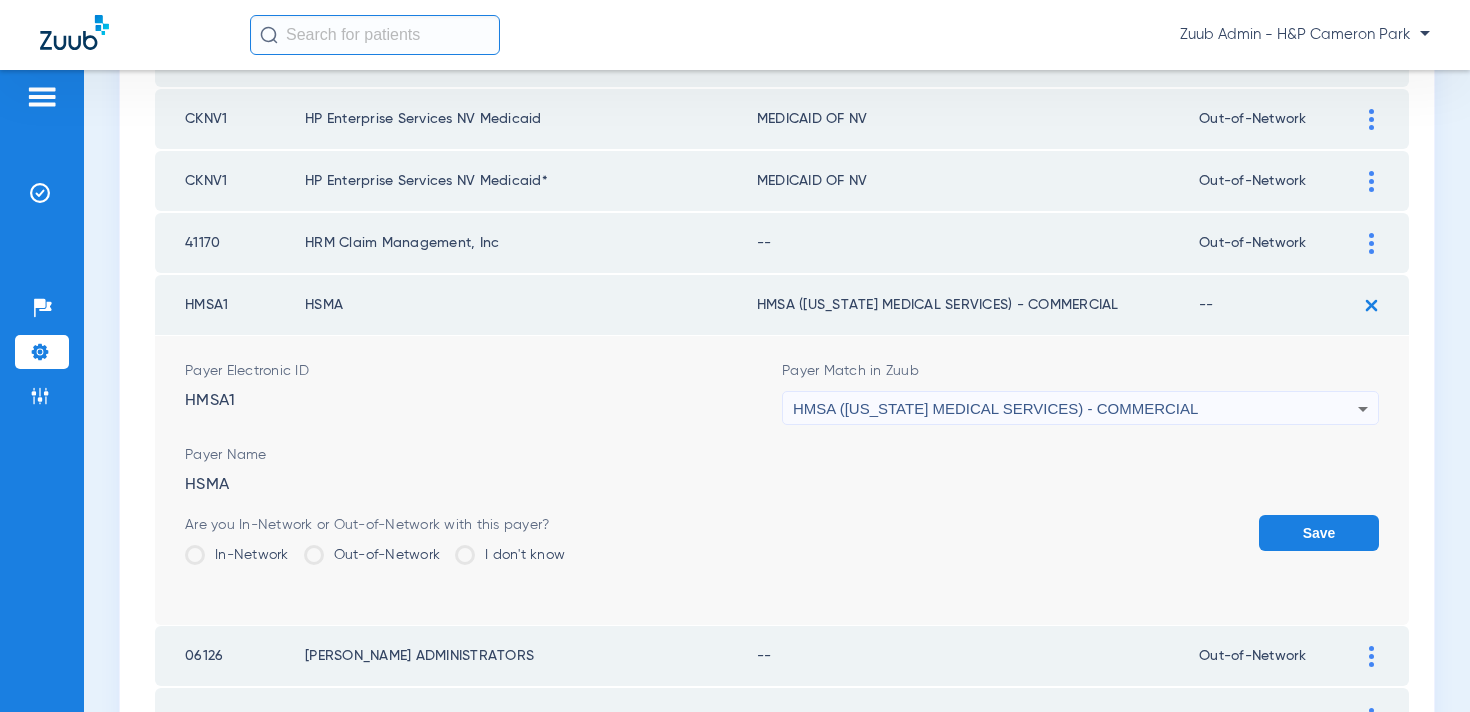 click on "Out-of-Network" 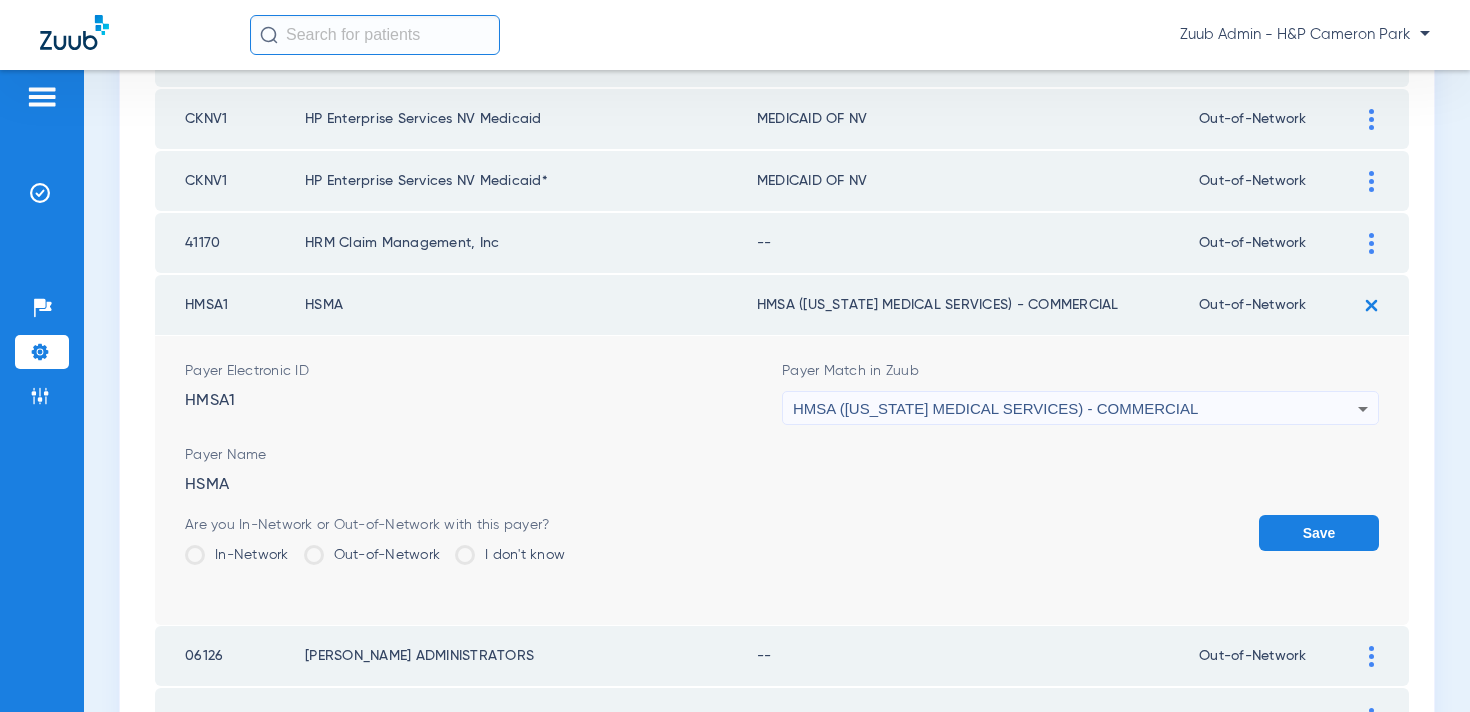 click on "Save" 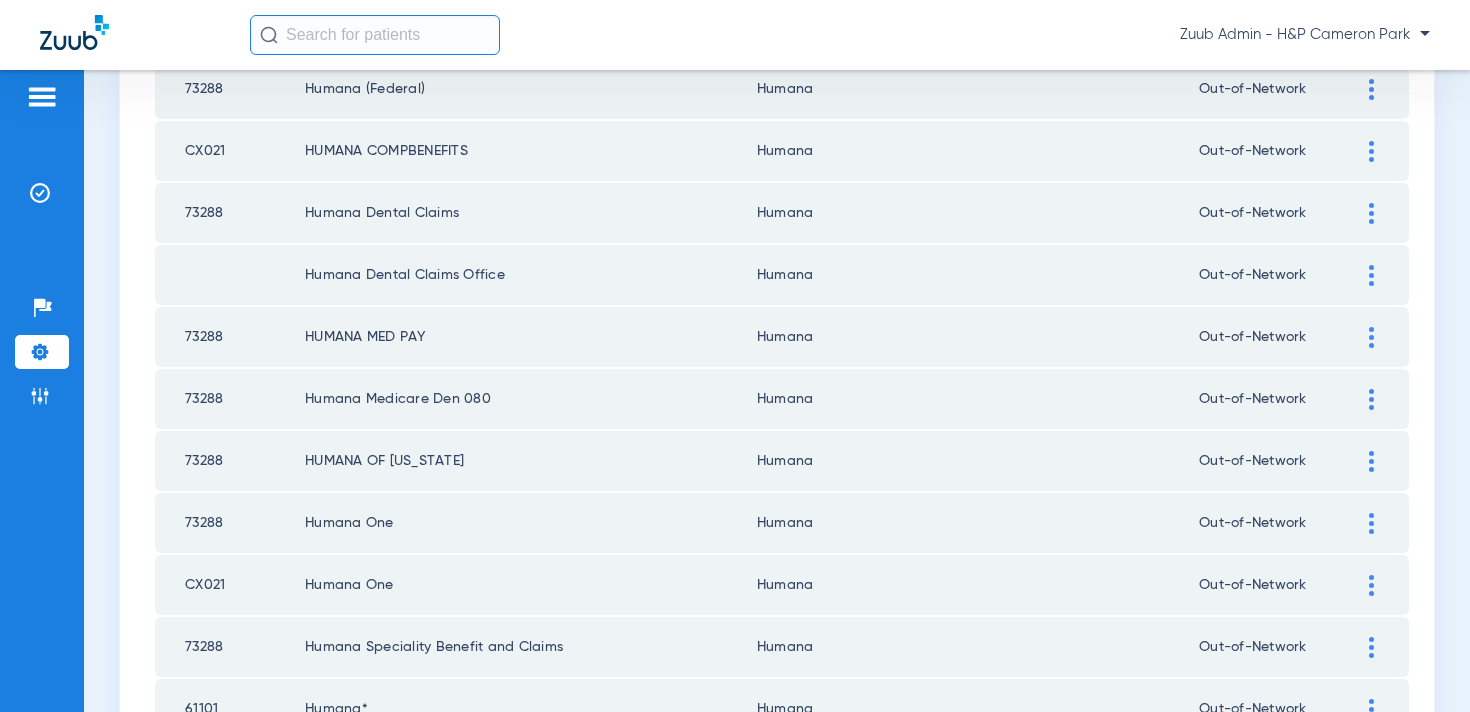 scroll, scrollTop: 2923, scrollLeft: 0, axis: vertical 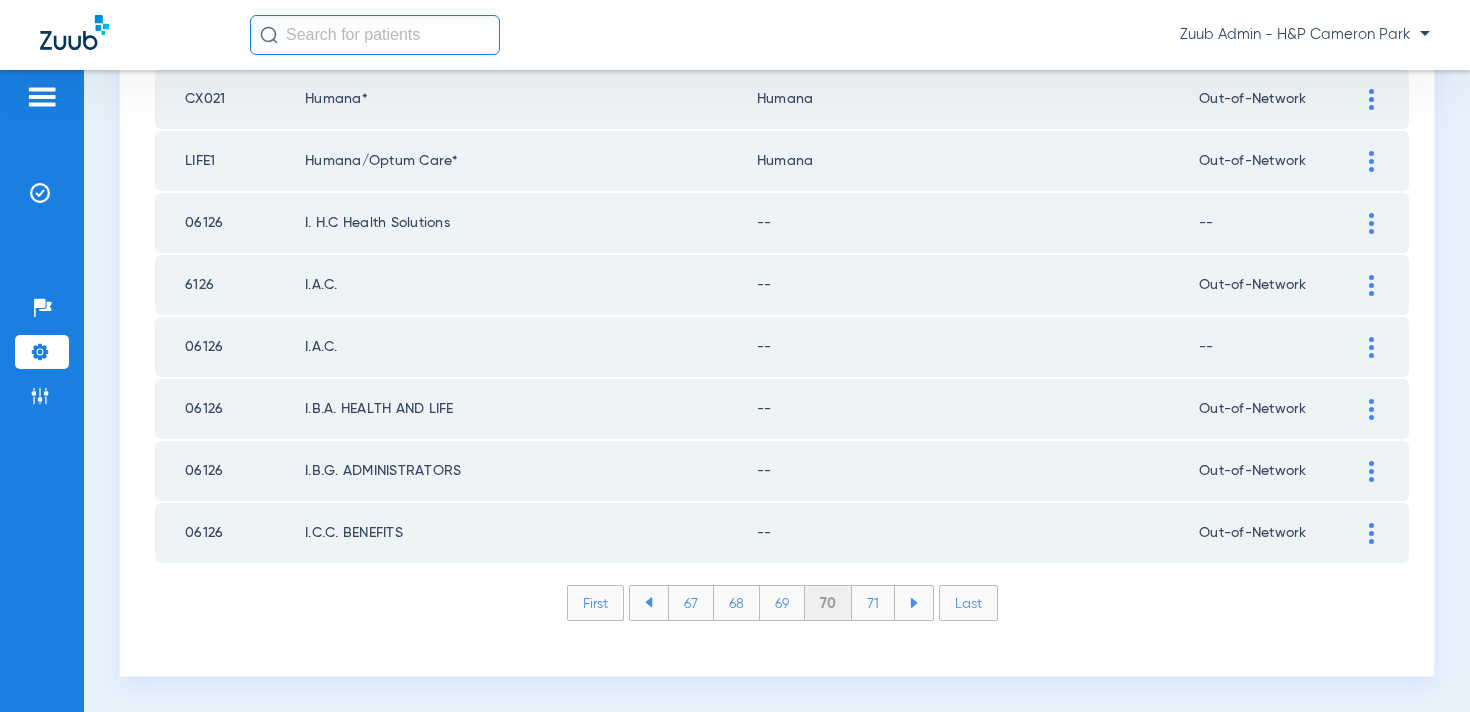 click on "71" 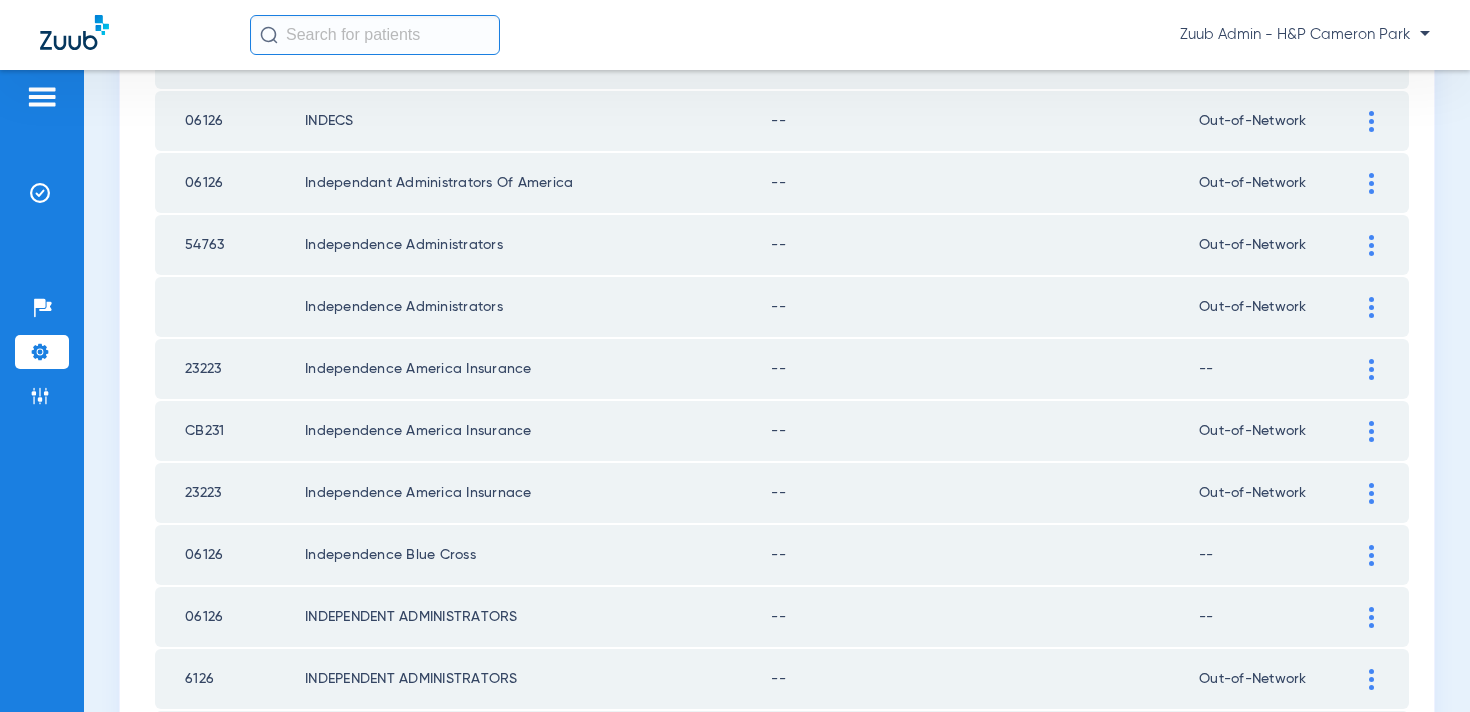 scroll, scrollTop: 2923, scrollLeft: 0, axis: vertical 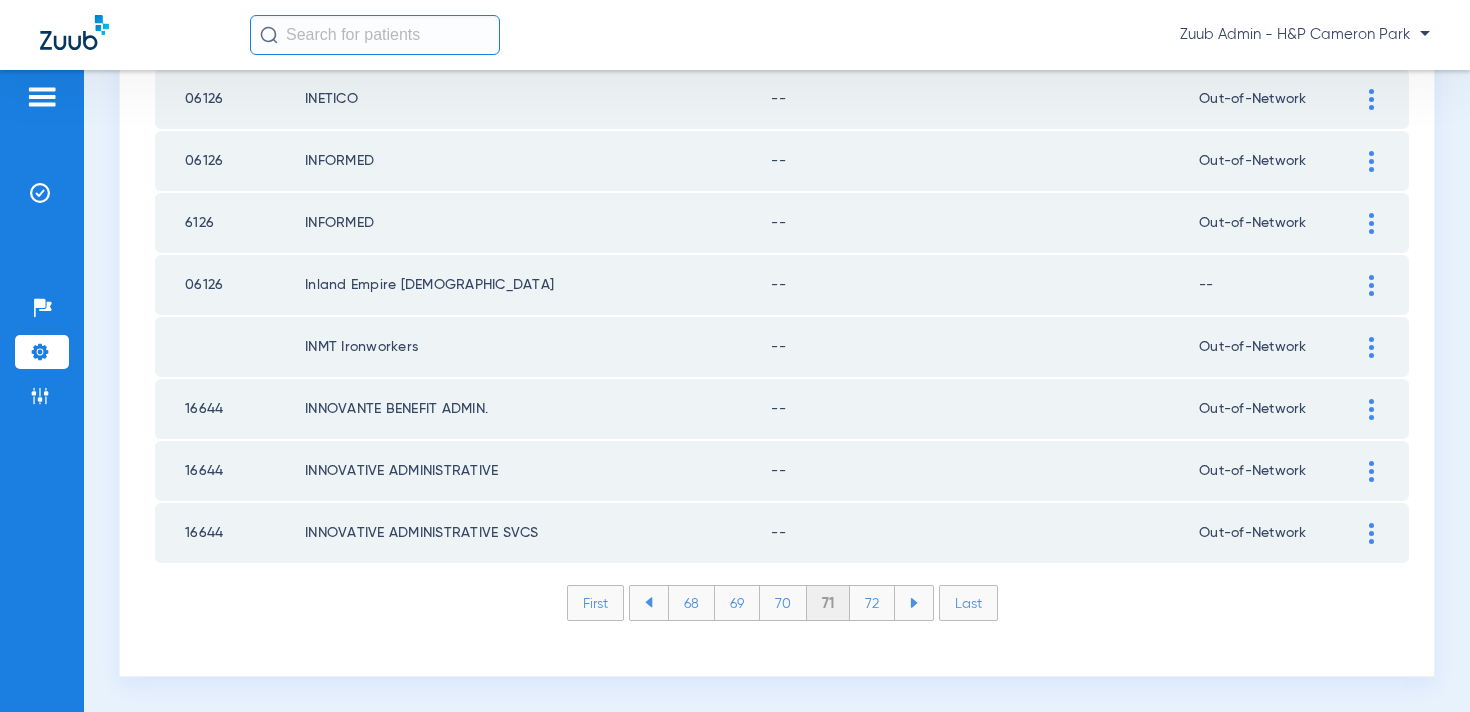 click on "72" 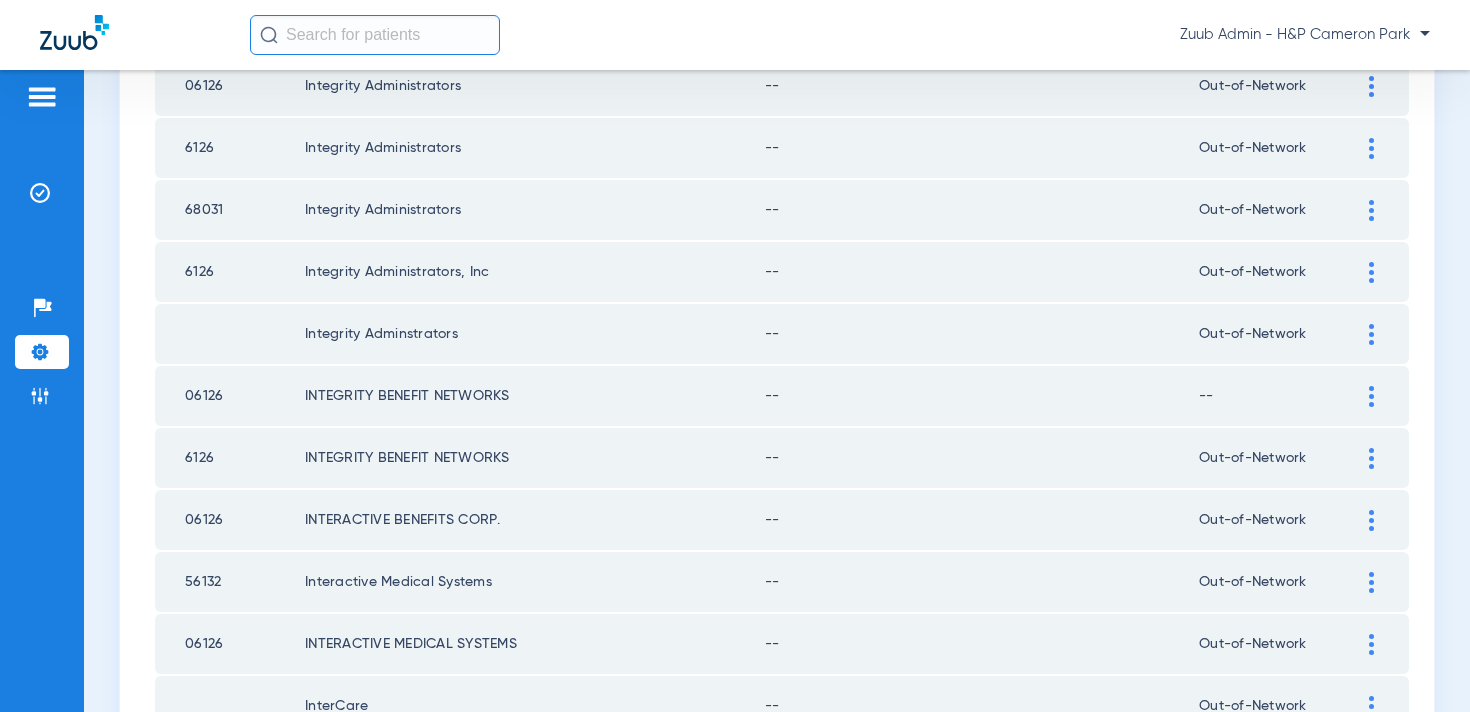scroll, scrollTop: 2923, scrollLeft: 0, axis: vertical 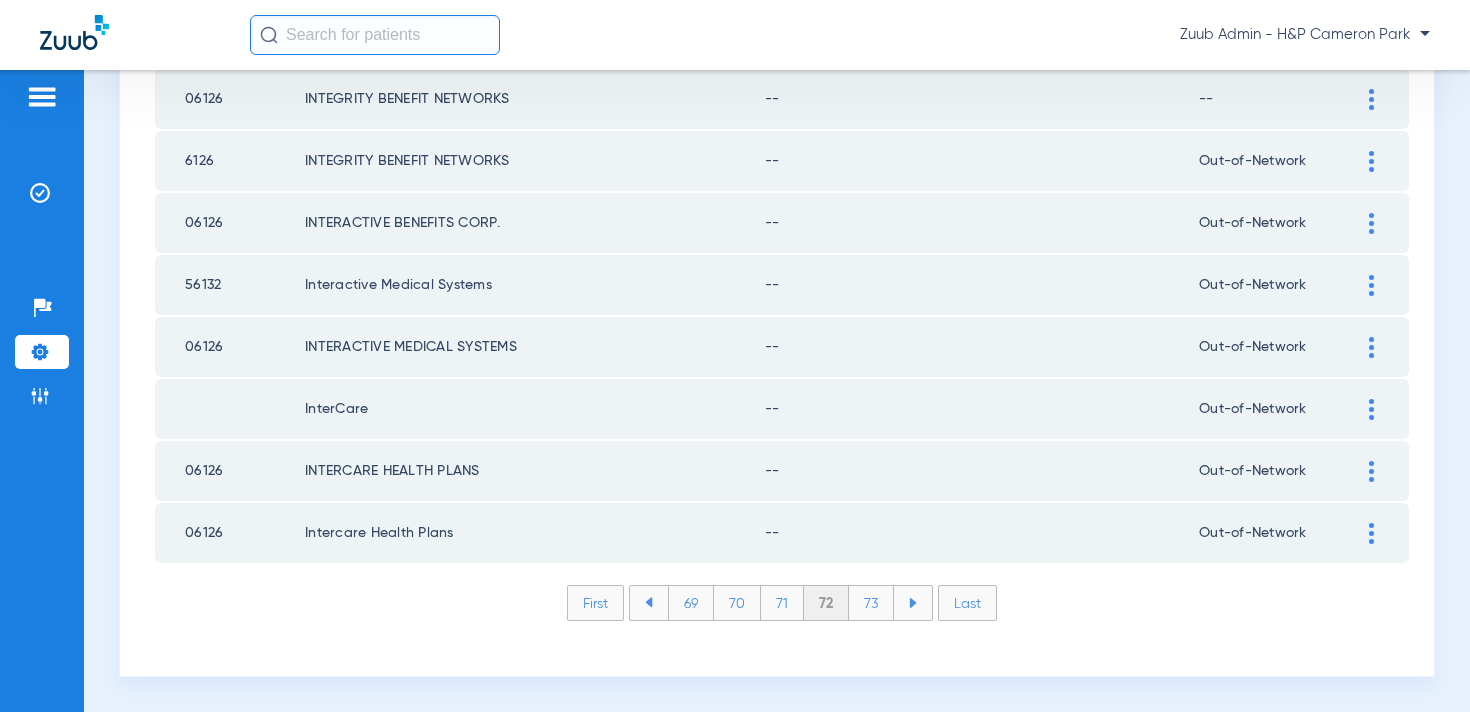 click on "73" 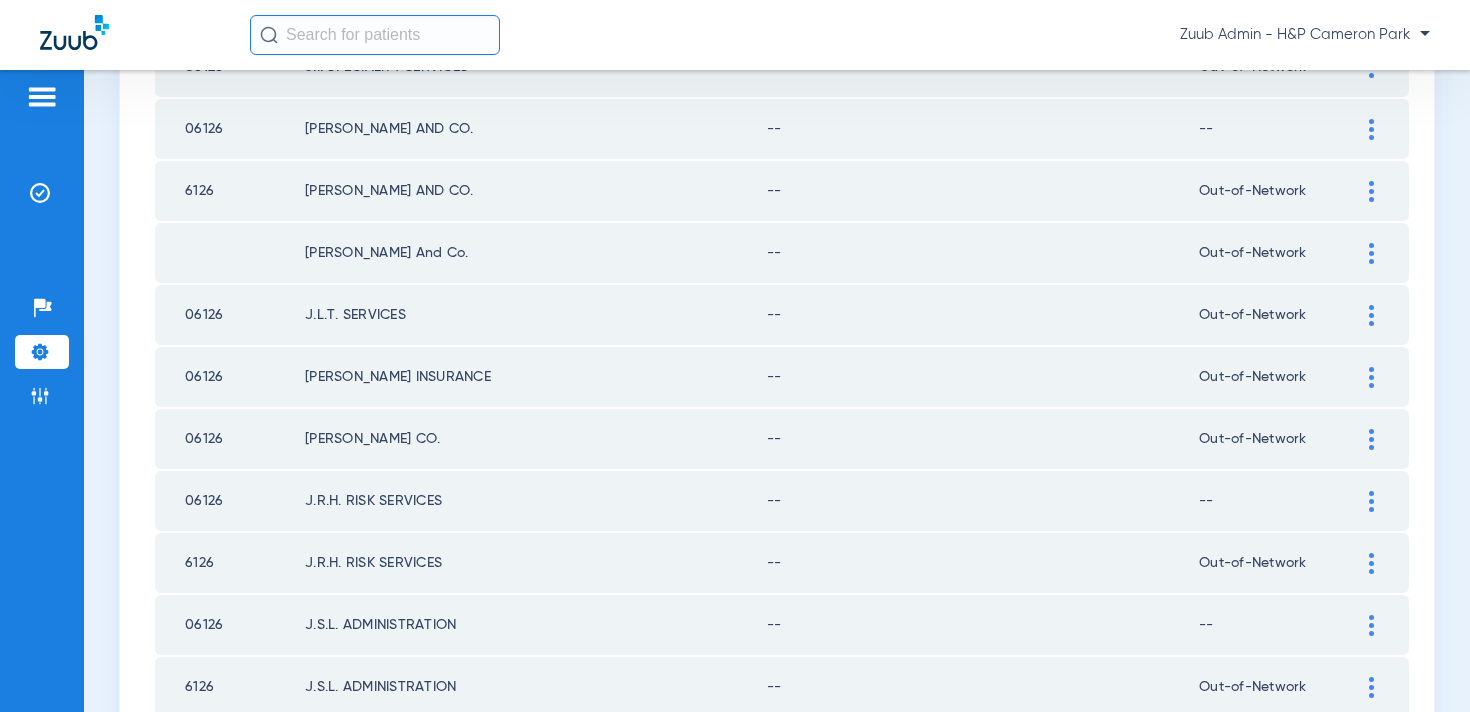scroll, scrollTop: 2923, scrollLeft: 0, axis: vertical 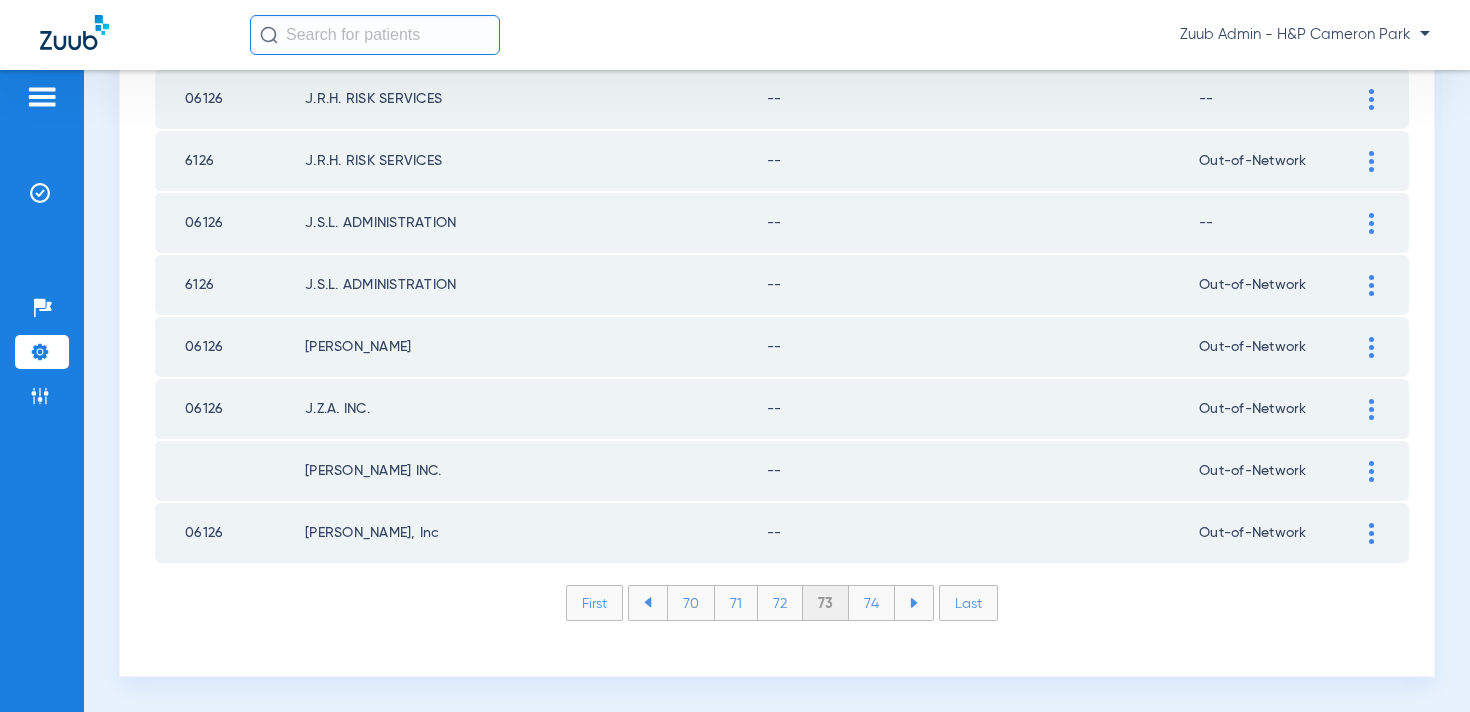 click on "74" 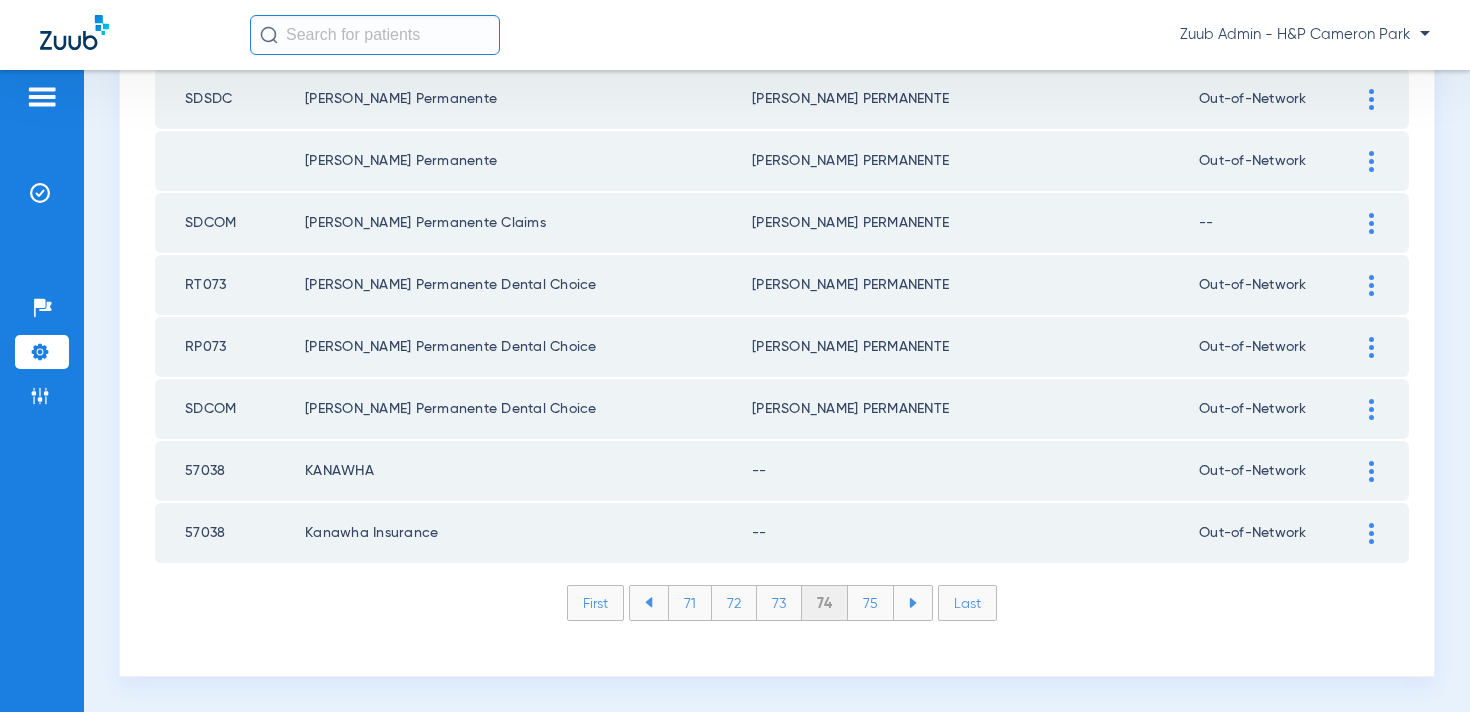 click 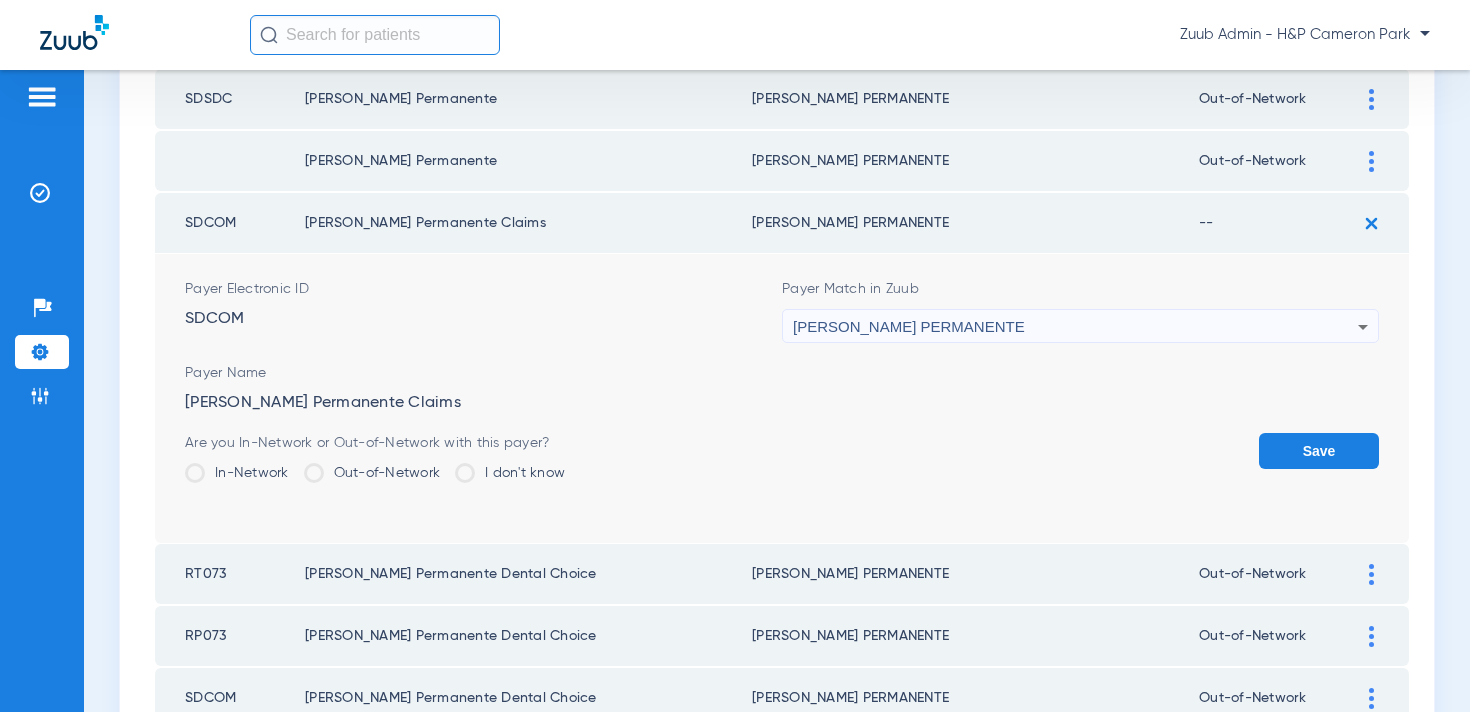 click on "Out-of-Network" 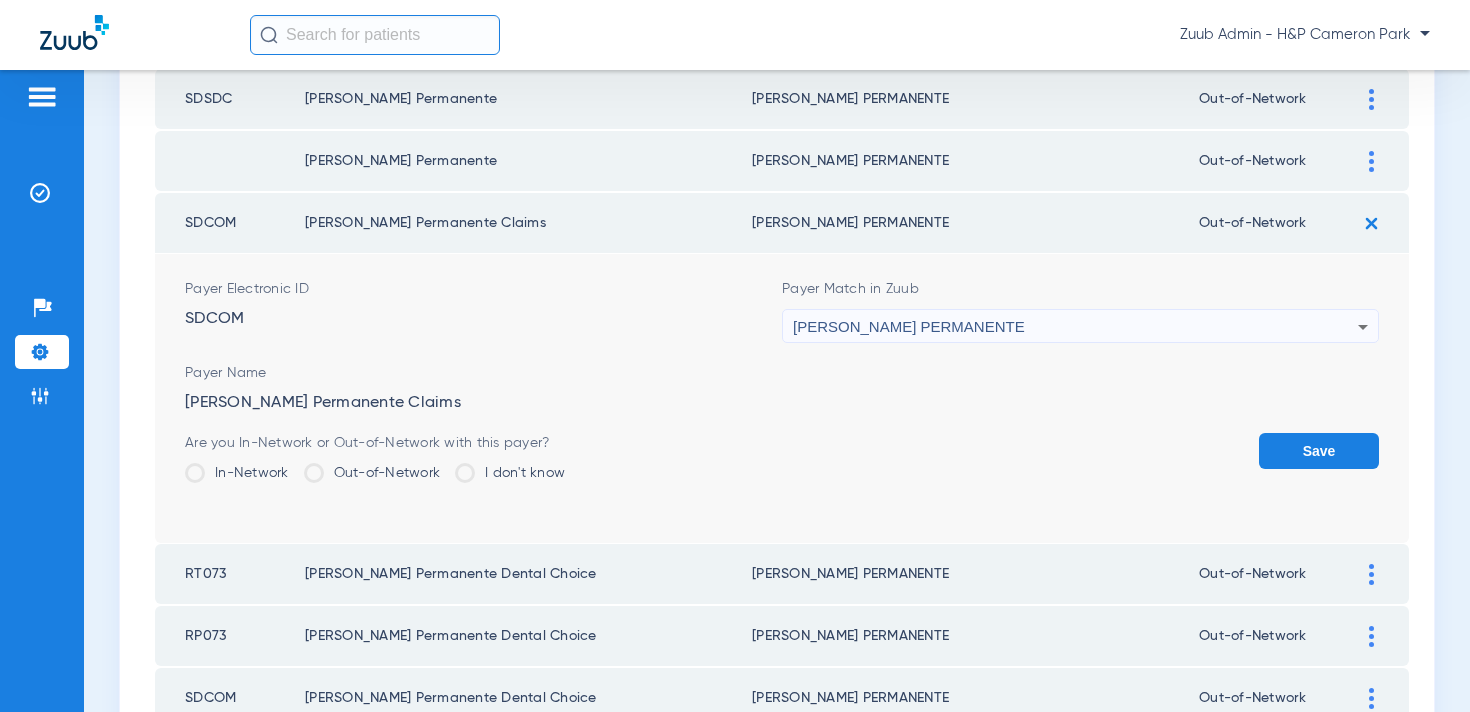 click on "Save" 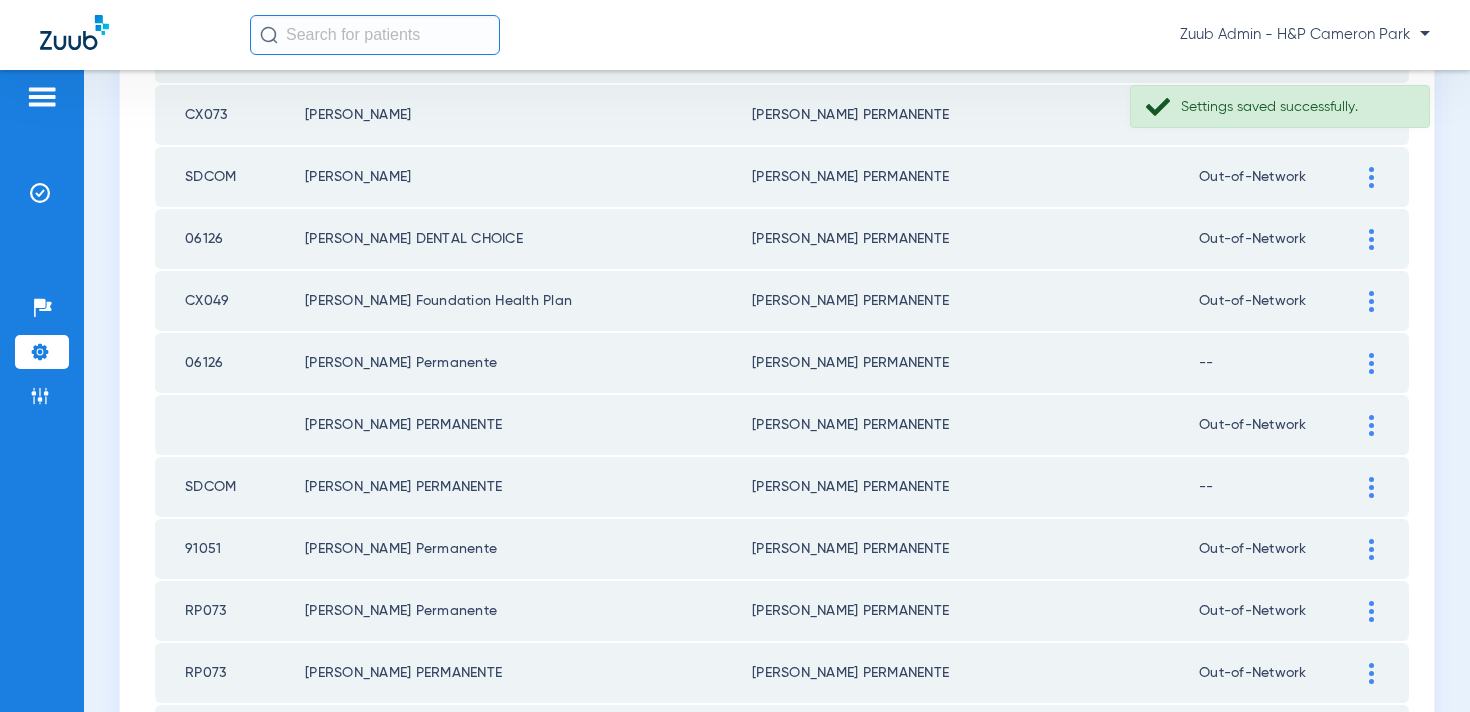 scroll, scrollTop: 2149, scrollLeft: 0, axis: vertical 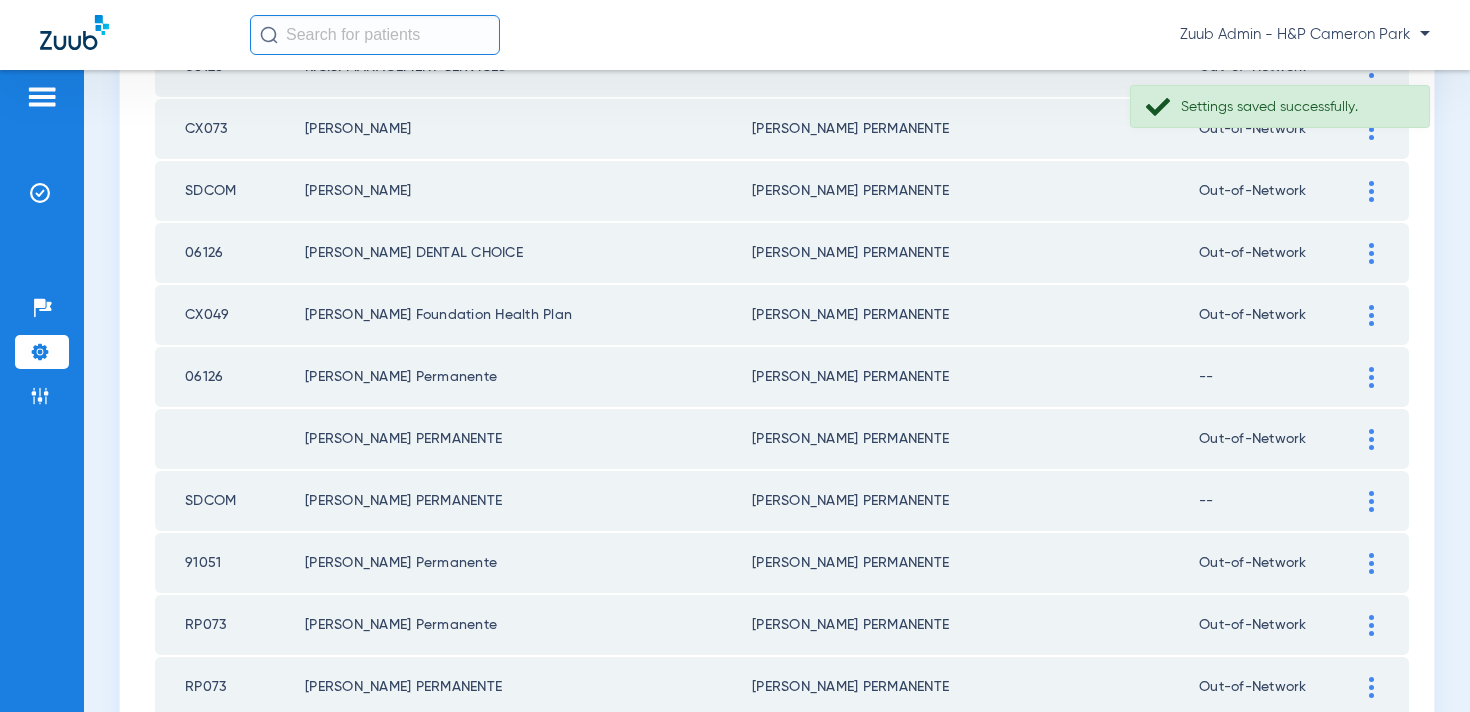 click 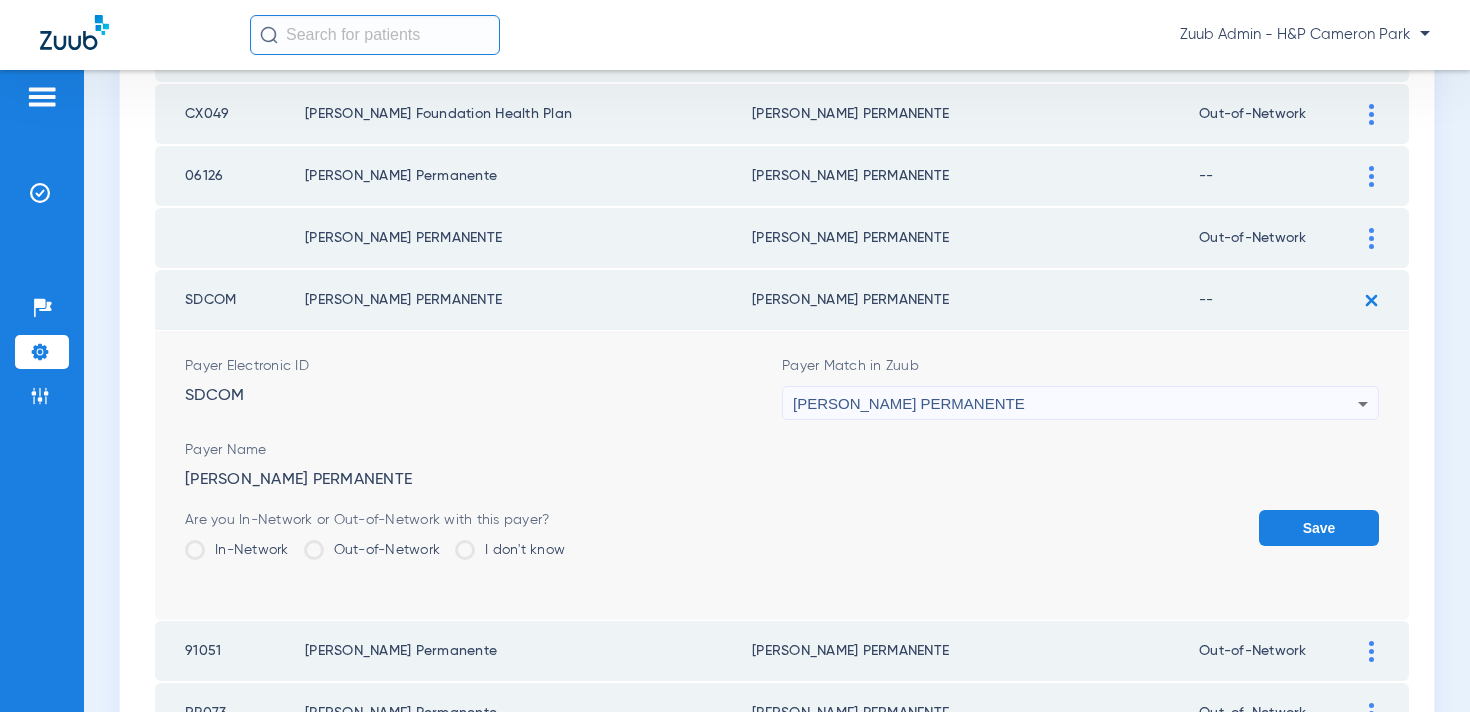 scroll, scrollTop: 2385, scrollLeft: 0, axis: vertical 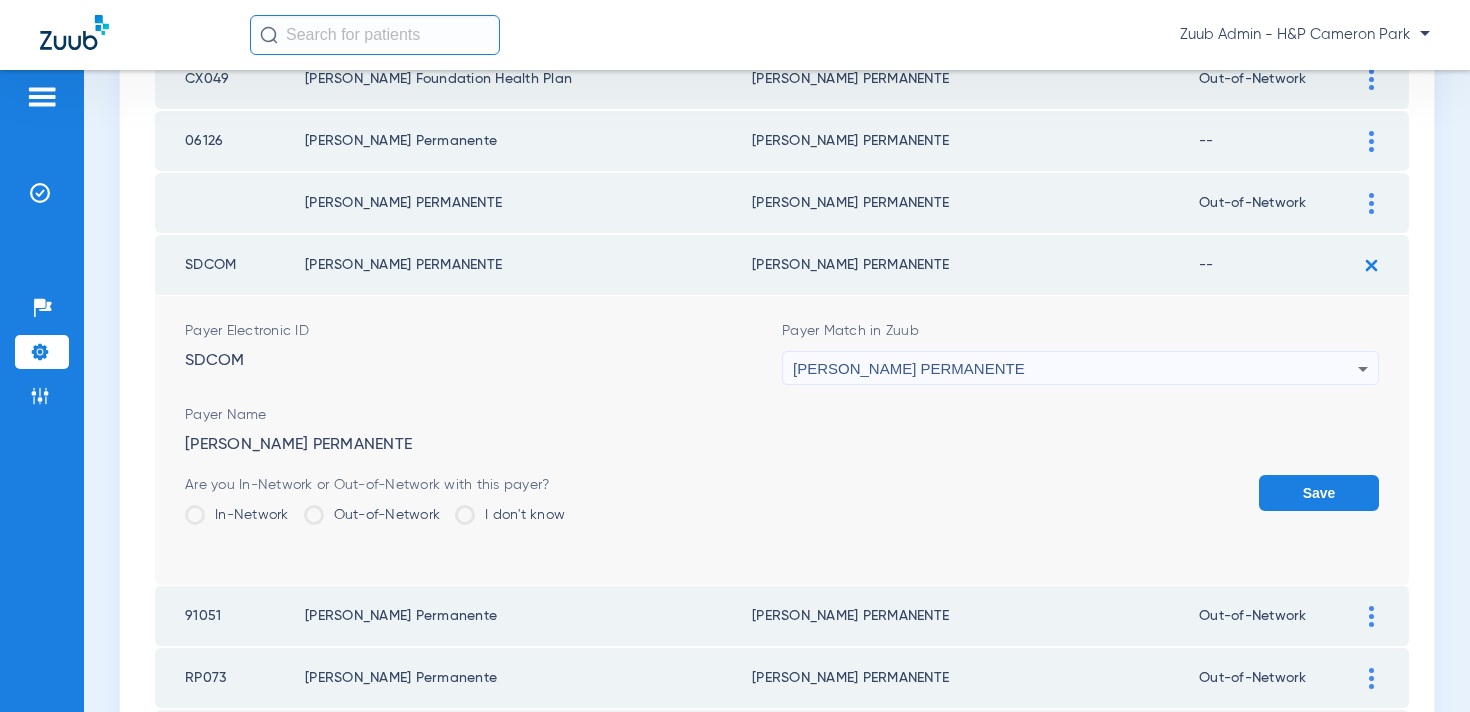 click on "Out-of-Network" 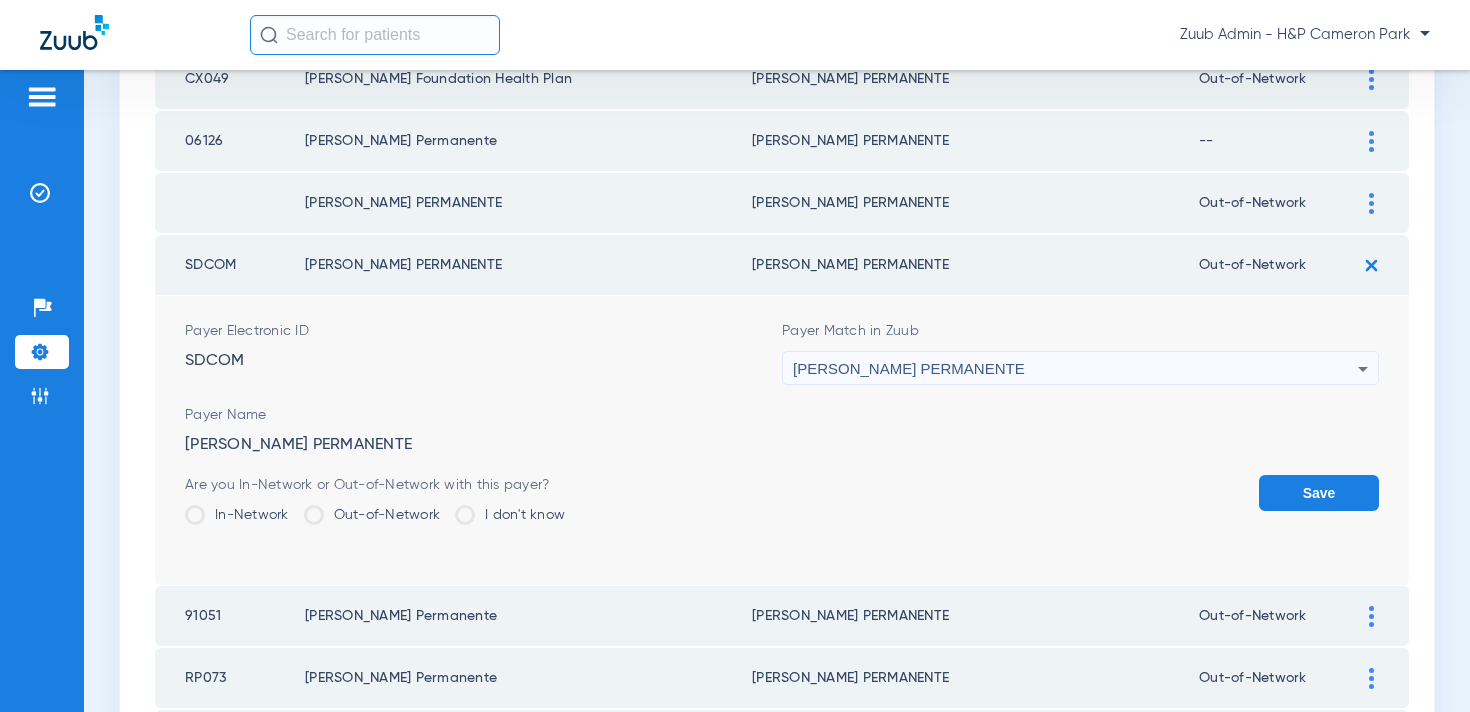 click on "Save" 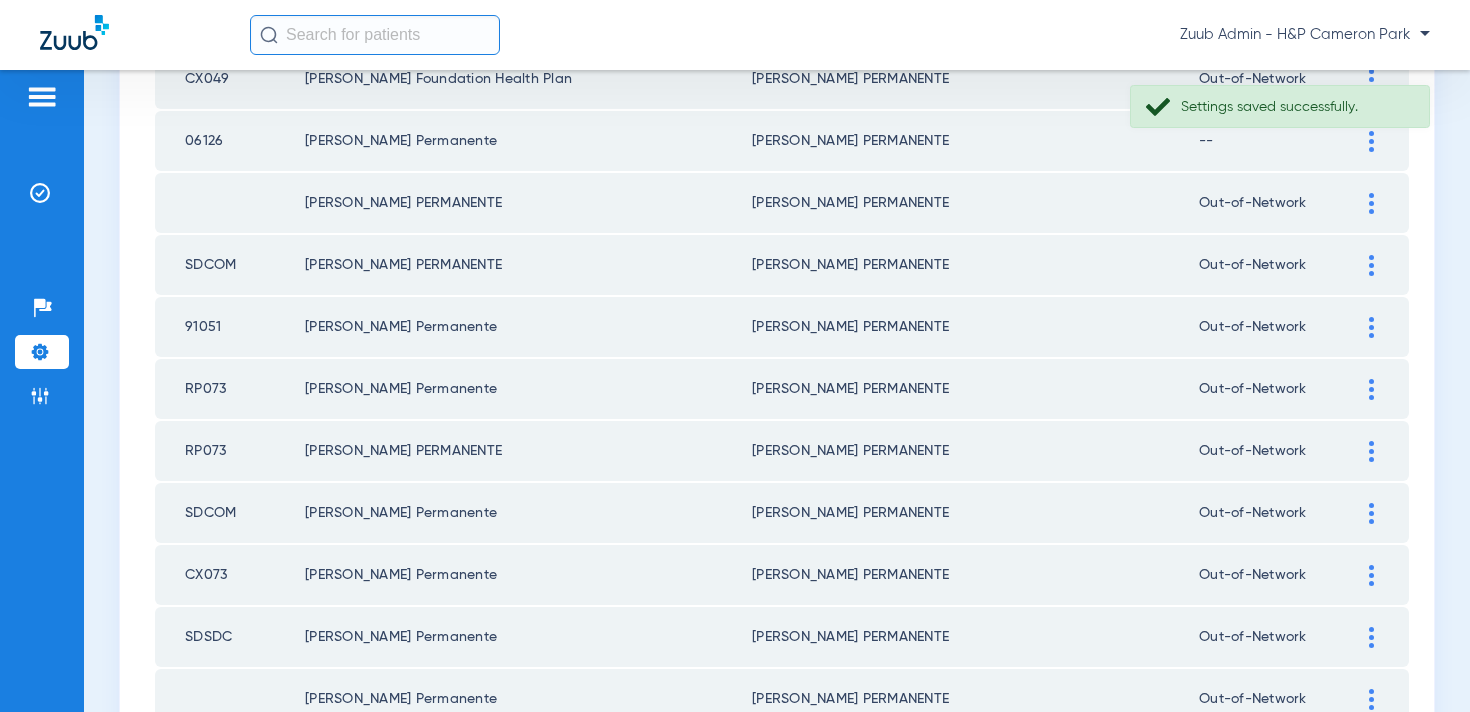 click 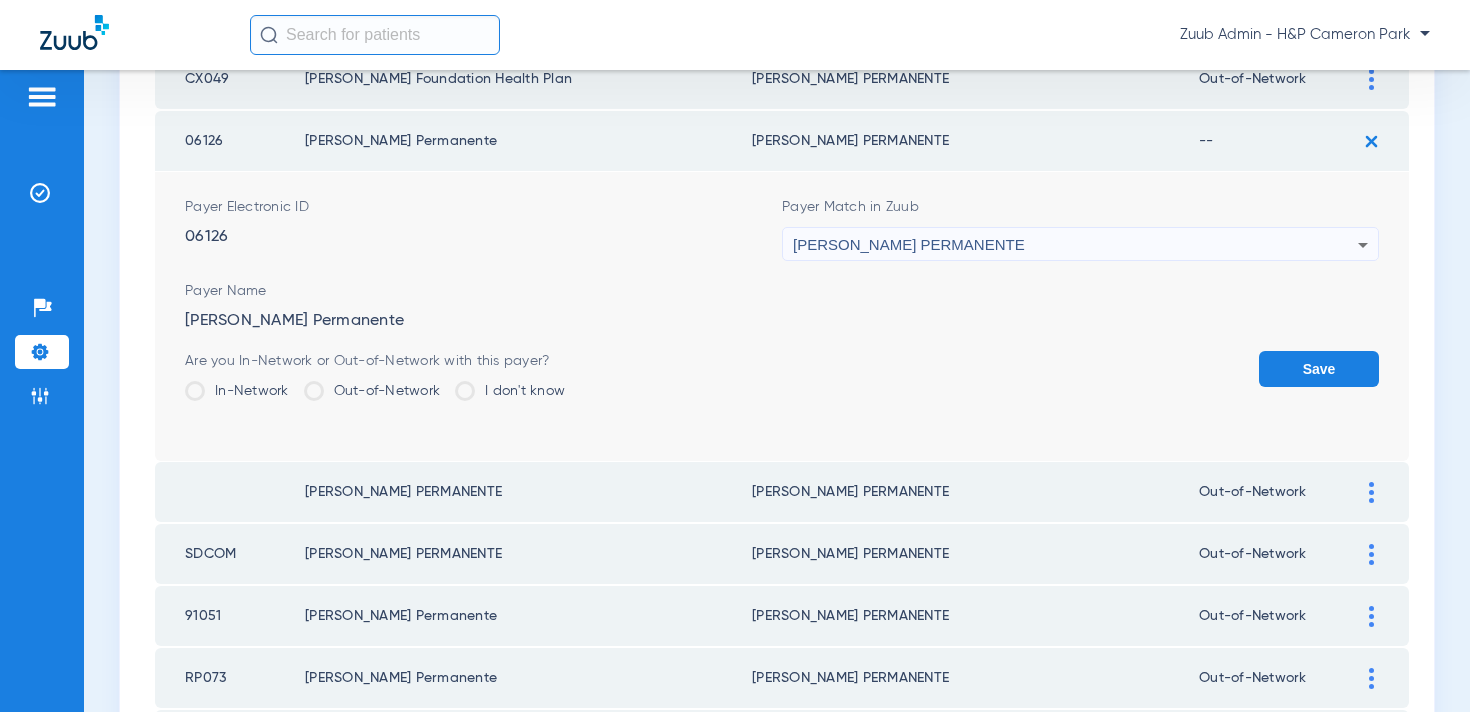 click on "Out-of-Network" 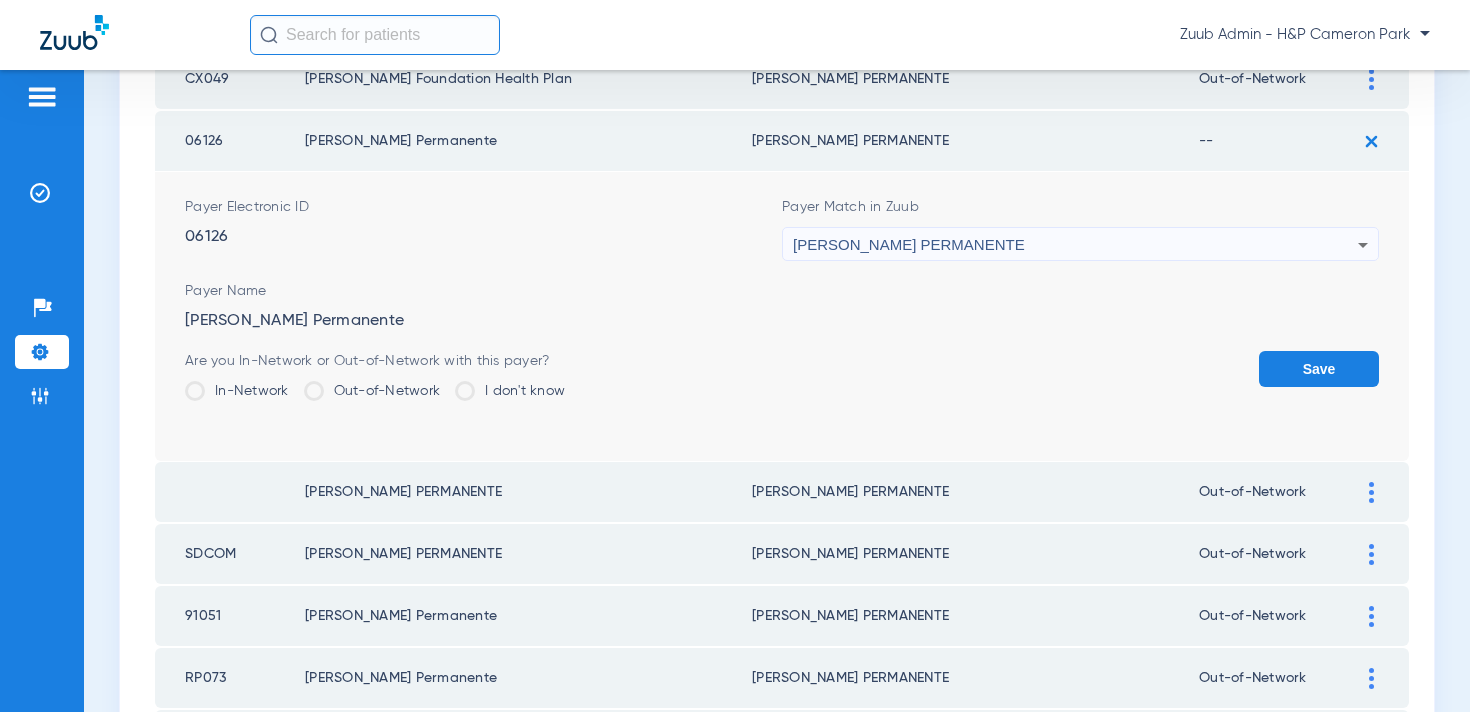 click on "Out-of-Network" 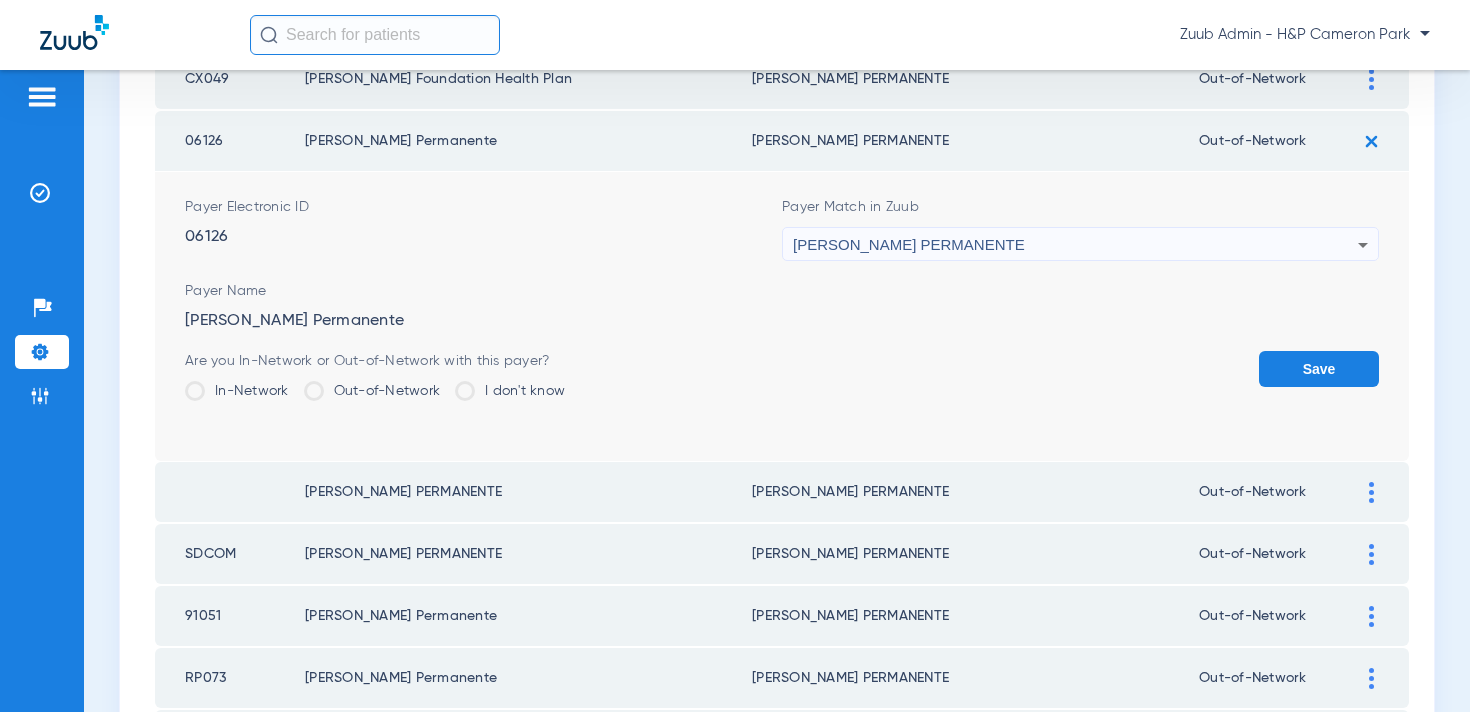 click on "Save" 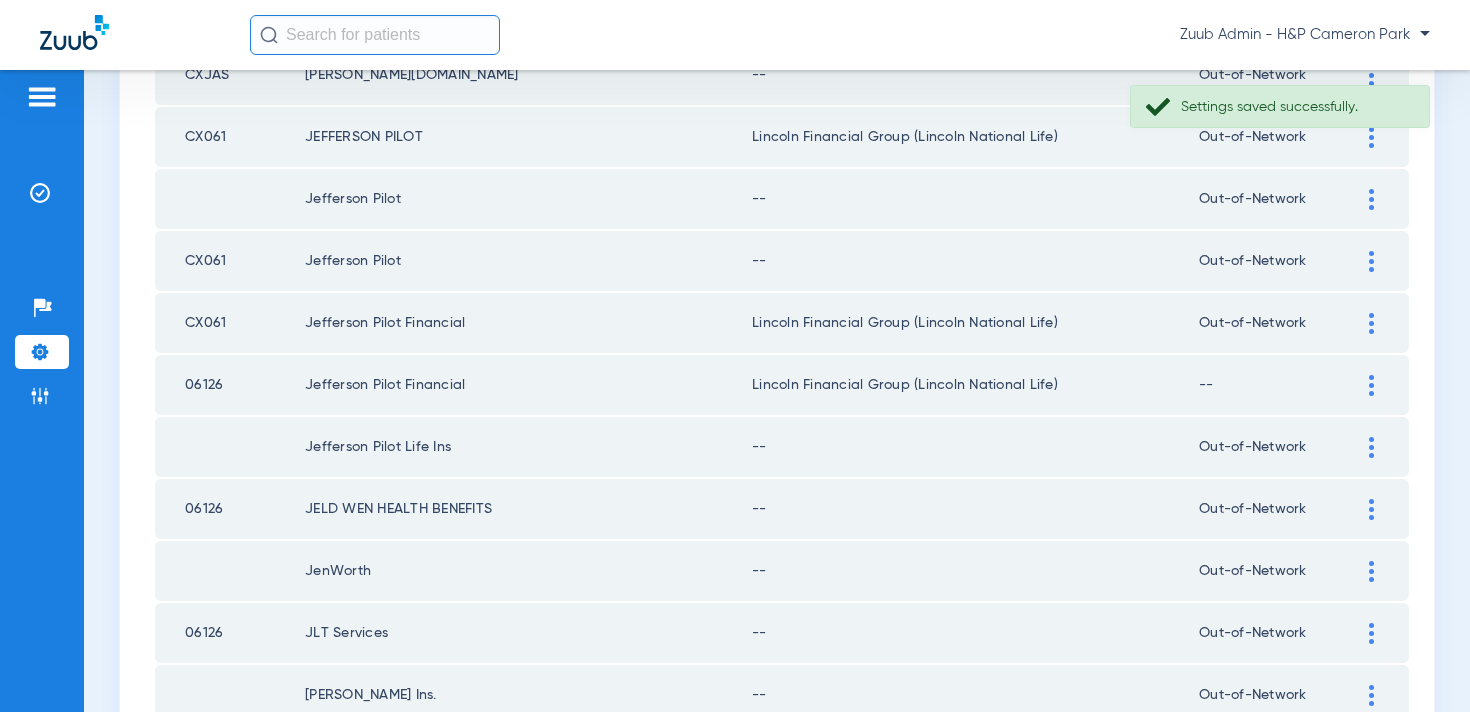 scroll, scrollTop: 339, scrollLeft: 0, axis: vertical 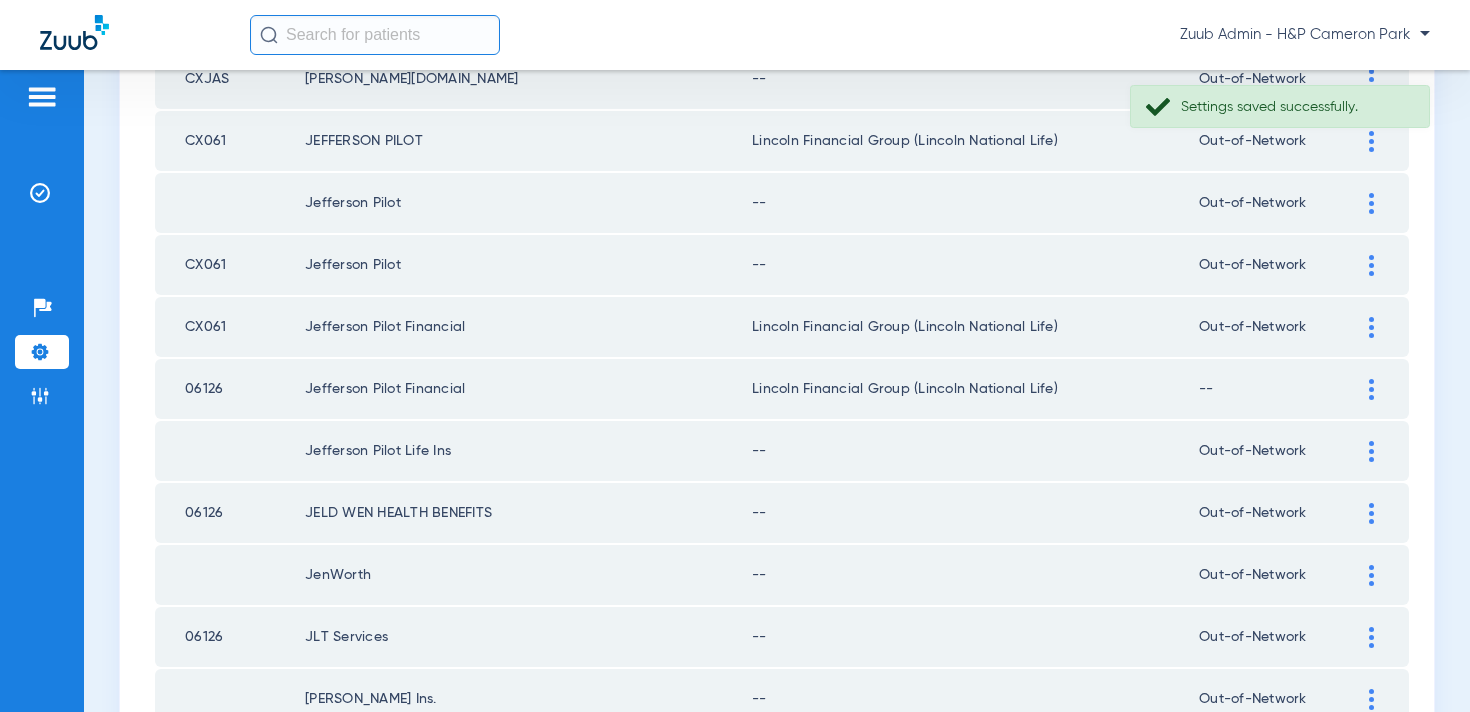 click 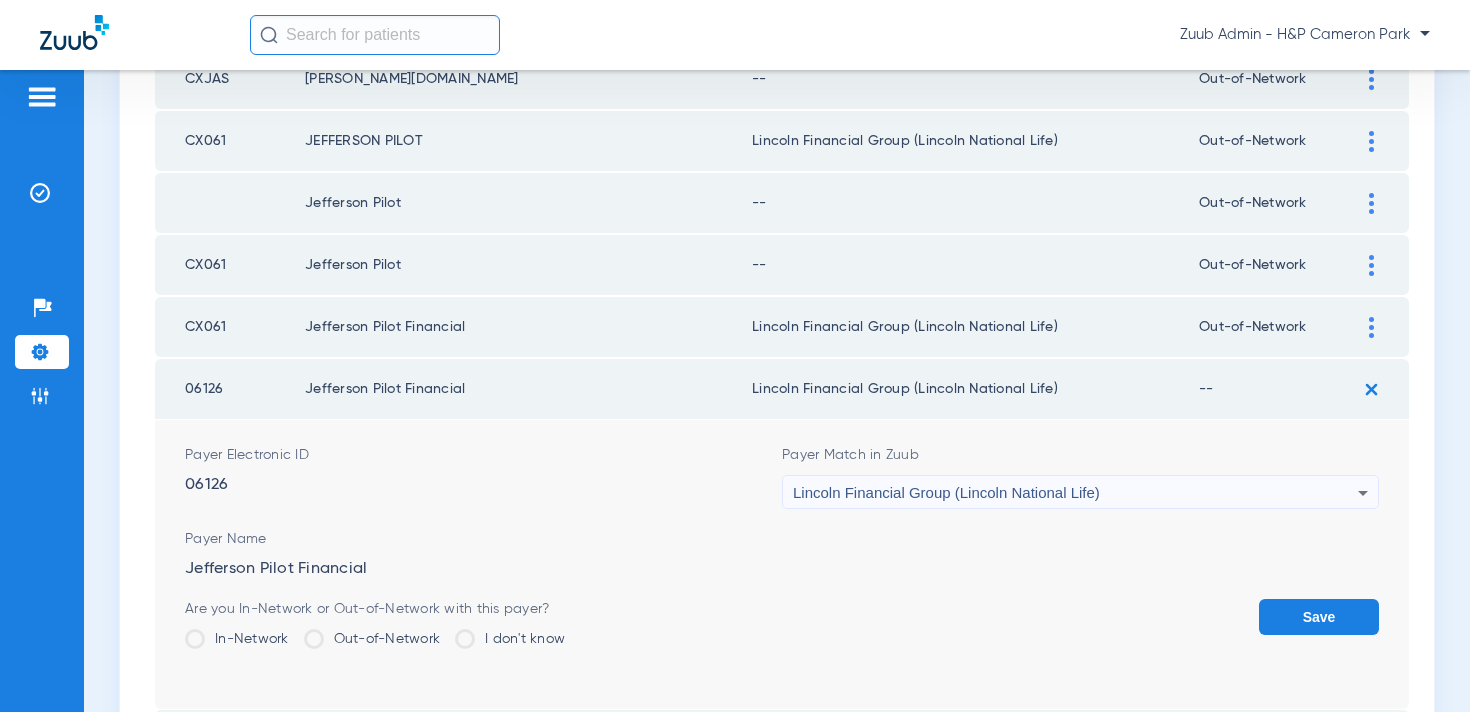 click on "Out-of-Network" 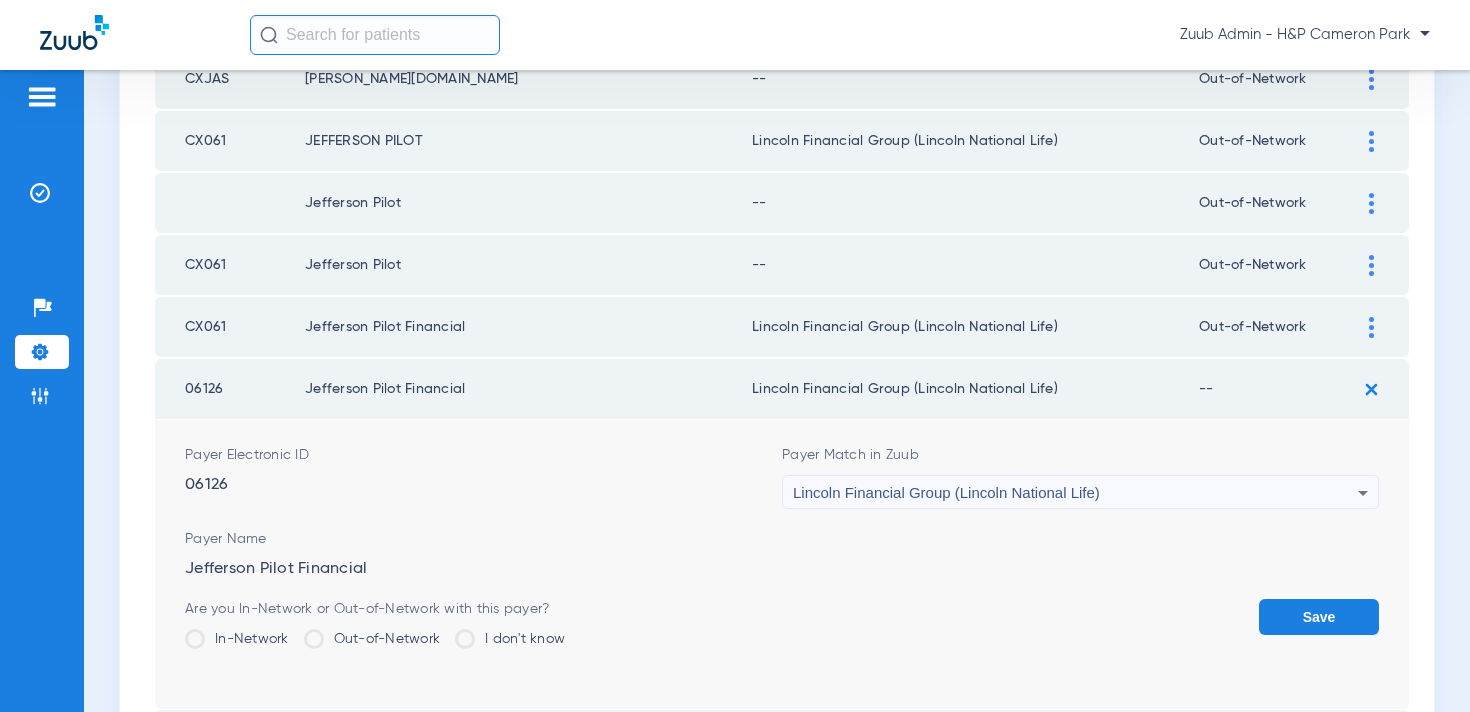click on "Out-of-Network" 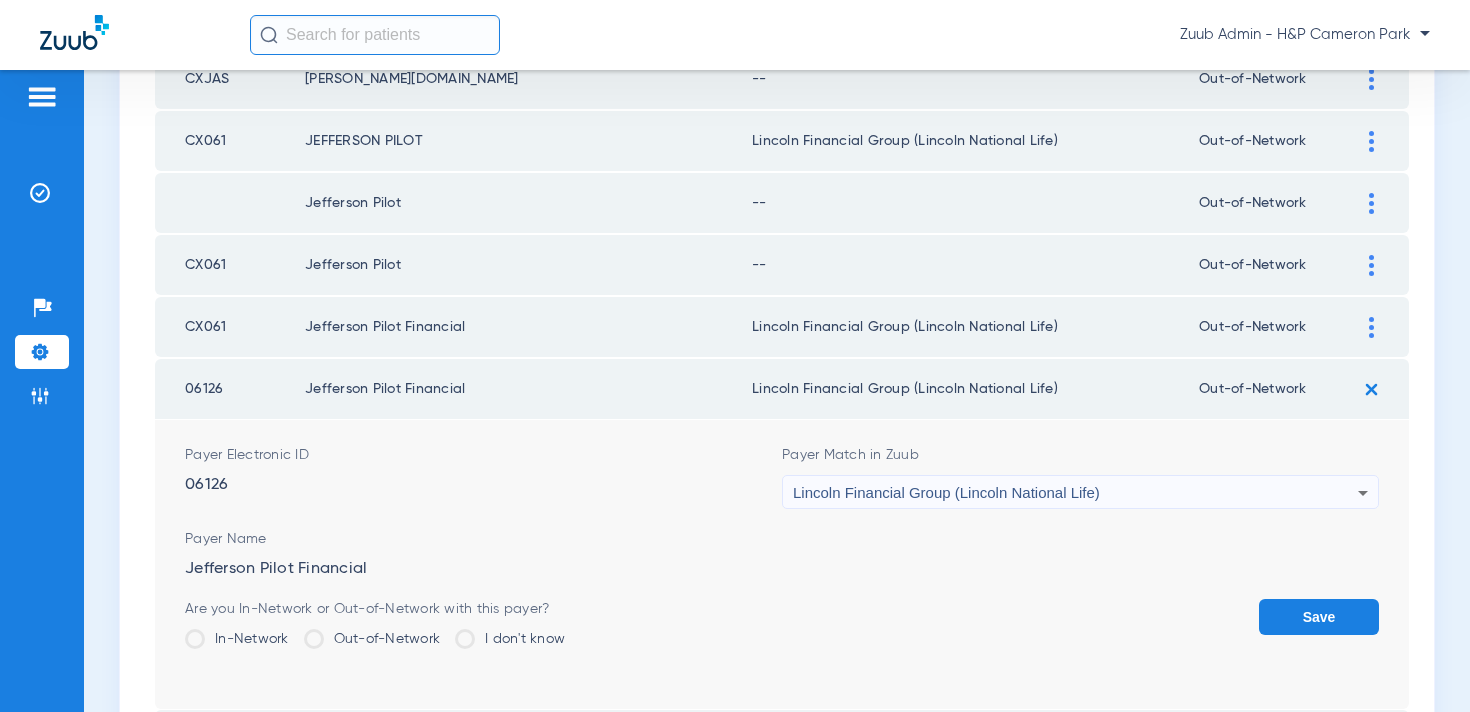click on "Save" 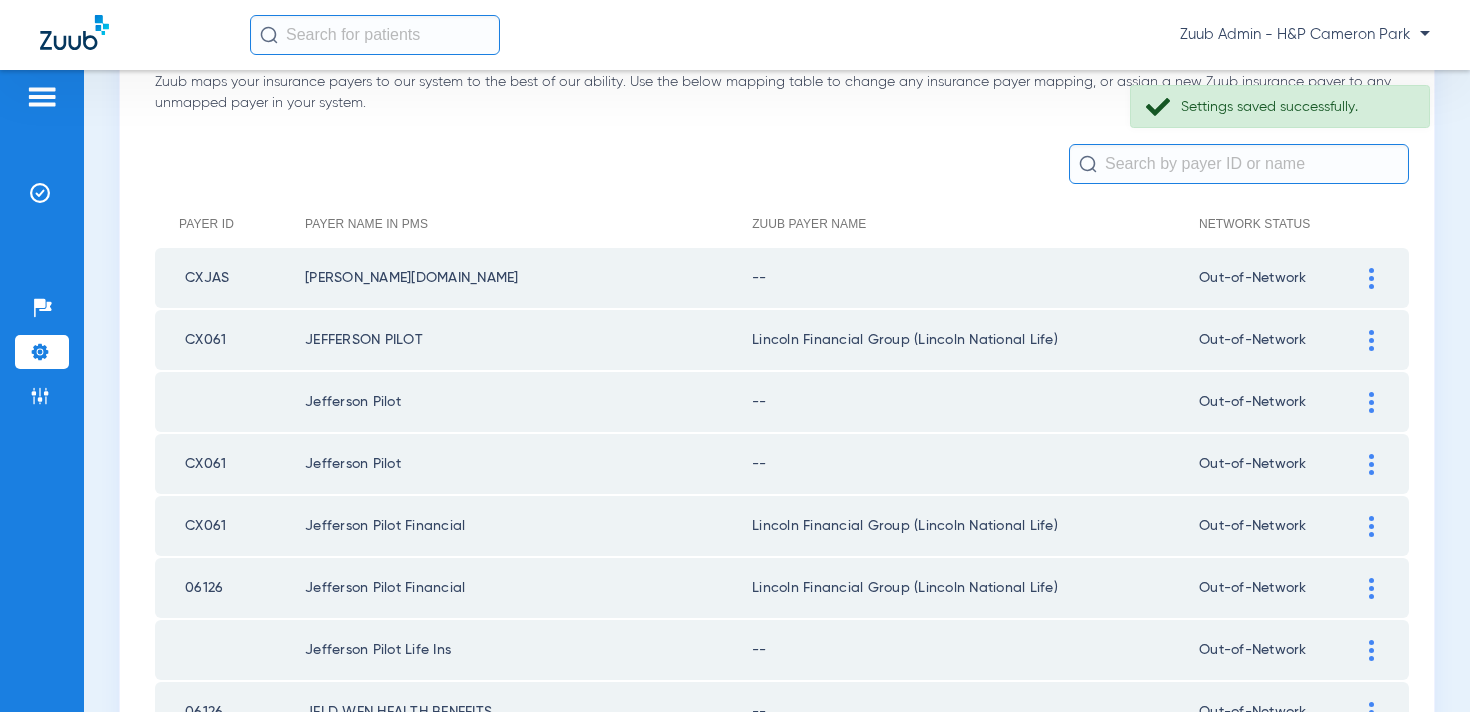 scroll, scrollTop: 166, scrollLeft: 0, axis: vertical 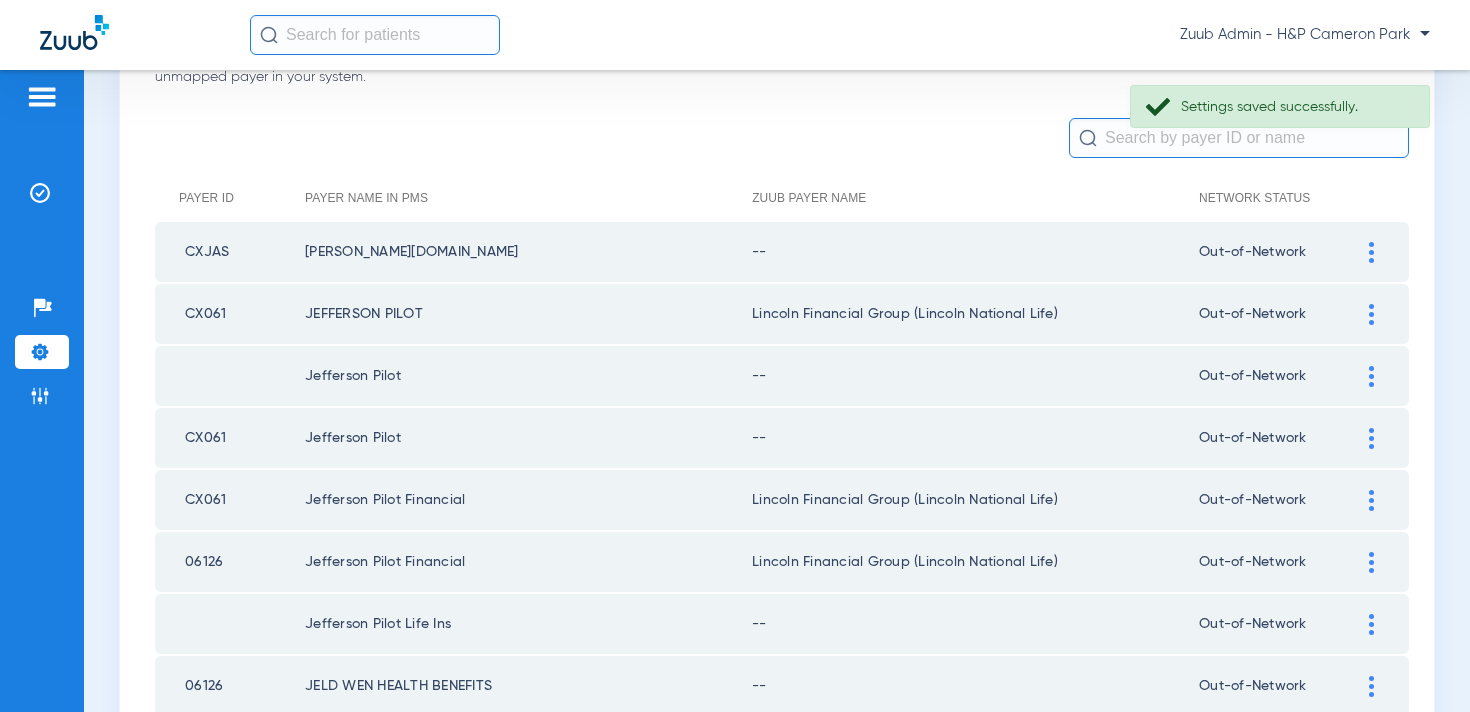 click 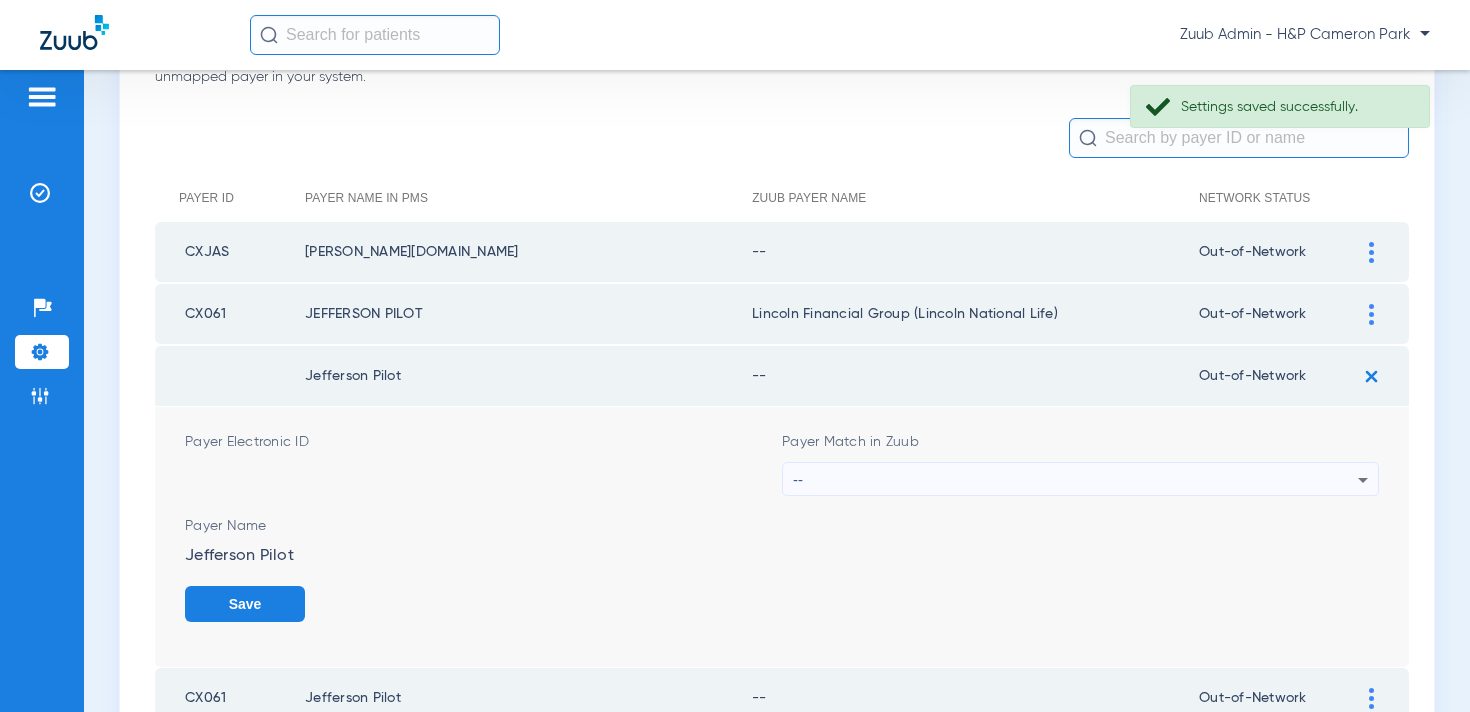 click on "--" at bounding box center (1075, 480) 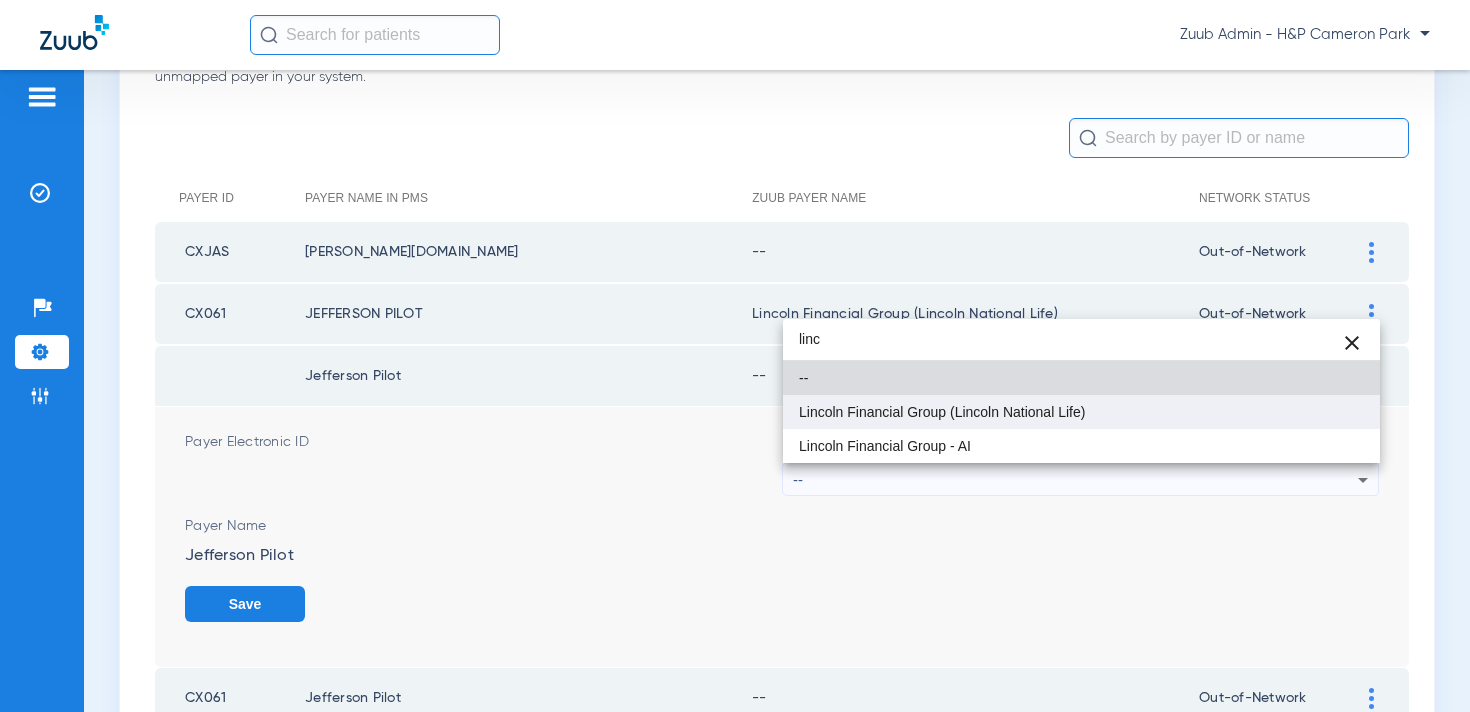 type on "linc" 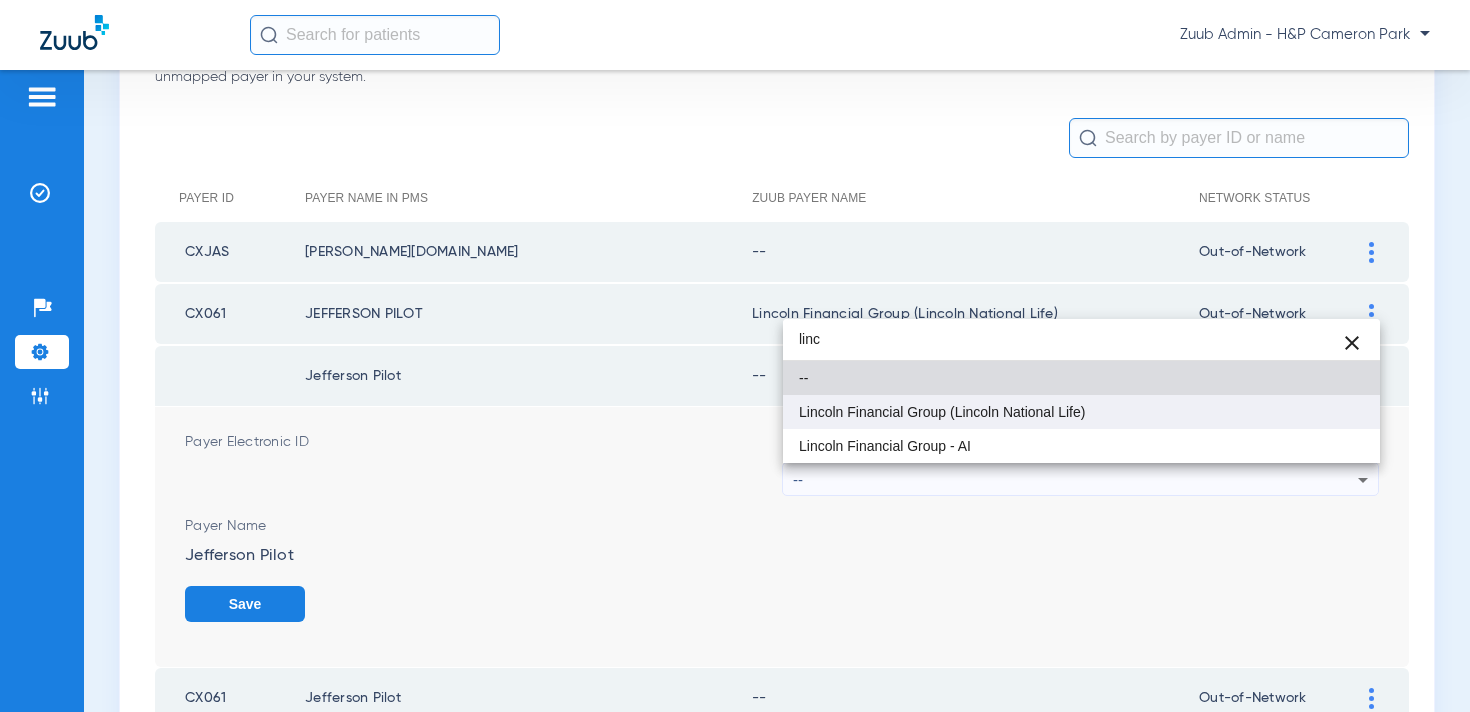 click on "Lincoln Financial Group (Lincoln National Life)" at bounding box center [942, 412] 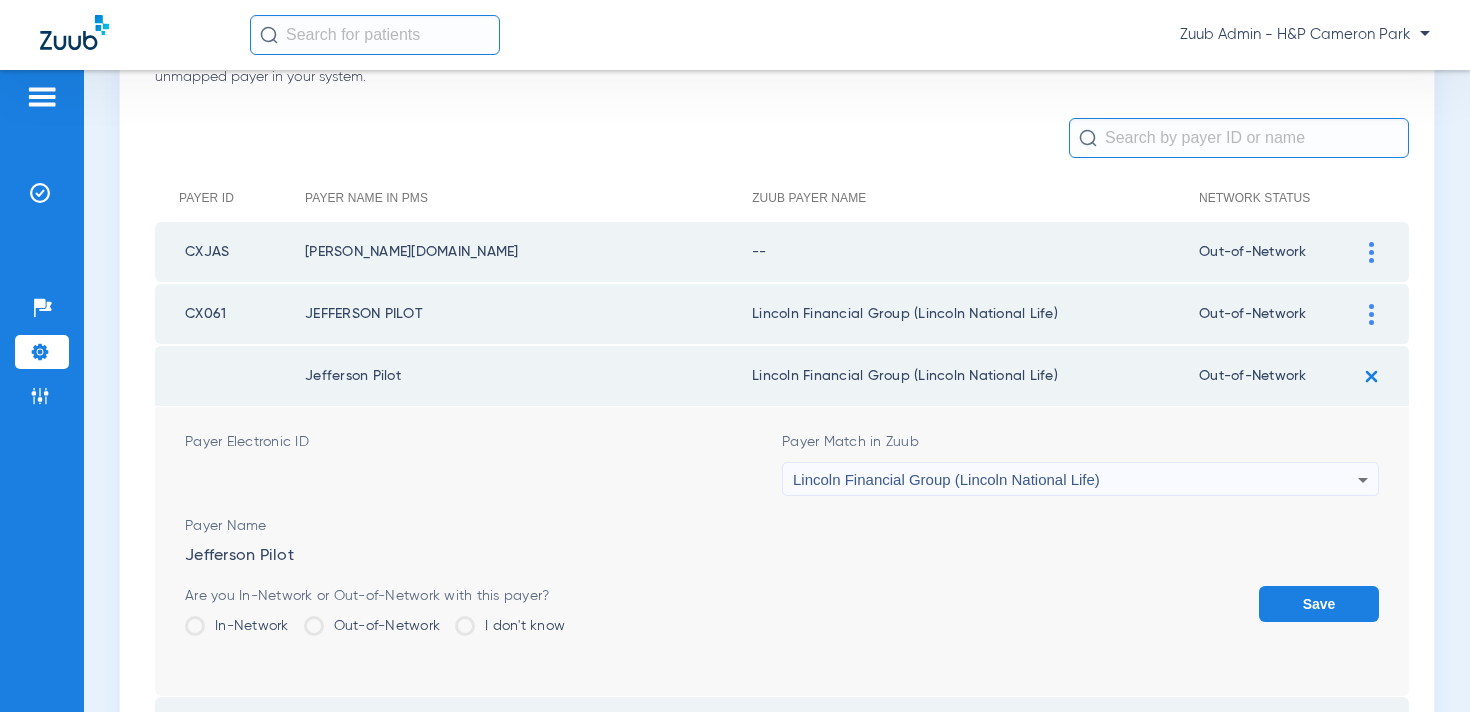 click on "Save" 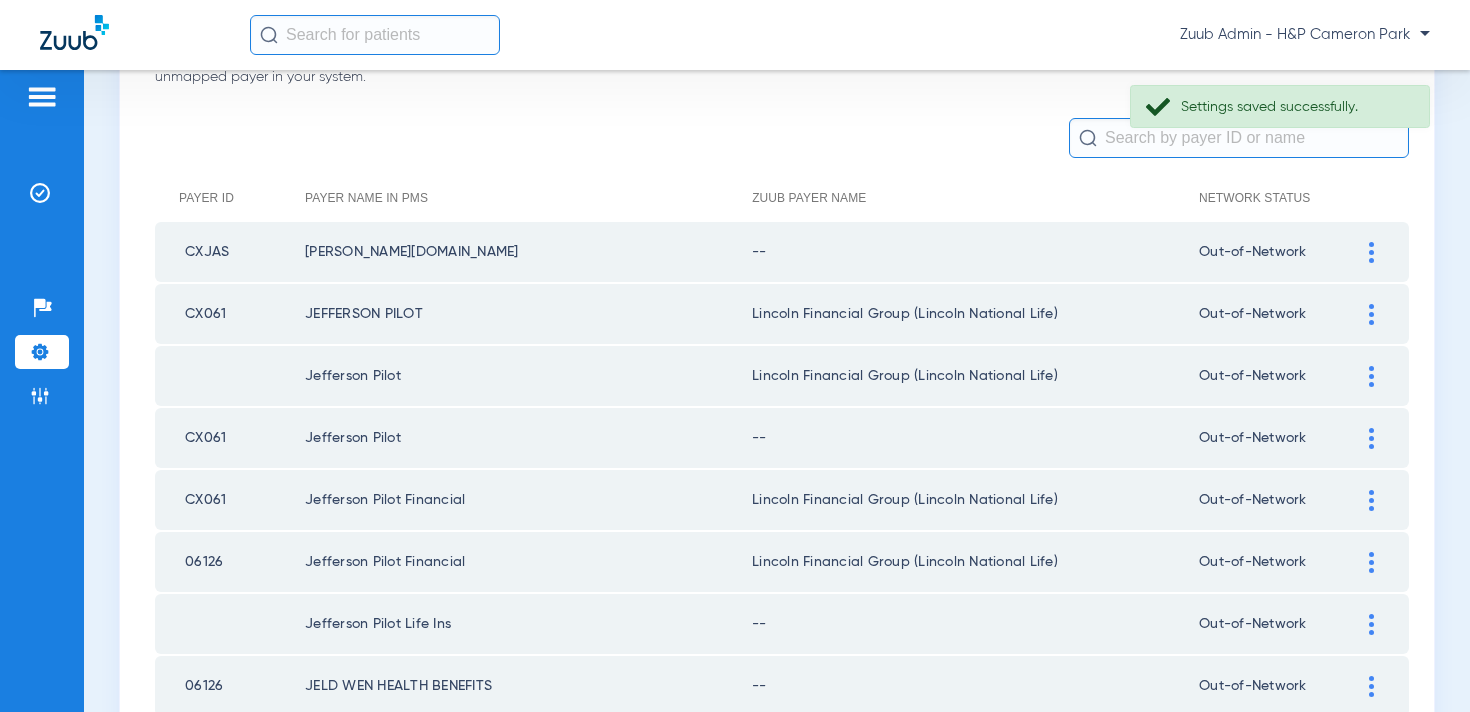click 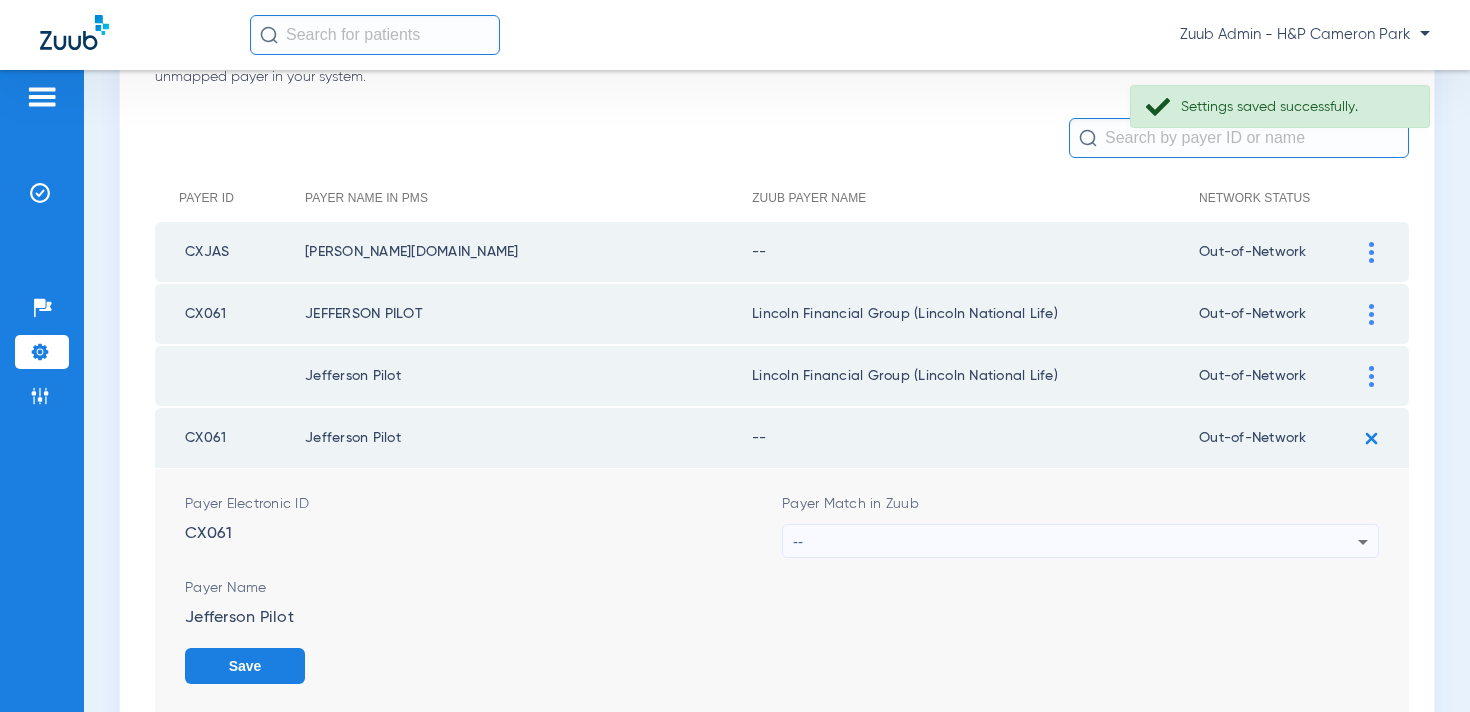 click on "--" at bounding box center (1075, 542) 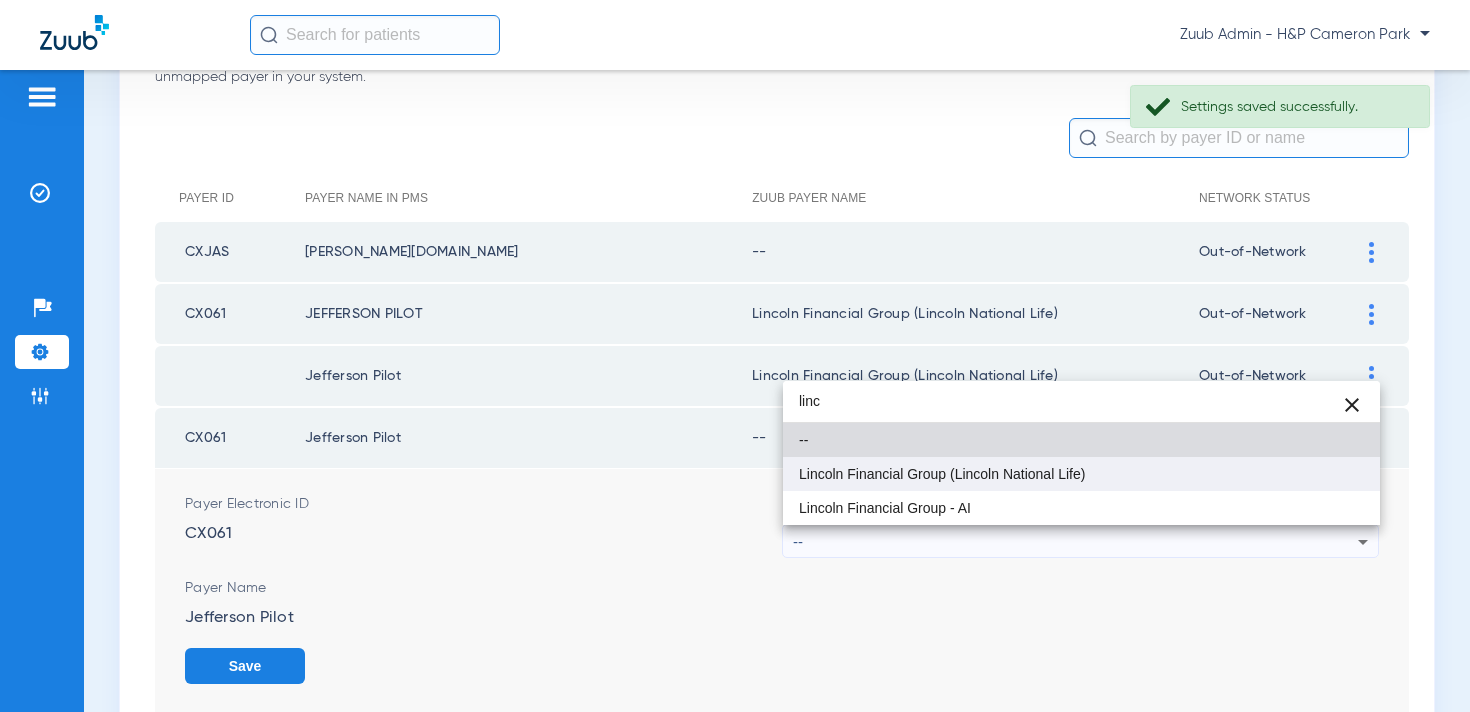 type on "linc" 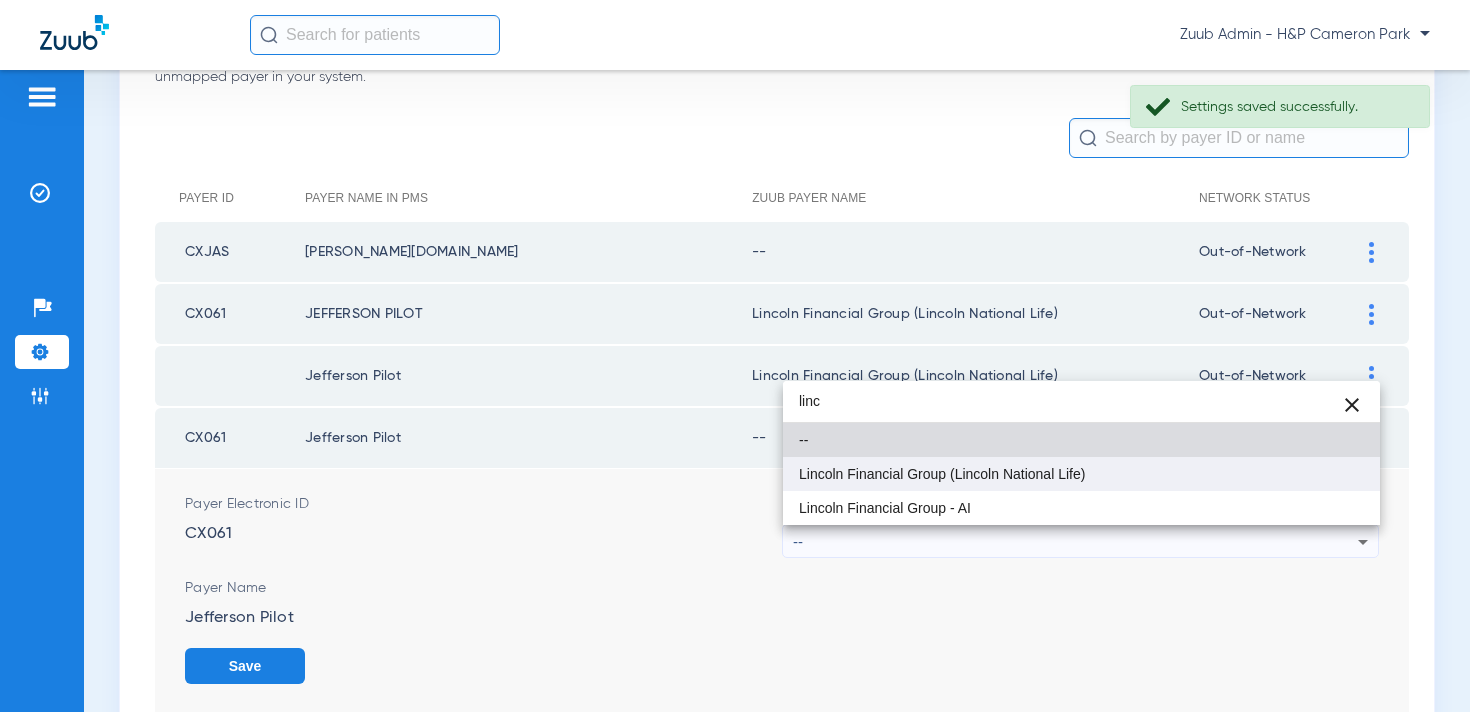 click on "Lincoln Financial Group (Lincoln National Life)" at bounding box center [942, 474] 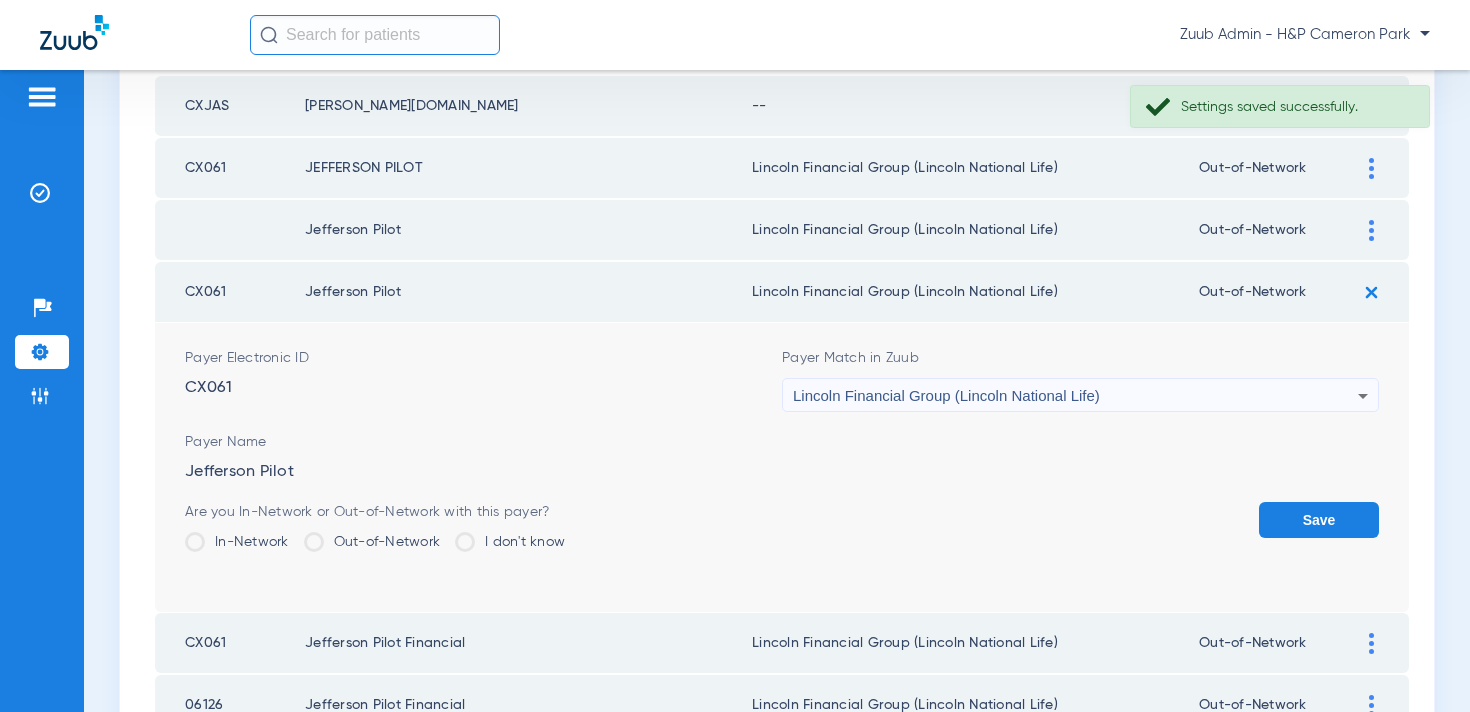 scroll, scrollTop: 375, scrollLeft: 0, axis: vertical 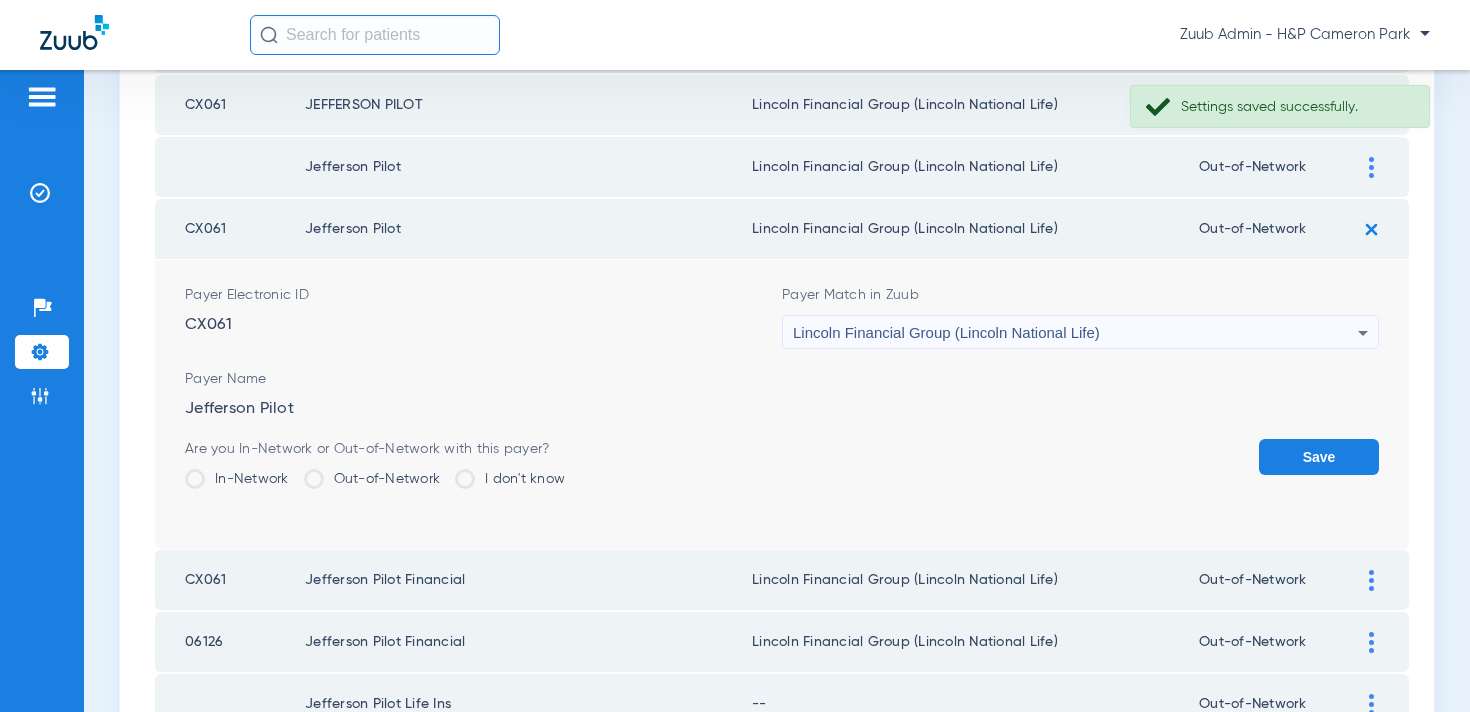 click on "Save" 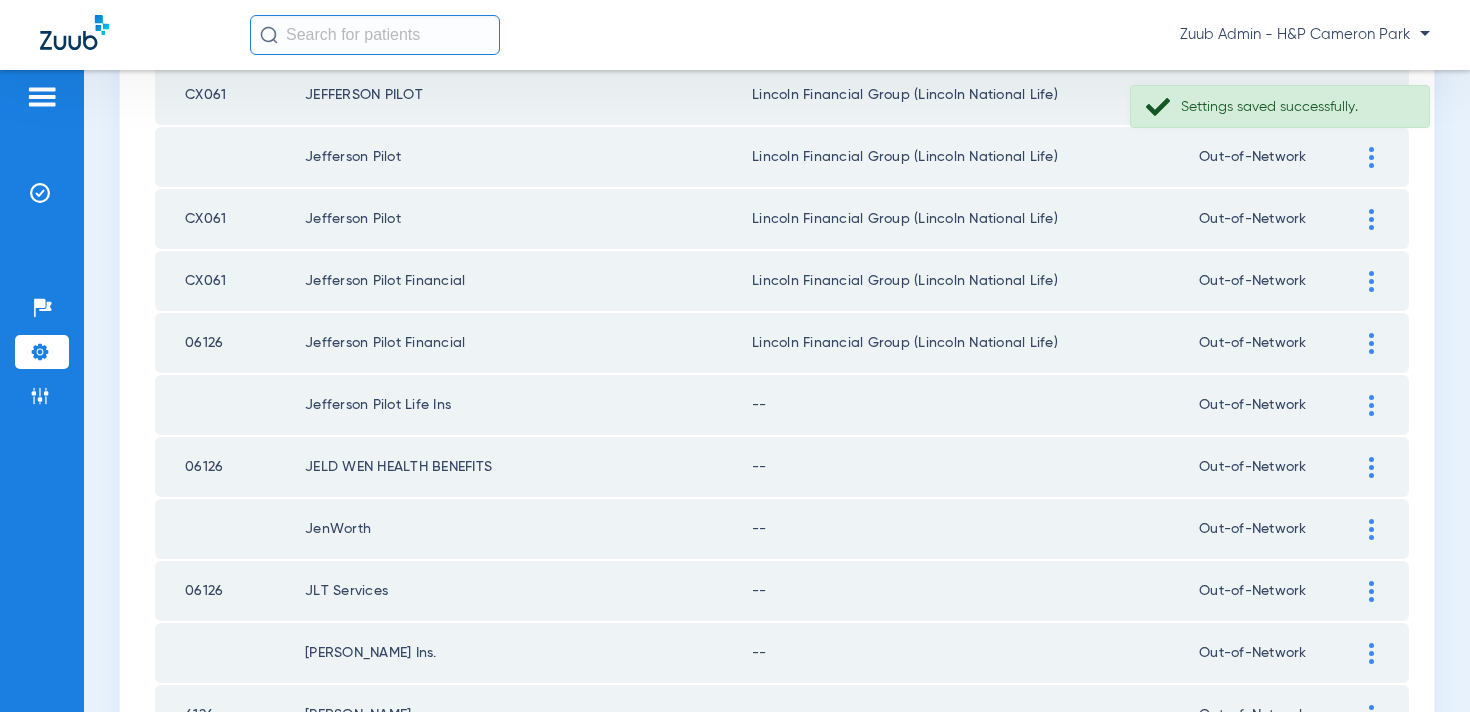 scroll, scrollTop: 387, scrollLeft: 0, axis: vertical 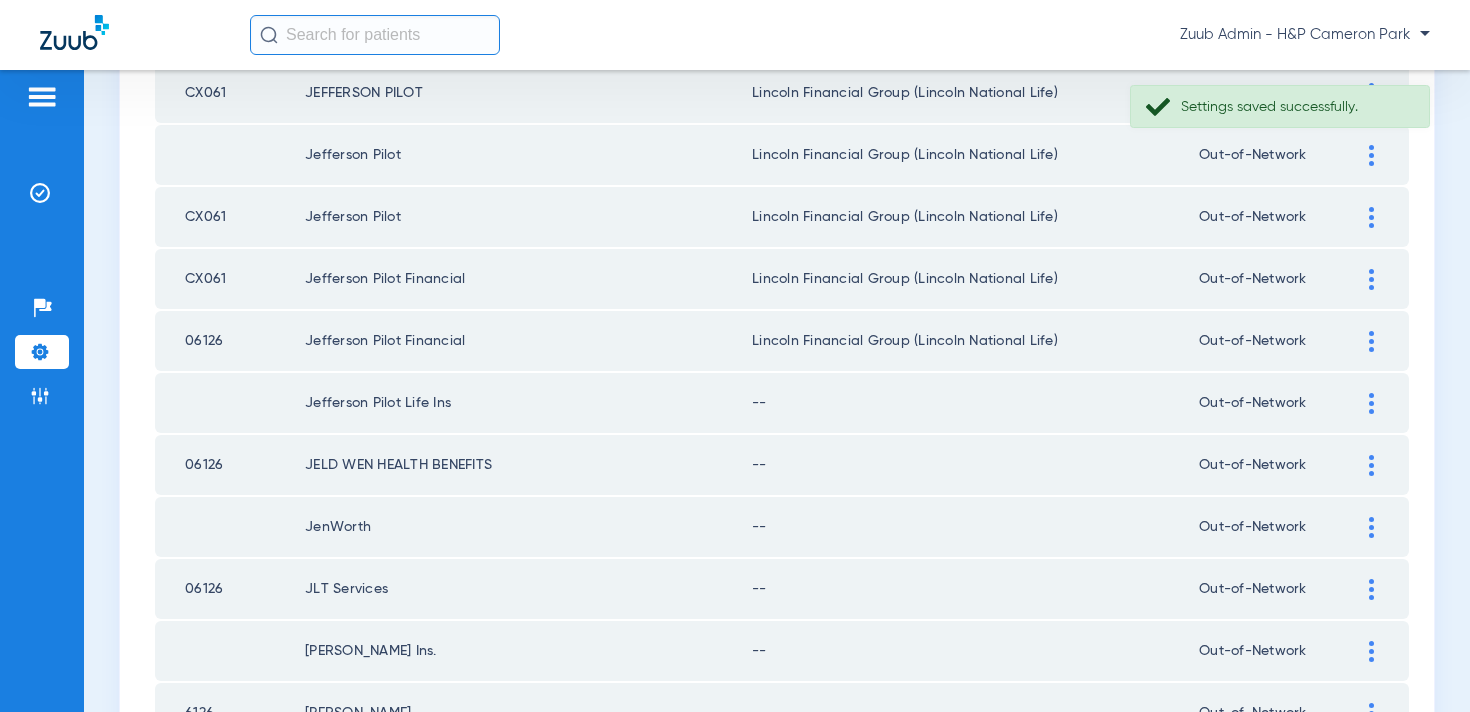 click 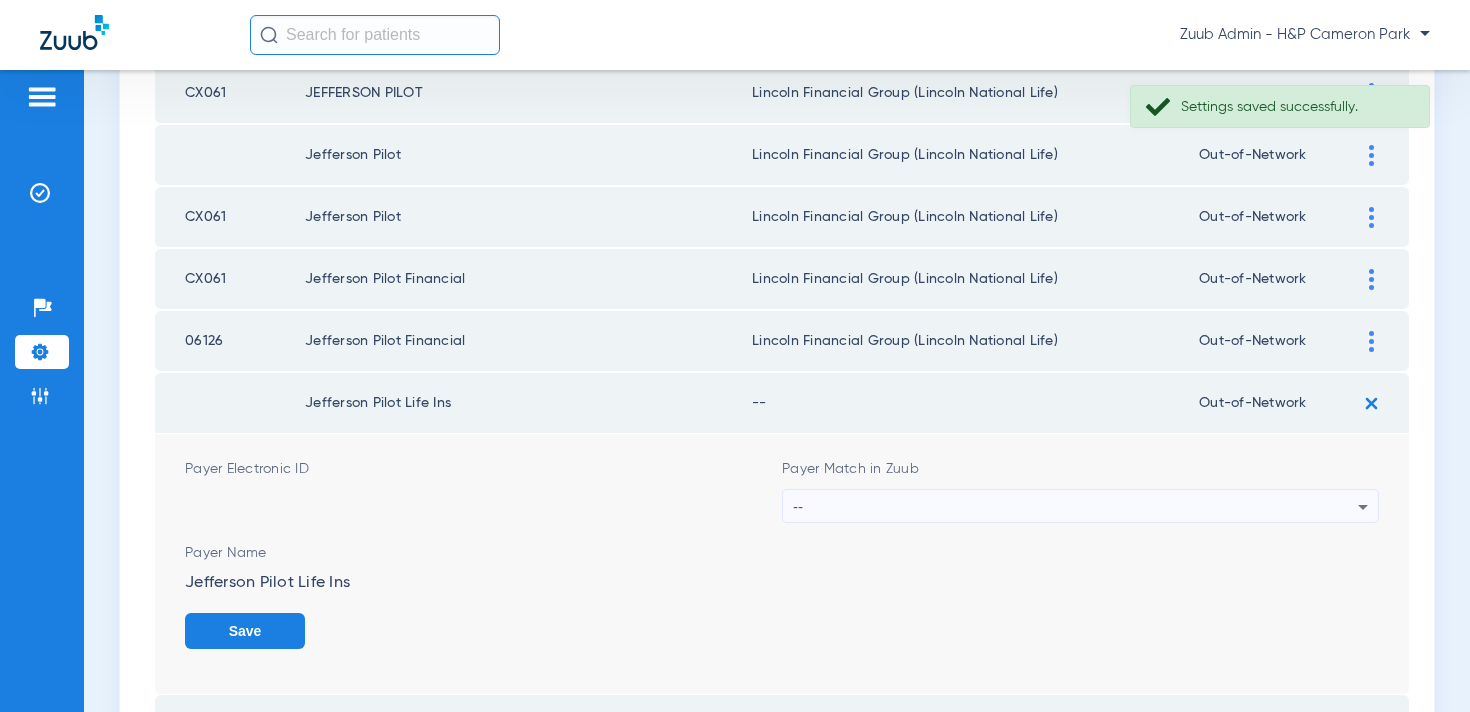 click on "--" at bounding box center (1075, 507) 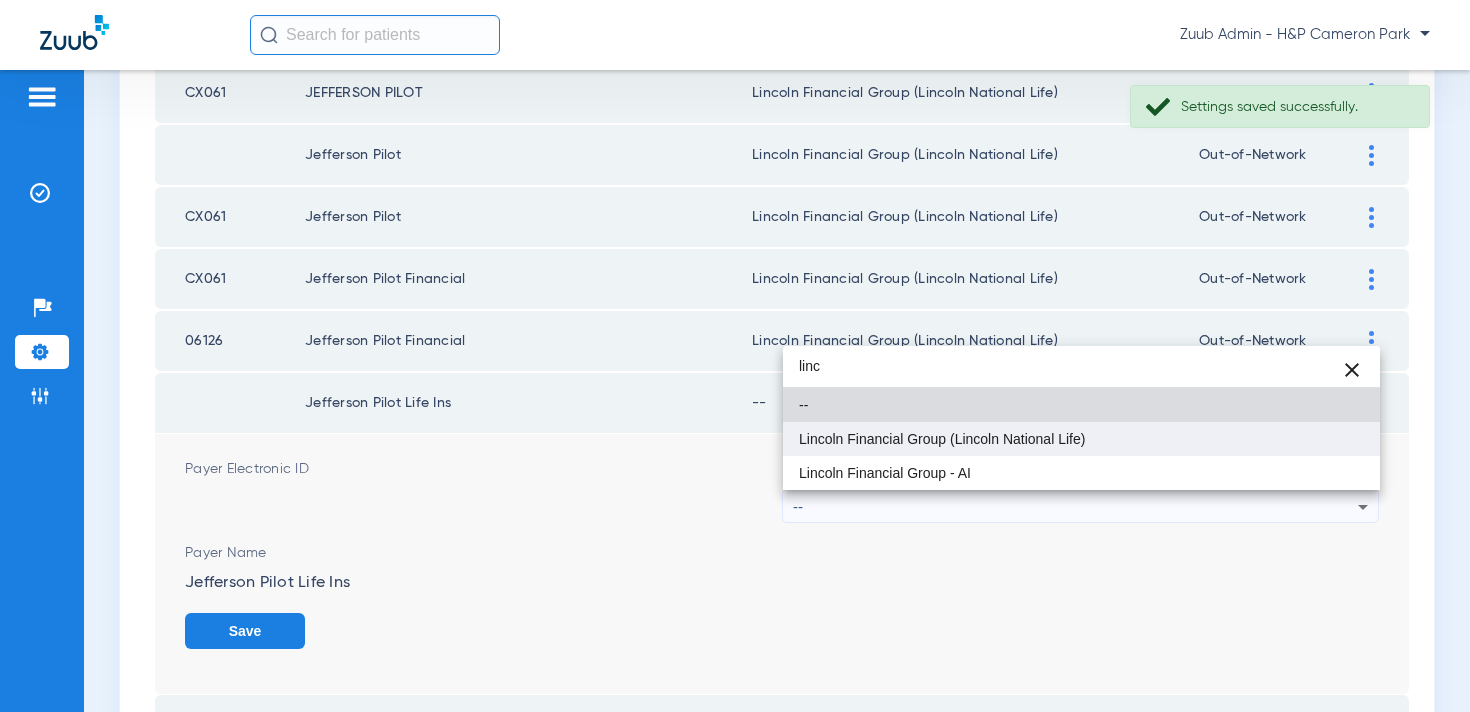 type on "linc" 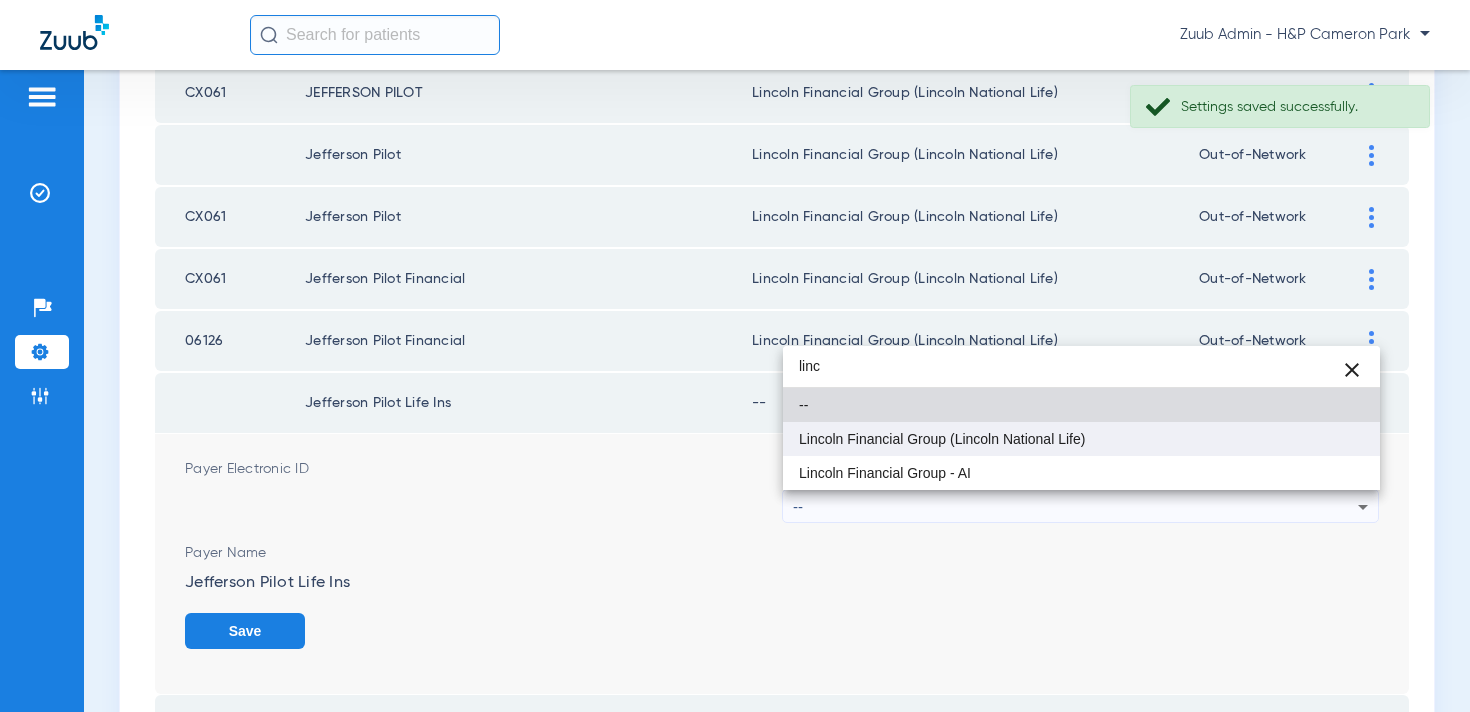 click on "Lincoln Financial Group (Lincoln National Life)" at bounding box center (942, 439) 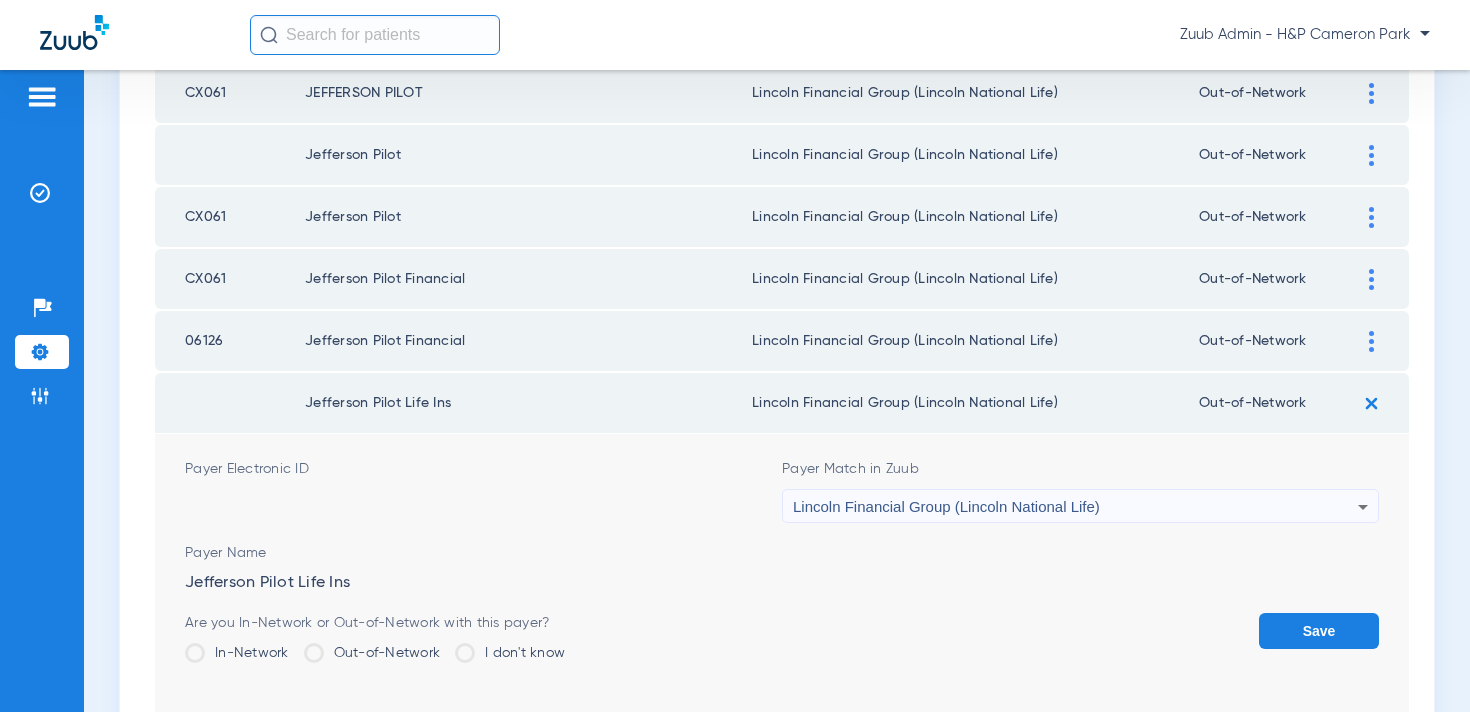 scroll, scrollTop: 467, scrollLeft: 0, axis: vertical 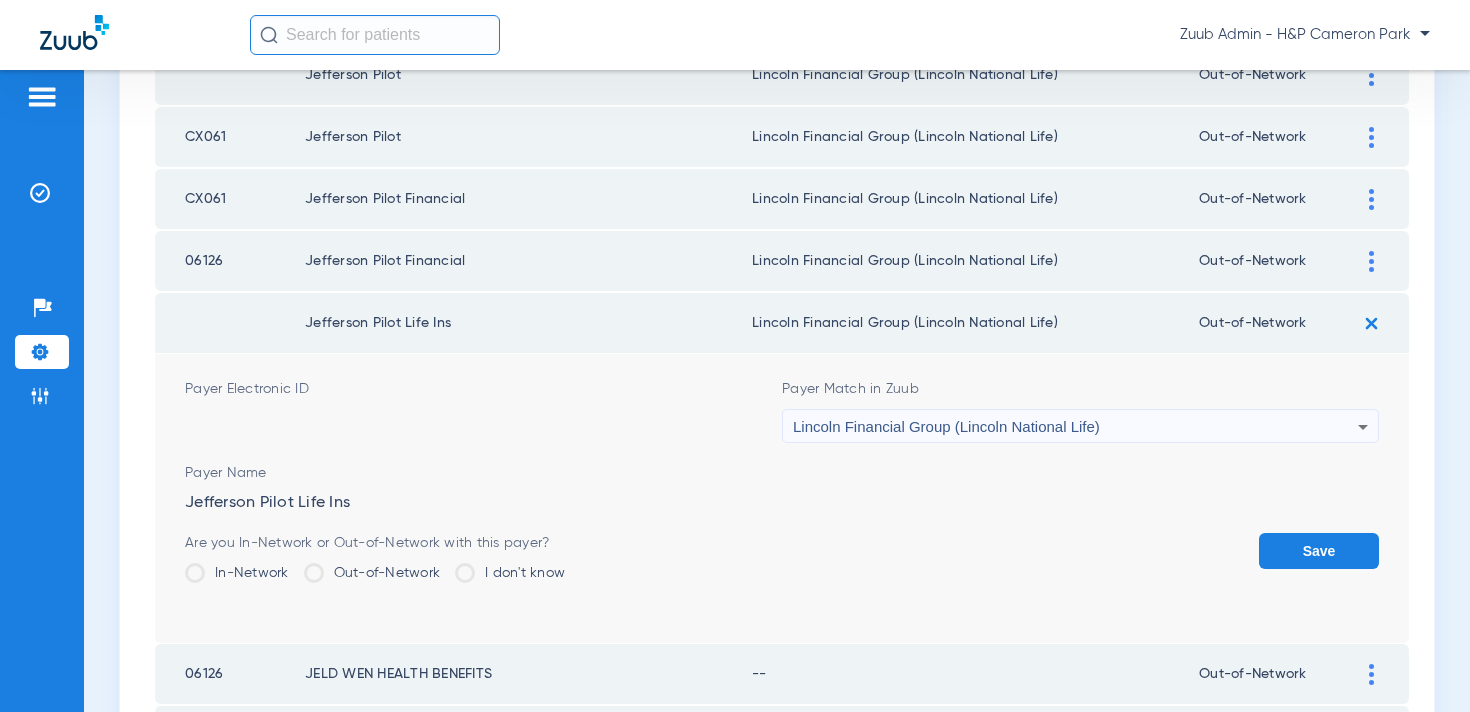 click on "Save" 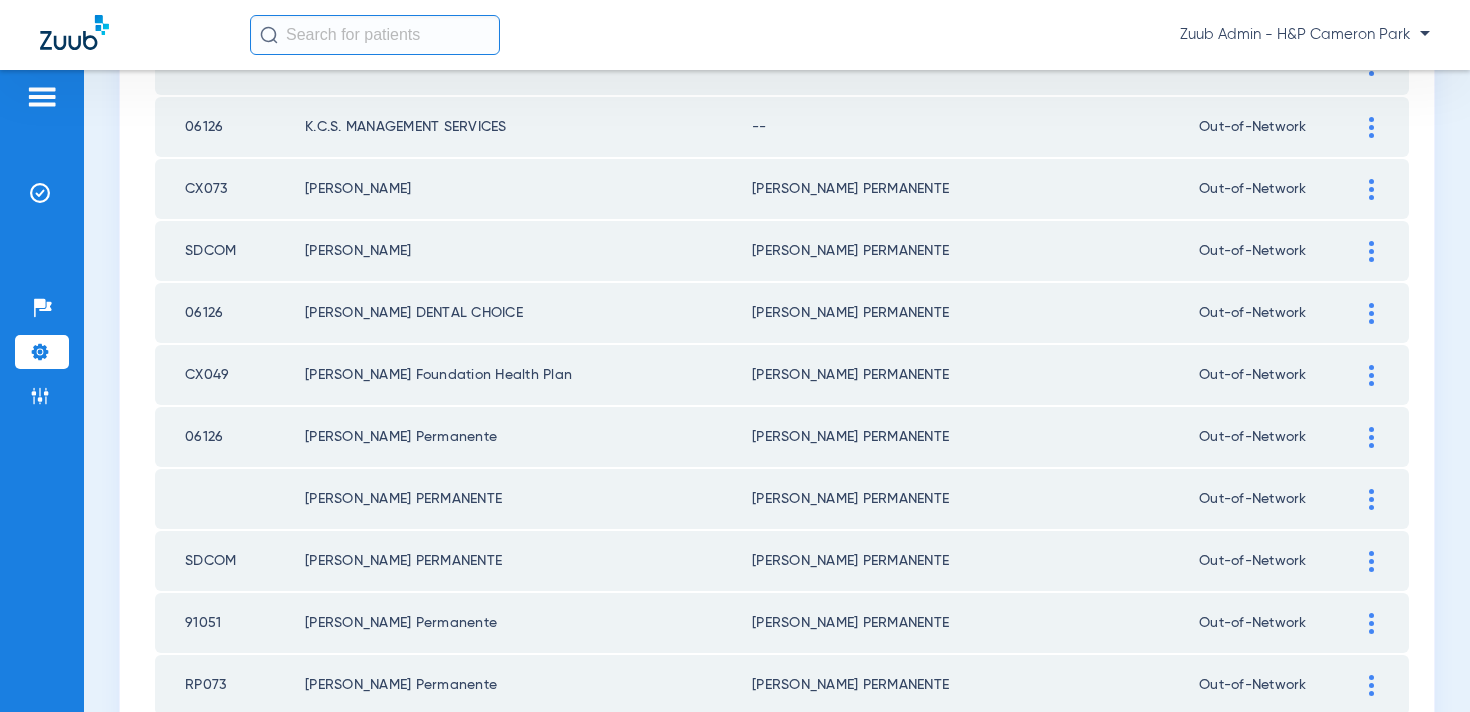 scroll, scrollTop: 2923, scrollLeft: 0, axis: vertical 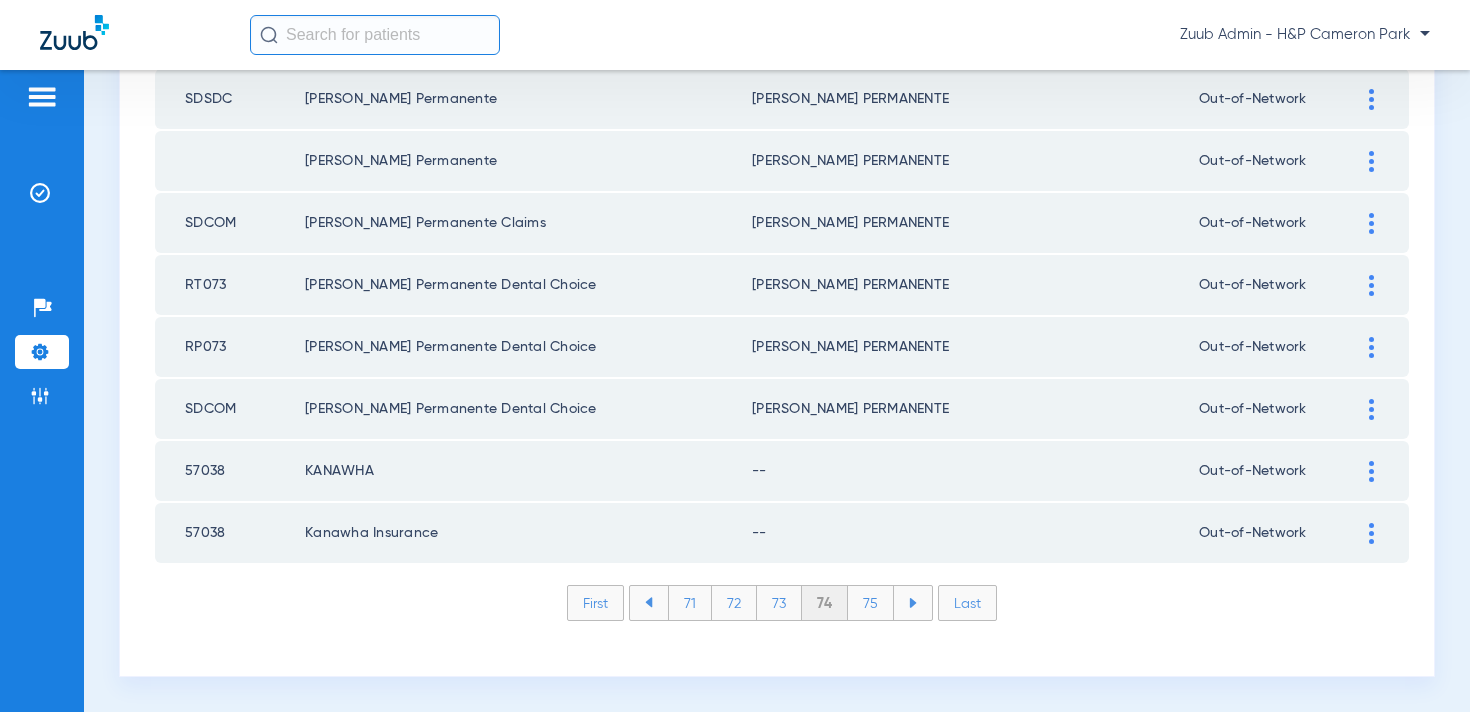 click on "75" 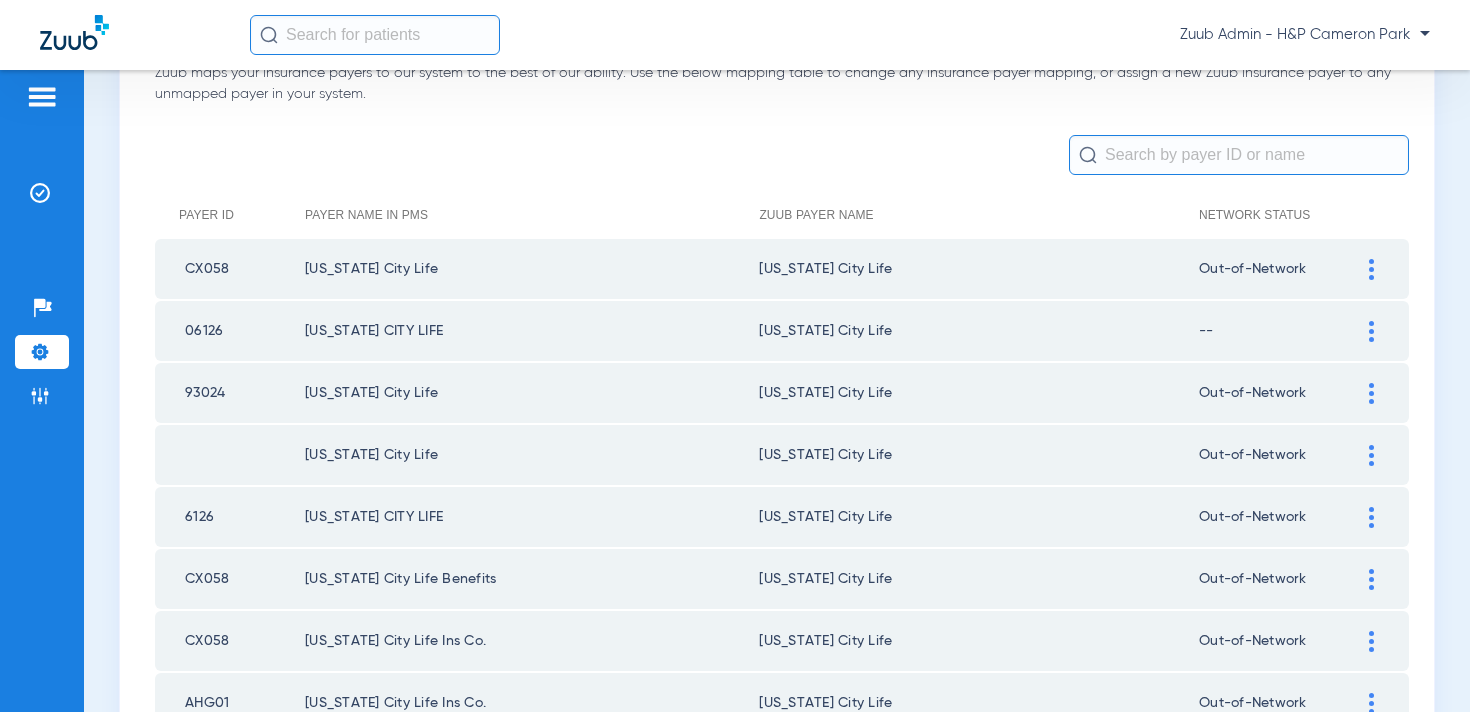 scroll, scrollTop: 189, scrollLeft: 0, axis: vertical 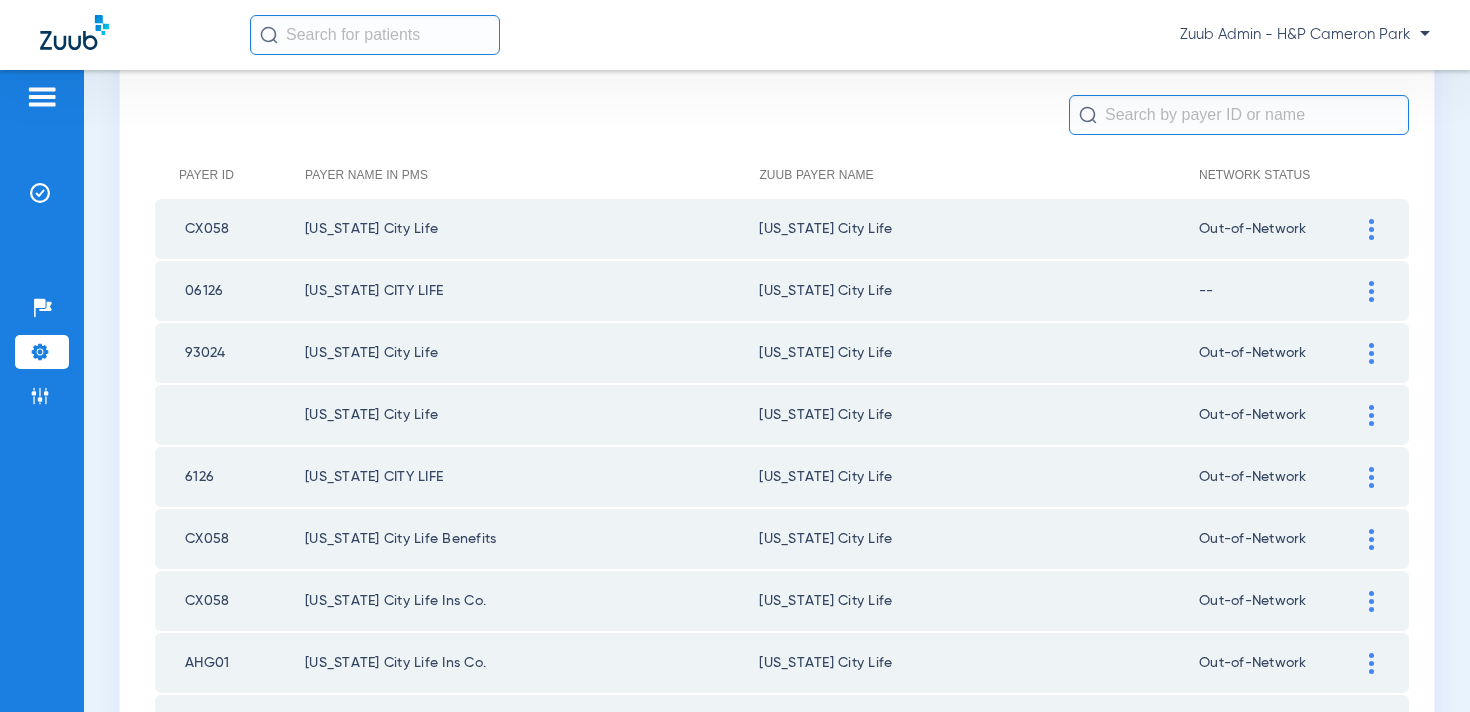 click 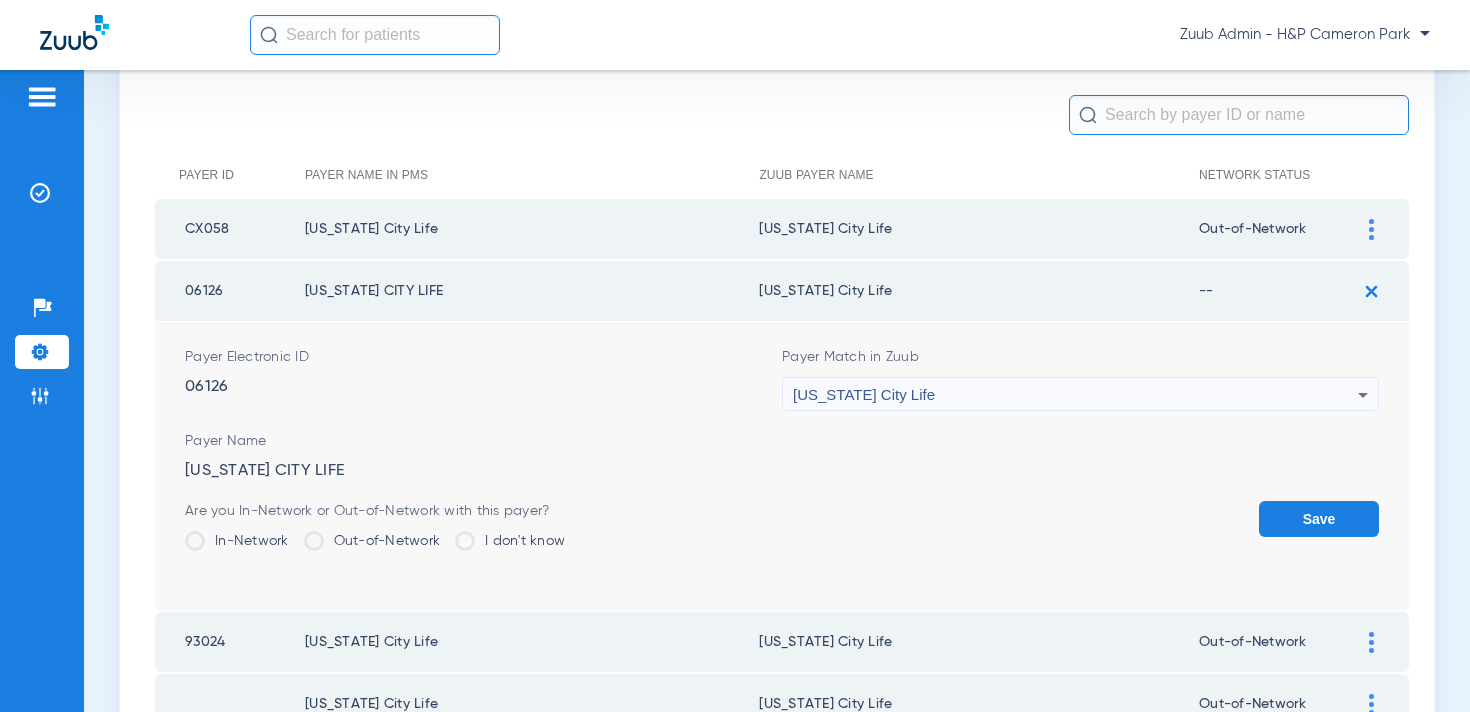 click on "Out-of-Network" 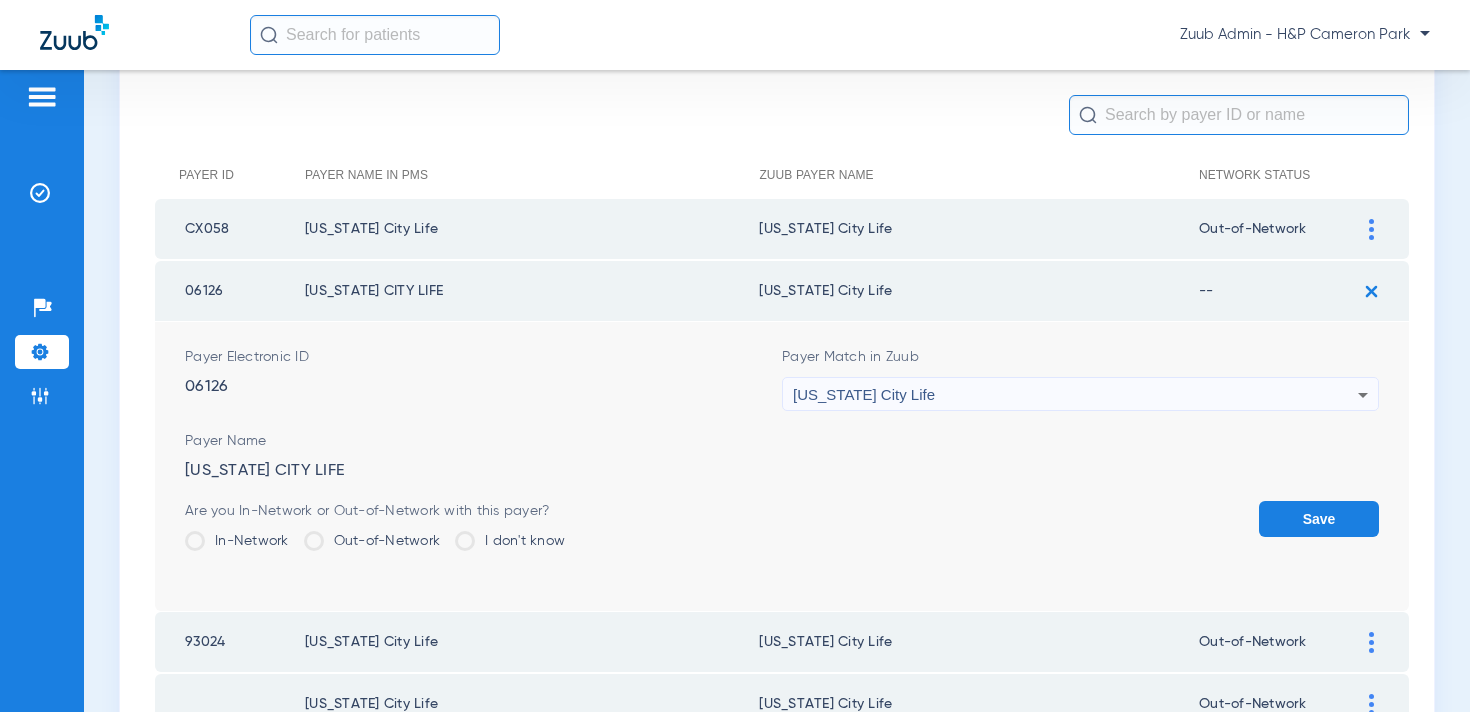 click on "Out-of-Network" 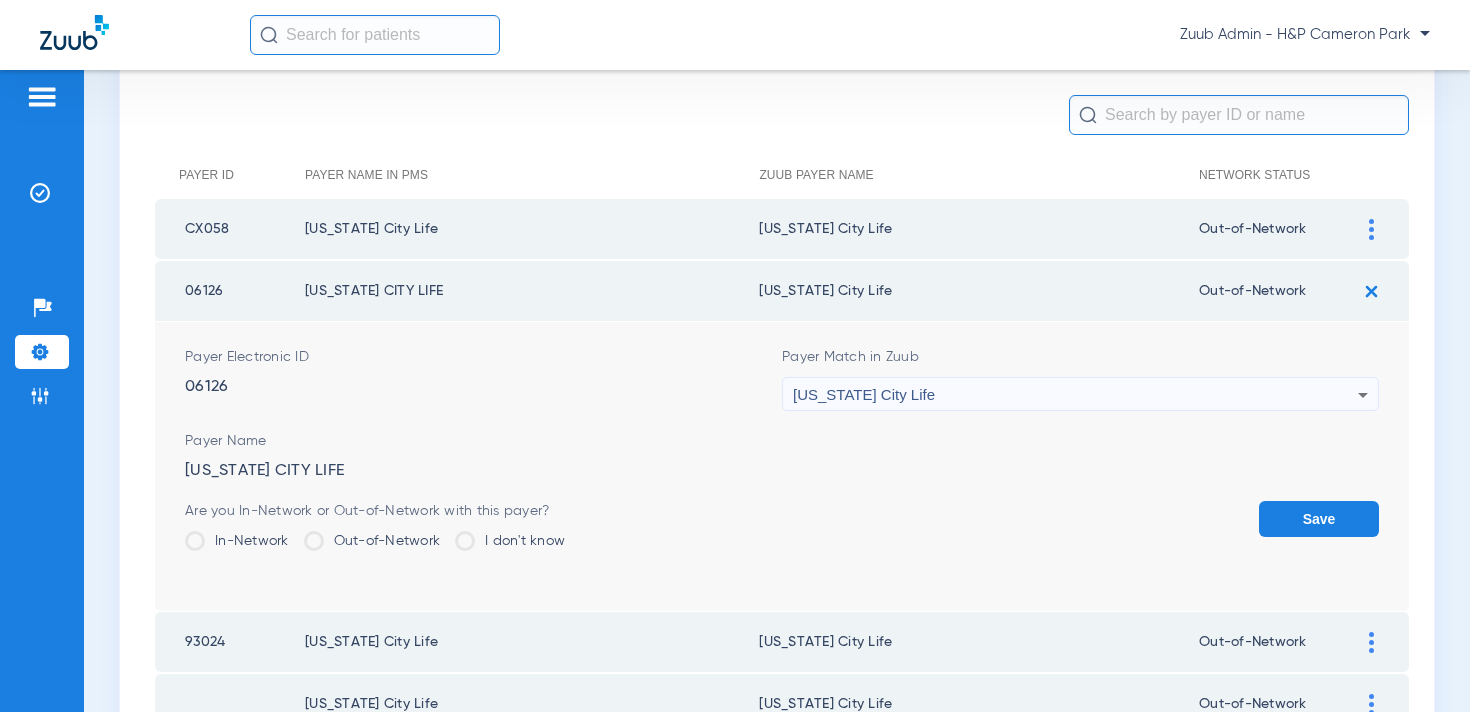 click on "Save" 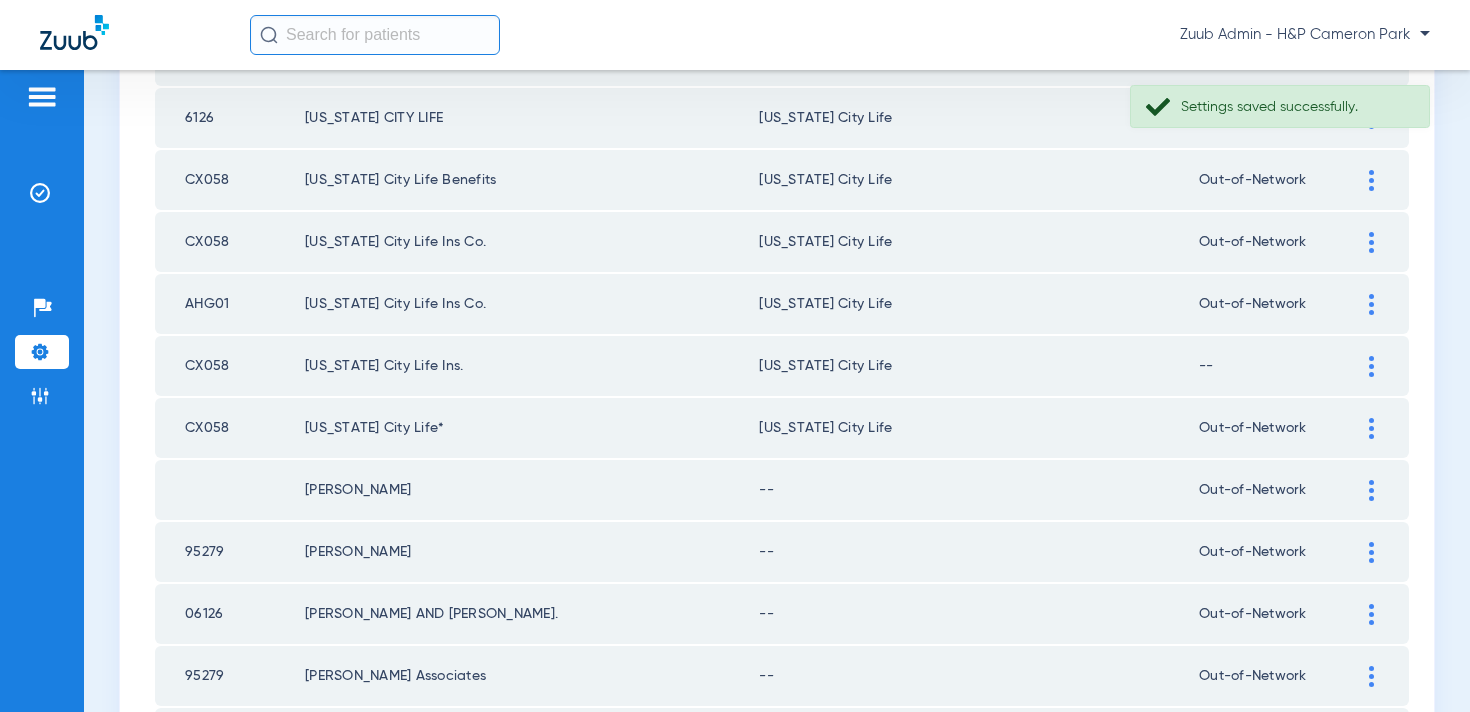 scroll, scrollTop: 593, scrollLeft: 0, axis: vertical 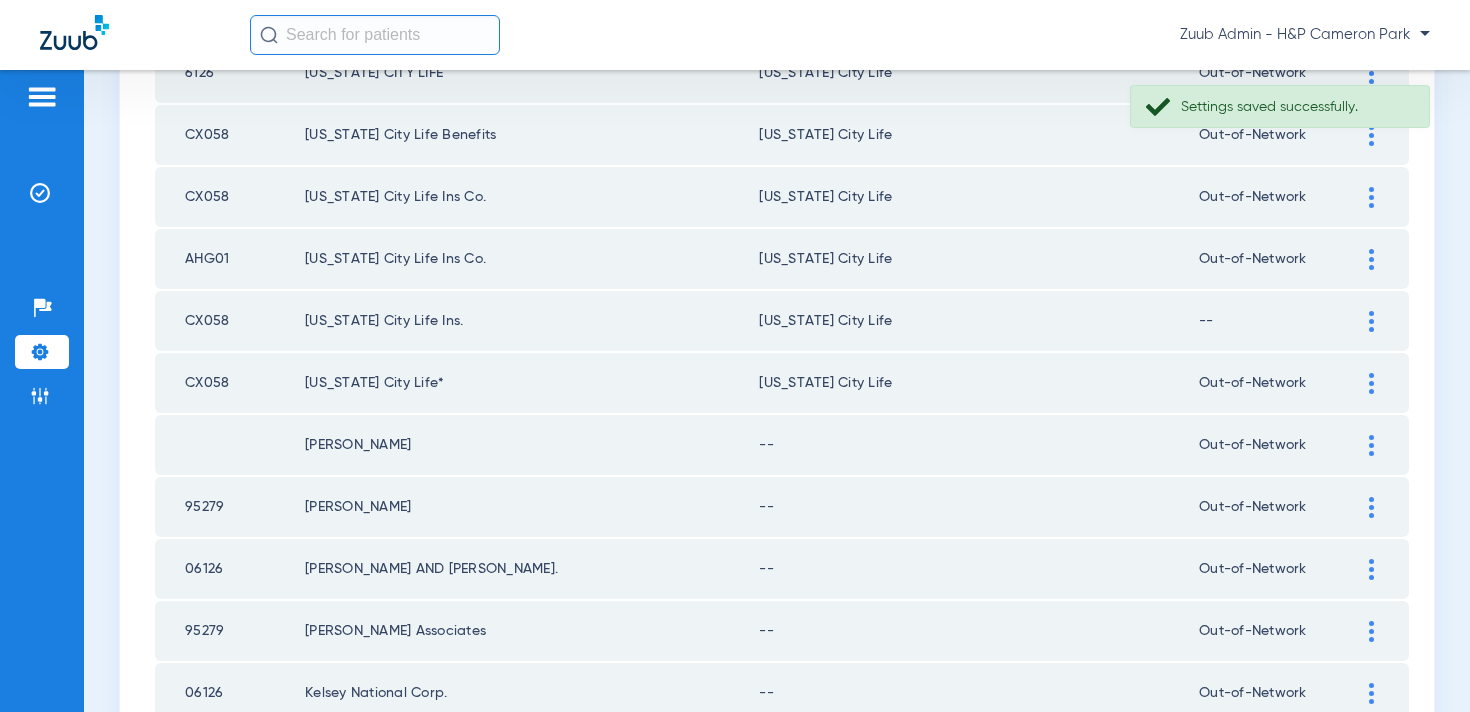 click 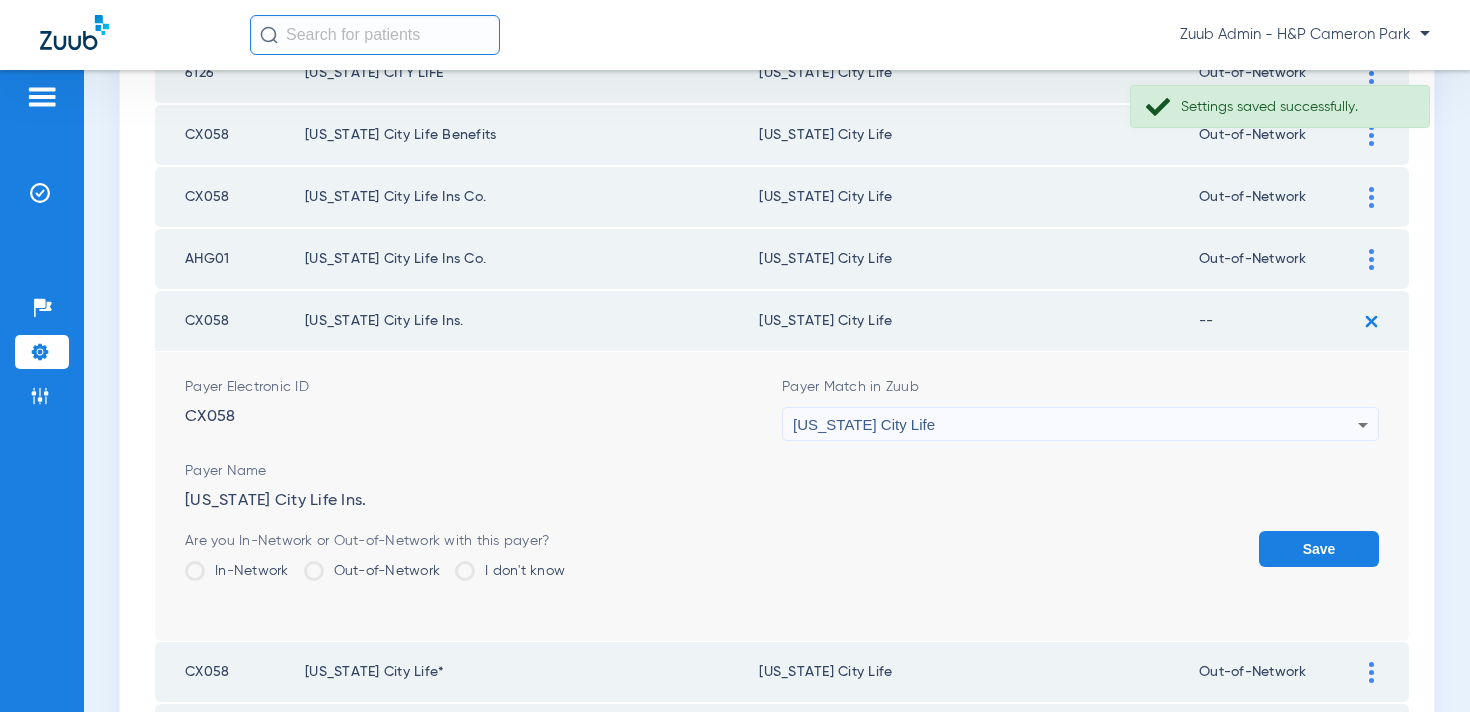 click on "Out-of-Network" 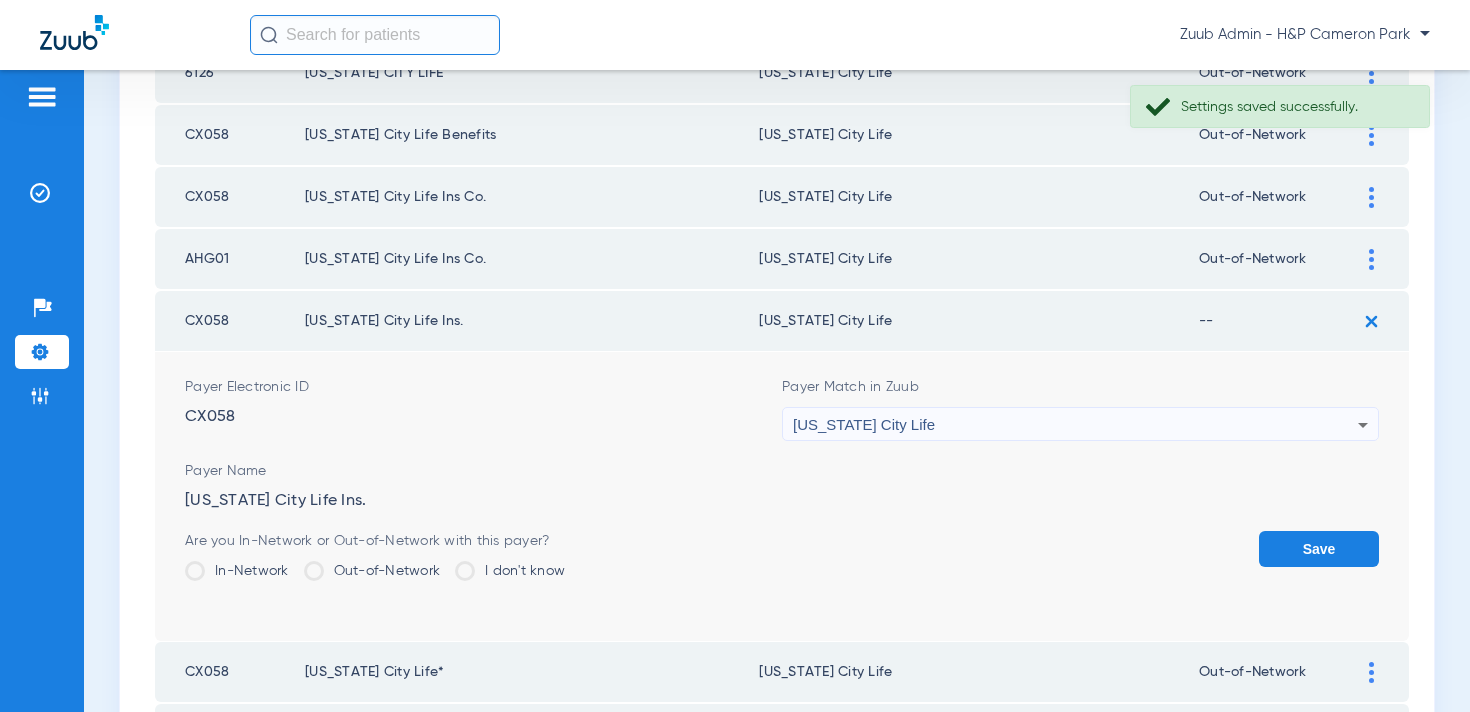 click on "Out-of-Network" 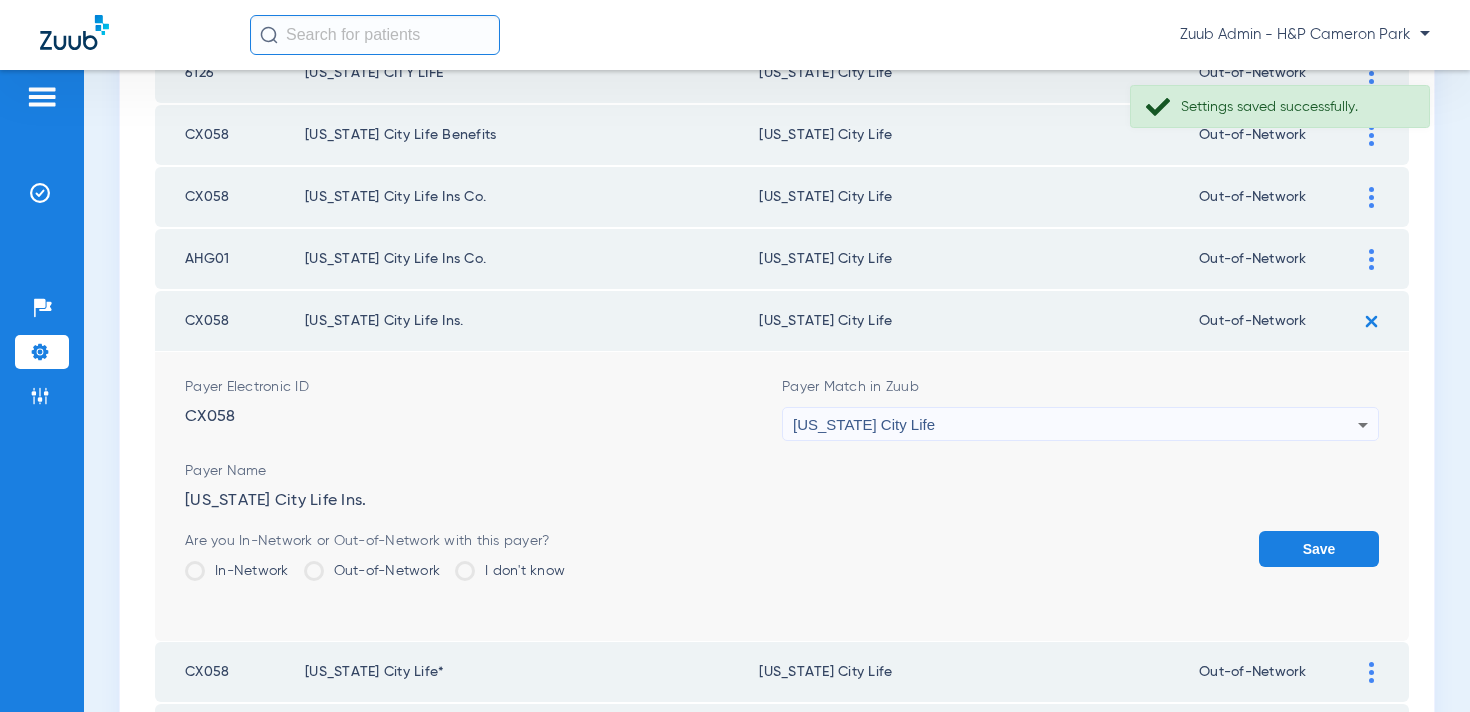 click on "Save" 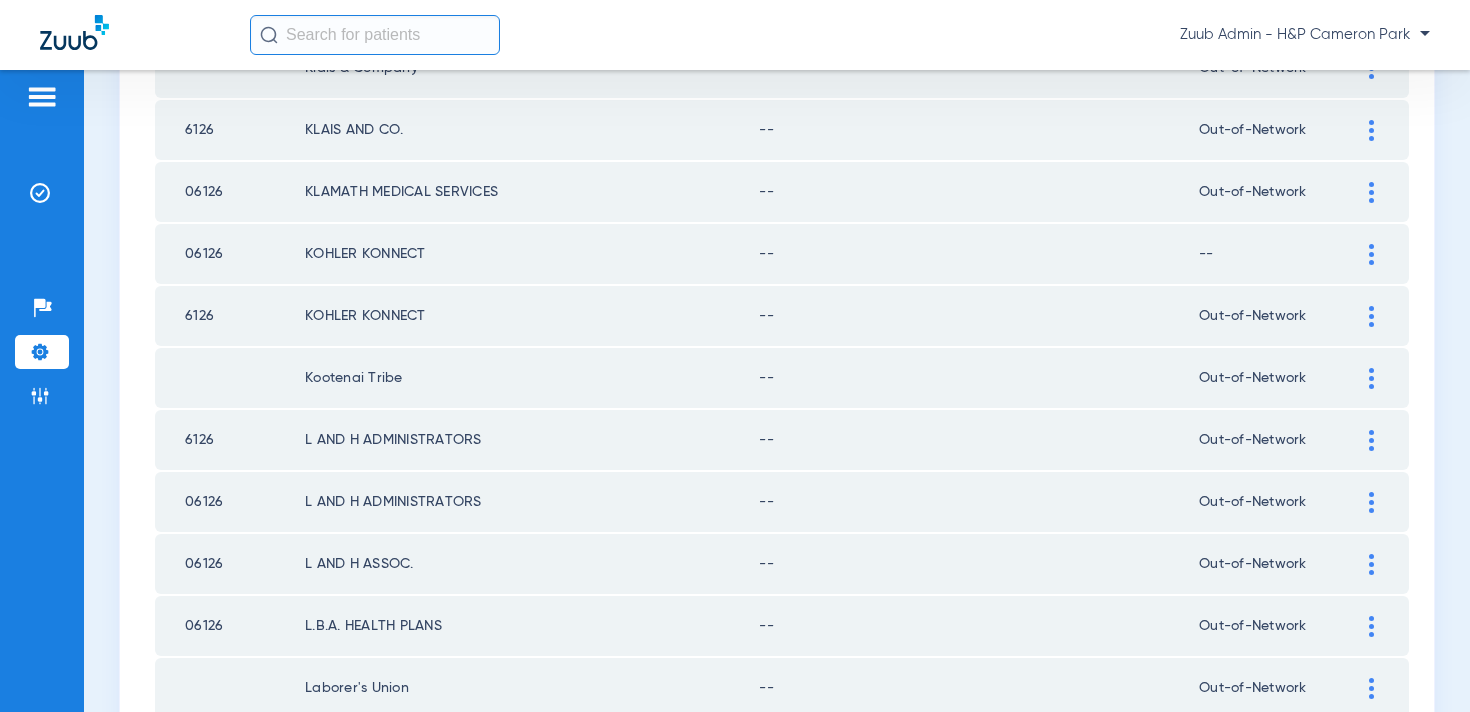 scroll, scrollTop: 2923, scrollLeft: 0, axis: vertical 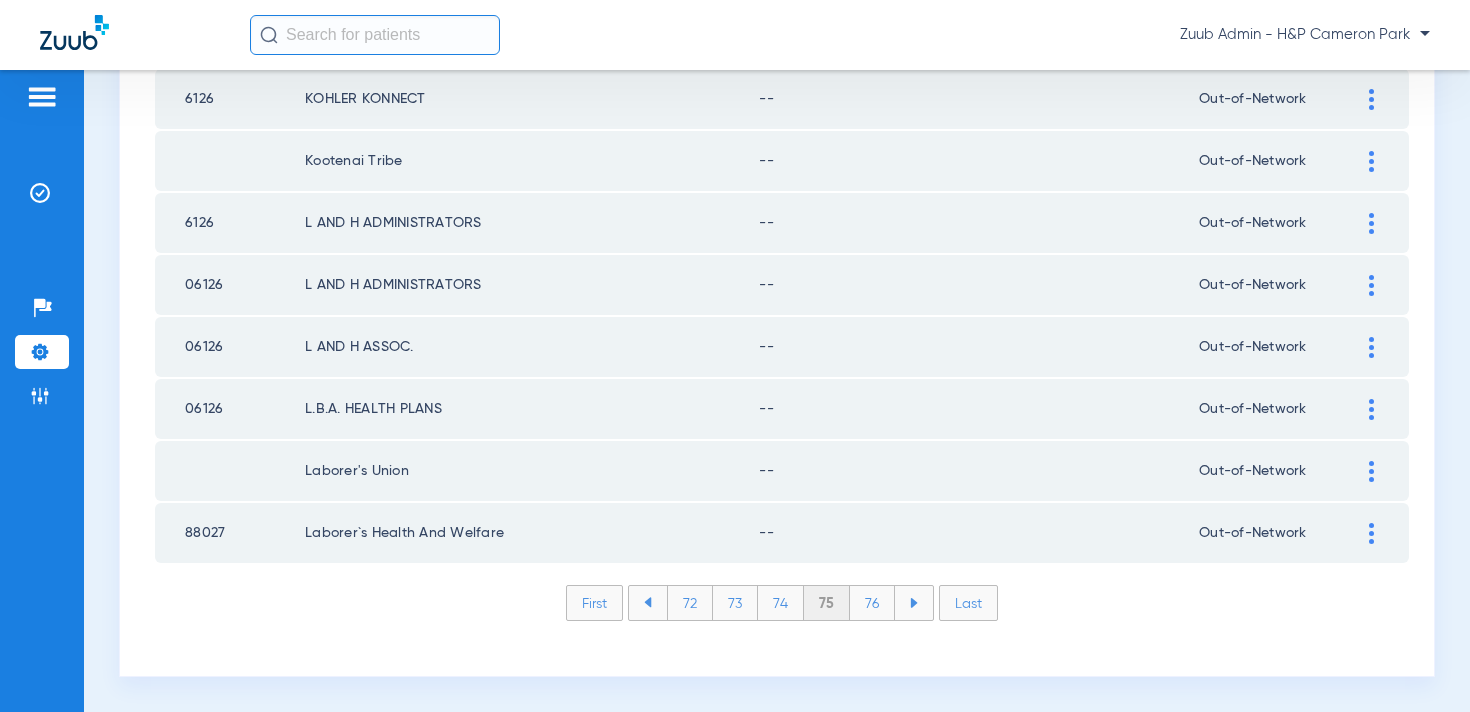 click on "76" 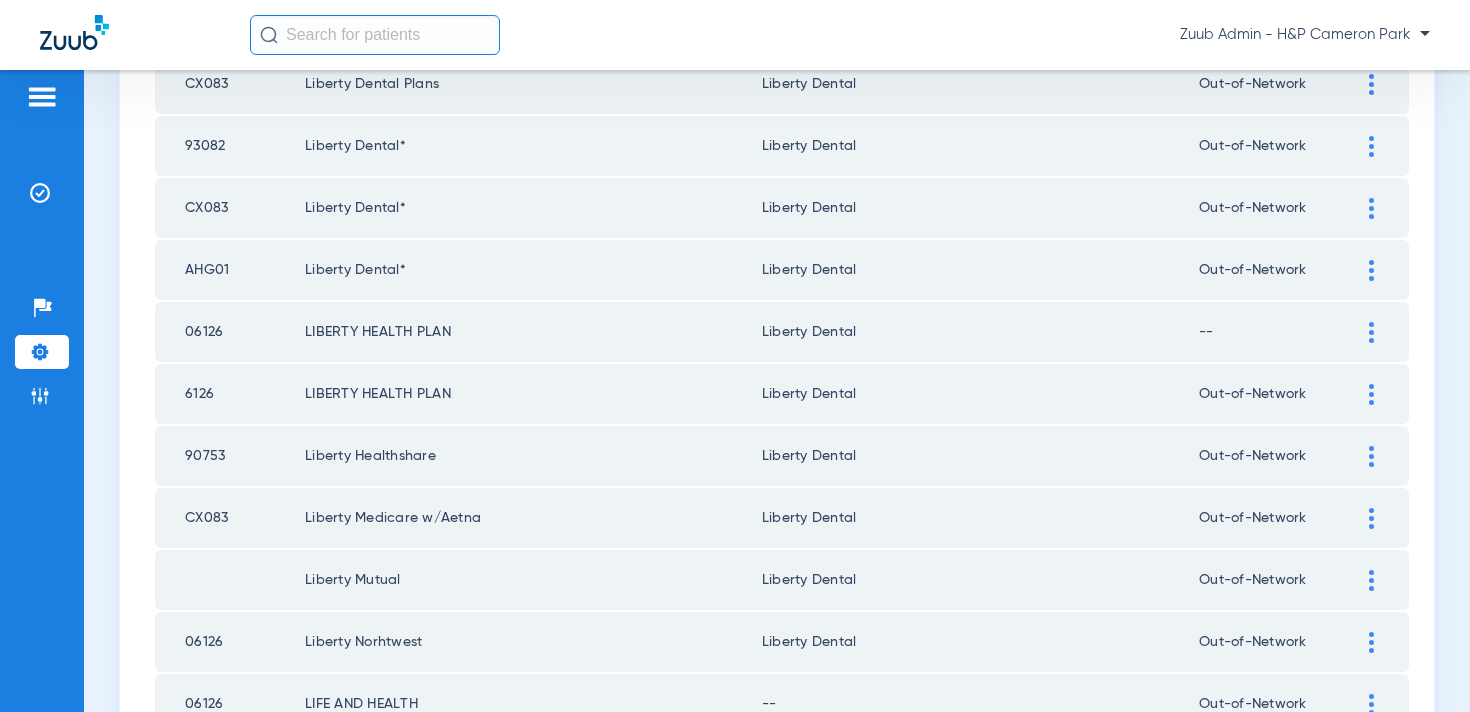 scroll, scrollTop: 1447, scrollLeft: 0, axis: vertical 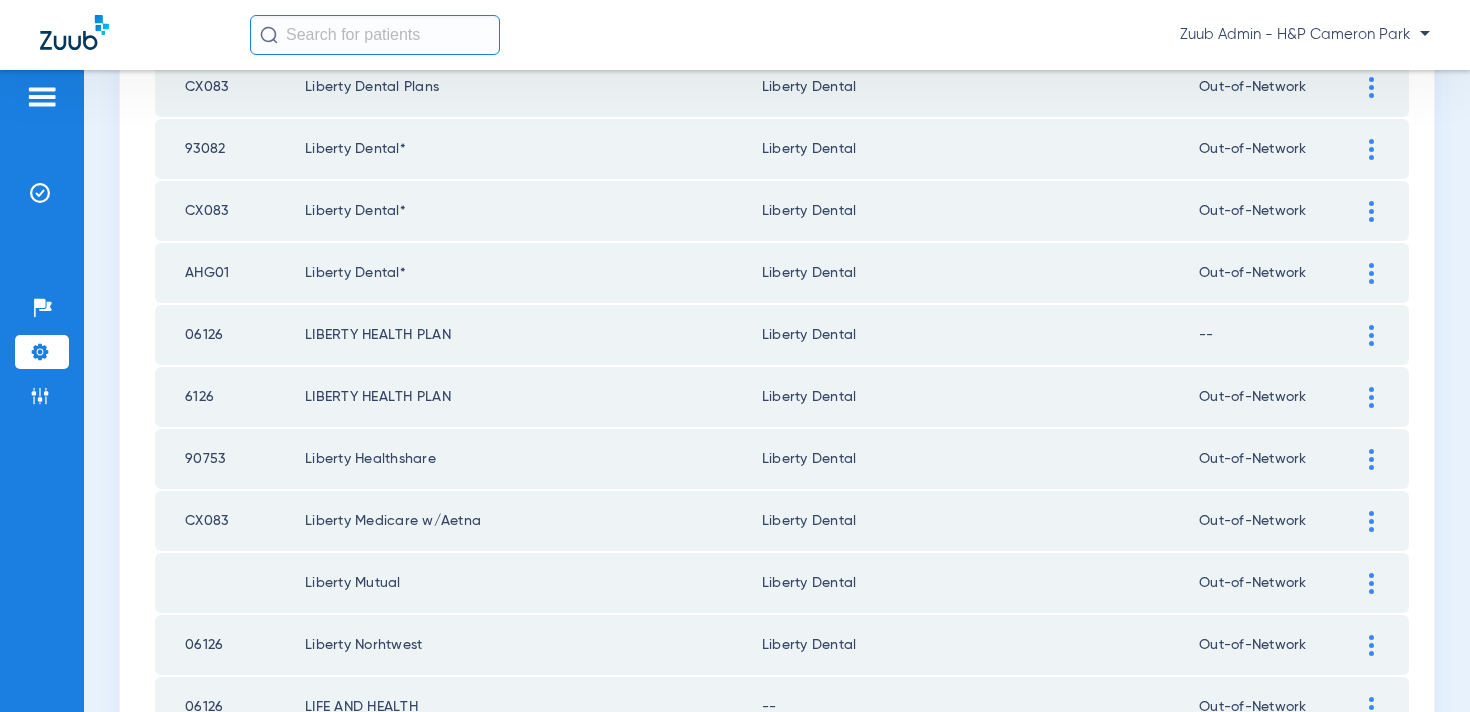 click 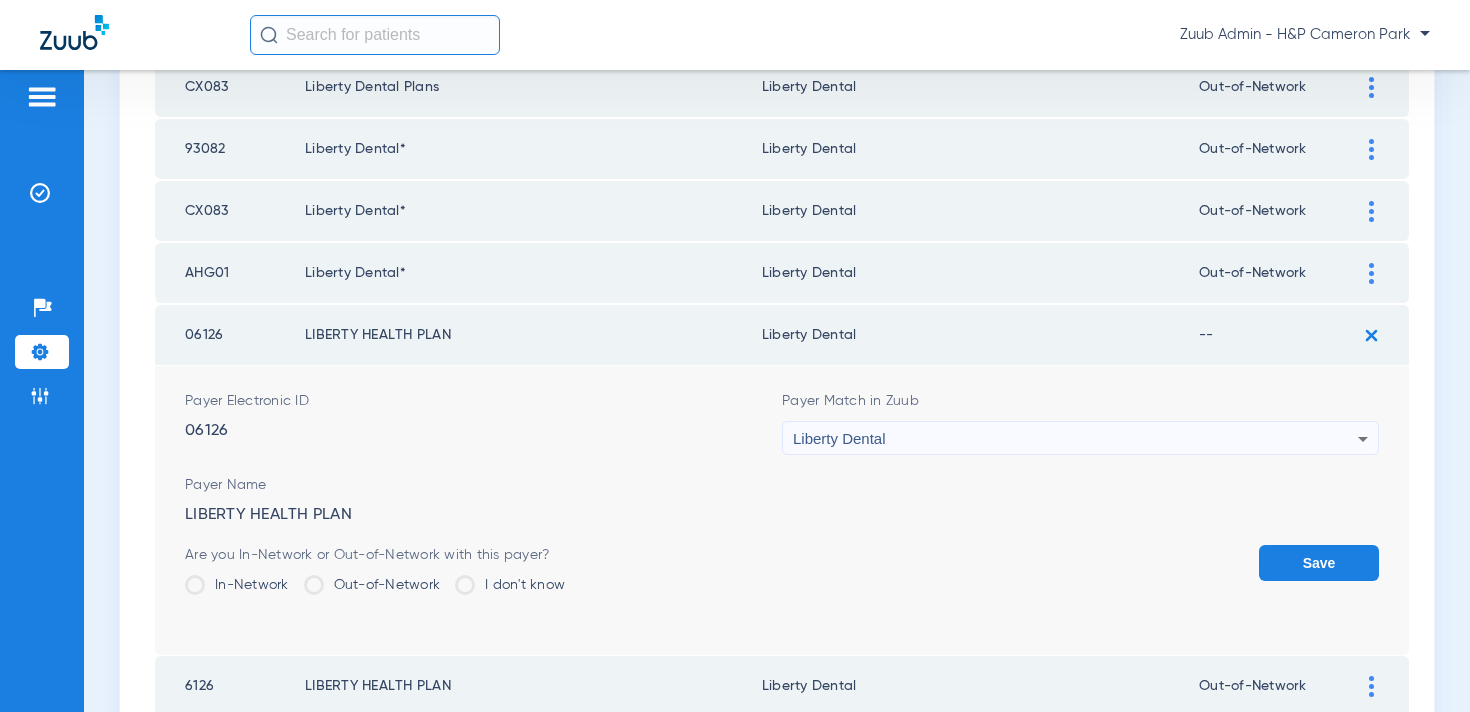 click on "Out-of-Network" 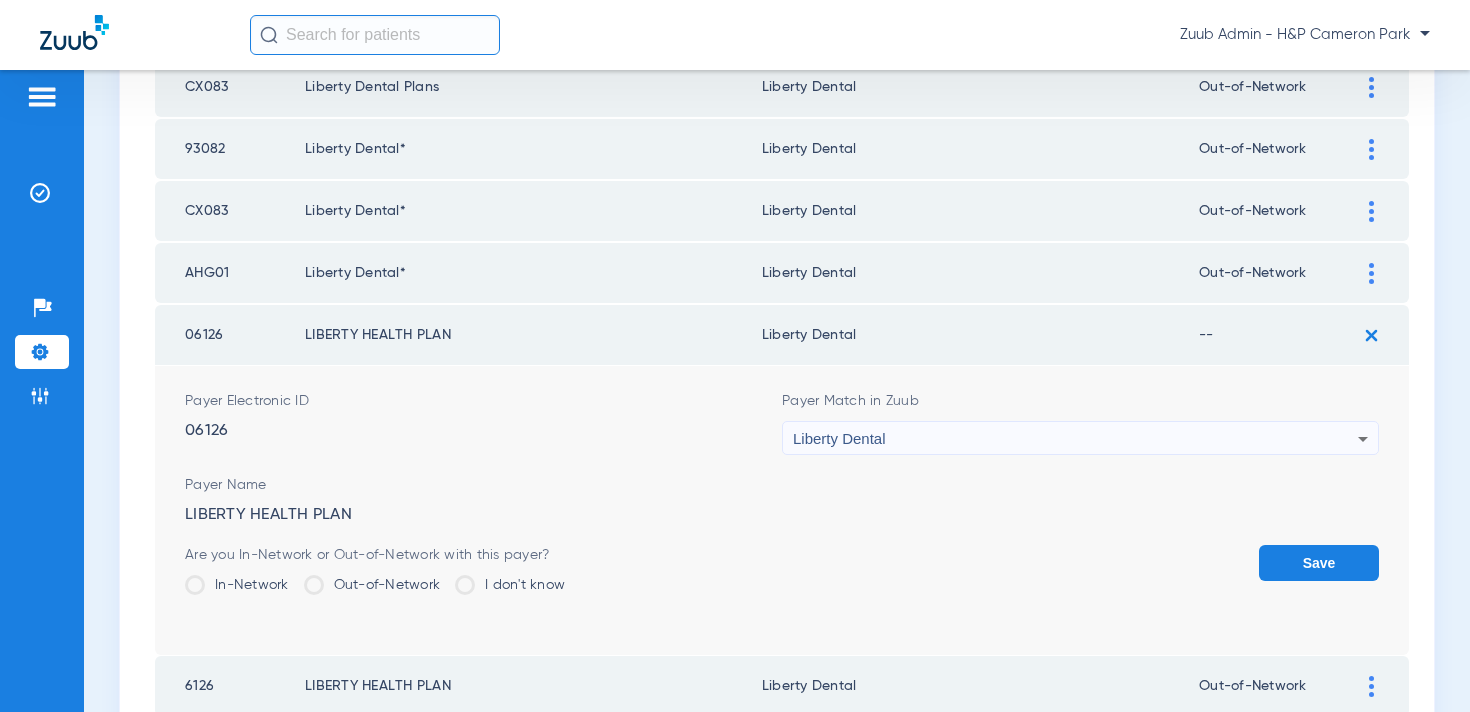 click on "Out-of-Network" 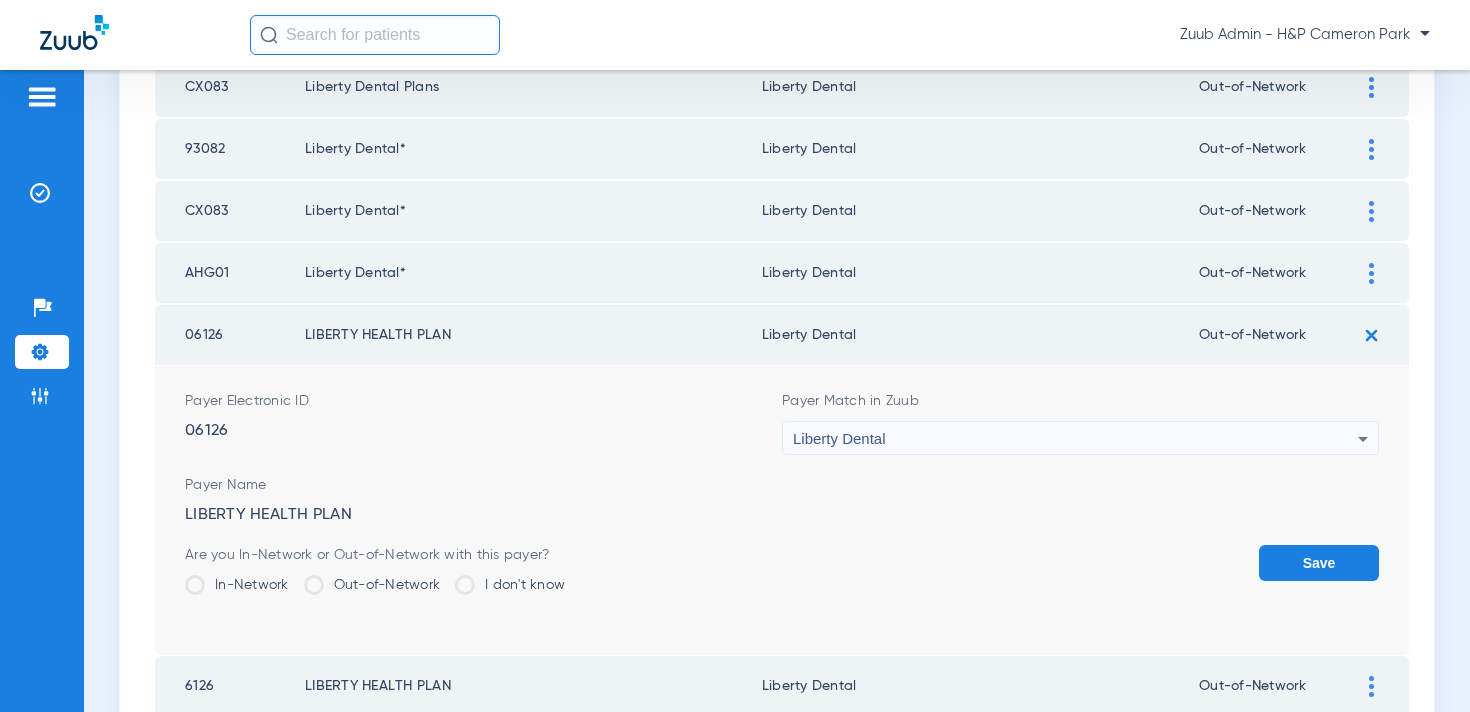 click on "Save" 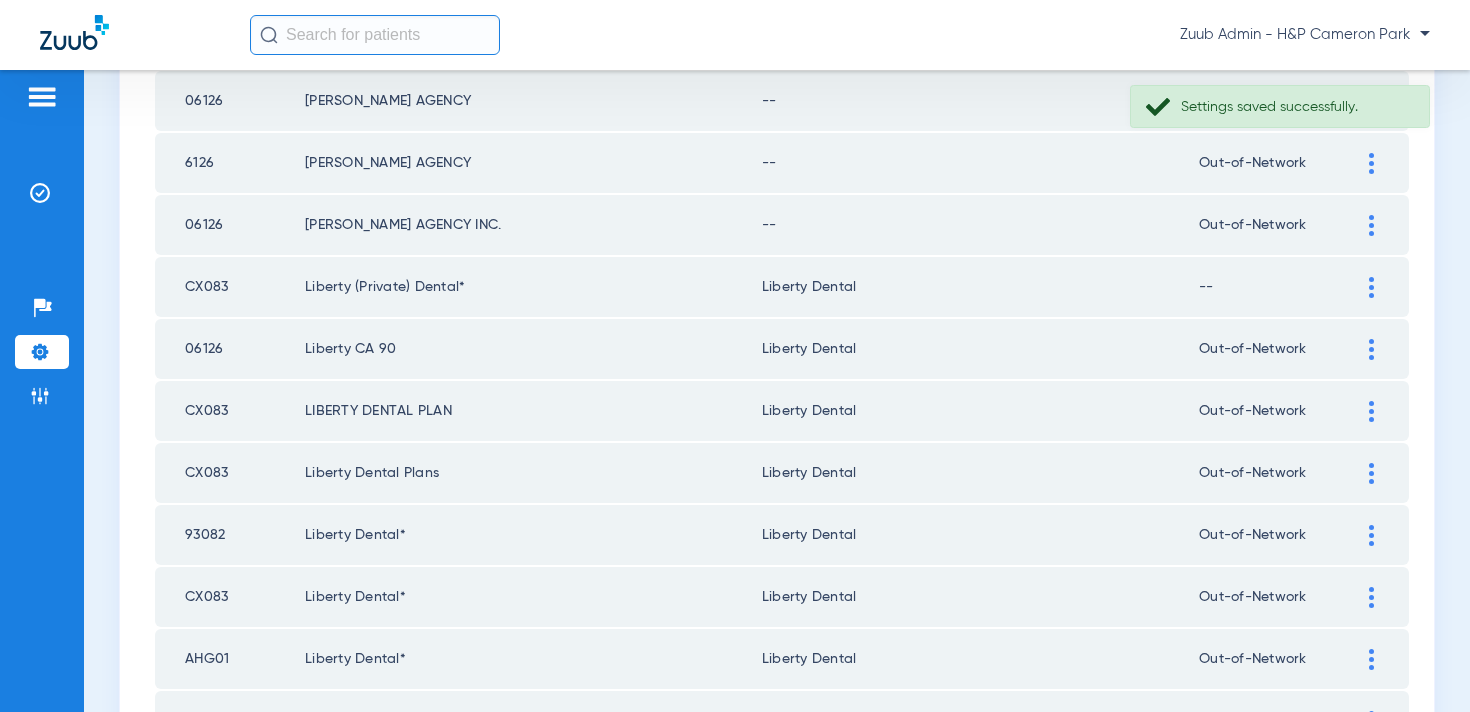scroll, scrollTop: 1058, scrollLeft: 0, axis: vertical 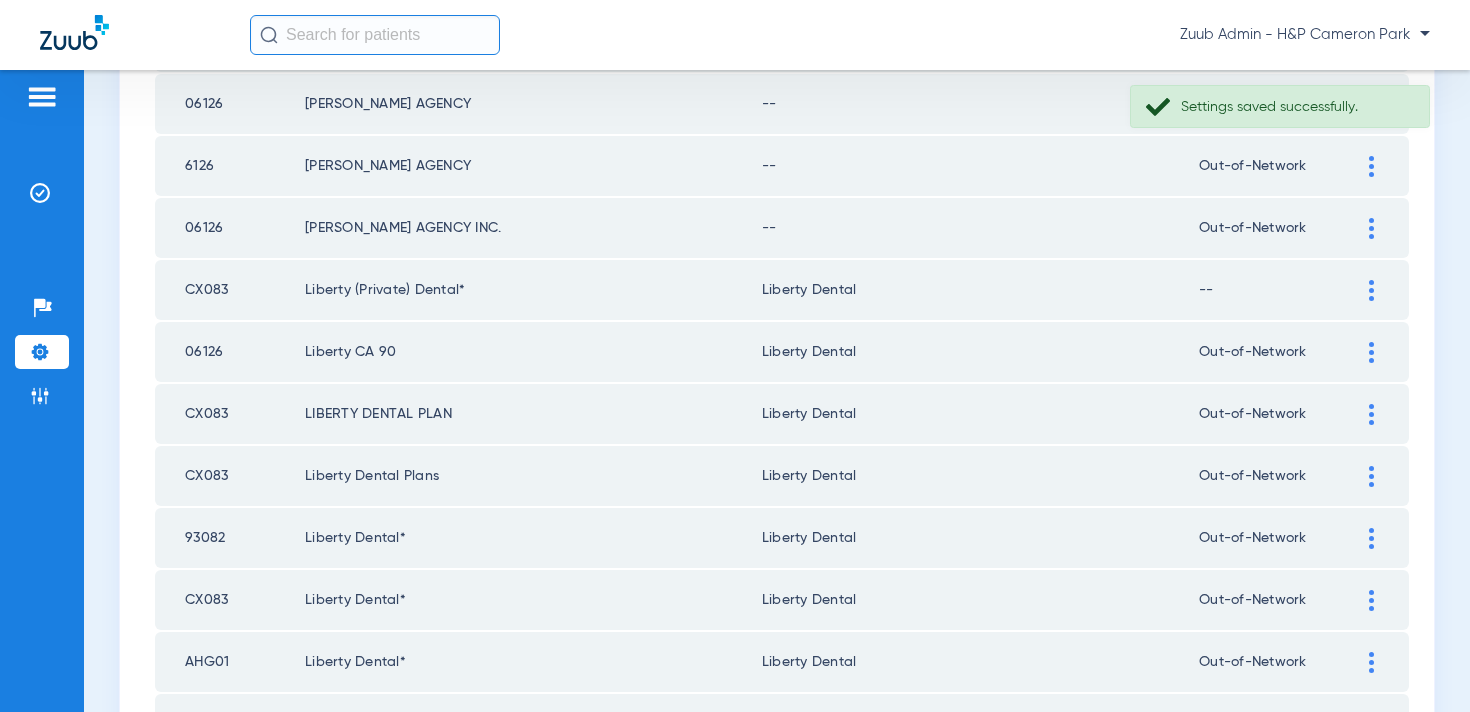 click 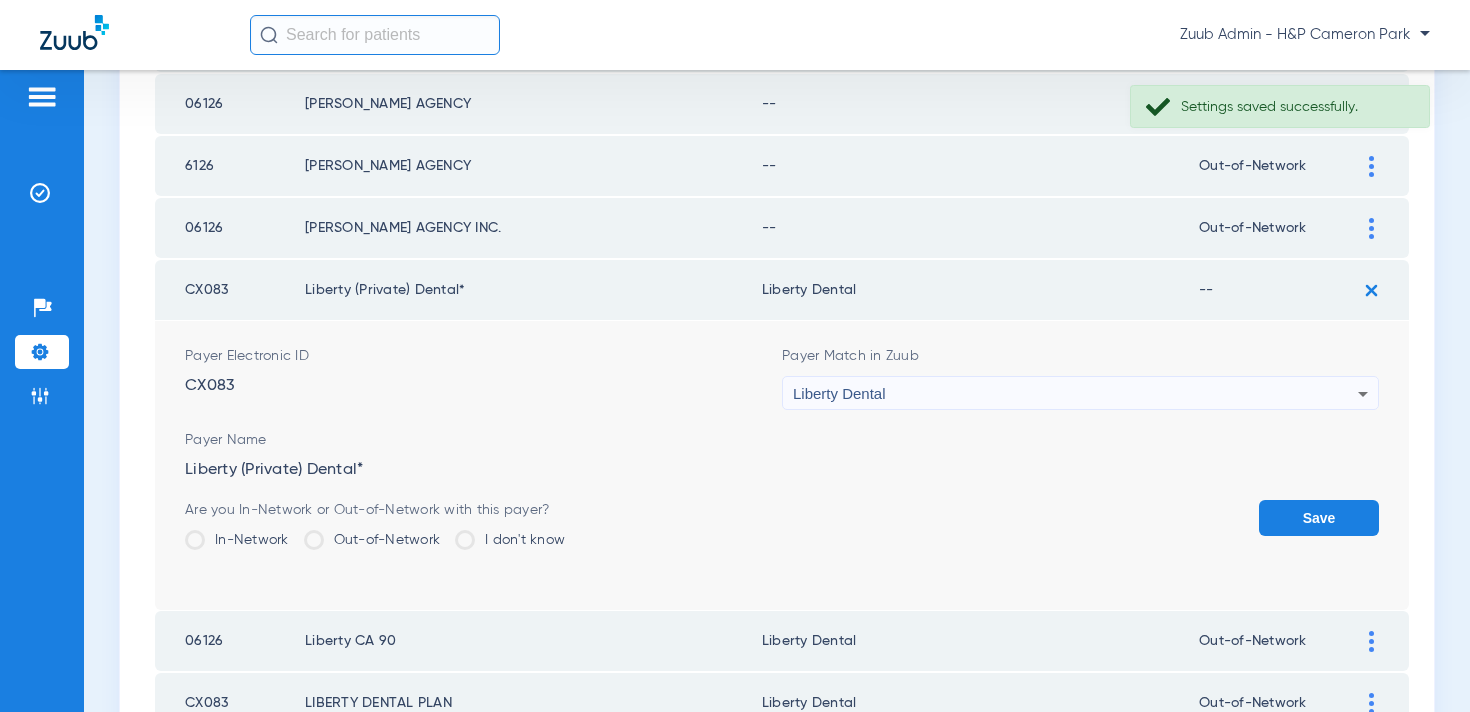 click on "Out-of-Network" 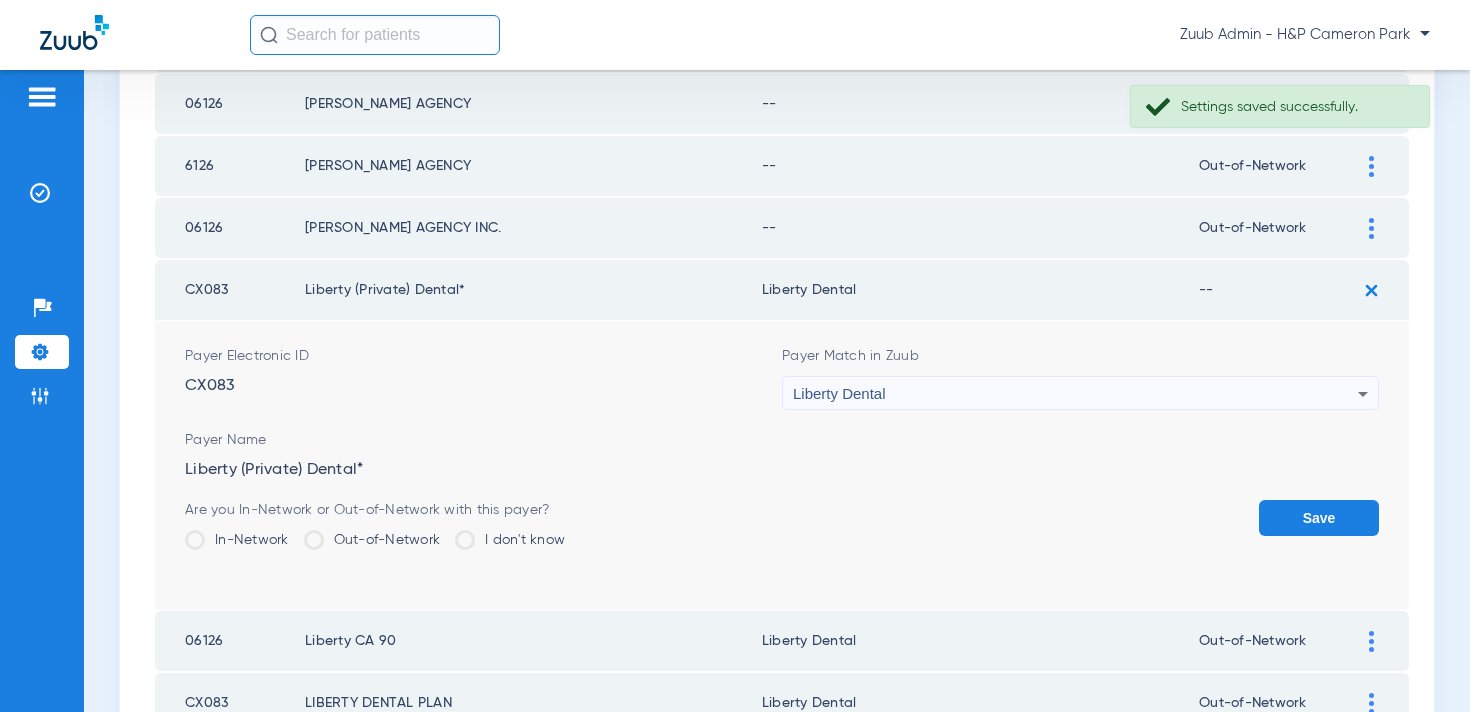 click on "Out-of-Network" 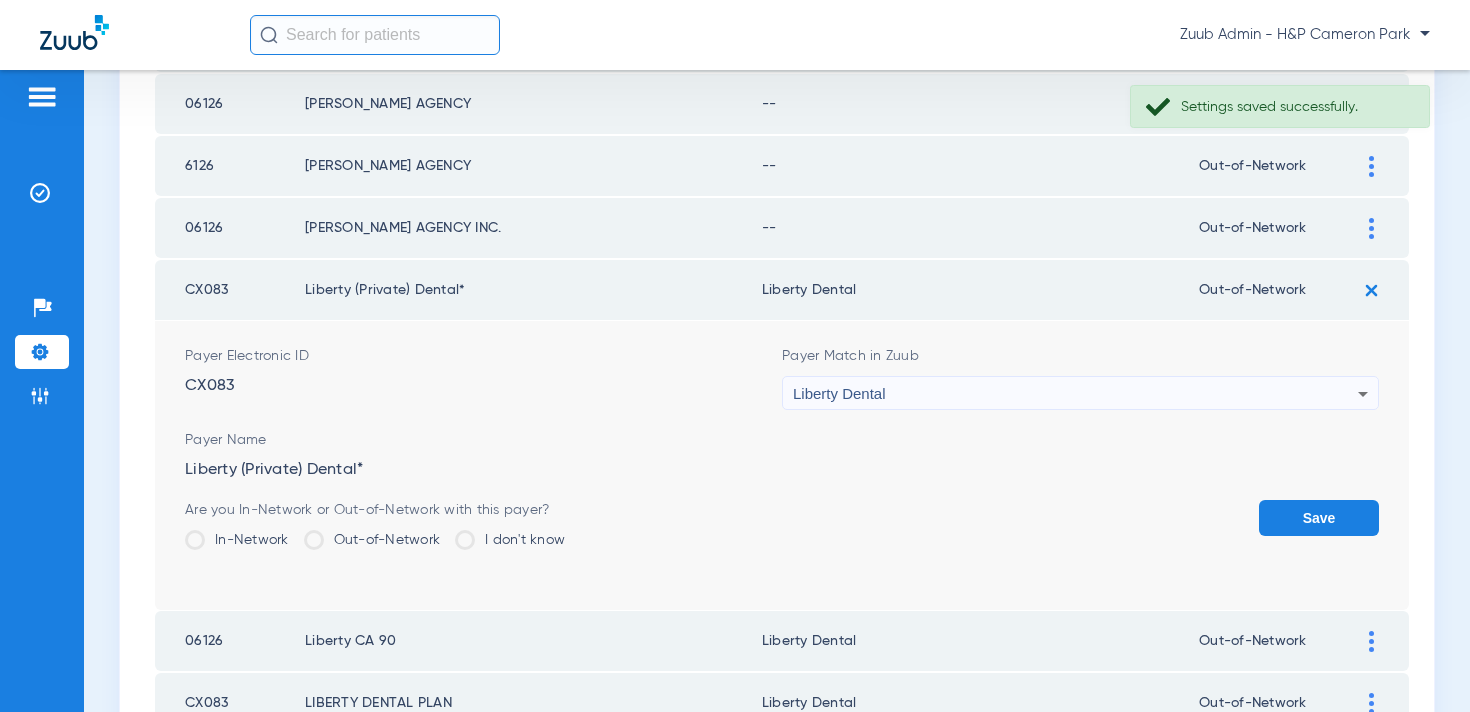 click on "Save" 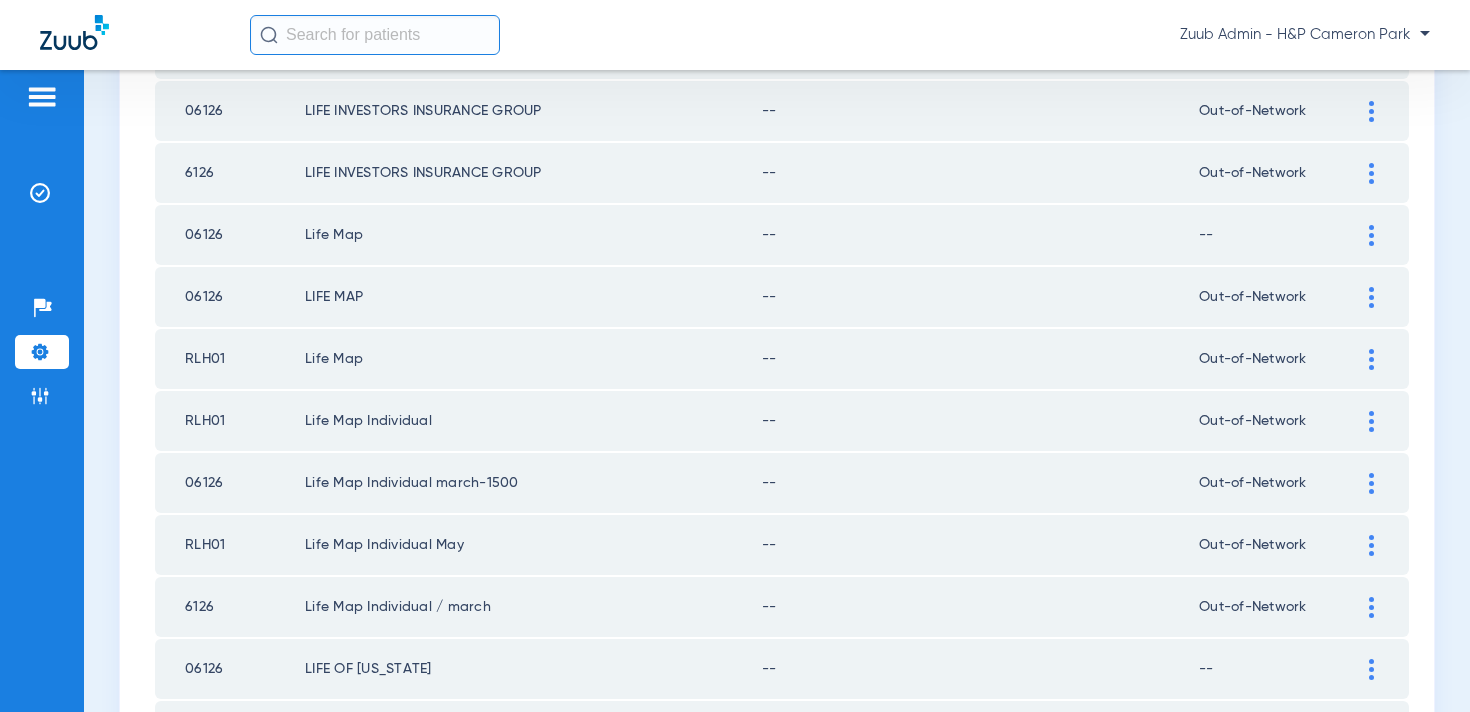 scroll, scrollTop: 2923, scrollLeft: 0, axis: vertical 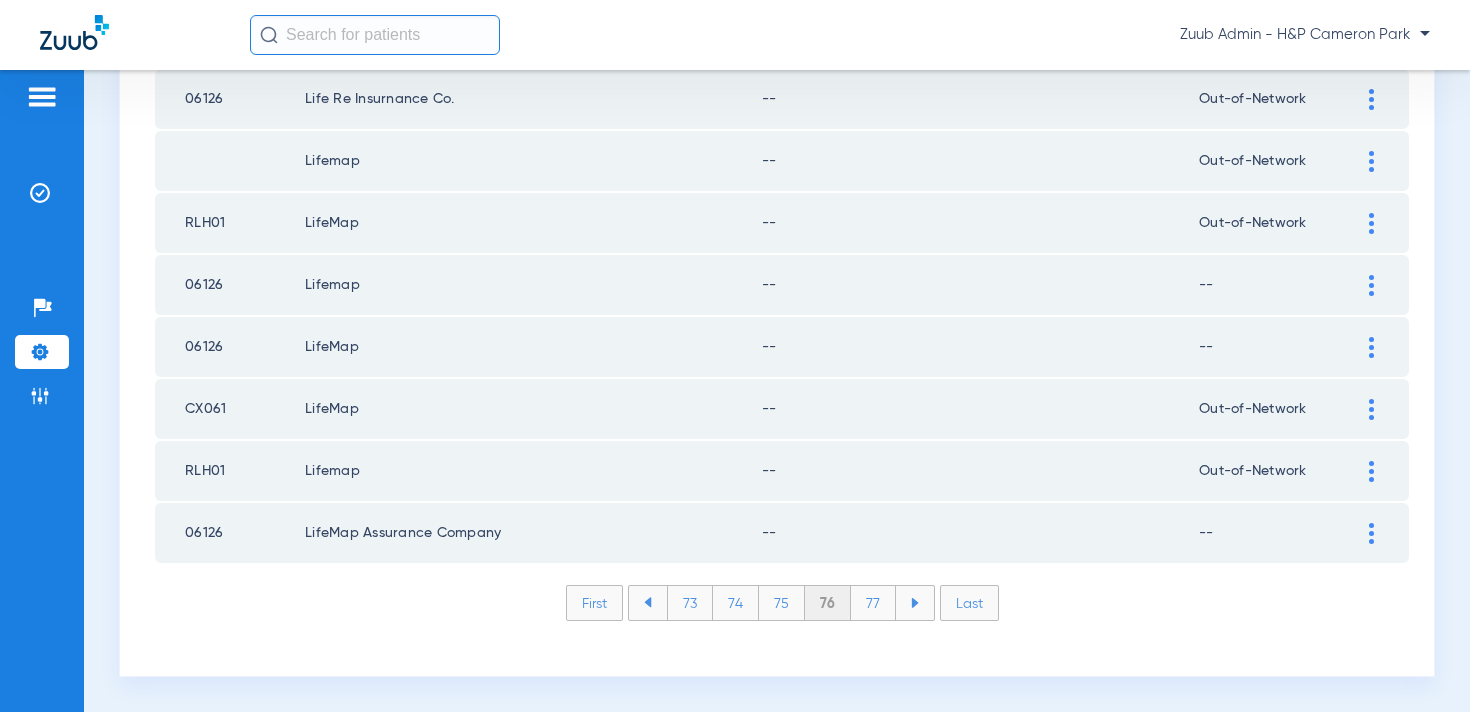 click on "77" 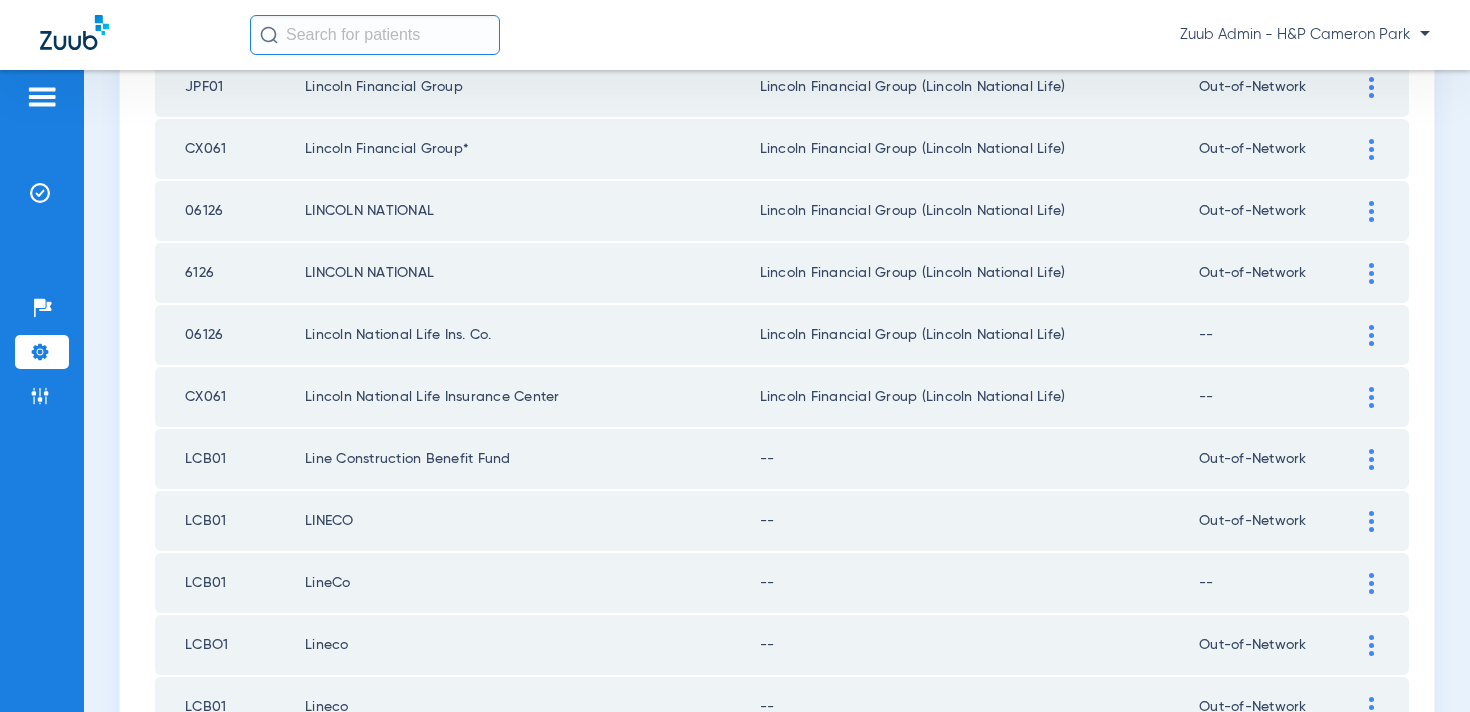 scroll, scrollTop: 1878, scrollLeft: 0, axis: vertical 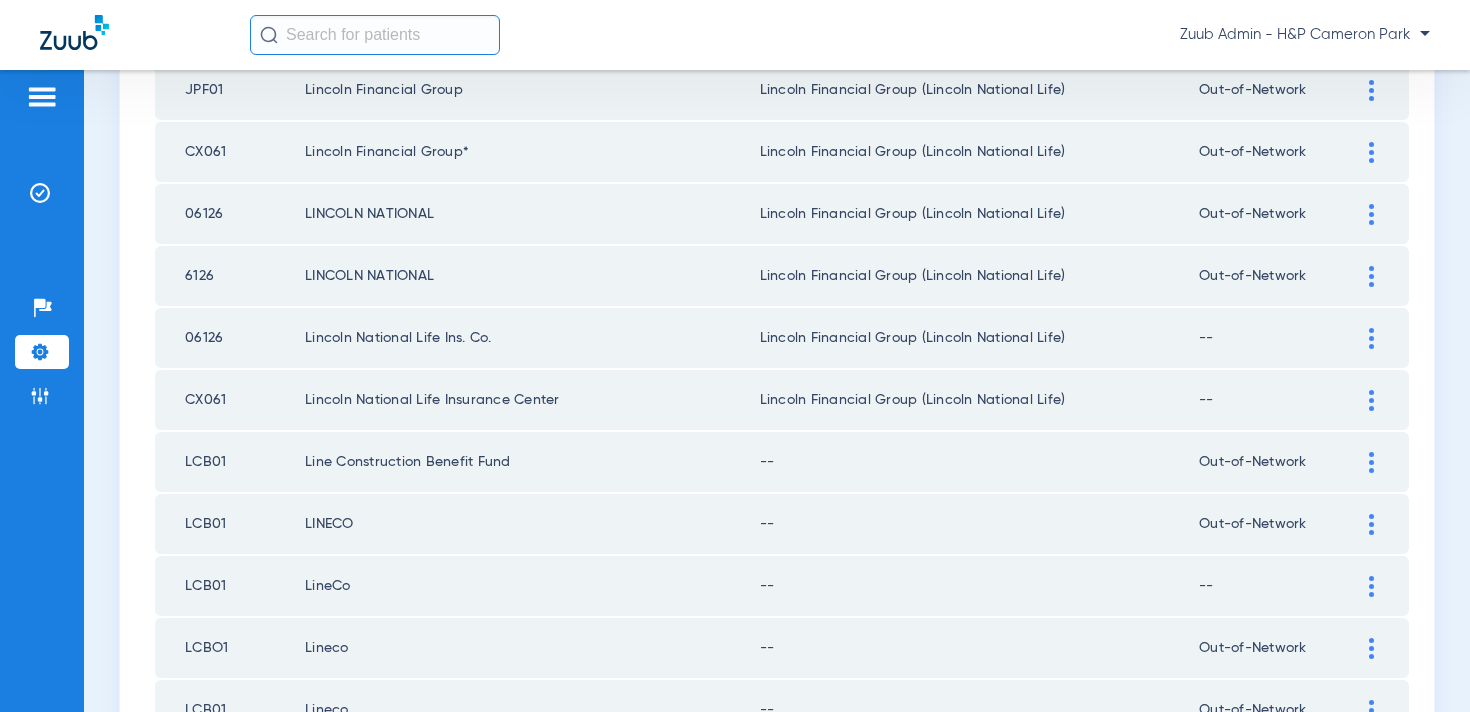 click 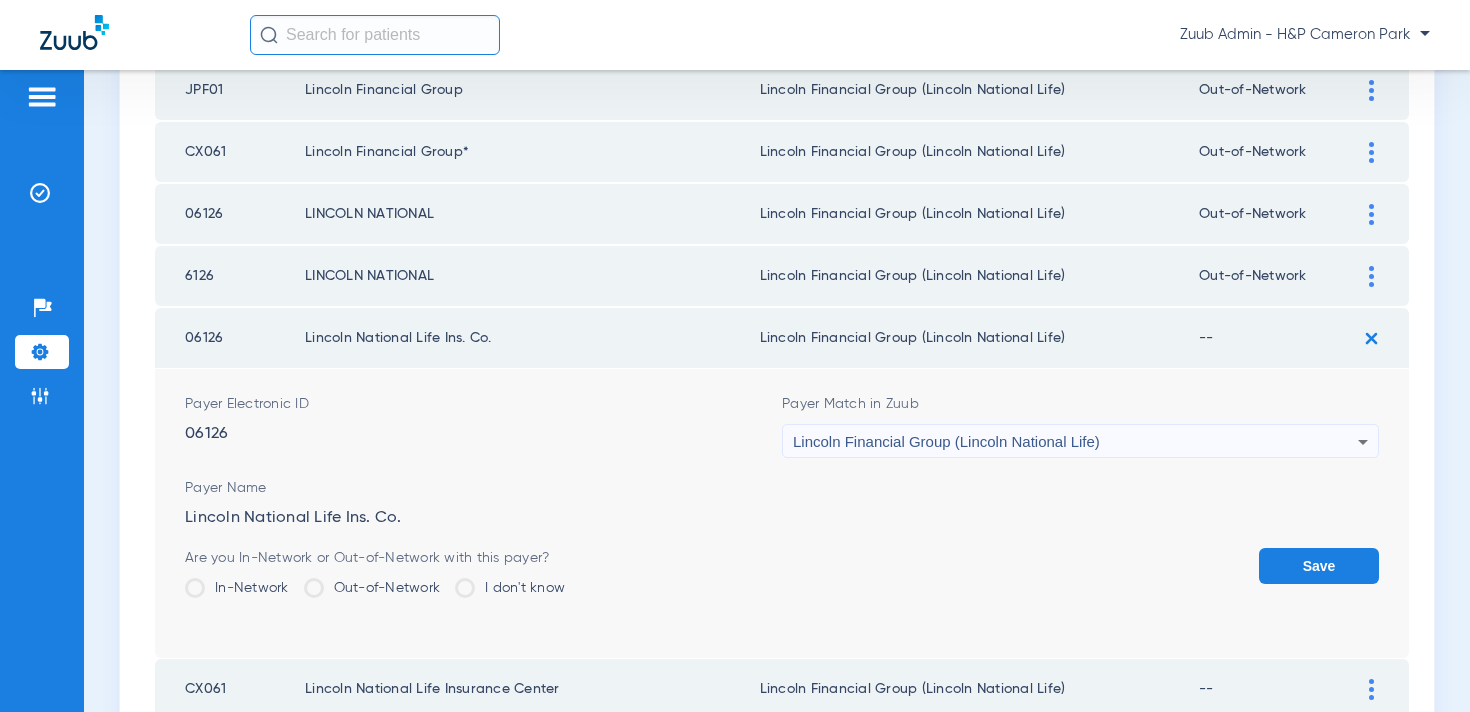 click on "Out-of-Network" 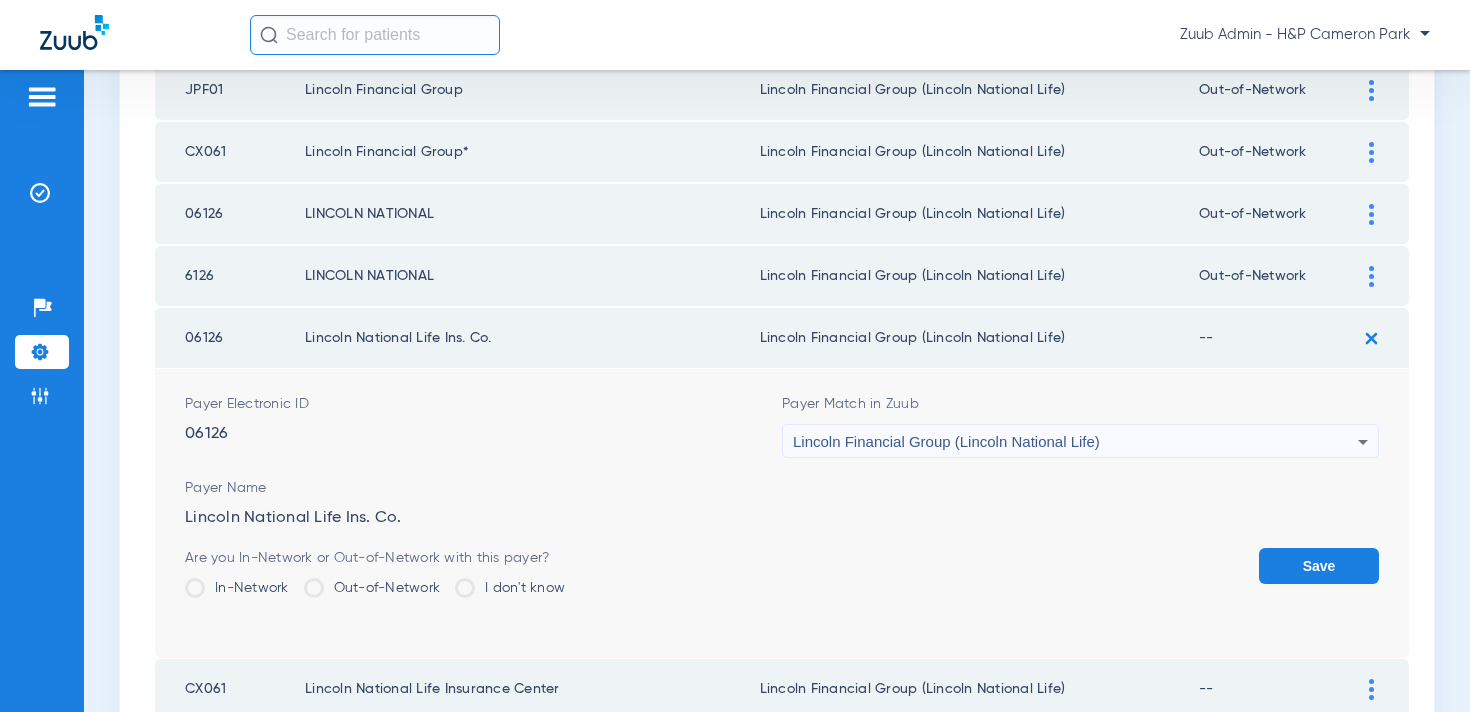 click on "Out-of-Network" 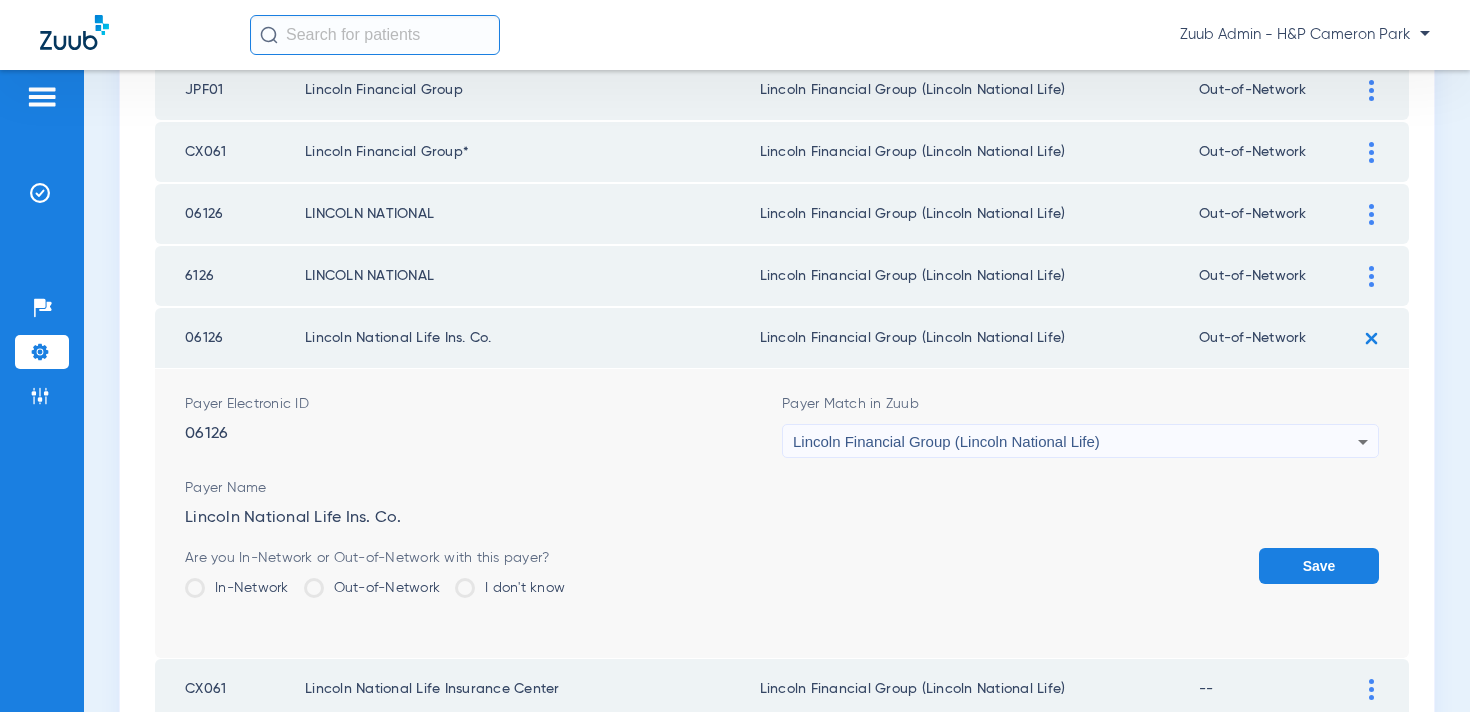 click on "Save" 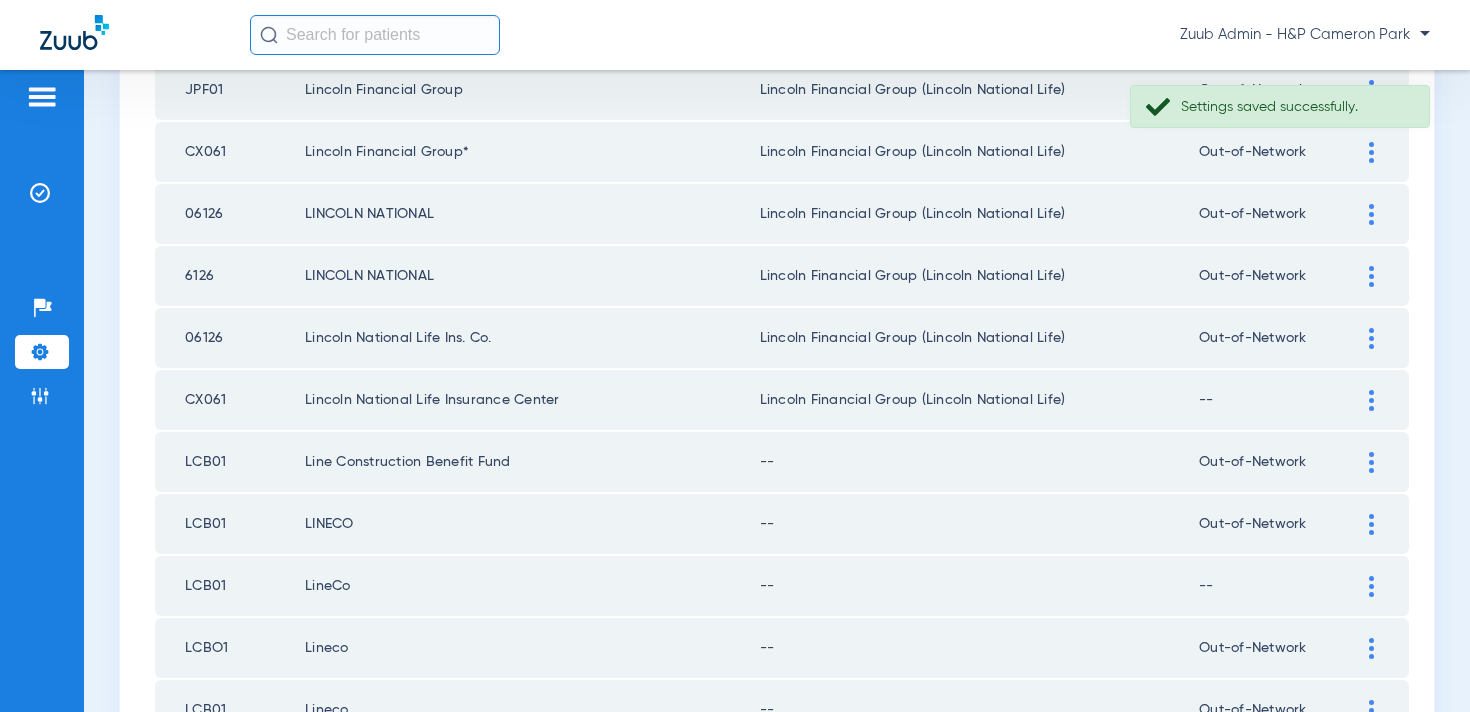 click 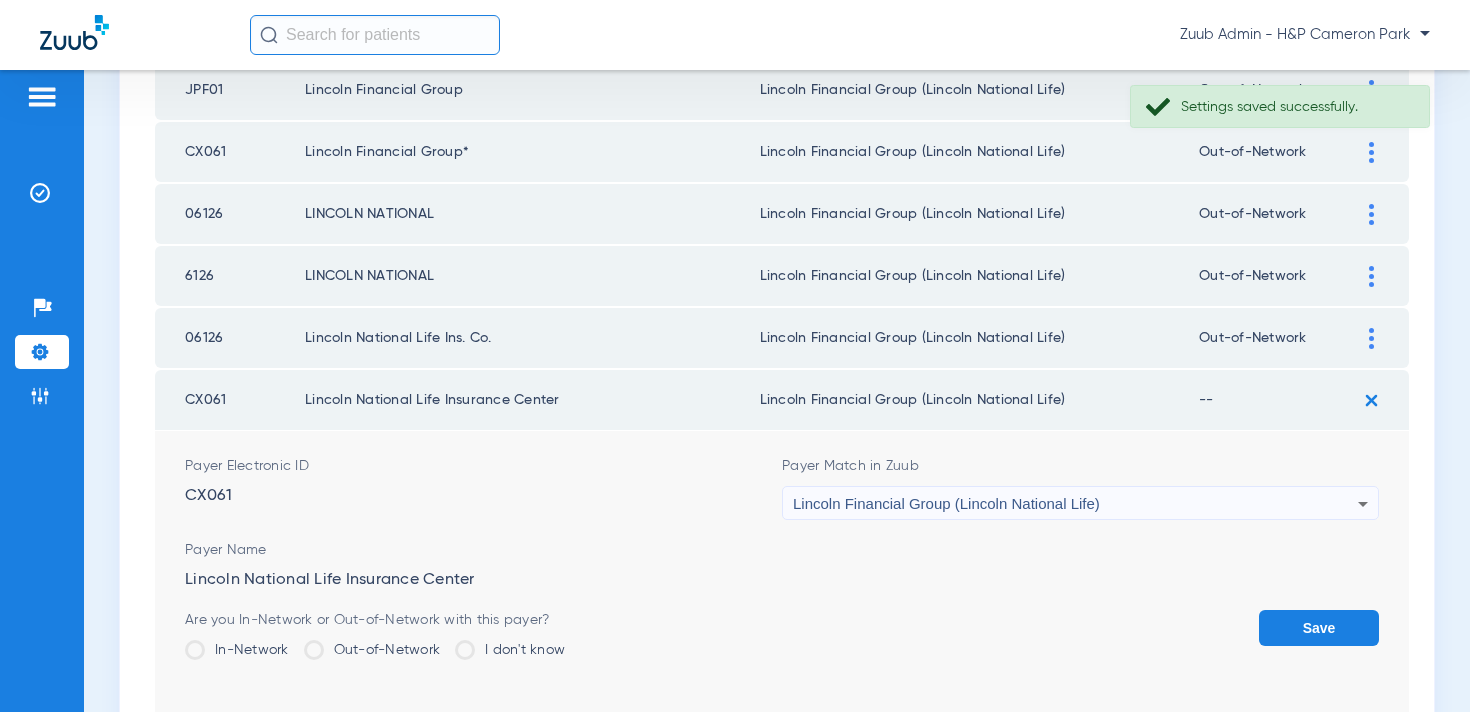 click on "Out-of-Network" 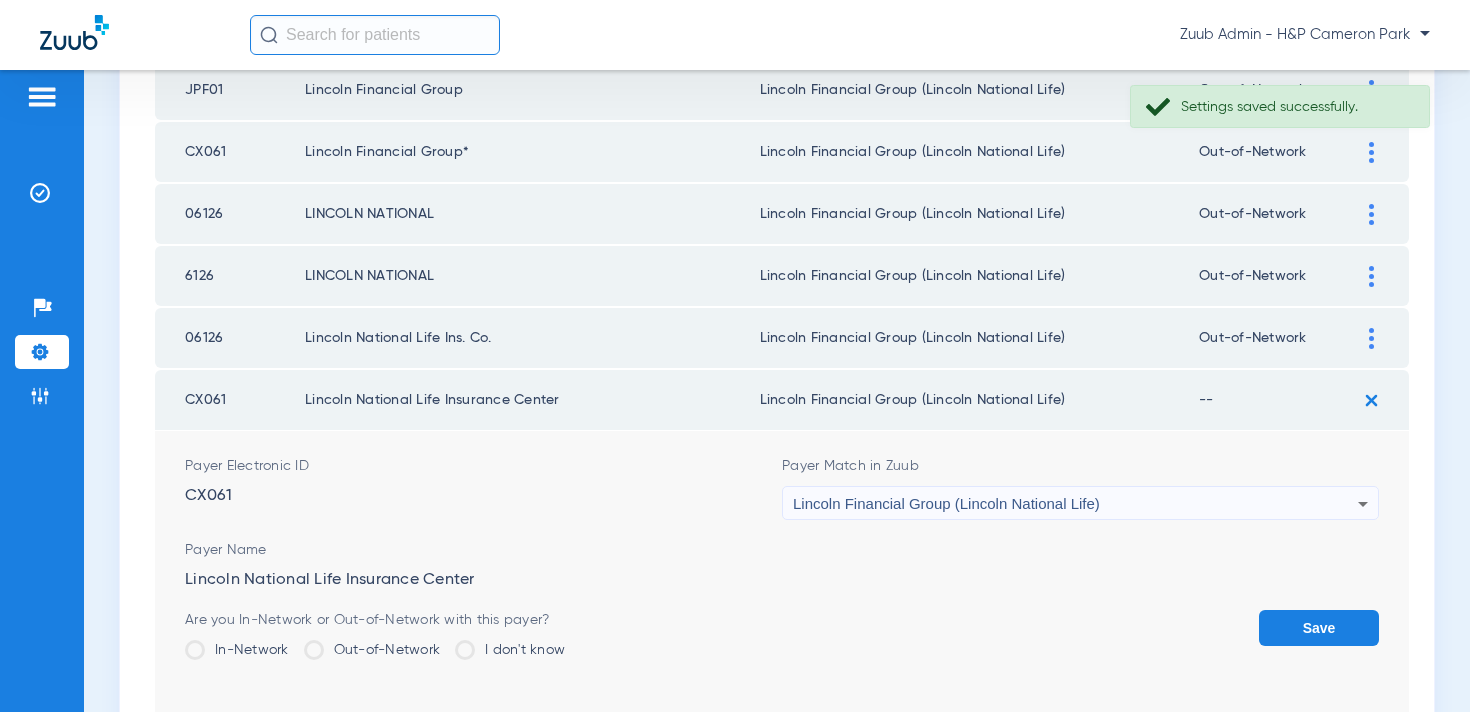 click on "Out-of-Network" 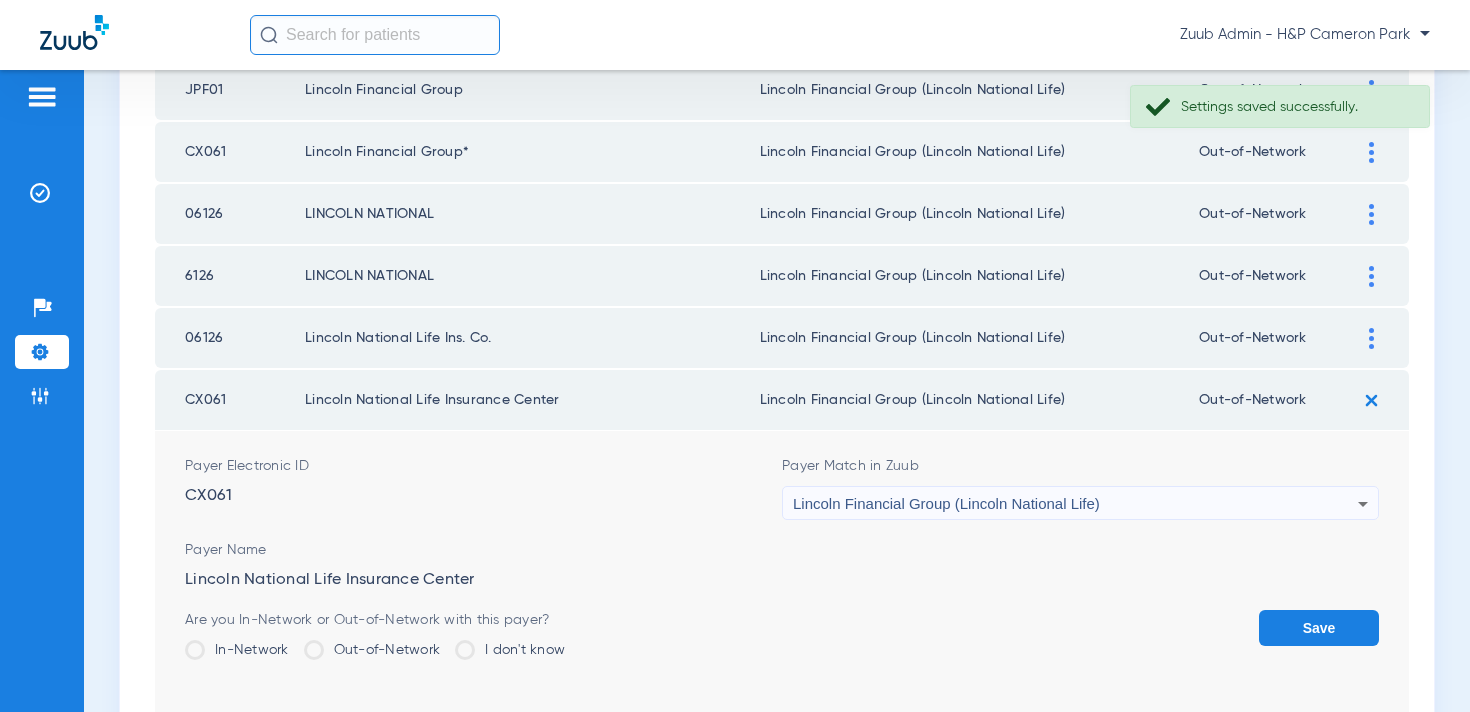 click on "Save" 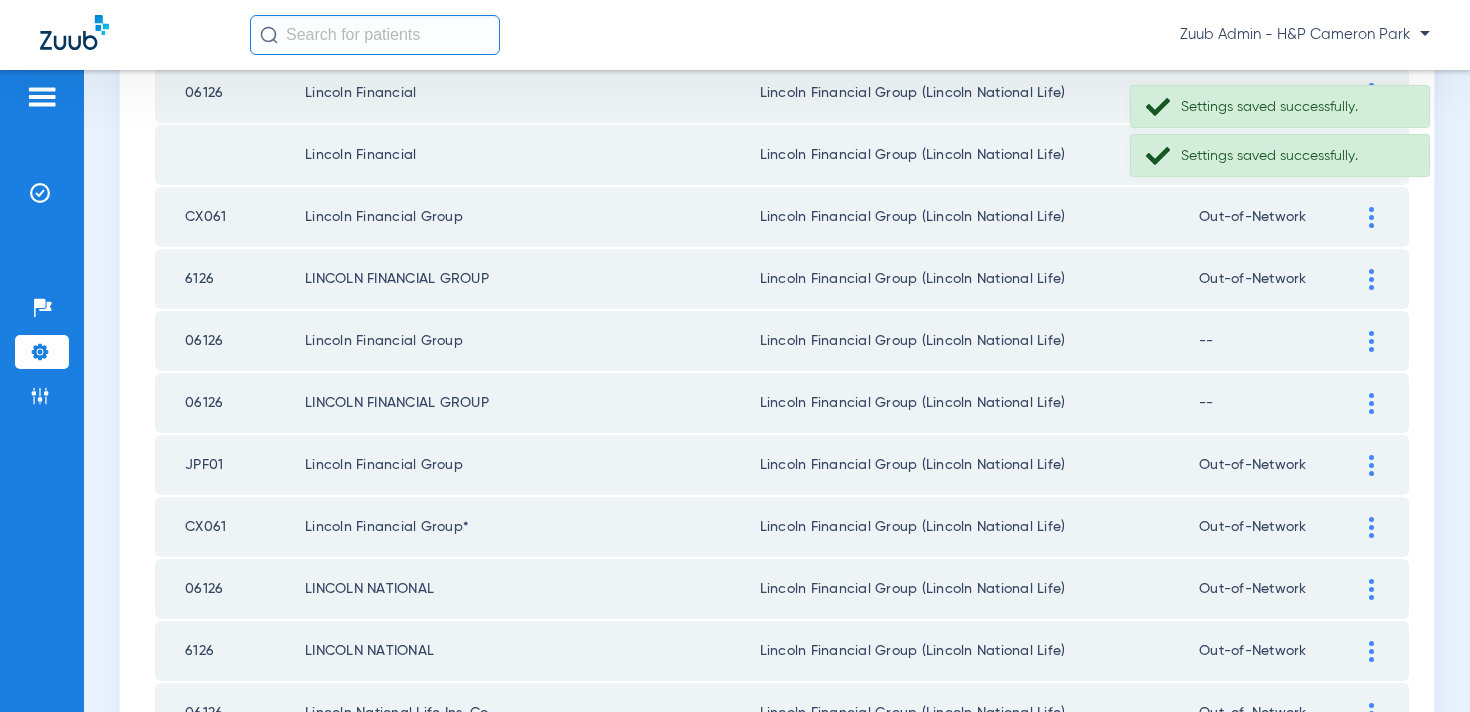 scroll, scrollTop: 1497, scrollLeft: 0, axis: vertical 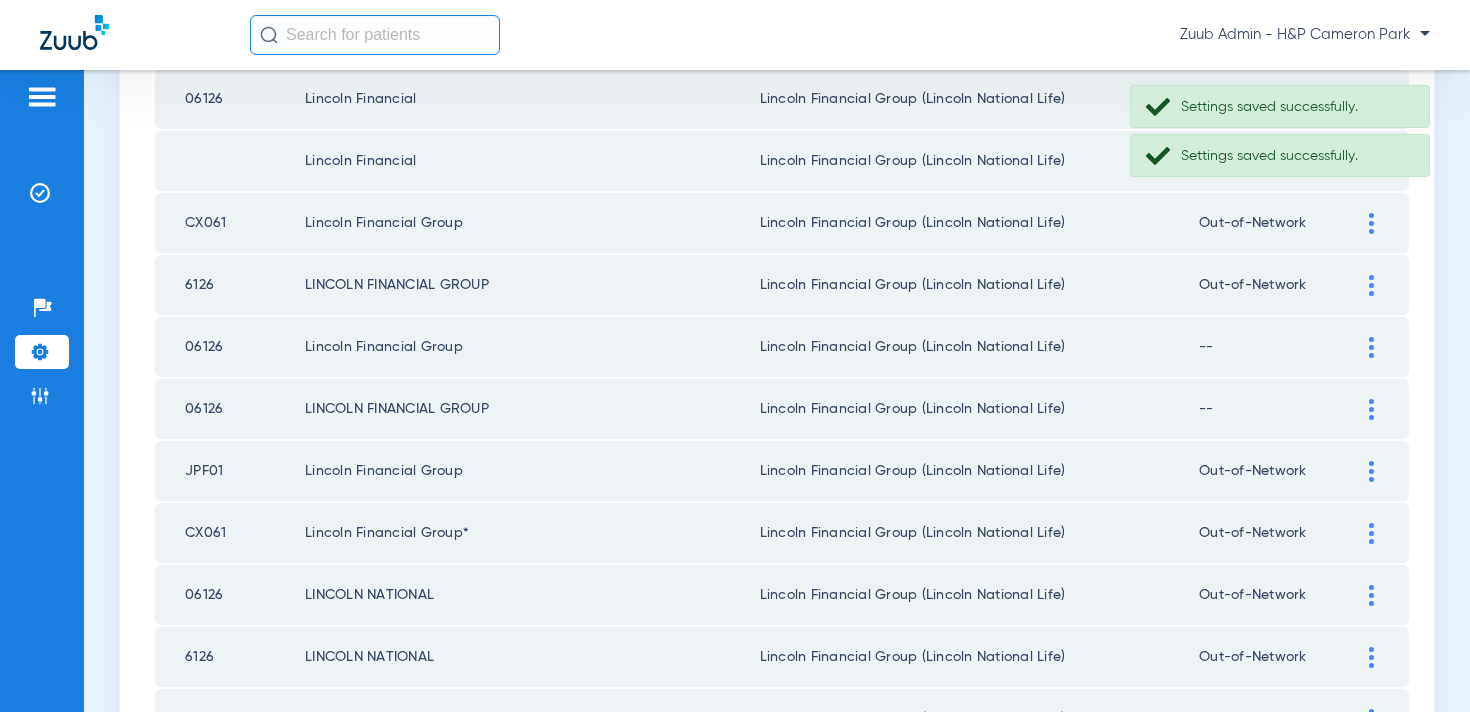 click 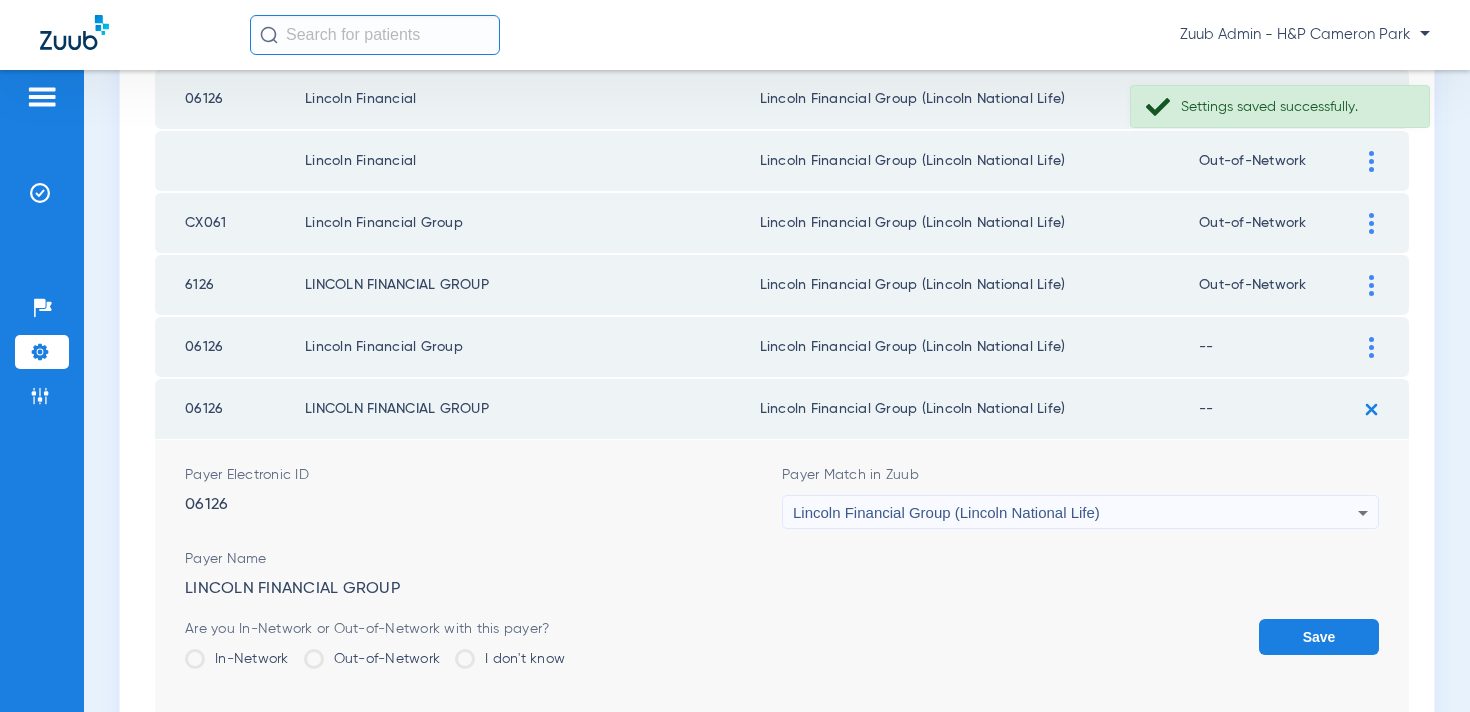 click on "Out-of-Network" 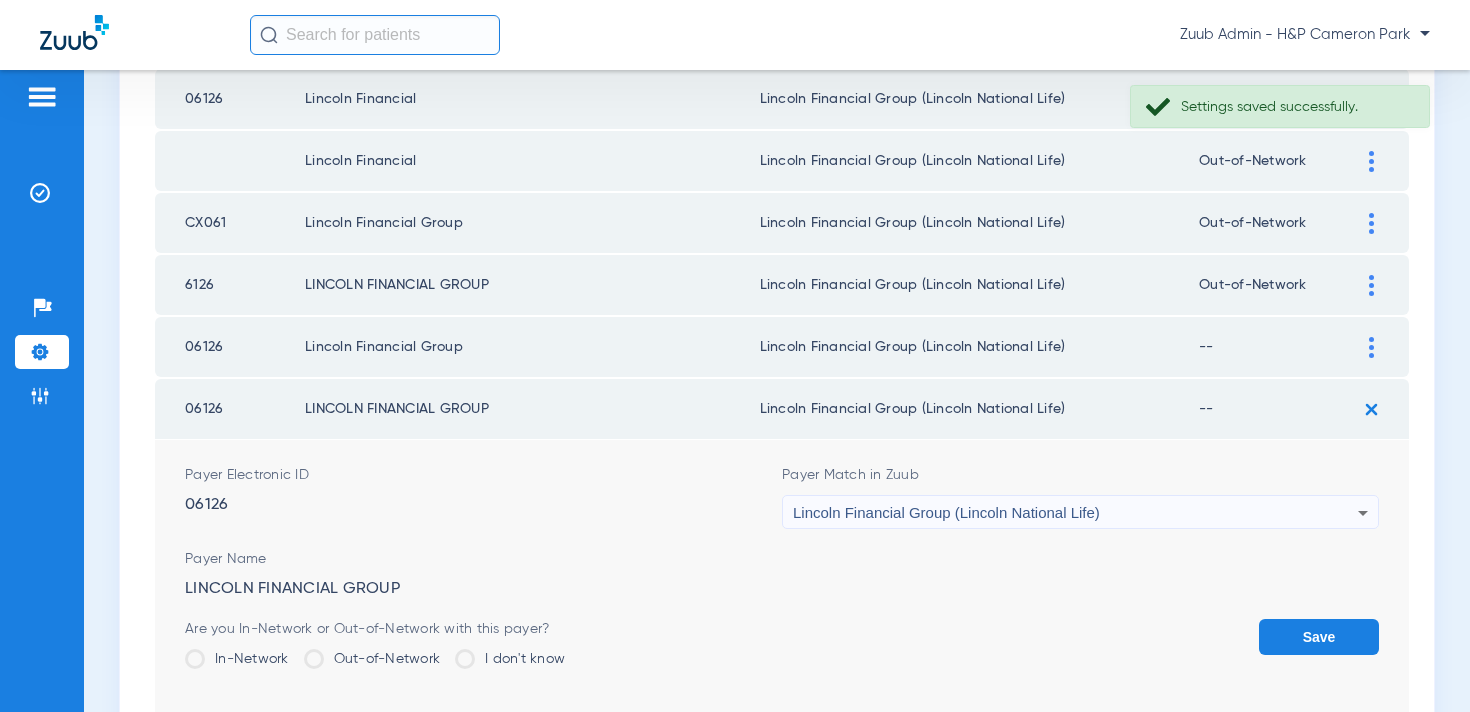click on "Out-of-Network" 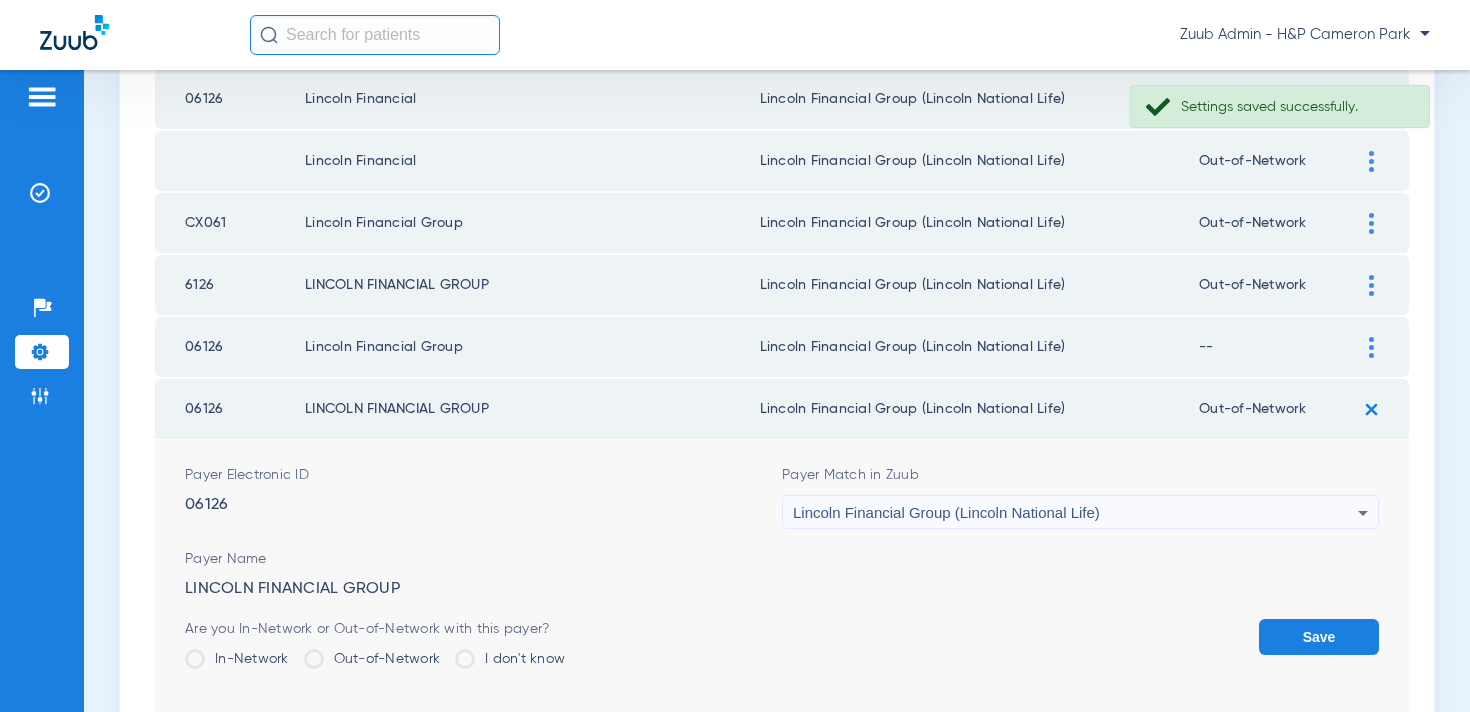 click on "Save" 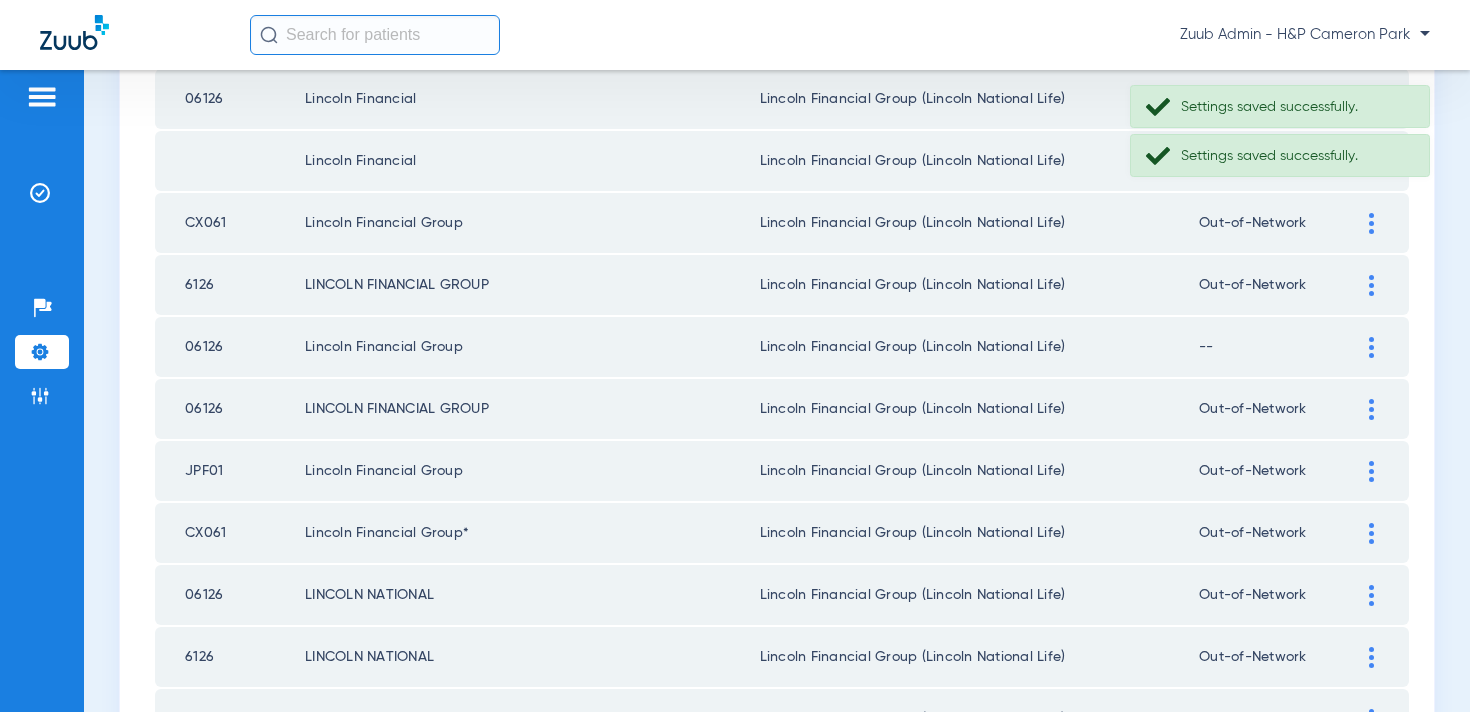 click 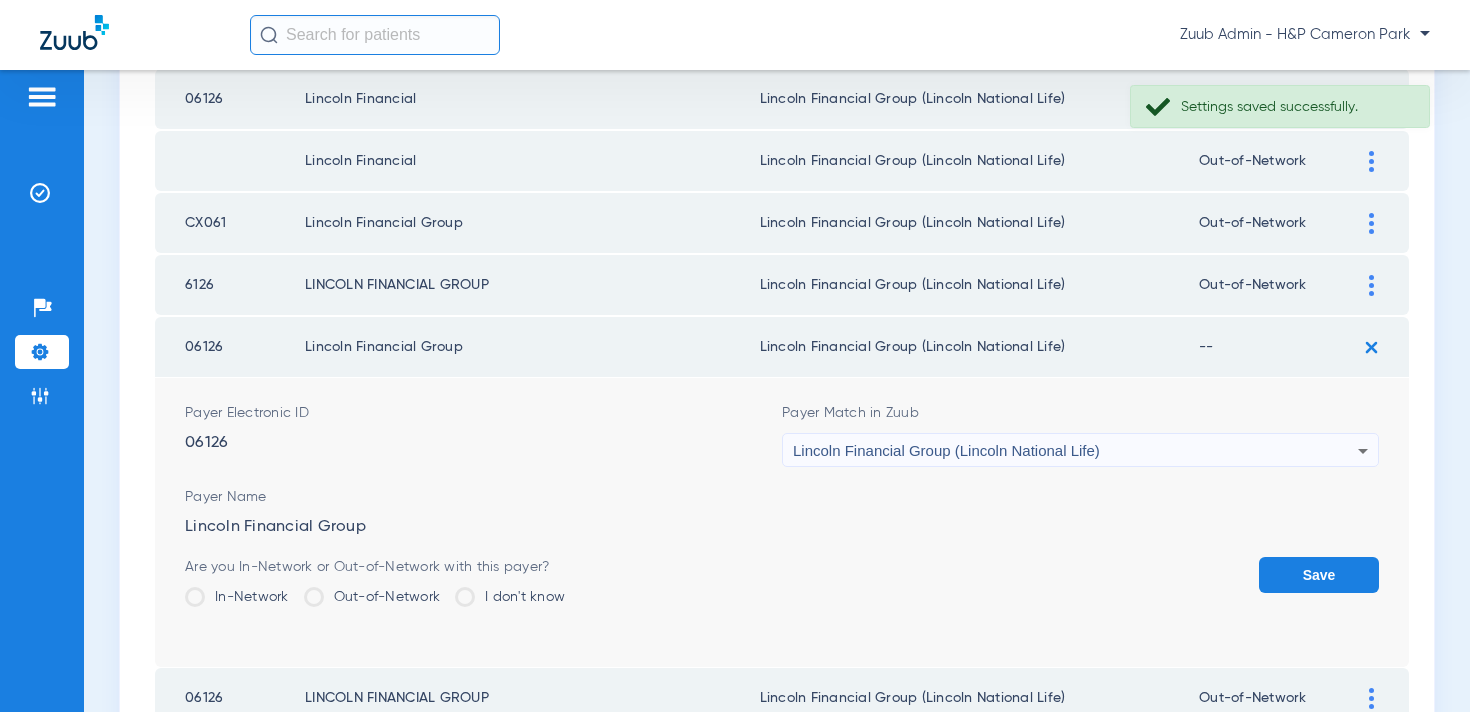 click on "Out-of-Network" 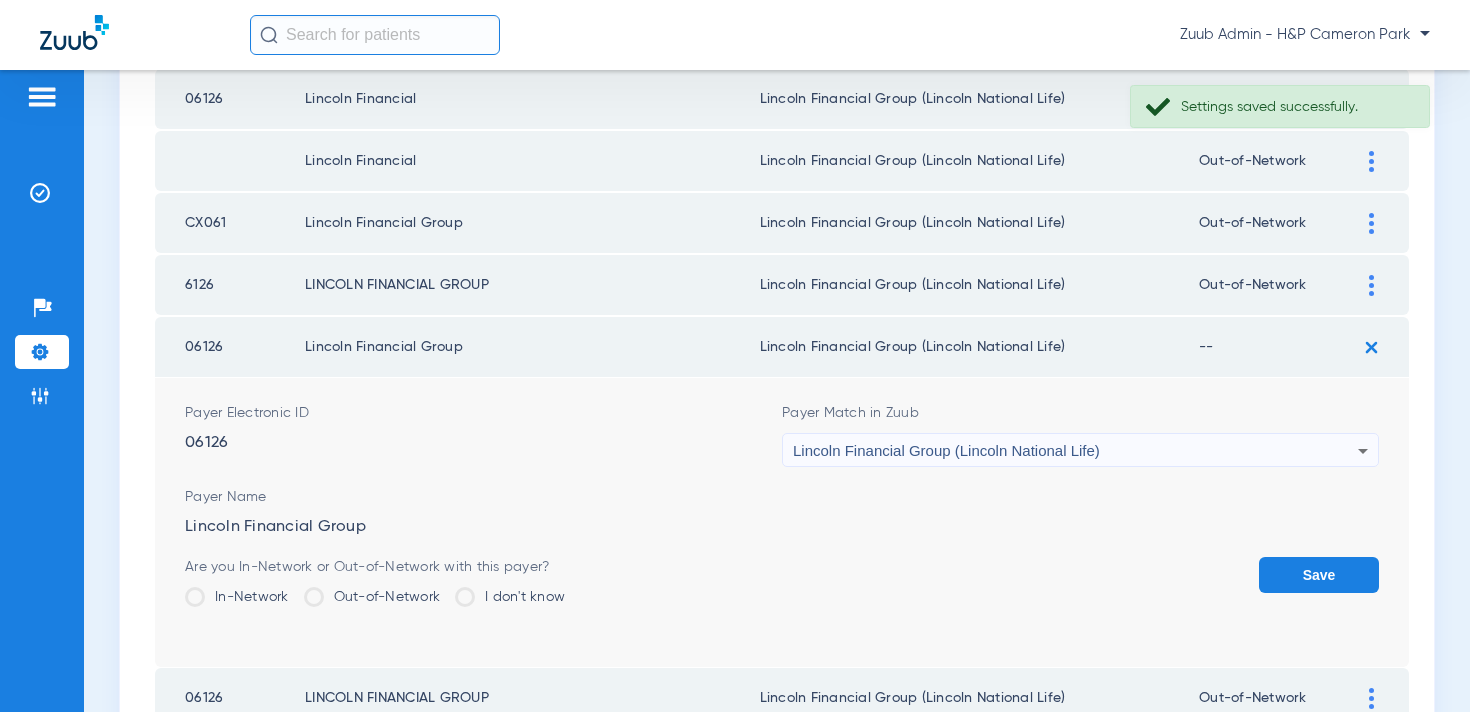 click on "Out-of-Network" 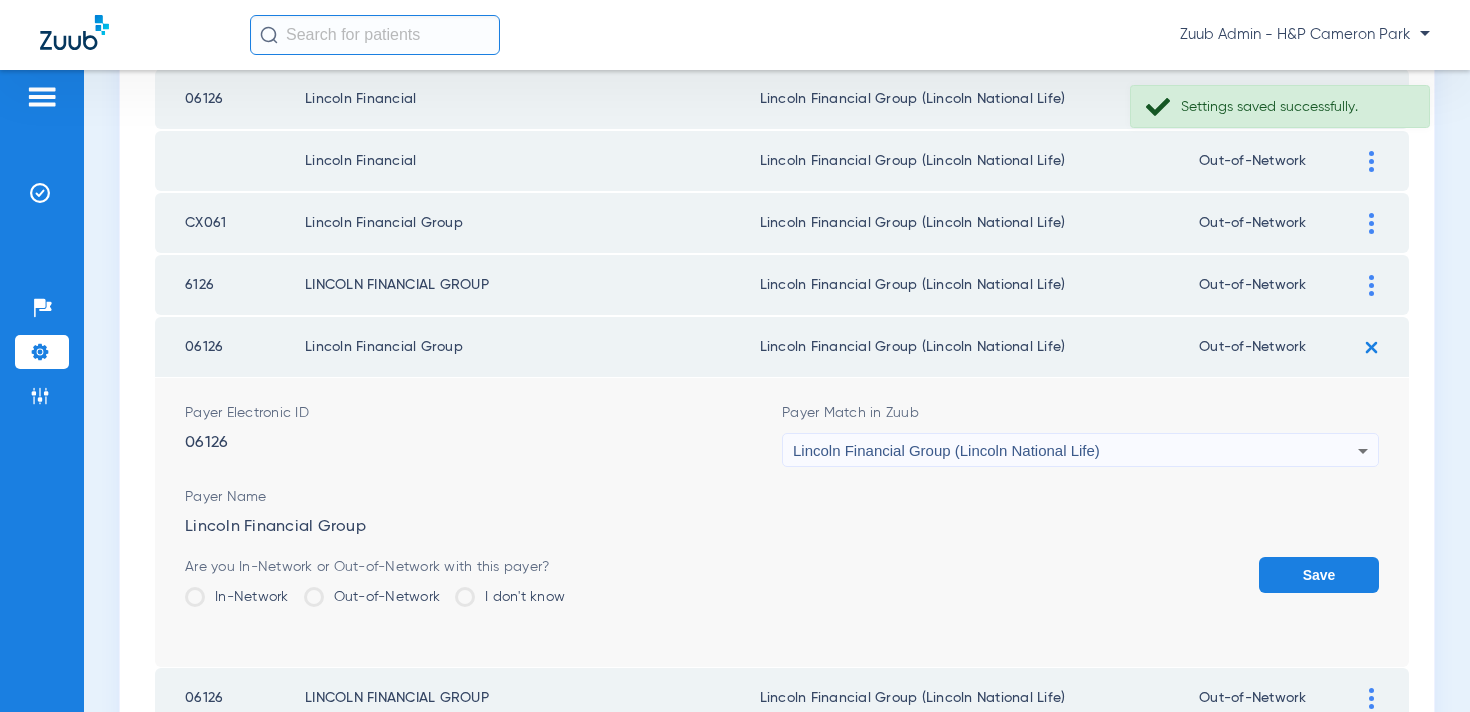 click on "Save" 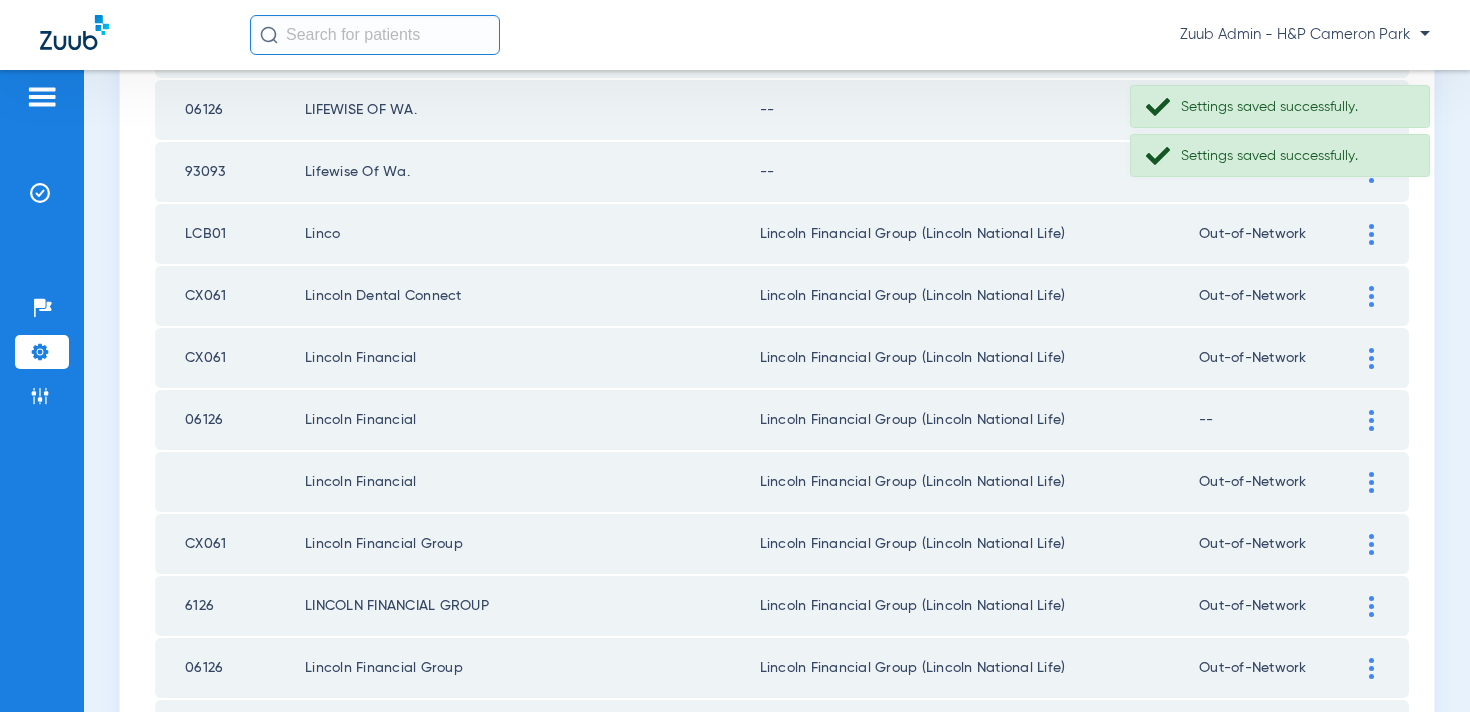 scroll, scrollTop: 1172, scrollLeft: 0, axis: vertical 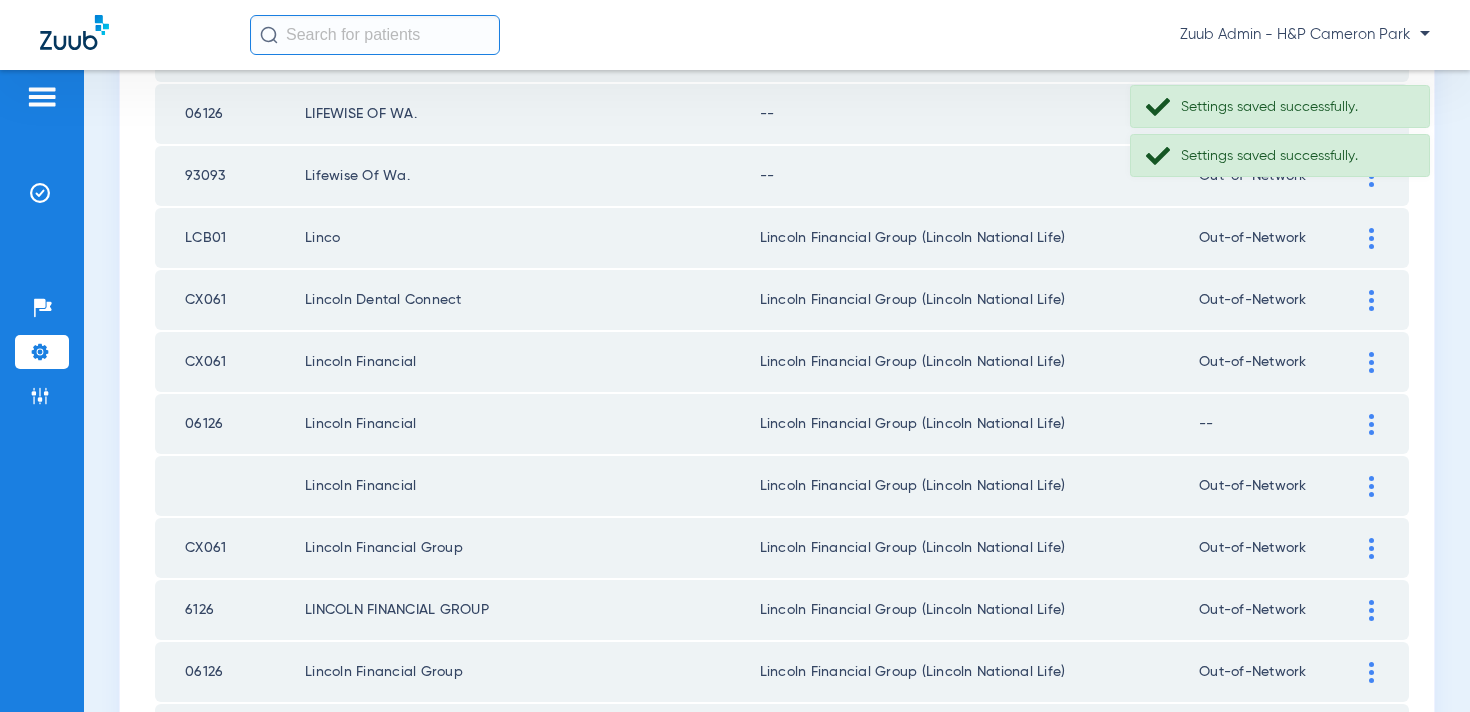 click 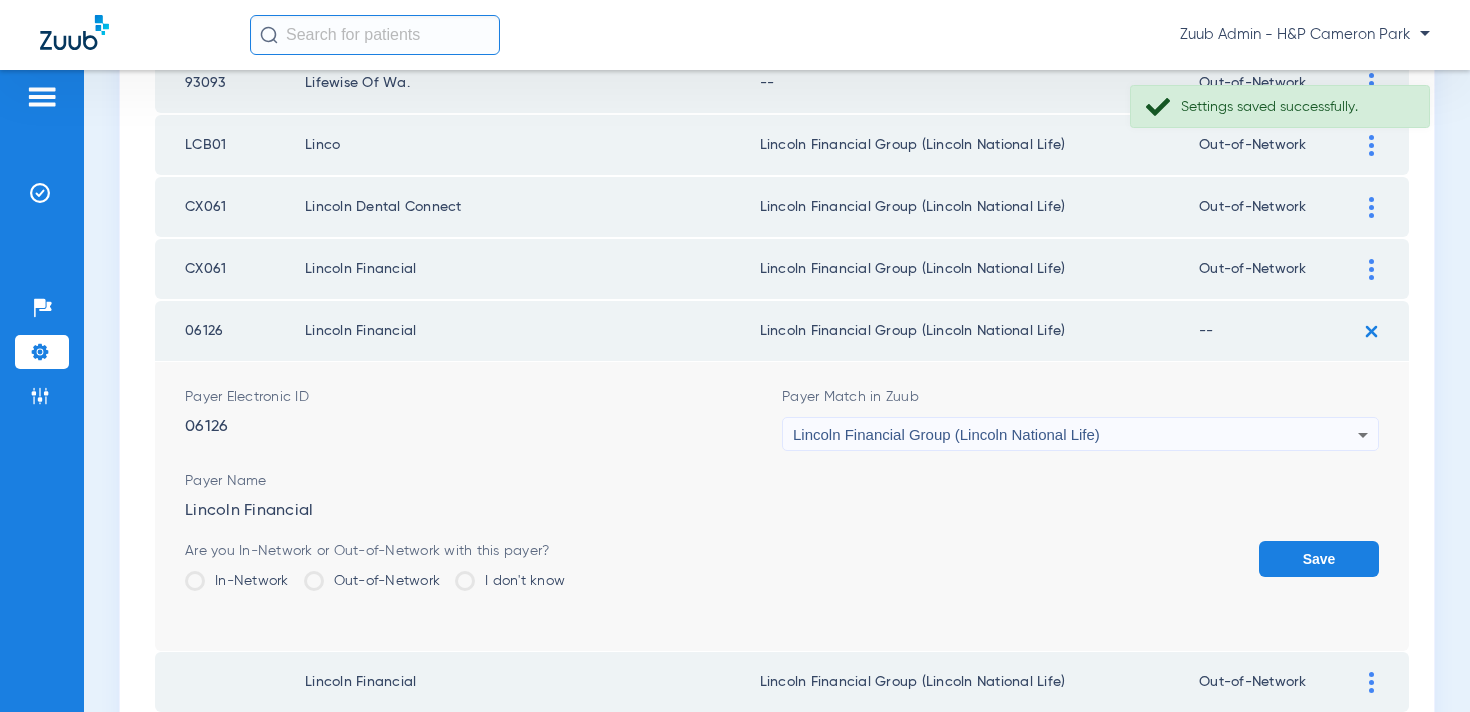 scroll, scrollTop: 1297, scrollLeft: 0, axis: vertical 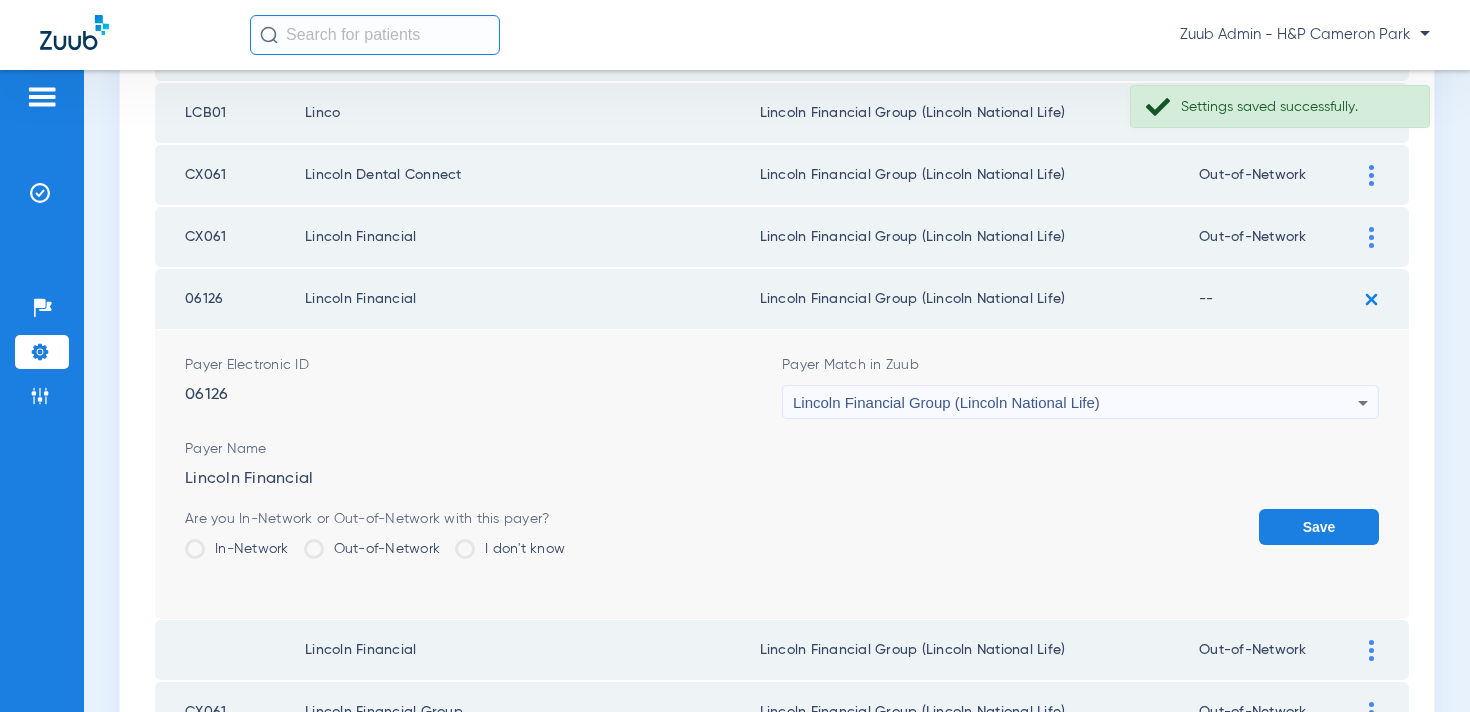 click on "Out-of-Network" 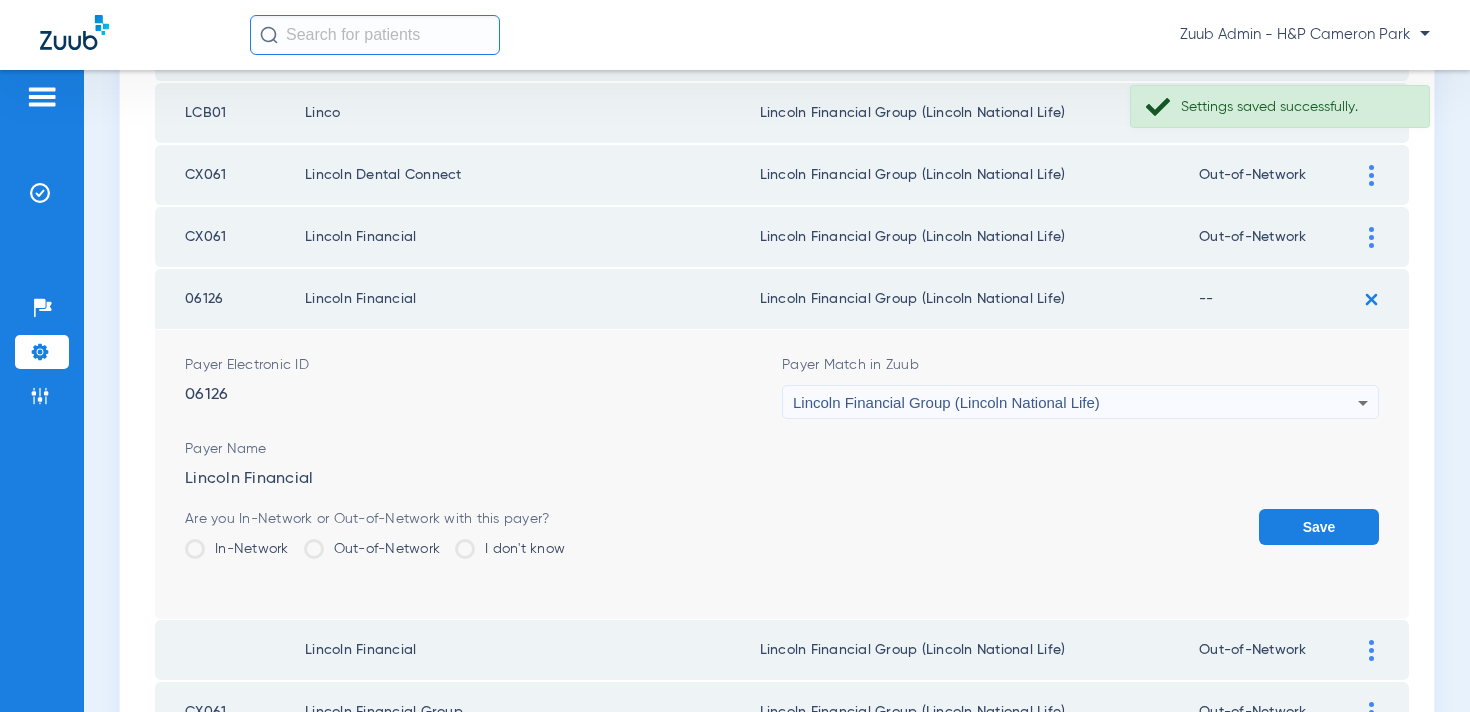 click on "Out-of-Network" 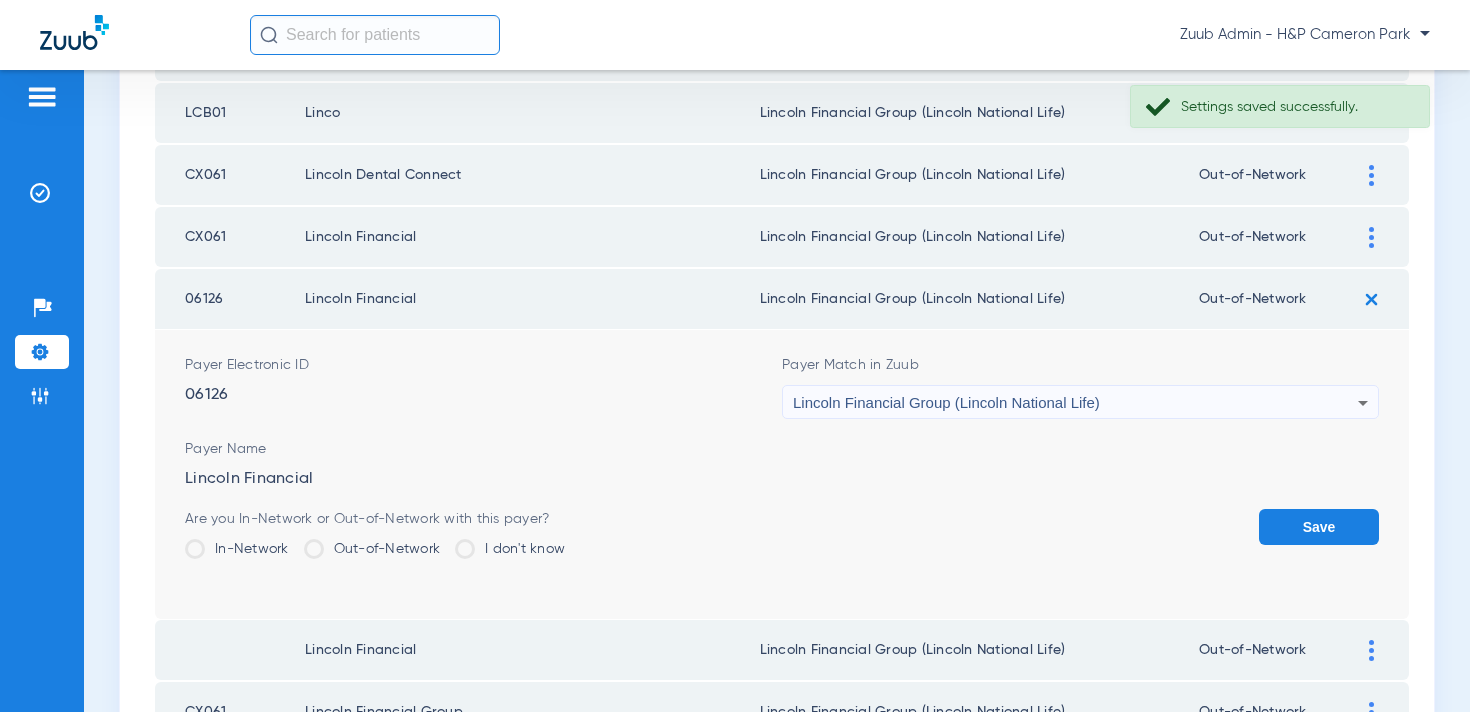 click on "Save" 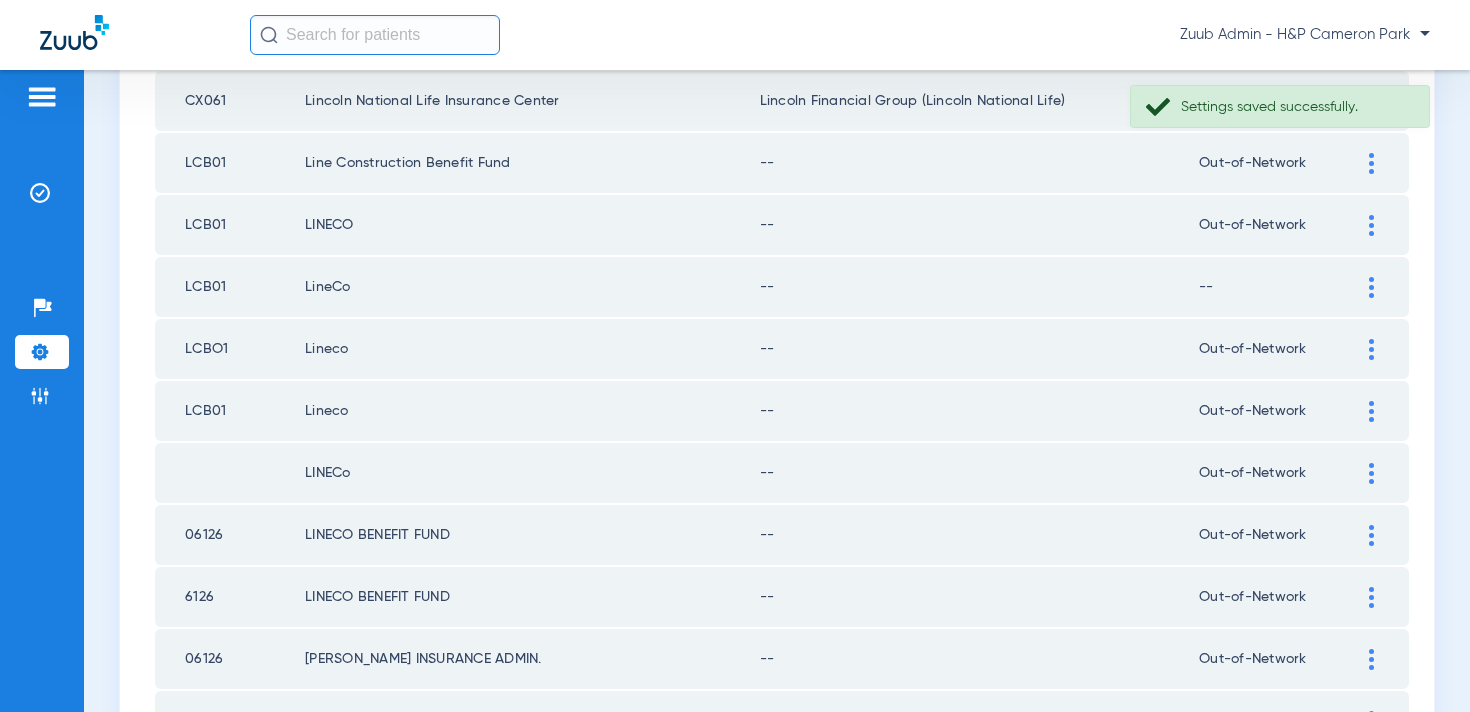 scroll, scrollTop: 2923, scrollLeft: 0, axis: vertical 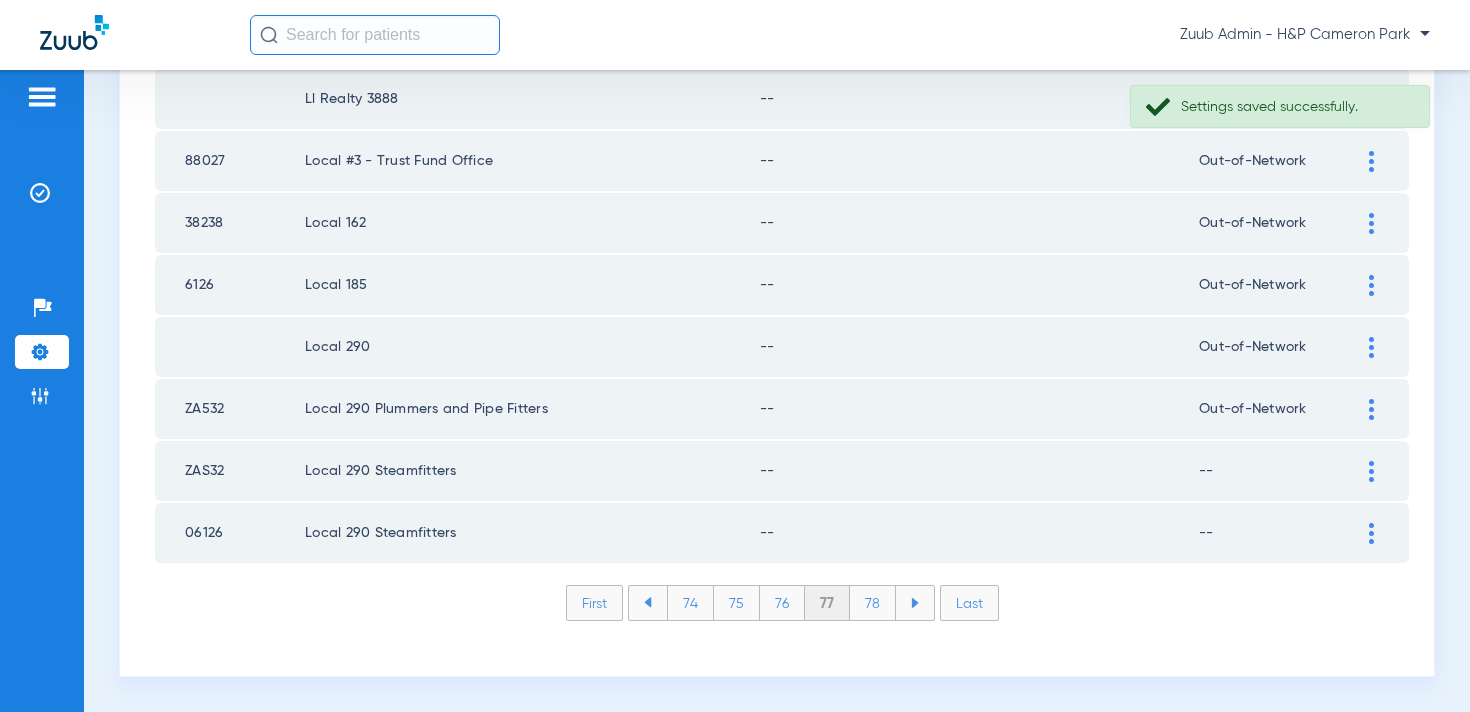 click on "78" 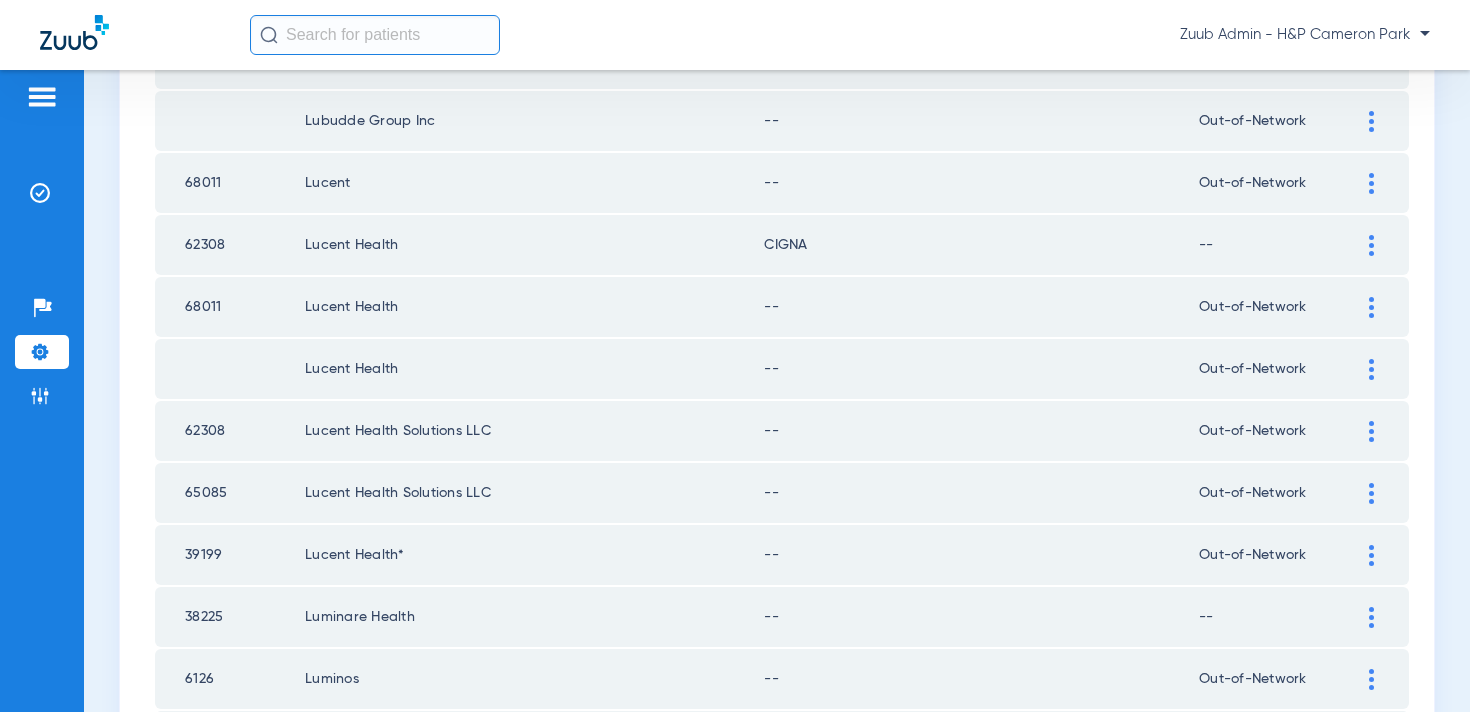 scroll, scrollTop: 1512, scrollLeft: 0, axis: vertical 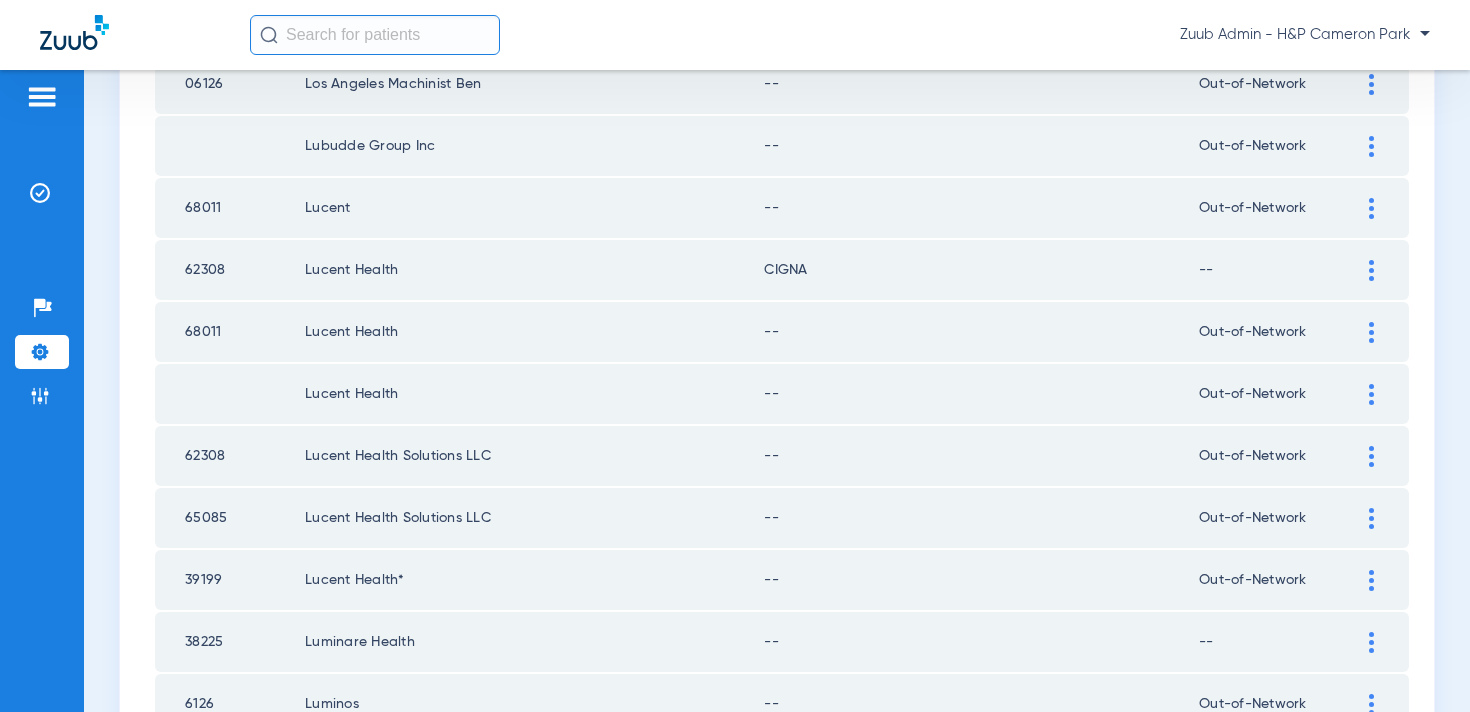 click 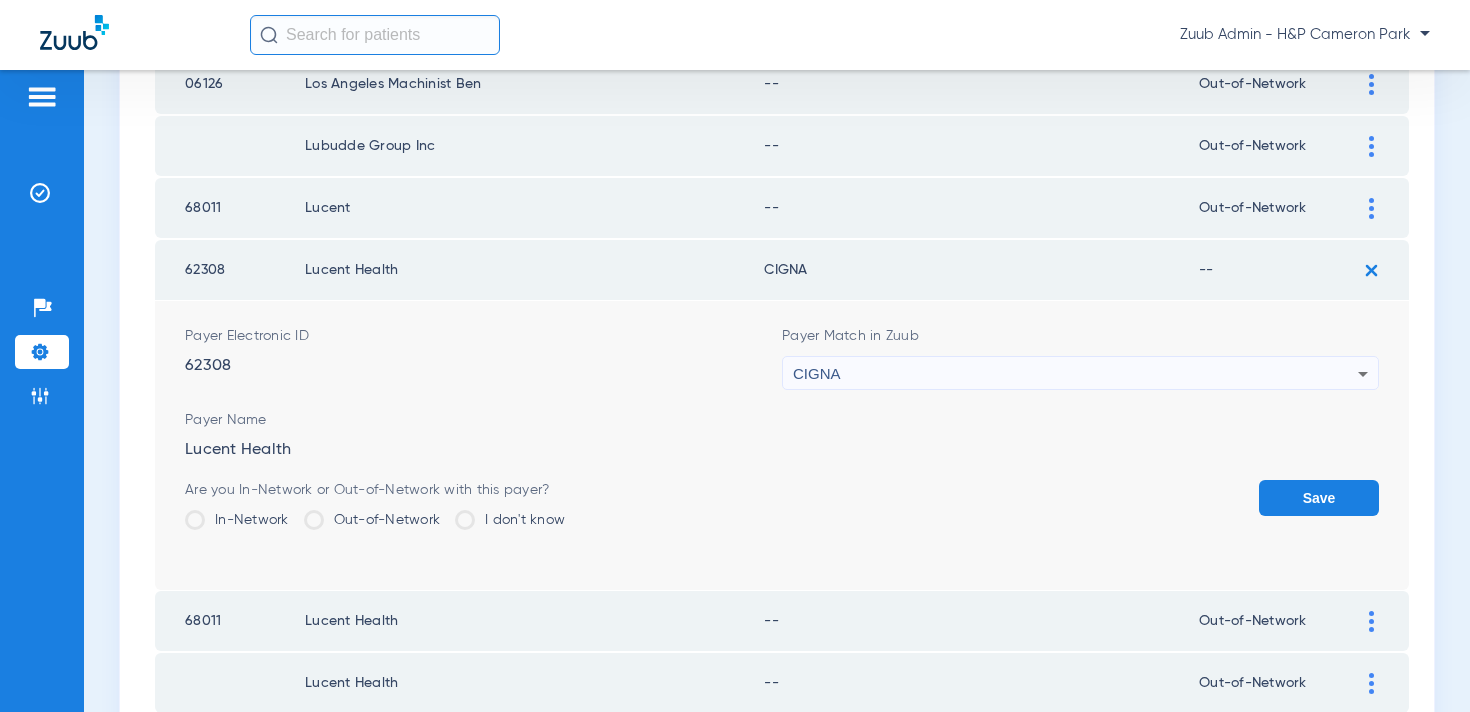 click on "CIGNA" at bounding box center (1075, 374) 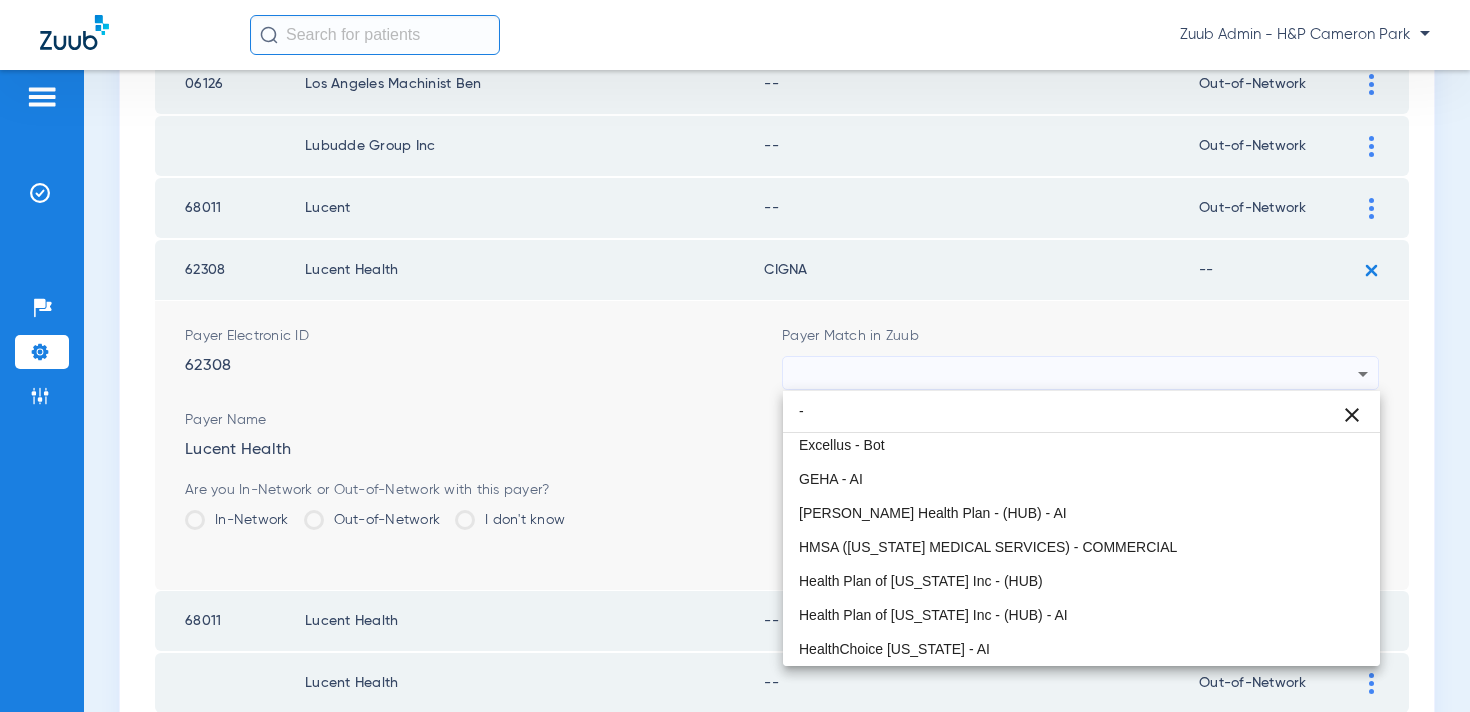 scroll, scrollTop: 0, scrollLeft: 0, axis: both 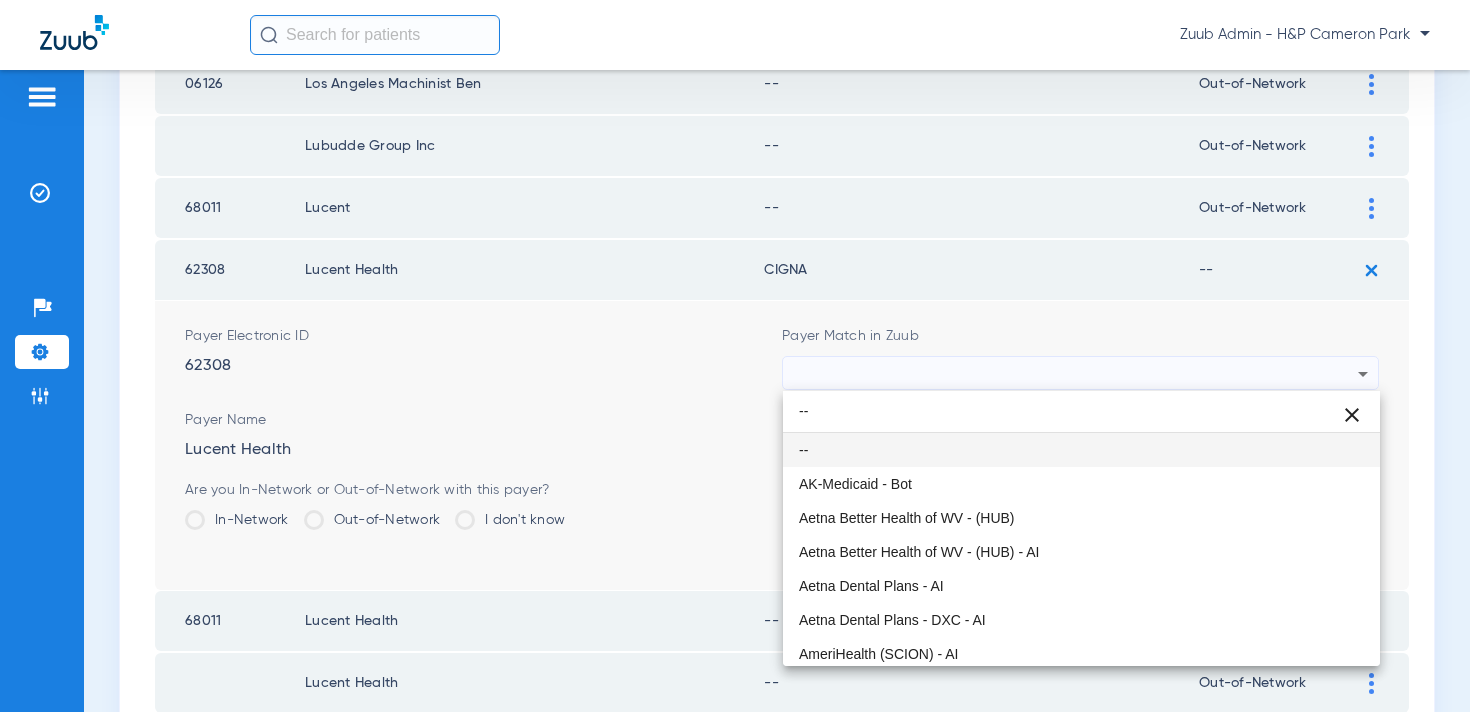 type on "--" 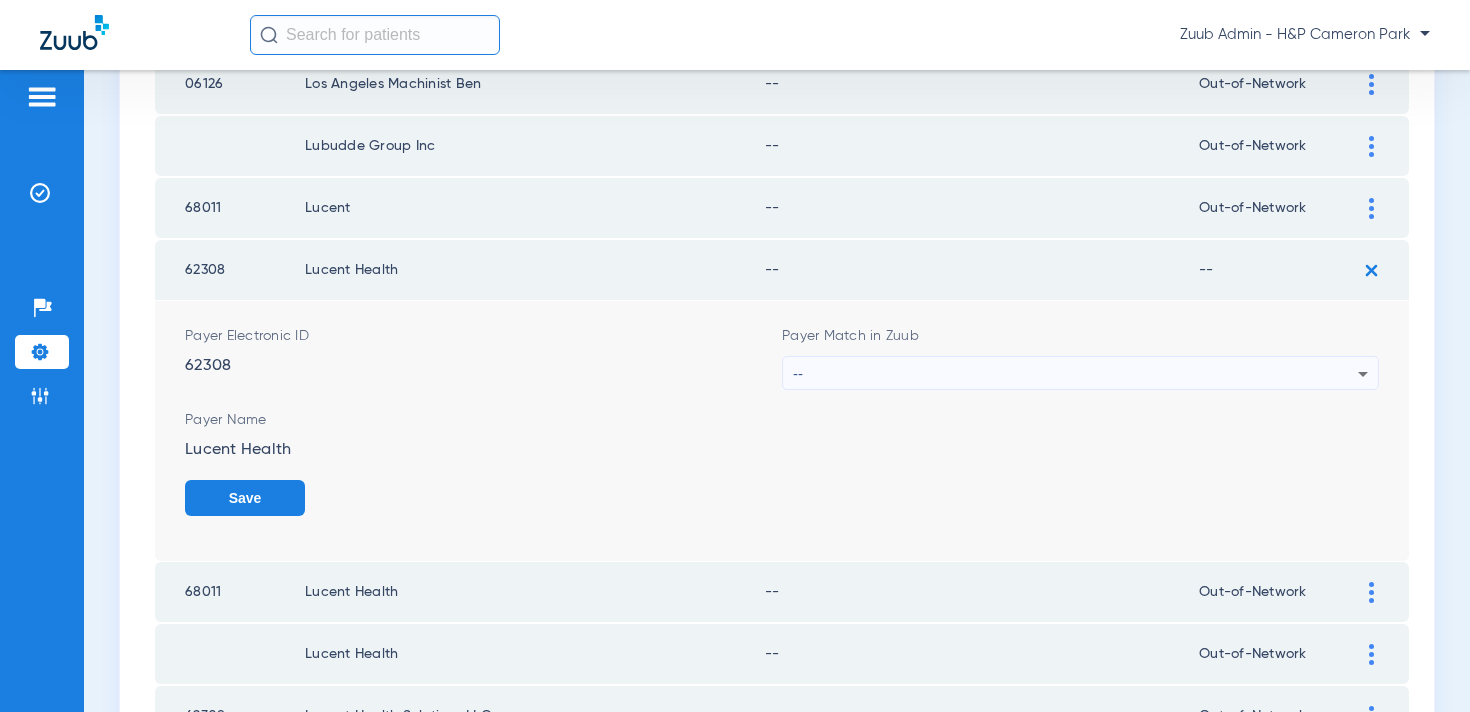 click on "Save" 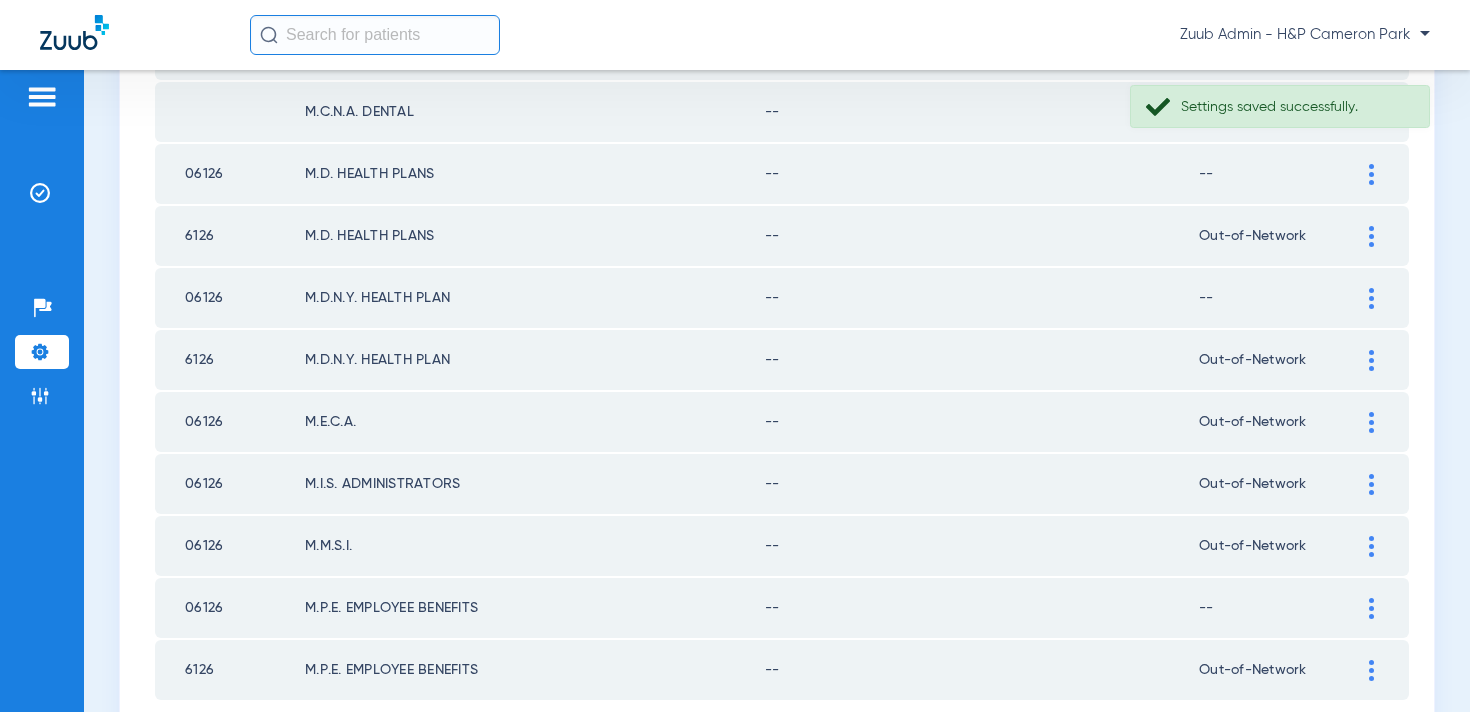 scroll, scrollTop: 2923, scrollLeft: 0, axis: vertical 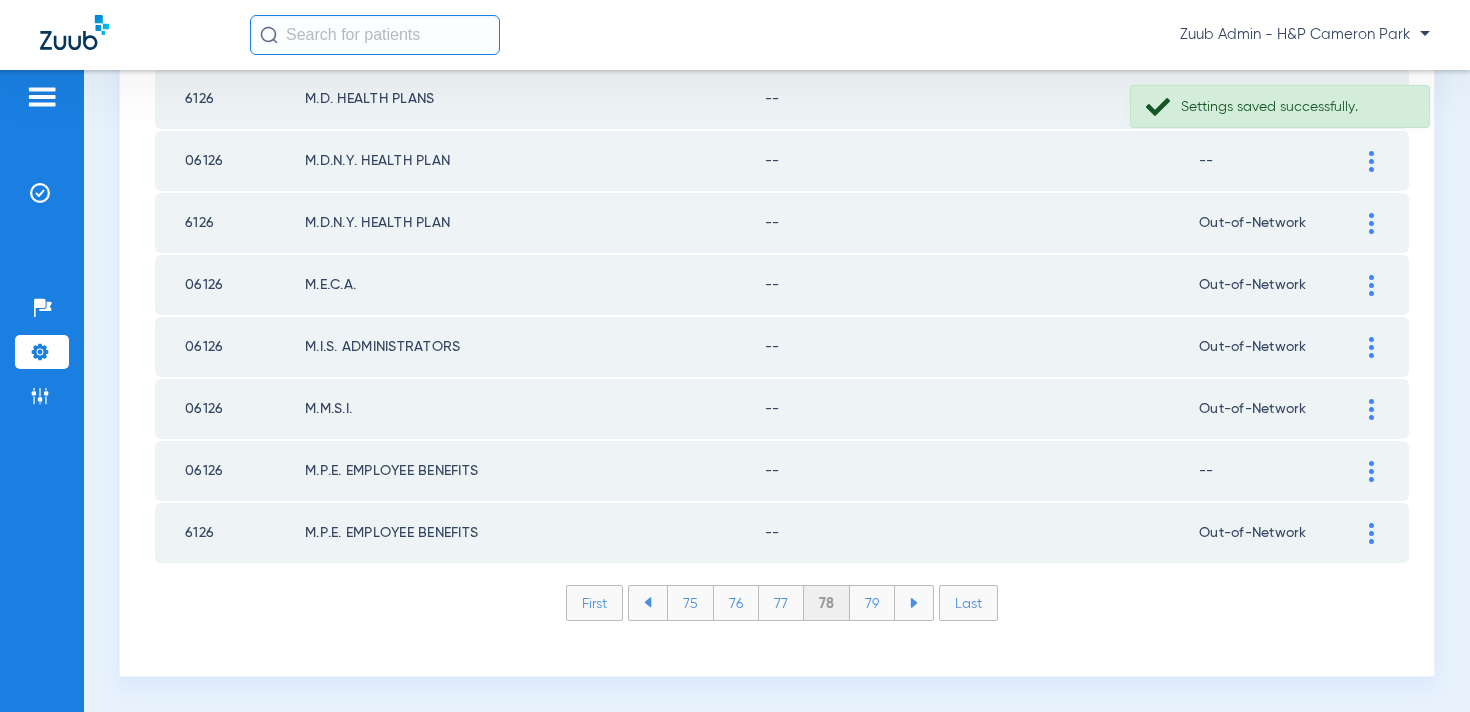 click on "79" 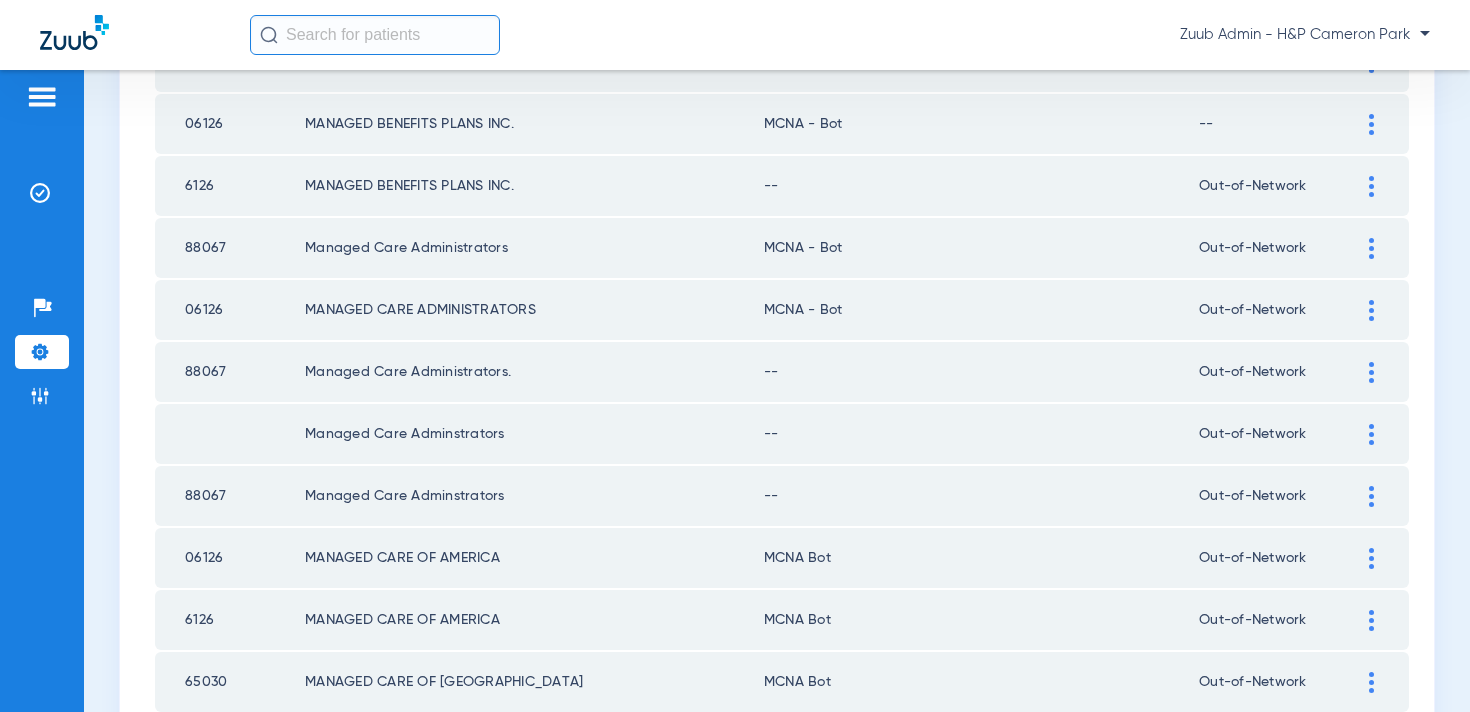 scroll, scrollTop: 2224, scrollLeft: 0, axis: vertical 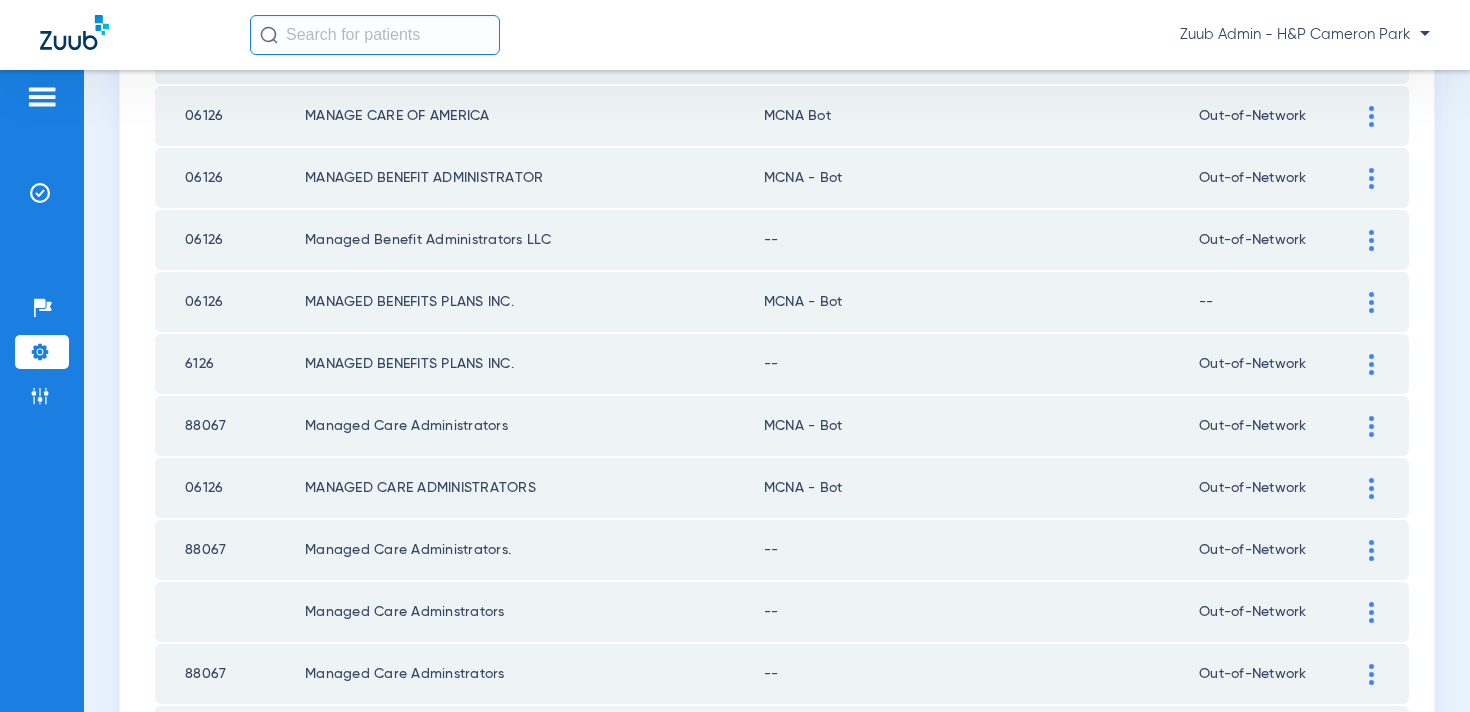 click 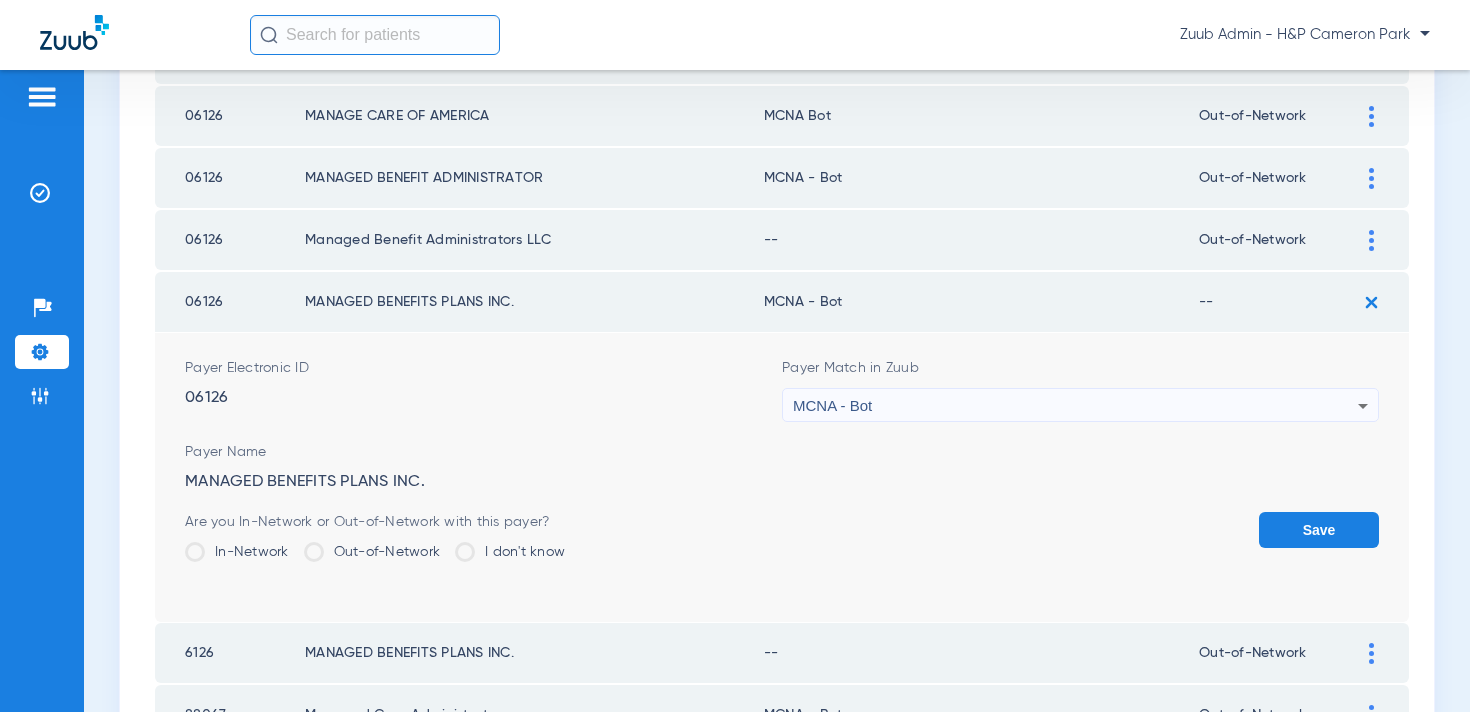 click on "Out-of-Network" 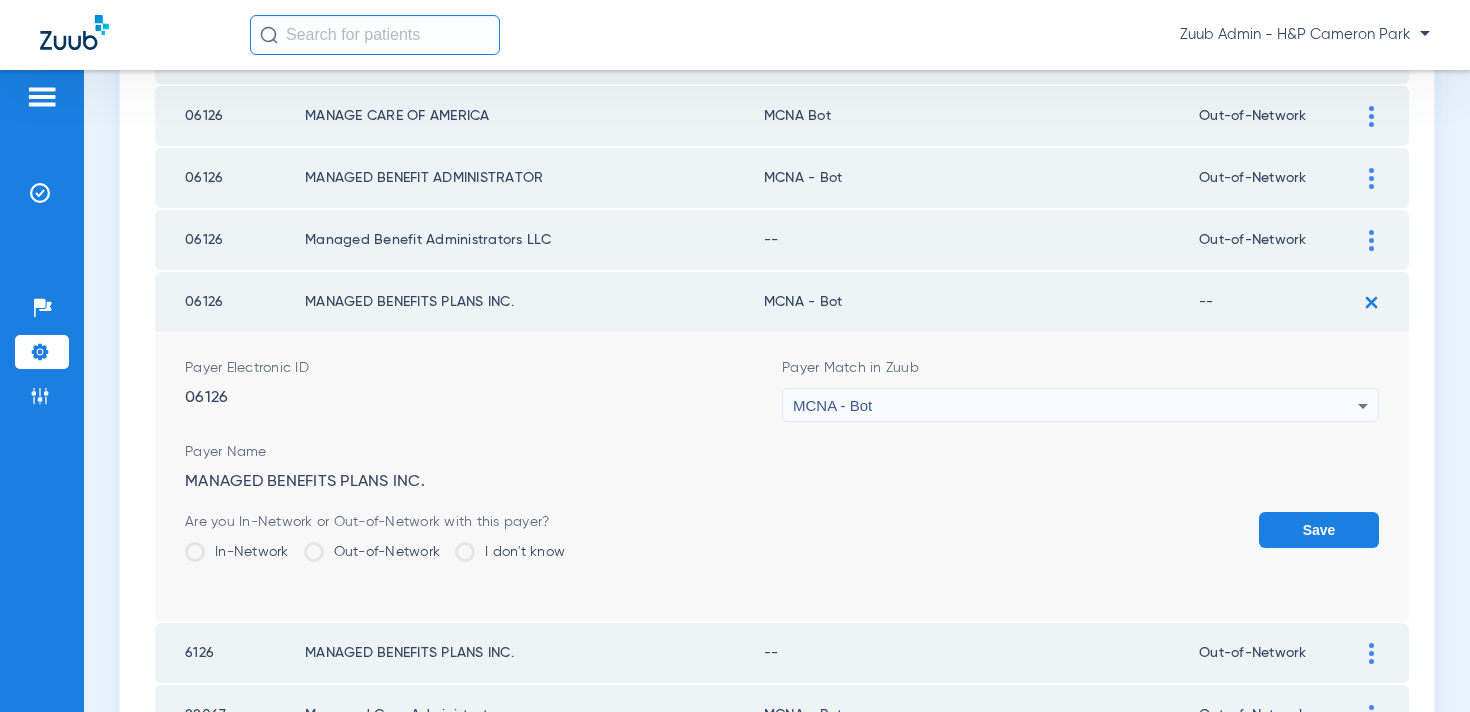 click on "Out-of-Network" 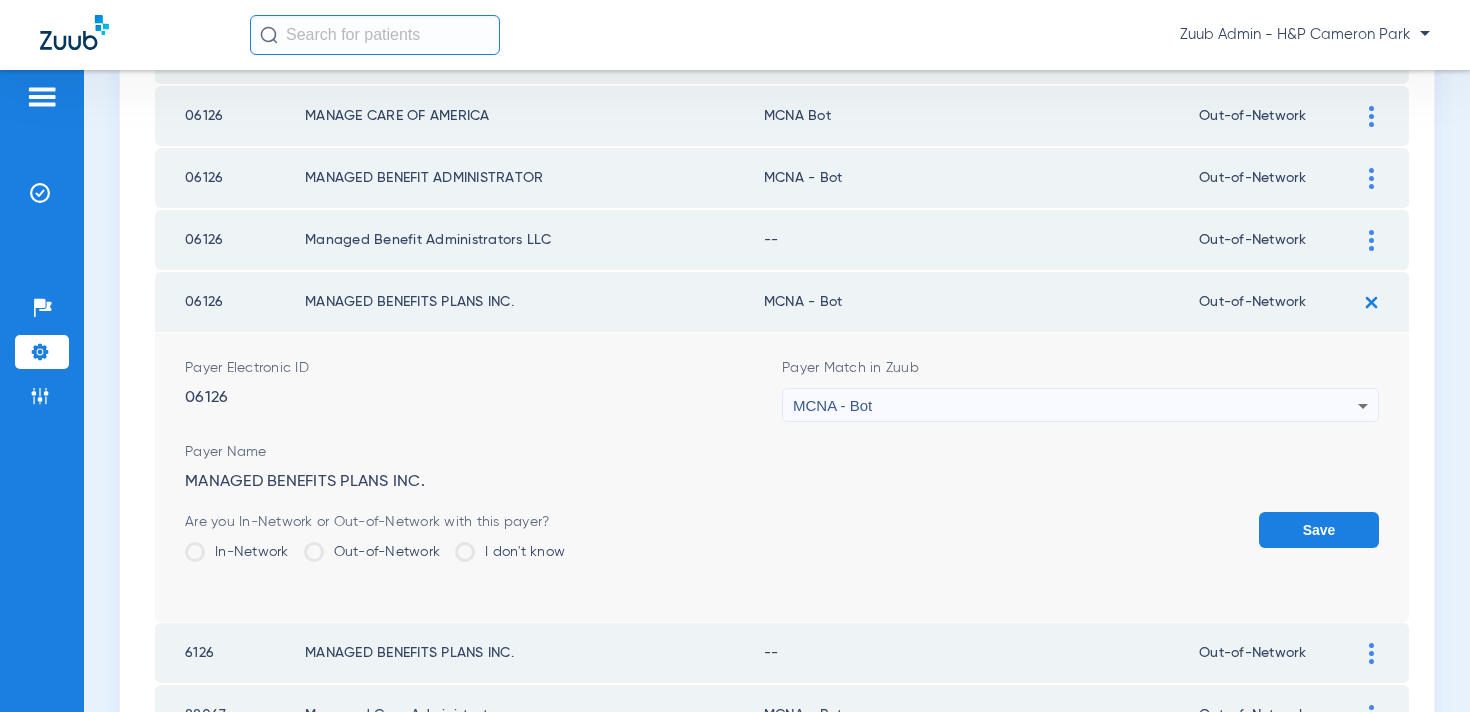 click on "Save" 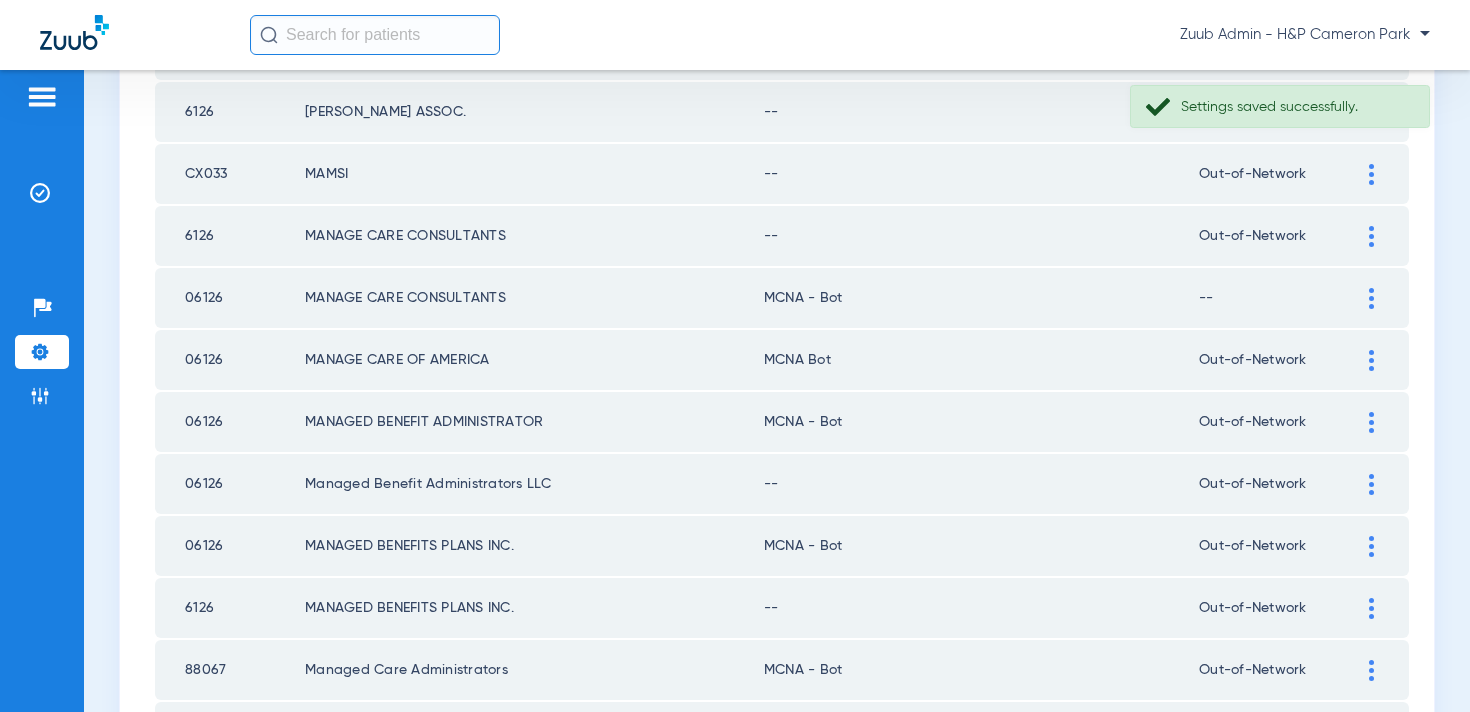 scroll, scrollTop: 1969, scrollLeft: 0, axis: vertical 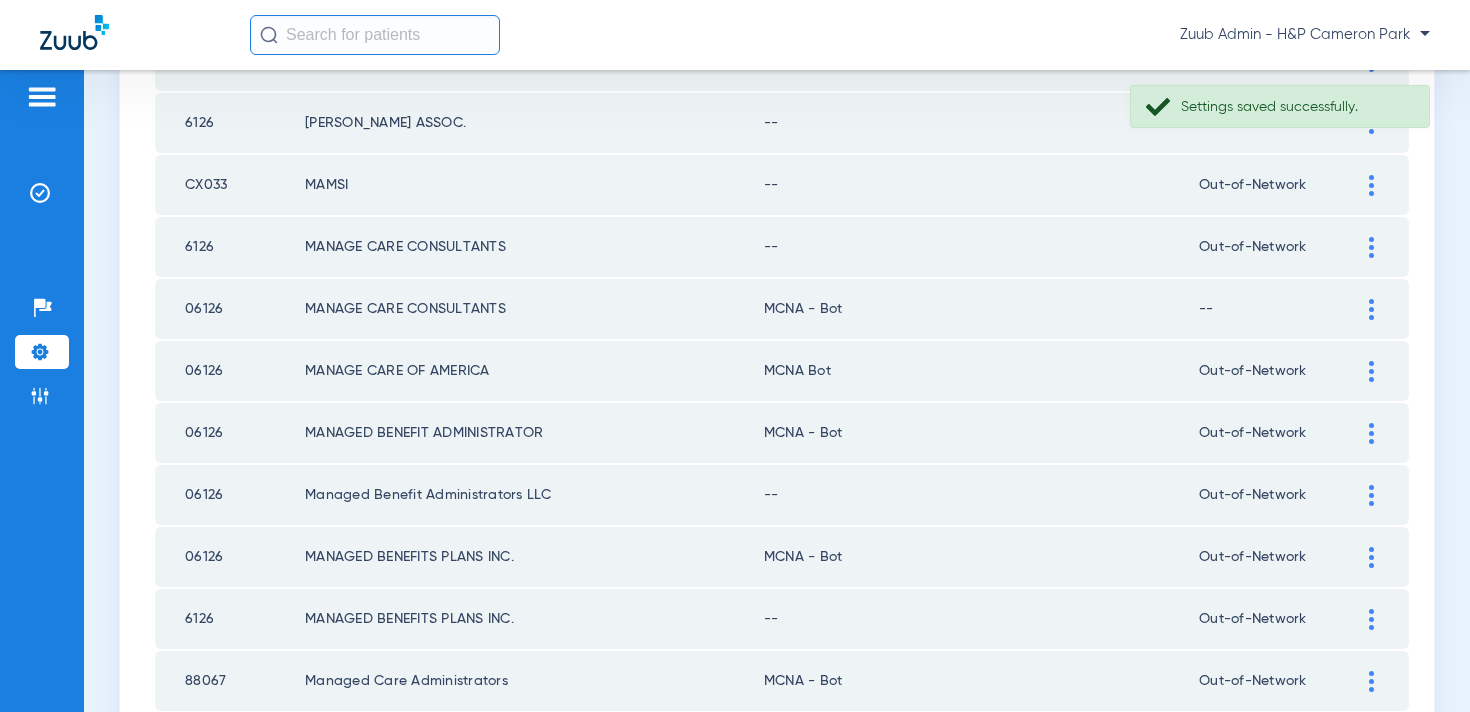 click 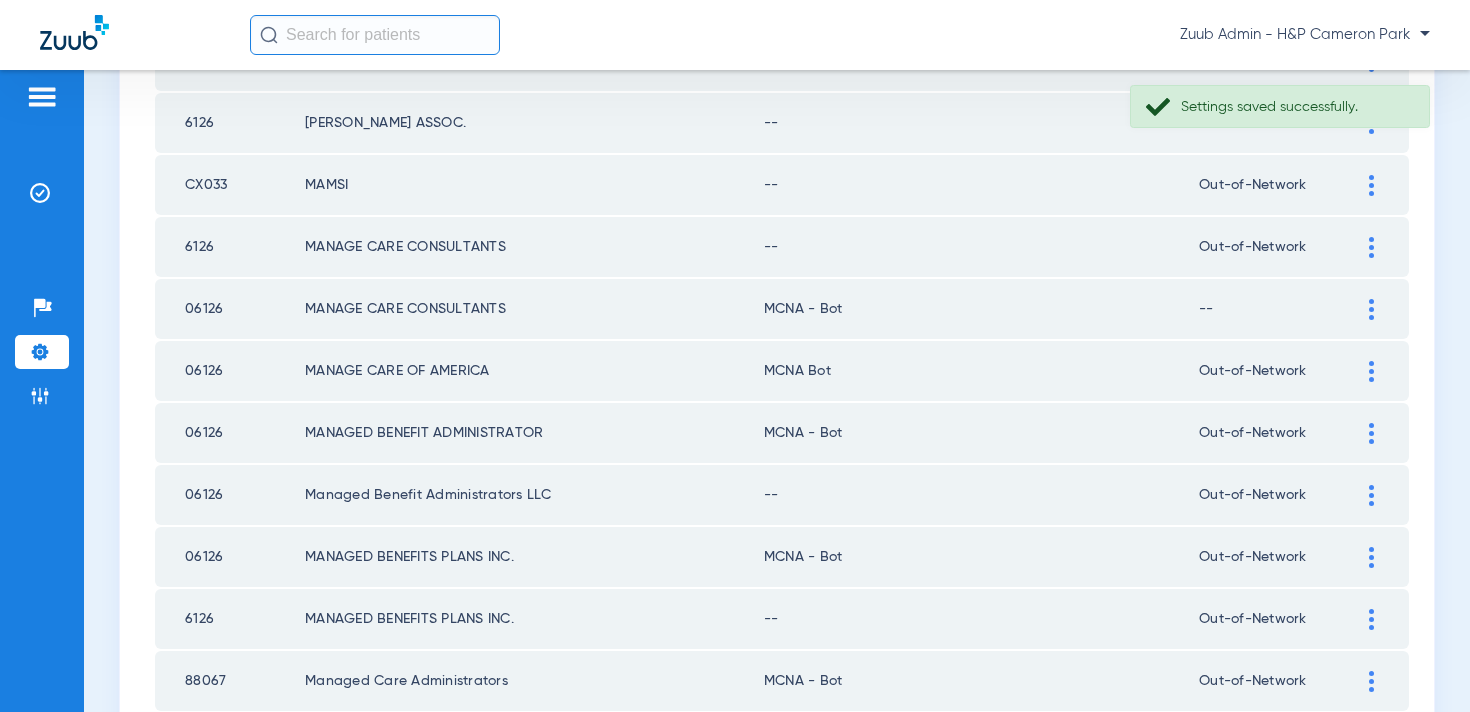 click 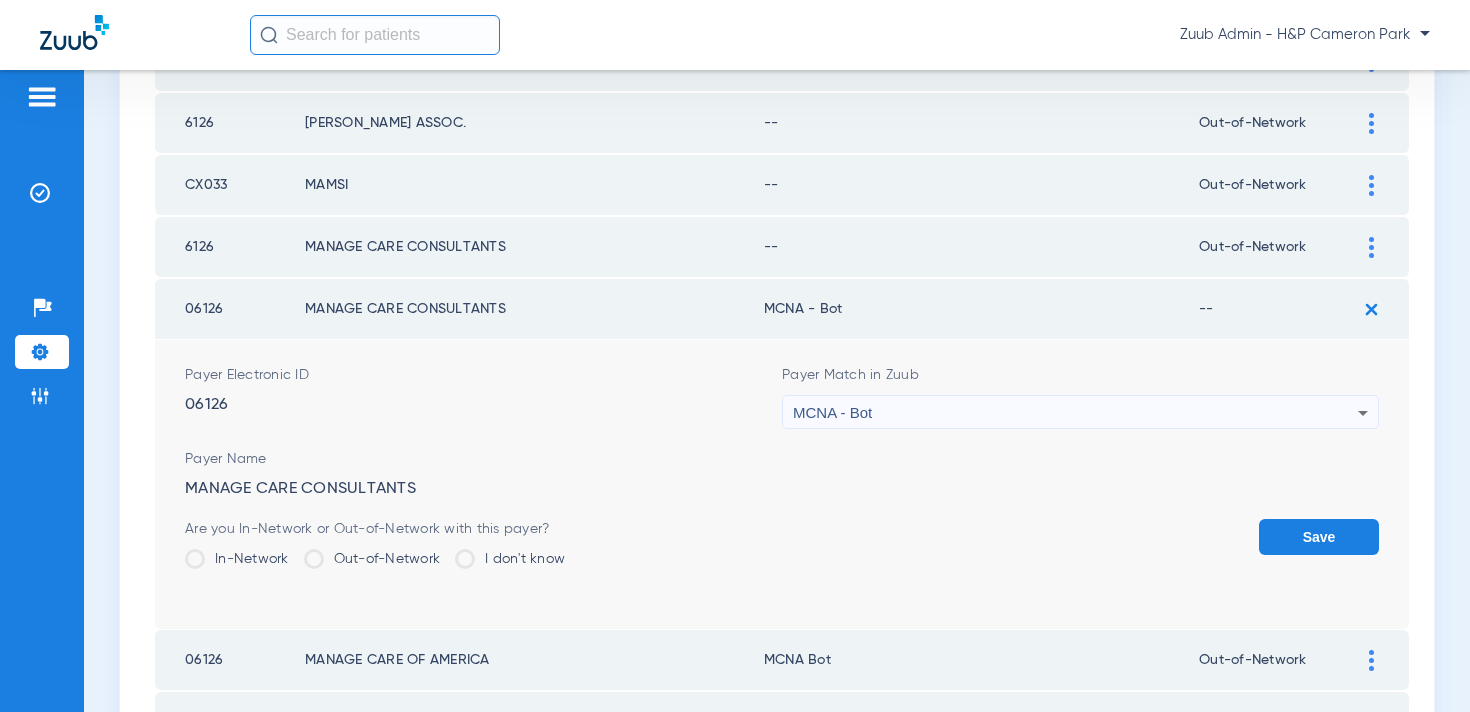 click on "Out-of-Network" 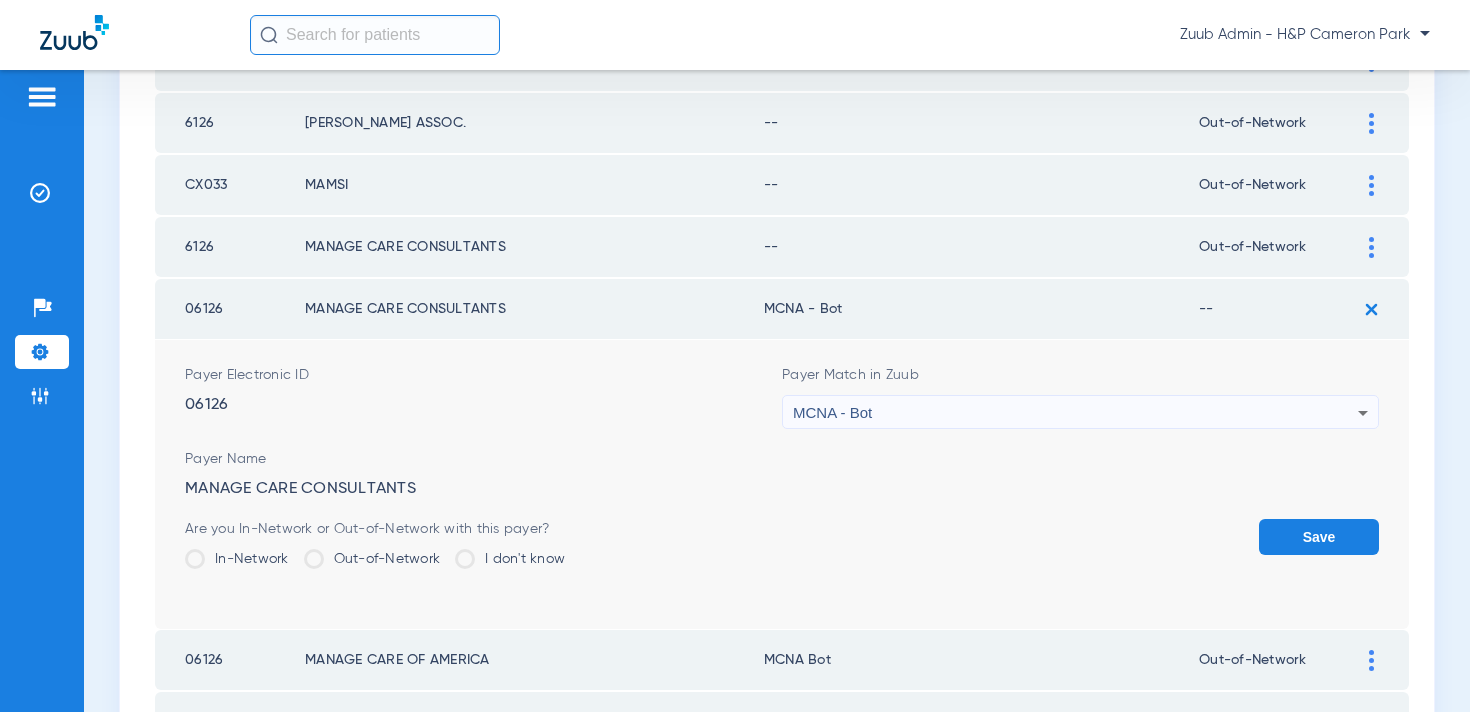 click on "Out-of-Network" 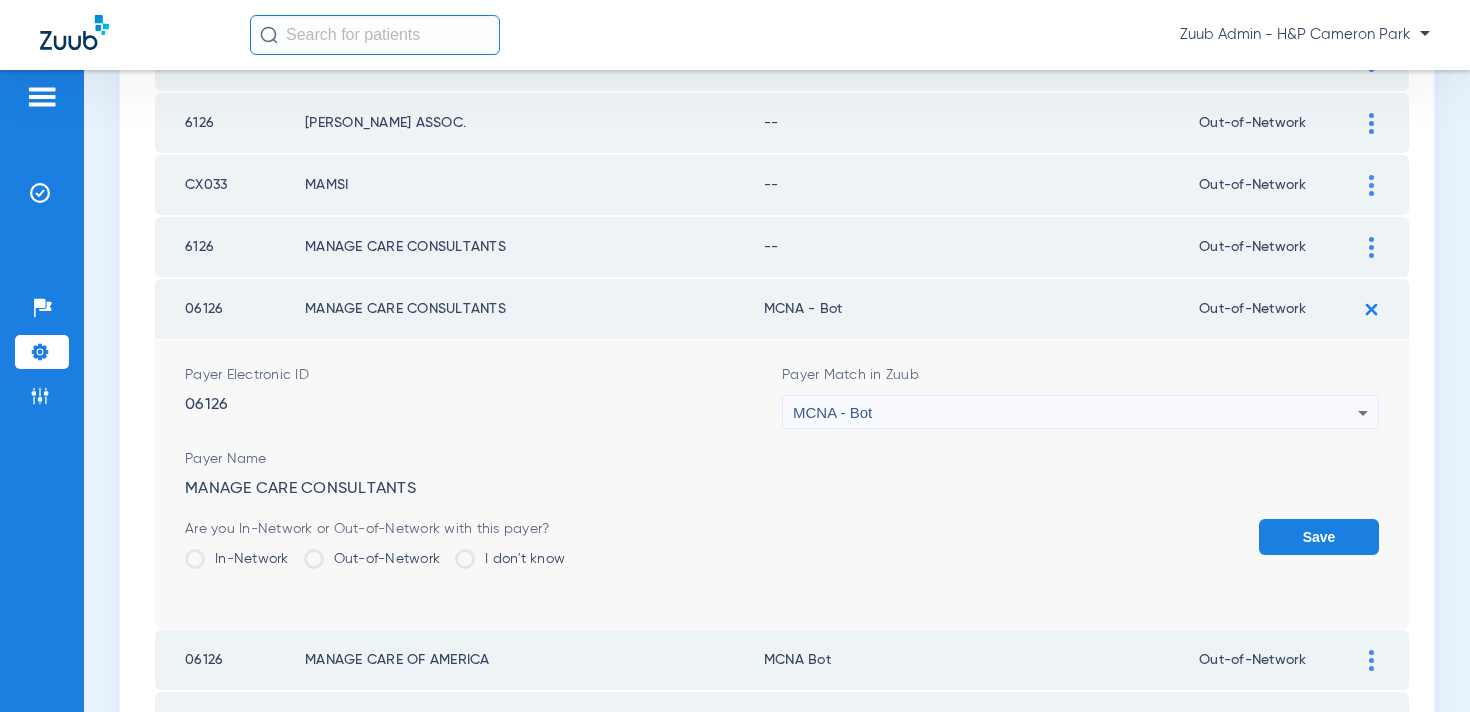 click on "Save" 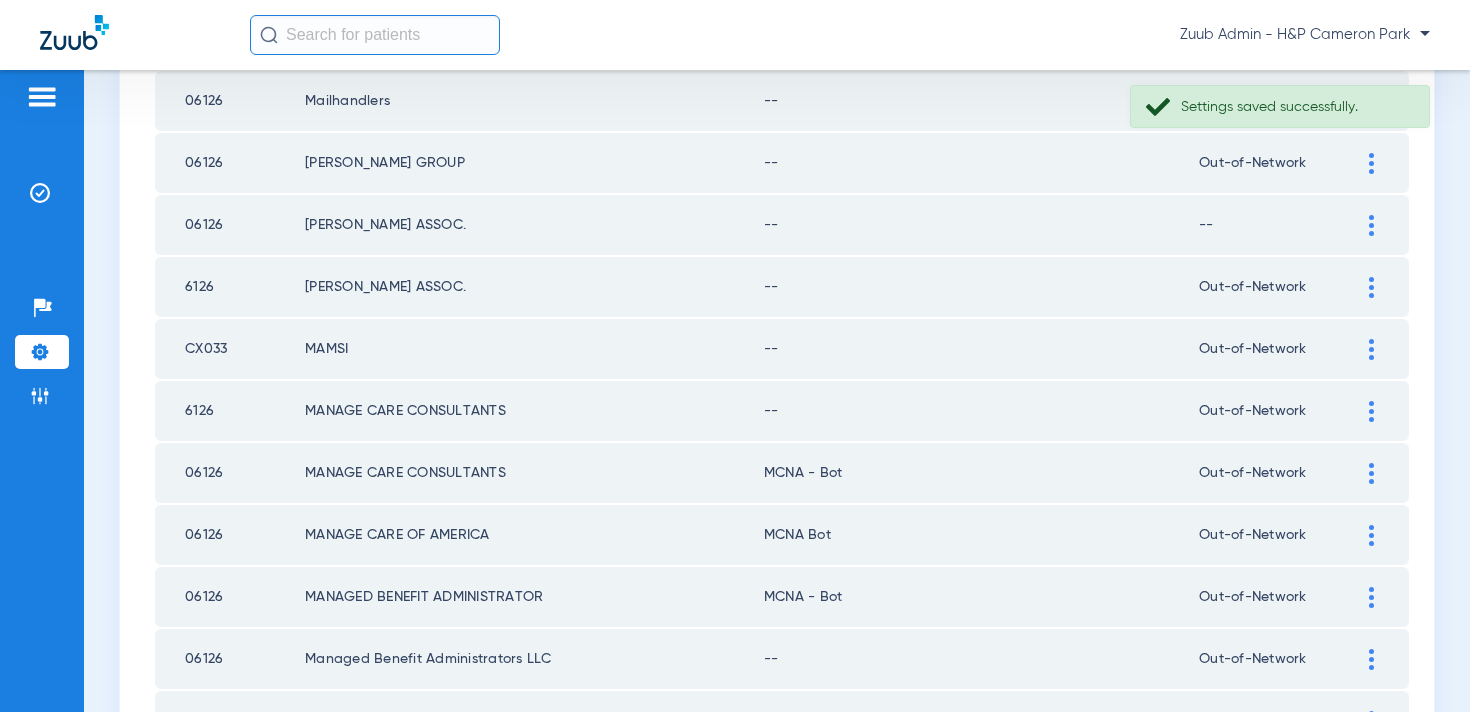 scroll, scrollTop: 2923, scrollLeft: 0, axis: vertical 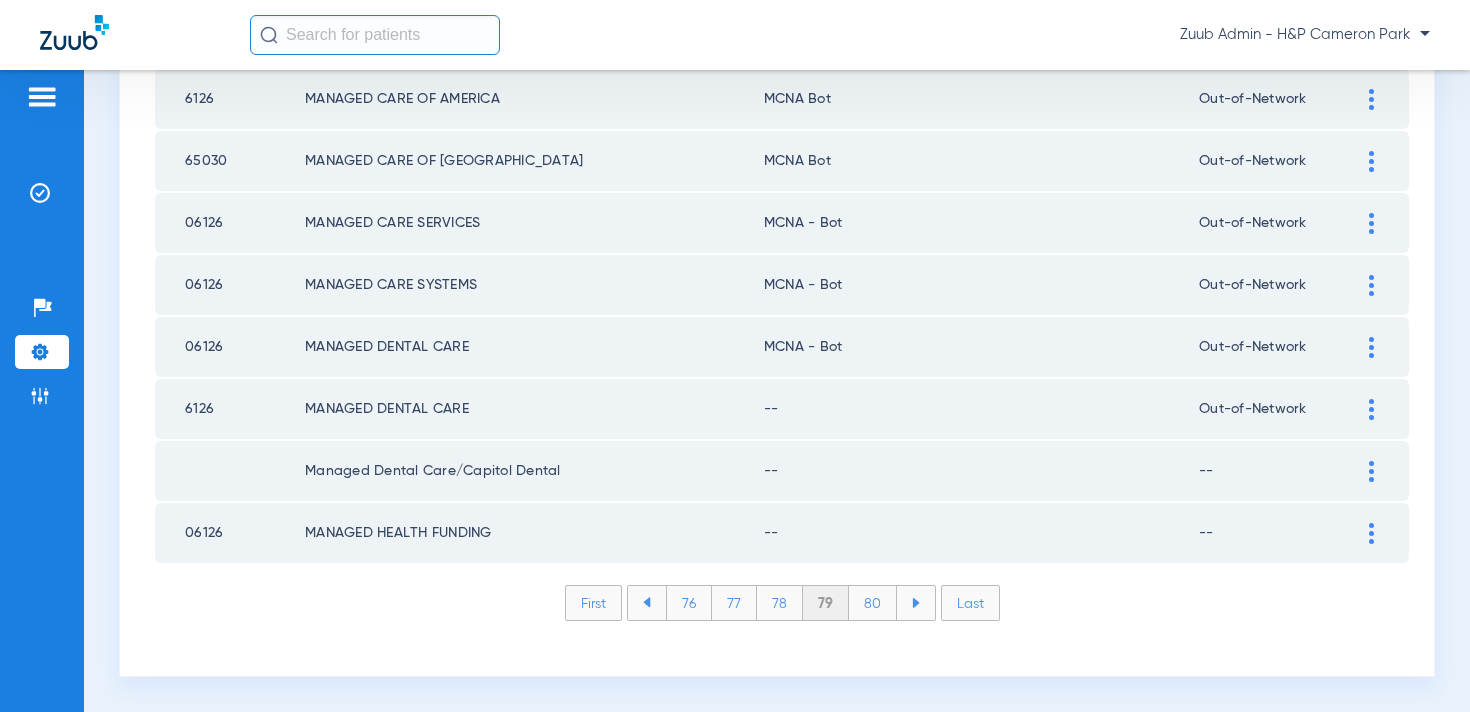 click on "80" 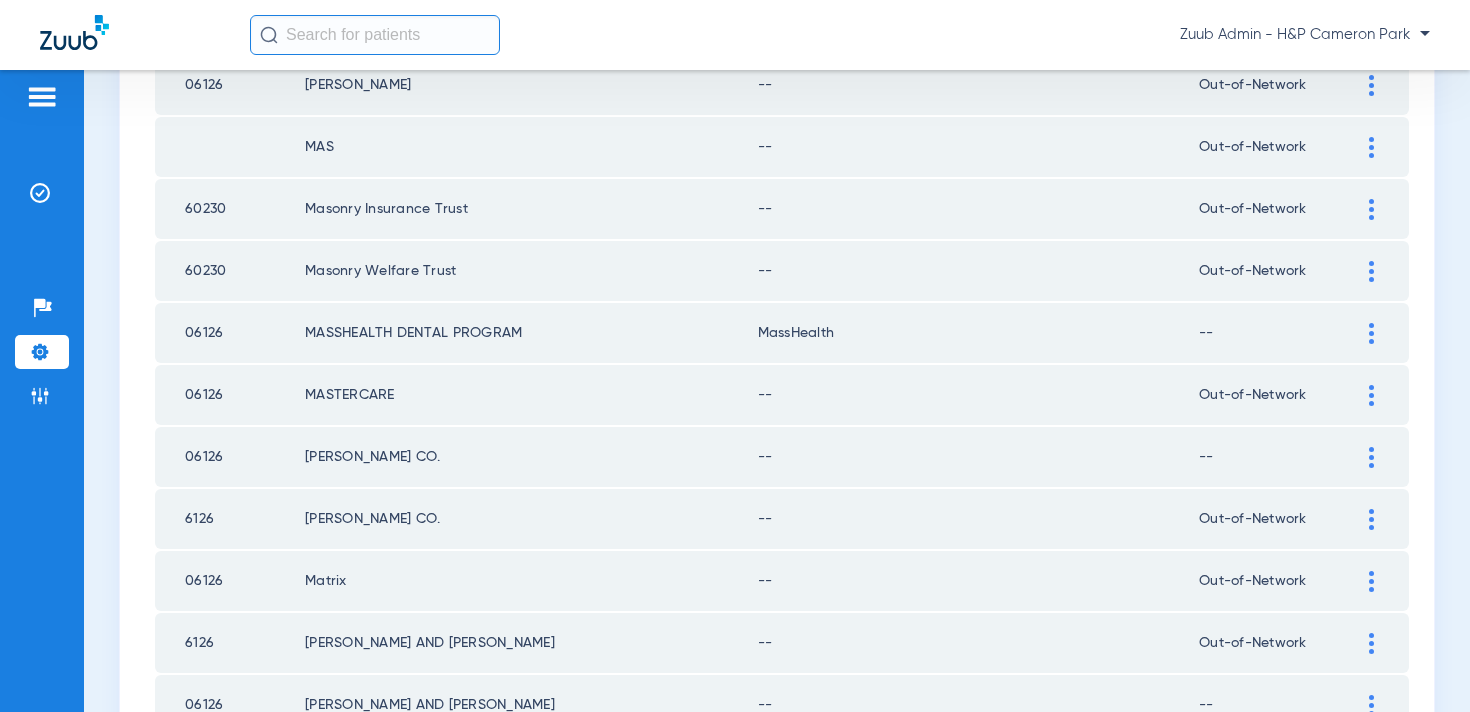 scroll, scrollTop: 1405, scrollLeft: 0, axis: vertical 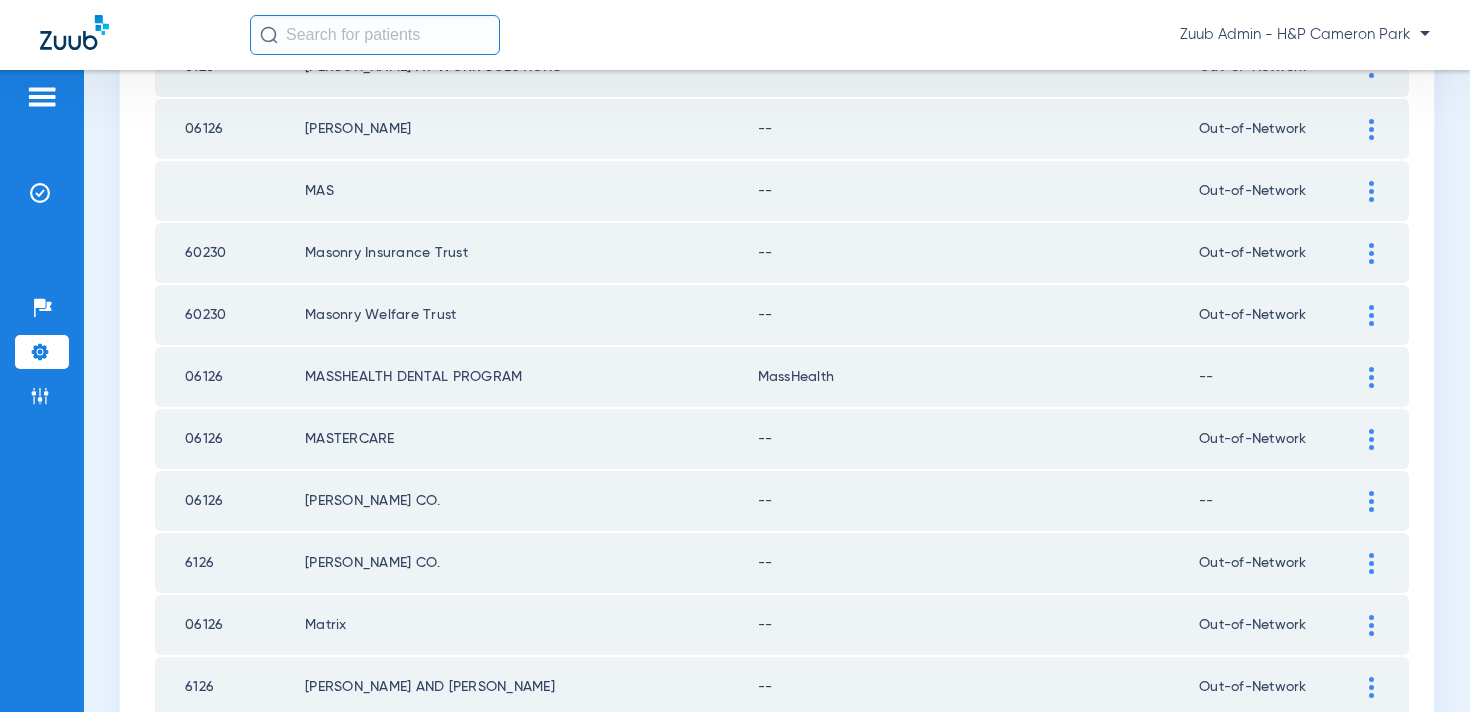 click 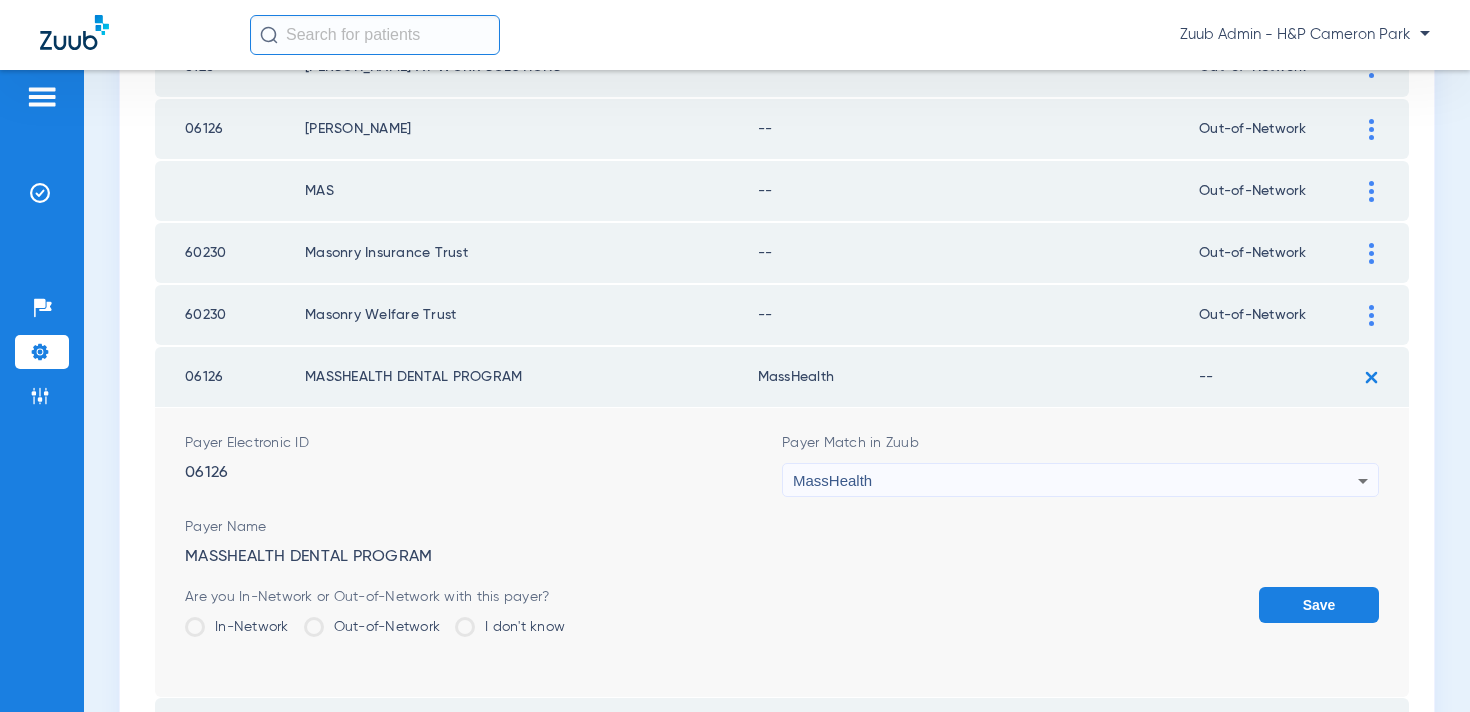 click on "Out-of-Network" 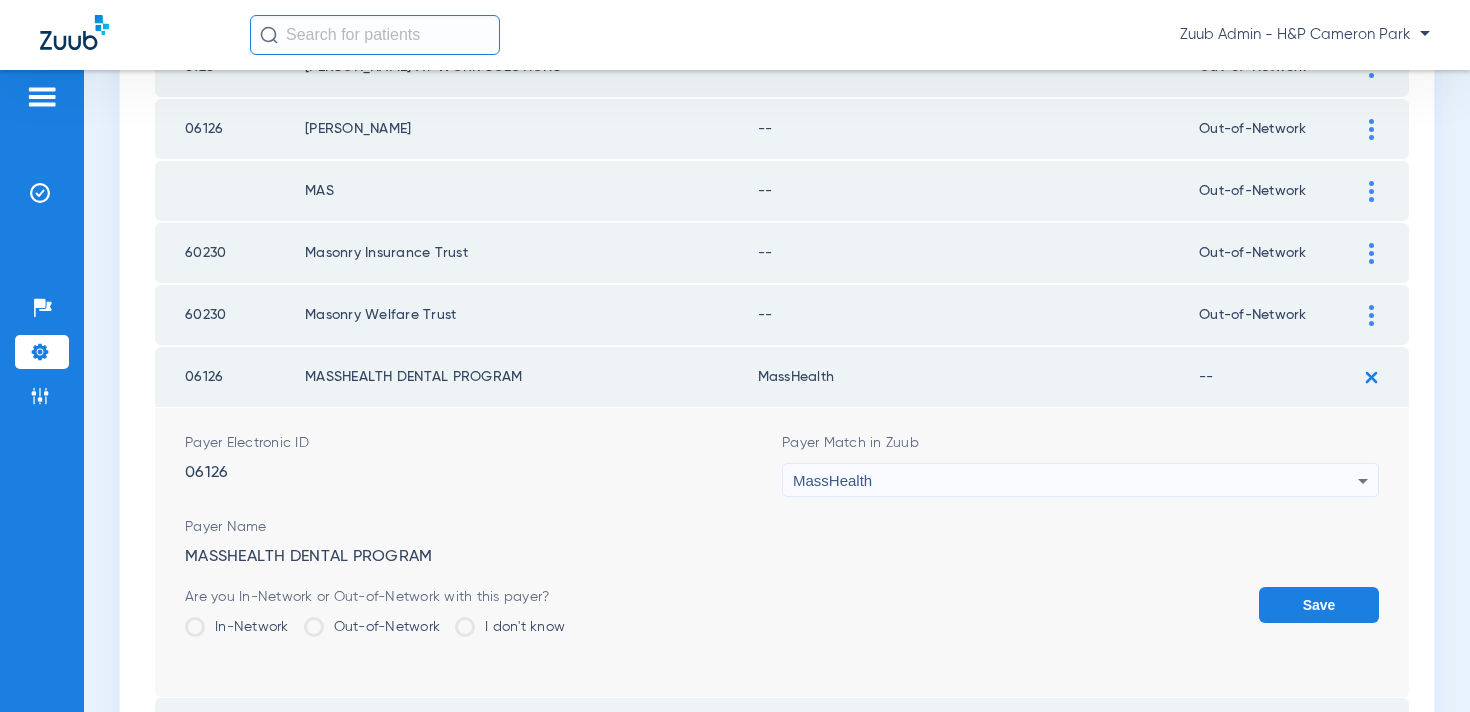 click on "Out-of-Network" 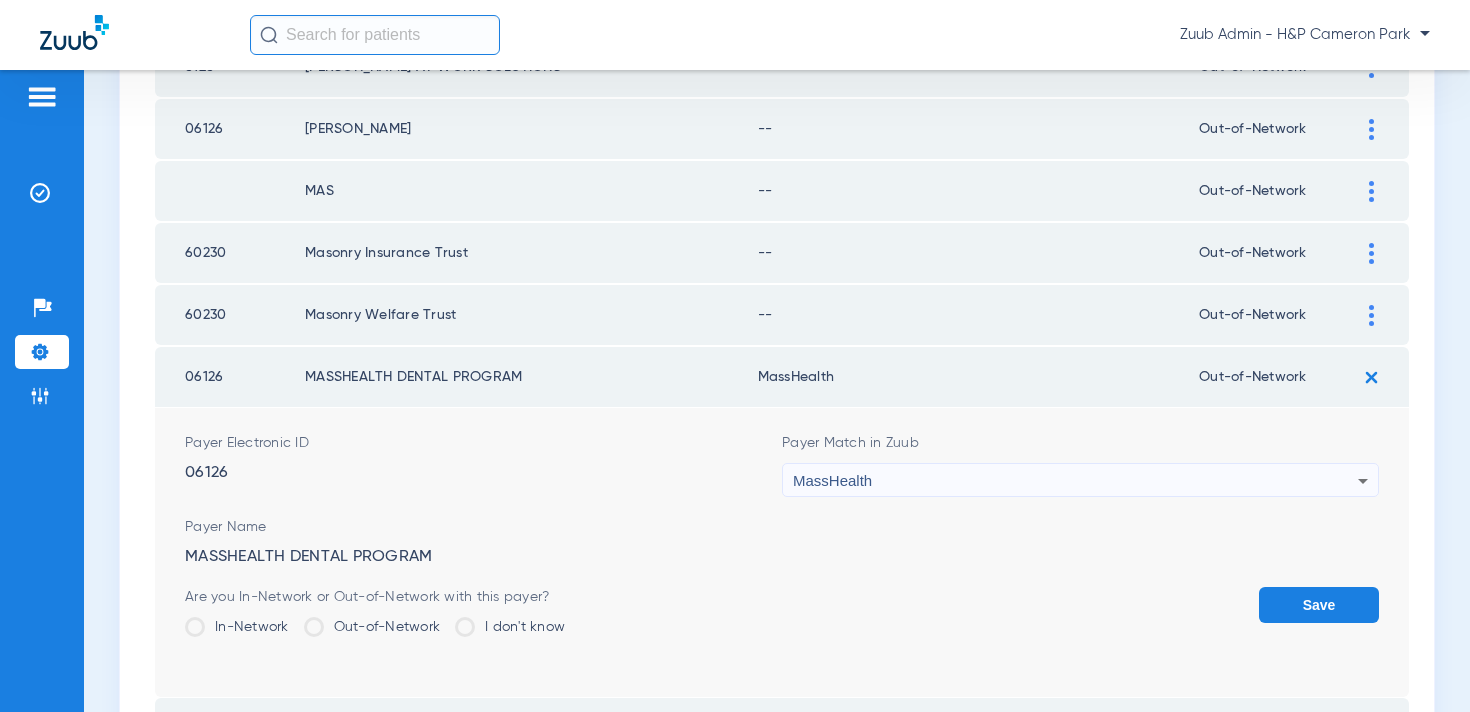 click on "Save" 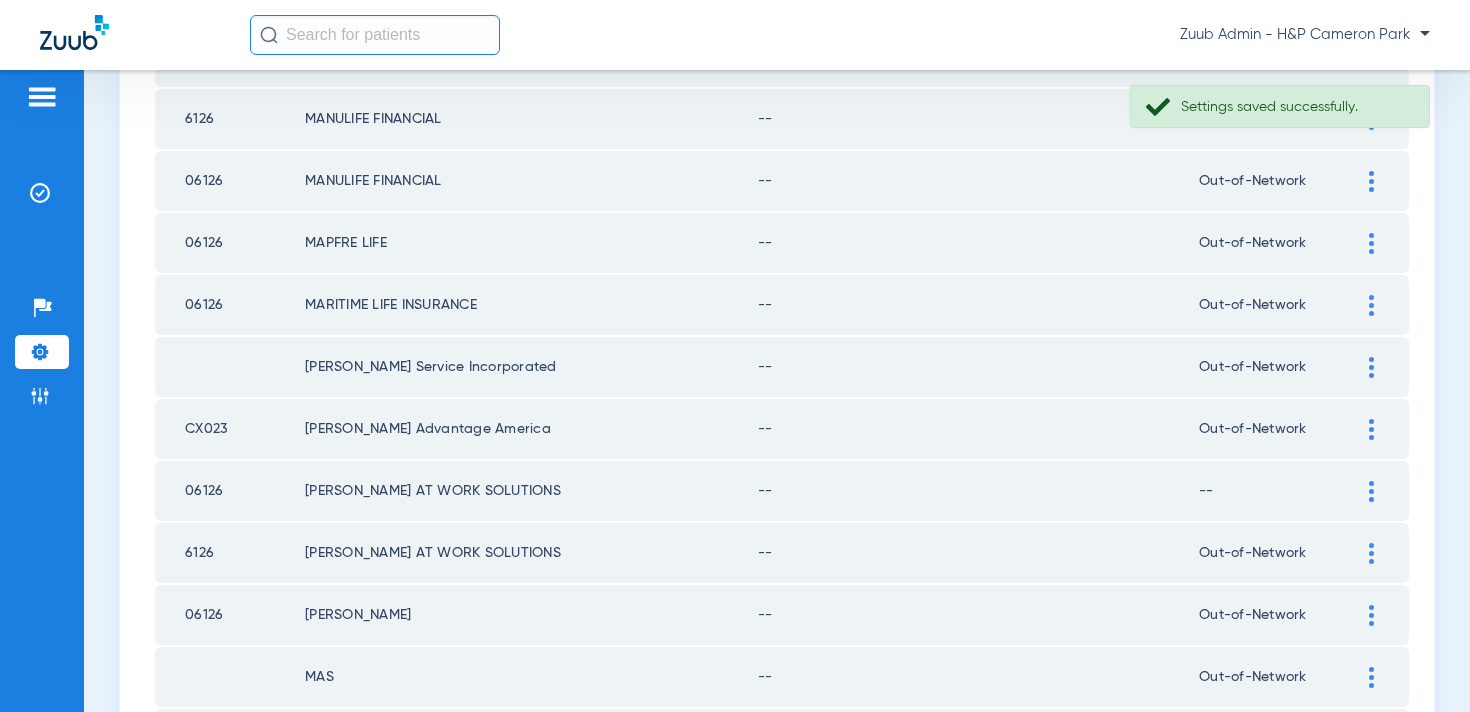 scroll, scrollTop: 487, scrollLeft: 0, axis: vertical 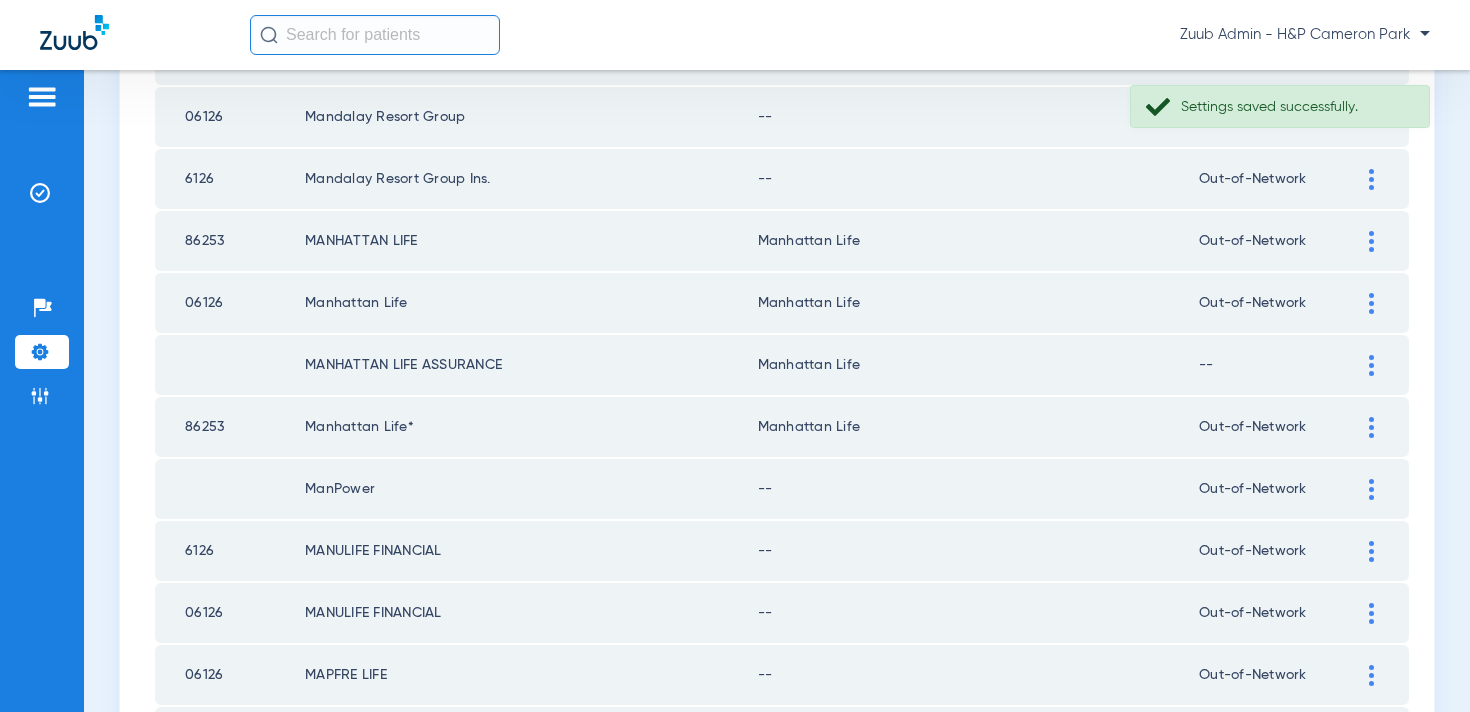 click 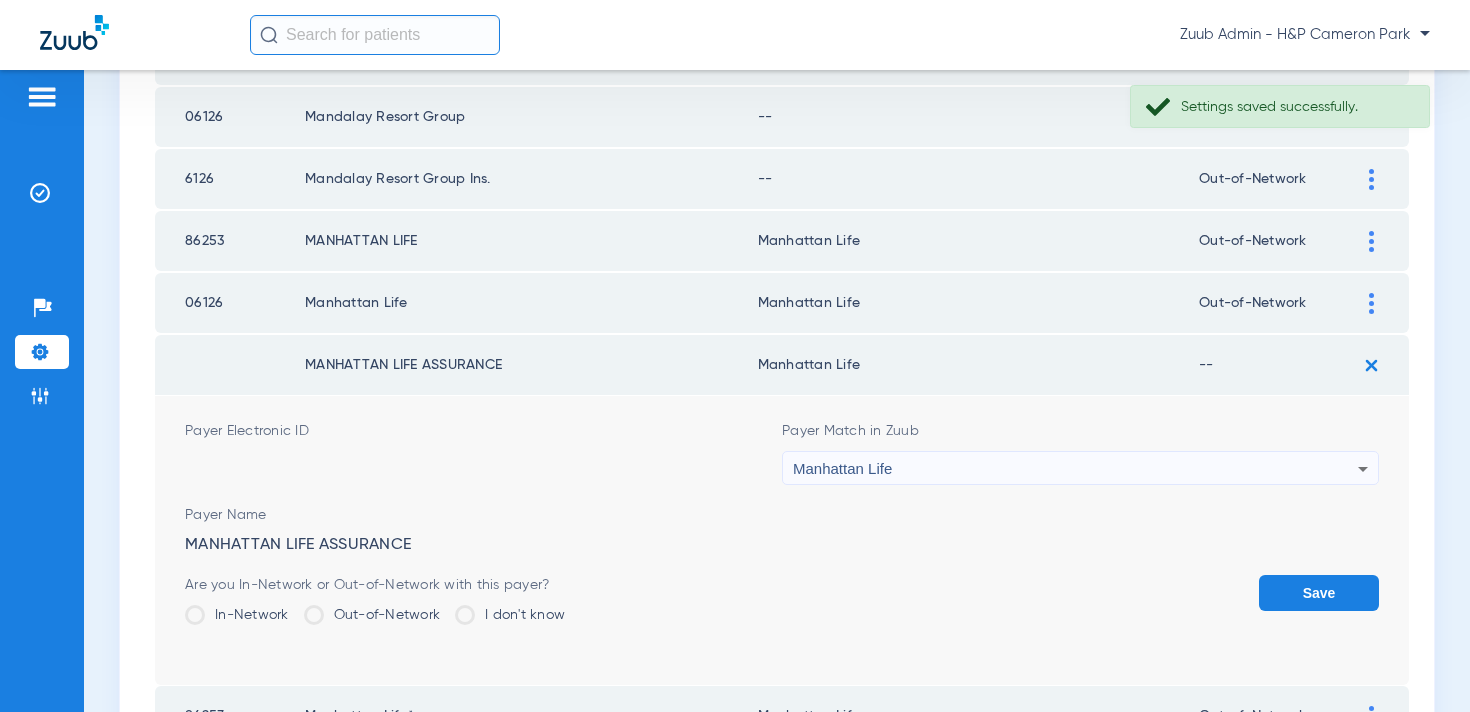 click on "Out-of-Network" 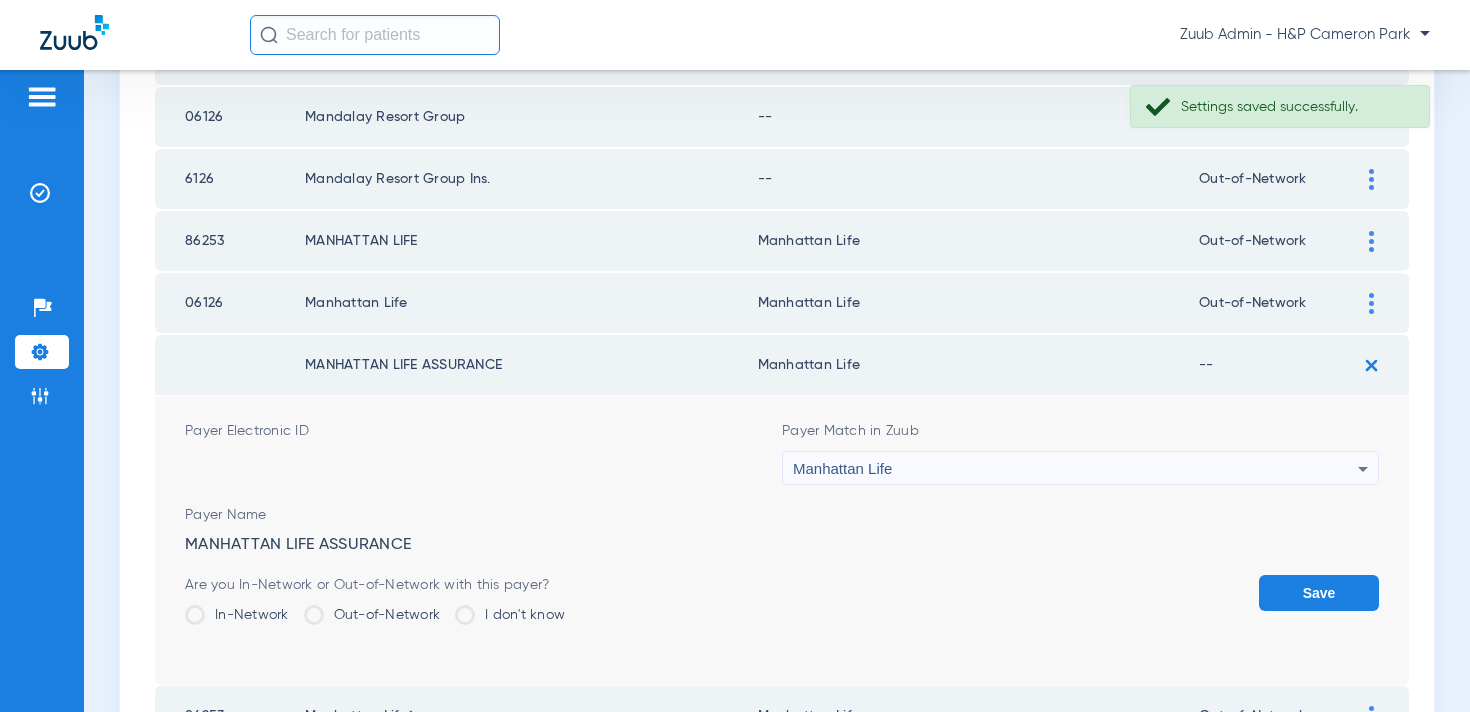 click on "Out-of-Network" 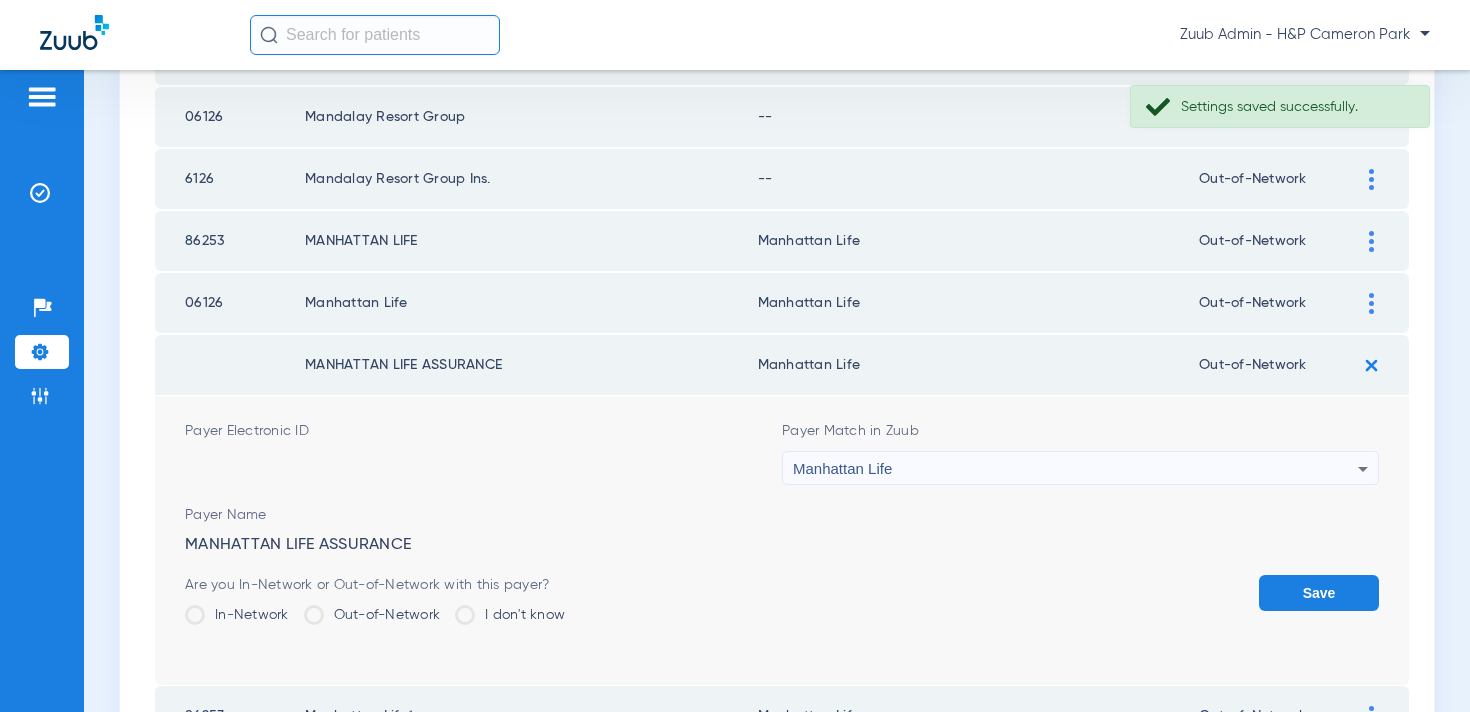 click on "Save" 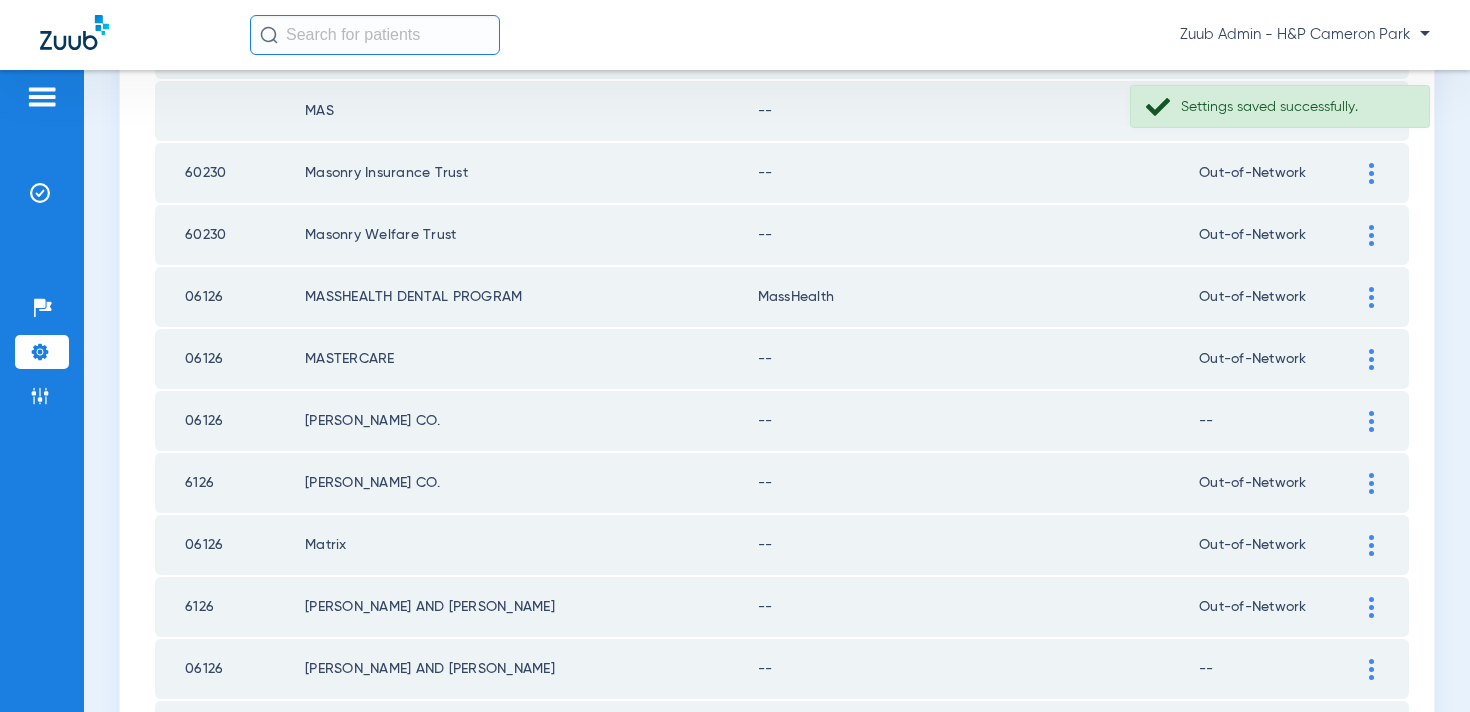 scroll, scrollTop: 2923, scrollLeft: 0, axis: vertical 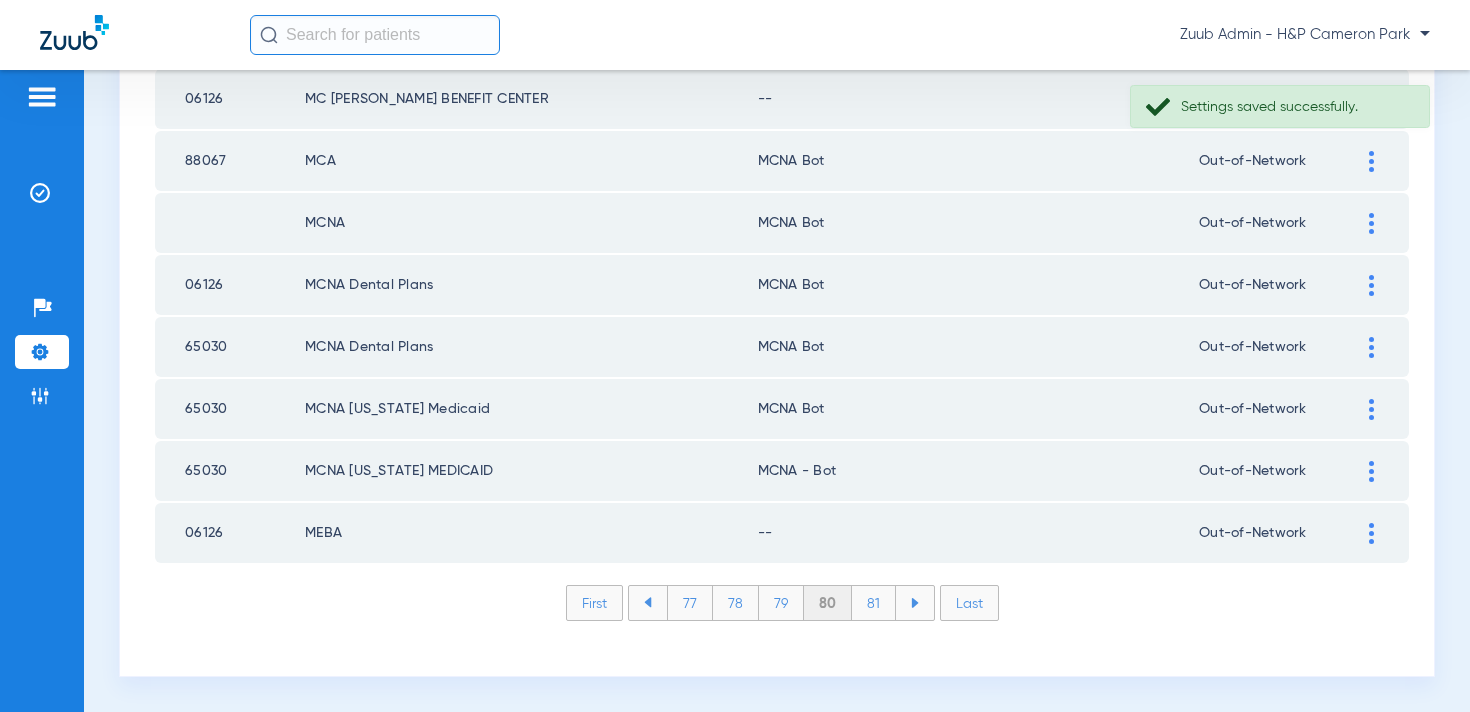 click on "81" 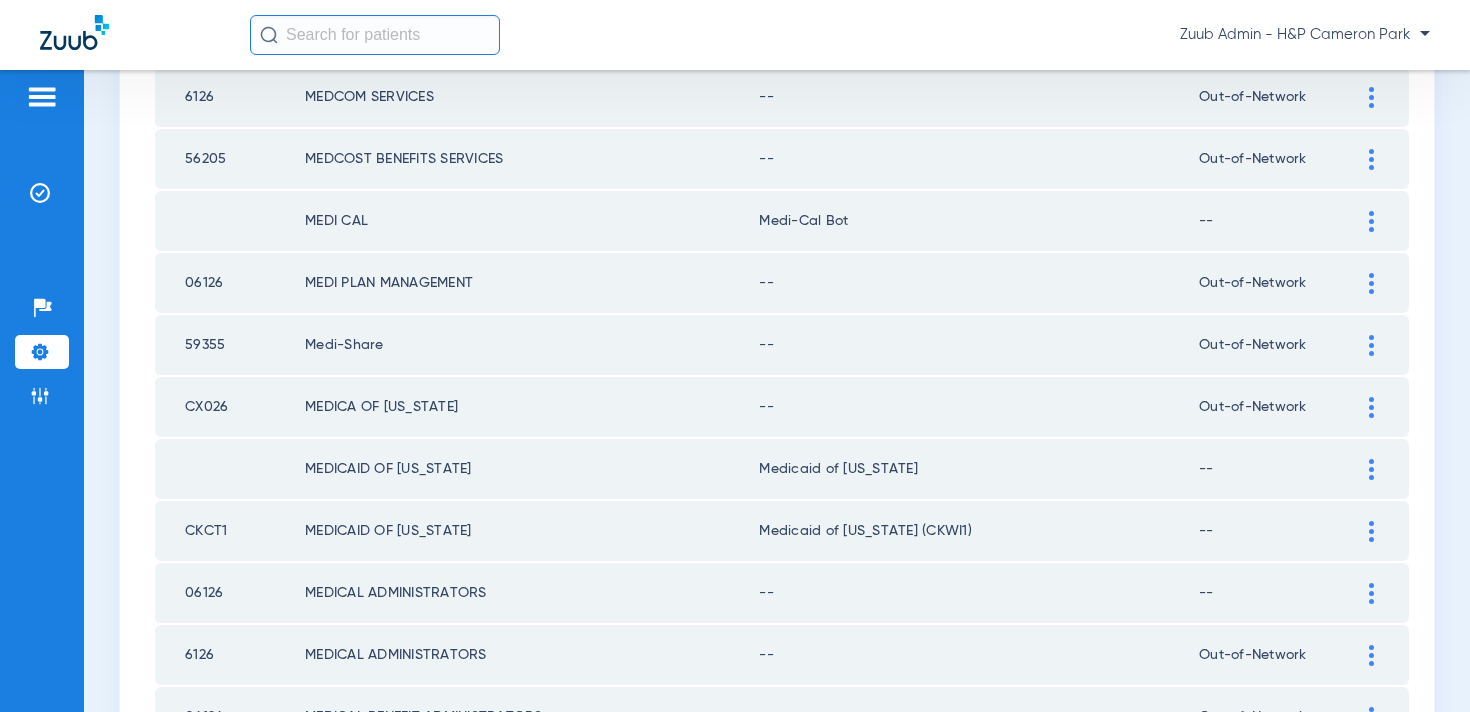 scroll, scrollTop: 1063, scrollLeft: 0, axis: vertical 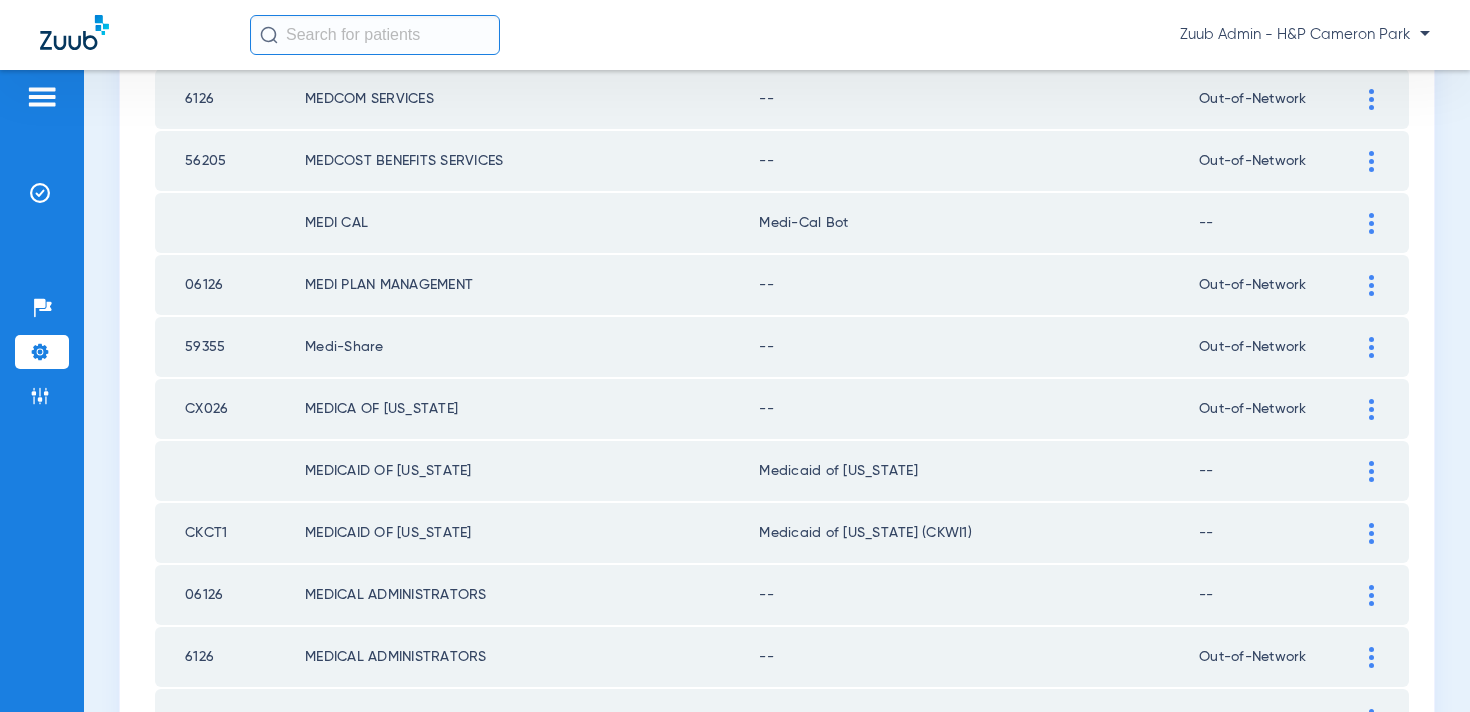 click 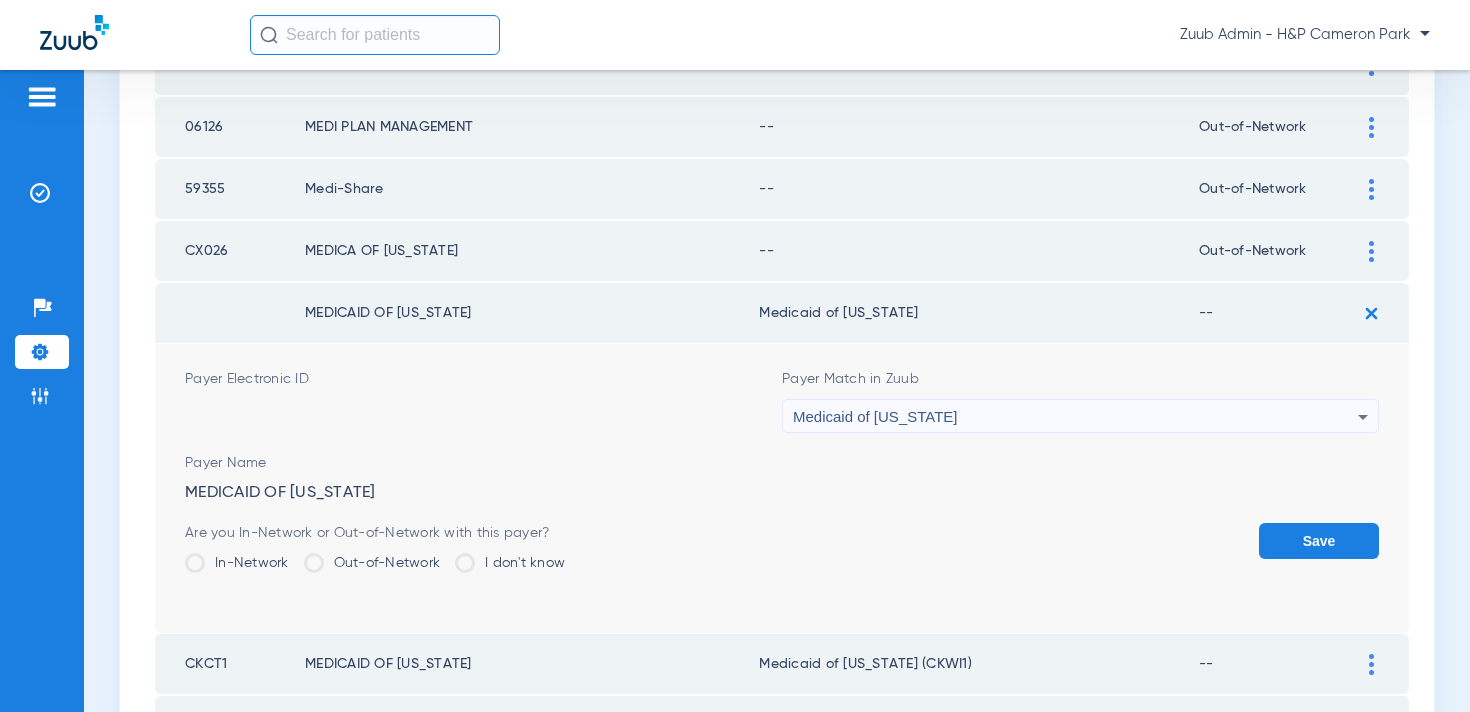 scroll, scrollTop: 1270, scrollLeft: 0, axis: vertical 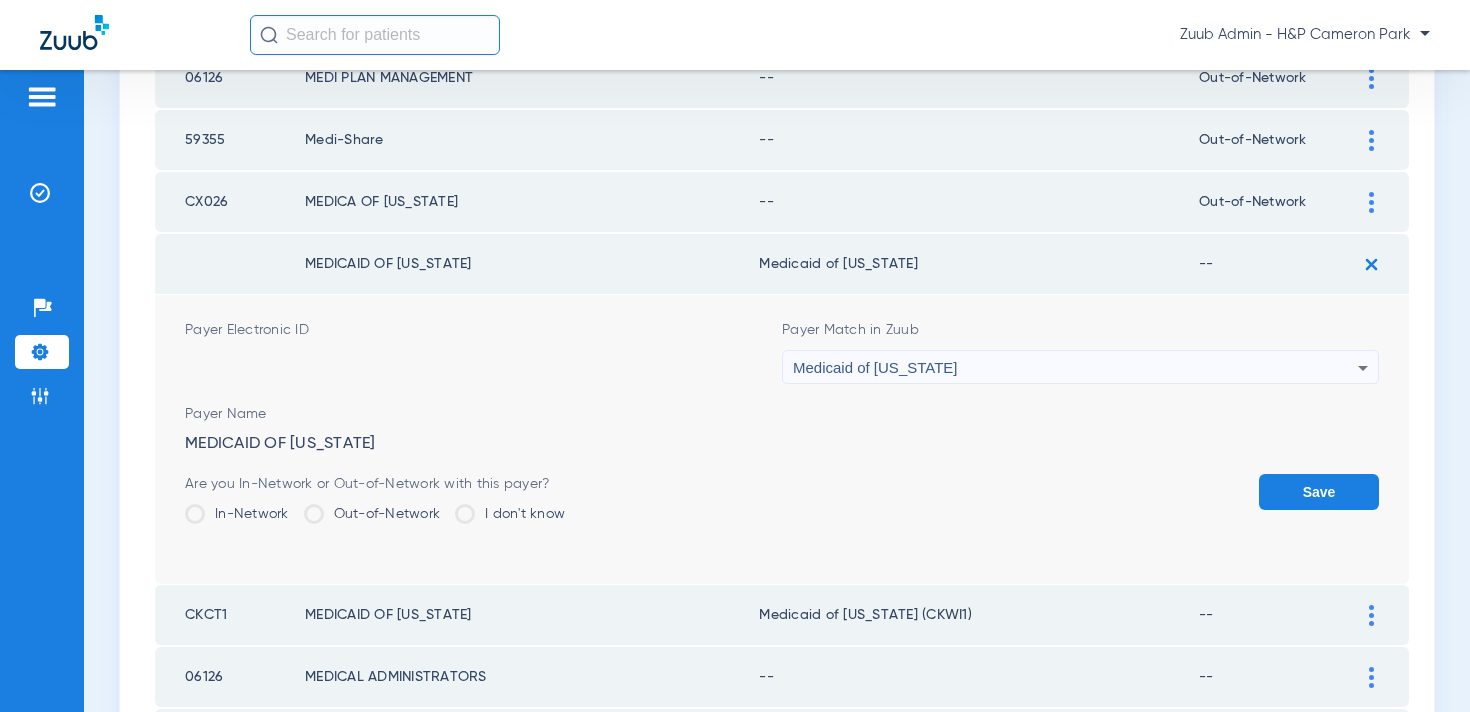 click on "Out-of-Network" 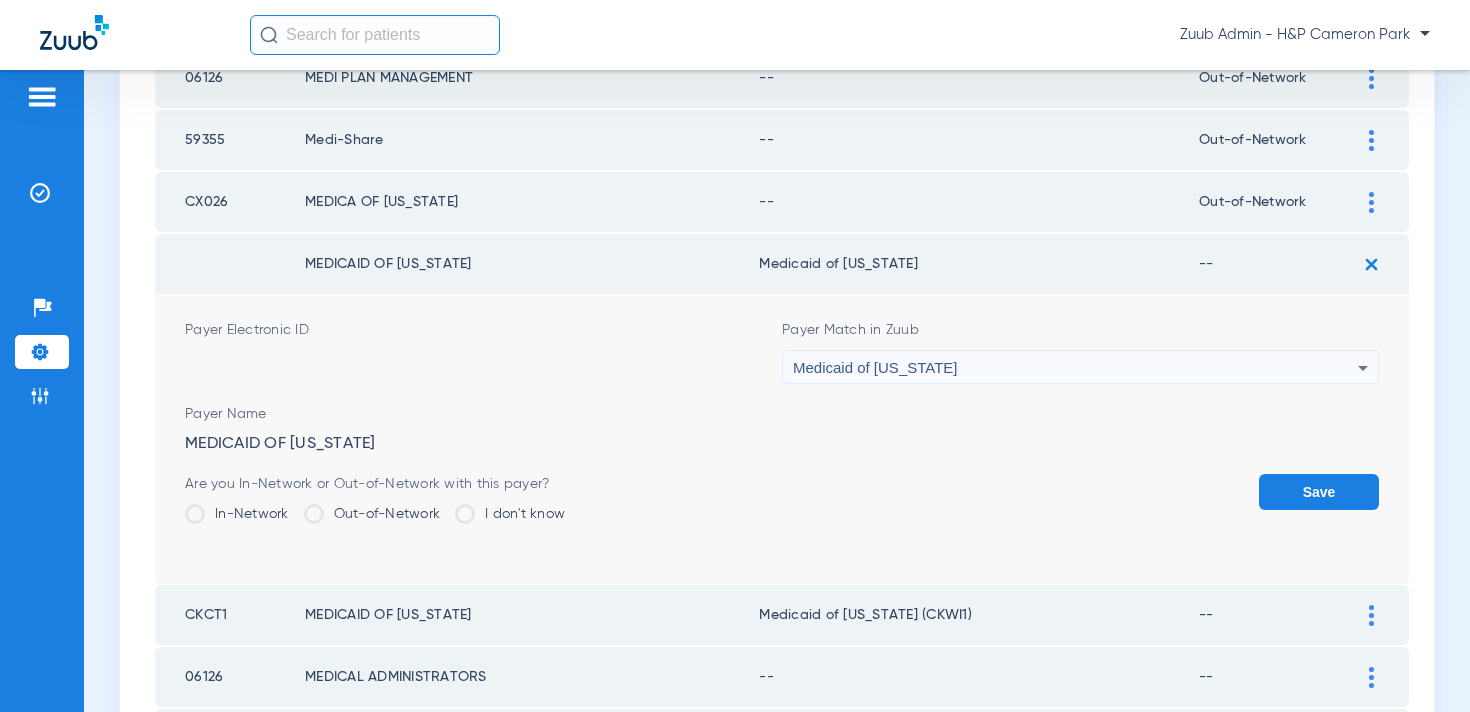 click on "Out-of-Network" 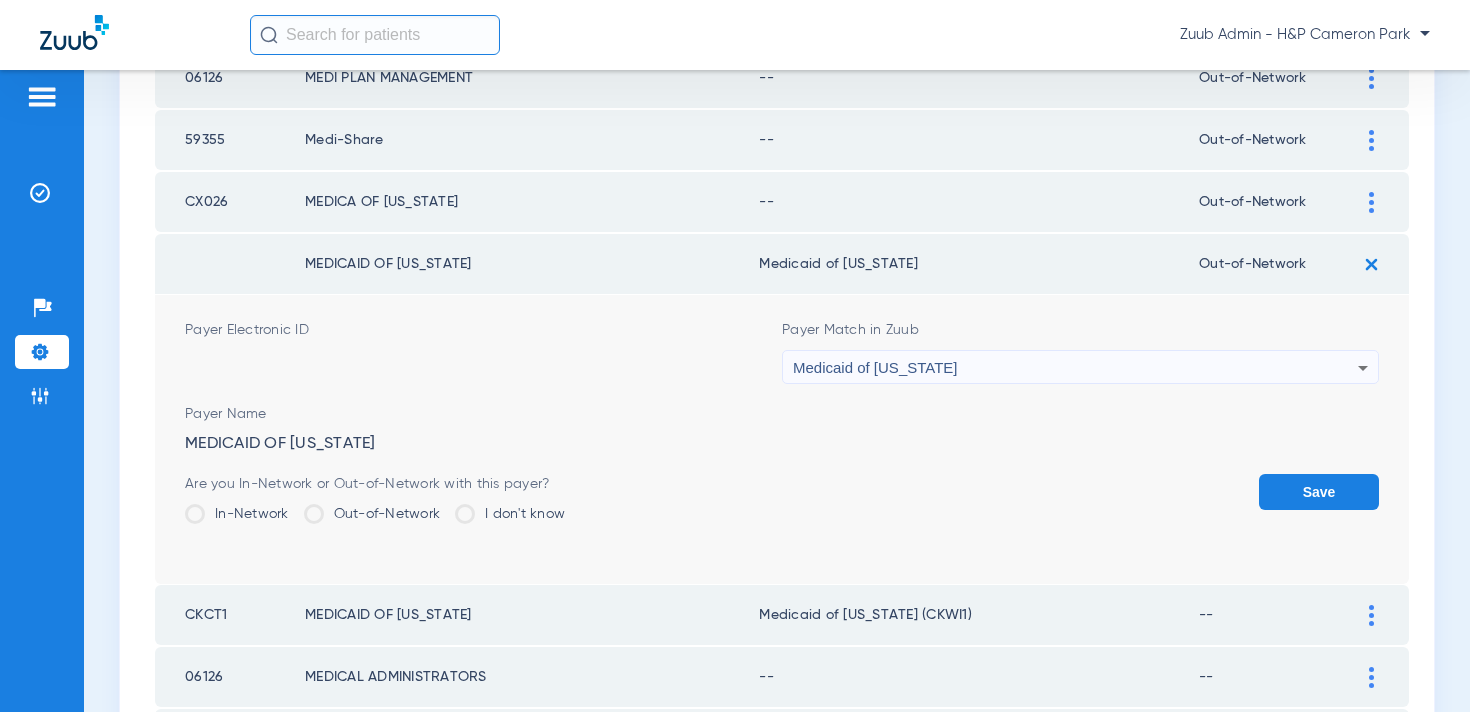 click on "Save" 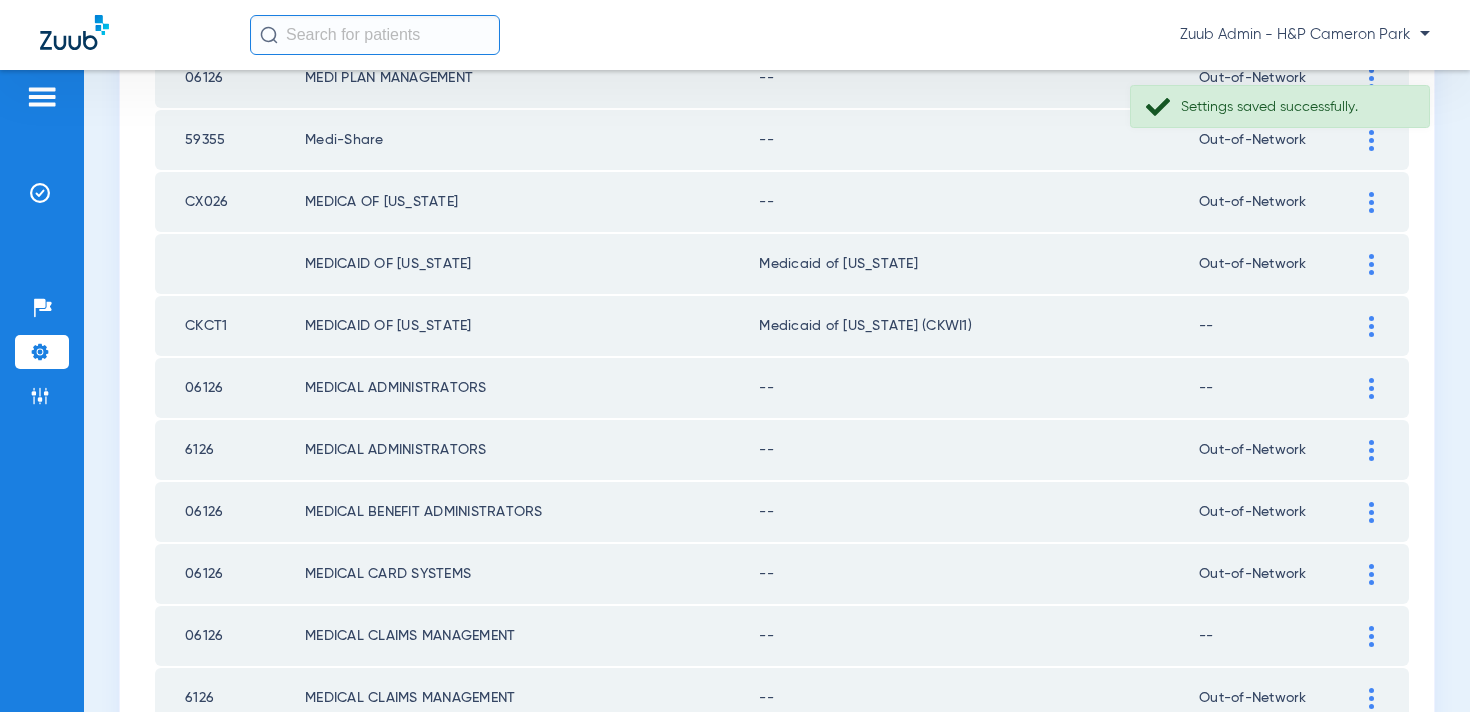 click 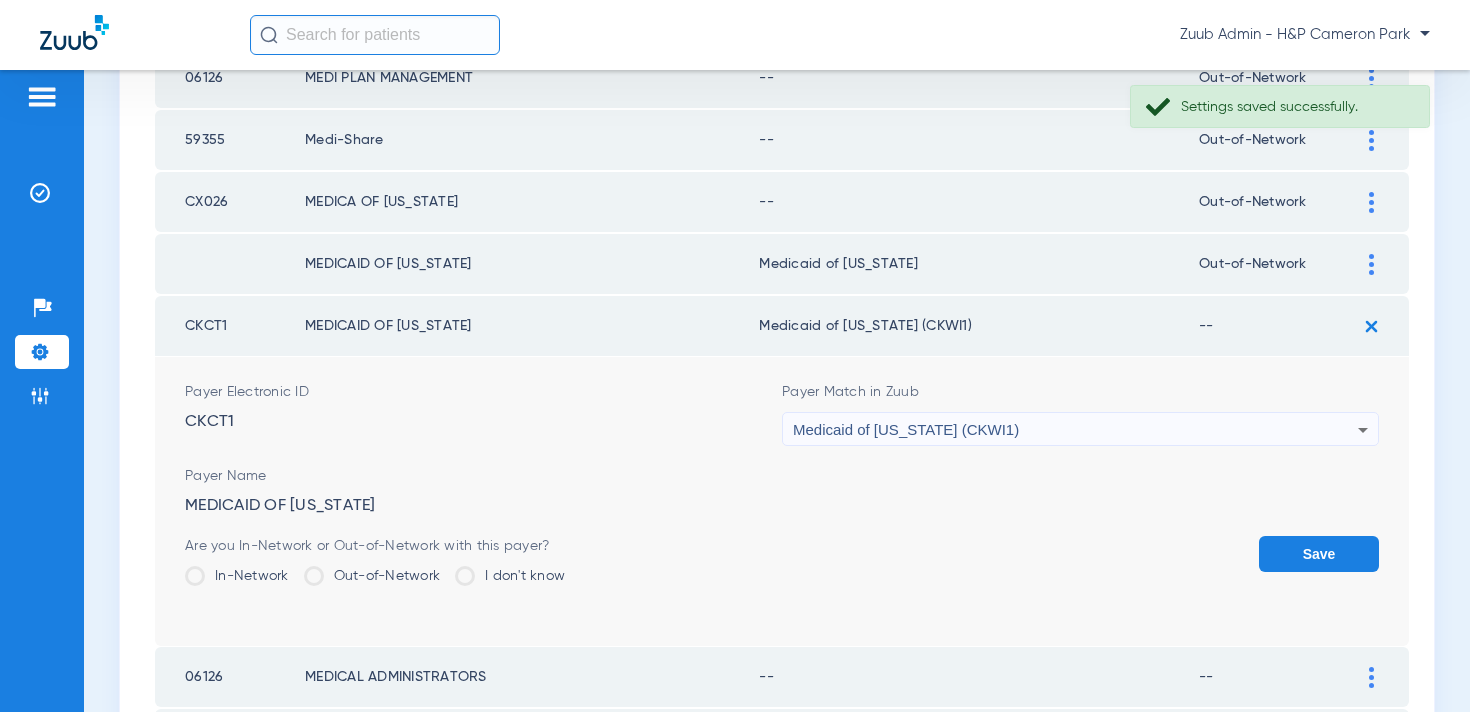 click on "Out-of-Network" 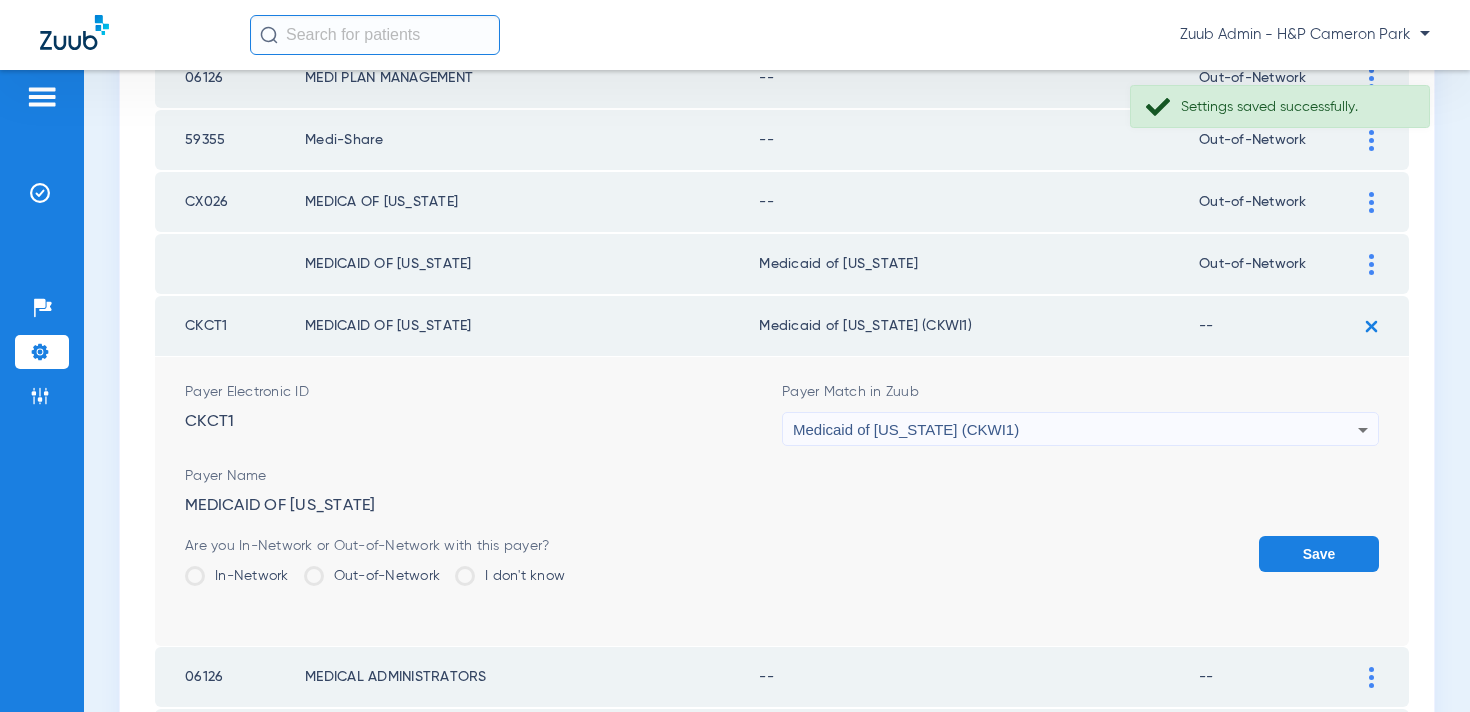 click on "Out-of-Network" 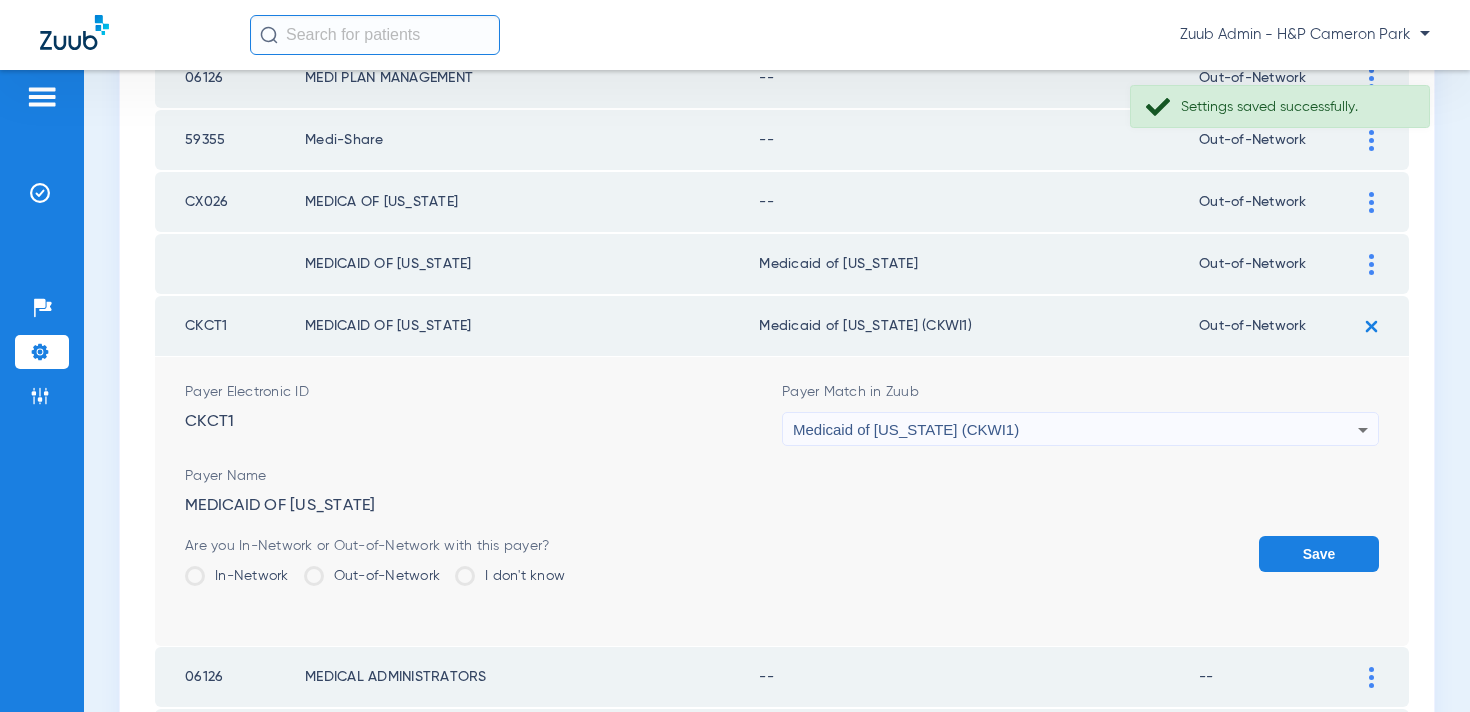 click on "Save" 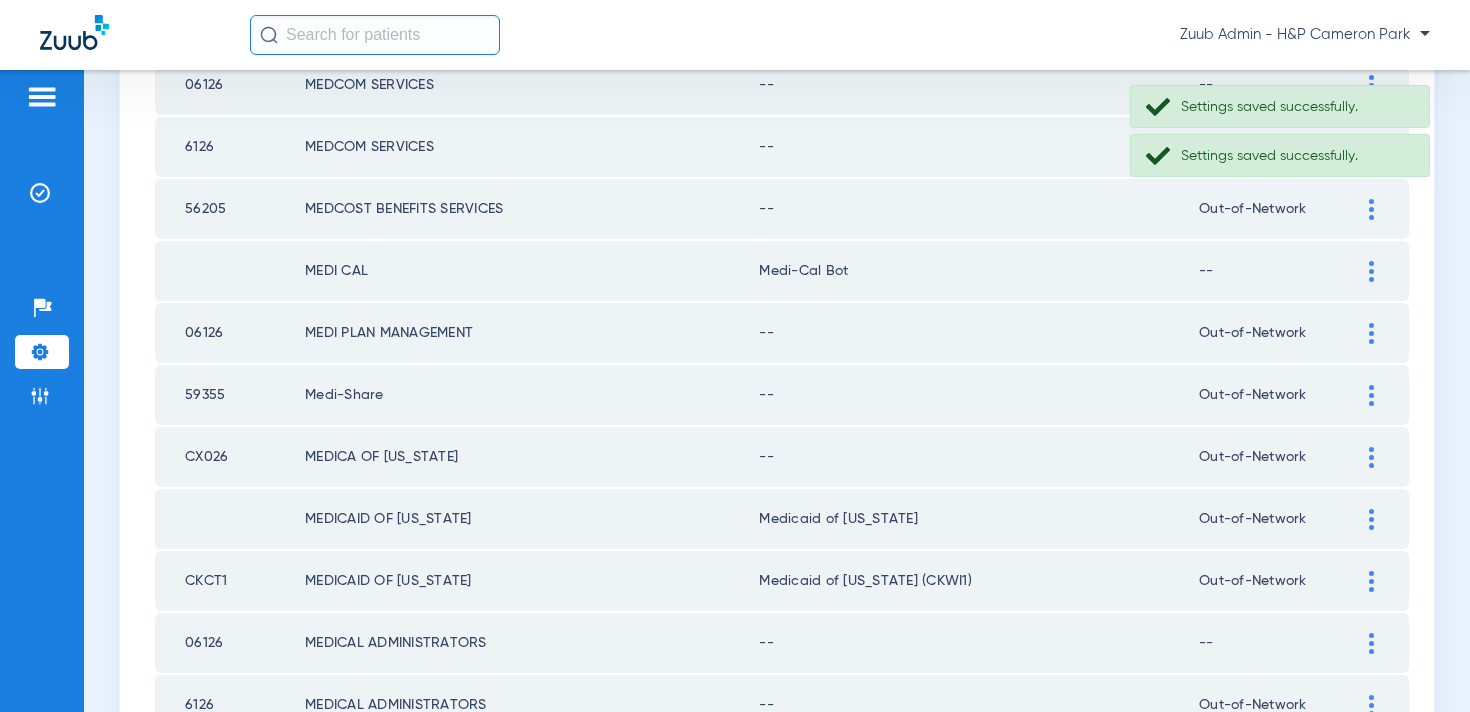 scroll, scrollTop: 937, scrollLeft: 0, axis: vertical 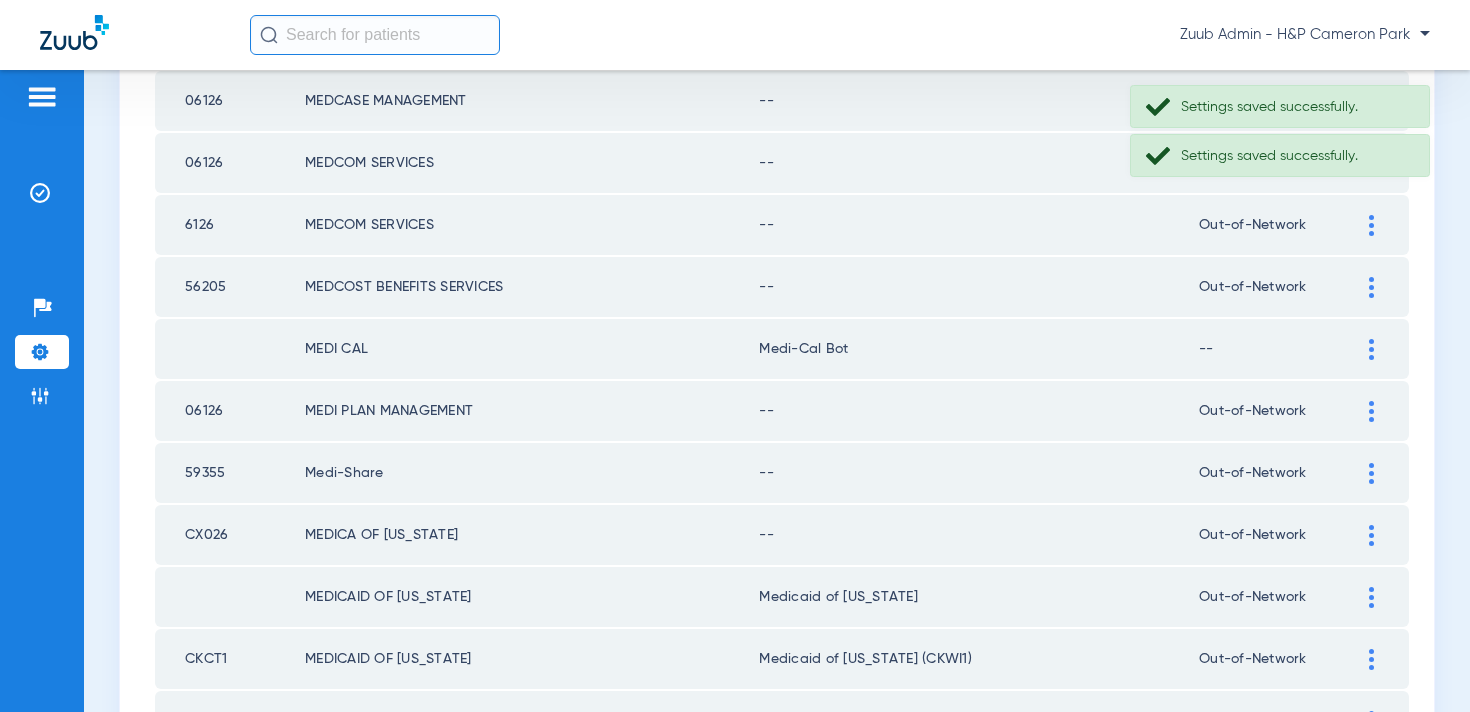 click 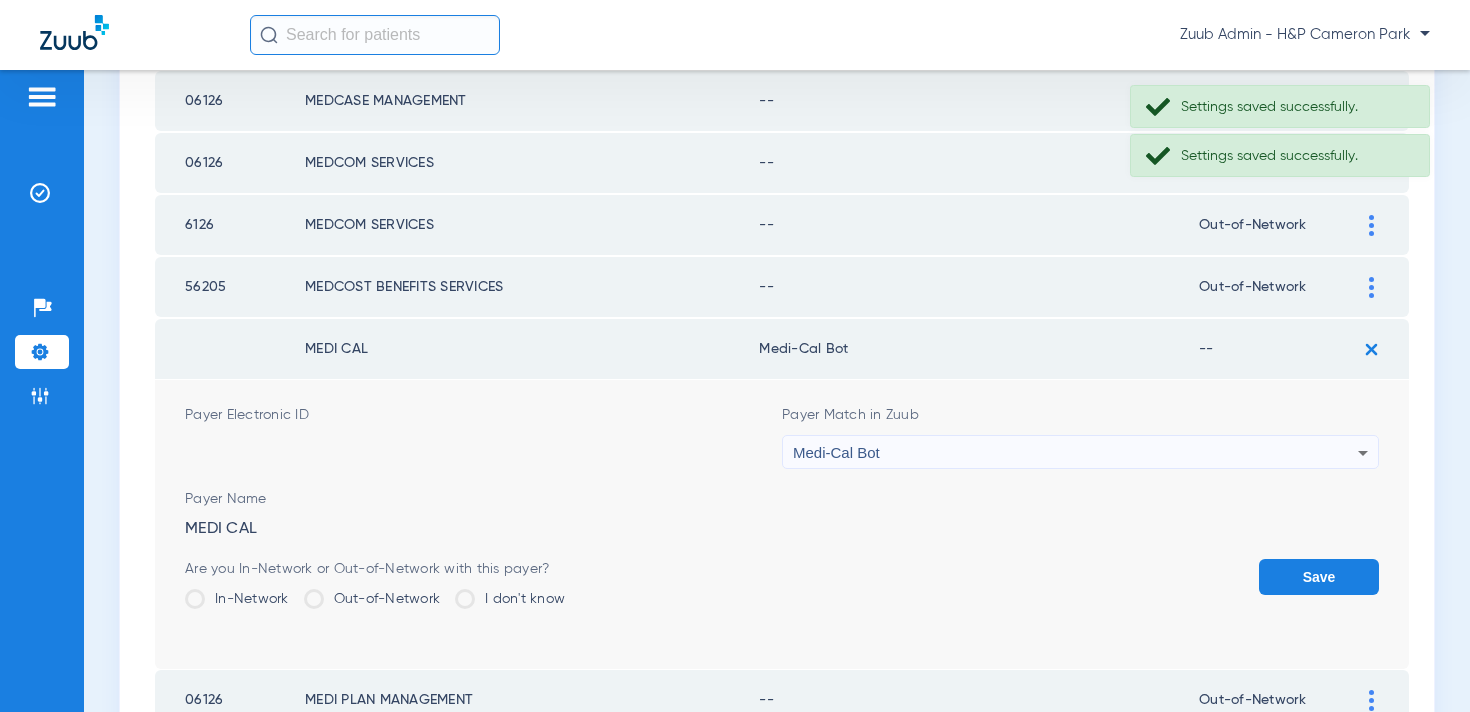 click on "Are you In-Network or Out-of-Network with this payer?  In-Network   Out-of-Network   I don't know" 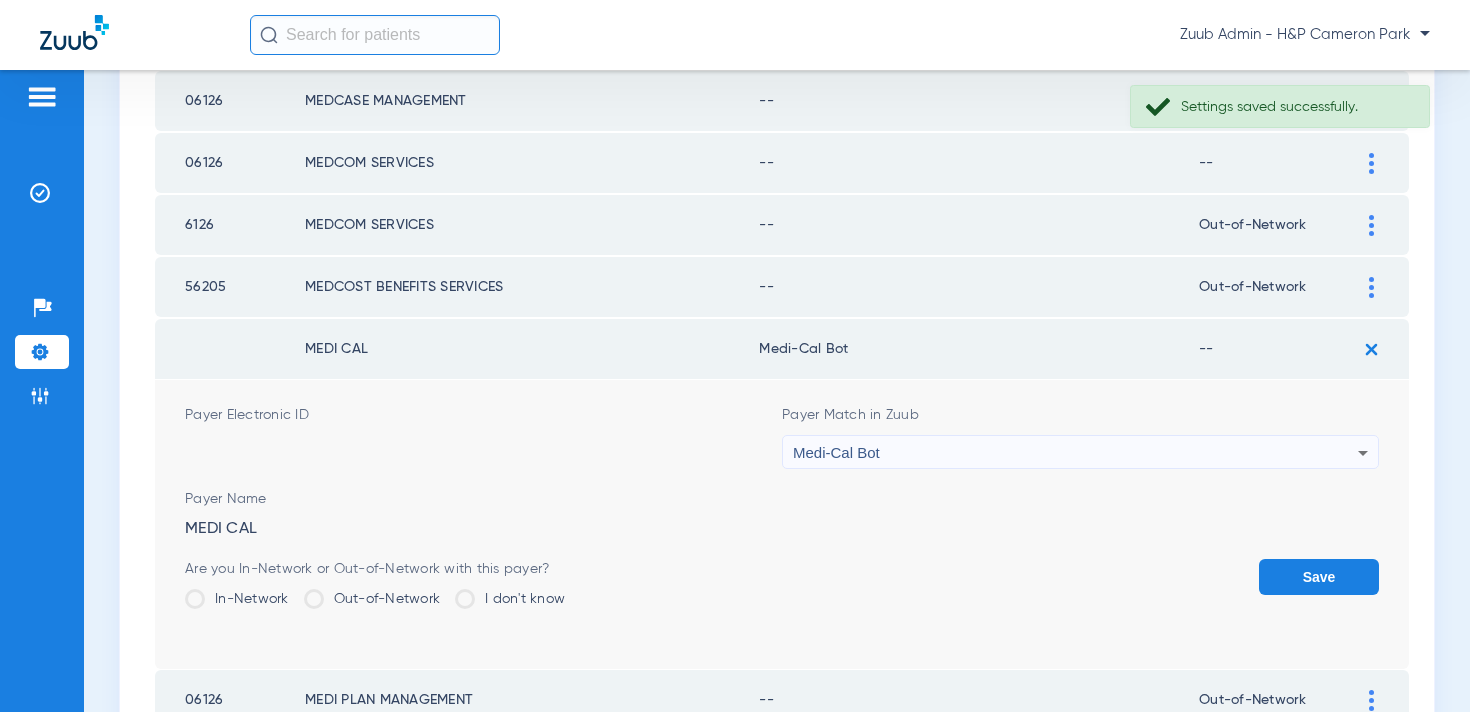 click on "Out-of-Network" 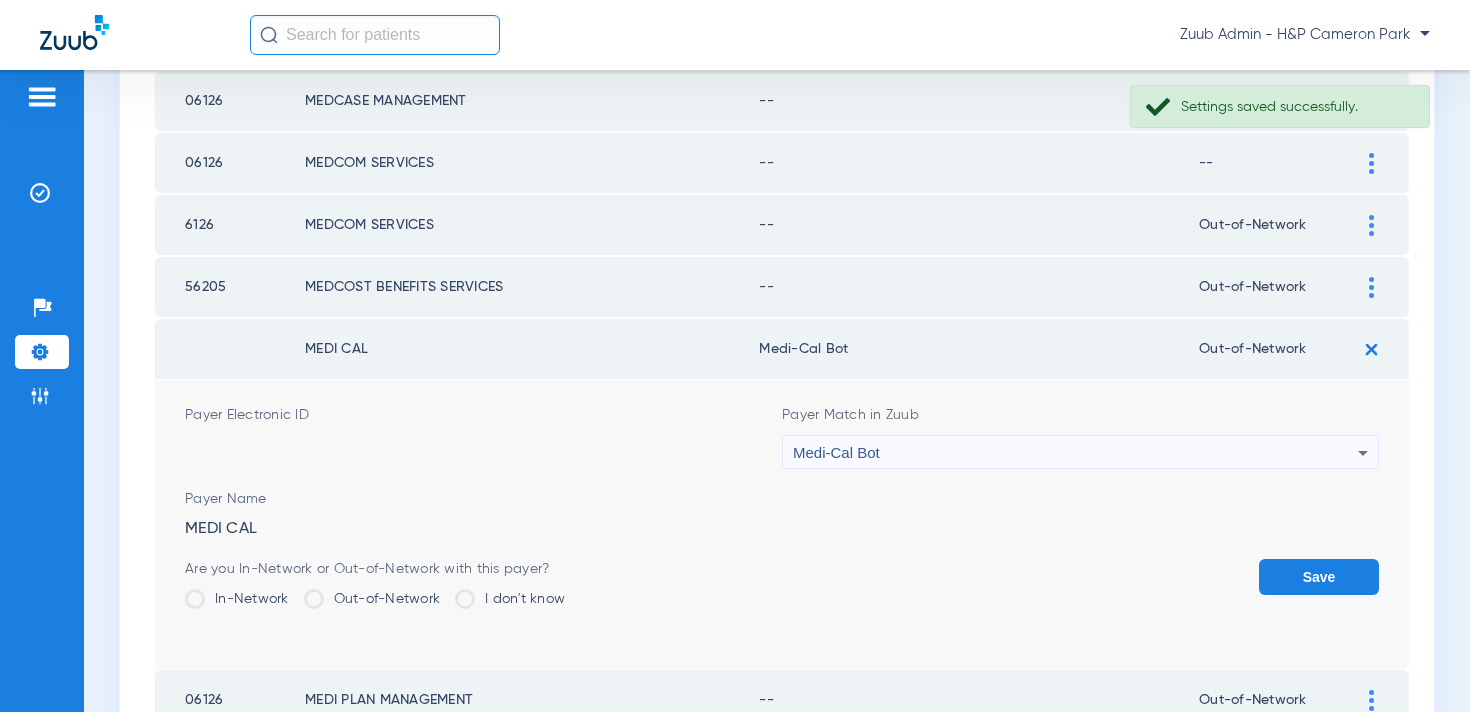 click on "Save" 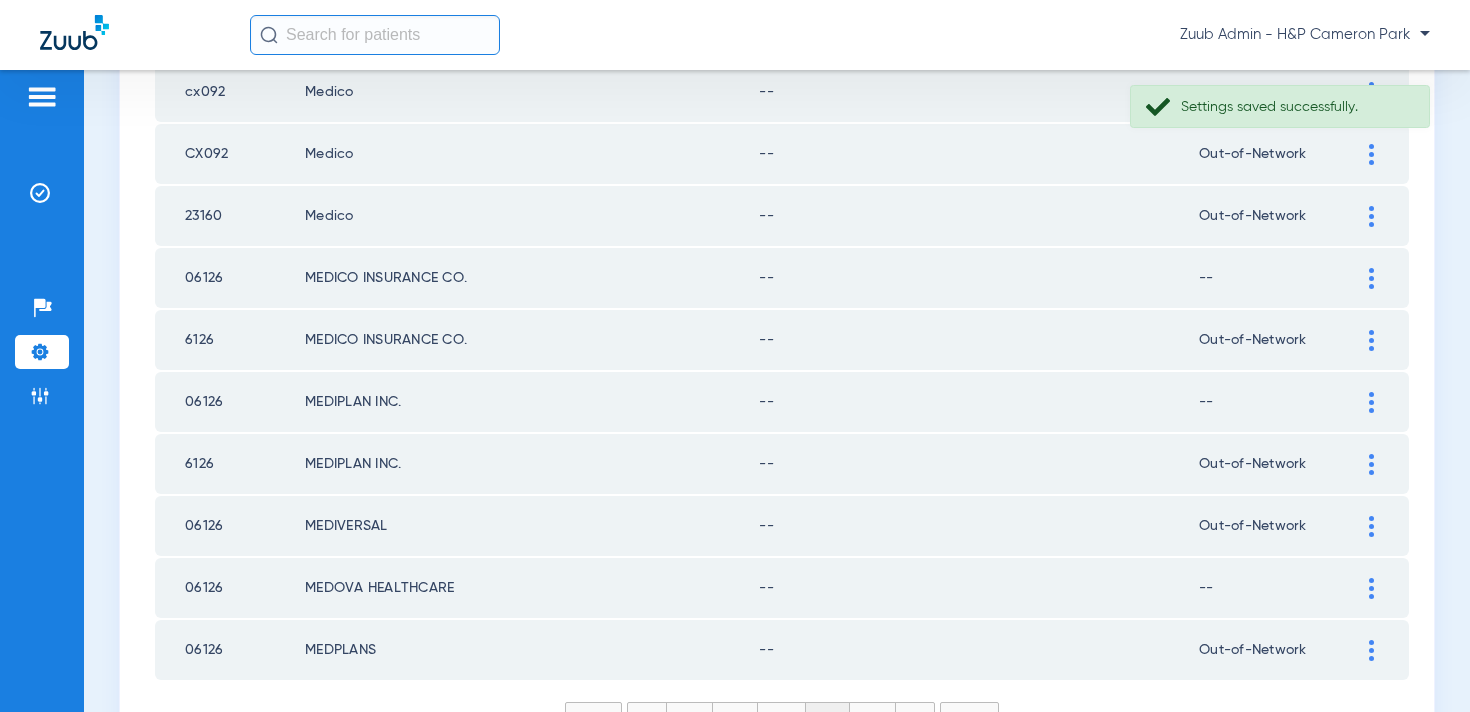 scroll, scrollTop: 2923, scrollLeft: 0, axis: vertical 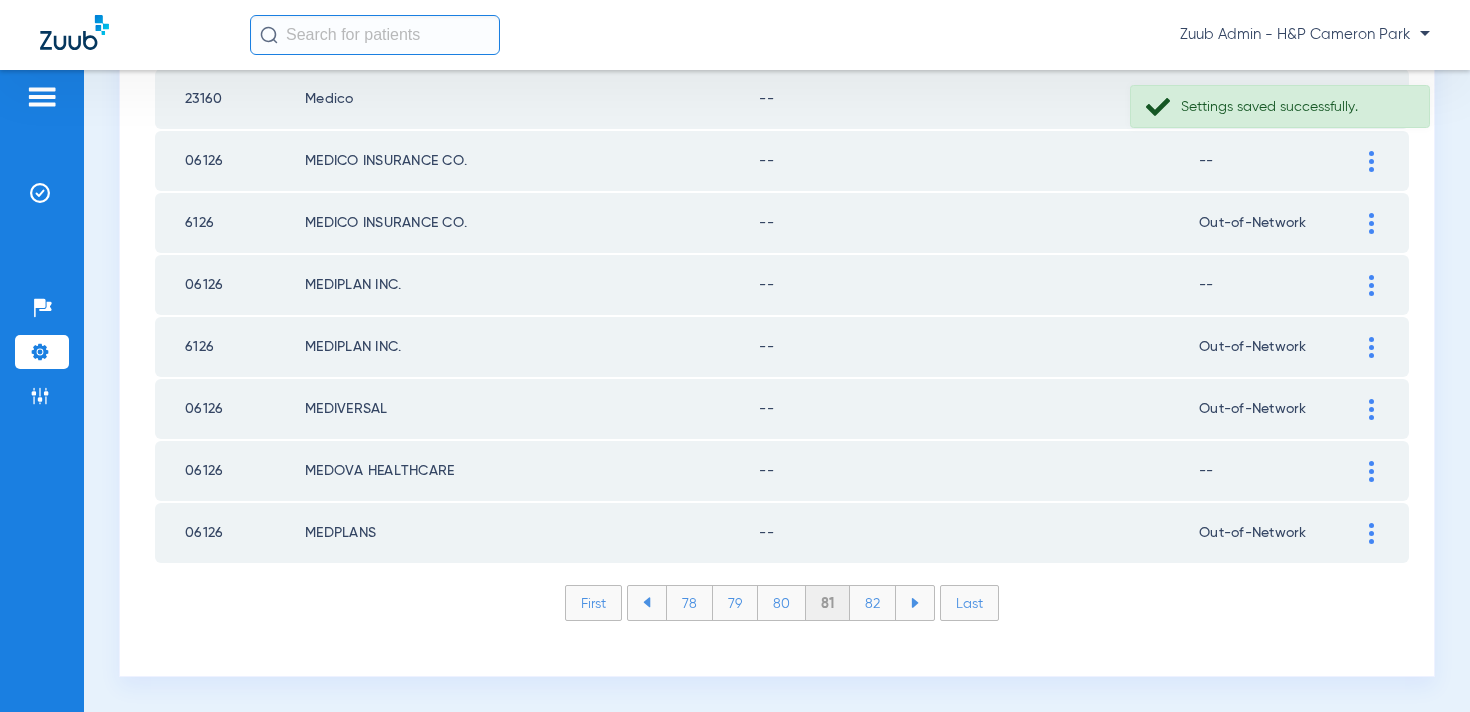 click on "82" 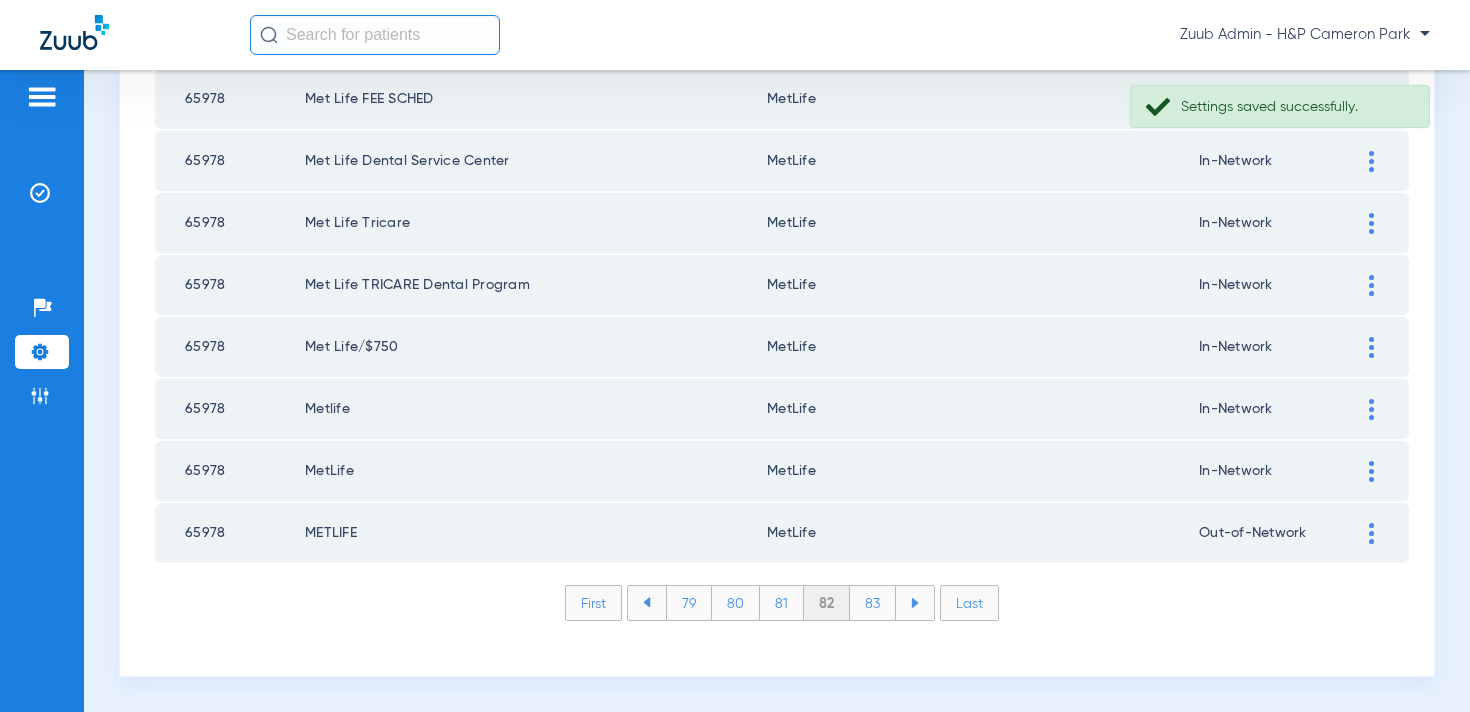 scroll, scrollTop: 2920, scrollLeft: 0, axis: vertical 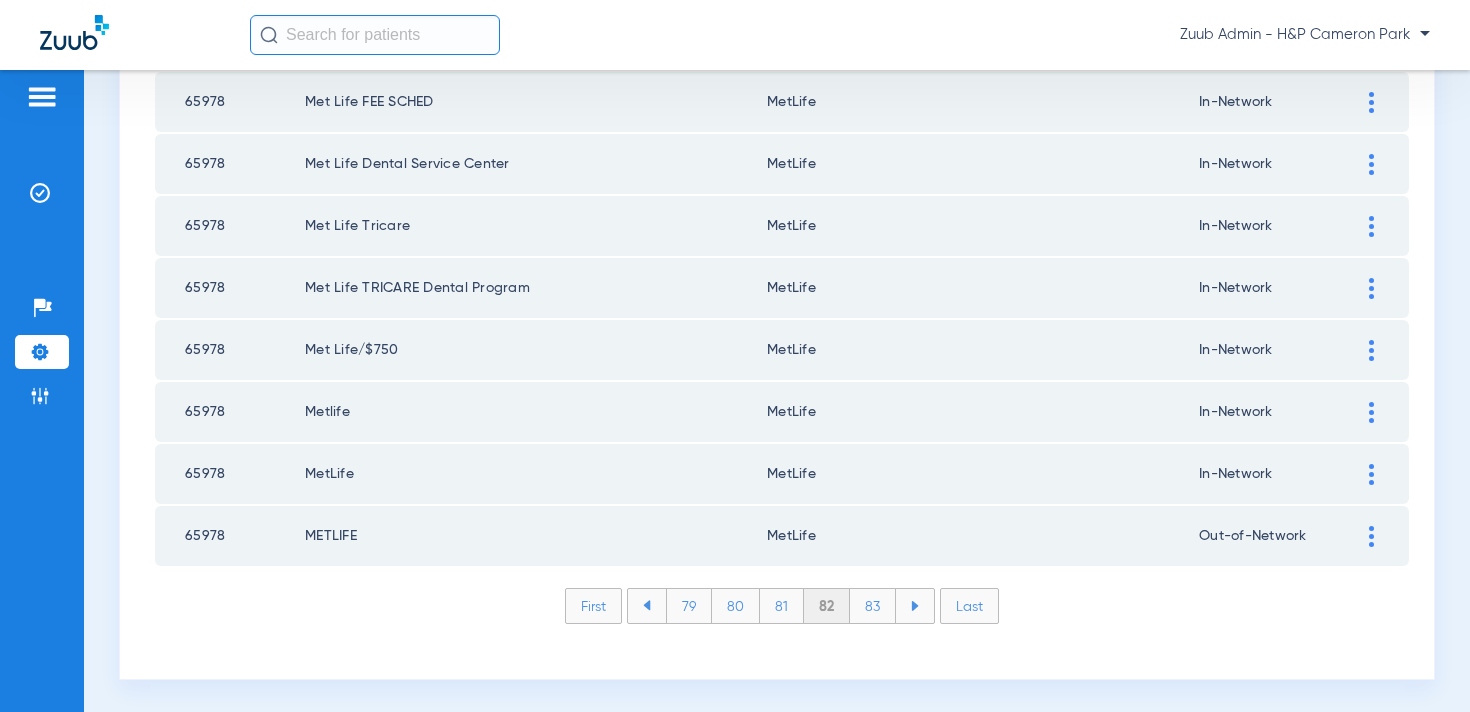 click 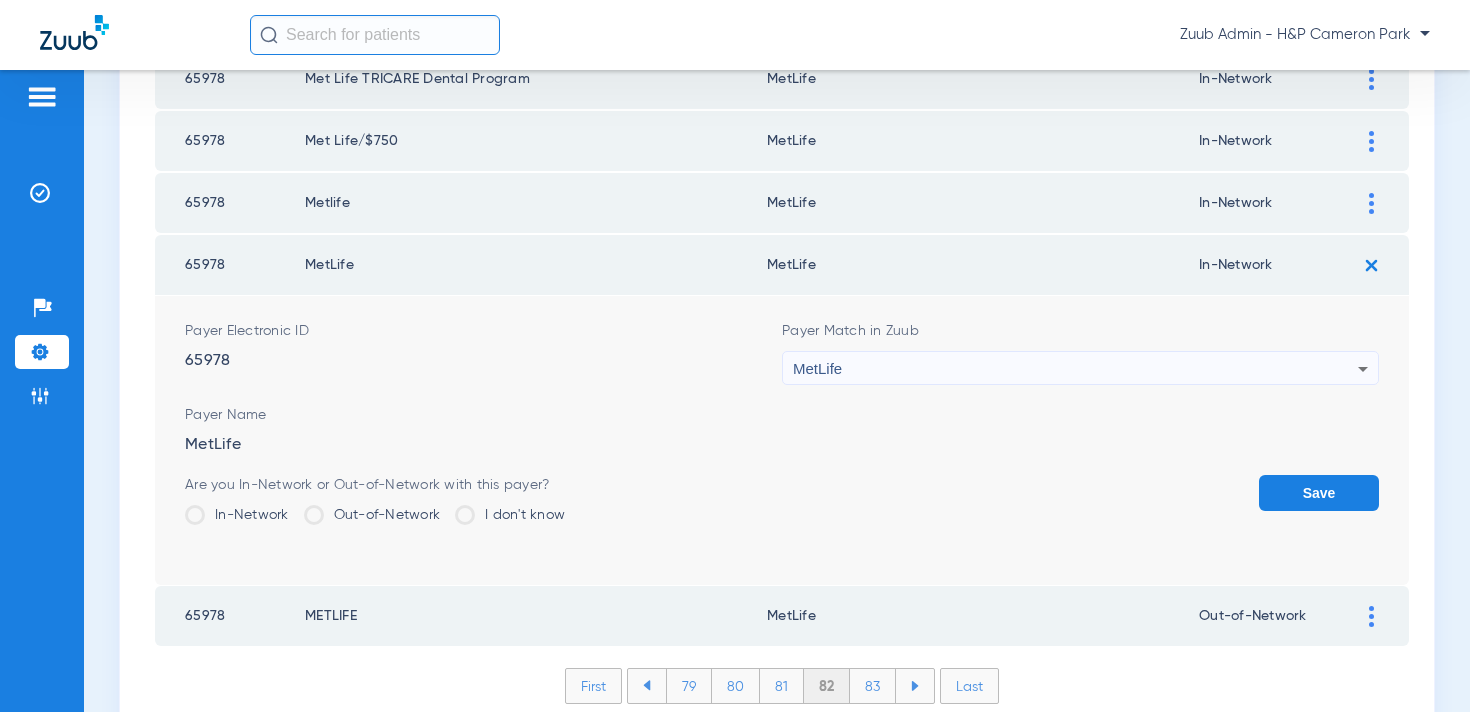 scroll, scrollTop: 3186, scrollLeft: 0, axis: vertical 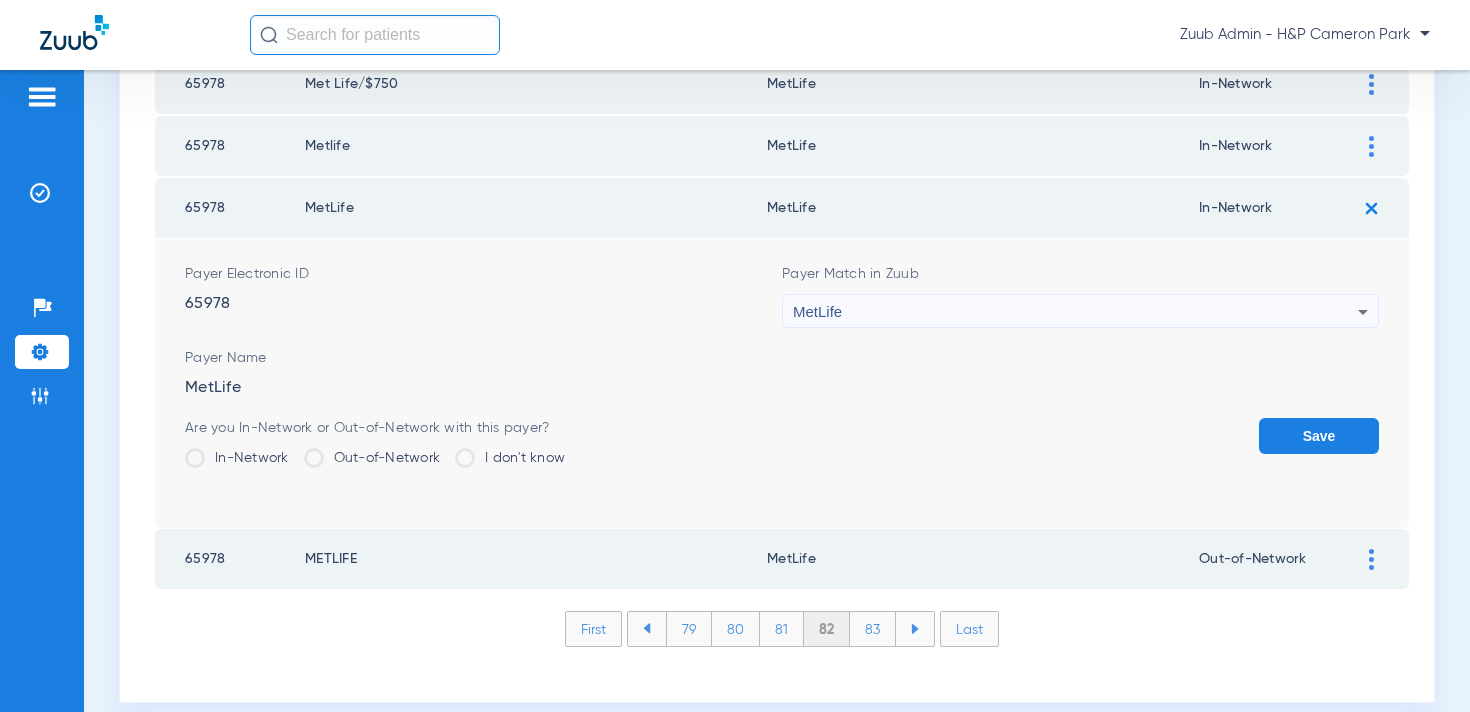 click on "Out-of-Network" 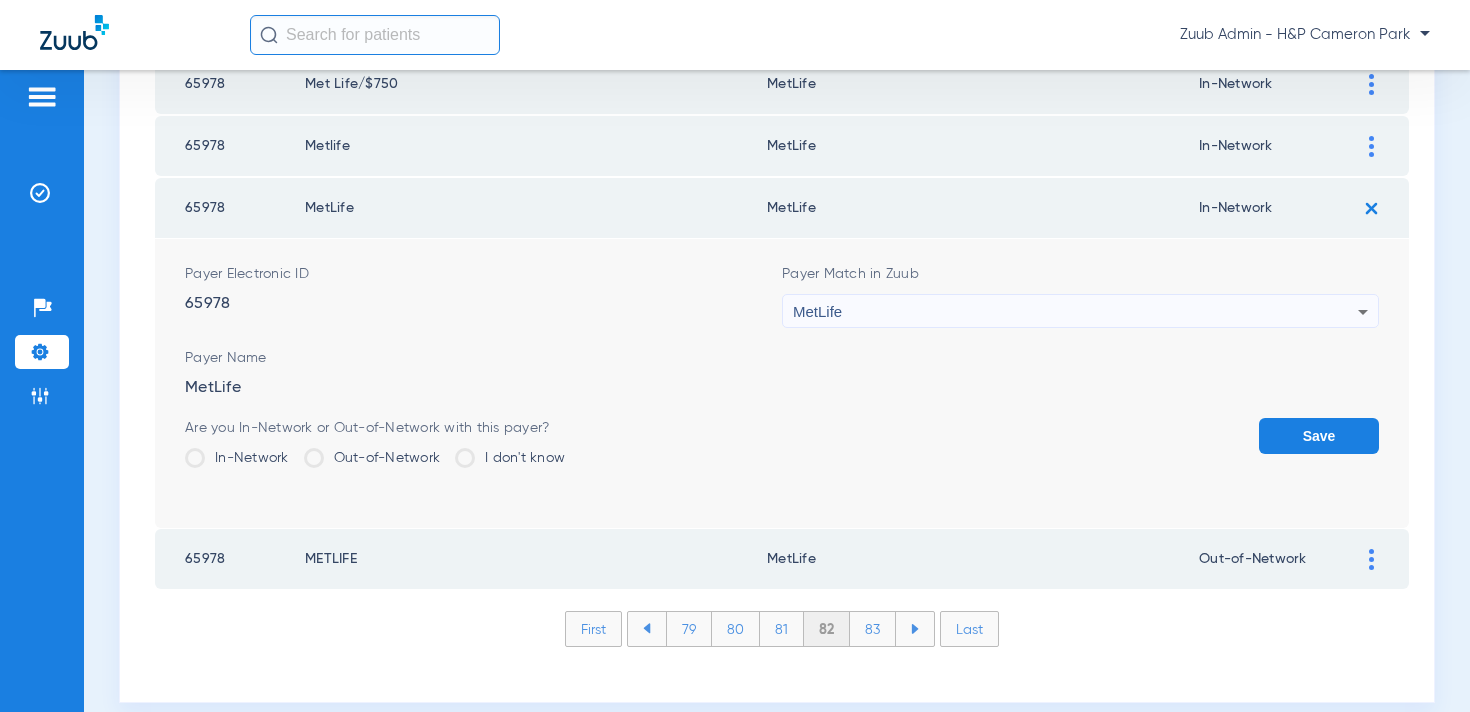 click on "Out-of-Network" 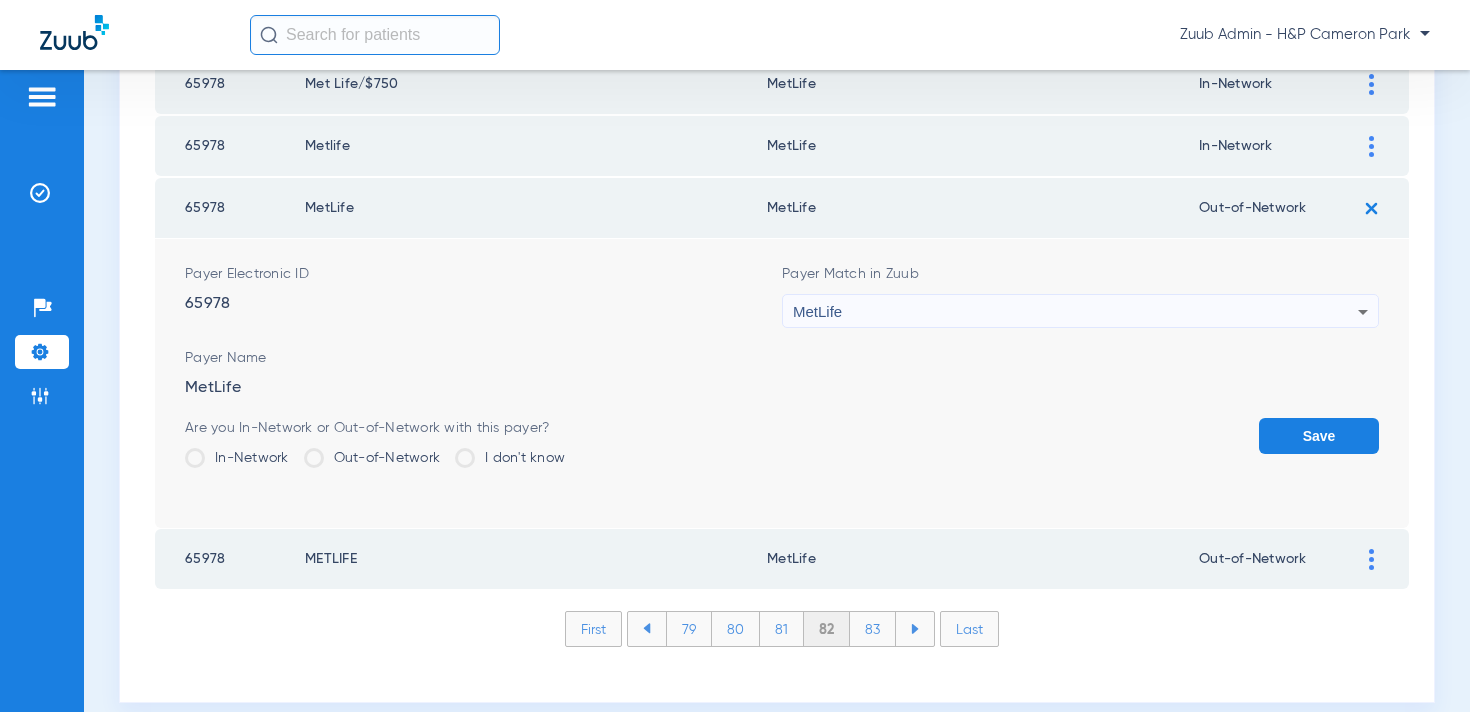 click on "Save" 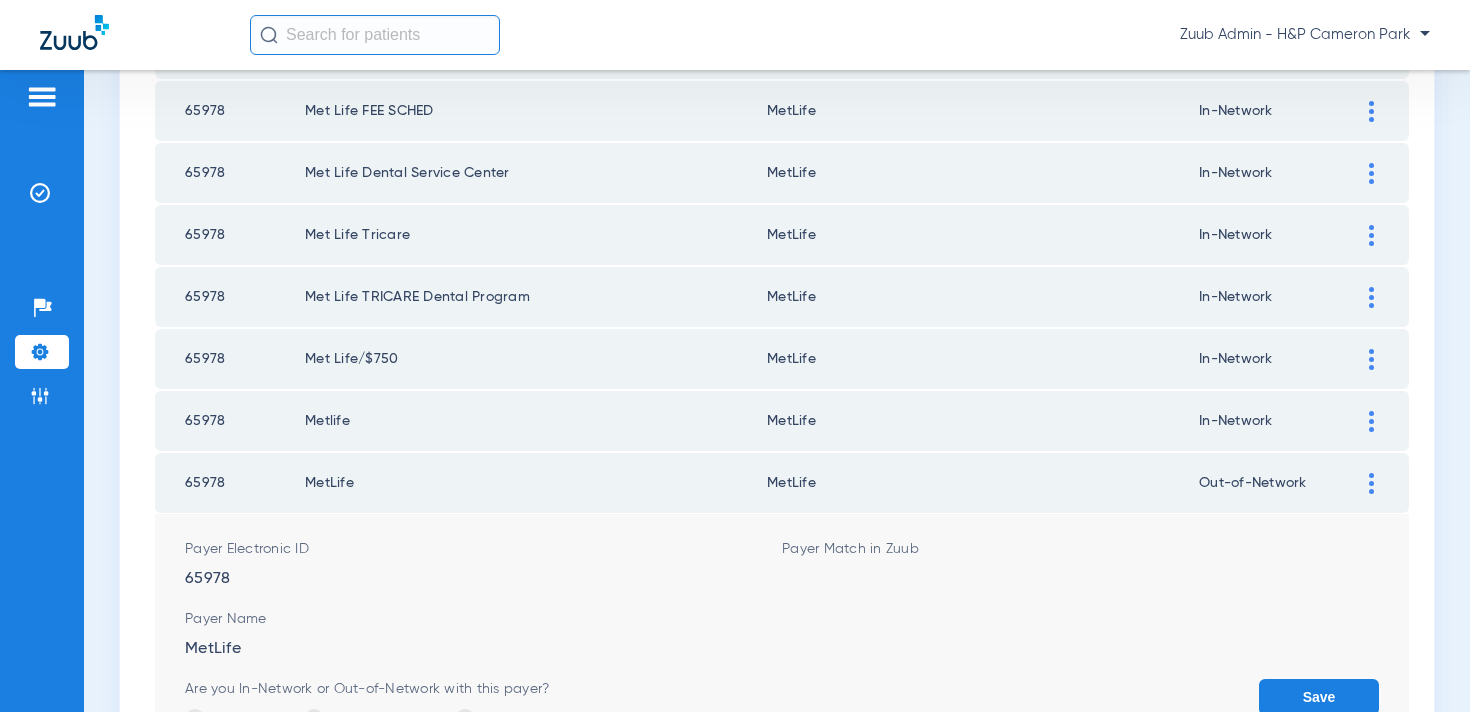 scroll, scrollTop: 2850, scrollLeft: 0, axis: vertical 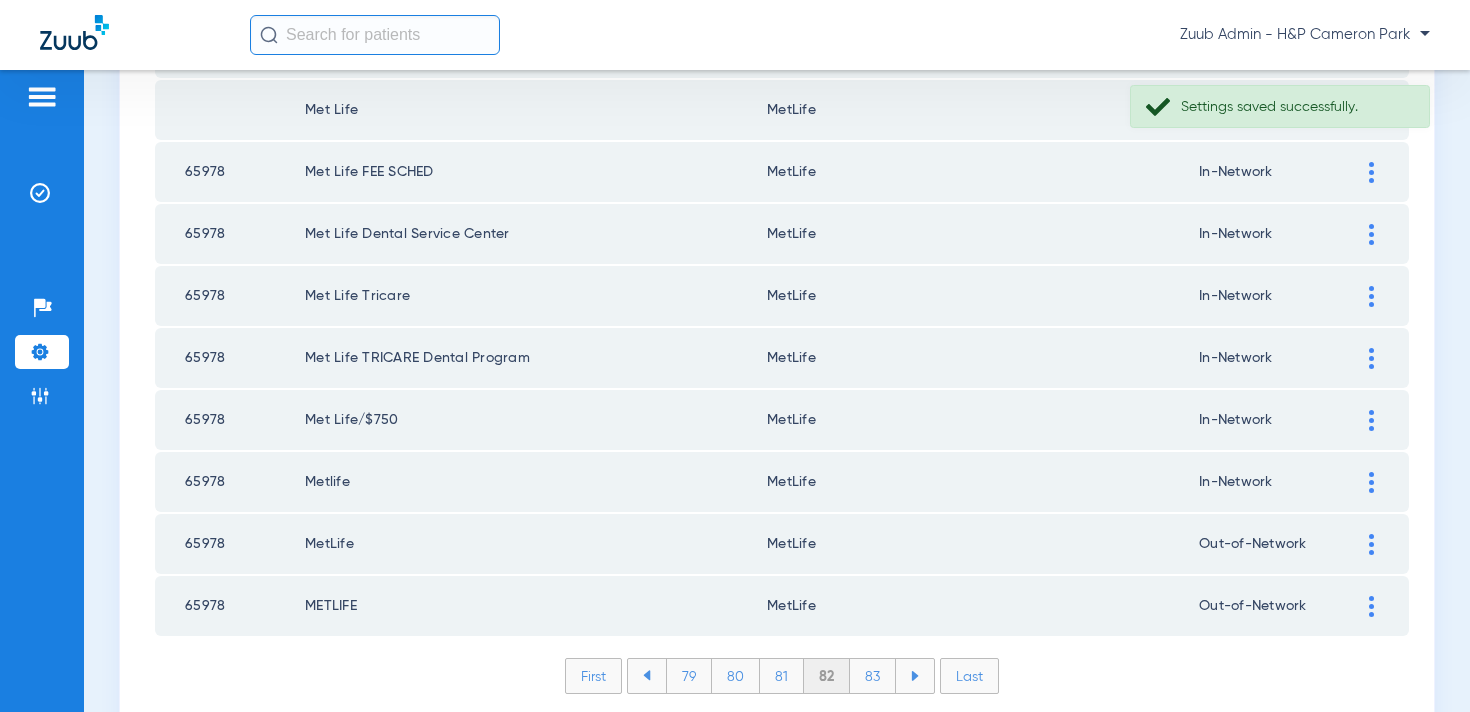click 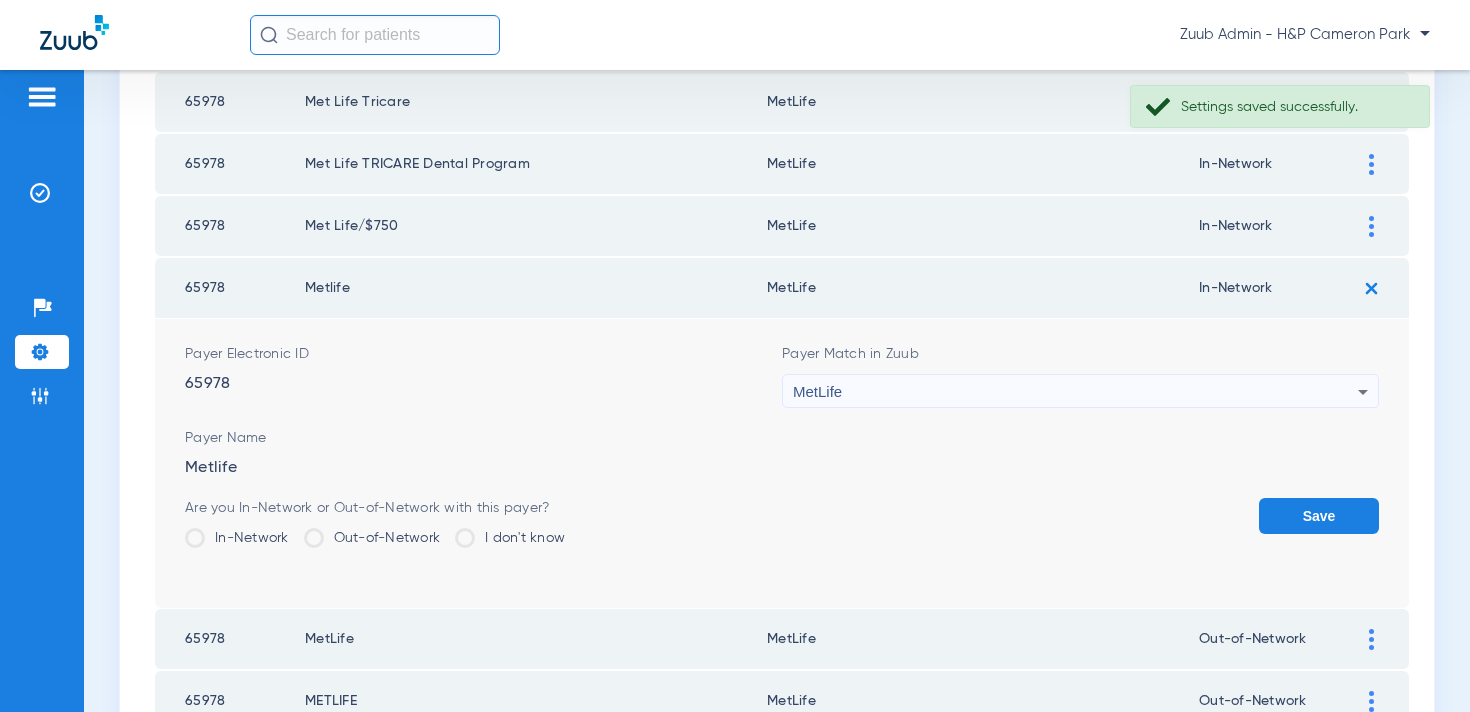 scroll, scrollTop: 3112, scrollLeft: 0, axis: vertical 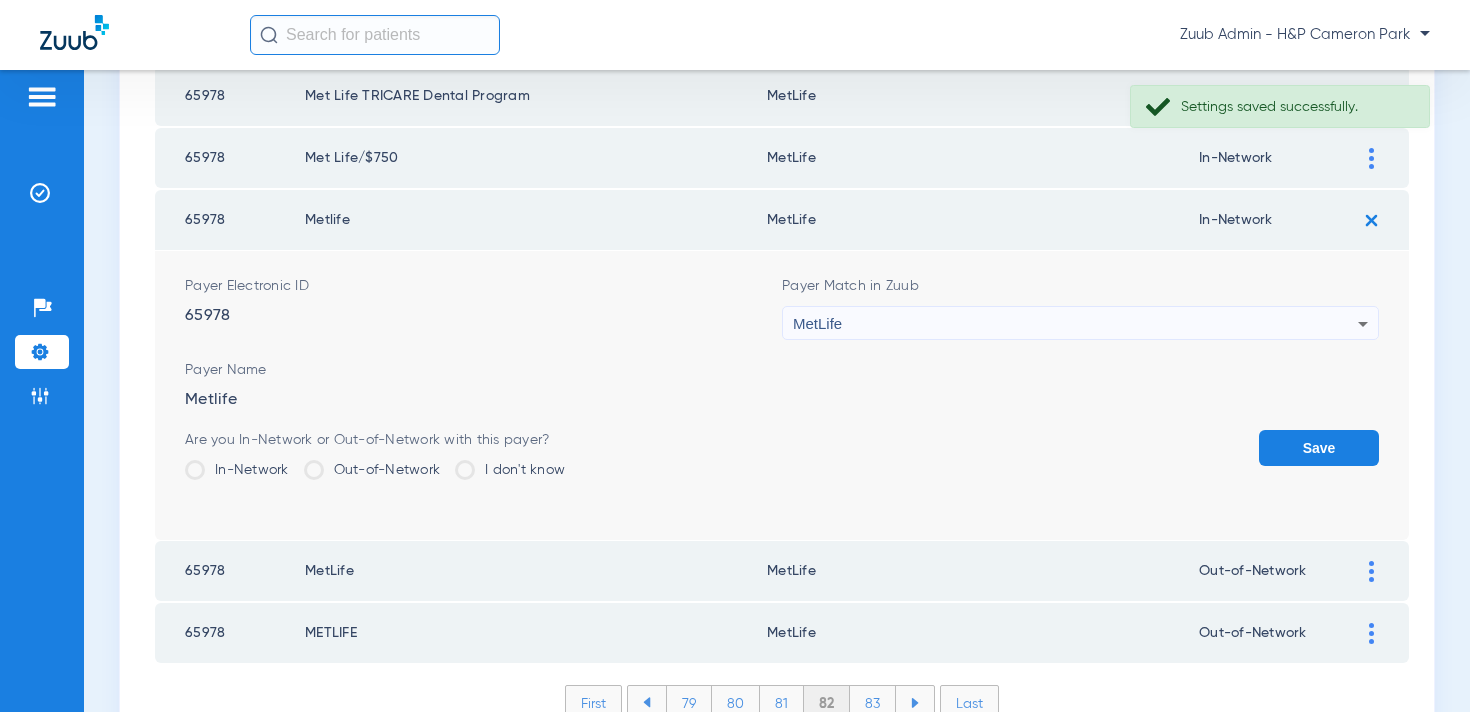 click on "Out-of-Network" 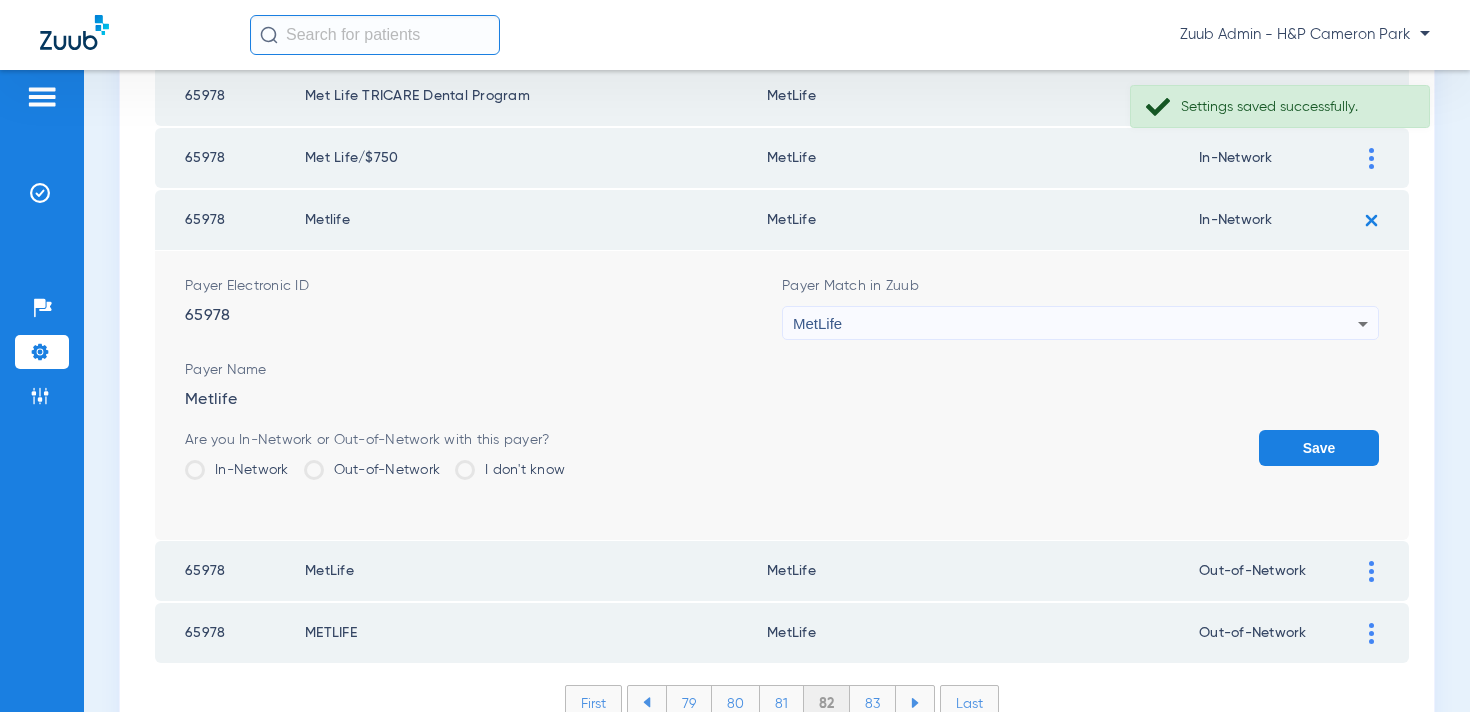 click on "Out-of-Network" 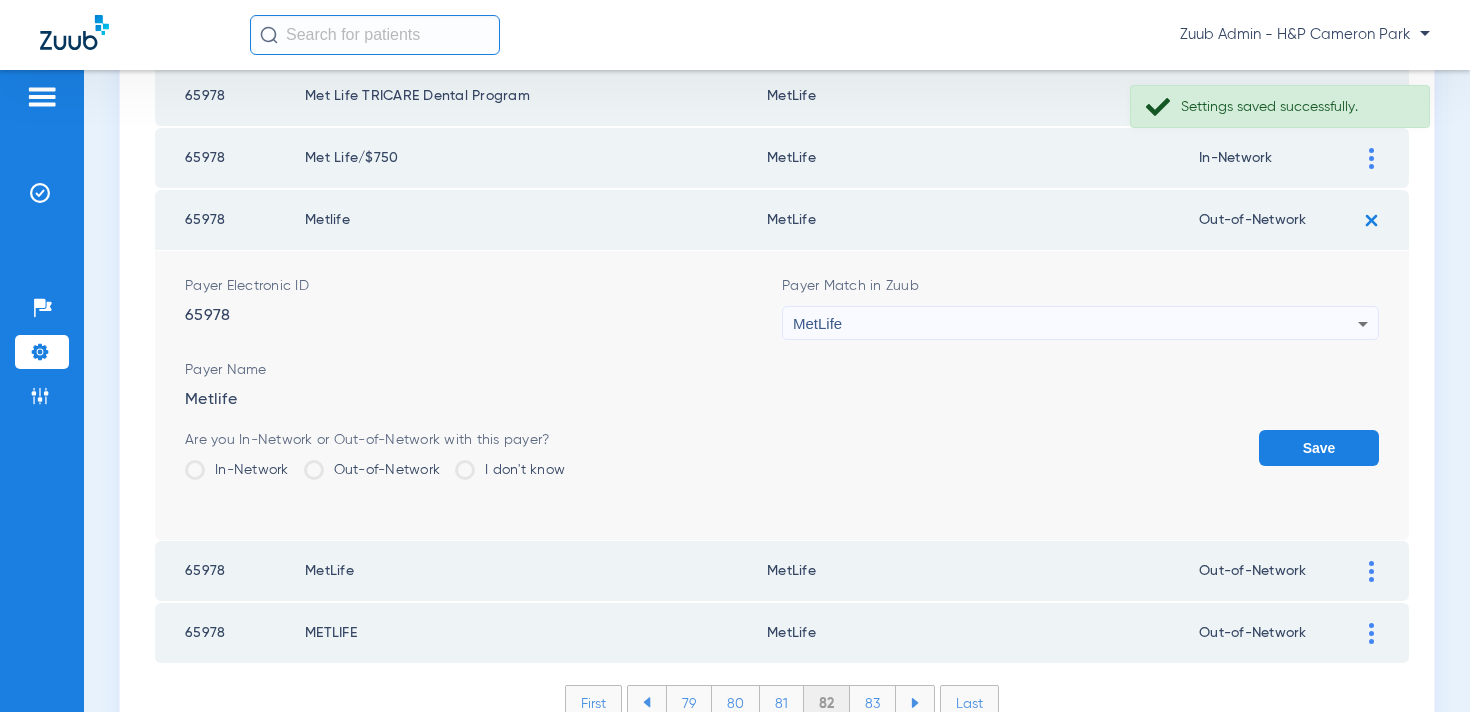 click on "Save" 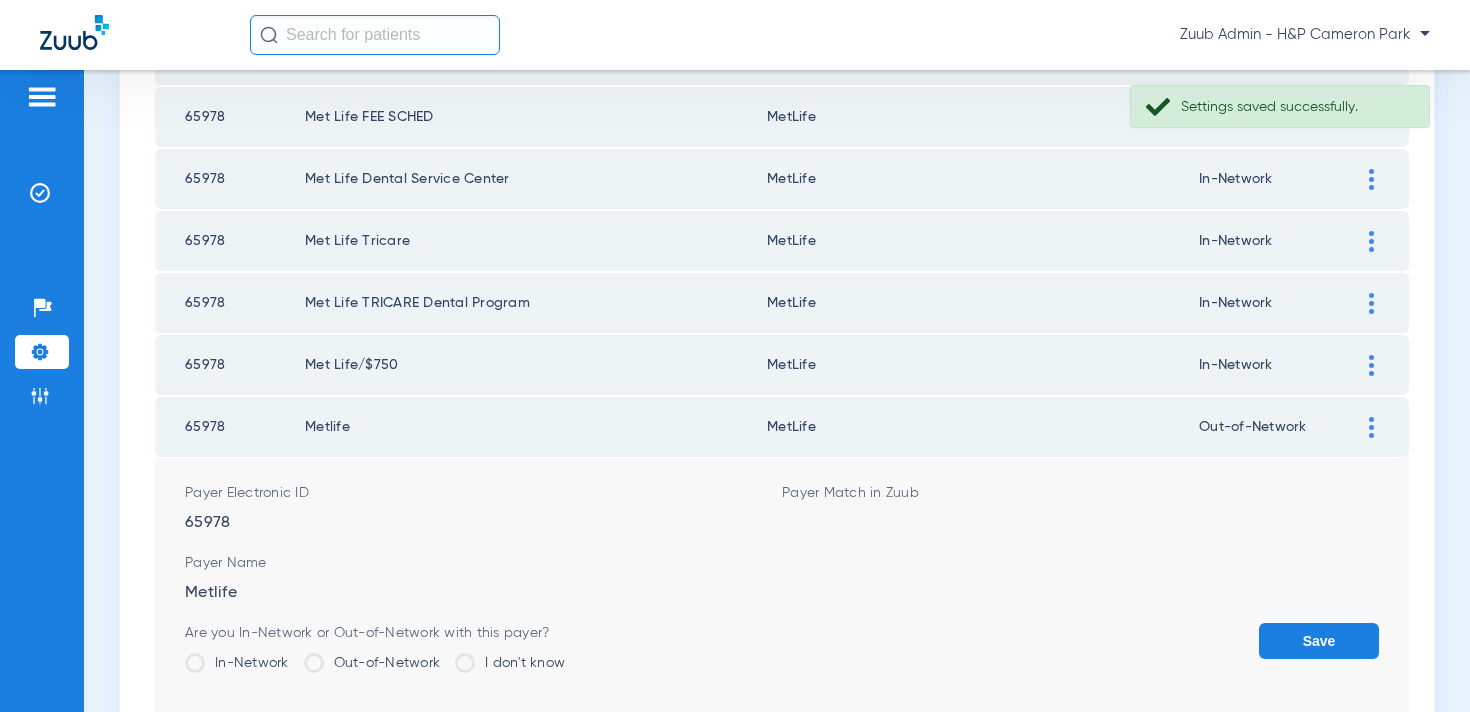 scroll, scrollTop: 2866, scrollLeft: 0, axis: vertical 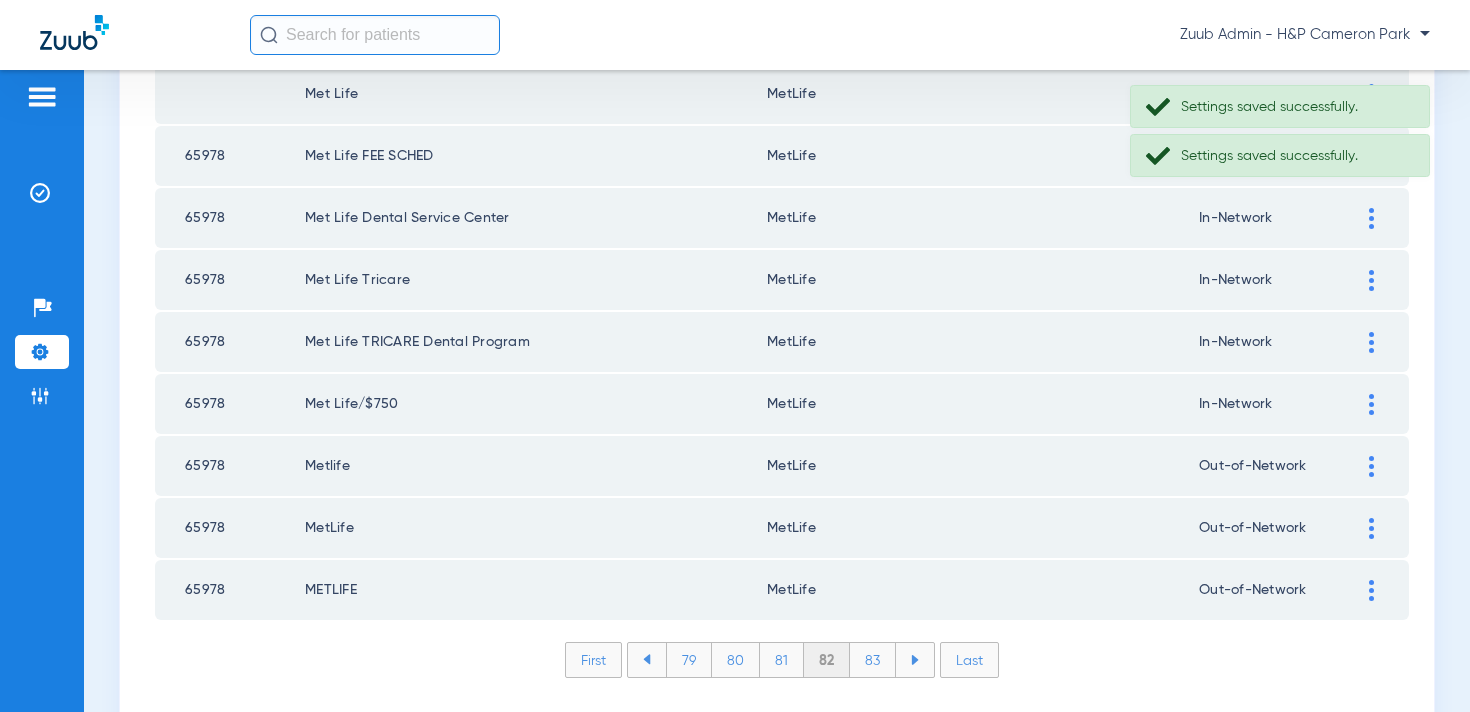 click 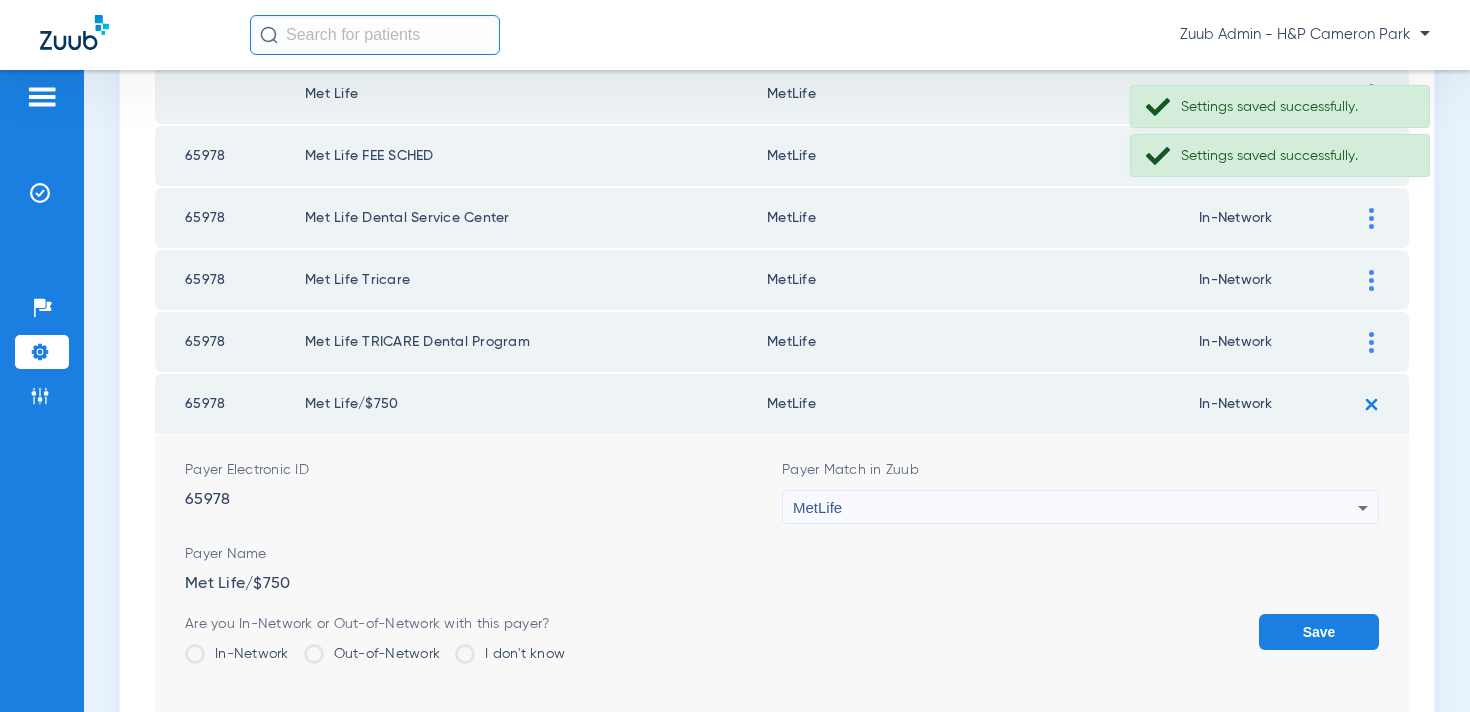 click on "Out-of-Network" 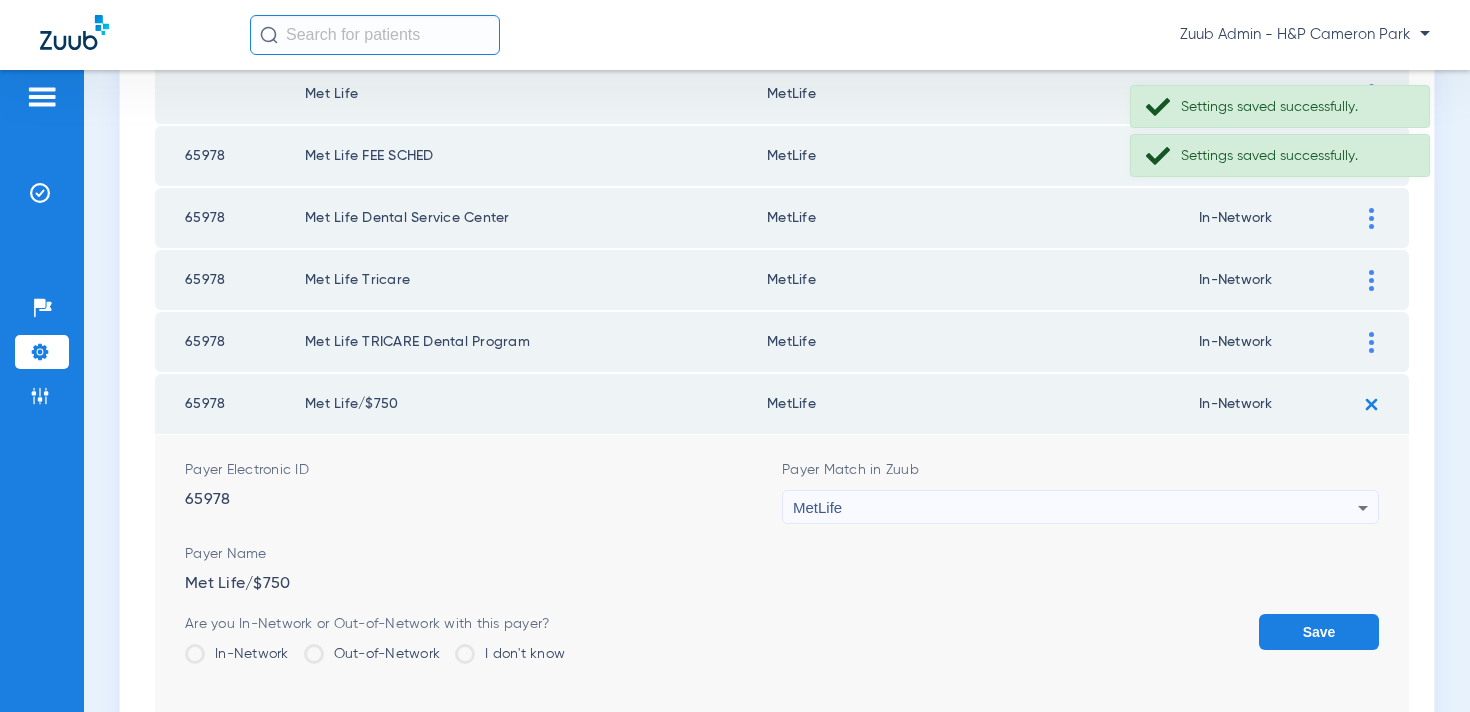 click on "Out-of-Network" 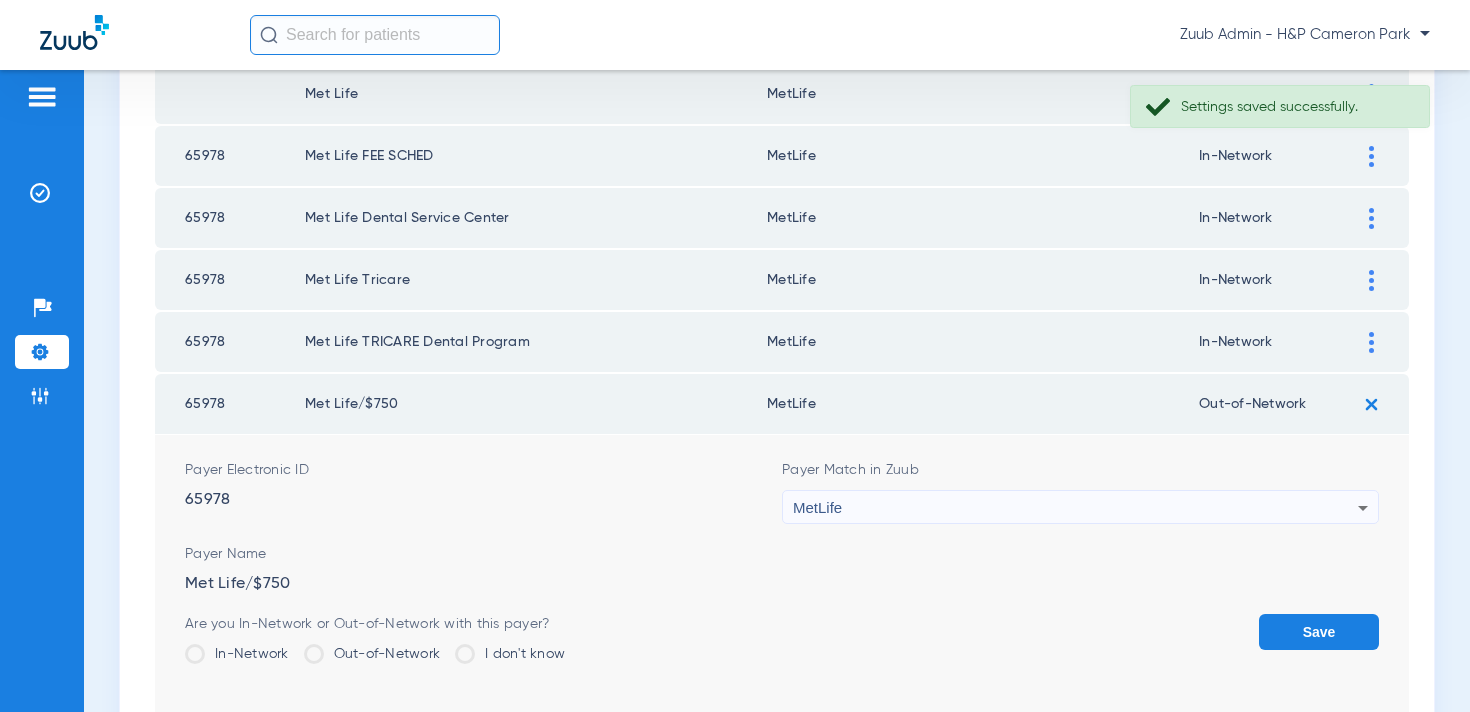 click on "Save" 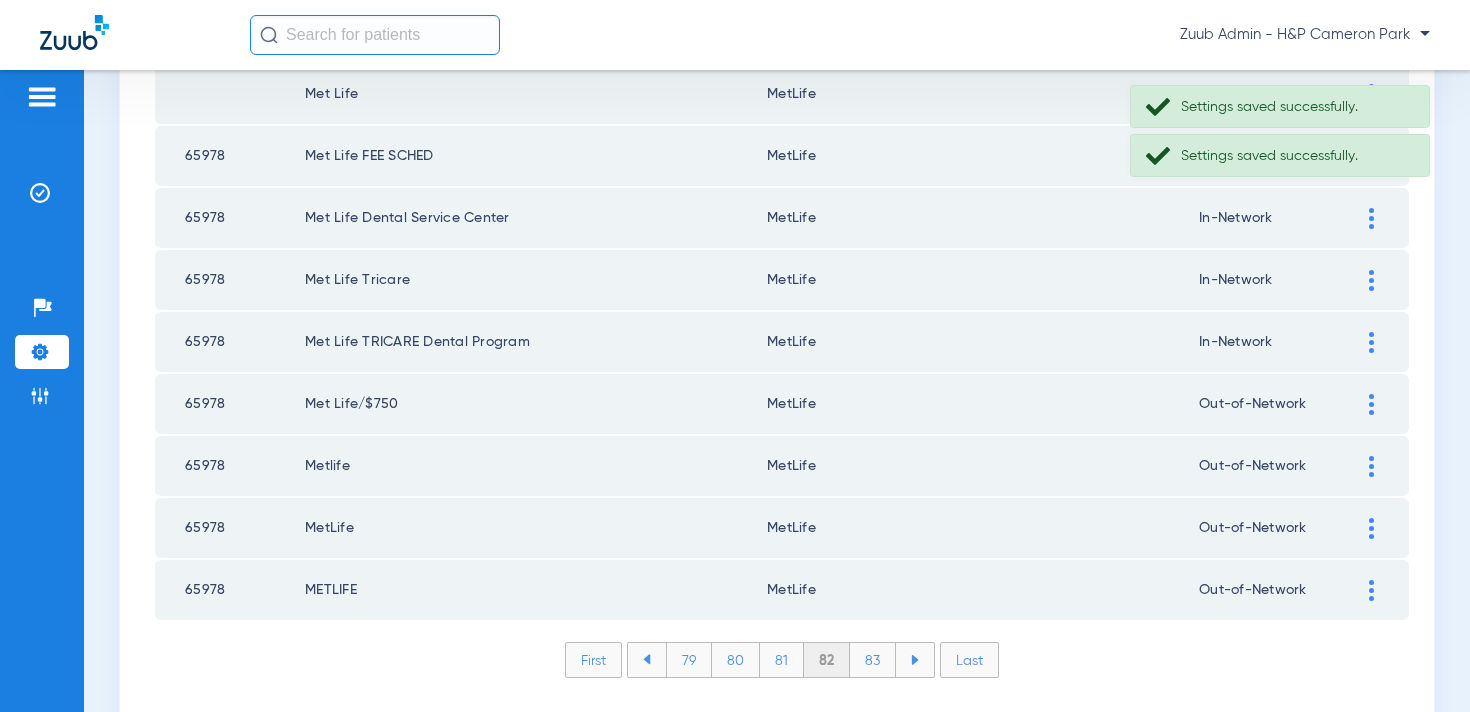 click 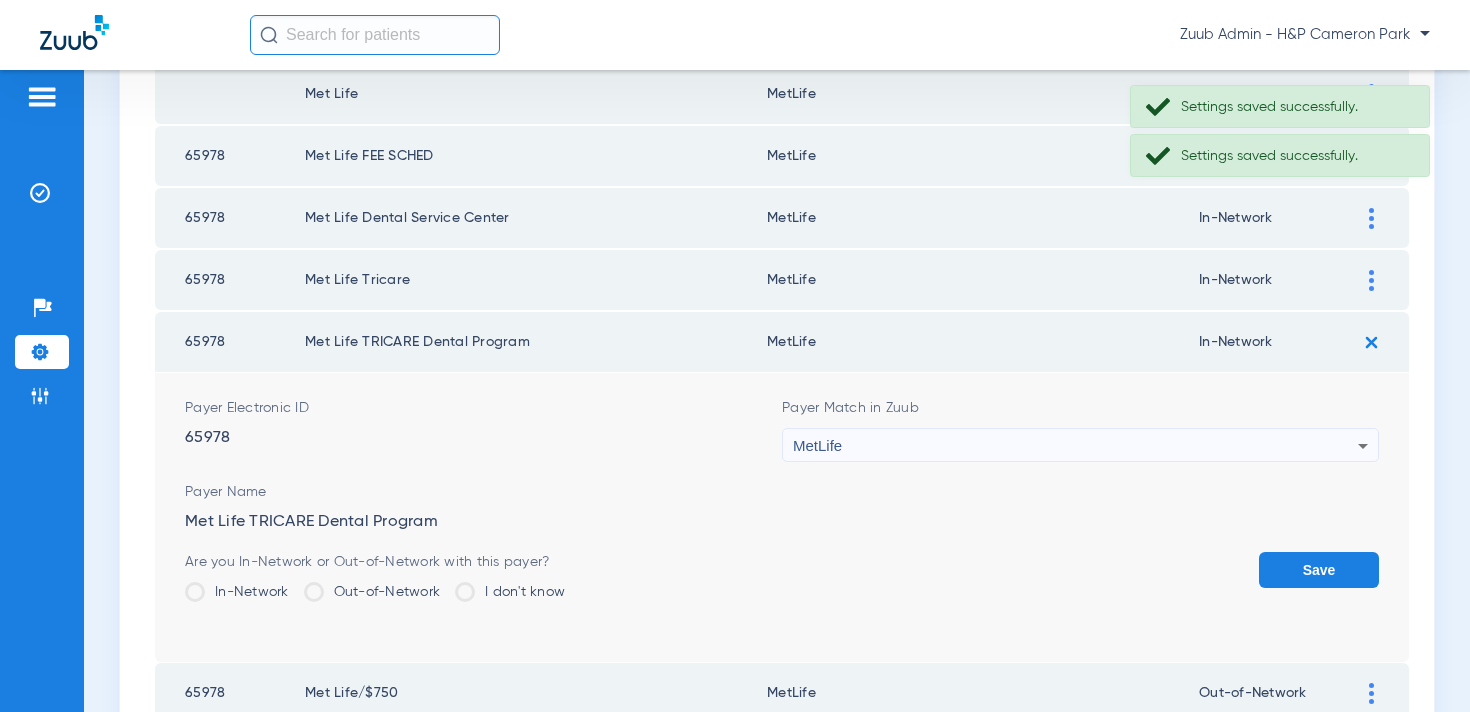 click on "Are you In-Network or Out-of-Network with this payer?  In-Network   Out-of-Network   I don't know" 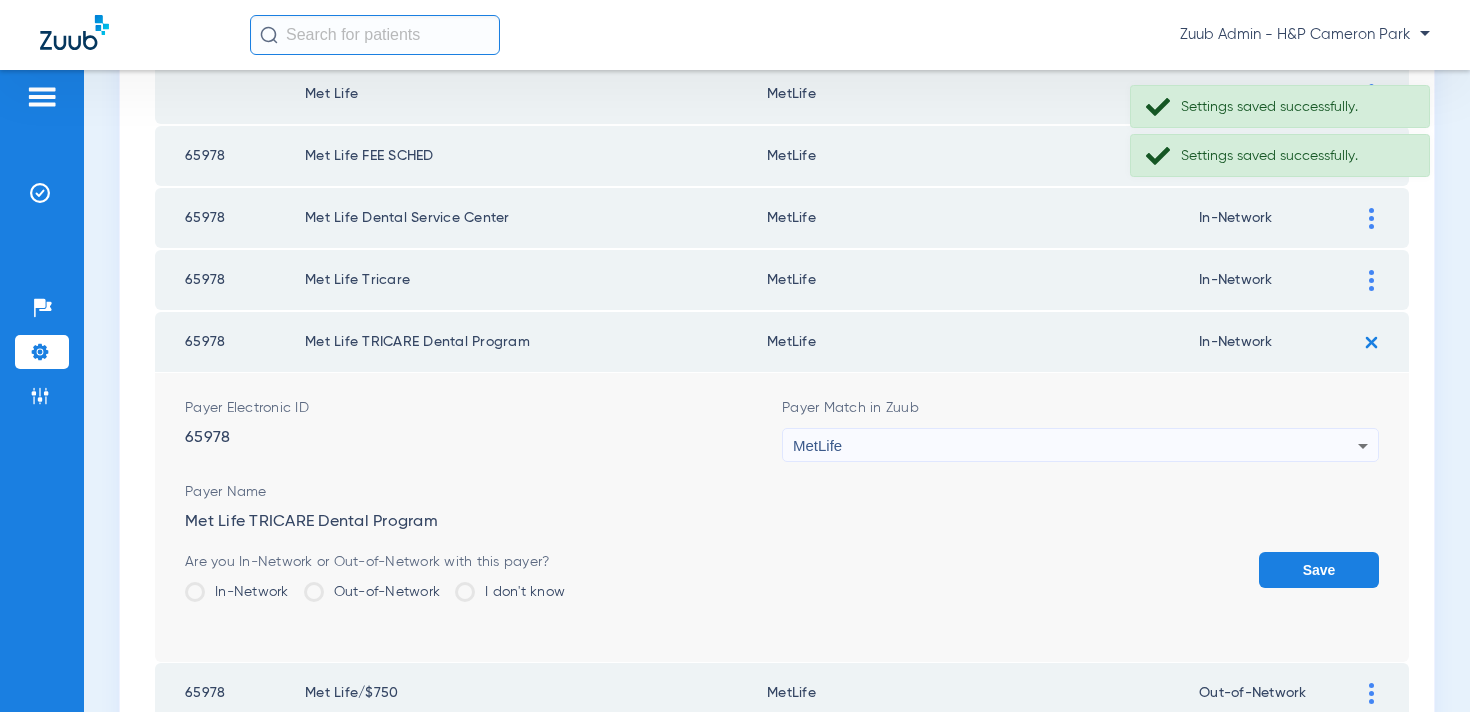 click on "Out-of-Network" 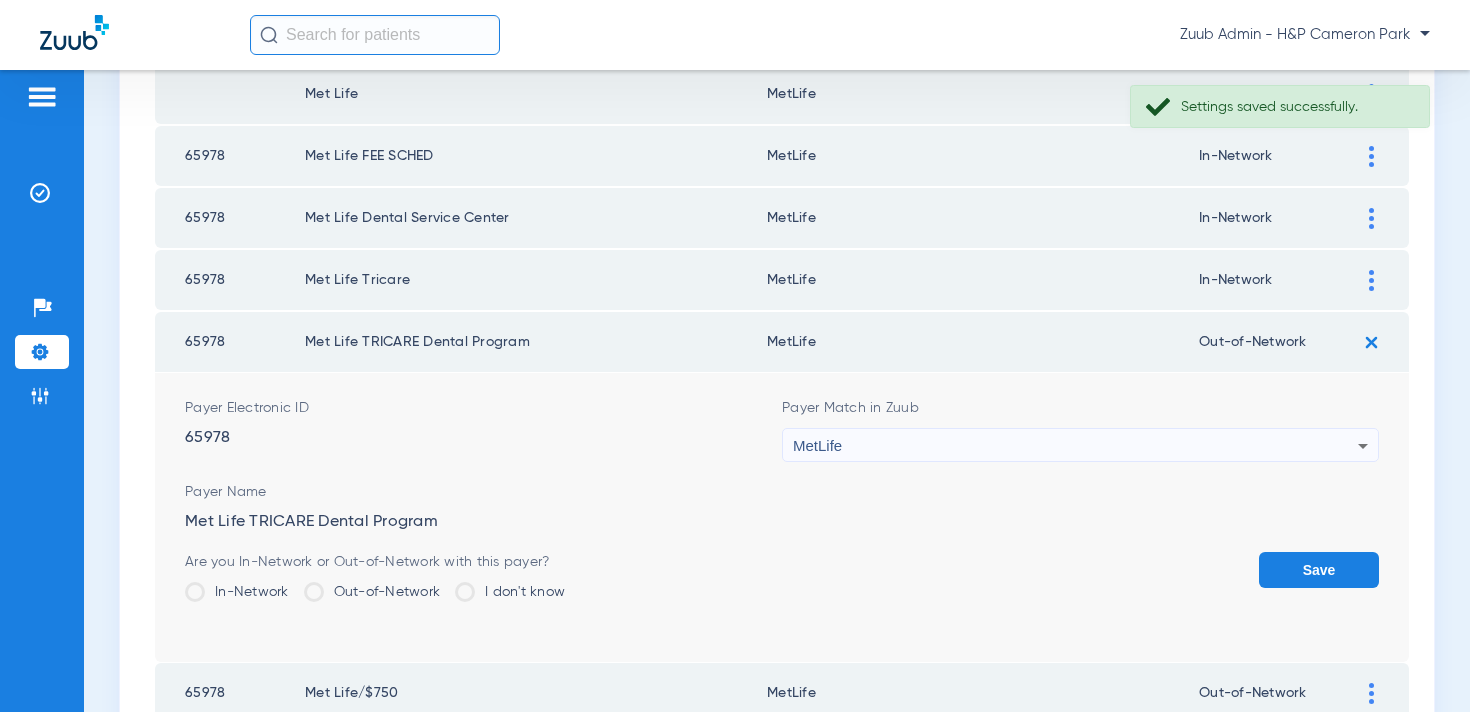 click on "Save" 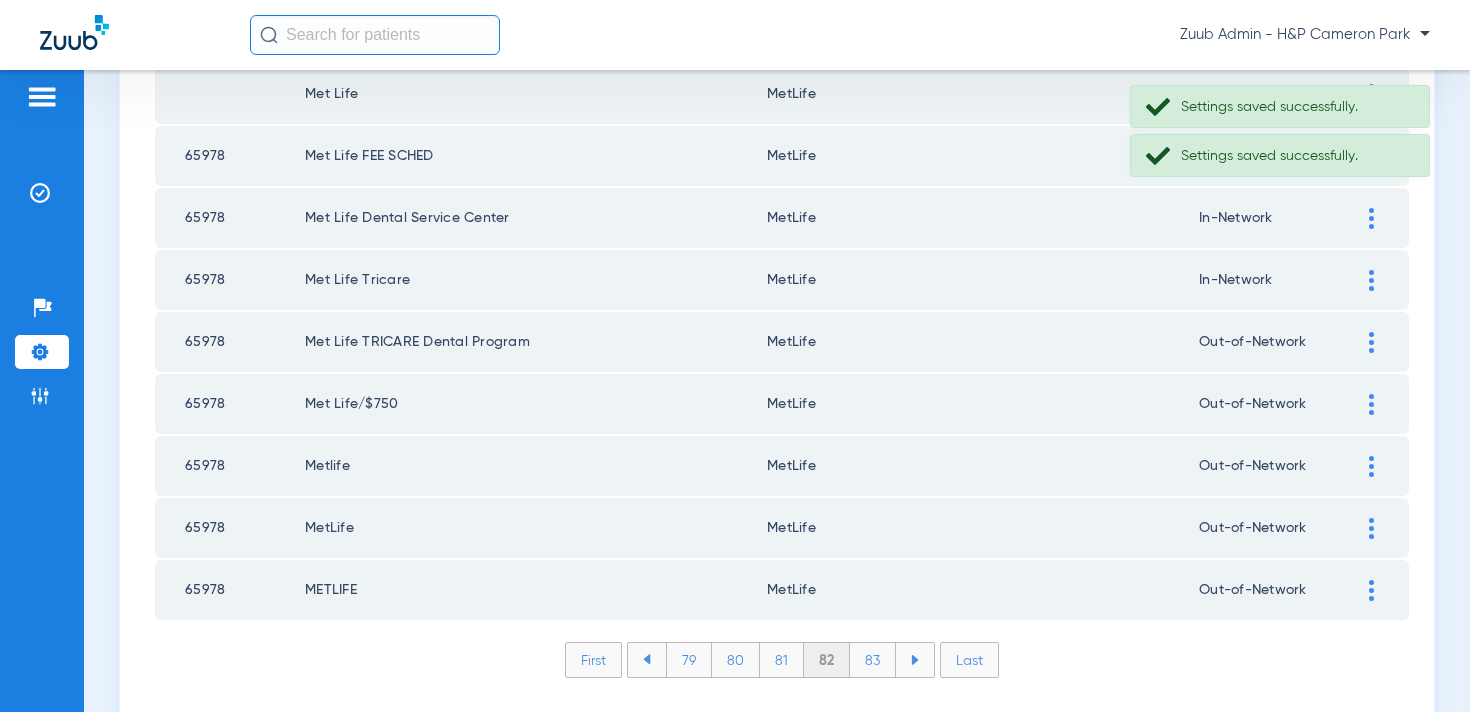 click 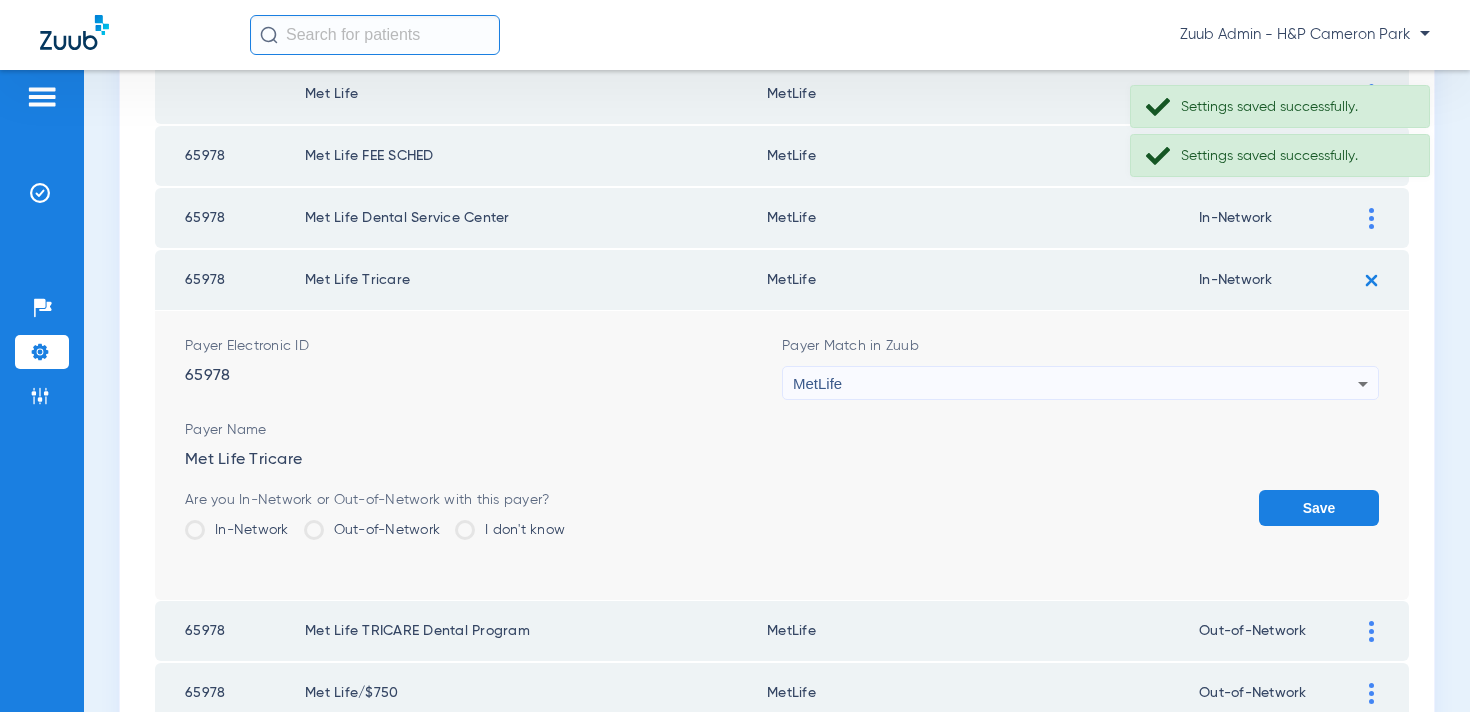 click on "Out-of-Network" 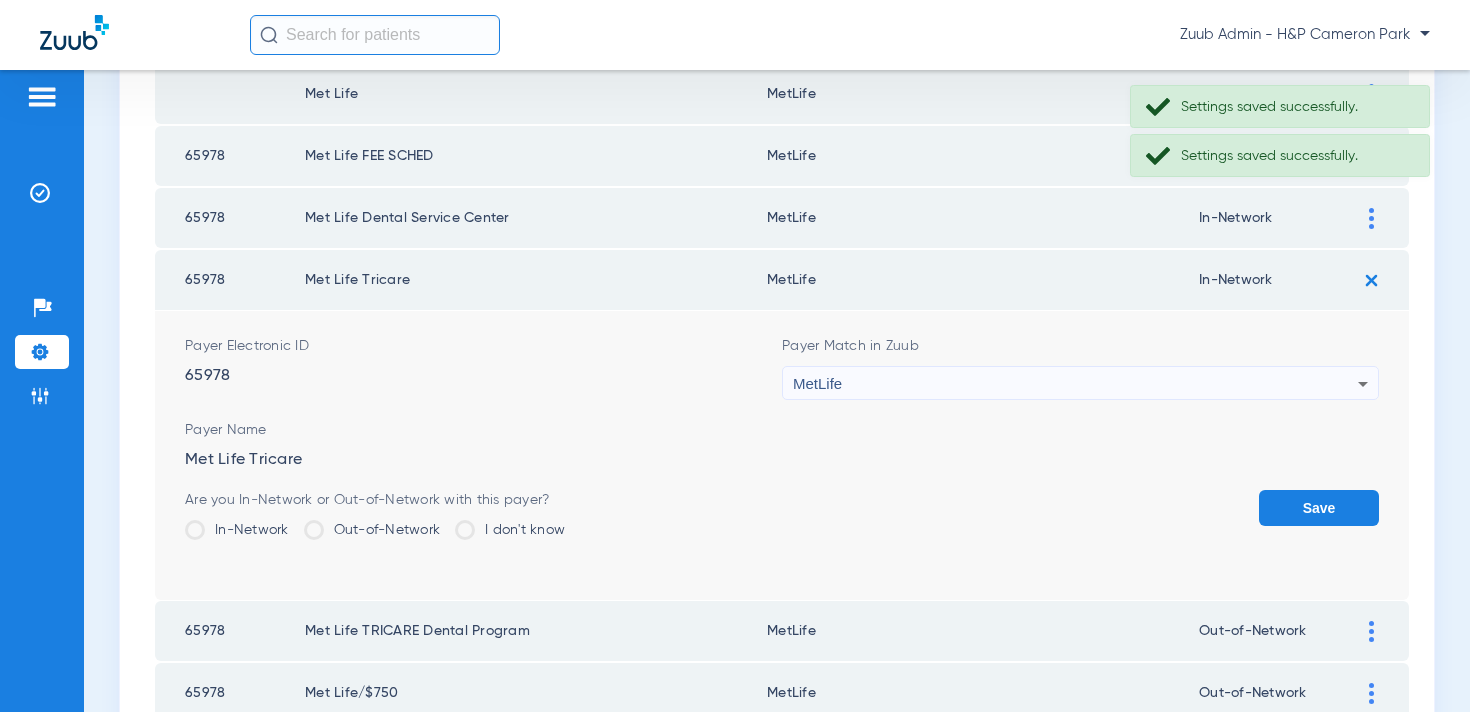 click on "Out-of-Network" 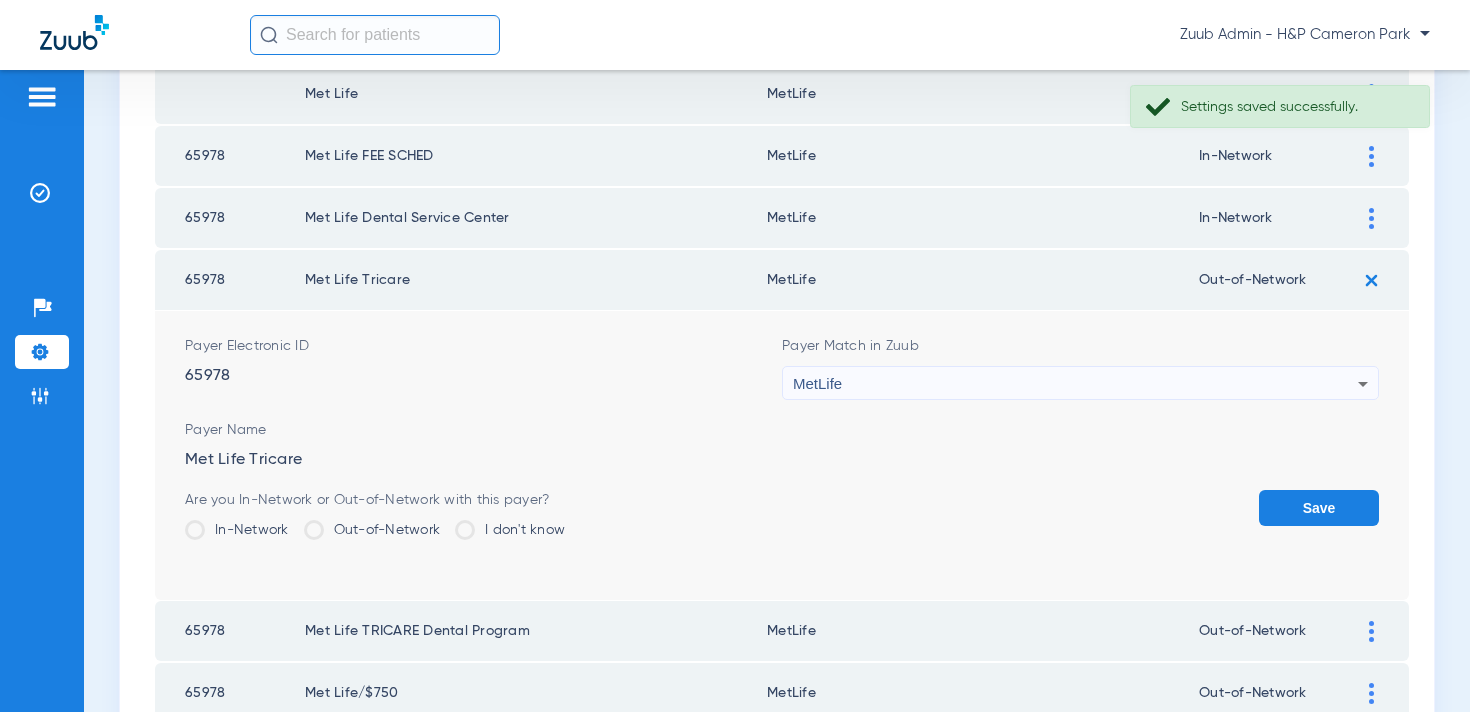 click on "Save" 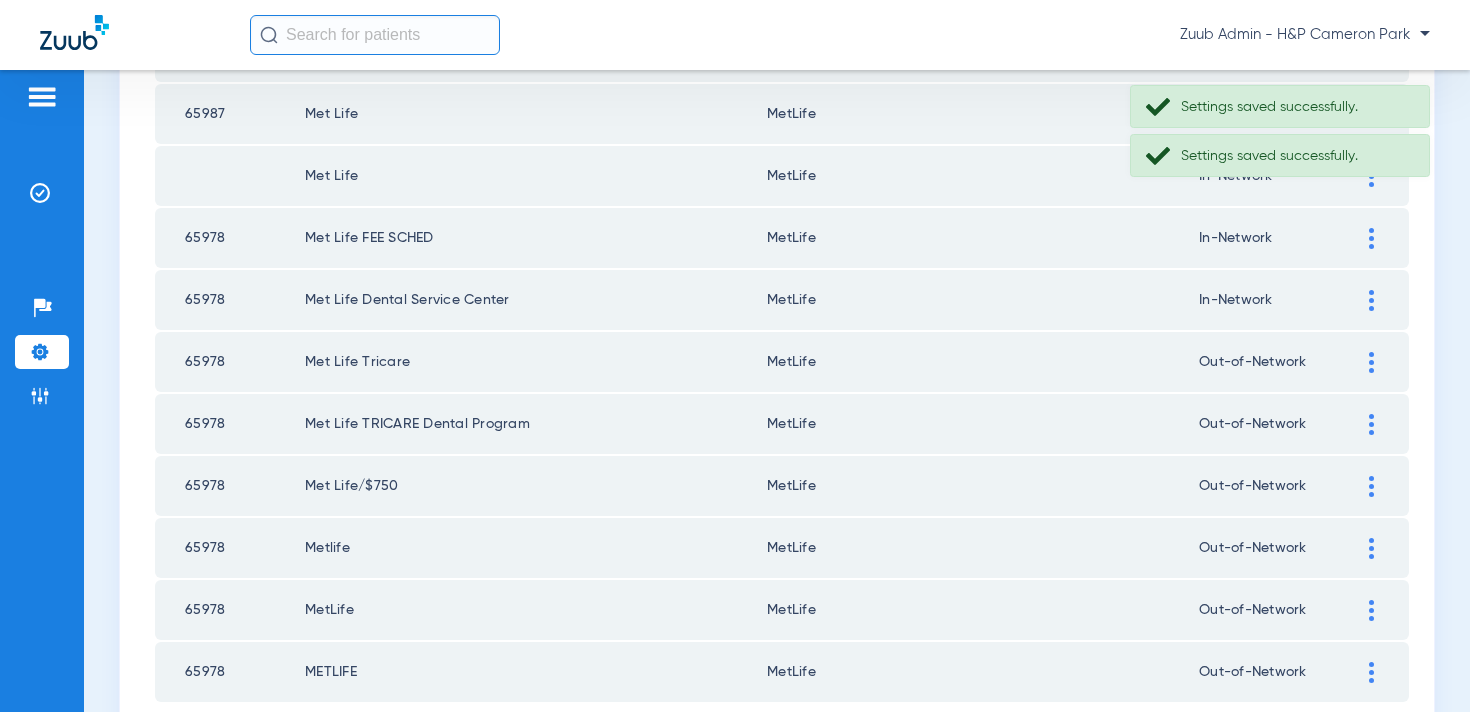 scroll, scrollTop: 2783, scrollLeft: 0, axis: vertical 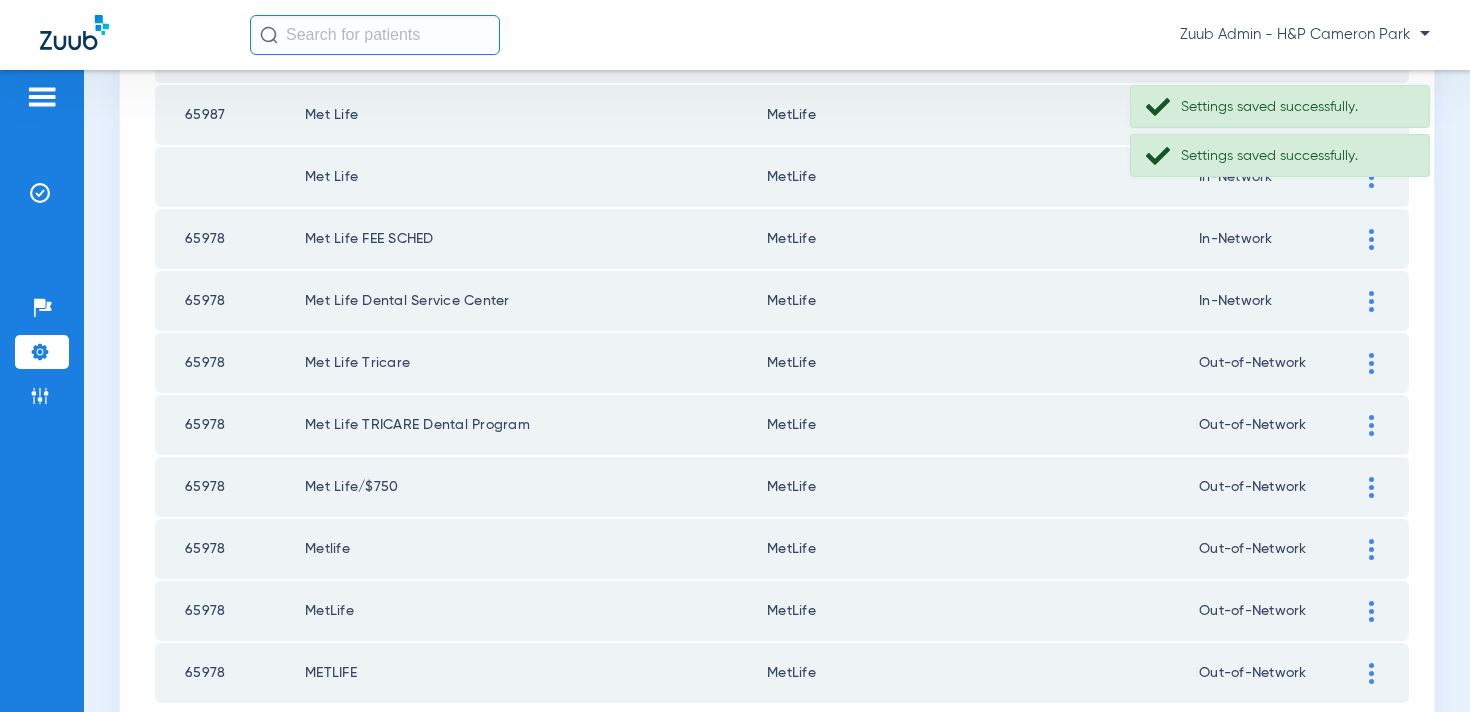 click 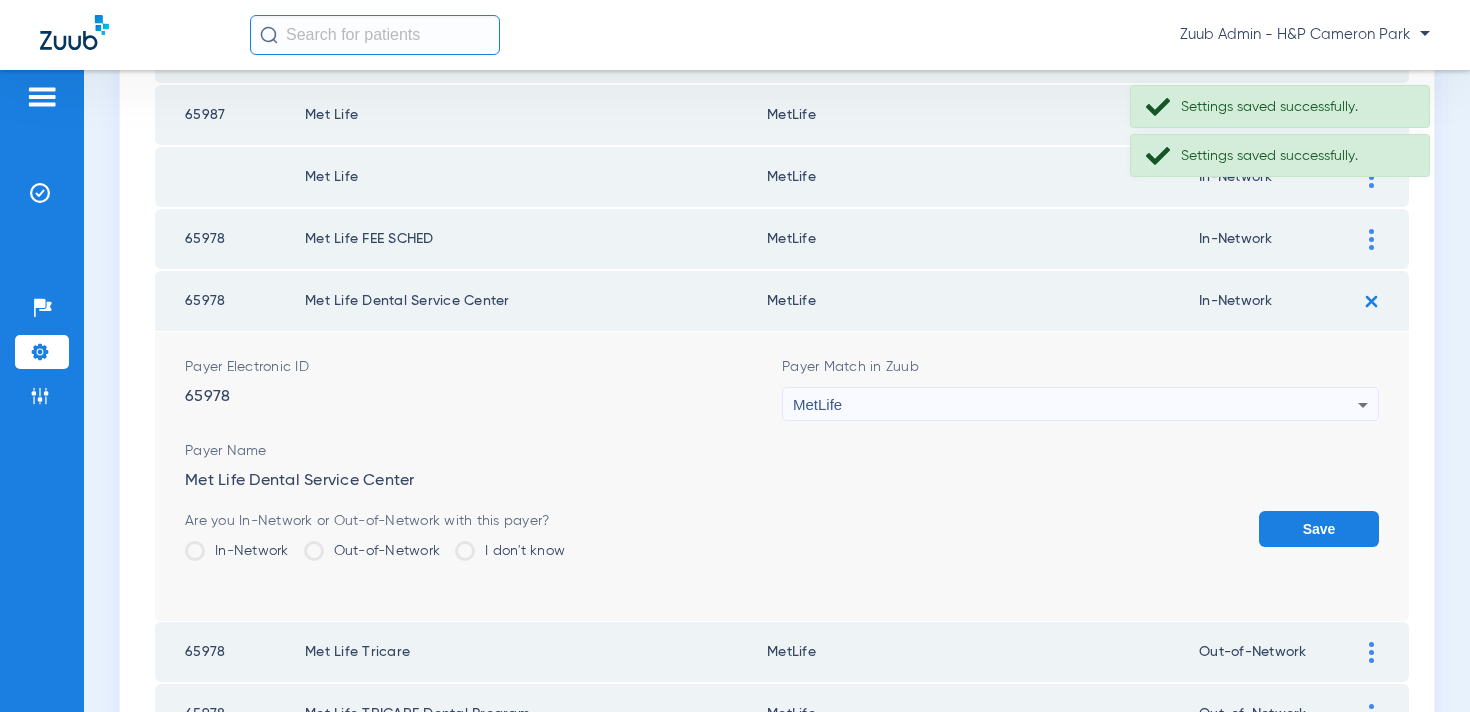 click on "Out-of-Network" 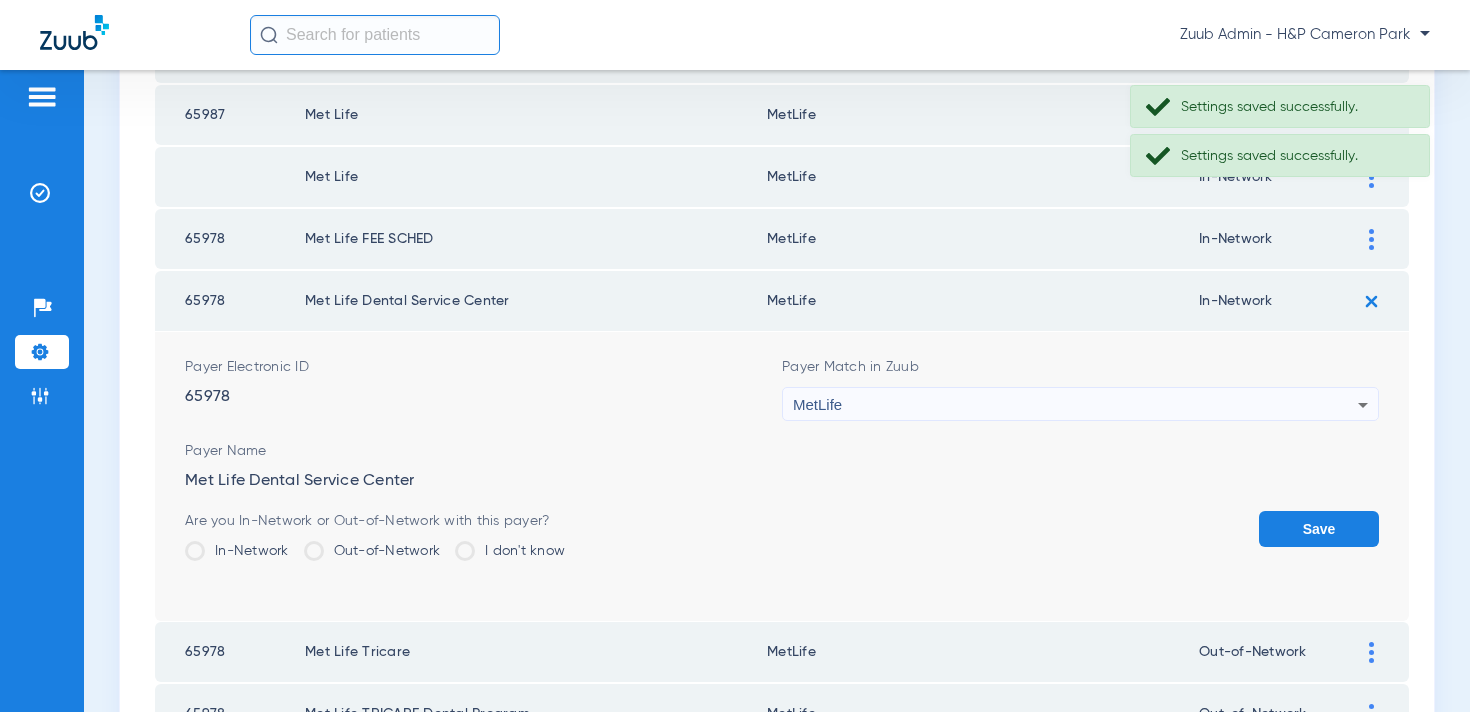 click on "Out-of-Network" 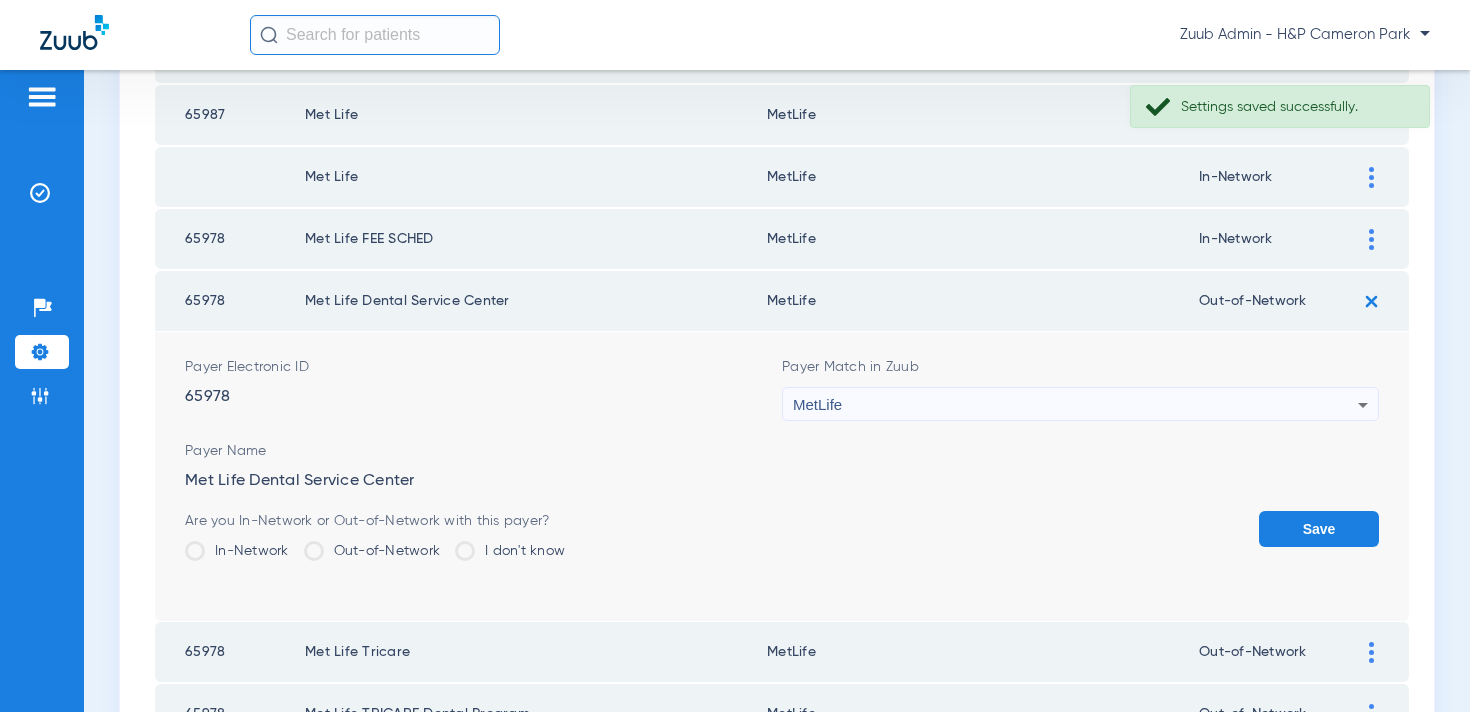 click on "Save" 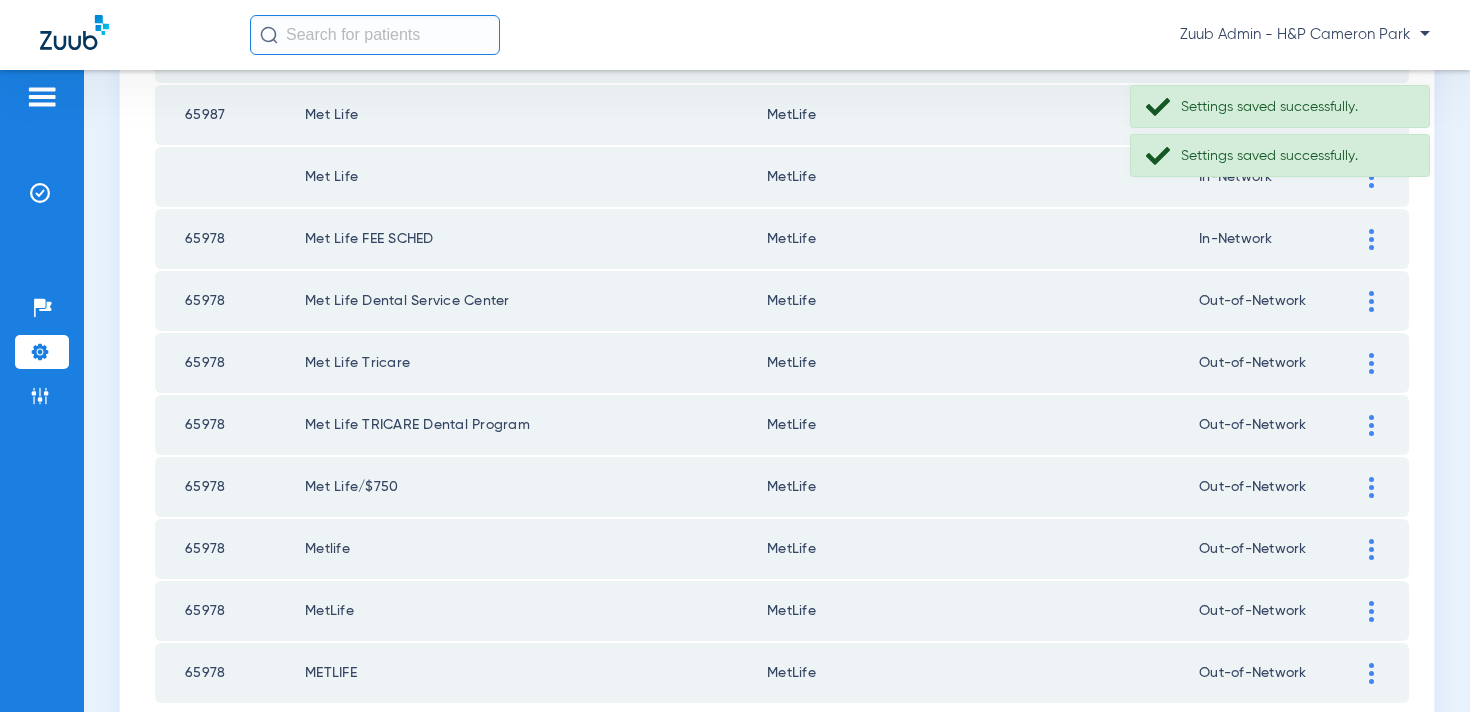 click 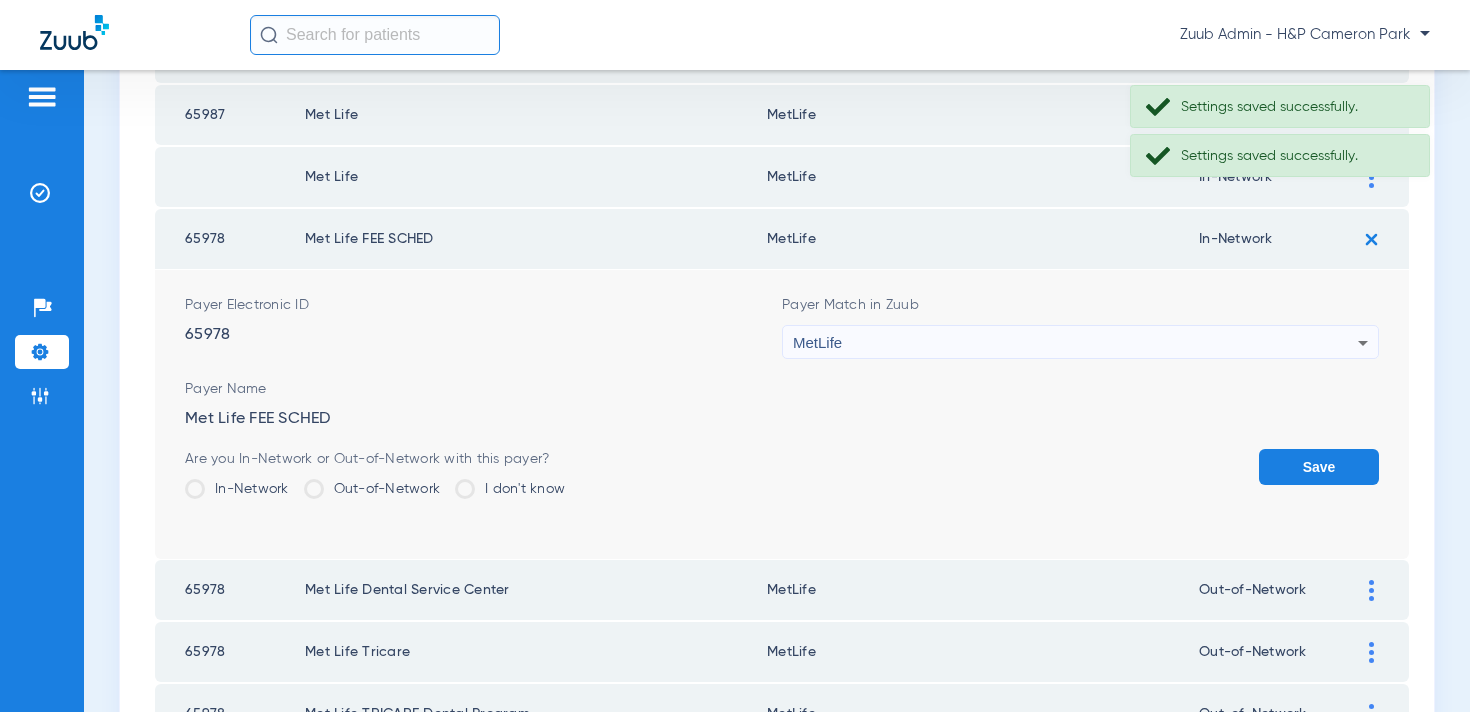 click on "Out-of-Network" 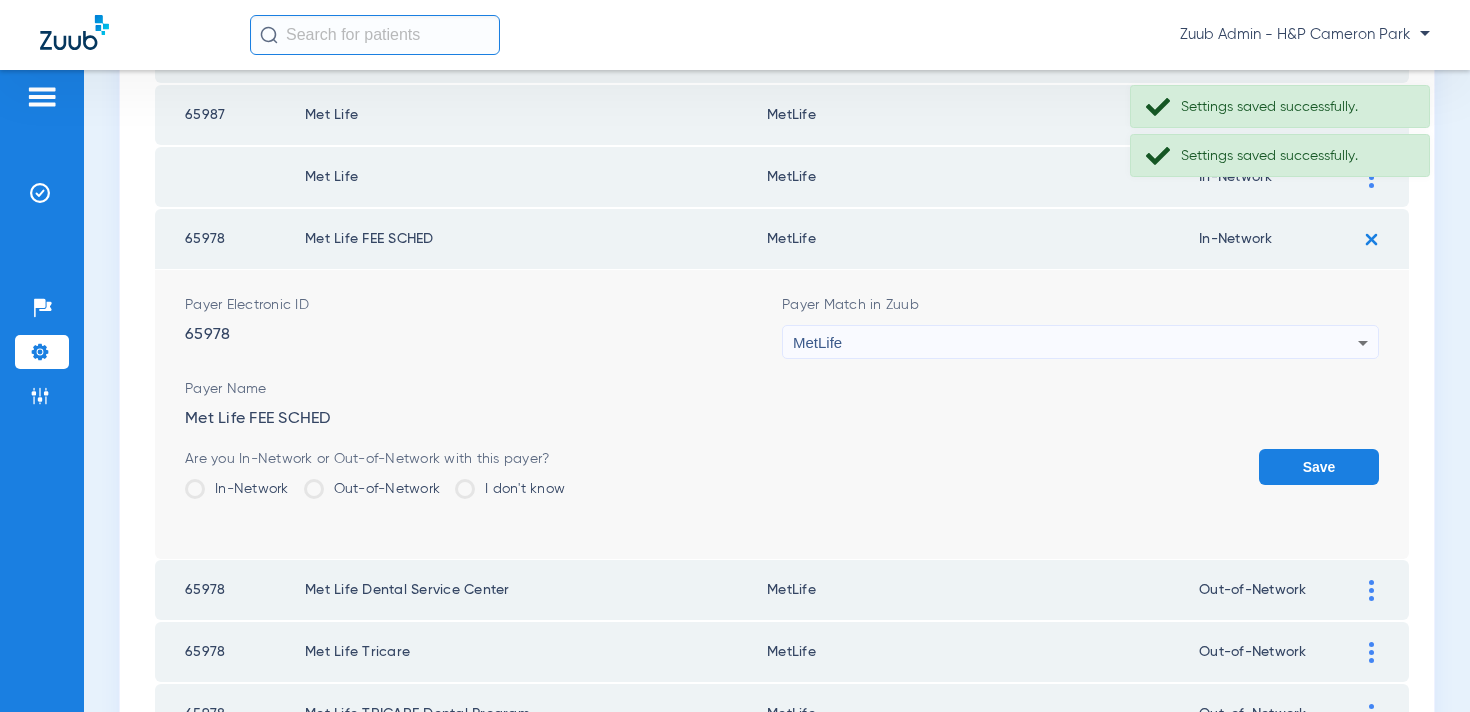 click on "Out-of-Network" 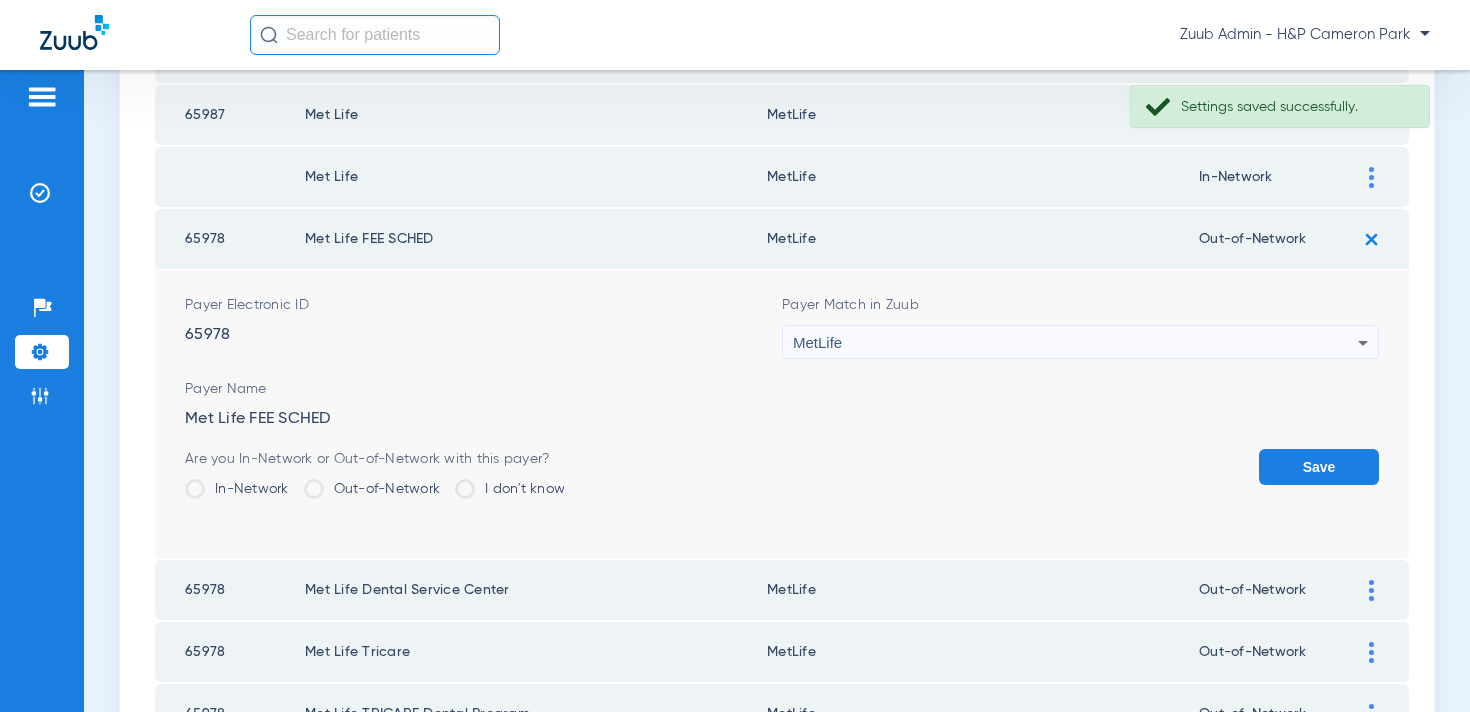 click on "Save" 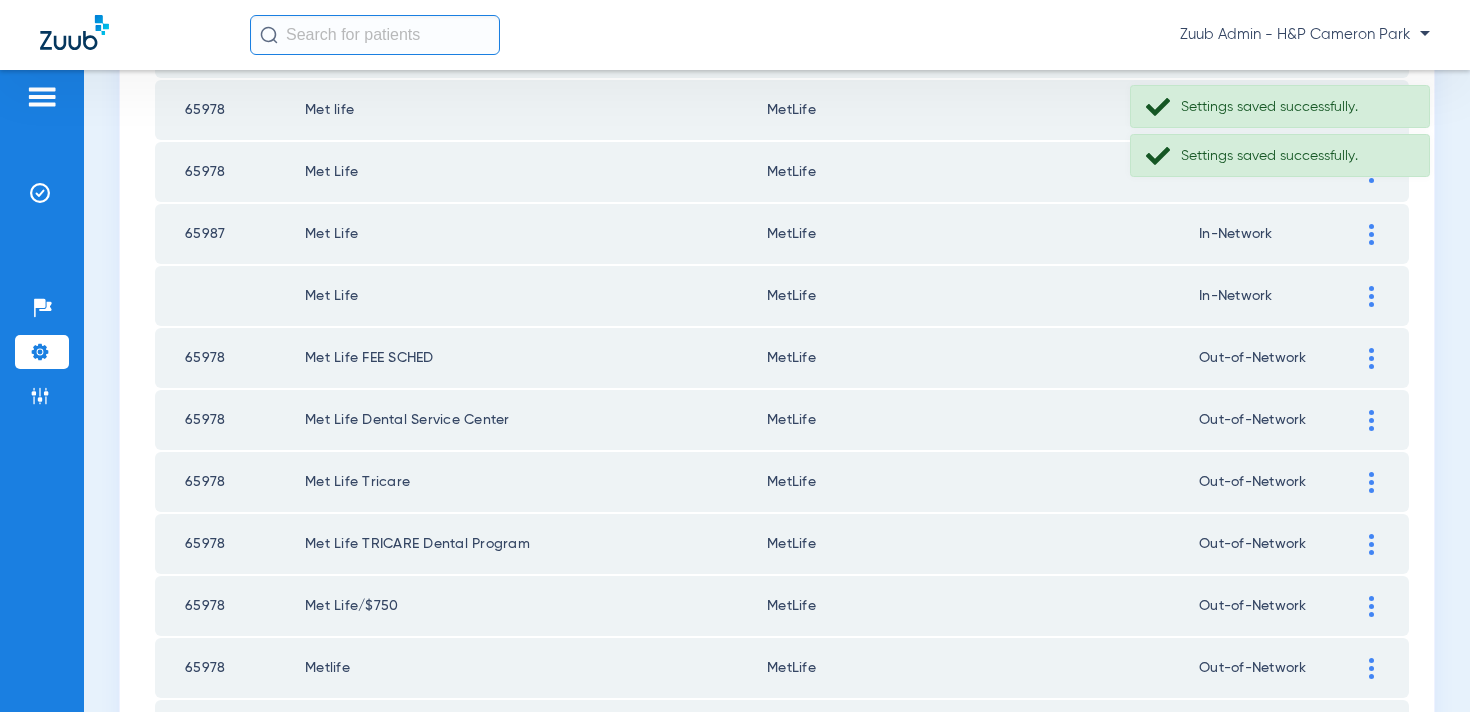 scroll, scrollTop: 2619, scrollLeft: 0, axis: vertical 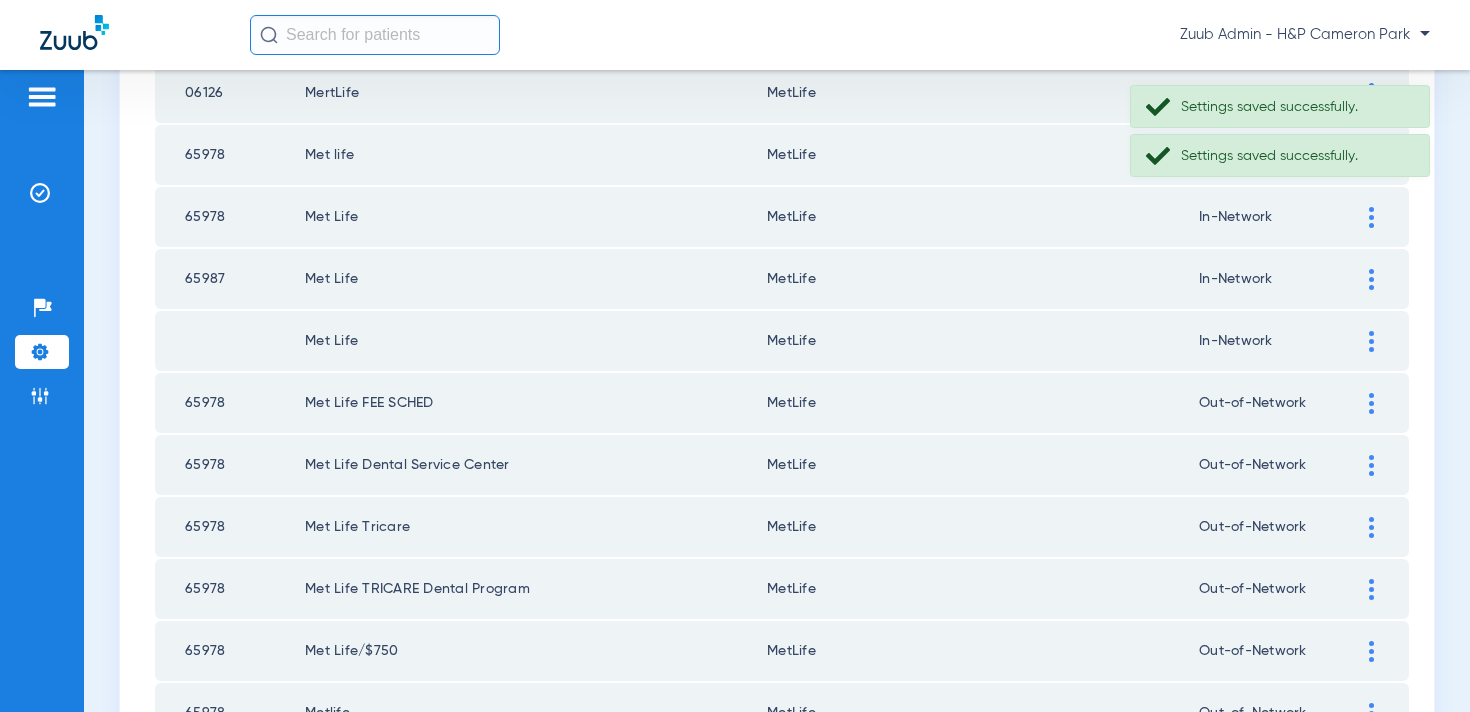 click 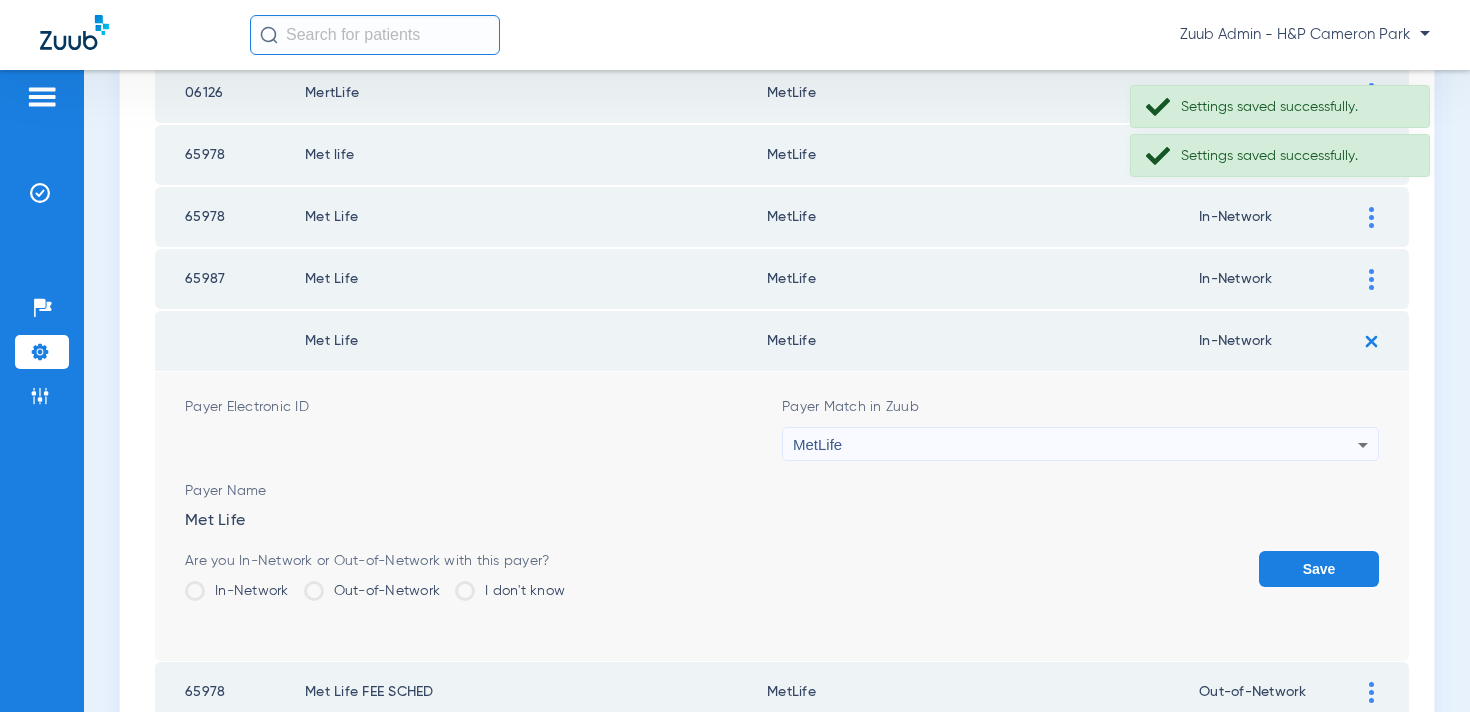click on "Out-of-Network" 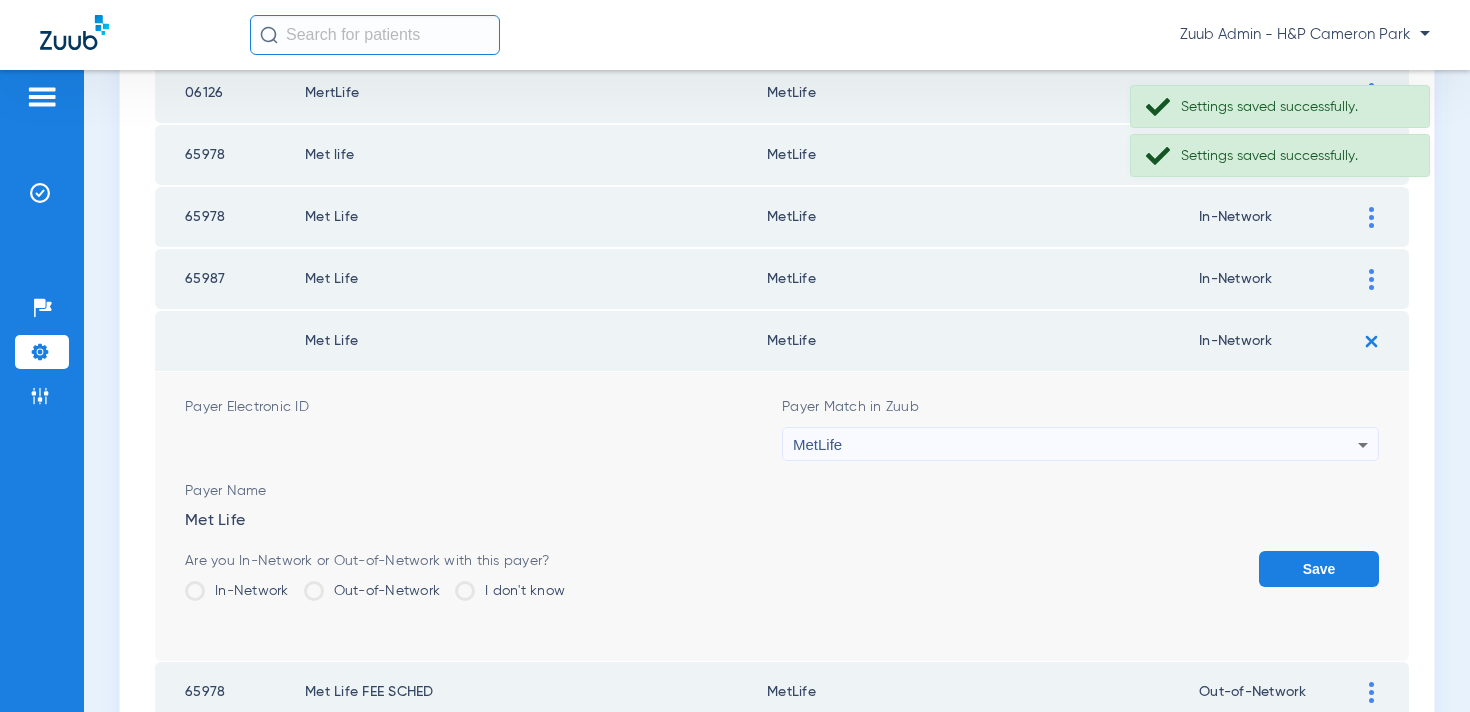 click on "Out-of-Network" 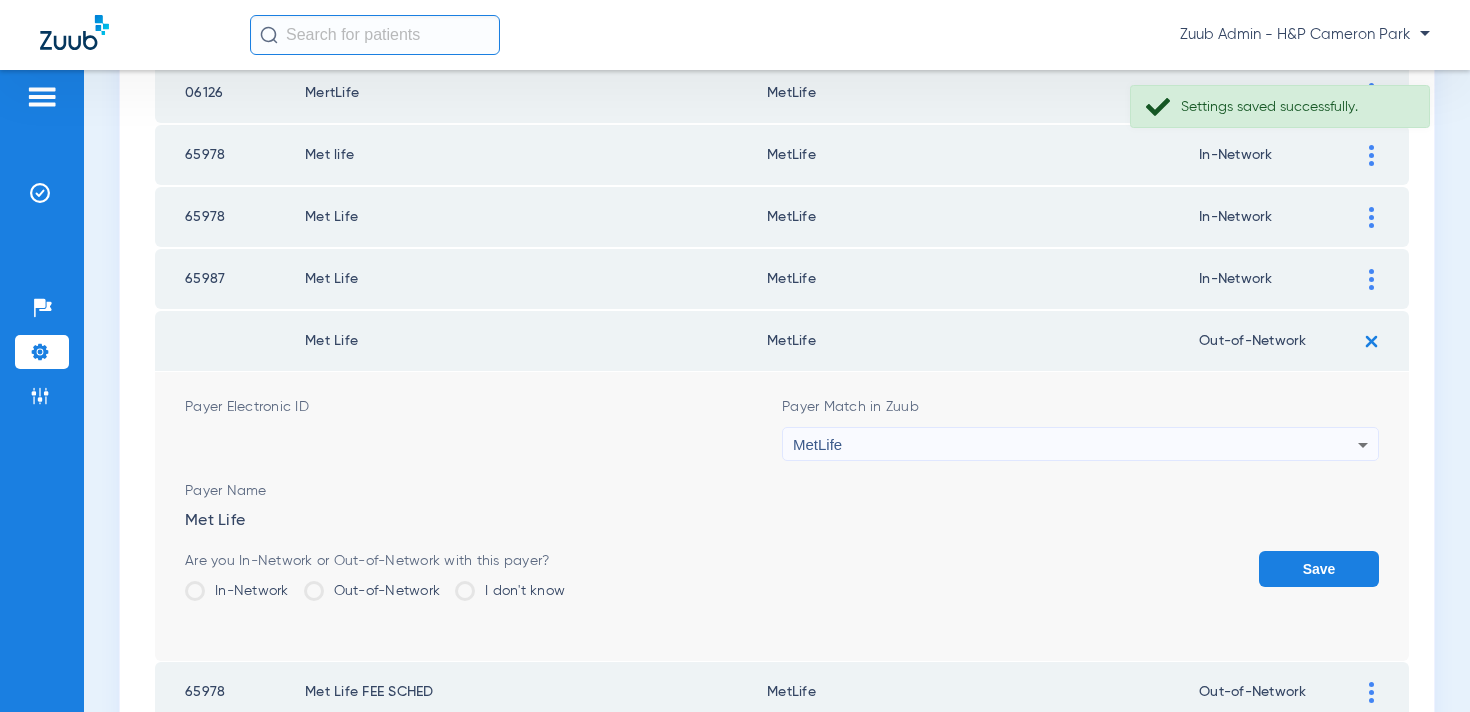 click on "Save" 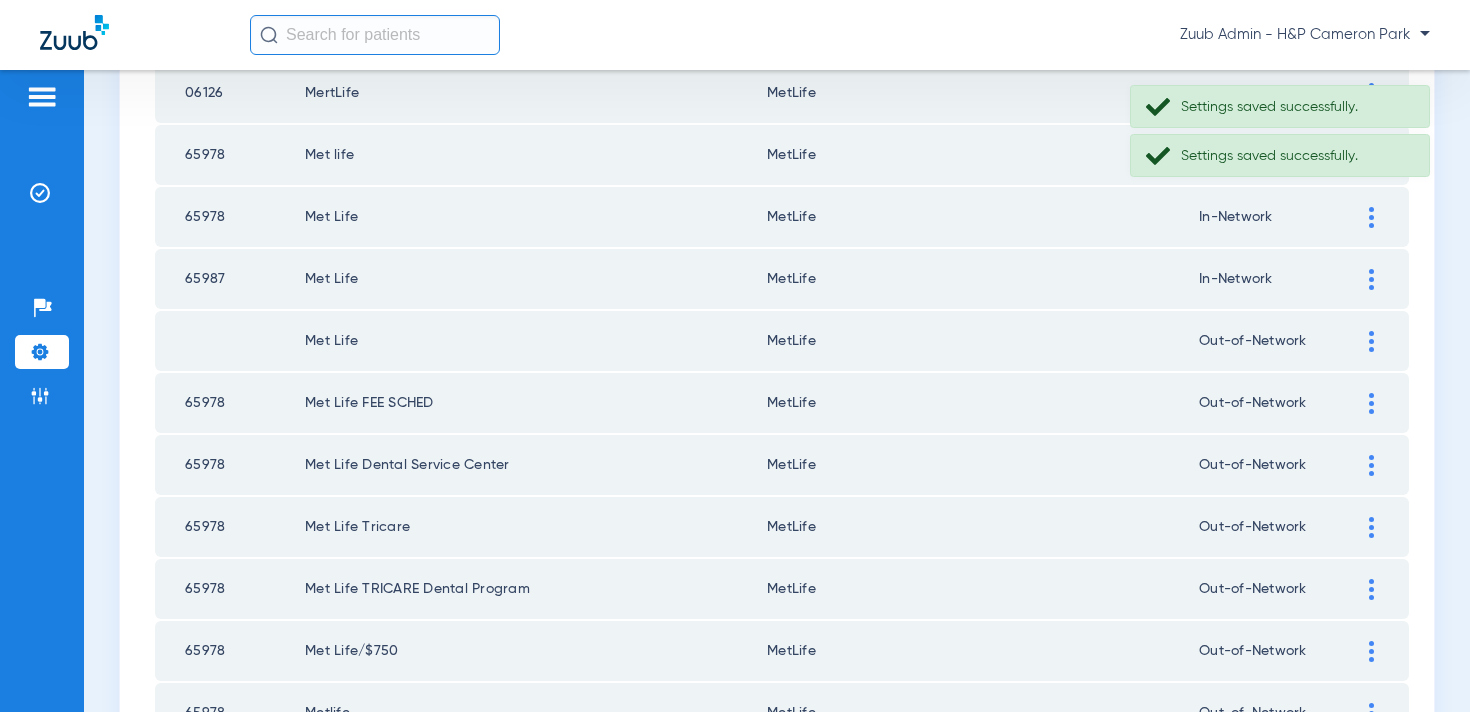 click 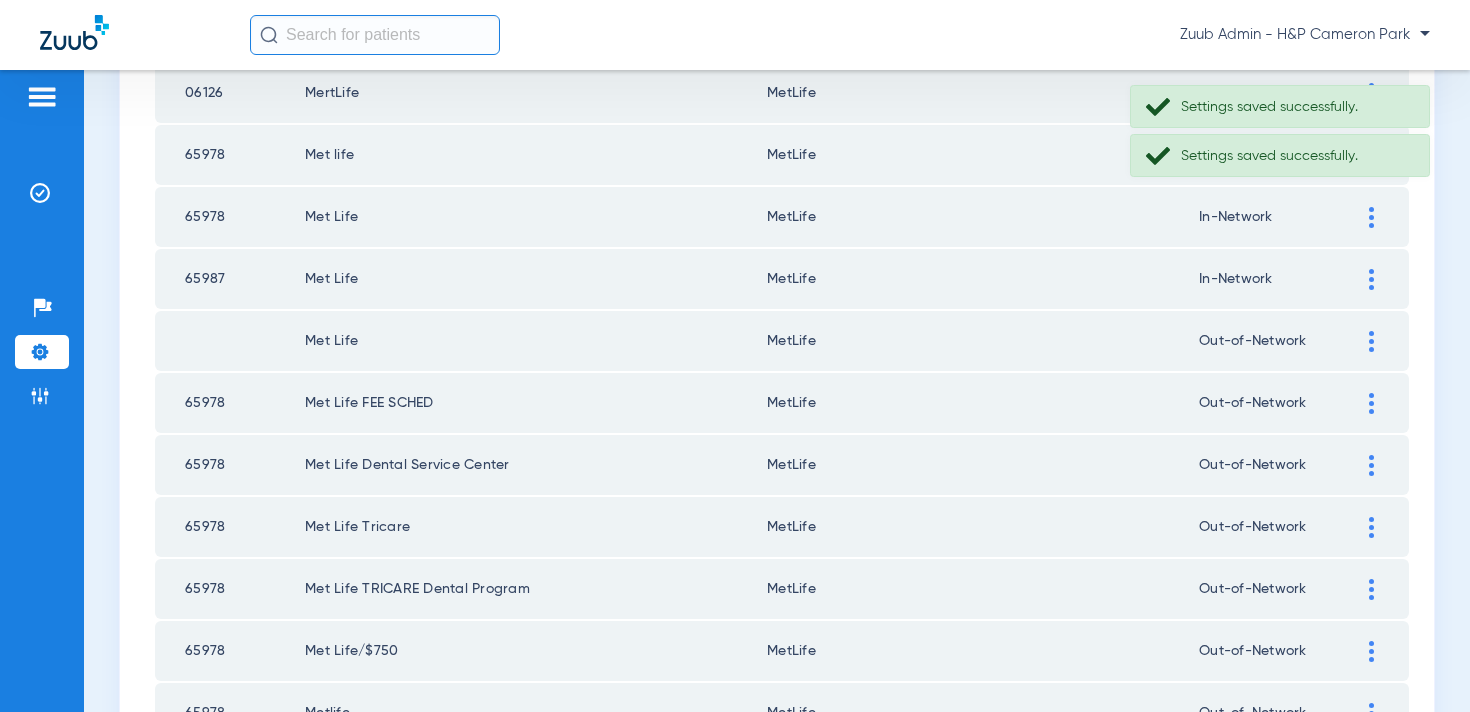 click 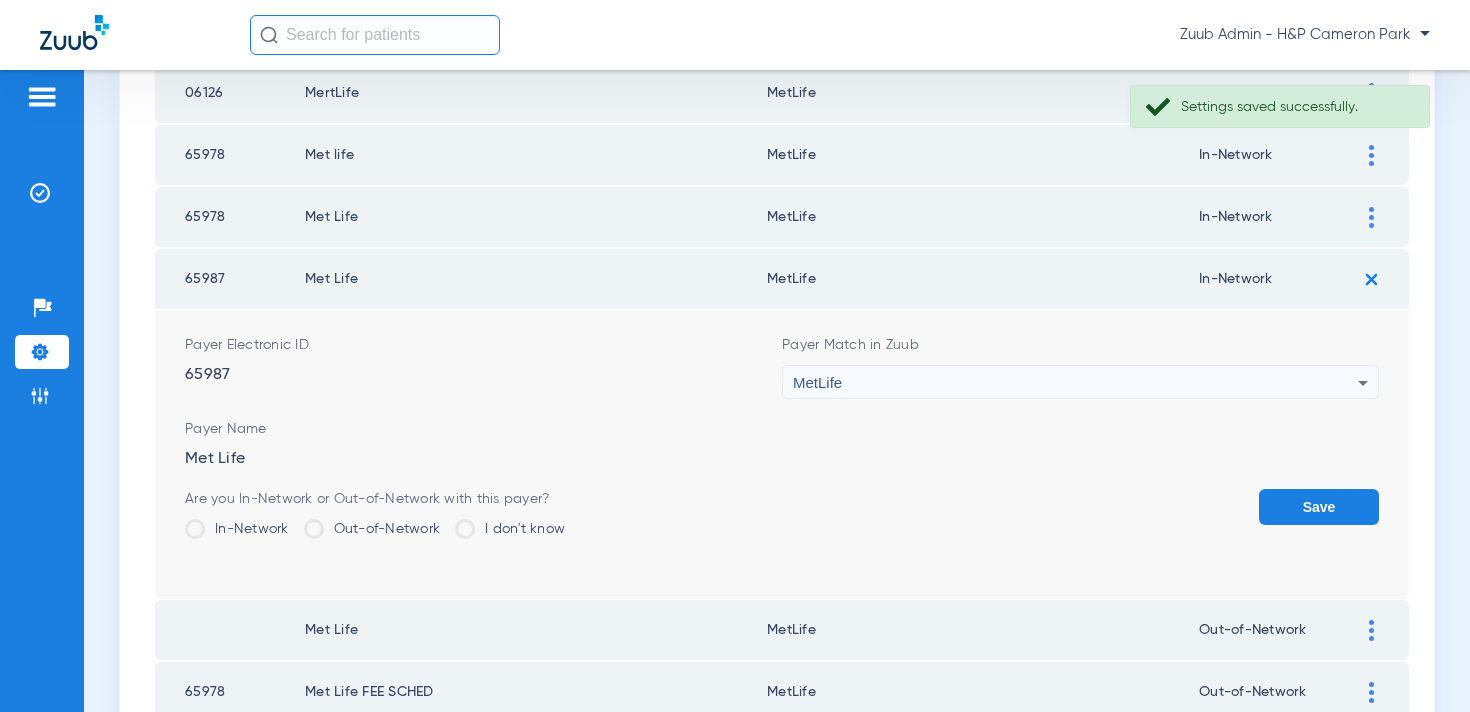 click on "Out-of-Network" 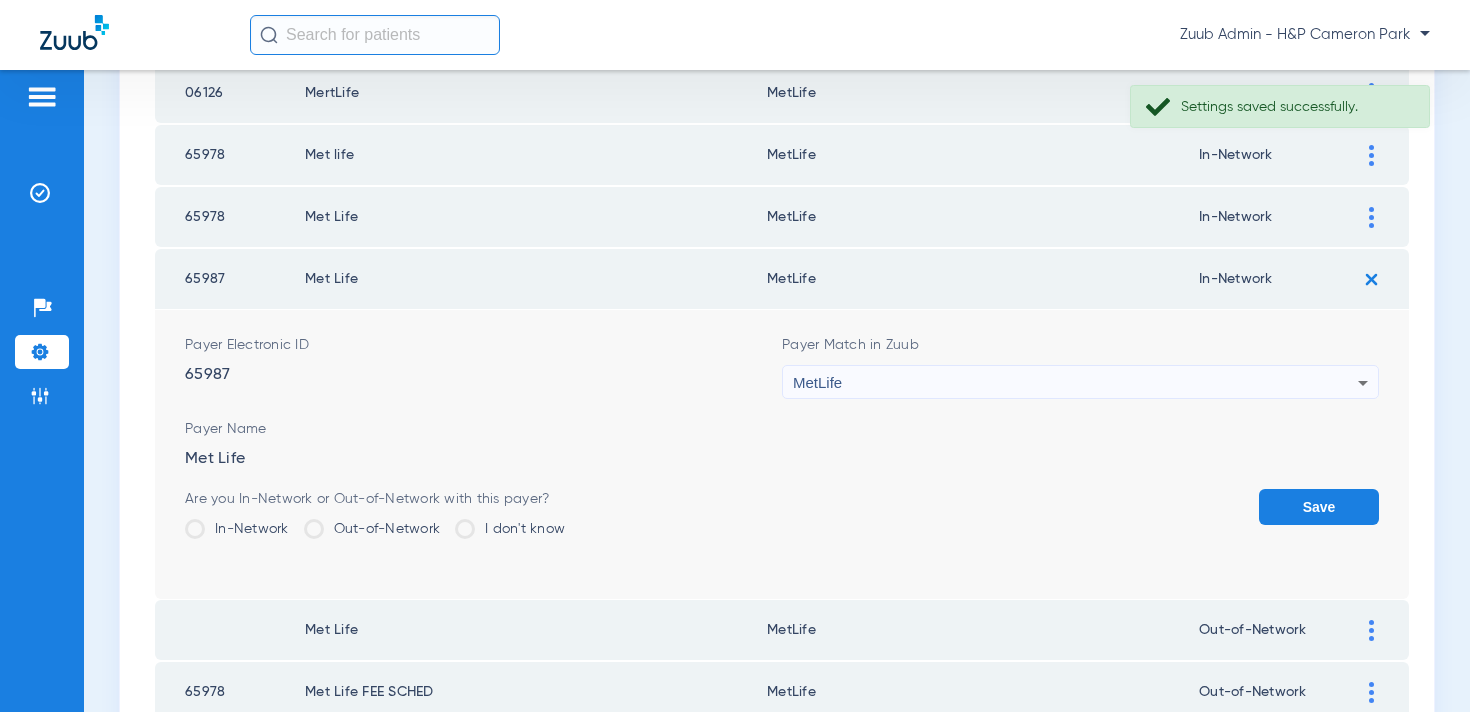 click on "Out-of-Network" 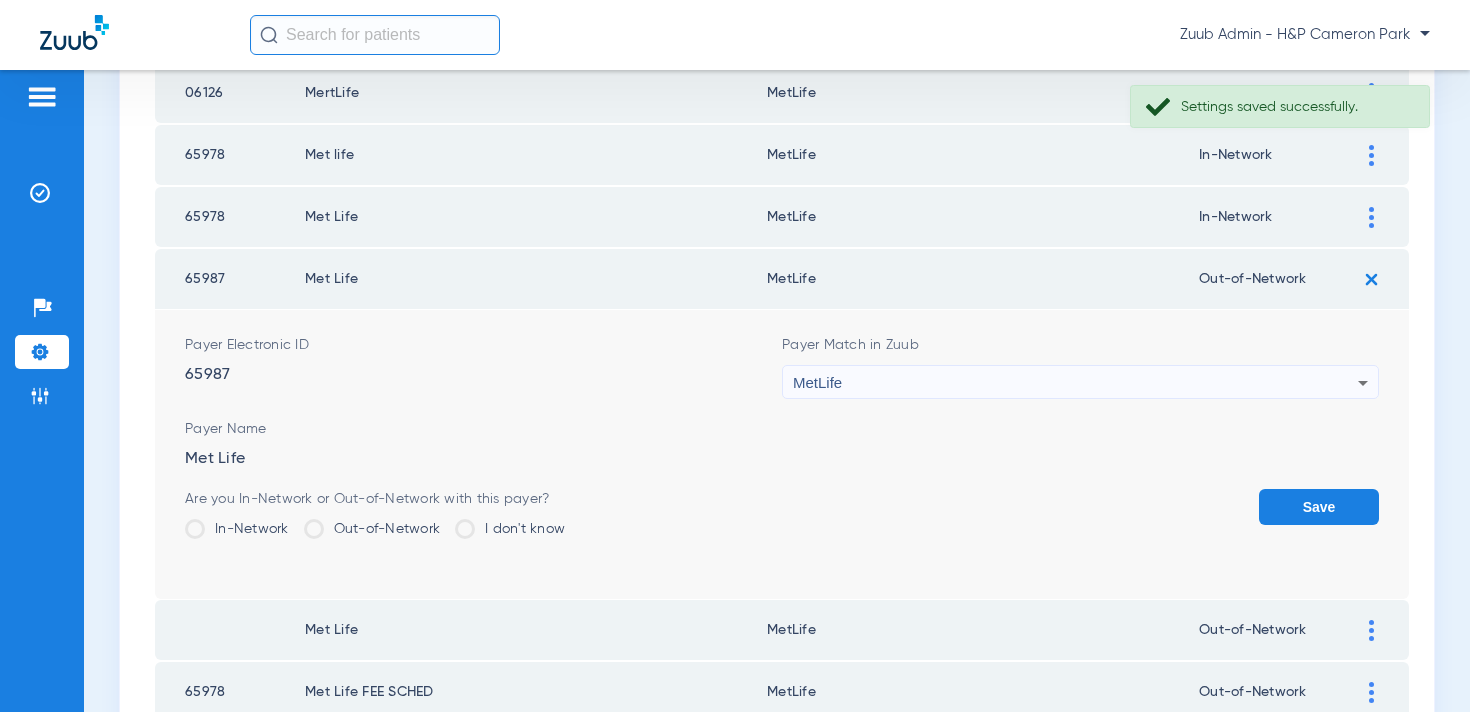 click on "Save" 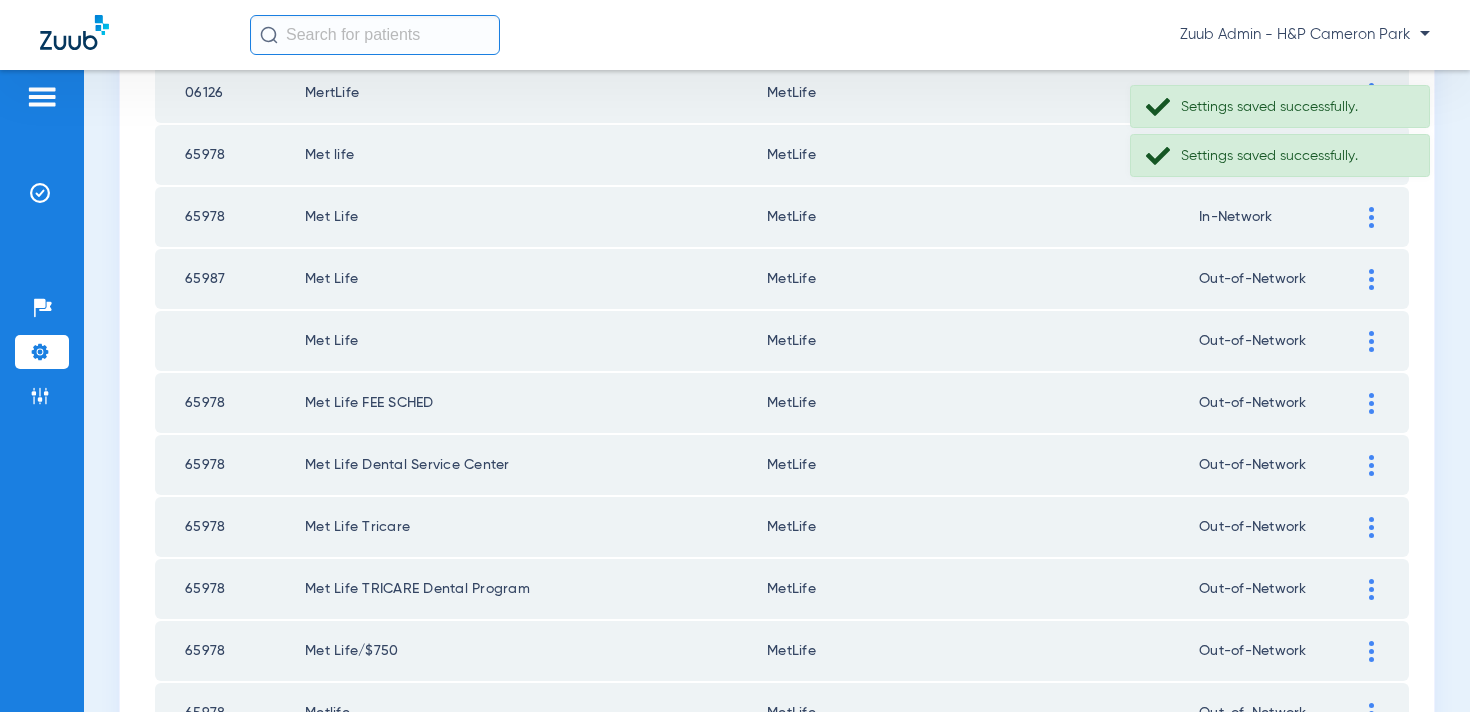 click 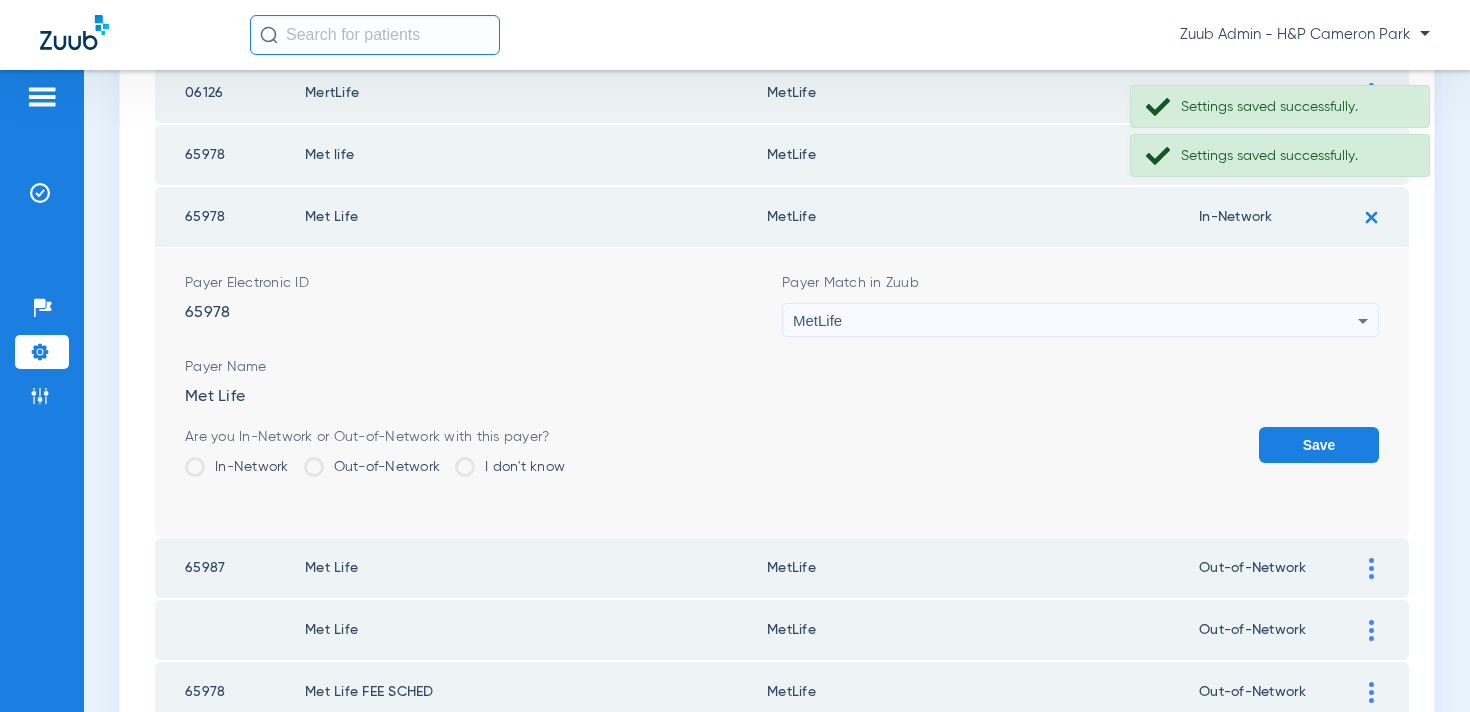 click on "Out-of-Network" 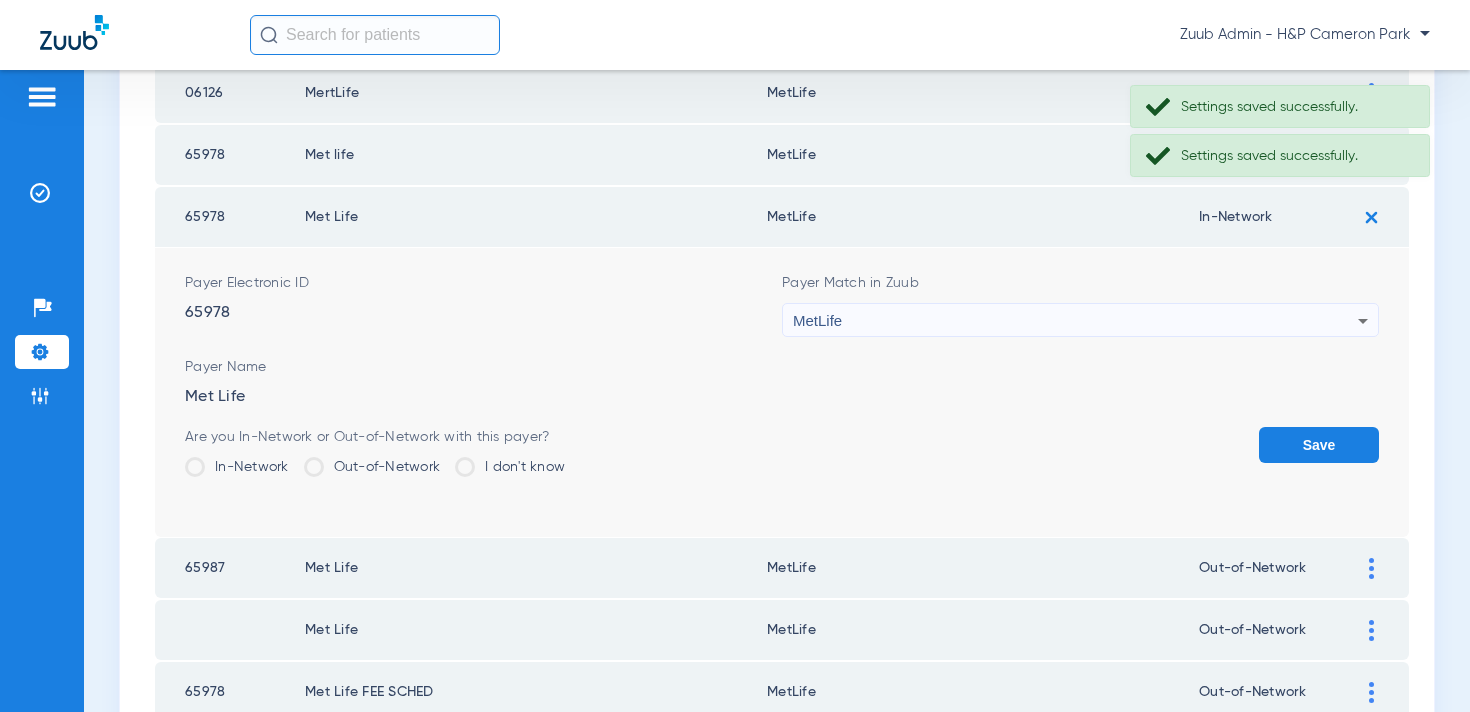 click on "Out-of-Network" 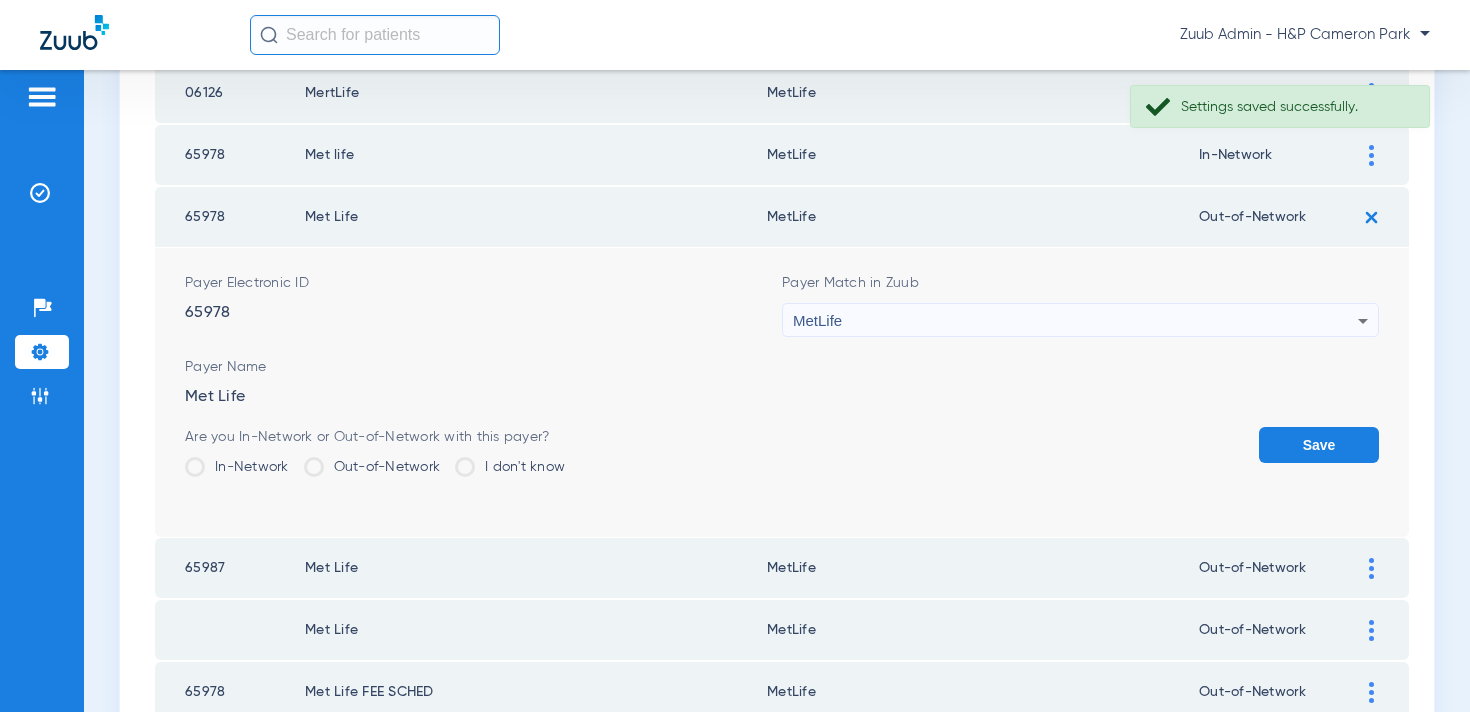 click on "Save" 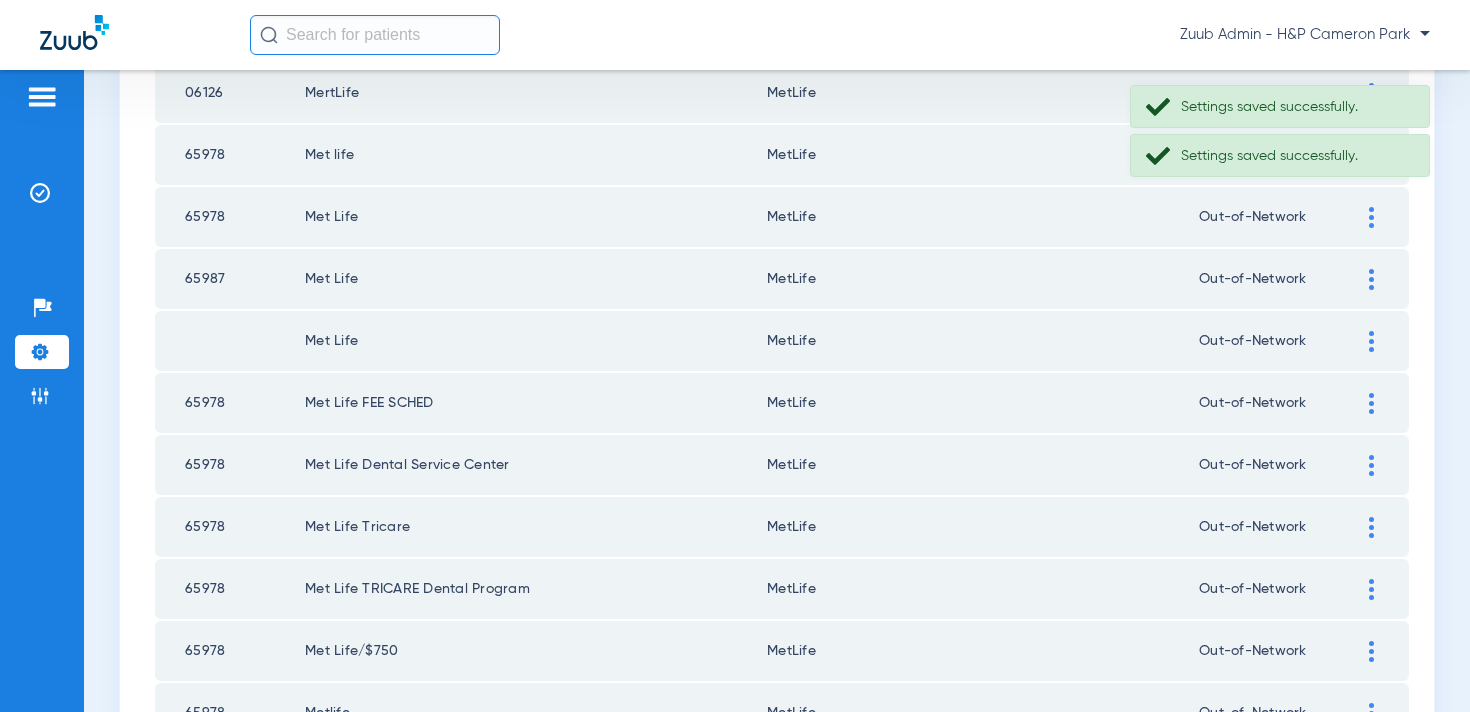 scroll, scrollTop: 2534, scrollLeft: 0, axis: vertical 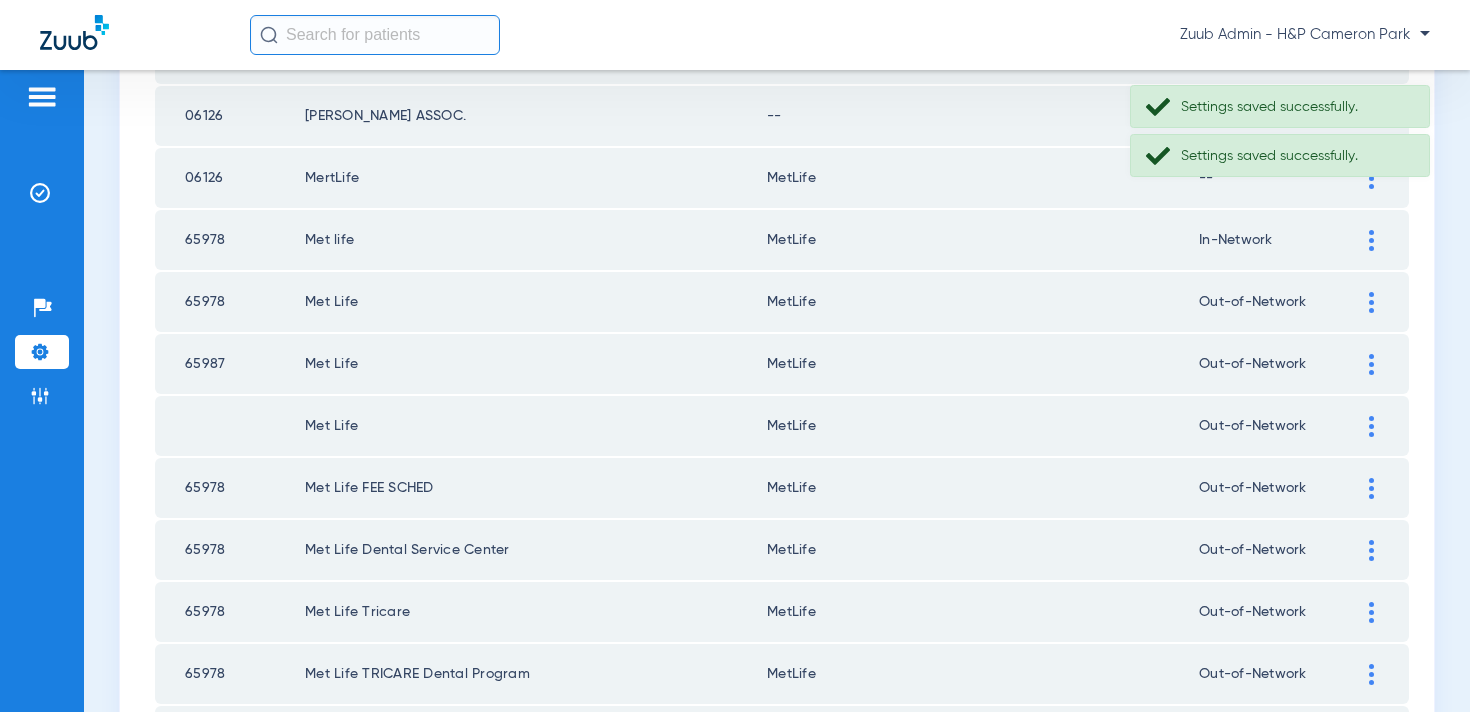 click 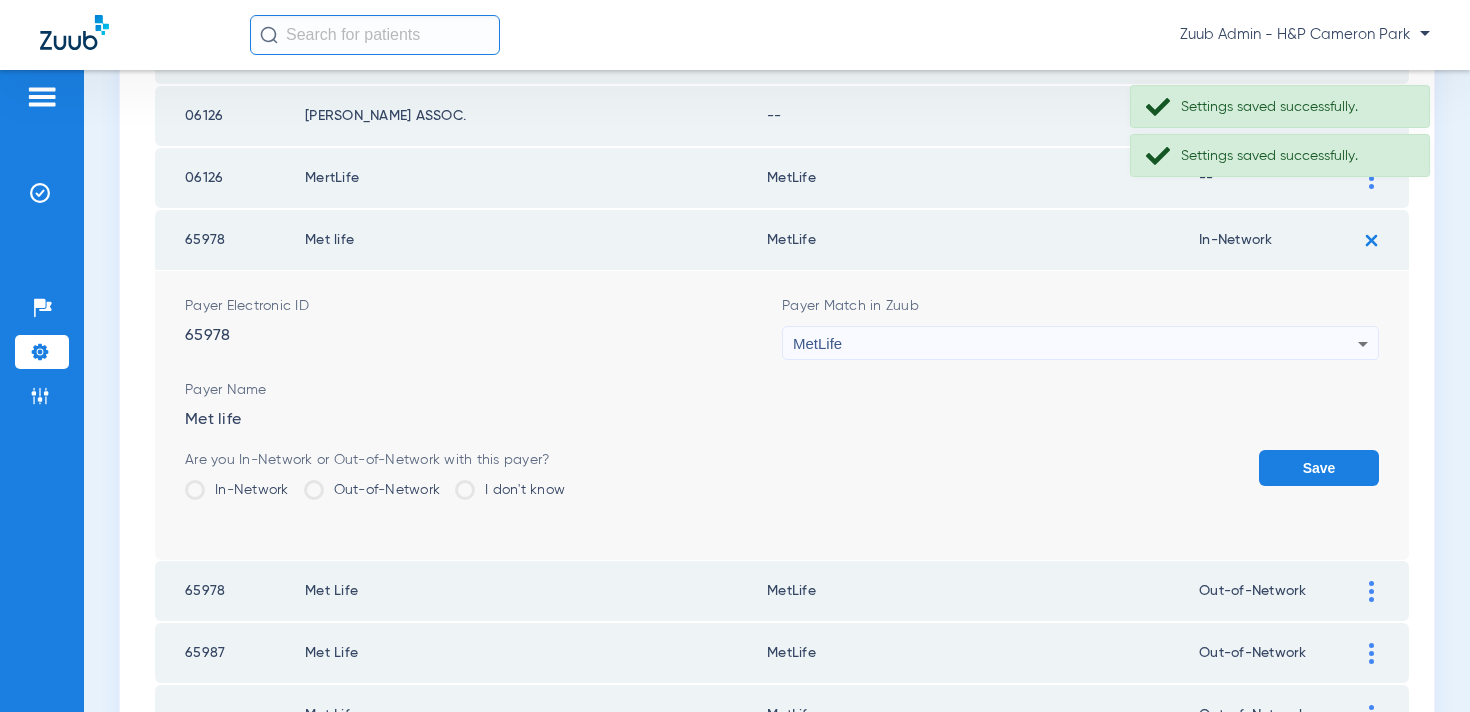 click on "Out-of-Network" 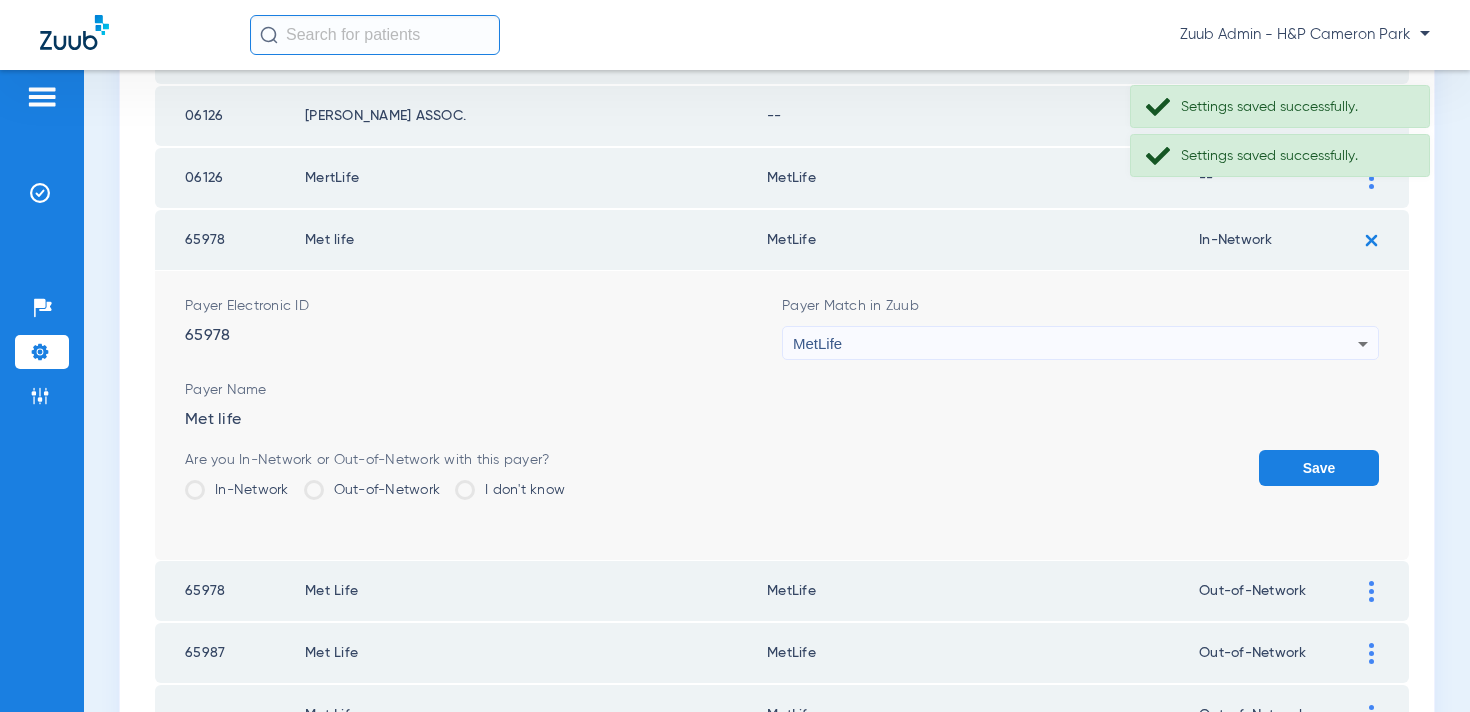 click on "Out-of-Network" 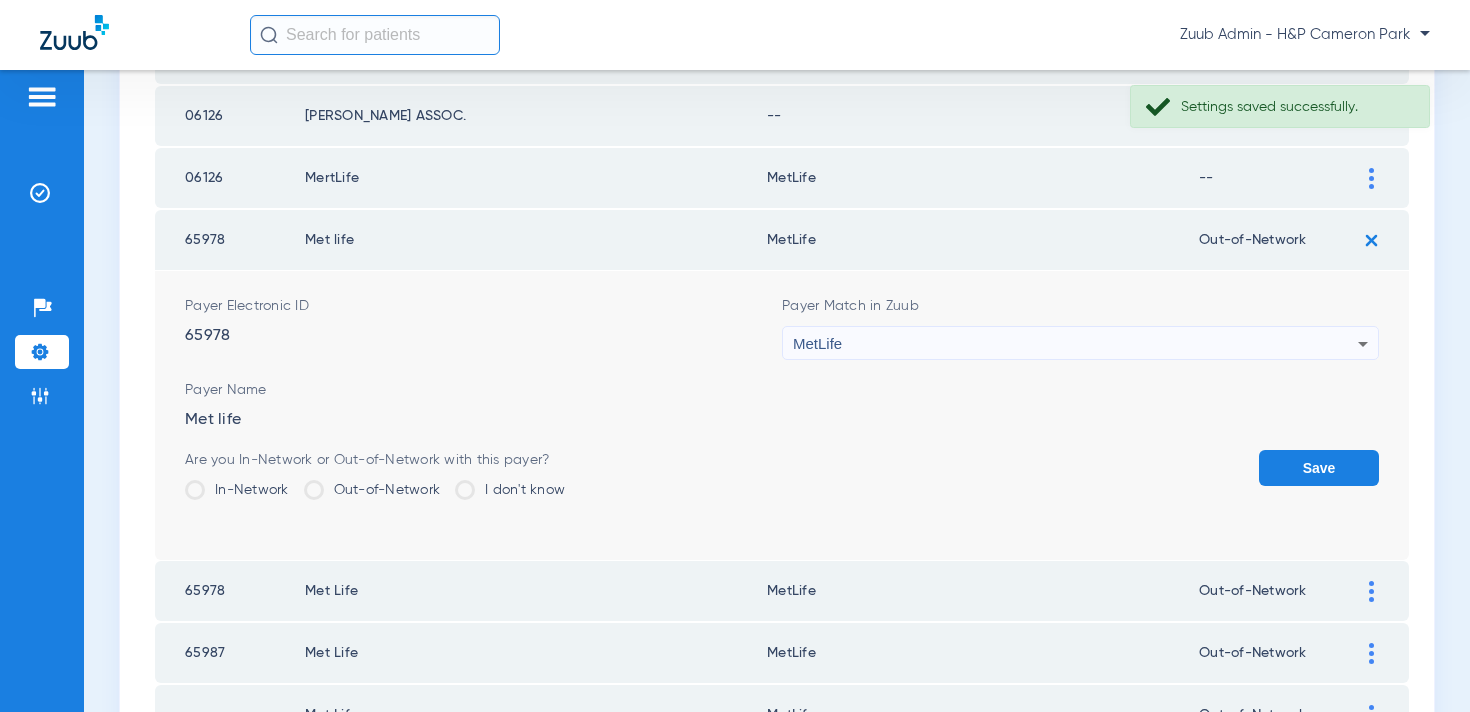 click on "Save" 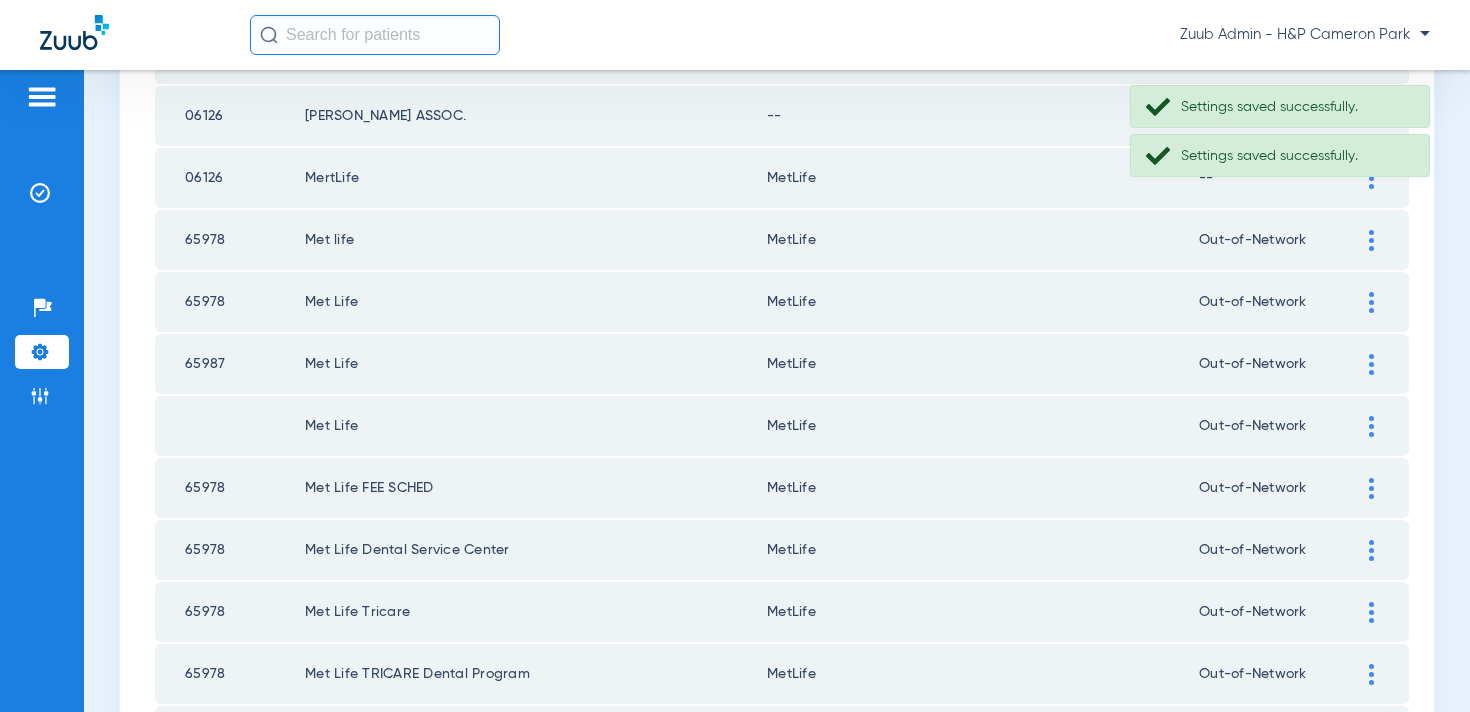 scroll, scrollTop: 2406, scrollLeft: 0, axis: vertical 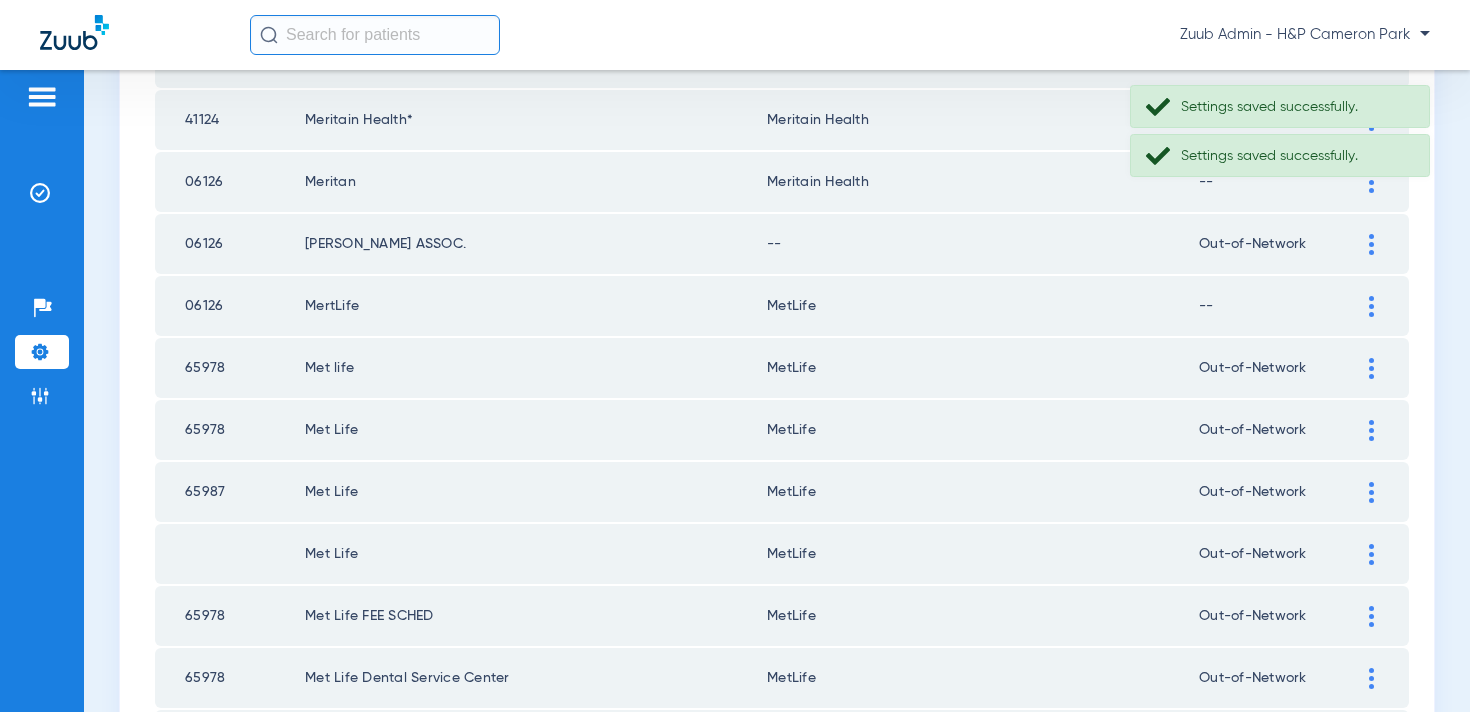 click 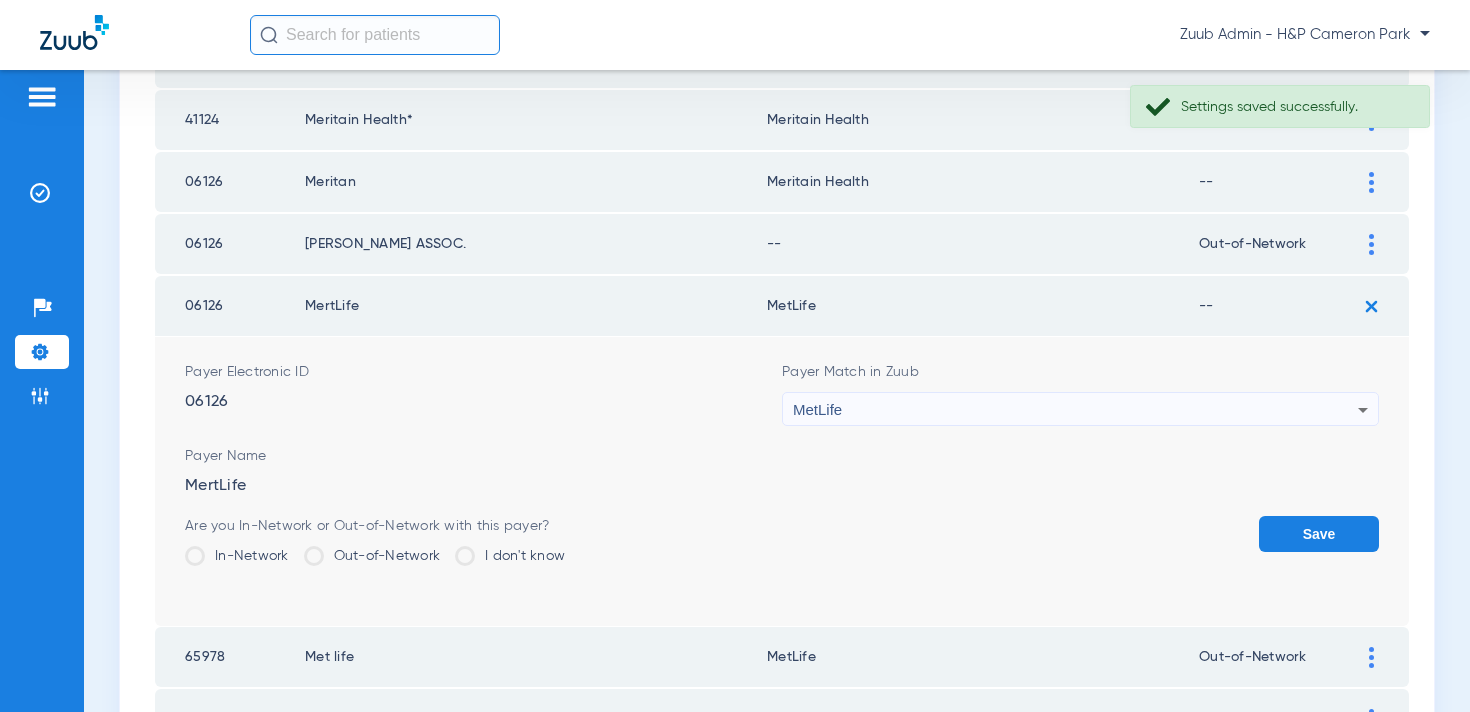 click on "Out-of-Network" 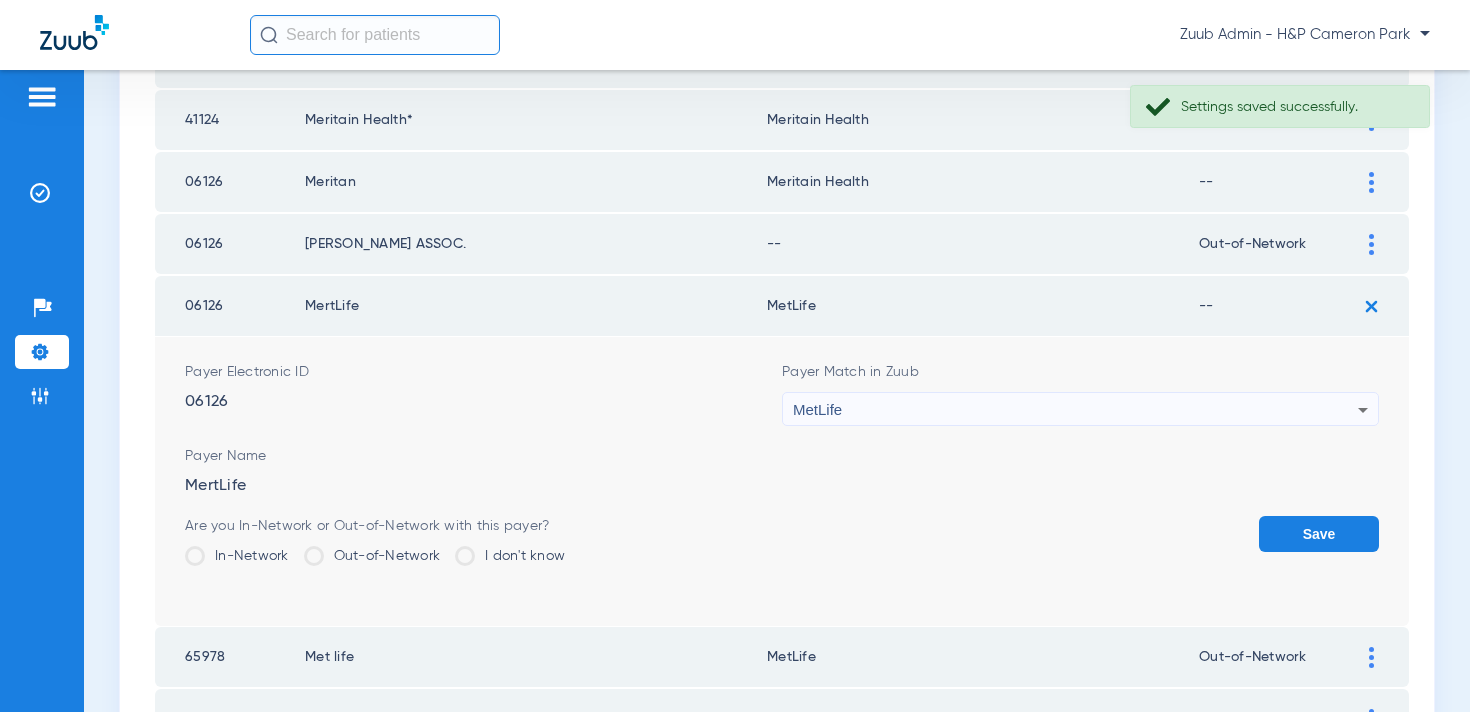 click on "Out-of-Network" 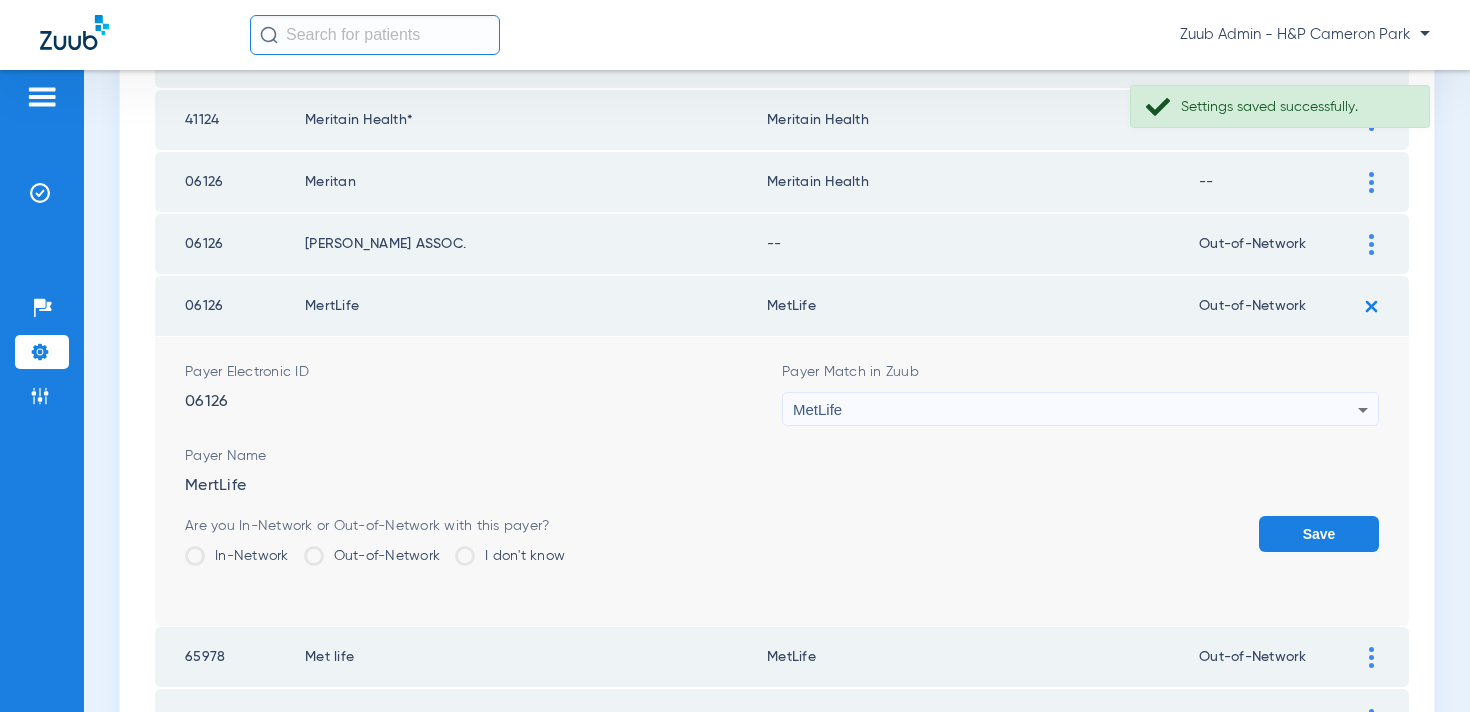 click on "Save" 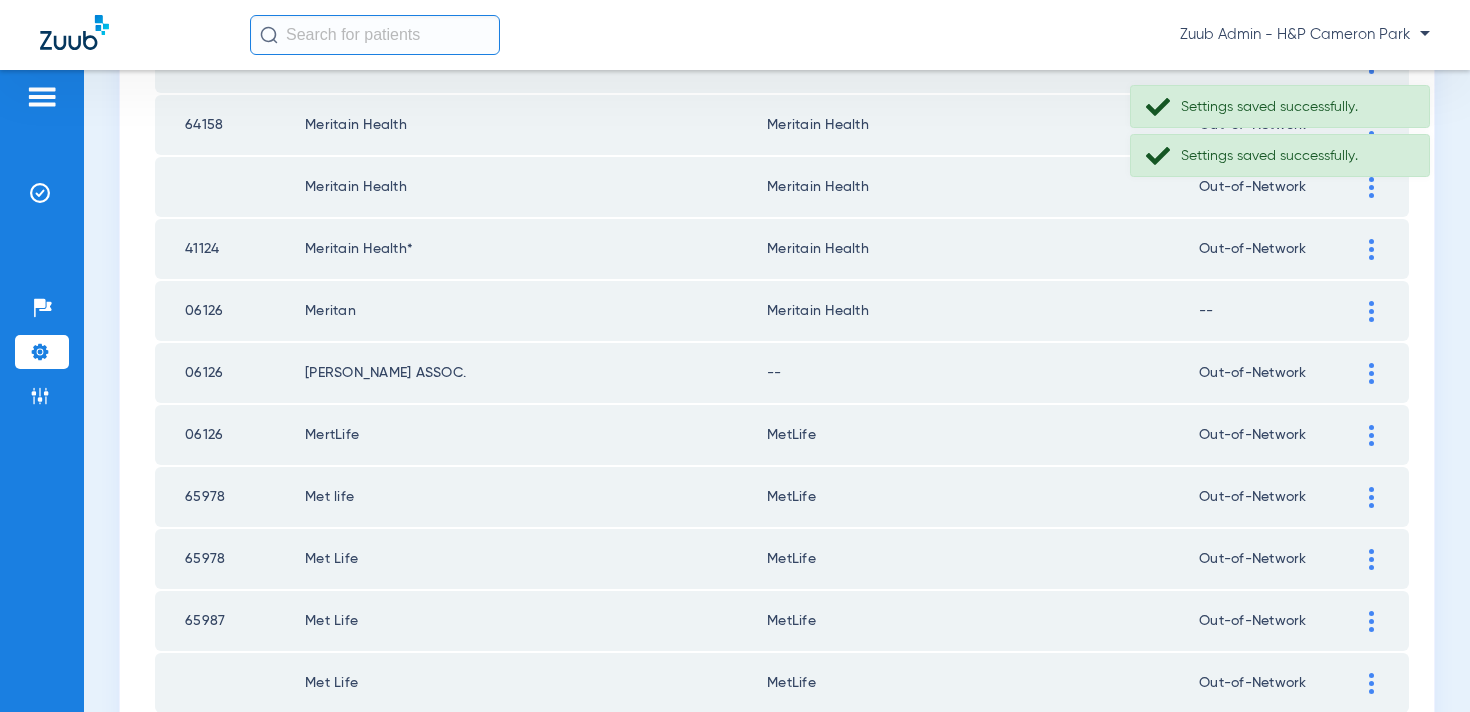 scroll, scrollTop: 2229, scrollLeft: 0, axis: vertical 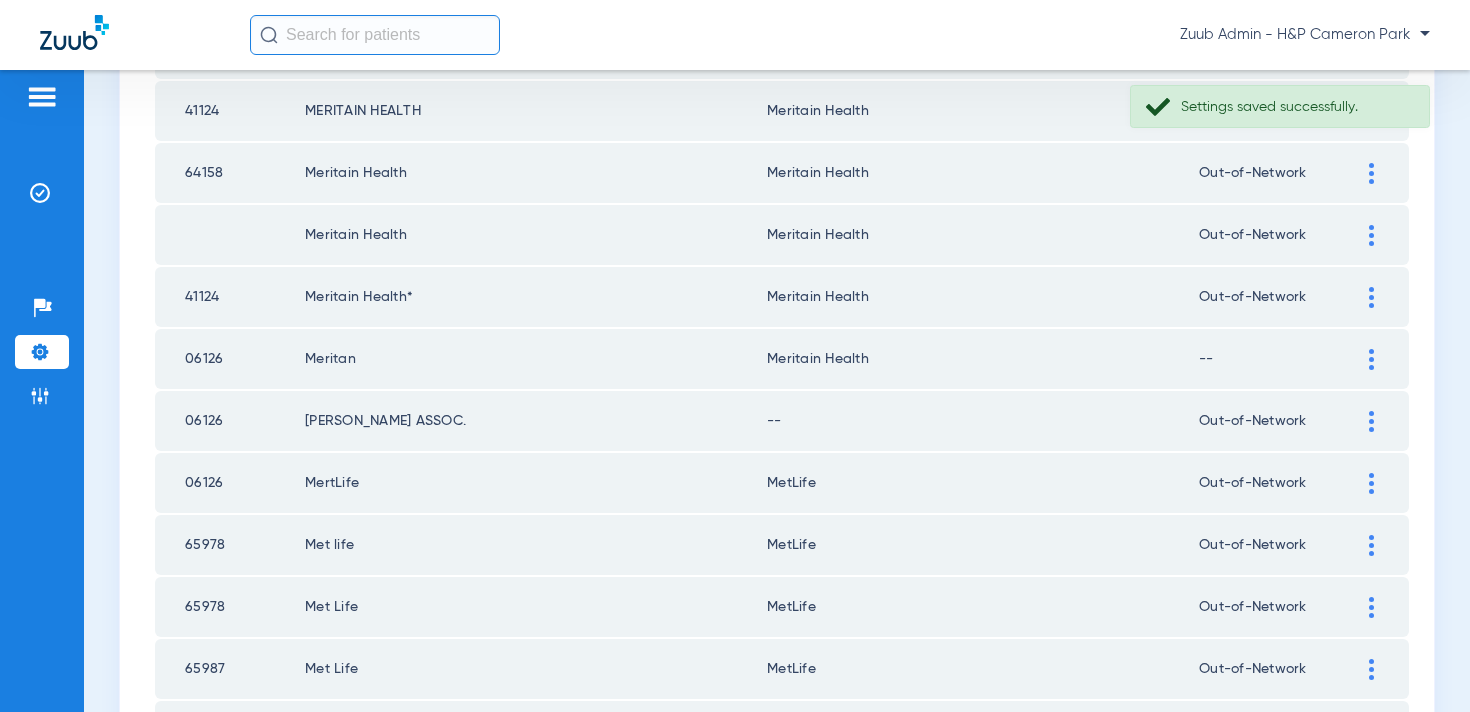 click 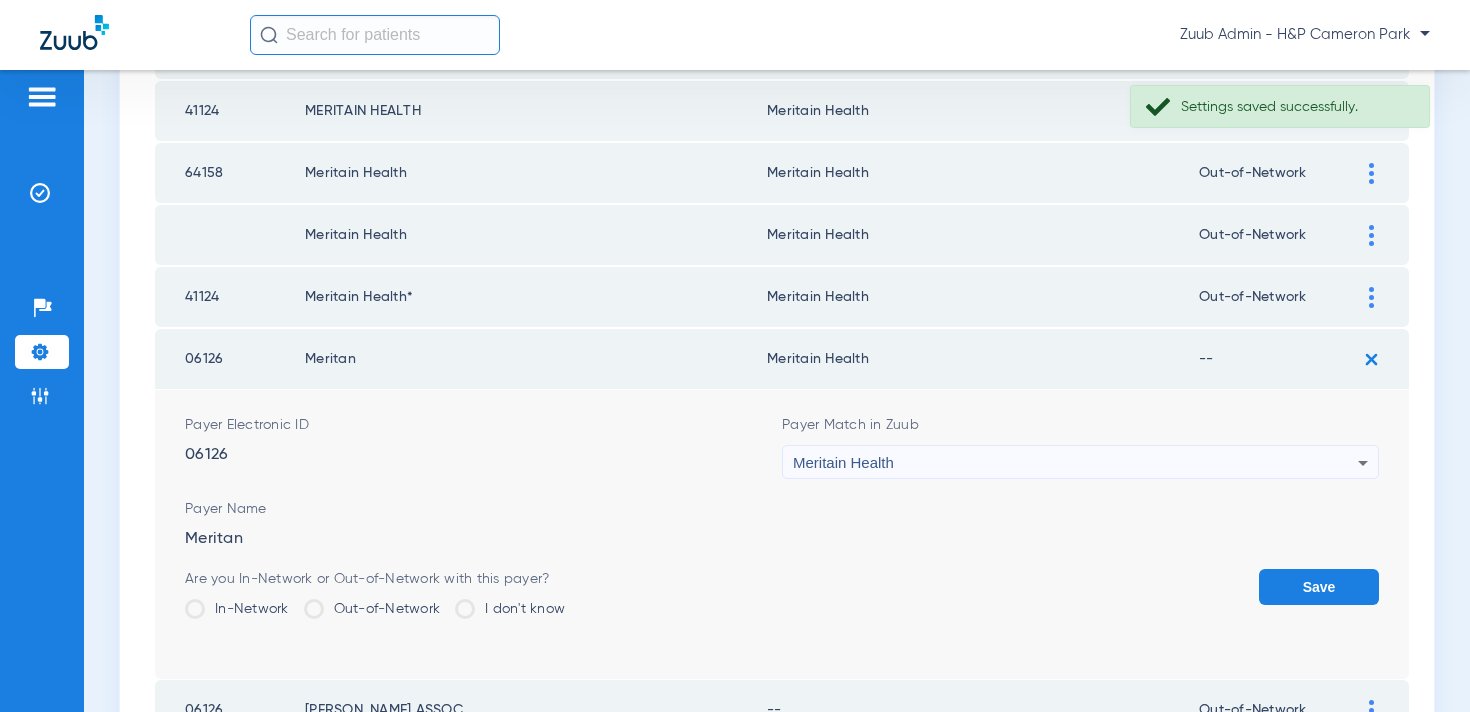 click on "Are you In-Network or Out-of-Network with this payer?  In-Network   Out-of-Network   I don't know" 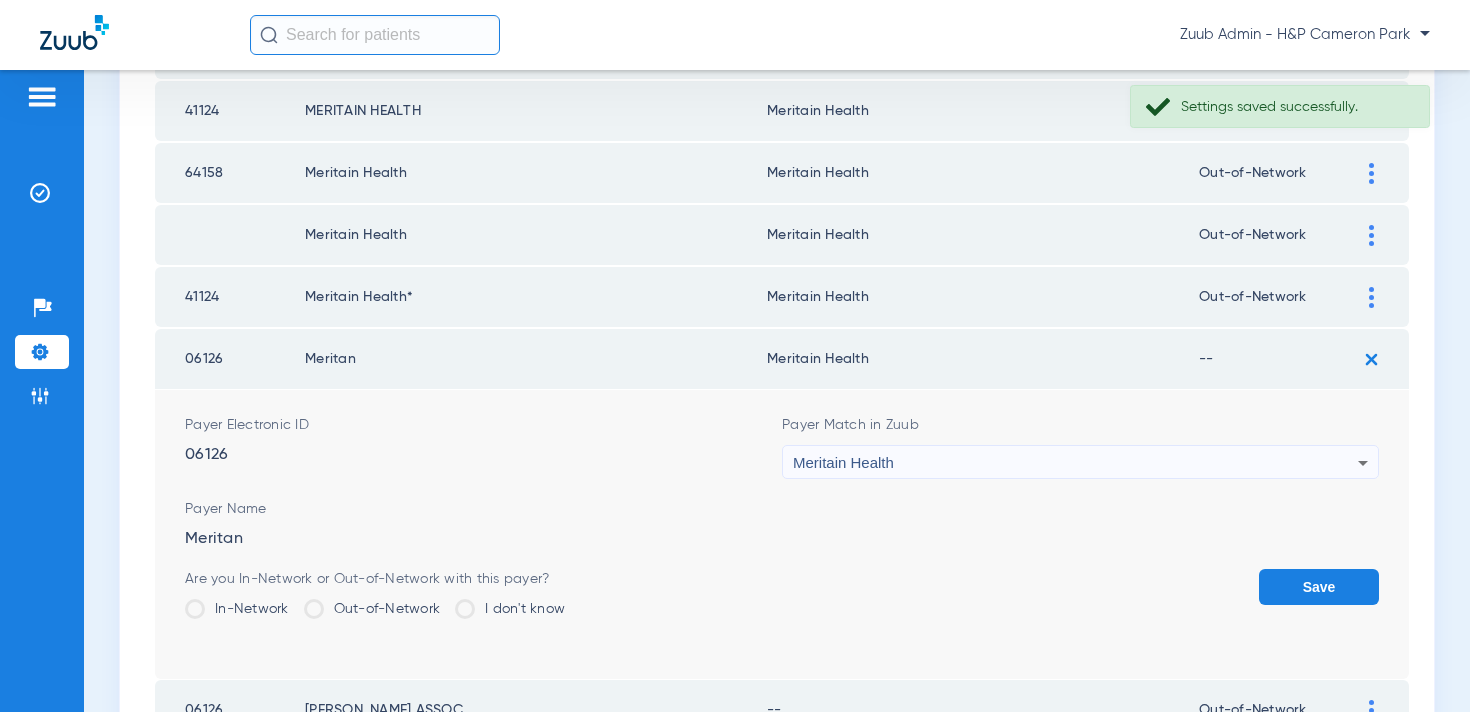 click on "Out-of-Network" 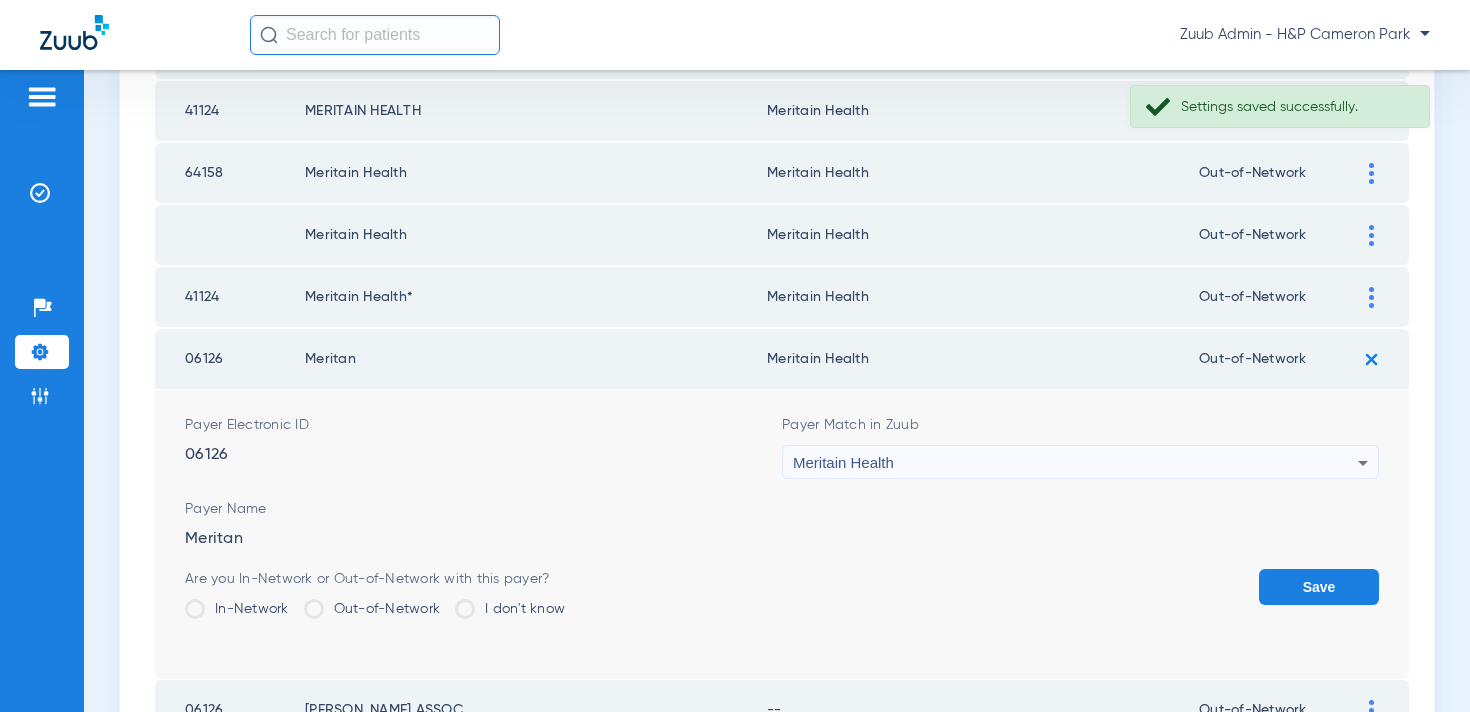 click on "Save" 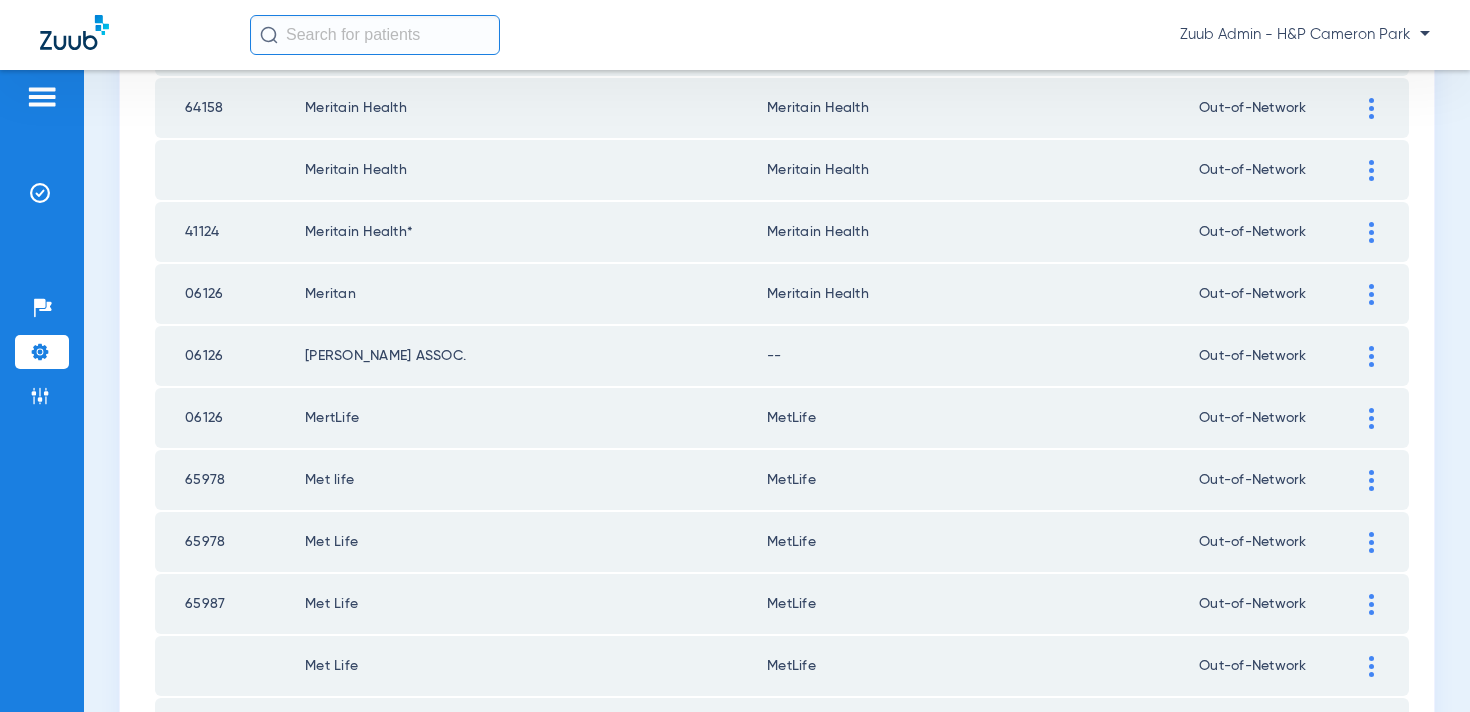 scroll, scrollTop: 2923, scrollLeft: 0, axis: vertical 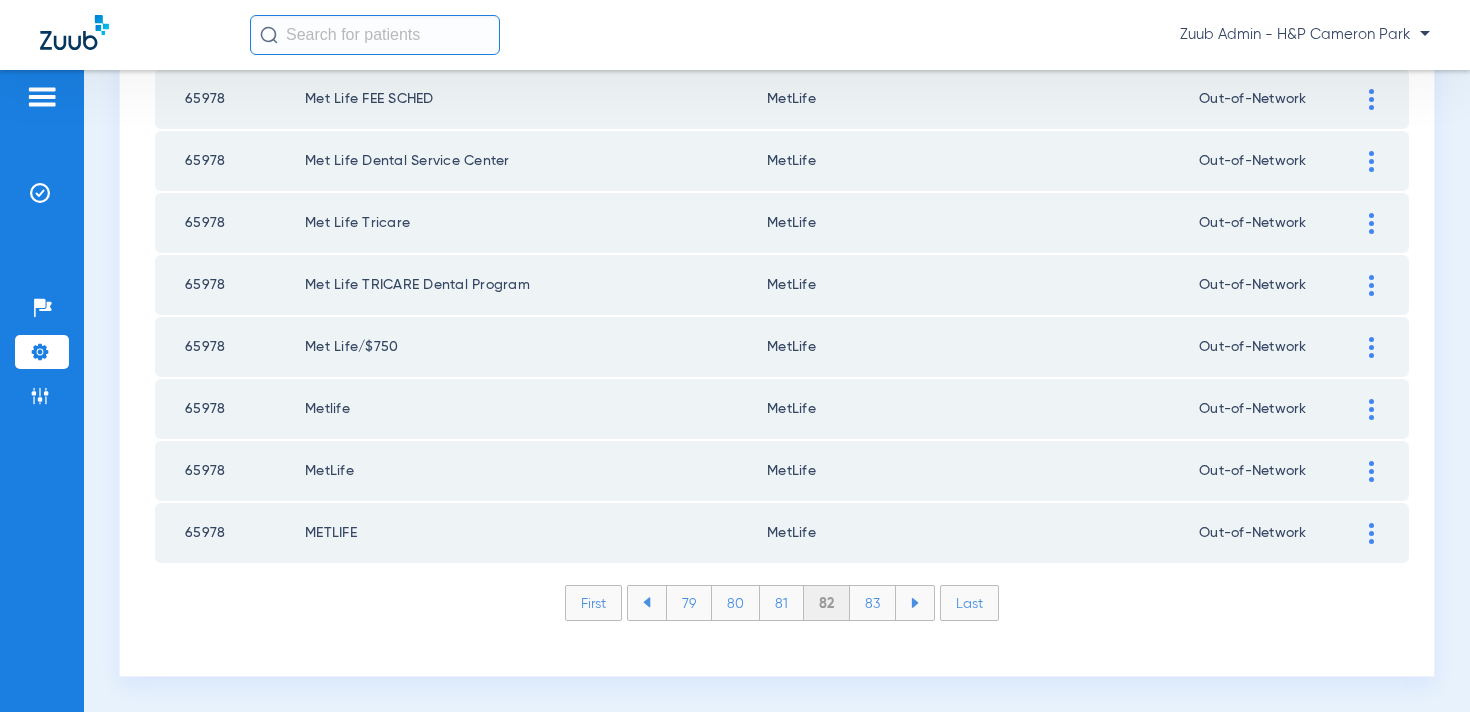 click on "83" 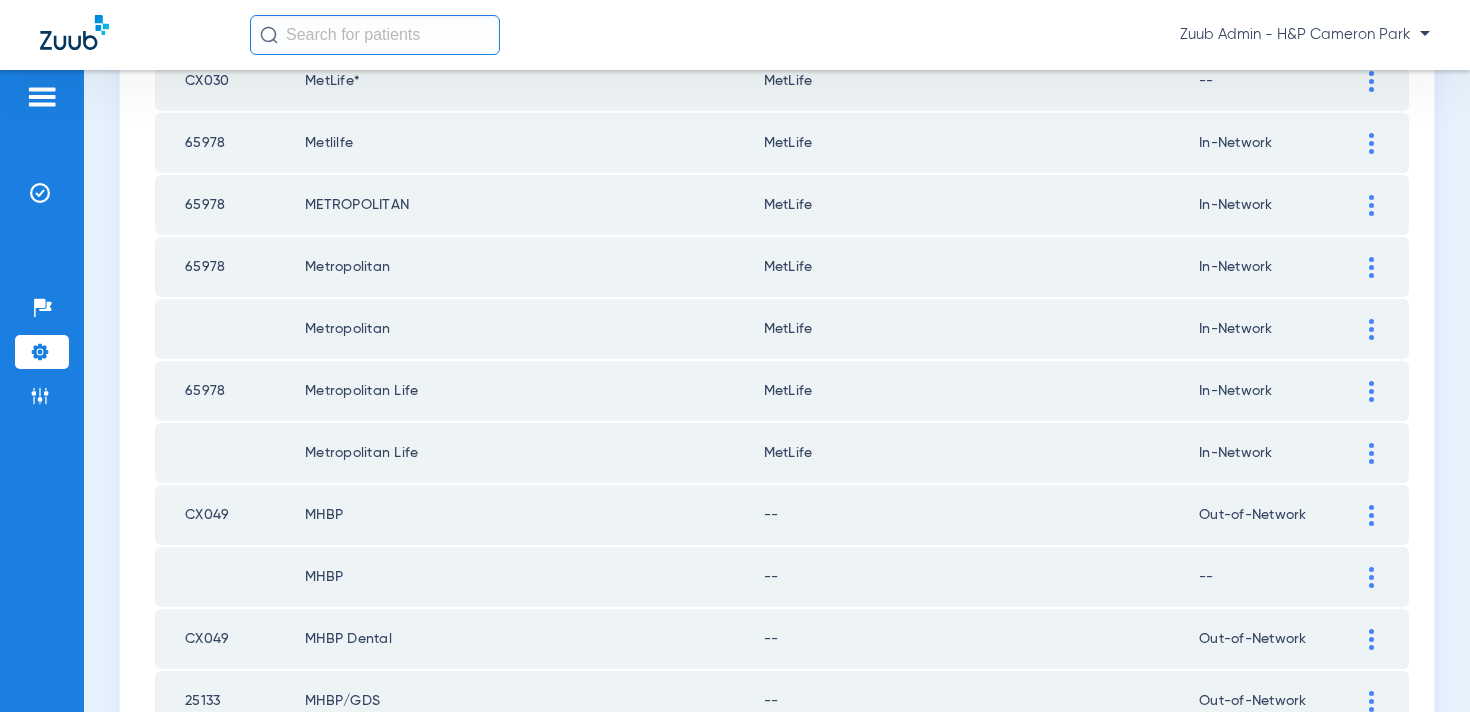 scroll, scrollTop: 873, scrollLeft: 0, axis: vertical 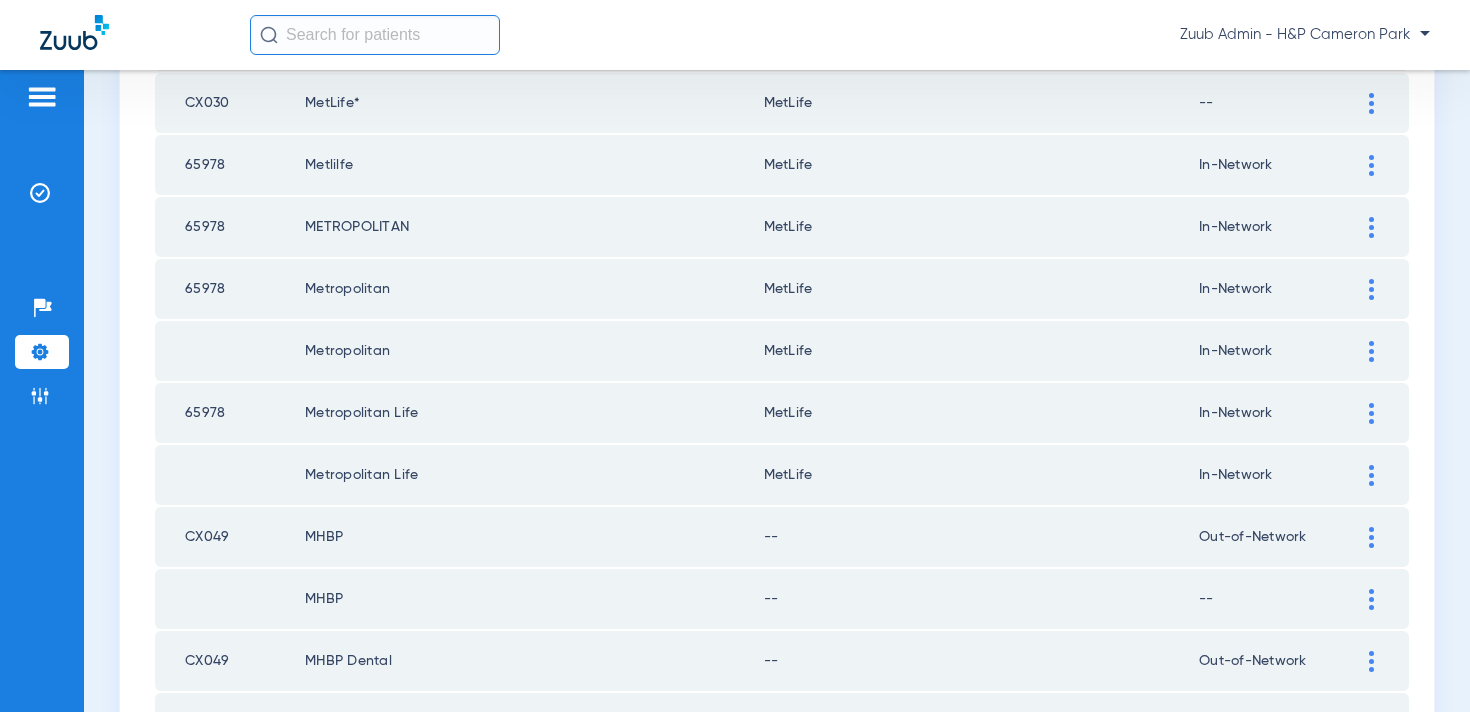 click 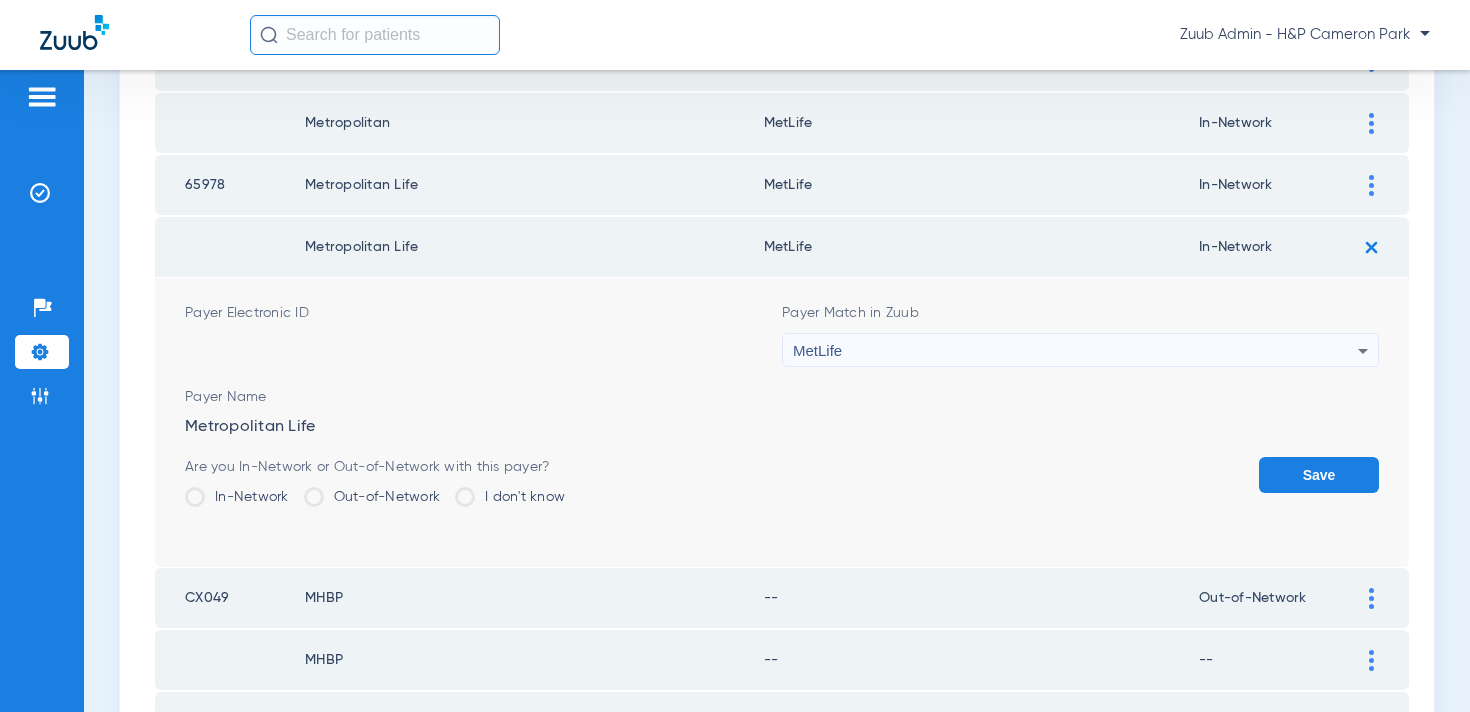 scroll, scrollTop: 1103, scrollLeft: 0, axis: vertical 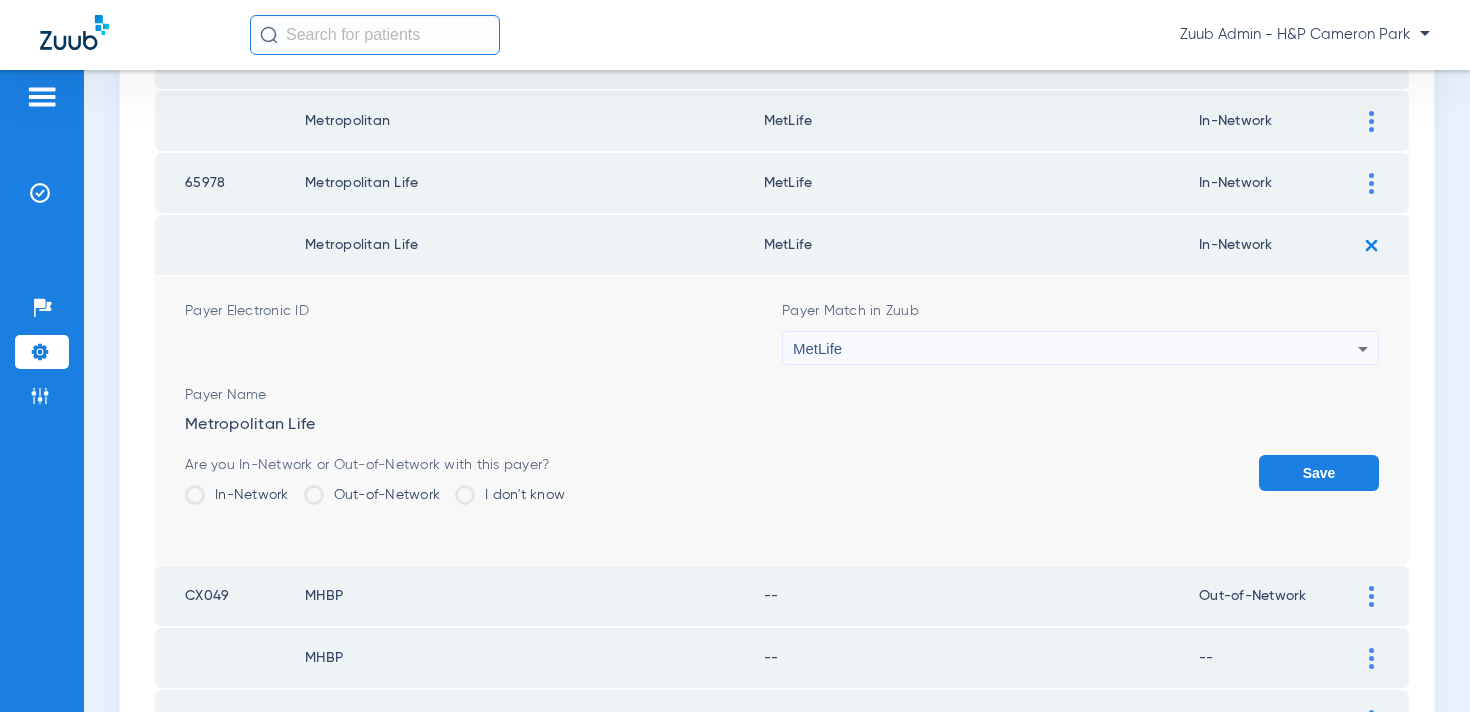 click on "Out-of-Network" 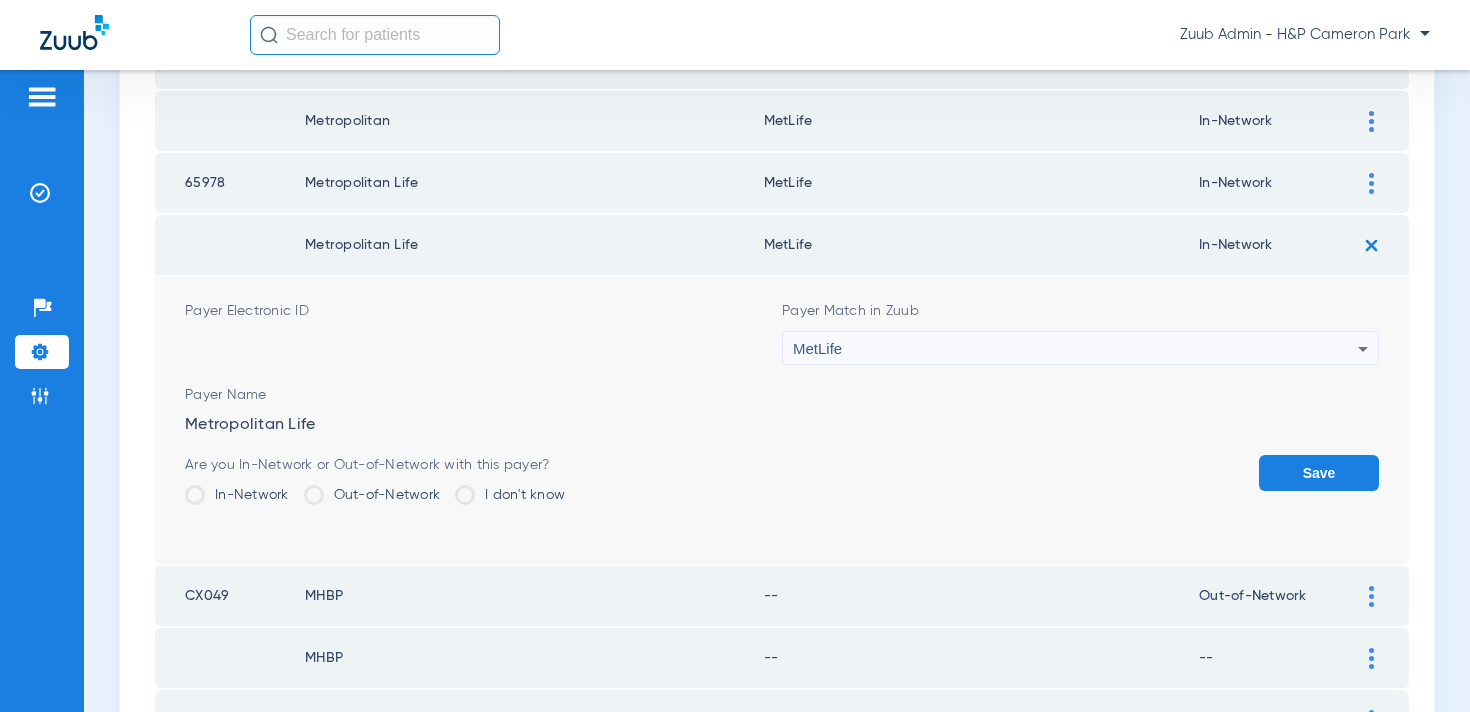 click on "Out-of-Network" 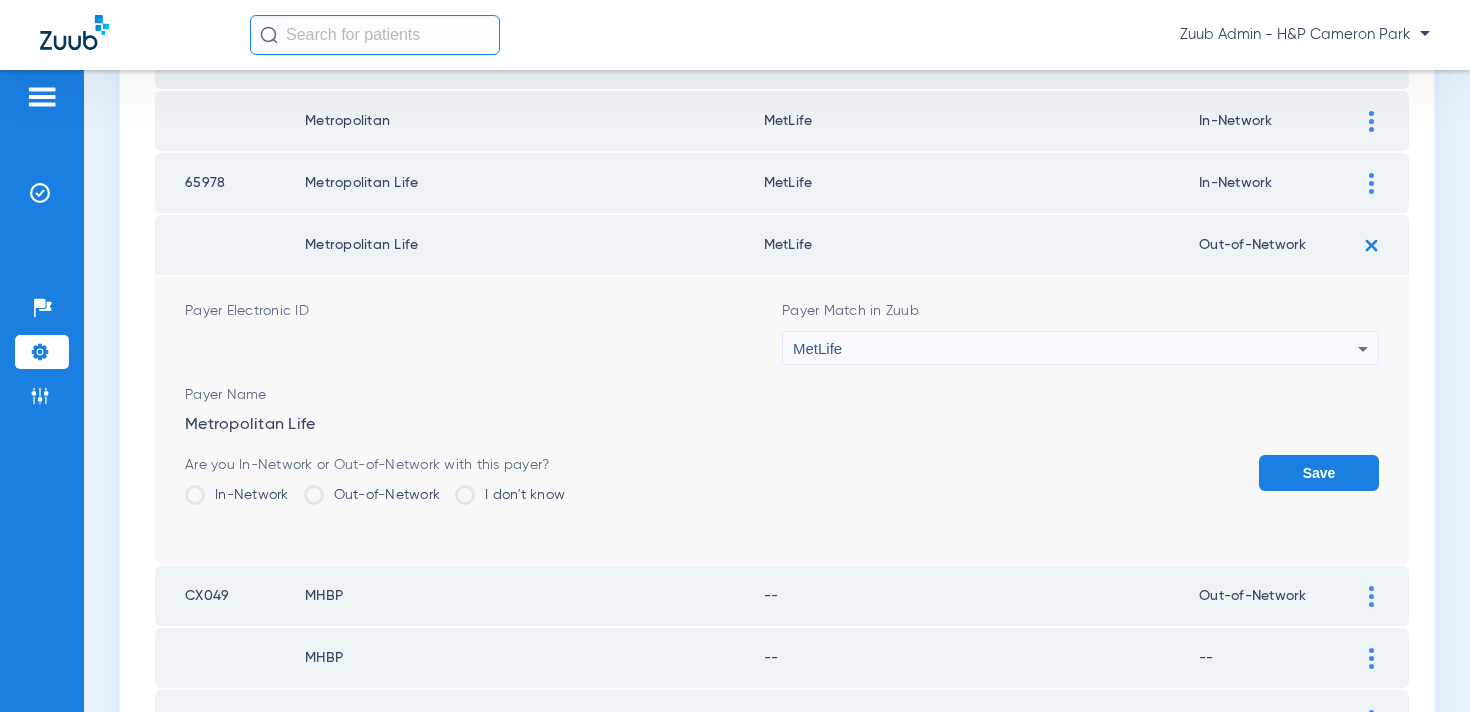 click on "Save" 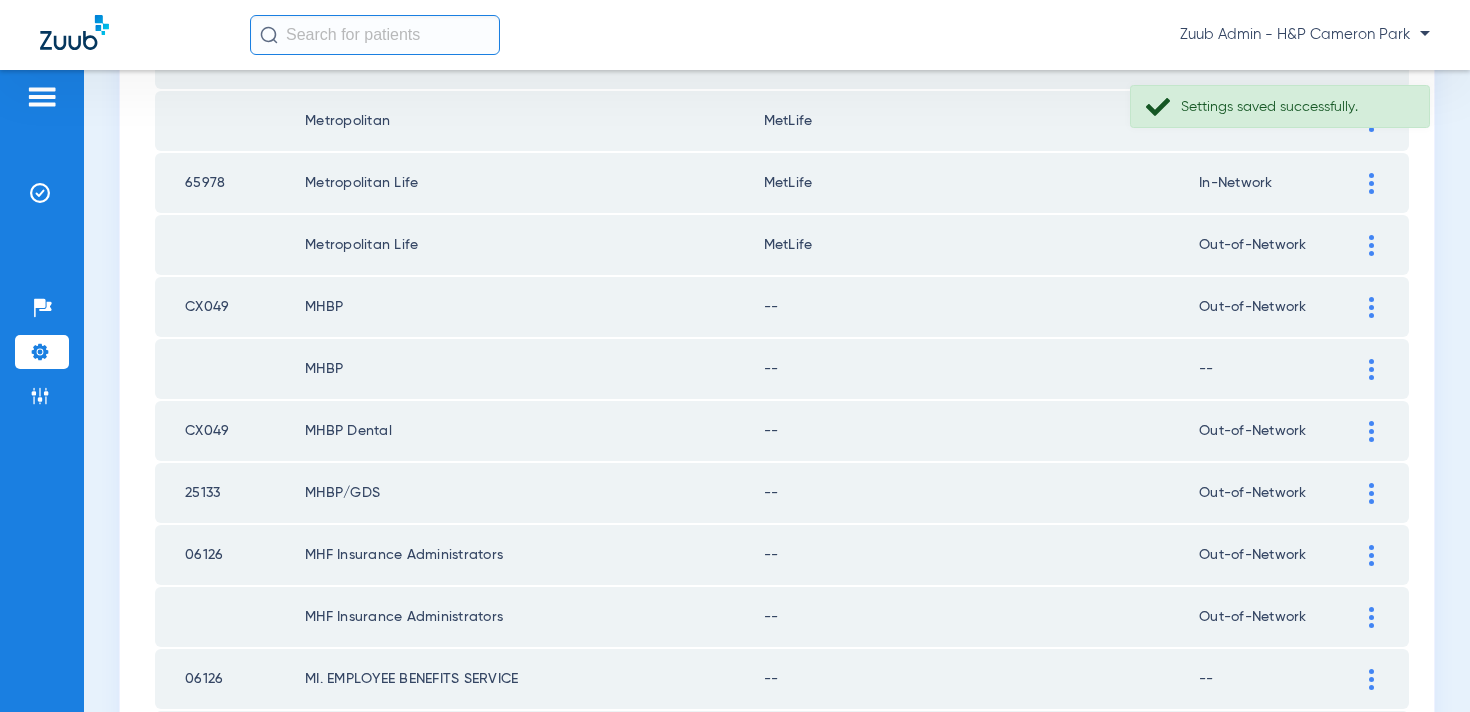 click 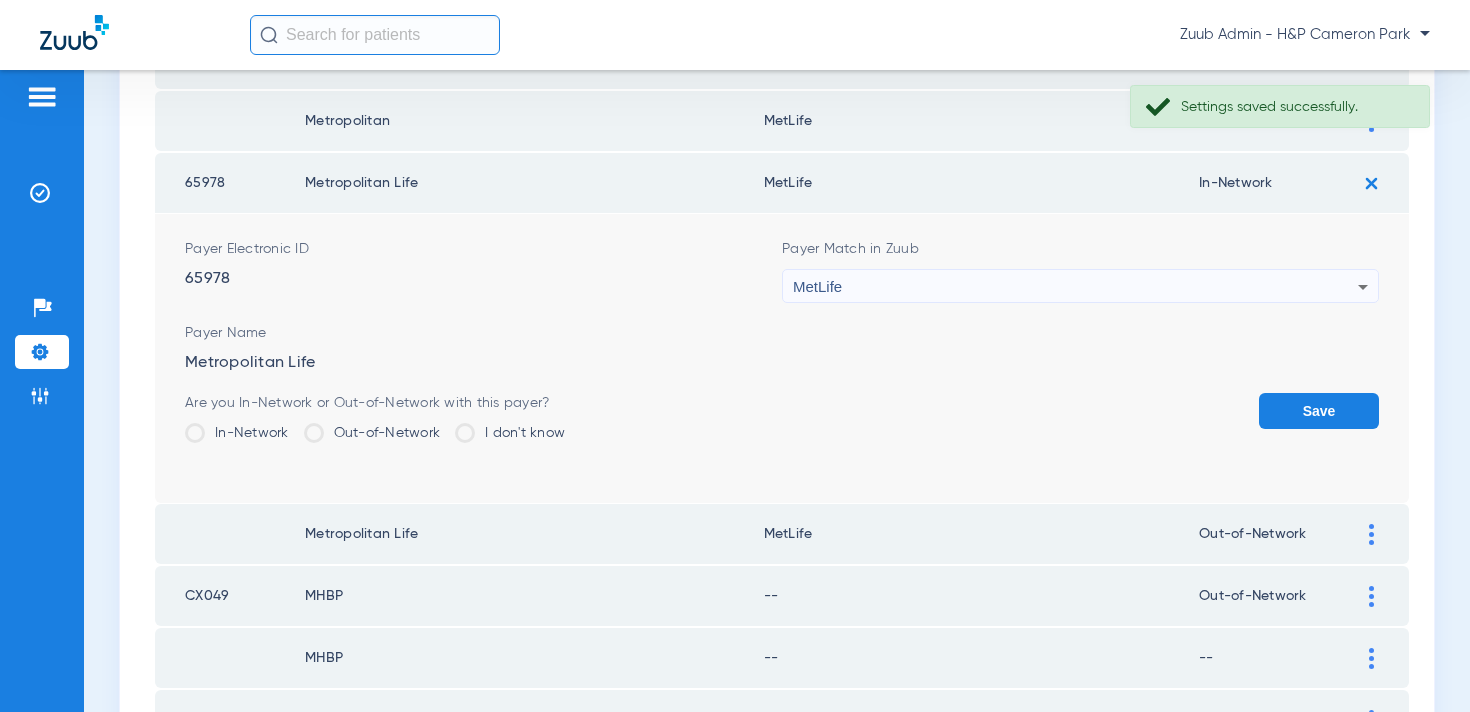 click on "Out-of-Network" 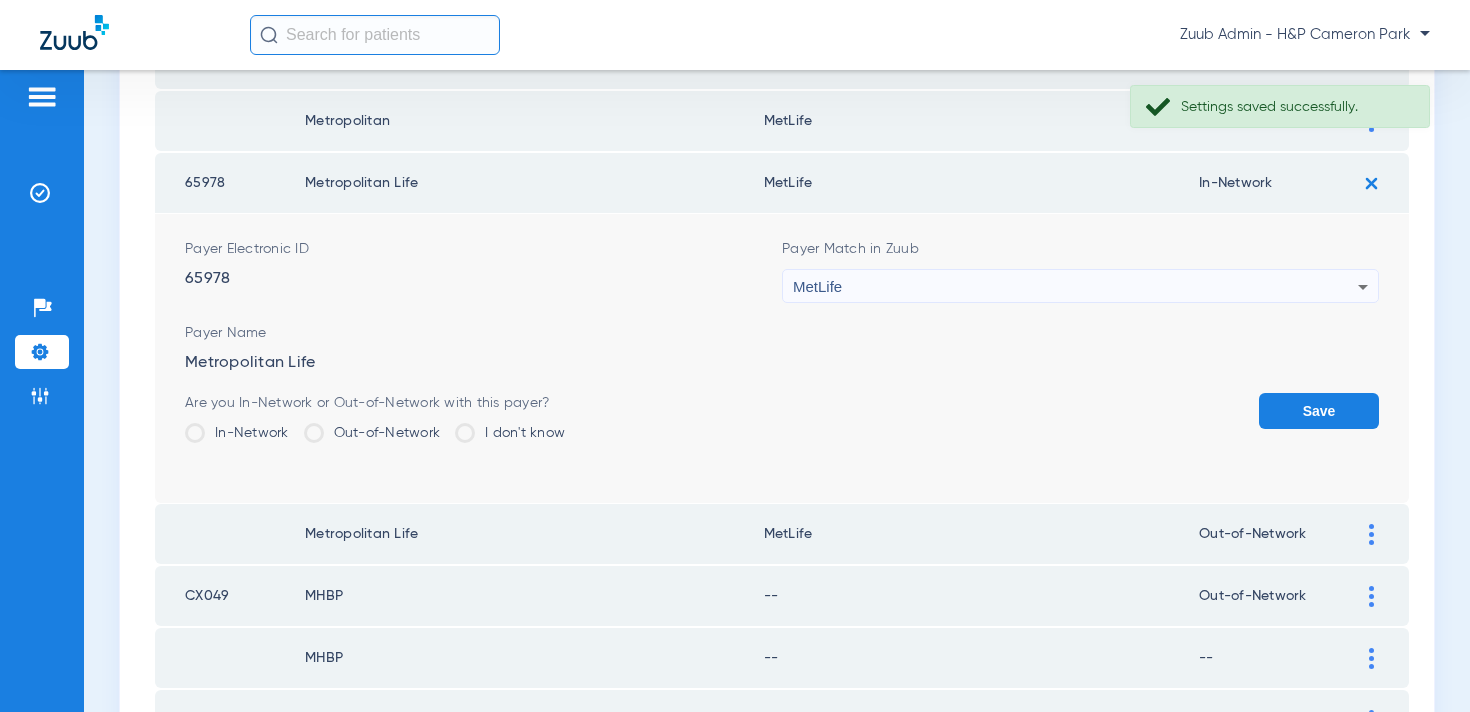 click on "Out-of-Network" 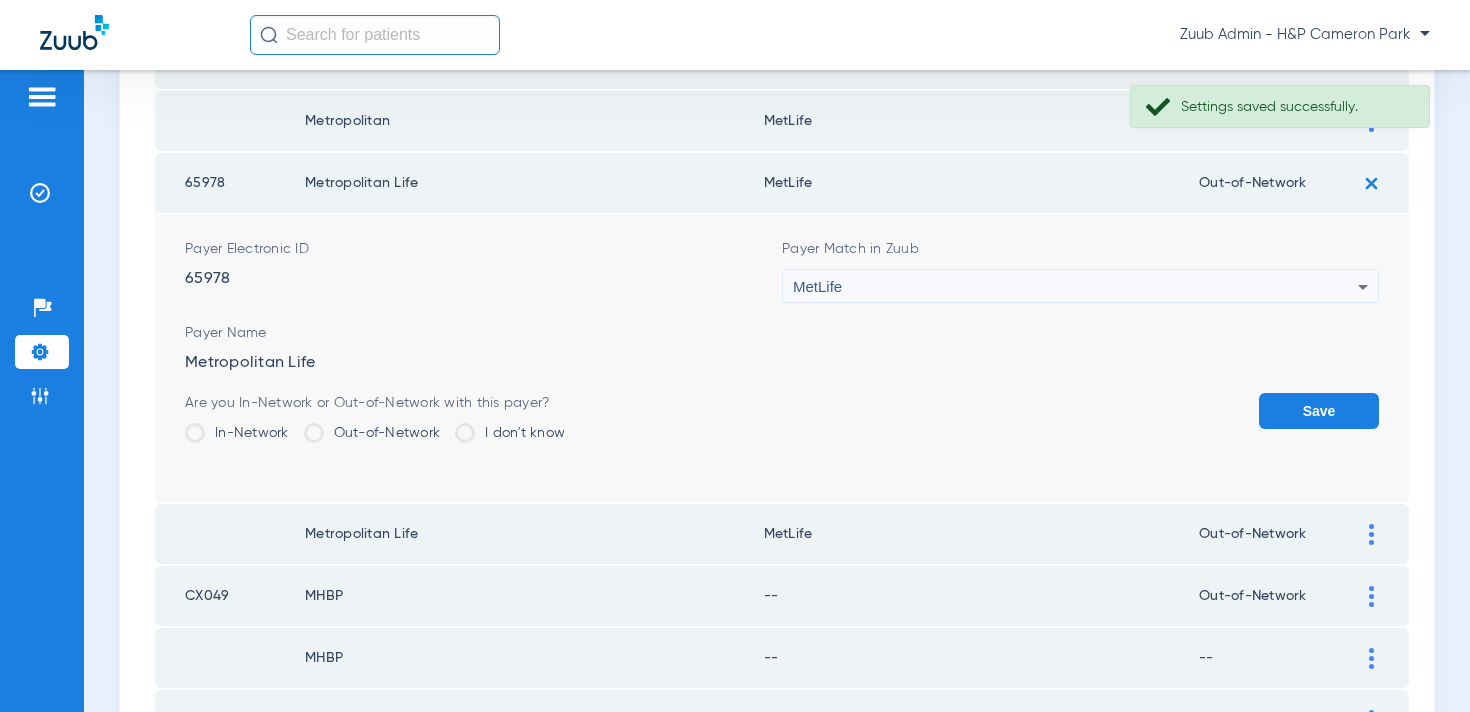 click on "Save" 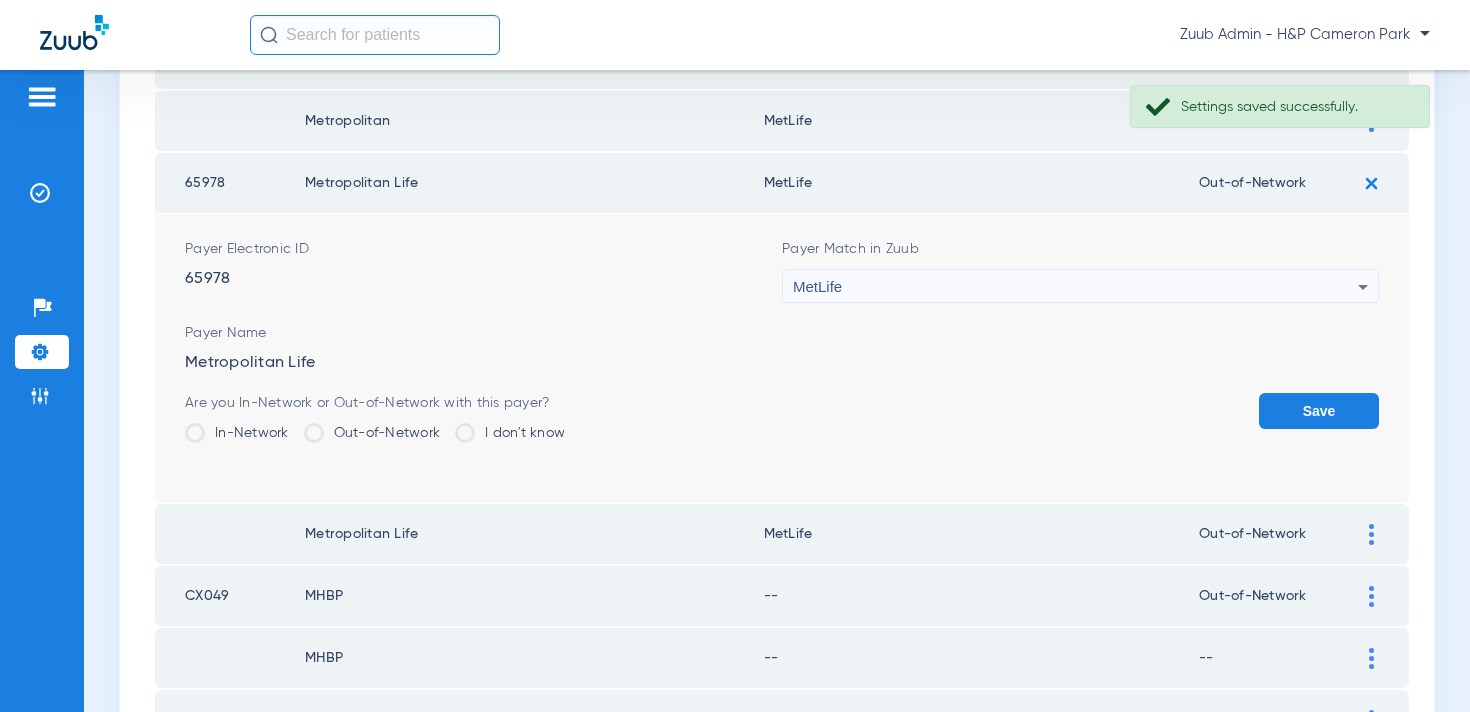 click on "Save" 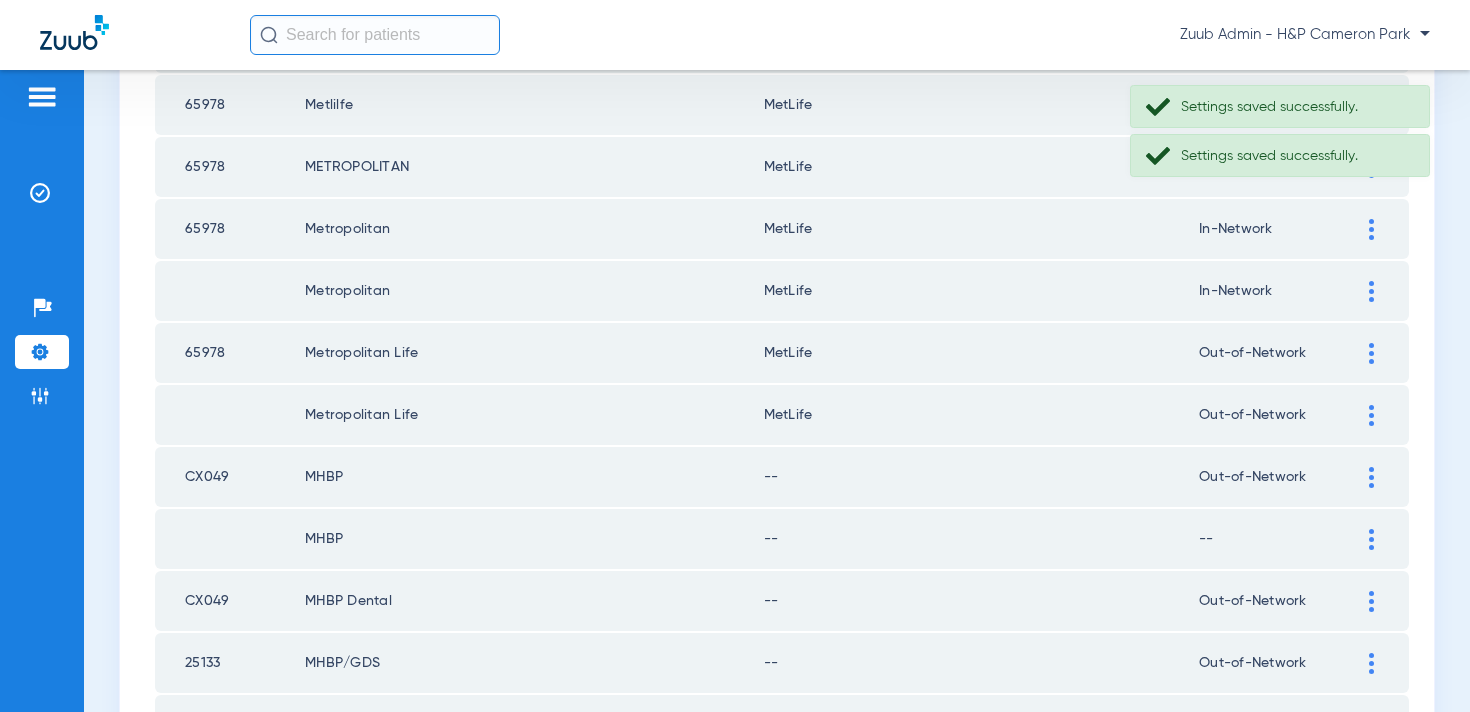 scroll, scrollTop: 834, scrollLeft: 0, axis: vertical 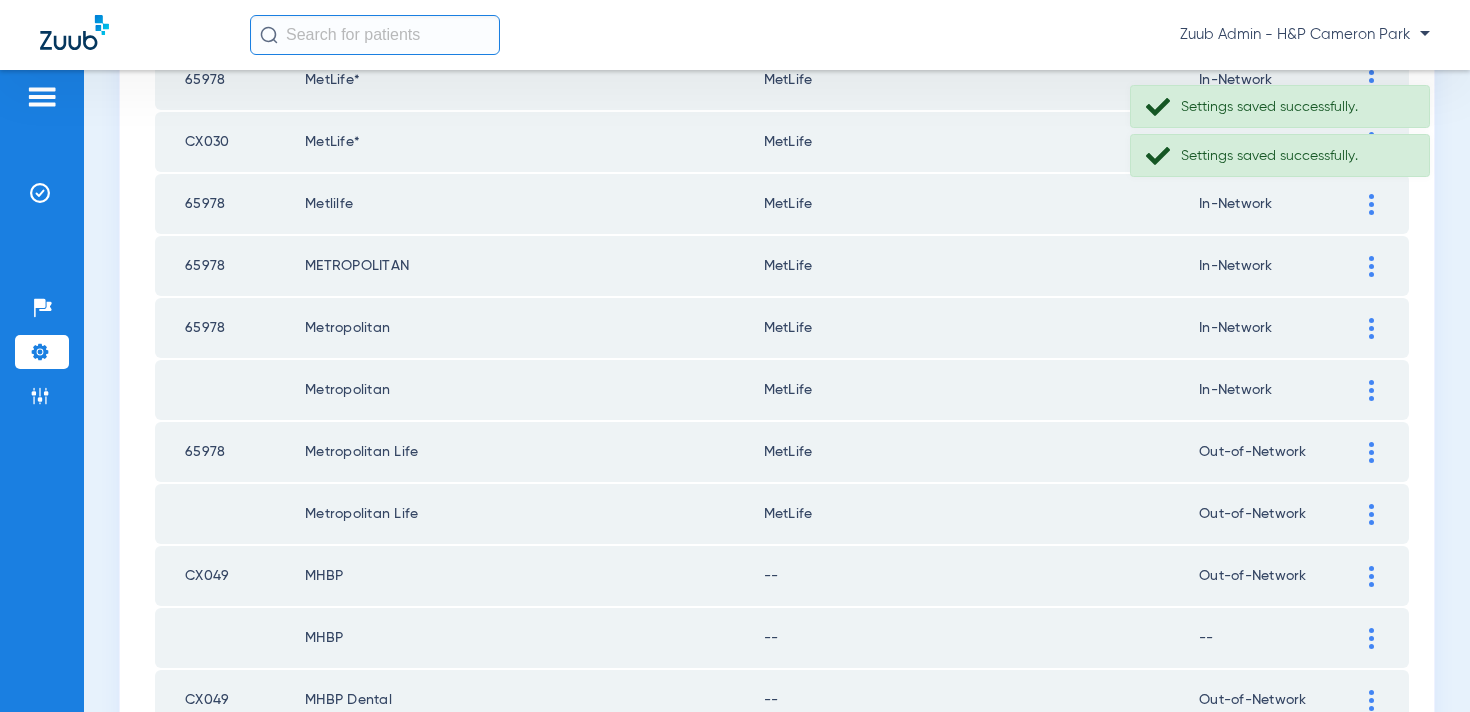 click 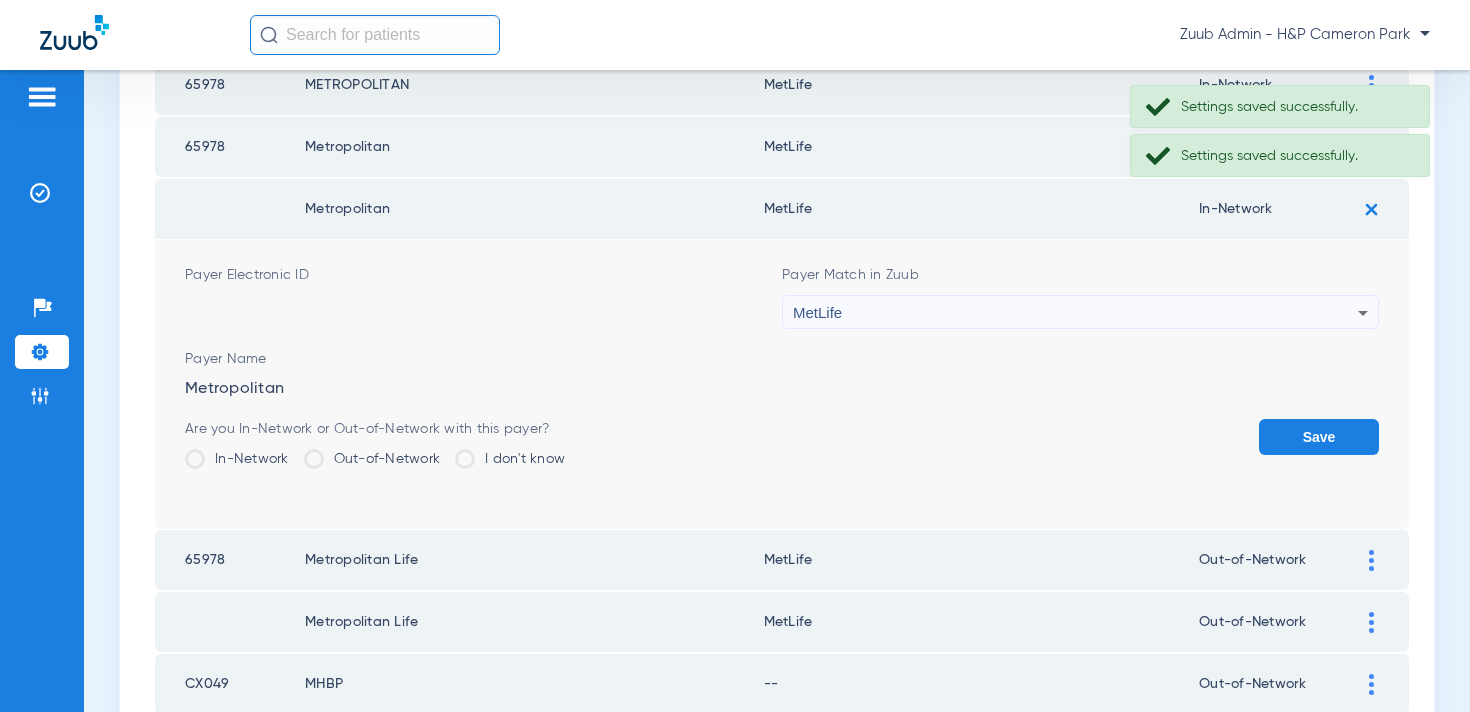 scroll, scrollTop: 1049, scrollLeft: 0, axis: vertical 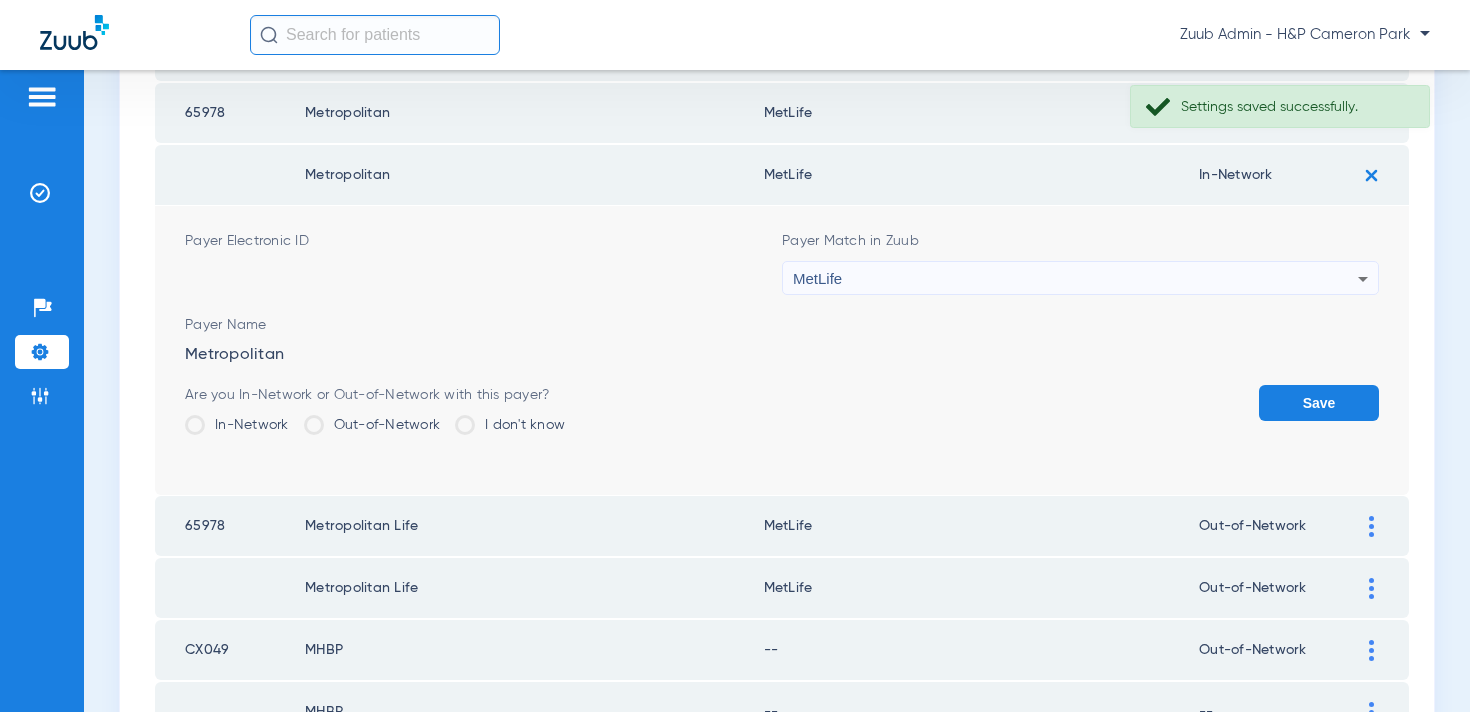 click on "Out-of-Network" 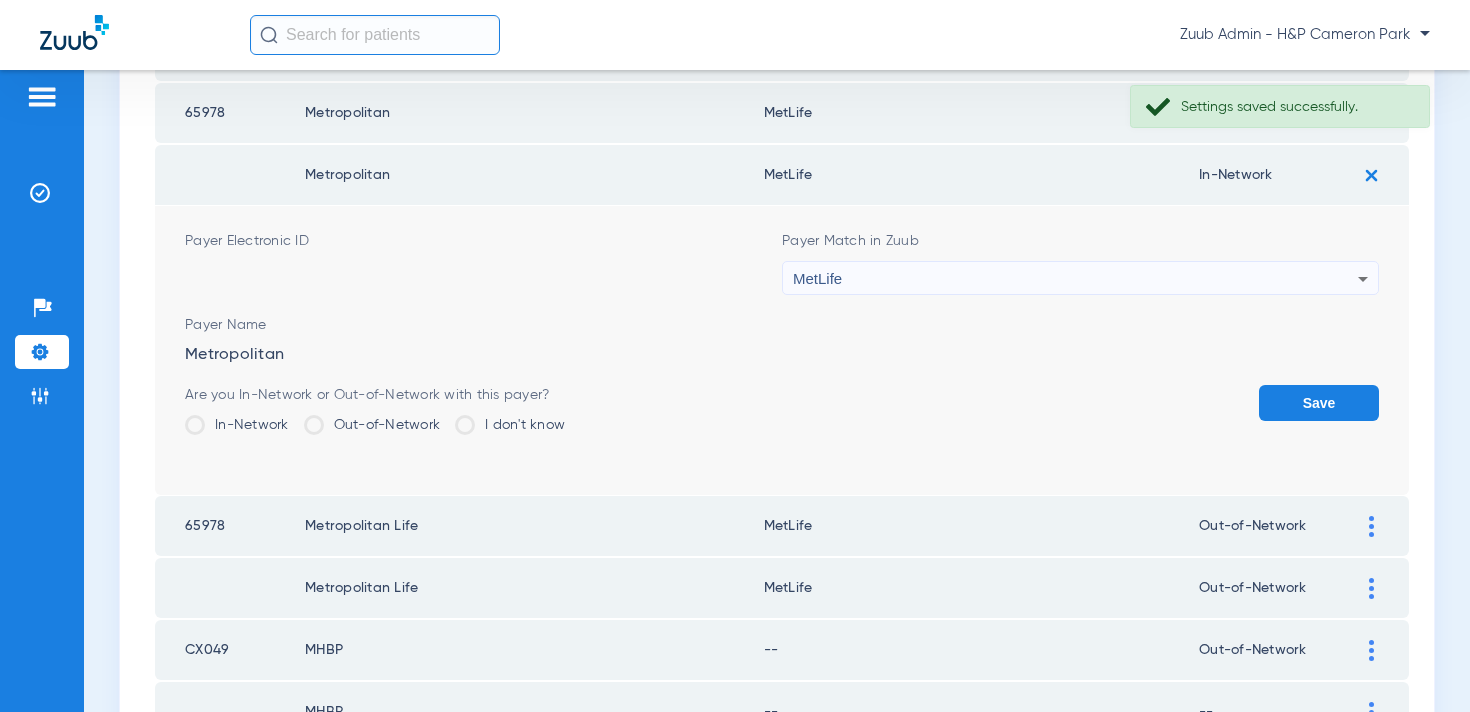 click on "Out-of-Network" 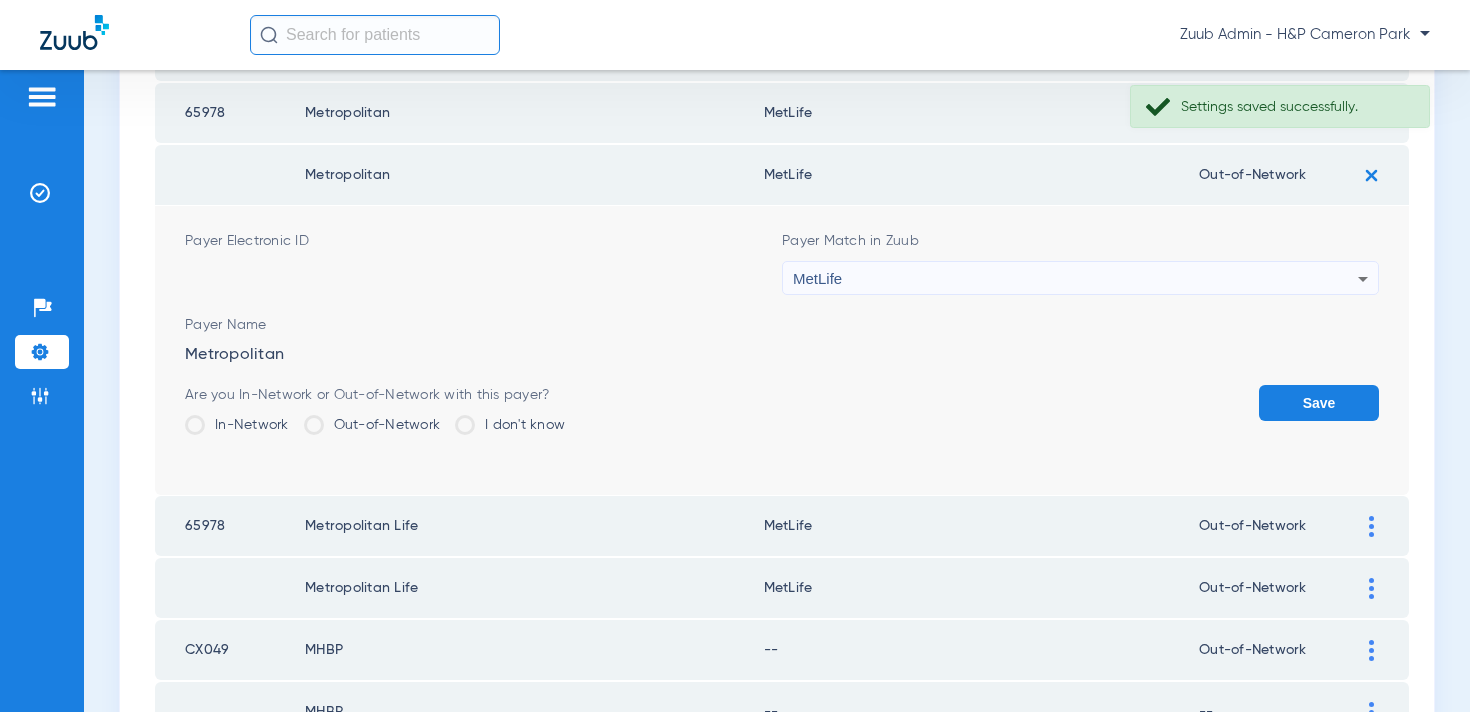 click on "Save" 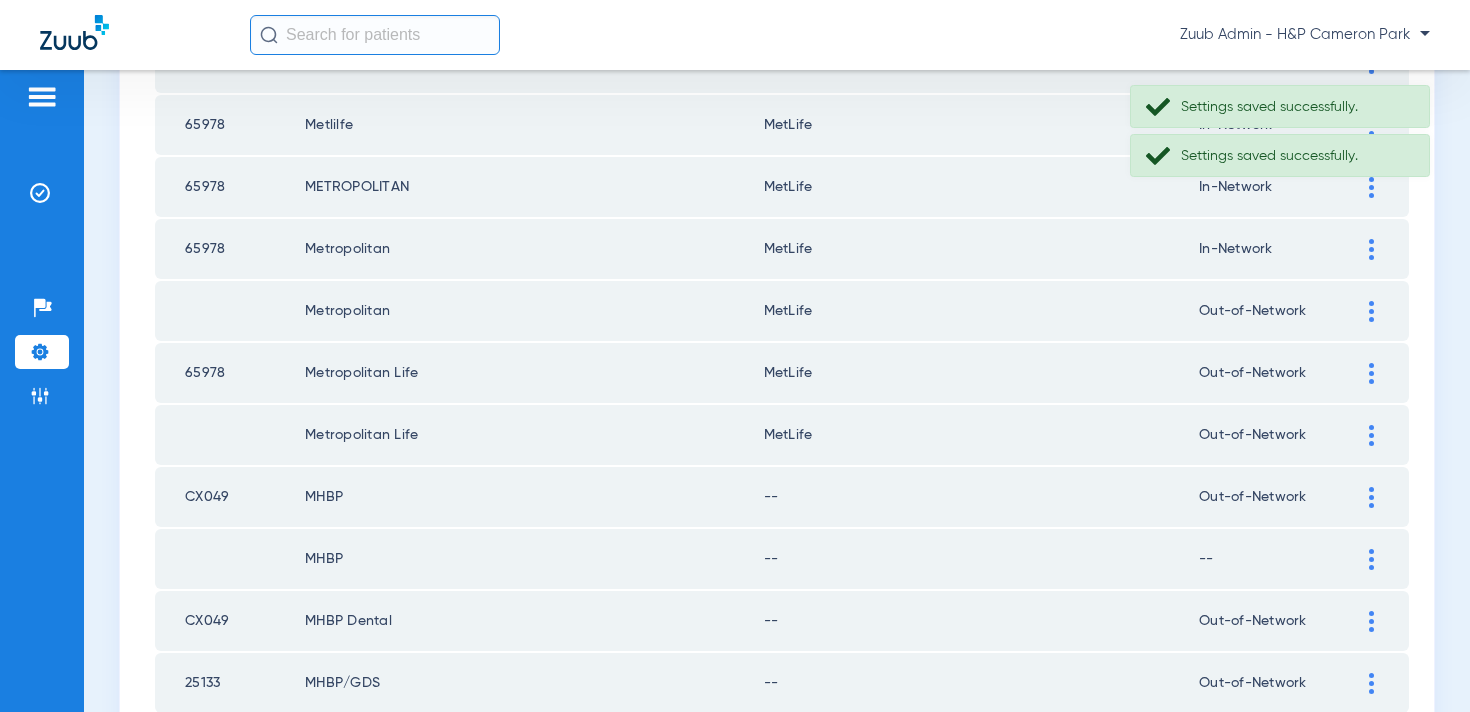 scroll, scrollTop: 896, scrollLeft: 0, axis: vertical 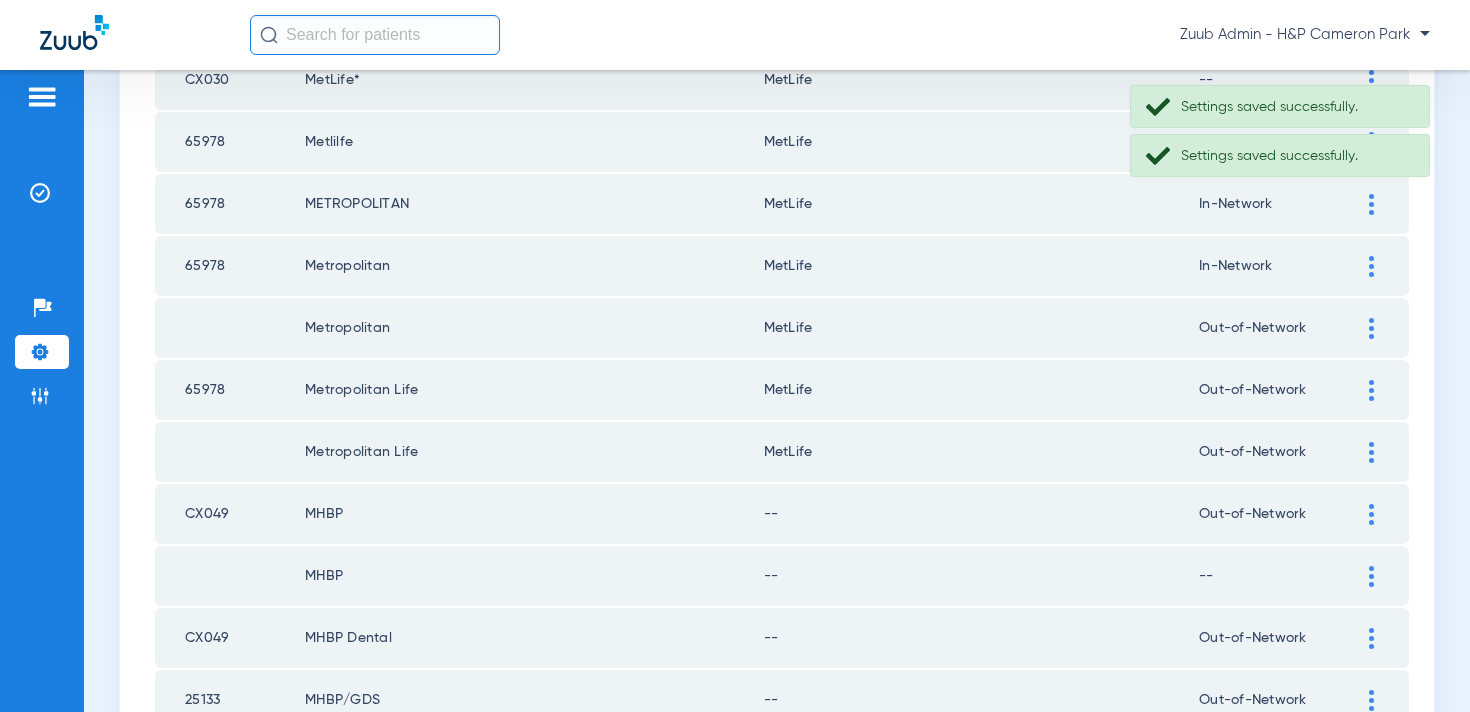click 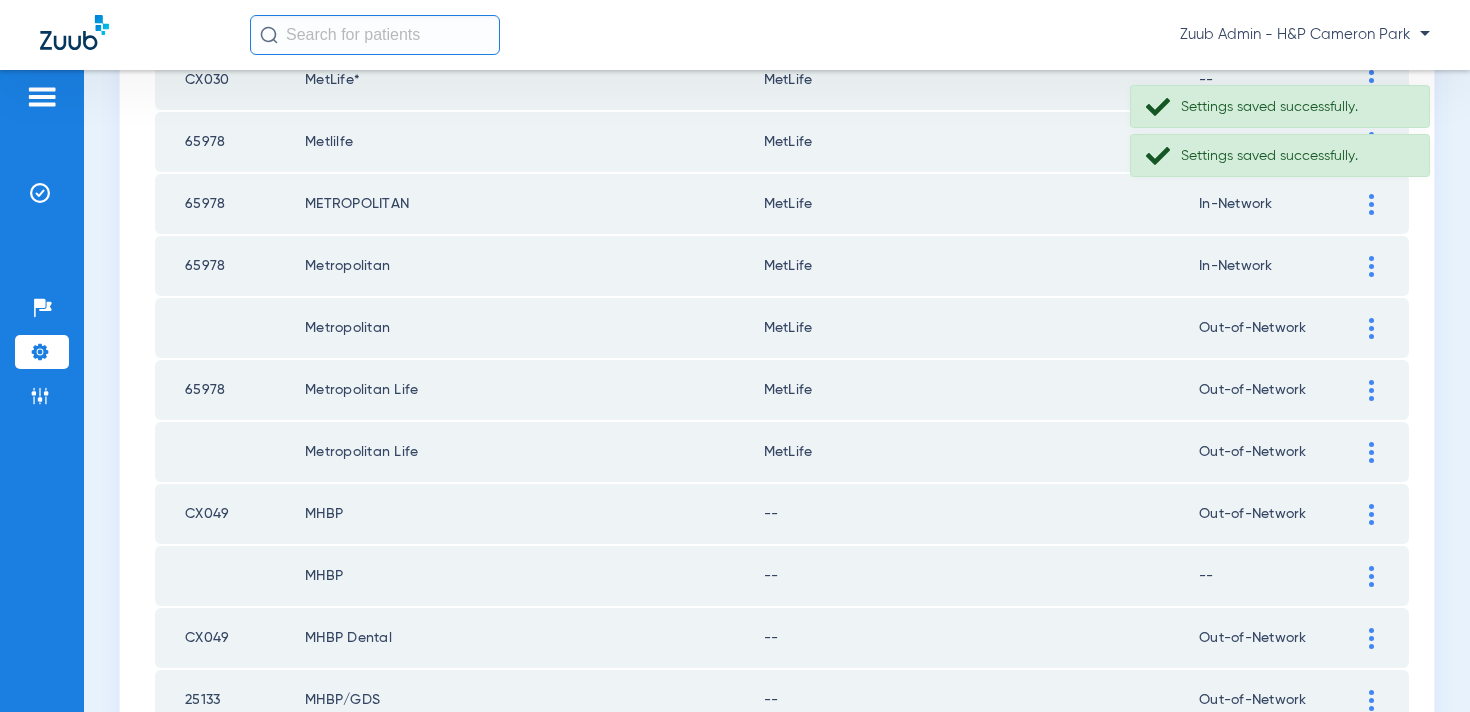 click 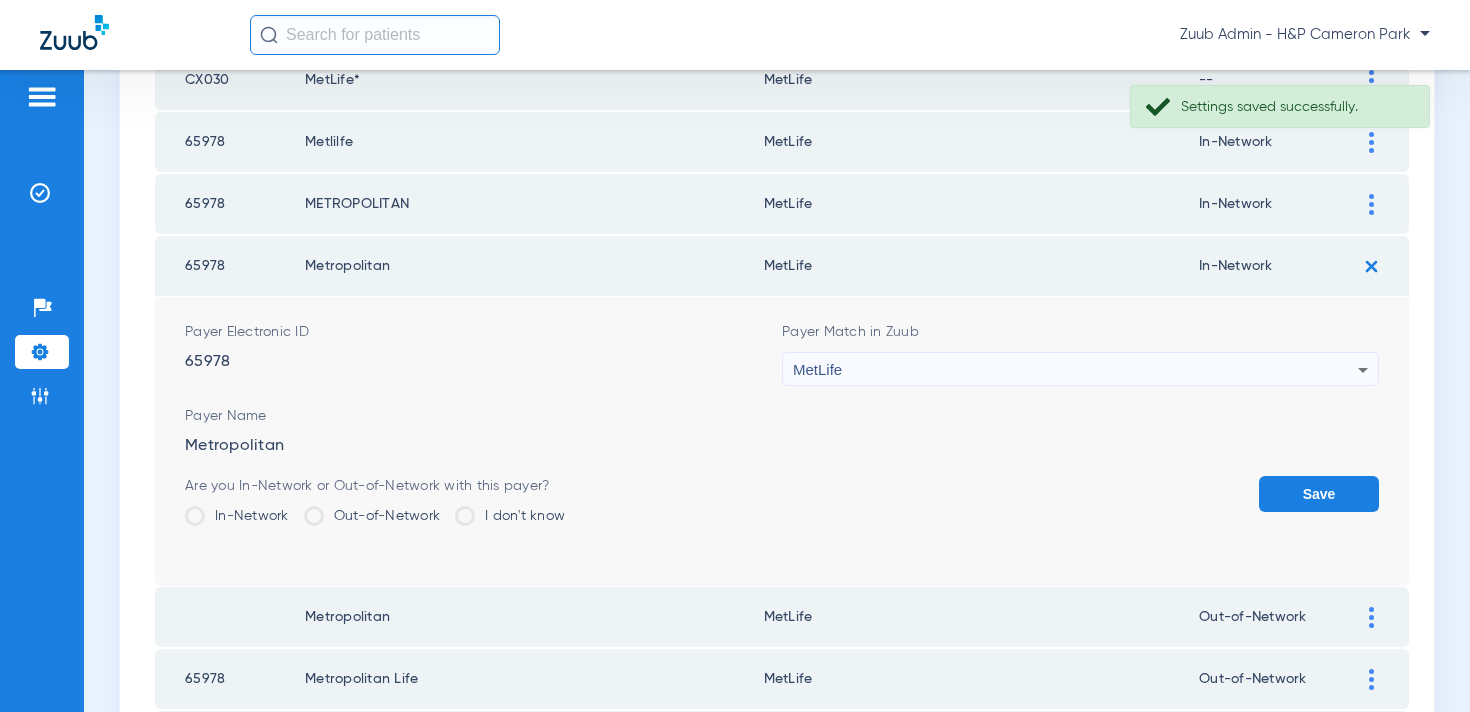 click on "Out-of-Network" 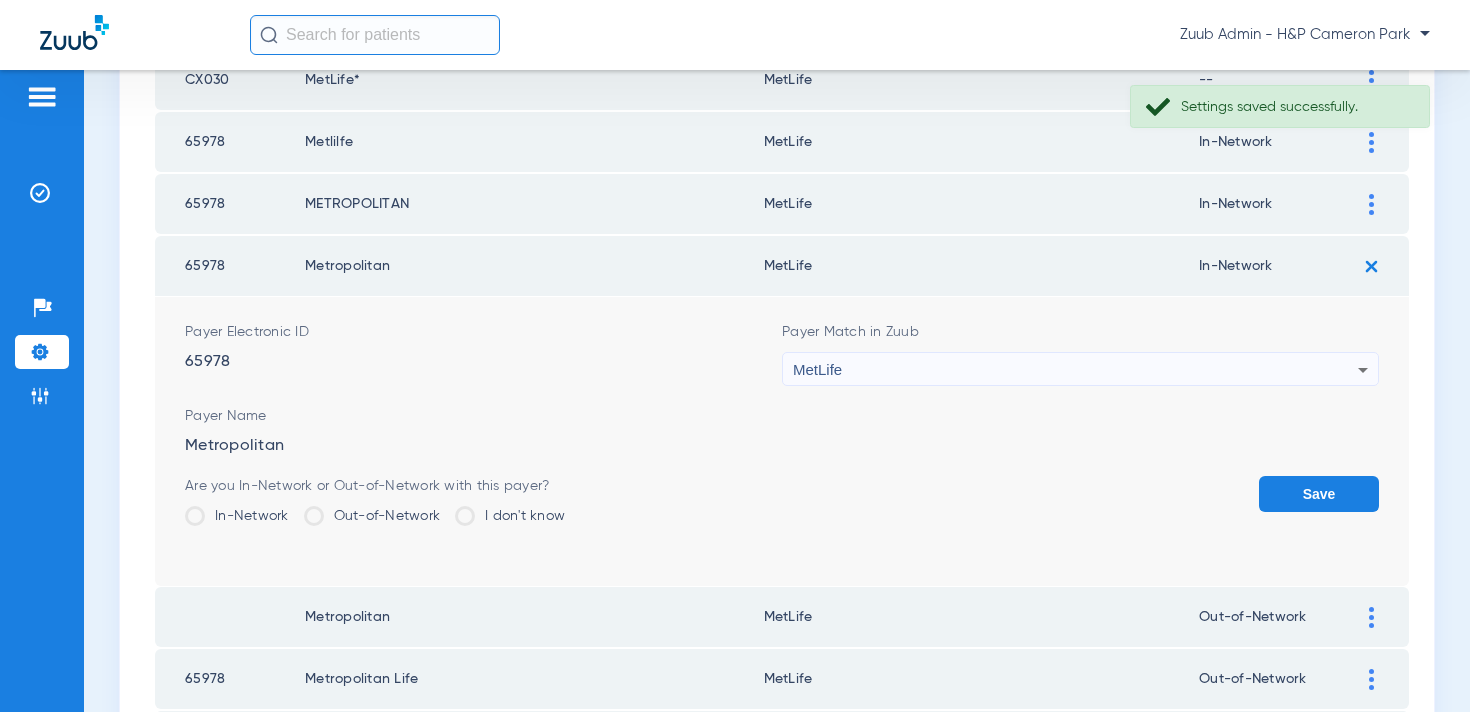 click on "Out-of-Network" 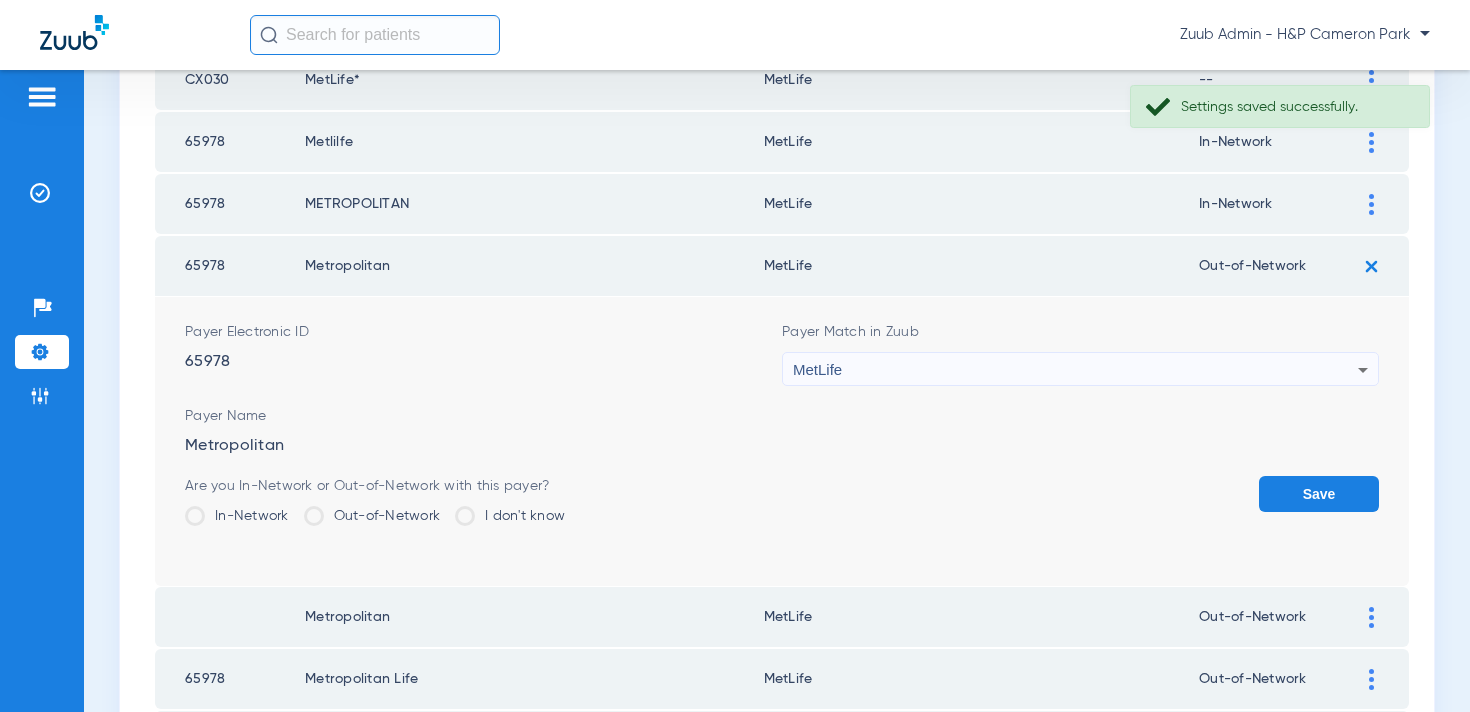 click on "Save" 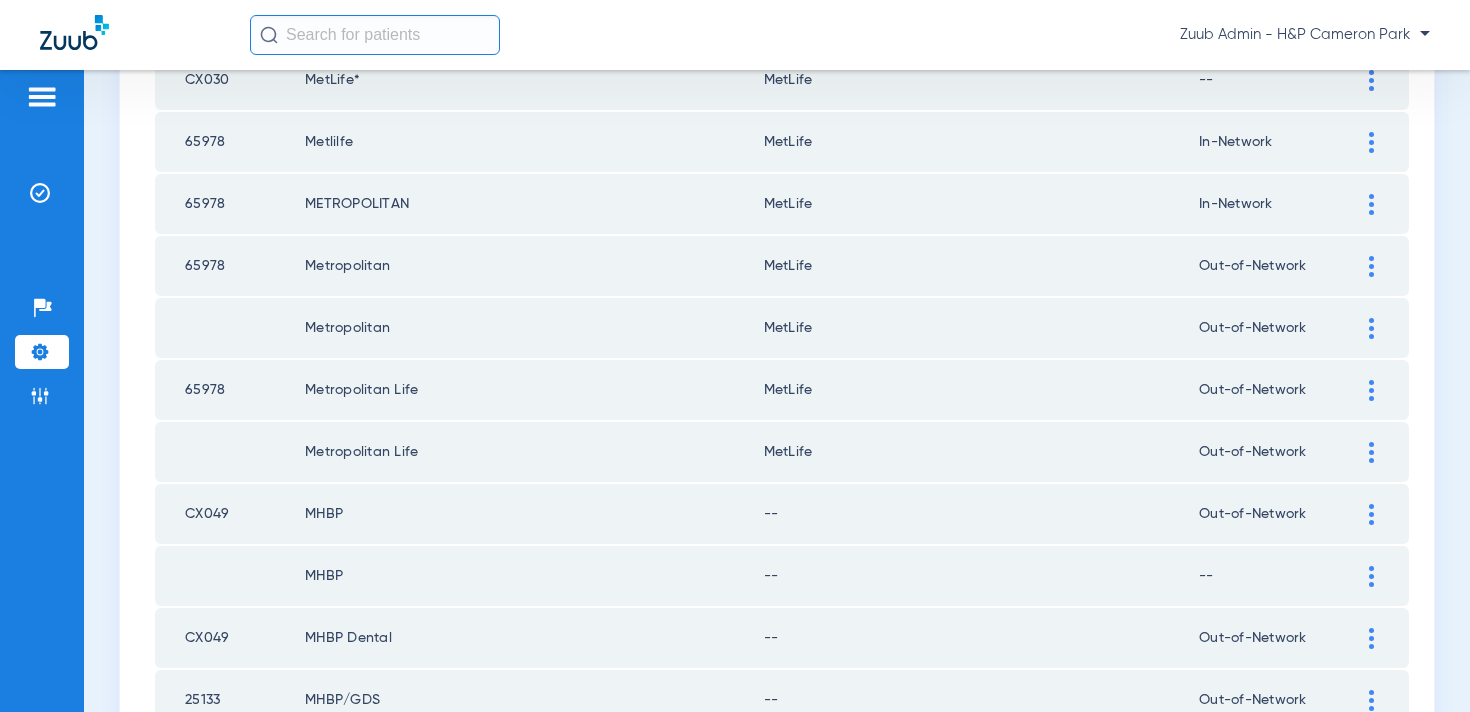 click 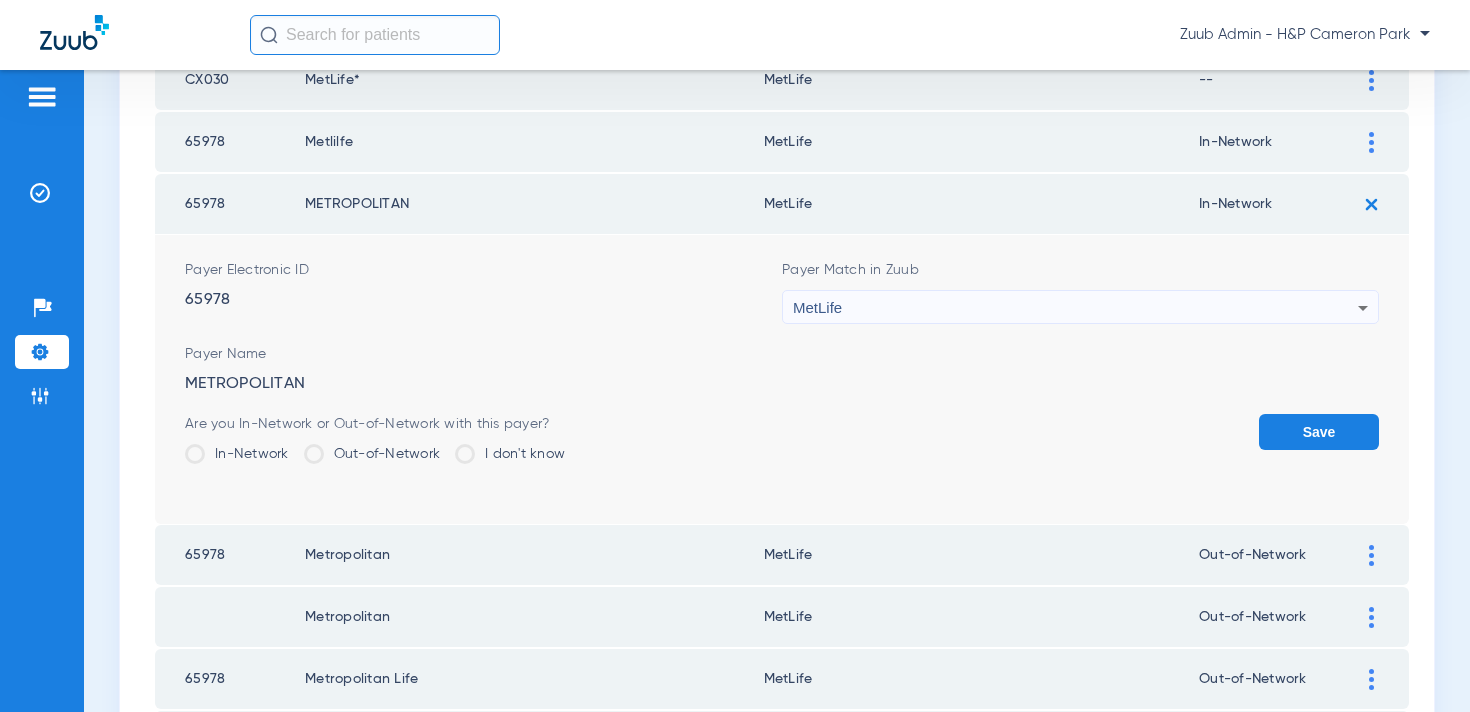 click on "Out-of-Network" 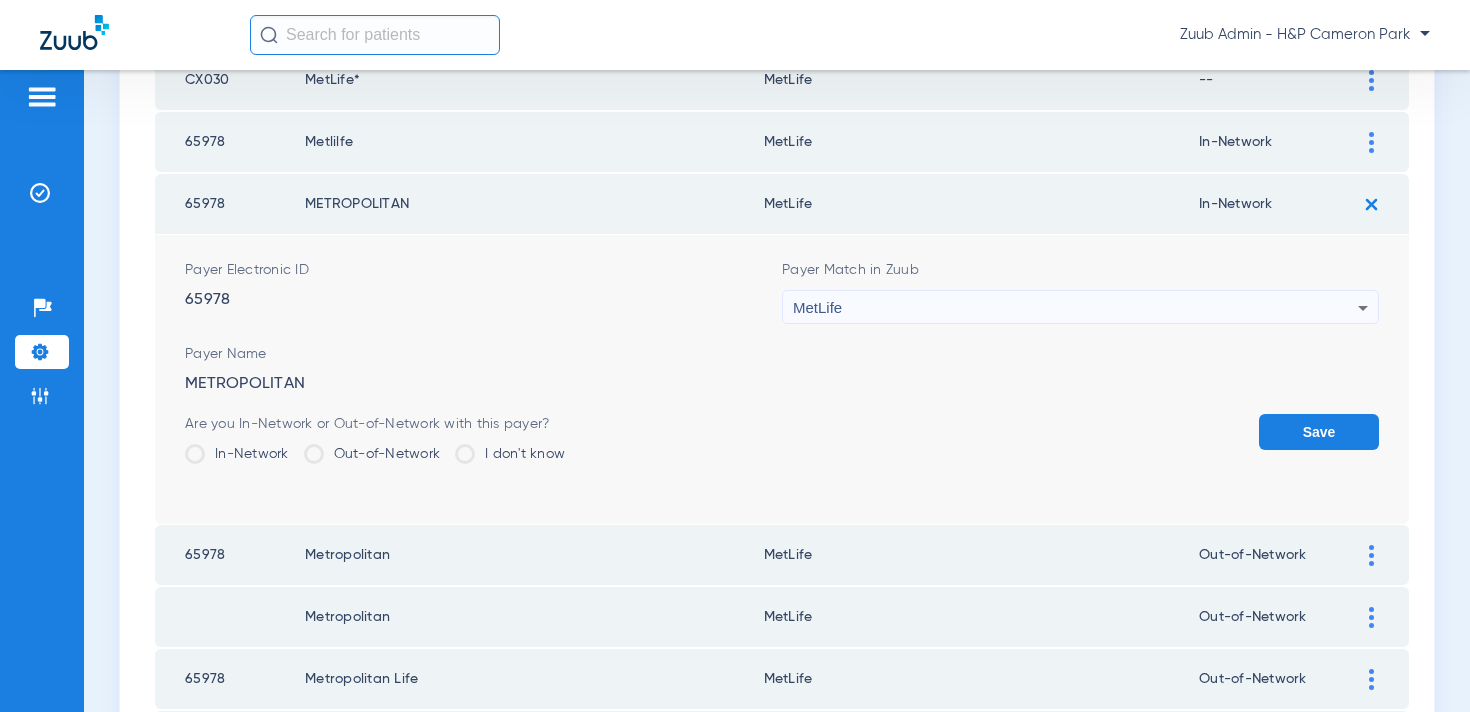 click on "Out-of-Network" 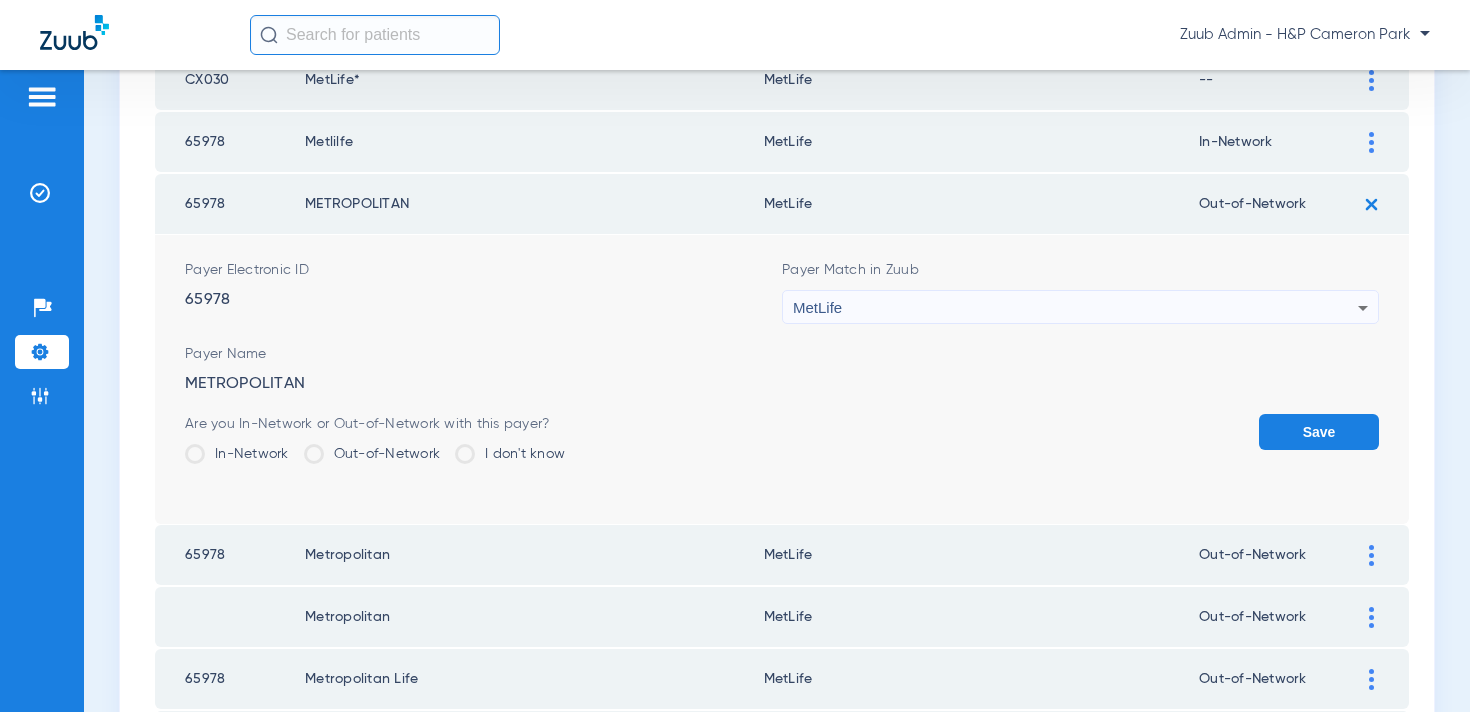 click on "Save" 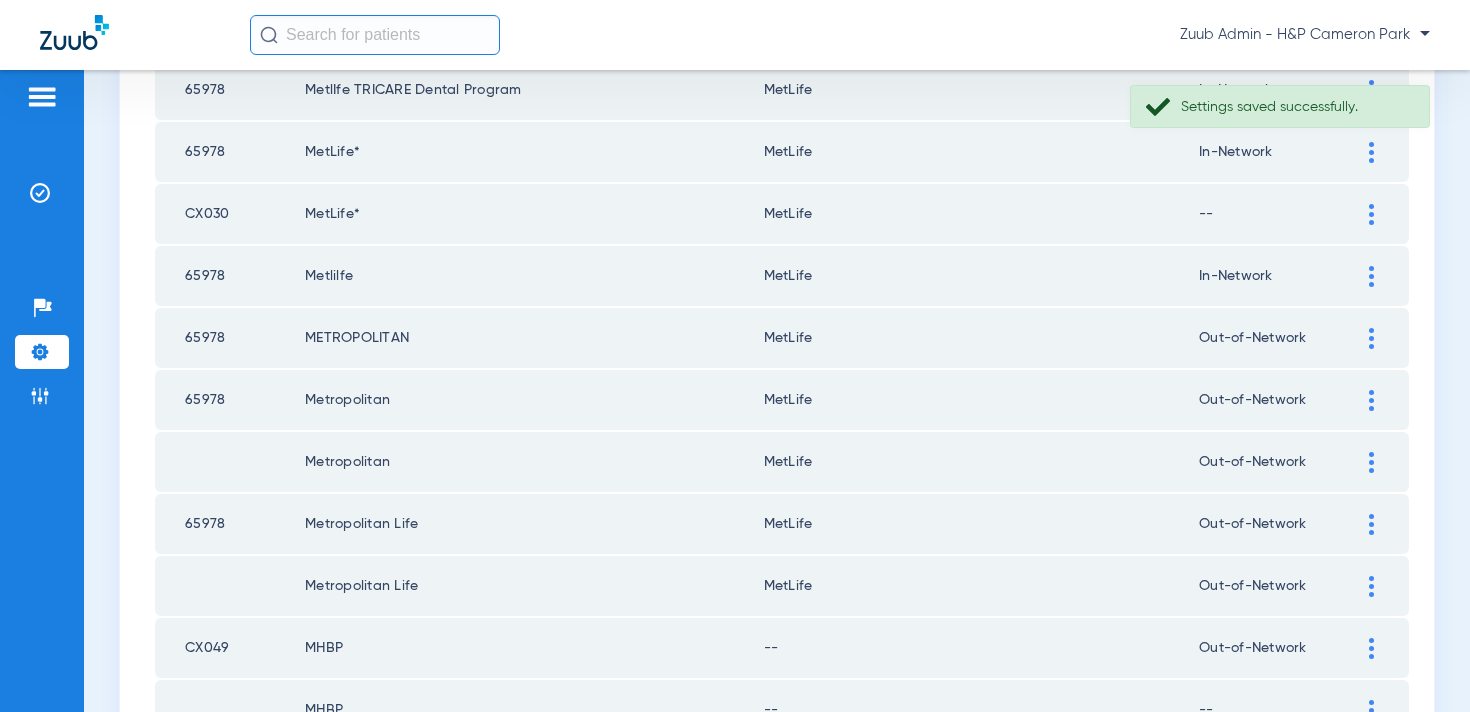 scroll, scrollTop: 735, scrollLeft: 0, axis: vertical 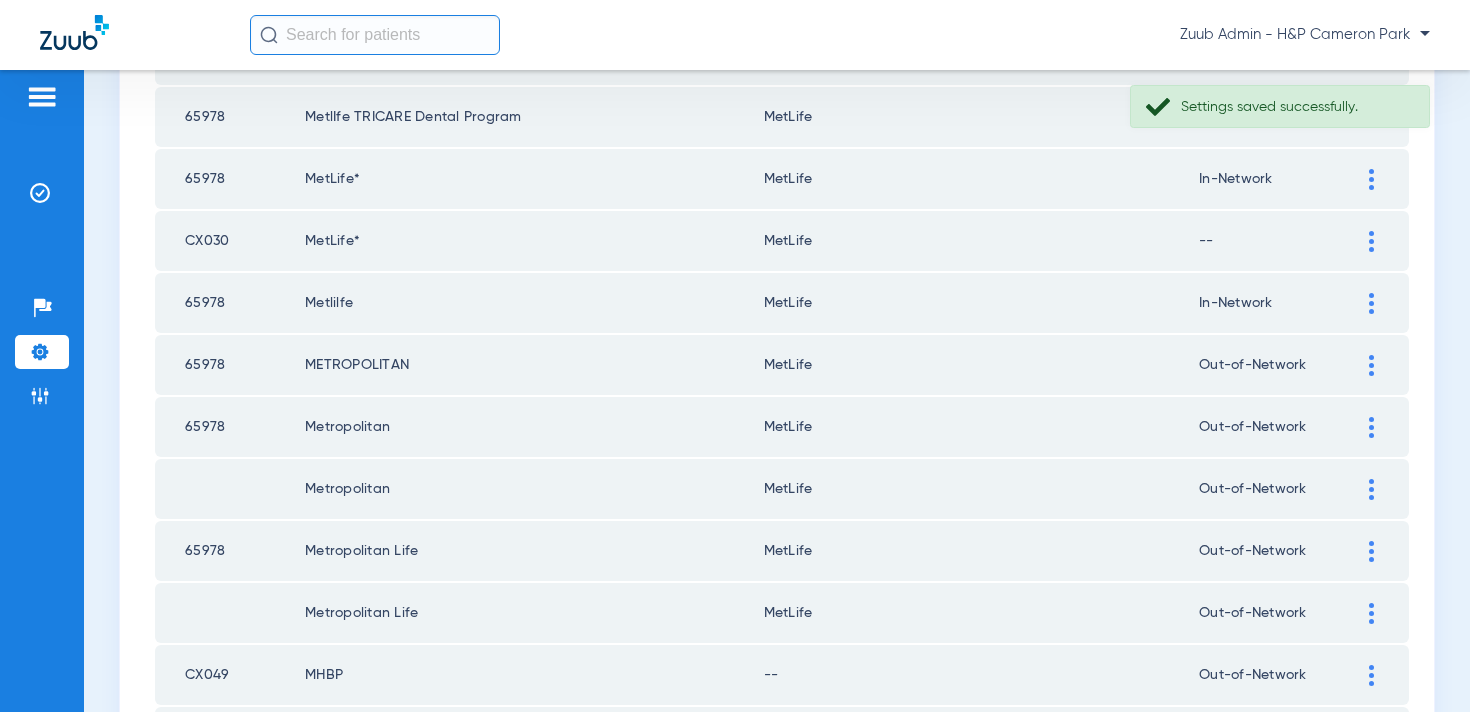 click 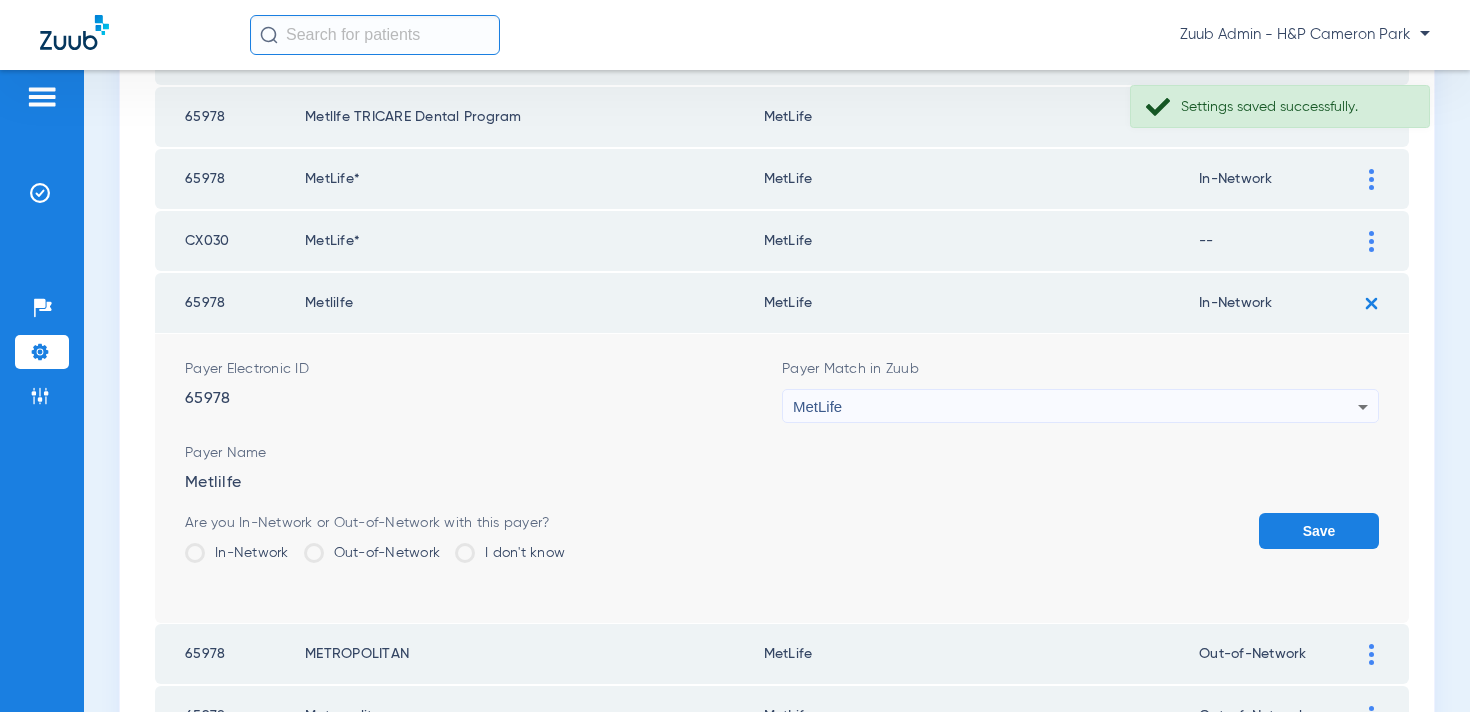 click on "Out-of-Network" 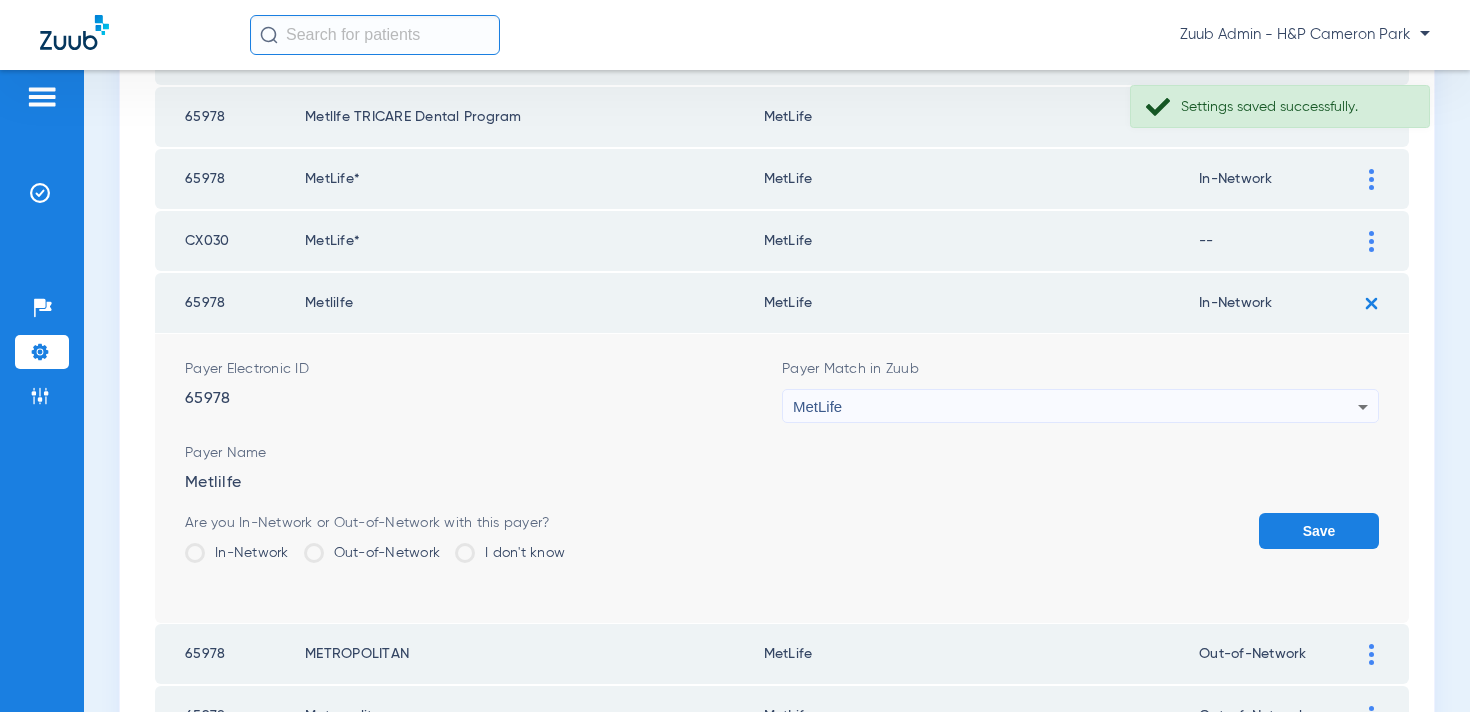 click on "Out-of-Network" 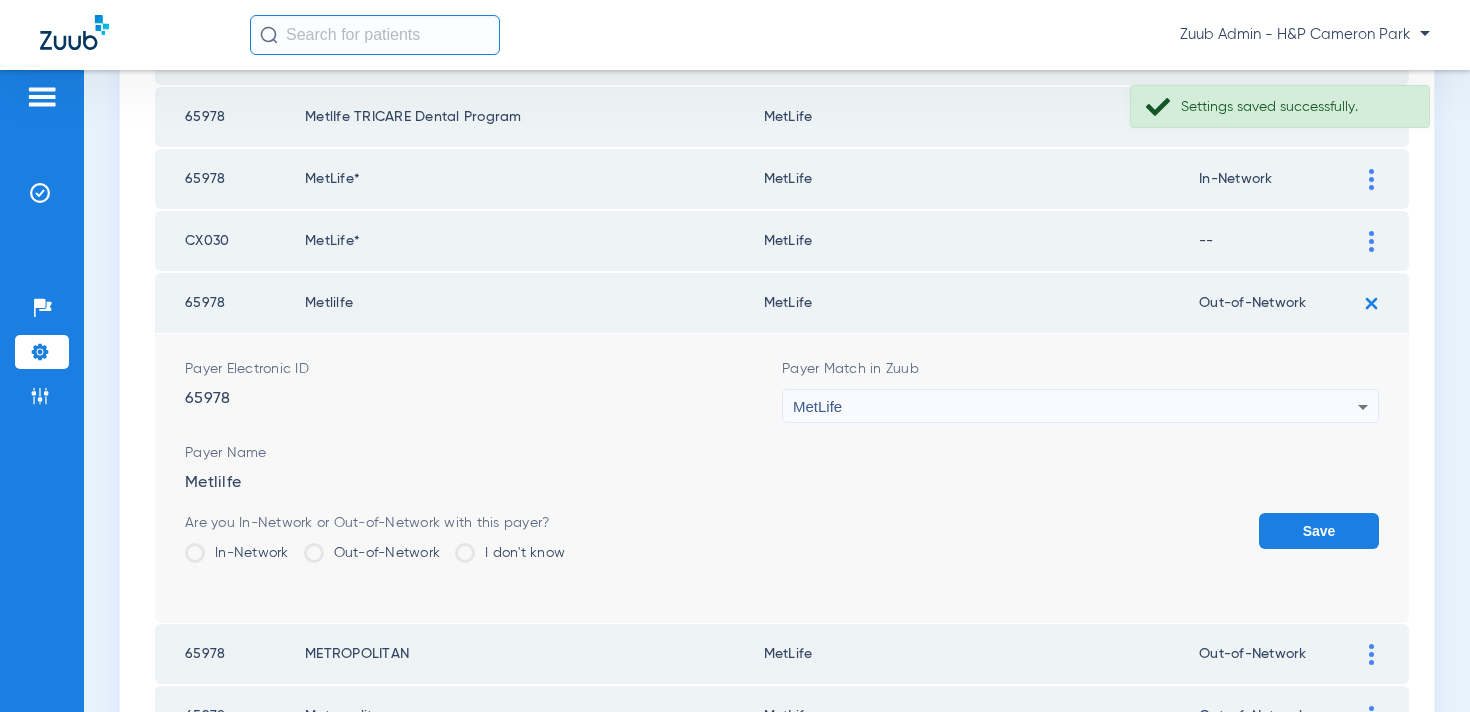 click on "Save" 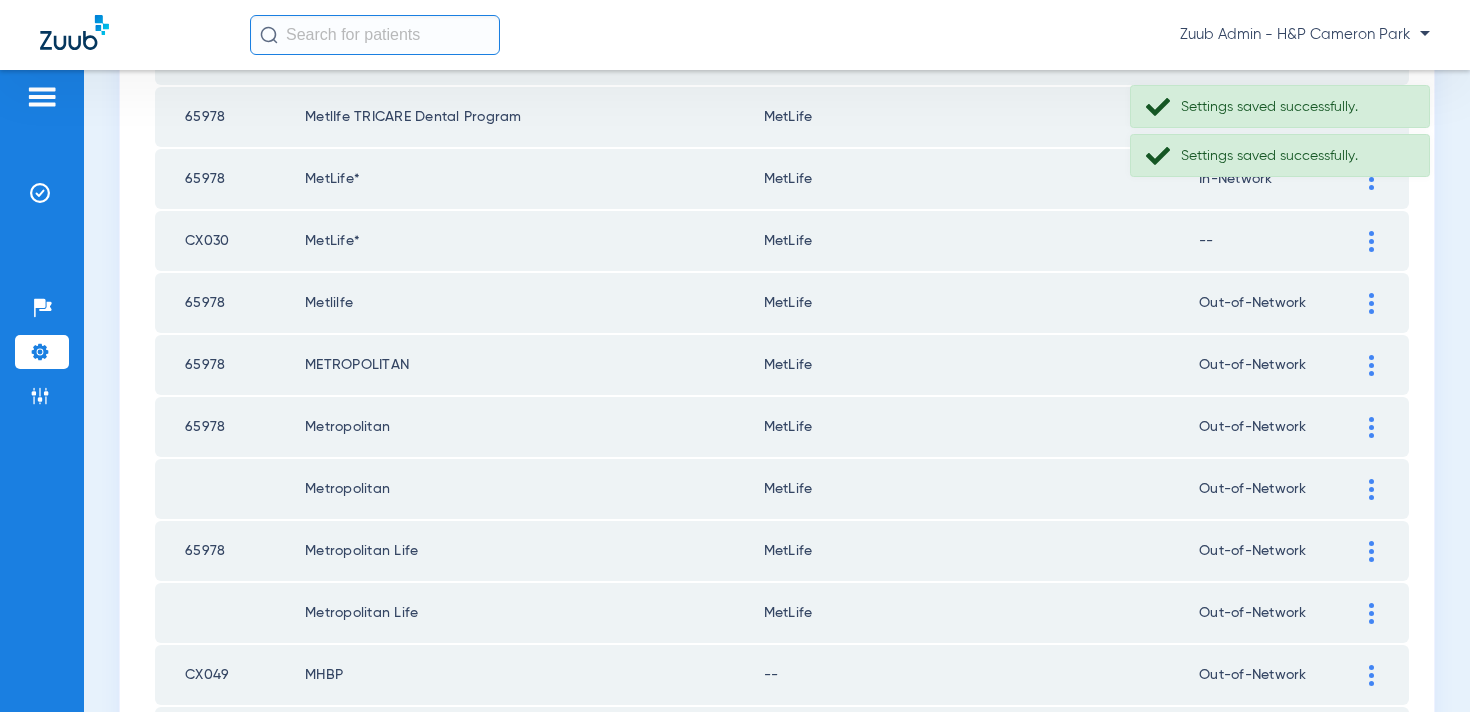 click 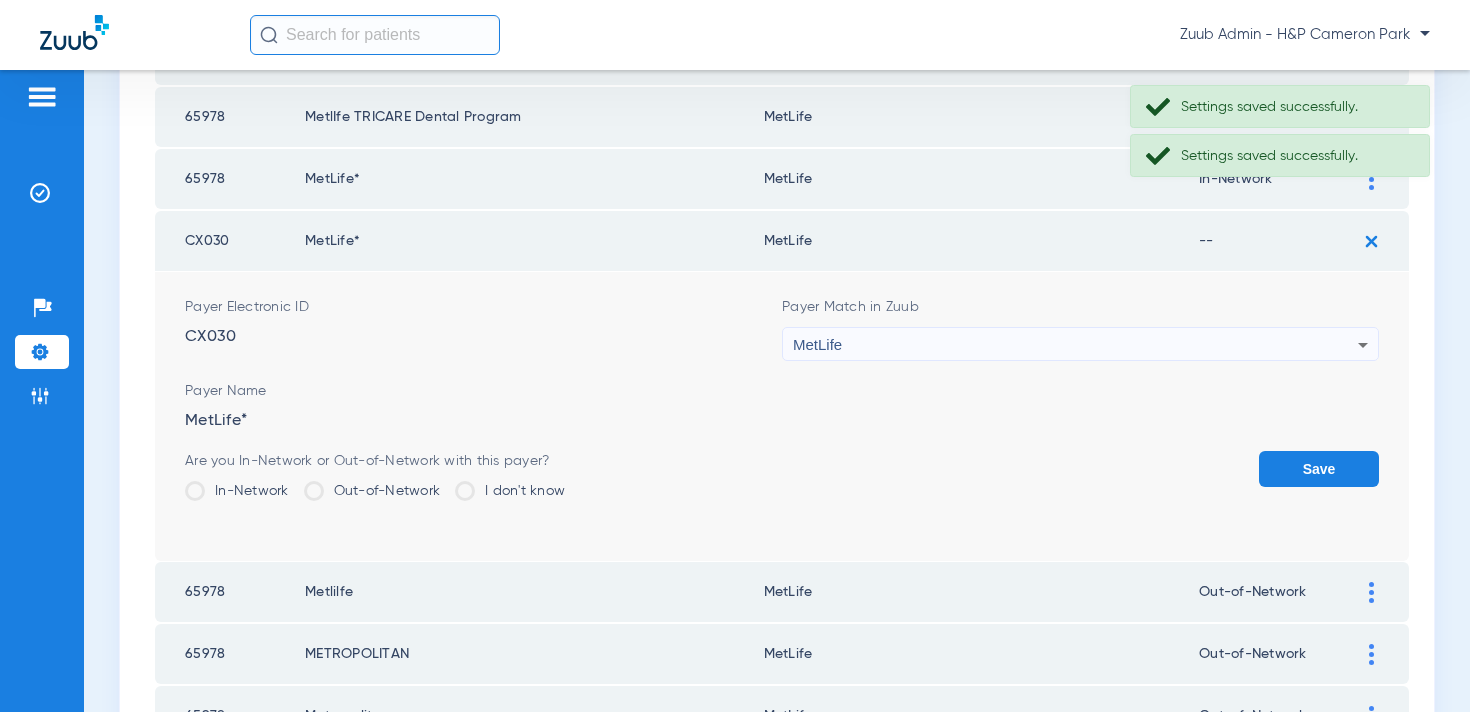 click on "Out-of-Network" 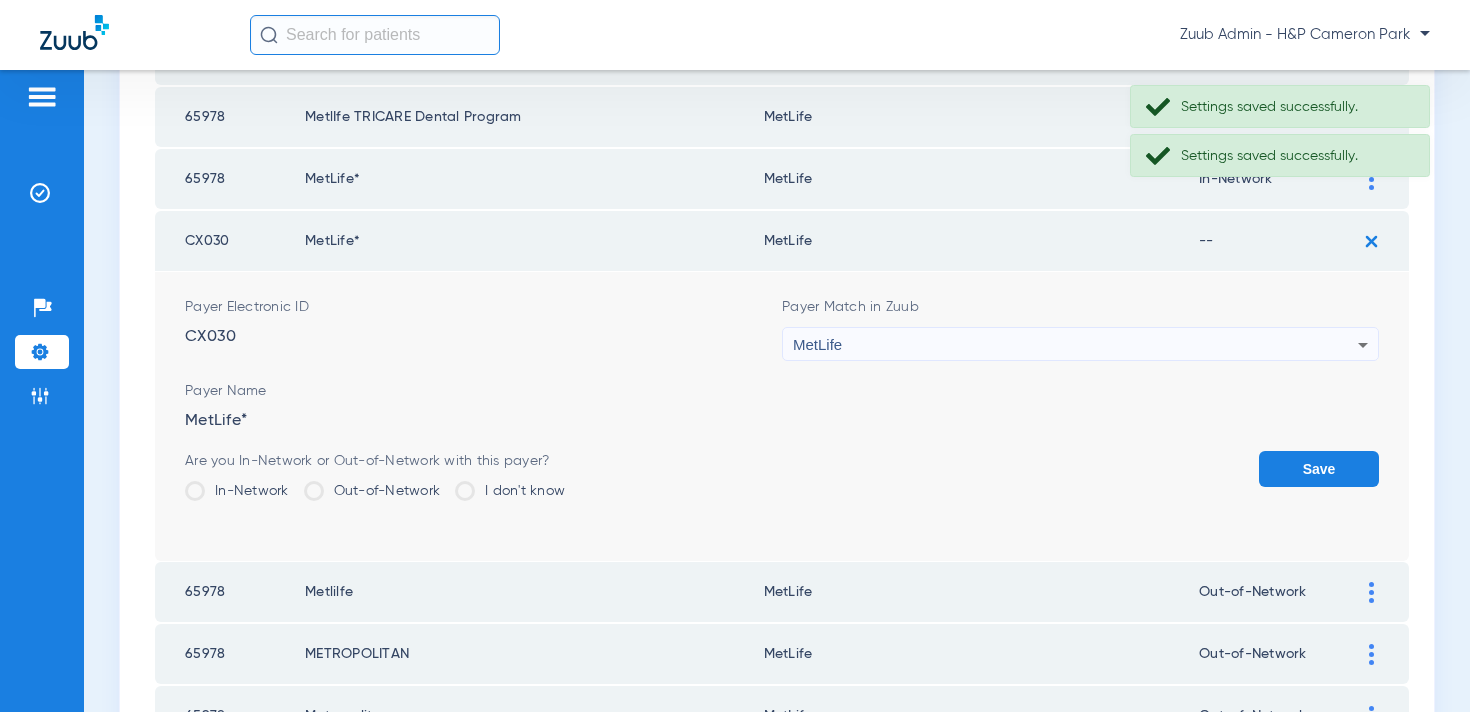 click on "Out-of-Network" 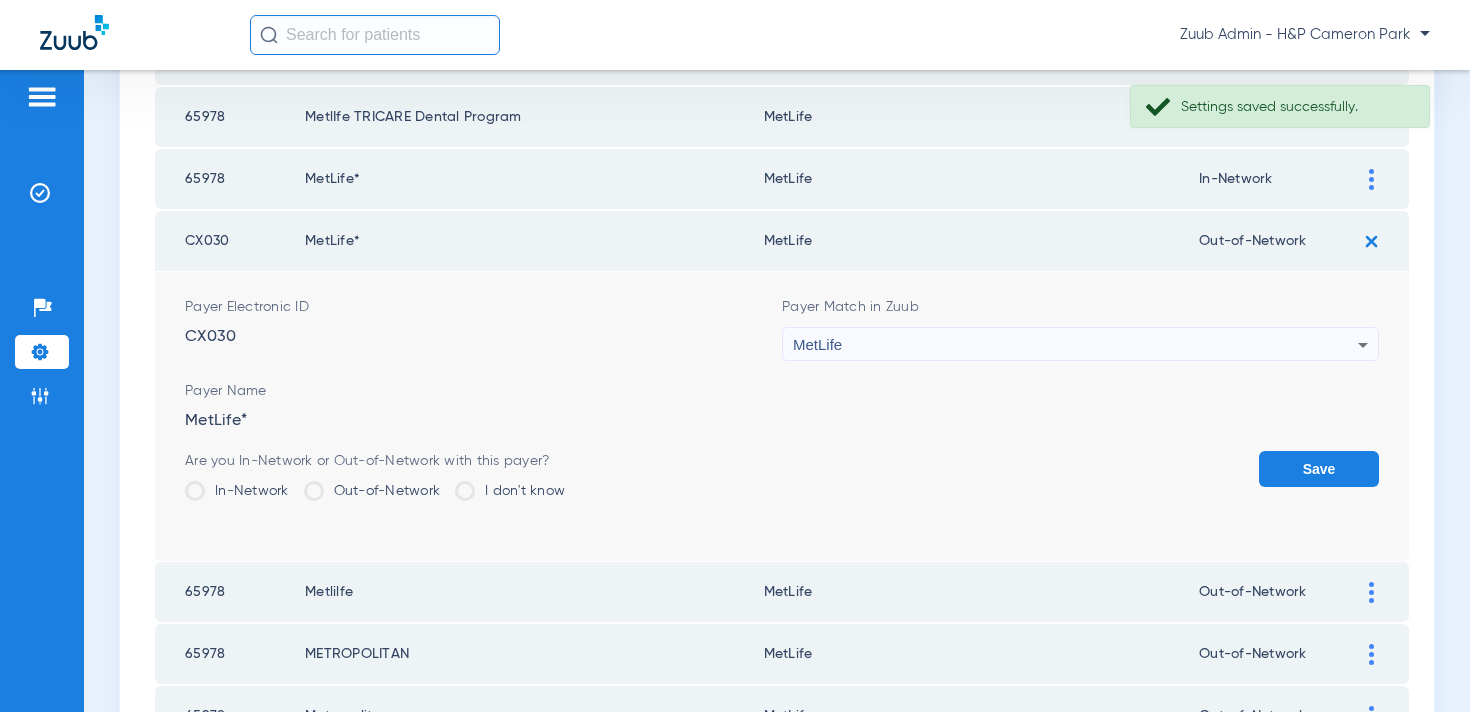 click on "Save" 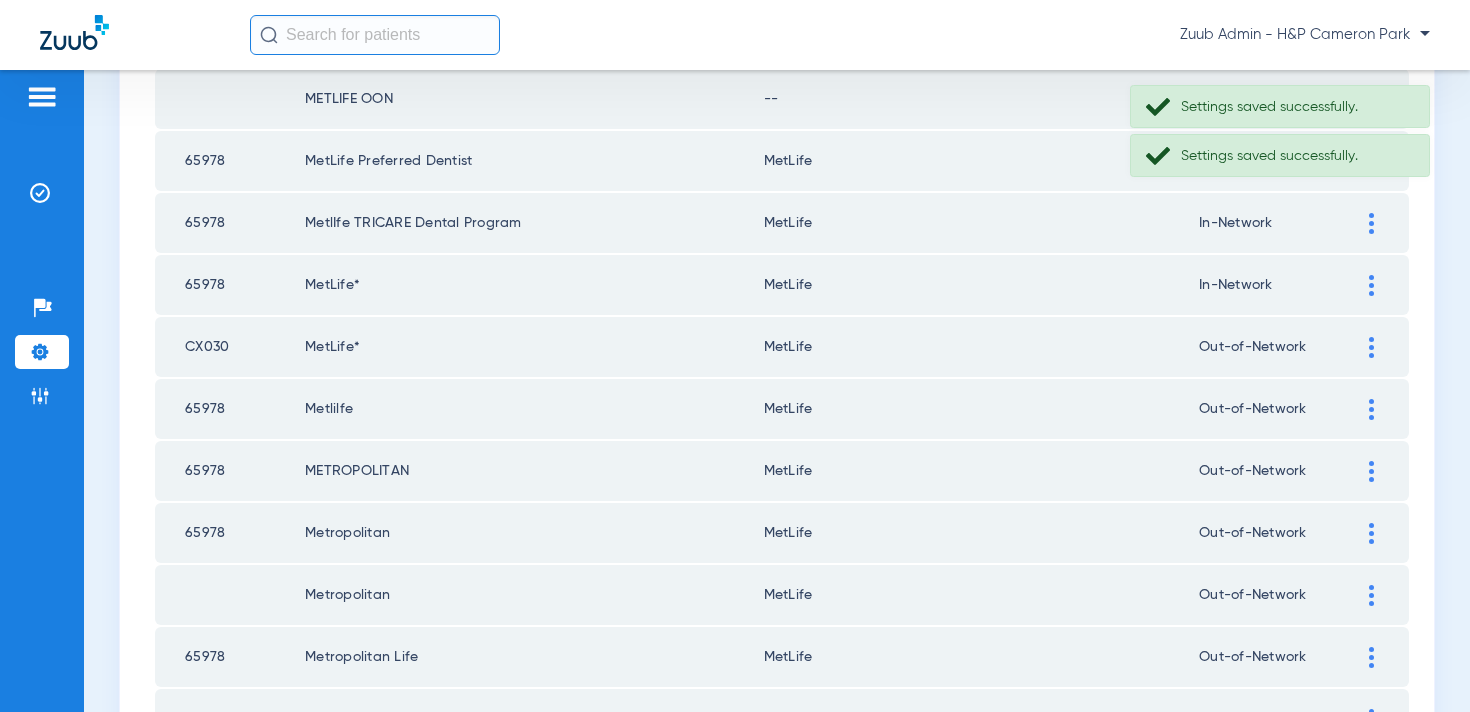scroll, scrollTop: 626, scrollLeft: 0, axis: vertical 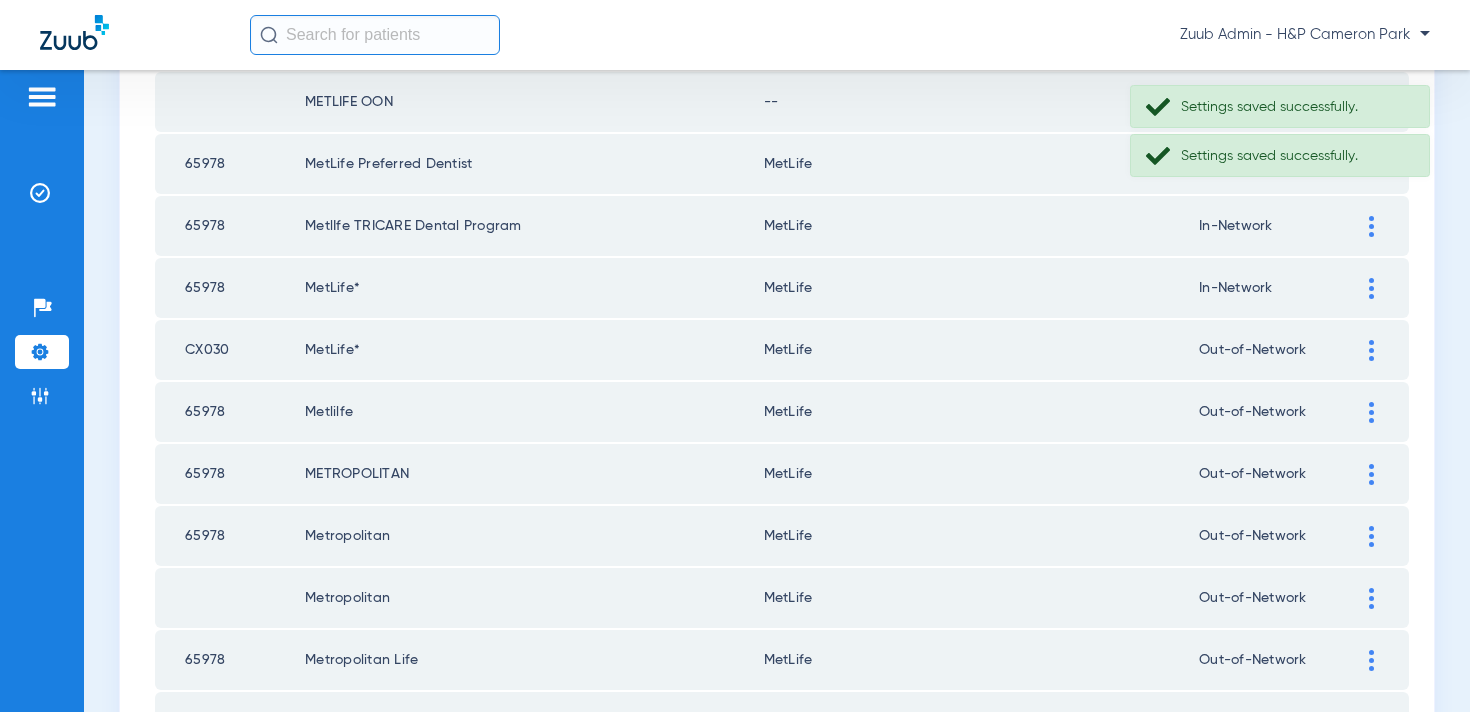 click 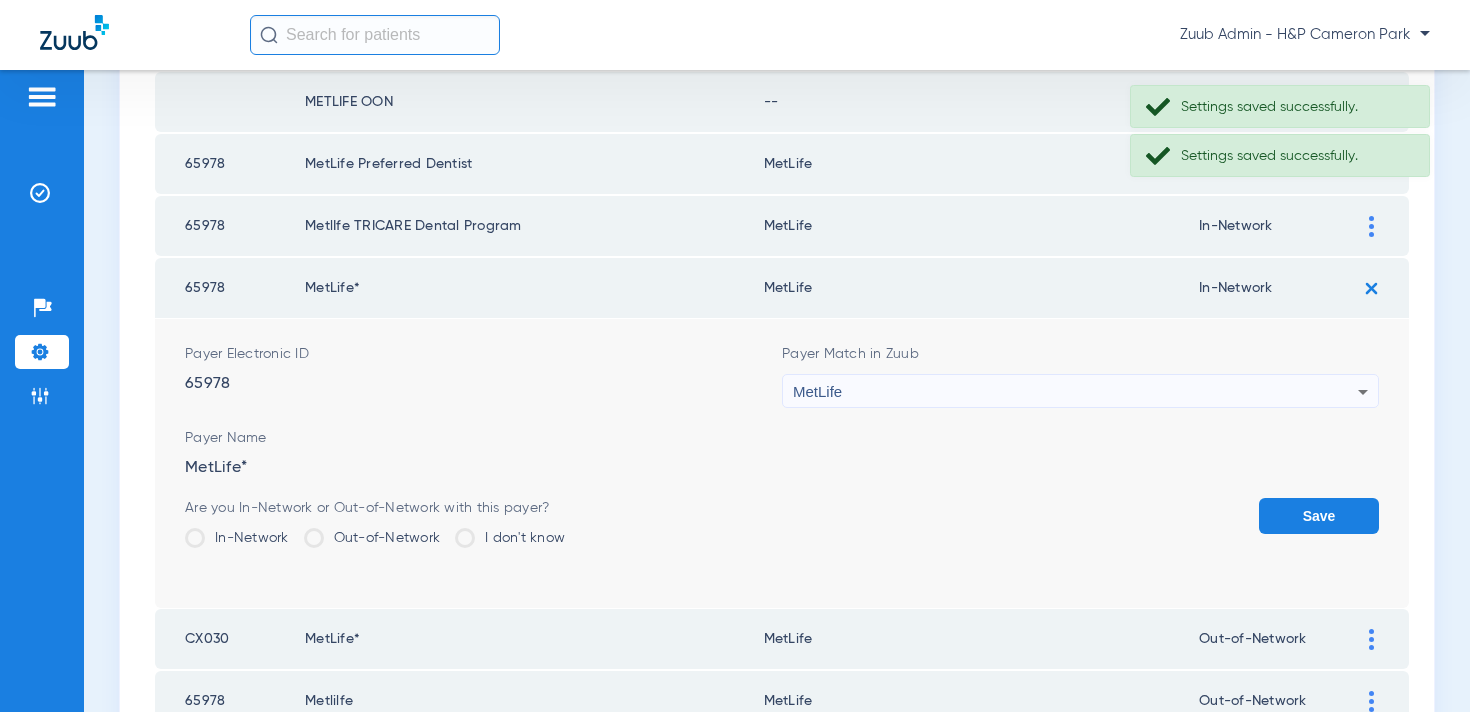 click on "Out-of-Network" 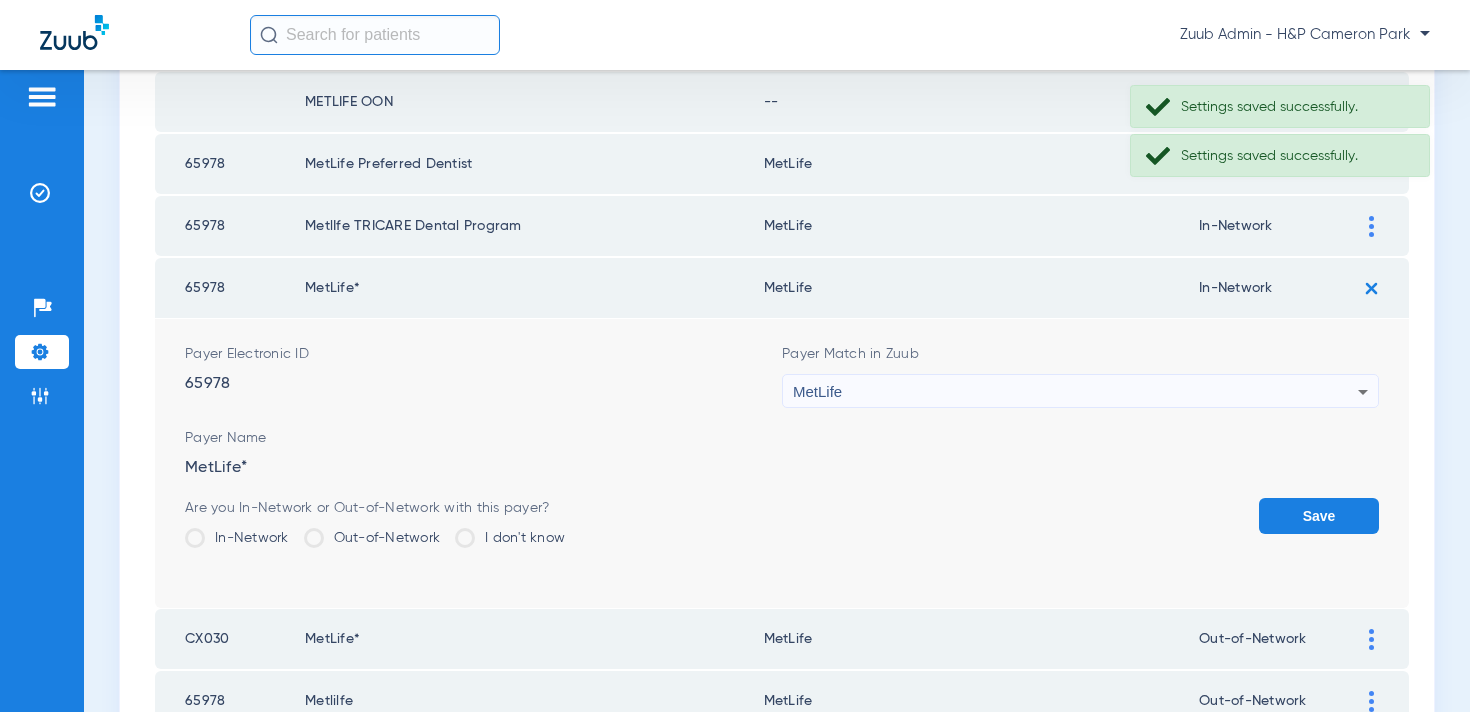 click on "Out-of-Network" 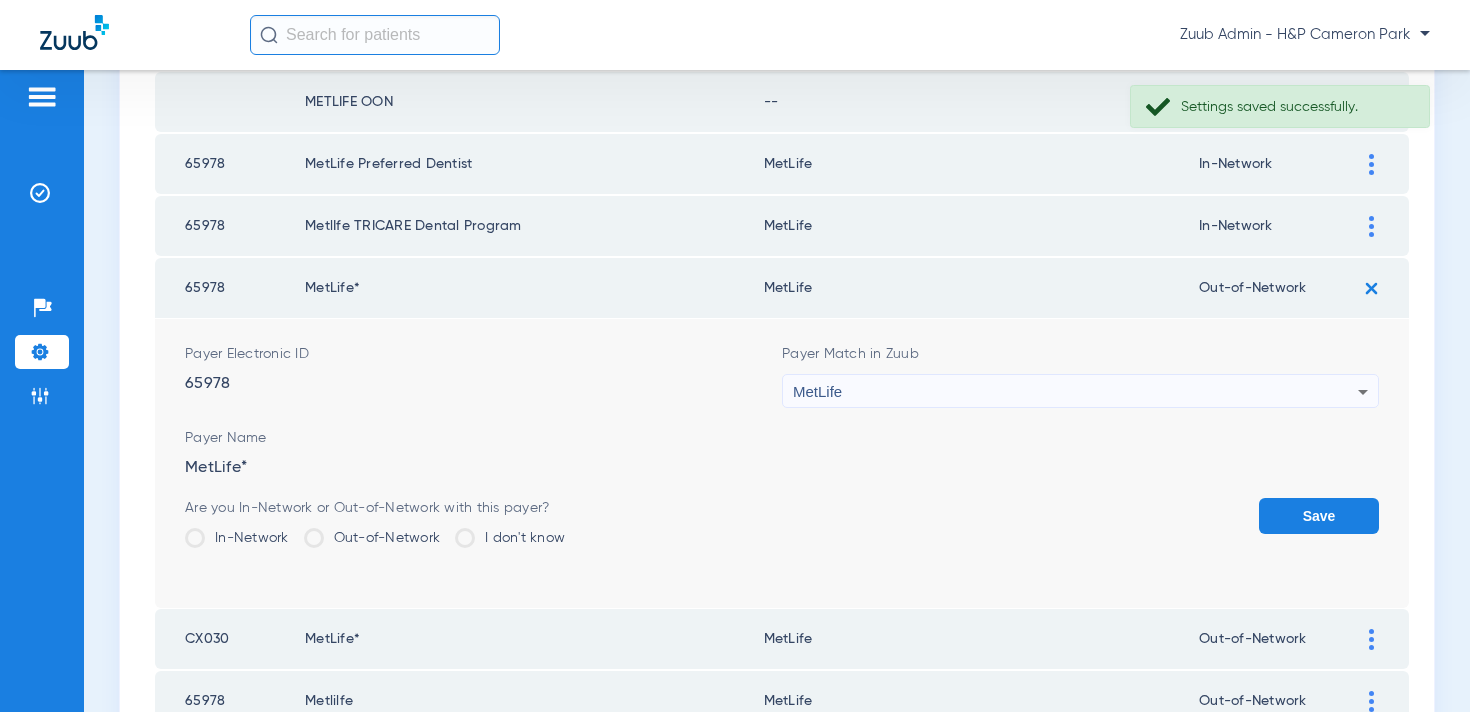 click on "Save" 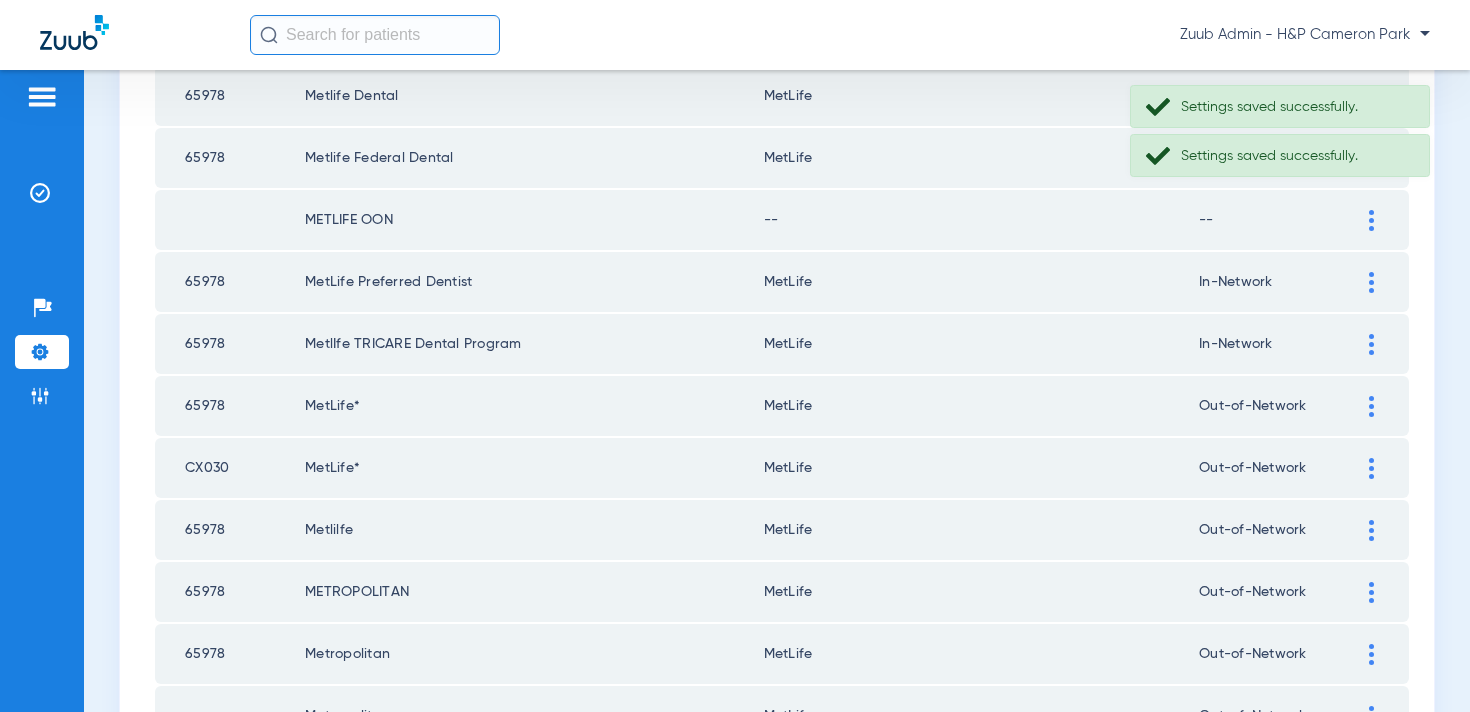 scroll, scrollTop: 446, scrollLeft: 0, axis: vertical 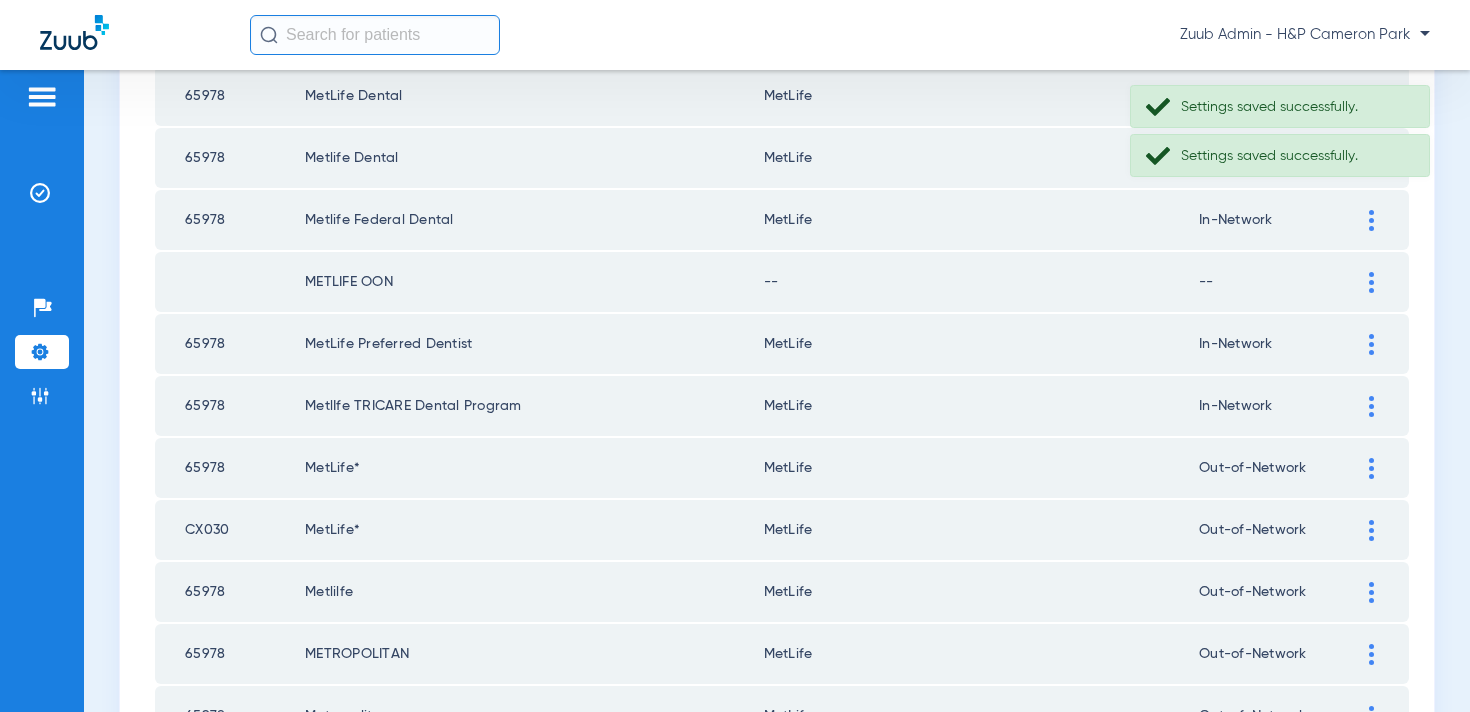 click 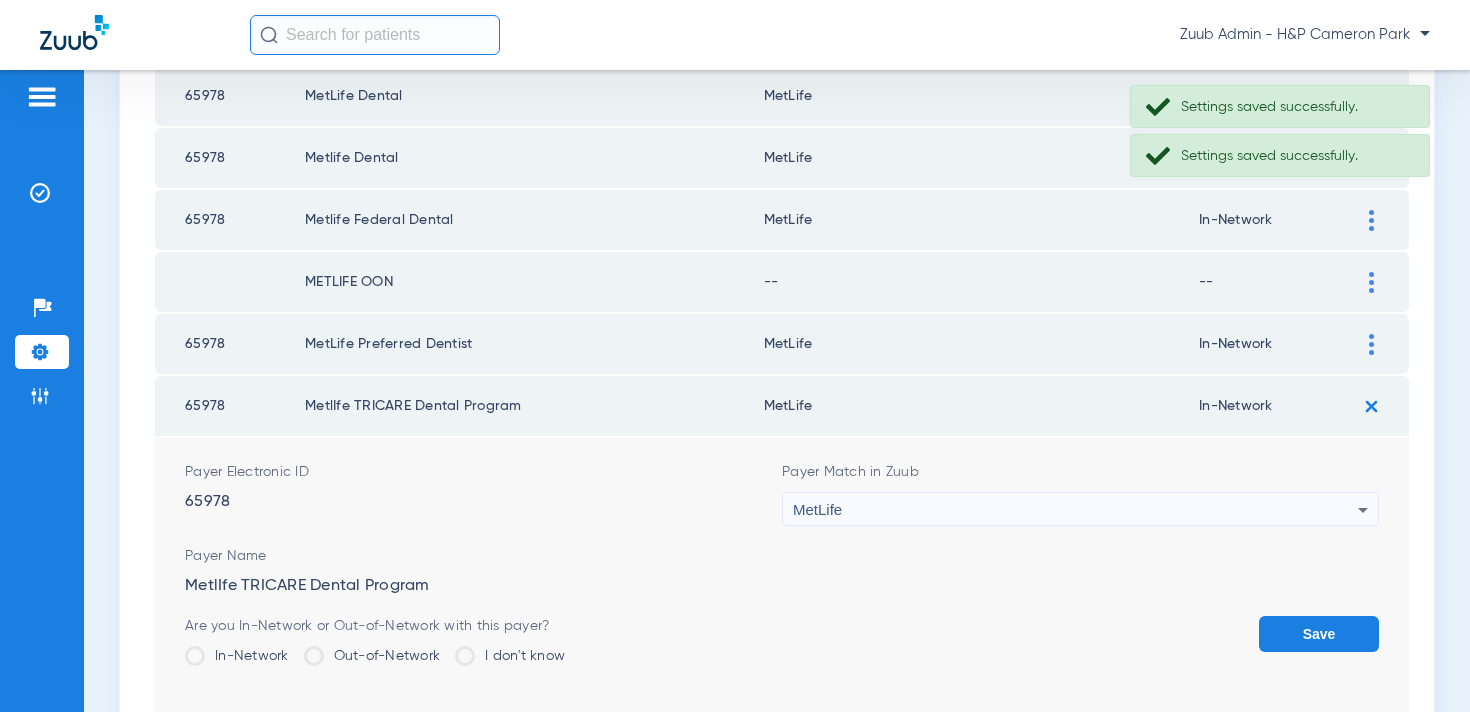 click on "Out-of-Network" 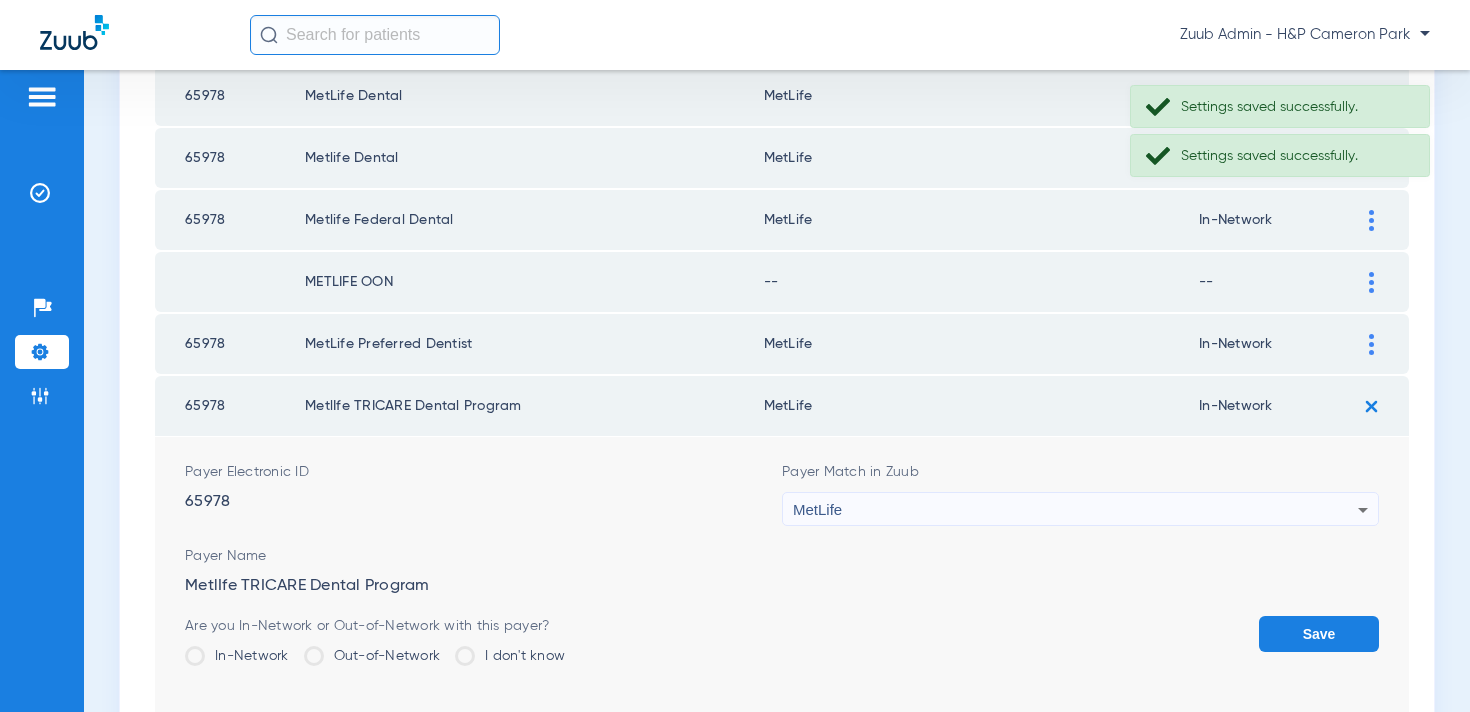 click on "Out-of-Network" 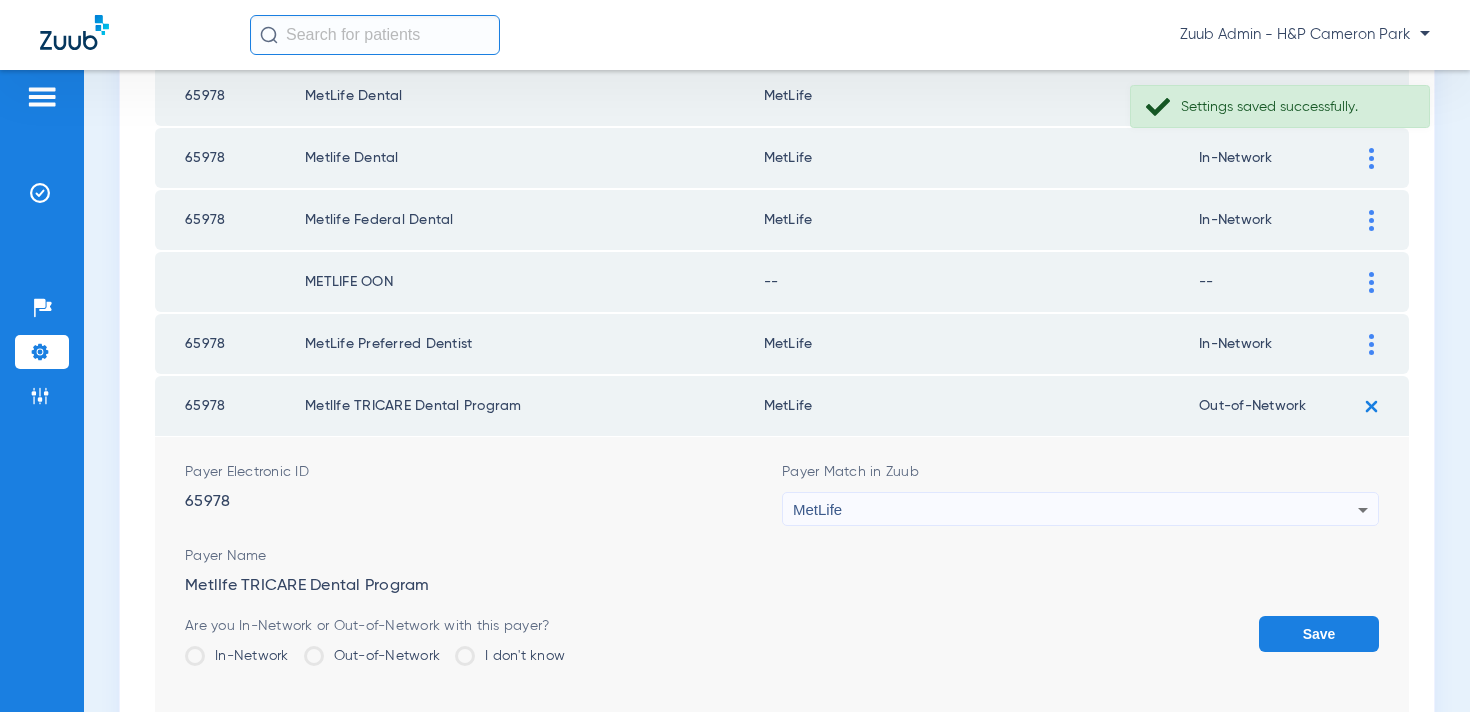click on "Save" 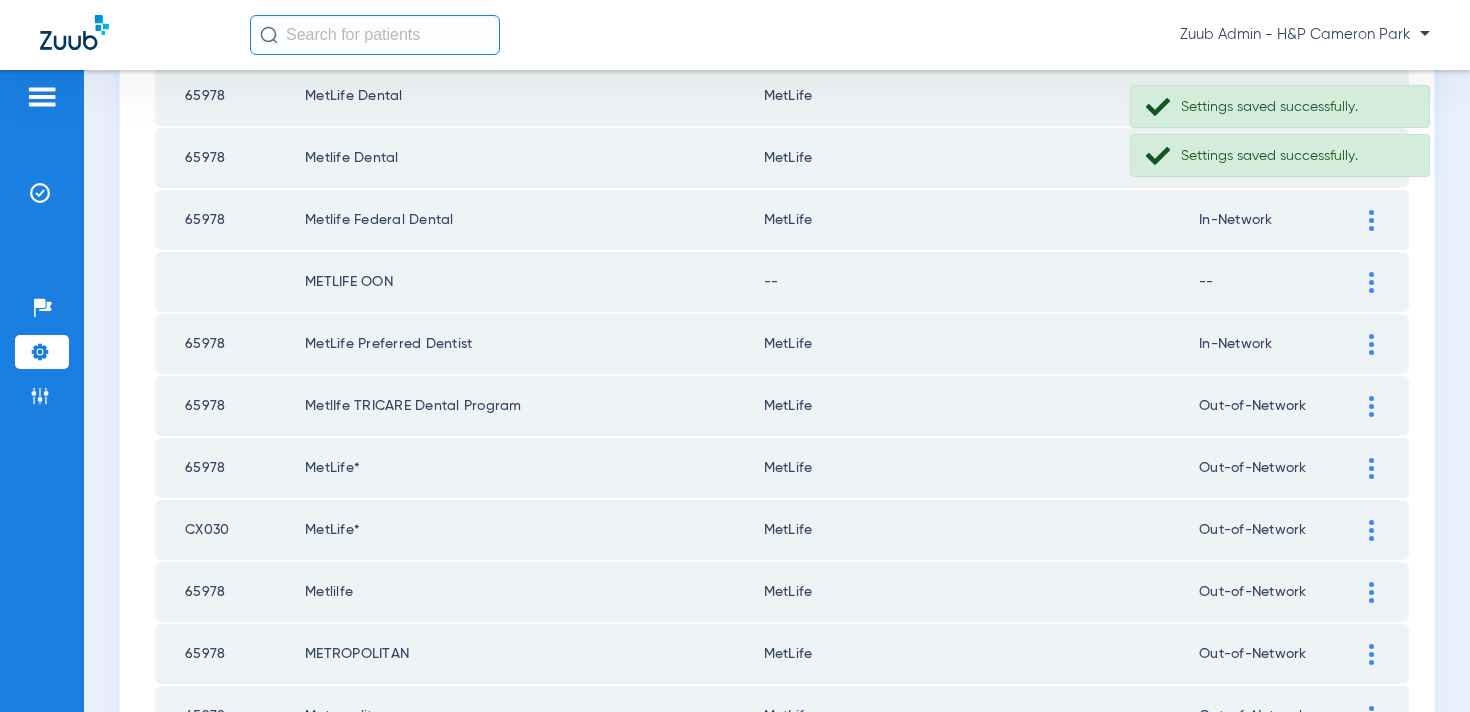 click 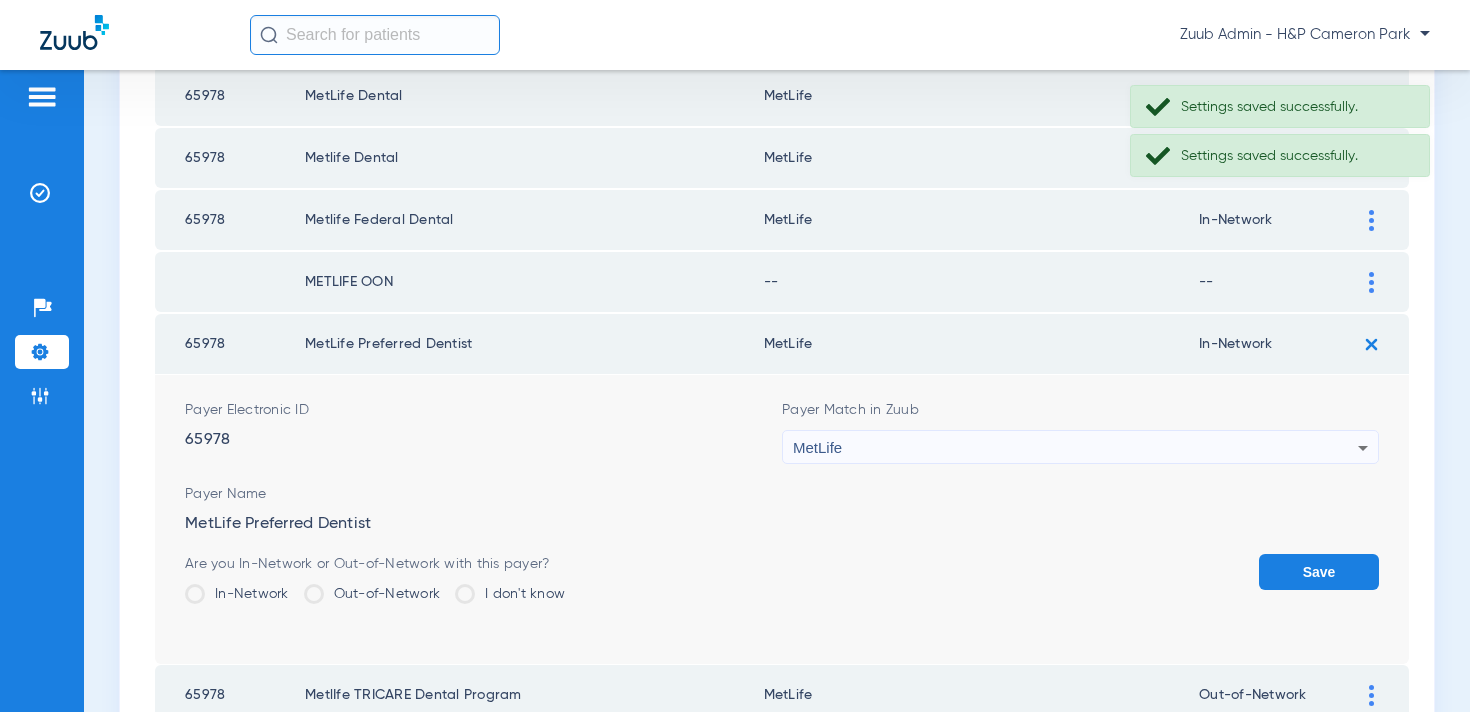 click on "Out-of-Network" 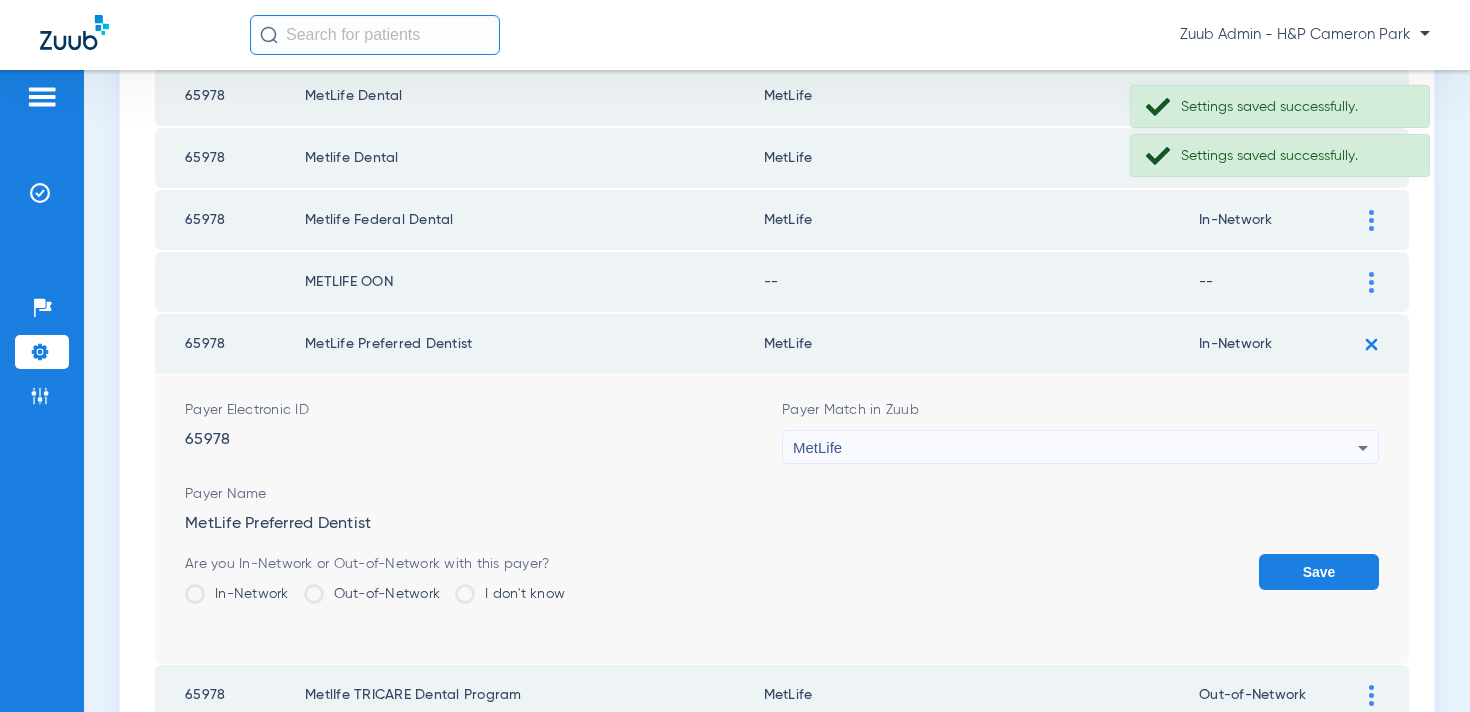 click on "Out-of-Network" 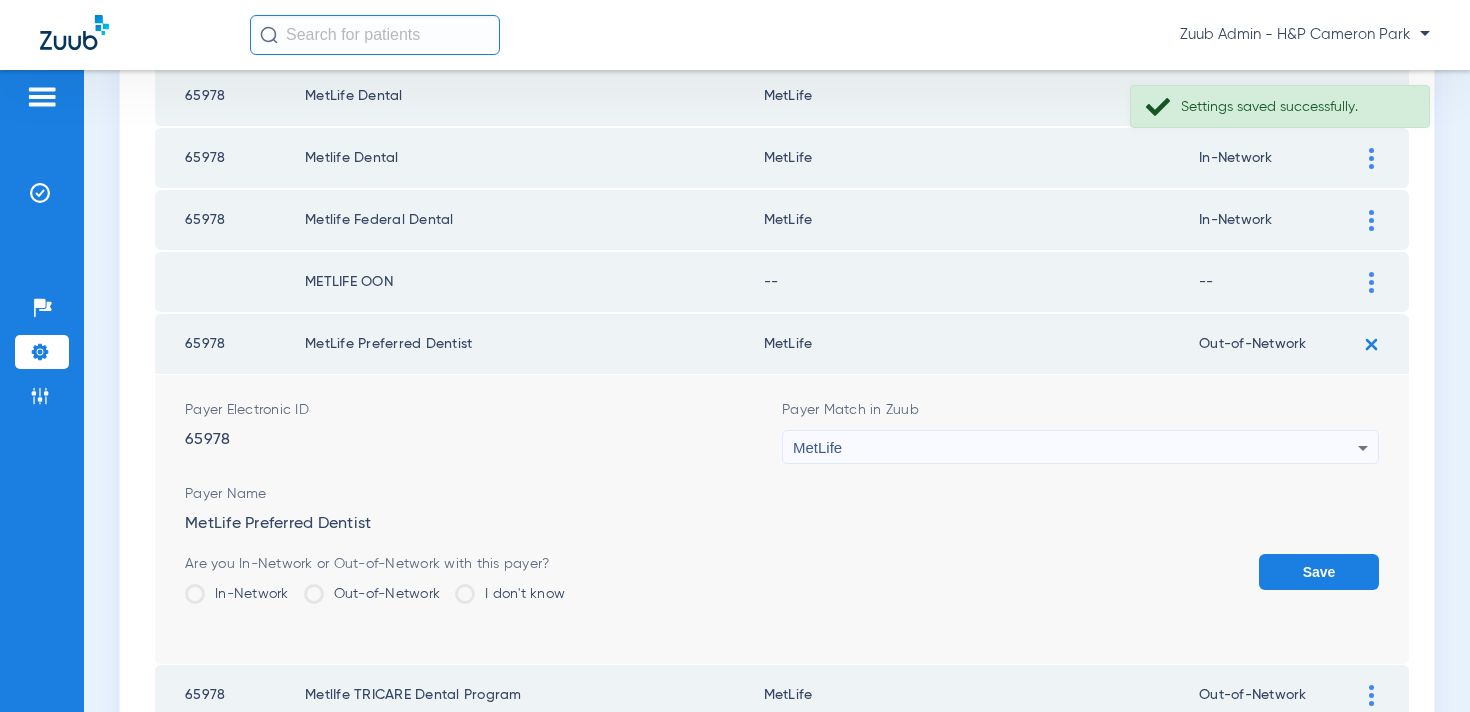 click on "Save" 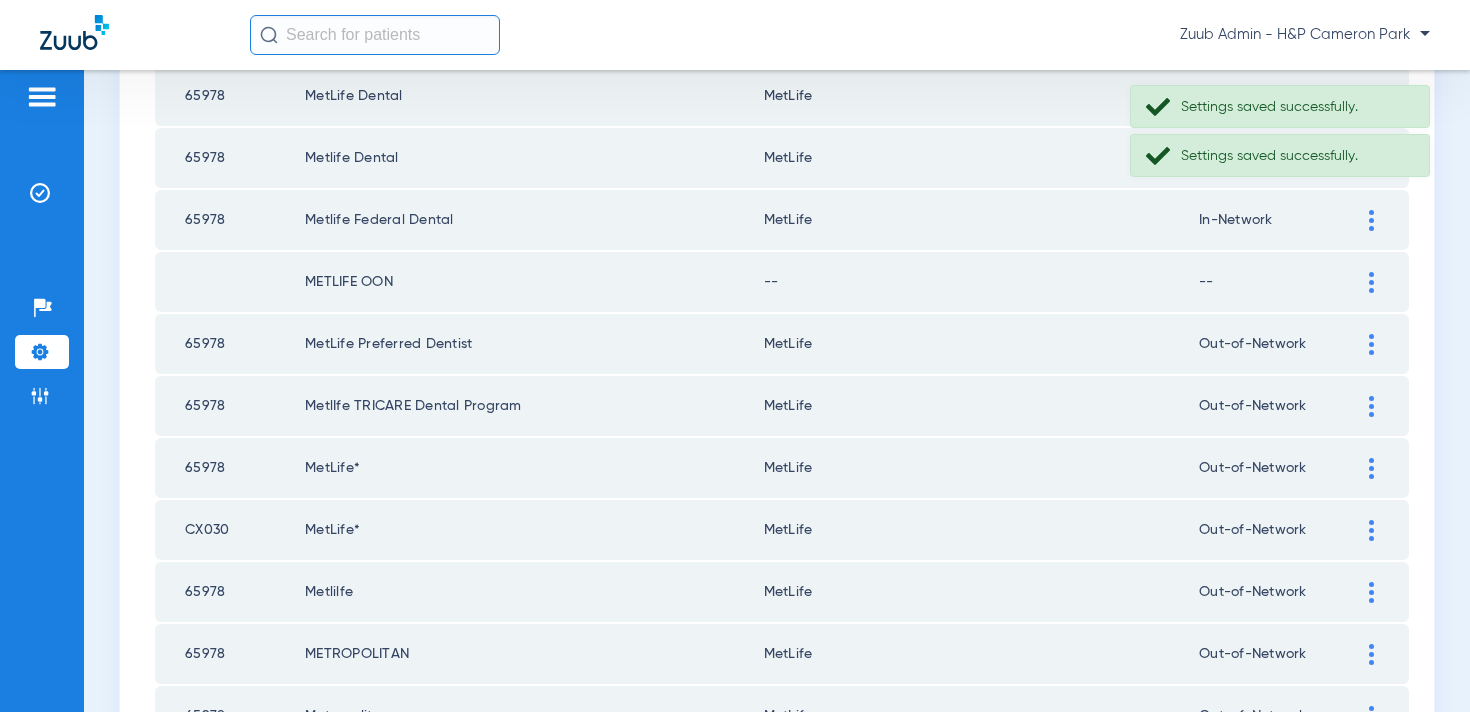 click 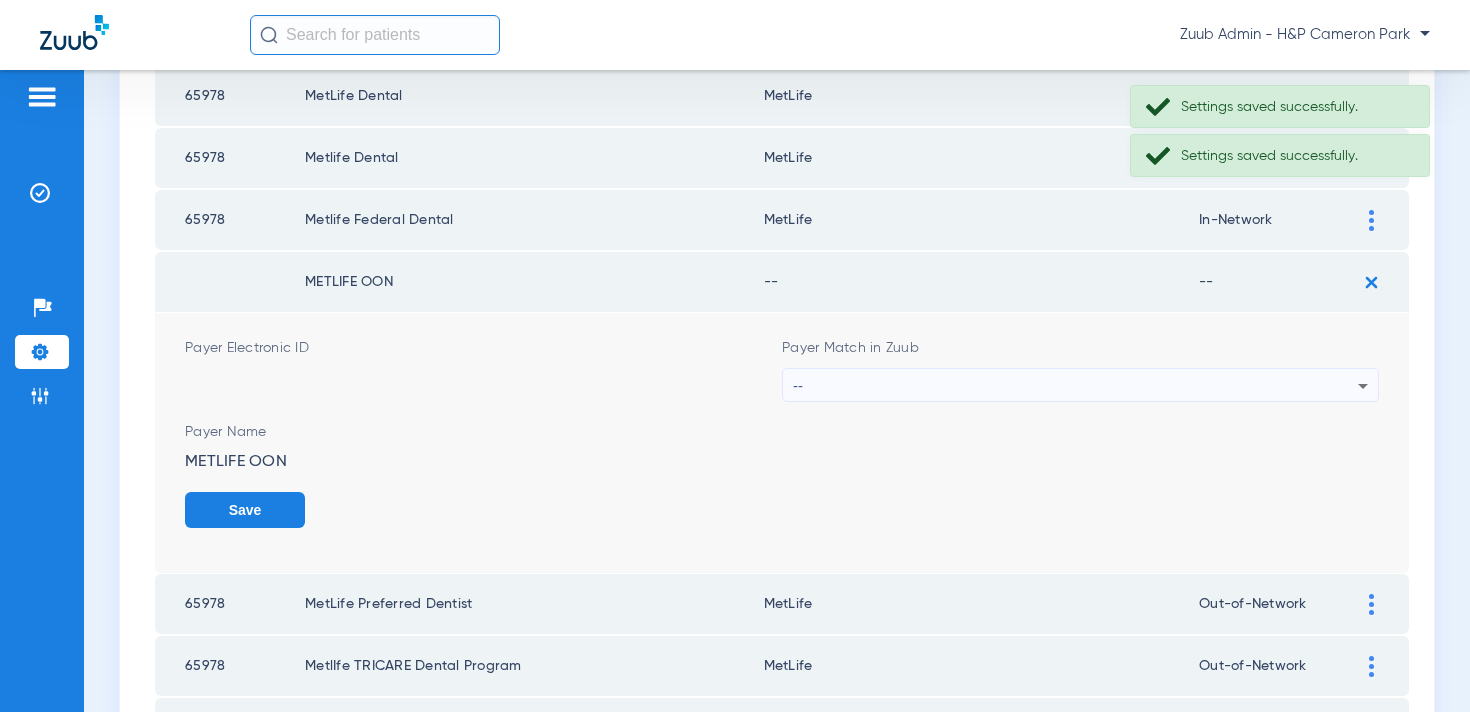 click on "--" at bounding box center (1075, 386) 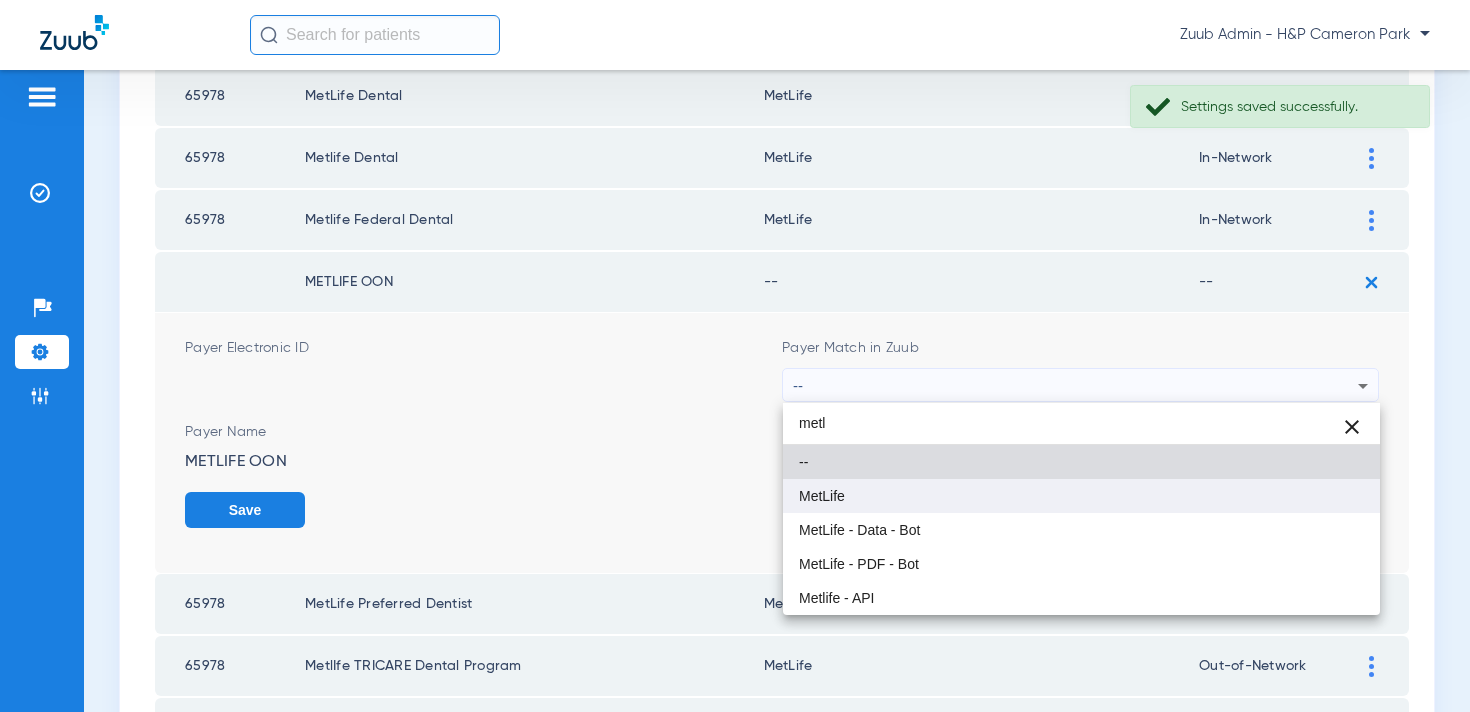 type on "metl" 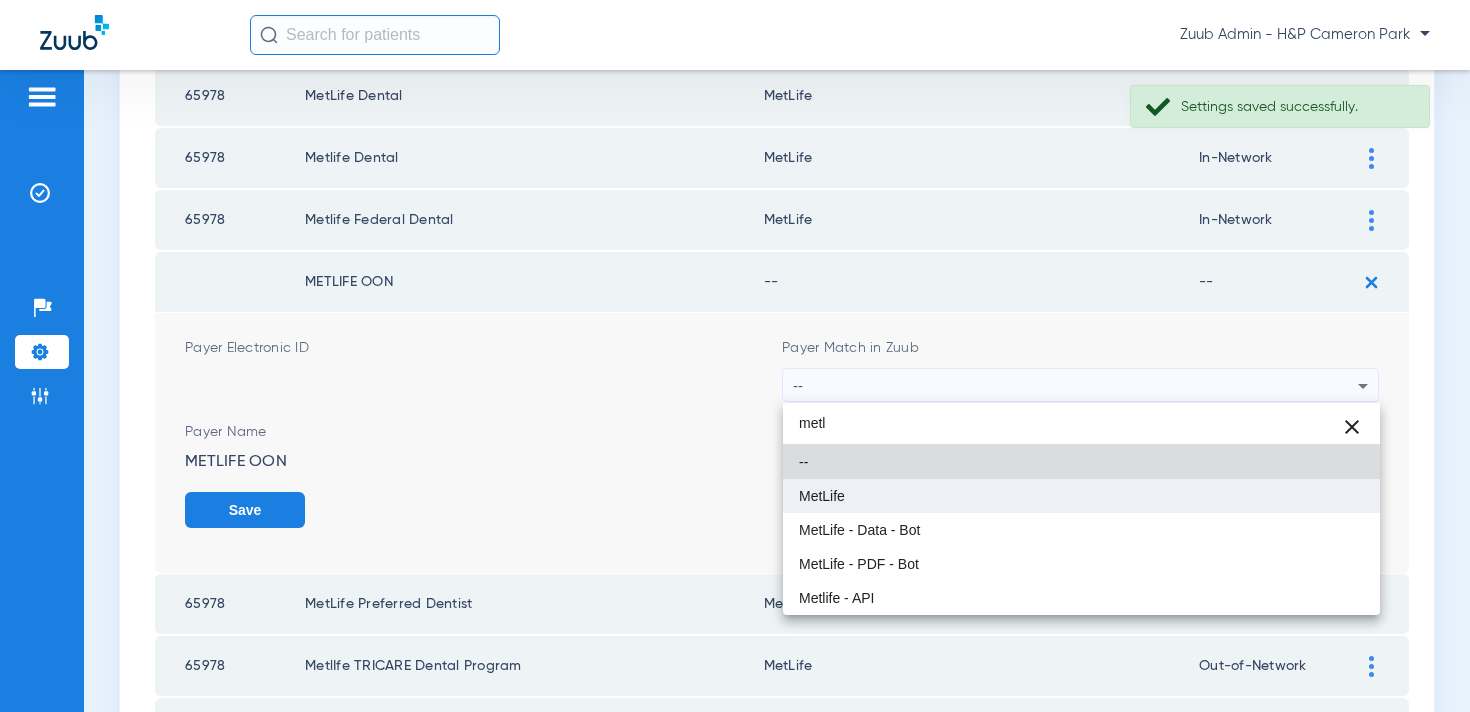 click on "MetLife" at bounding box center [822, 496] 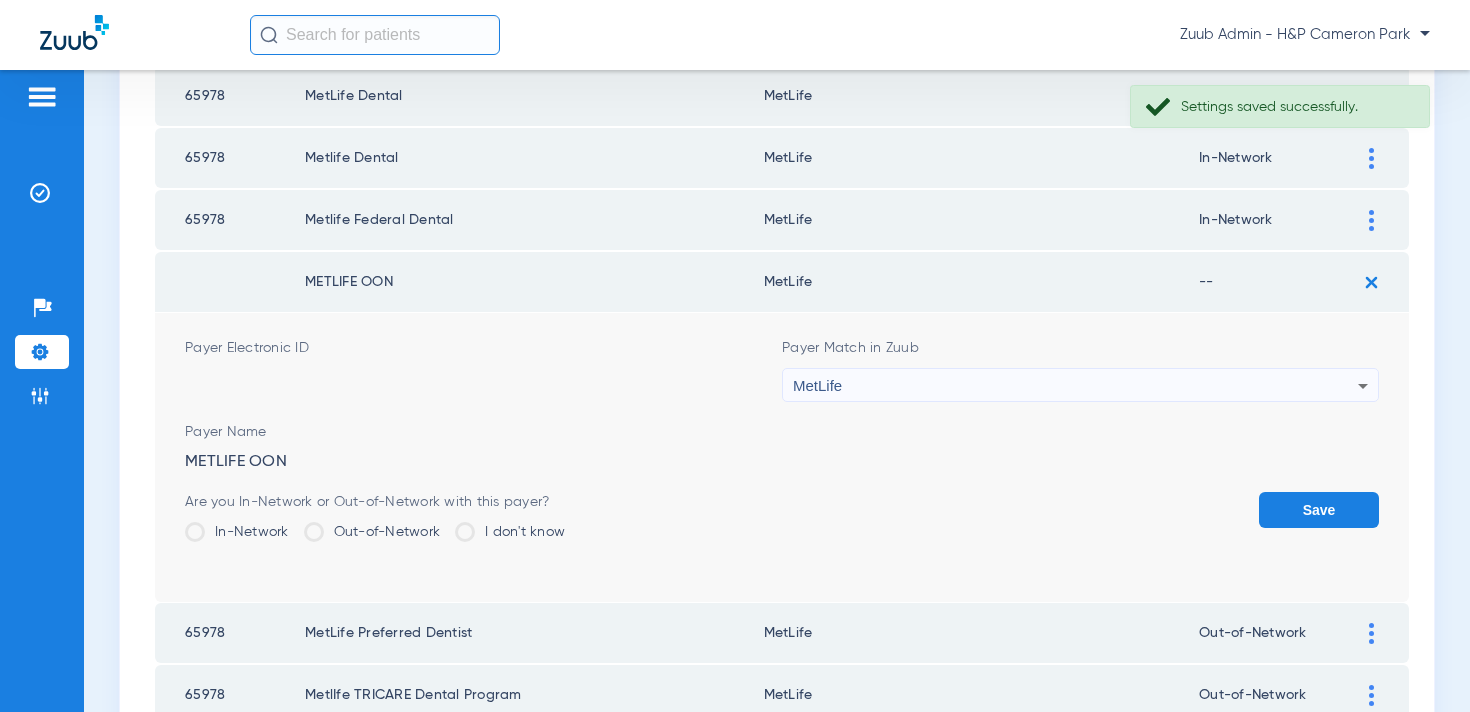 click on "Out-of-Network" 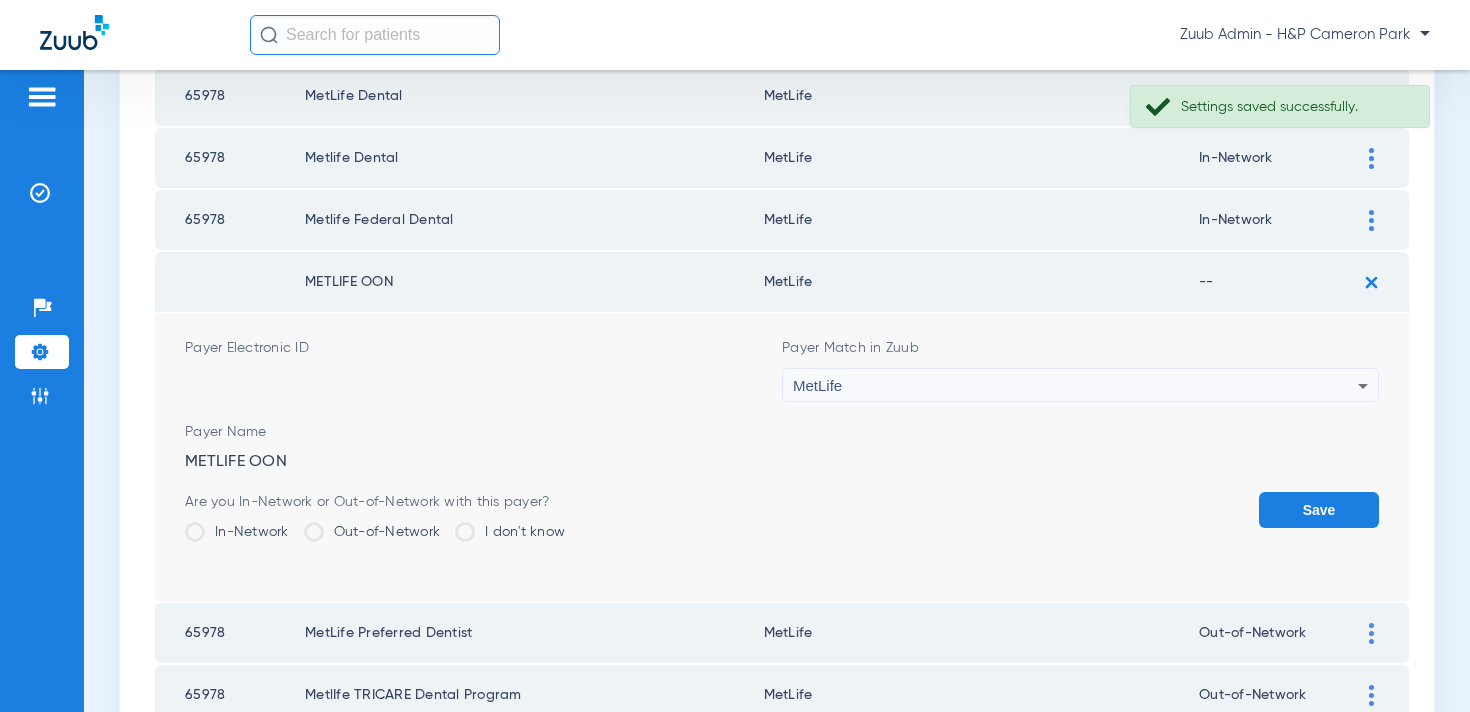 click on "Out-of-Network" 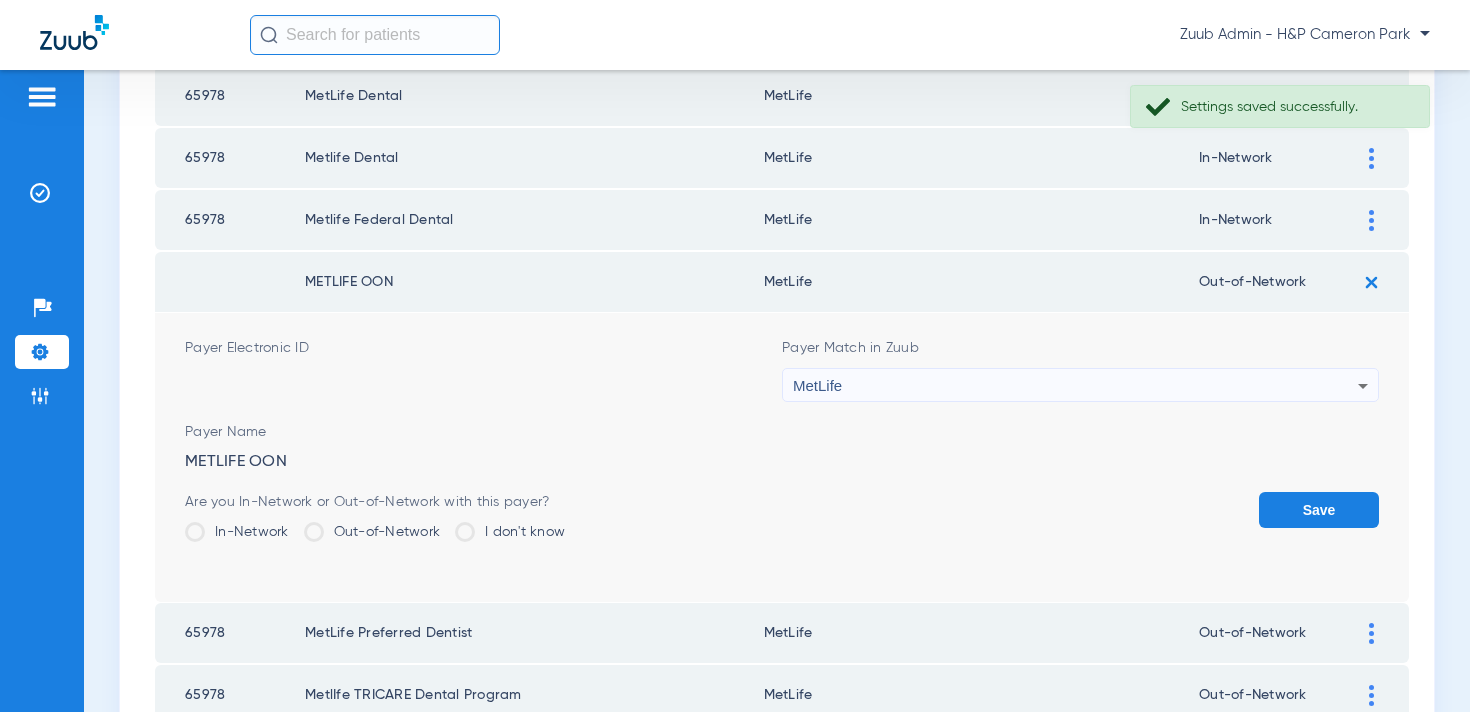 click on "Save" 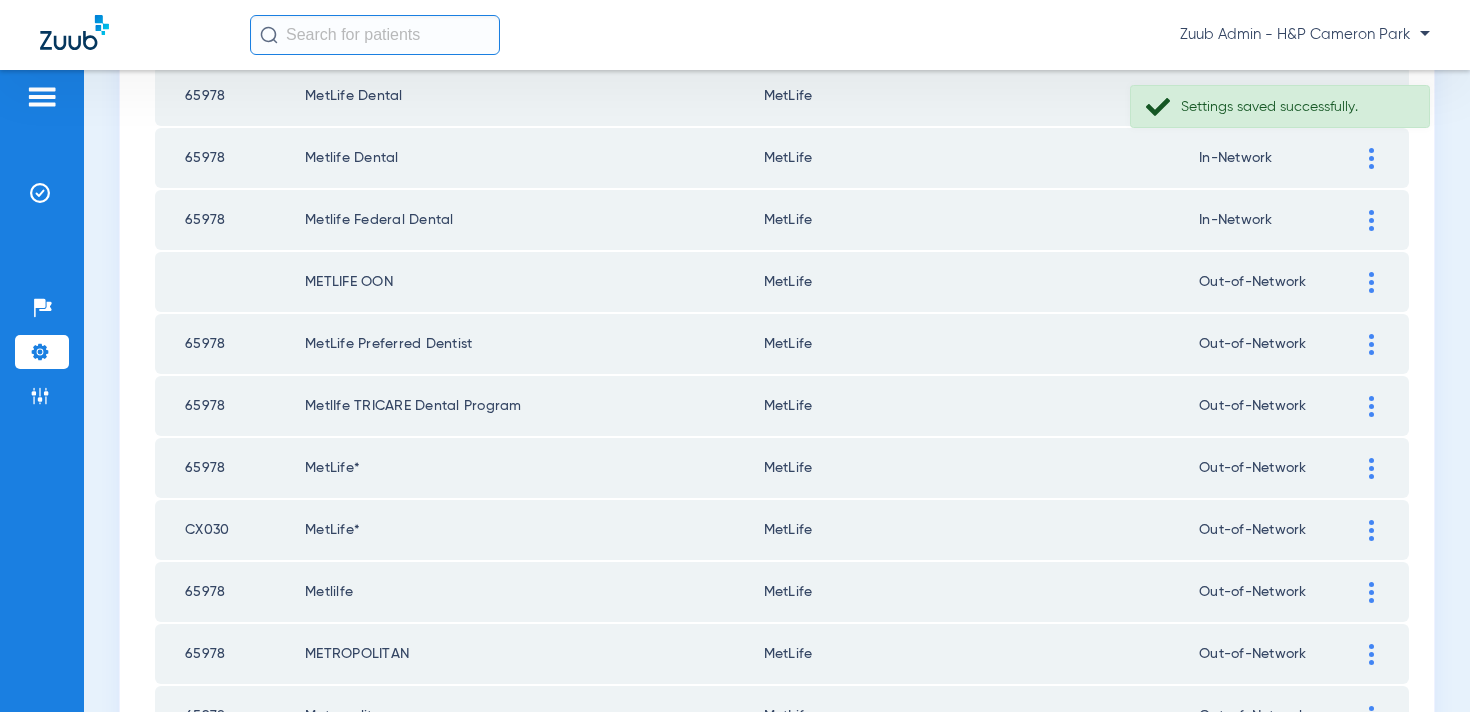 click 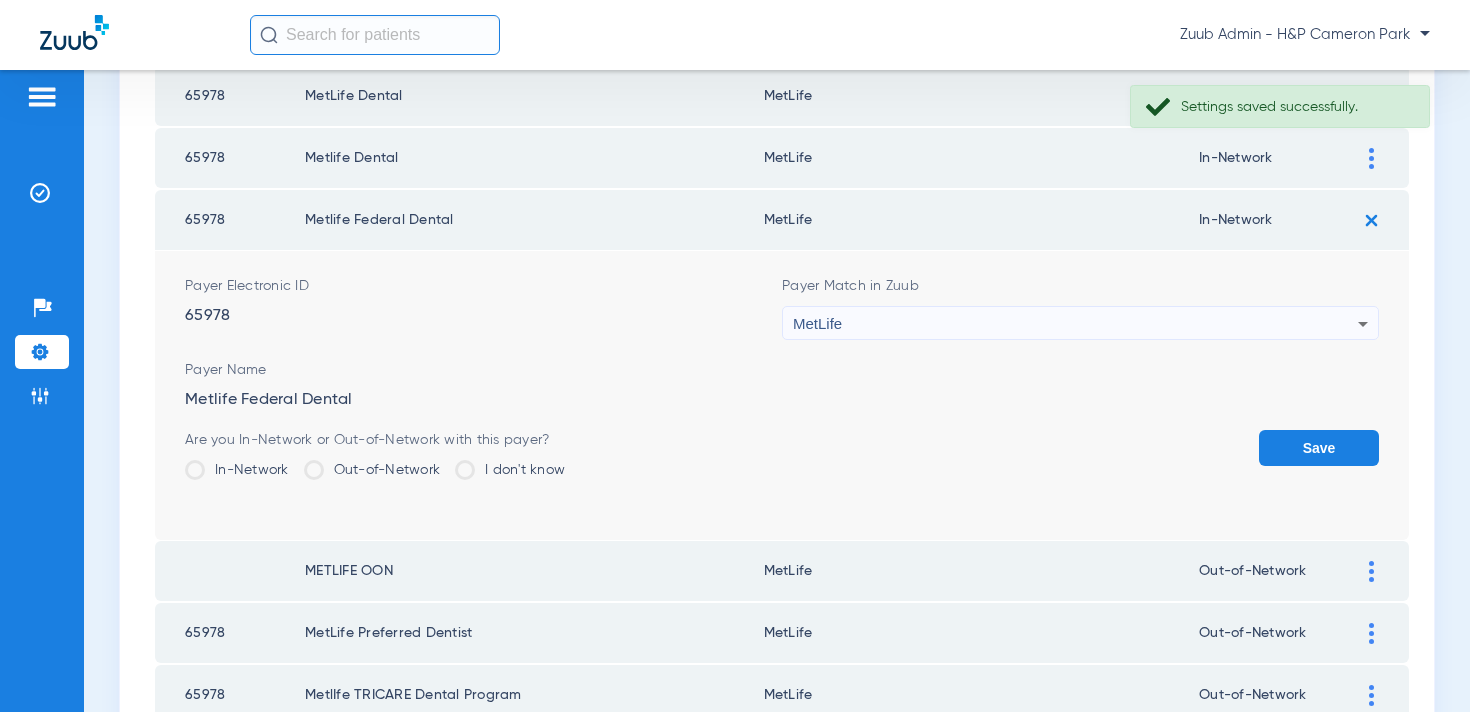 click on "Out-of-Network" 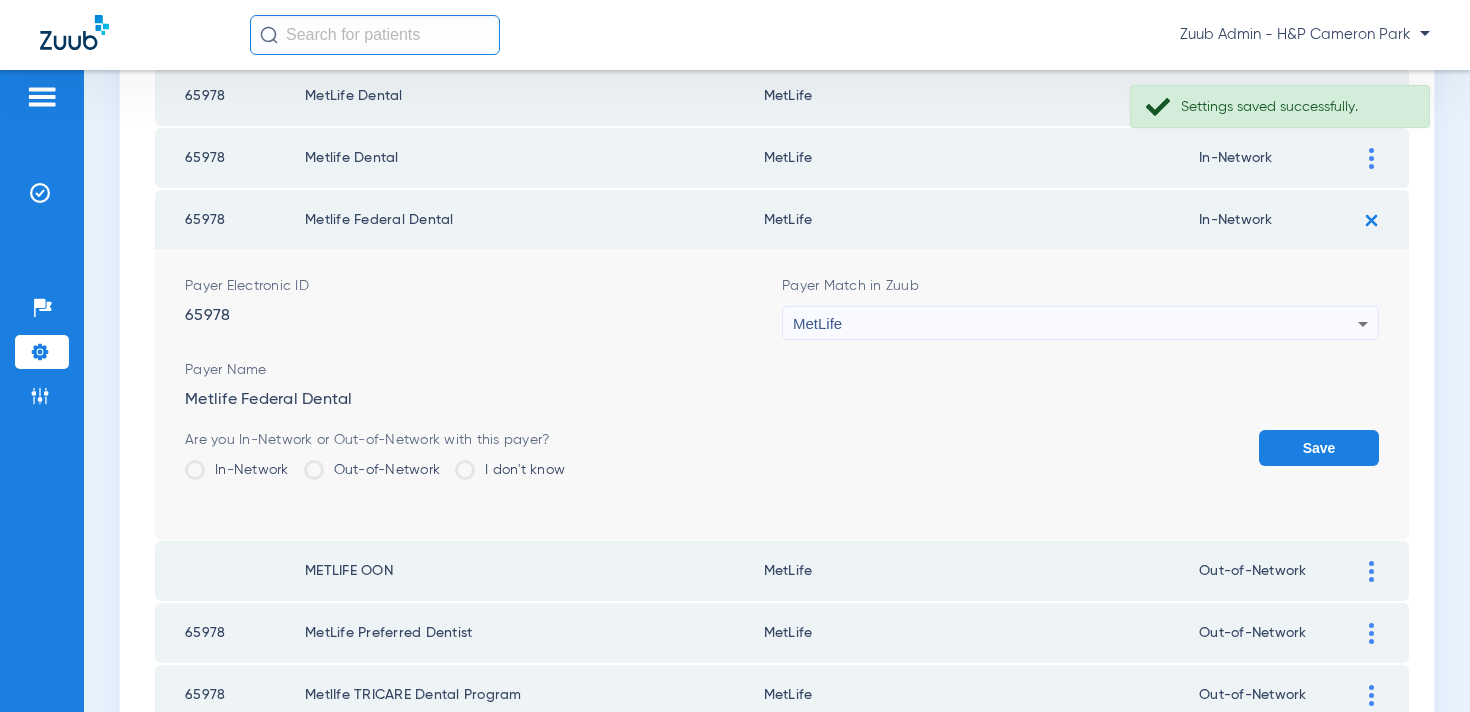 click on "Out-of-Network" 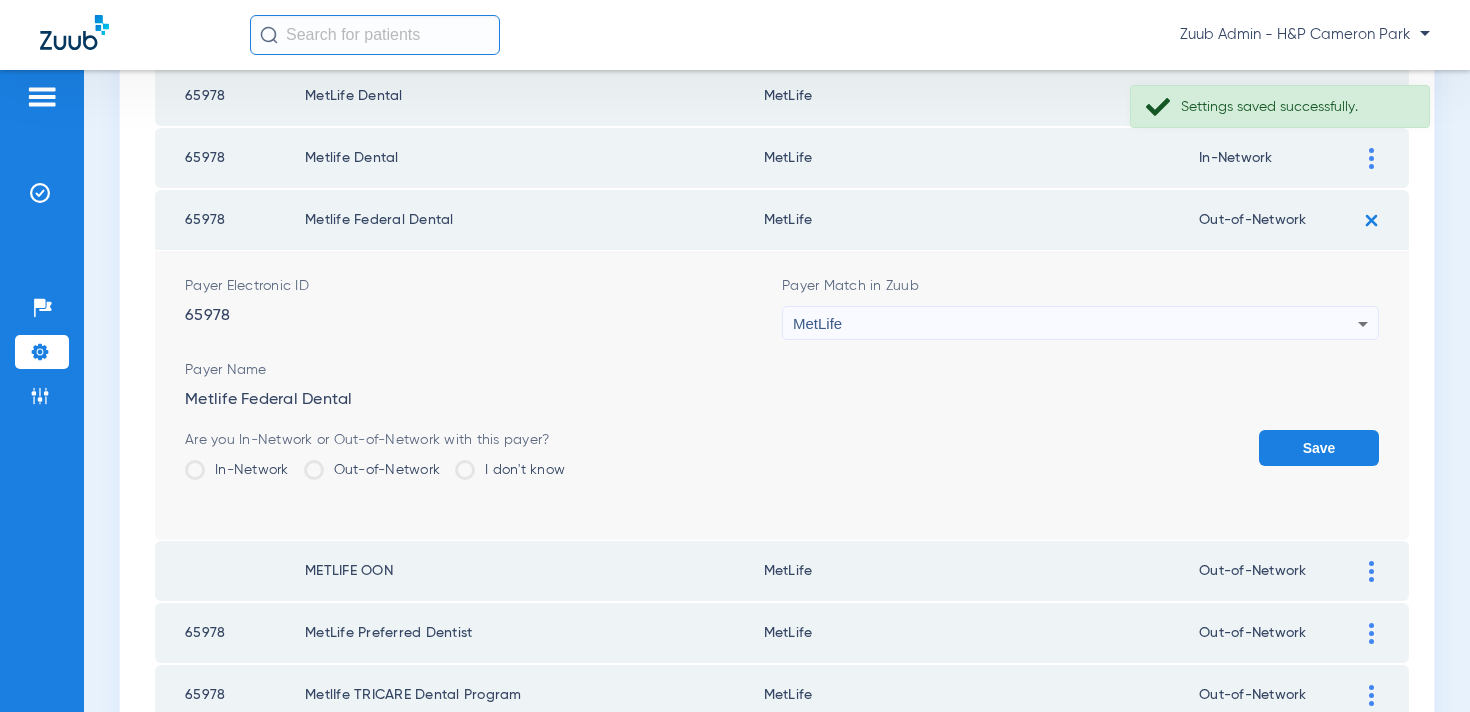 click on "Save" 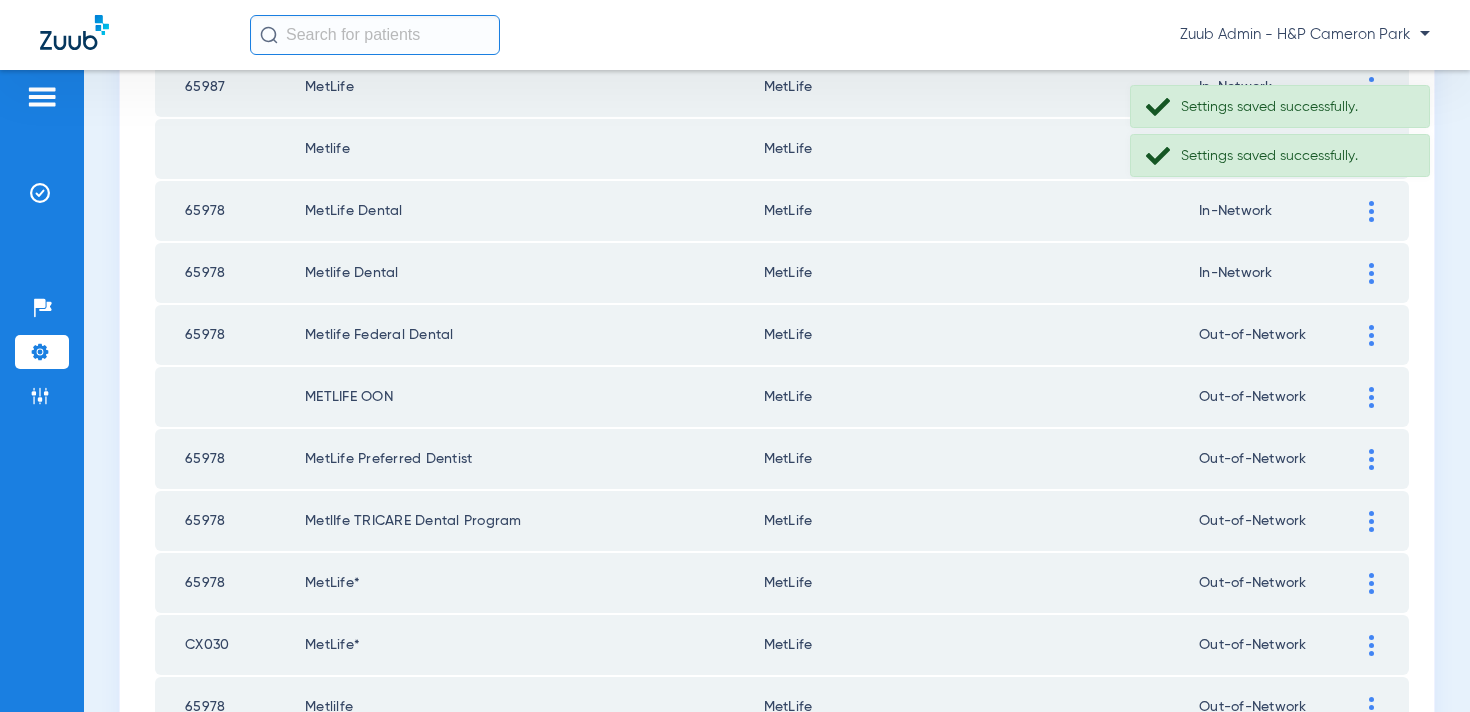 scroll, scrollTop: 265, scrollLeft: 0, axis: vertical 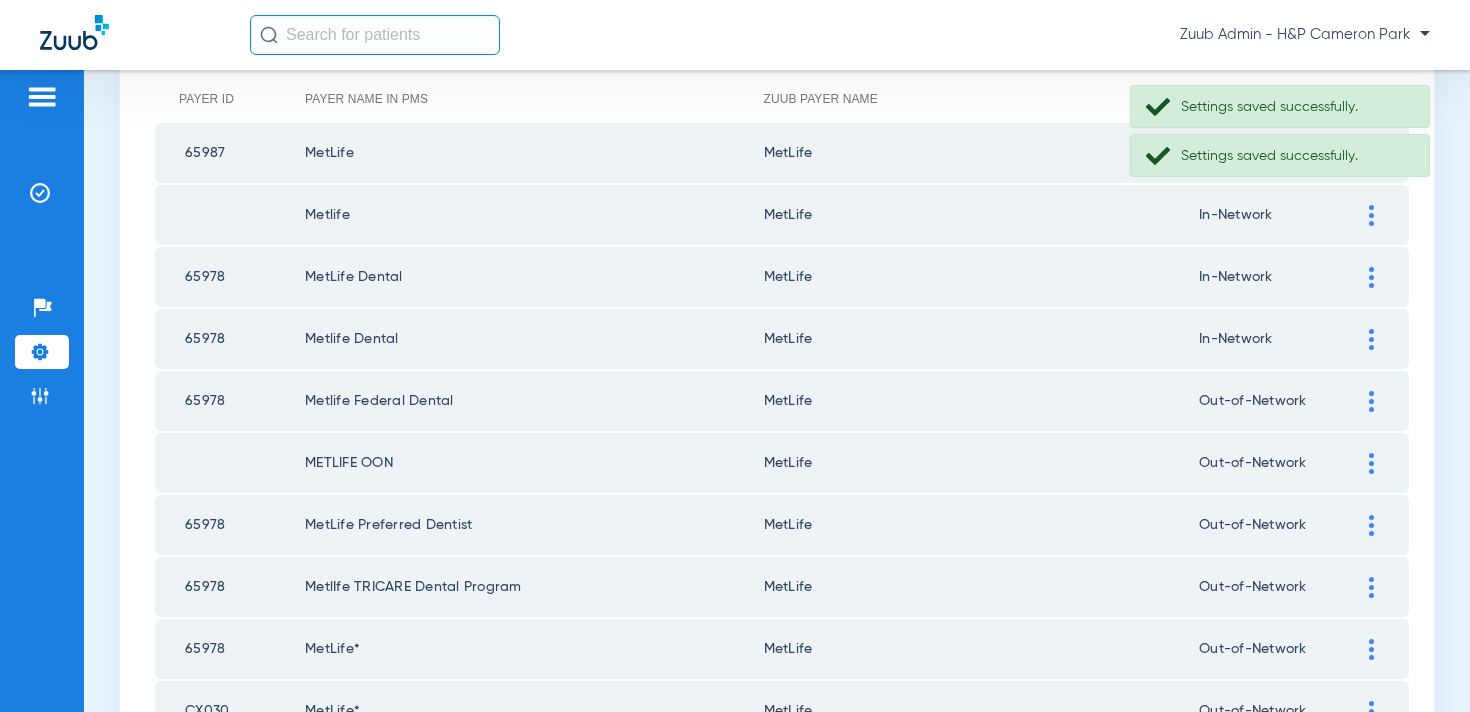 click 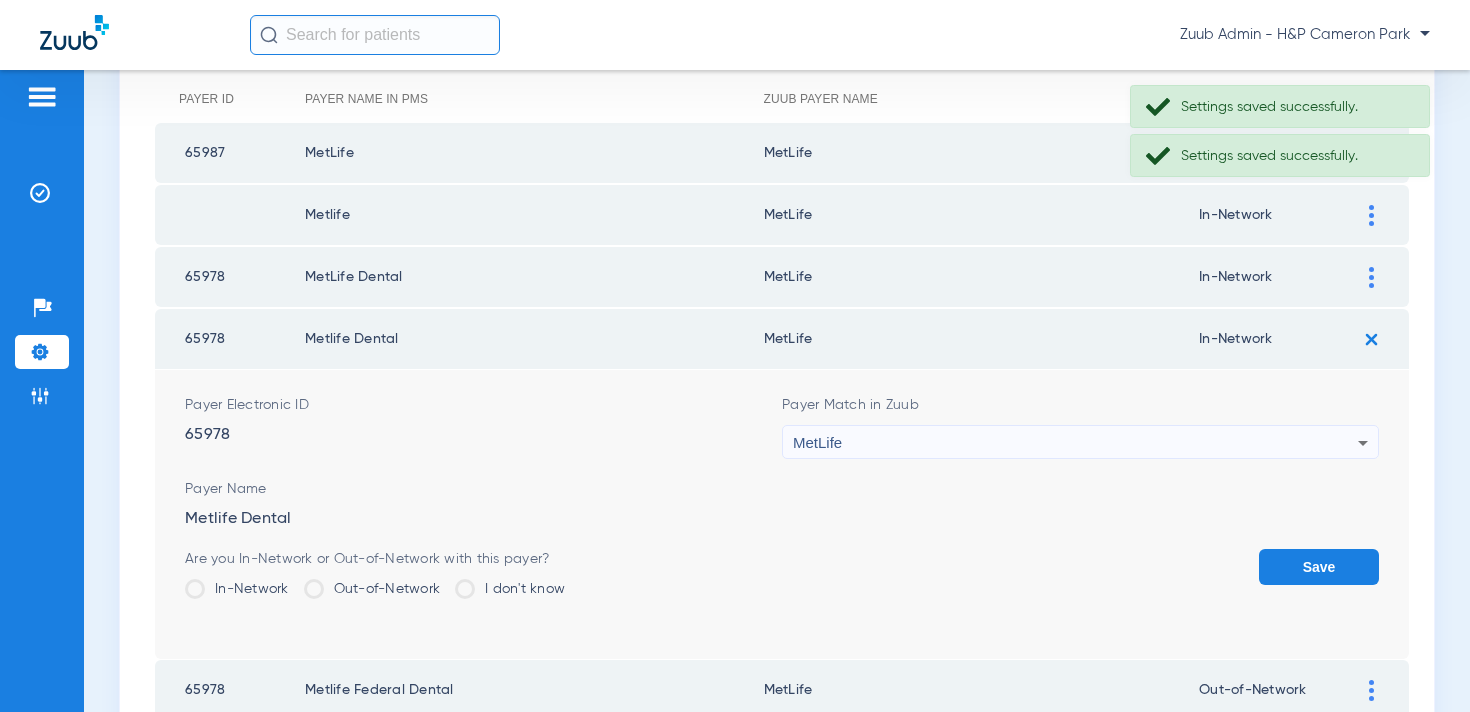 click on "Out-of-Network" 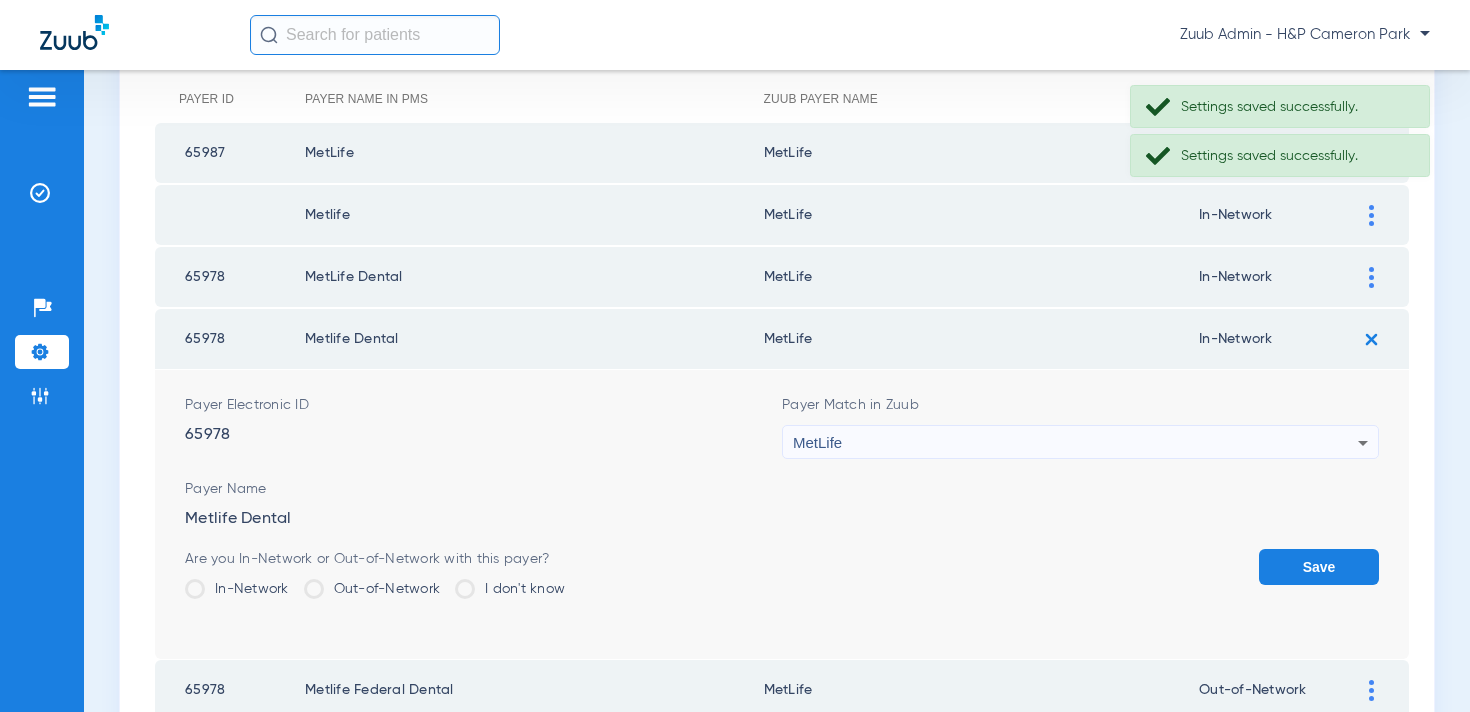 click on "Out-of-Network" 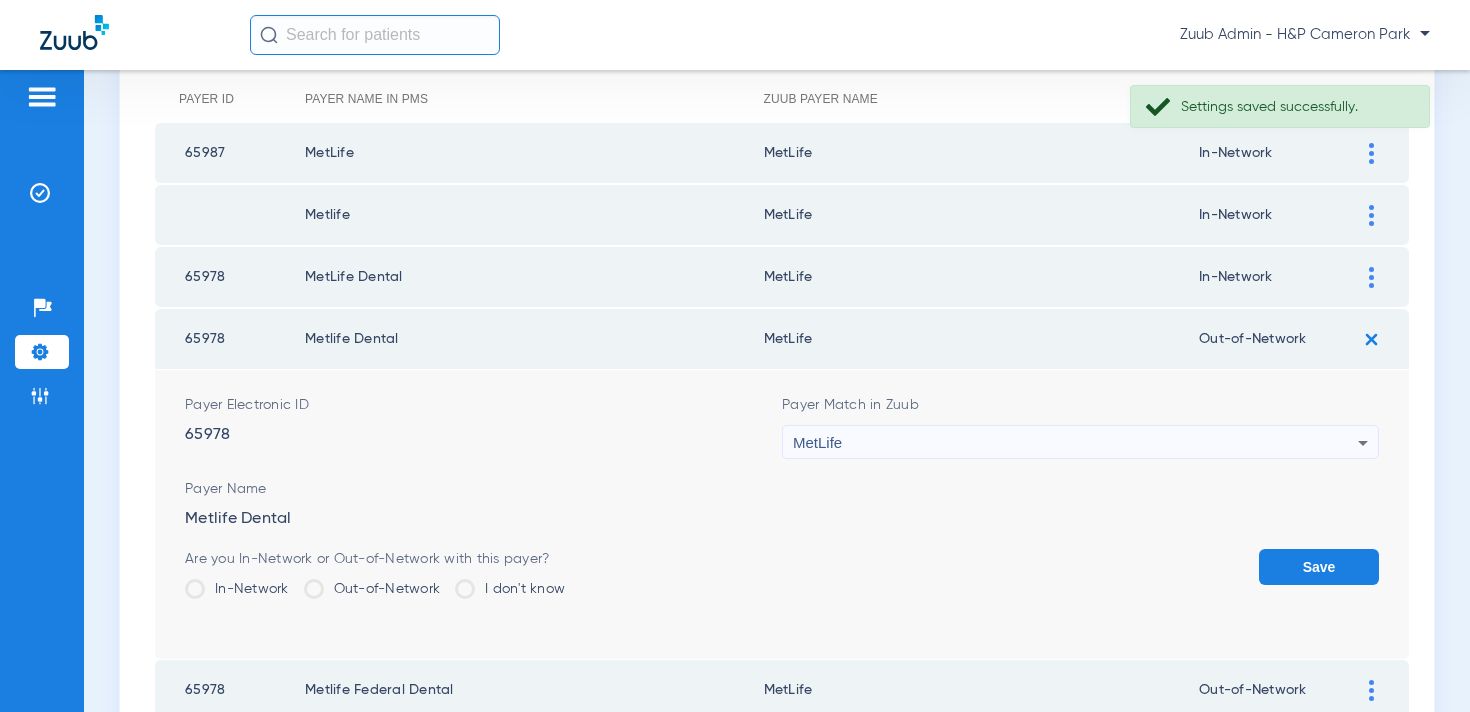 click on "Save" 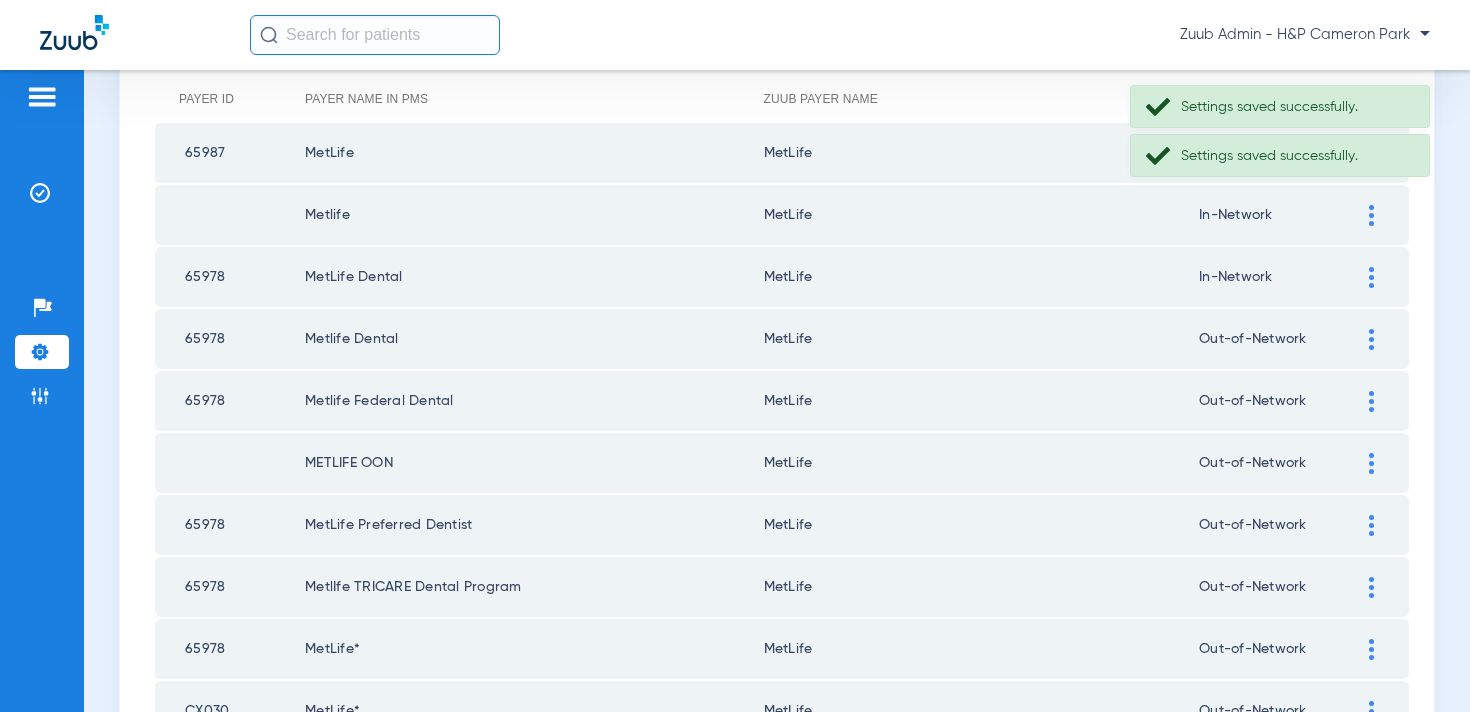 click 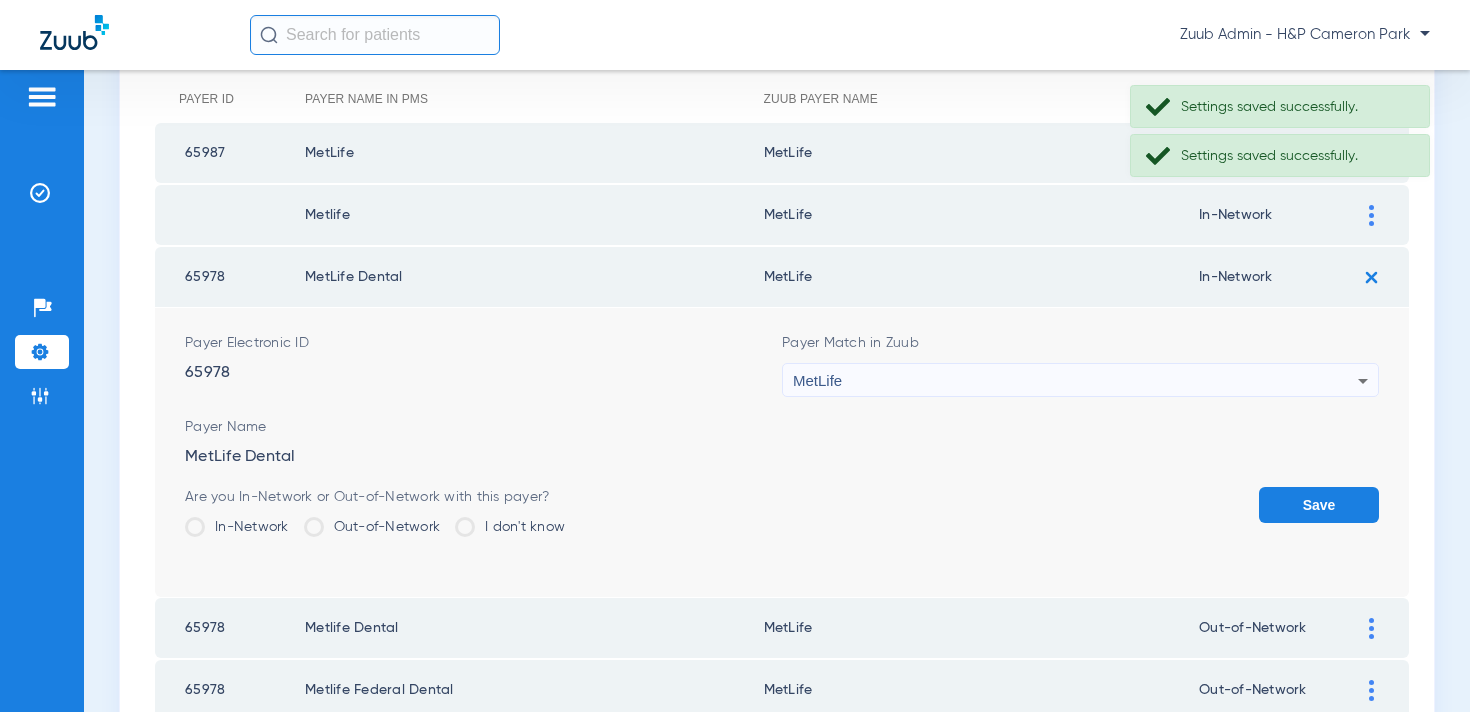click on "Out-of-Network" 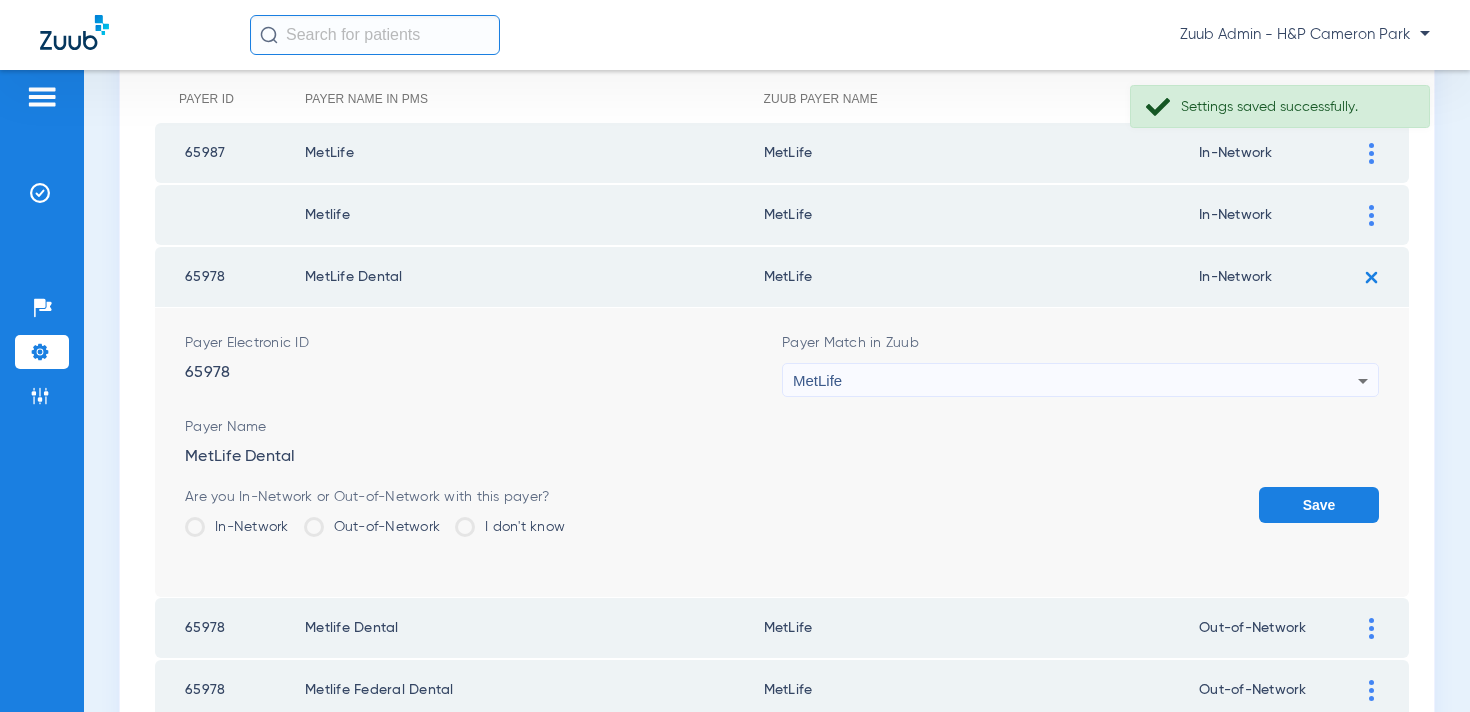 click on "Out-of-Network" 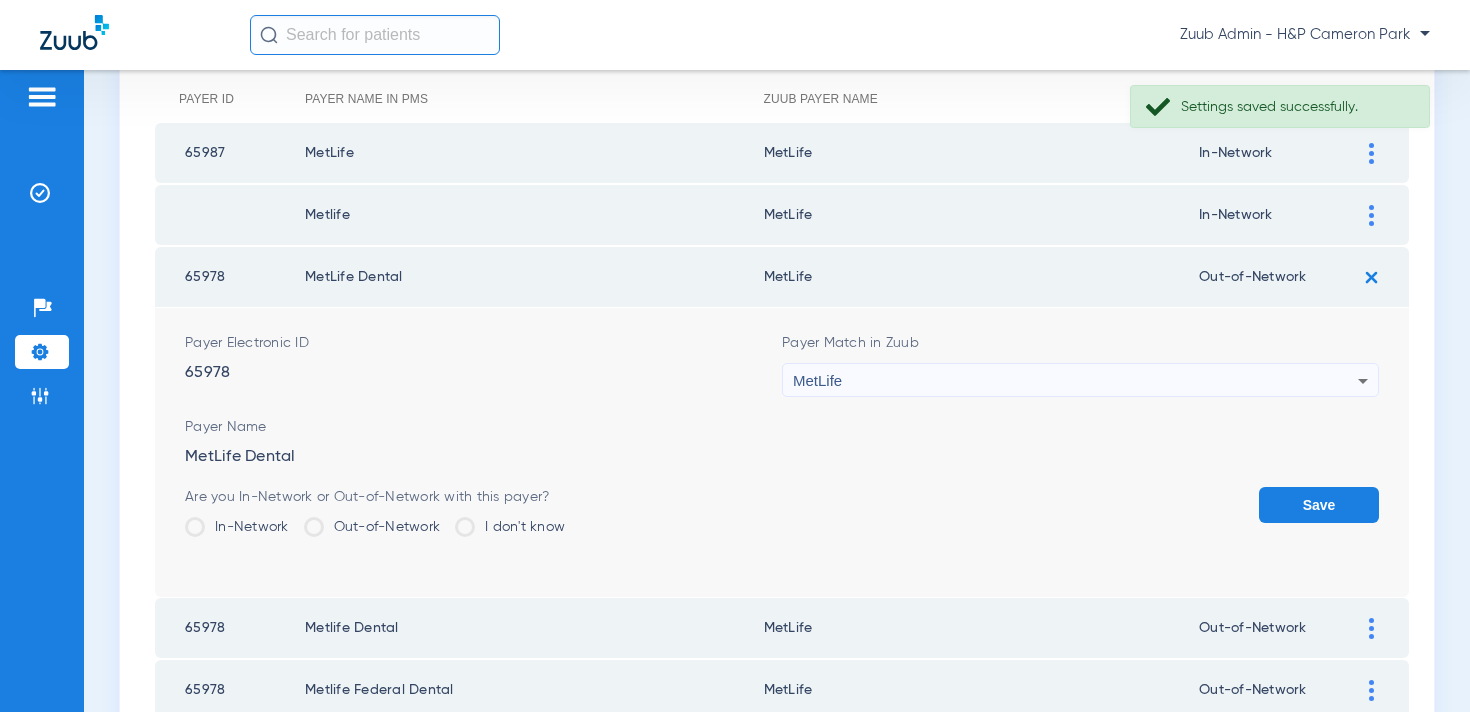 click on "Save" 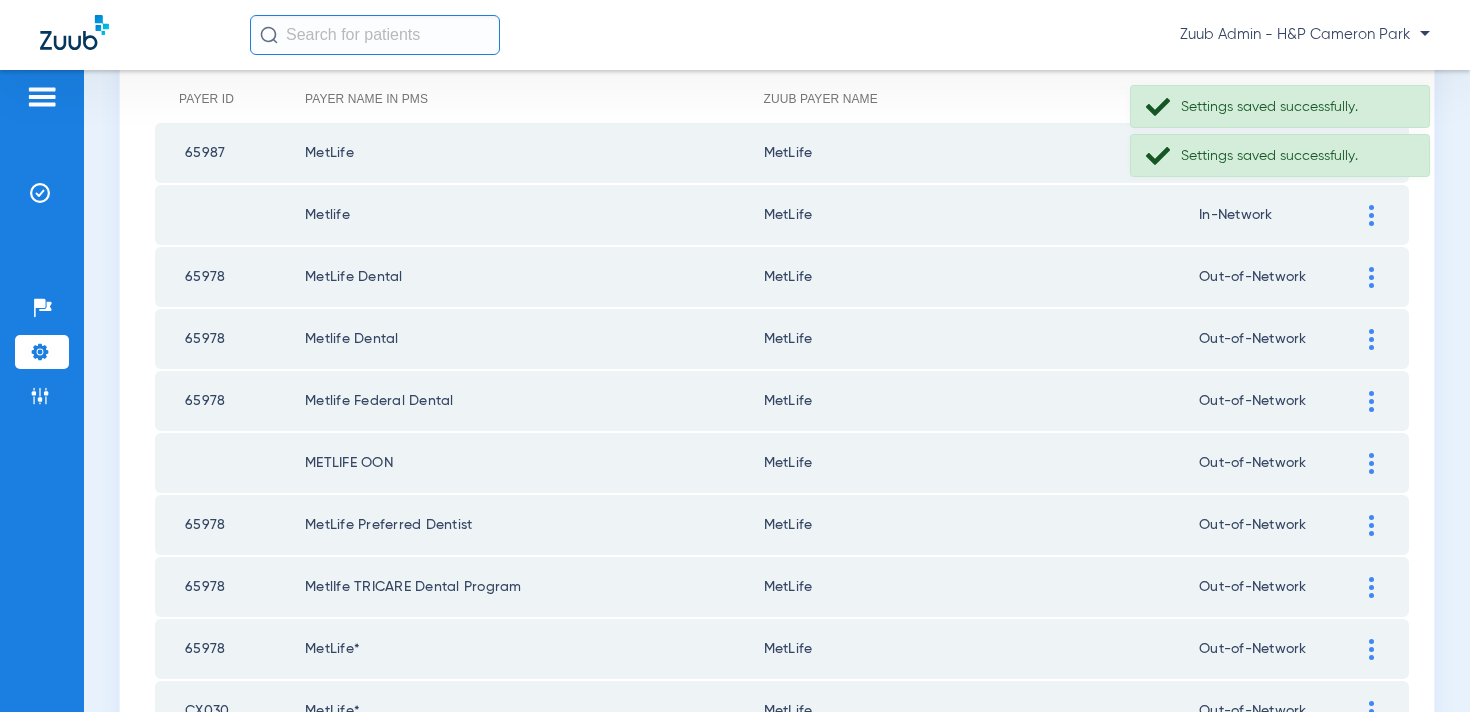click 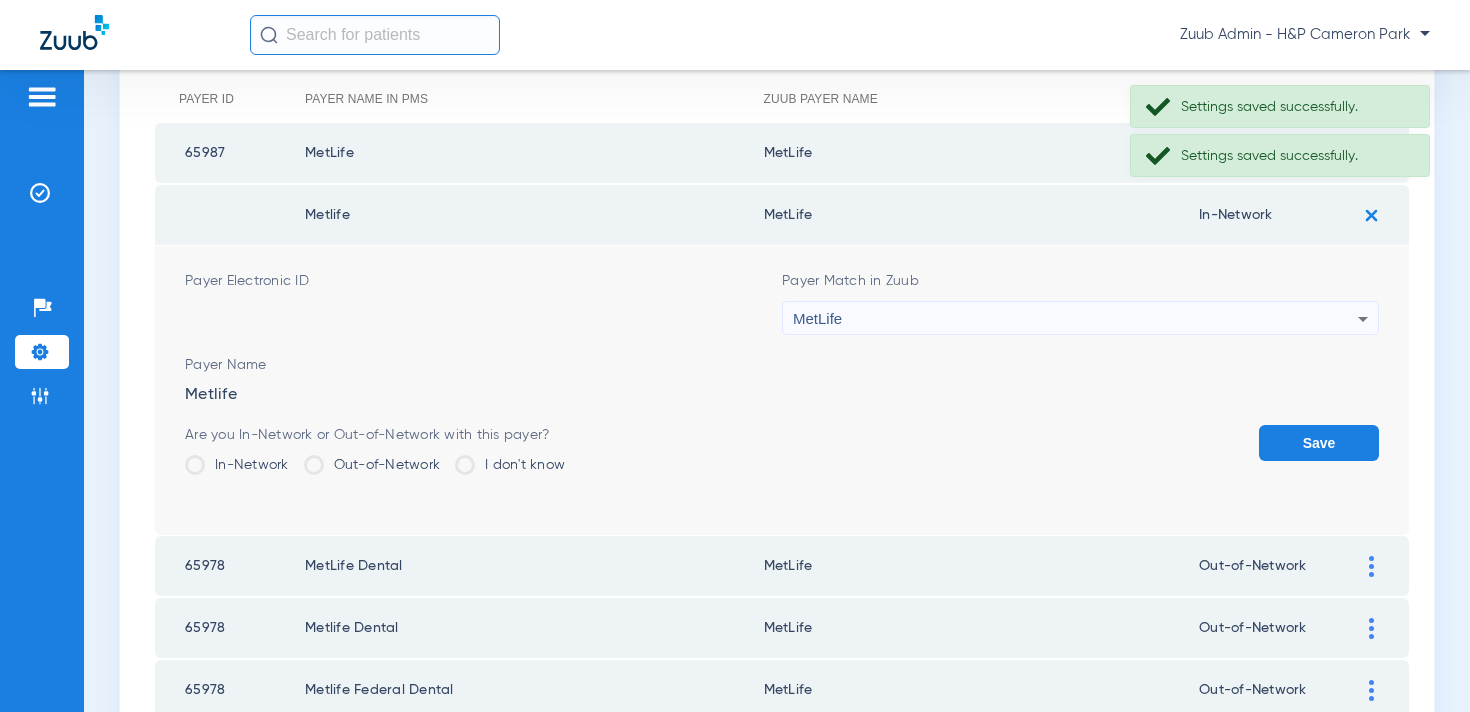 click on "Out-of-Network" 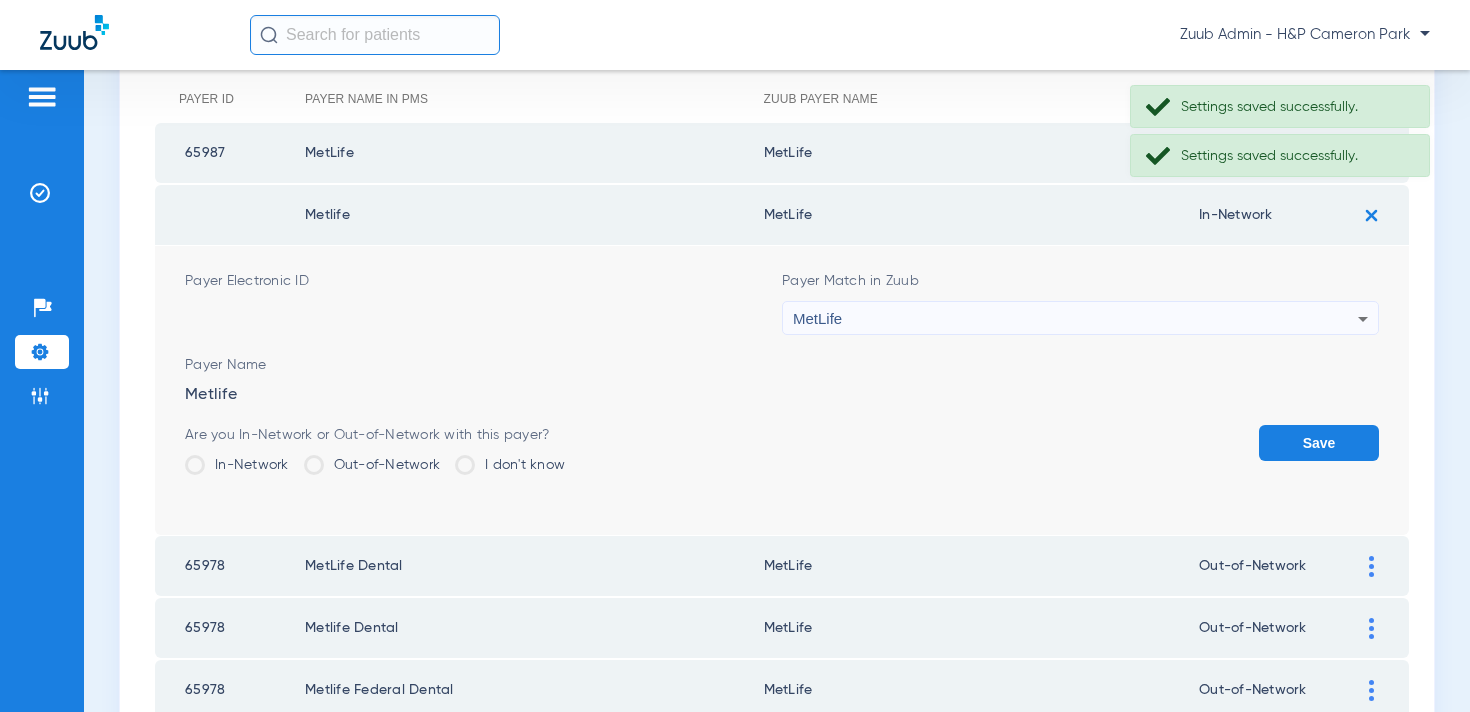 click on "Out-of-Network" 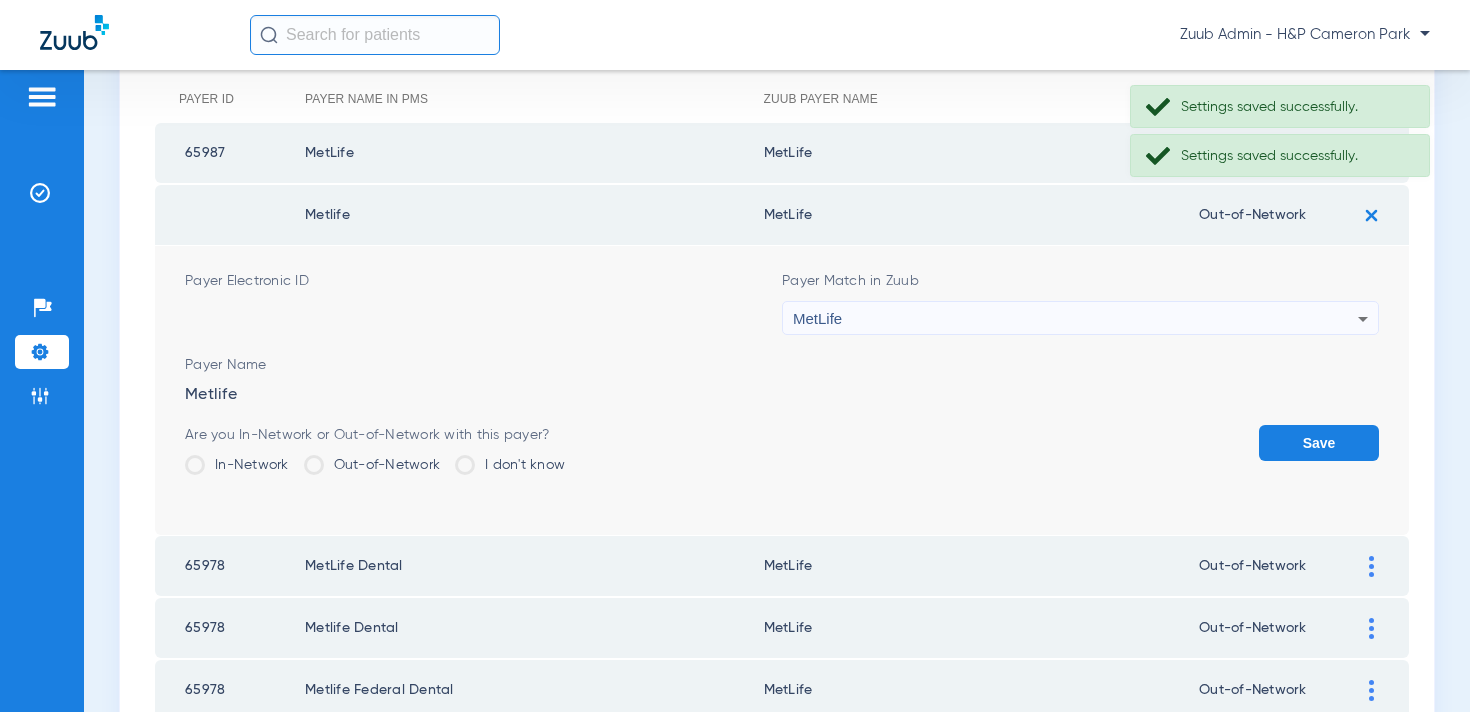 click on "Save" 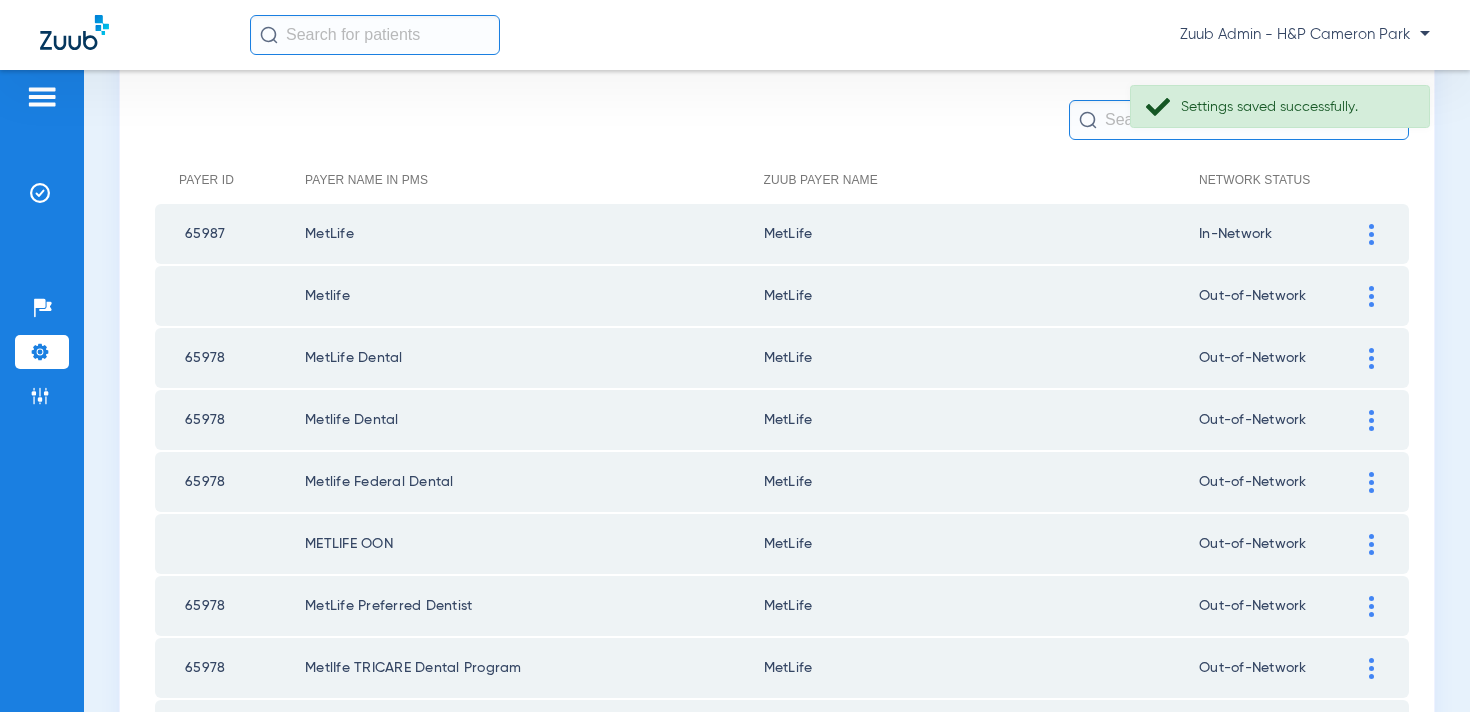scroll, scrollTop: 165, scrollLeft: 0, axis: vertical 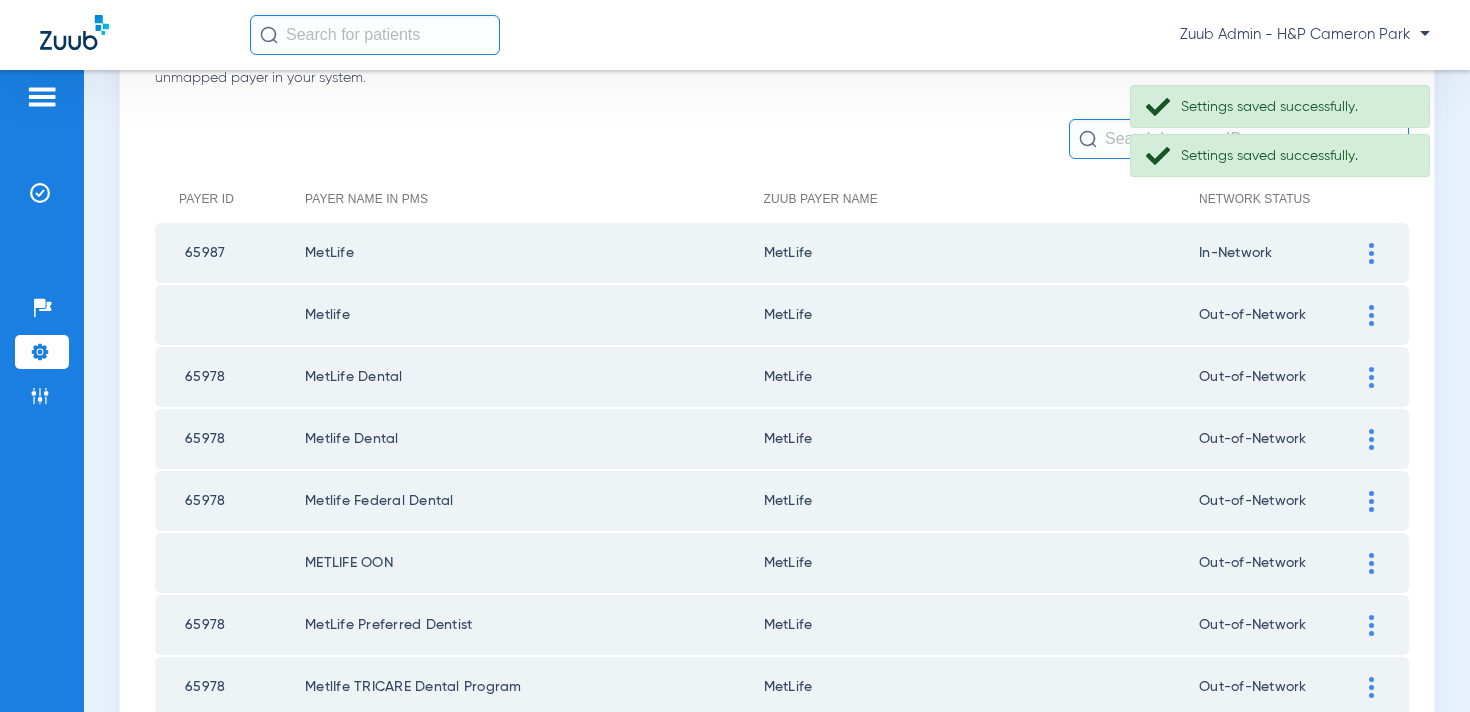 click 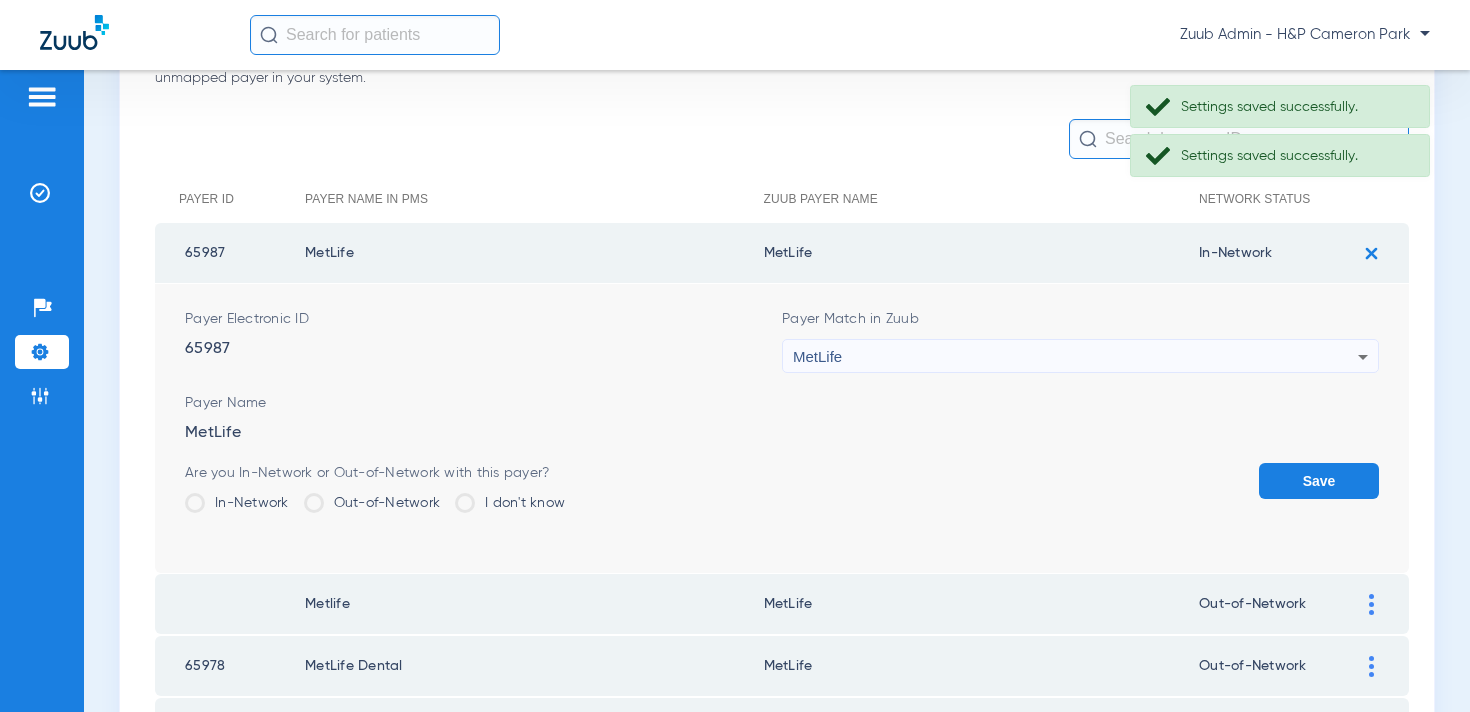 click on "Out-of-Network" 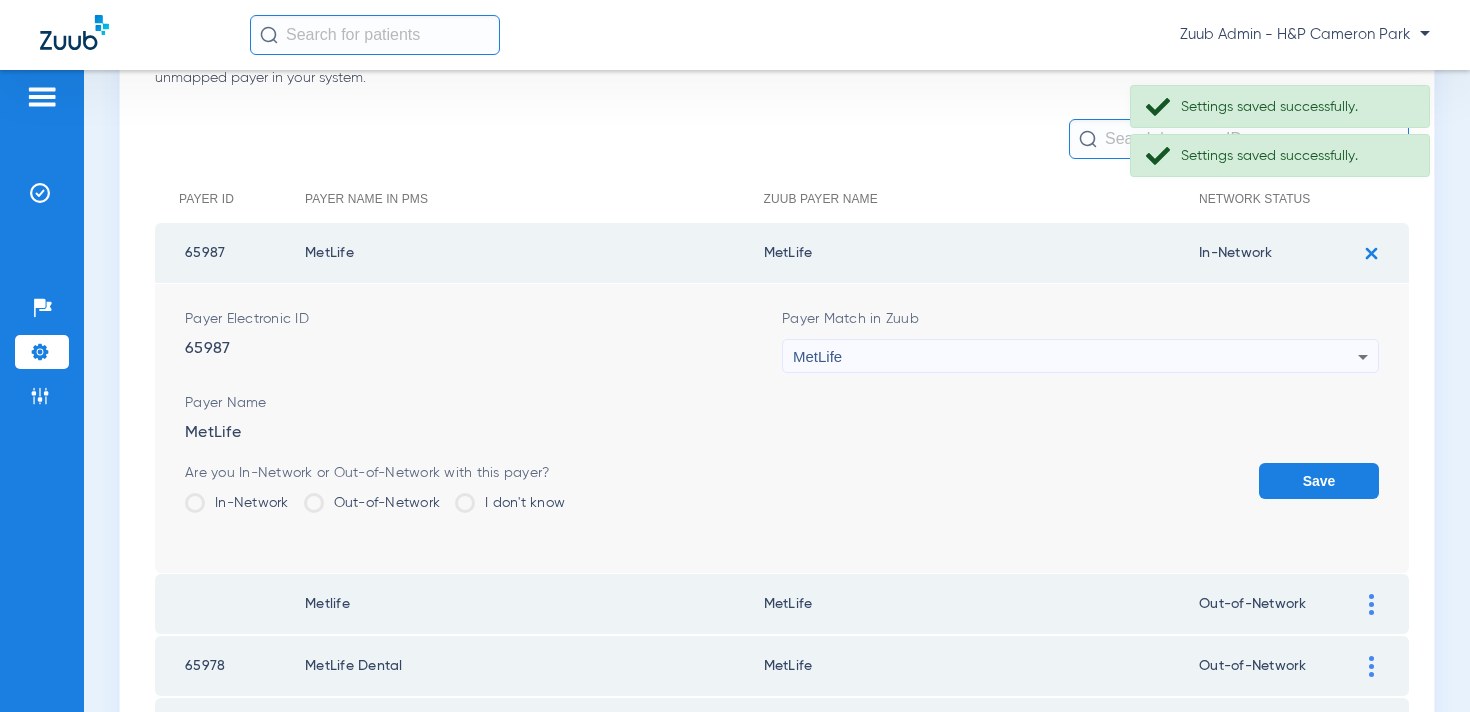 click on "Out-of-Network" 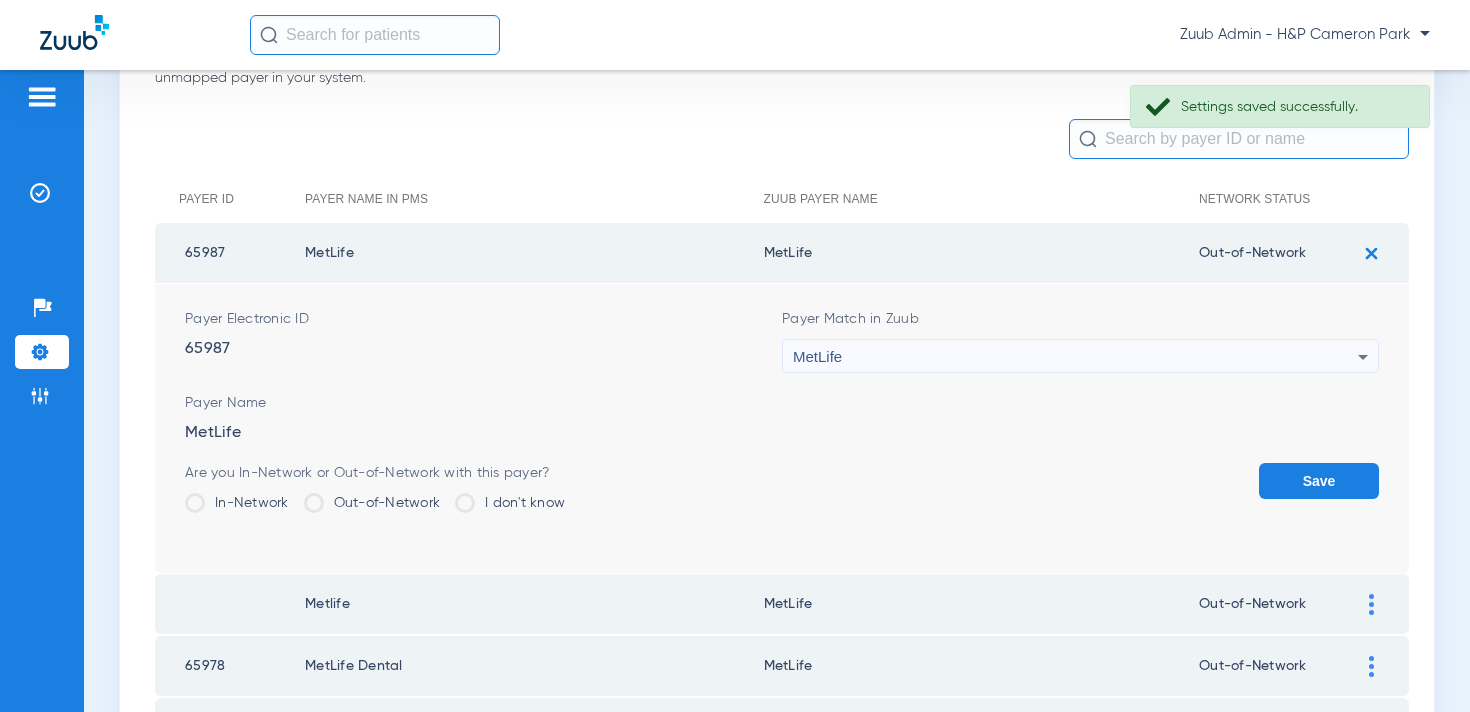 click on "Save" 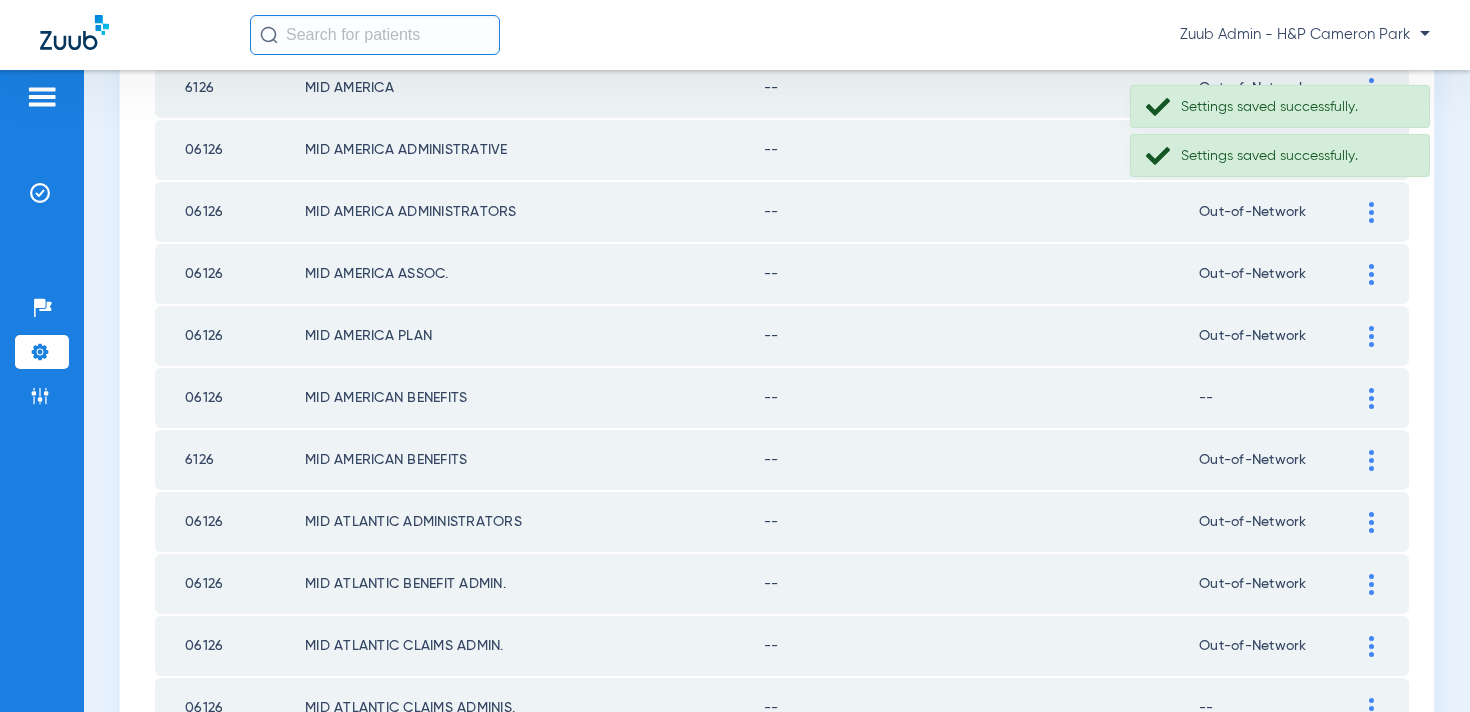 scroll, scrollTop: 2923, scrollLeft: 0, axis: vertical 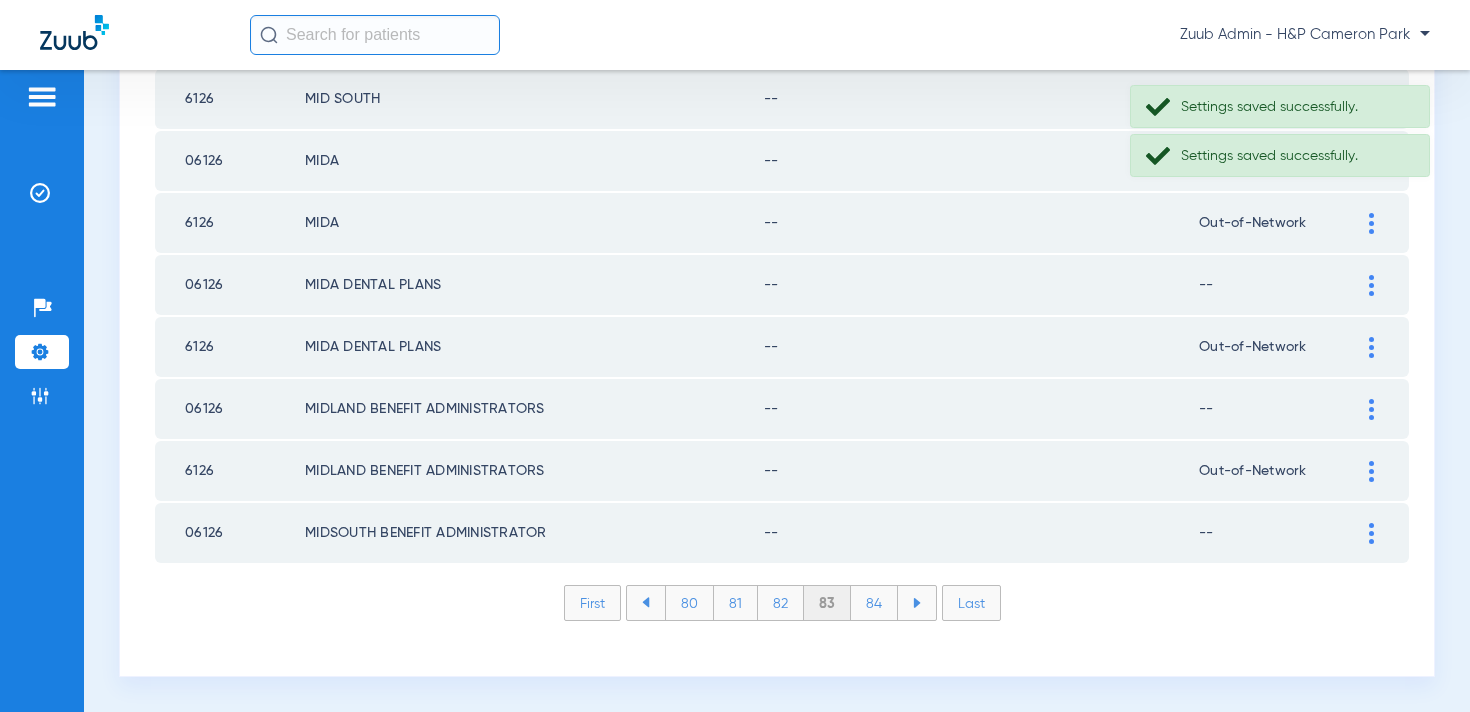 click on "84" 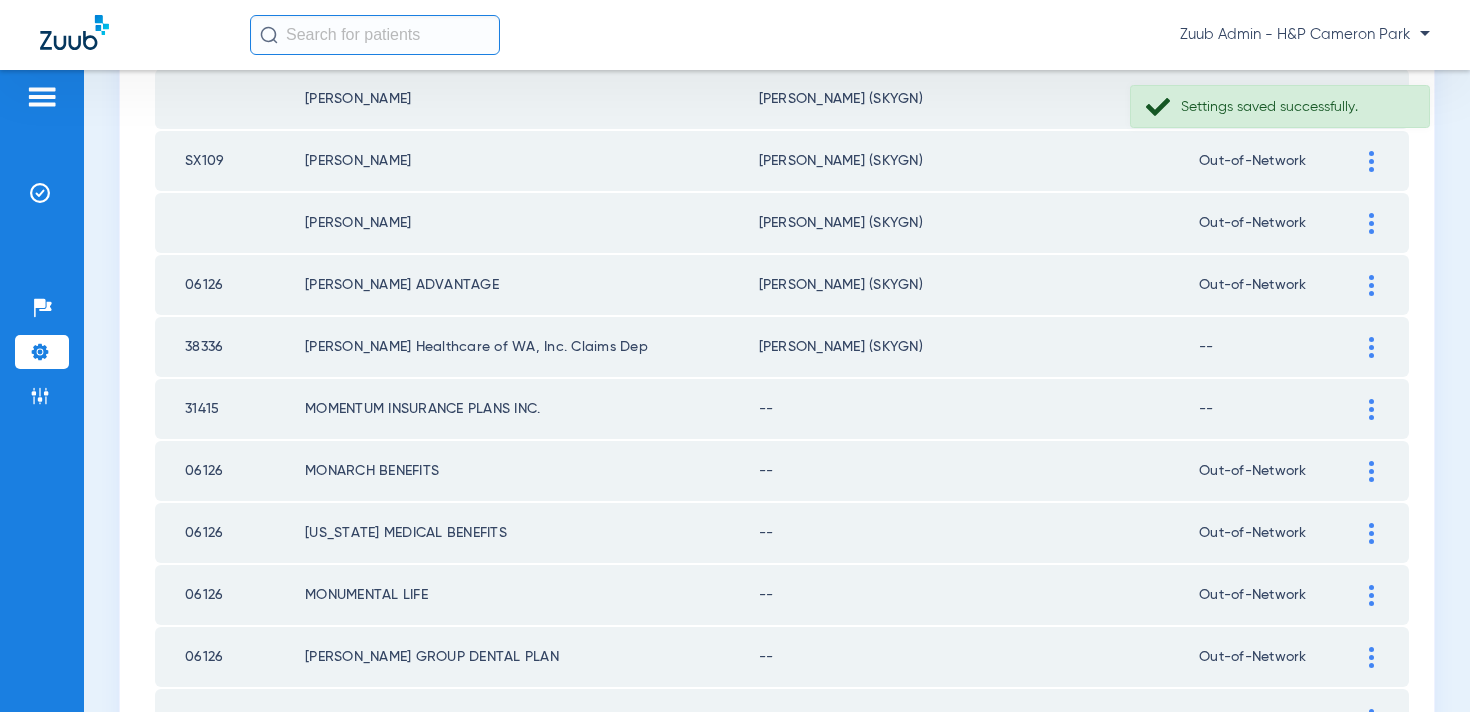 scroll, scrollTop: 2510, scrollLeft: 0, axis: vertical 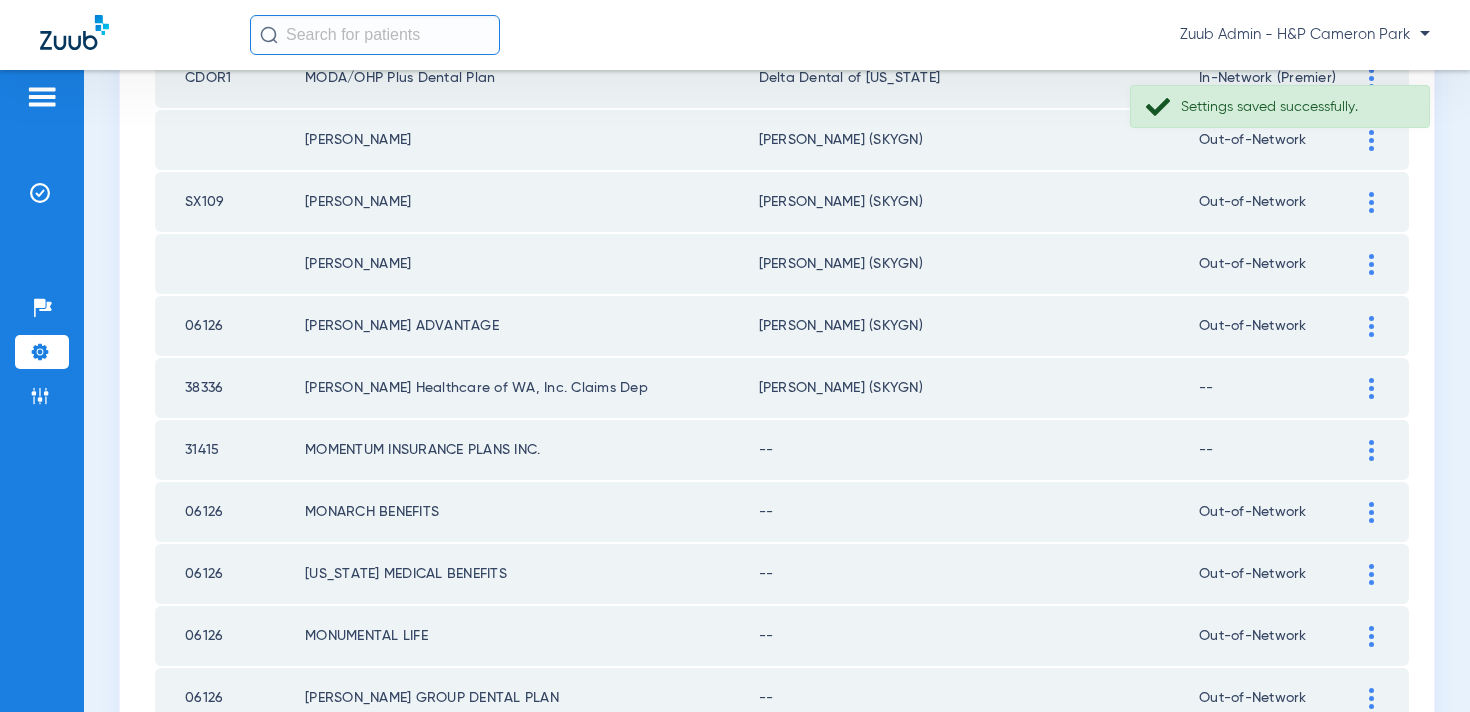 click 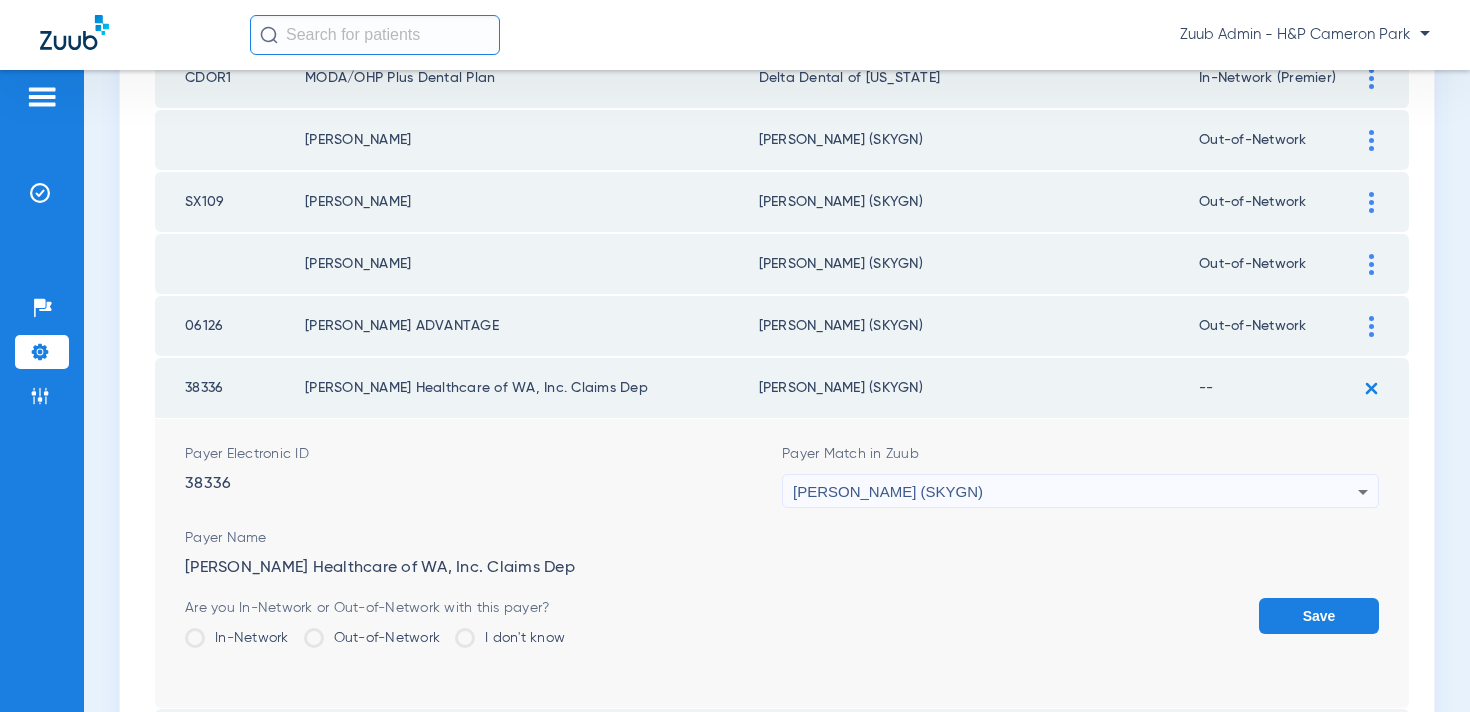click on "Out-of-Network" 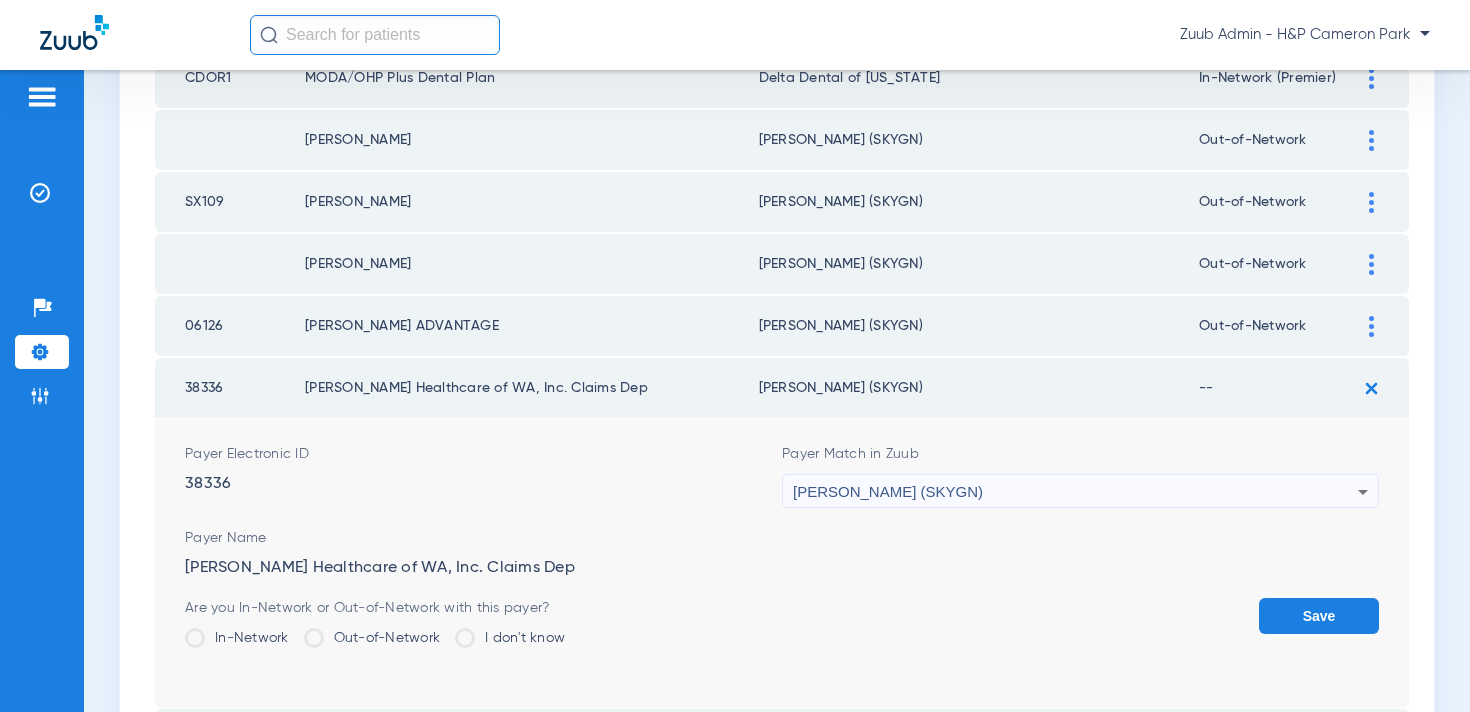 click on "Out-of-Network" 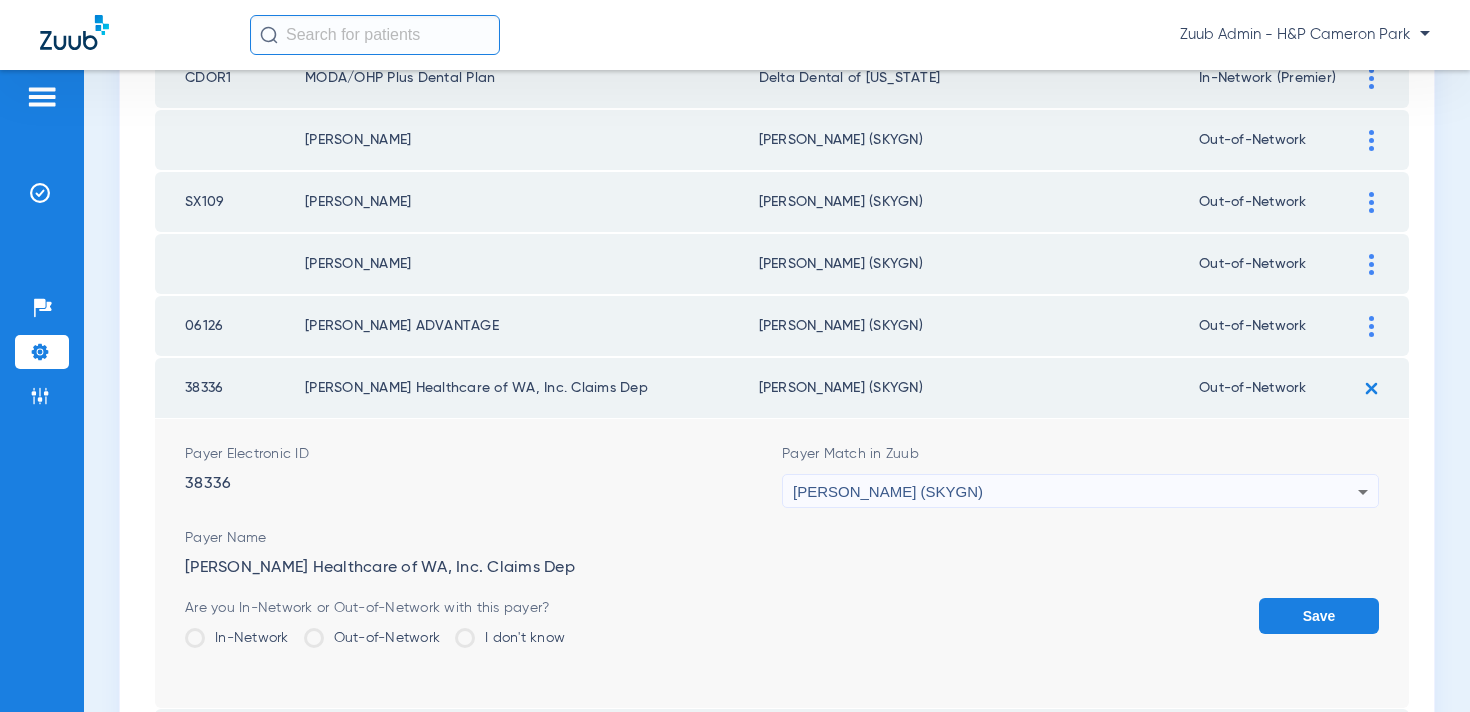 click on "Save" 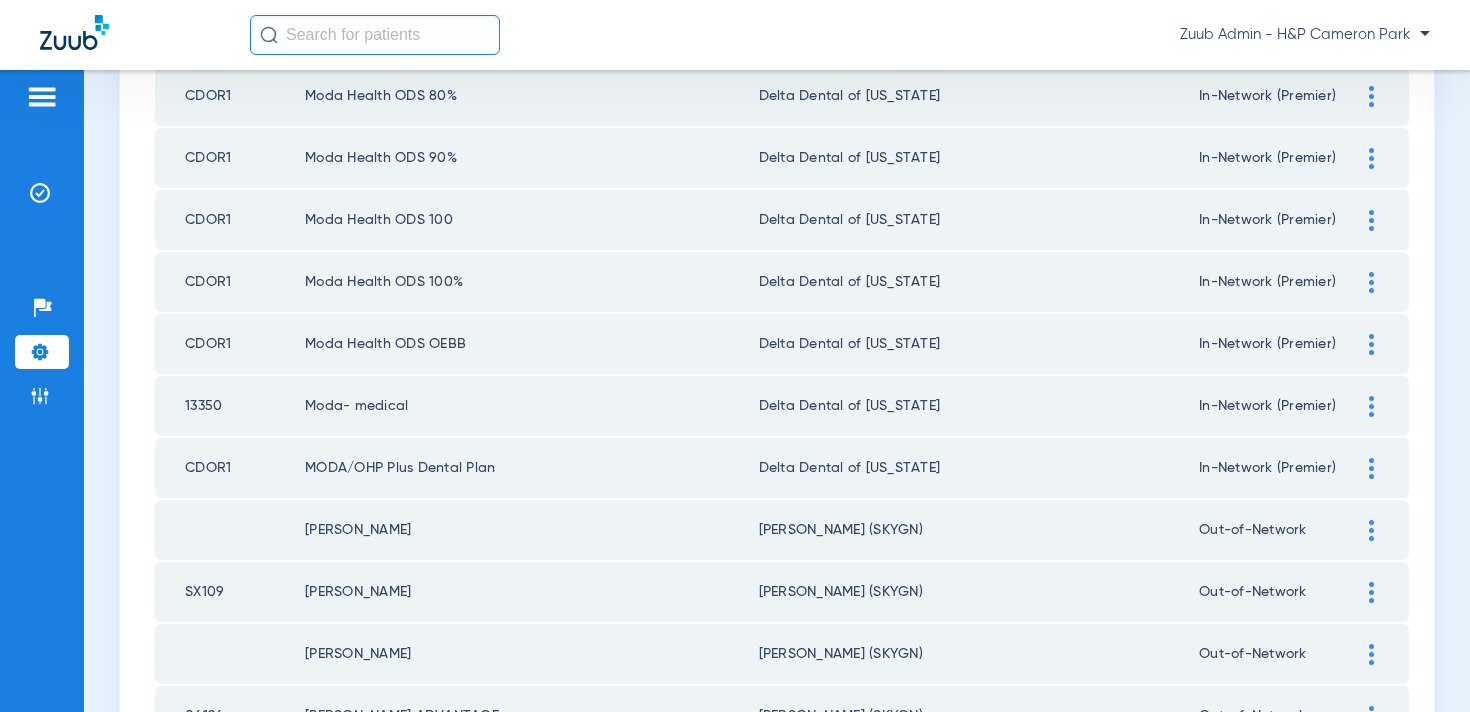 scroll, scrollTop: 2923, scrollLeft: 0, axis: vertical 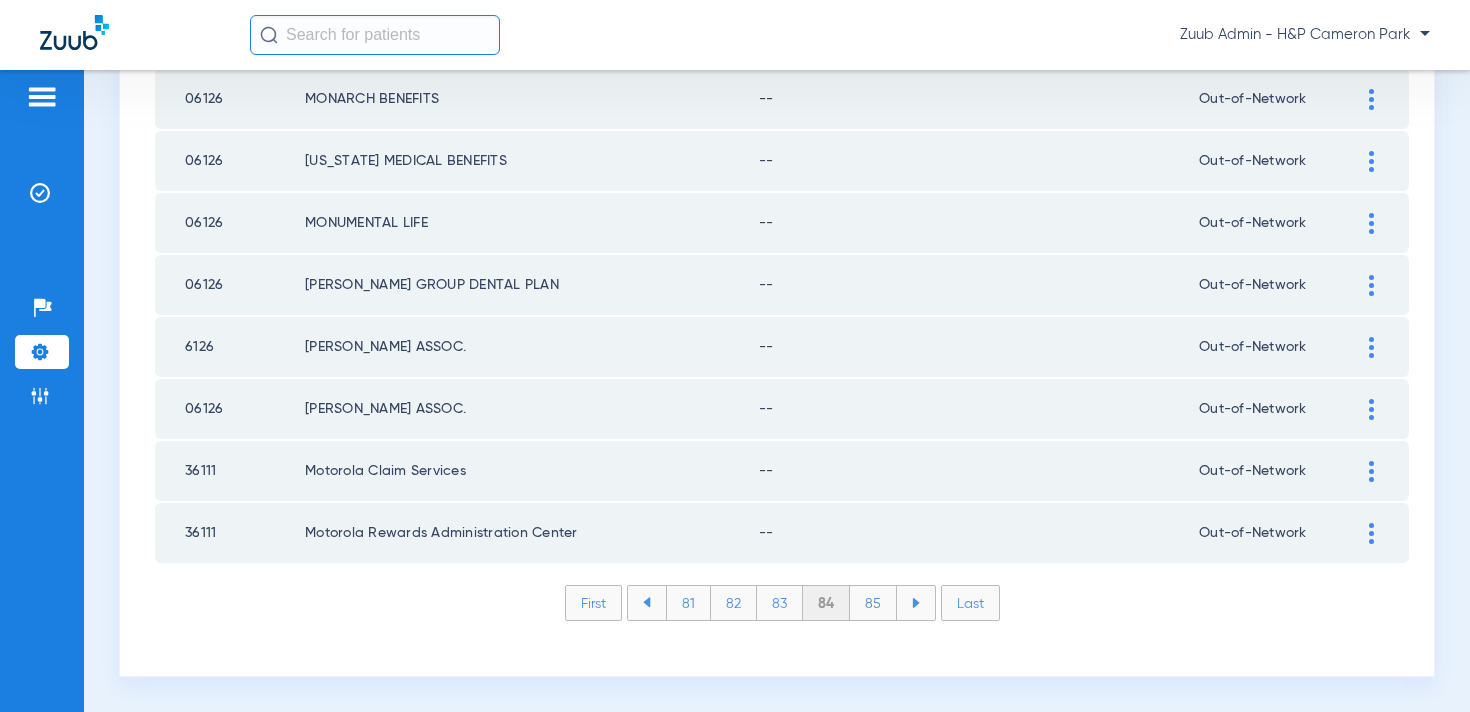 click on "85" 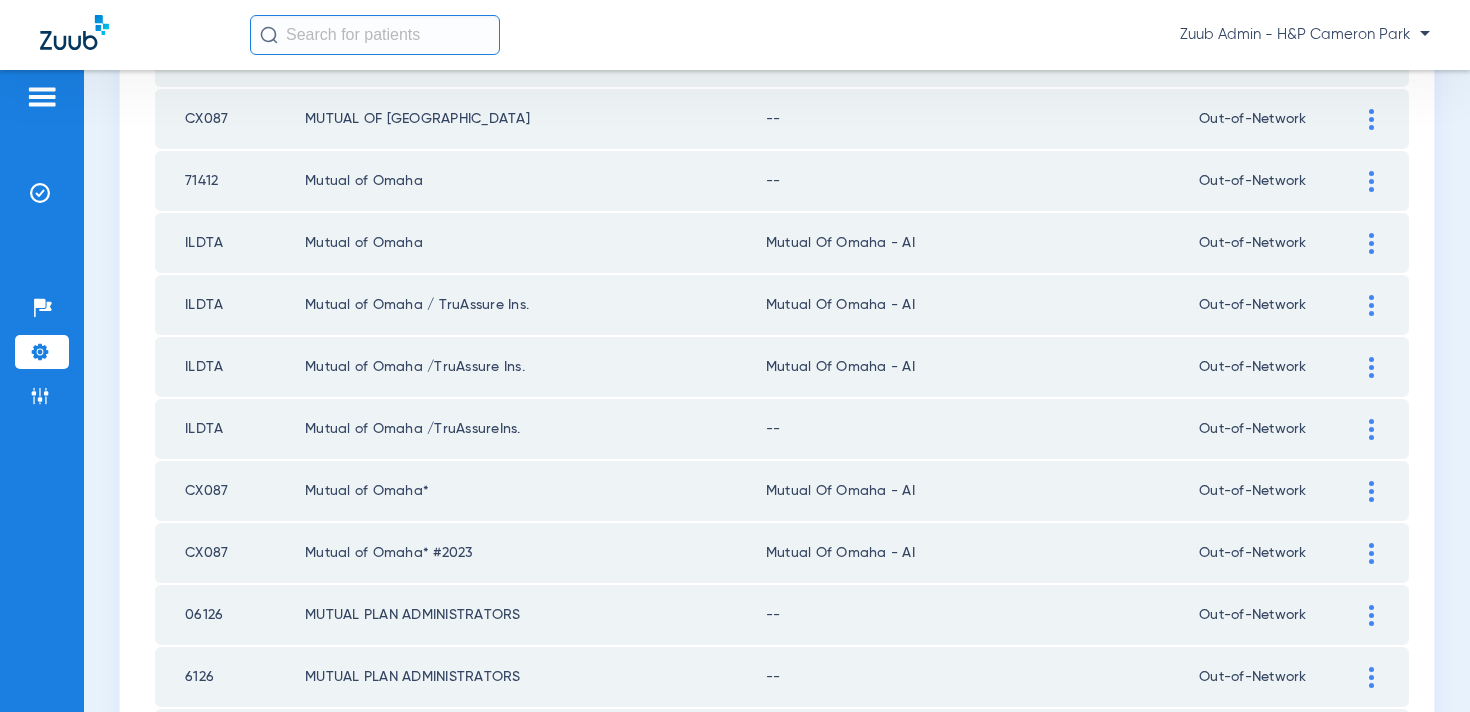 scroll, scrollTop: 2033, scrollLeft: 0, axis: vertical 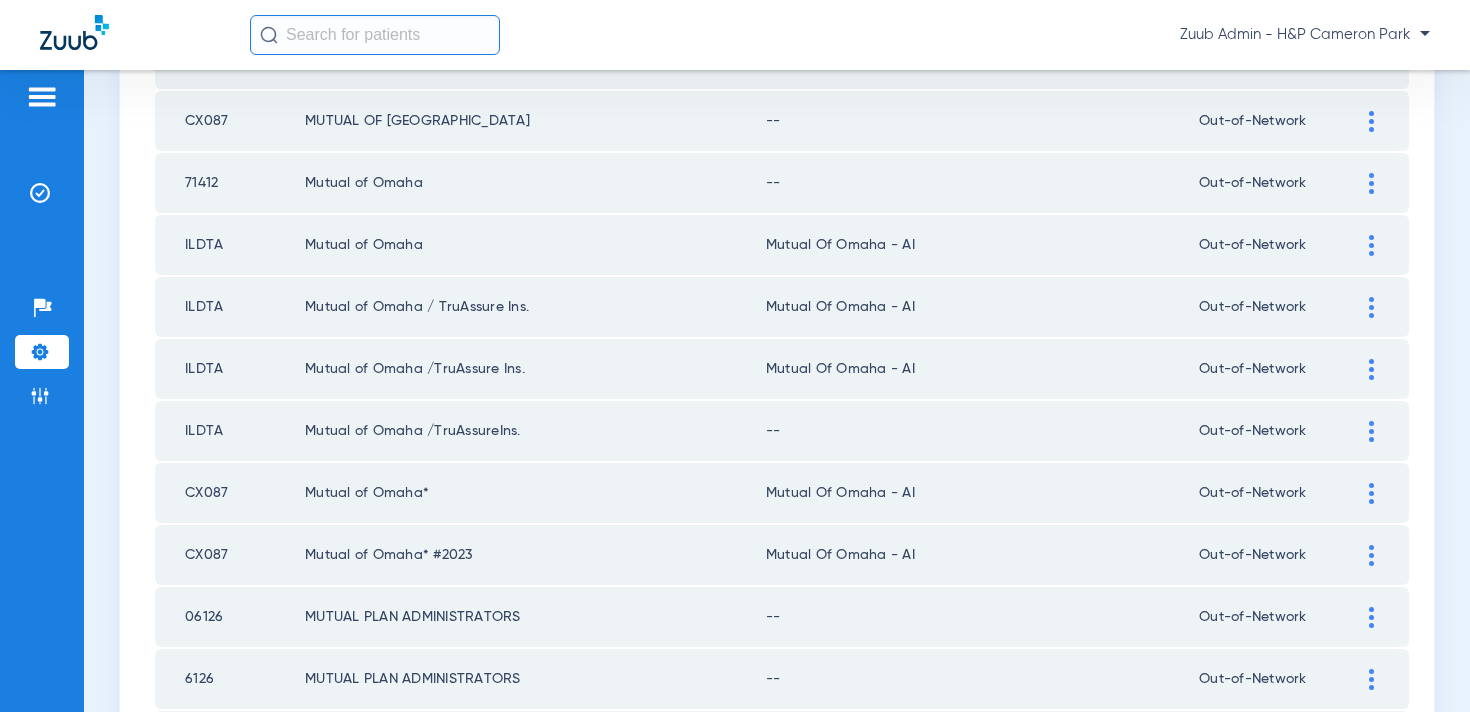click 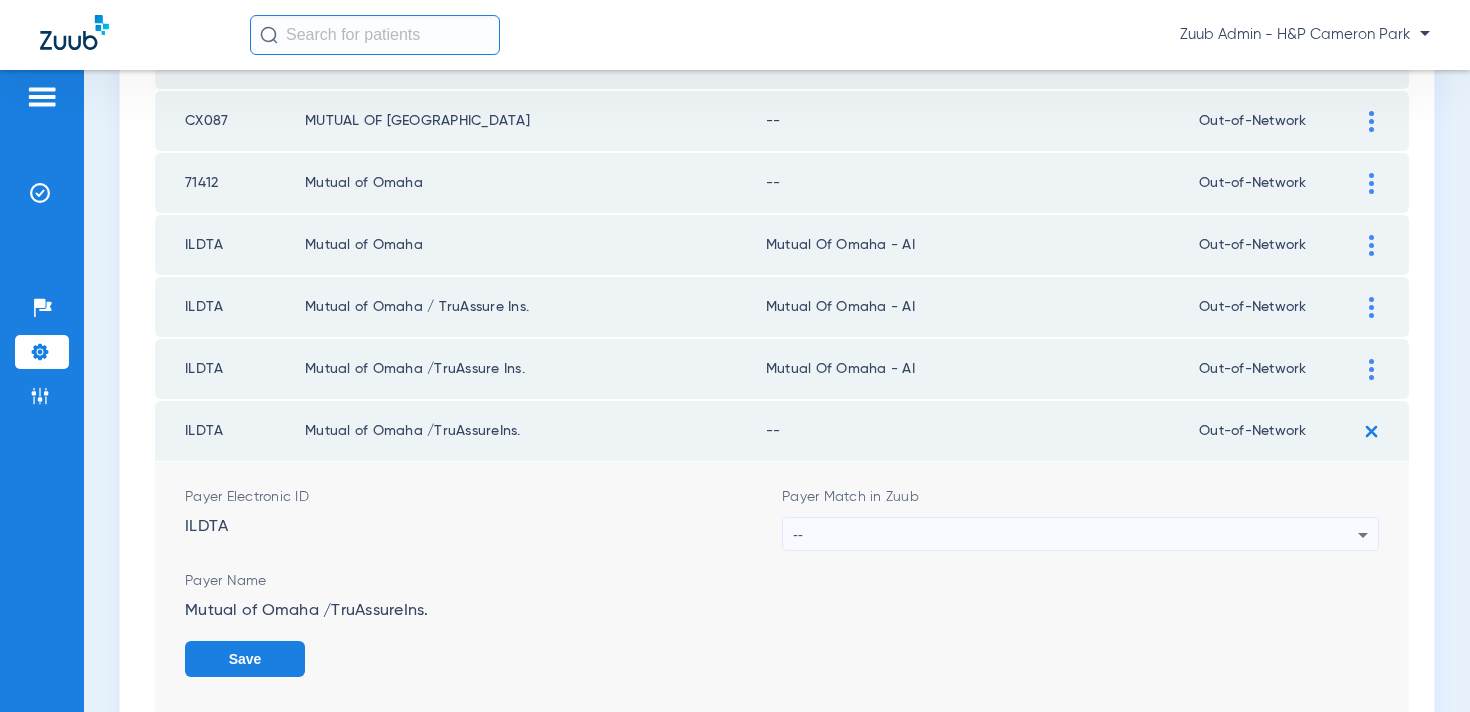 click on "Payer Match in Zuub --" 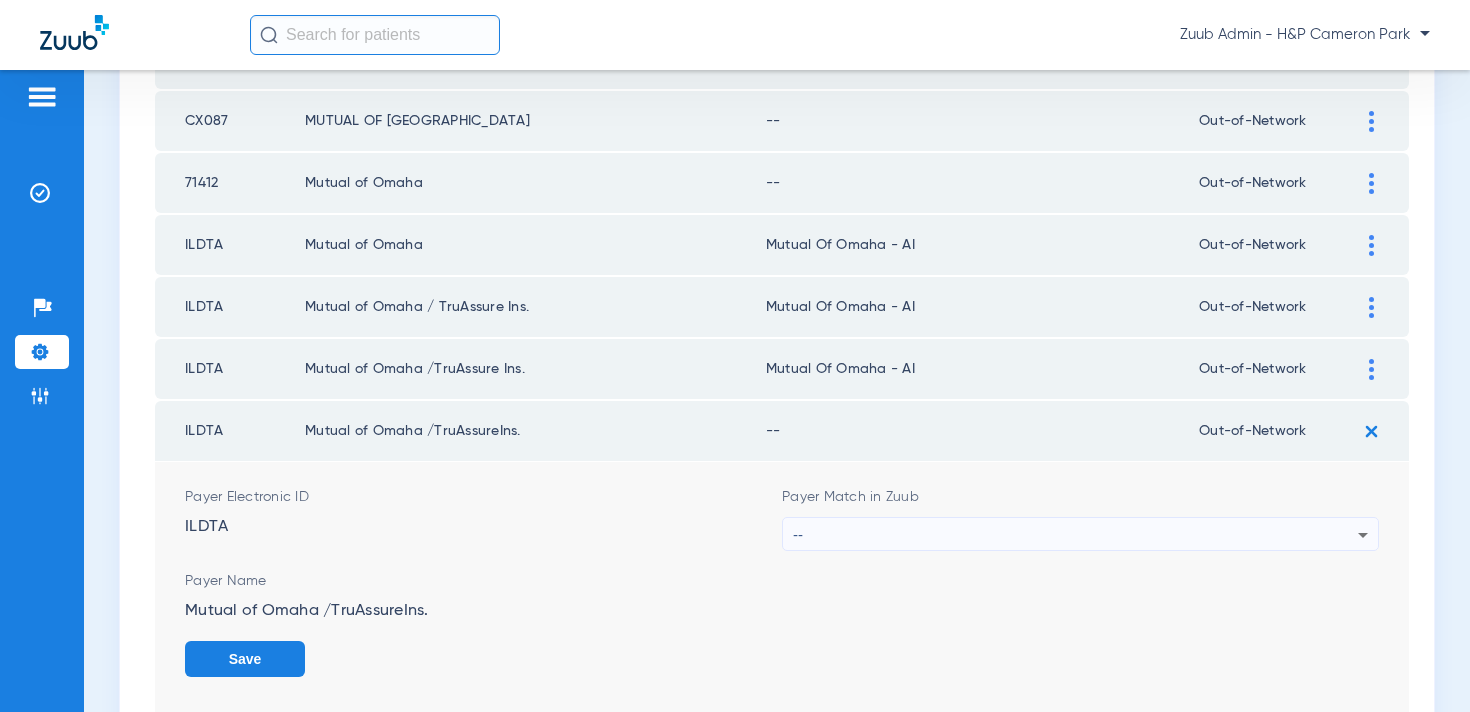 click on "--" at bounding box center [1075, 535] 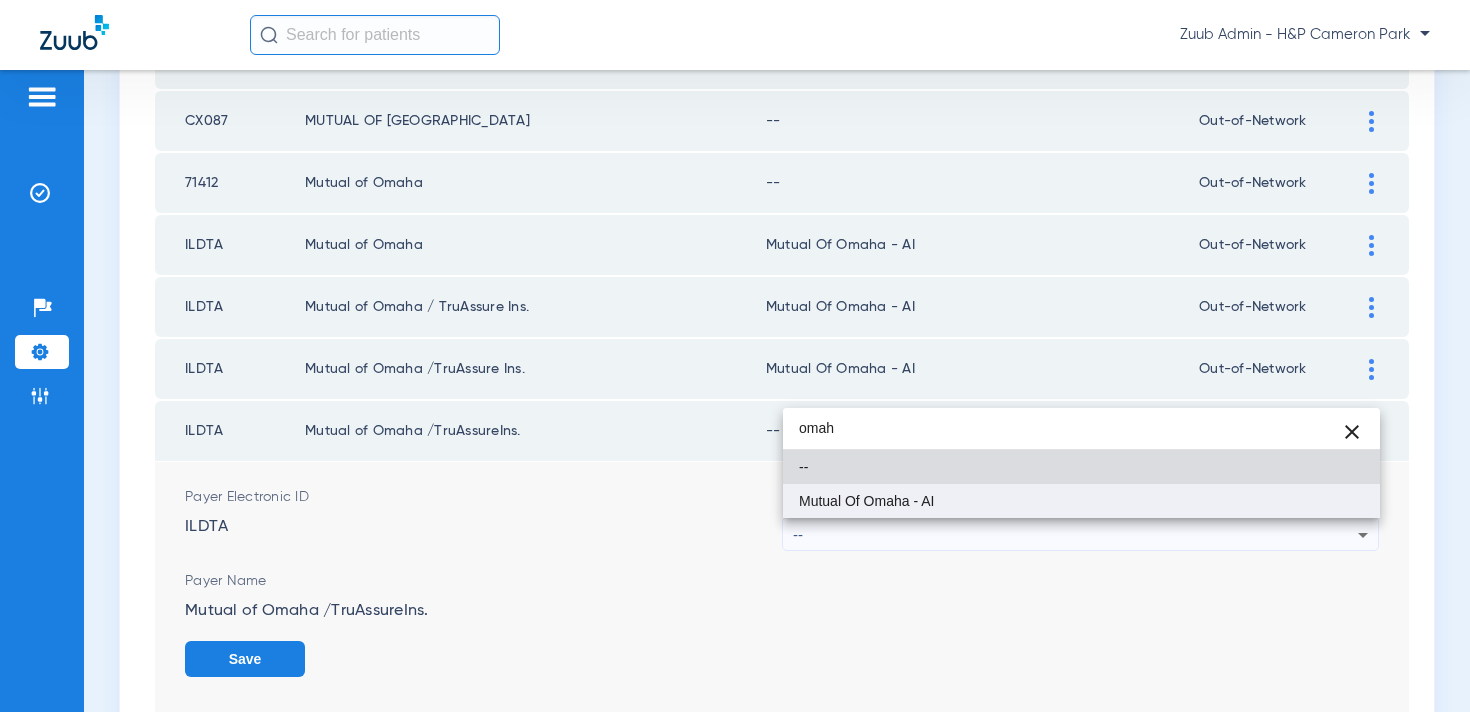 type on "omah" 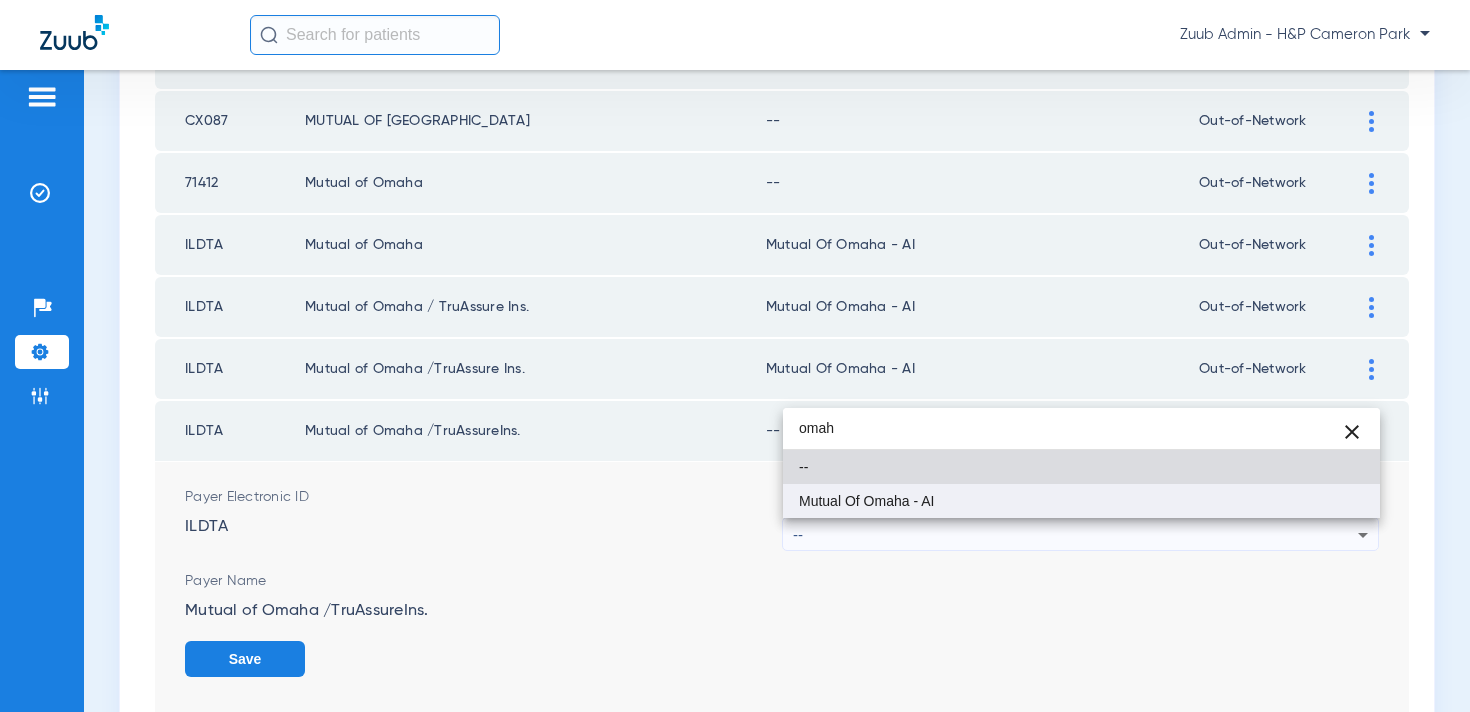 click on "Mutual Of Omaha - AI" at bounding box center [866, 501] 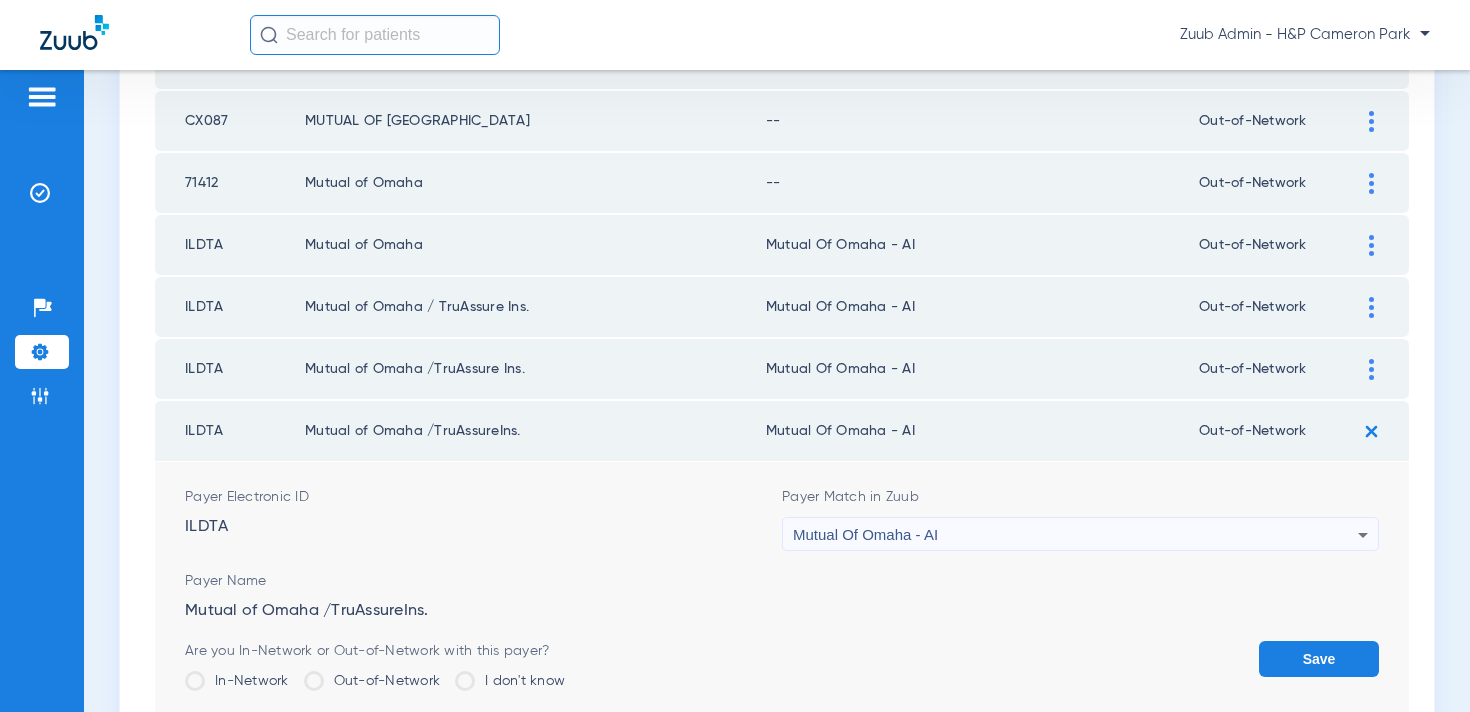 click on "Save" 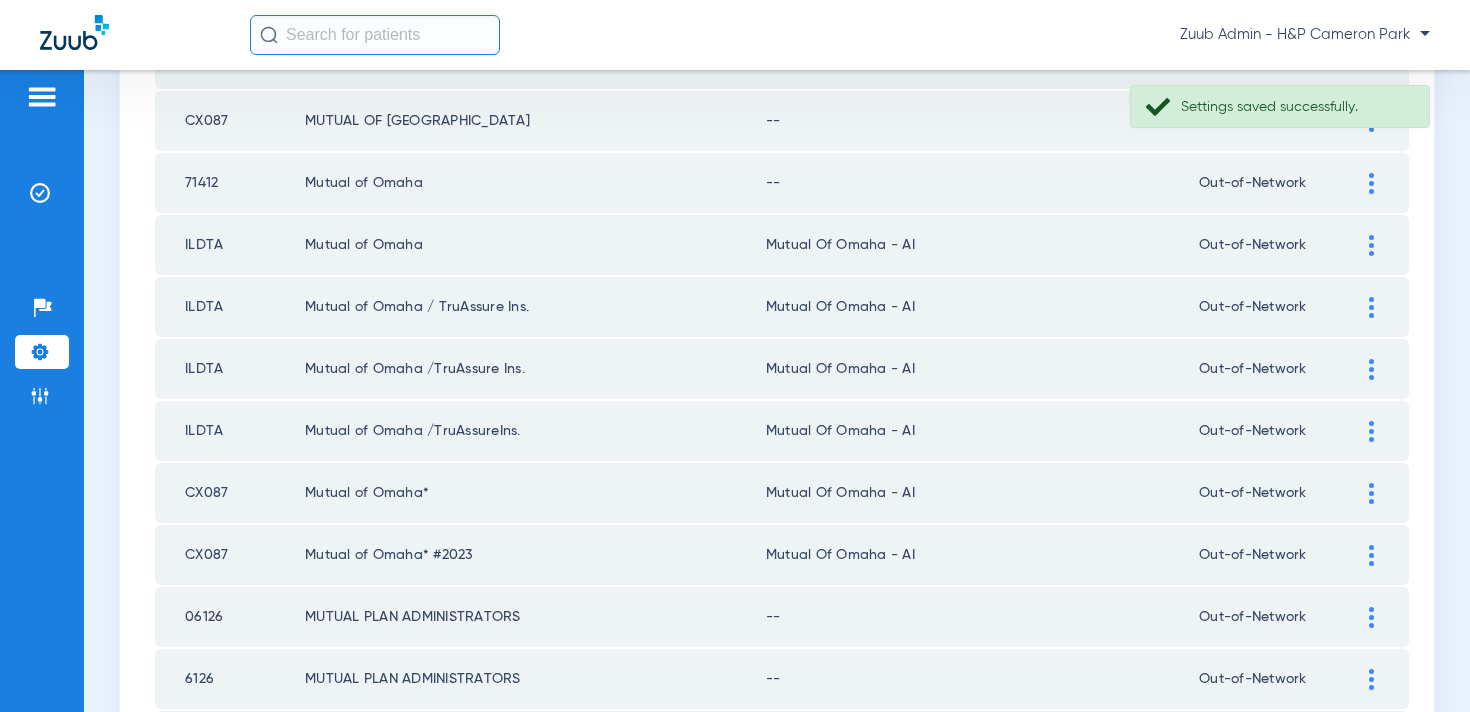 click 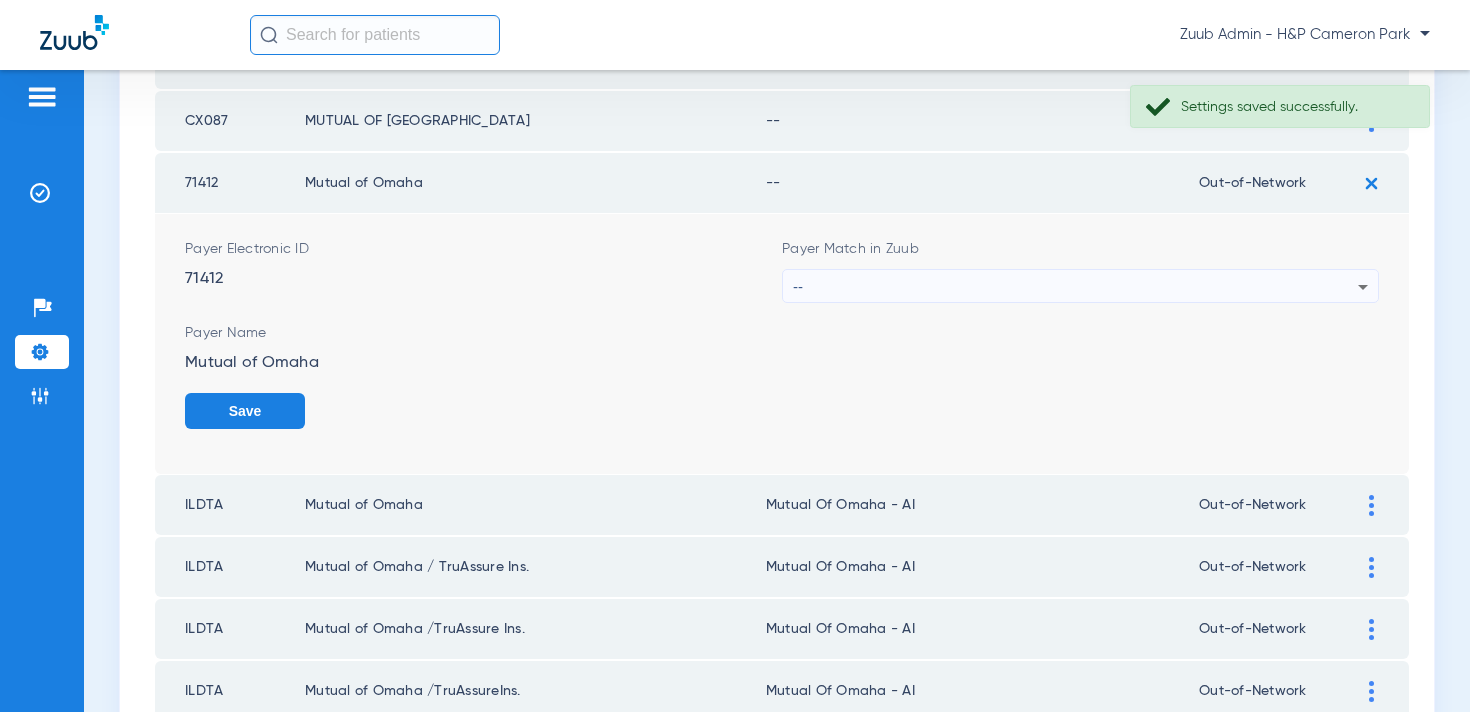 click on "--" at bounding box center (1075, 287) 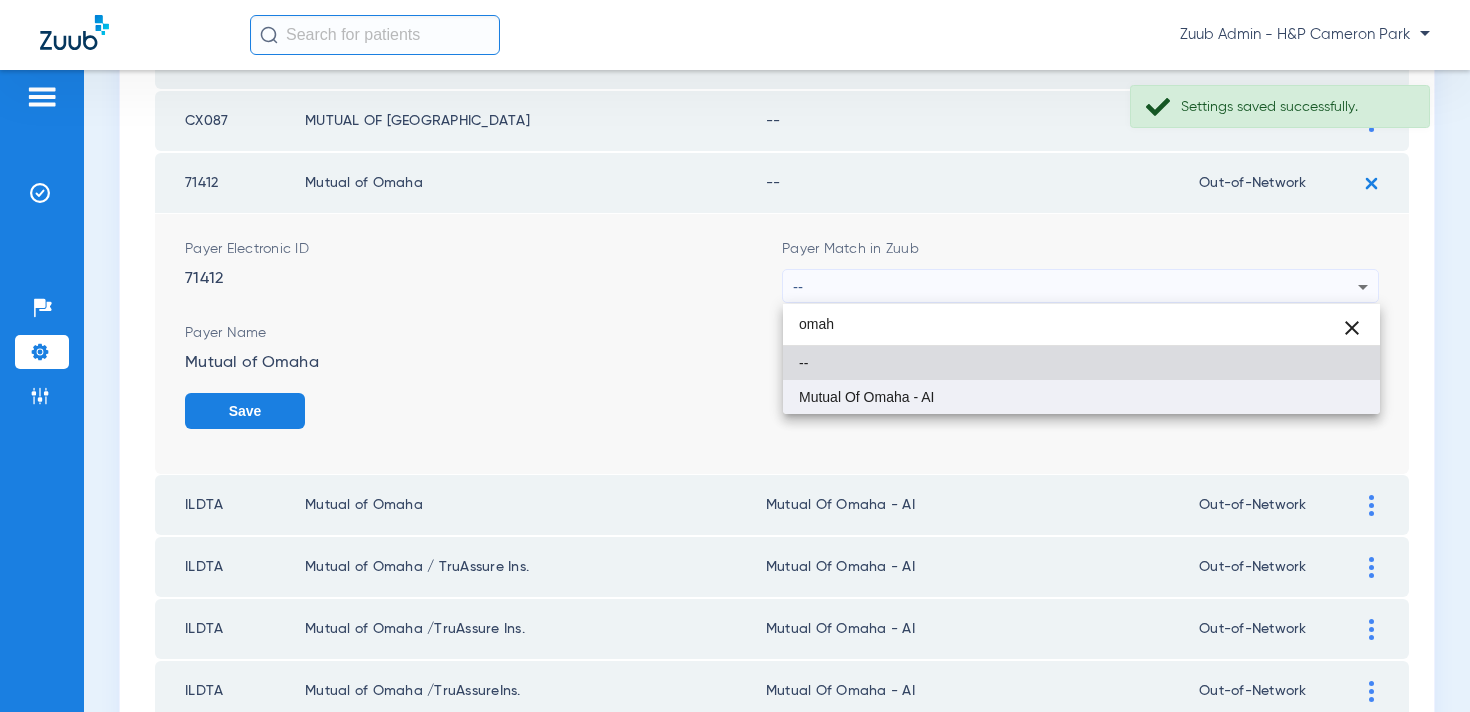 type on "omah" 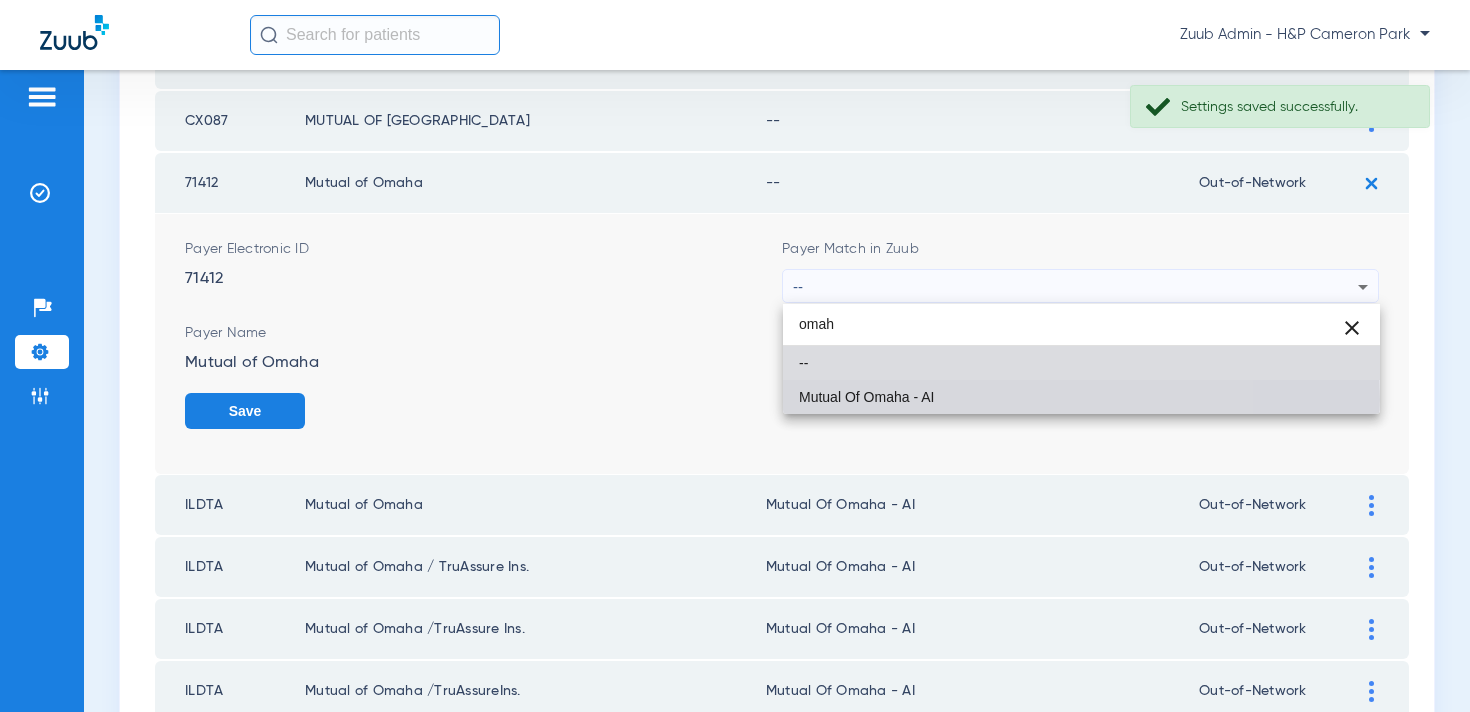 click on "Mutual Of Omaha - AI" at bounding box center [1081, 397] 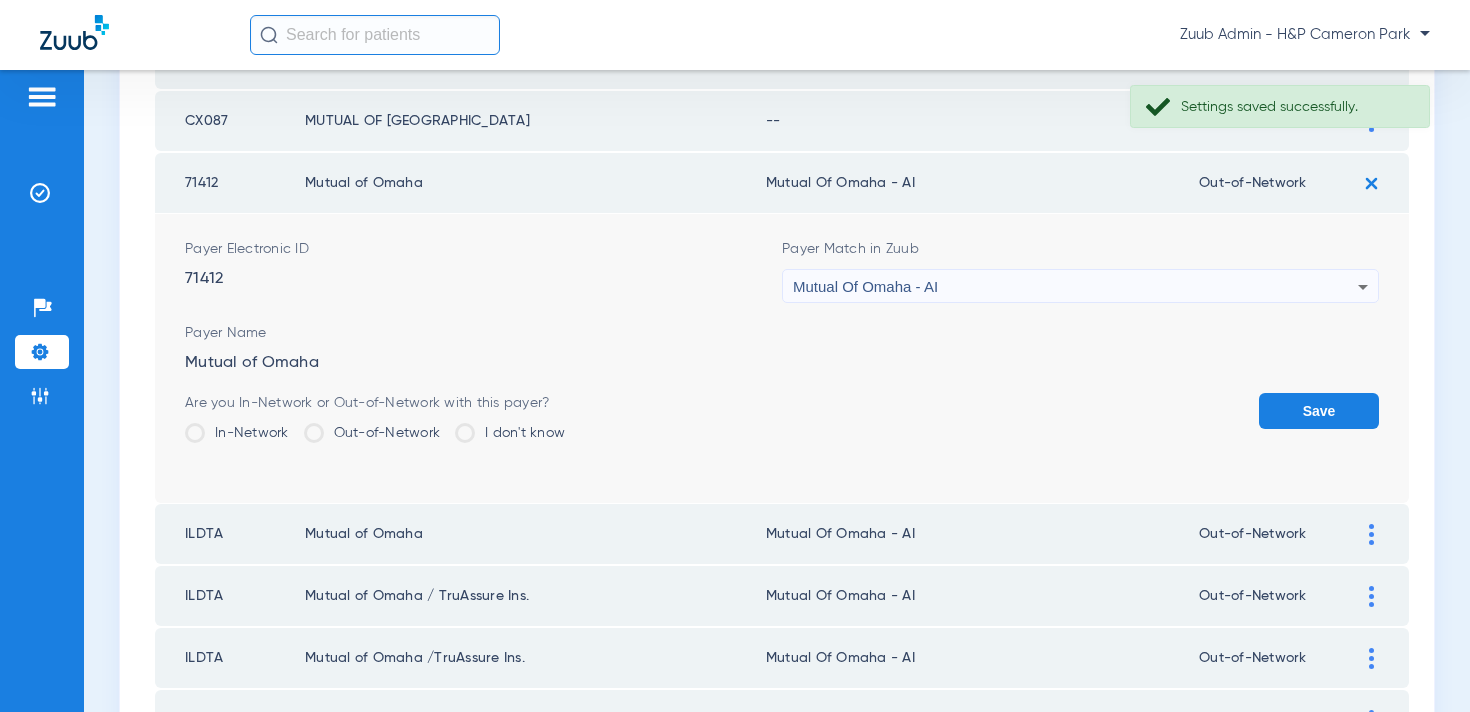 click on "Save" 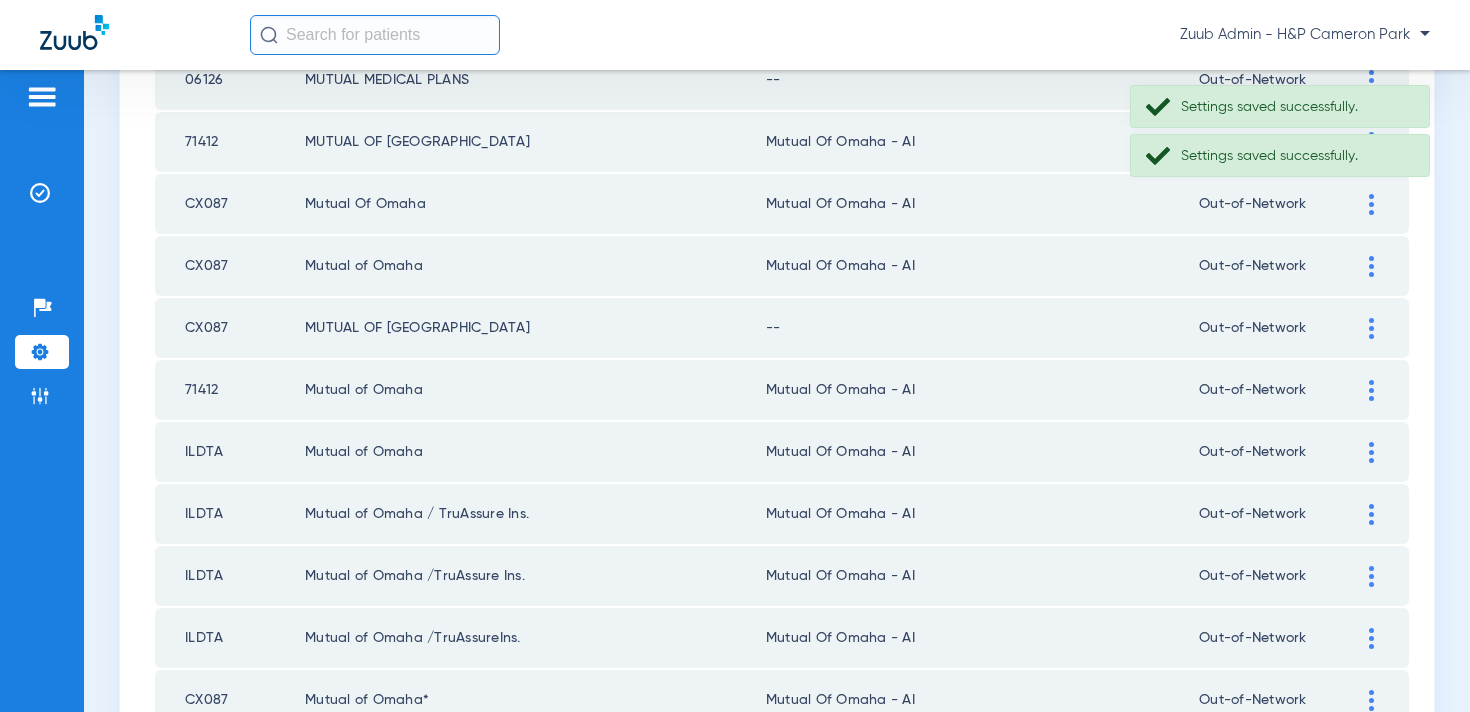 scroll, scrollTop: 1824, scrollLeft: 0, axis: vertical 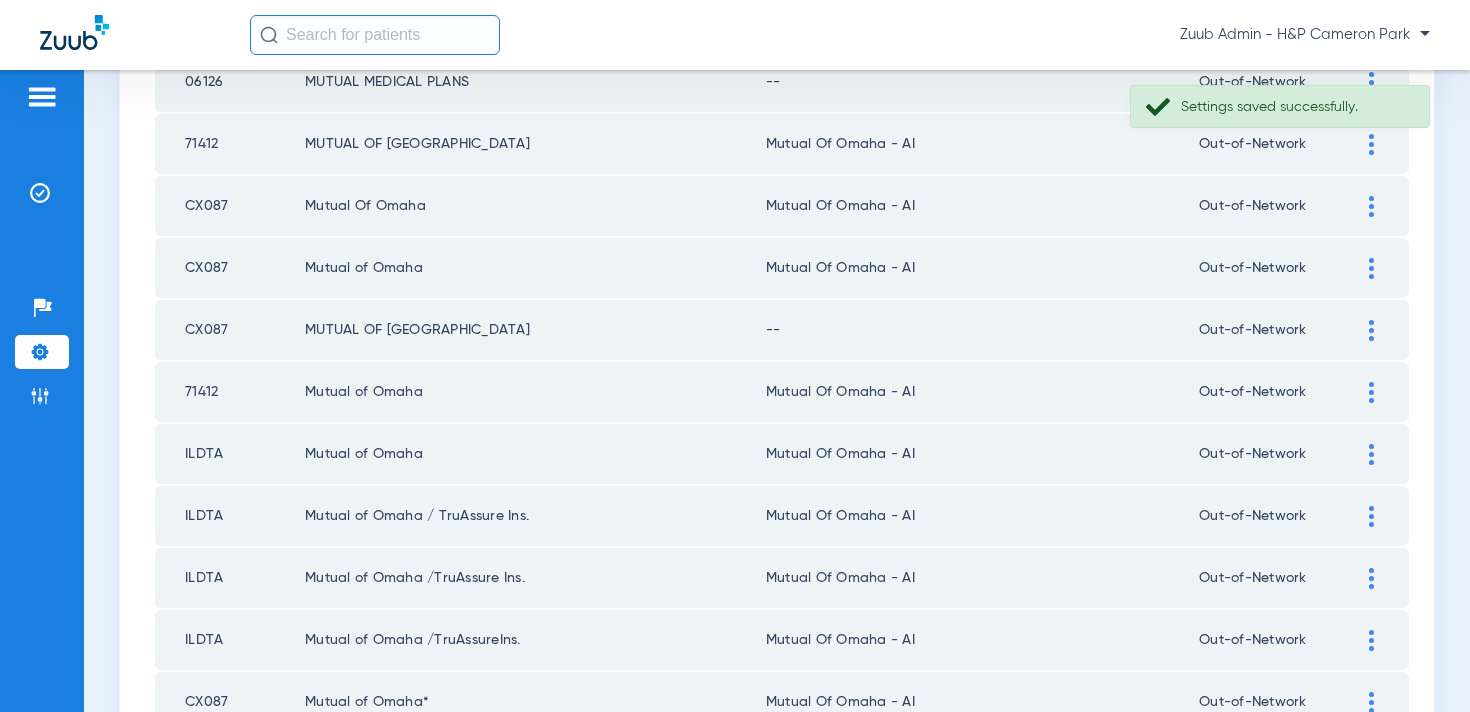 click 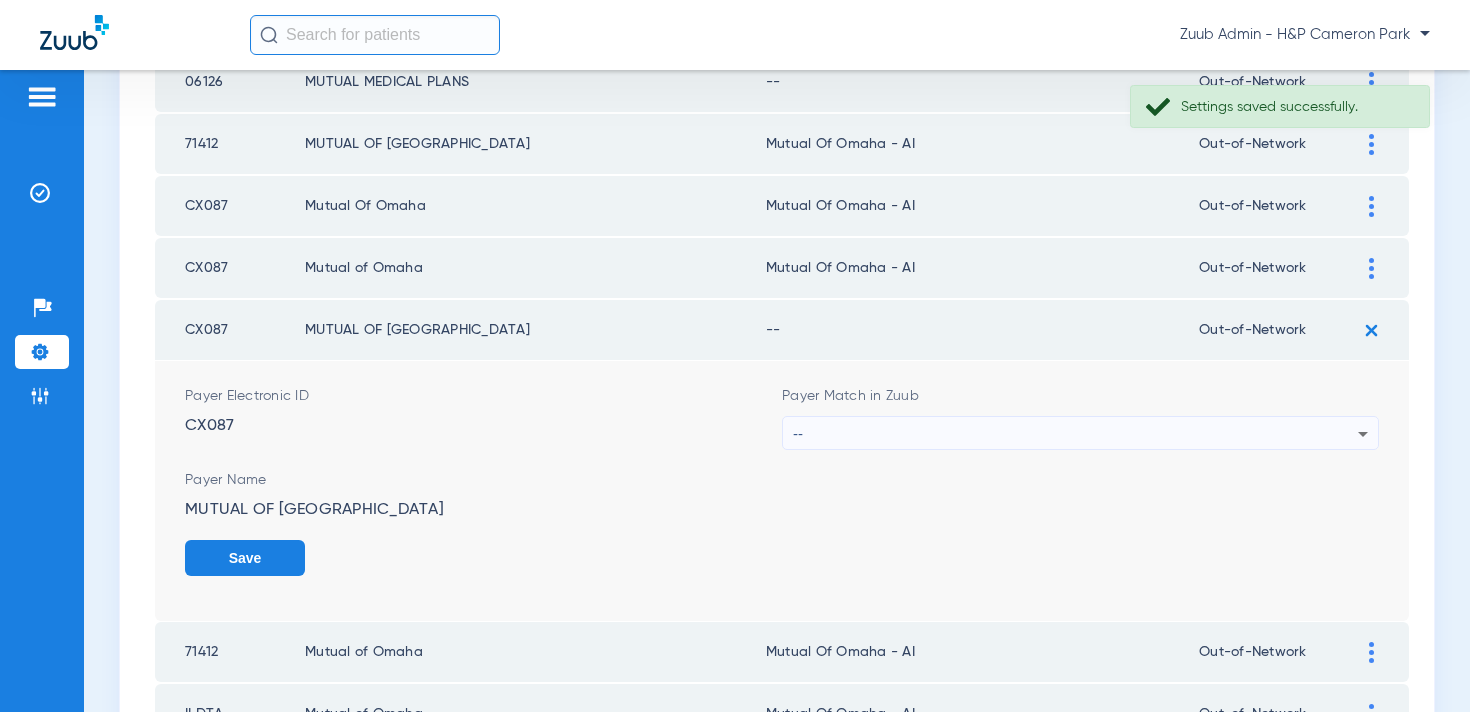 click on "--" at bounding box center (1075, 434) 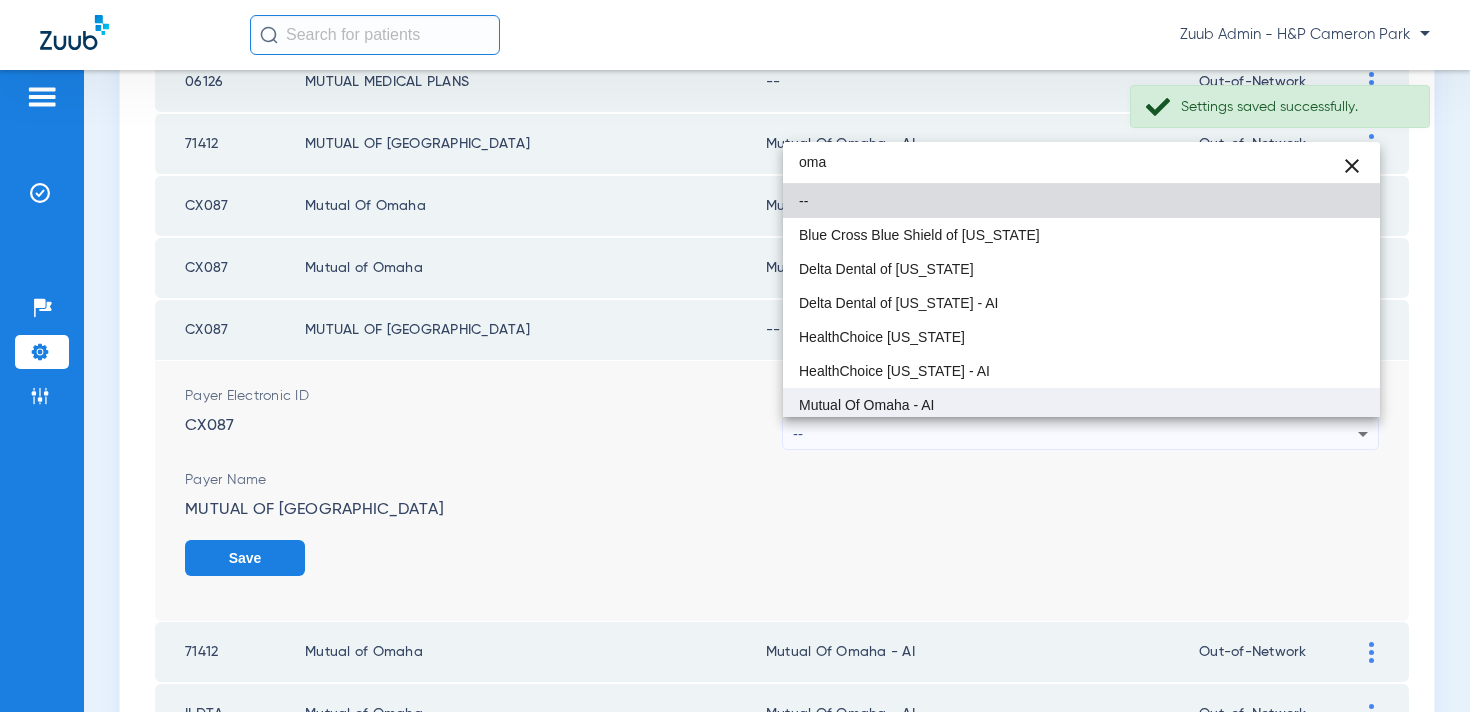 type on "oma" 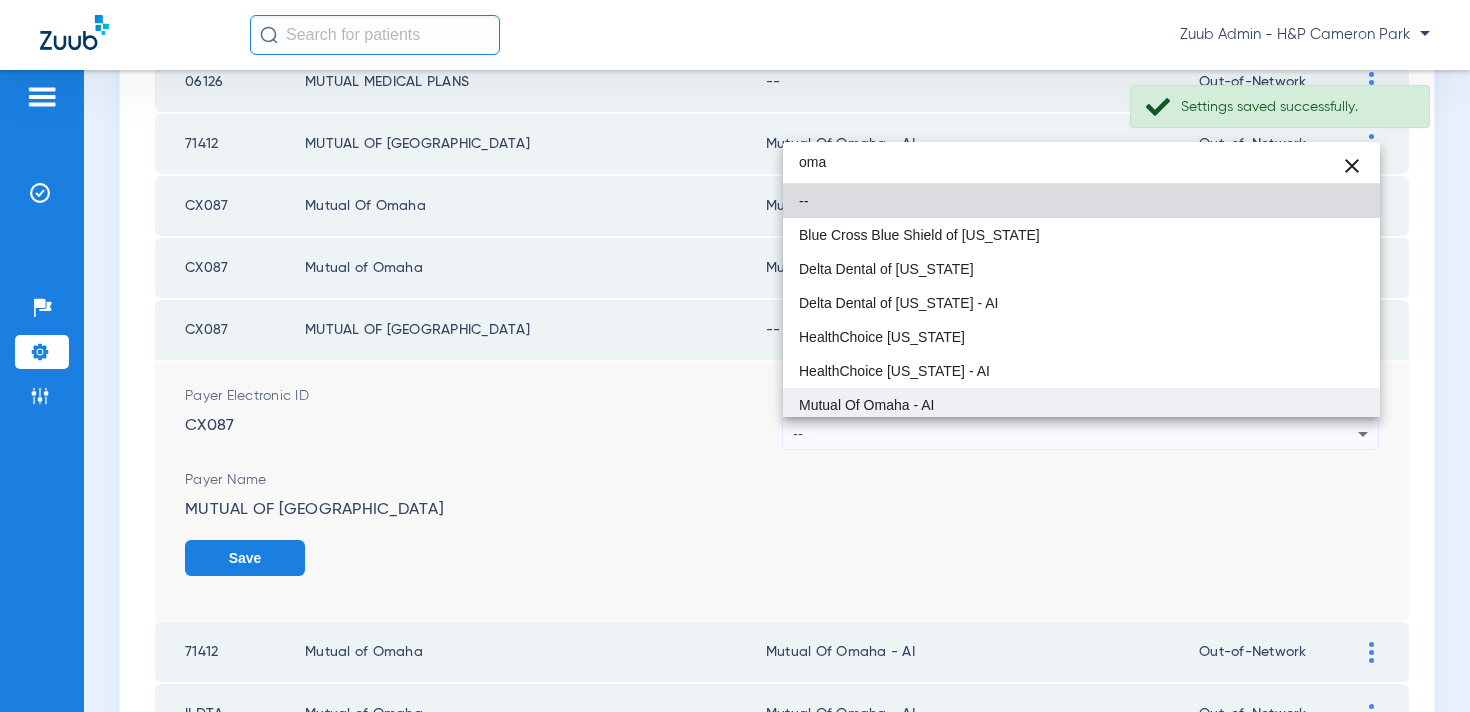 click on "Mutual Of Omaha - AI" at bounding box center (1081, 405) 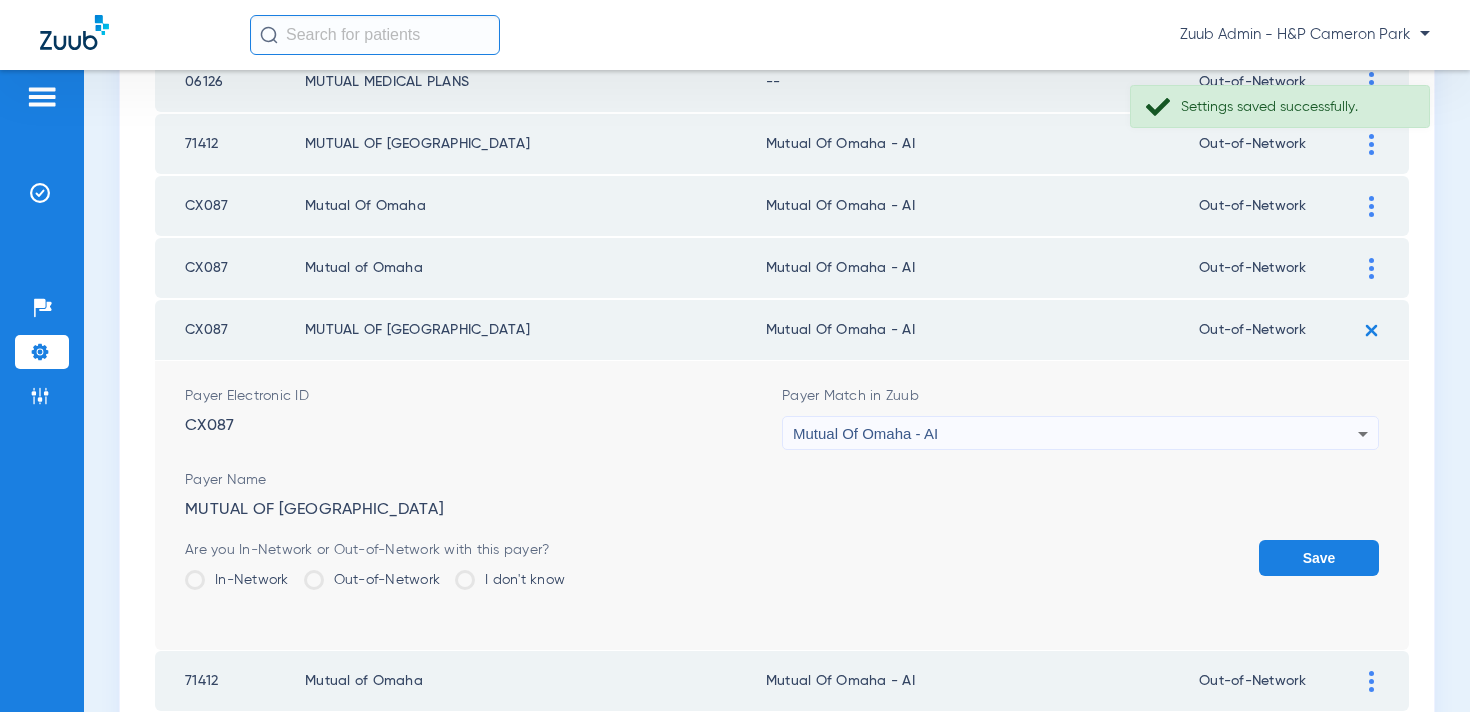 click on "Save" 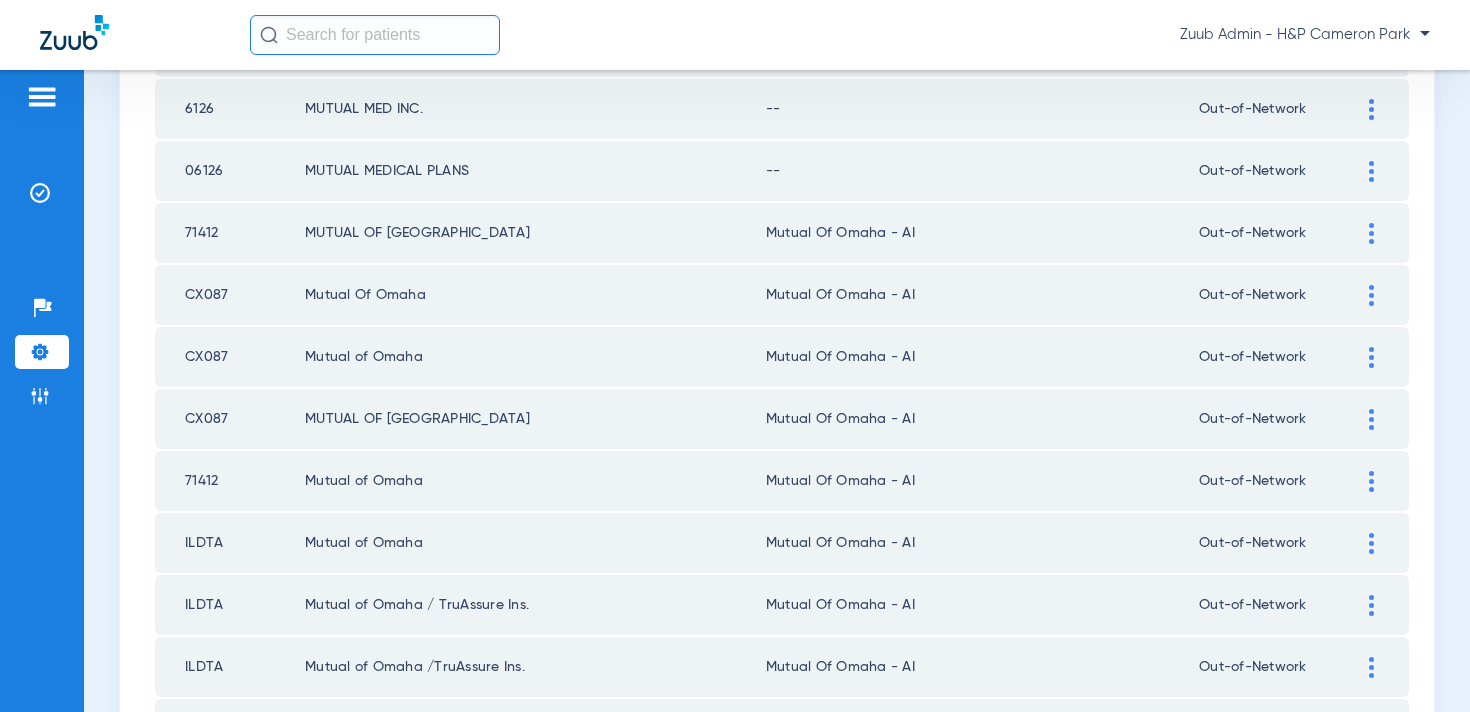 scroll, scrollTop: 2923, scrollLeft: 0, axis: vertical 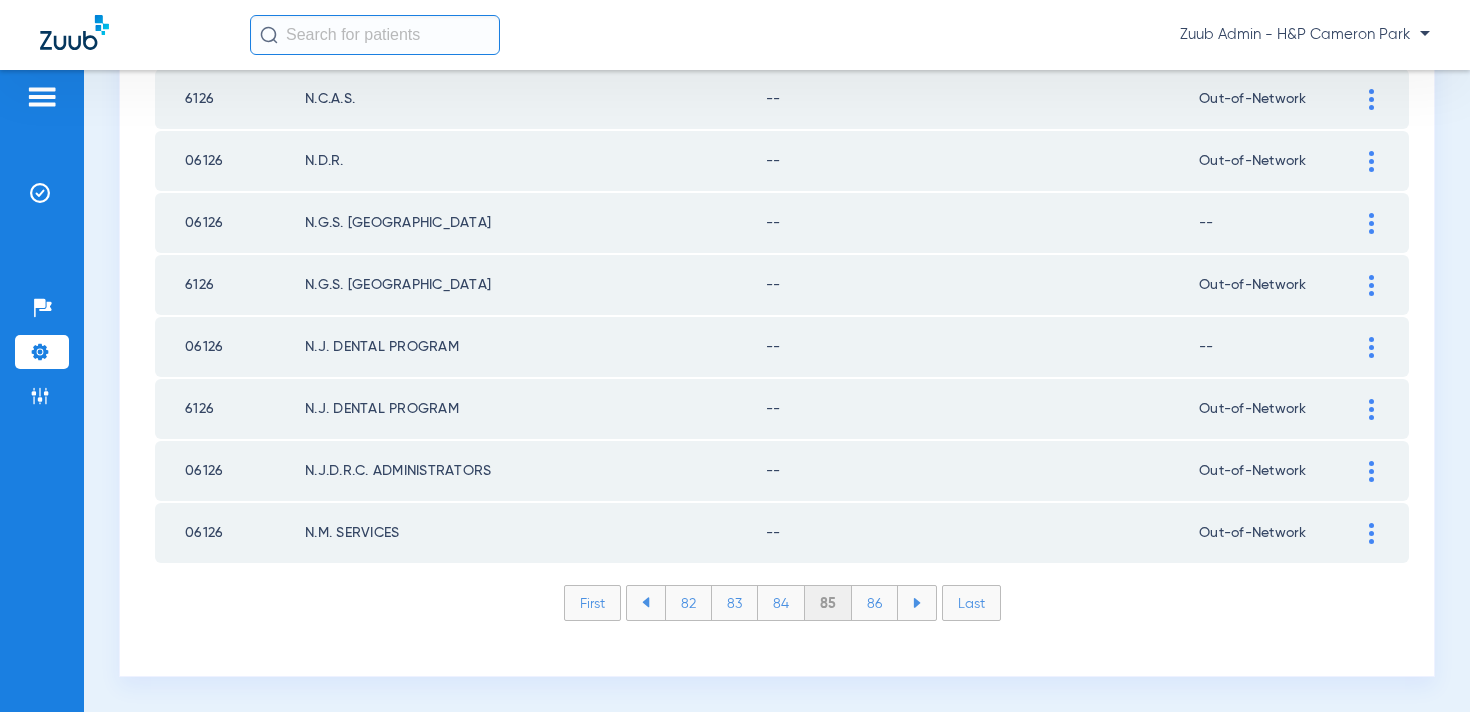 click on "86" 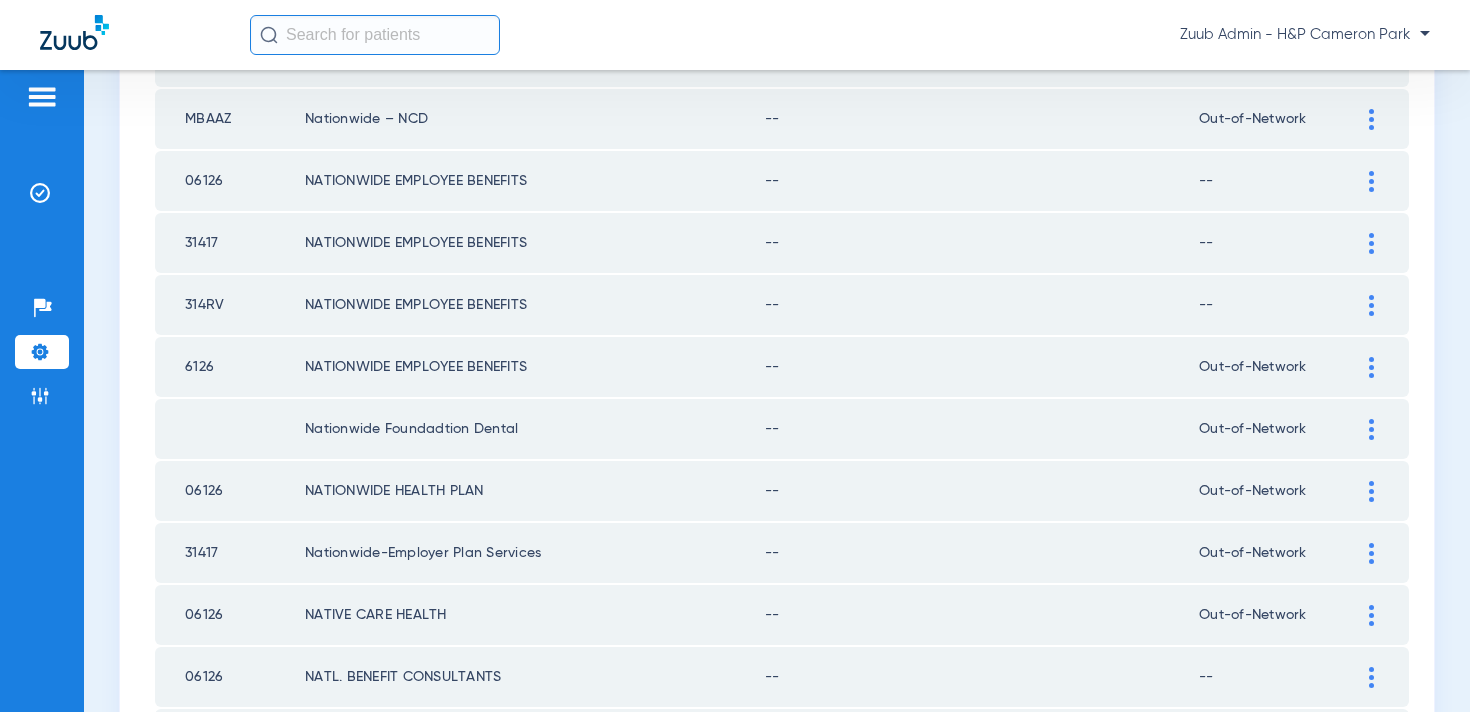 scroll, scrollTop: 2923, scrollLeft: 0, axis: vertical 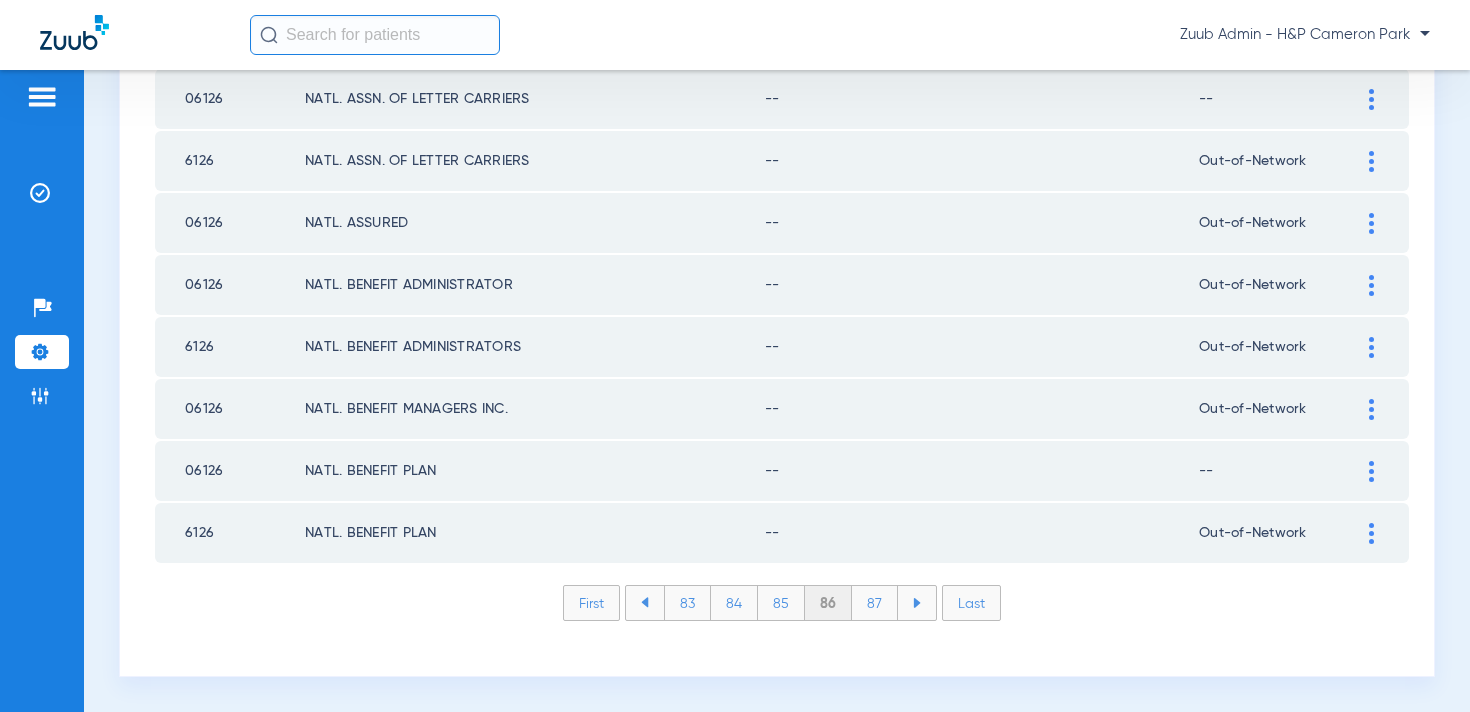click on "87" 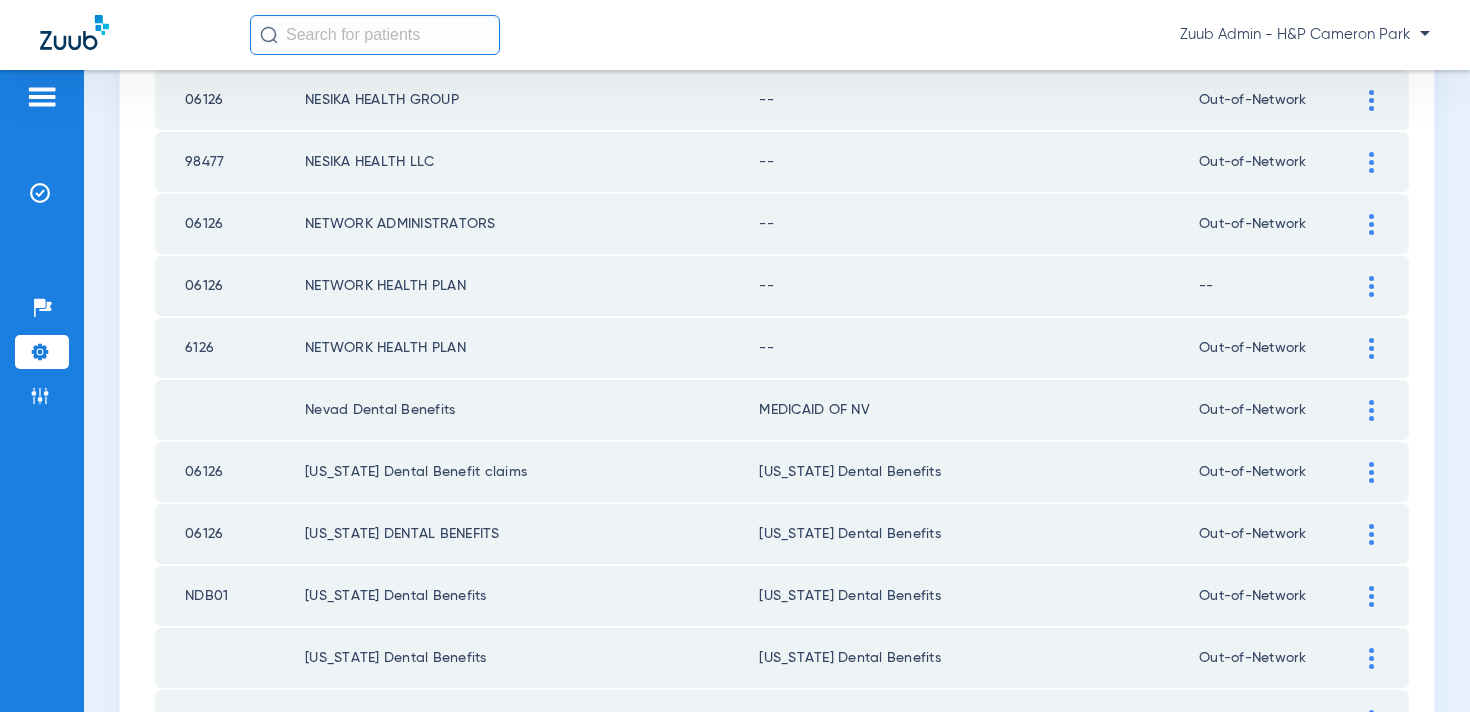 scroll, scrollTop: 2923, scrollLeft: 0, axis: vertical 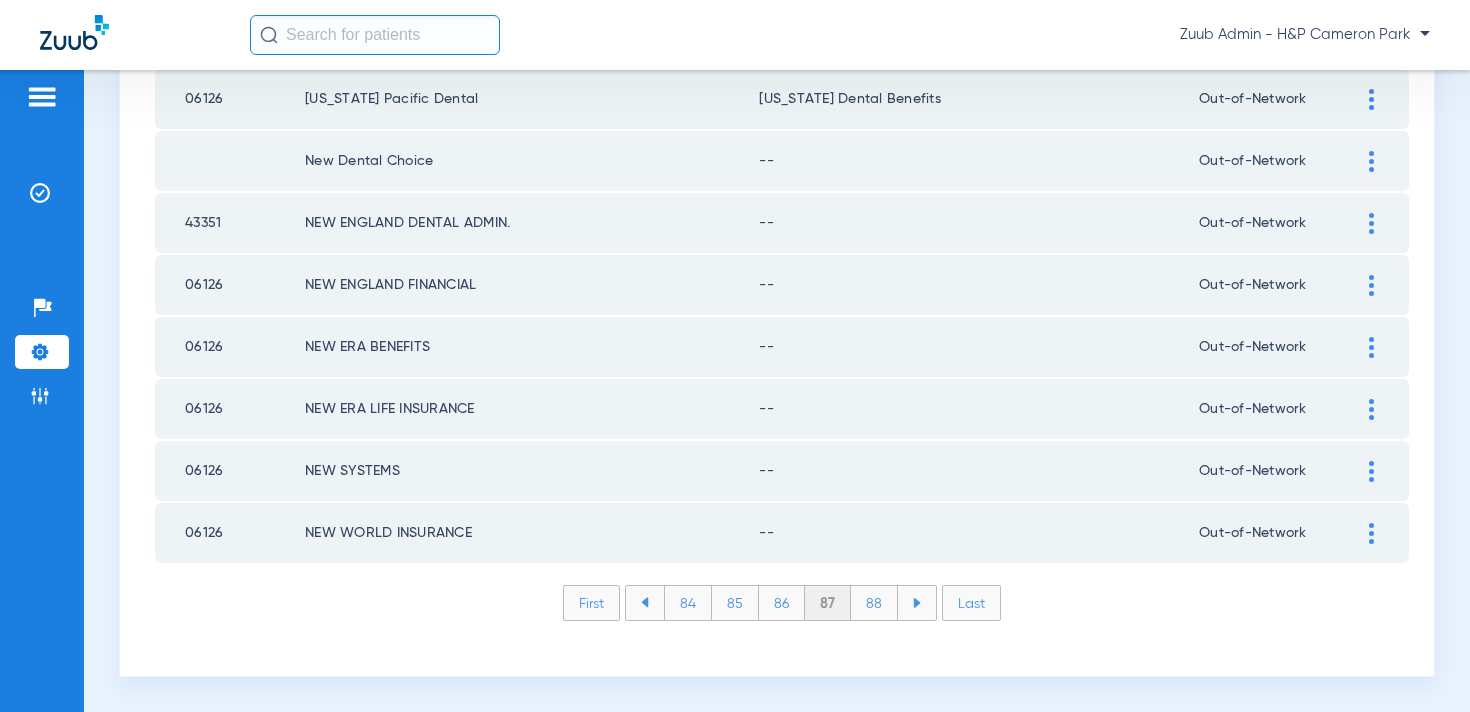 click on "88" 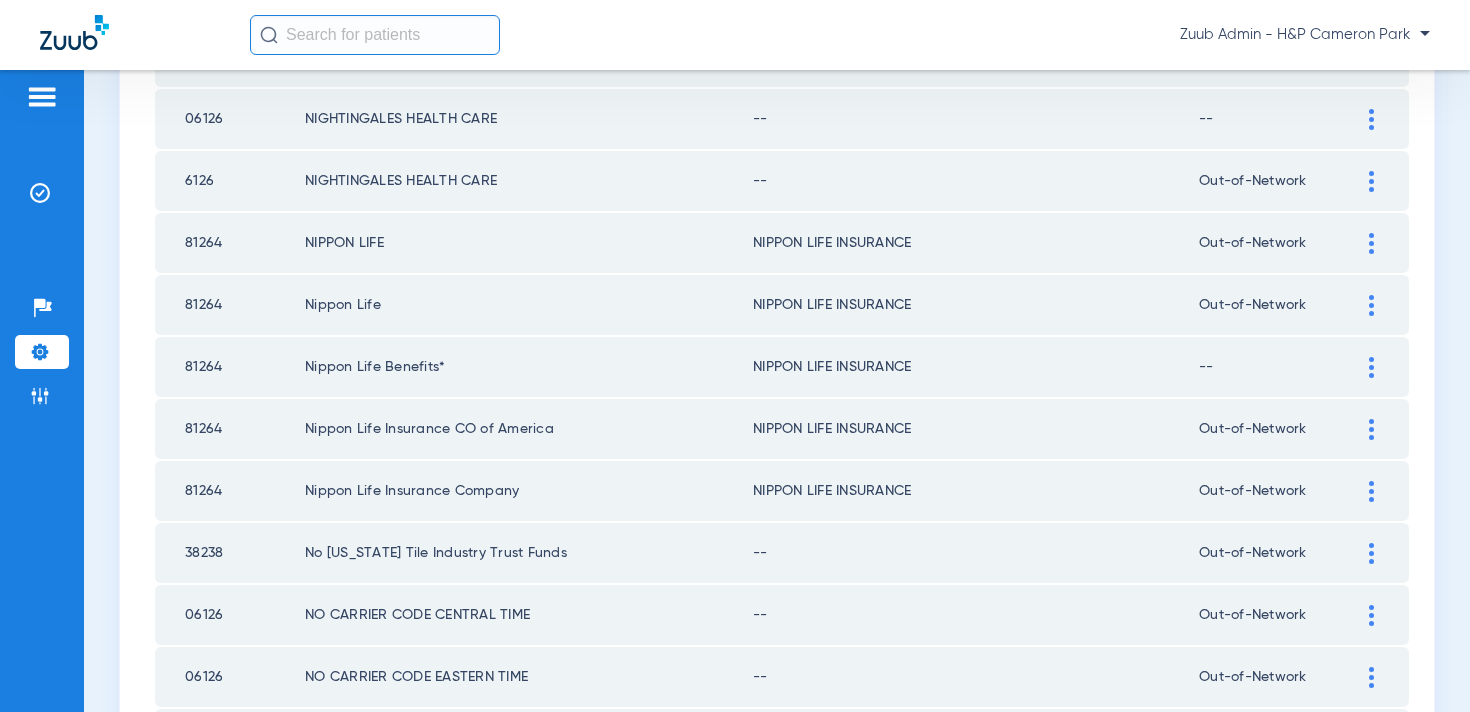scroll, scrollTop: 540, scrollLeft: 0, axis: vertical 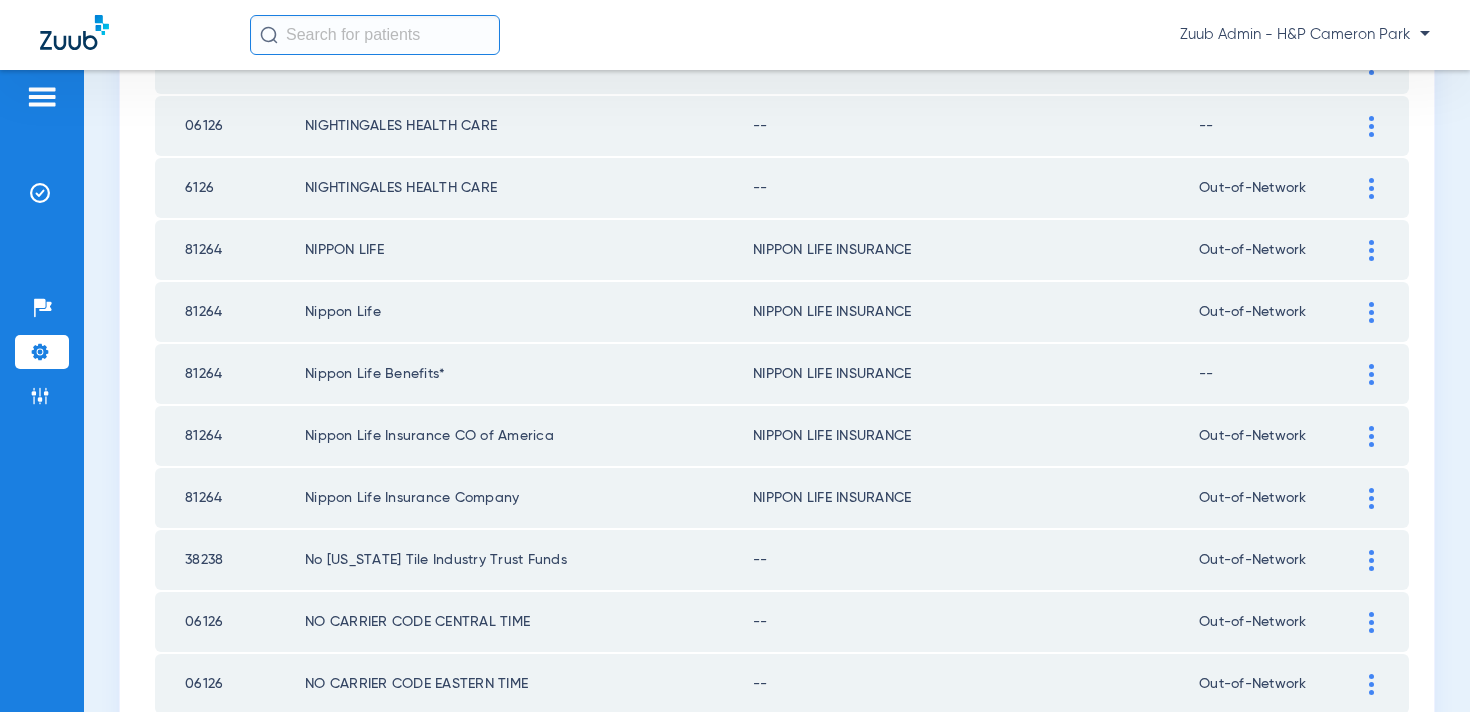 click 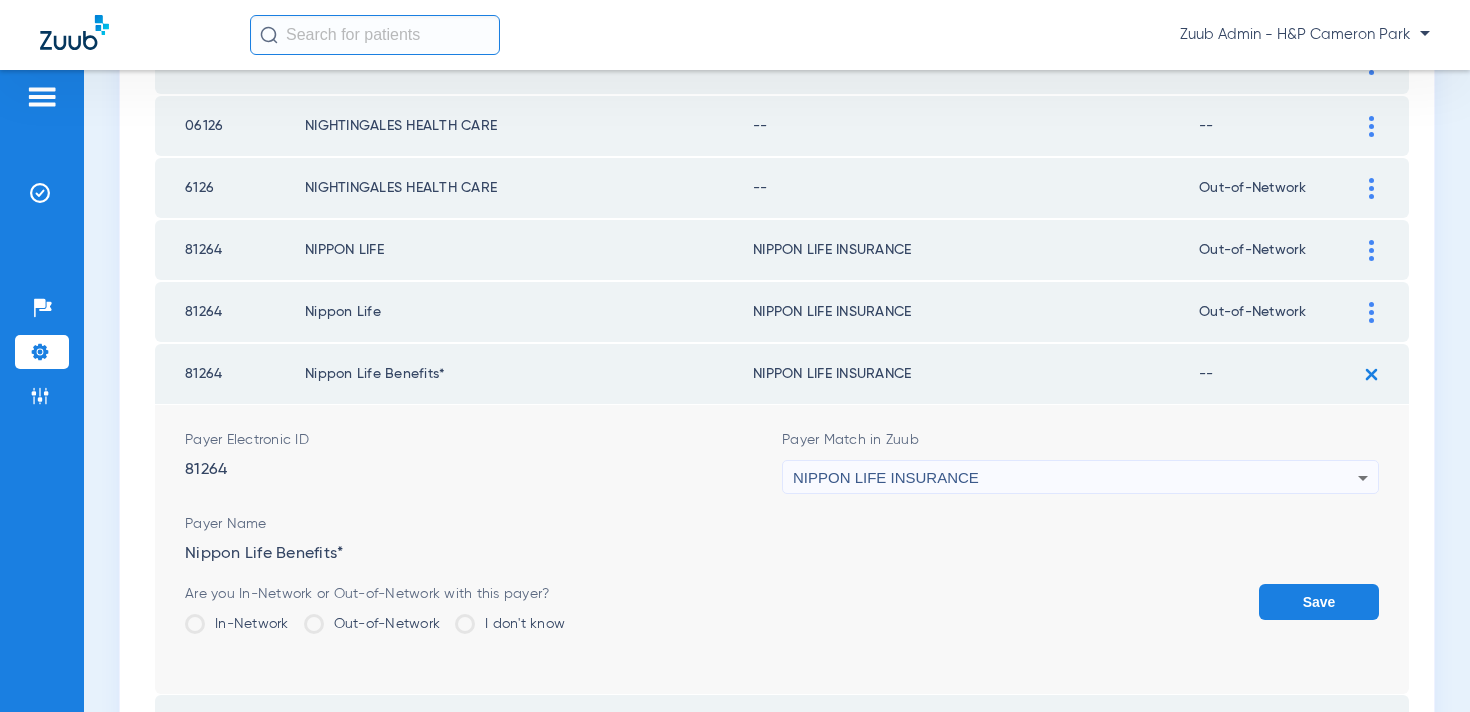 click on "Out-of-Network" 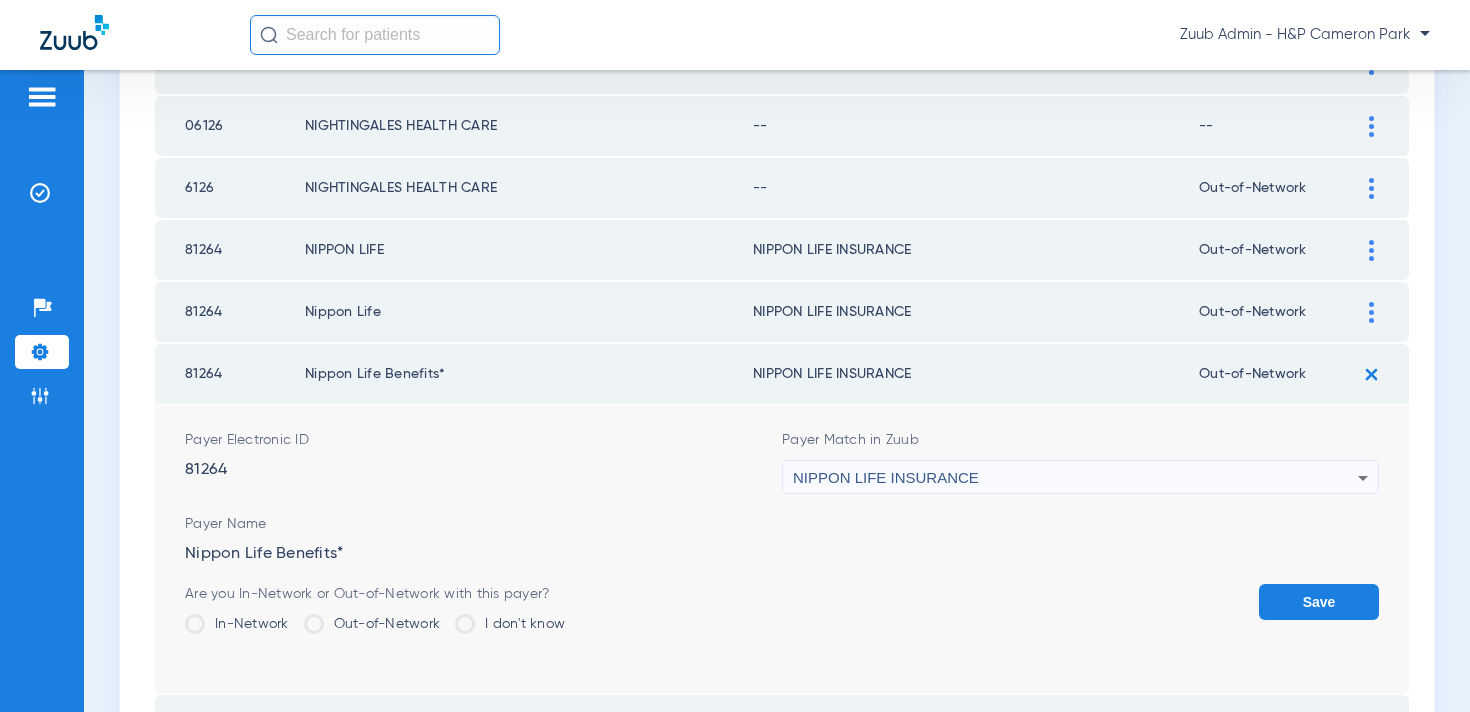 click on "Save" 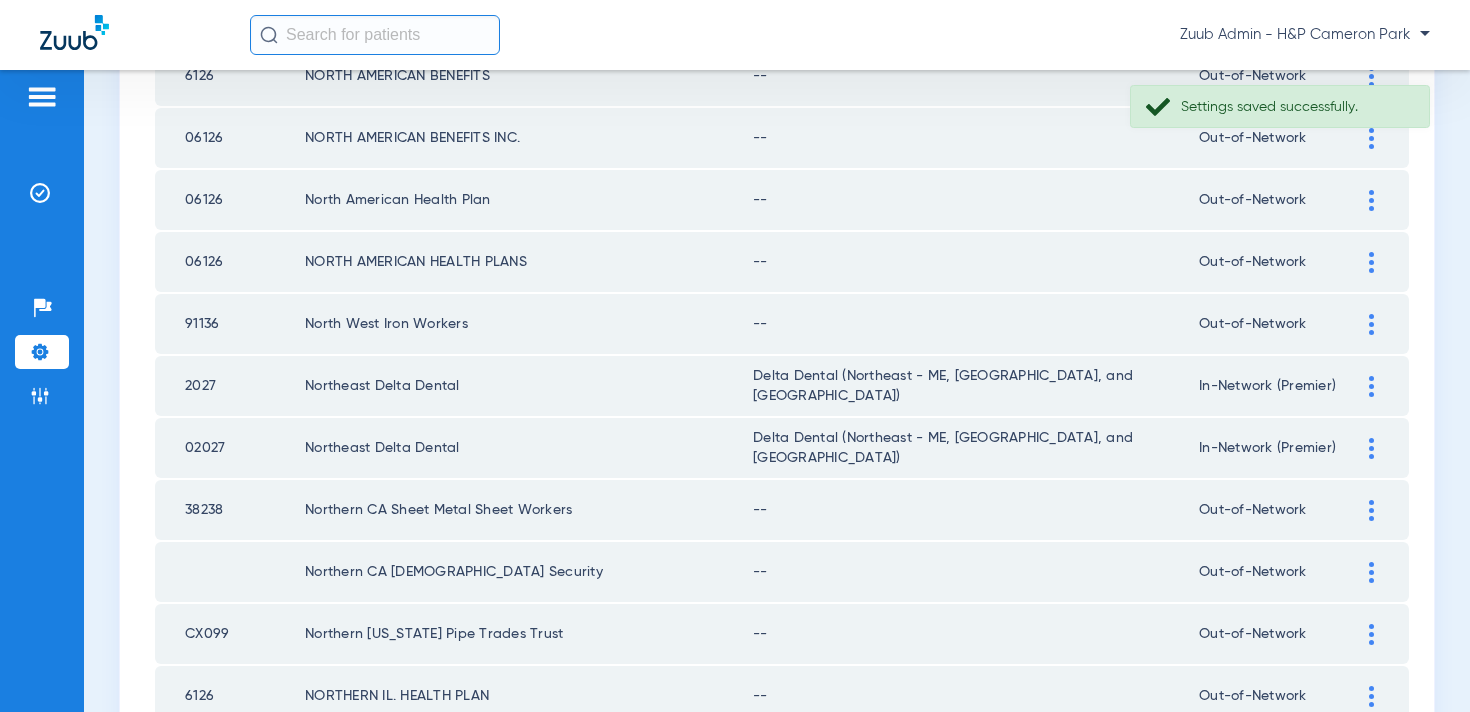 scroll, scrollTop: 2923, scrollLeft: 0, axis: vertical 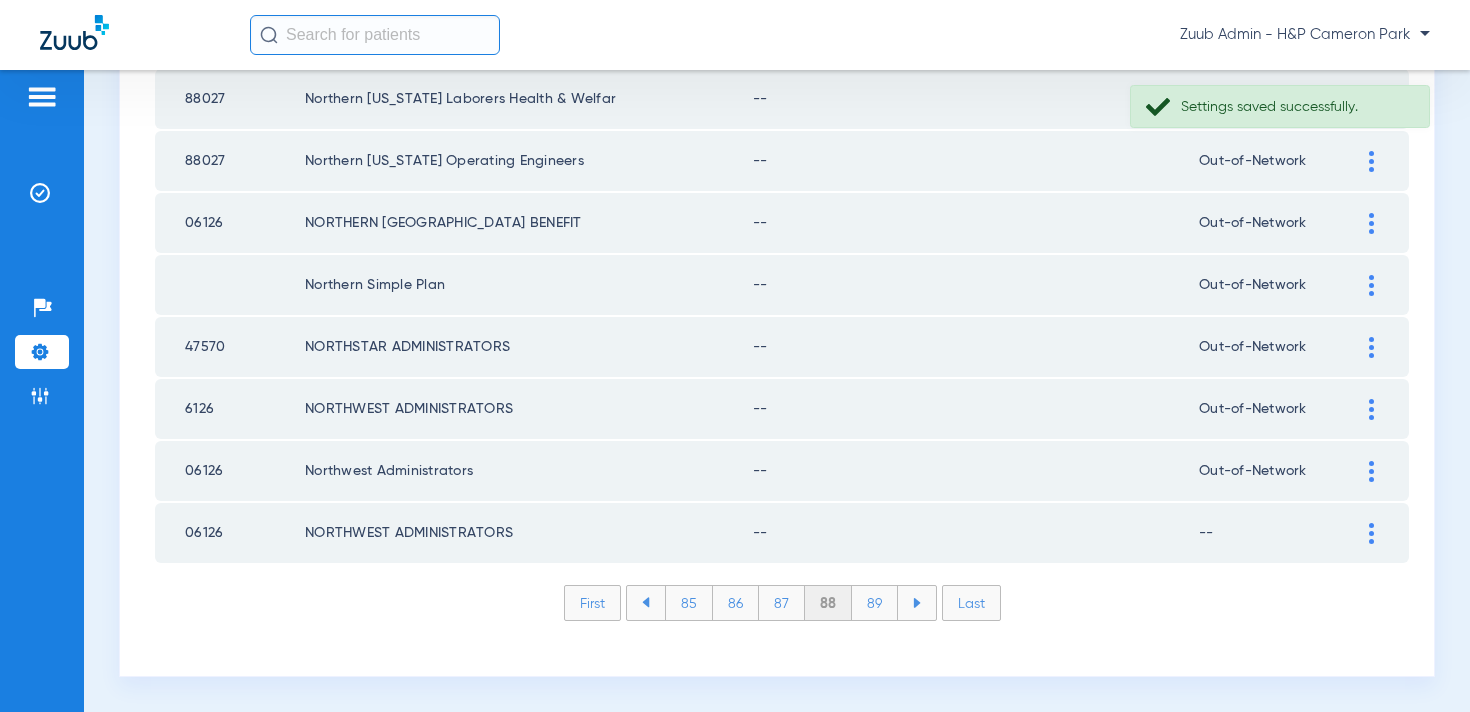 click on "89" 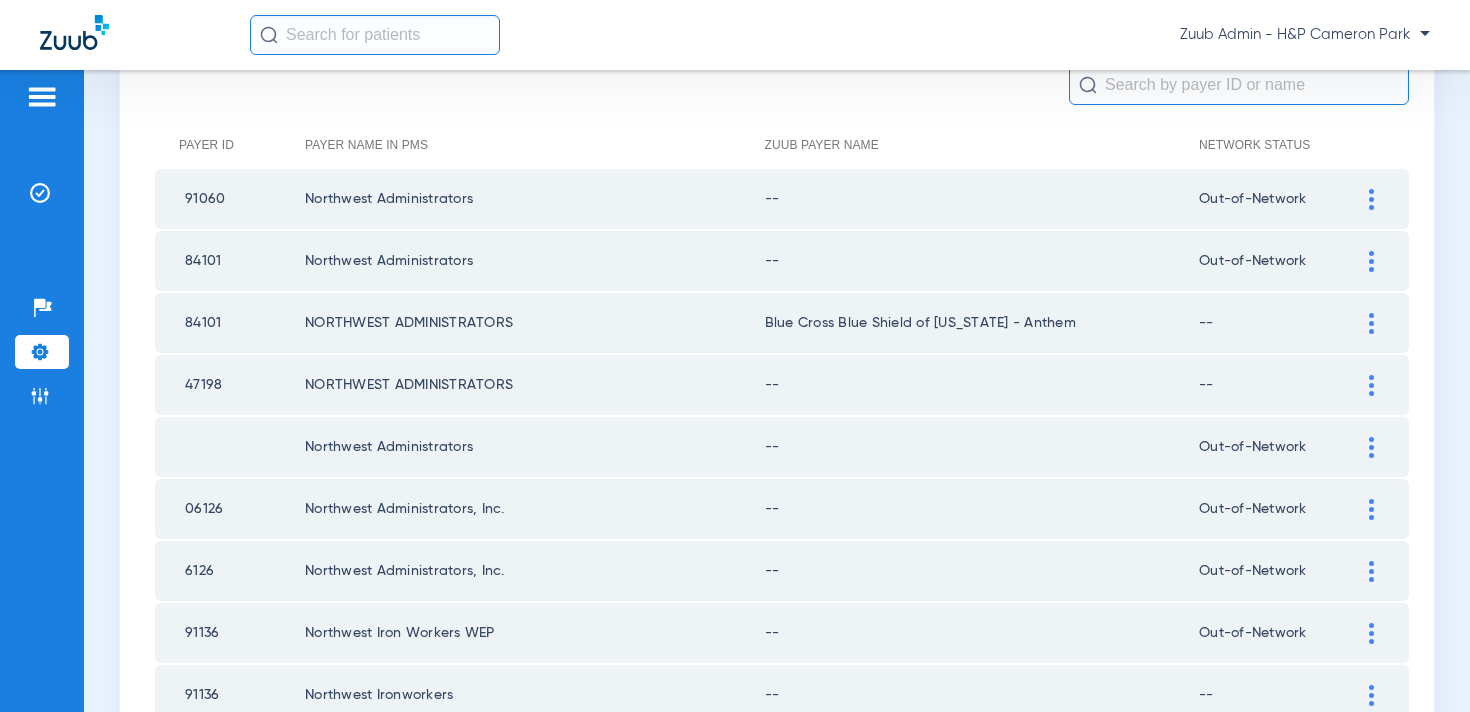 scroll, scrollTop: 212, scrollLeft: 0, axis: vertical 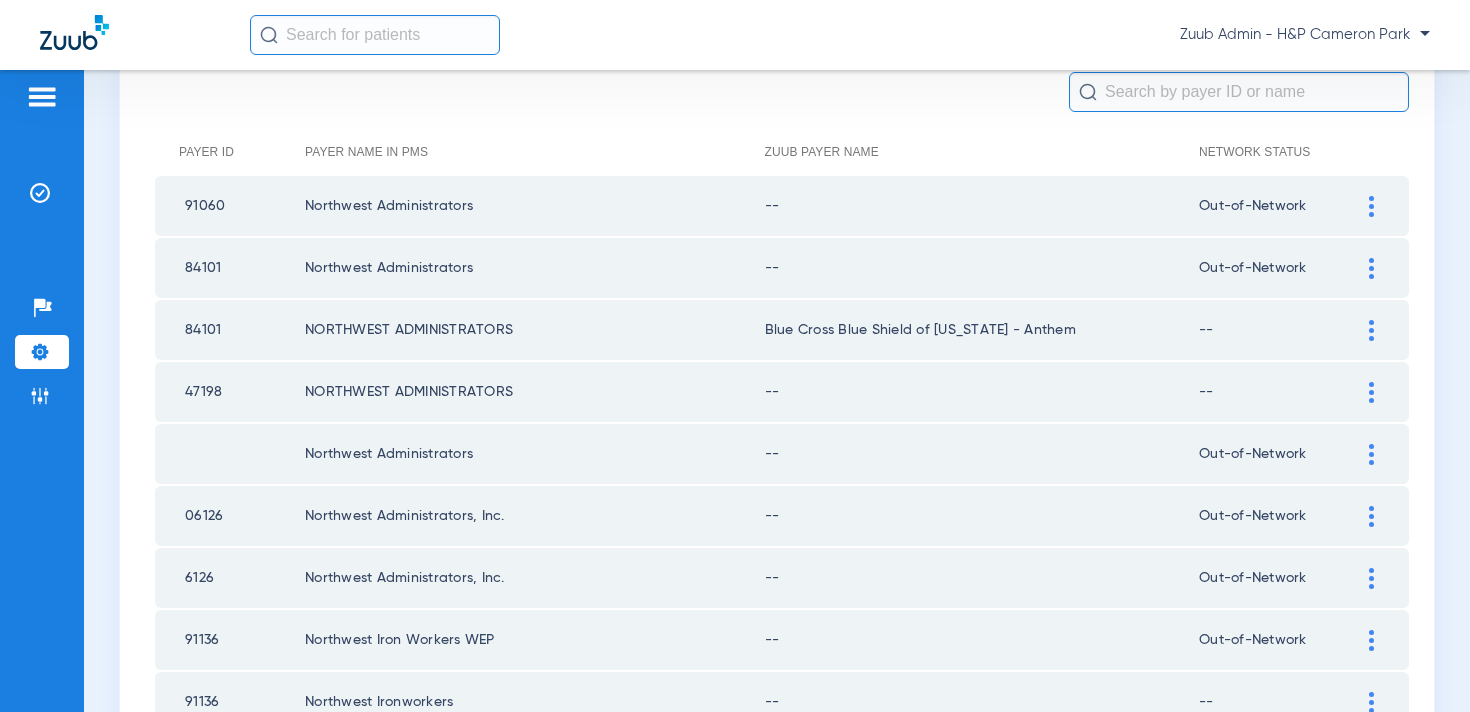 click 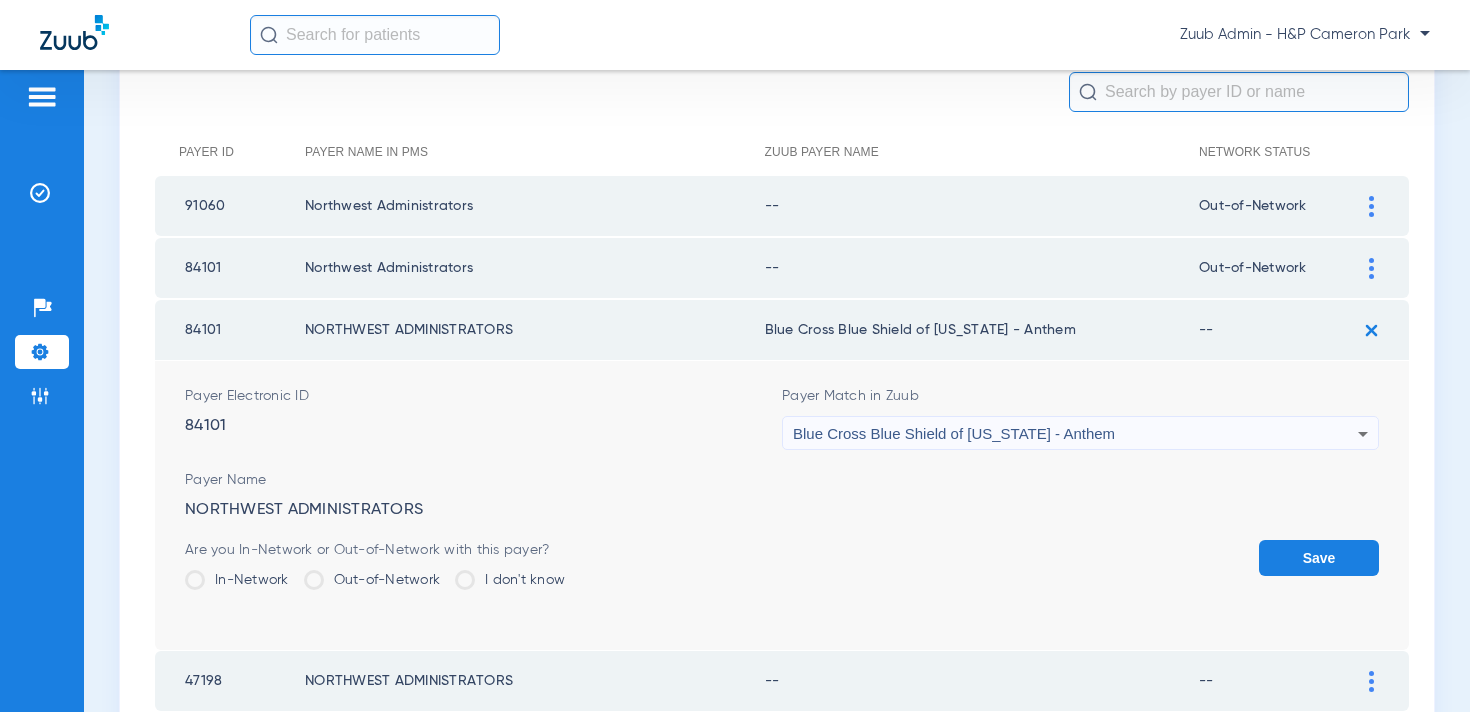 click on "Out-of-Network" 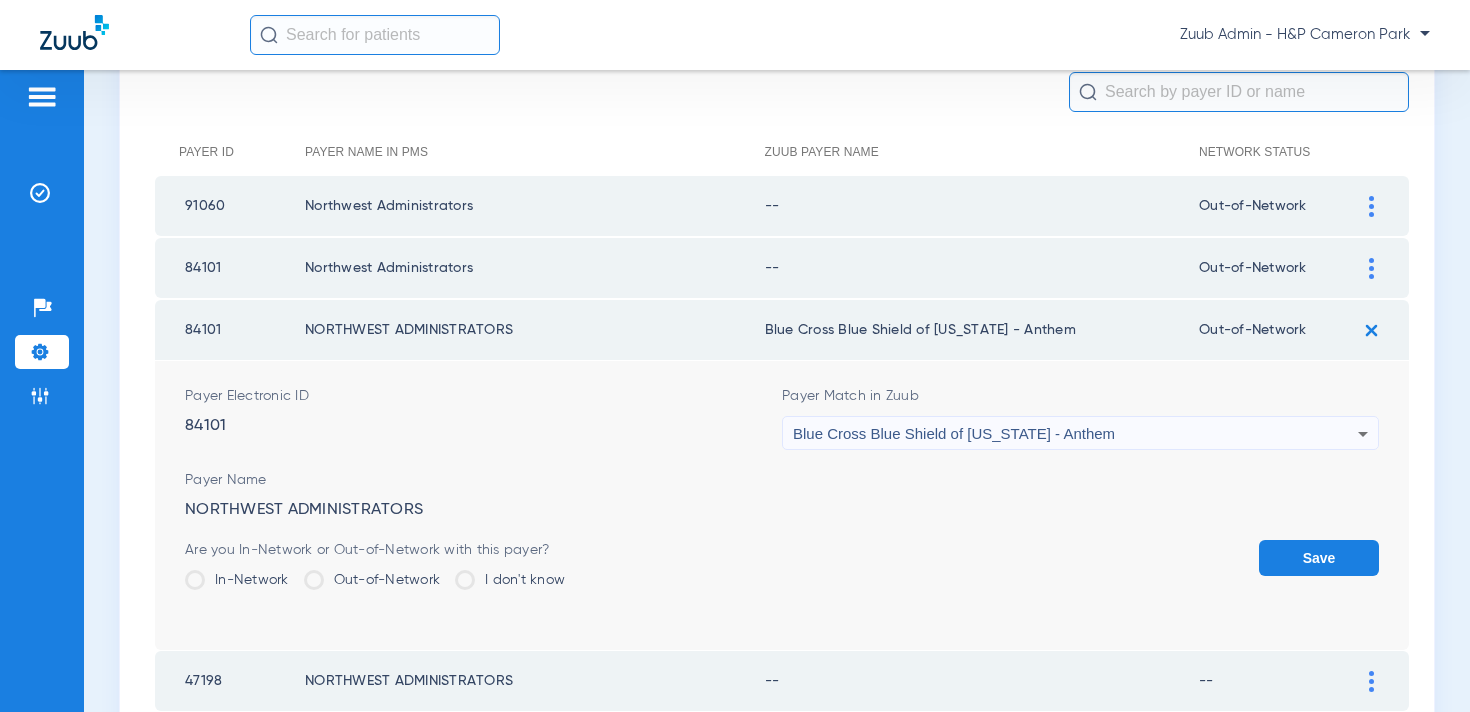 click on "Save" 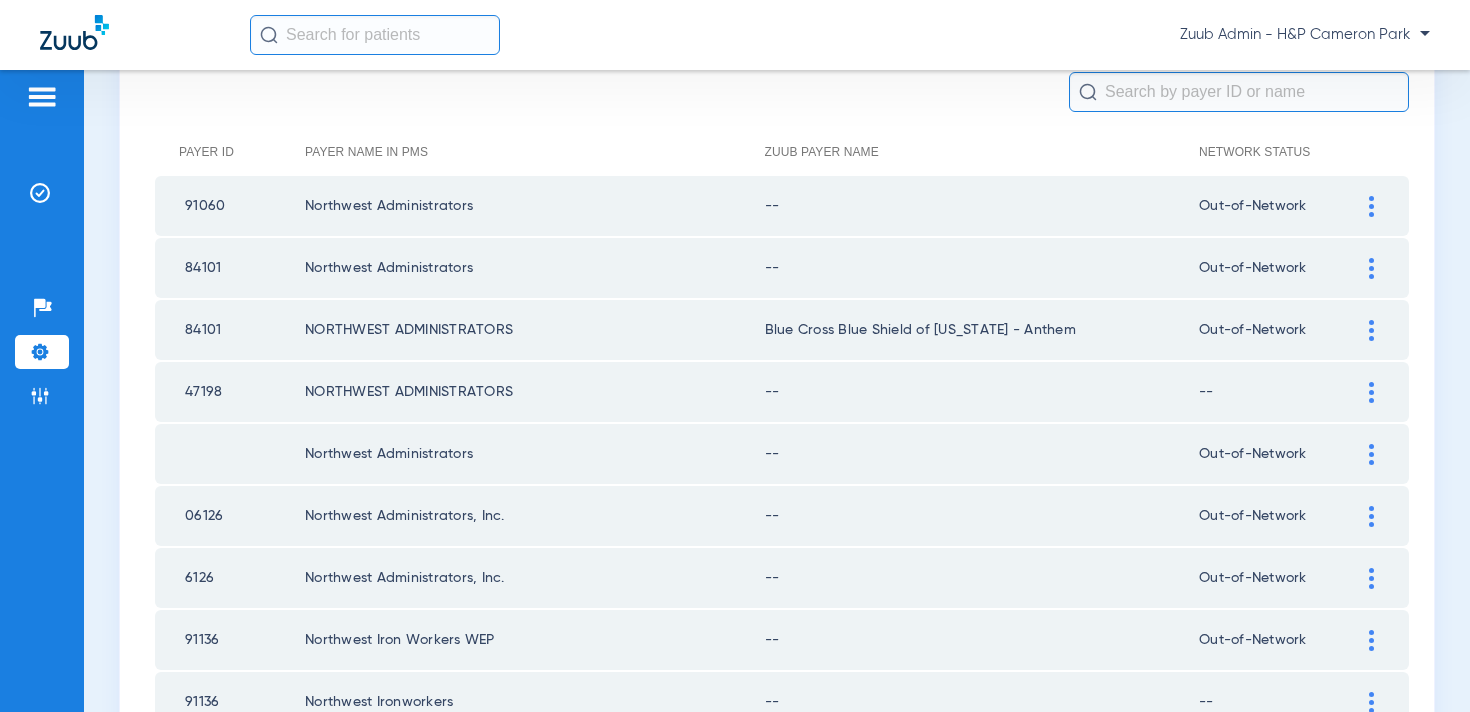 click 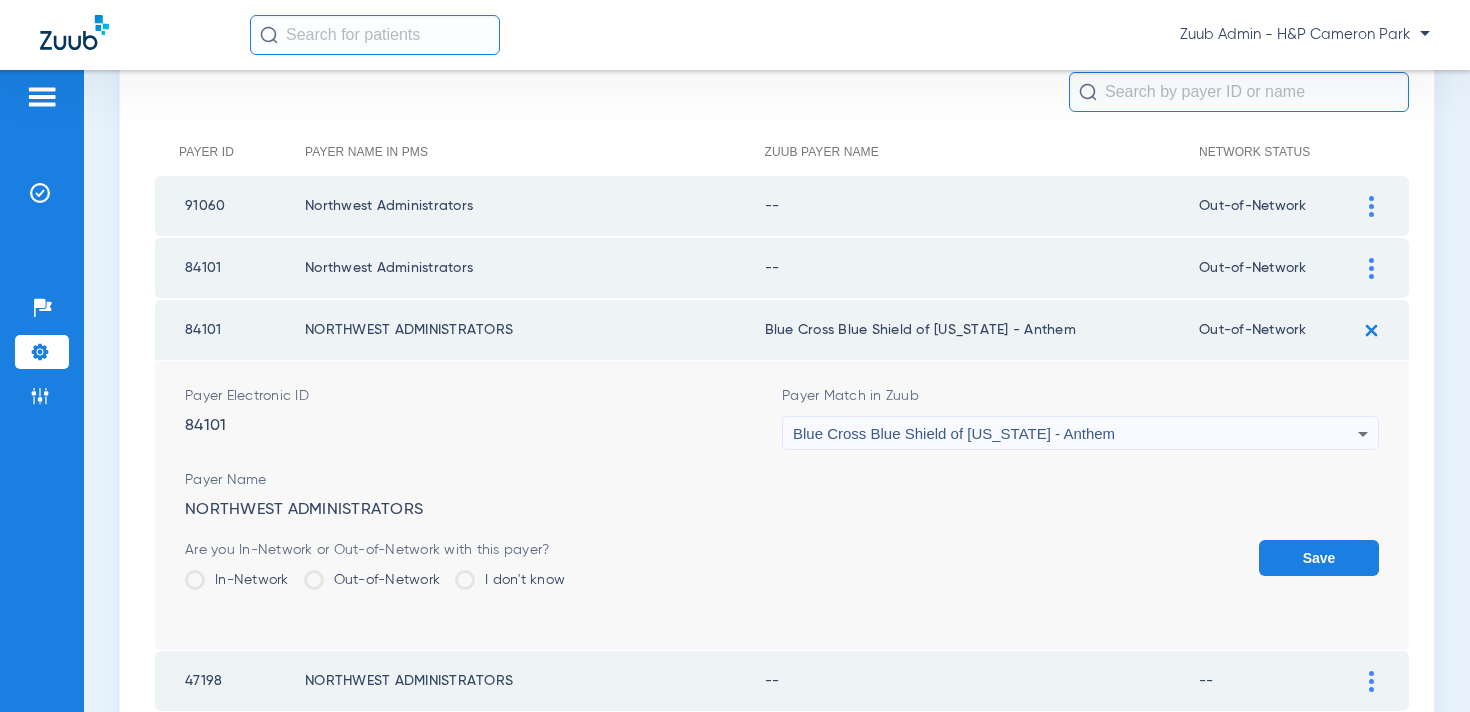click on "Blue Cross Blue Shield of [US_STATE] - Anthem" at bounding box center (1075, 434) 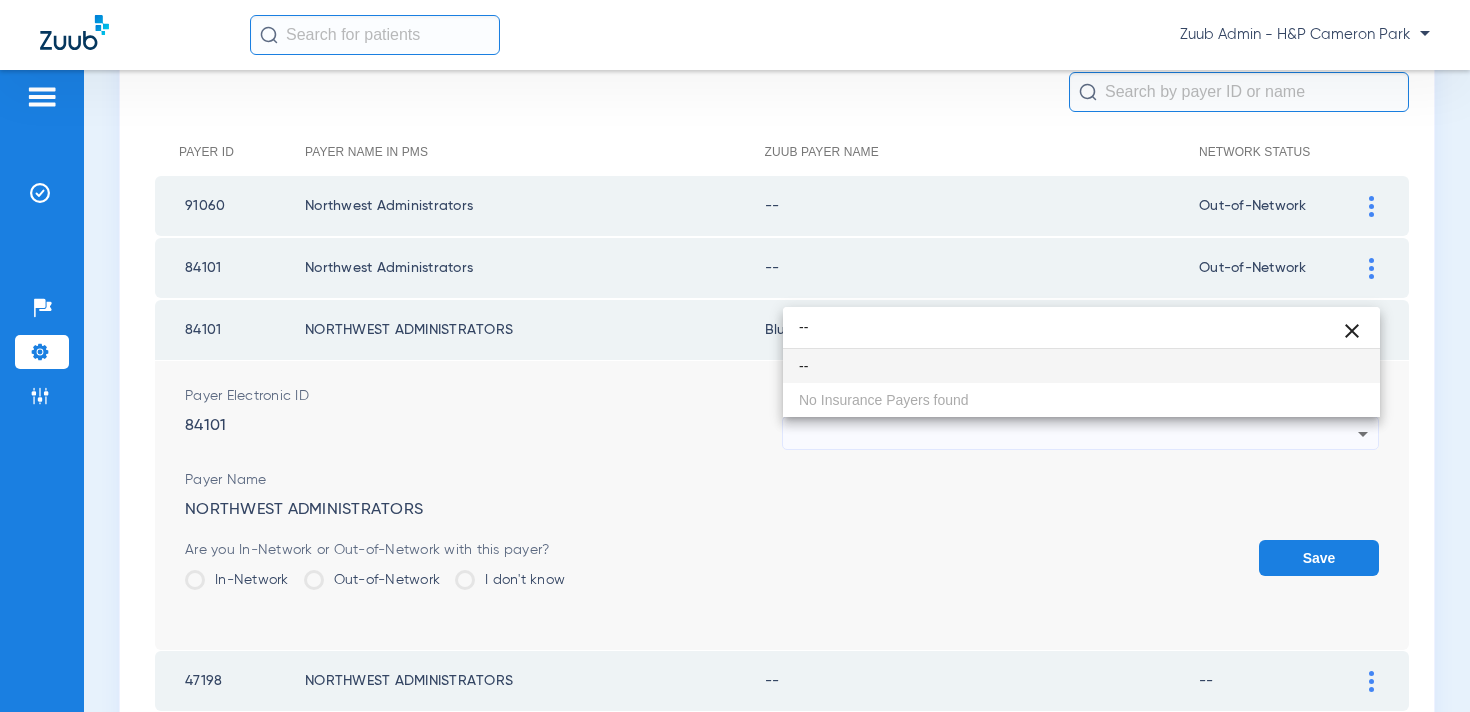 scroll, scrollTop: 0, scrollLeft: 0, axis: both 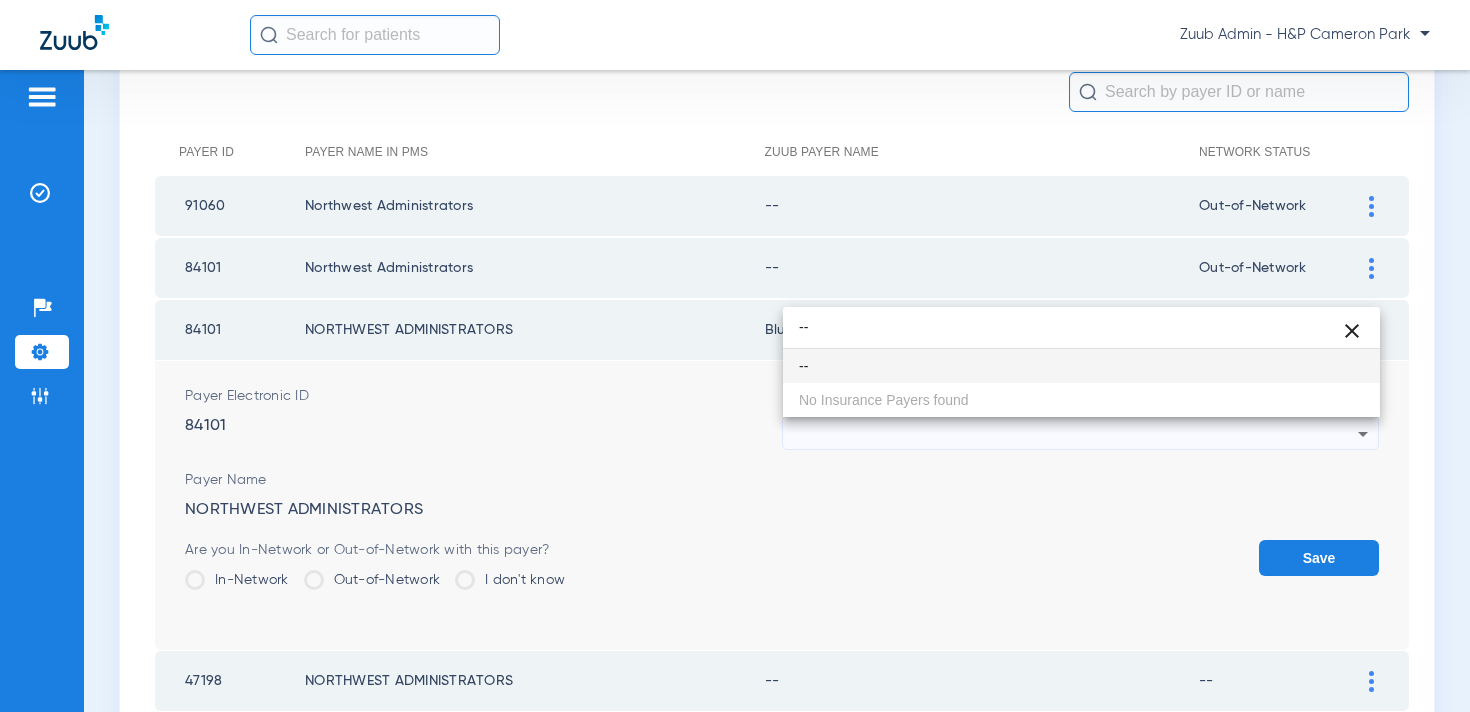 type on "--" 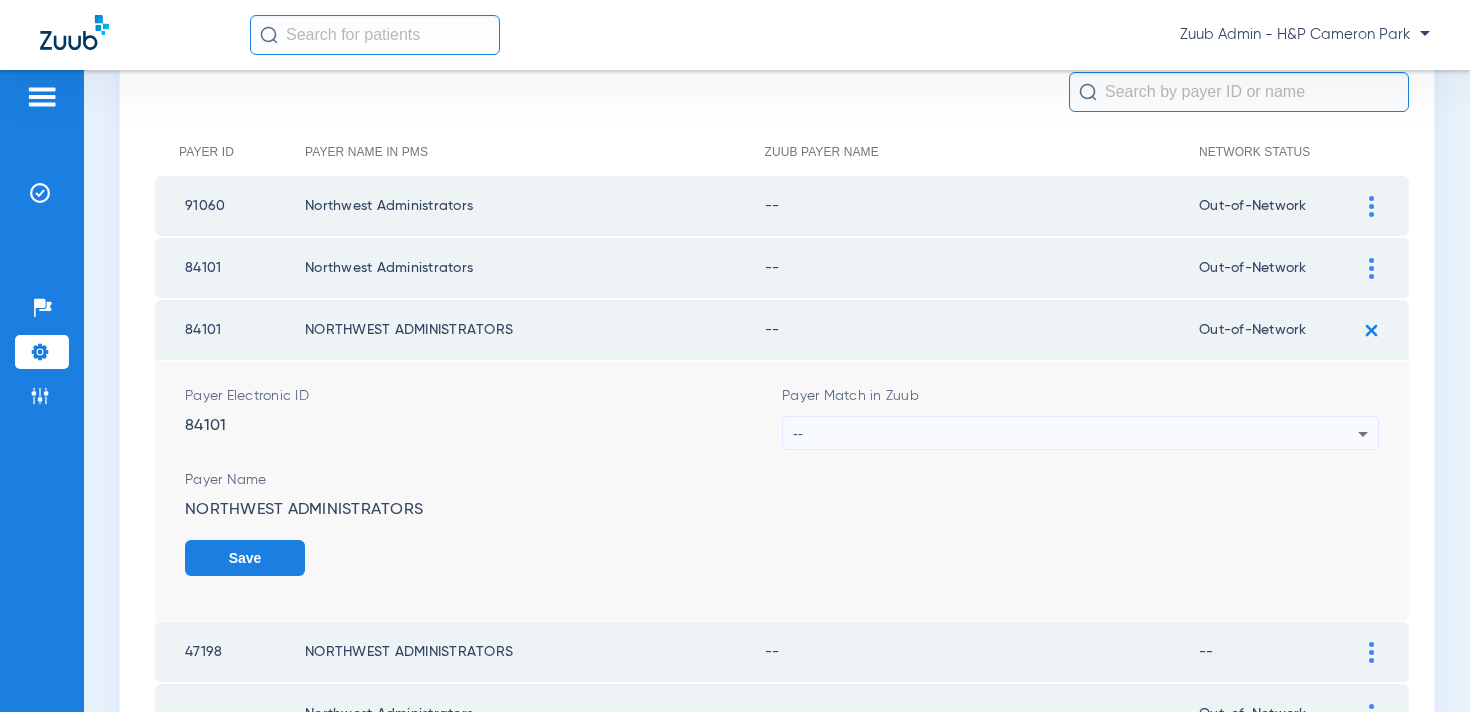click on "Save" 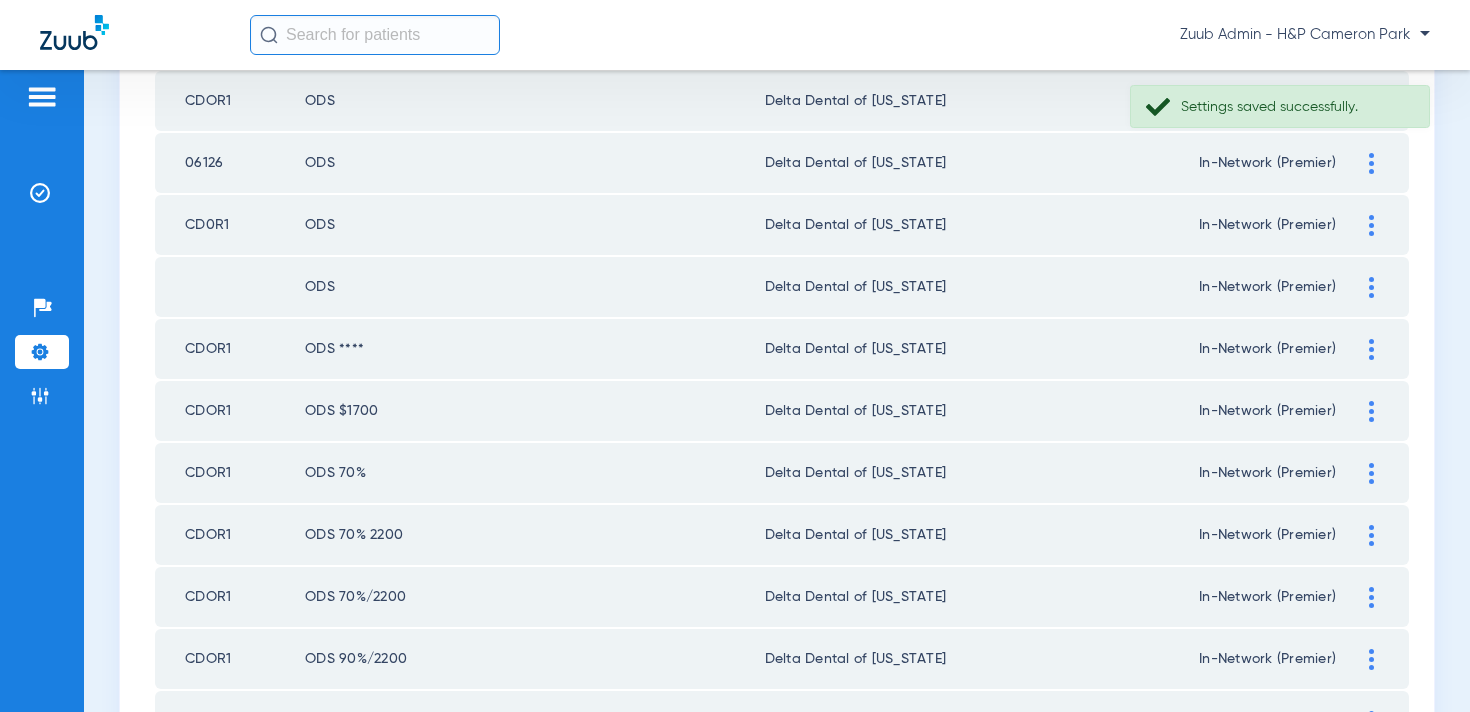 scroll, scrollTop: 2923, scrollLeft: 0, axis: vertical 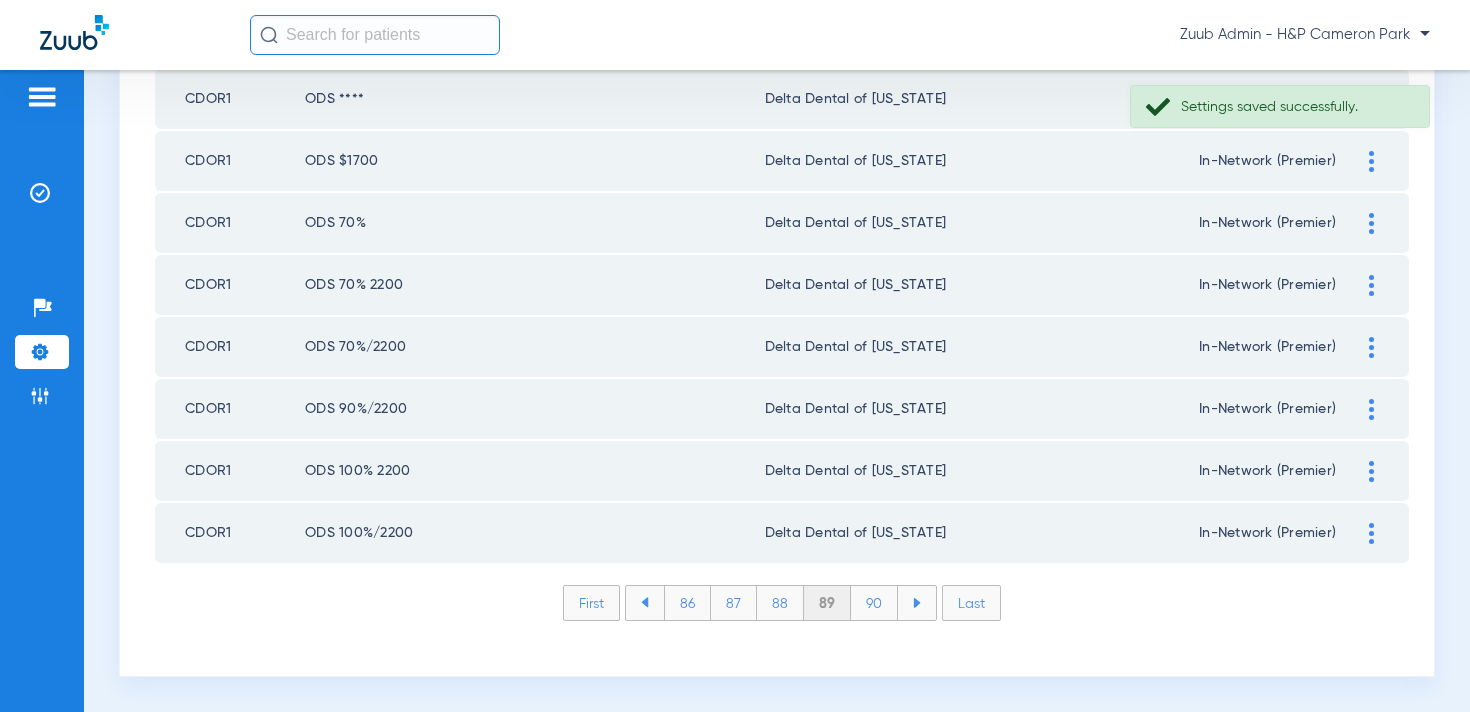 click on "90" 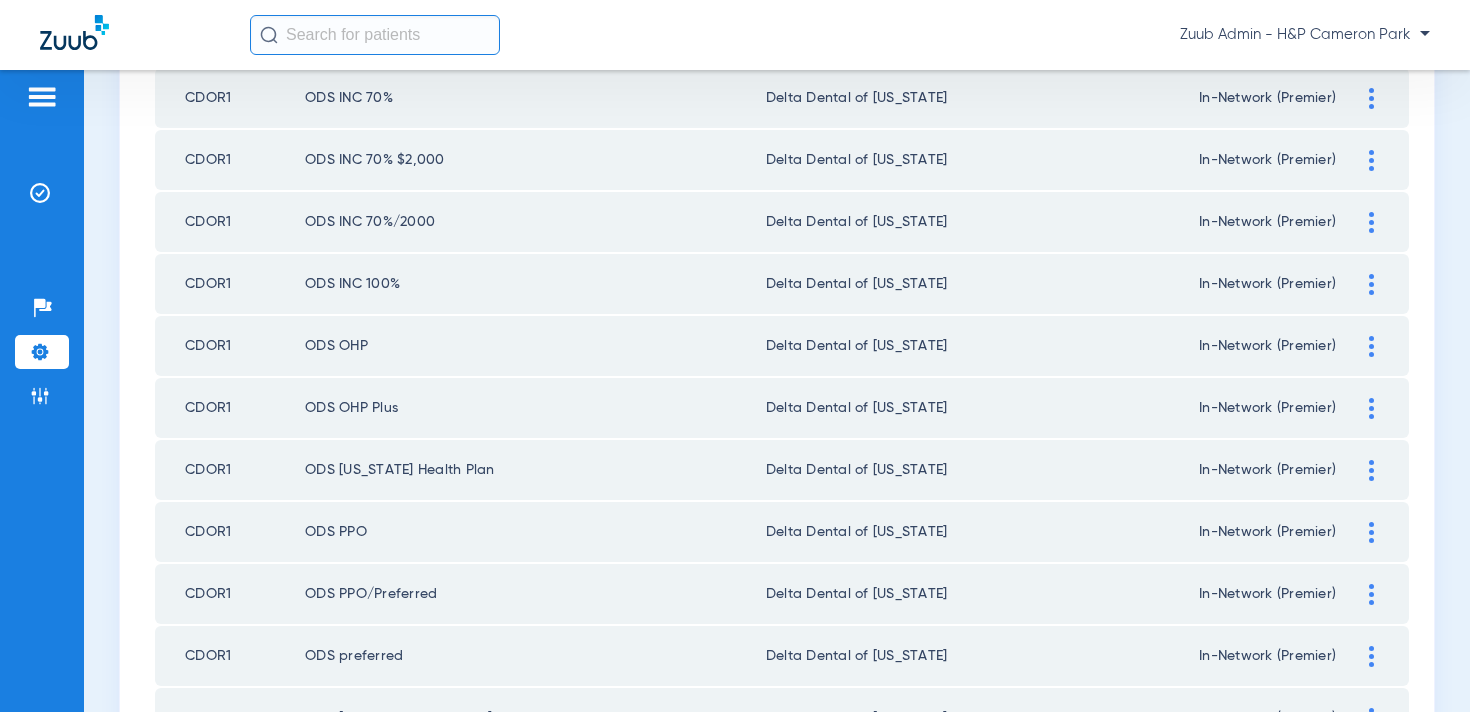 scroll, scrollTop: 2923, scrollLeft: 0, axis: vertical 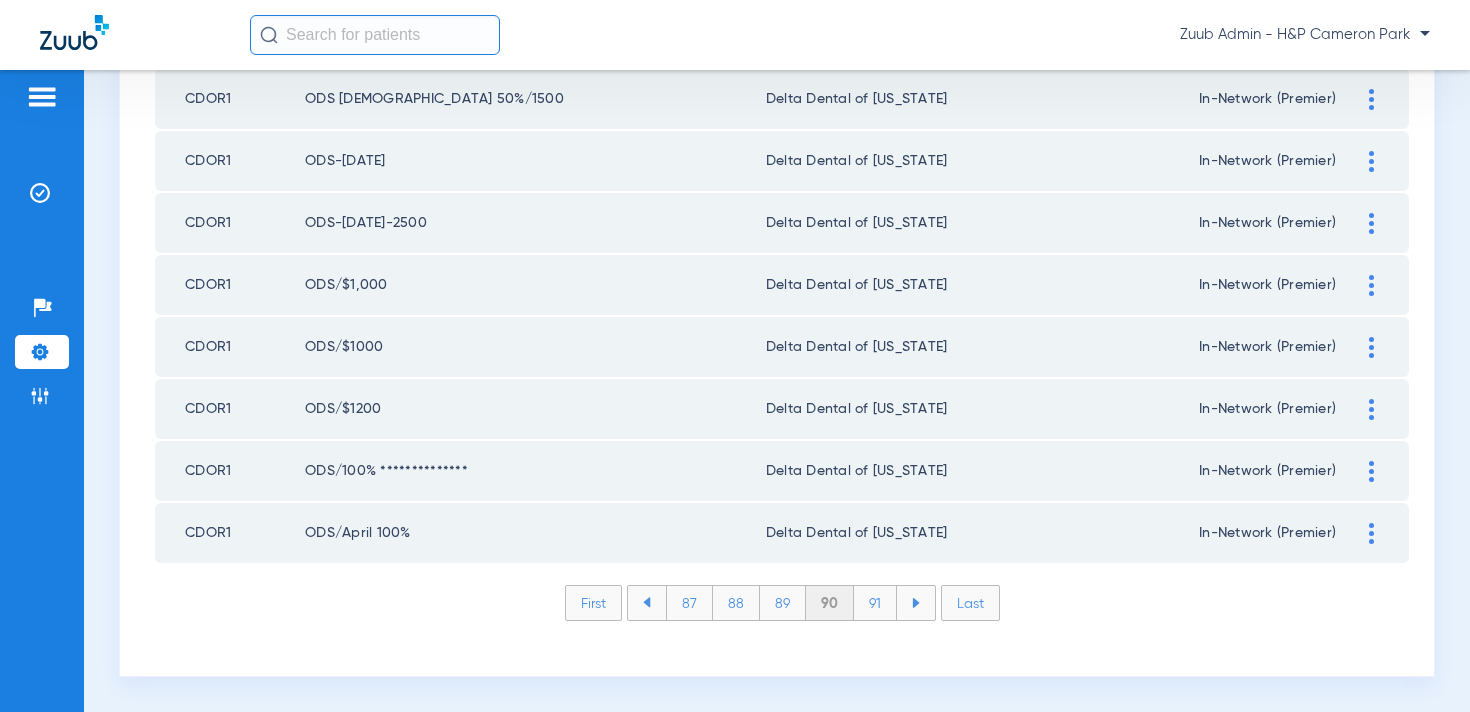 click on "91" 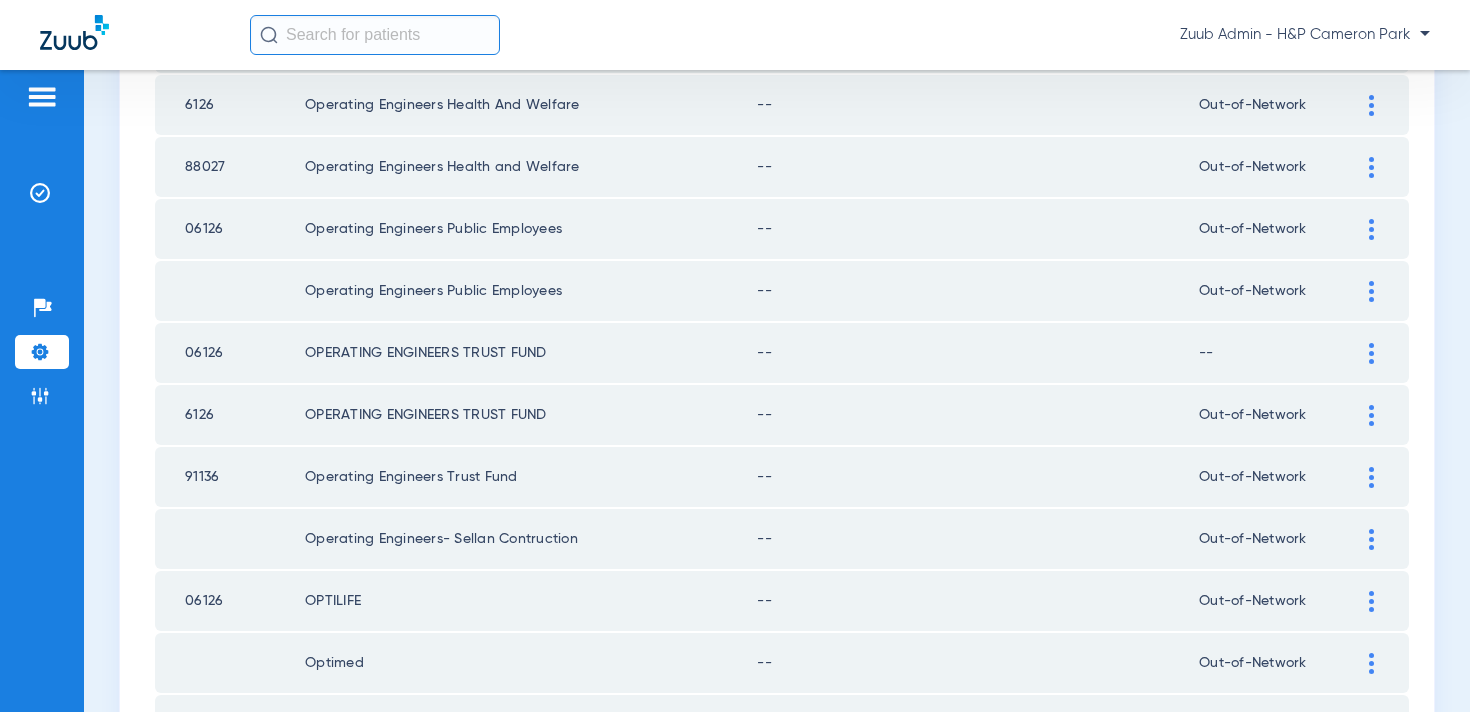 scroll, scrollTop: 2923, scrollLeft: 0, axis: vertical 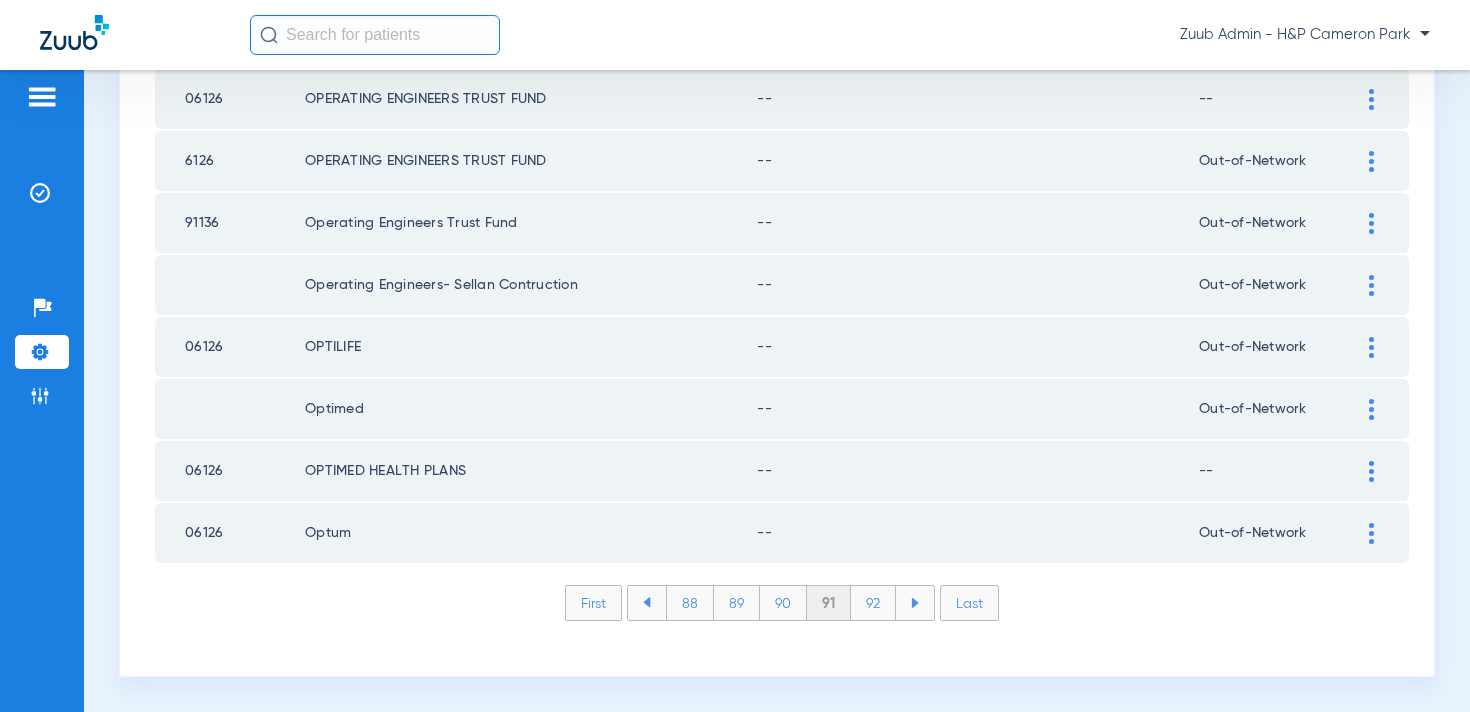 click on "92" 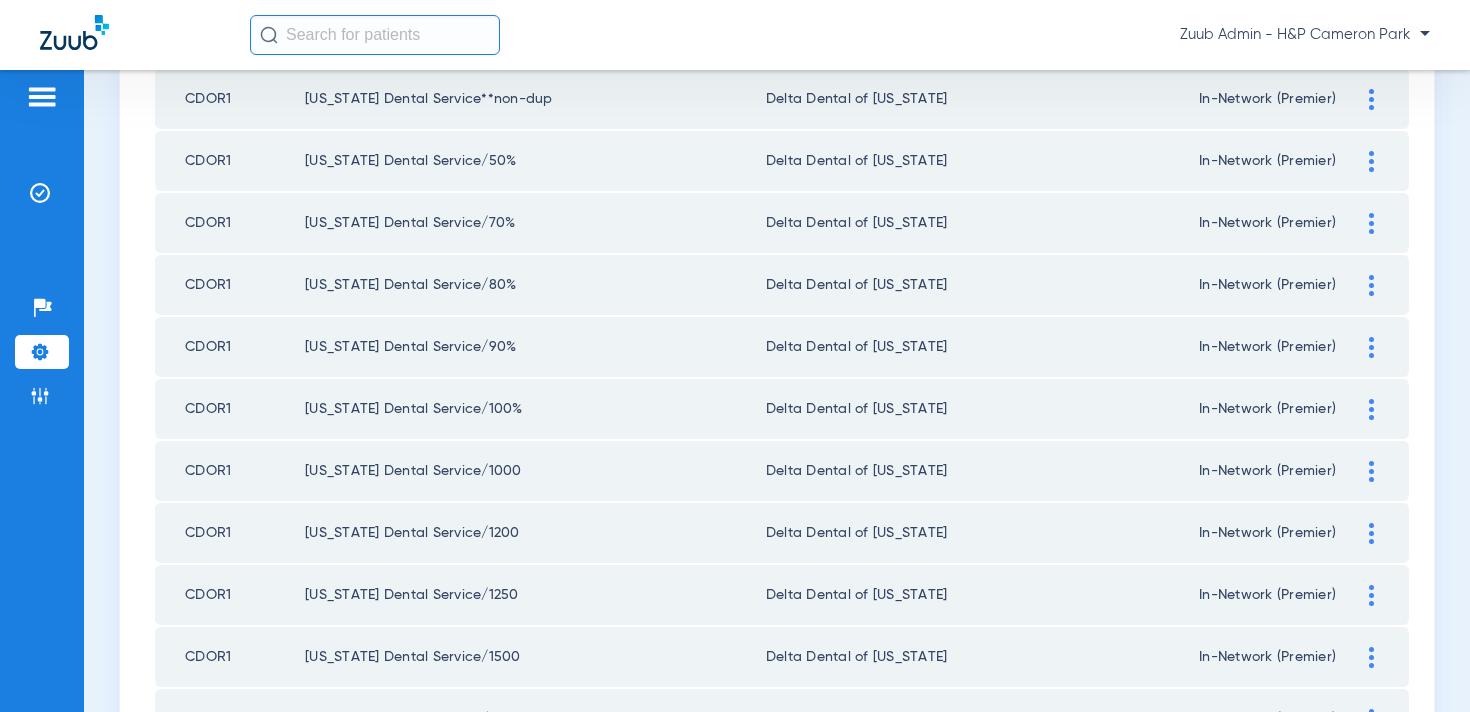 scroll, scrollTop: 2923, scrollLeft: 0, axis: vertical 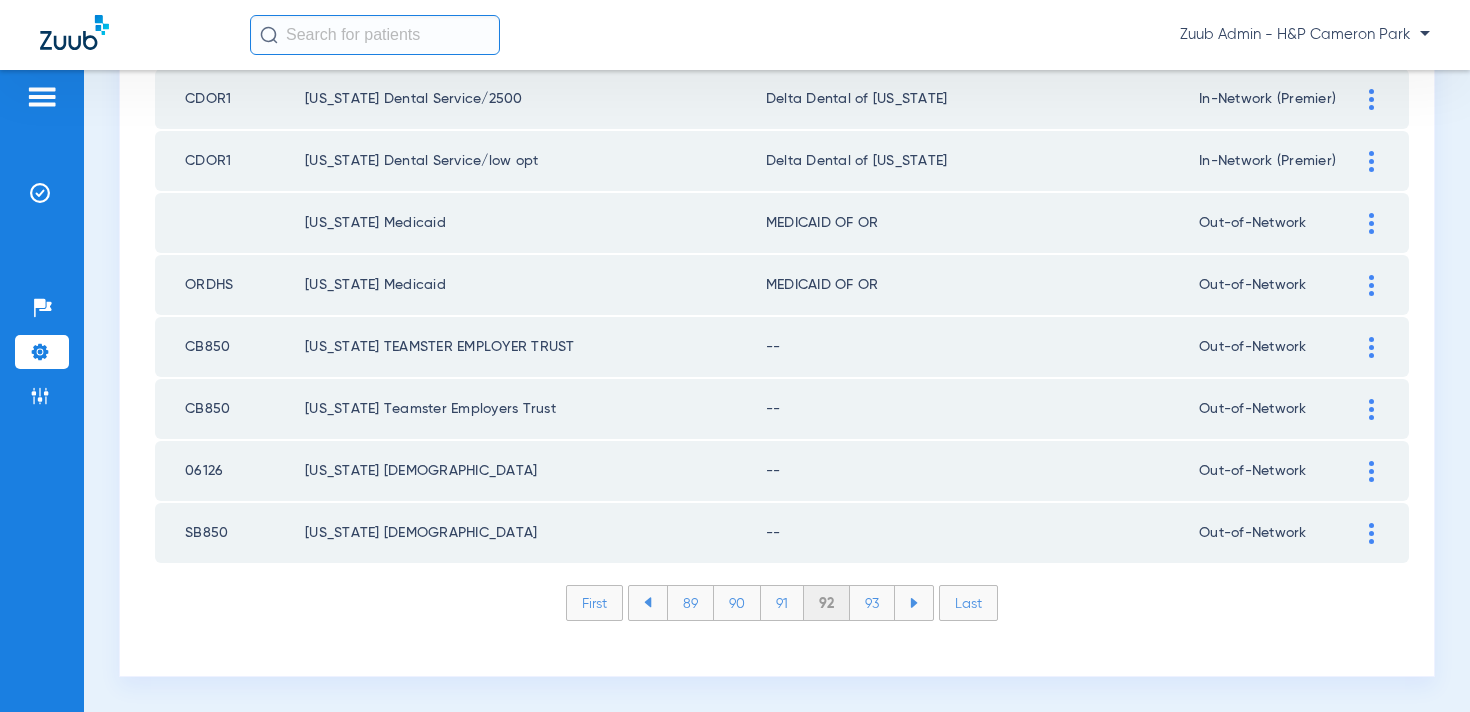 click on "93" 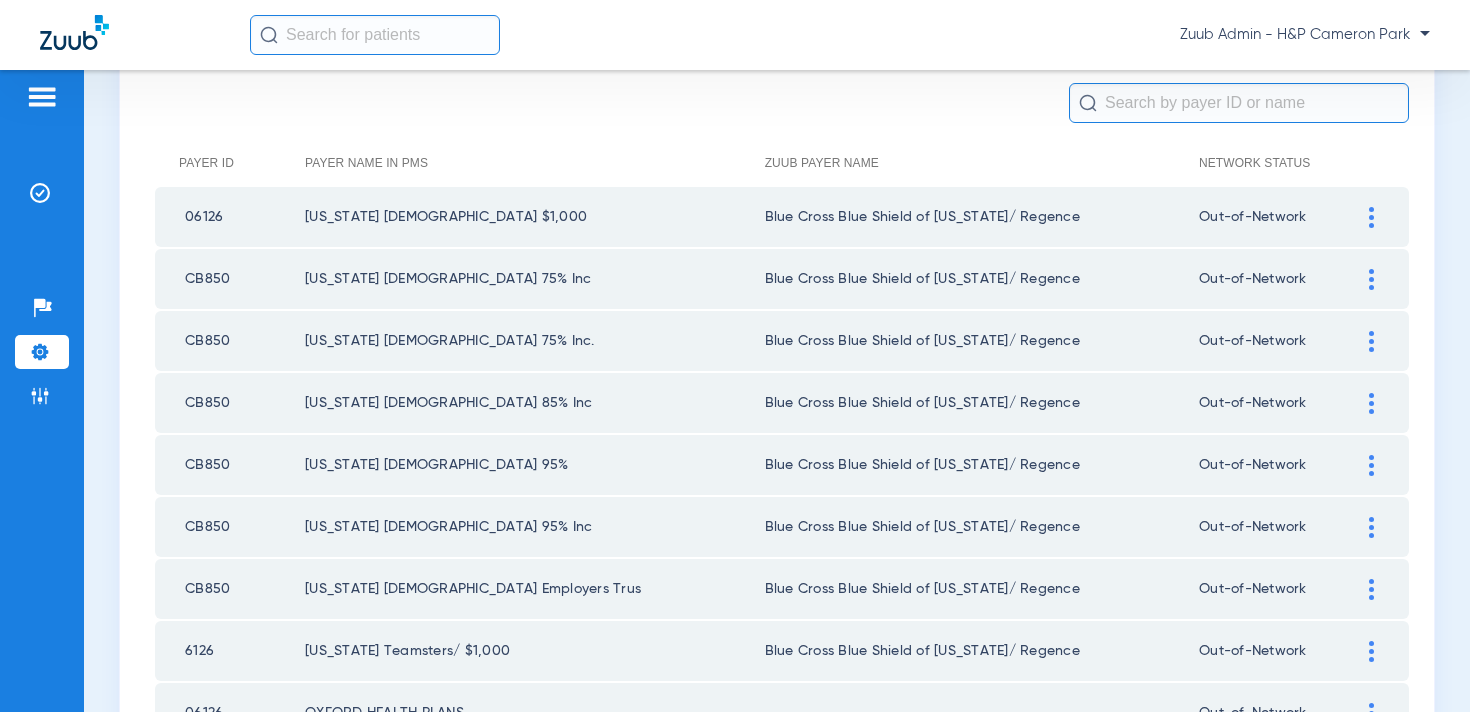 scroll, scrollTop: 204, scrollLeft: 0, axis: vertical 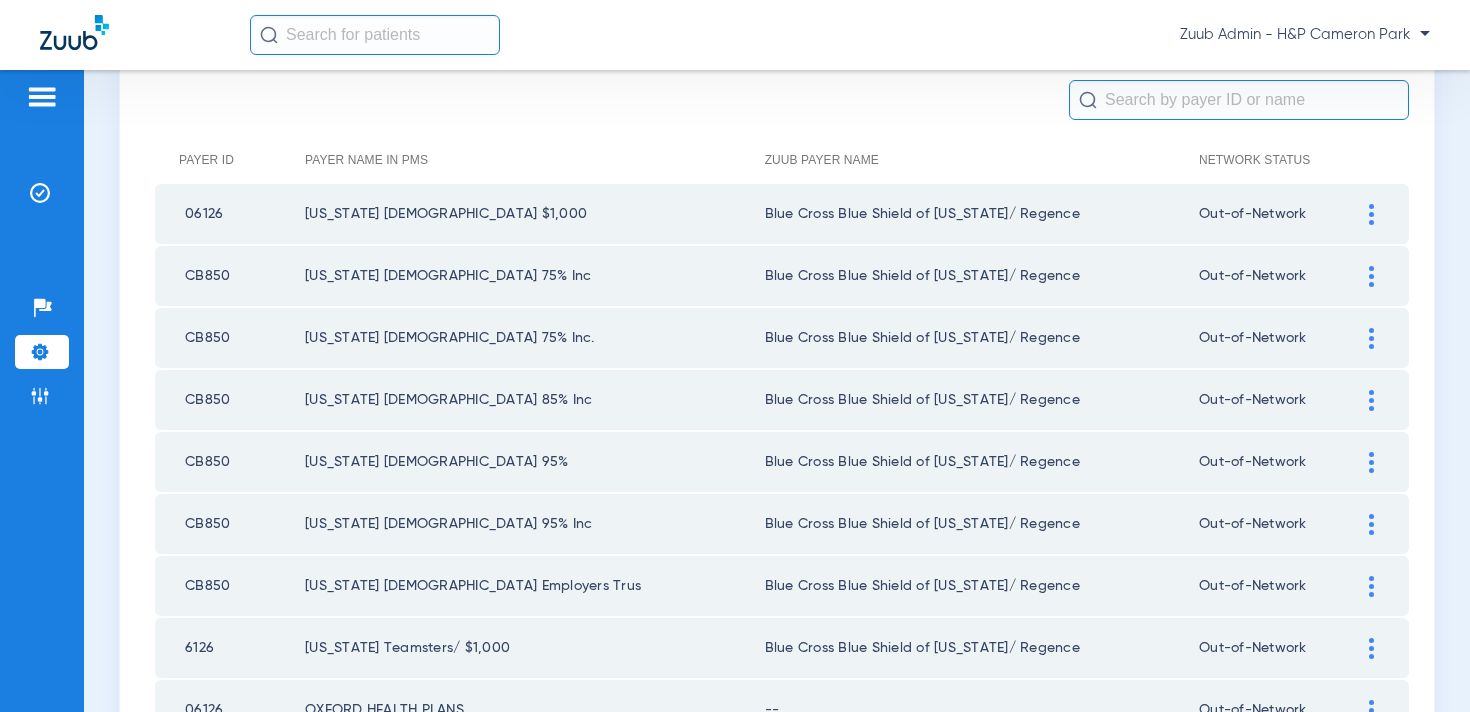 click 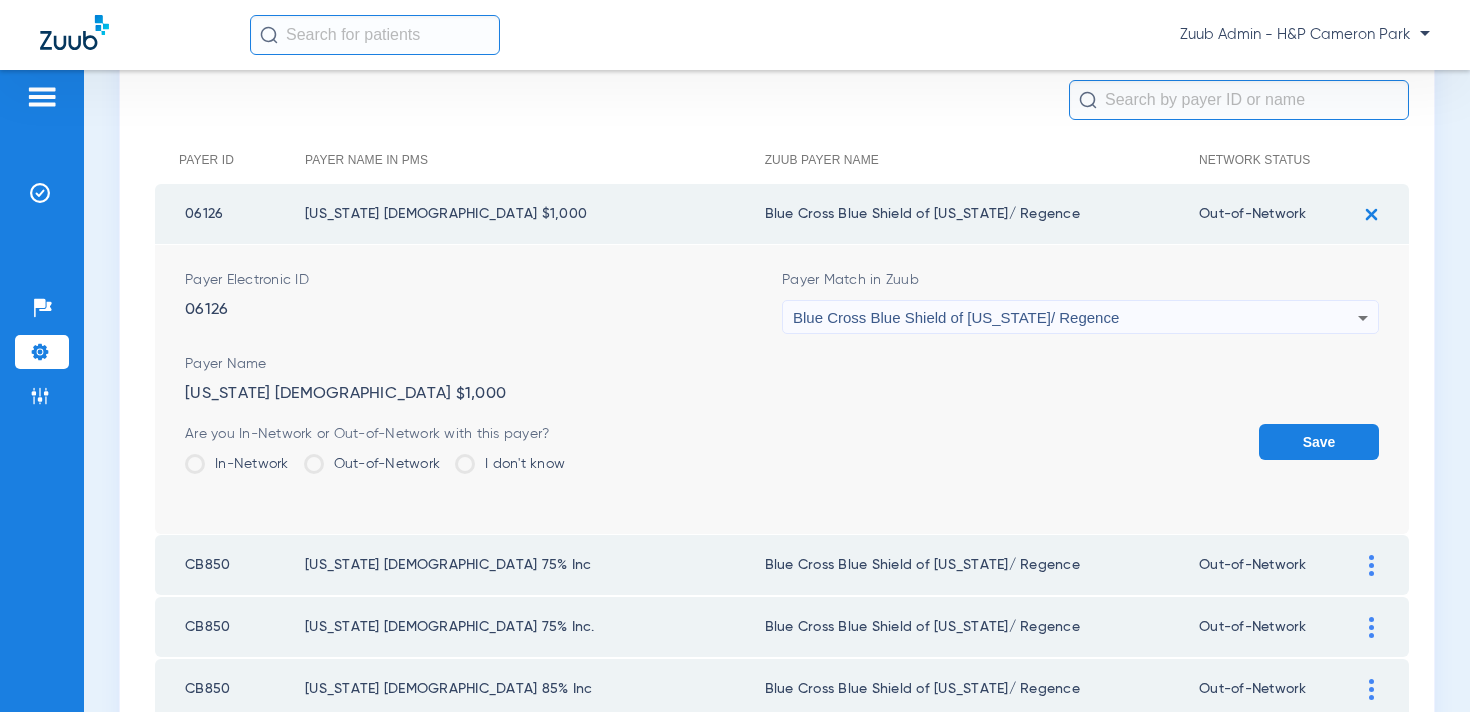 click on "Blue Cross Blue Shield of [US_STATE]/ Regence" at bounding box center (956, 317) 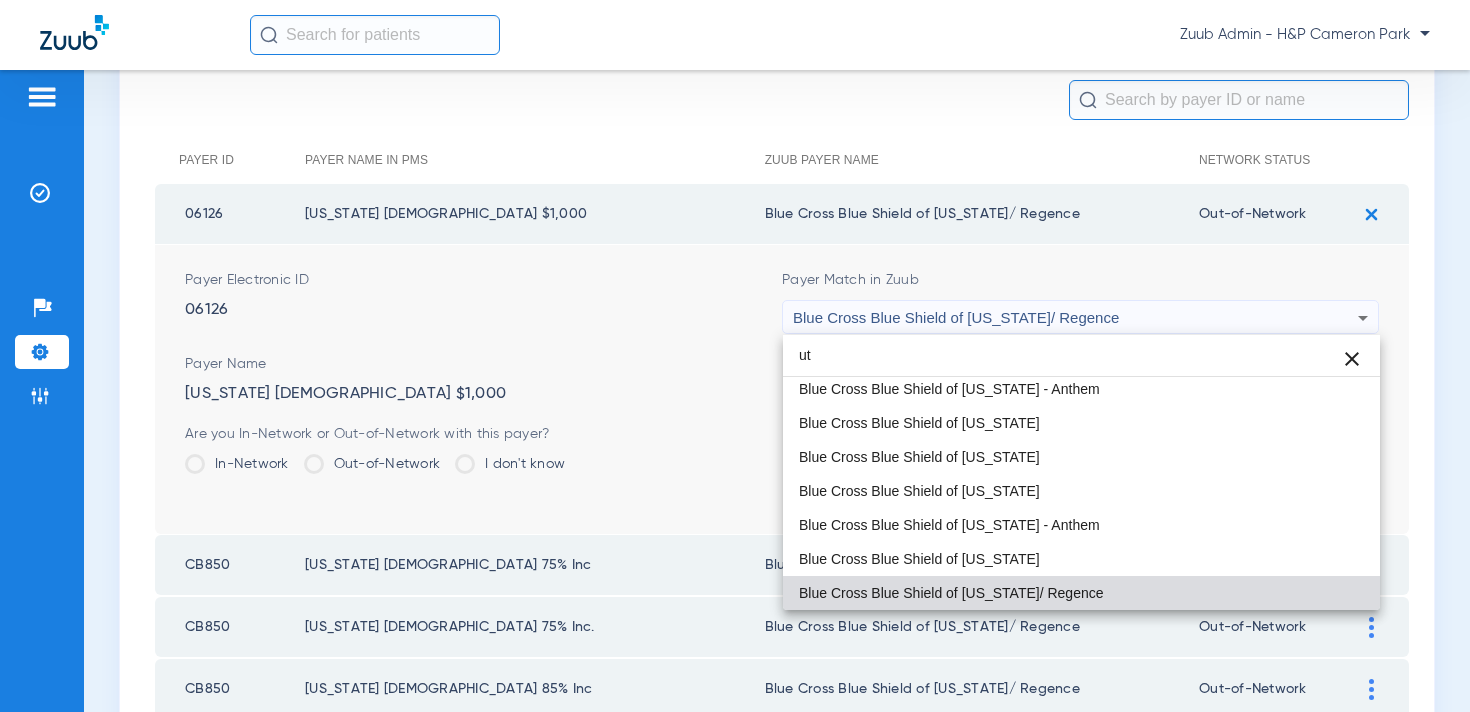 scroll, scrollTop: 42, scrollLeft: 0, axis: vertical 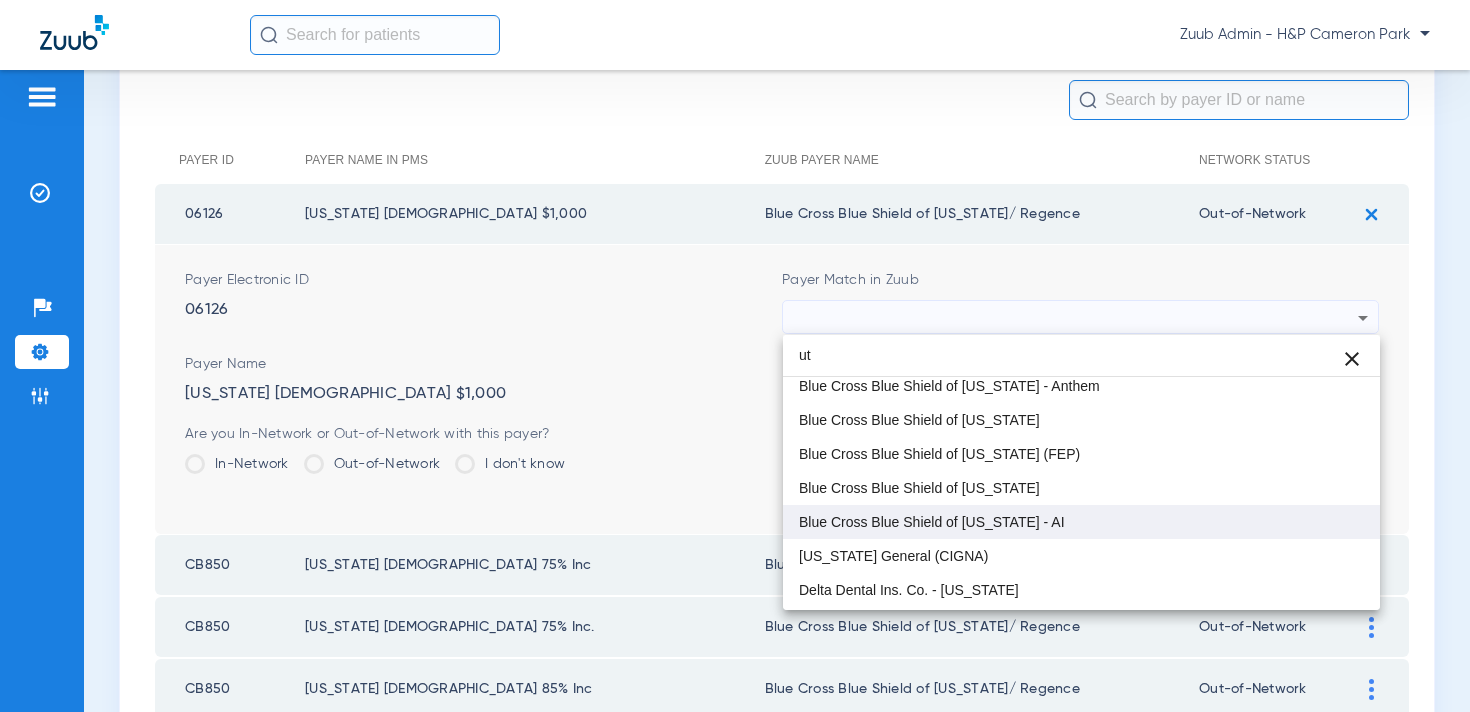 type on "ut" 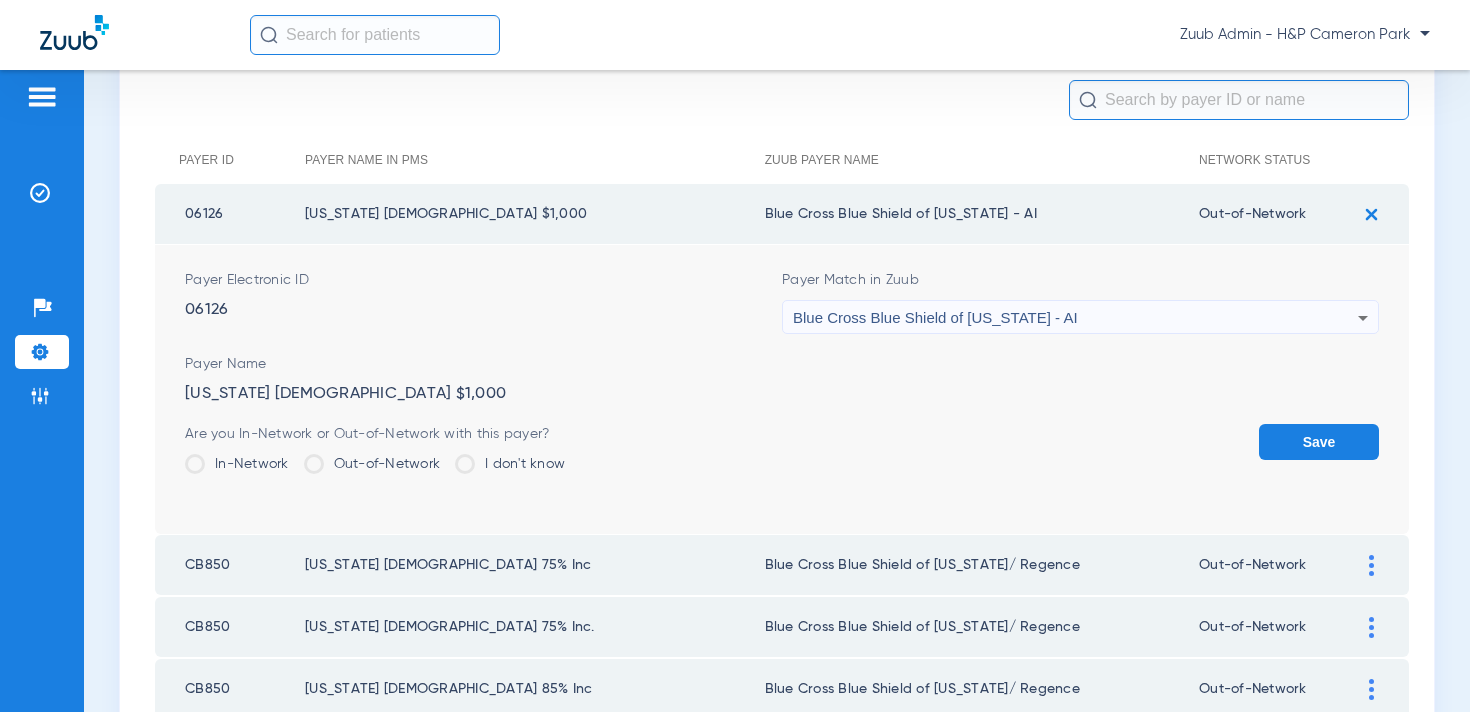 click on "Save" 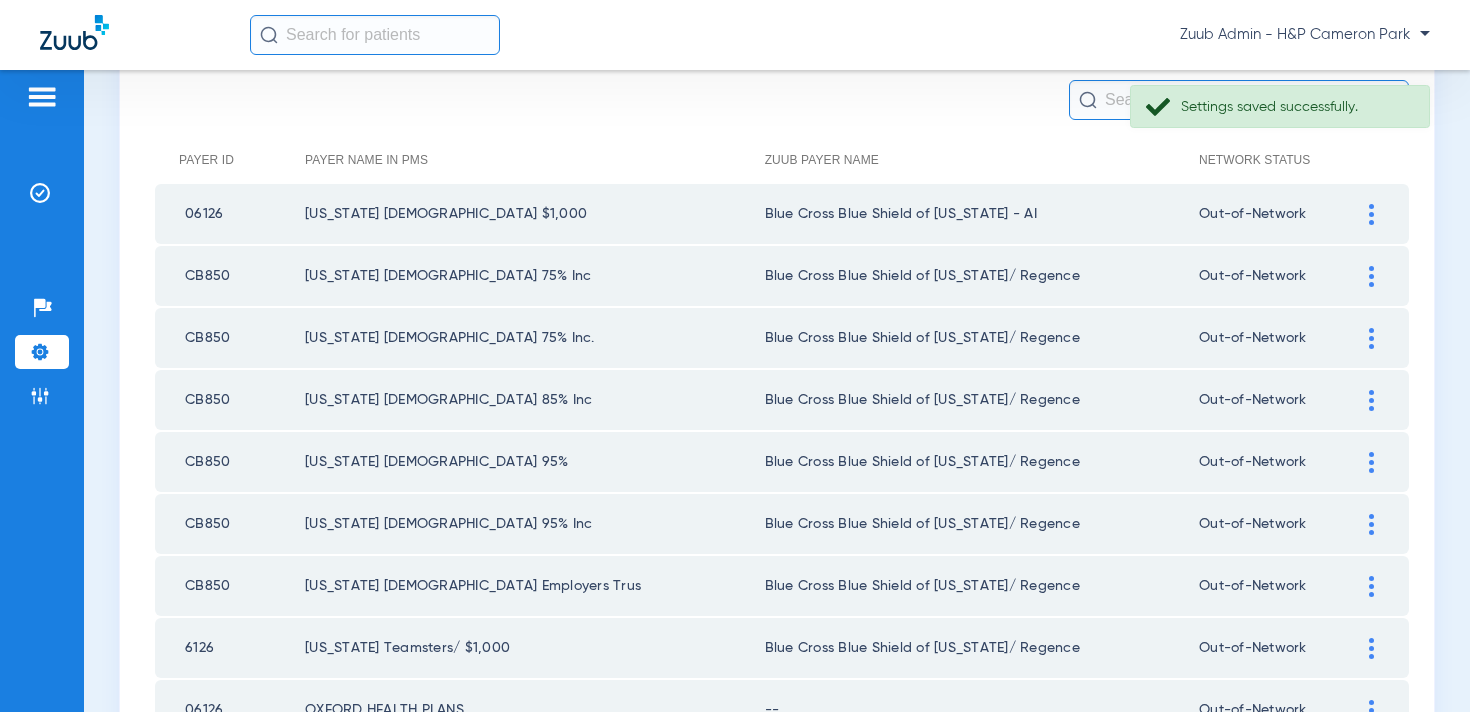 click 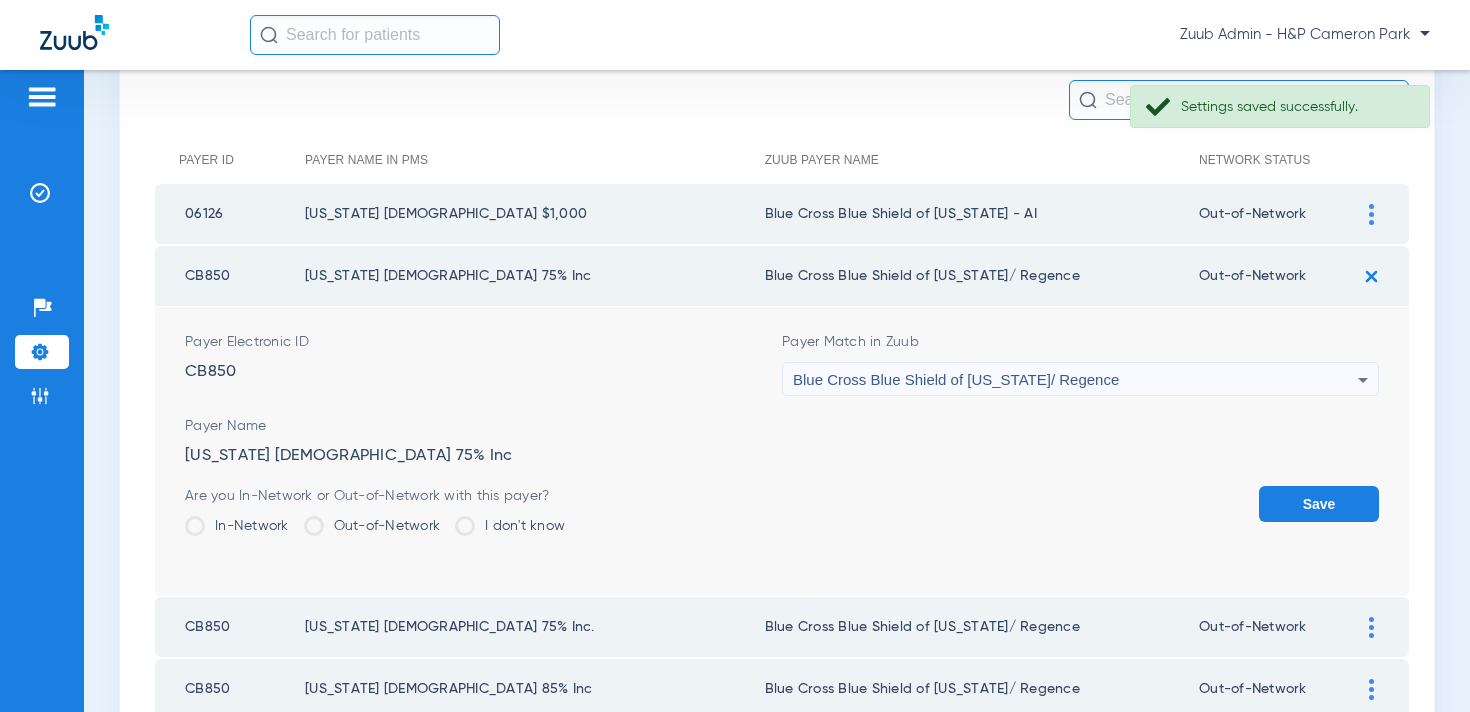 click on "Blue Cross Blue Shield of [US_STATE]/ Regence" at bounding box center (956, 379) 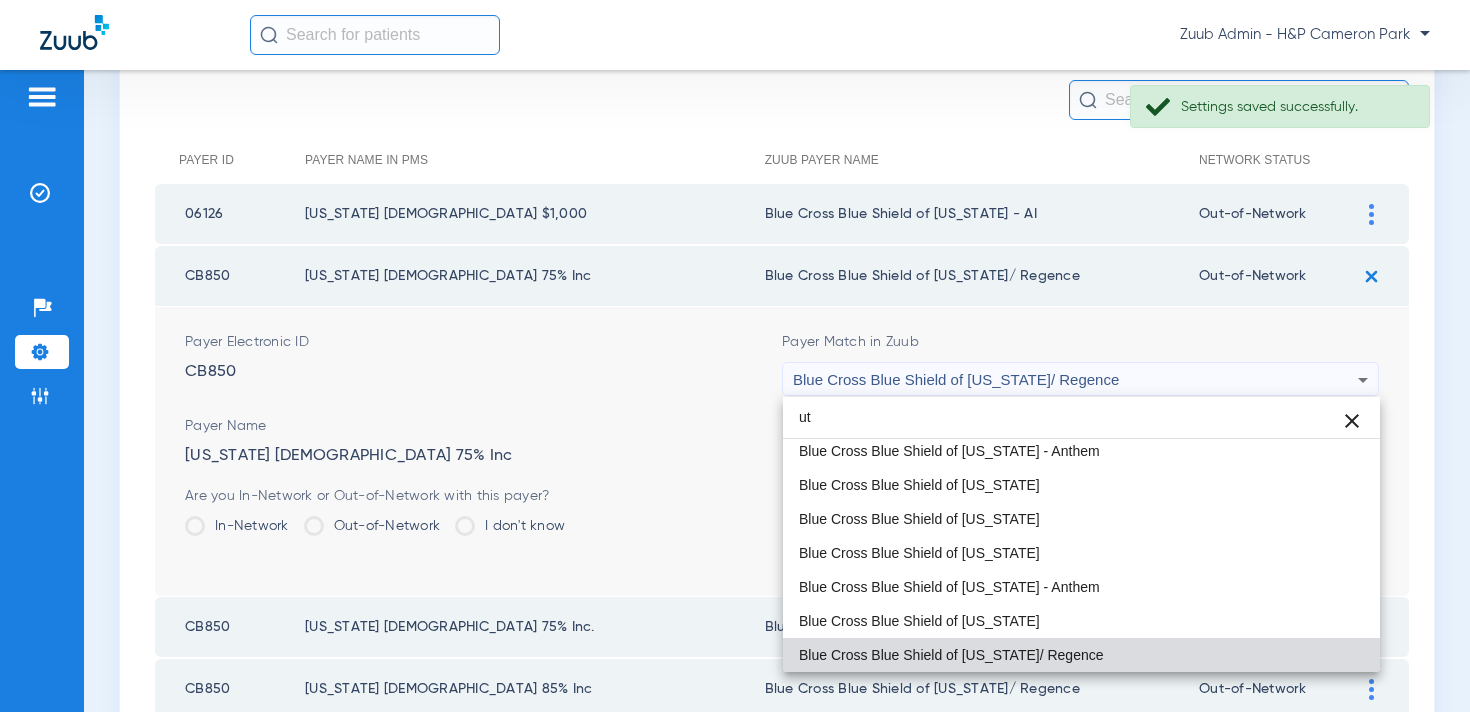 scroll, scrollTop: 42, scrollLeft: 0, axis: vertical 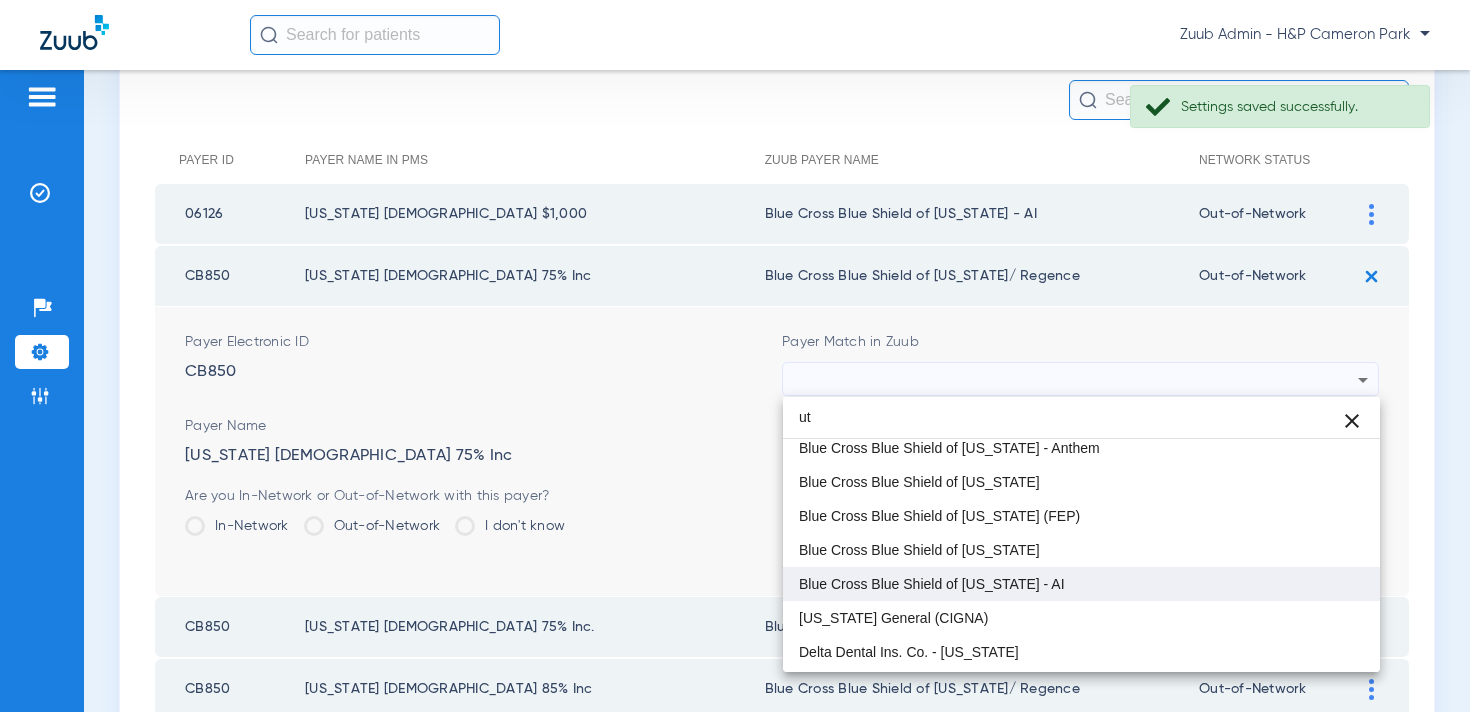type on "ut" 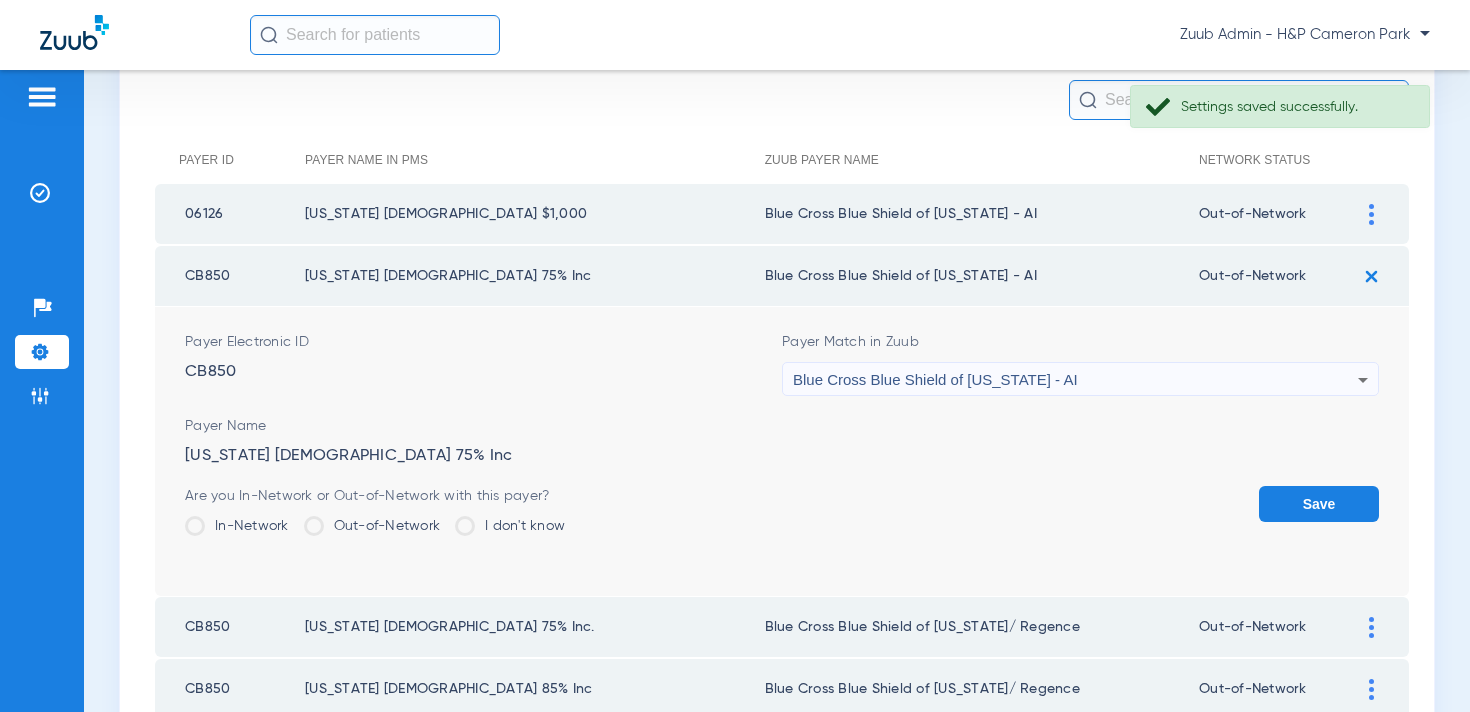 click on "Save" 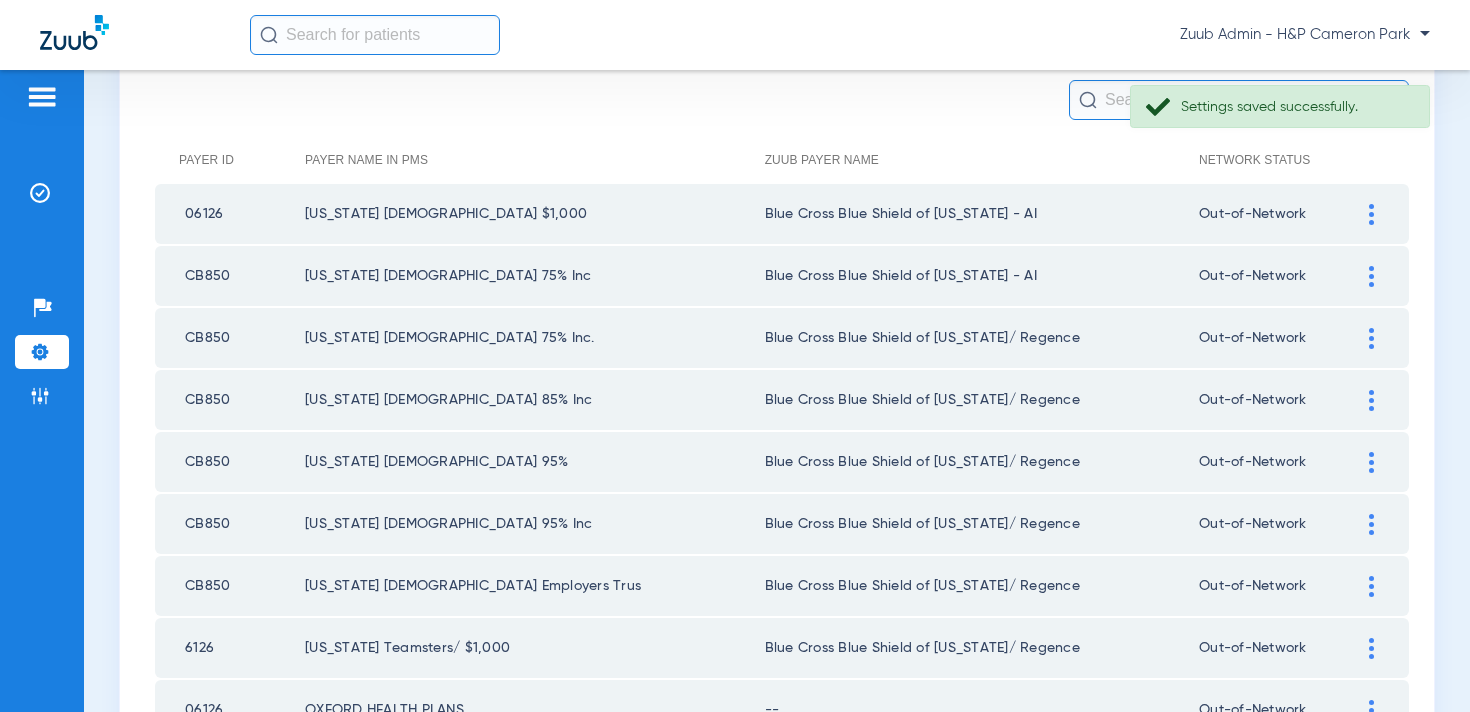 click 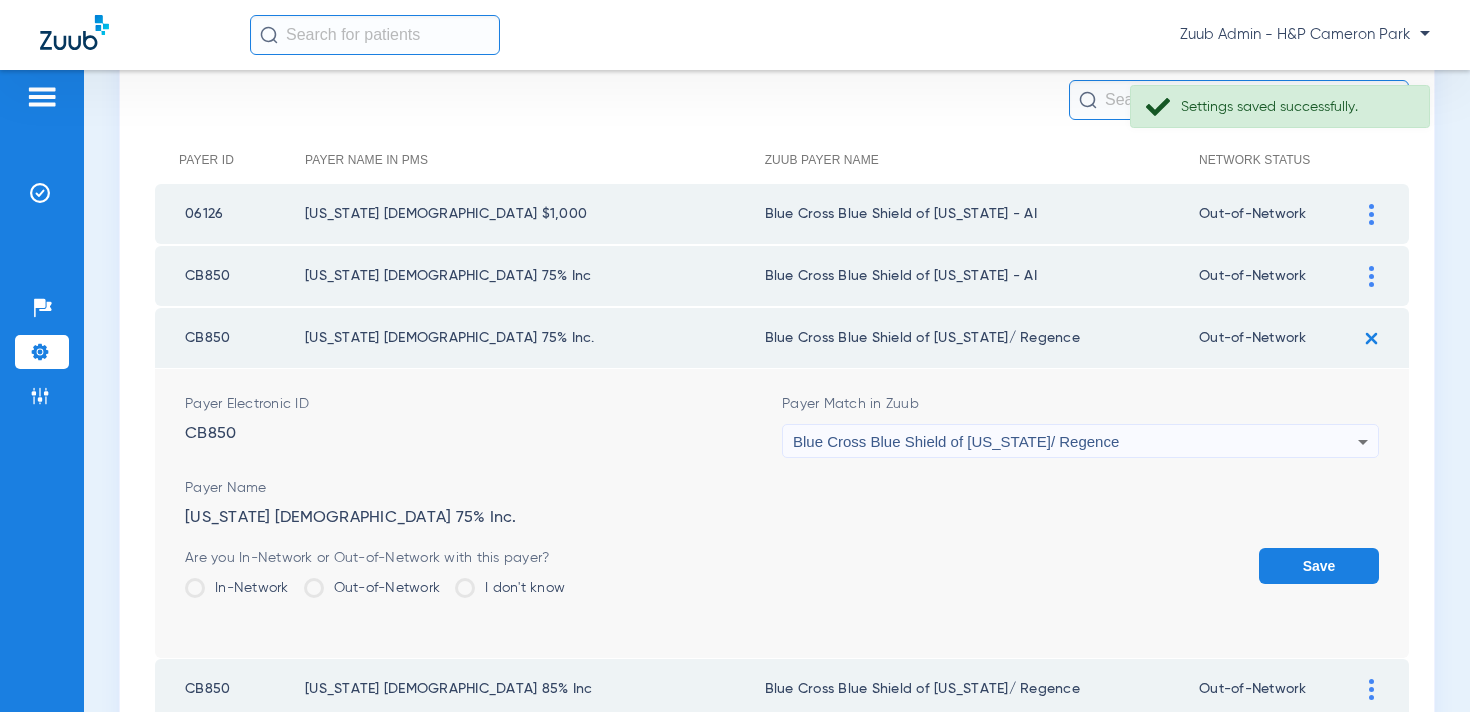 click on "Blue Cross Blue Shield of [US_STATE]/ Regence" at bounding box center (956, 441) 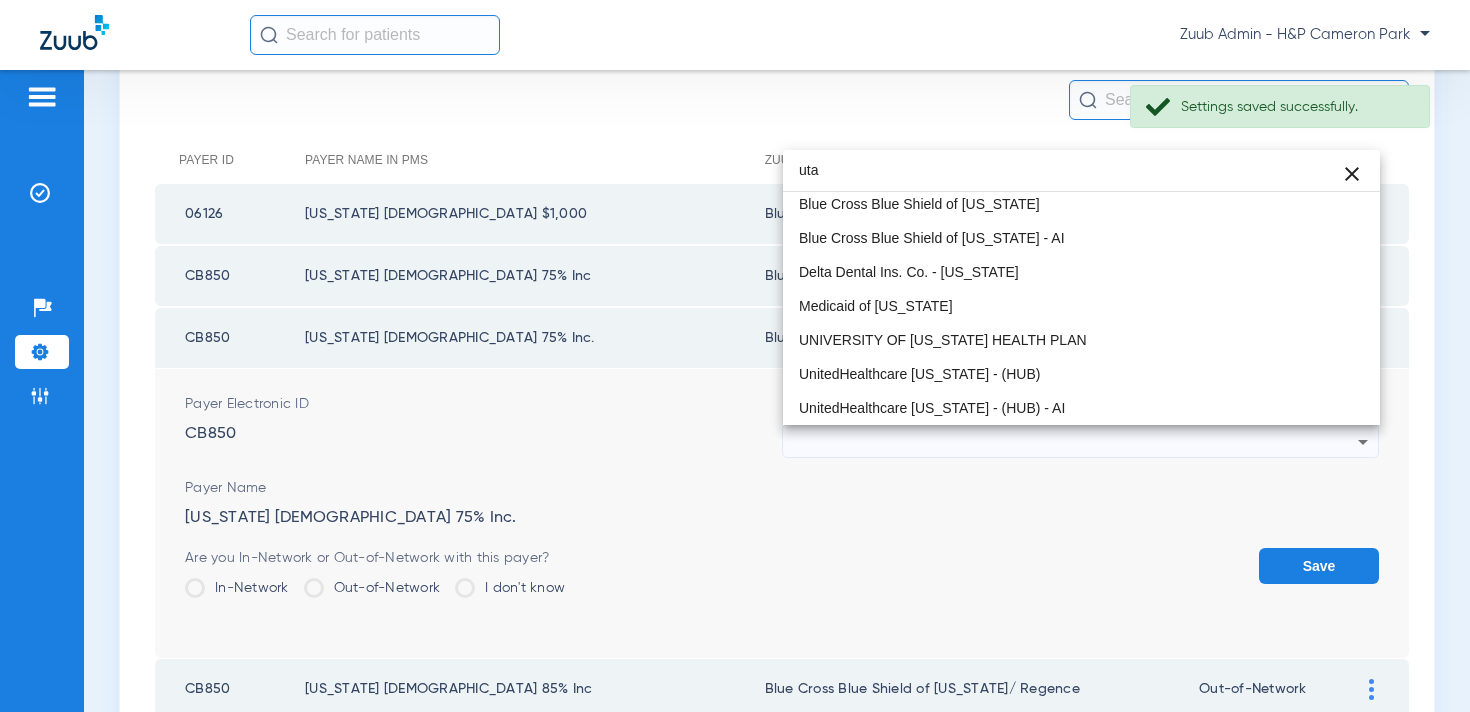 scroll, scrollTop: 39, scrollLeft: 0, axis: vertical 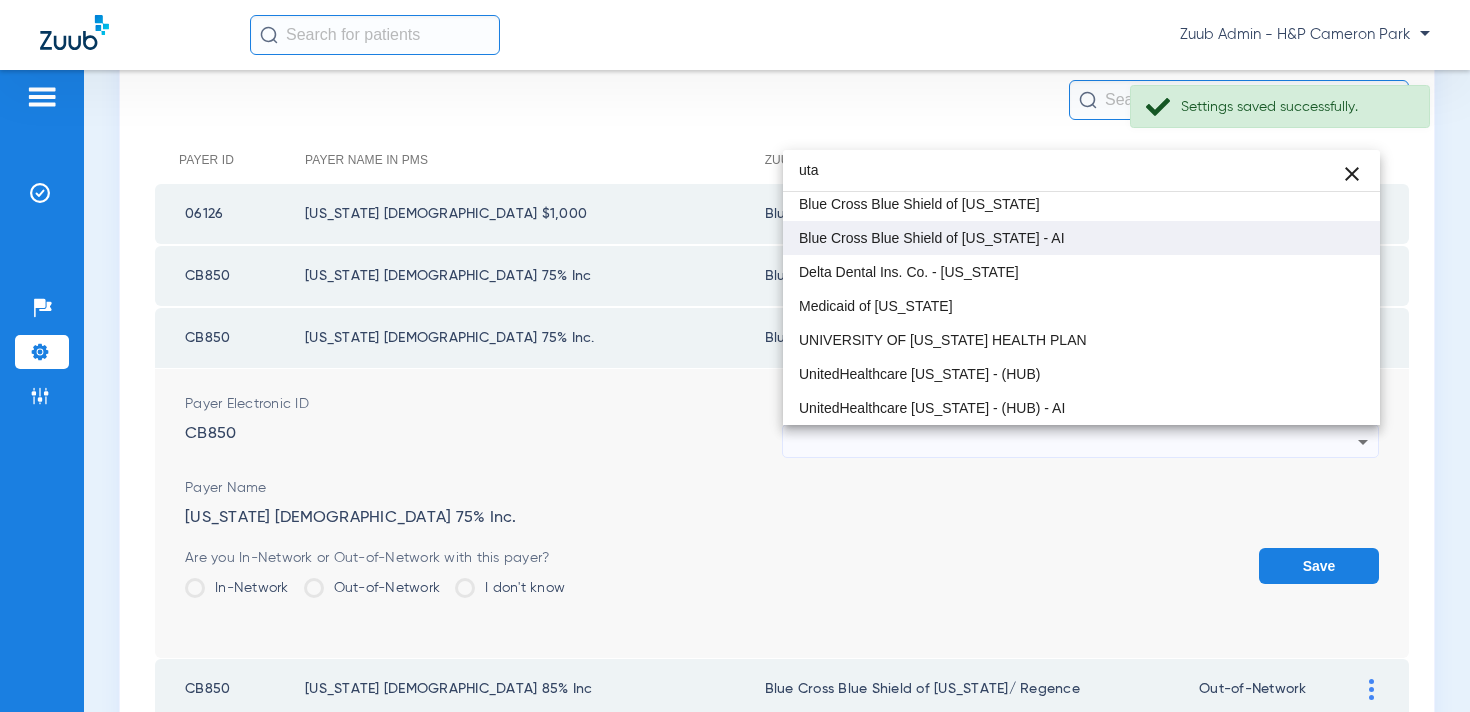 type on "uta" 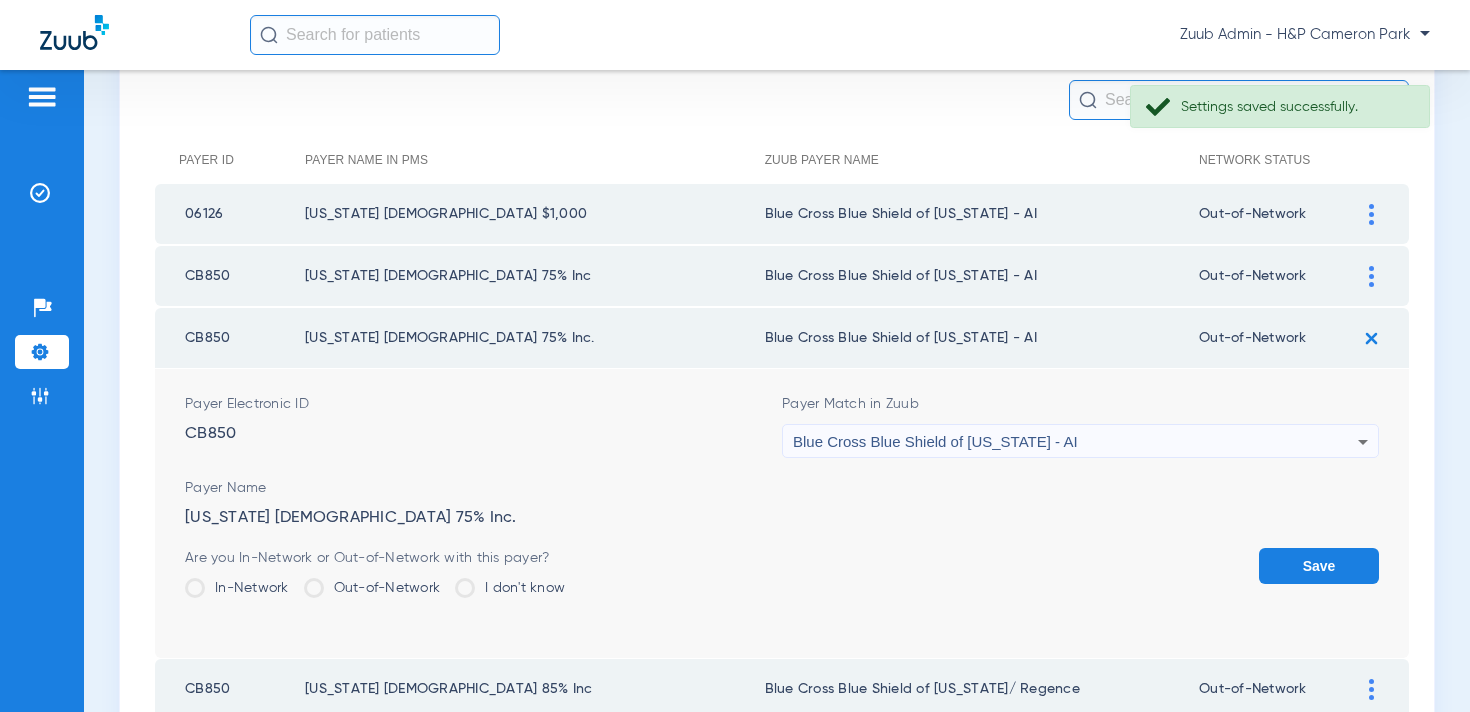 click on "Save" 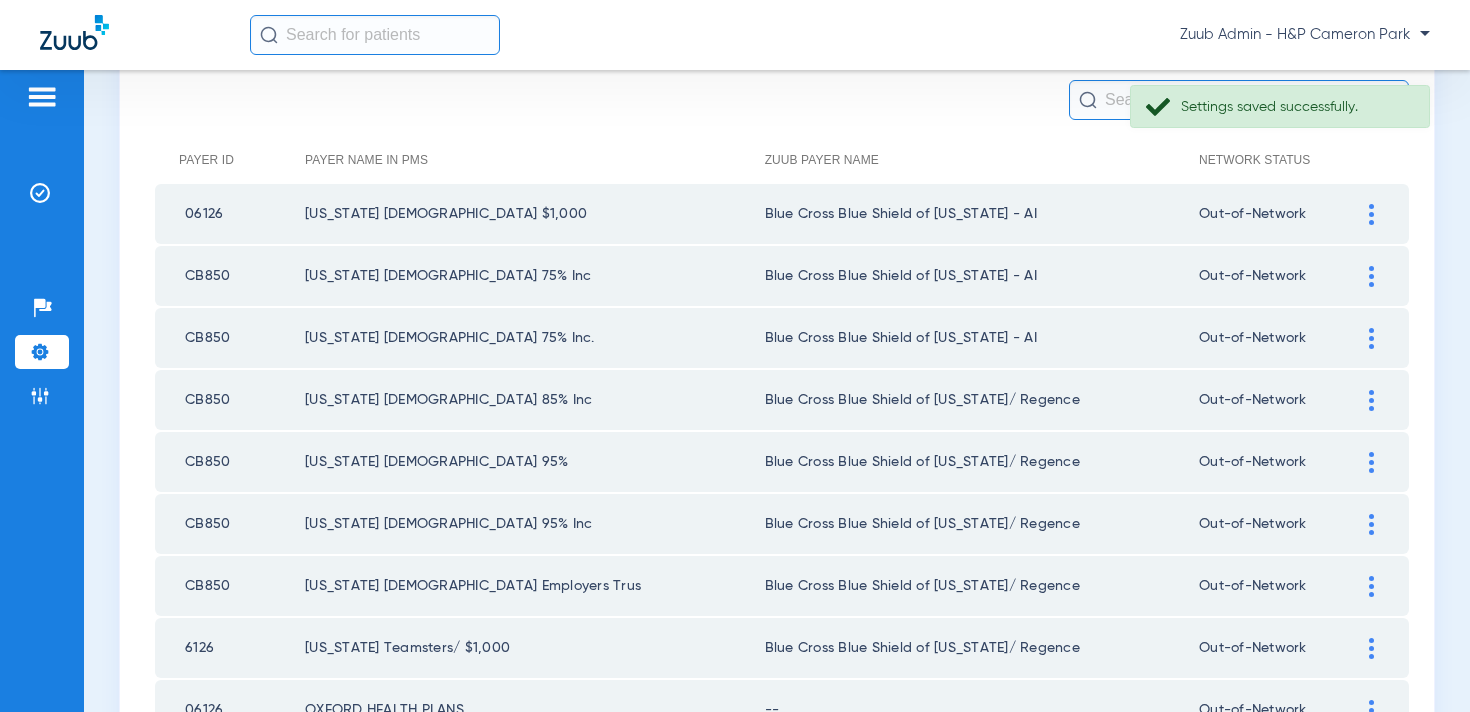 click 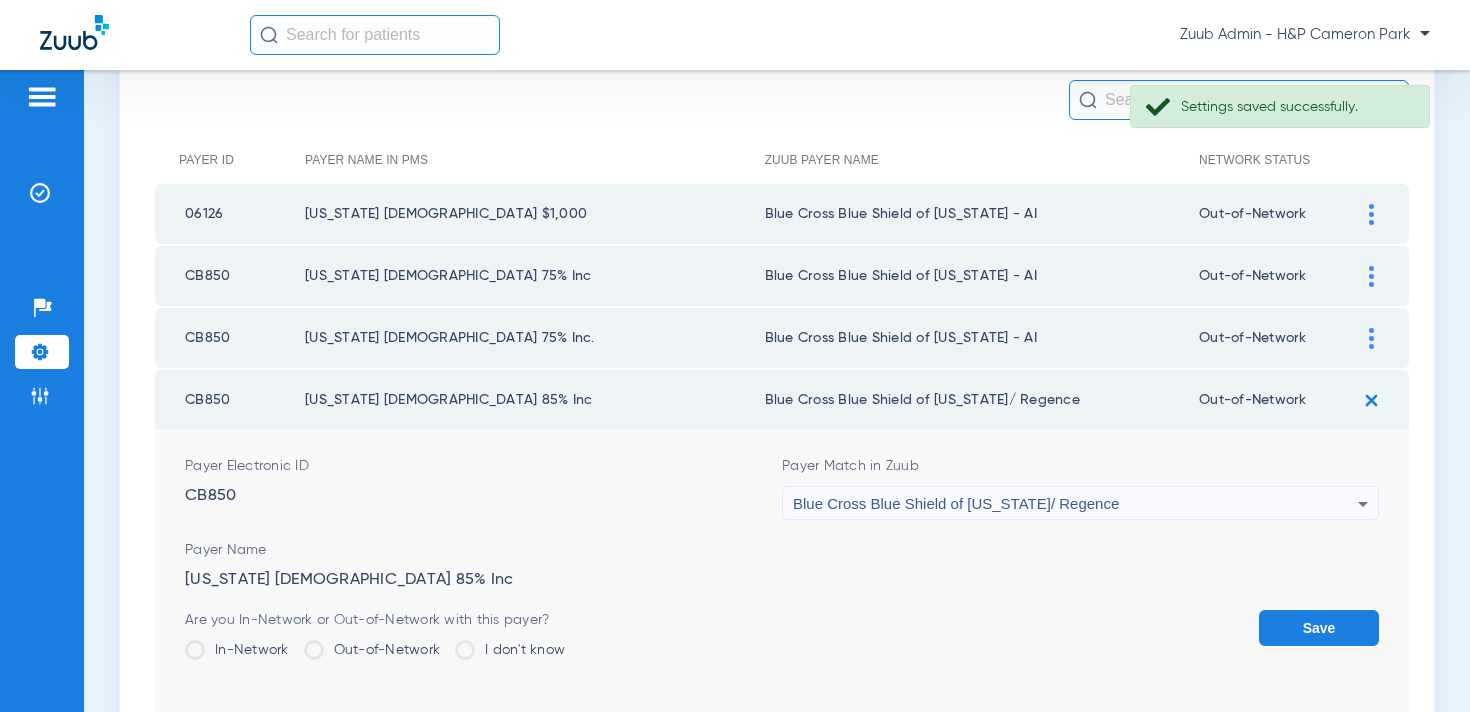 click on "Blue Cross Blue Shield of [US_STATE]/ Regence" at bounding box center (956, 503) 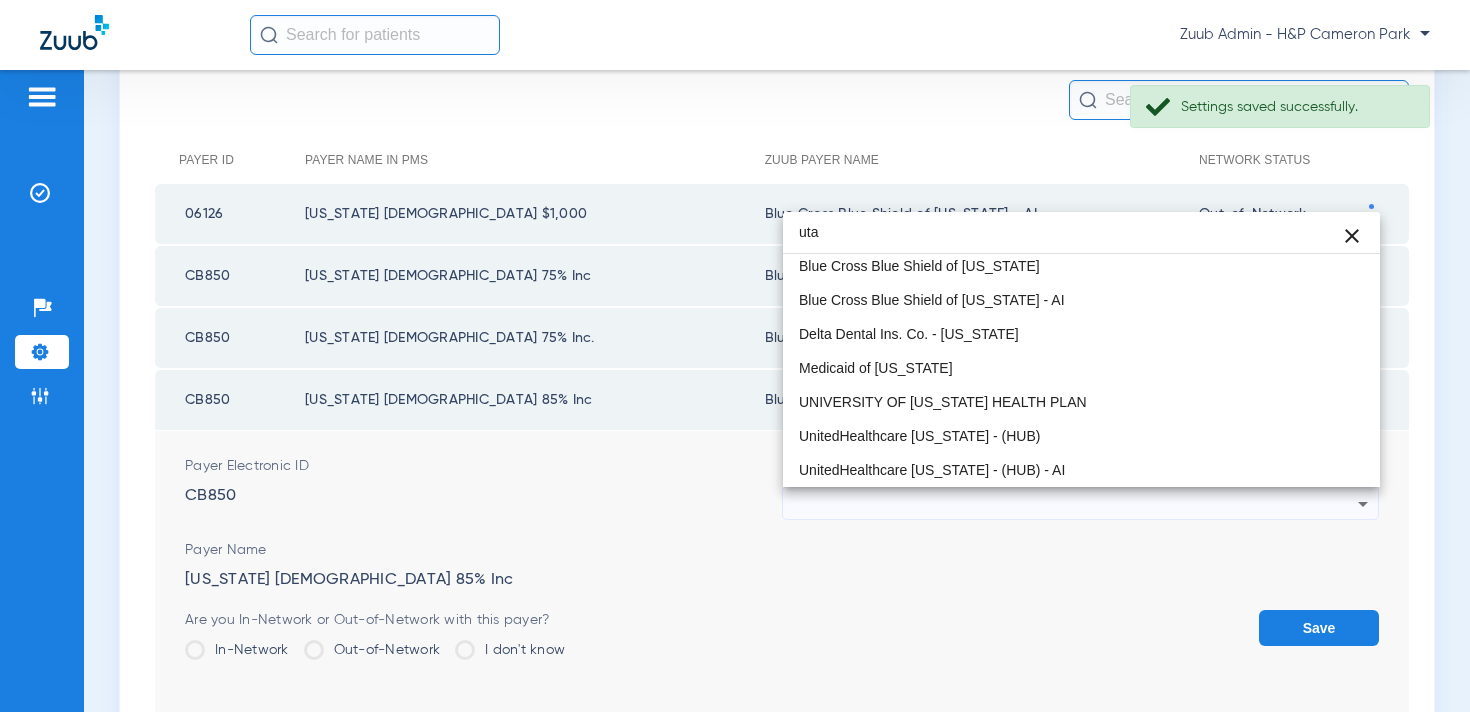 scroll, scrollTop: 39, scrollLeft: 0, axis: vertical 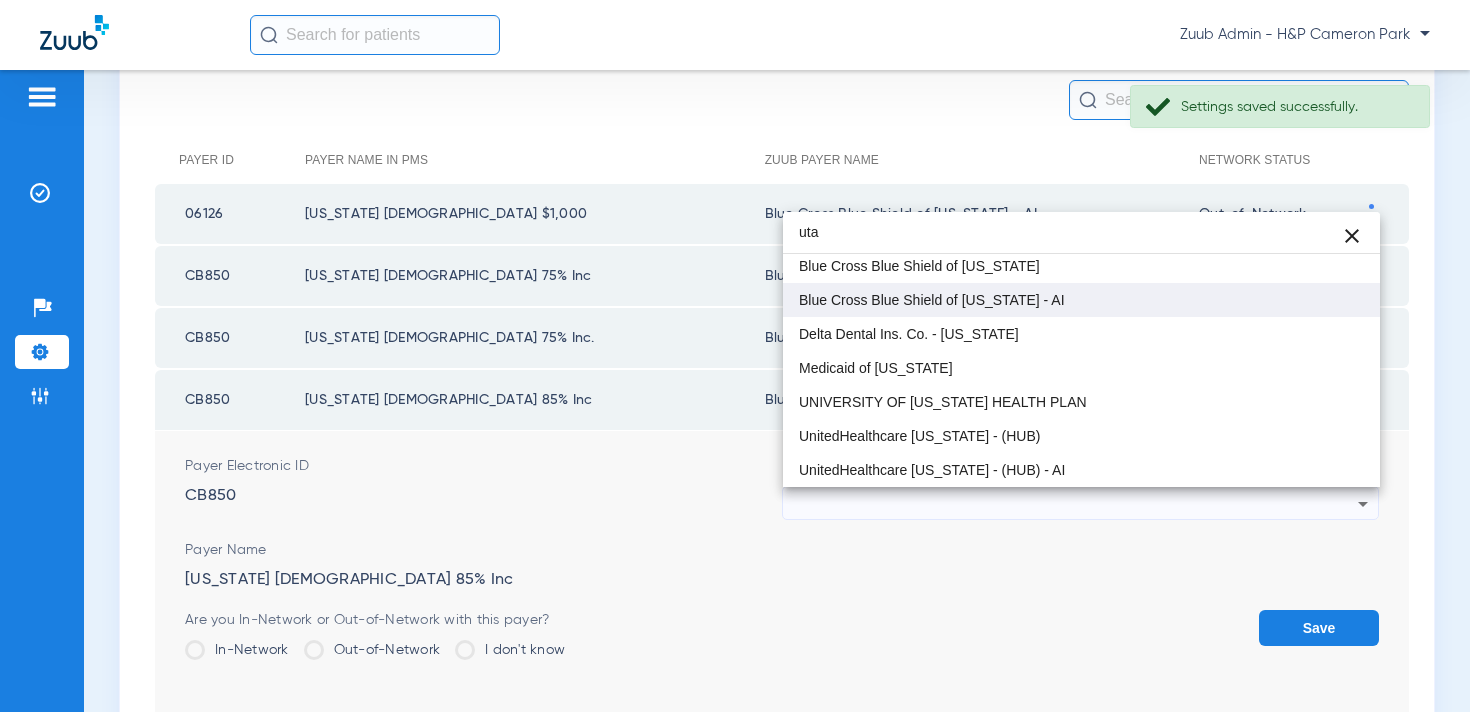 type on "uta" 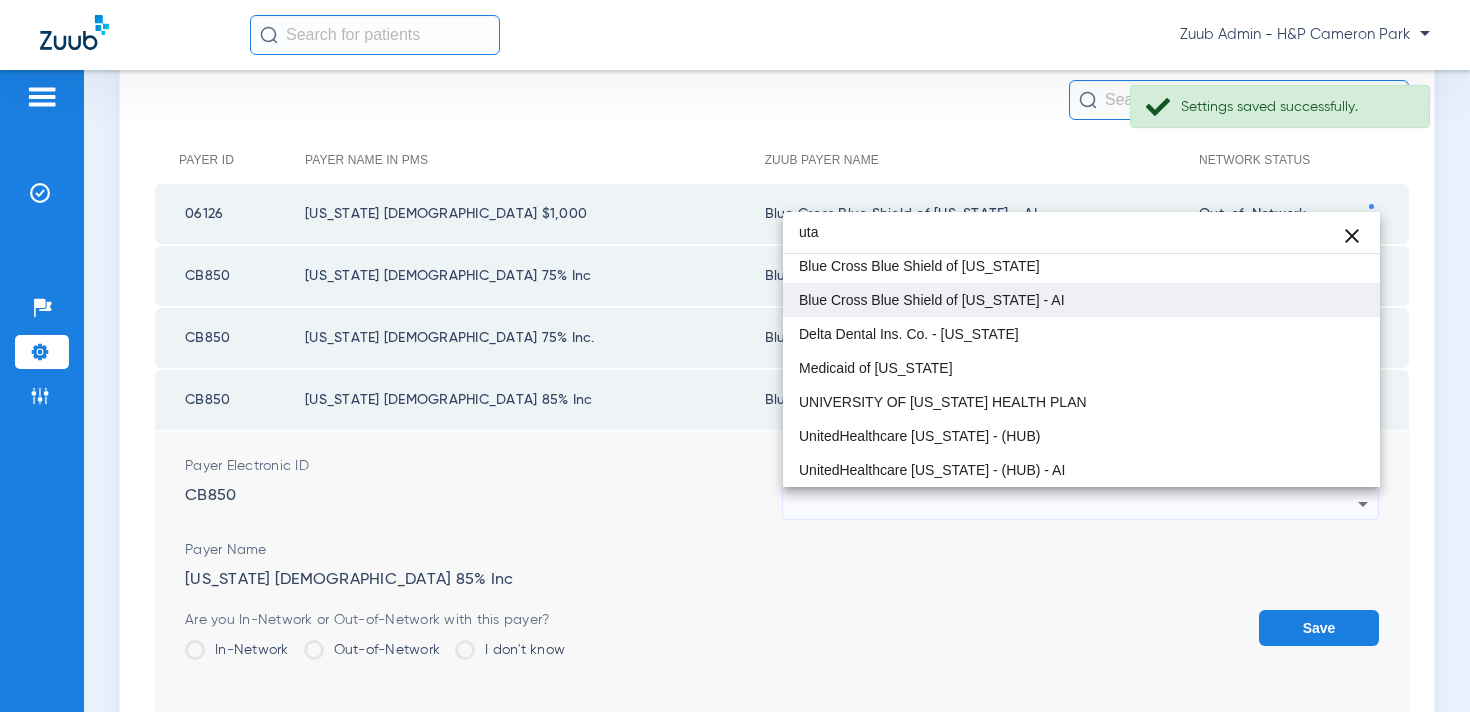 click on "Blue Cross Blue Shield of [US_STATE] - AI" at bounding box center [932, 300] 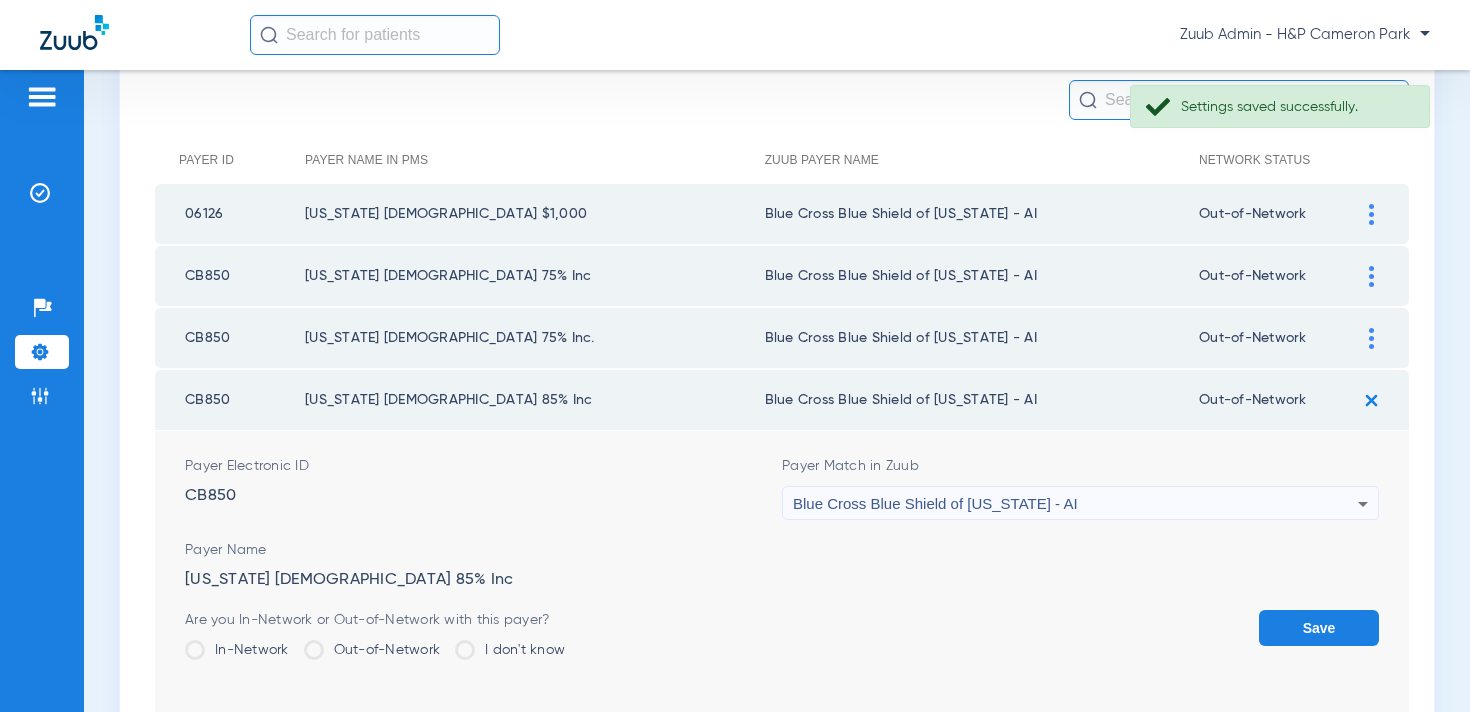 click on "Save" 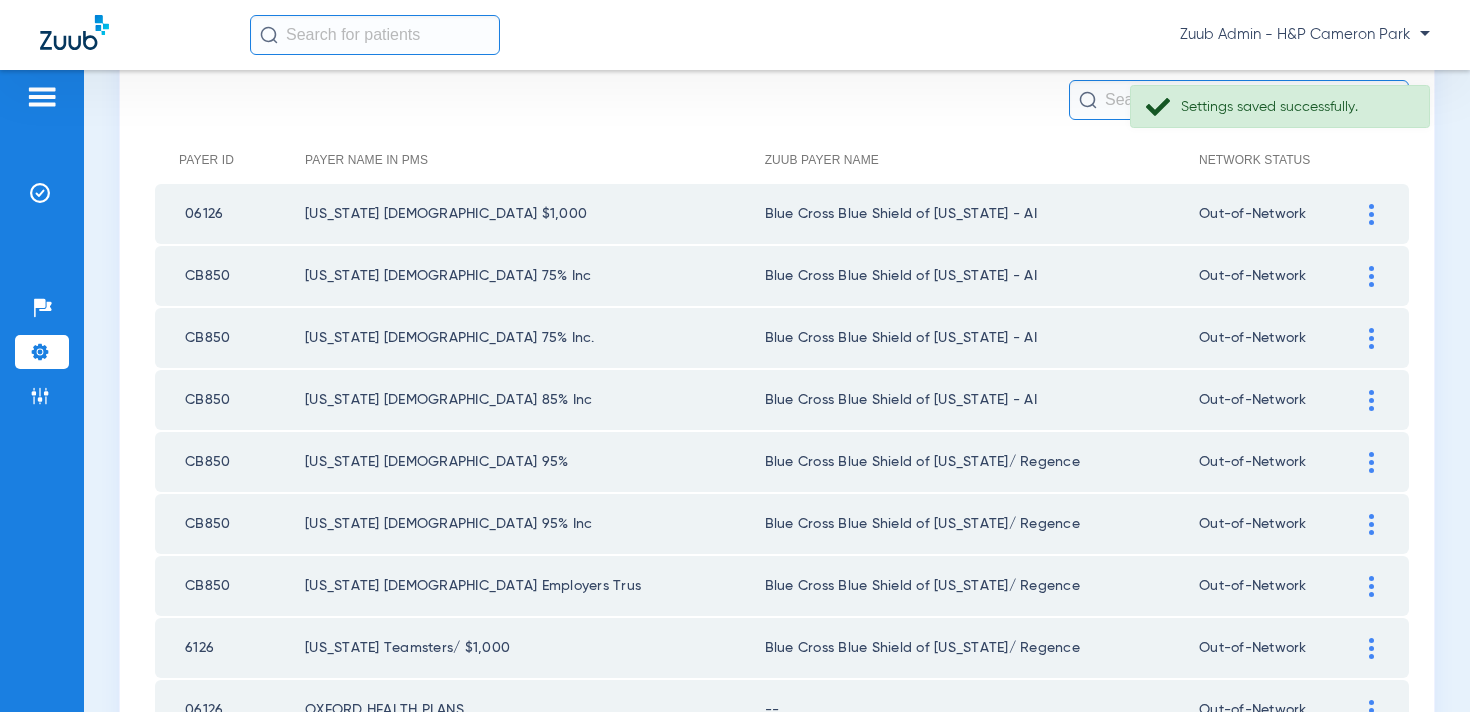 click 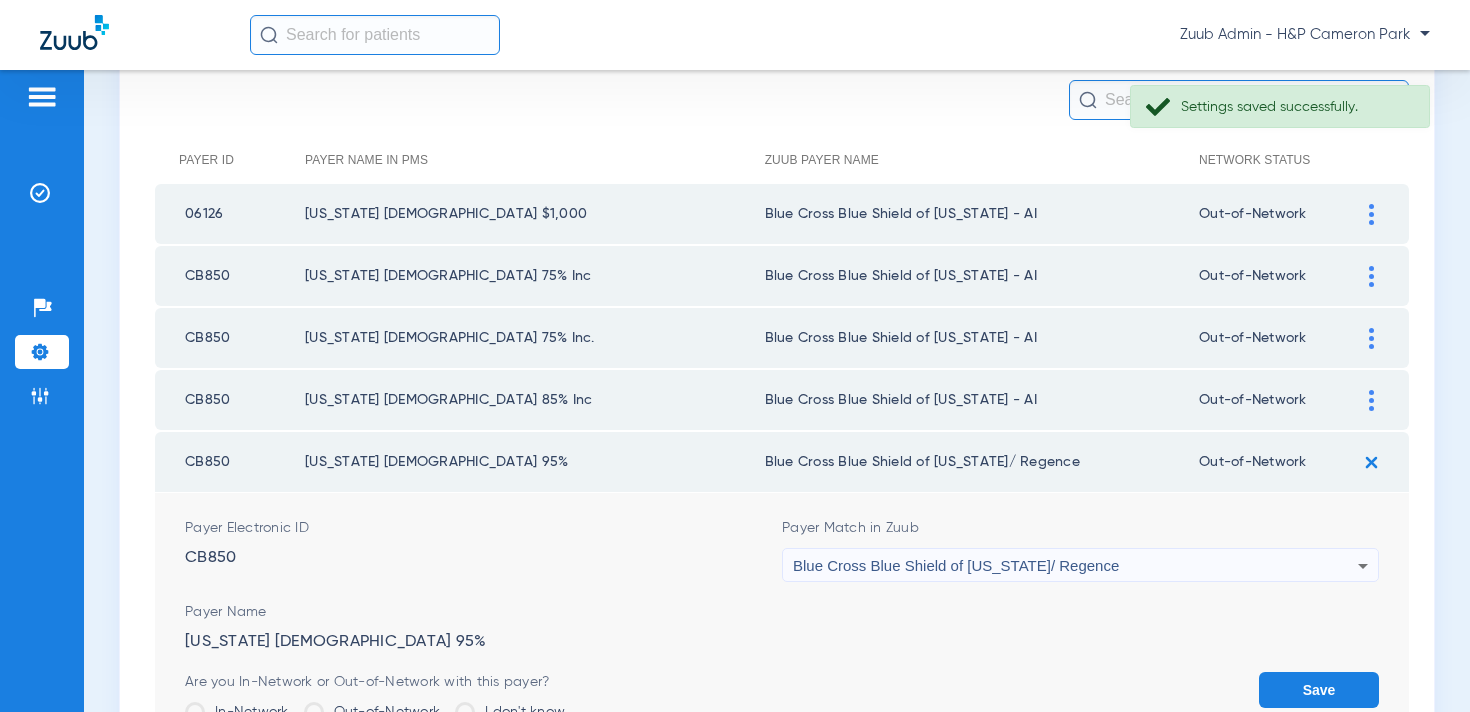 click on "Blue Cross Blue Shield of [US_STATE]/ Regence" at bounding box center [956, 565] 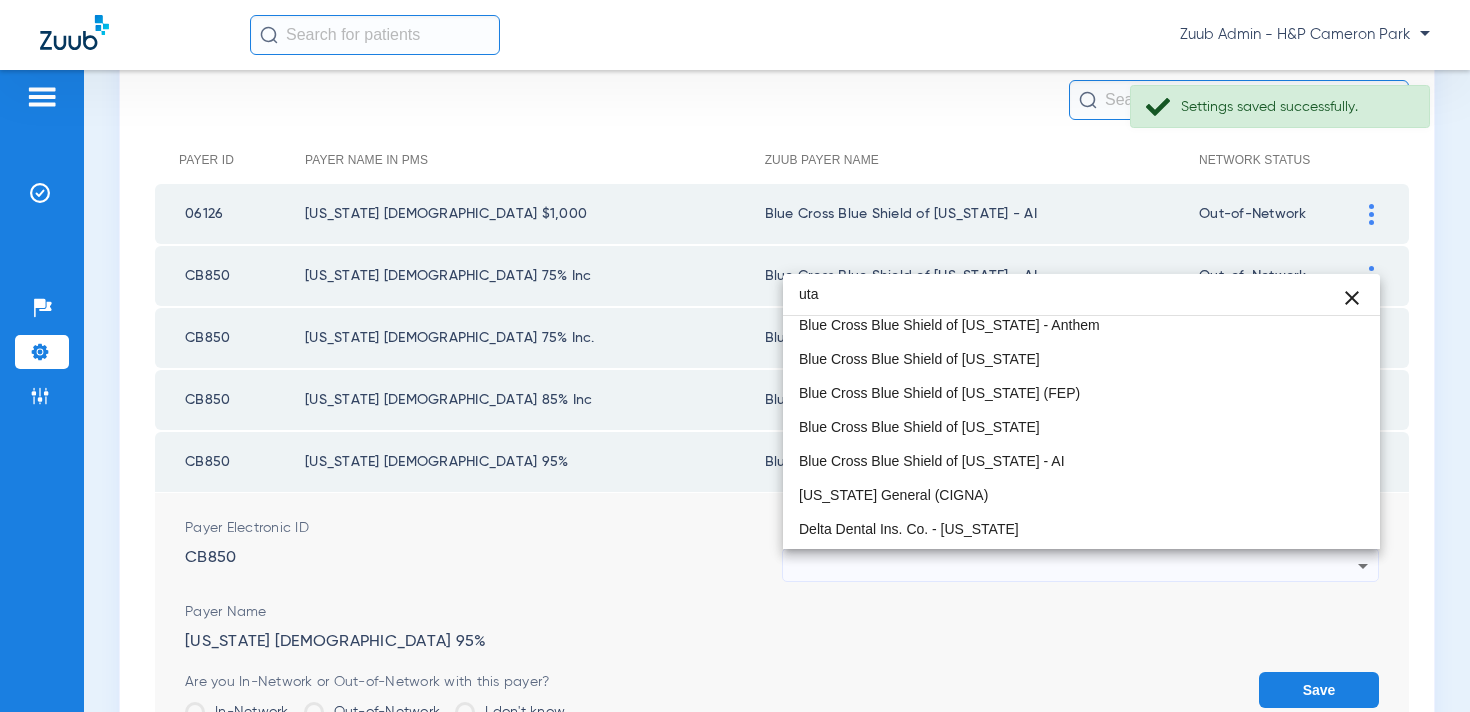 scroll, scrollTop: 39, scrollLeft: 0, axis: vertical 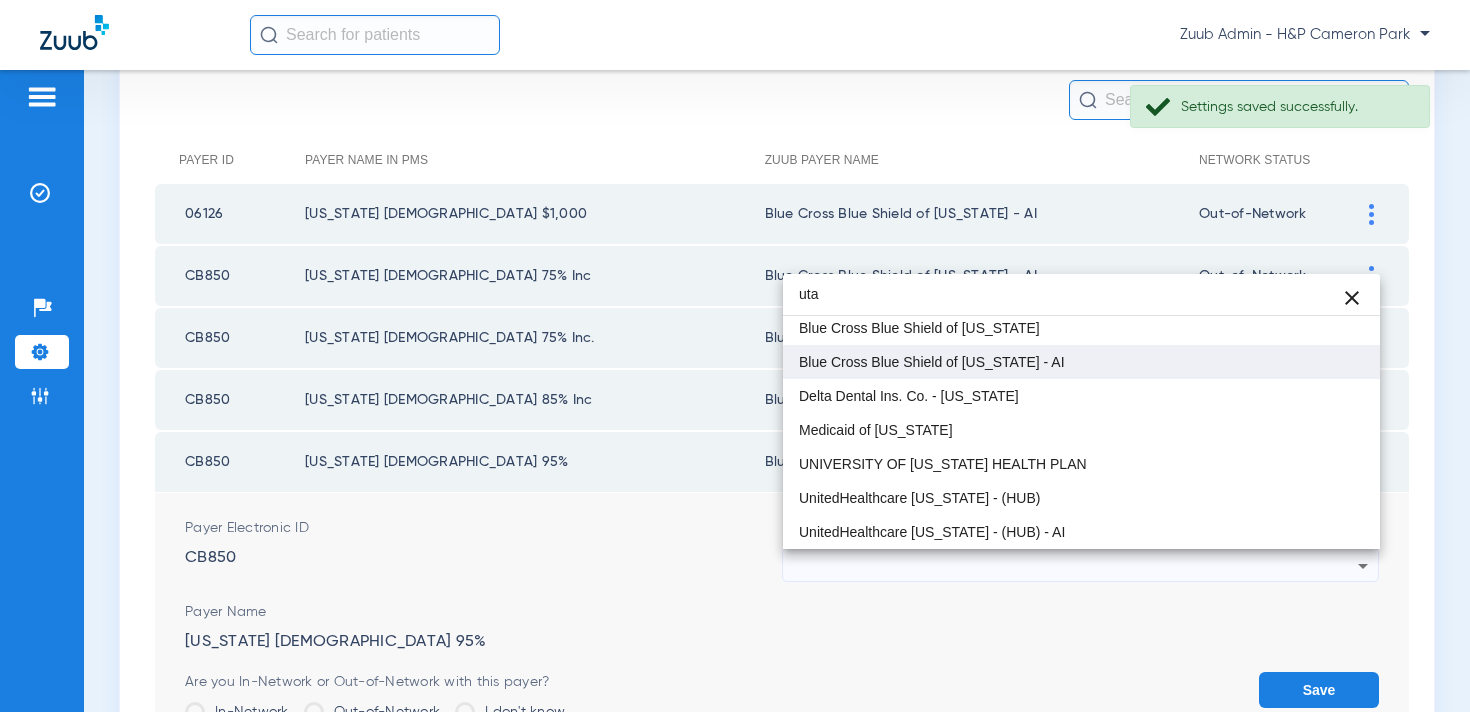 type on "uta" 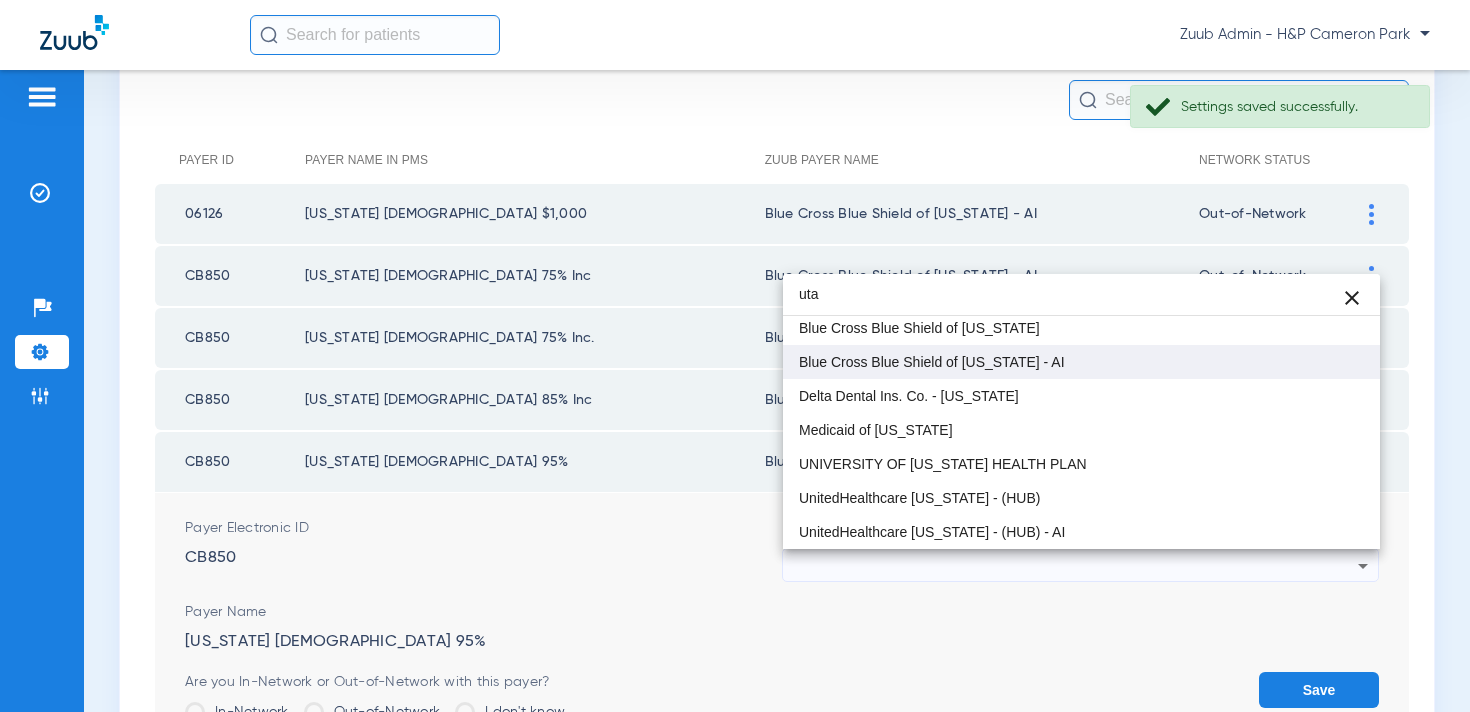 click on "Blue Cross Blue Shield of [US_STATE] - AI" at bounding box center (932, 362) 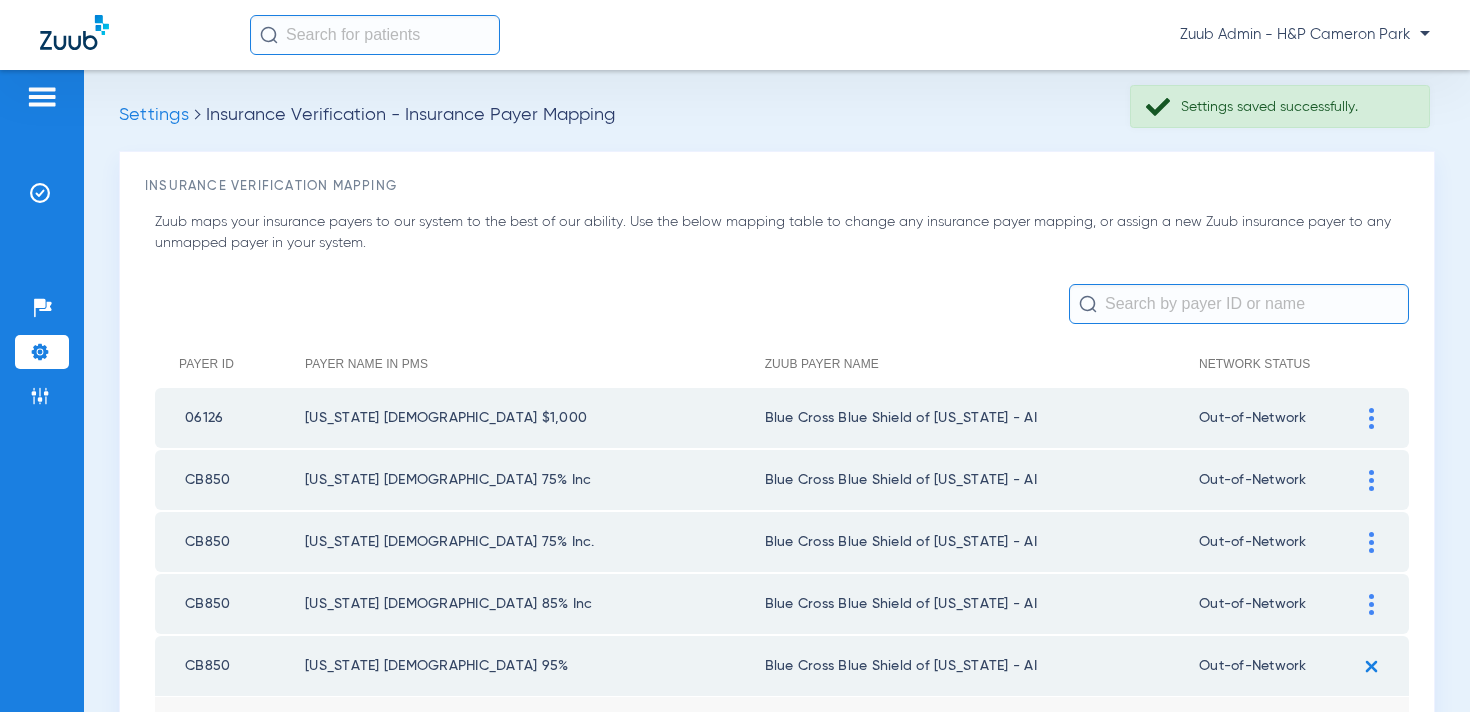 scroll, scrollTop: 0, scrollLeft: 0, axis: both 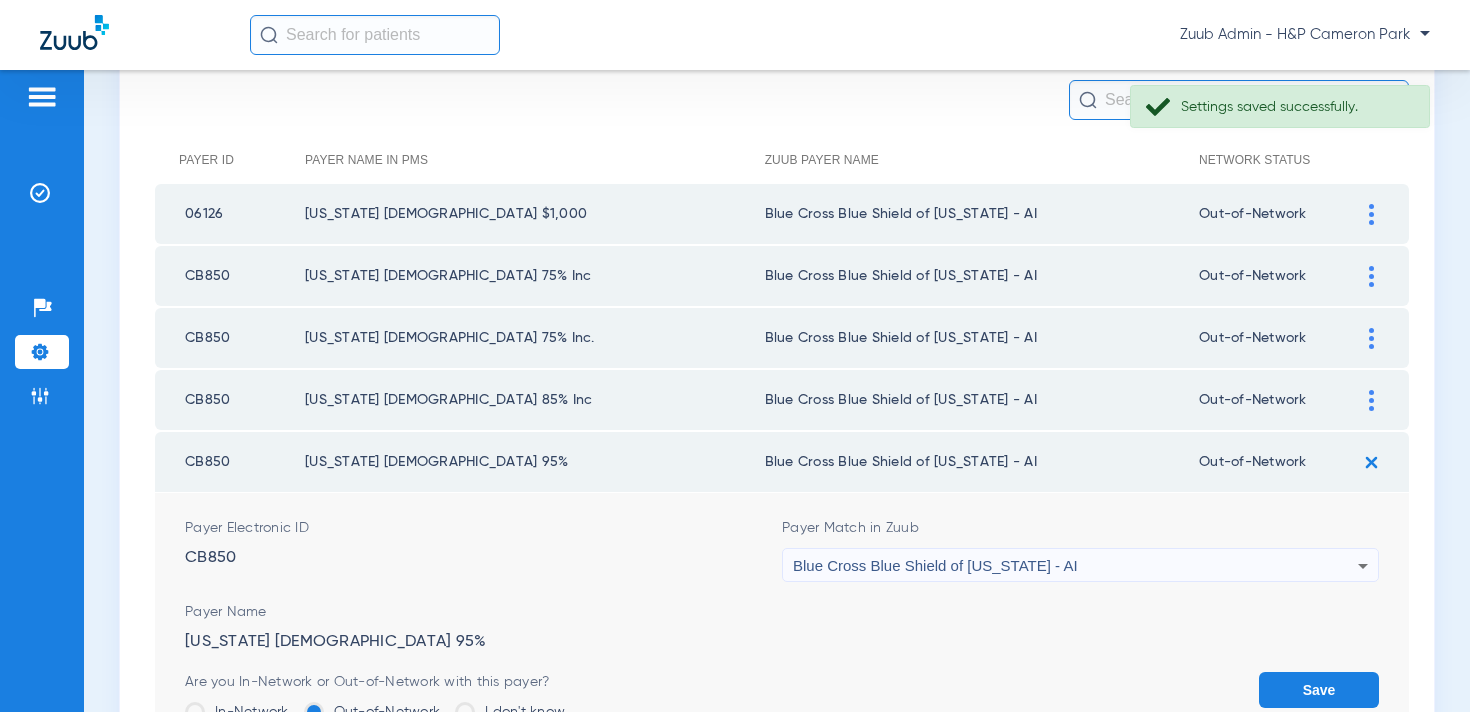 click on "Save" 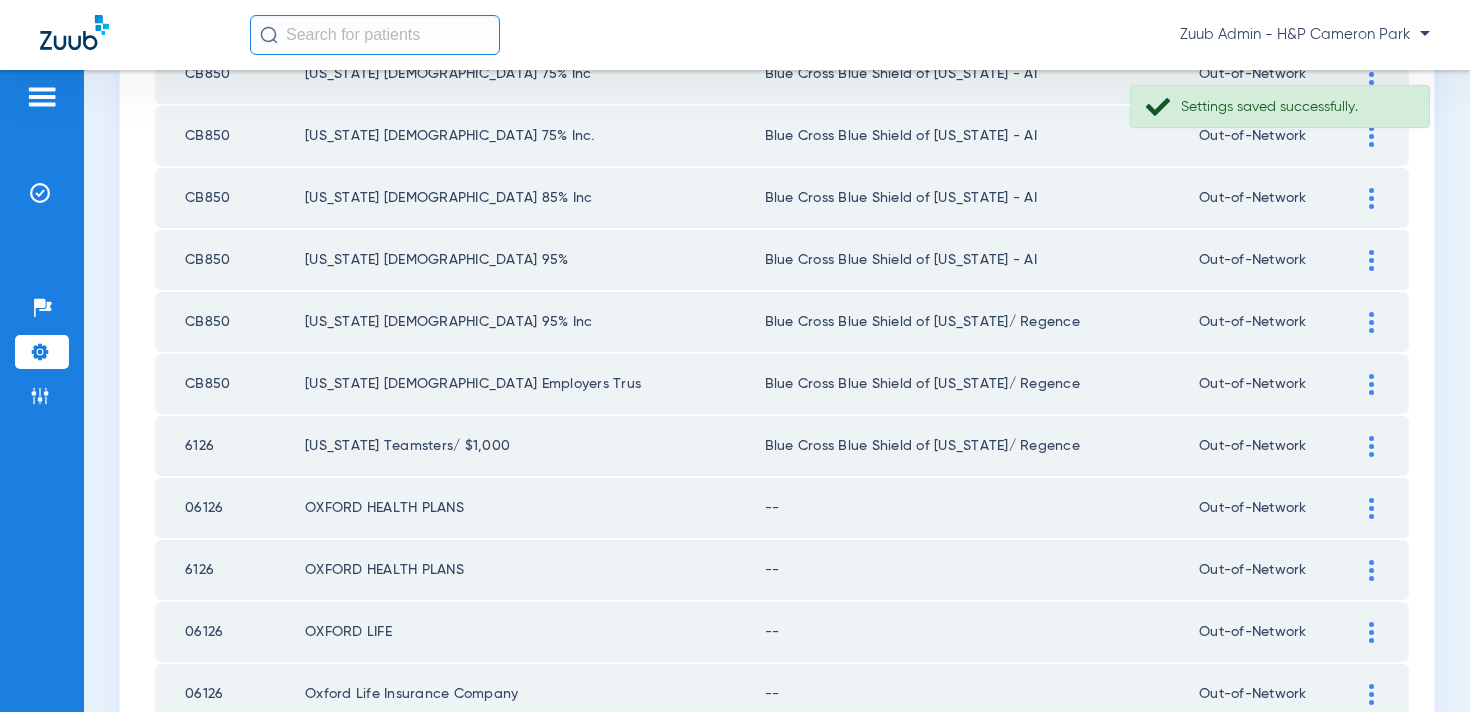 scroll, scrollTop: 447, scrollLeft: 0, axis: vertical 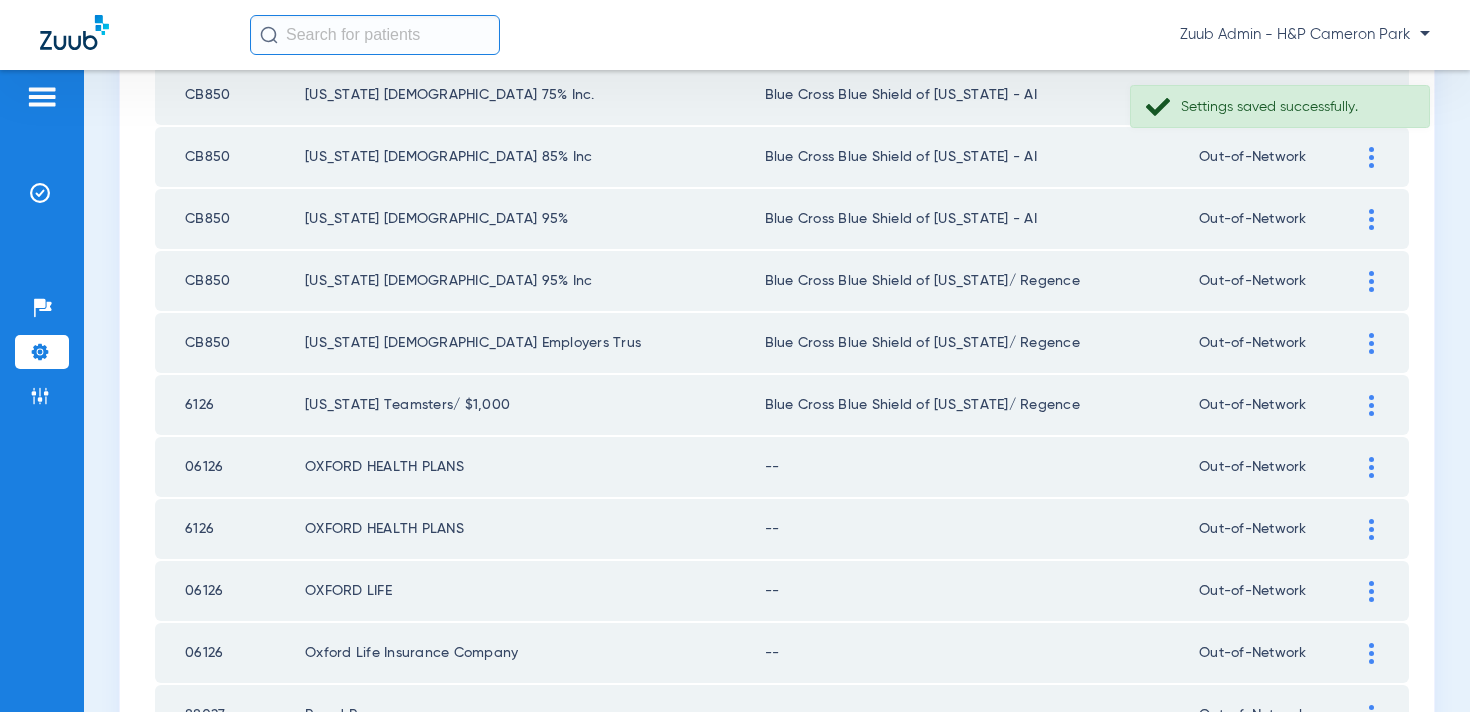 click 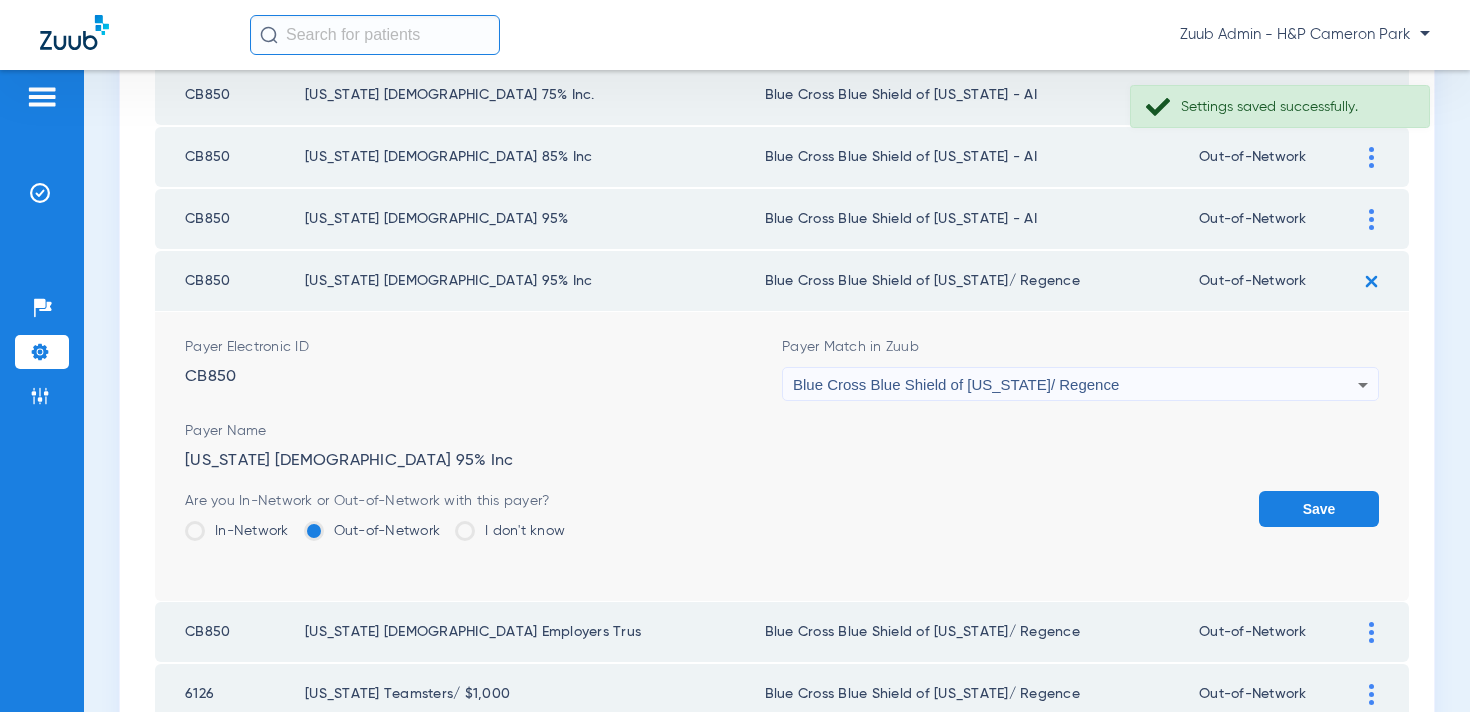click on "Blue Cross Blue Shield of [US_STATE]/ Regence" at bounding box center (956, 384) 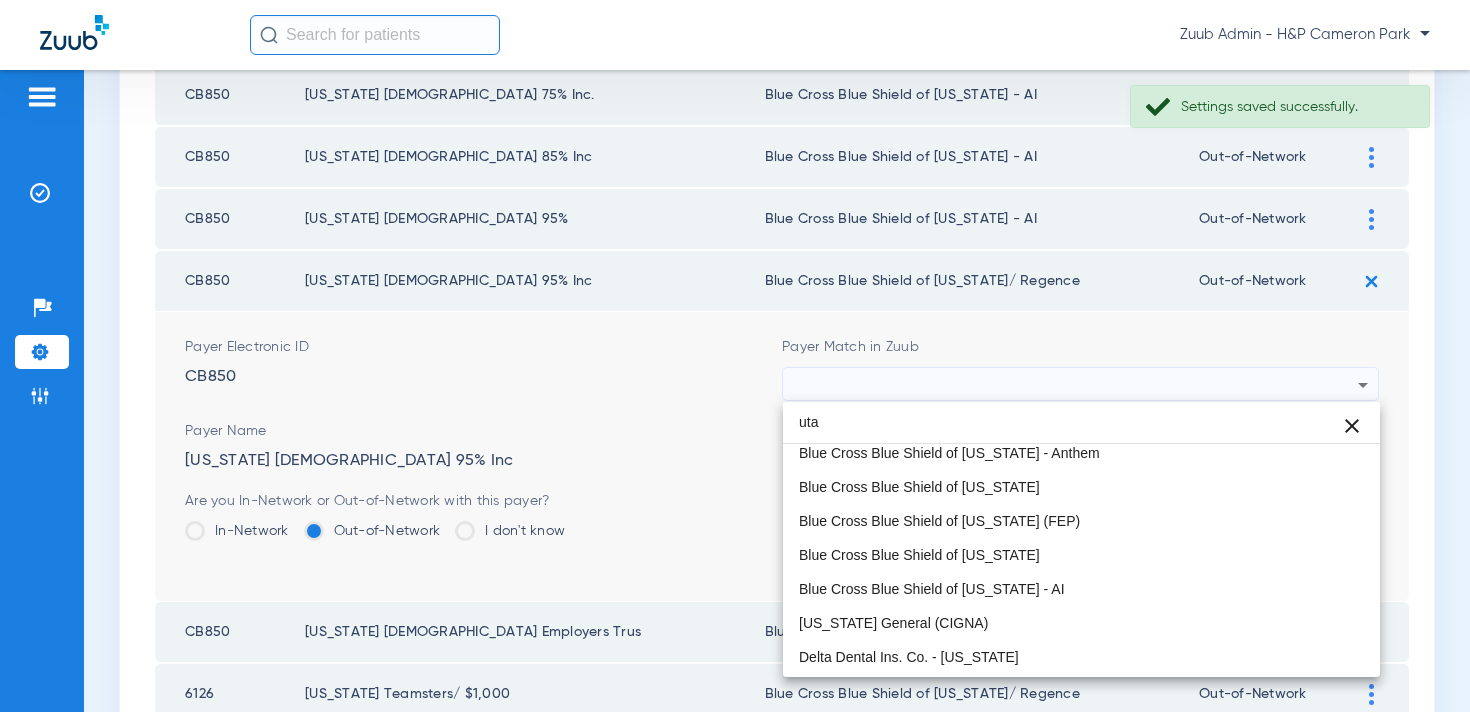 scroll, scrollTop: 39, scrollLeft: 0, axis: vertical 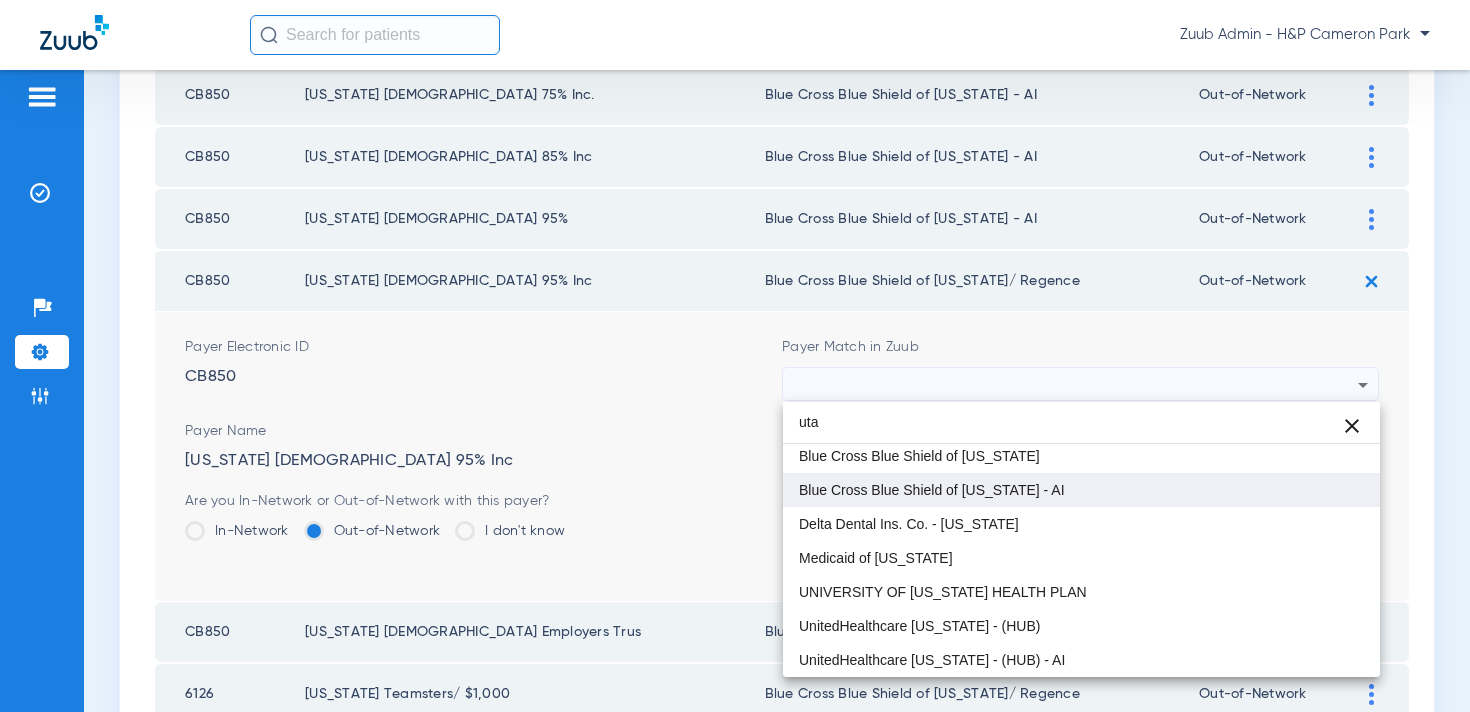 type on "uta" 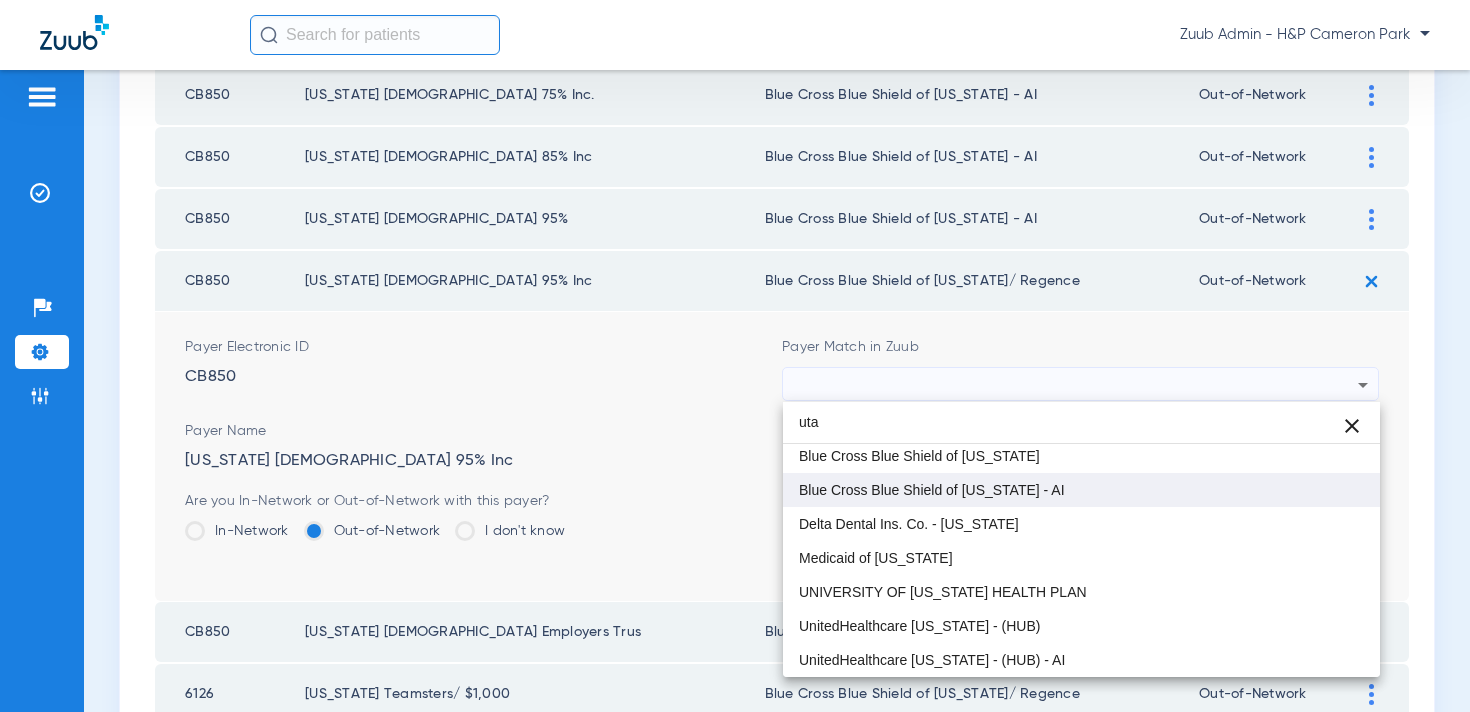 click on "Blue Cross Blue Shield of [US_STATE] - AI" at bounding box center (1081, 490) 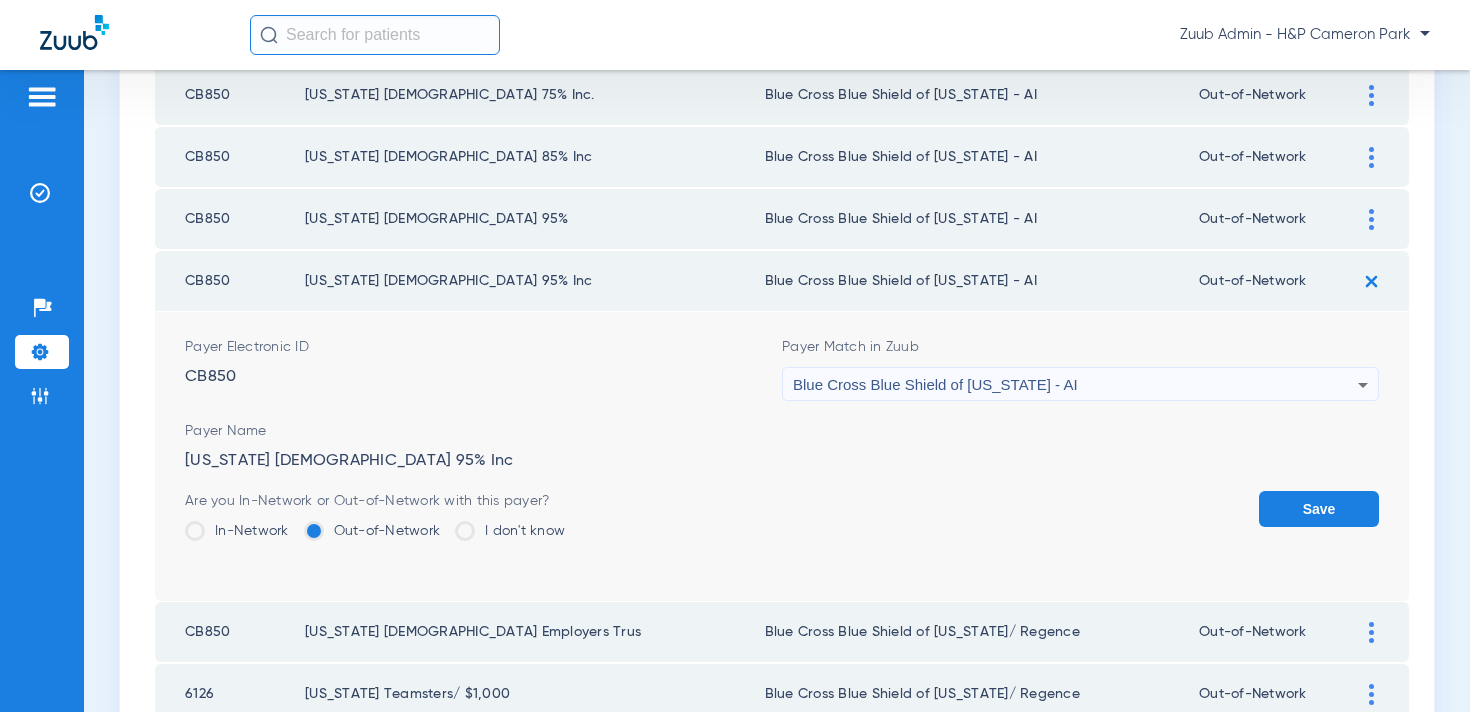 click on "Save" 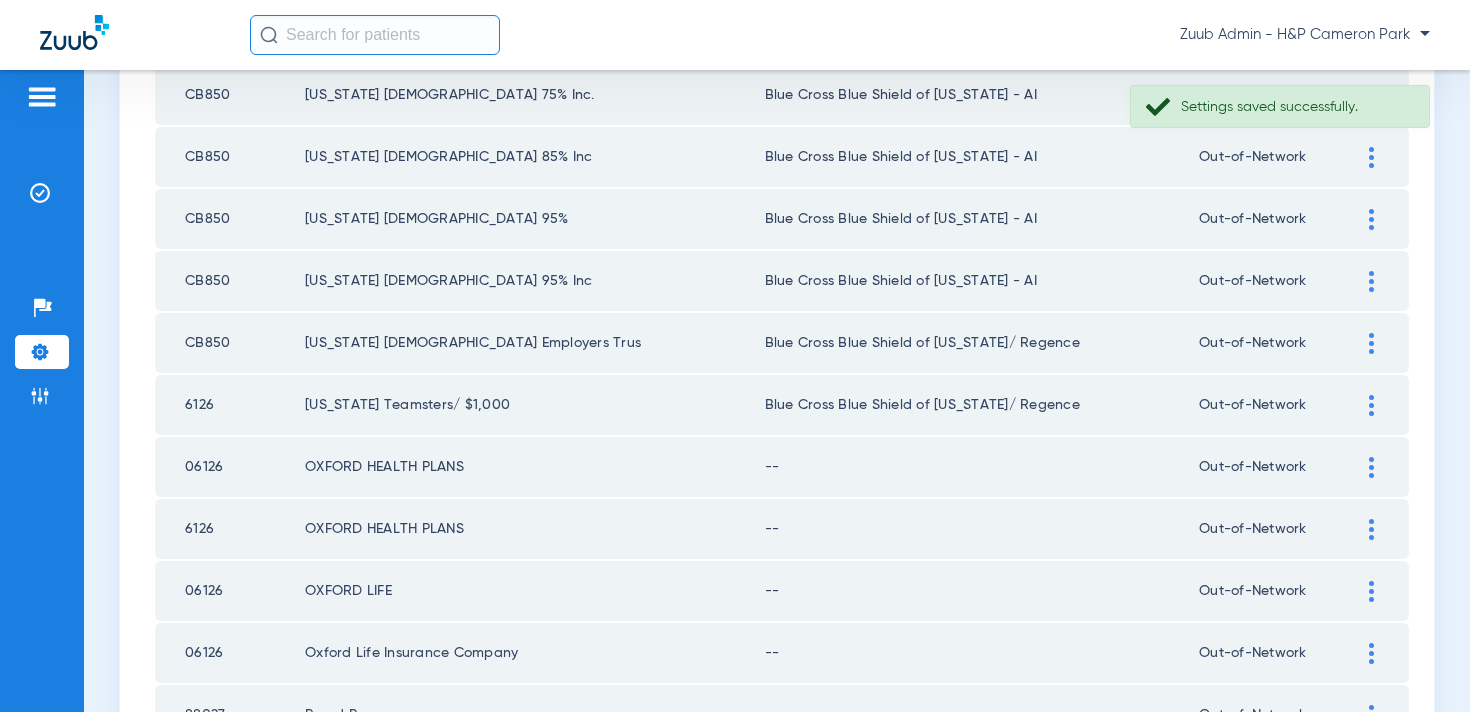click 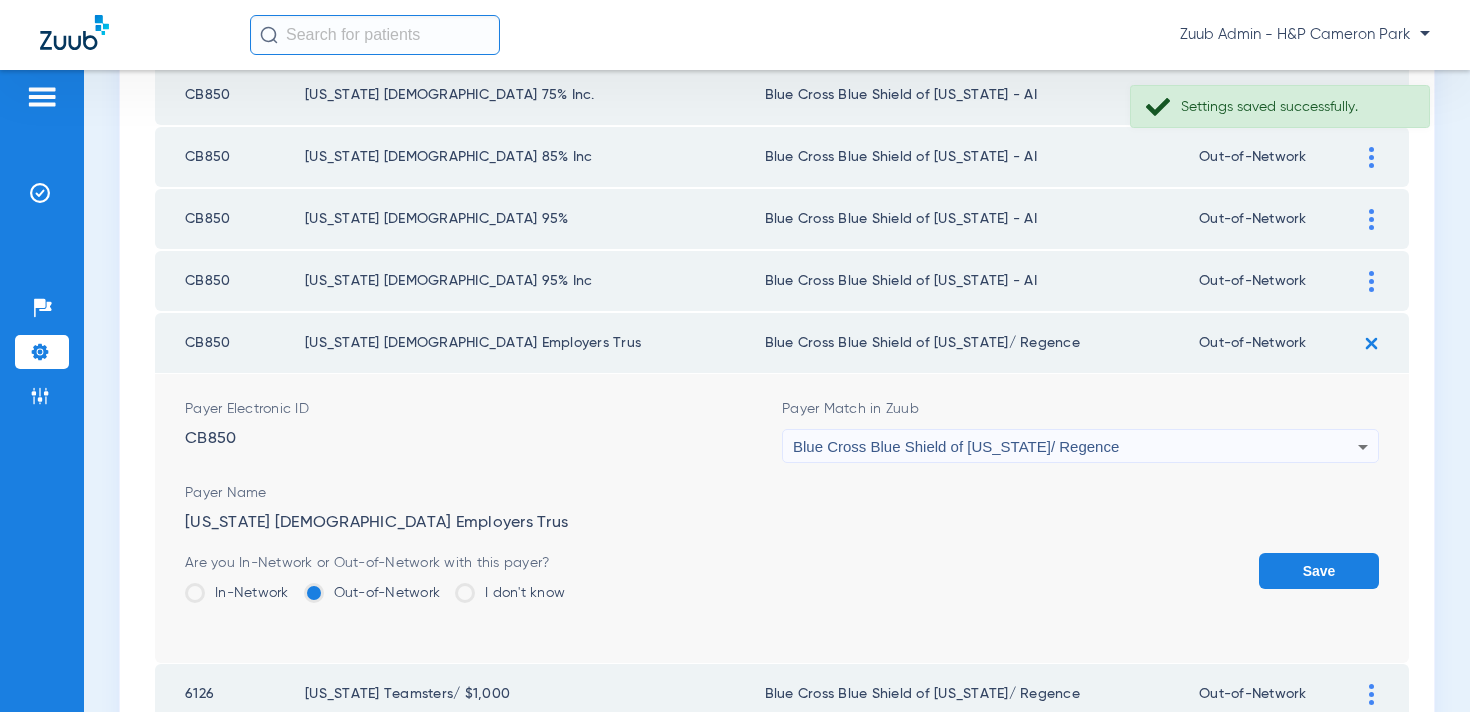 click on "Blue Cross Blue Shield of [US_STATE]/ Regence" at bounding box center (956, 446) 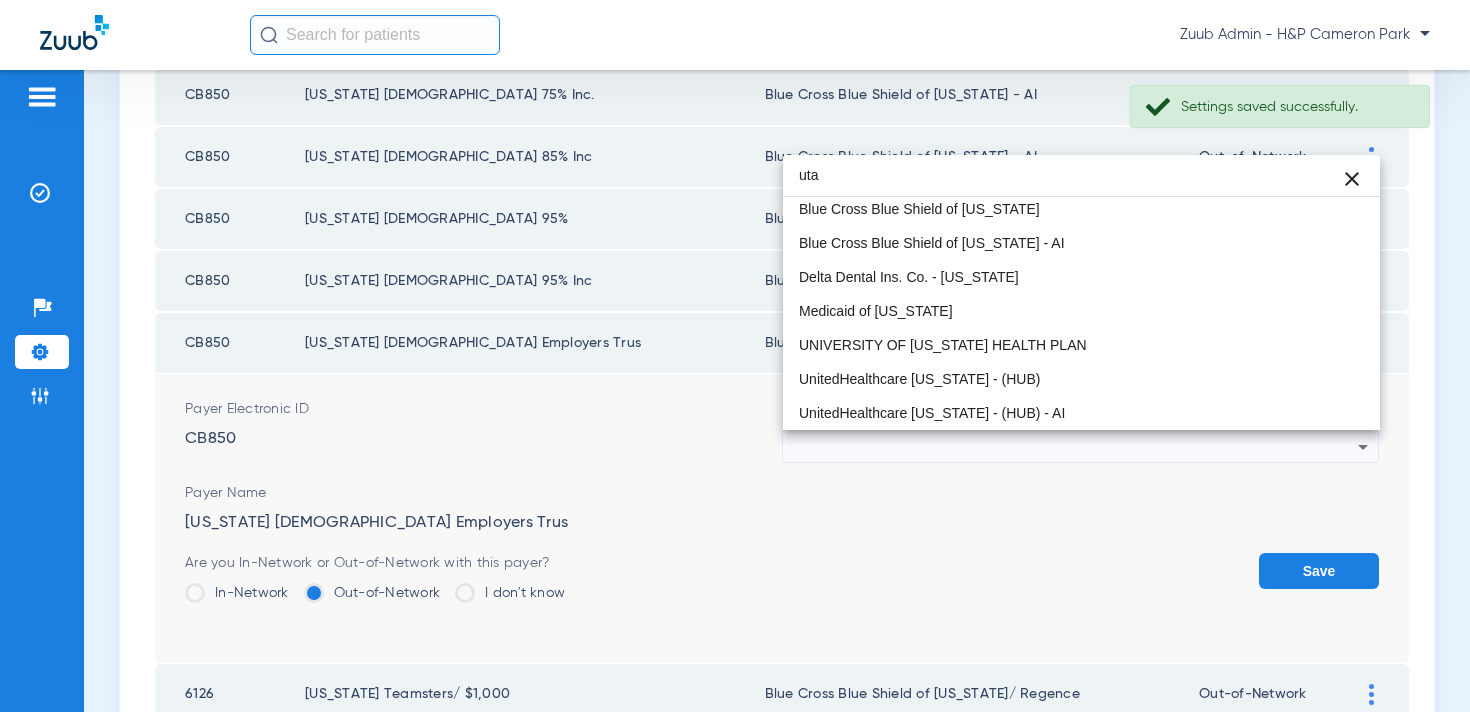 scroll, scrollTop: 39, scrollLeft: 0, axis: vertical 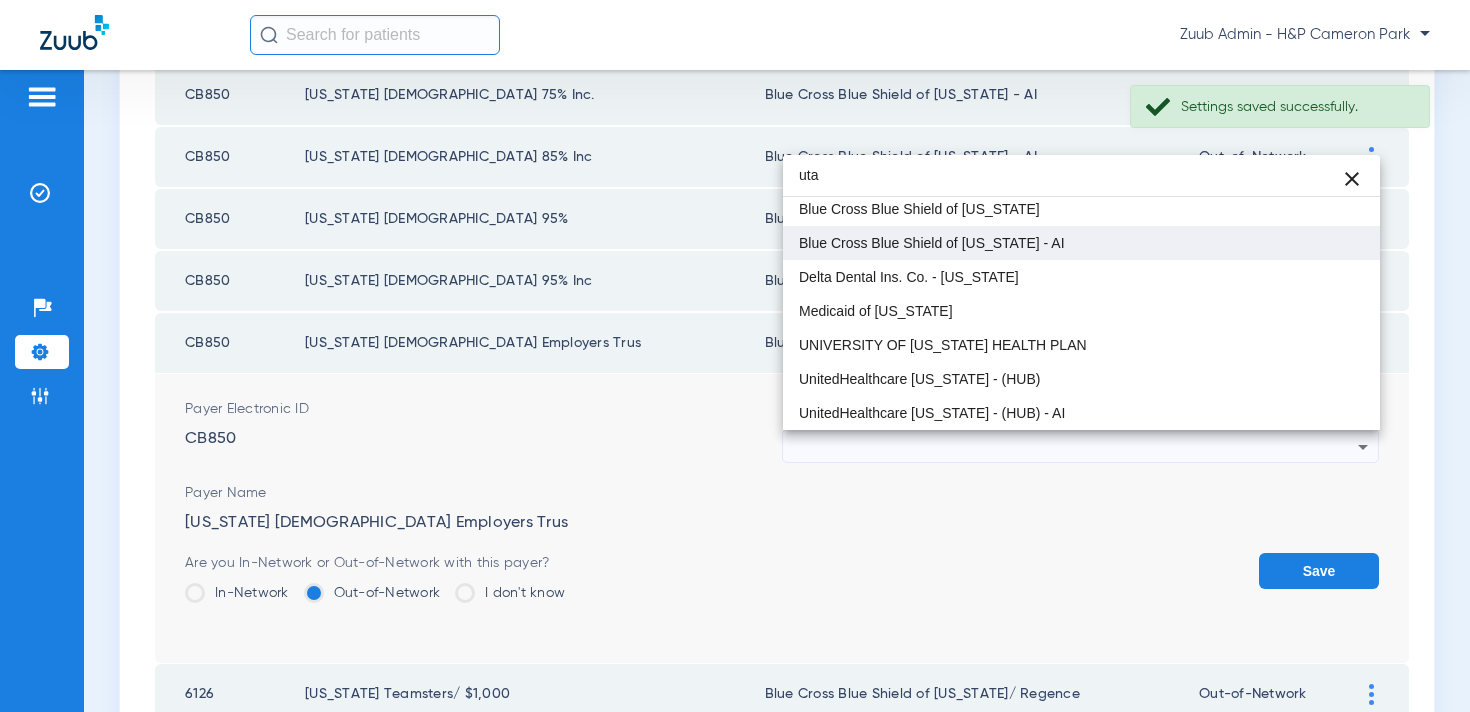 type on "uta" 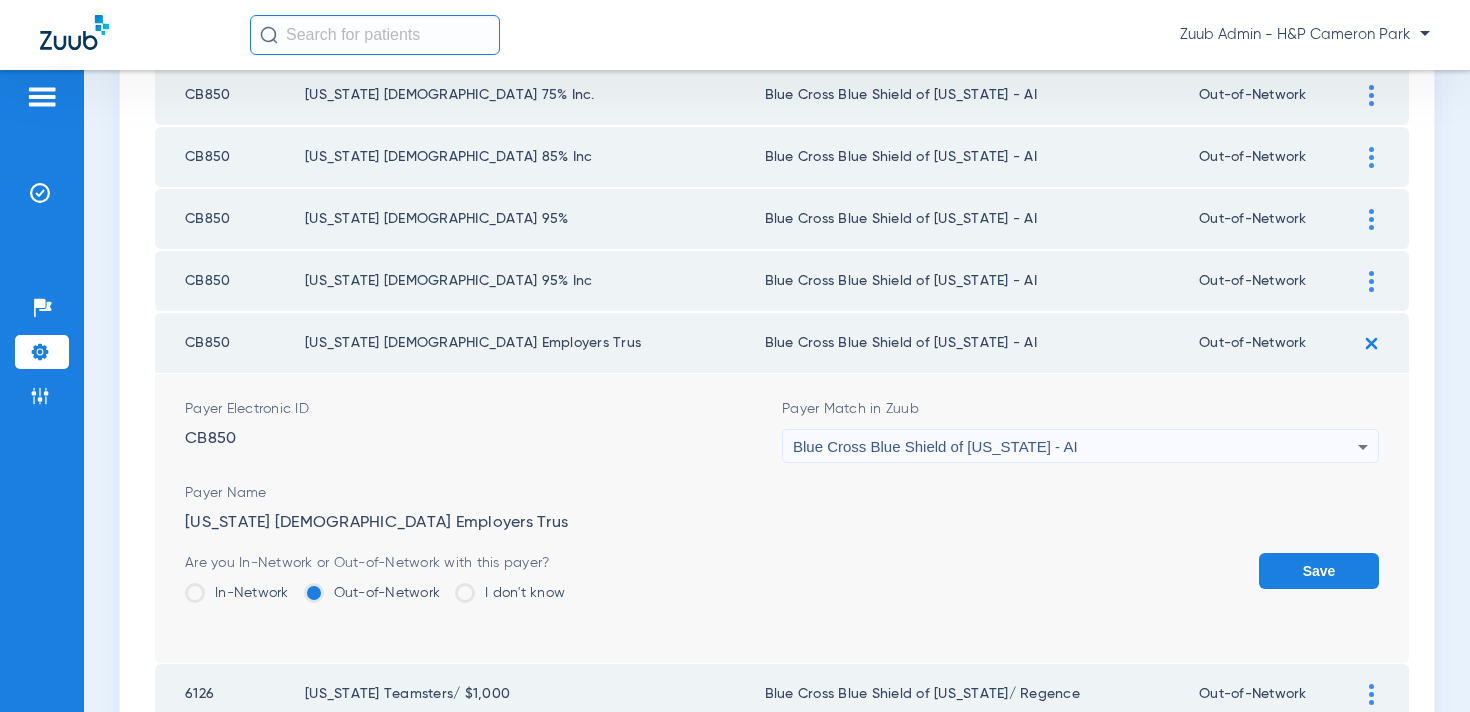 click on "Save" 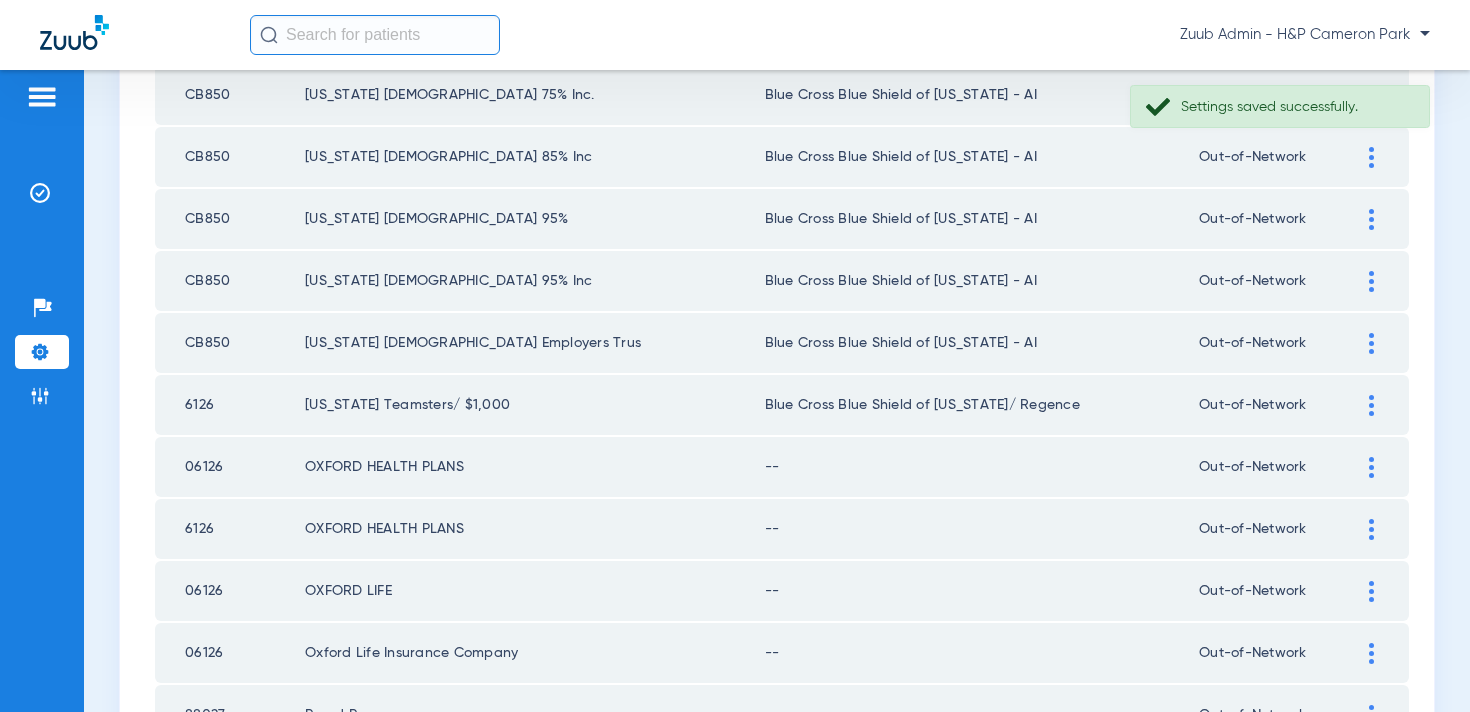click 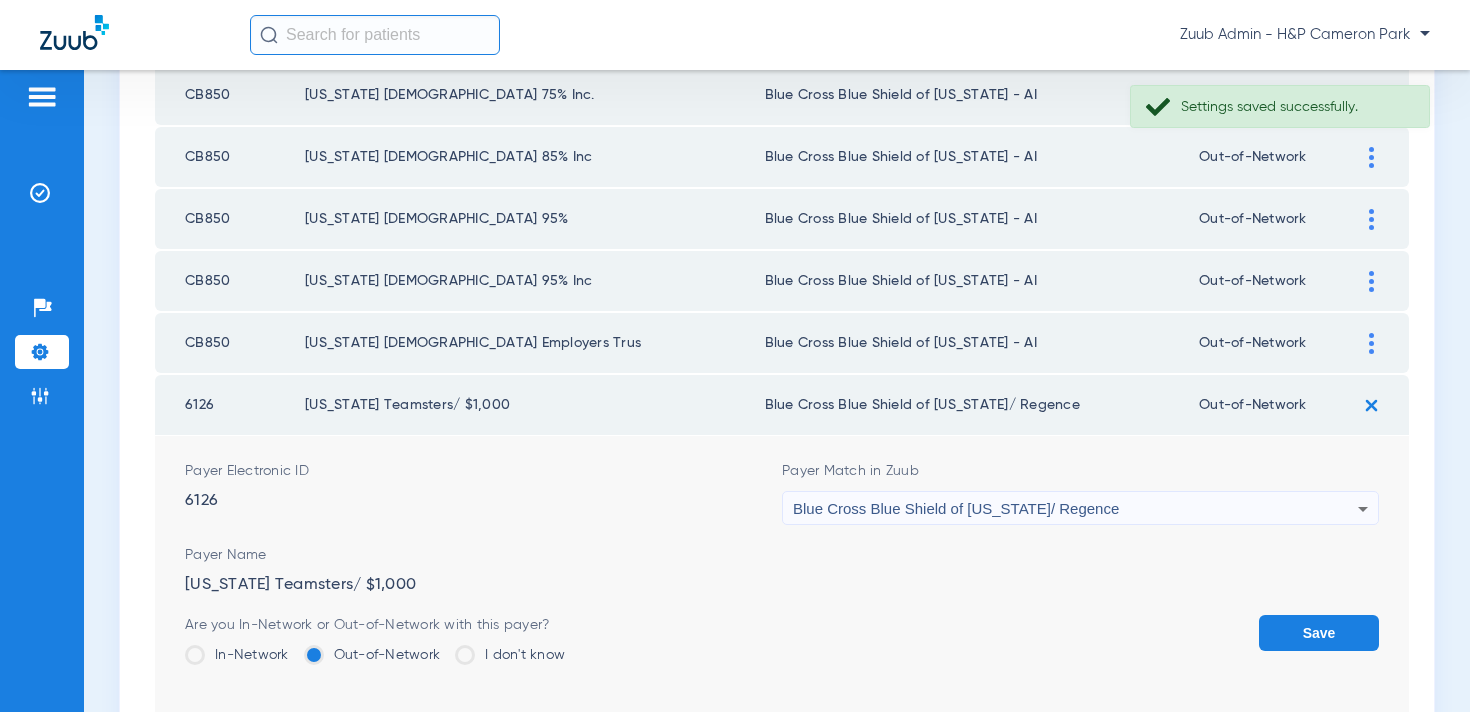 click on "Blue Cross Blue Shield of [US_STATE]/ Regence" at bounding box center (956, 508) 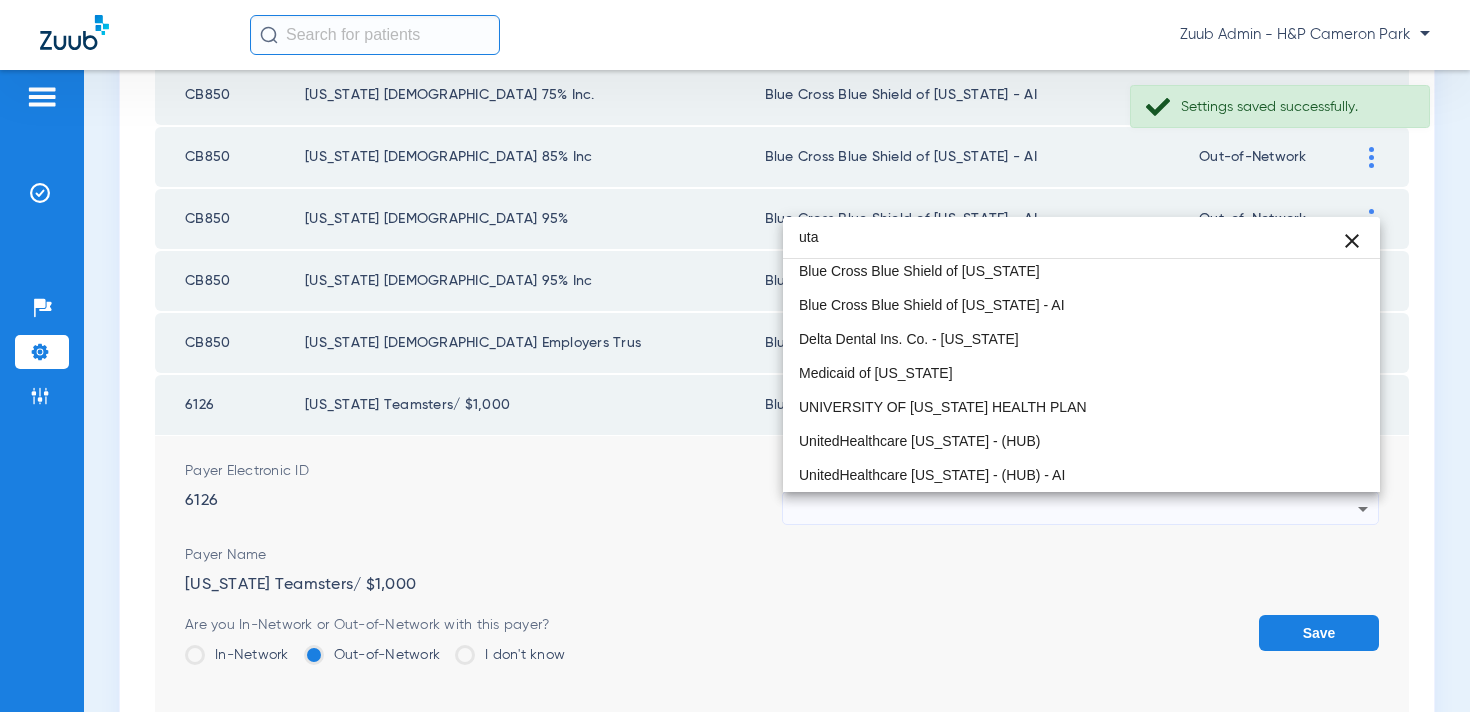 scroll, scrollTop: 39, scrollLeft: 0, axis: vertical 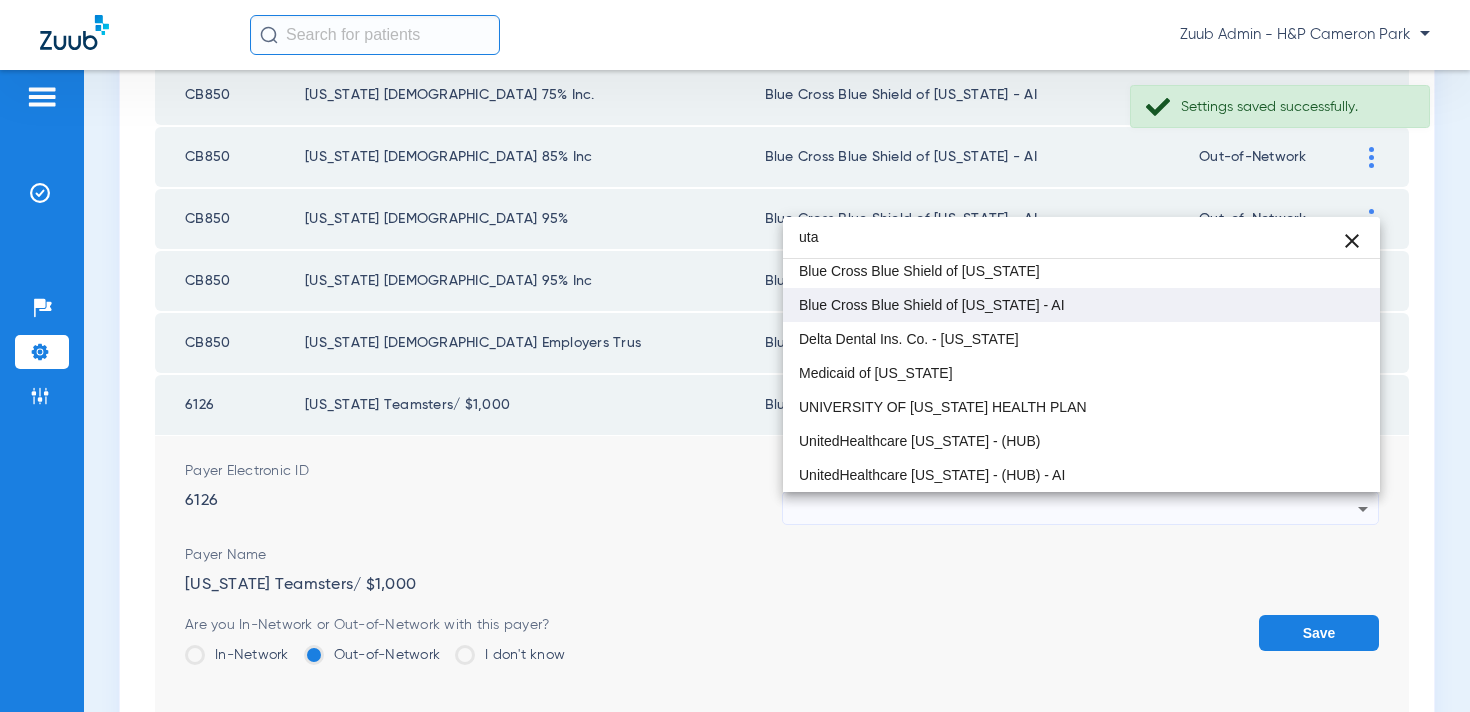 type on "uta" 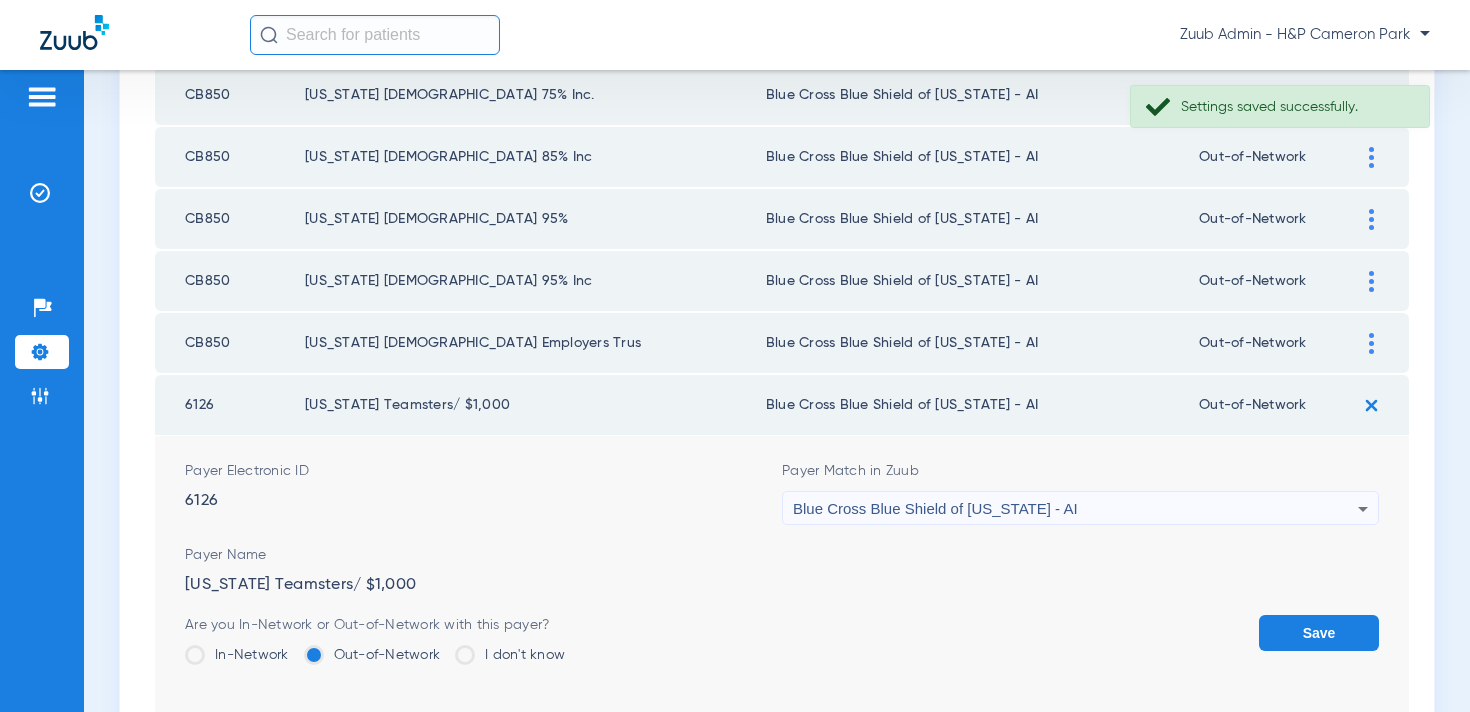 click on "Save" 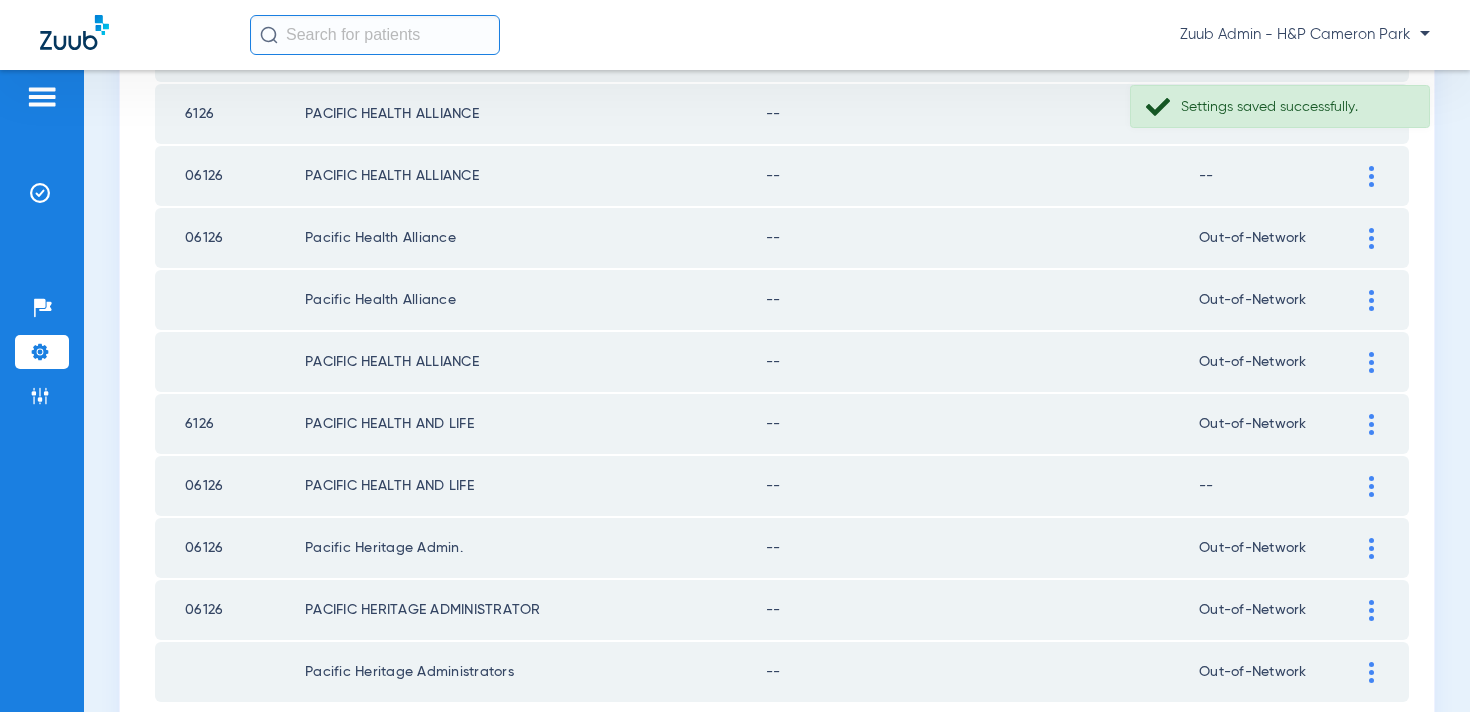 scroll, scrollTop: 2923, scrollLeft: 0, axis: vertical 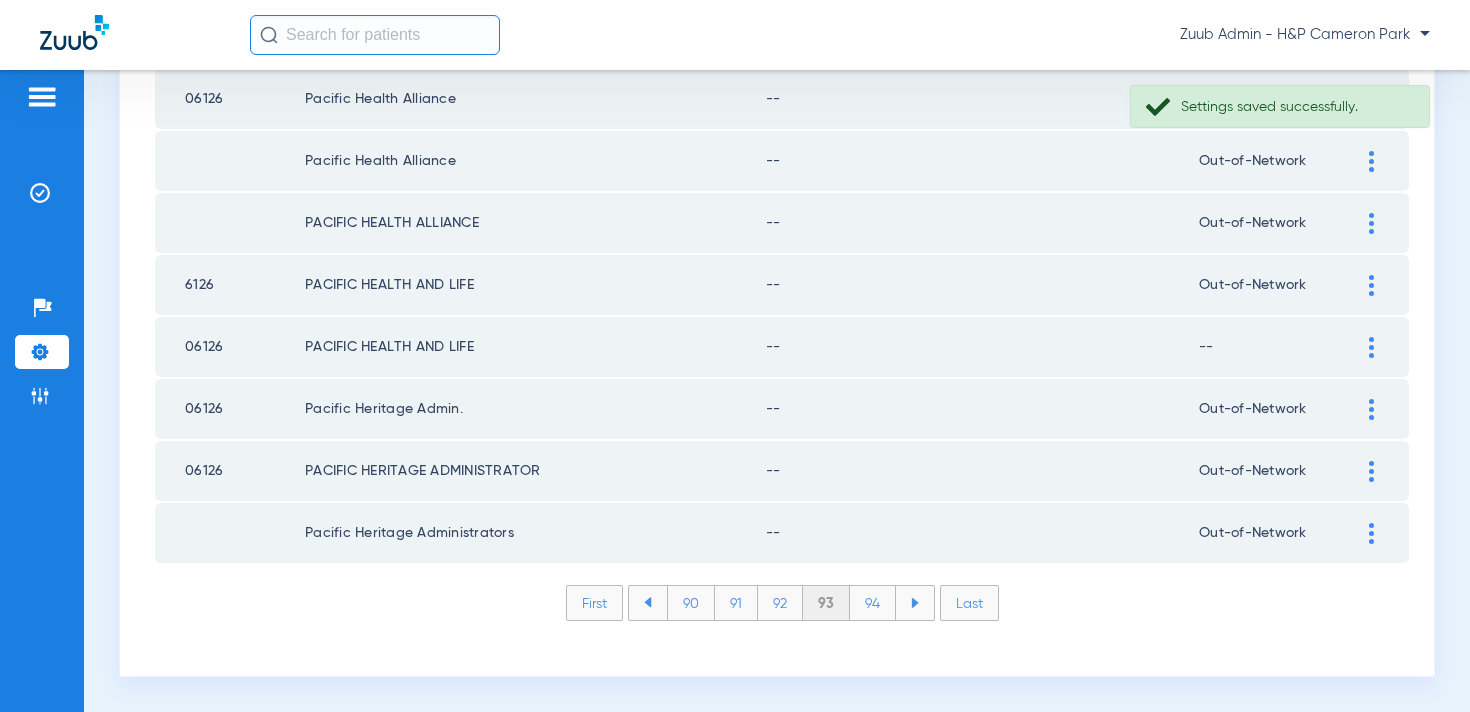 click on "94" 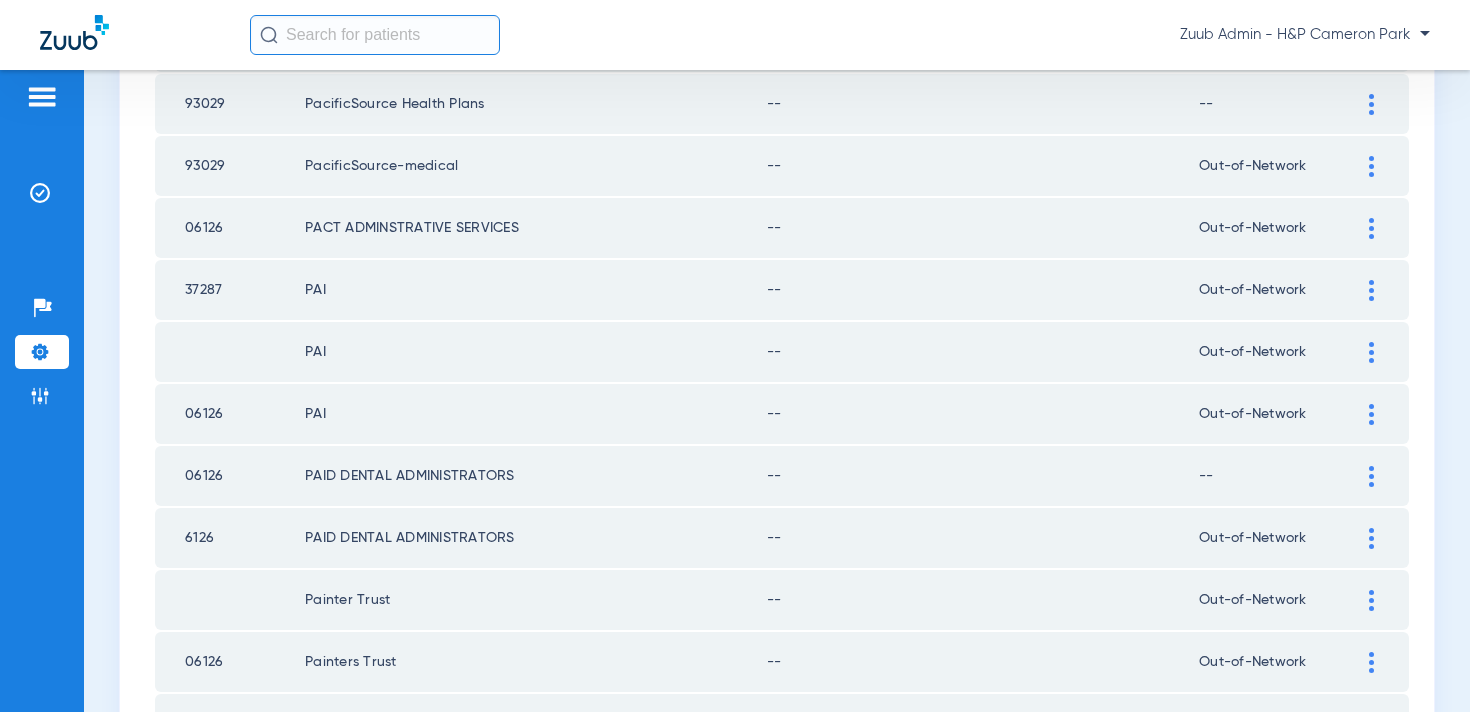 scroll, scrollTop: 2923, scrollLeft: 0, axis: vertical 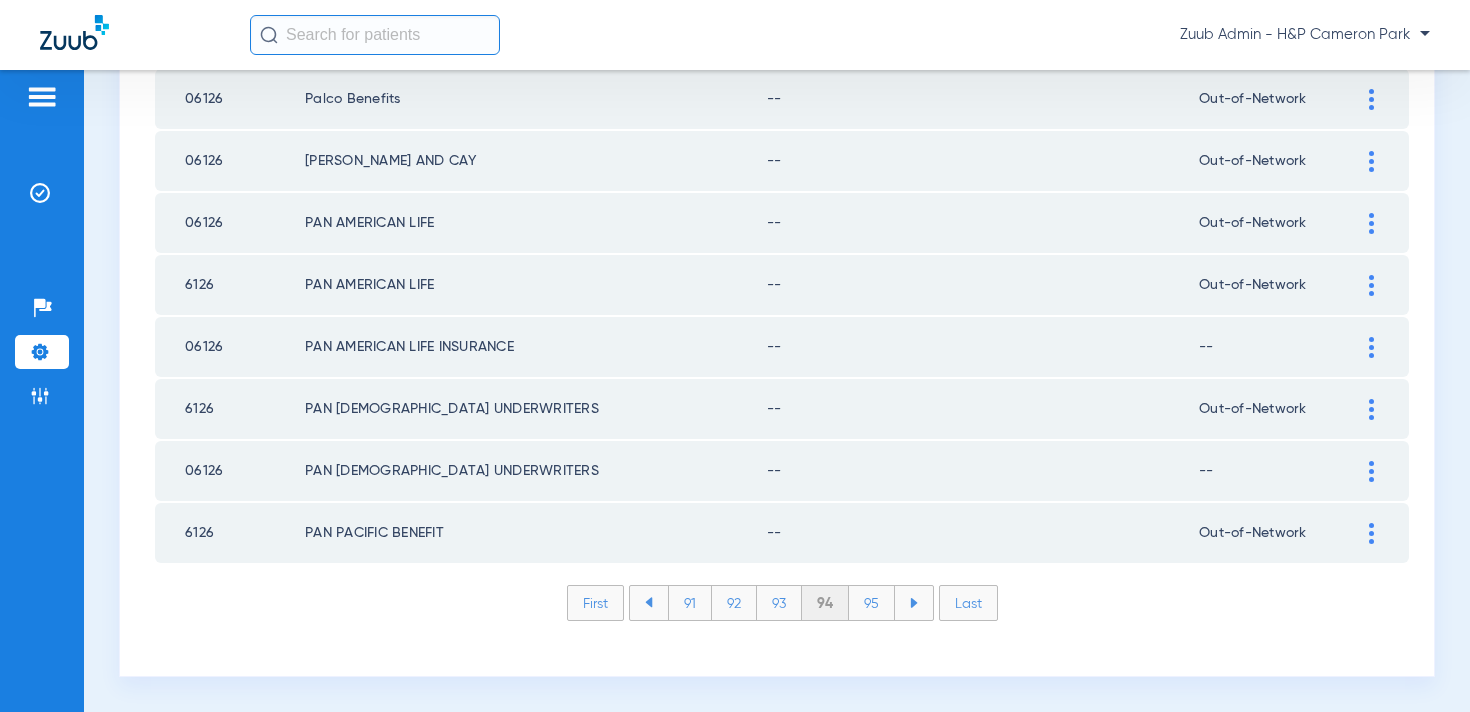 click on "95" 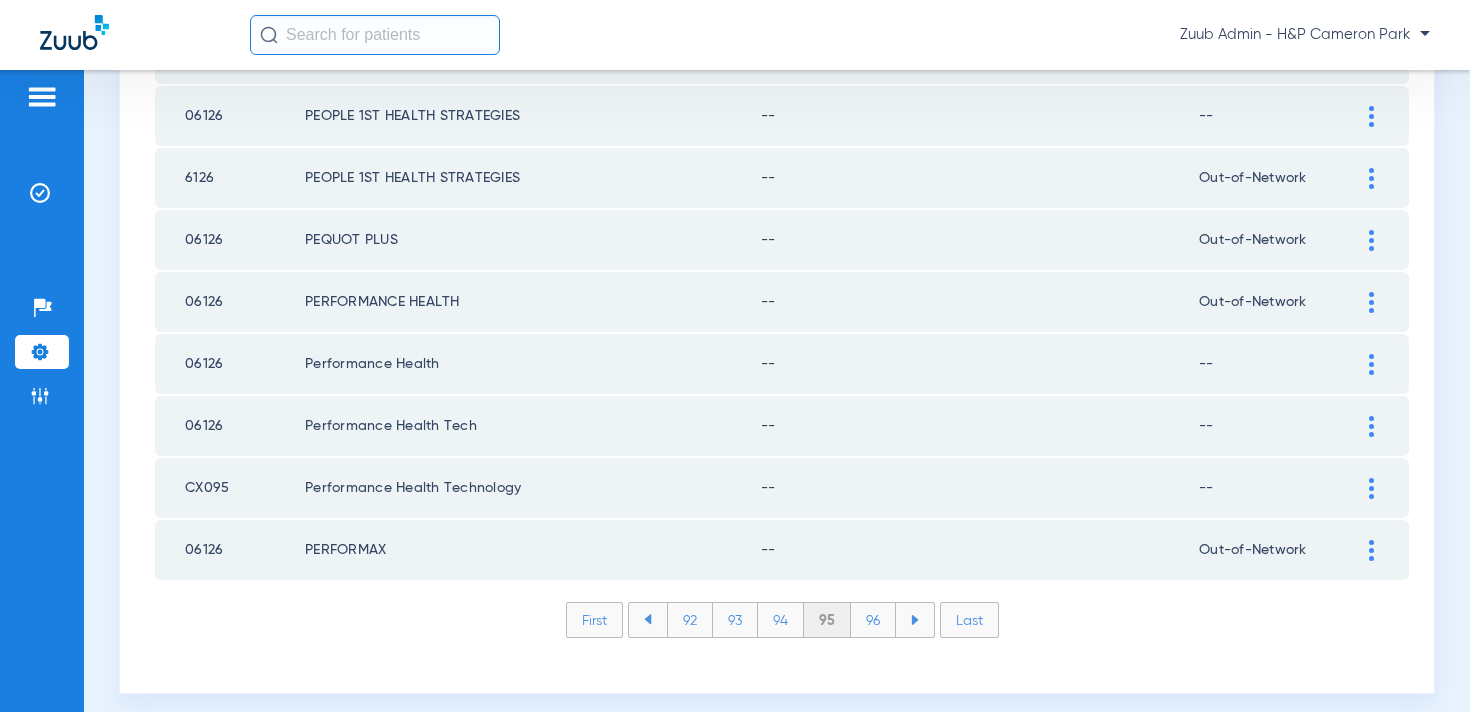 scroll, scrollTop: 2923, scrollLeft: 0, axis: vertical 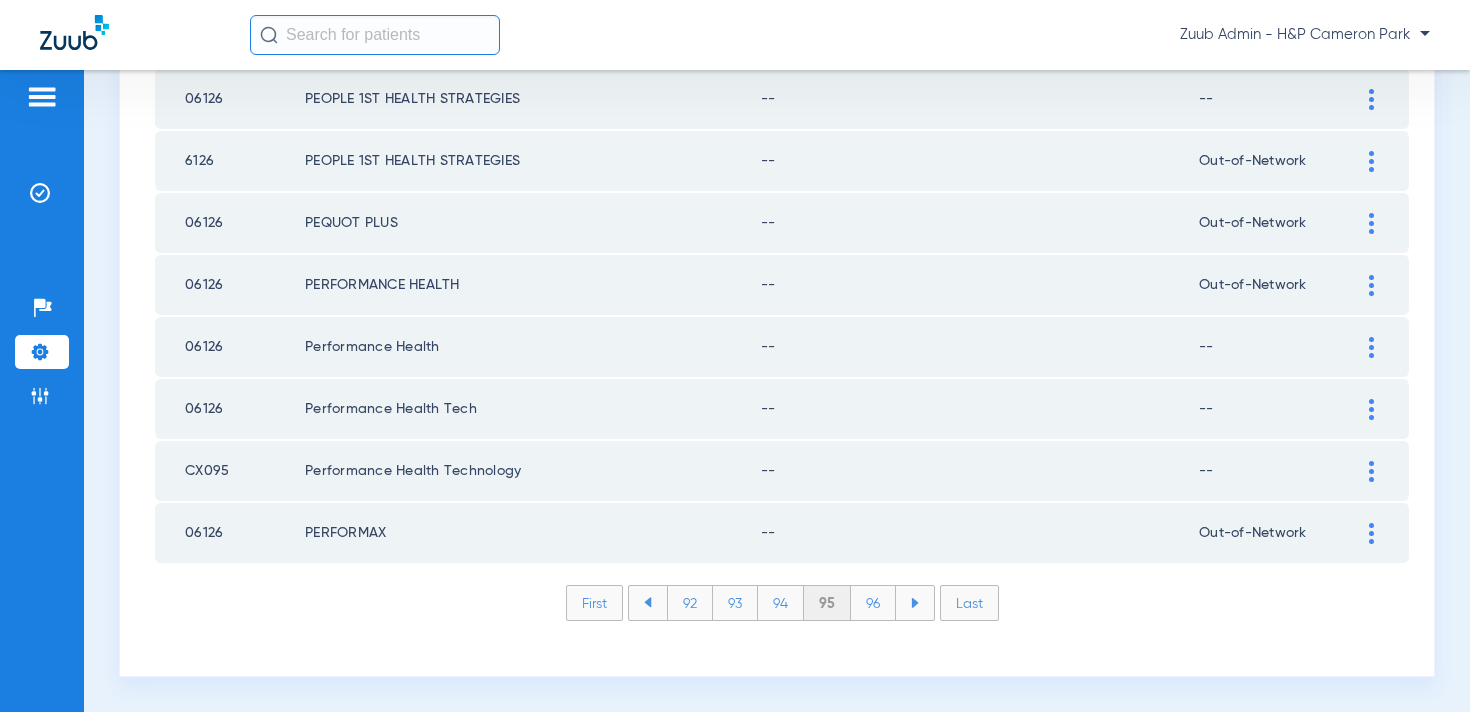 click on "96" 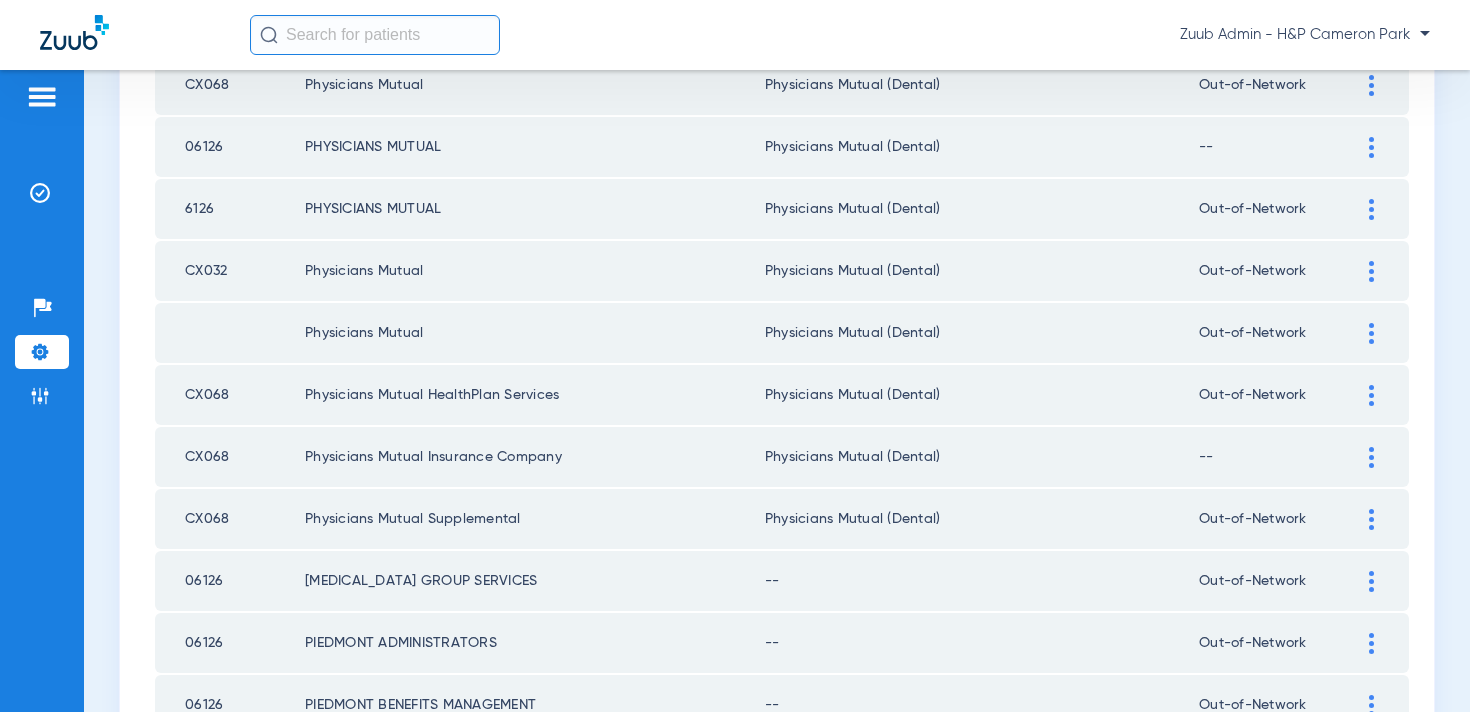 scroll, scrollTop: 1880, scrollLeft: 0, axis: vertical 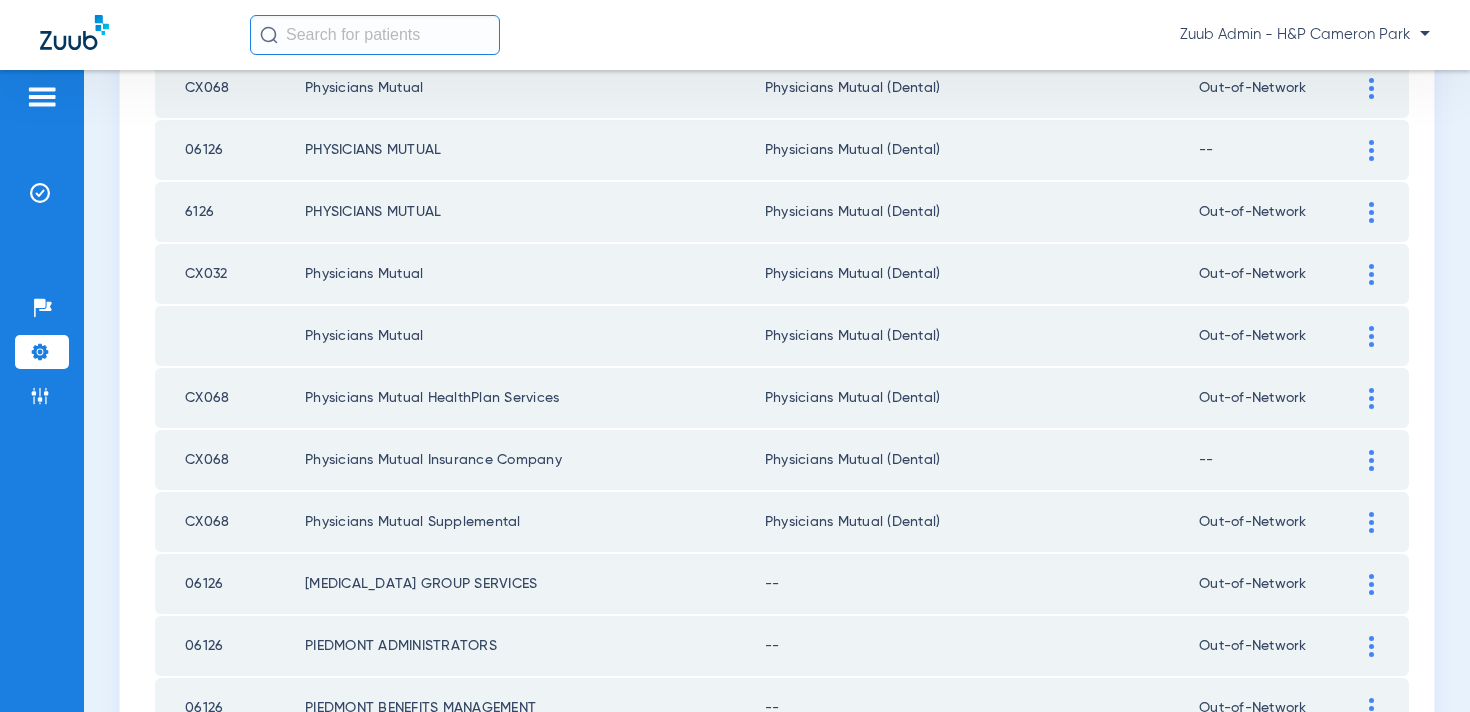 click 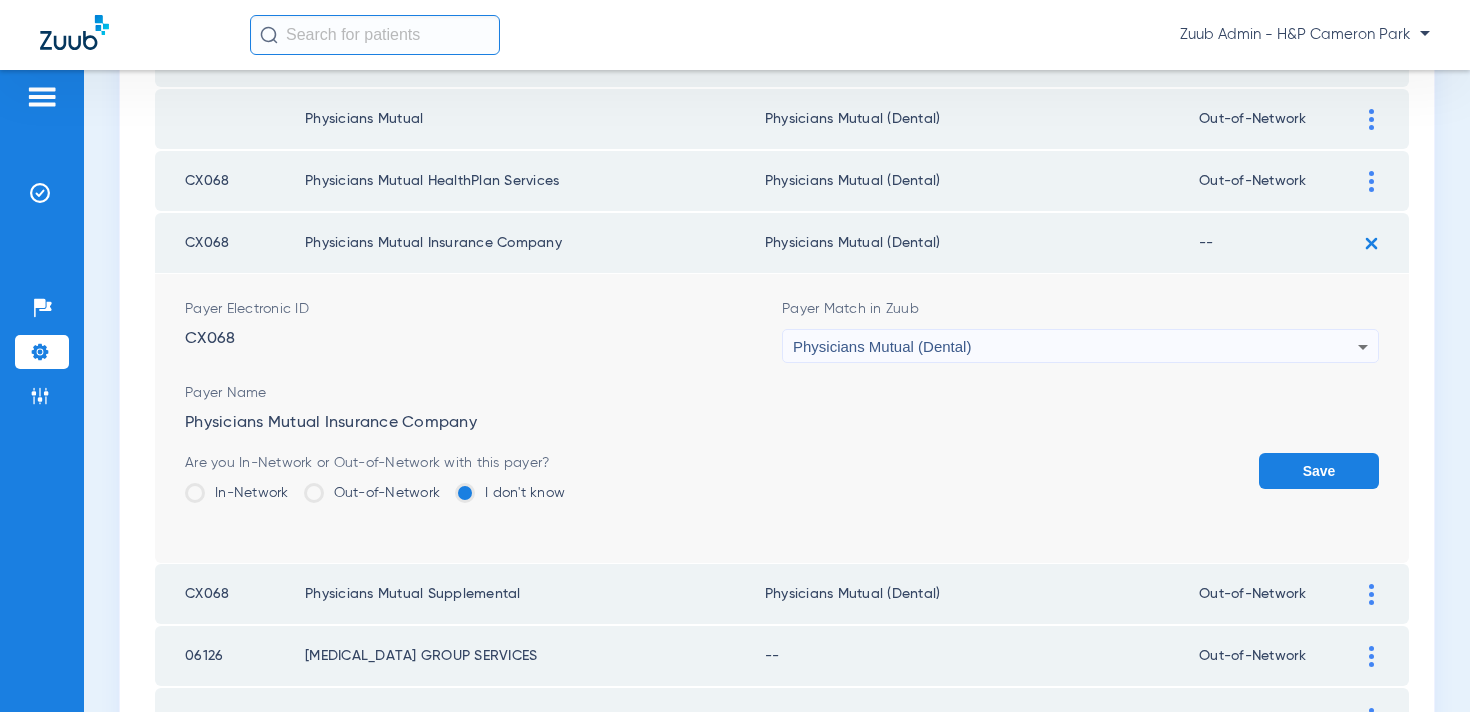 scroll, scrollTop: 2121, scrollLeft: 0, axis: vertical 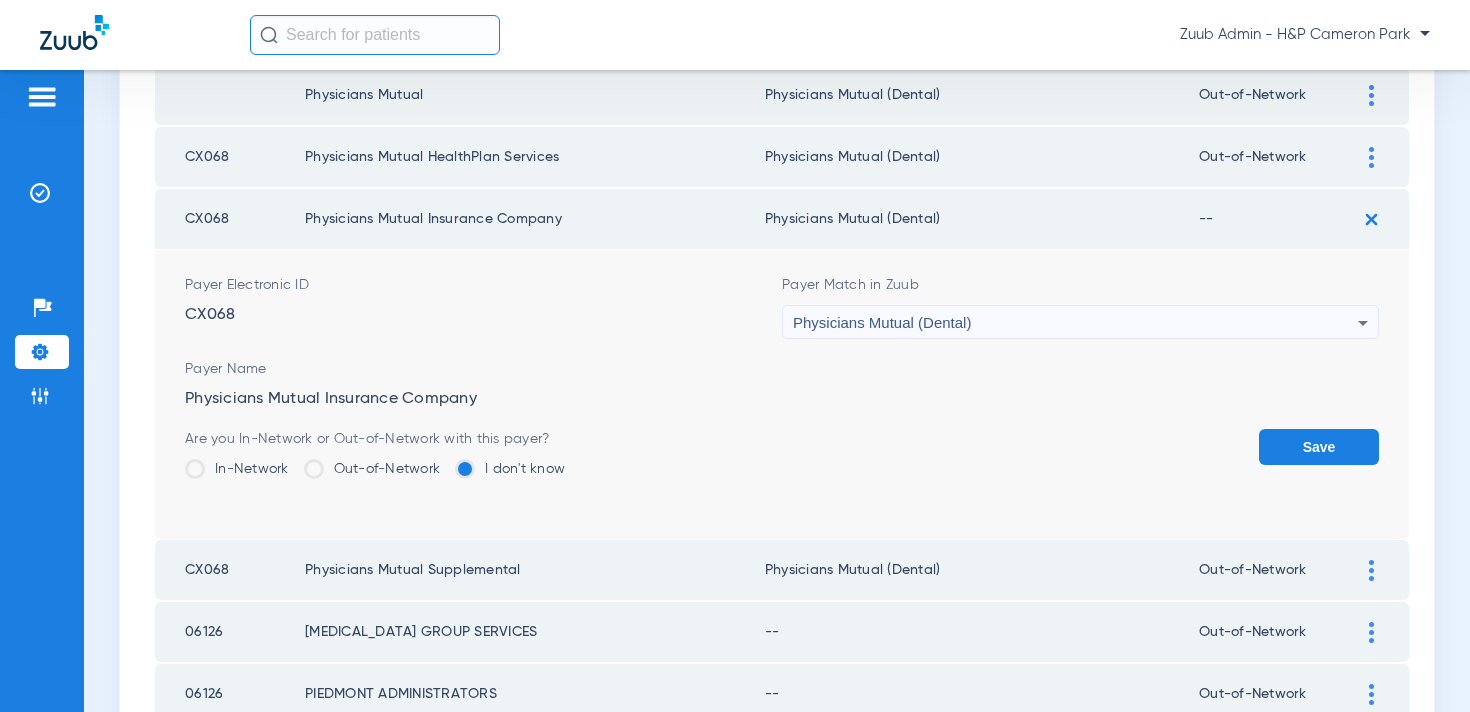 click on "Out-of-Network" 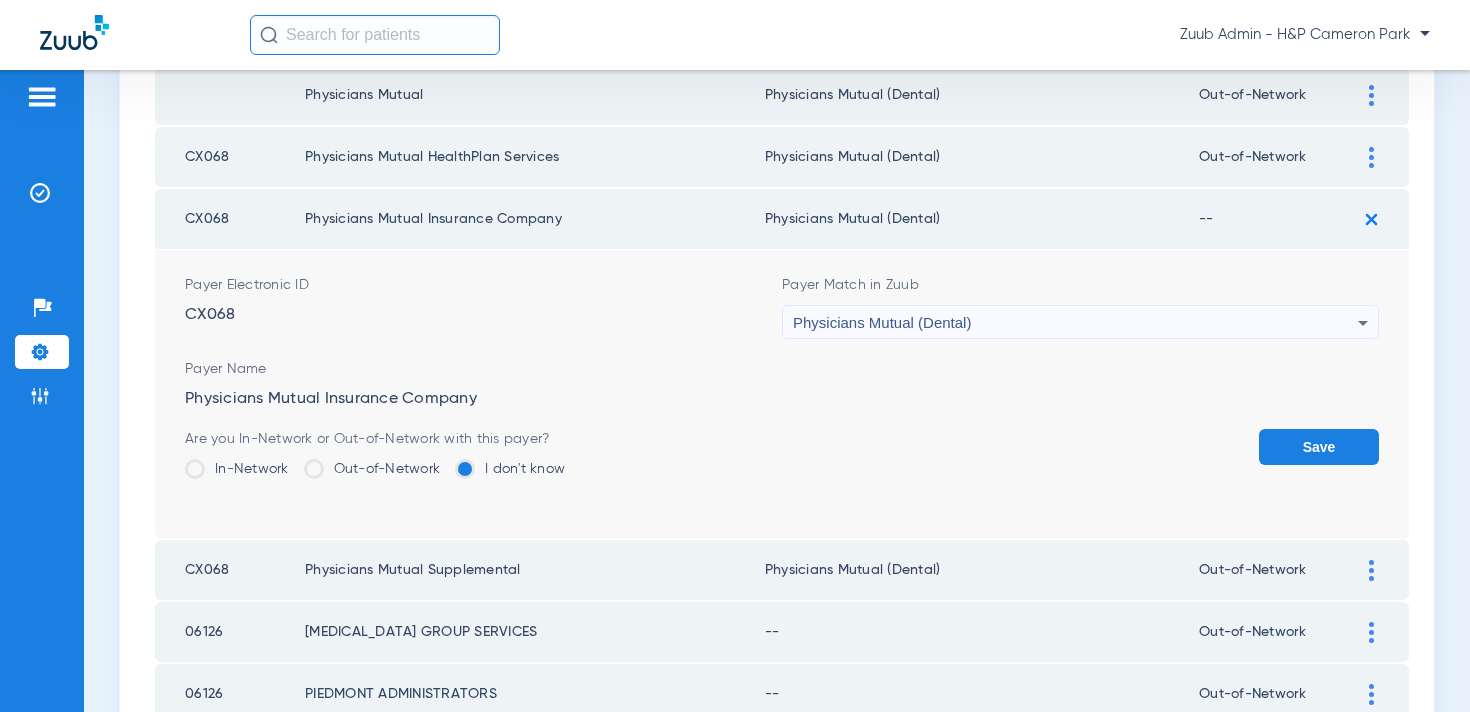 click on "Out-of-Network" 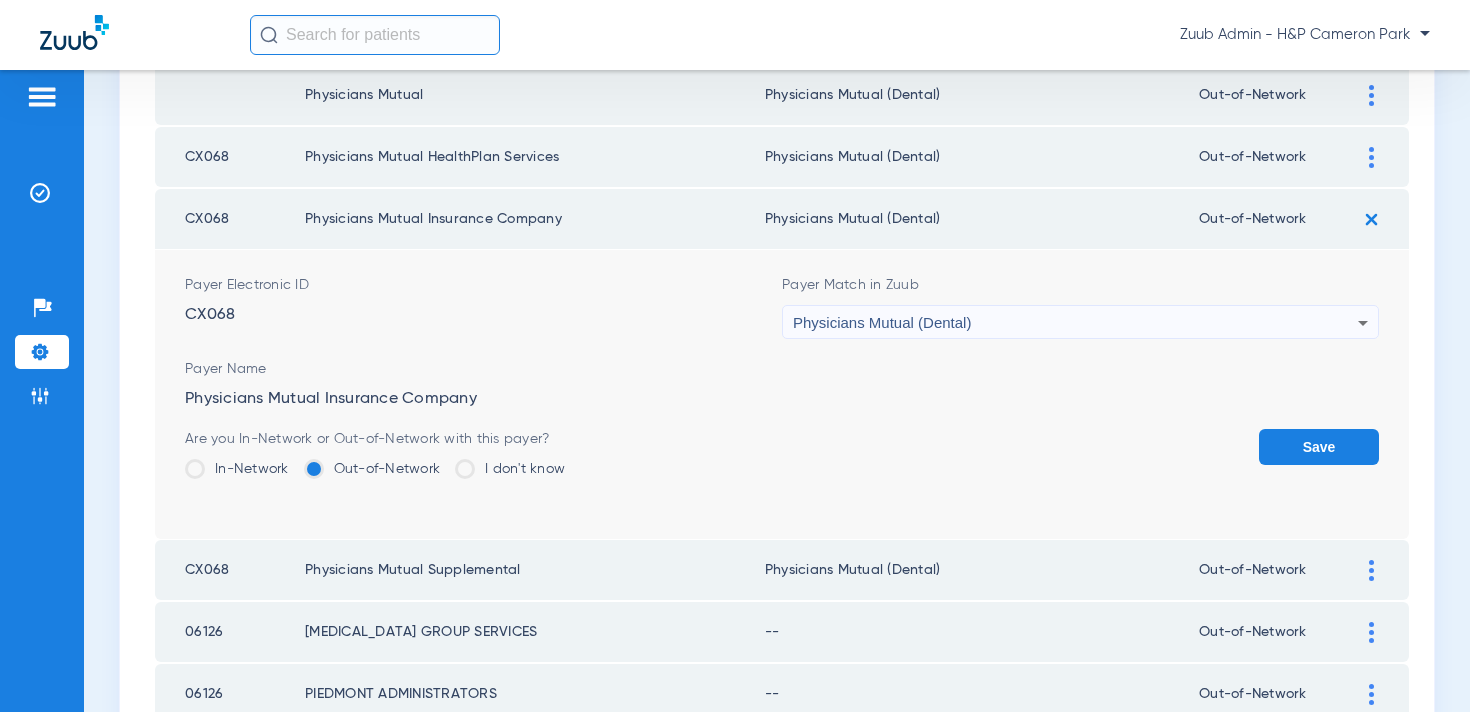 click on "Save" 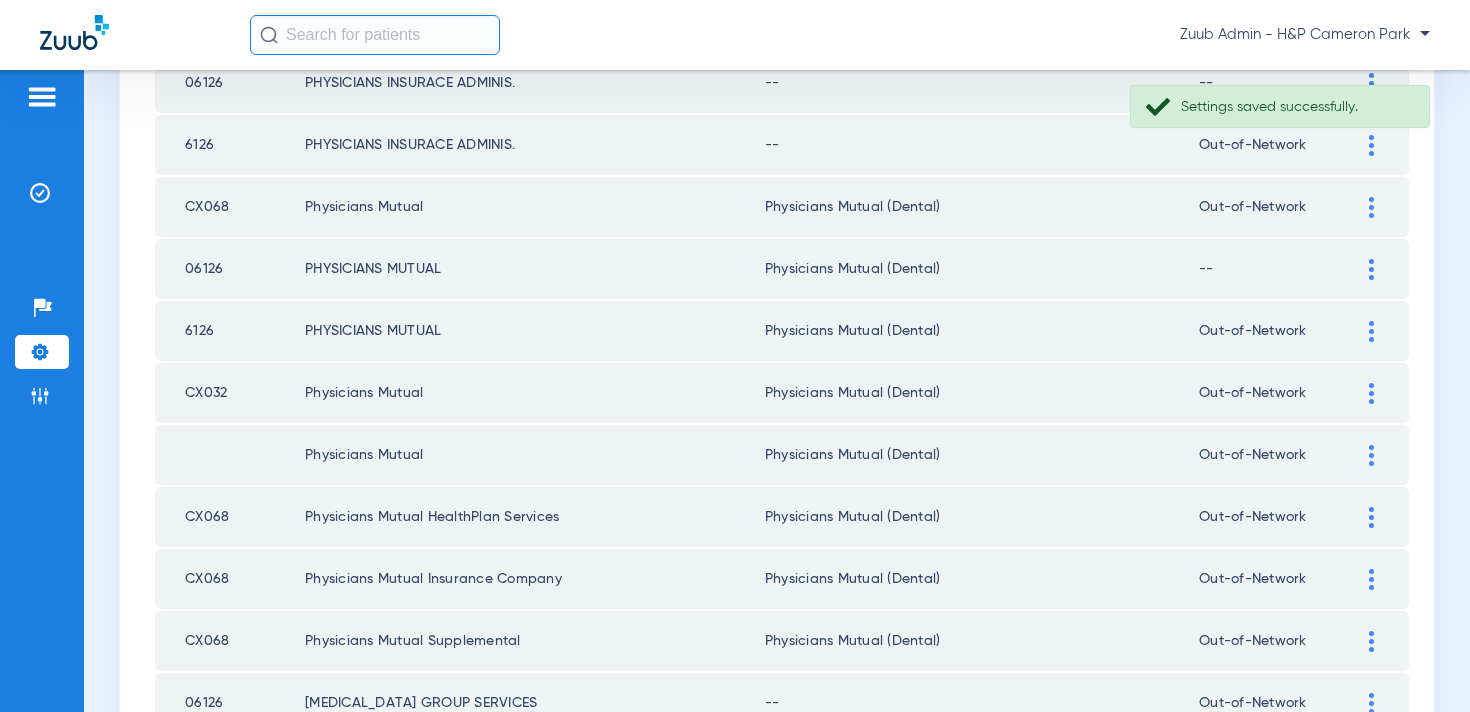scroll, scrollTop: 1758, scrollLeft: 0, axis: vertical 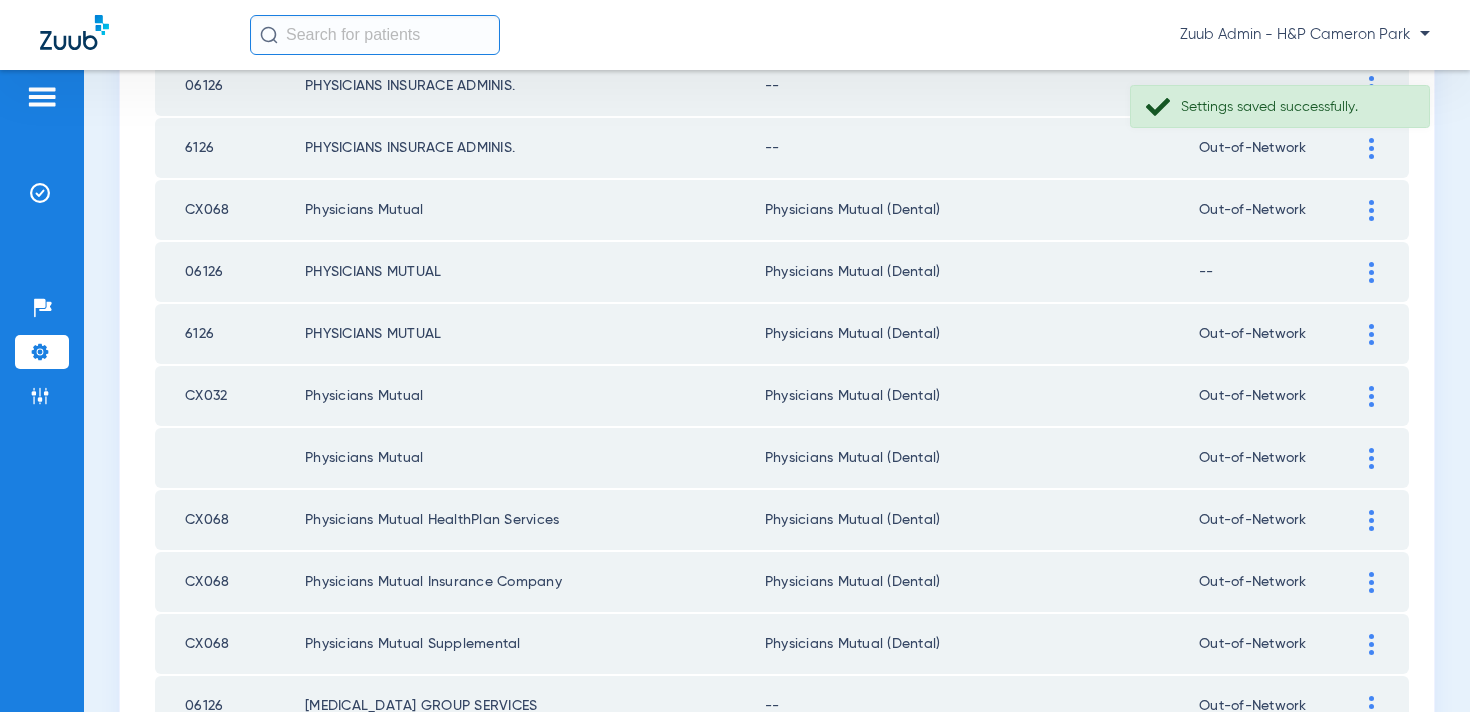 click 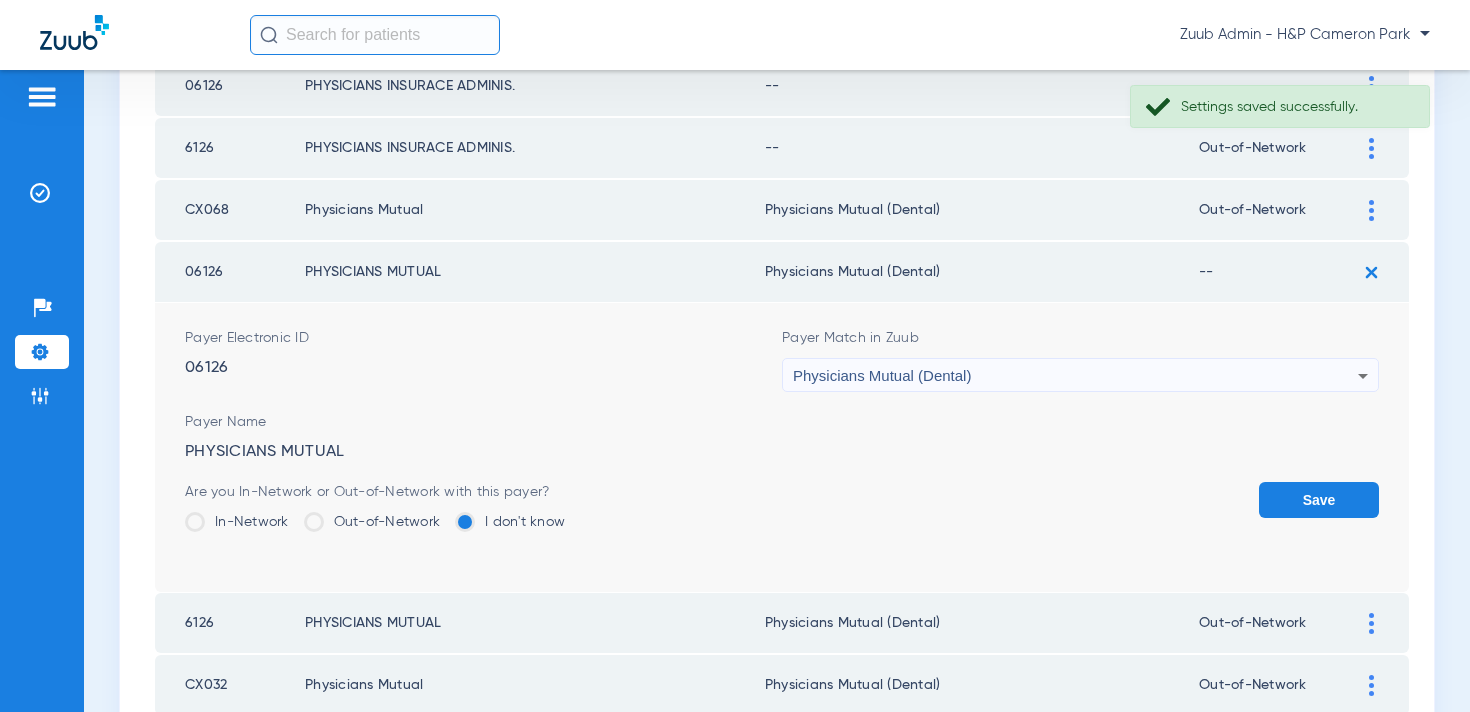 click on "Out-of-Network" 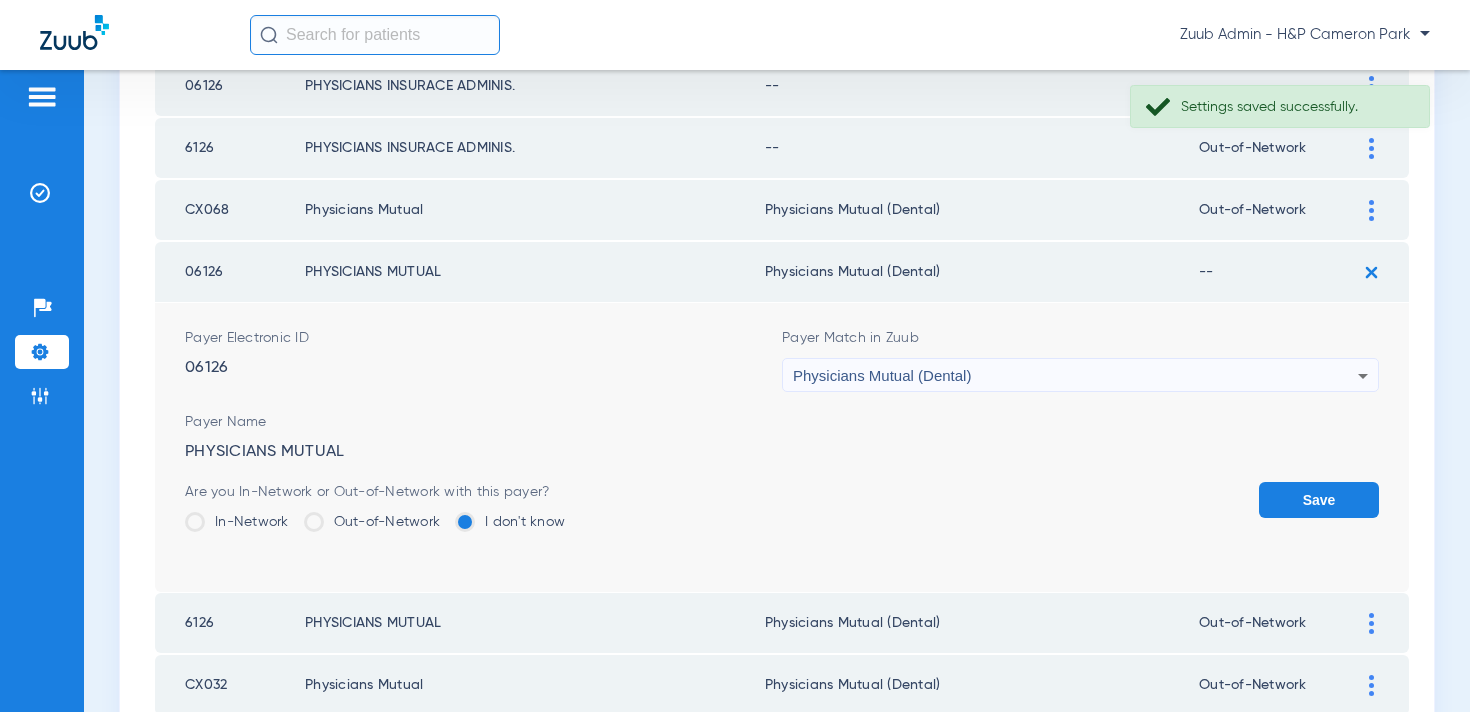click on "Out-of-Network" 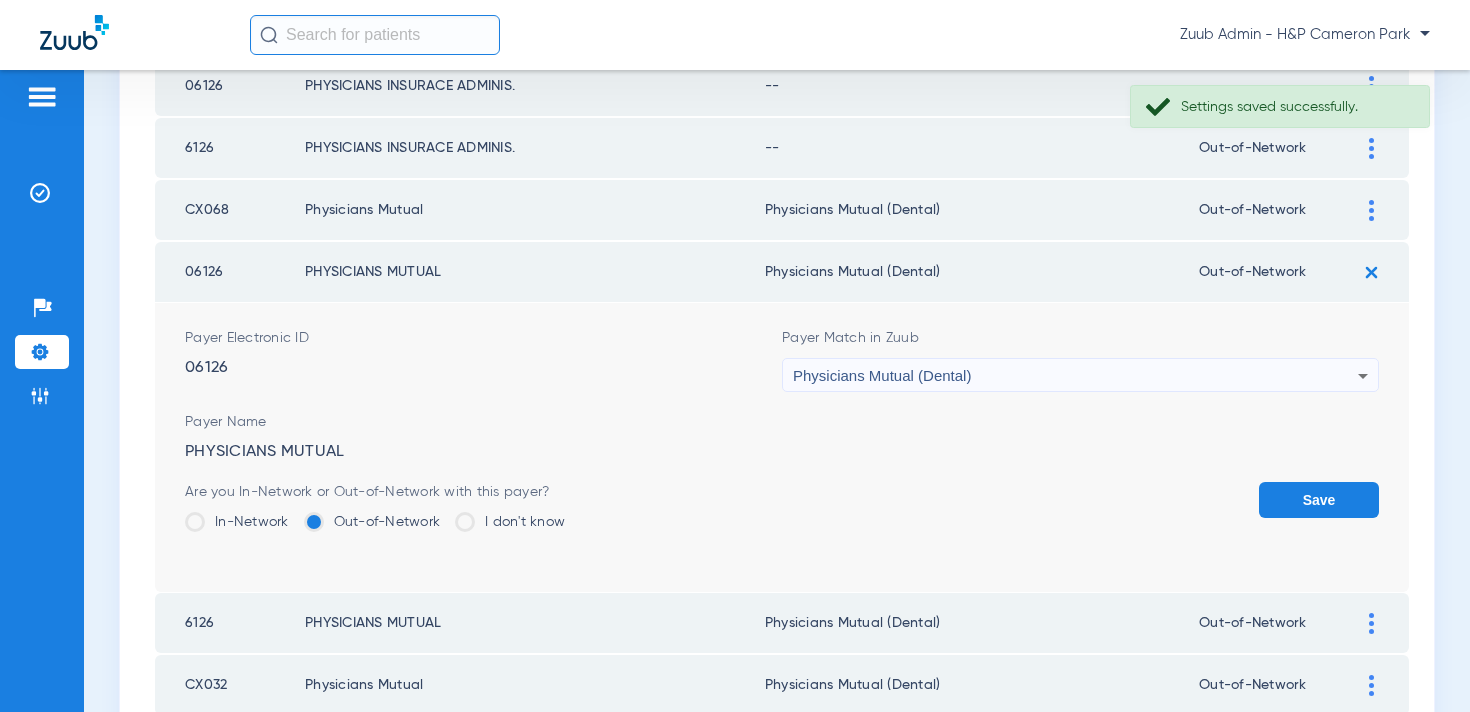 click on "Save" 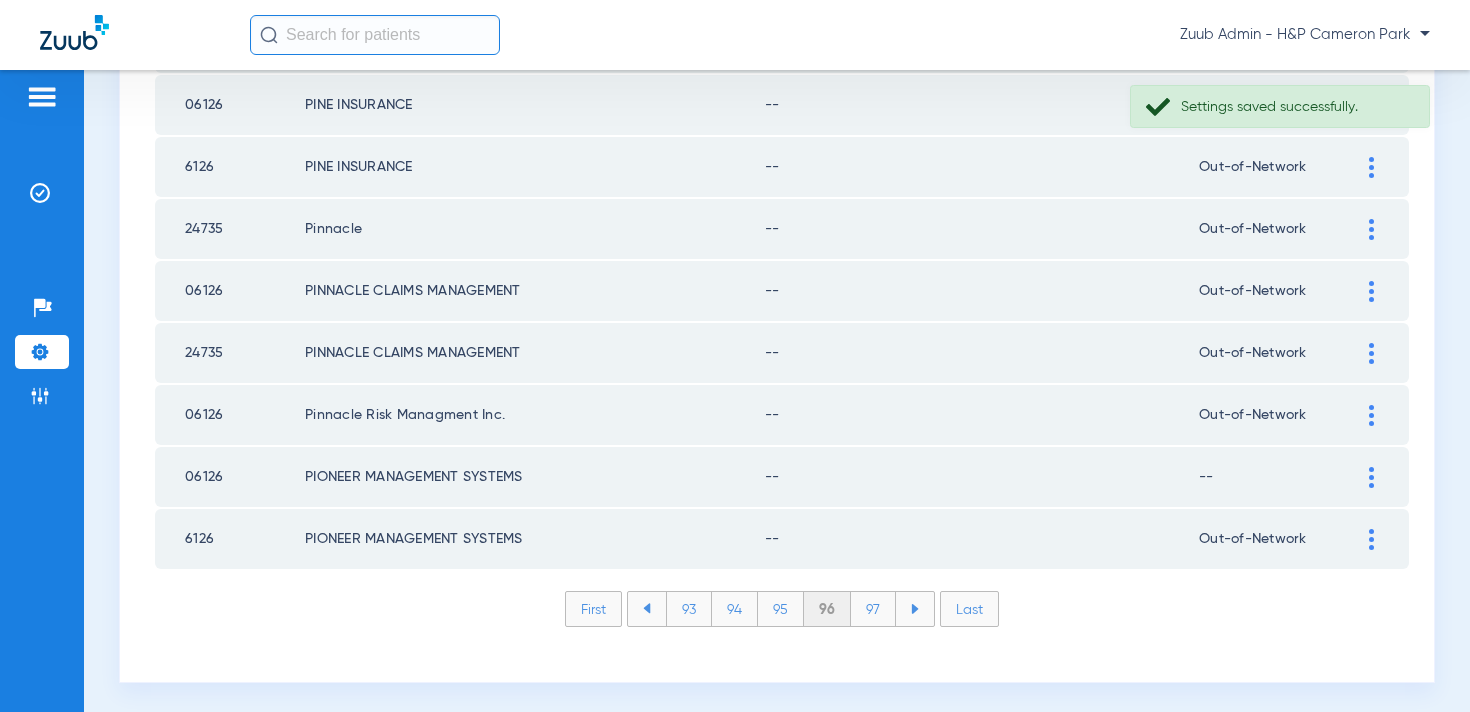 scroll, scrollTop: 2923, scrollLeft: 0, axis: vertical 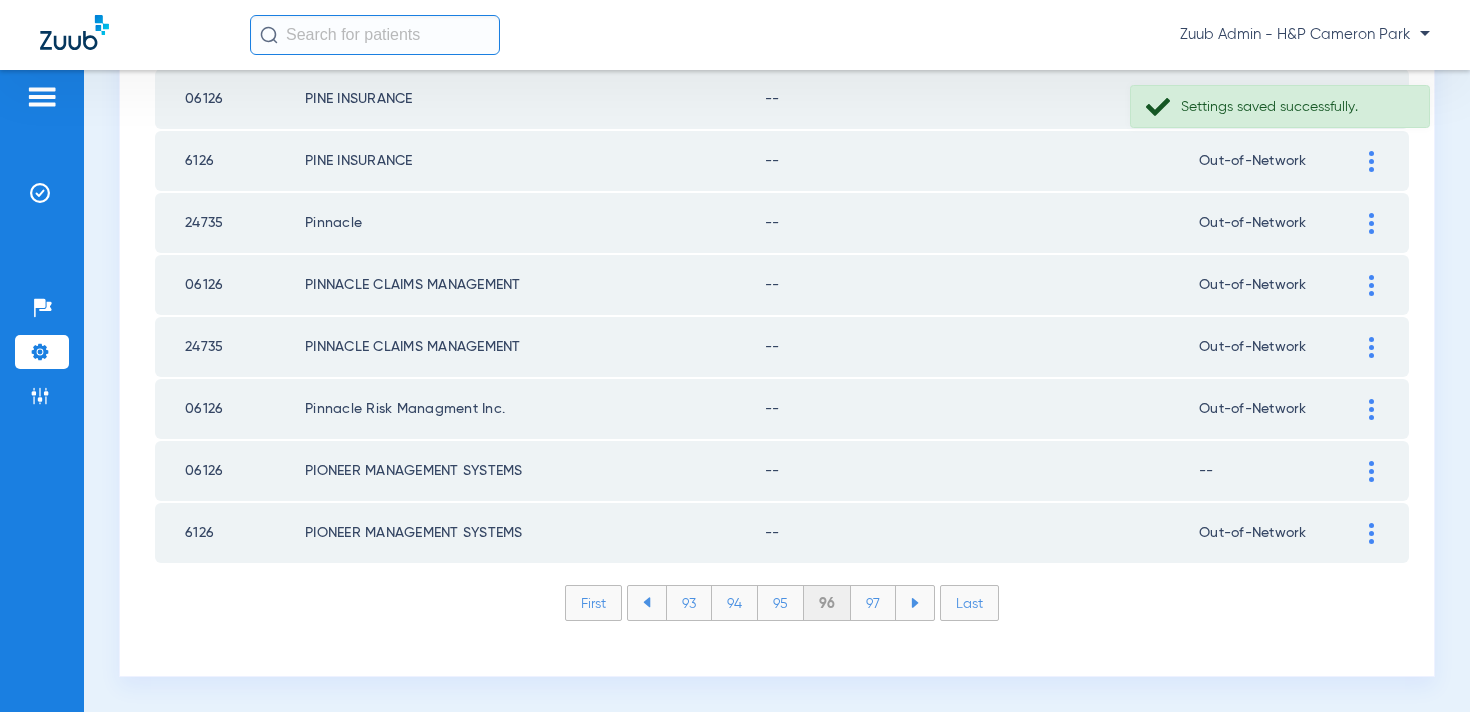 click on "97" 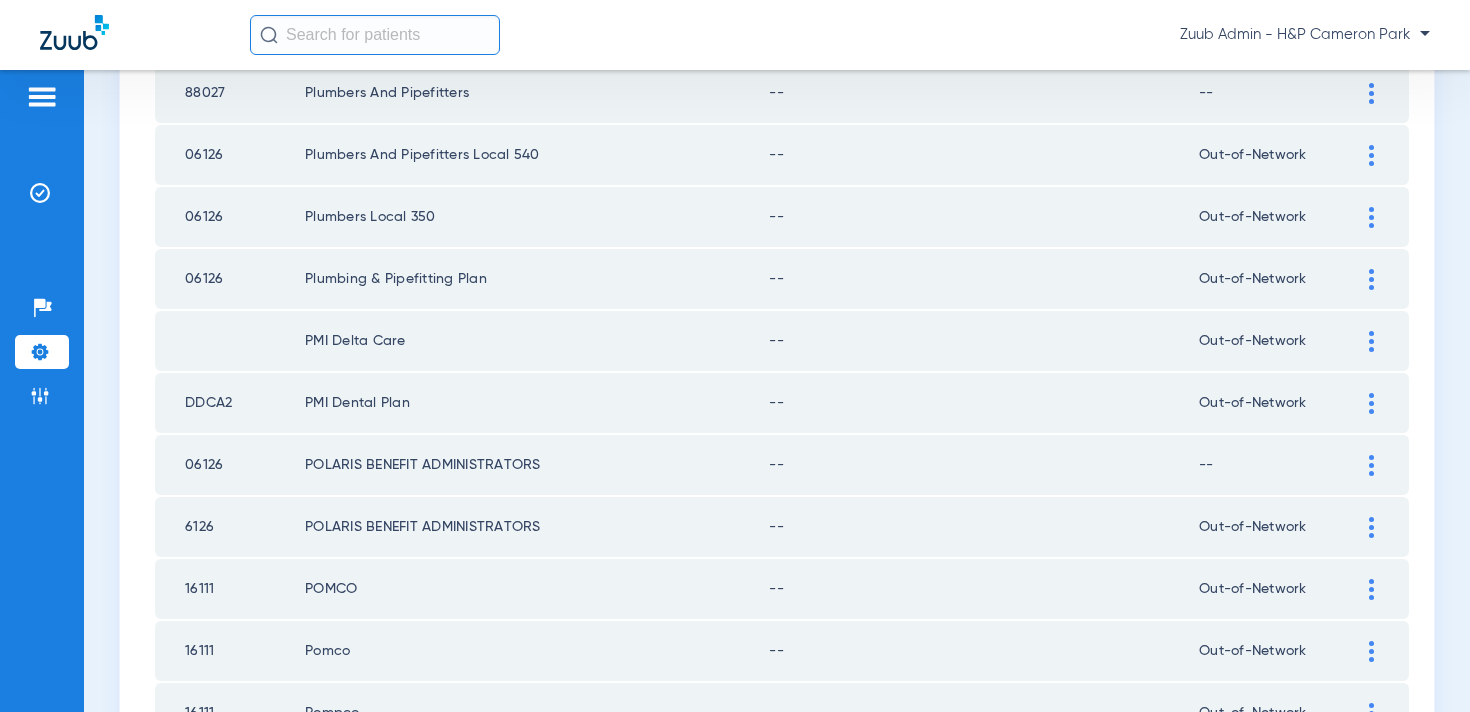 scroll, scrollTop: 1552, scrollLeft: 0, axis: vertical 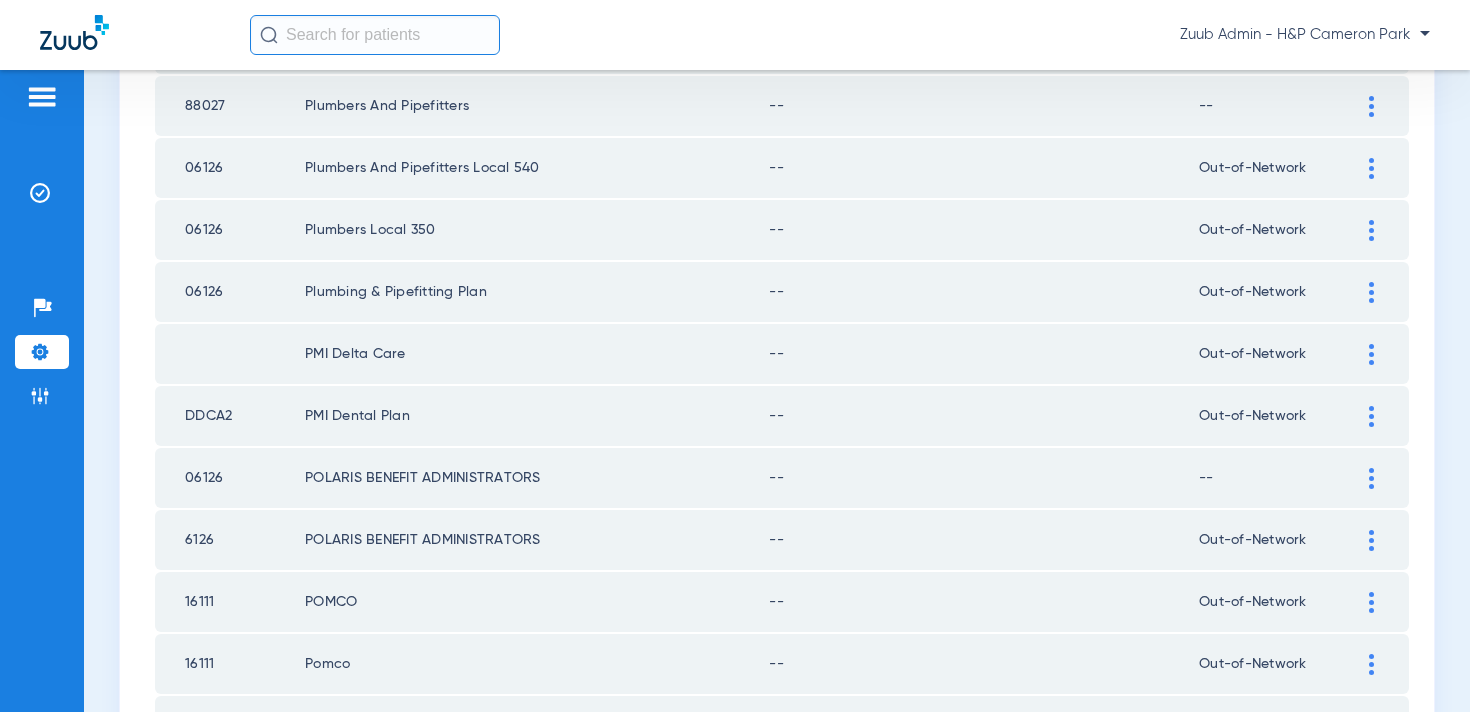 click 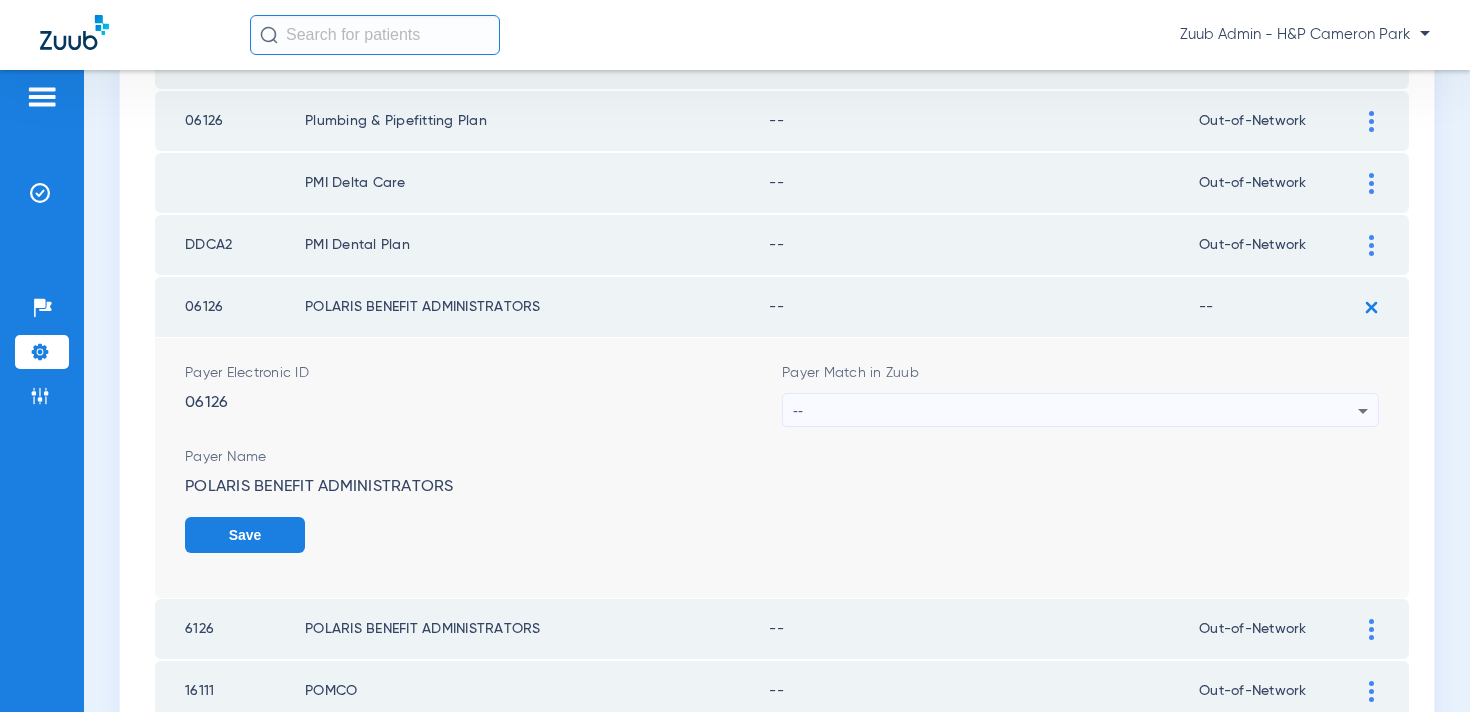 scroll, scrollTop: 1722, scrollLeft: 0, axis: vertical 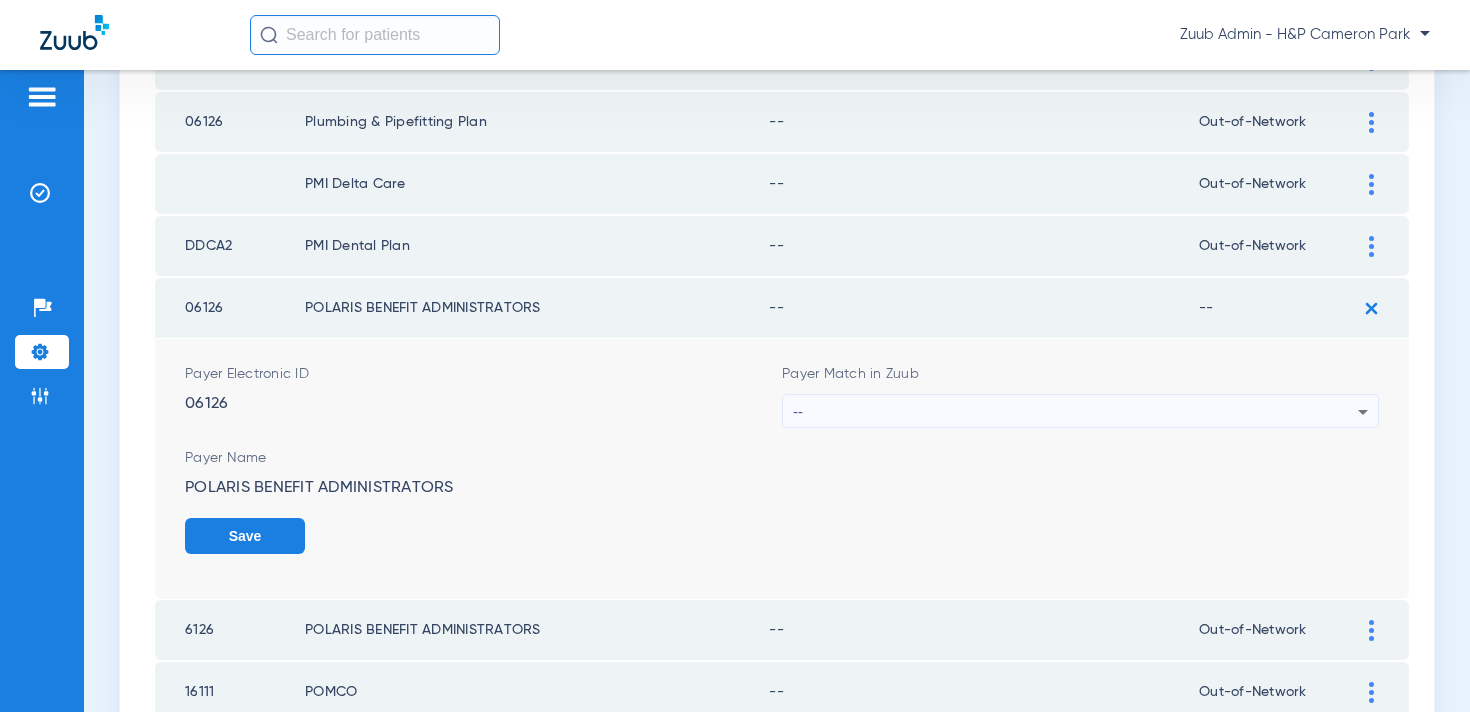 click 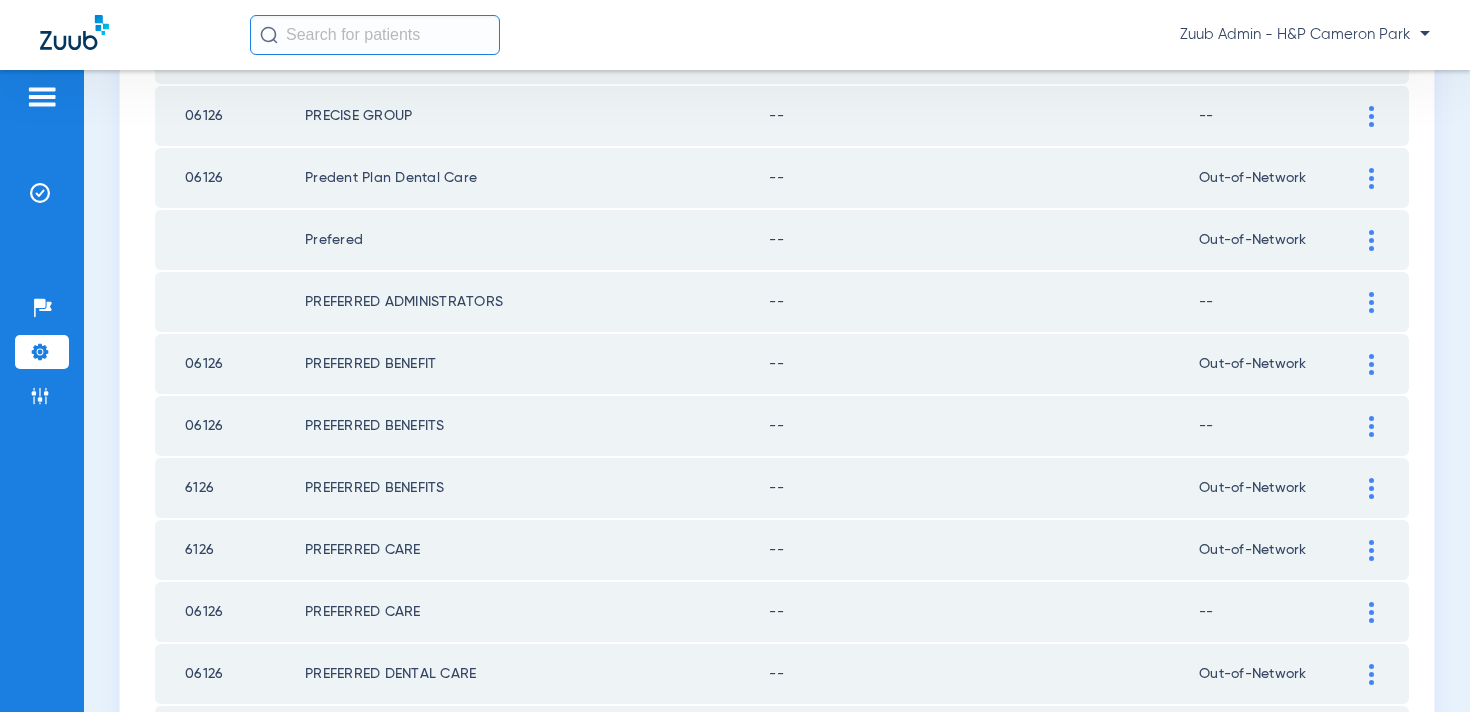scroll, scrollTop: 2923, scrollLeft: 0, axis: vertical 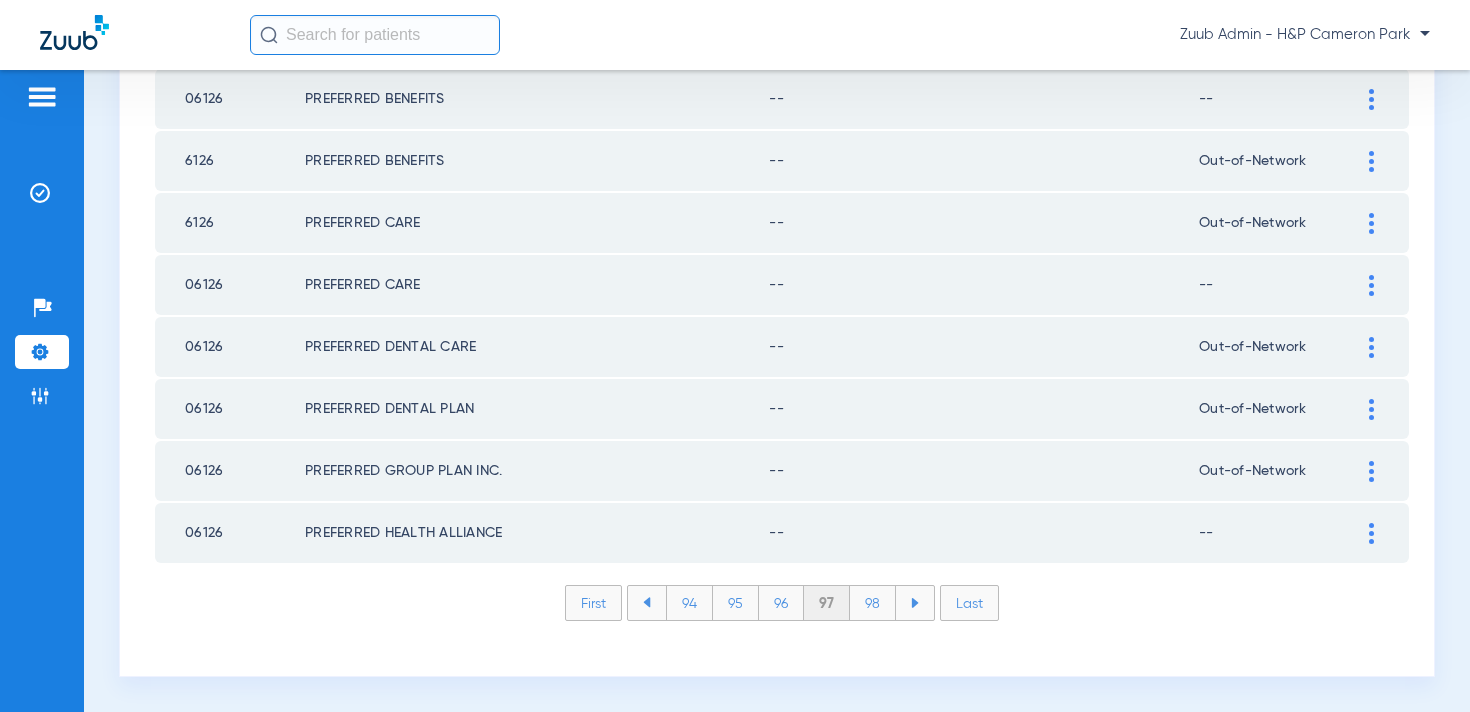 click on "98" 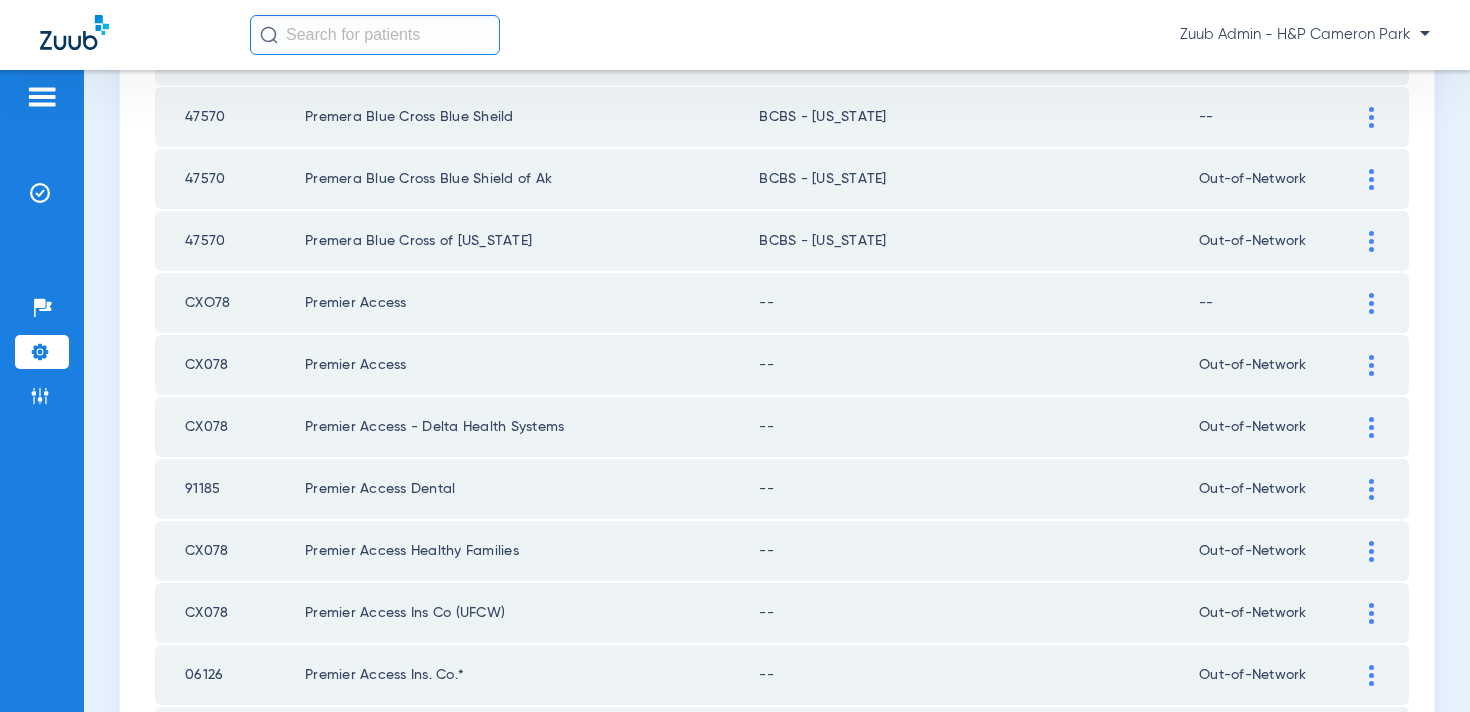 scroll, scrollTop: 1193, scrollLeft: 0, axis: vertical 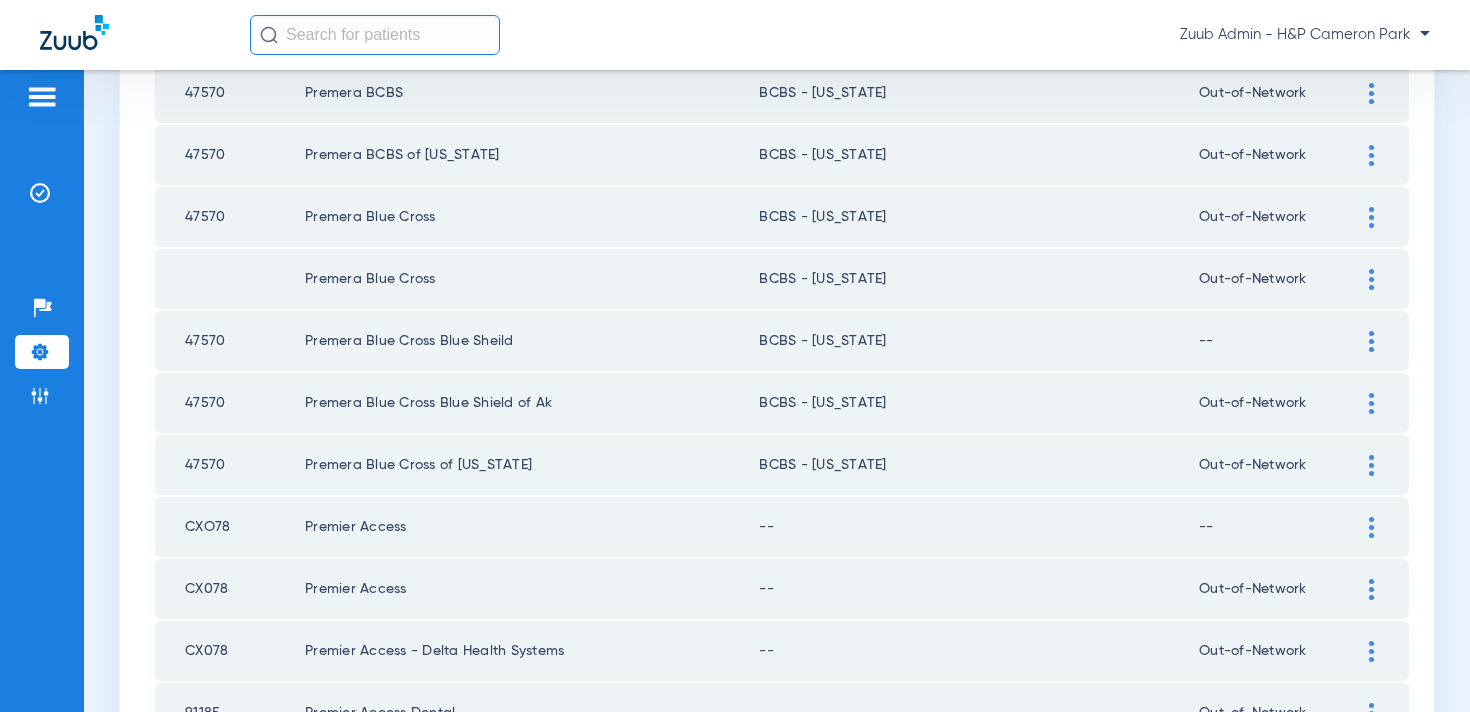 click 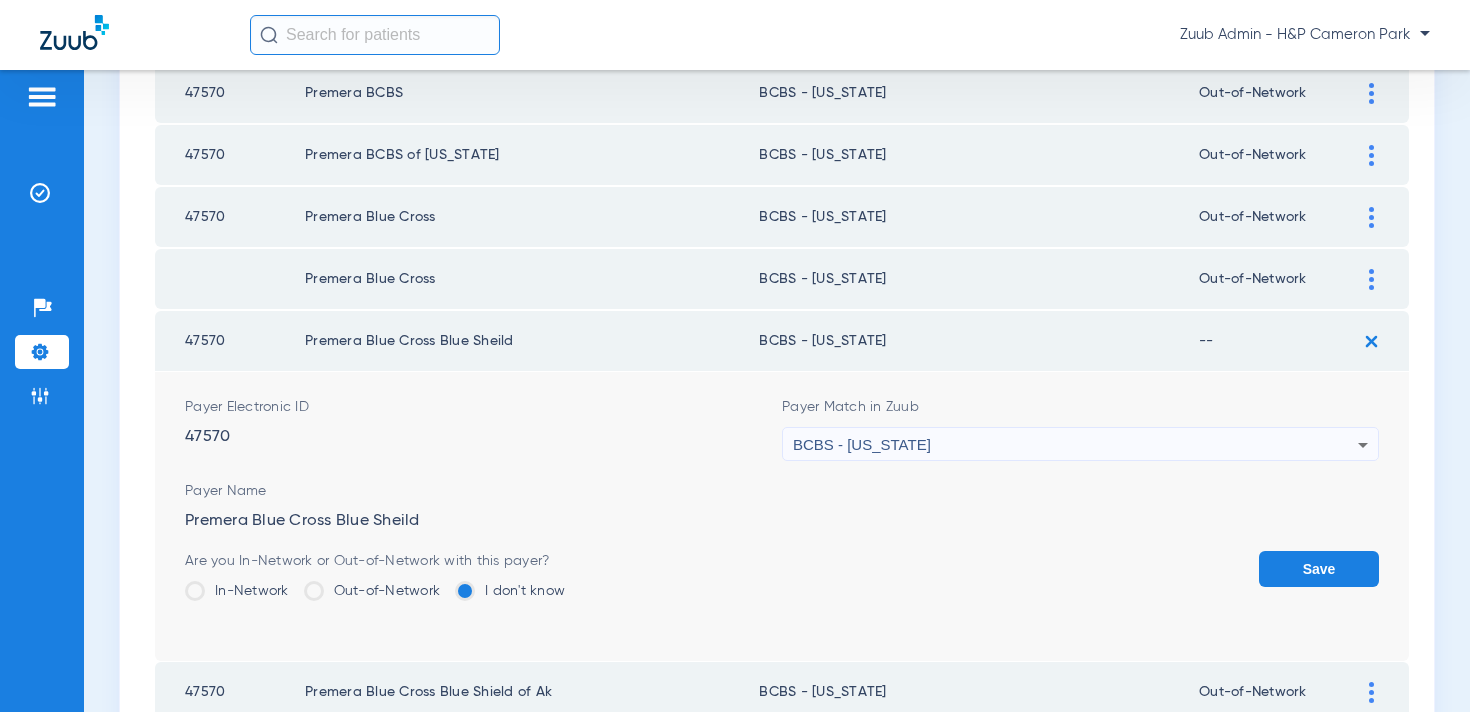 click on "Out-of-Network" 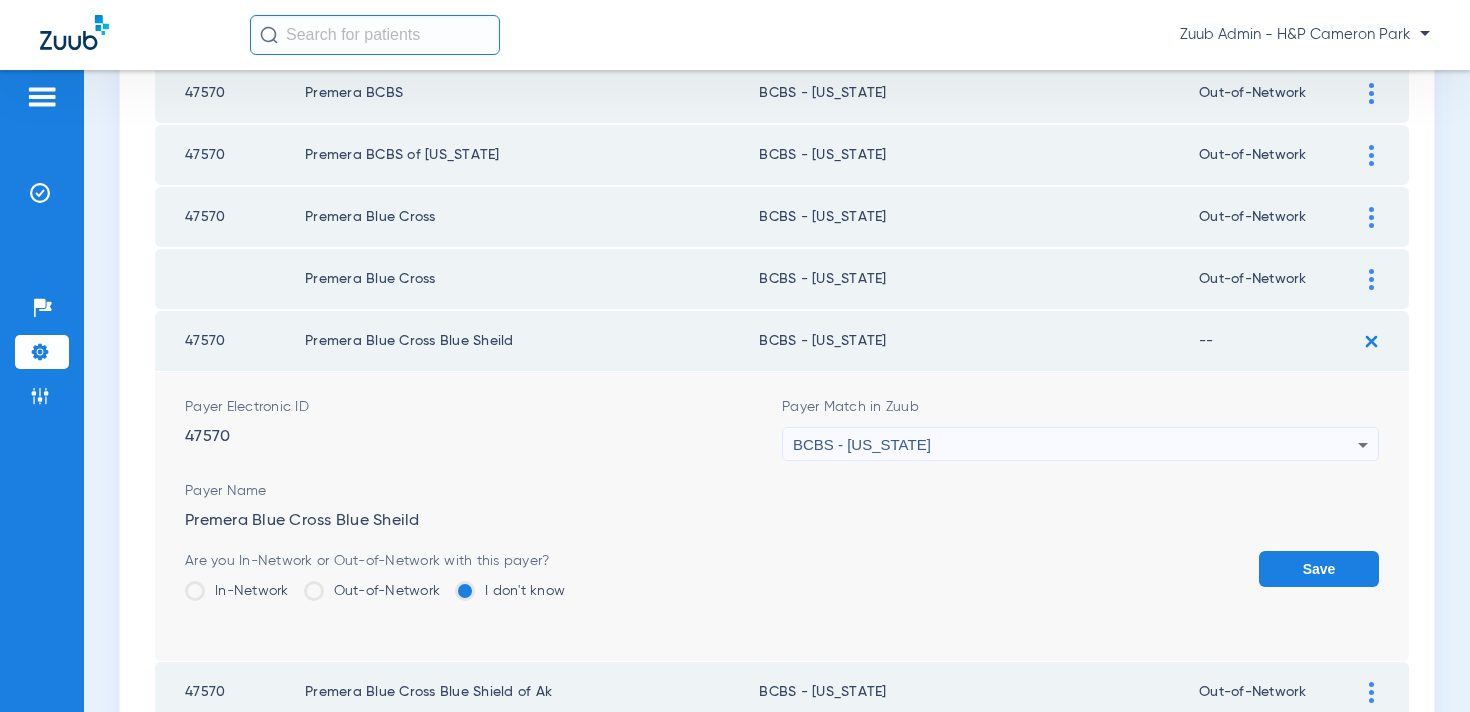 click on "Out-of-Network" 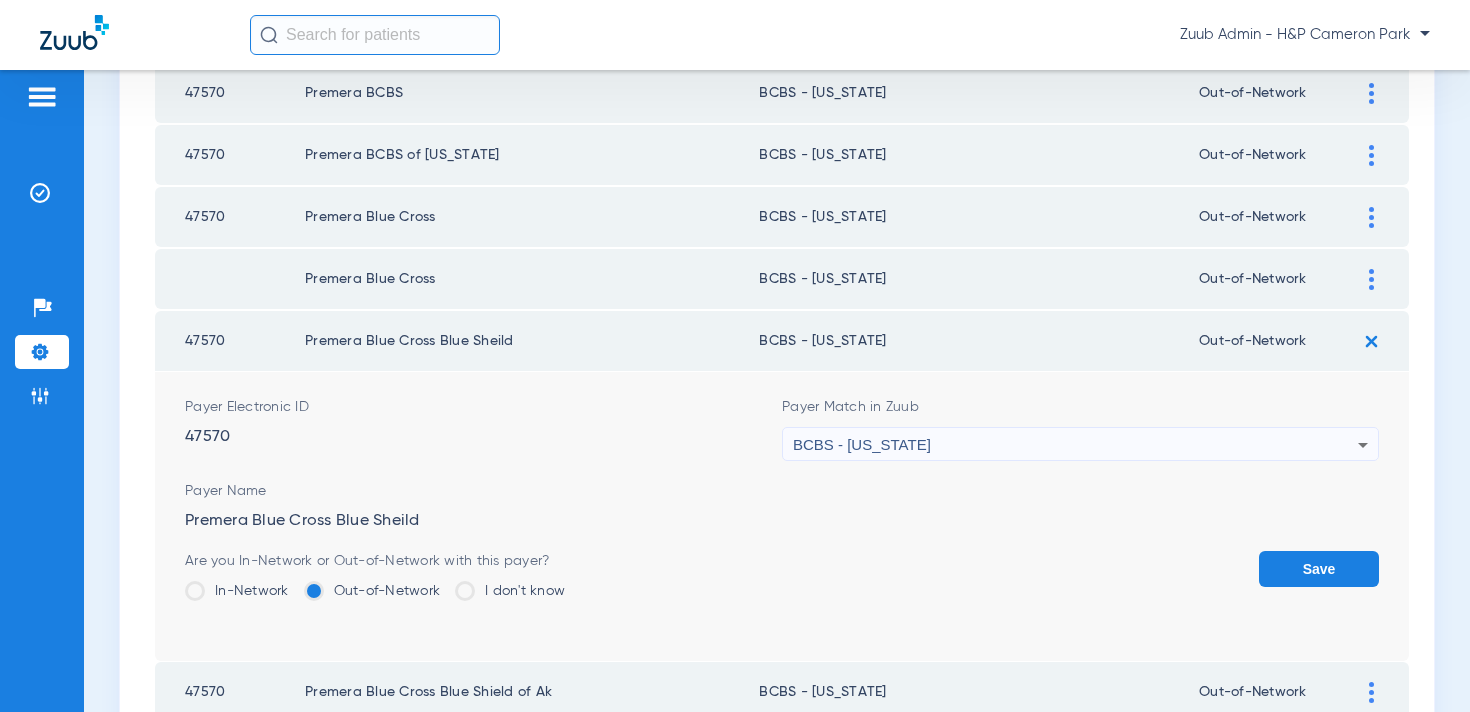 click on "Save" 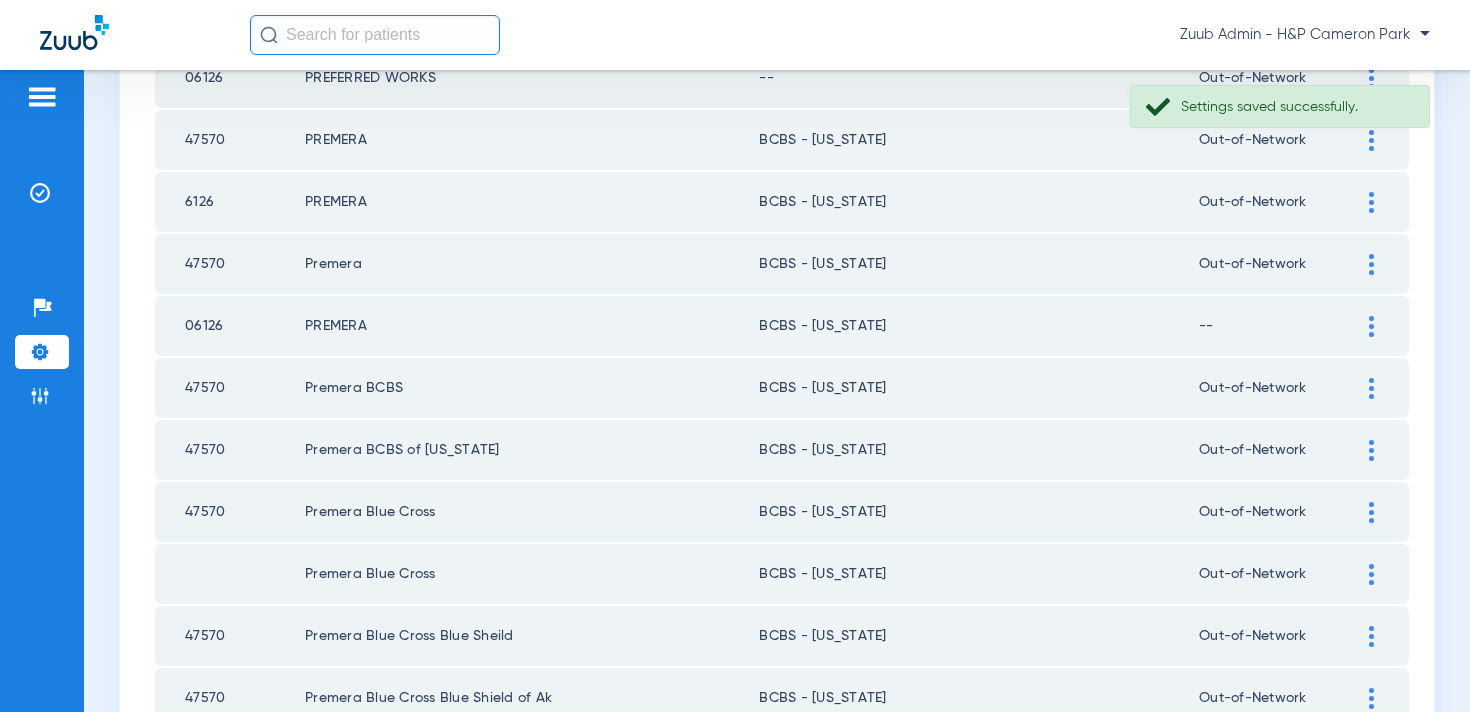 scroll, scrollTop: 894, scrollLeft: 0, axis: vertical 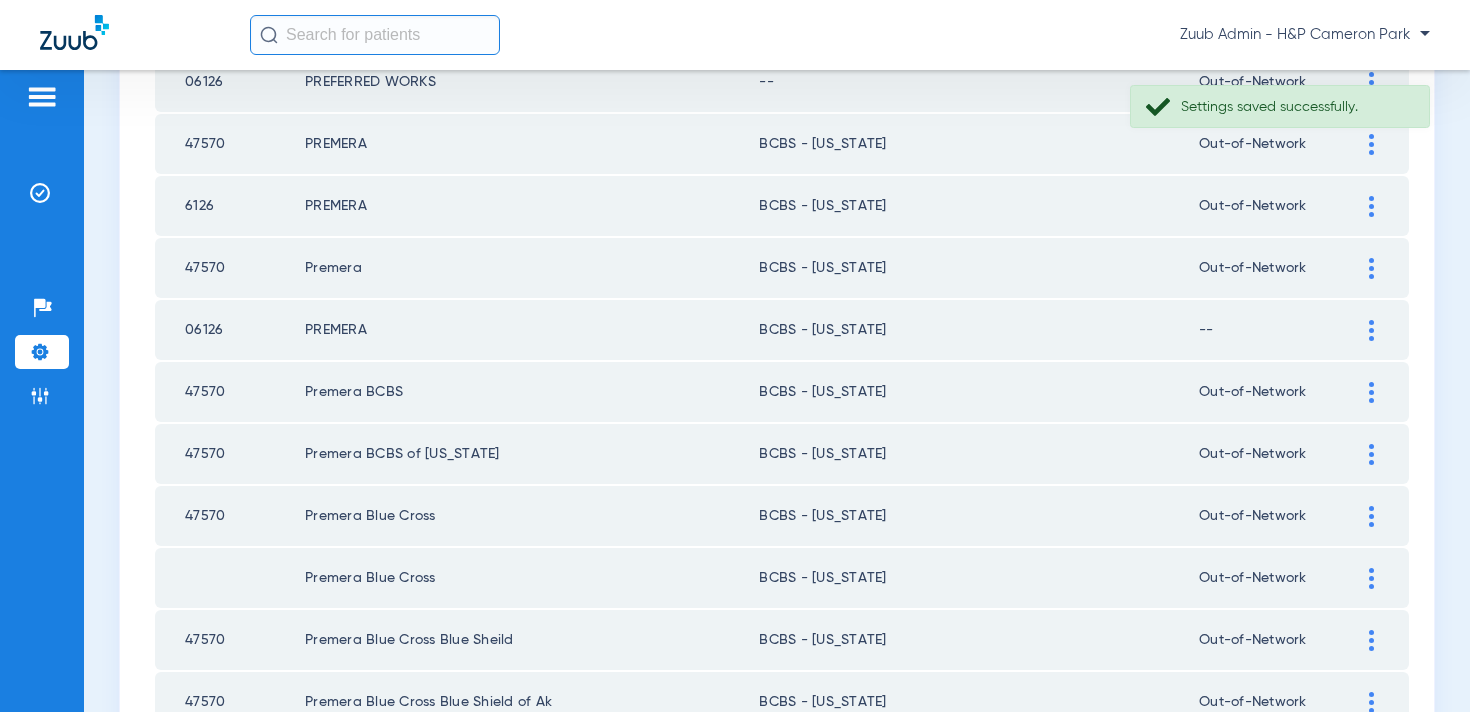 click 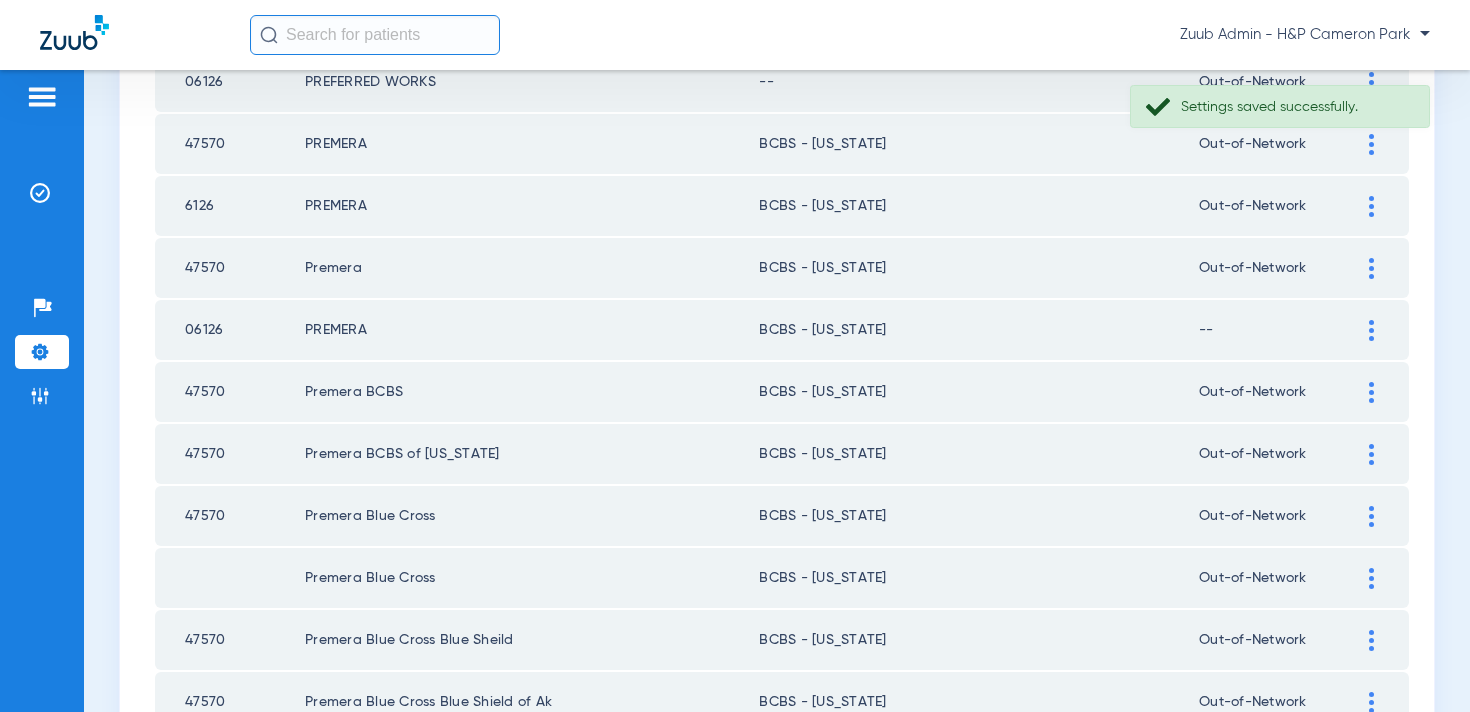 click 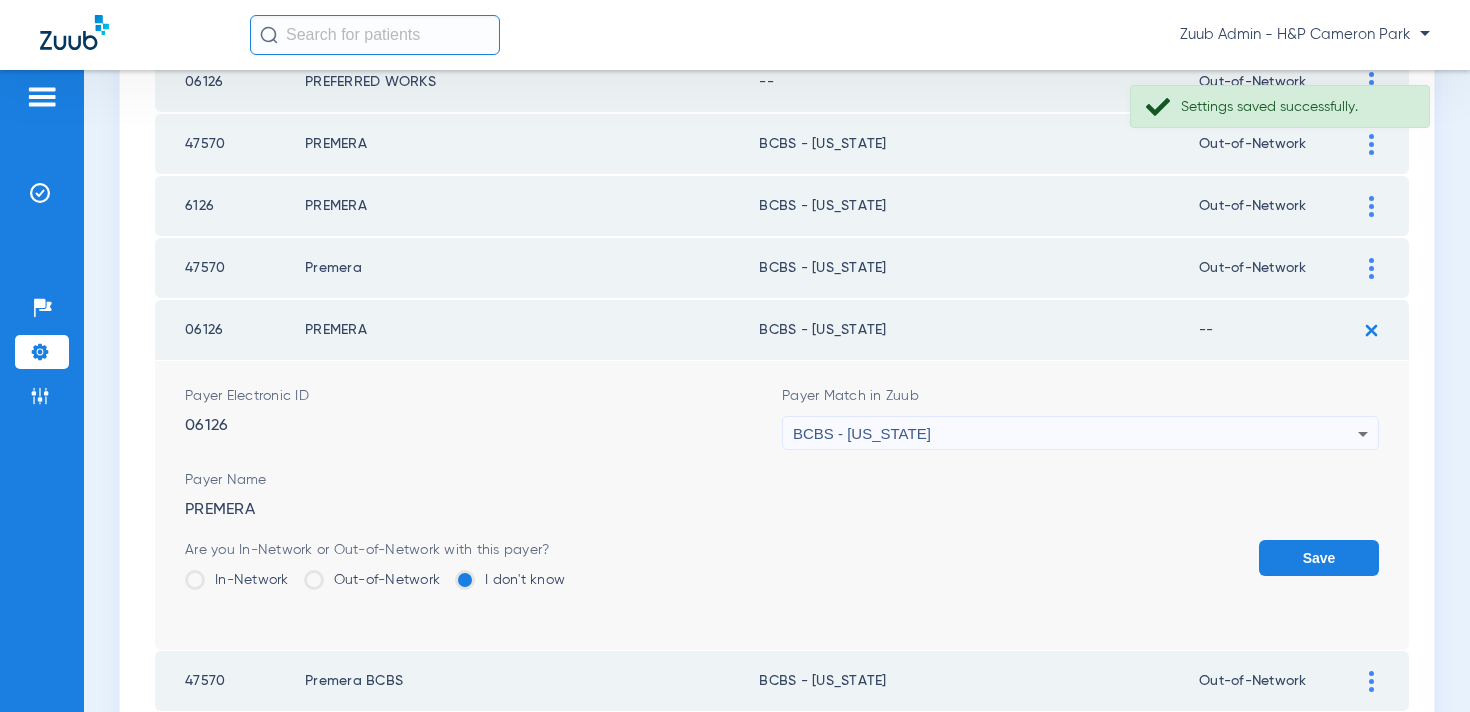 click on "Out-of-Network" 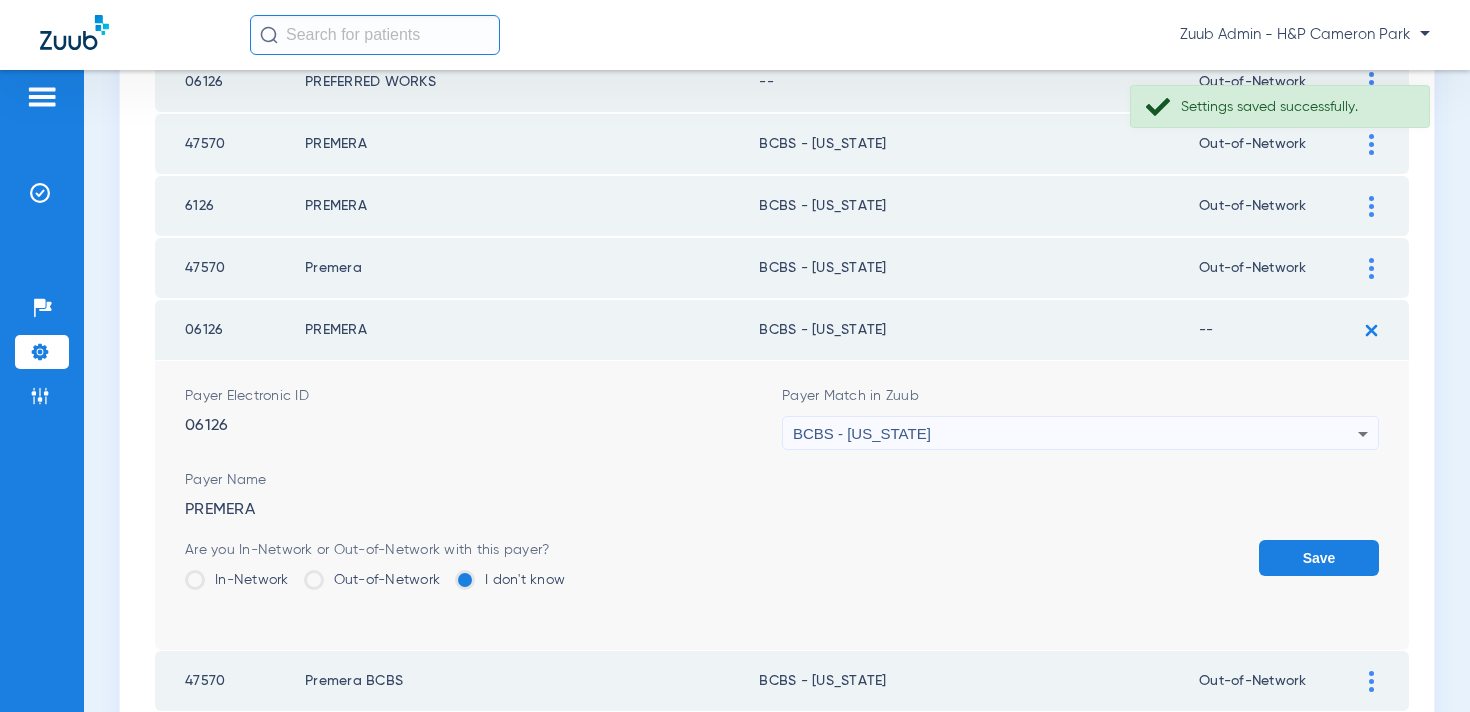 click on "Out-of-Network" 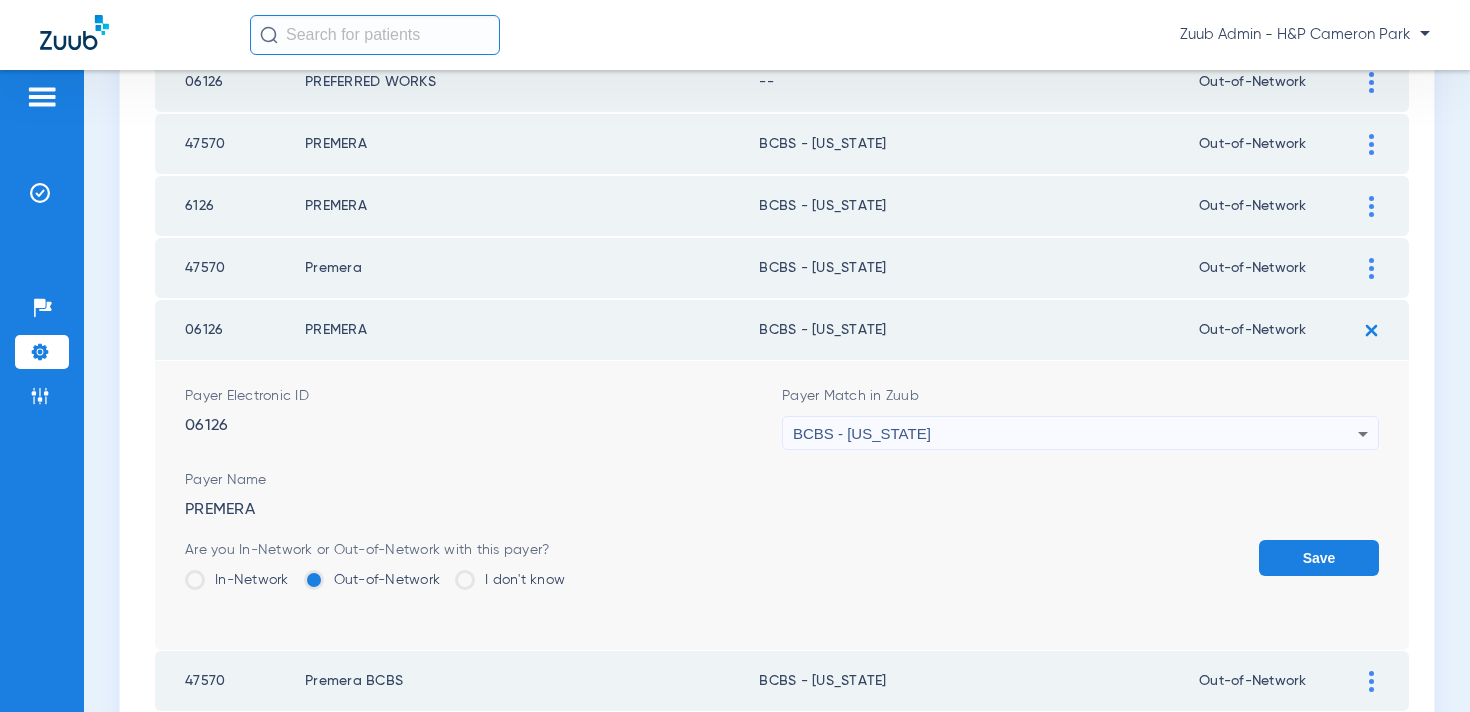 click on "Save" 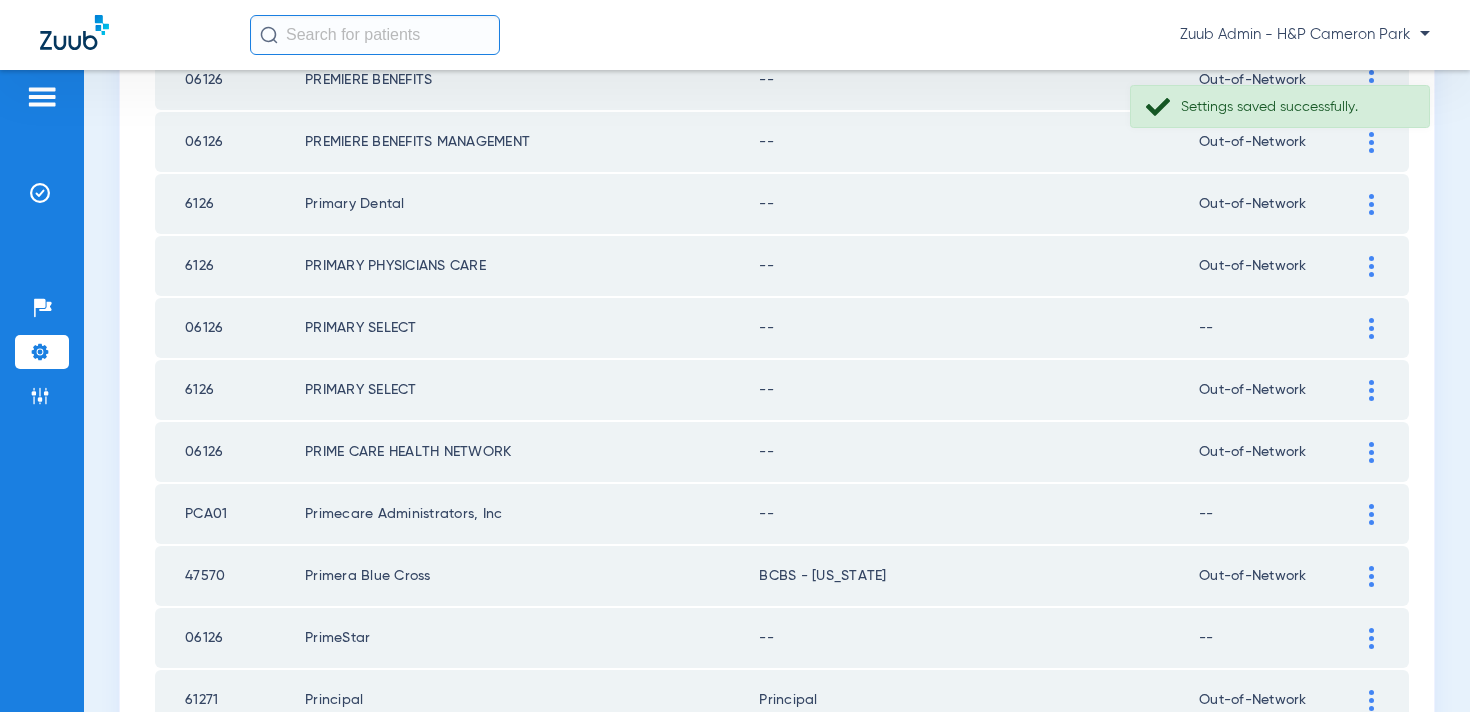 scroll, scrollTop: 2923, scrollLeft: 0, axis: vertical 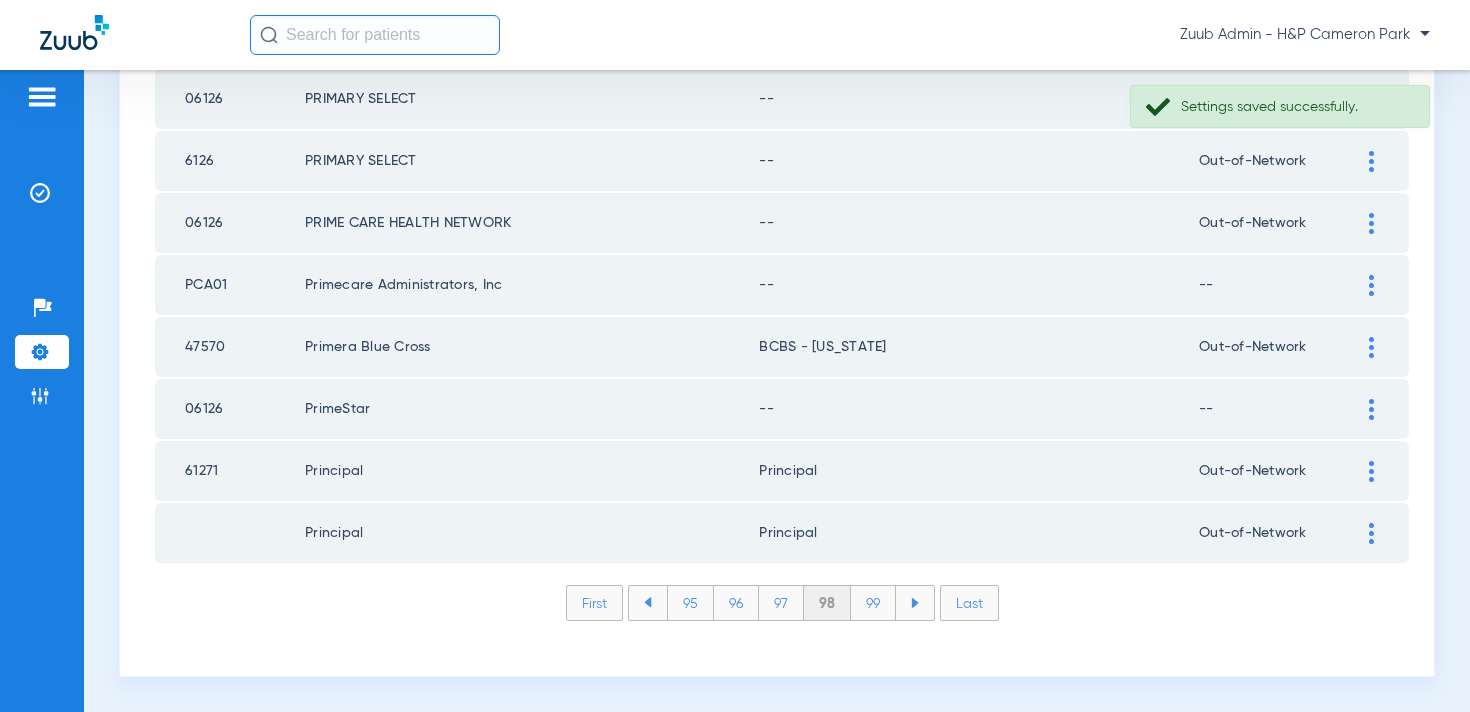 click on "99" 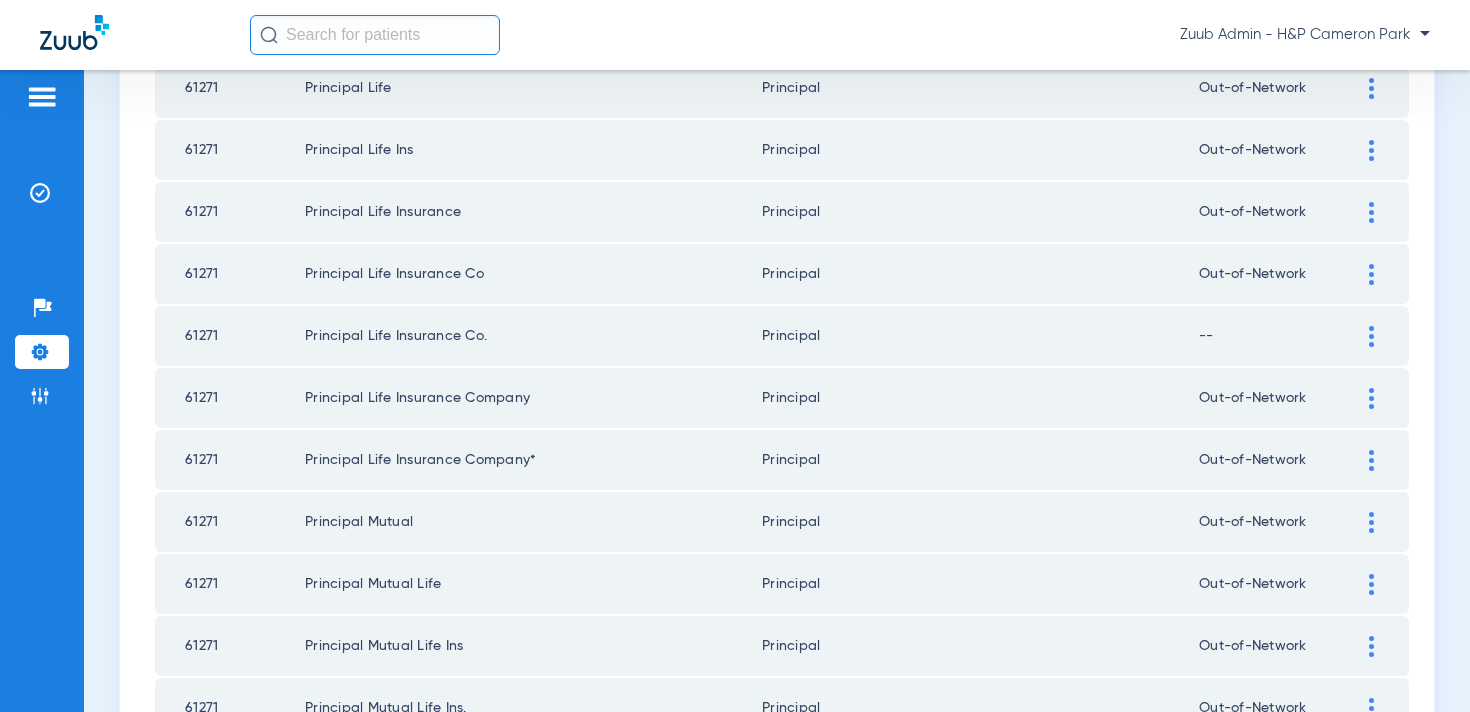 scroll, scrollTop: 638, scrollLeft: 0, axis: vertical 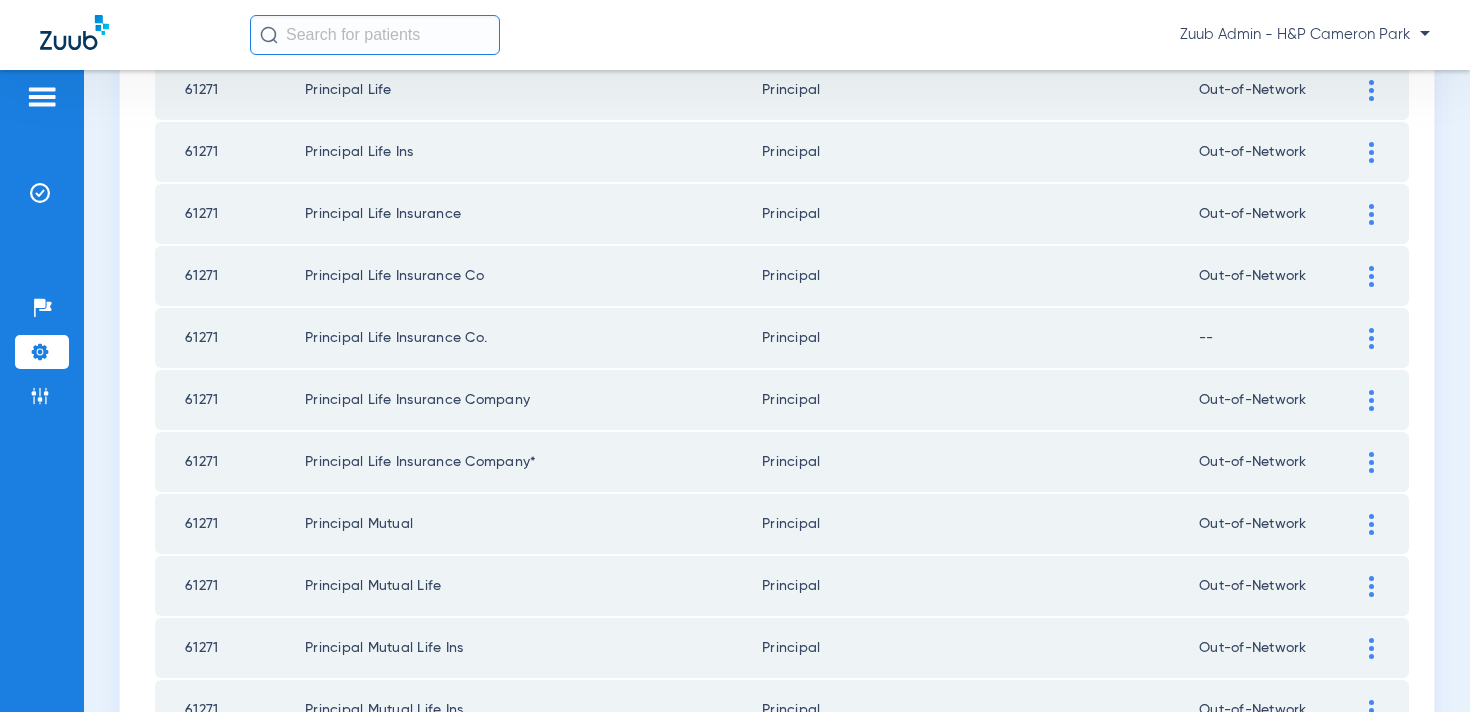 click 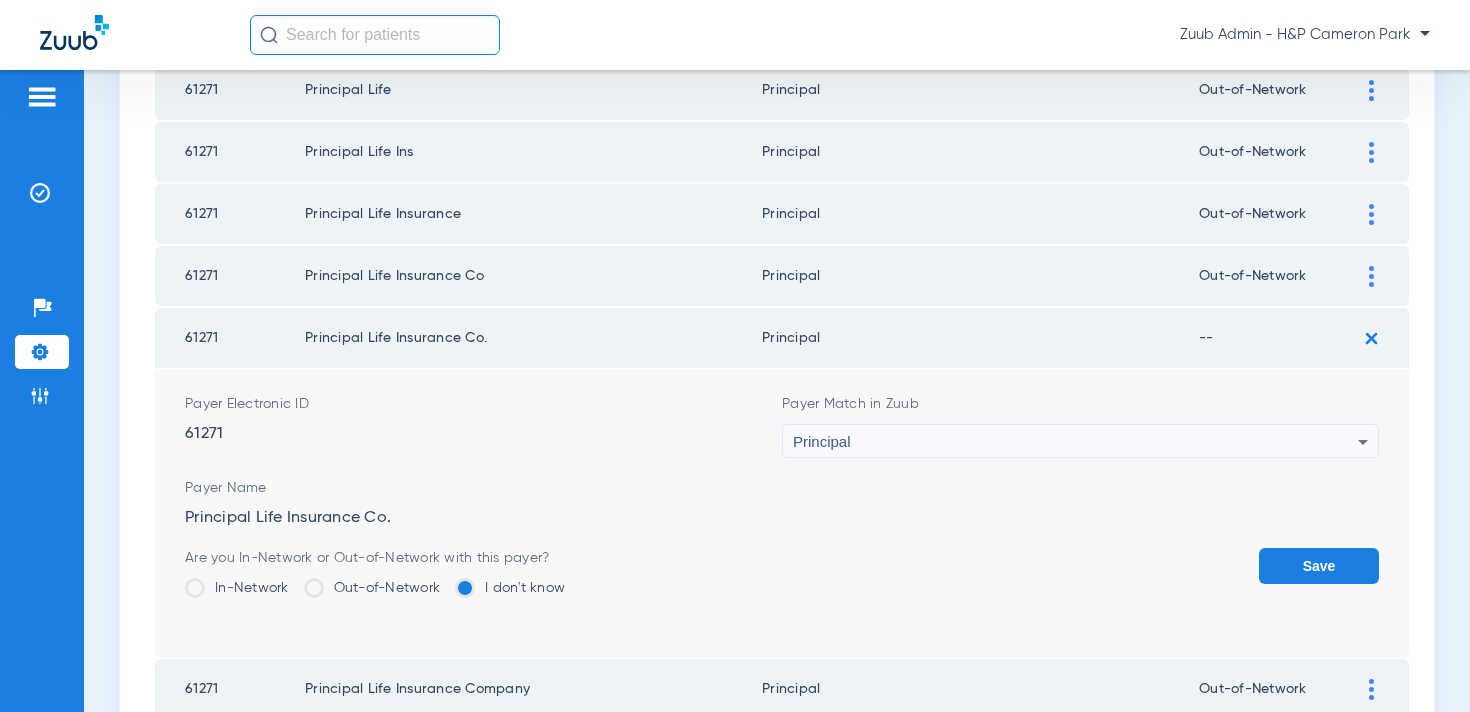 click on "Out-of-Network" 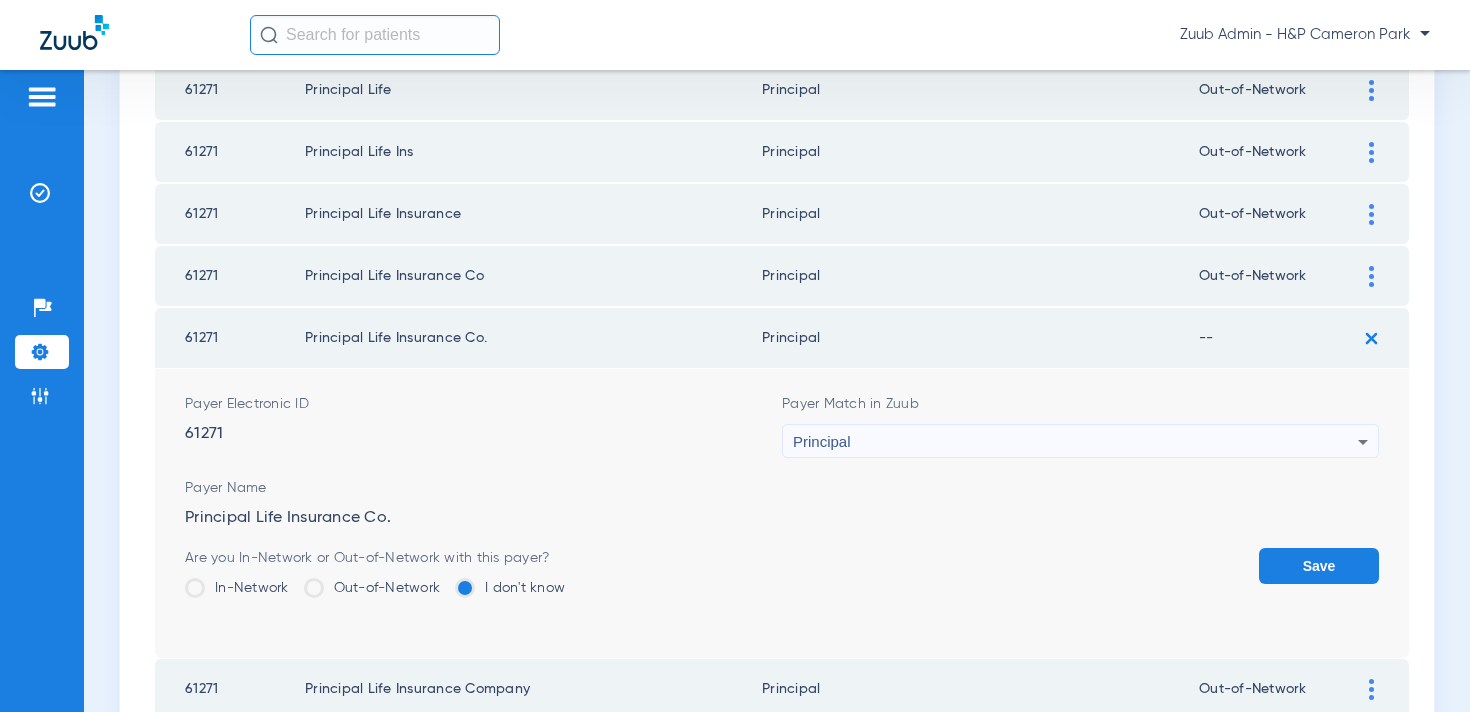 click on "Out-of-Network" 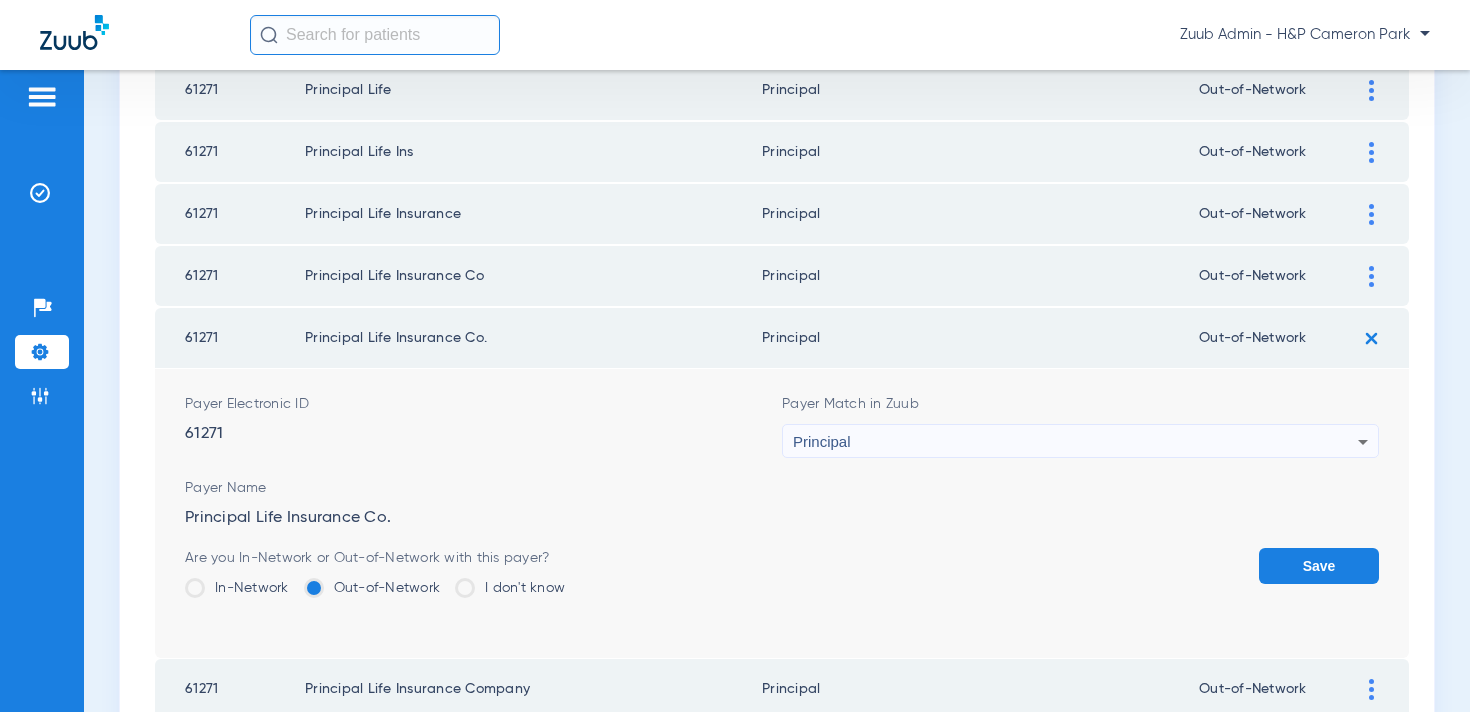 click on "Save" 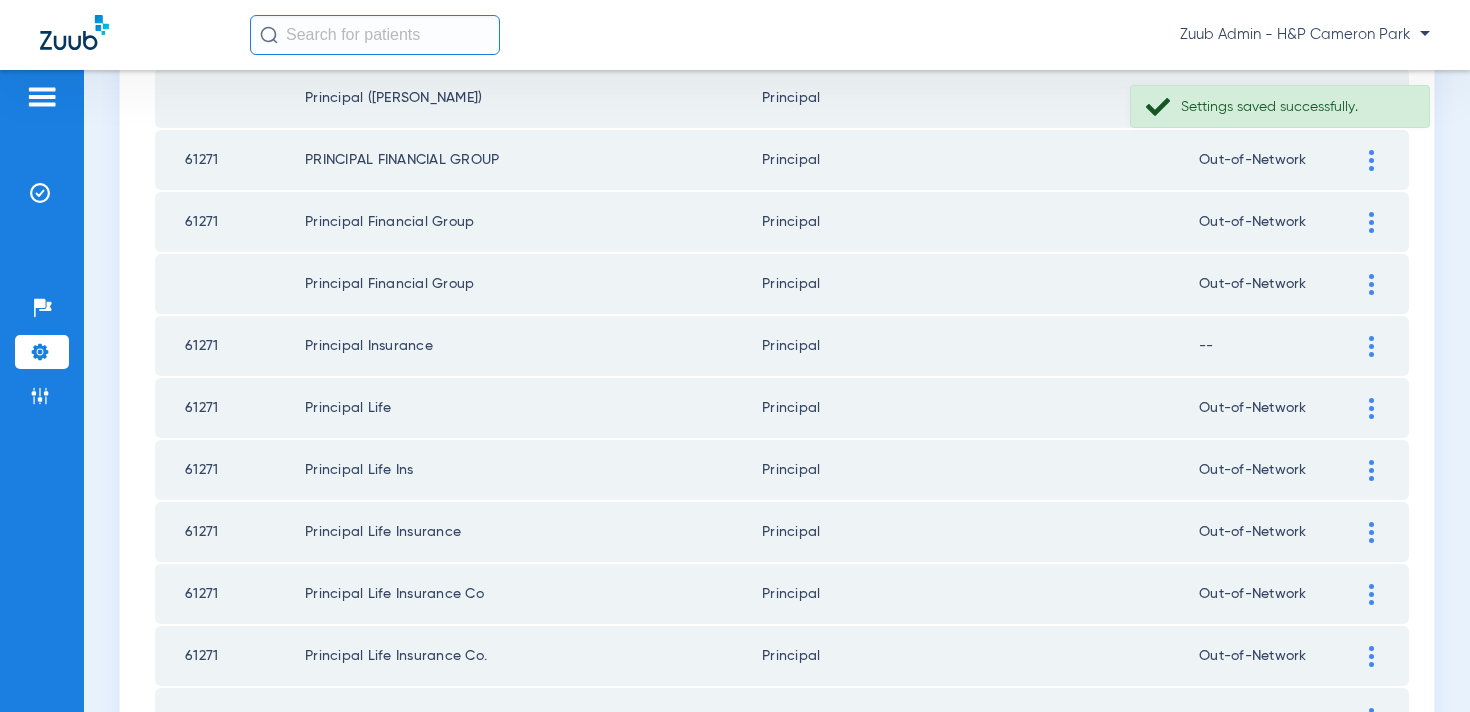 scroll, scrollTop: 308, scrollLeft: 0, axis: vertical 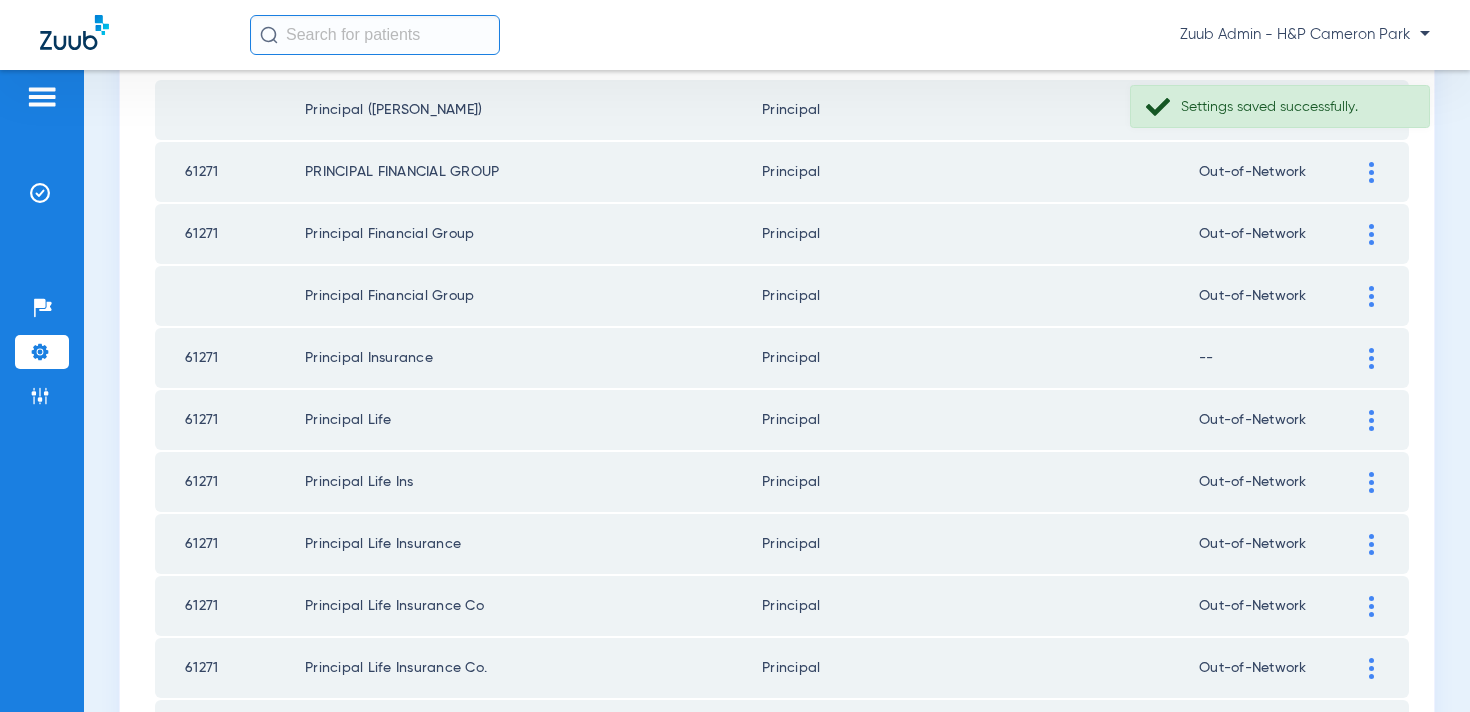 click 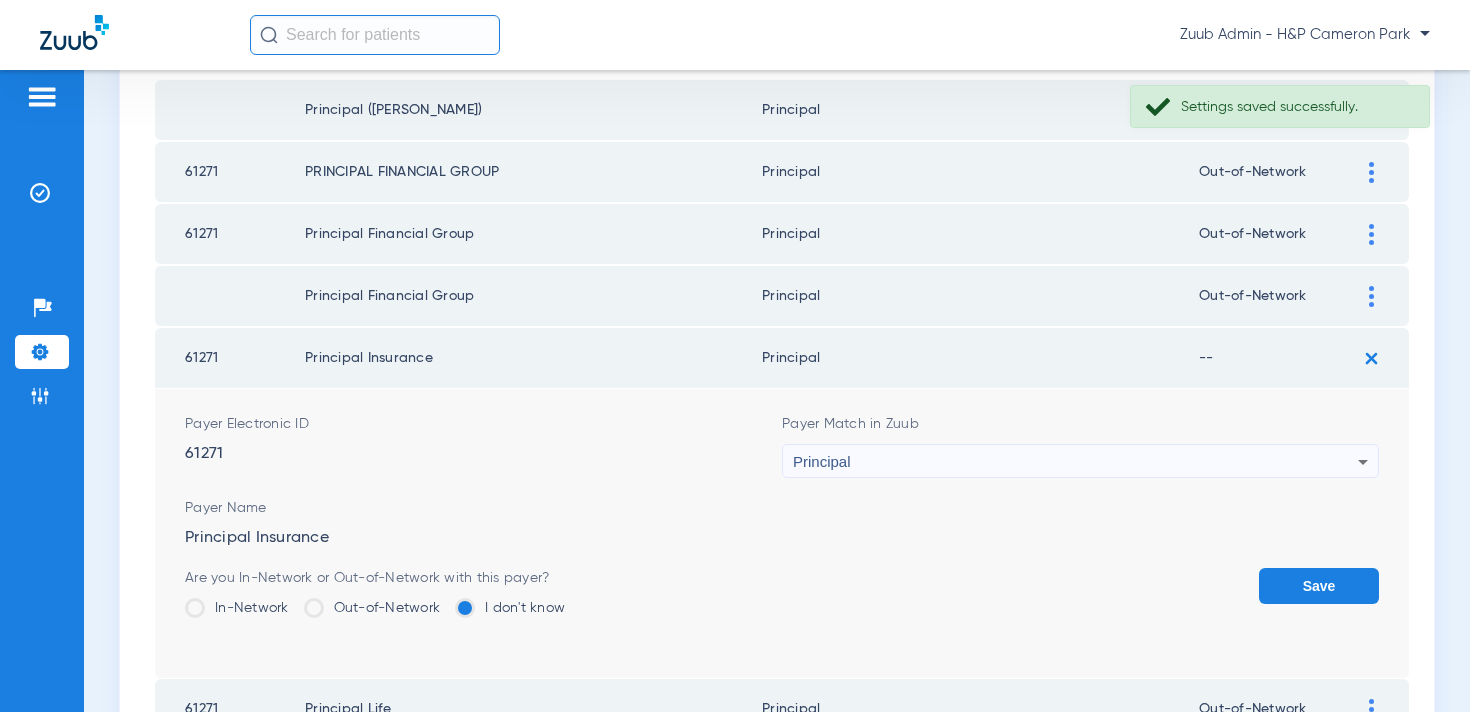click on "Out-of-Network" 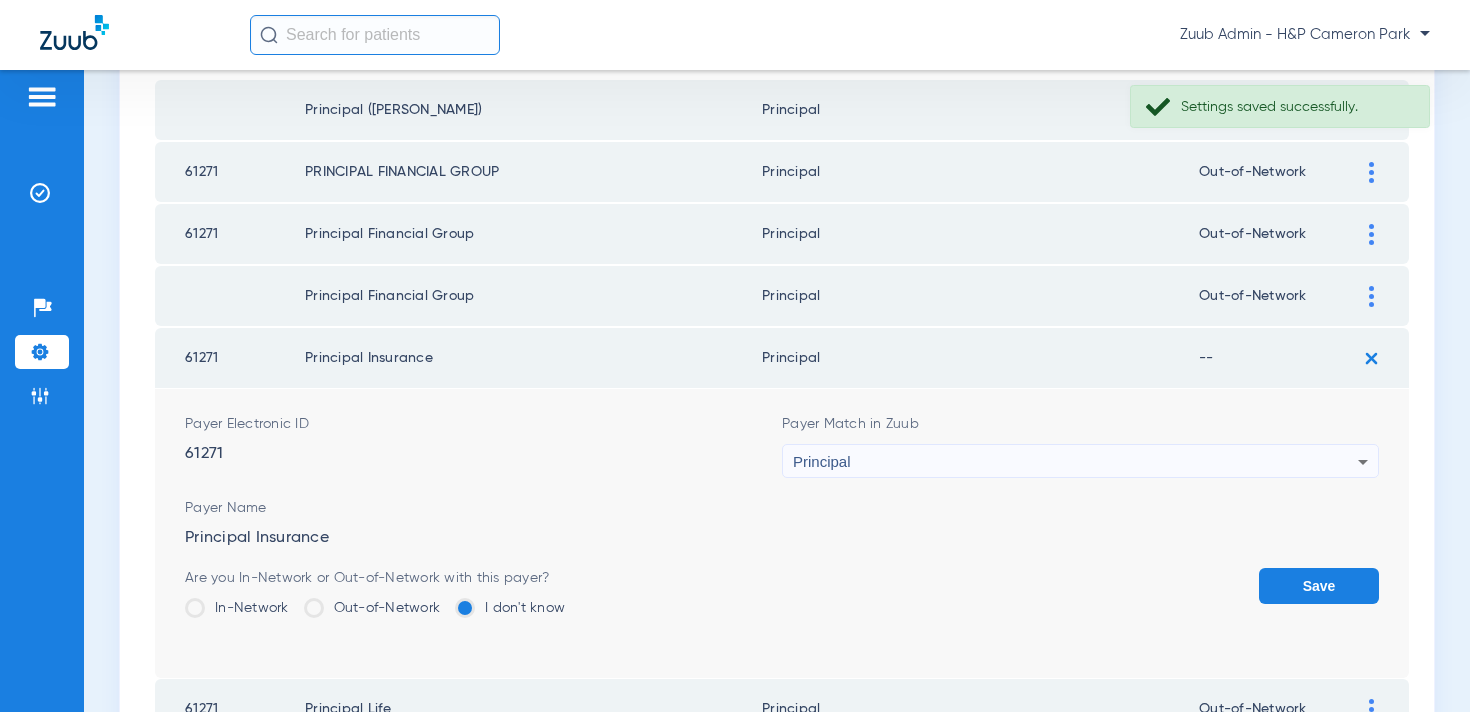 click on "Out-of-Network" 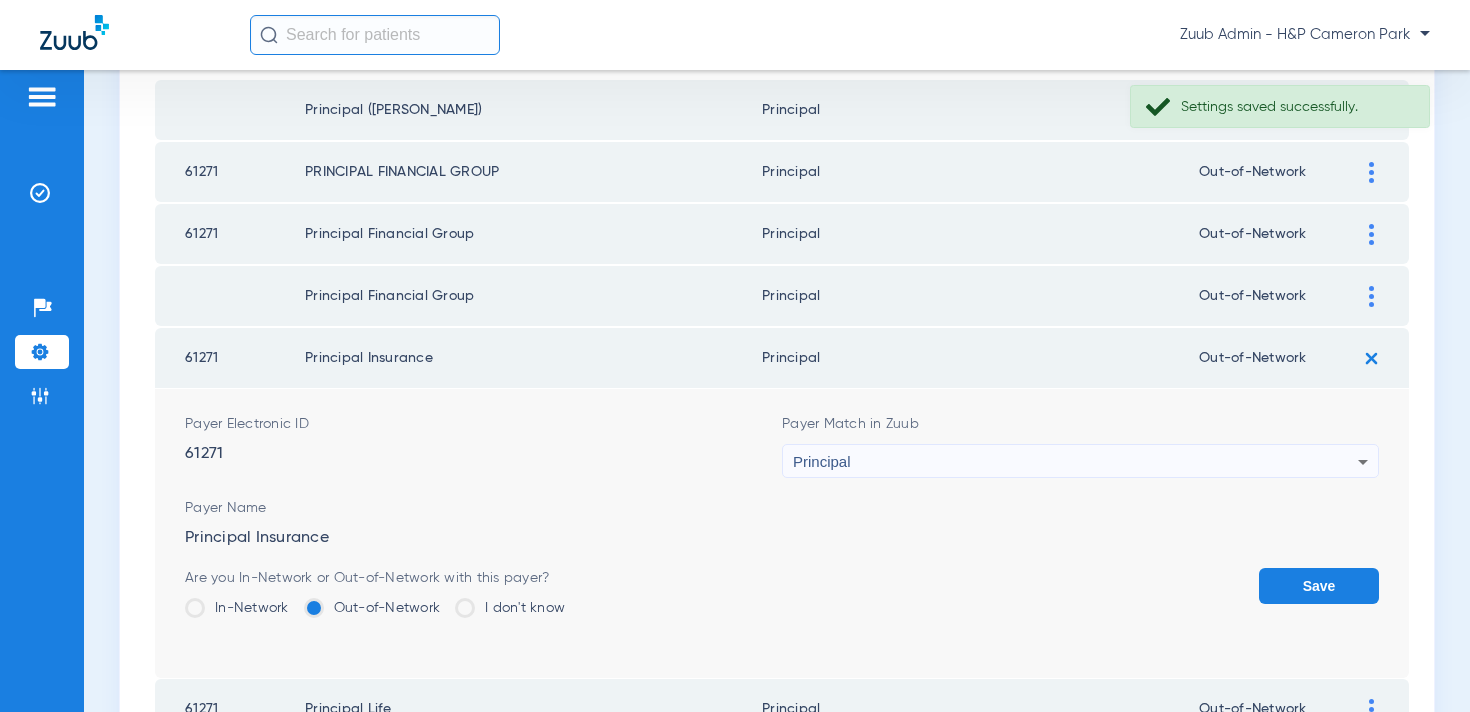 click on "Save" 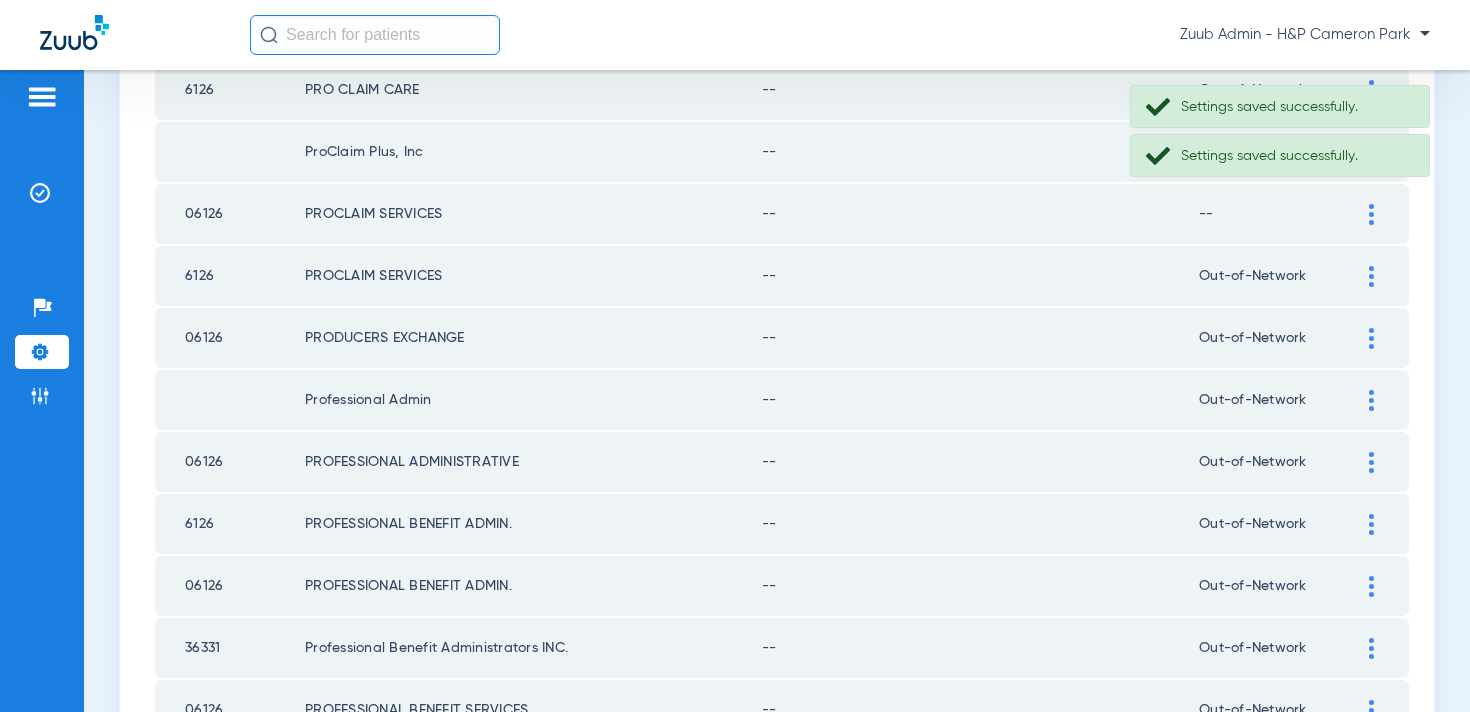 scroll, scrollTop: 2923, scrollLeft: 0, axis: vertical 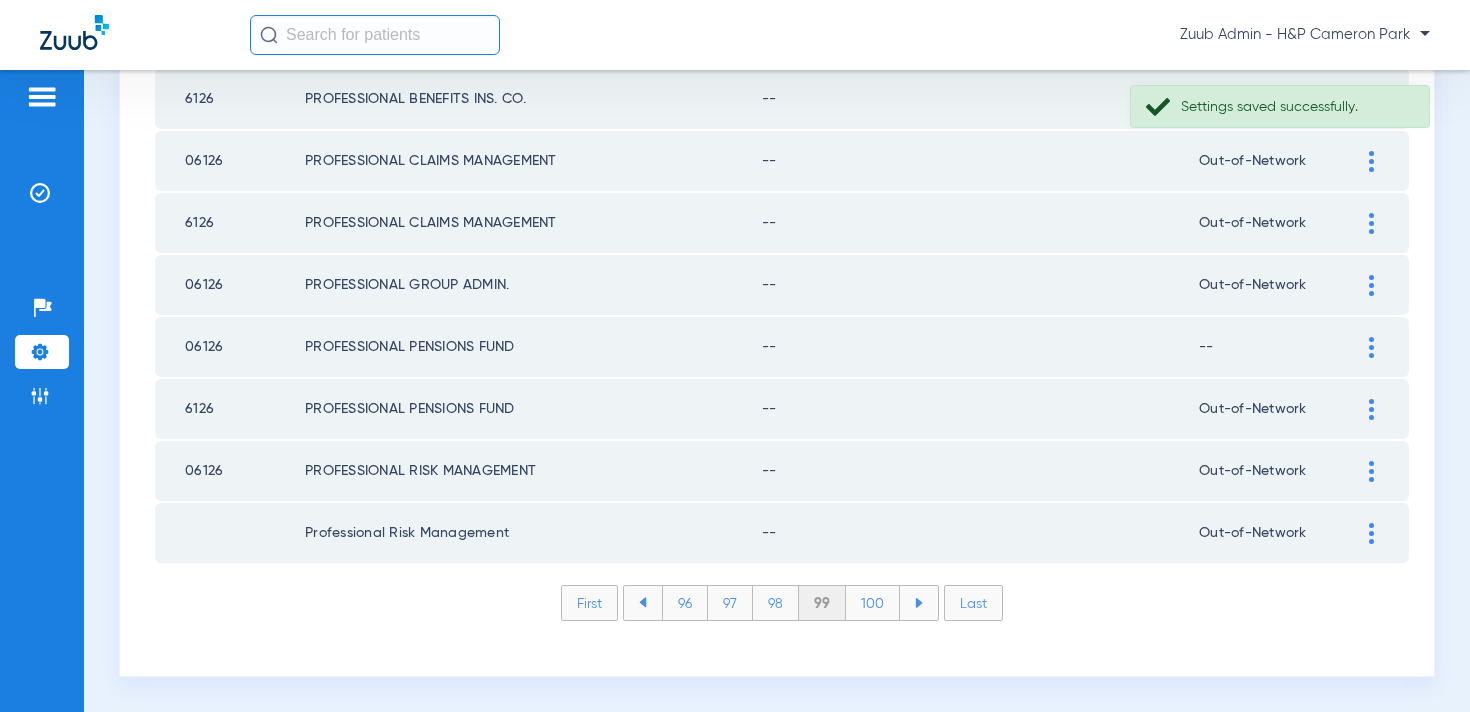 click on "100" 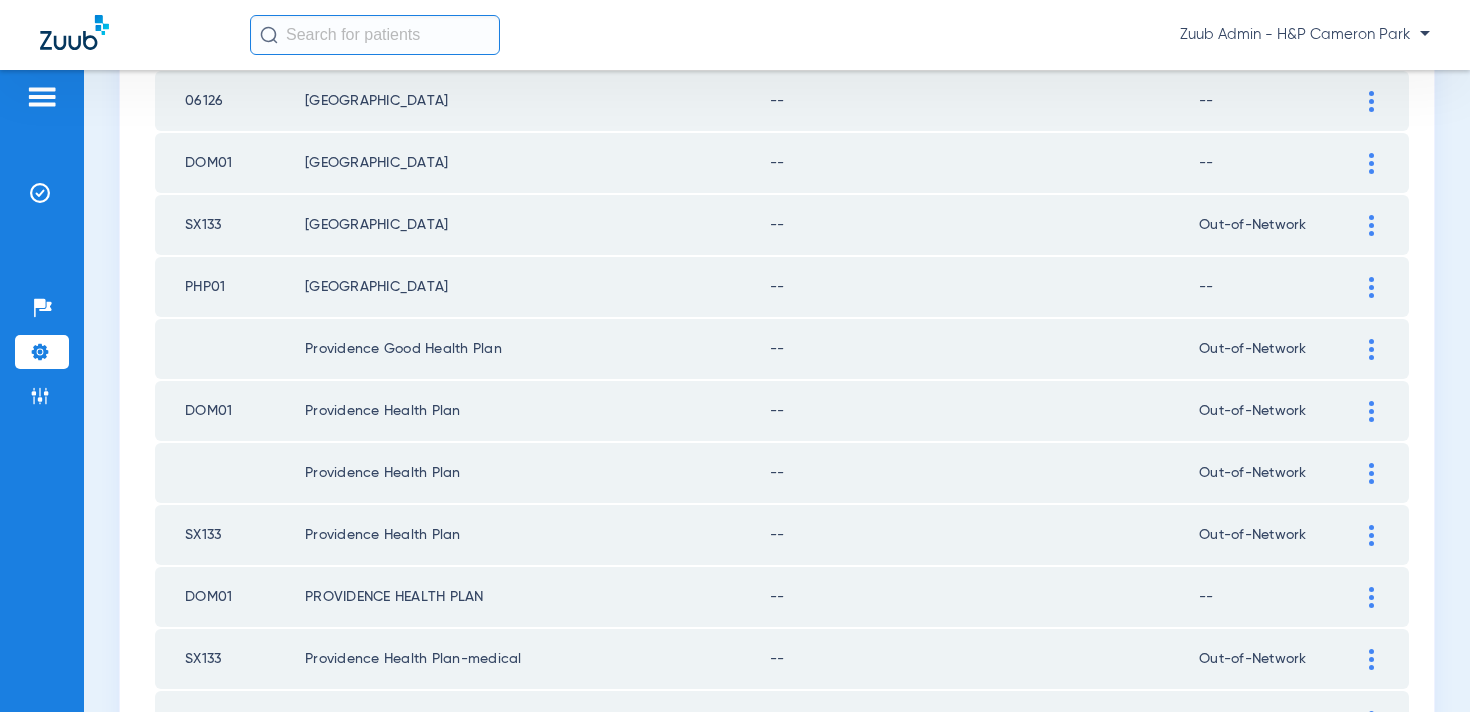 scroll, scrollTop: 2923, scrollLeft: 0, axis: vertical 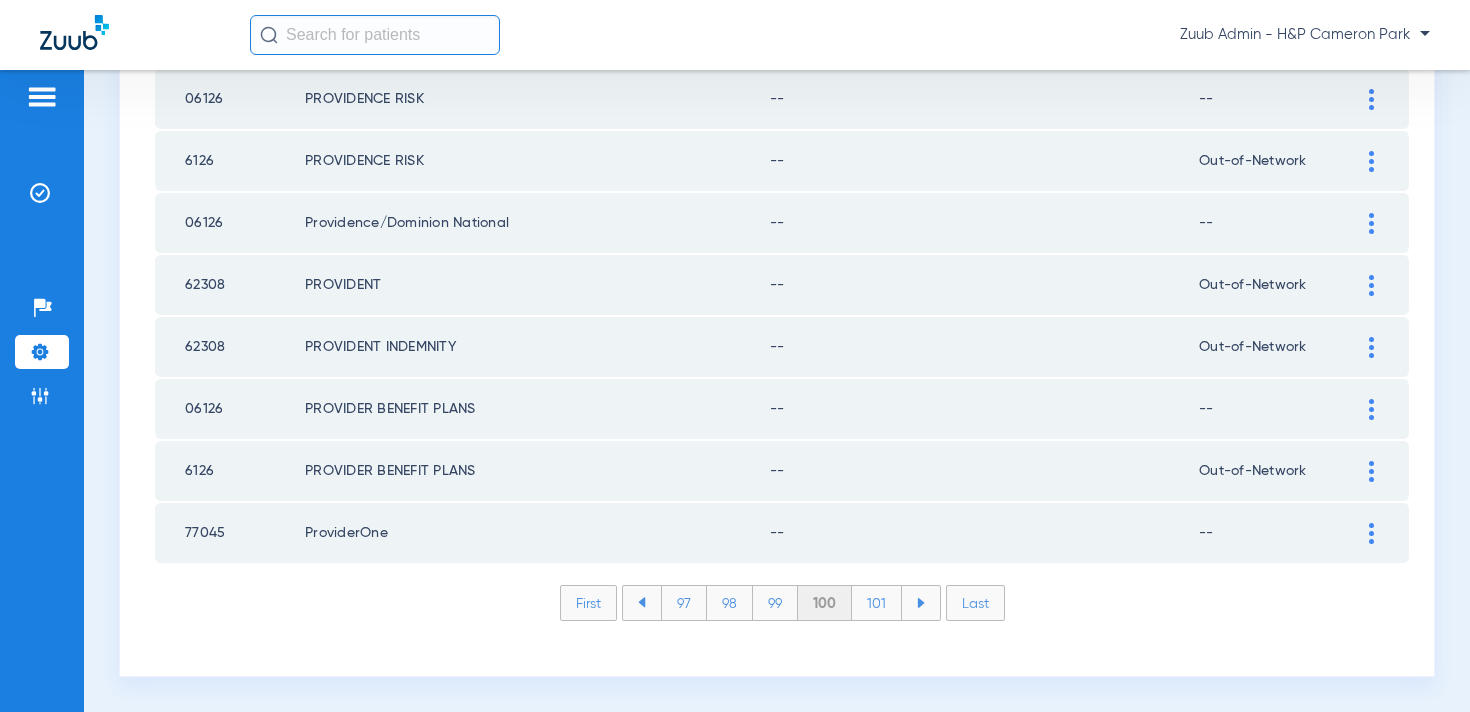 click on "101" 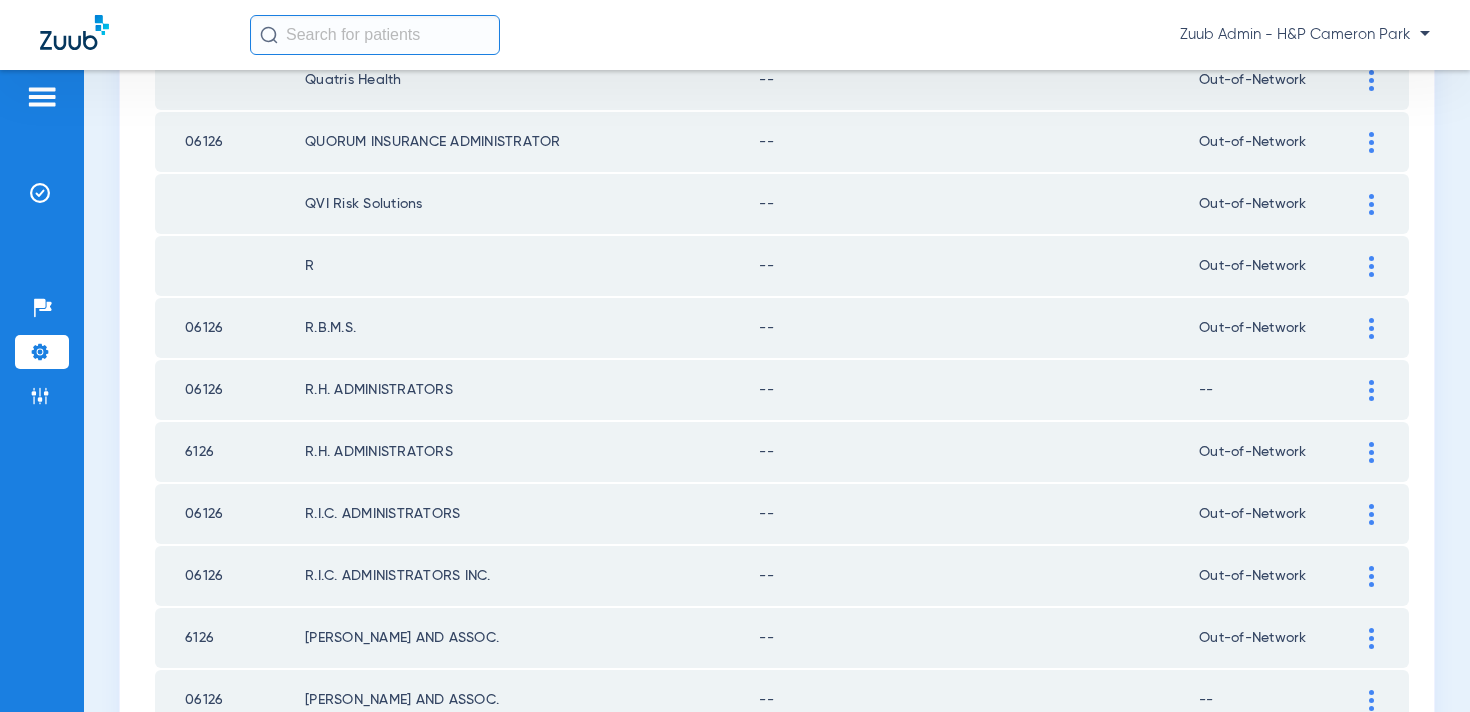 scroll, scrollTop: 2923, scrollLeft: 0, axis: vertical 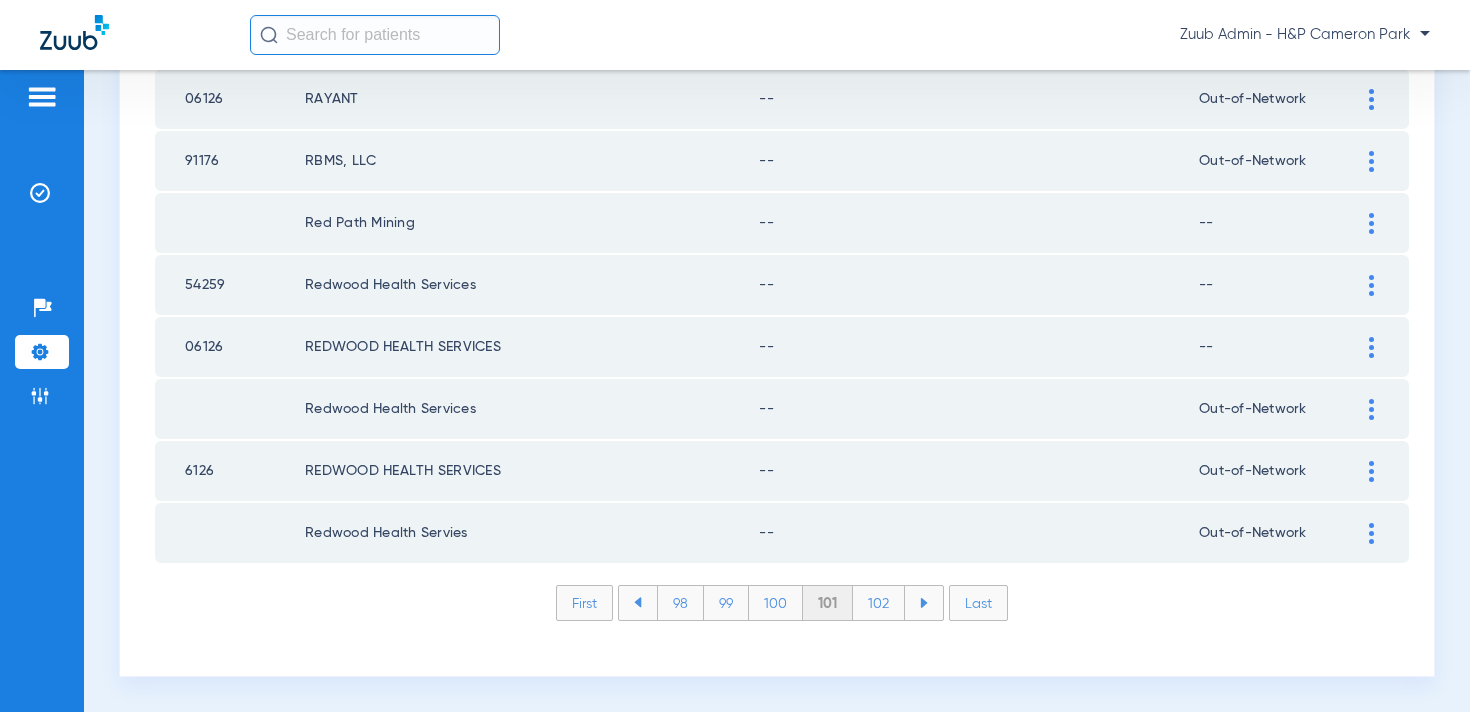 click on "102" 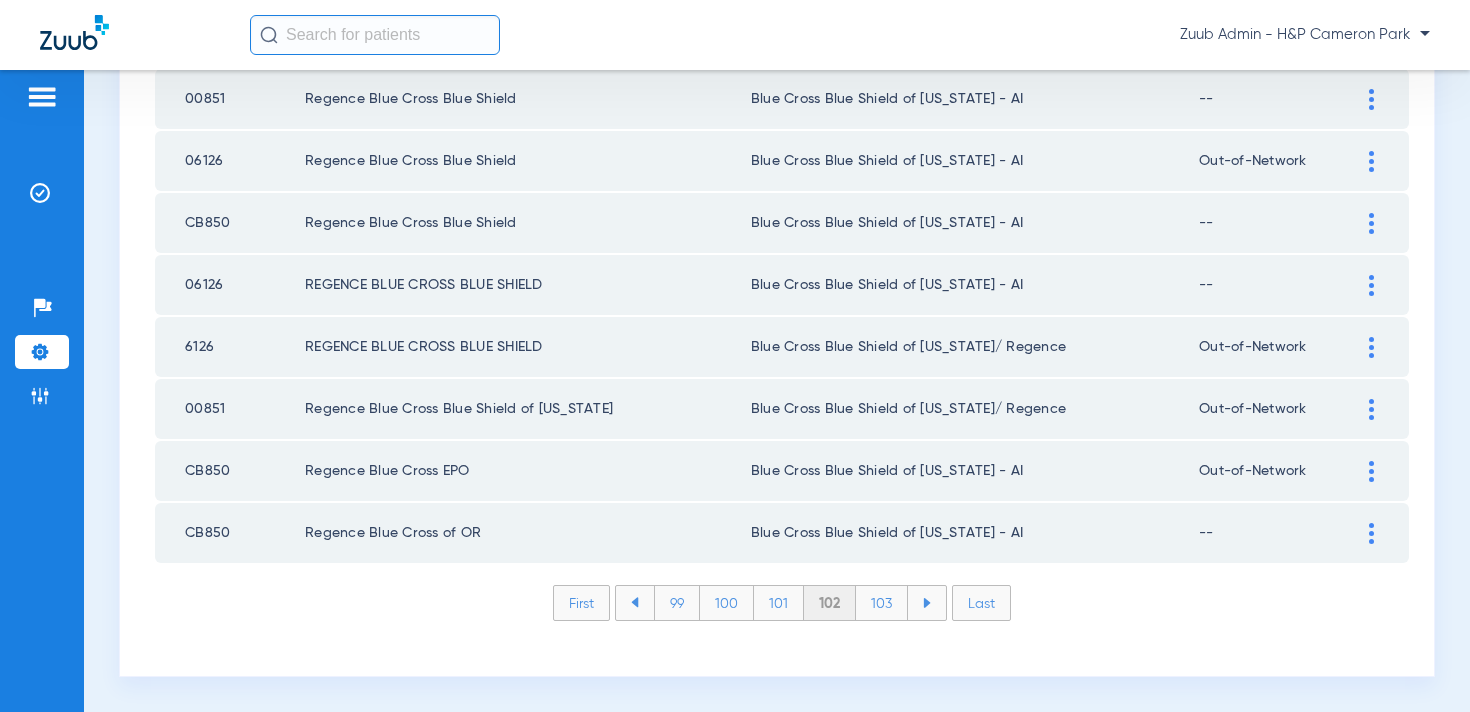 click 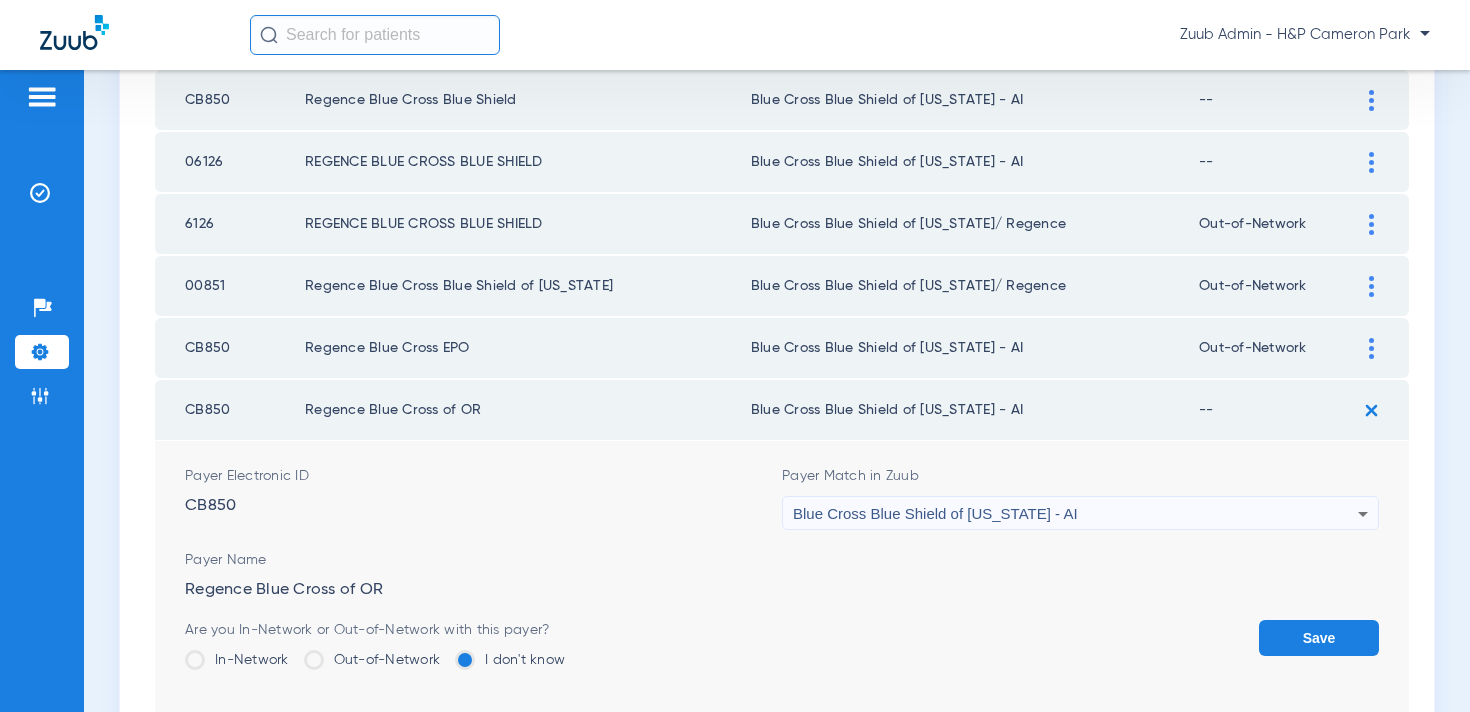 scroll, scrollTop: 3081, scrollLeft: 0, axis: vertical 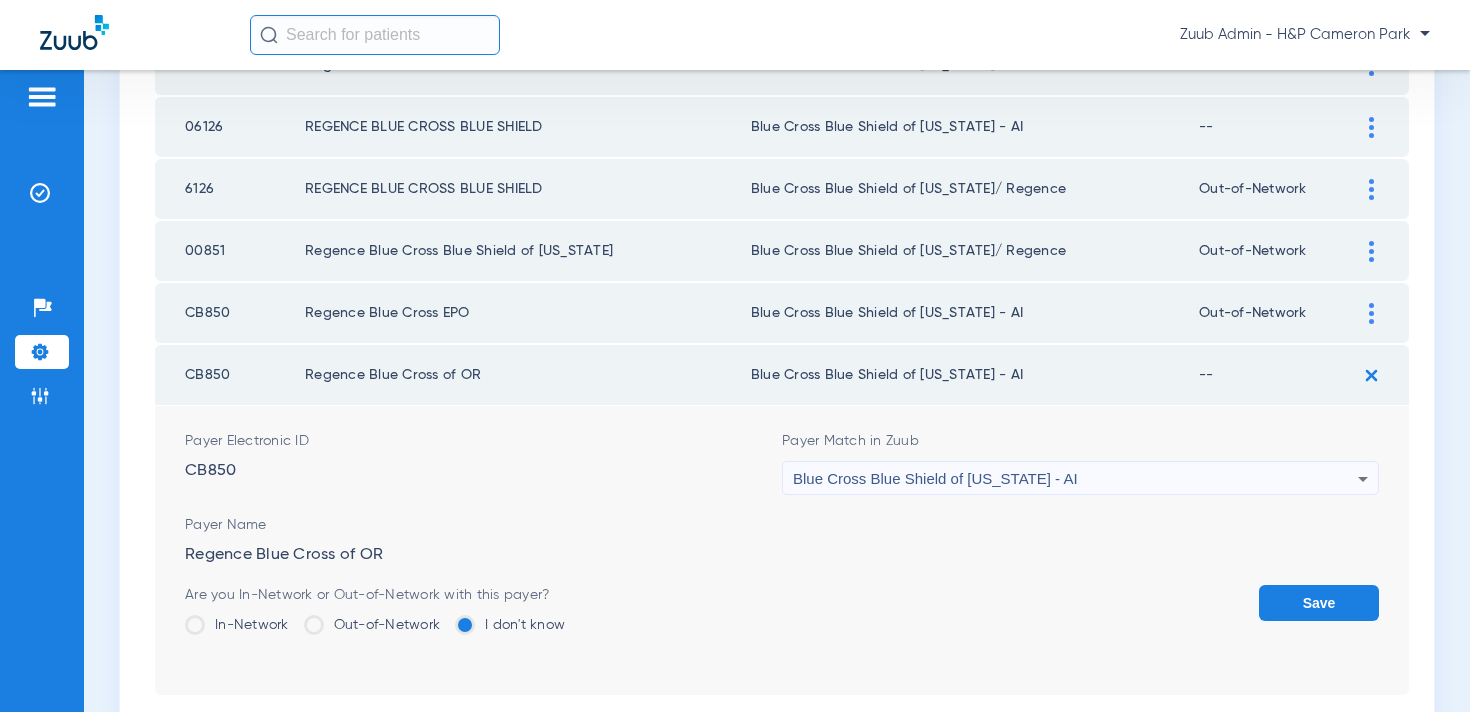 click on "Out-of-Network" 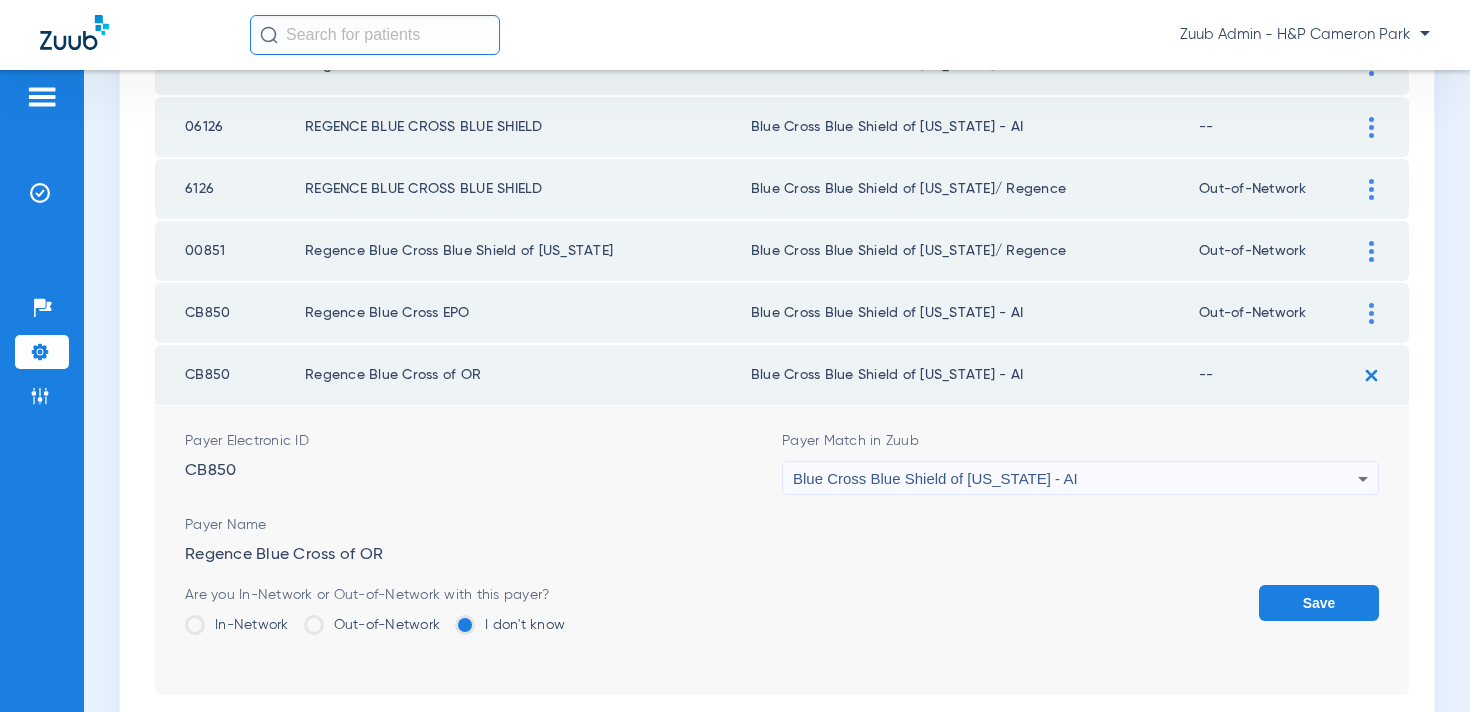 click on "Out-of-Network" 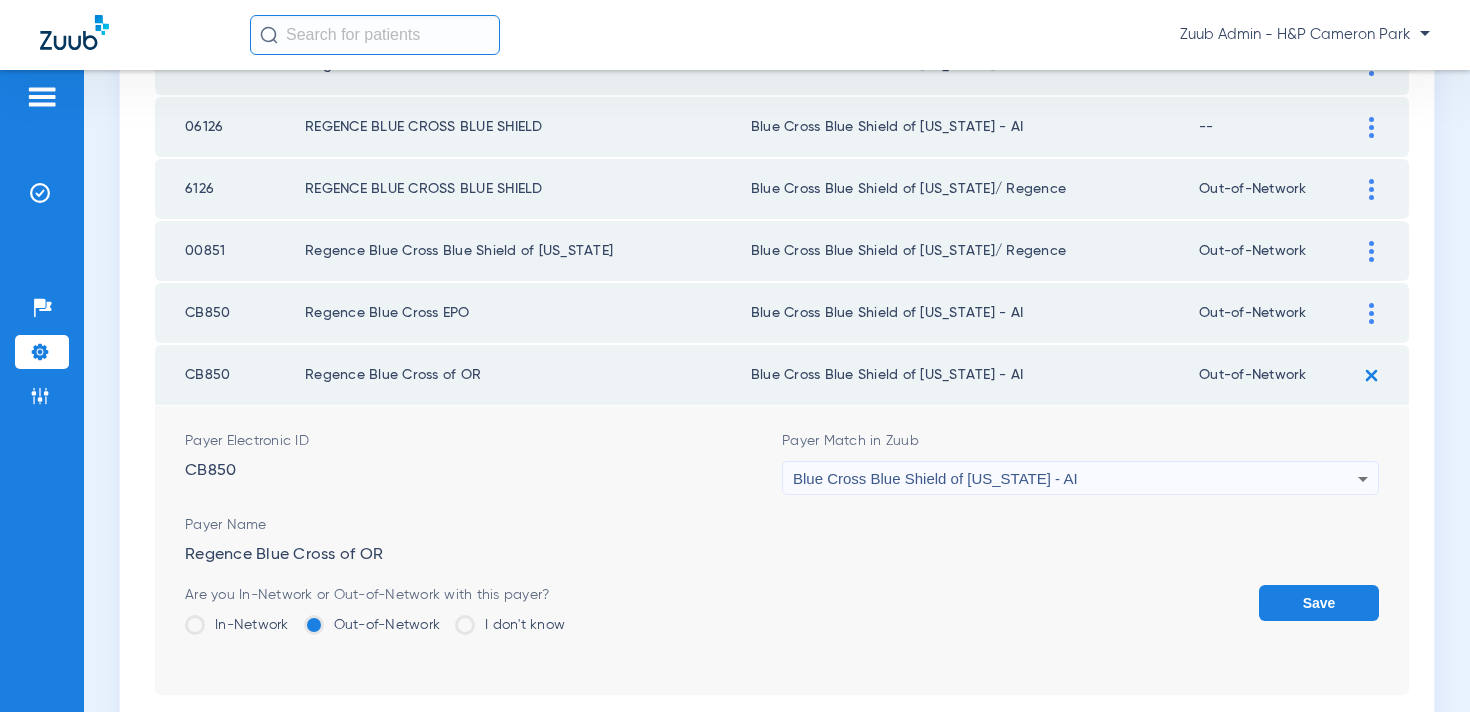 click on "Save" 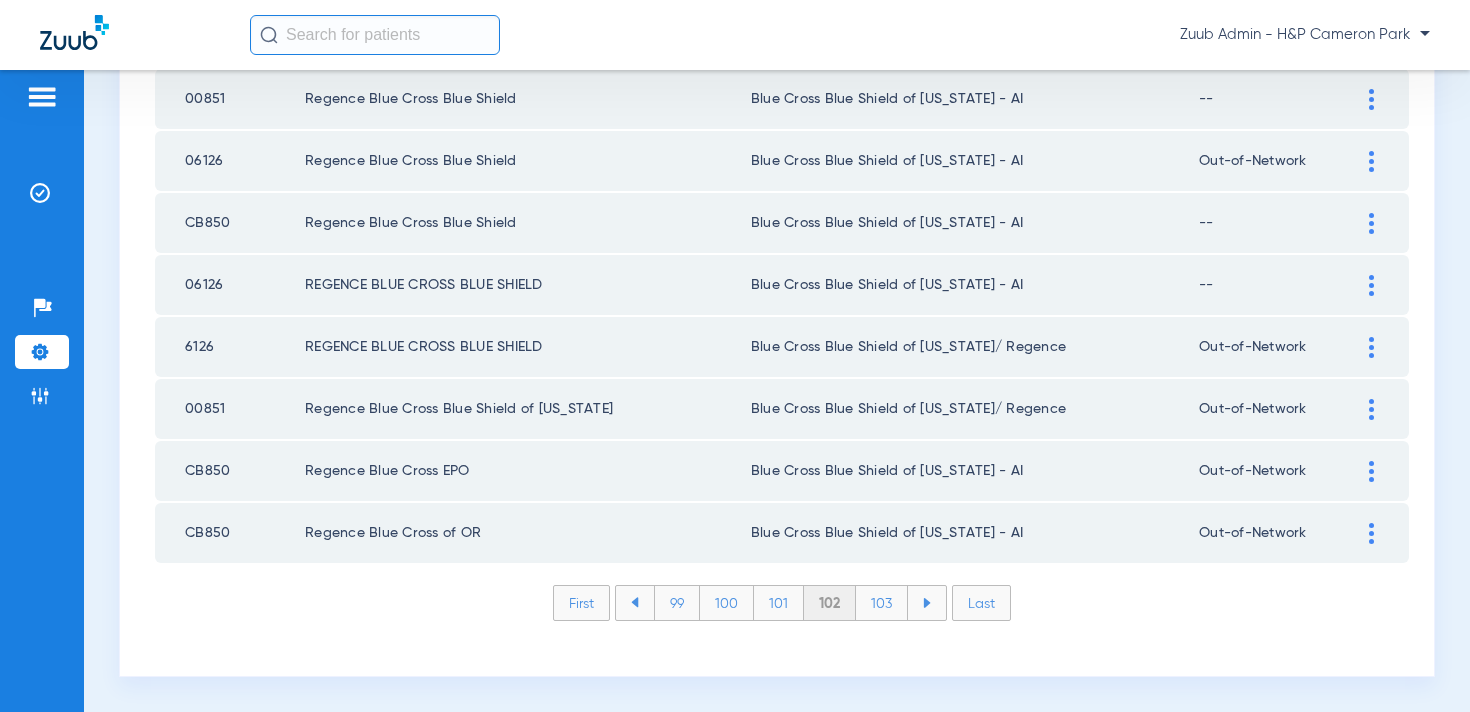 scroll, scrollTop: 2923, scrollLeft: 0, axis: vertical 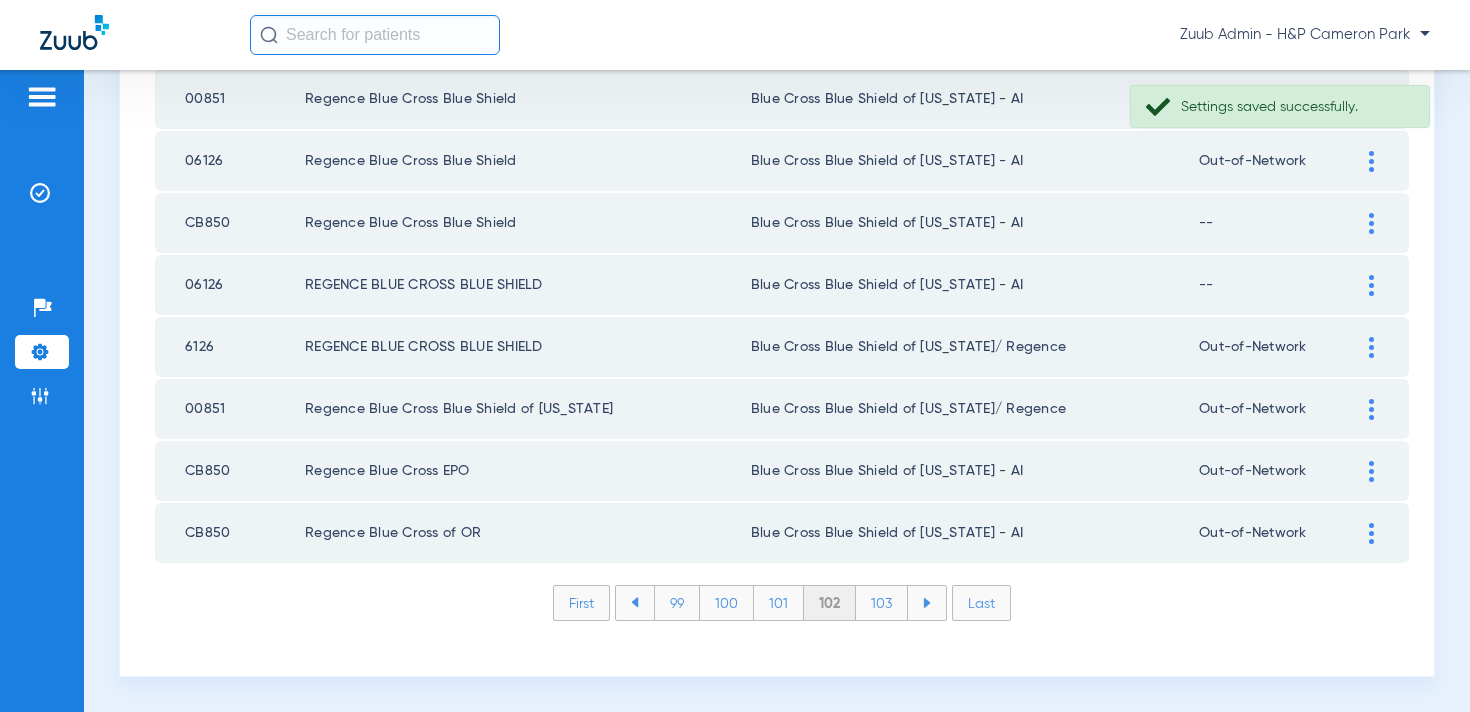 click 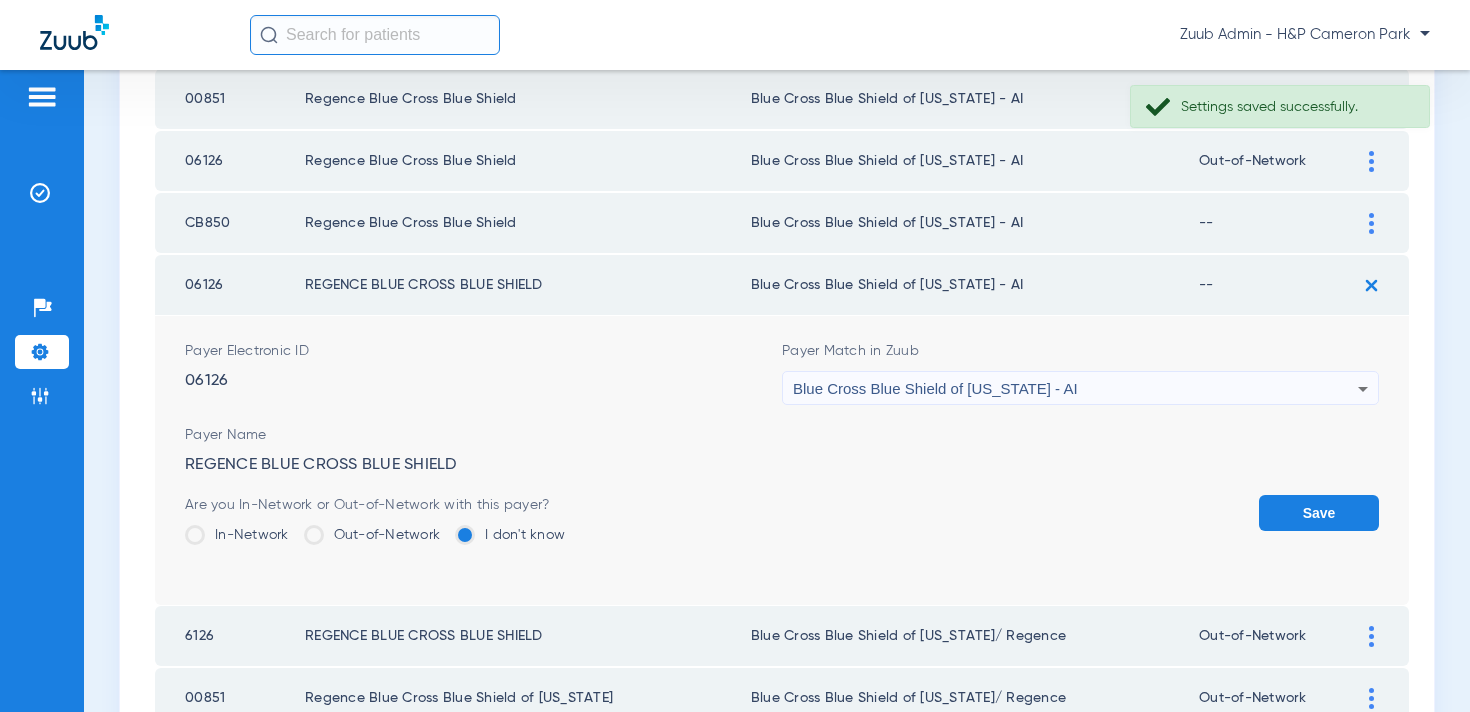click on "Out-of-Network" 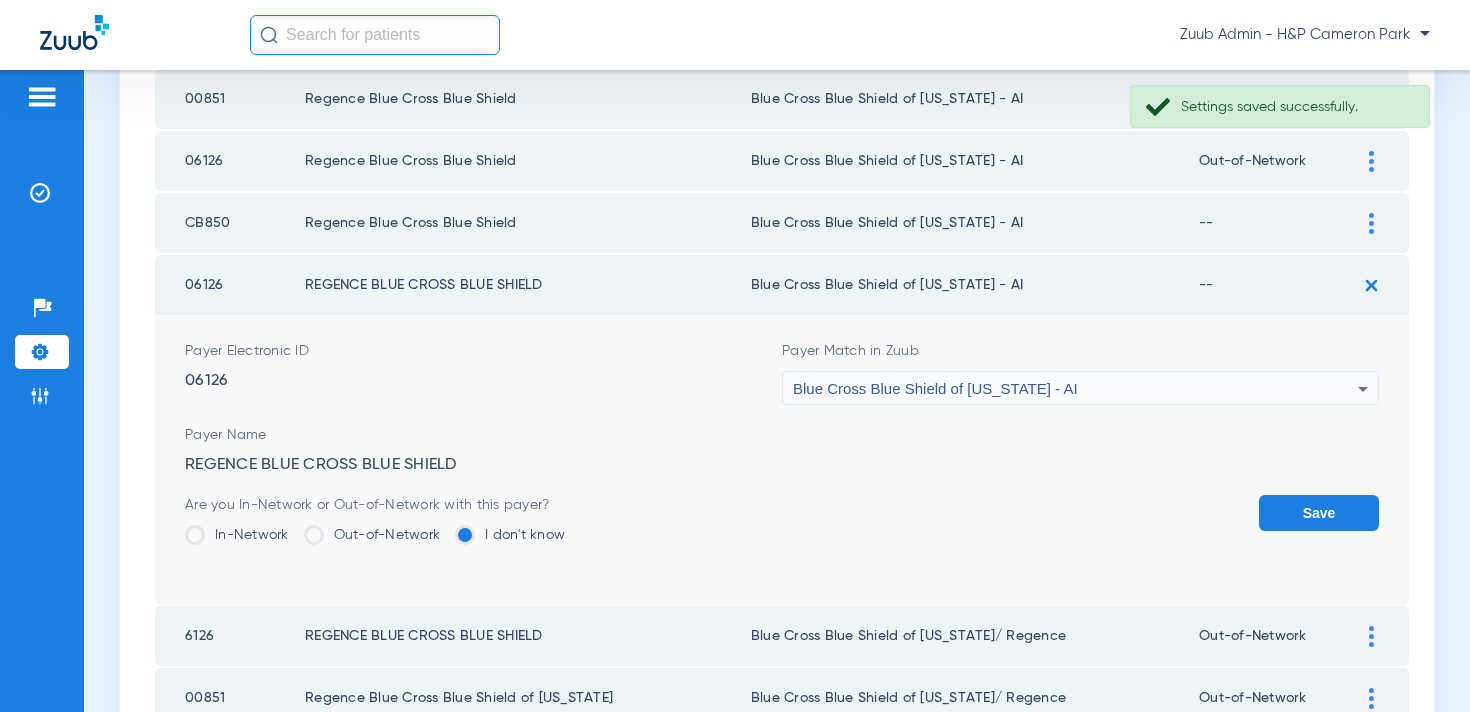 click on "Out-of-Network" 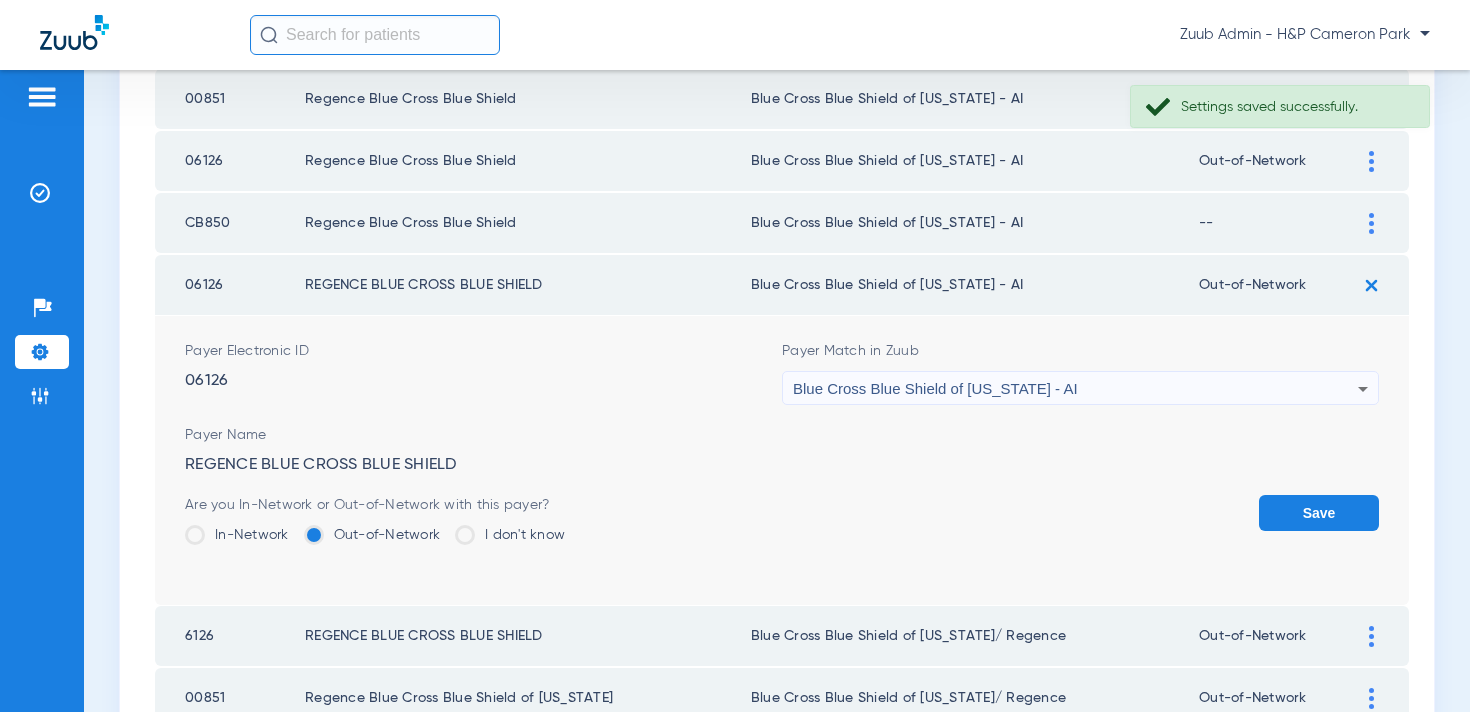 click on "Save" 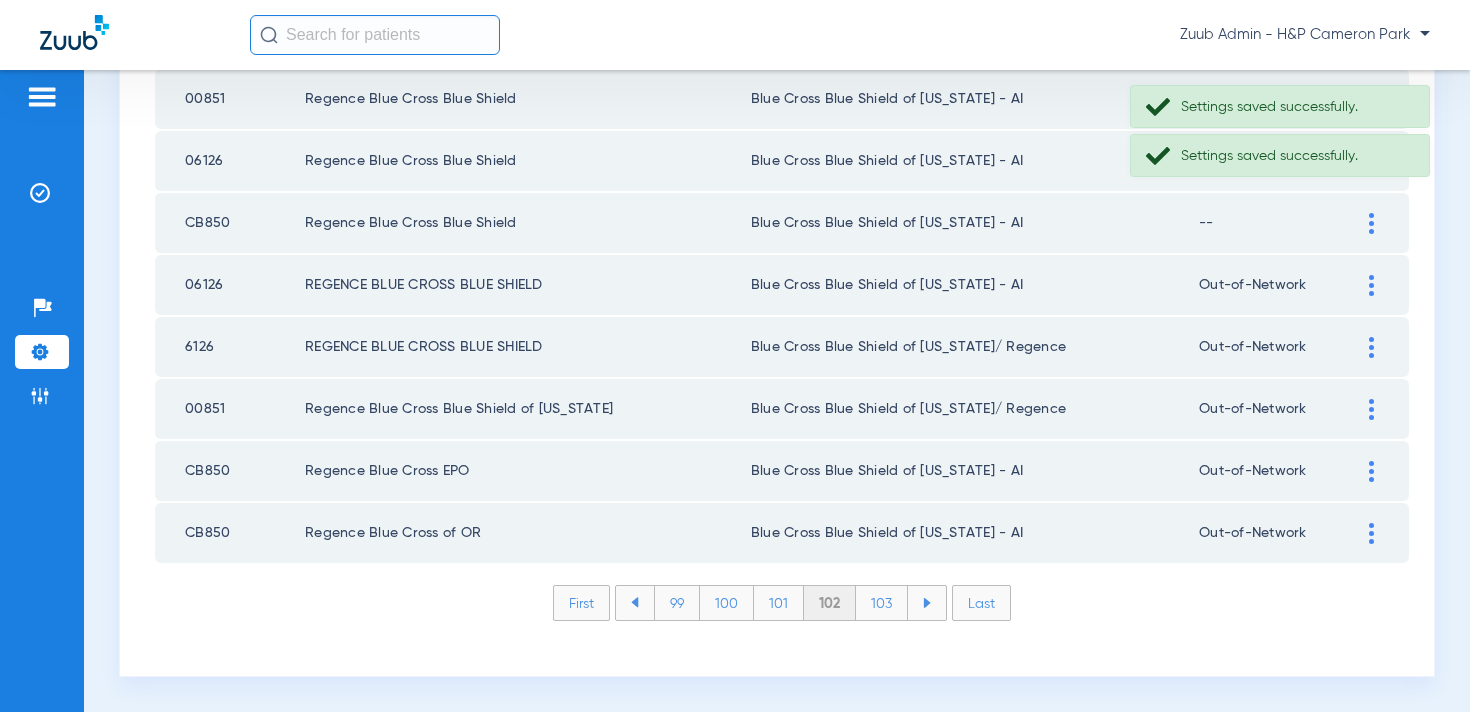 click 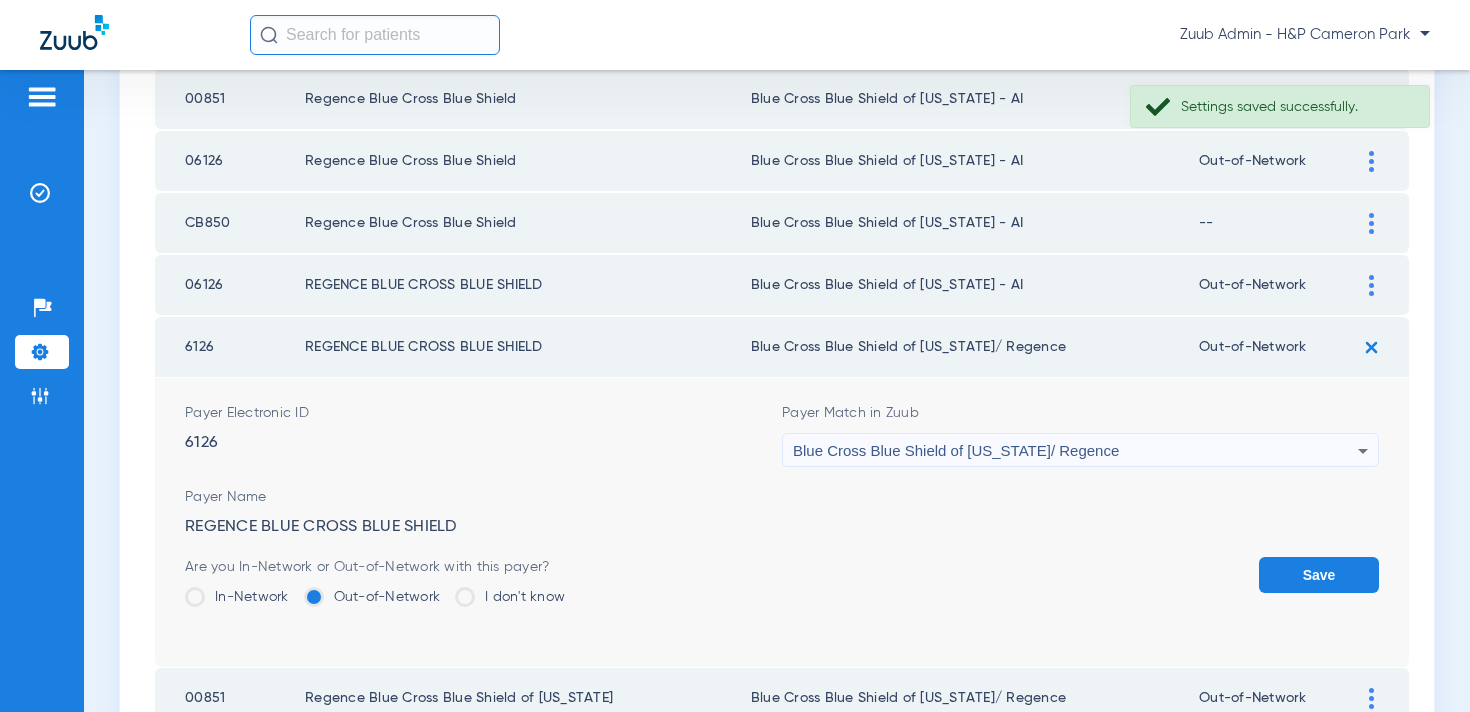 click on "Blue Cross Blue Shield of [US_STATE]/ Regence" at bounding box center (956, 450) 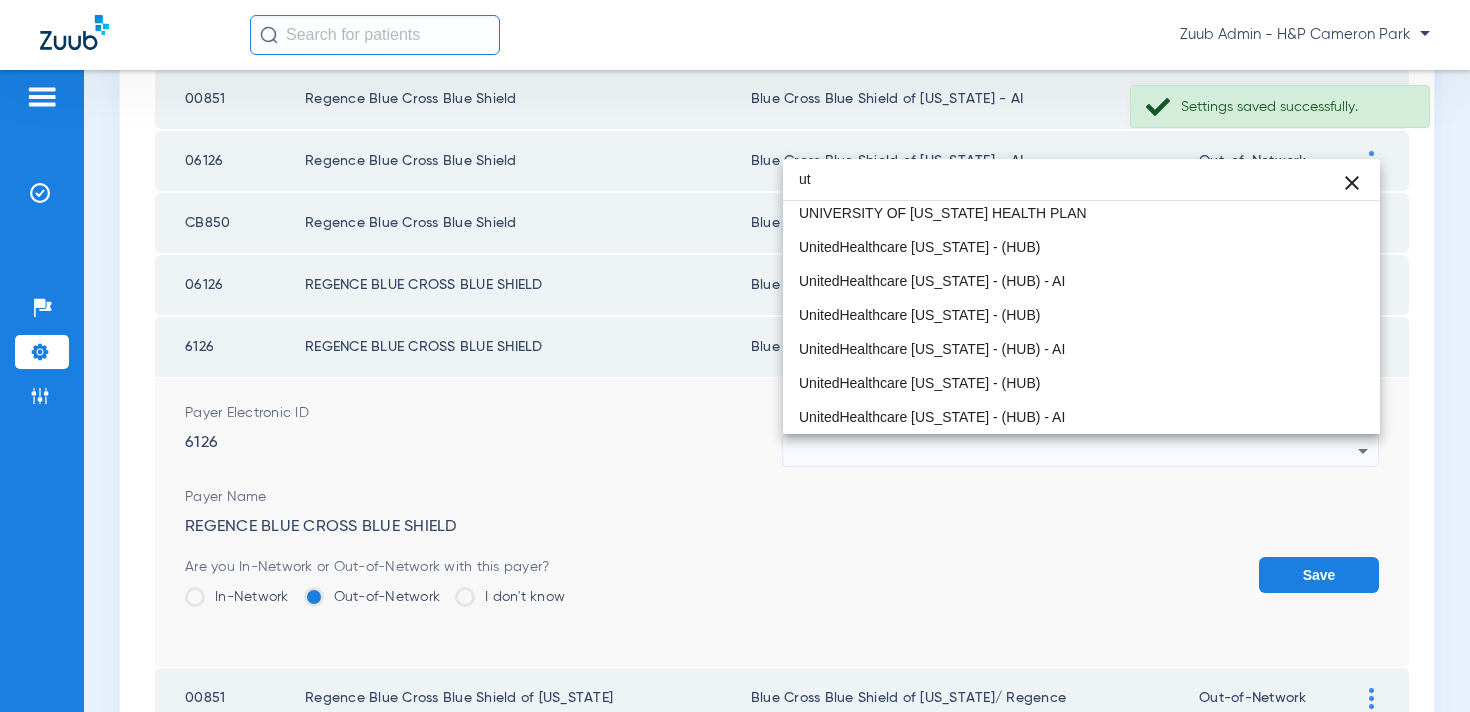 scroll, scrollTop: 42, scrollLeft: 0, axis: vertical 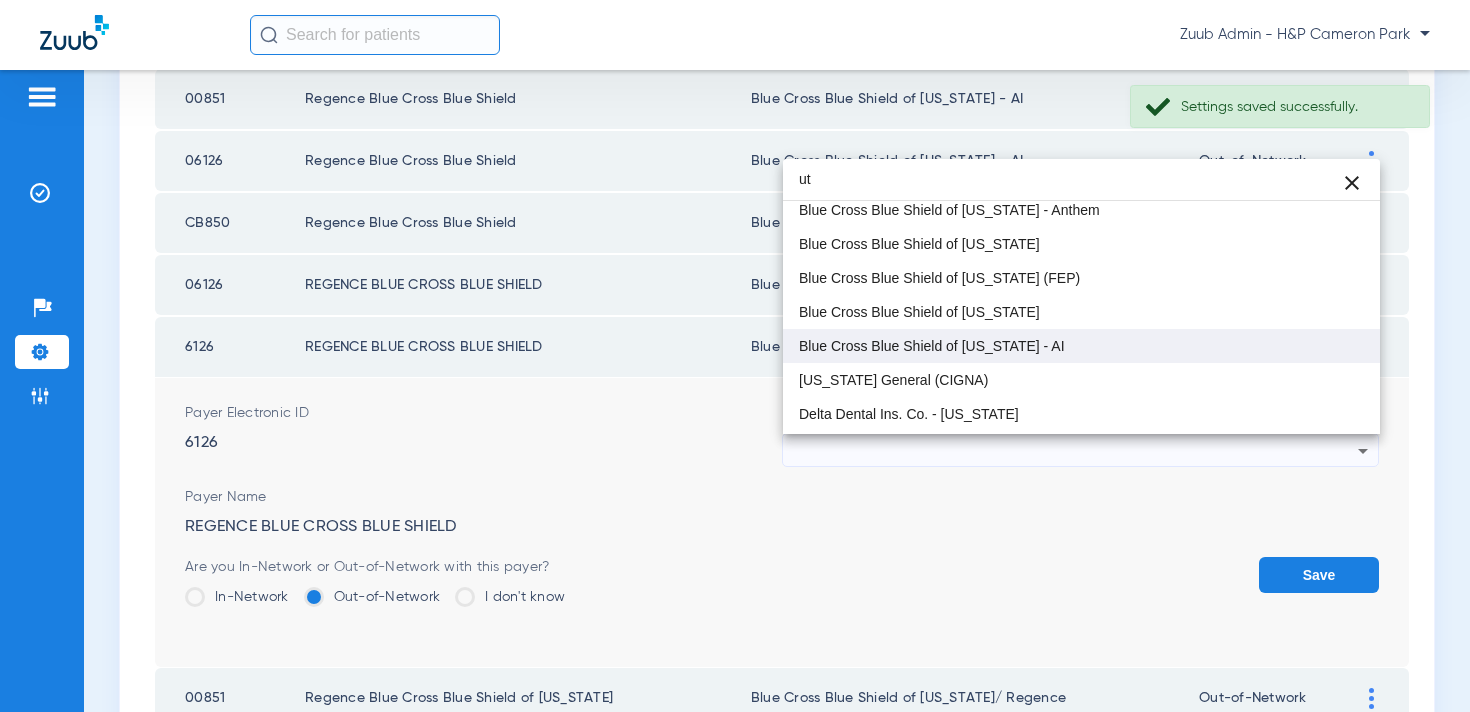 type on "ut" 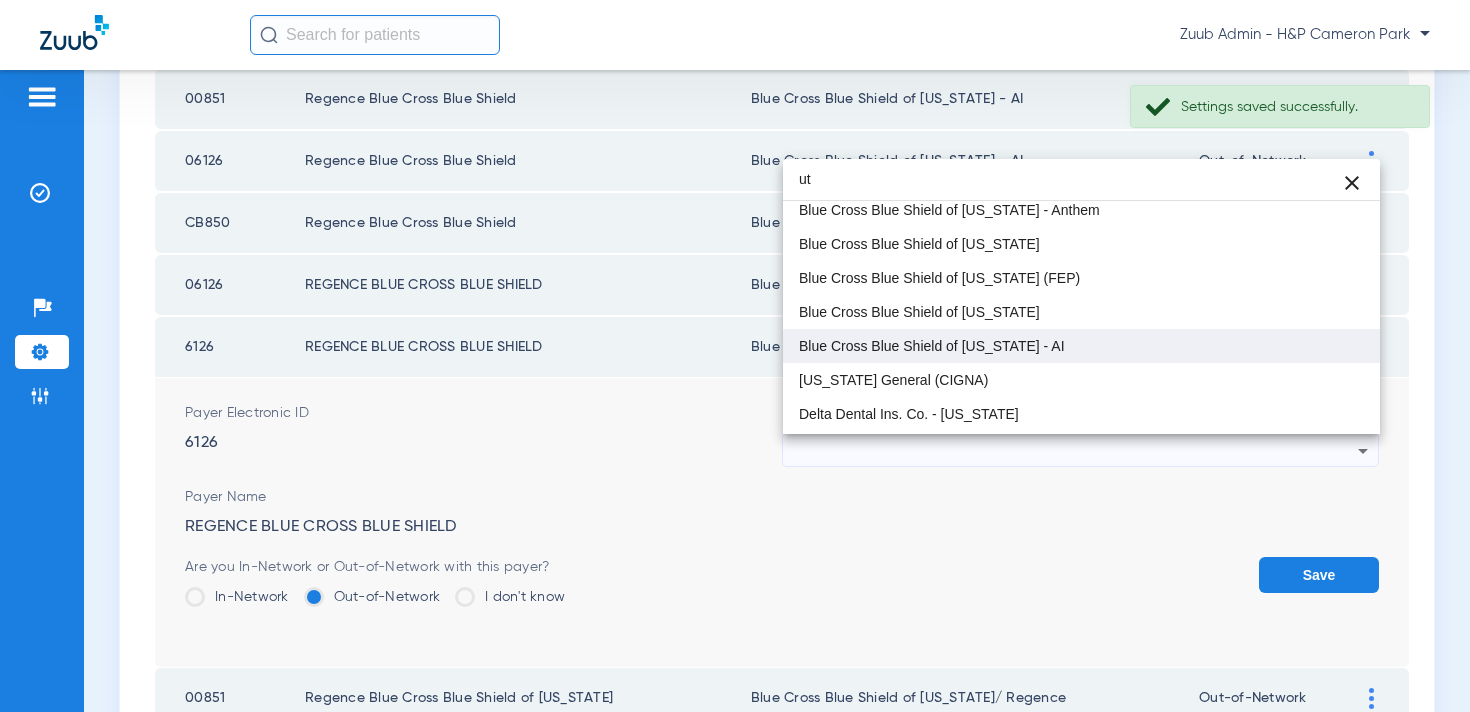 click on "Blue Cross Blue Shield of [US_STATE] - AI" at bounding box center [932, 346] 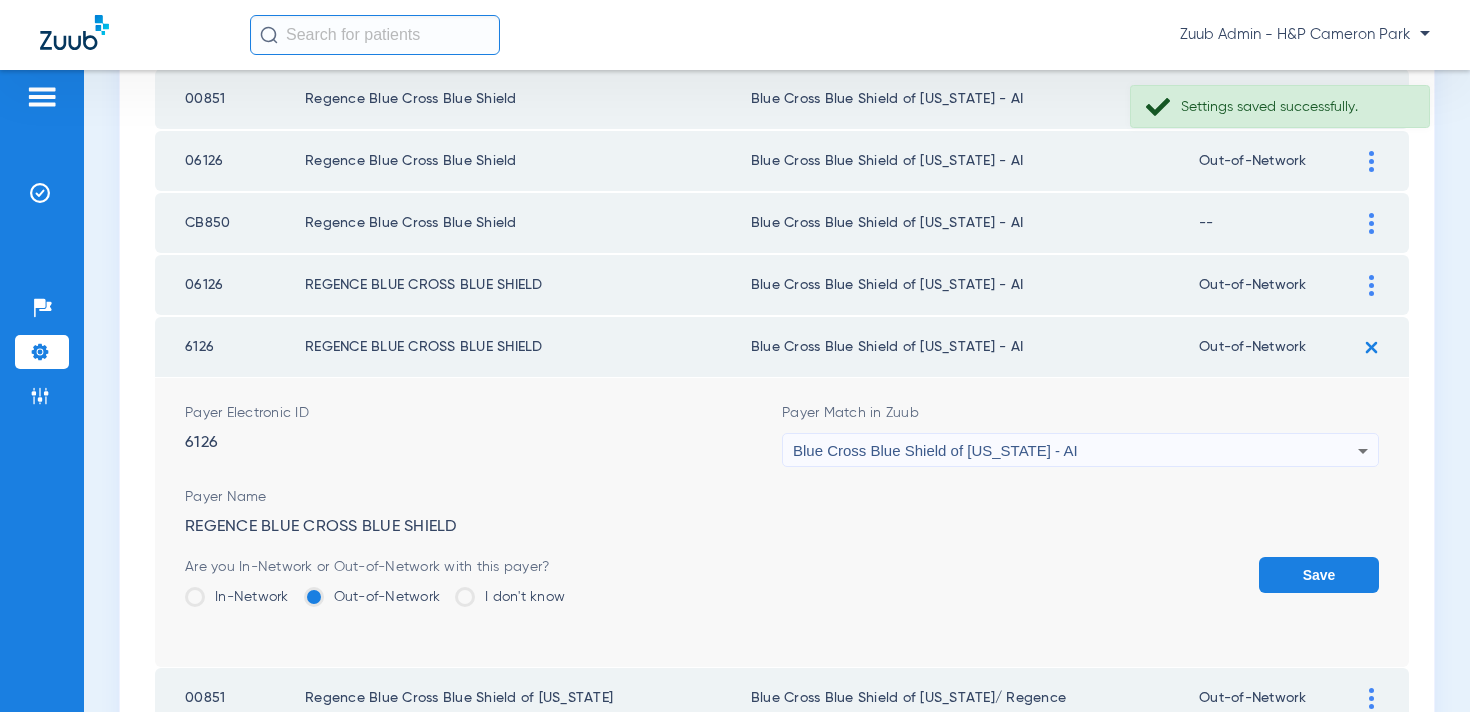 click on "Save" 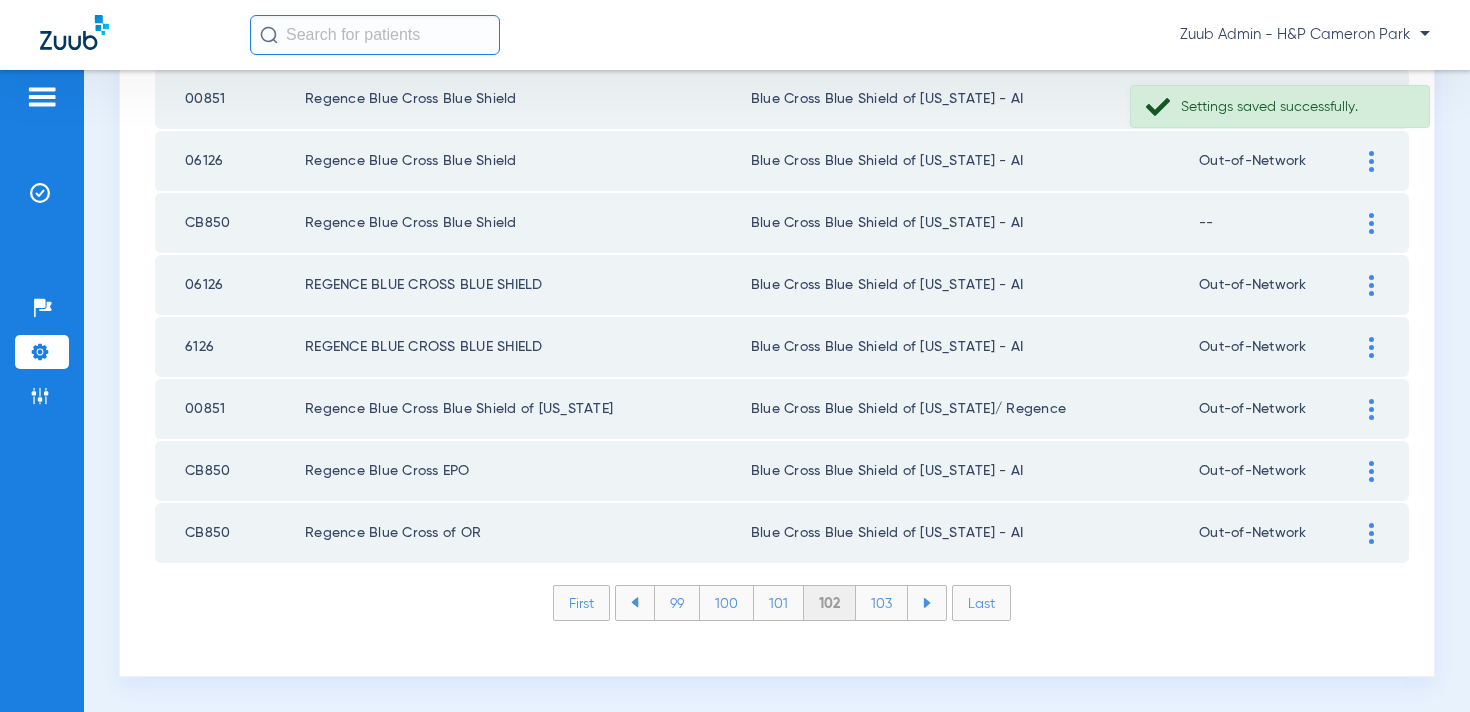 click 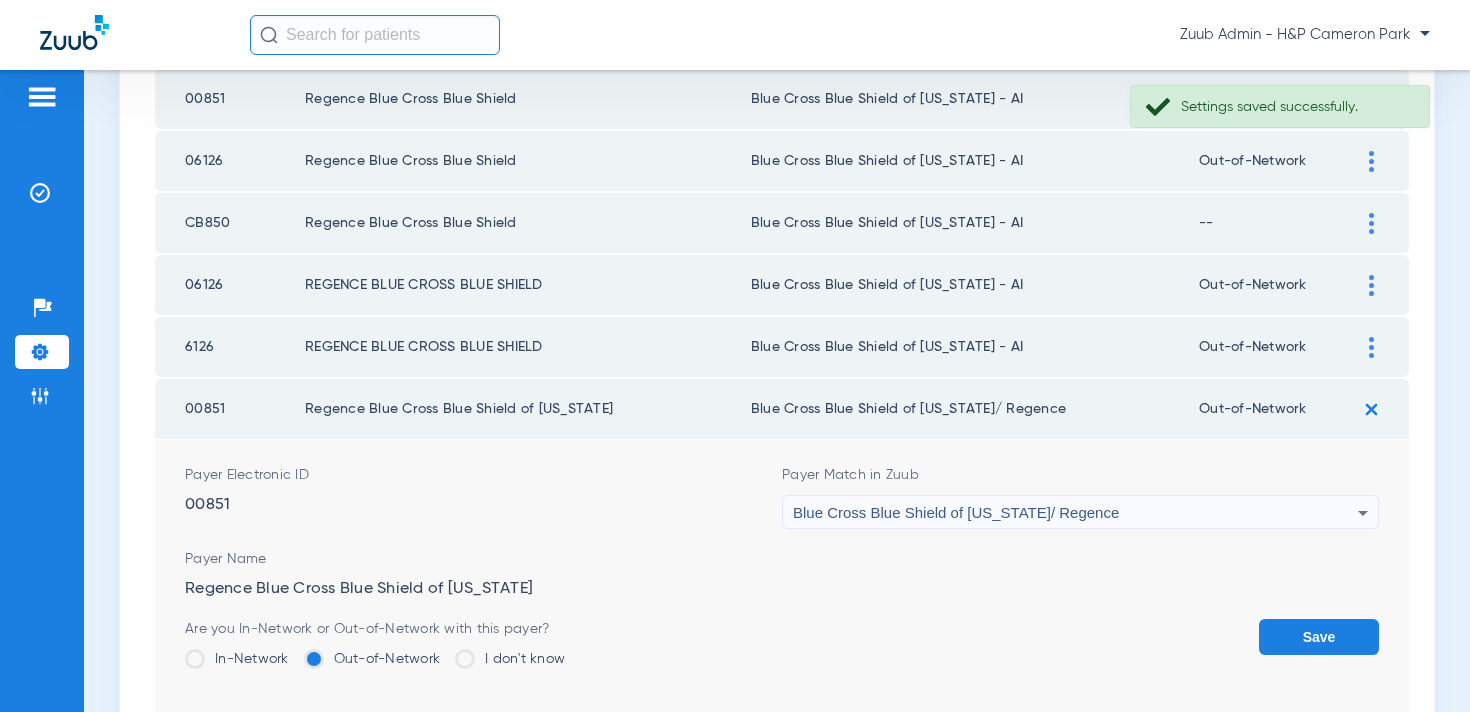 click on "Blue Cross Blue Shield of [US_STATE]/ Regence" at bounding box center [956, 512] 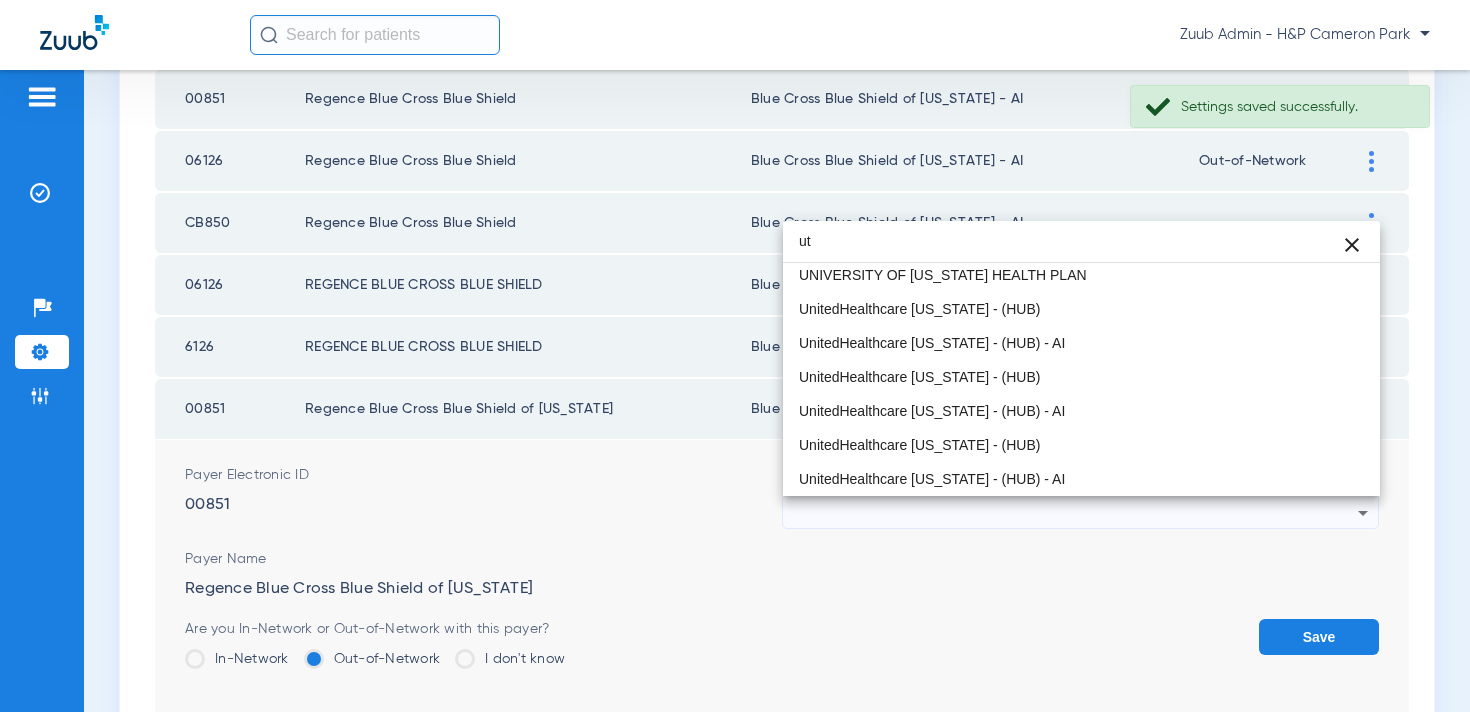 scroll, scrollTop: 42, scrollLeft: 0, axis: vertical 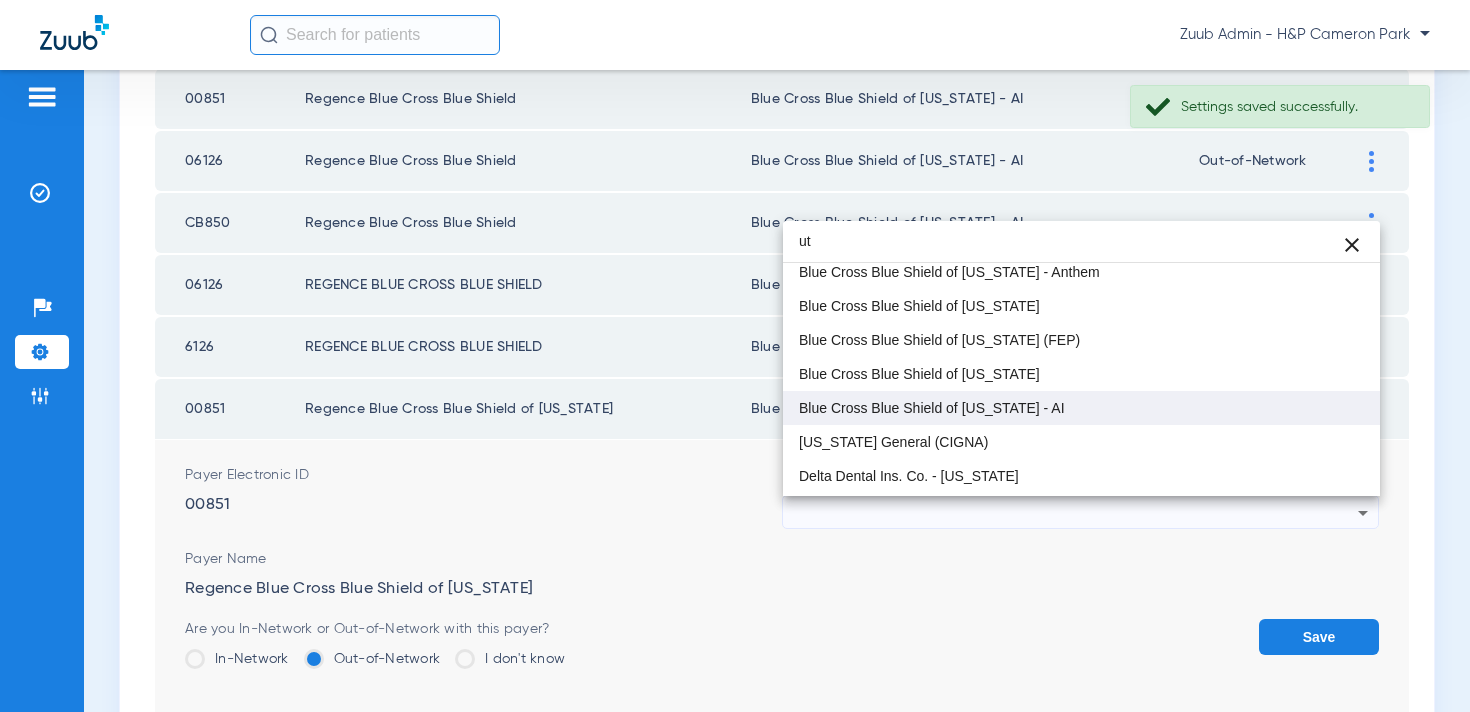 type on "ut" 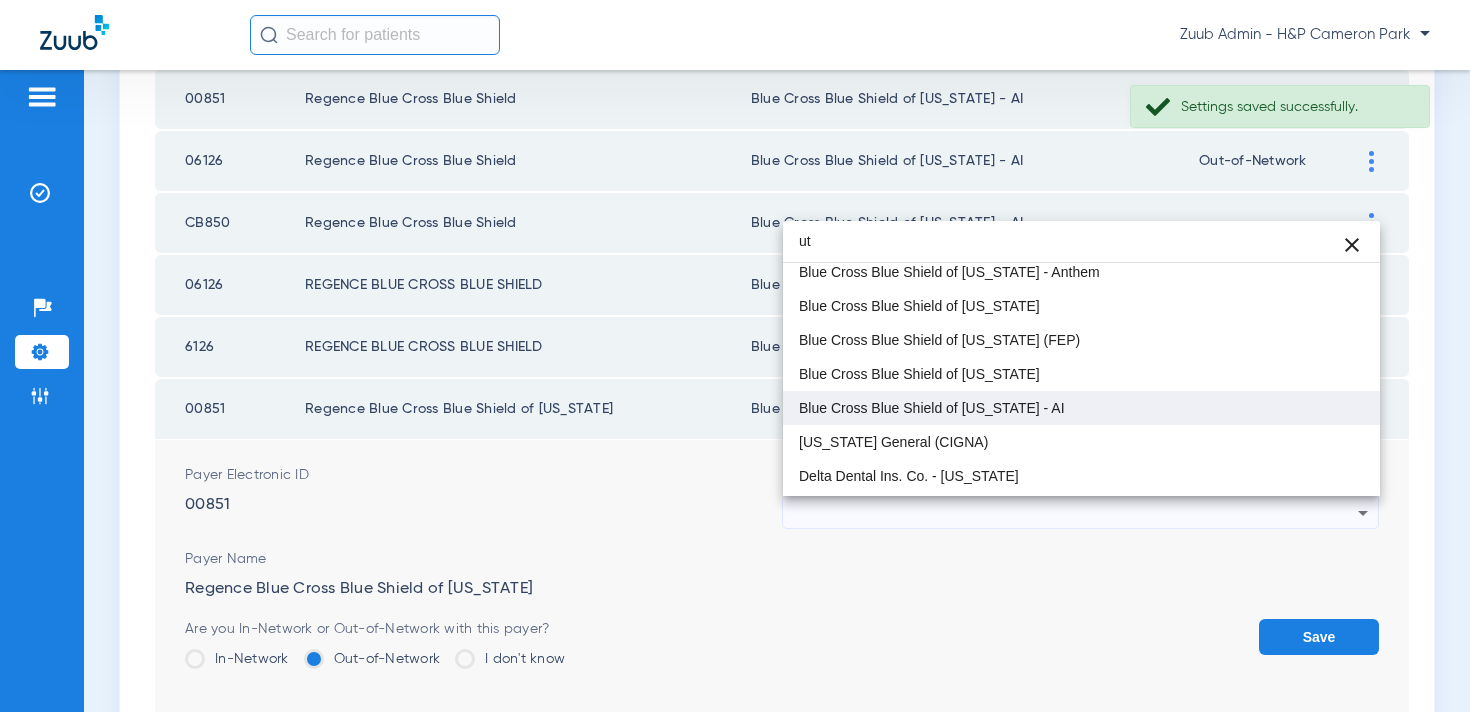 click on "Blue Cross Blue Shield of [US_STATE] - AI" at bounding box center (1081, 408) 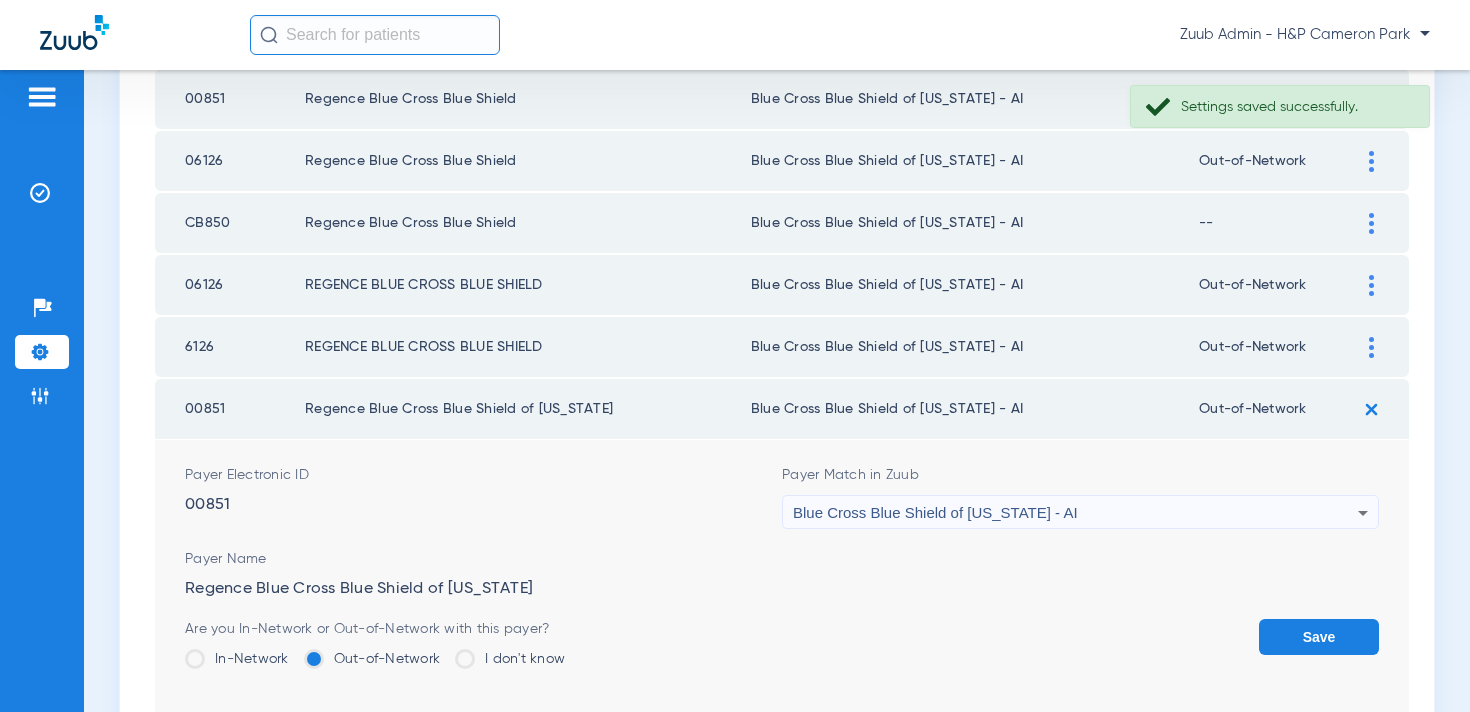 click on "Save" 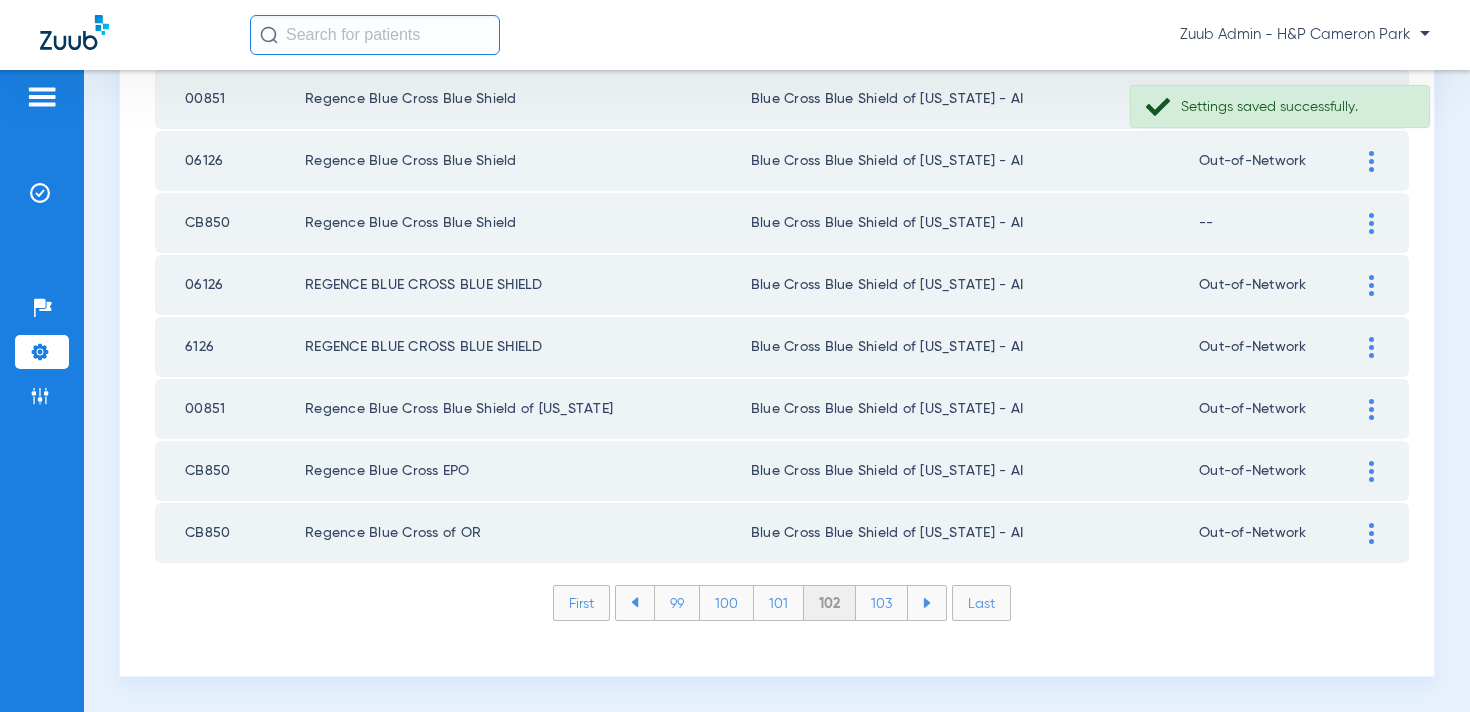 click 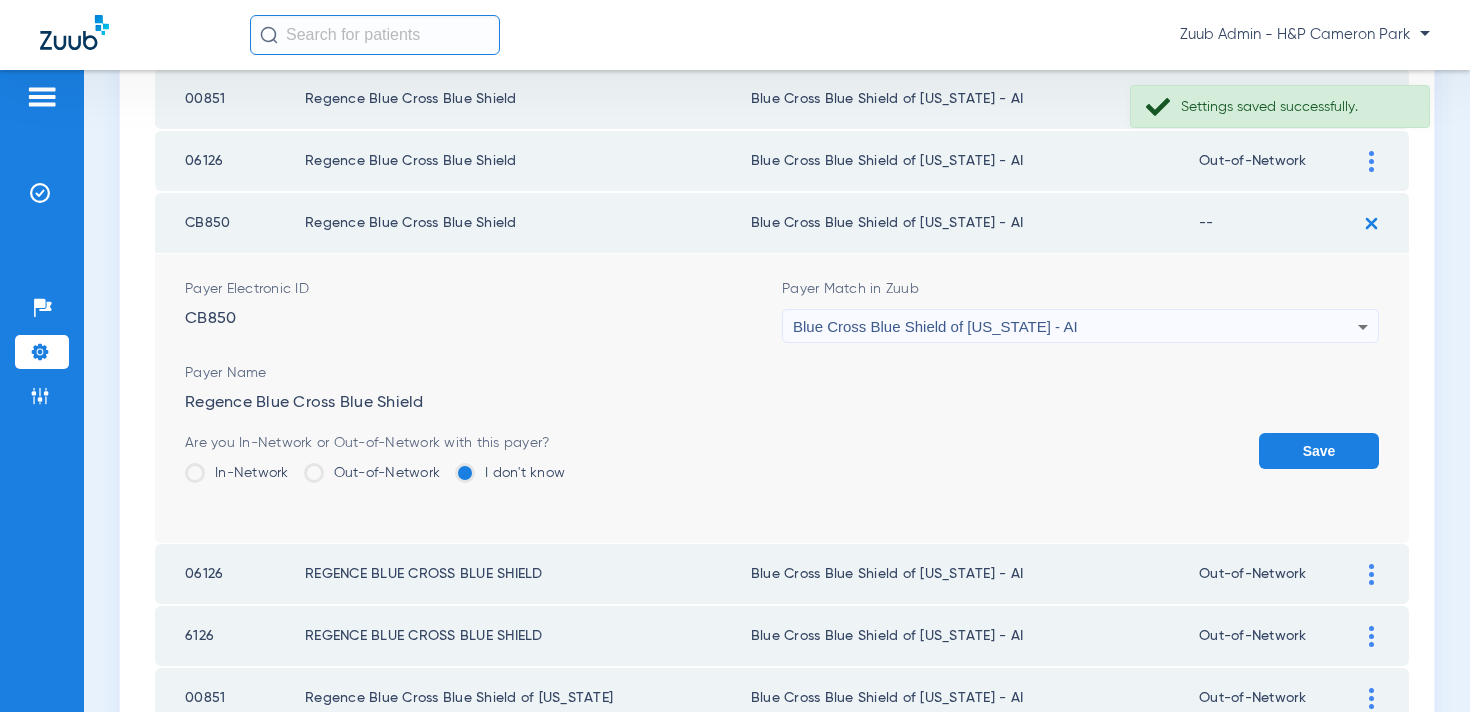 click on "Out-of-Network" 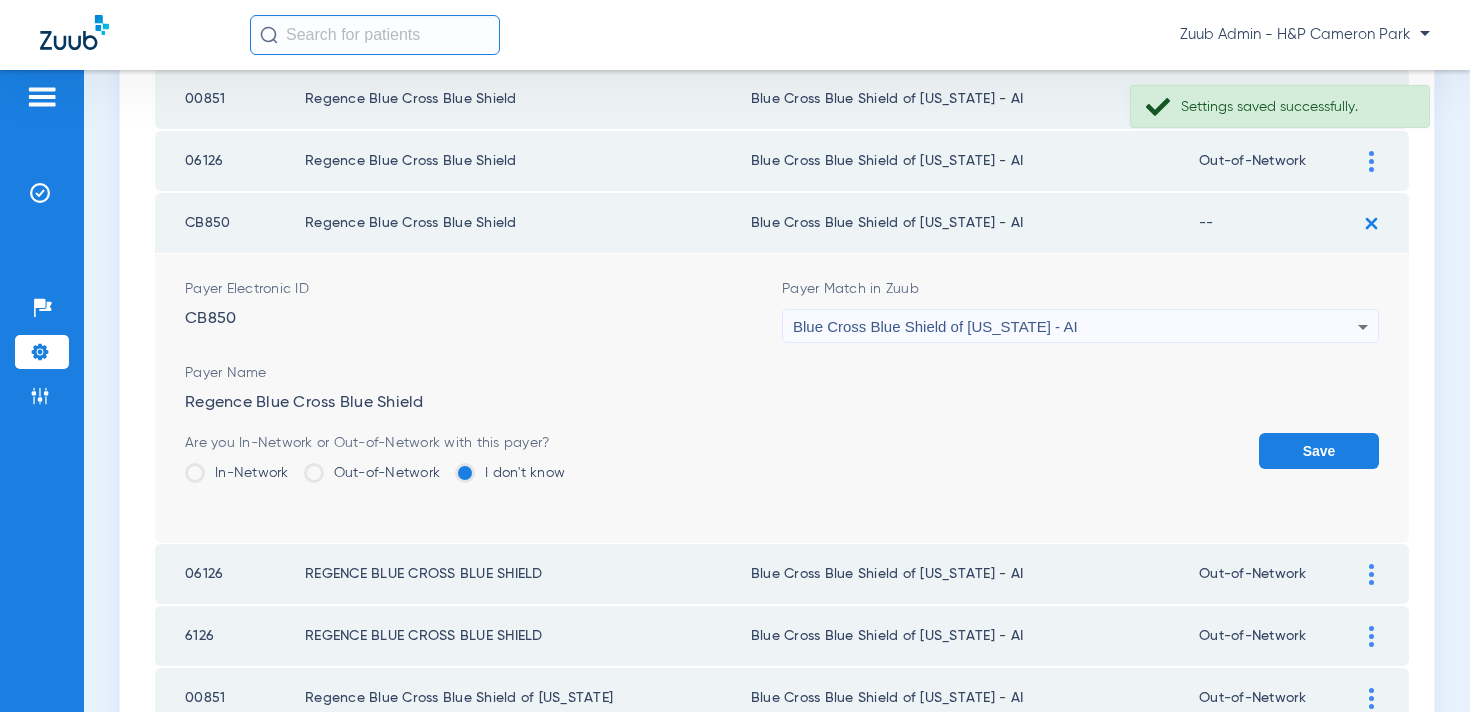 click on "Out-of-Network" 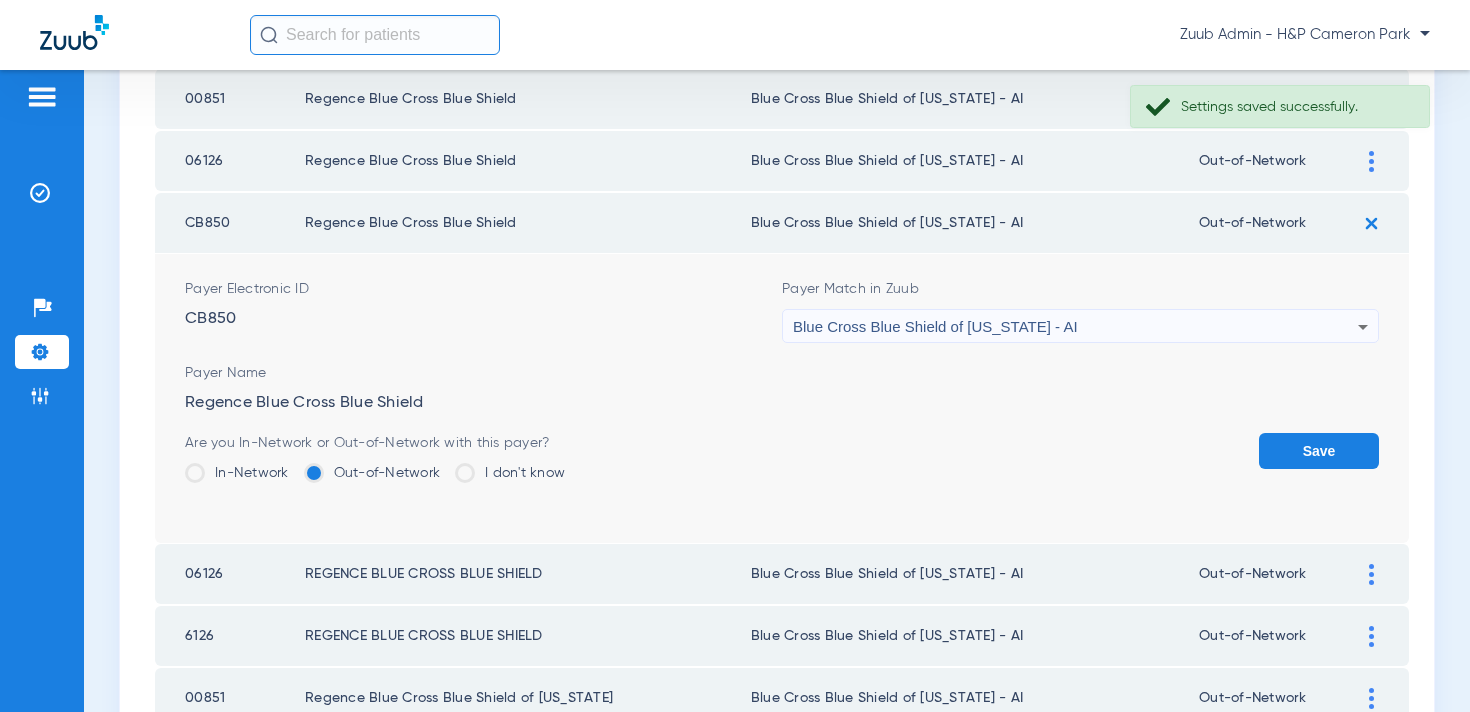 click on "Save" 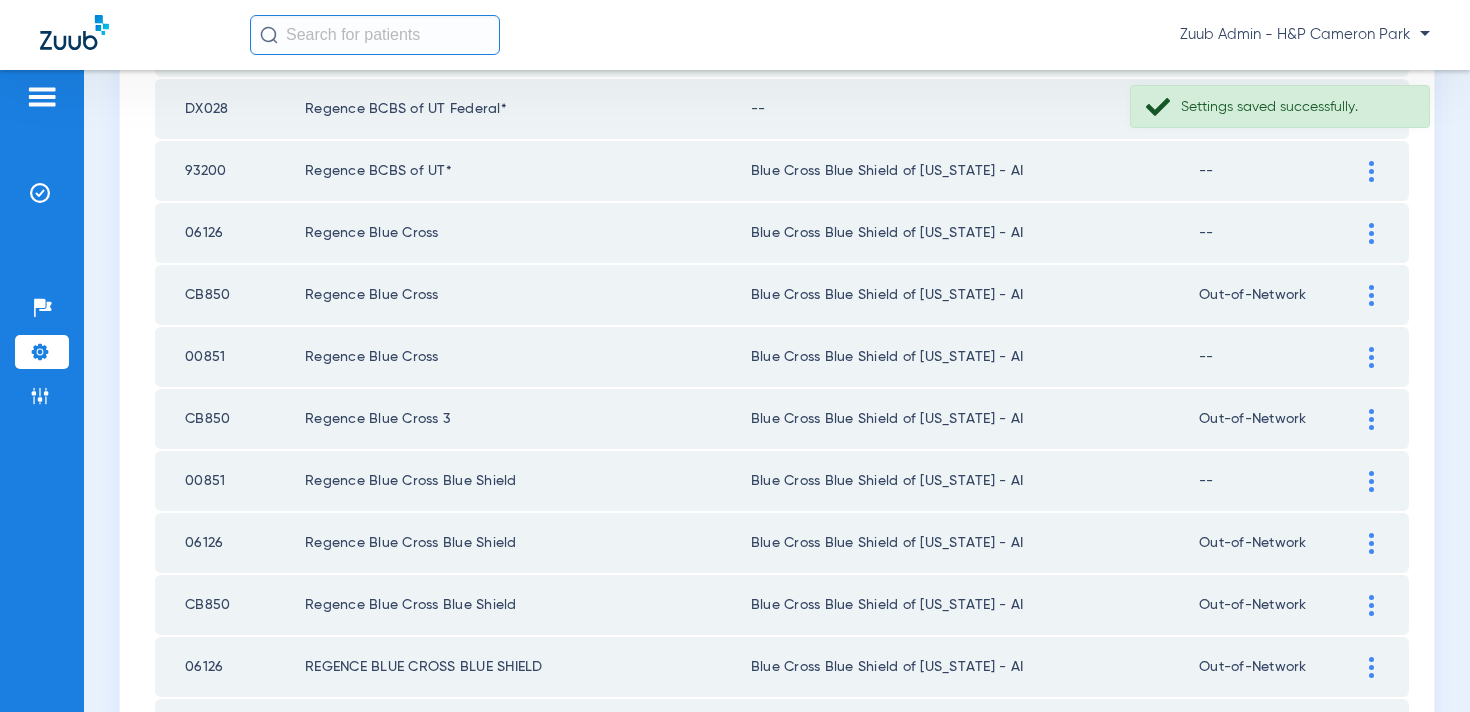 scroll, scrollTop: 2539, scrollLeft: 0, axis: vertical 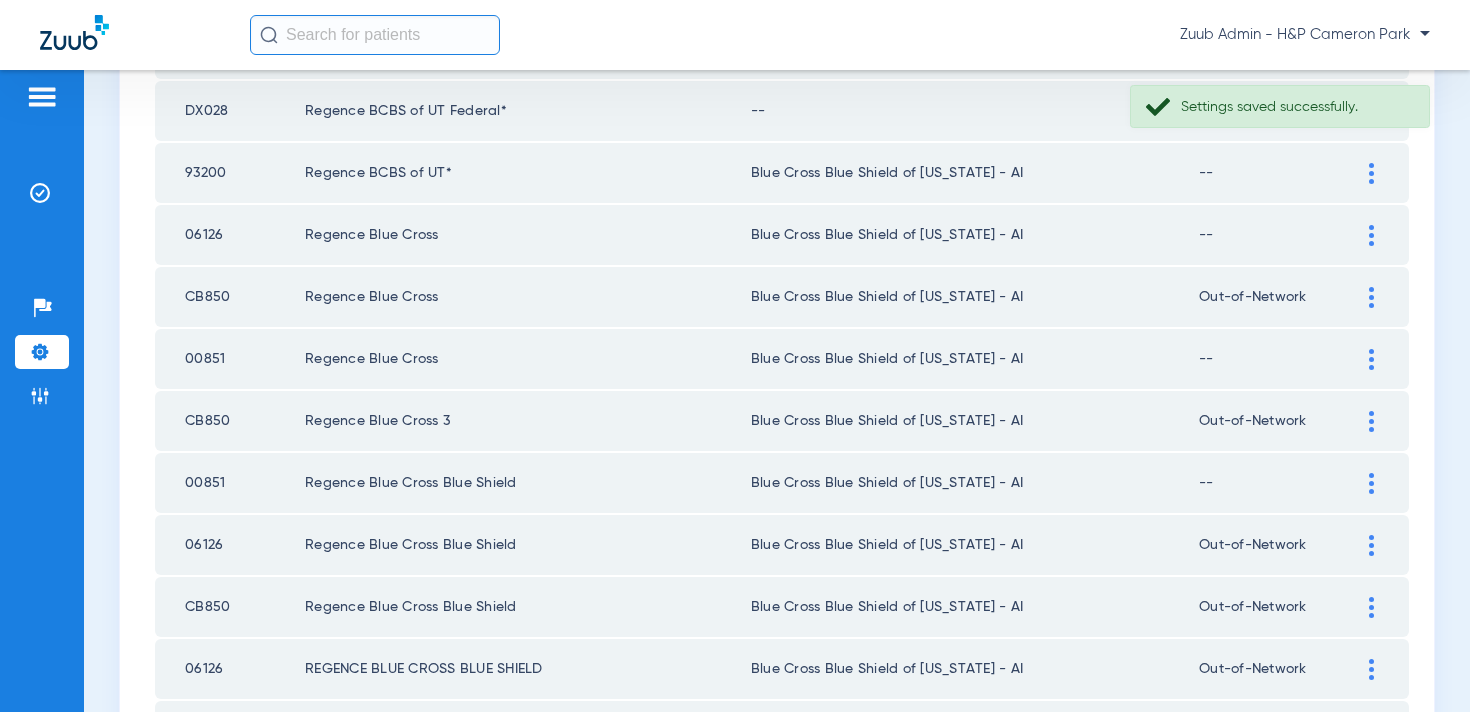click 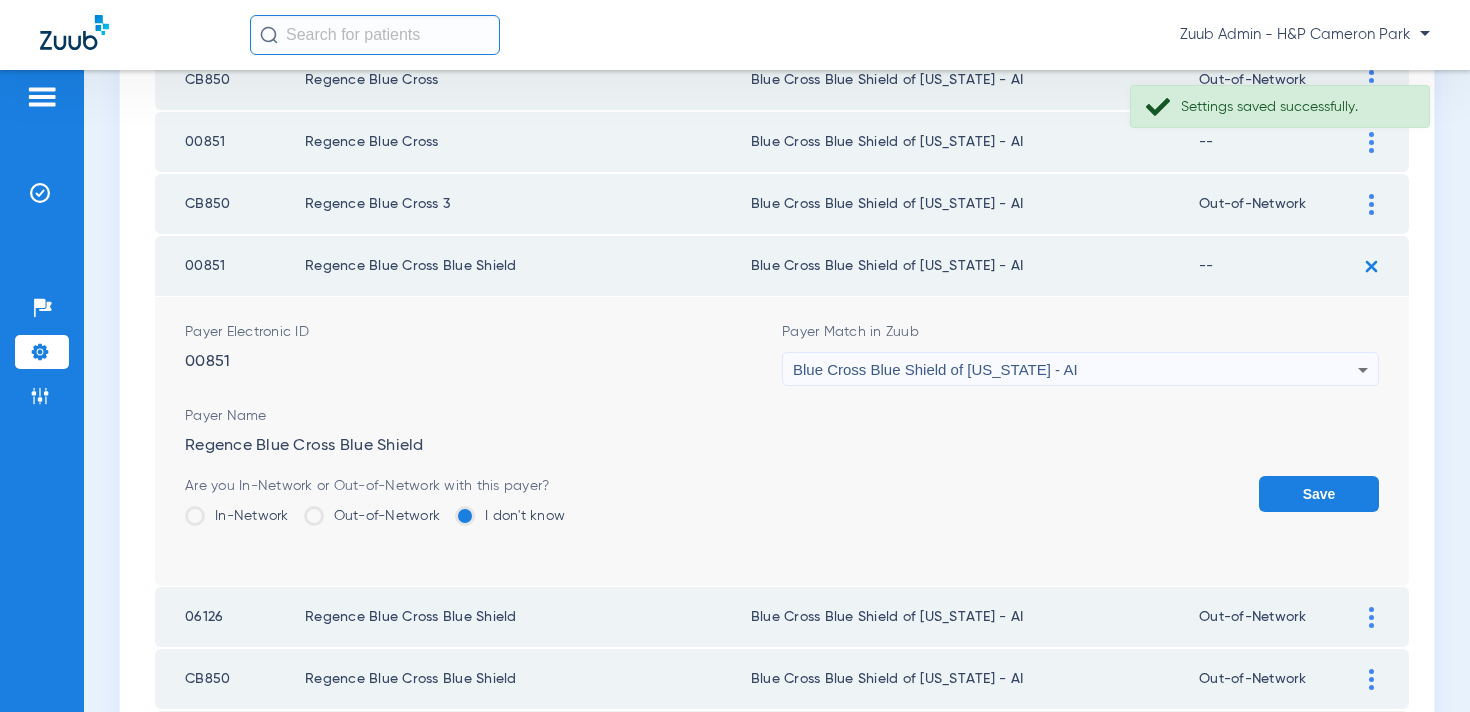 scroll, scrollTop: 2757, scrollLeft: 0, axis: vertical 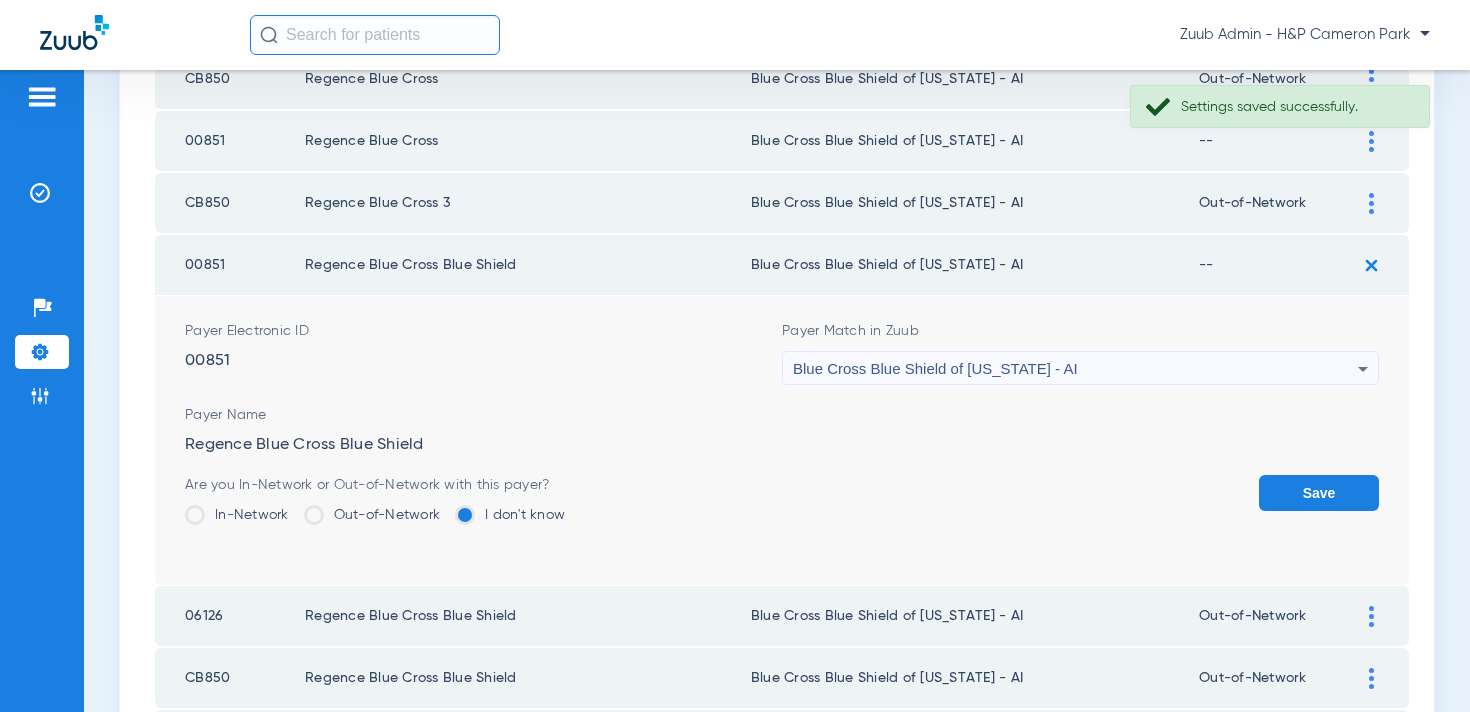 click on "Out-of-Network" 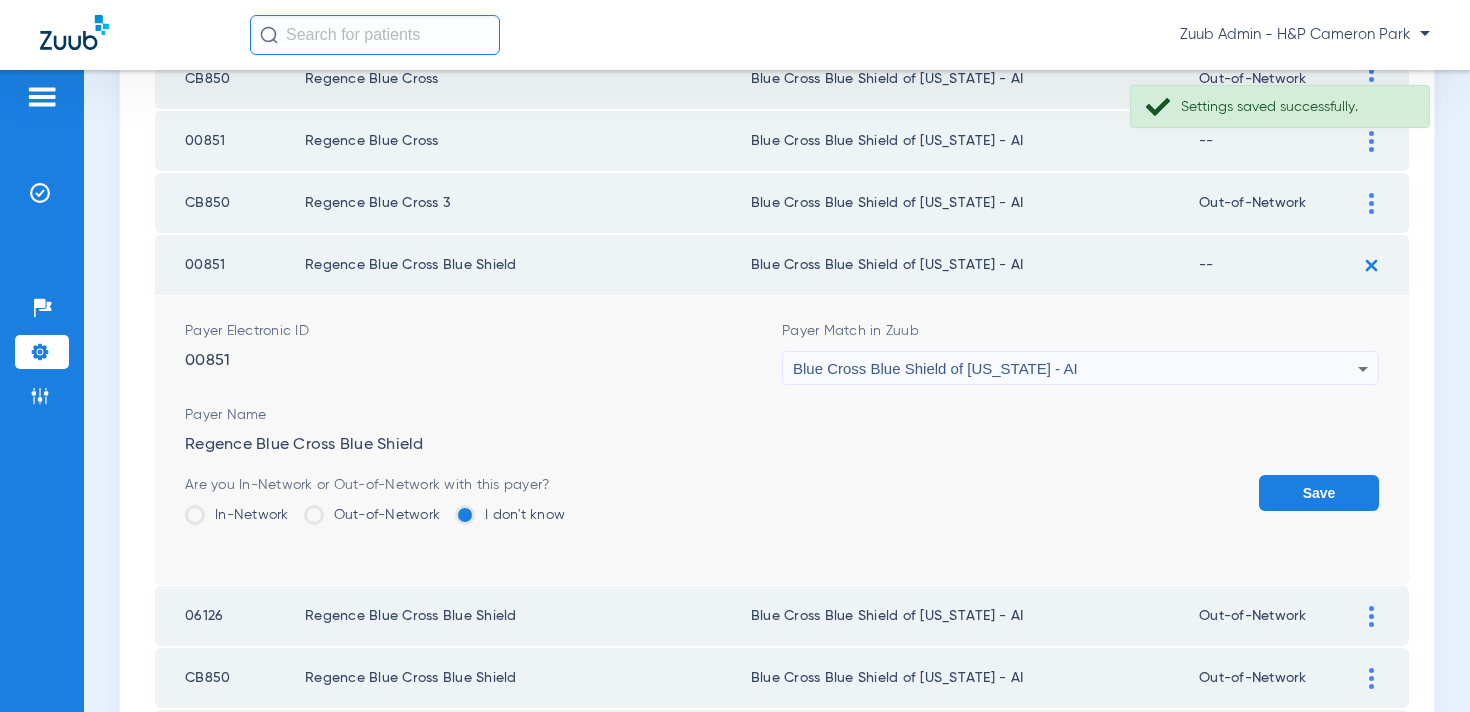 click on "Out-of-Network" 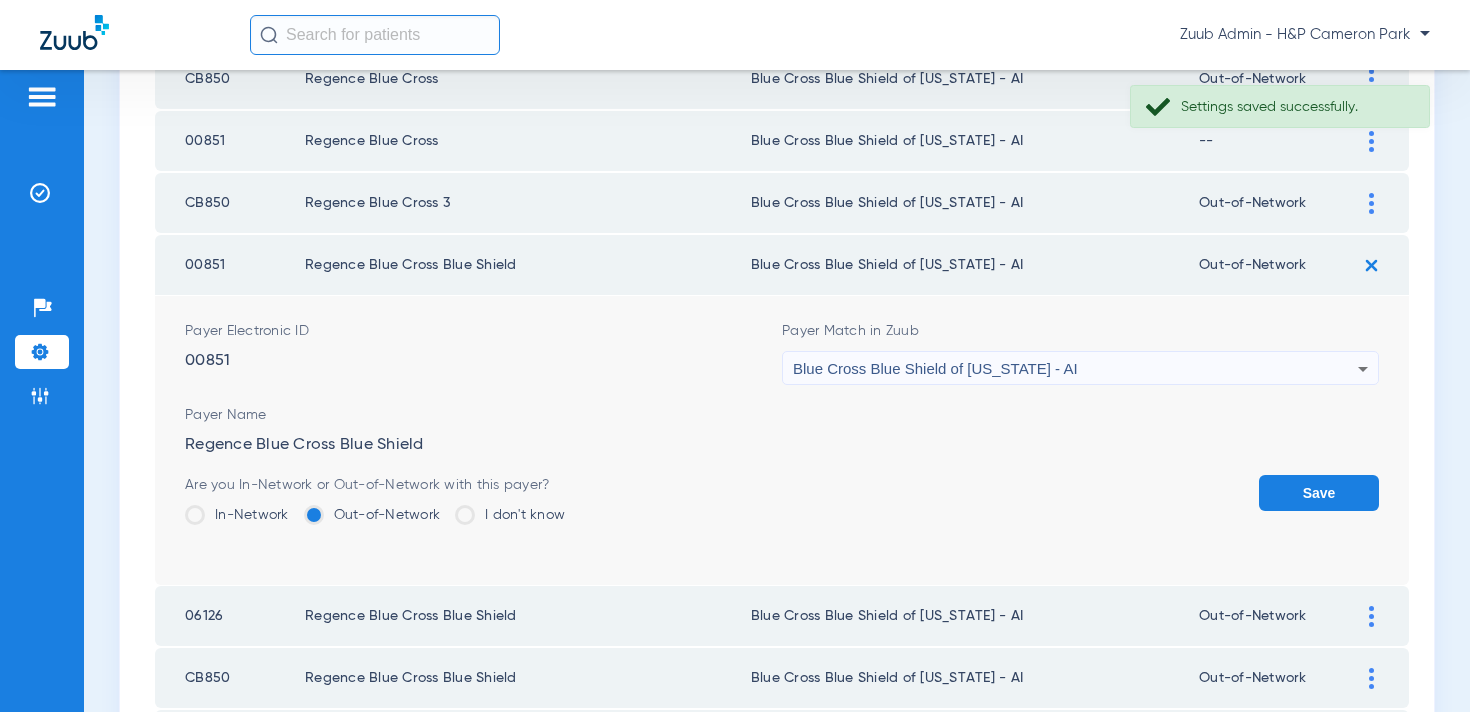 click on "Save" 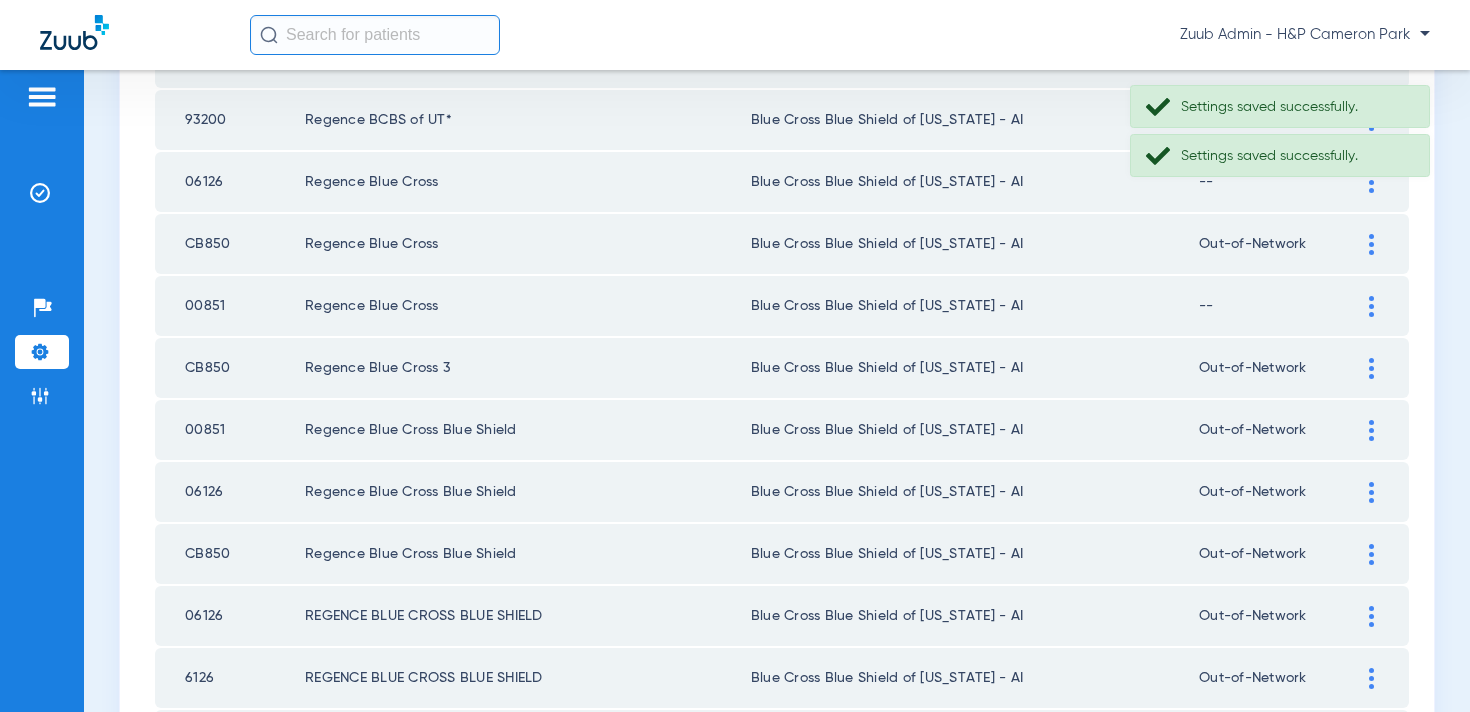 scroll, scrollTop: 2590, scrollLeft: 0, axis: vertical 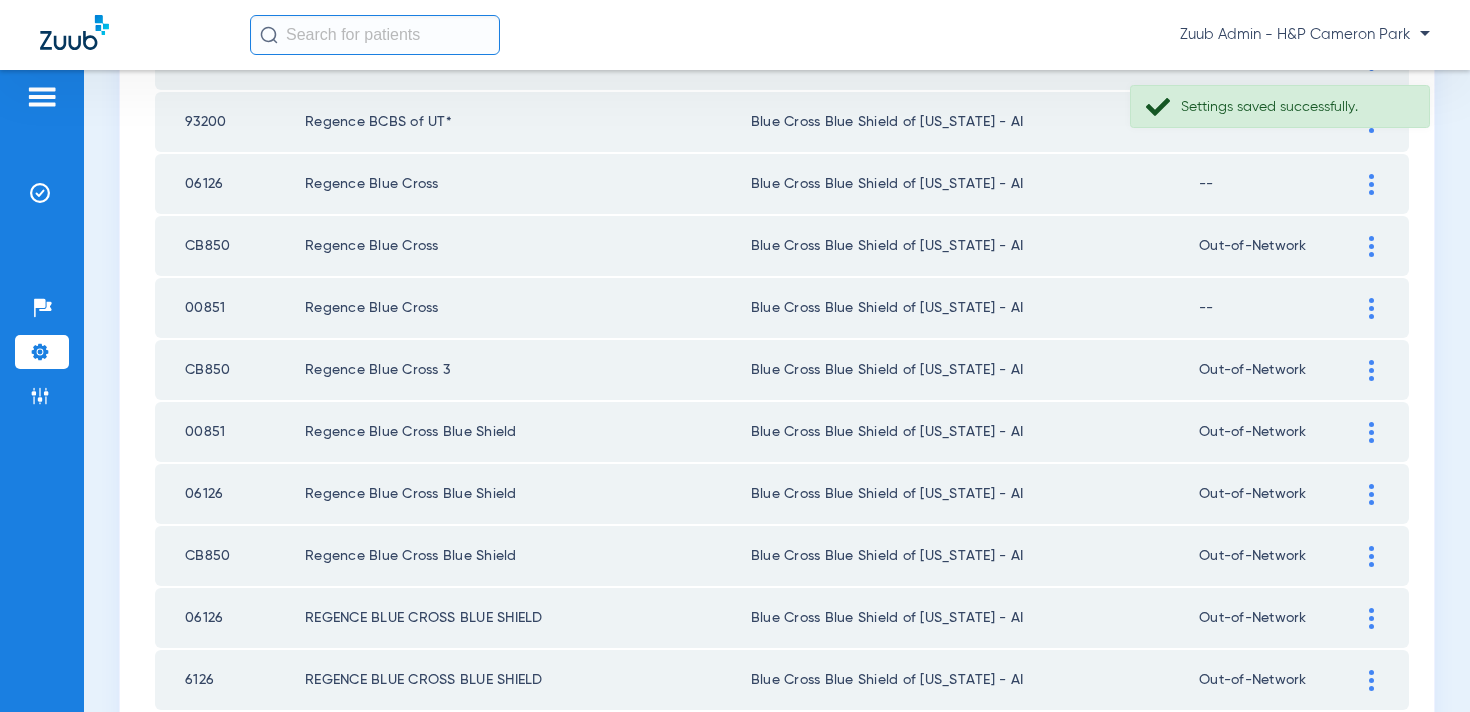 click 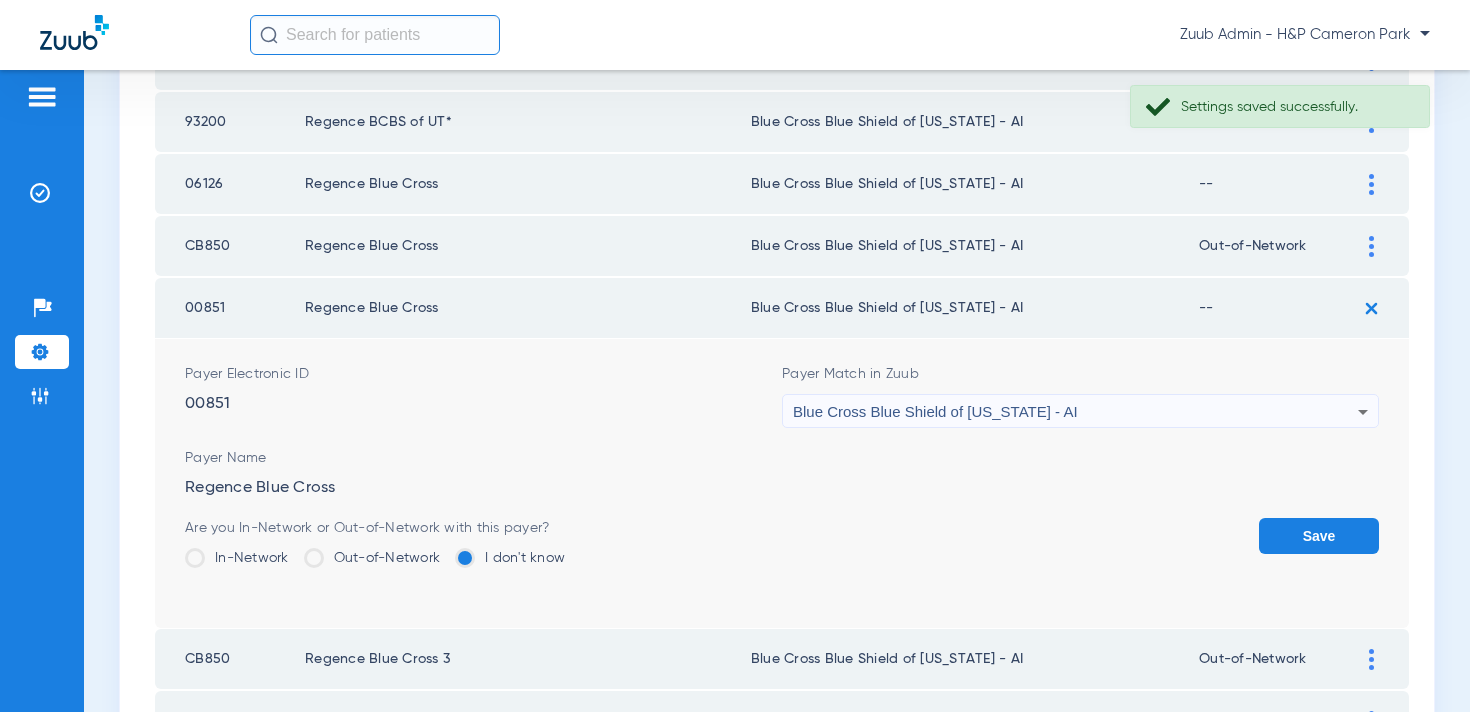 click on "Out-of-Network" 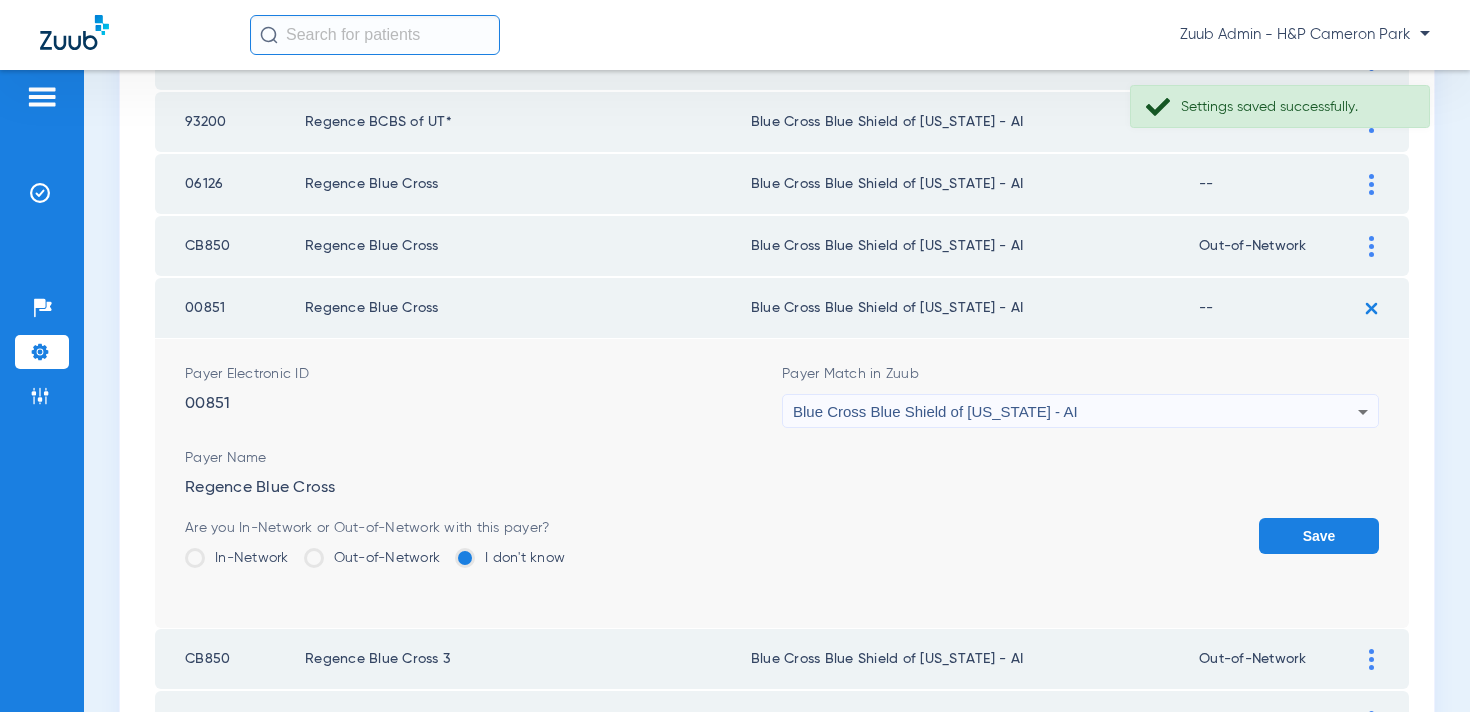 click on "Out-of-Network" 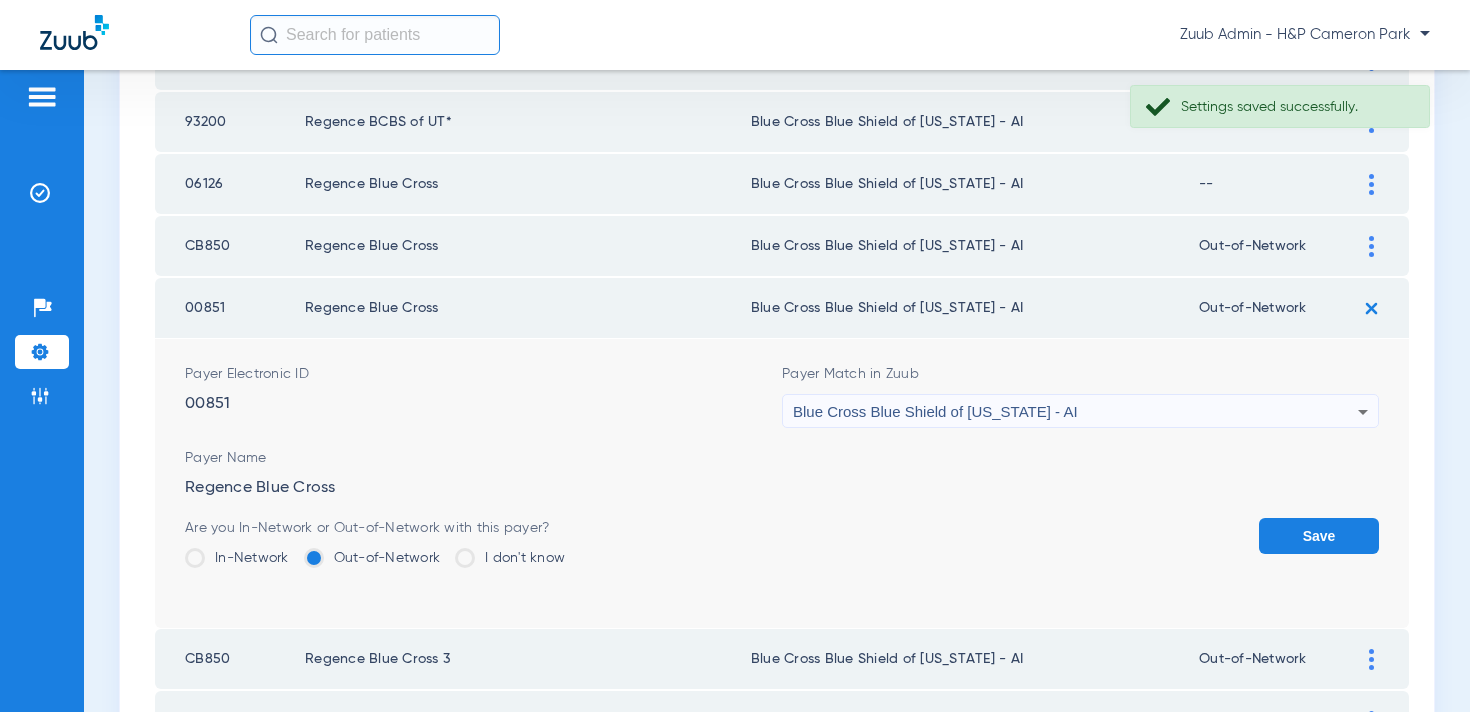 click on "Save" 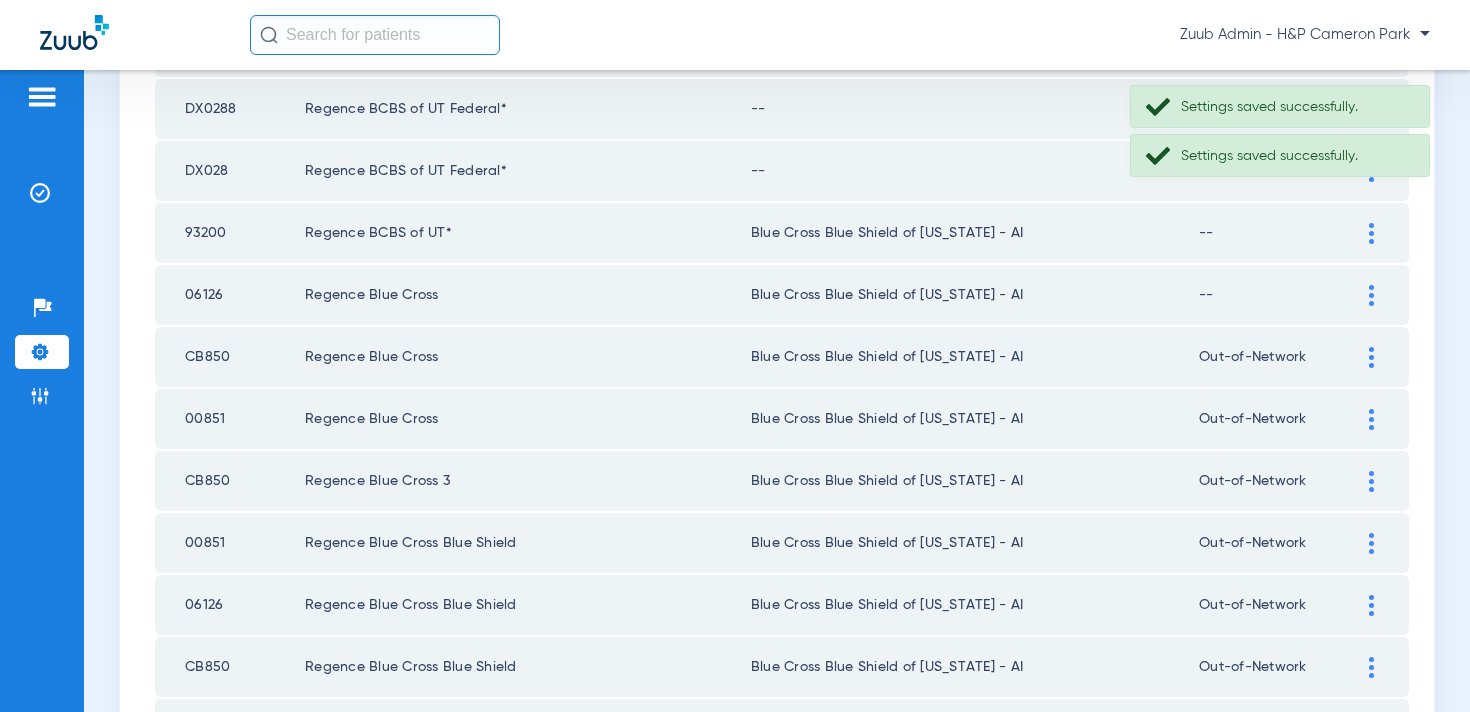 scroll, scrollTop: 2478, scrollLeft: 0, axis: vertical 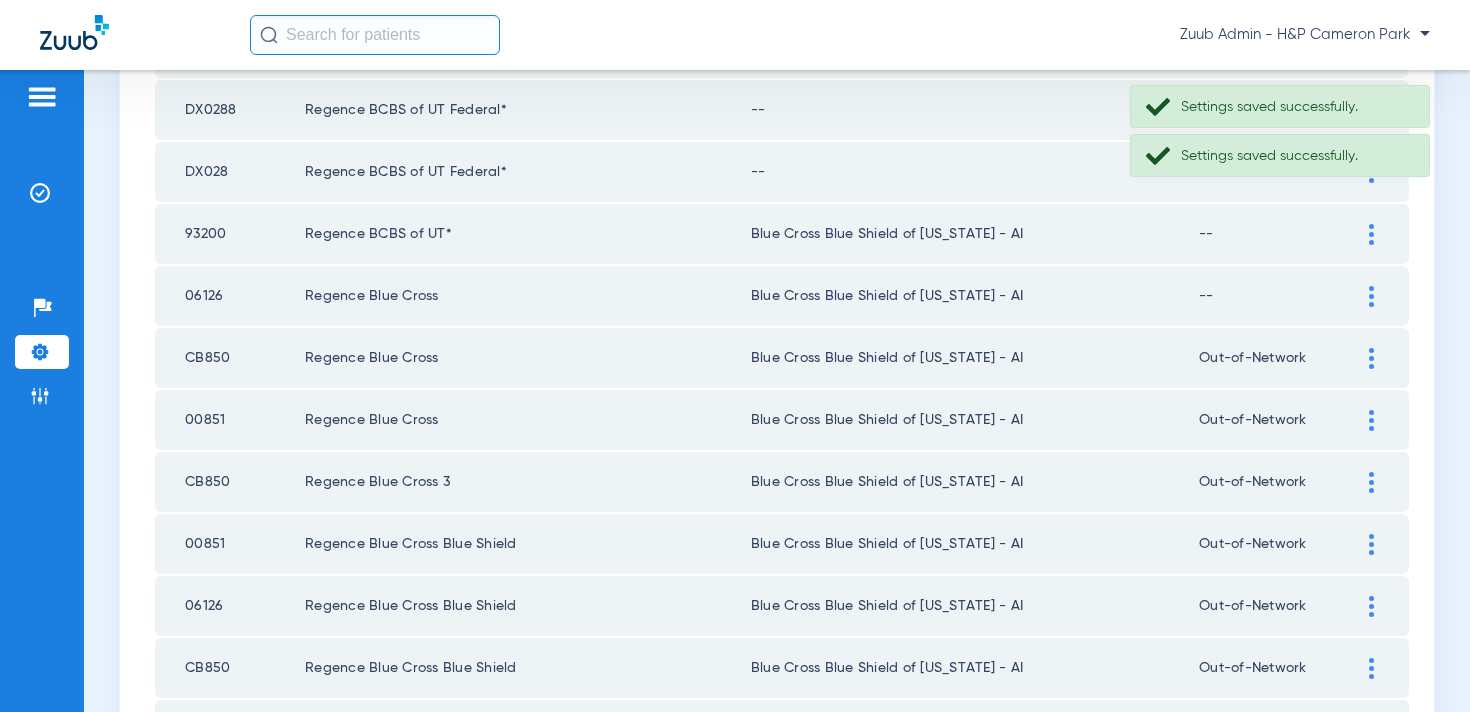 click 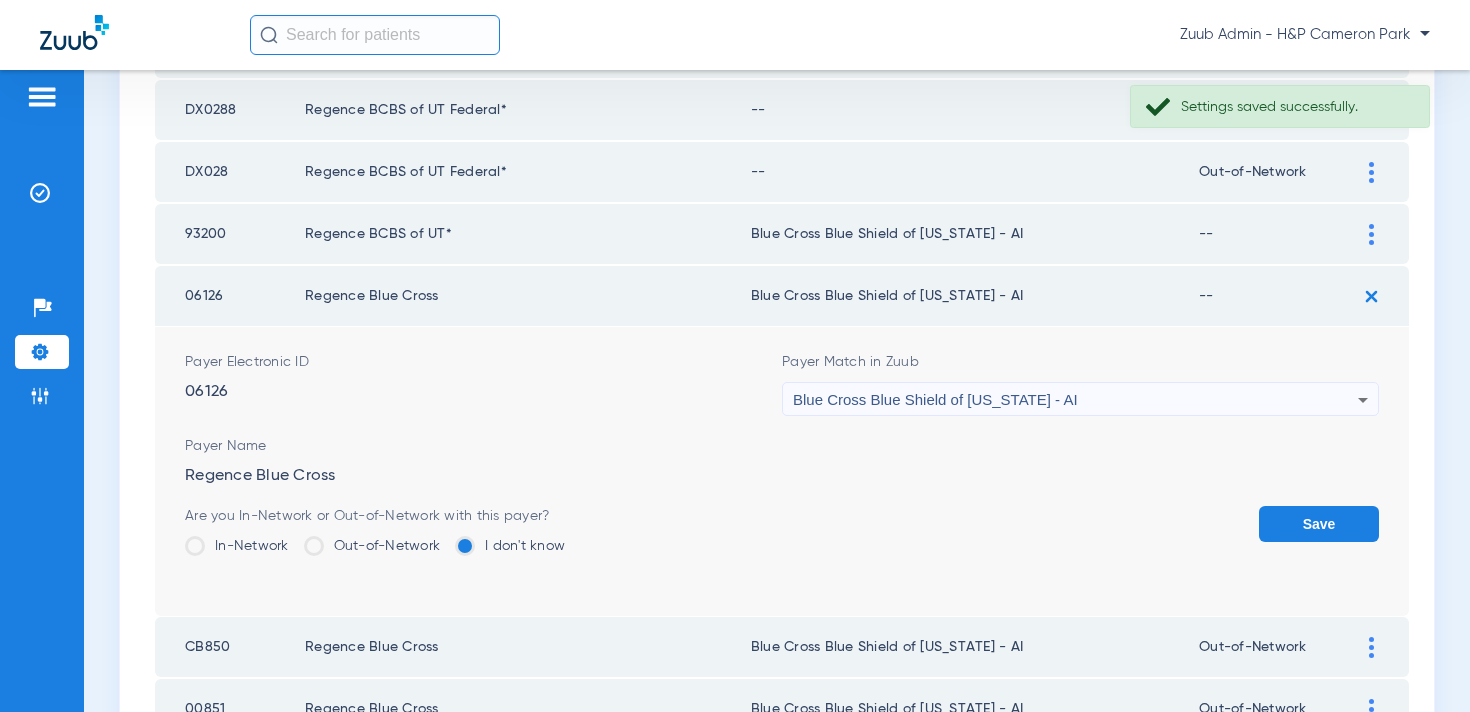 click on "Out-of-Network" 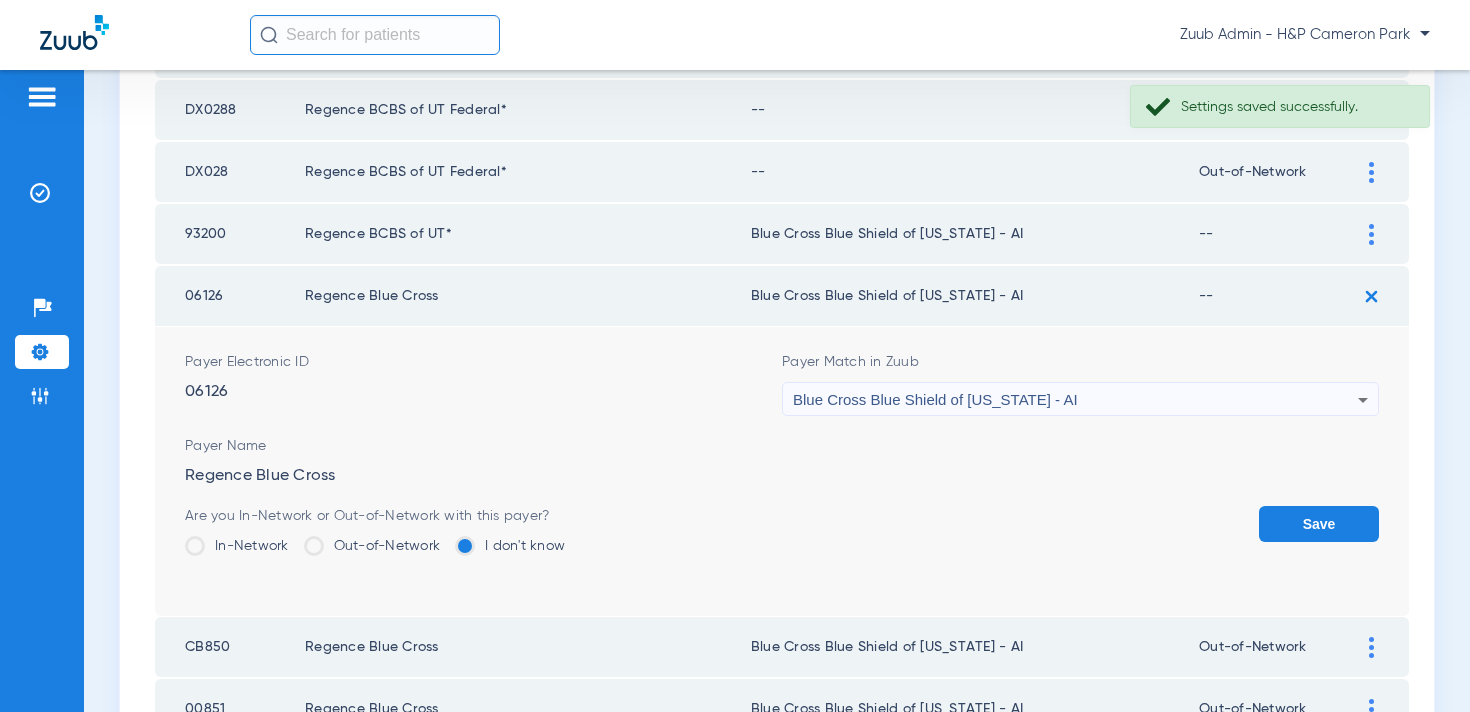 click on "Out-of-Network" 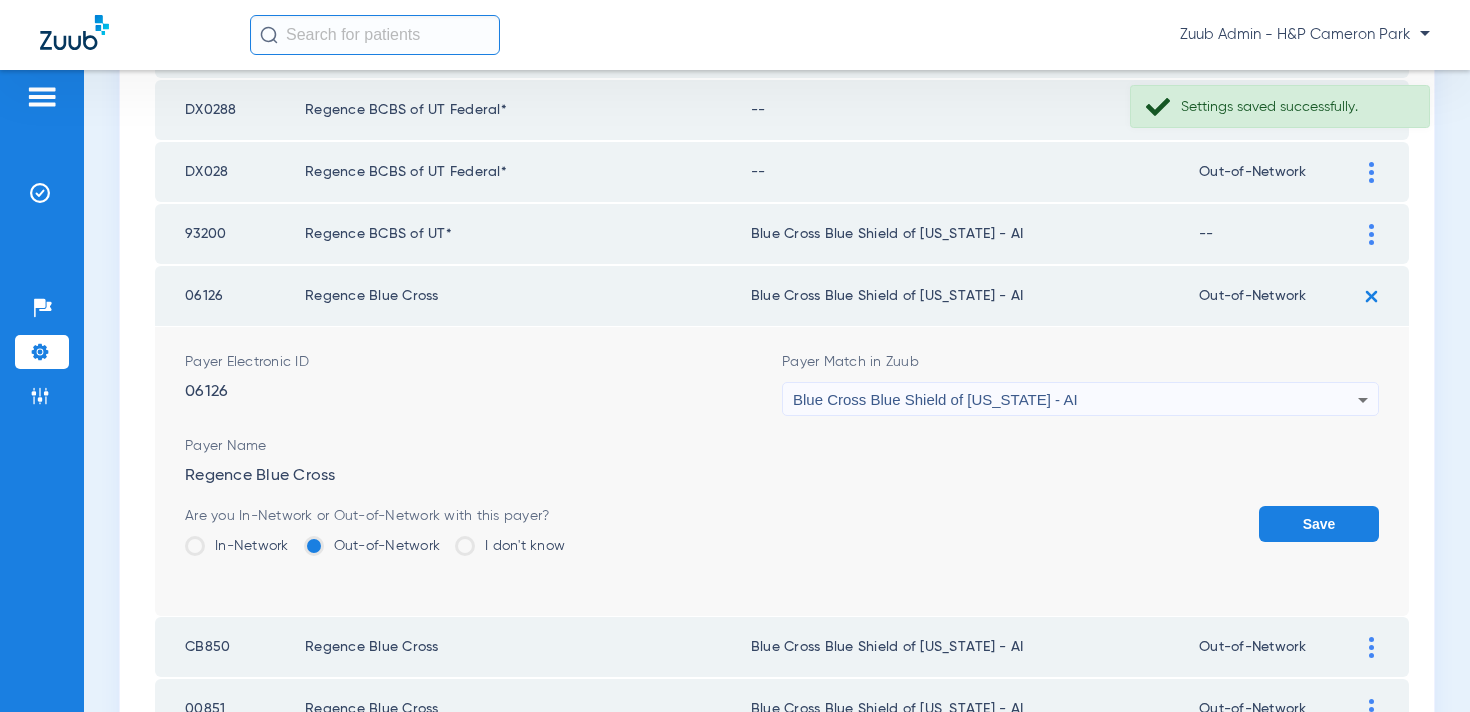 click on "Save" 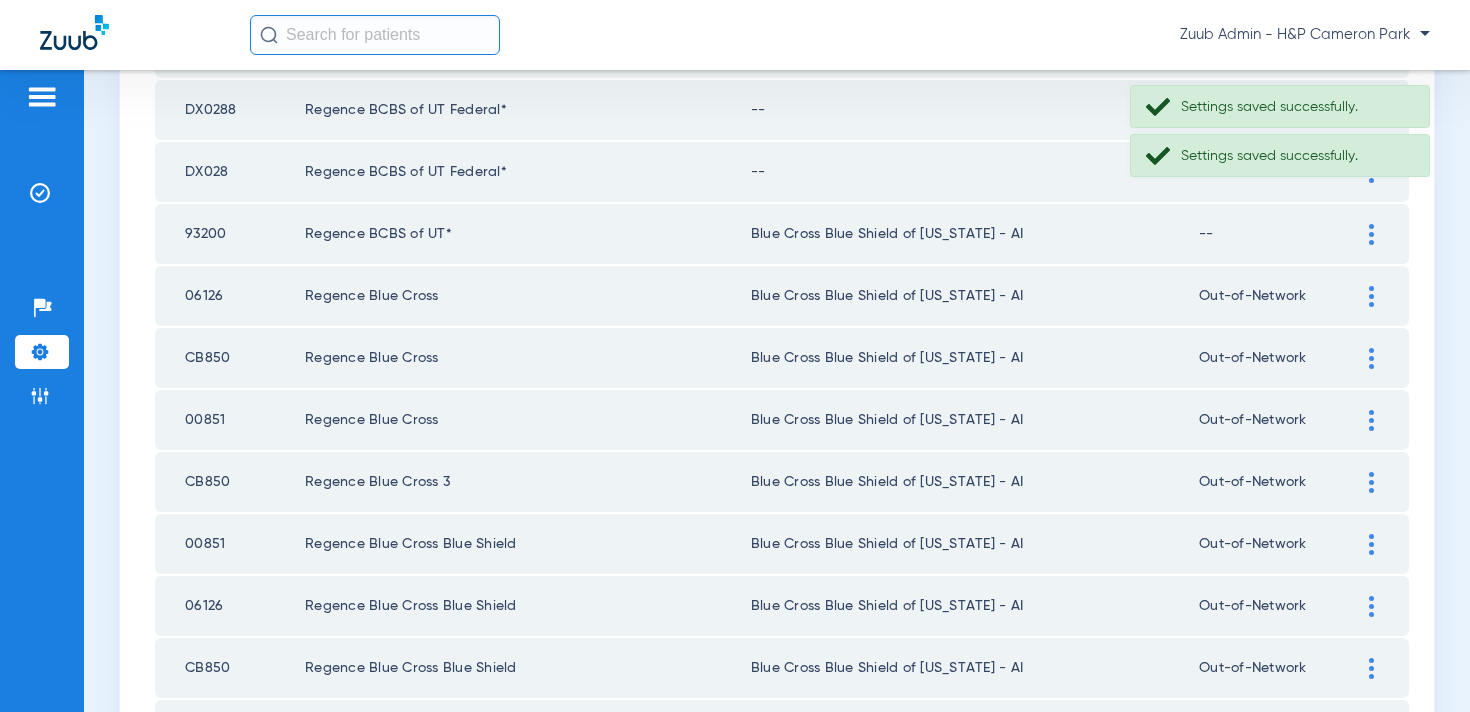click 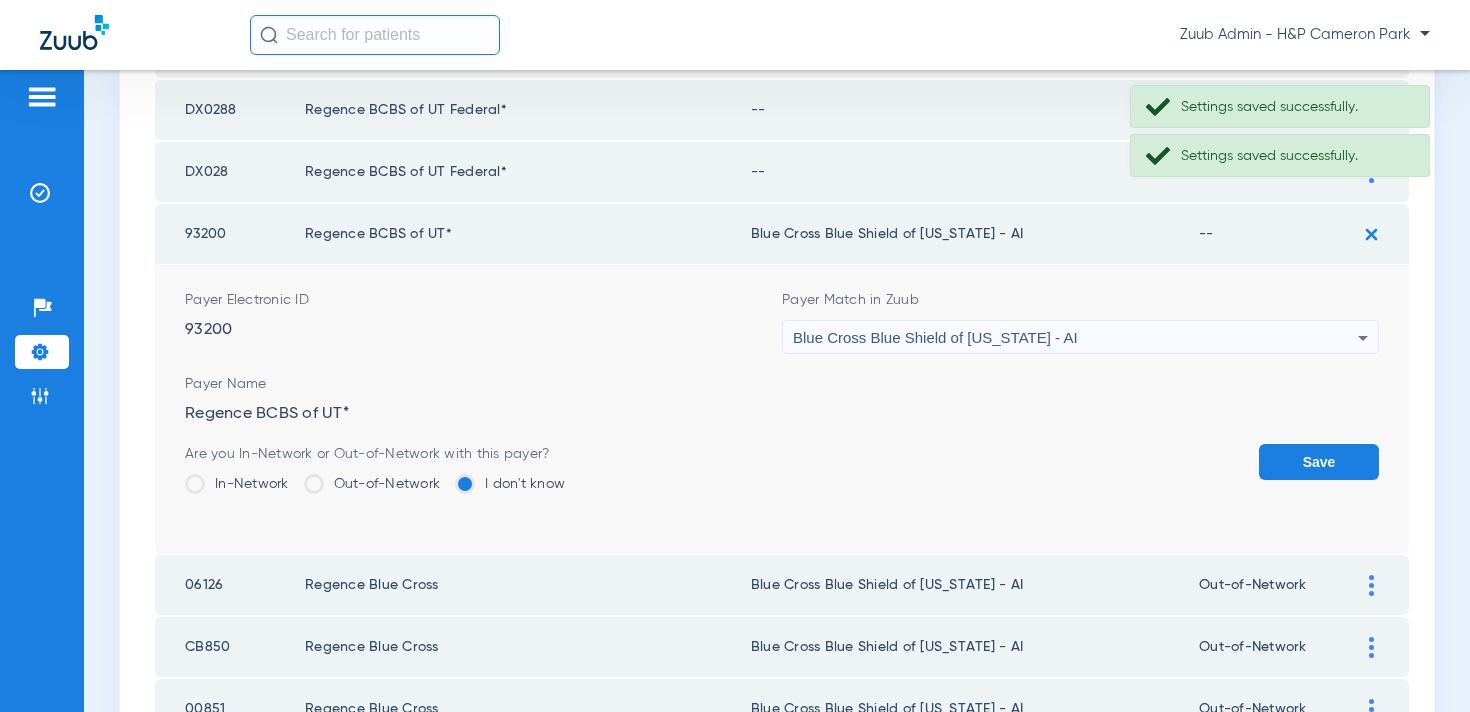 click on "Out-of-Network" 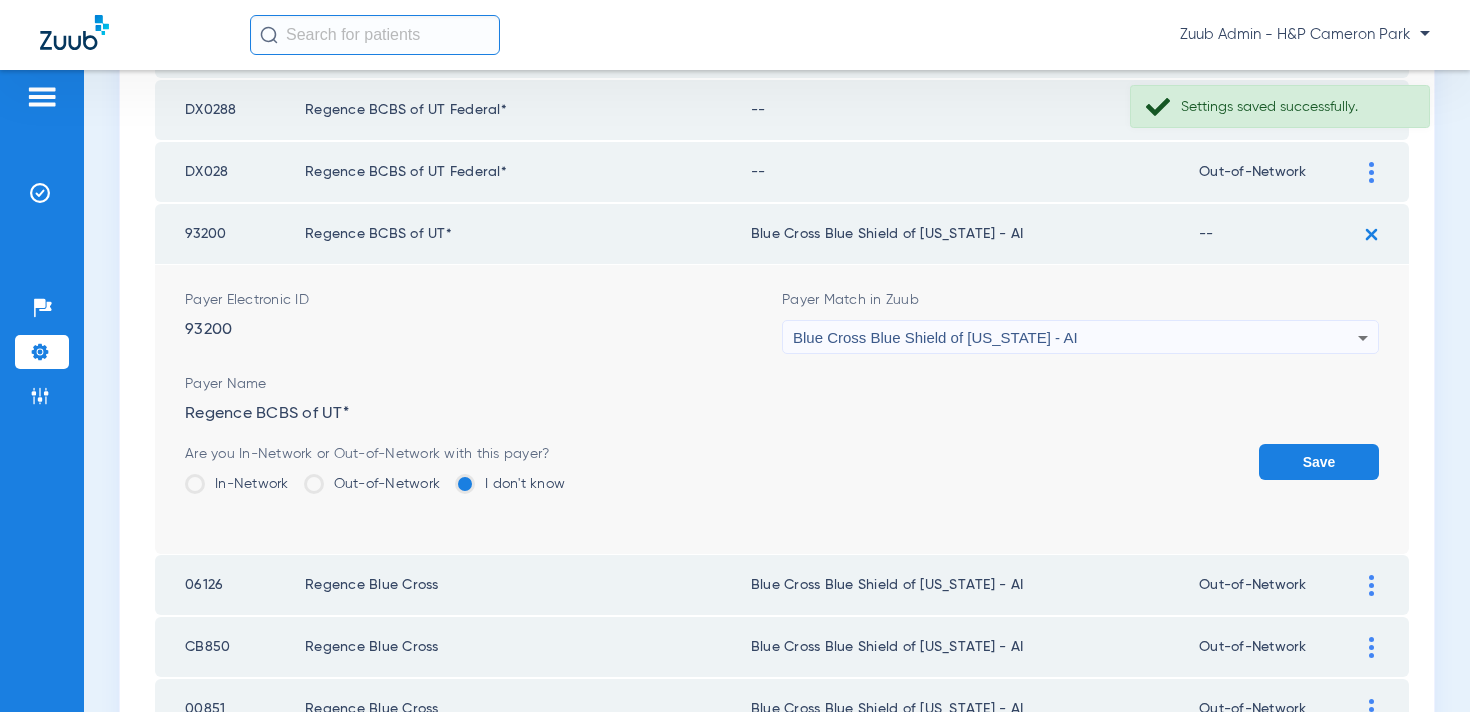 click on "Out-of-Network" 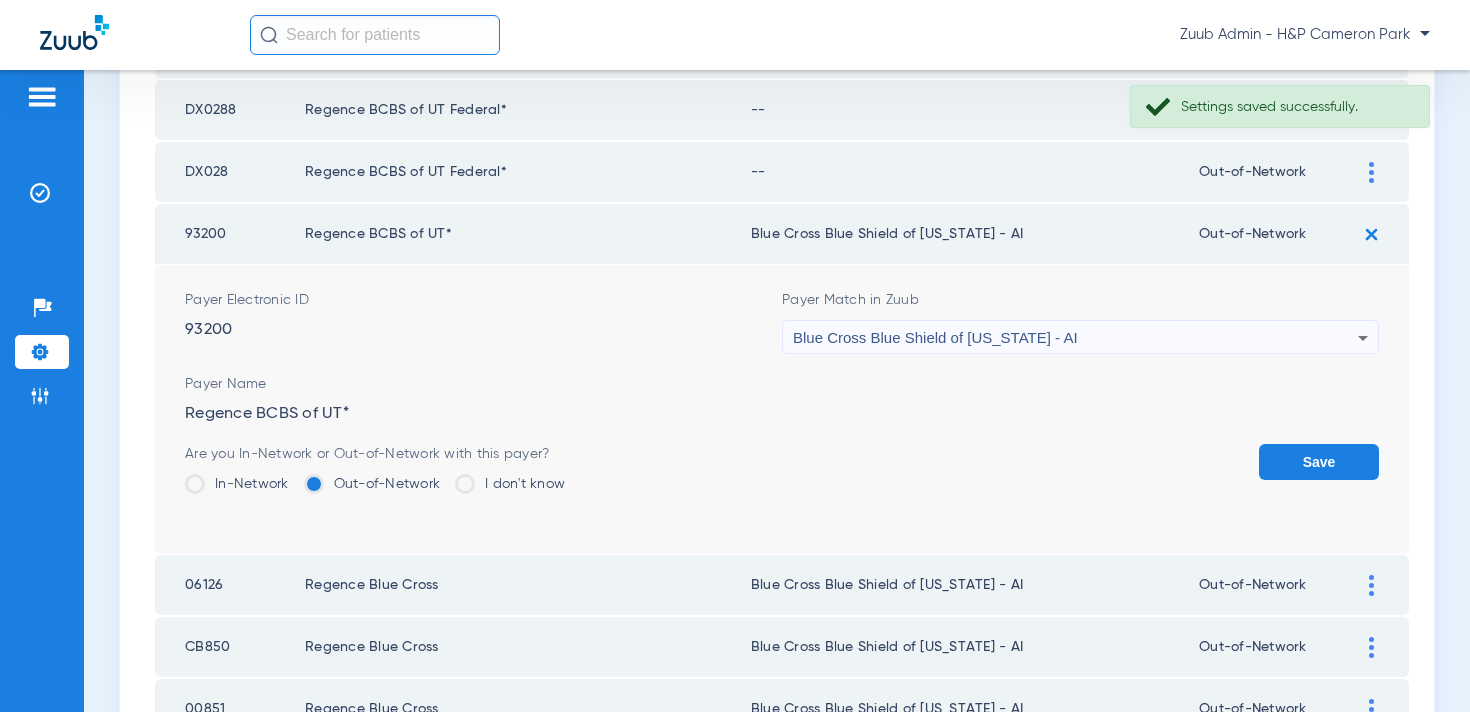 click on "Save" 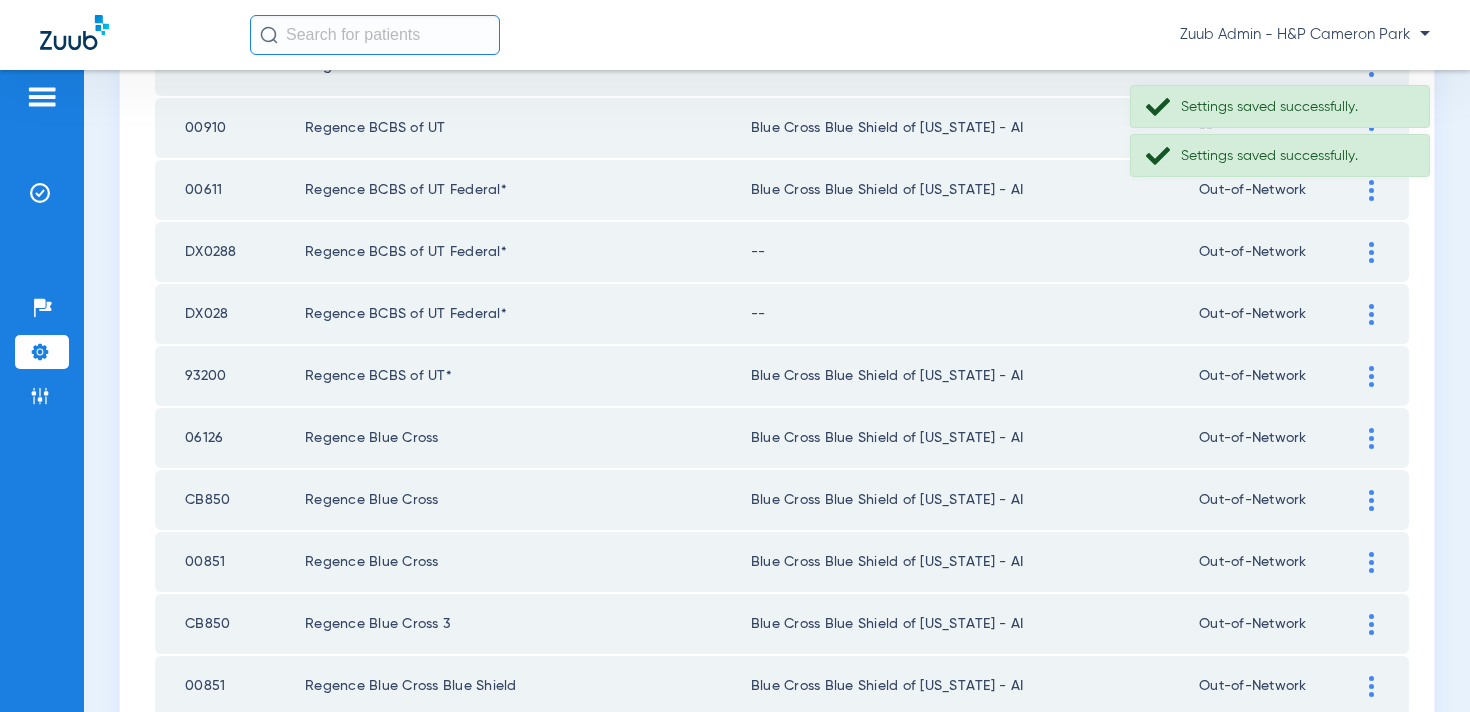 scroll, scrollTop: 2304, scrollLeft: 0, axis: vertical 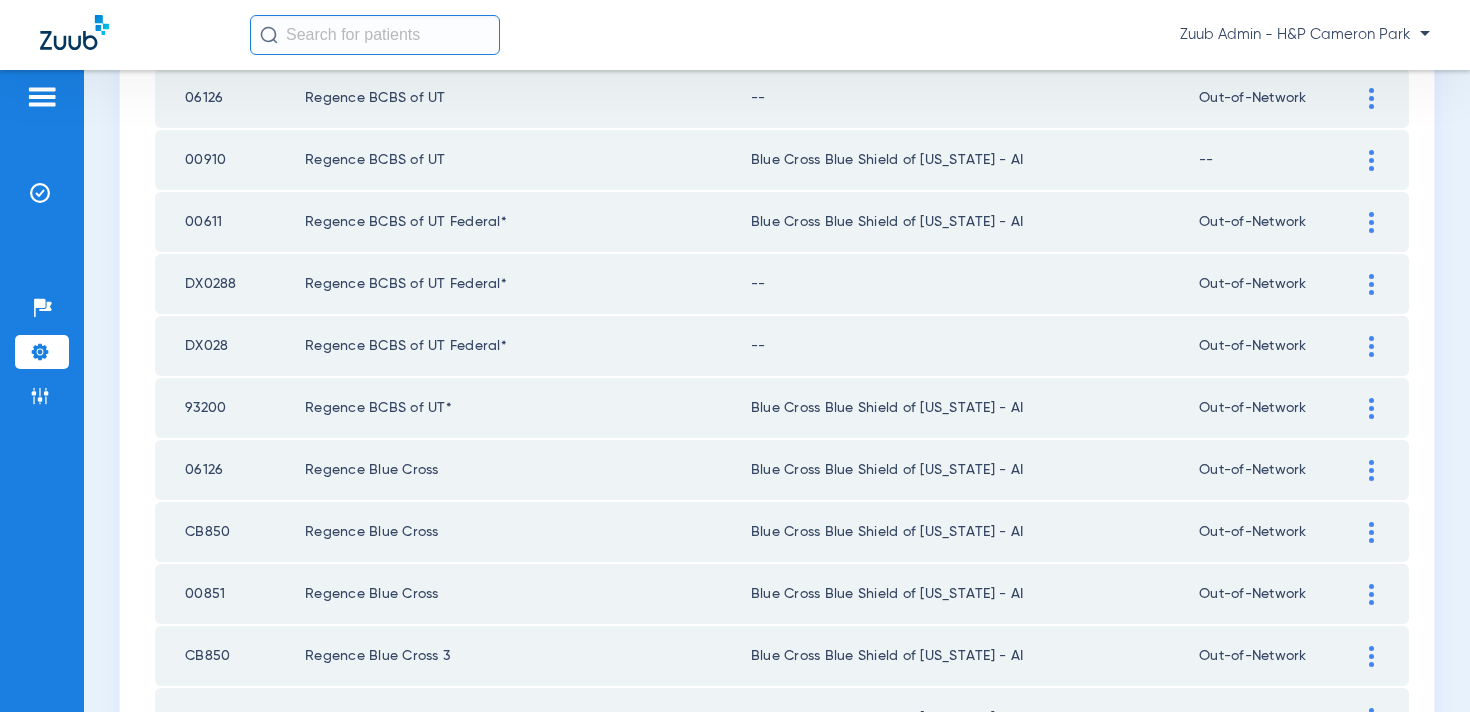 click 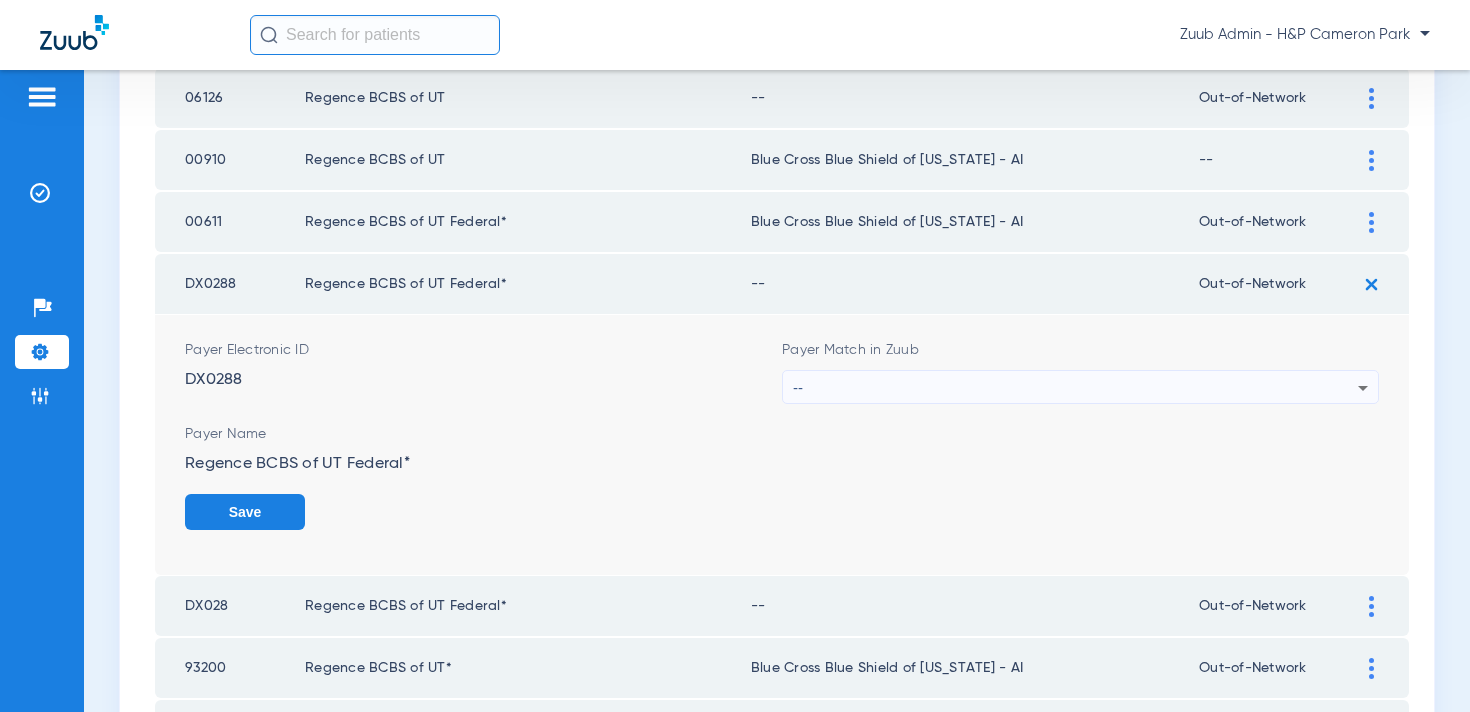 click on "--" at bounding box center [1075, 388] 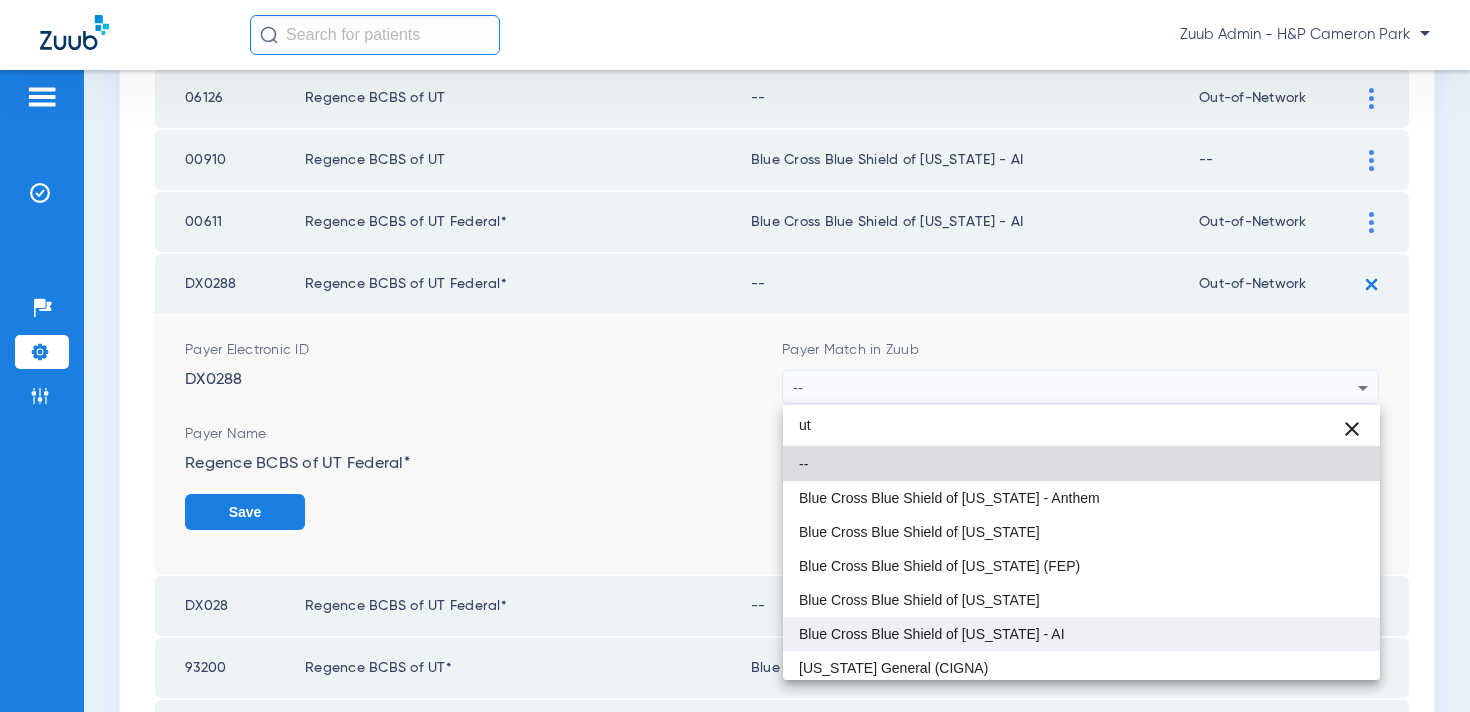 type on "ut" 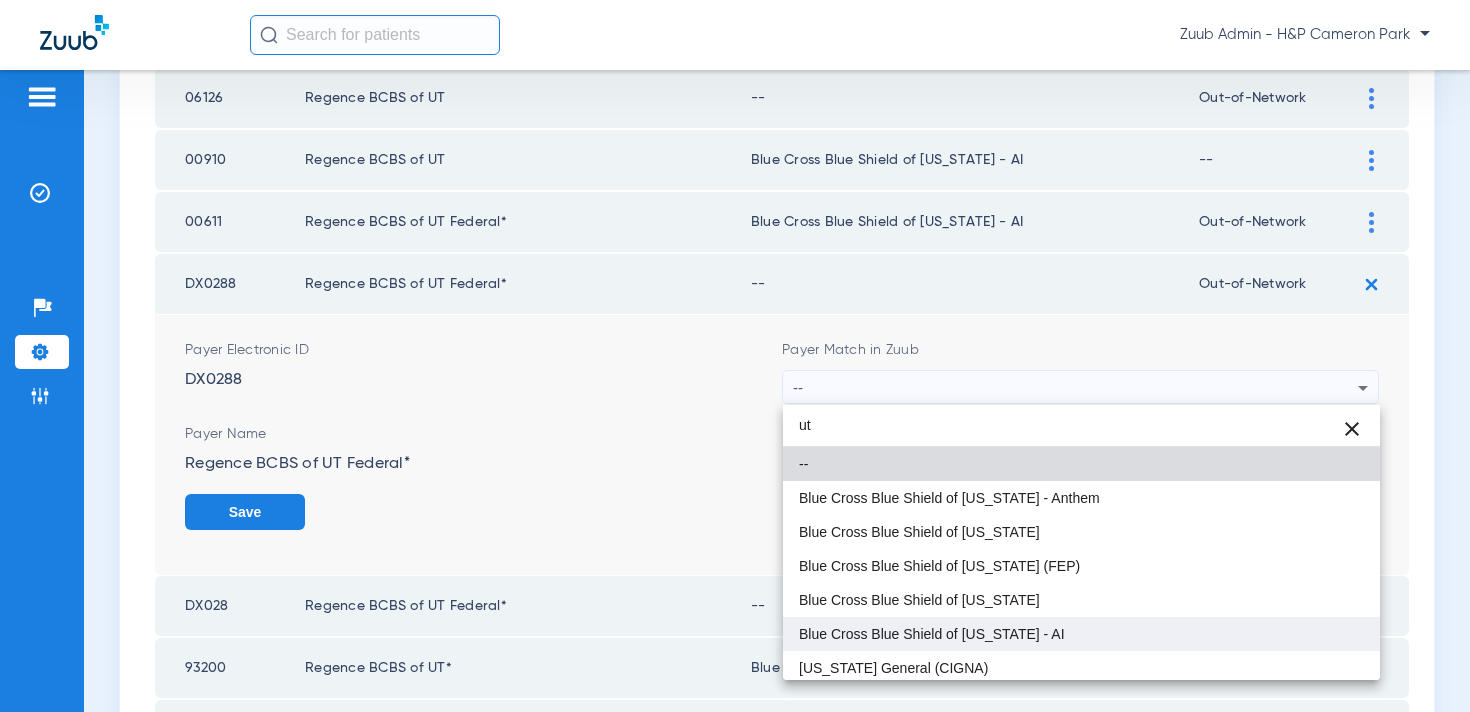 click on "Blue Cross Blue Shield of [US_STATE] - AI" at bounding box center (1081, 634) 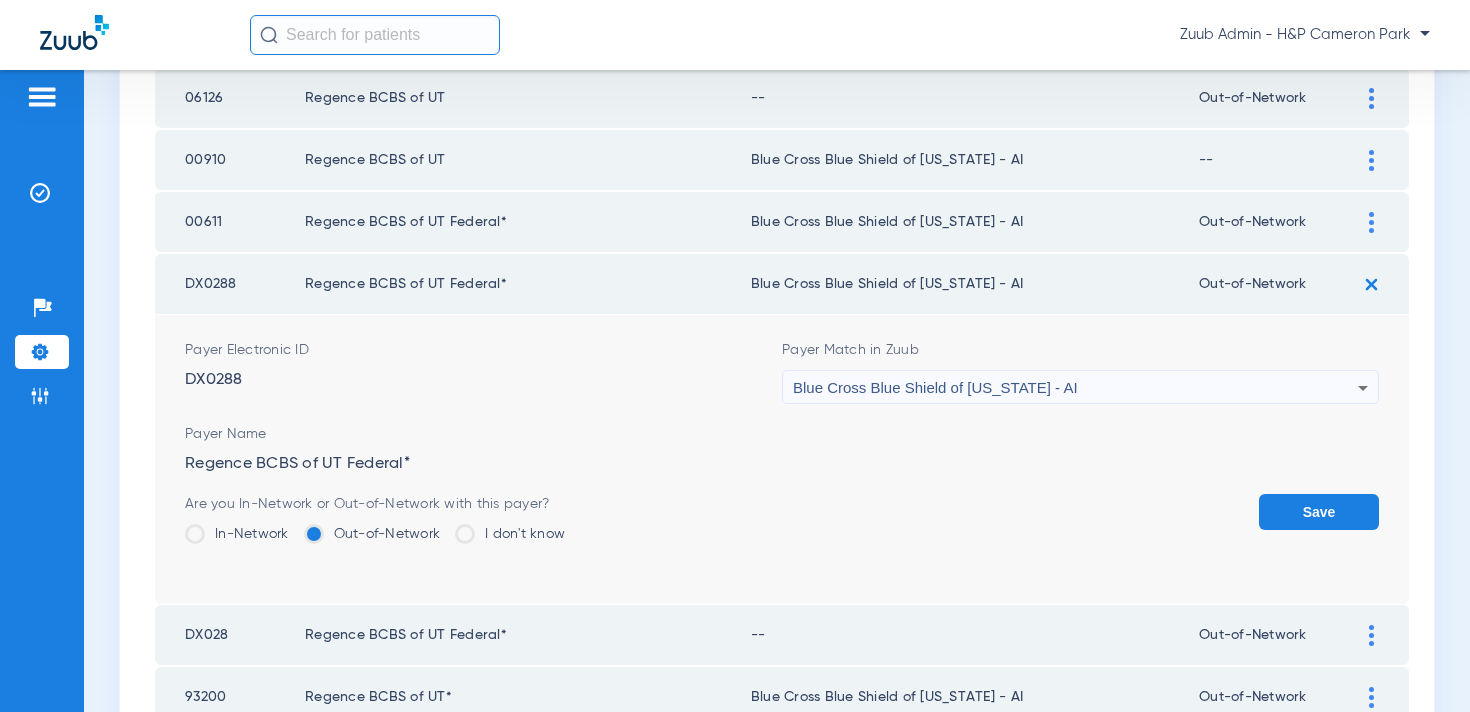 click on "Save" 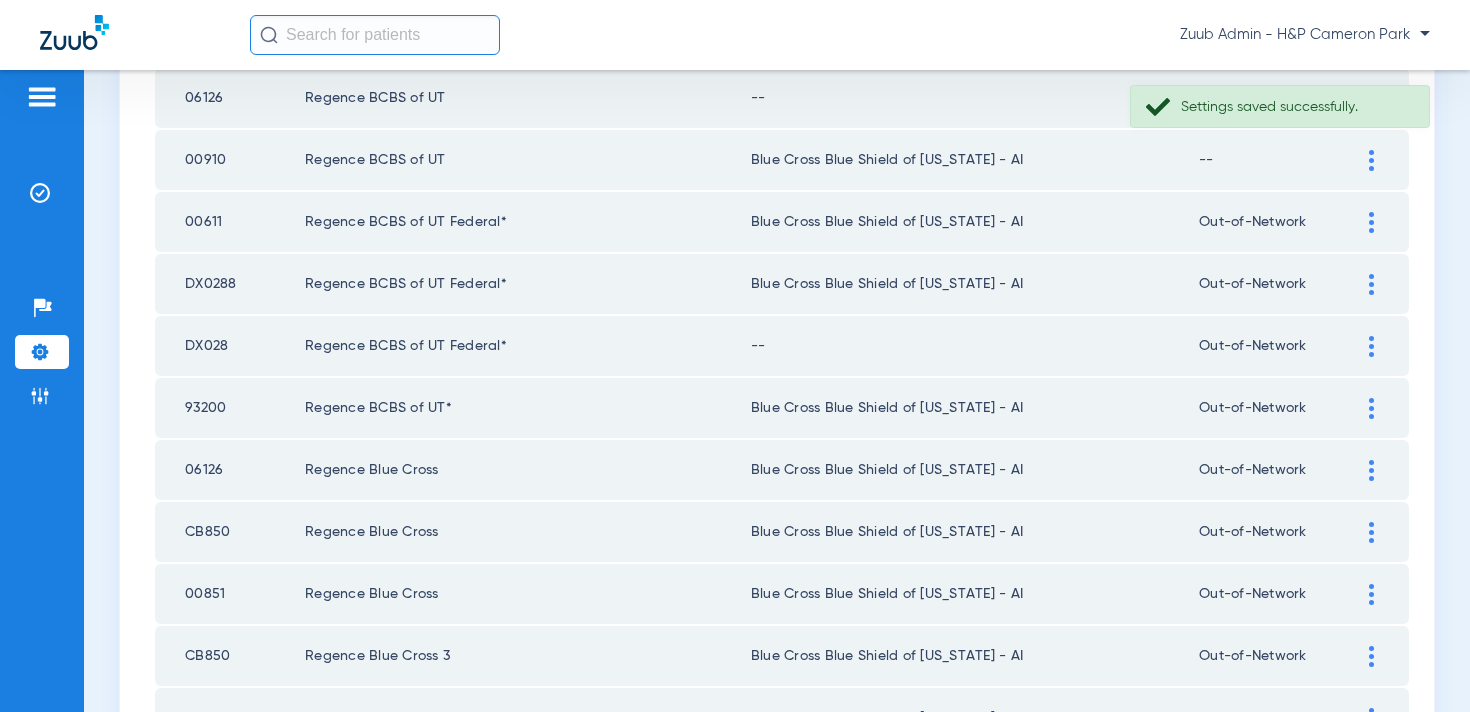 click 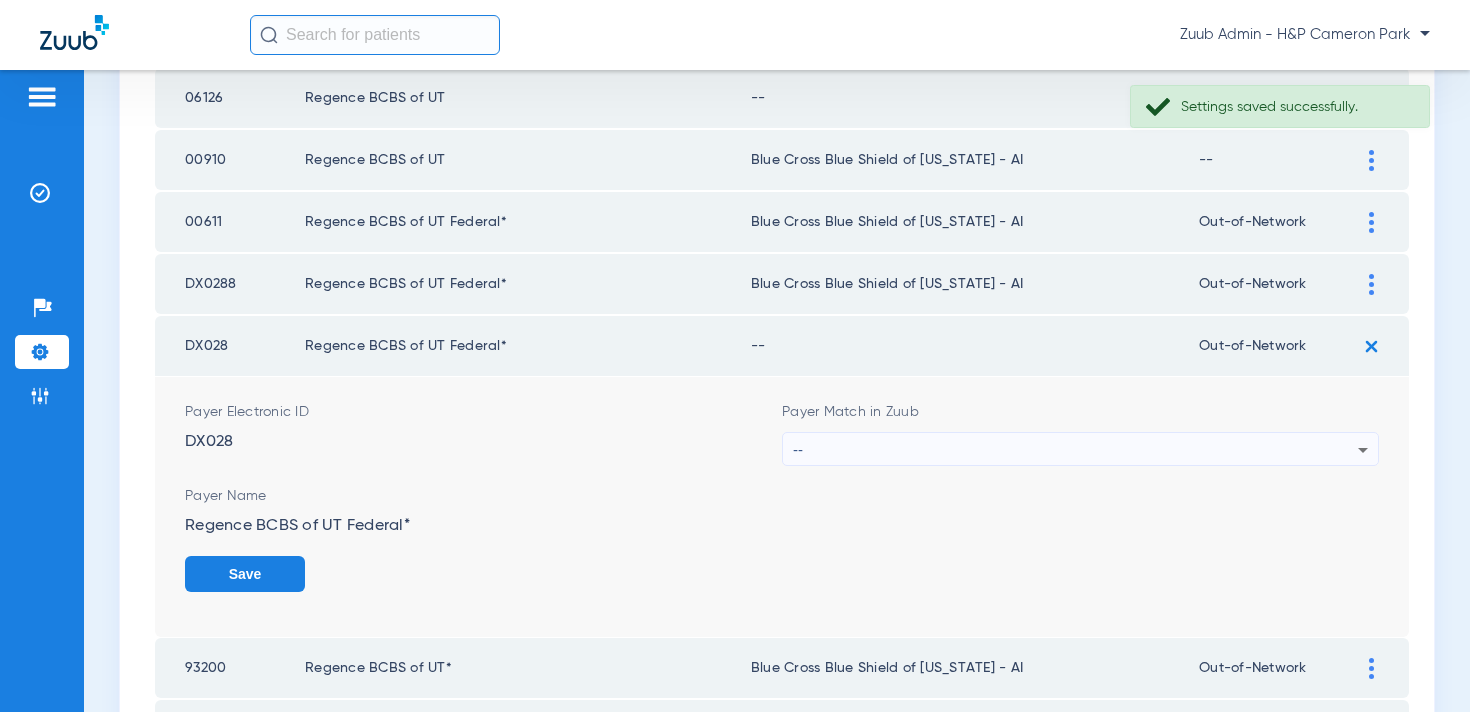 click on "--" at bounding box center [1075, 450] 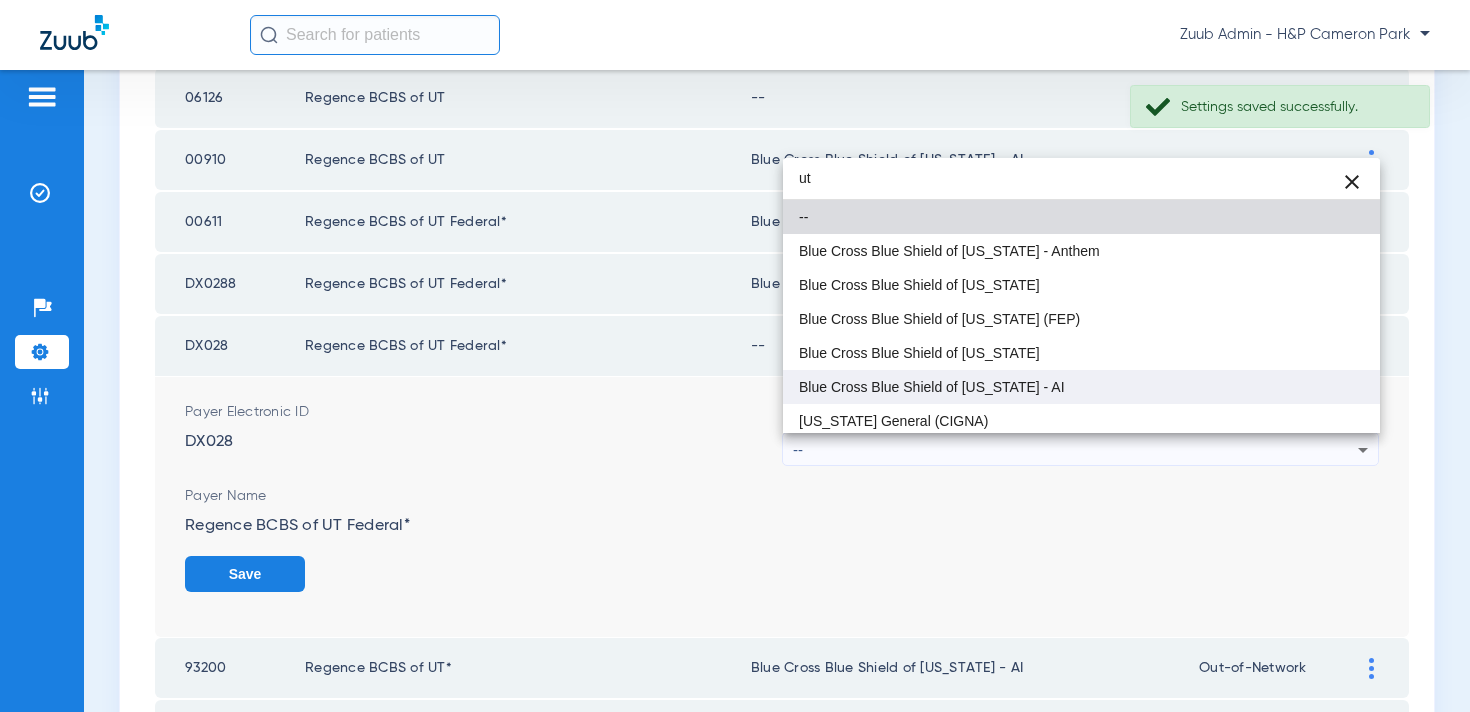 type on "ut" 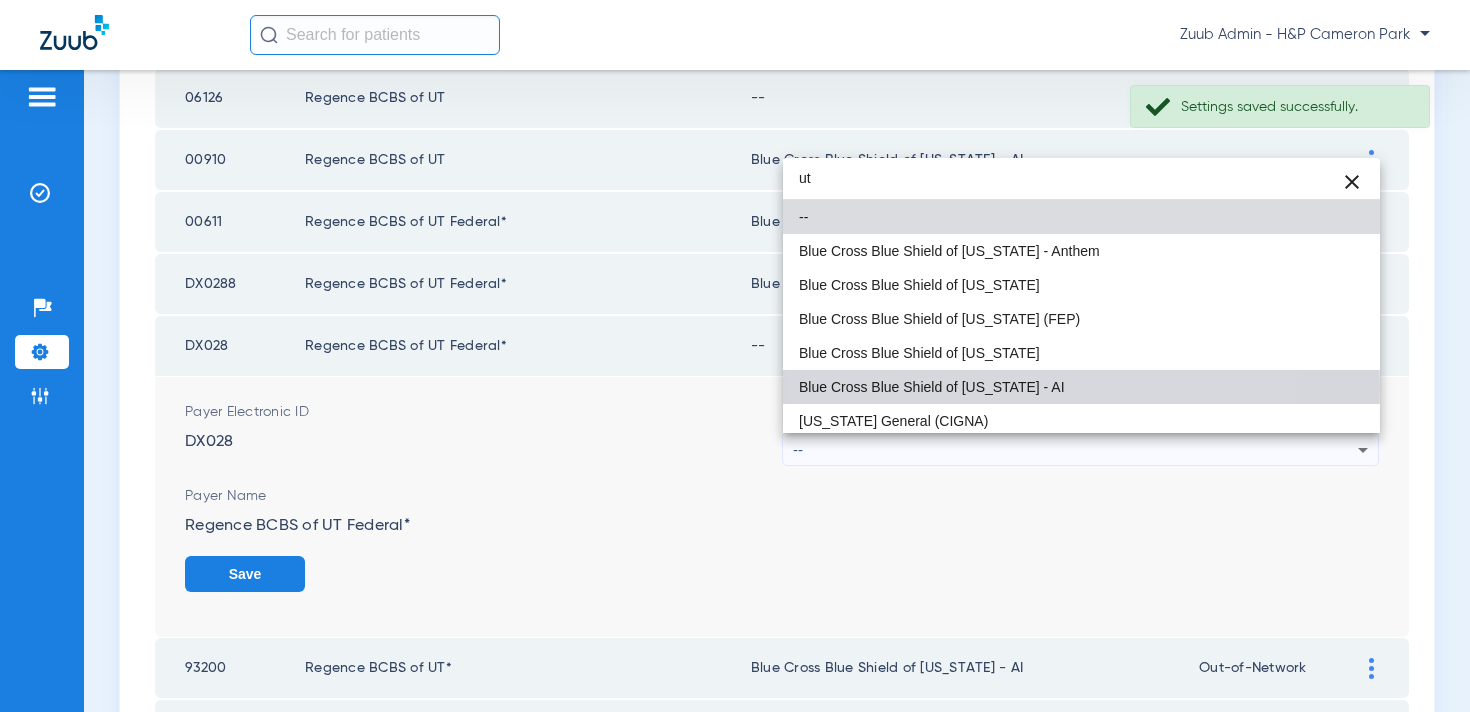 click on "Blue Cross Blue Shield of [US_STATE] - AI" at bounding box center [932, 387] 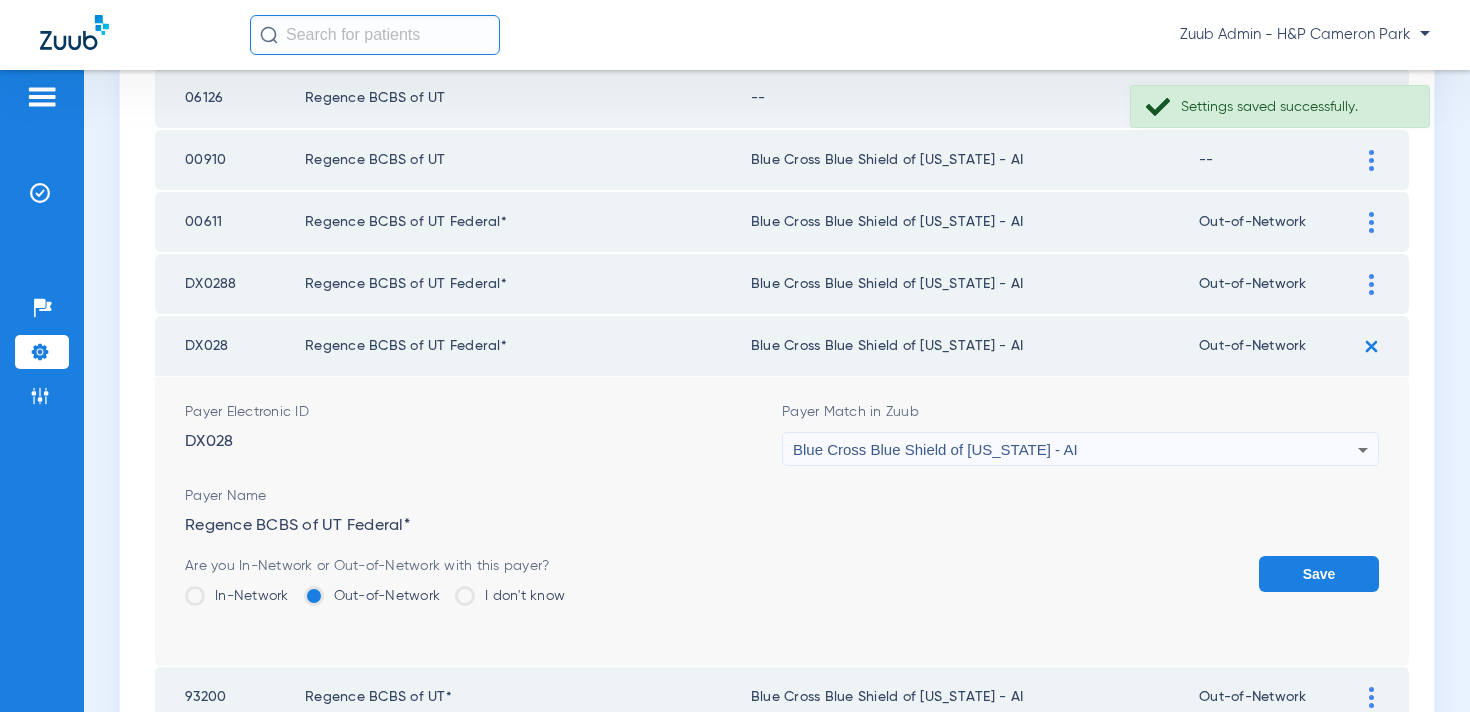 click on "Save" 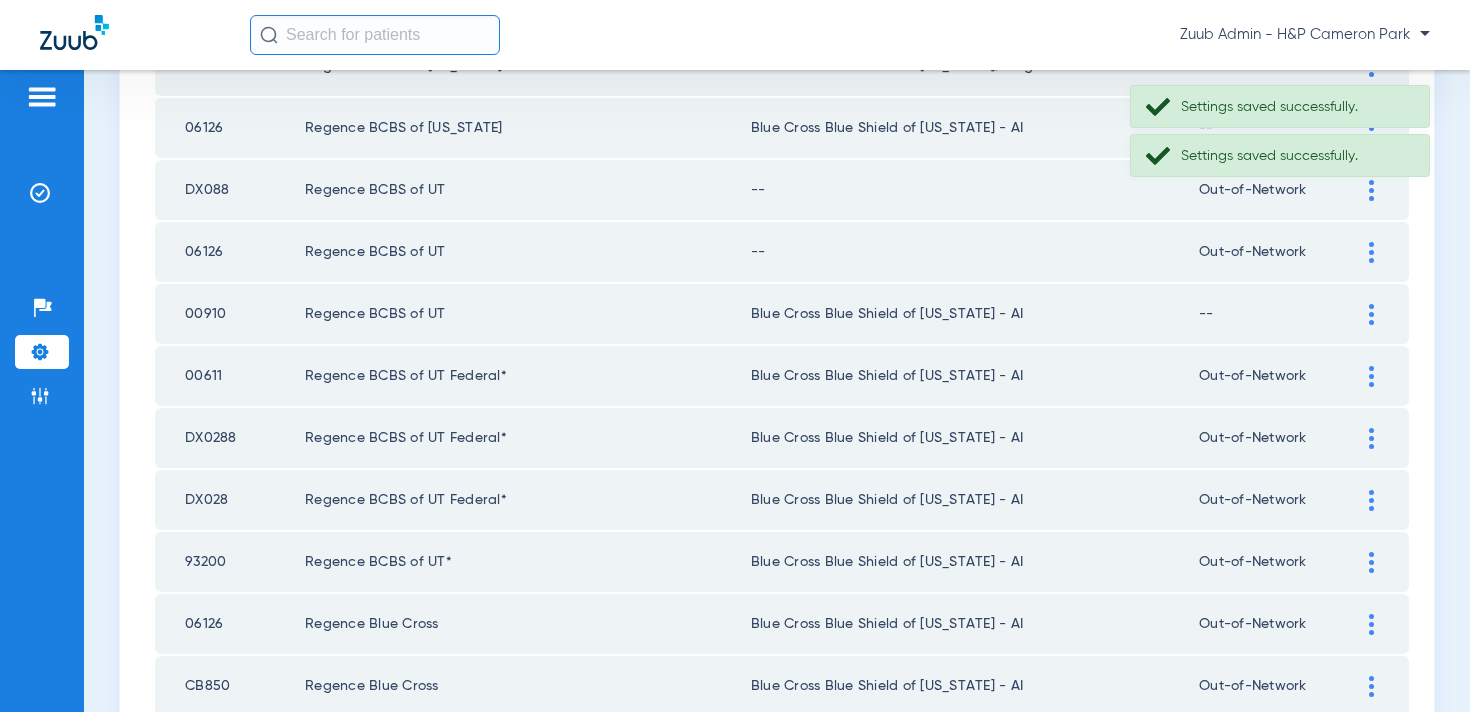scroll, scrollTop: 2148, scrollLeft: 0, axis: vertical 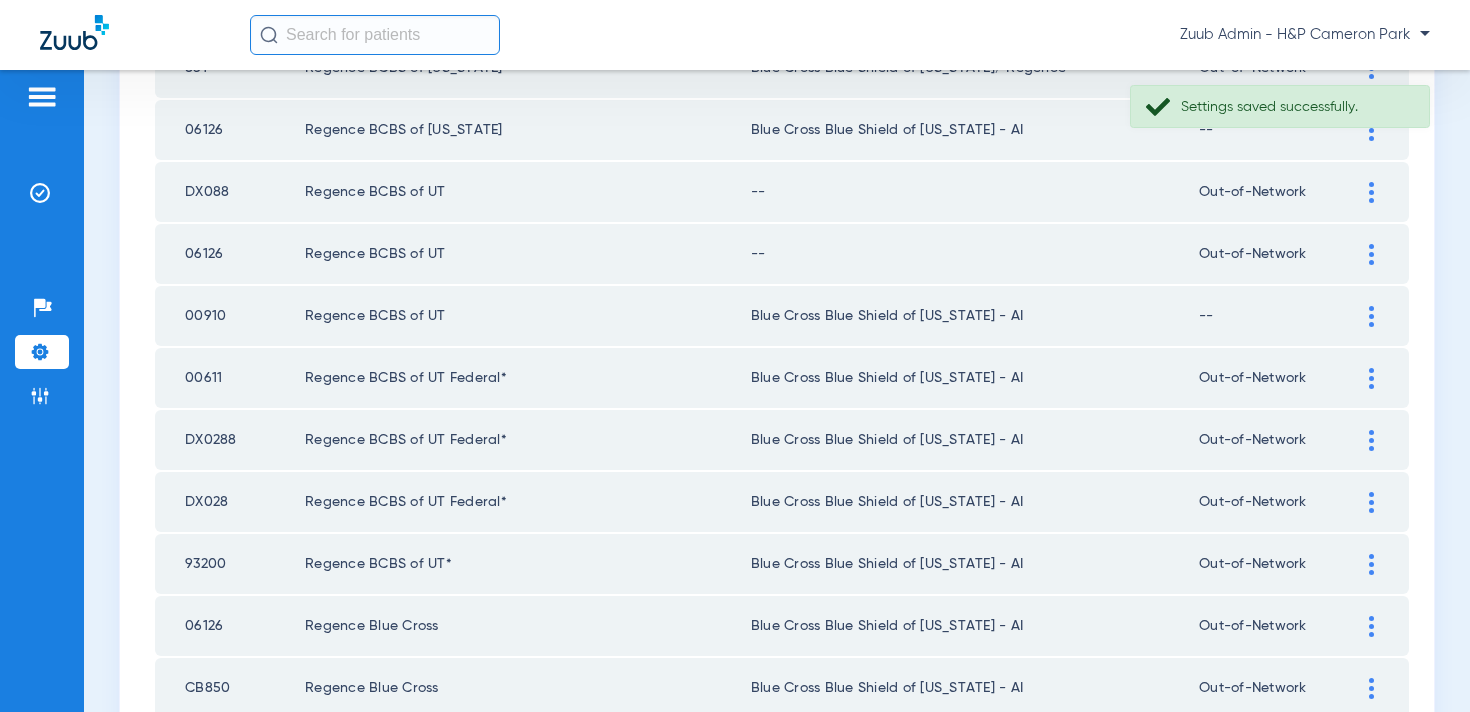 click 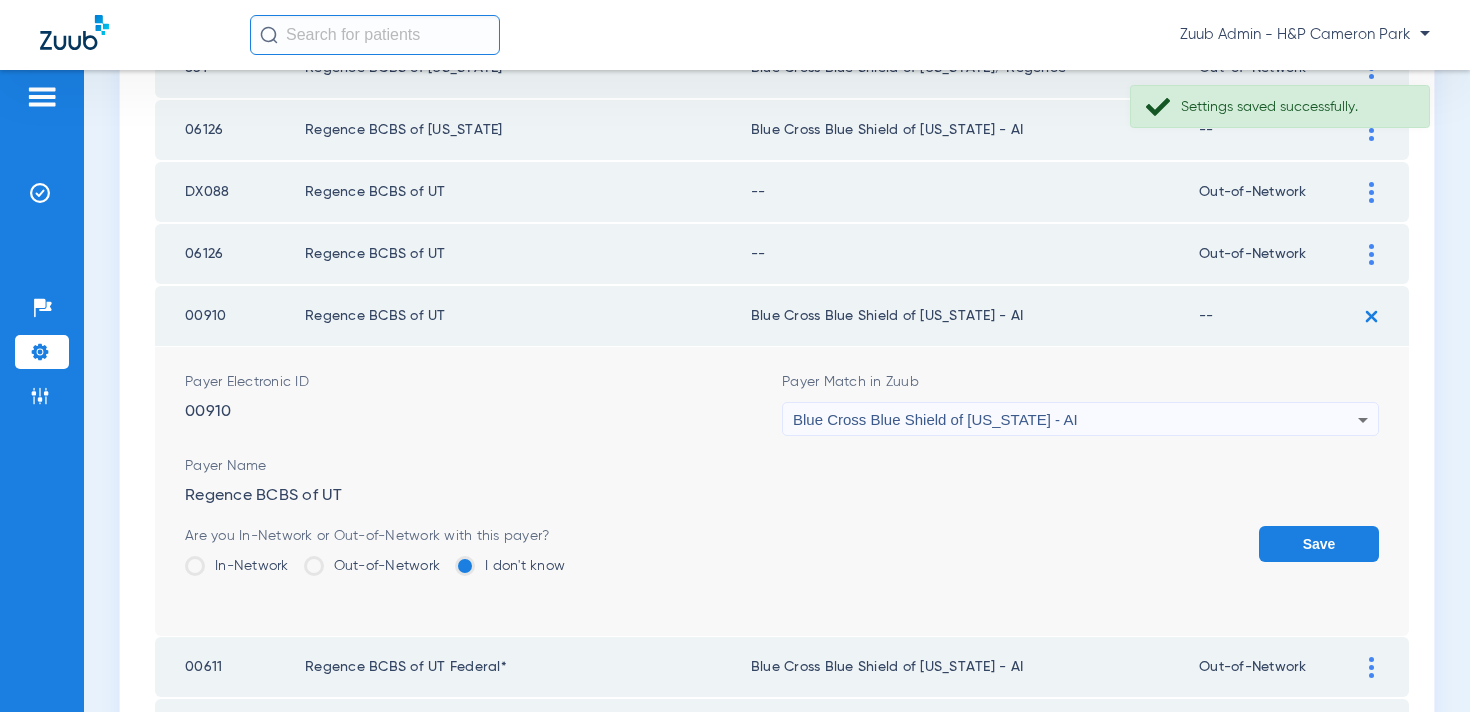 click on "Out-of-Network" 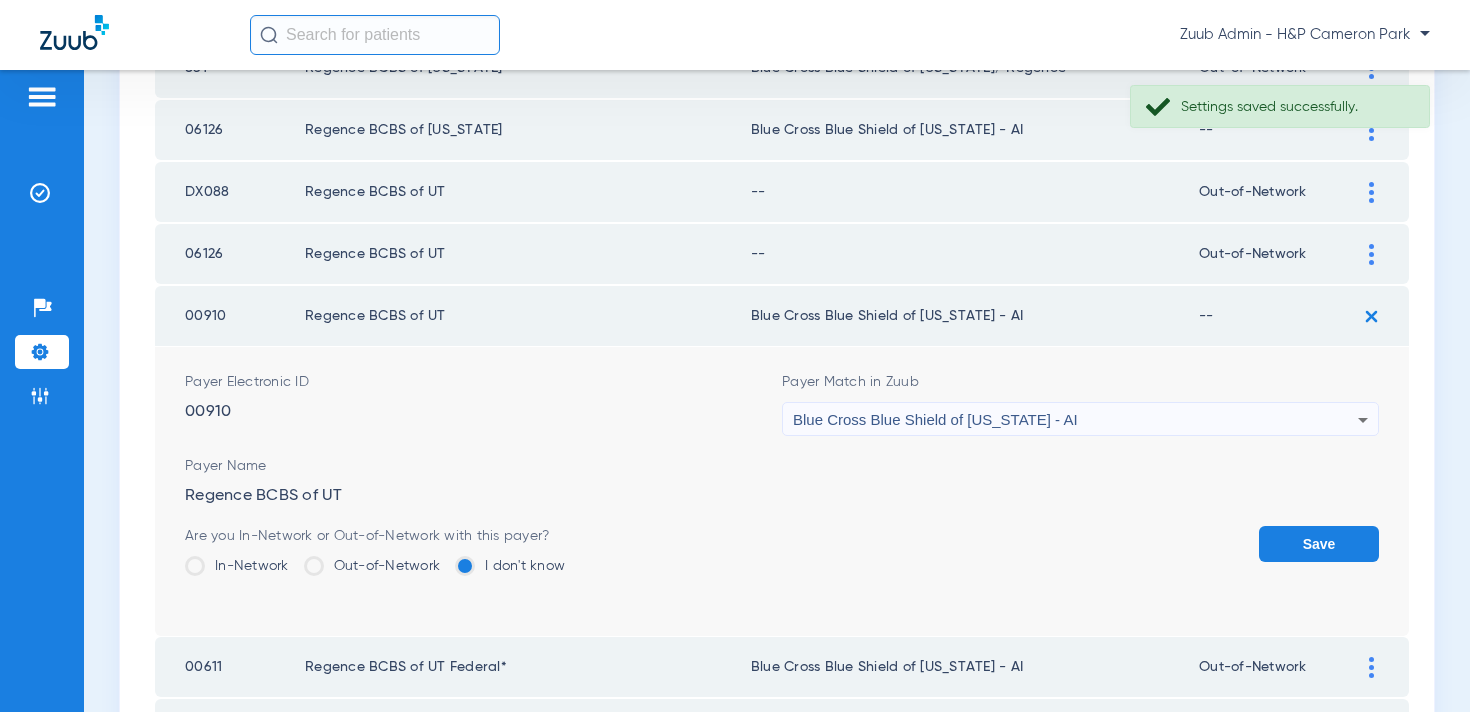 click on "Out-of-Network" 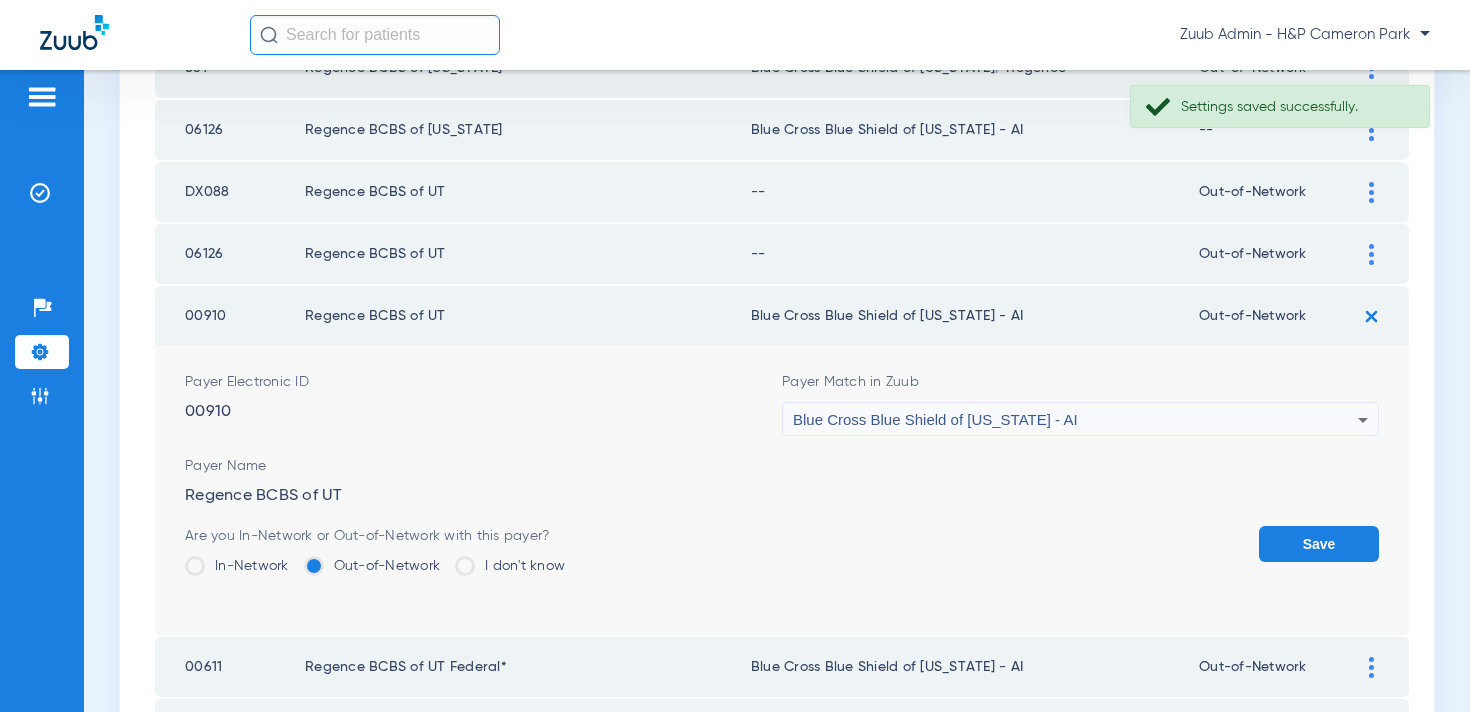 click on "Save" 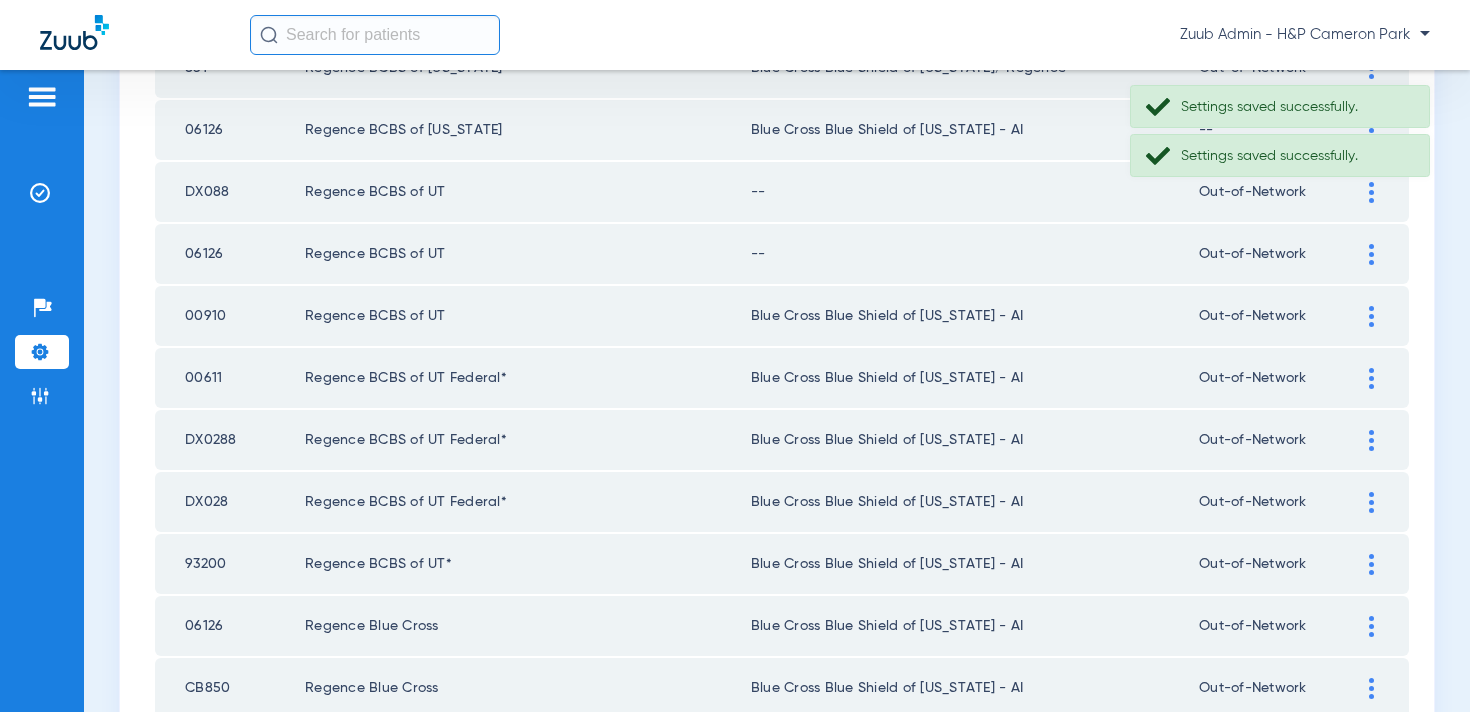 click 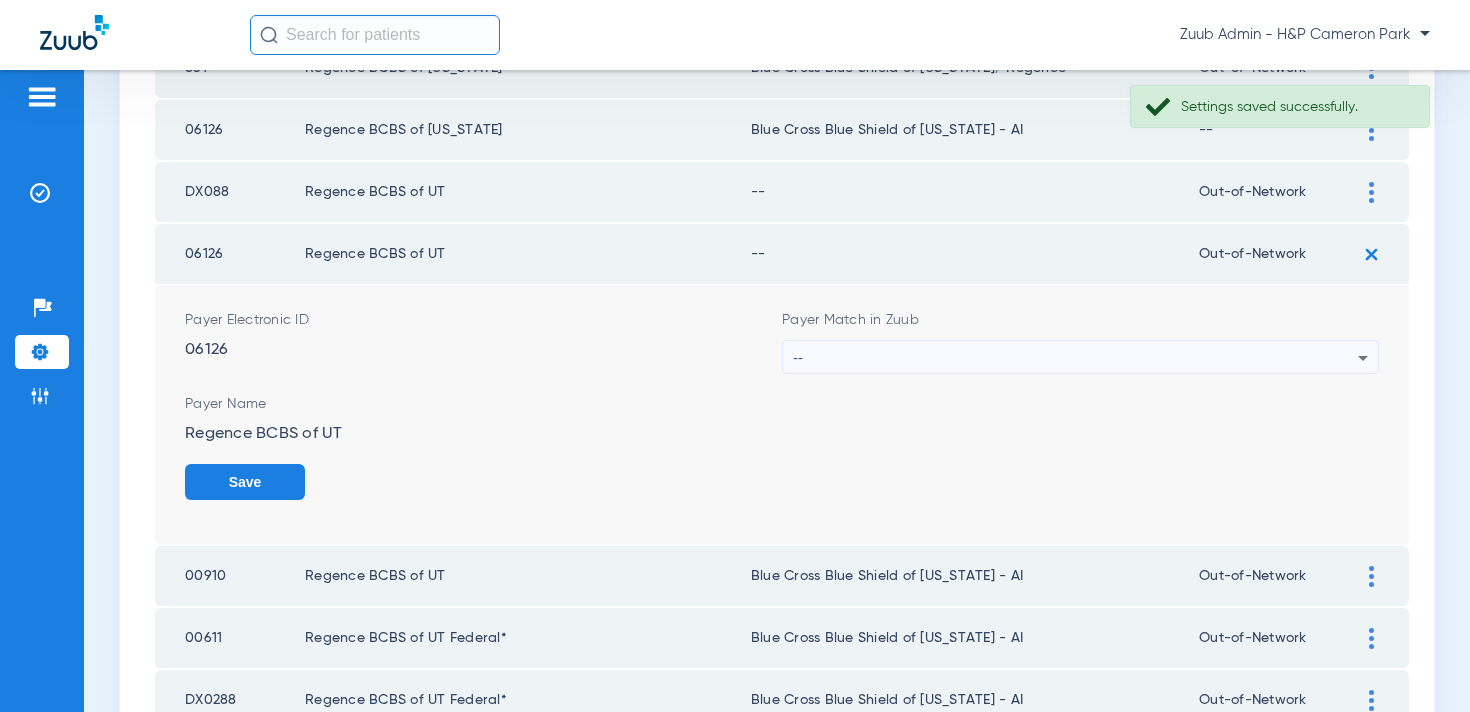 click on "--" at bounding box center [1075, 358] 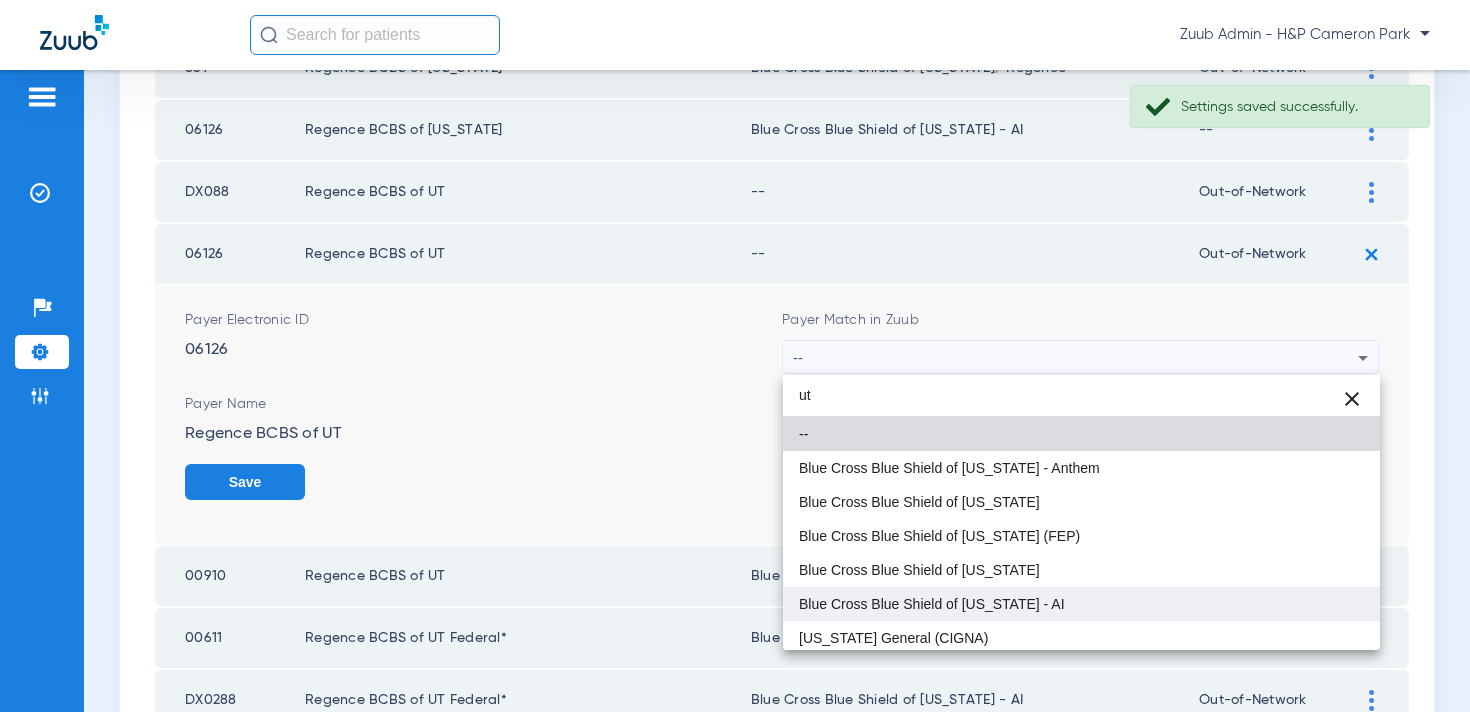 type on "ut" 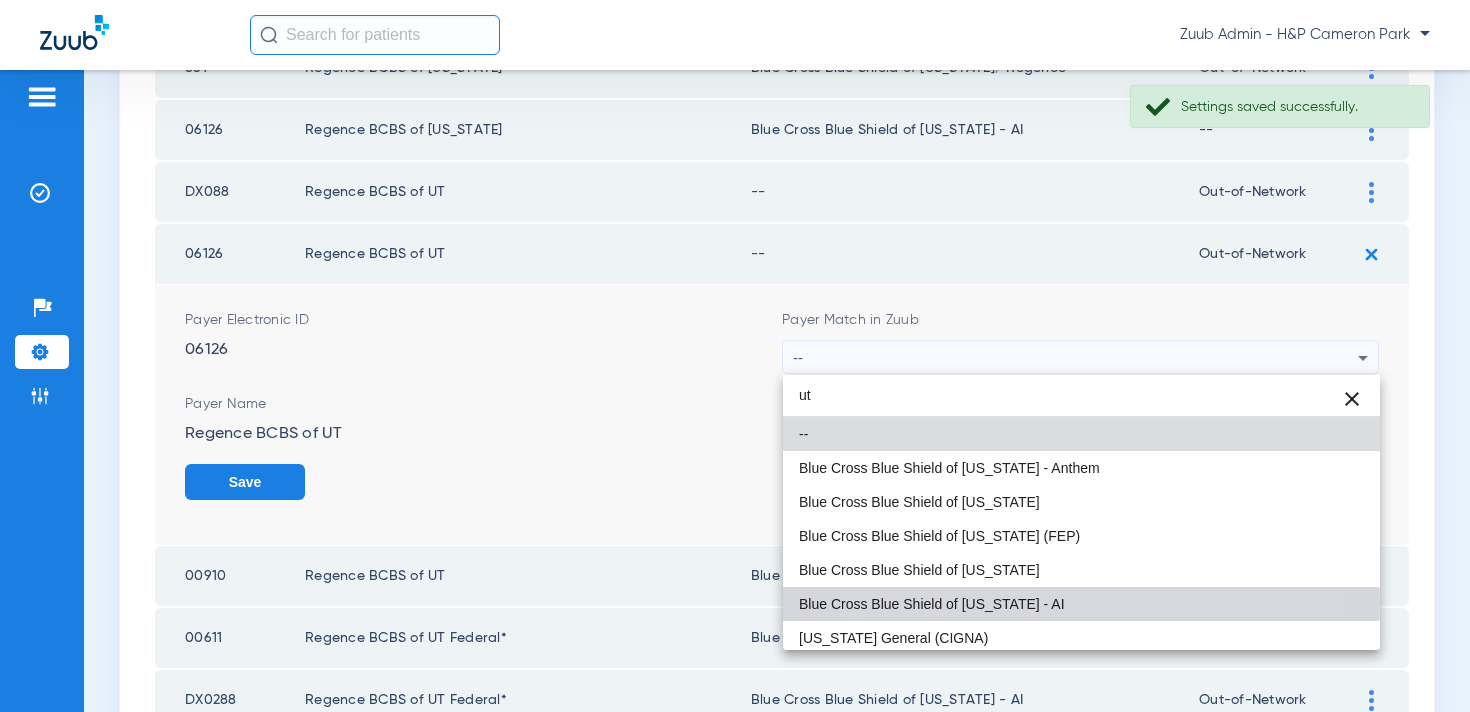 click on "Blue Cross Blue Shield of [US_STATE] - AI" at bounding box center (932, 604) 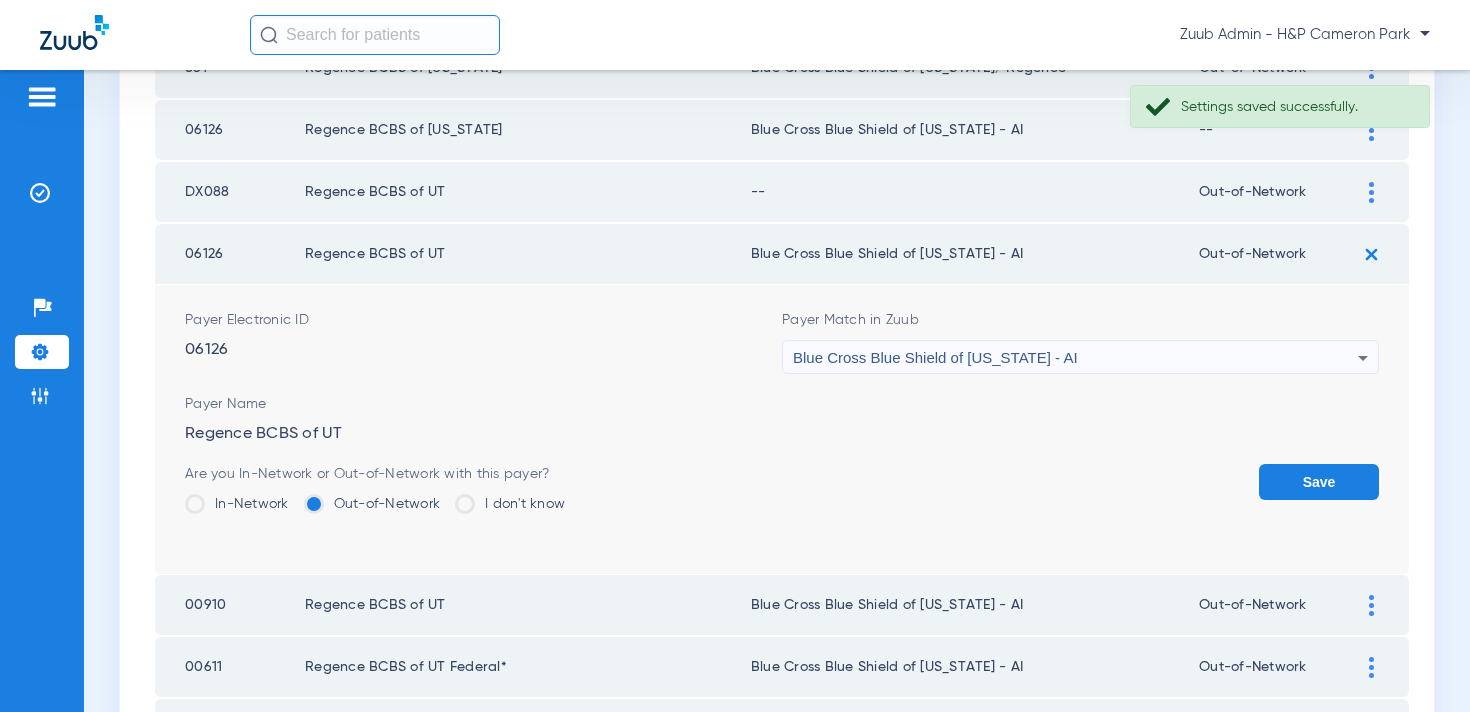 click on "Save" 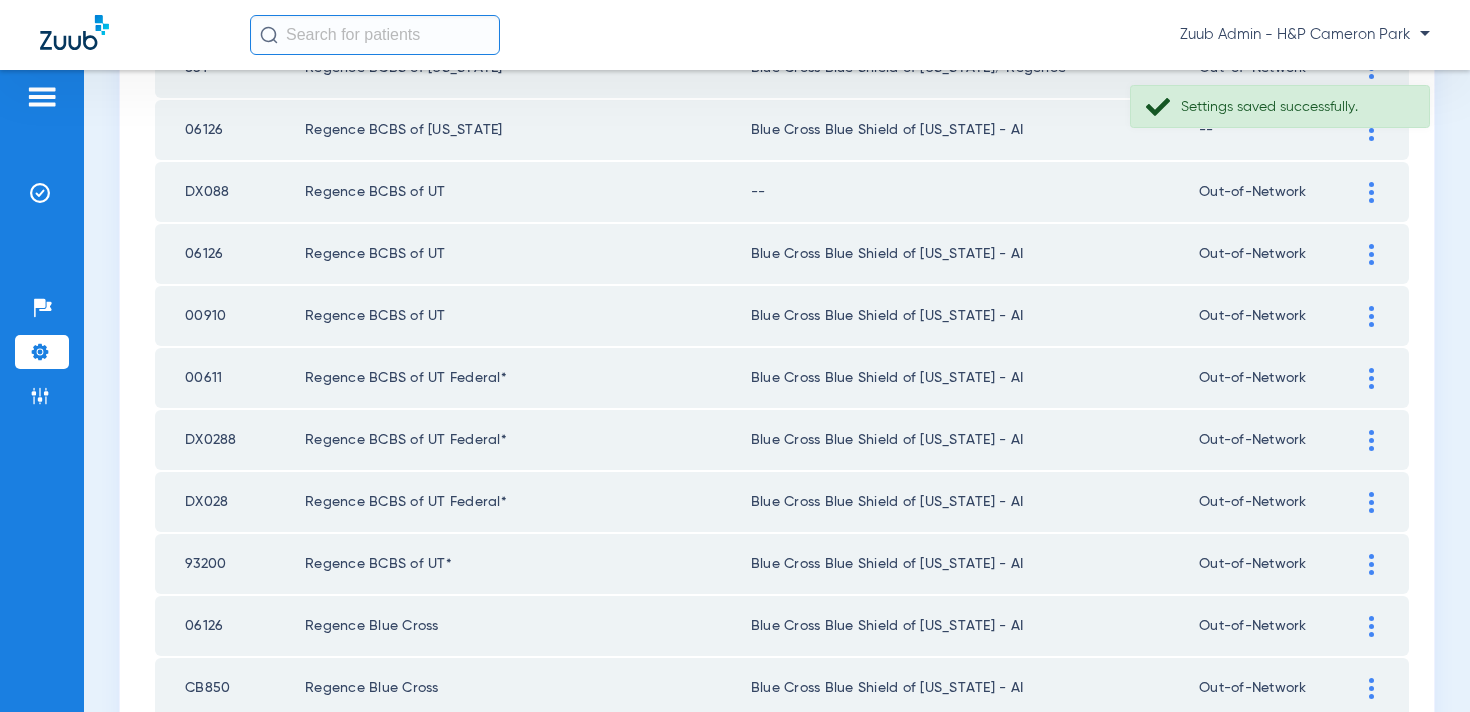 click 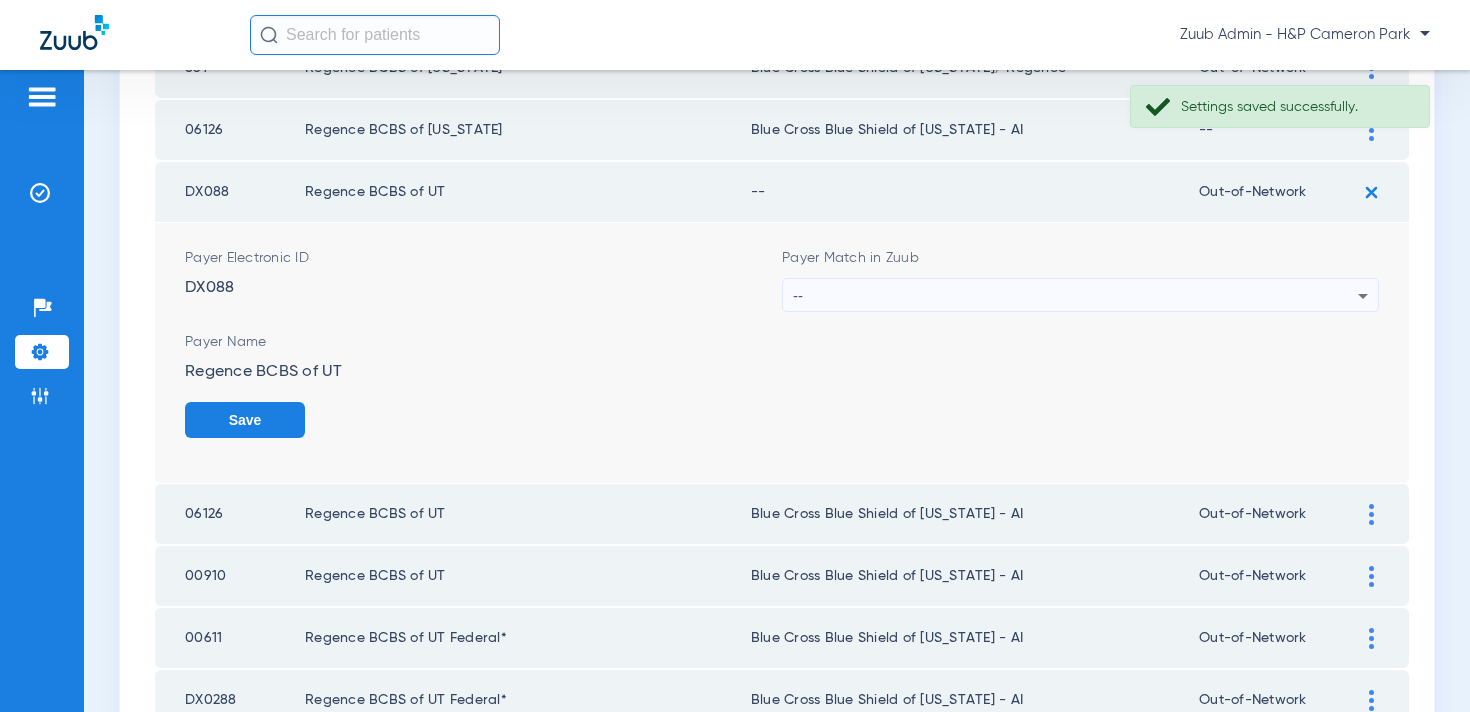 click on "--" at bounding box center (1075, 296) 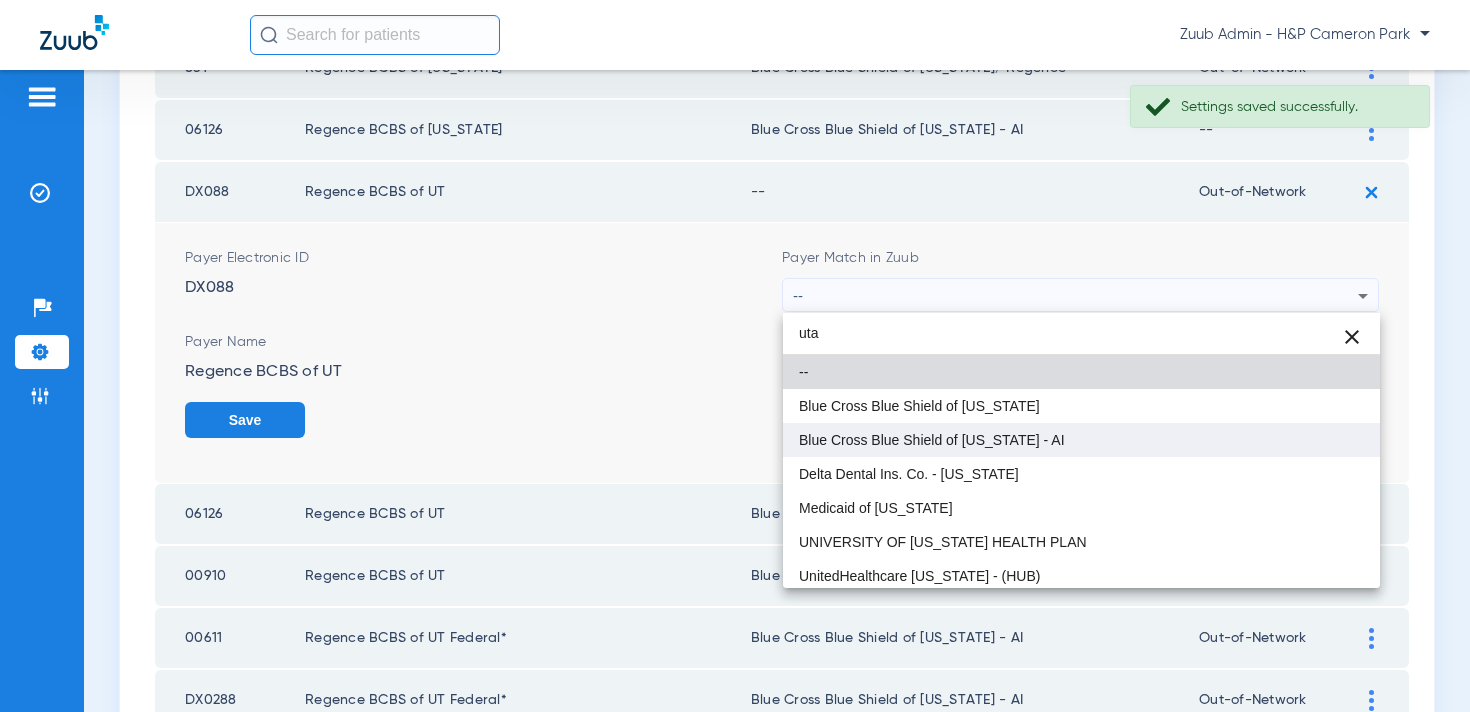 type on "uta" 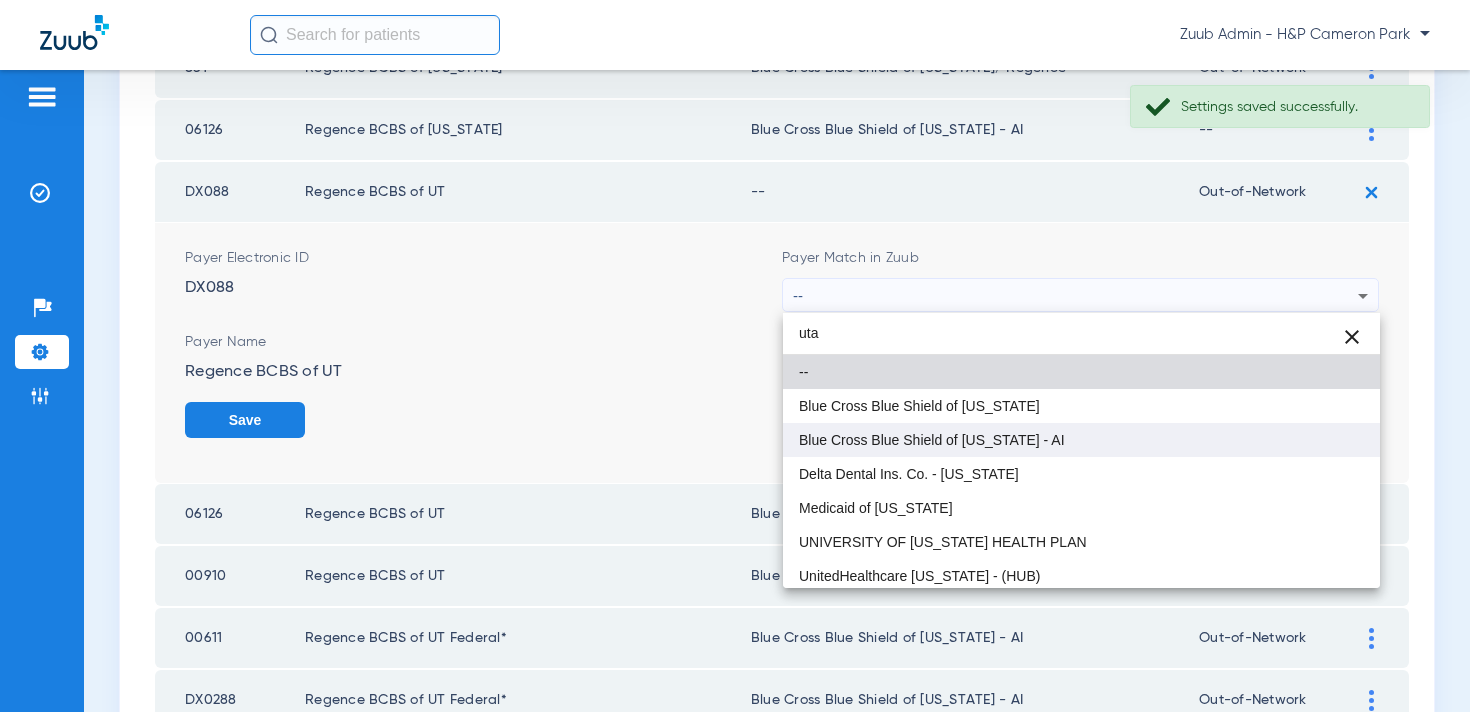 click on "Blue Cross Blue Shield of [US_STATE] - AI" at bounding box center [932, 440] 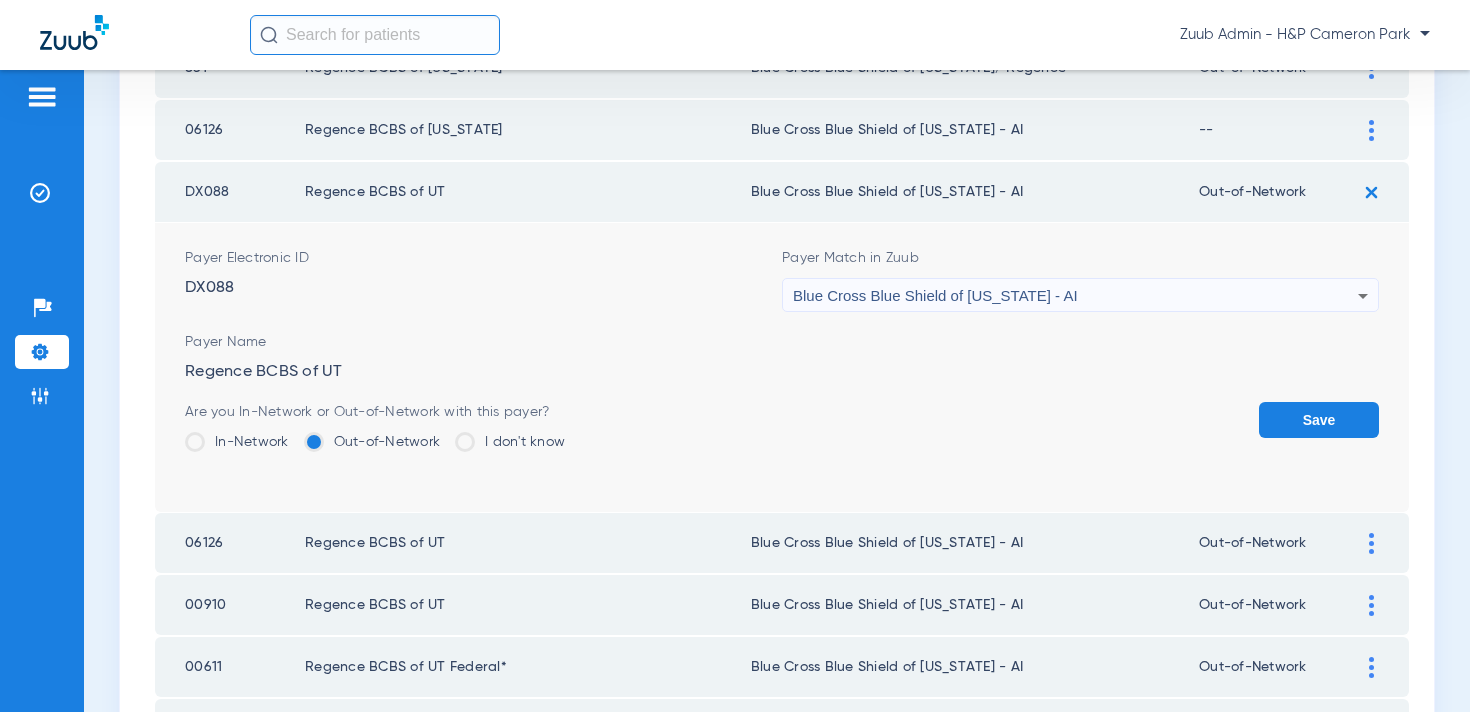 click on "Save" 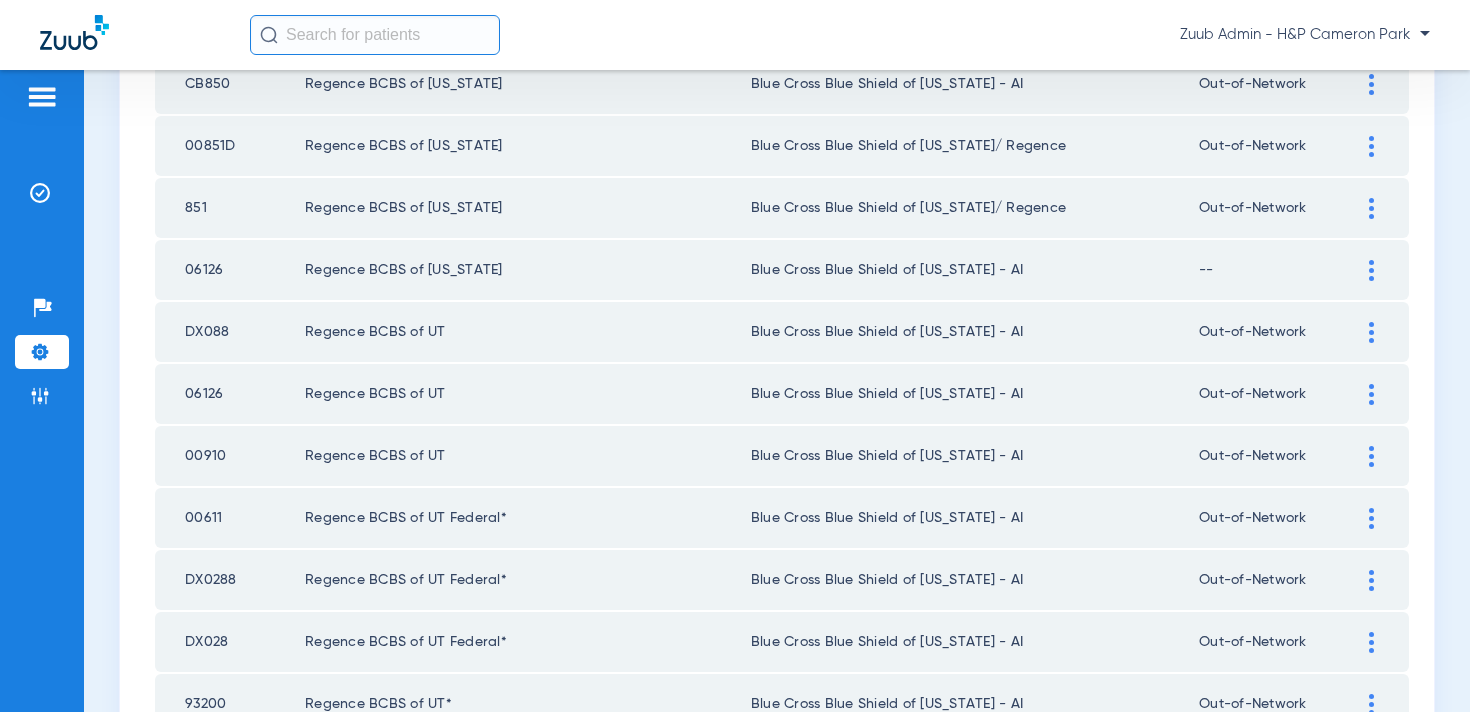 scroll, scrollTop: 2006, scrollLeft: 0, axis: vertical 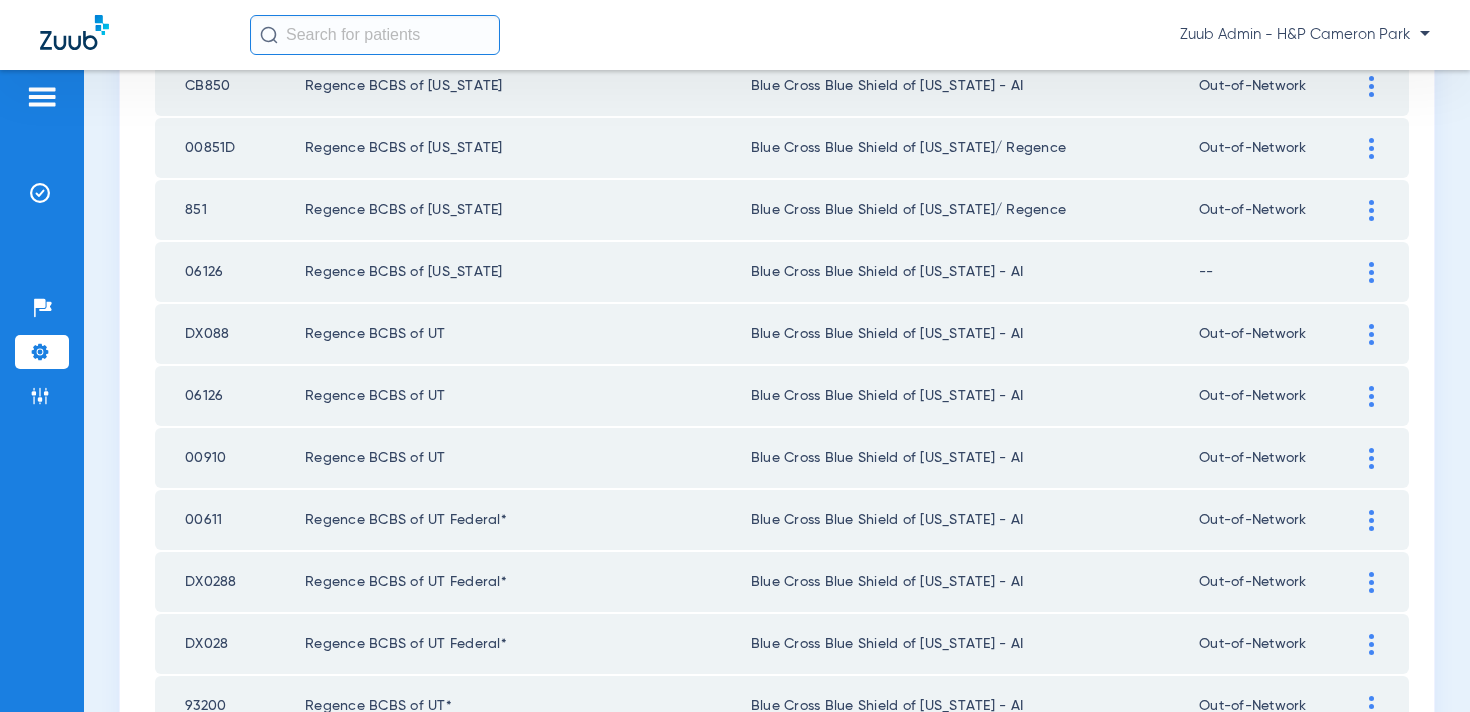 click 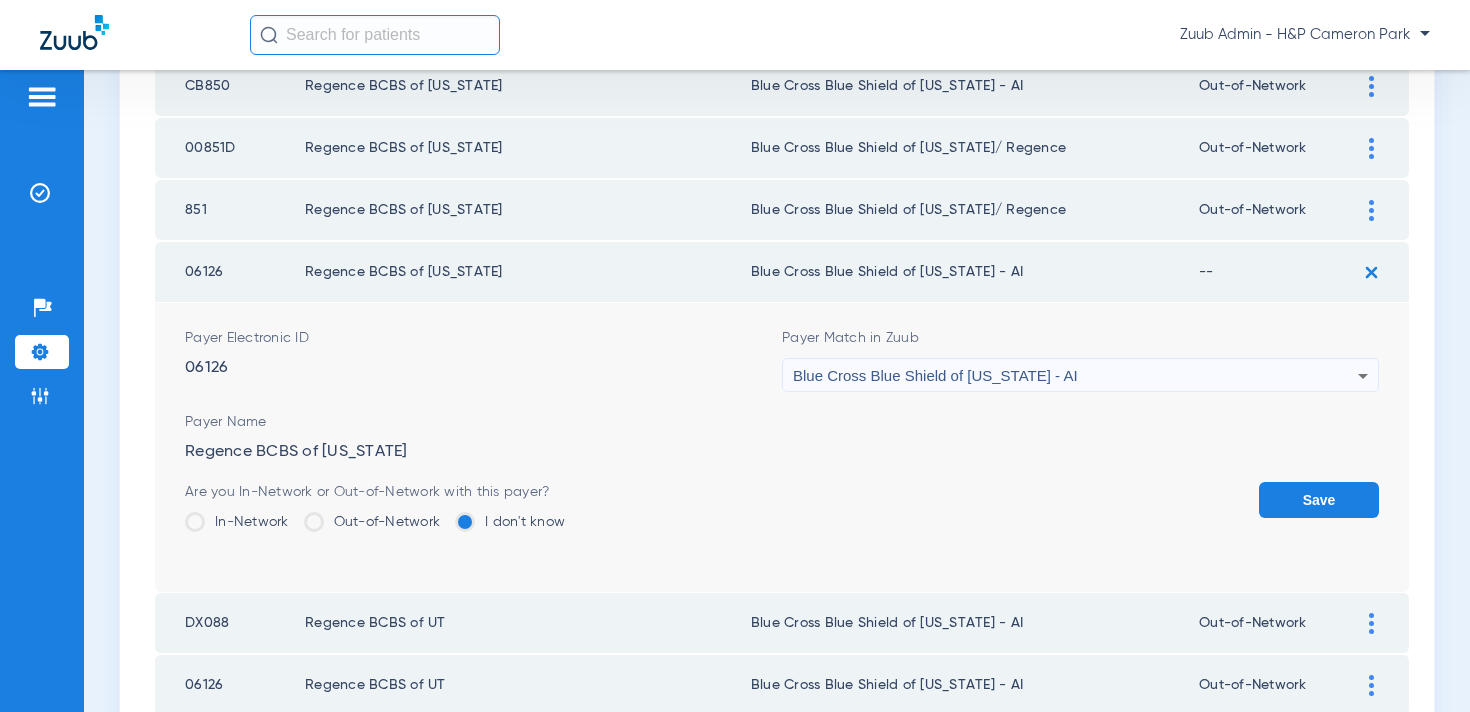 click on "Out-of-Network" 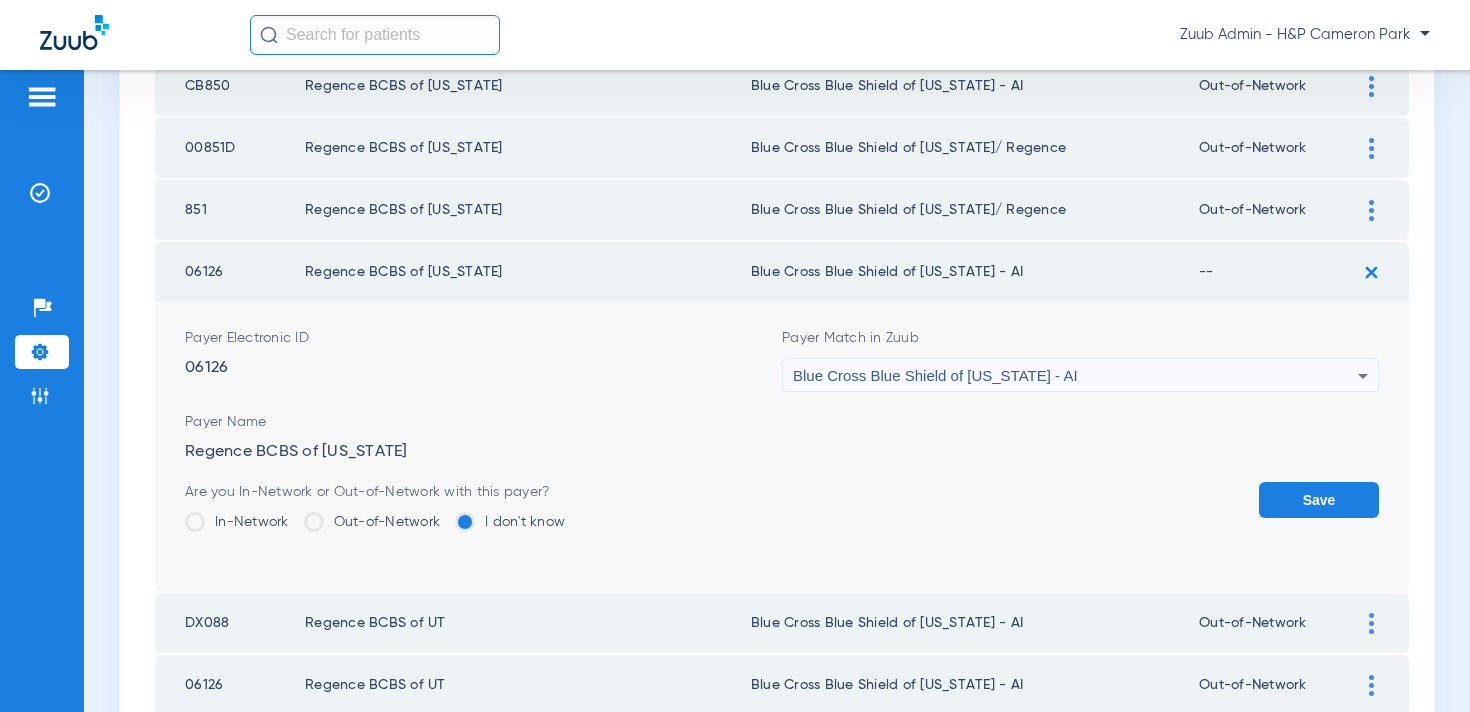 click on "Out-of-Network" 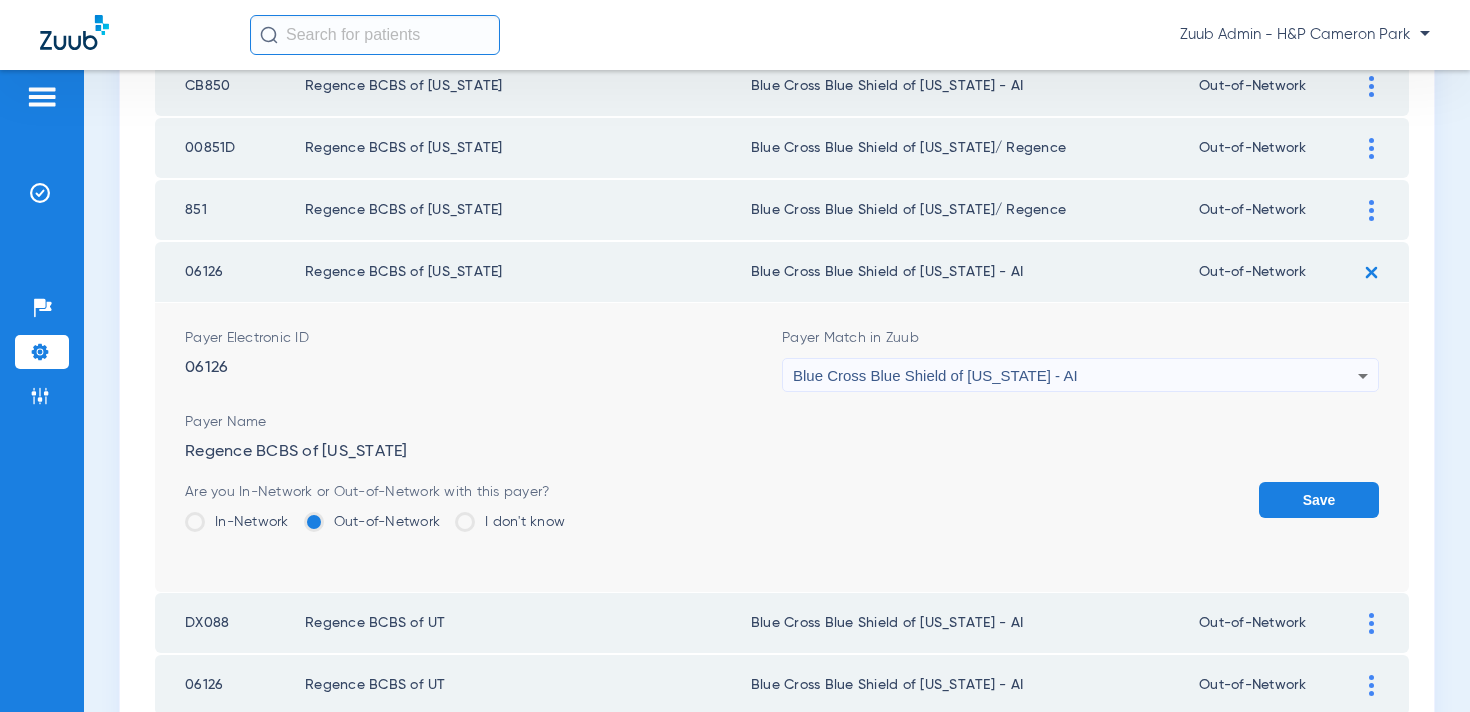 click on "Save" 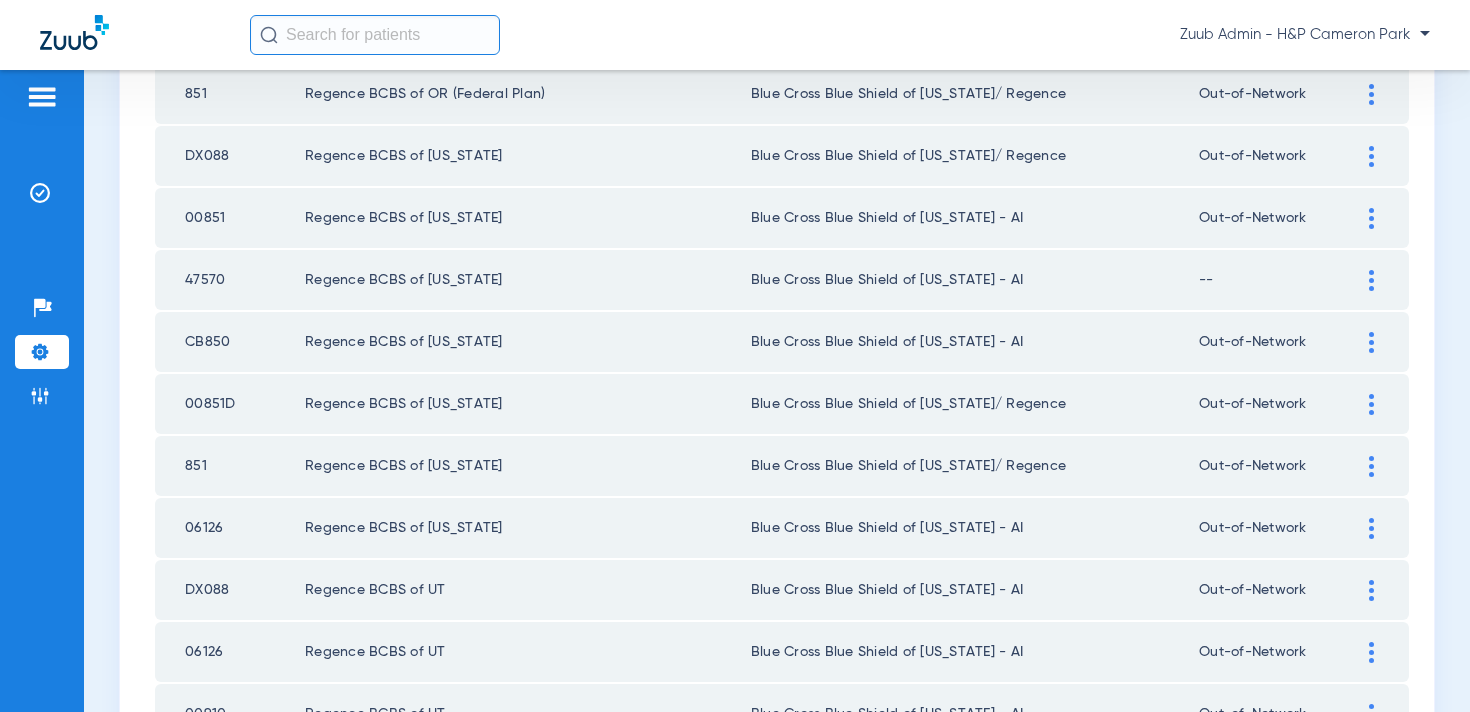 scroll, scrollTop: 1732, scrollLeft: 0, axis: vertical 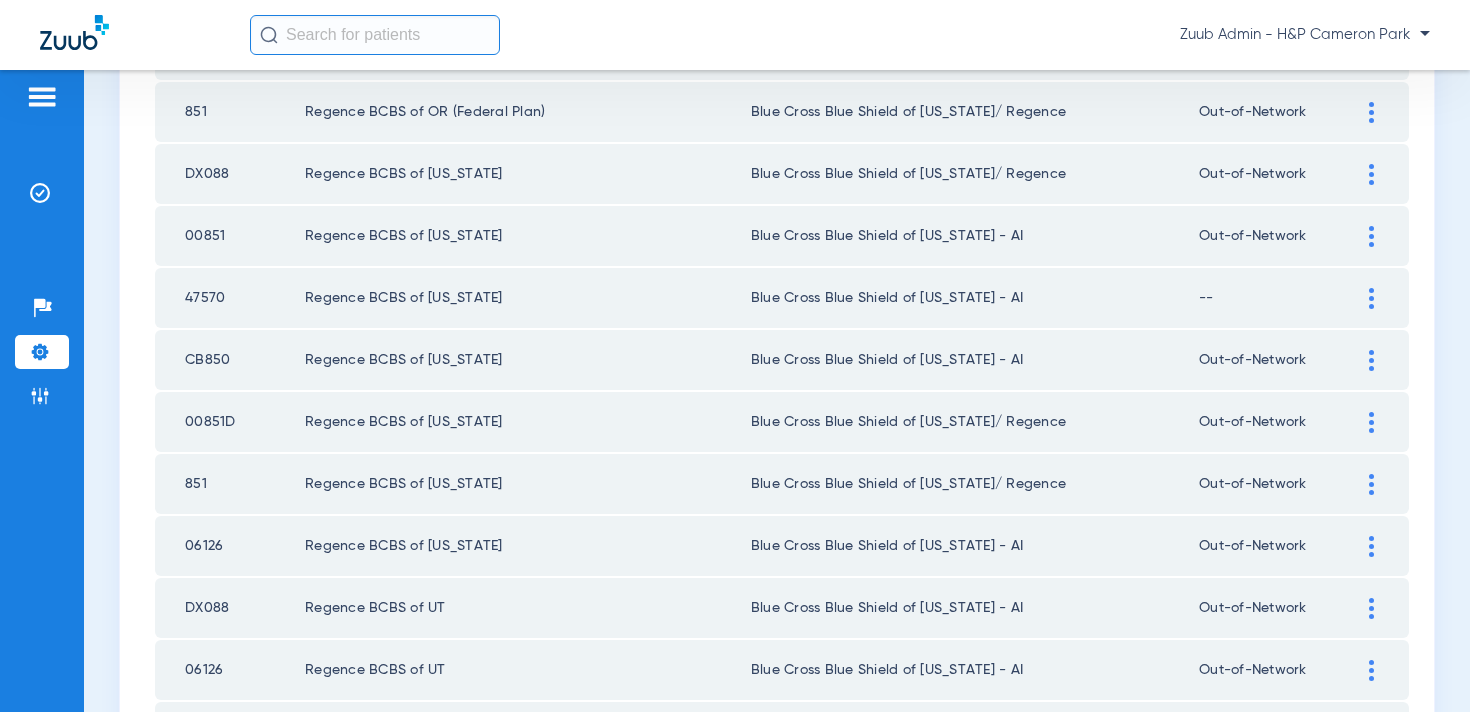 click 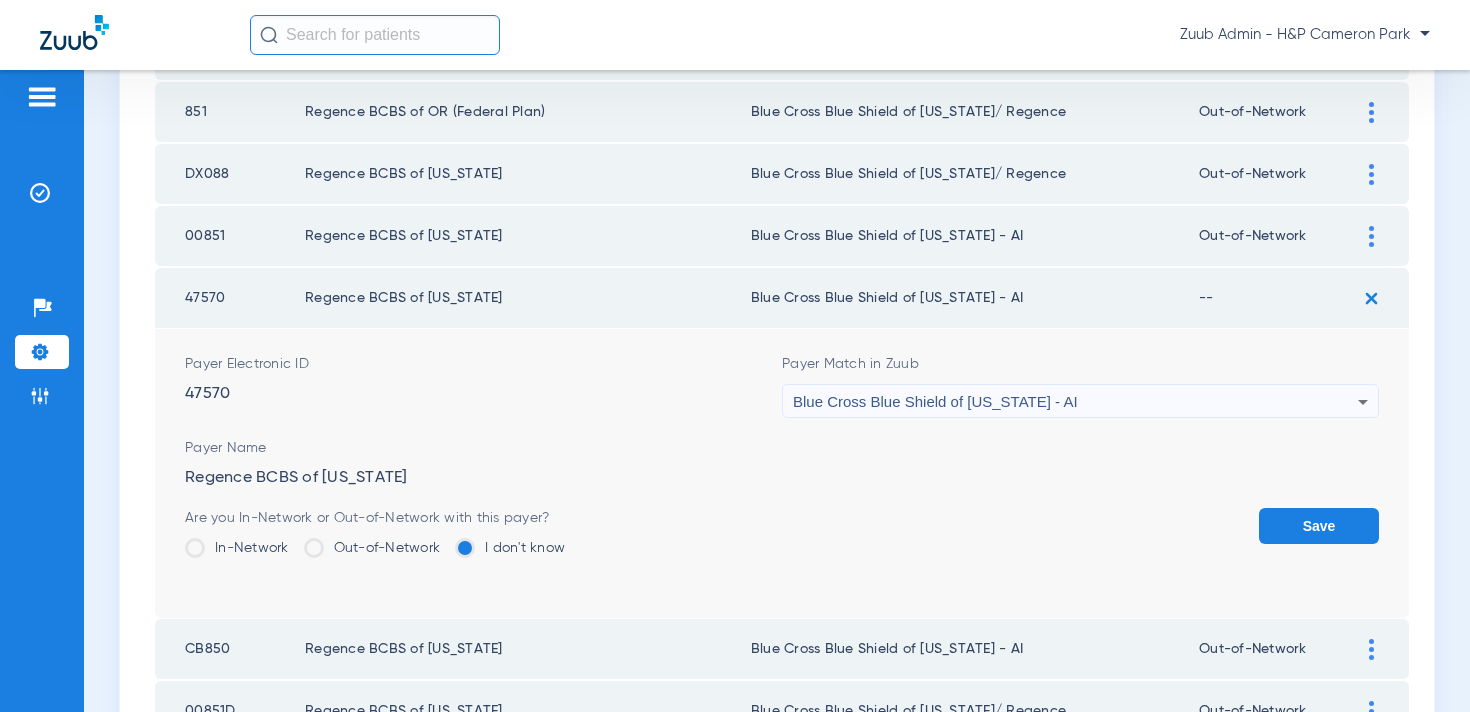 click on "Out-of-Network" 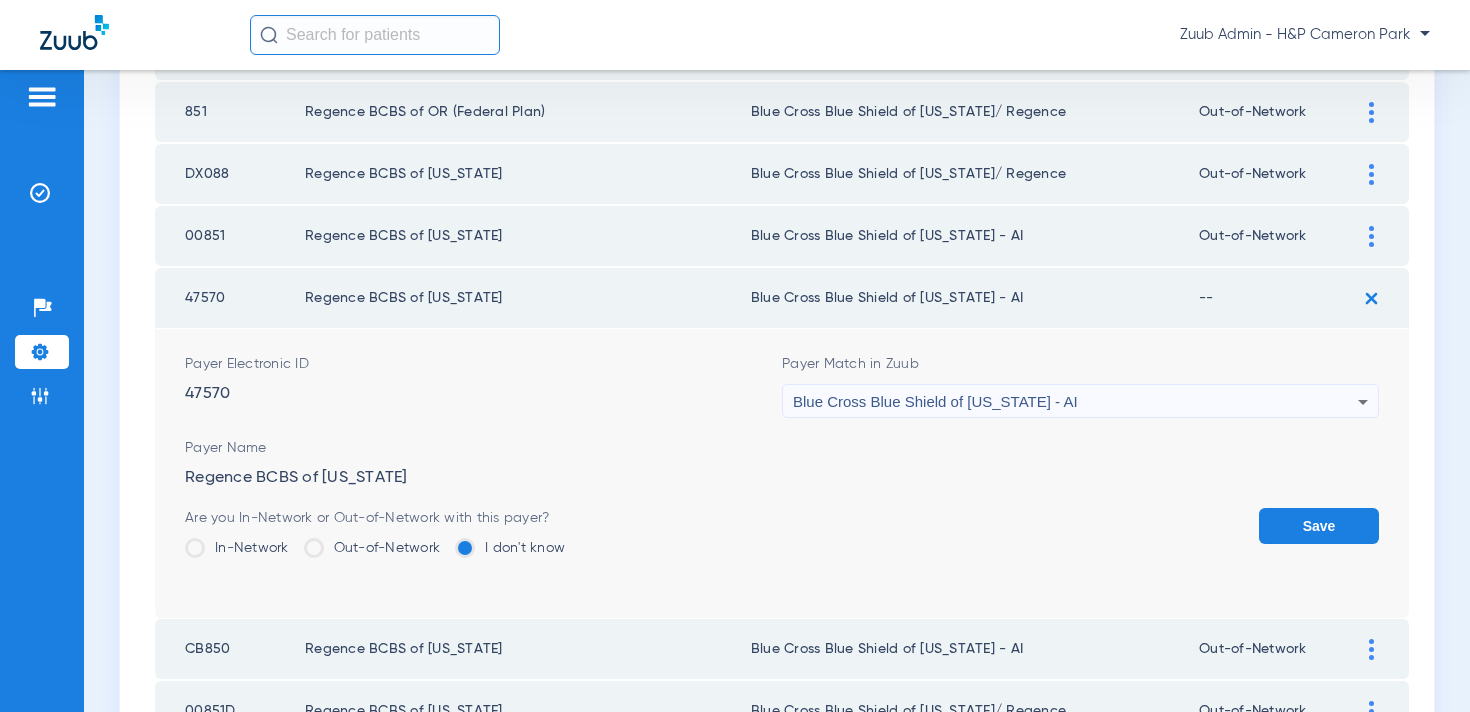 click on "Out-of-Network" 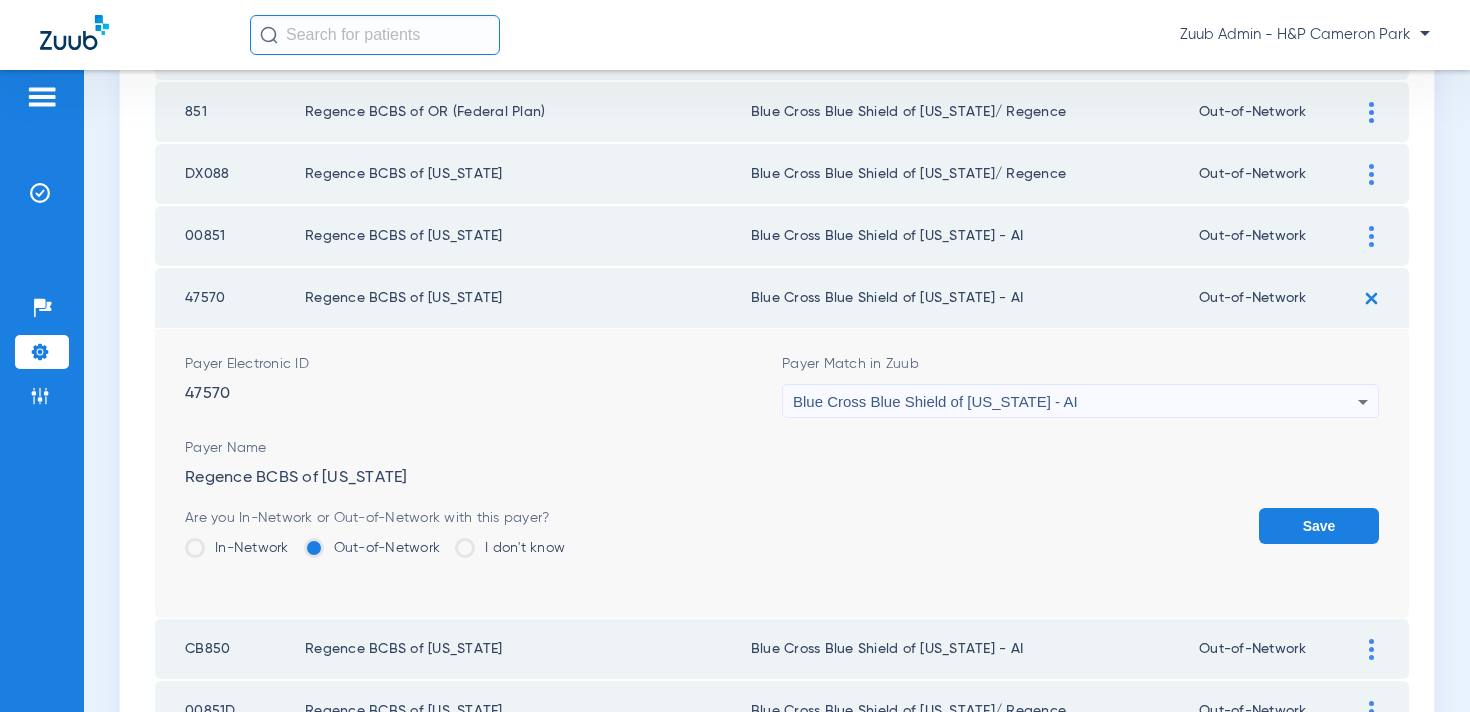 click on "Save" 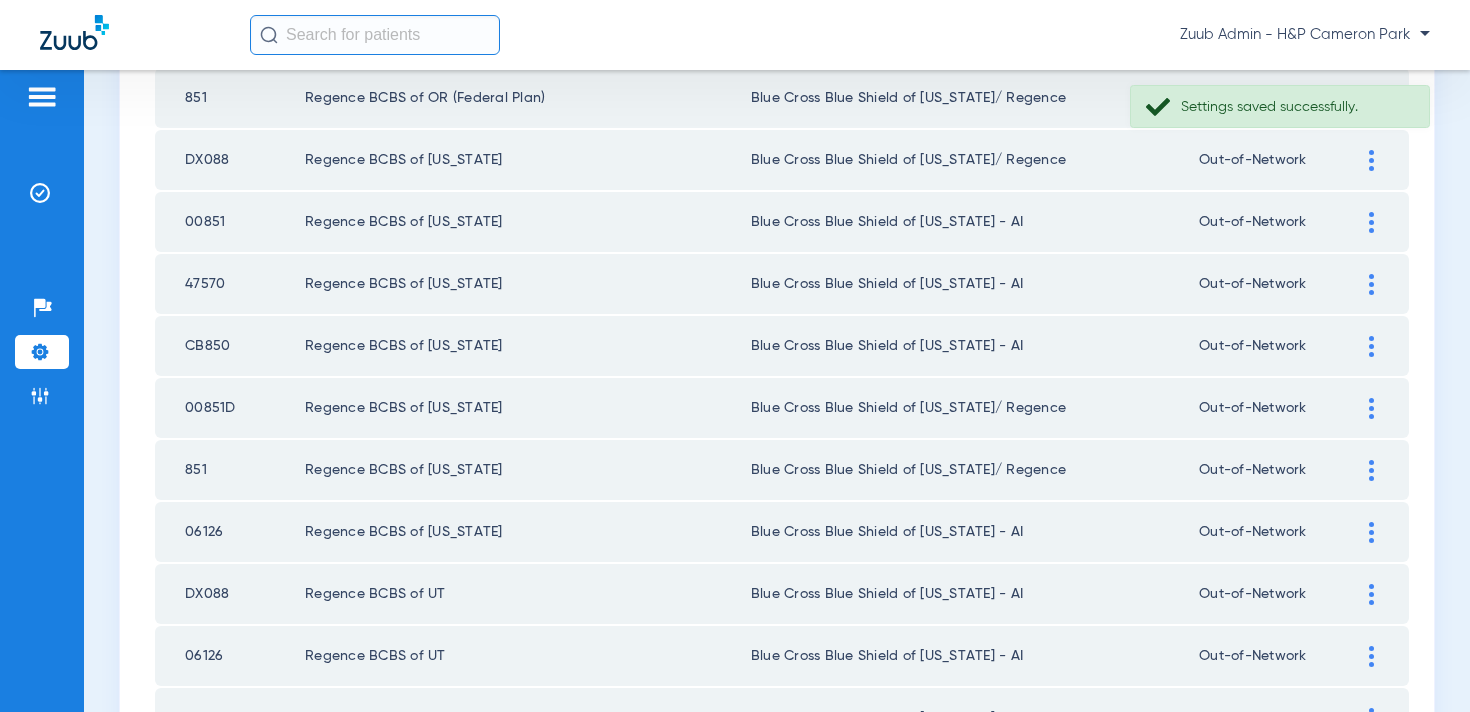 scroll, scrollTop: 1788, scrollLeft: 0, axis: vertical 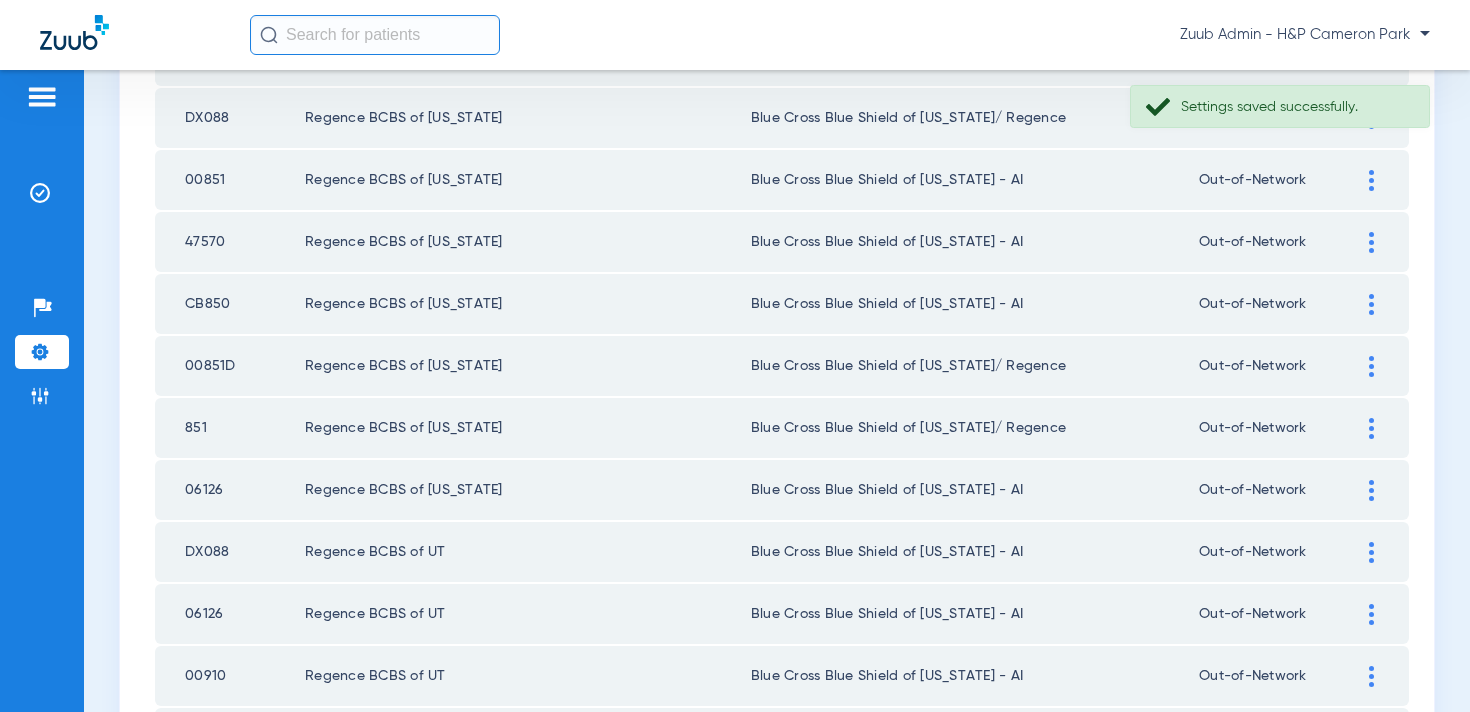 click 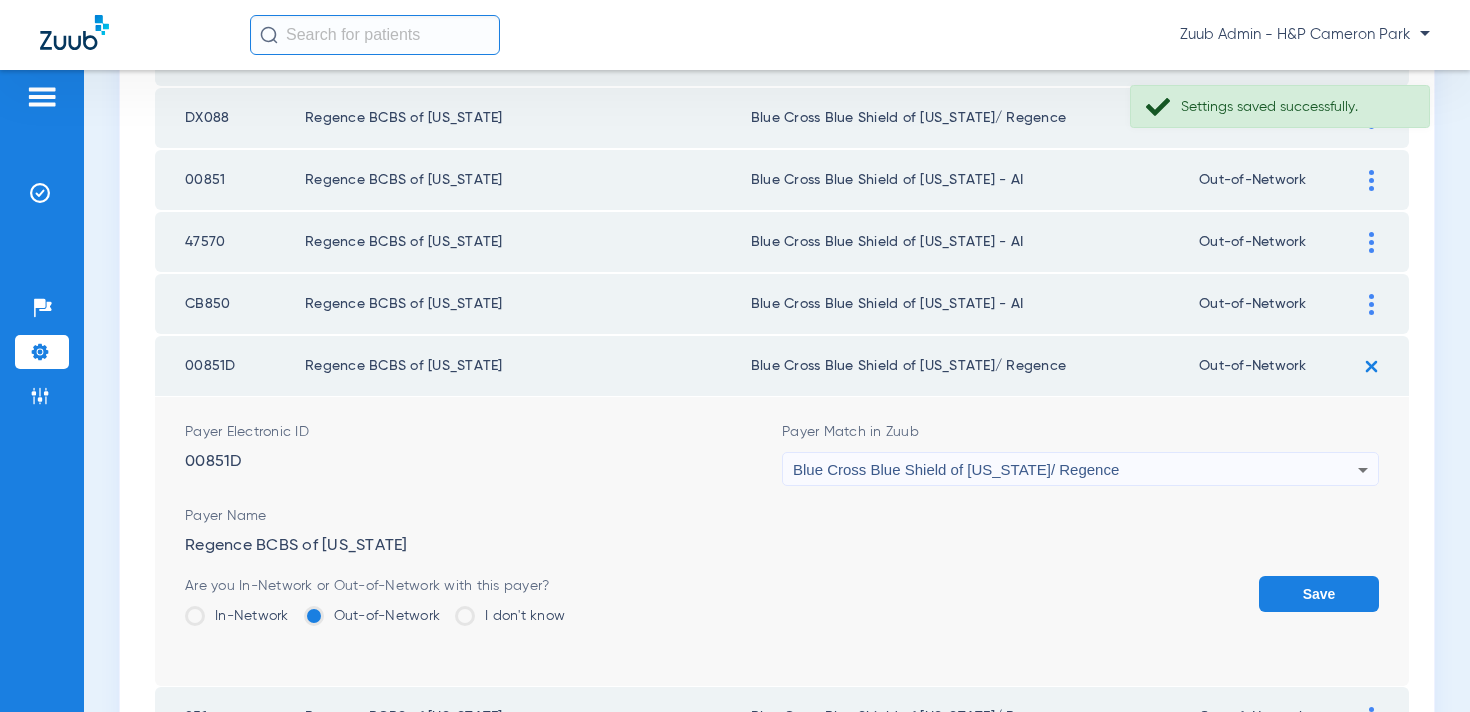 click on "Blue Cross Blue Shield of [US_STATE]/ Regence" at bounding box center (956, 469) 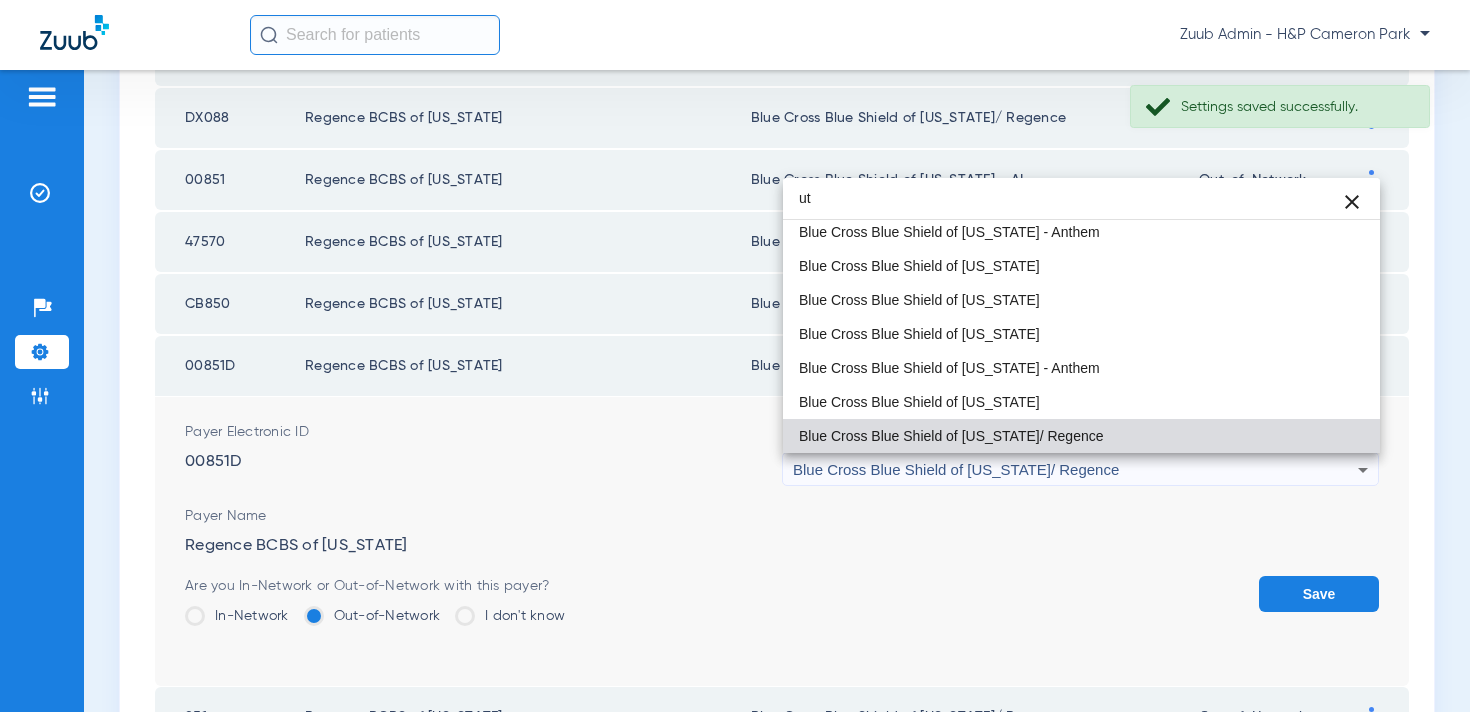 scroll, scrollTop: 42, scrollLeft: 0, axis: vertical 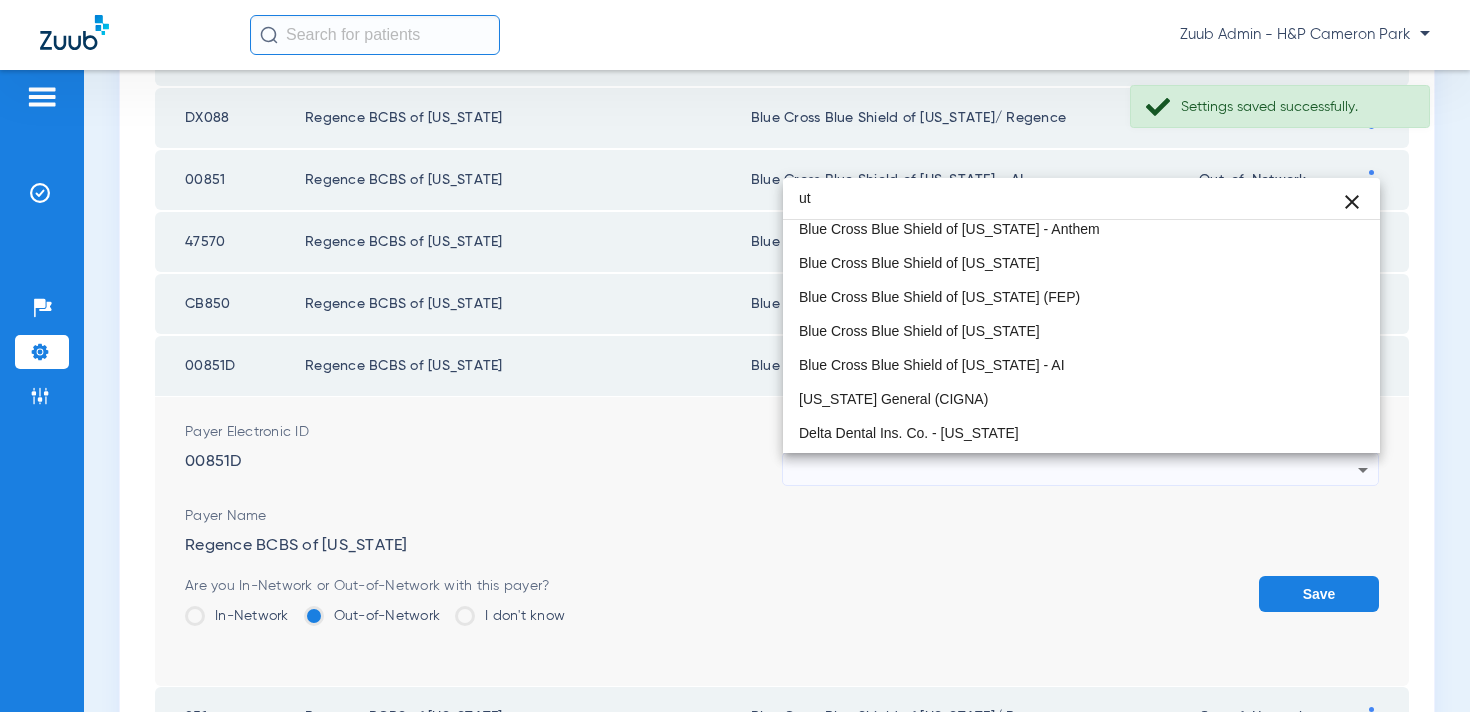type on "ut" 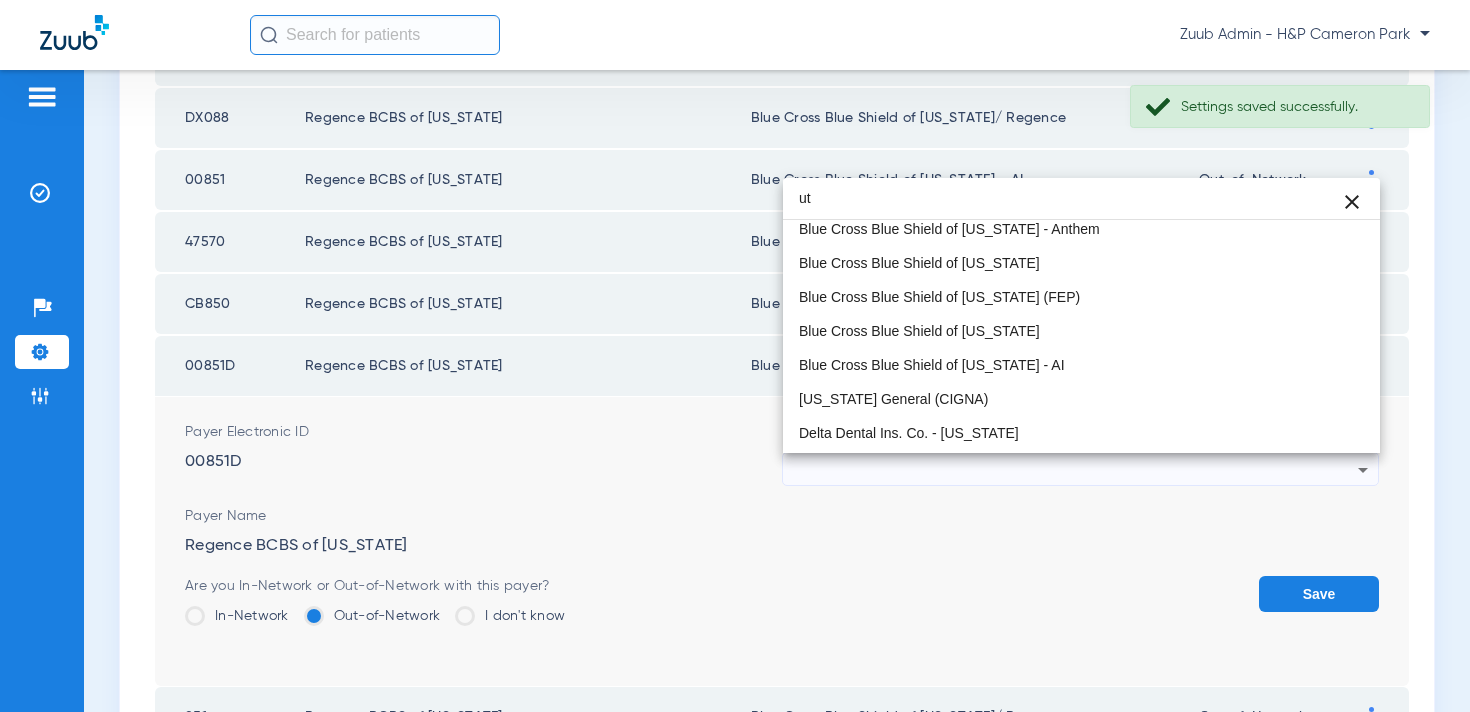 click on "Blue Cross Blue Shield of [US_STATE] - AI" at bounding box center (1081, 365) 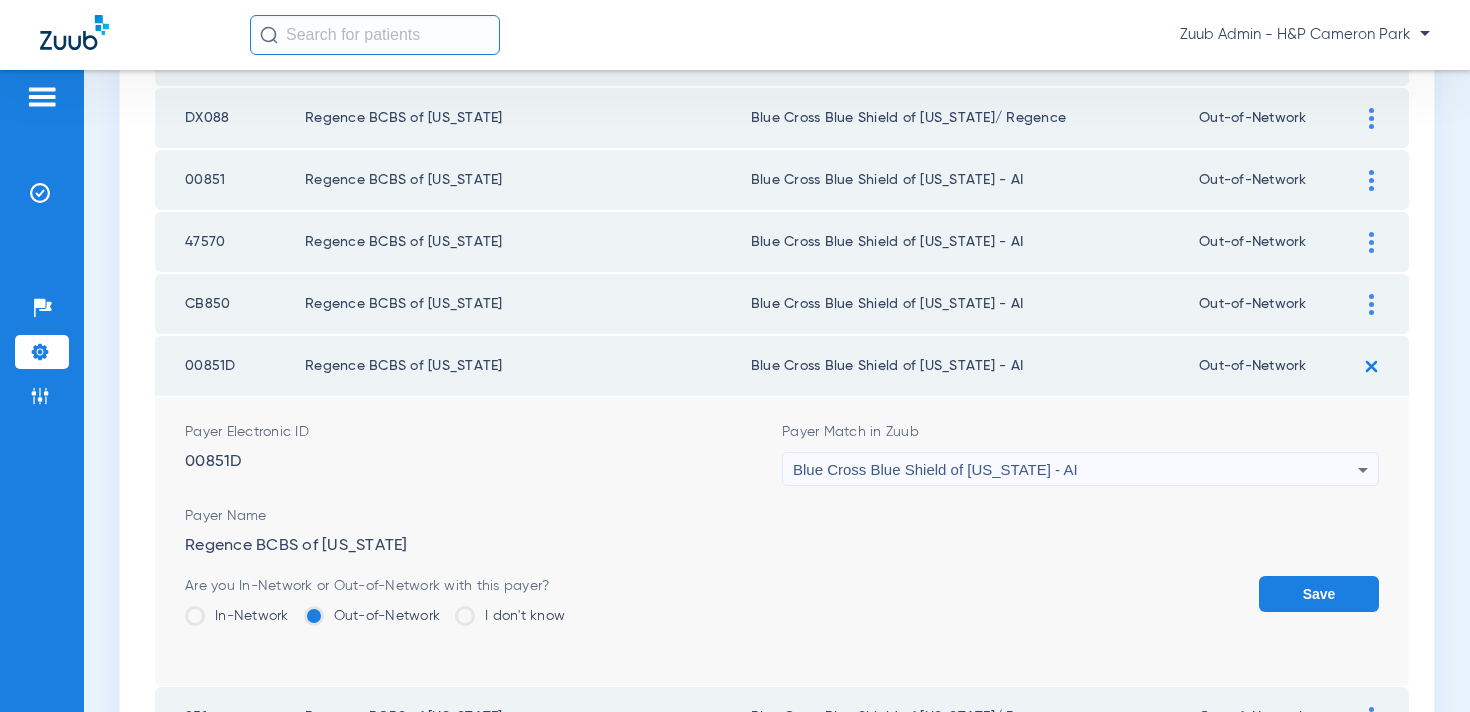 click on "Save" 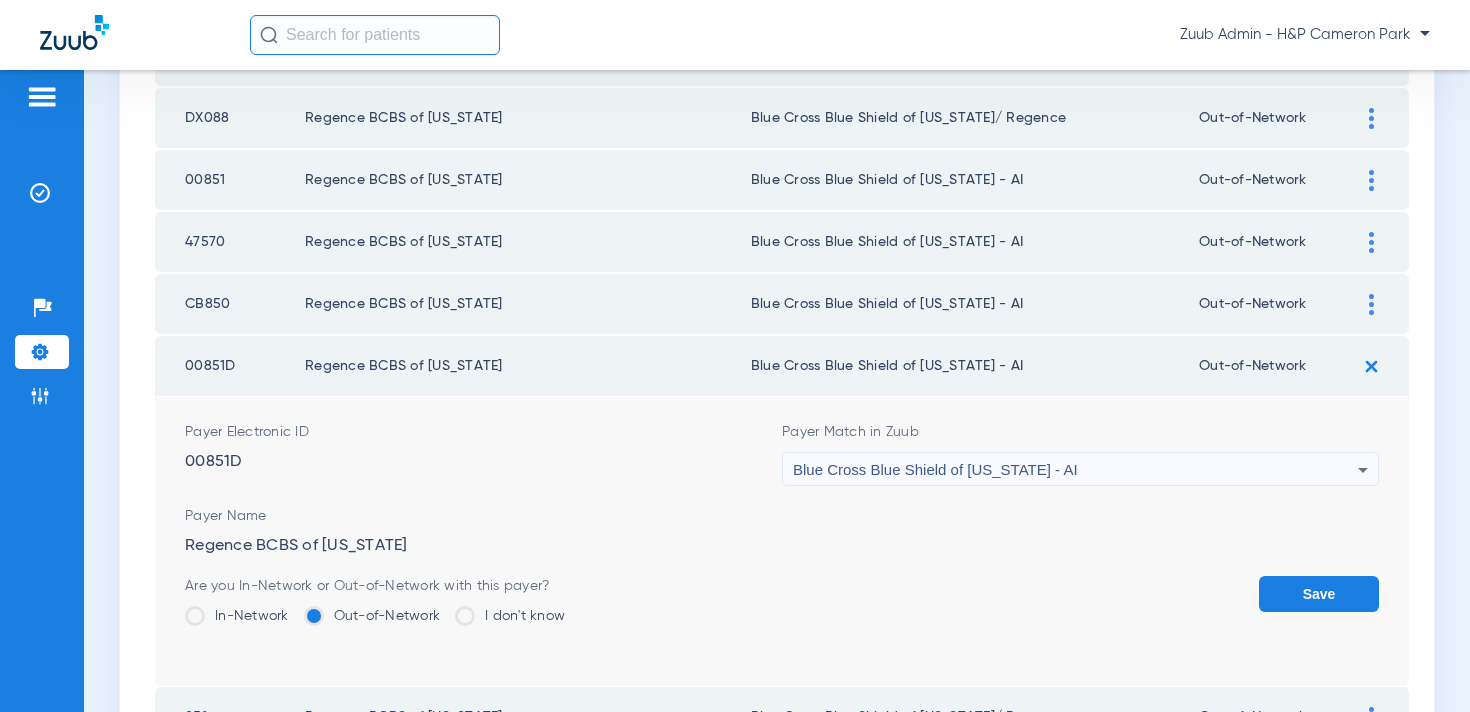 click on "Save" 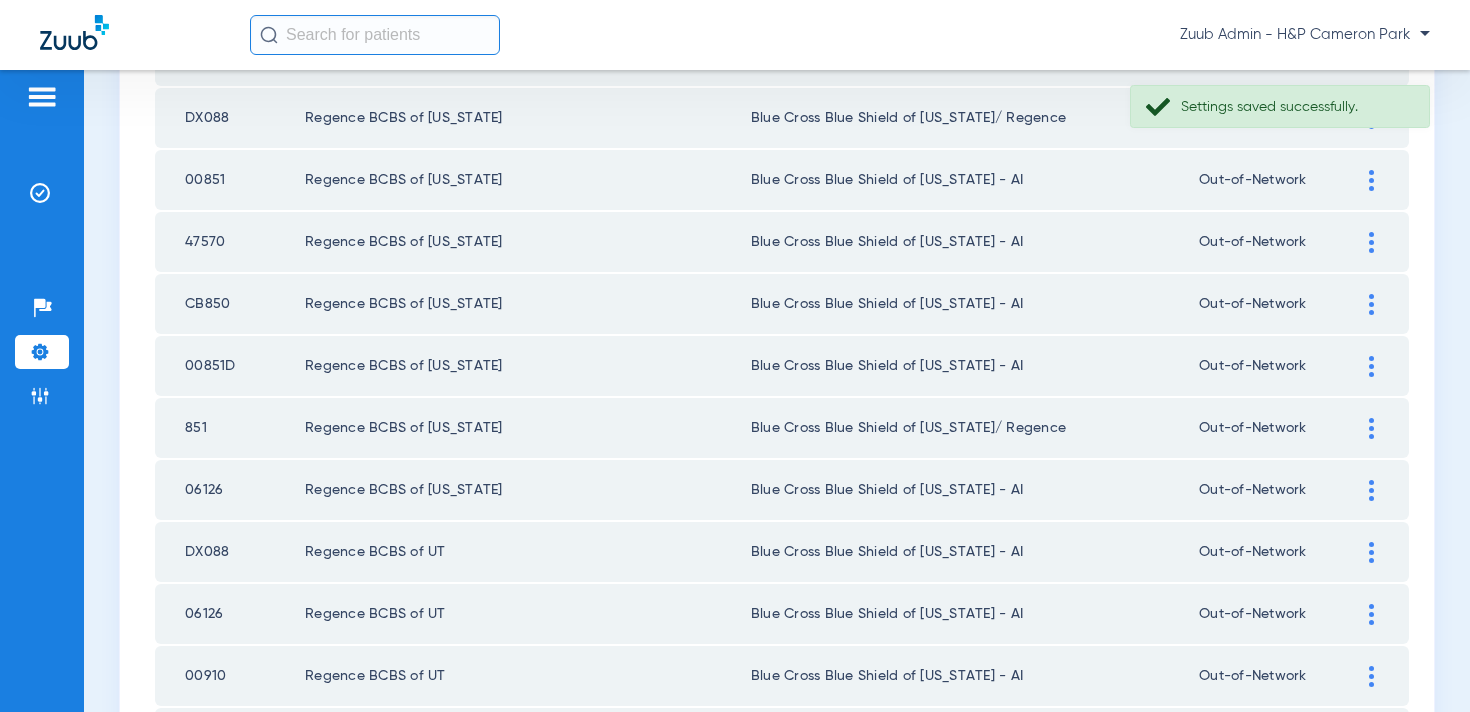 click 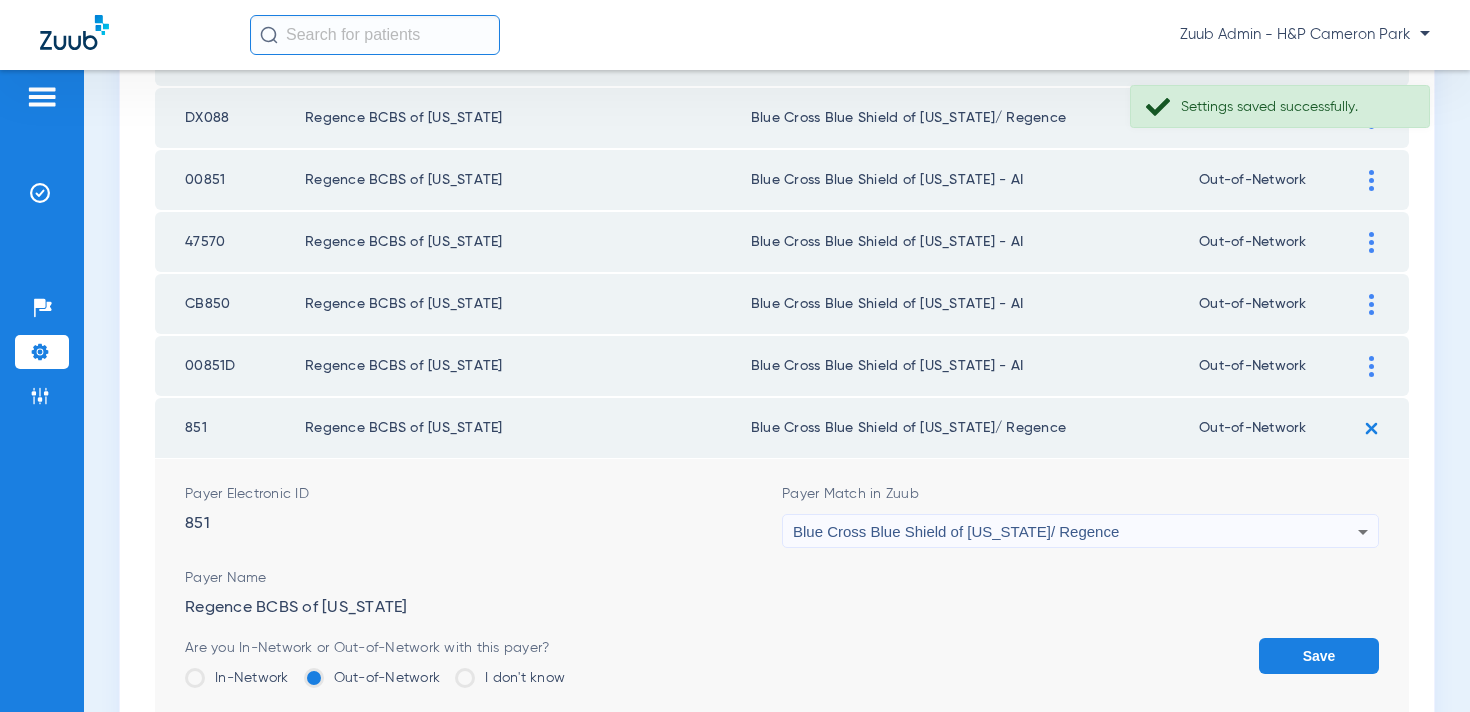 click on "Blue Cross Blue Shield of [US_STATE]/ Regence" at bounding box center (956, 531) 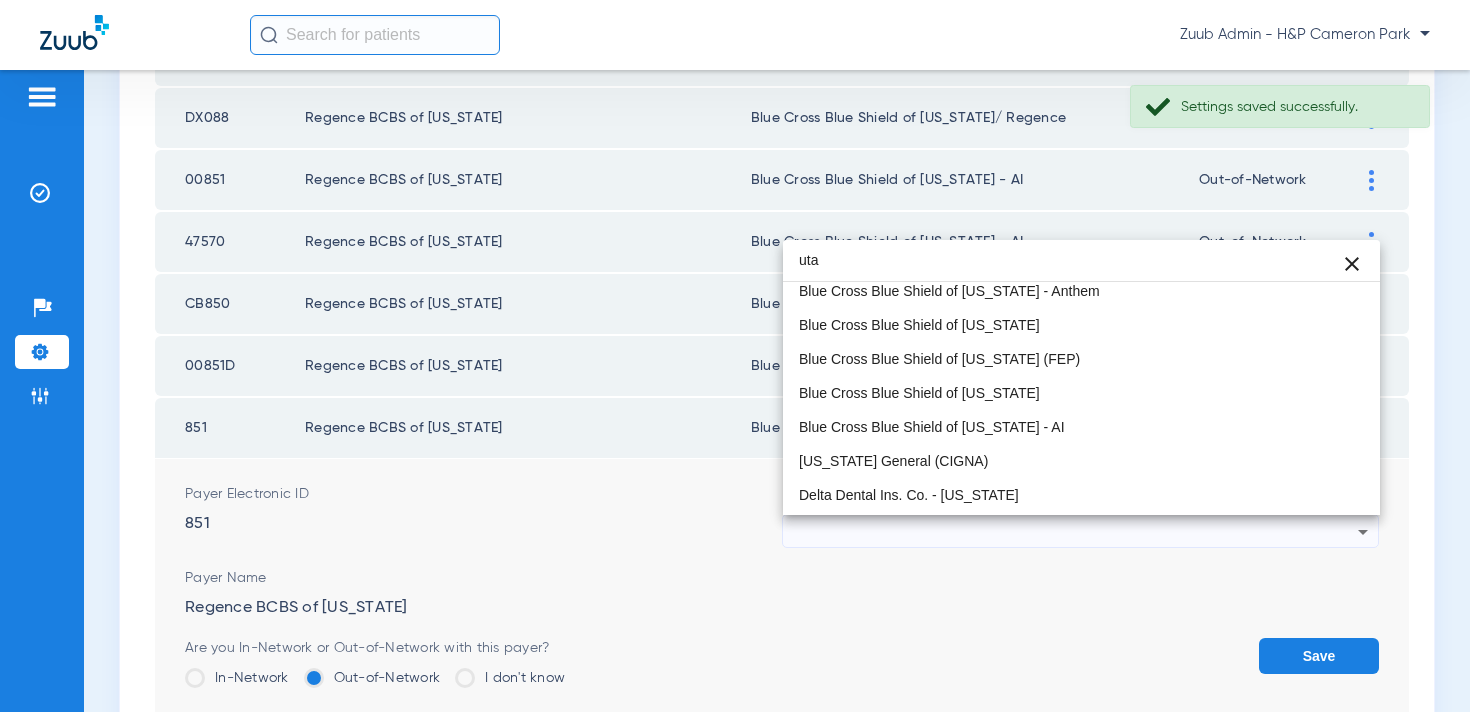scroll, scrollTop: 39, scrollLeft: 0, axis: vertical 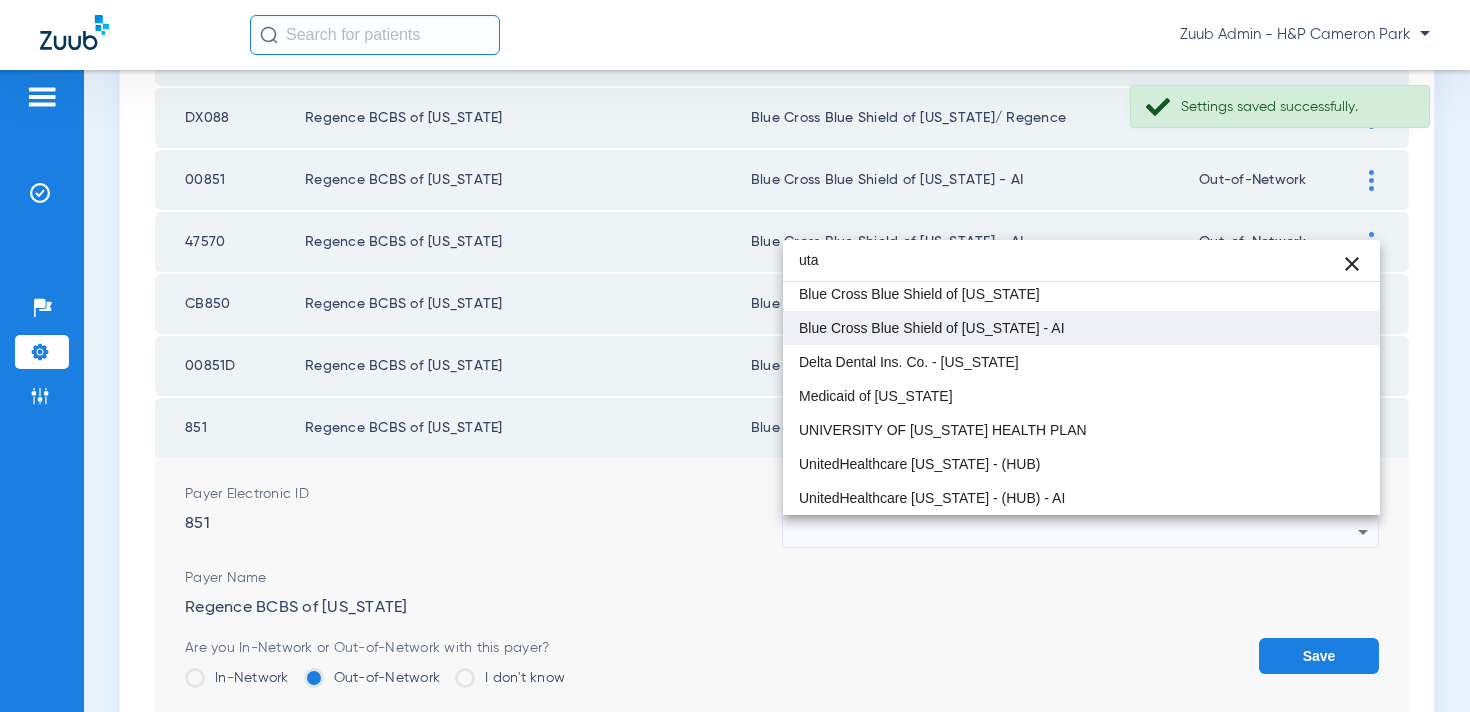 type on "uta" 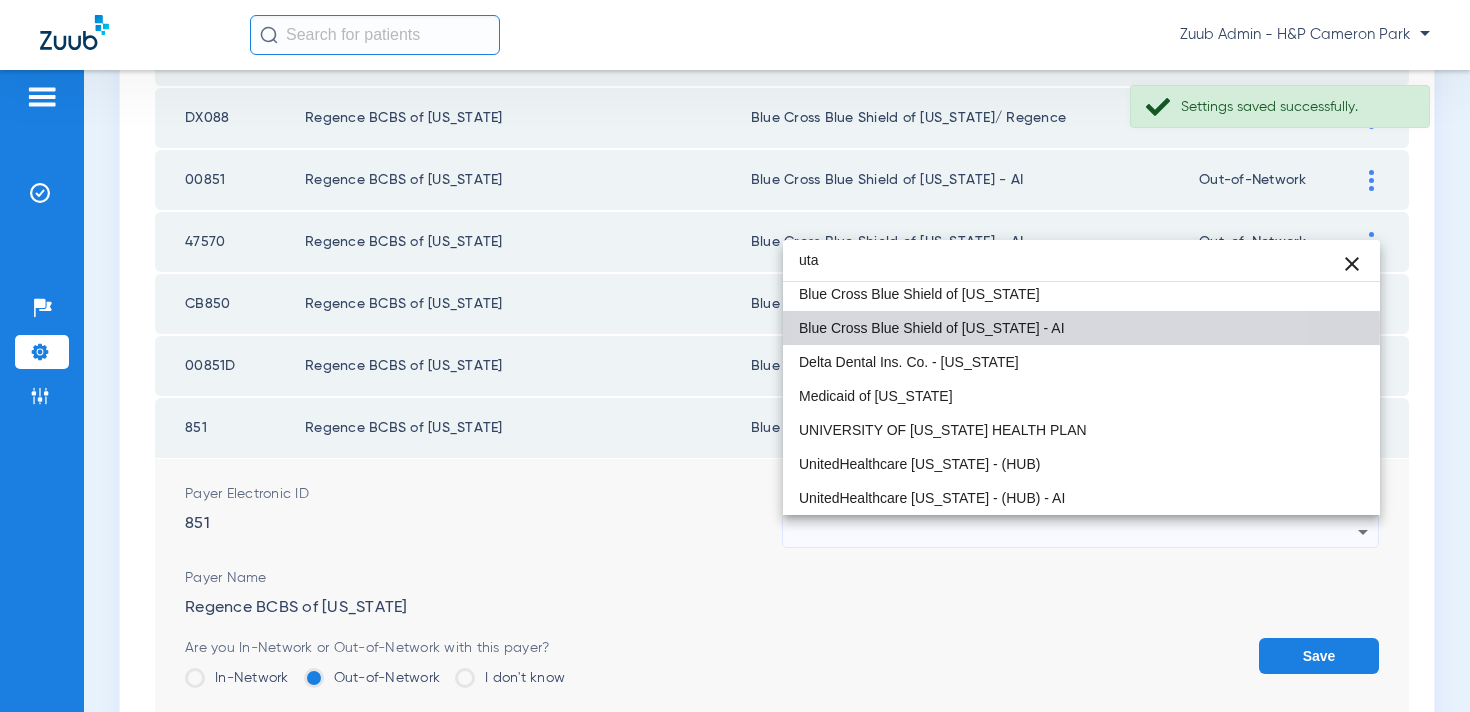 click on "Blue Cross Blue Shield of [US_STATE] - AI" at bounding box center [932, 328] 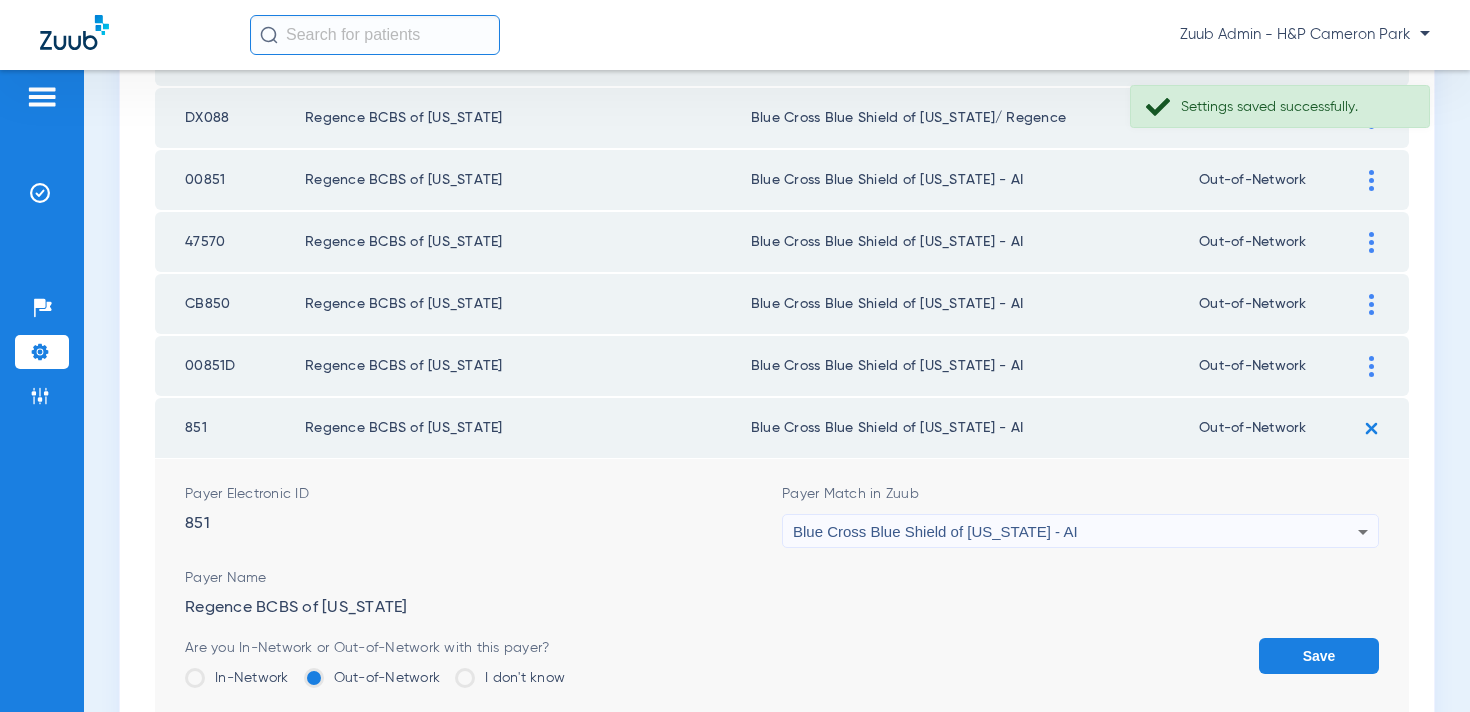 click on "Save" 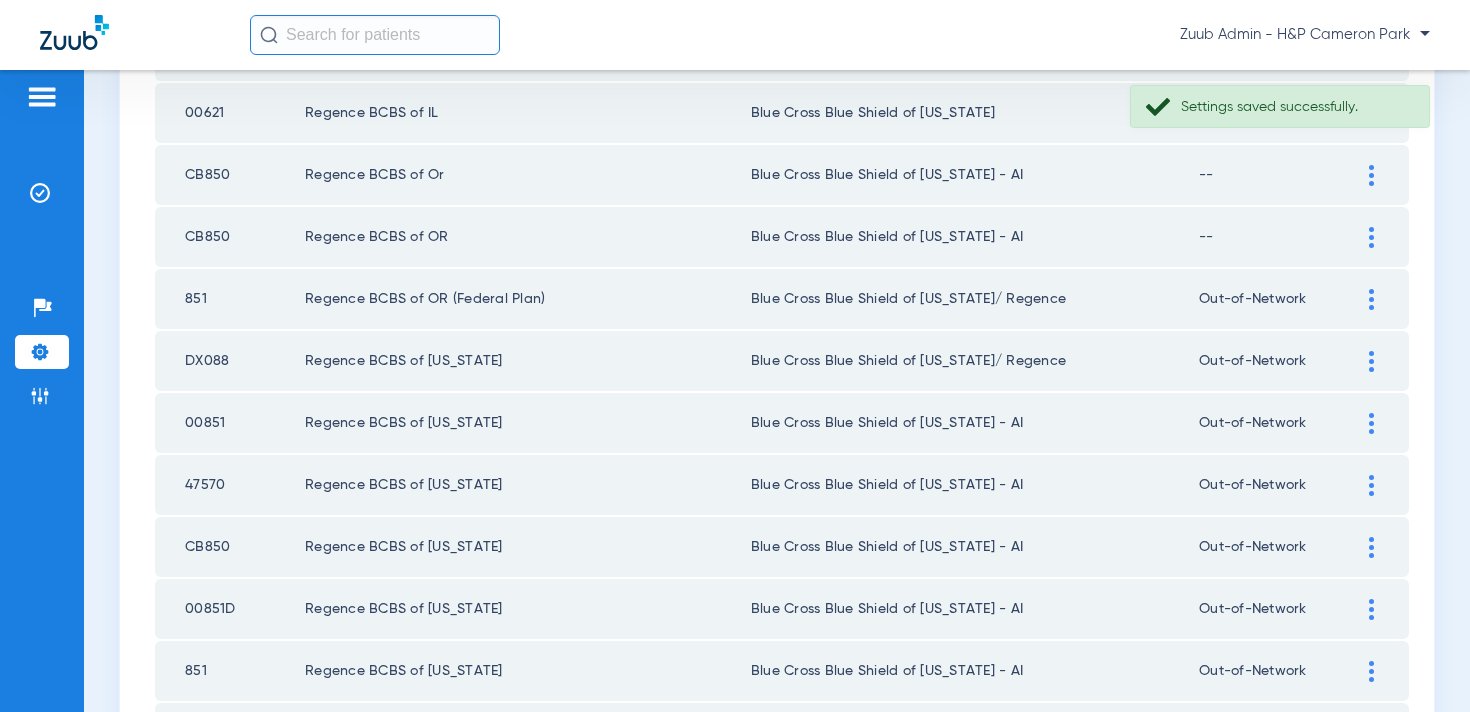 scroll, scrollTop: 1540, scrollLeft: 0, axis: vertical 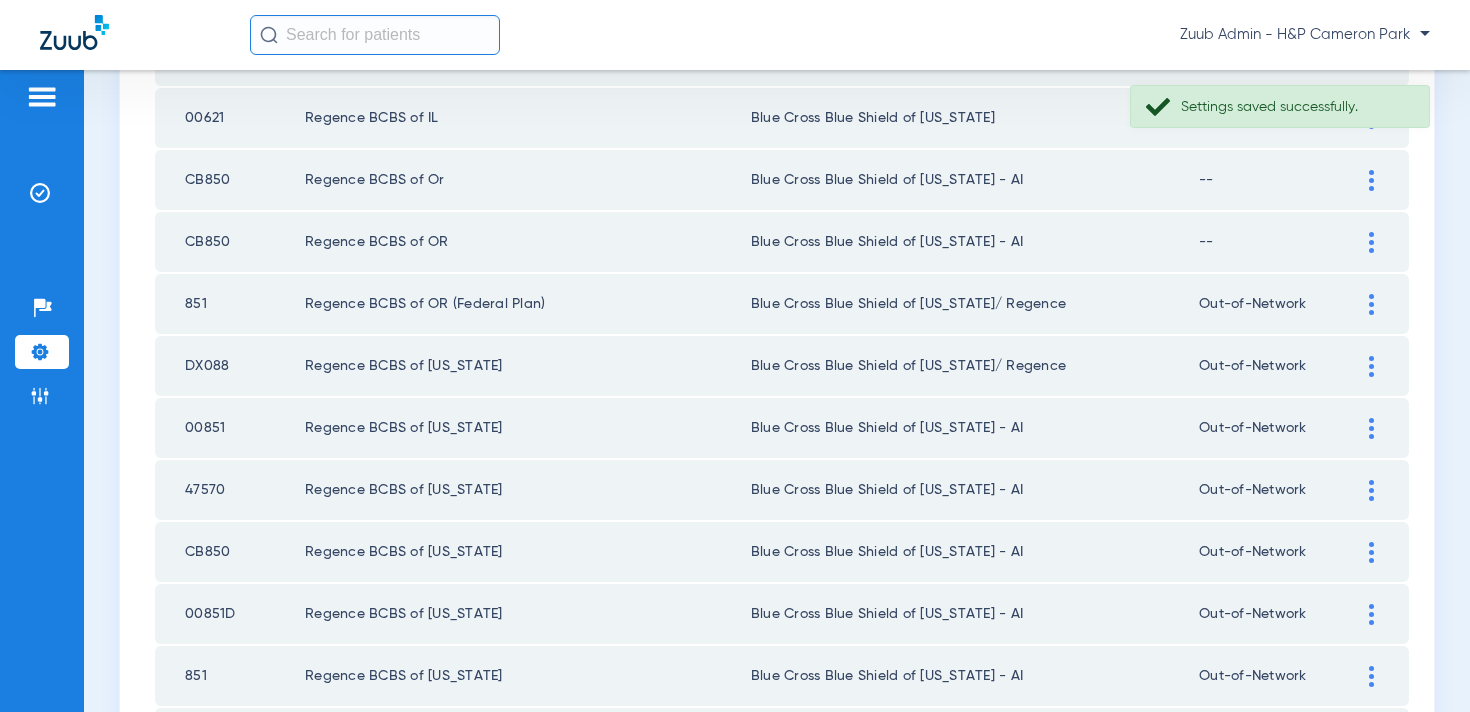 click 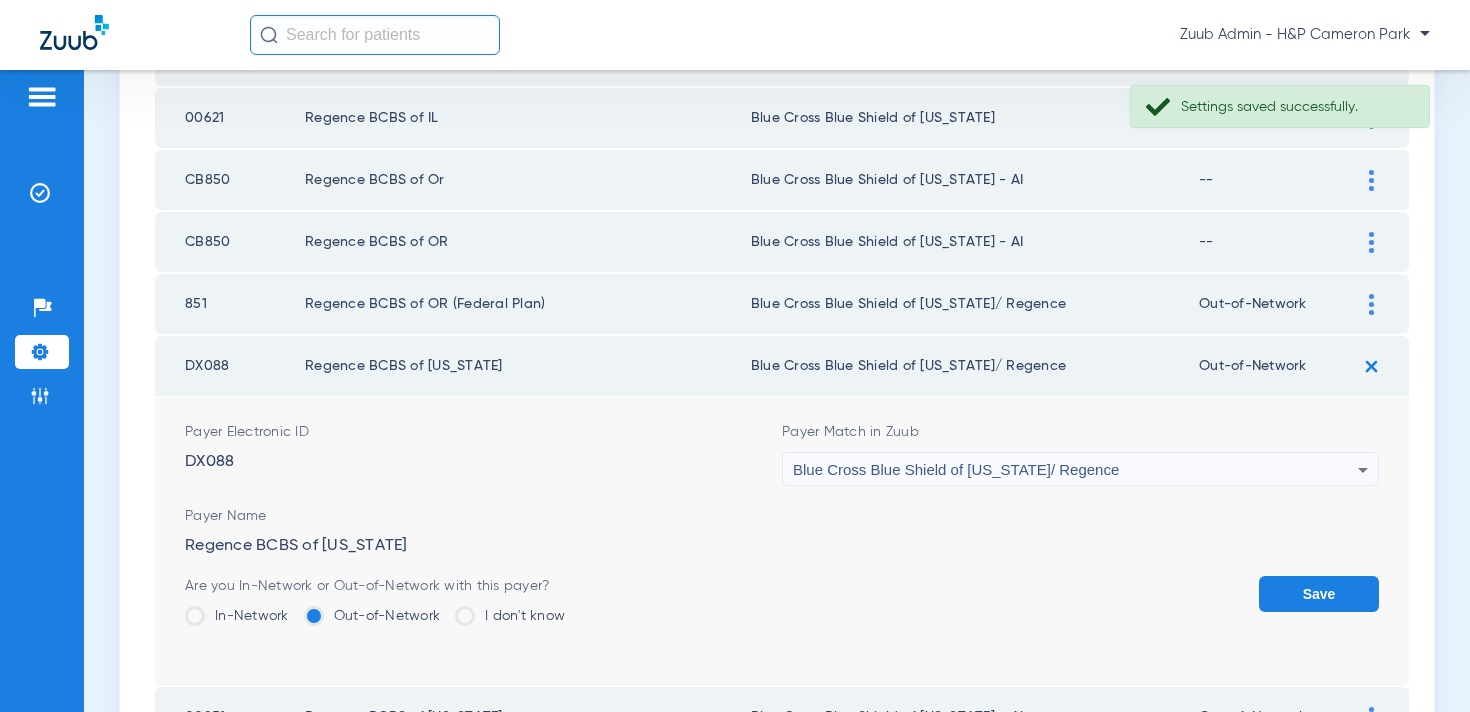 click on "Blue Cross Blue Shield of [US_STATE]/ Regence" at bounding box center [956, 469] 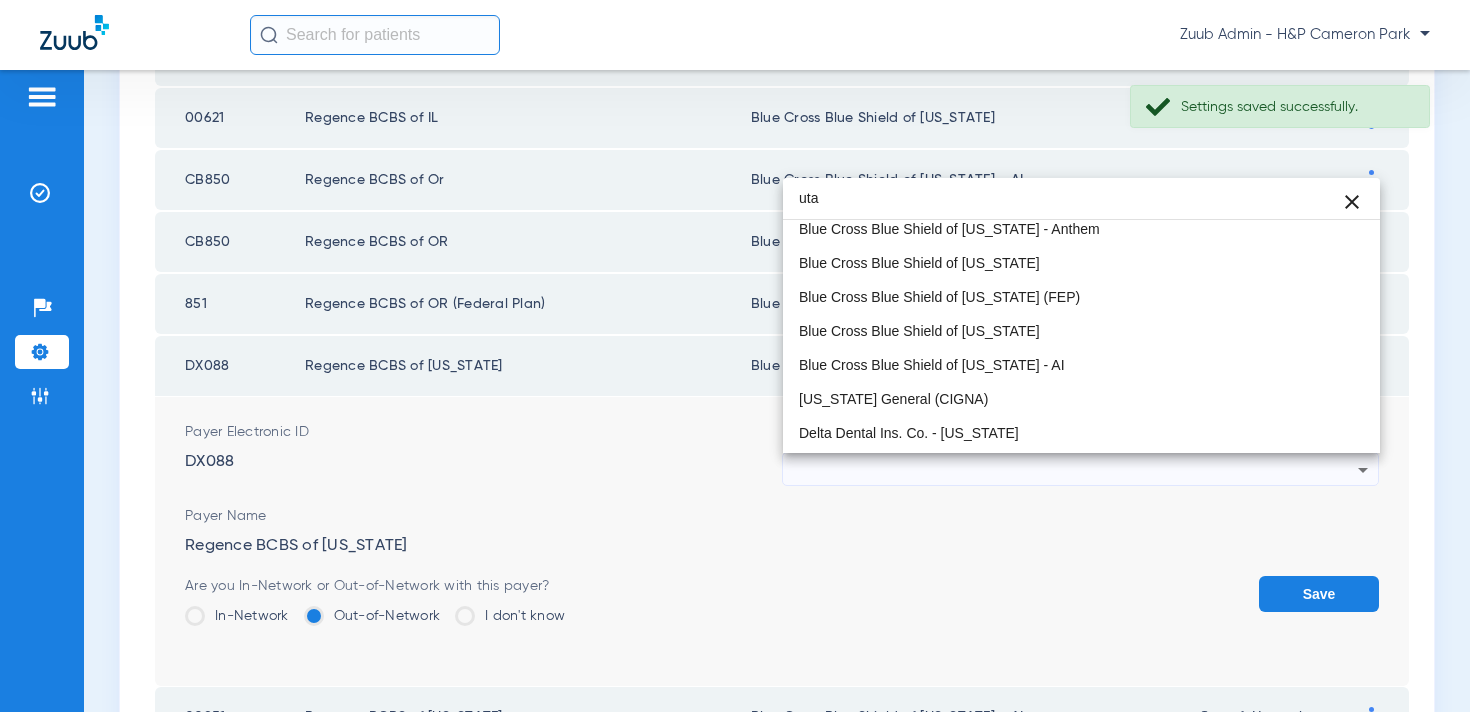 scroll, scrollTop: 39, scrollLeft: 0, axis: vertical 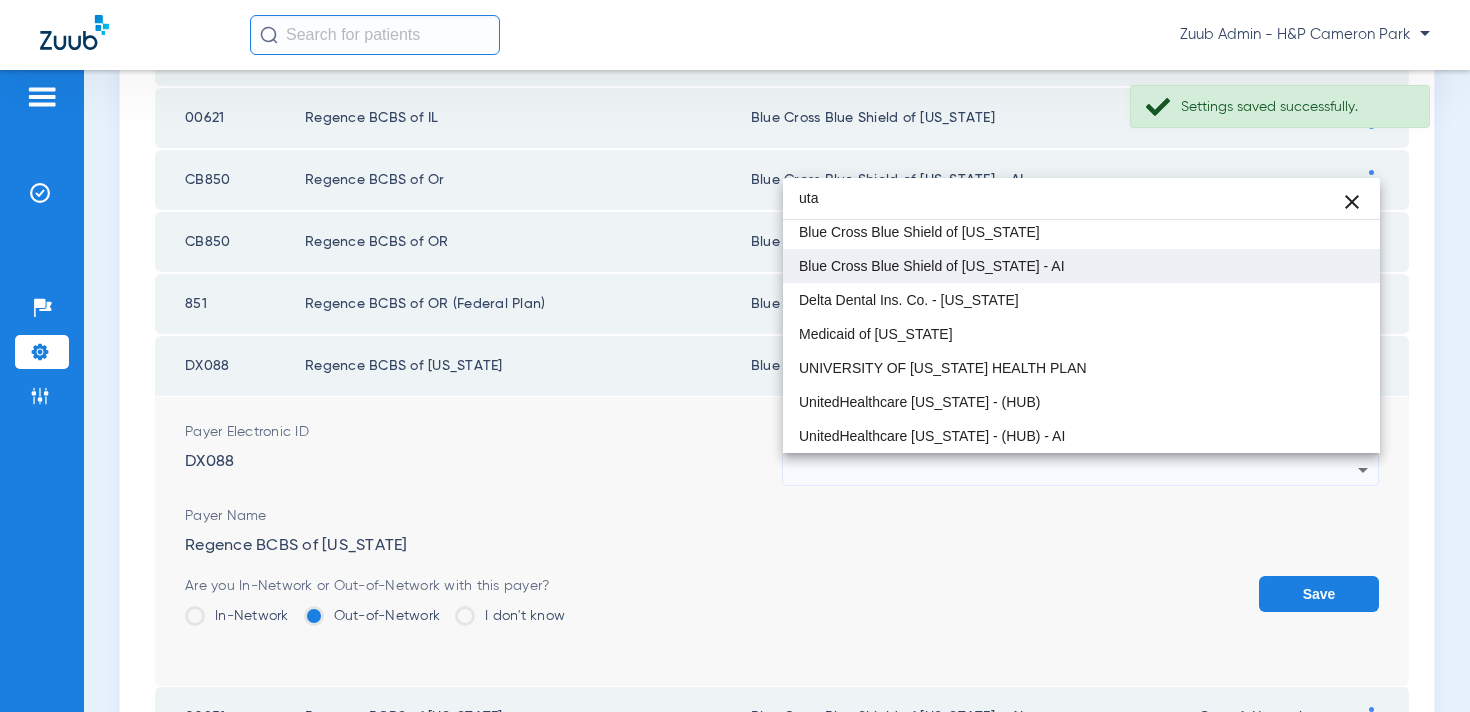 type on "uta" 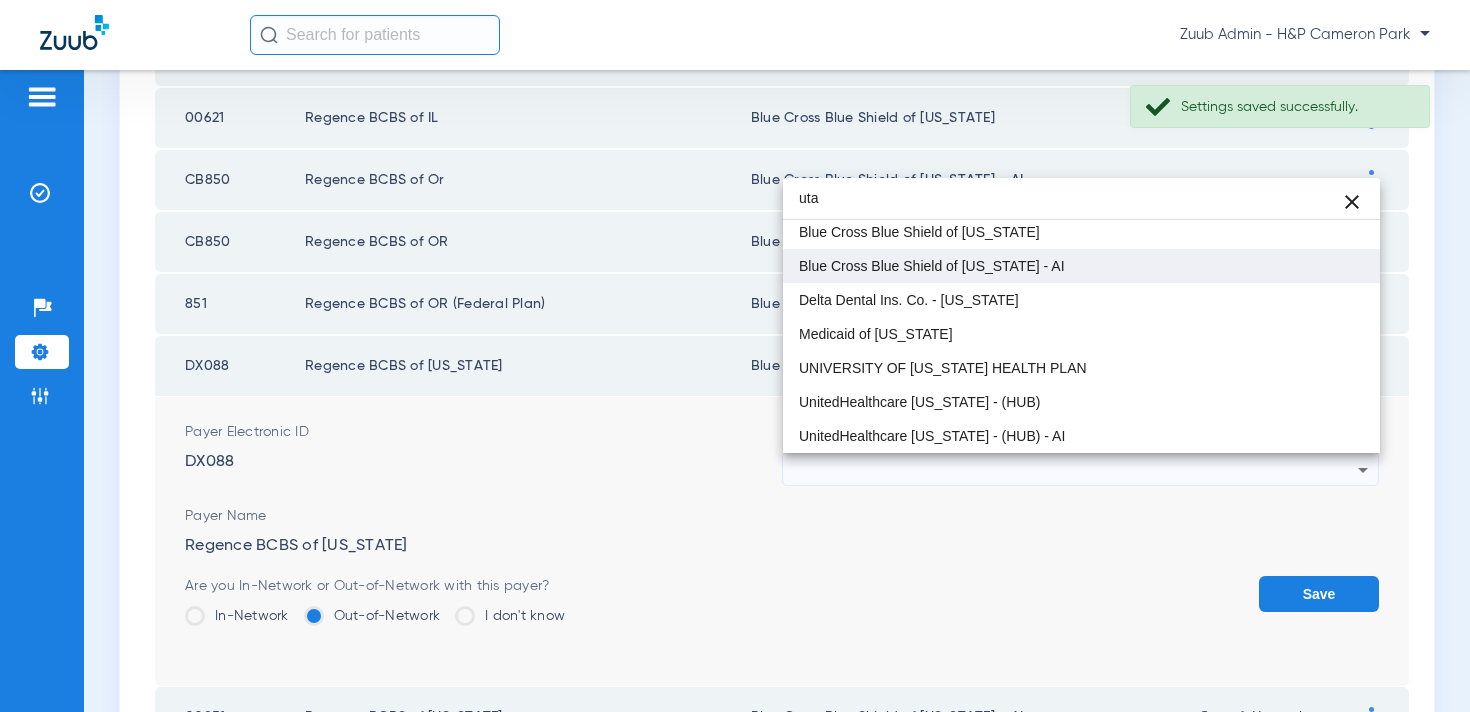 click on "Blue Cross Blue Shield of [US_STATE] - AI" at bounding box center [932, 266] 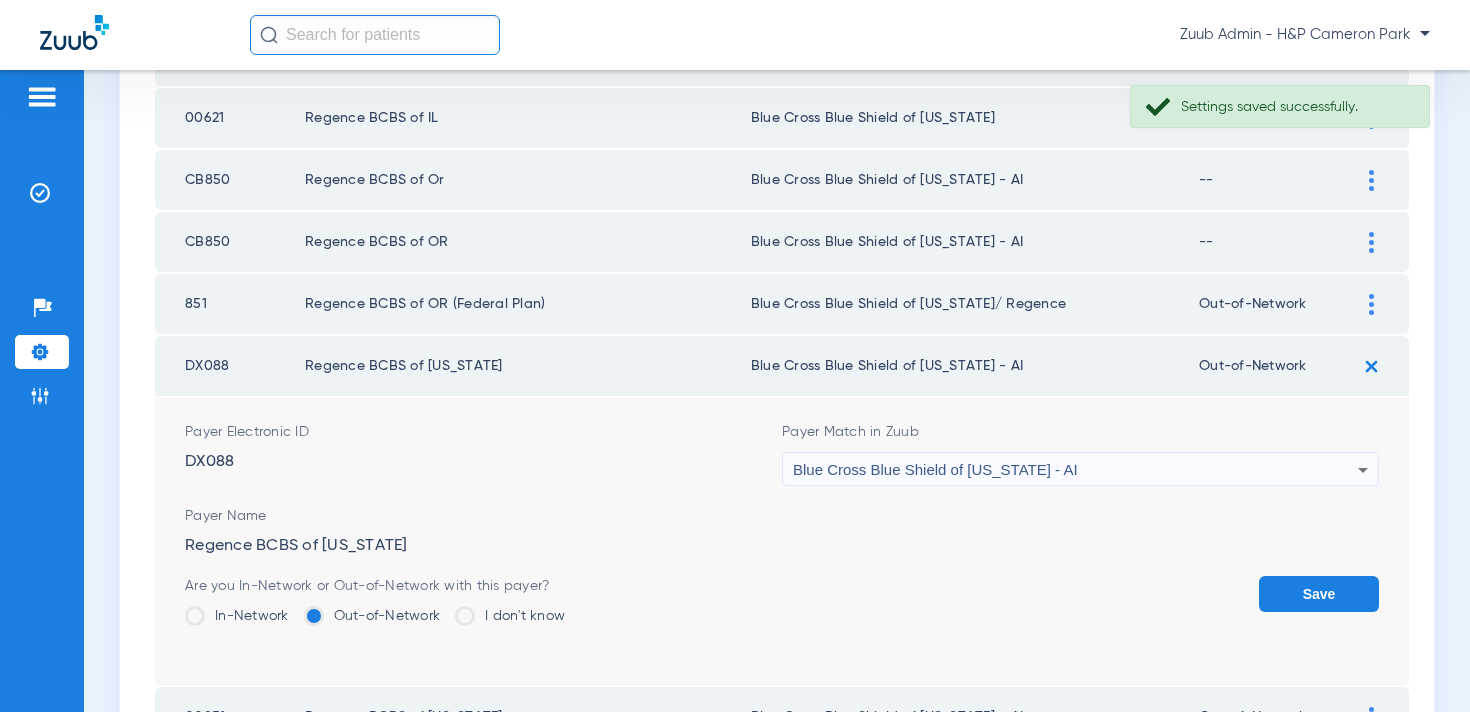 click on "Save" 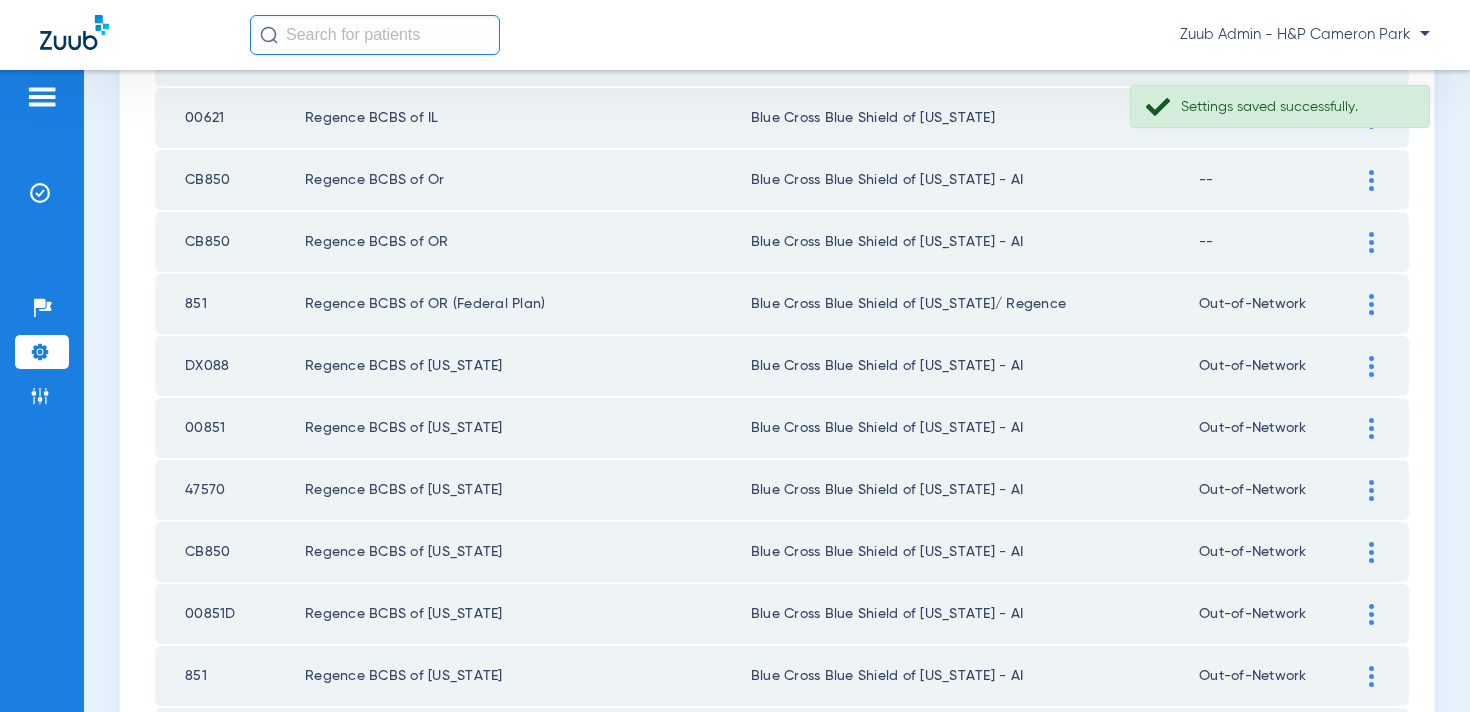click 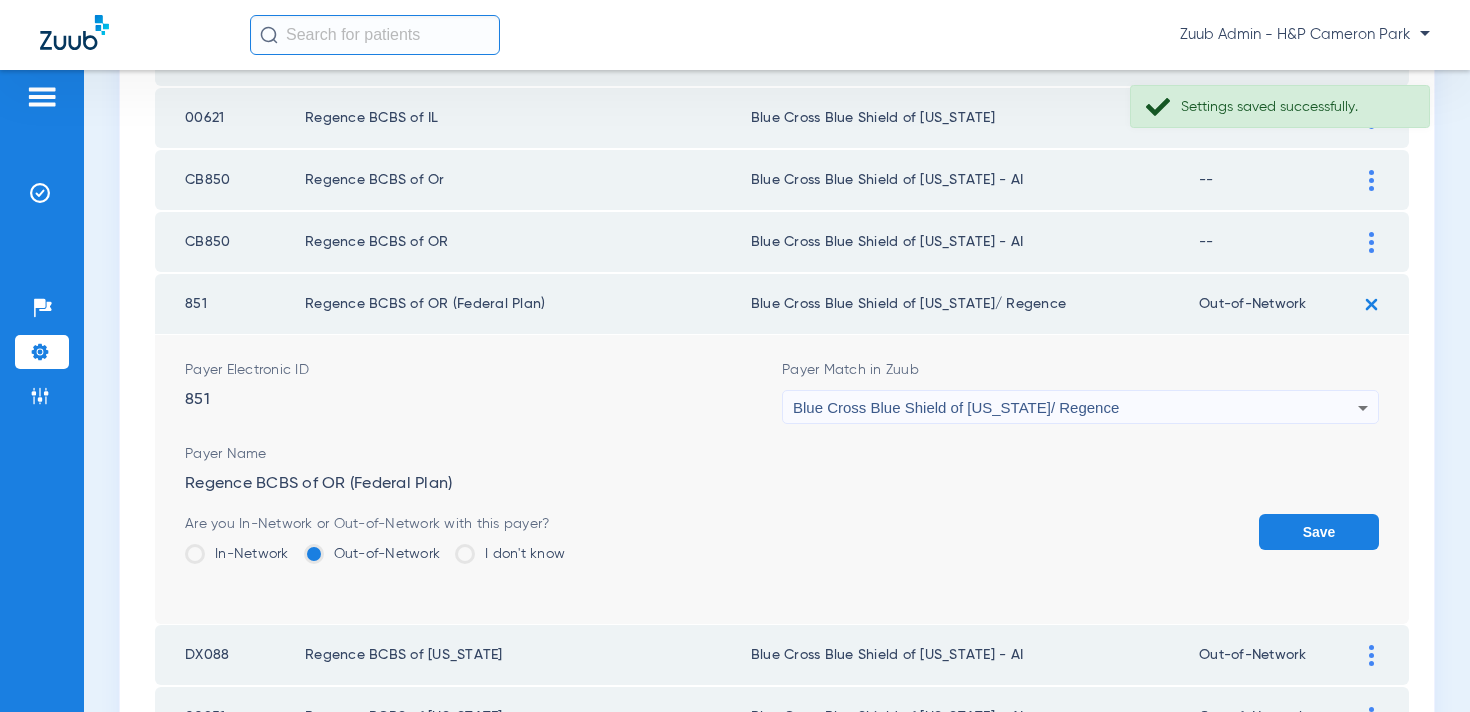 click on "Blue Cross Blue Shield of [US_STATE]/ Regence" at bounding box center (956, 407) 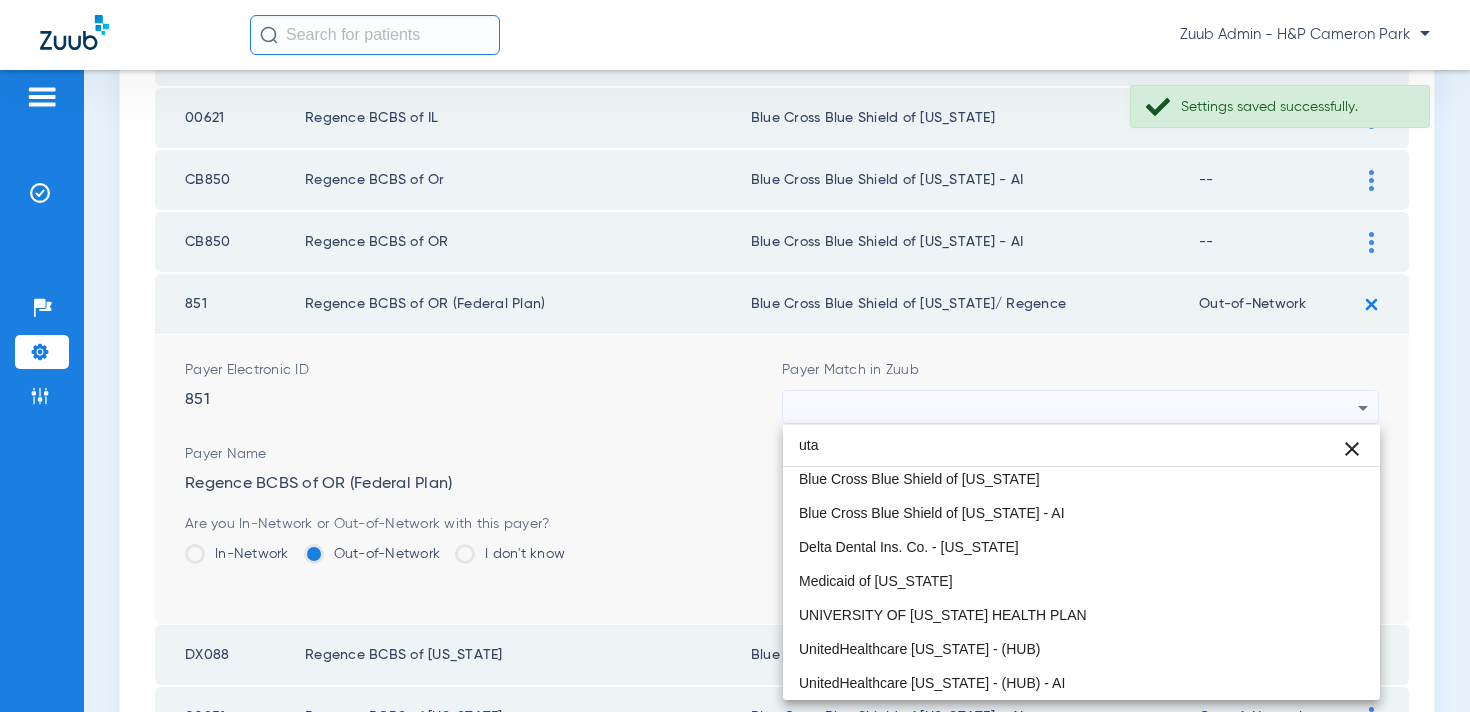 scroll, scrollTop: 39, scrollLeft: 0, axis: vertical 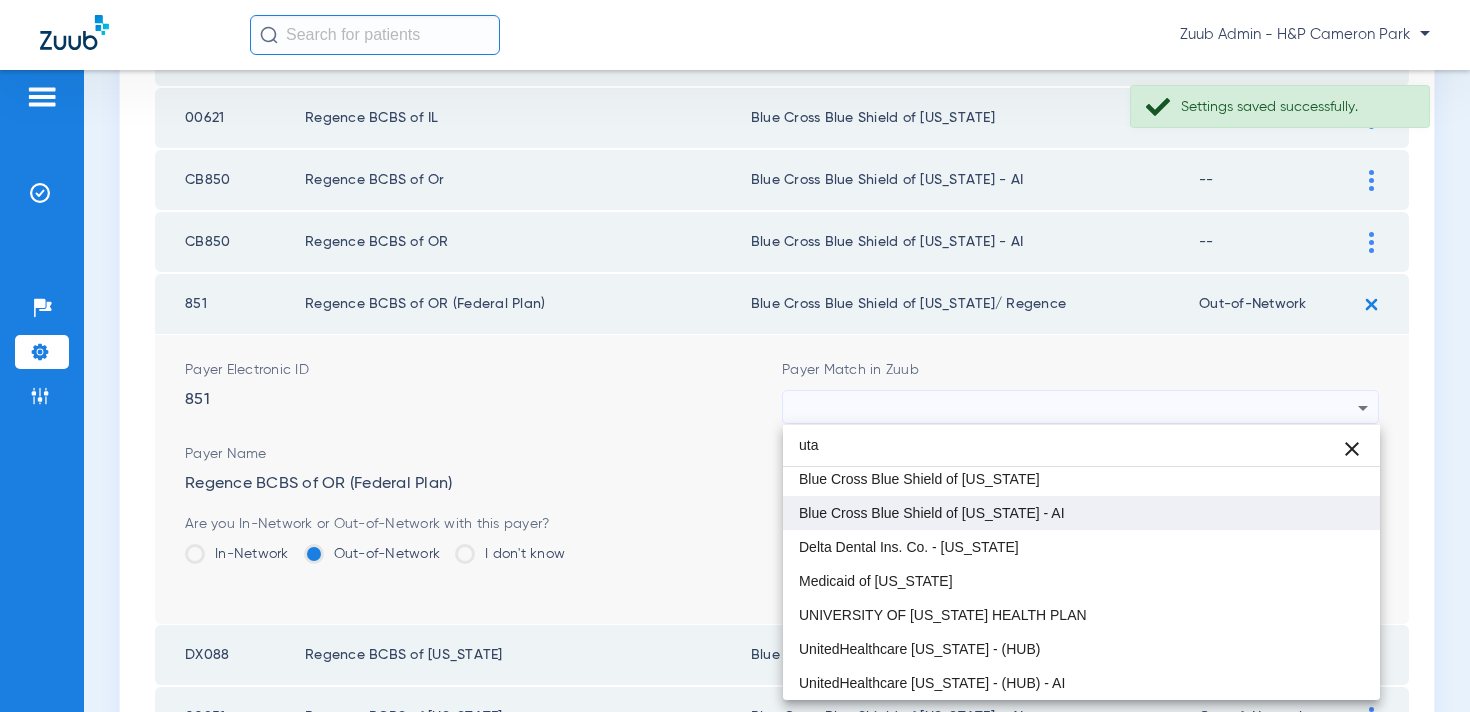 type on "uta" 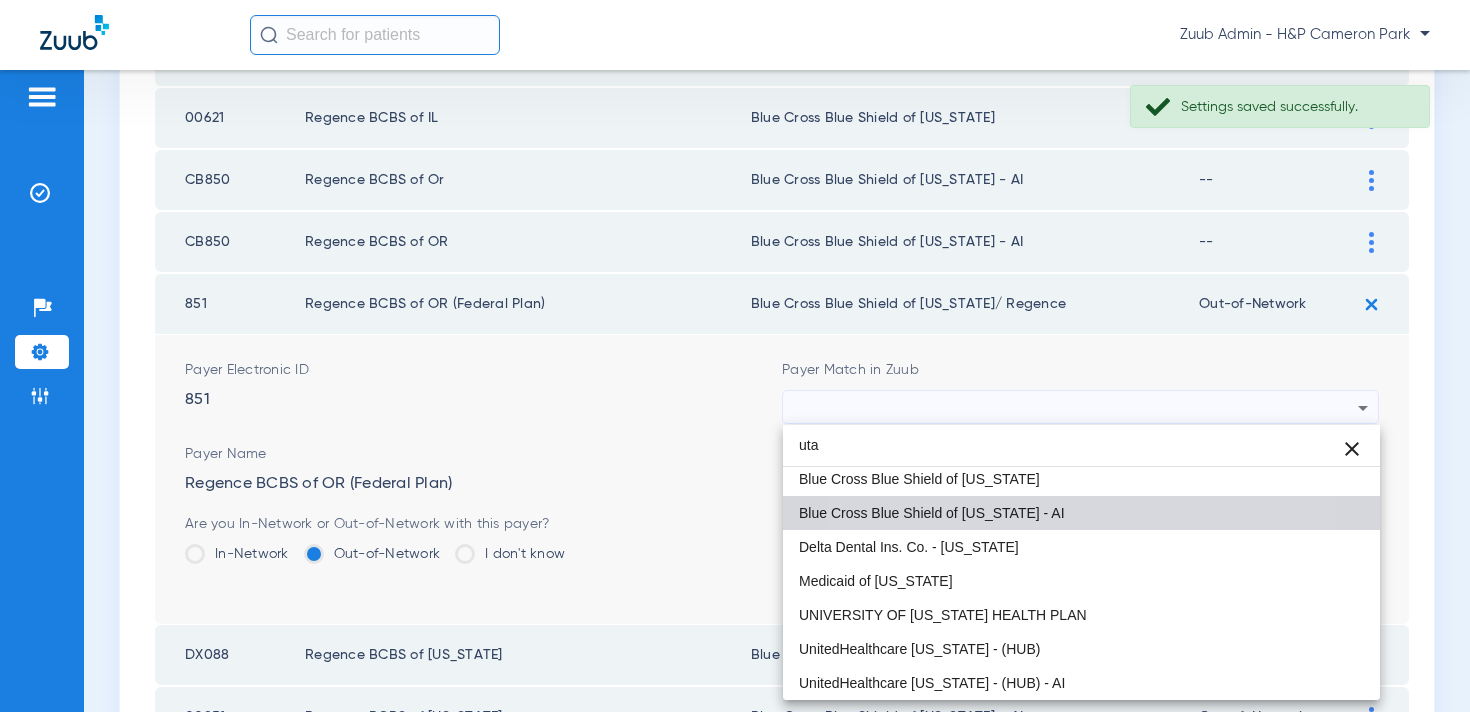 click on "Blue Cross Blue Shield of [US_STATE] - AI" at bounding box center (932, 513) 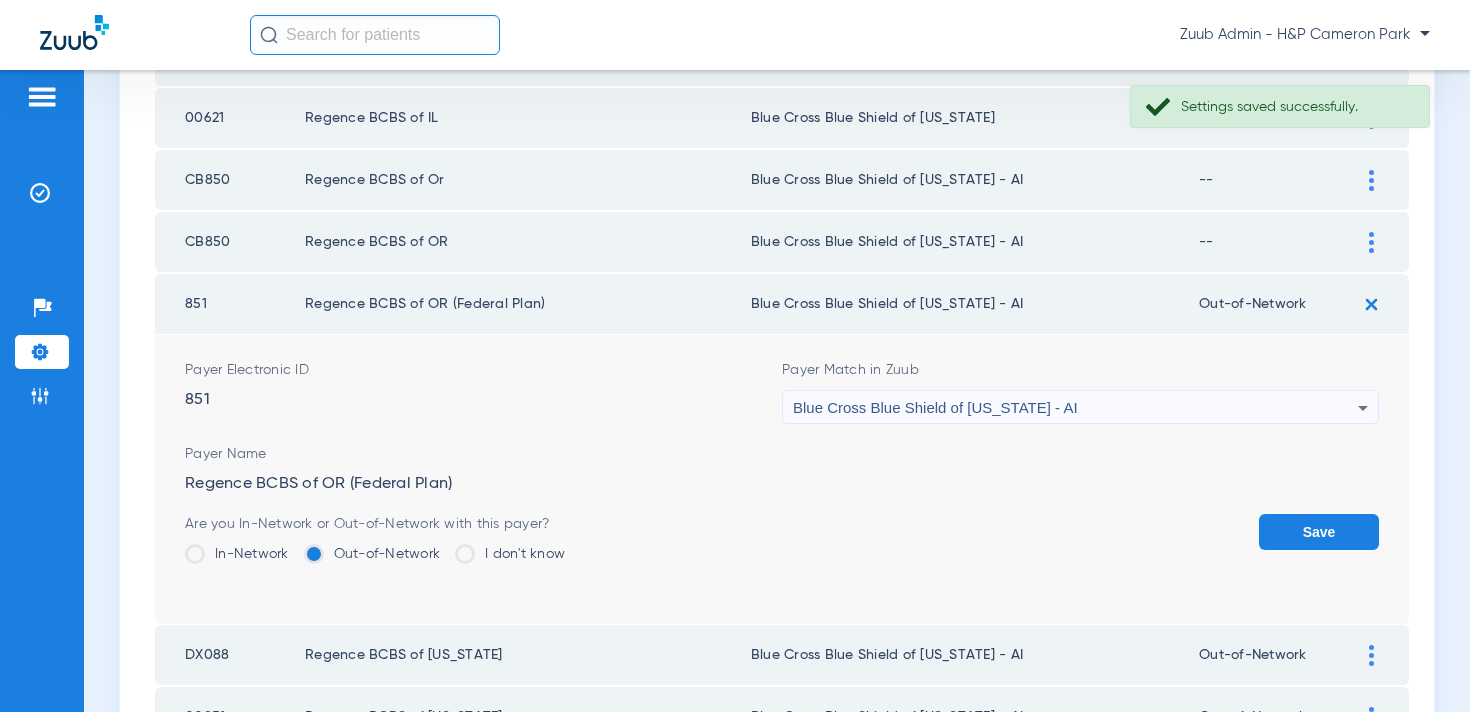 click on "Save" 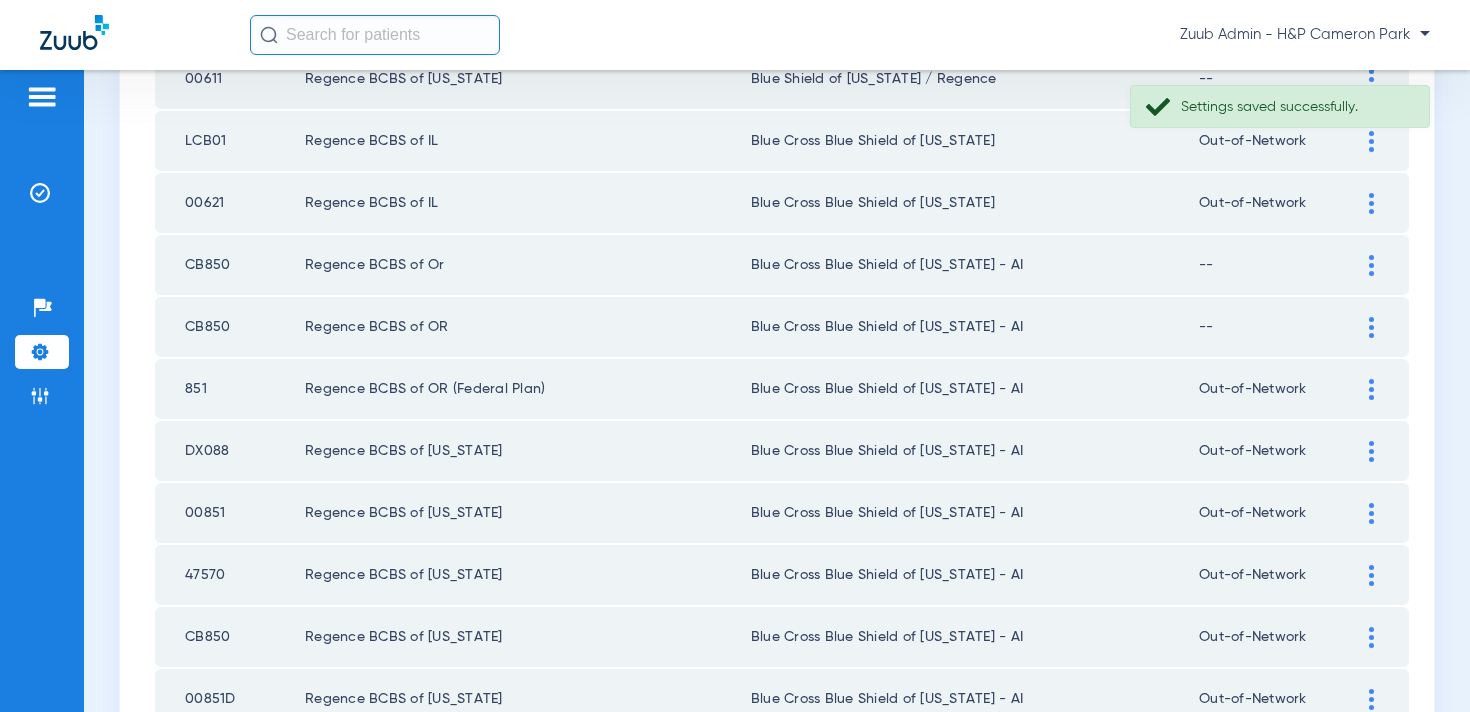 scroll, scrollTop: 1447, scrollLeft: 0, axis: vertical 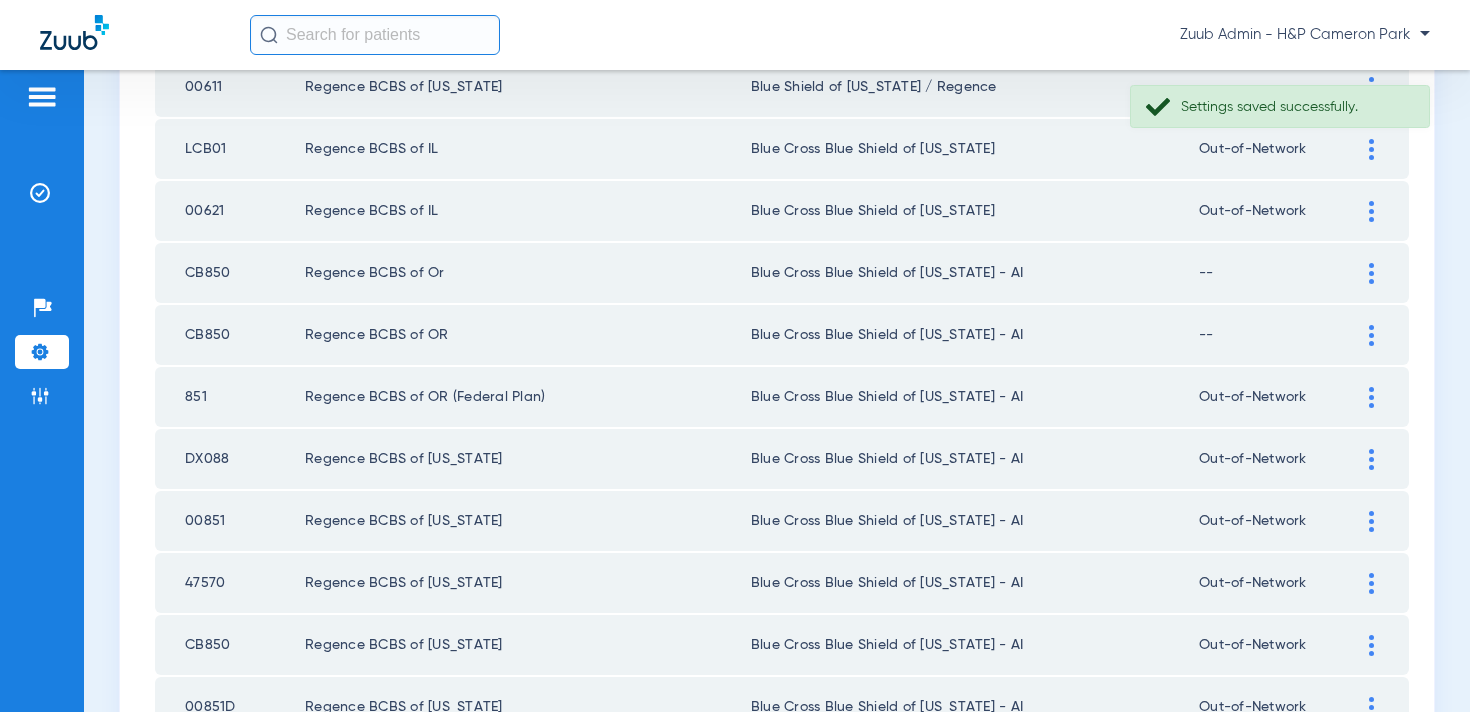 click 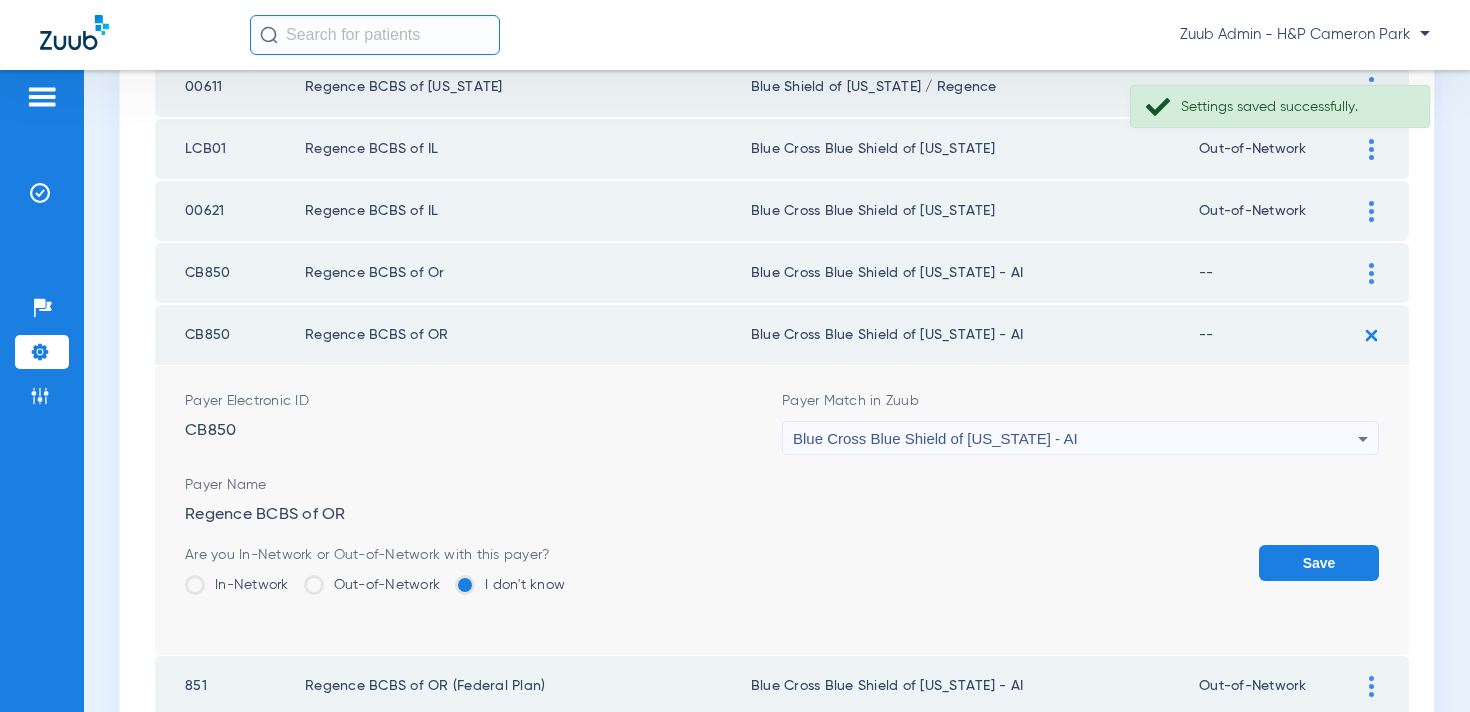 click on "Out-of-Network" 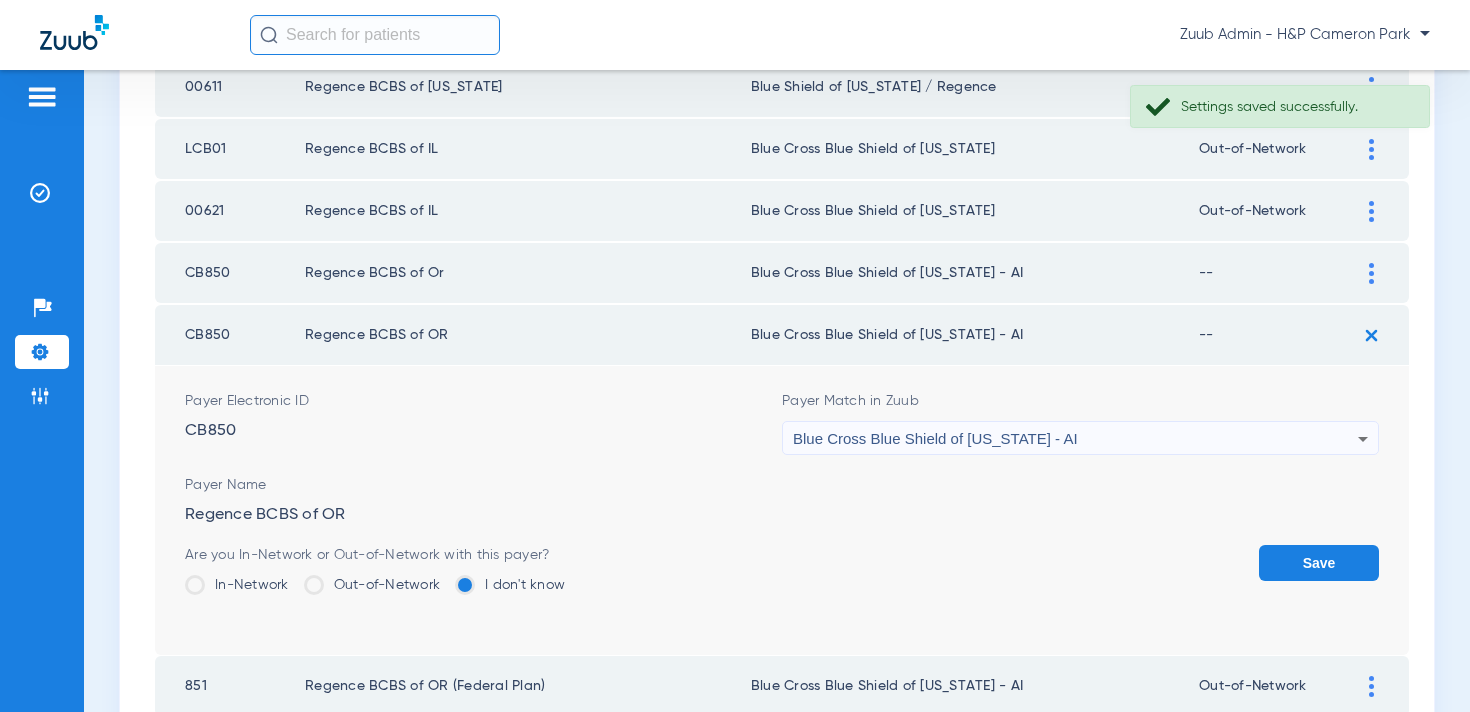 click on "Out-of-Network" 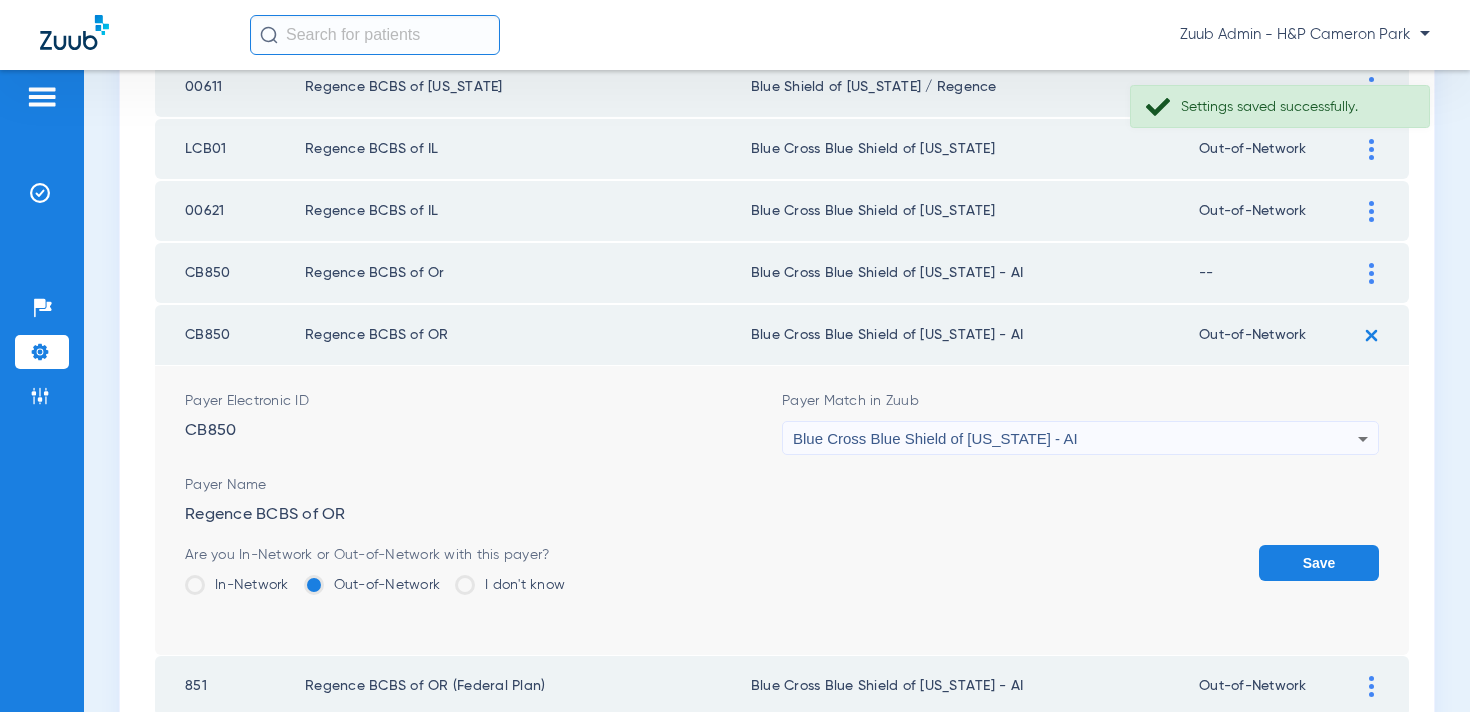 click on "Save" 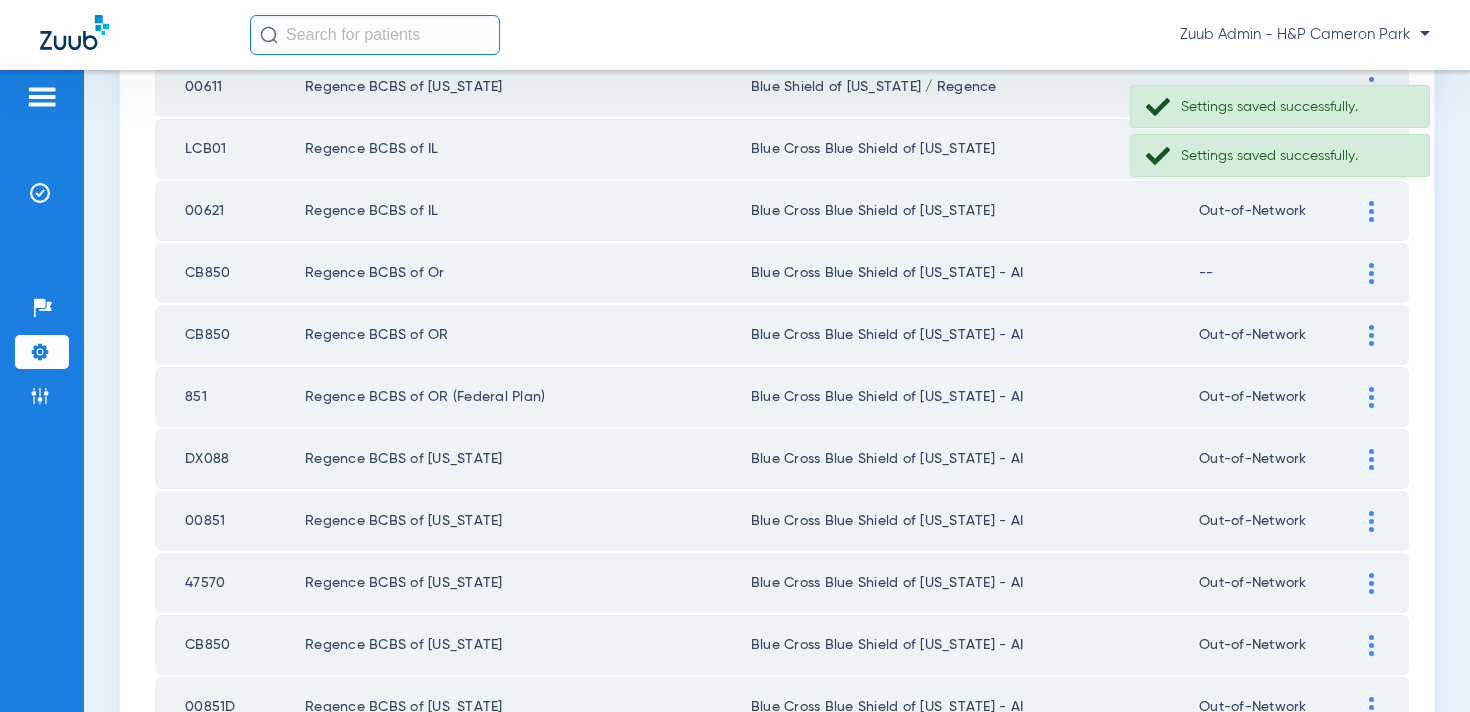 click 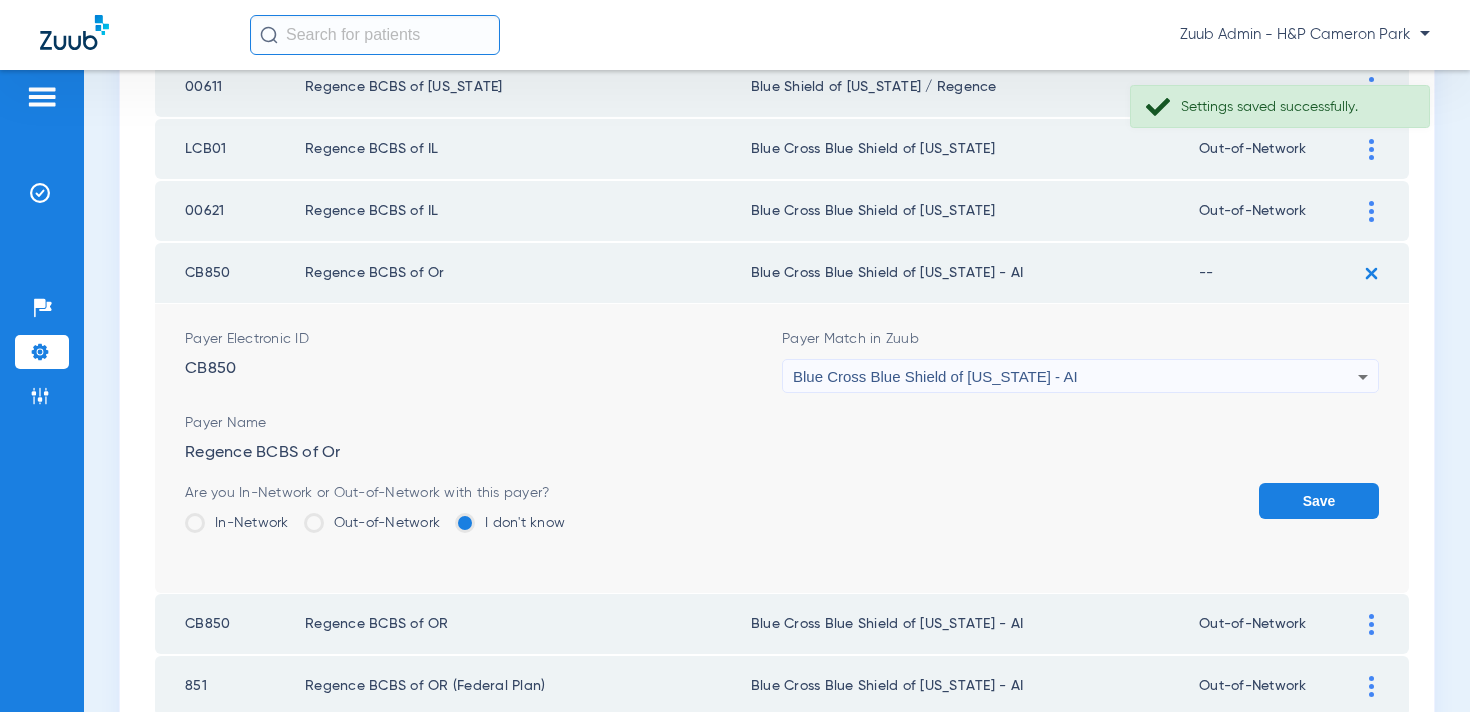 click on "Out-of-Network" 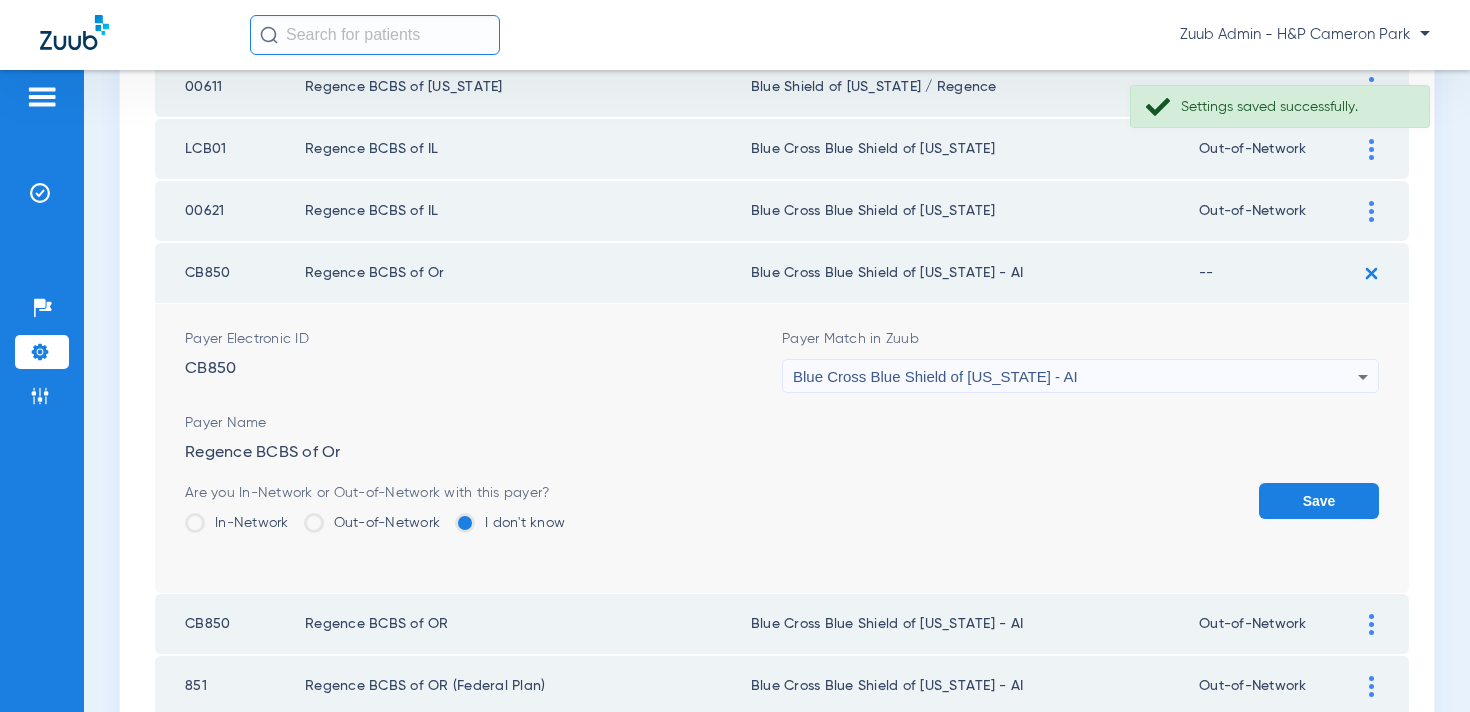 click on "Out-of-Network" 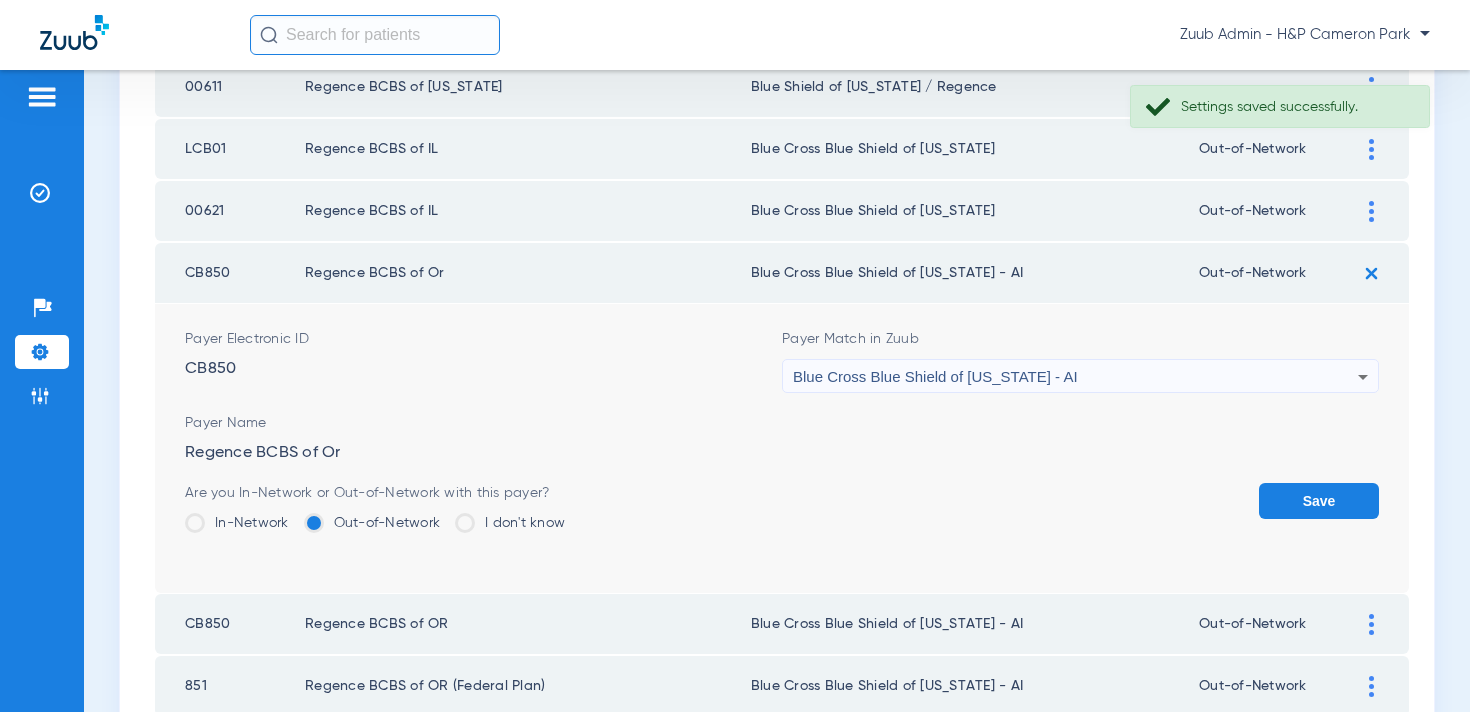click on "Save" 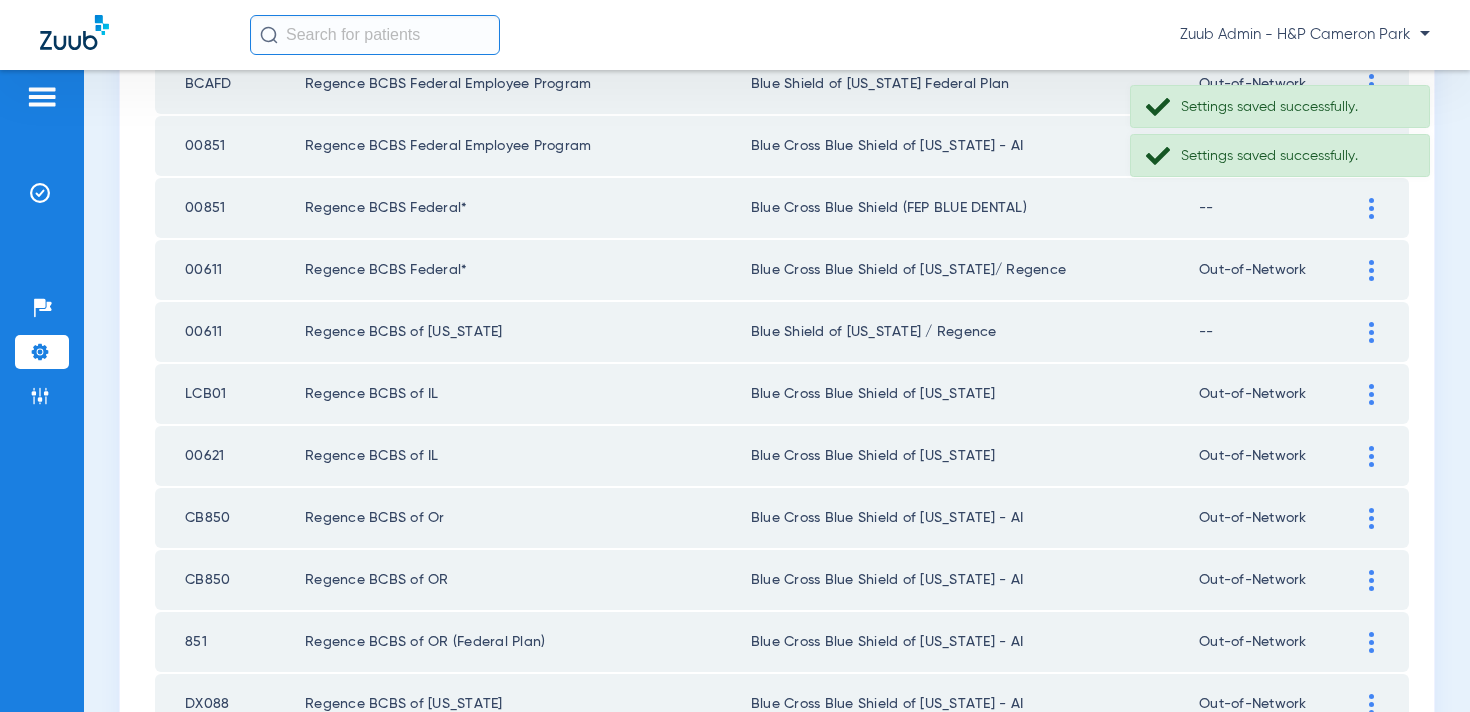 scroll, scrollTop: 1201, scrollLeft: 0, axis: vertical 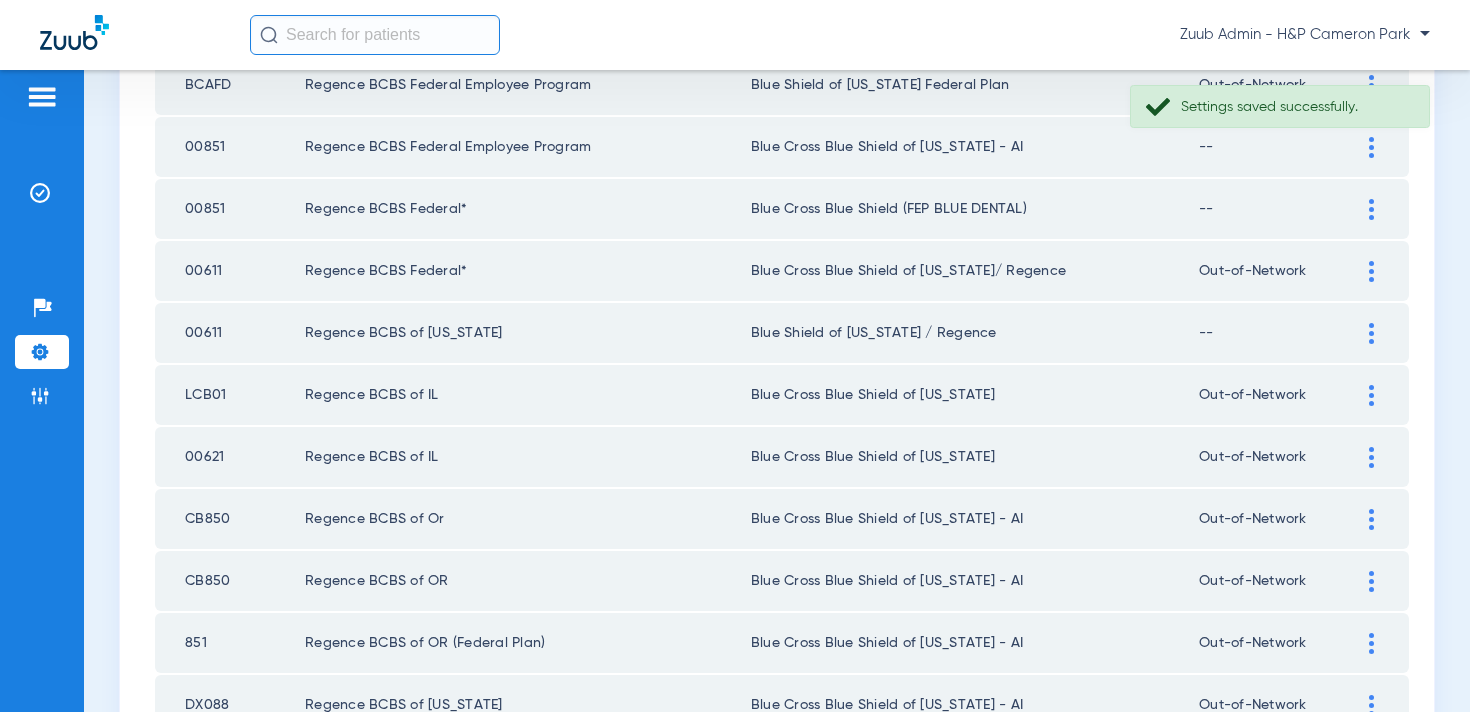 click 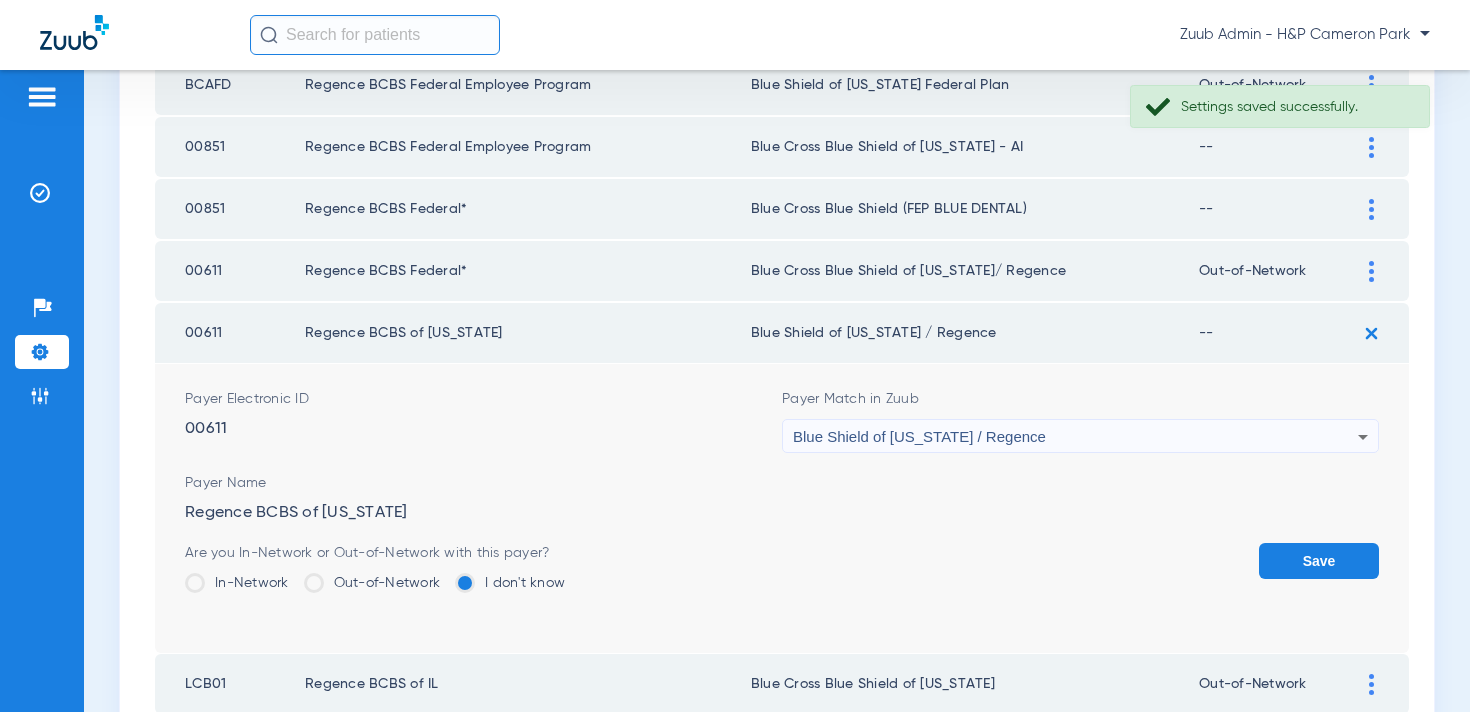 click on "Out-of-Network" 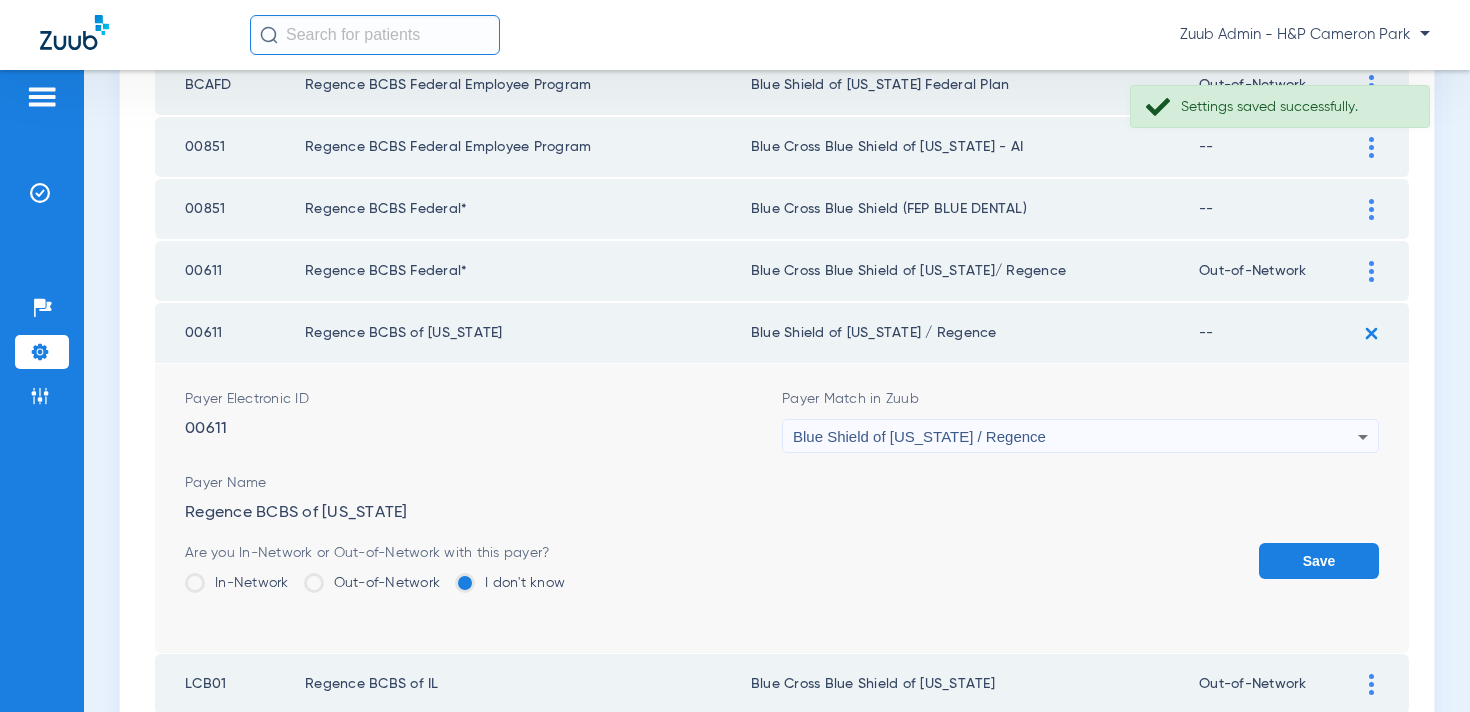 click on "Out-of-Network" 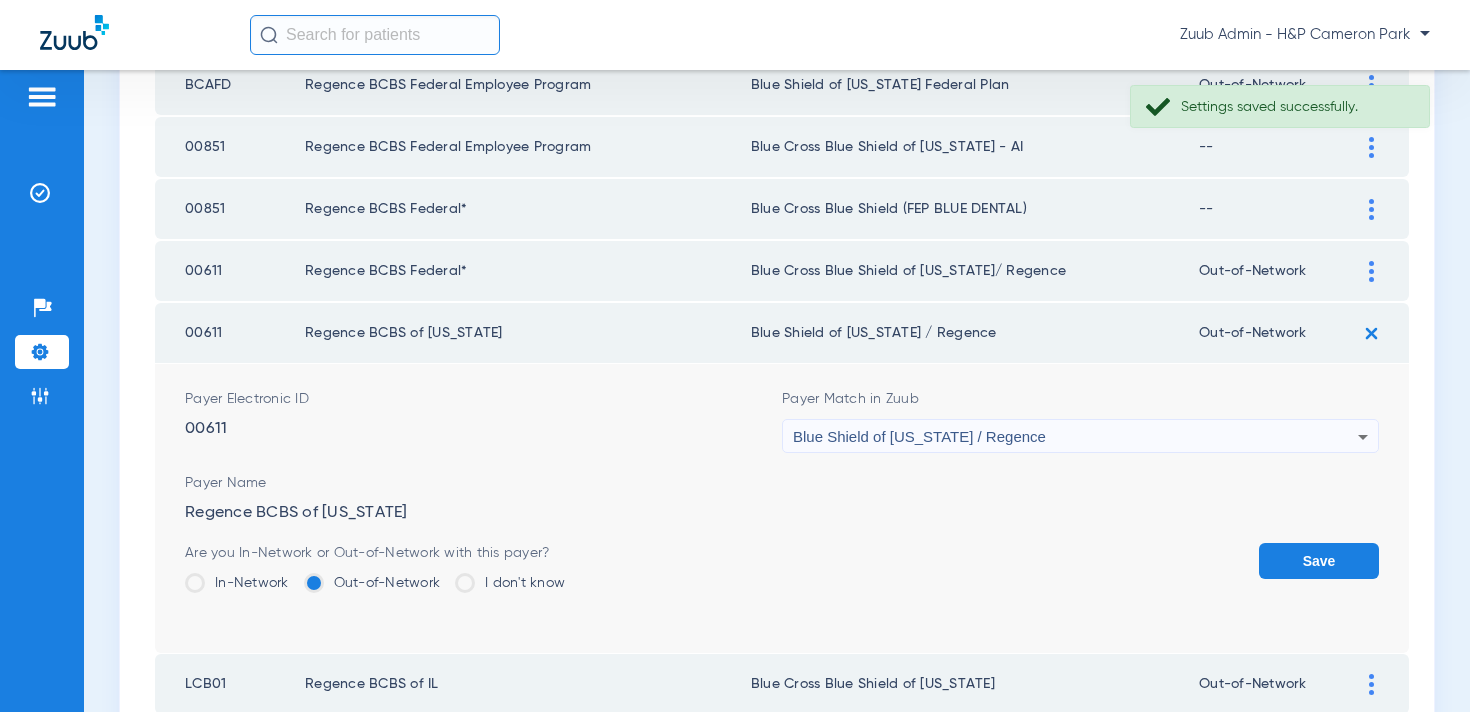 click on "Save" 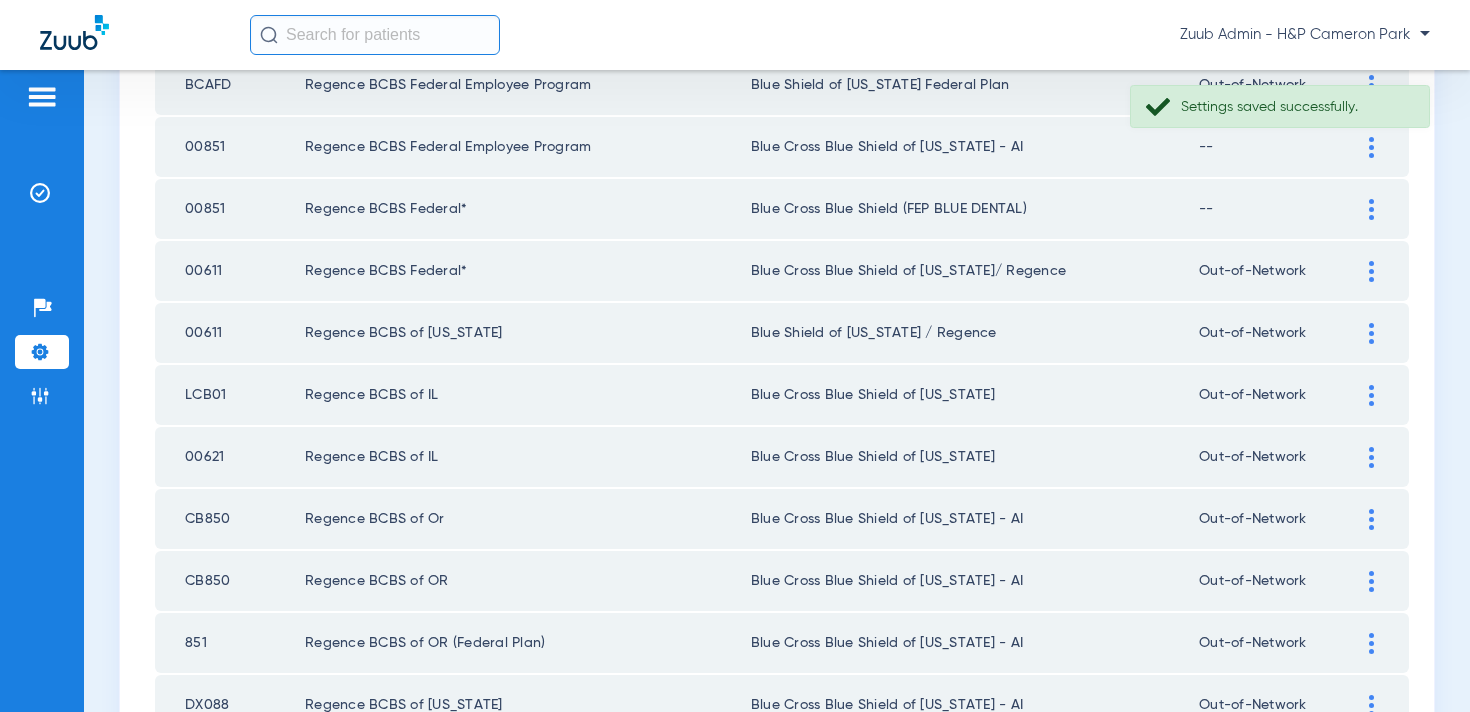 scroll, scrollTop: 1049, scrollLeft: 0, axis: vertical 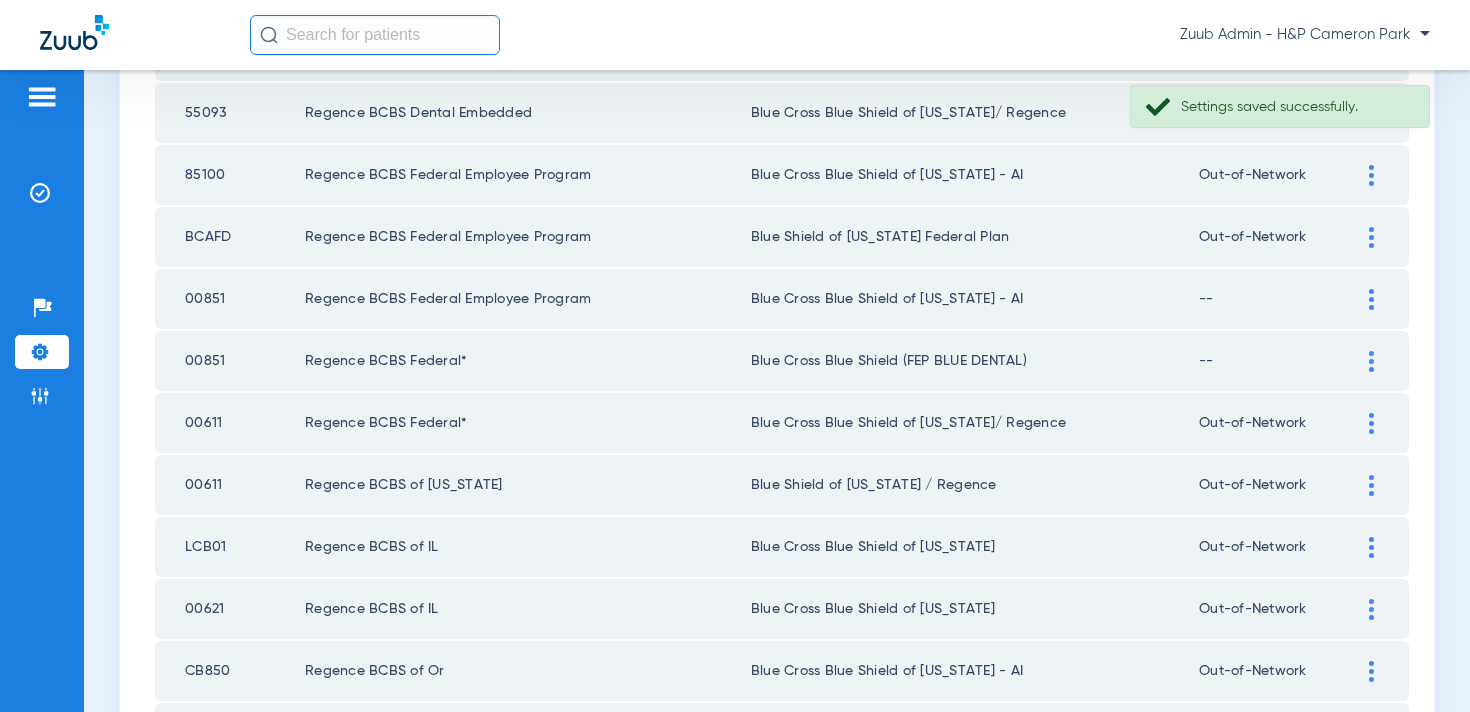 click 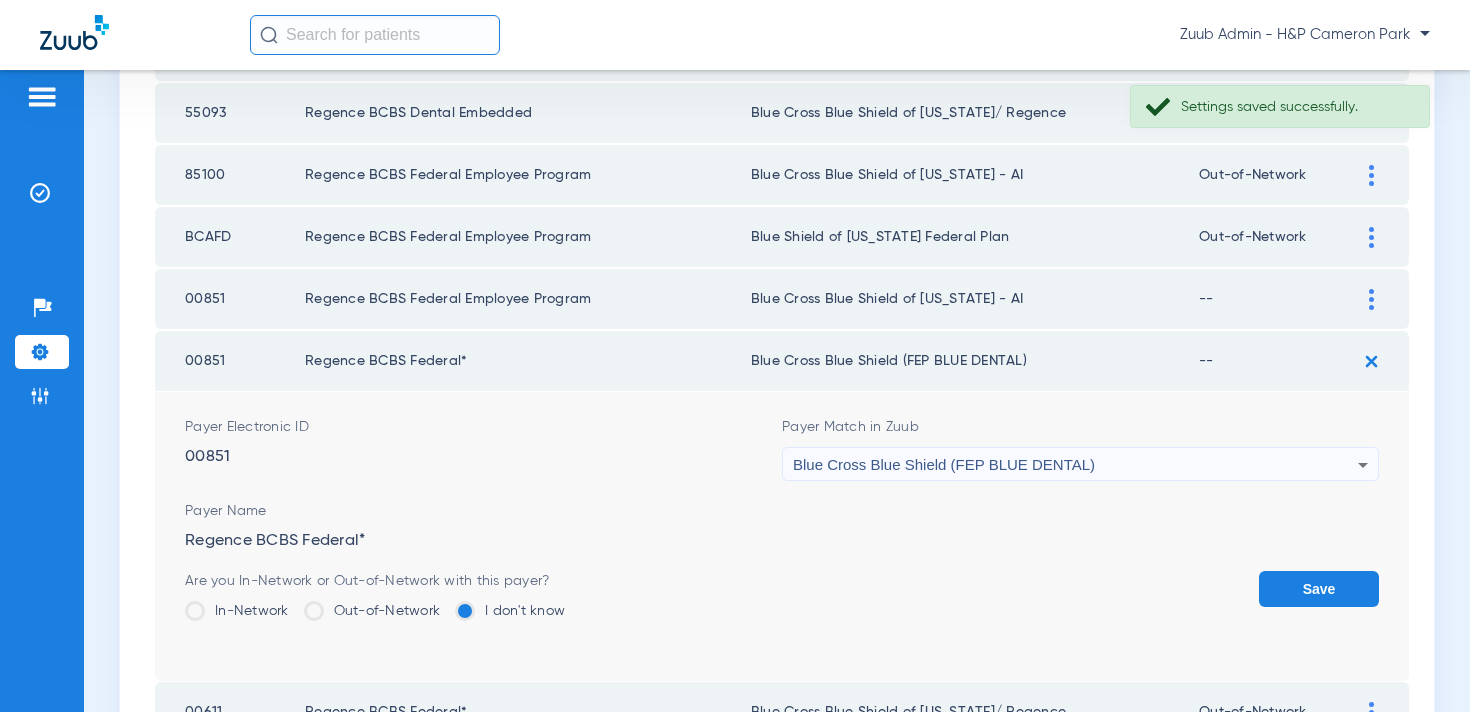 click on "Out-of-Network" 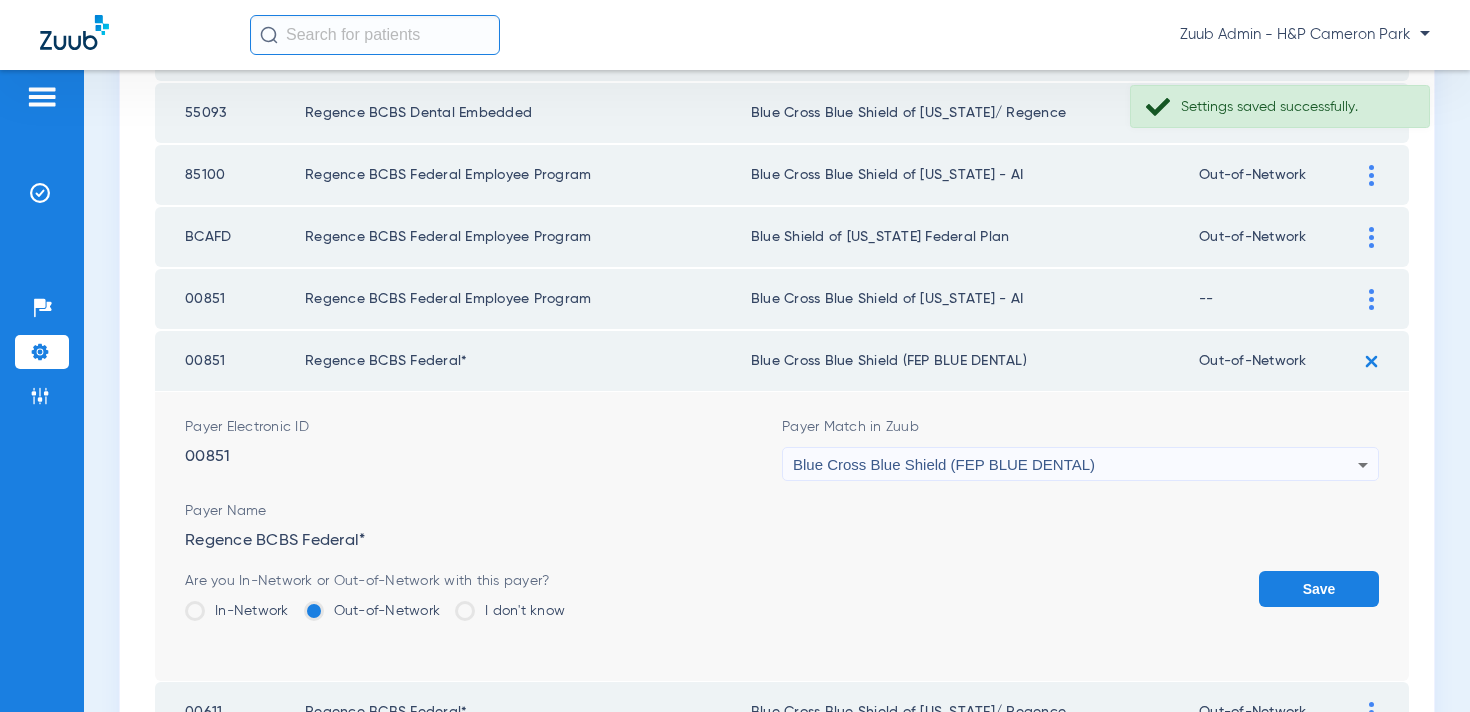 click on "Save" 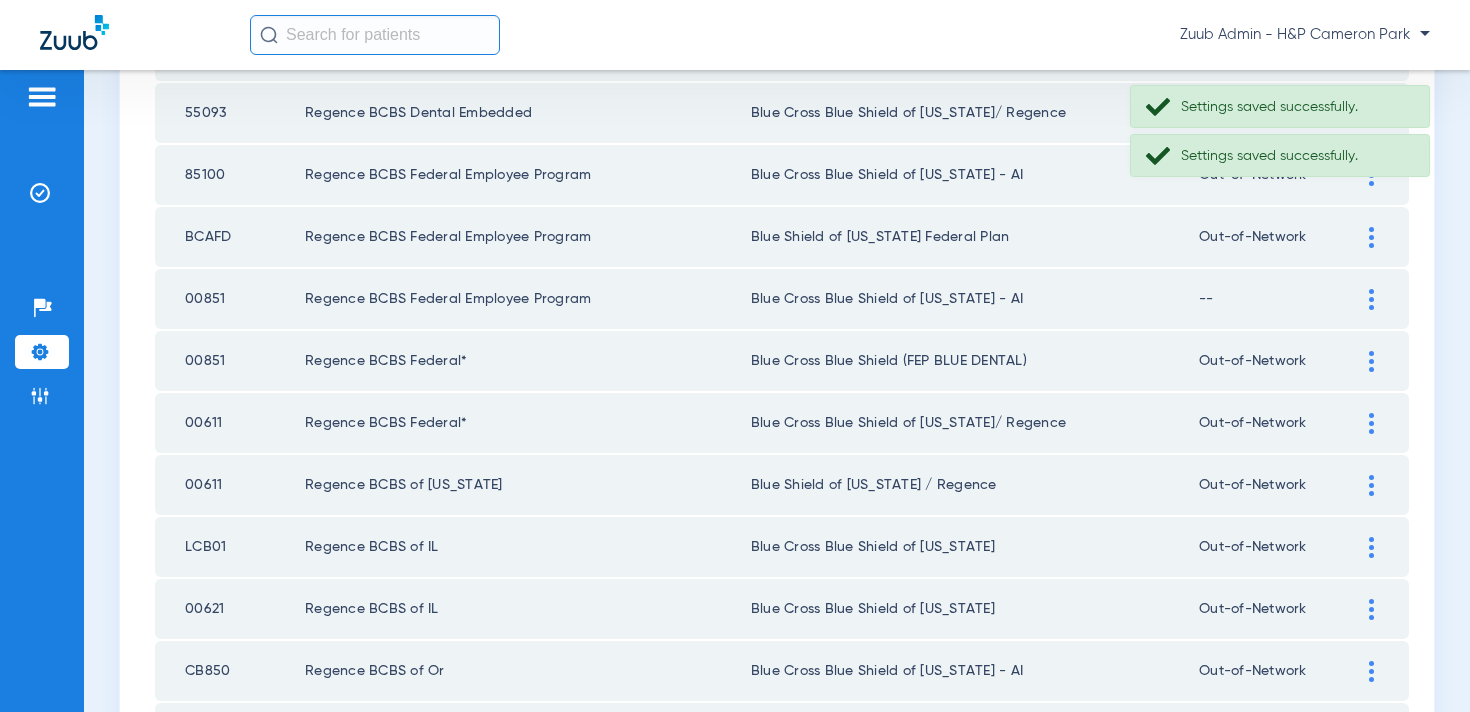 click 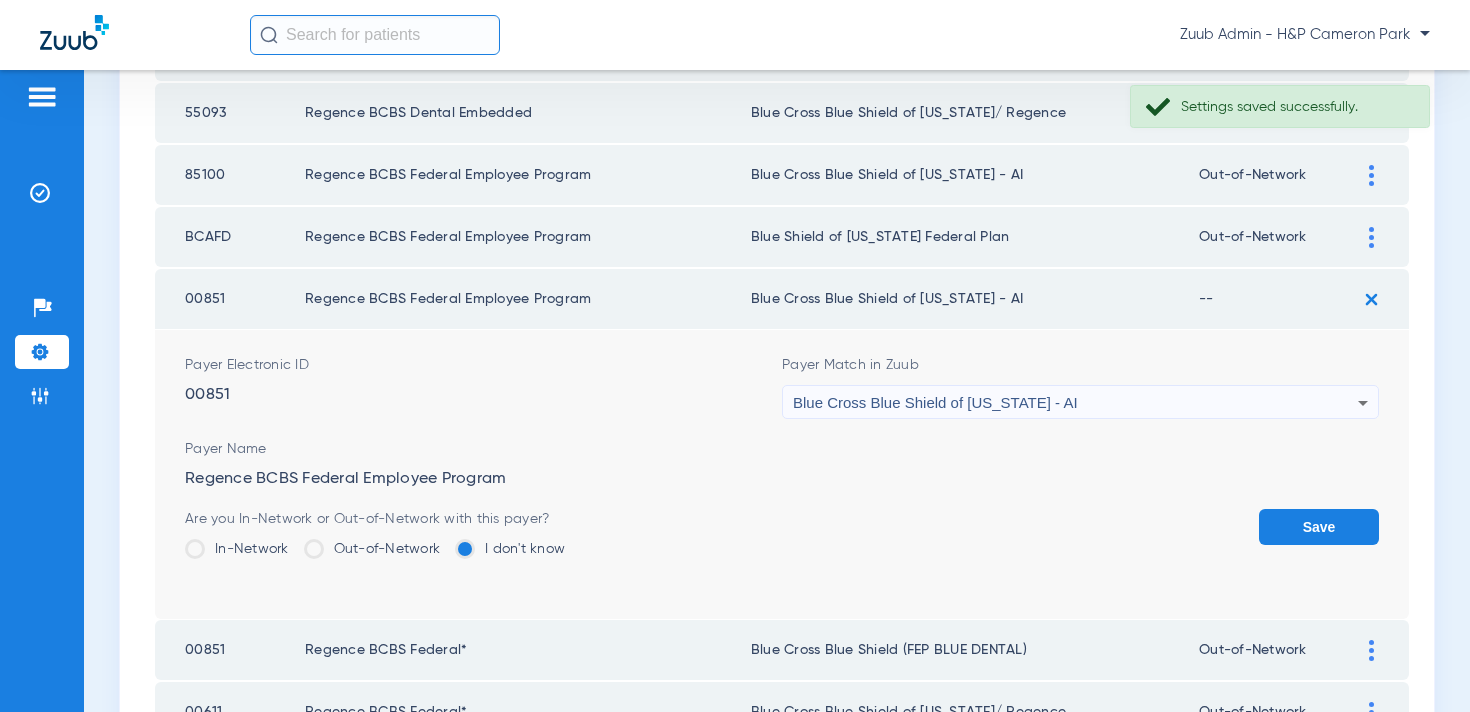 click on "Out-of-Network" 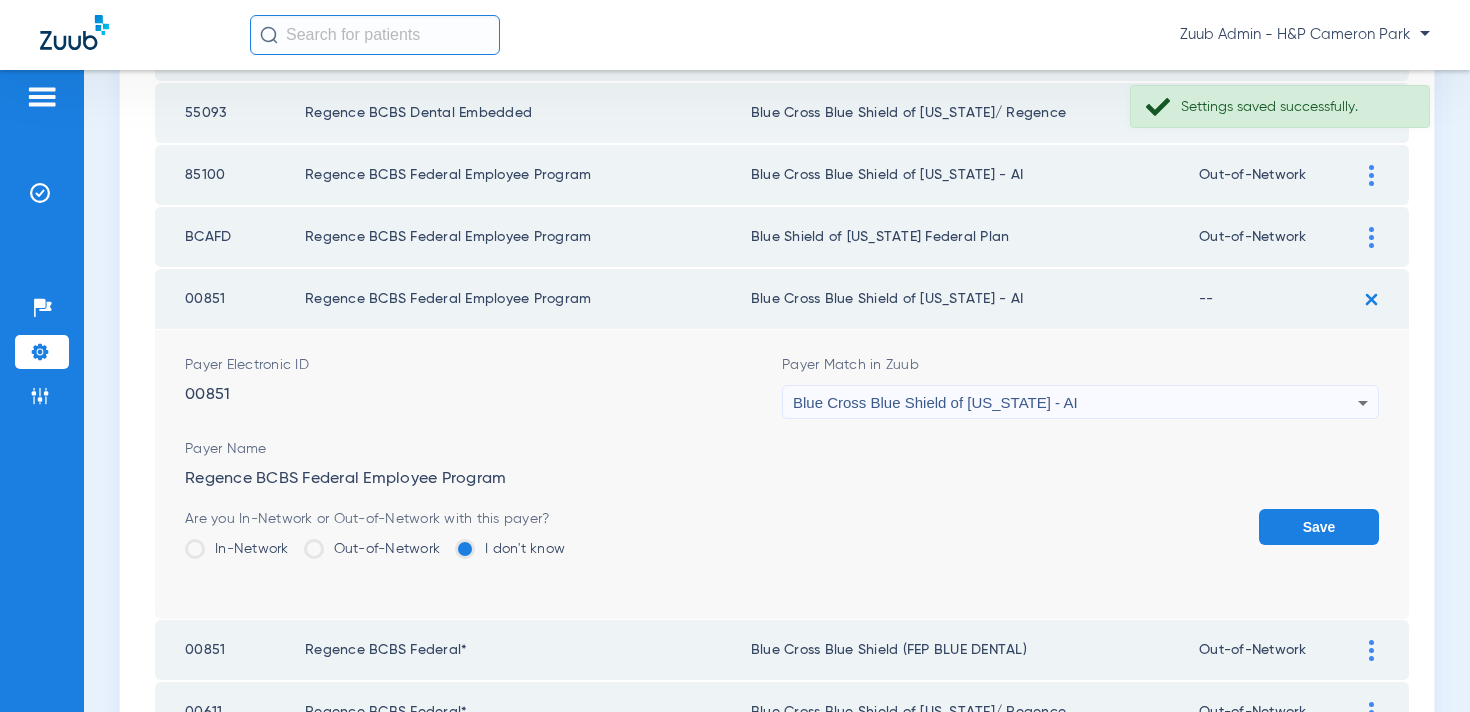 click on "Out-of-Network" 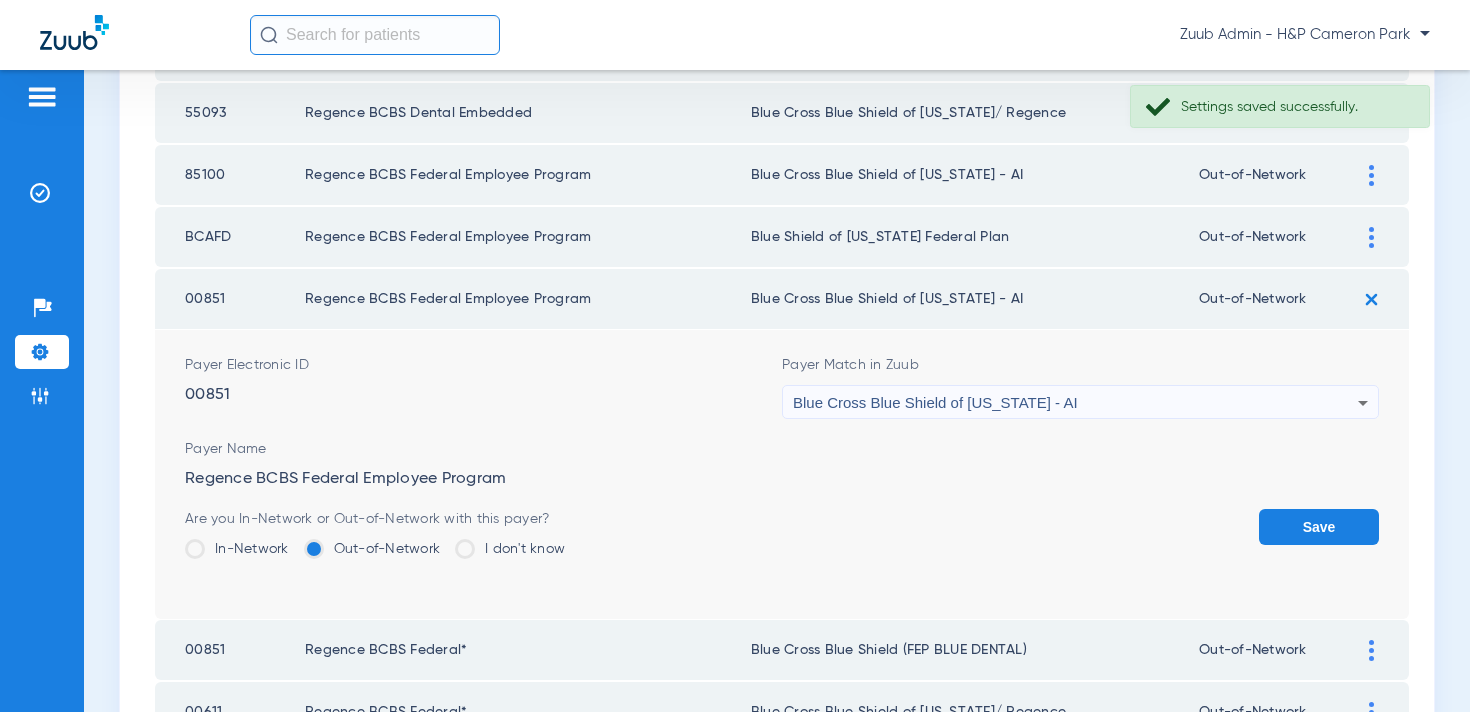click on "Save" 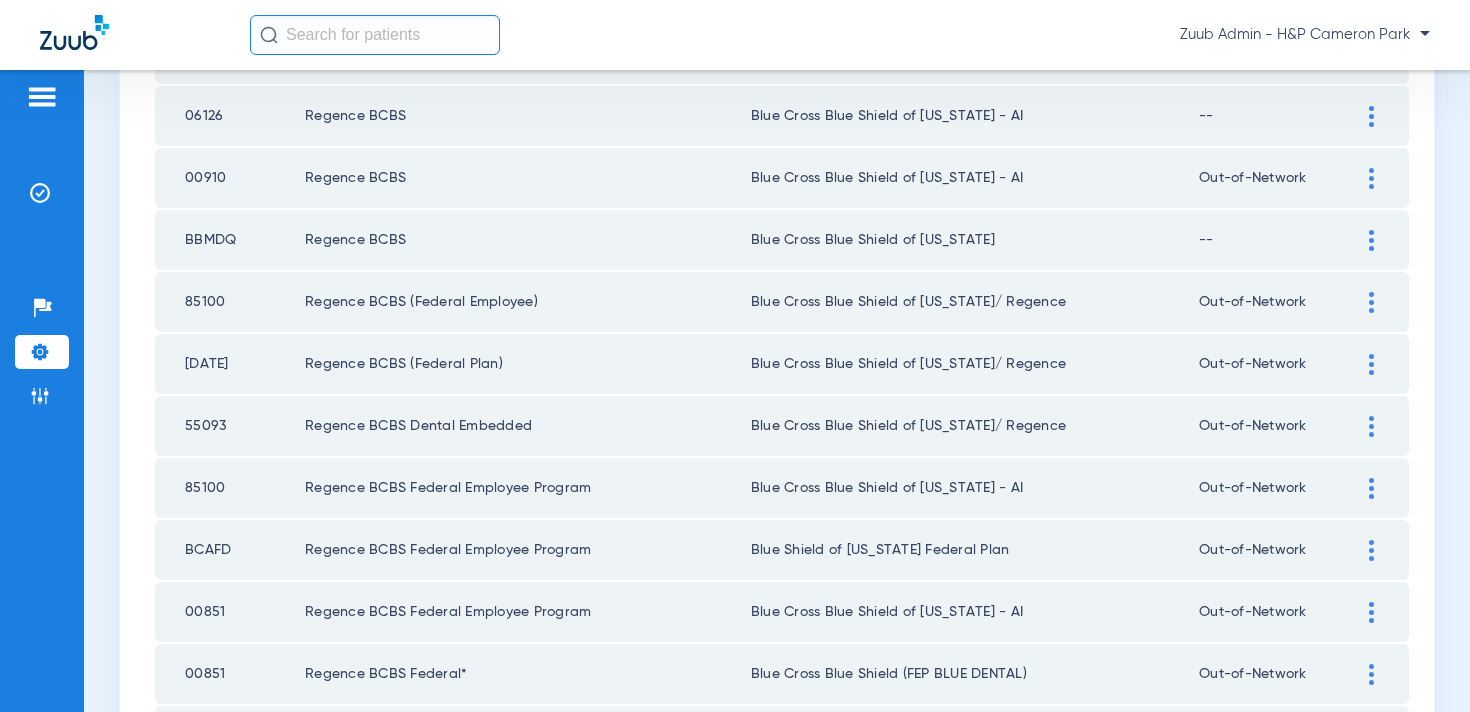 scroll, scrollTop: 687, scrollLeft: 0, axis: vertical 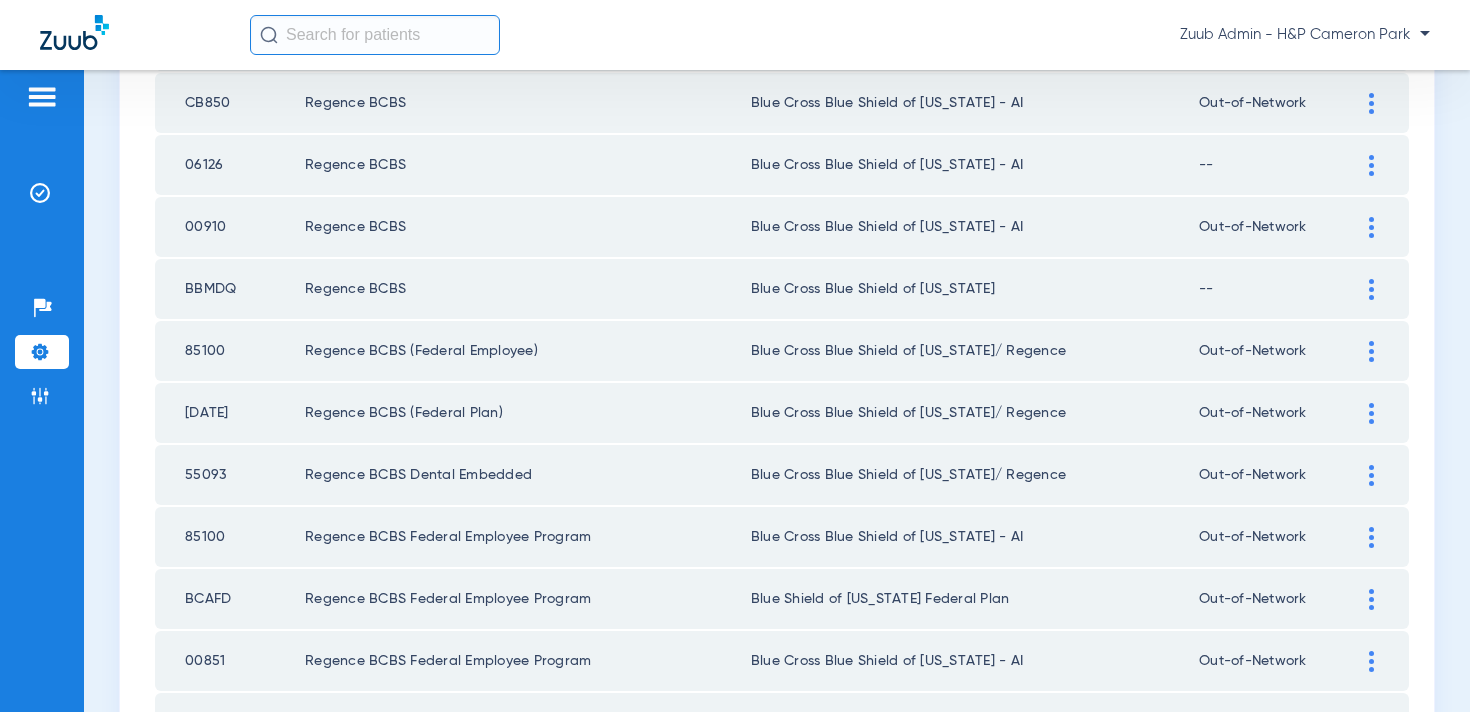 click 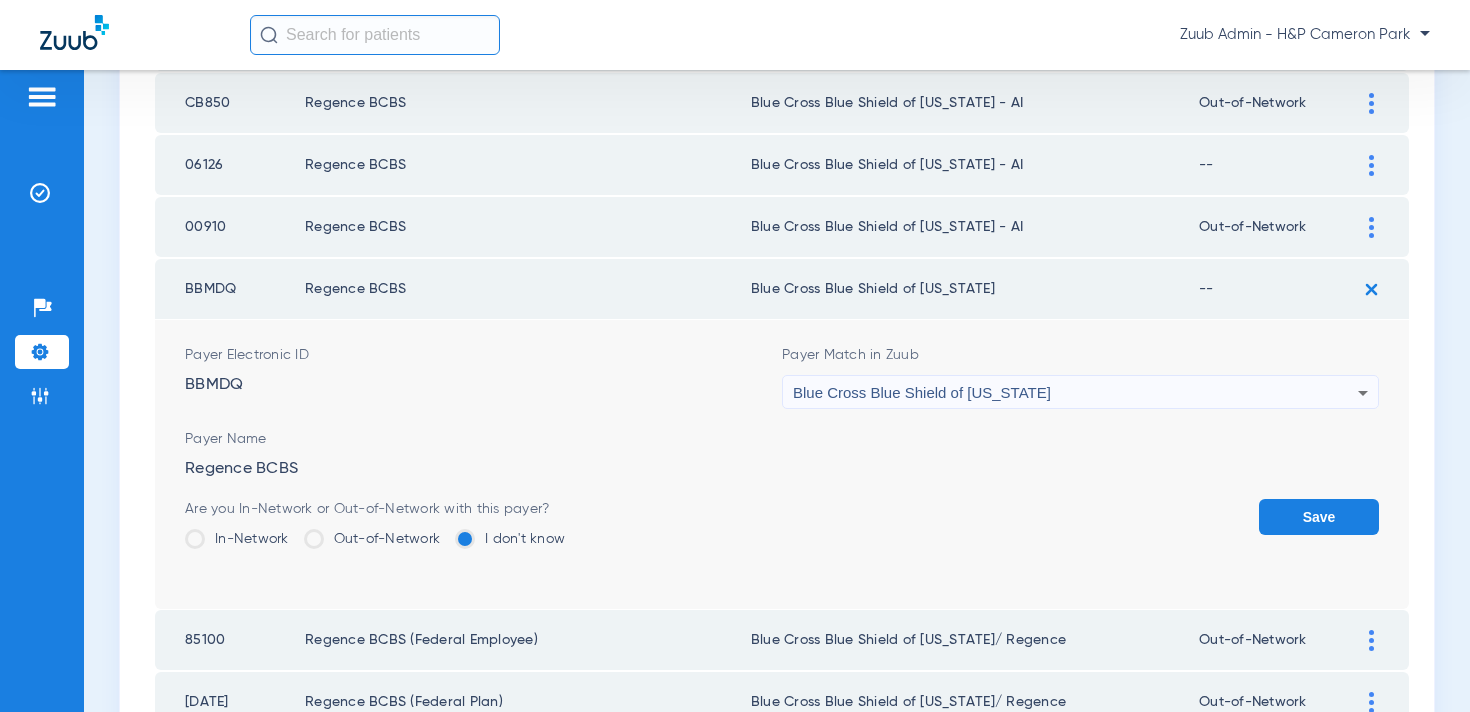 click on "Out-of-Network" 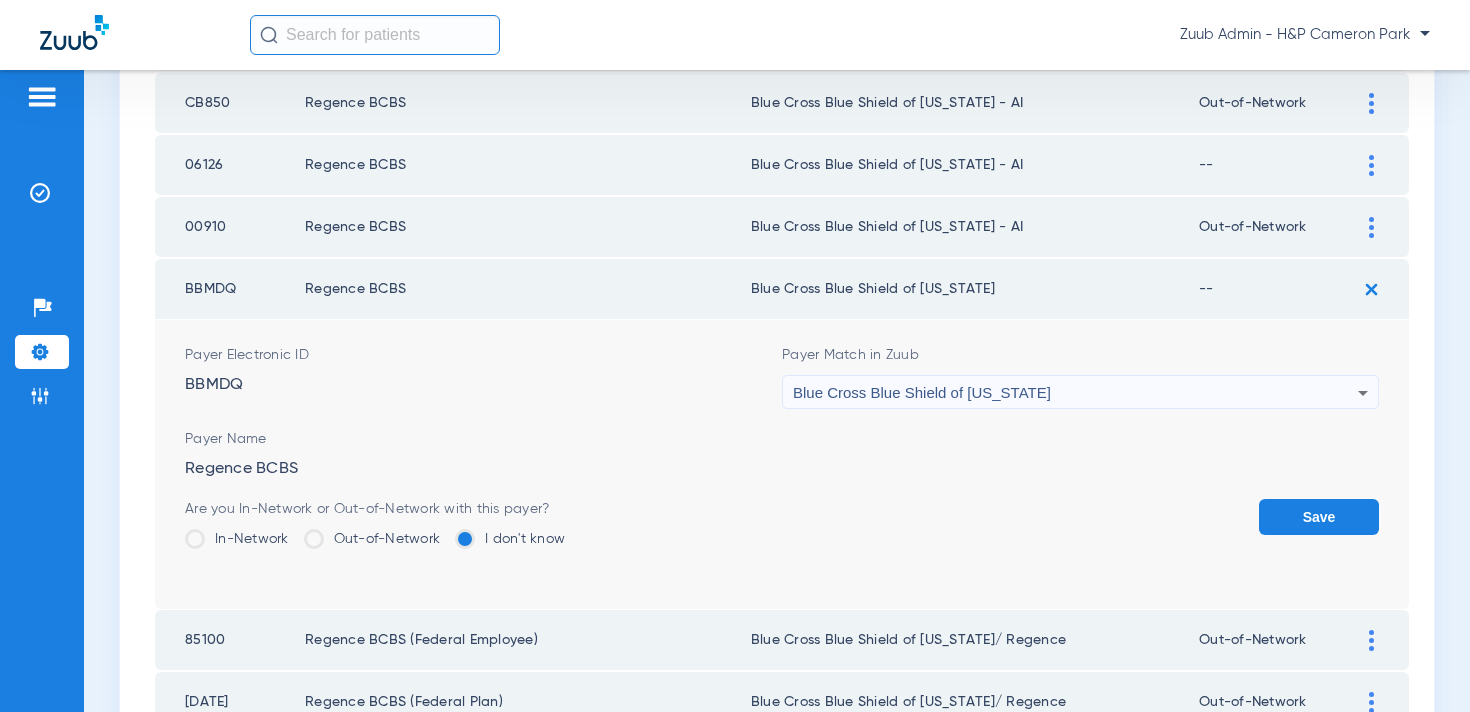 click on "Out-of-Network" 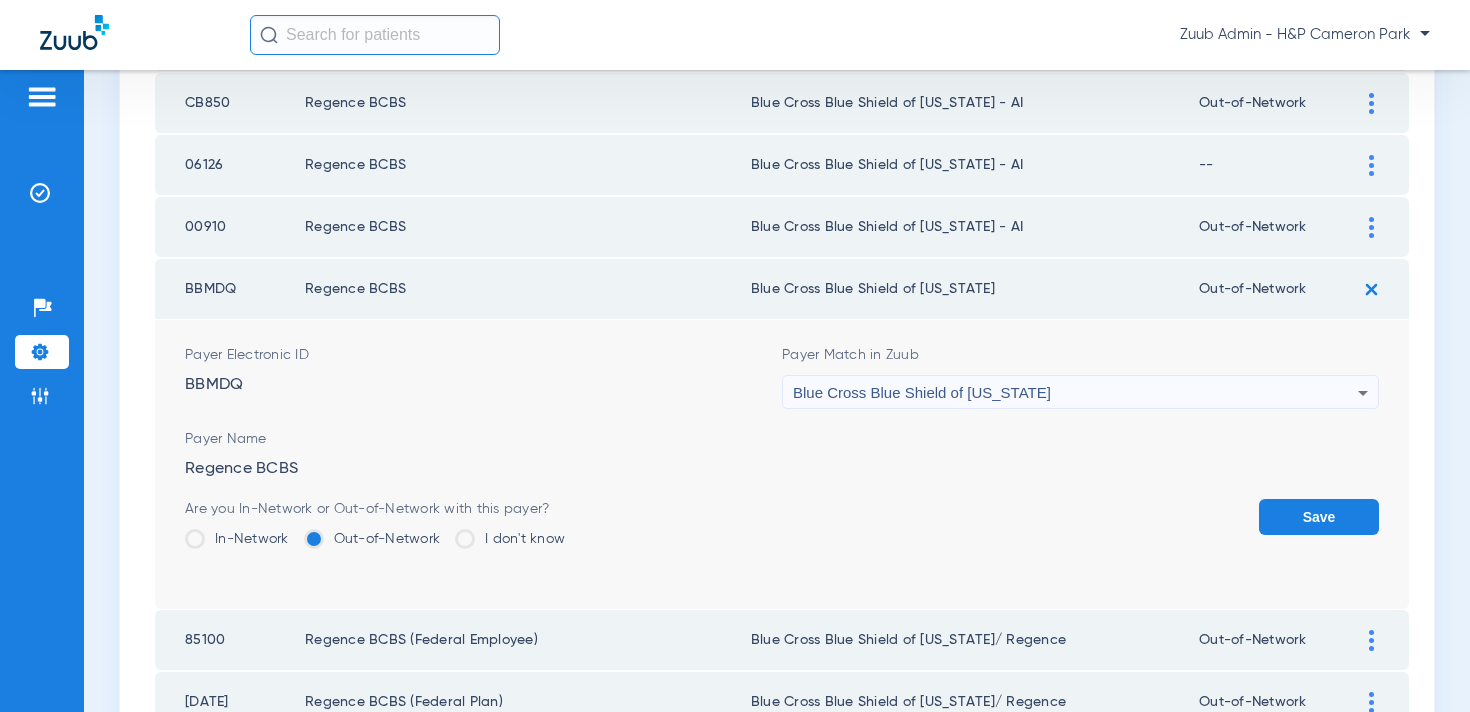 click on "Save" 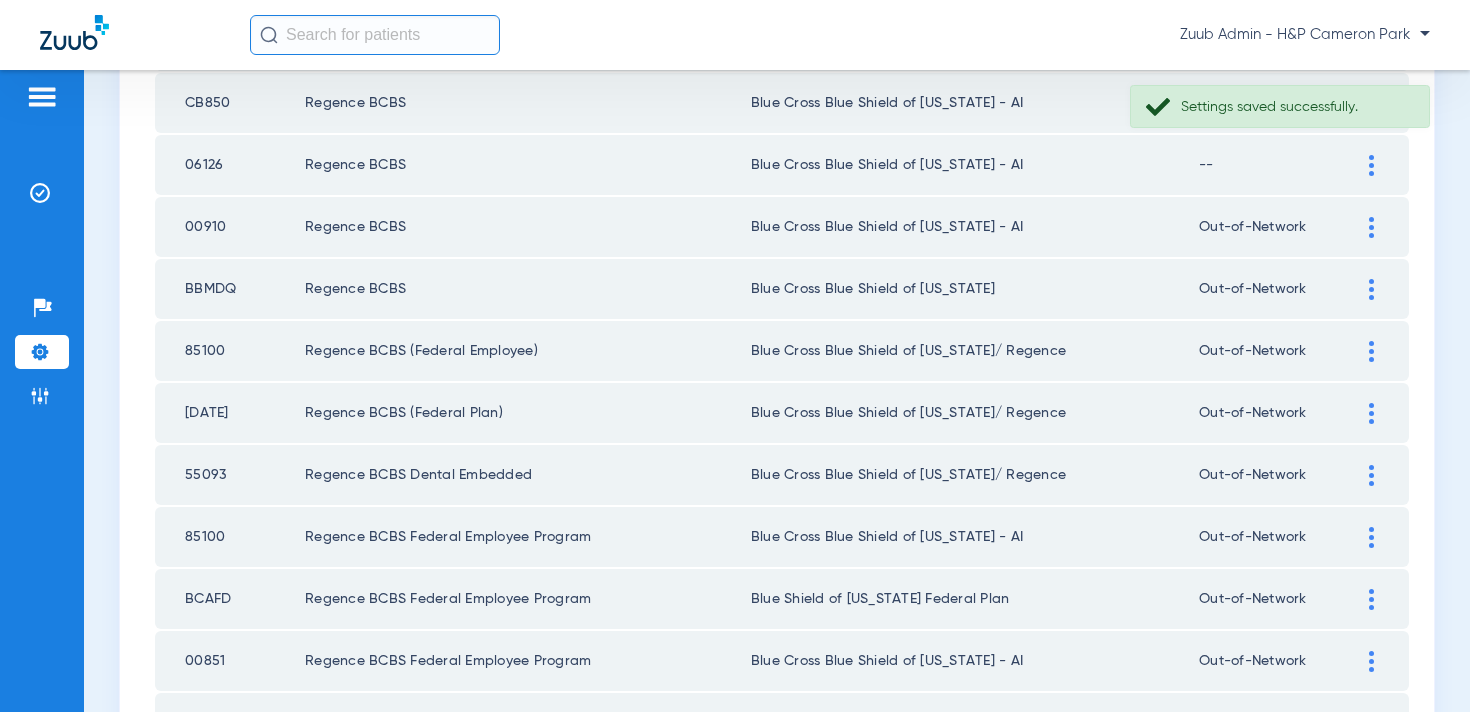 click 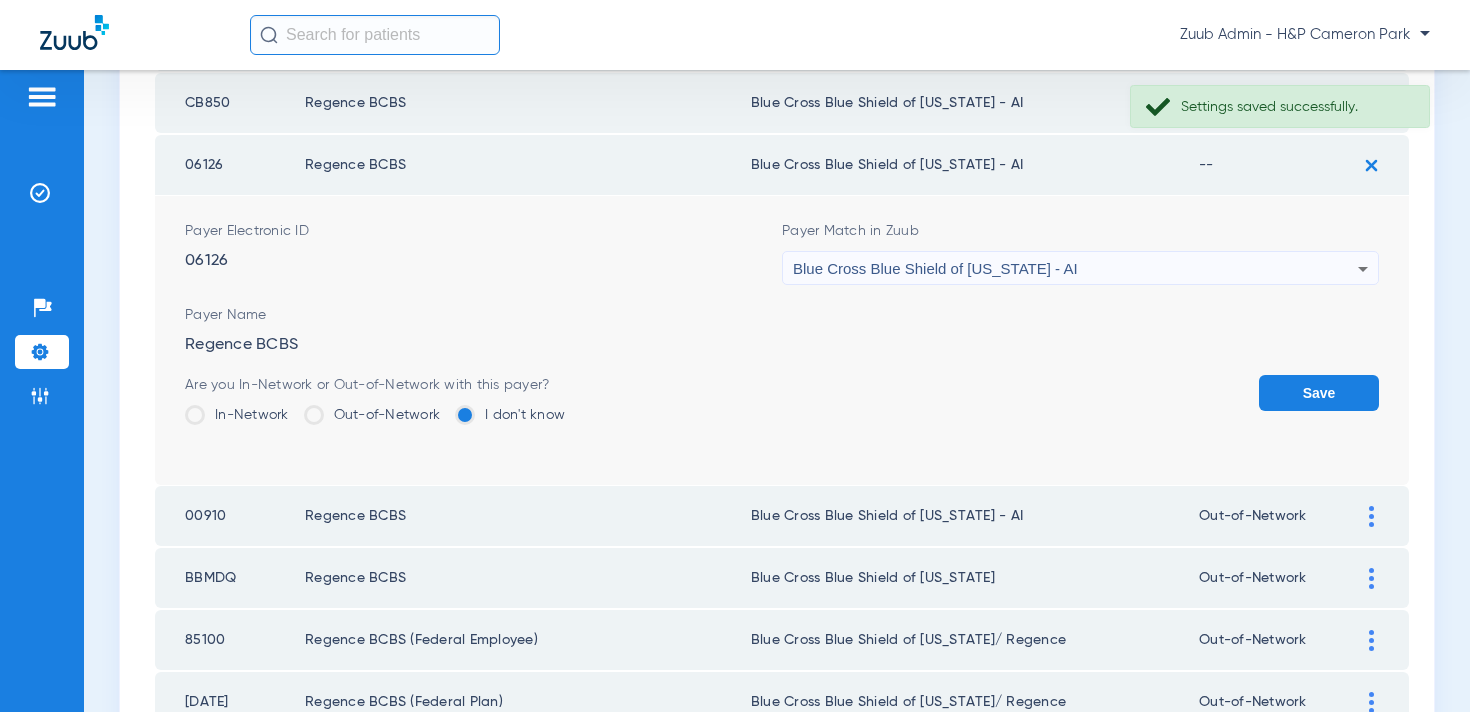 click on "Out-of-Network" 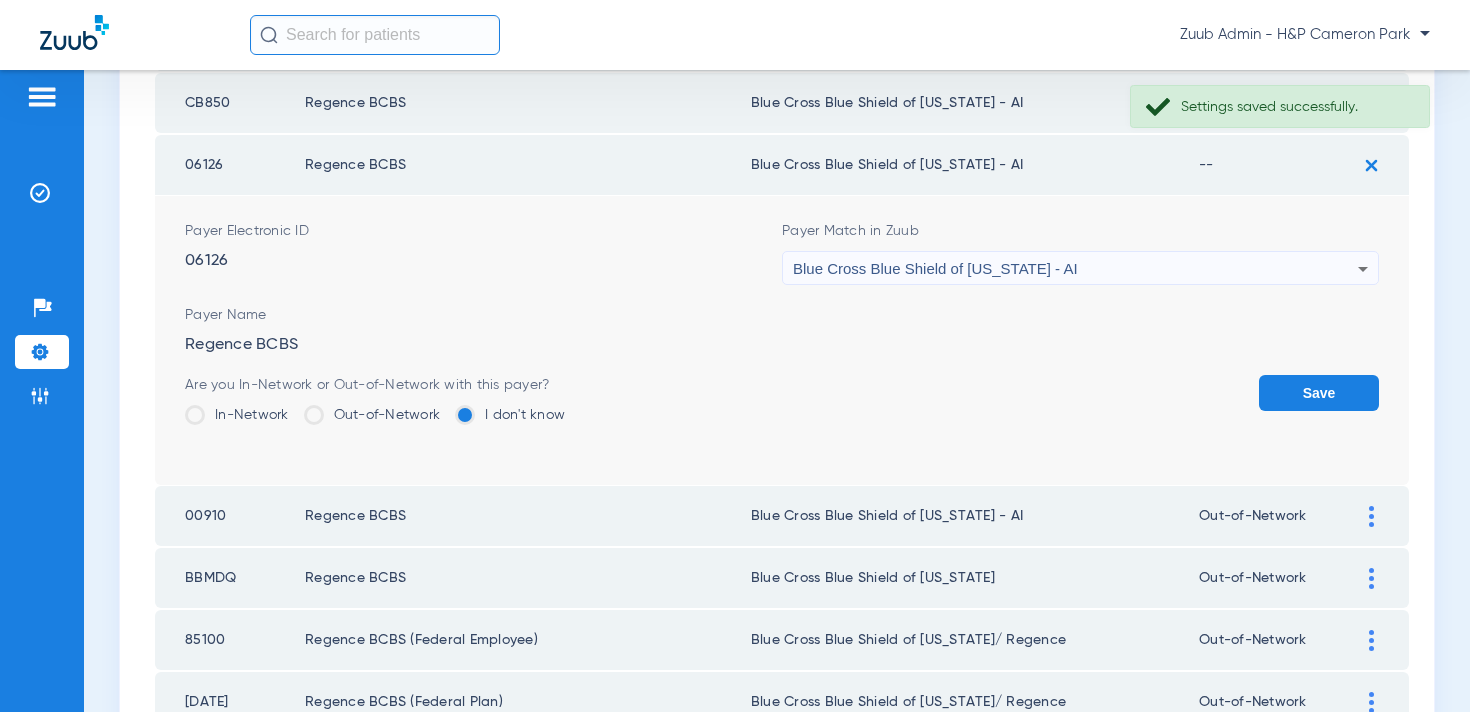 click on "Out-of-Network" 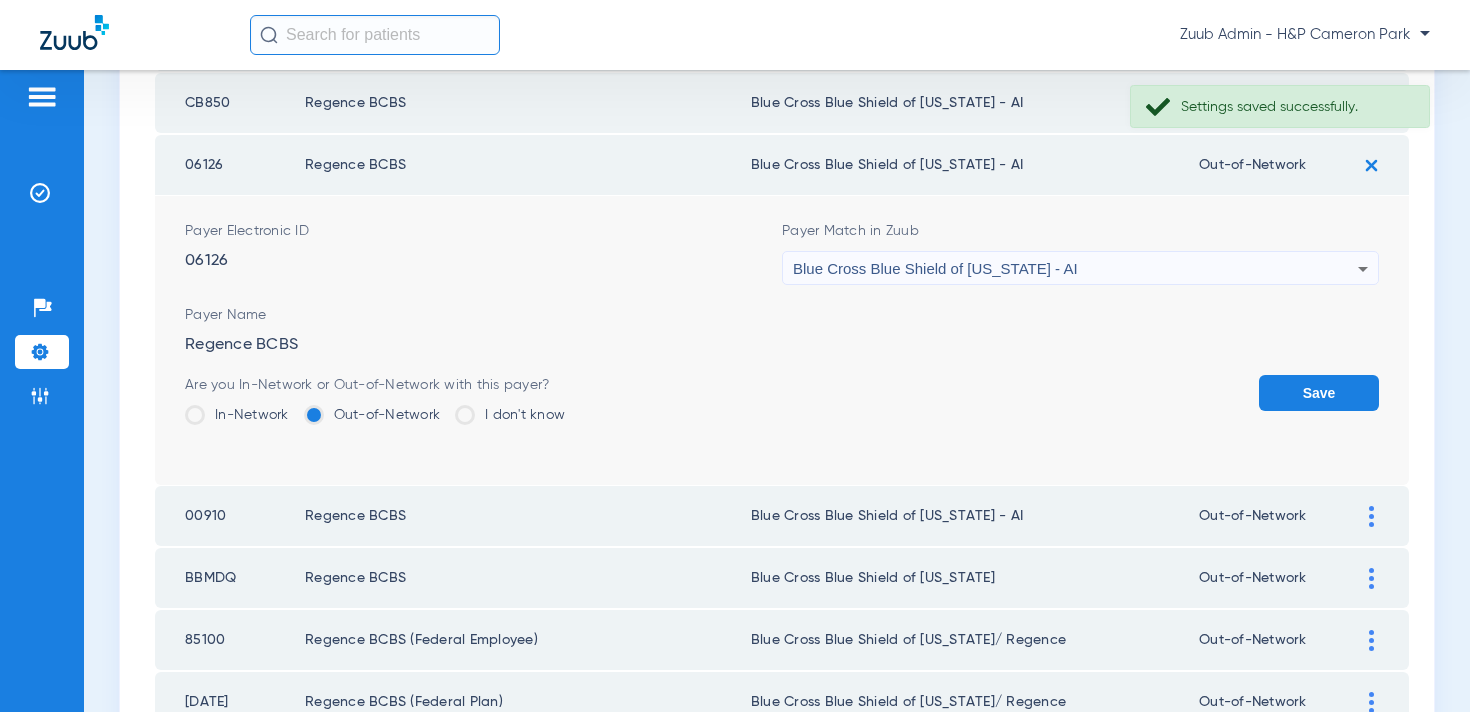 click on "Save" 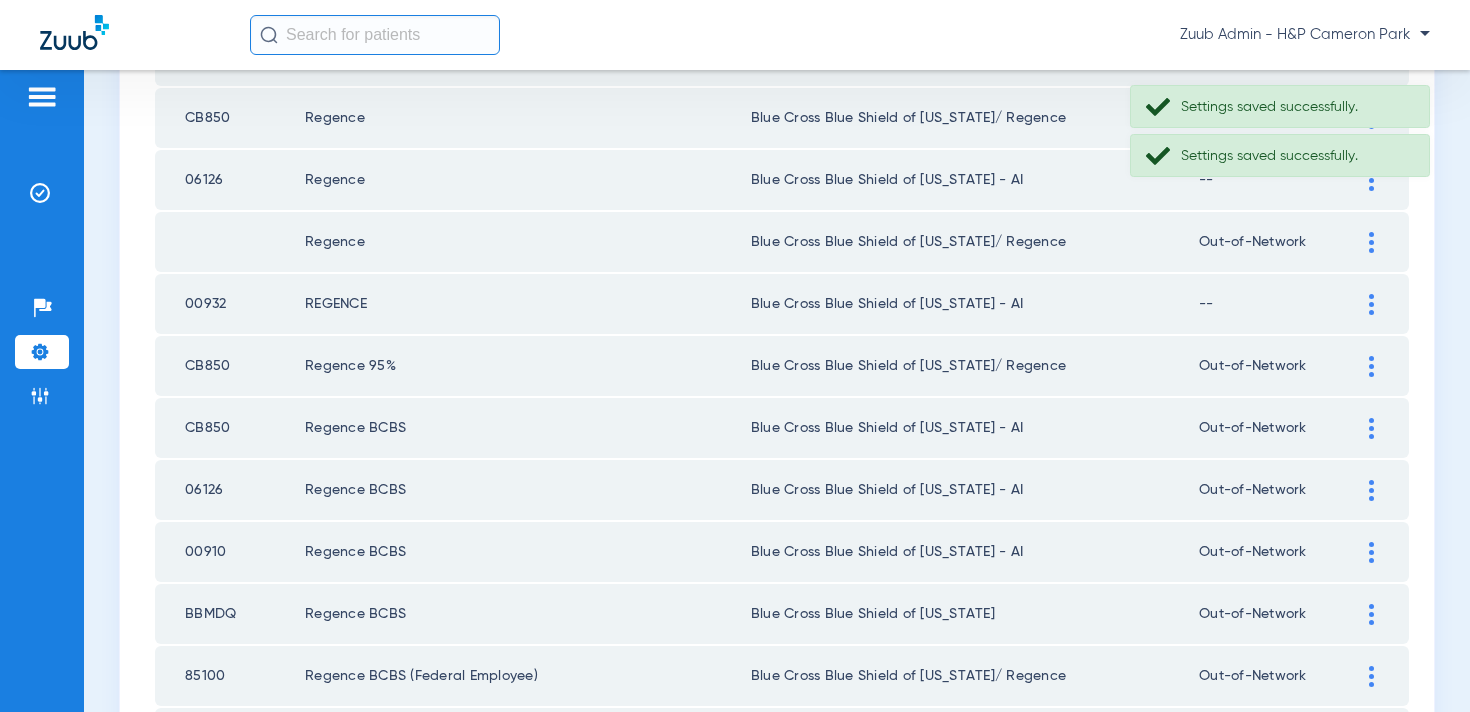 scroll, scrollTop: 349, scrollLeft: 0, axis: vertical 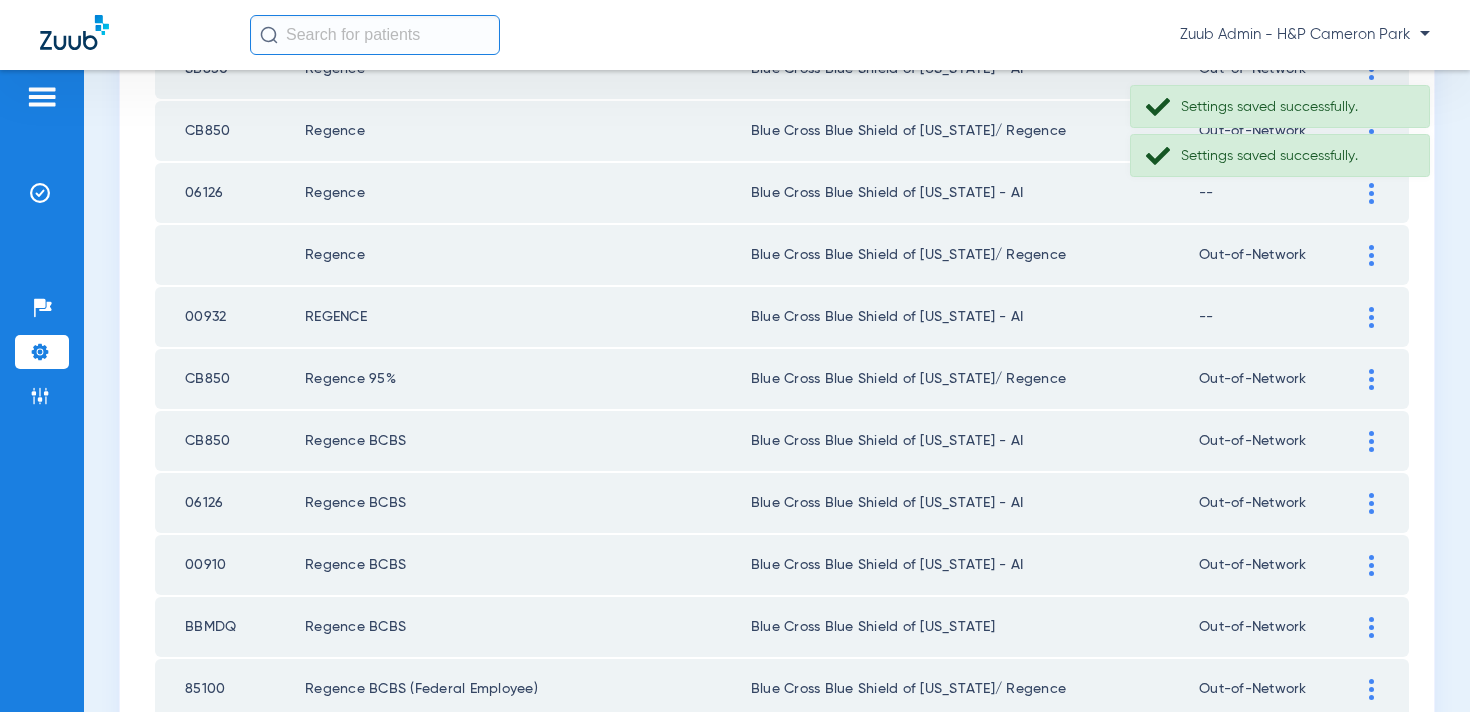 click 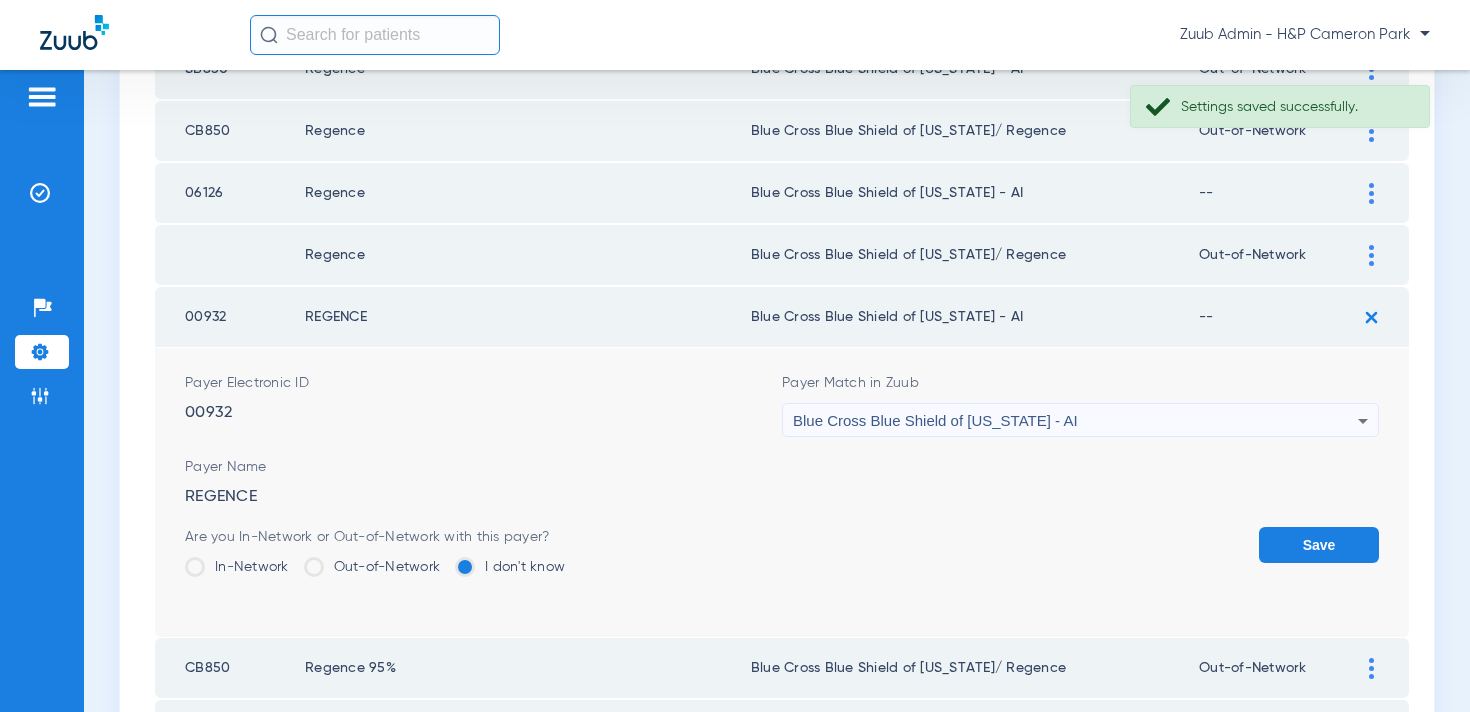 click on "Are you In-Network or Out-of-Network with this payer?  In-Network   Out-of-Network   I don't know" 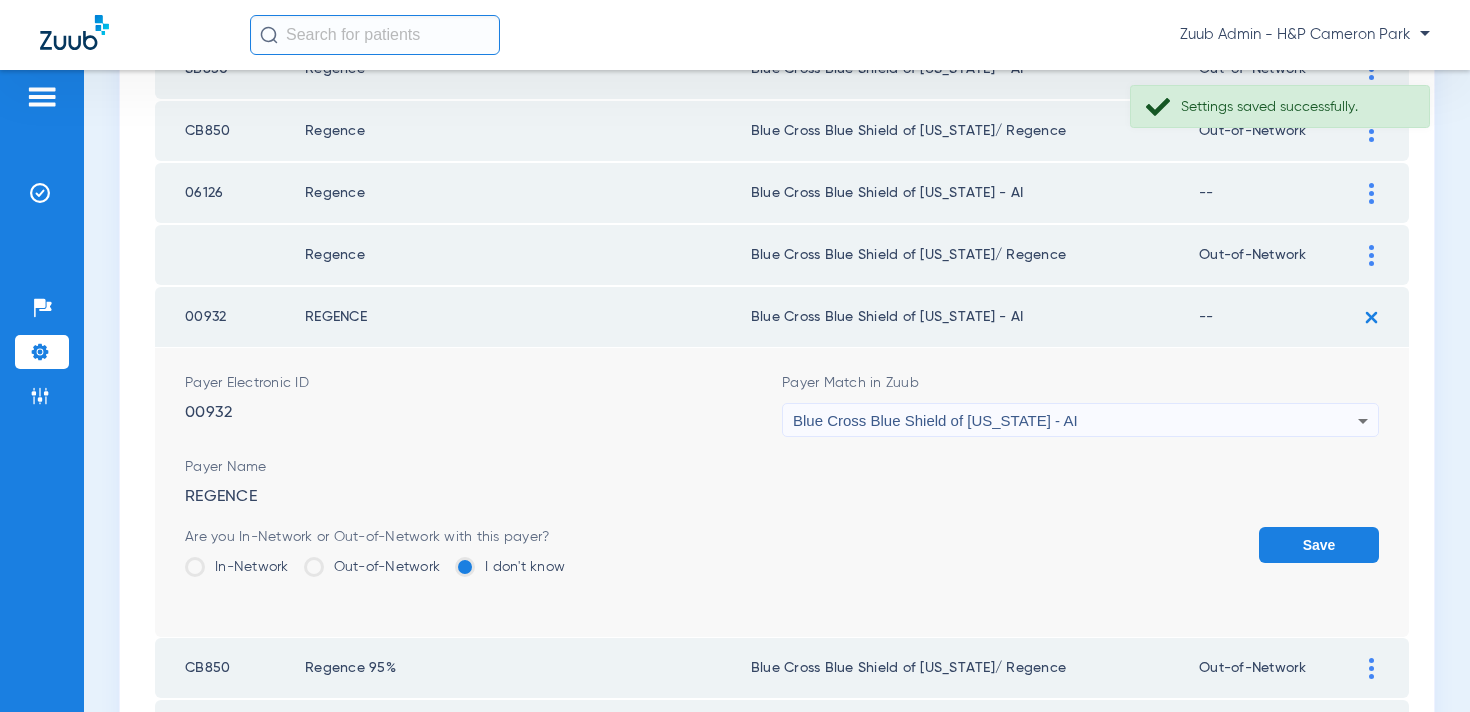 click on "Out-of-Network" 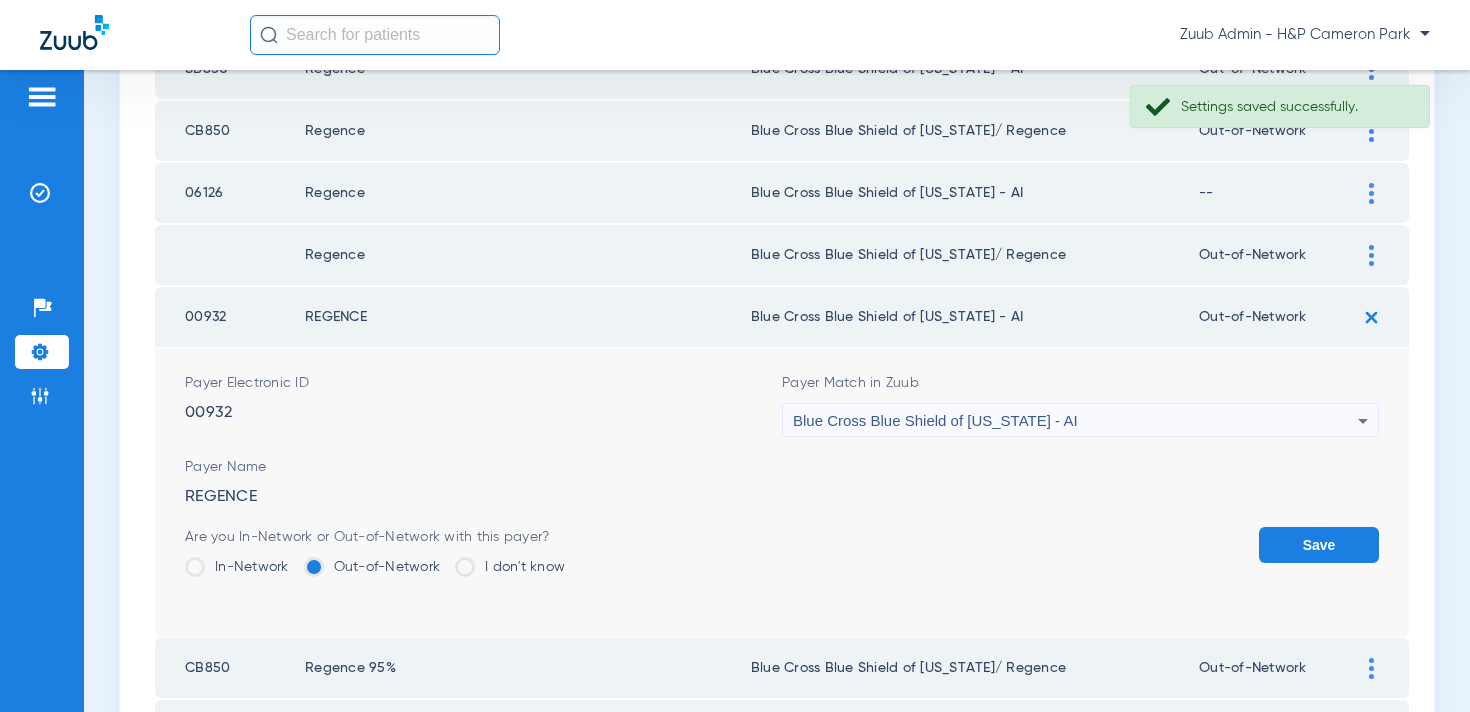 click on "Save" 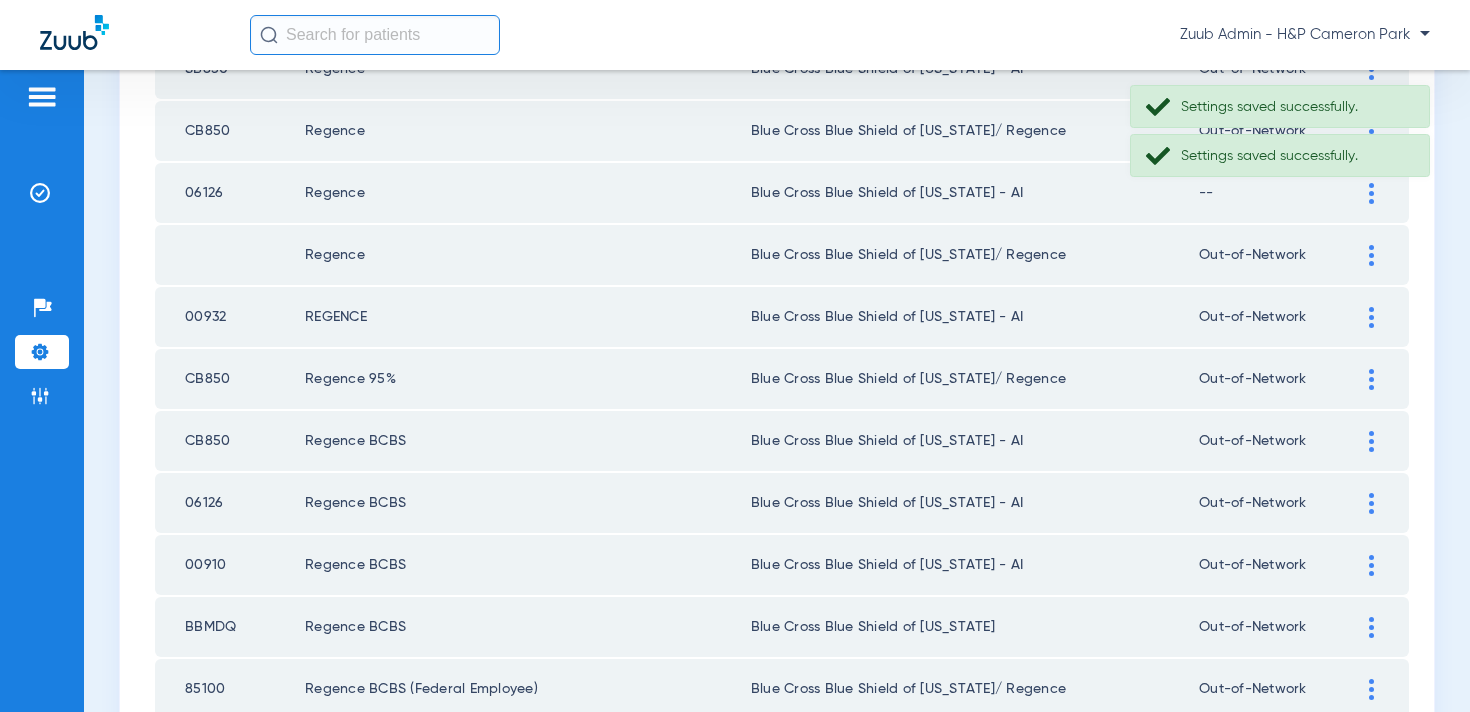 scroll, scrollTop: 160, scrollLeft: 0, axis: vertical 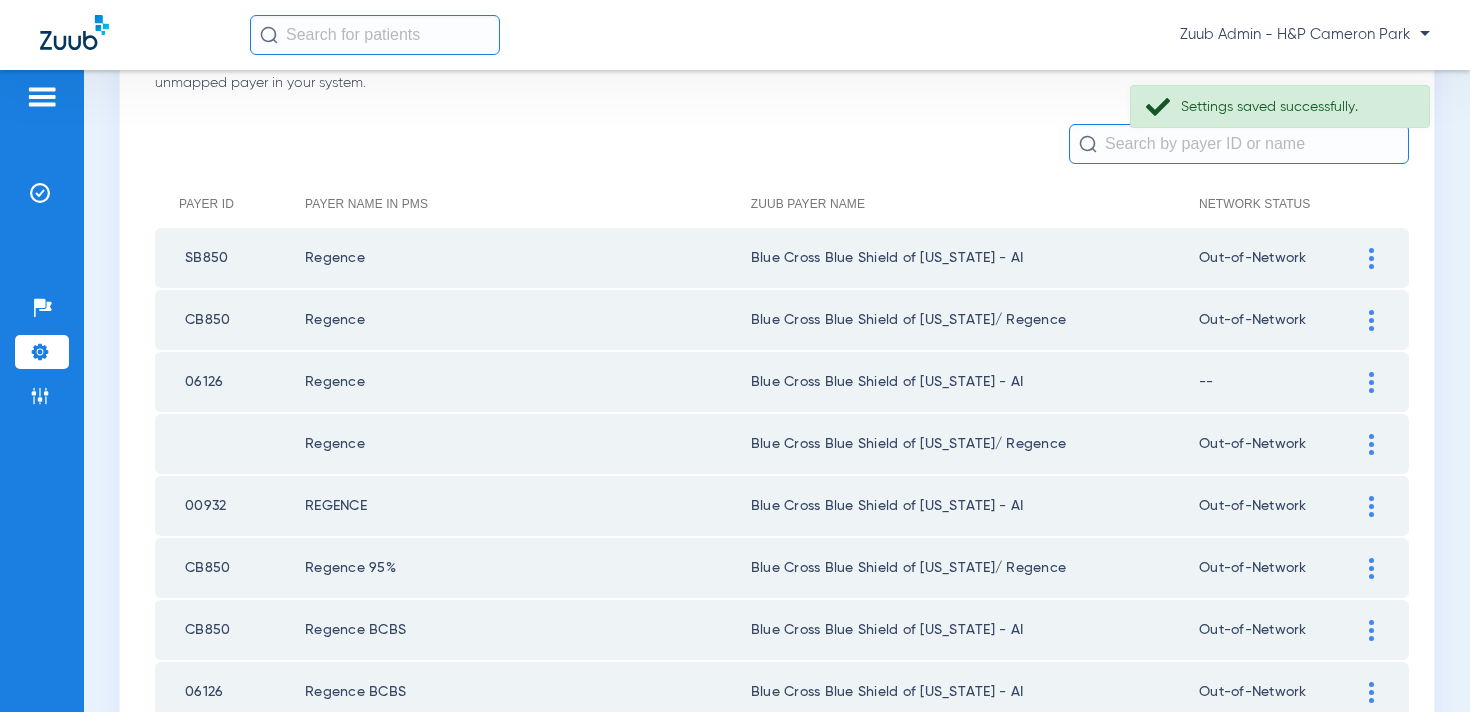 click 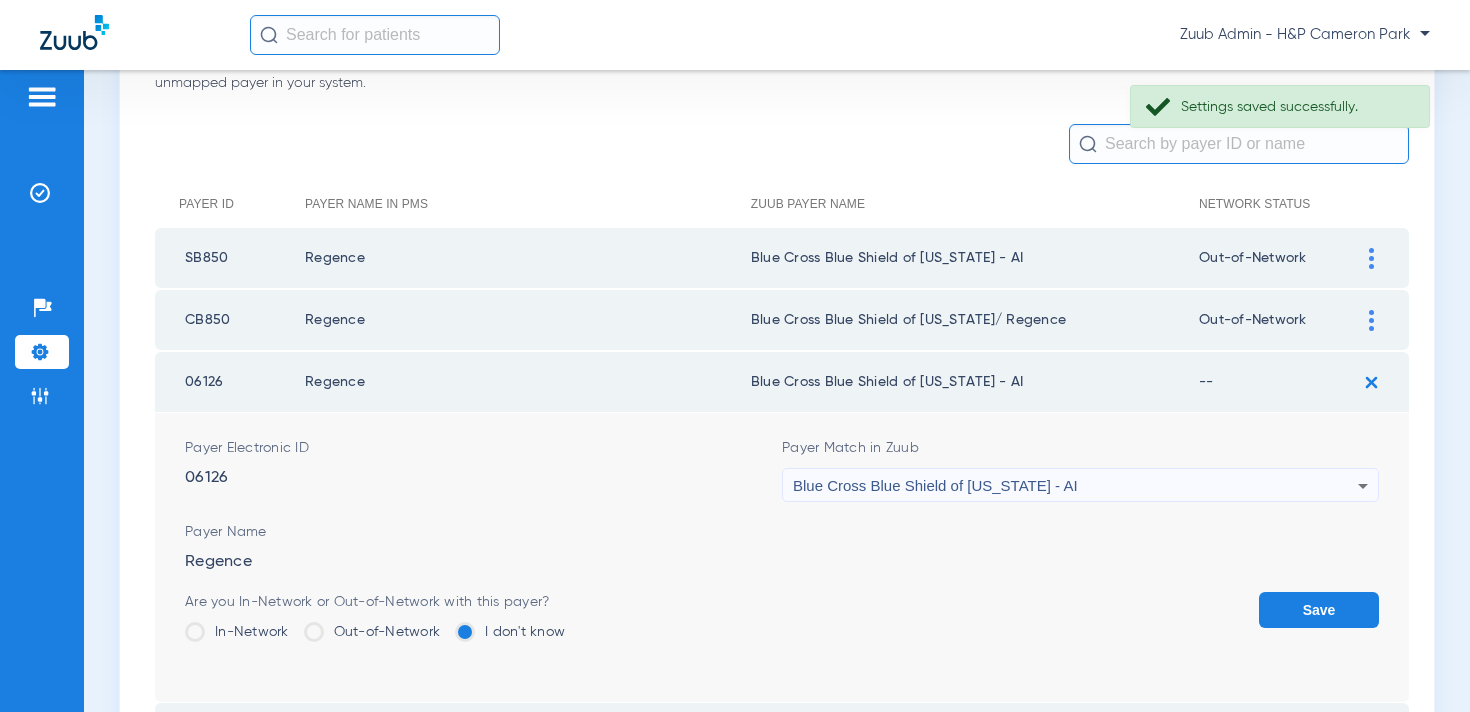 click on "Out-of-Network" 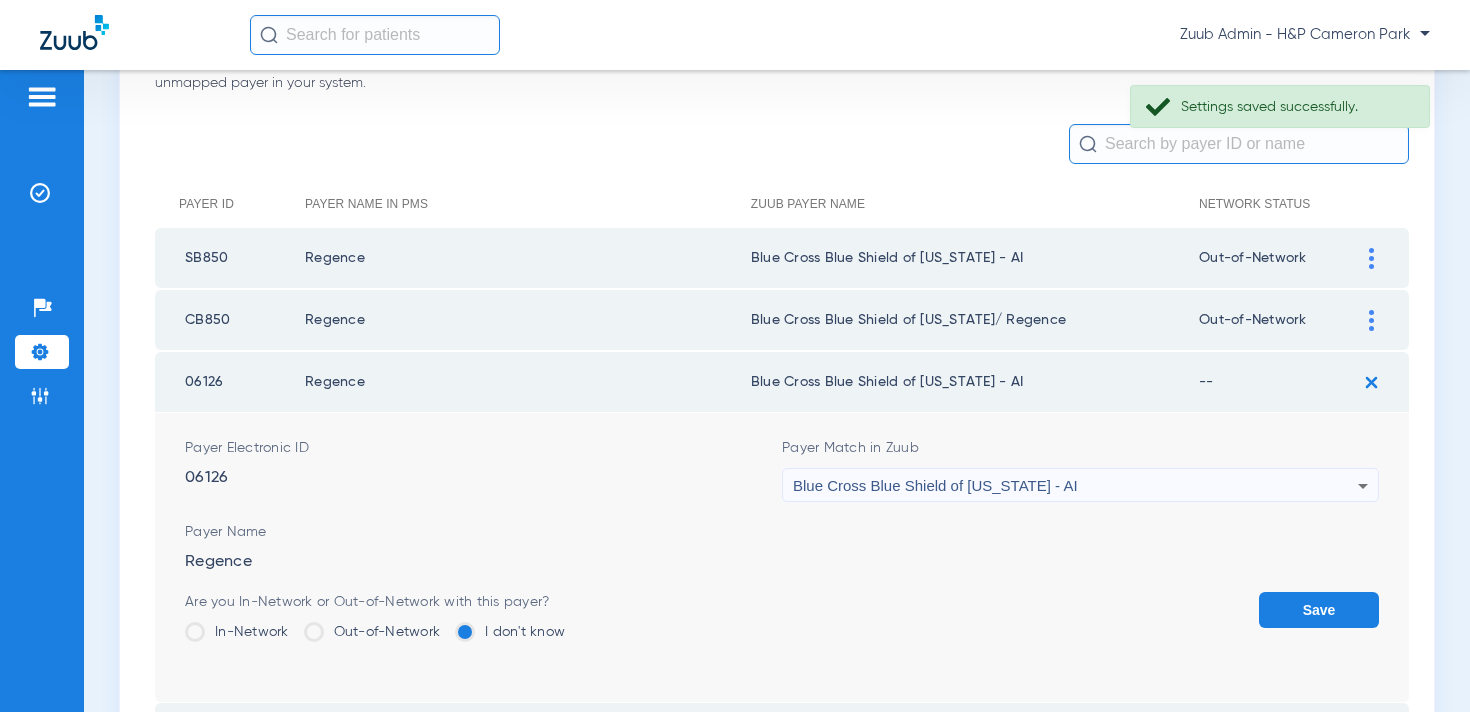click on "Out-of-Network" 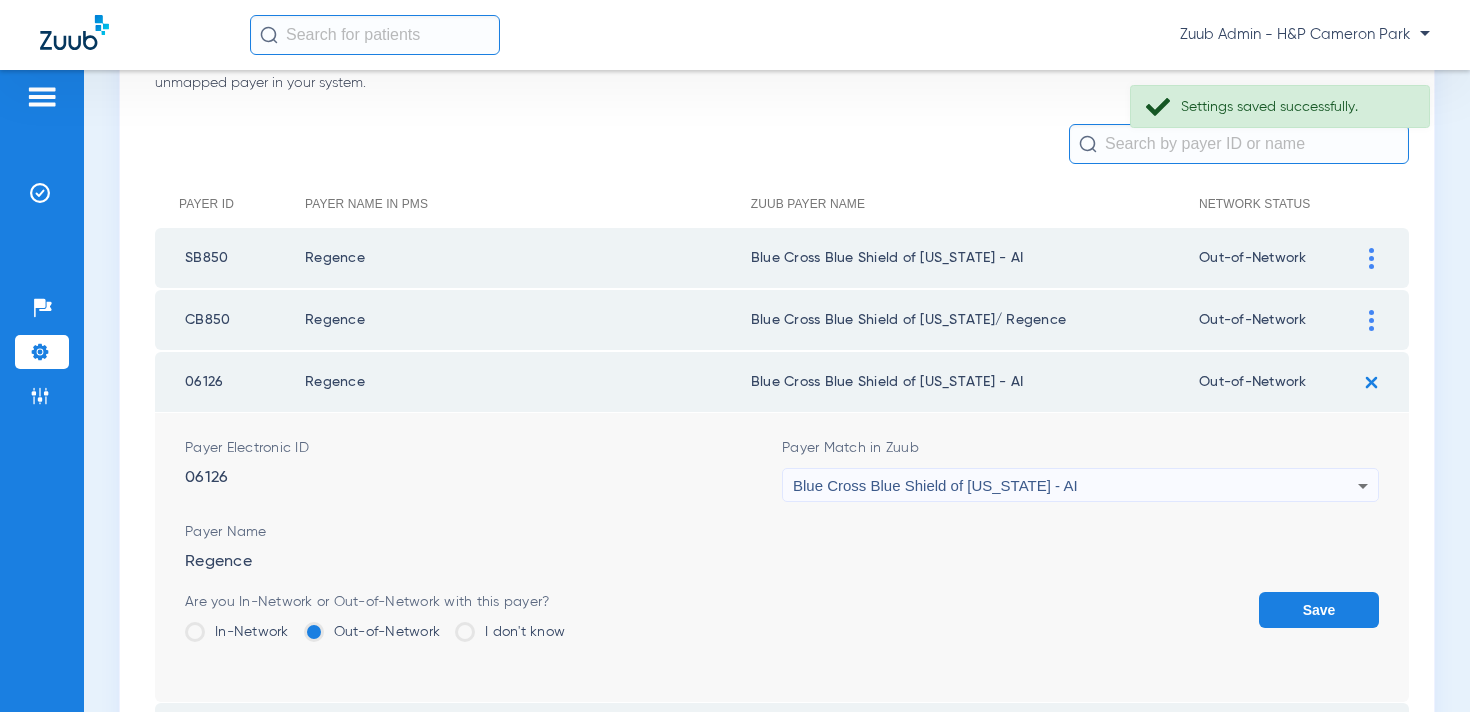 click on "Save" 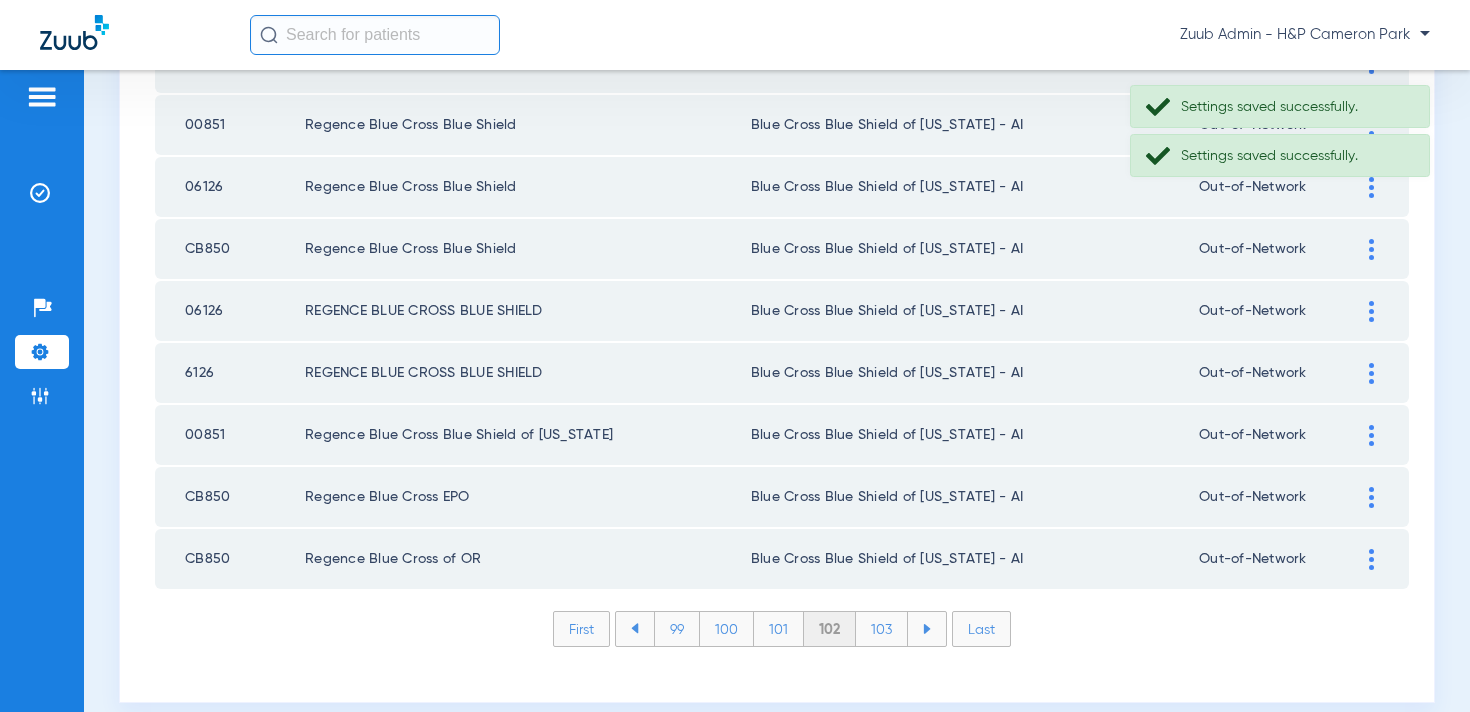 scroll, scrollTop: 2923, scrollLeft: 0, axis: vertical 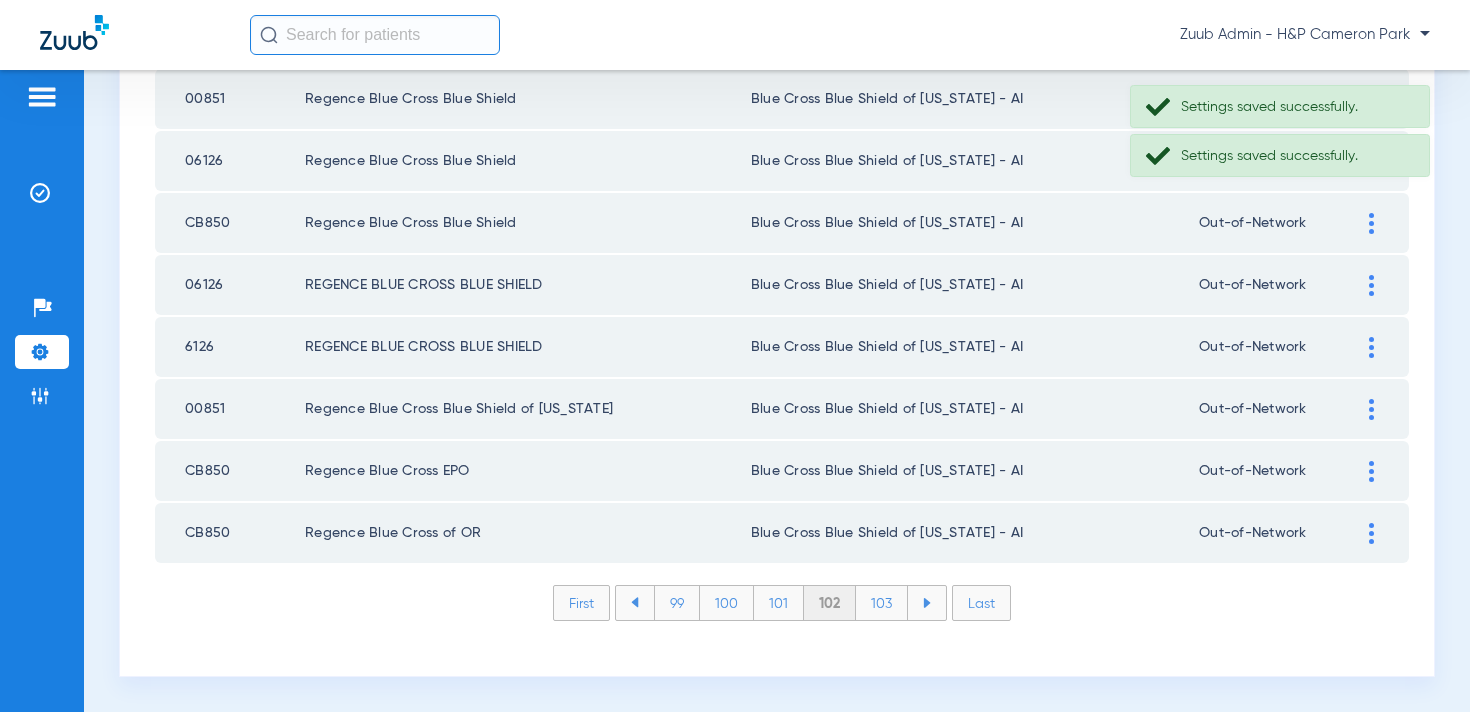 click on "103" 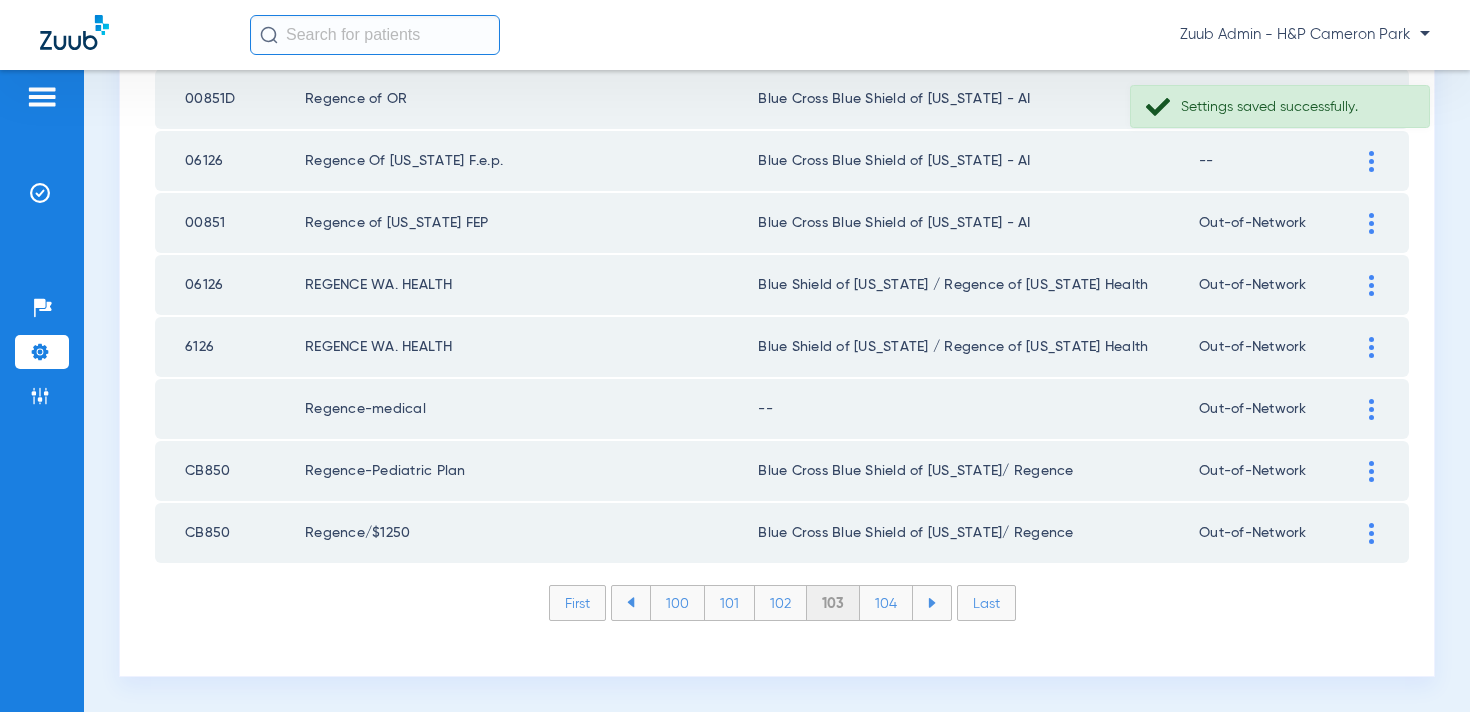 click 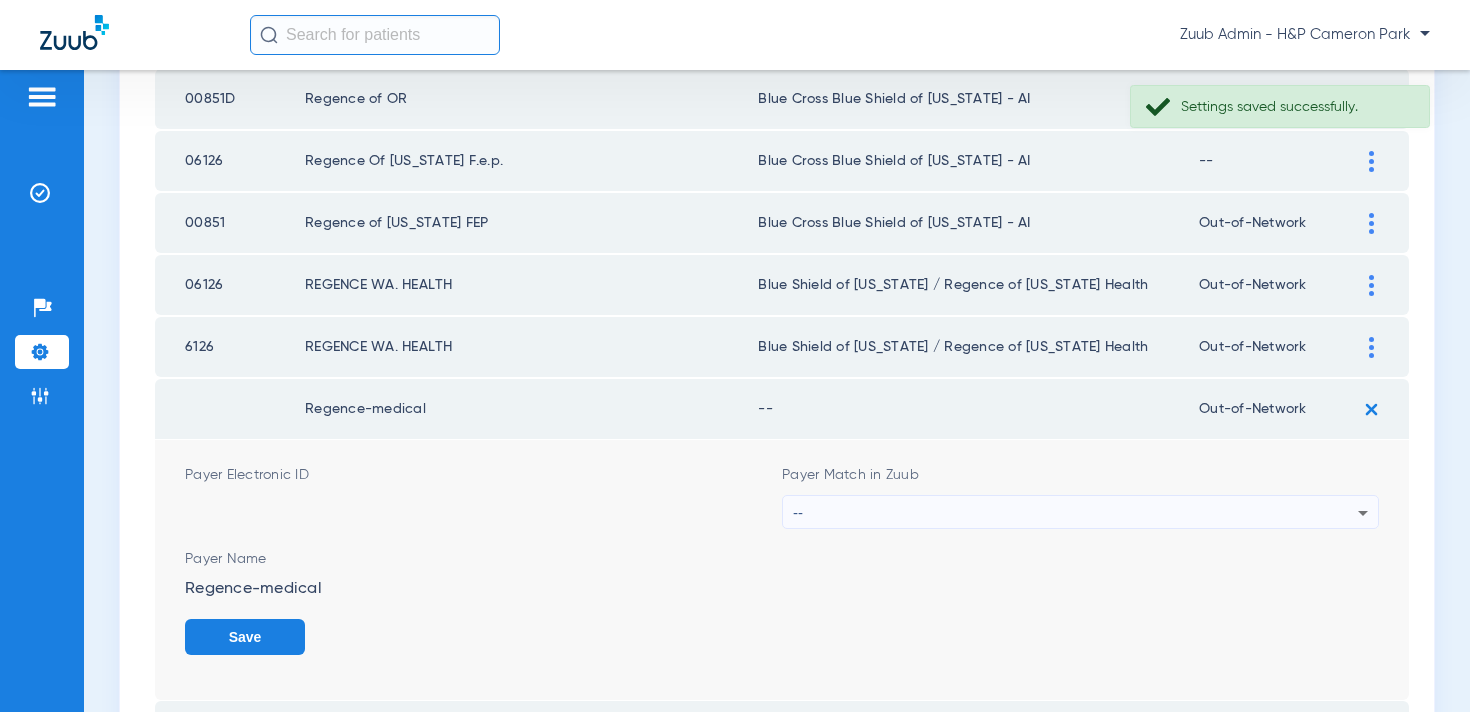 click 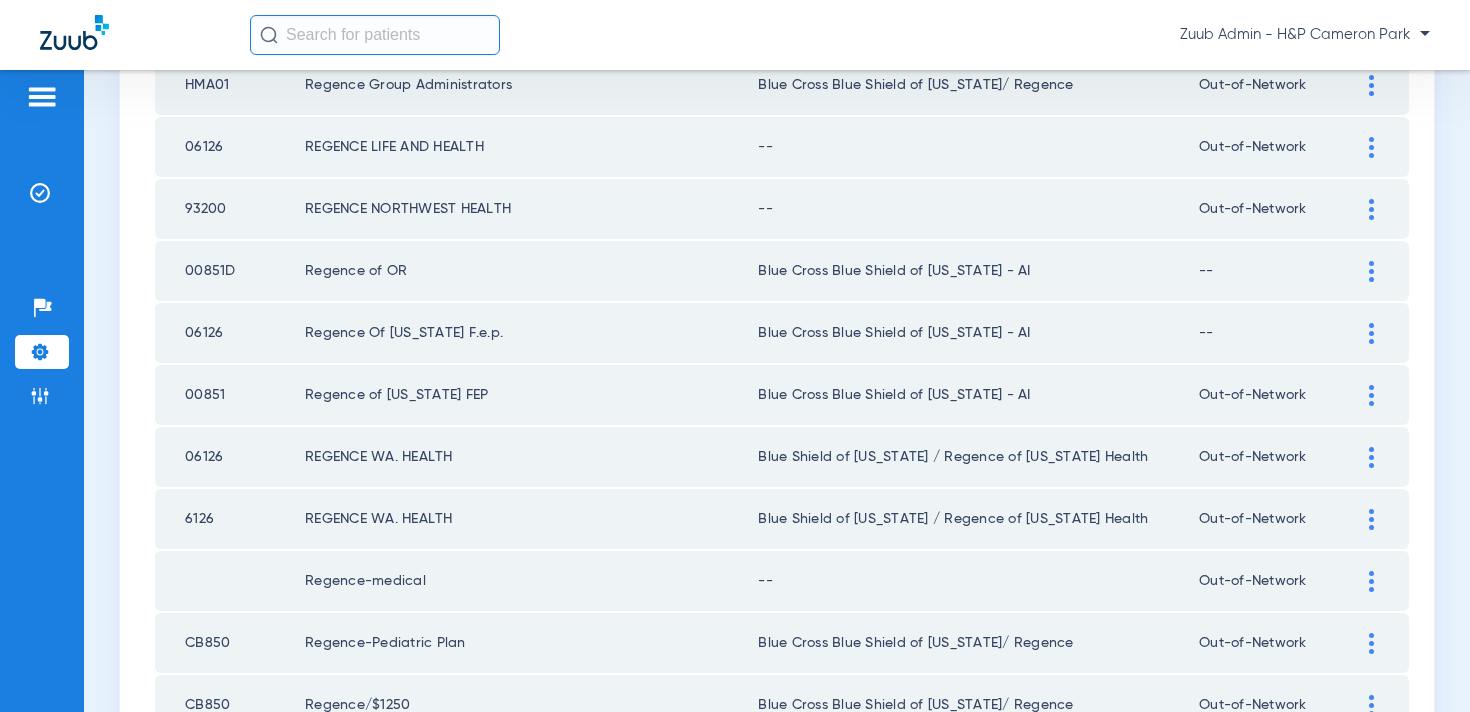 scroll, scrollTop: 2750, scrollLeft: 0, axis: vertical 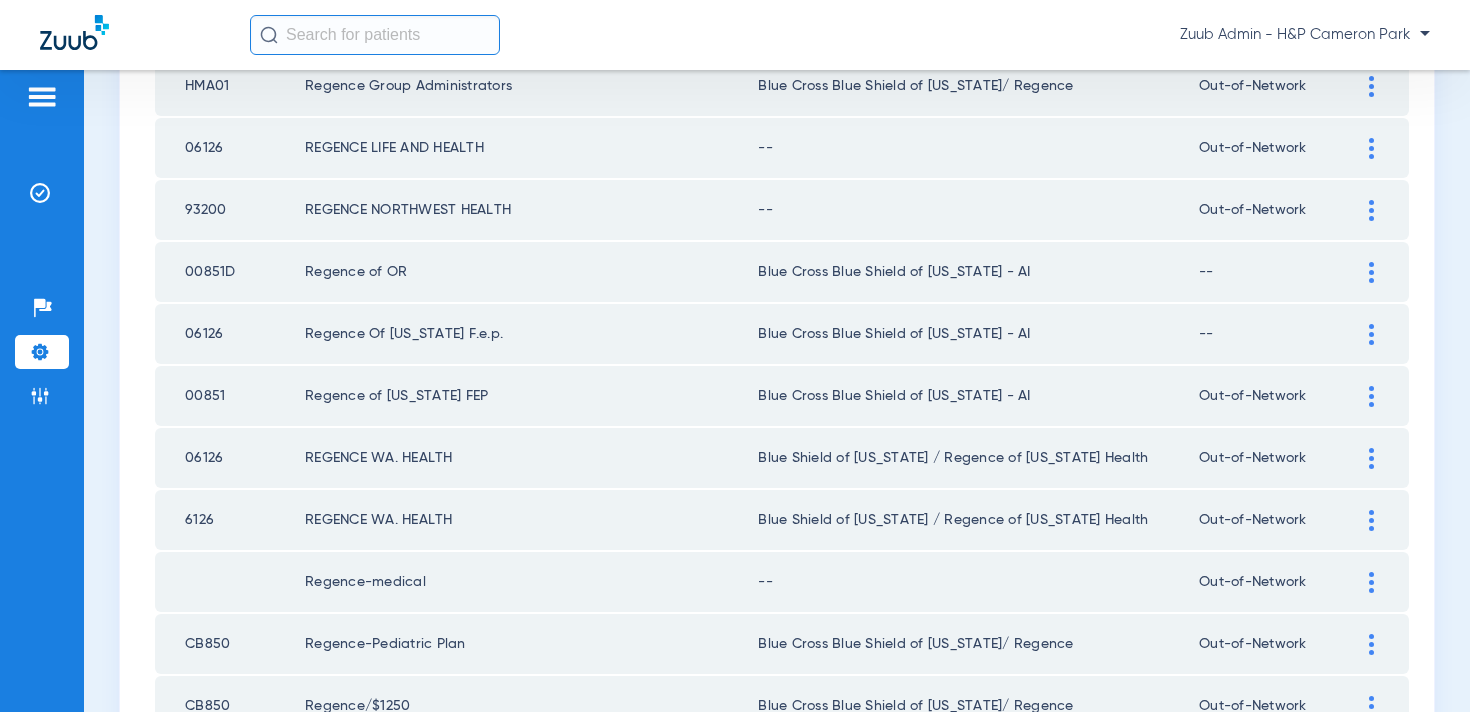 click 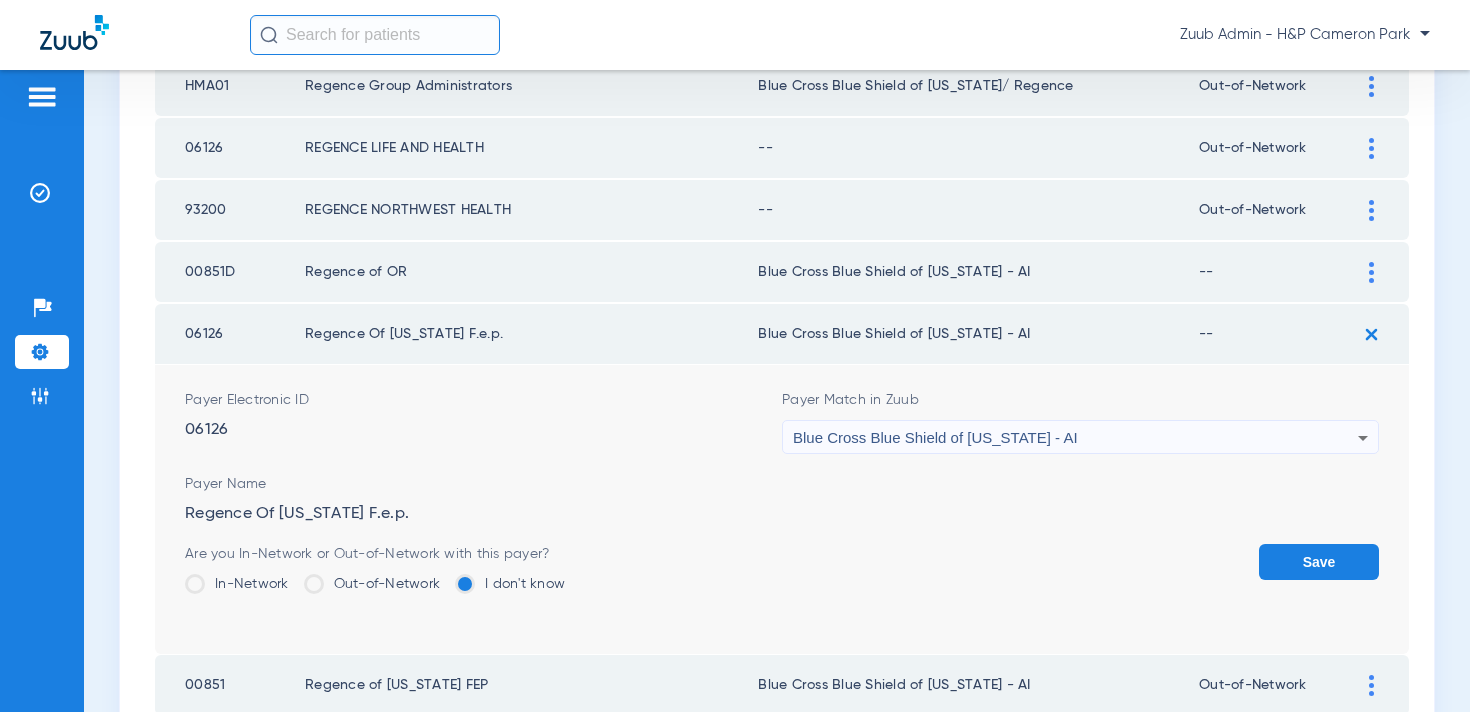 click on "Out-of-Network" 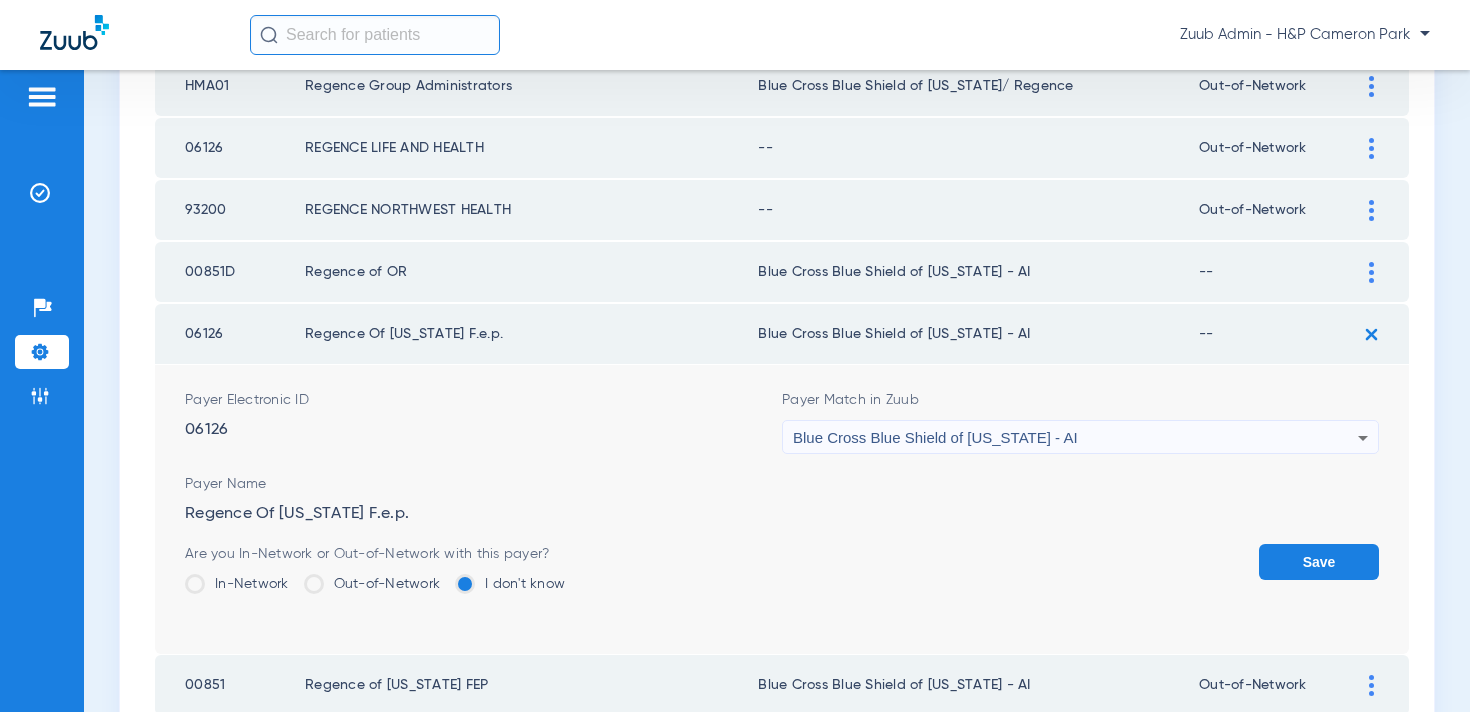 click on "Out-of-Network" 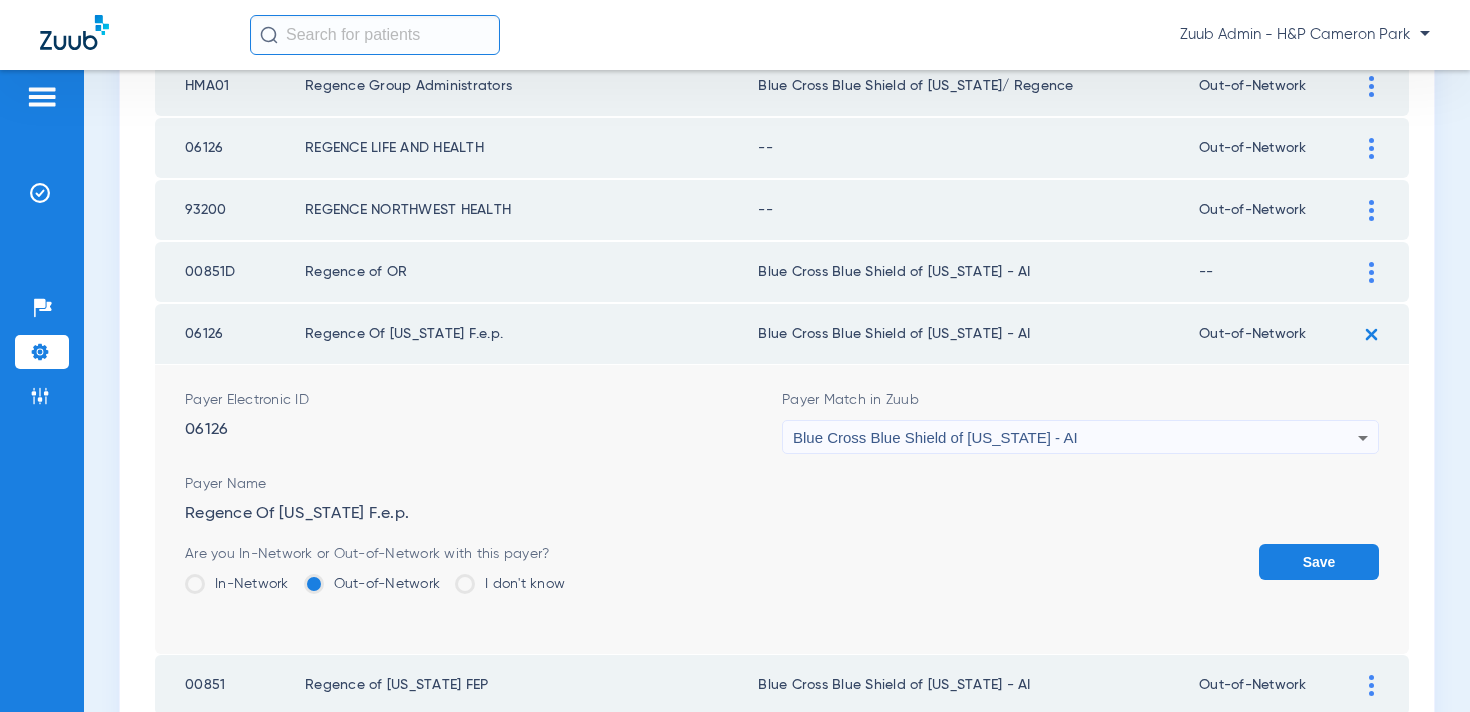 click on "Save" 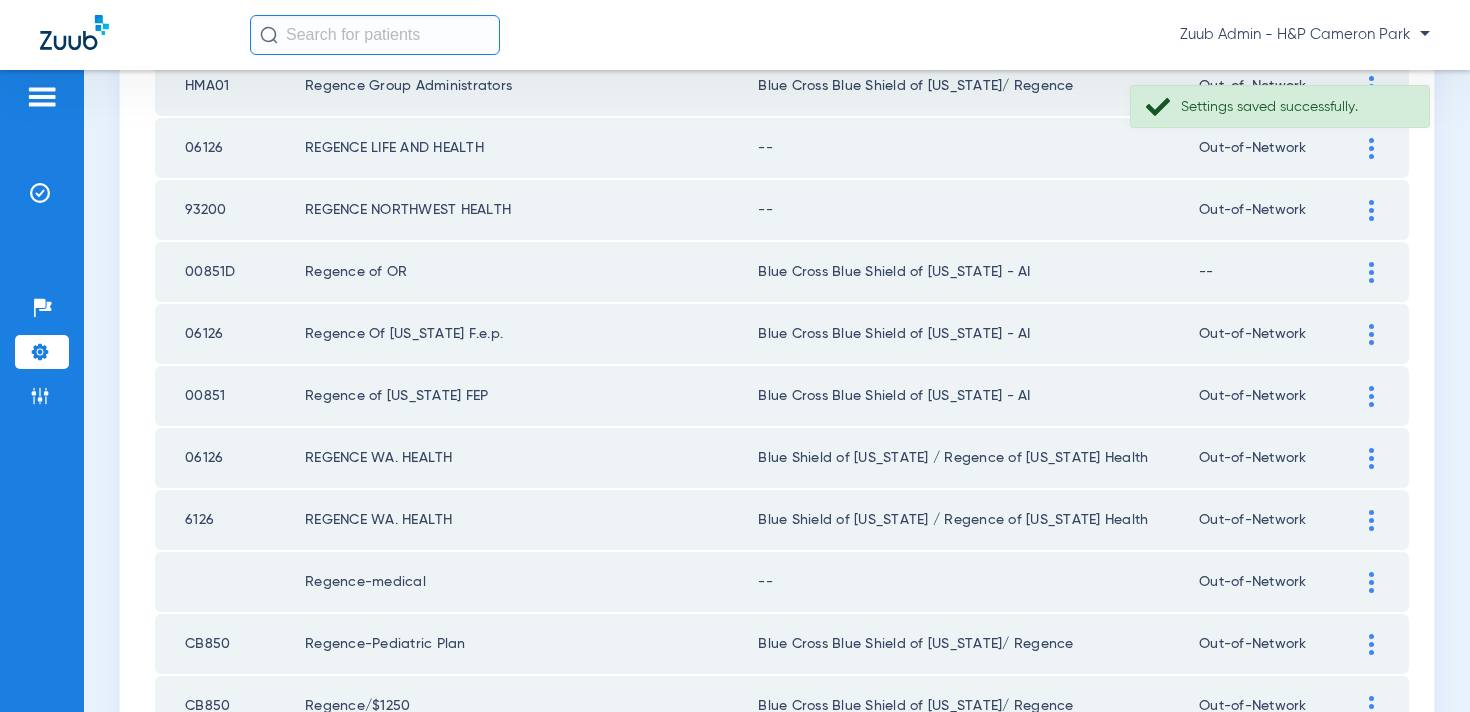 click 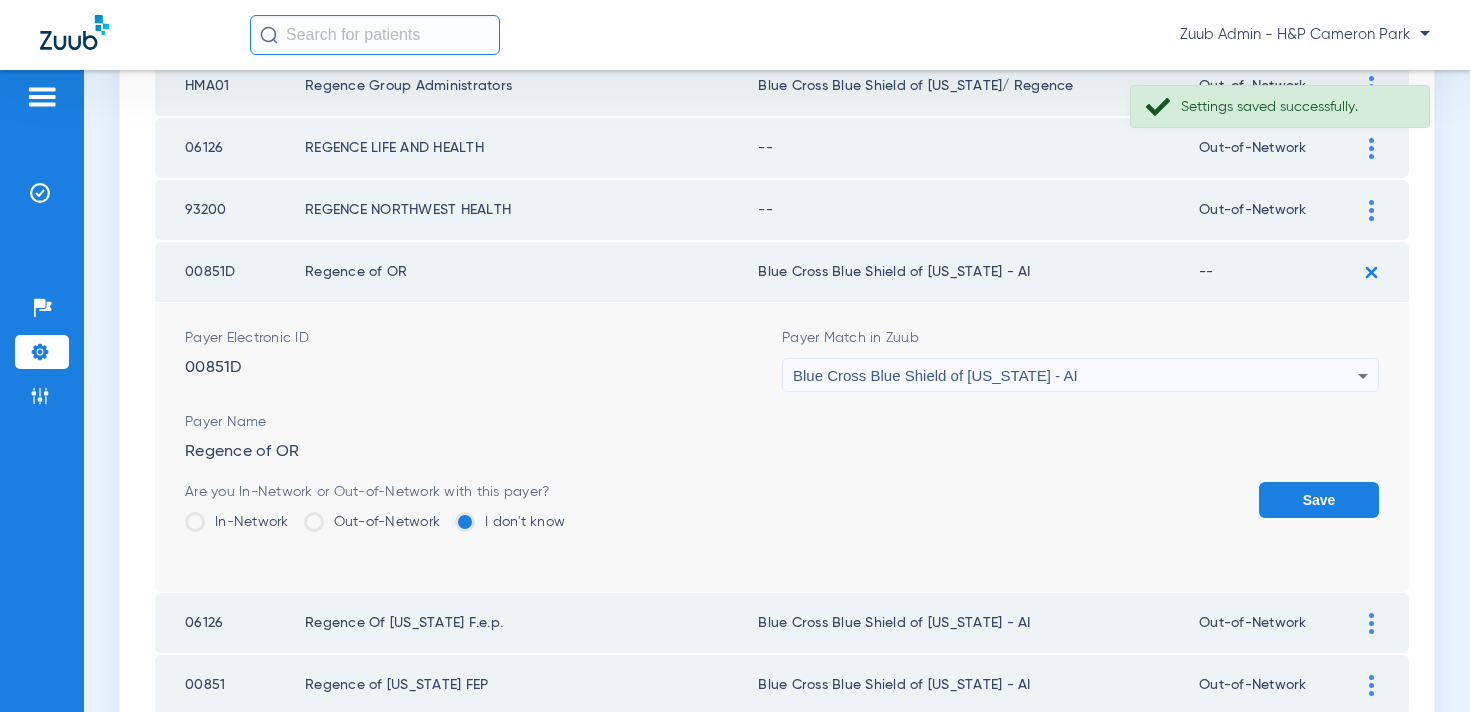 click on "Out-of-Network" 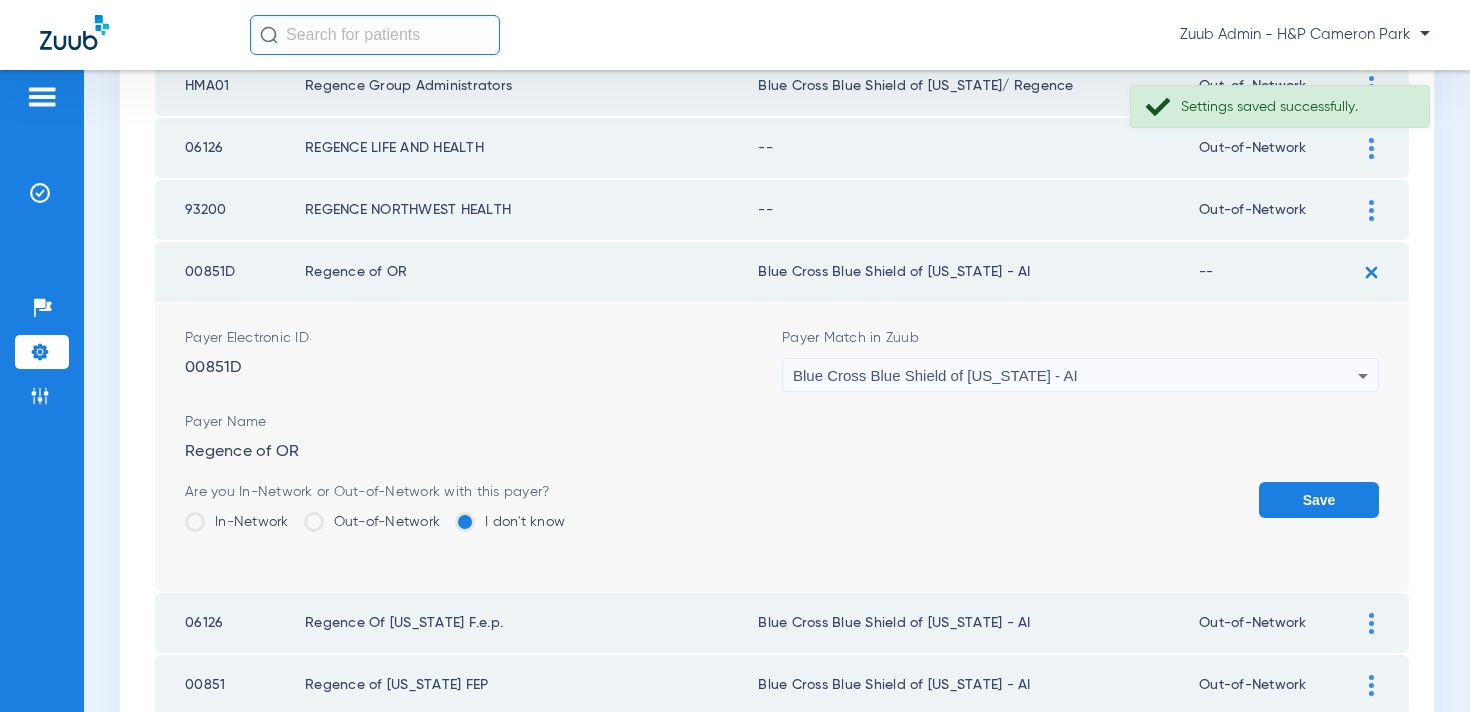 click on "Out-of-Network" 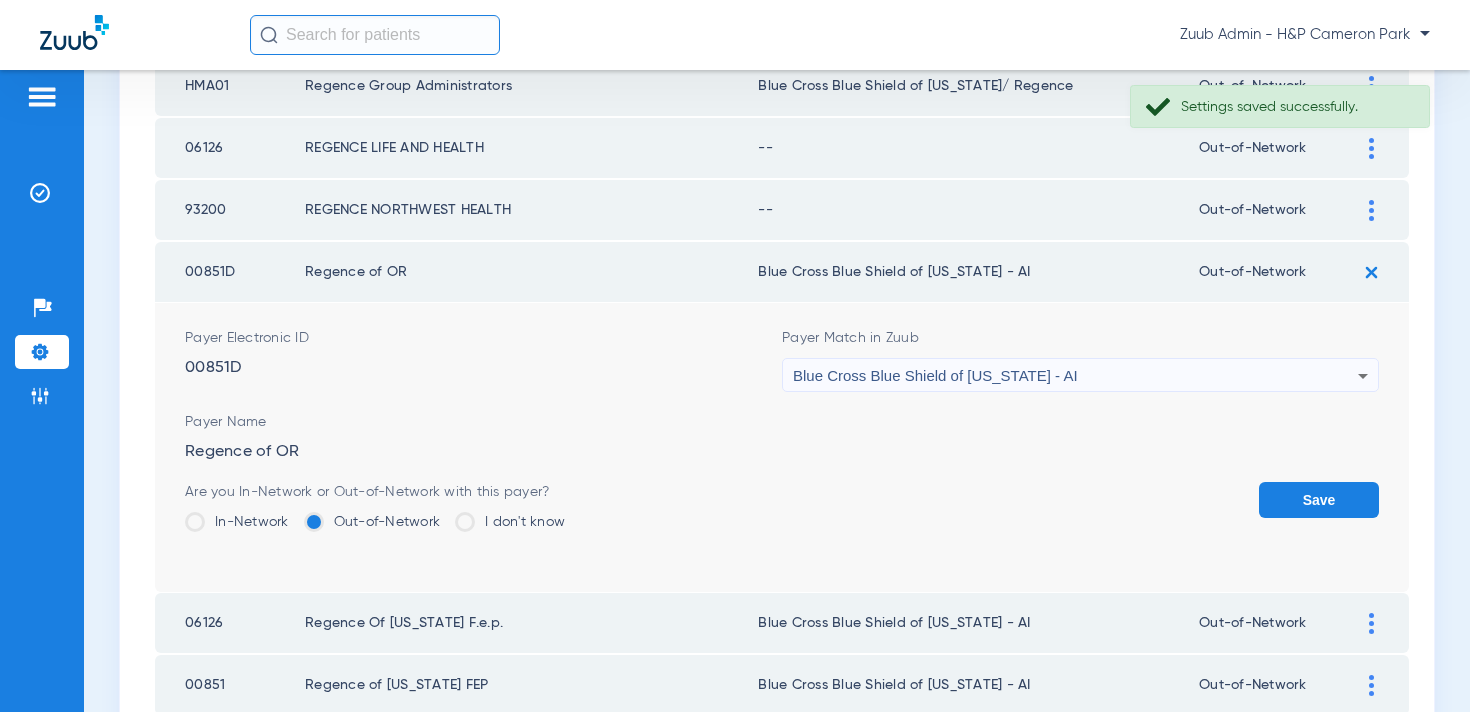 click on "Save" 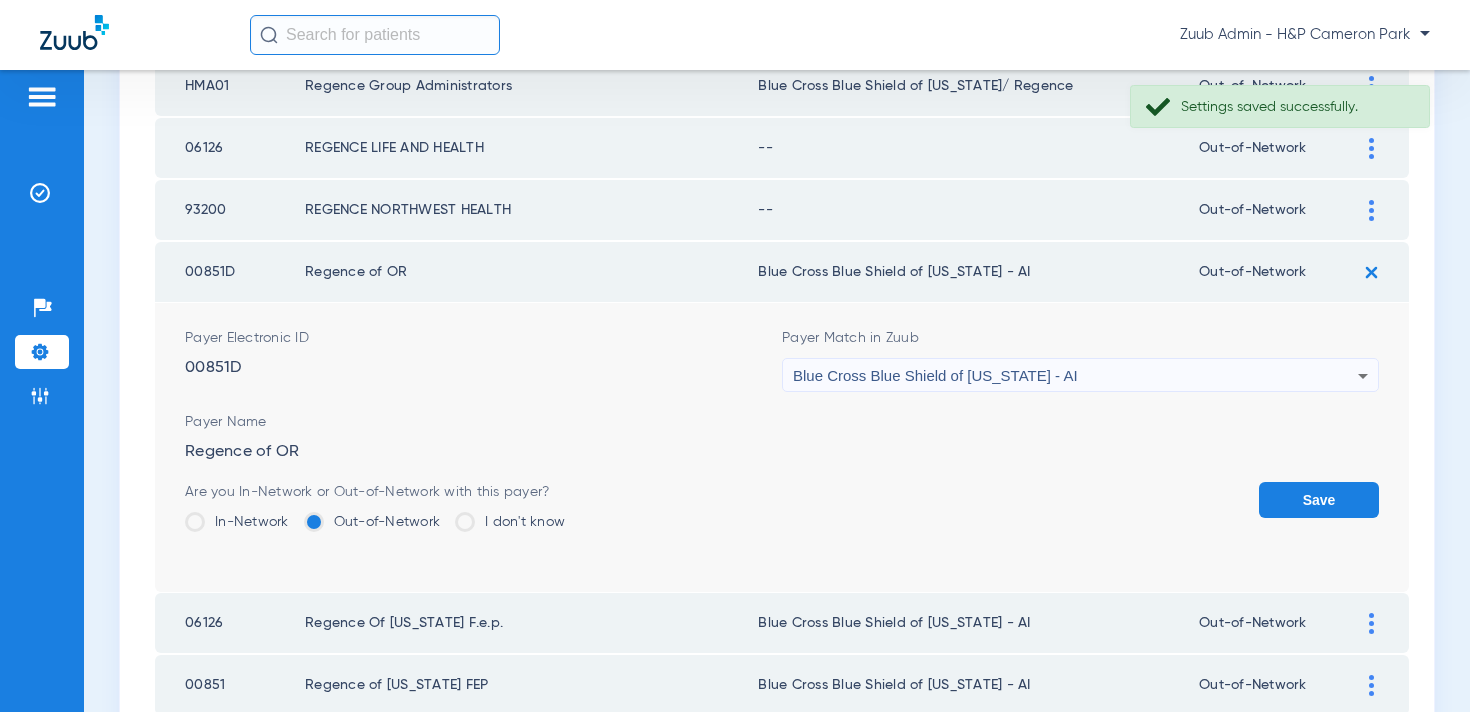 click on "Save" 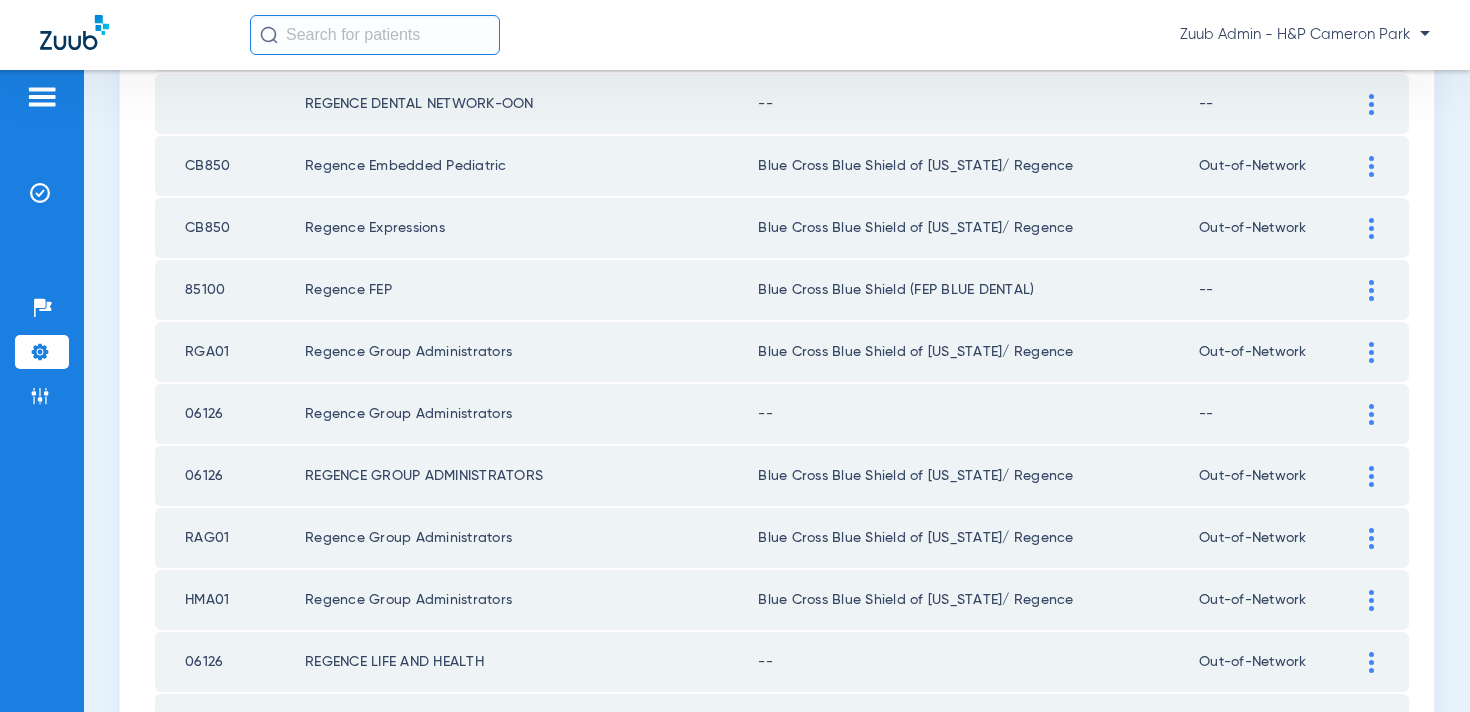 scroll, scrollTop: 2212, scrollLeft: 0, axis: vertical 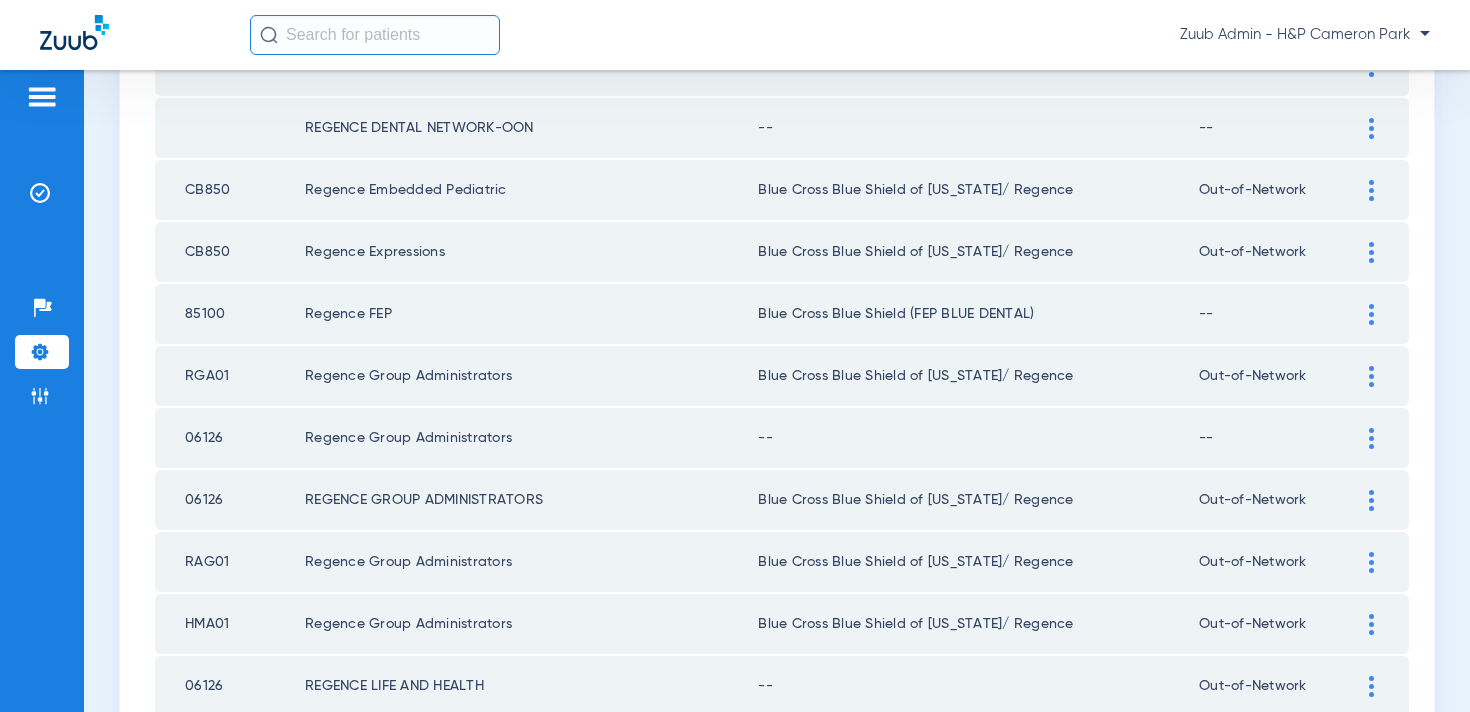 click 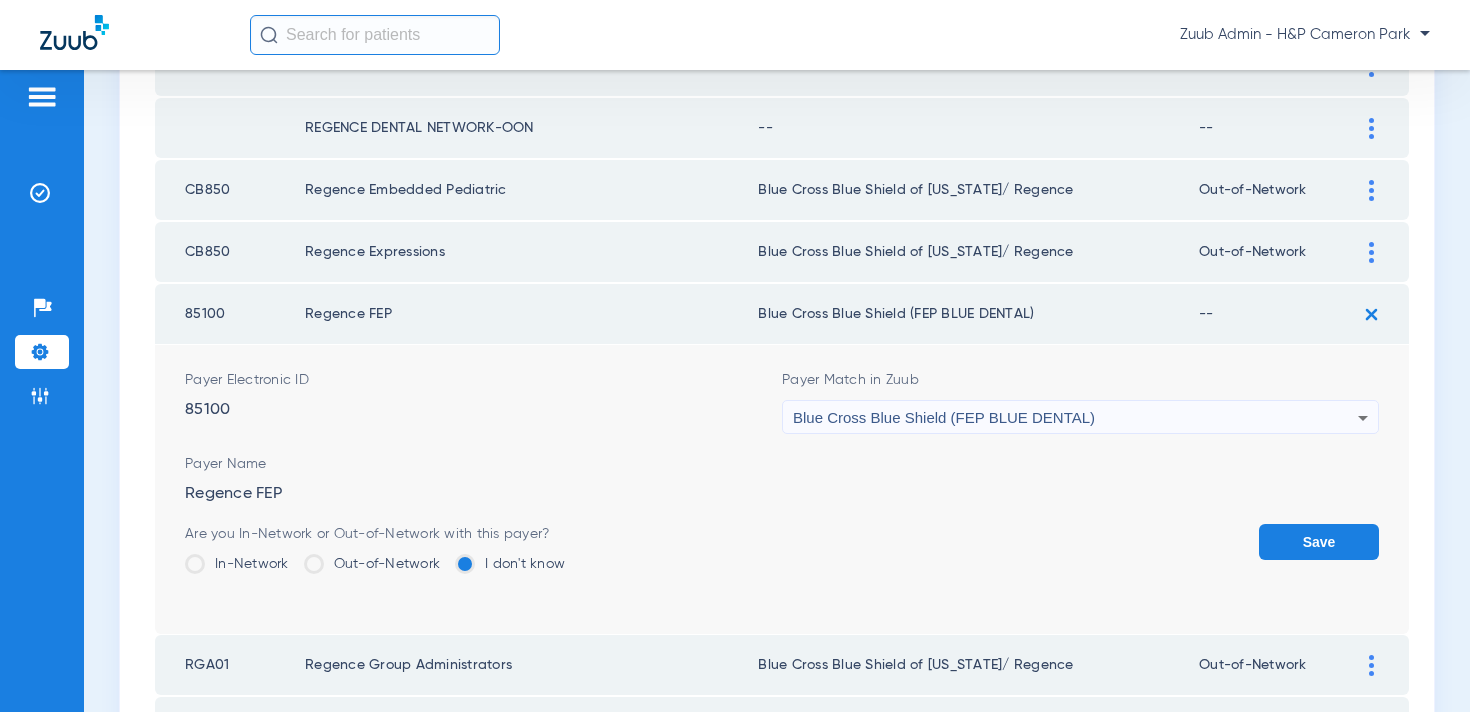 click on "Out-of-Network" 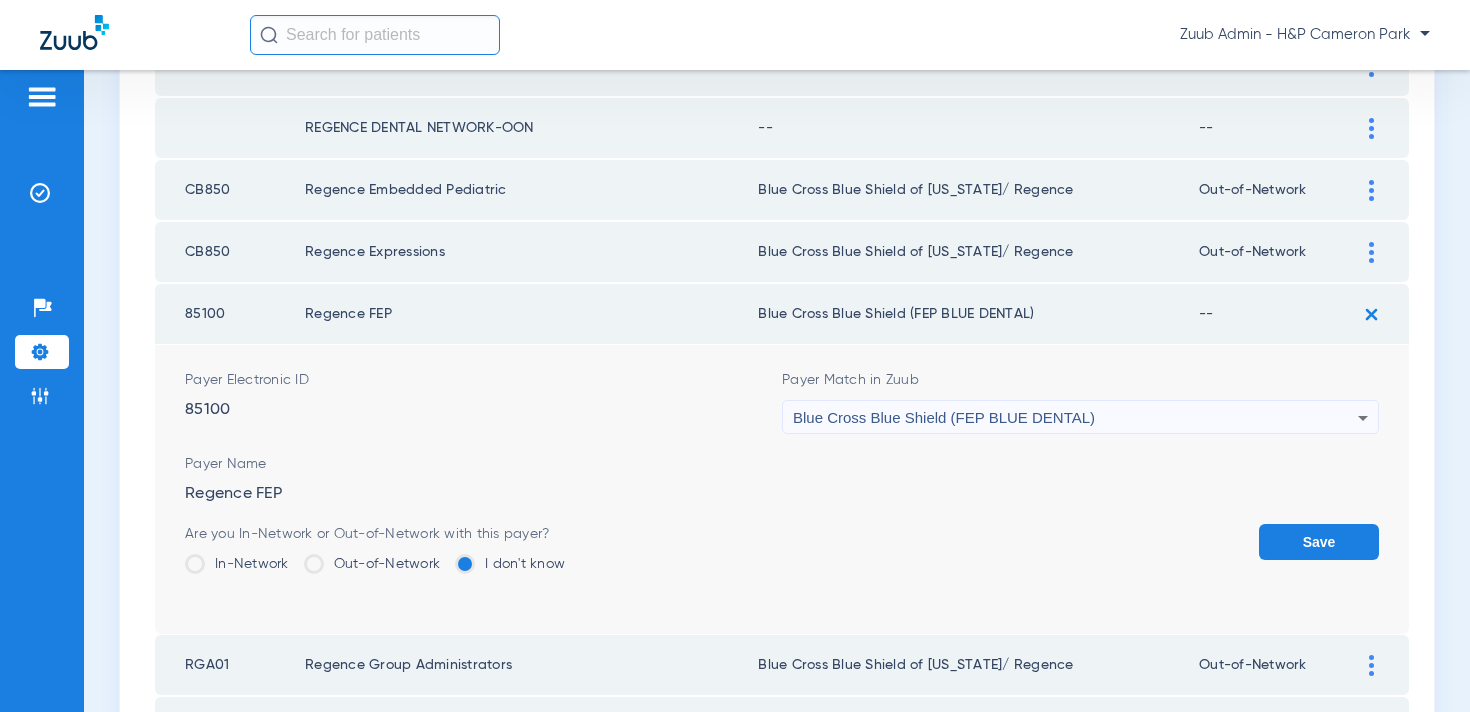 click on "Out-of-Network" 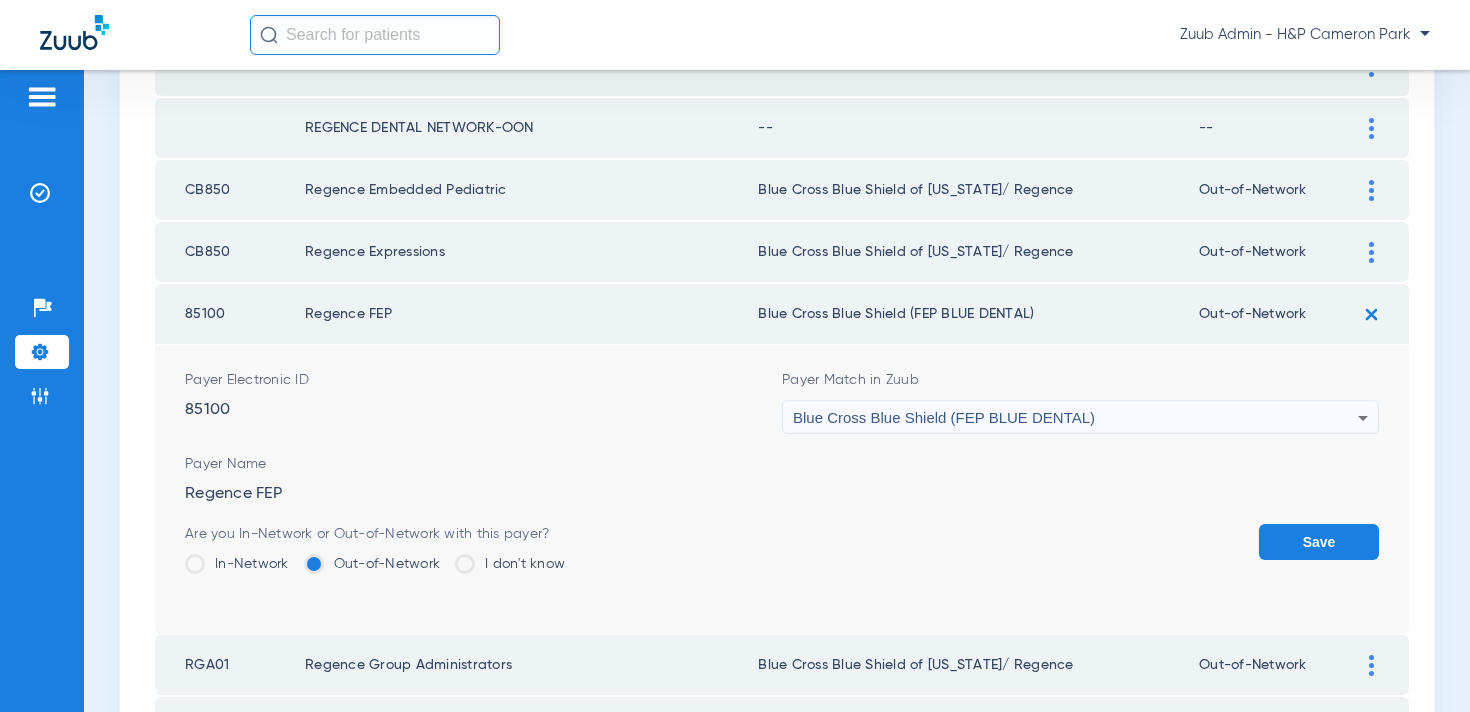 click on "Save" 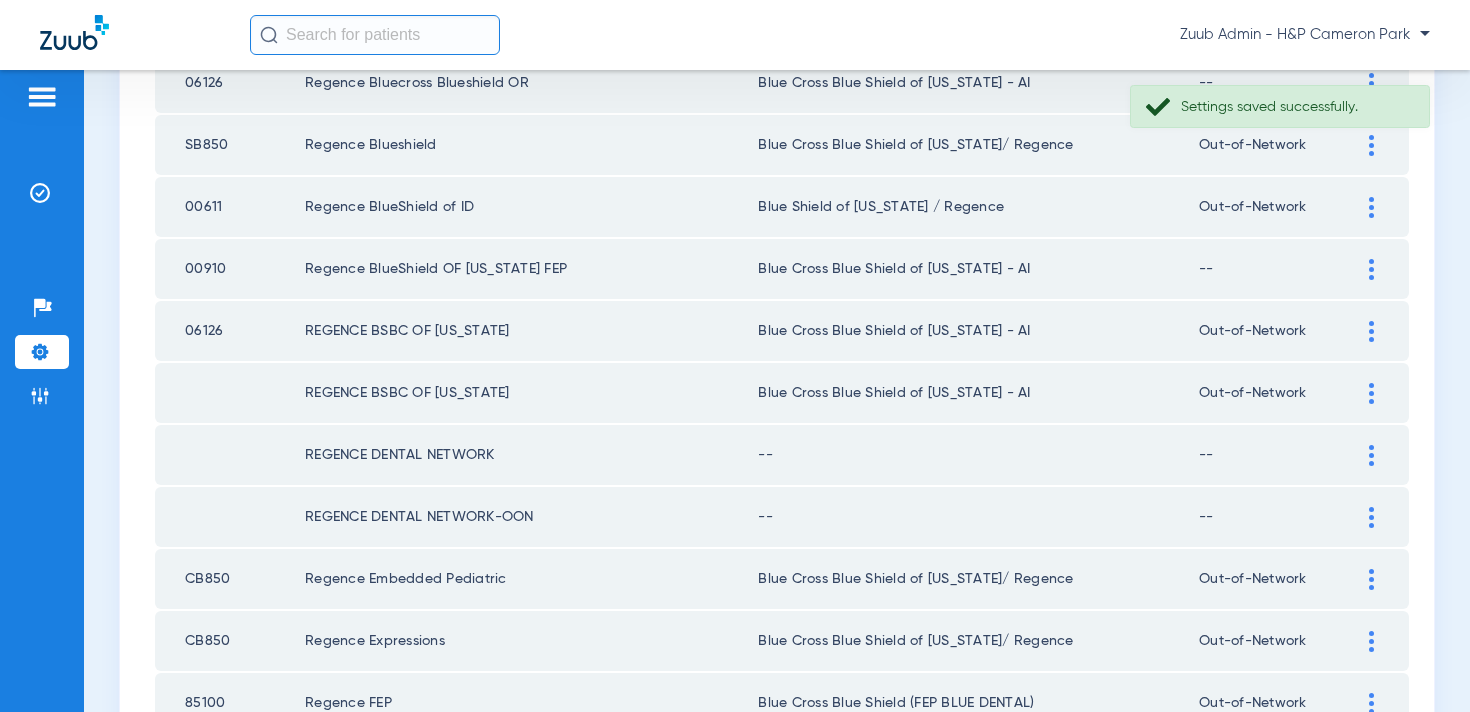 scroll, scrollTop: 1820, scrollLeft: 0, axis: vertical 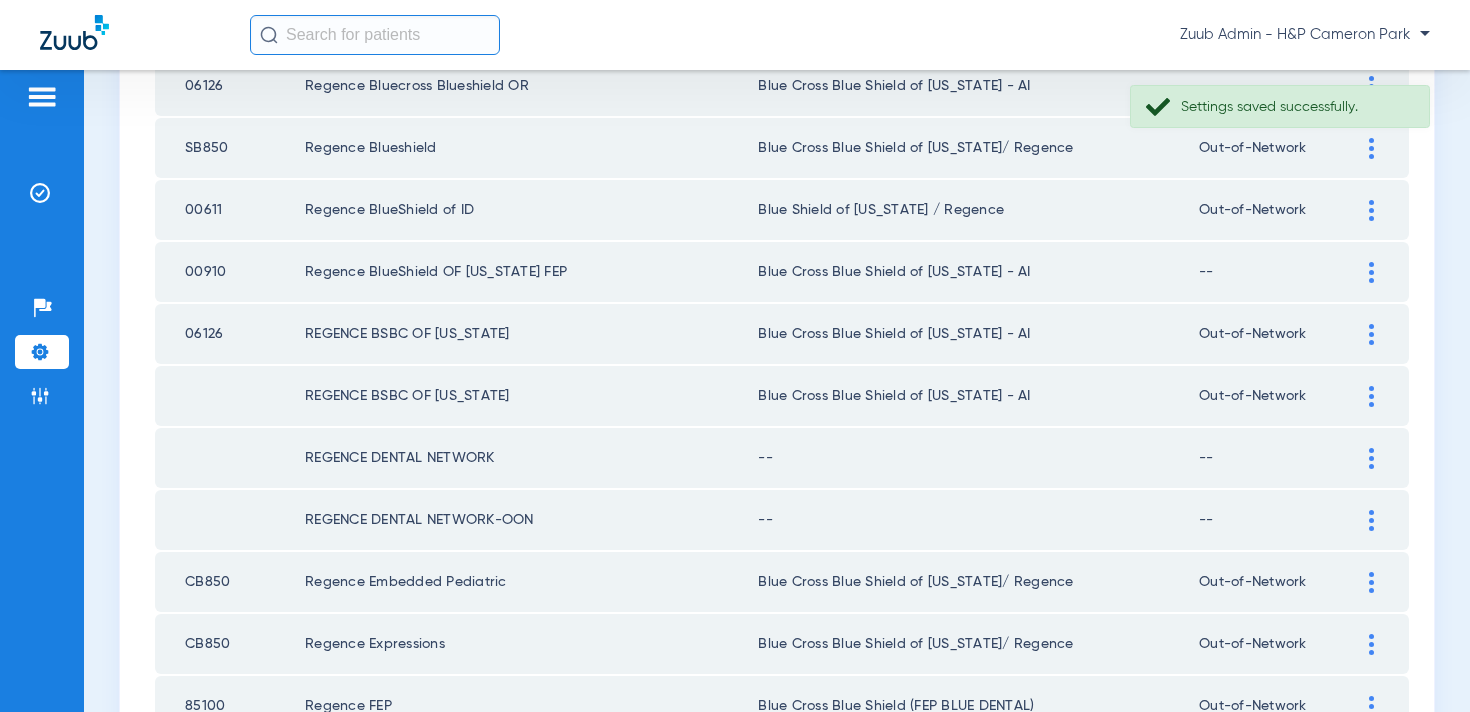 click 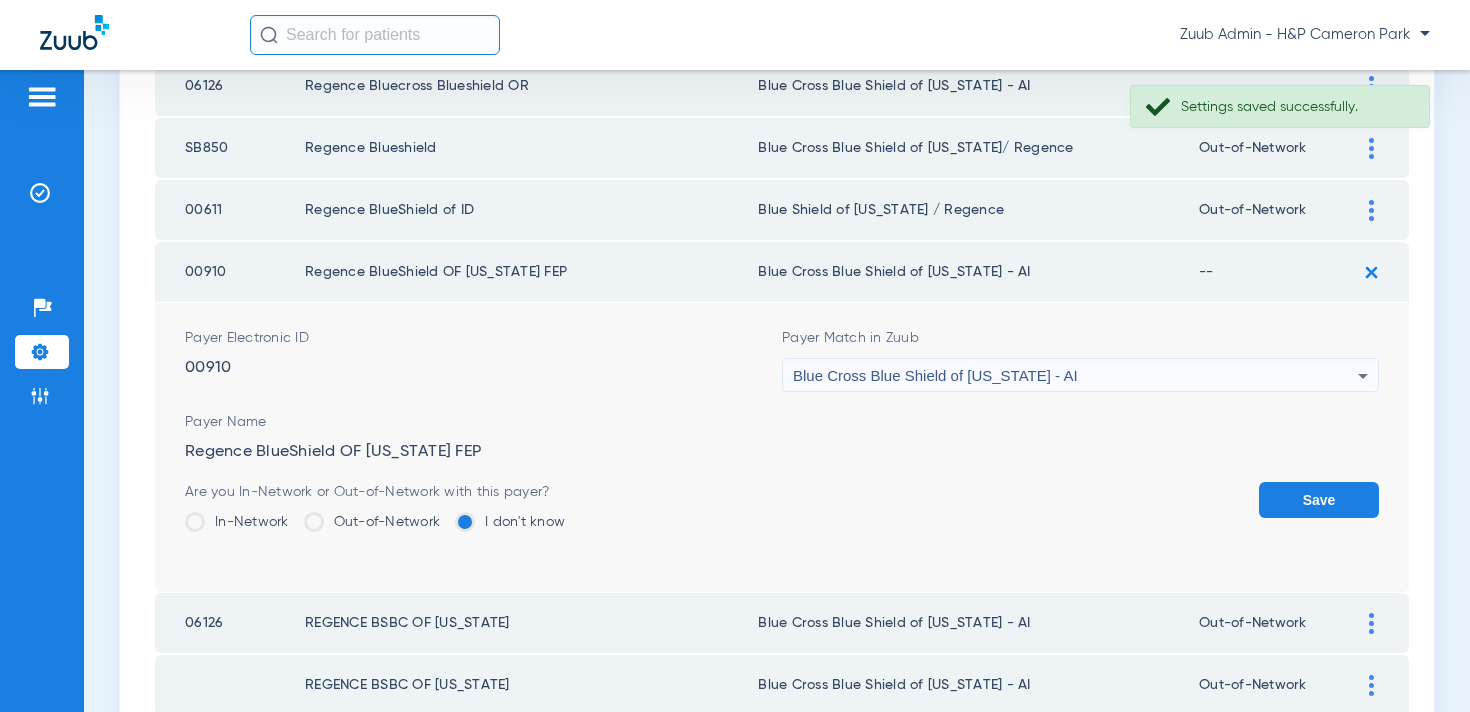 click on "Out-of-Network" 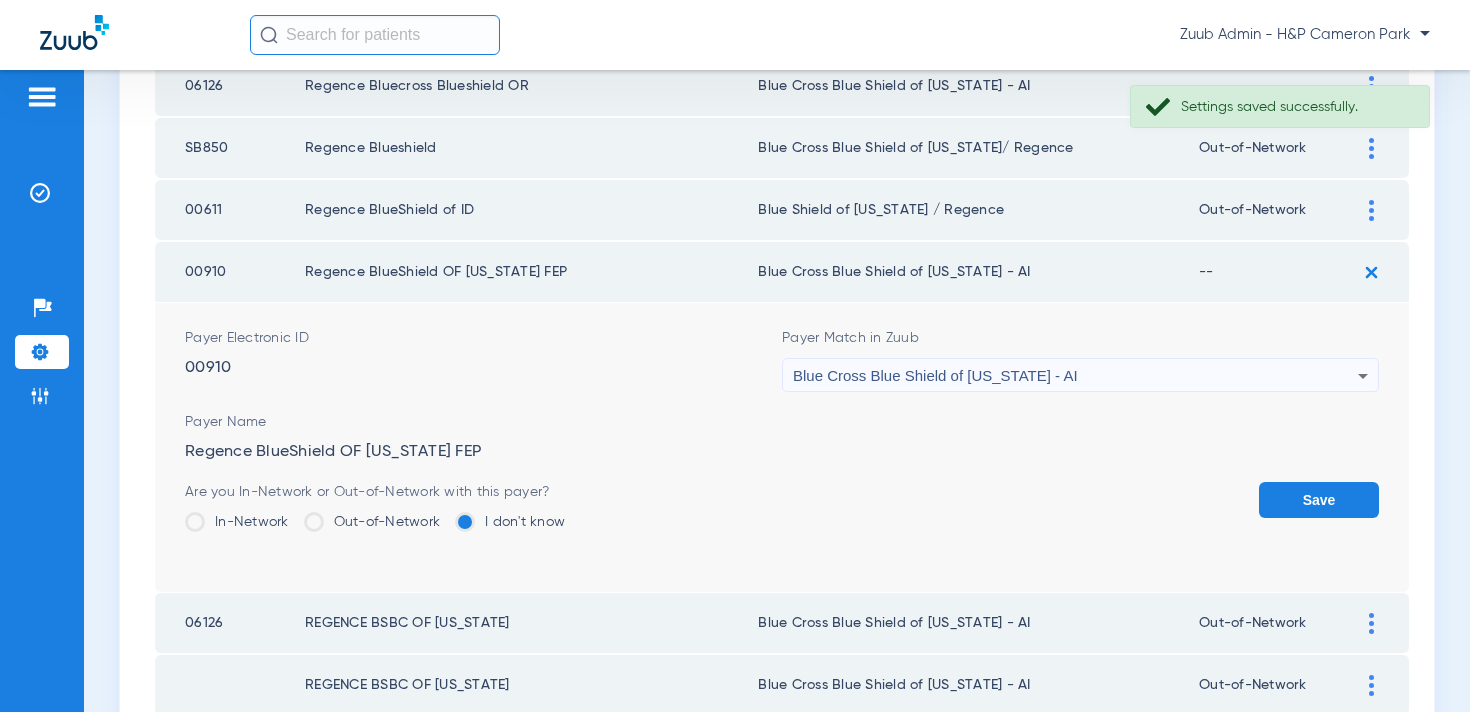 click on "Out-of-Network" 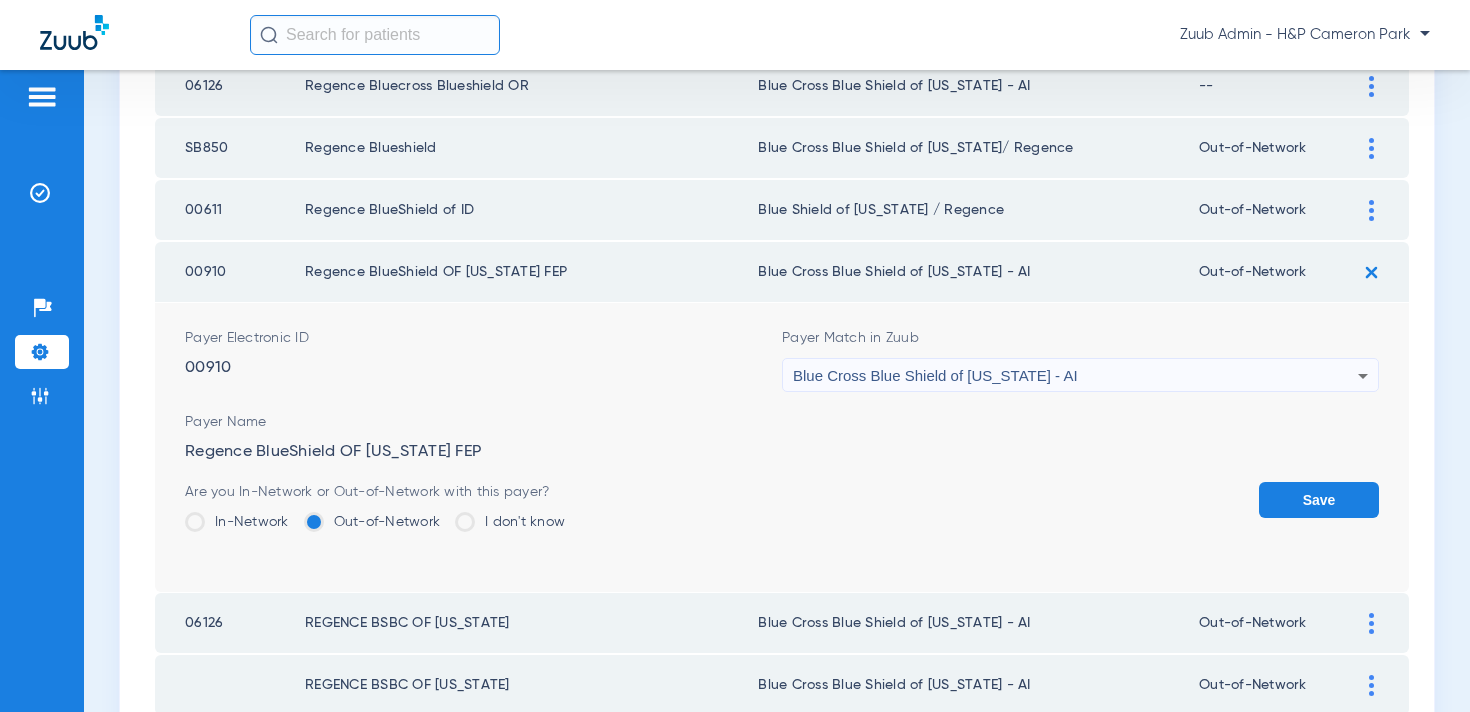 click on "Save" 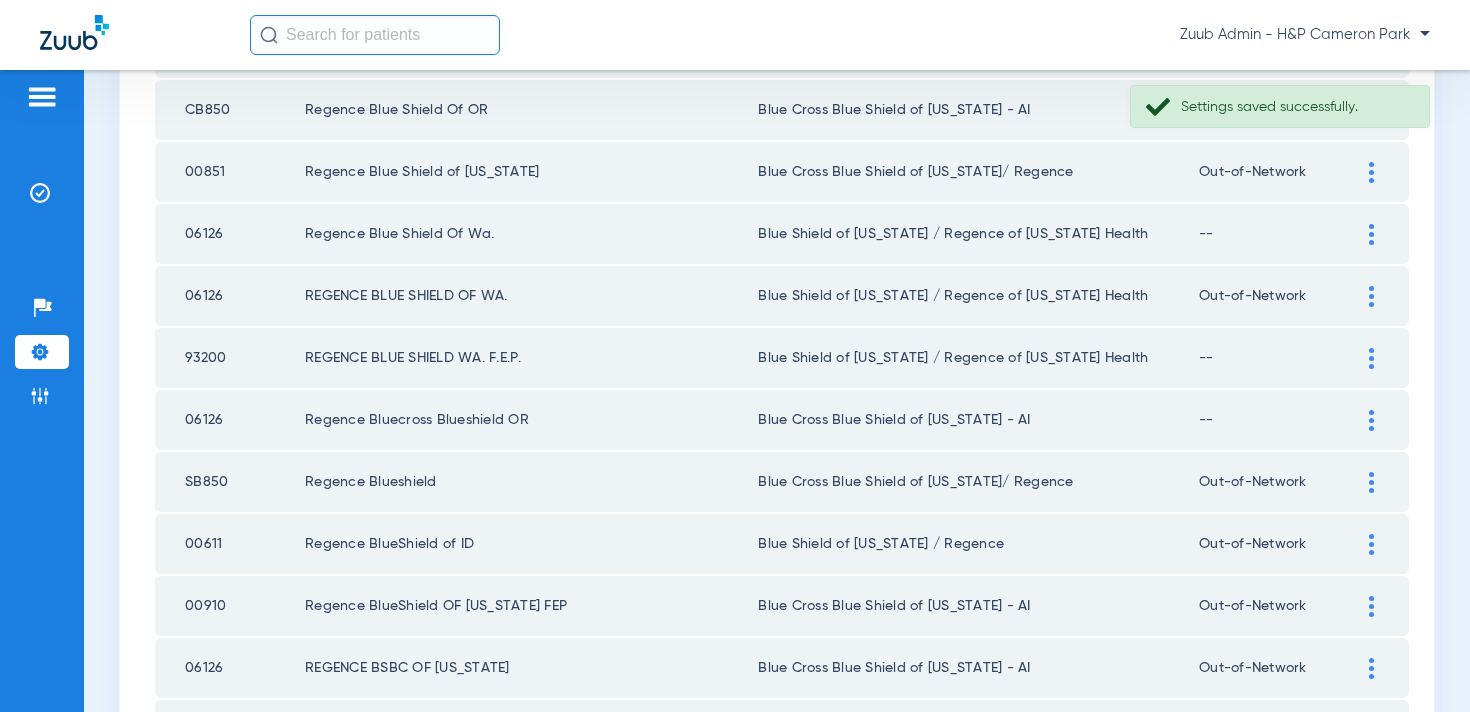 scroll, scrollTop: 1488, scrollLeft: 0, axis: vertical 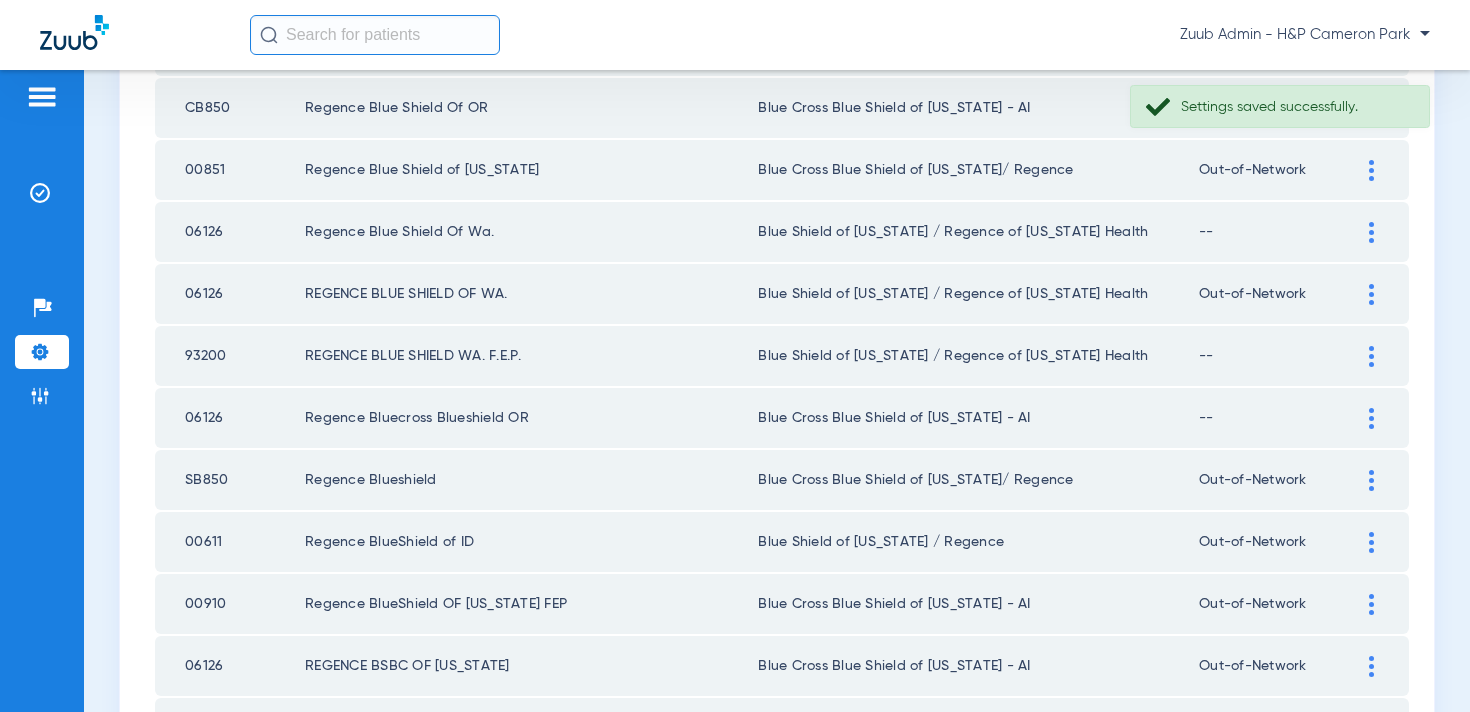 click 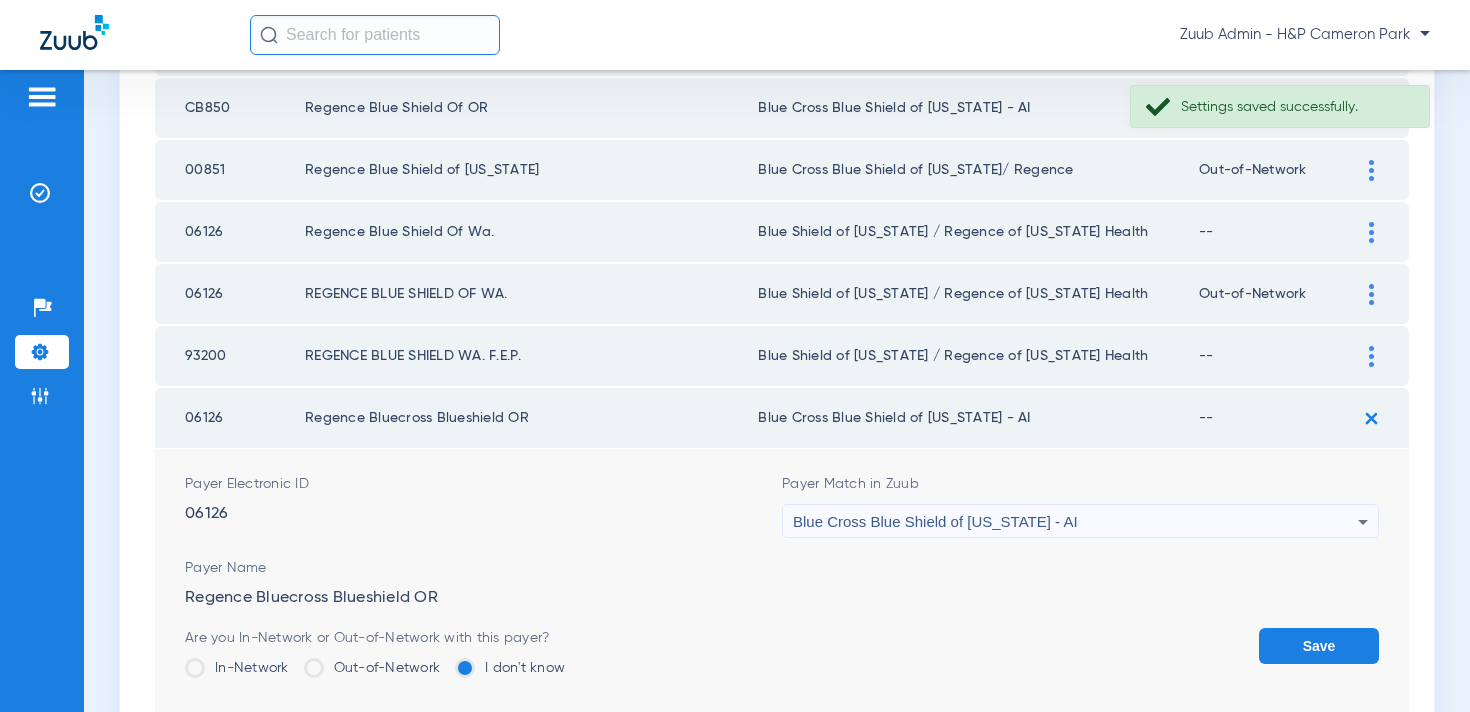 click on "Out-of-Network" 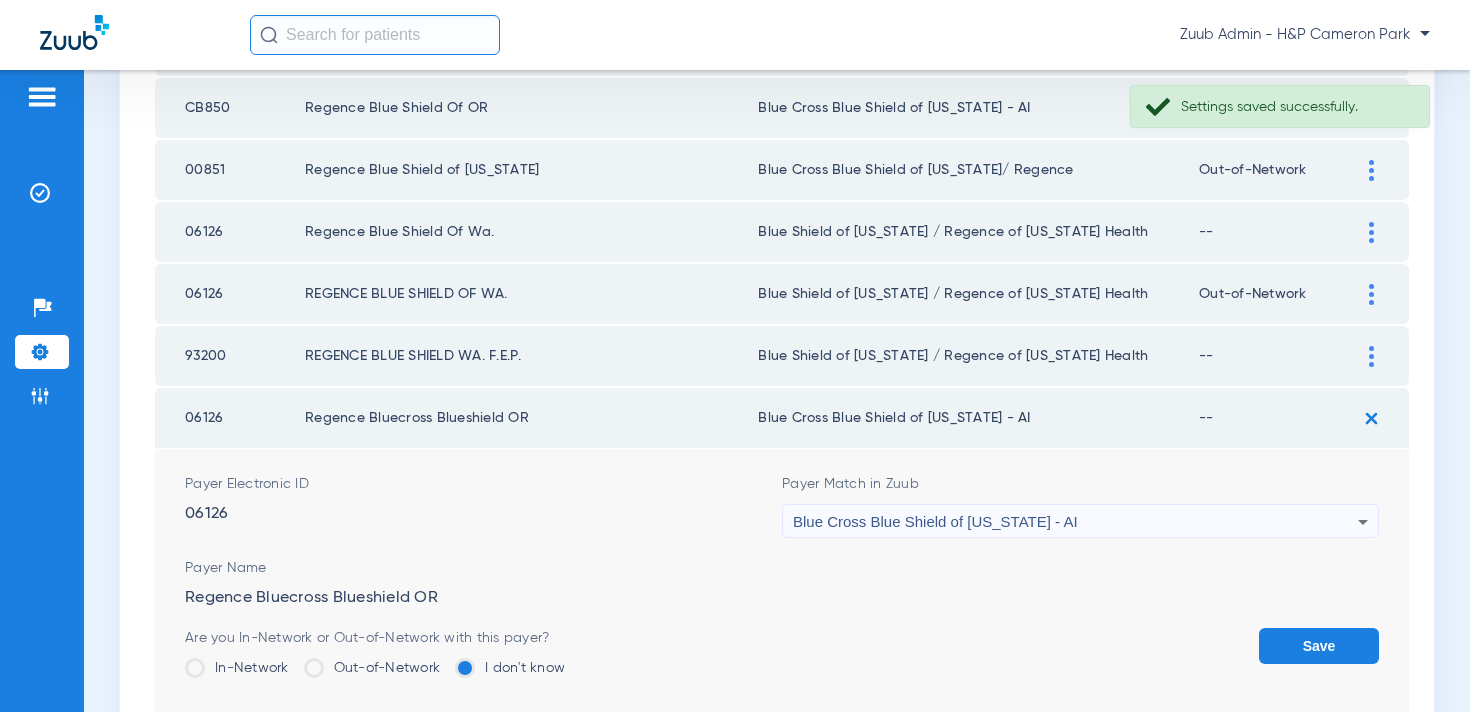 click on "Out-of-Network" 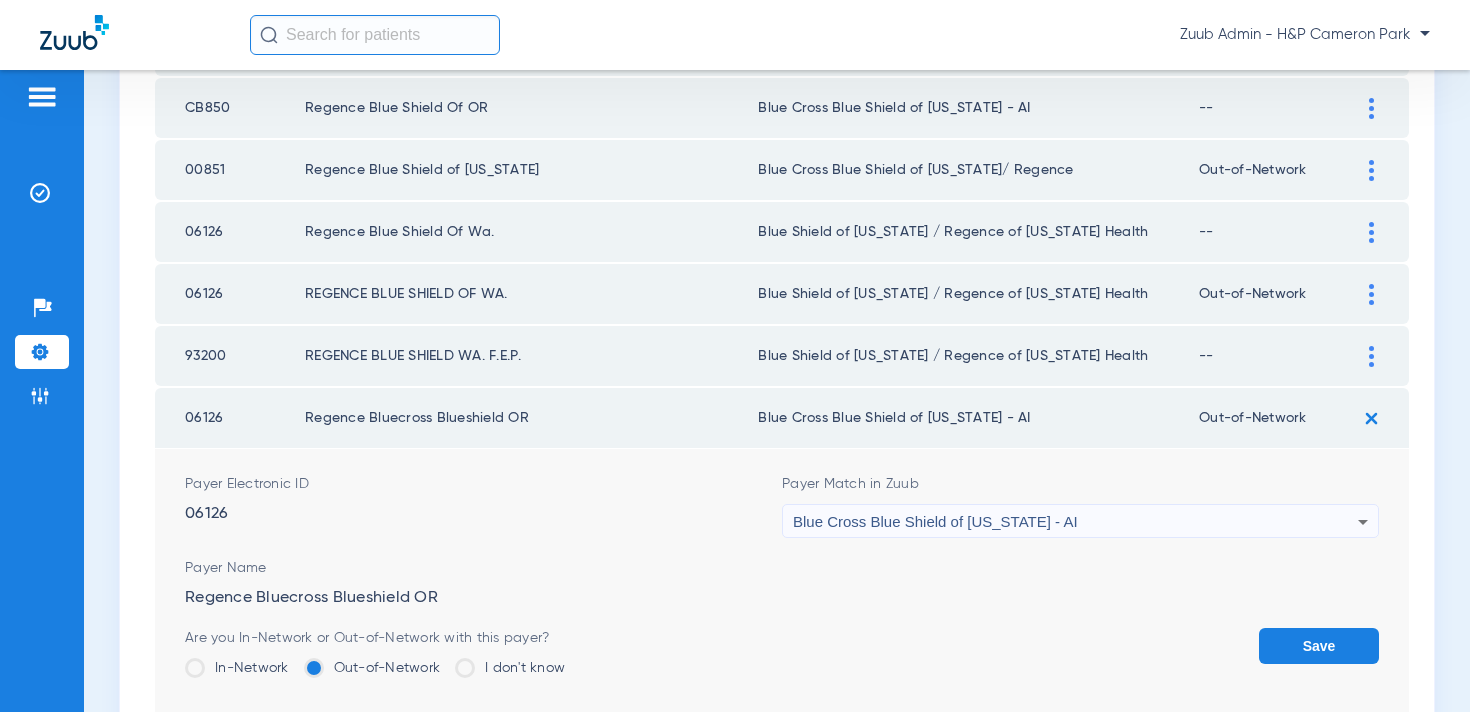 click on "Save" 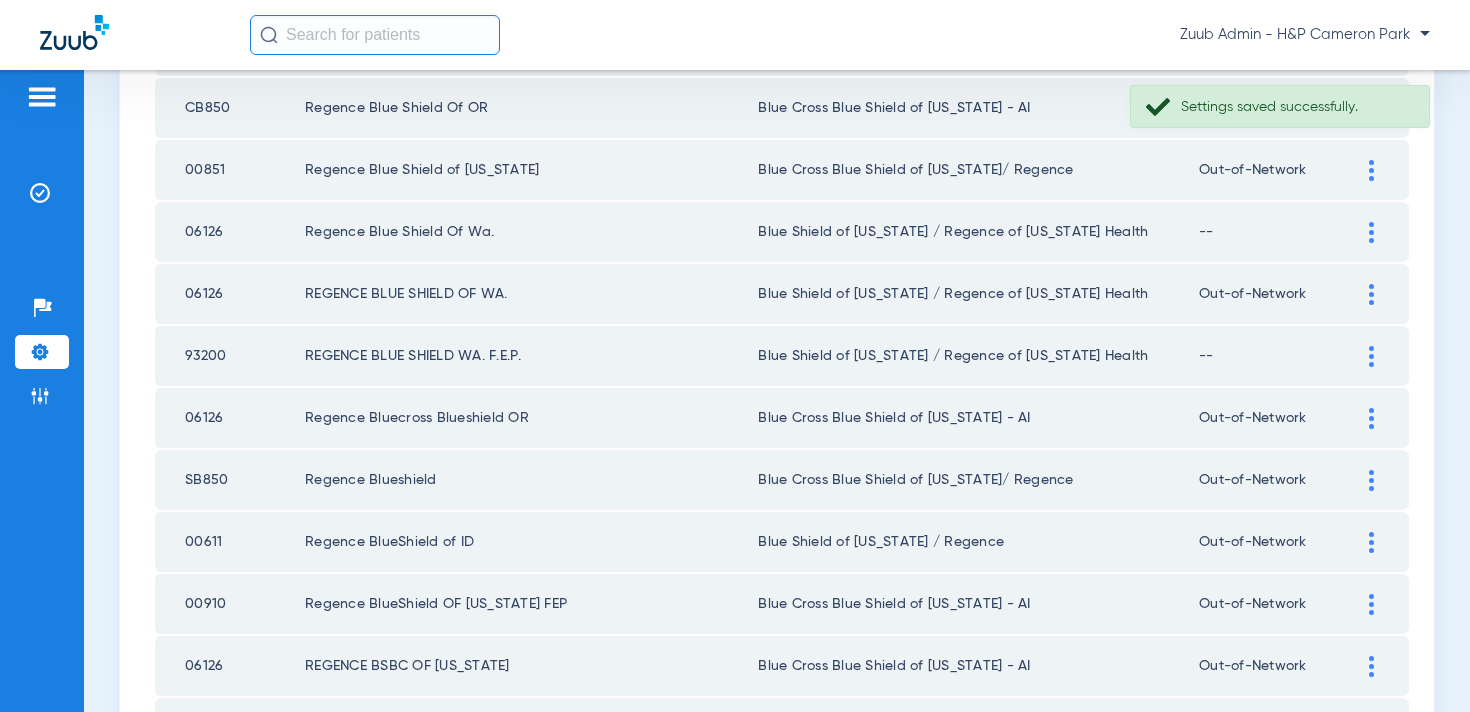 click 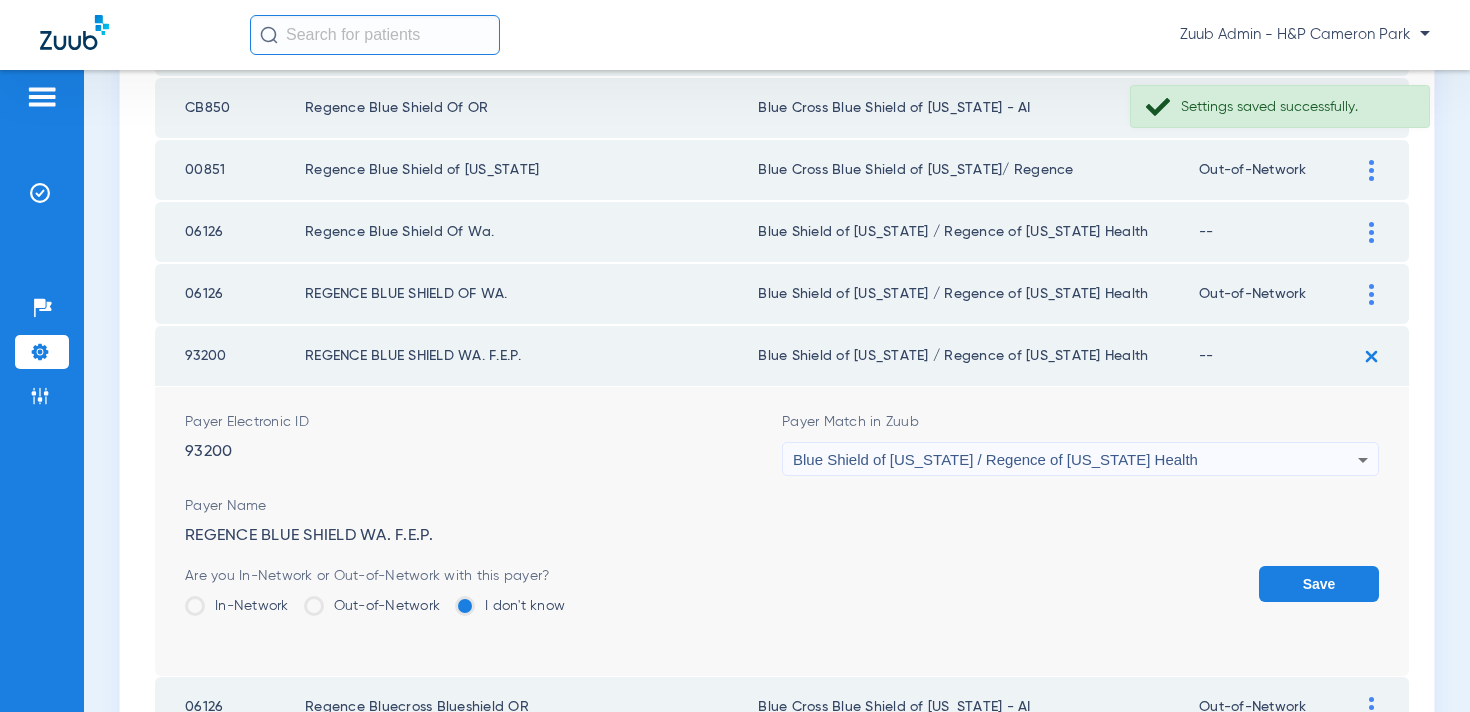 click on "Out-of-Network" 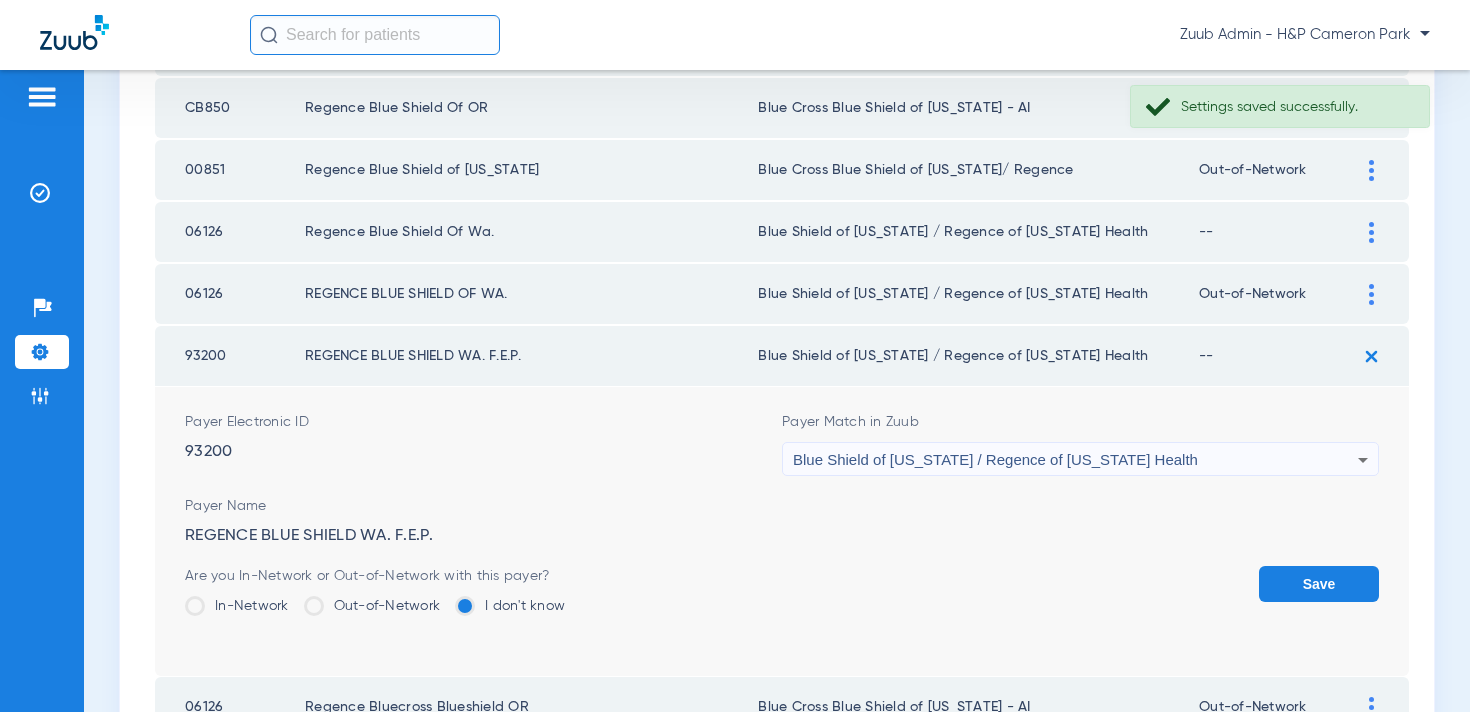 click on "Out-of-Network" 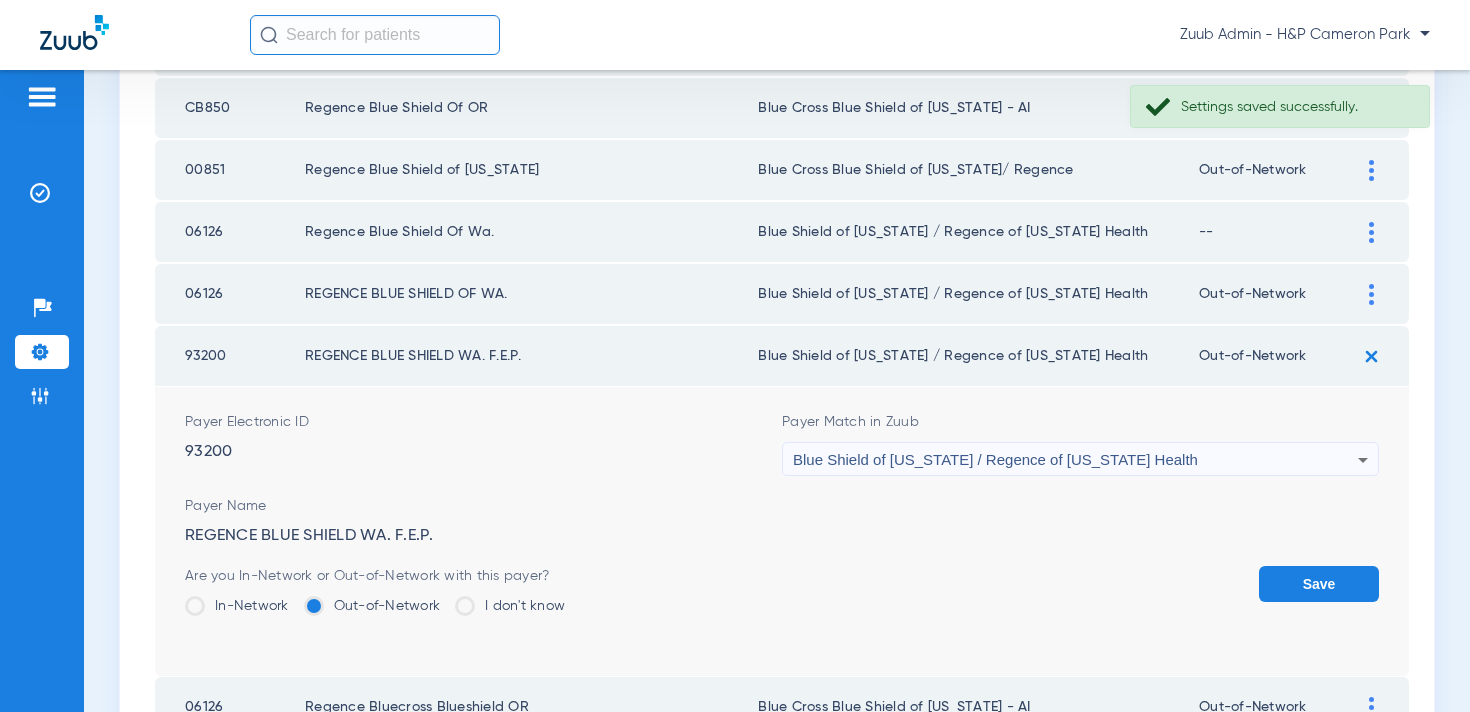click on "Save" 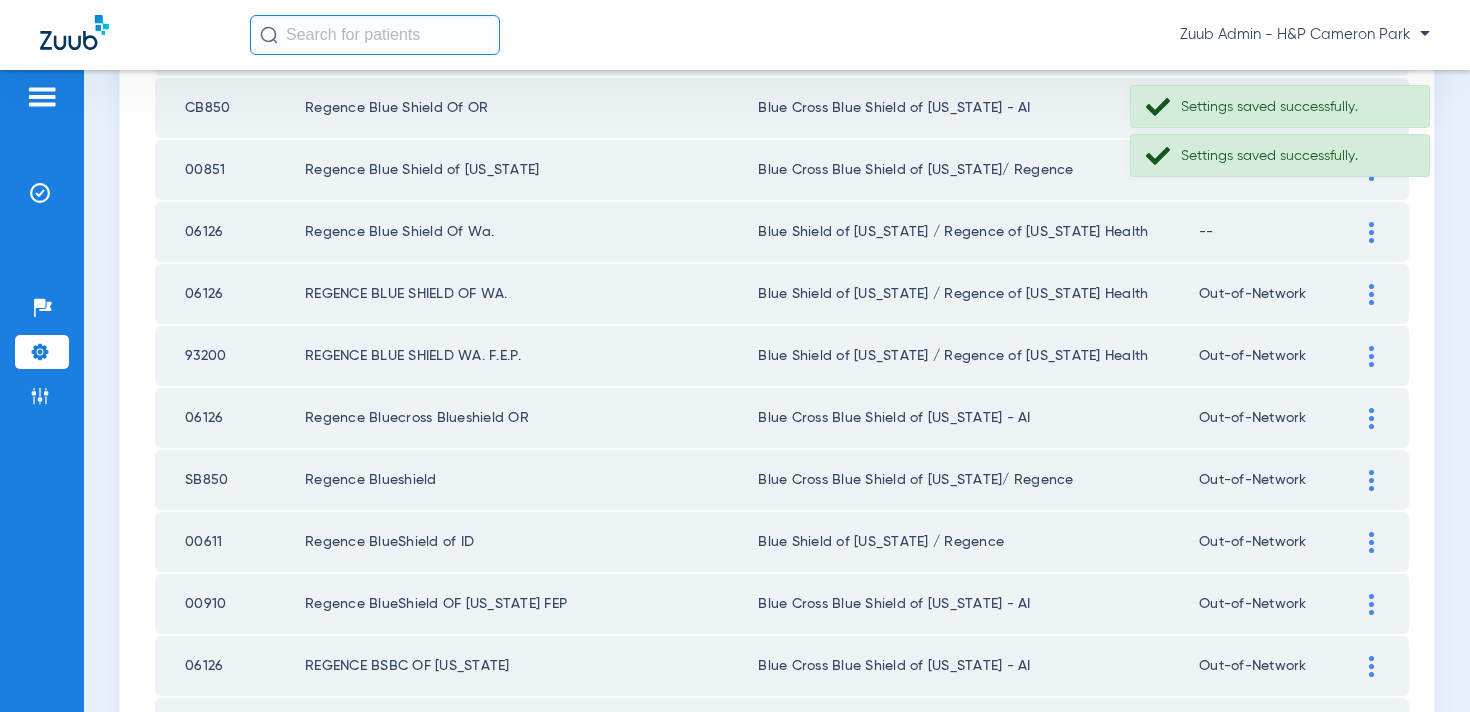 click 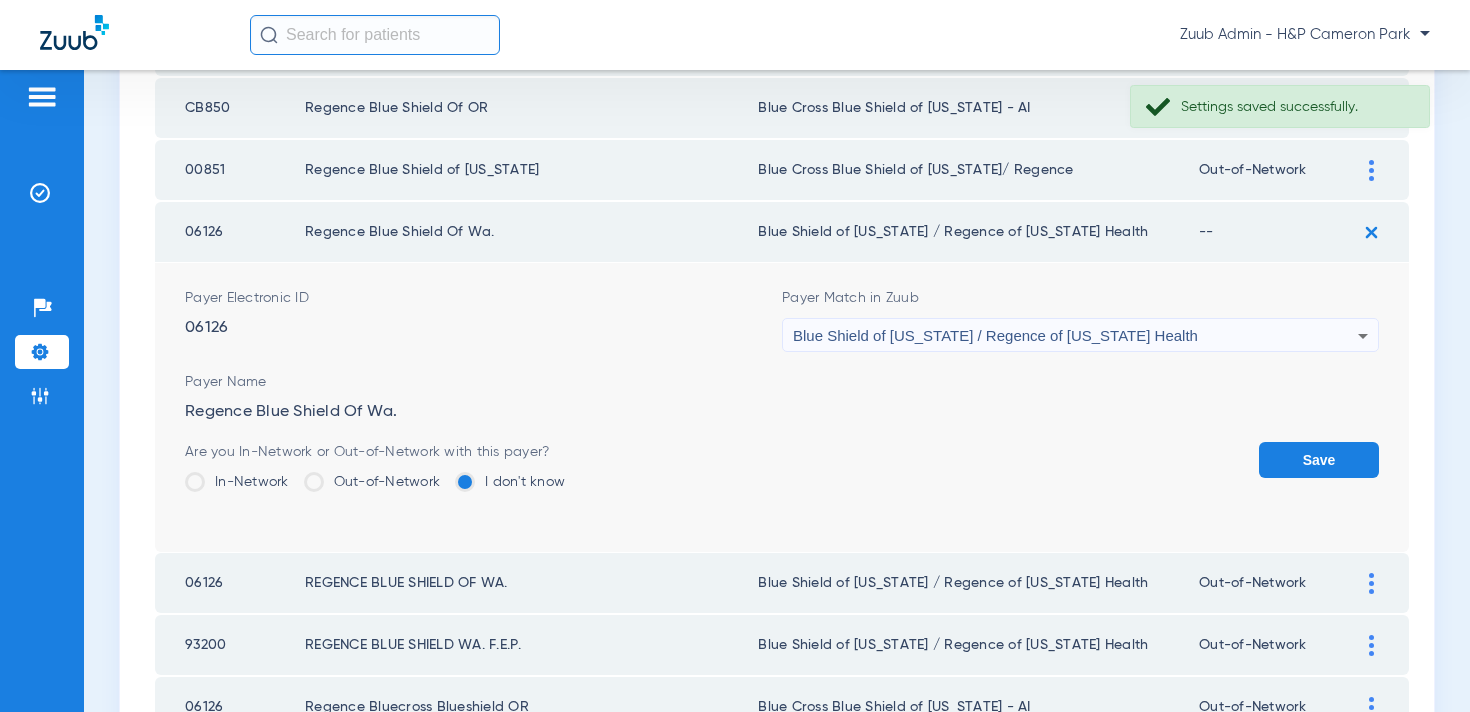 click on "Out-of-Network" 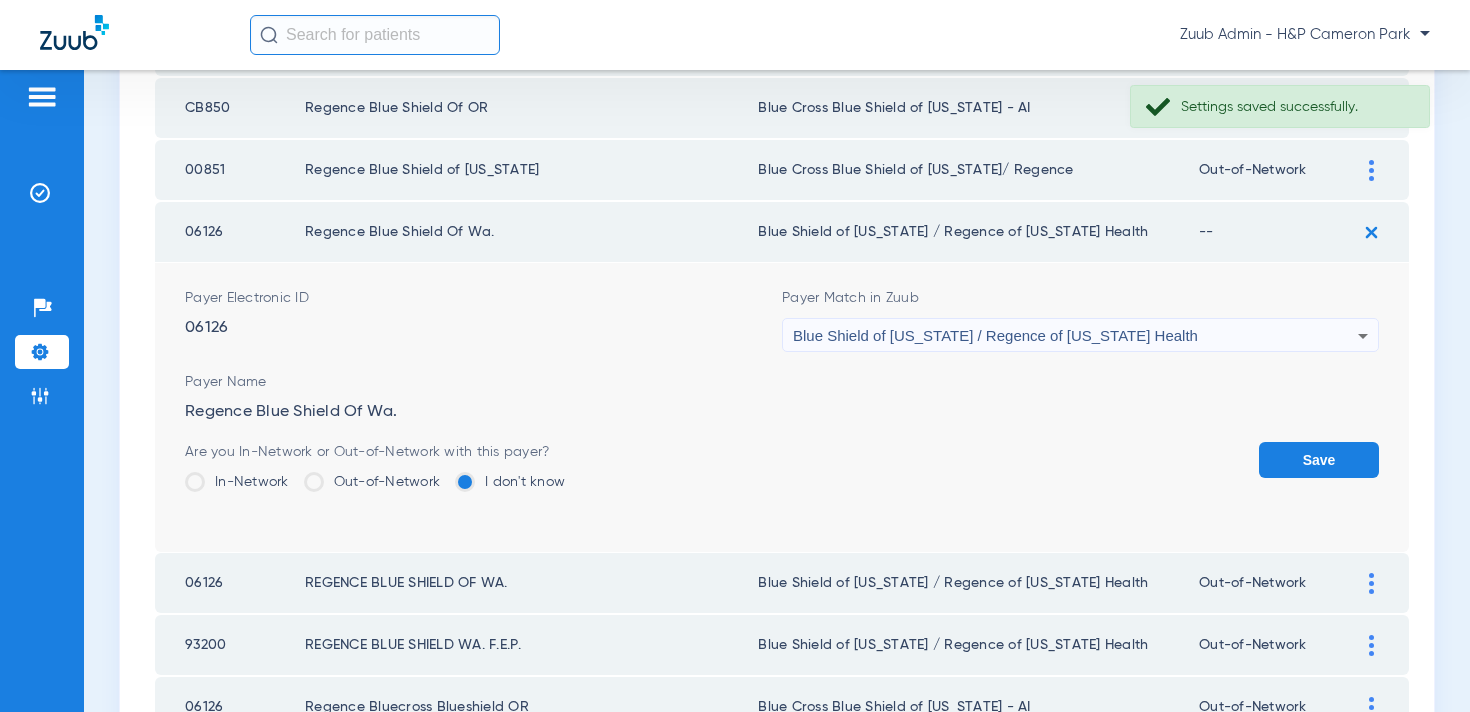 click on "Out-of-Network" 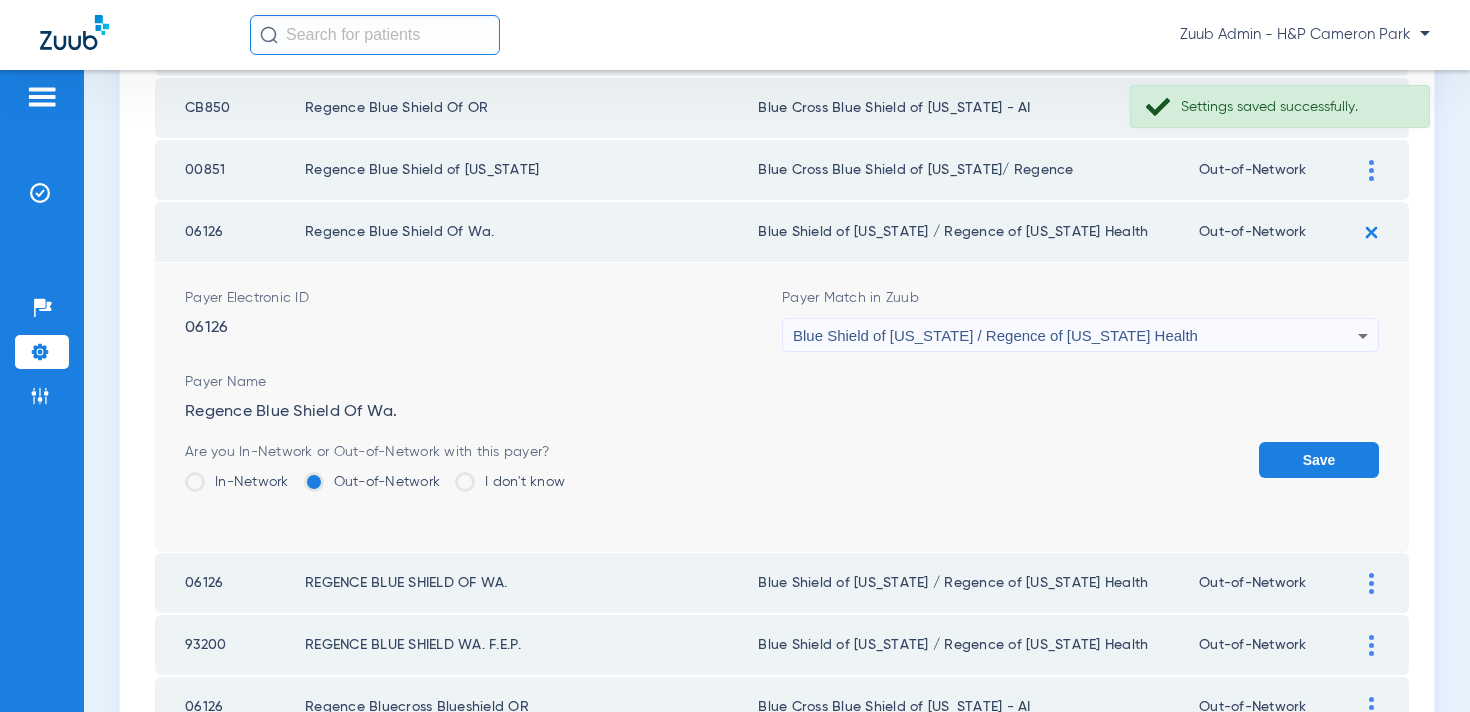 click on "Save" 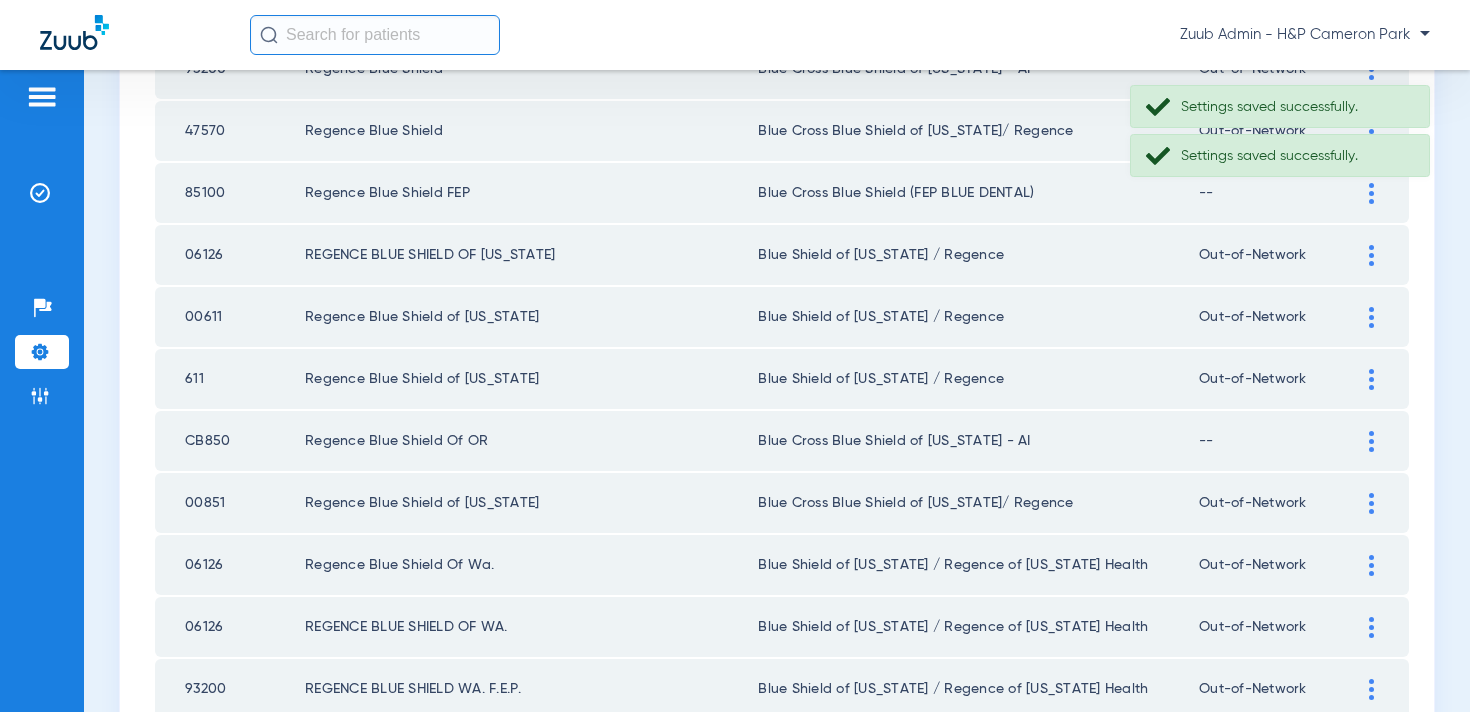 scroll, scrollTop: 1153, scrollLeft: 0, axis: vertical 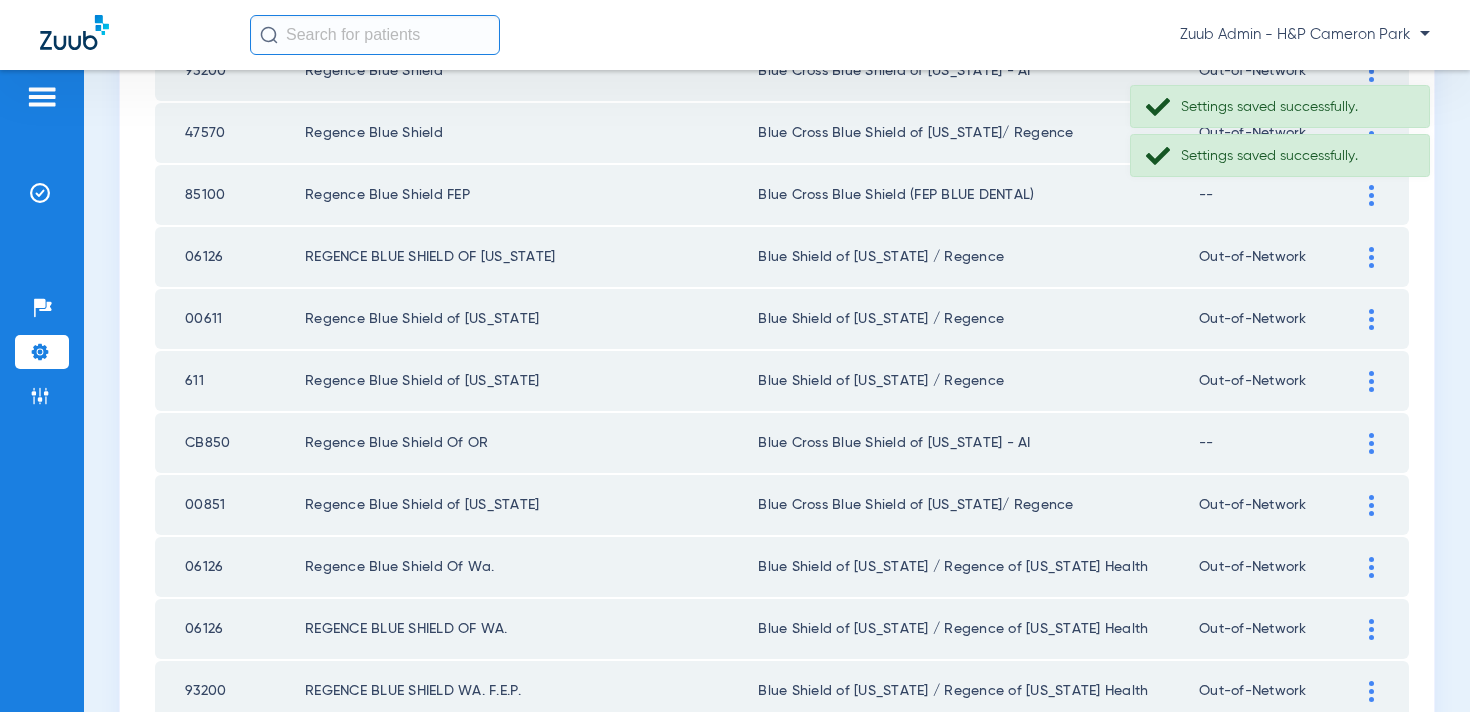 click 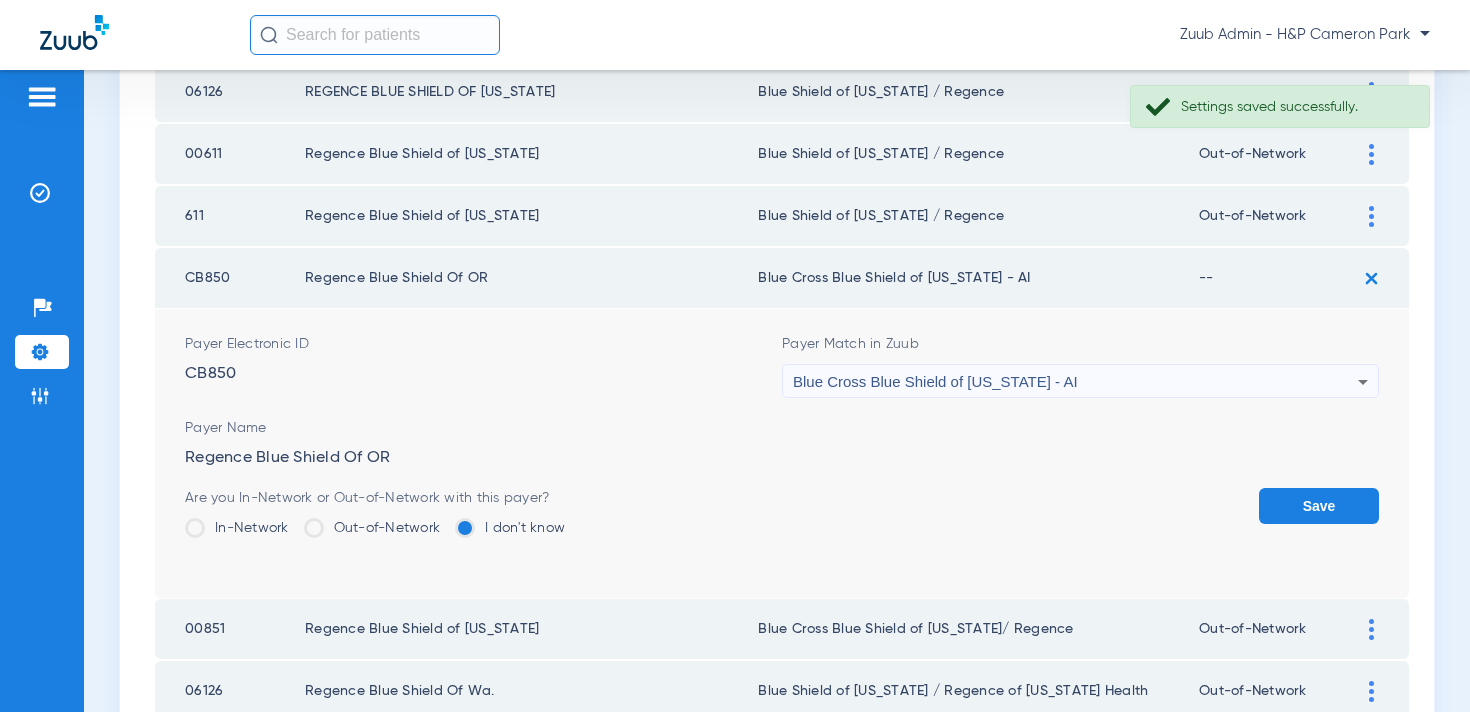 scroll, scrollTop: 1360, scrollLeft: 0, axis: vertical 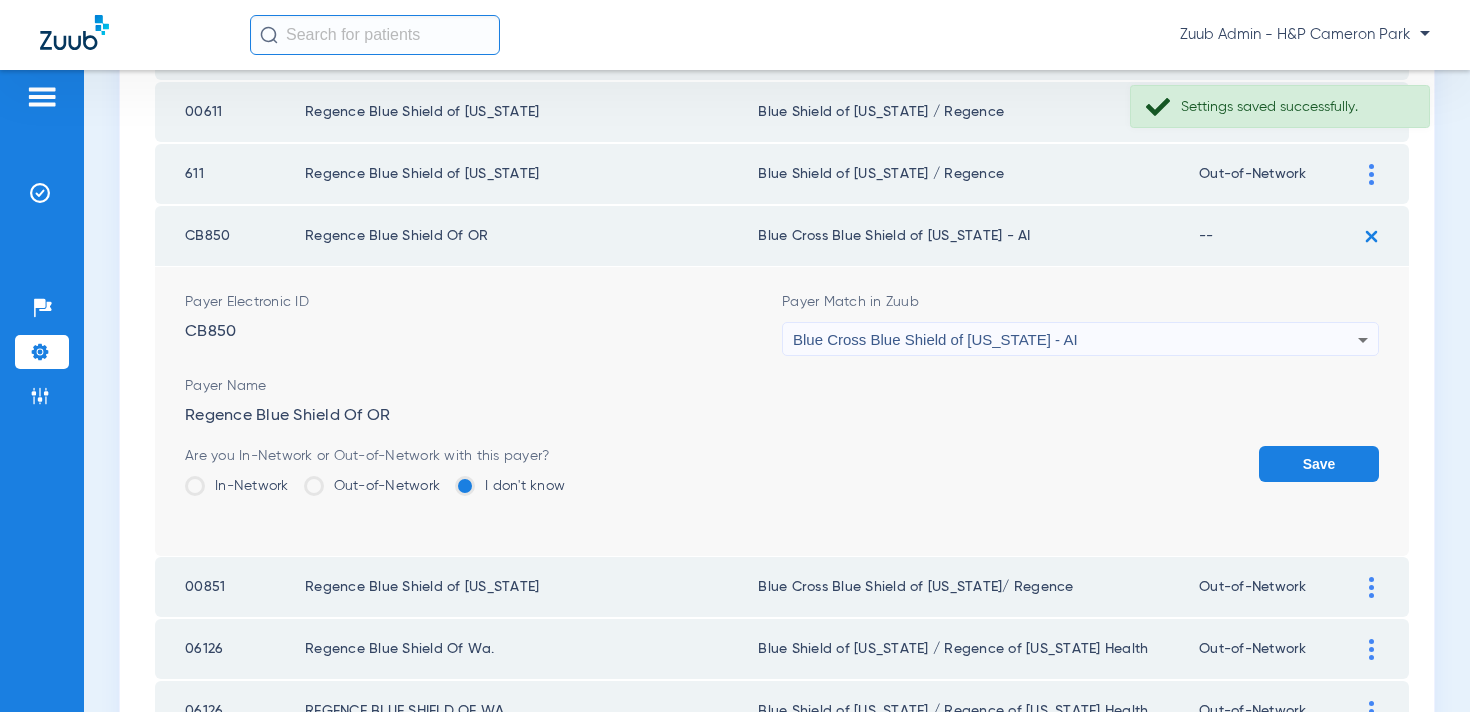 click on "Out-of-Network" 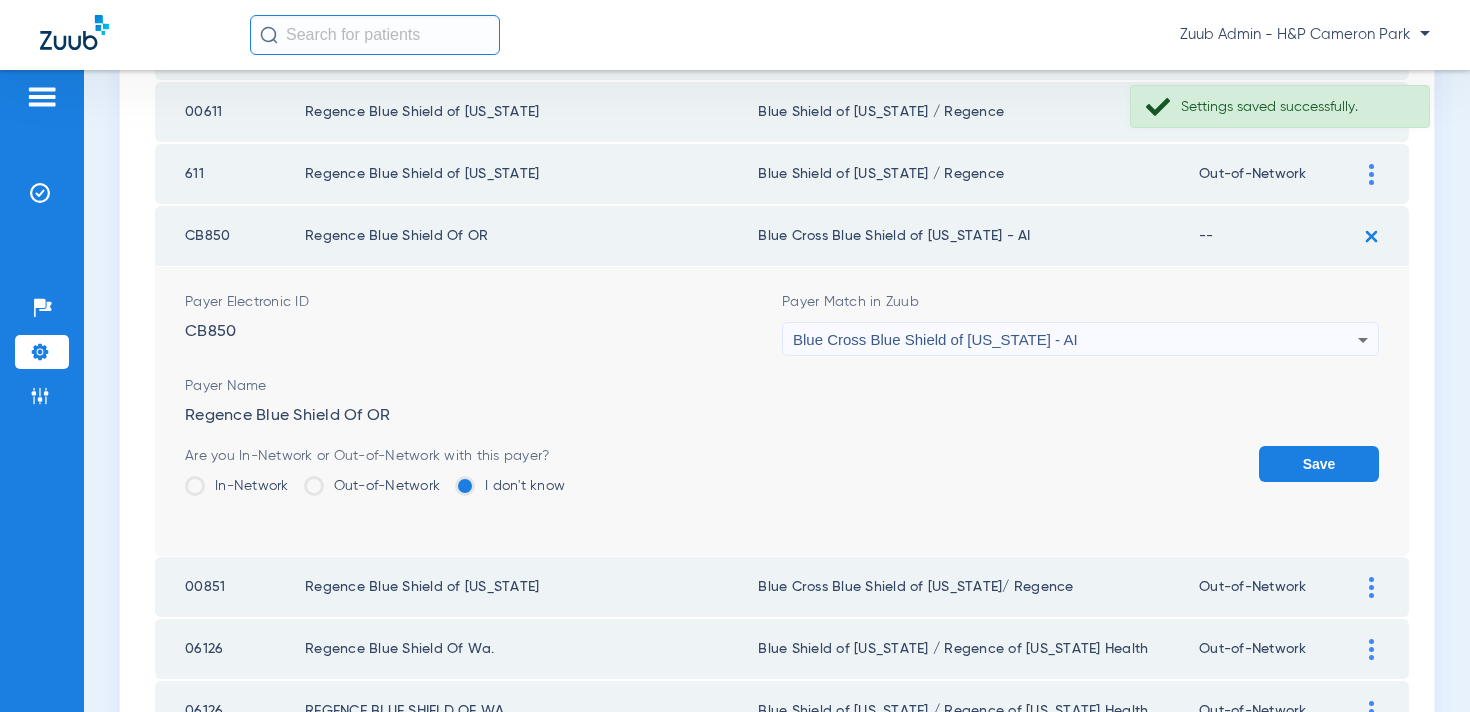 click on "Out-of-Network" 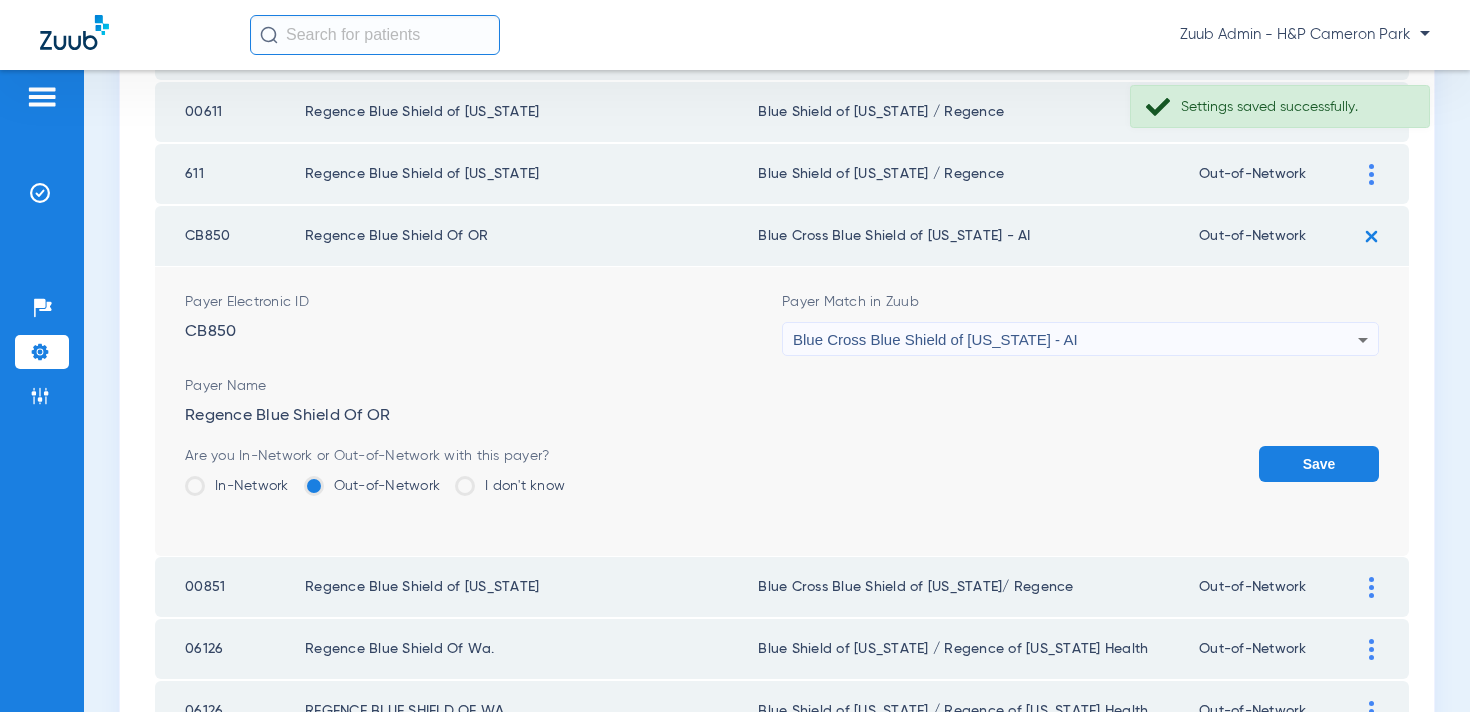 click on "Save" 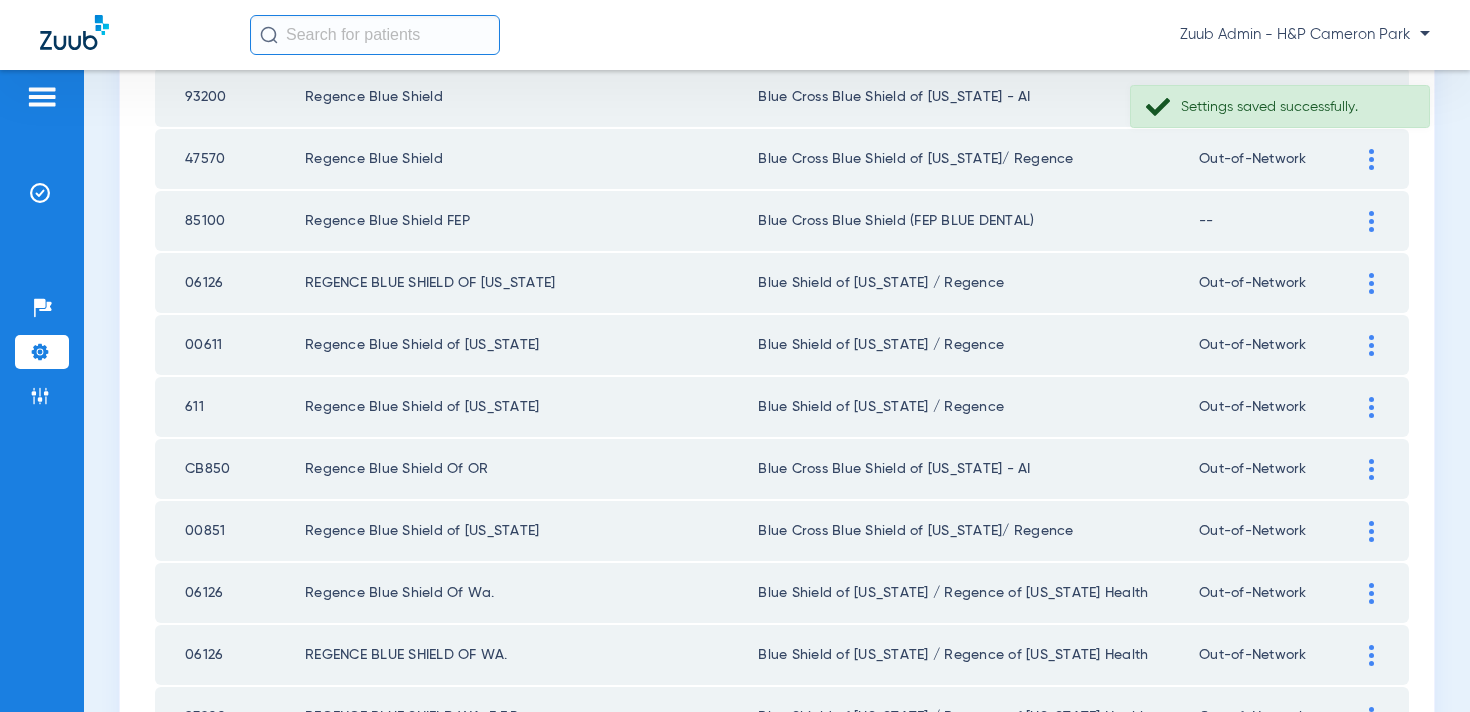 scroll, scrollTop: 997, scrollLeft: 0, axis: vertical 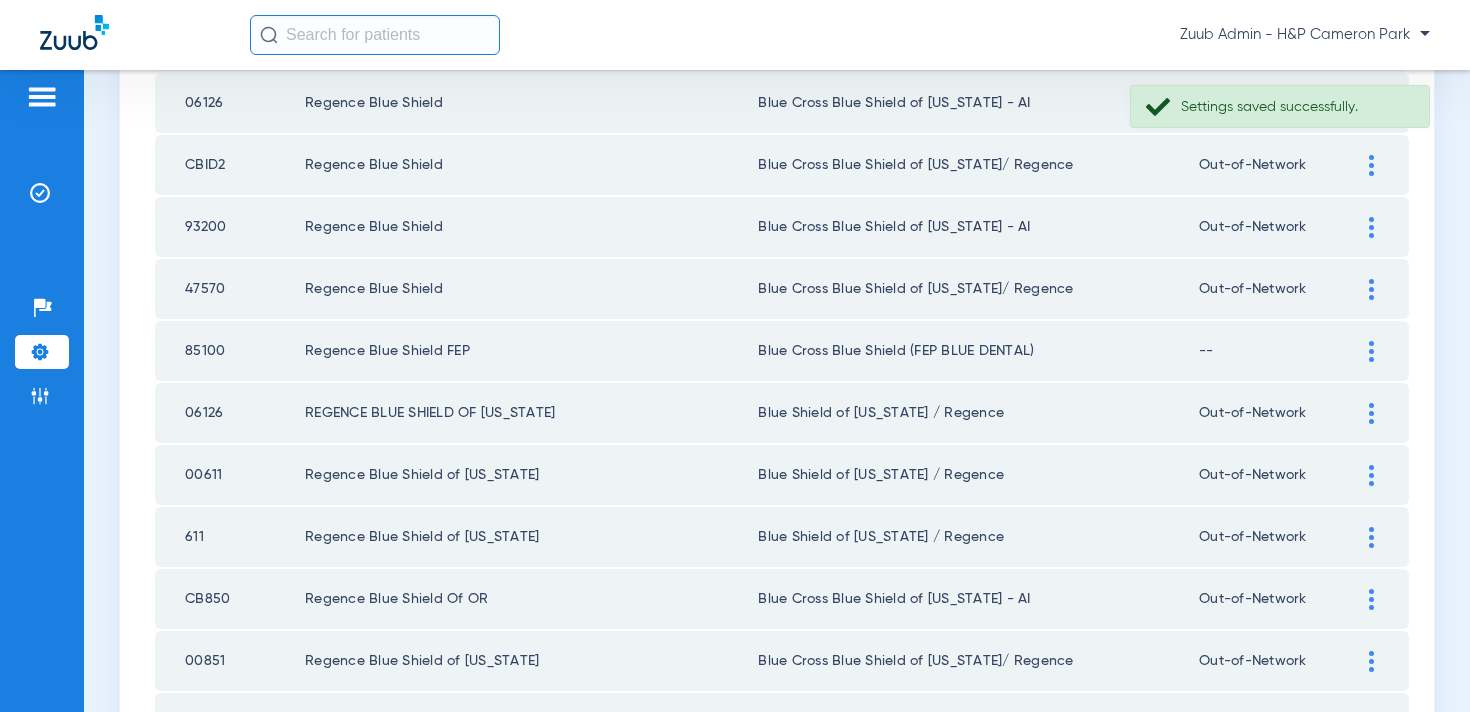 click 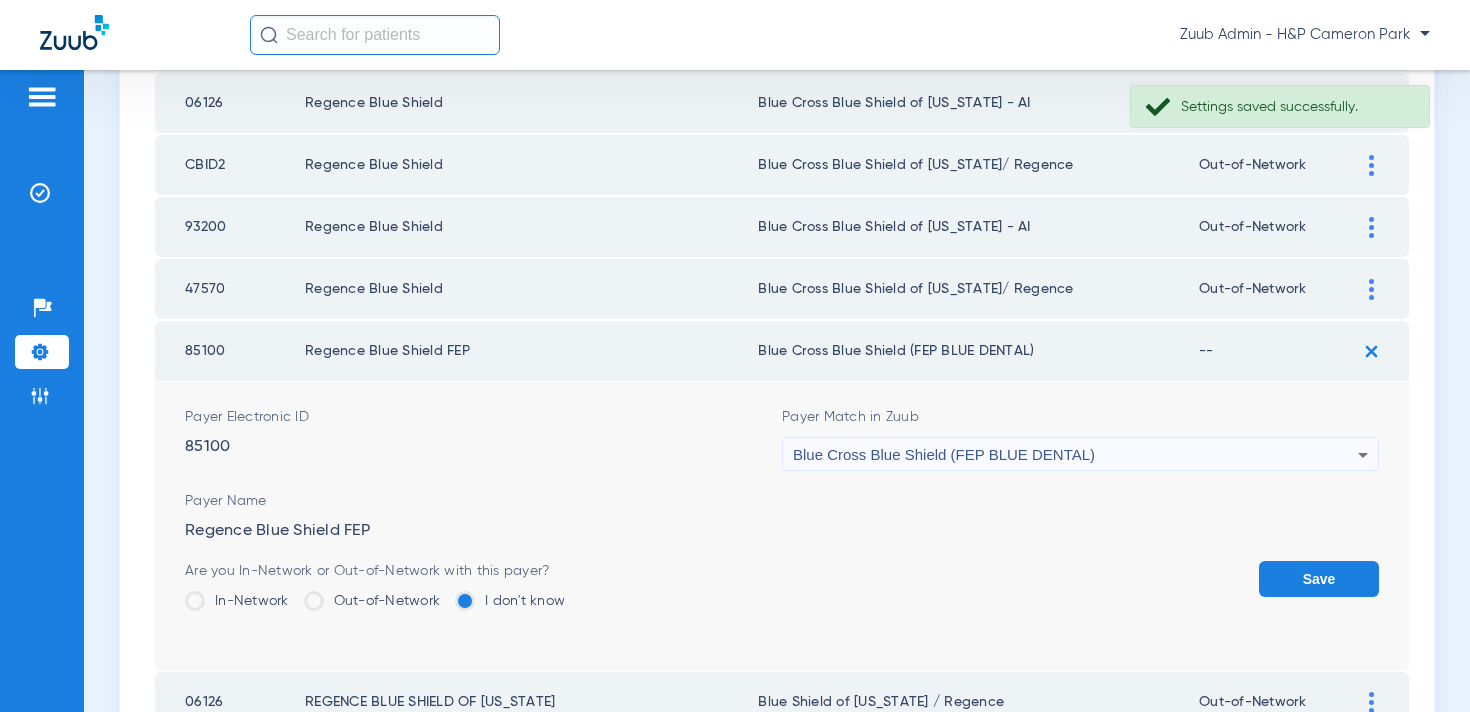 click on "Out-of-Network" 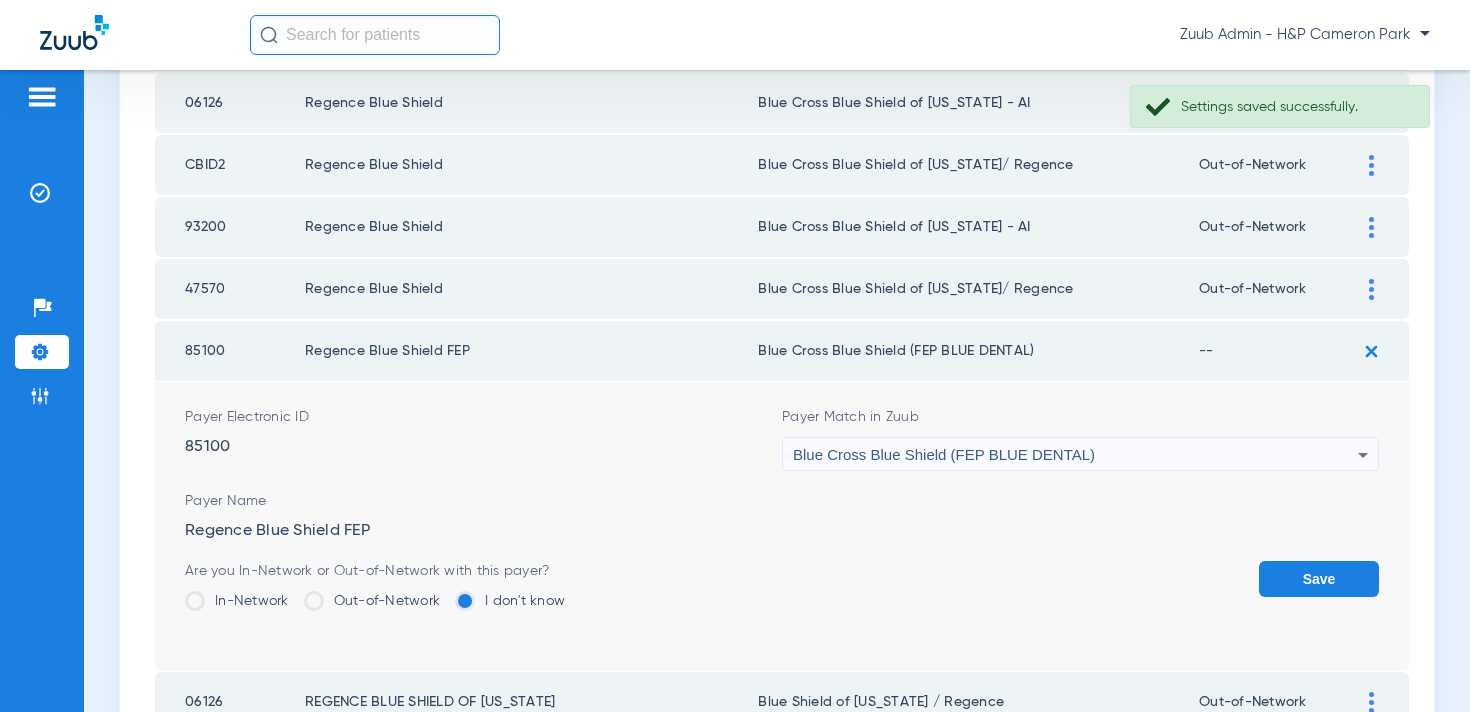 click on "Out-of-Network" 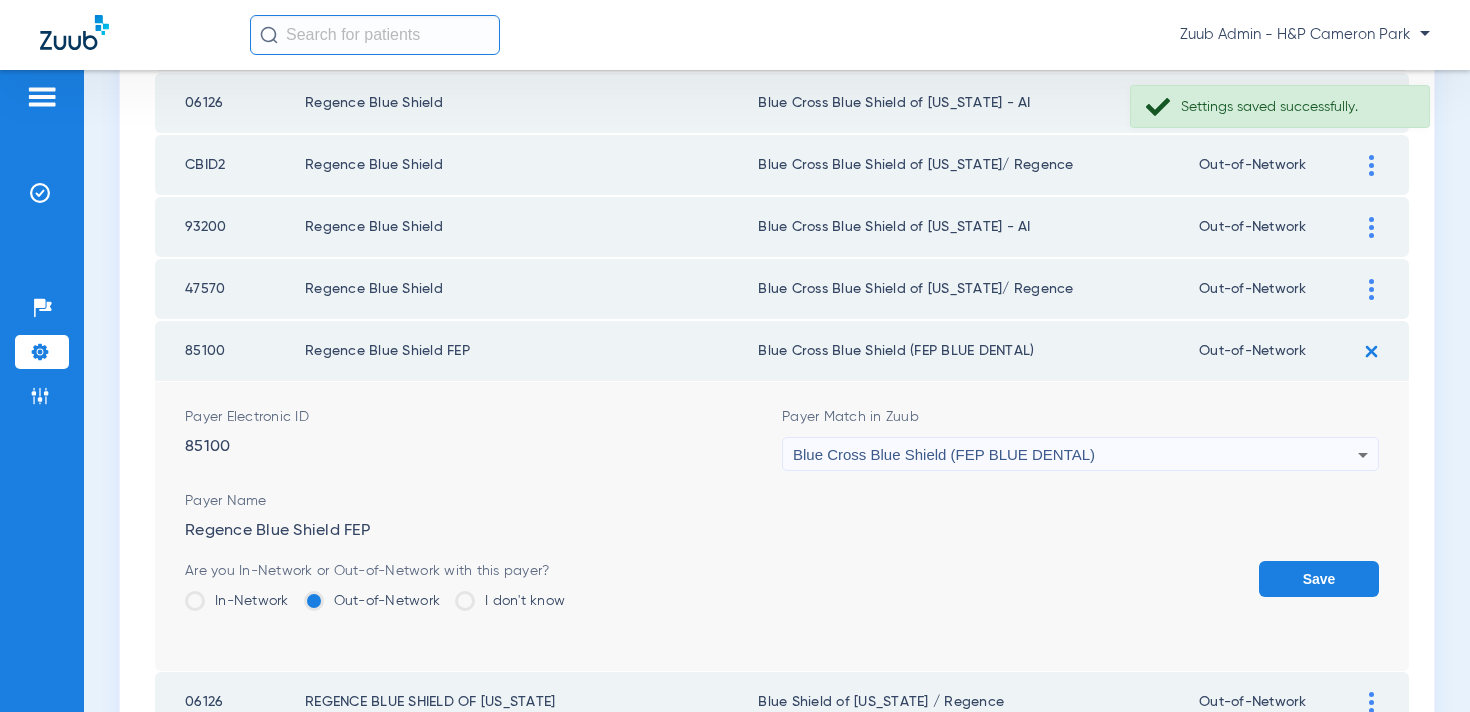 click on "Save" 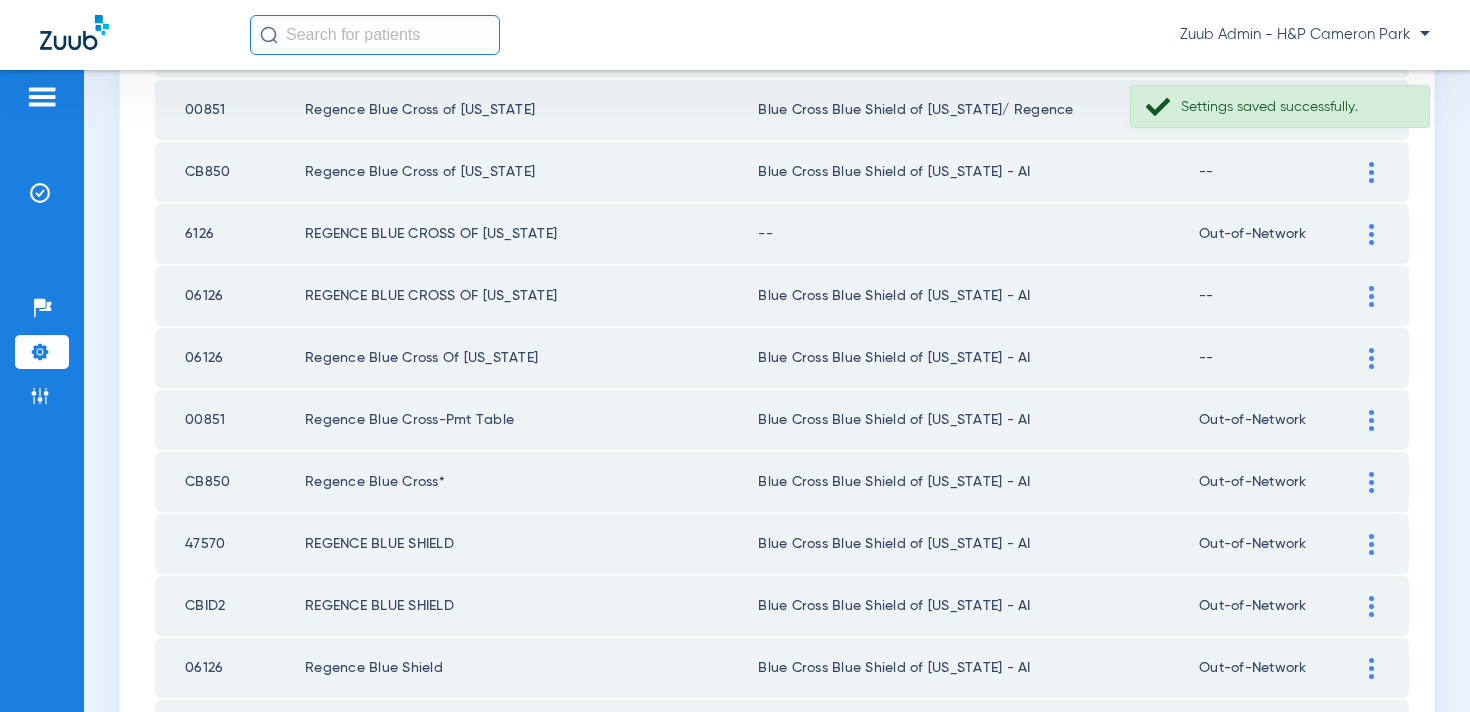 scroll, scrollTop: 418, scrollLeft: 0, axis: vertical 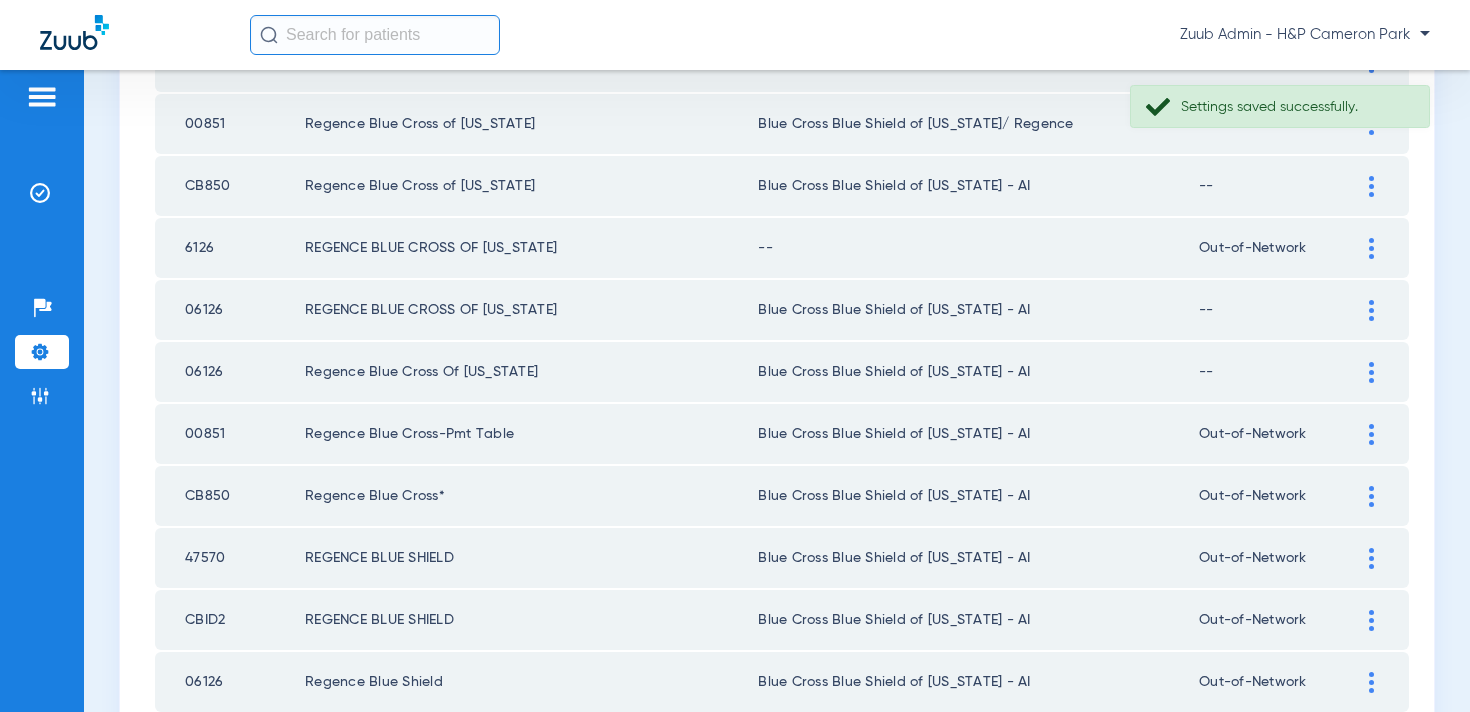 click 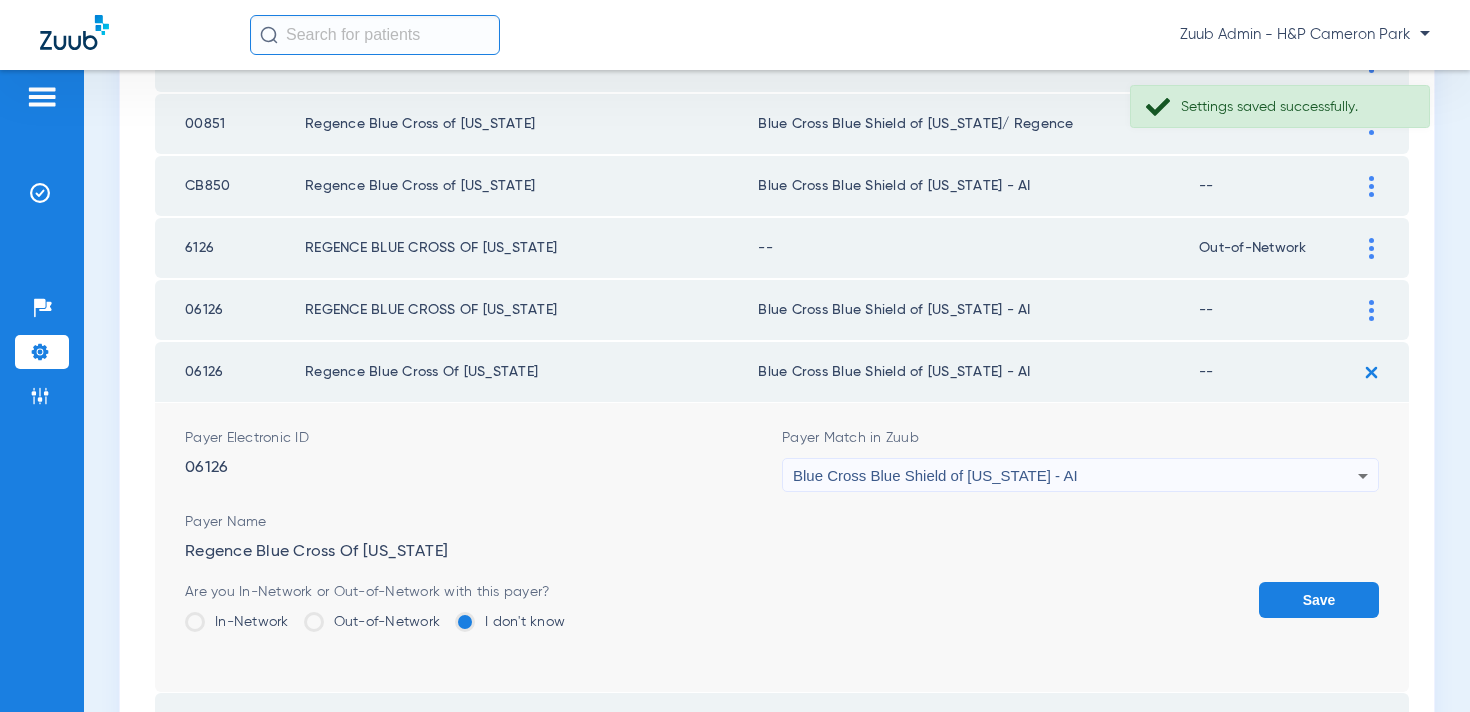 click on "Out-of-Network" 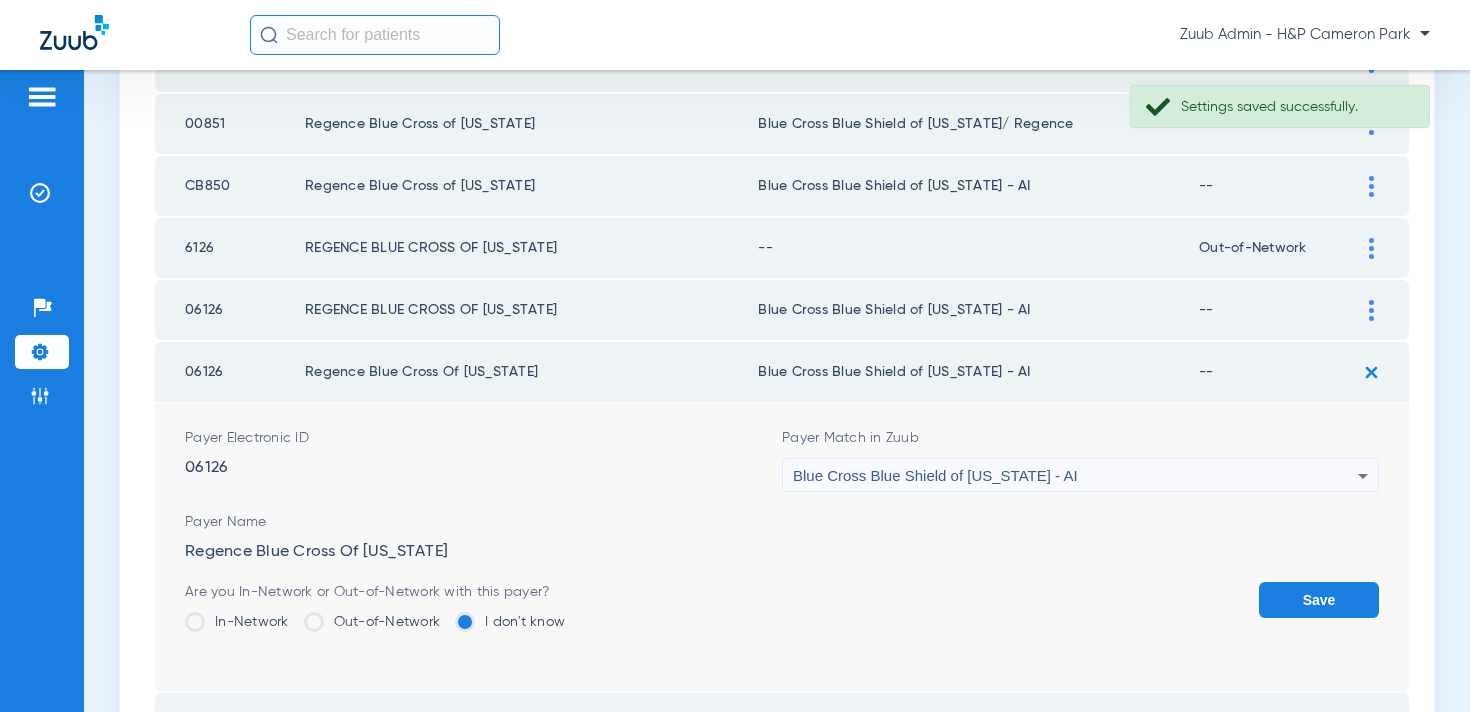 click on "Out-of-Network" 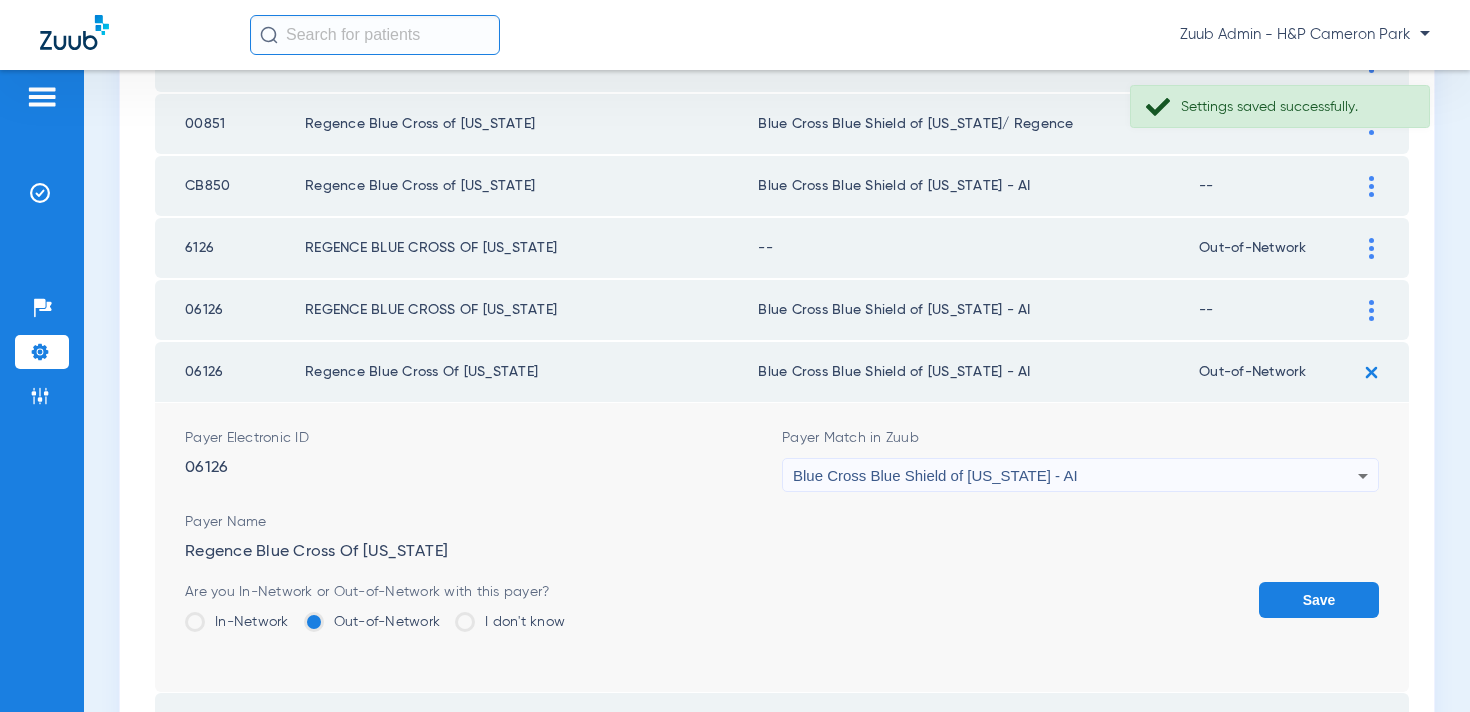 click on "Save" 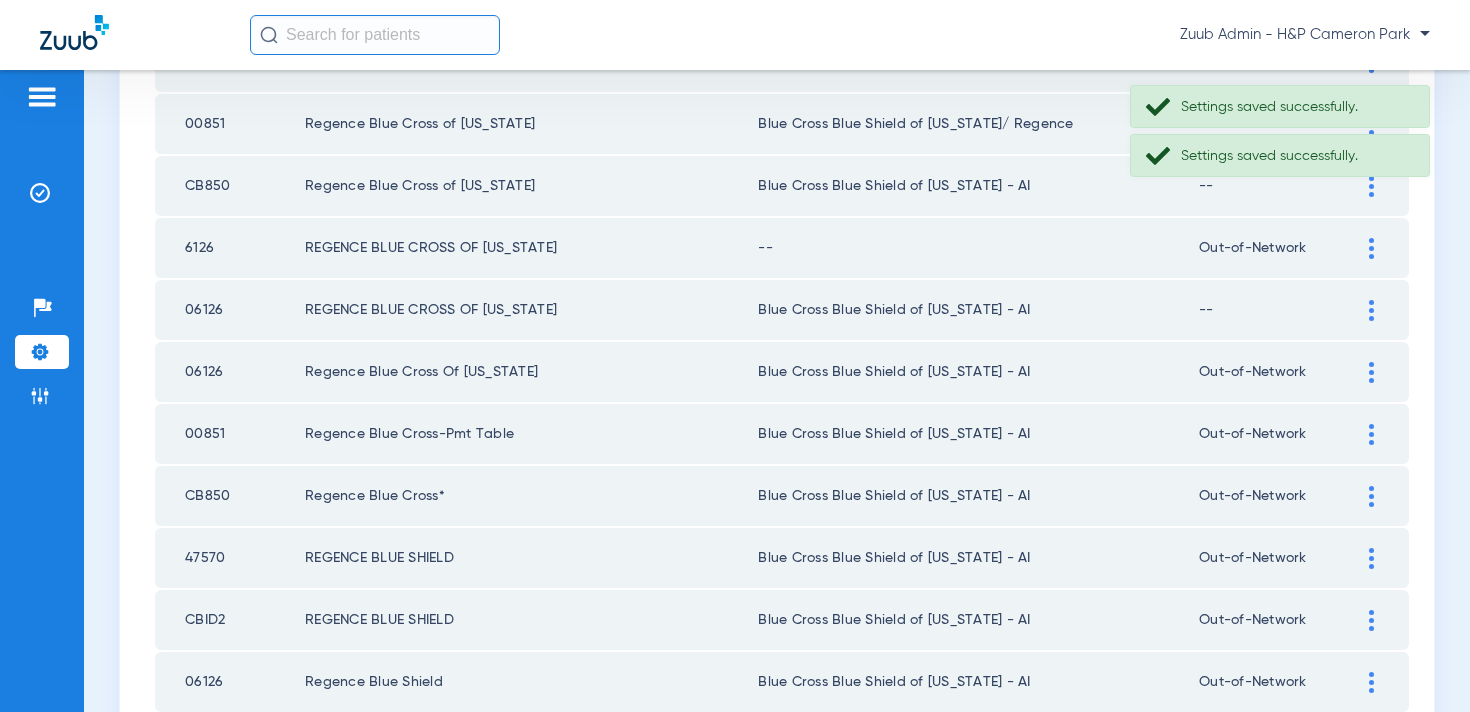 click 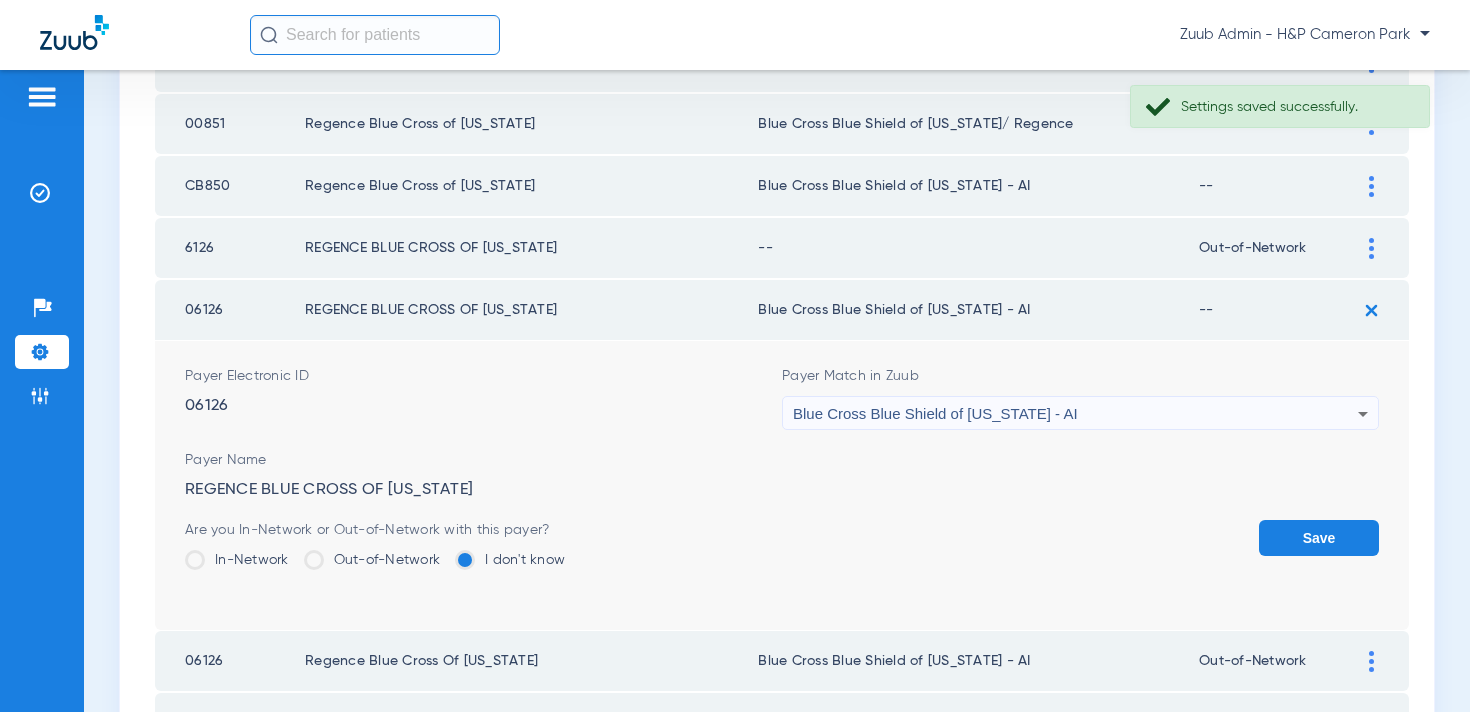 click on "Out-of-Network" 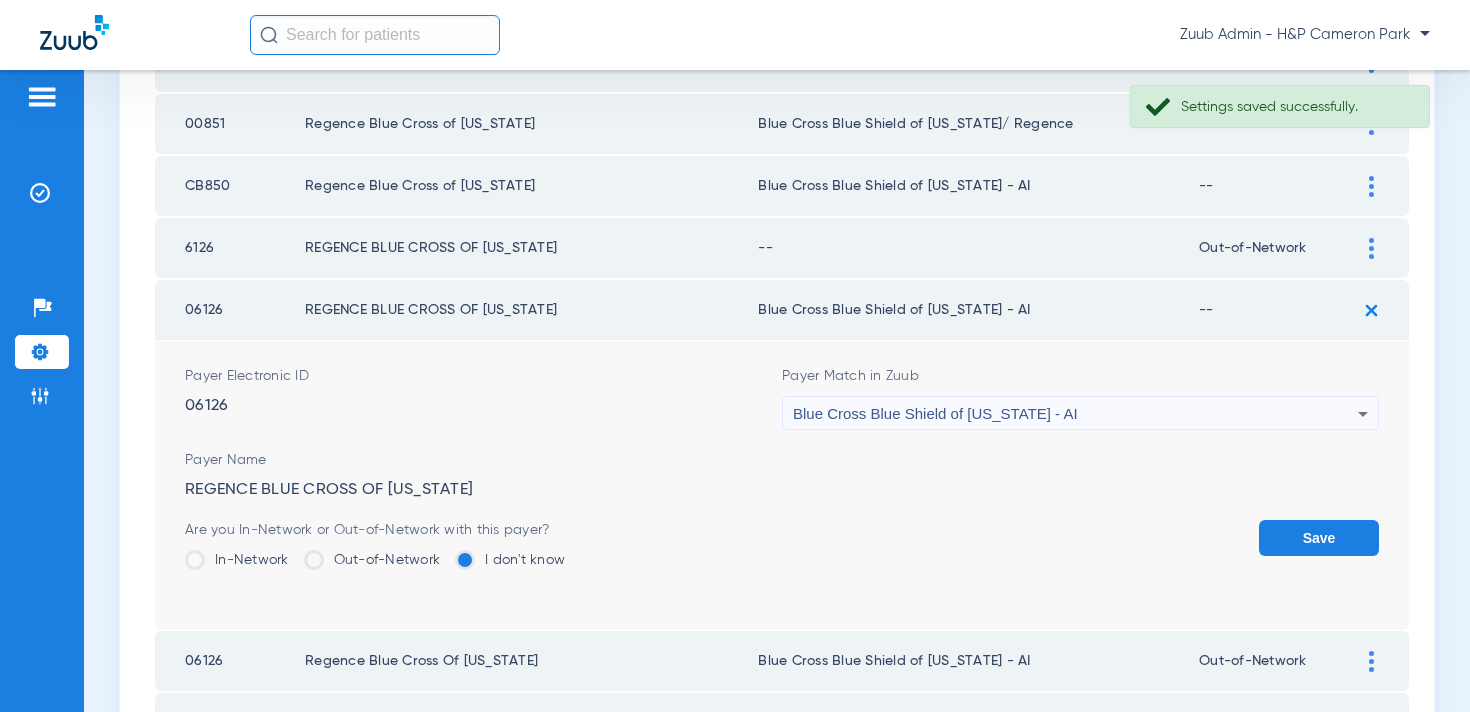 click on "Out-of-Network" 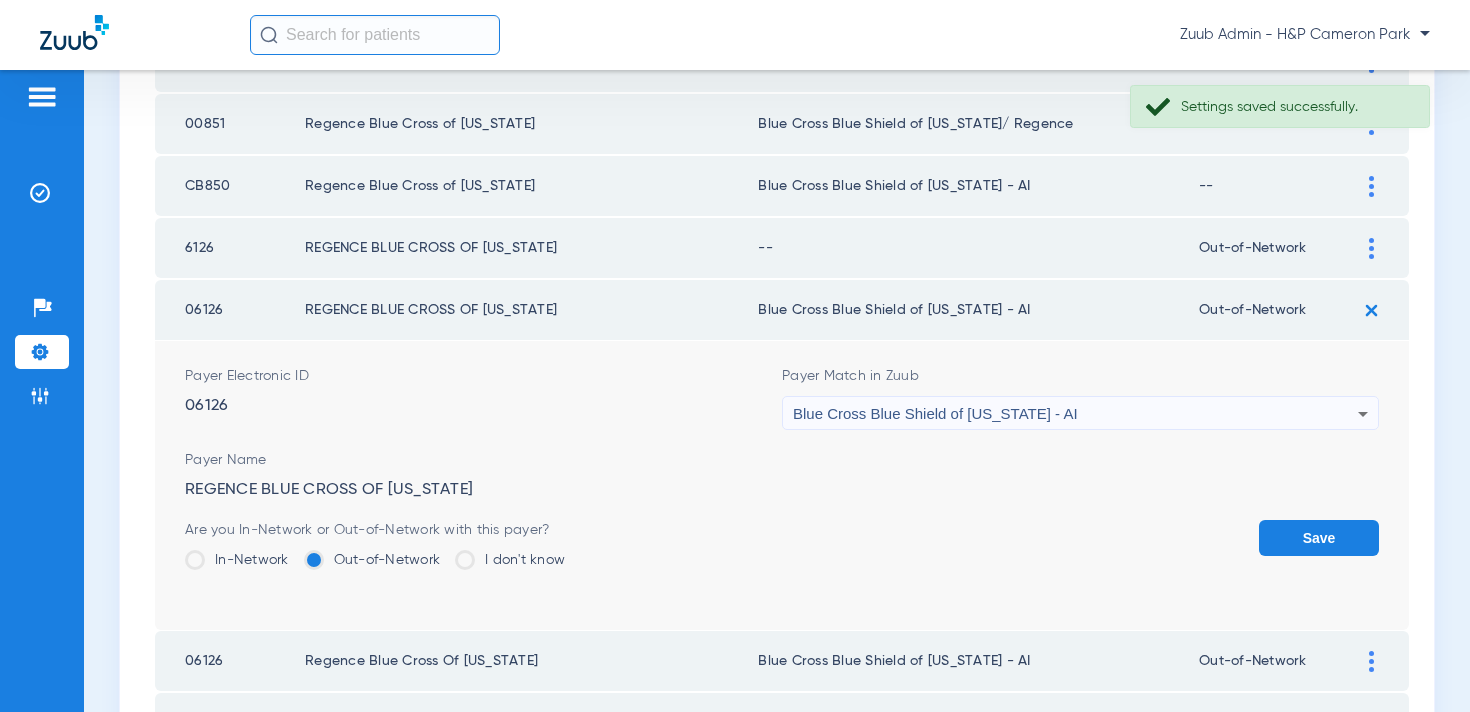 click on "Save" 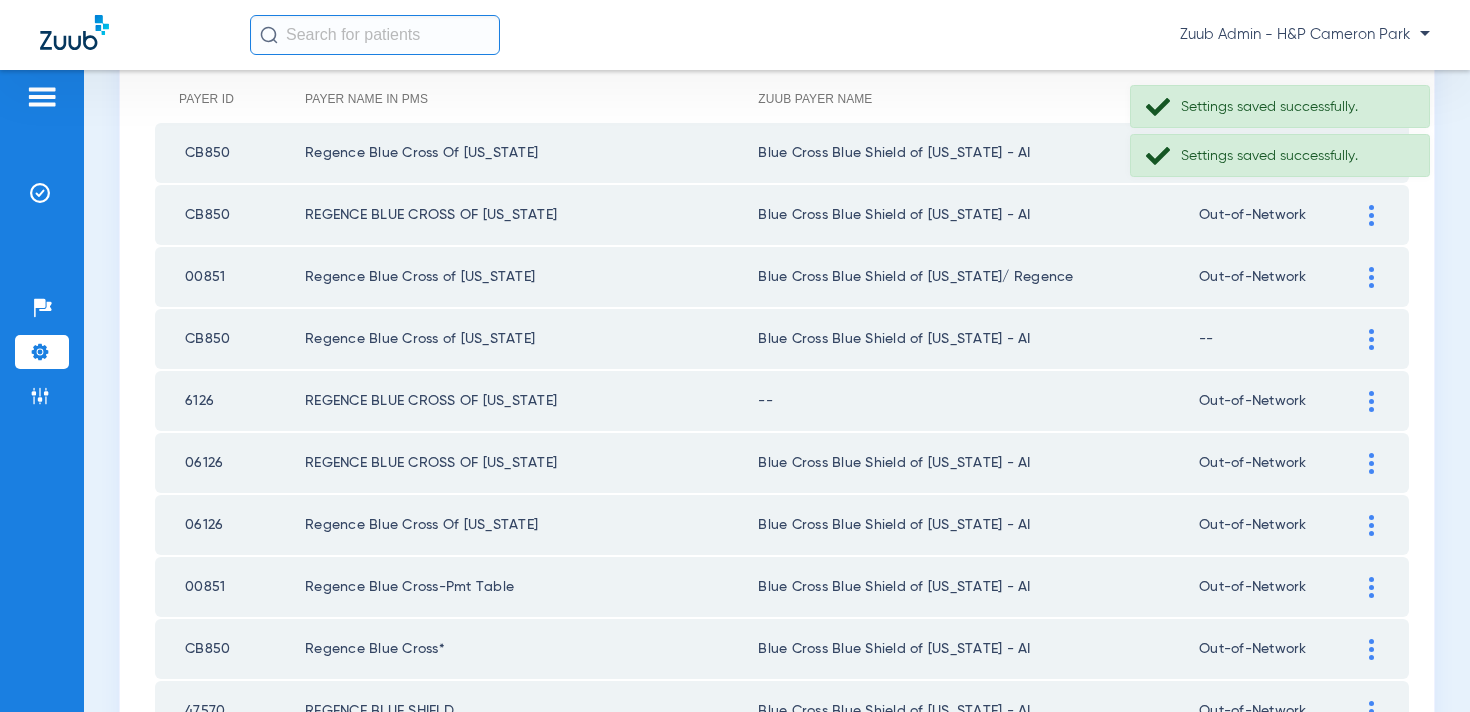 scroll, scrollTop: 263, scrollLeft: 0, axis: vertical 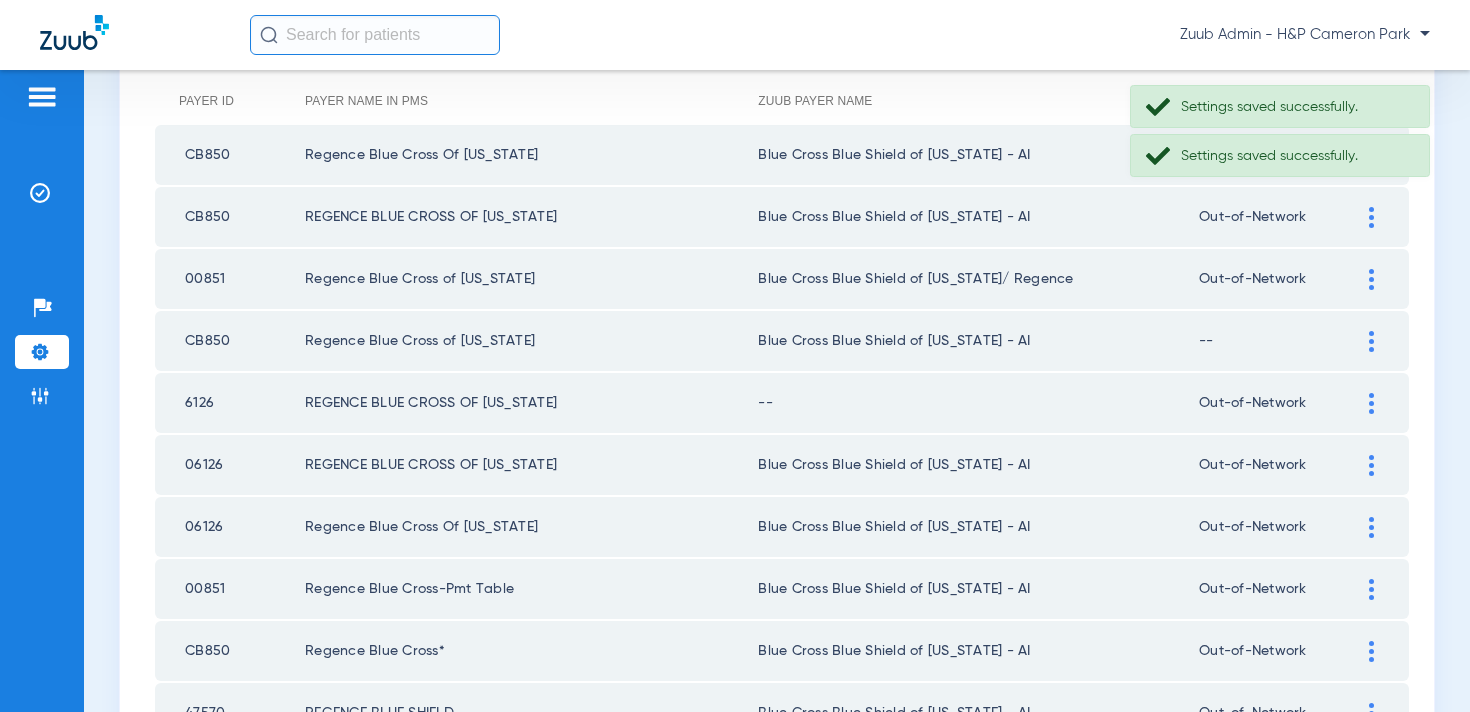 click 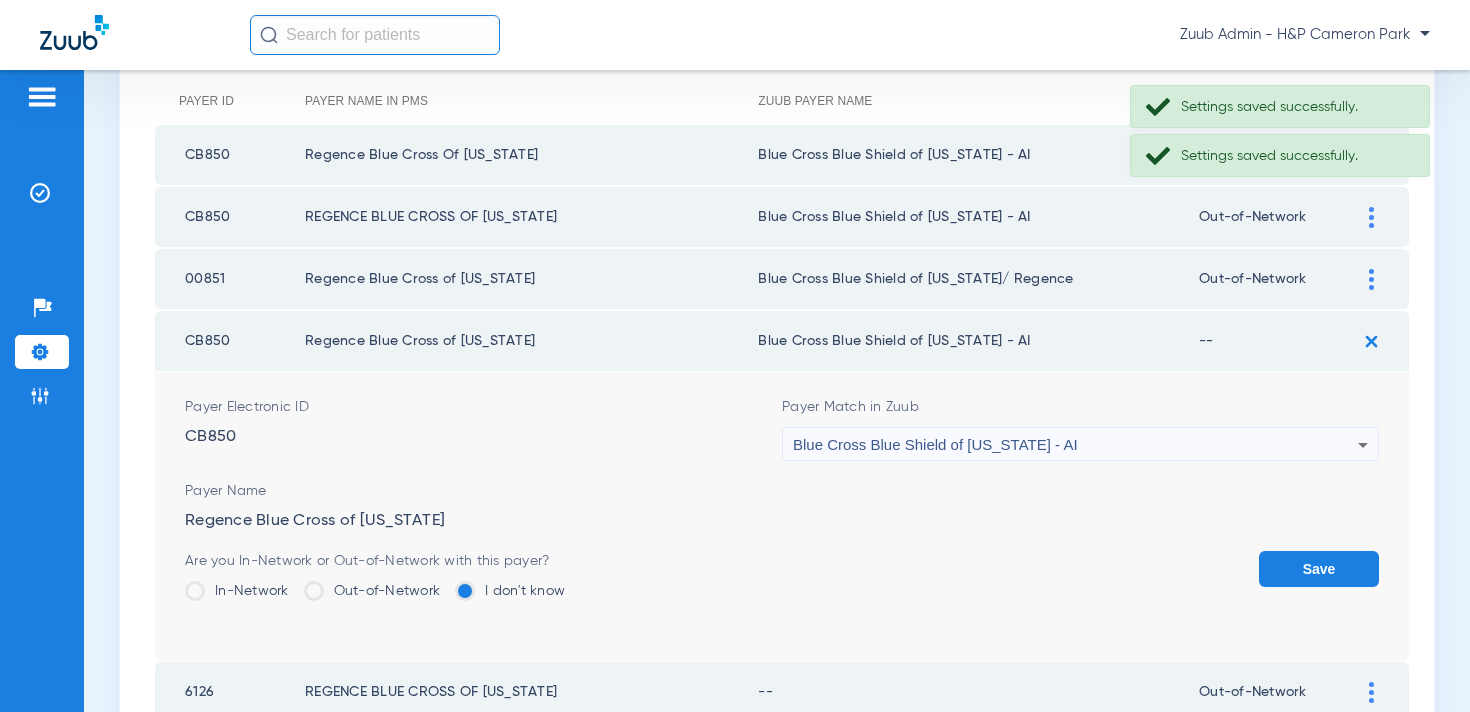 click on "Out-of-Network" 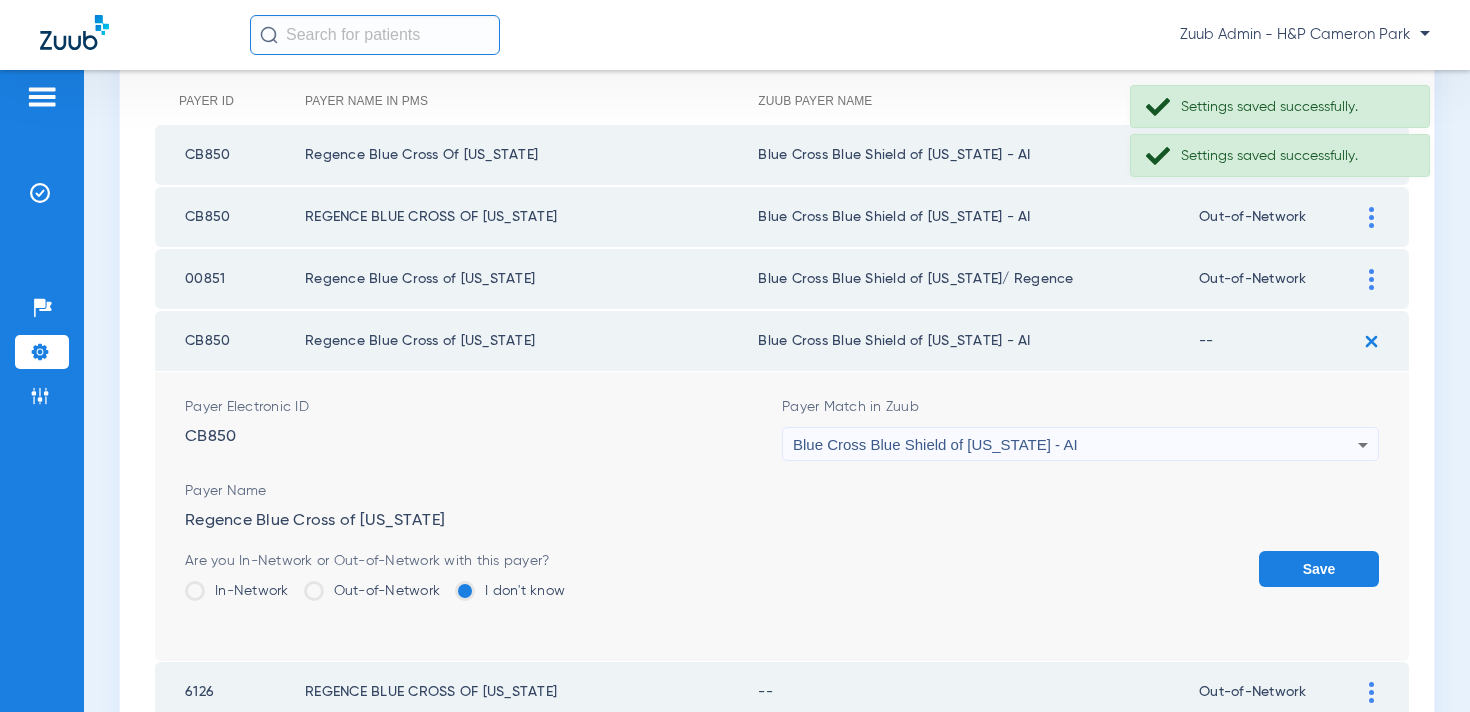 click on "Out-of-Network" 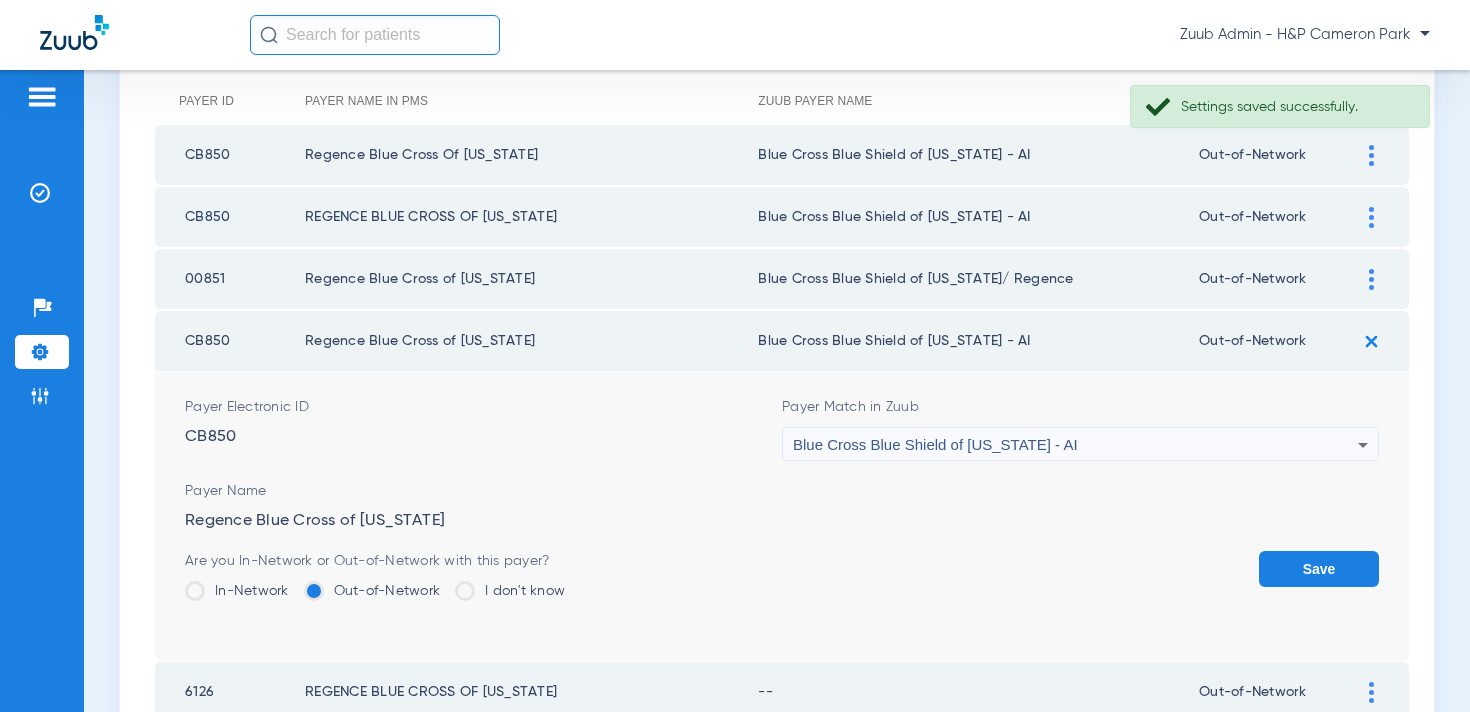 click on "Save" 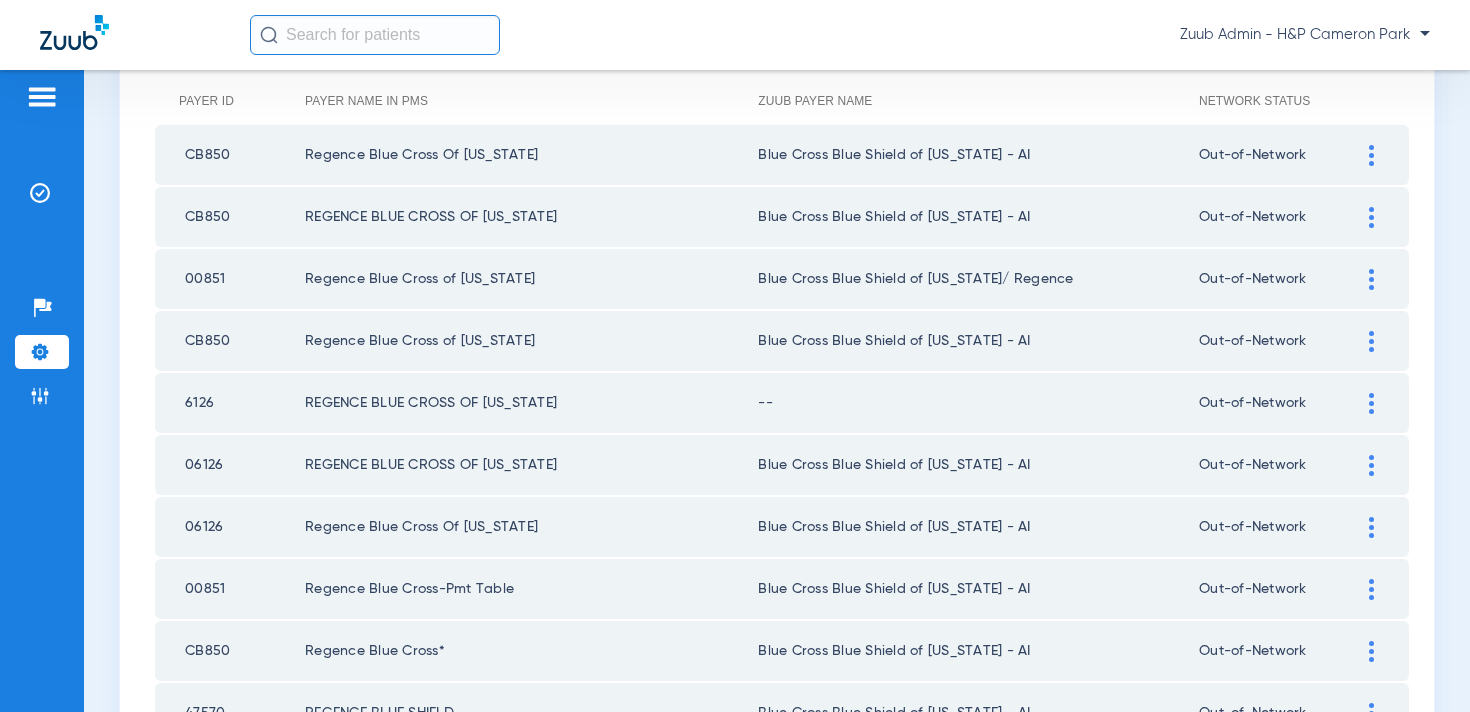 click 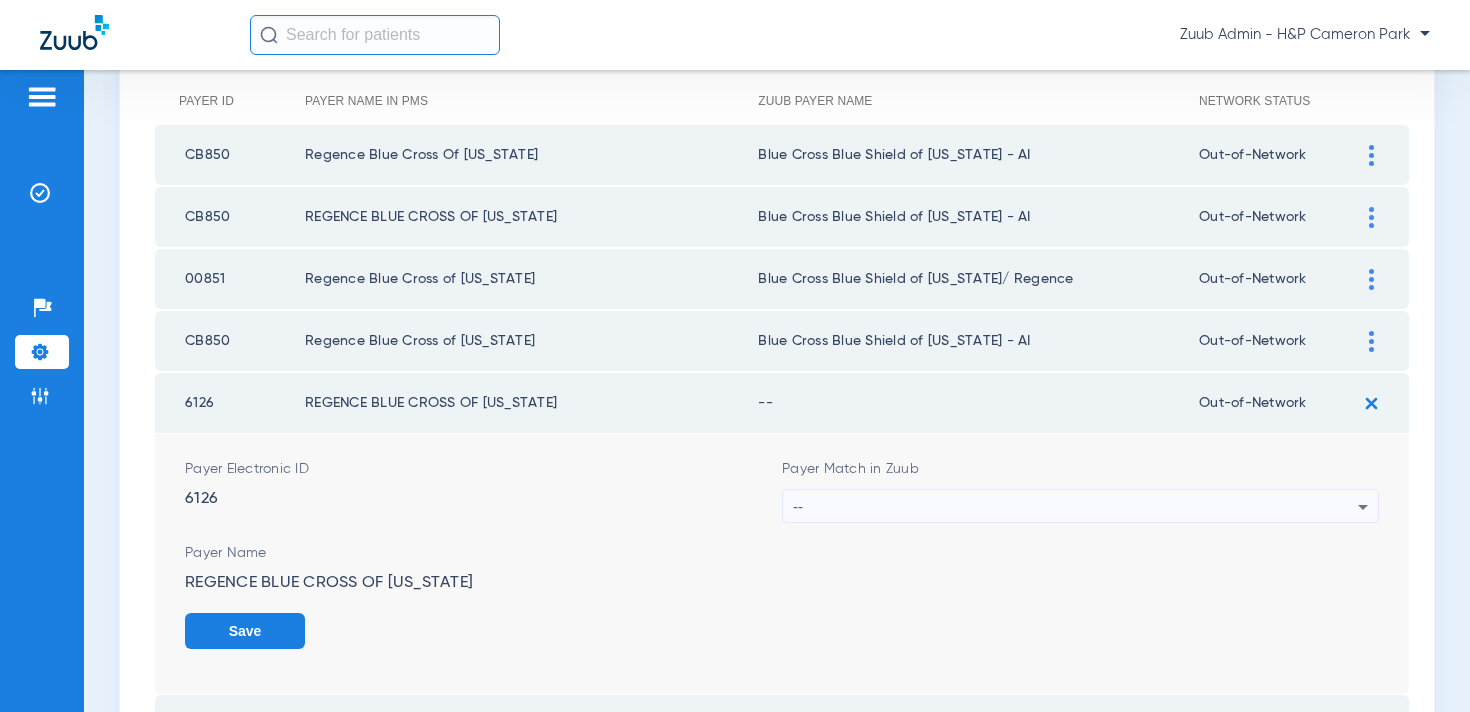 click on "--" at bounding box center (1075, 507) 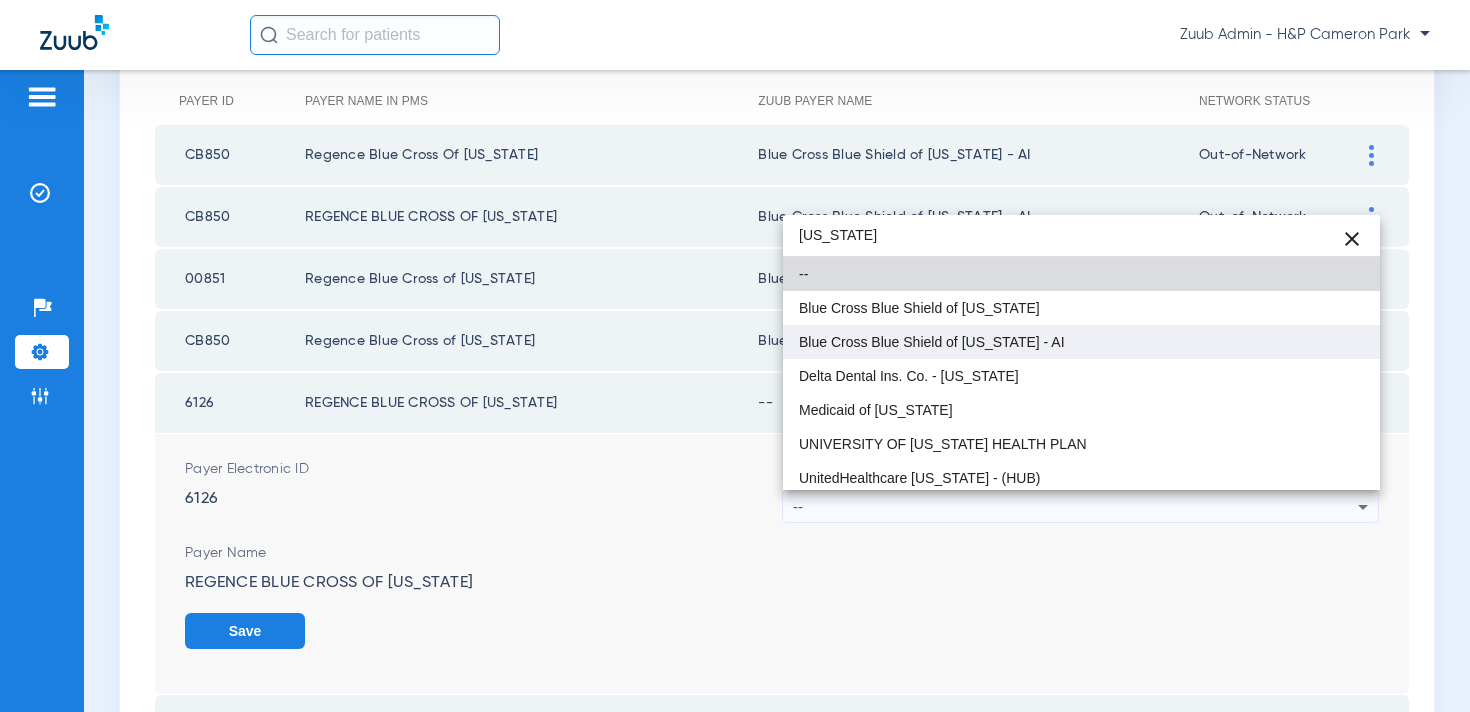 type on "[US_STATE]" 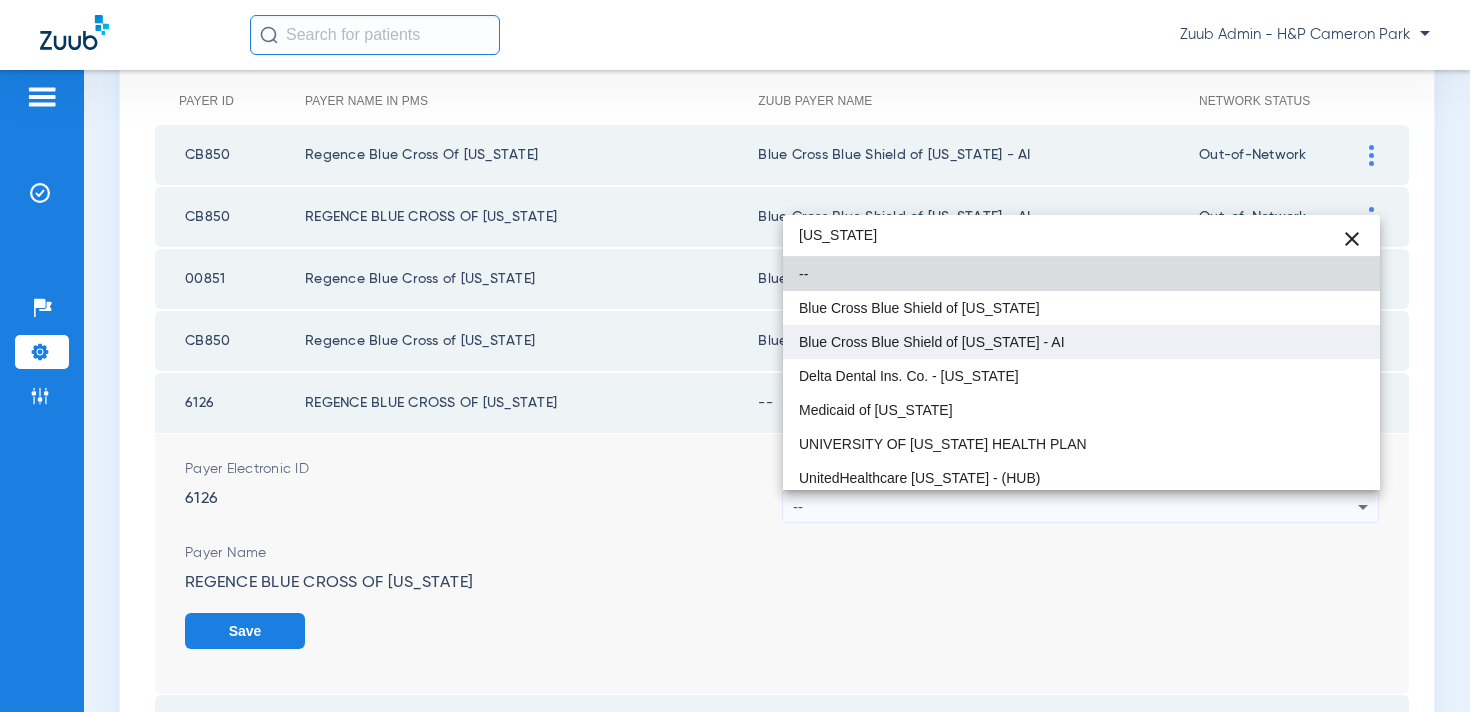 click on "Blue Cross Blue Shield of [US_STATE] - AI" at bounding box center (1081, 342) 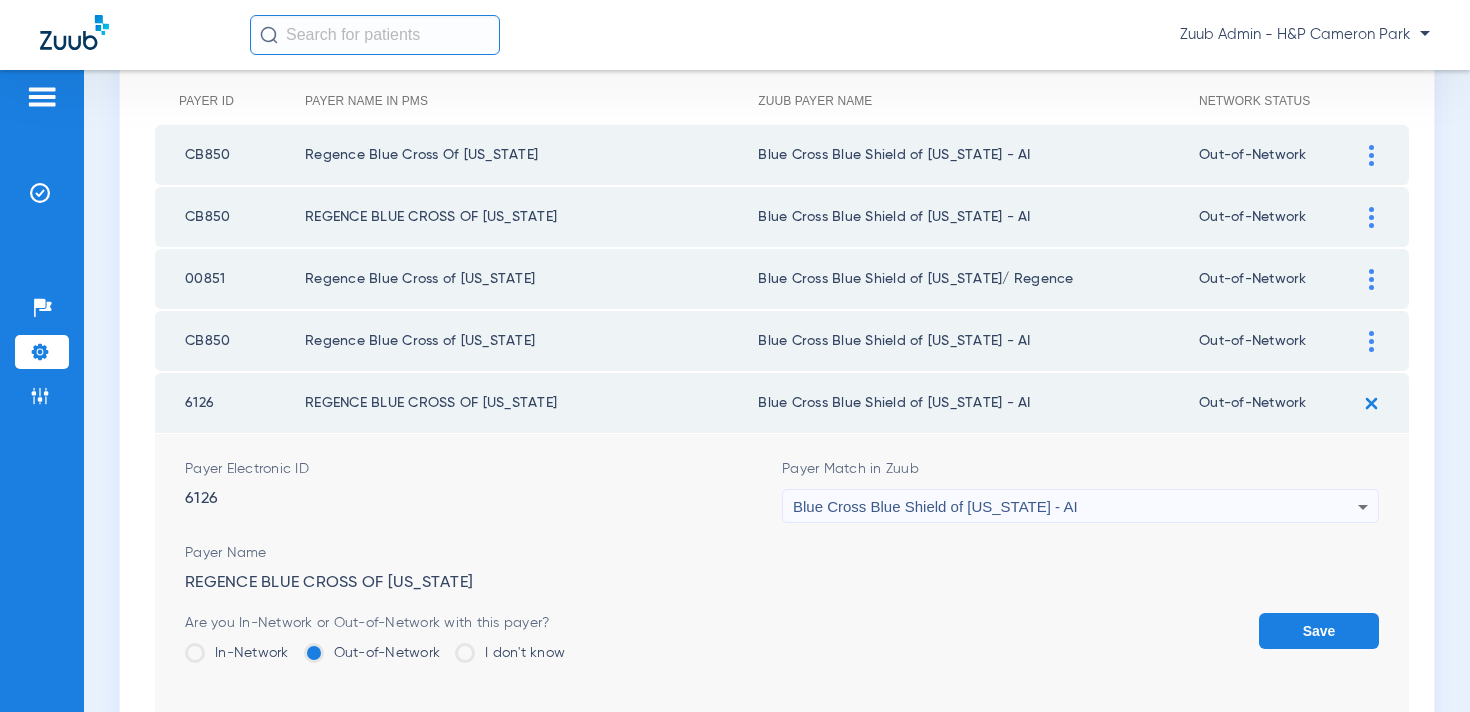 click on "Save" 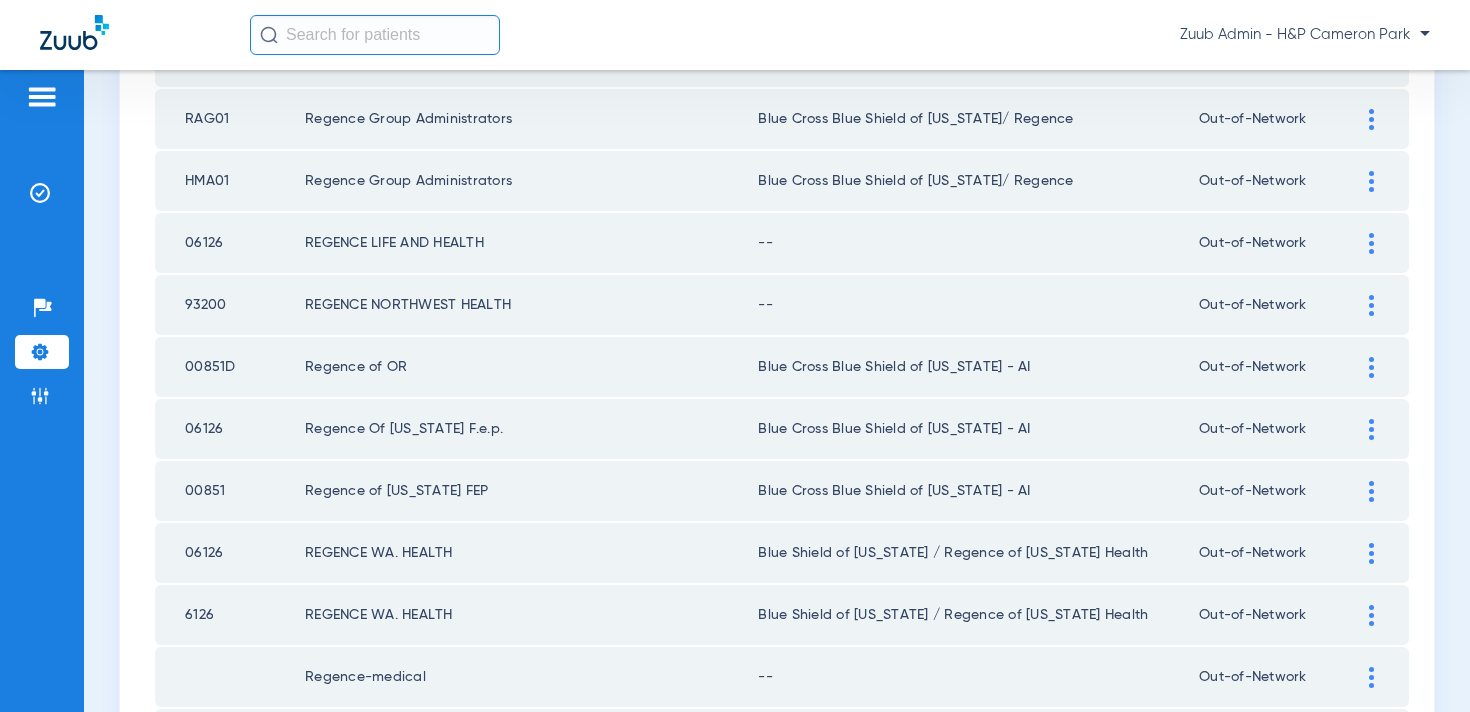 scroll, scrollTop: 2923, scrollLeft: 0, axis: vertical 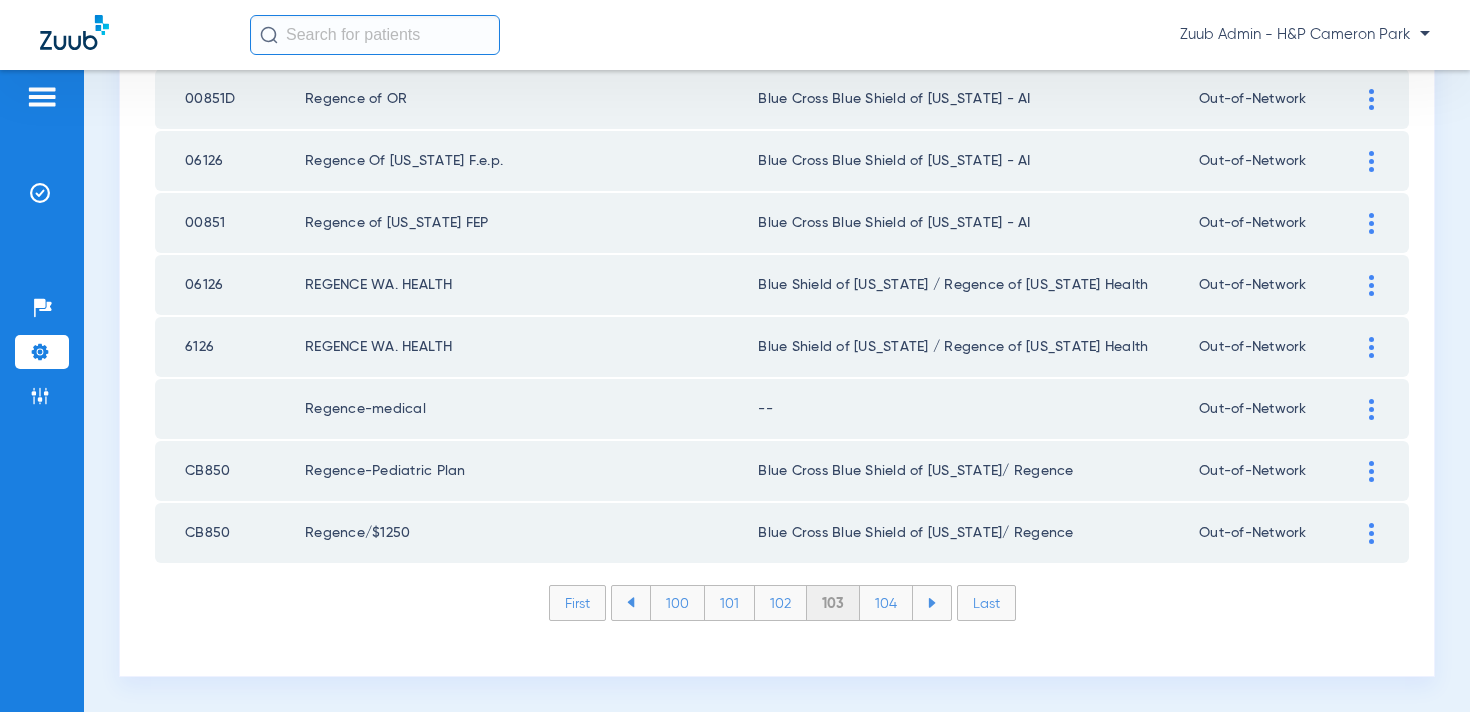 click on "104" 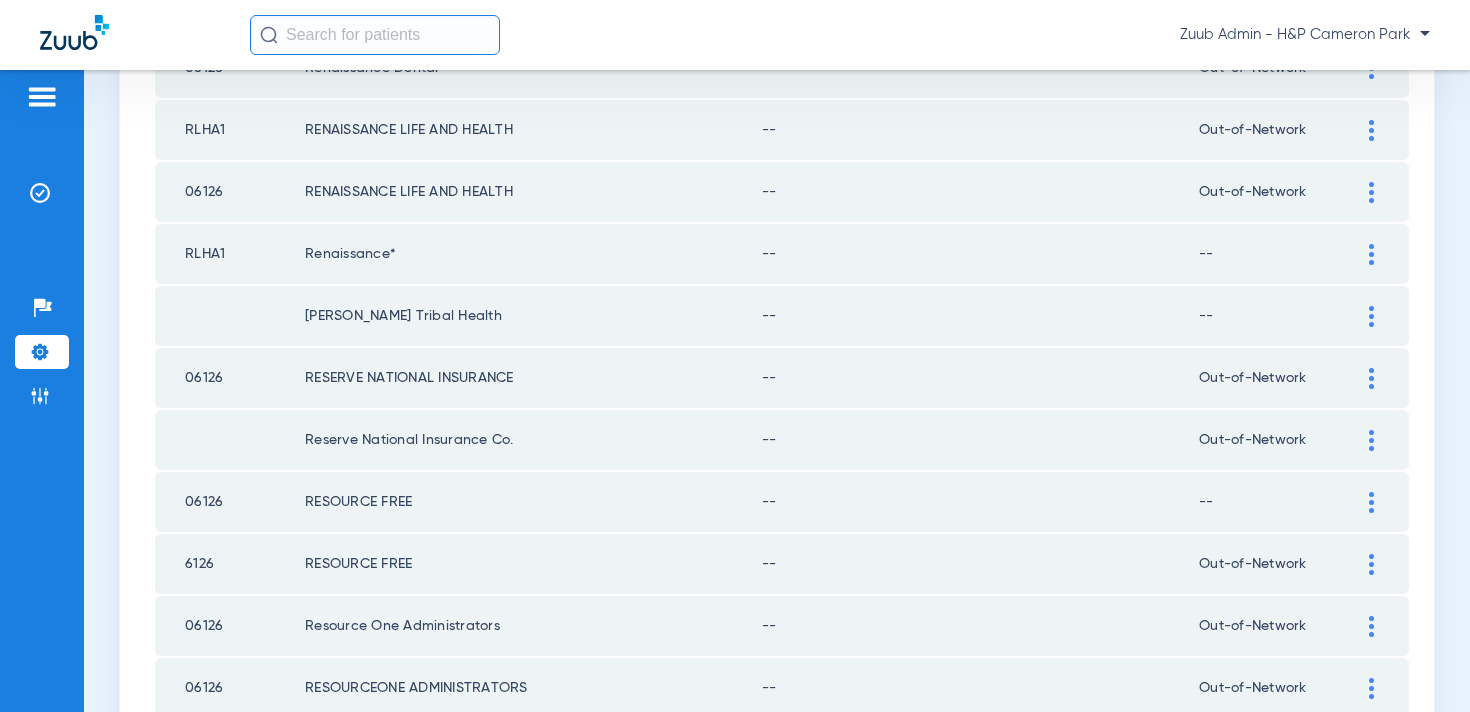 scroll, scrollTop: 2923, scrollLeft: 0, axis: vertical 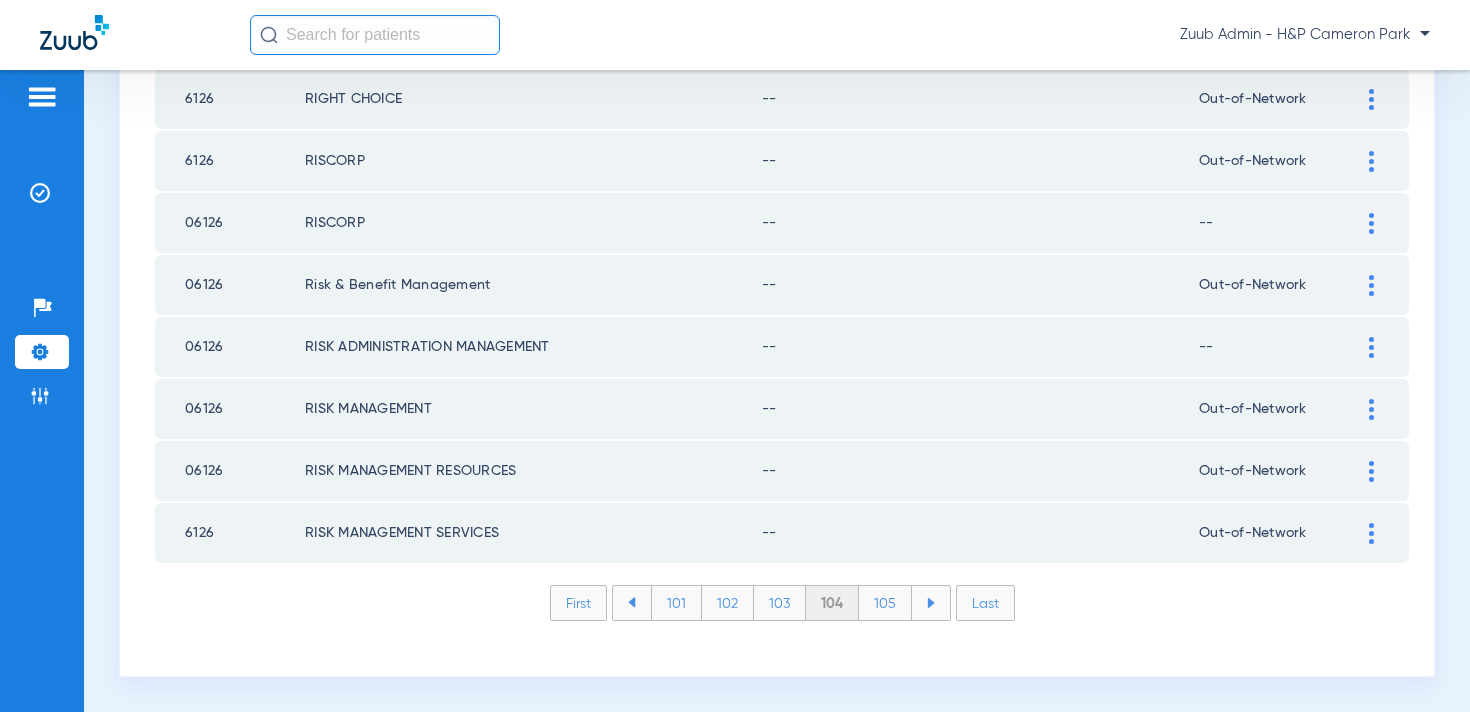 click on "105" 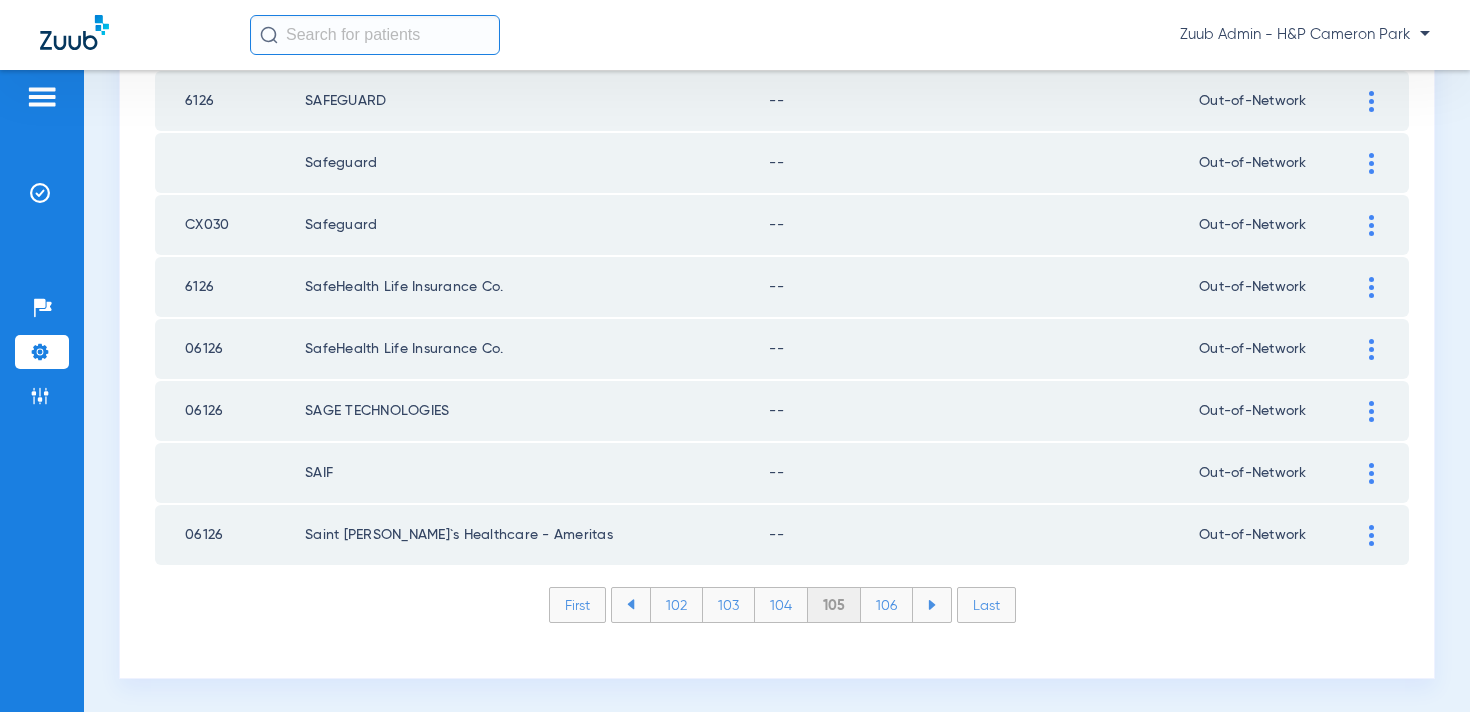 scroll, scrollTop: 2923, scrollLeft: 0, axis: vertical 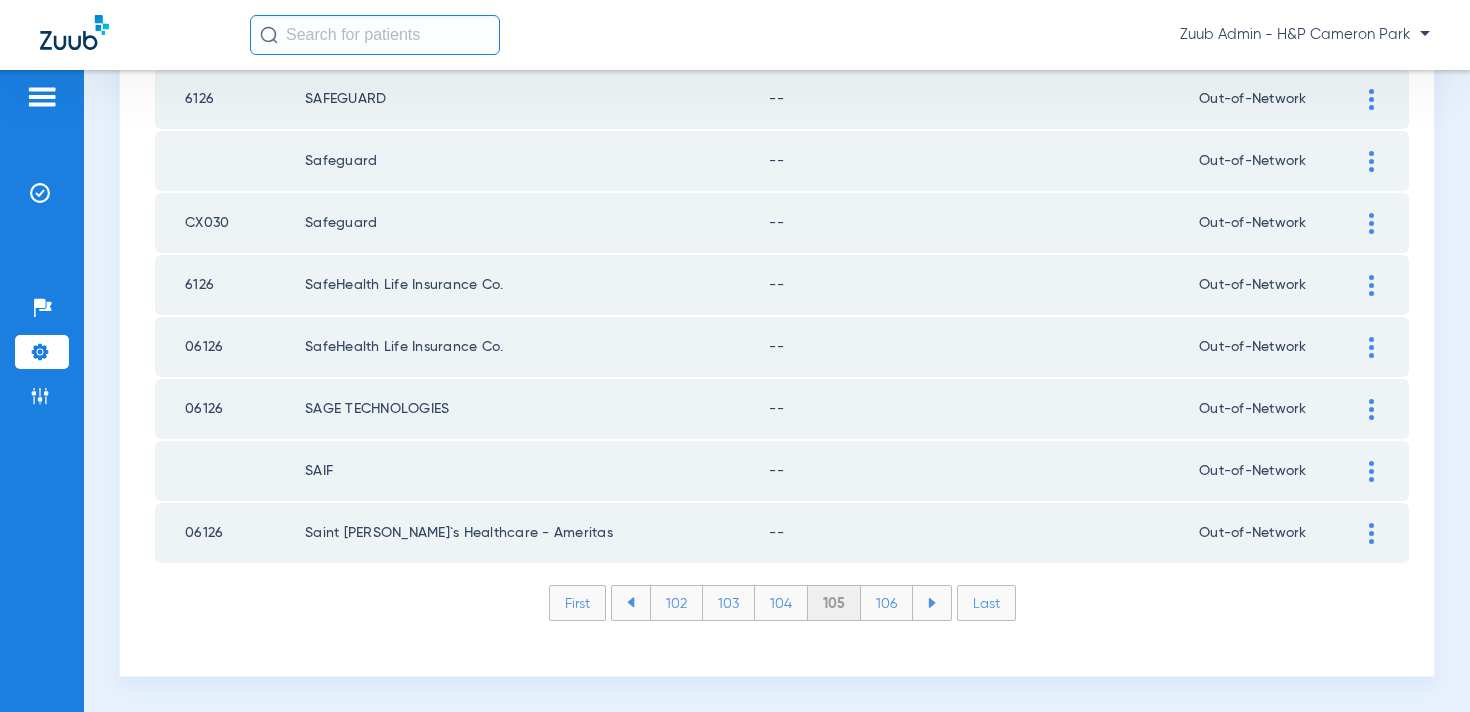click on "106" 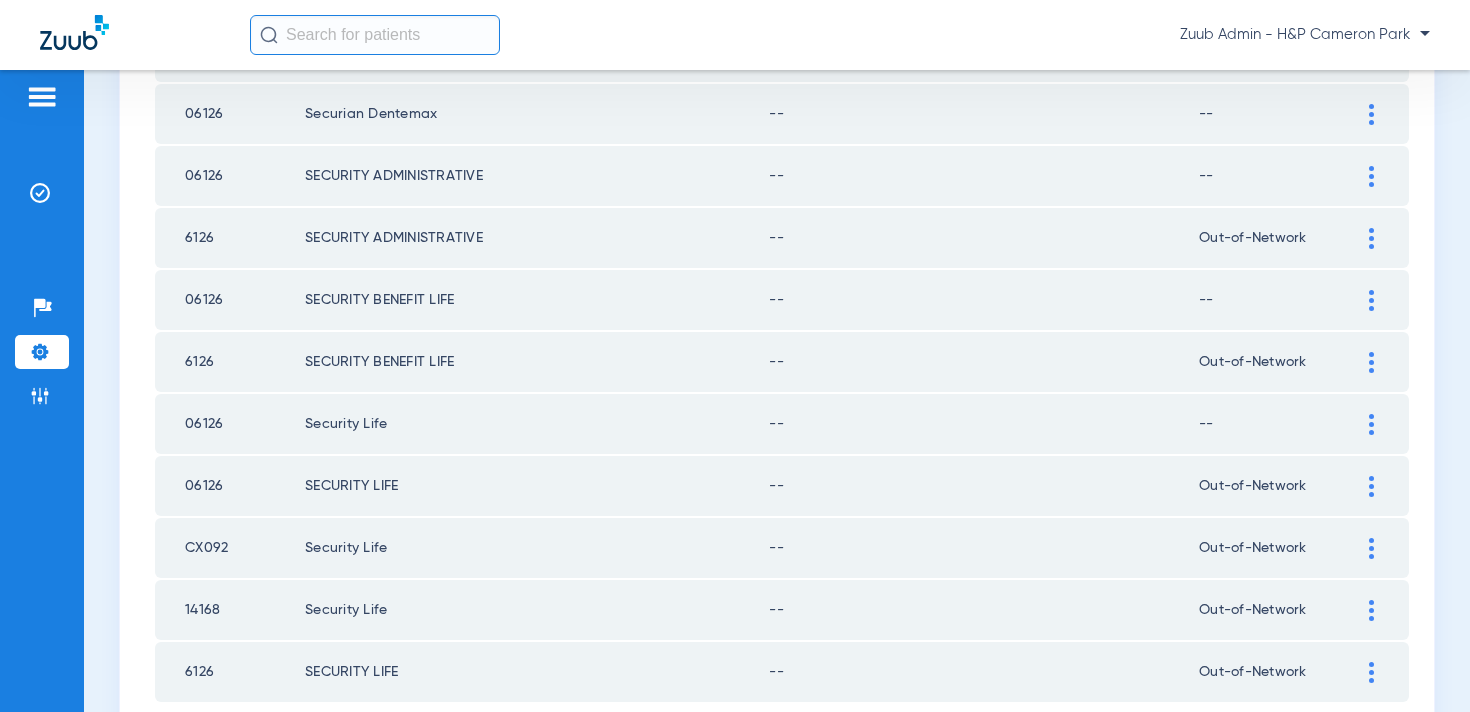 scroll, scrollTop: 2923, scrollLeft: 0, axis: vertical 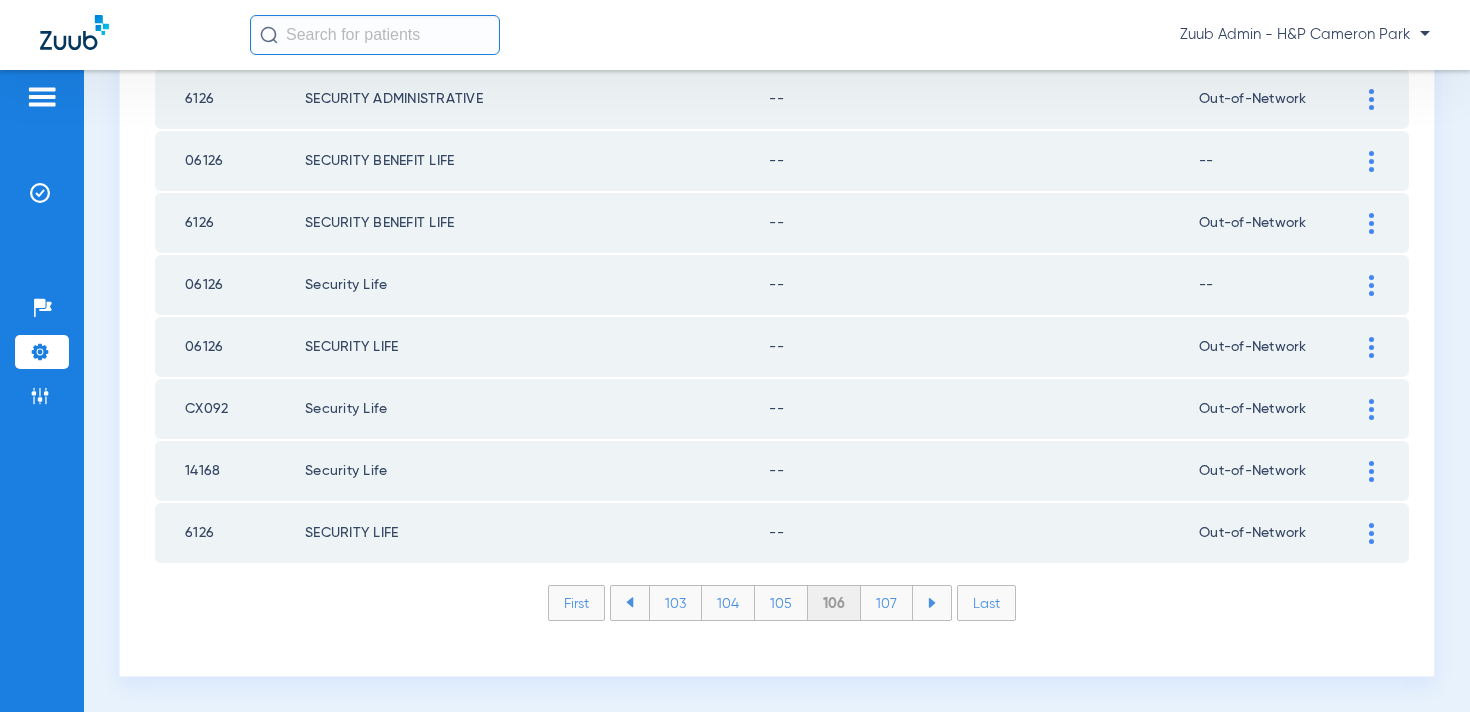 click on "107" 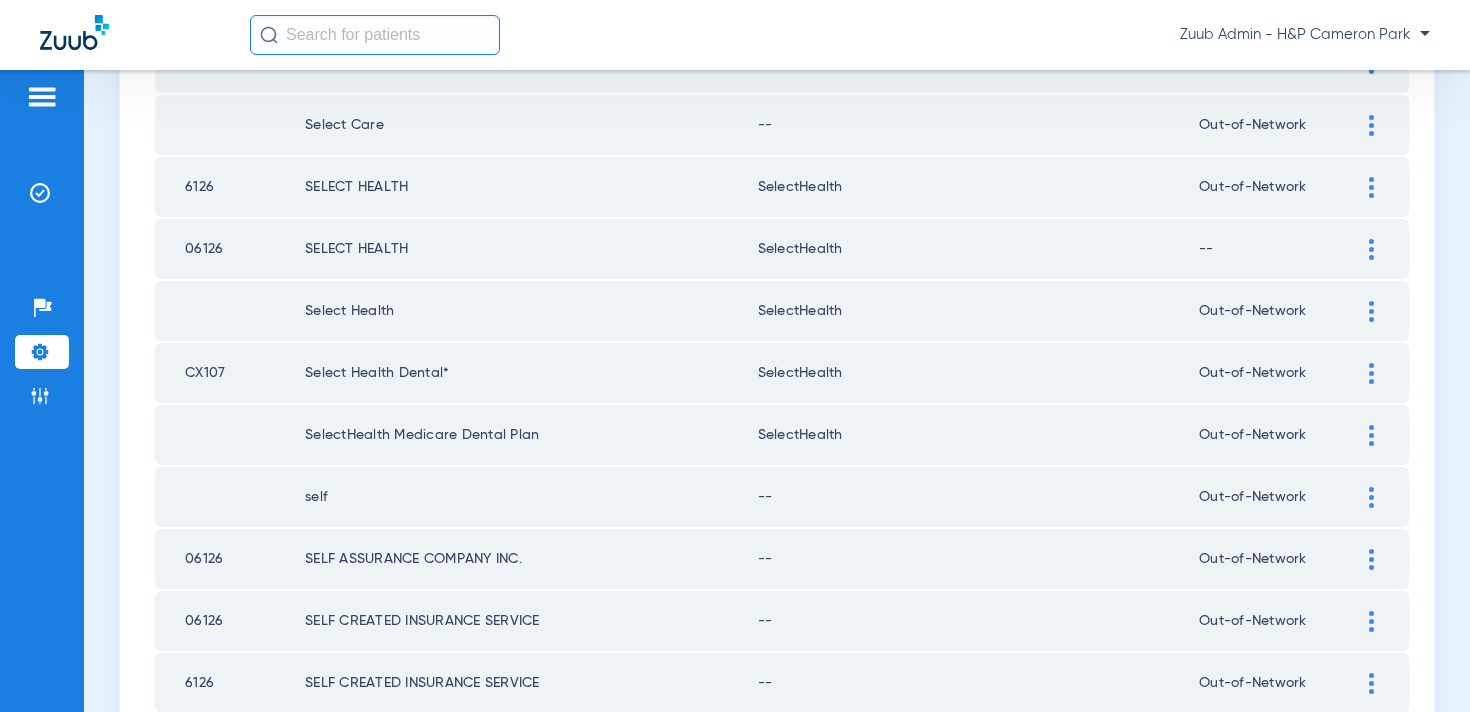 scroll, scrollTop: 1653, scrollLeft: 0, axis: vertical 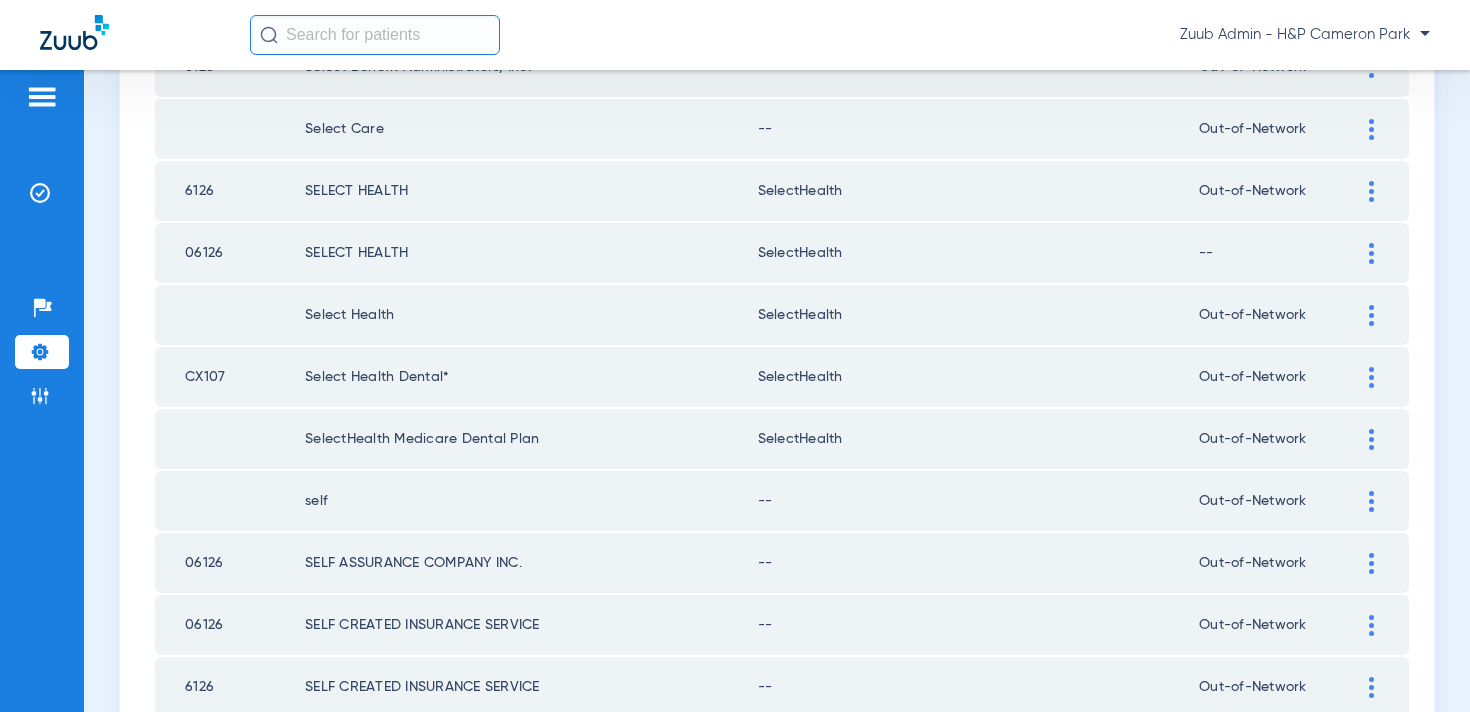 click 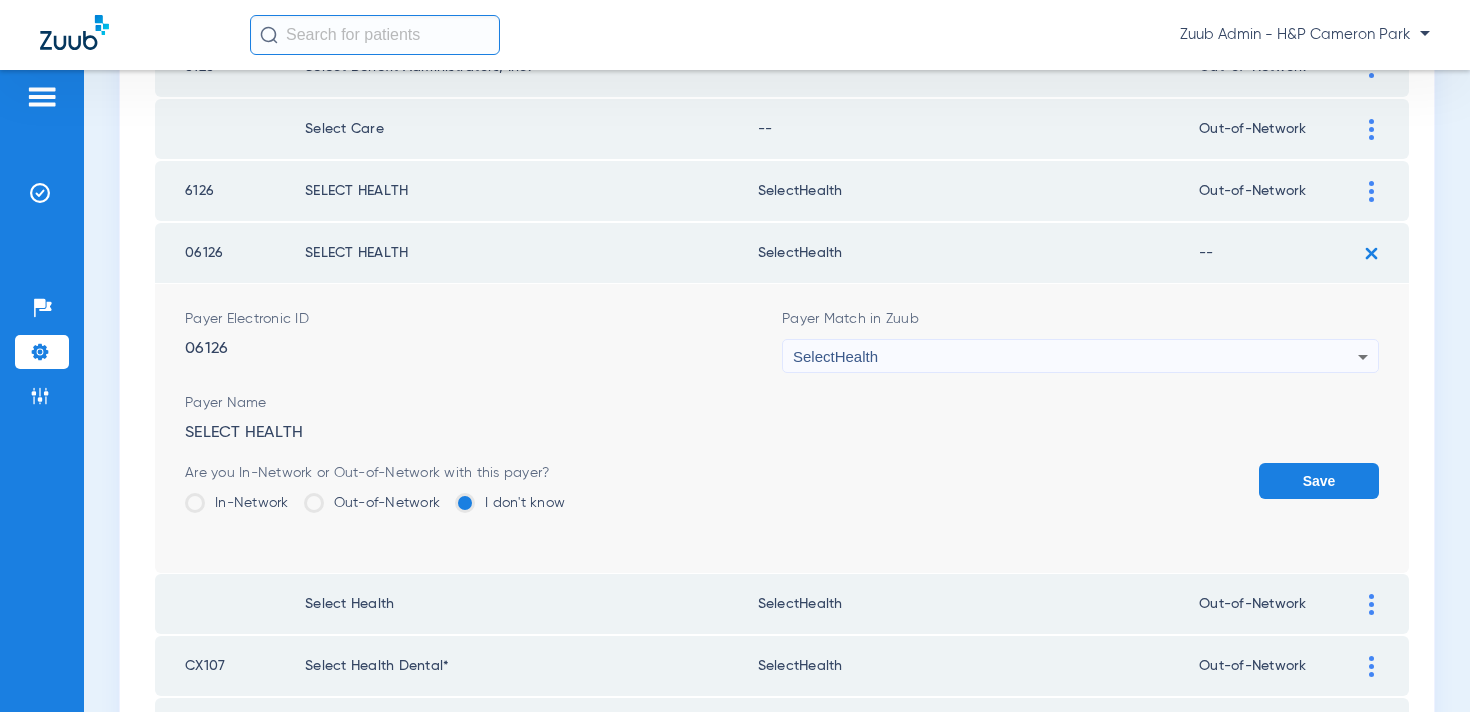 click on "Out-of-Network" 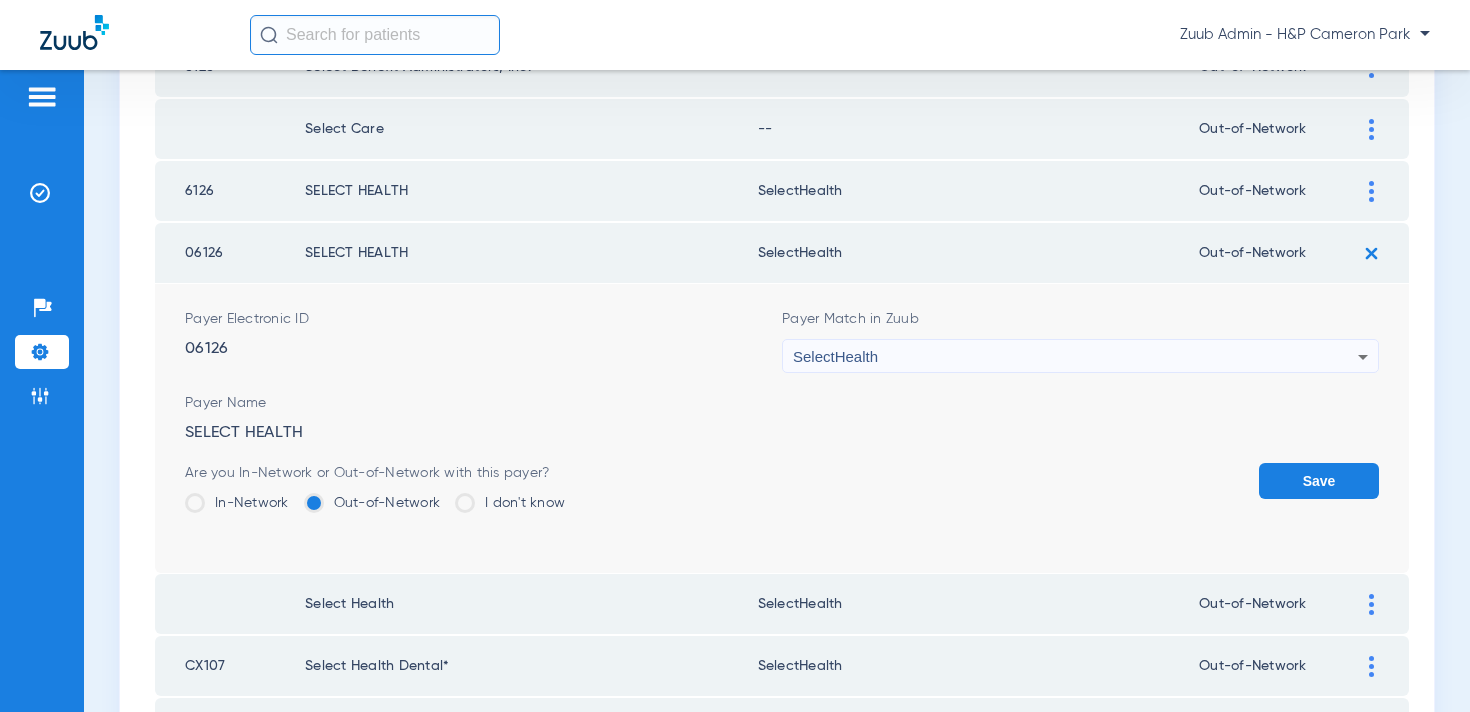 click on "Save" 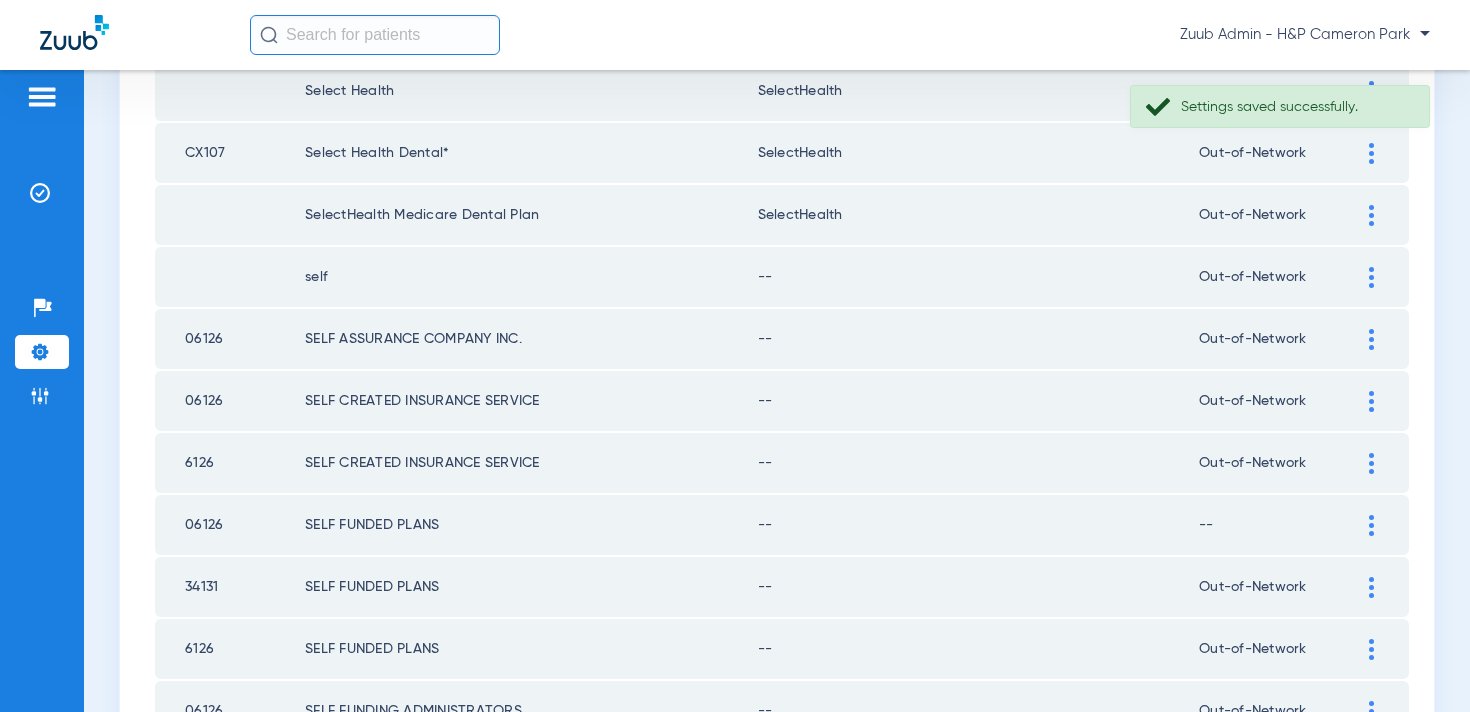 scroll, scrollTop: 2923, scrollLeft: 0, axis: vertical 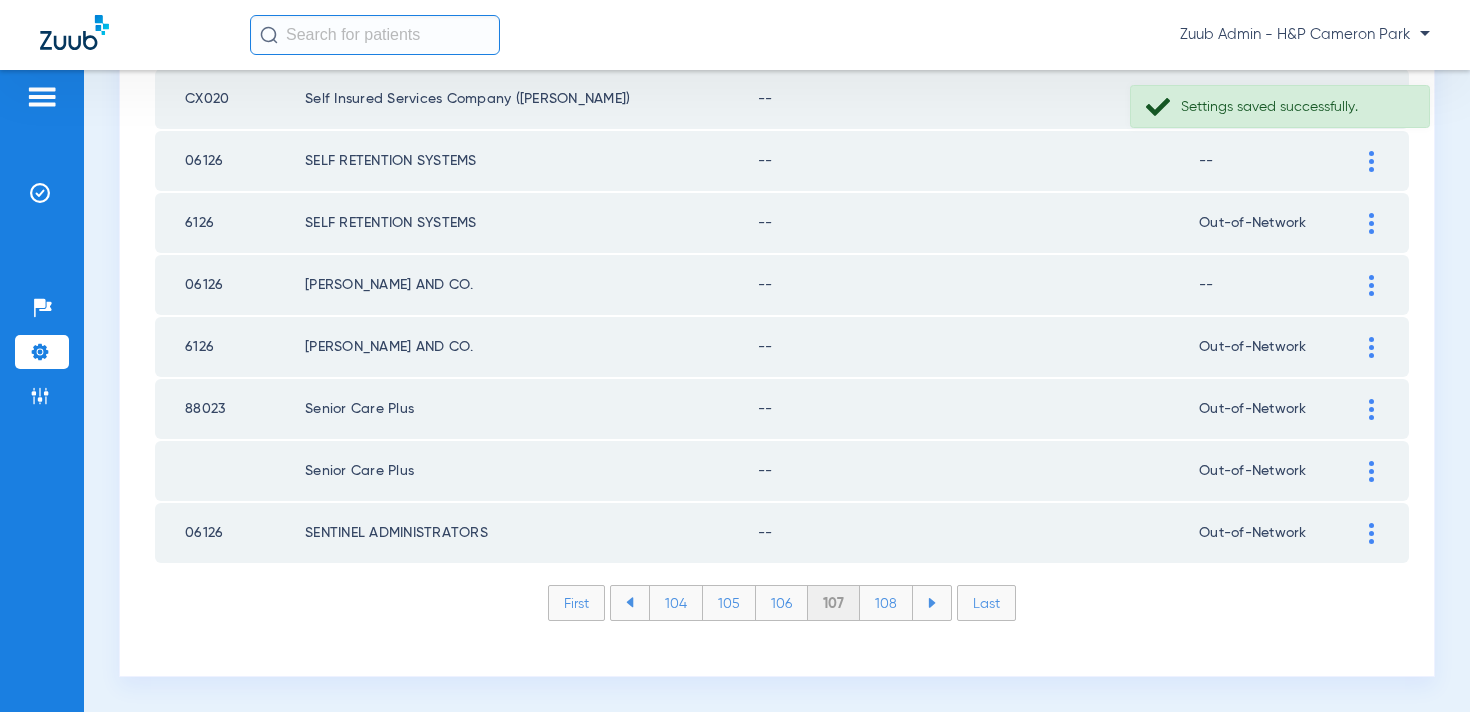 click on "108" 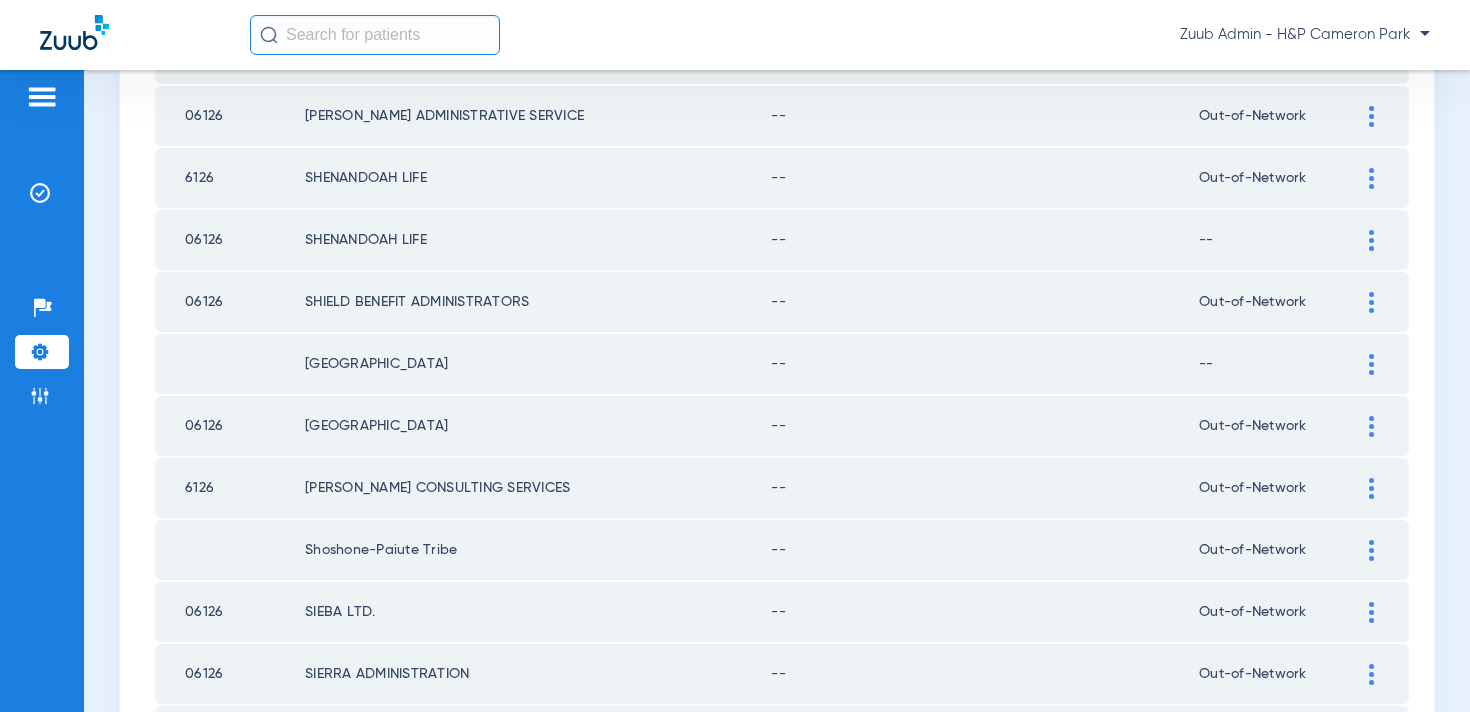scroll, scrollTop: 2923, scrollLeft: 0, axis: vertical 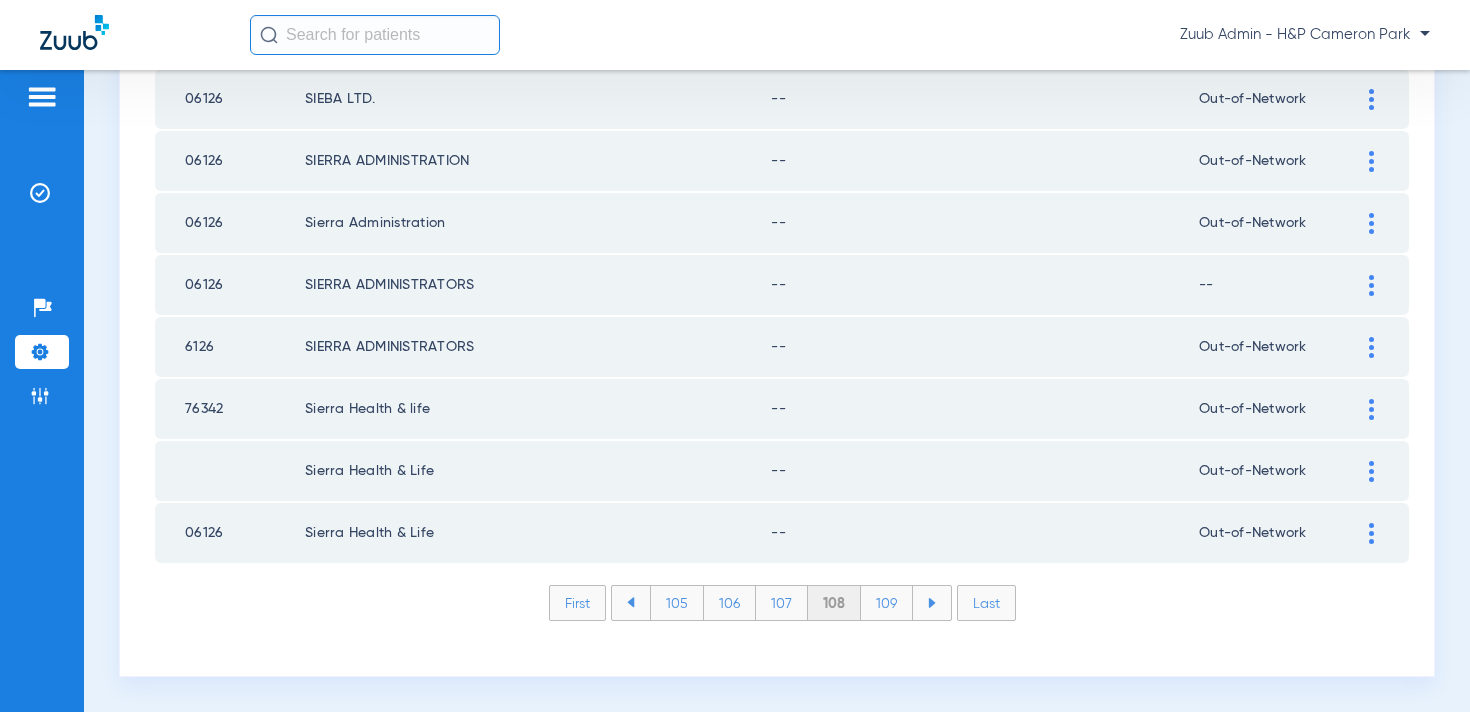 click on "109" 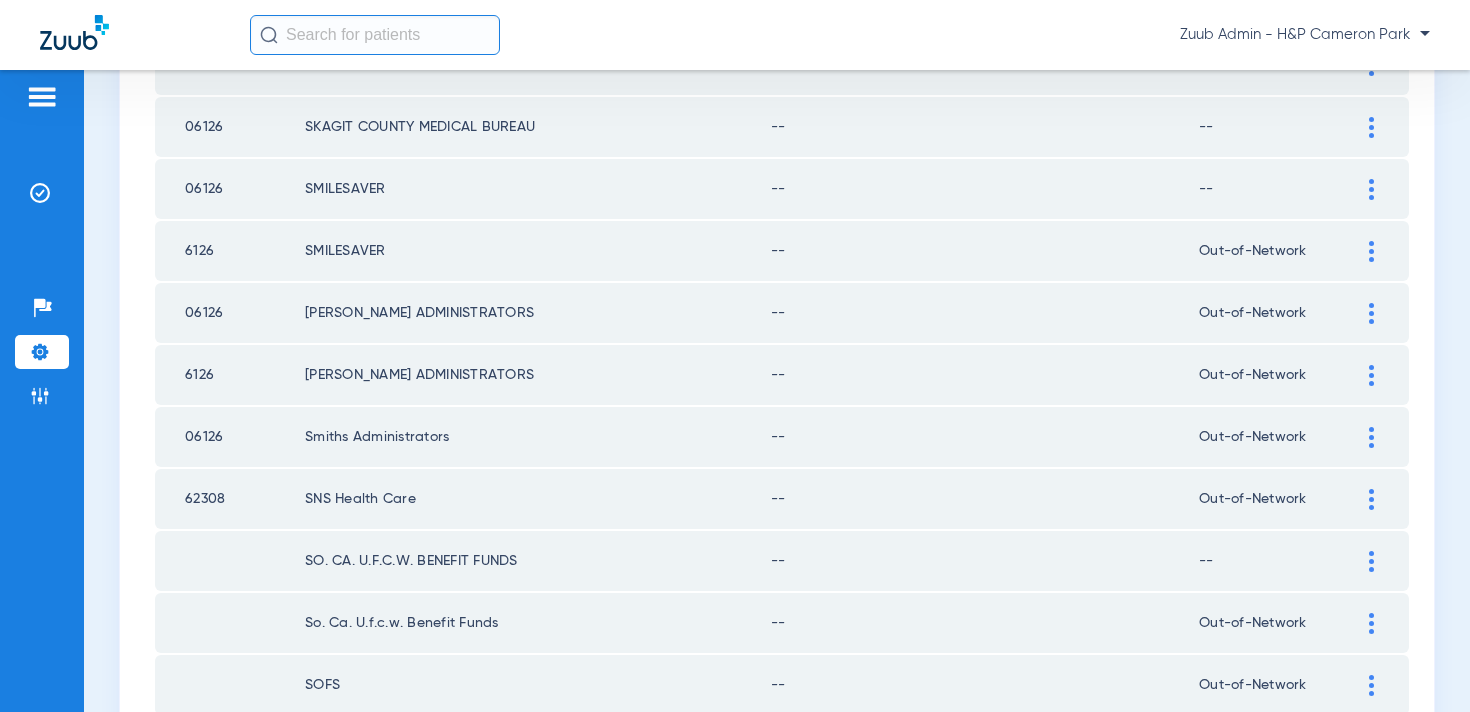 scroll, scrollTop: 2923, scrollLeft: 0, axis: vertical 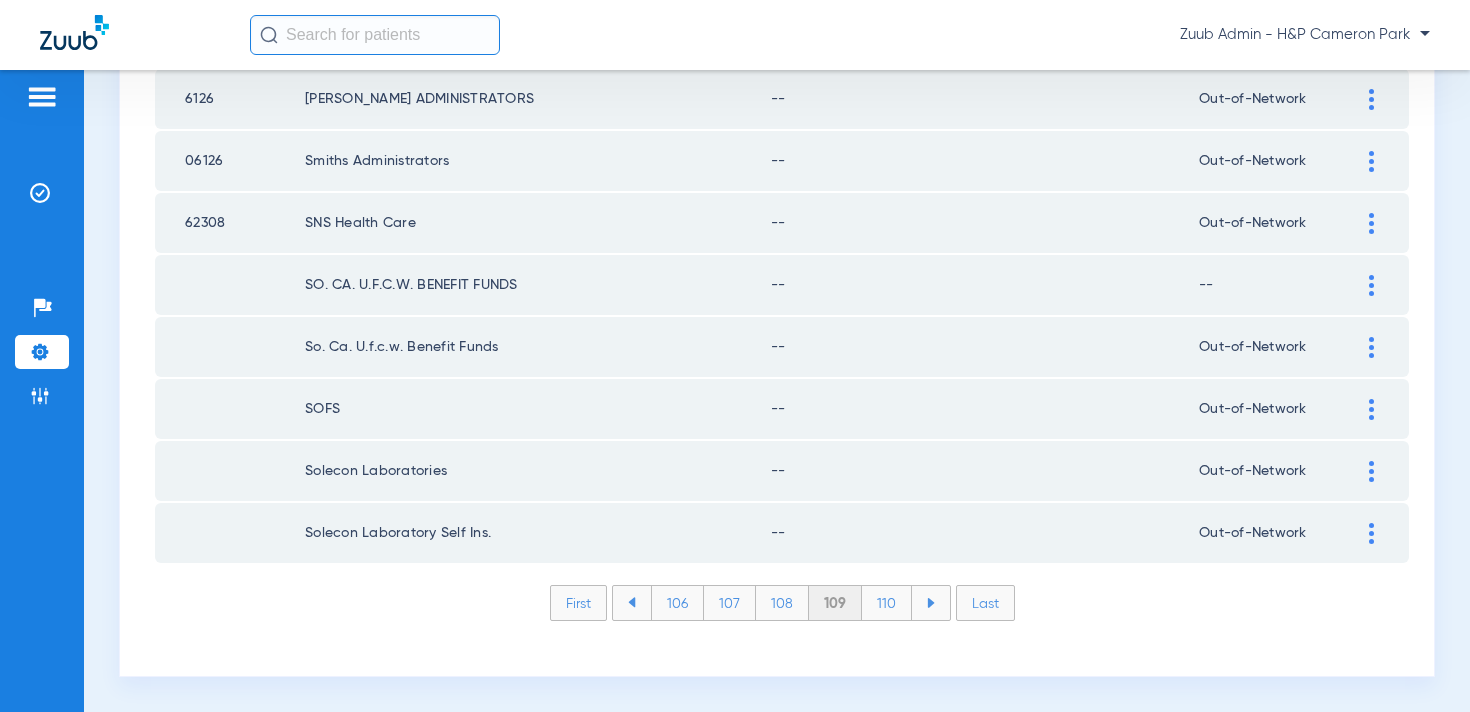 click on "110" 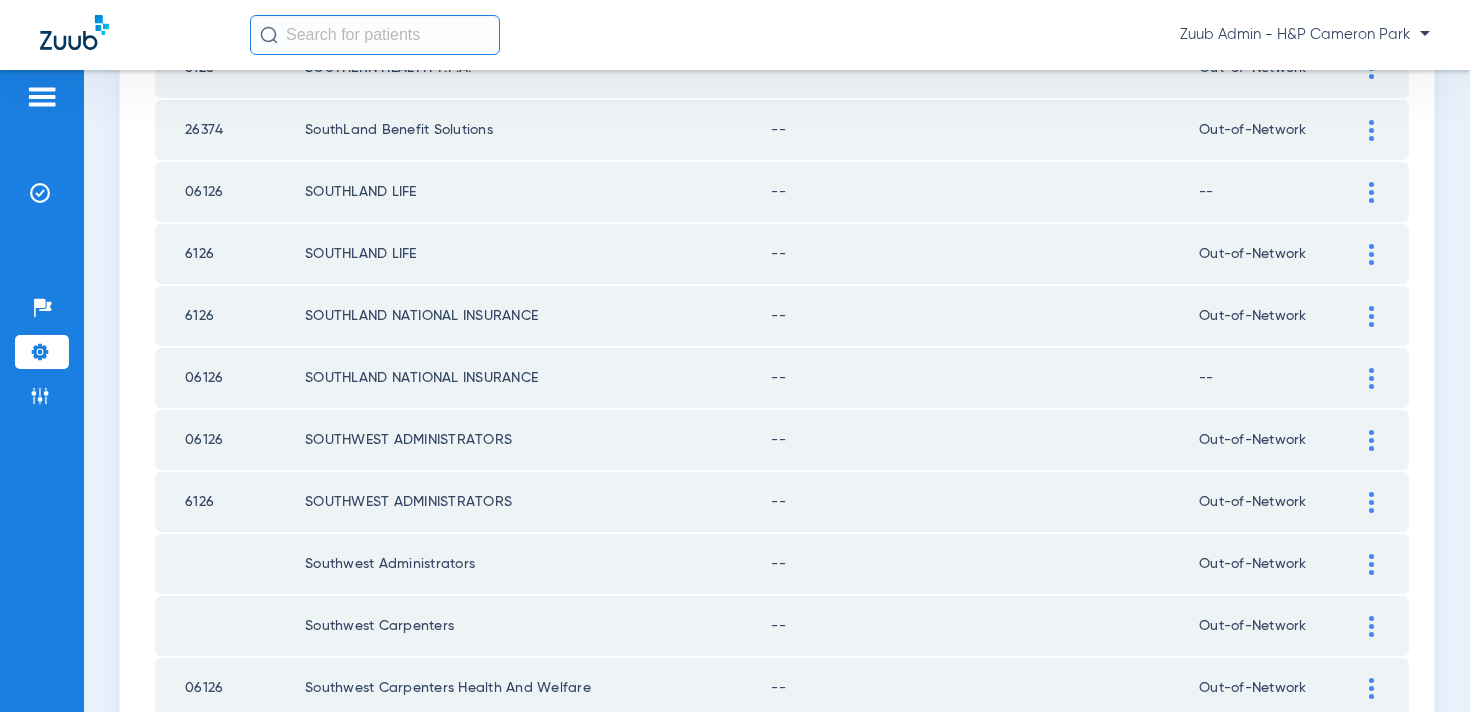 scroll, scrollTop: 2923, scrollLeft: 0, axis: vertical 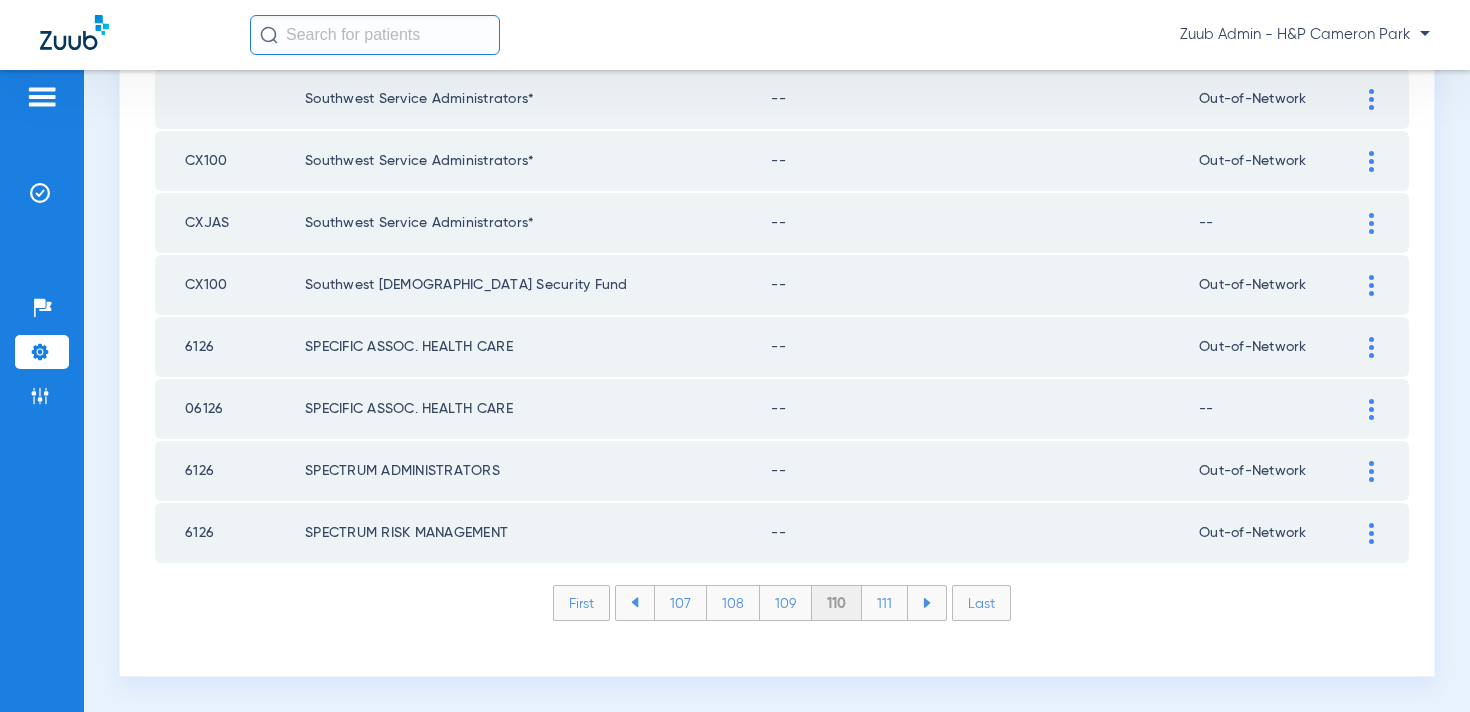 click on "111" 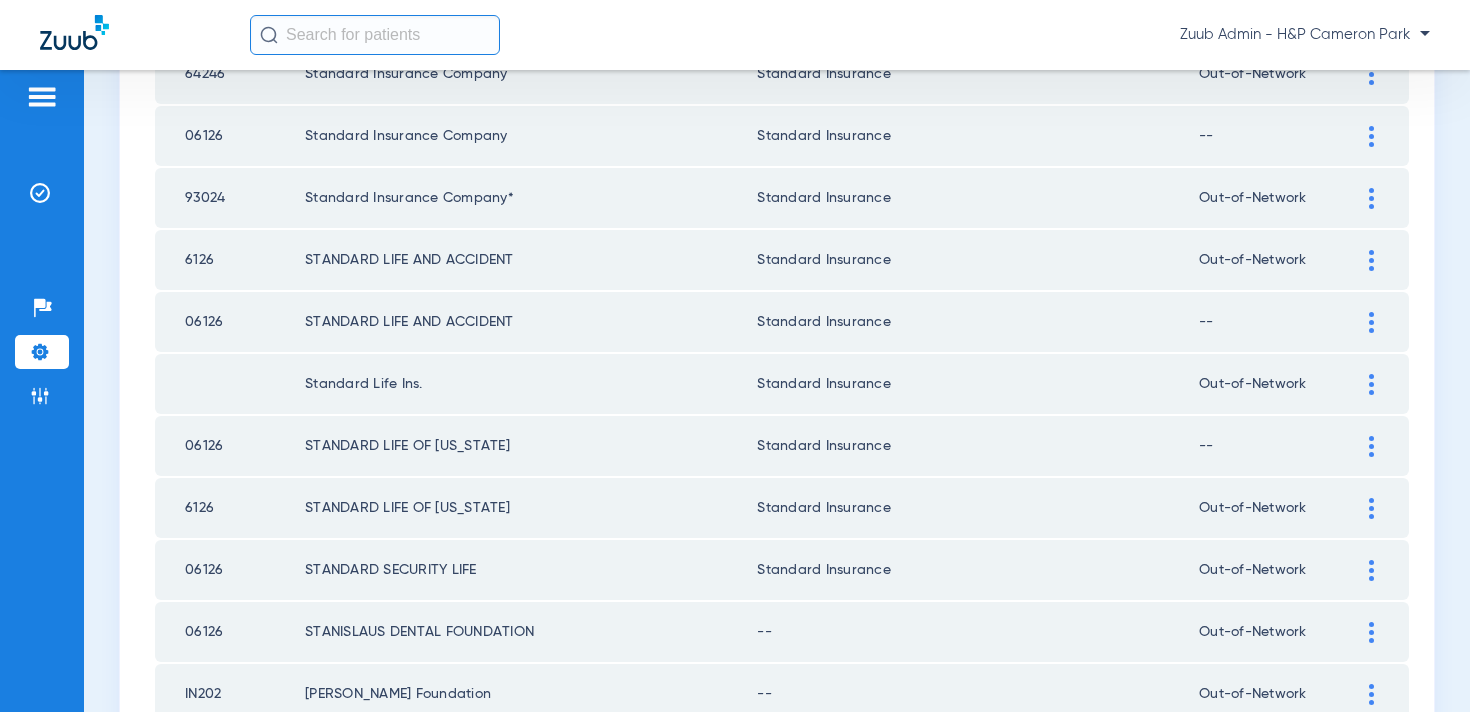 scroll, scrollTop: 1831, scrollLeft: 0, axis: vertical 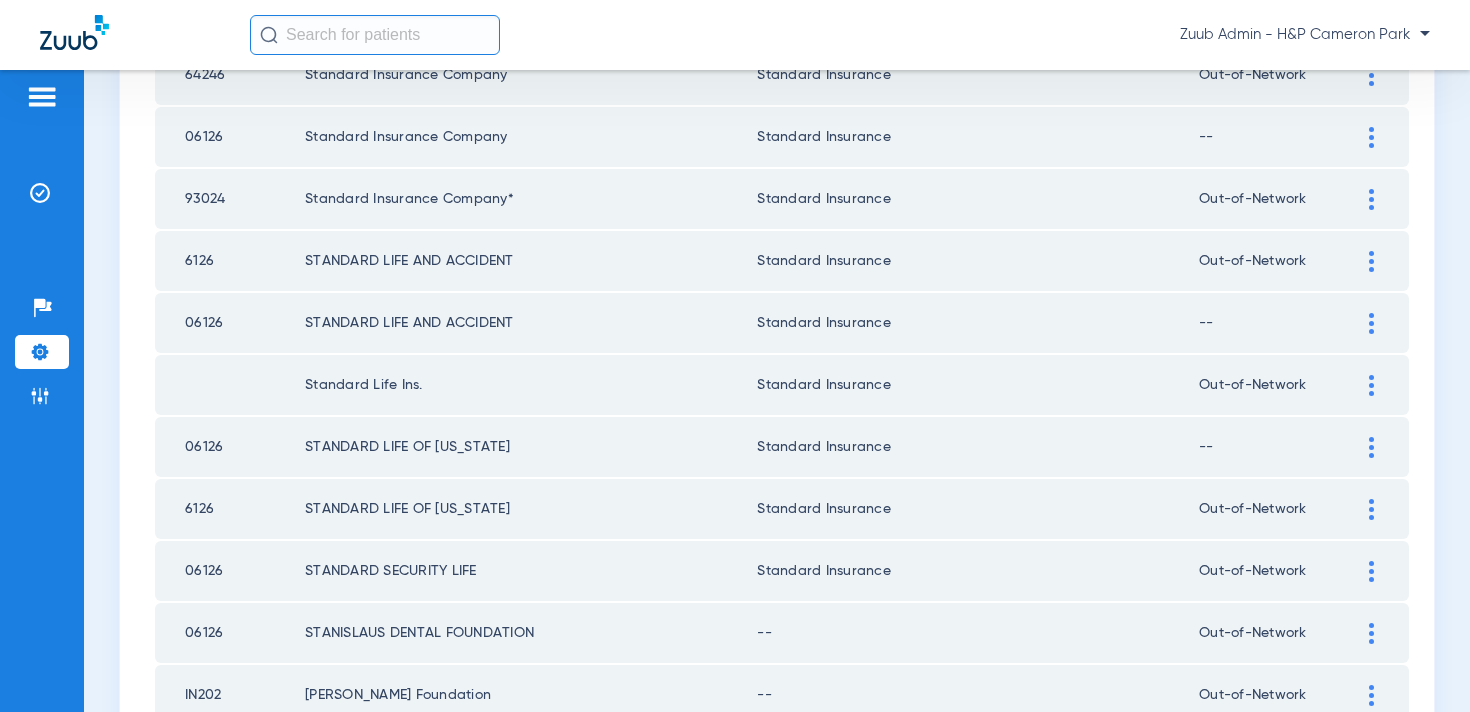 click 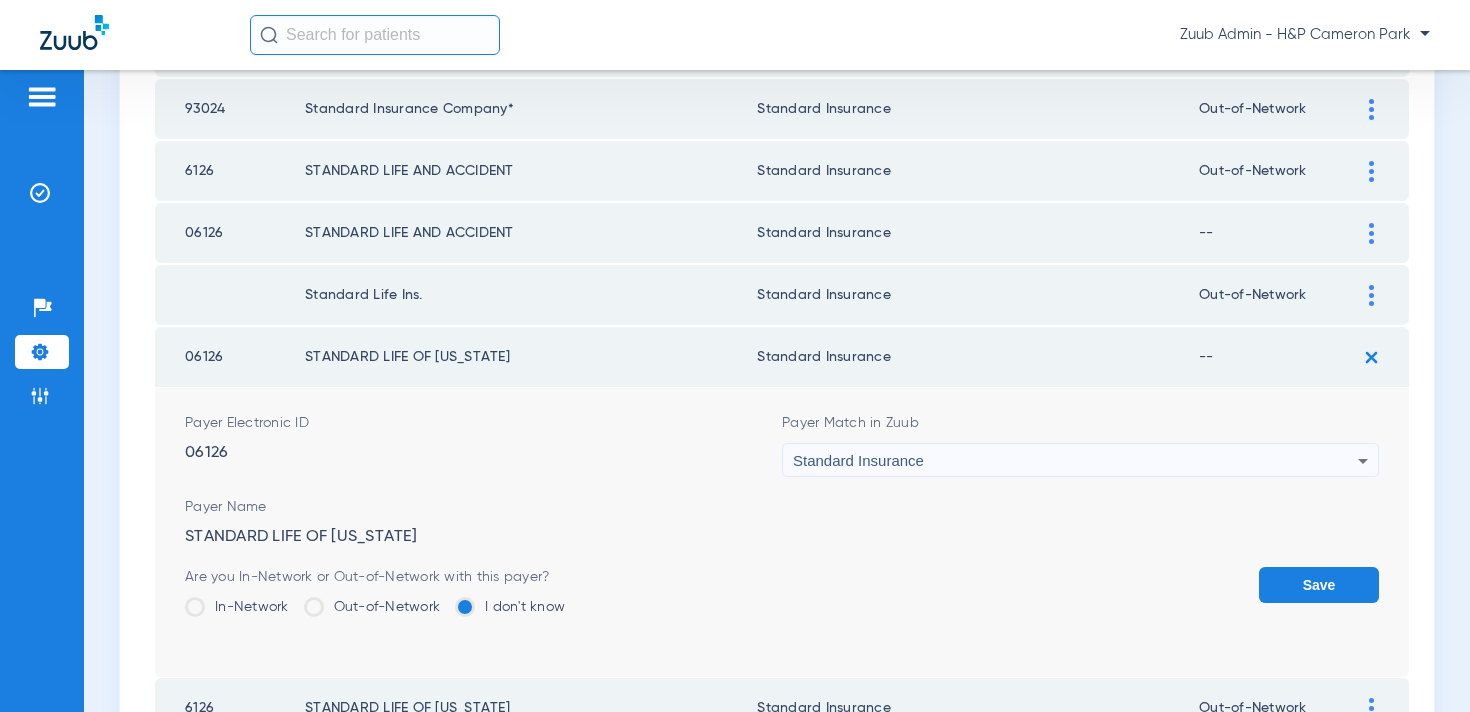 scroll, scrollTop: 1943, scrollLeft: 0, axis: vertical 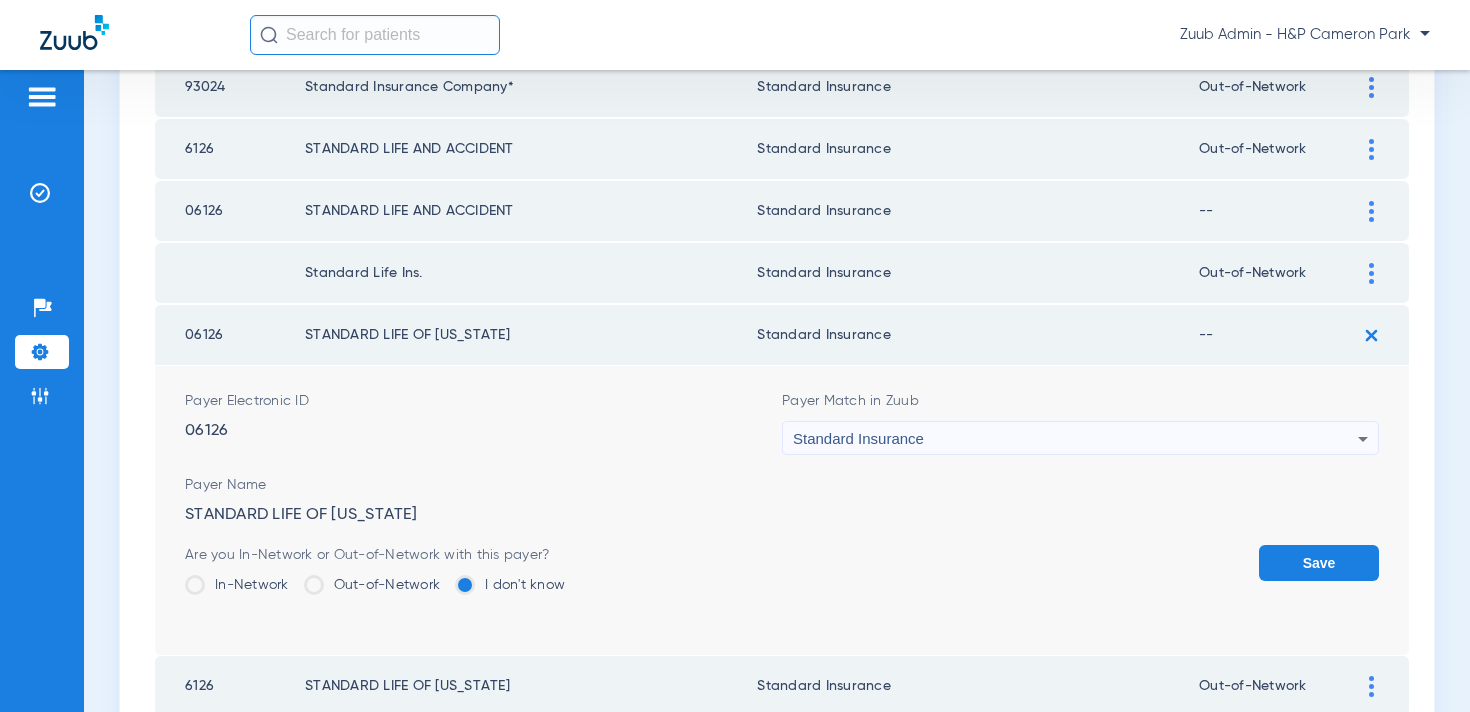 click on "Out-of-Network" 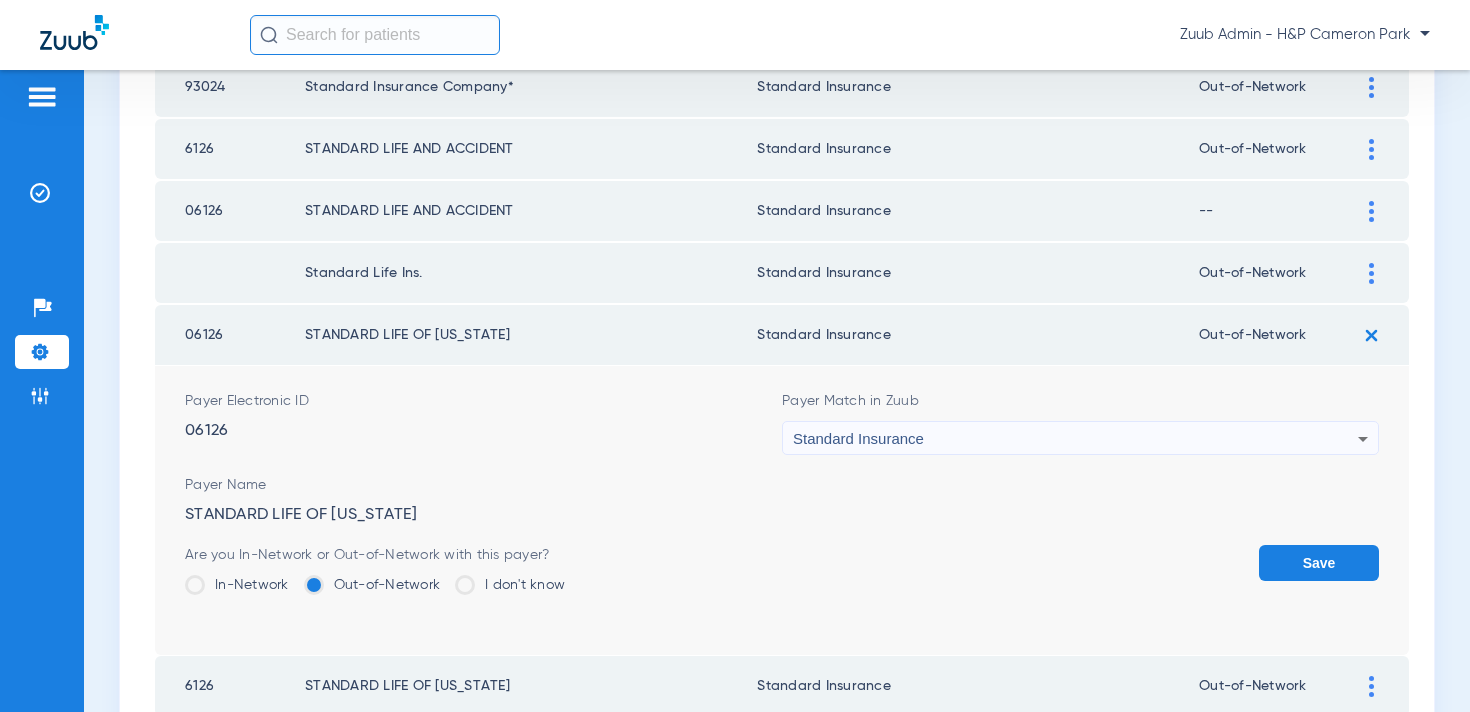 click on "Save" 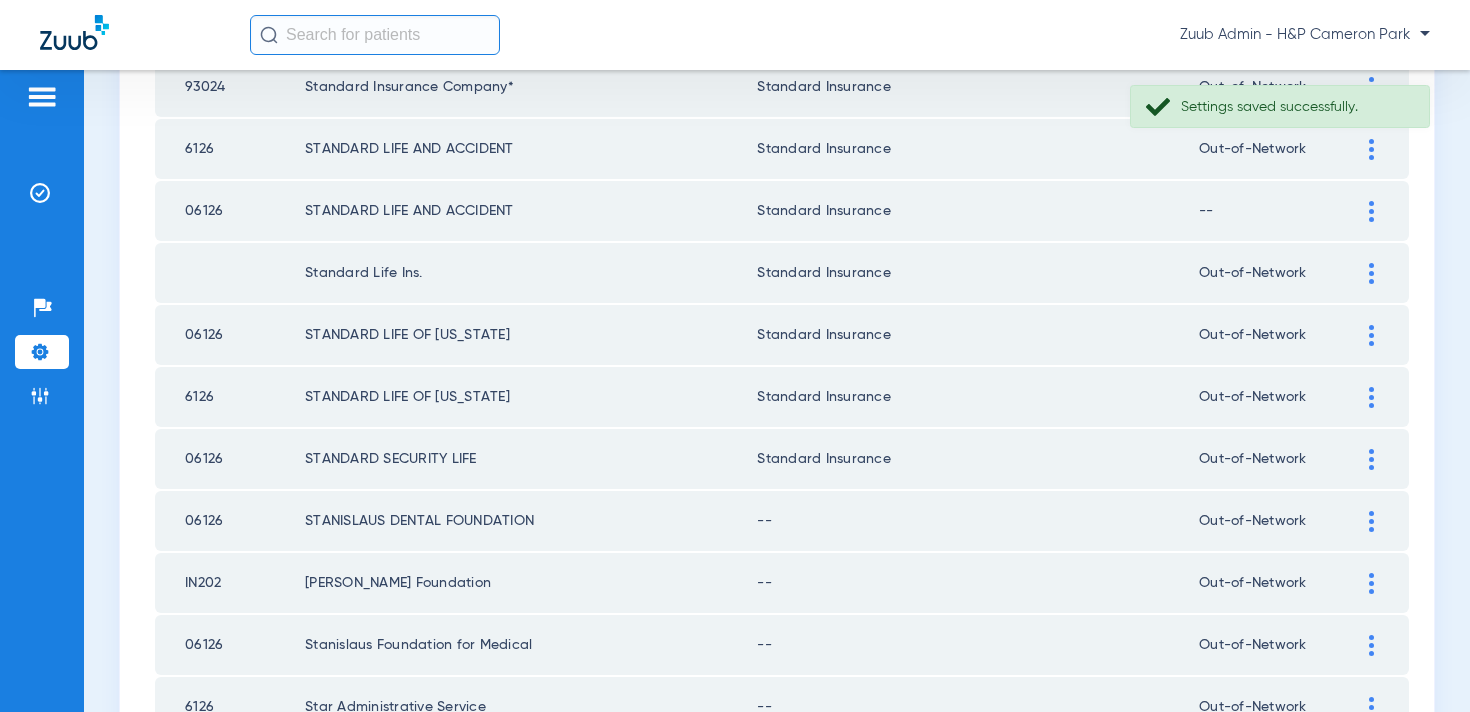 click 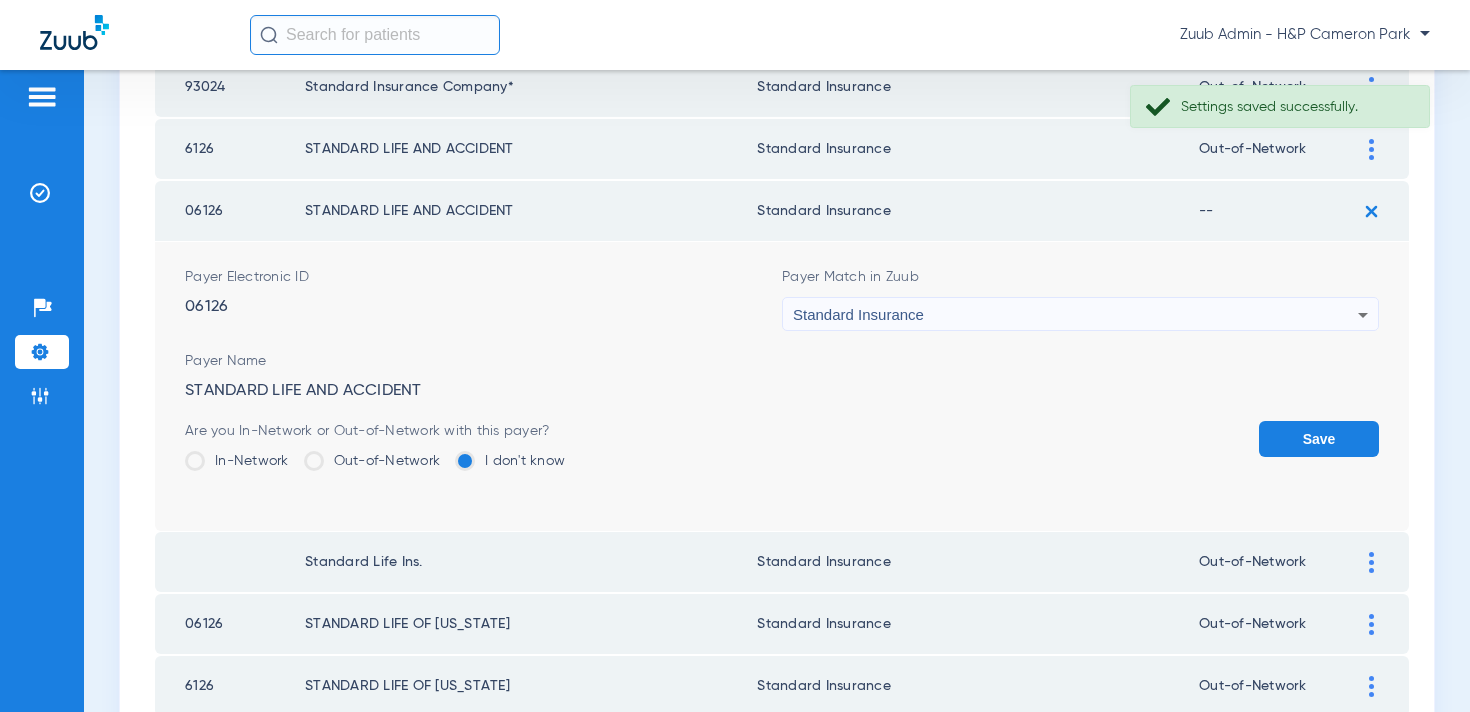 click on "Out-of-Network" 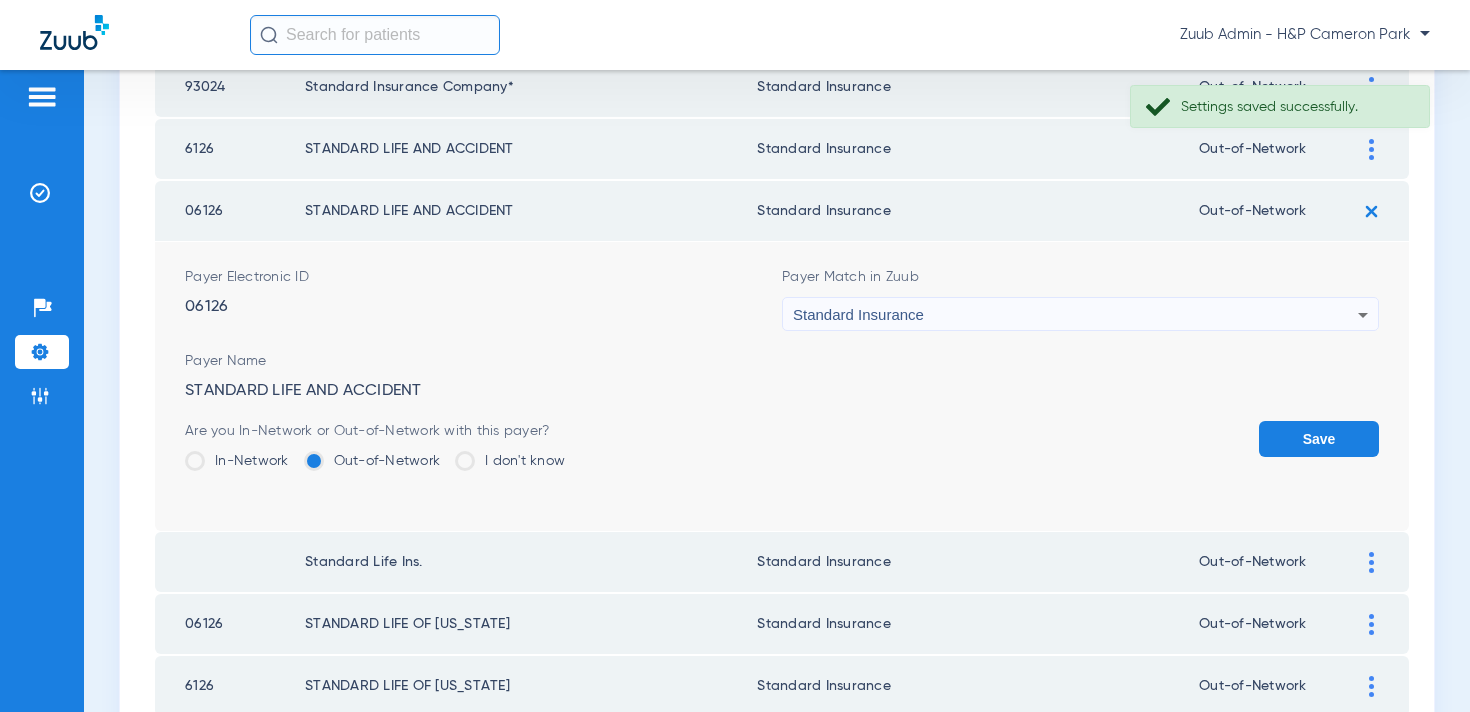 click on "Save" 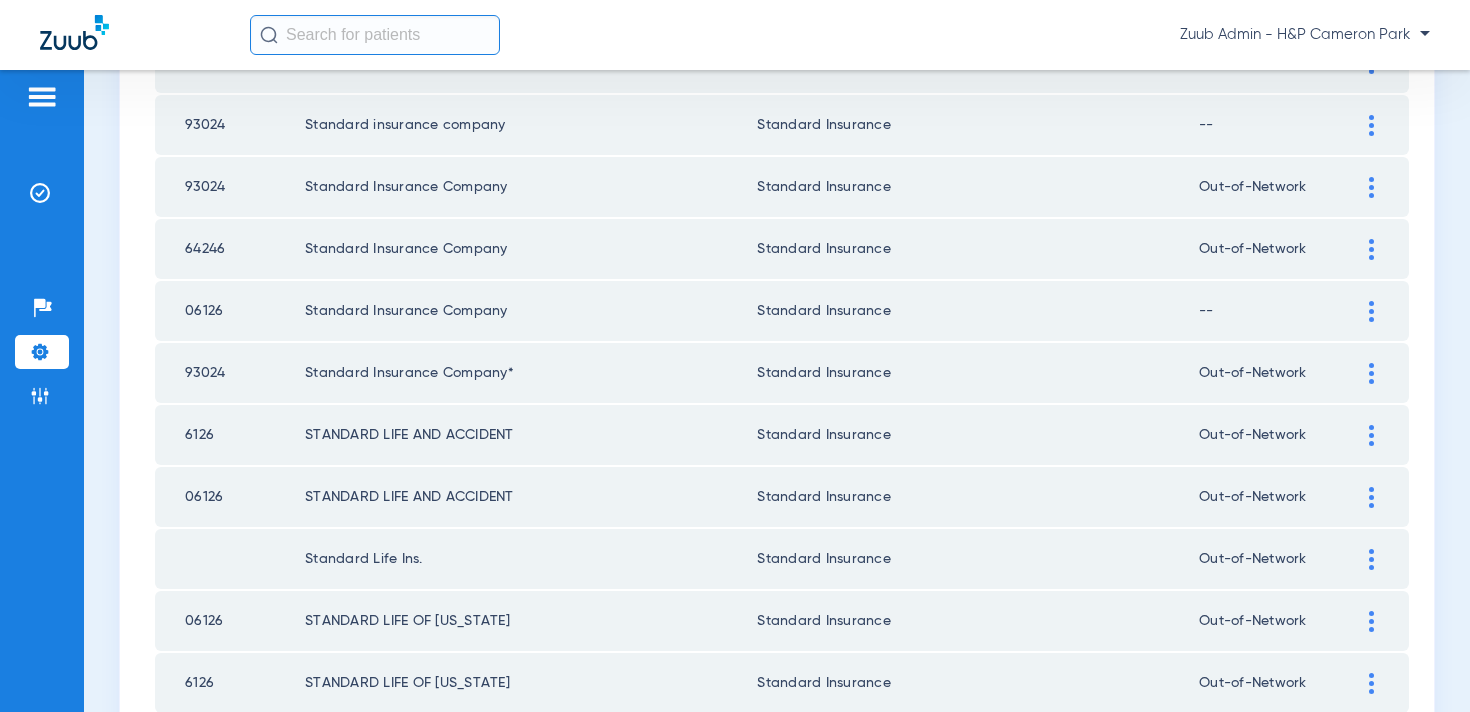 scroll, scrollTop: 1636, scrollLeft: 0, axis: vertical 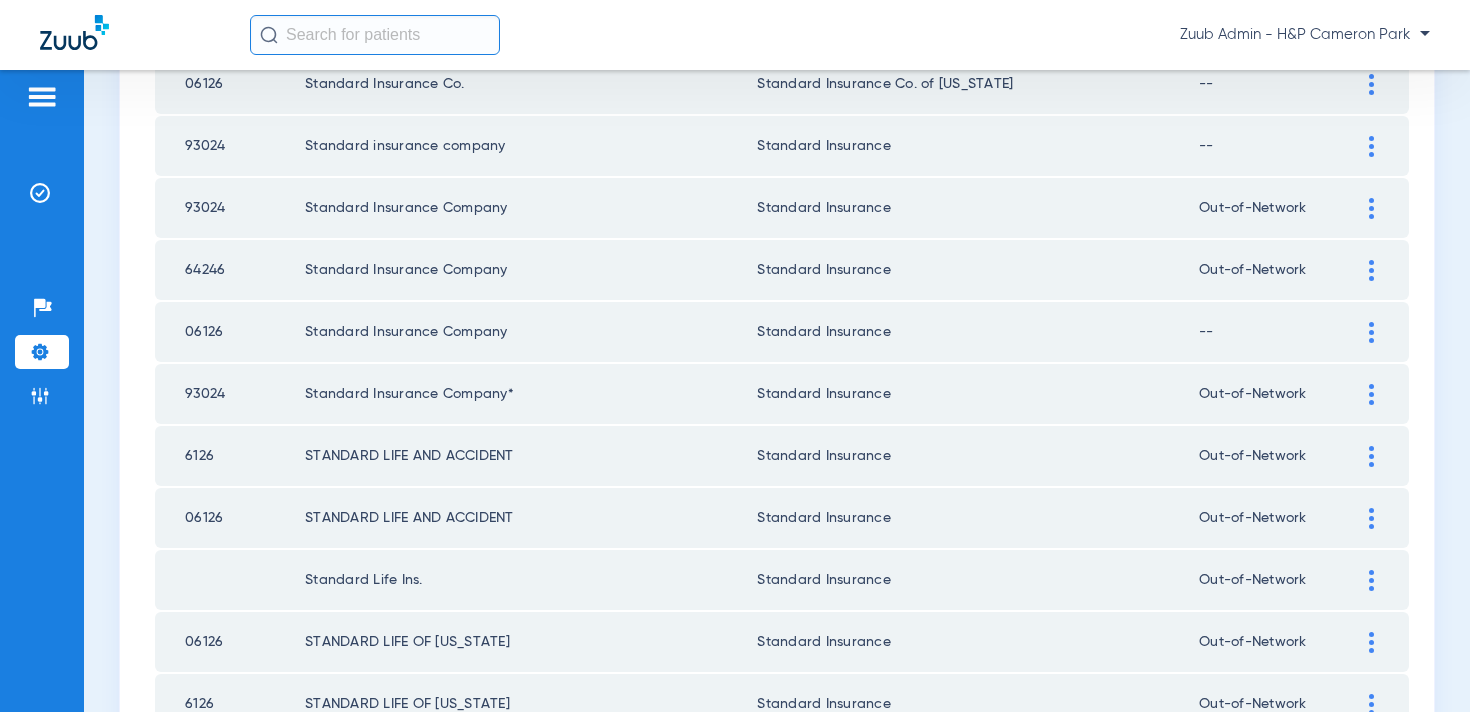 click 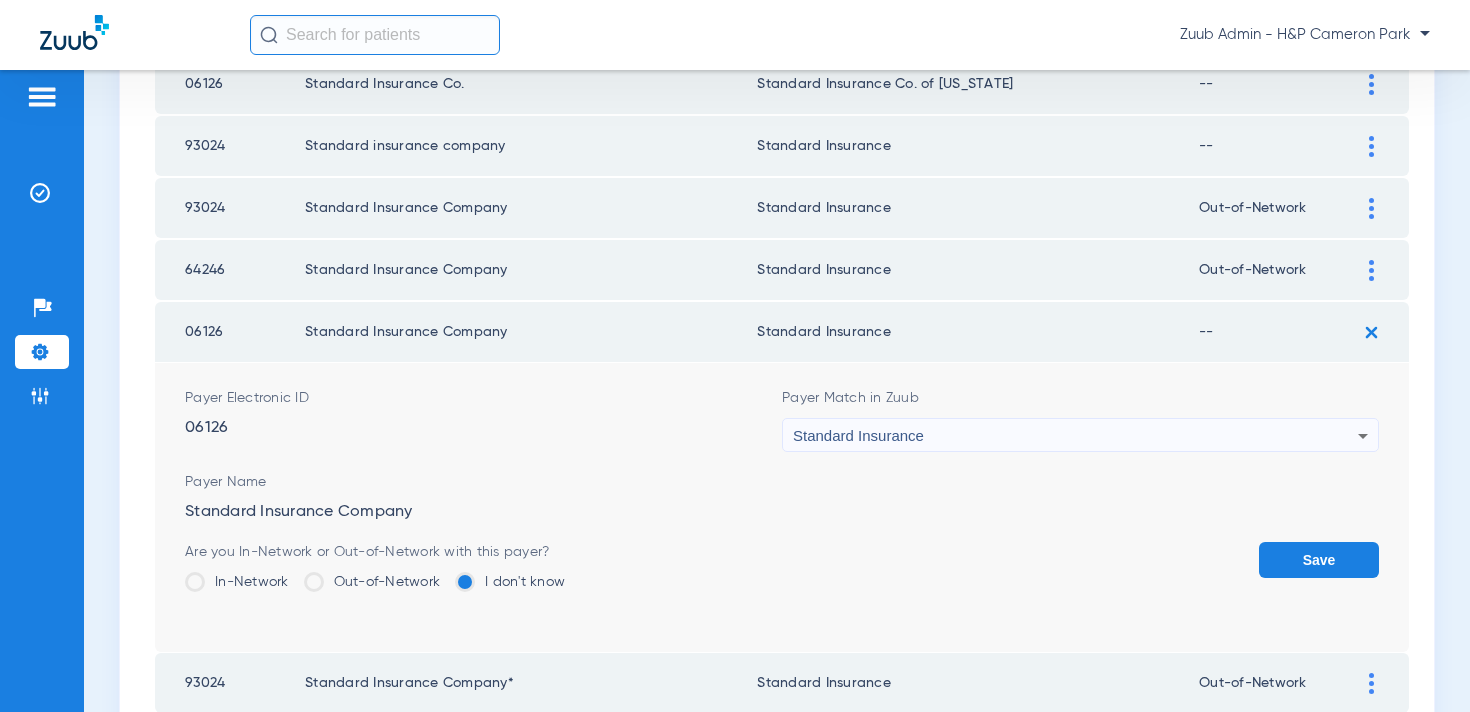 click on "Out-of-Network" 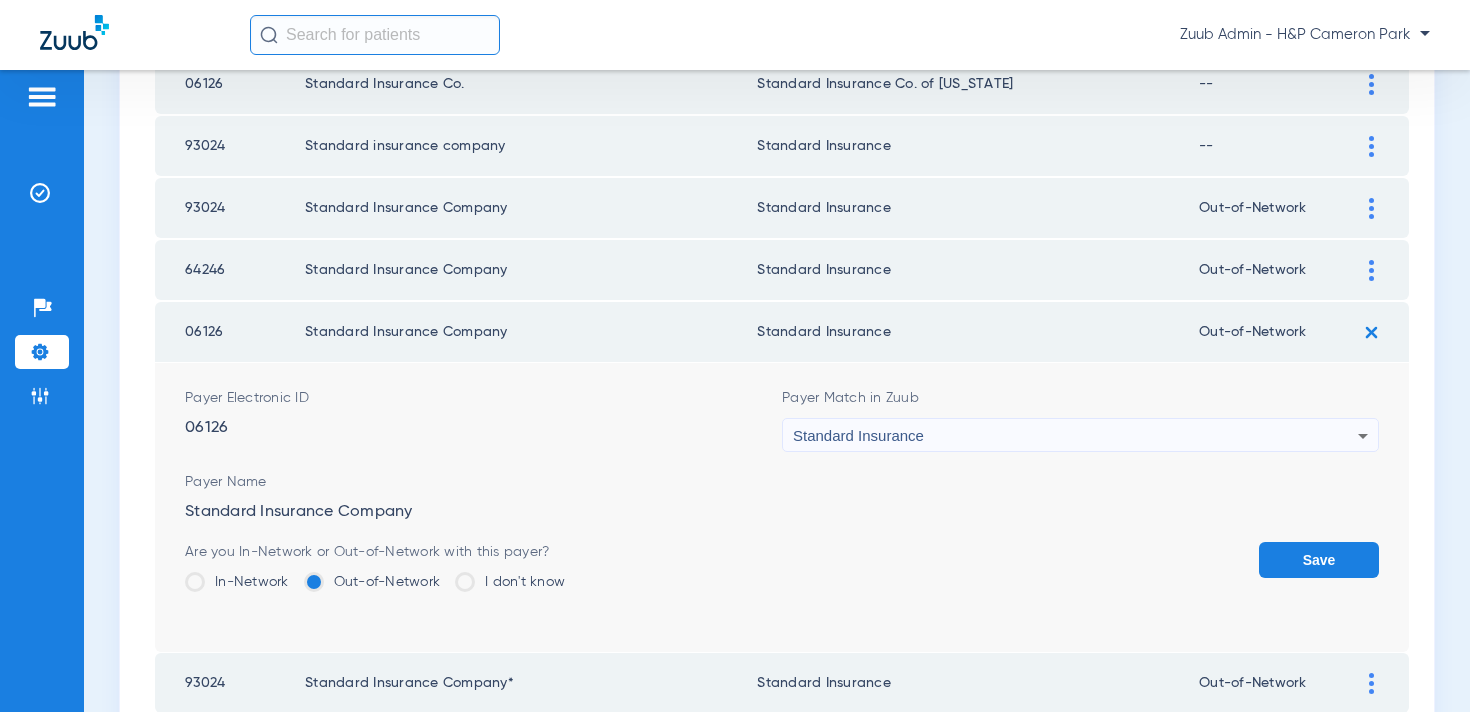 click on "Save" 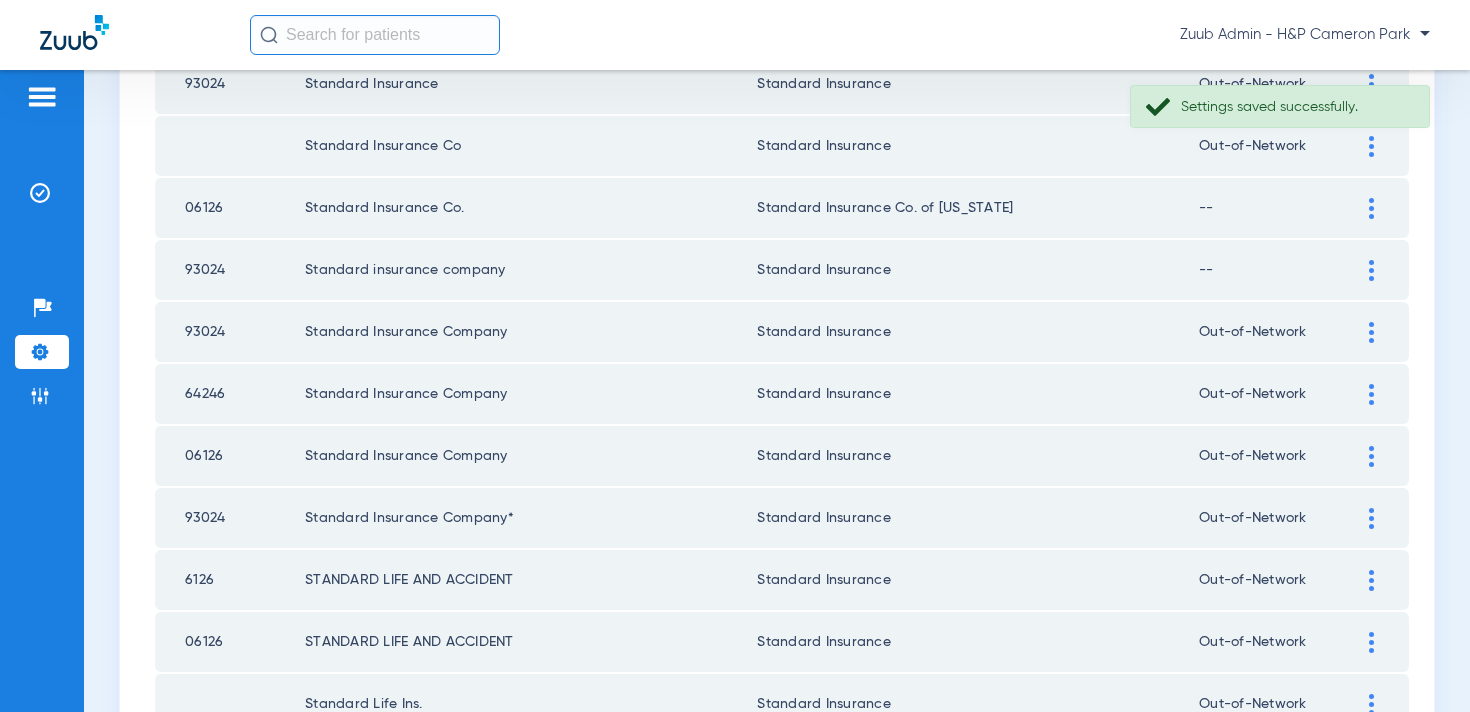 scroll, scrollTop: 1492, scrollLeft: 0, axis: vertical 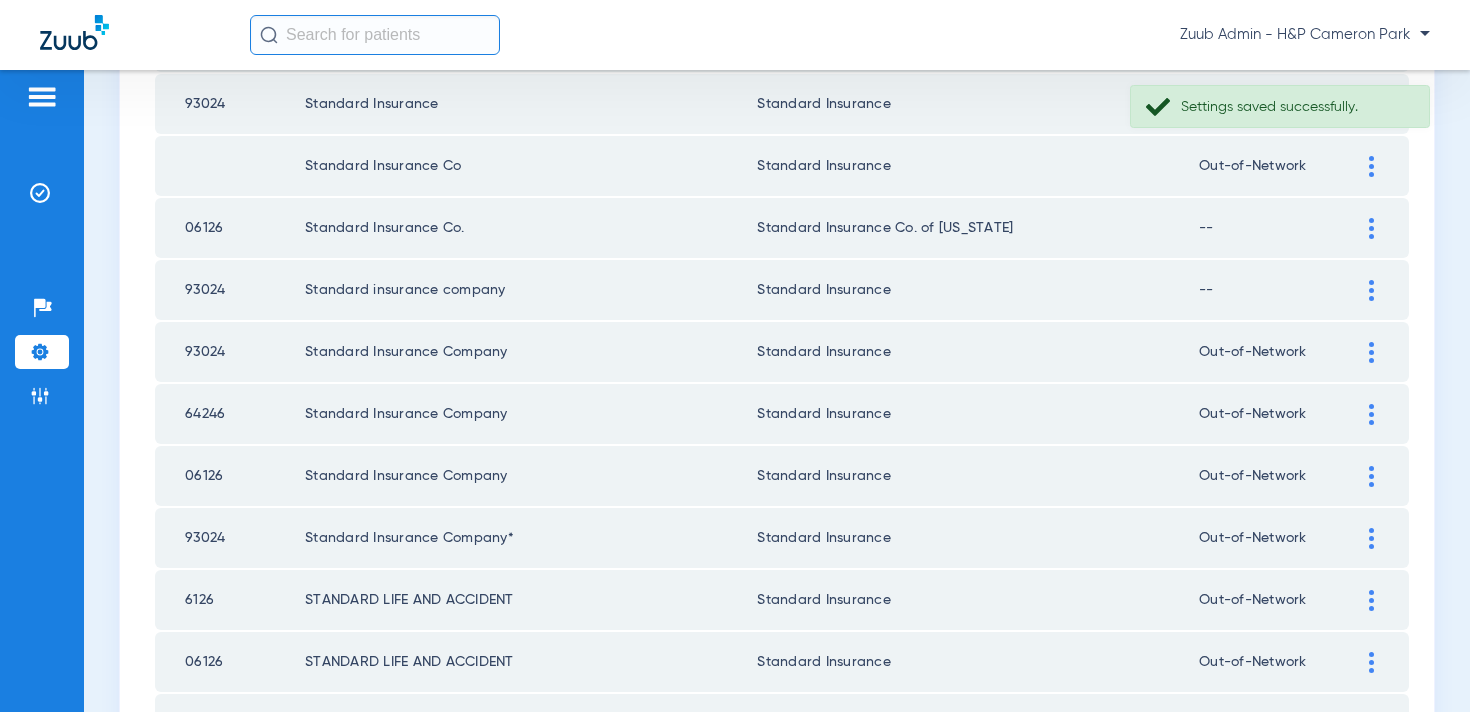 click 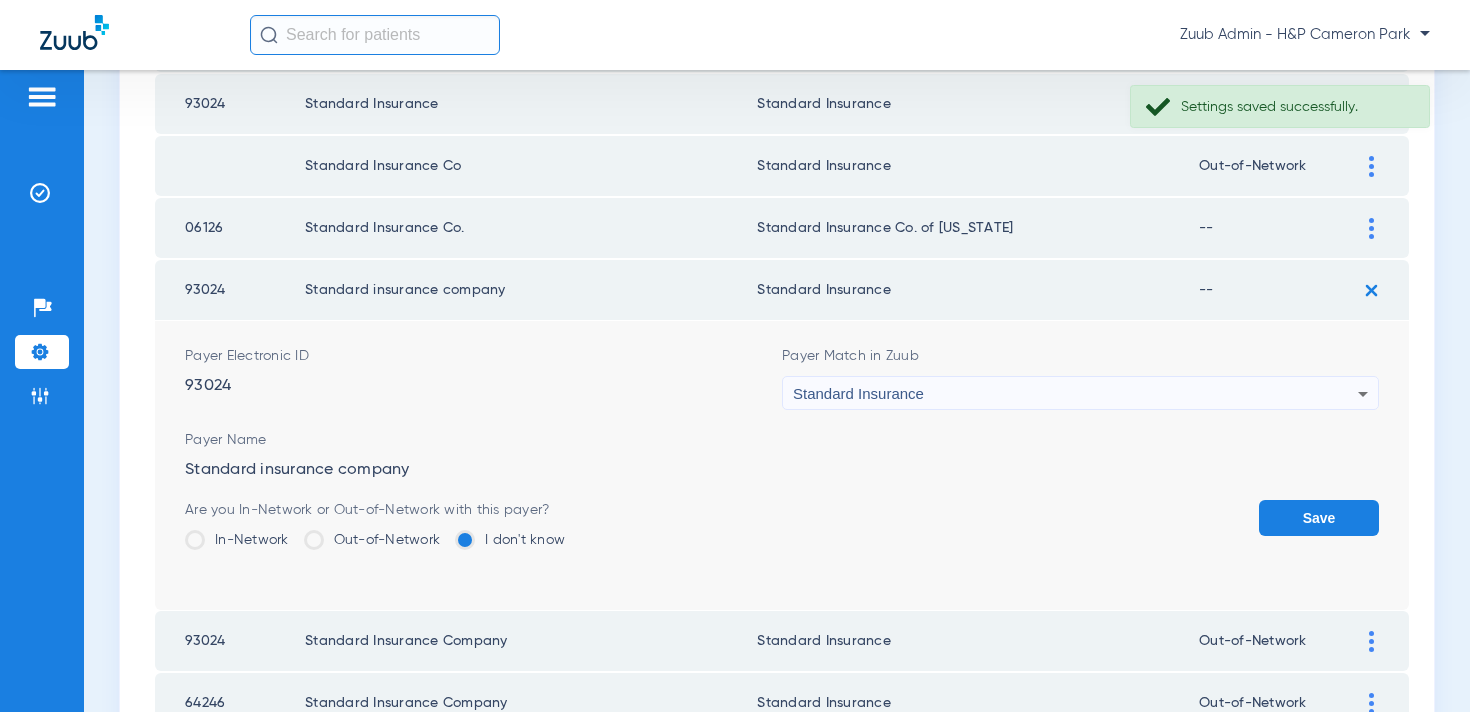 click on "Out-of-Network" 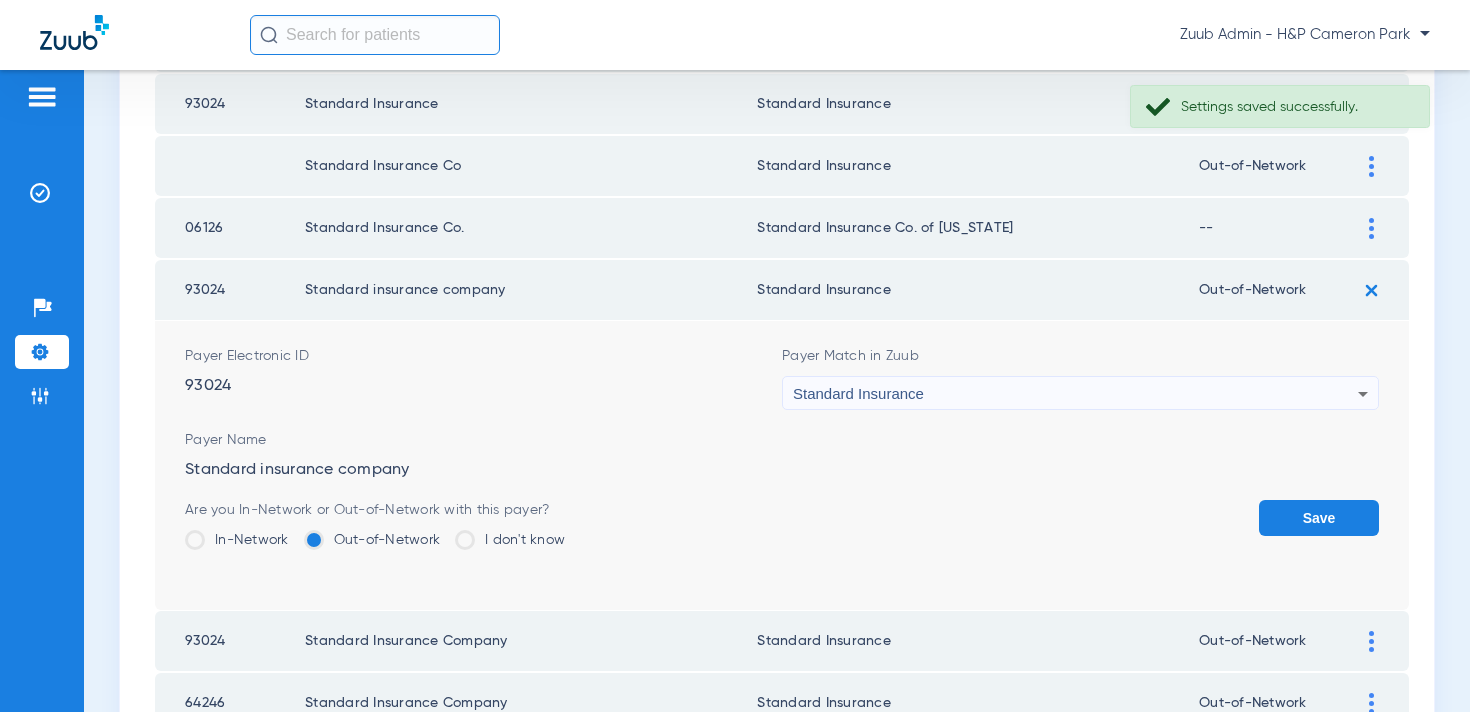 click on "Save" 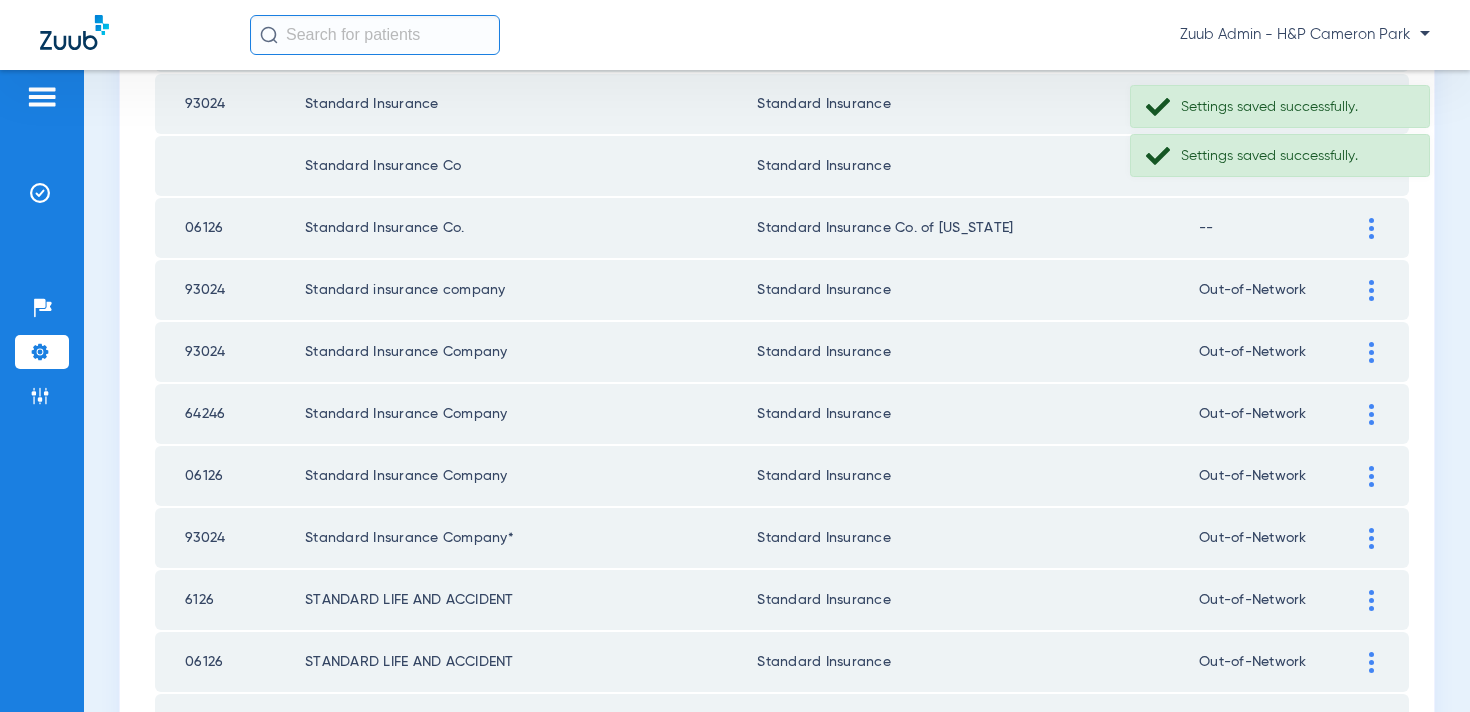 scroll, scrollTop: 1391, scrollLeft: 0, axis: vertical 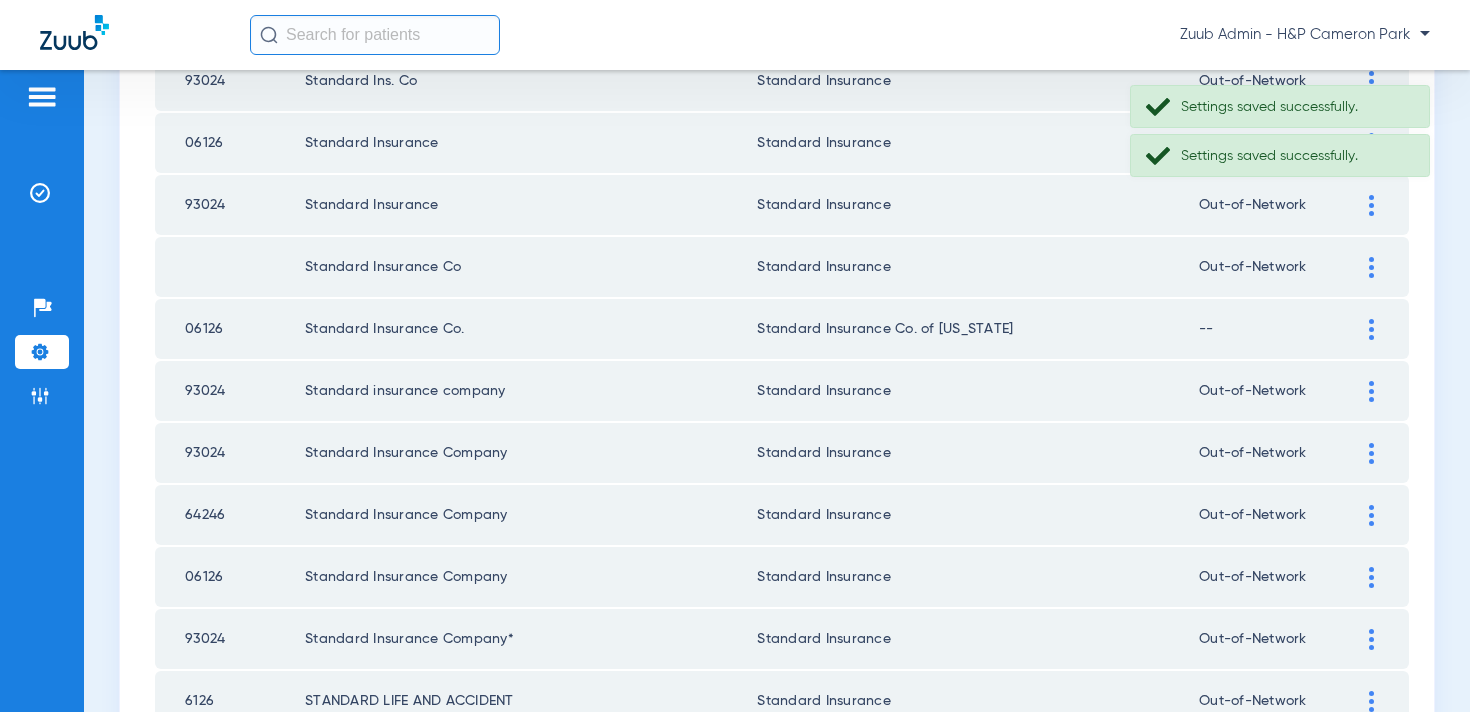 click 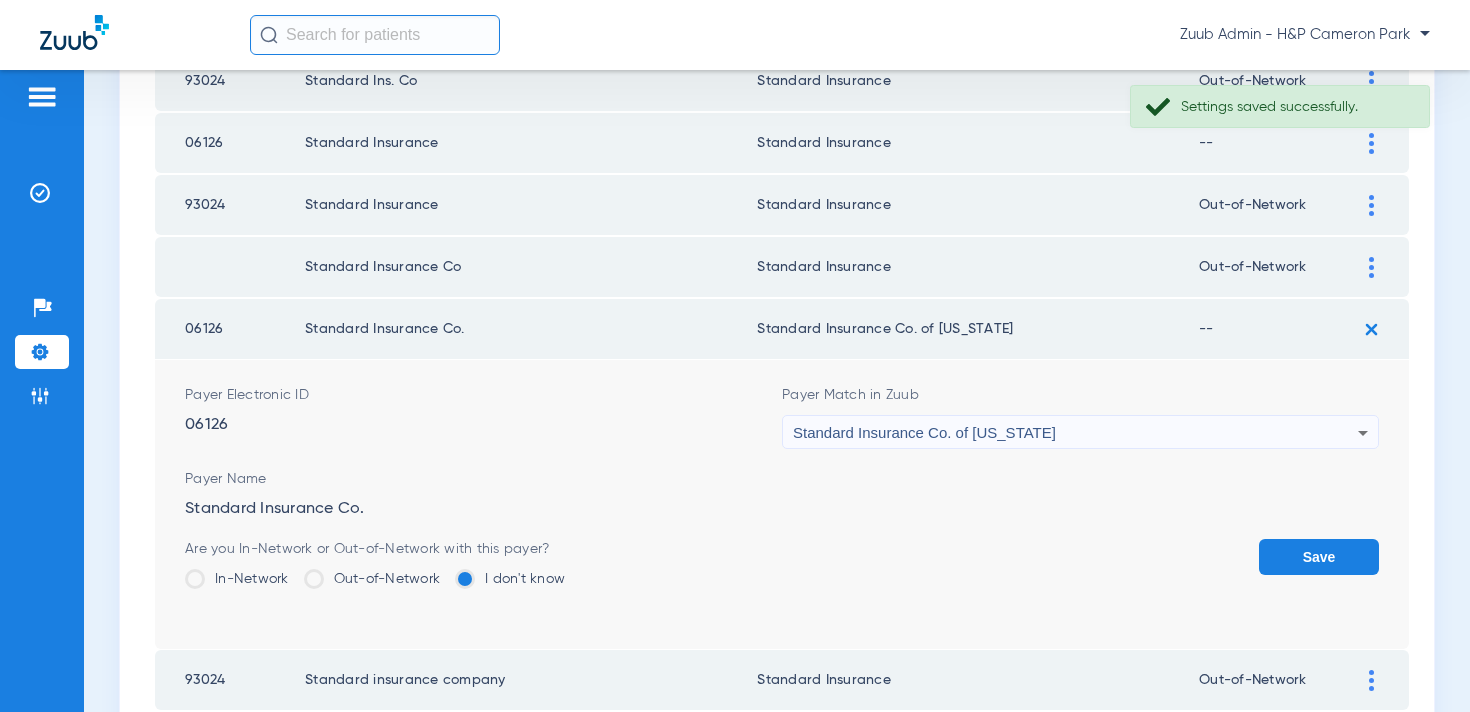click on "Out-of-Network" 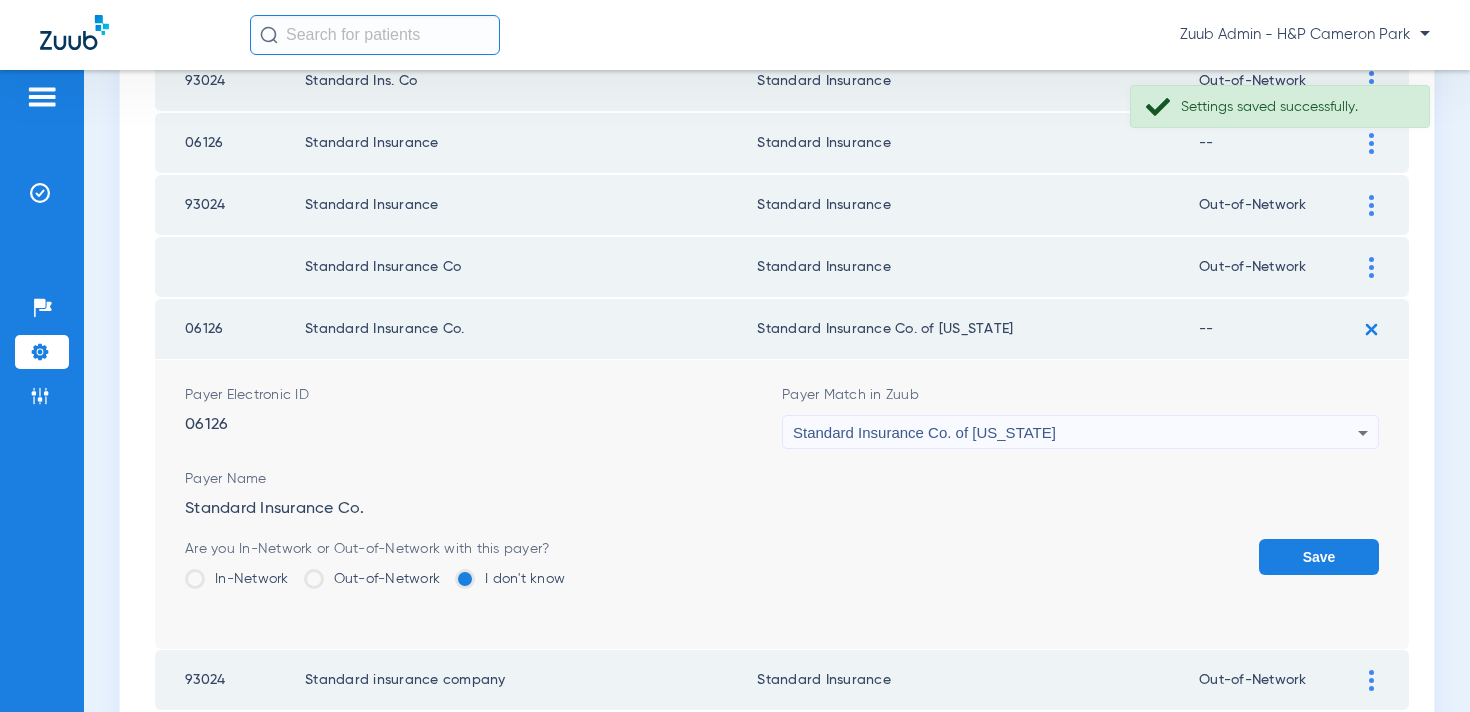 click on "Out-of-Network" 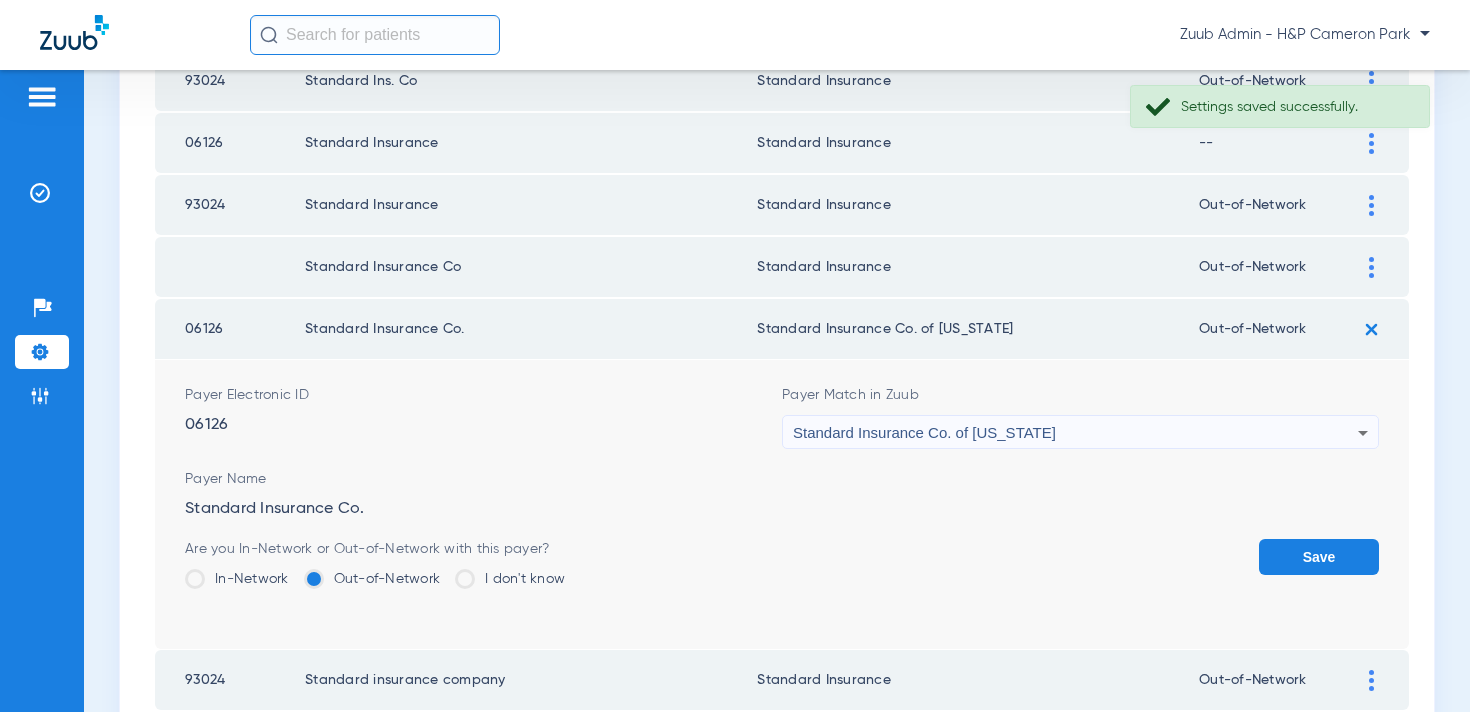 click on "Save" 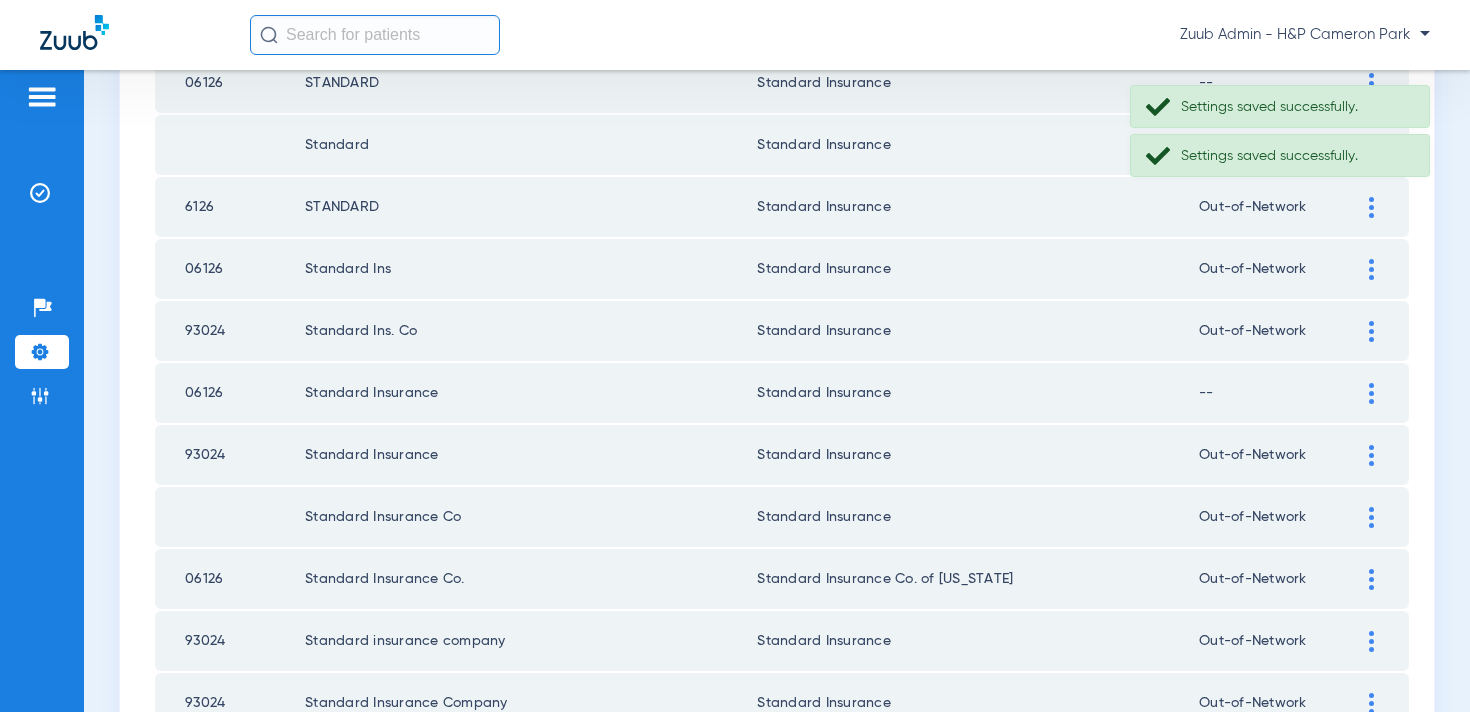 scroll, scrollTop: 1113, scrollLeft: 0, axis: vertical 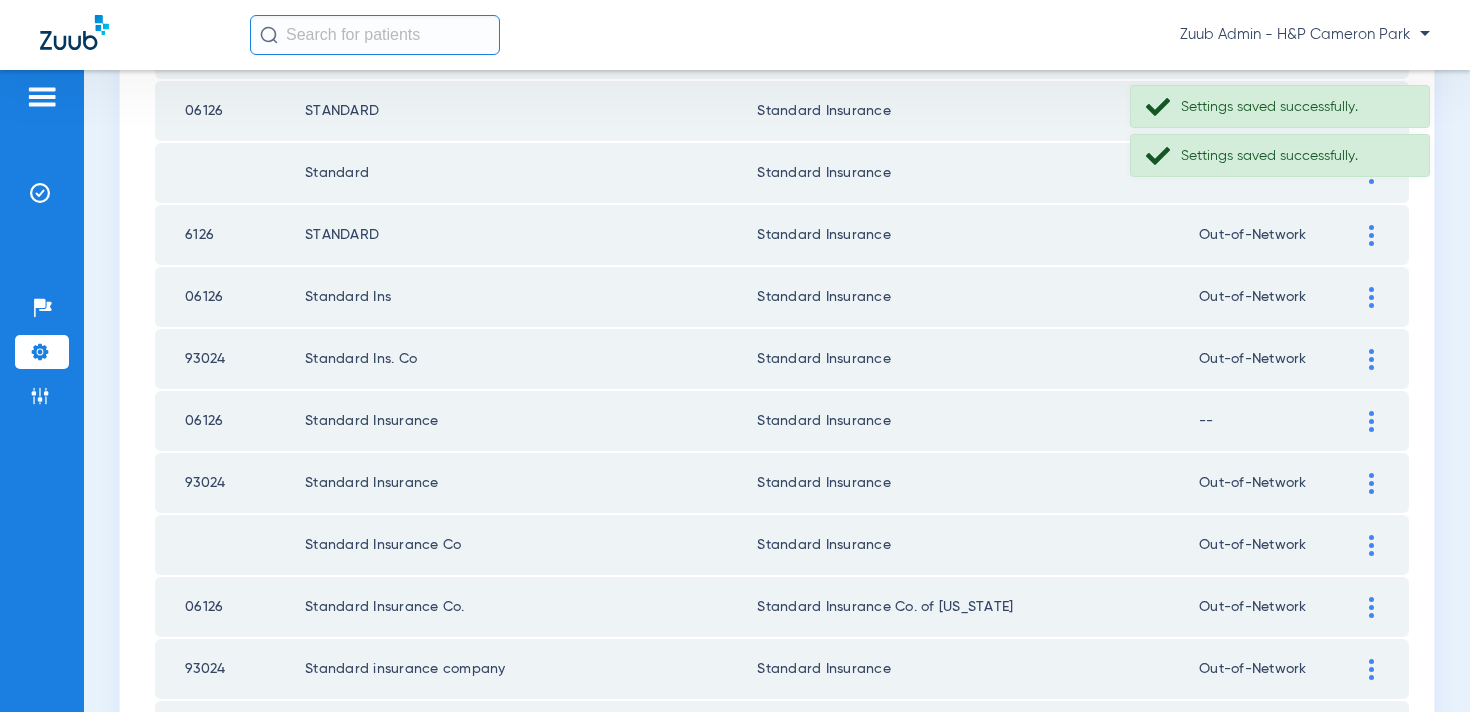 click 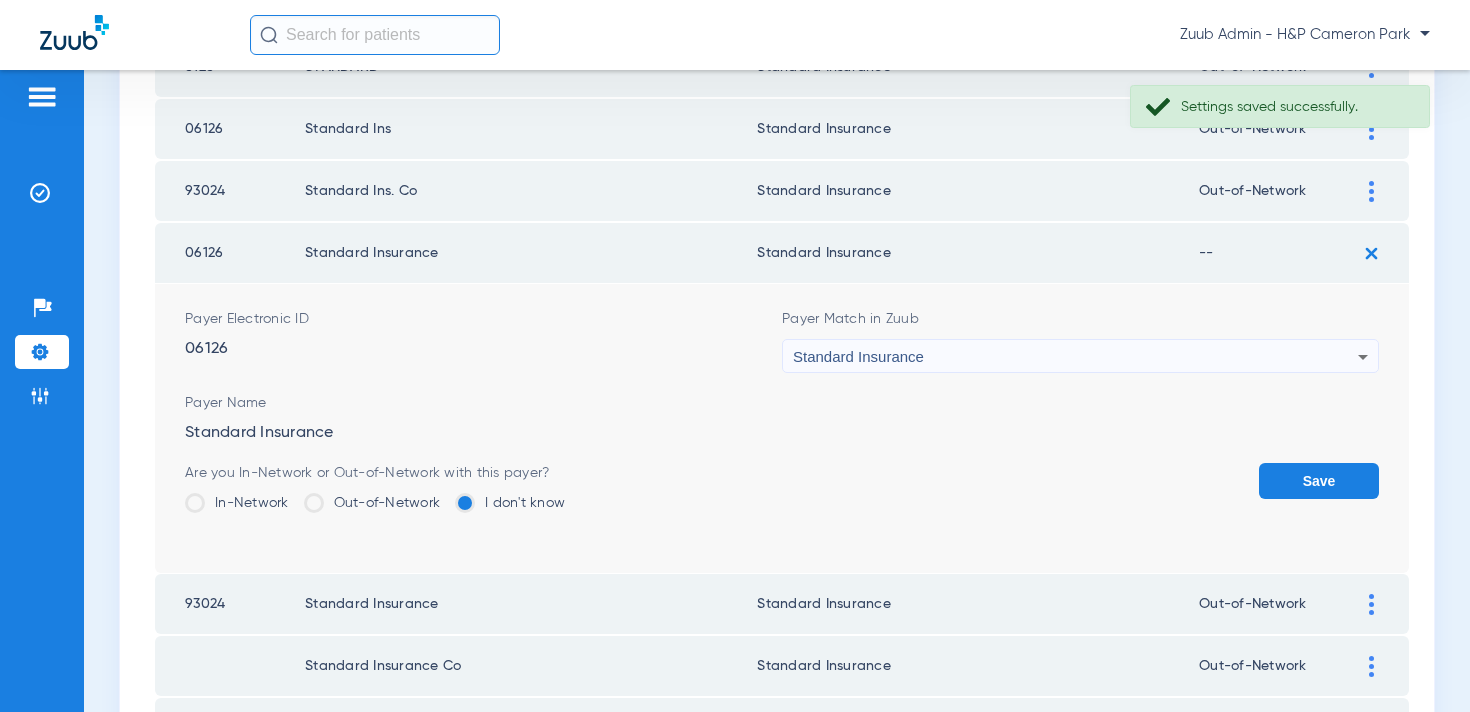 scroll, scrollTop: 1343, scrollLeft: 0, axis: vertical 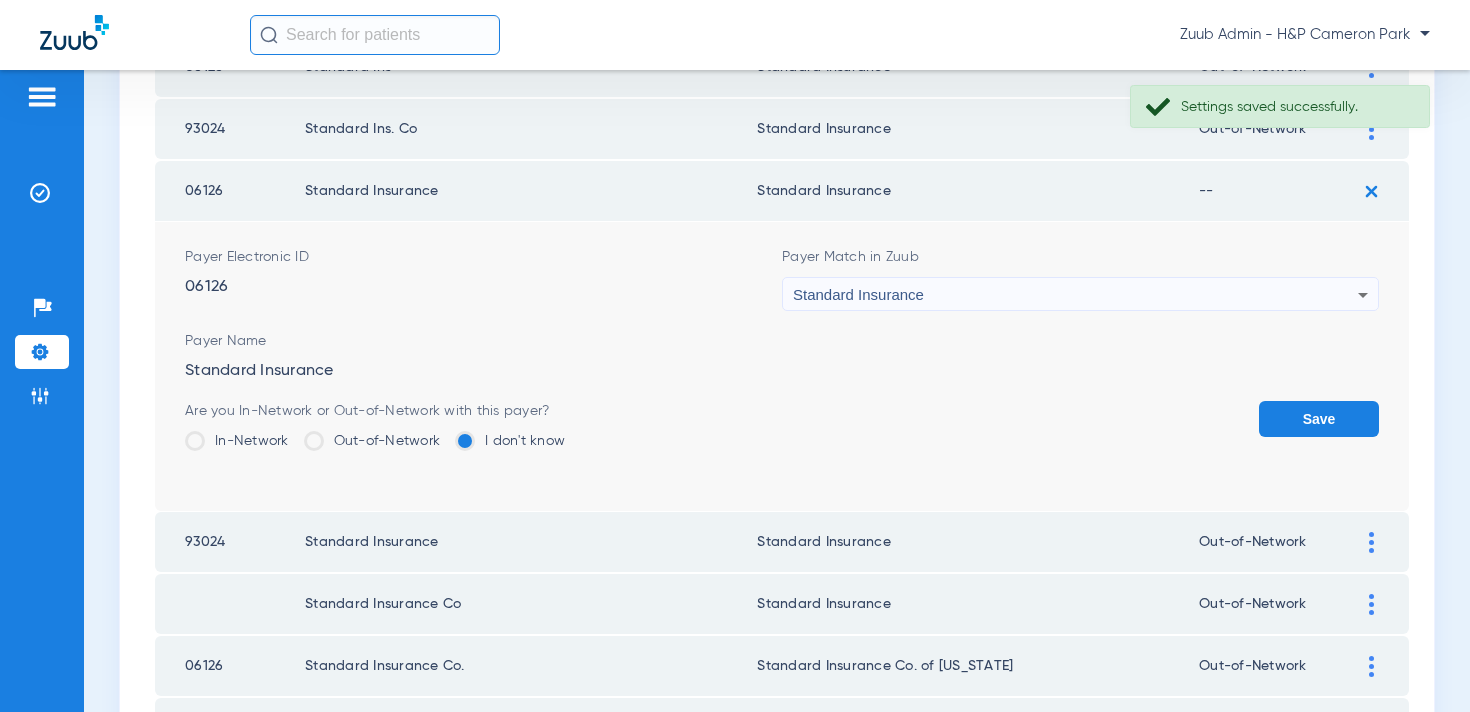 click on "Out-of-Network" 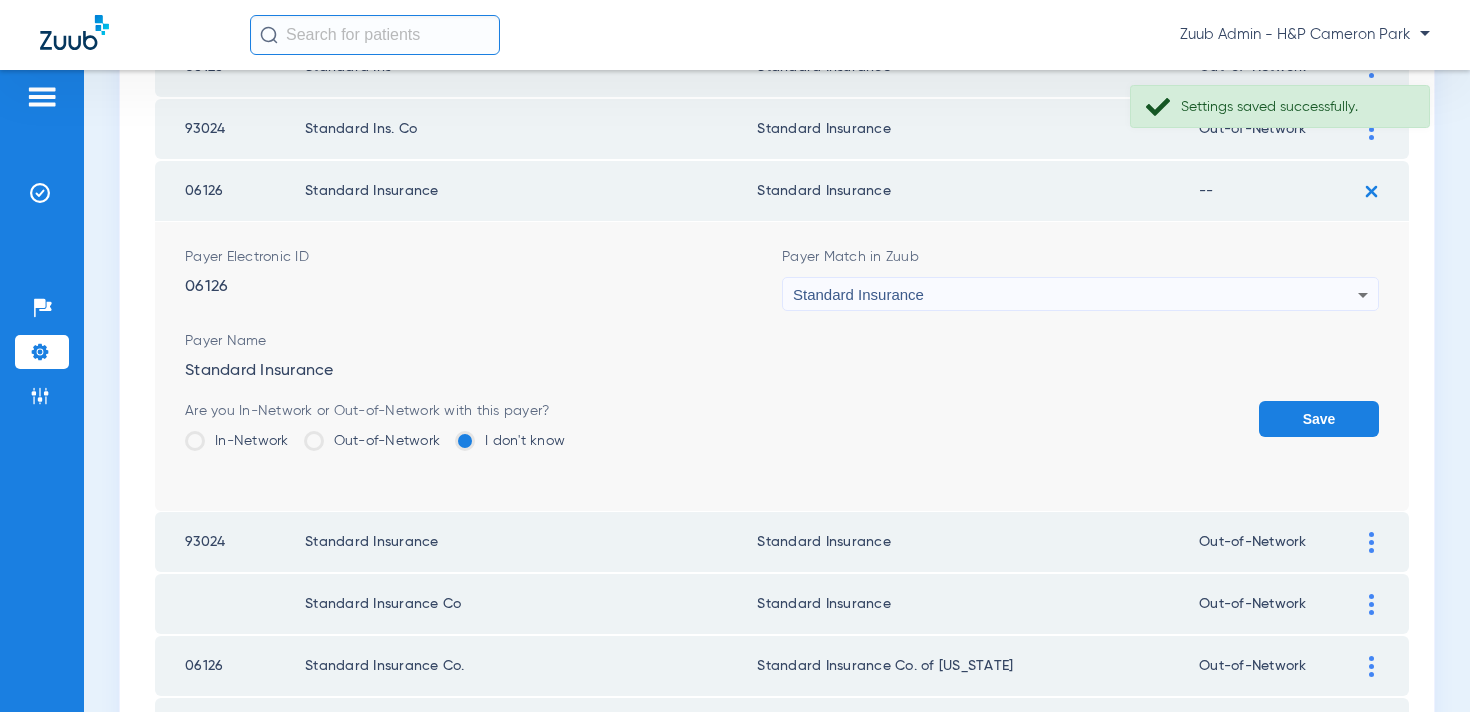click on "Out-of-Network" 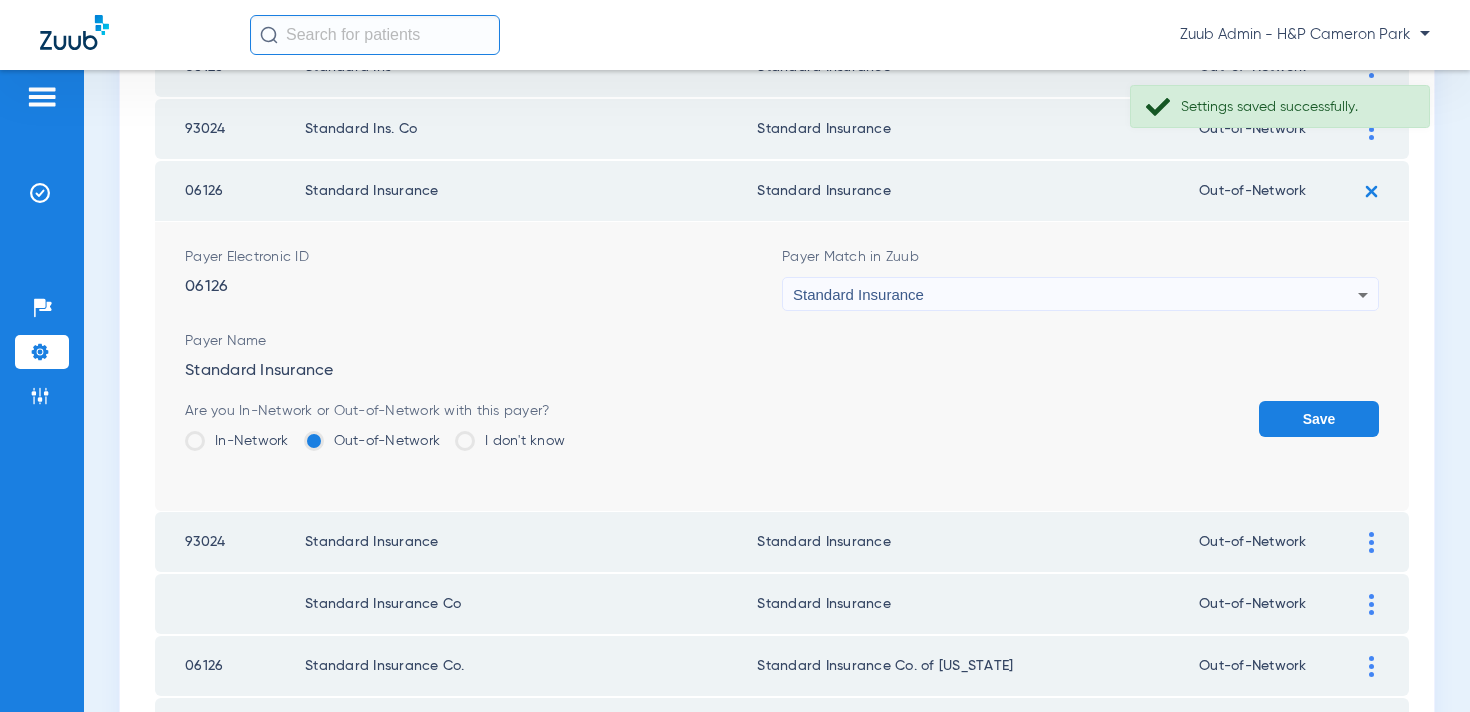click on "Save" 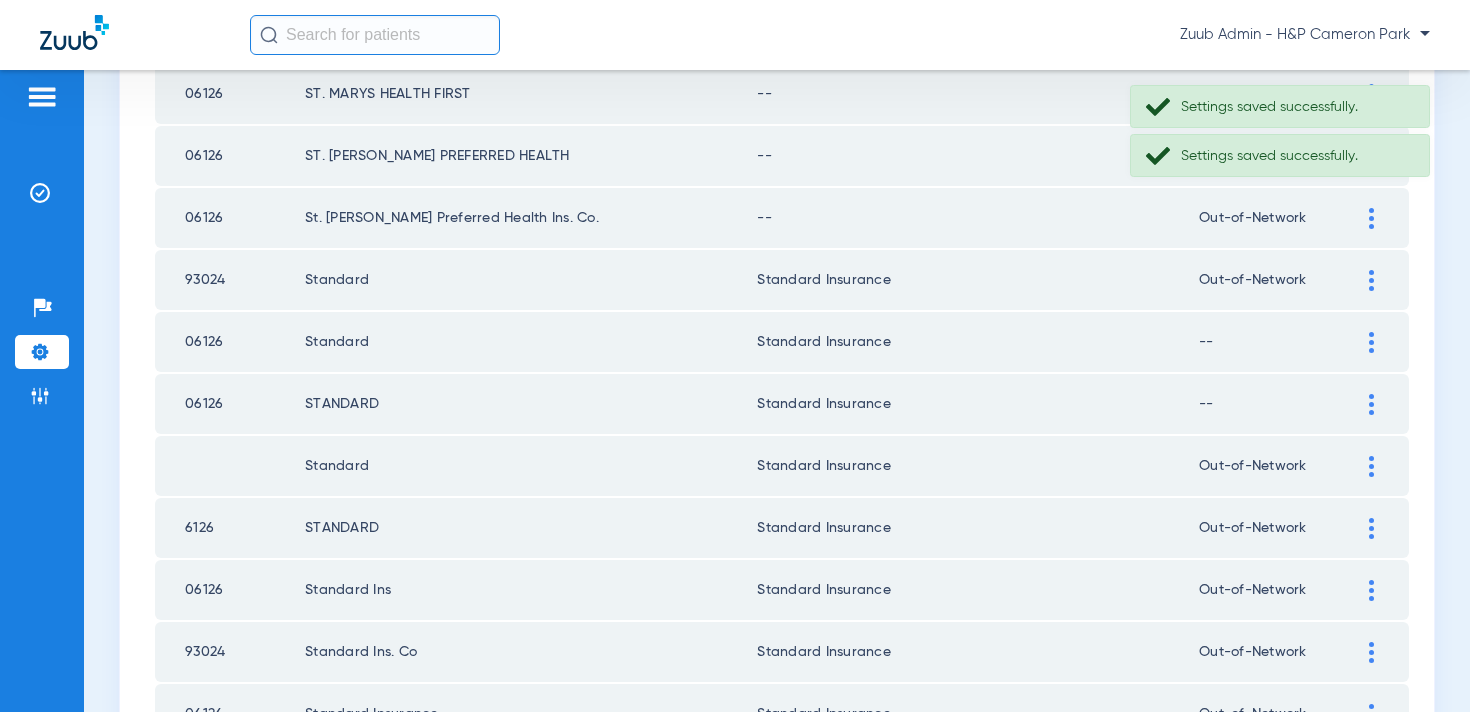 scroll, scrollTop: 808, scrollLeft: 0, axis: vertical 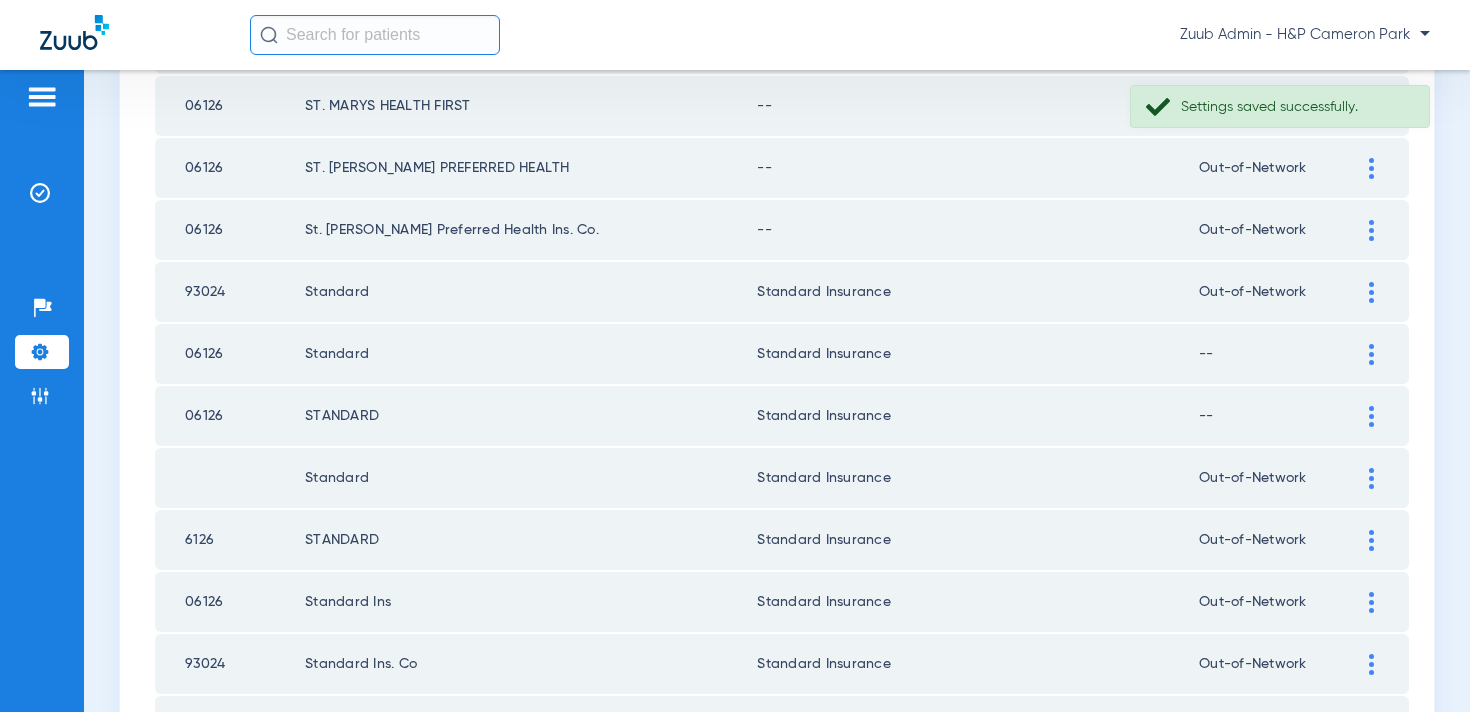 click 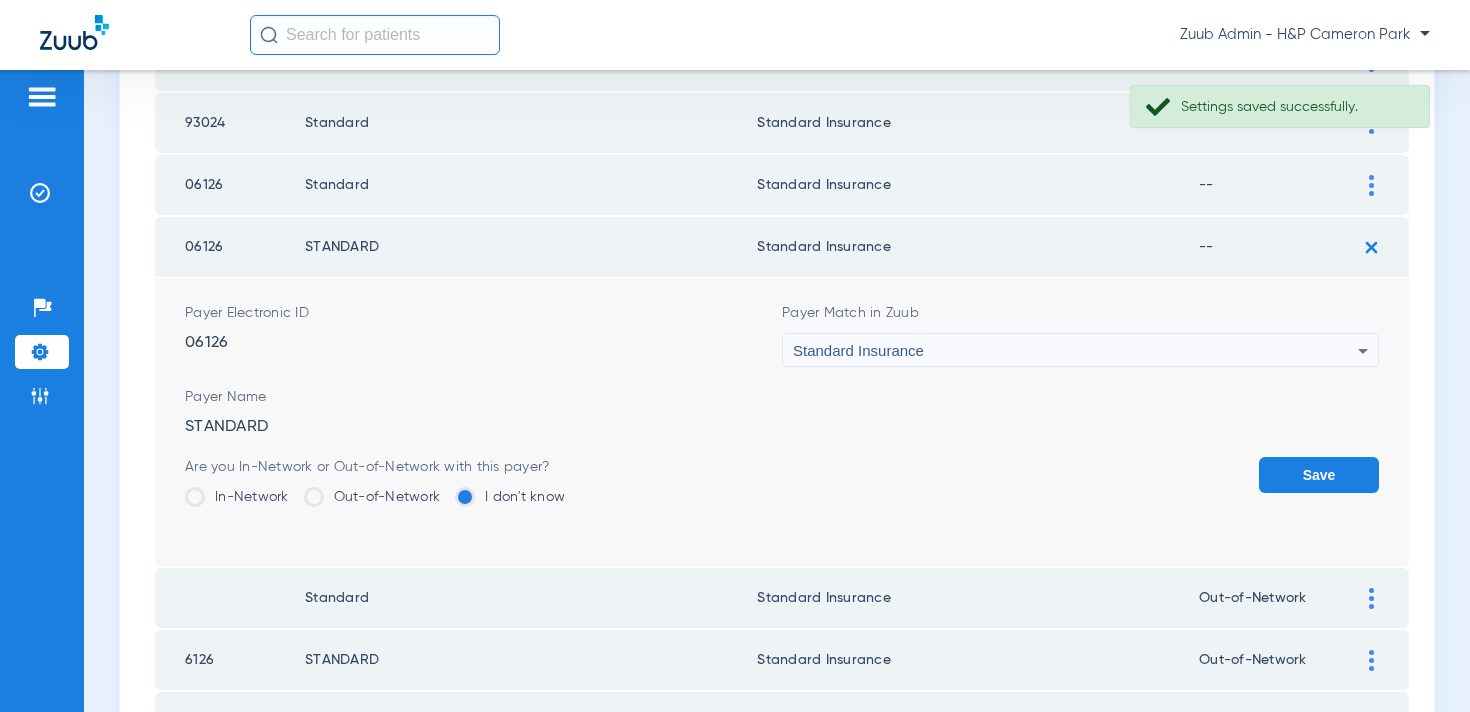 scroll, scrollTop: 999, scrollLeft: 0, axis: vertical 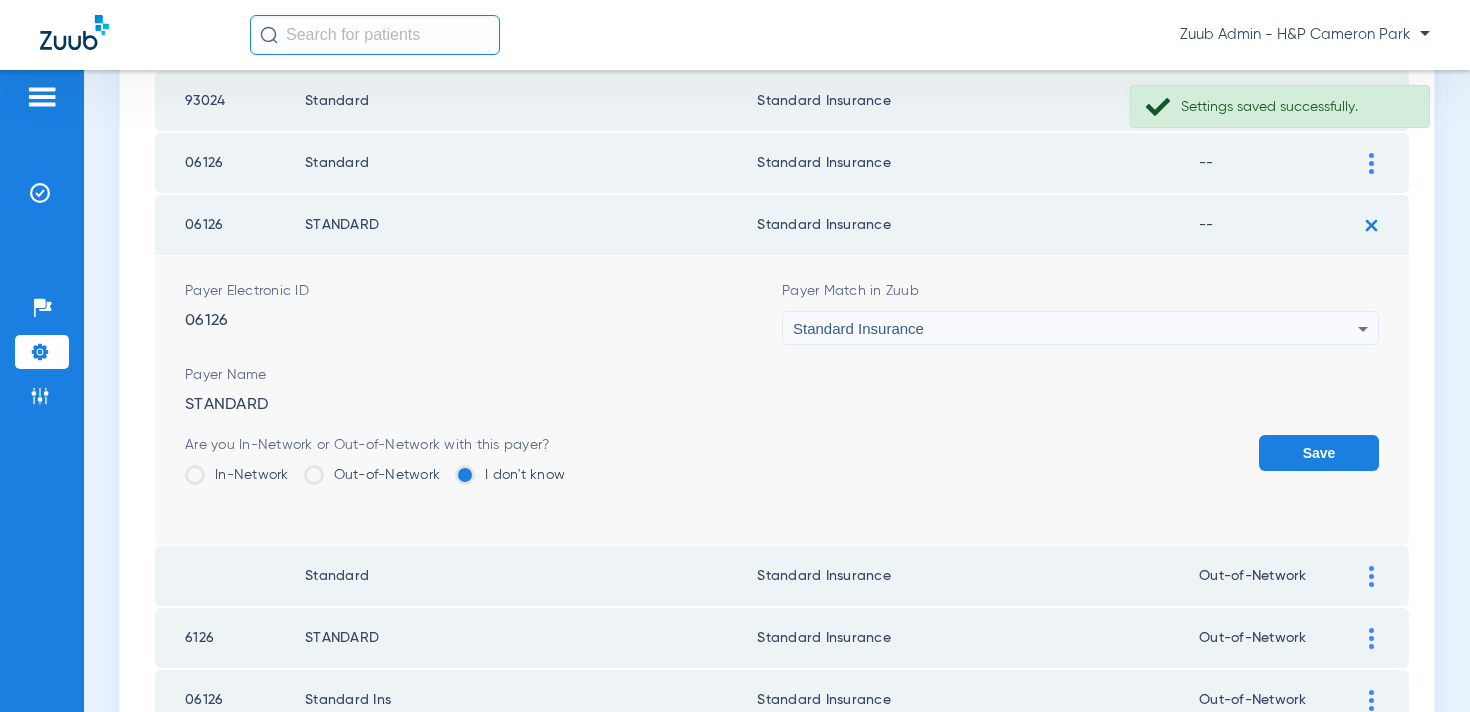 click on "Out-of-Network" 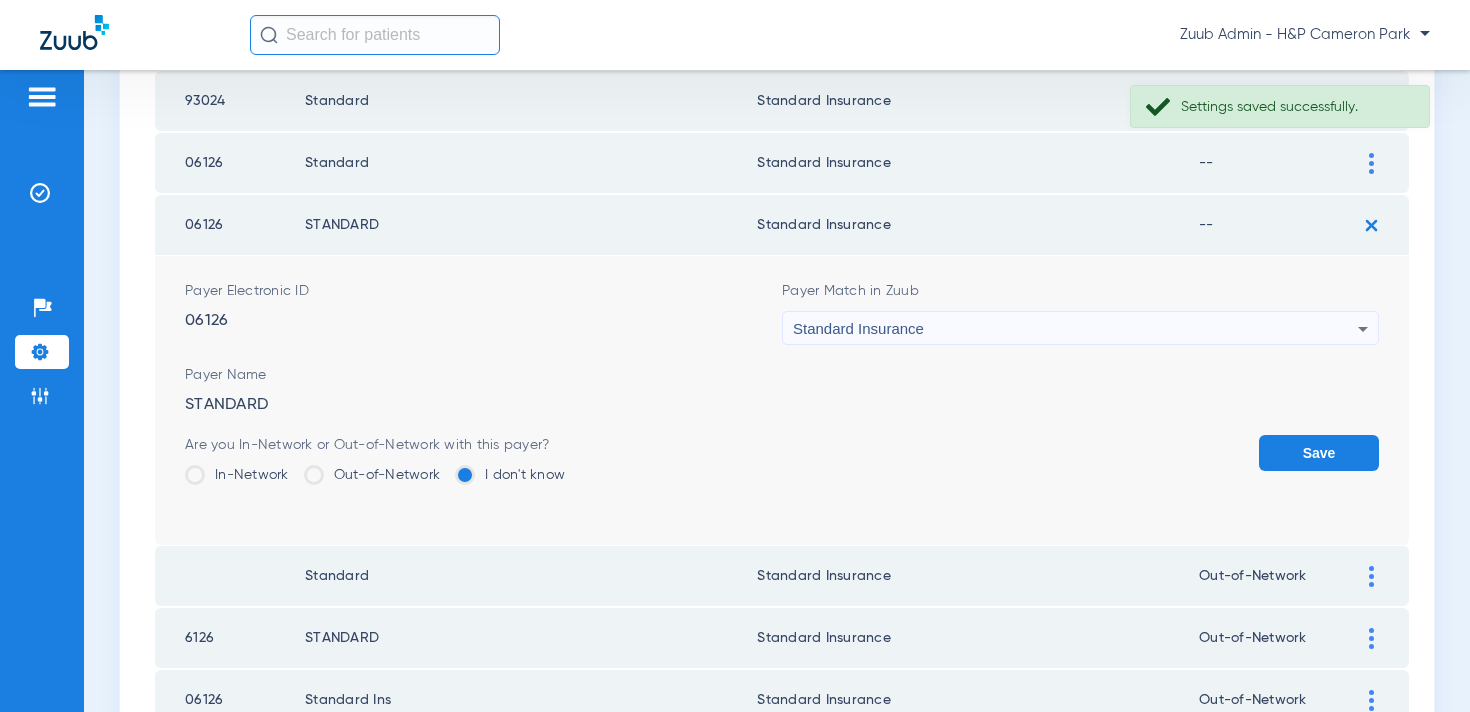 click on "Out-of-Network" 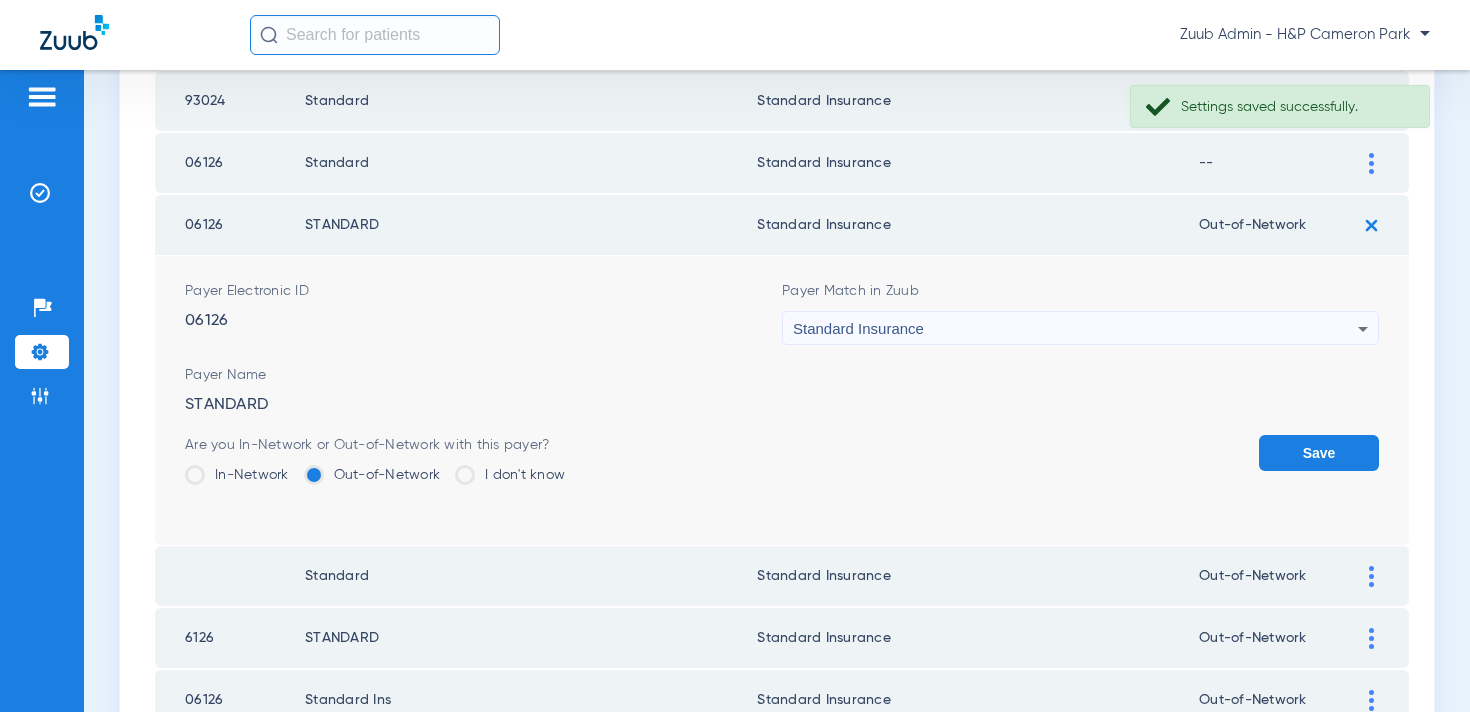 click on "Save" 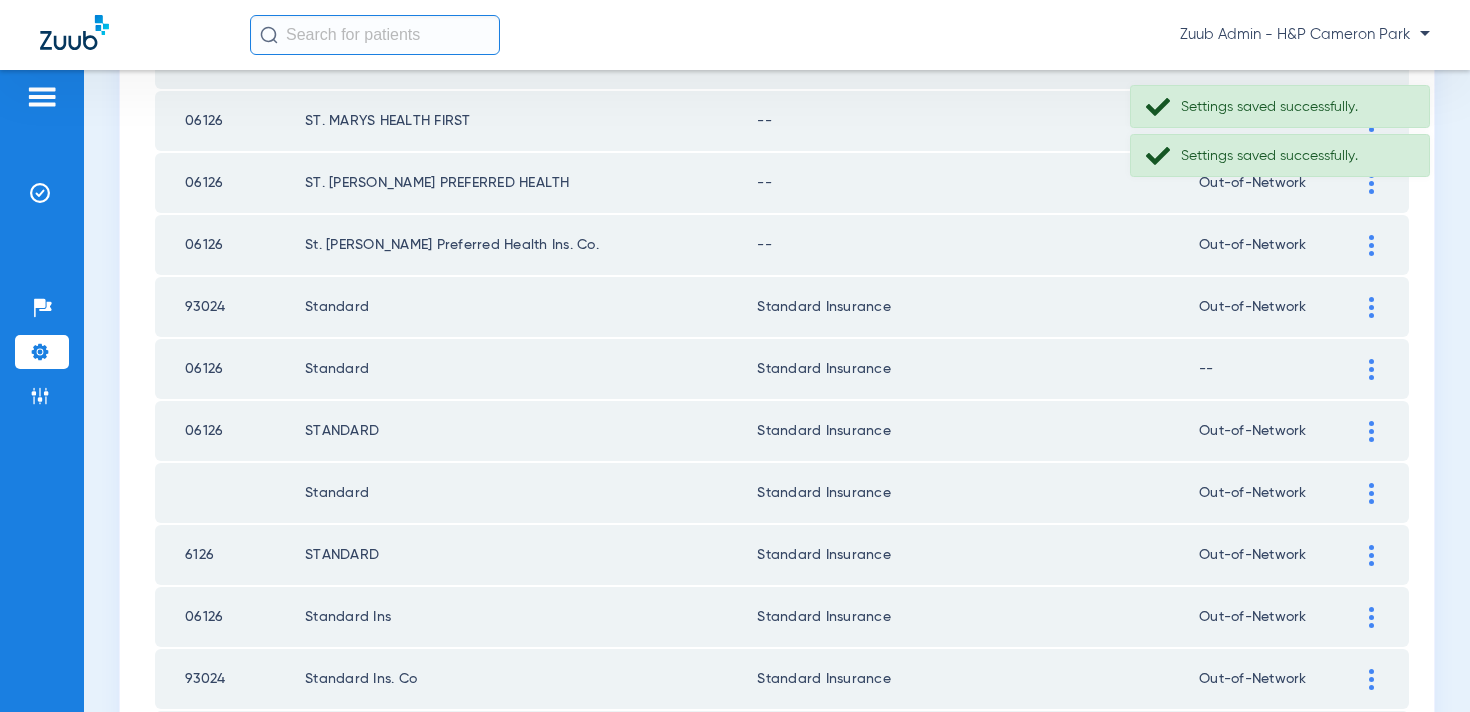 scroll, scrollTop: 764, scrollLeft: 0, axis: vertical 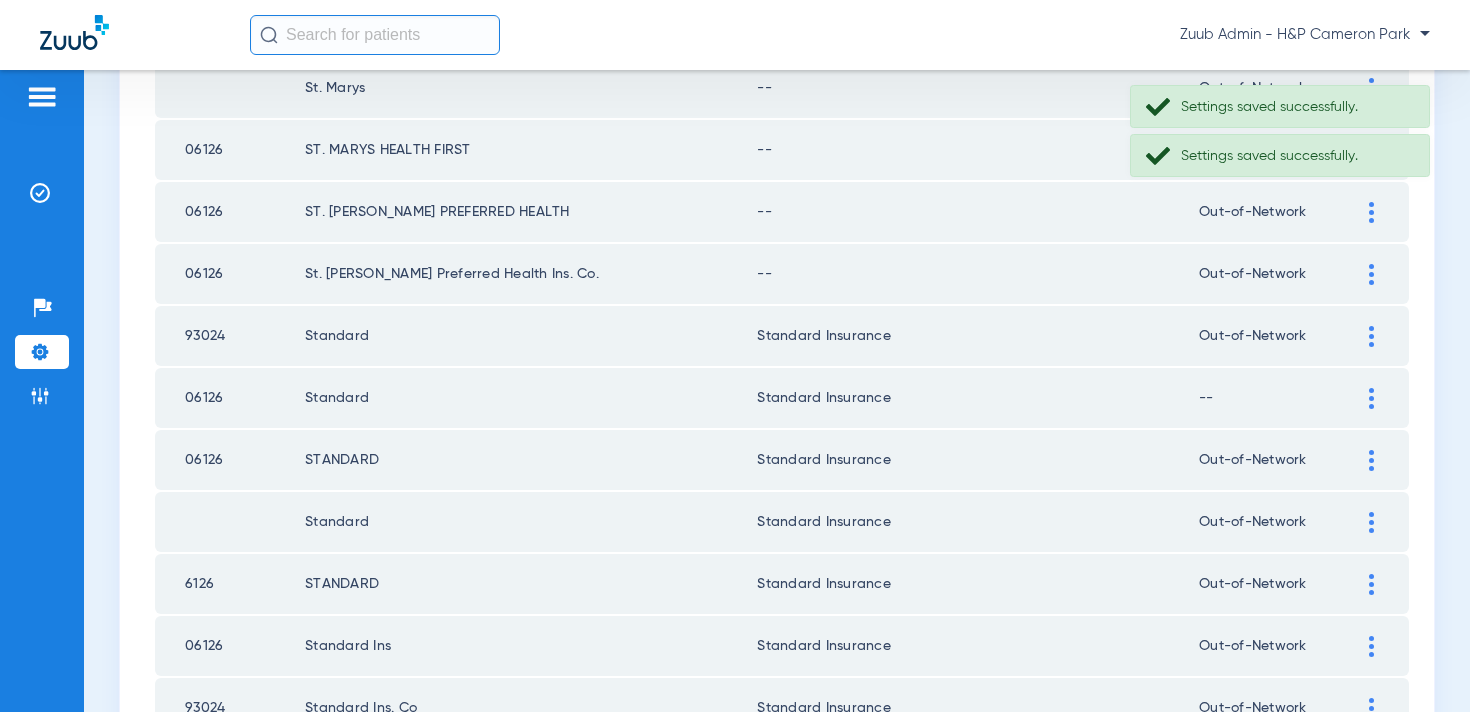 click 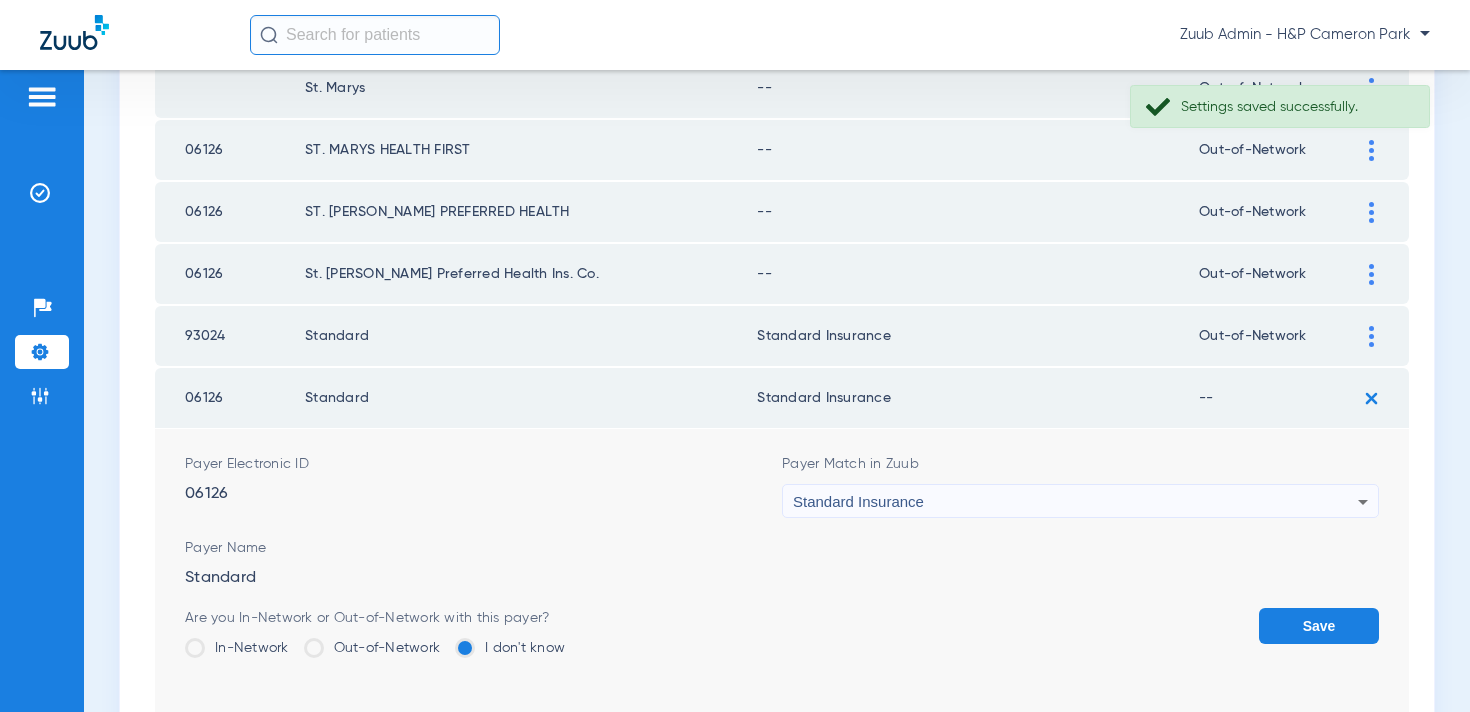click on "Out-of-Network" 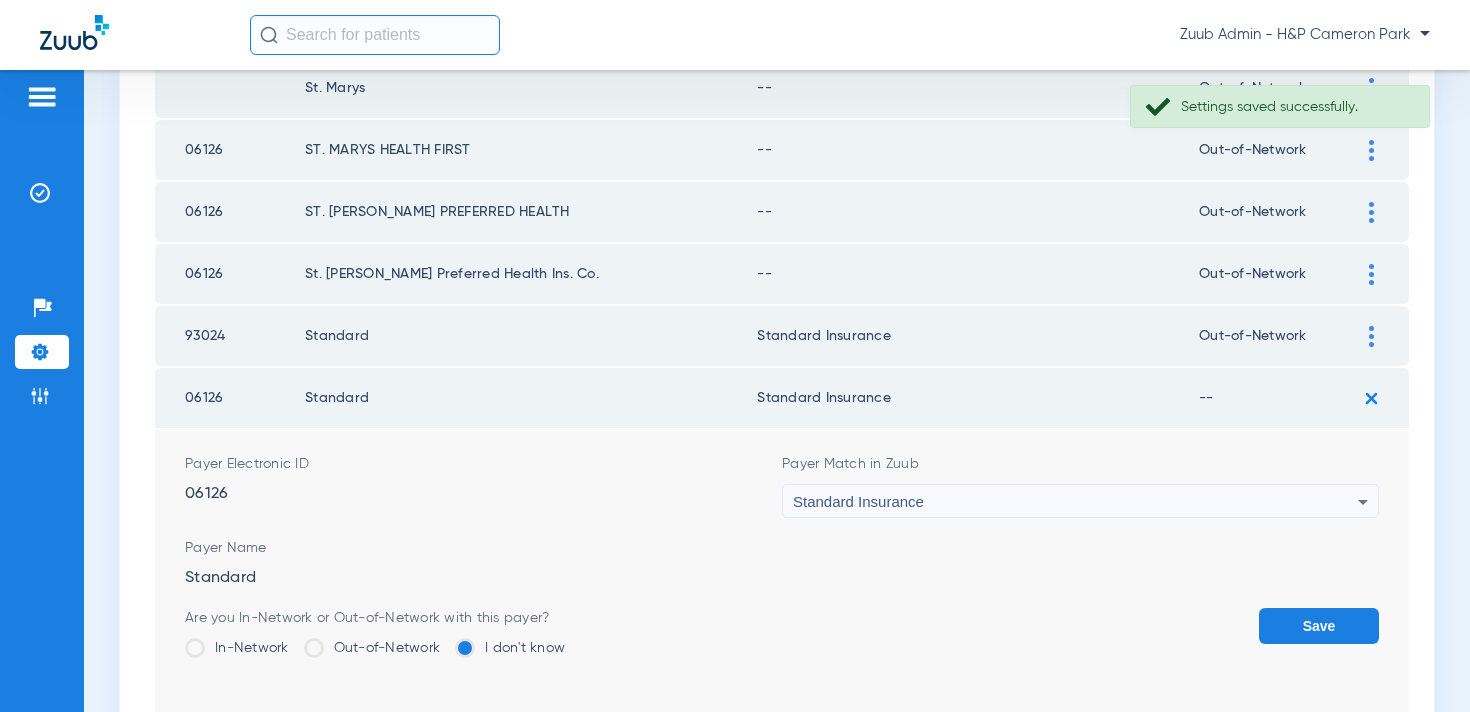 click on "Out-of-Network" 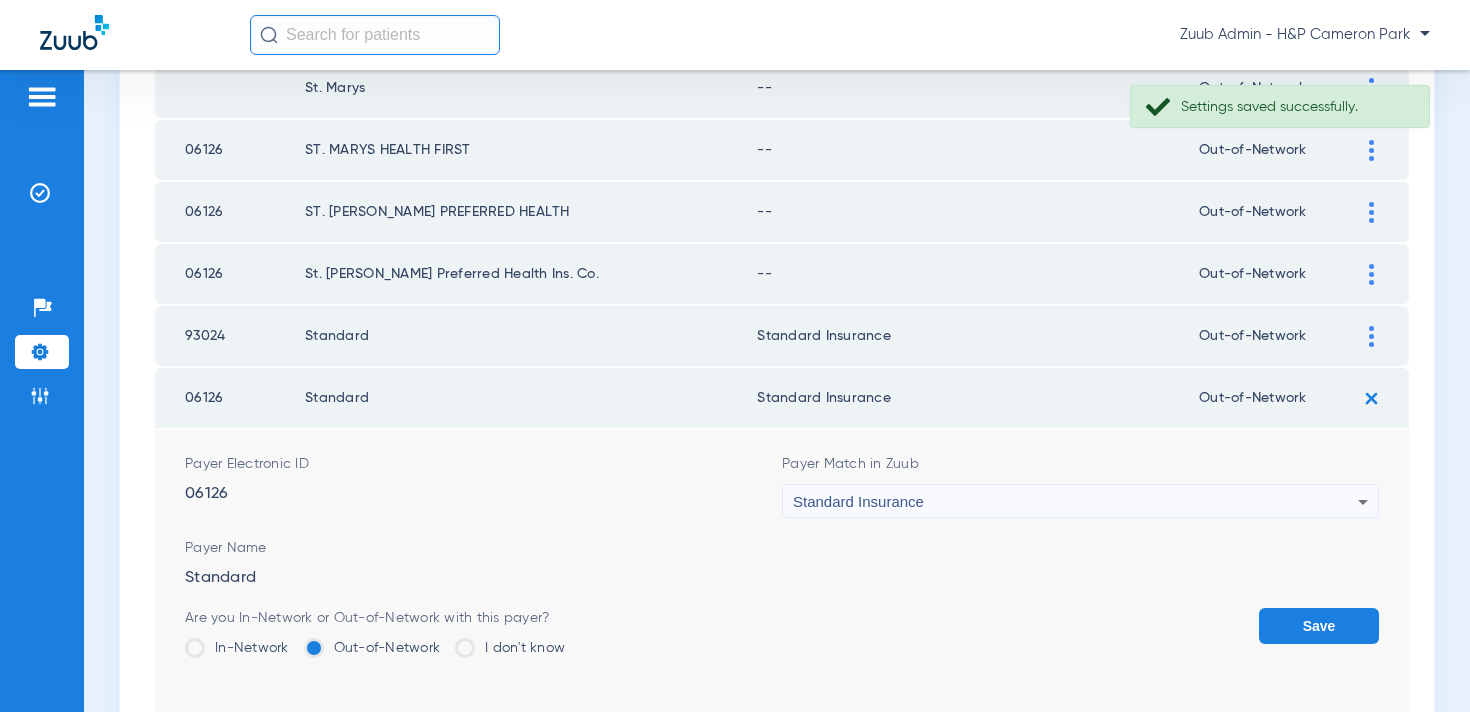 click on "Save" 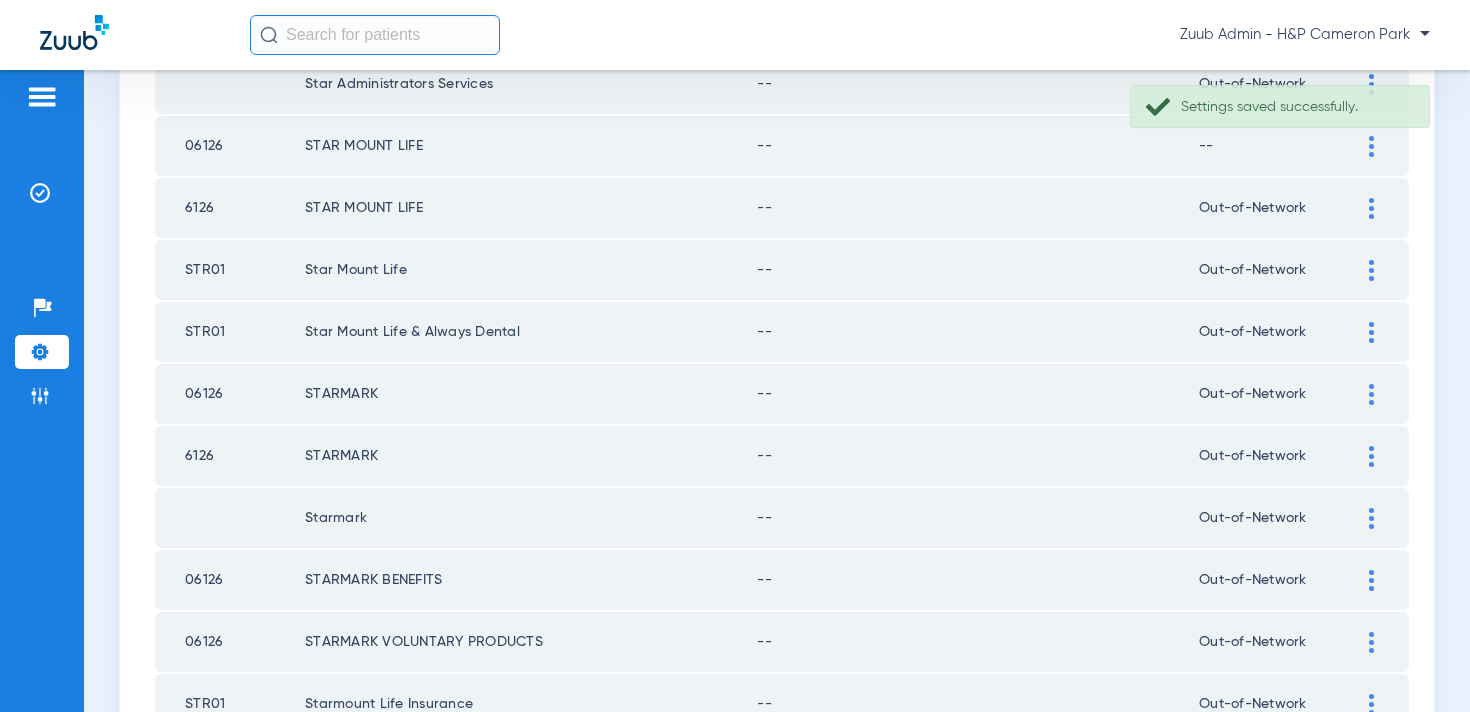scroll, scrollTop: 2923, scrollLeft: 0, axis: vertical 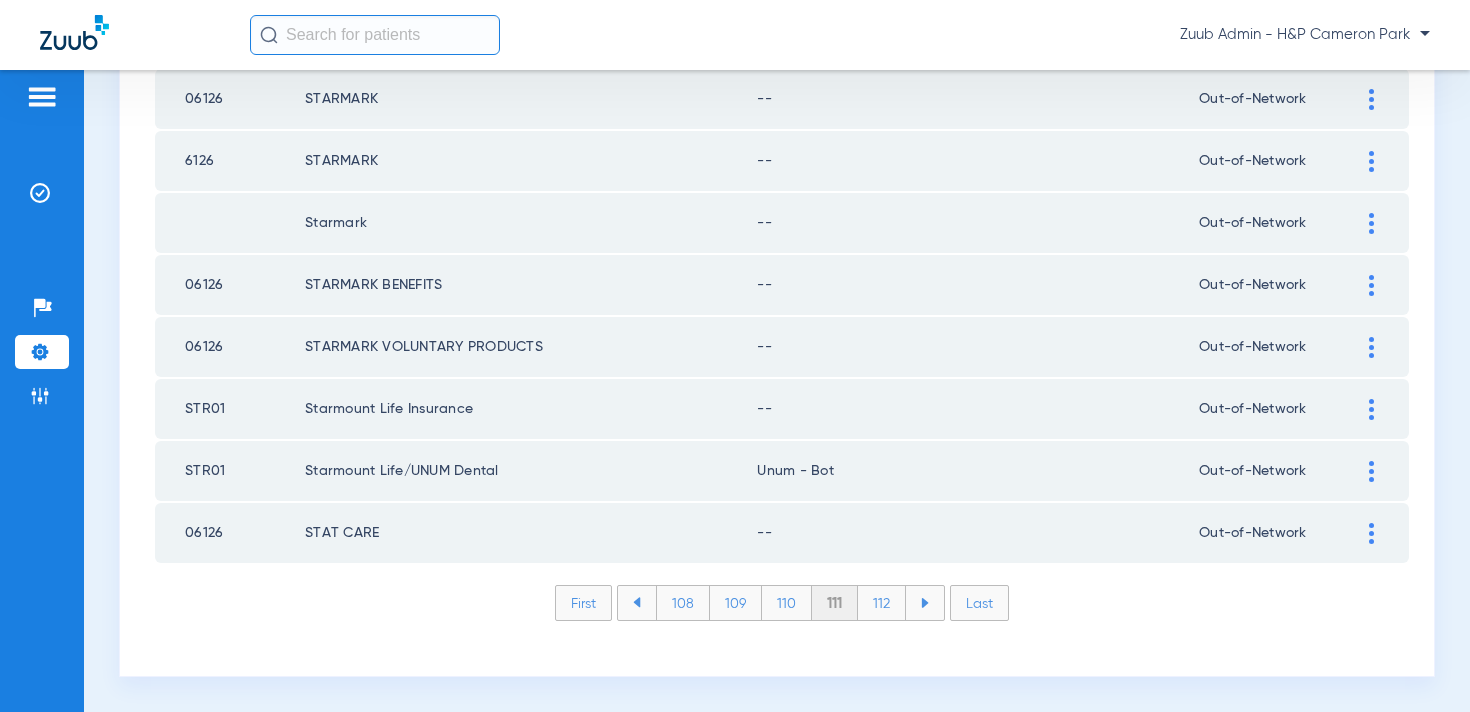 click on "112" 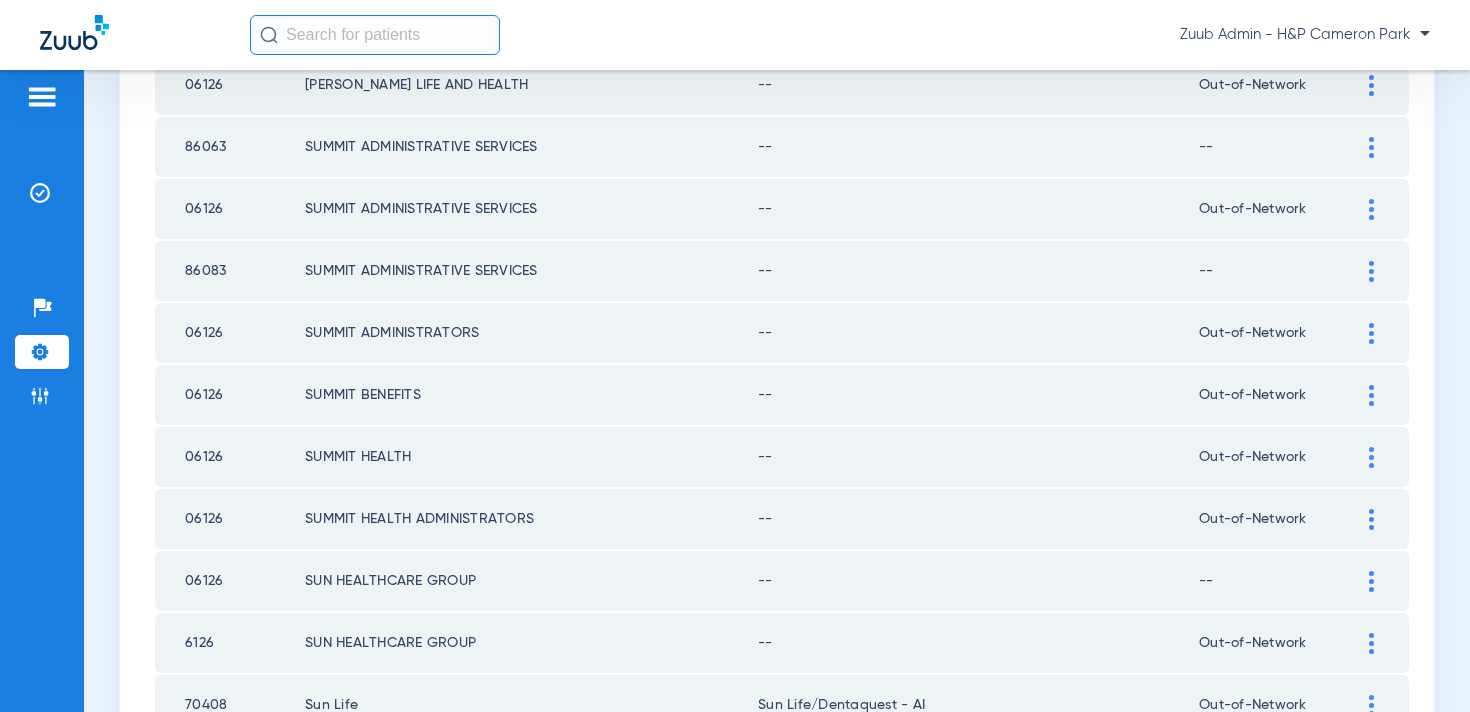 scroll, scrollTop: 2923, scrollLeft: 0, axis: vertical 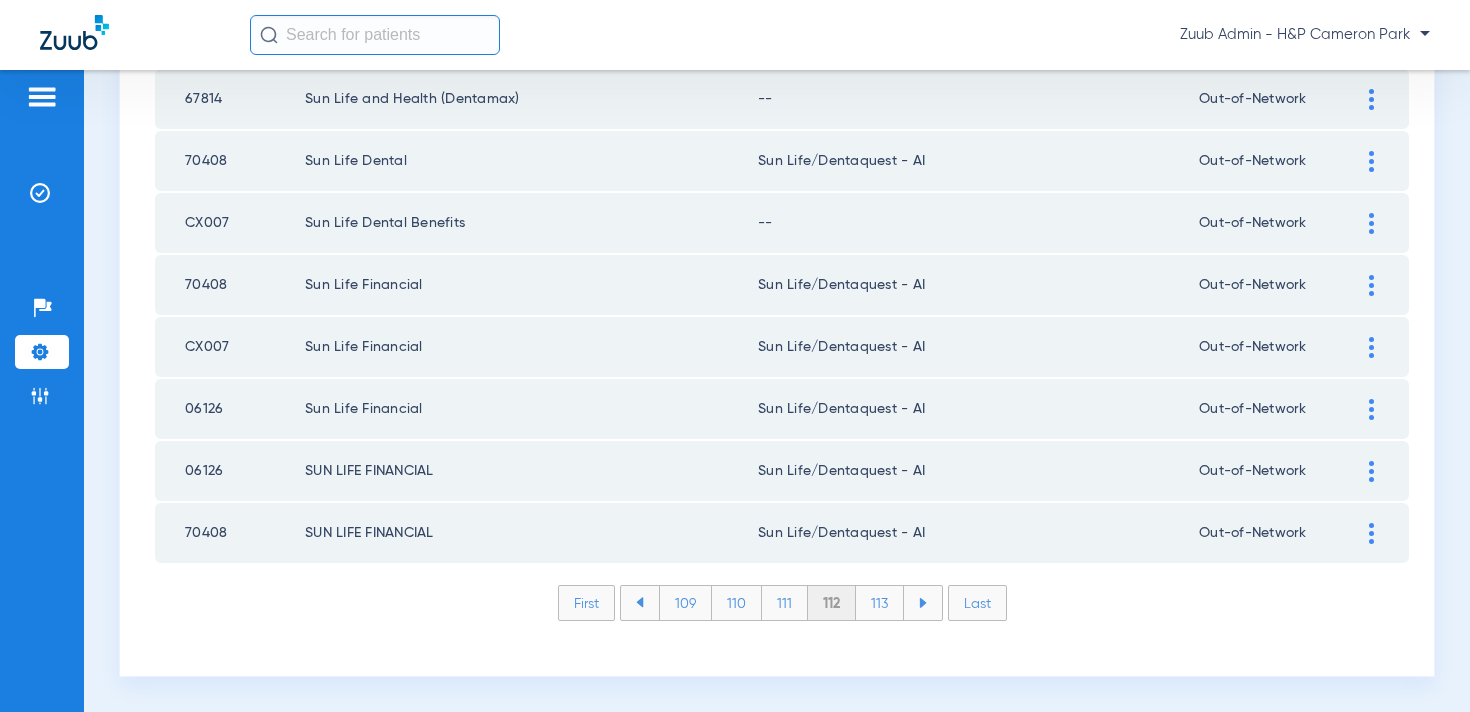 click on "113" 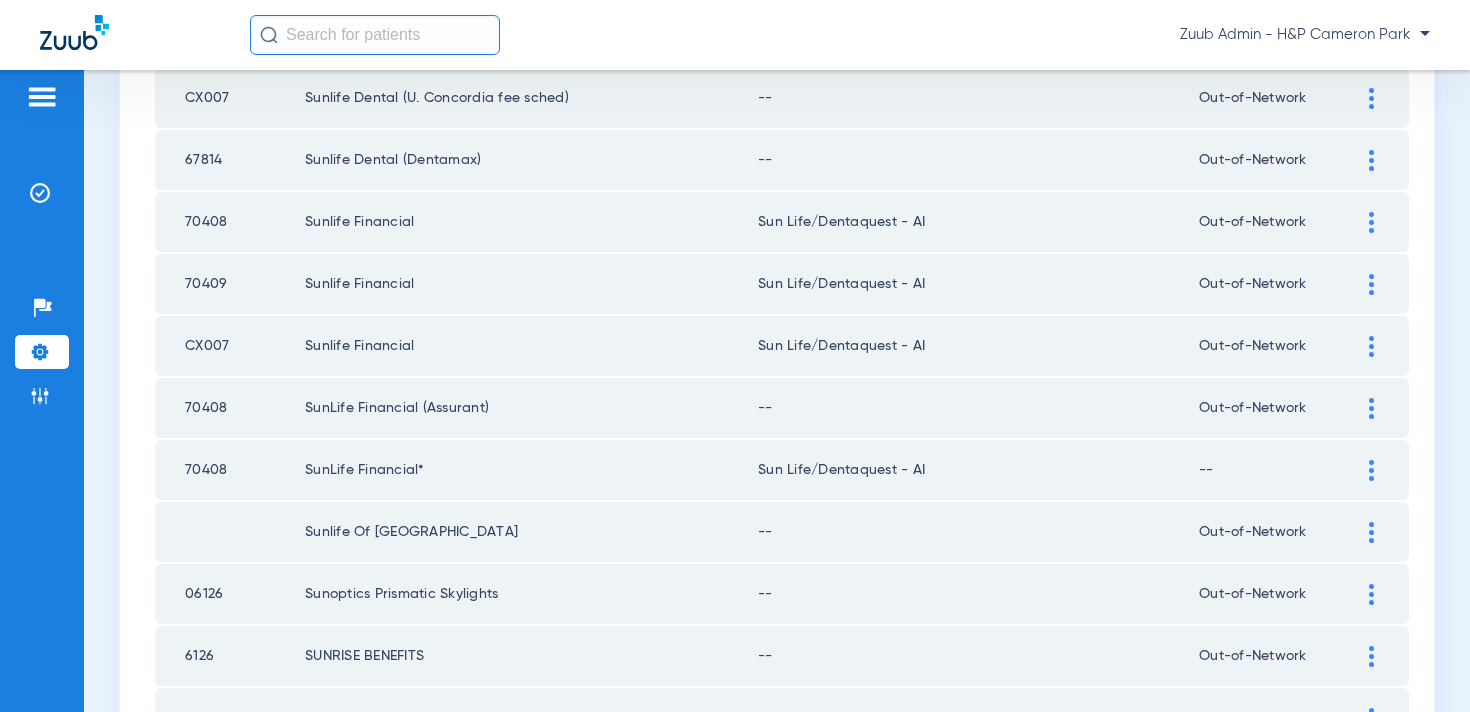 scroll, scrollTop: 772, scrollLeft: 0, axis: vertical 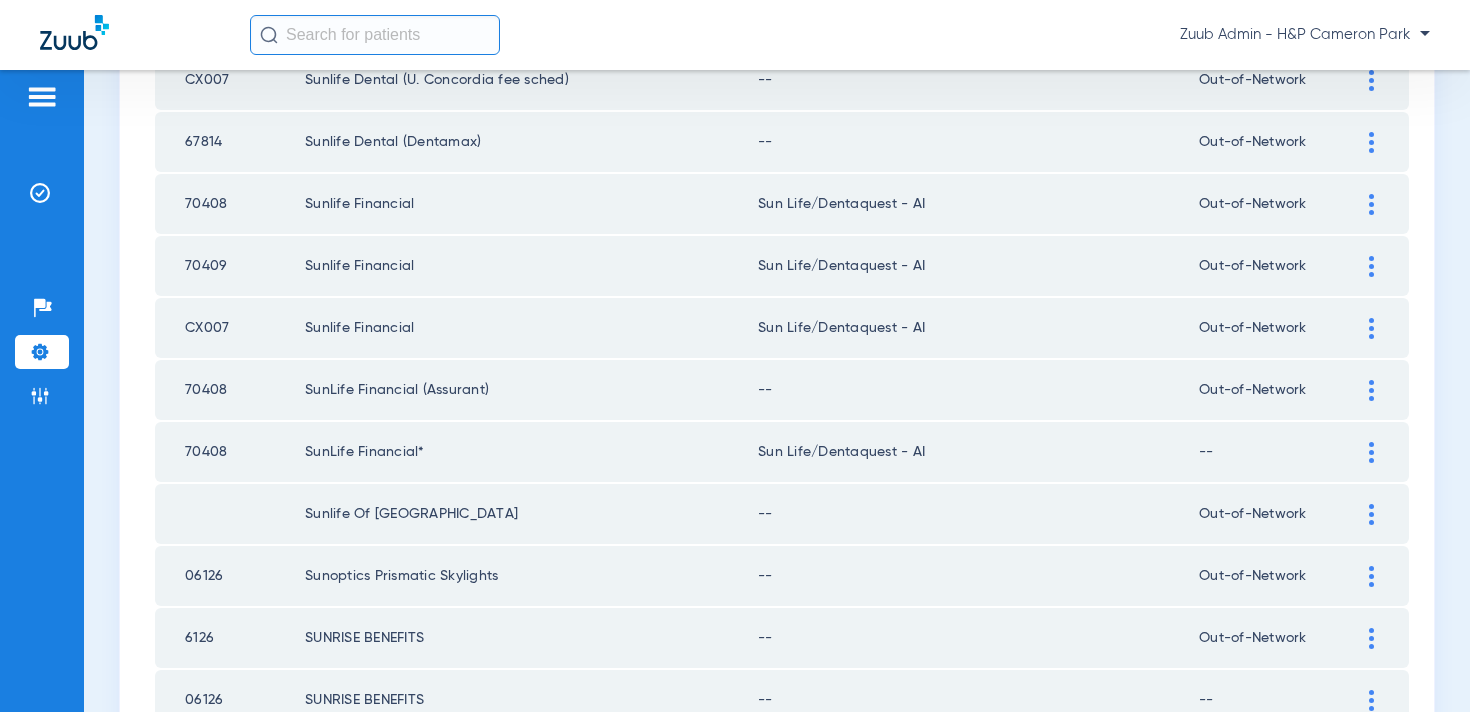 click 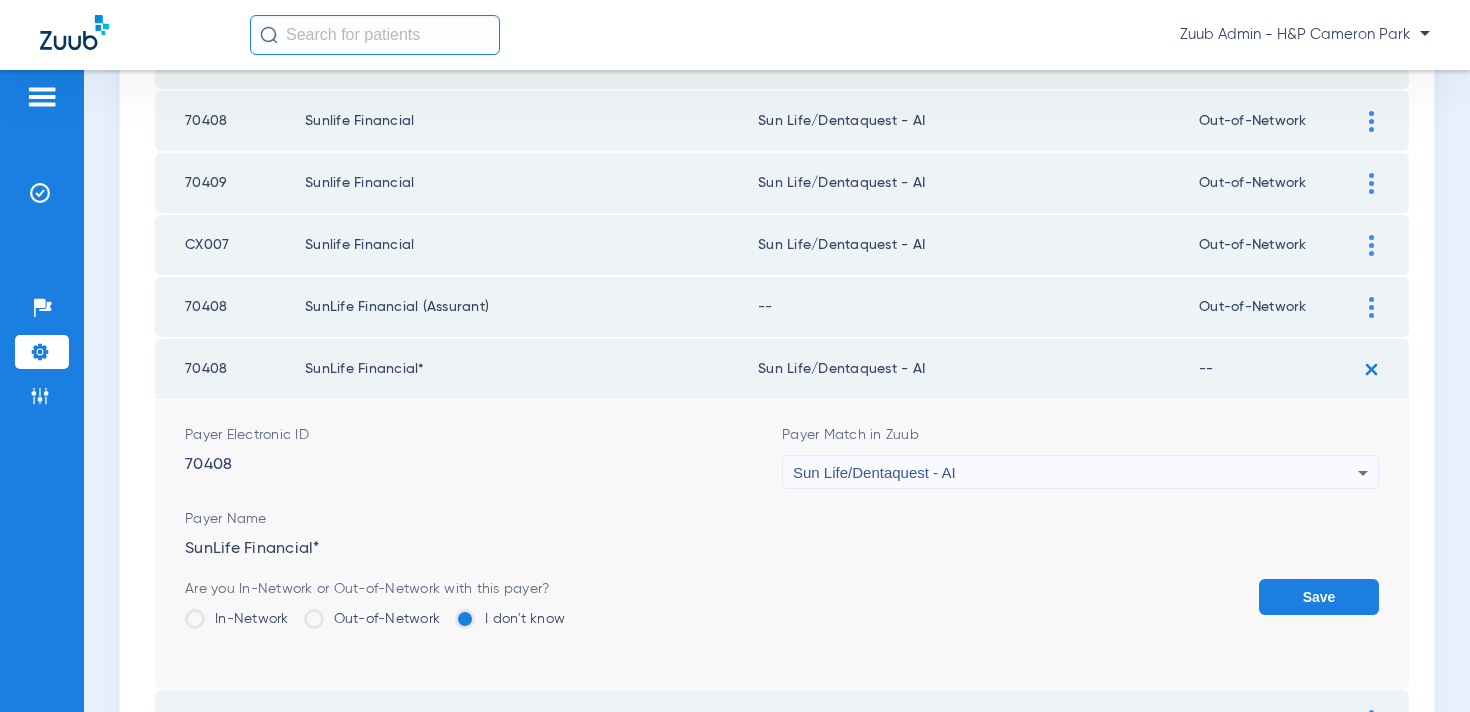 scroll, scrollTop: 874, scrollLeft: 0, axis: vertical 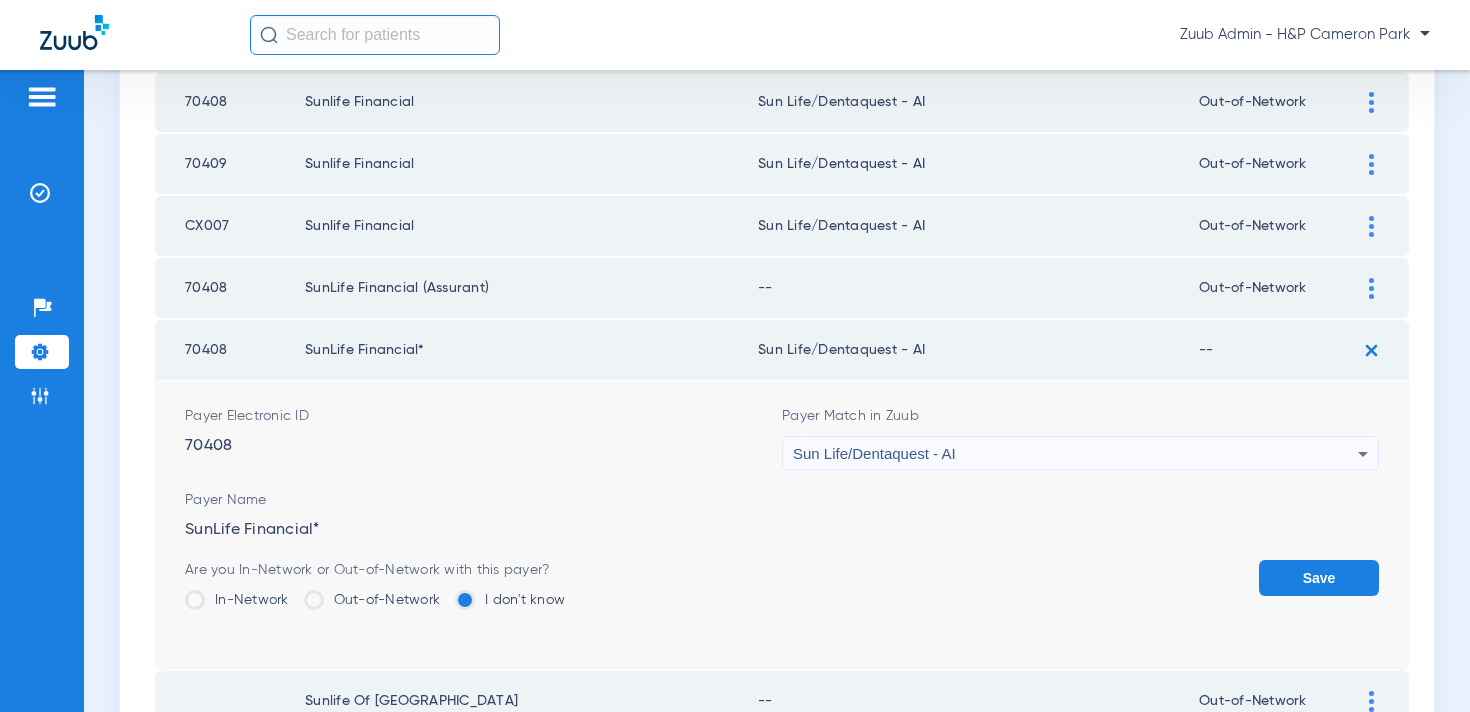 click on "Out-of-Network" 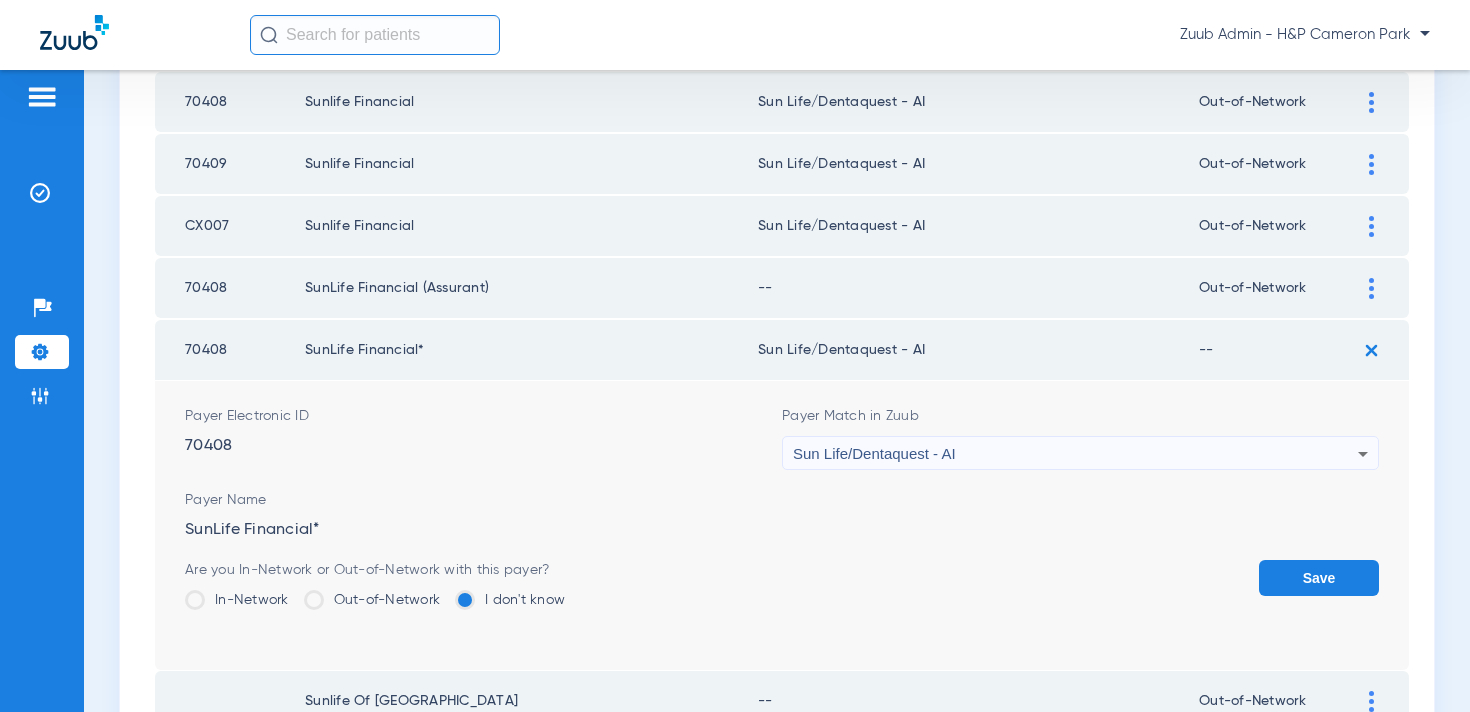 click on "Out-of-Network" 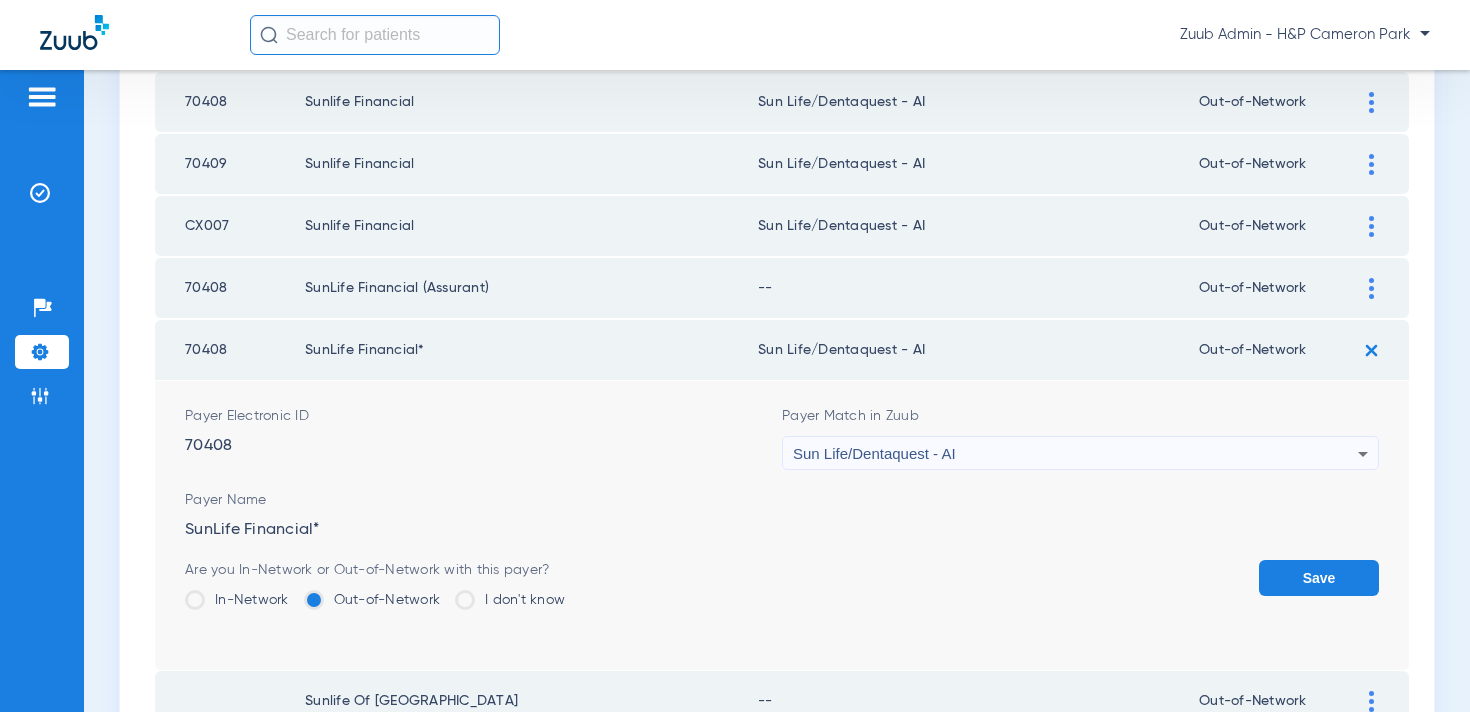 click on "Save" 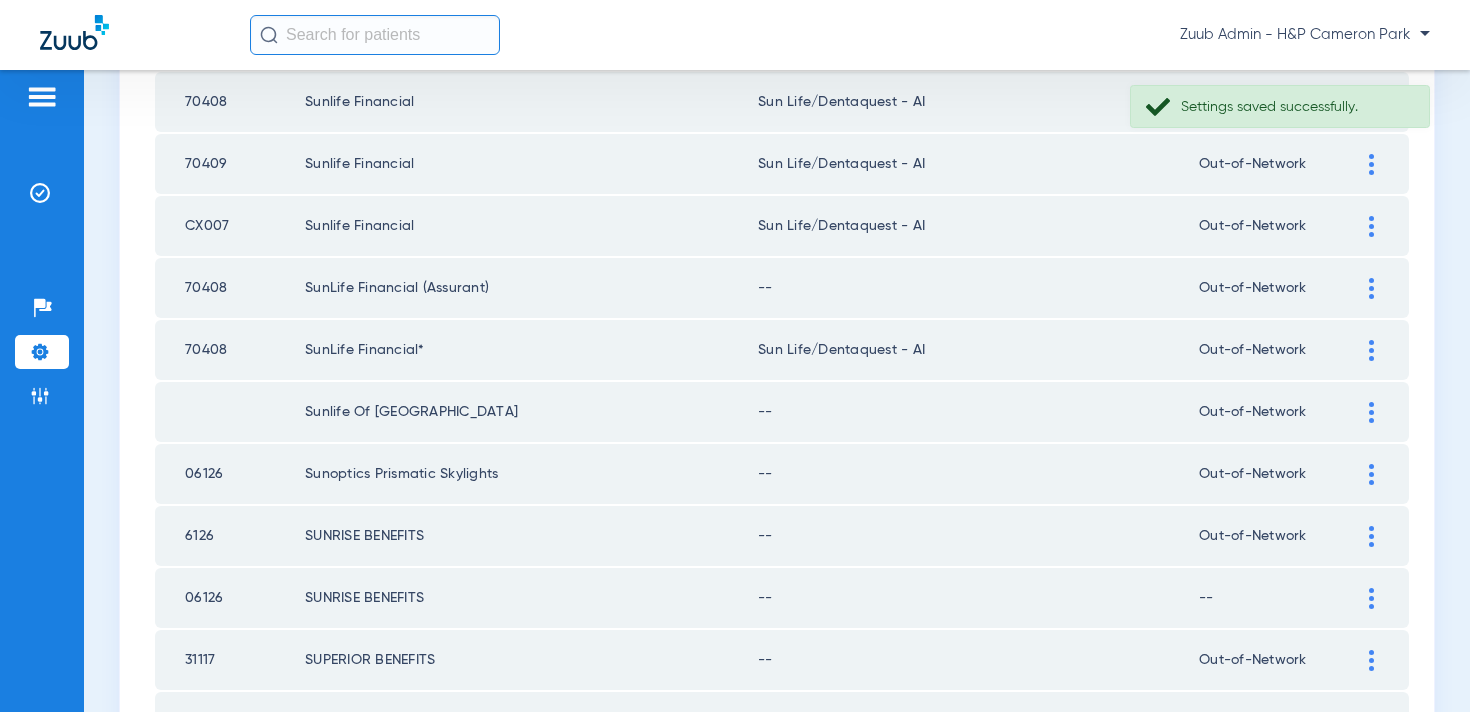 click 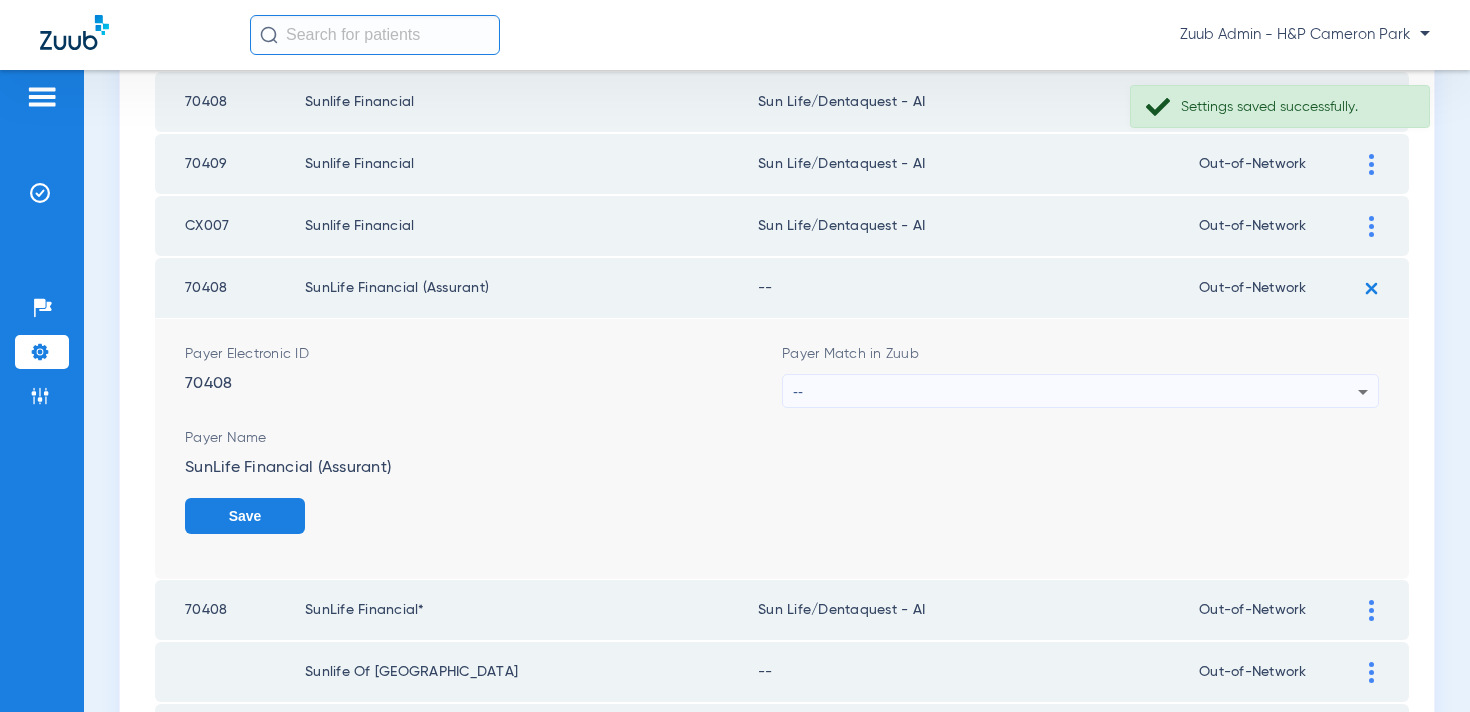 click on "--" at bounding box center (1075, 392) 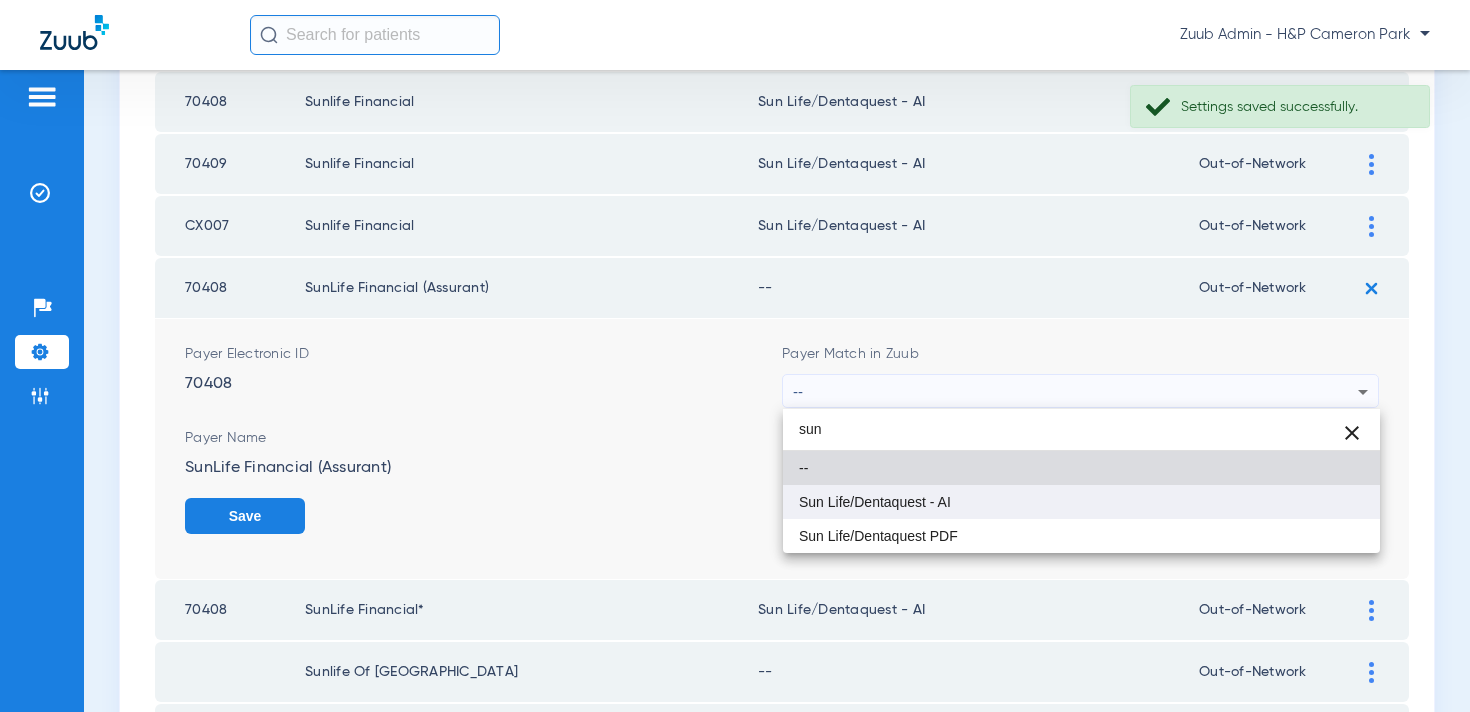 type on "sun" 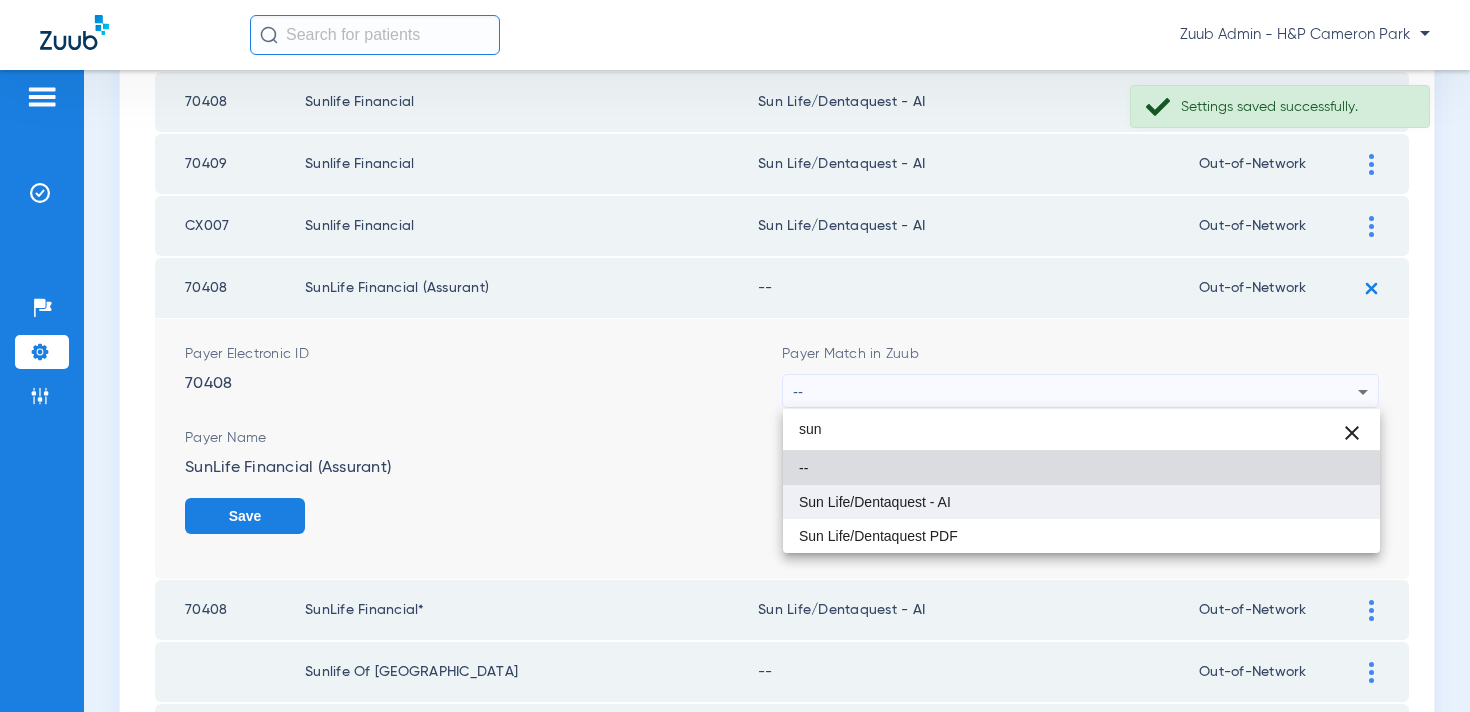 click on "Sun Life/Dentaquest - AI" at bounding box center (1081, 502) 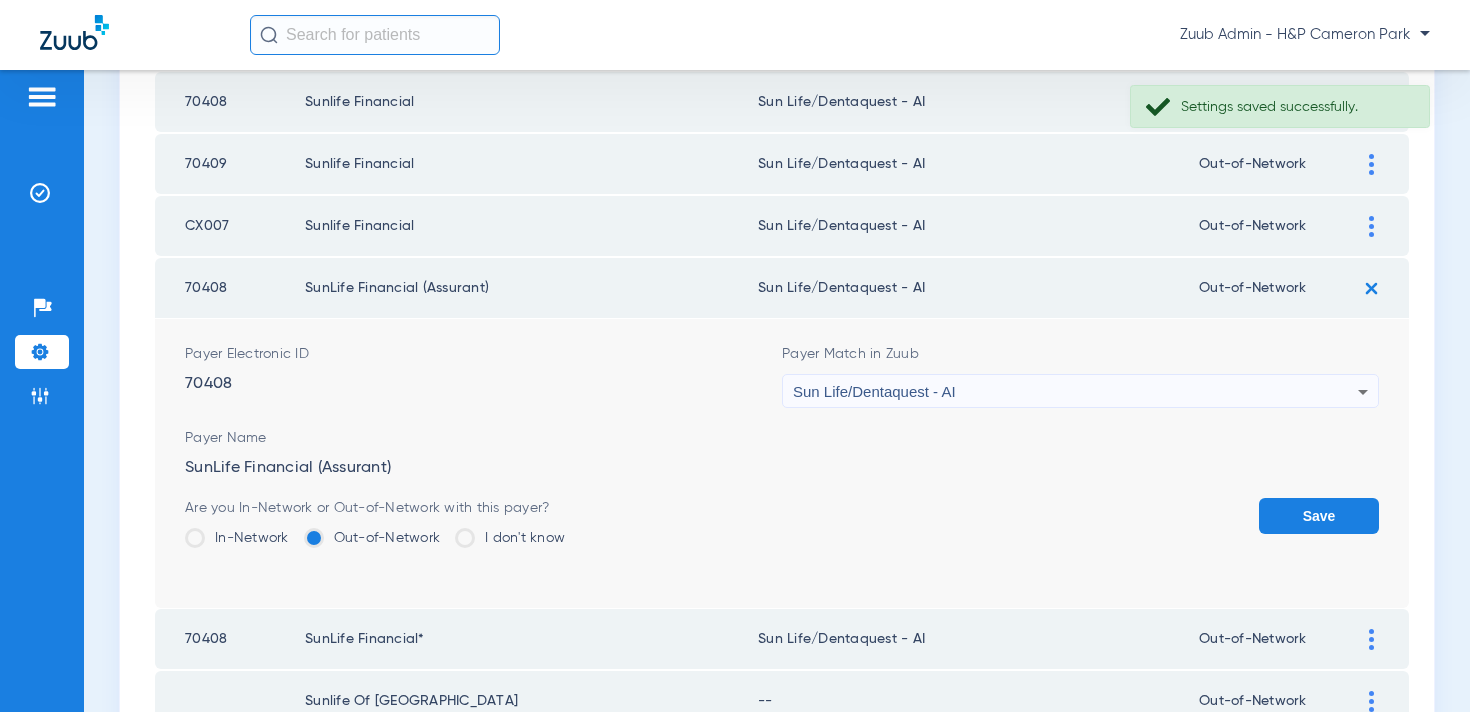 click on "Save" 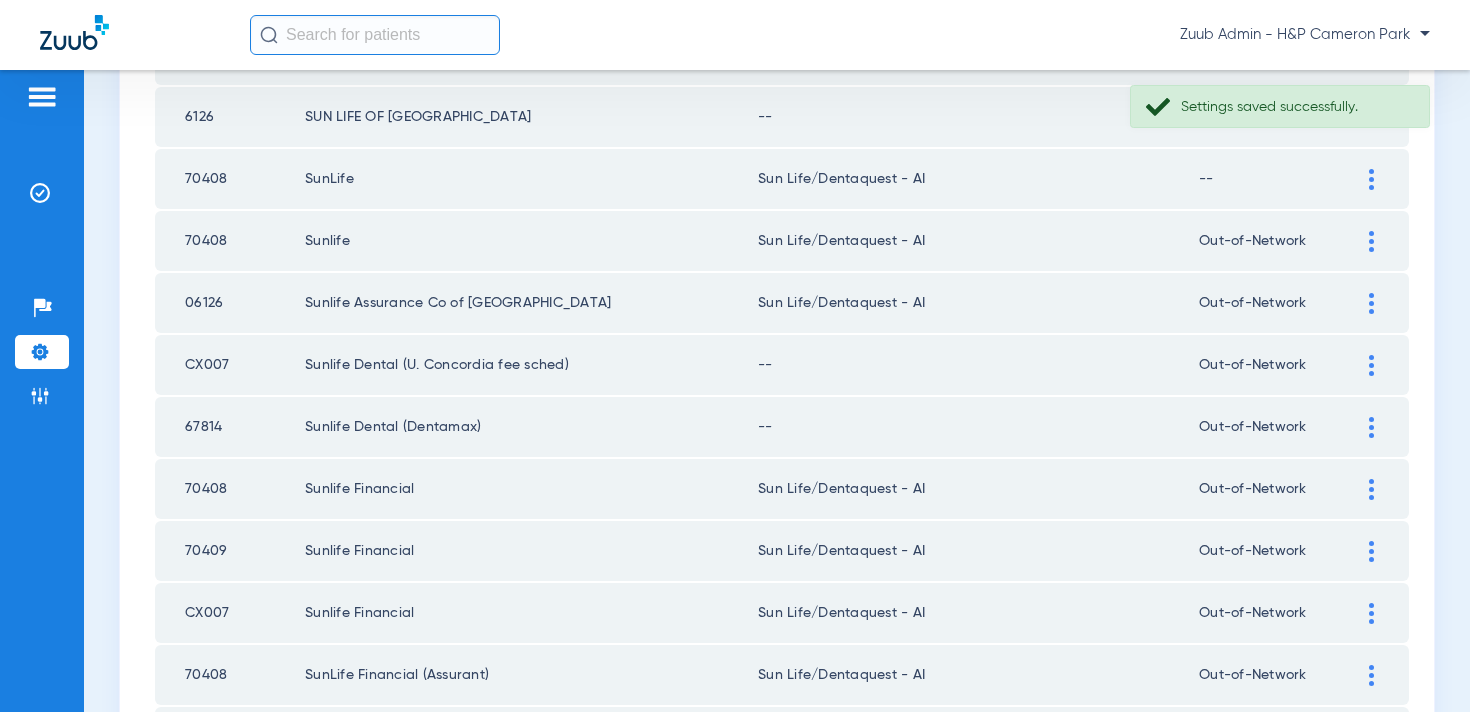 scroll, scrollTop: 484, scrollLeft: 0, axis: vertical 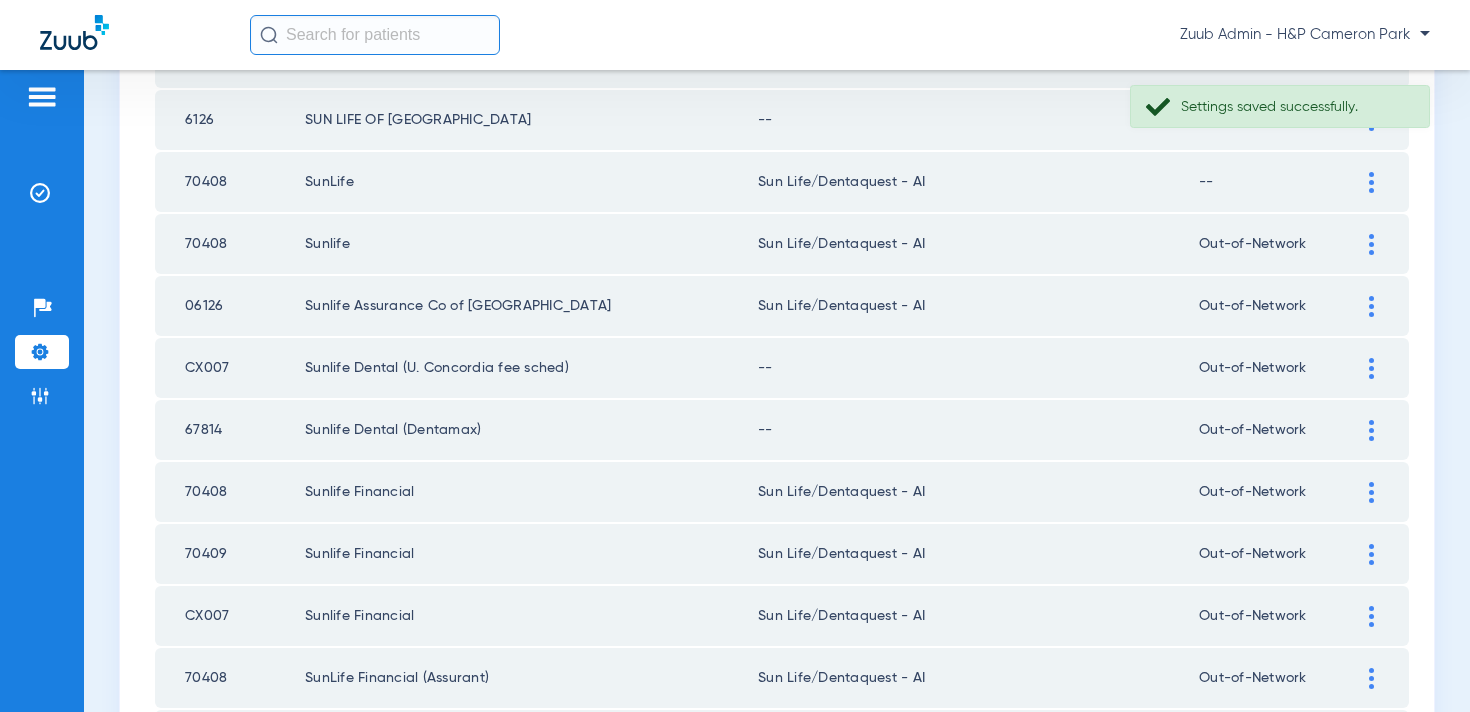 click 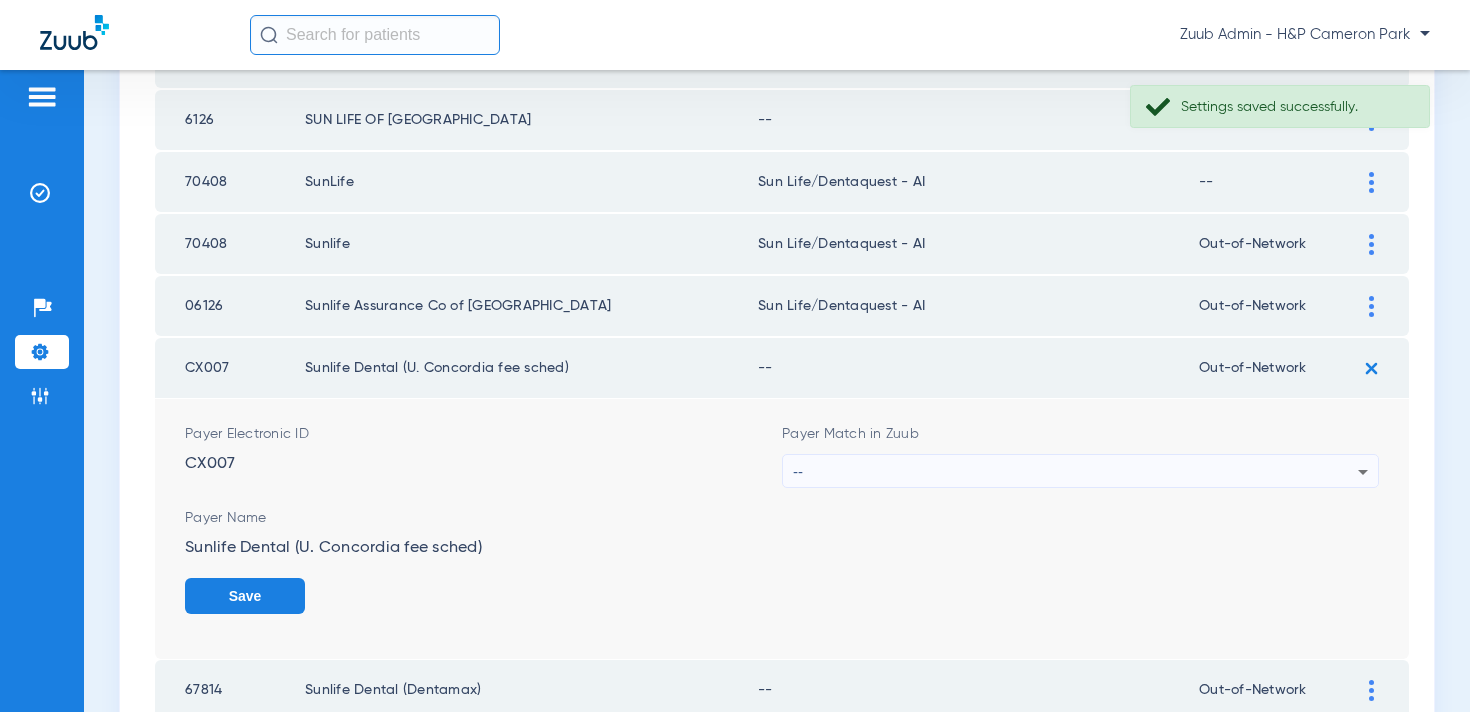 click on "--" at bounding box center [1075, 472] 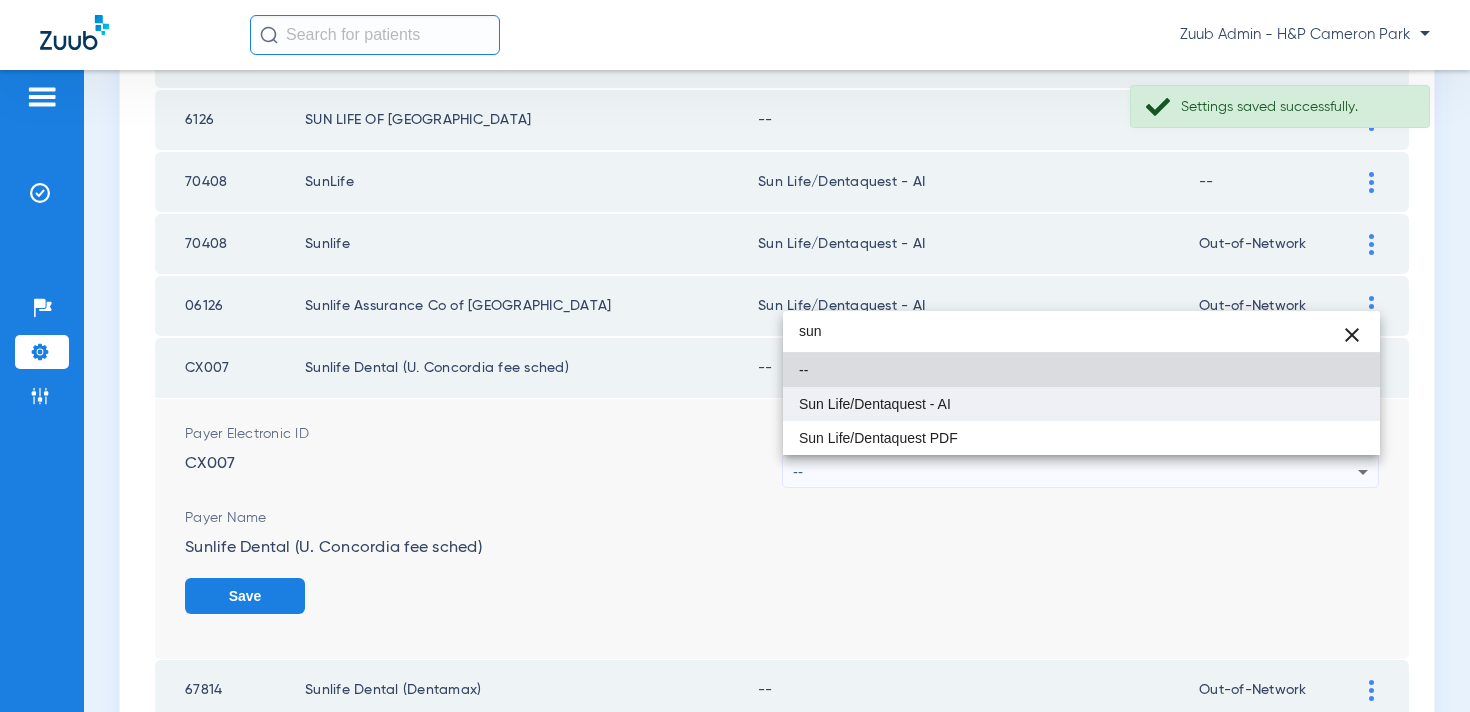 type on "sun" 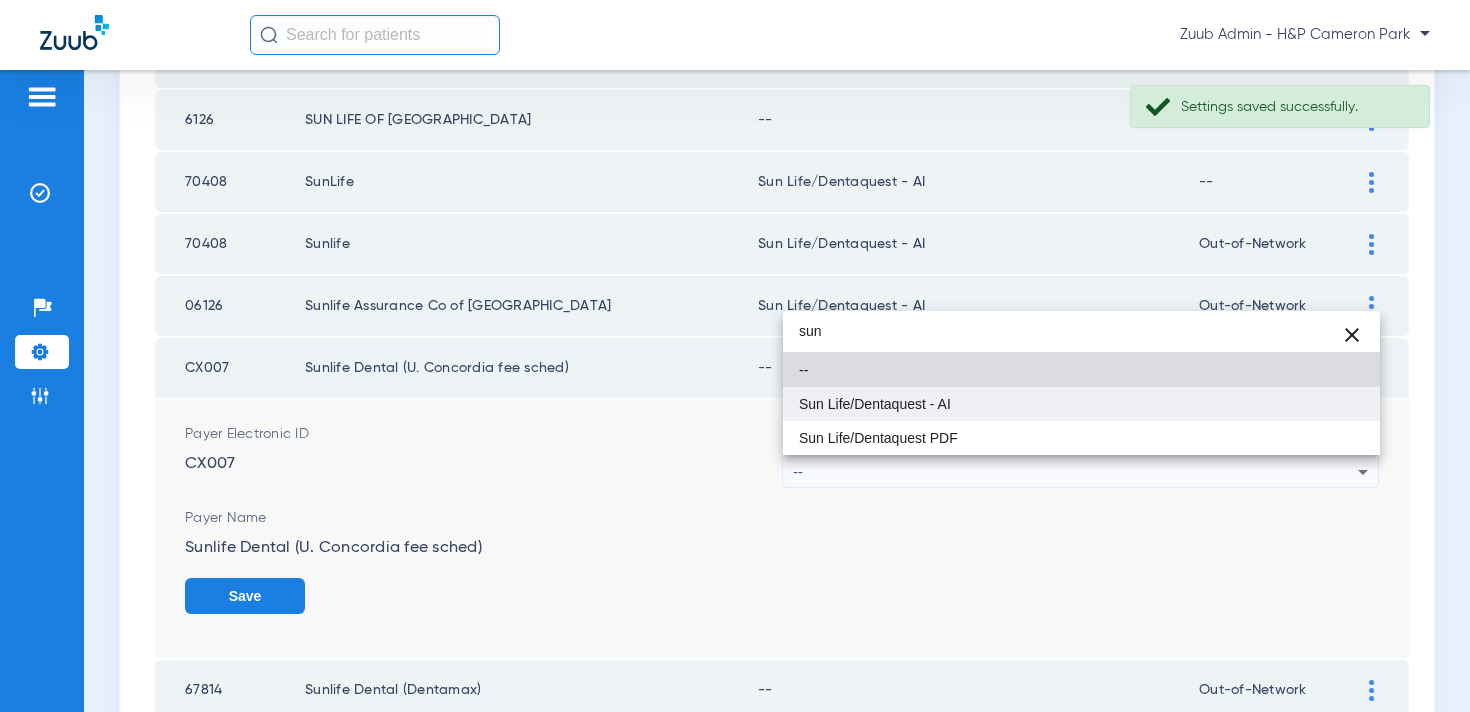 click on "Sun Life/Dentaquest - AI" at bounding box center [1081, 404] 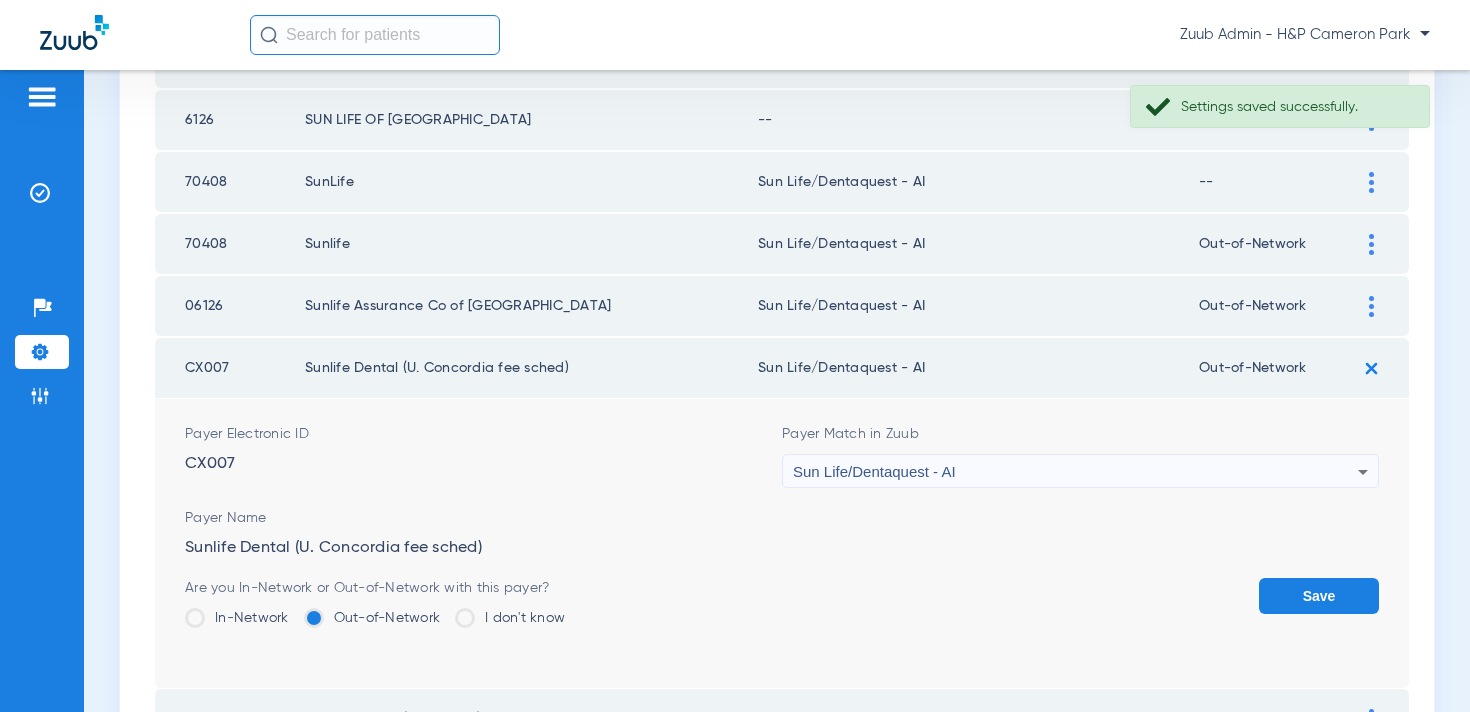 click on "Save" 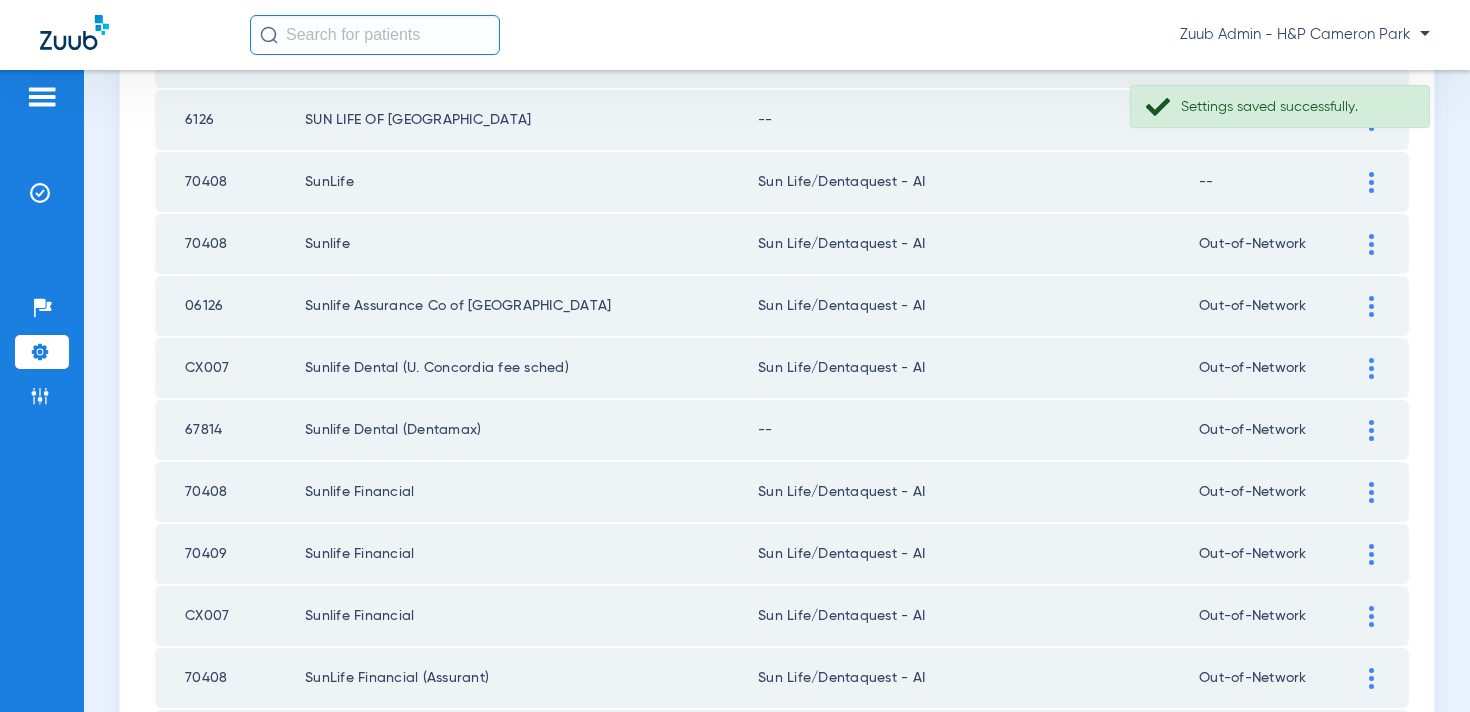 click 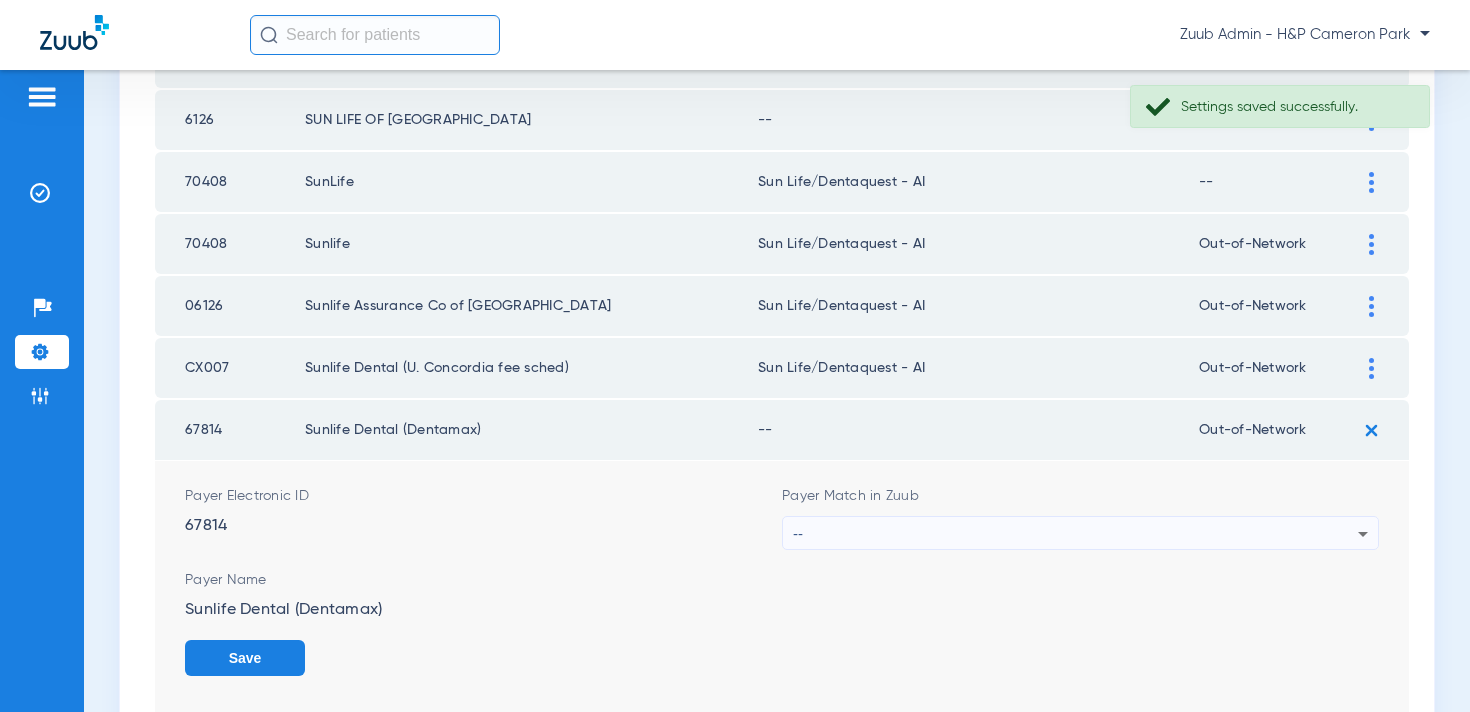 click on "--" at bounding box center (1075, 534) 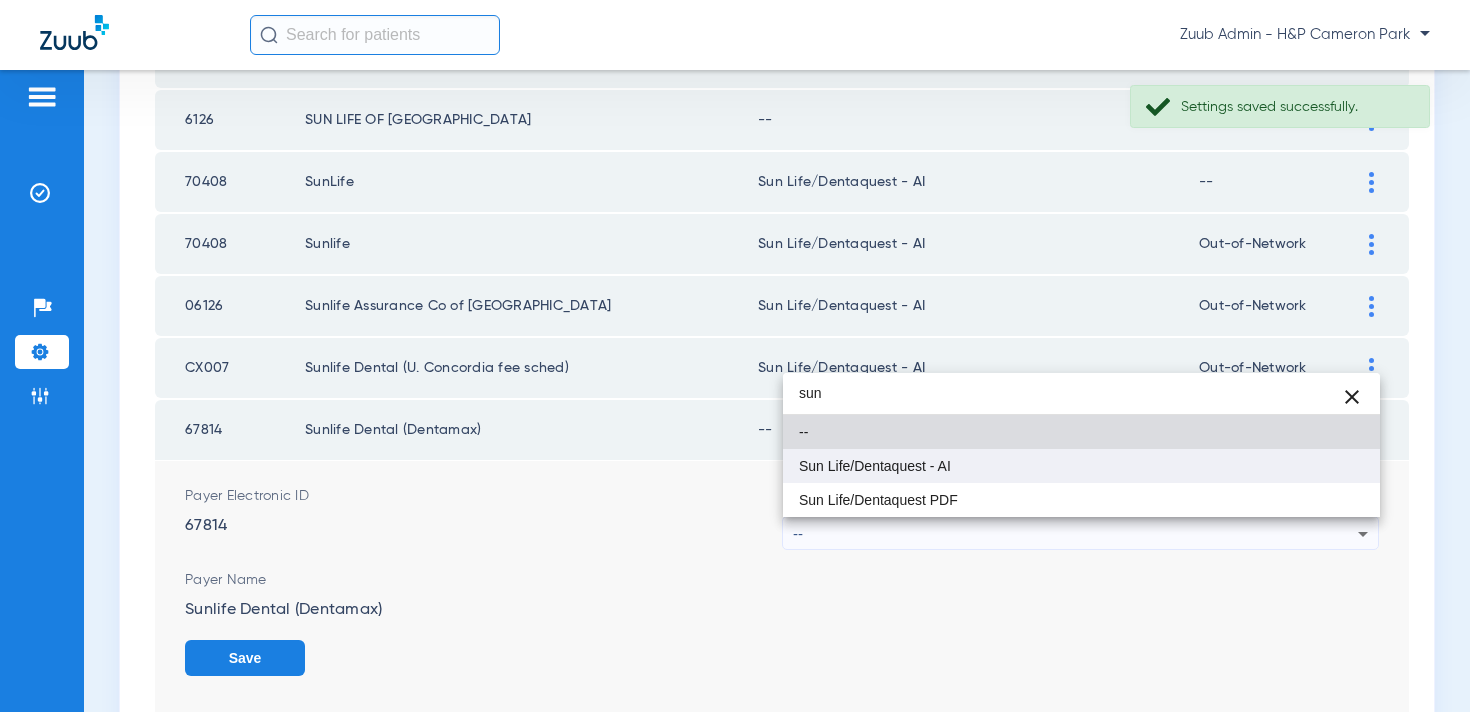 type on "sun" 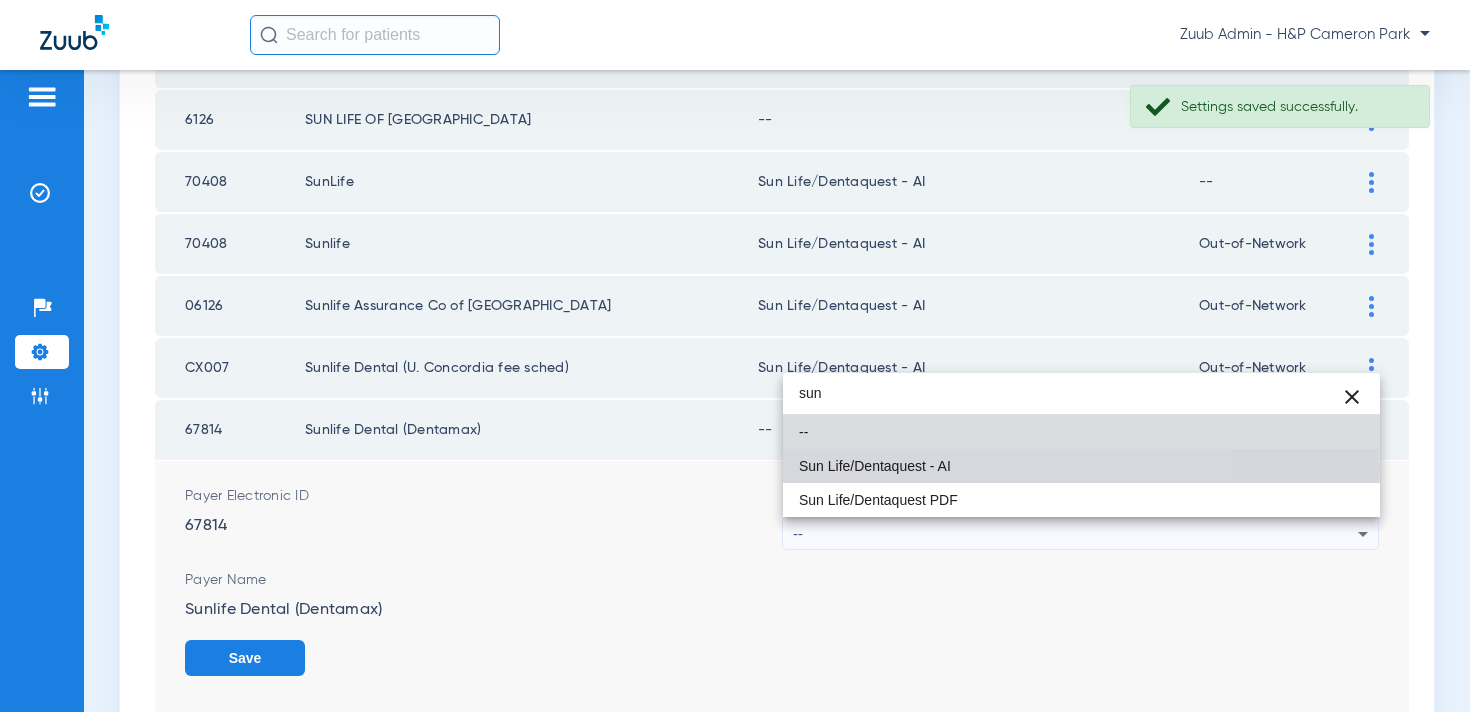 click on "Sun Life/Dentaquest - AI" at bounding box center [875, 466] 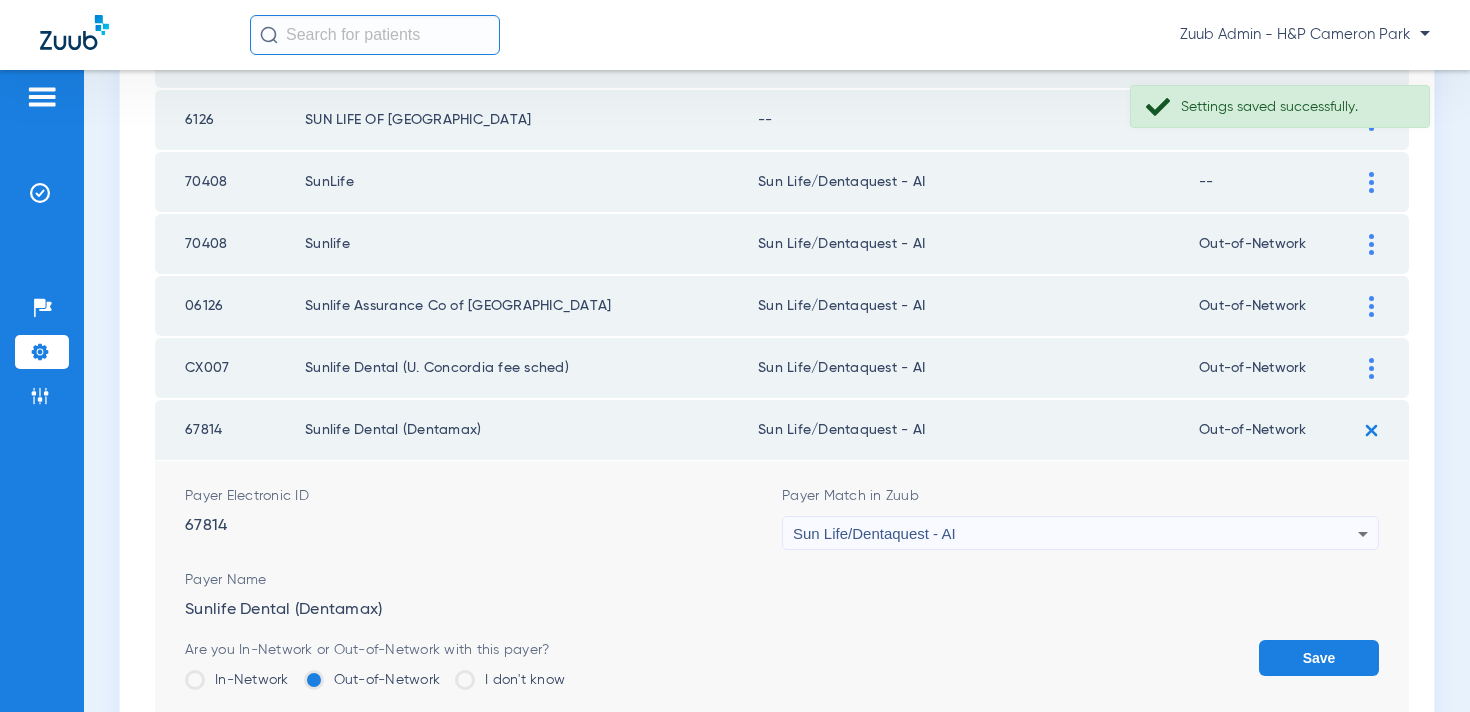 click on "Save" 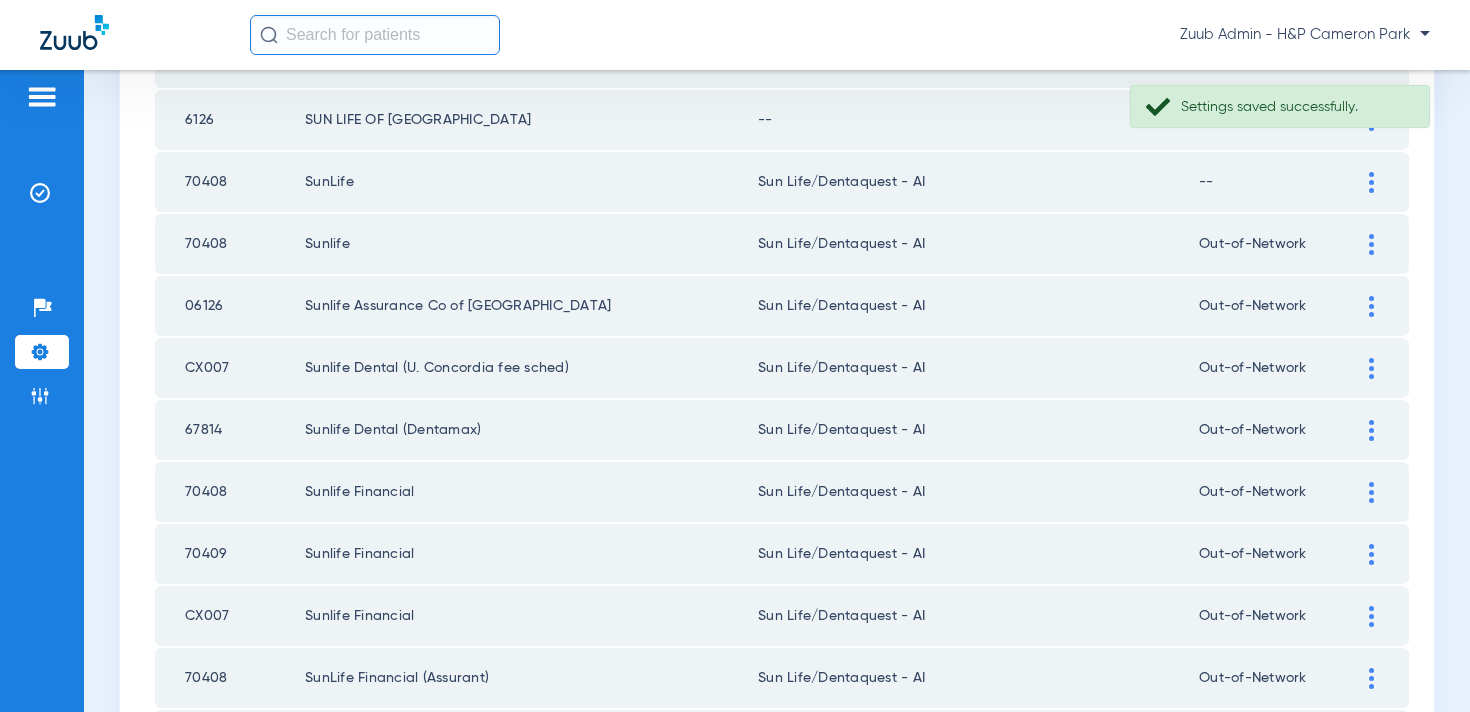 scroll, scrollTop: 206, scrollLeft: 0, axis: vertical 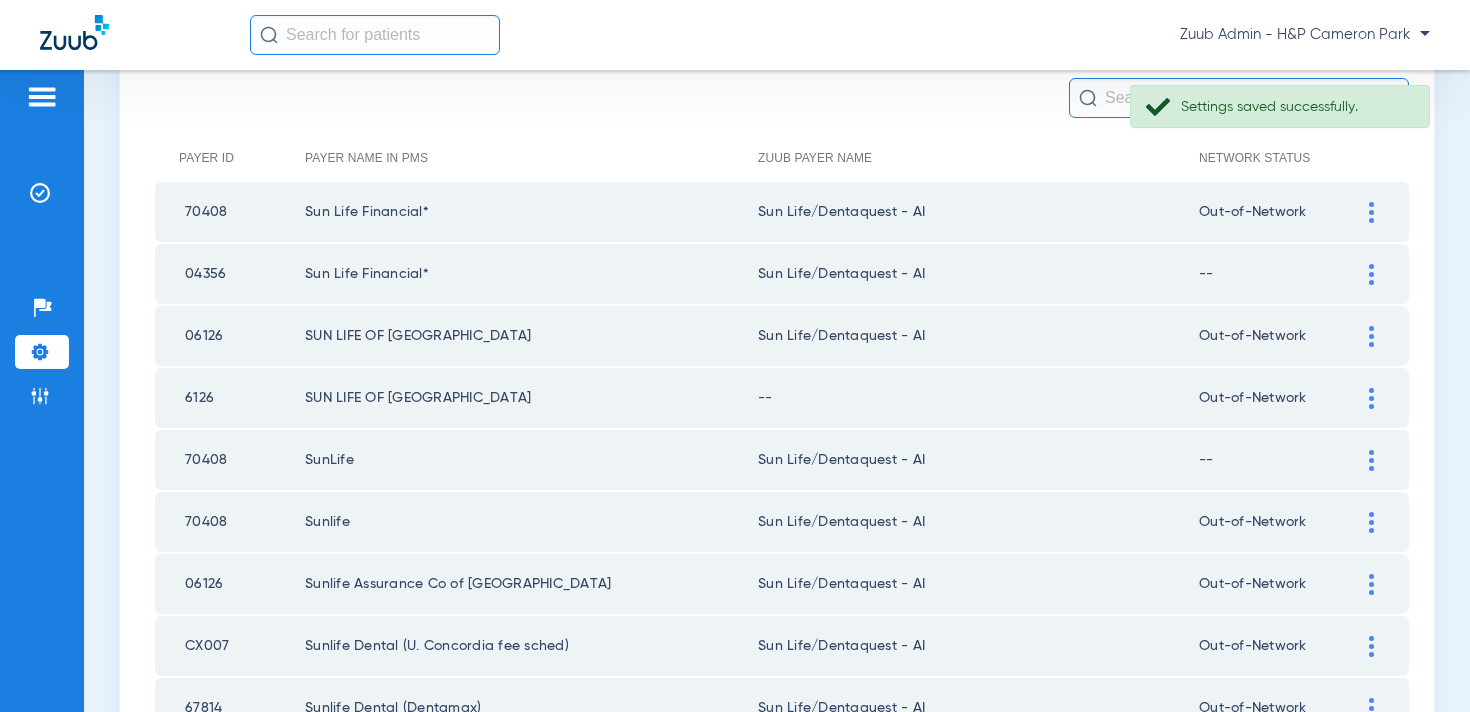 click 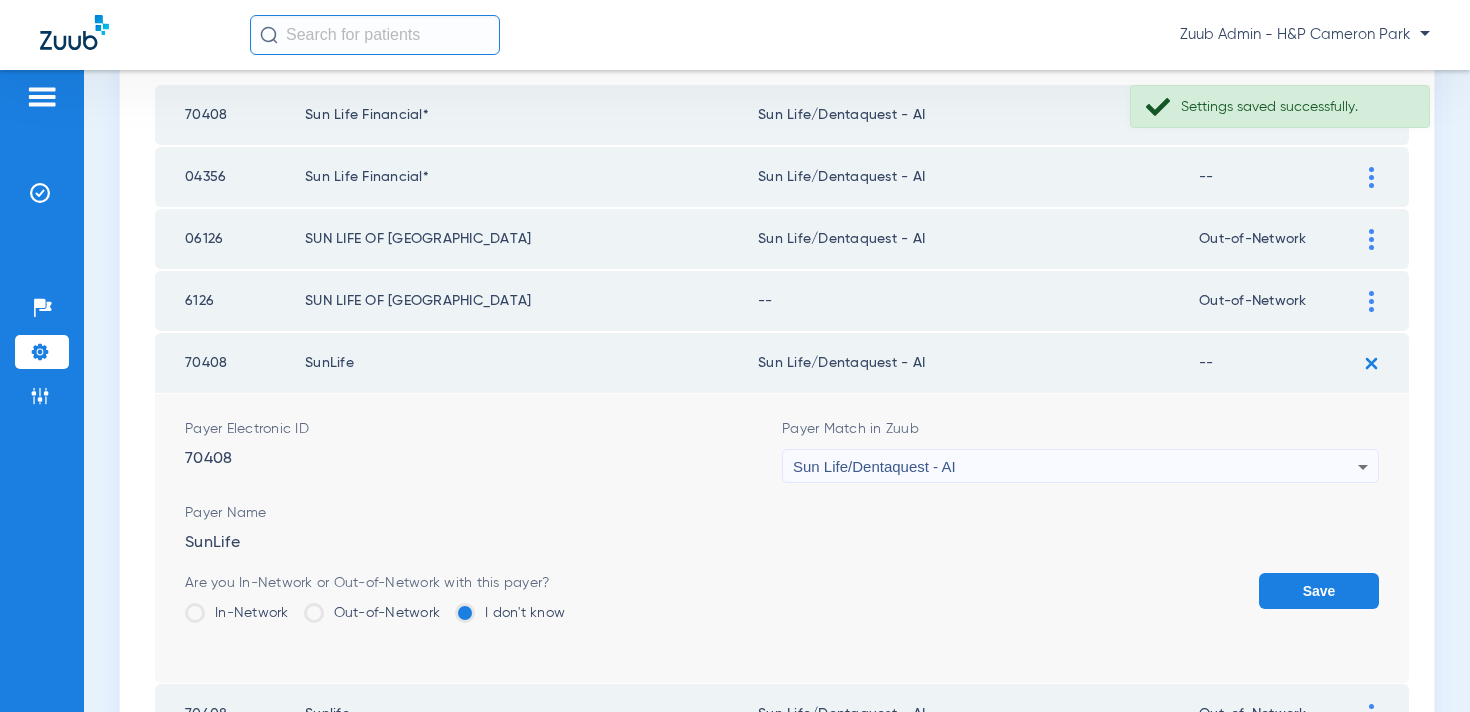 scroll, scrollTop: 350, scrollLeft: 0, axis: vertical 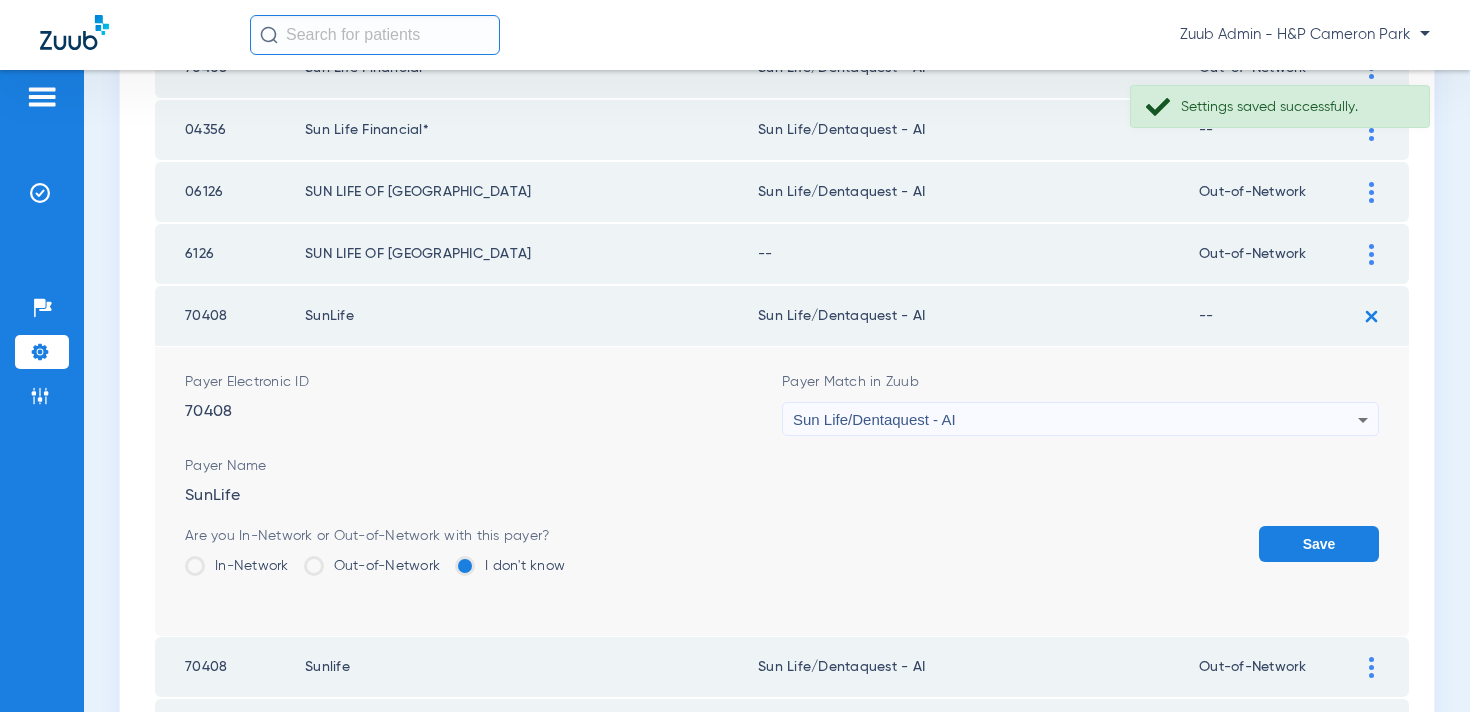 click on "Out-of-Network" 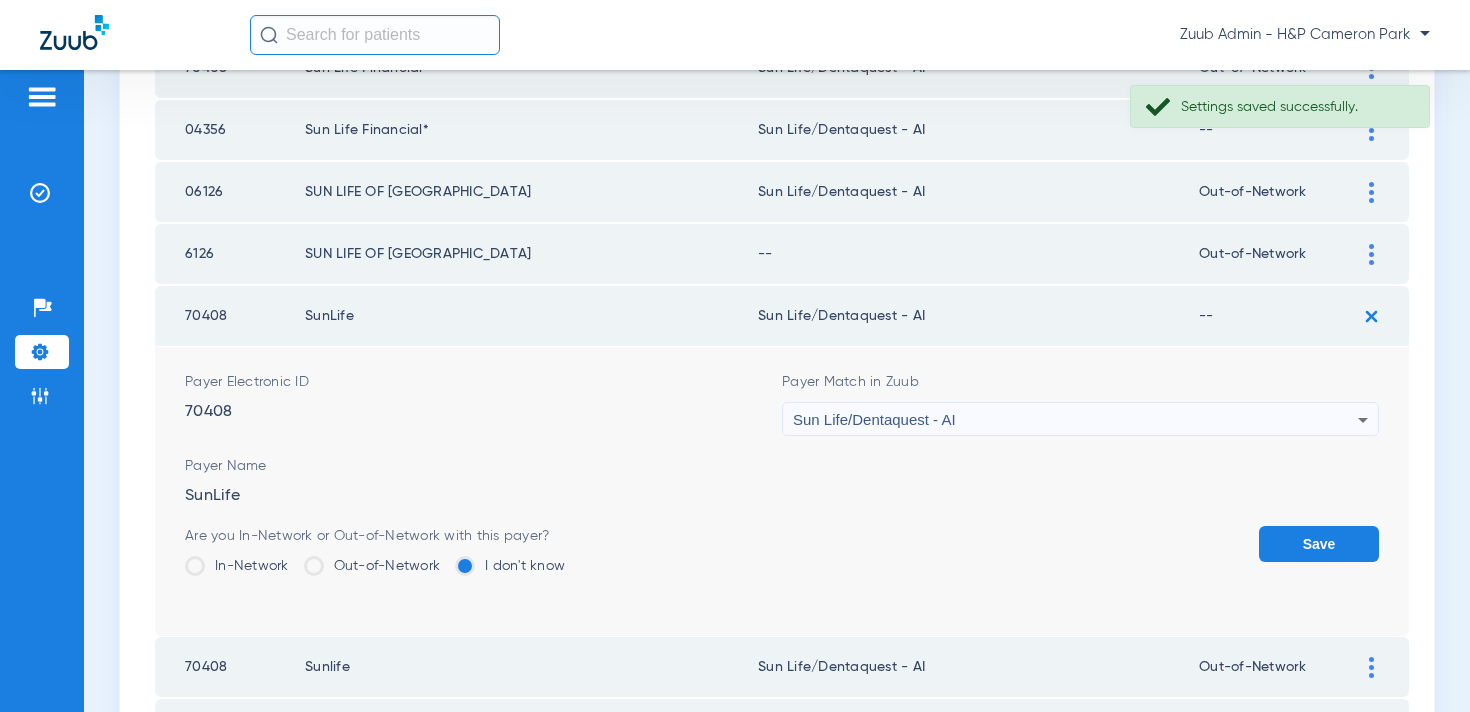 click on "Out-of-Network" 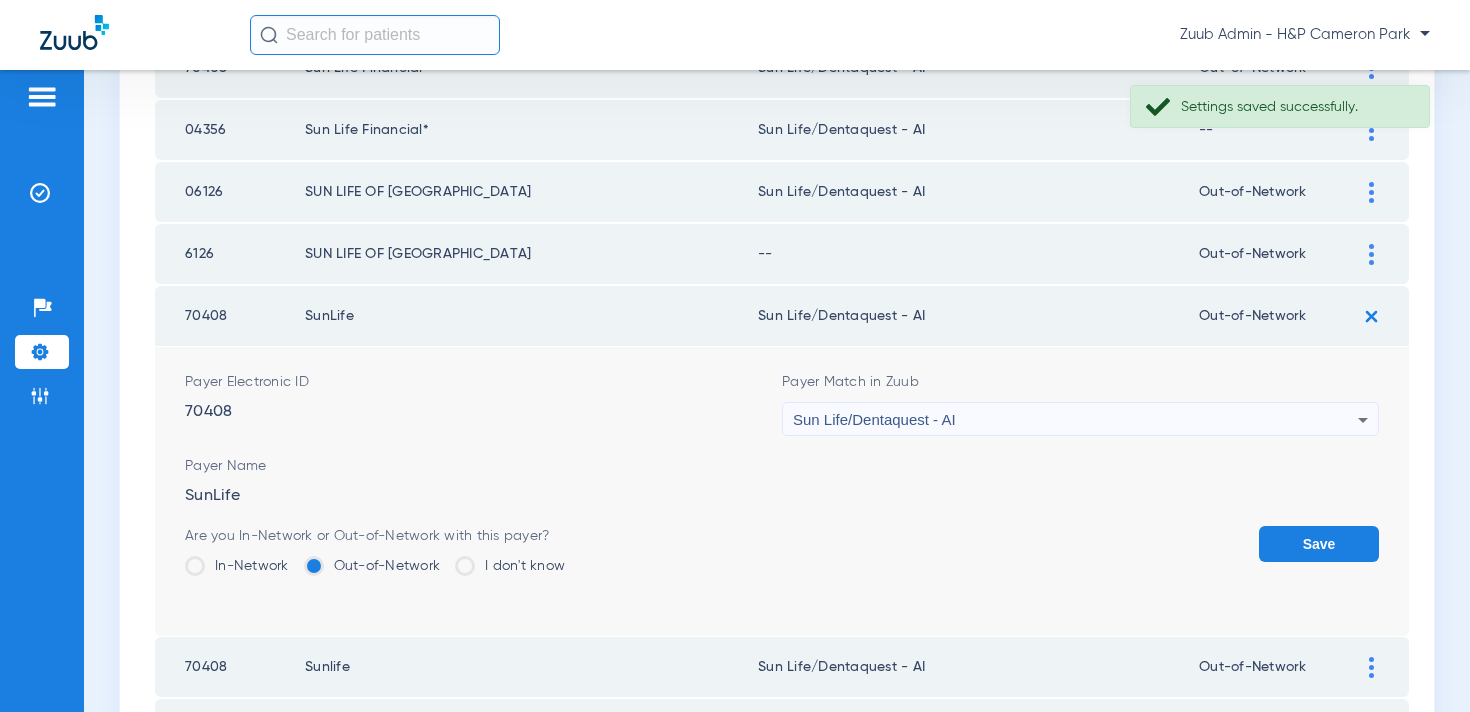 click on "Save" 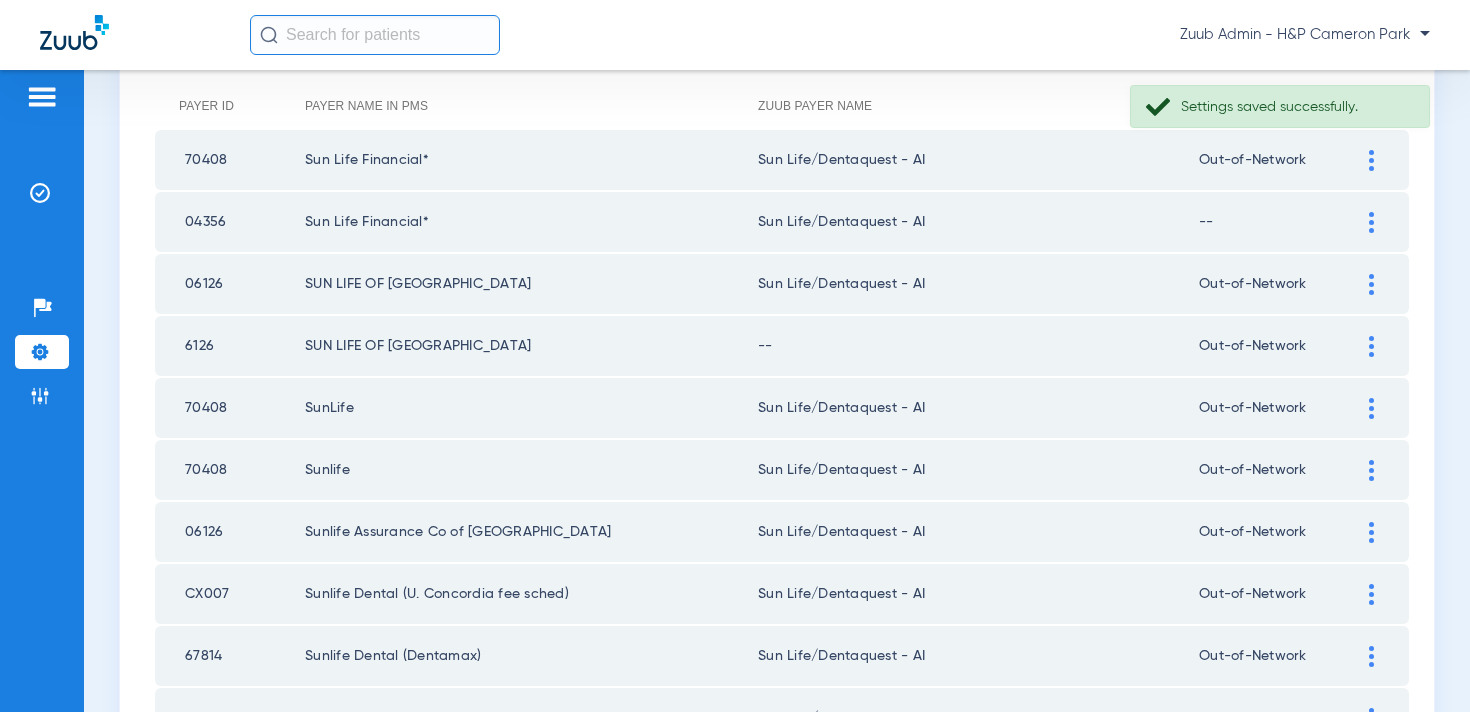 scroll, scrollTop: 232, scrollLeft: 0, axis: vertical 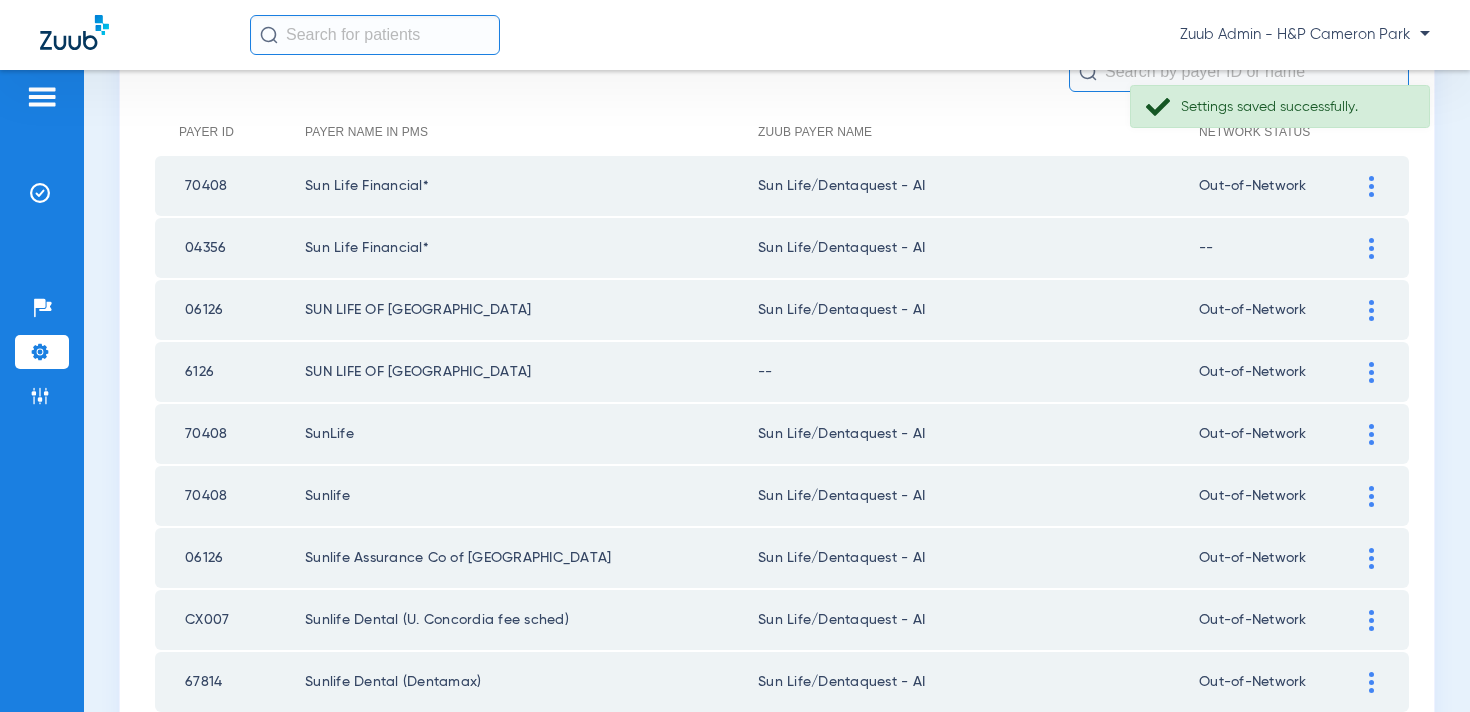 click 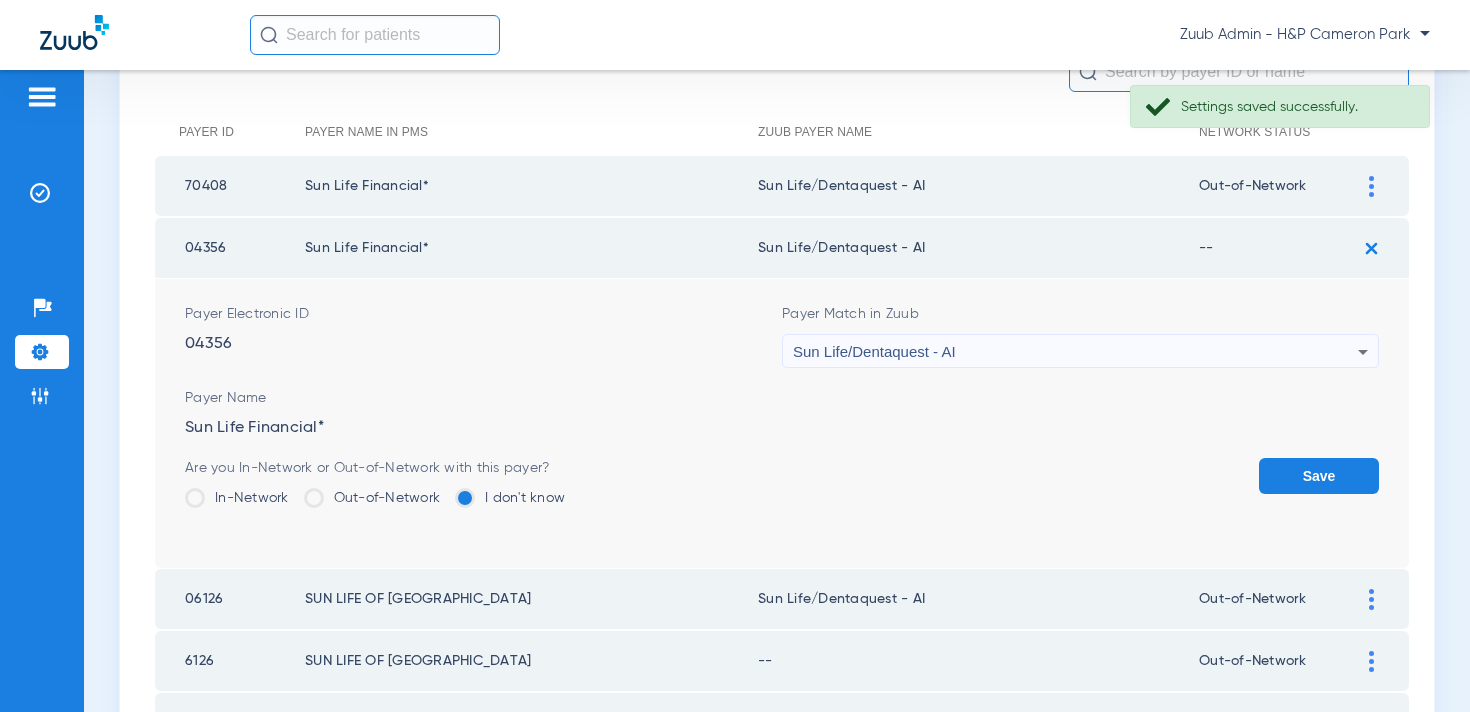 click on "Out-of-Network" 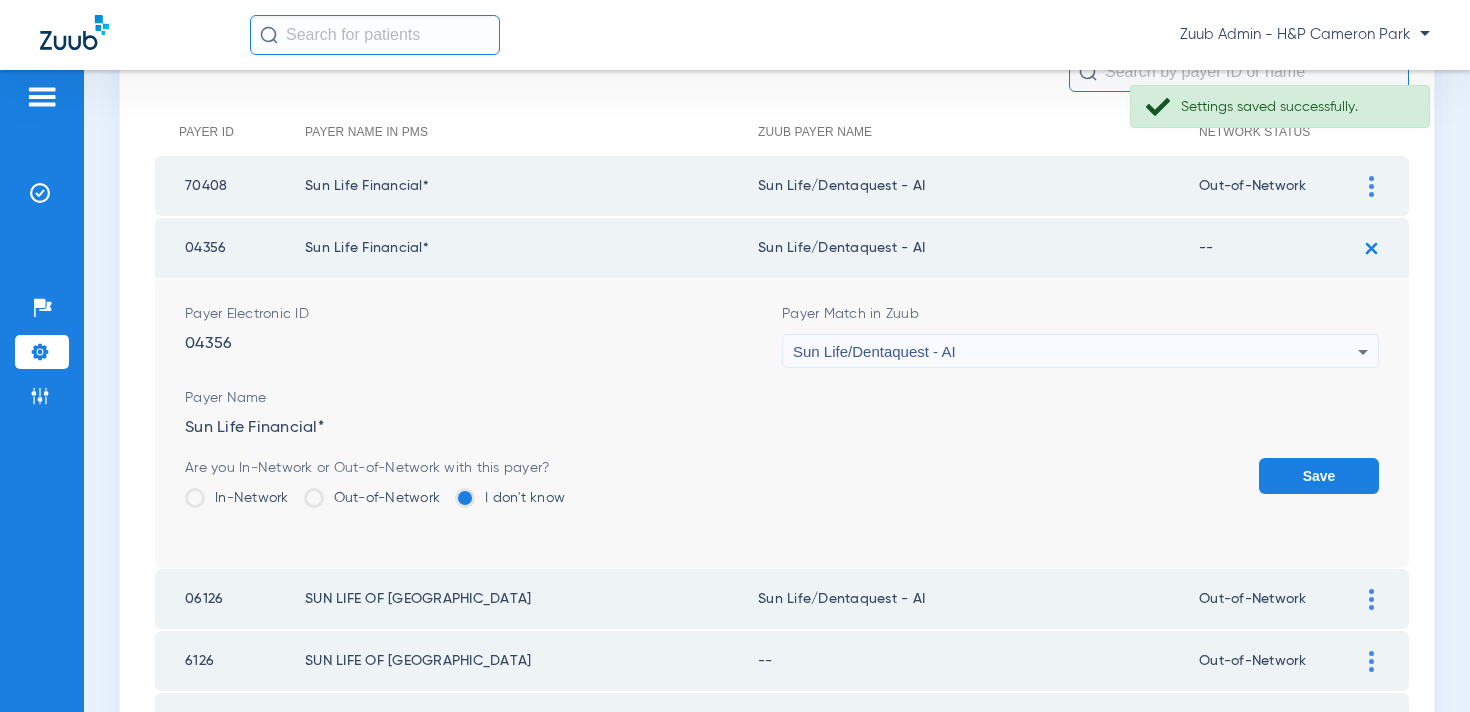 click on "Out-of-Network" 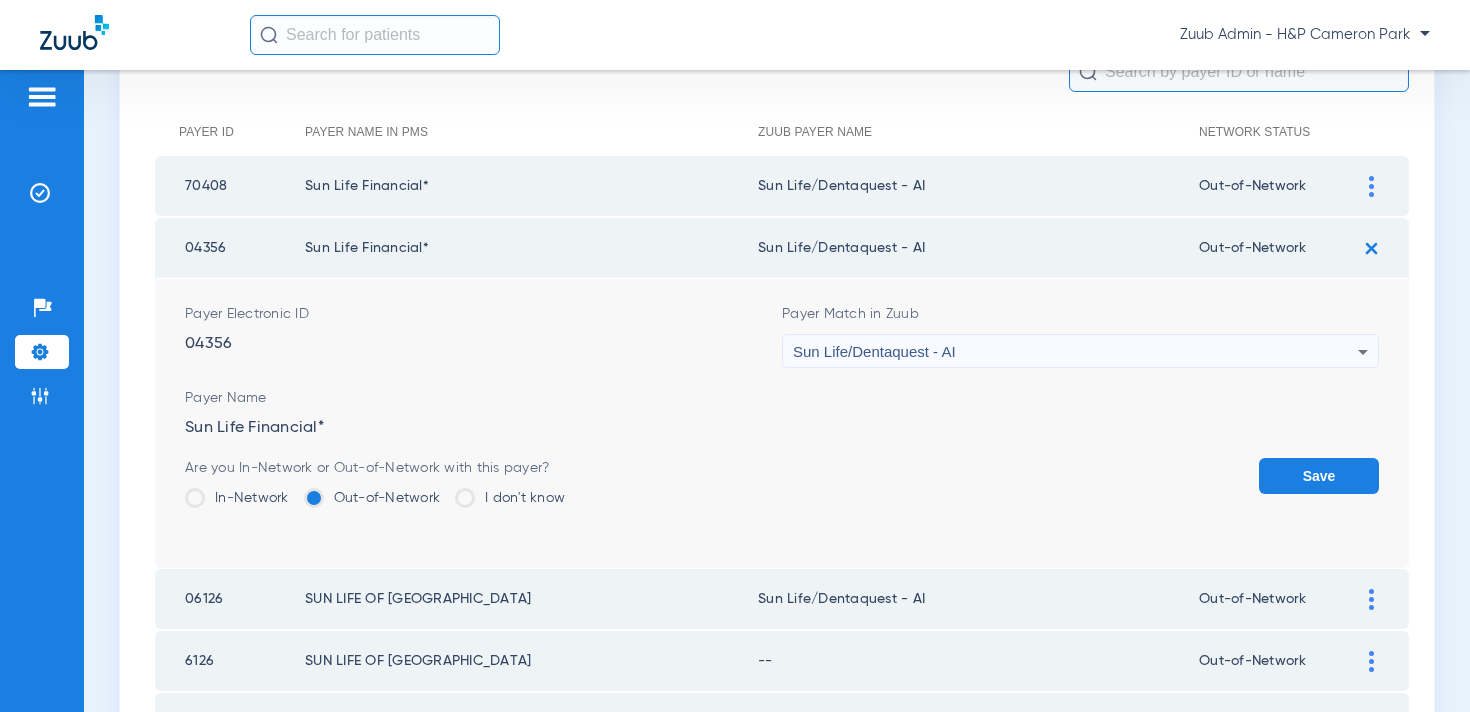 click on "Save" 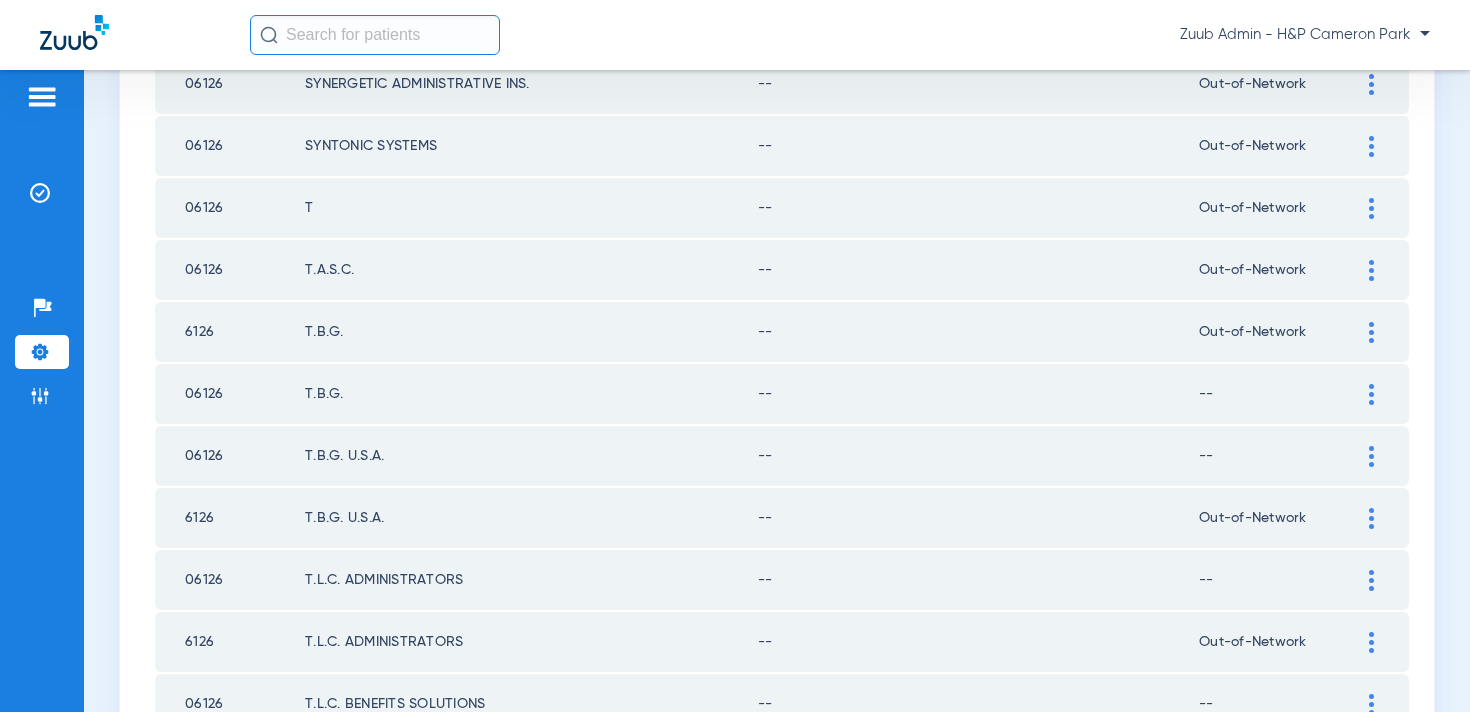 scroll, scrollTop: 2923, scrollLeft: 0, axis: vertical 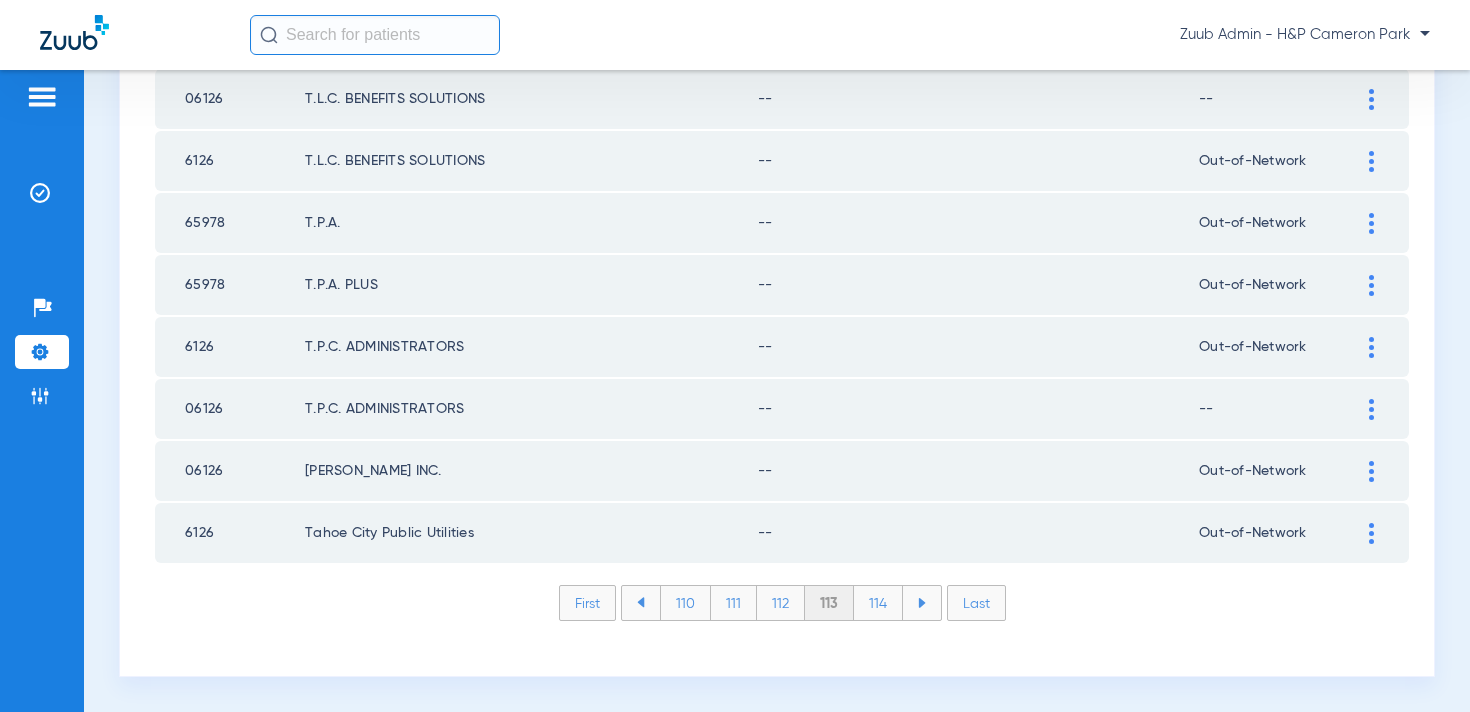 click on "114" 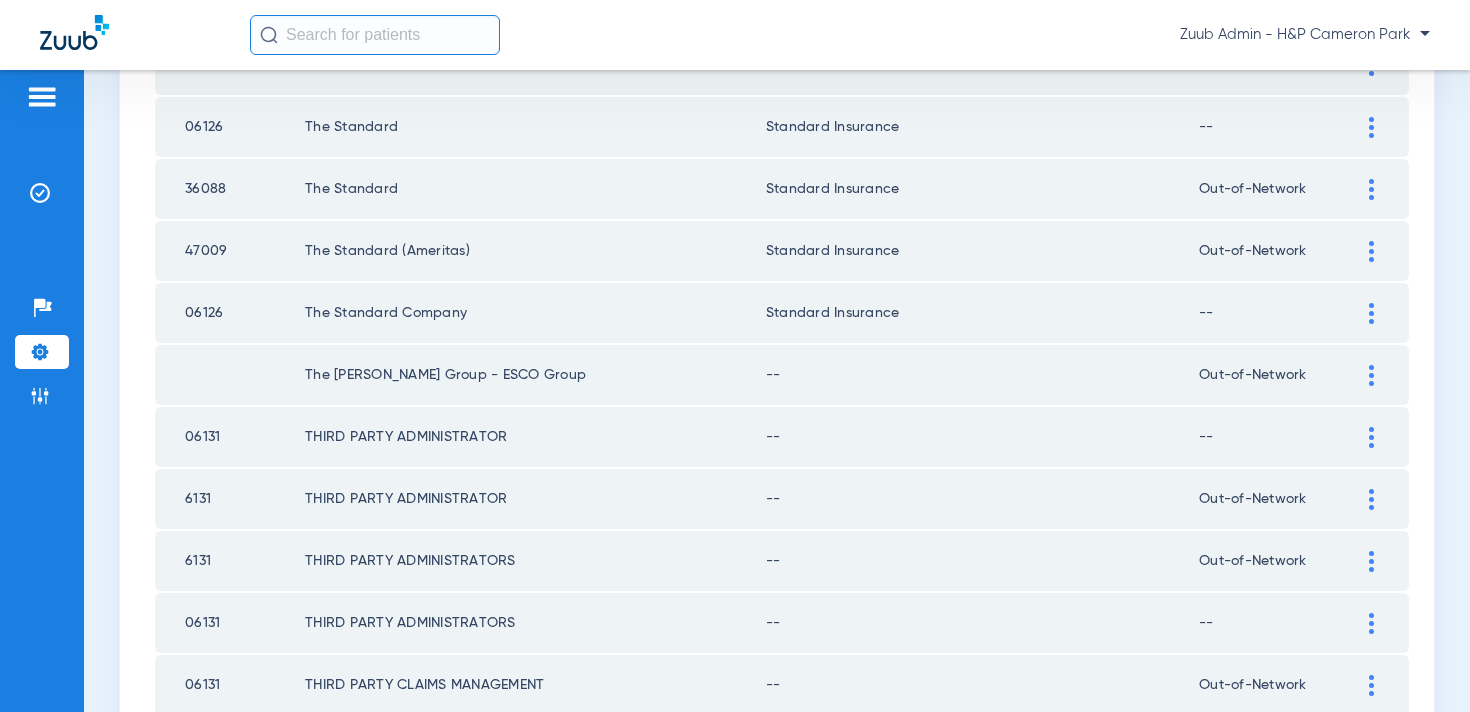 scroll, scrollTop: 2708, scrollLeft: 0, axis: vertical 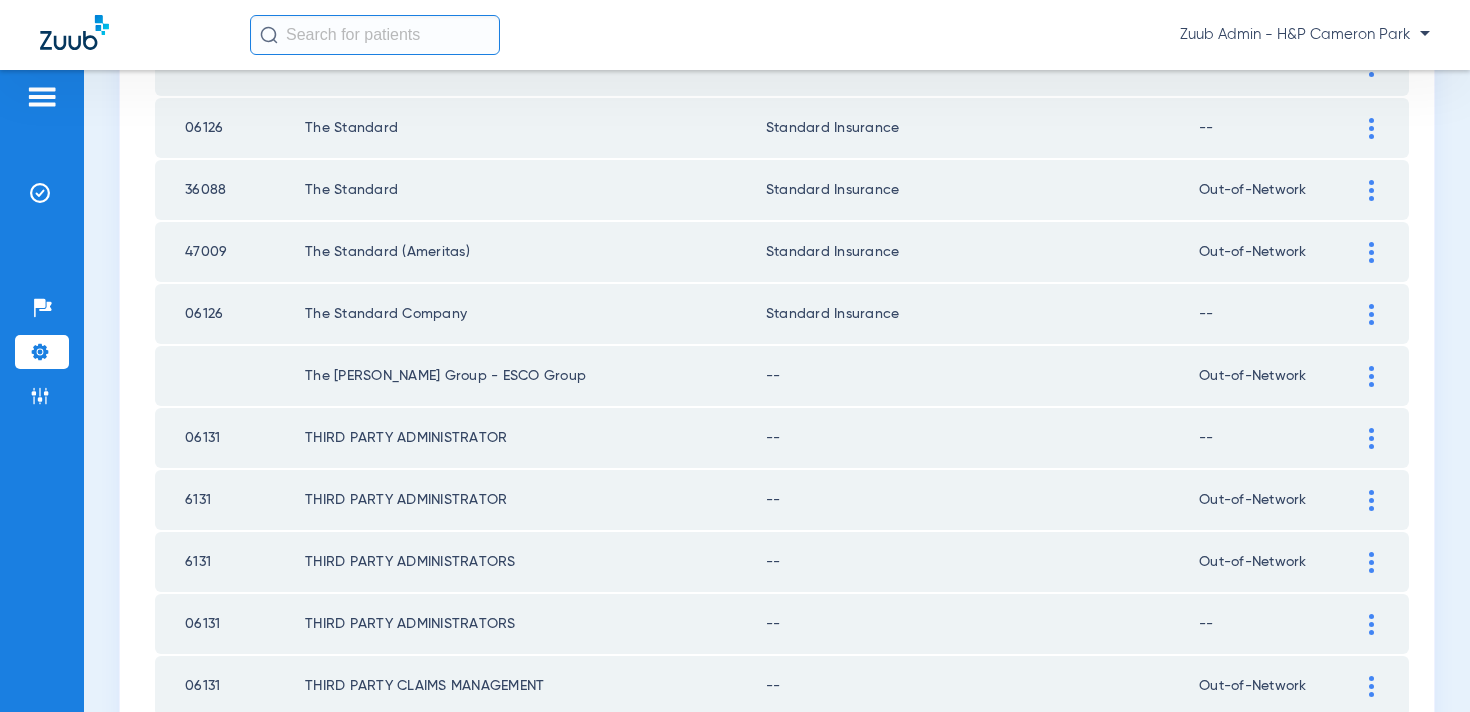 click 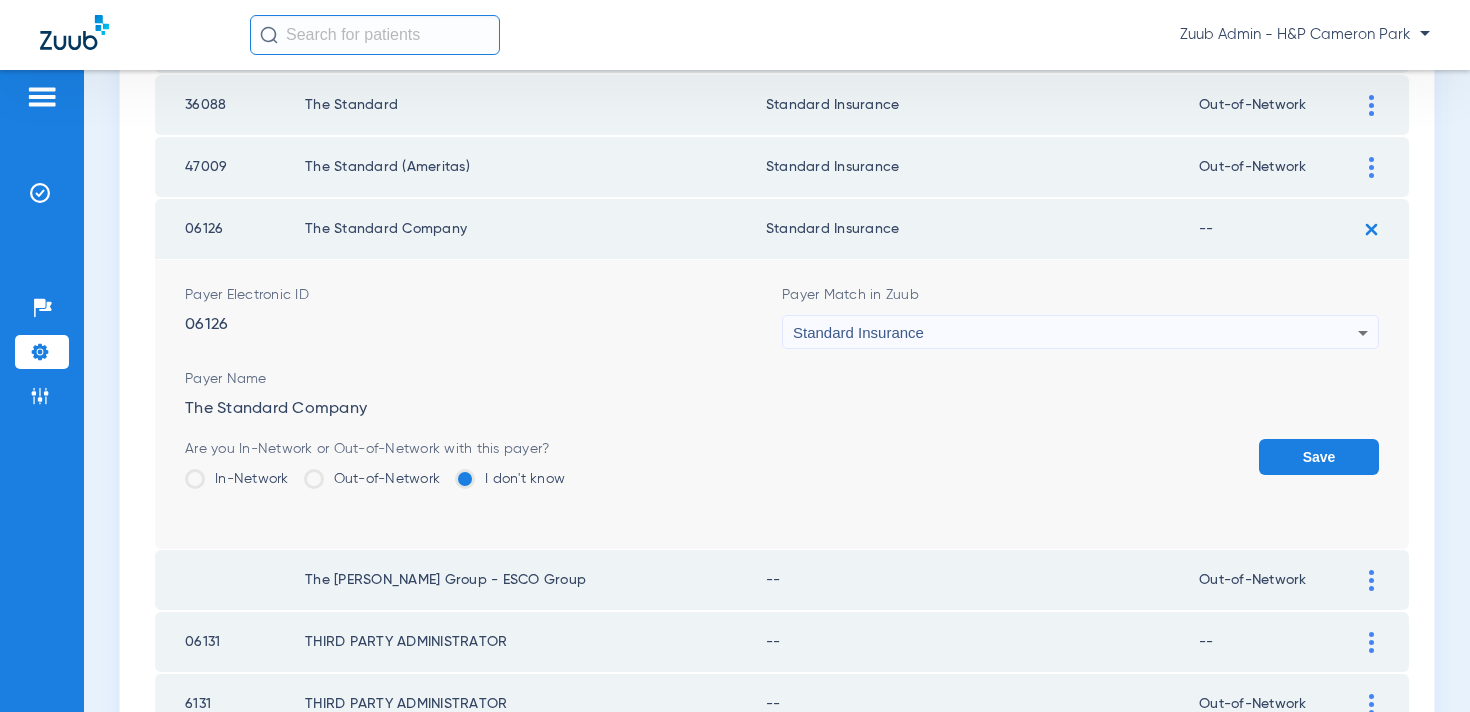 scroll, scrollTop: 2805, scrollLeft: 0, axis: vertical 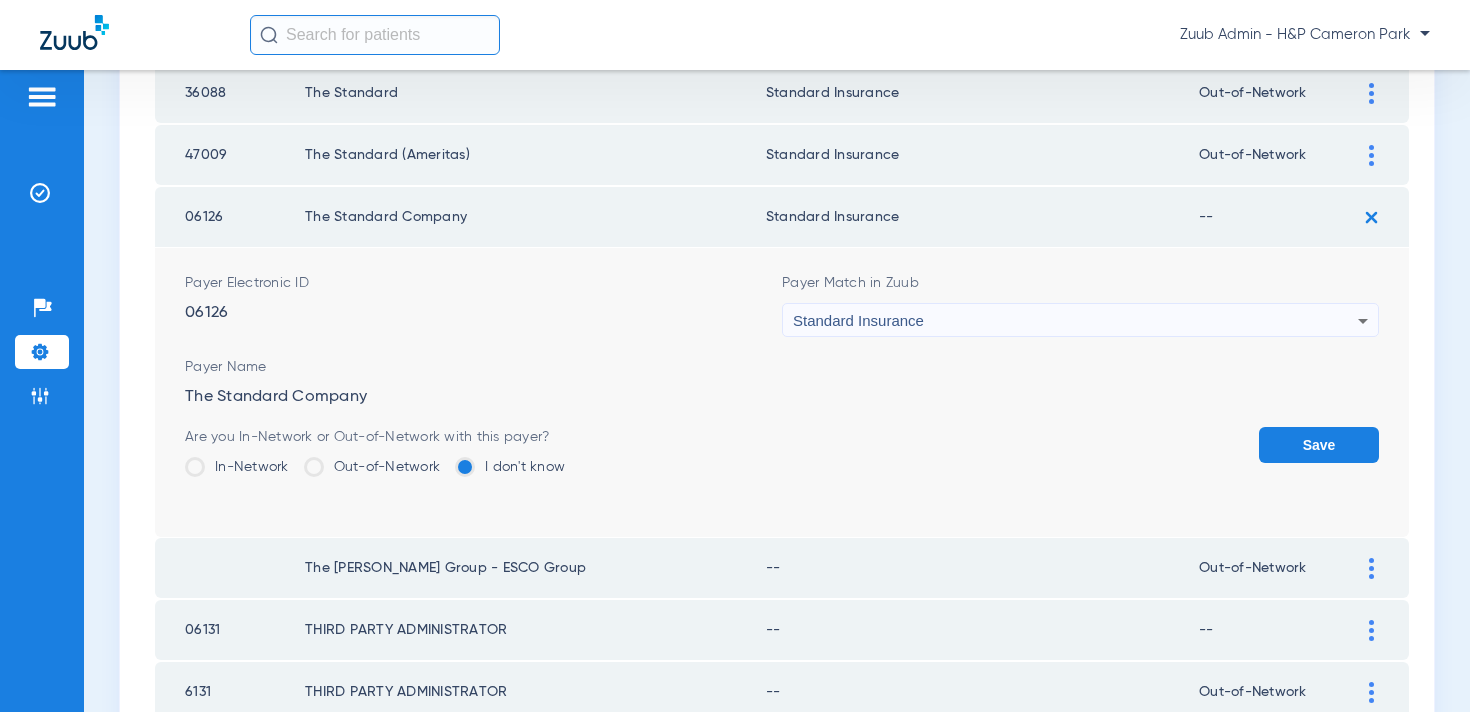 click on "Out-of-Network" 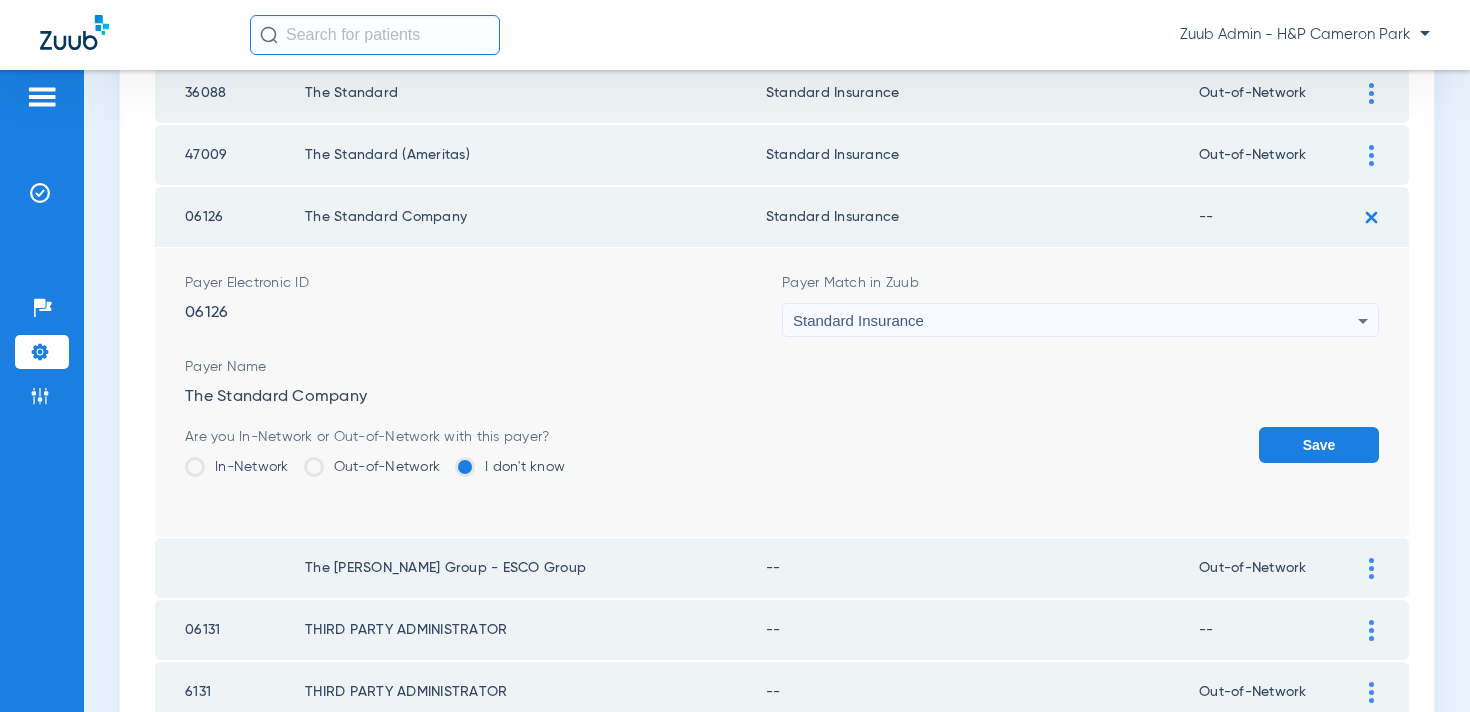 click on "Out-of-Network" 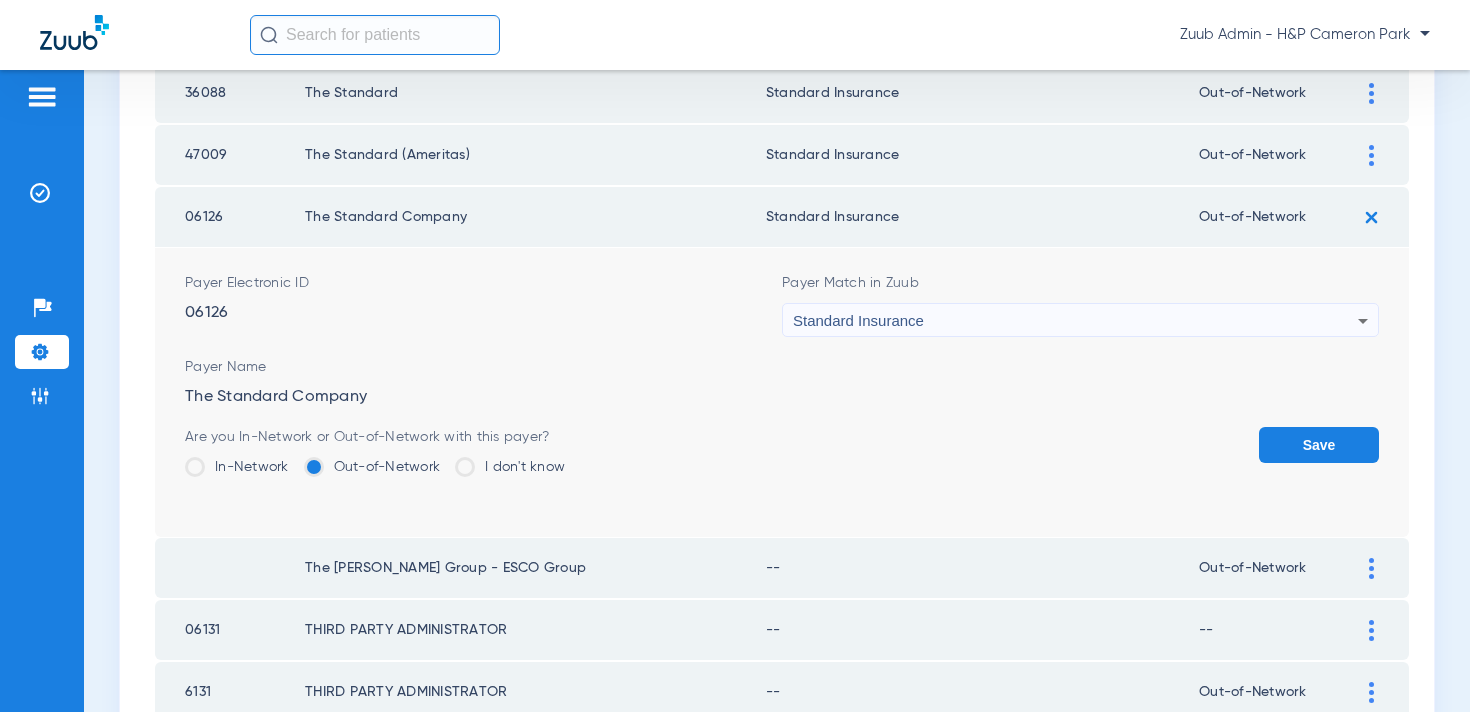 click on "Save" 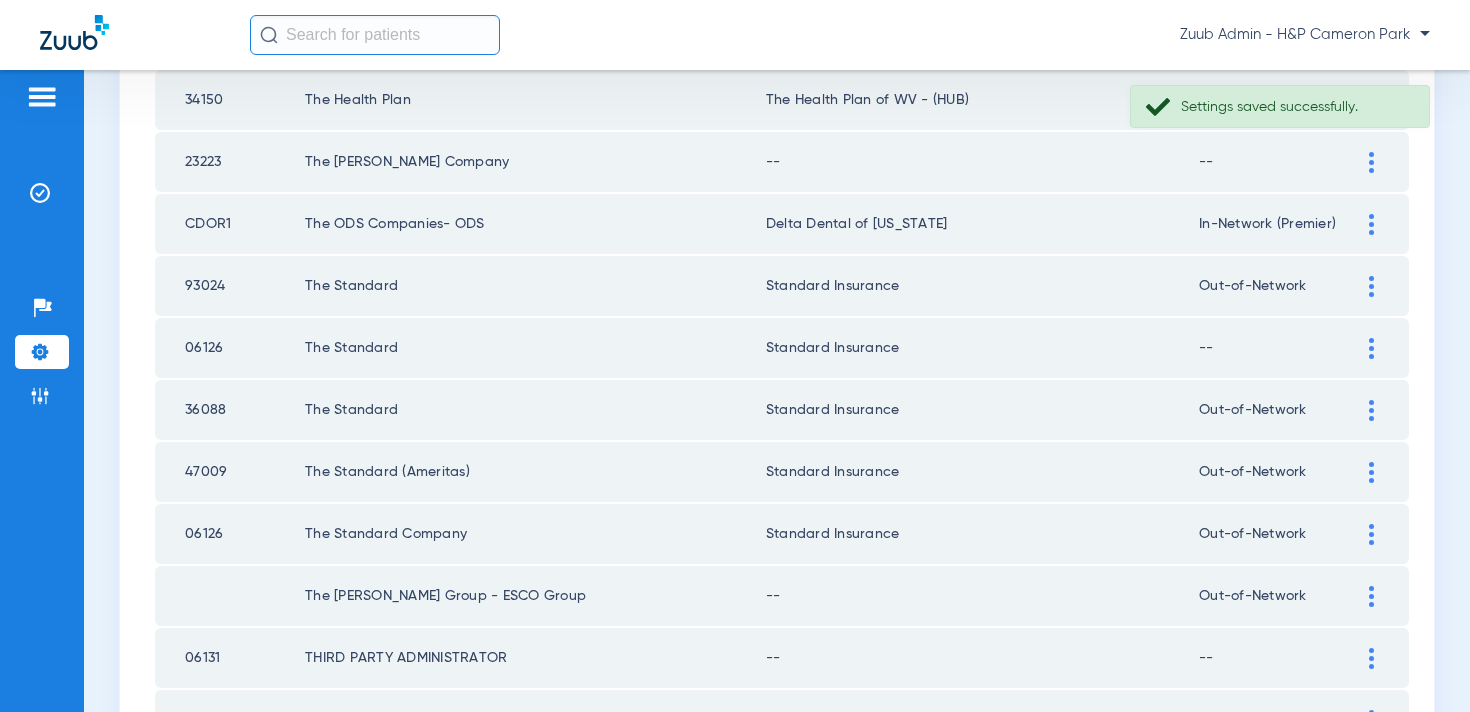 scroll, scrollTop: 2487, scrollLeft: 0, axis: vertical 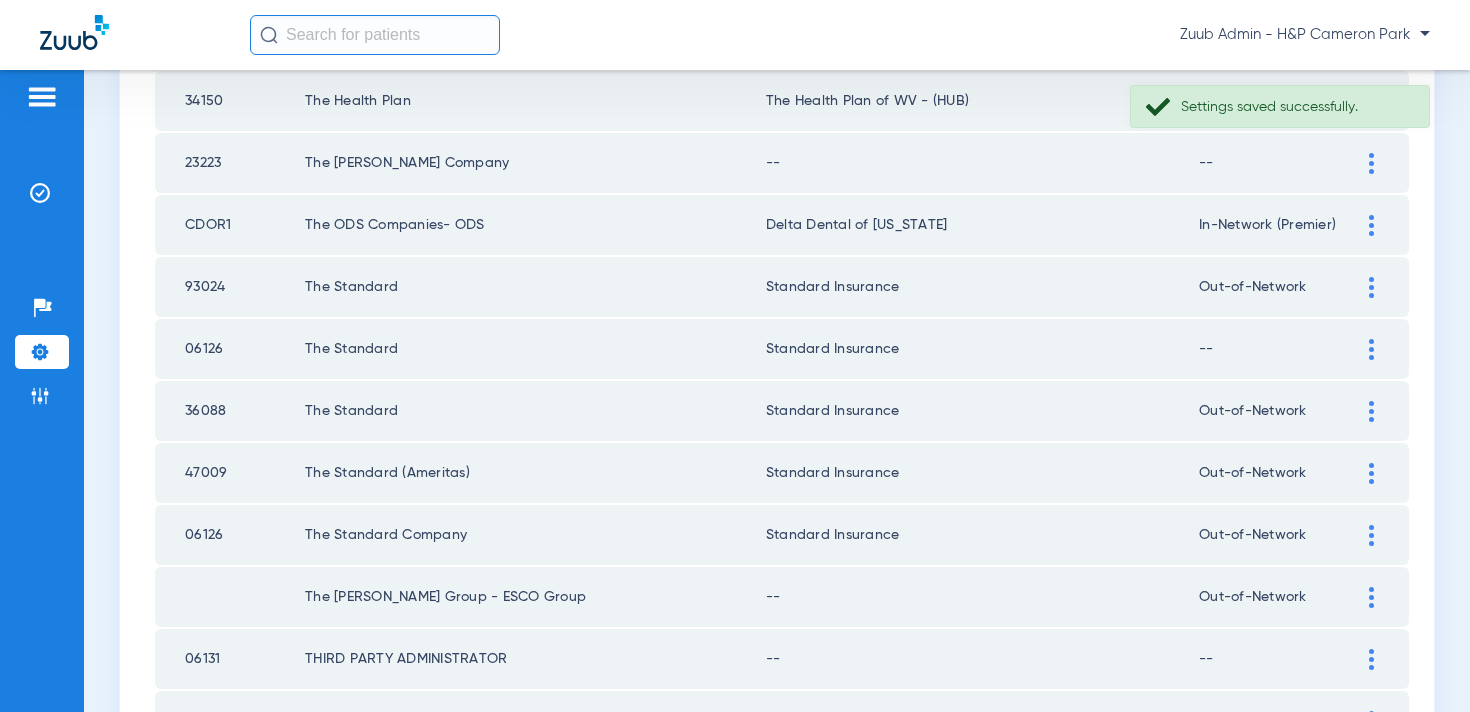 click 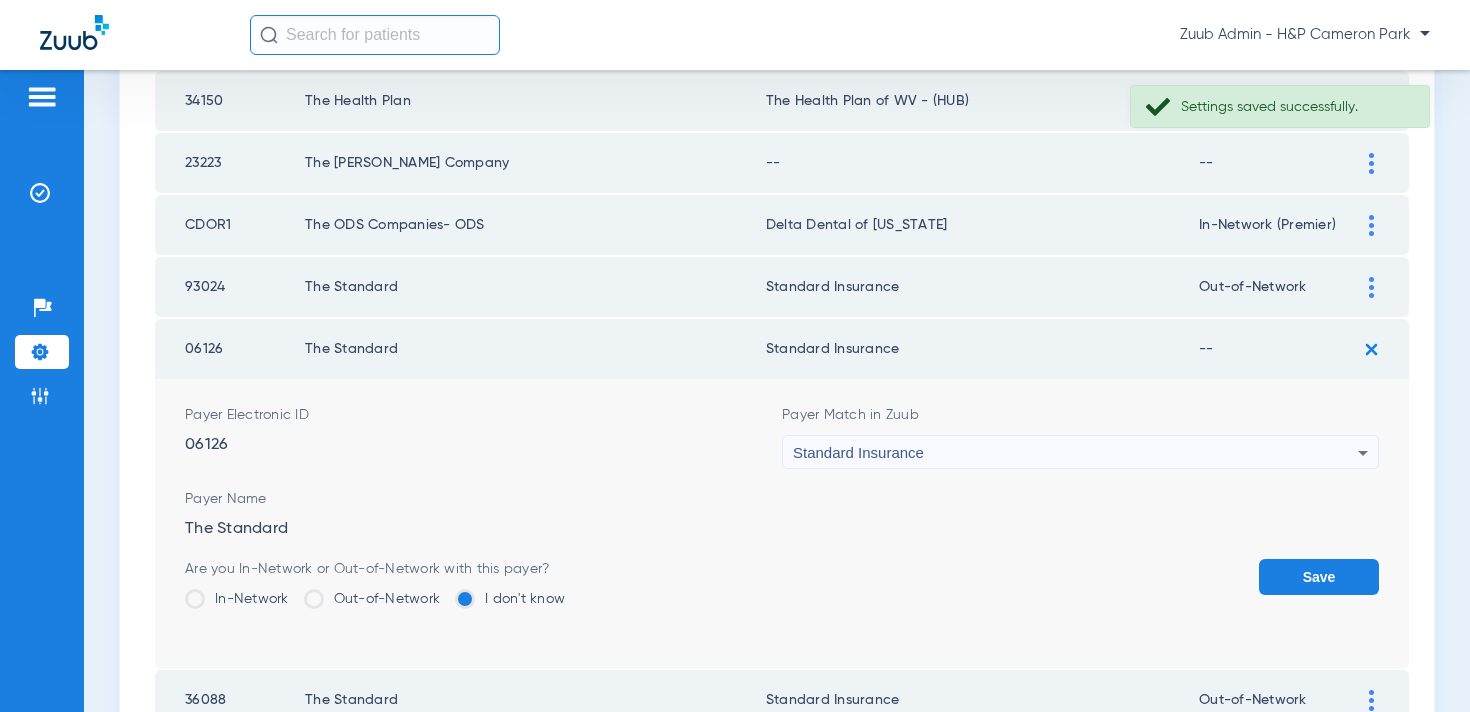 click on "Out-of-Network" 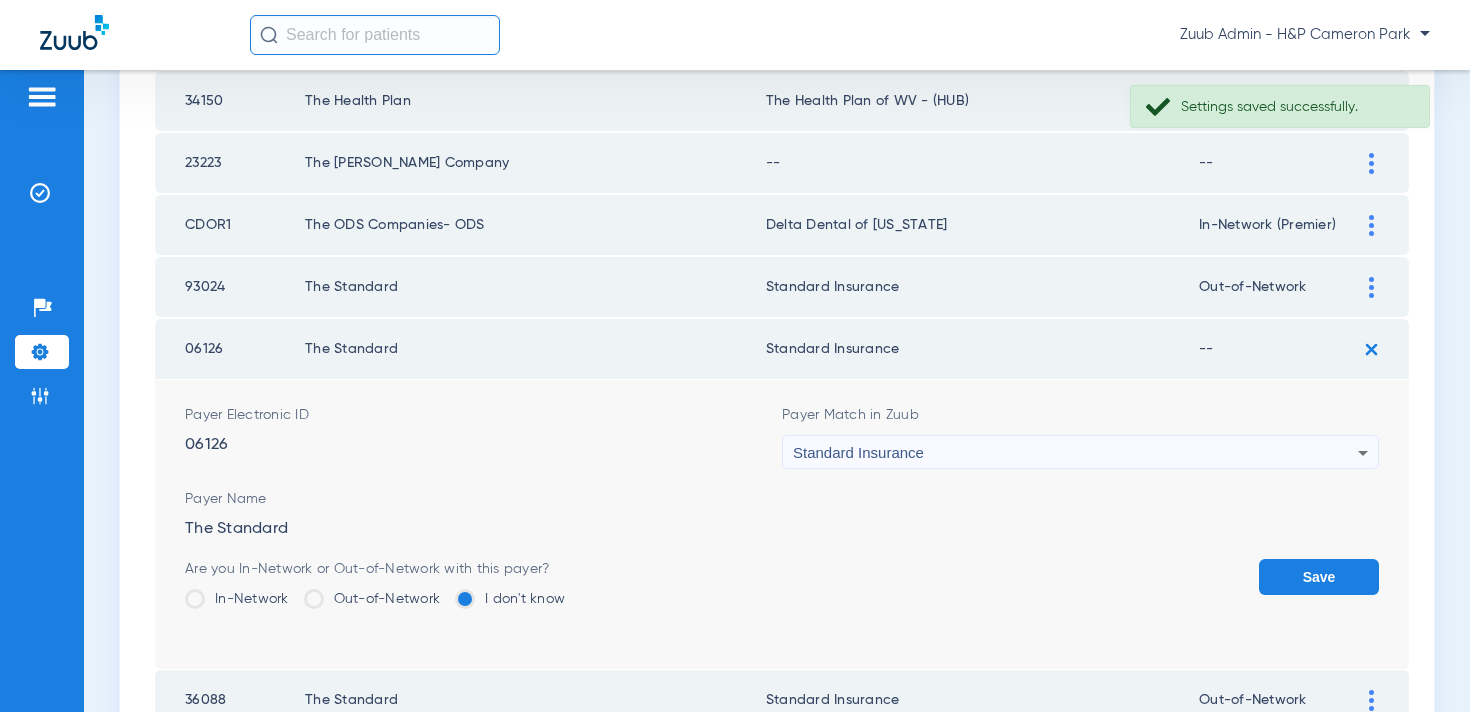 click on "Out-of-Network" 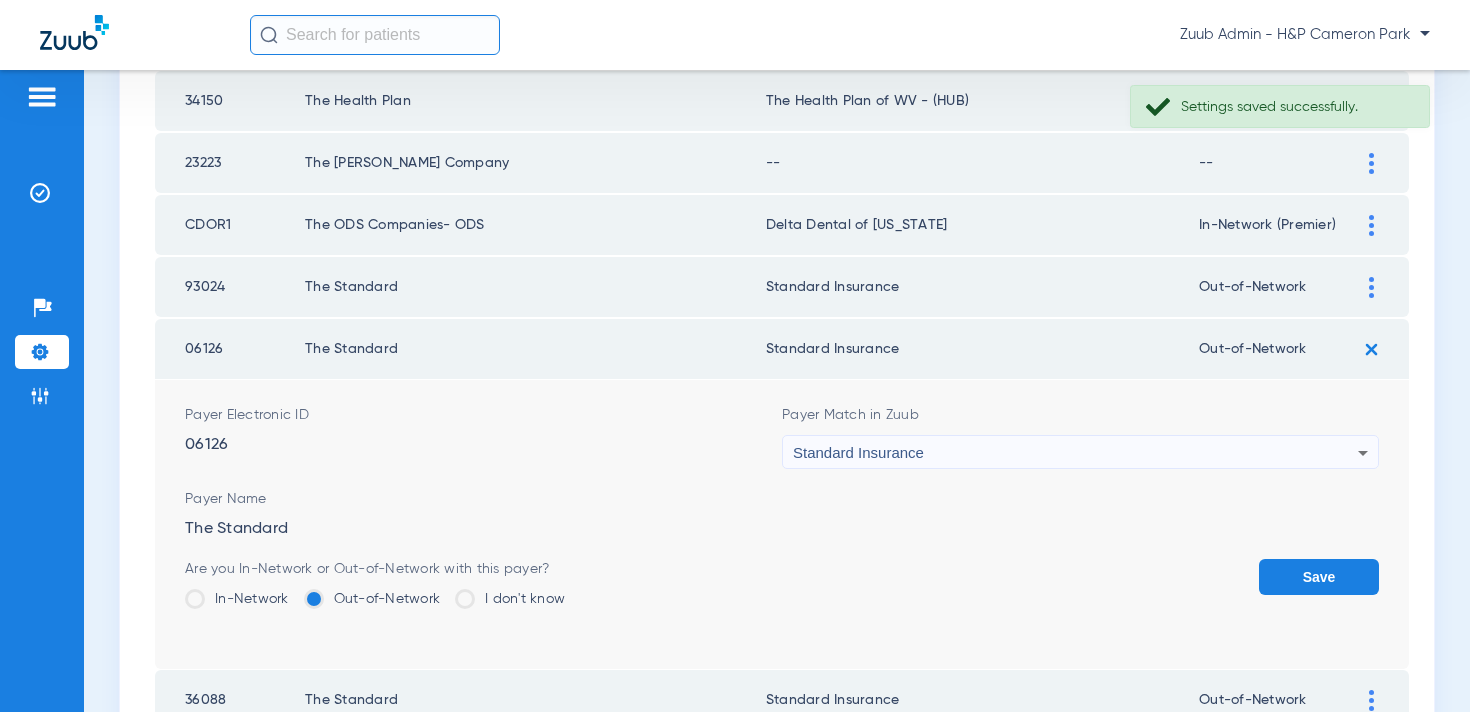 click on "Save" 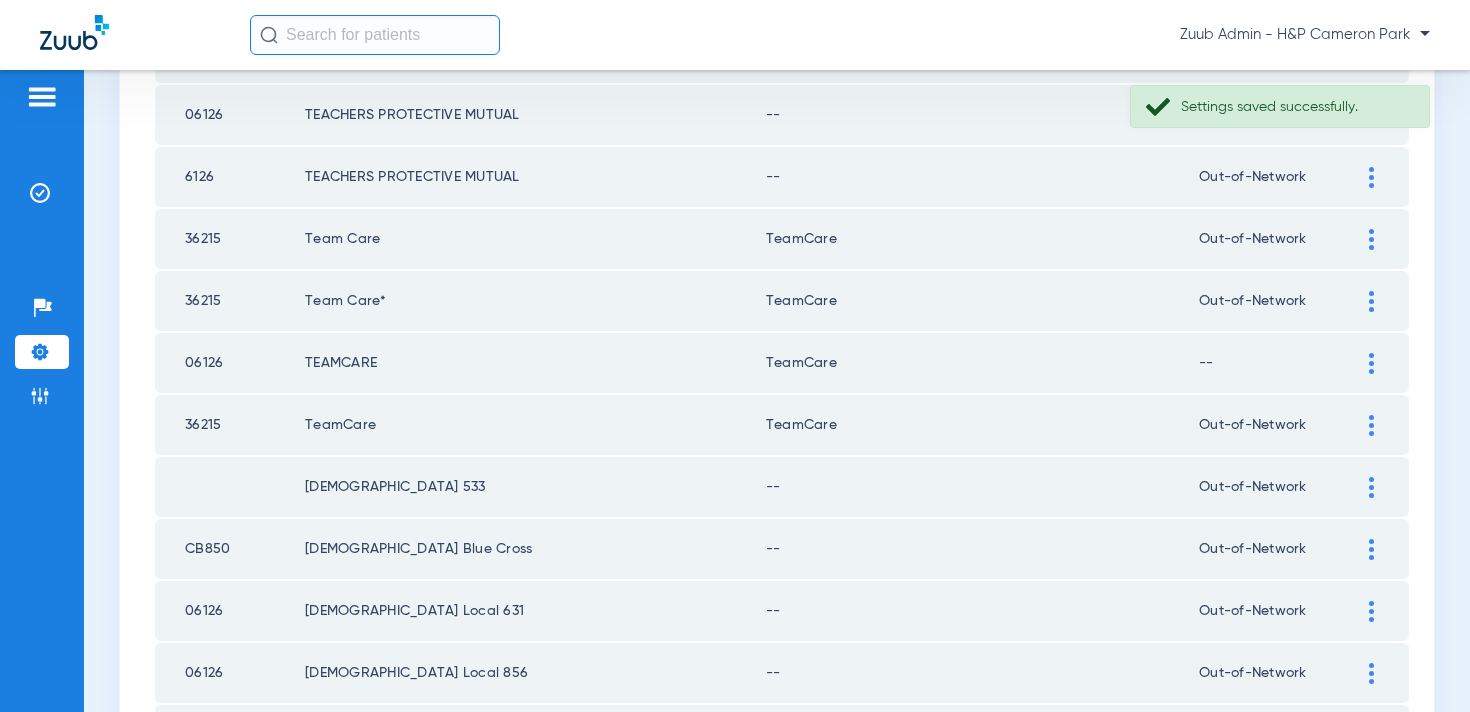 scroll, scrollTop: 1293, scrollLeft: 0, axis: vertical 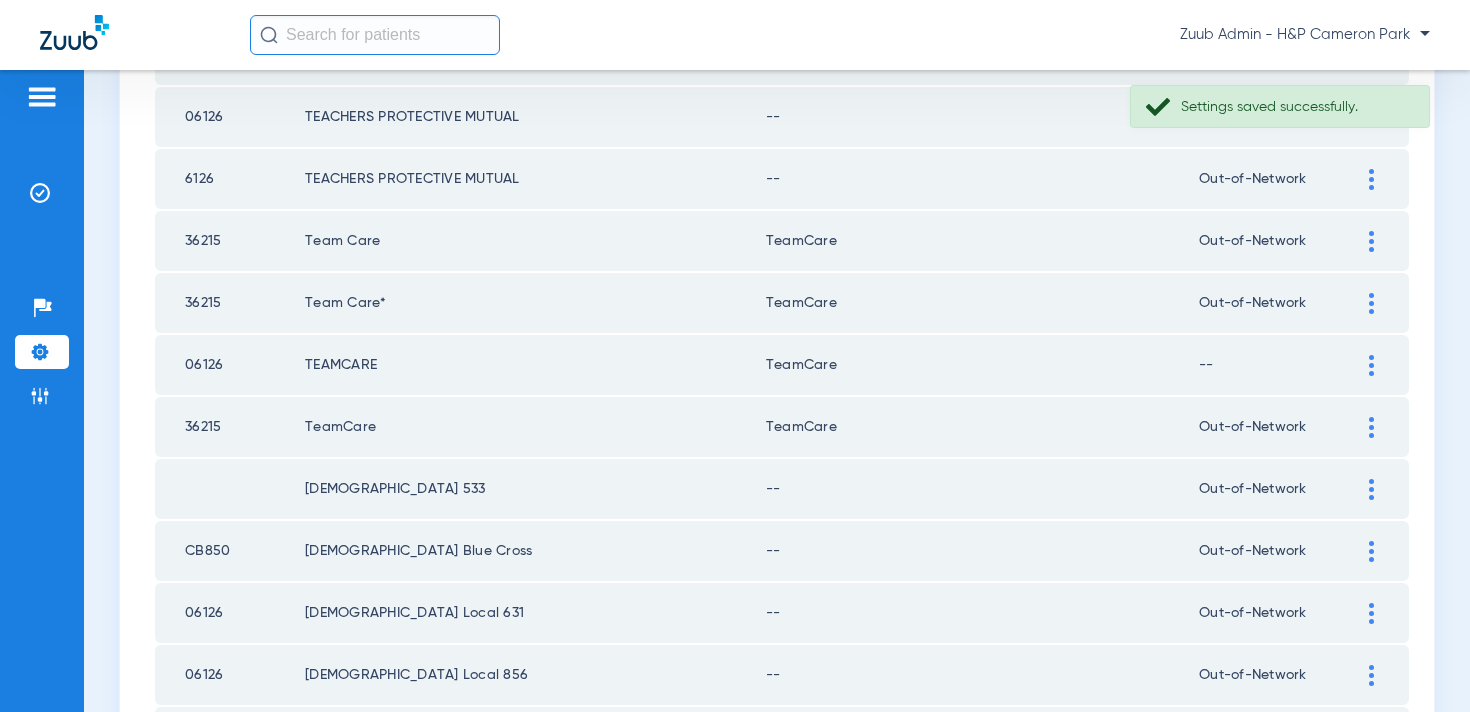 click 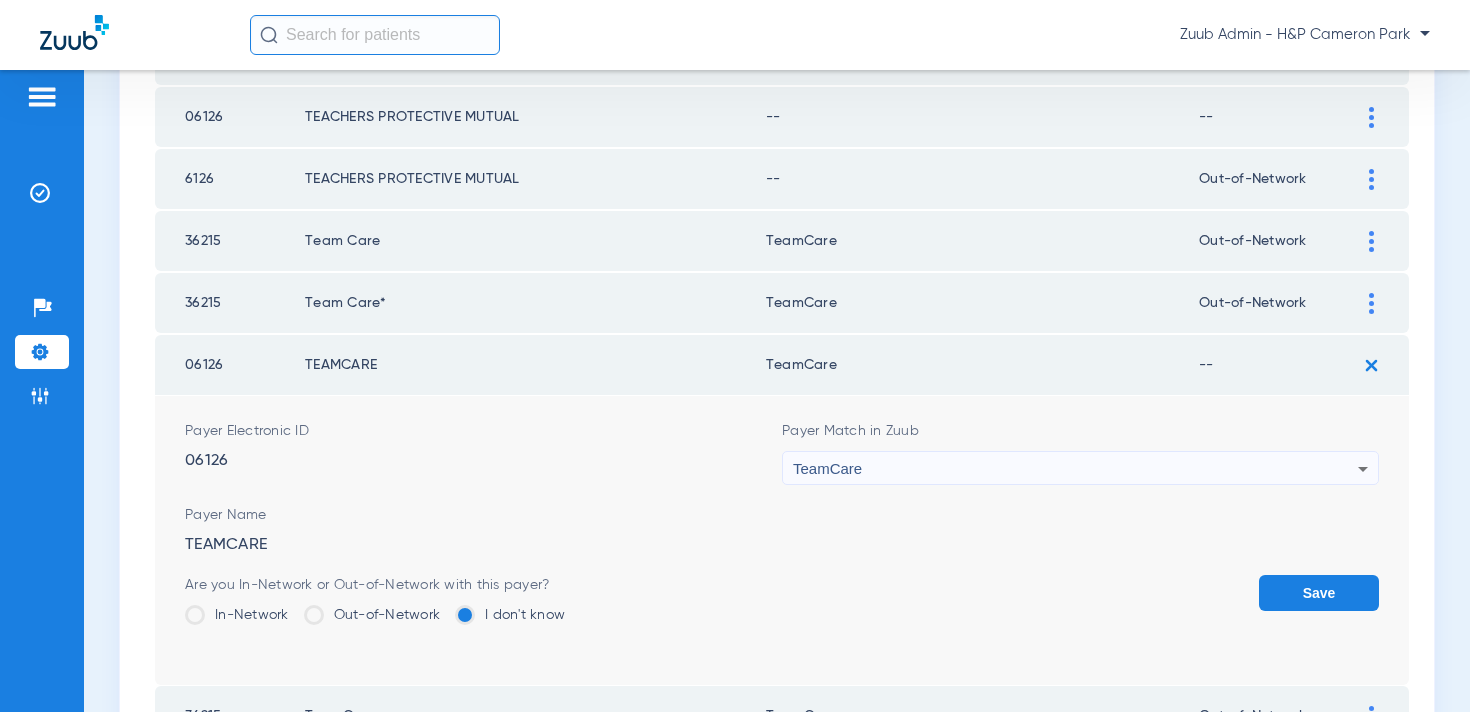 click on "Out-of-Network" 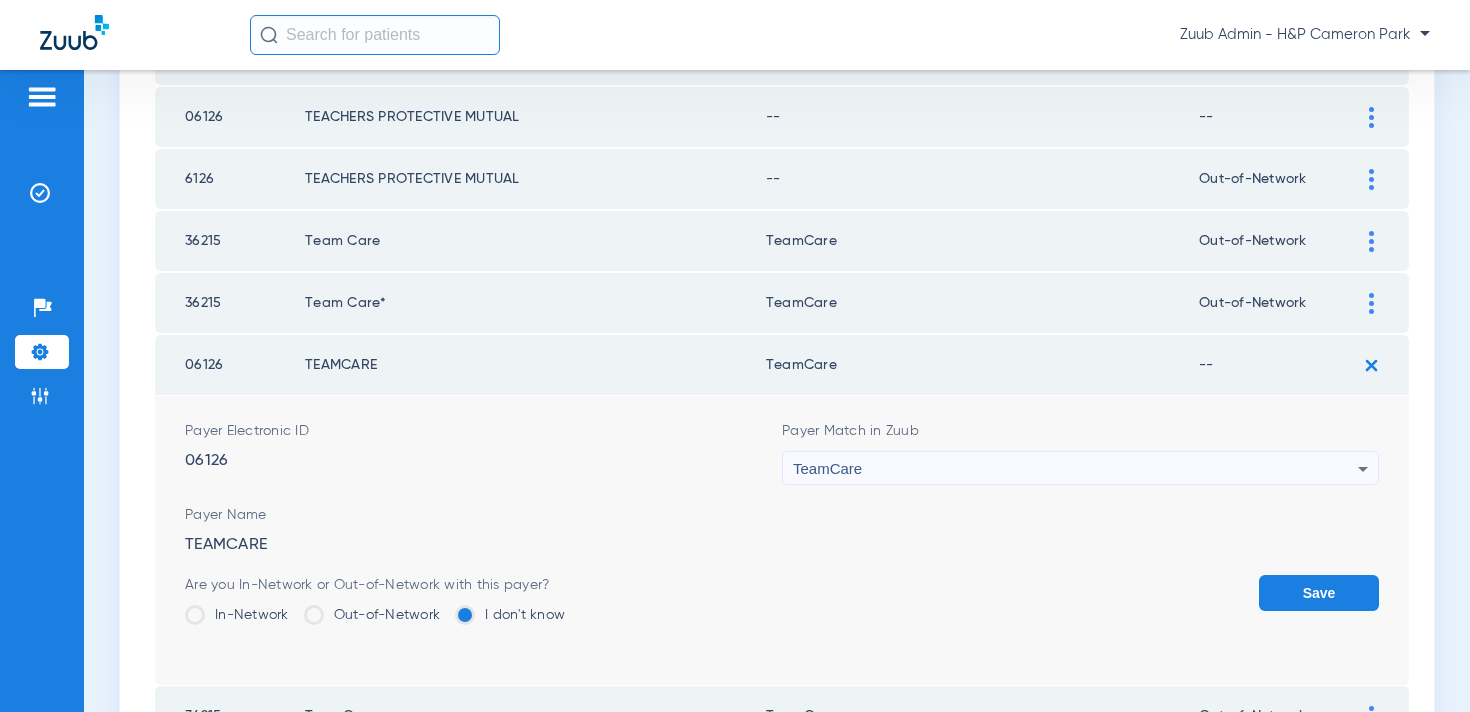 click on "Out-of-Network" 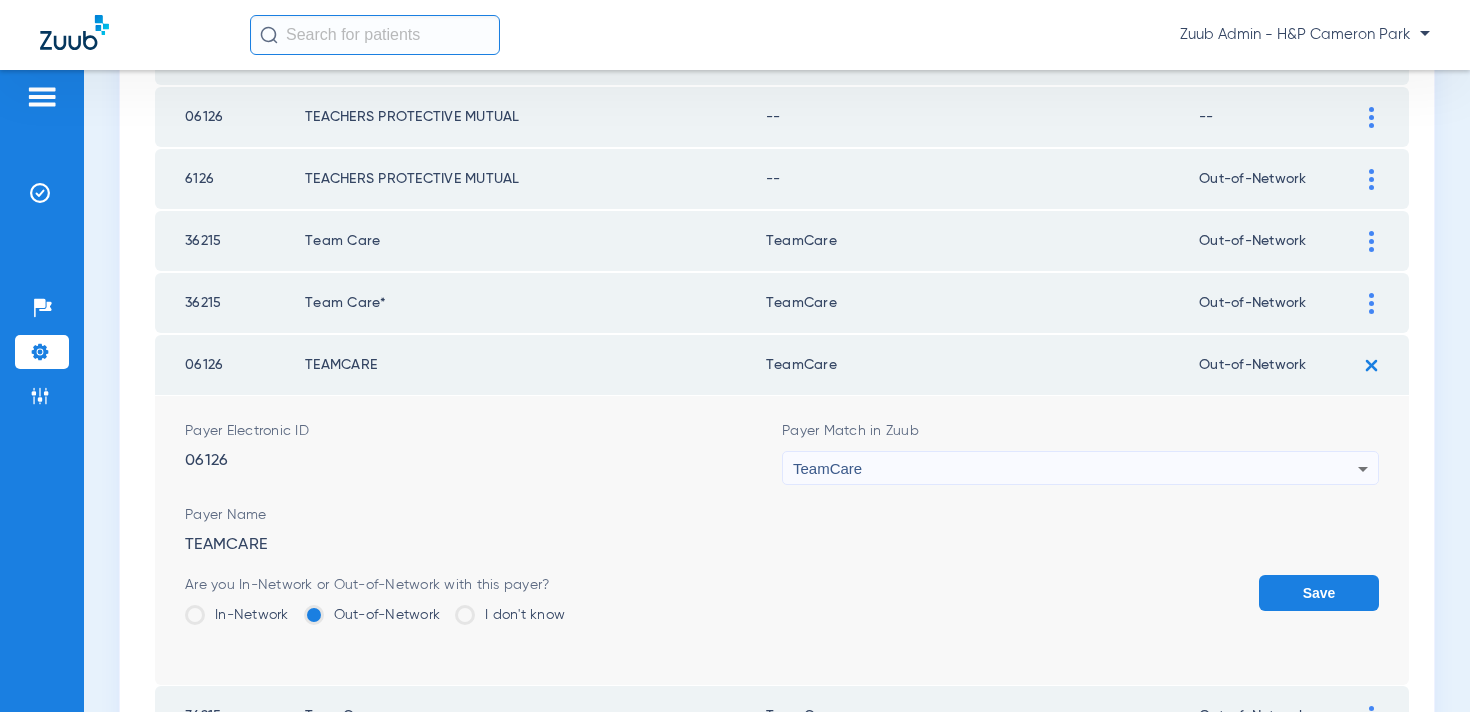 click on "Save" 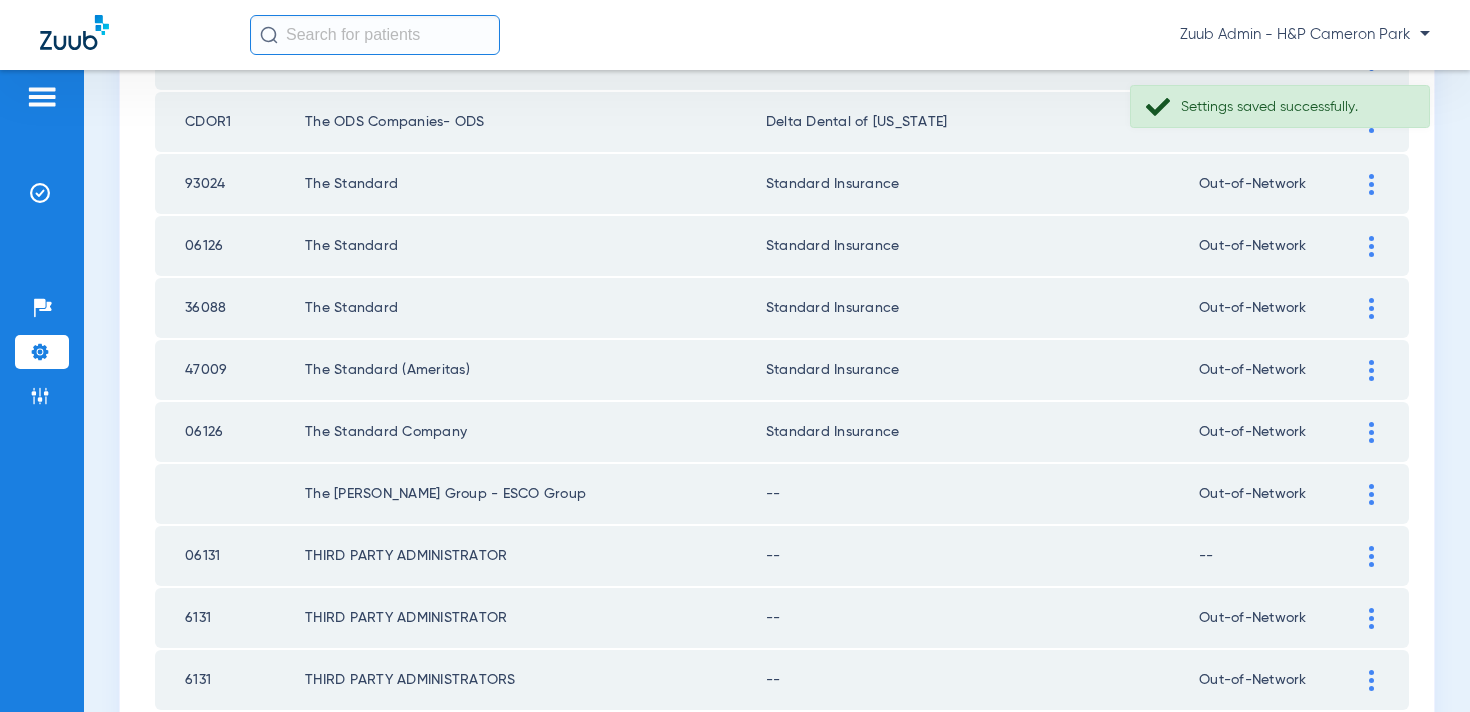 scroll, scrollTop: 2923, scrollLeft: 0, axis: vertical 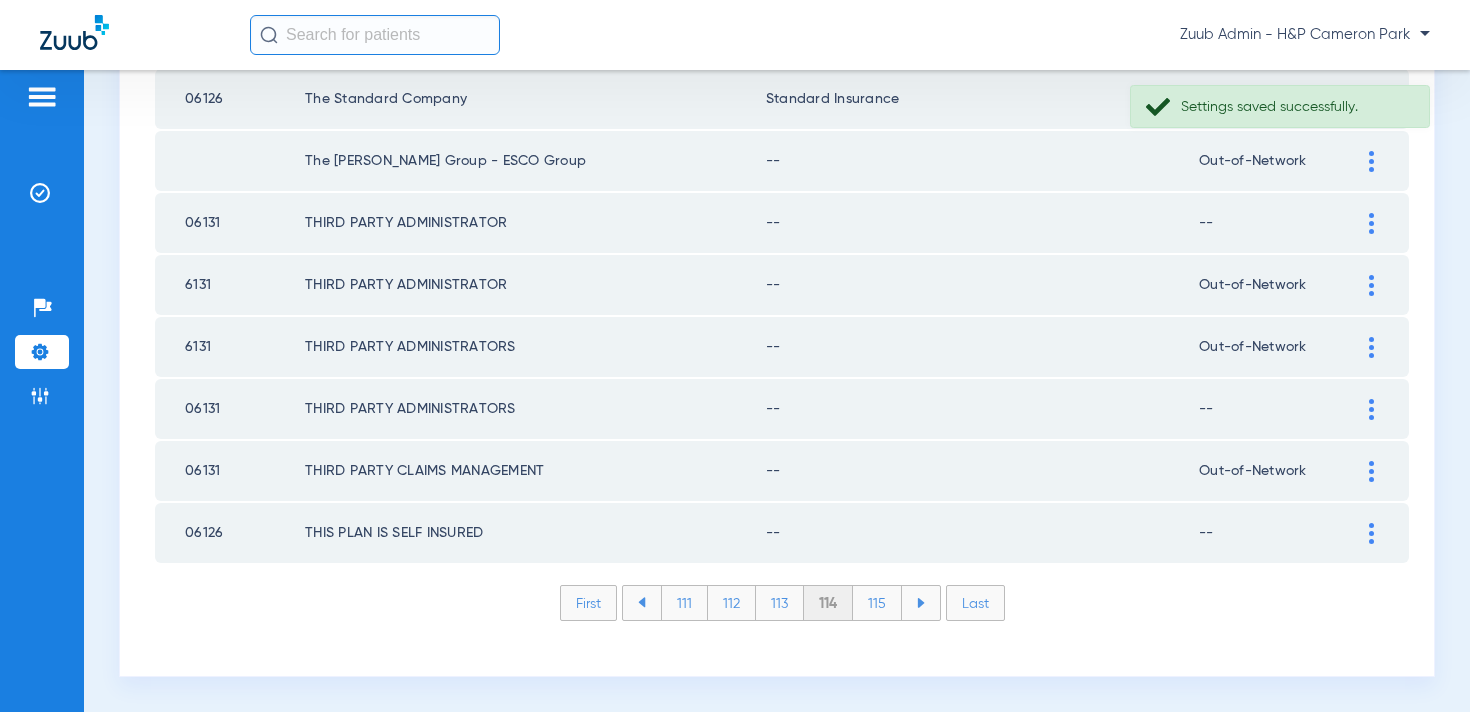 click on "115" 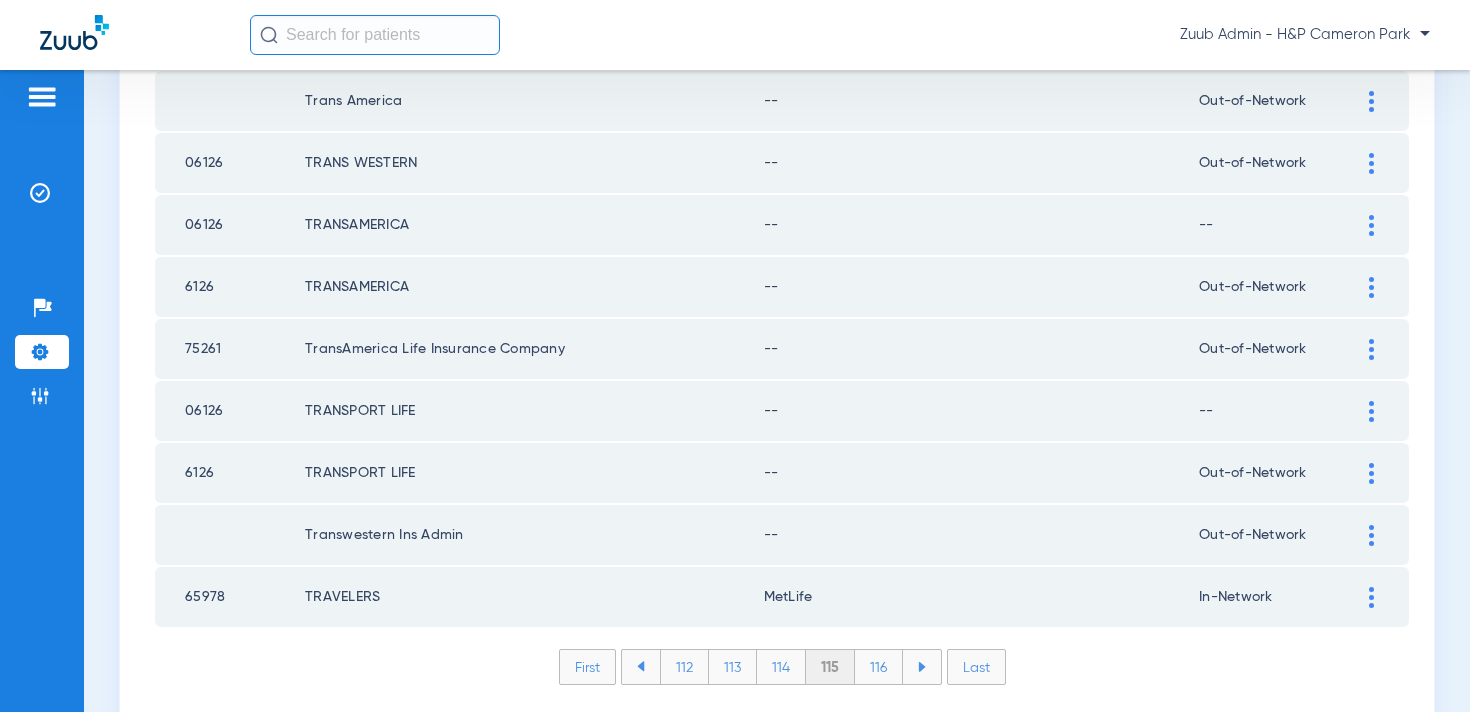 scroll, scrollTop: 2861, scrollLeft: 0, axis: vertical 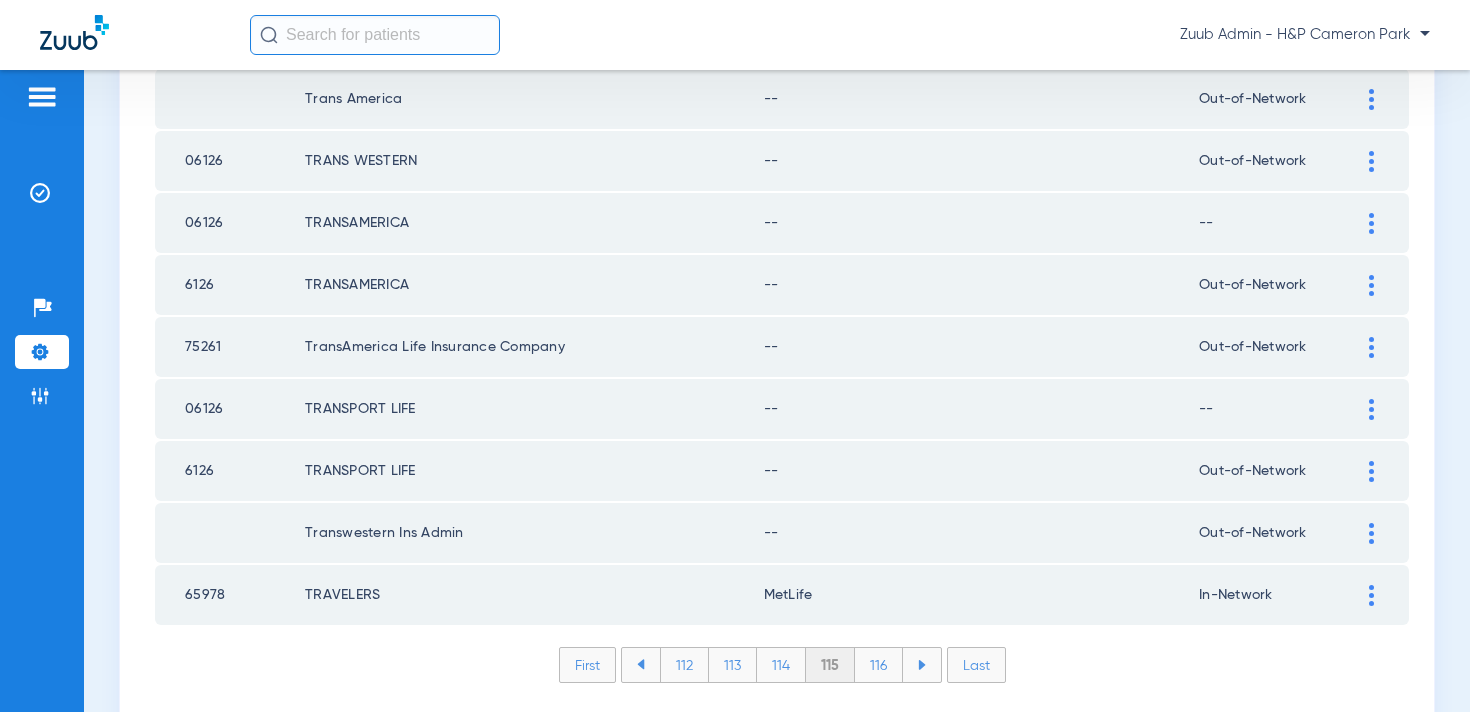 click 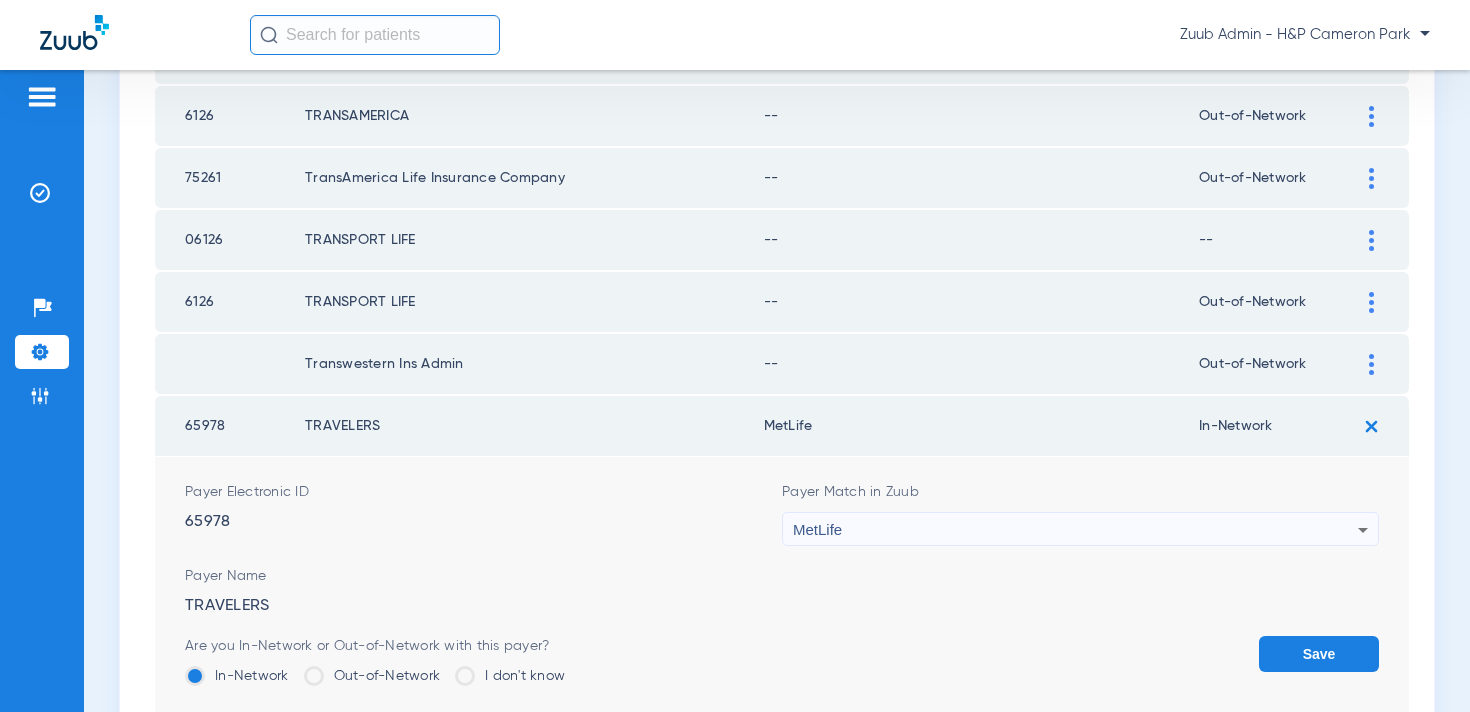scroll, scrollTop: 3086, scrollLeft: 0, axis: vertical 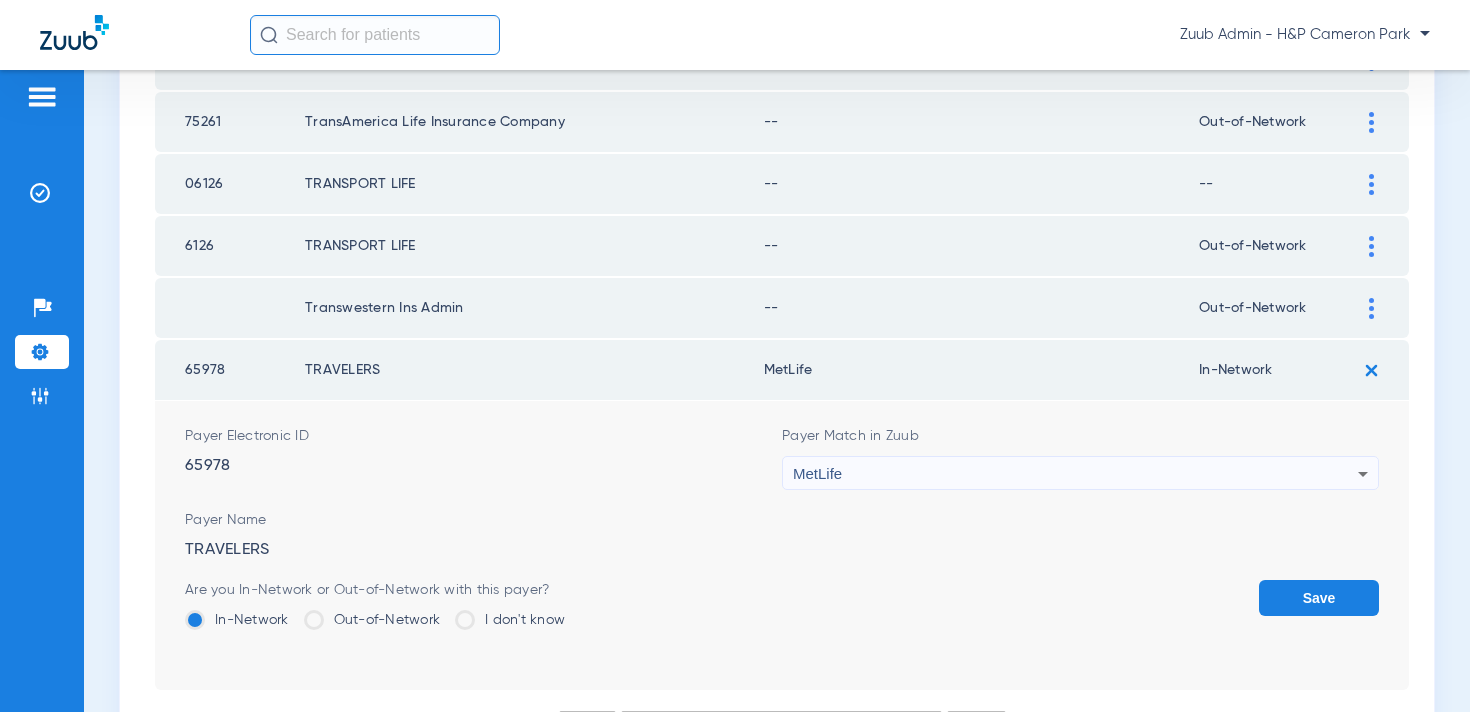 click on "Out-of-Network" 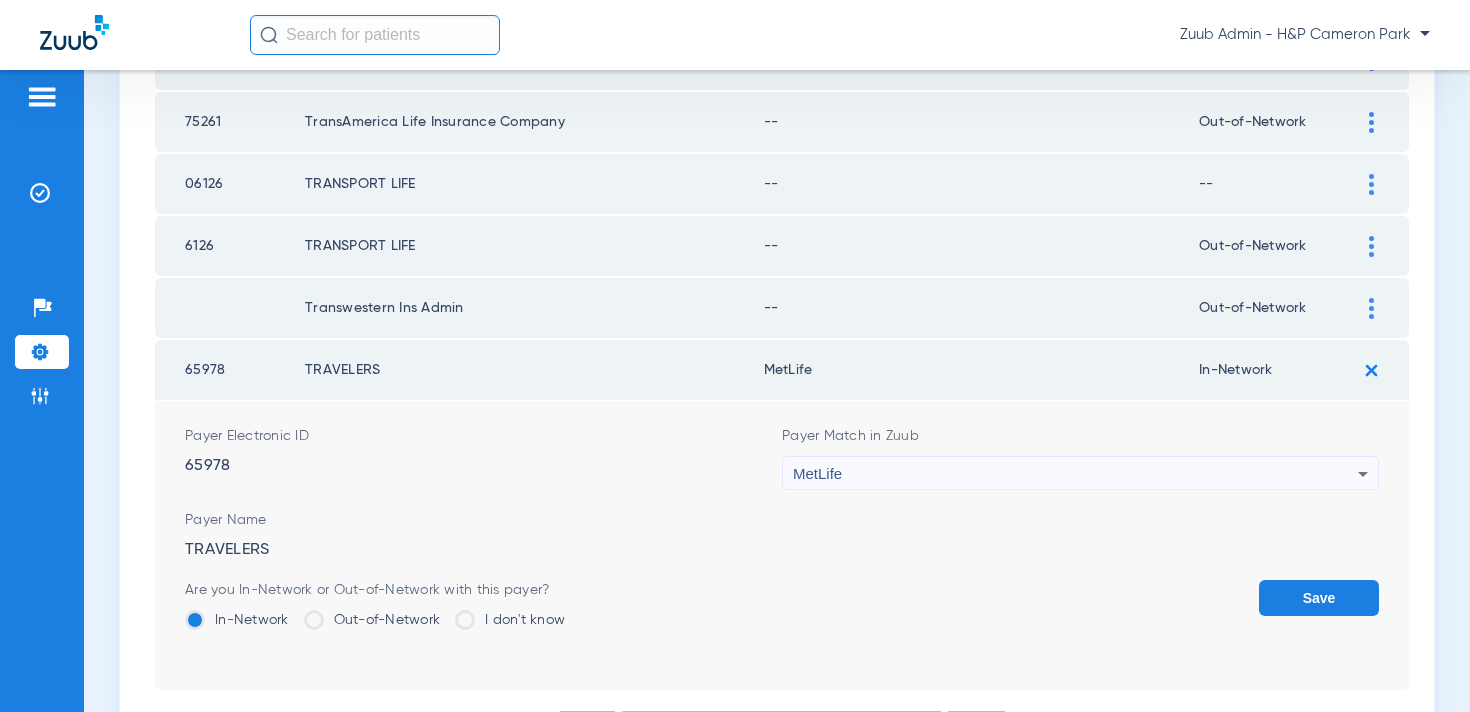 click on "Out-of-Network" 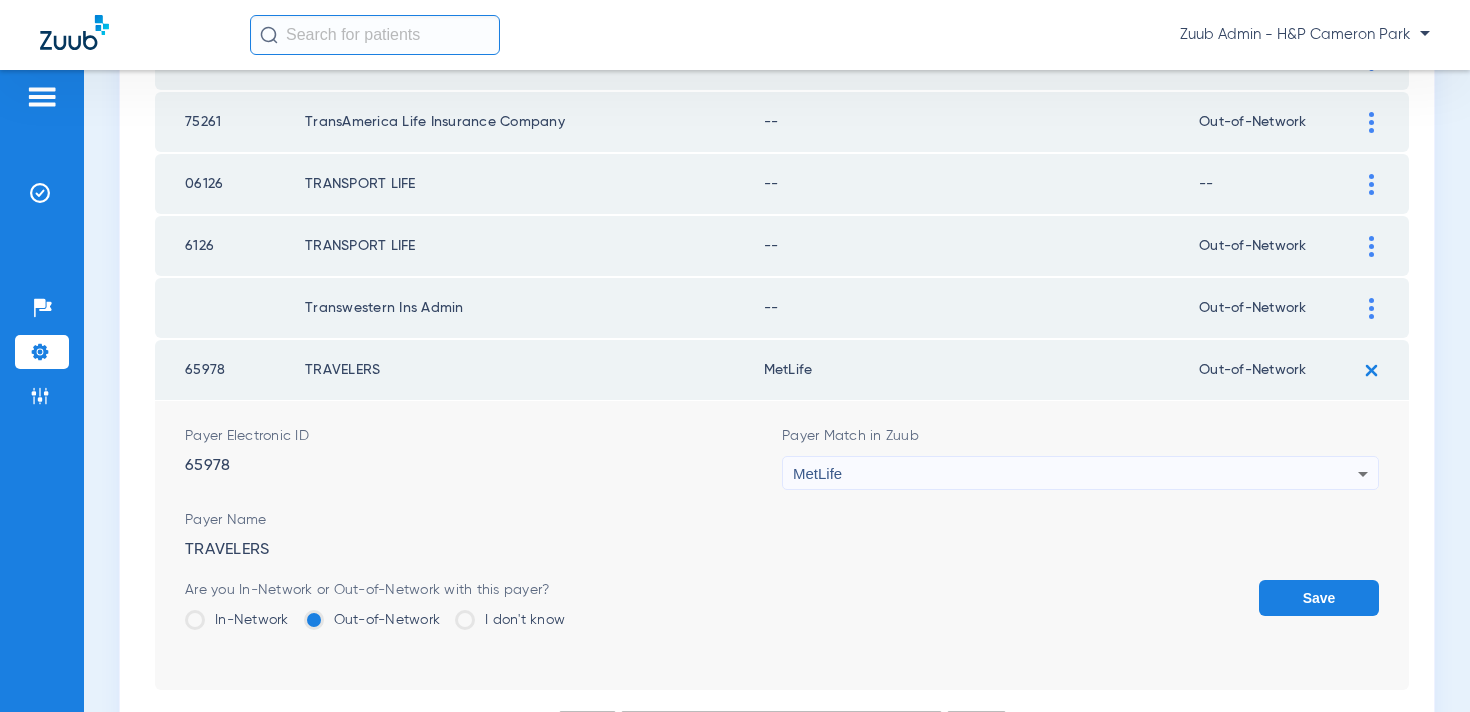 click on "Save" 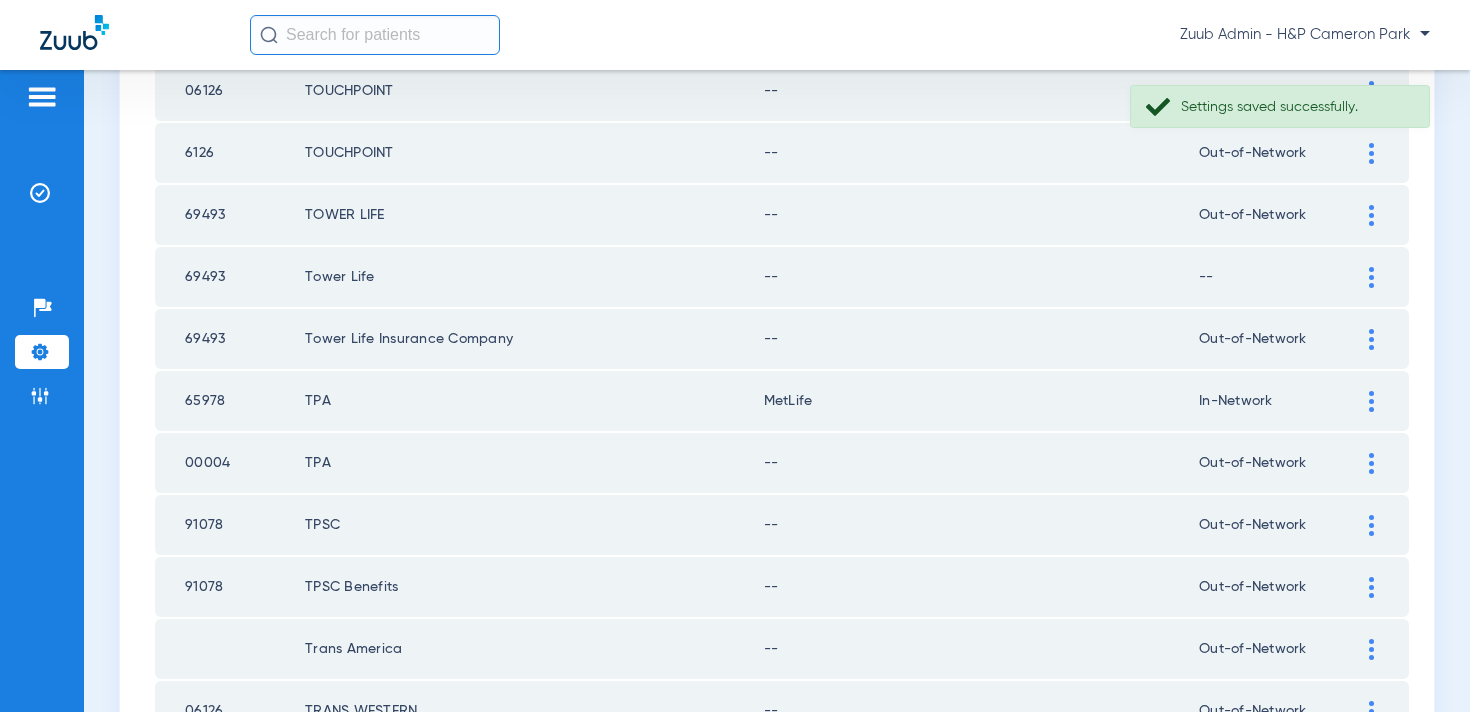 scroll, scrollTop: 2310, scrollLeft: 0, axis: vertical 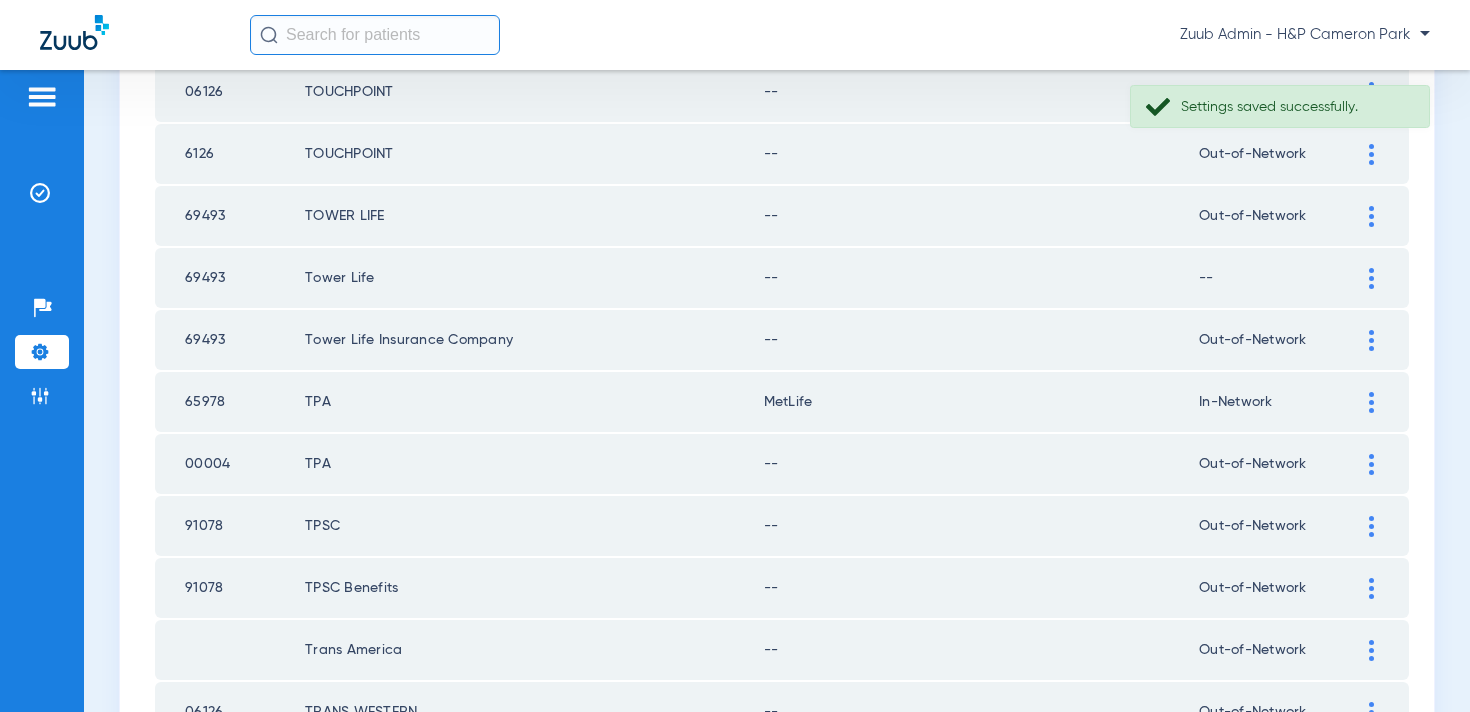 click 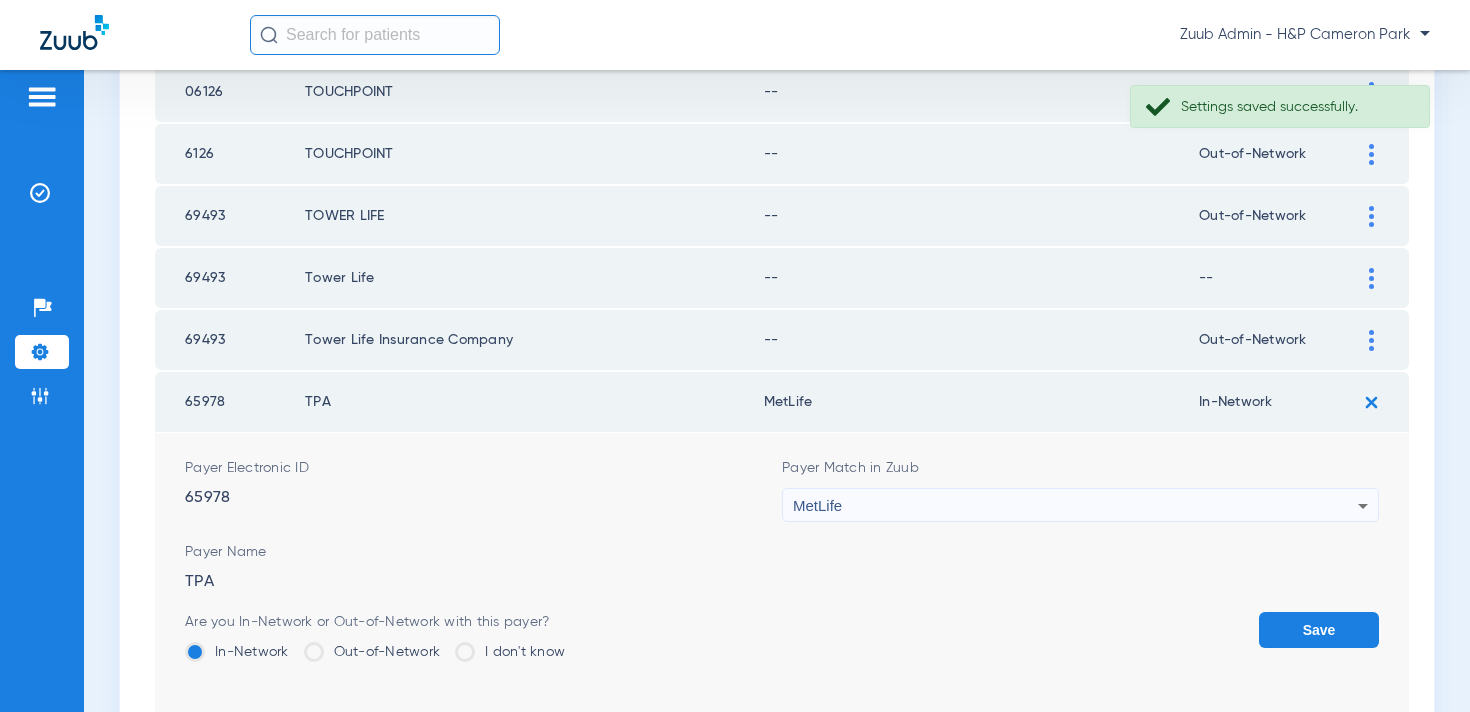 click on "Out-of-Network" 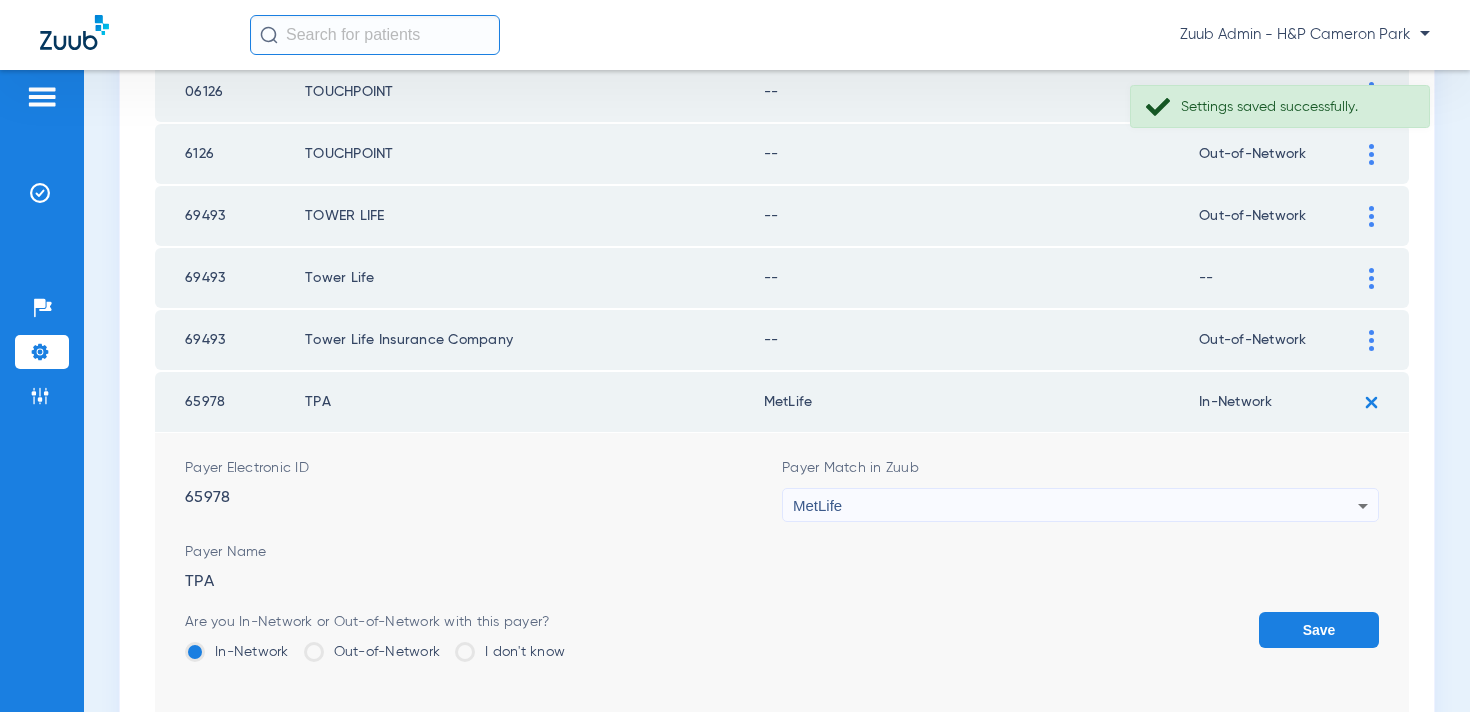 click on "Out-of-Network" 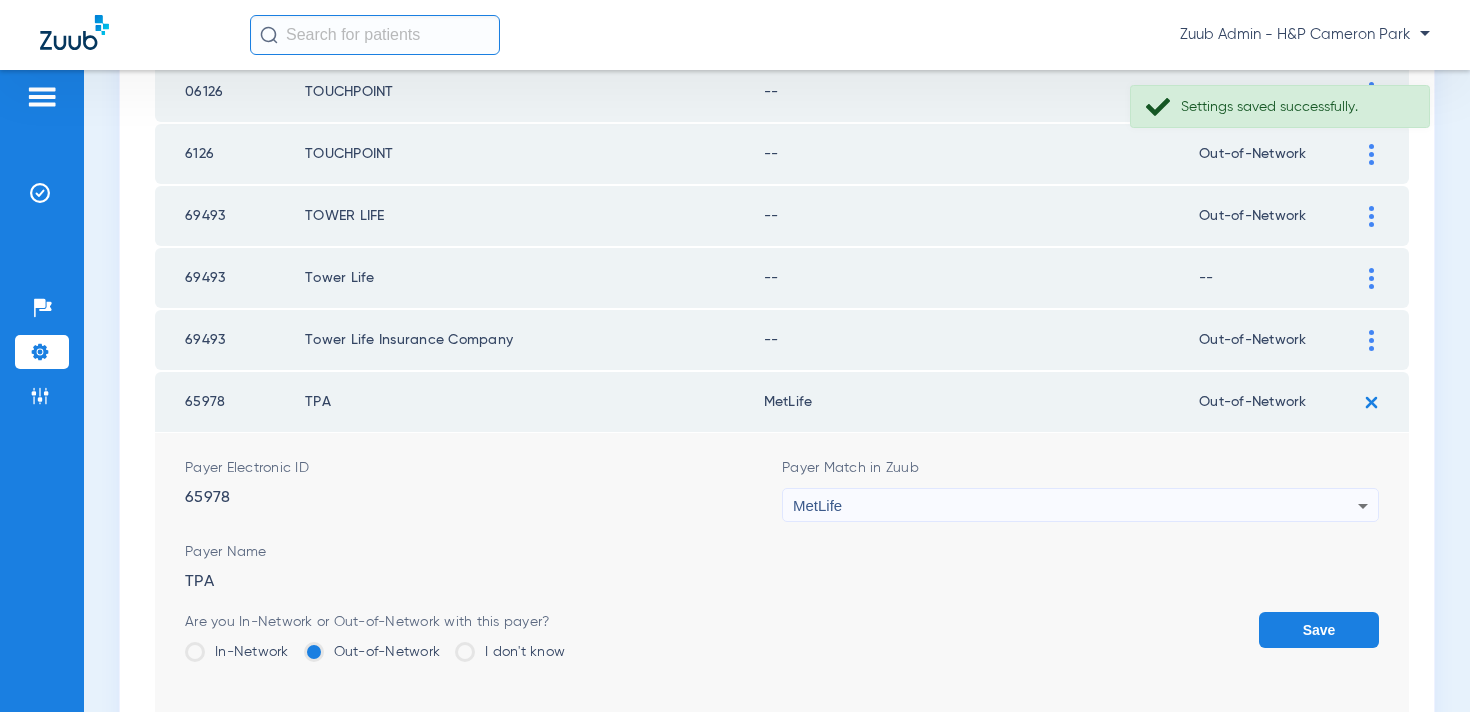 click on "Save" 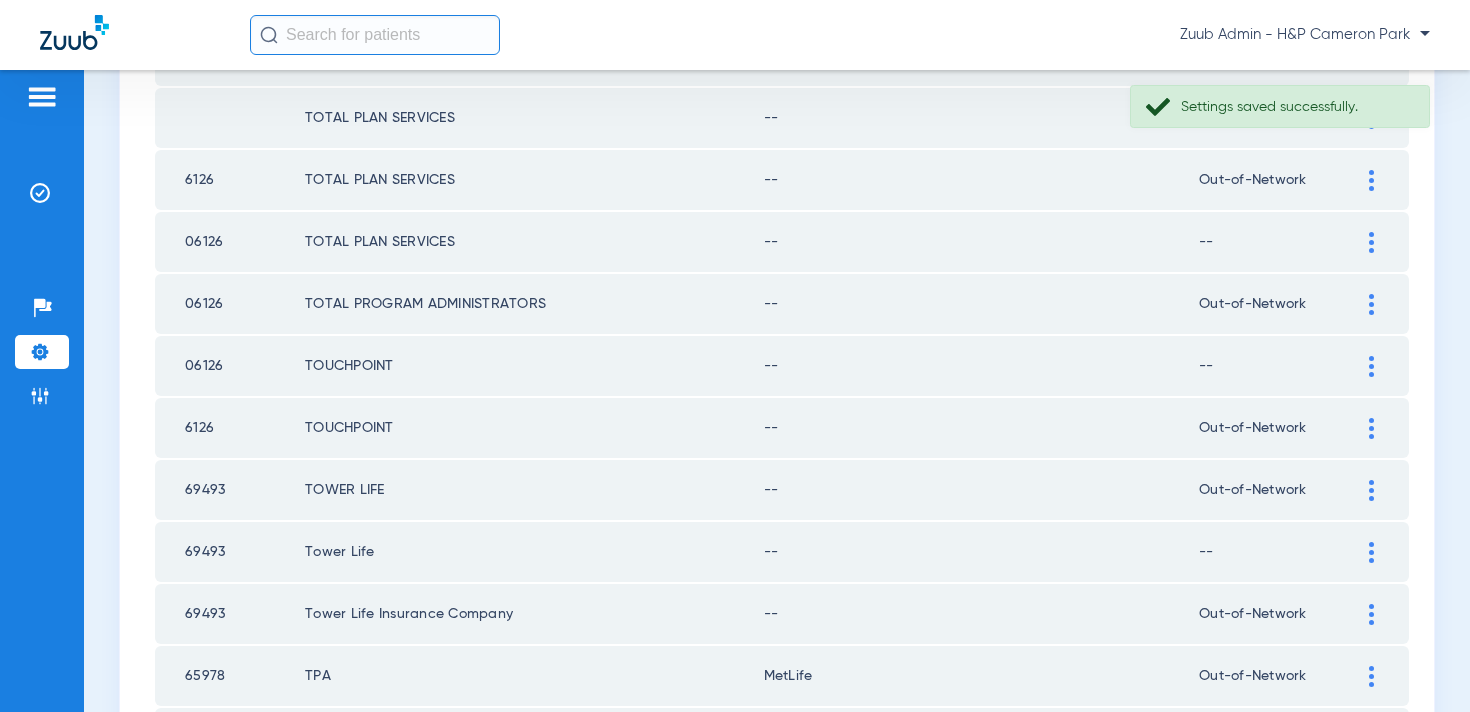 scroll, scrollTop: 2923, scrollLeft: 0, axis: vertical 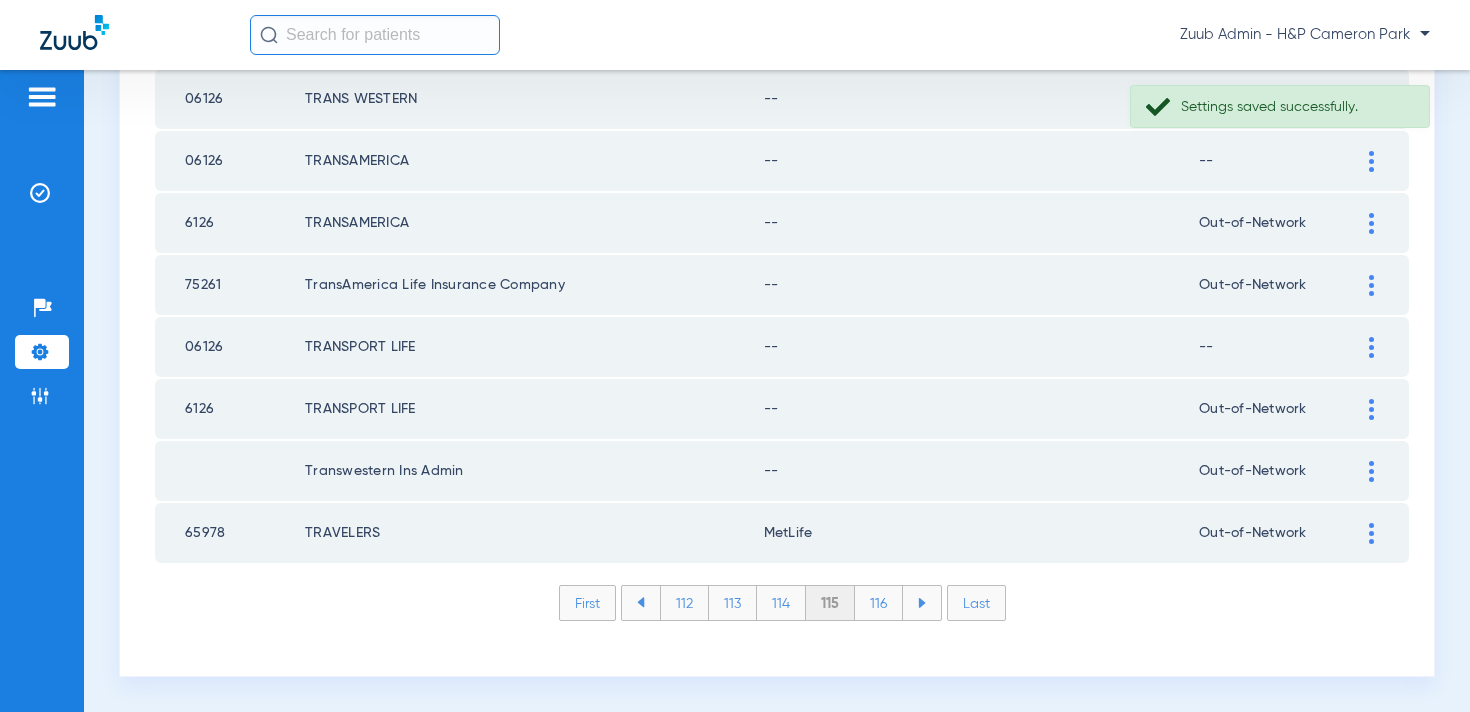 click on "116" 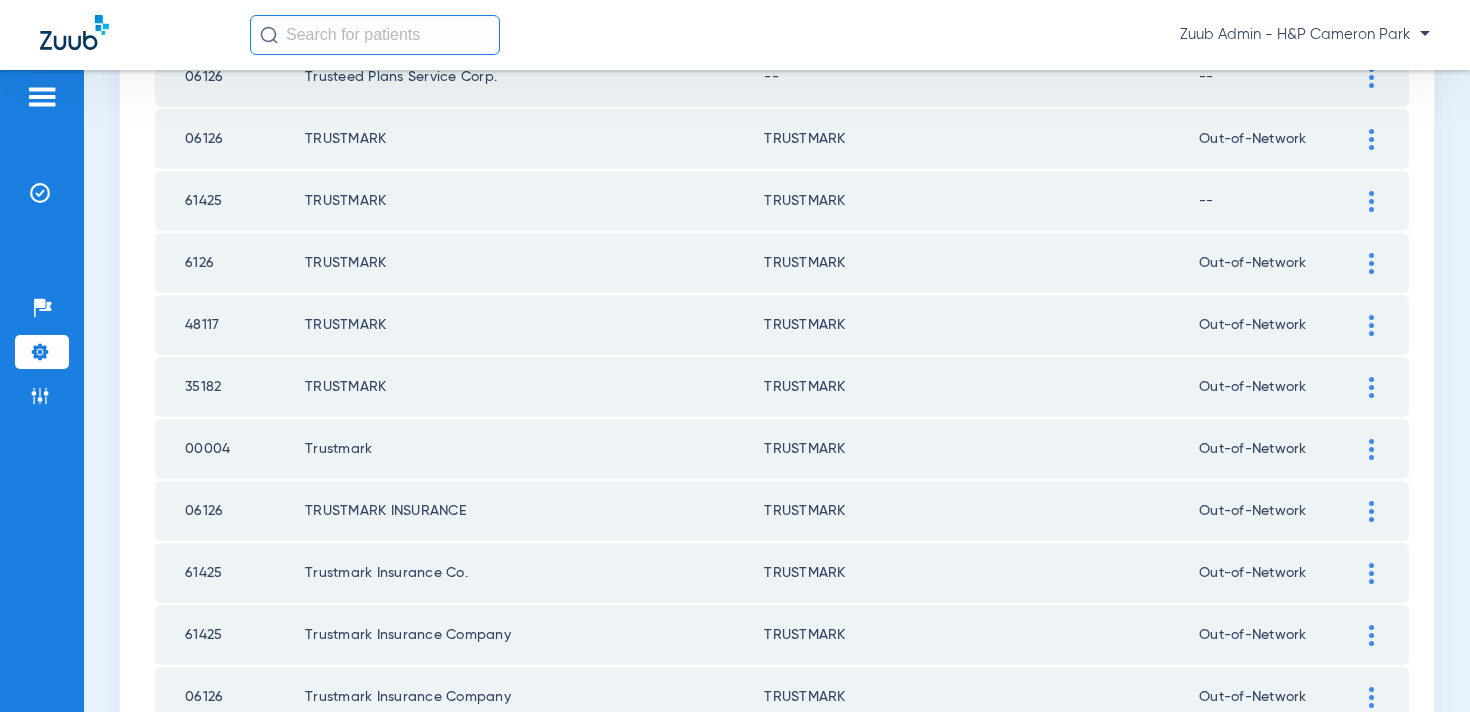 scroll, scrollTop: 2214, scrollLeft: 0, axis: vertical 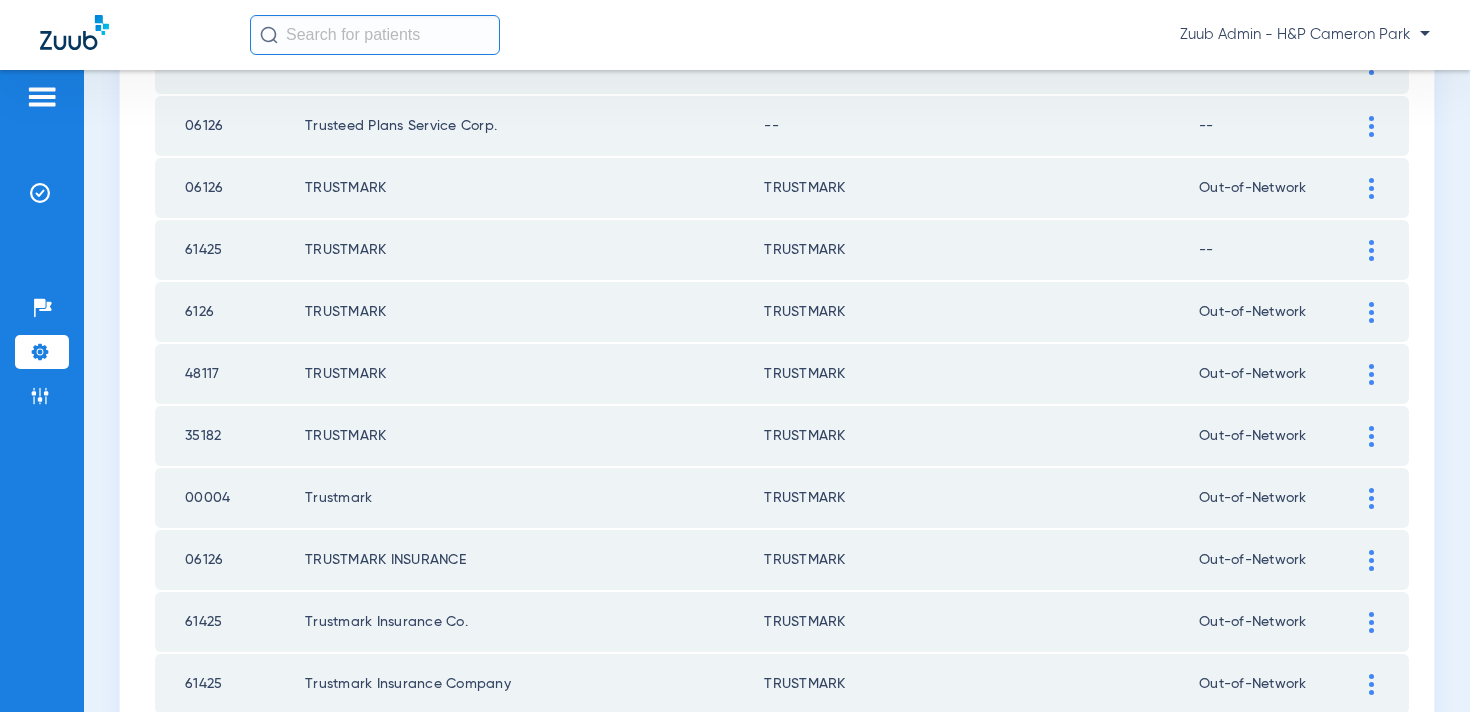 click 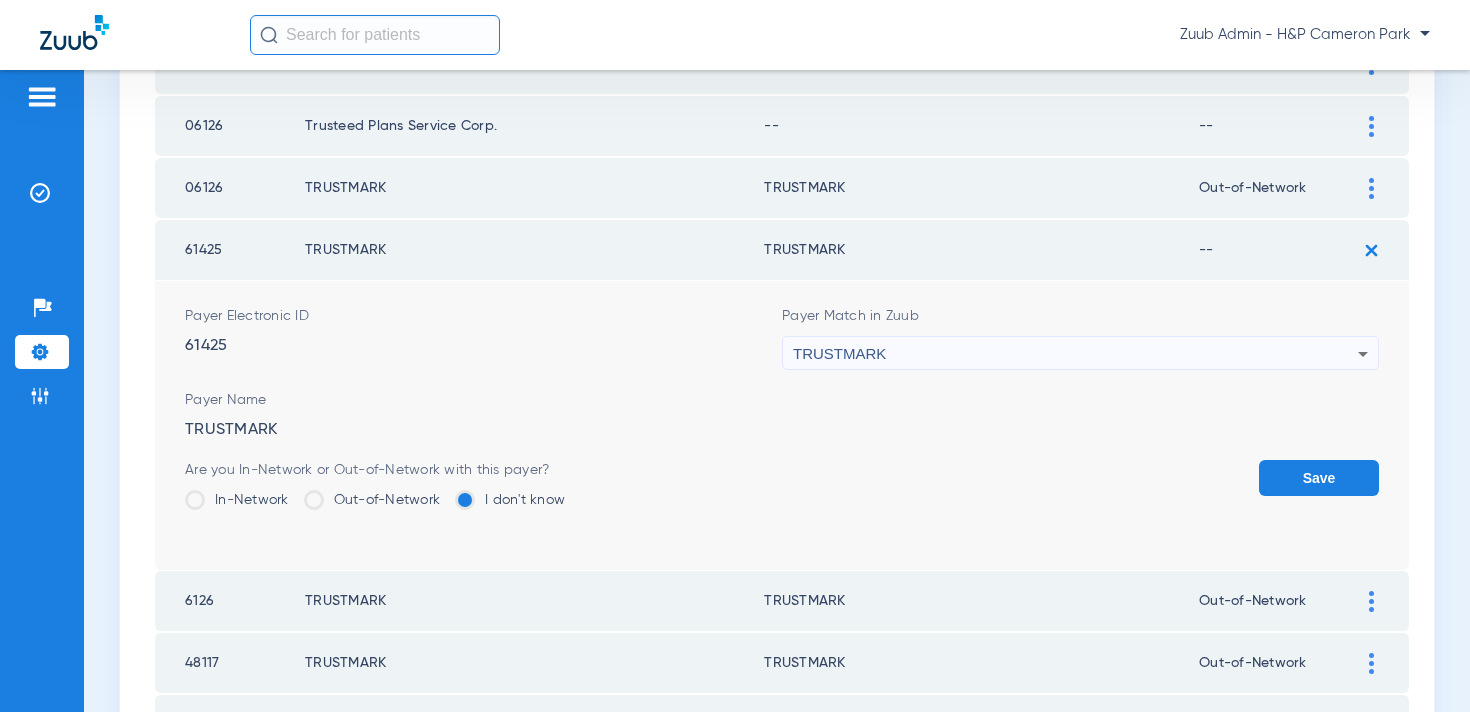 click on "Out-of-Network" 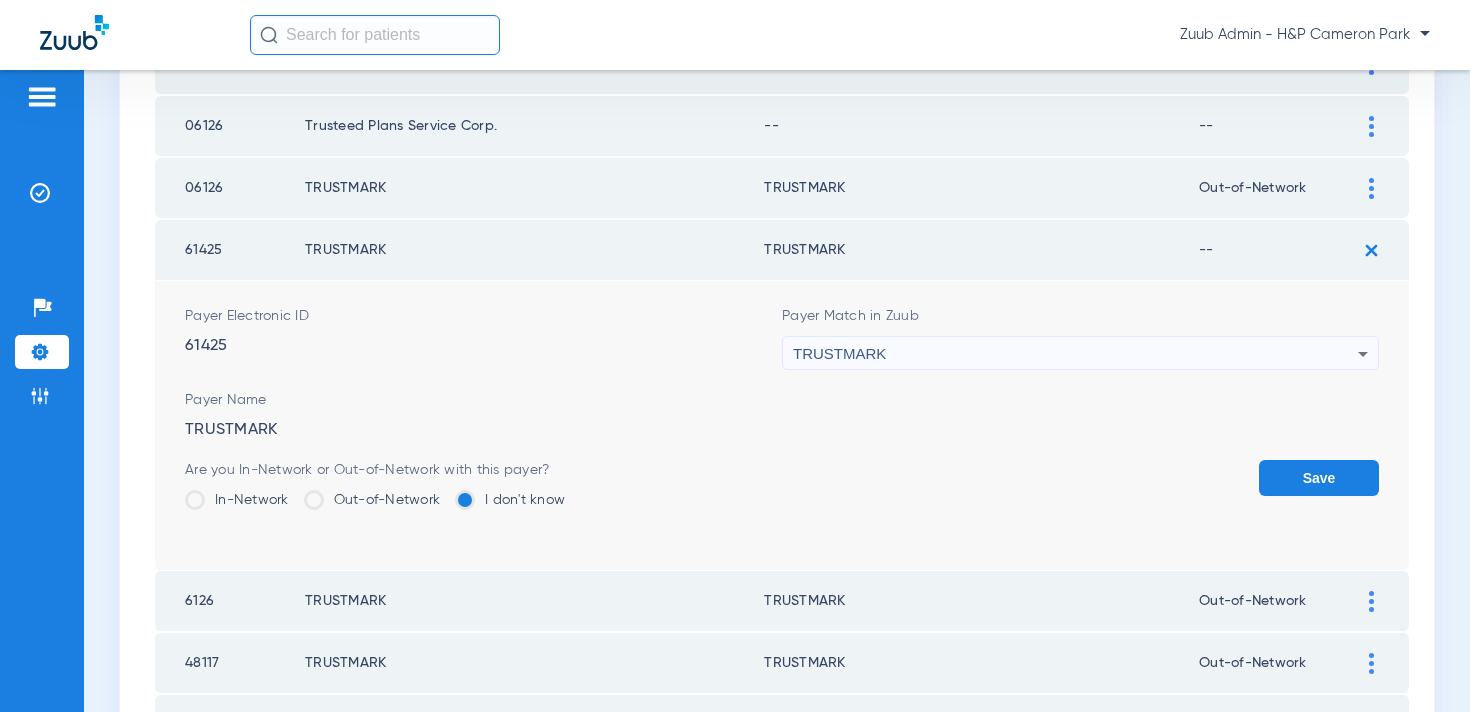 click on "Out-of-Network" 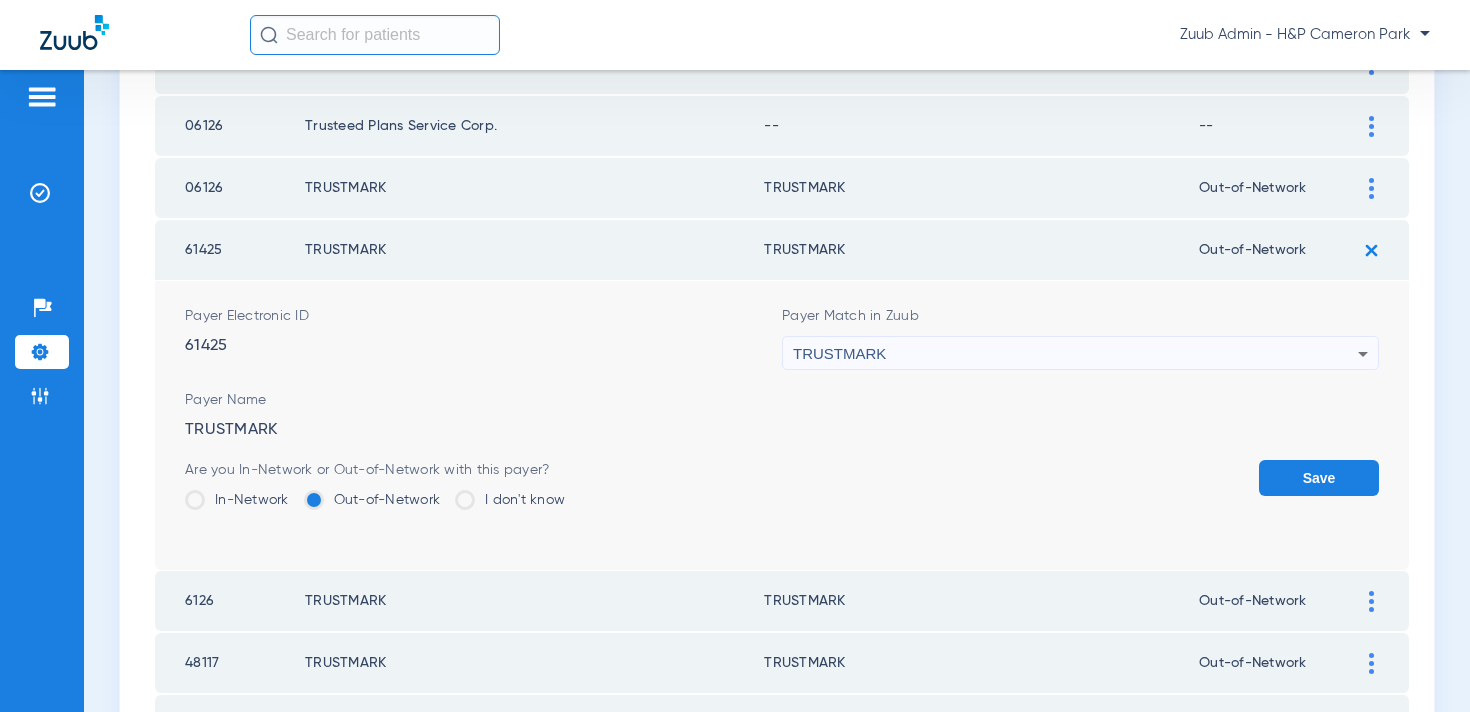 click on "Save" 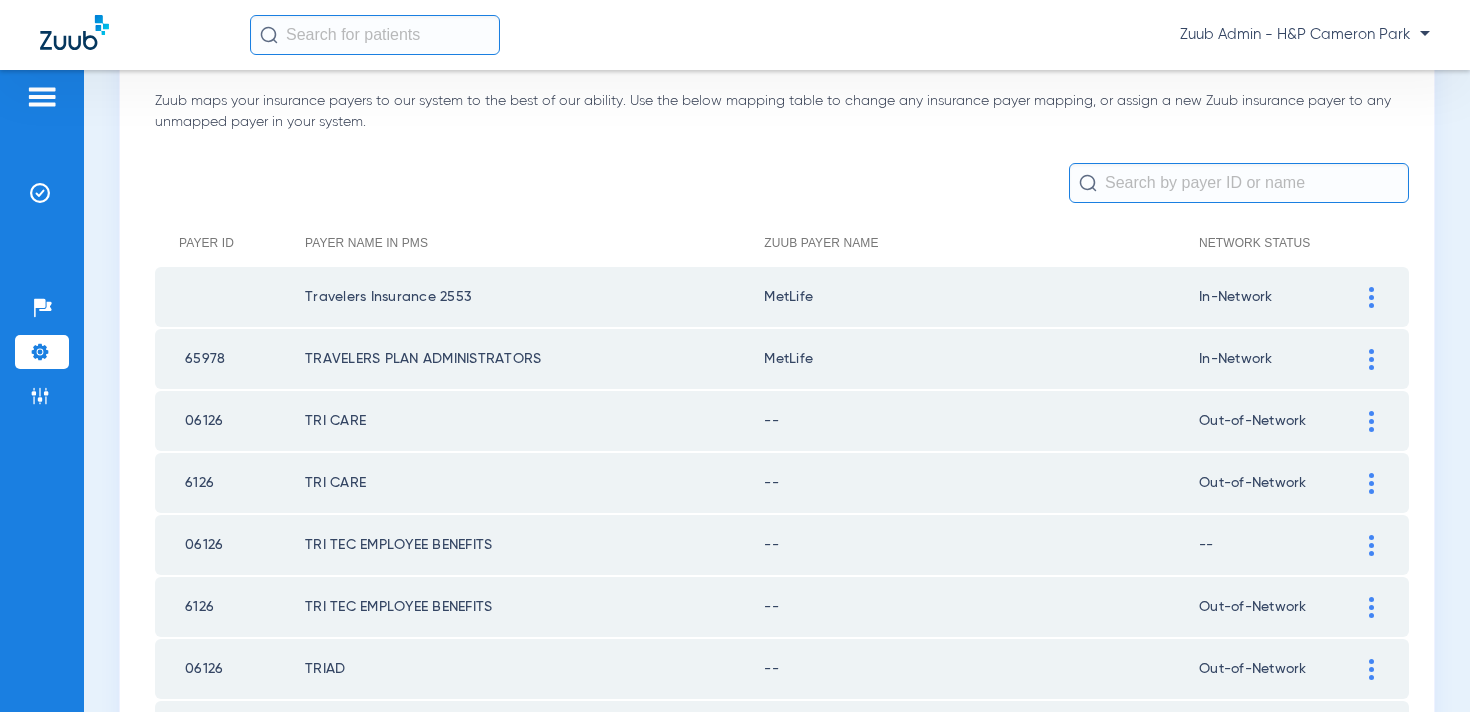 scroll, scrollTop: 117, scrollLeft: 0, axis: vertical 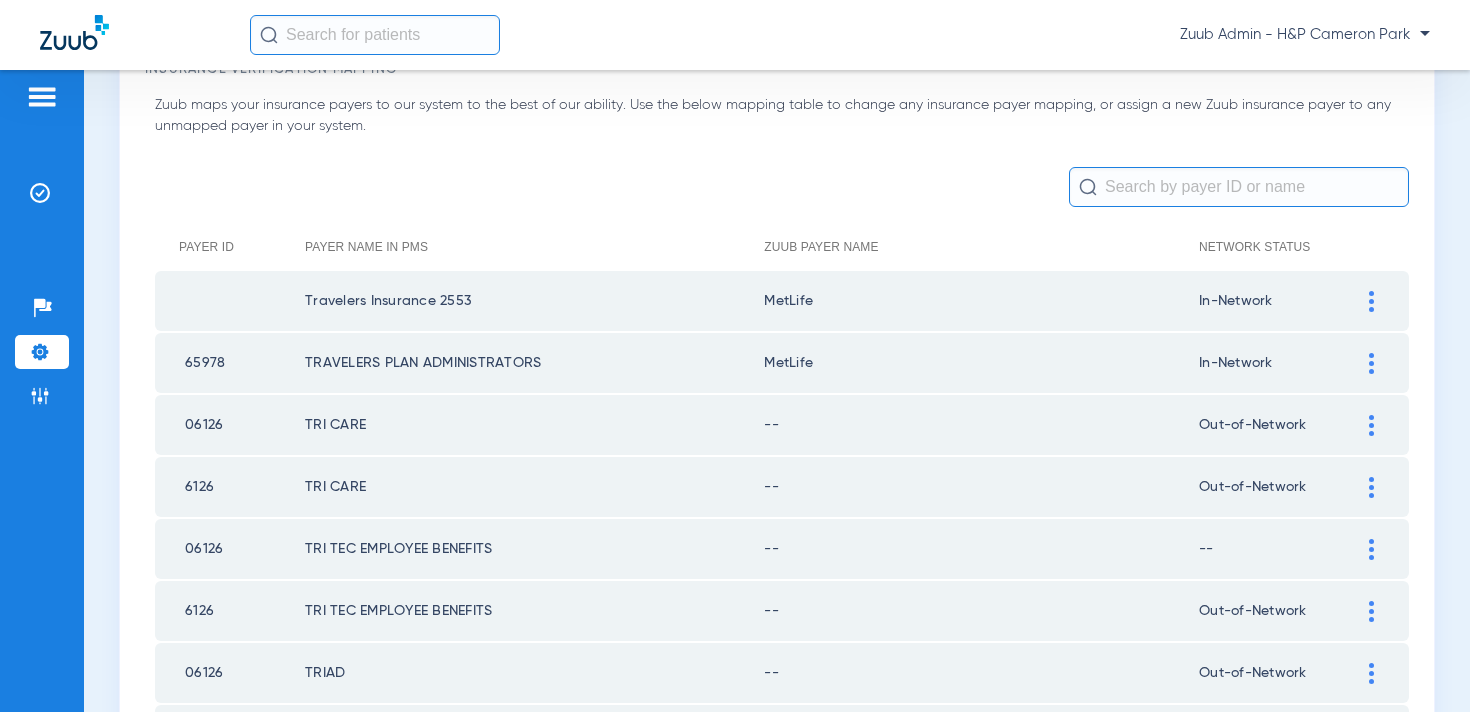 click 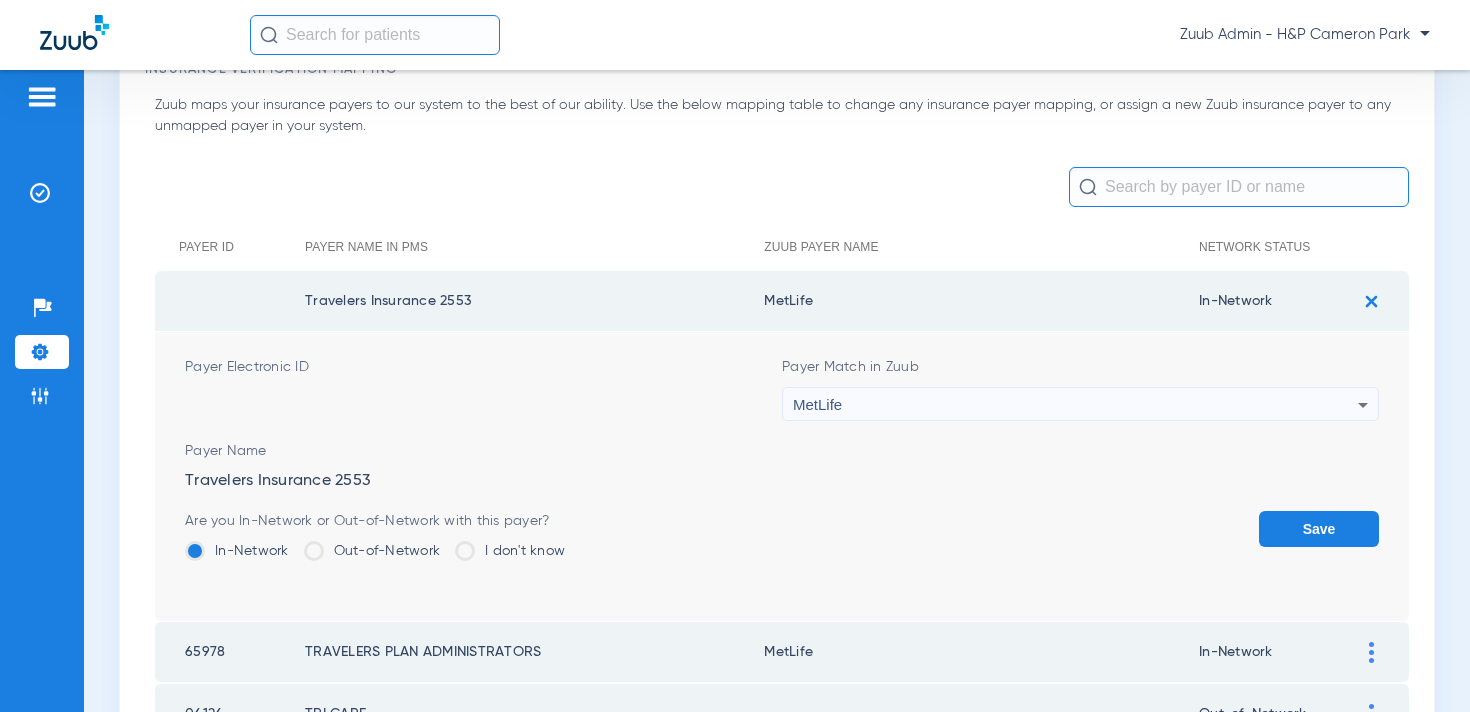 click on "Out-of-Network" 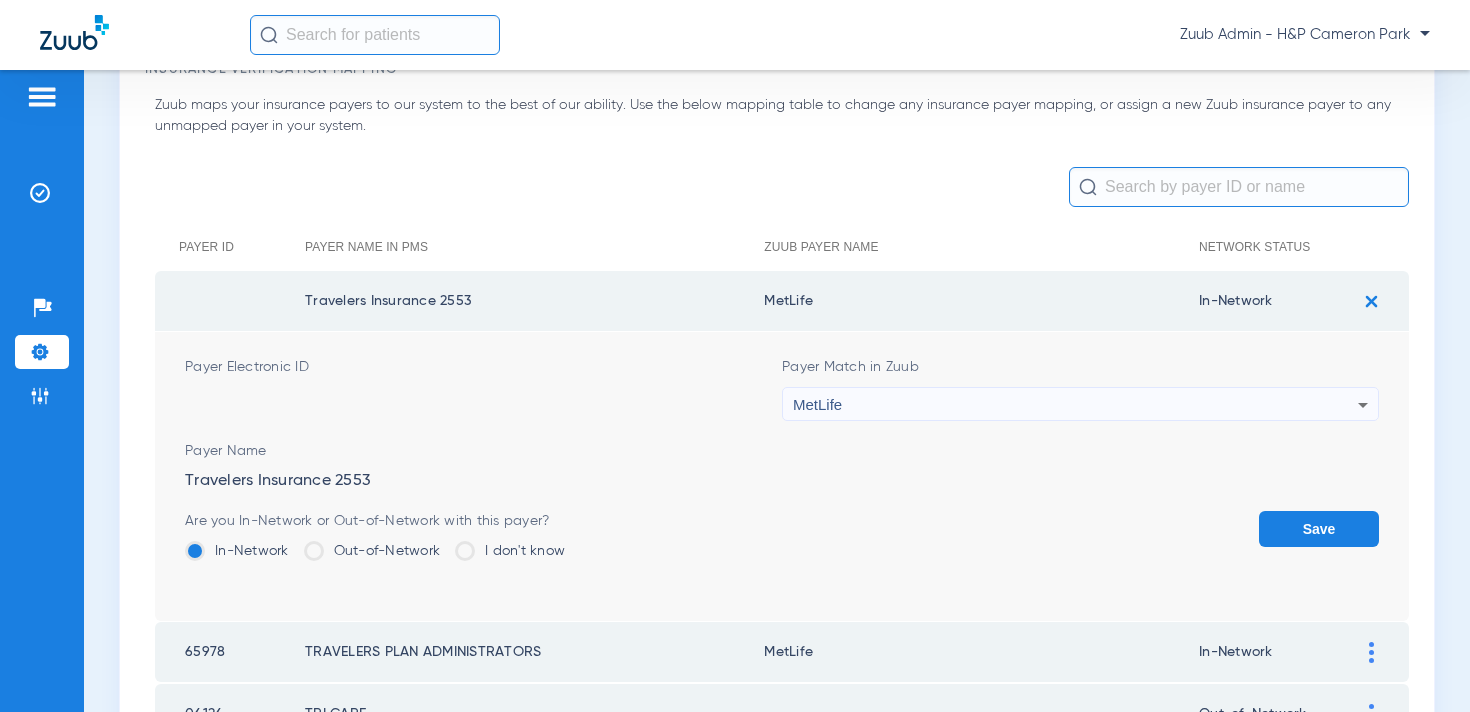 click on "Out-of-Network" 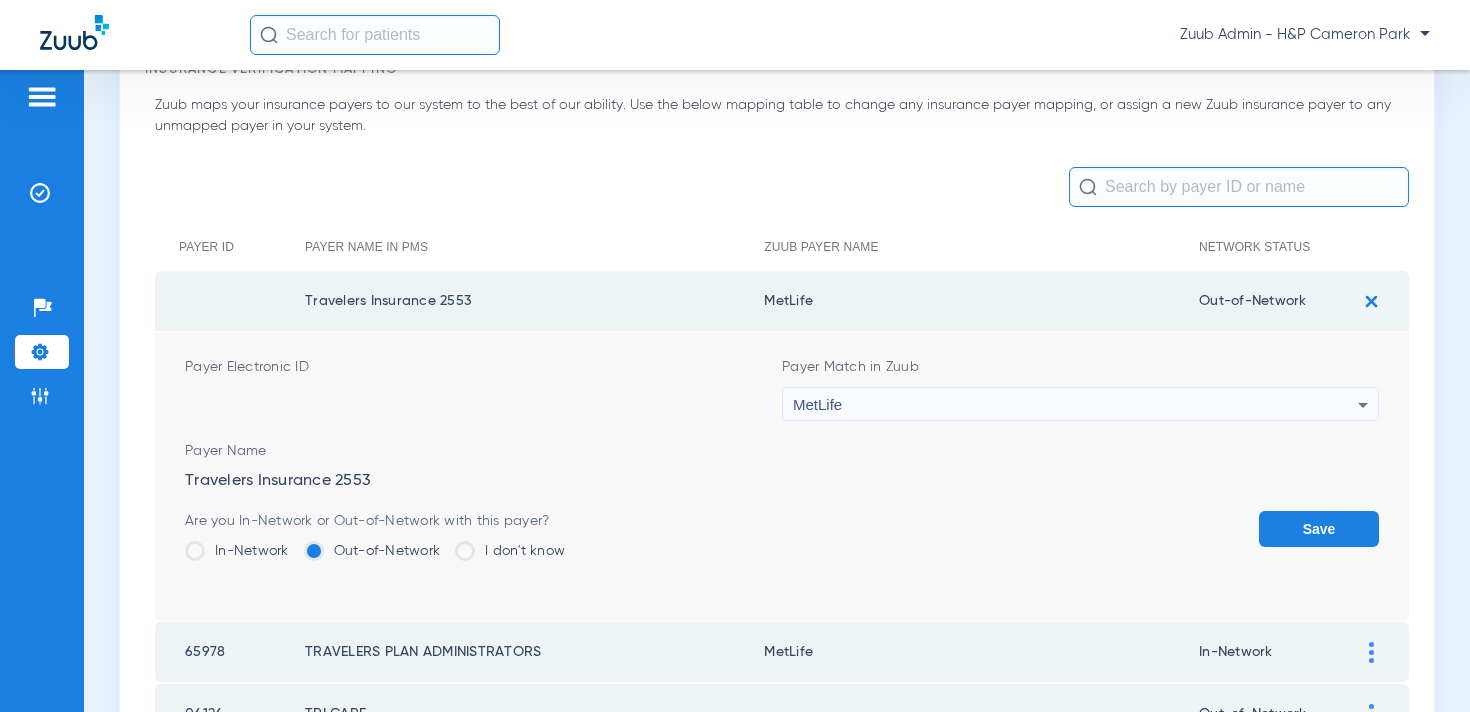 click on "Save" 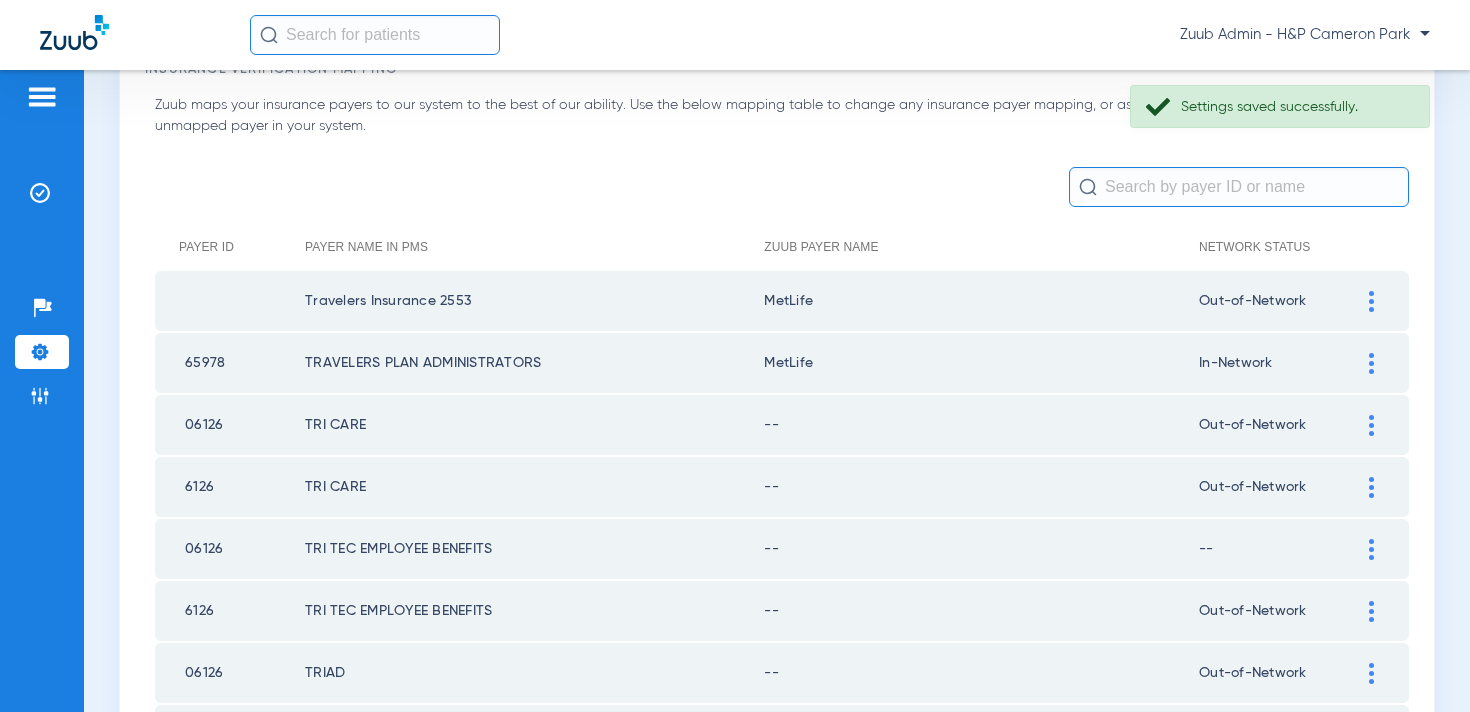 click 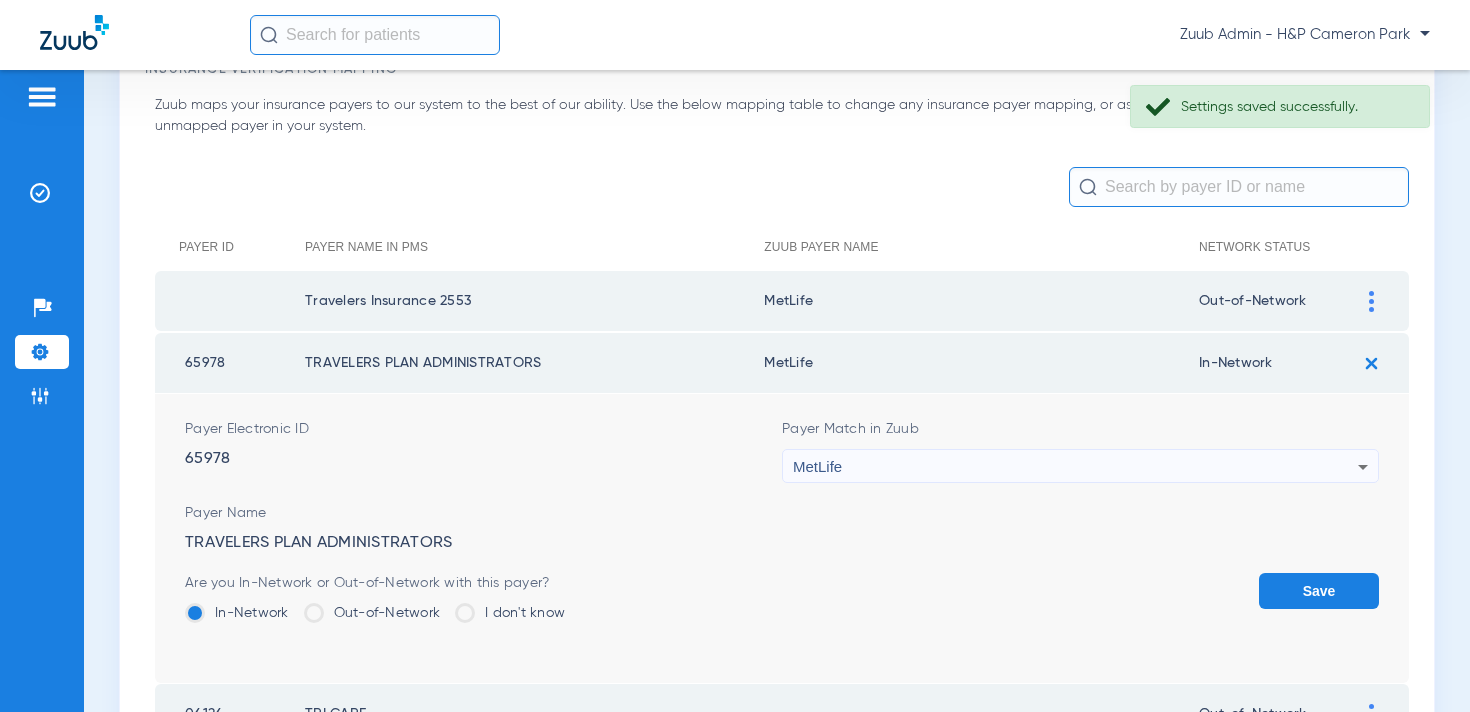 click on "Out-of-Network" 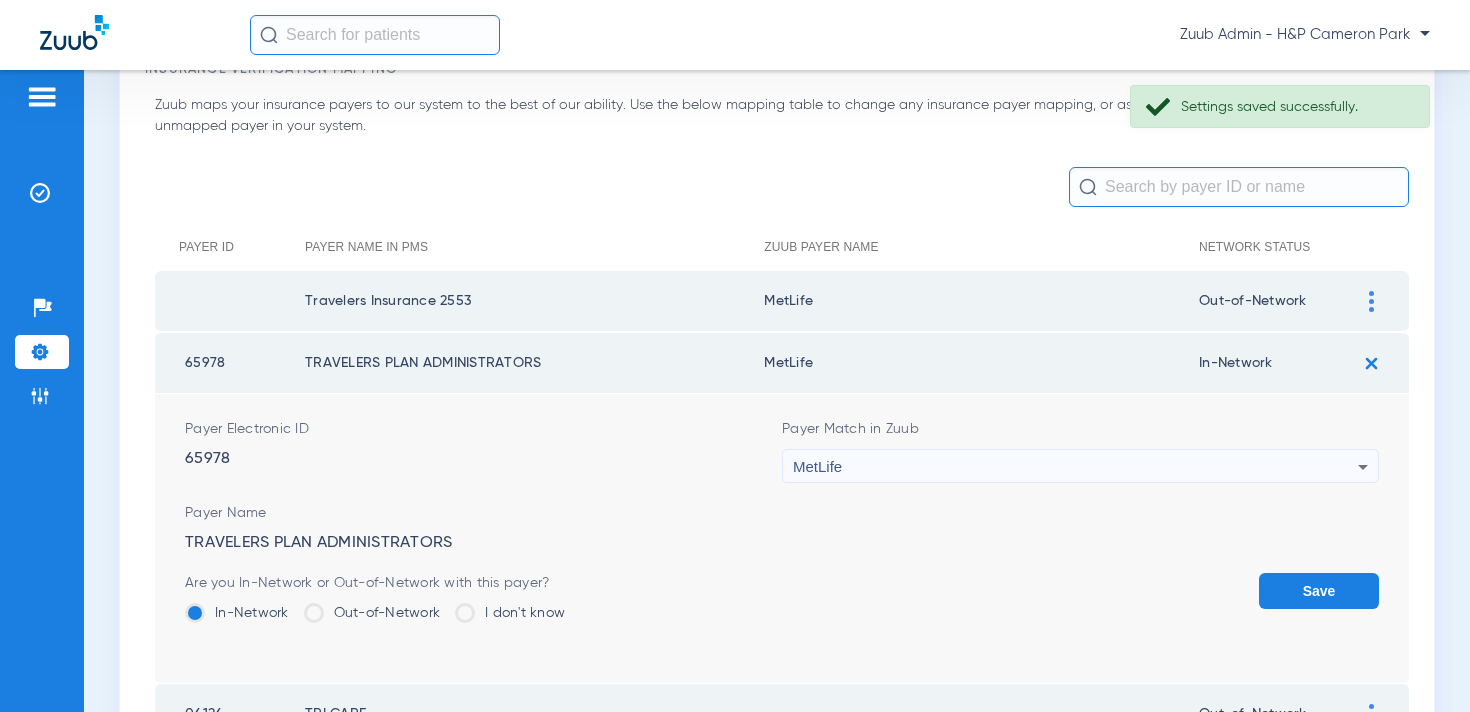 click on "Out-of-Network" 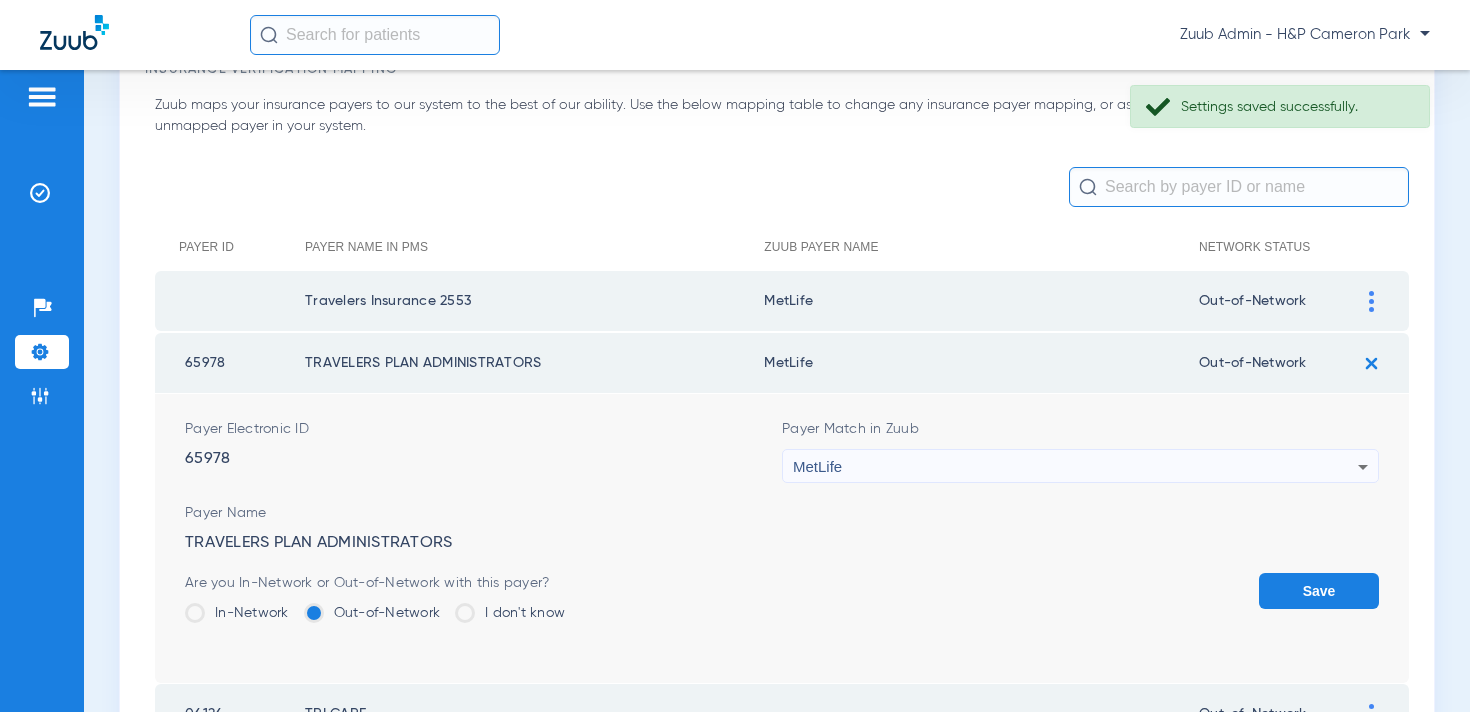 click on "Save" 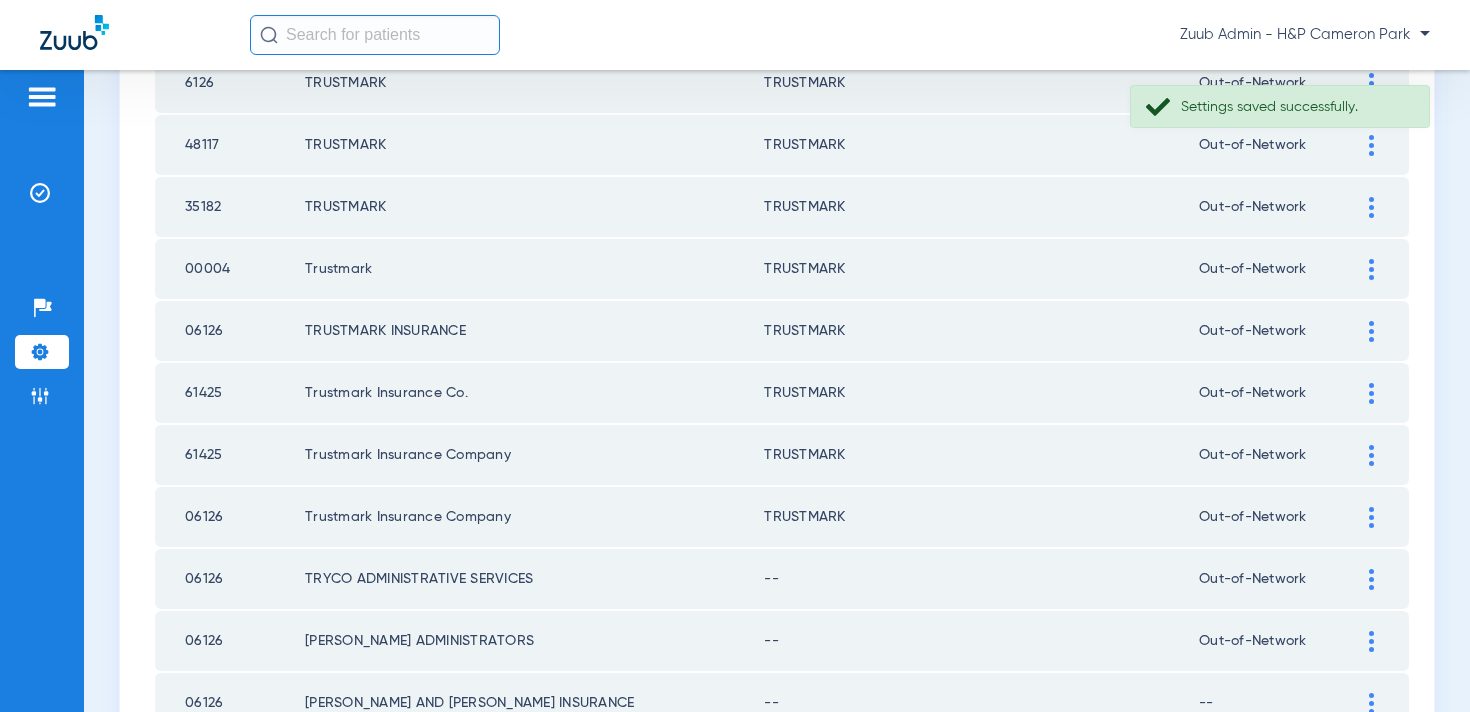 scroll, scrollTop: 2923, scrollLeft: 0, axis: vertical 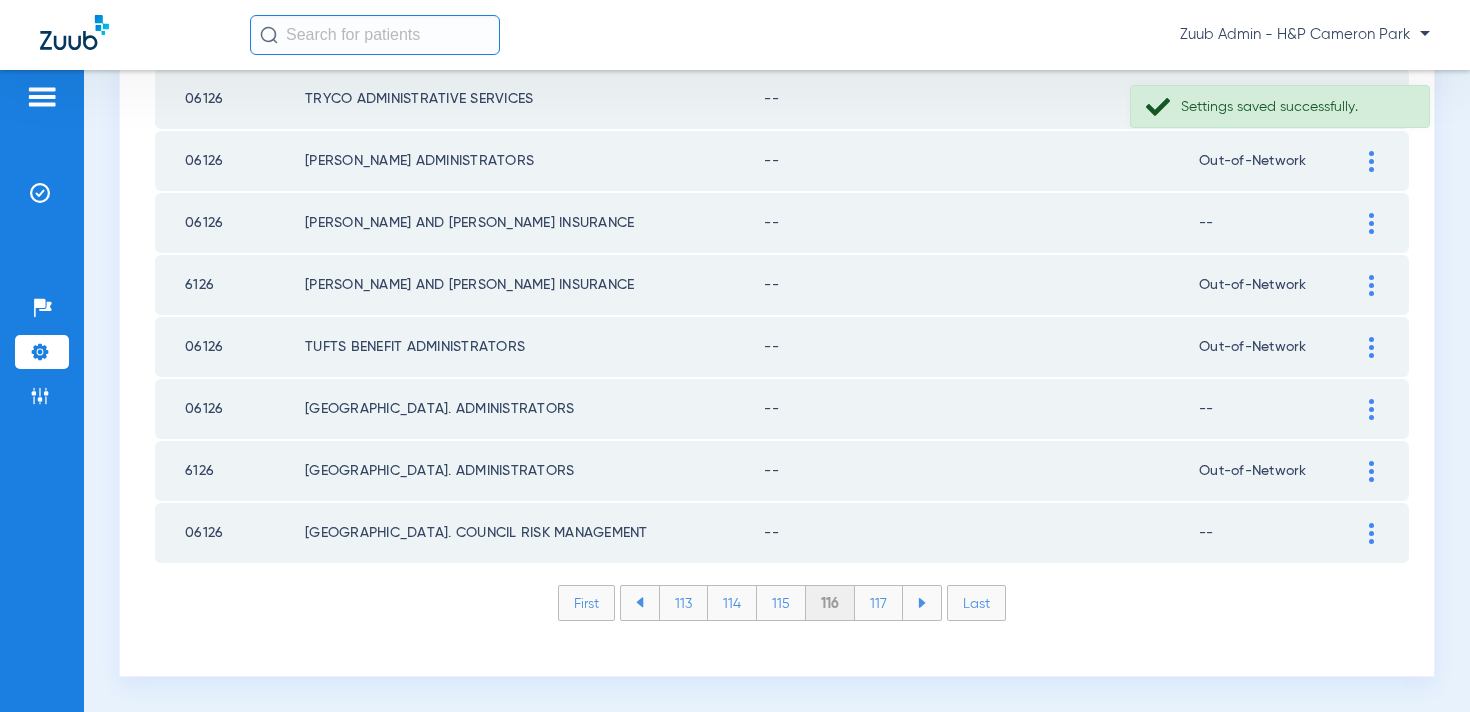 click on "117" 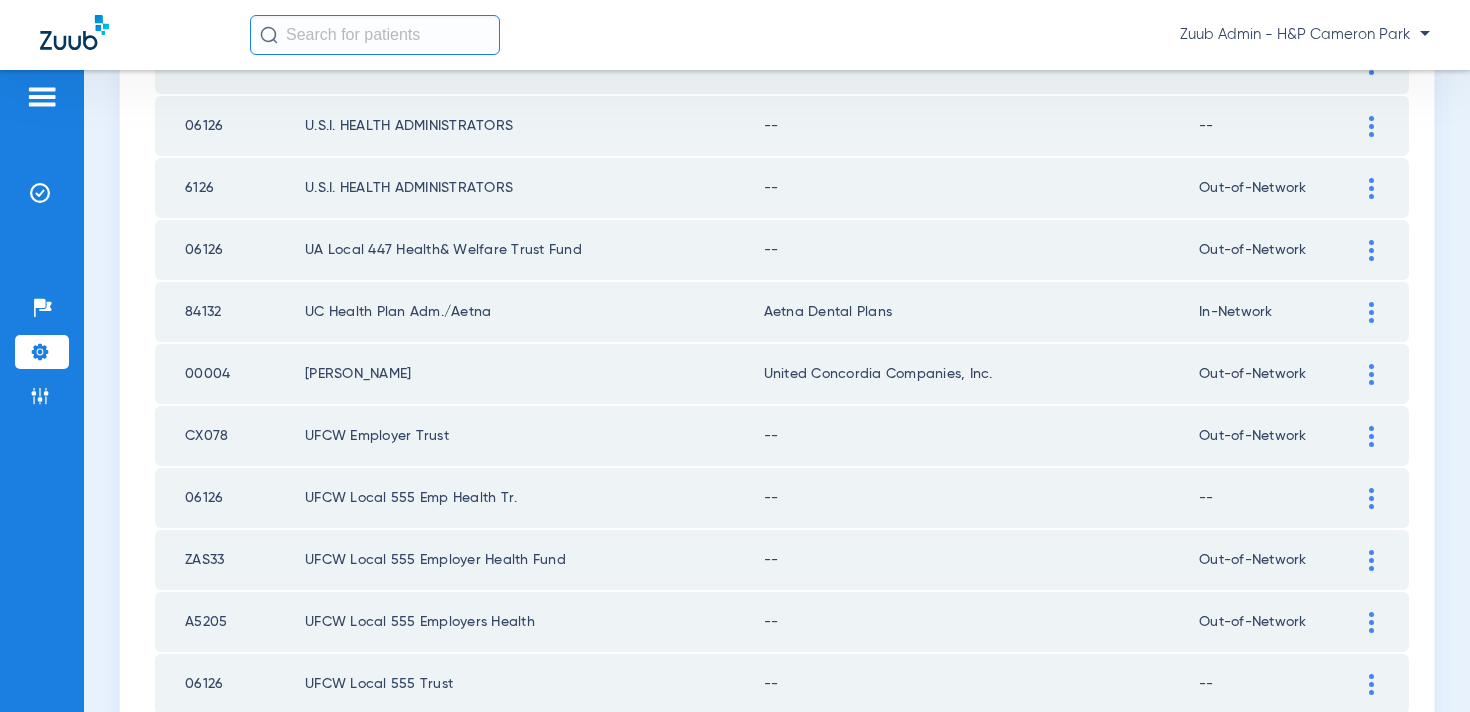 scroll, scrollTop: 2517, scrollLeft: 0, axis: vertical 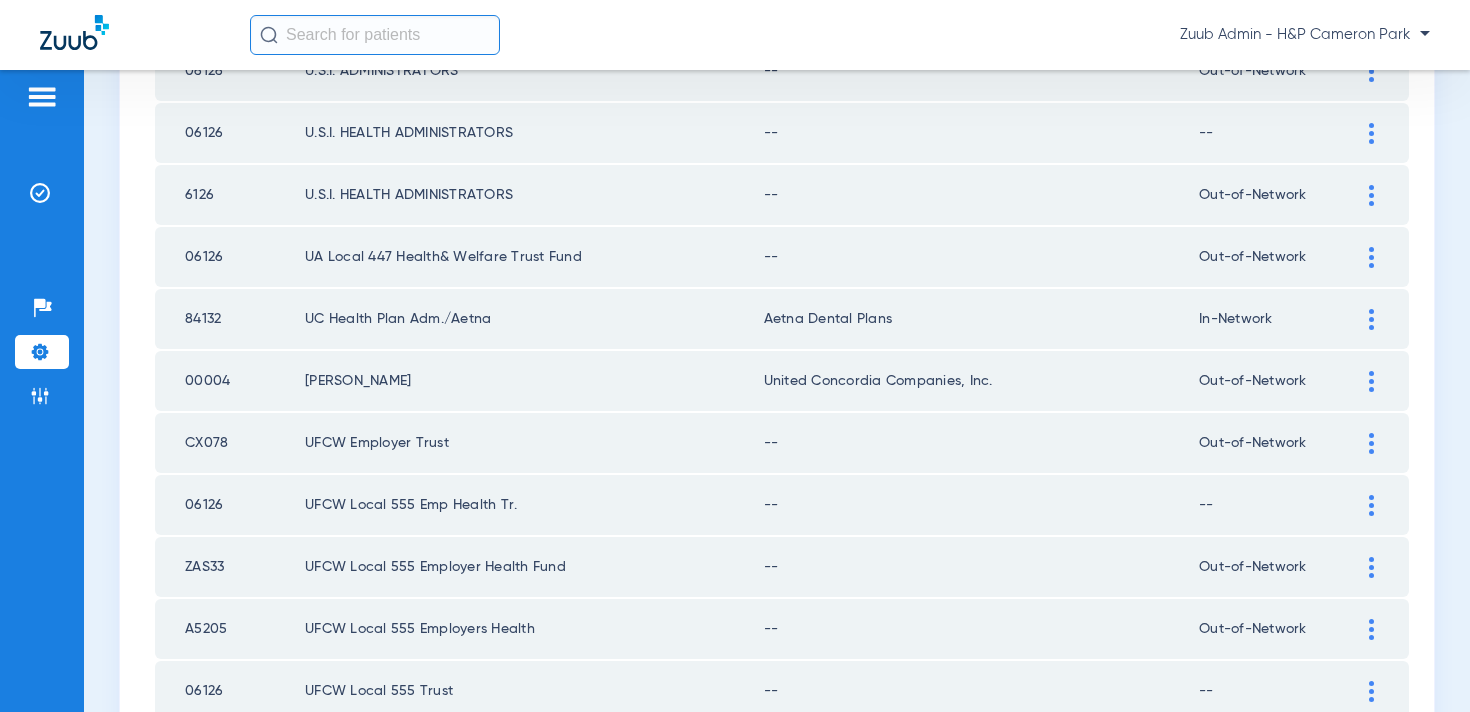 click 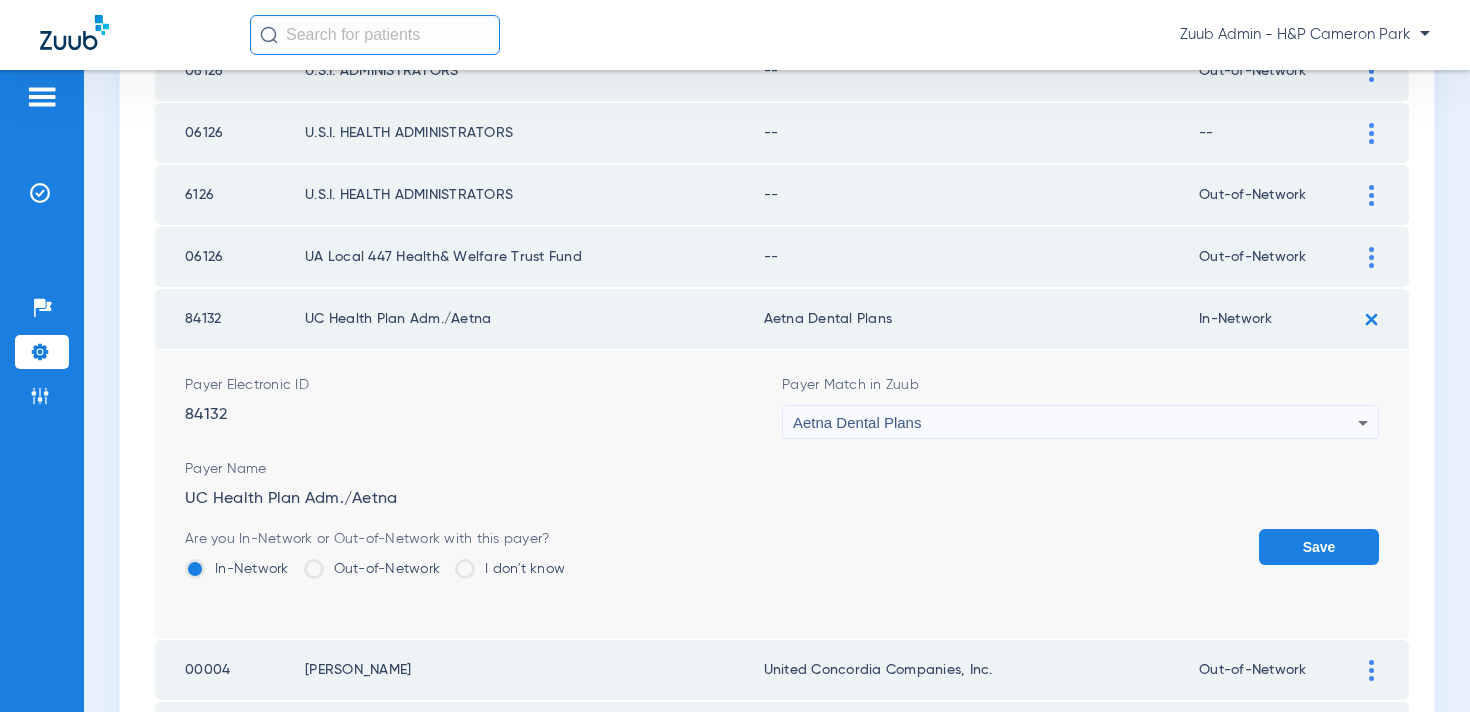click on "Out-of-Network" 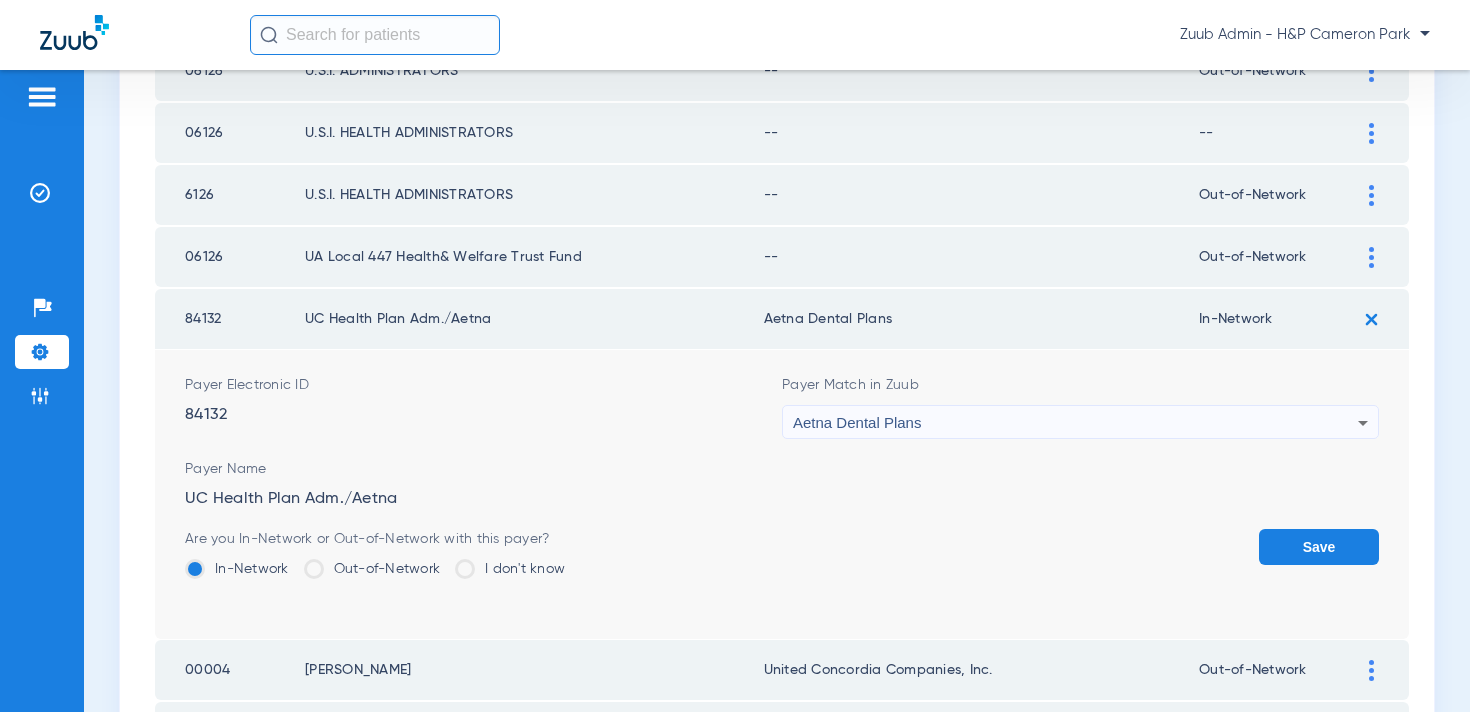 click on "Out-of-Network" 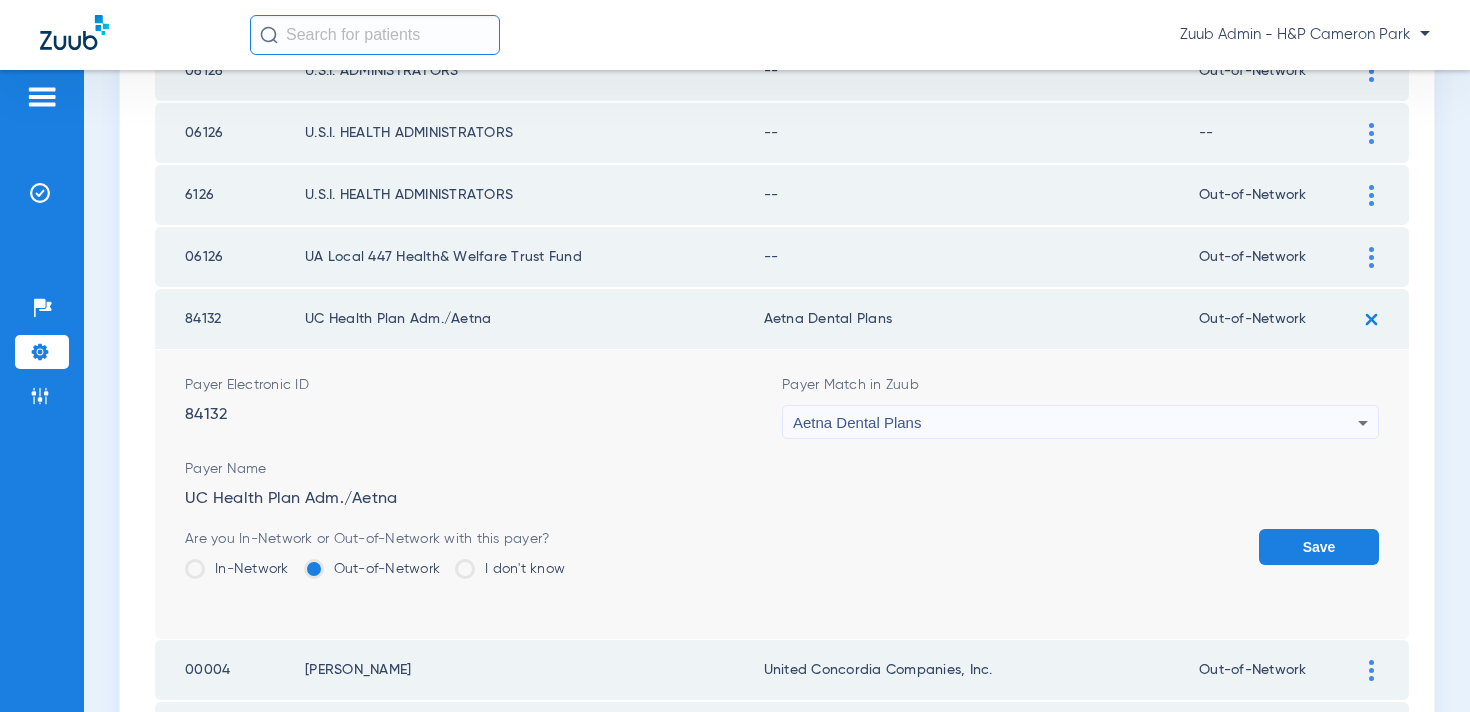 click on "Save" 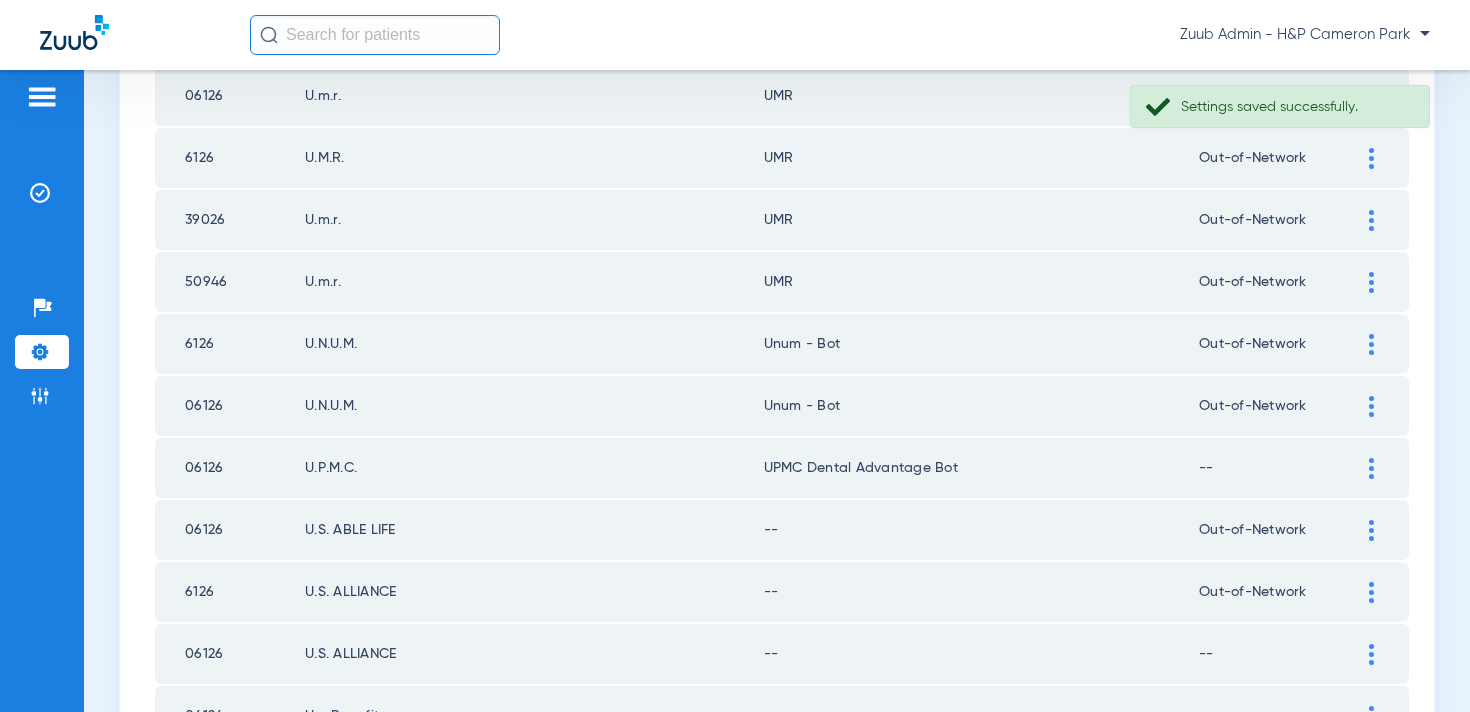 scroll, scrollTop: 939, scrollLeft: 0, axis: vertical 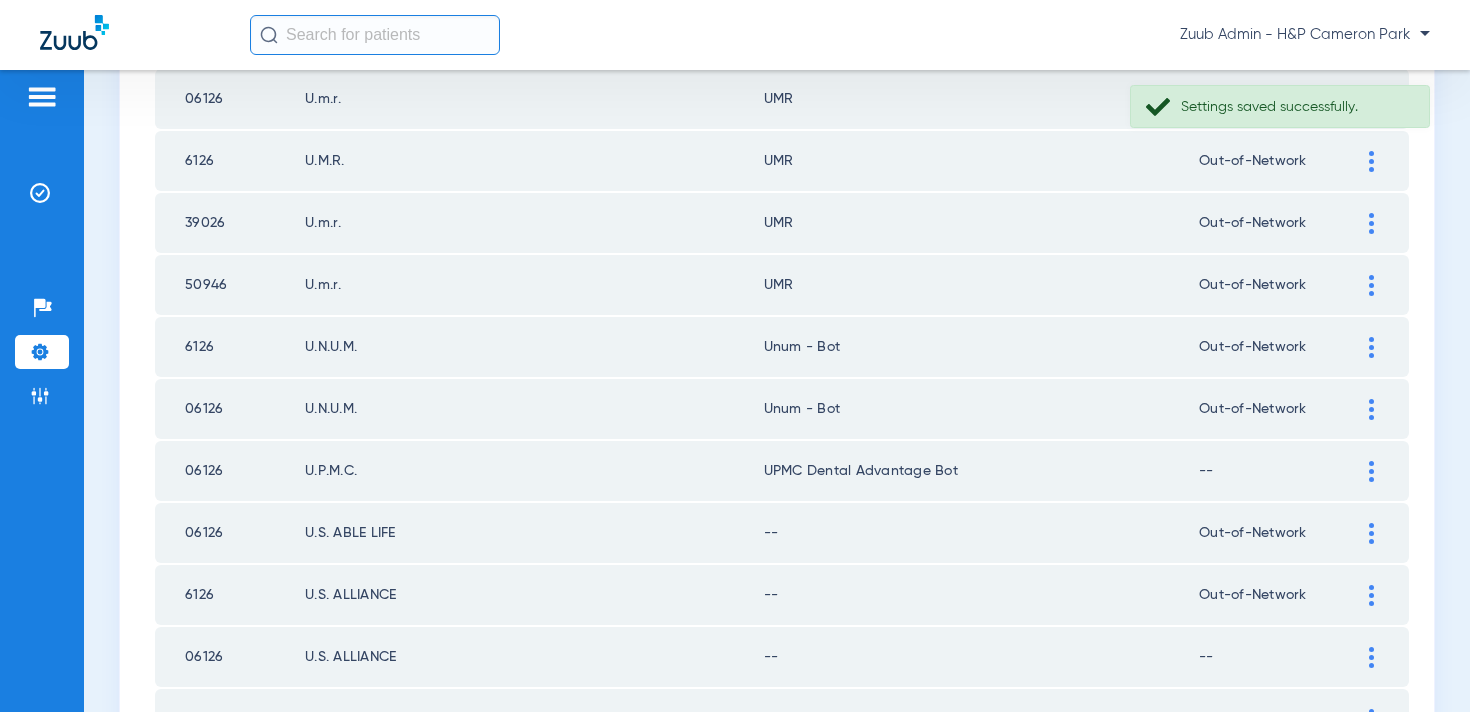 click 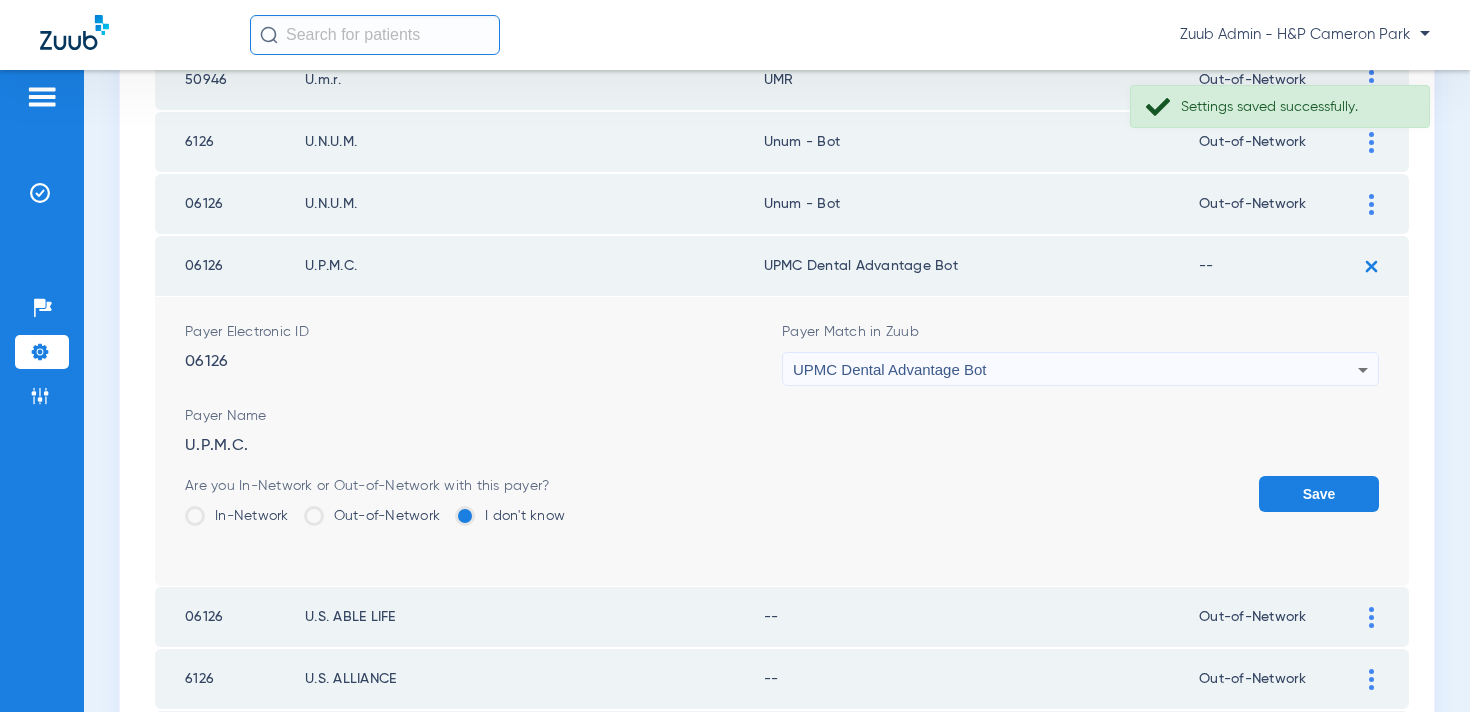 scroll, scrollTop: 1186, scrollLeft: 0, axis: vertical 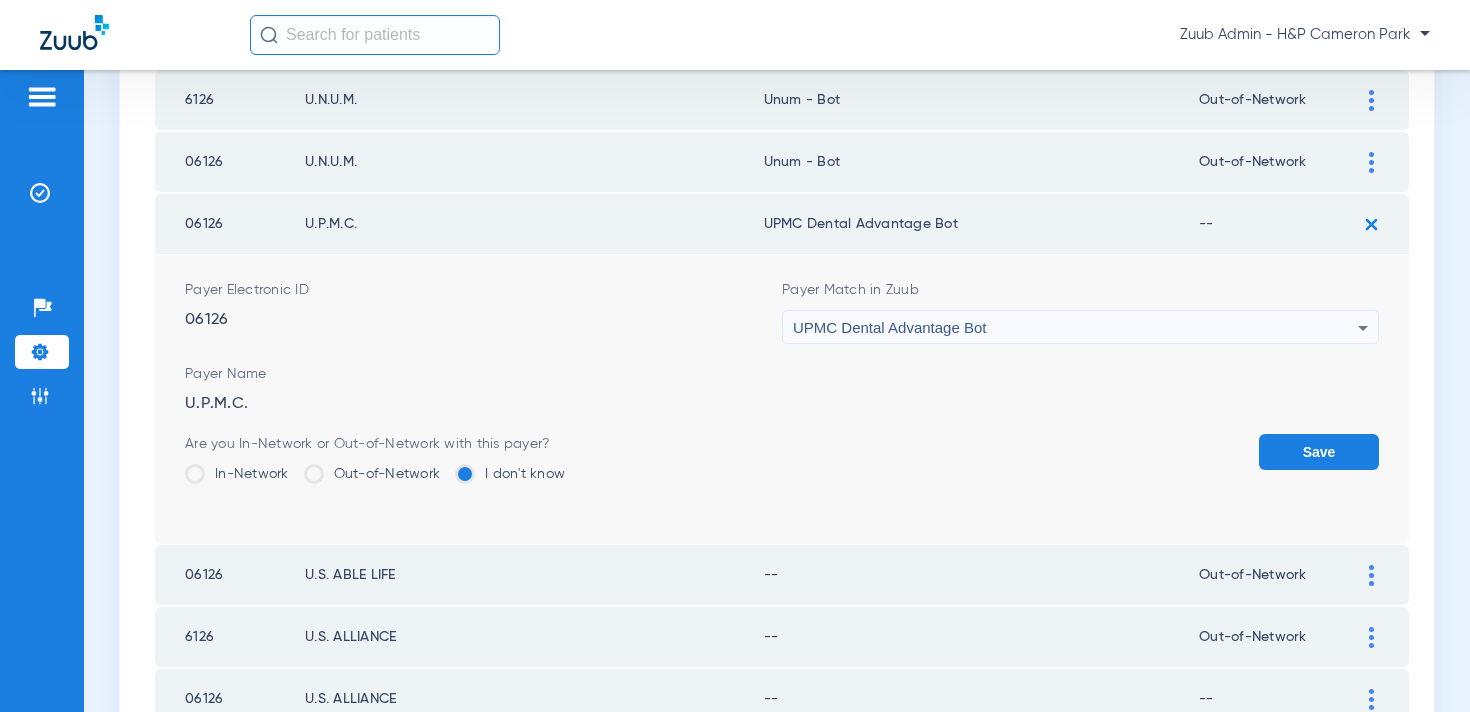 click on "Out-of-Network" 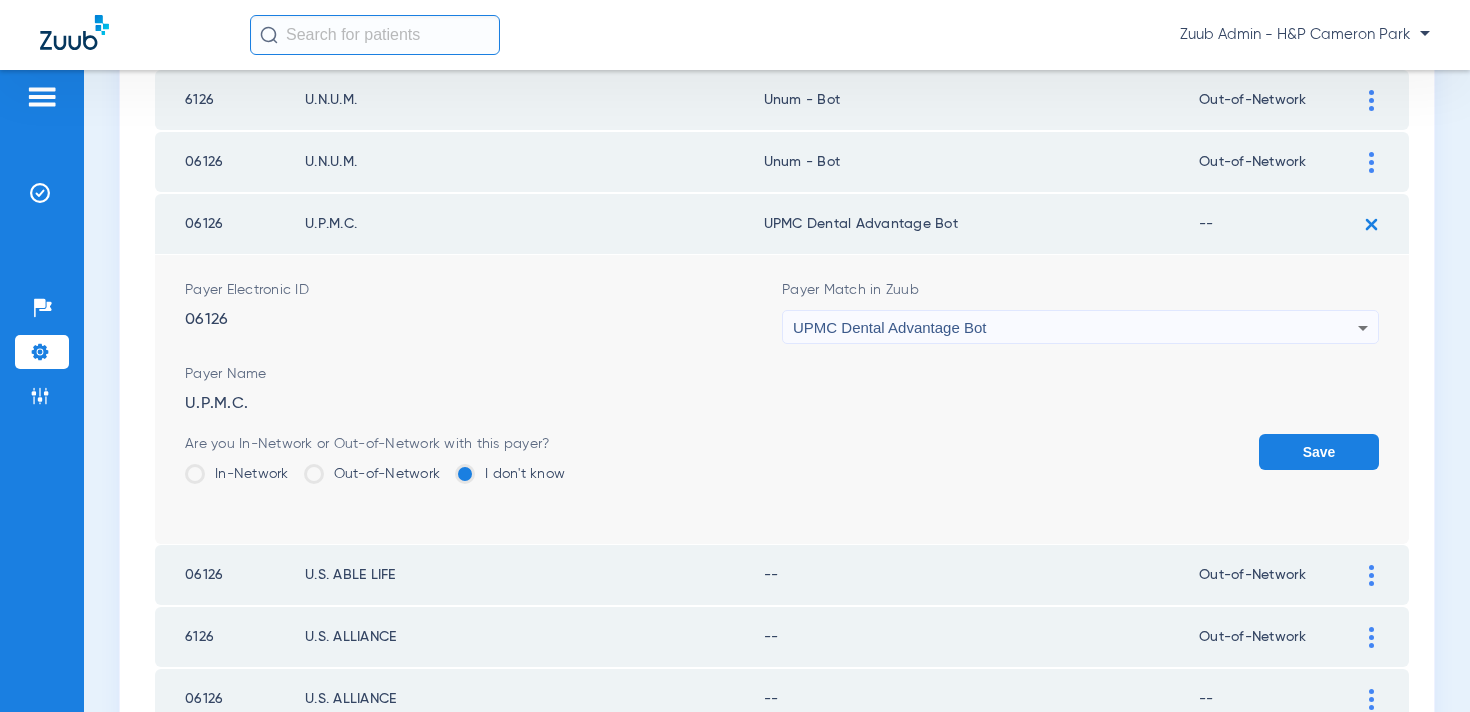 click on "Out-of-Network" 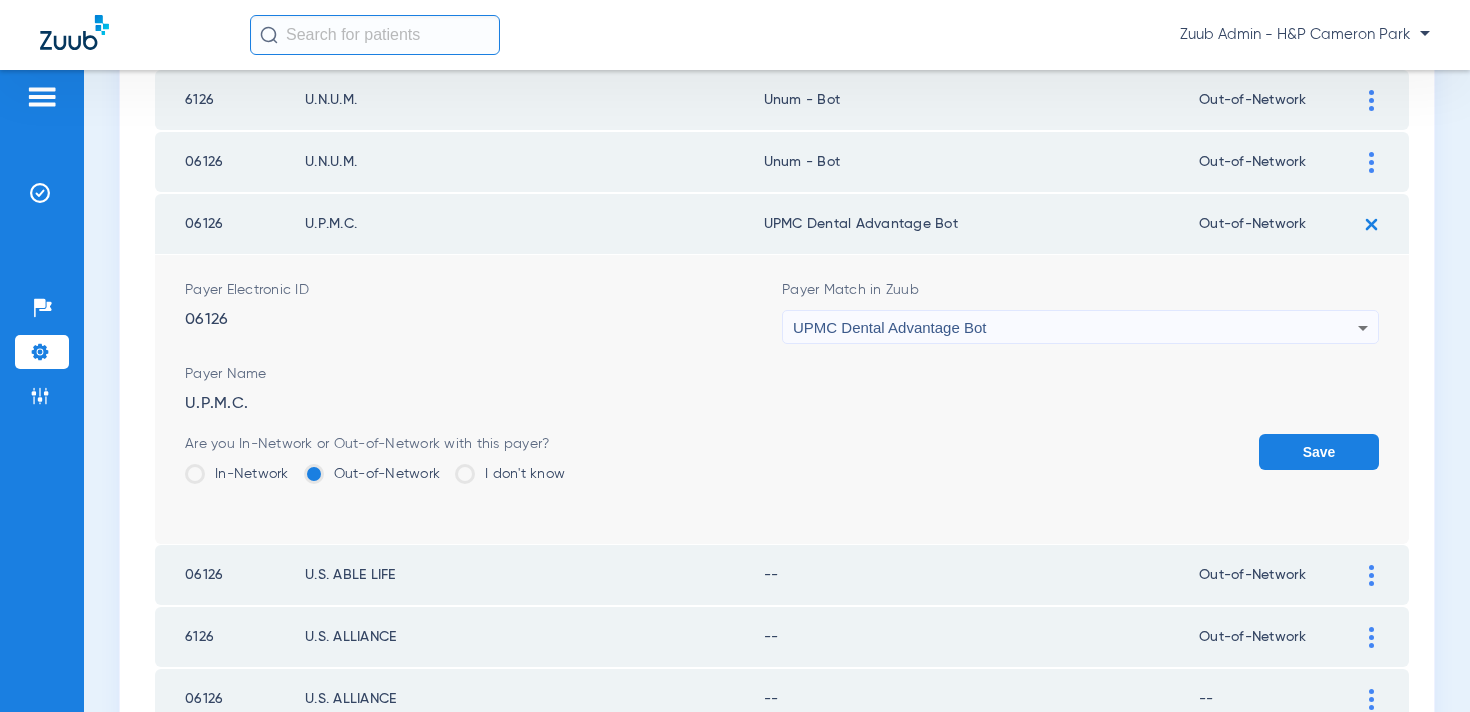 click on "Save" 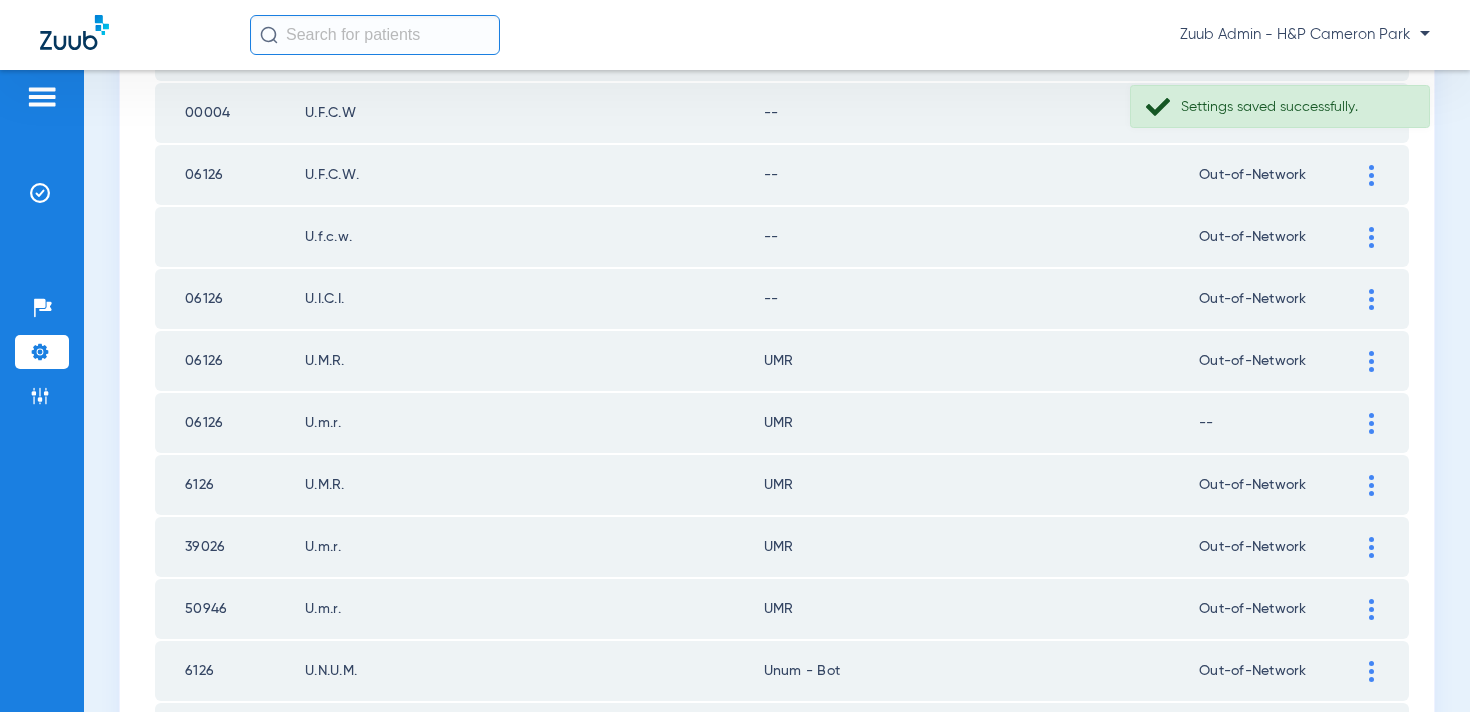 scroll, scrollTop: 611, scrollLeft: 0, axis: vertical 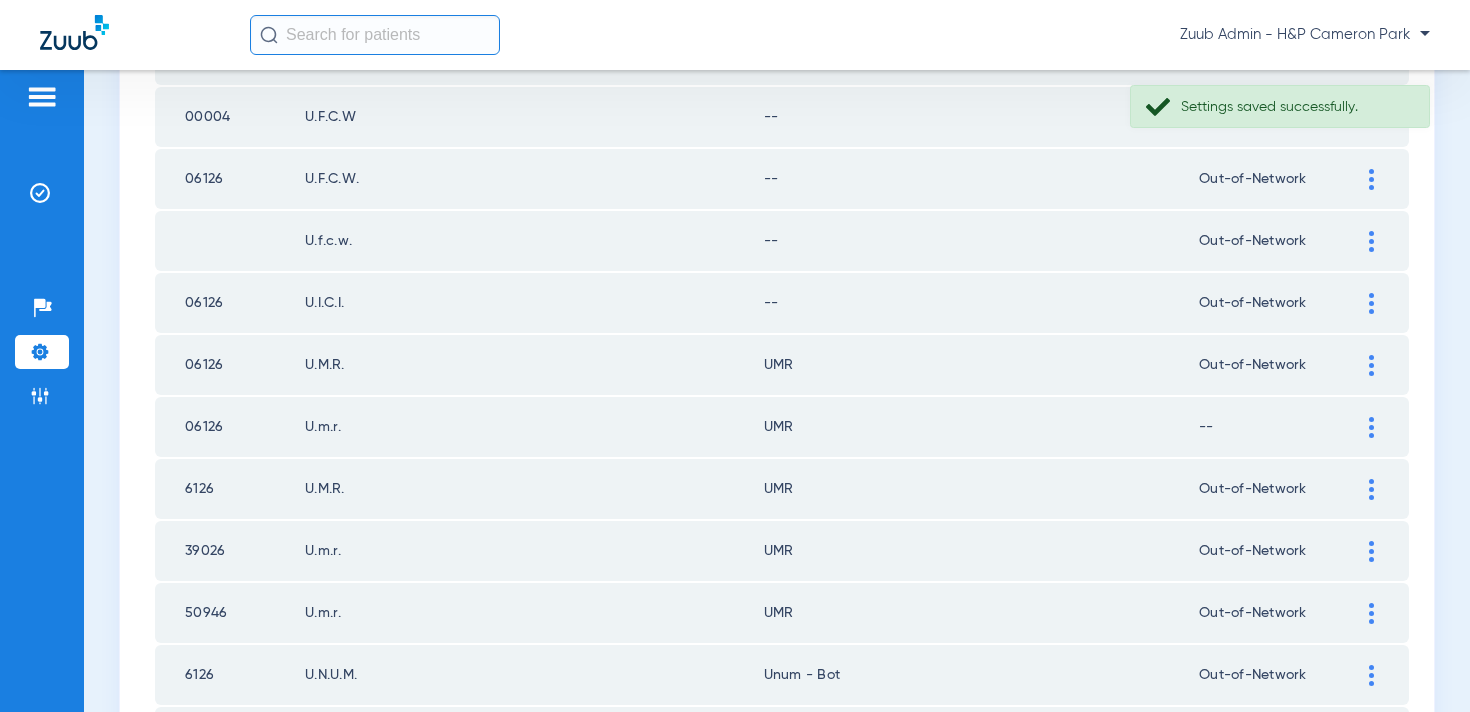 click 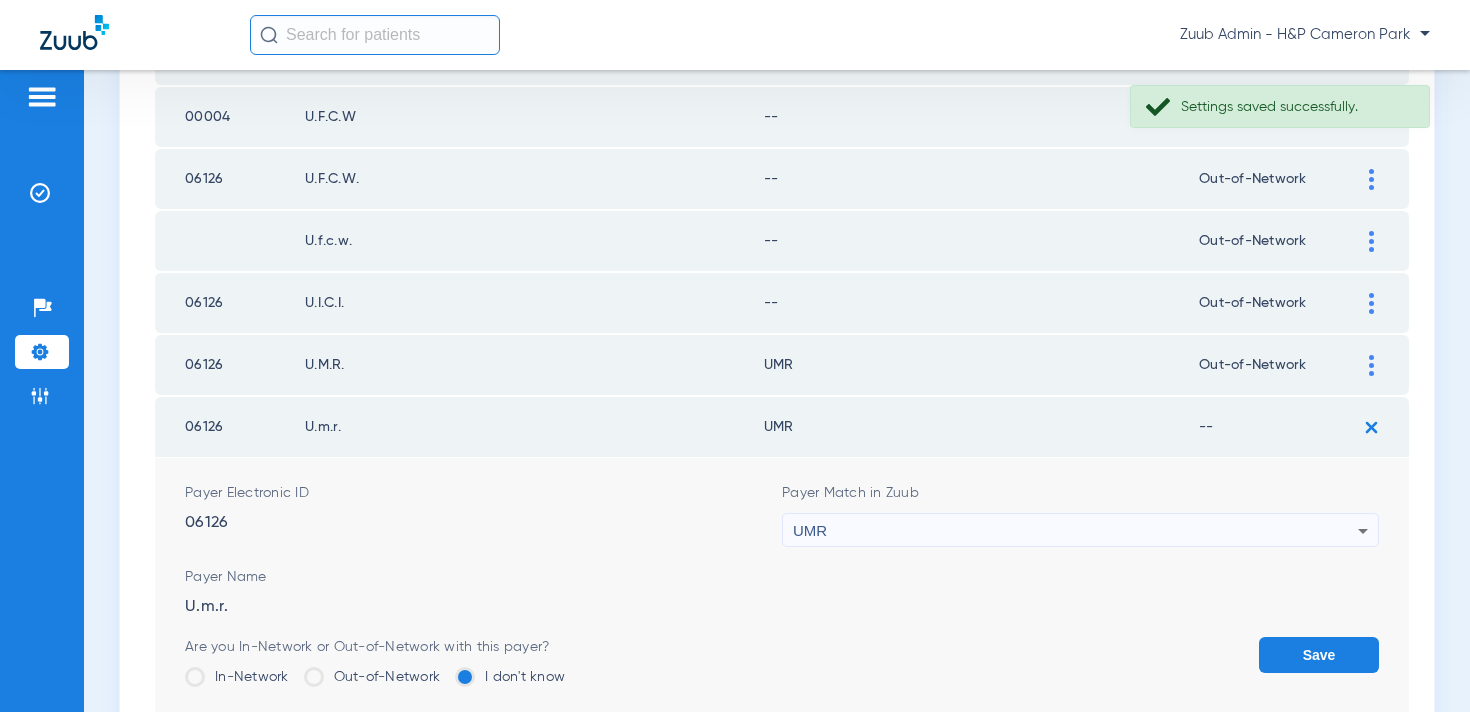 scroll, scrollTop: 717, scrollLeft: 0, axis: vertical 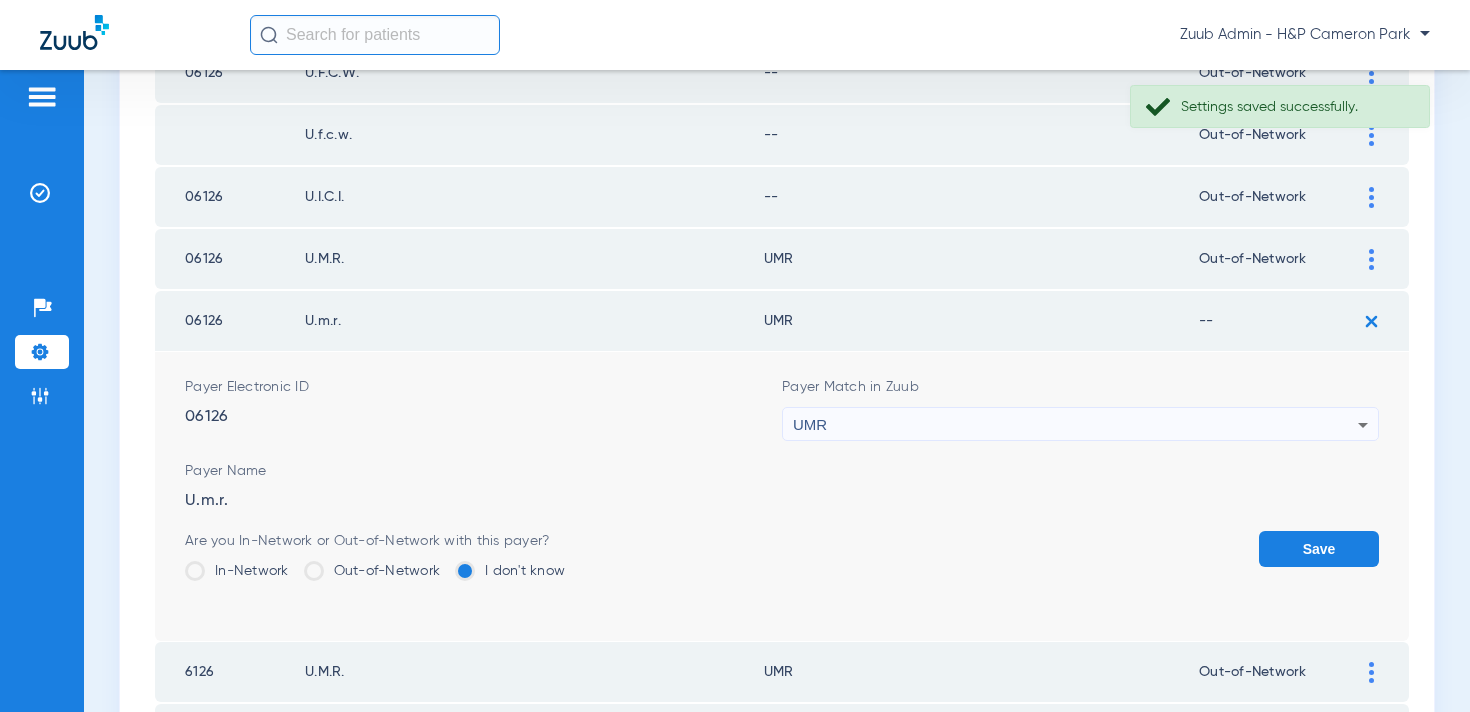 click on "Out-of-Network" 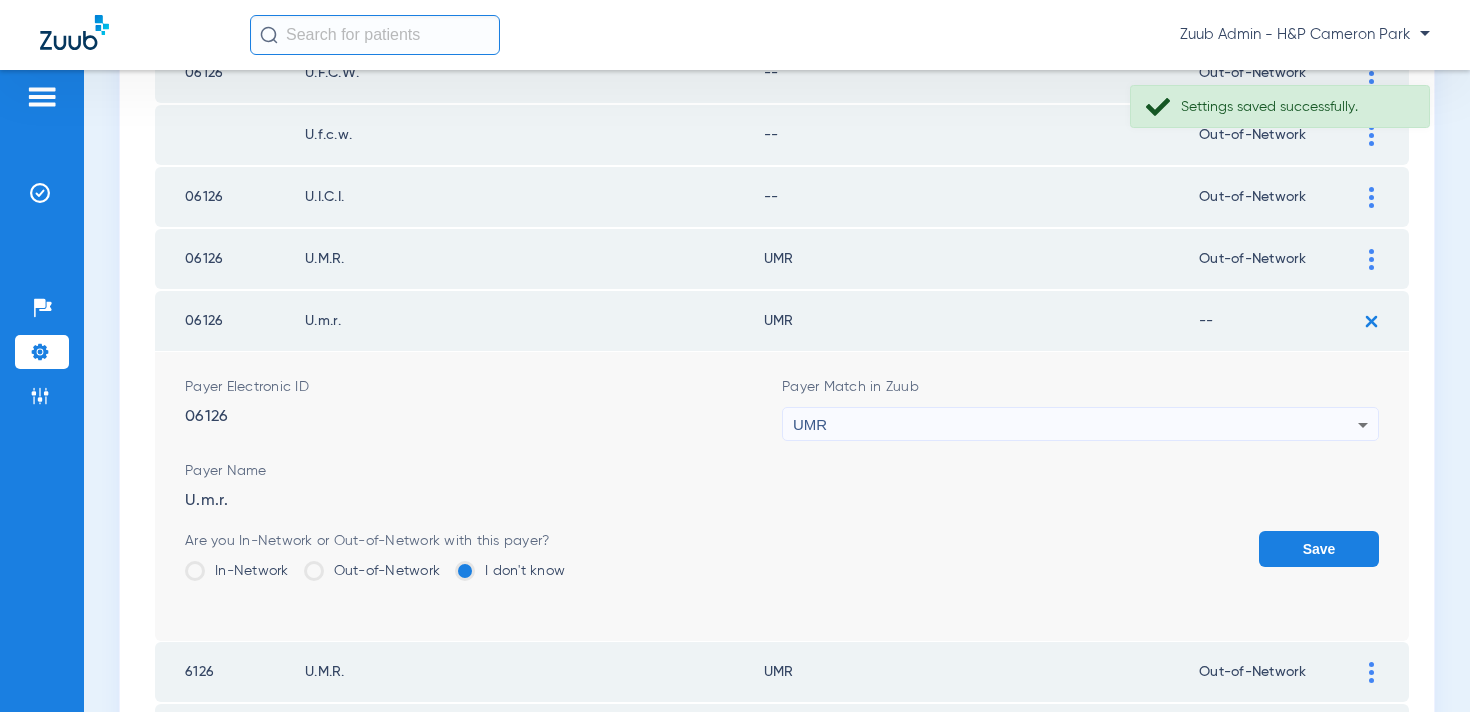 click on "Out-of-Network" 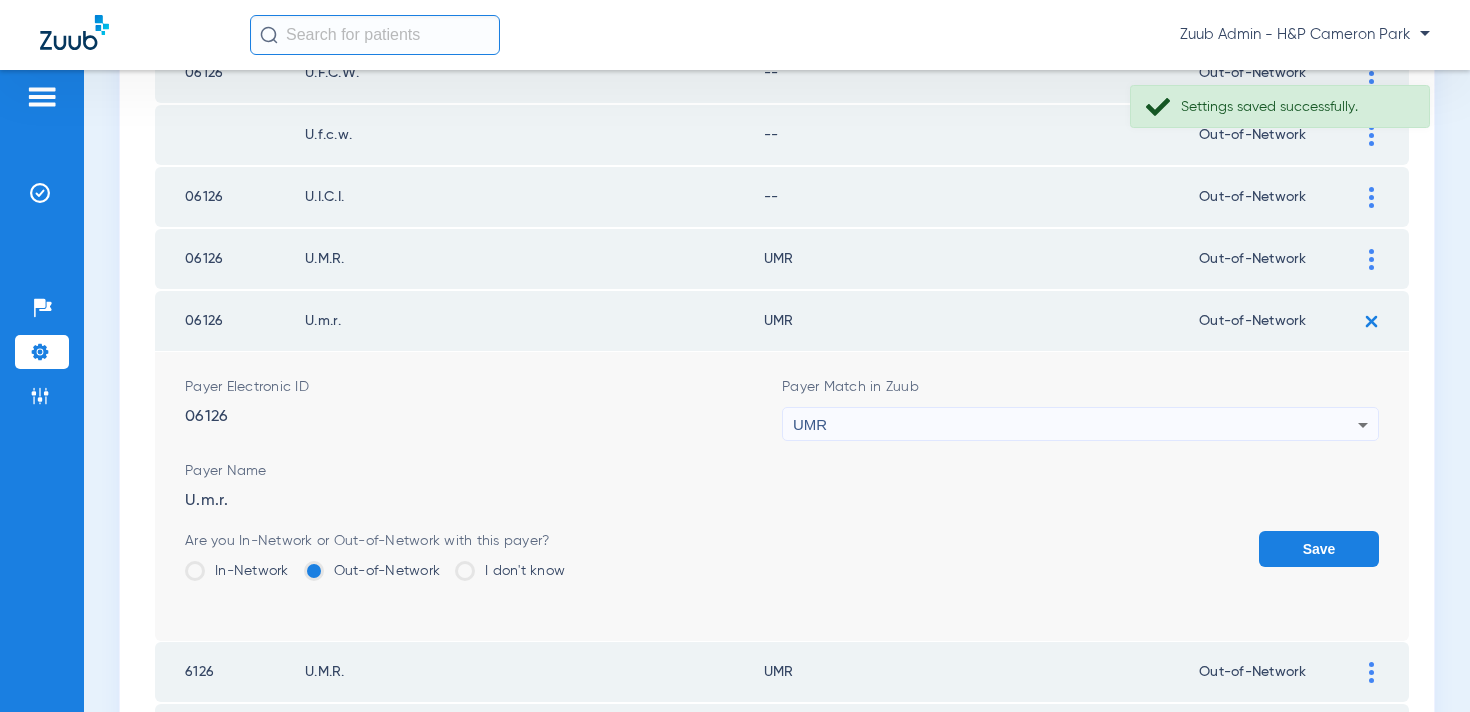 click on "Save" 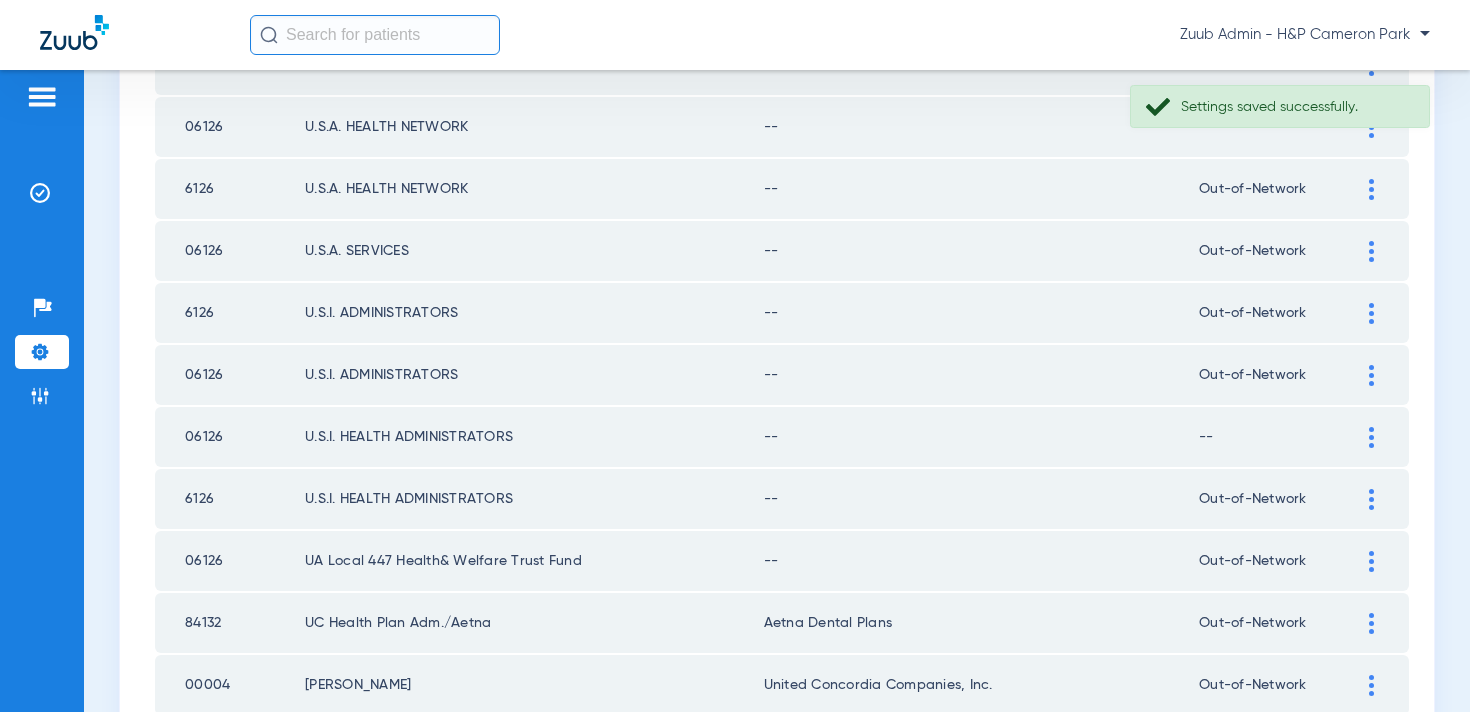scroll, scrollTop: 2923, scrollLeft: 0, axis: vertical 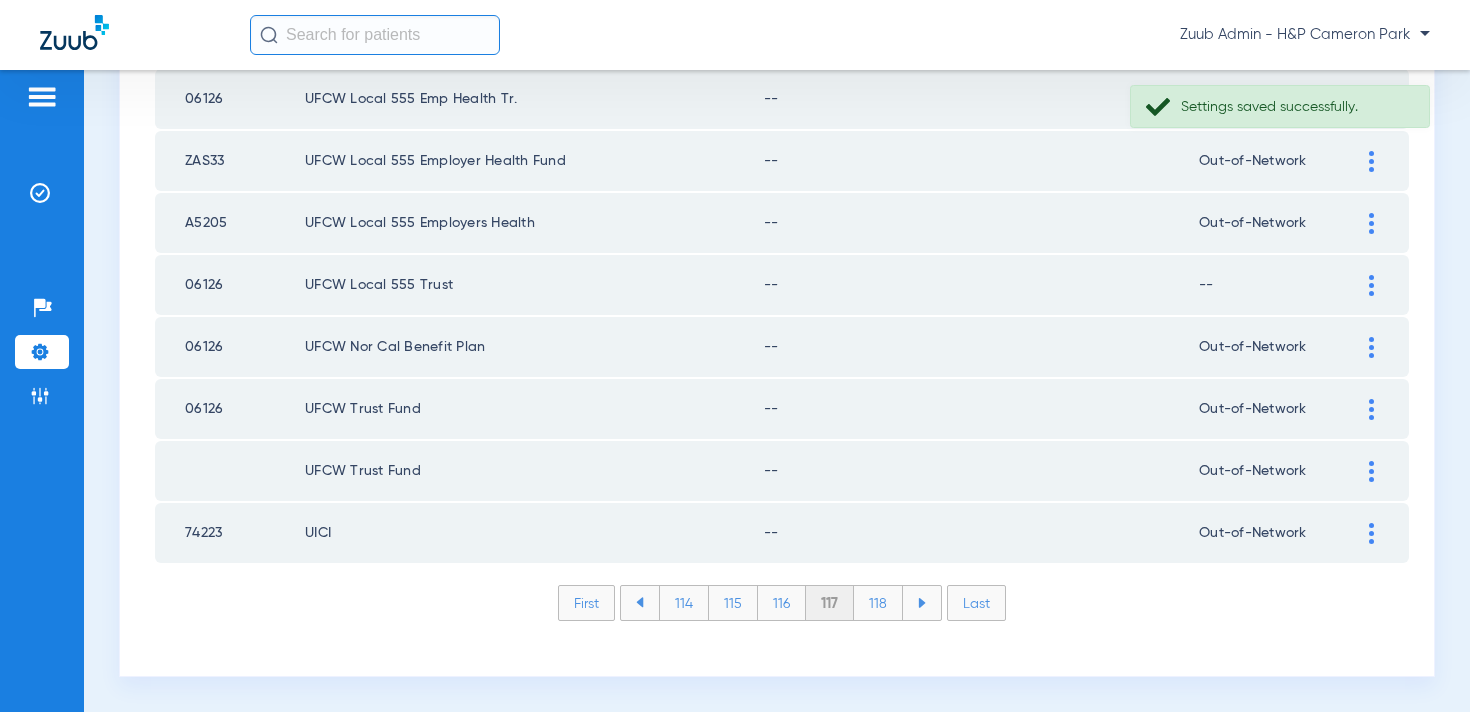 click on "118" 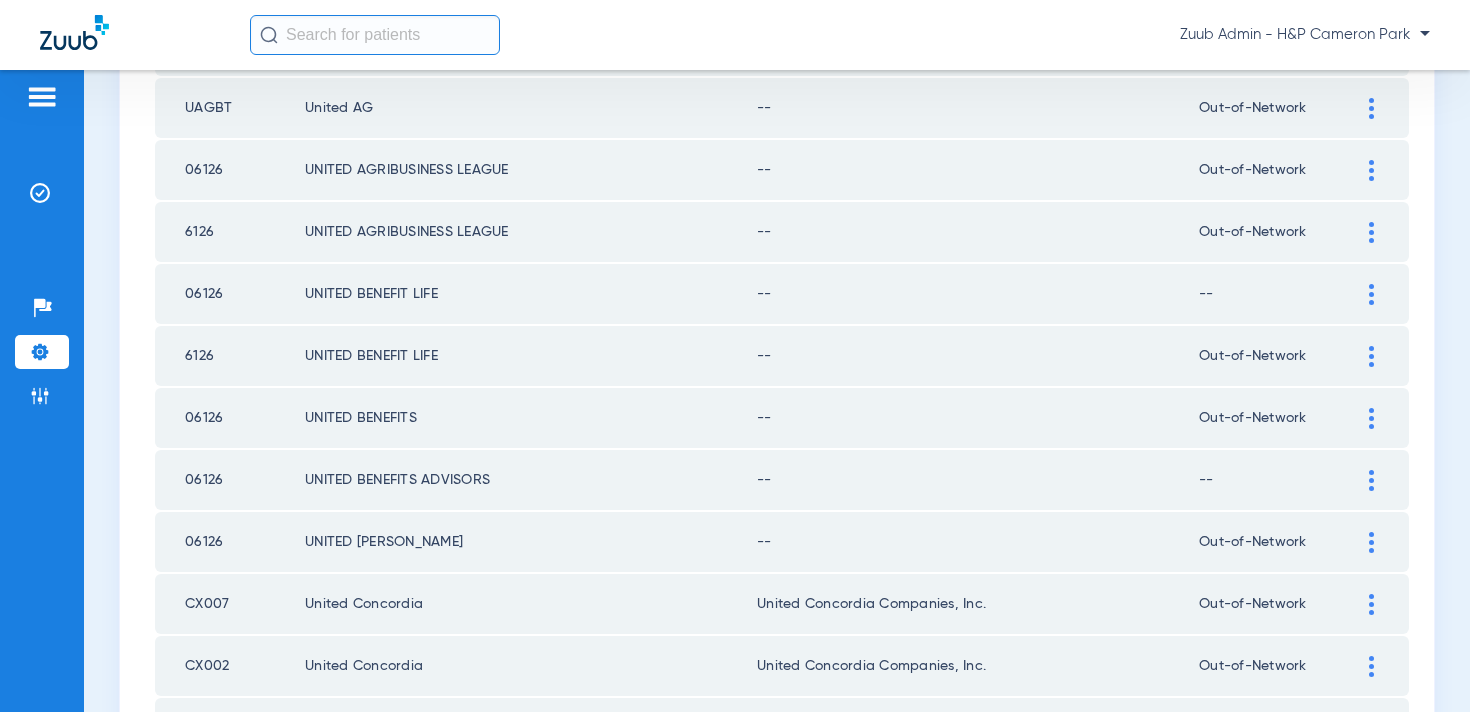 scroll, scrollTop: 2923, scrollLeft: 0, axis: vertical 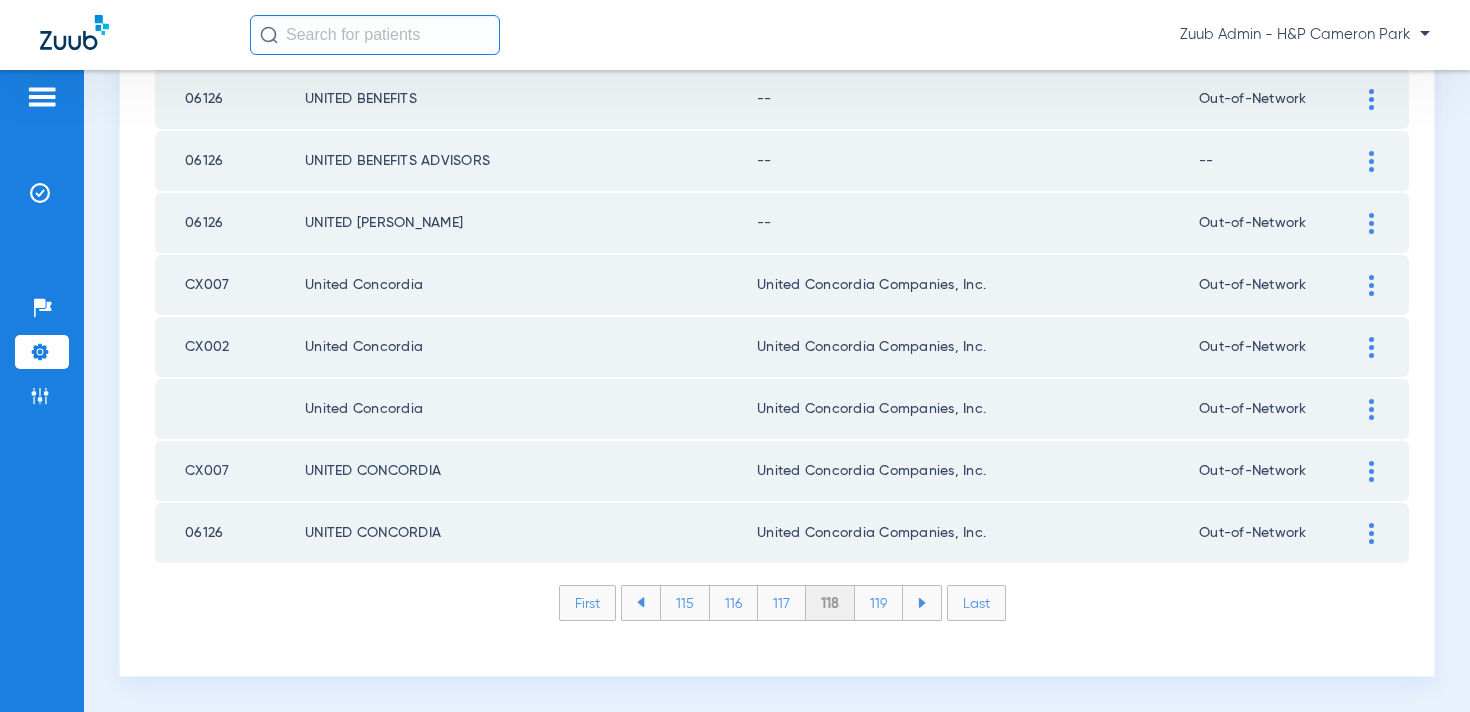 click on "119" 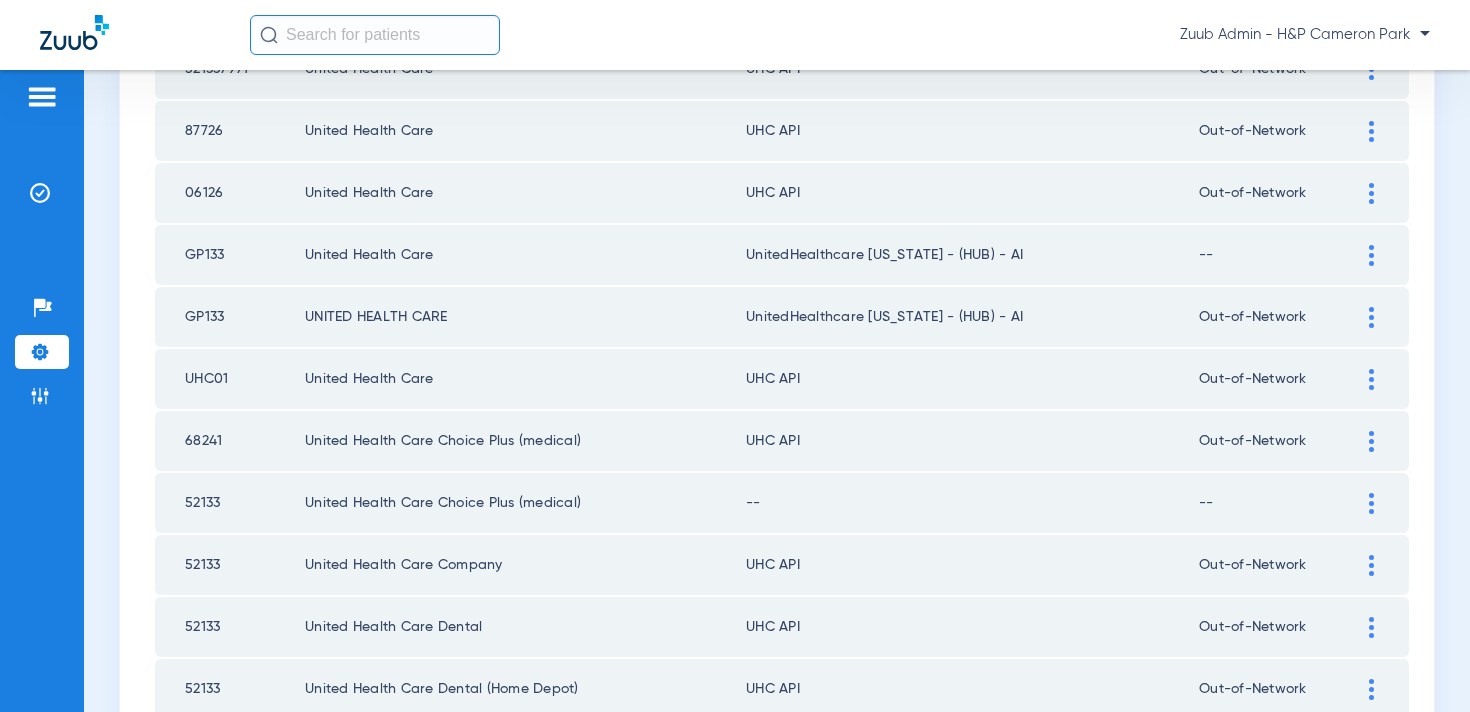 scroll, scrollTop: 2746, scrollLeft: 0, axis: vertical 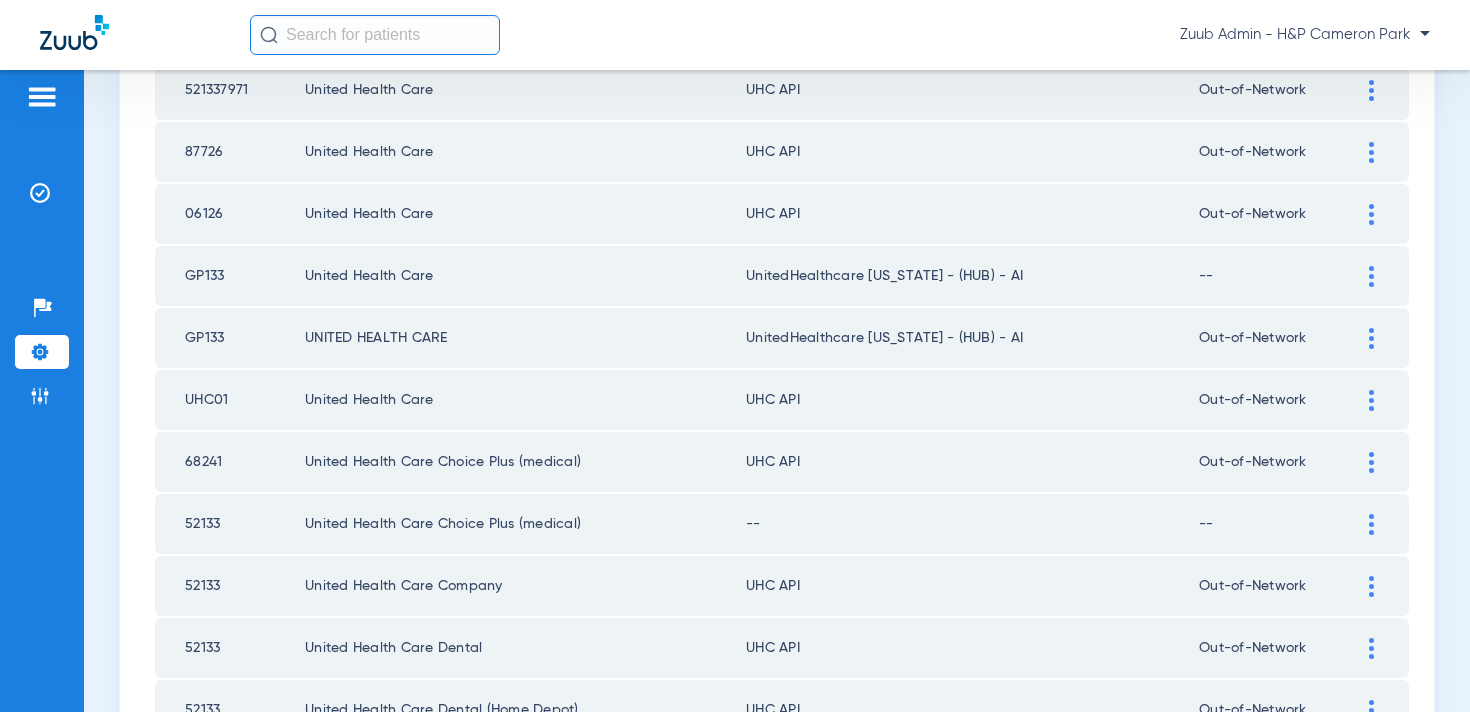 click 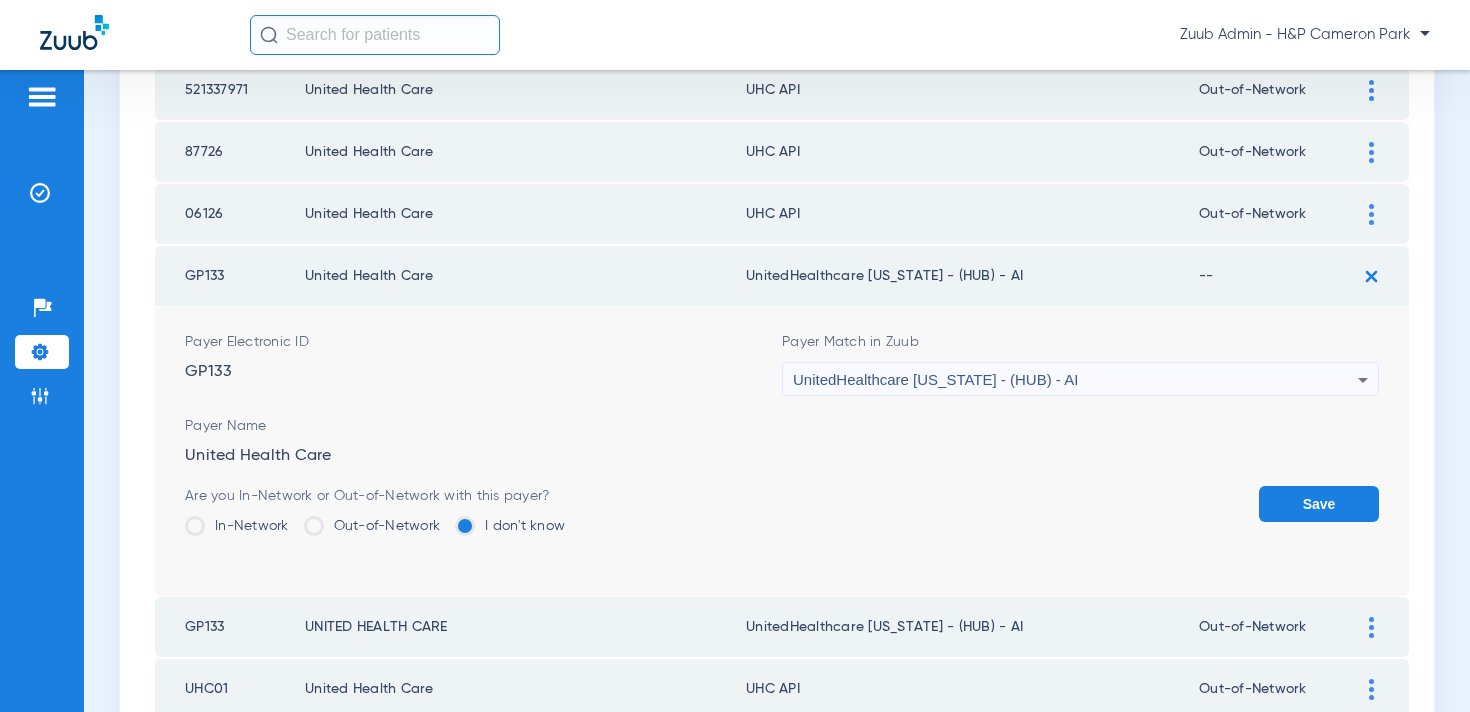 click on "Out-of-Network" 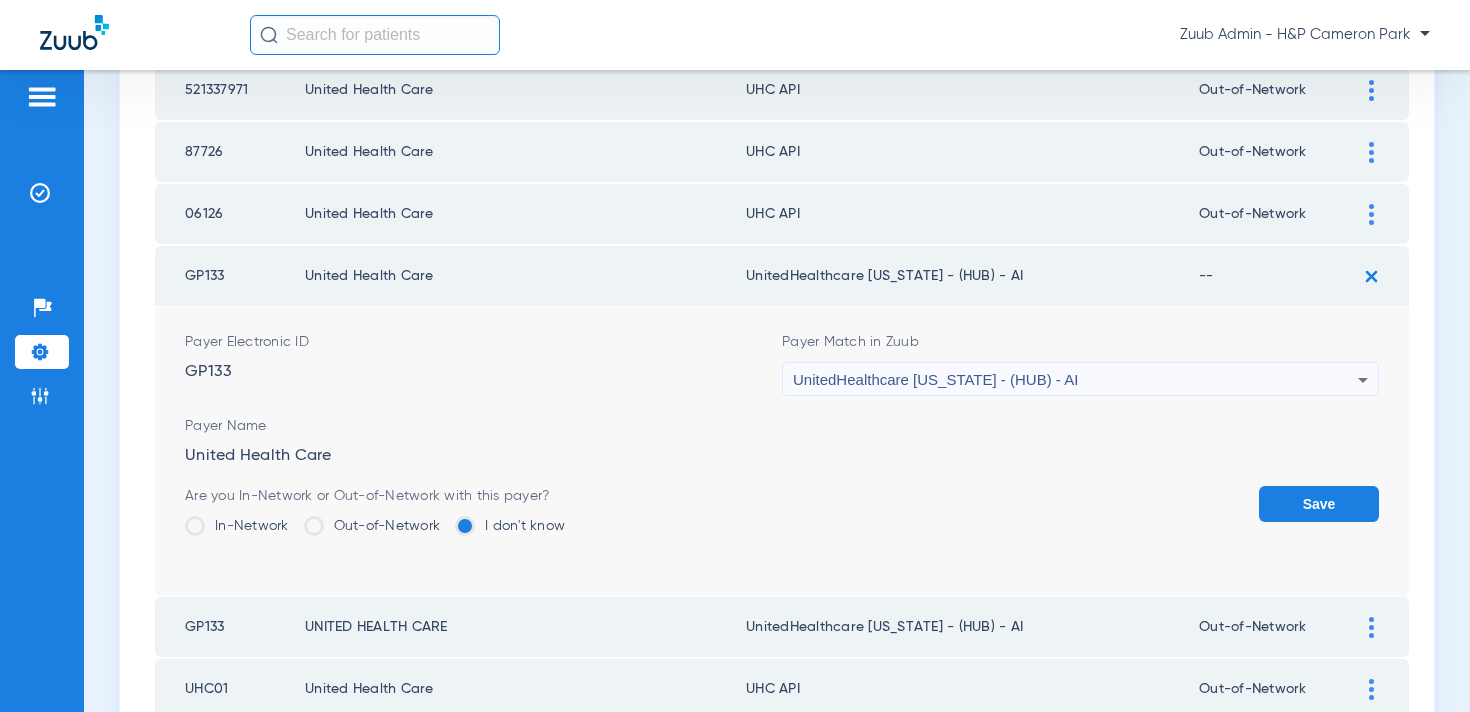 click on "Out-of-Network" 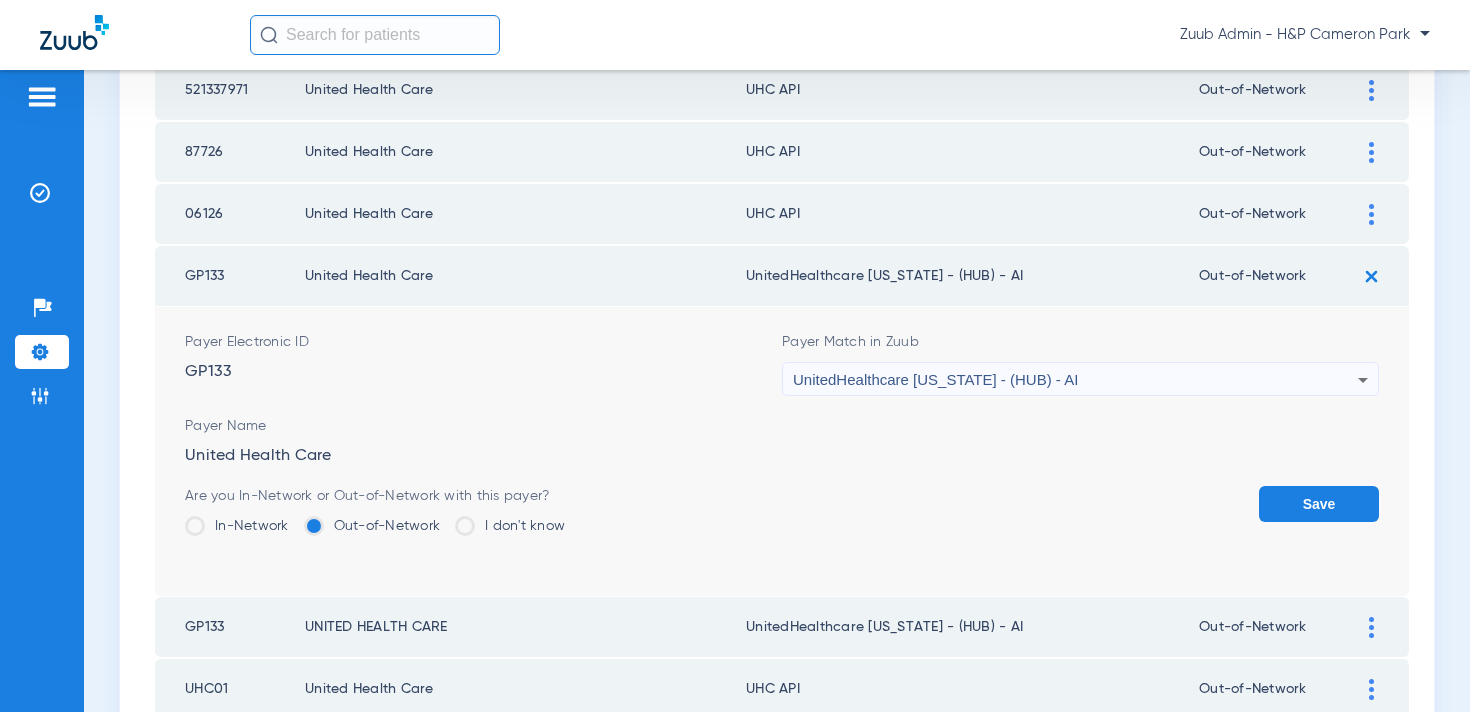 click on "Save" 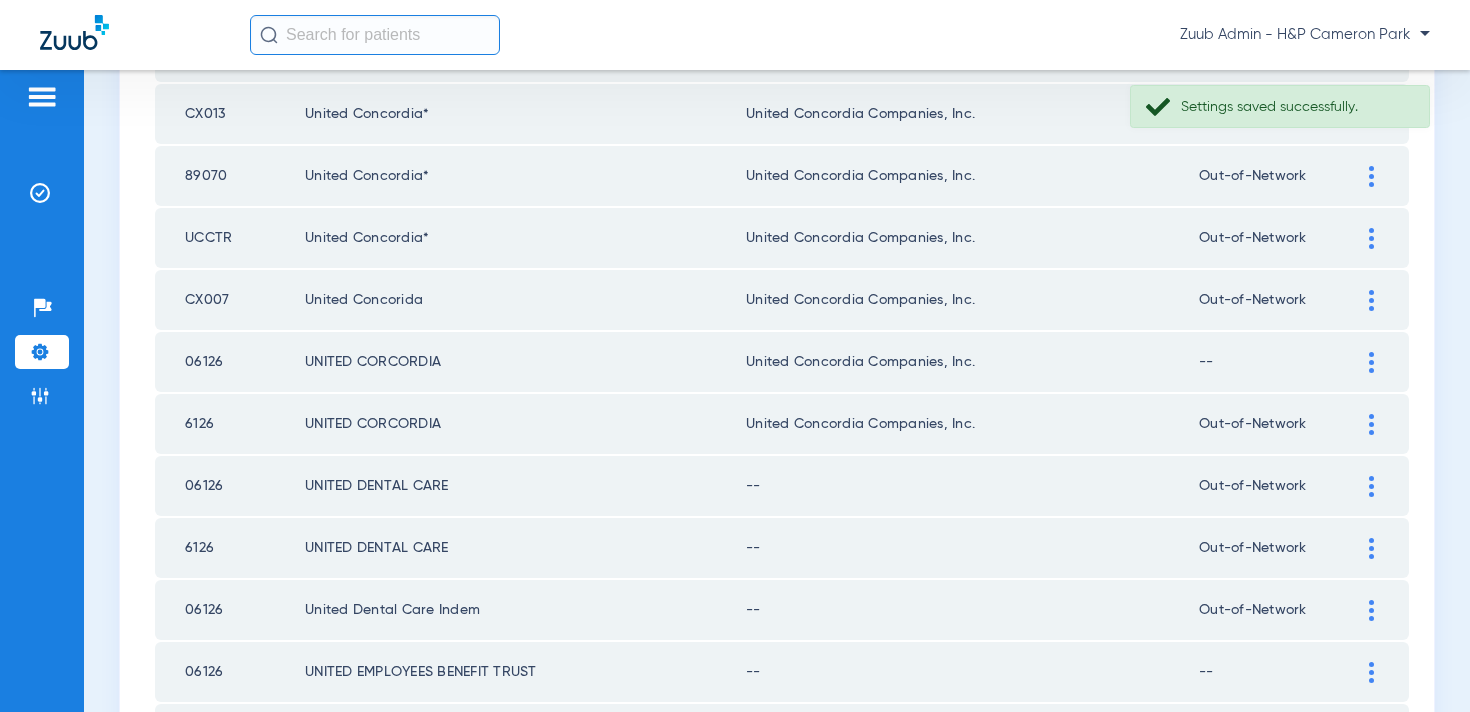 scroll, scrollTop: 1666, scrollLeft: 0, axis: vertical 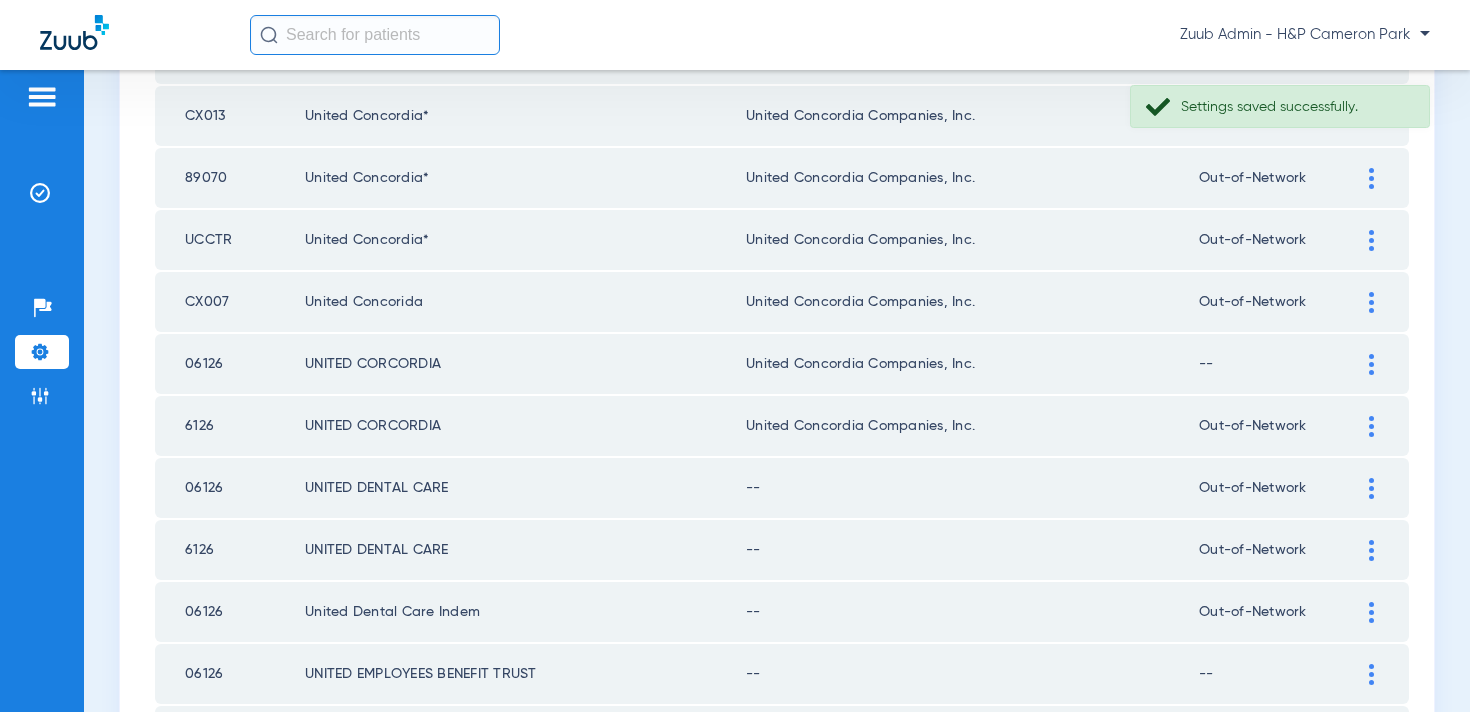 click 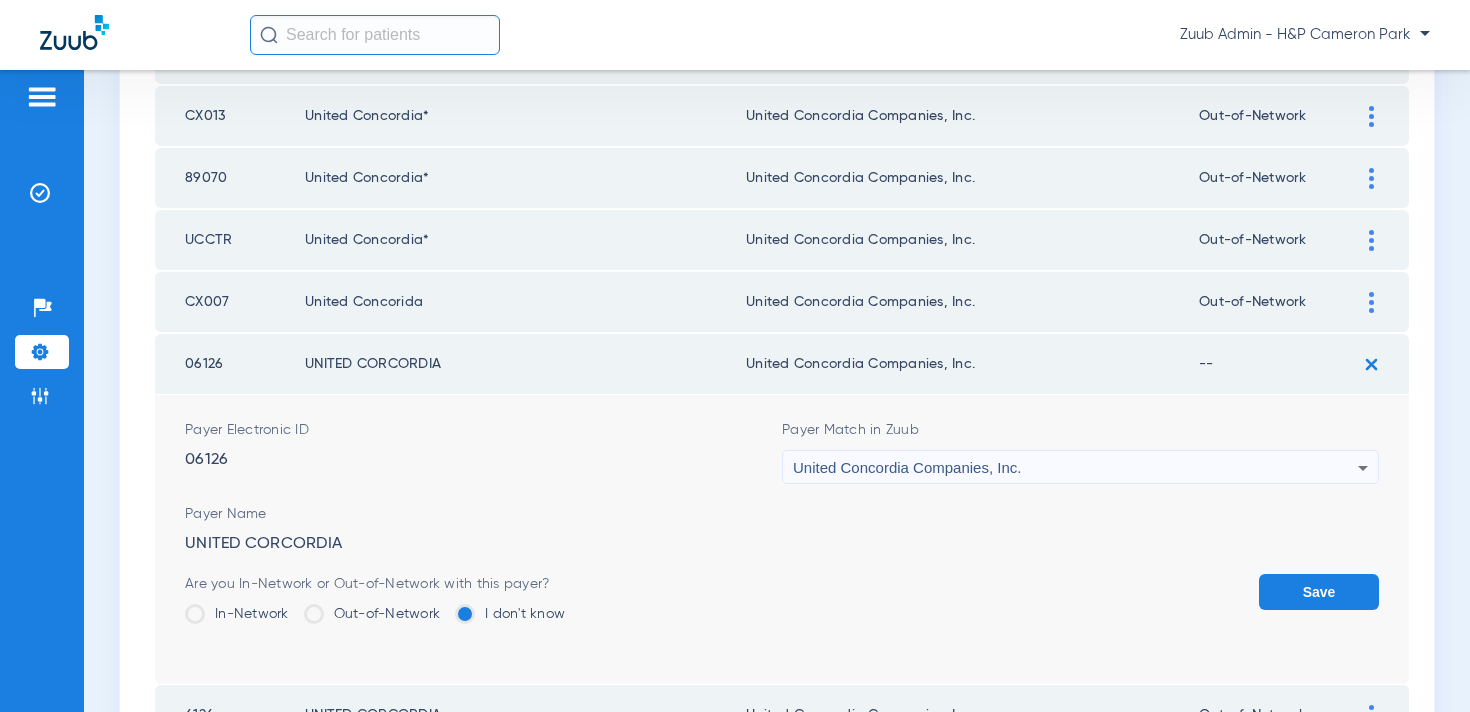 click on "Out-of-Network" 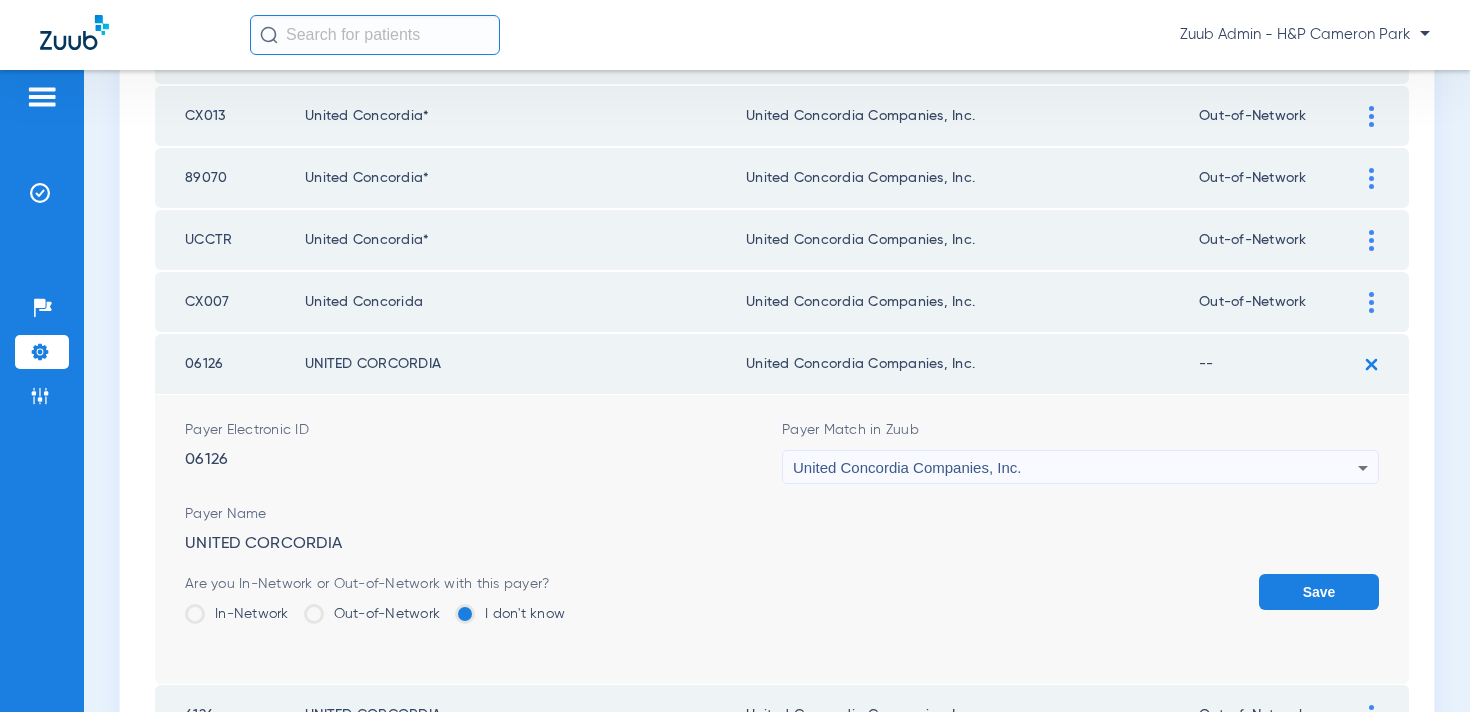 click on "Out-of-Network" 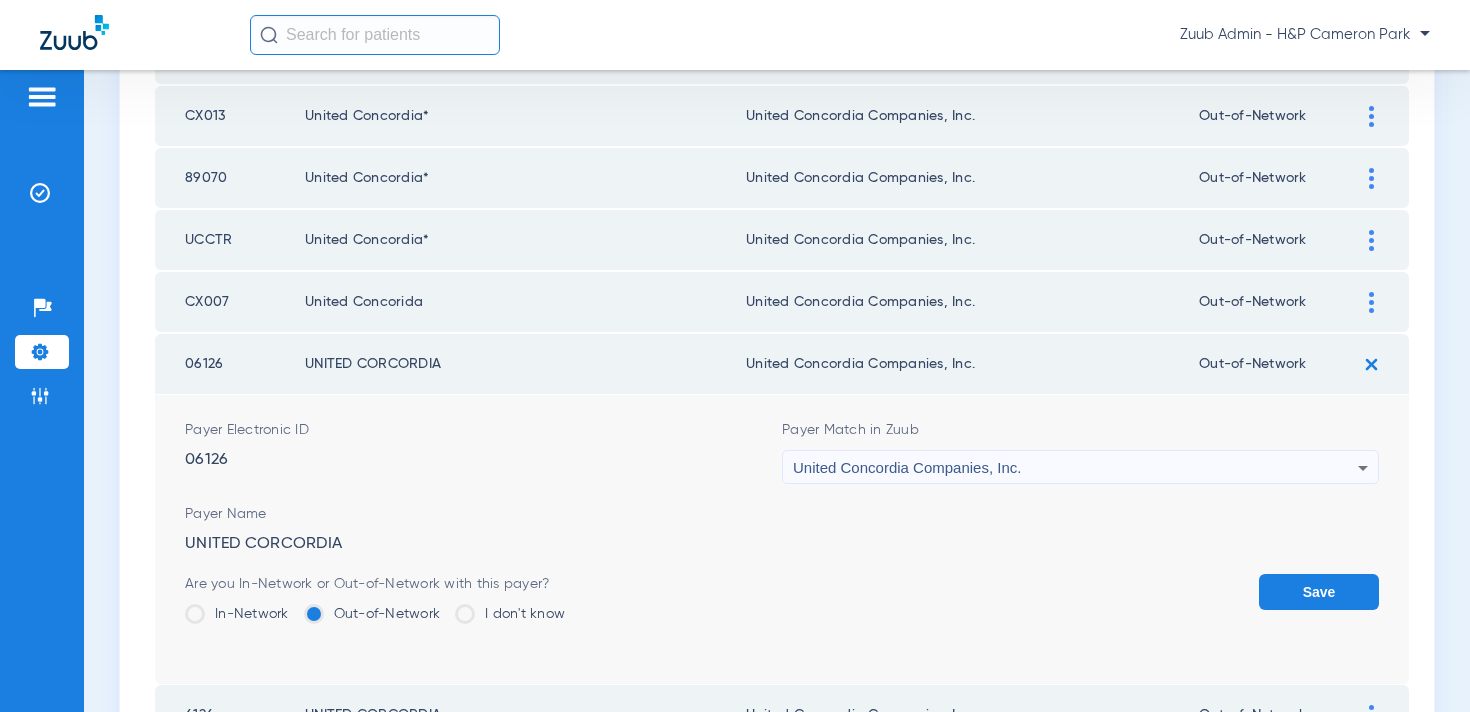 click on "Save" 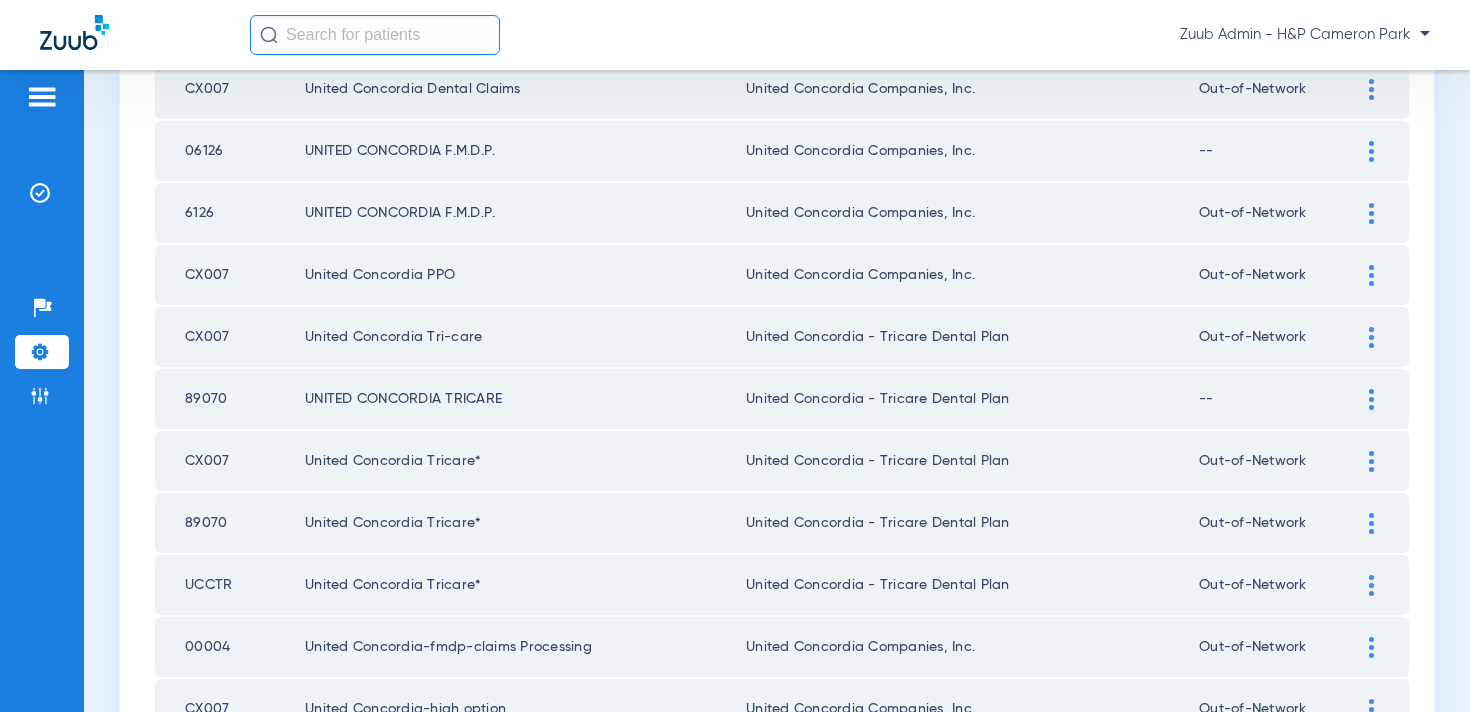 scroll, scrollTop: 940, scrollLeft: 0, axis: vertical 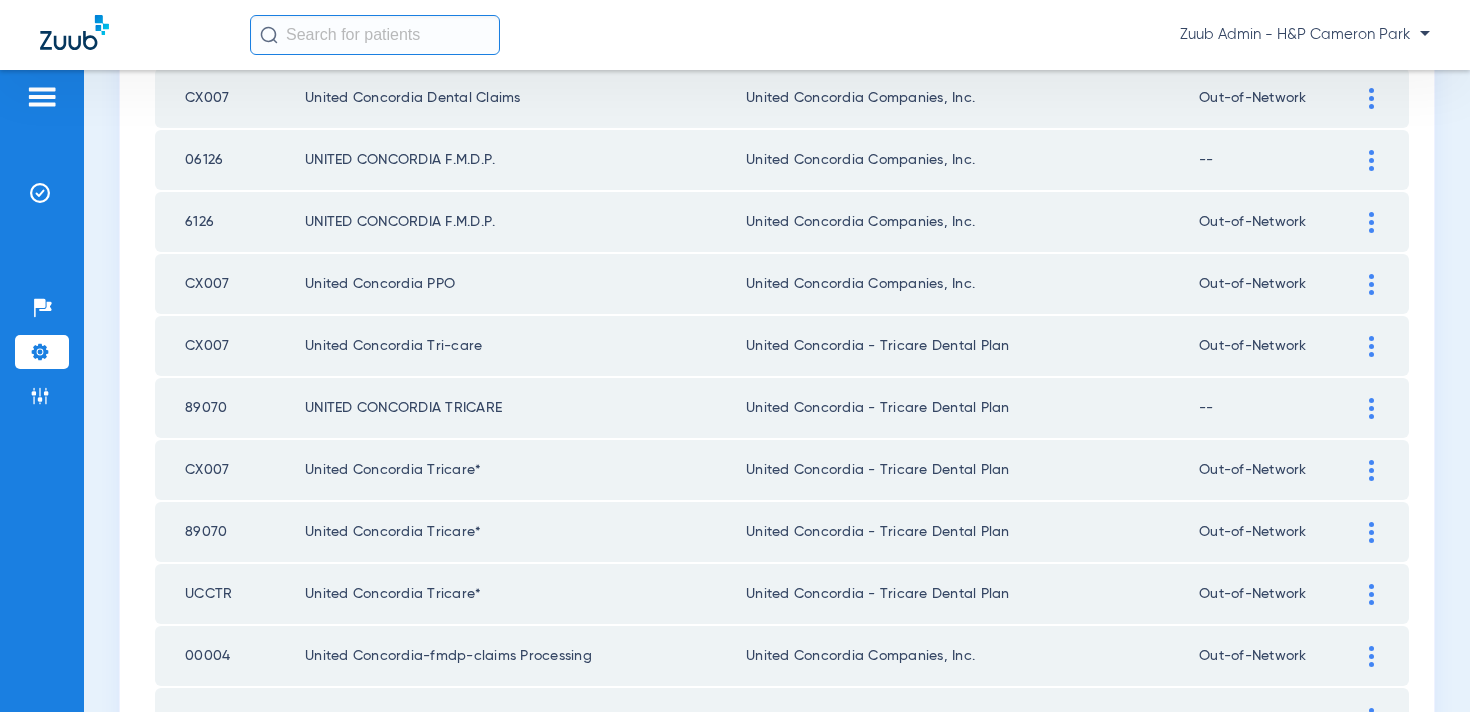 click 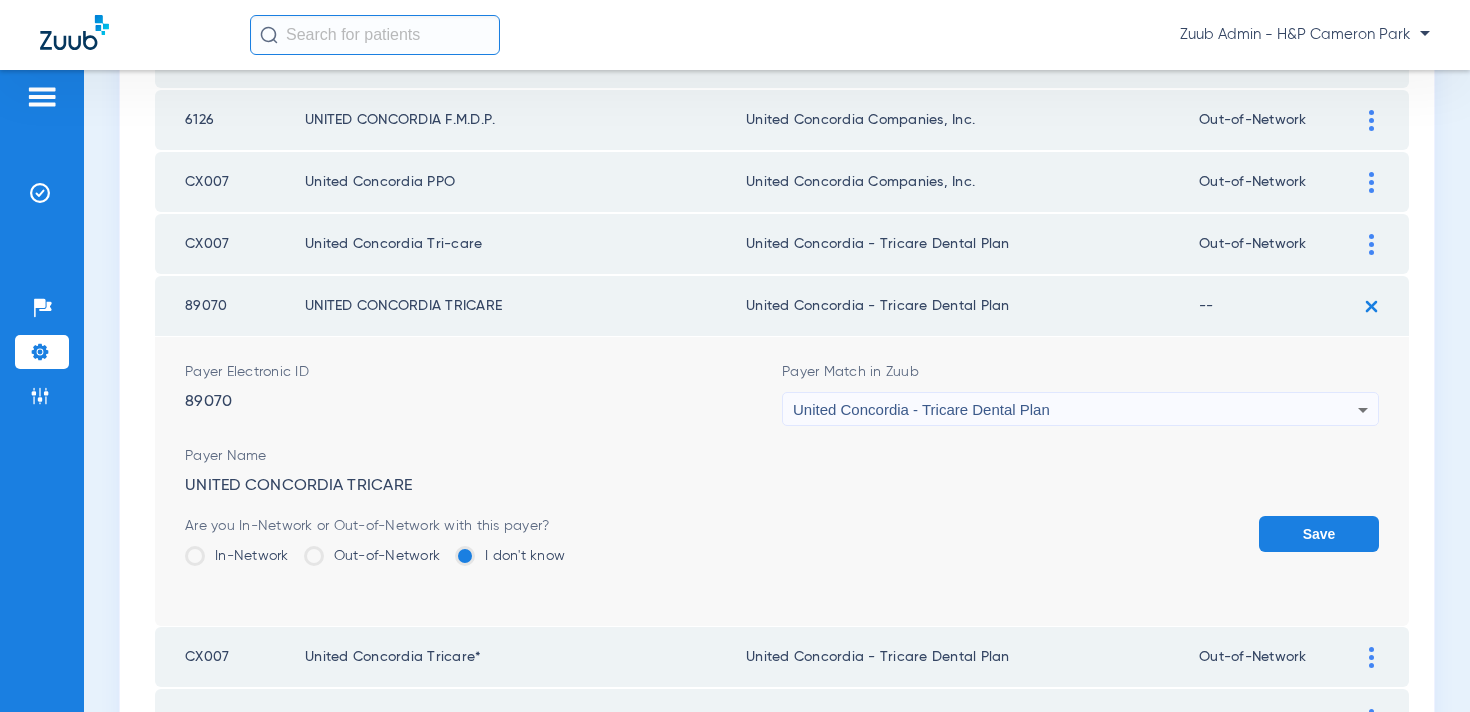 scroll, scrollTop: 1065, scrollLeft: 0, axis: vertical 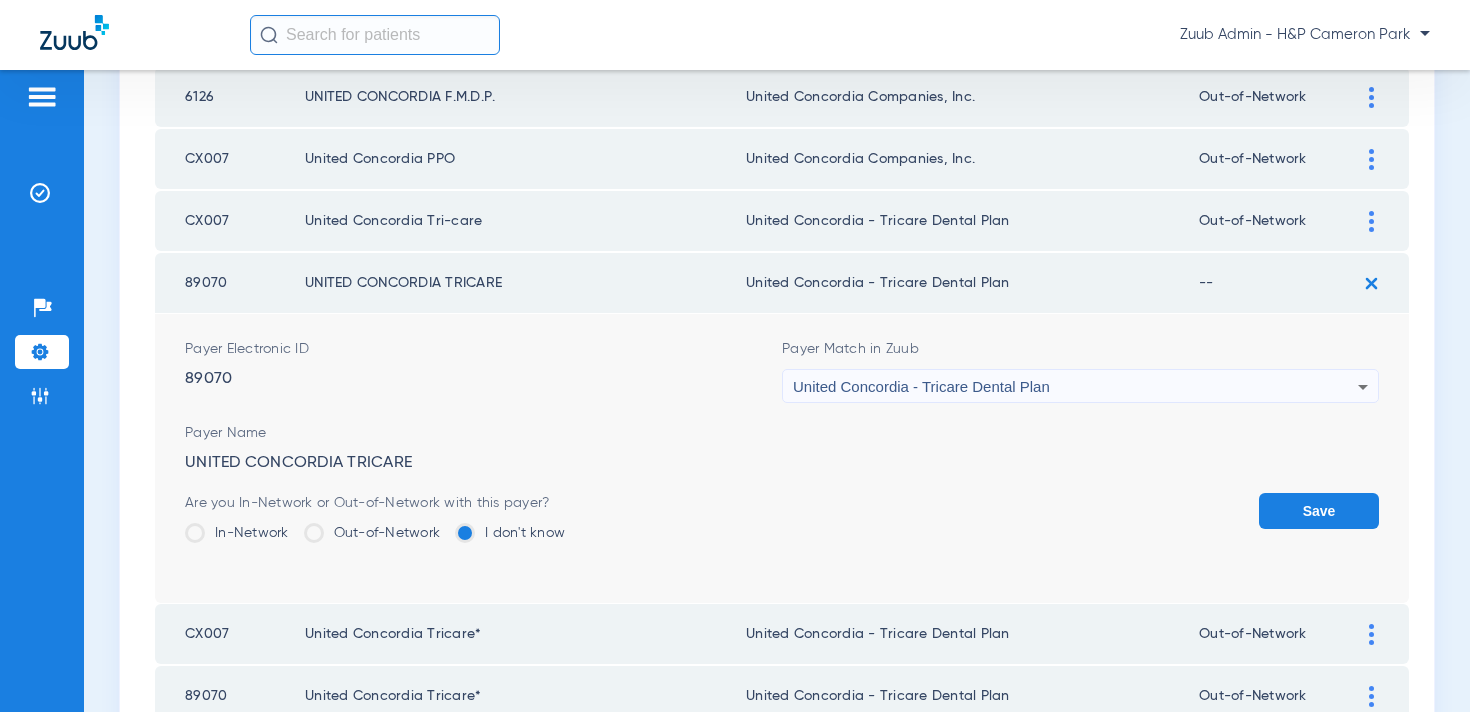 click on "Out-of-Network" 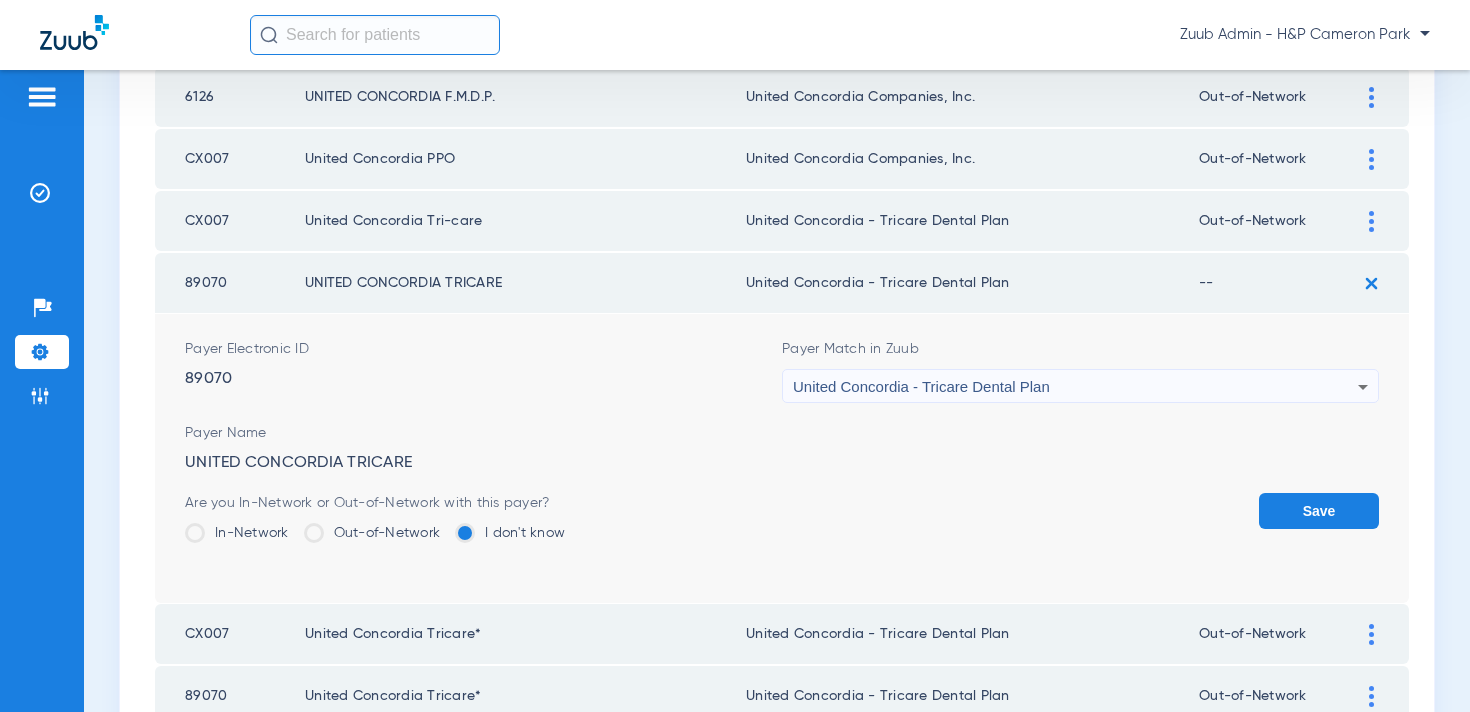 click on "Out-of-Network" 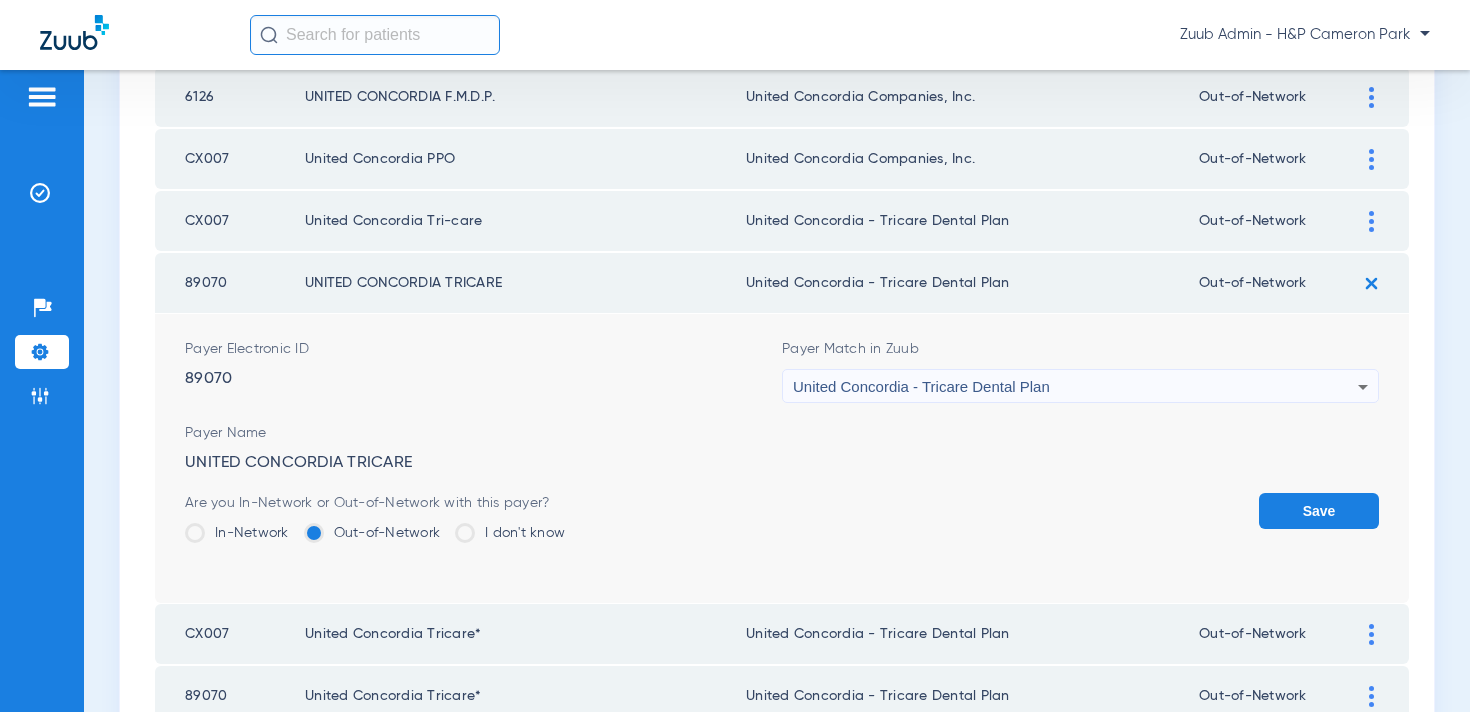 click on "Save" 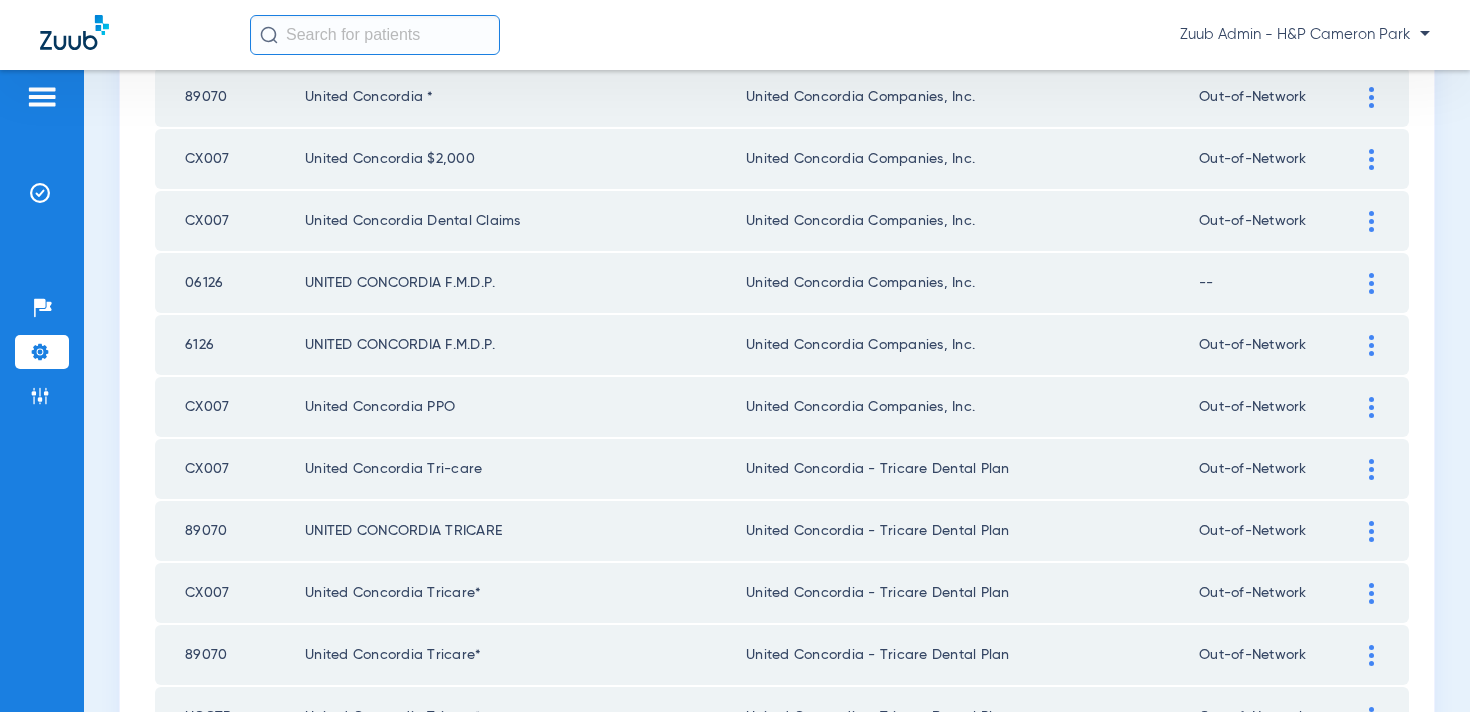 scroll, scrollTop: 806, scrollLeft: 0, axis: vertical 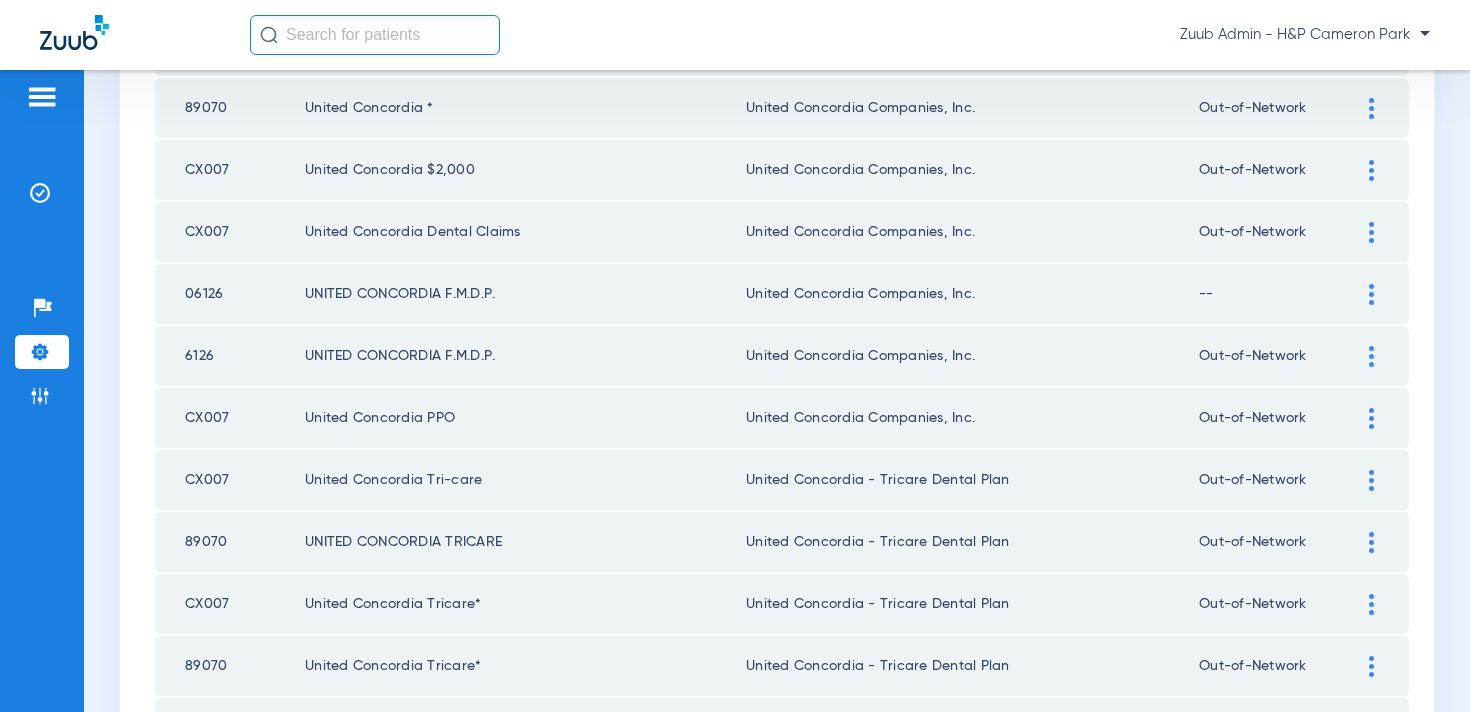 click 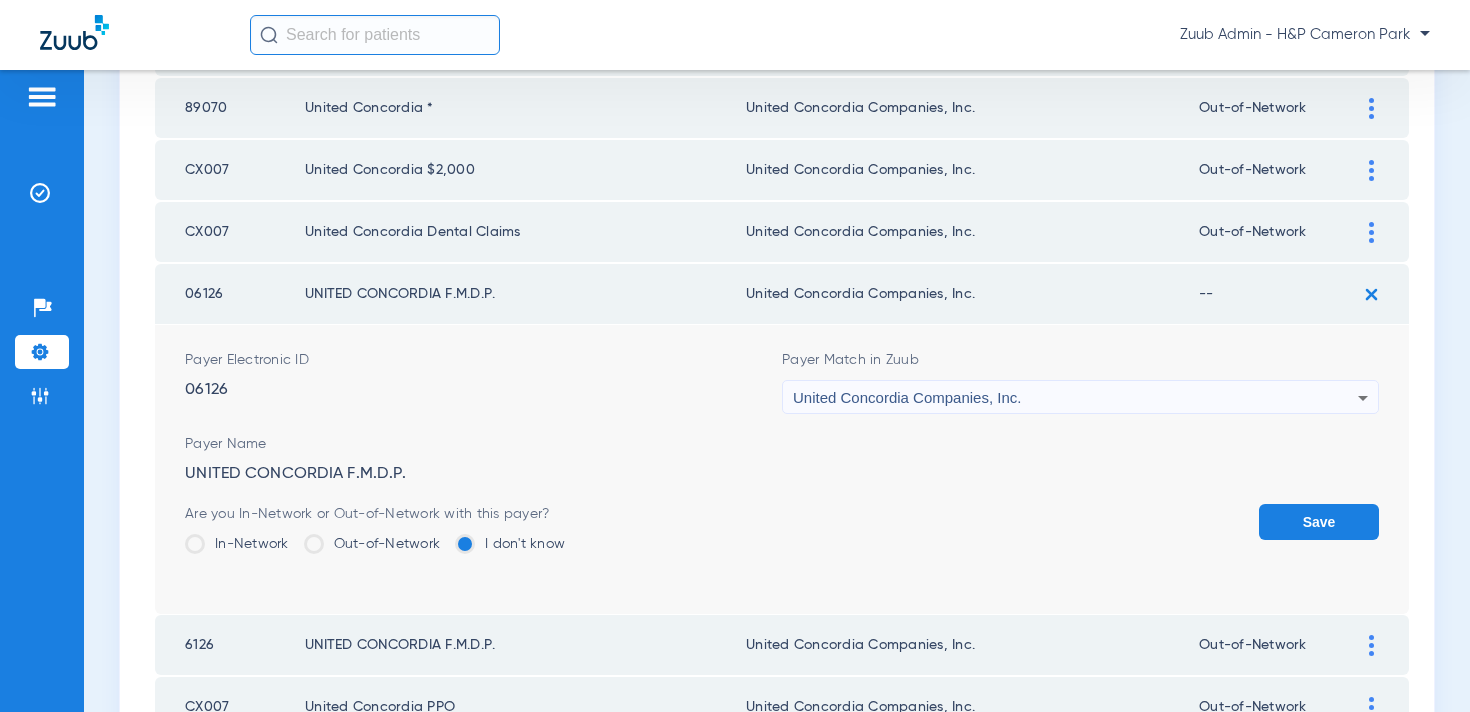 click on "Out-of-Network" 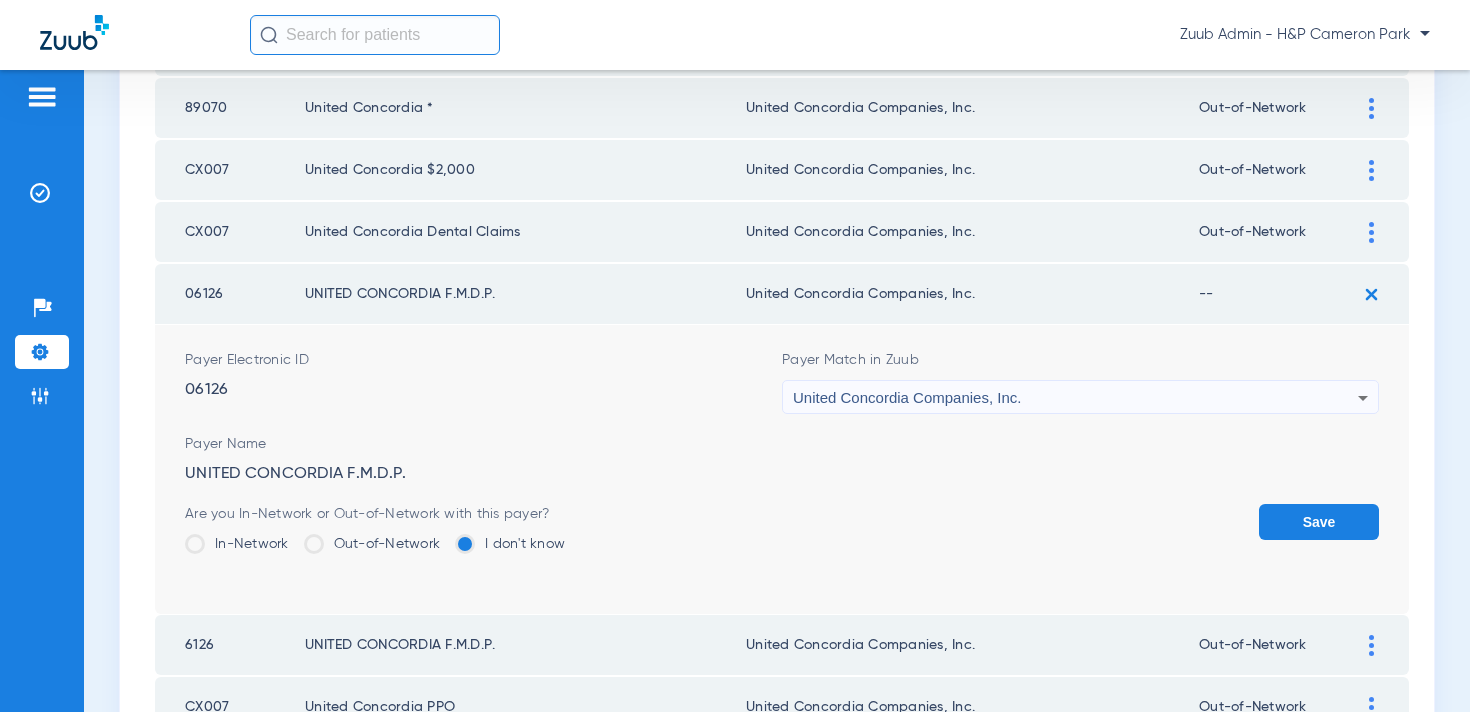 click on "Out-of-Network" 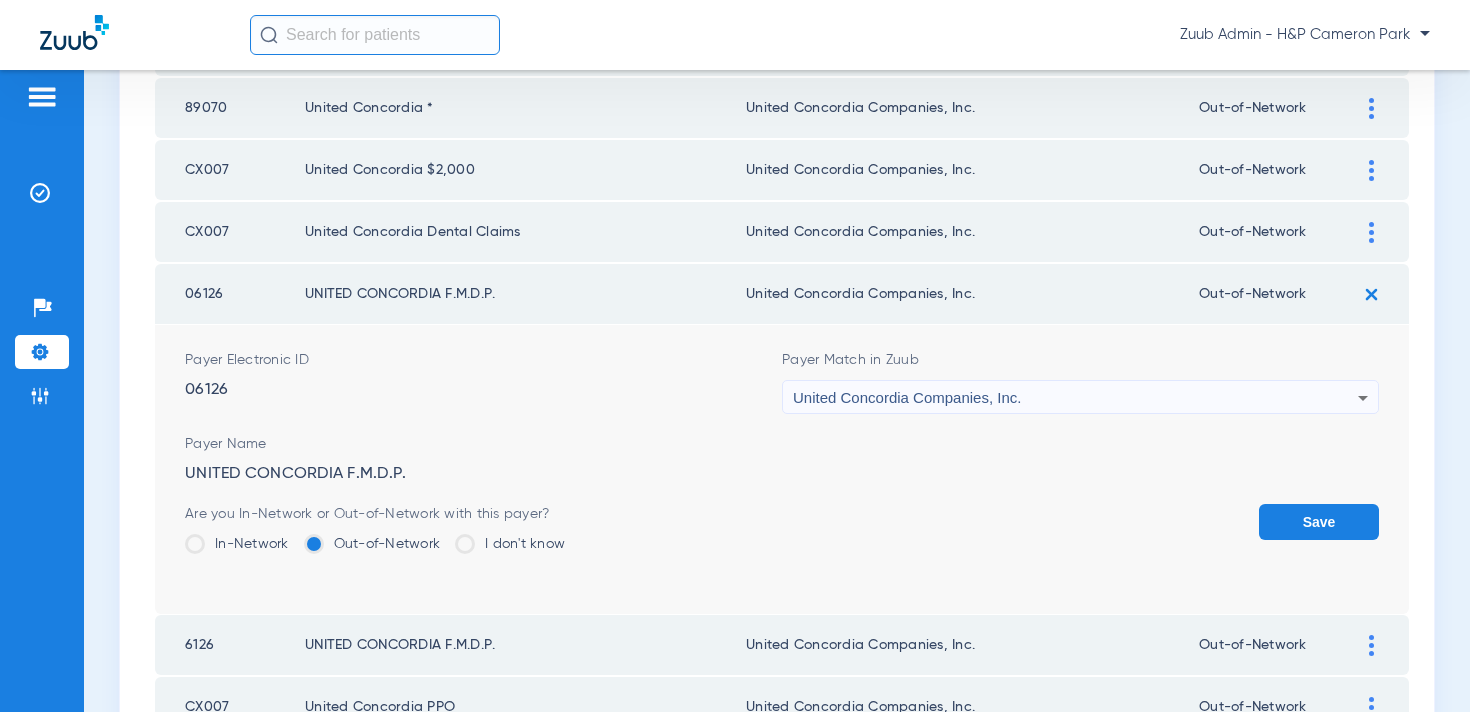 click on "Save" 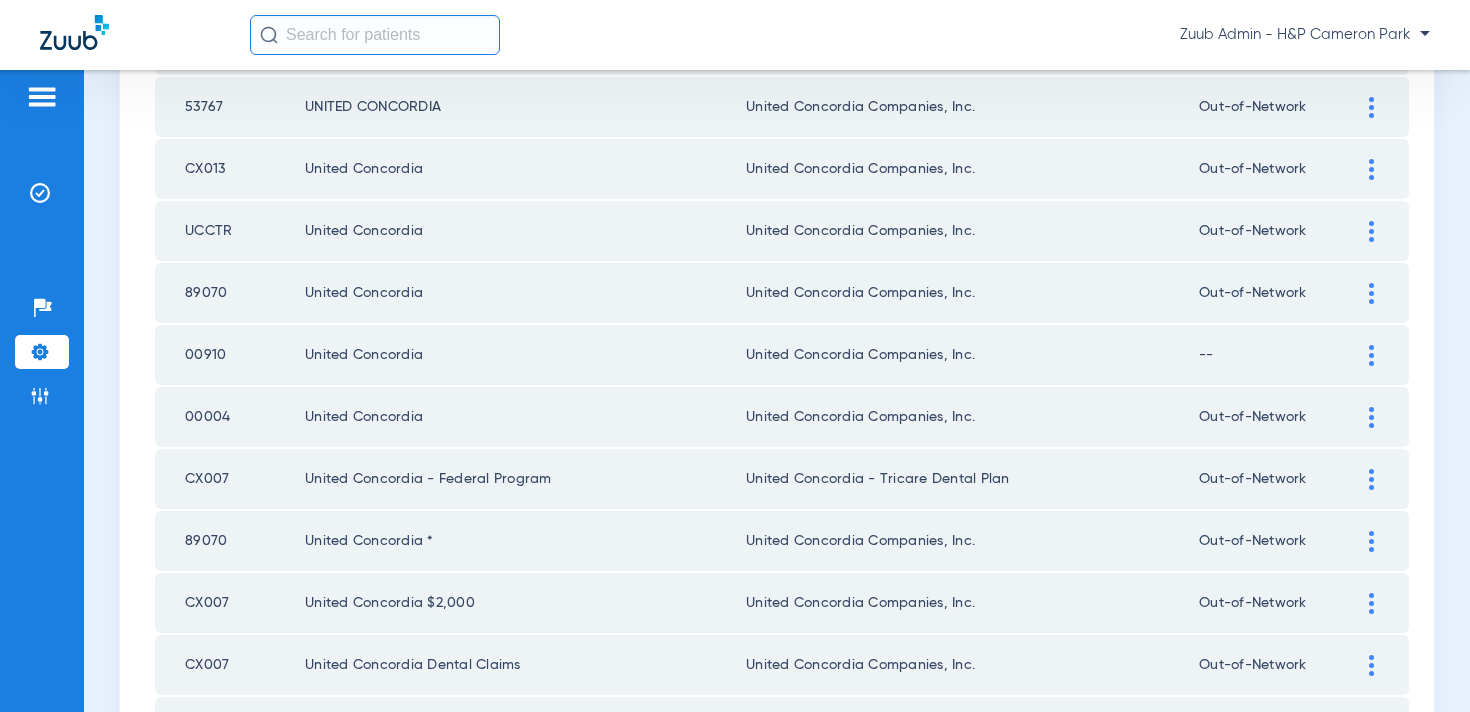 scroll, scrollTop: 371, scrollLeft: 0, axis: vertical 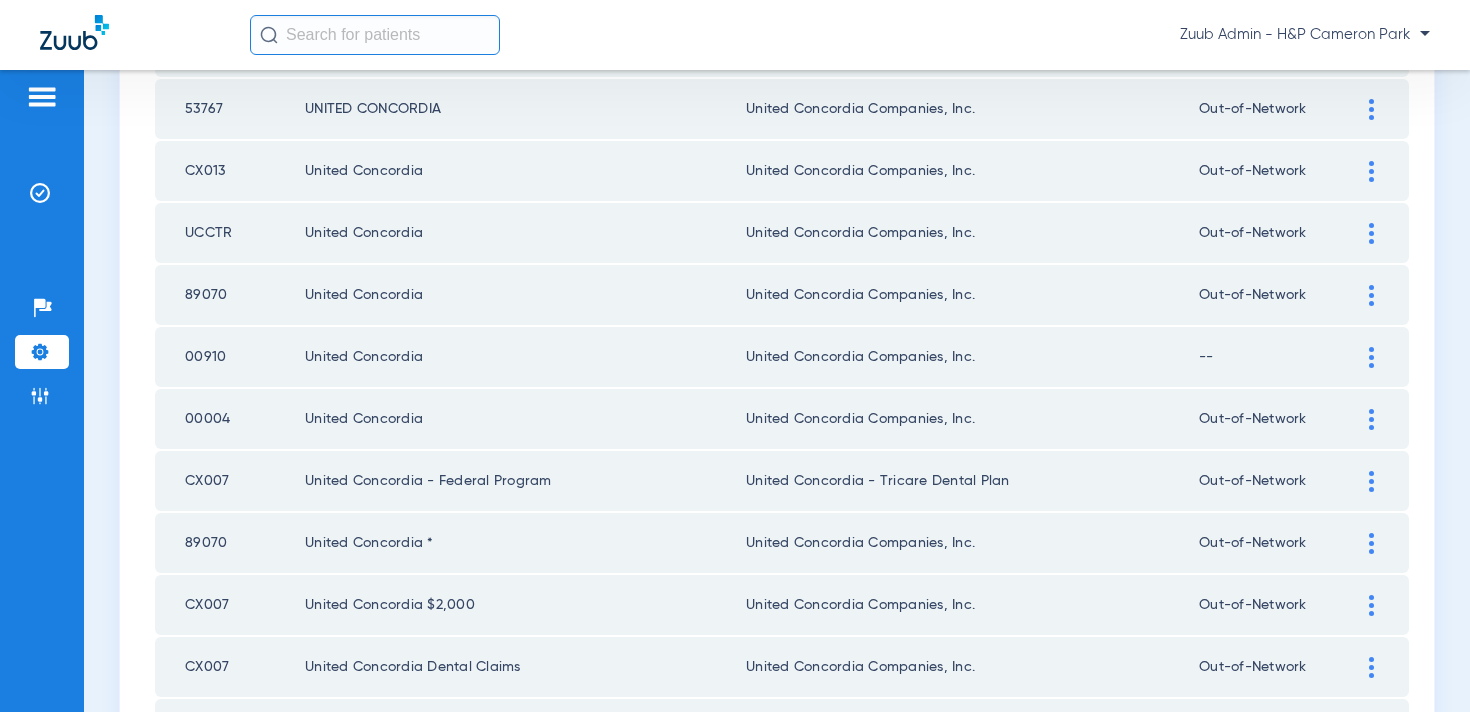 click 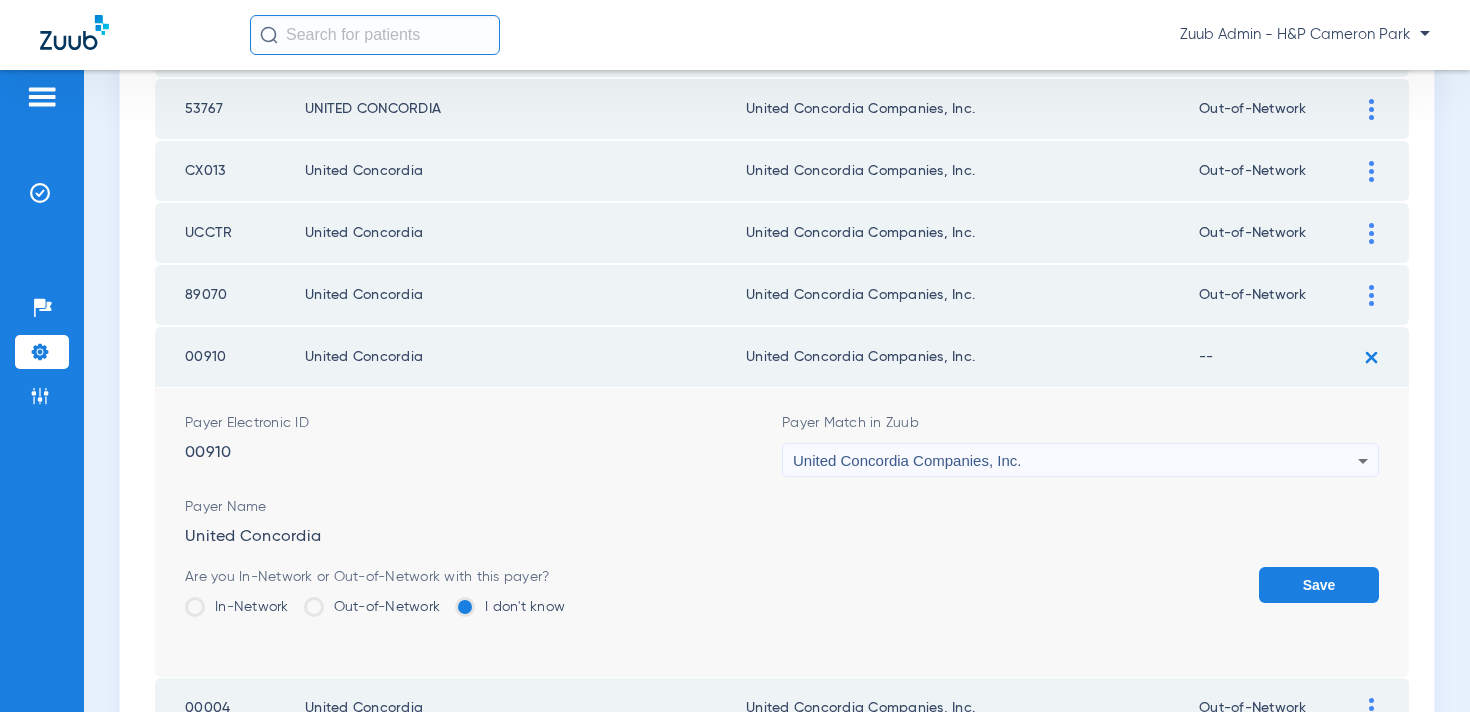 click on "Out-of-Network" 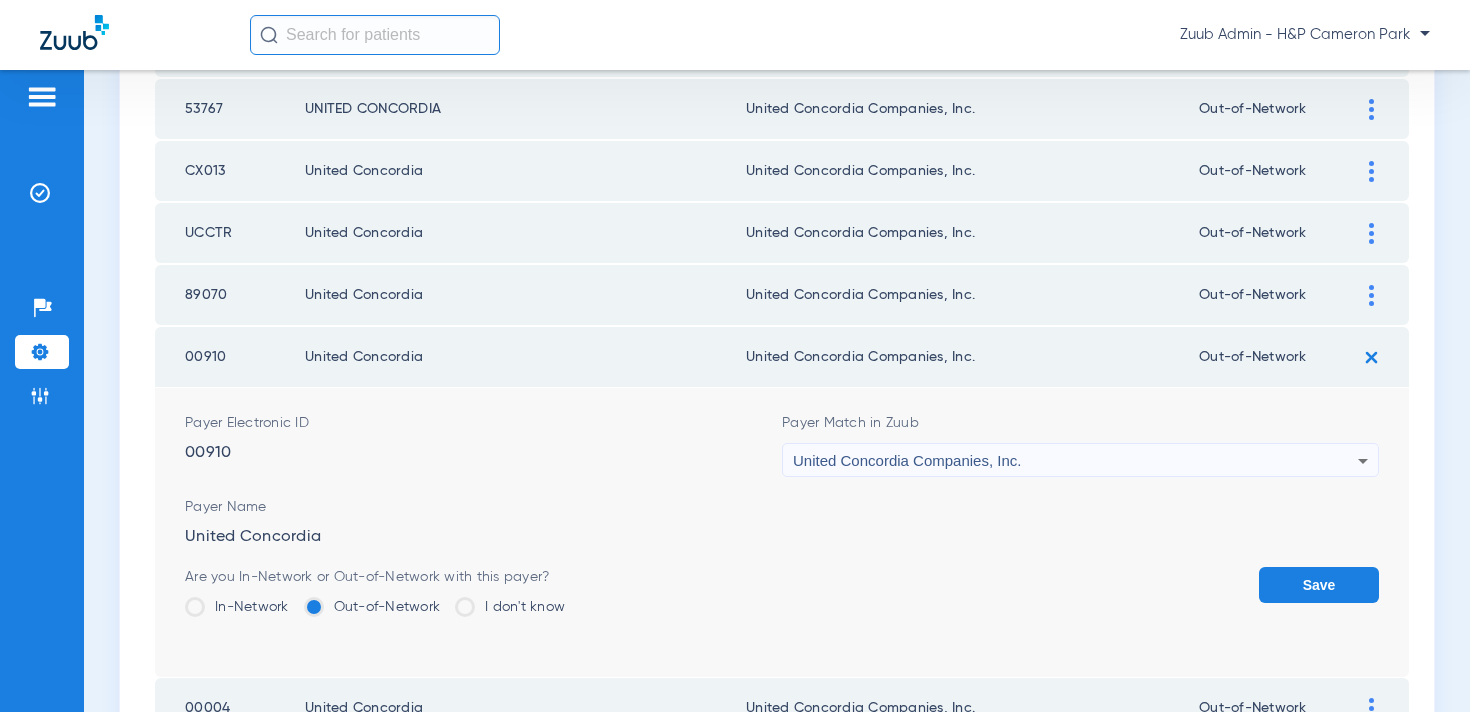 click on "Save" 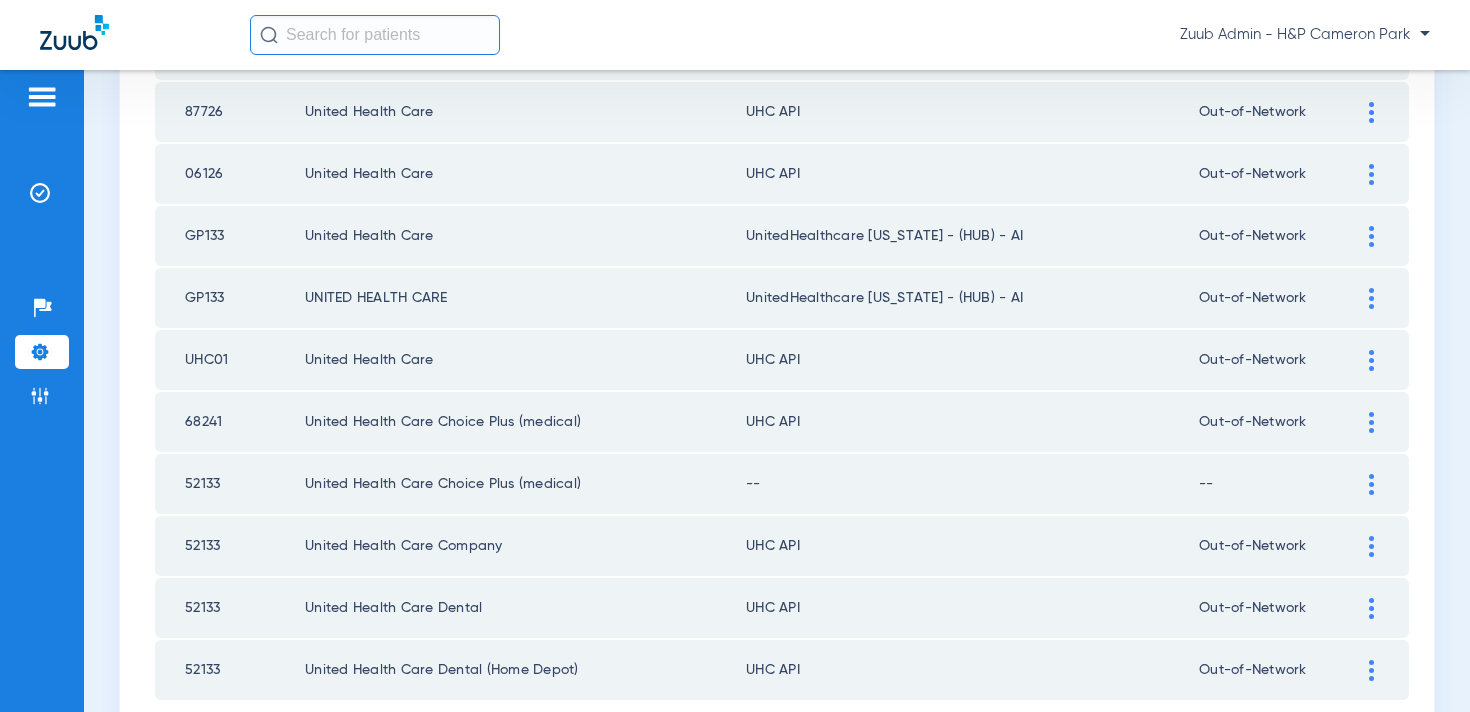 scroll, scrollTop: 2923, scrollLeft: 0, axis: vertical 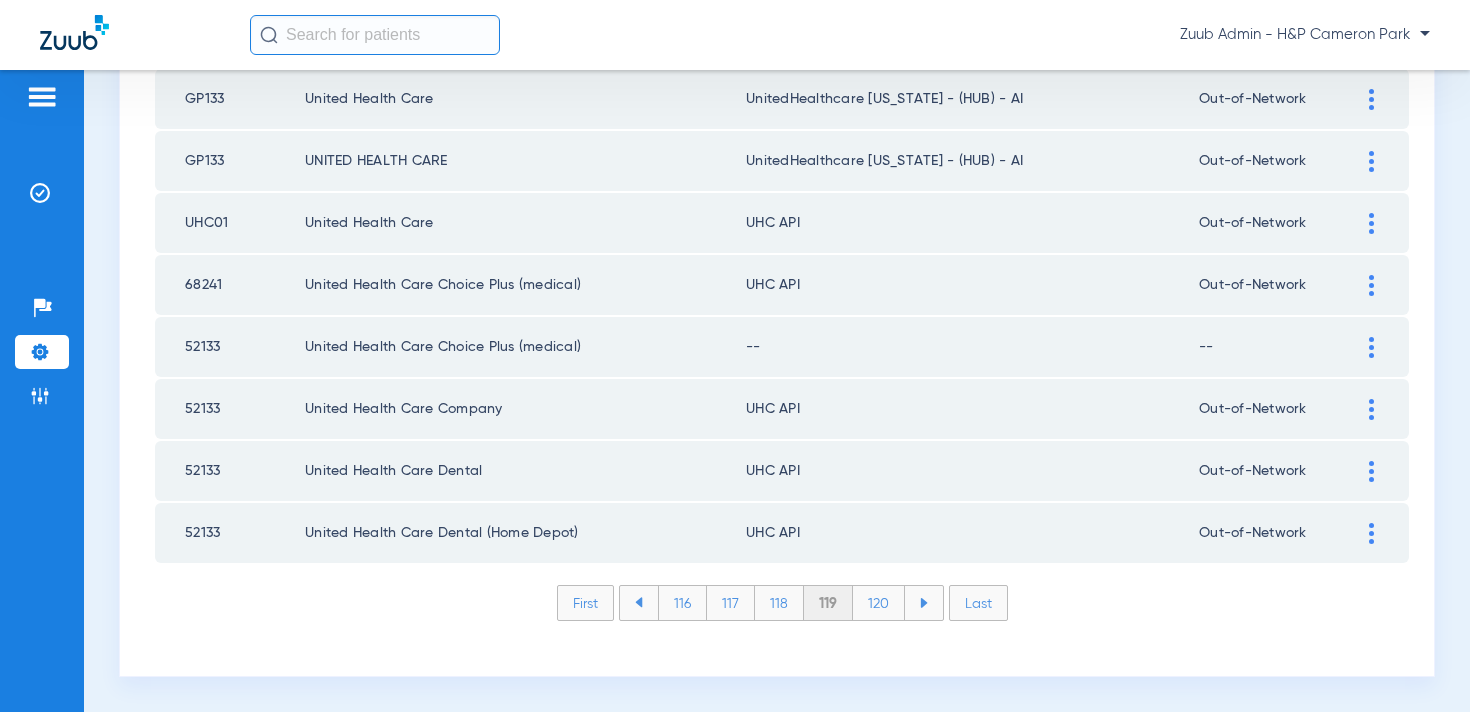 click on "120" 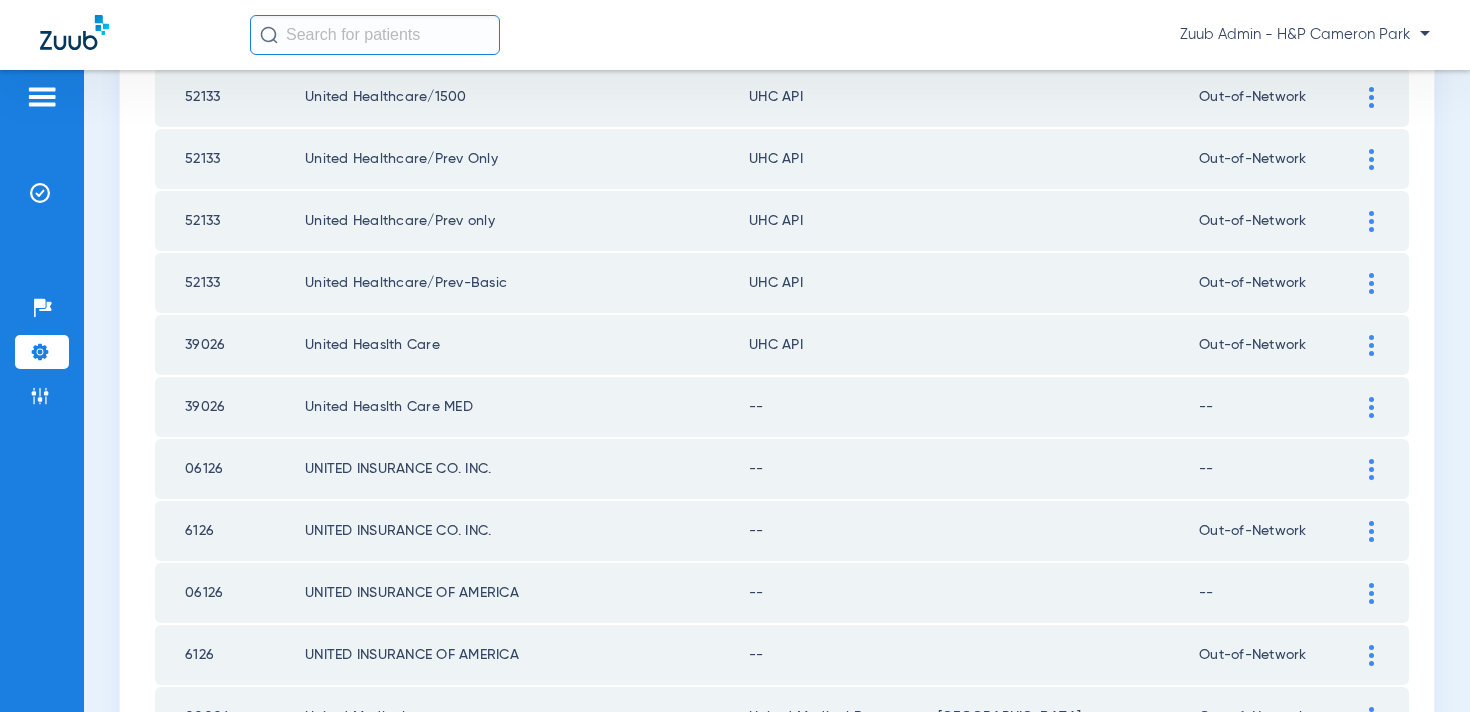 scroll, scrollTop: 2923, scrollLeft: 0, axis: vertical 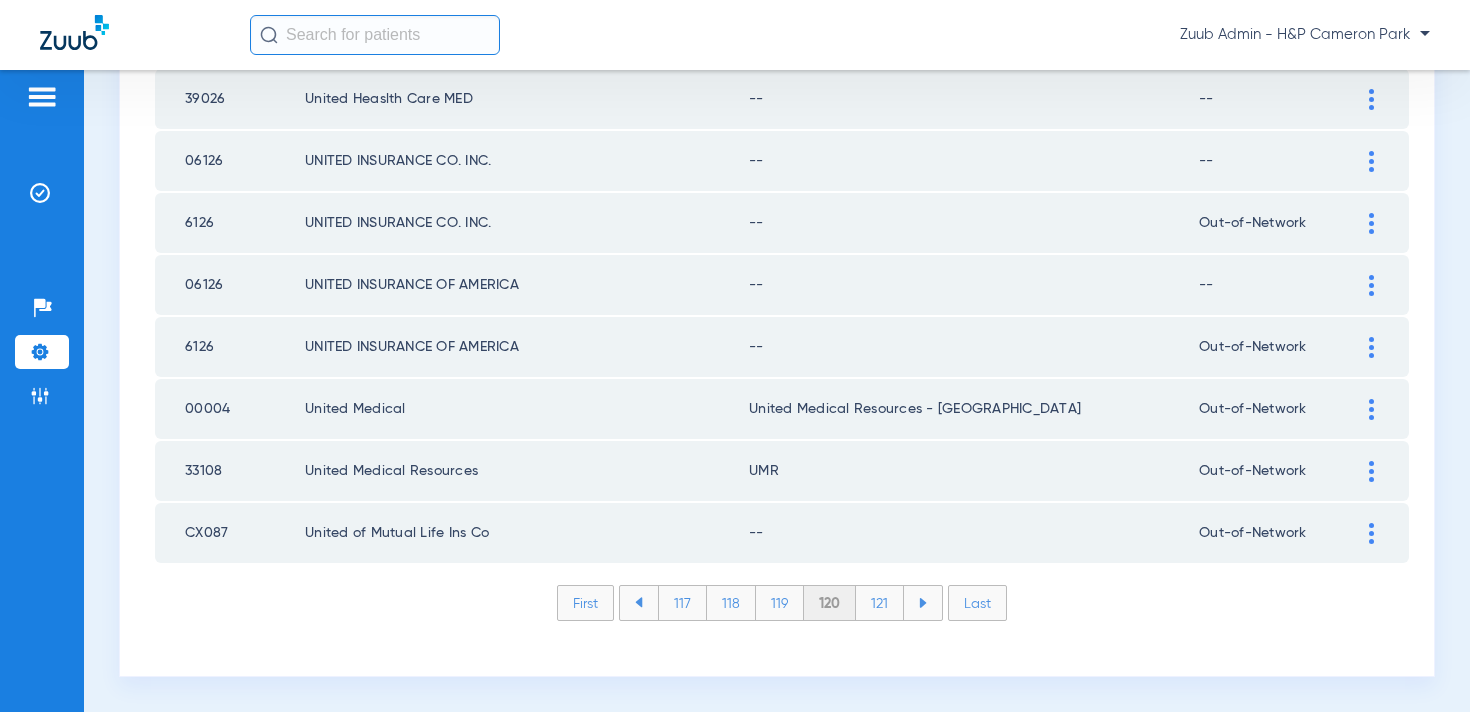 click on "121" 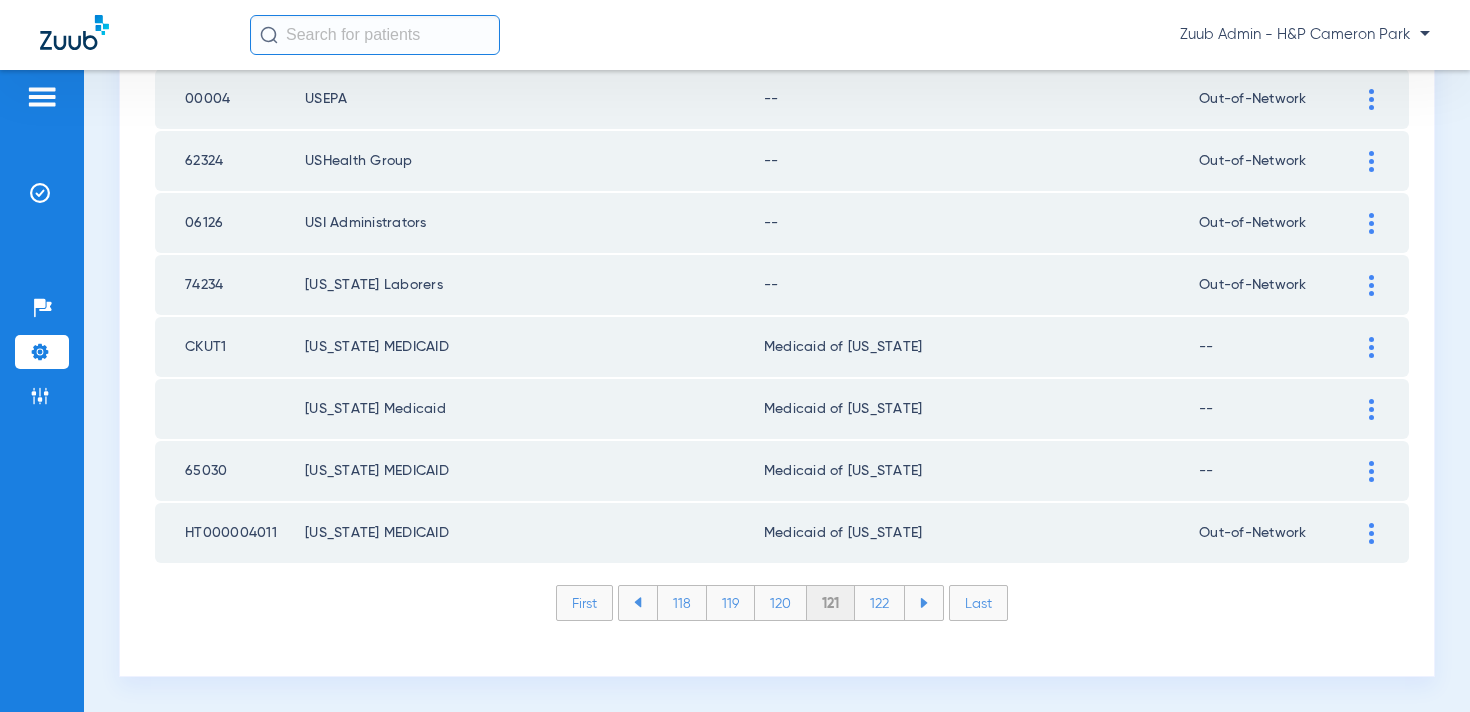 click 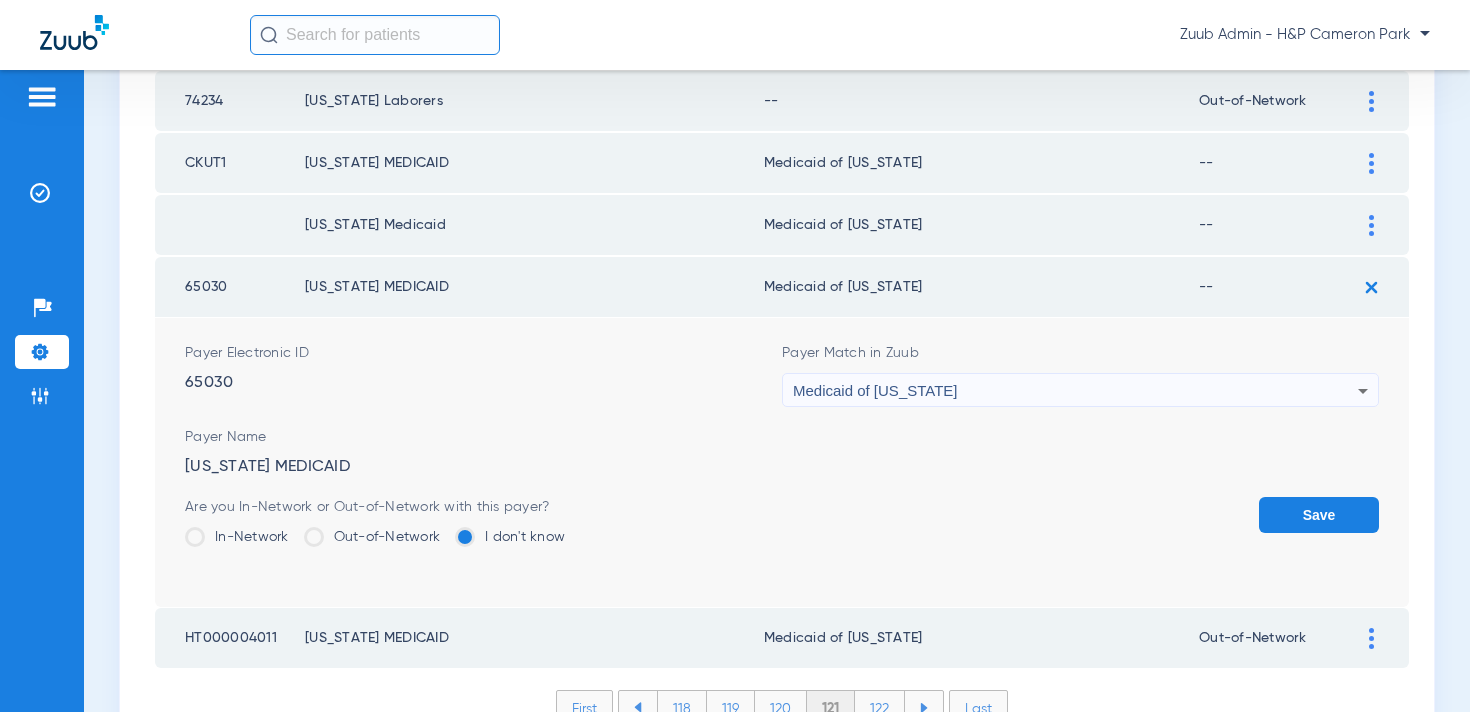 scroll, scrollTop: 3141, scrollLeft: 0, axis: vertical 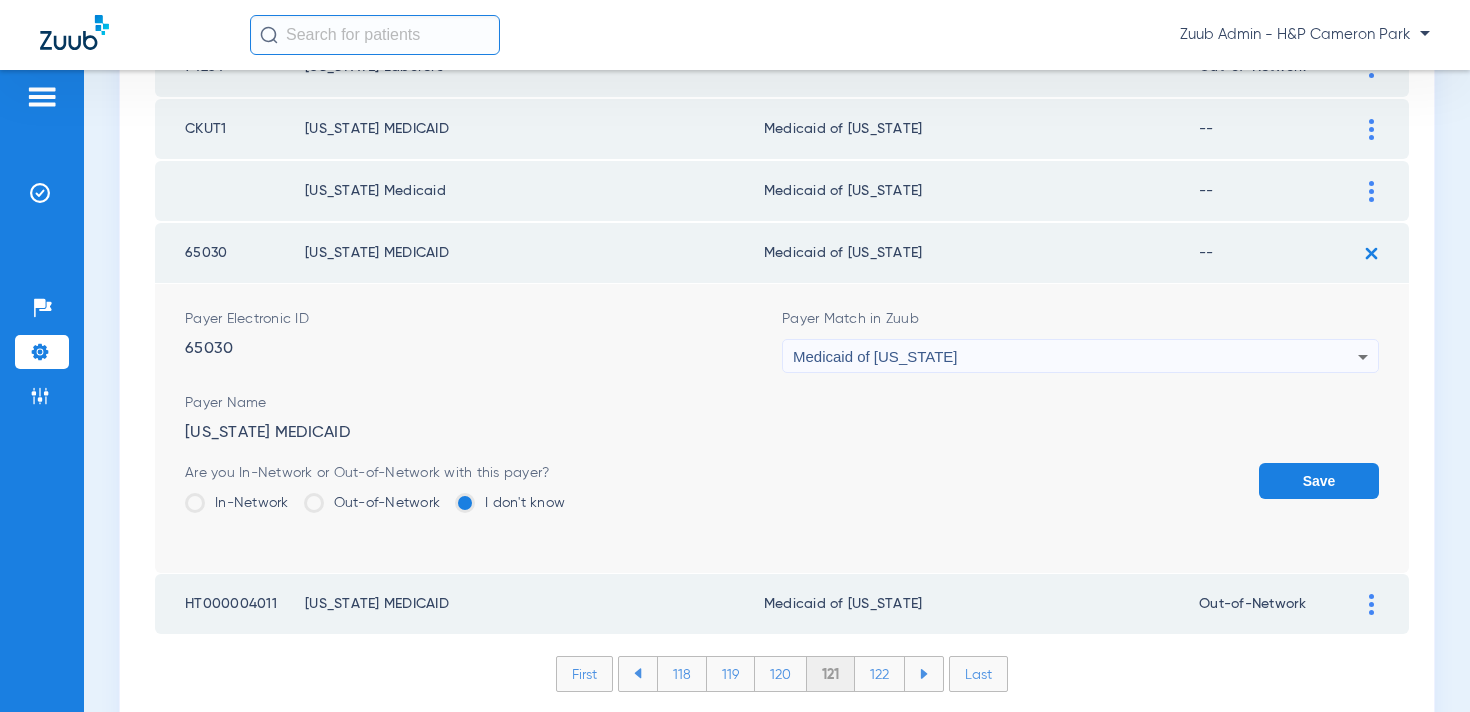 click on "Out-of-Network" 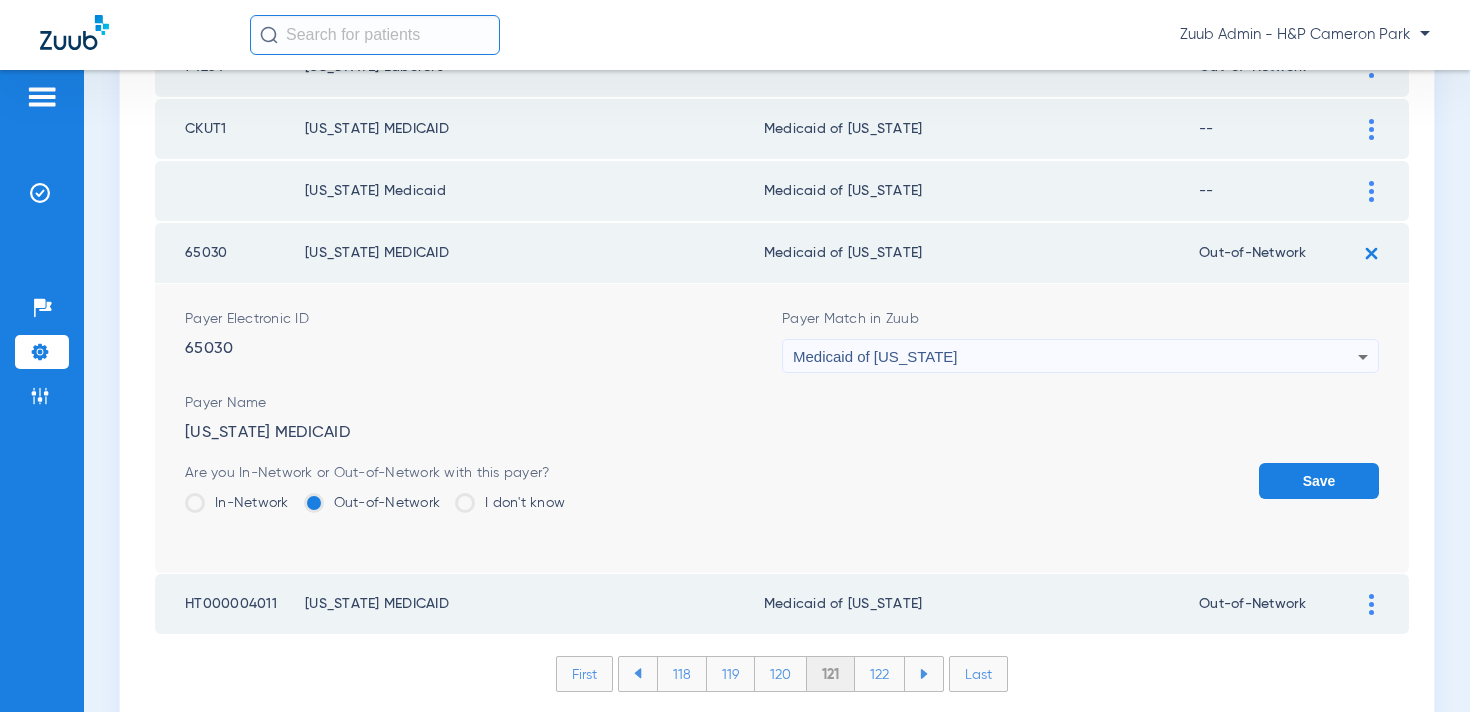 click on "Save" 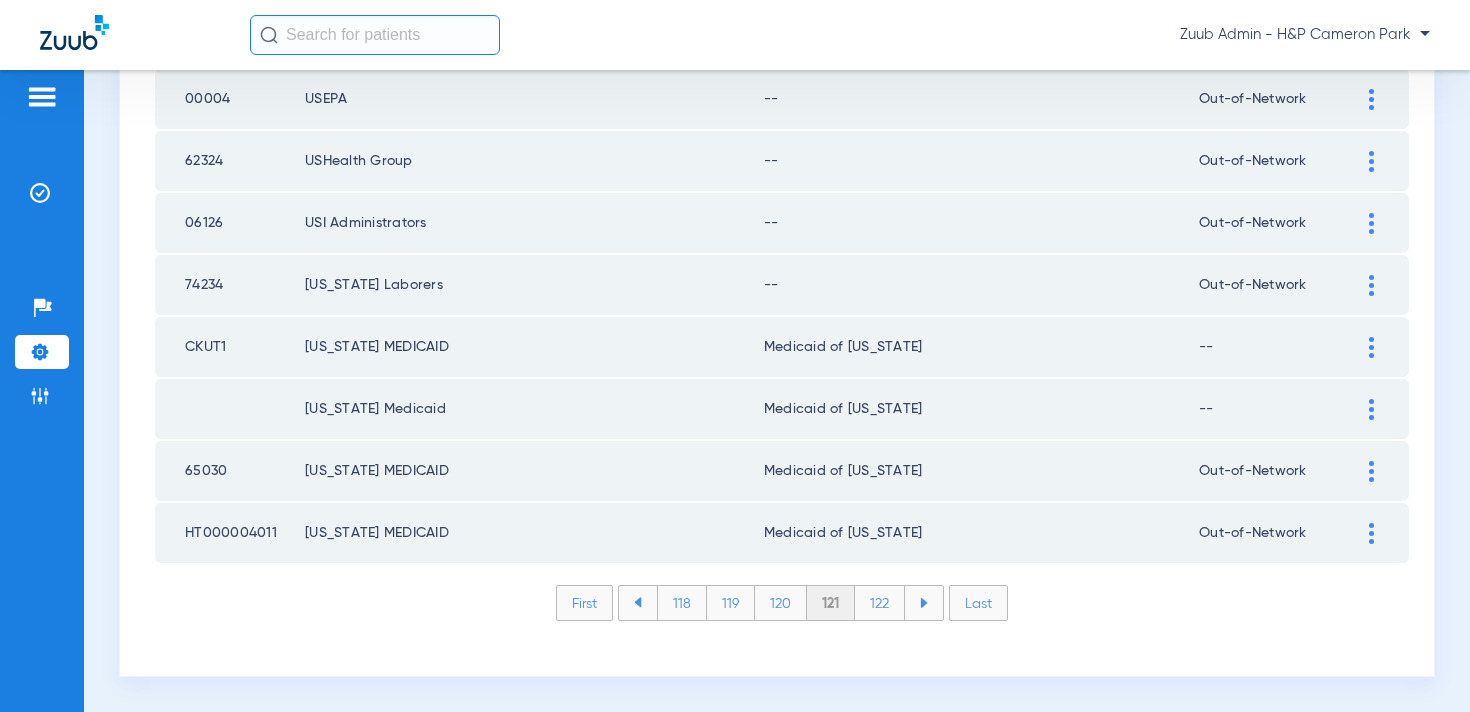 scroll, scrollTop: 2923, scrollLeft: 0, axis: vertical 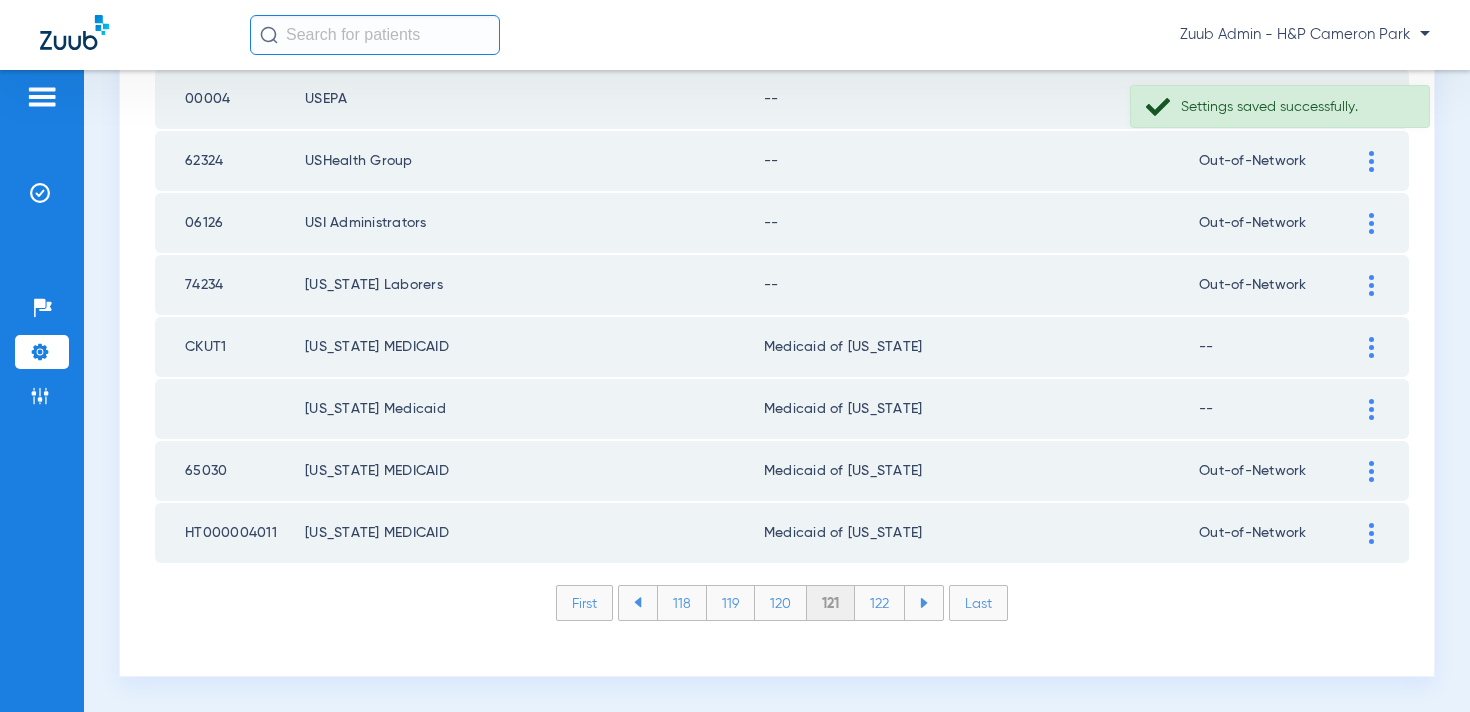 click 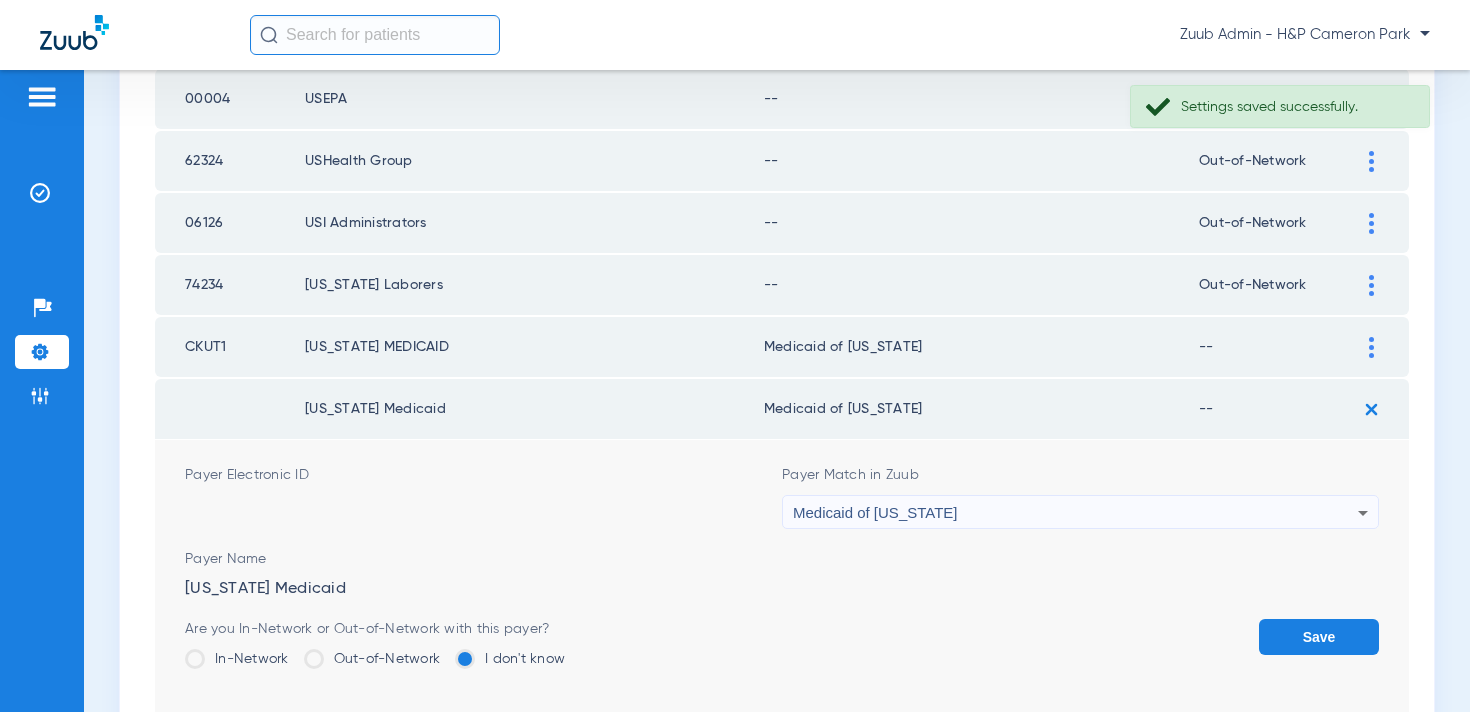 click on "Out-of-Network" 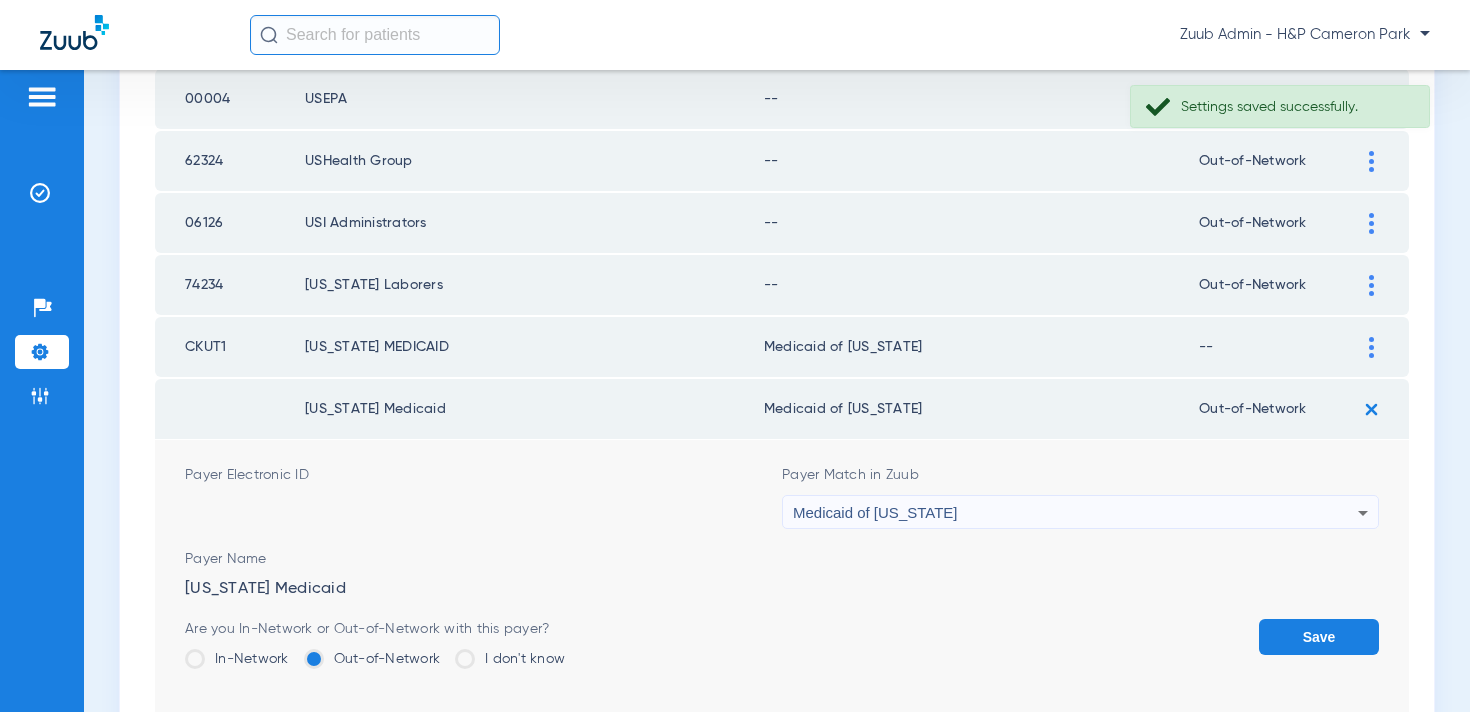 click on "Save" 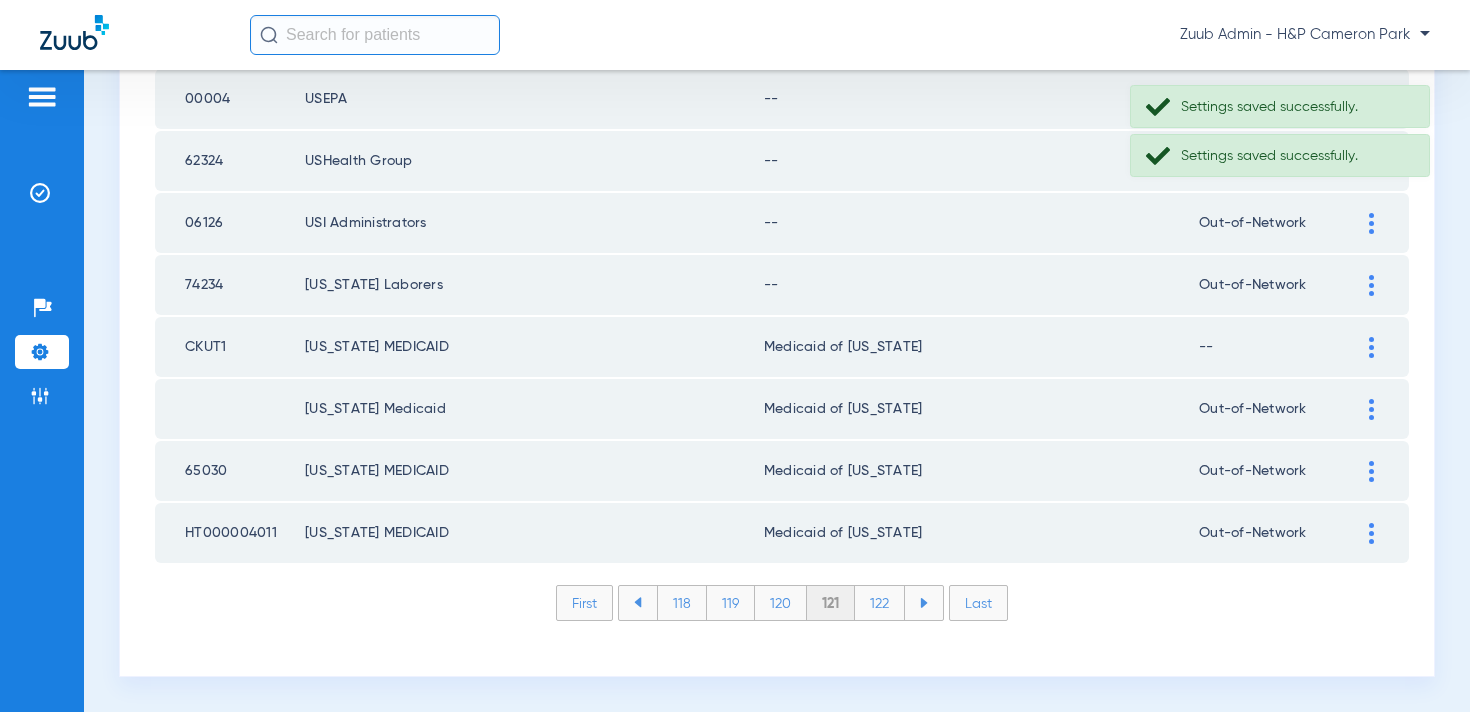 click 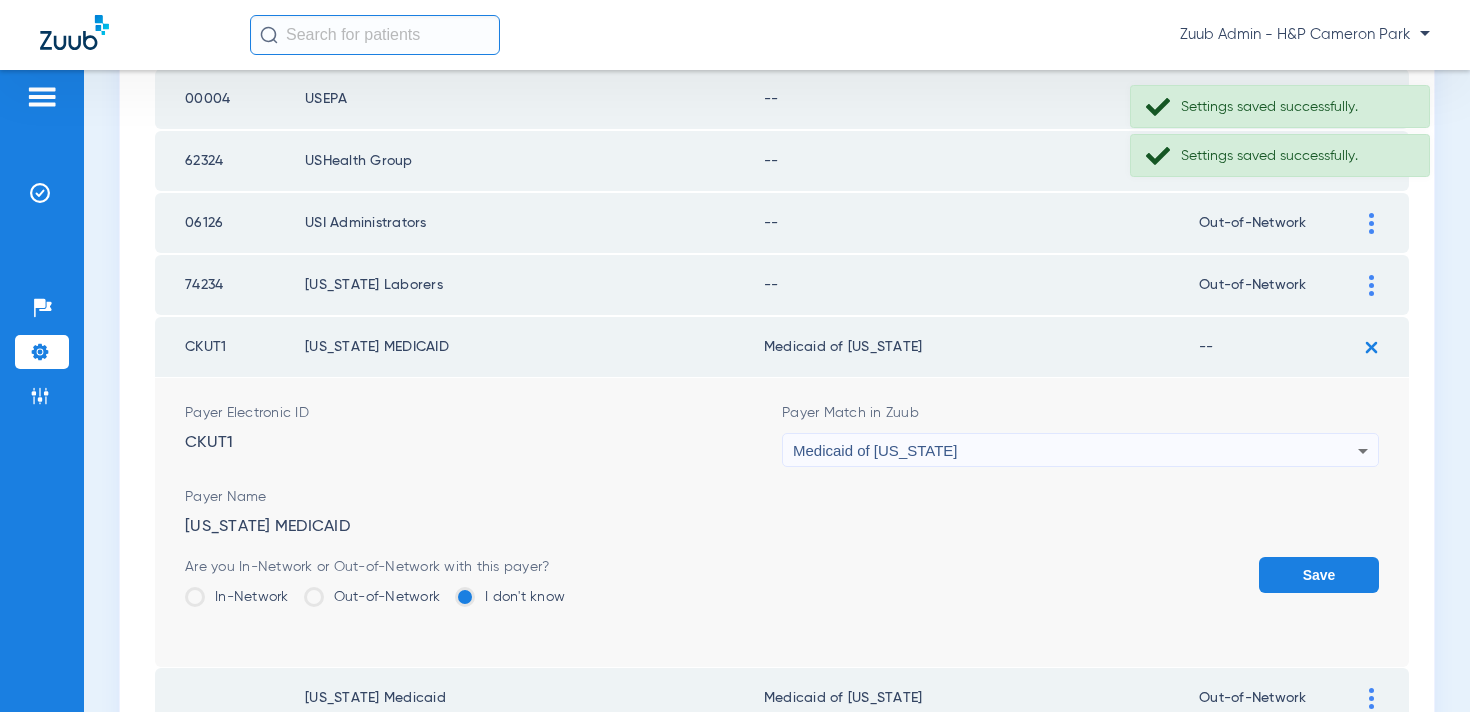 click on "Out-of-Network" 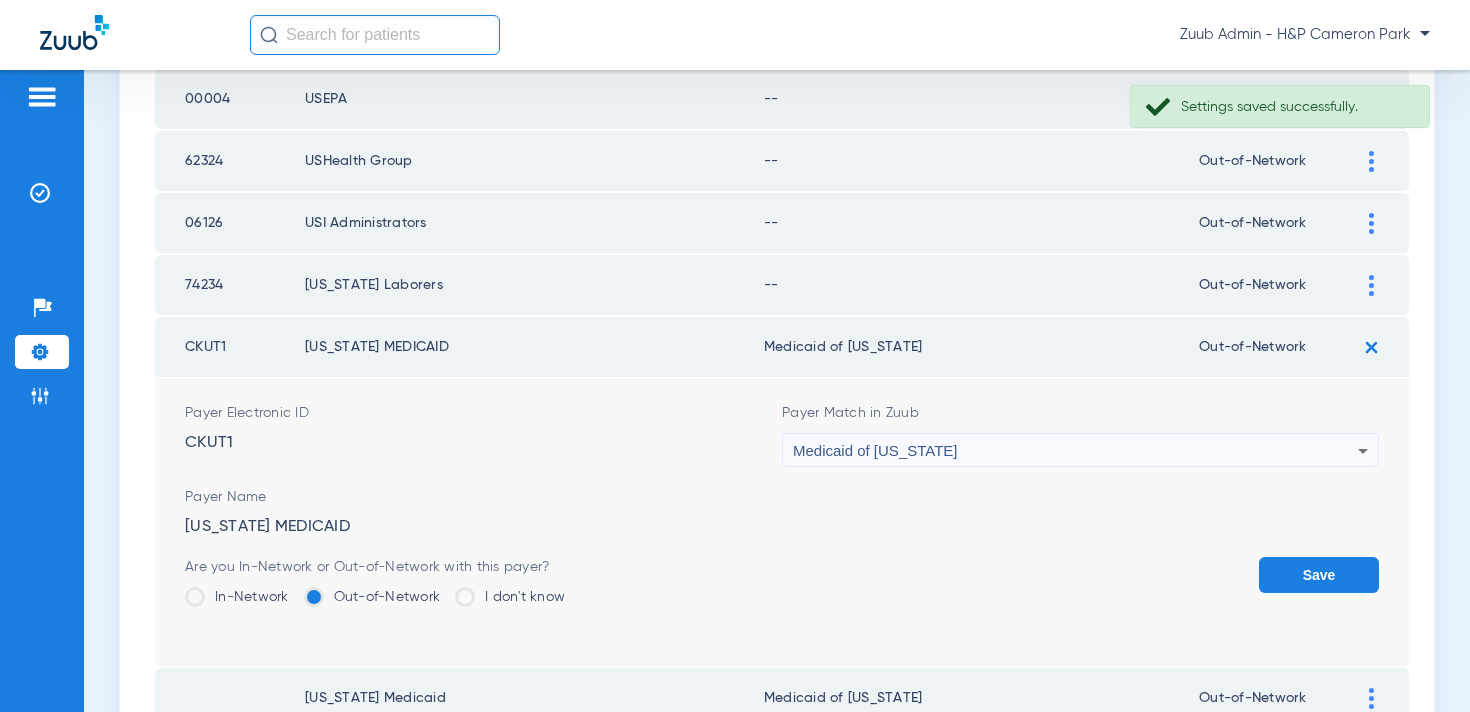 click on "Save" 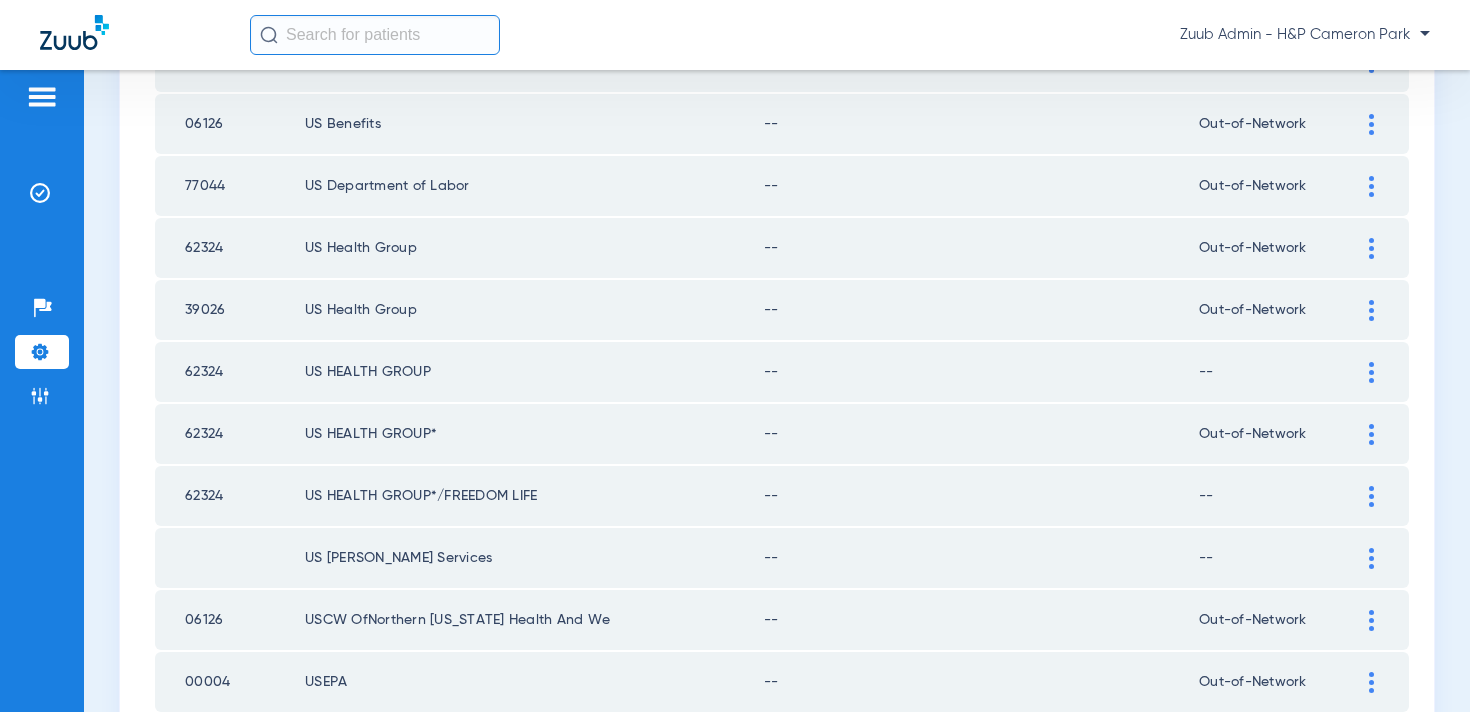 scroll, scrollTop: 2923, scrollLeft: 0, axis: vertical 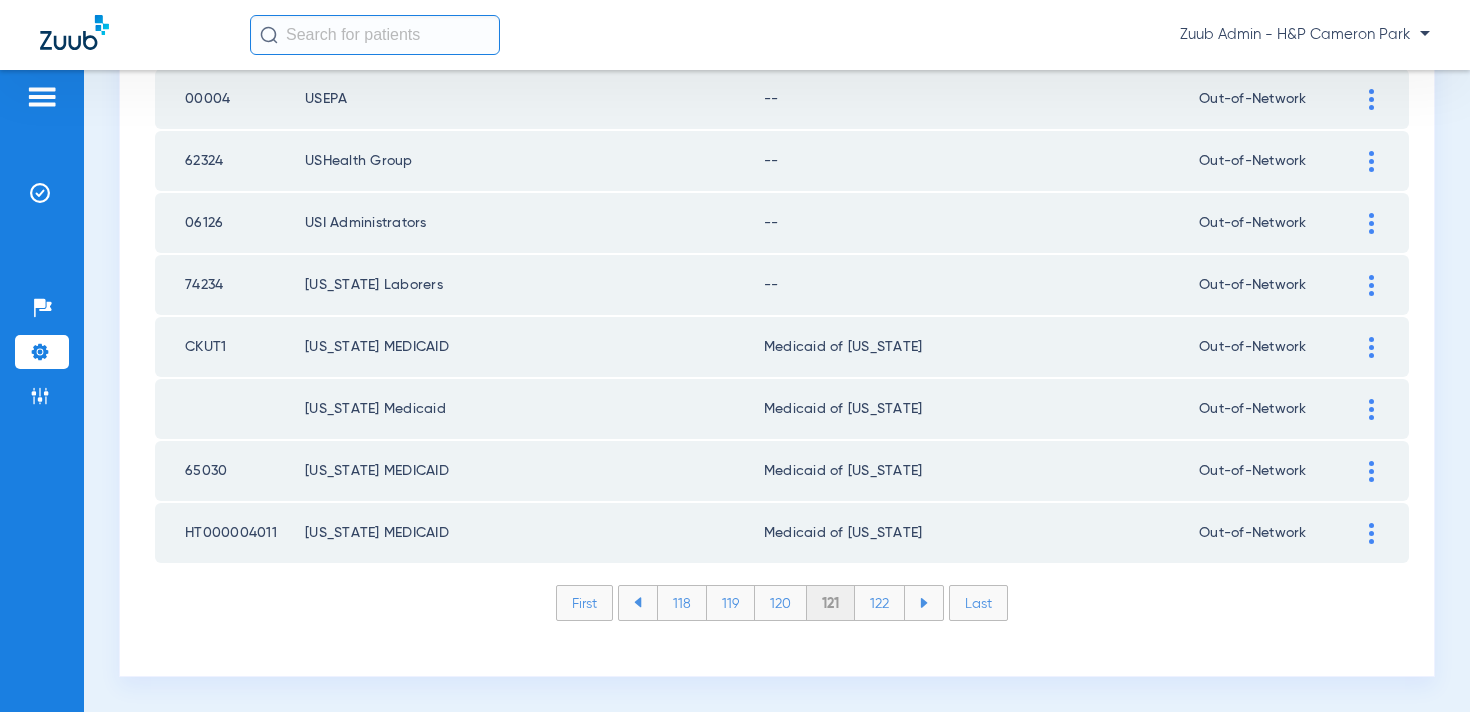 click on "122" 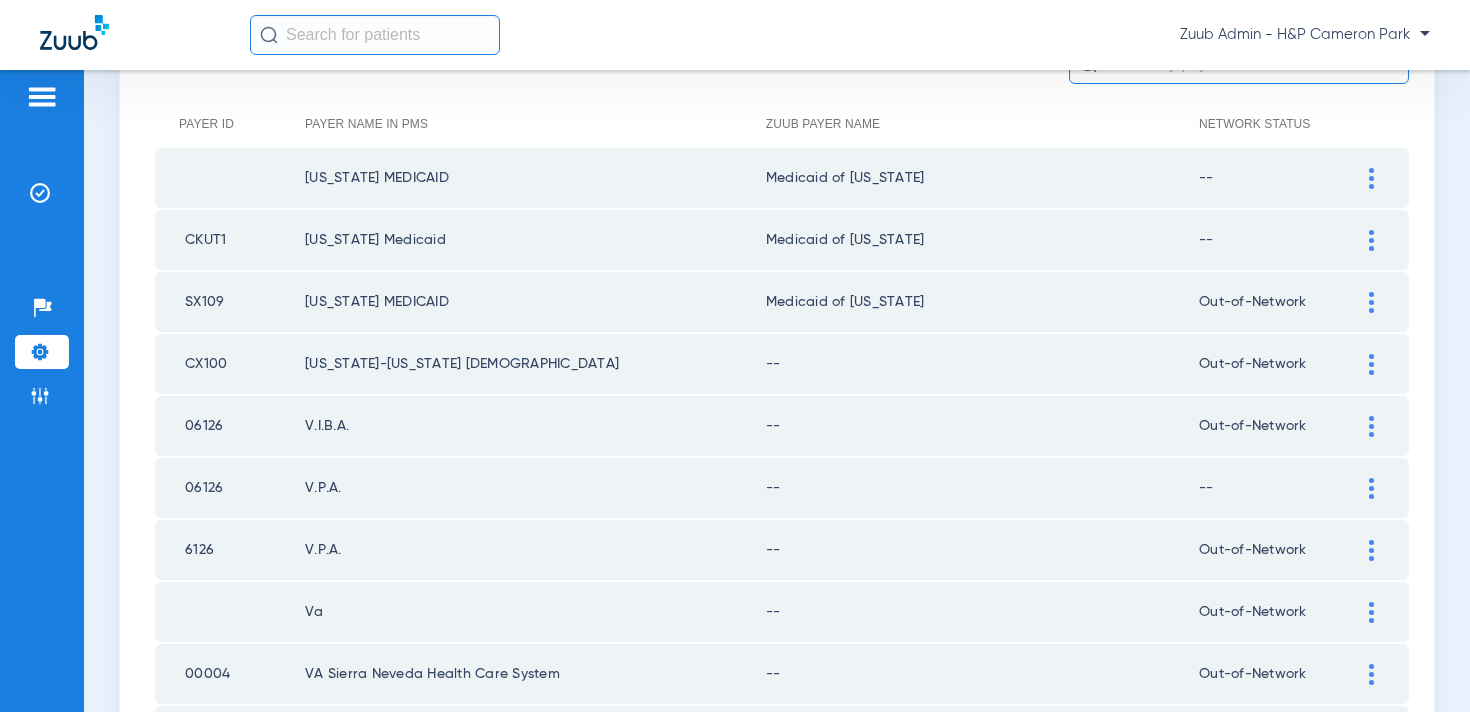 scroll, scrollTop: 0, scrollLeft: 0, axis: both 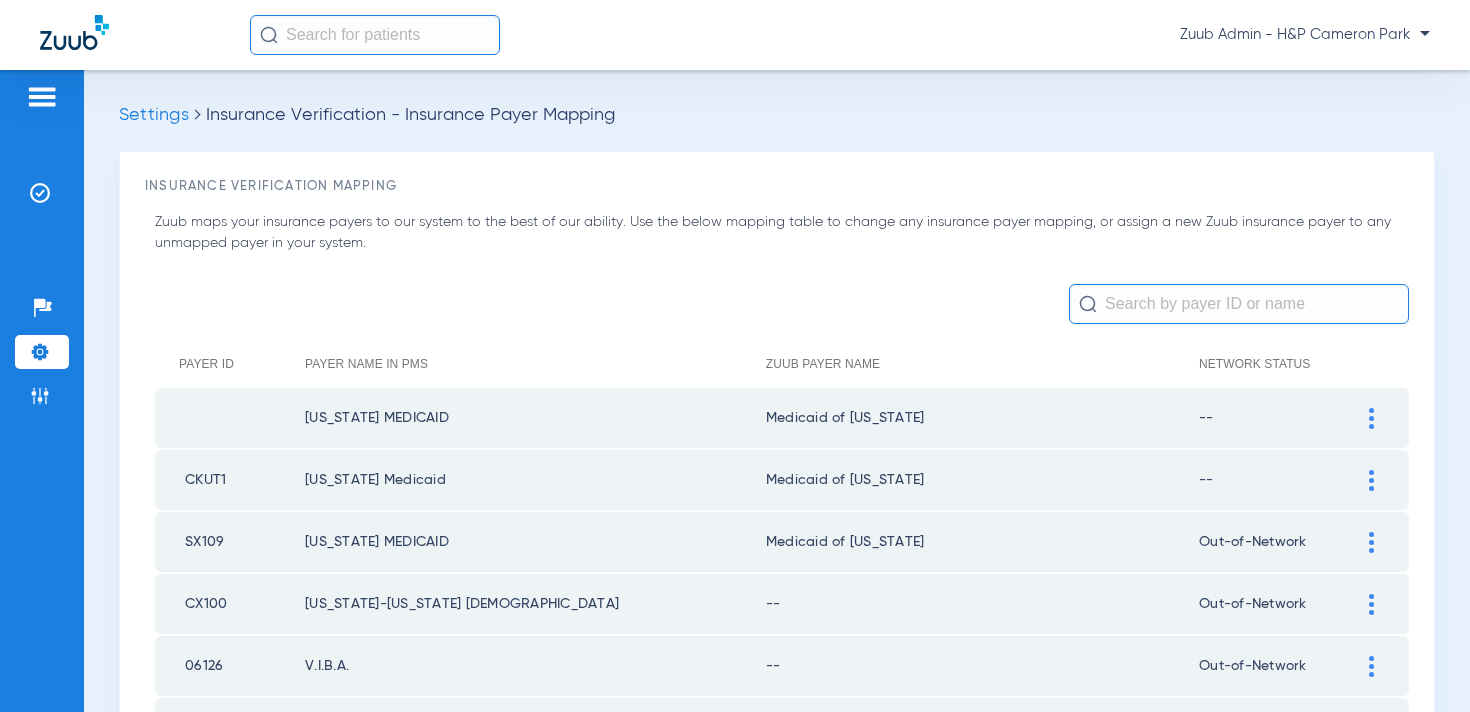 click 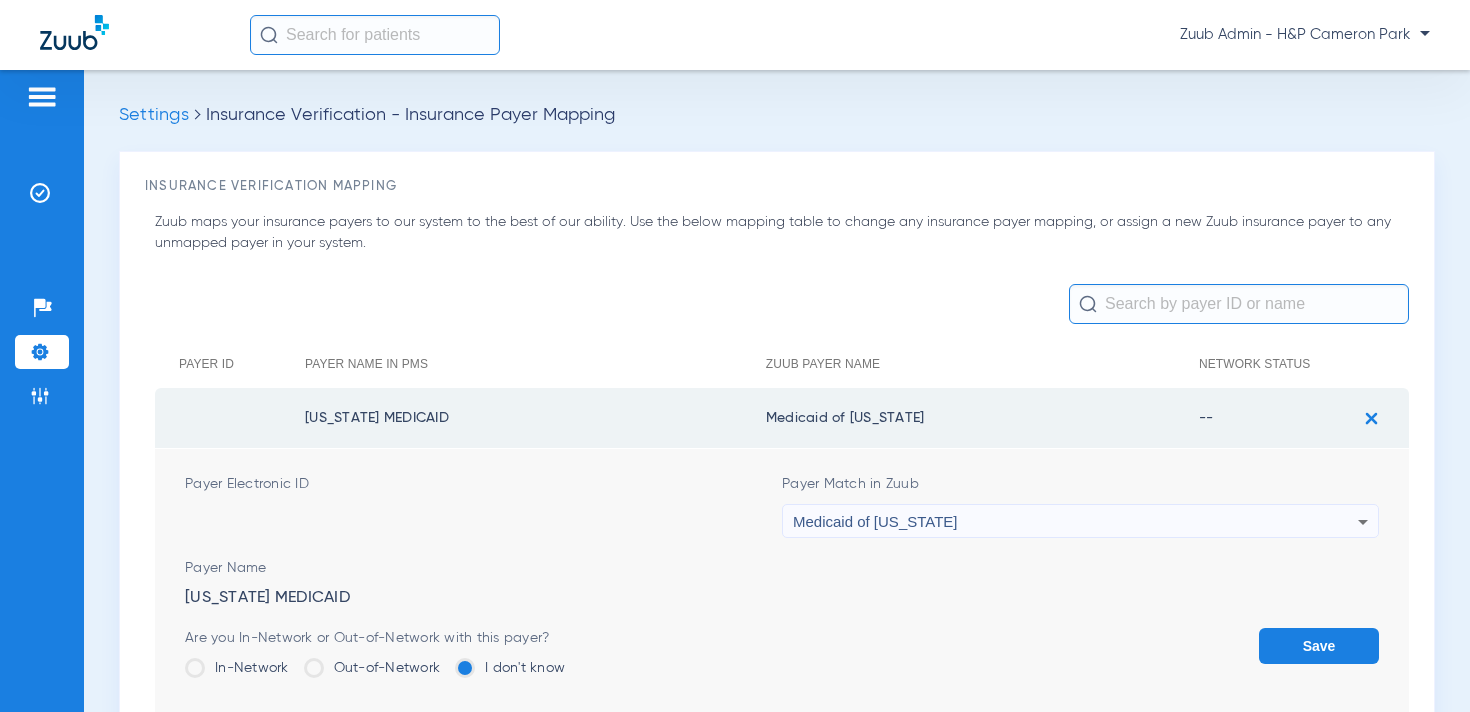 click on "Out-of-Network" 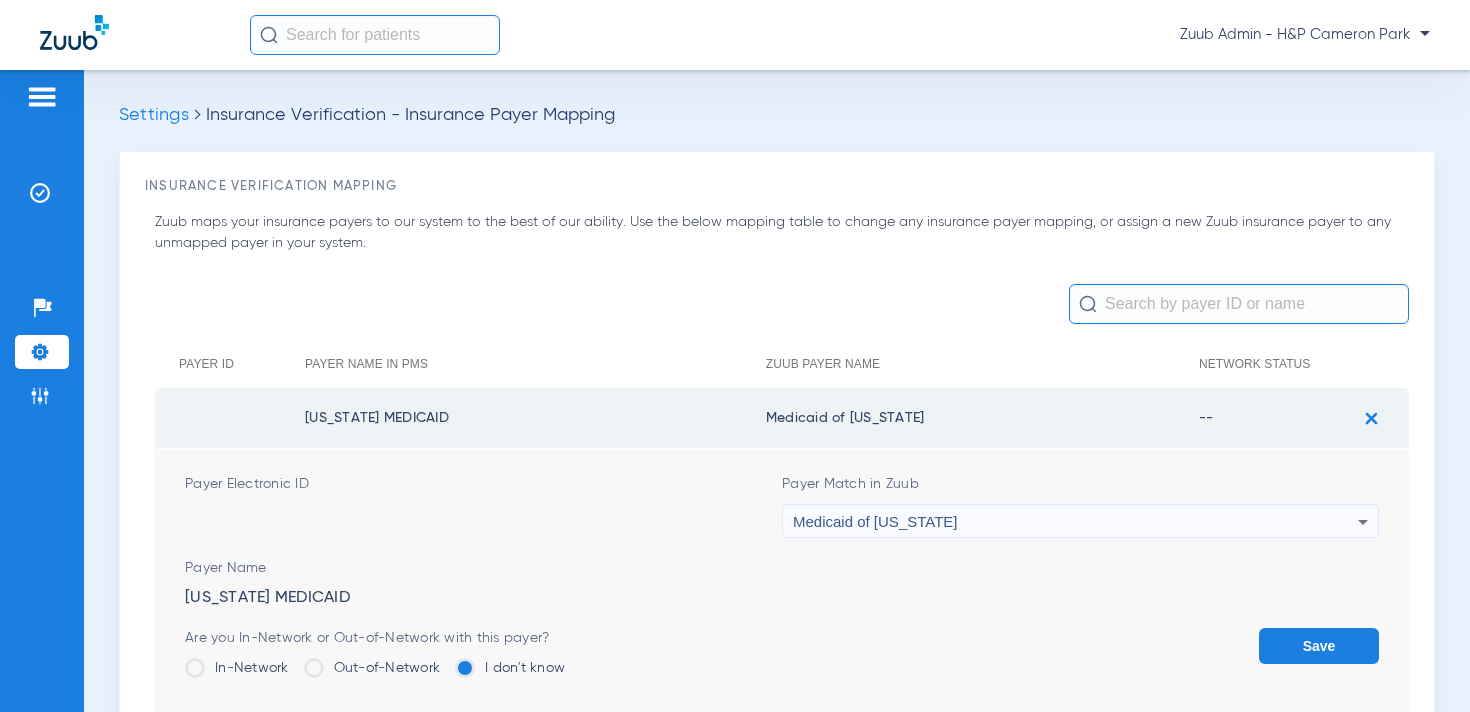 click on "Out-of-Network" 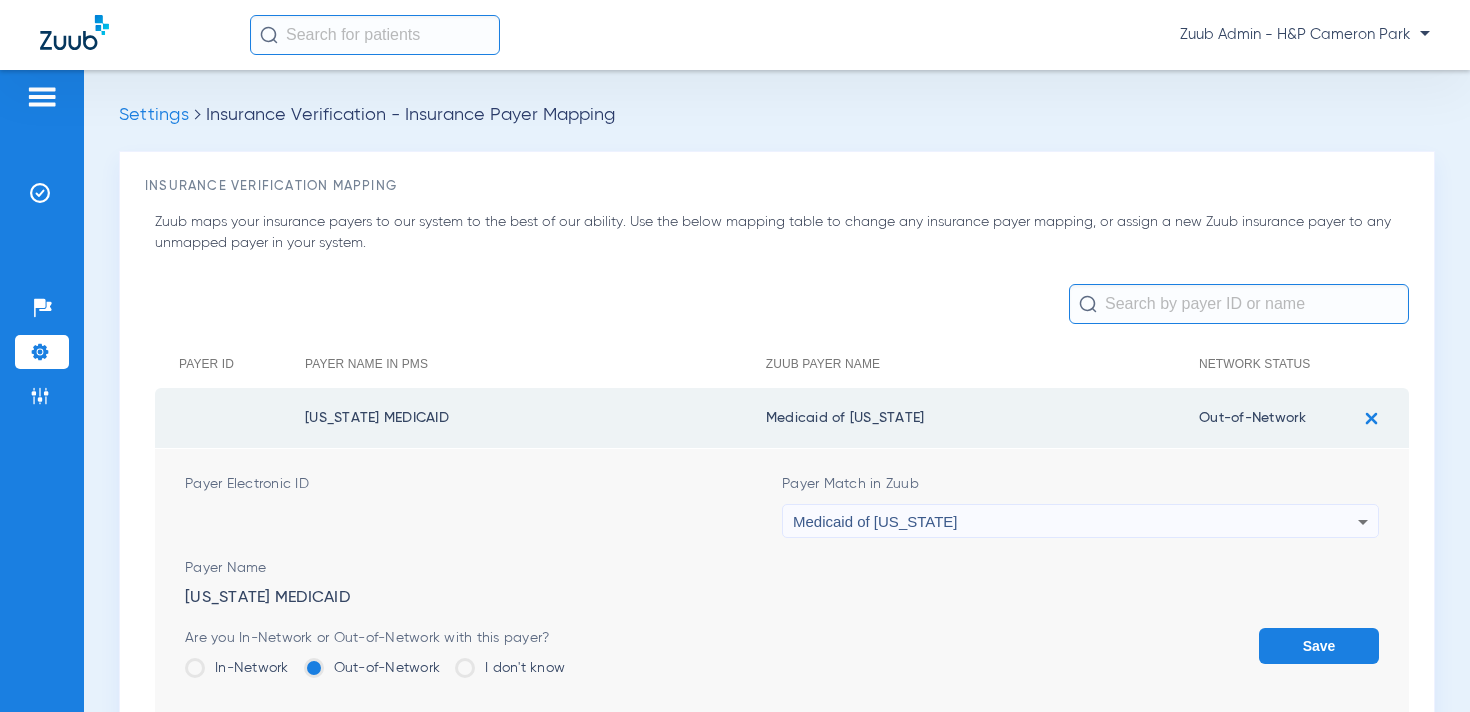 click on "Save" 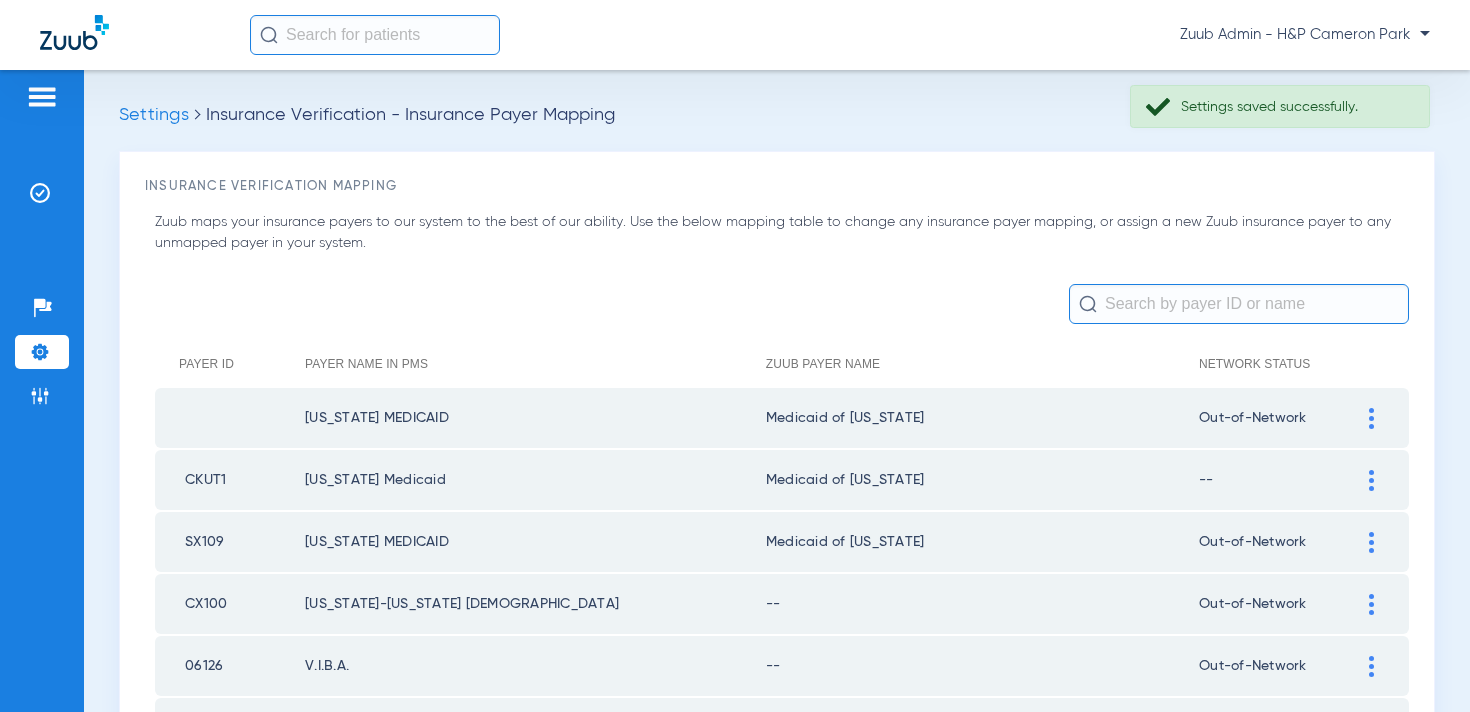 click 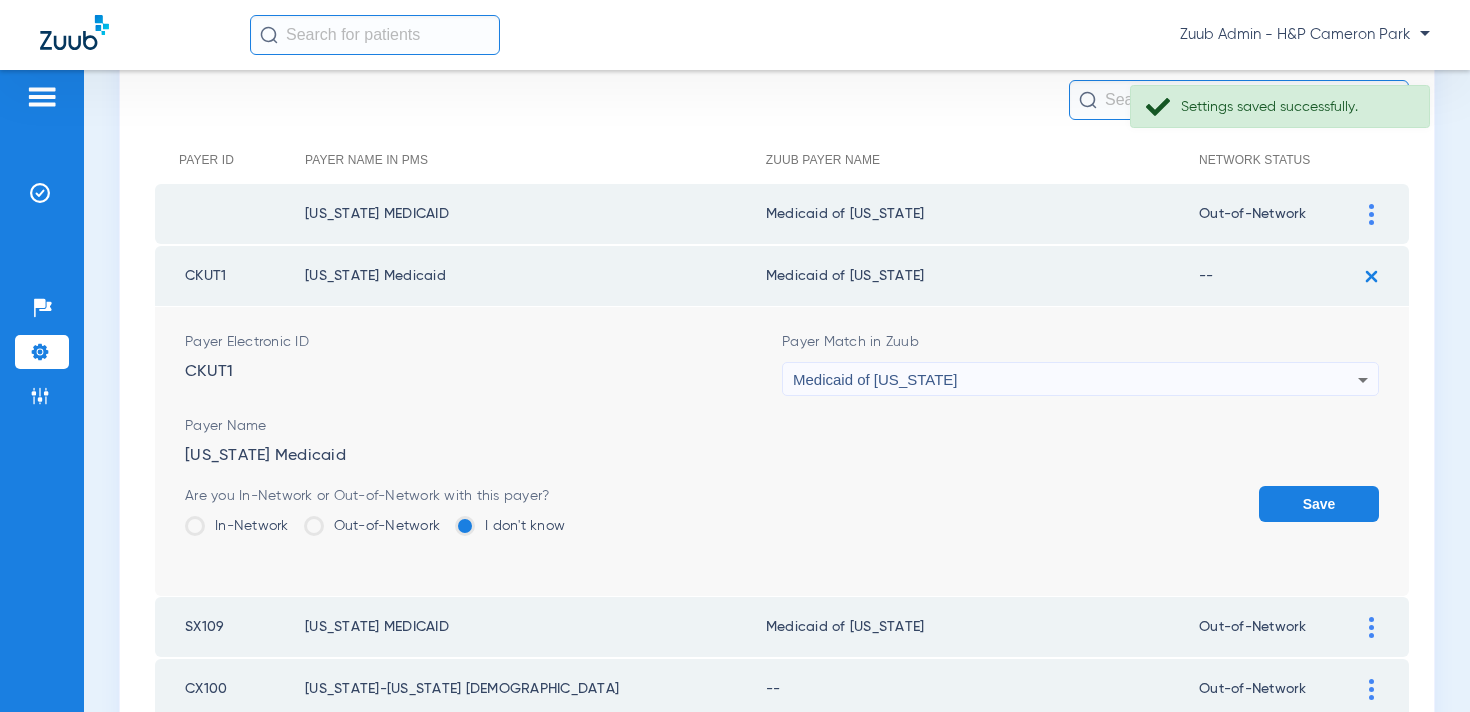 scroll, scrollTop: 261, scrollLeft: 0, axis: vertical 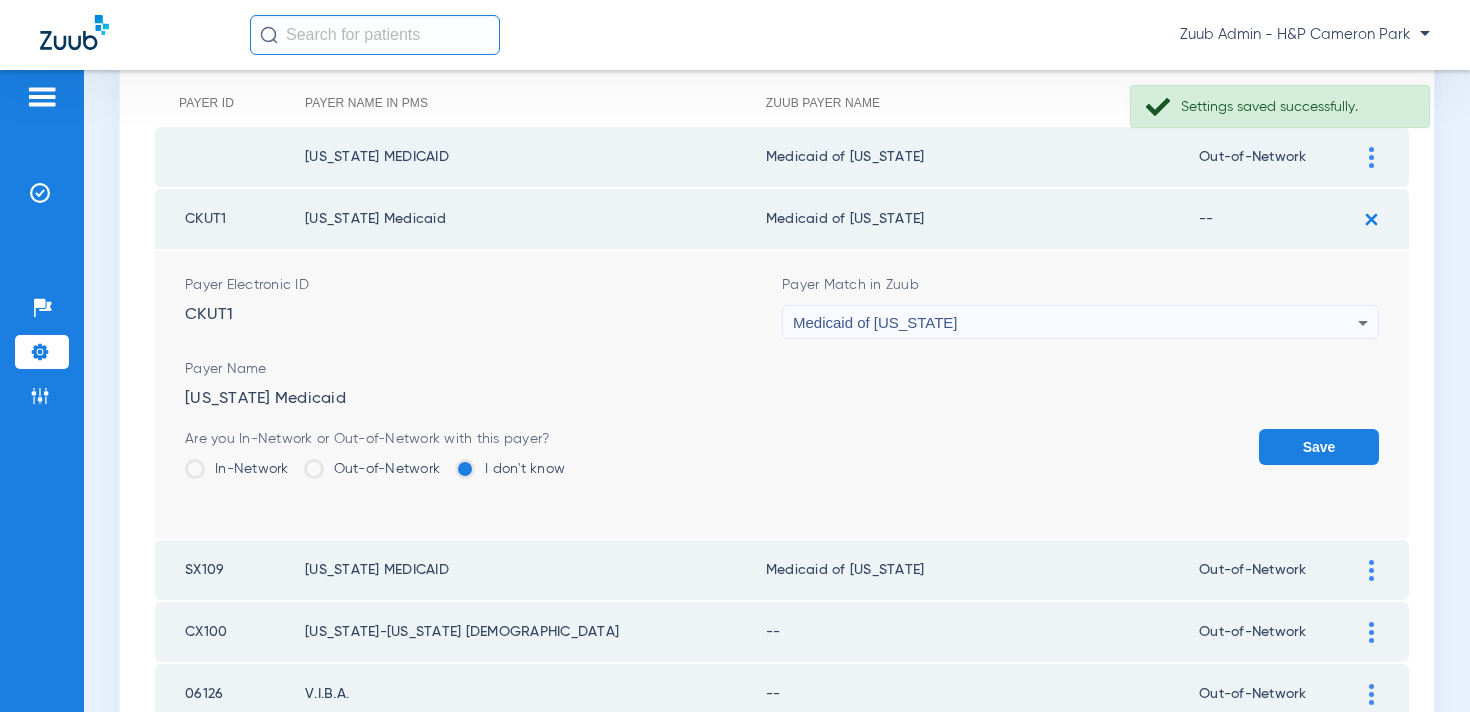 click on "Out-of-Network" 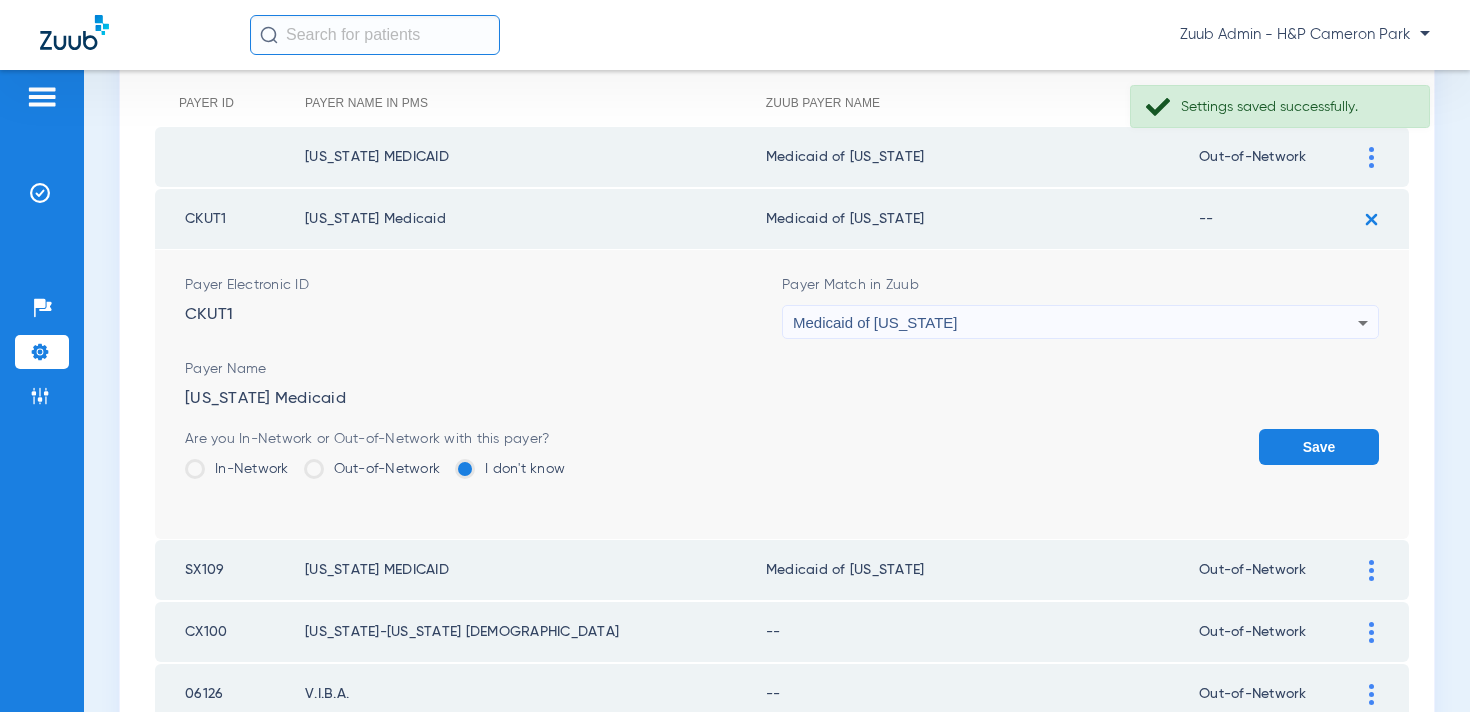click on "Out-of-Network" 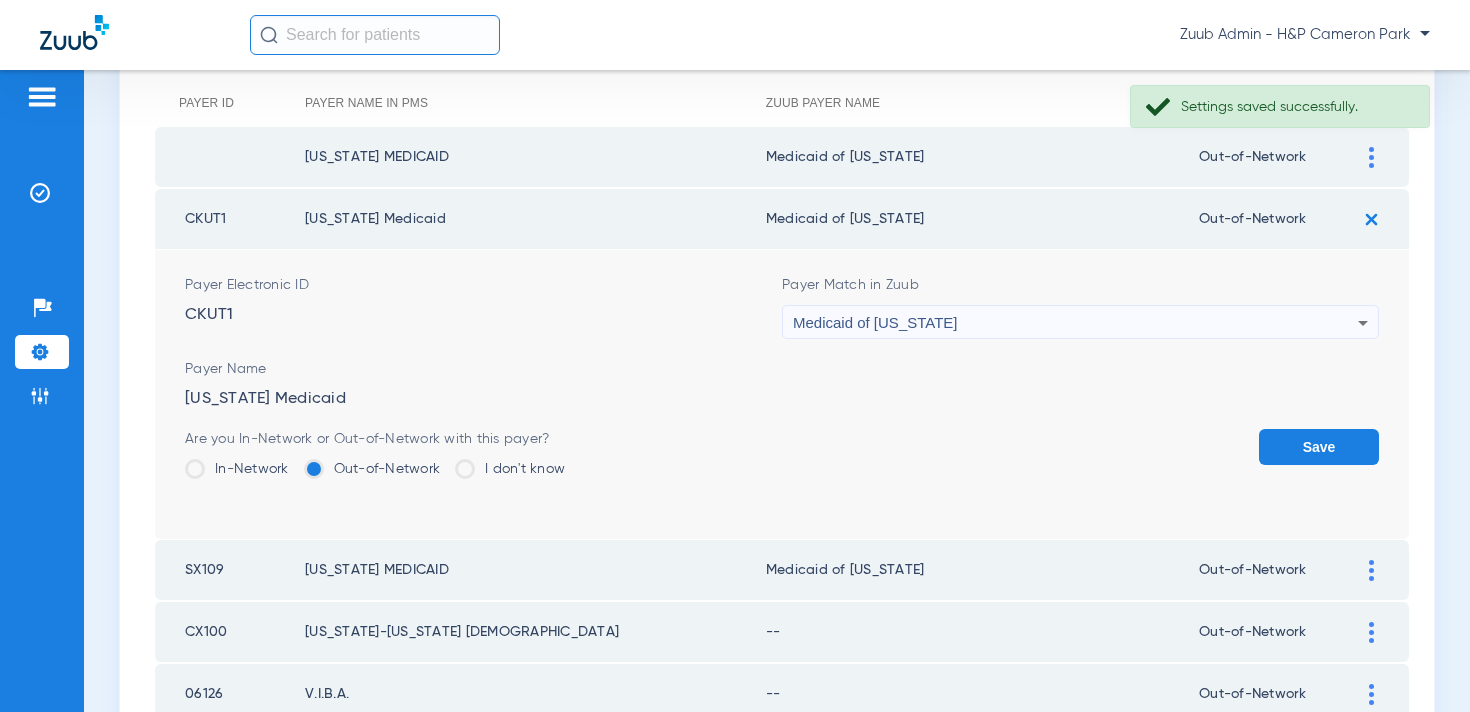 click on "Save" 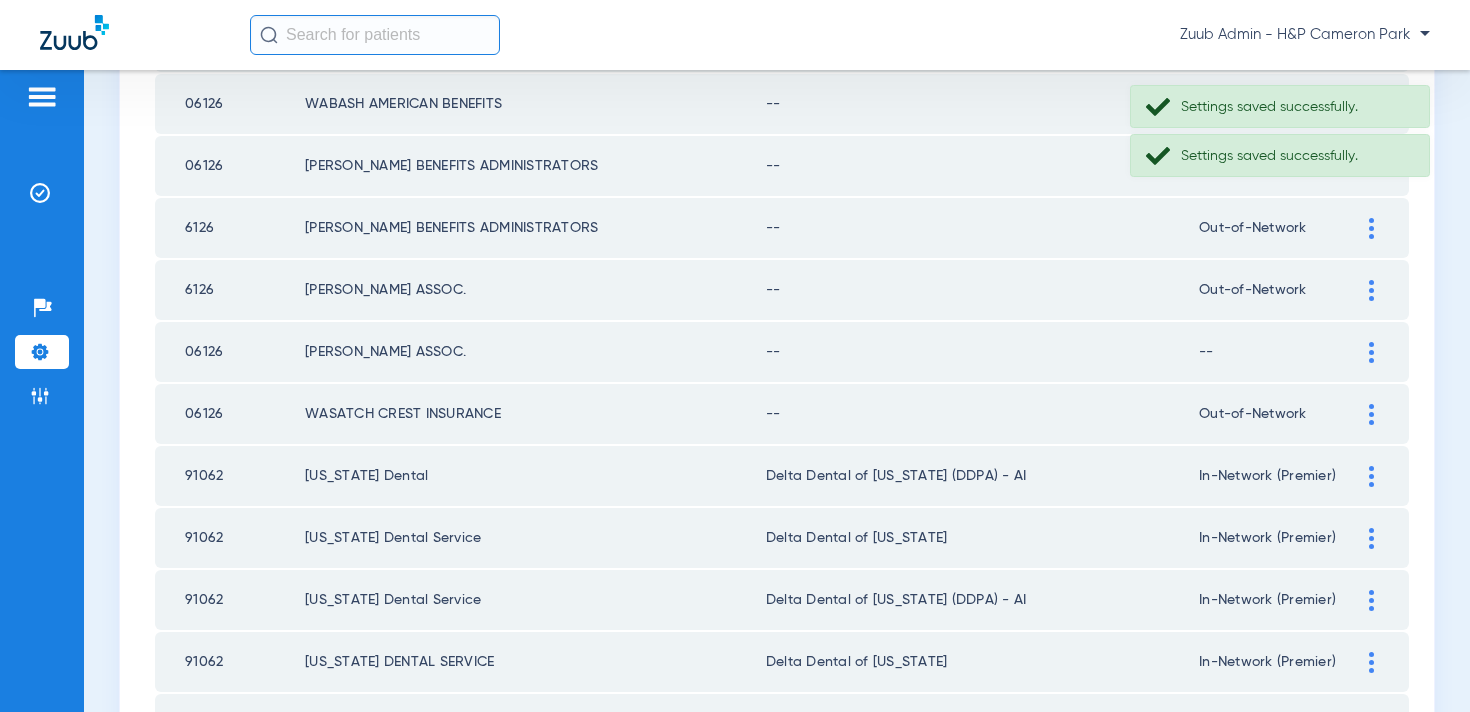 scroll, scrollTop: 2923, scrollLeft: 0, axis: vertical 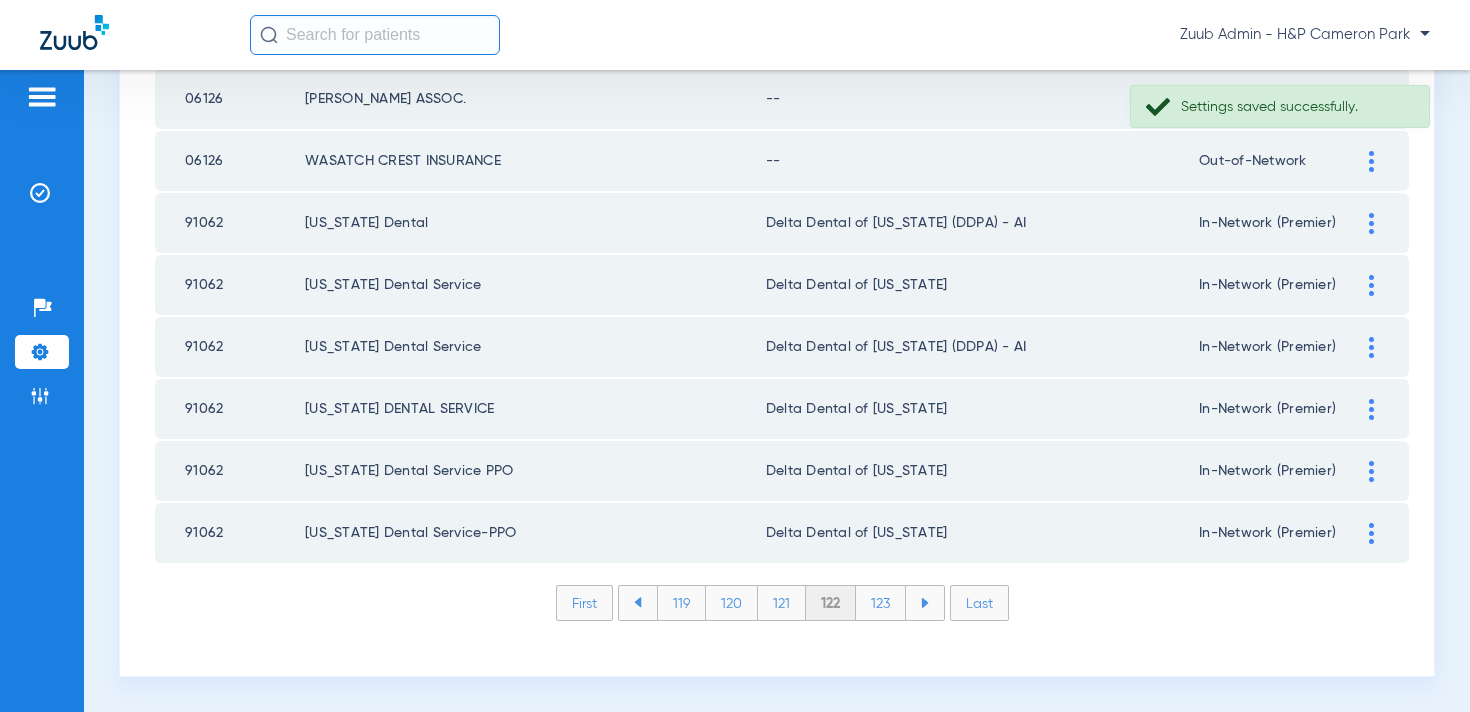 click on "123" 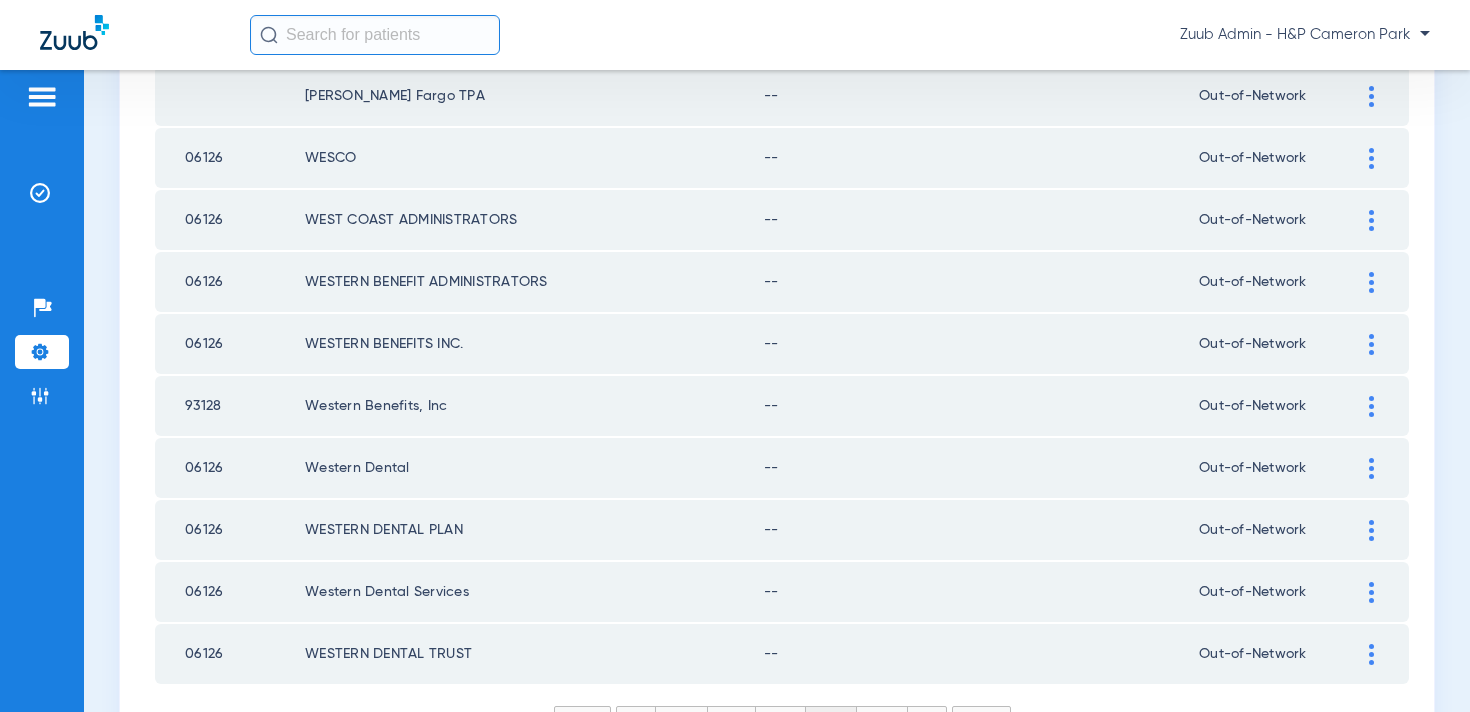 scroll, scrollTop: 2923, scrollLeft: 0, axis: vertical 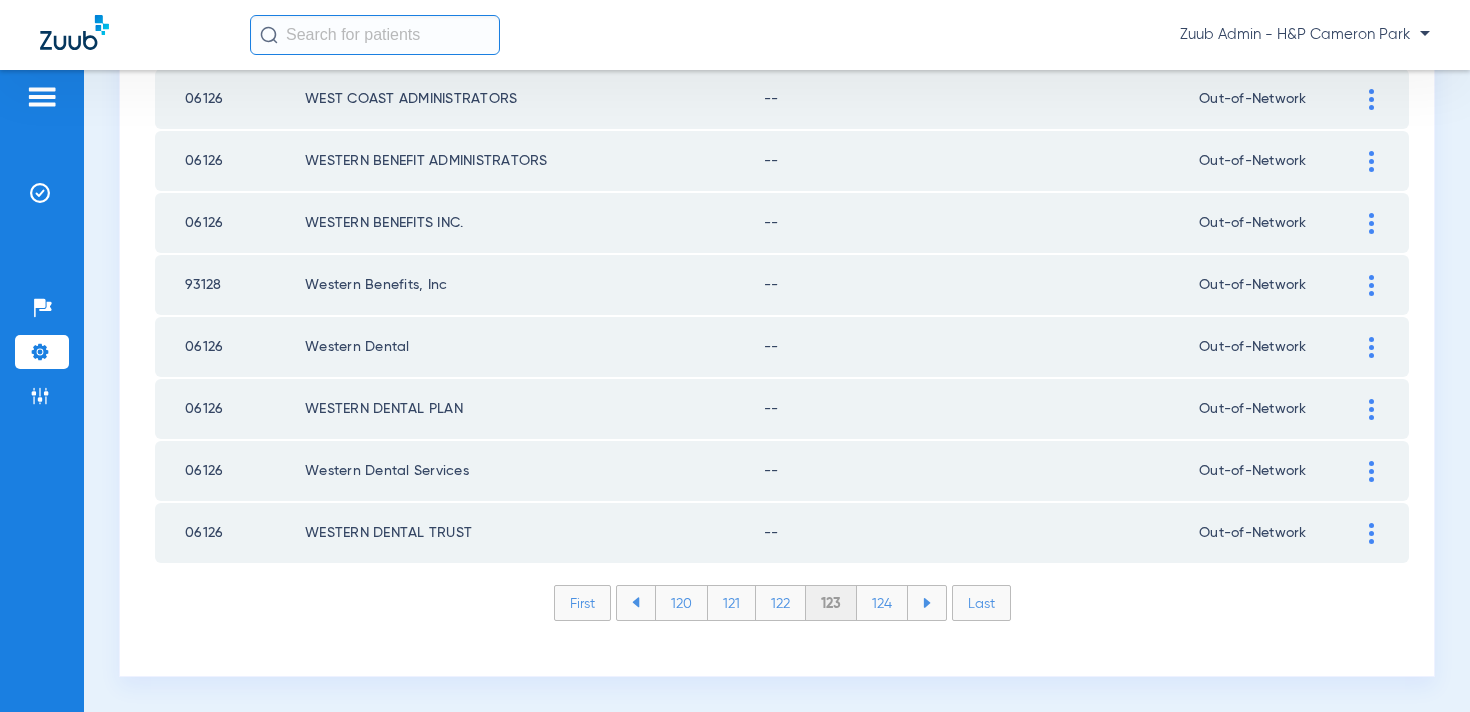 click on "124" 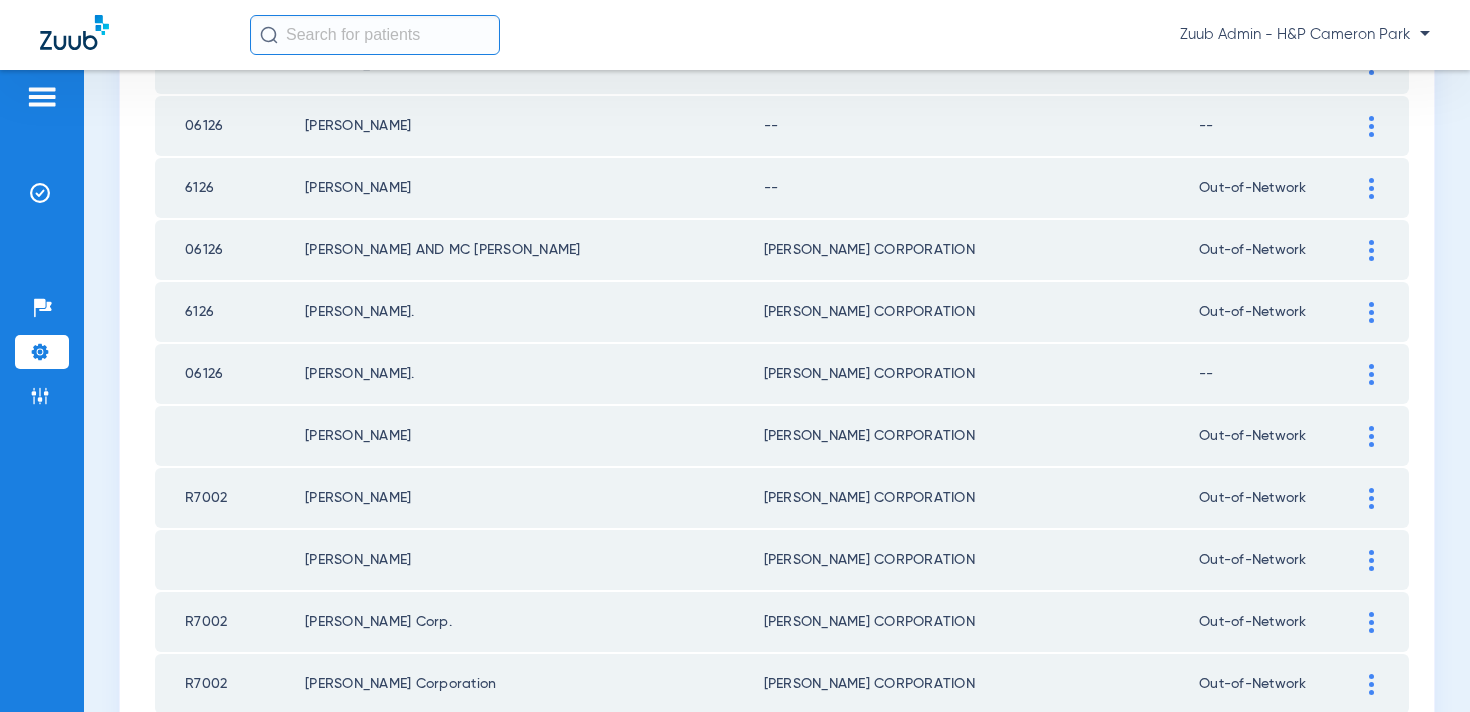 scroll, scrollTop: 2576, scrollLeft: 0, axis: vertical 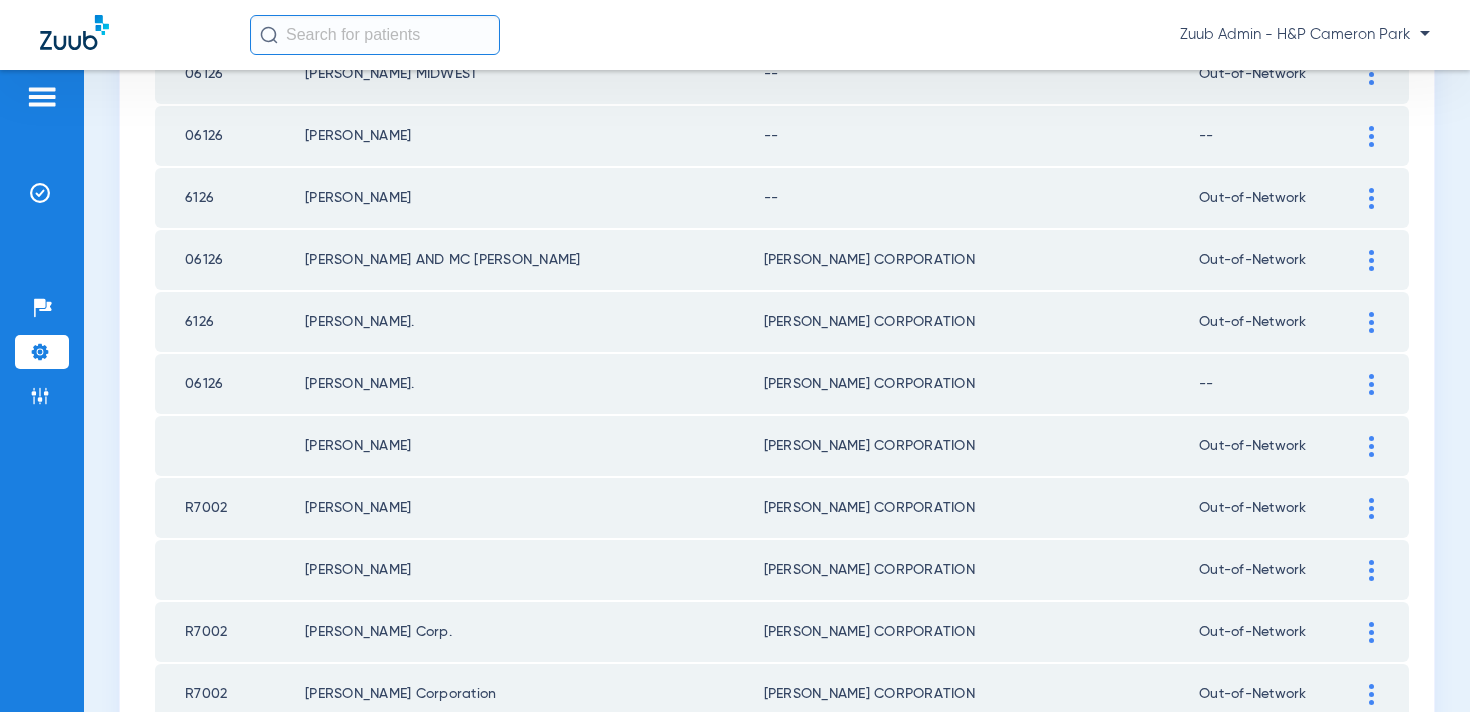 click 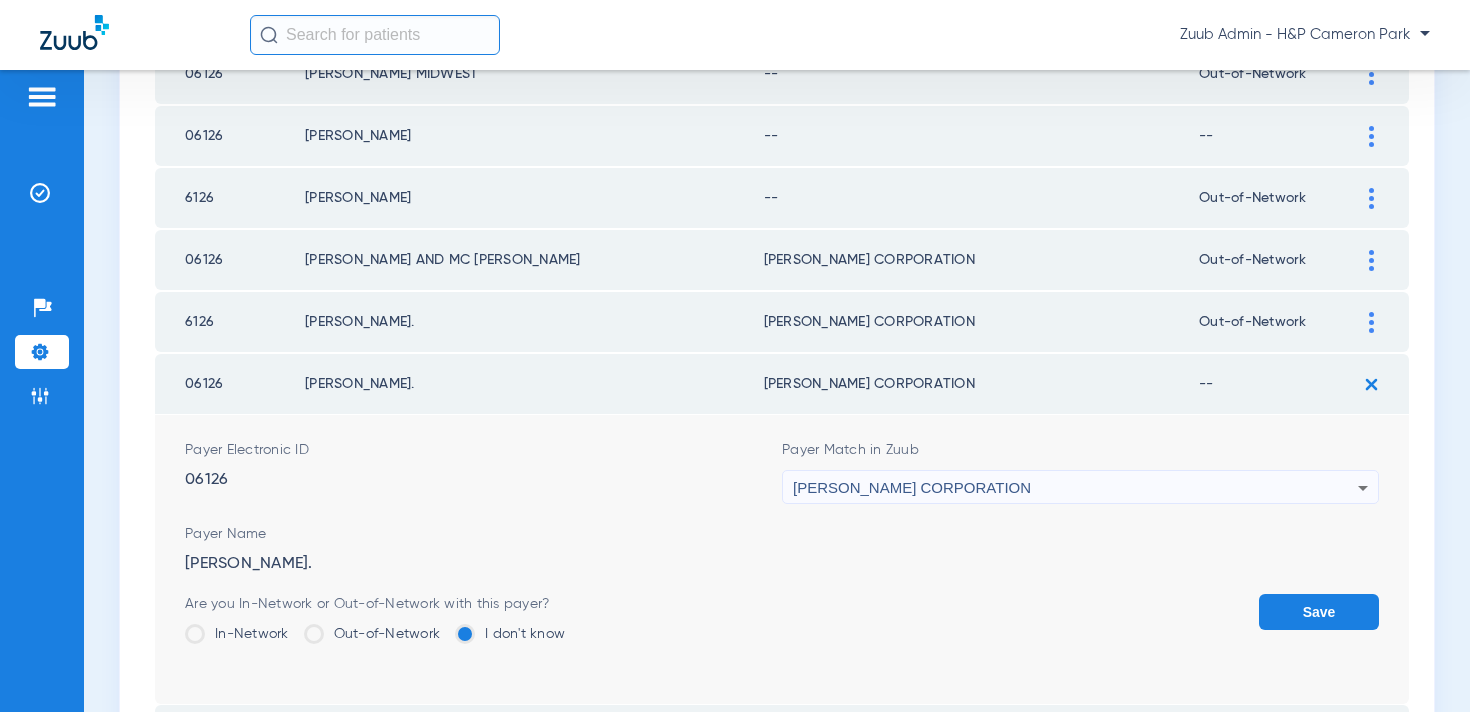 click on "Out-of-Network" 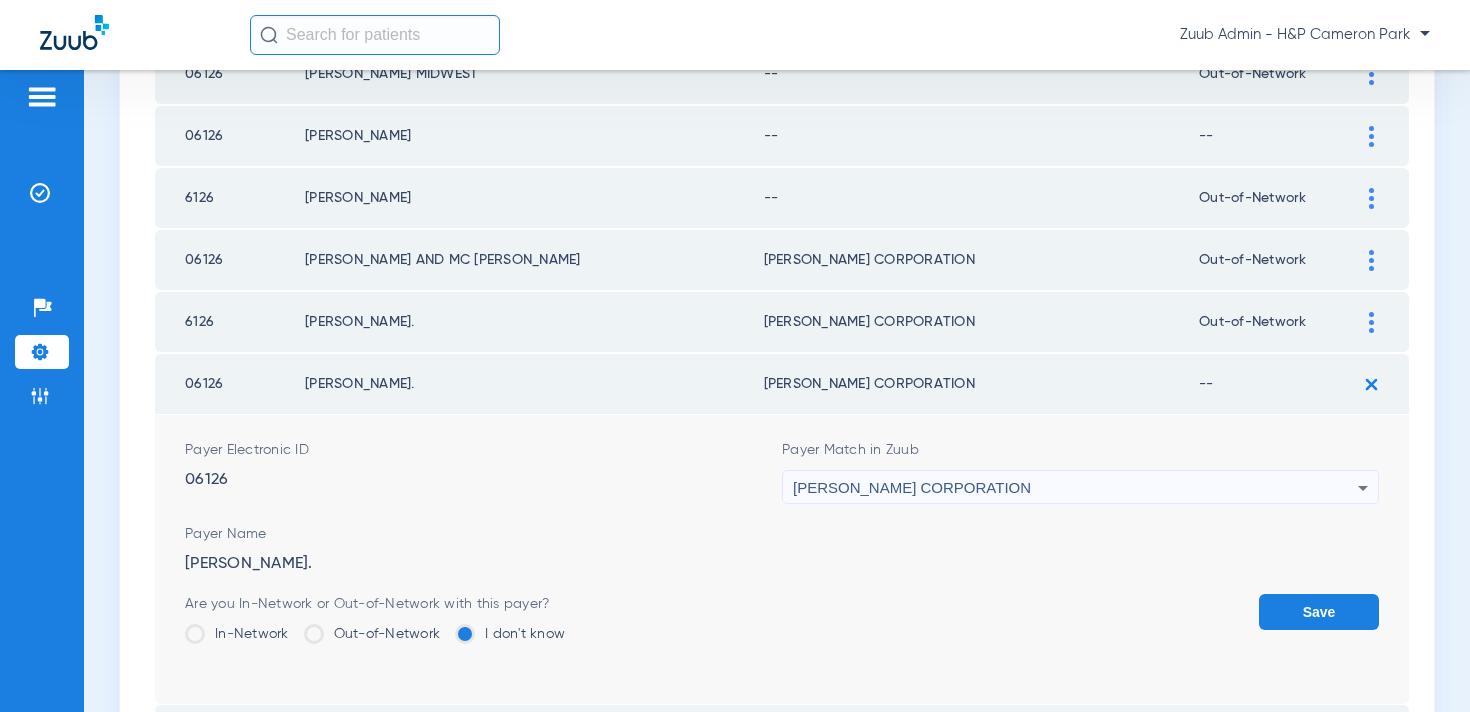 click on "Out-of-Network" 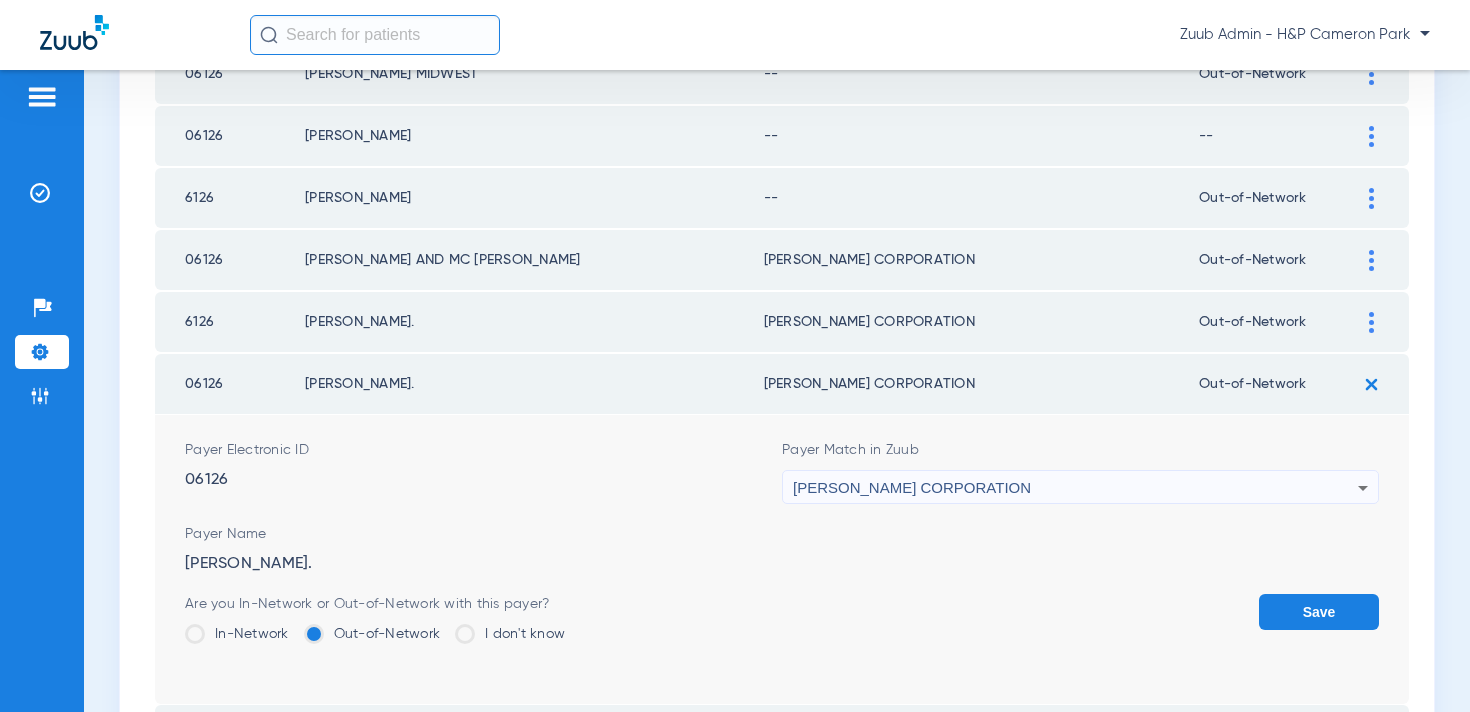click on "Save" 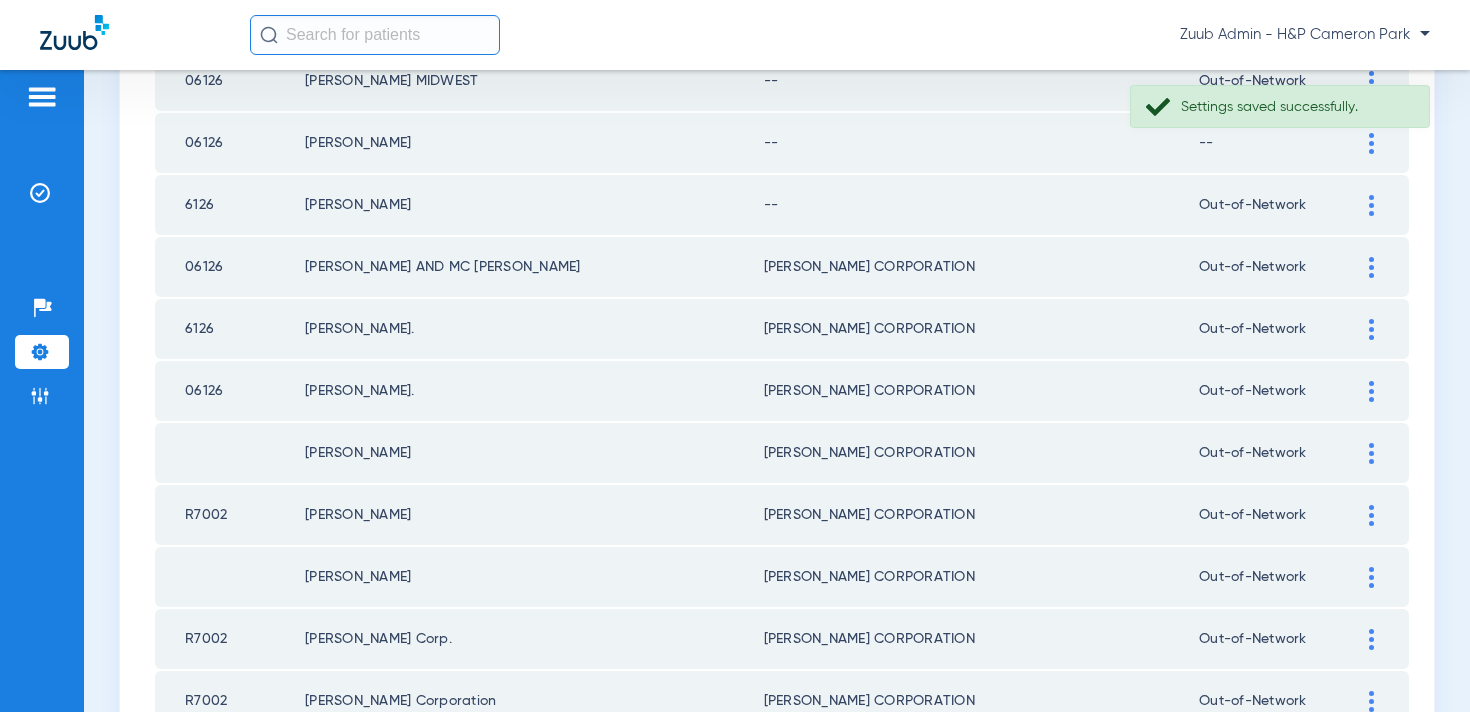 scroll, scrollTop: 2923, scrollLeft: 0, axis: vertical 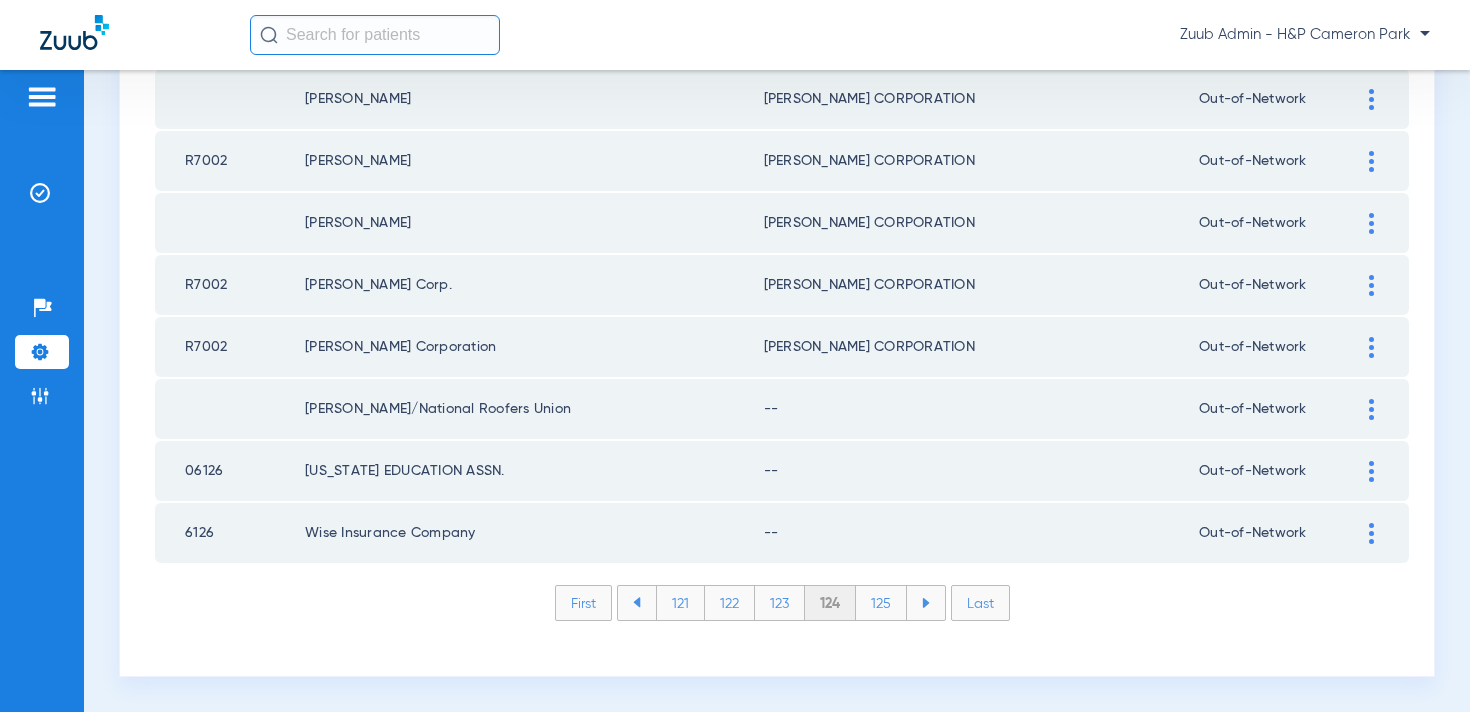click on "125" 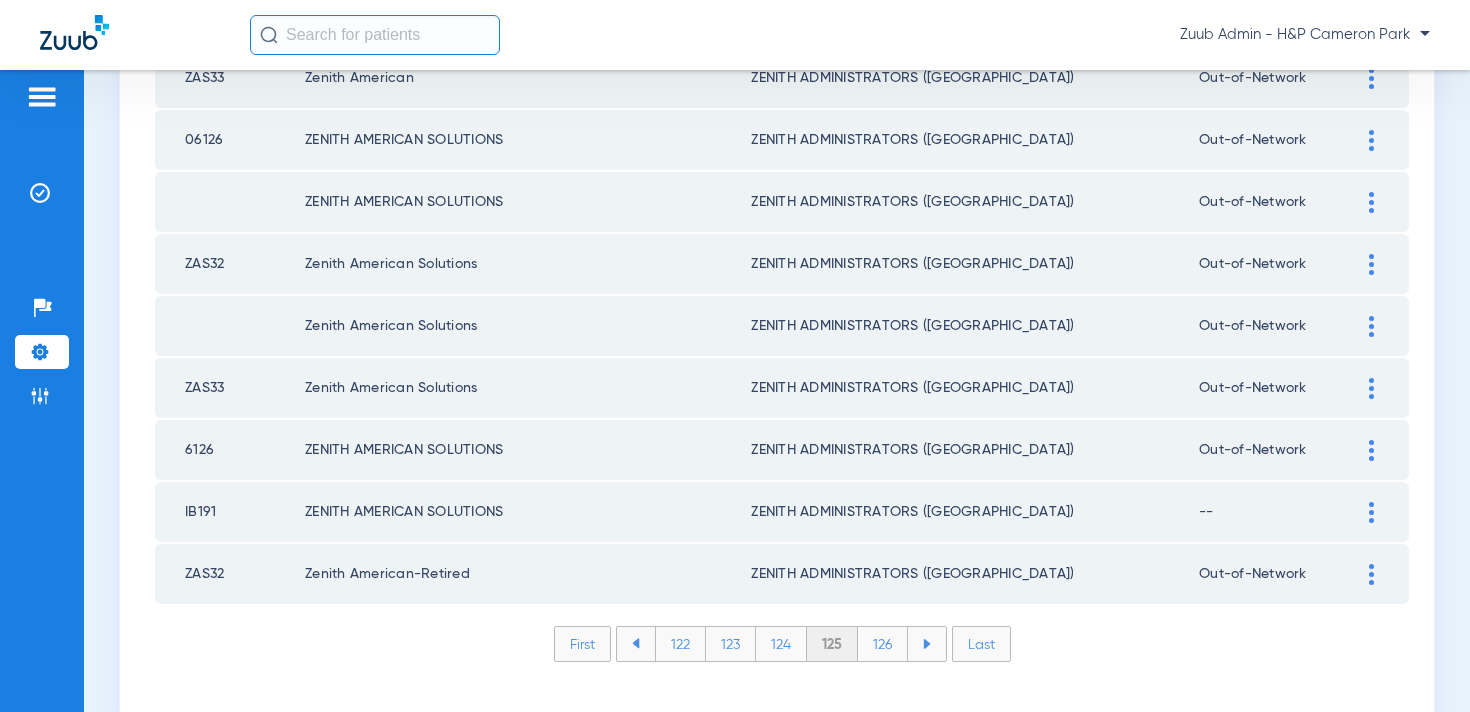 scroll, scrollTop: 2880, scrollLeft: 0, axis: vertical 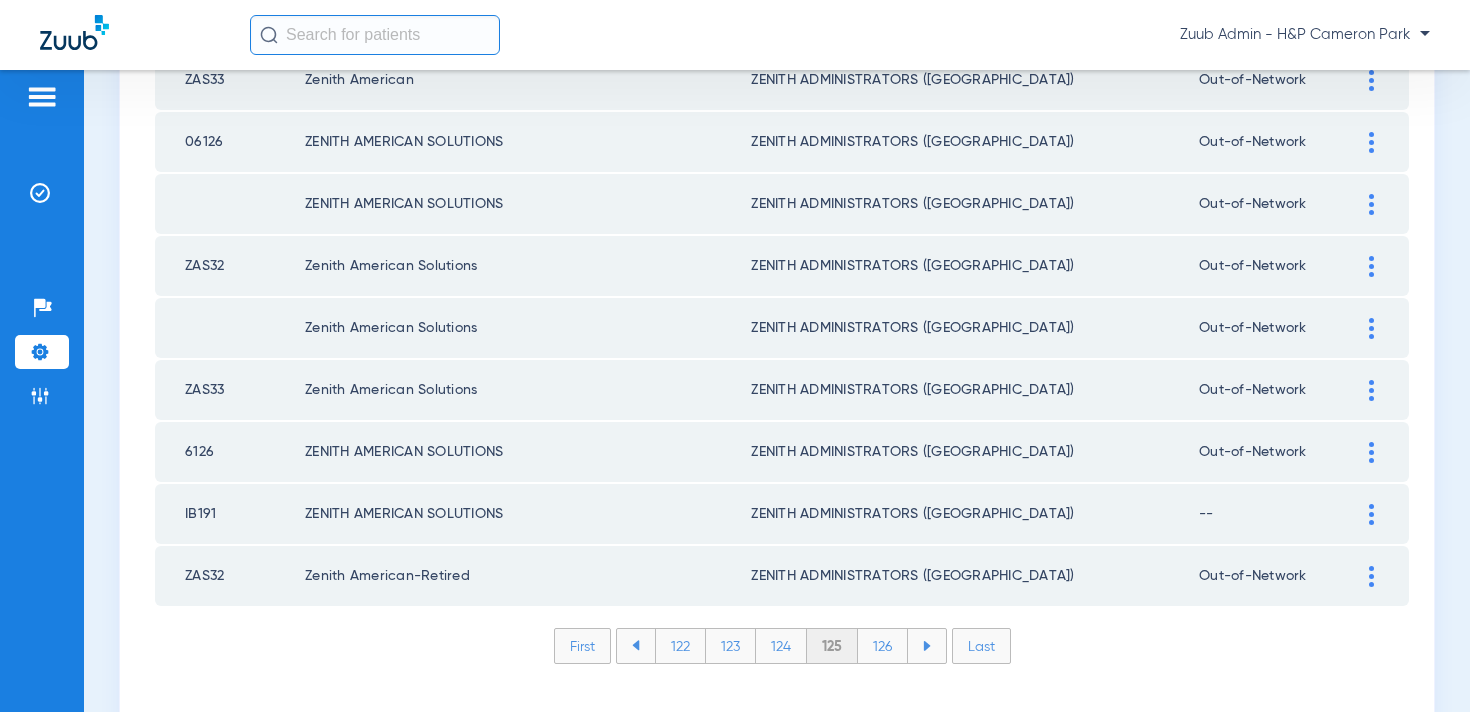 click 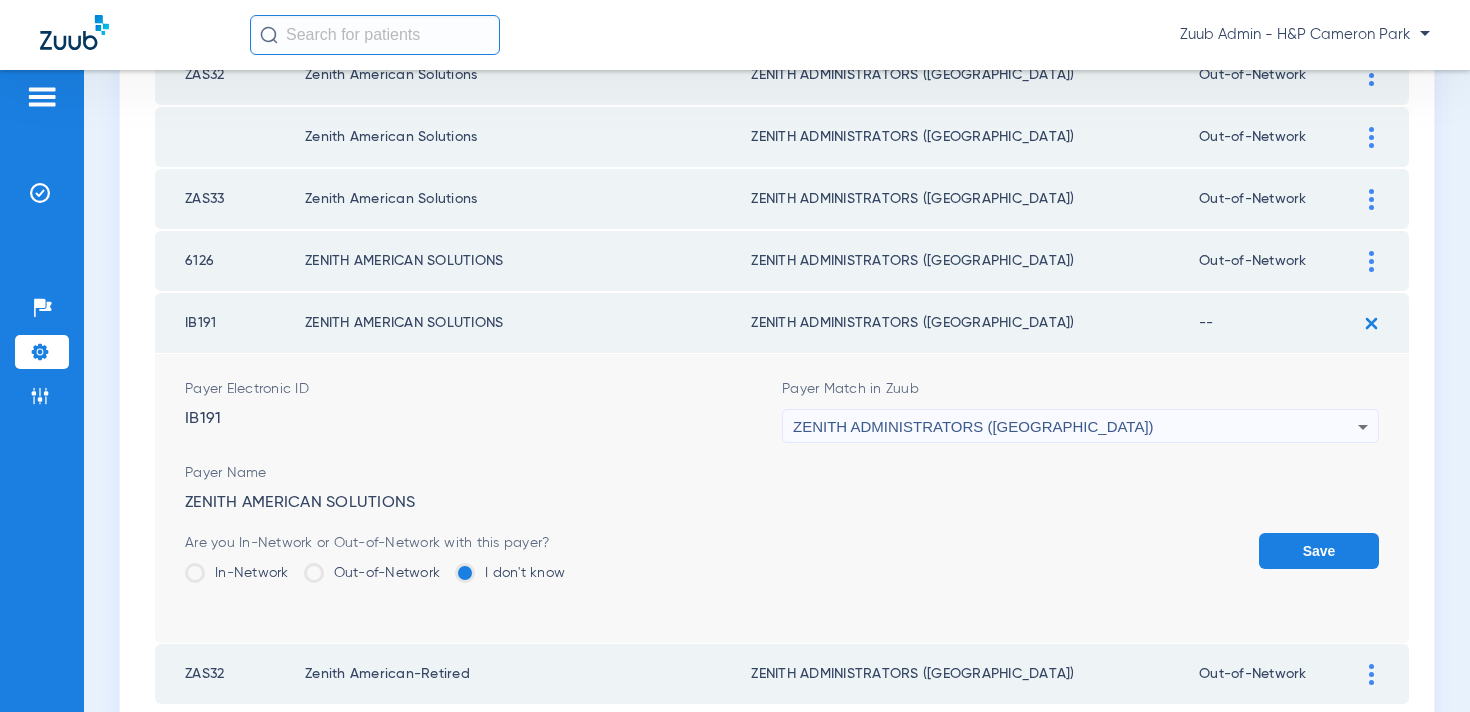 scroll, scrollTop: 3076, scrollLeft: 0, axis: vertical 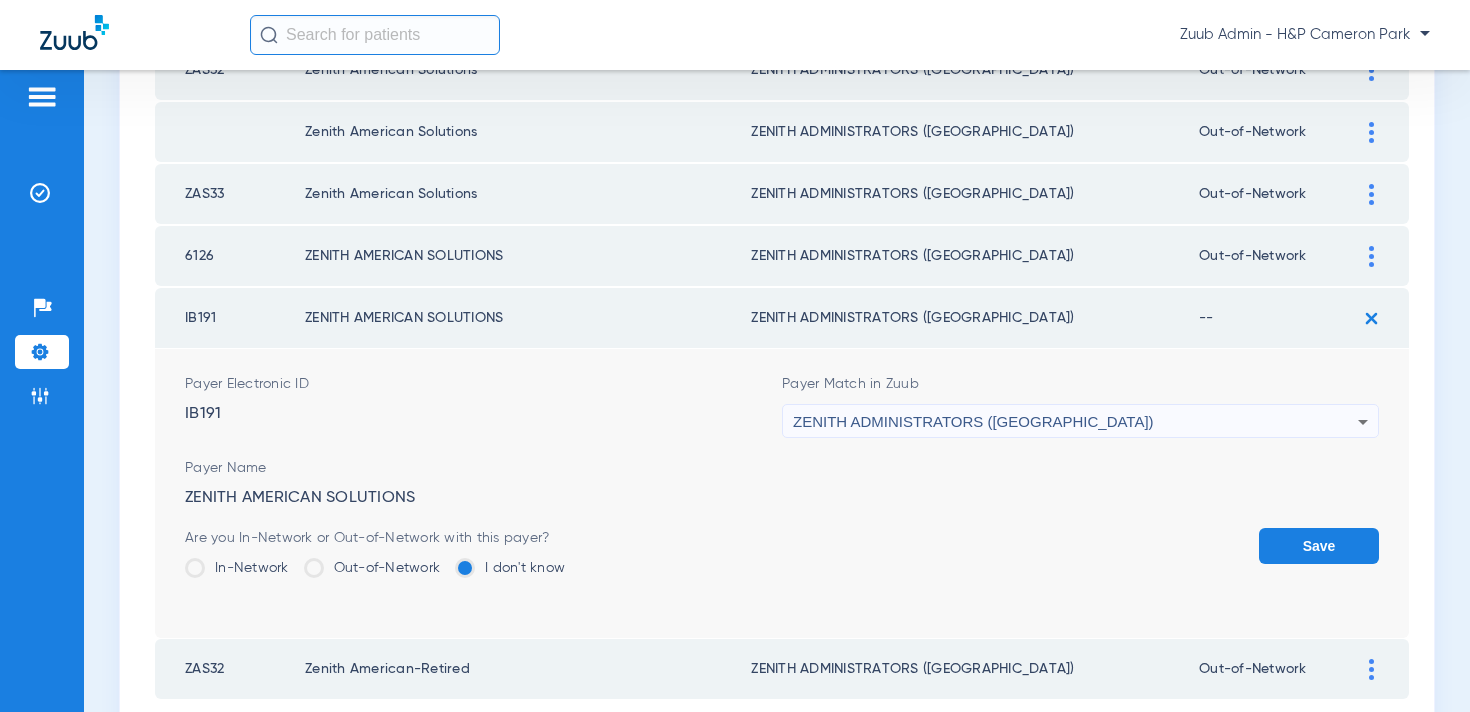 click on "Out-of-Network" 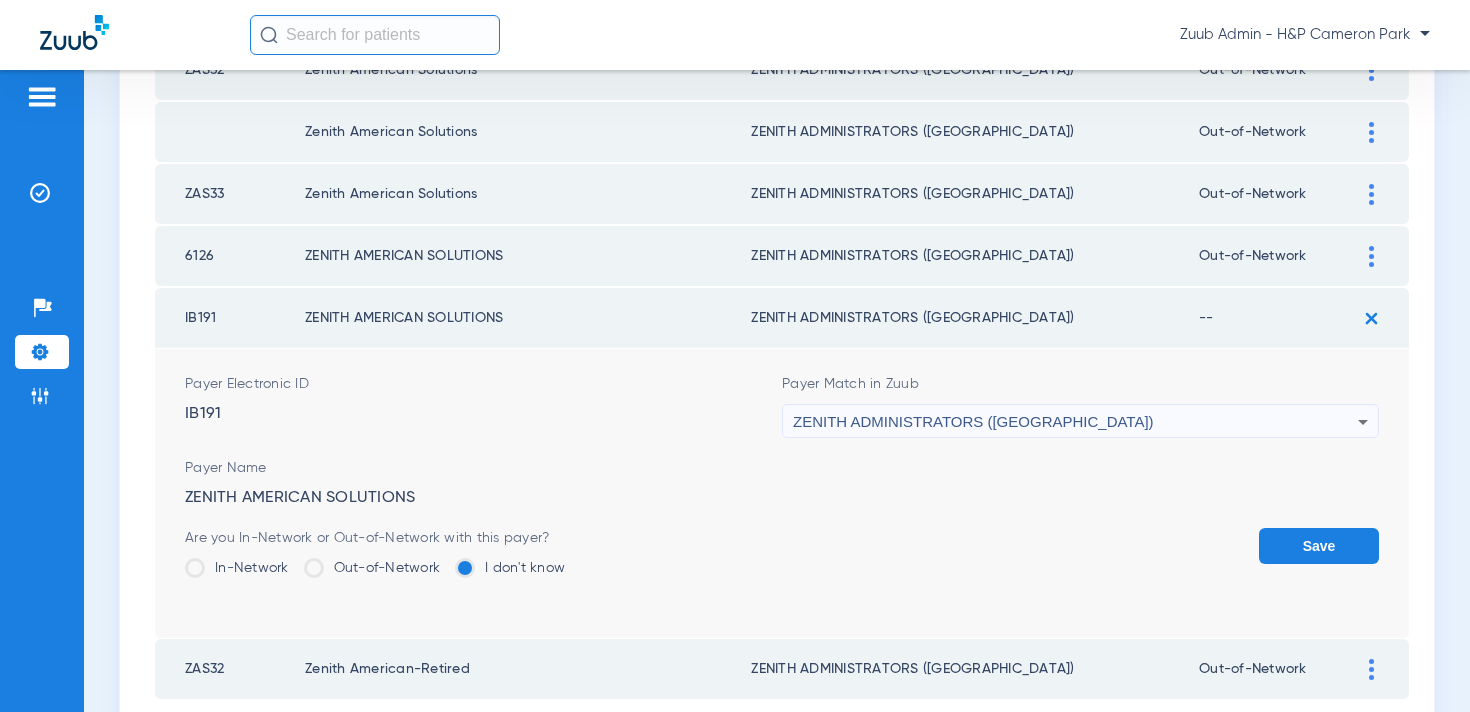 click on "Out-of-Network" 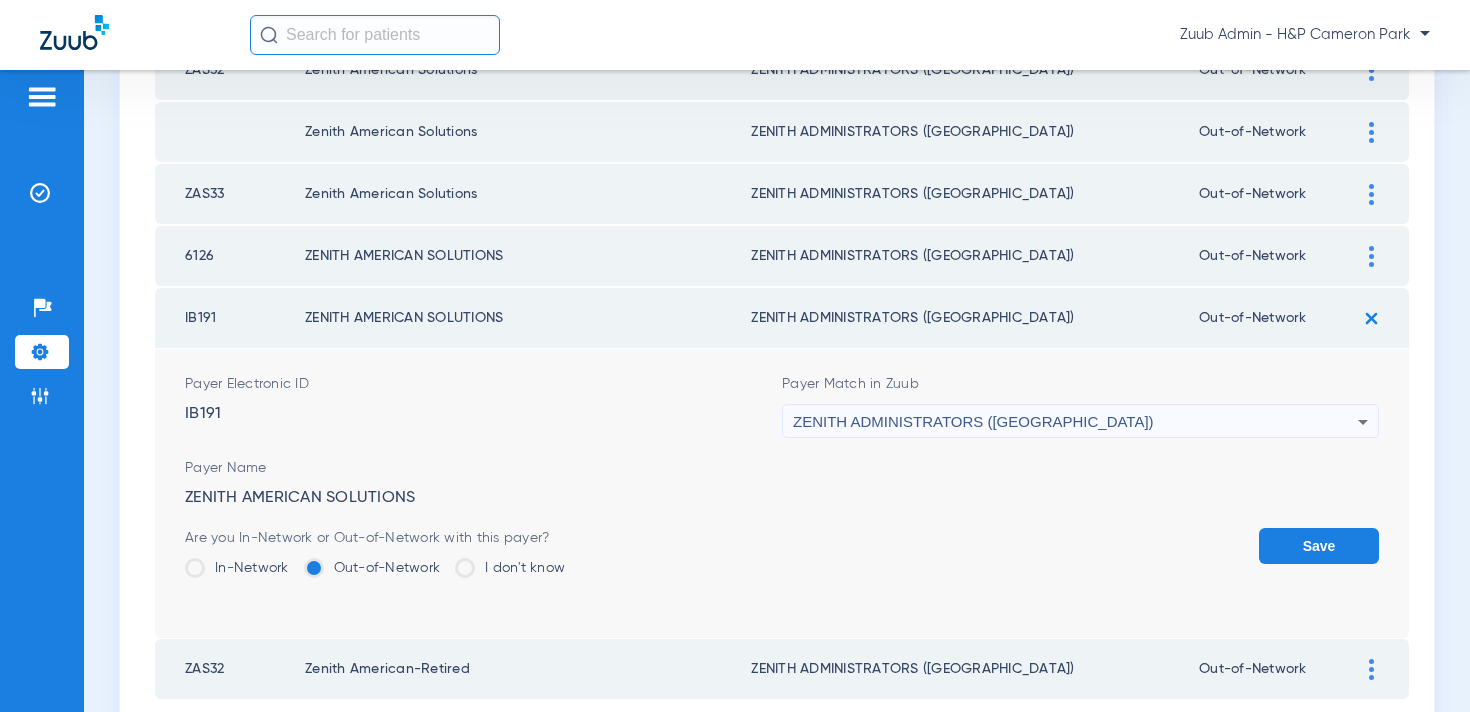 click on "Save" 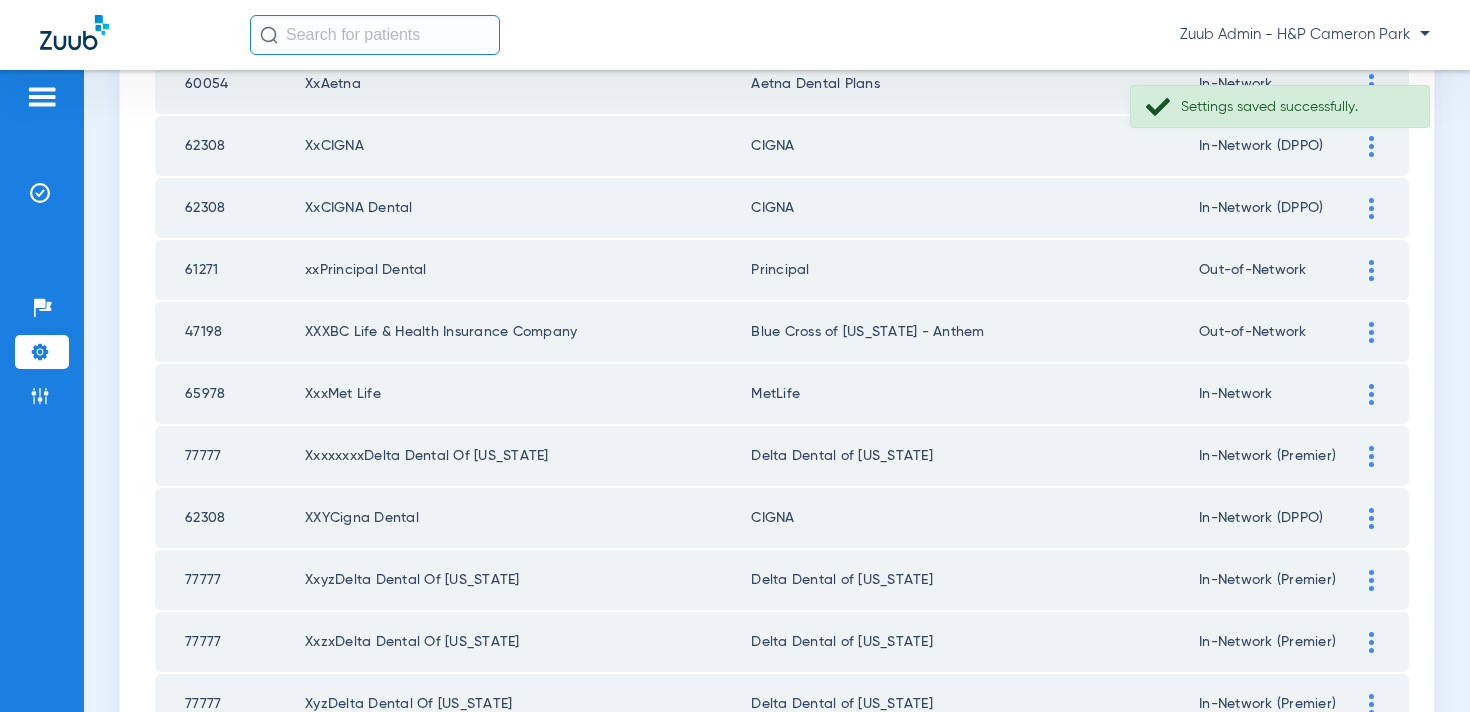 scroll, scrollTop: 1320, scrollLeft: 0, axis: vertical 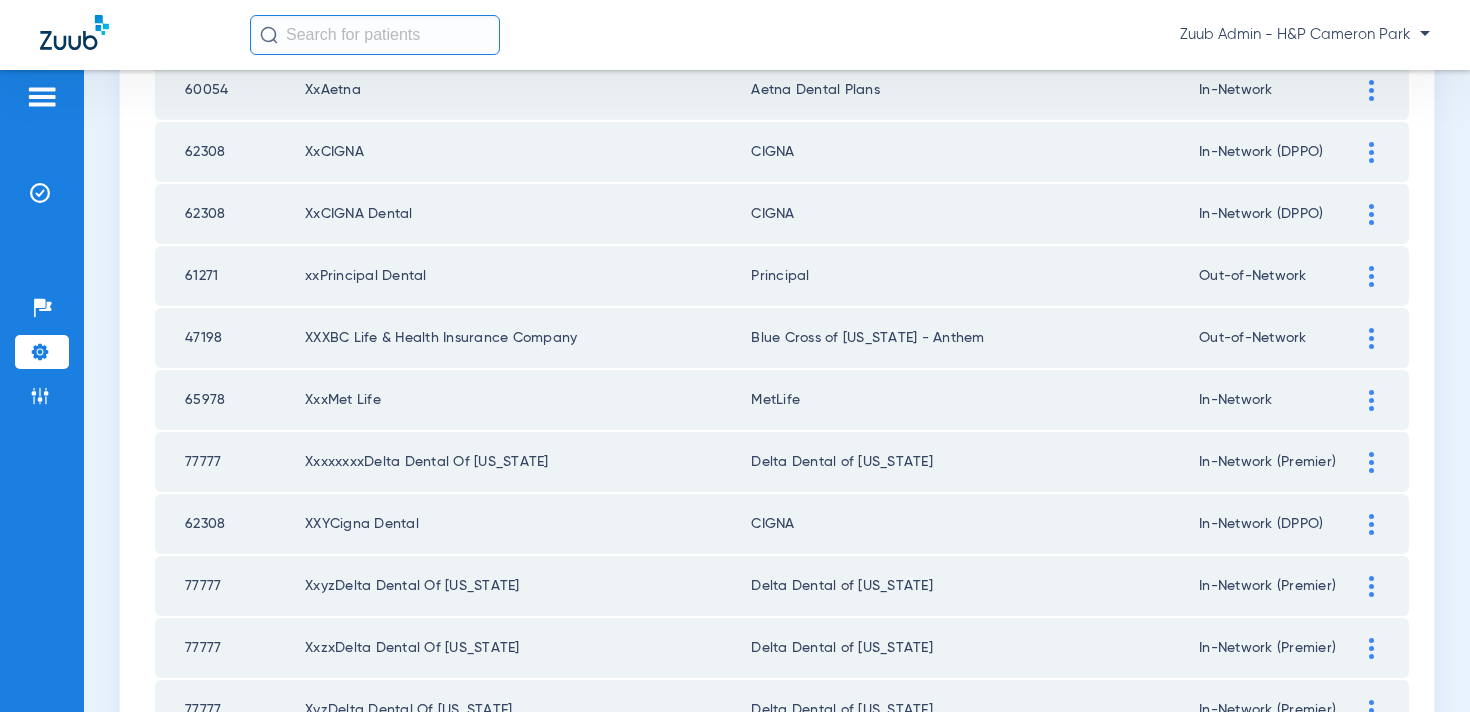 click 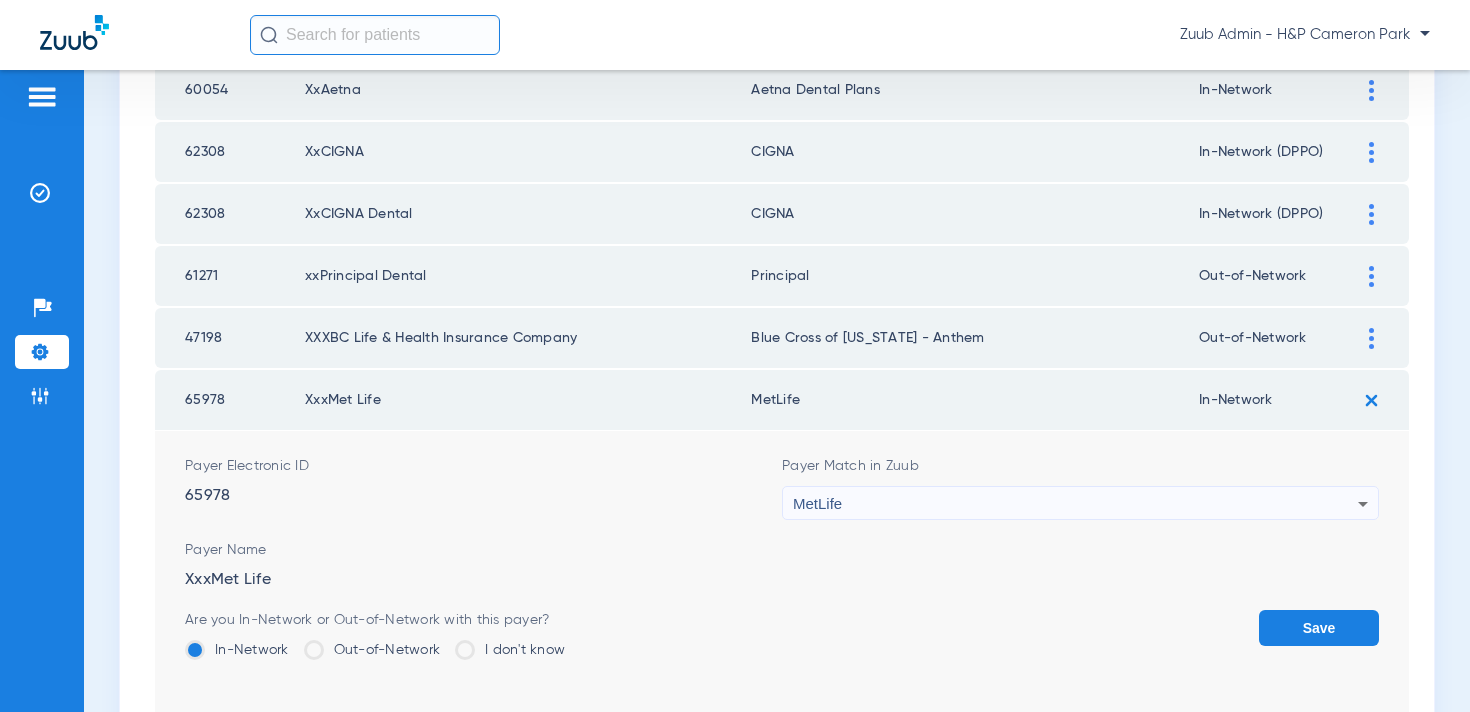 click on "Out-of-Network" 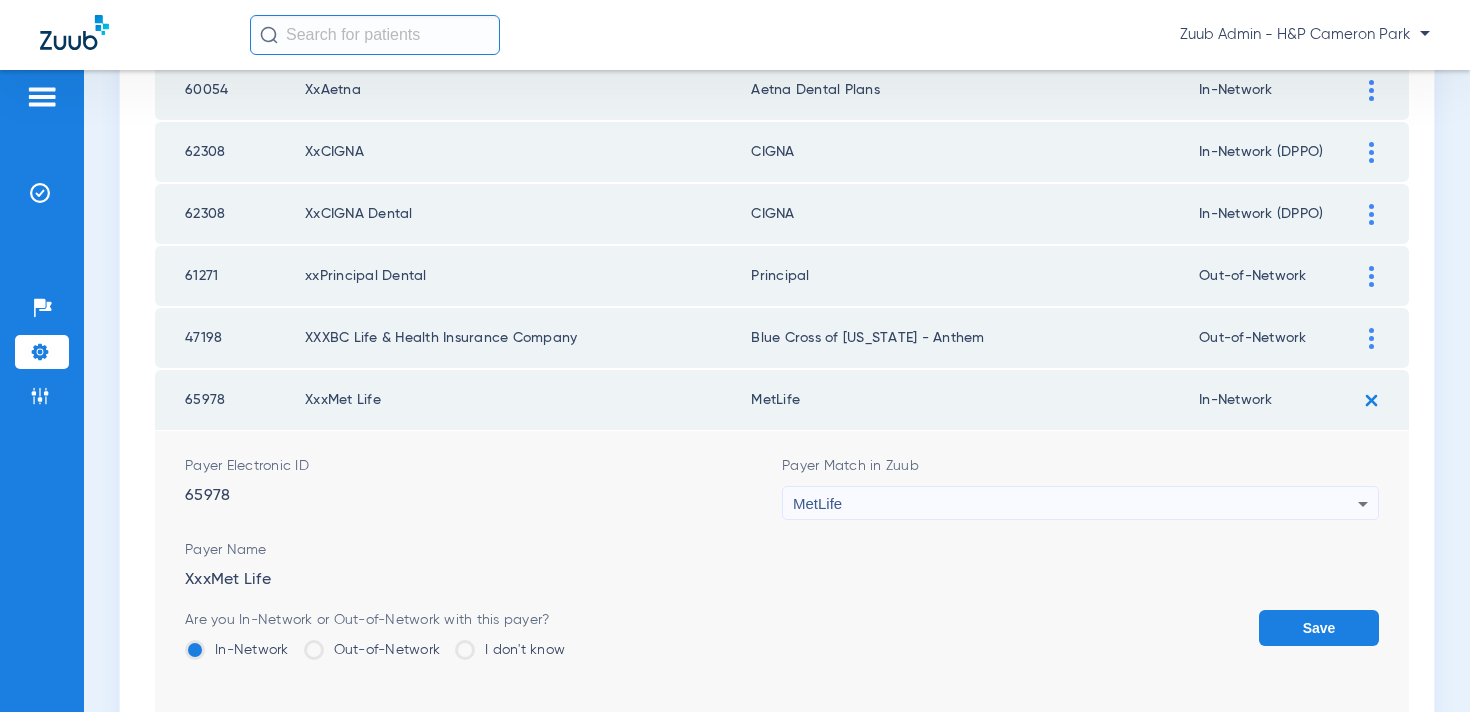click on "Out-of-Network" 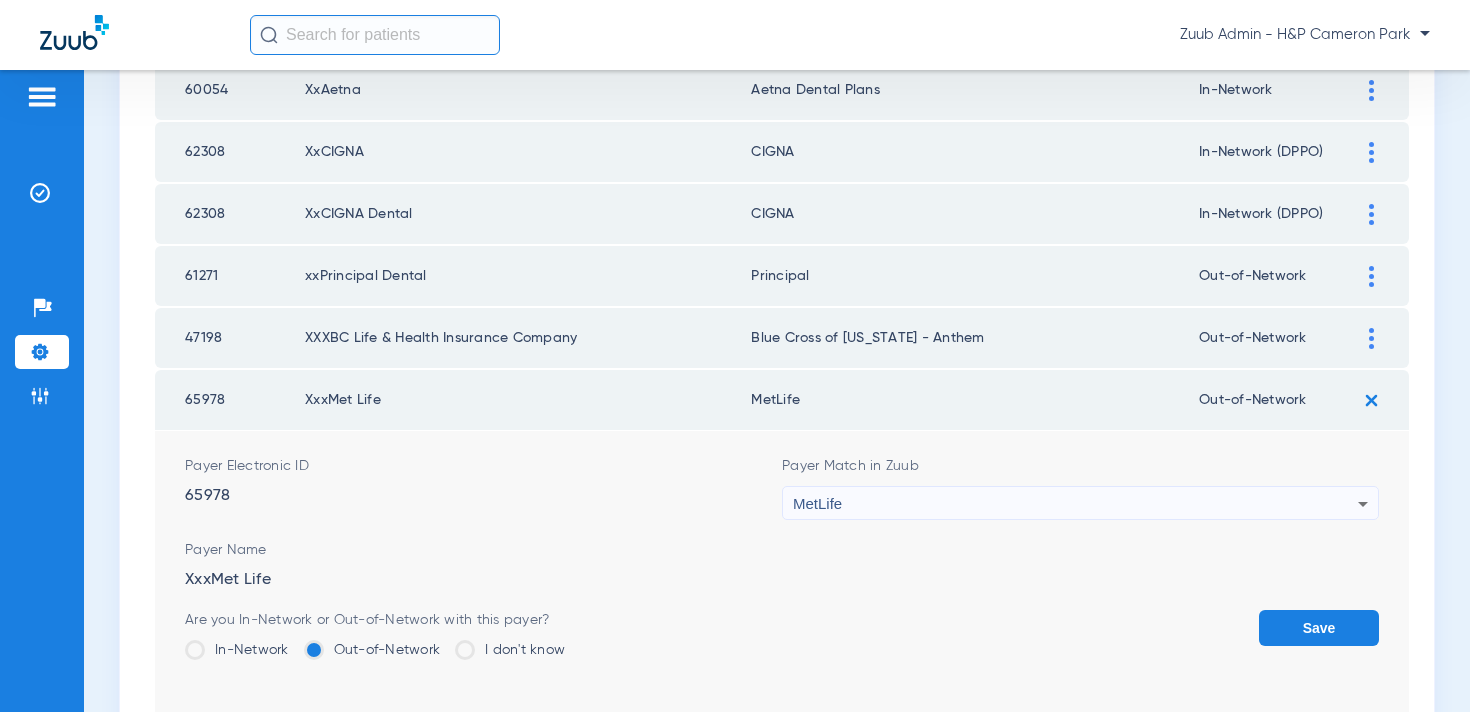click on "Save" 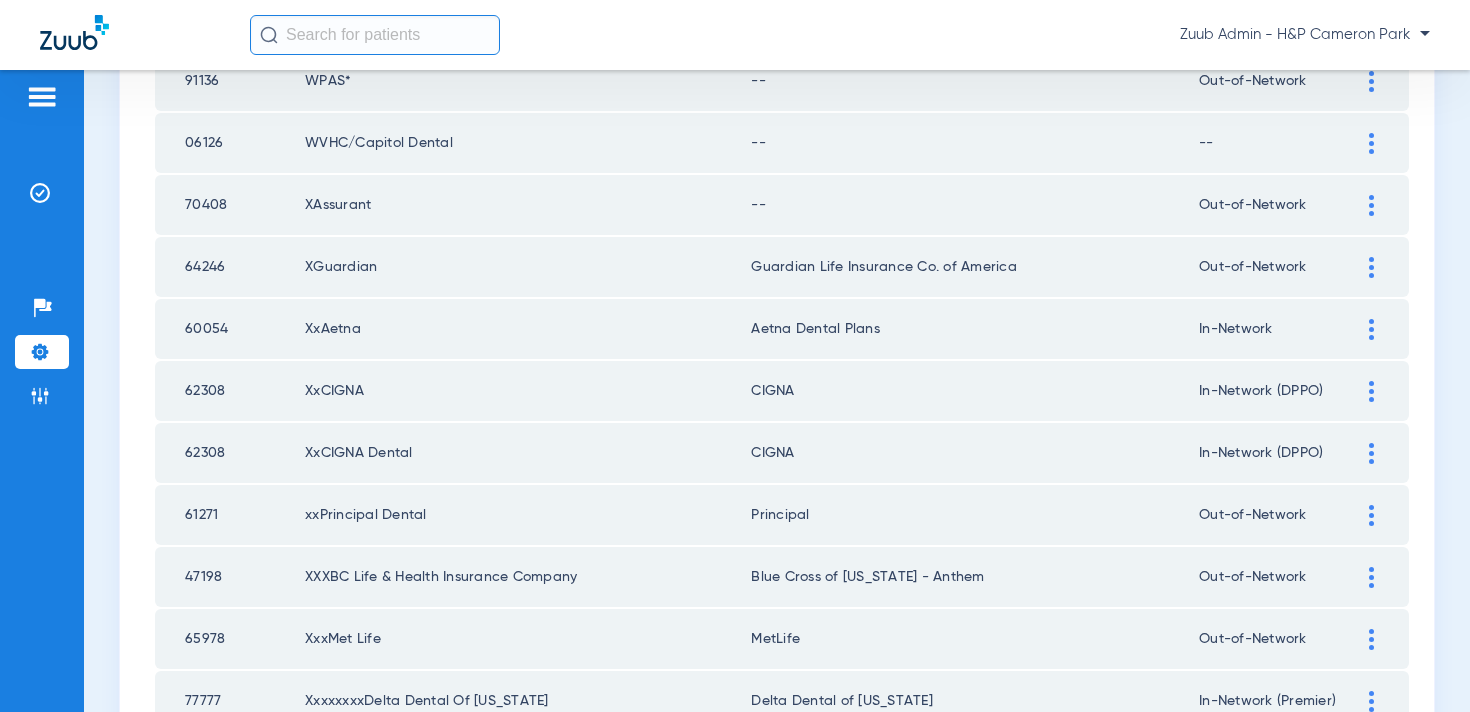 scroll, scrollTop: 1041, scrollLeft: 0, axis: vertical 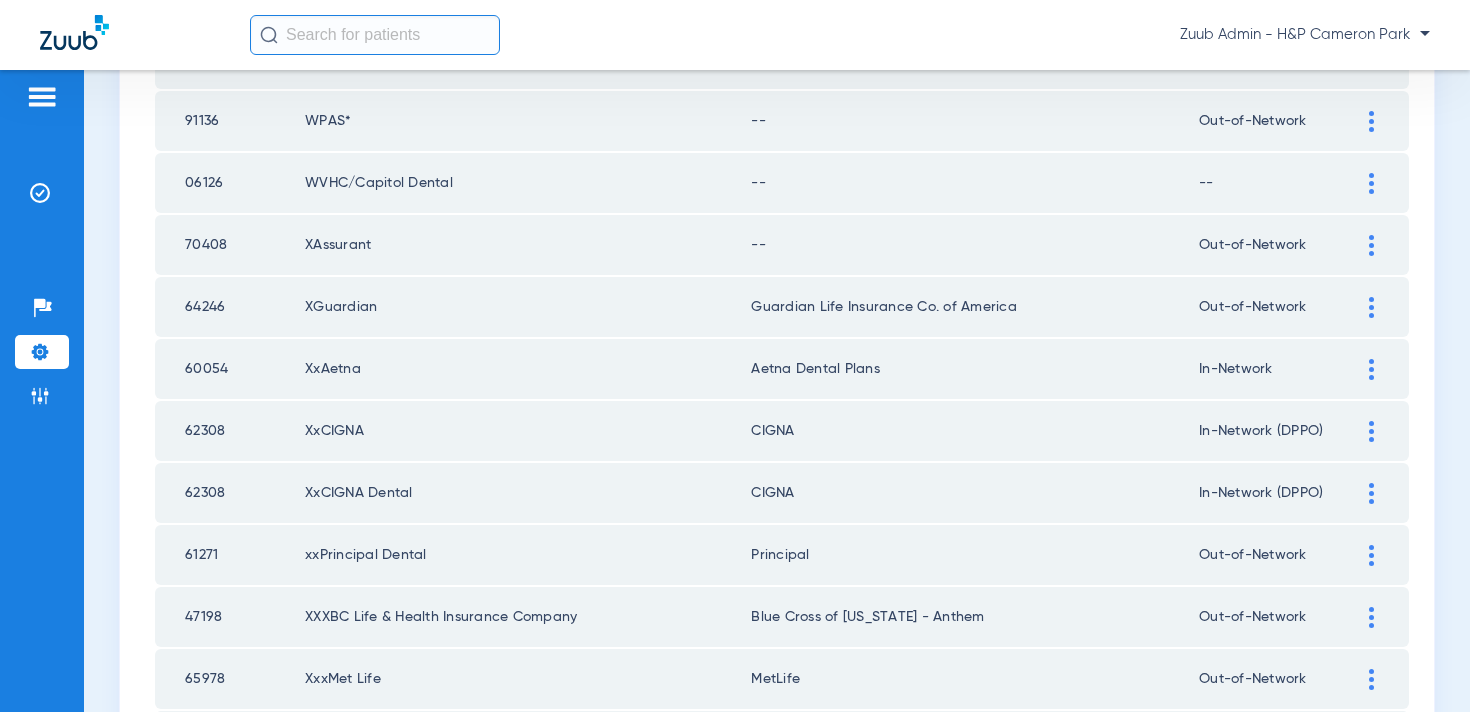 click 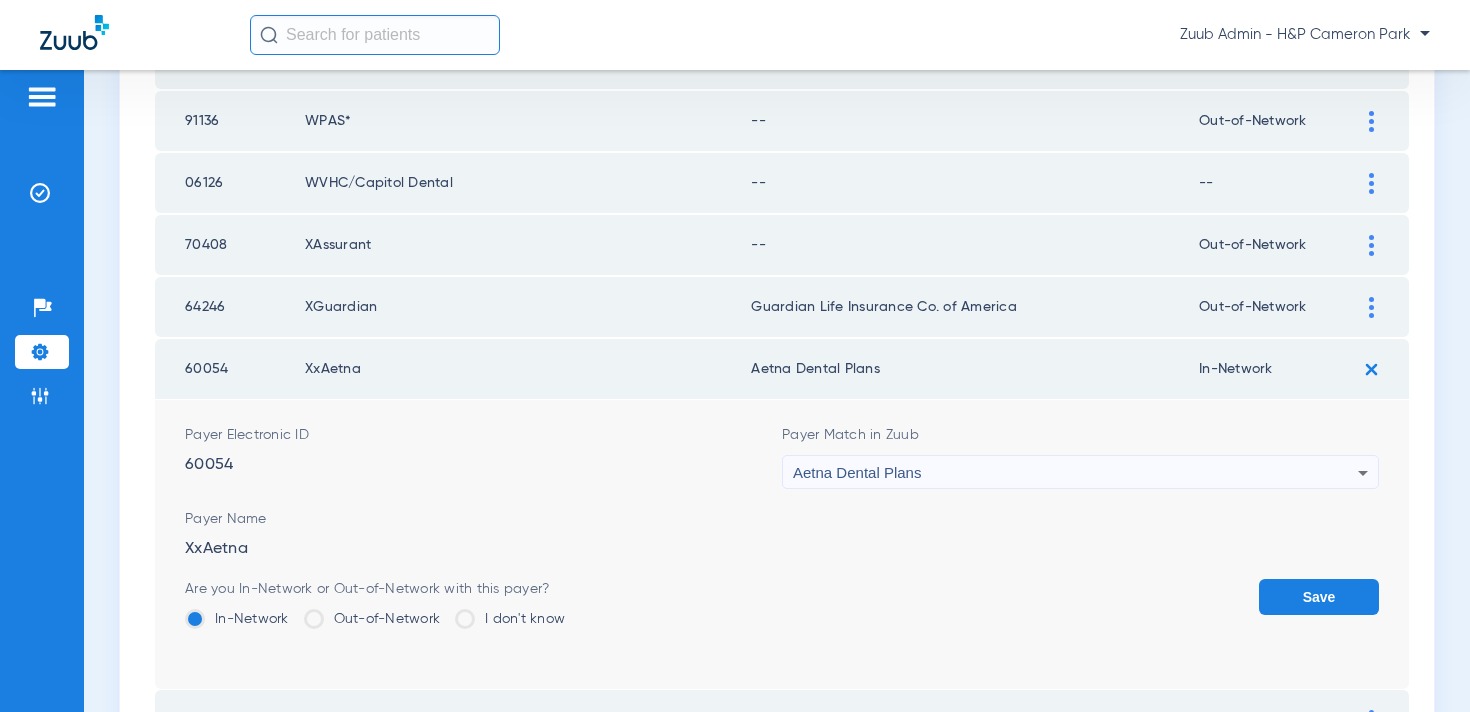 click on "Out-of-Network" 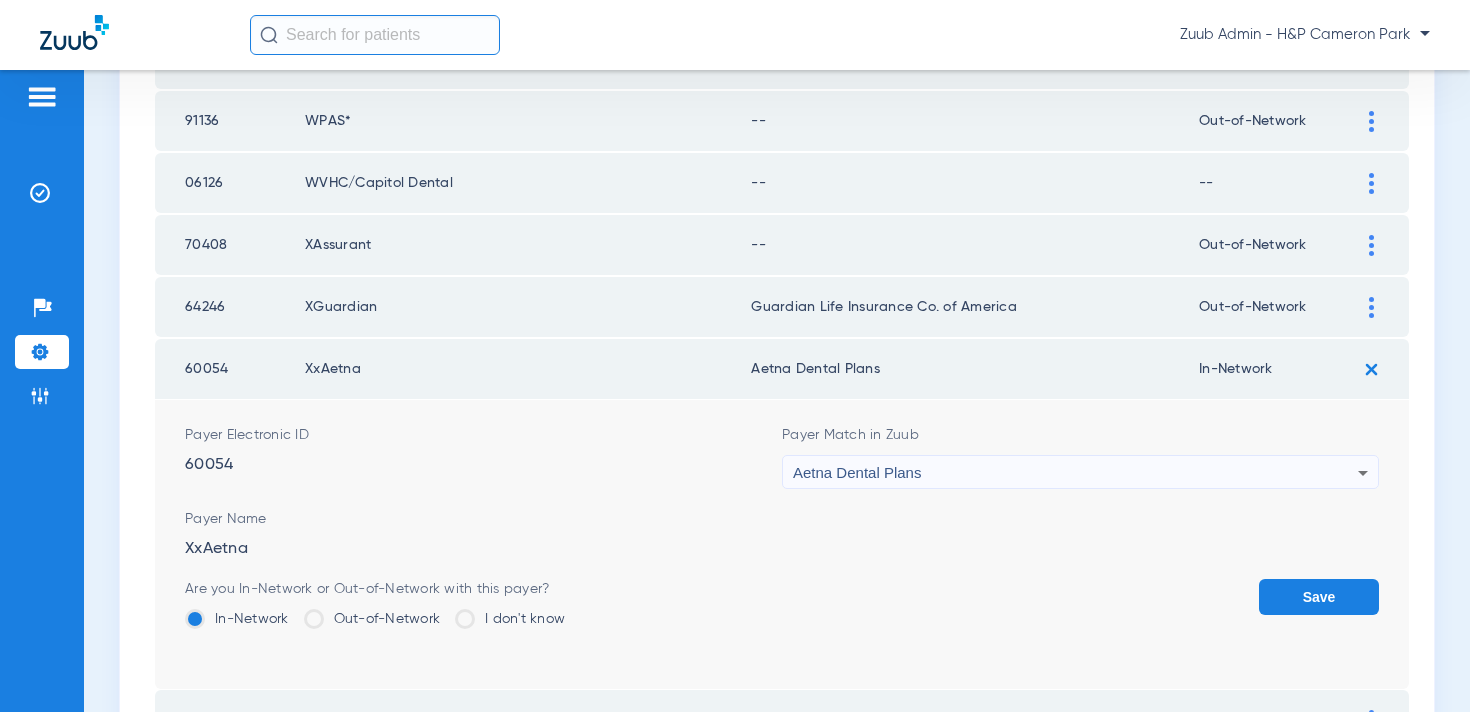 click on "Out-of-Network" 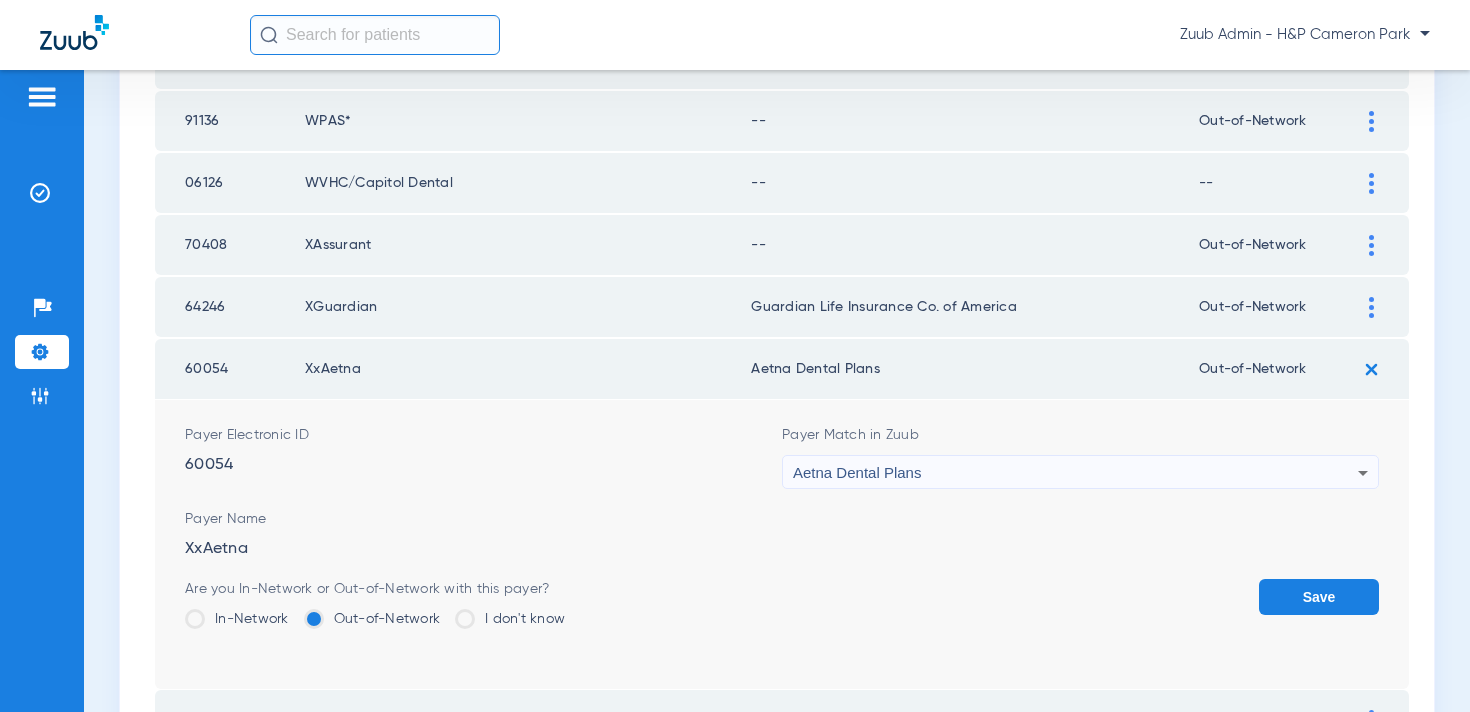 click on "Save" 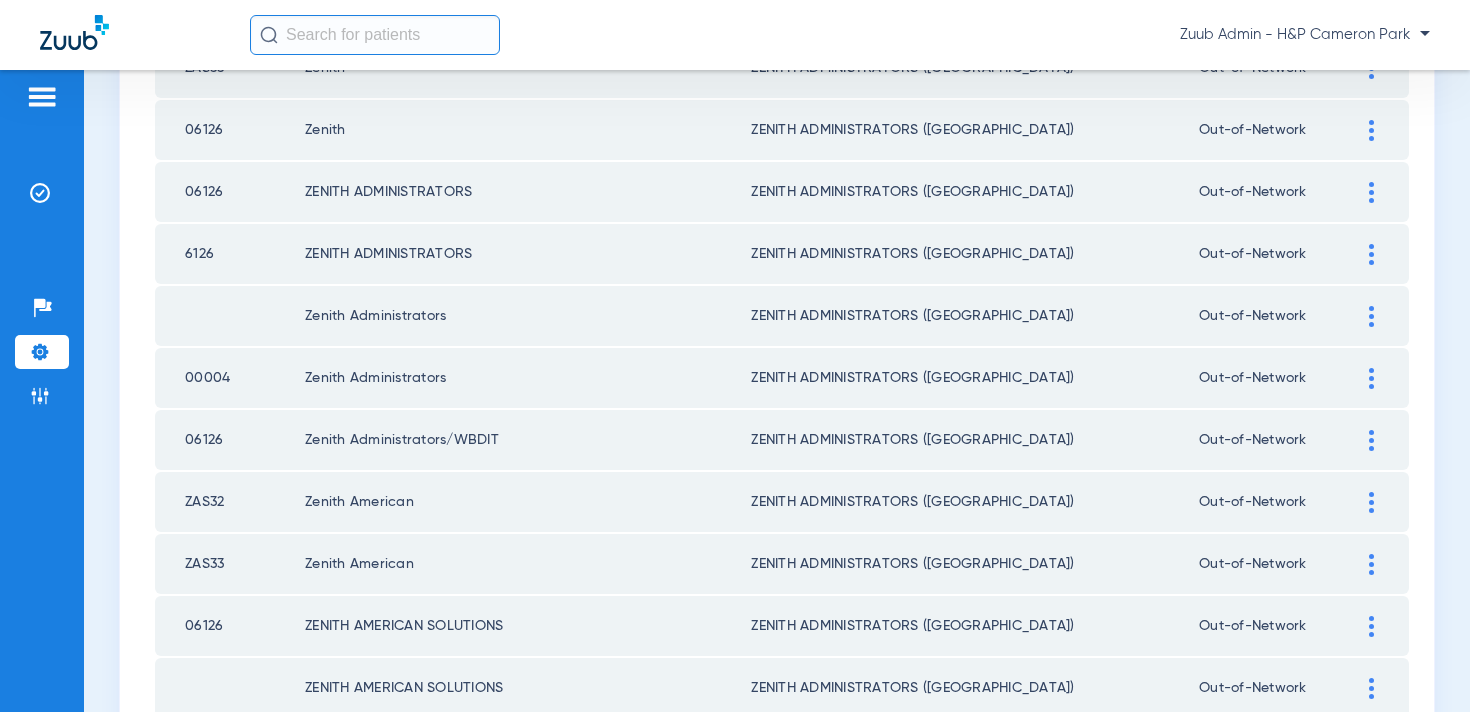 scroll, scrollTop: 2923, scrollLeft: 0, axis: vertical 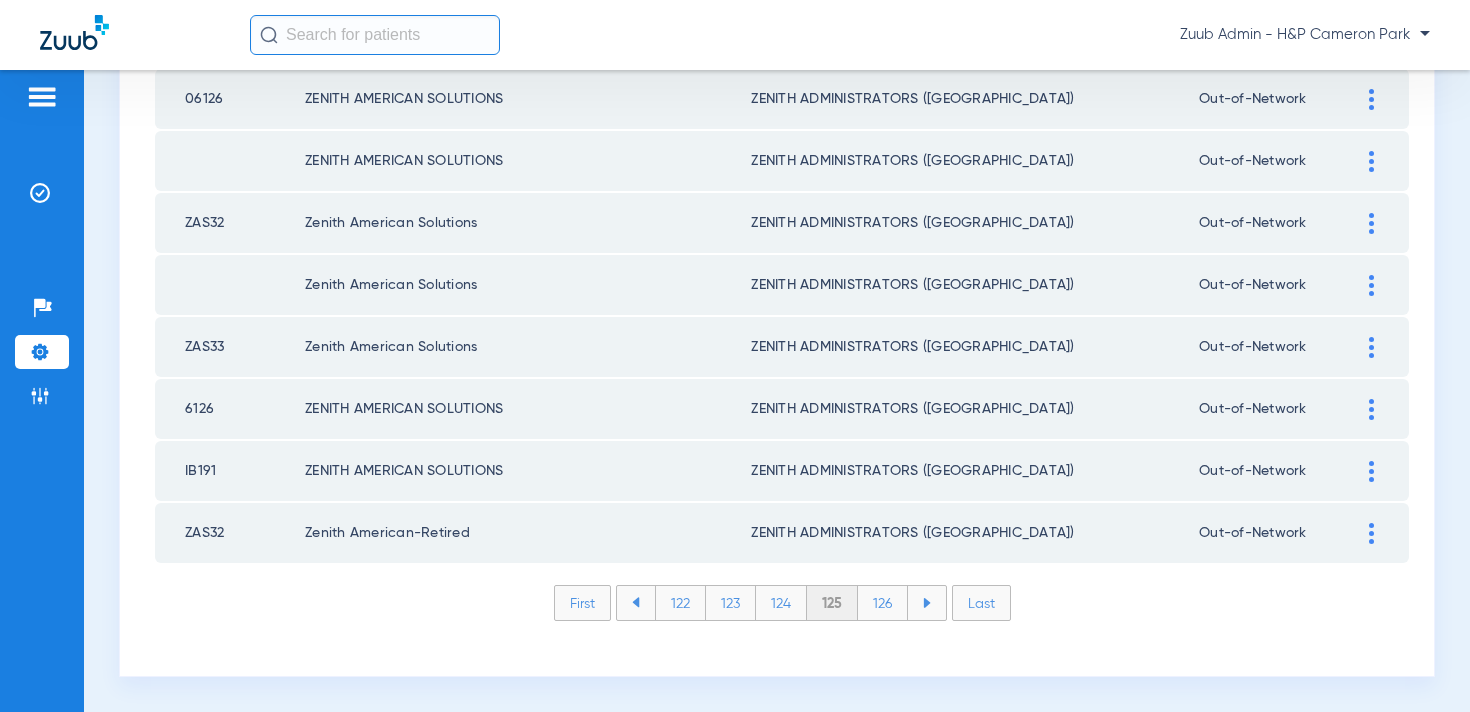click on "126" 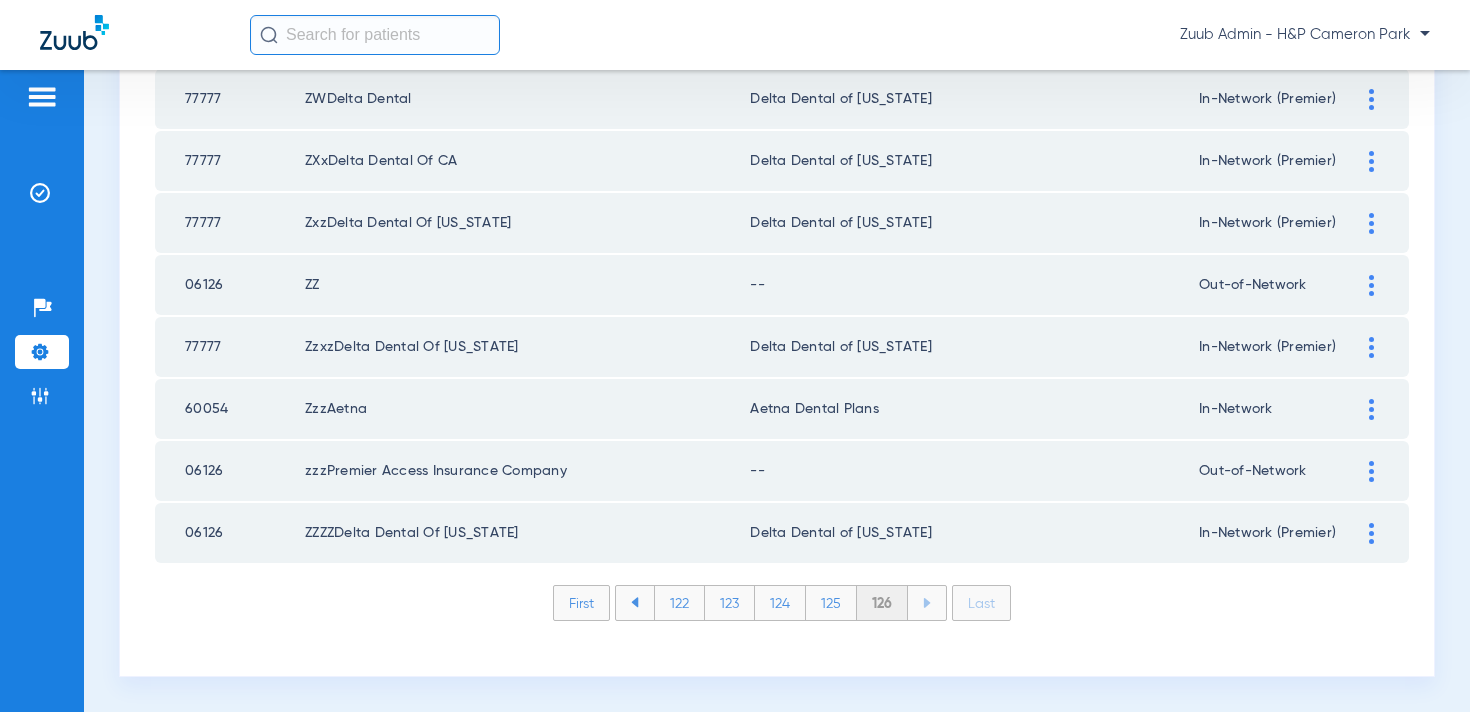 scroll, scrollTop: 753, scrollLeft: 0, axis: vertical 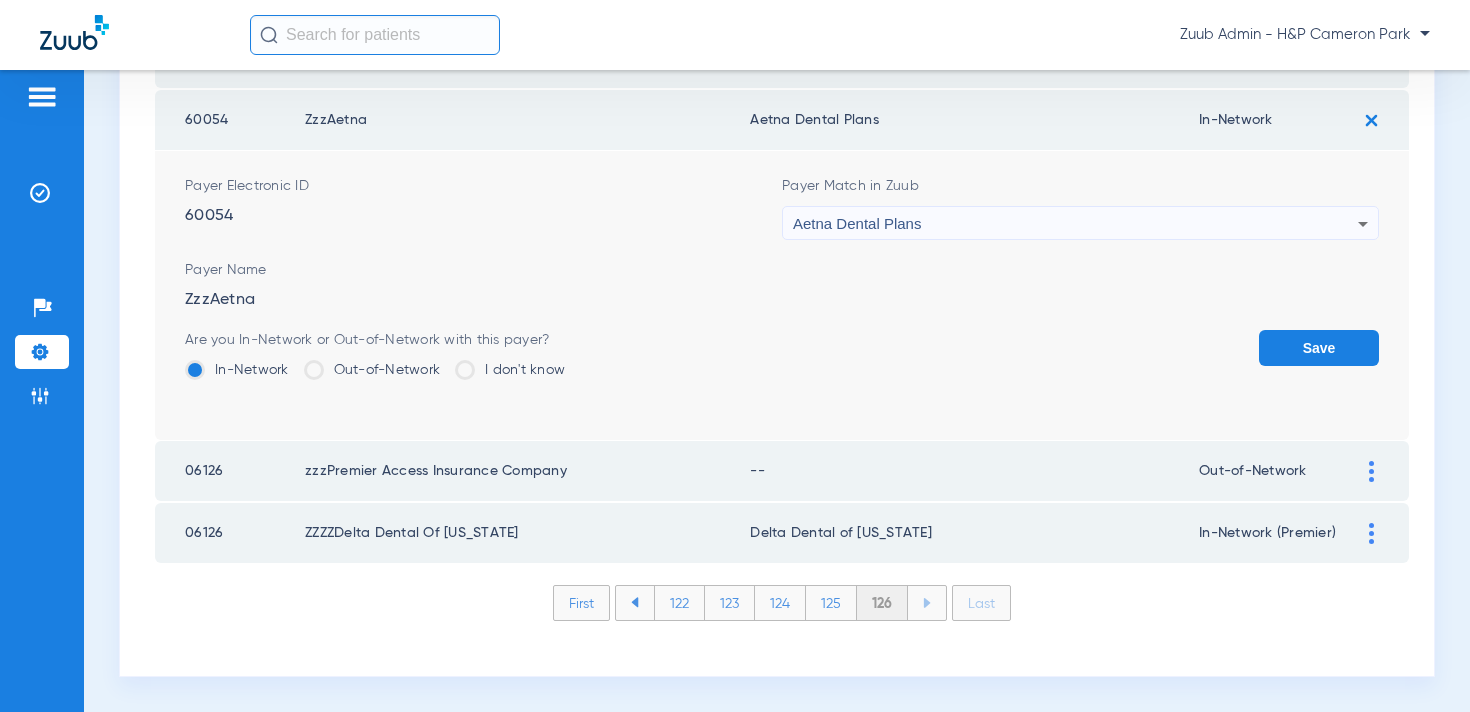 click on "Out-of-Network" 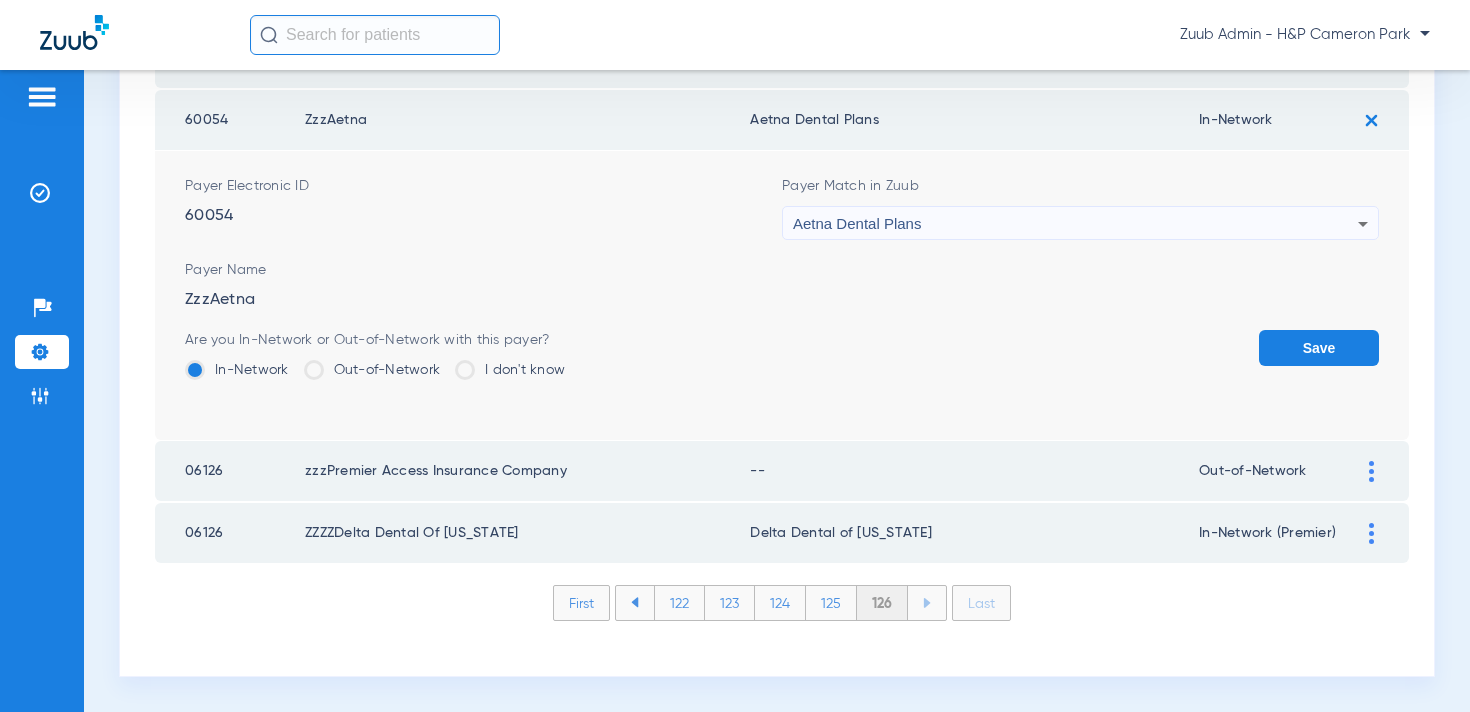click on "Out-of-Network" 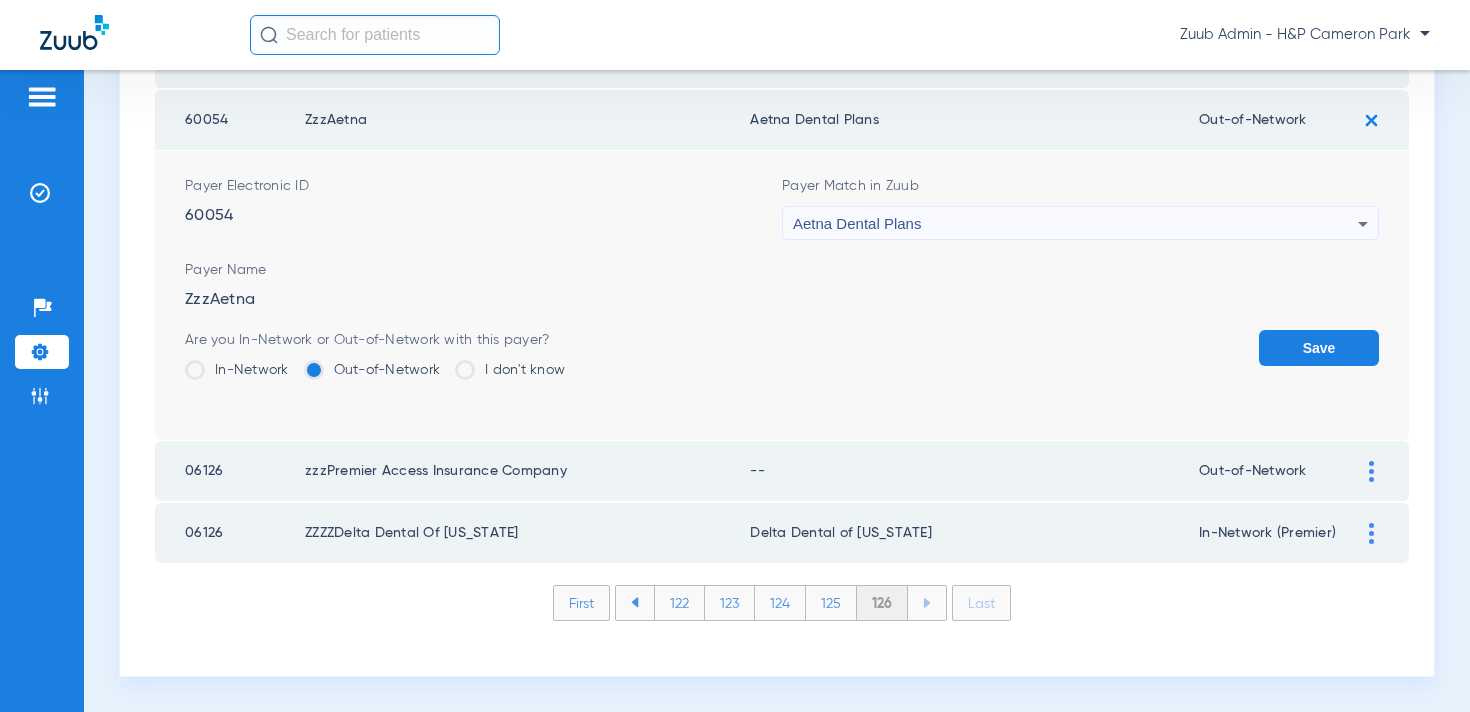 click on "Save" 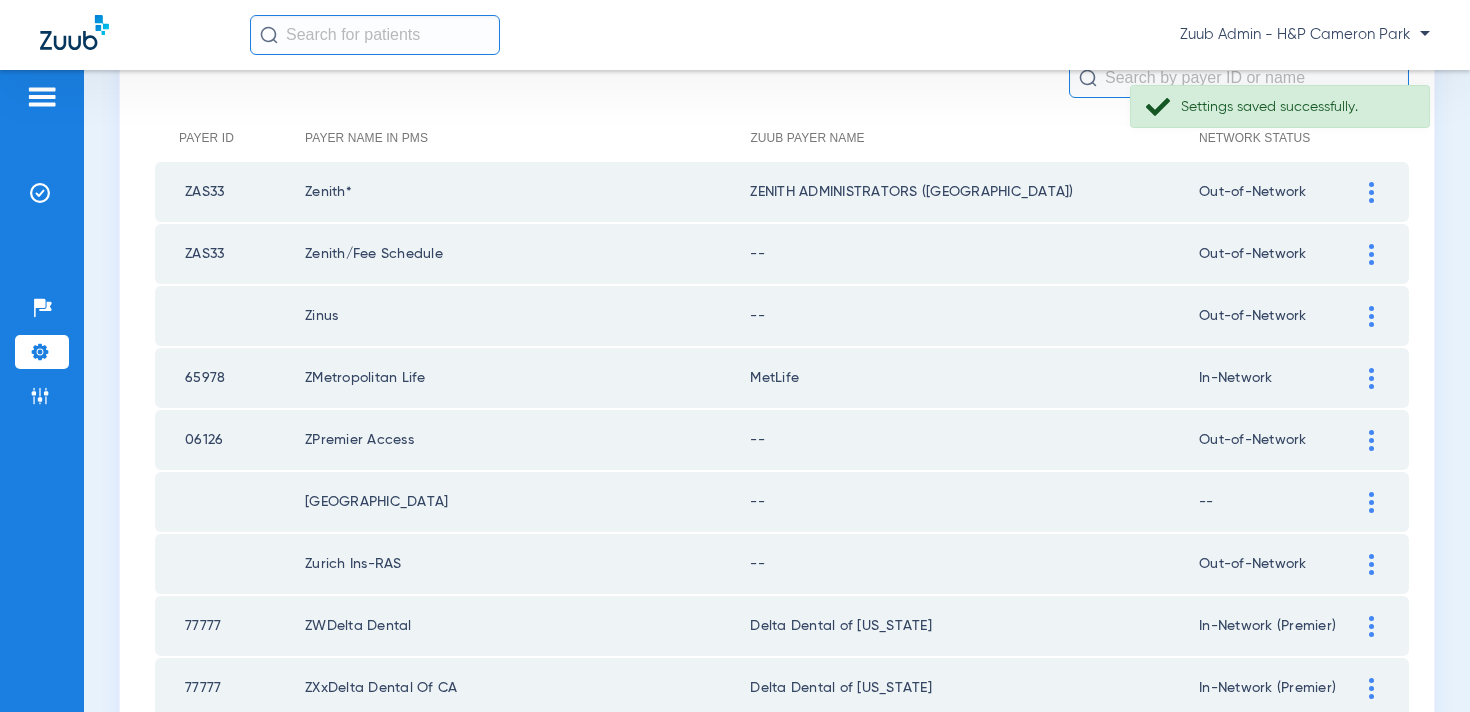 scroll, scrollTop: 209, scrollLeft: 0, axis: vertical 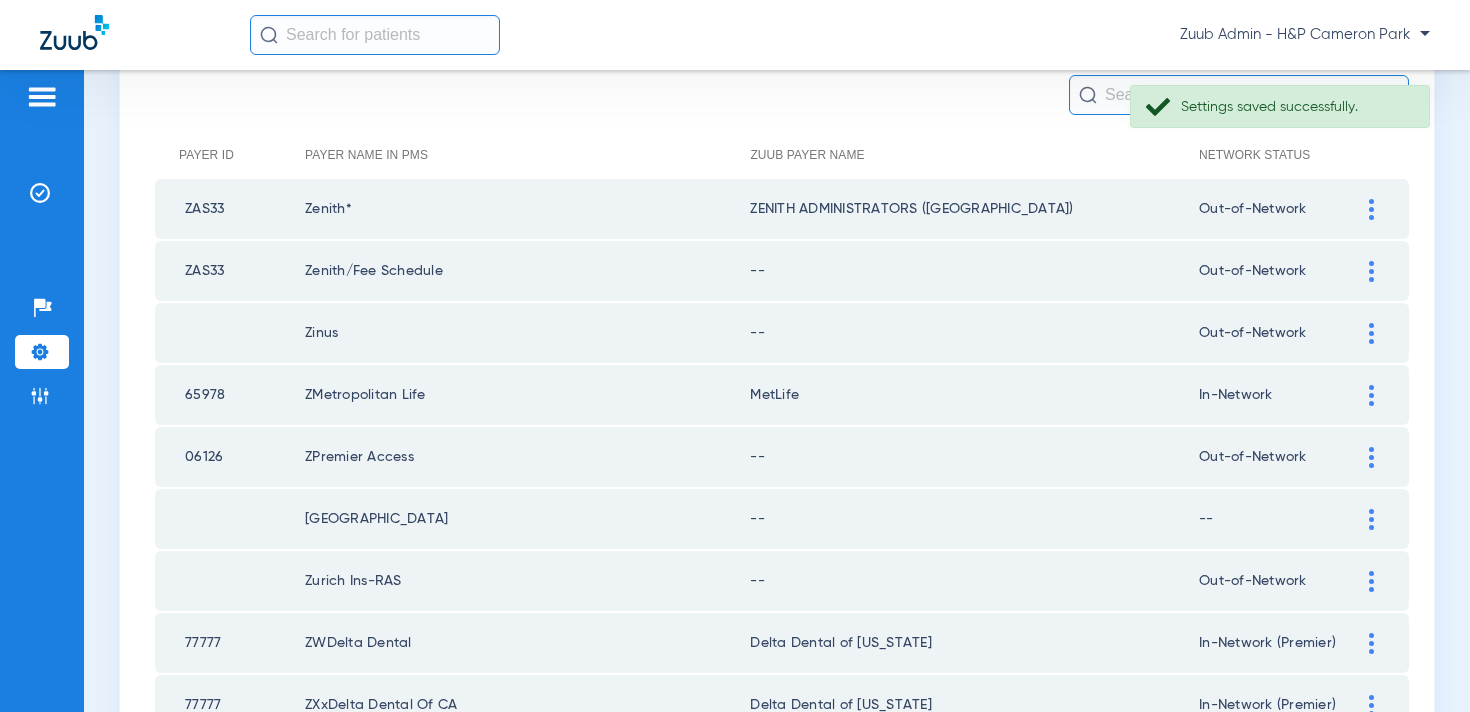 click 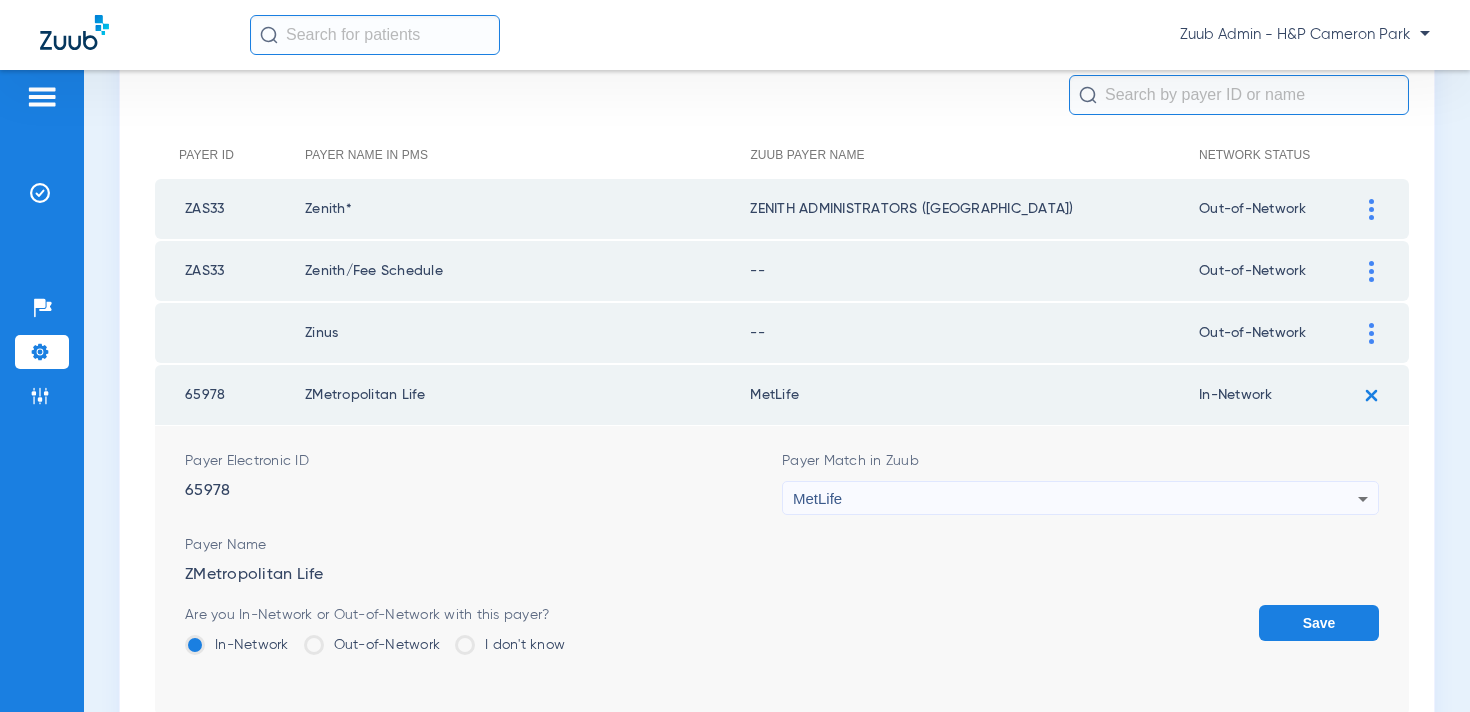 click on "Out-of-Network" 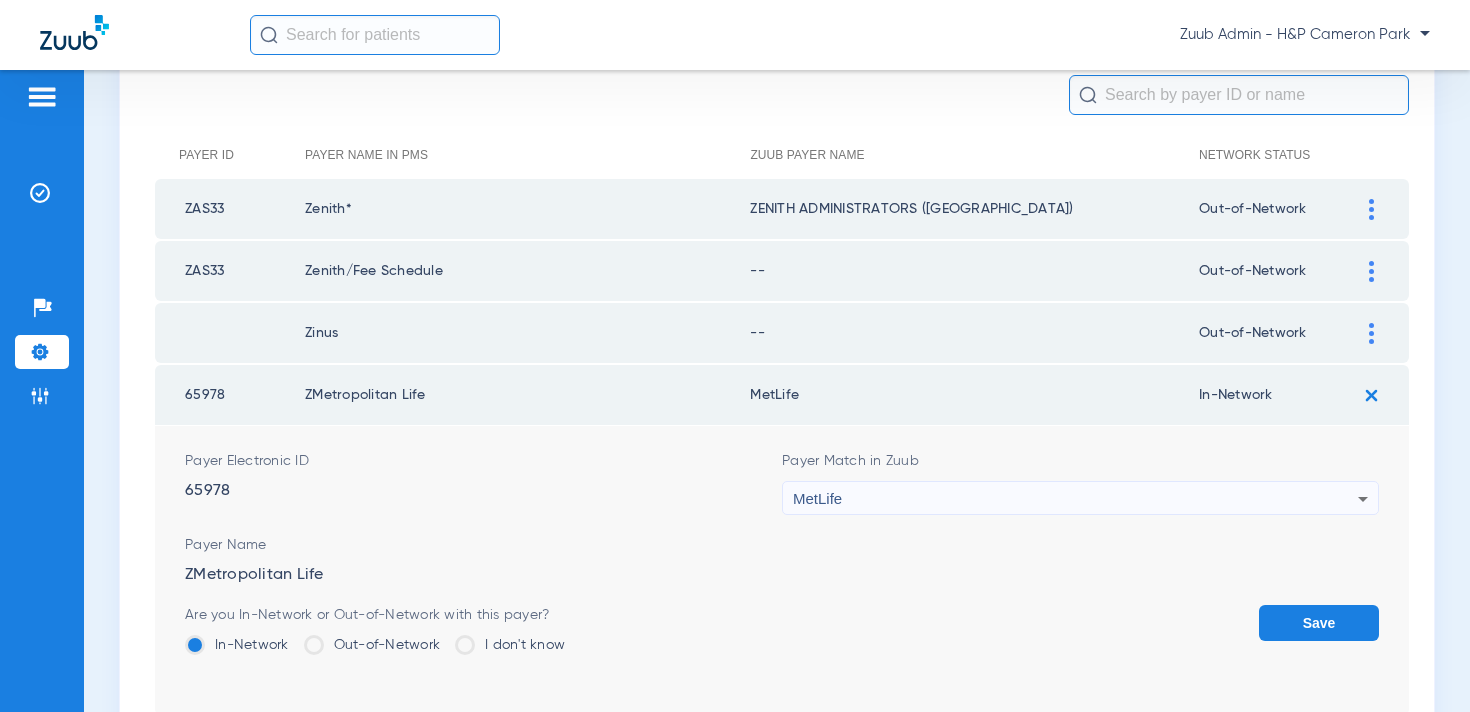 click on "Out-of-Network" 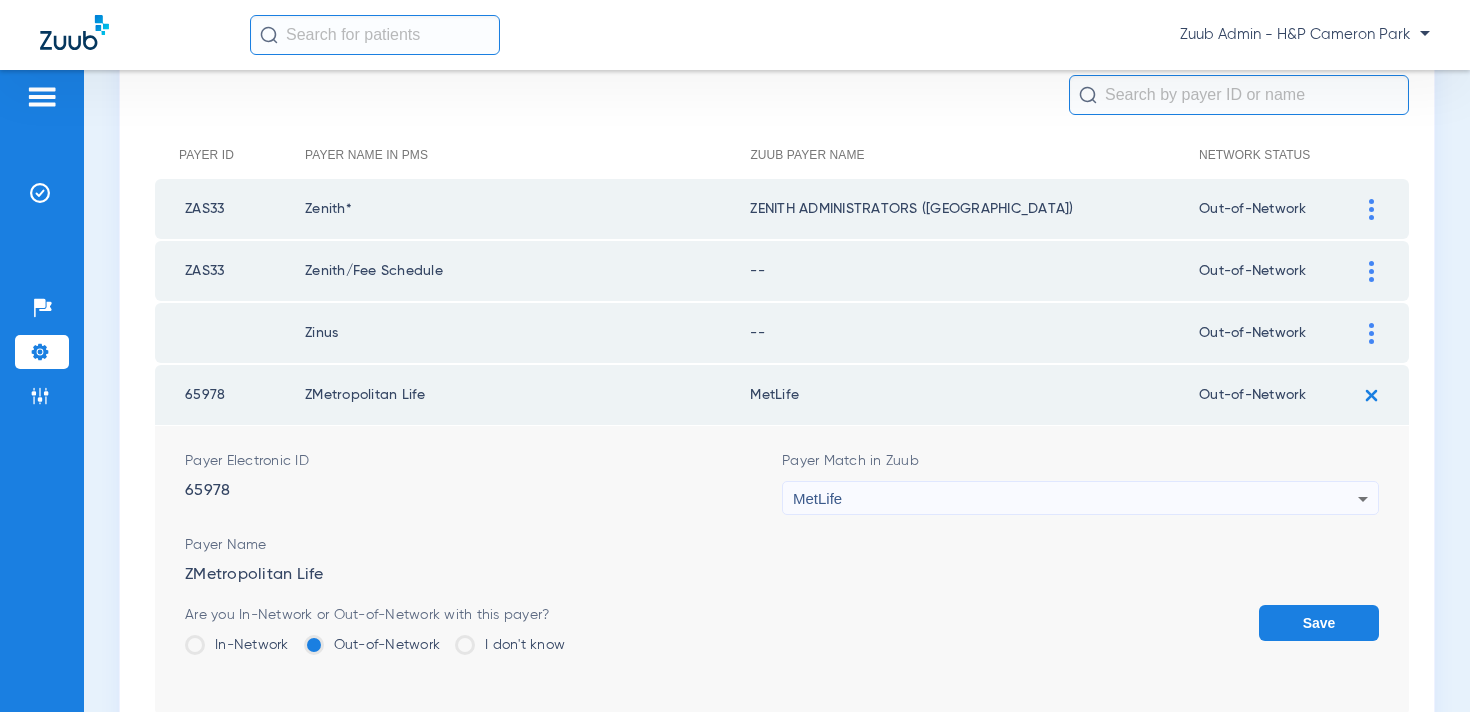 click on "Save" 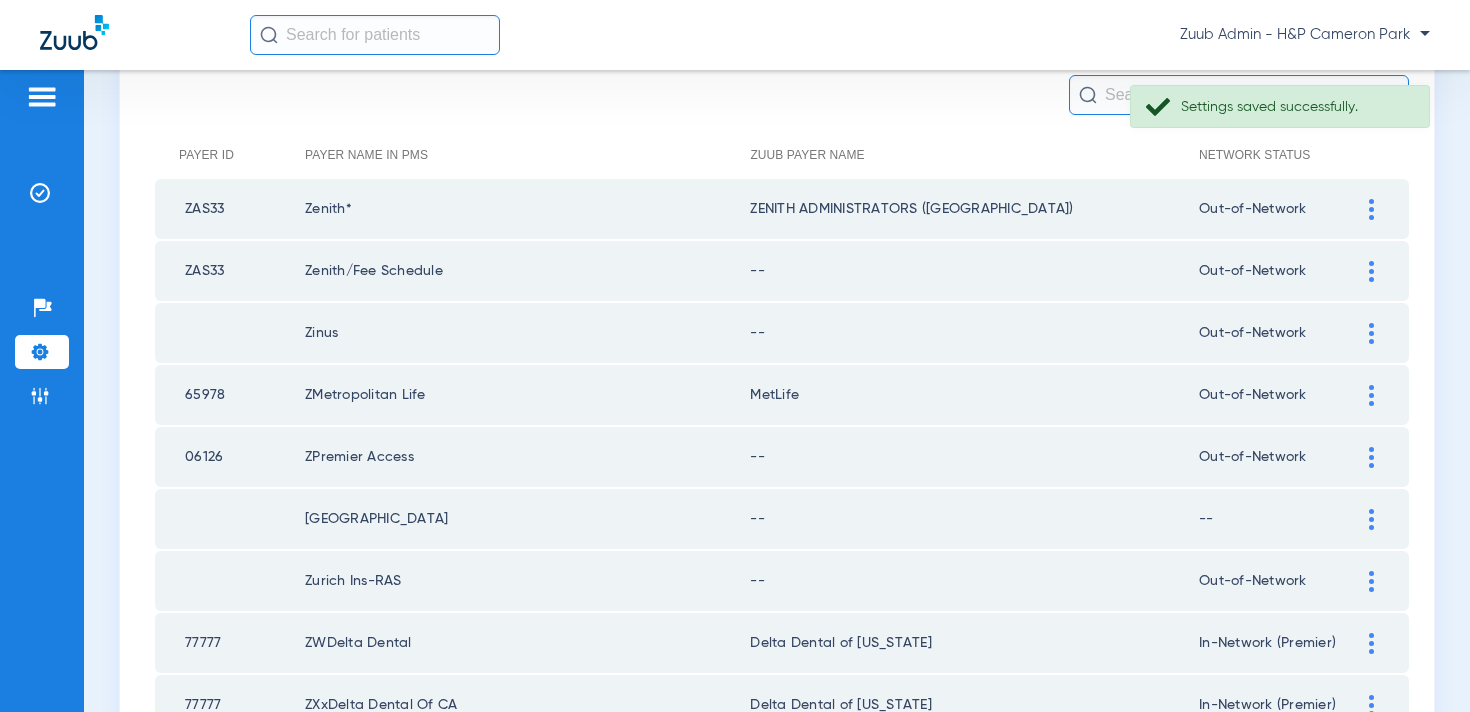 scroll, scrollTop: 219, scrollLeft: 0, axis: vertical 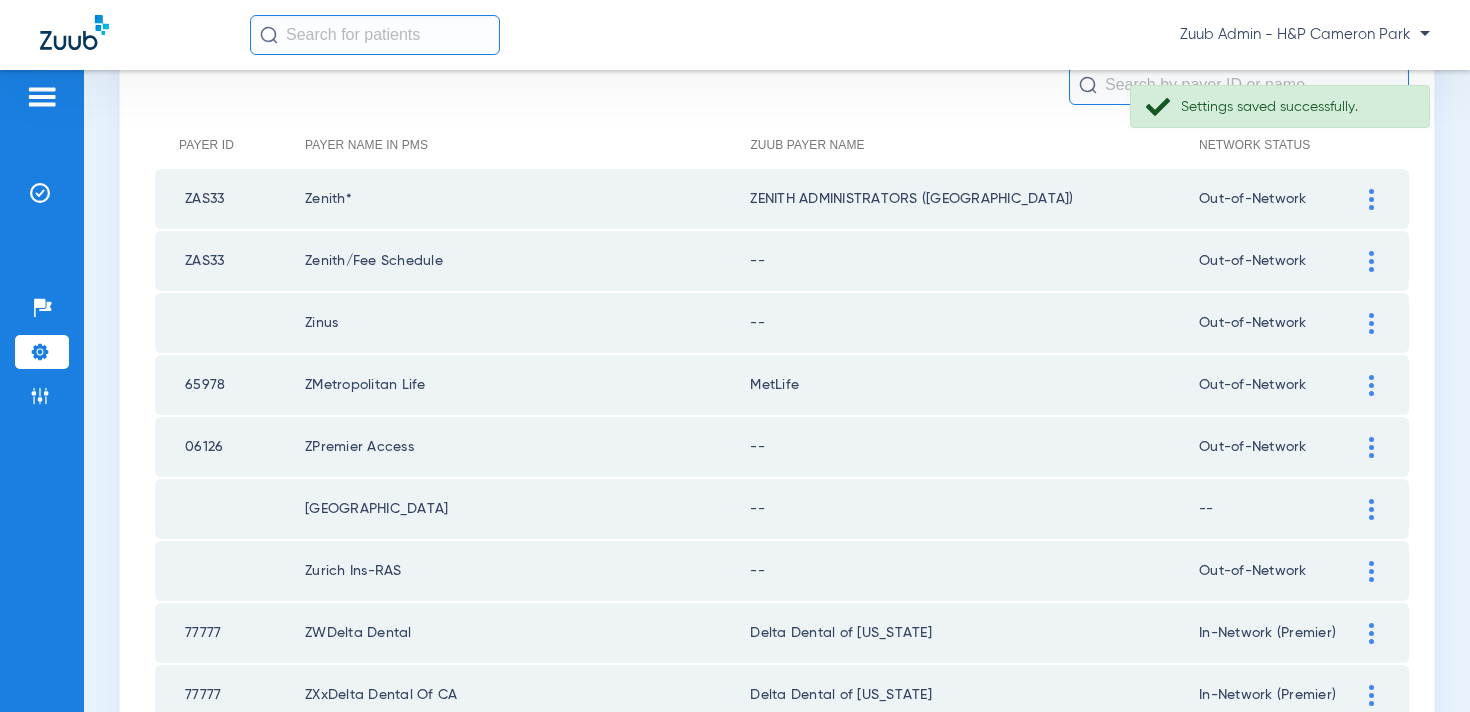 click 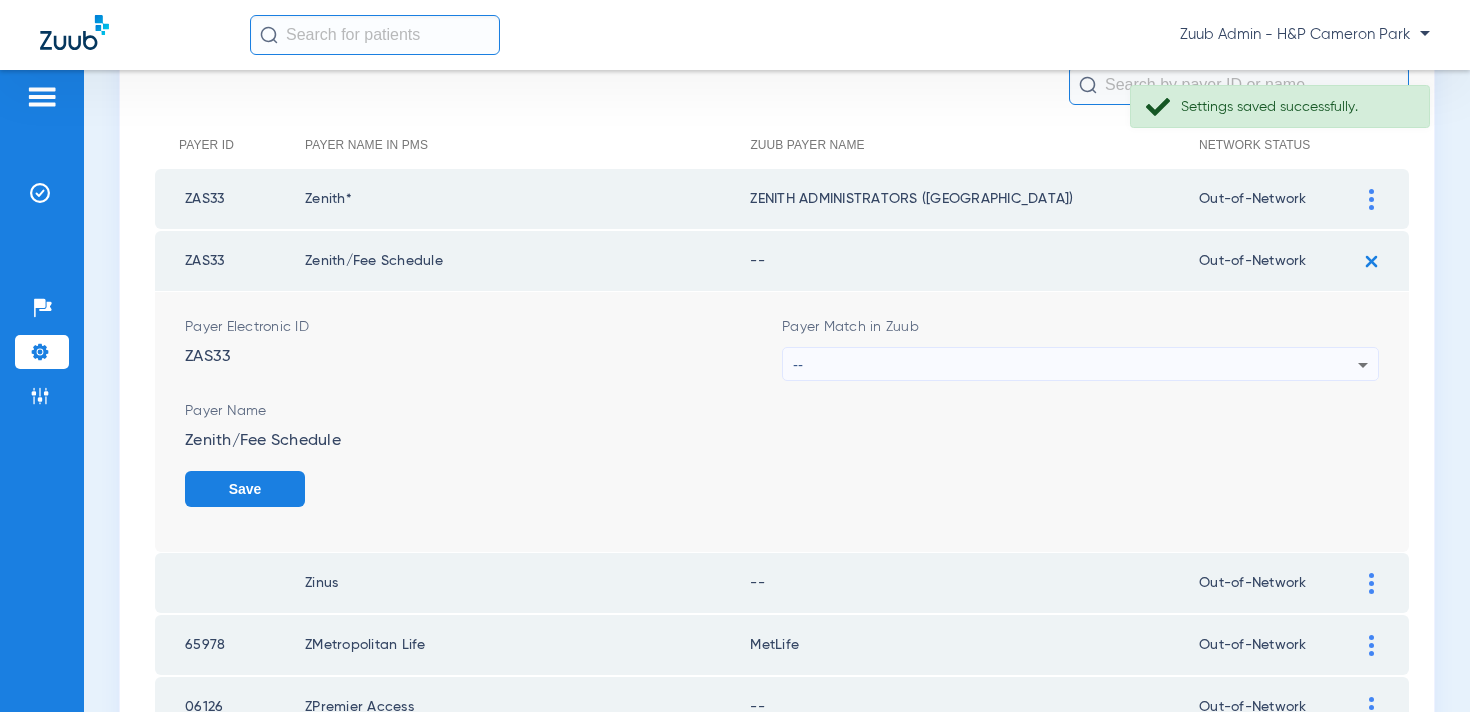 click on "--" at bounding box center (1075, 365) 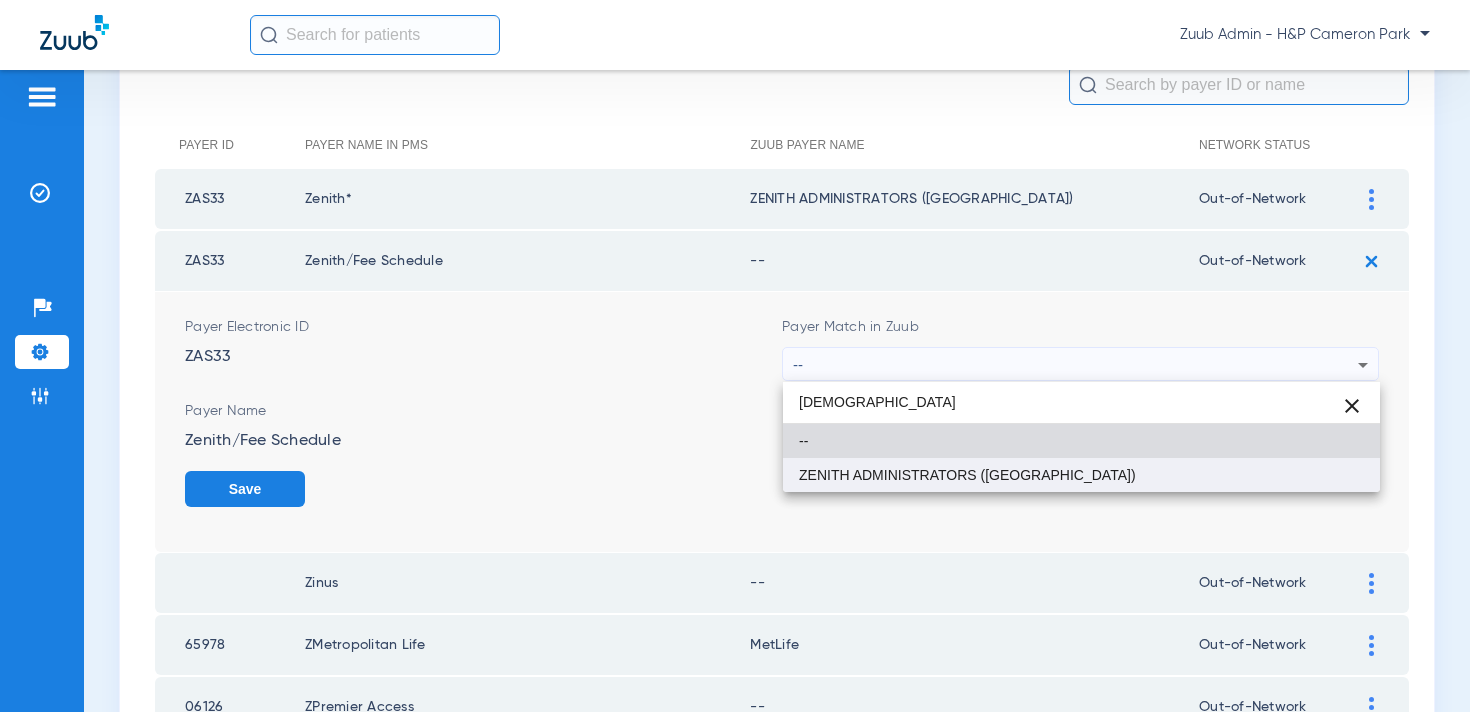 type on "[DEMOGRAPHIC_DATA]" 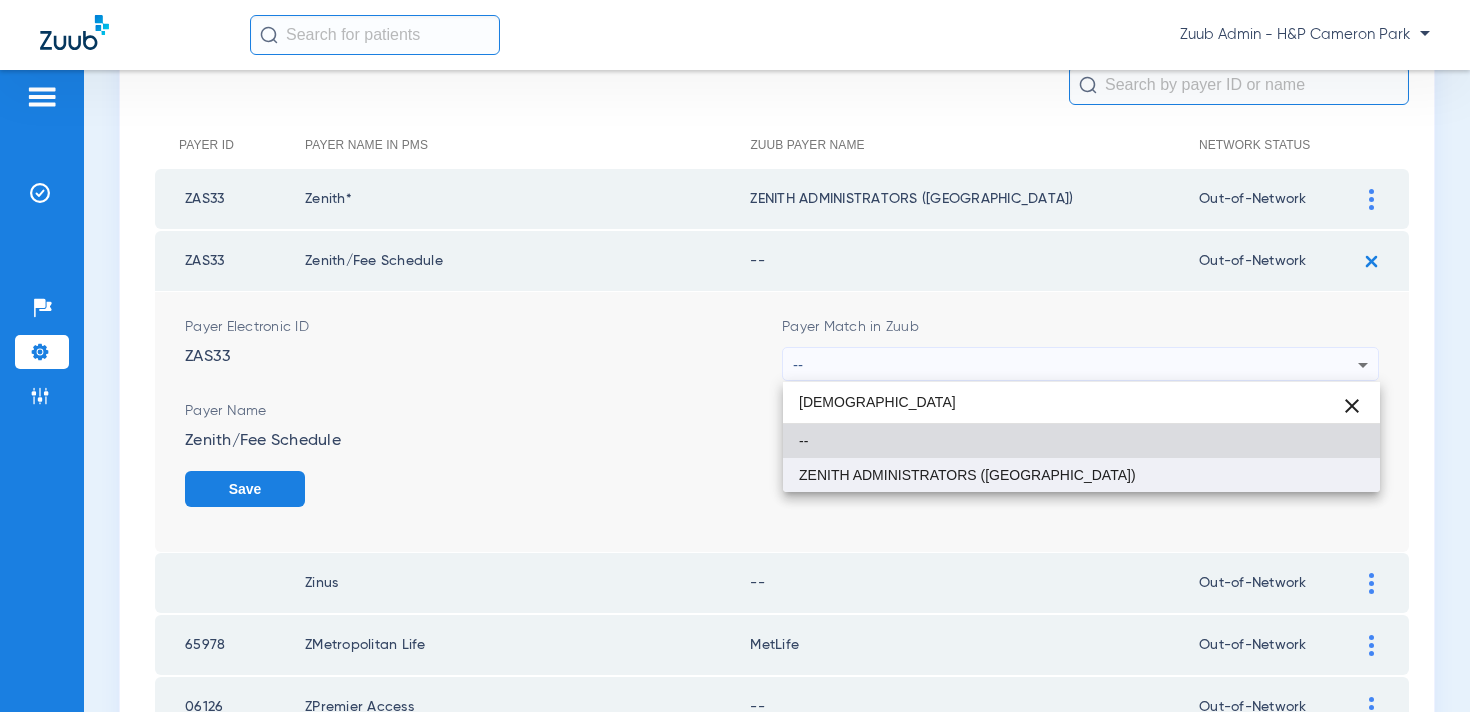 click on "ZENITH ADMINISTRATORS ([GEOGRAPHIC_DATA])" at bounding box center (967, 475) 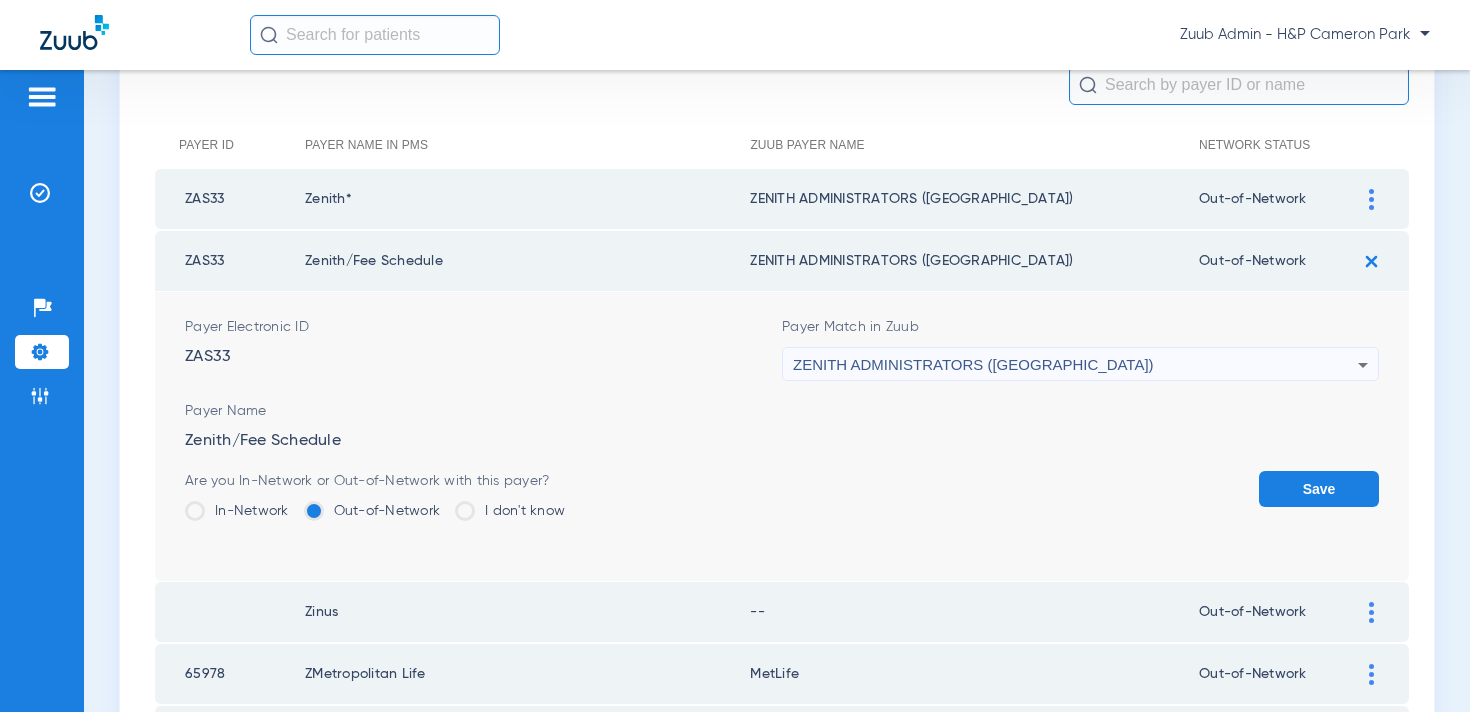 click on "Save" 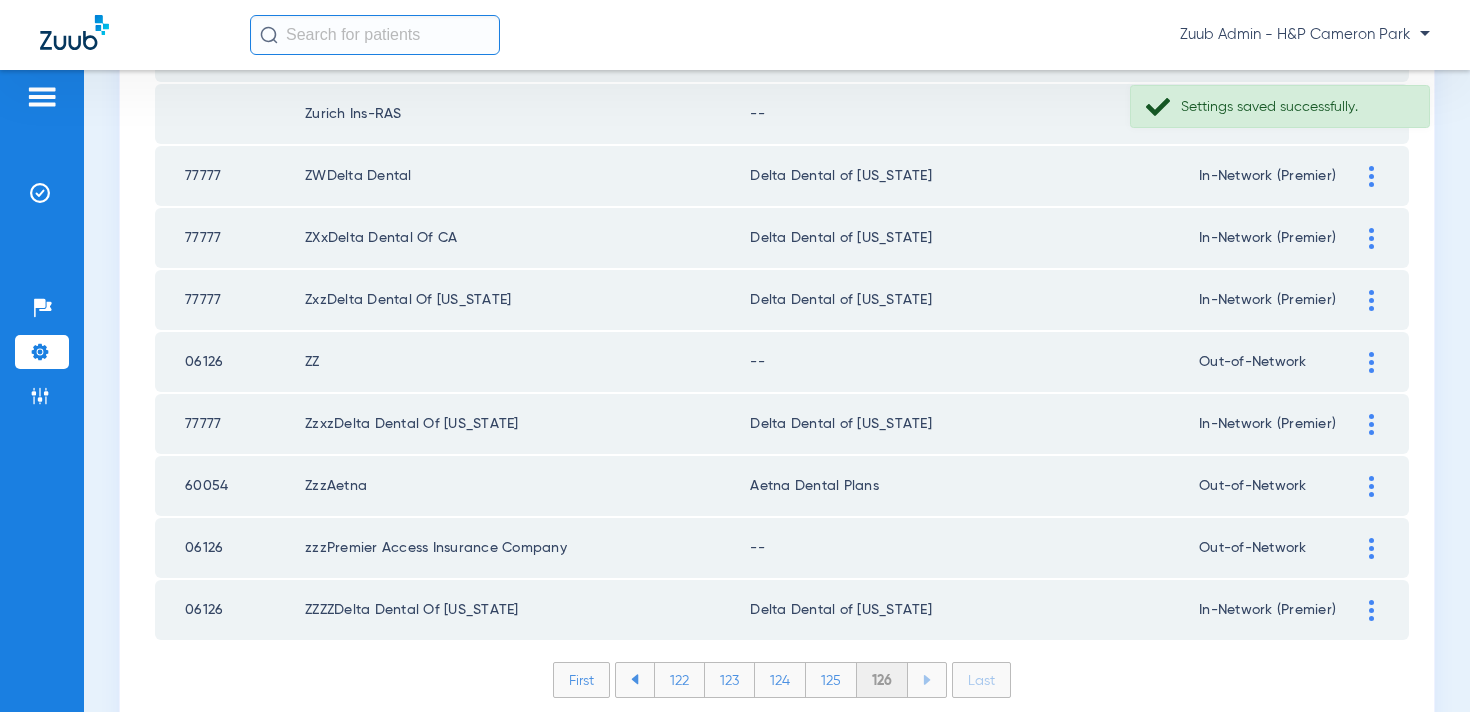 scroll, scrollTop: 696, scrollLeft: 0, axis: vertical 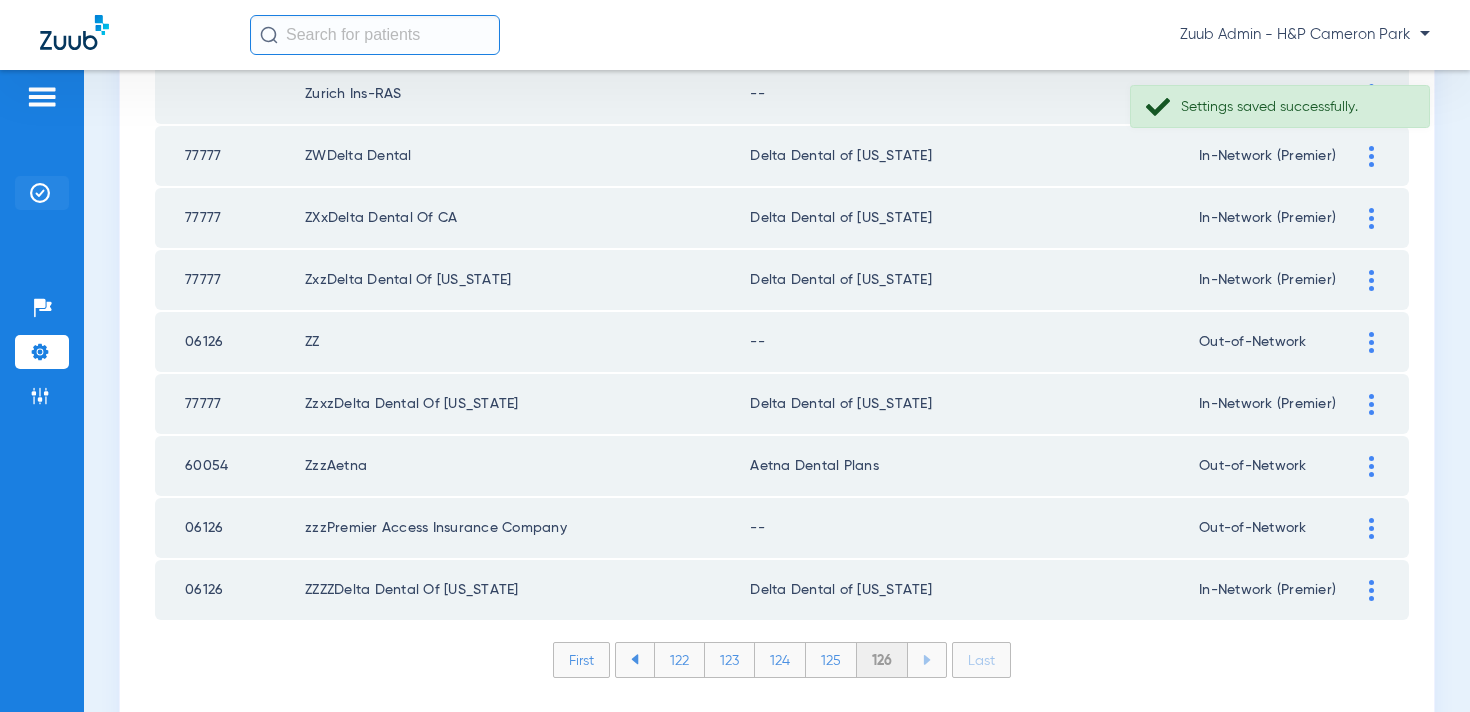 click on "Insurance Verification" 